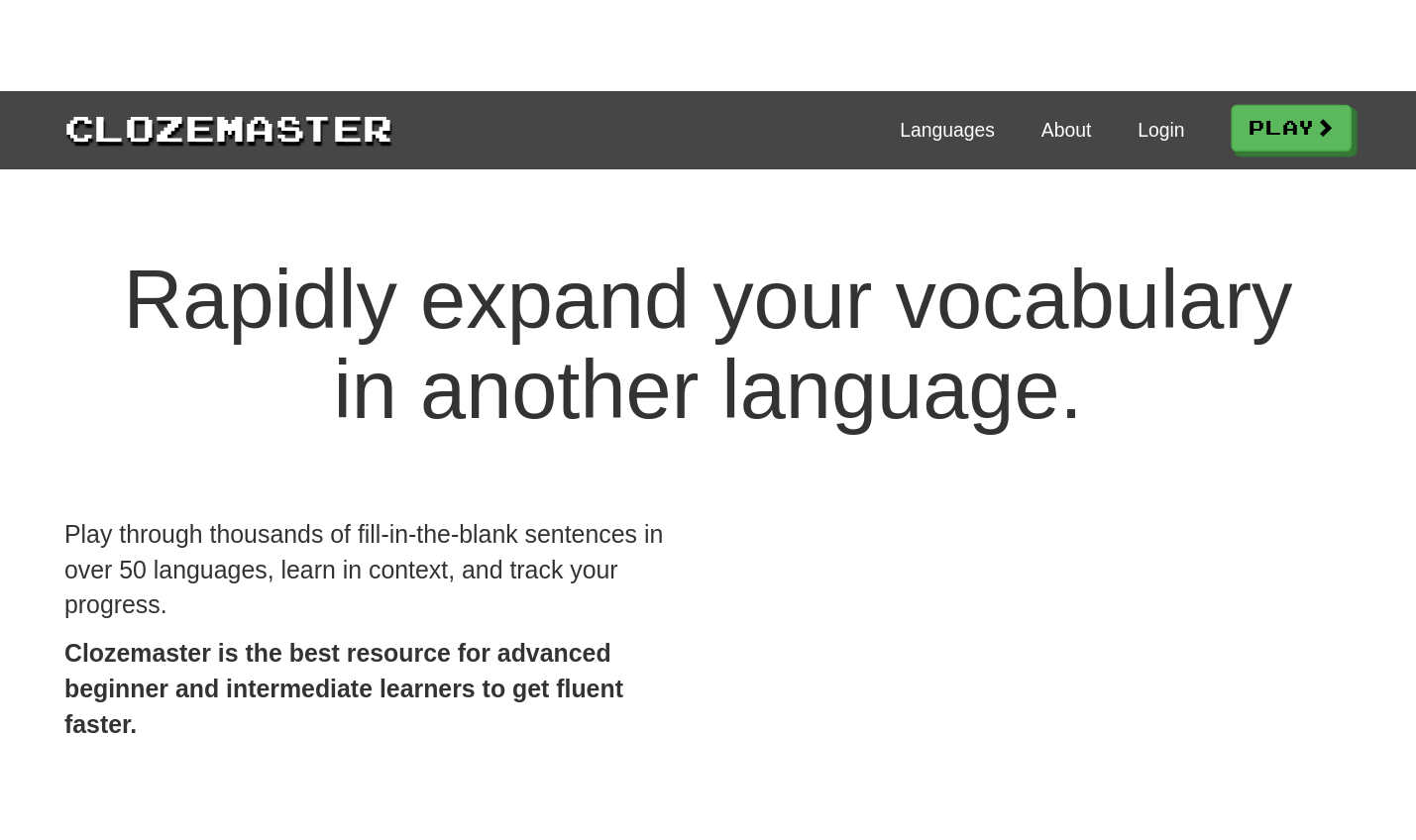 scroll, scrollTop: 0, scrollLeft: 0, axis: both 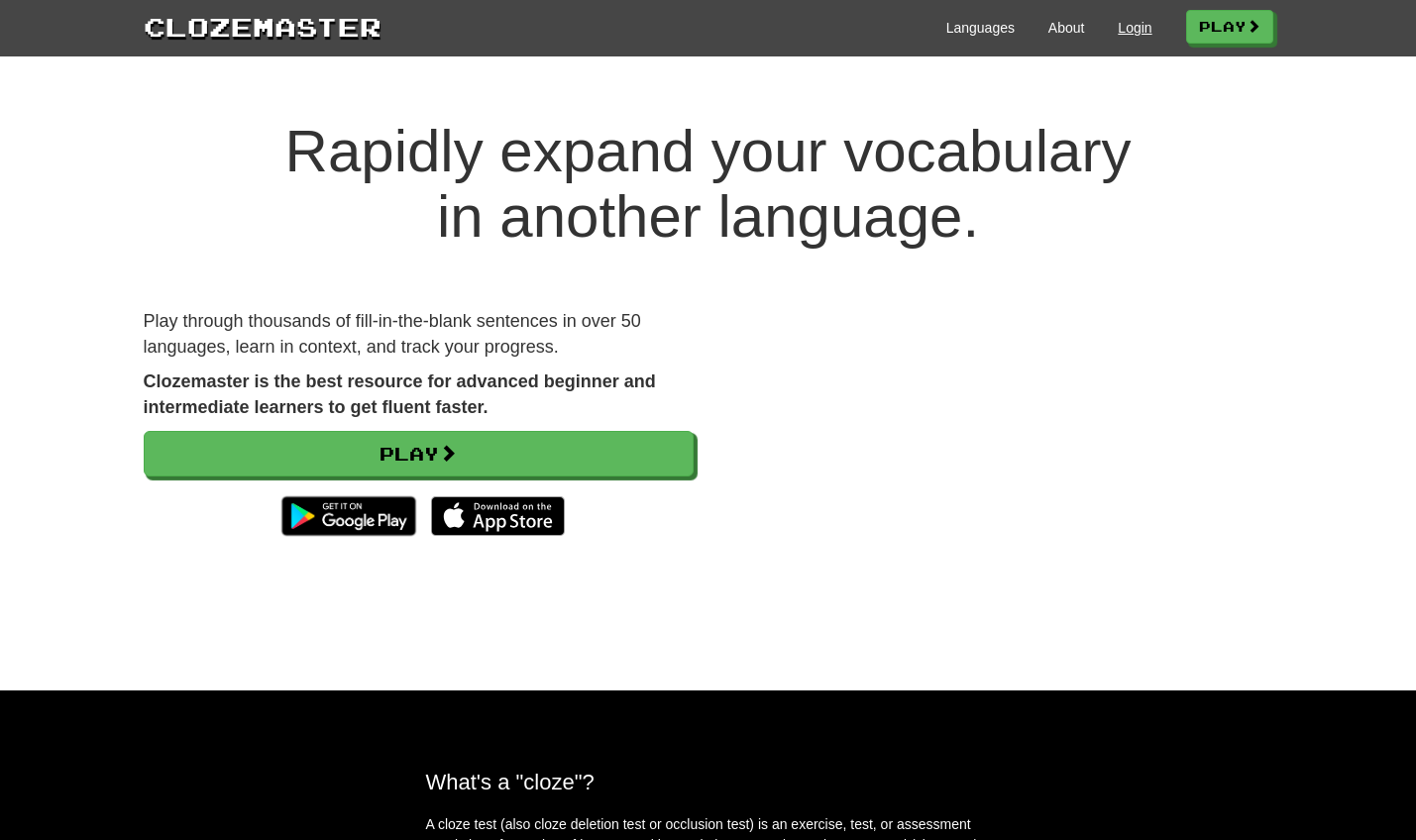 click on "Login" at bounding box center (1135, 28) 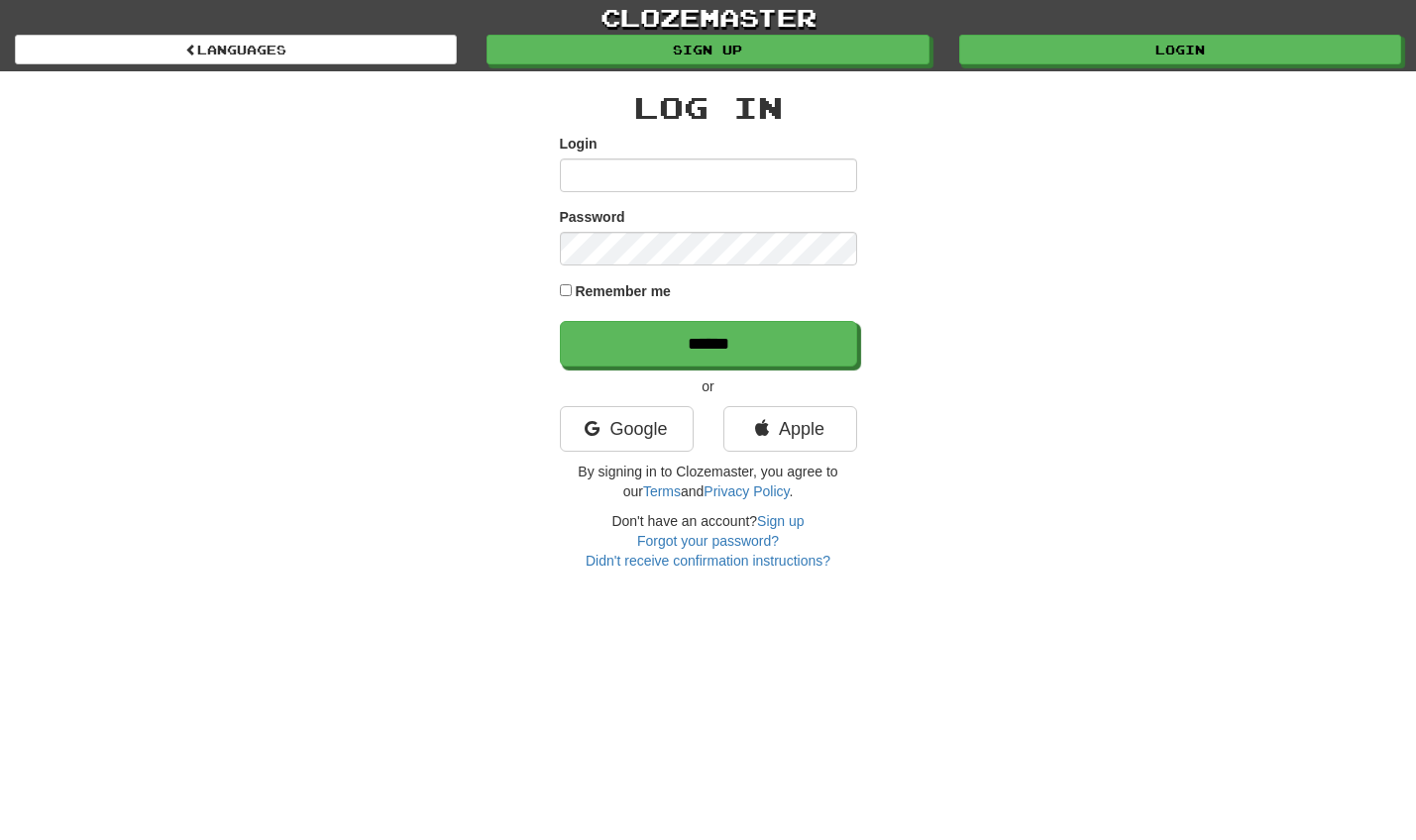 scroll, scrollTop: 0, scrollLeft: 0, axis: both 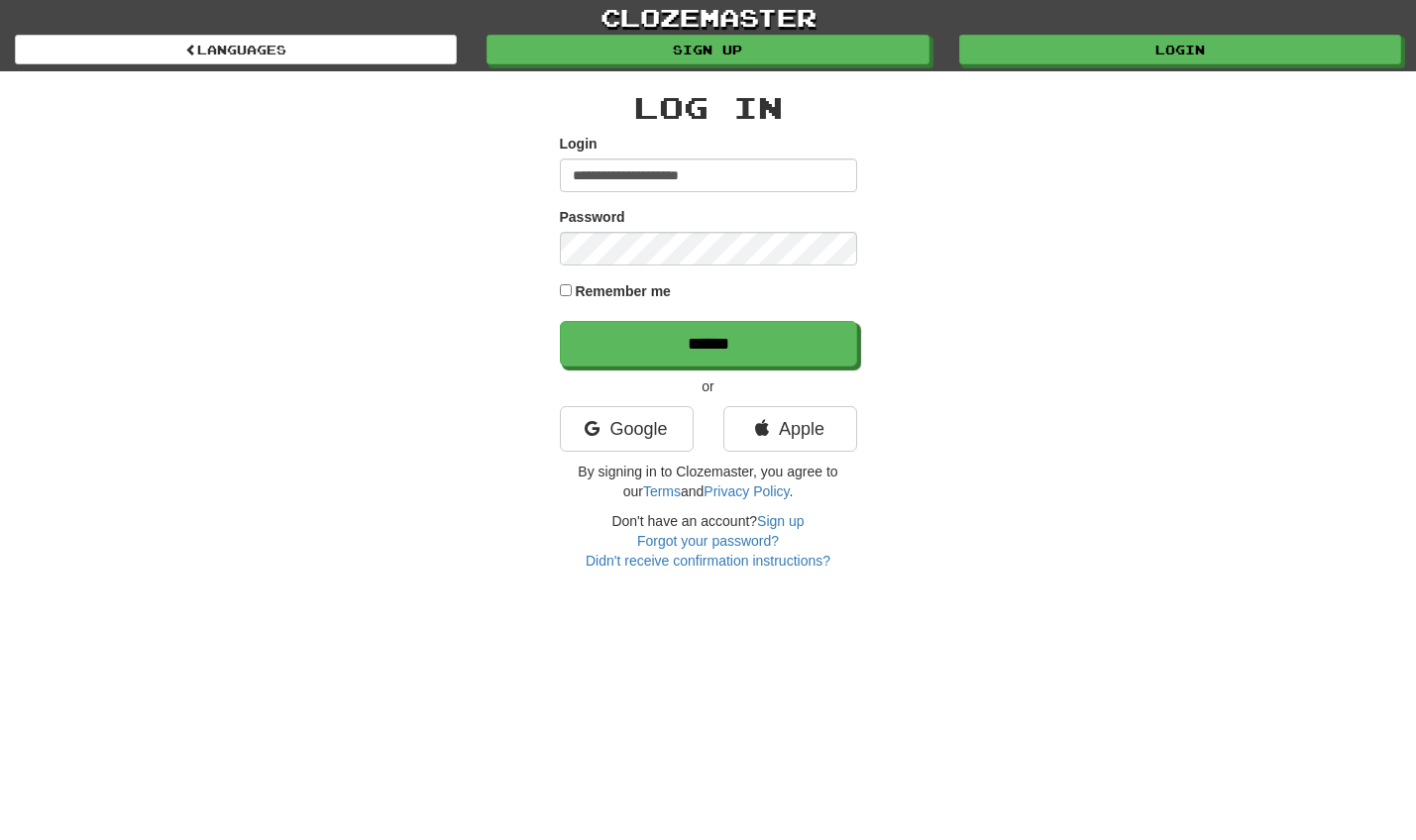 type on "**********" 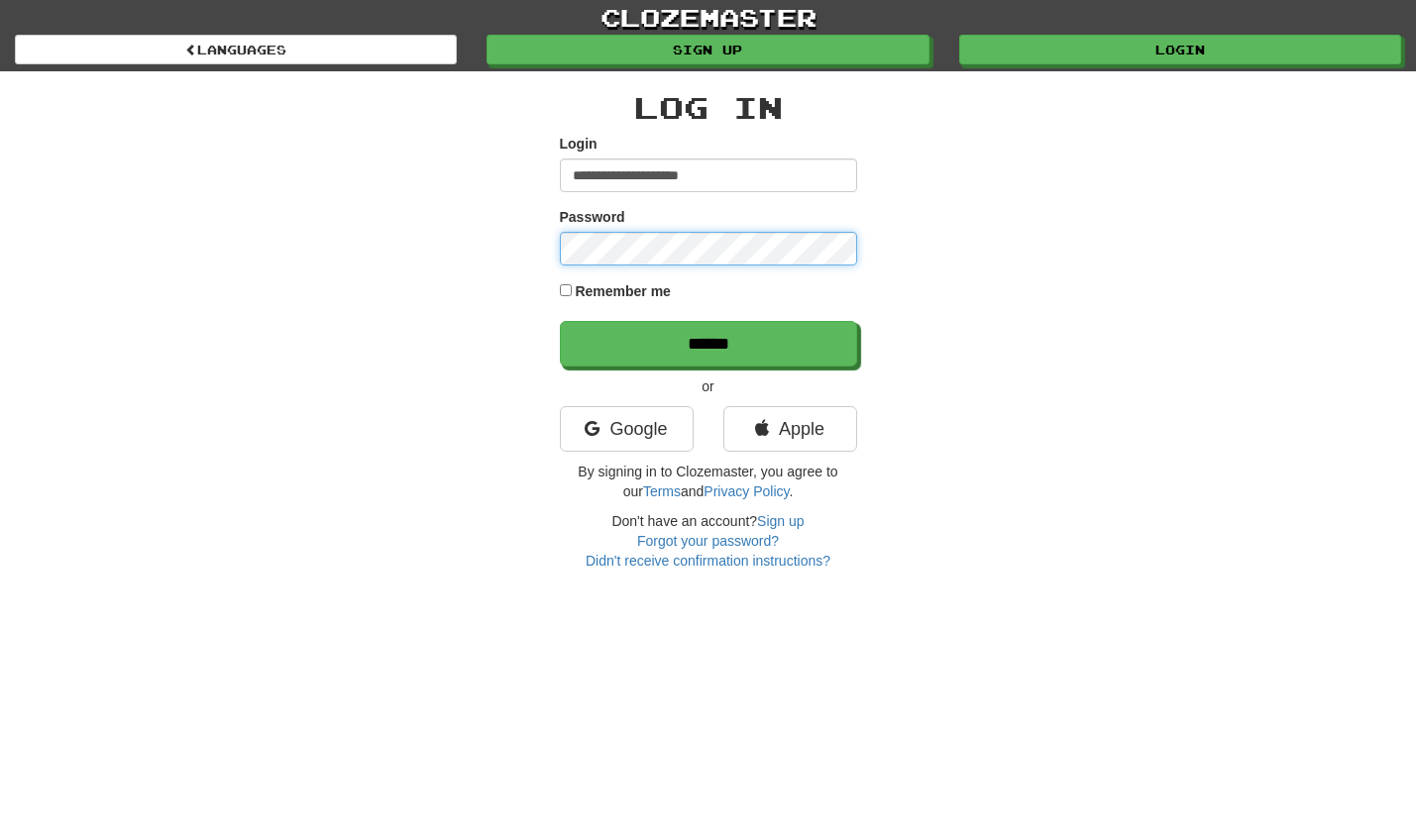 click on "******" at bounding box center (708, 344) 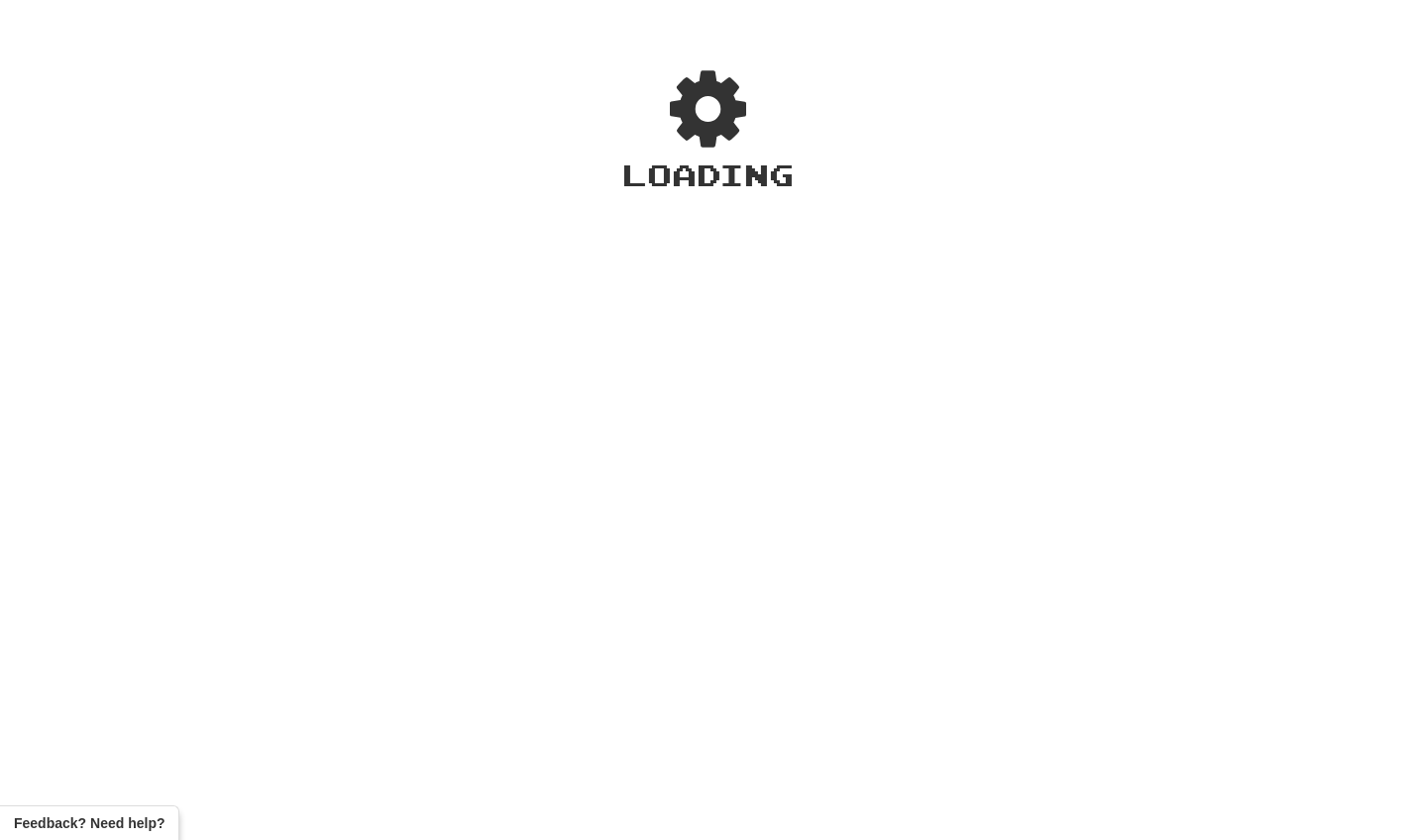 scroll, scrollTop: 0, scrollLeft: 0, axis: both 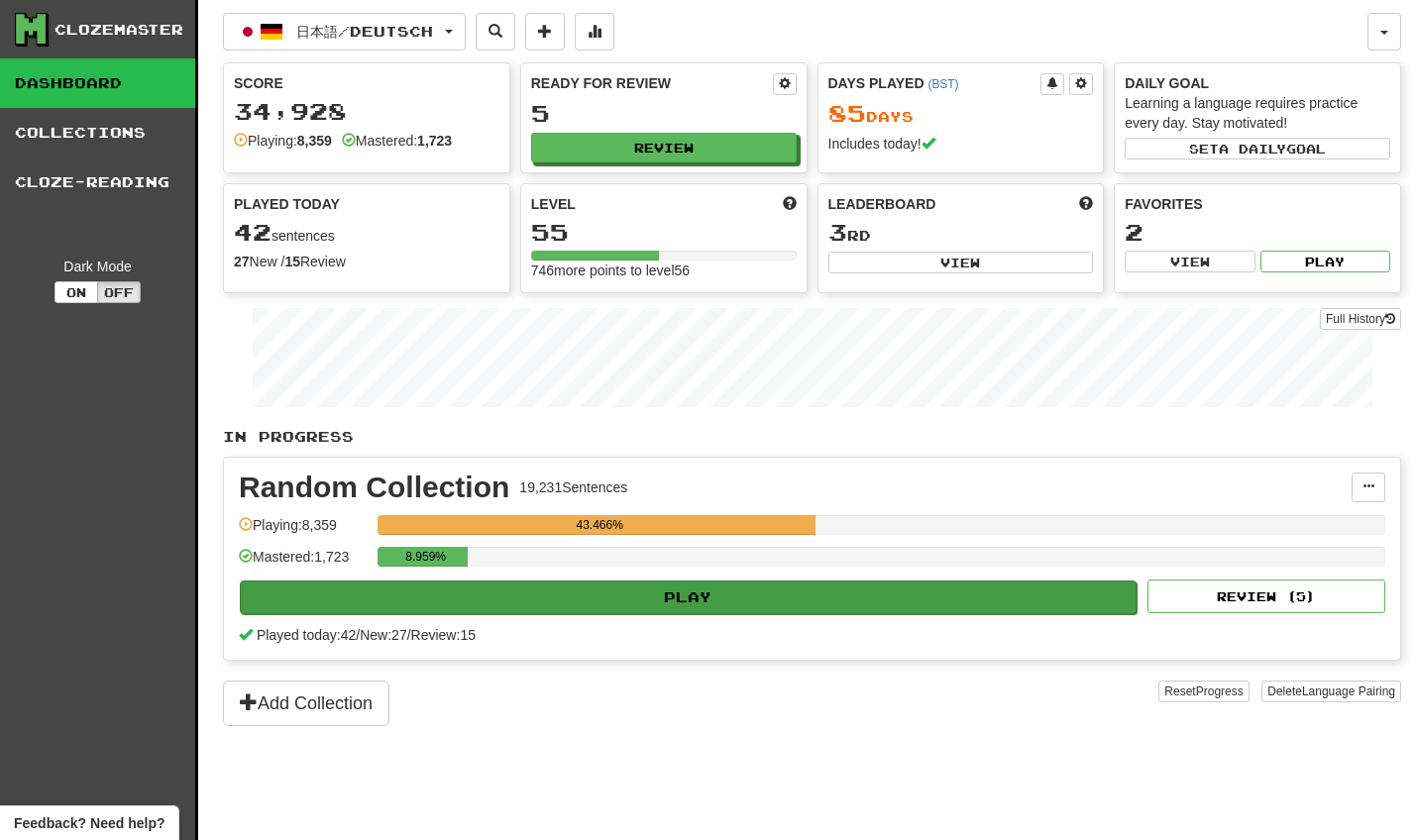 click on "Play" at bounding box center (688, 597) 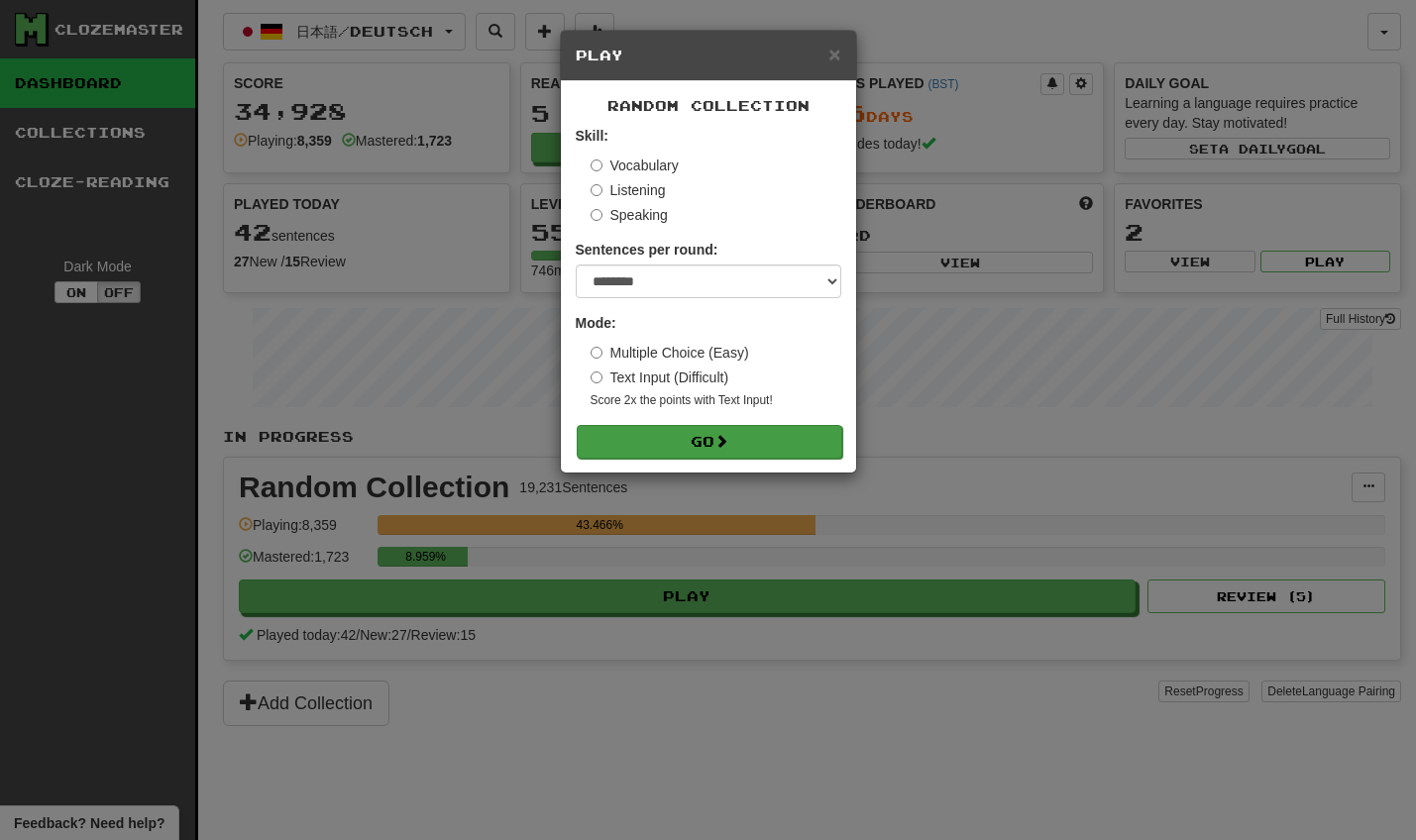 click on "Go" at bounding box center [709, 442] 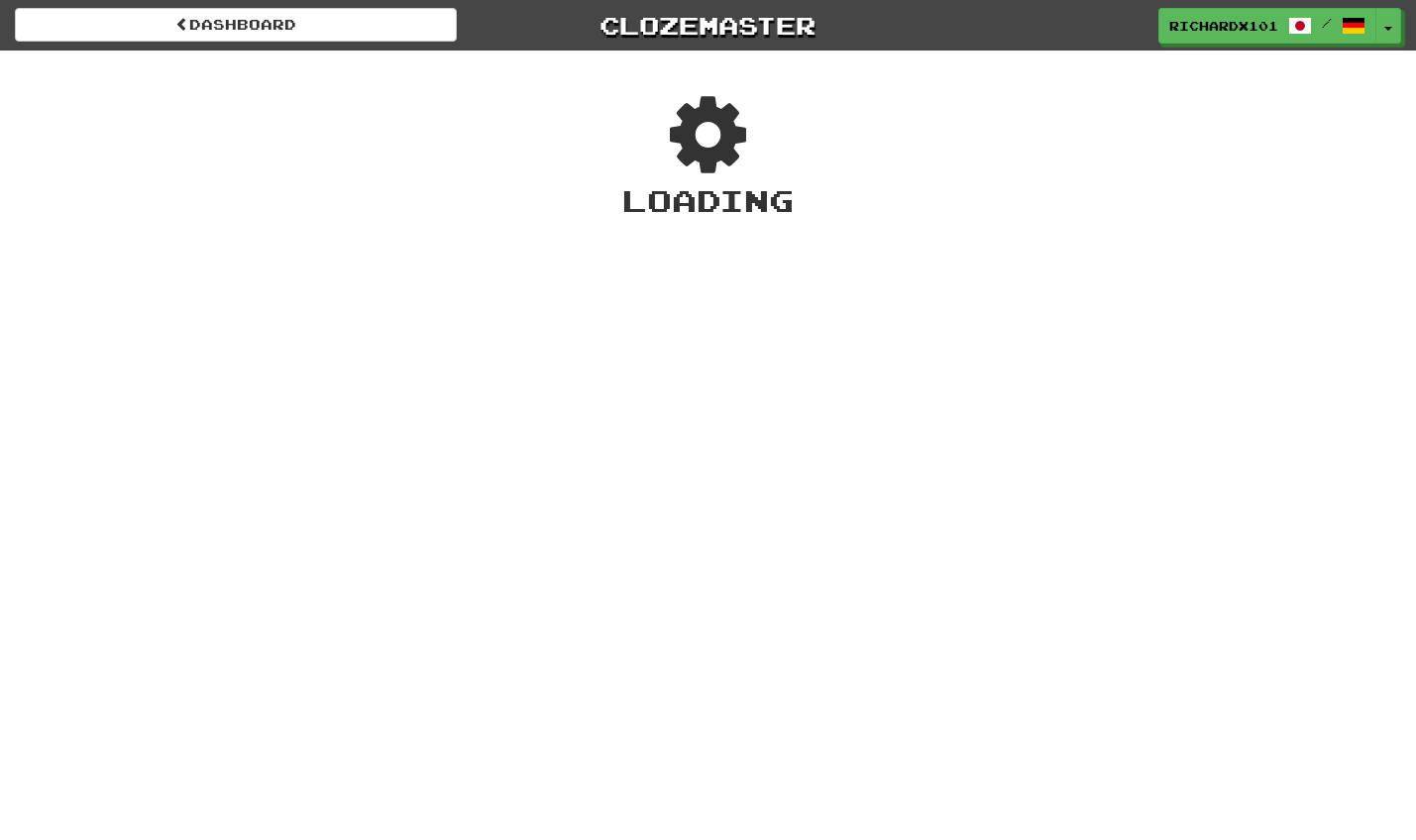 scroll, scrollTop: 0, scrollLeft: 0, axis: both 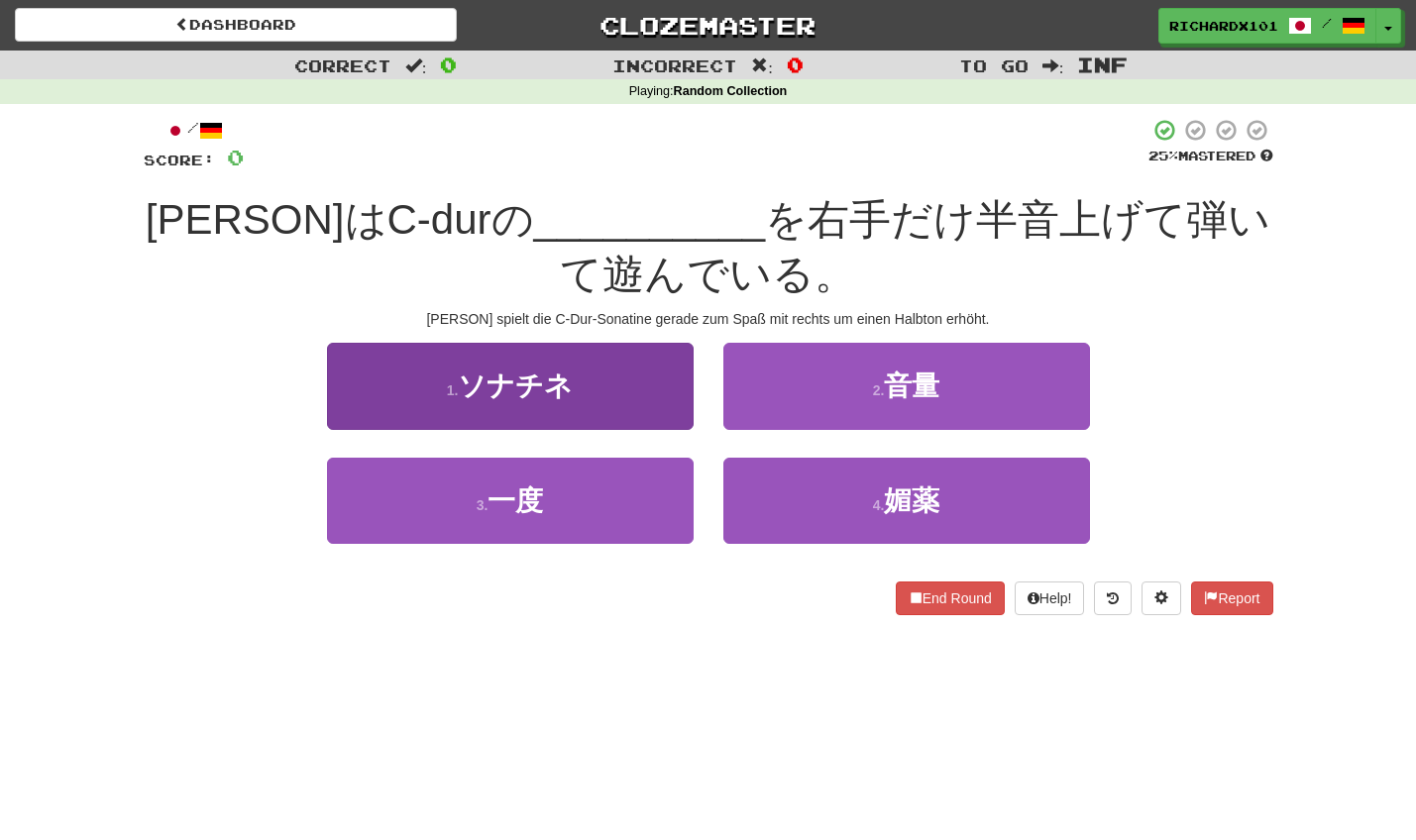 click on "1 .  ソナチネ" at bounding box center (510, 385) 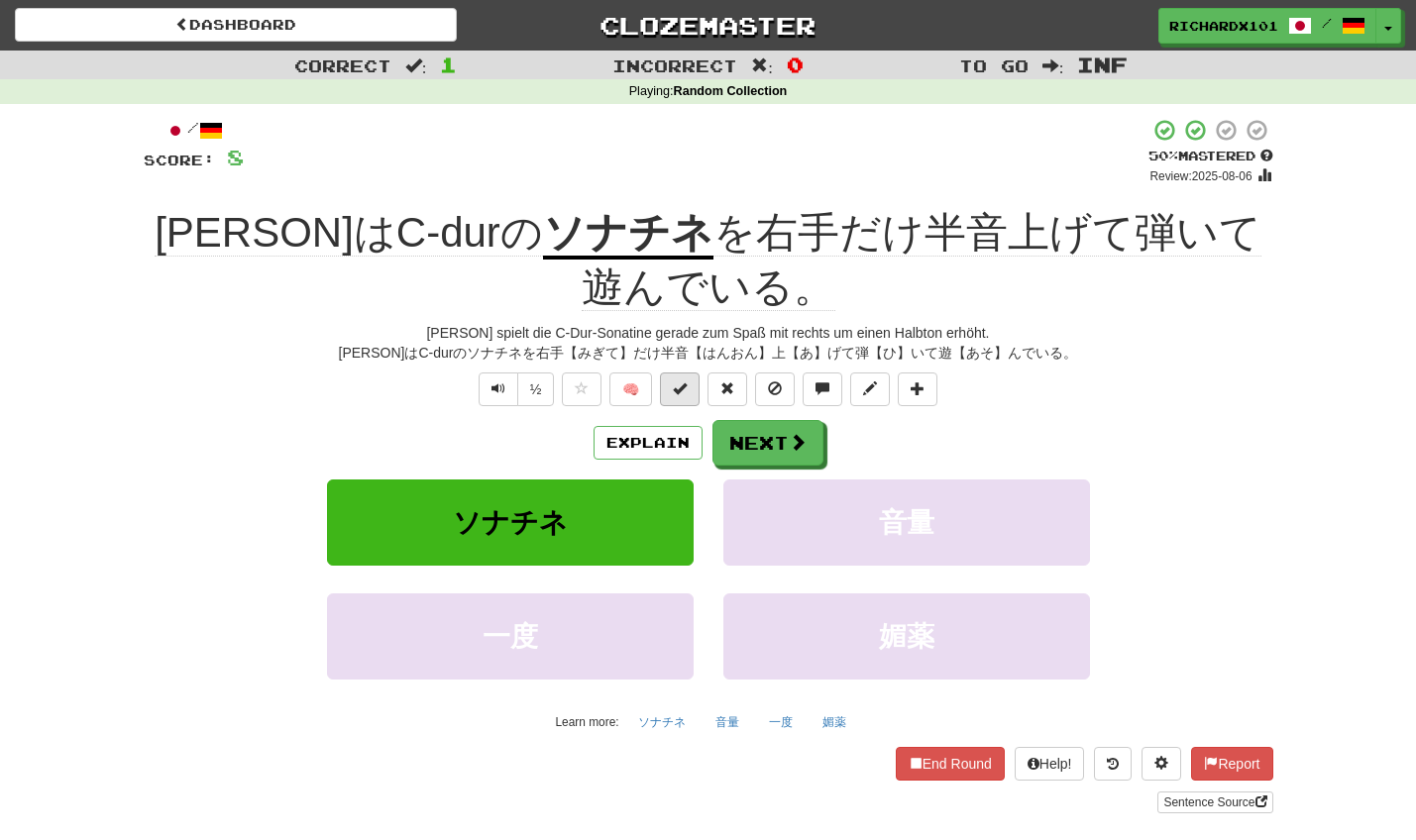 click at bounding box center [680, 388] 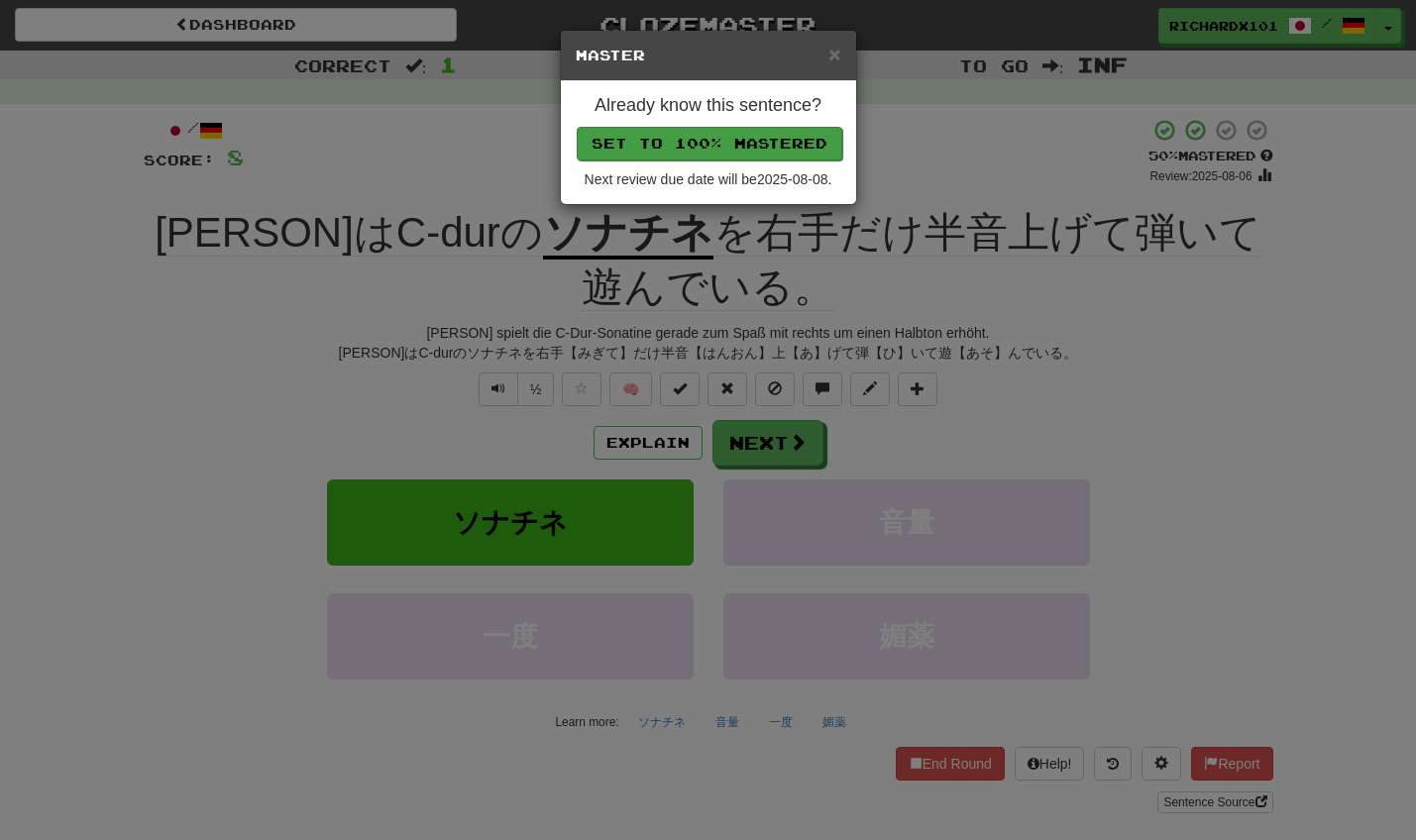click on "Set to 100% Mastered" at bounding box center [709, 144] 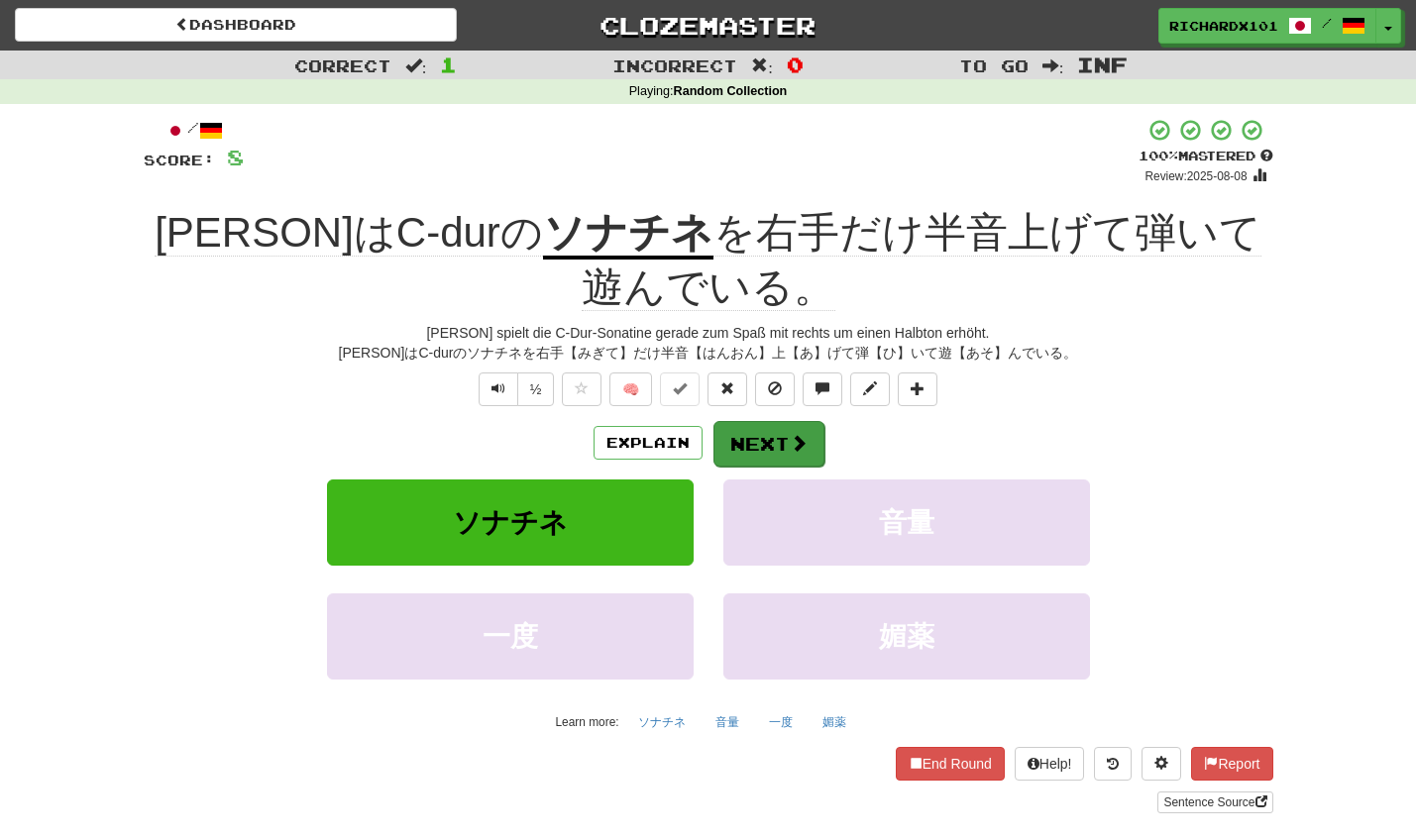 click on "Next" at bounding box center (769, 444) 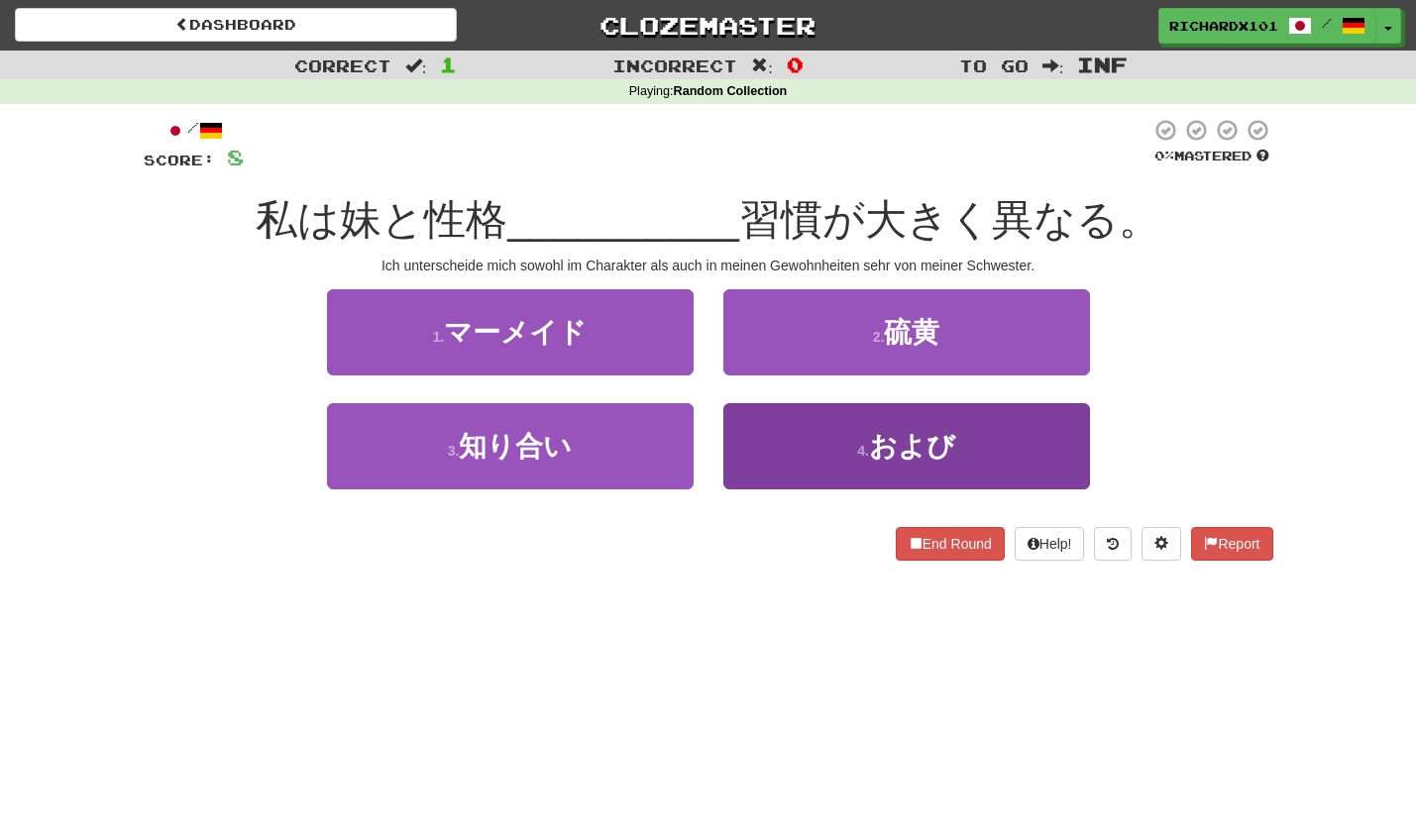 click on "4 .  および" at bounding box center (907, 446) 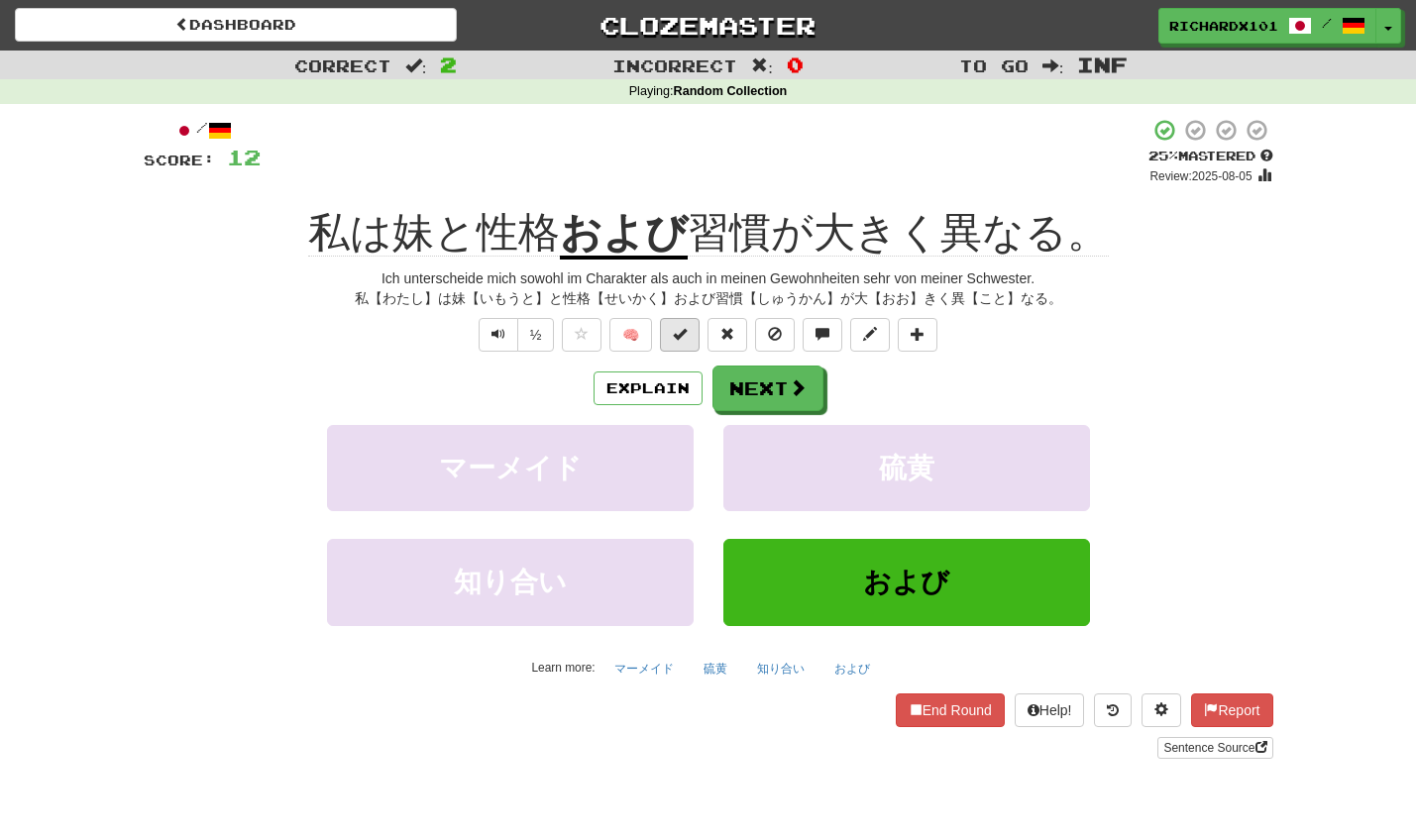 click at bounding box center [680, 334] 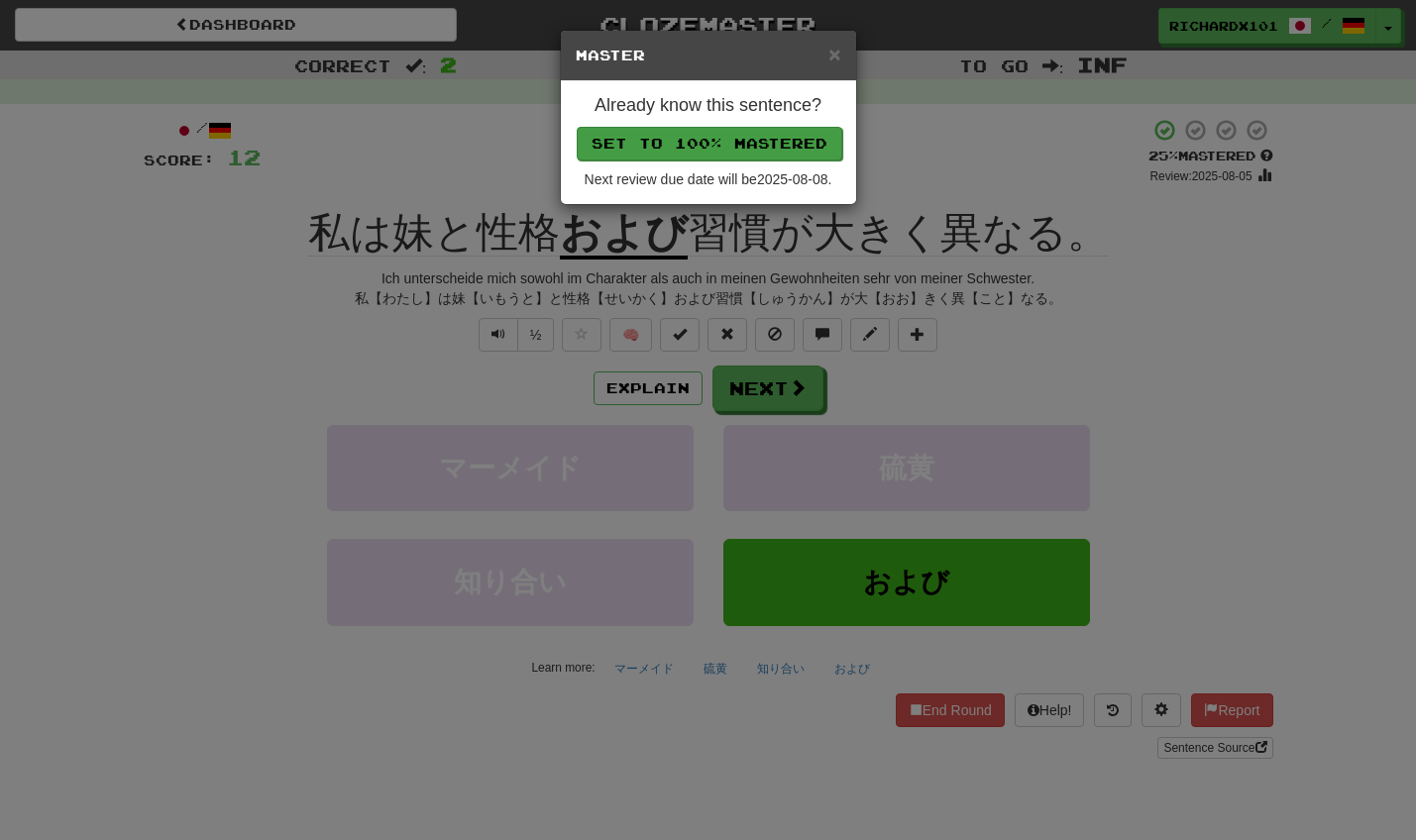 click on "Set to 100% Mastered" at bounding box center (709, 144) 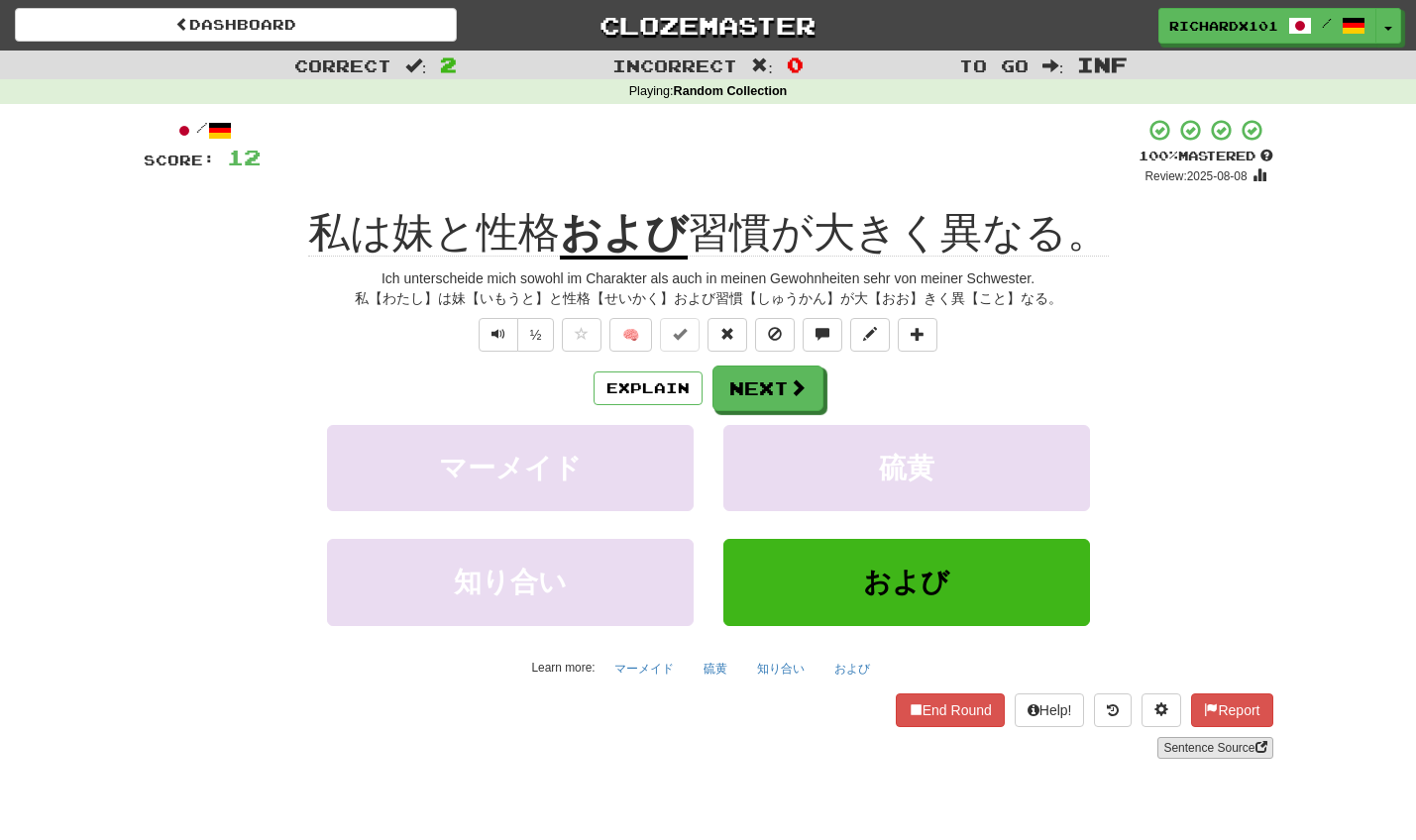 click on "Sentence Source" at bounding box center (1215, 748) 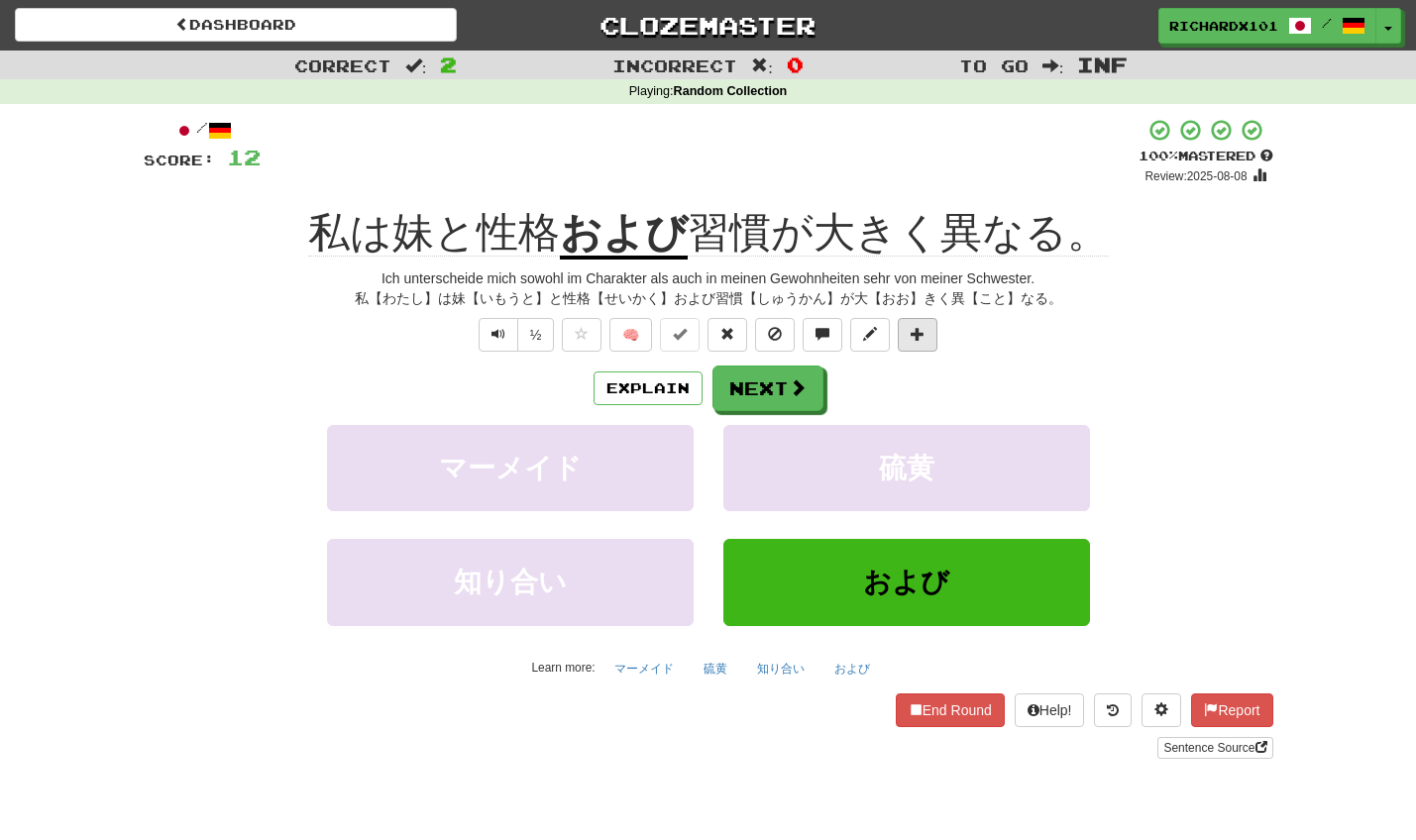 click at bounding box center (918, 334) 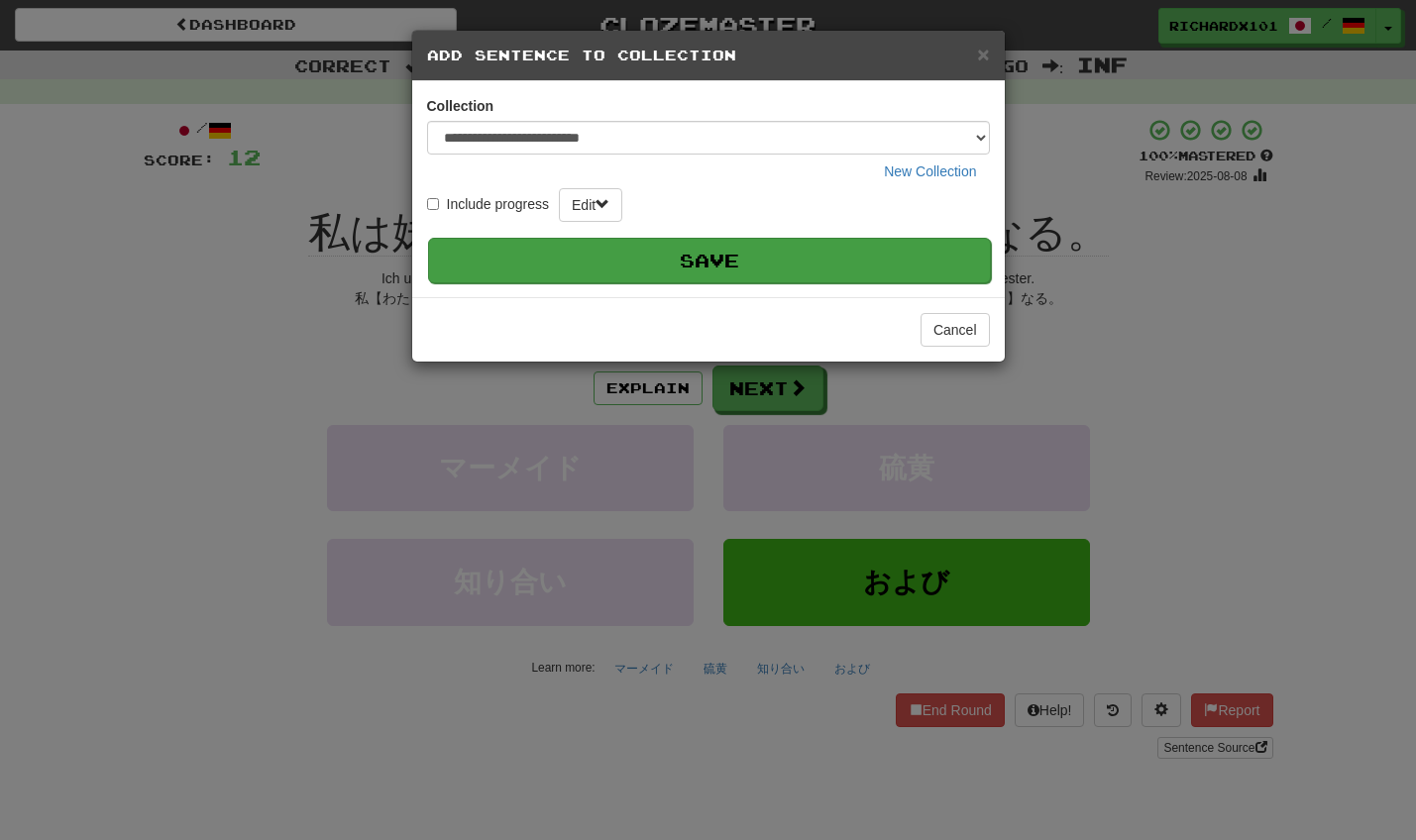 click on "Save" at bounding box center (709, 261) 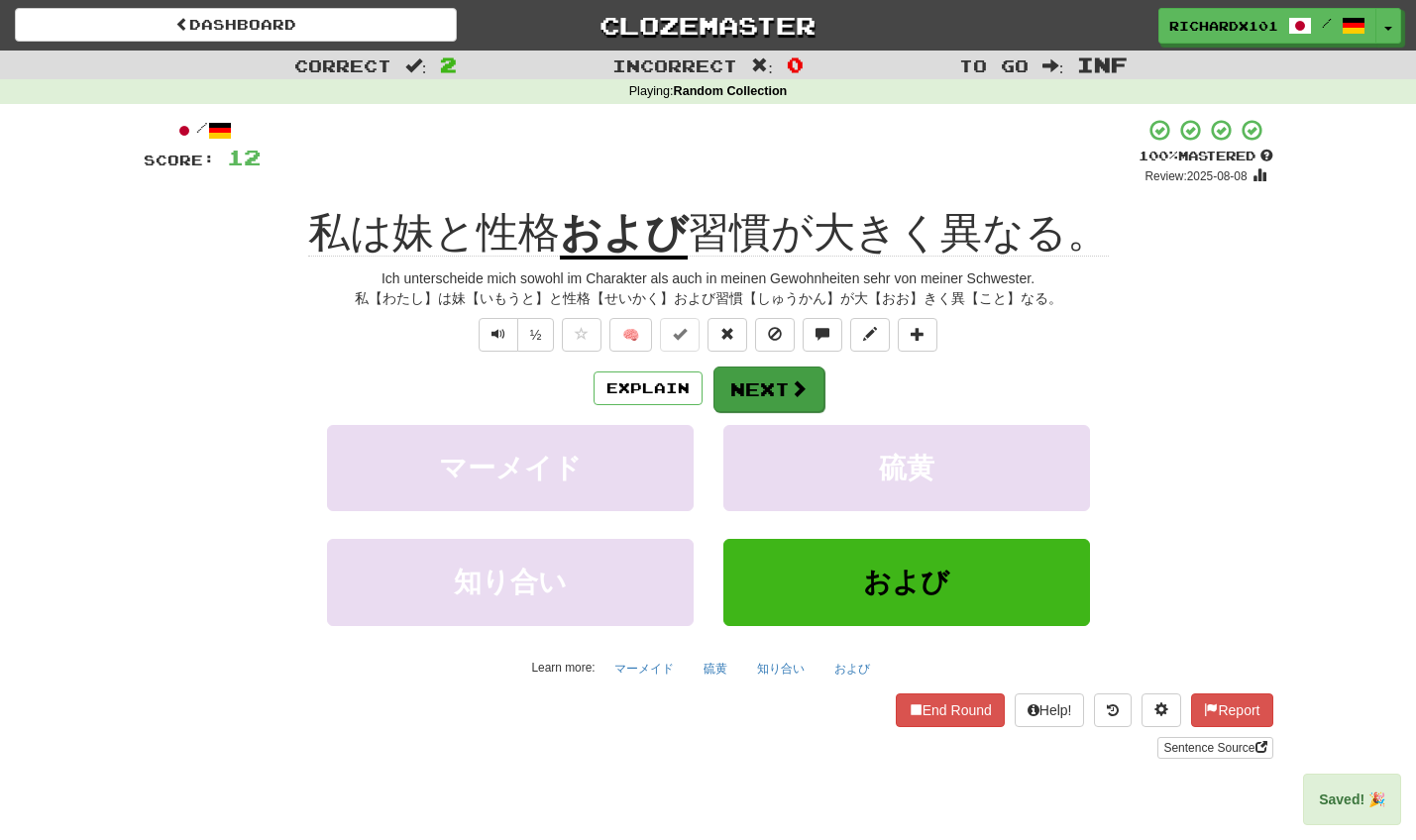click at bounding box center [799, 388] 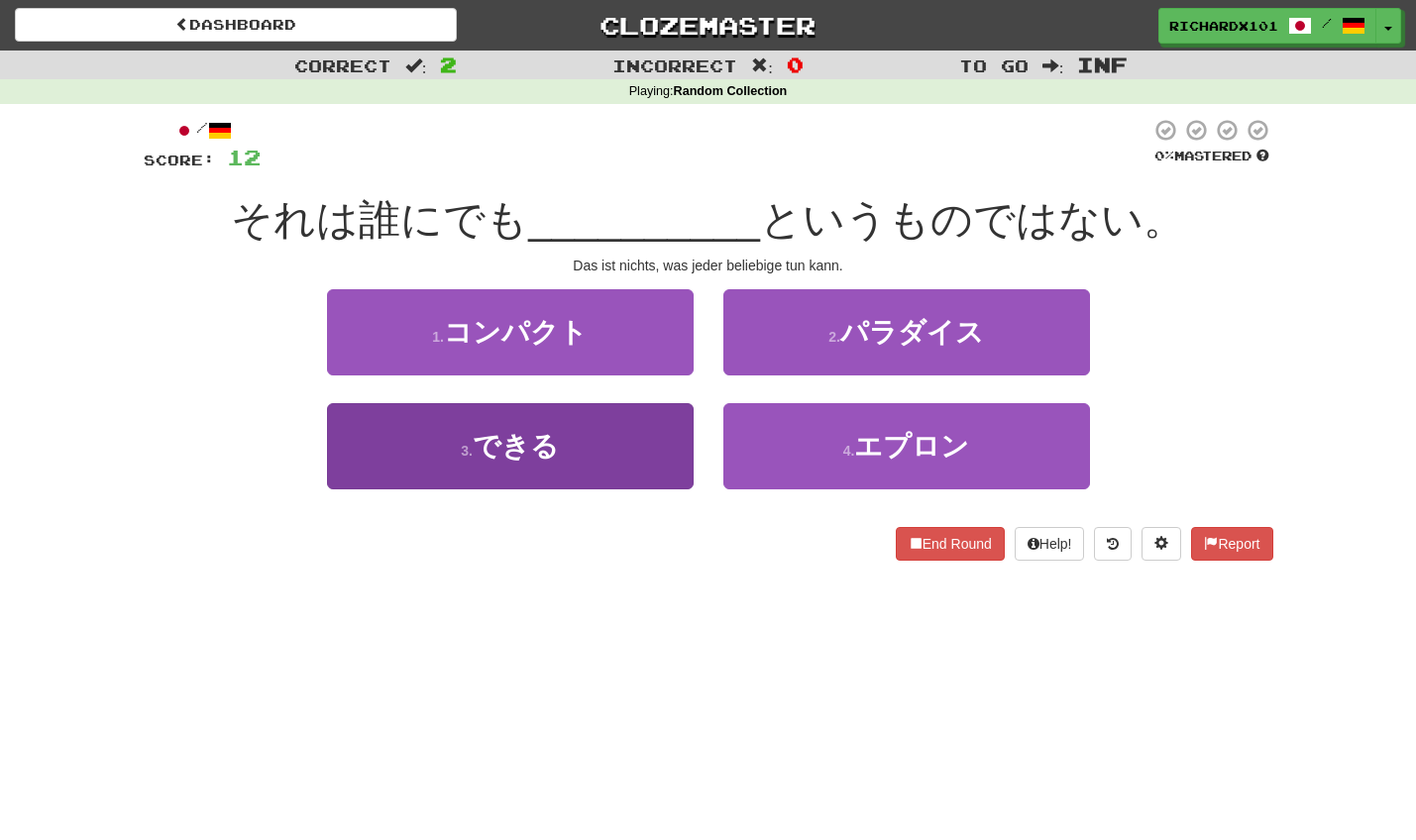 click on "3 .  できる" at bounding box center (510, 446) 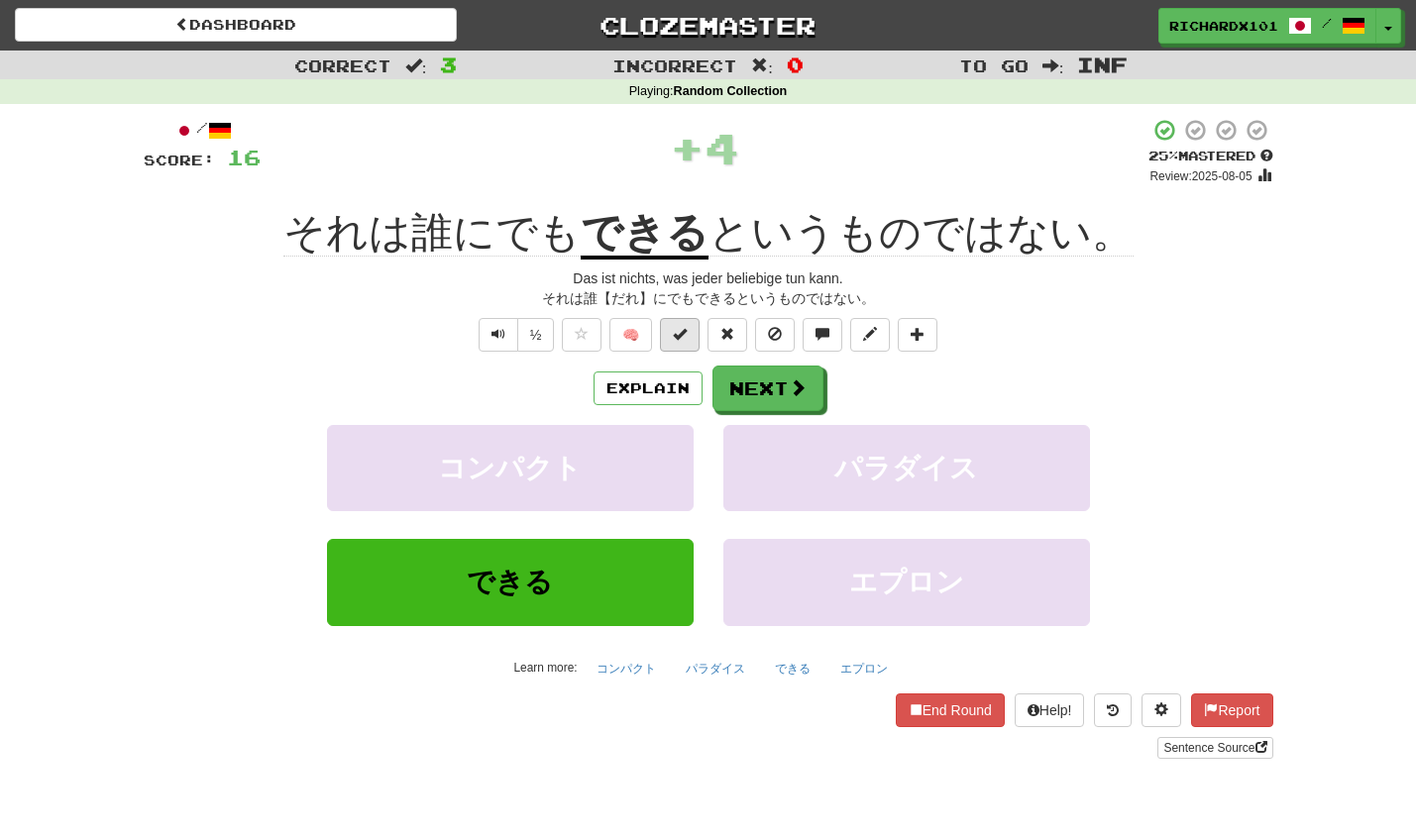 click at bounding box center (680, 334) 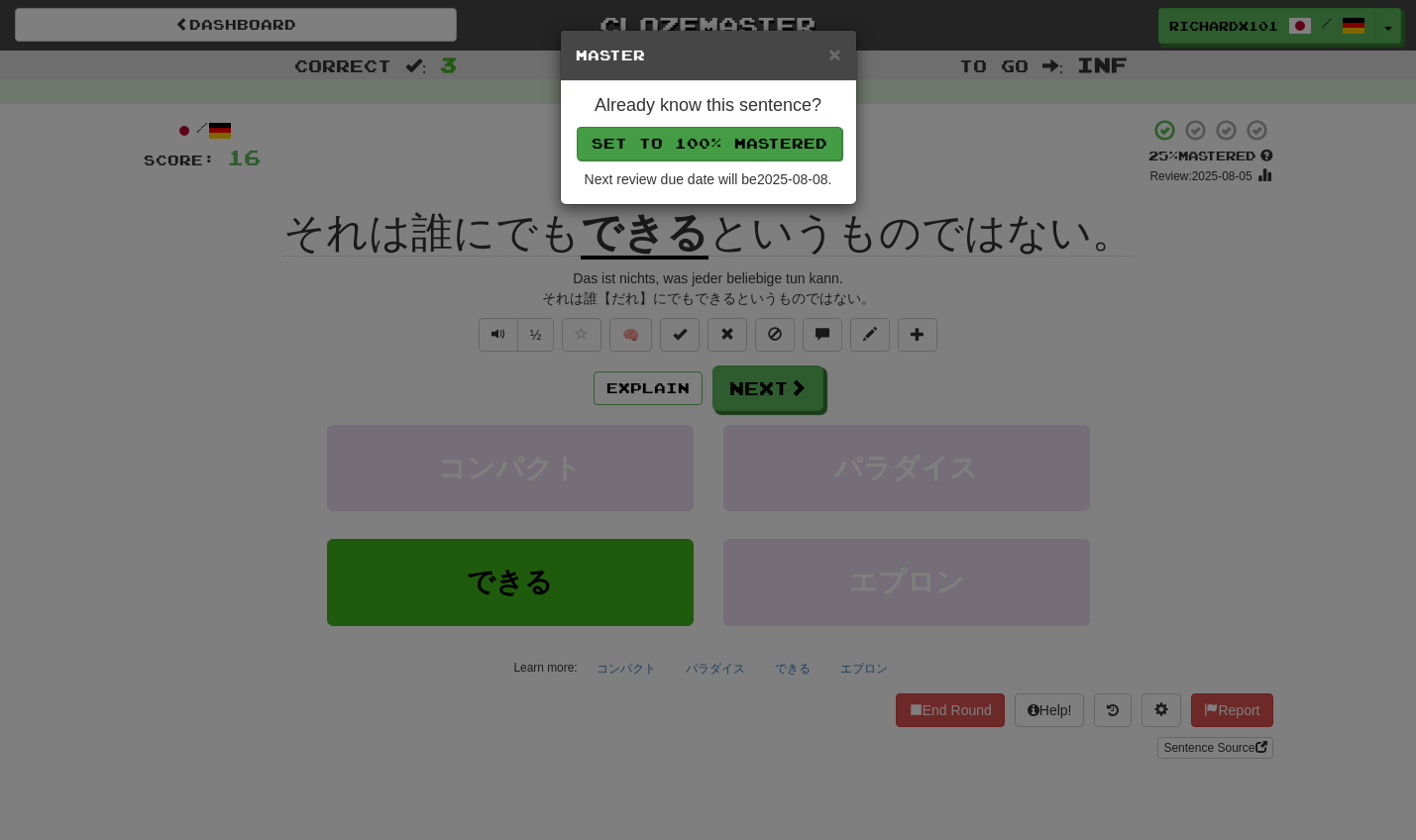 click on "Set to 100% Mastered" at bounding box center (709, 144) 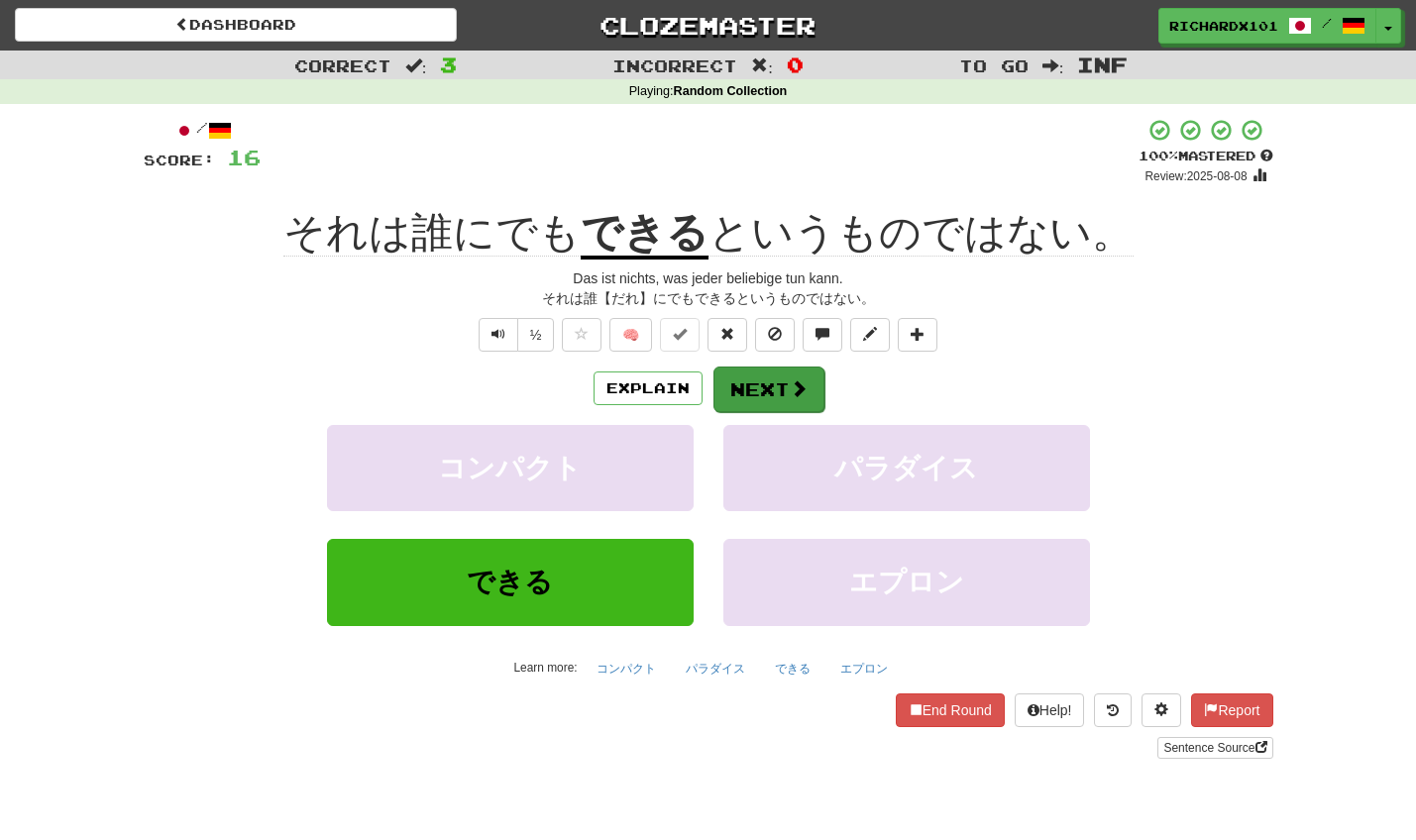 click on "Next" at bounding box center (769, 389) 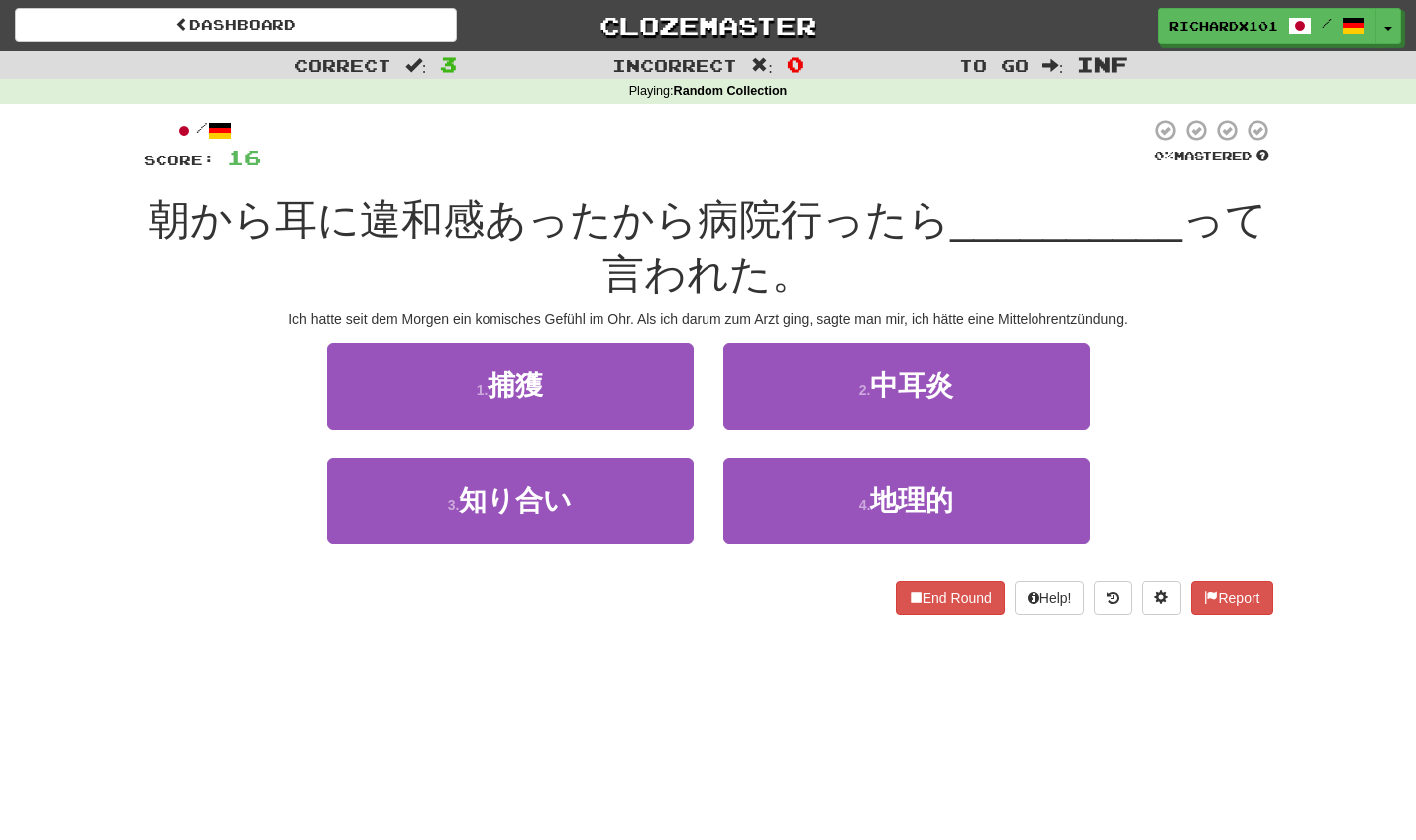 click on "2 .  中耳炎" at bounding box center (907, 385) 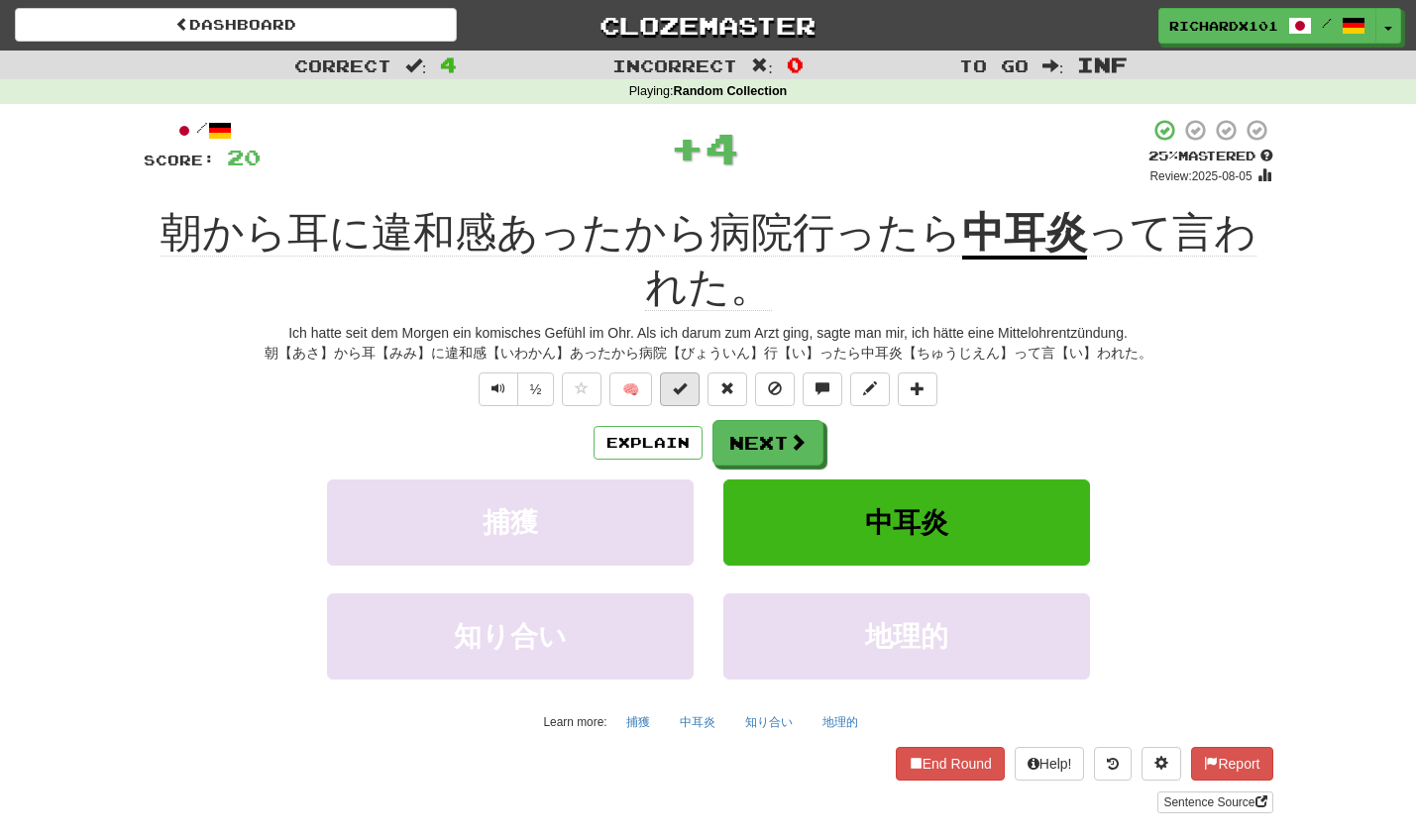 click at bounding box center (680, 388) 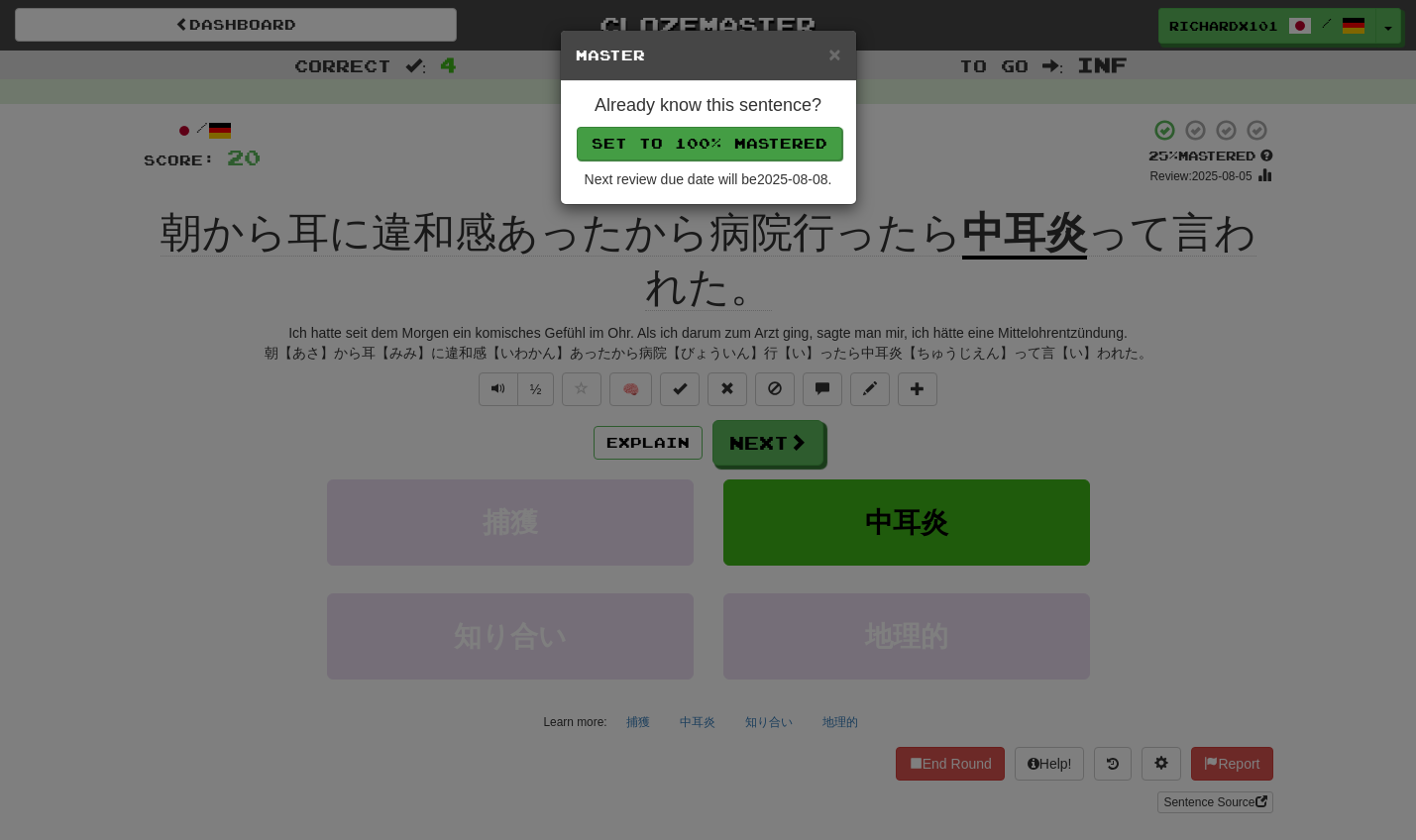 click on "Set to 100% Mastered" at bounding box center (709, 144) 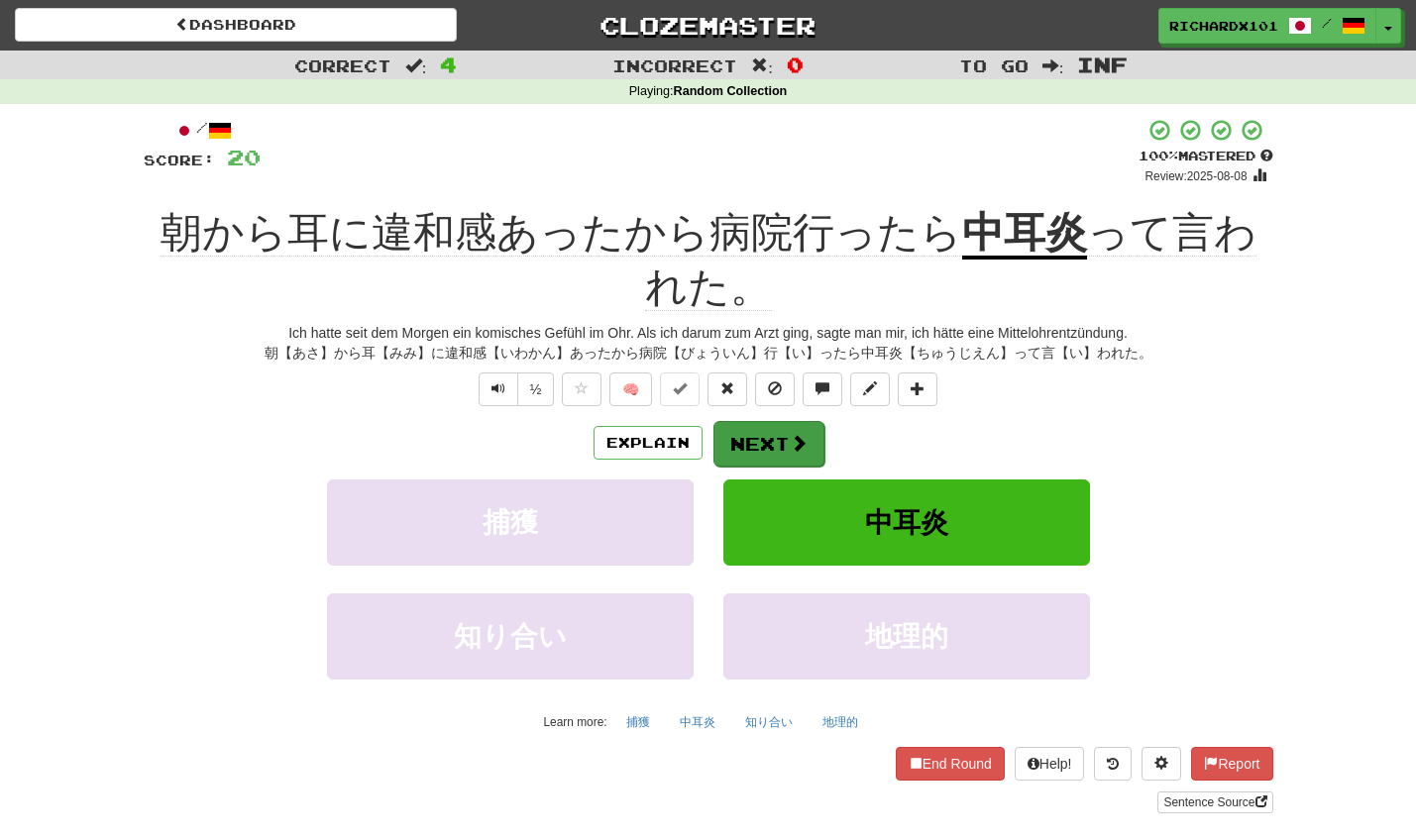 click on "Next" at bounding box center (769, 444) 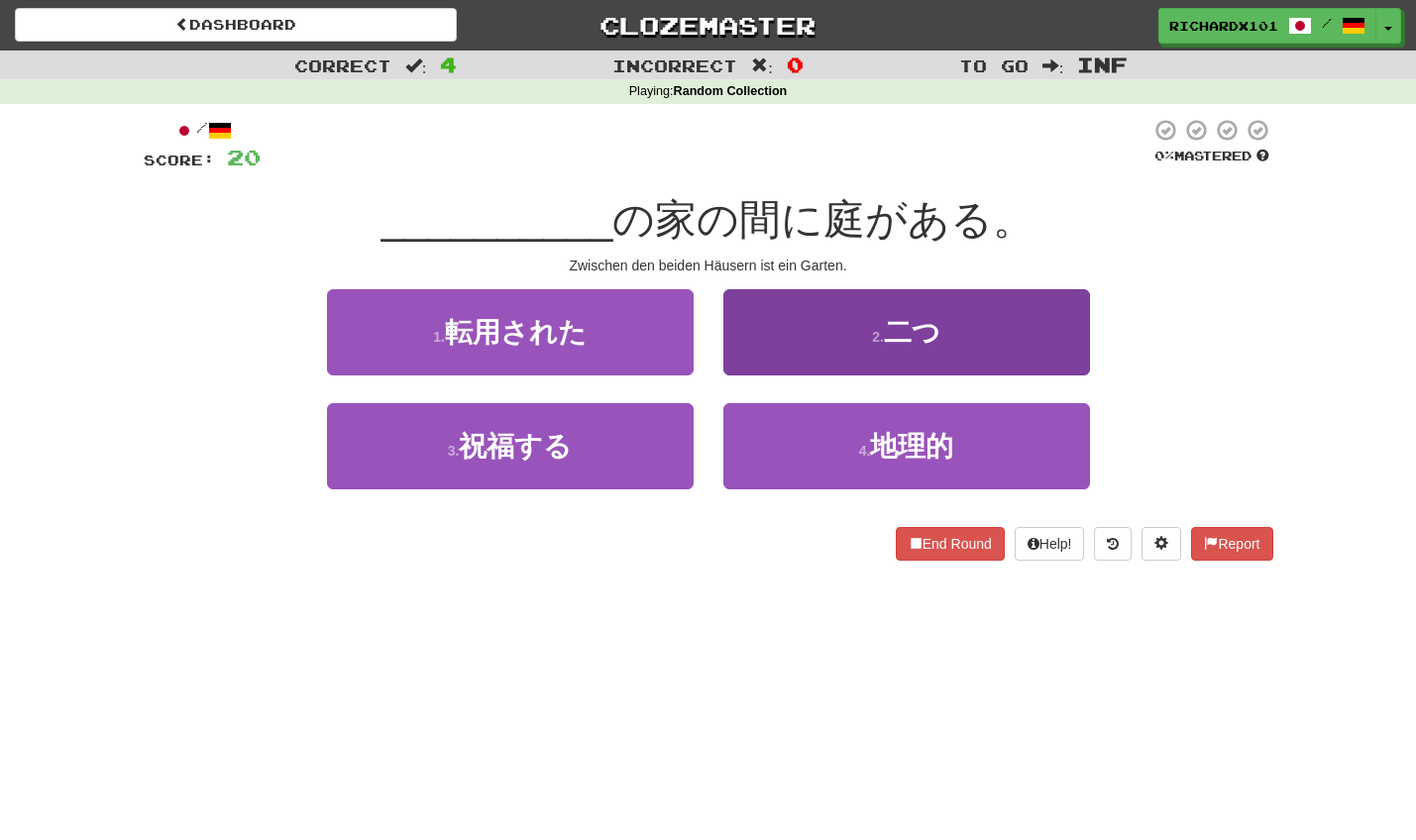 click on "2 .  二つ" at bounding box center (907, 332) 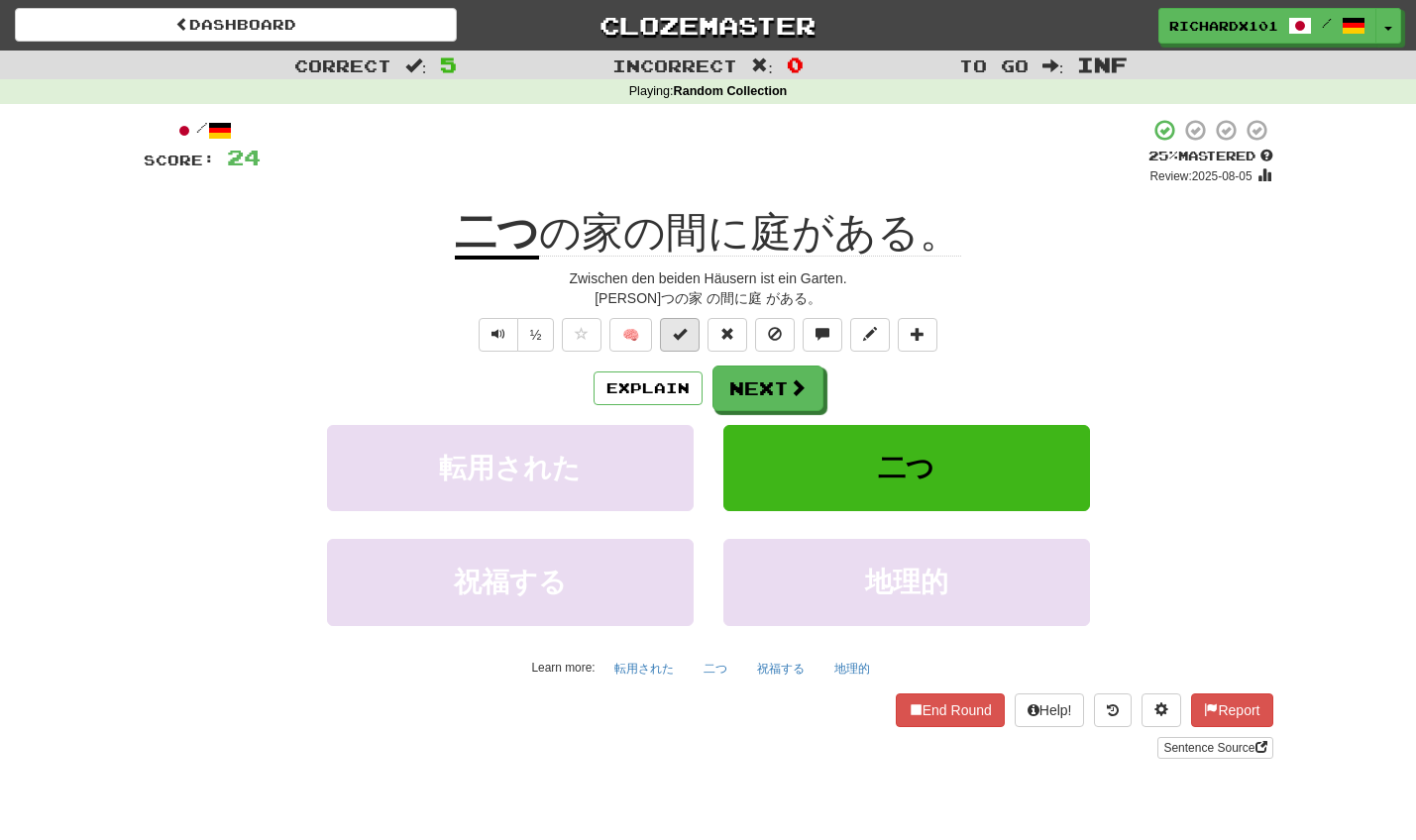 click at bounding box center [680, 335] 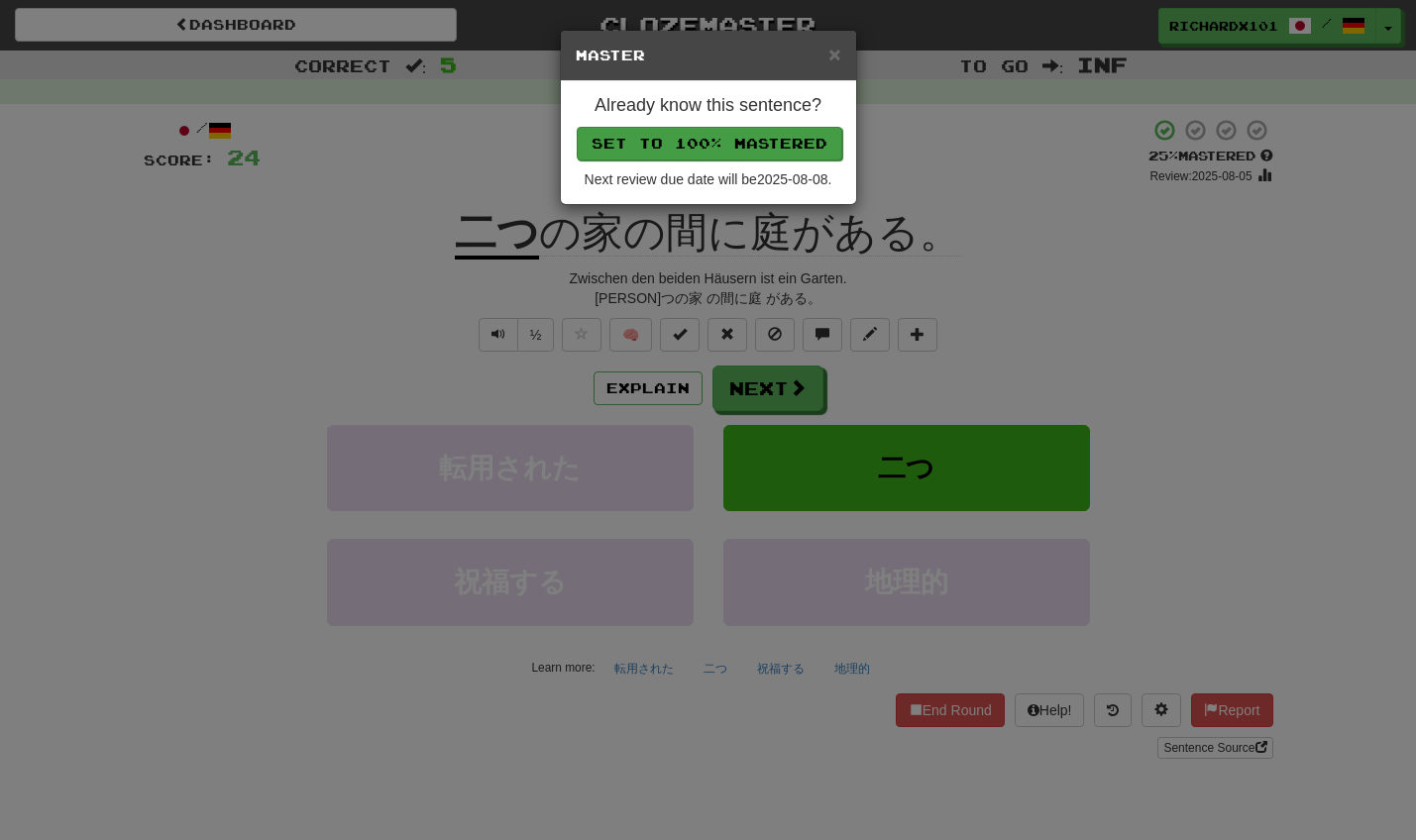 click on "Set to 100% Mastered" at bounding box center [709, 144] 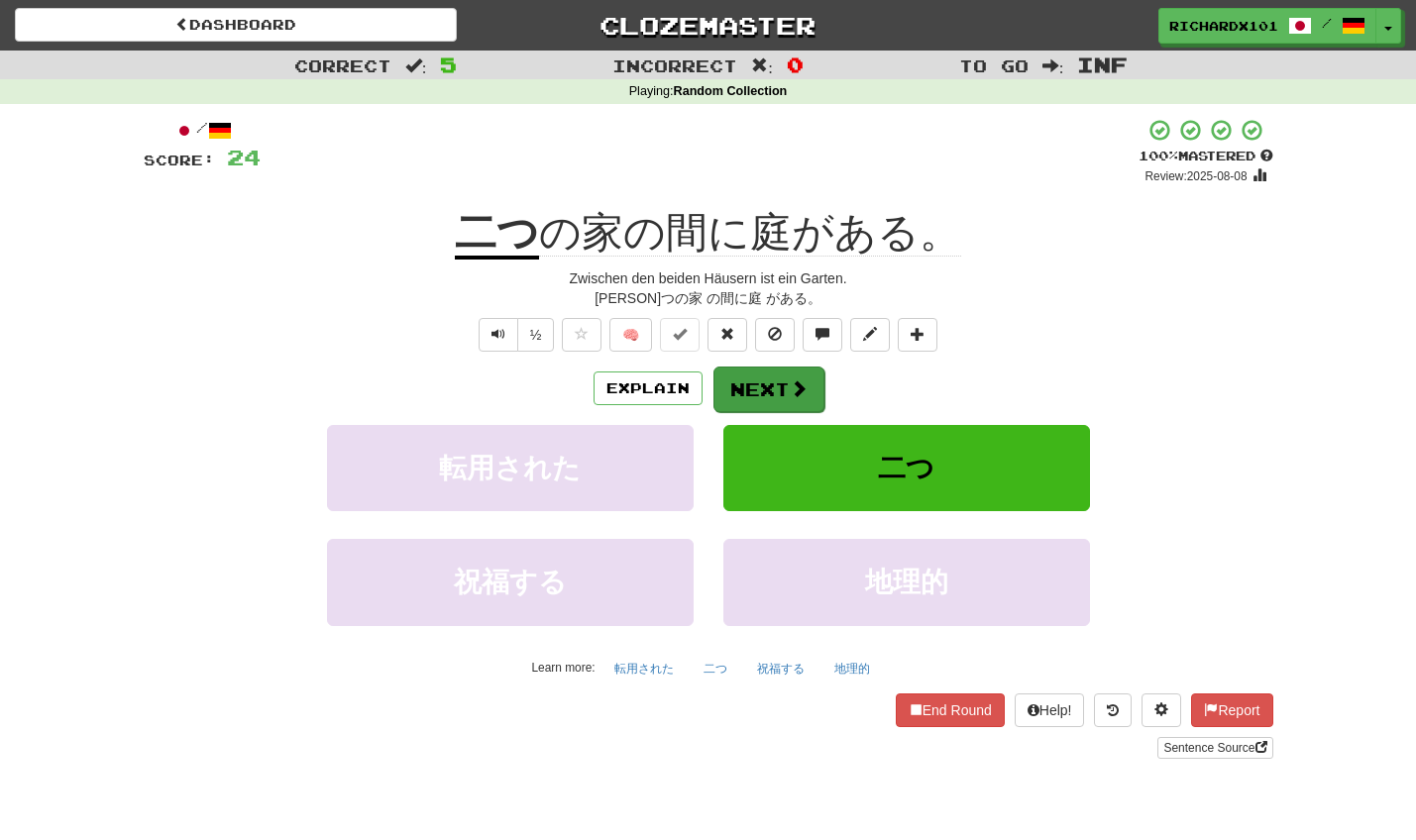 click on "Next" at bounding box center [769, 389] 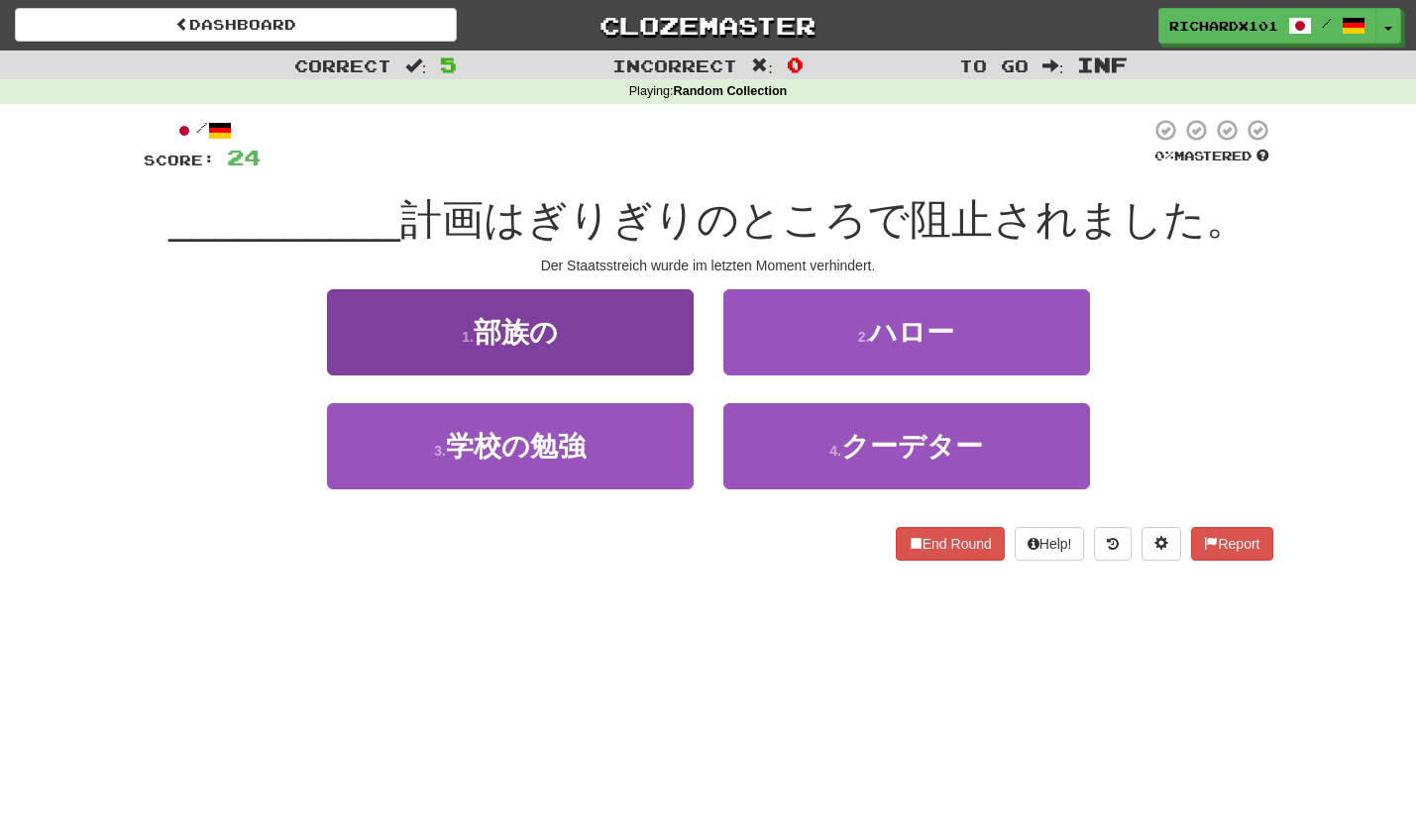 click on "1 .  部族の" at bounding box center (510, 332) 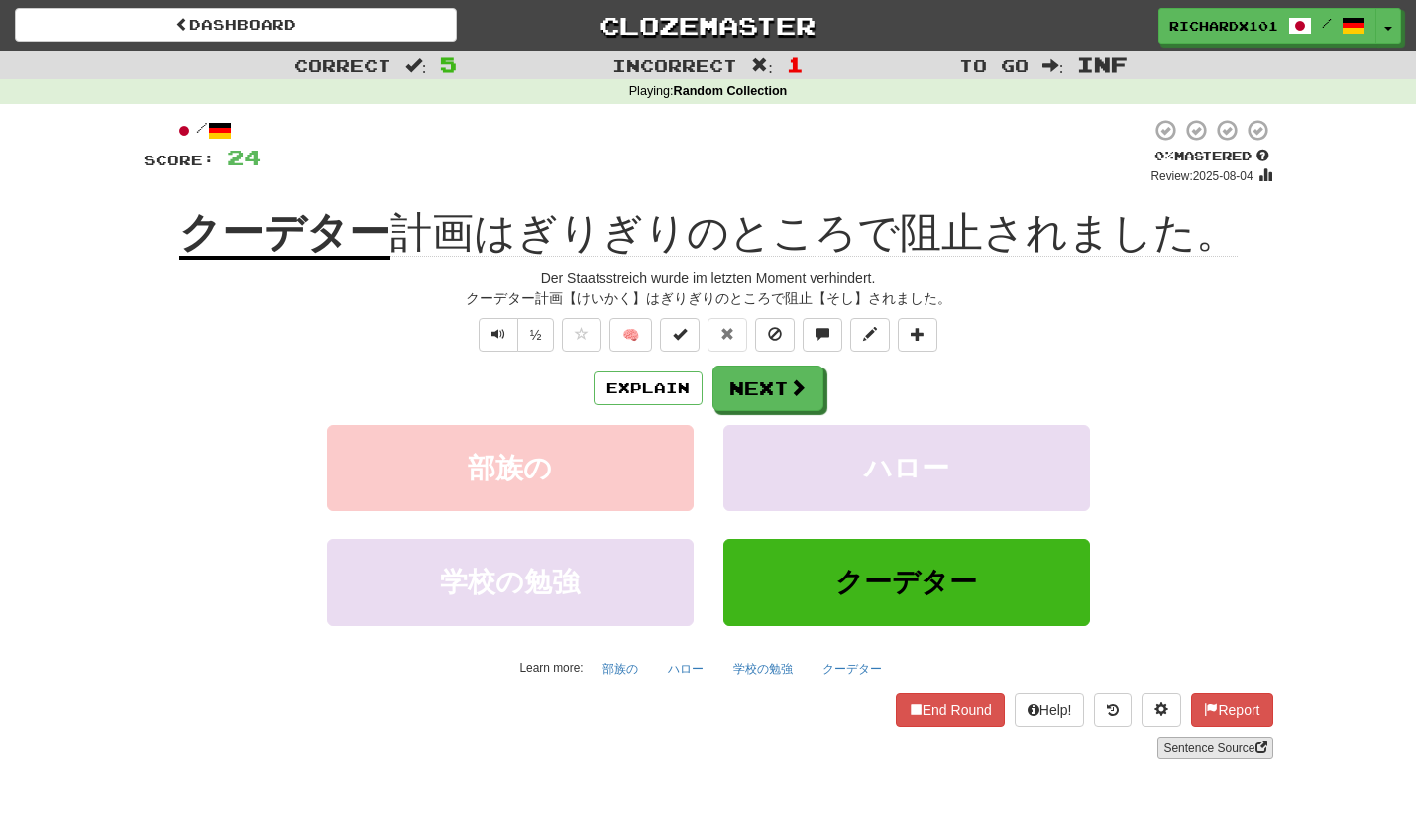 click on "Sentence Source" at bounding box center (1215, 748) 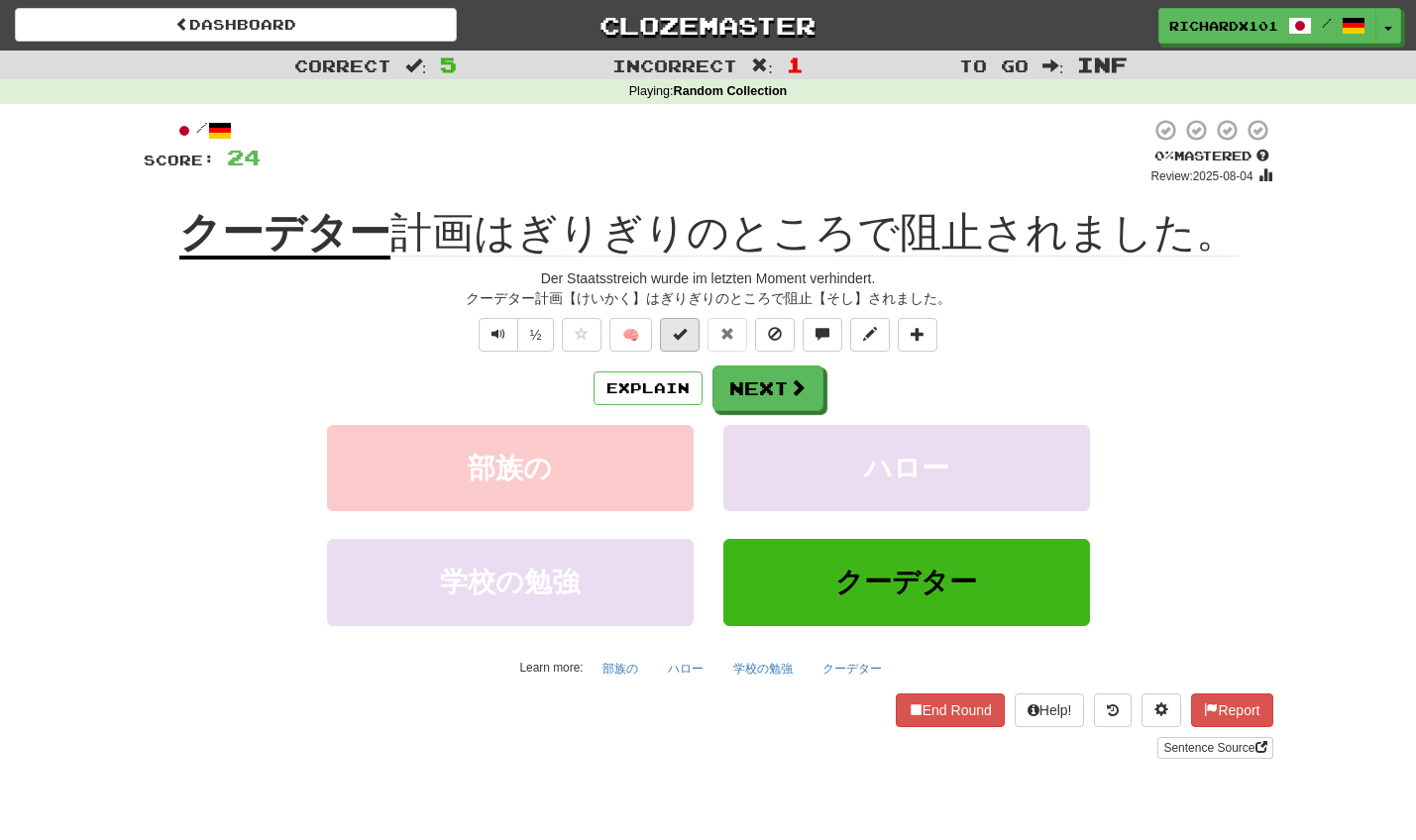 click at bounding box center [680, 334] 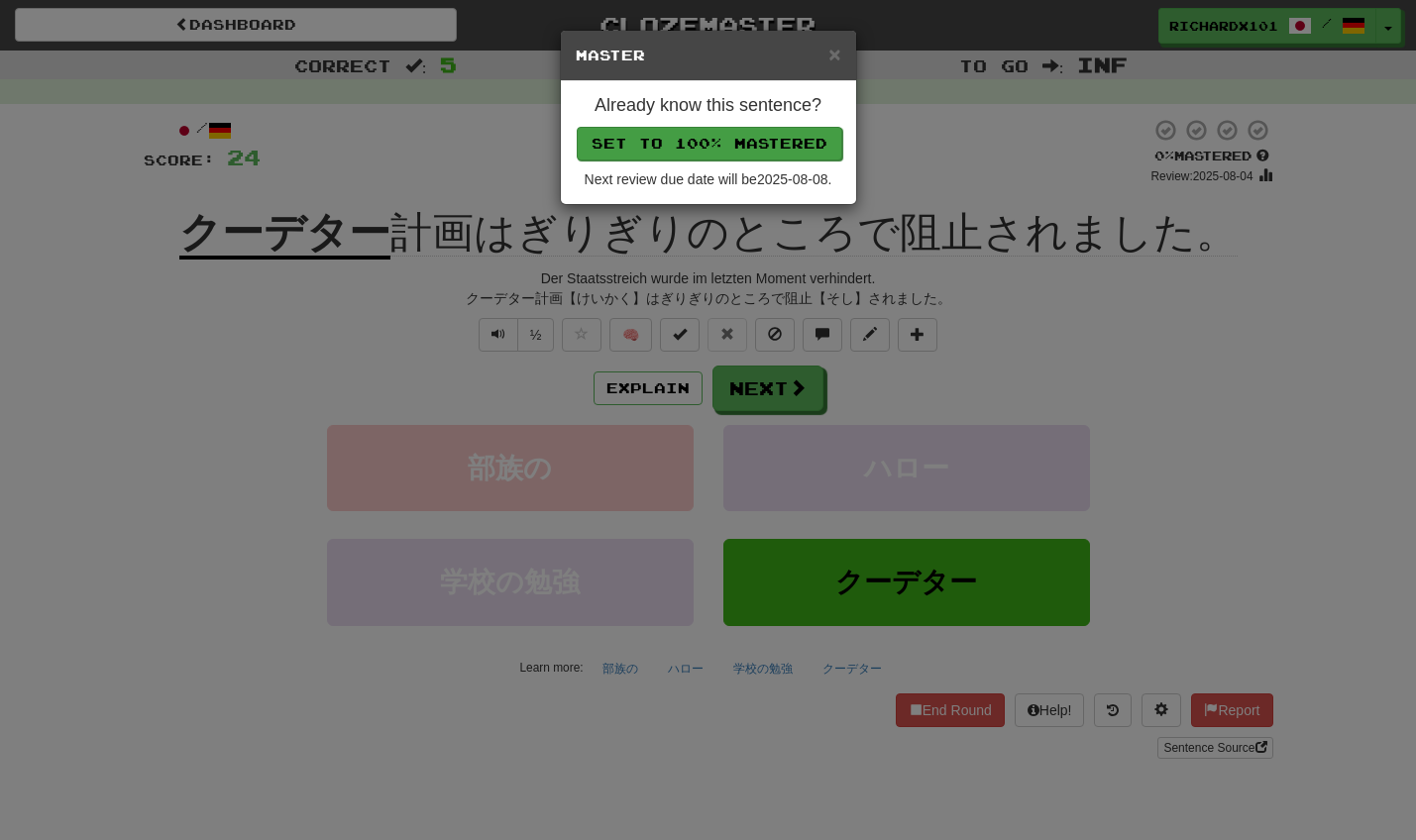 click on "Set to 100% Mastered" at bounding box center [709, 144] 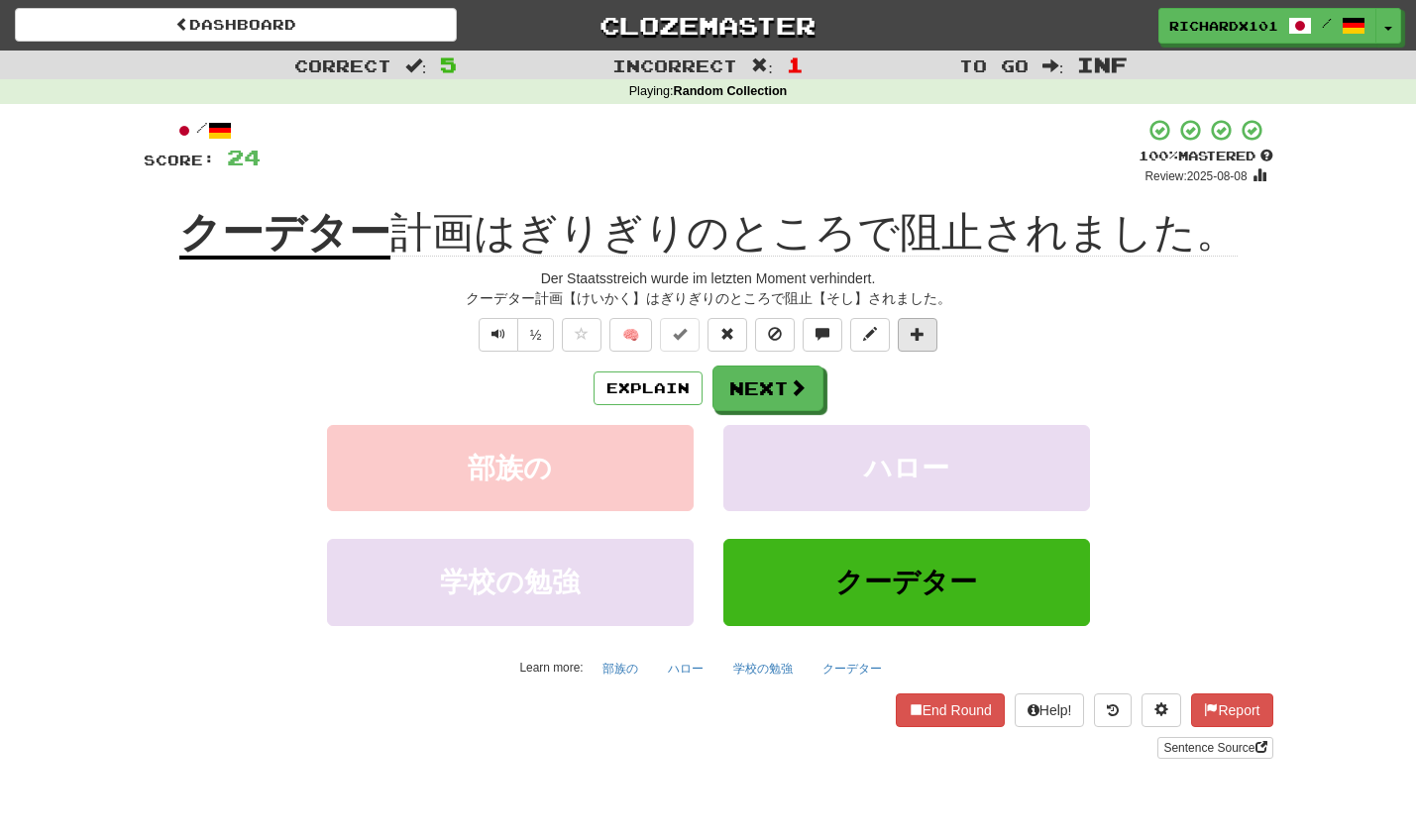 click at bounding box center (918, 335) 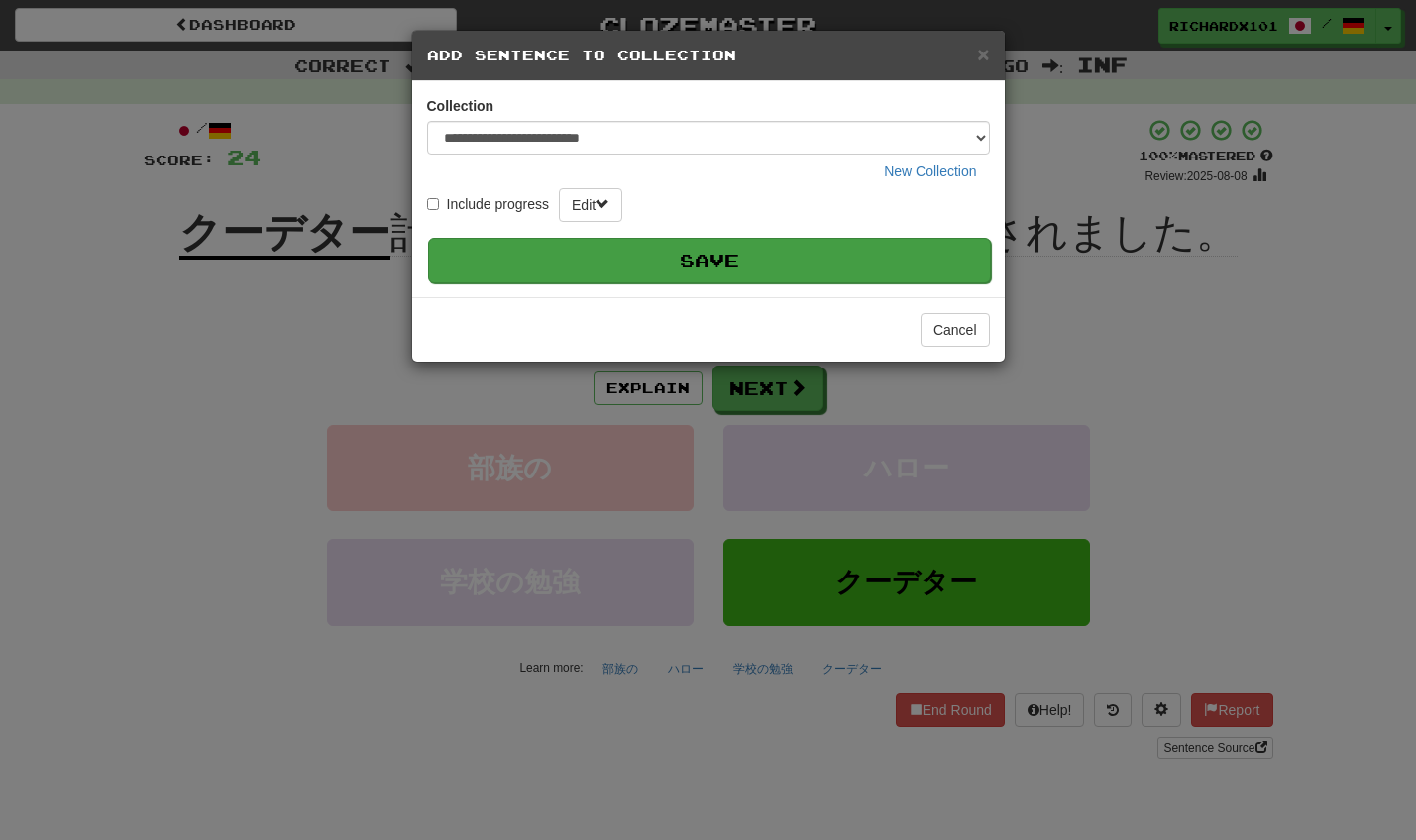 click on "Save" at bounding box center [709, 261] 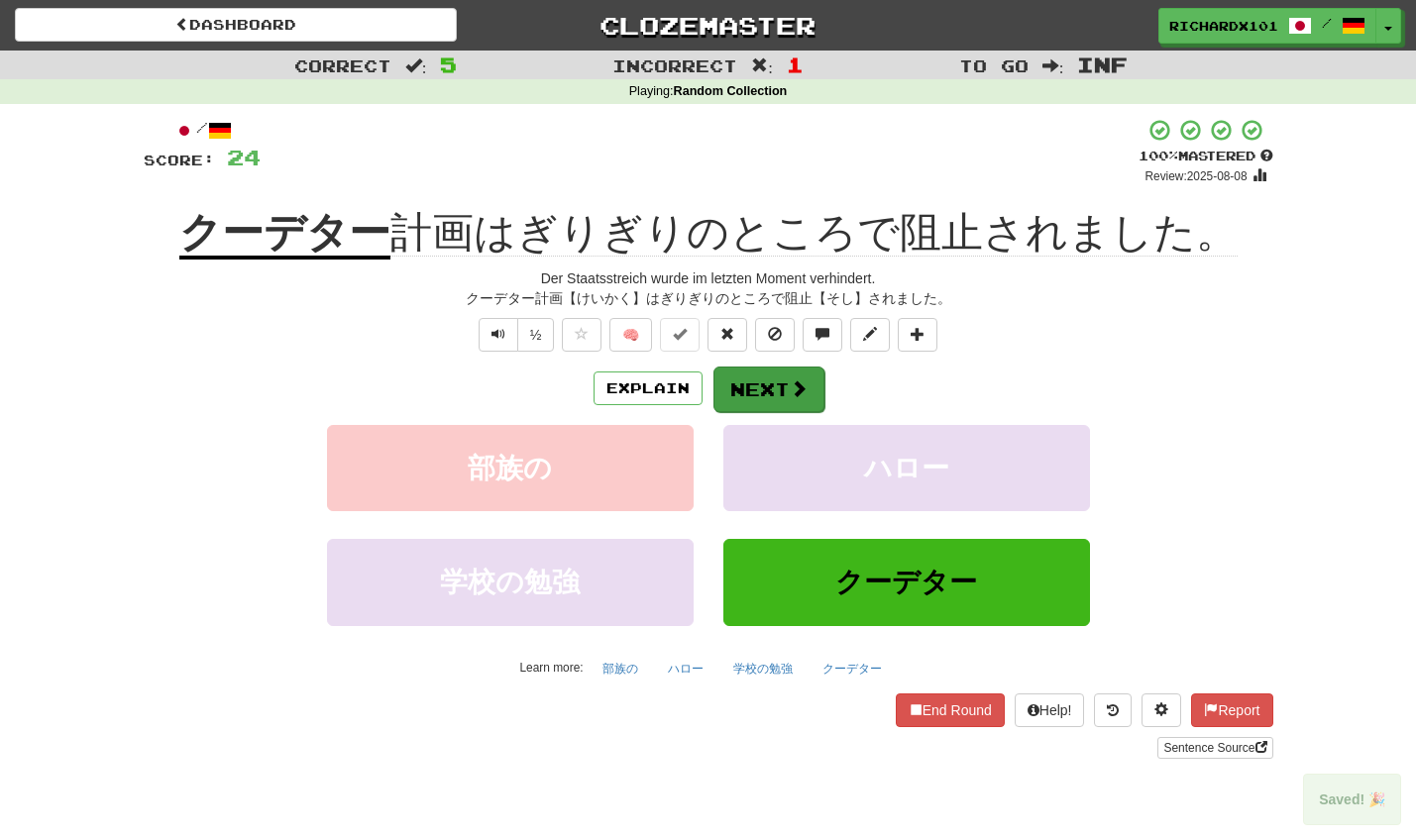 click on "Next" at bounding box center [769, 389] 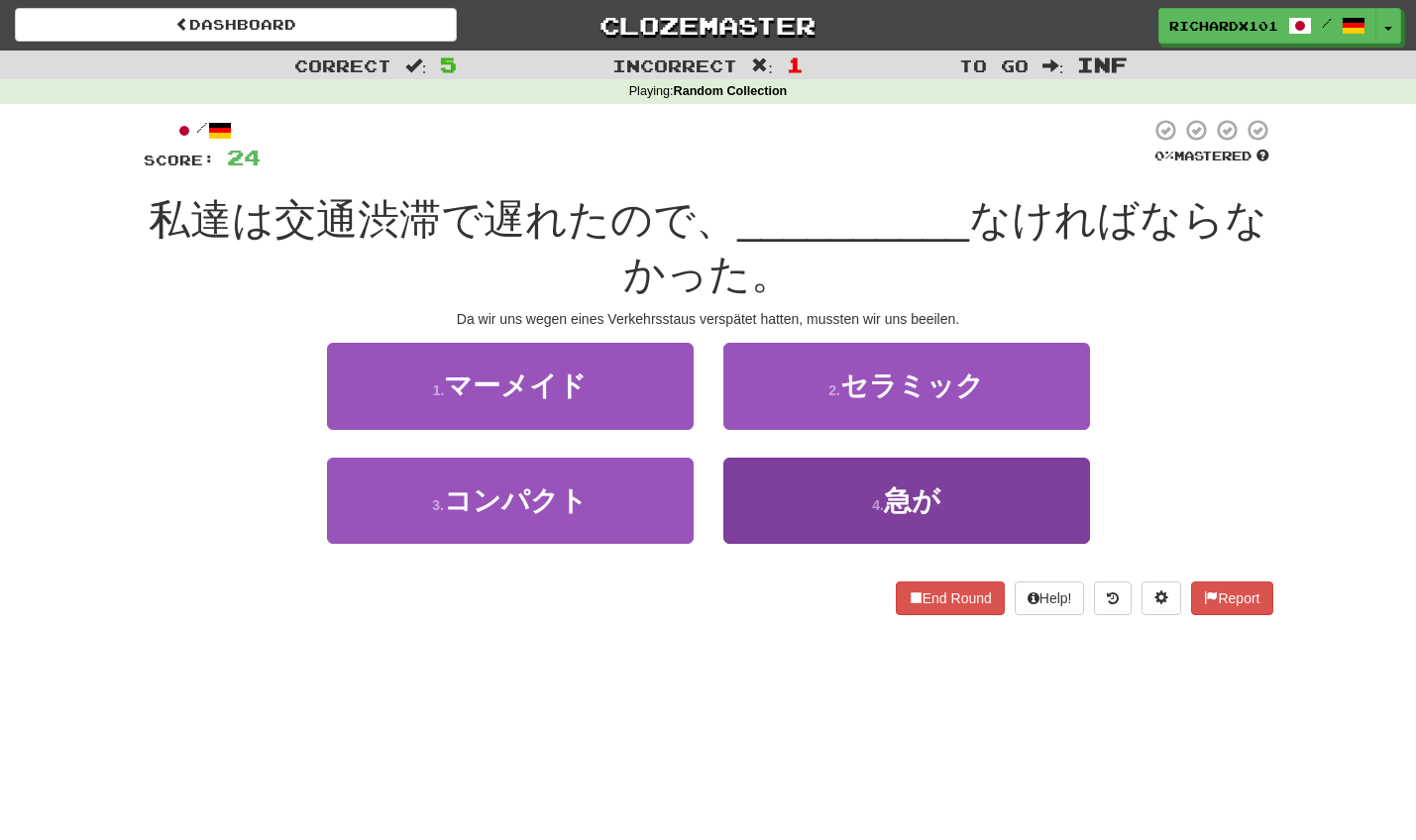 click on "4 .  急が" at bounding box center [907, 500] 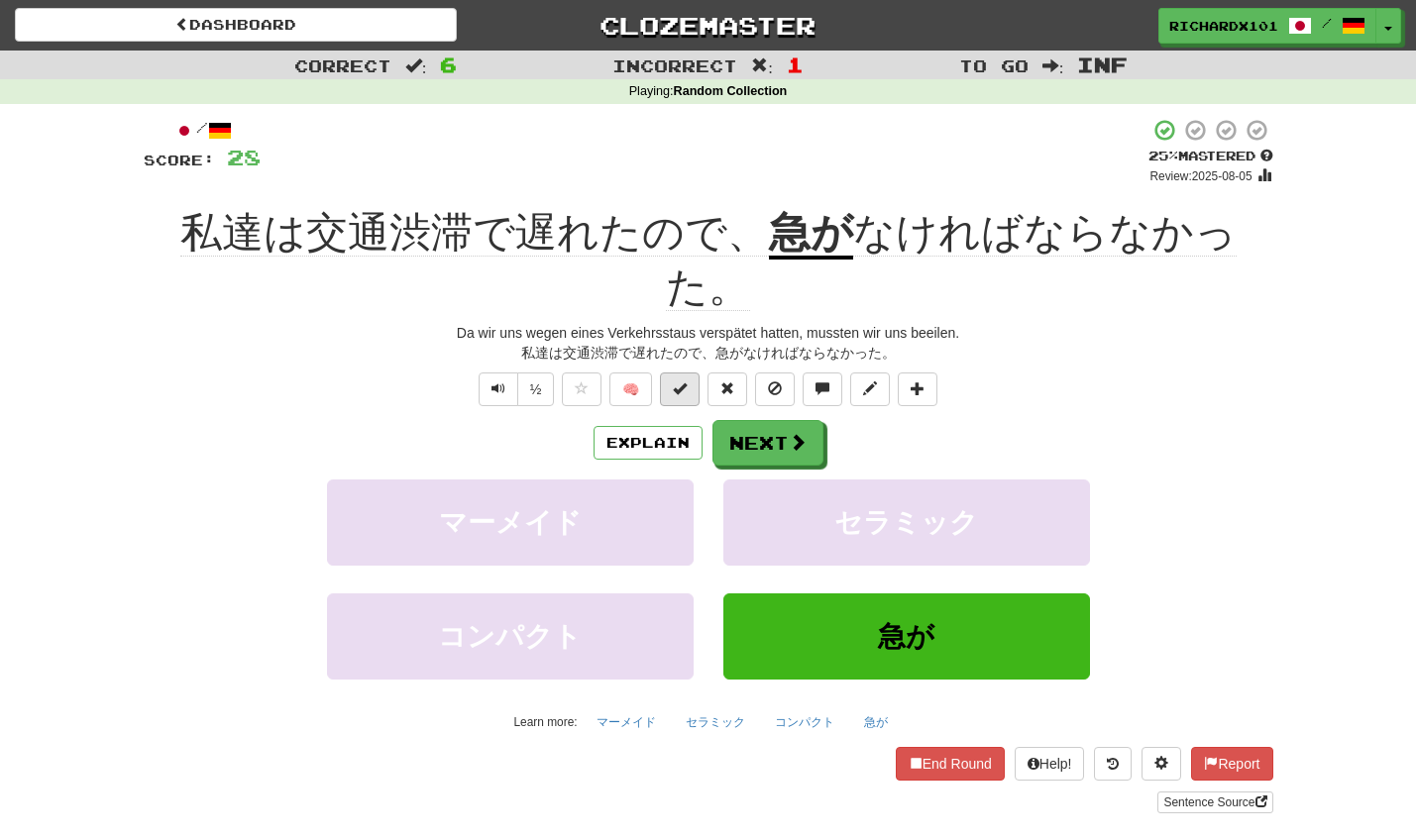 click at bounding box center (680, 388) 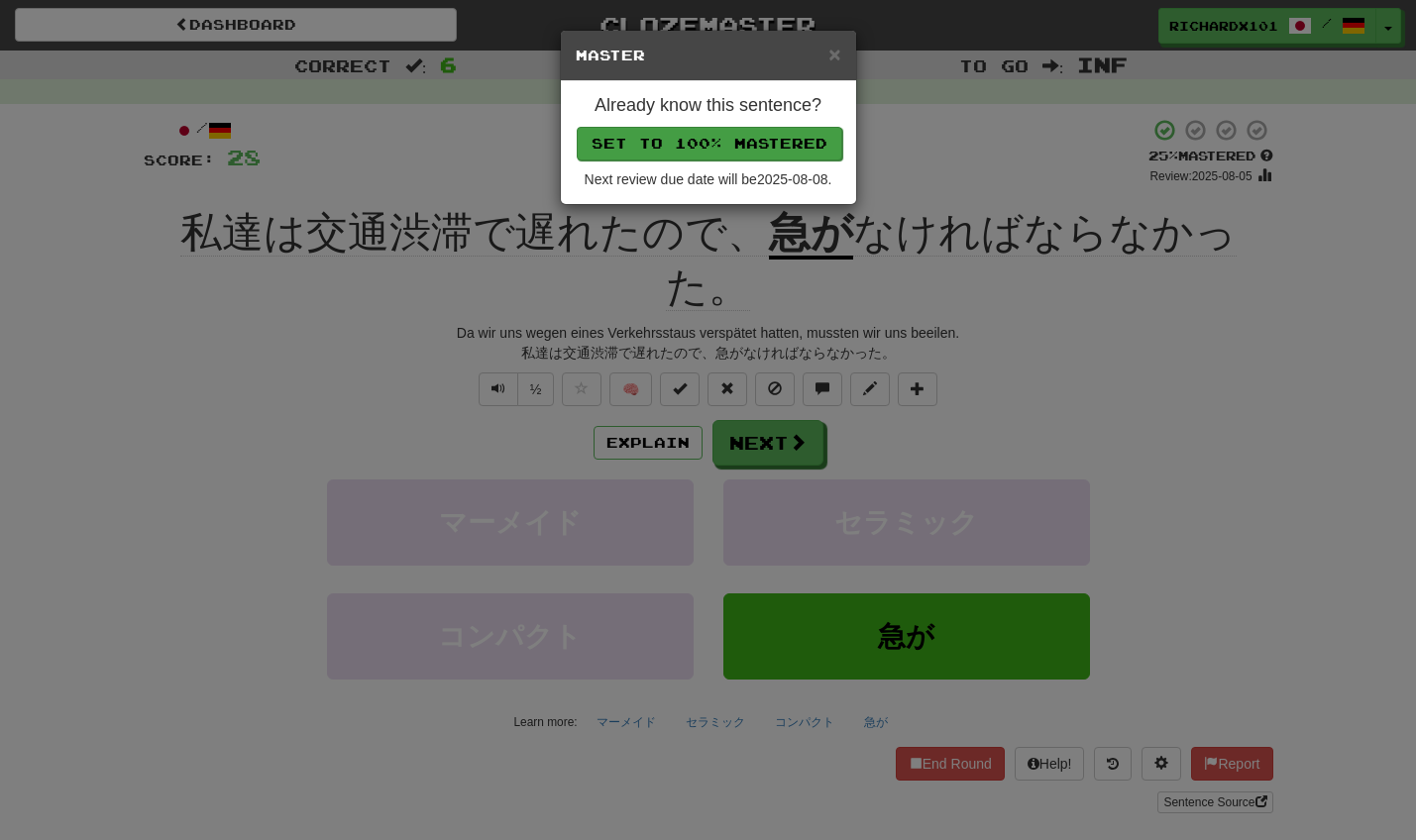 click on "Set to 100% Mastered" at bounding box center (709, 144) 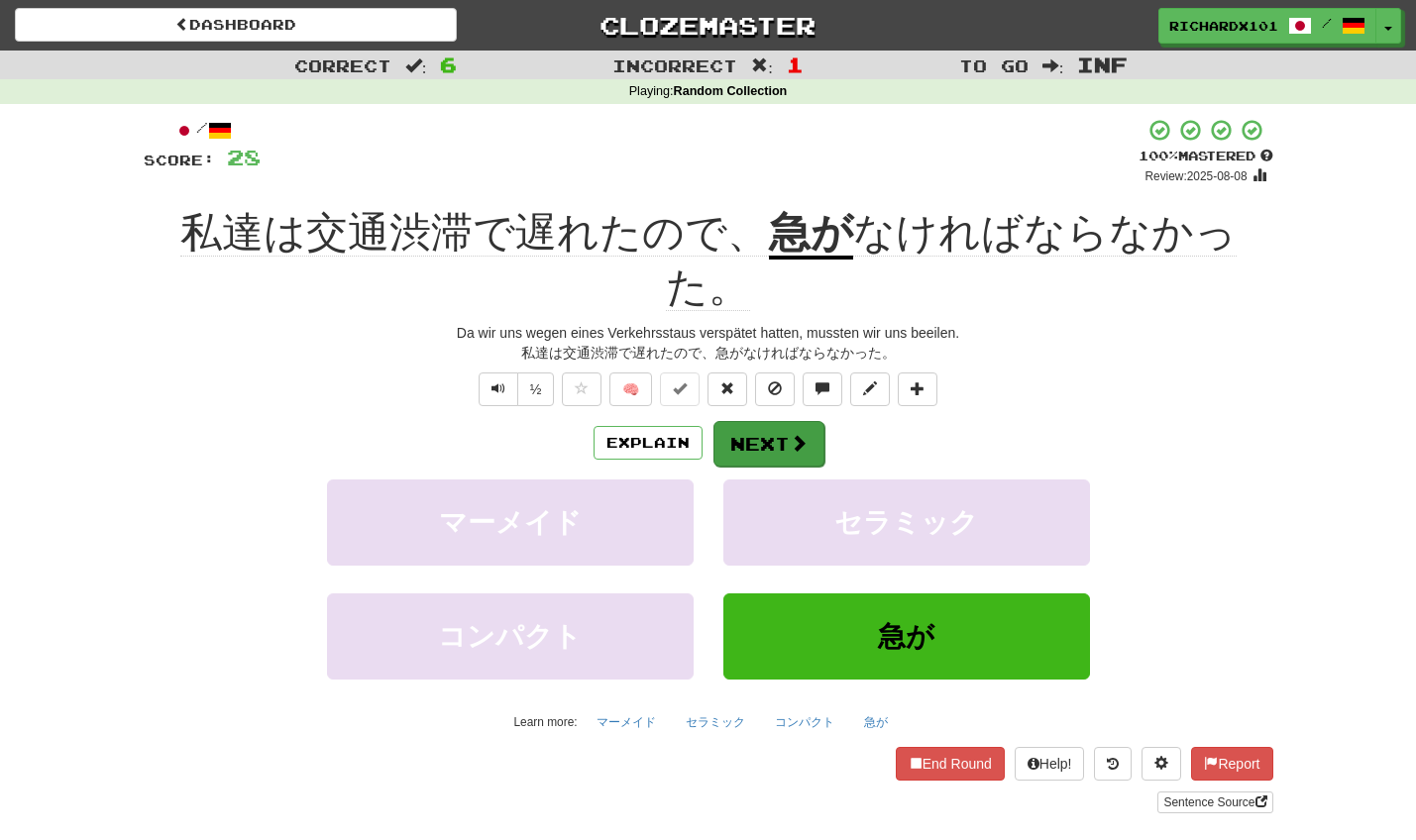 click on "Next" at bounding box center [769, 444] 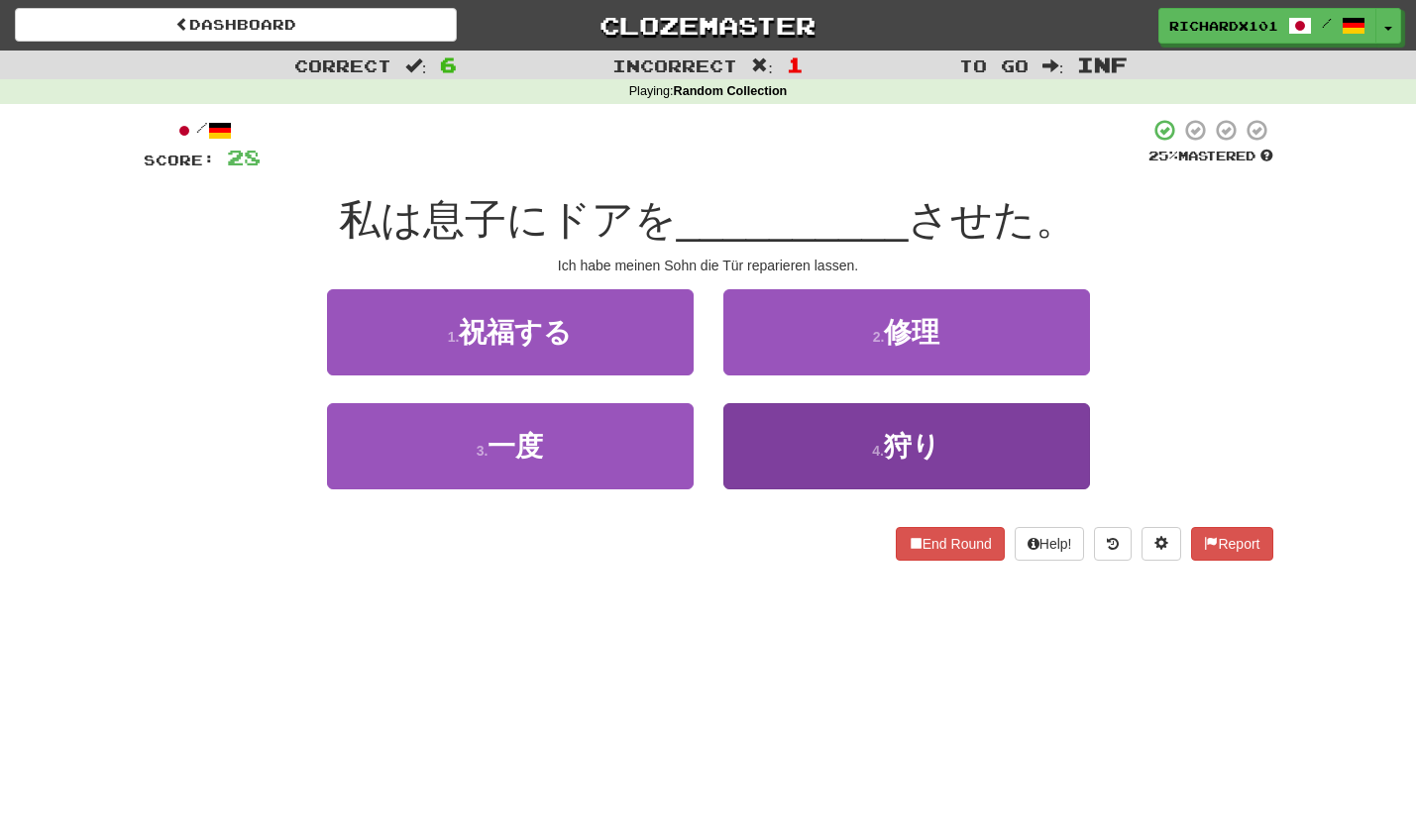 click on "4 .  狩り" at bounding box center (907, 446) 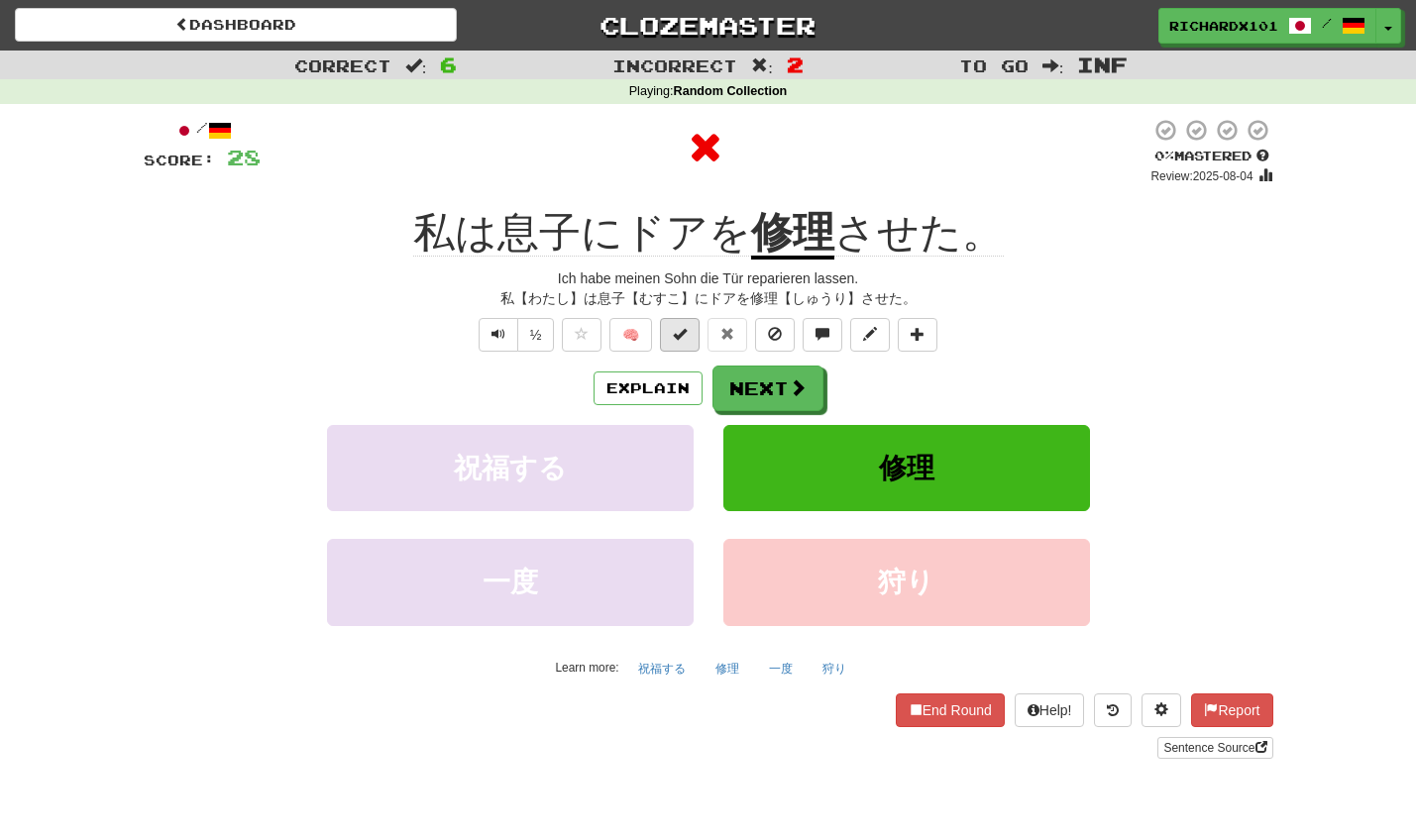 click at bounding box center [680, 335] 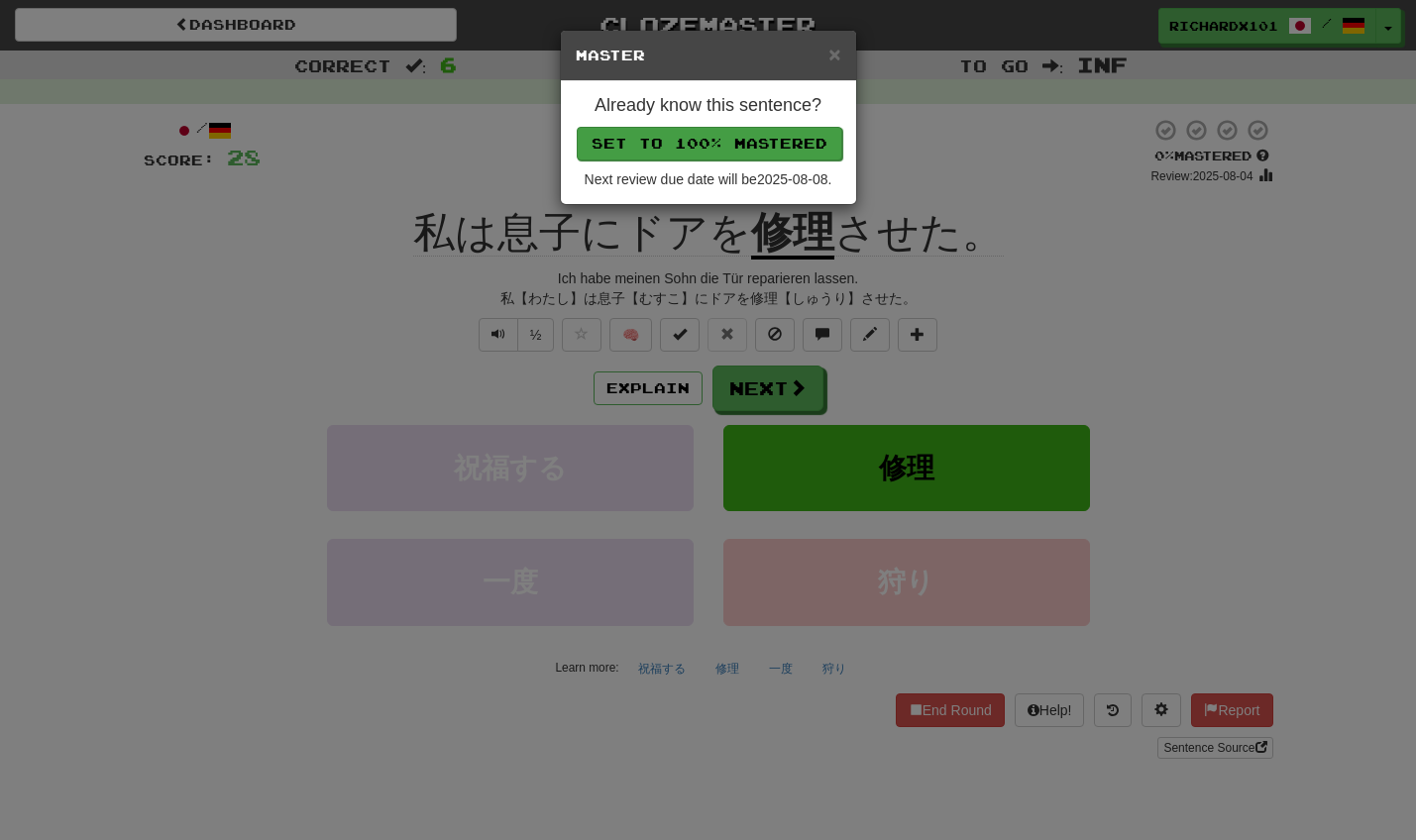 click on "Set to 100% Mastered" at bounding box center [709, 144] 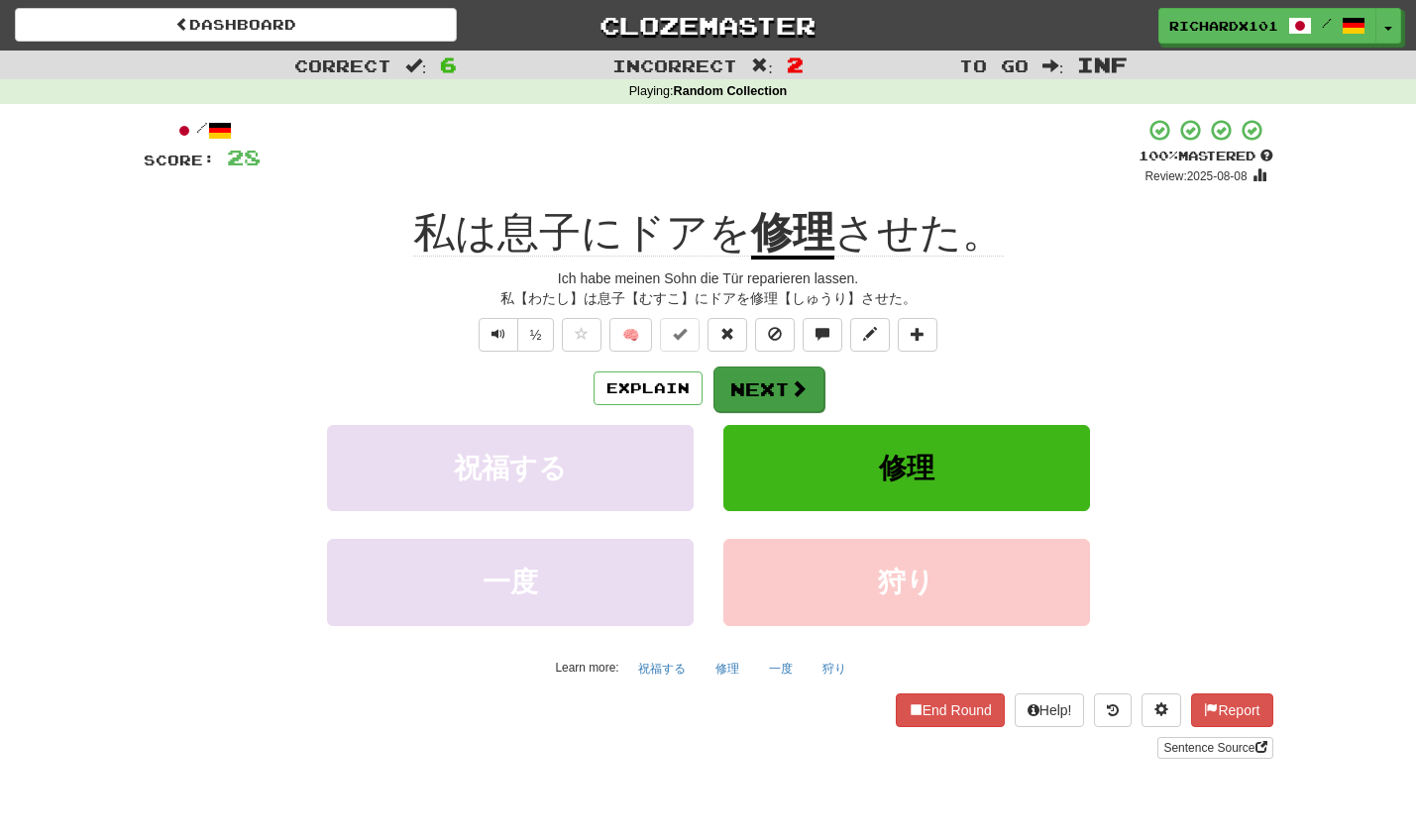 click on "Next" at bounding box center [769, 389] 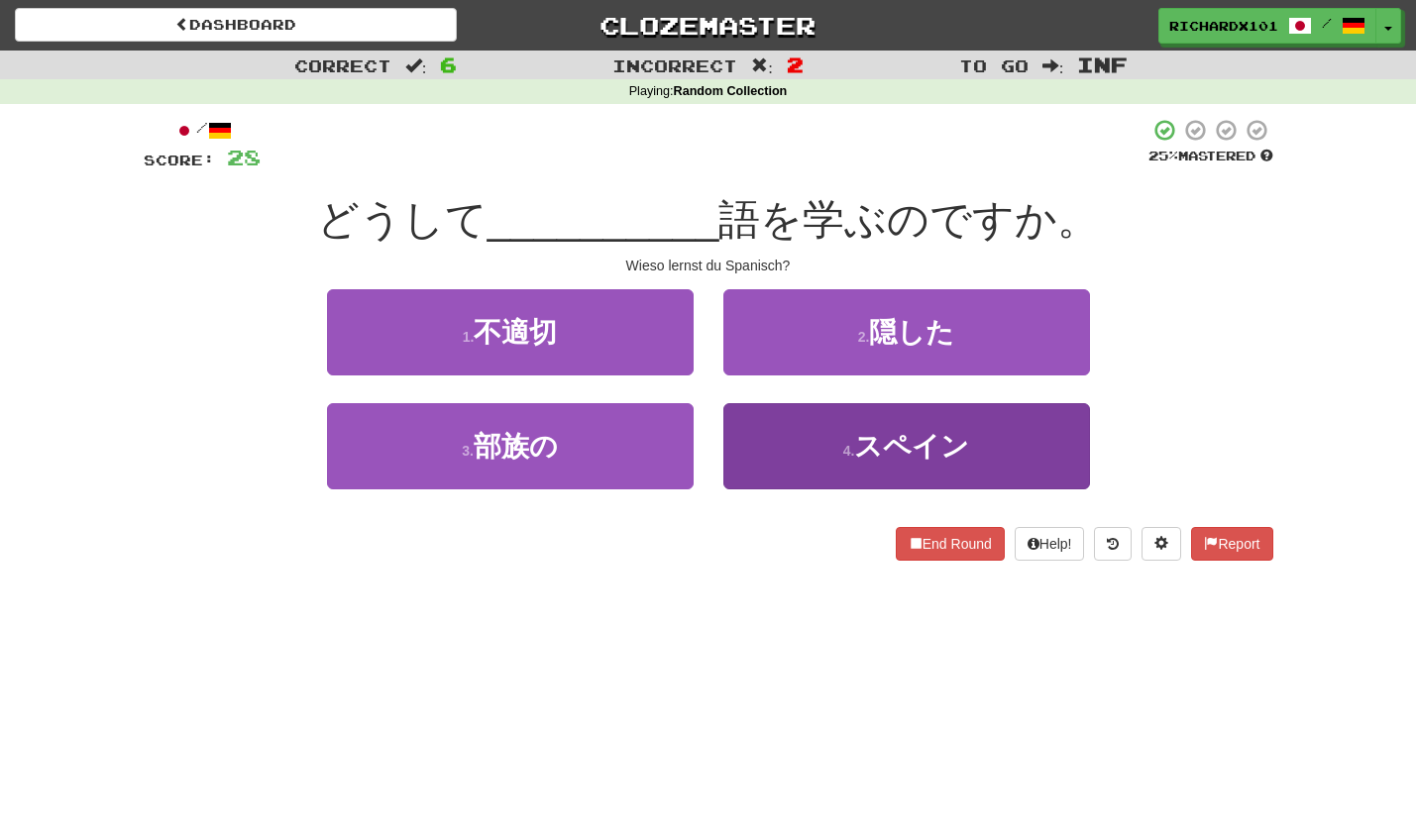 click on "4 .  スペイン" at bounding box center [907, 446] 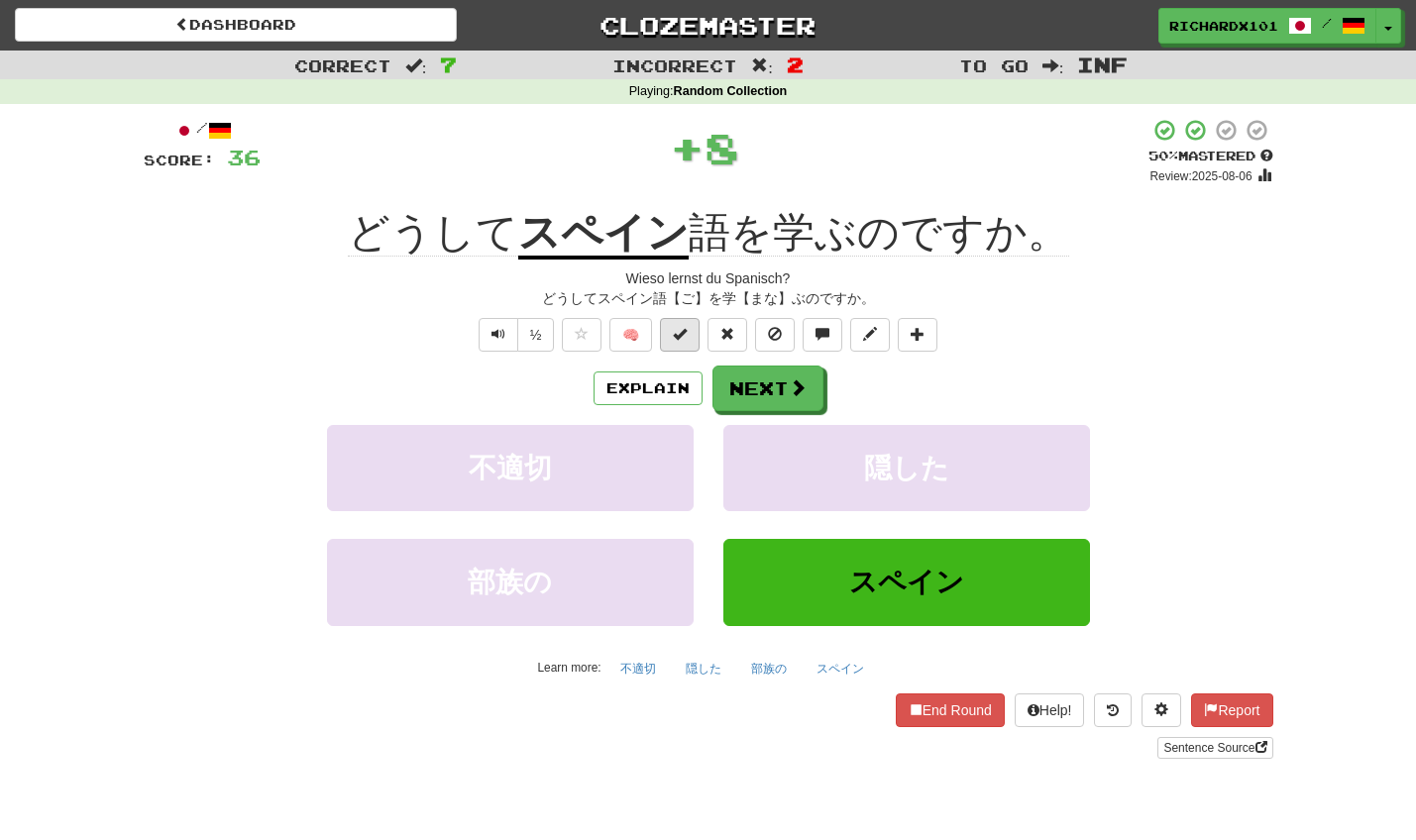 click at bounding box center (680, 334) 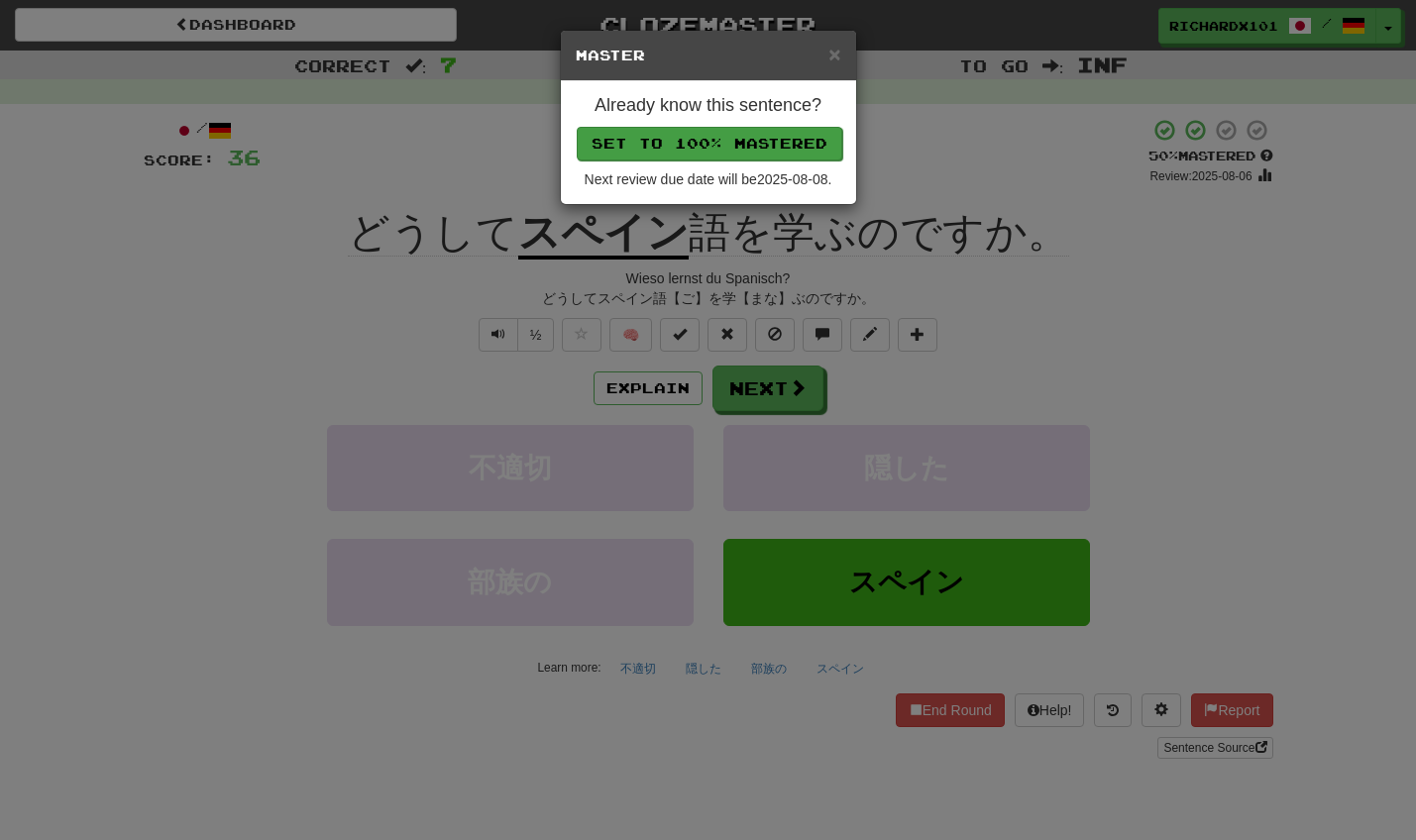 click on "Set to 100% Mastered" at bounding box center [709, 144] 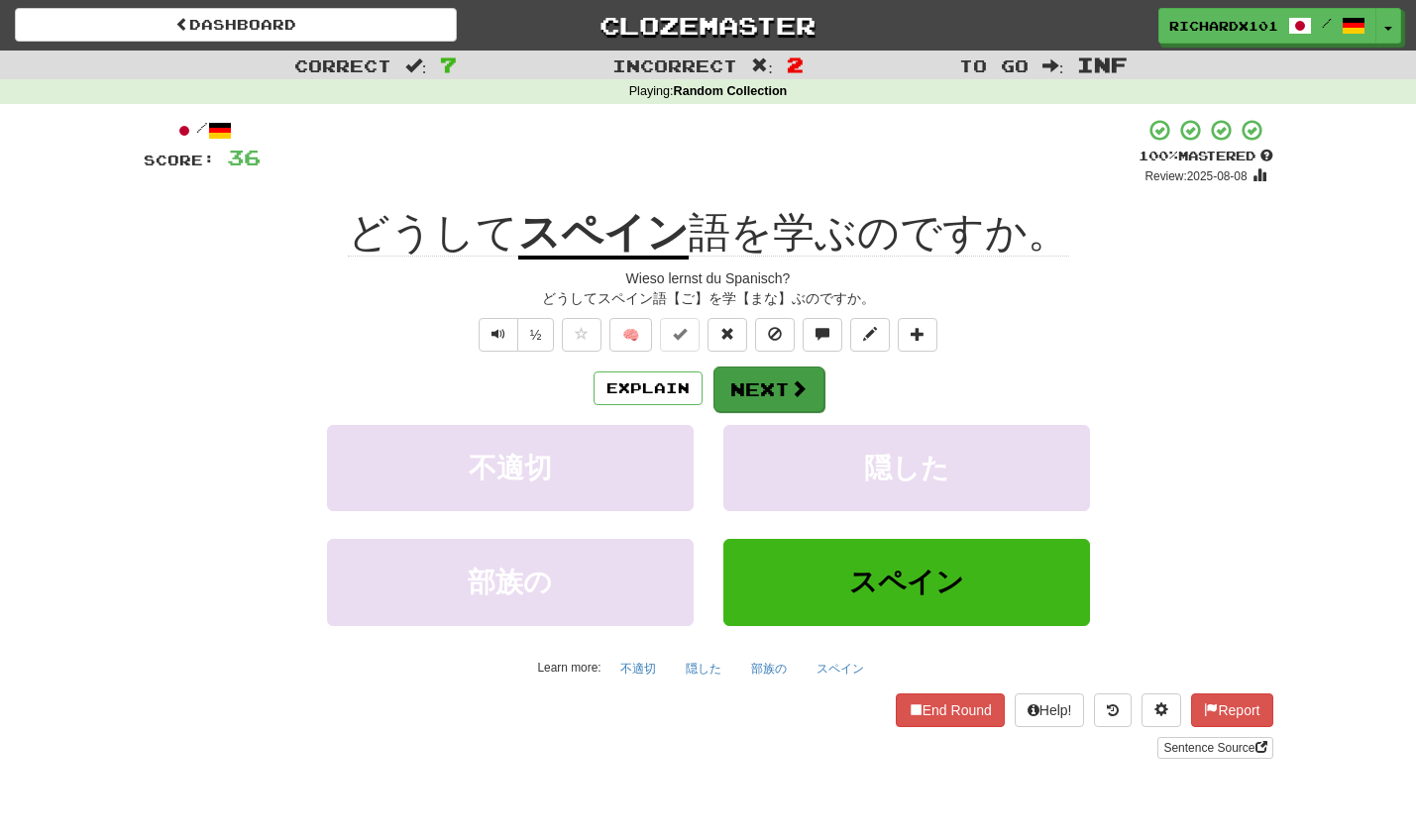 click on "Next" at bounding box center (769, 389) 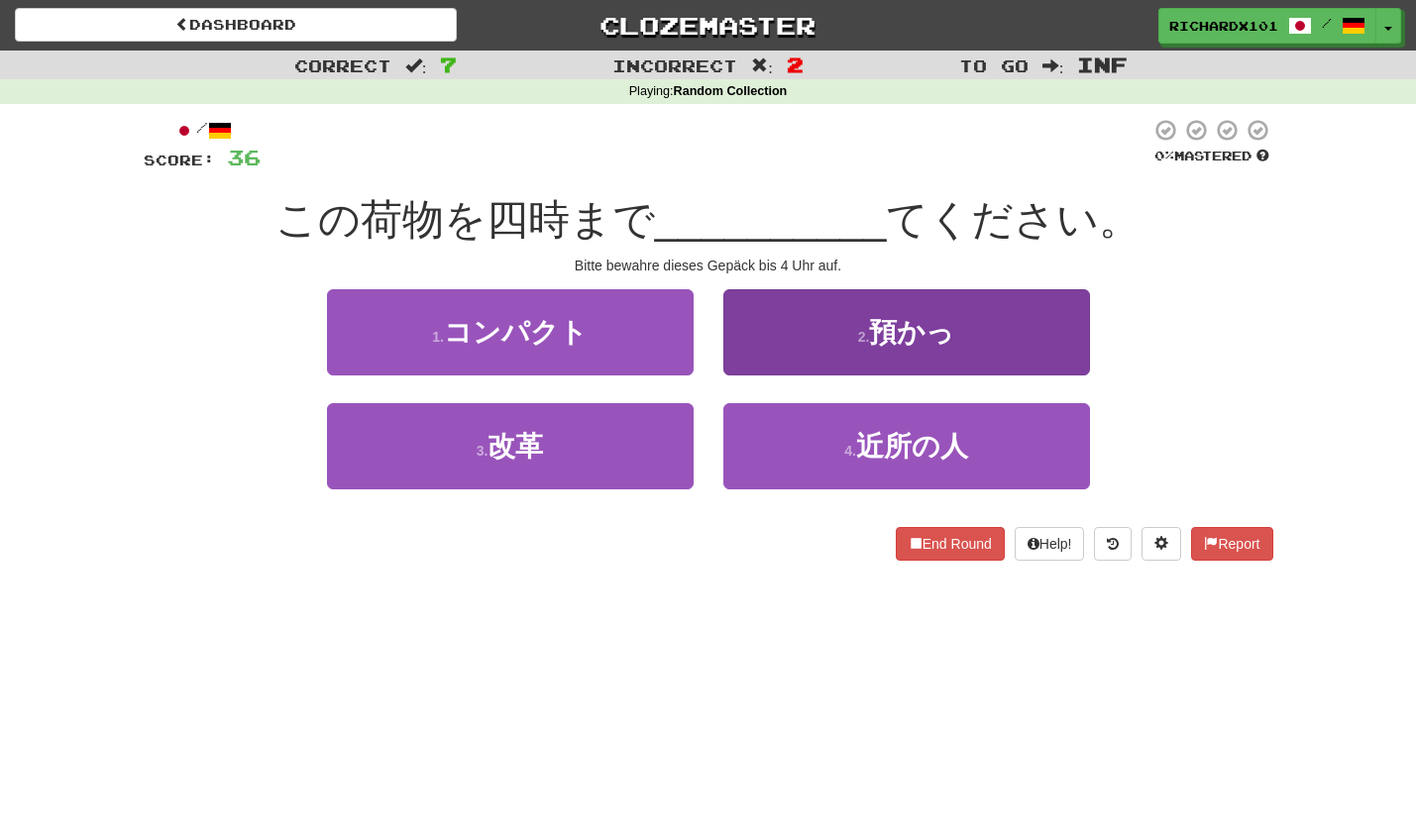 click on "2 .  預かっ" at bounding box center [907, 332] 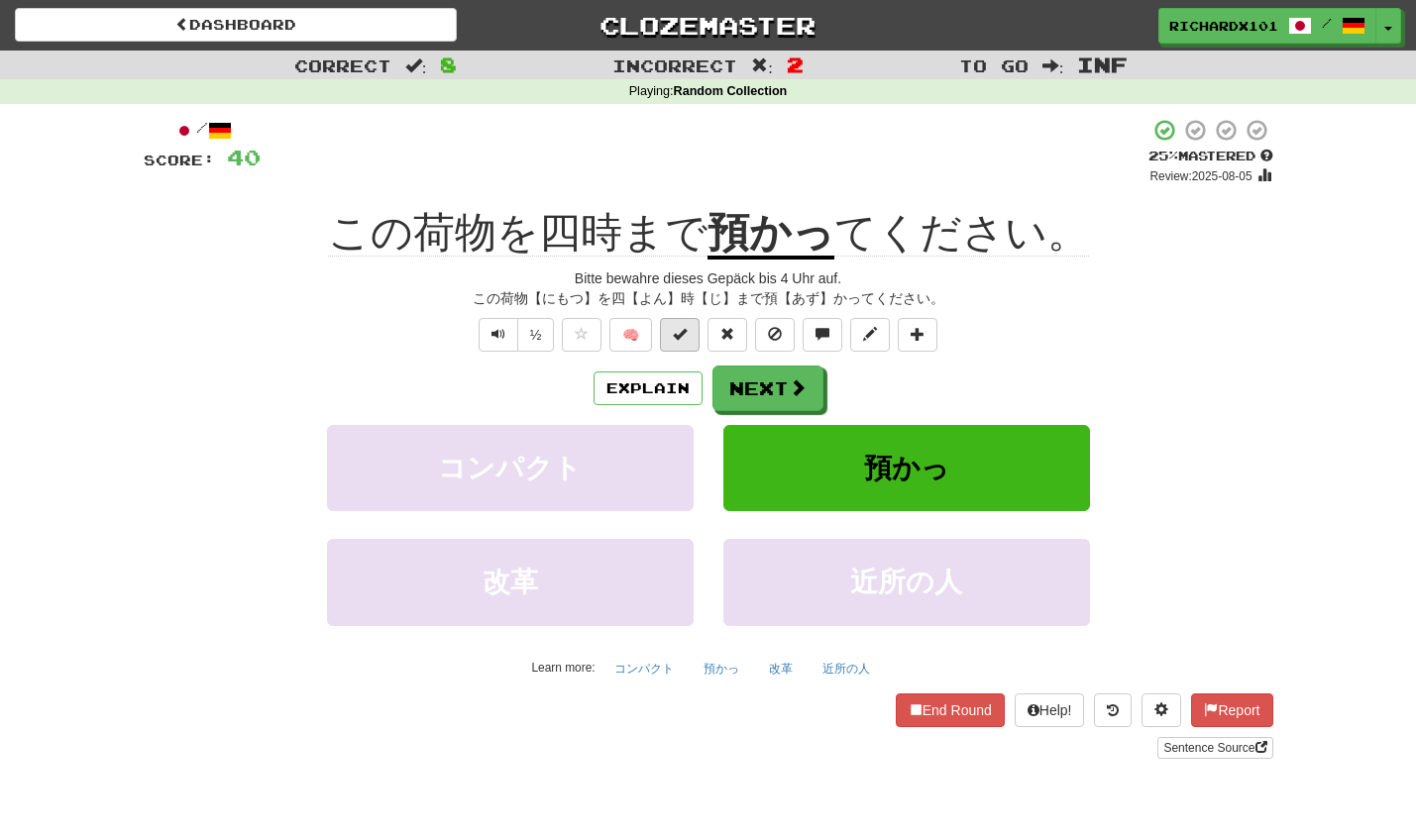 click at bounding box center (680, 334) 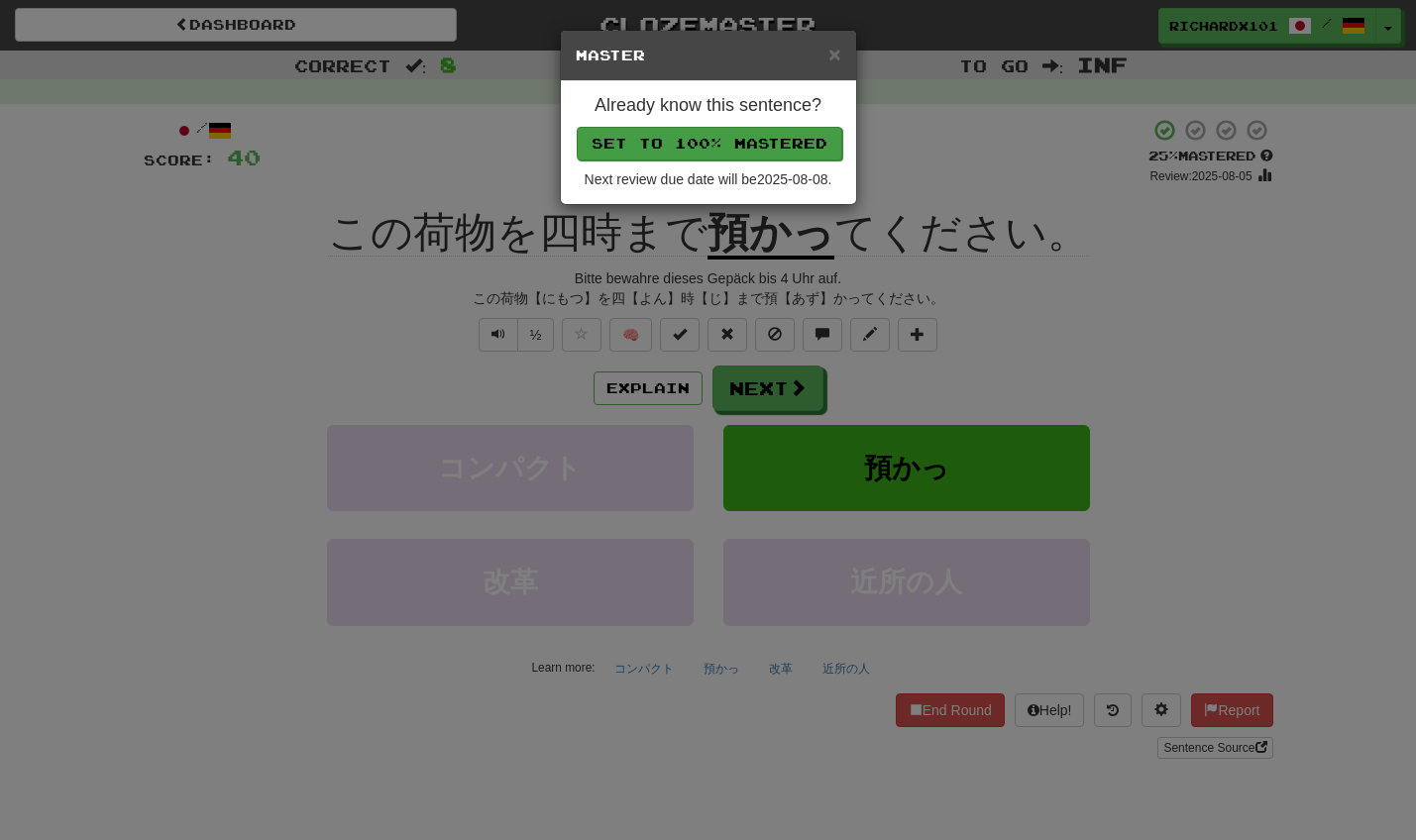 click on "Set to 100% Mastered" at bounding box center [709, 144] 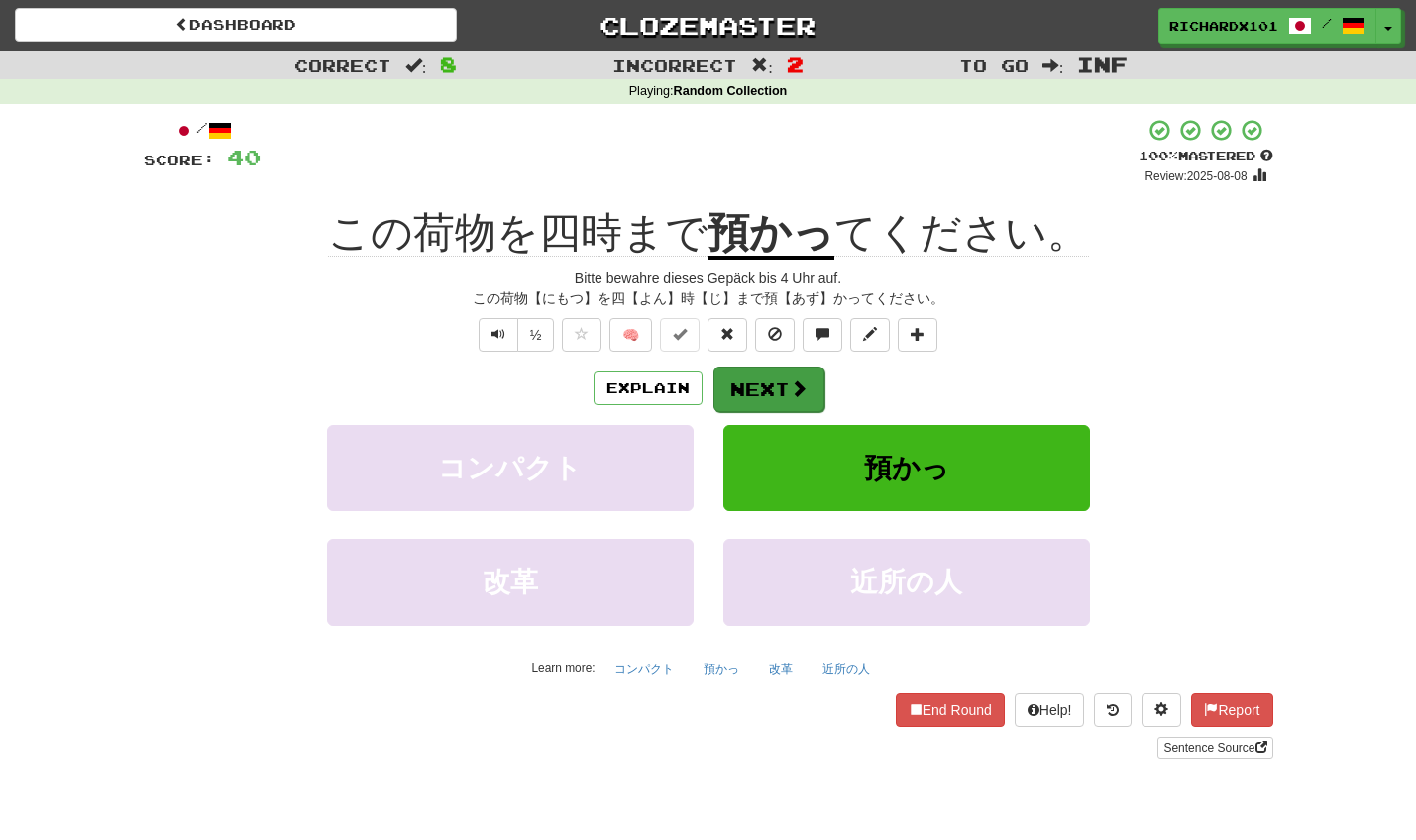click on "Next" at bounding box center [769, 389] 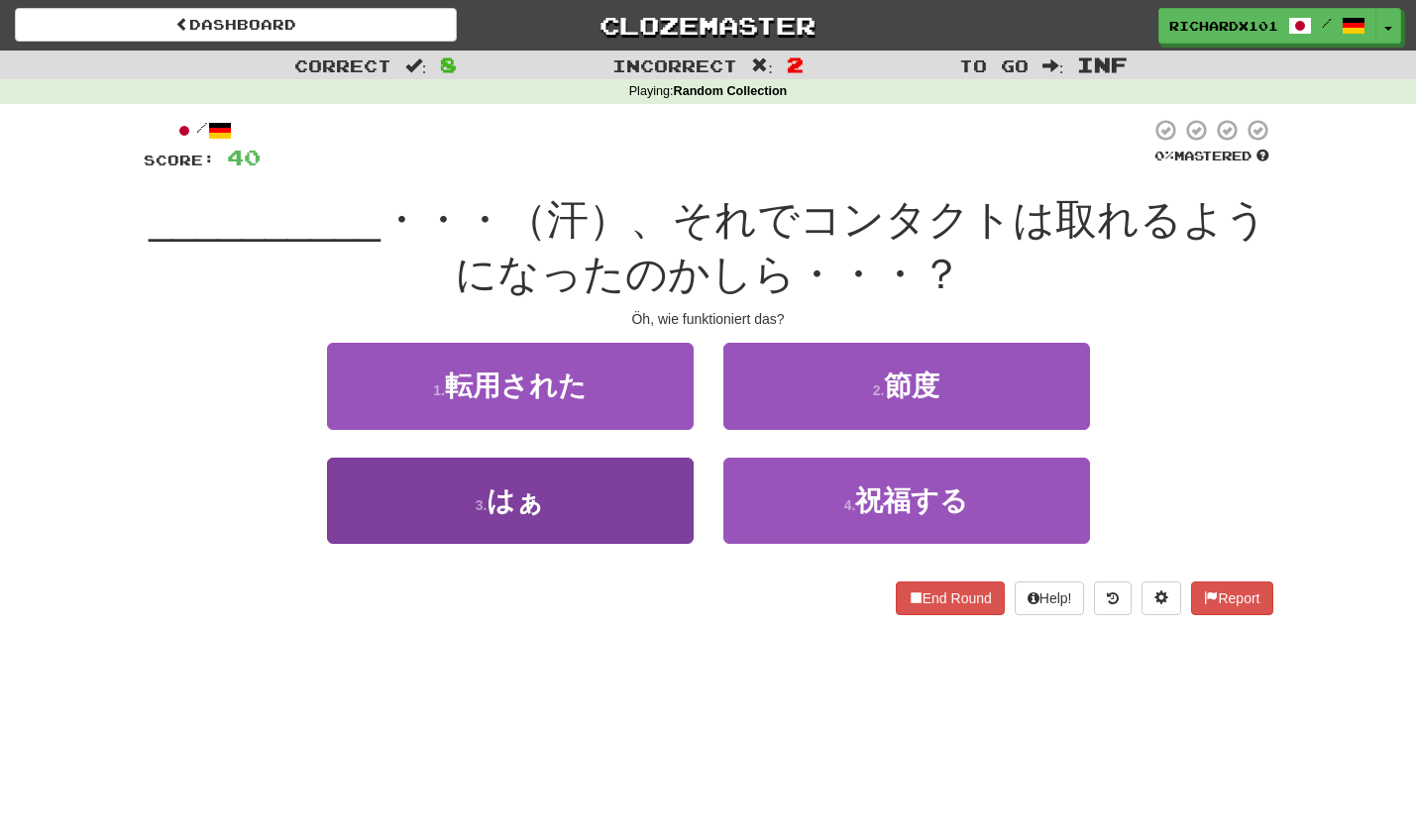click on "3 .  はぁ" at bounding box center [510, 500] 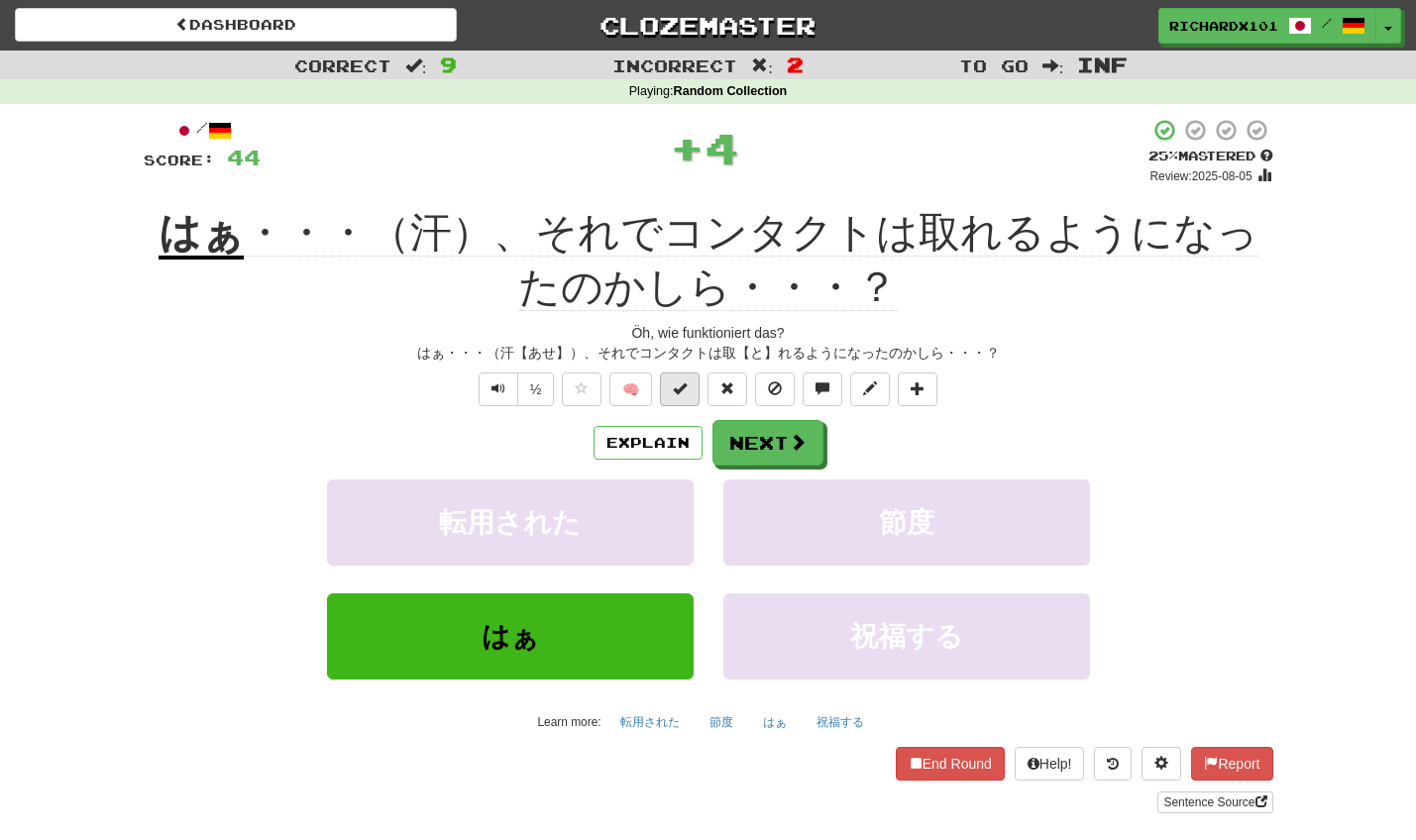 click at bounding box center [680, 388] 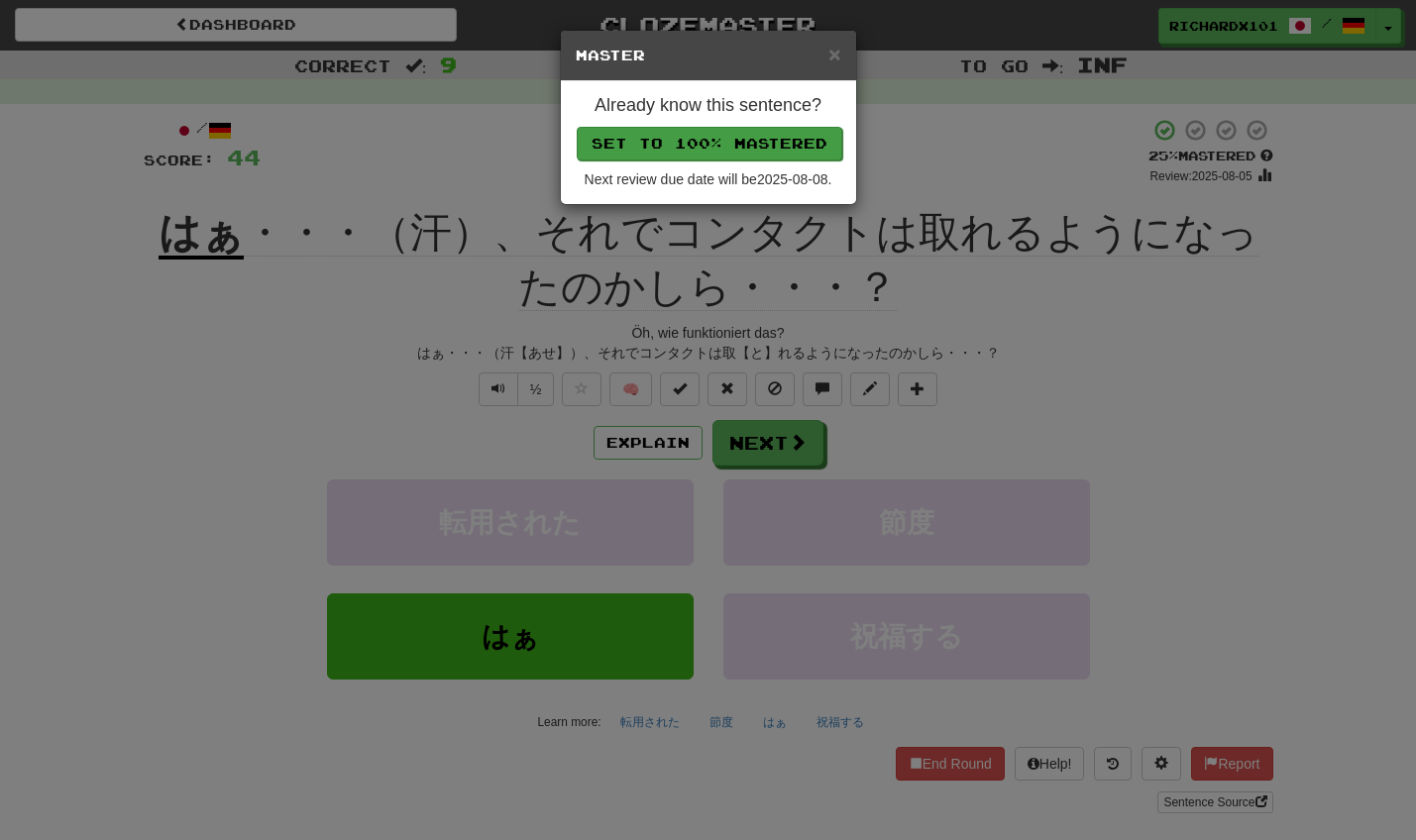 click on "Set to 100% Mastered" at bounding box center (709, 144) 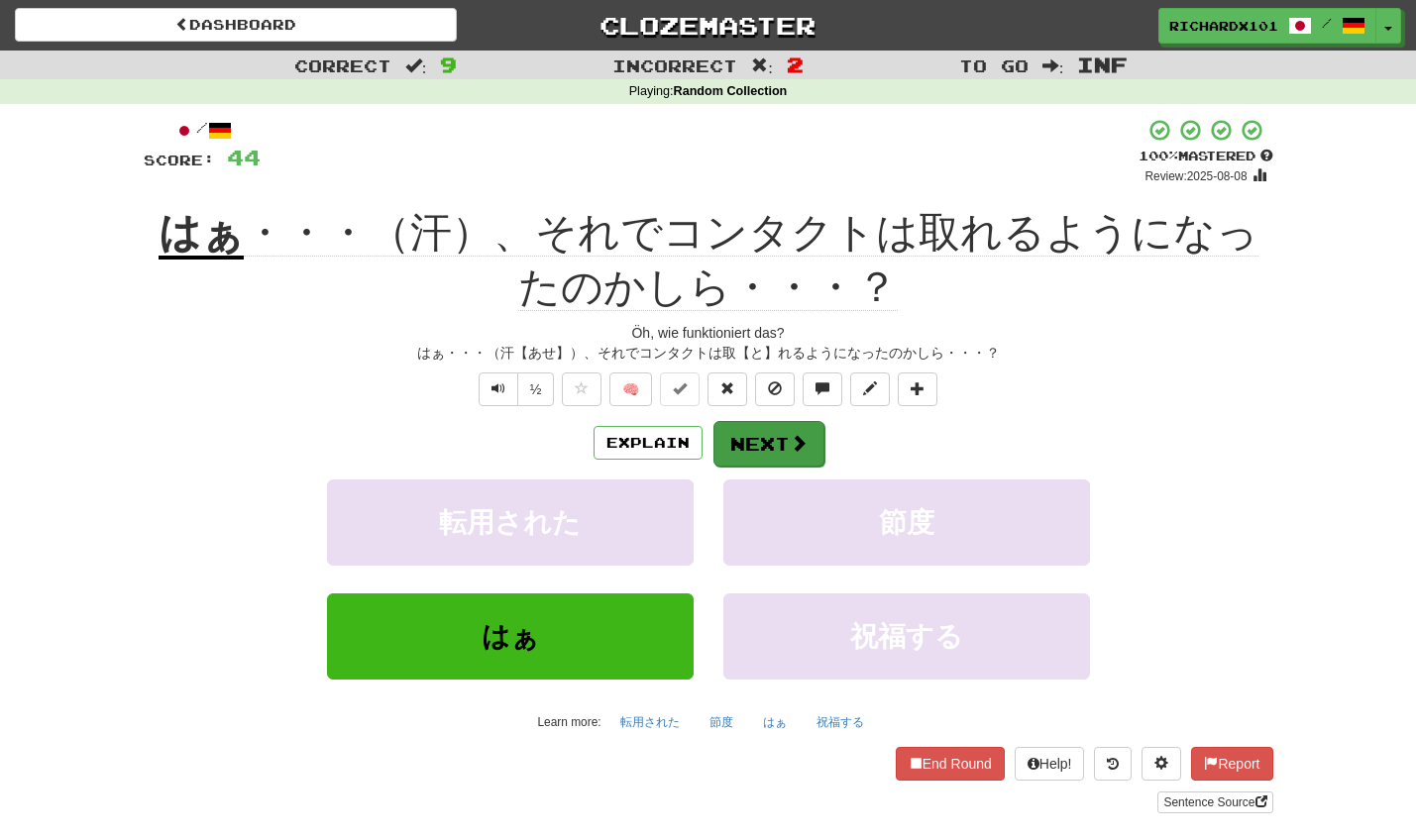 click on "Next" at bounding box center (769, 444) 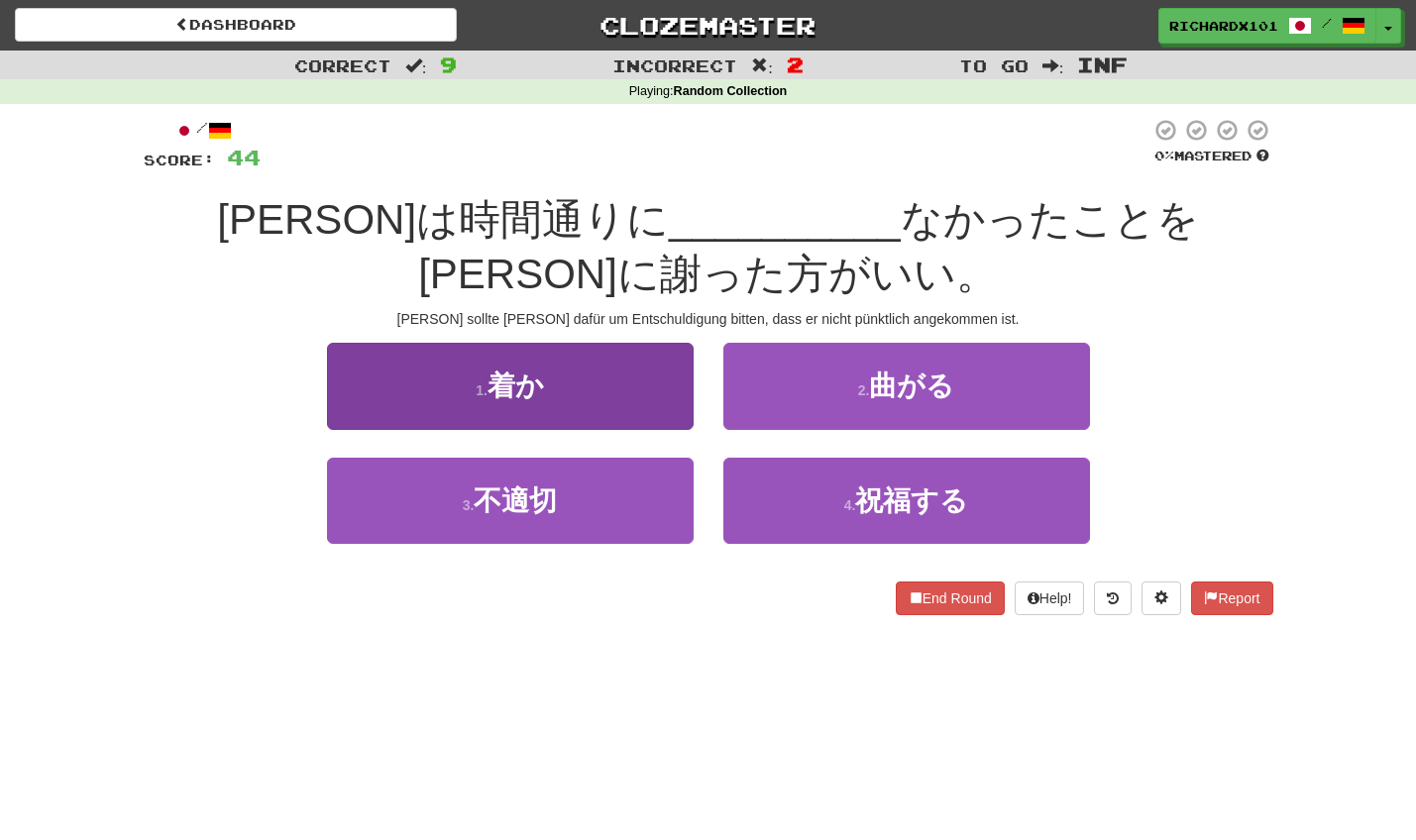 click on "1 .  着か" at bounding box center (510, 385) 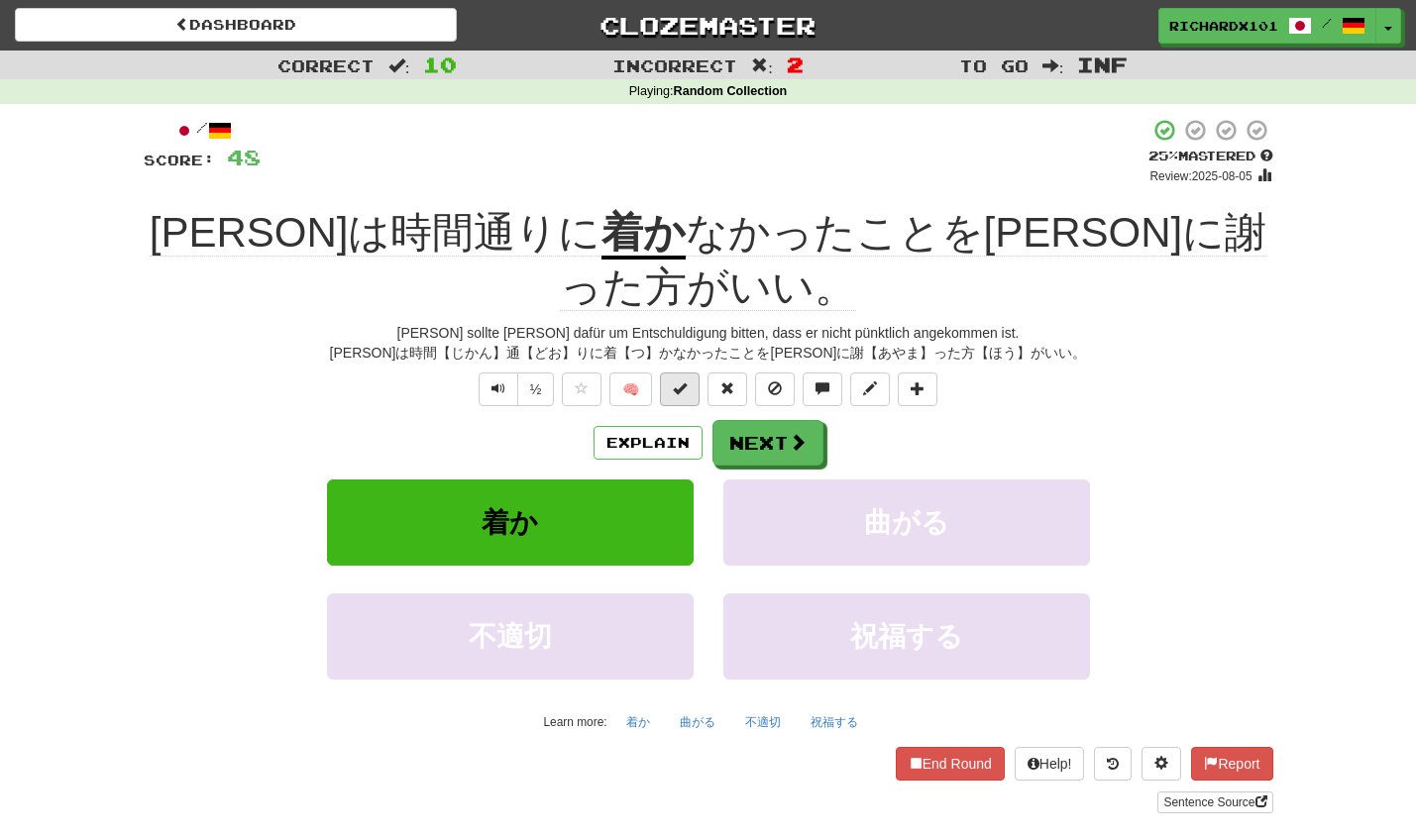 click at bounding box center (680, 388) 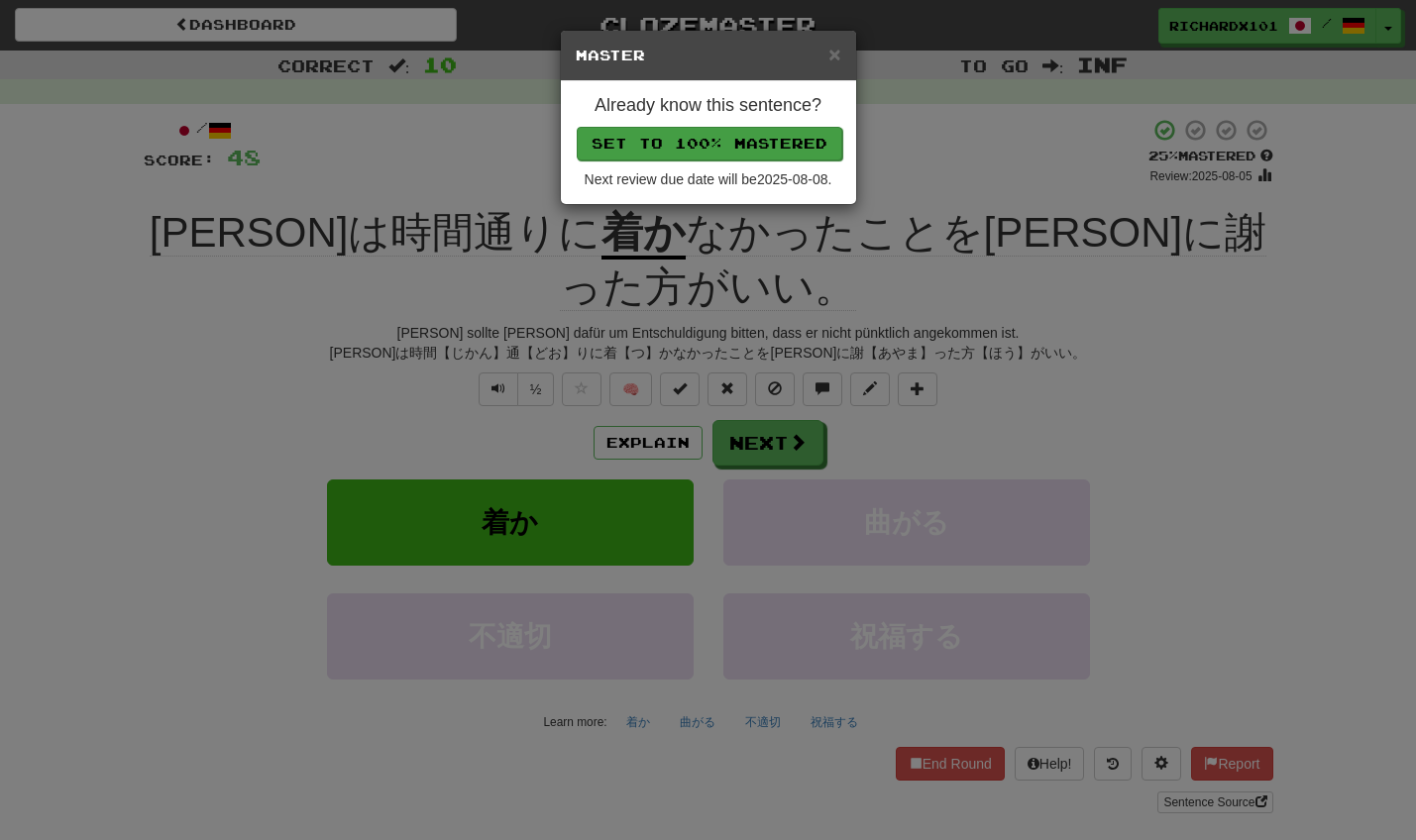 click on "Set to 100% Mastered" at bounding box center (709, 144) 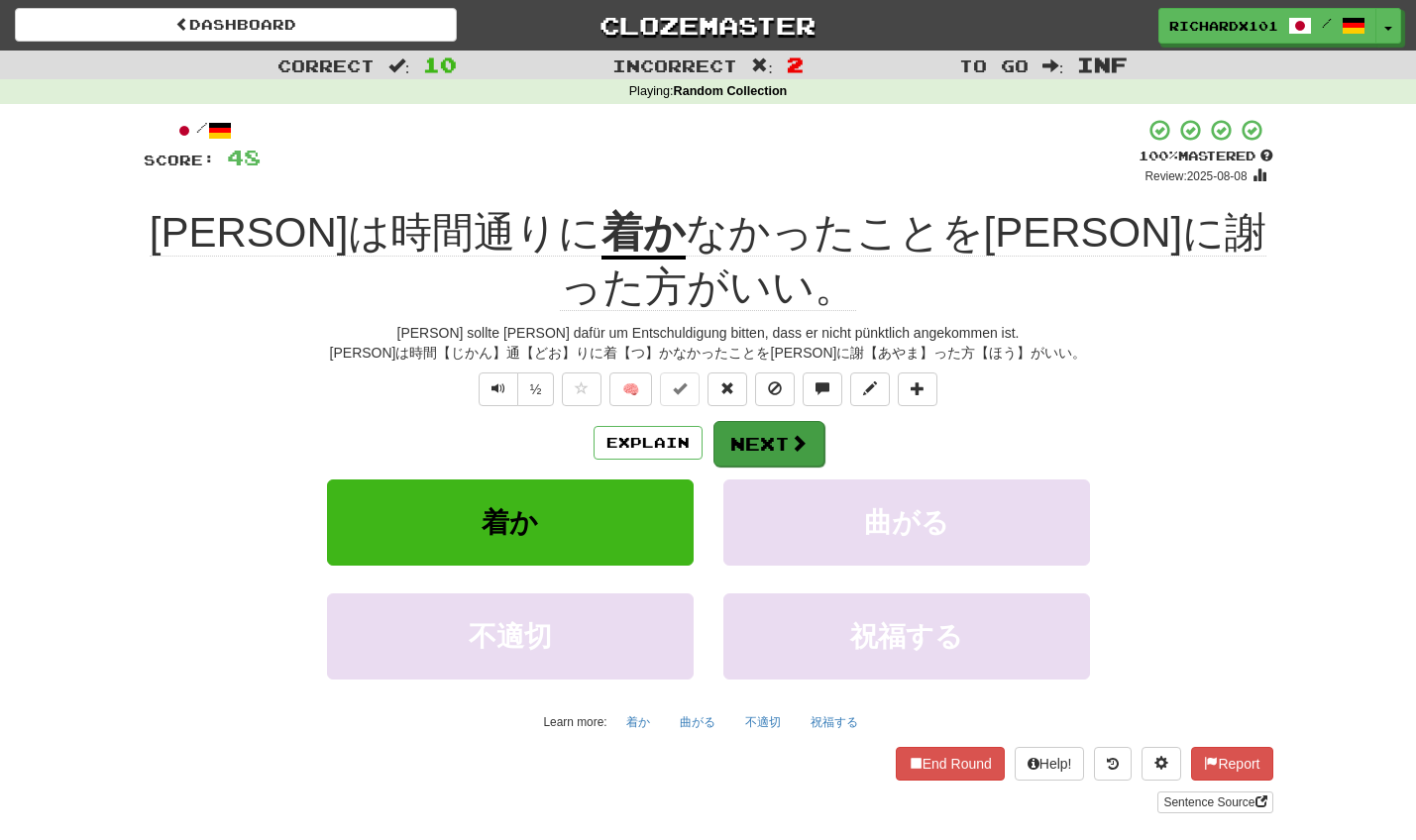 click on "Next" at bounding box center (769, 444) 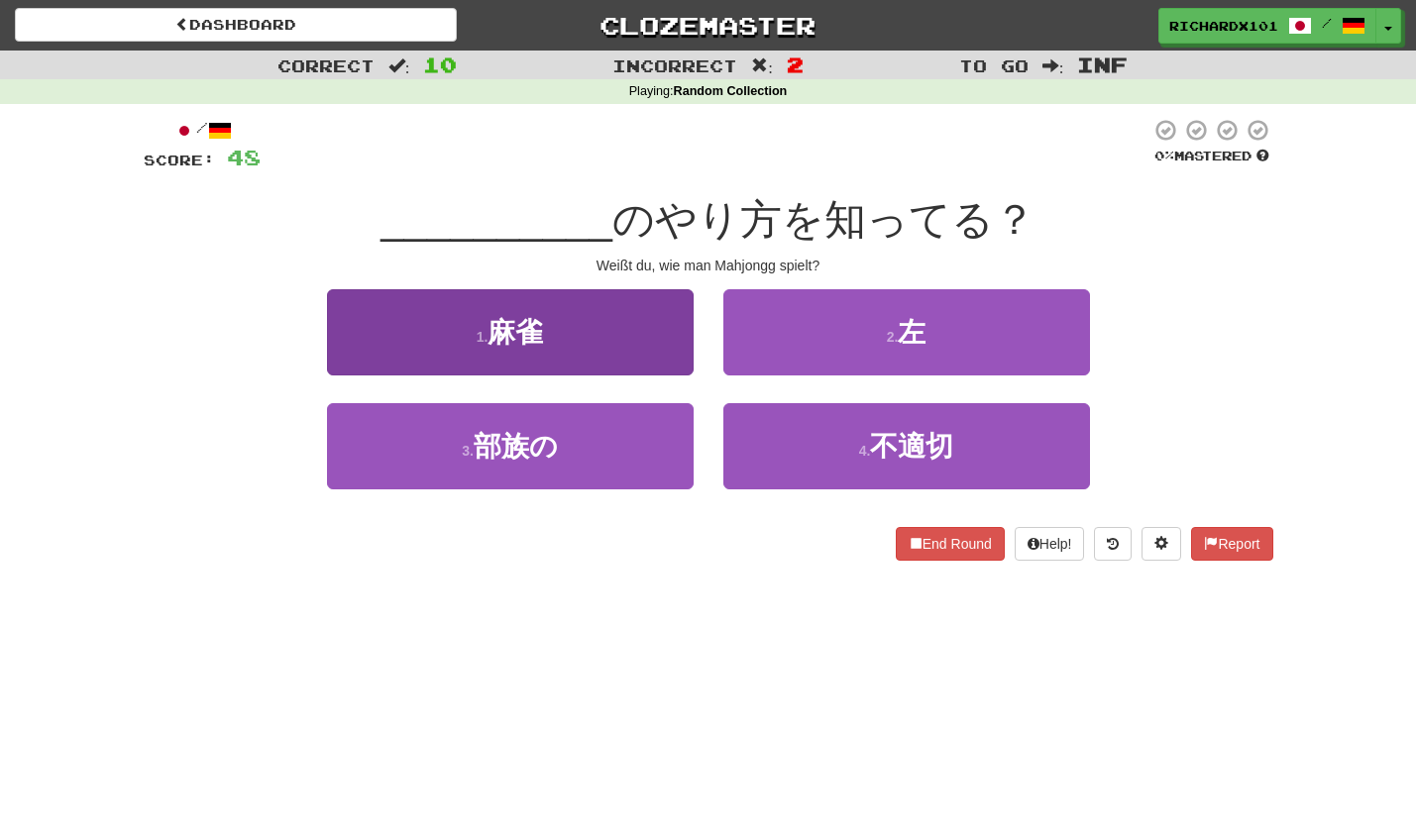 click on "1 .  麻雀" at bounding box center (510, 332) 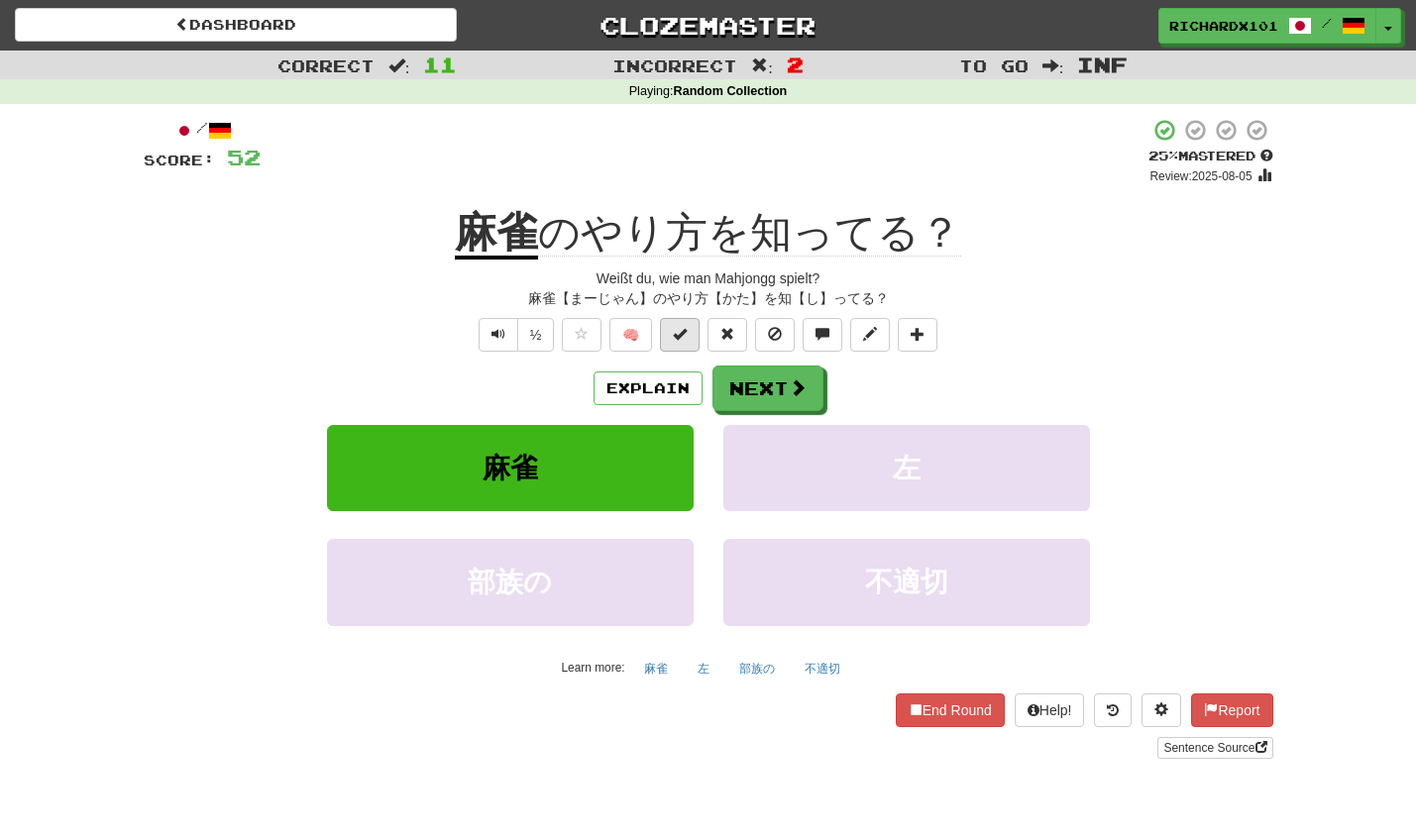 click at bounding box center [680, 335] 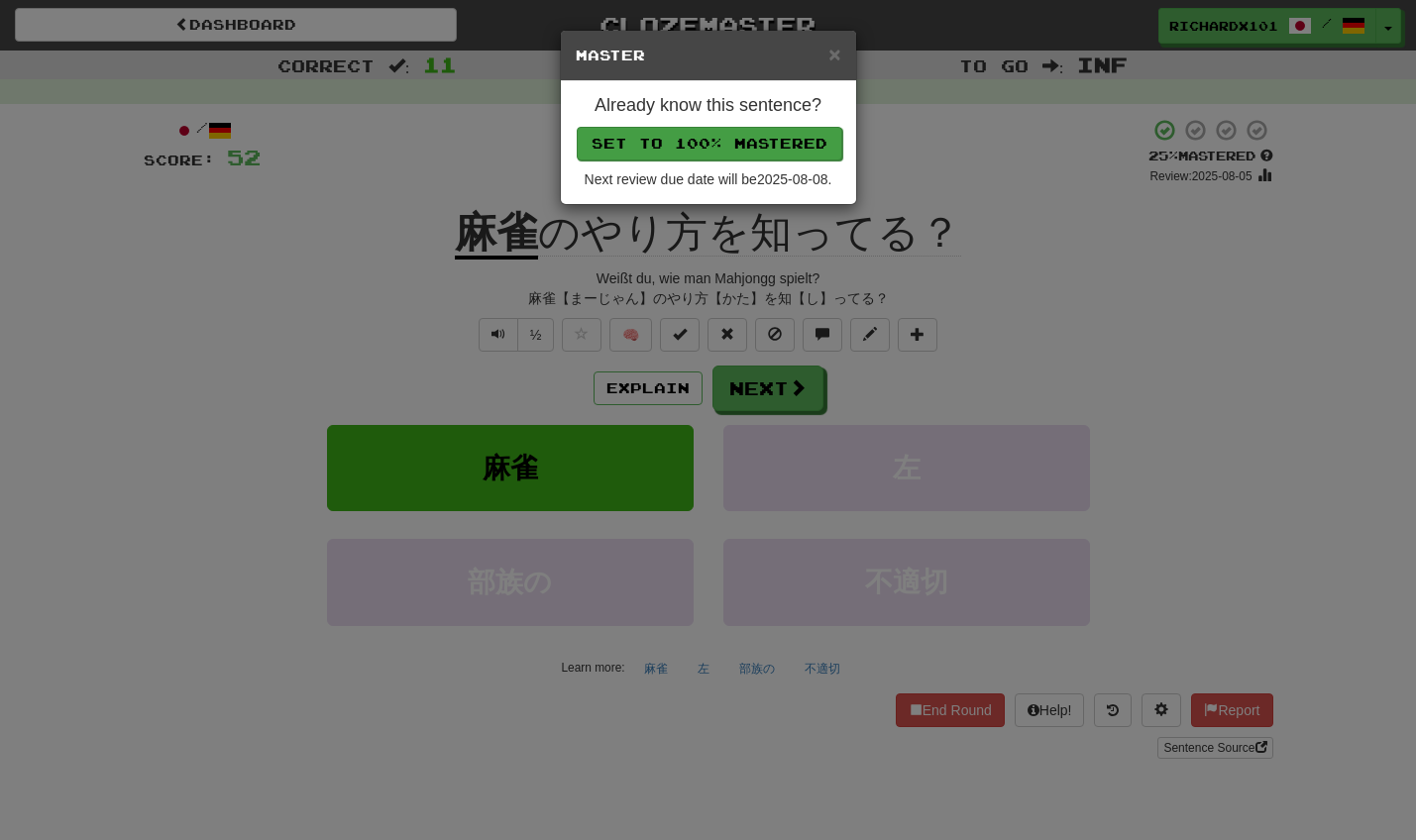 click on "Set to 100% Mastered" at bounding box center [709, 144] 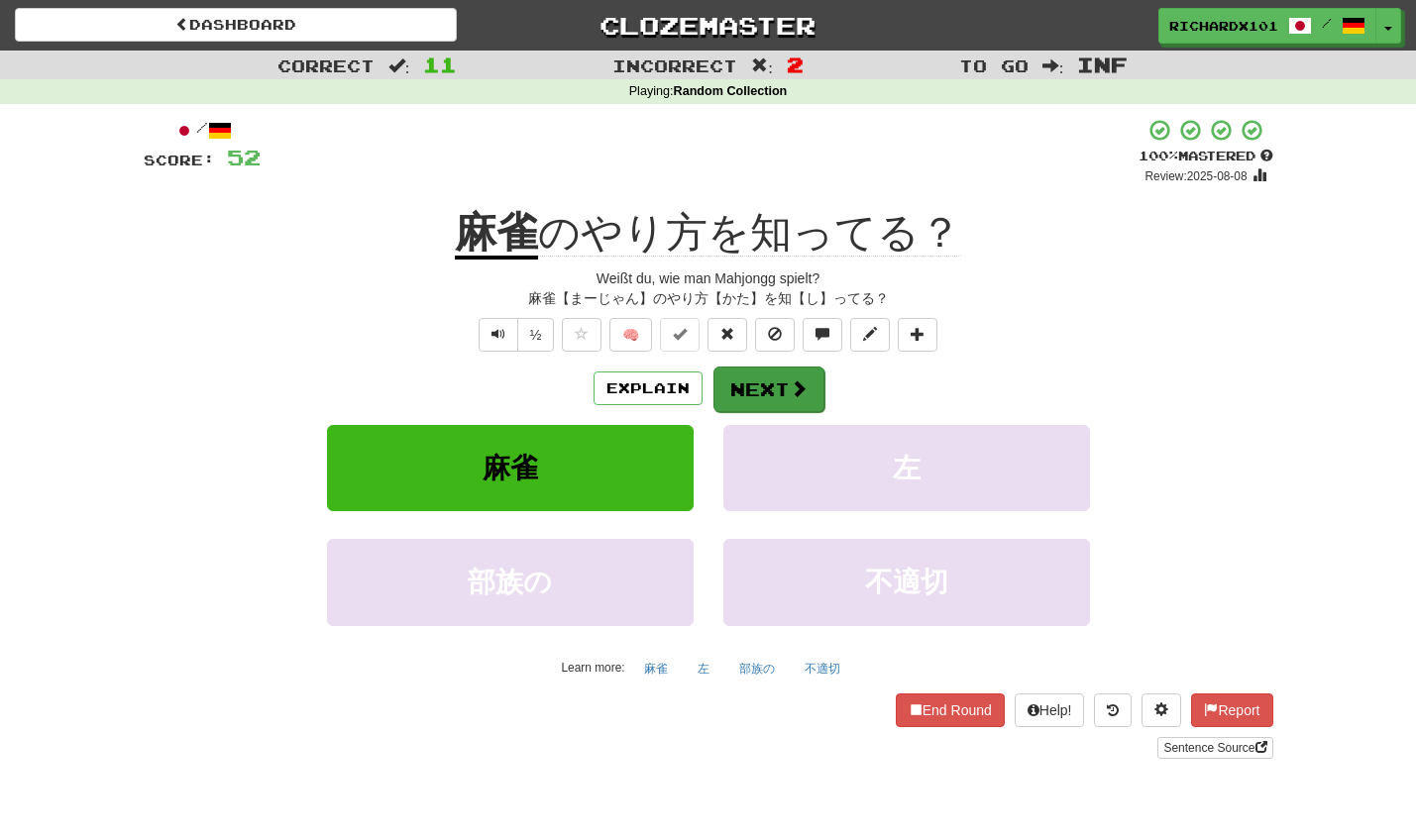 click on "Next" at bounding box center (769, 389) 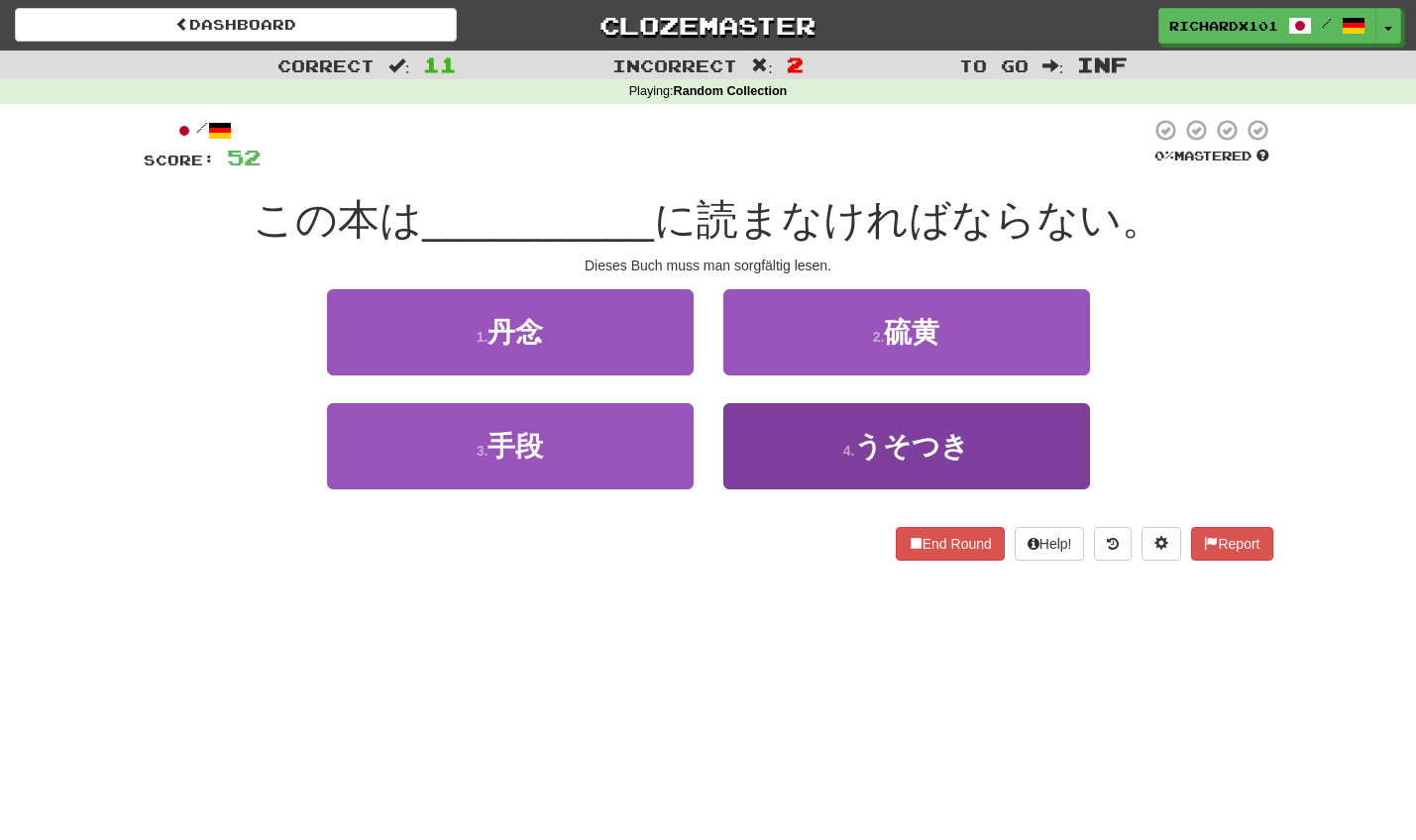 click on "4 .  うそつき" at bounding box center (907, 446) 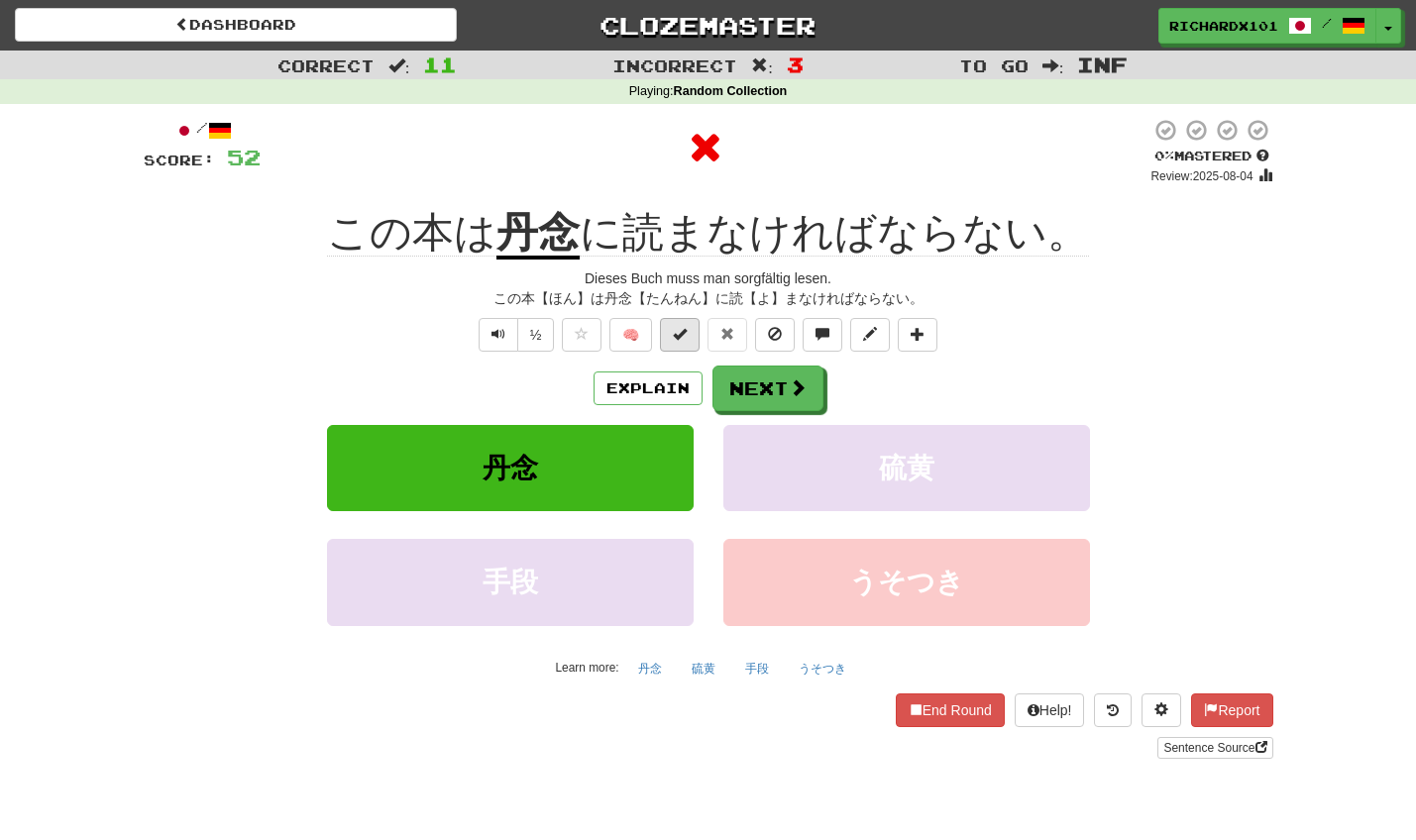 click at bounding box center (680, 335) 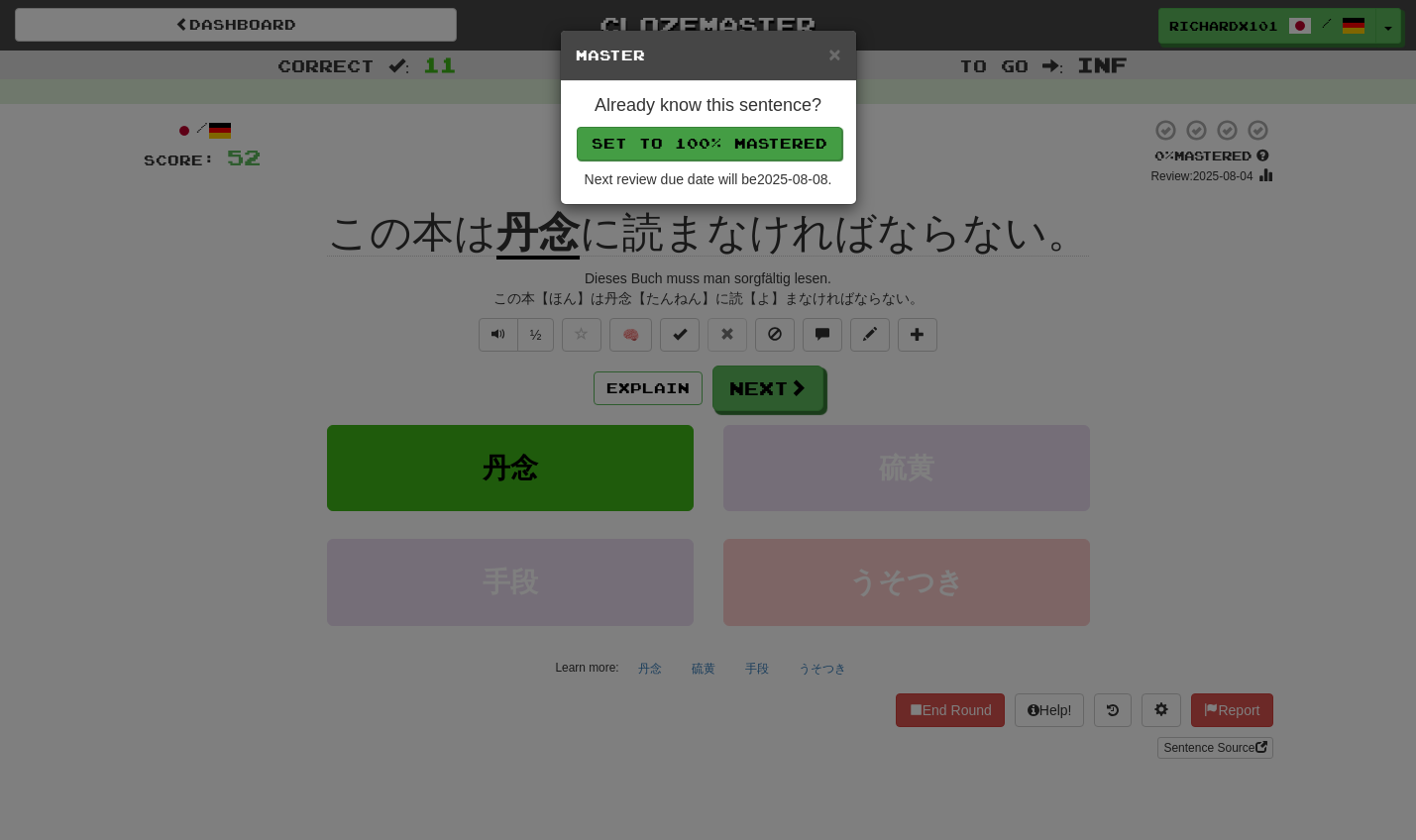 click on "Set to 100% Mastered" at bounding box center (709, 144) 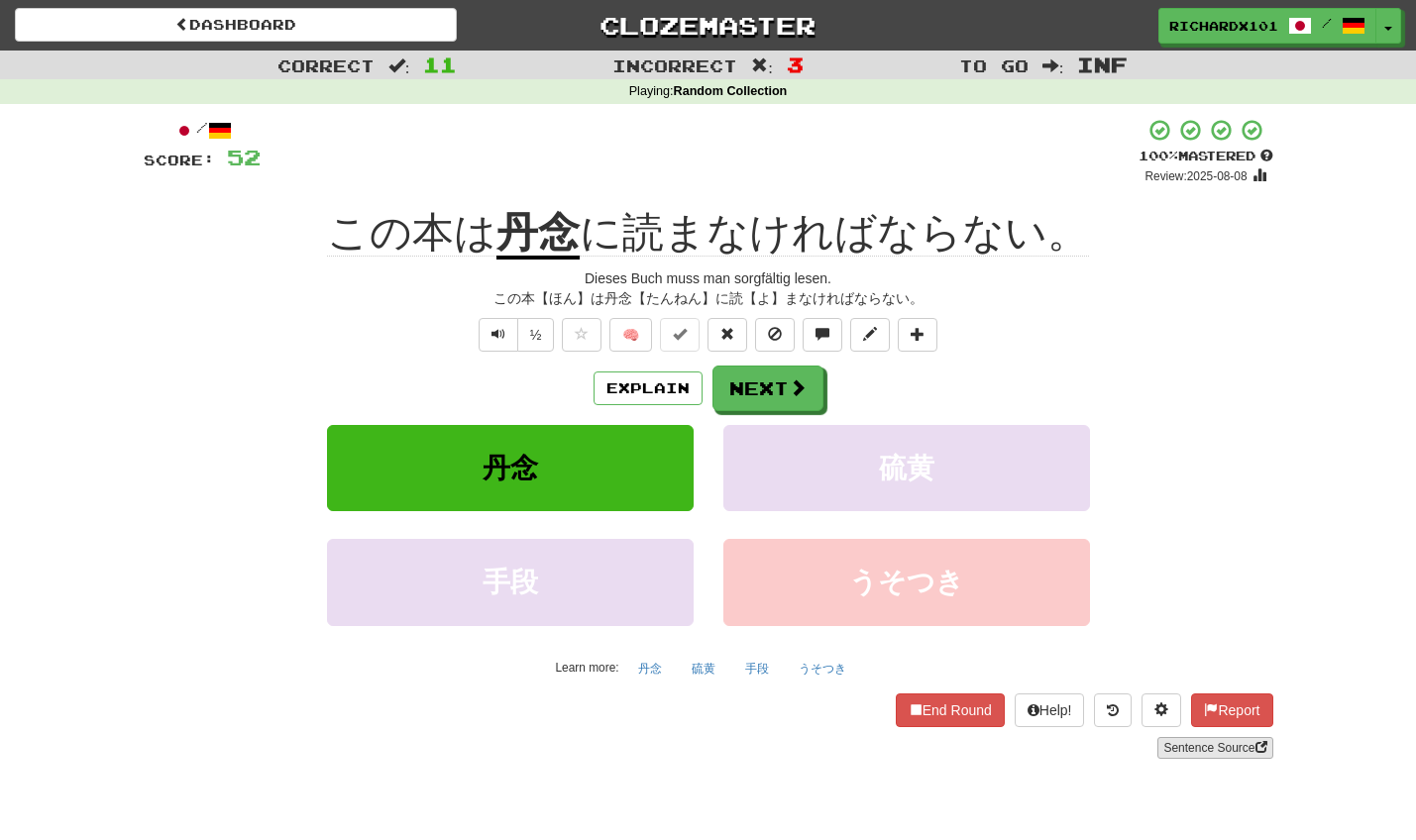 click on "Sentence Source" at bounding box center (1215, 748) 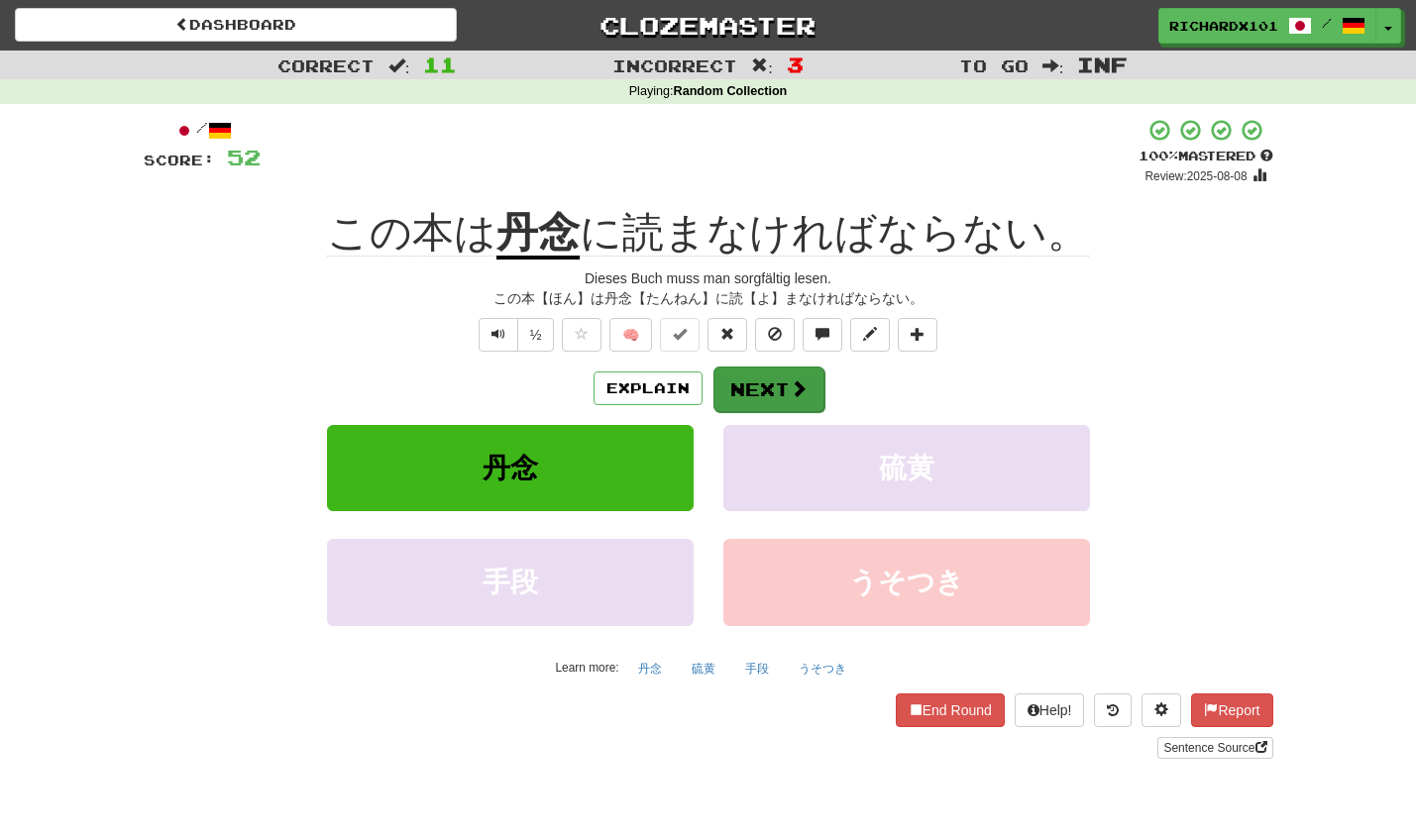 click at bounding box center (799, 388) 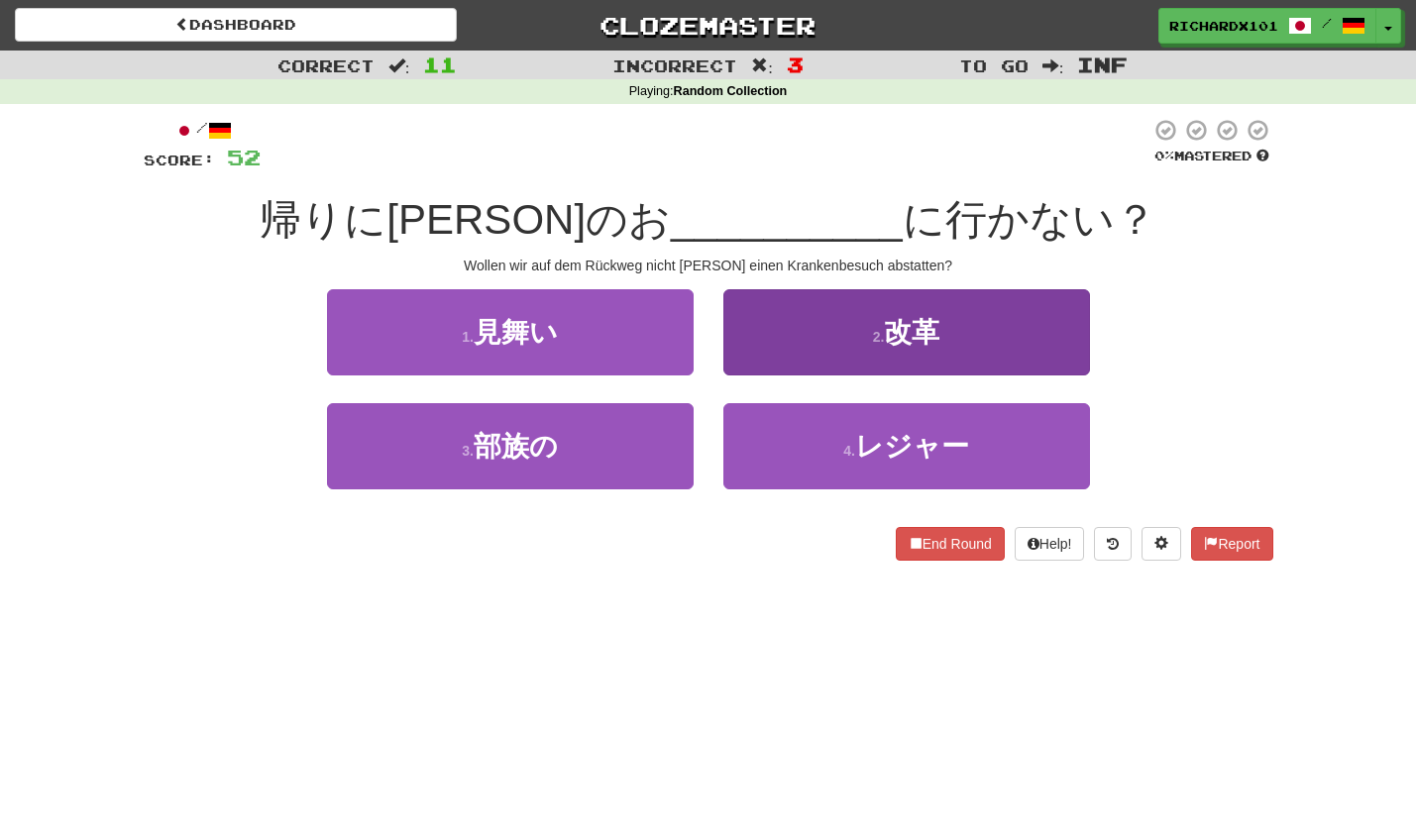 click on "2 .  改革" at bounding box center [907, 332] 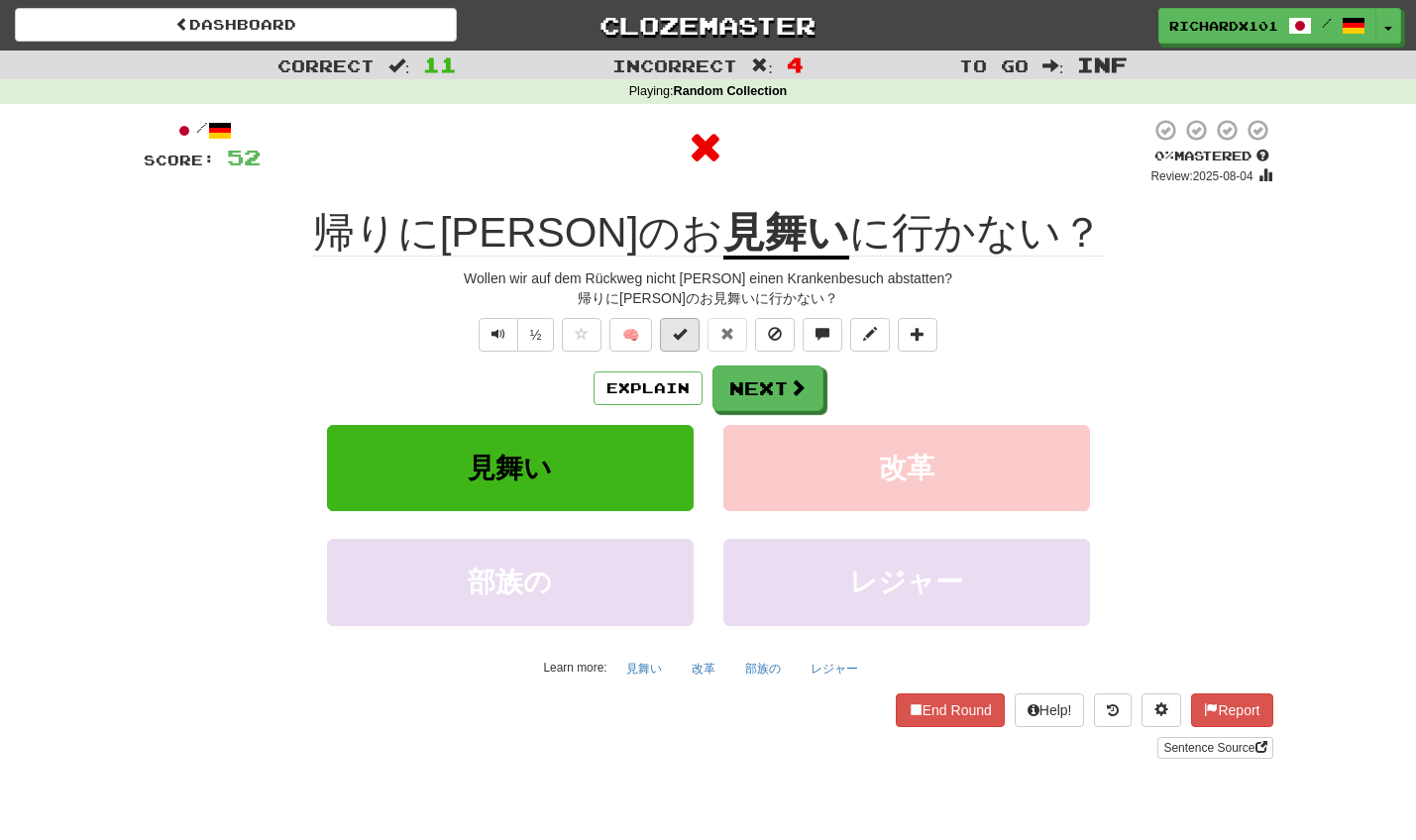 click at bounding box center [680, 335] 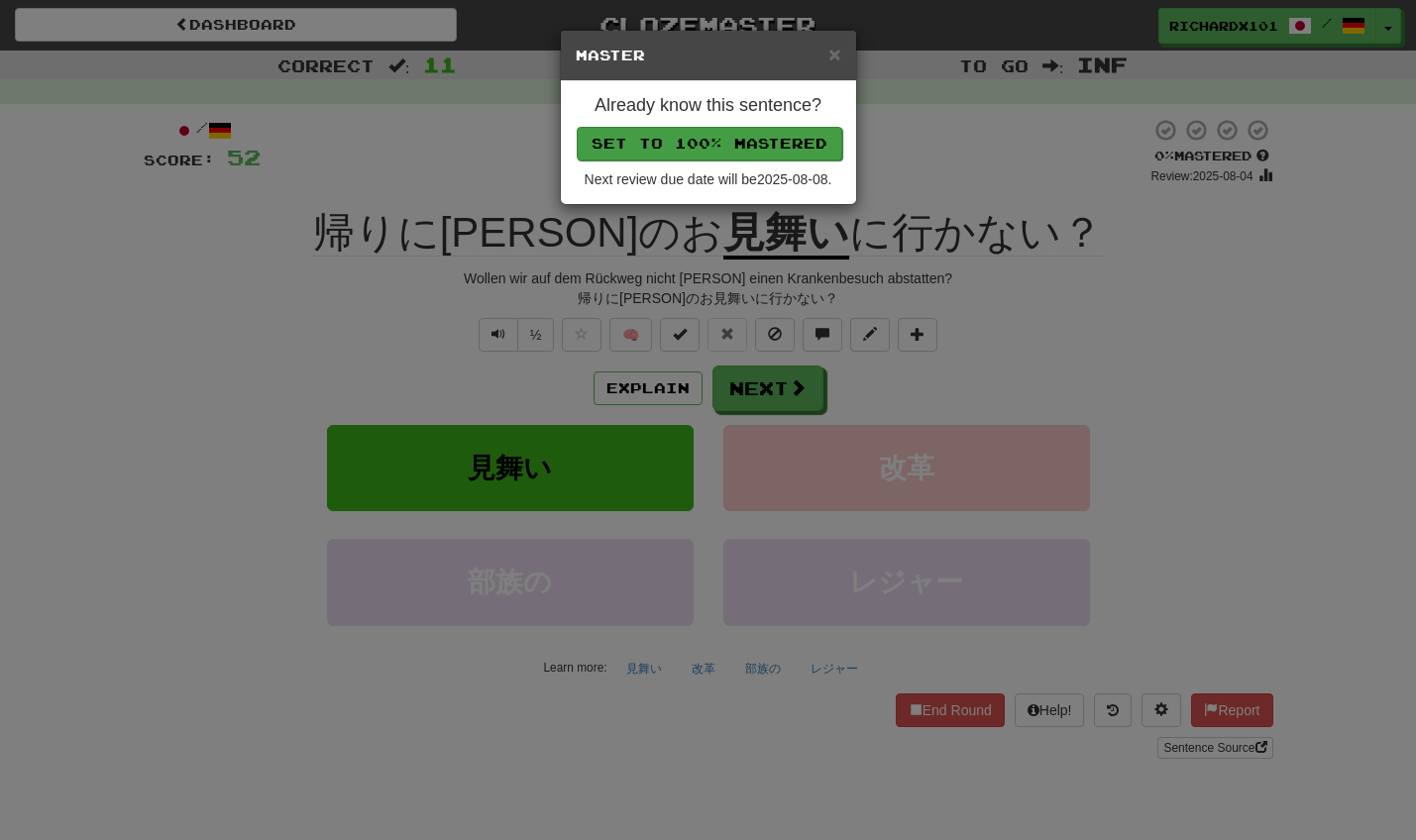 click on "Set to 100% Mastered" at bounding box center [709, 144] 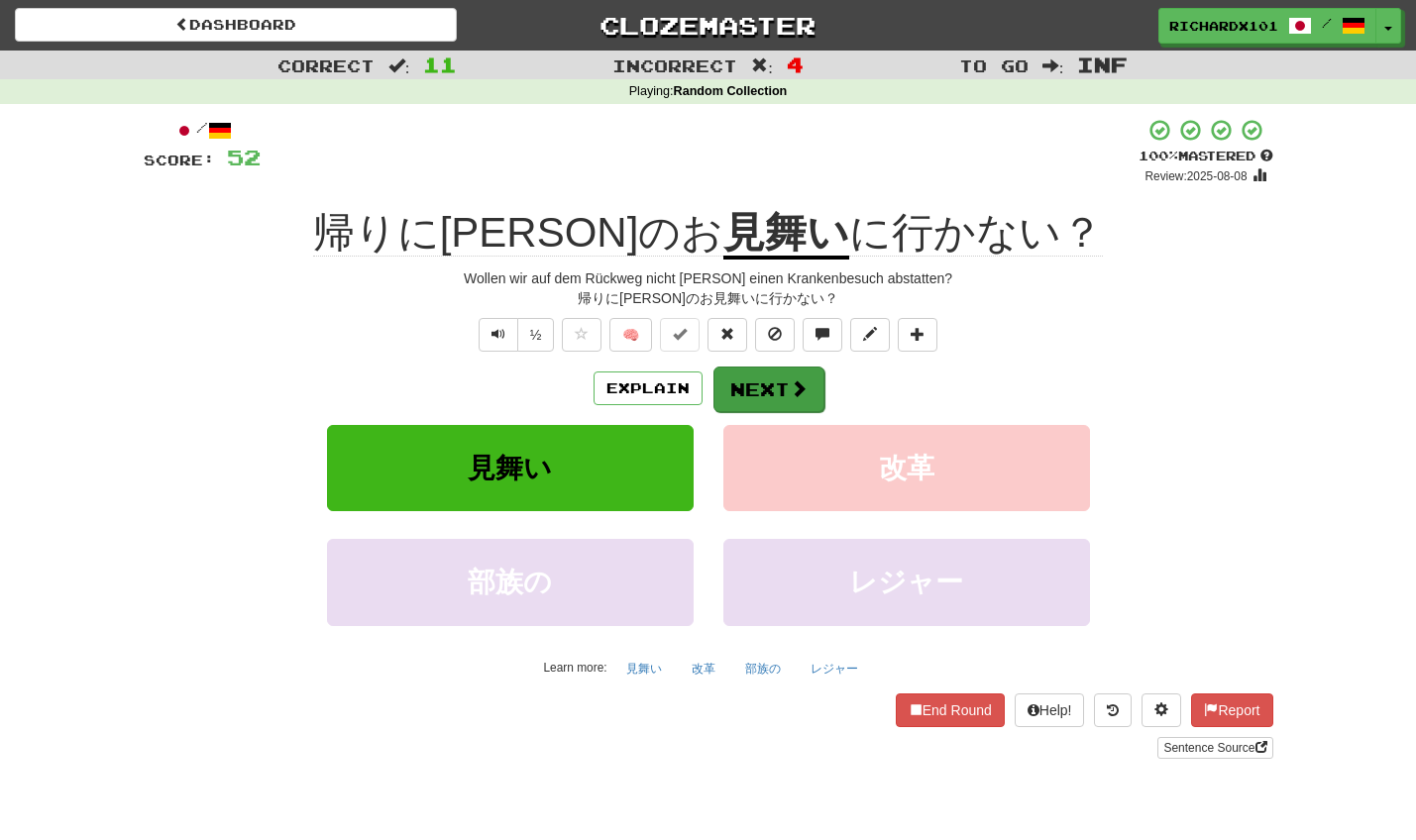 click on "Next" at bounding box center (769, 389) 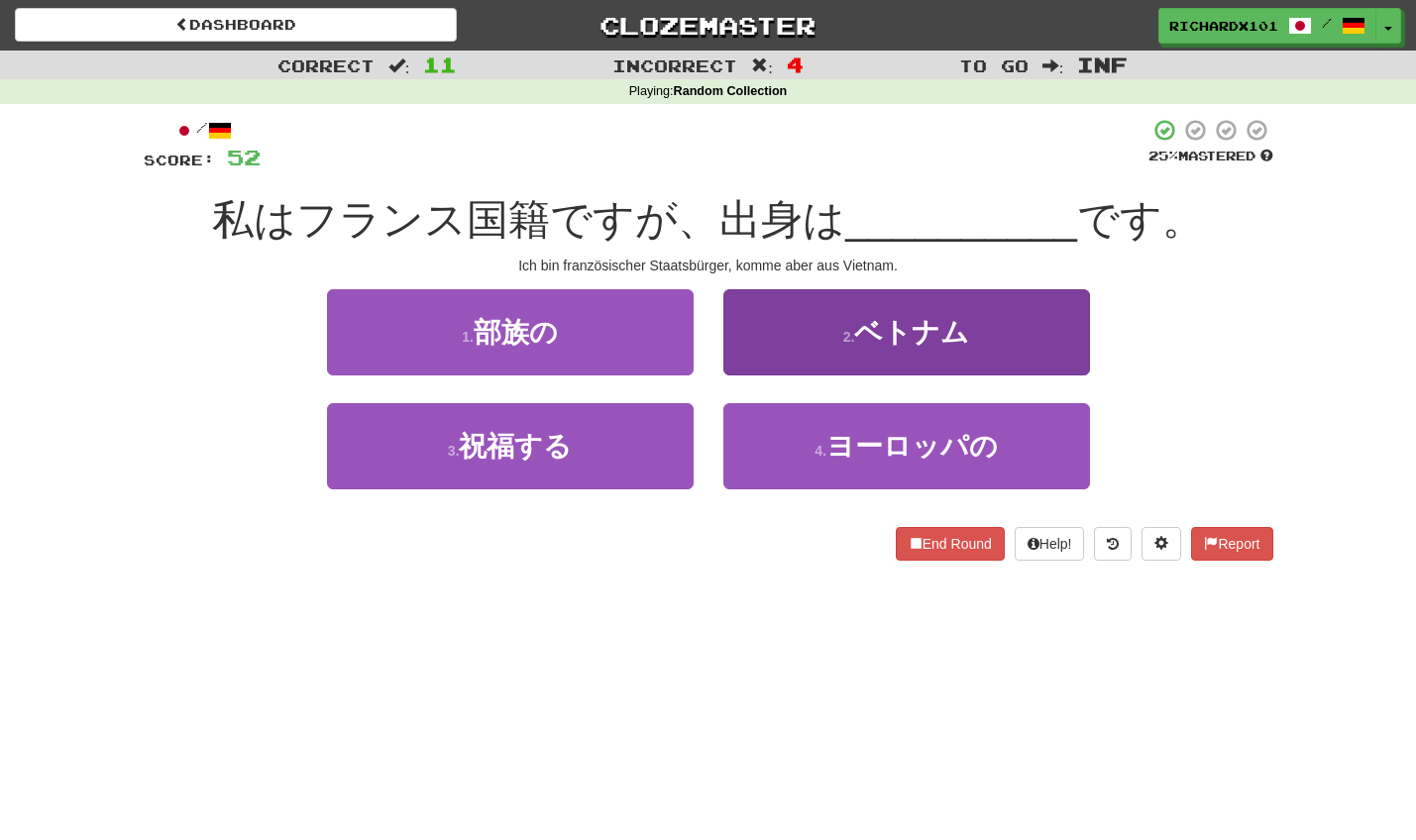 click on "2 .  ベトナム" at bounding box center (907, 332) 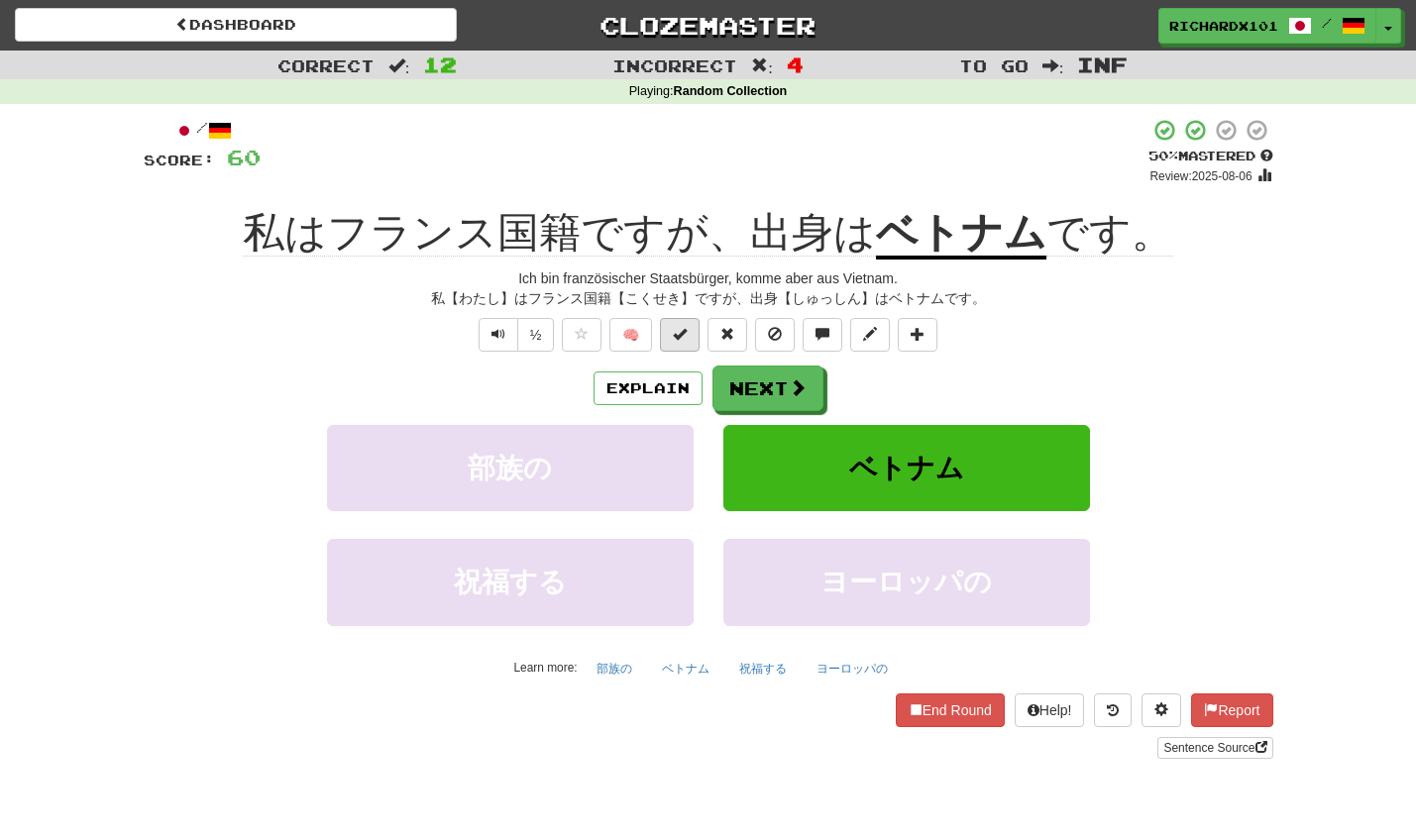 click at bounding box center (680, 335) 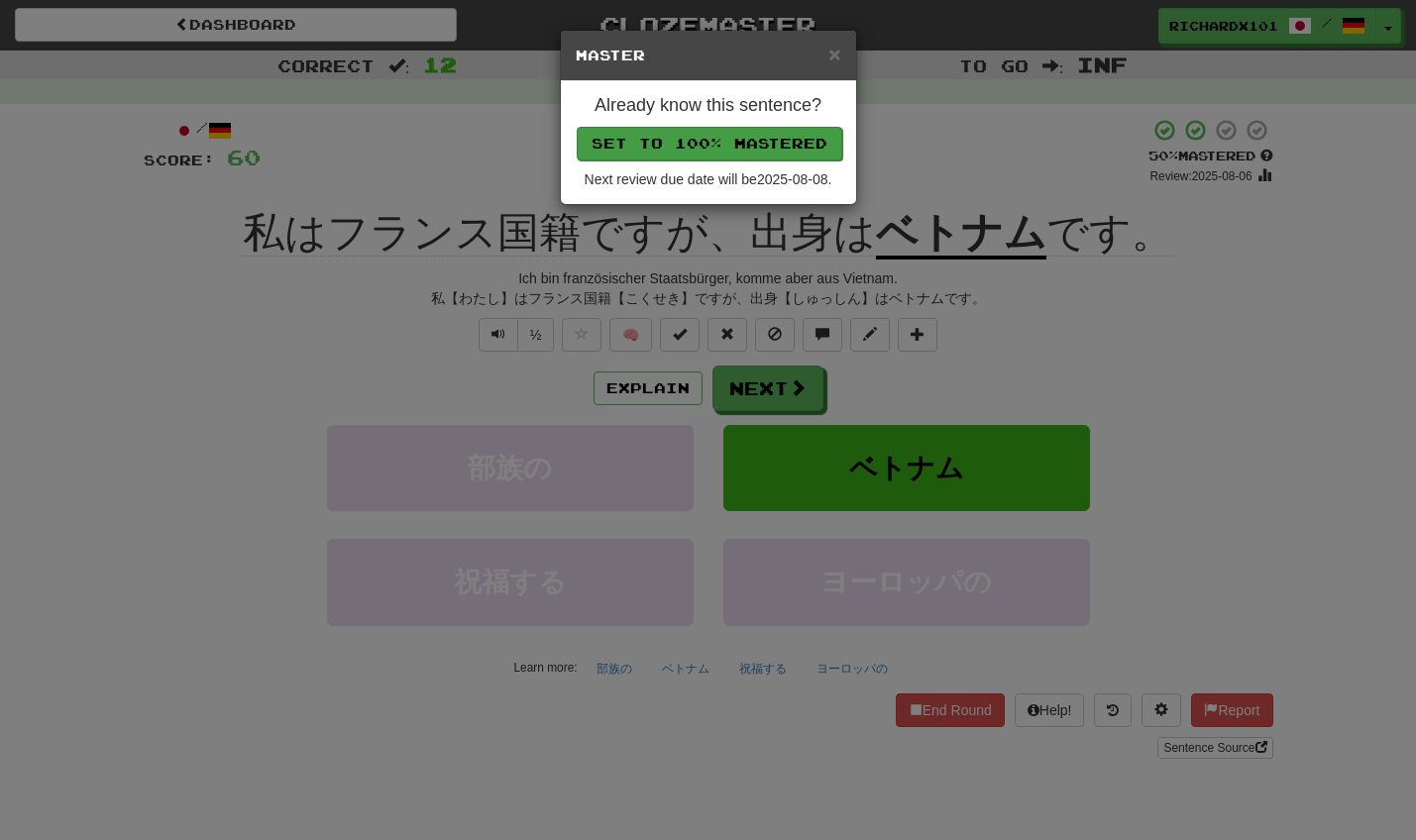 click on "Set to 100% Mastered" at bounding box center (709, 144) 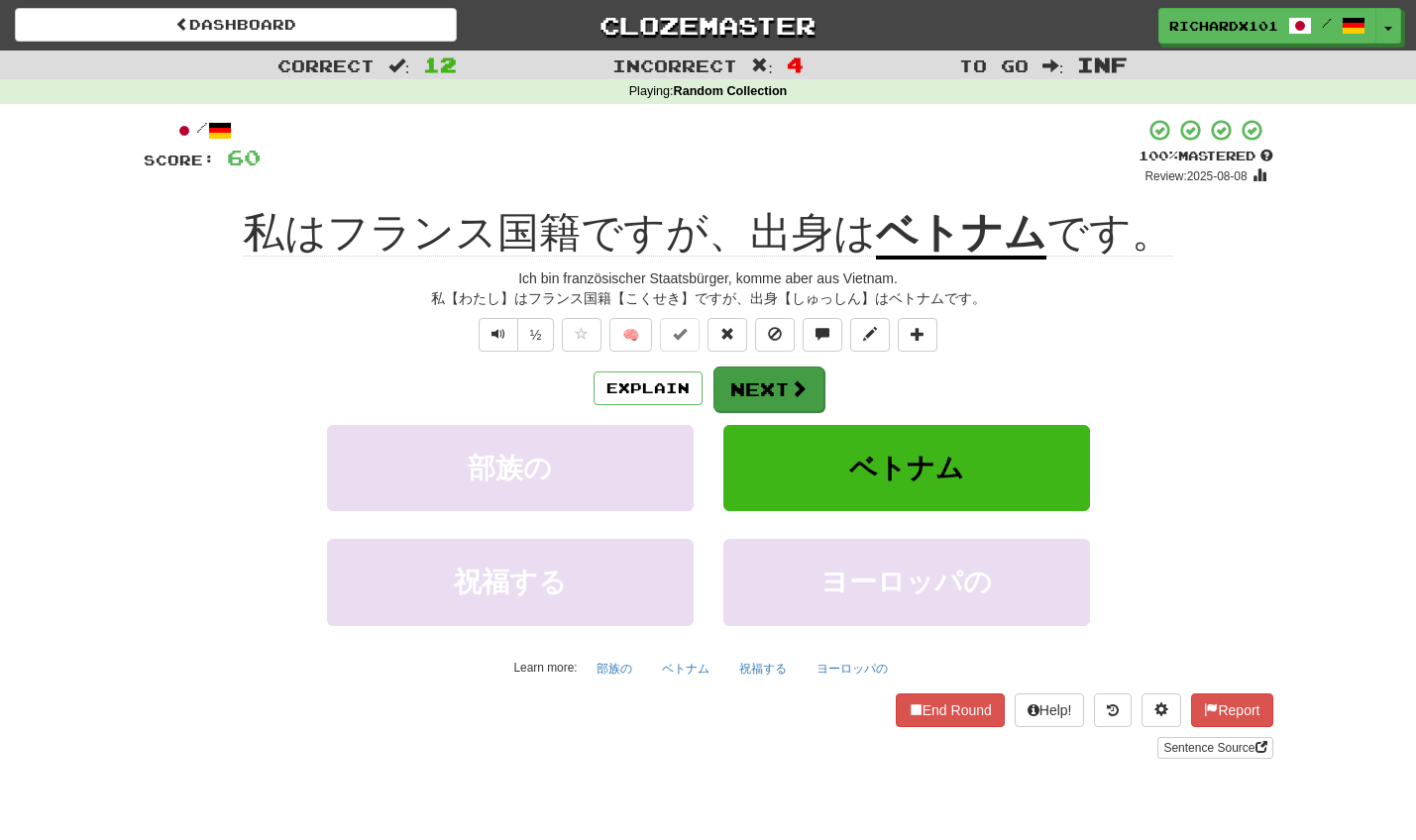 click on "Next" at bounding box center [769, 389] 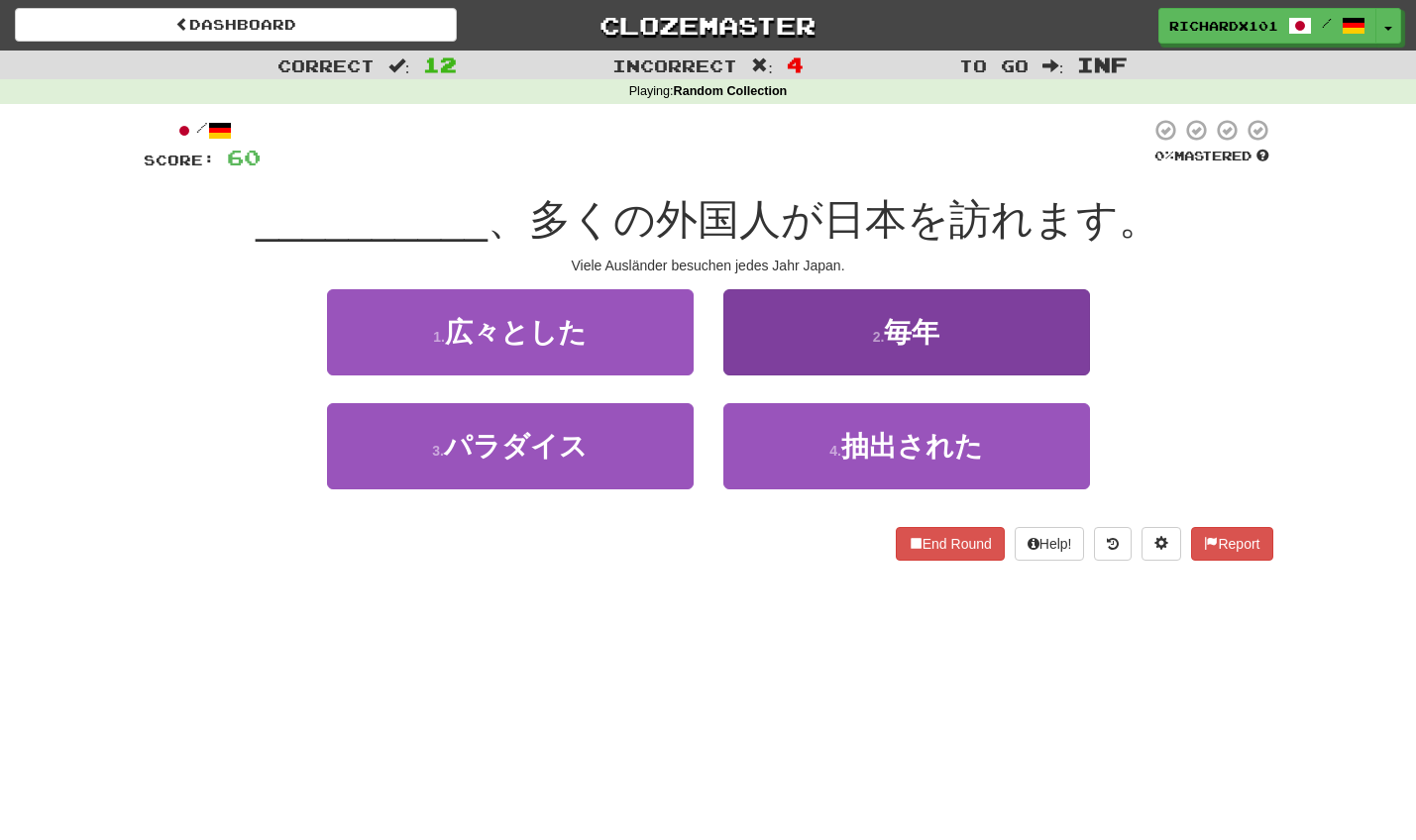 click on "2 .  毎年" at bounding box center [907, 332] 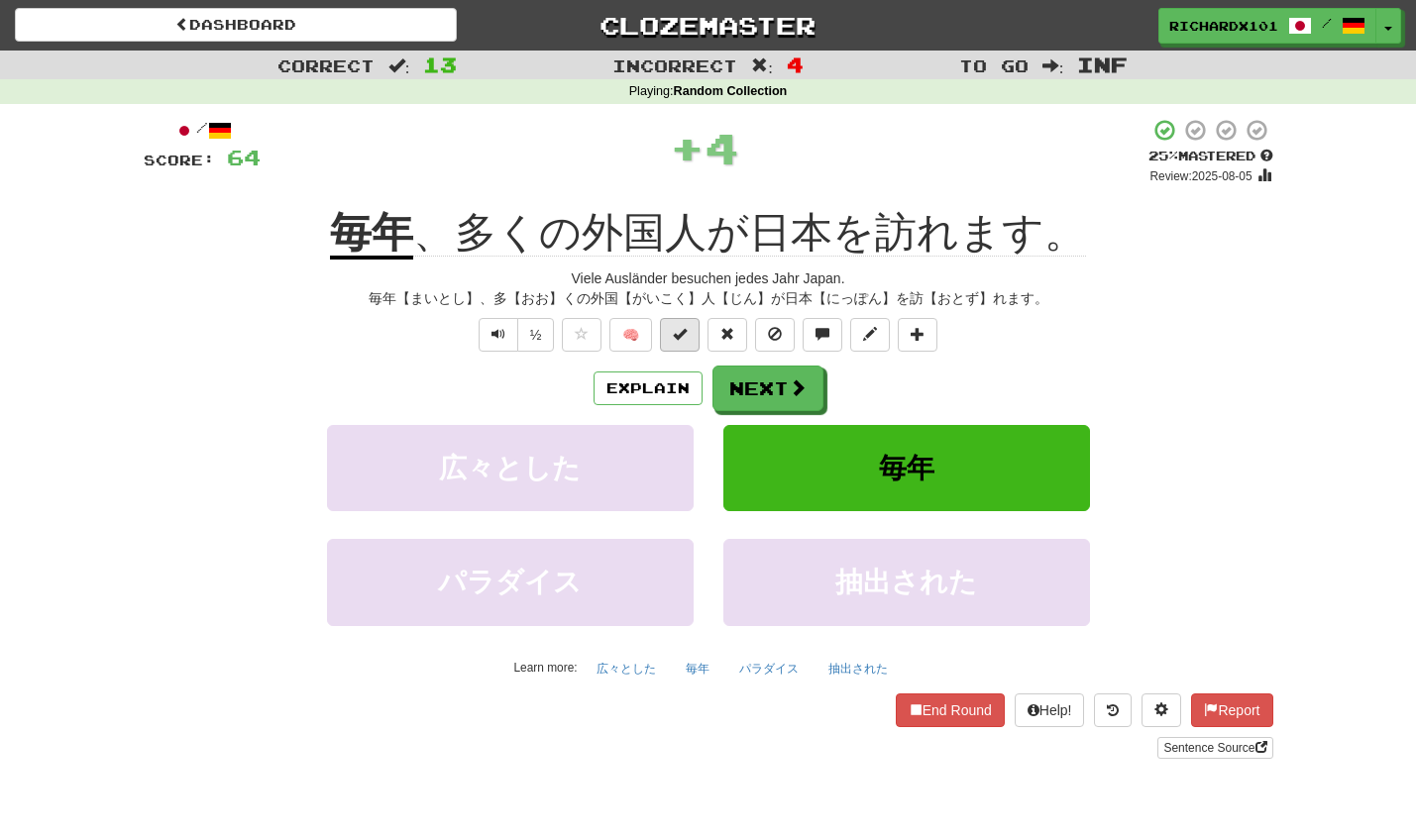 click at bounding box center [680, 335] 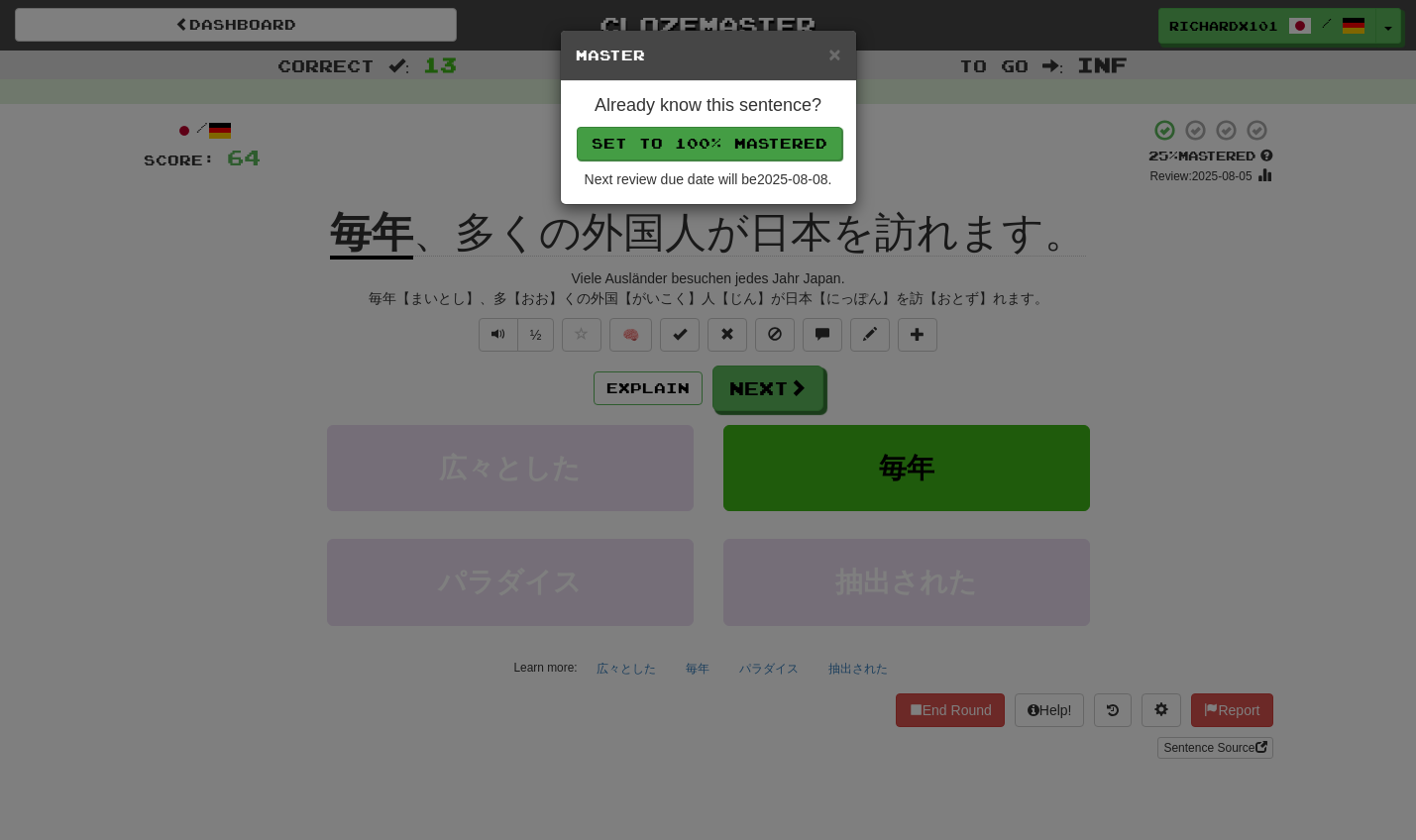 click on "Set to 100% Mastered" at bounding box center (709, 144) 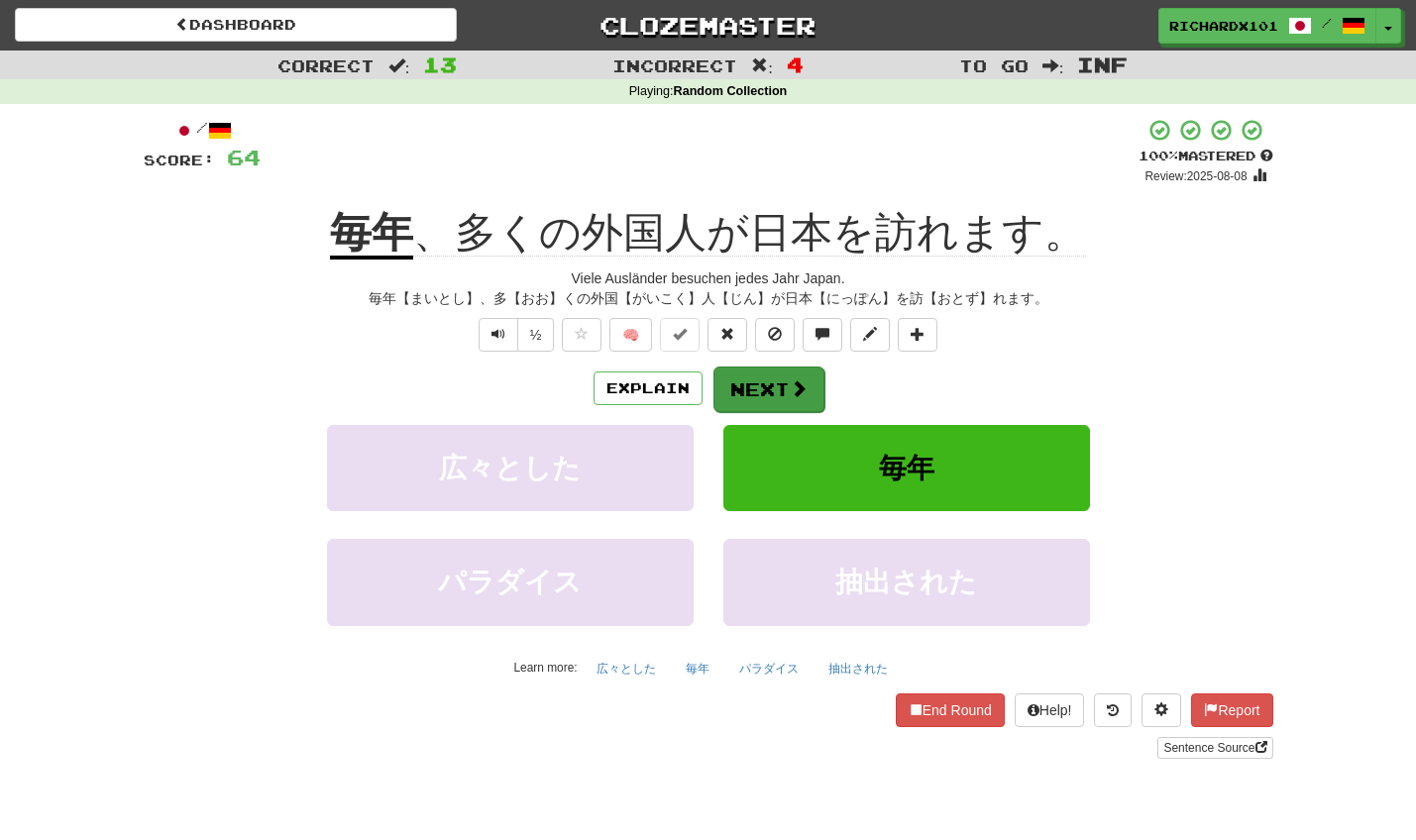 click on "Next" at bounding box center (769, 389) 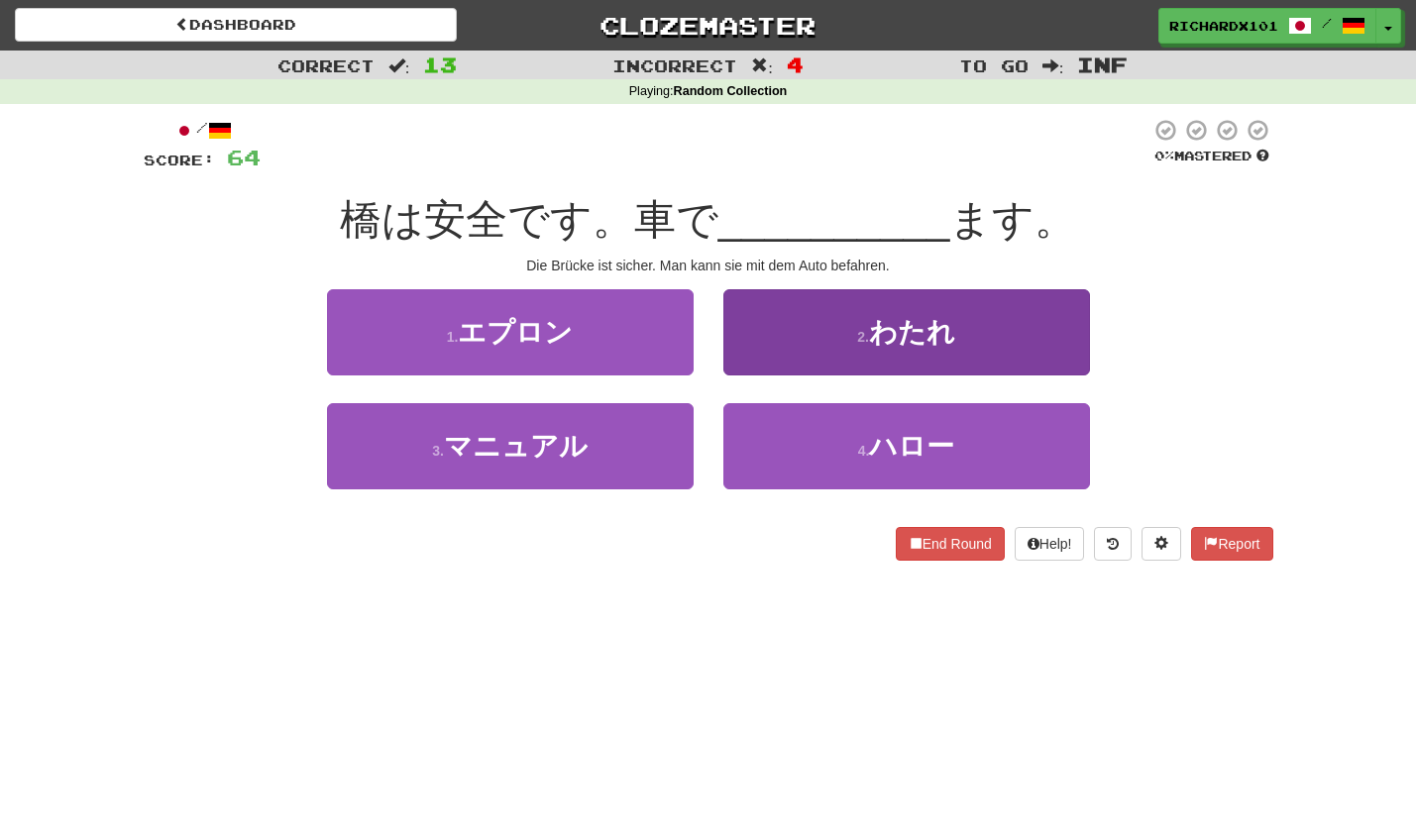 click on "2 .  わたれ" at bounding box center [907, 332] 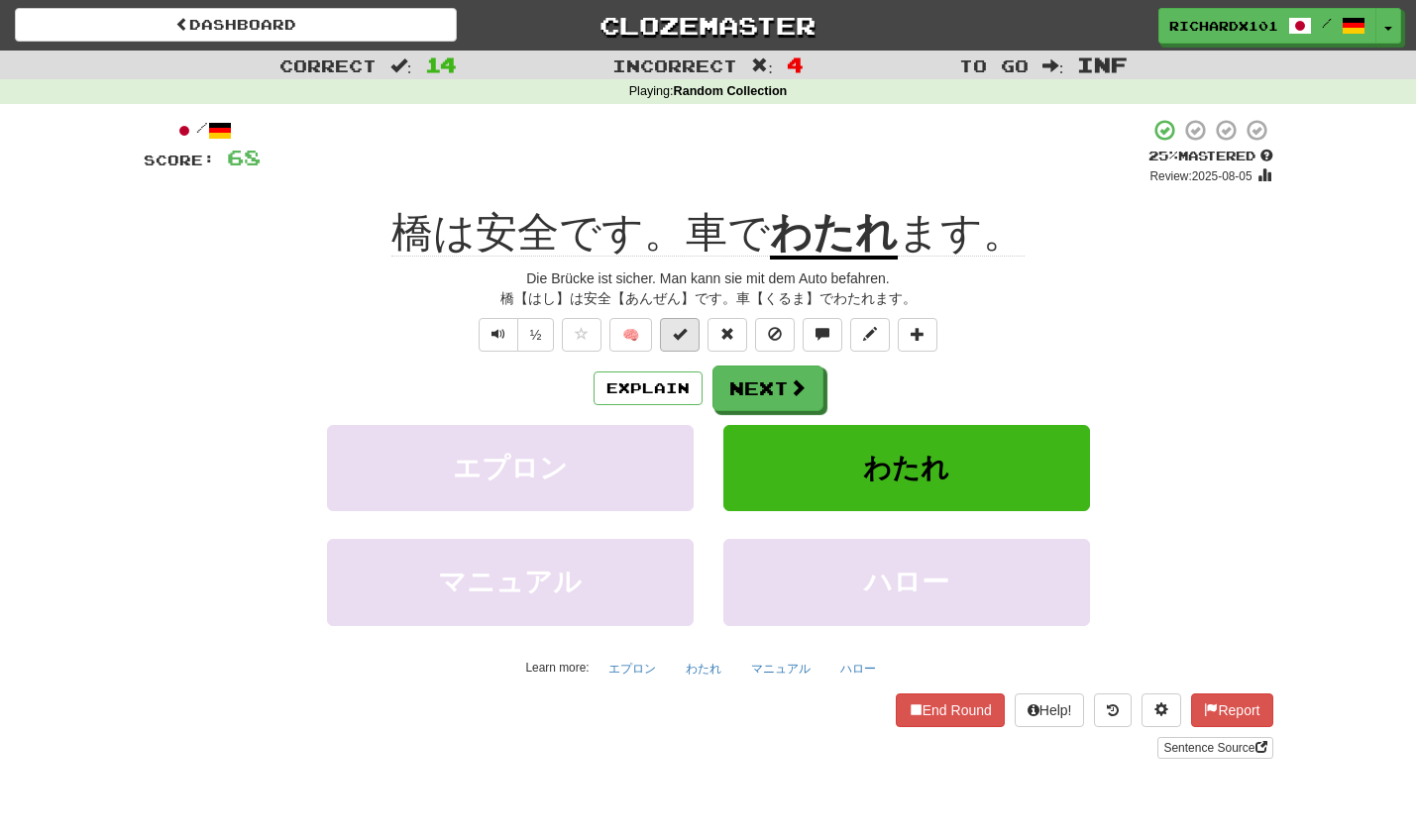 click at bounding box center [680, 334] 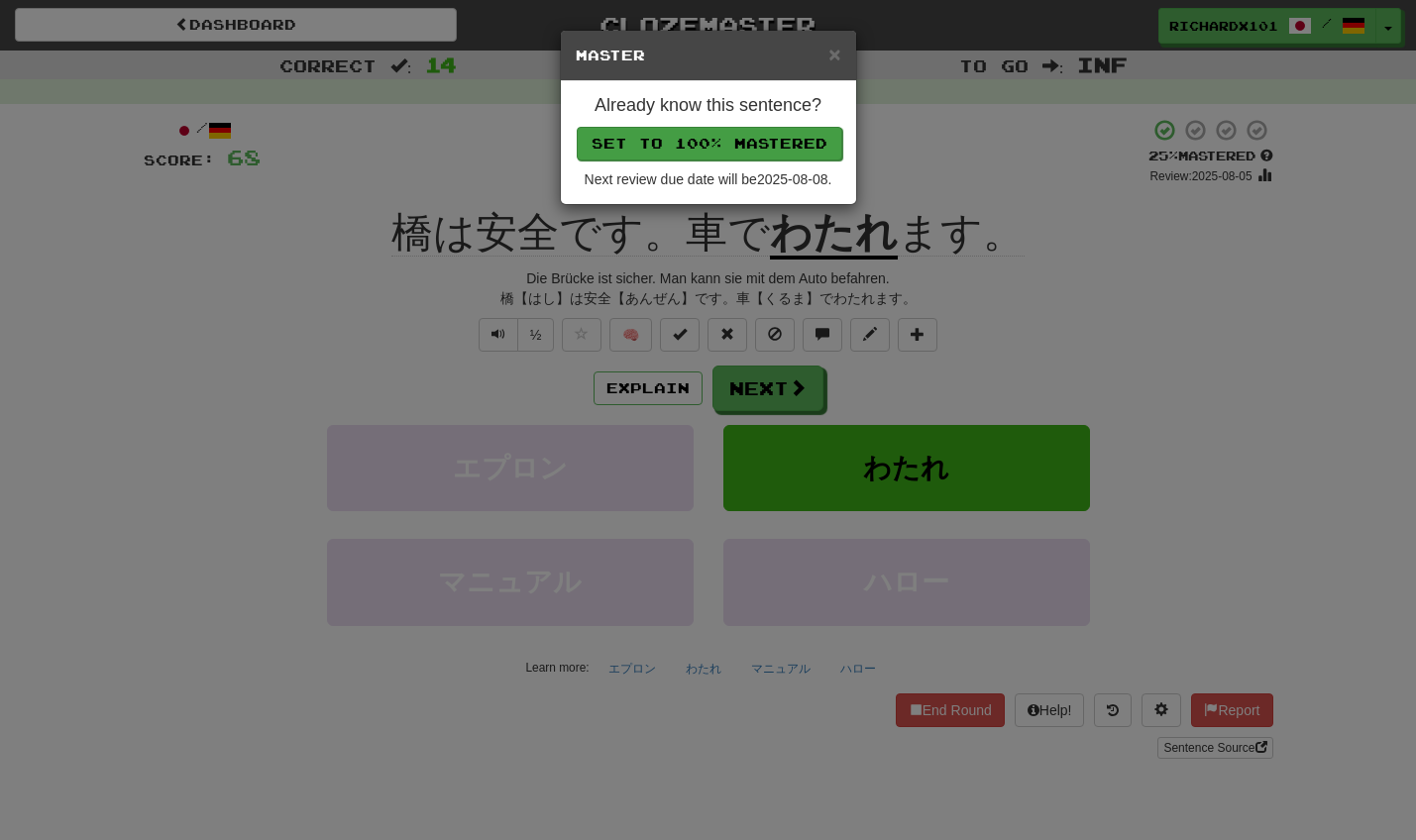 click on "Set to 100% Mastered" at bounding box center [709, 144] 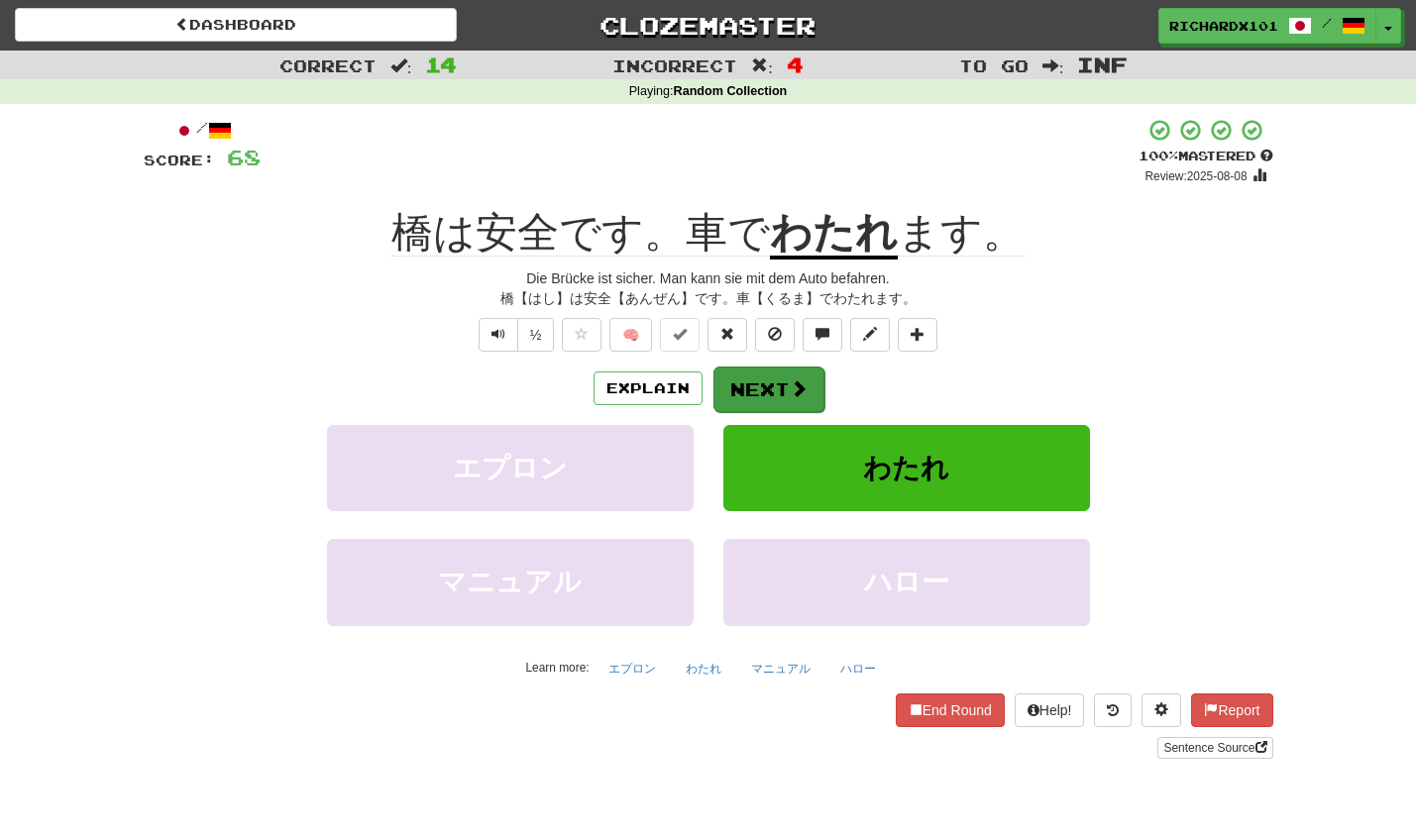 click on "Next" at bounding box center [769, 389] 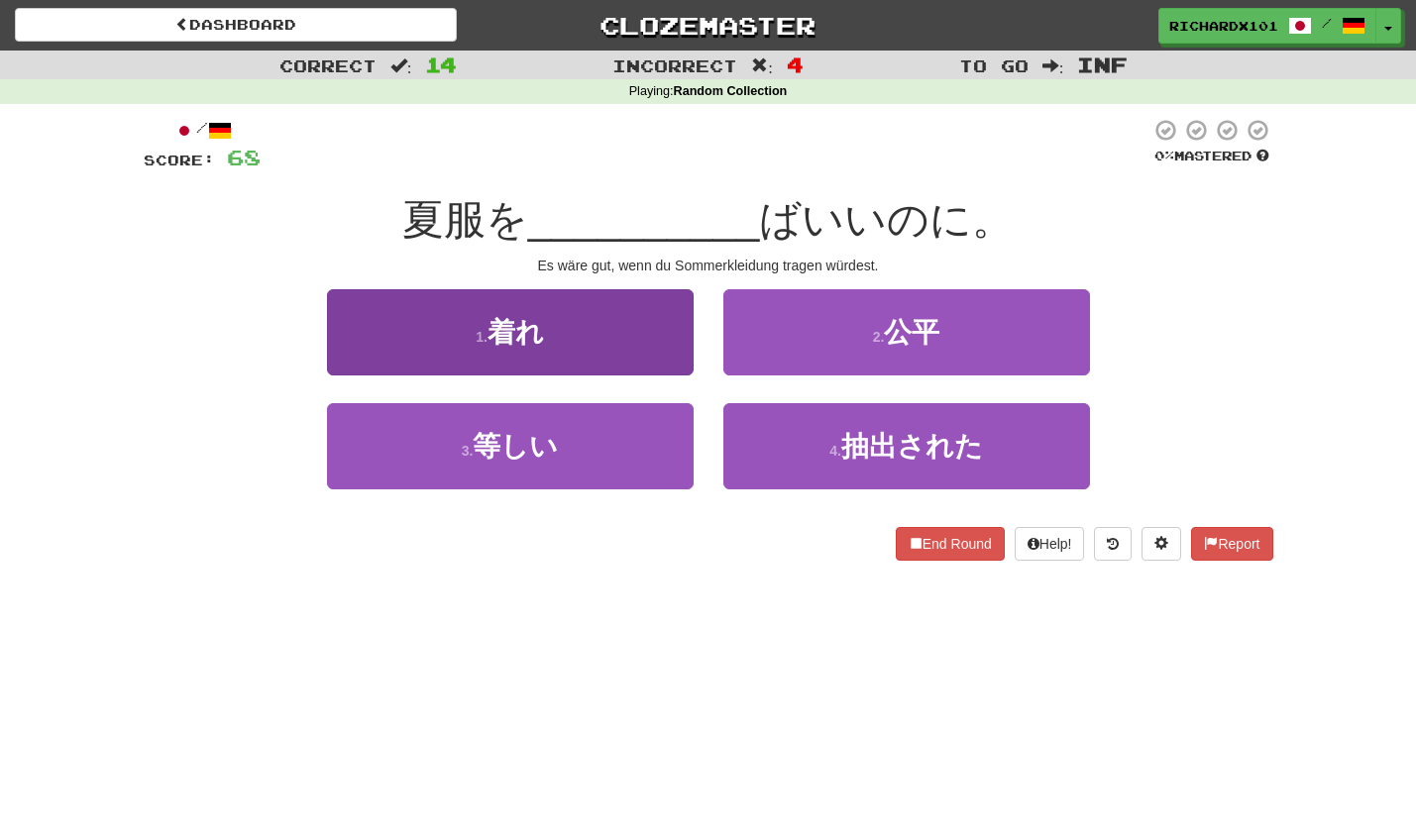 click on "1 .  着れ" at bounding box center (510, 332) 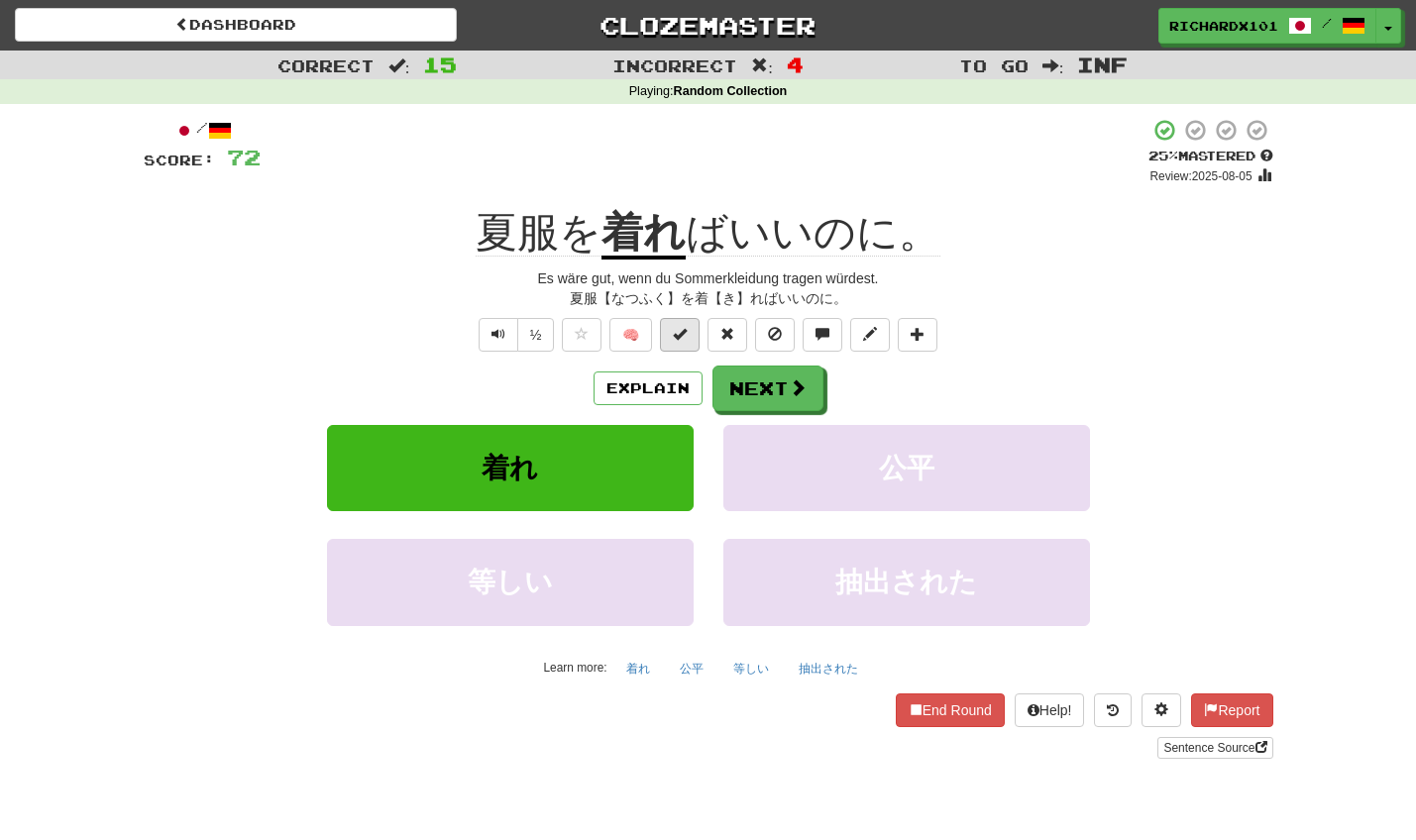 click at bounding box center [680, 334] 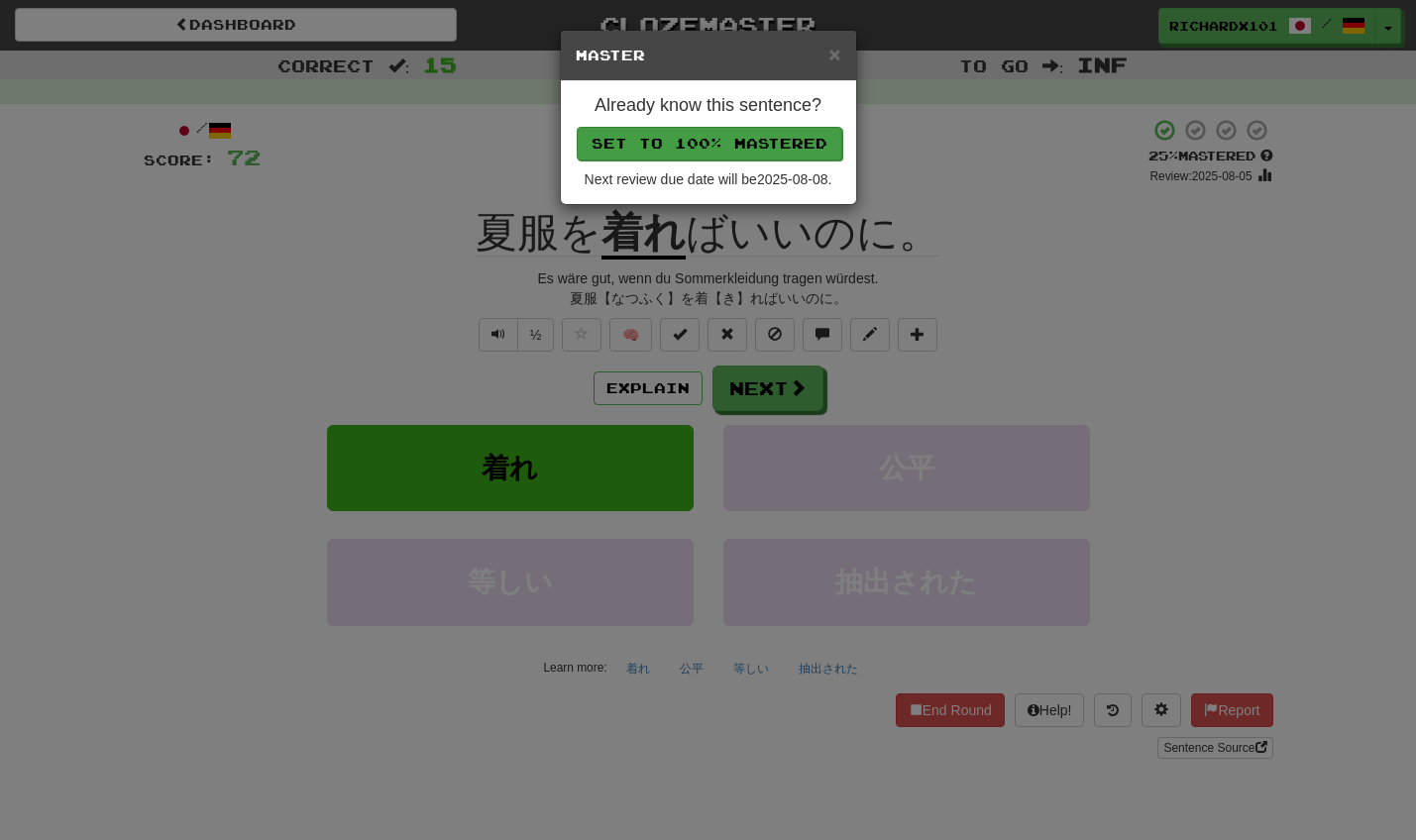 click on "Set to 100% Mastered" at bounding box center (709, 144) 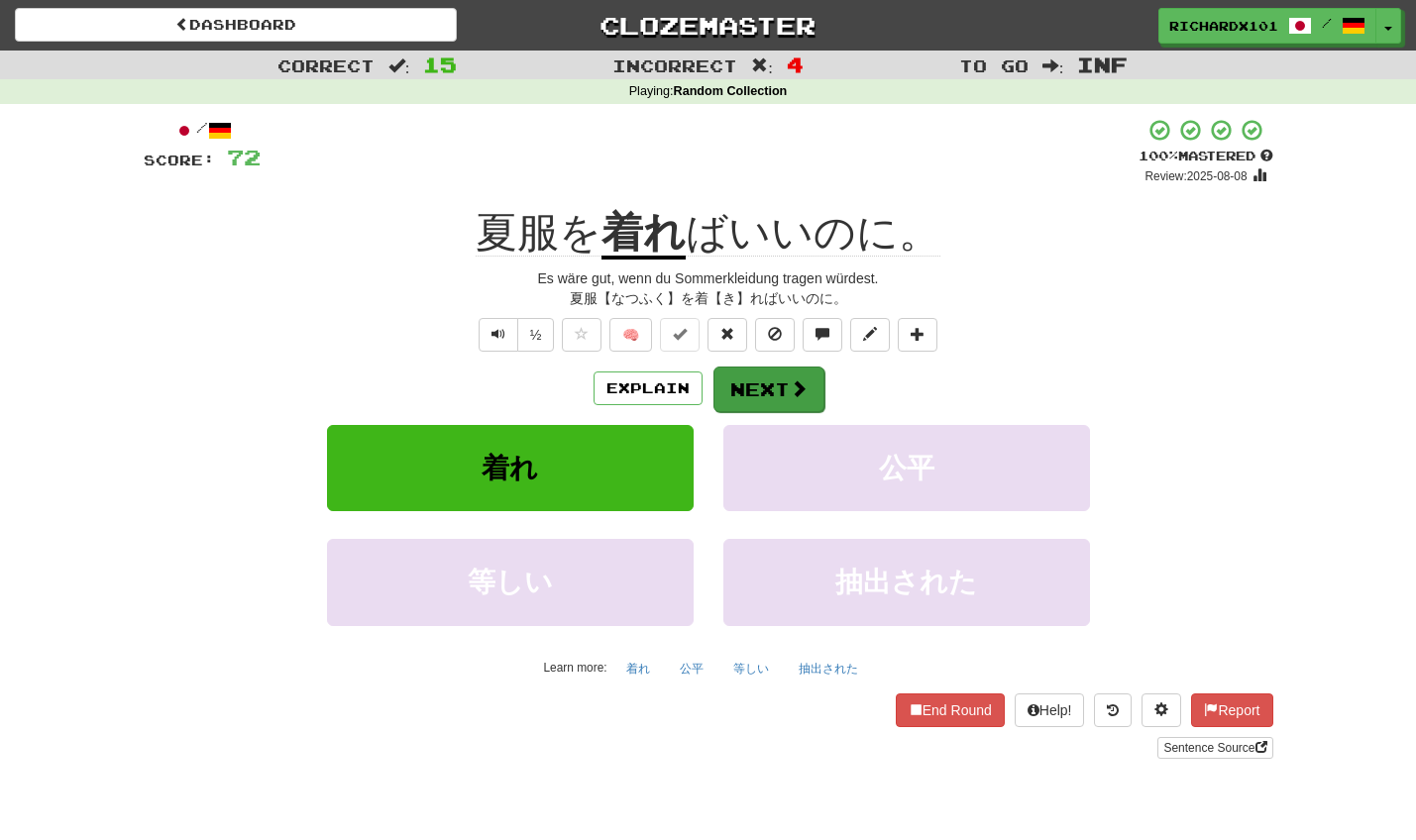 click on "Next" at bounding box center [769, 389] 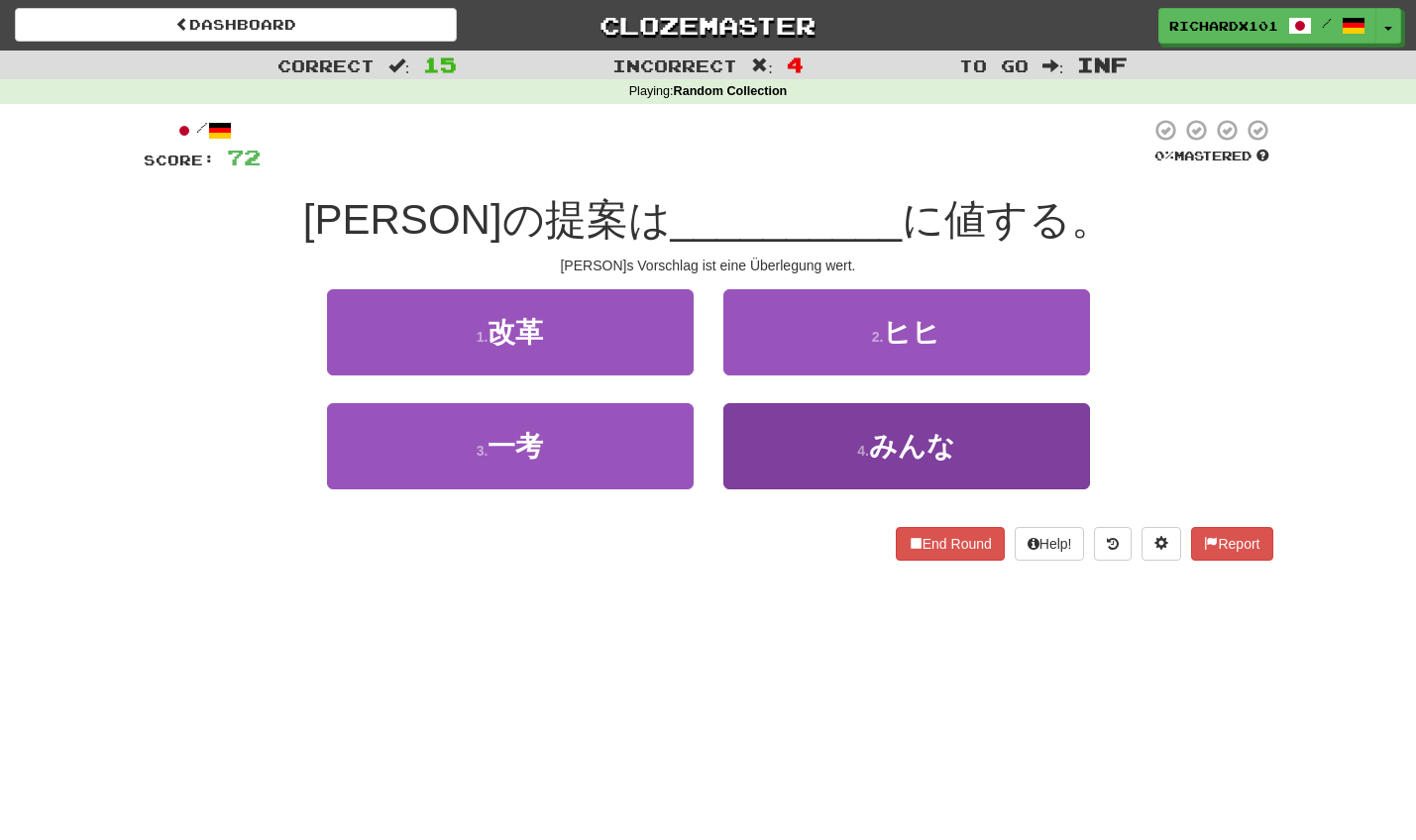 click on "4 .  みんな" at bounding box center [907, 446] 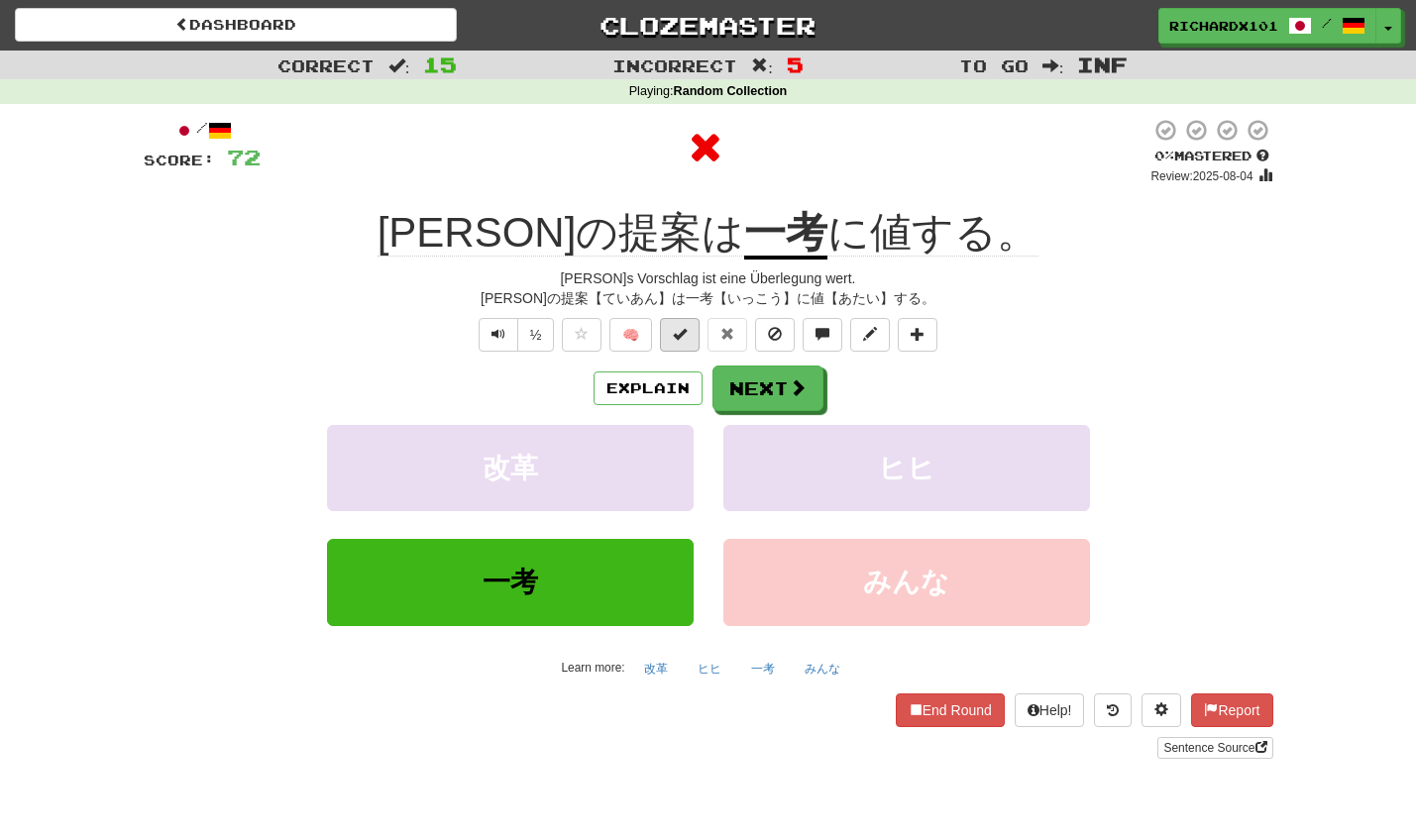 click at bounding box center (680, 334) 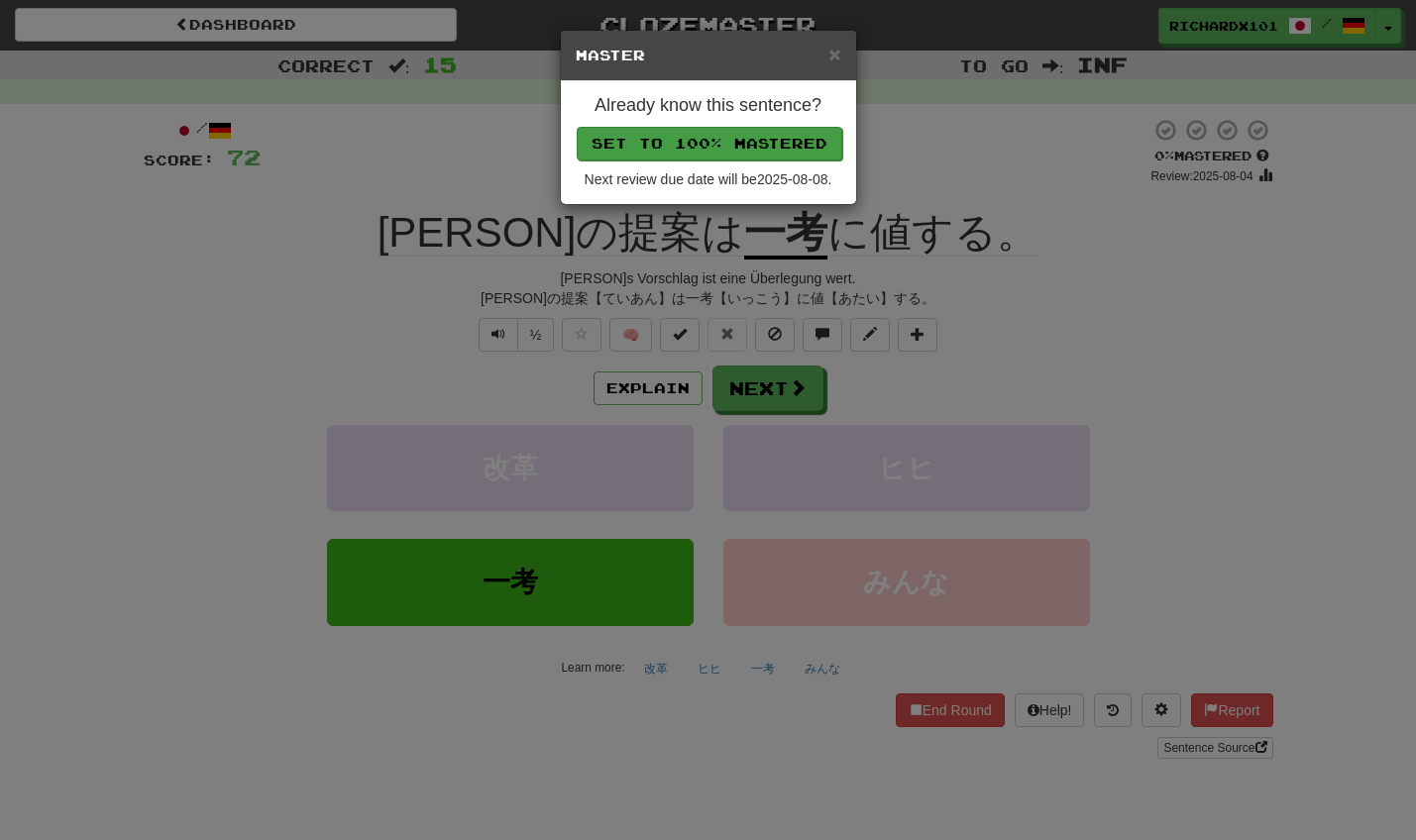 click on "Set to 100% Mastered" at bounding box center (709, 144) 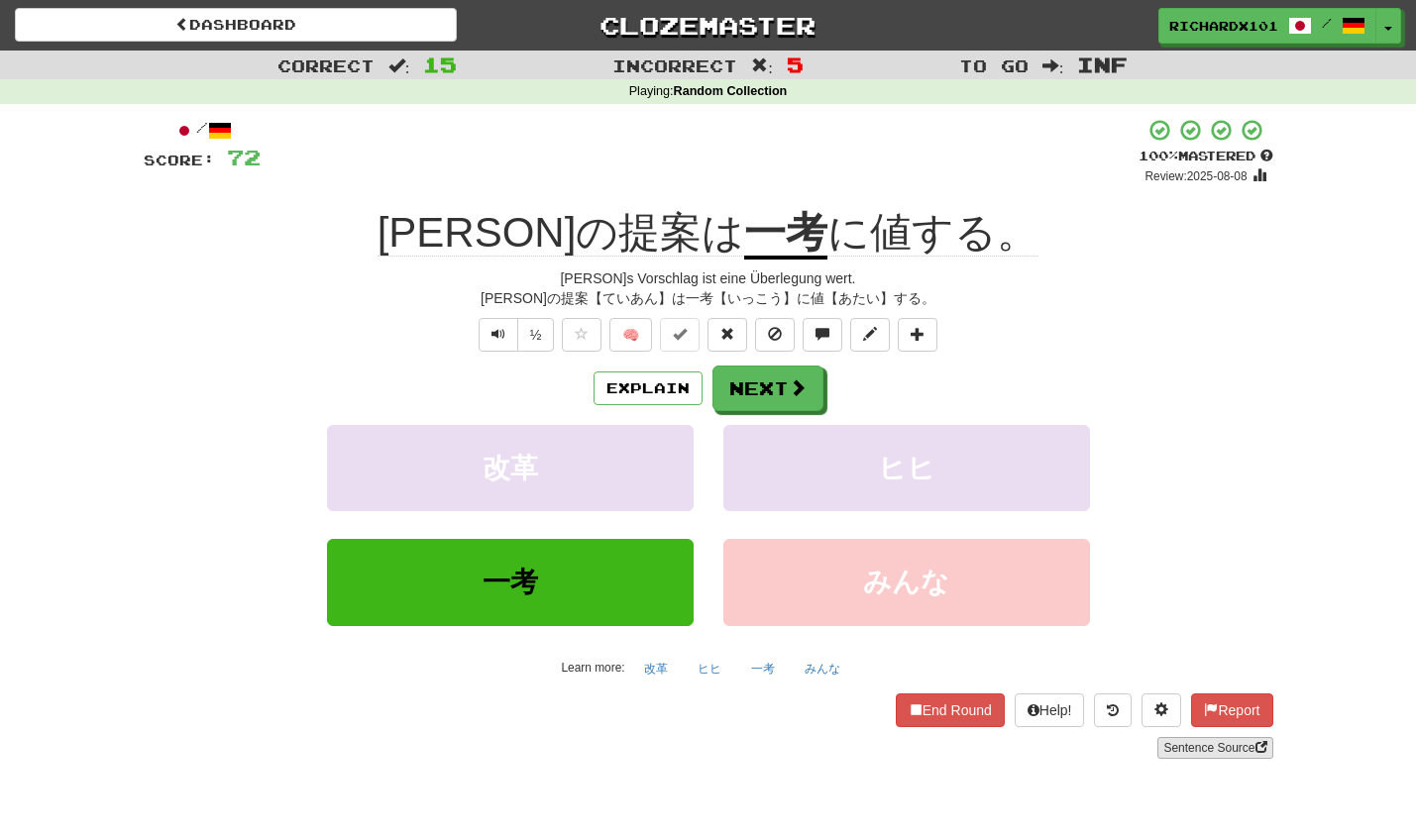 click on "Sentence Source" at bounding box center (1215, 748) 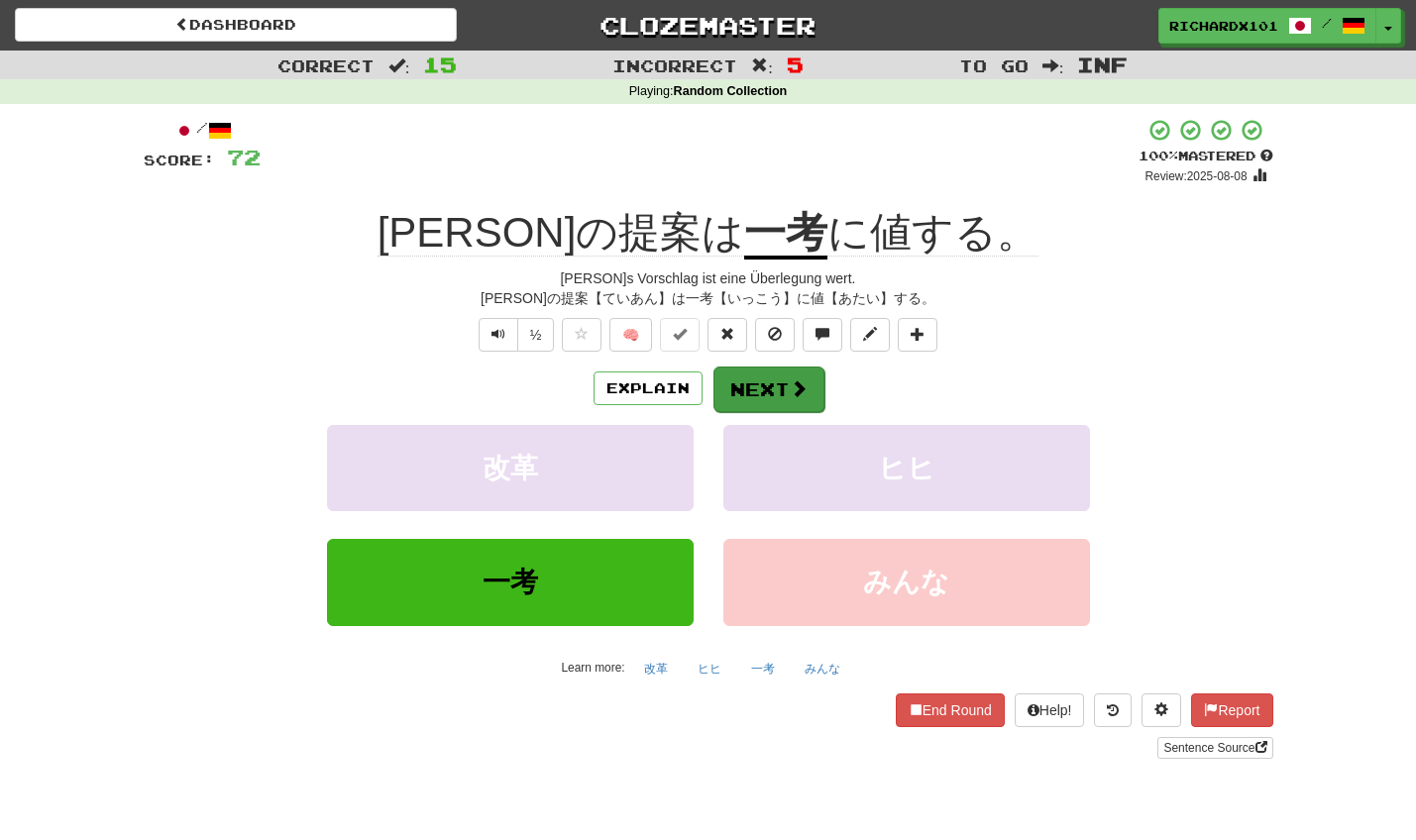 click on "Next" at bounding box center [769, 389] 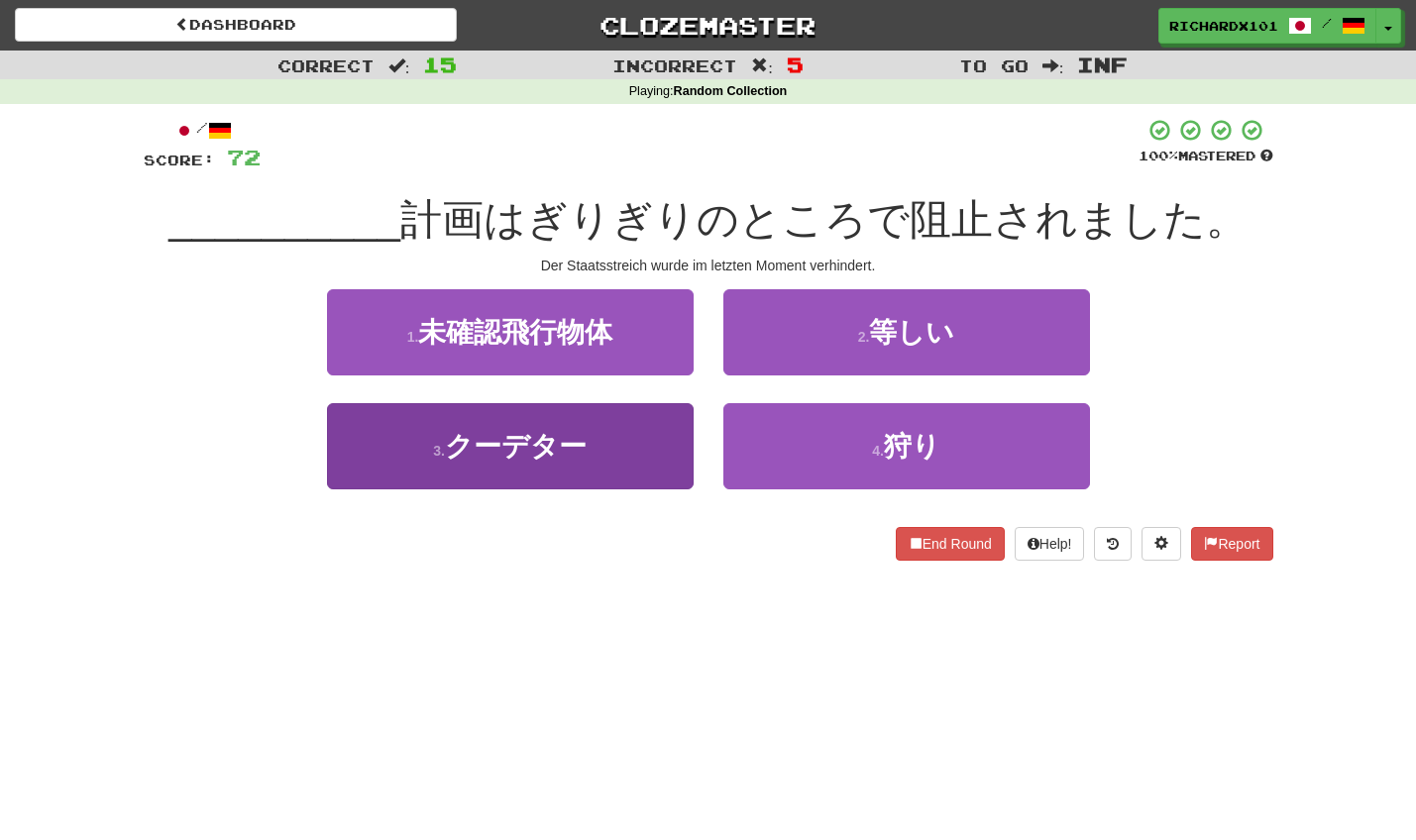 click on "クーデター" at bounding box center (515, 446) 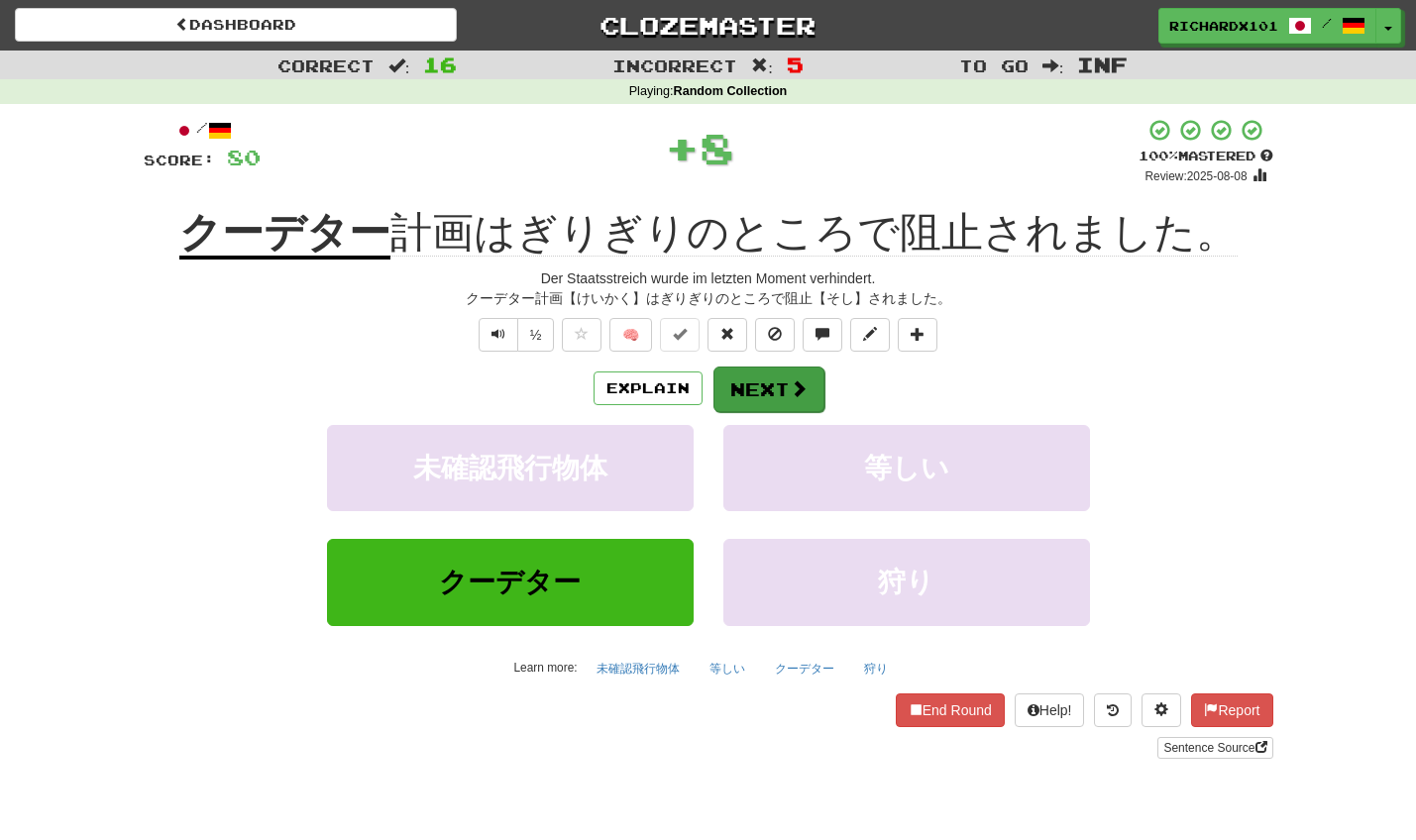 click on "Next" at bounding box center (769, 389) 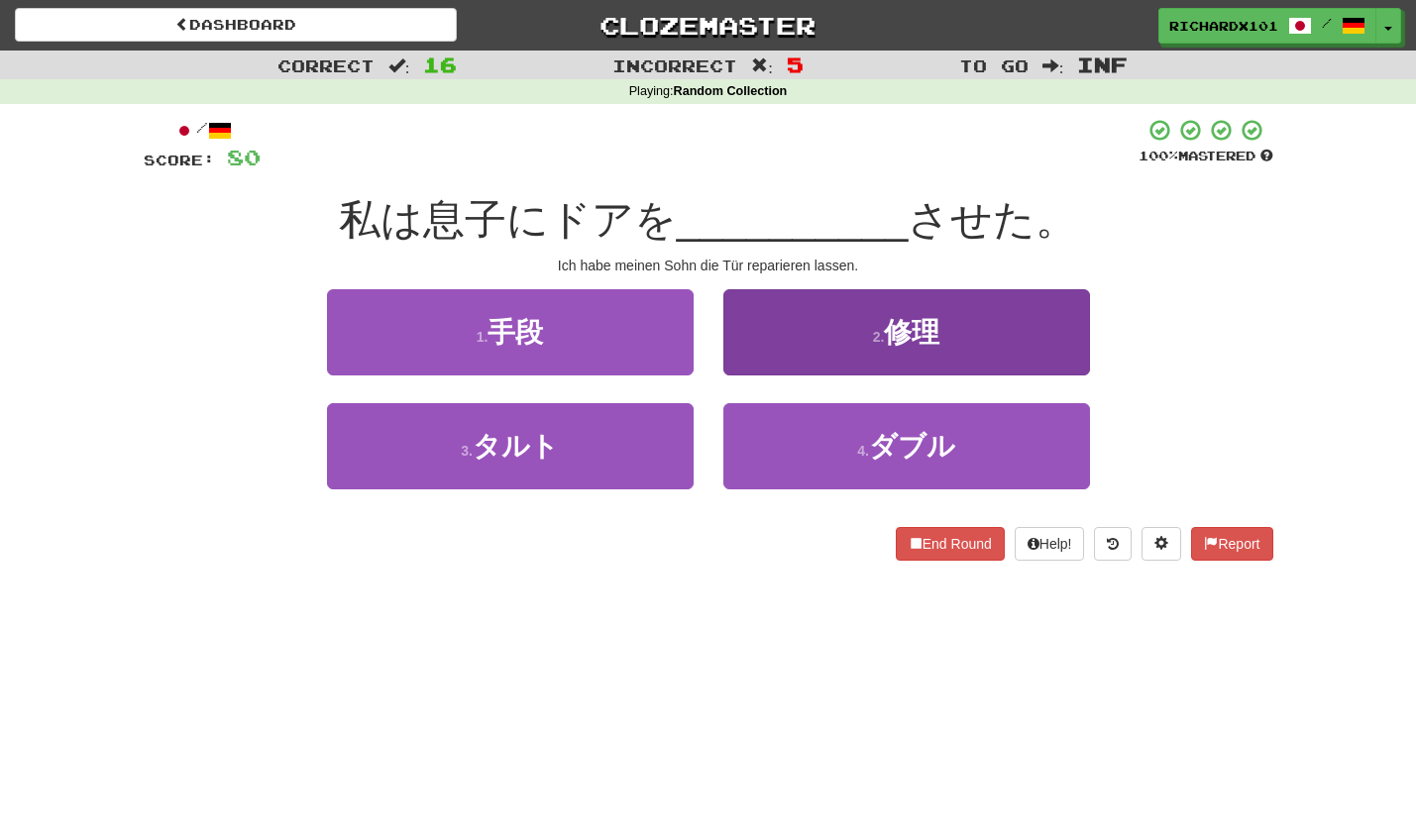 click on "2 .  修理" at bounding box center (907, 332) 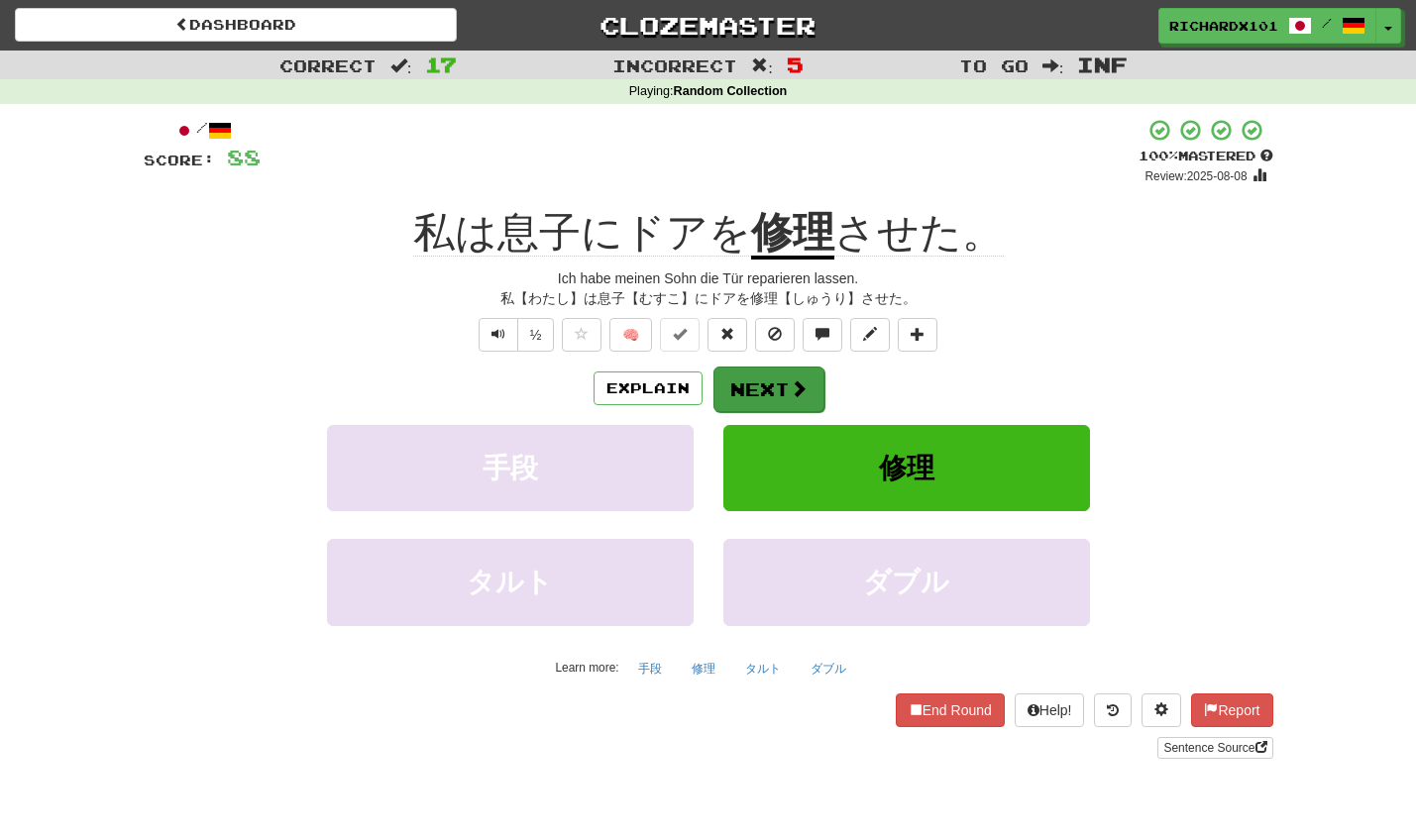 click on "Next" at bounding box center [769, 389] 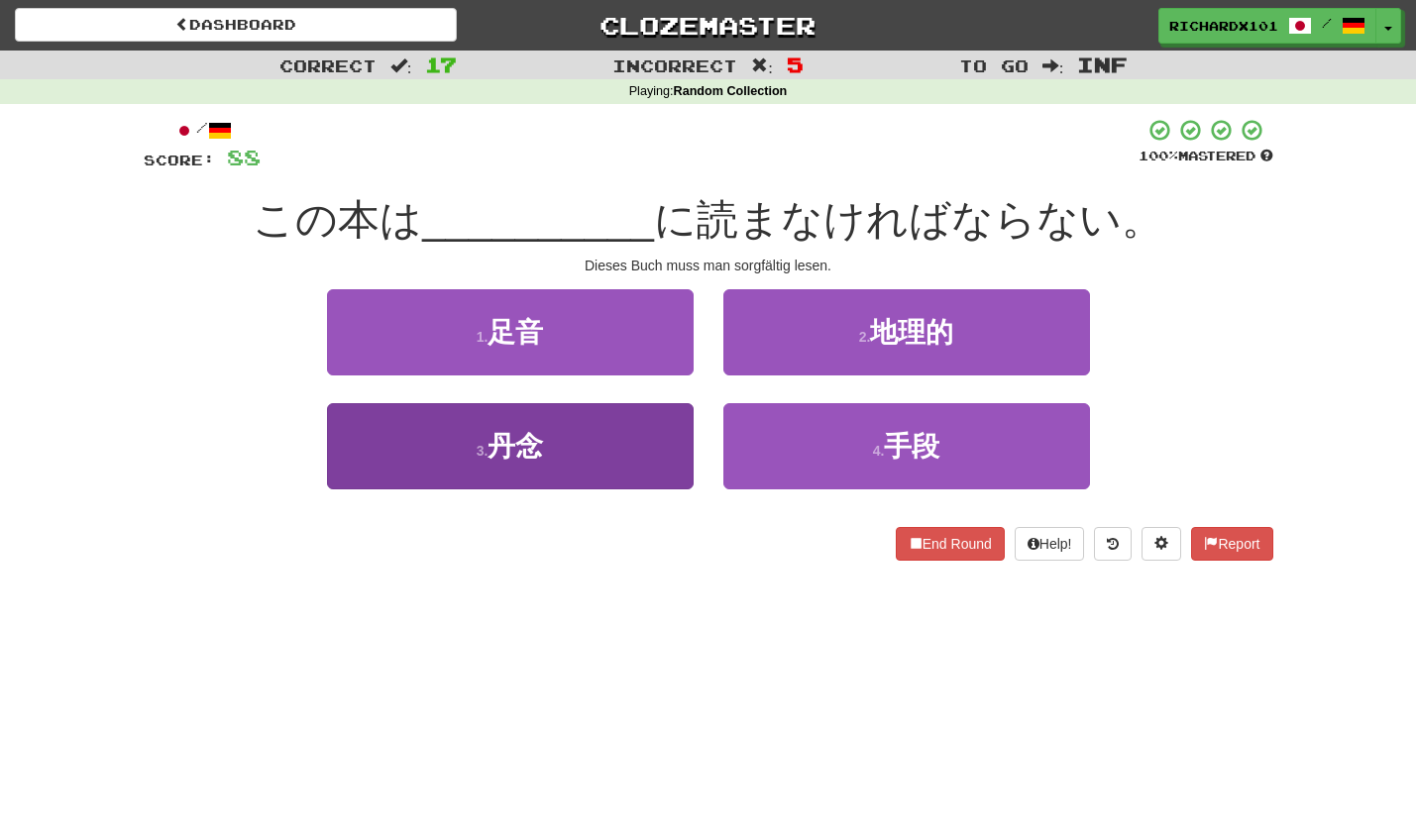 click on "3 .  丹念" at bounding box center [510, 446] 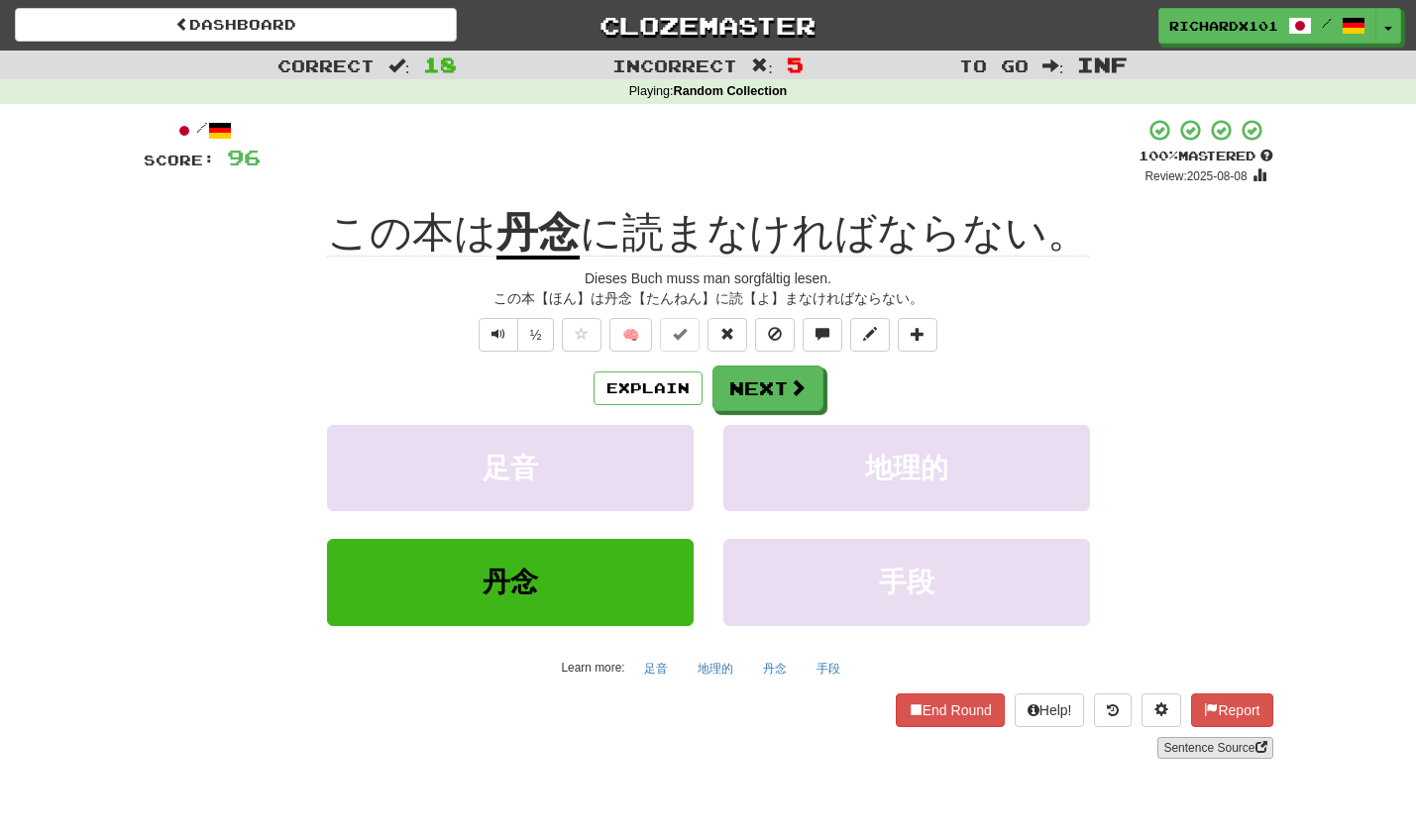 click on "Sentence Source" at bounding box center (1215, 748) 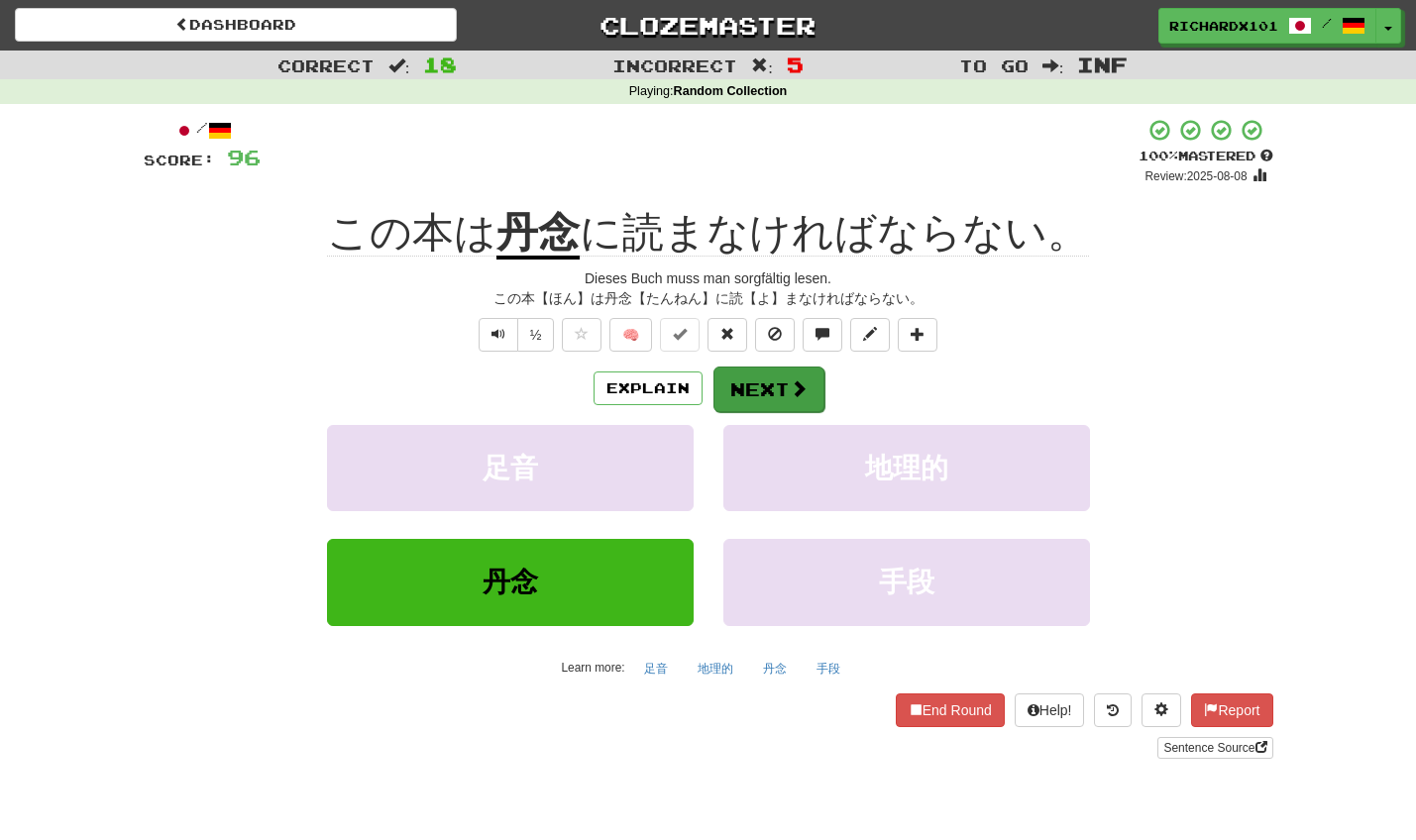 click on "Next" at bounding box center [769, 389] 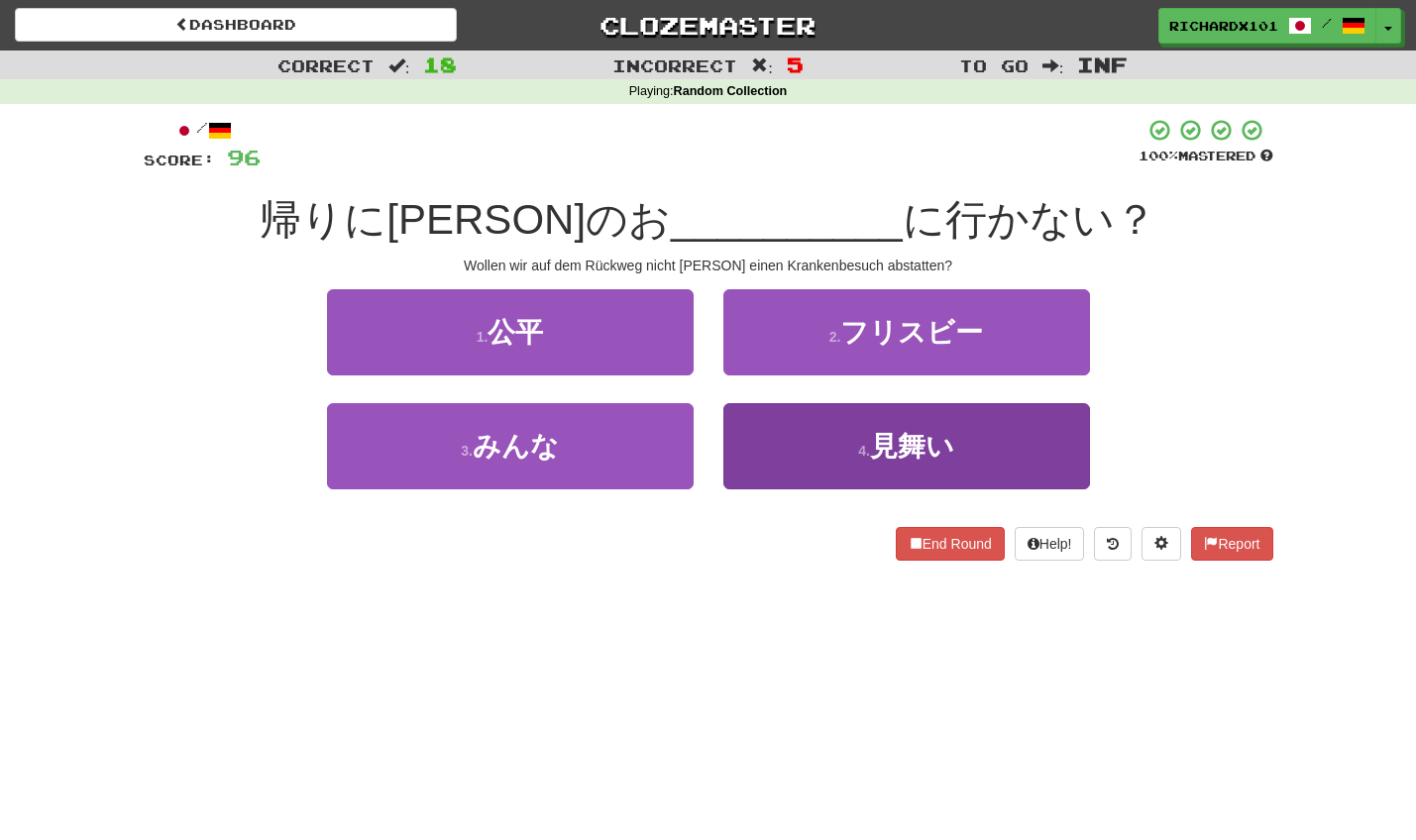 click on "4 .  見舞い" at bounding box center (907, 446) 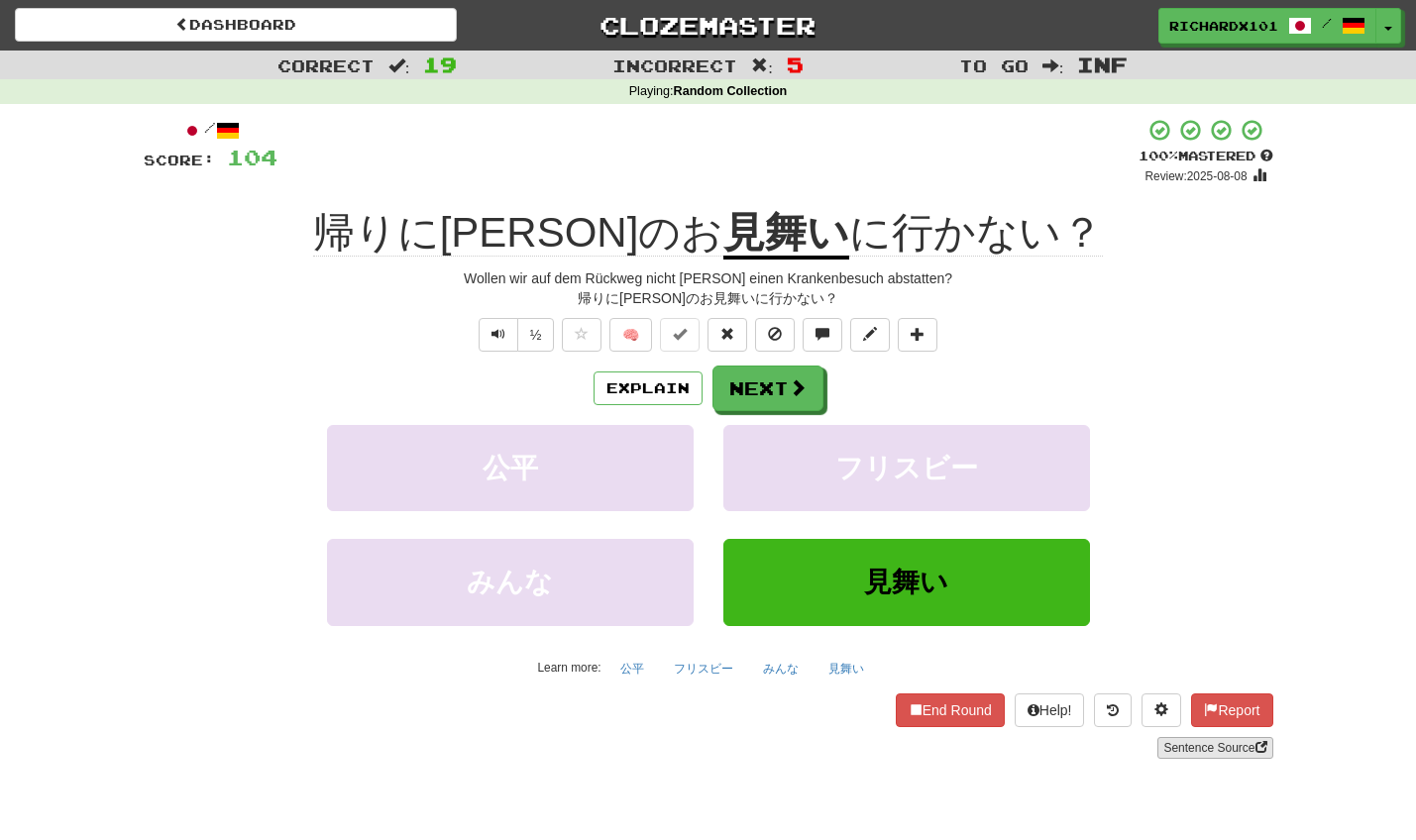 click on "Sentence Source" at bounding box center [1215, 748] 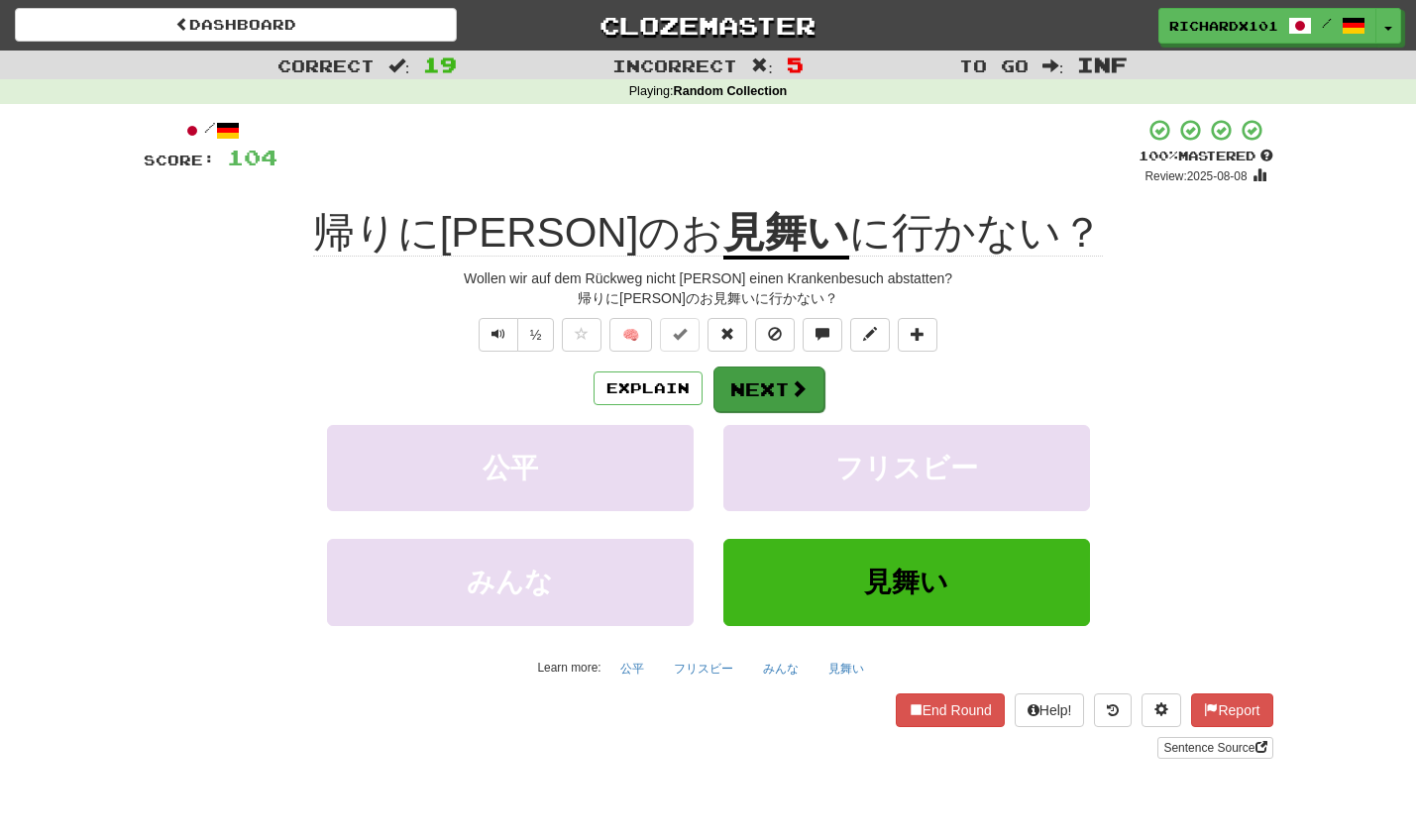 click on "Next" at bounding box center [769, 389] 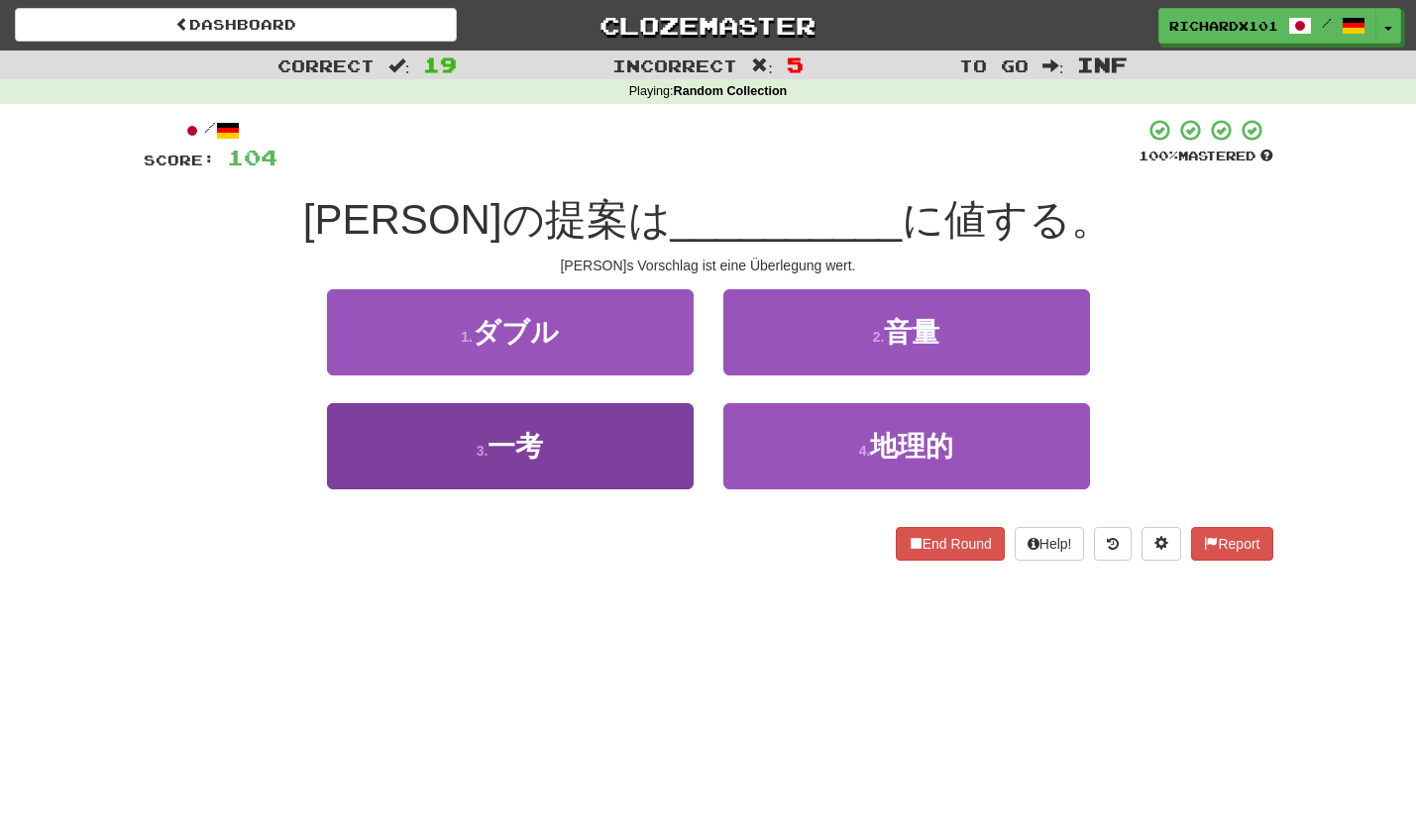 click on "3 .  一考" at bounding box center (510, 446) 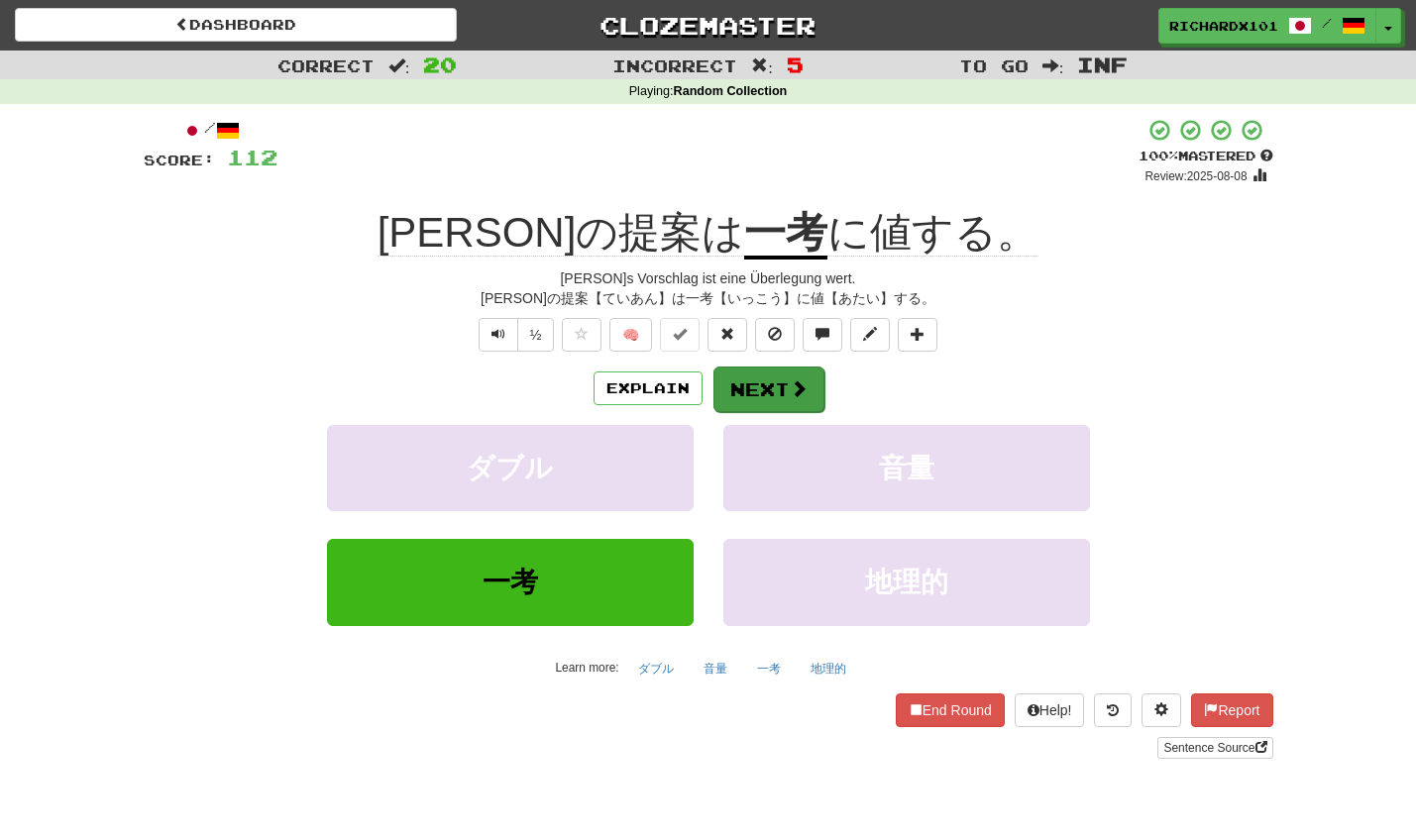 click on "Next" at bounding box center [769, 389] 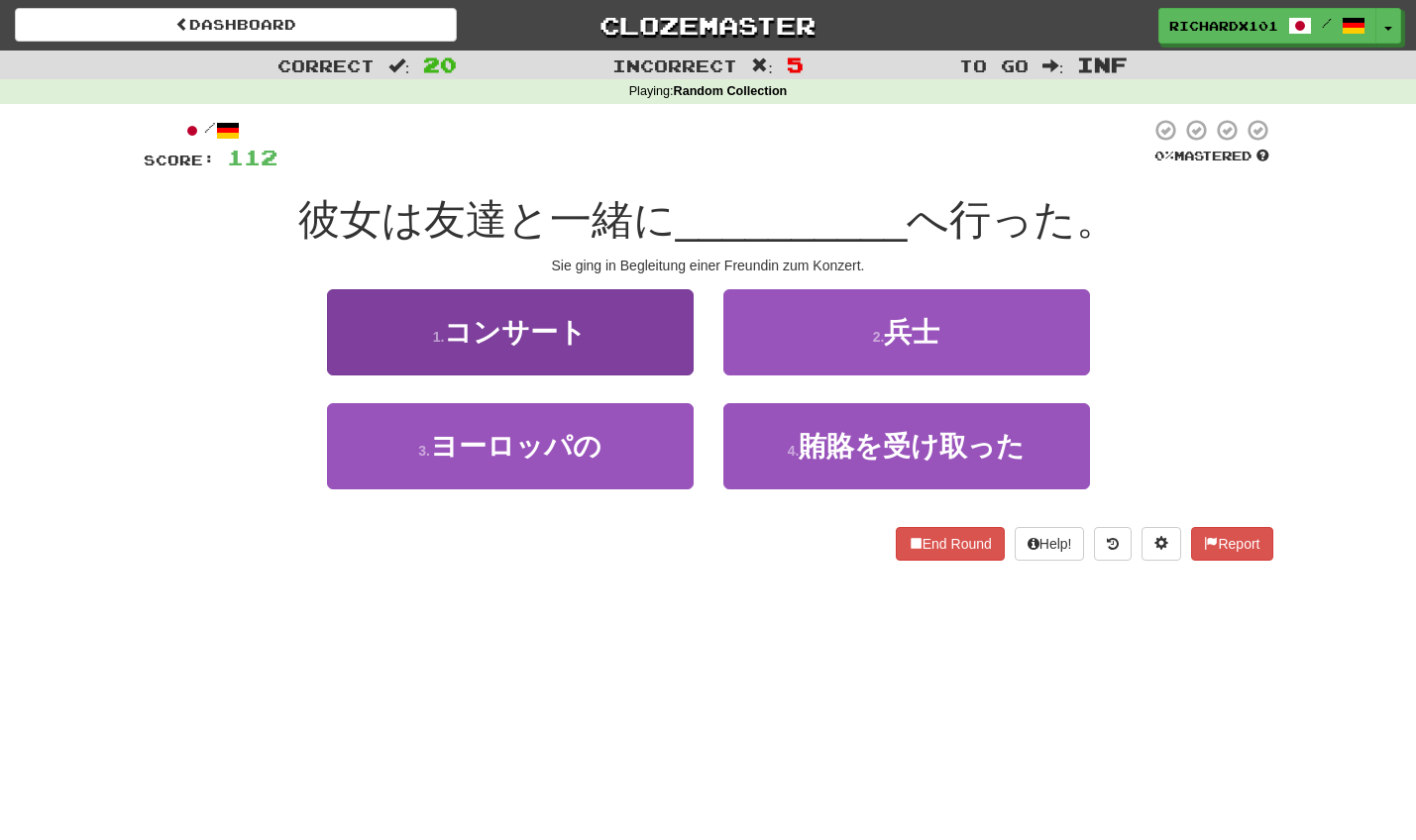 click on "1 .  コンサート" at bounding box center (510, 332) 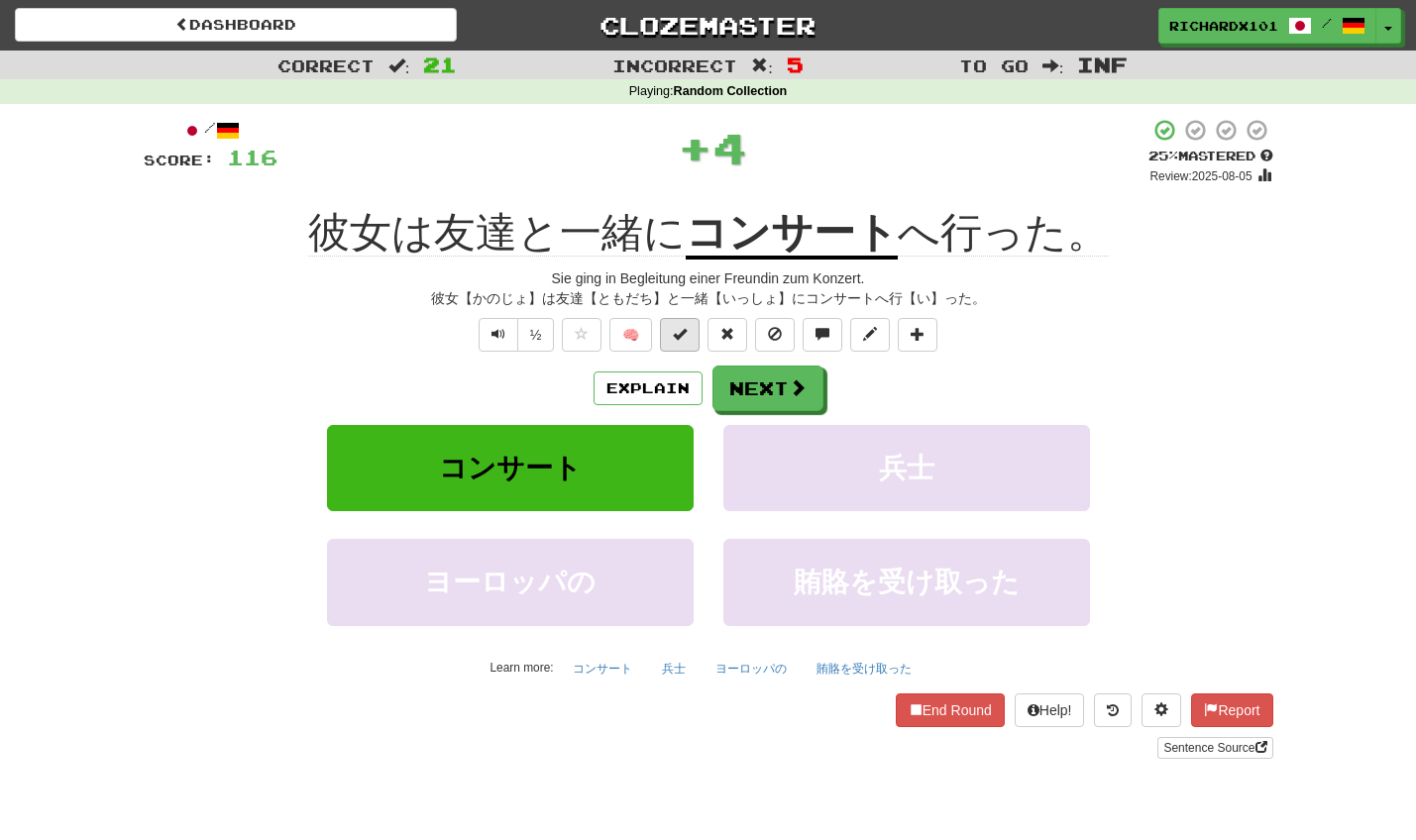 click at bounding box center (680, 334) 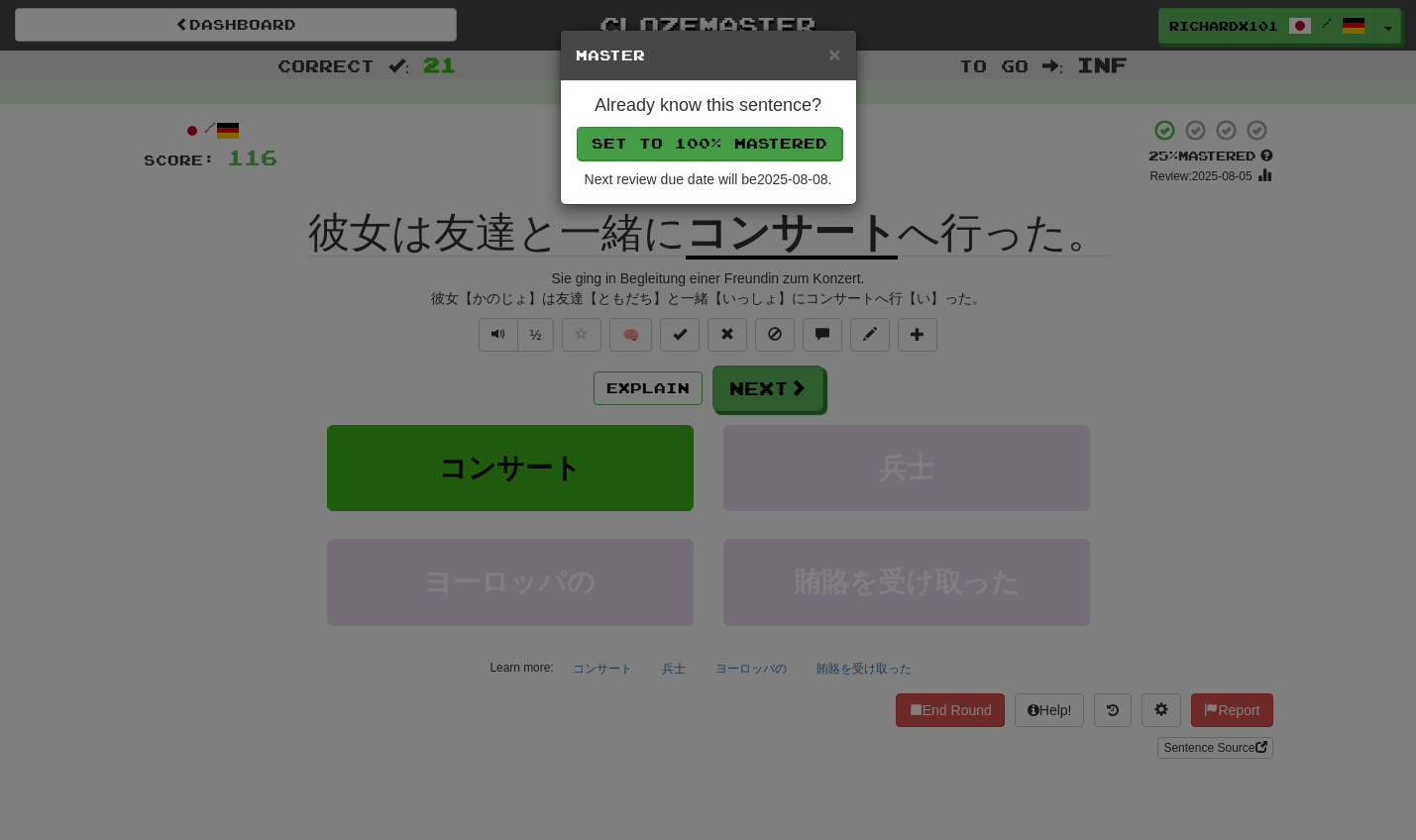 click on "Set to 100% Mastered" at bounding box center [709, 144] 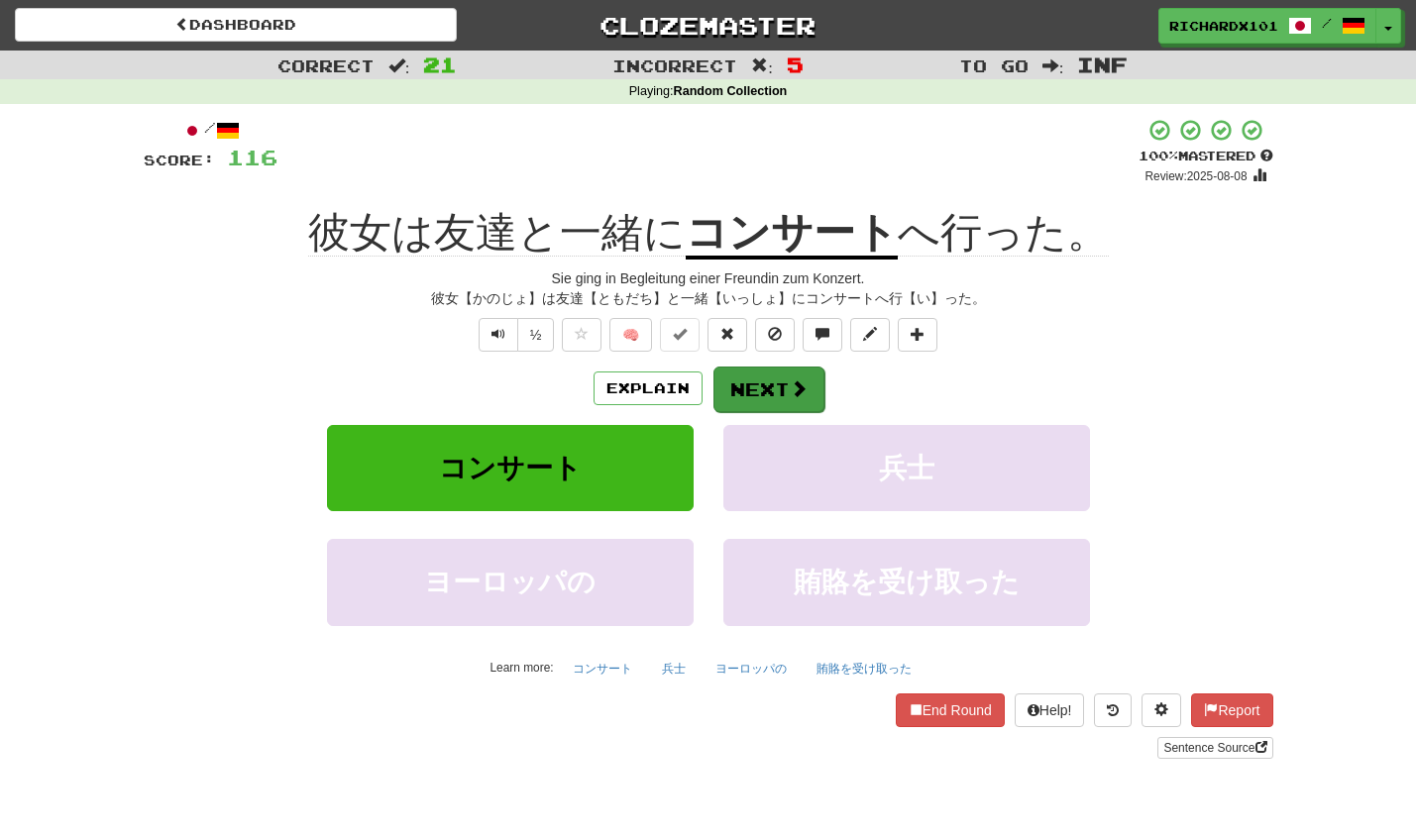 click on "Next" at bounding box center (769, 389) 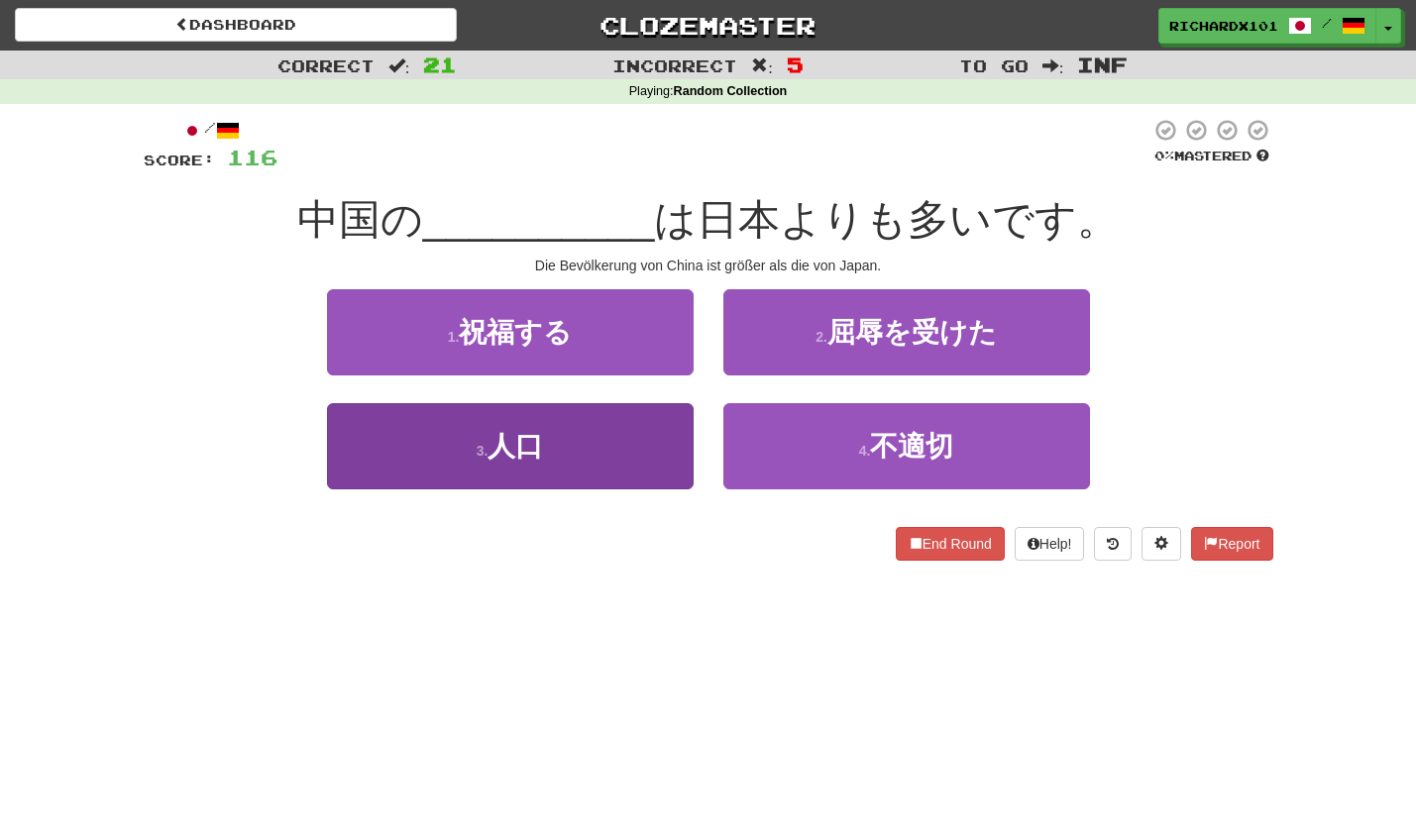 click on "3 .  人口" at bounding box center (510, 446) 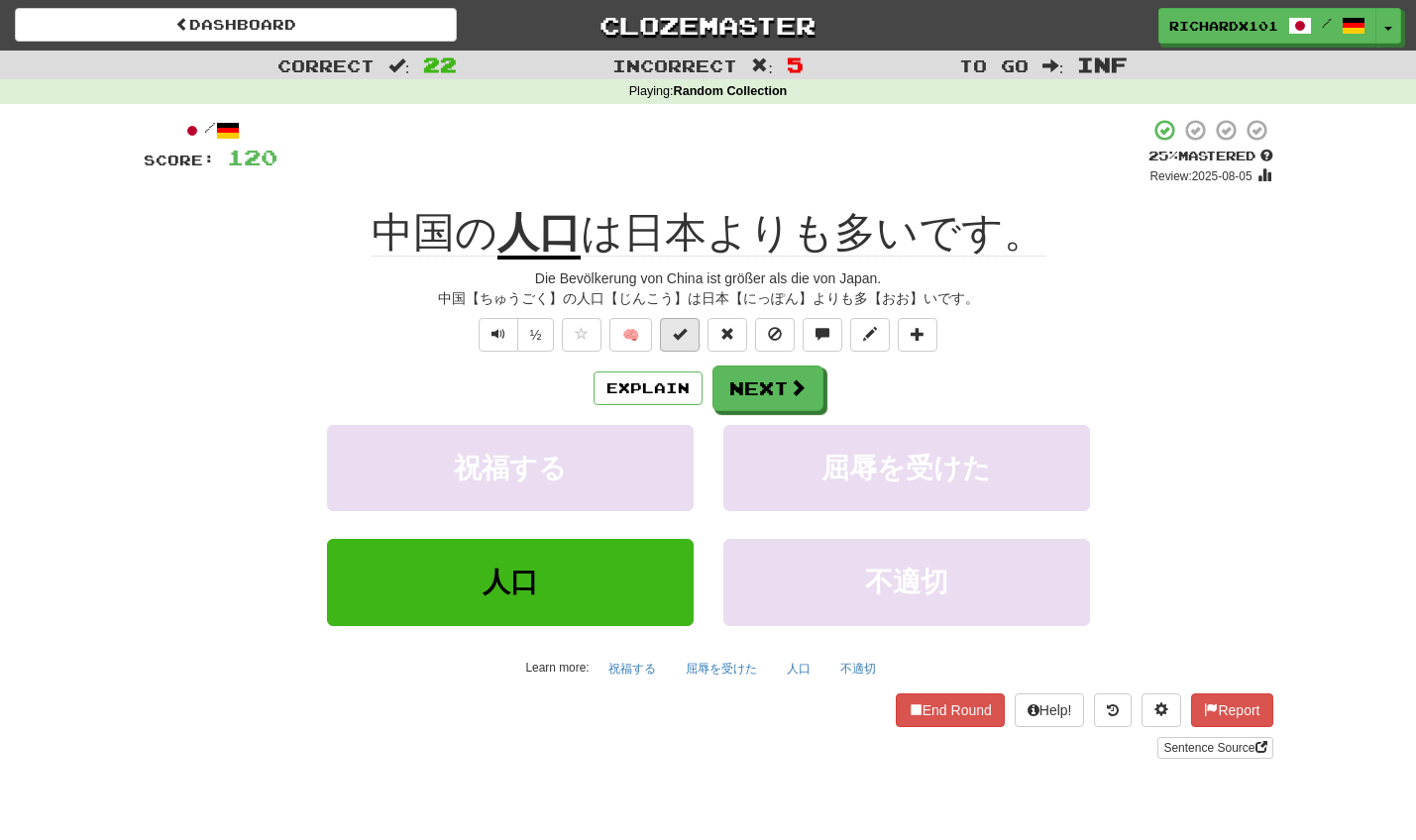 click at bounding box center [680, 334] 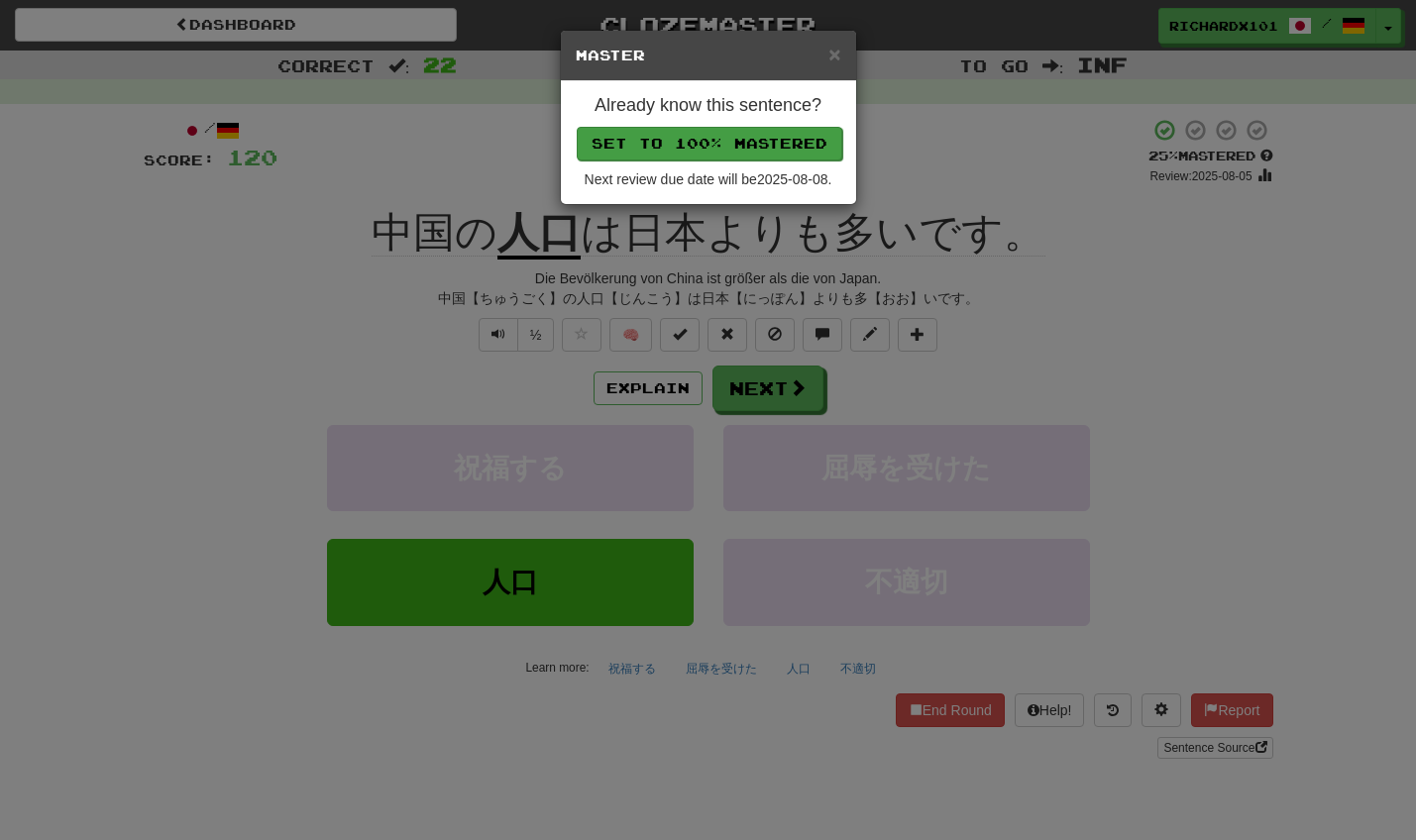 click on "Set to 100% Mastered" at bounding box center [709, 144] 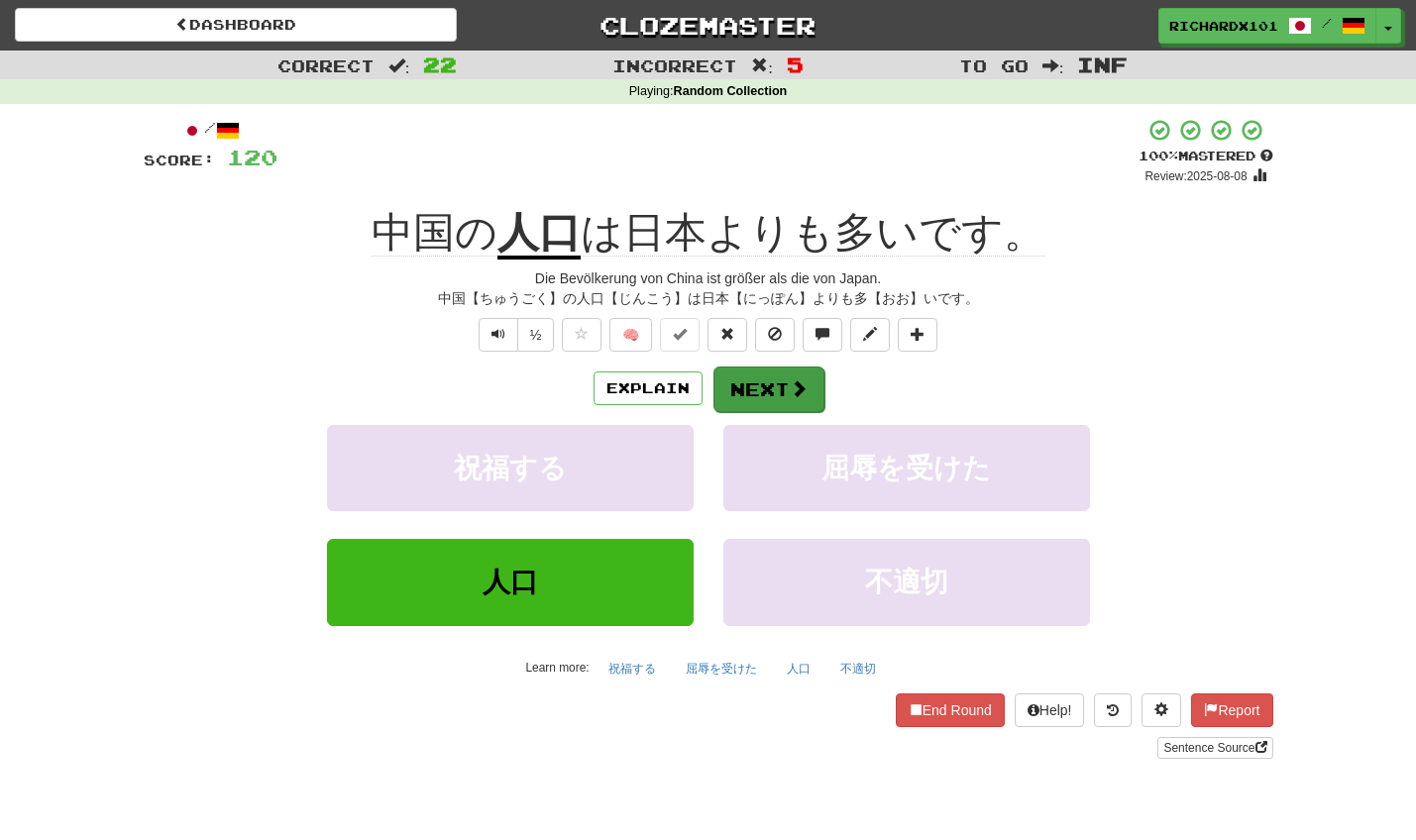 click on "Next" at bounding box center [769, 389] 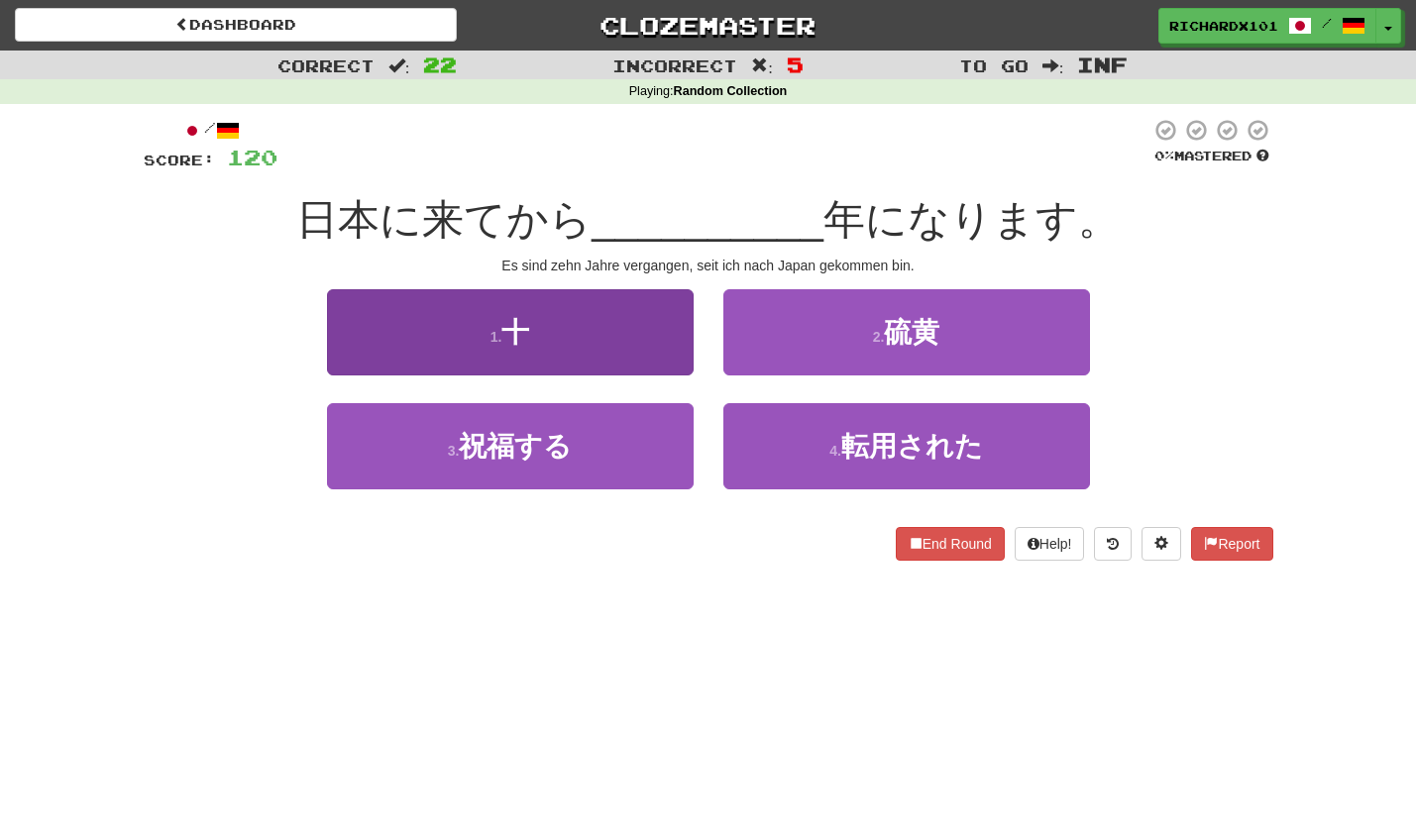 click on "1 .  十" at bounding box center (510, 332) 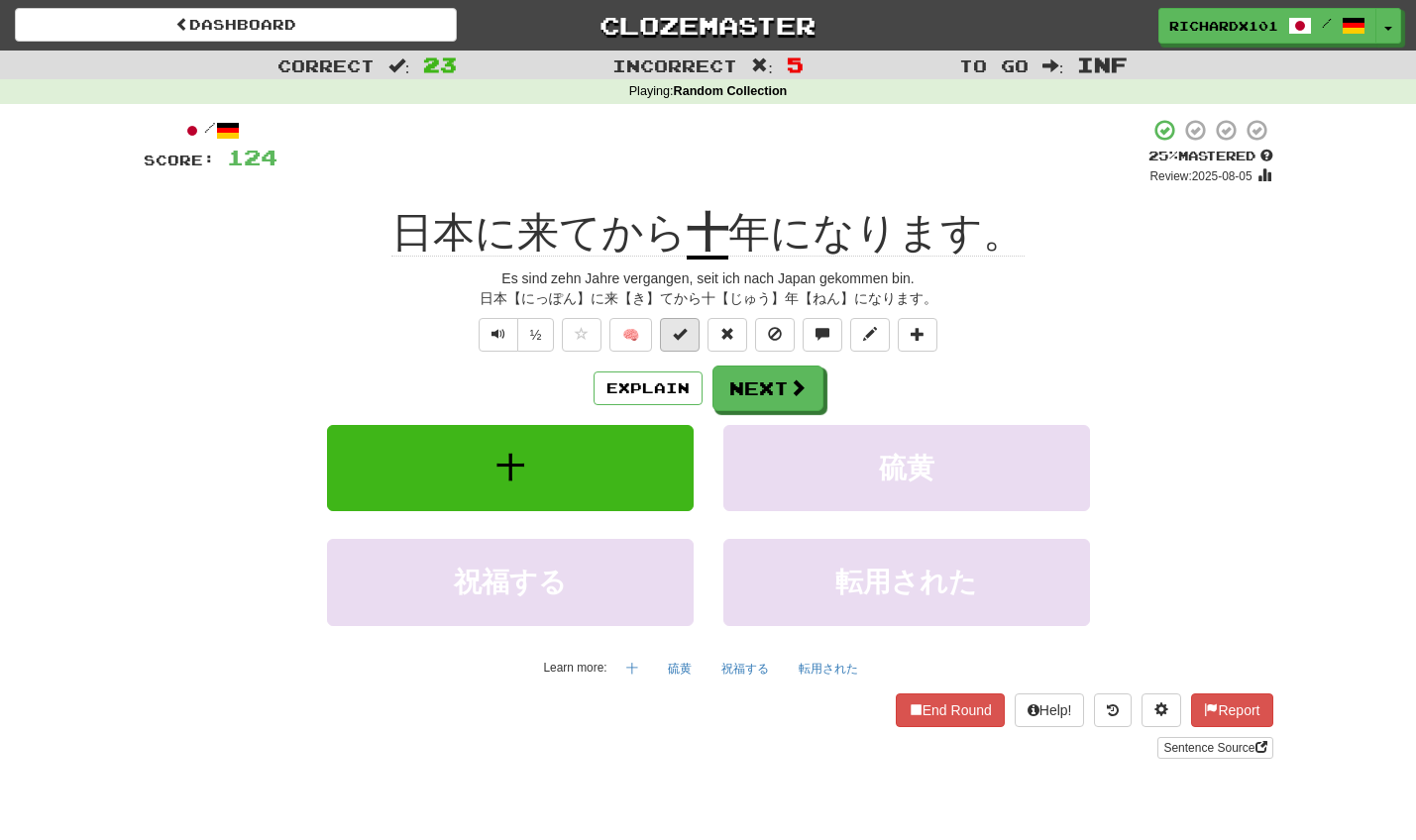 click at bounding box center (680, 334) 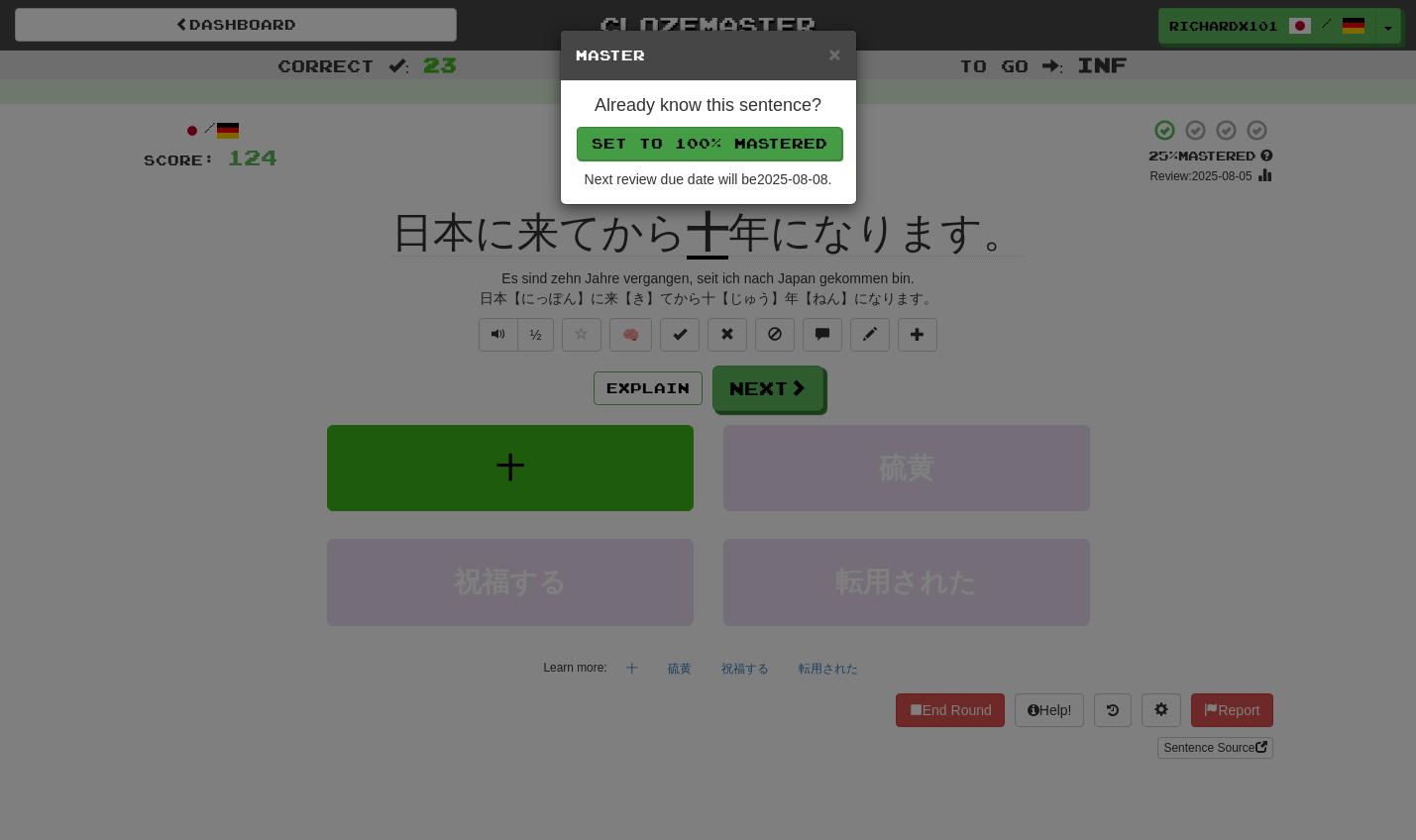 click on "Set to 100% Mastered" at bounding box center [709, 144] 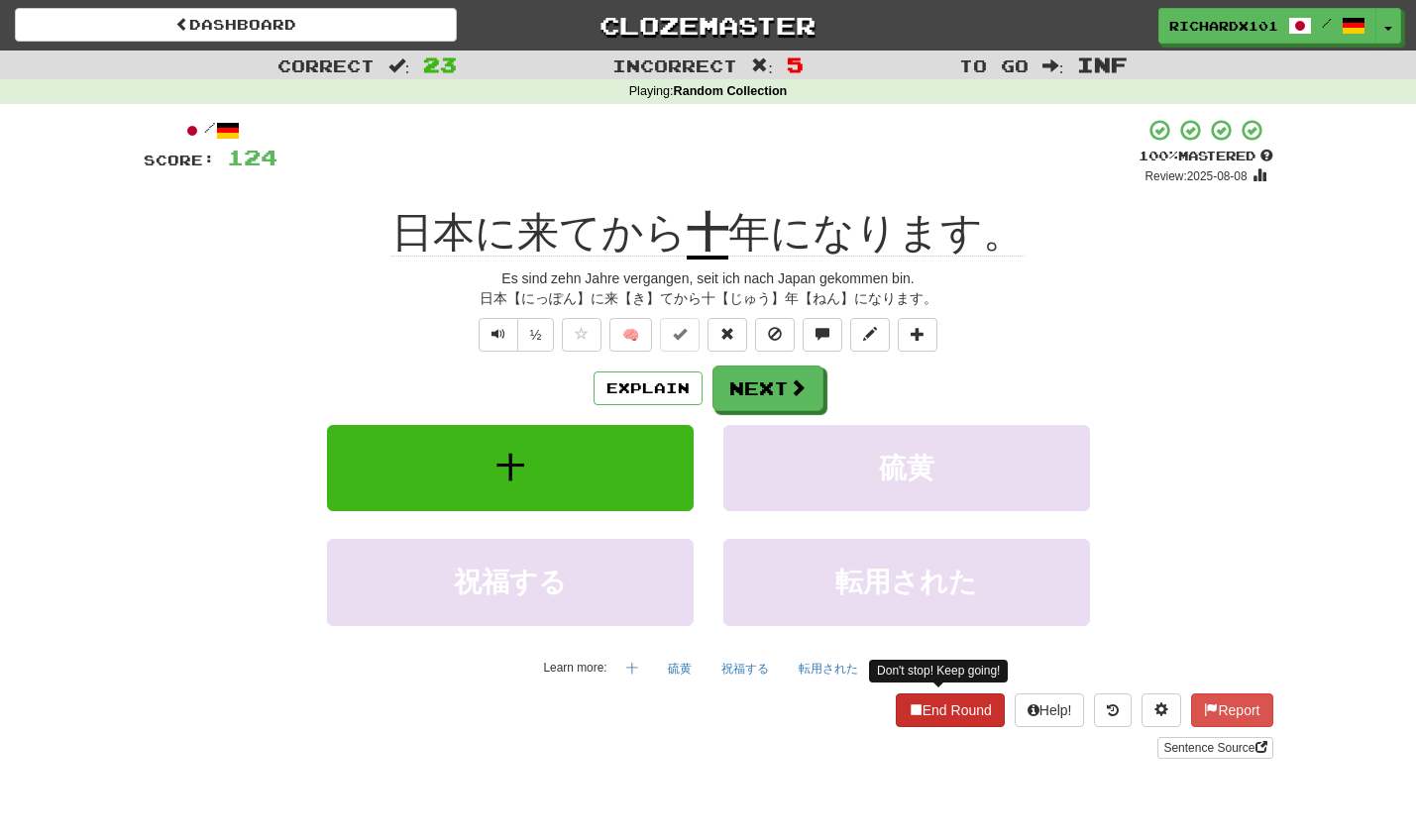click on "End Round" at bounding box center [950, 710] 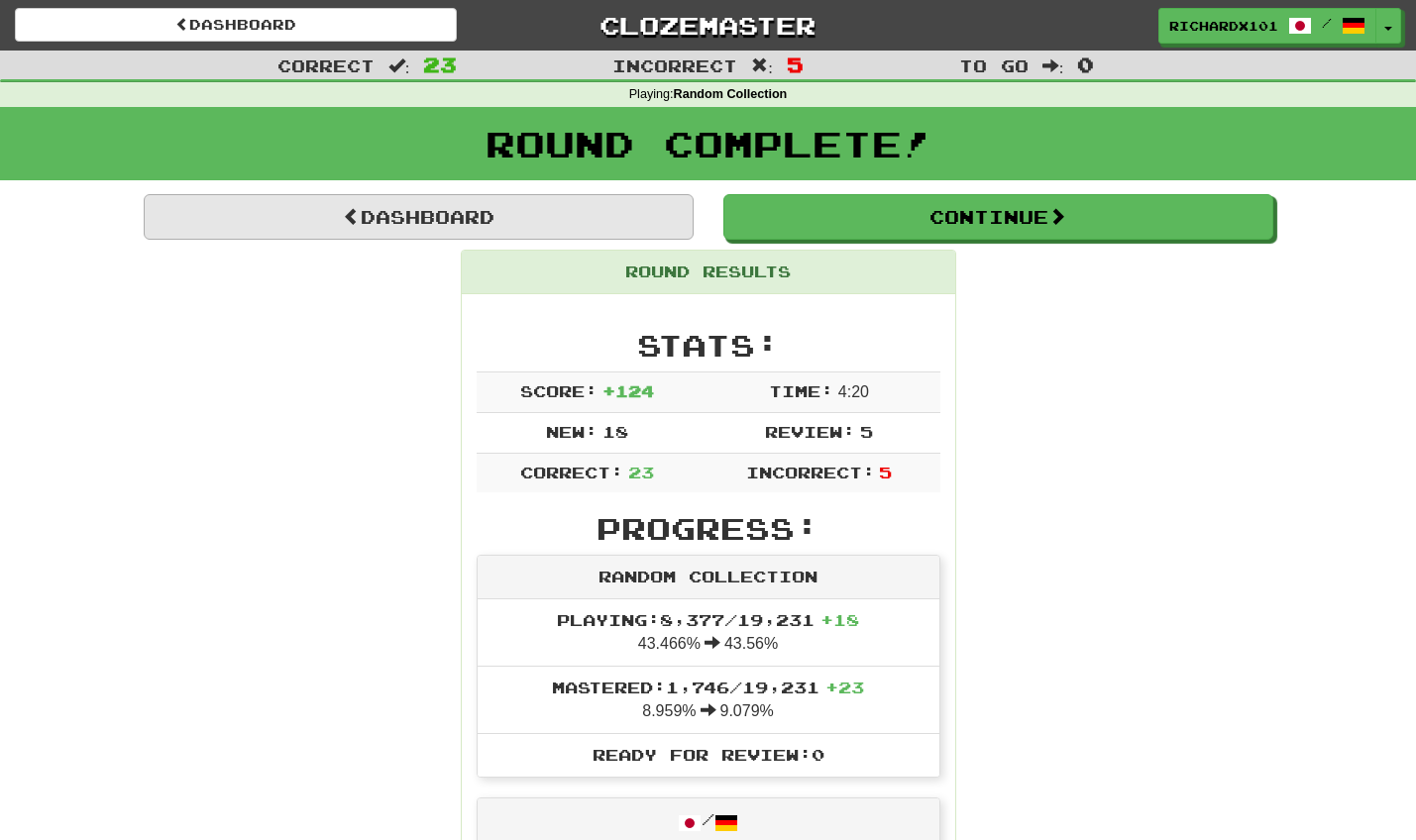 click on "Dashboard" at bounding box center [418, 217] 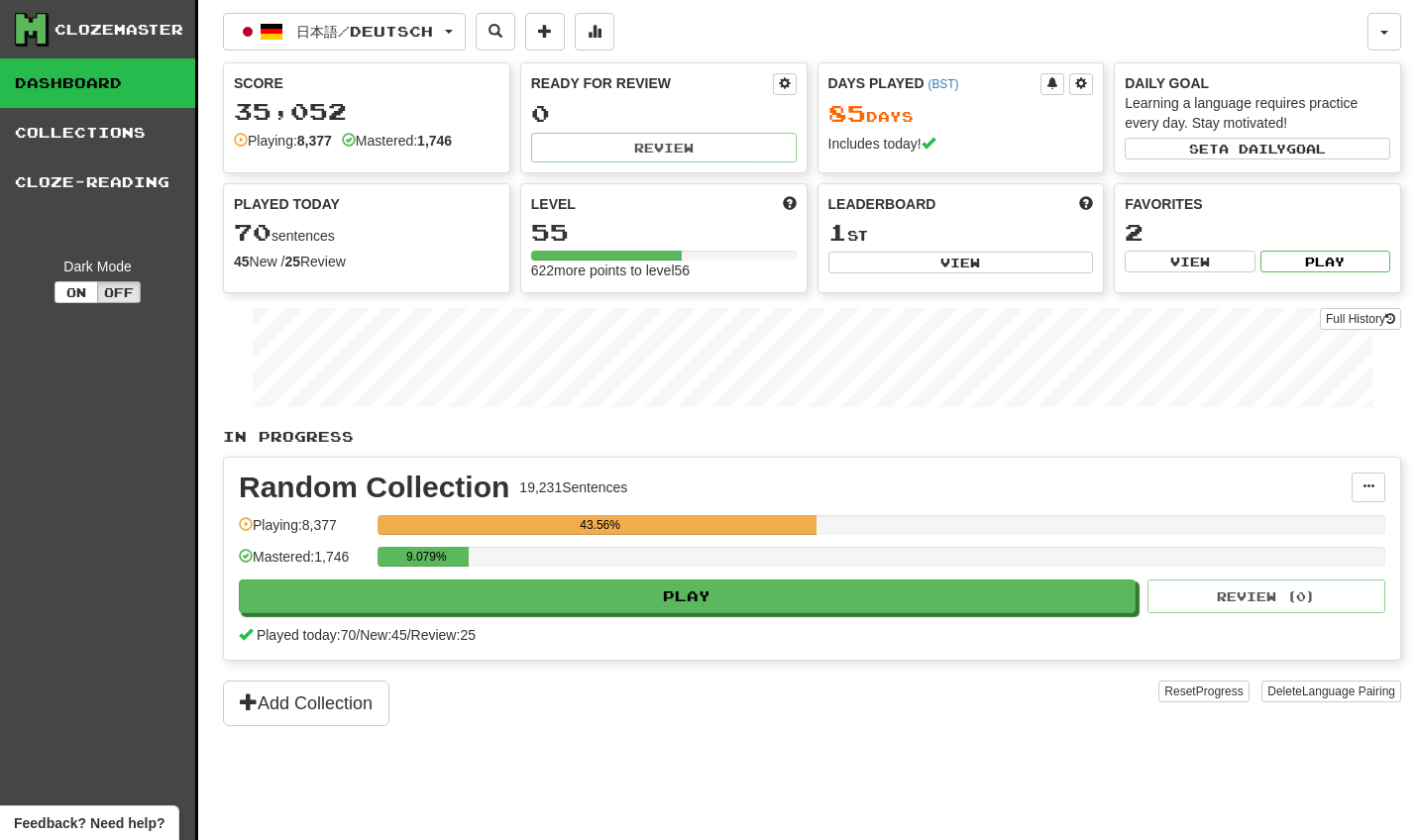 scroll, scrollTop: 0, scrollLeft: 0, axis: both 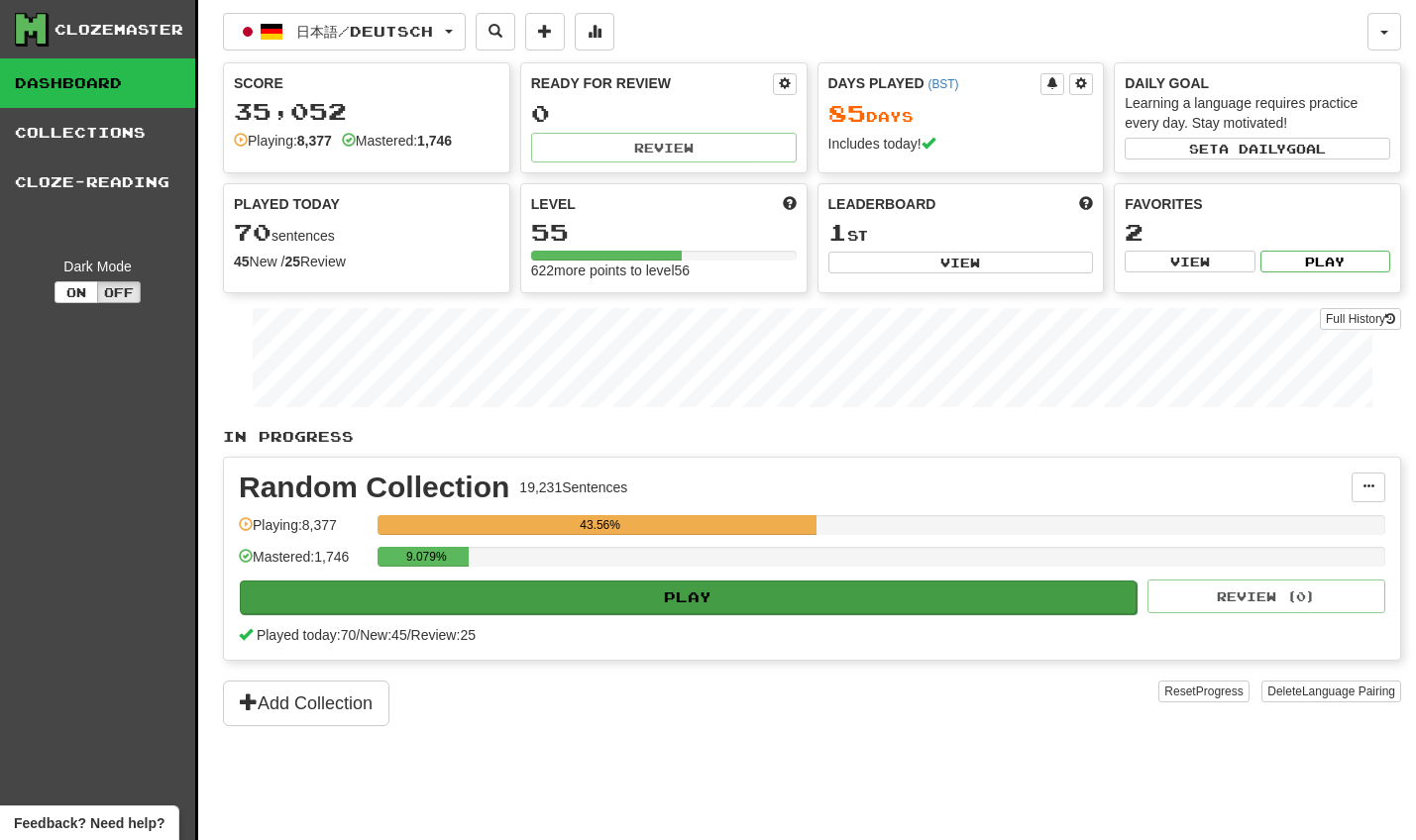 click on "Play" at bounding box center (688, 597) 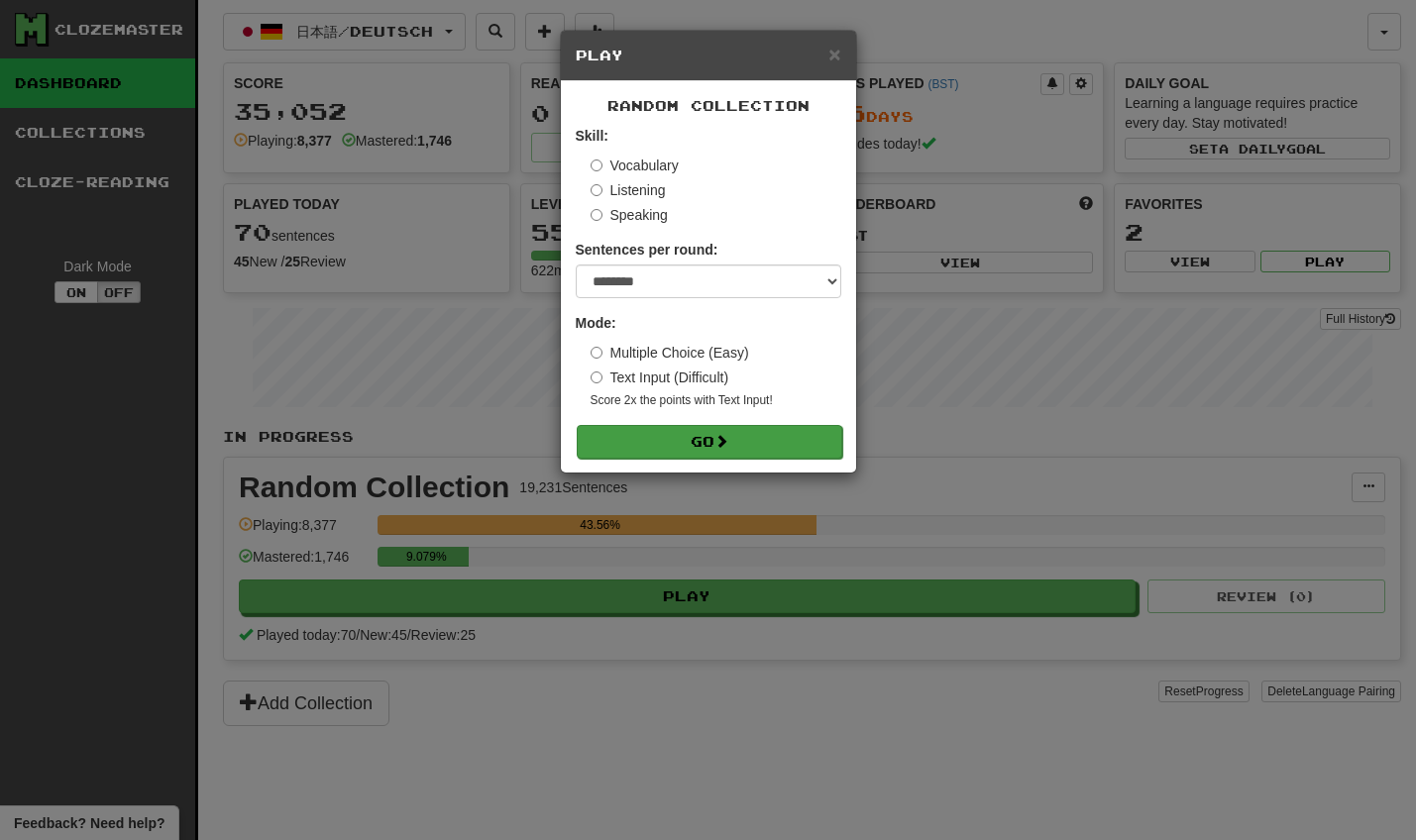 click on "Go" at bounding box center (709, 442) 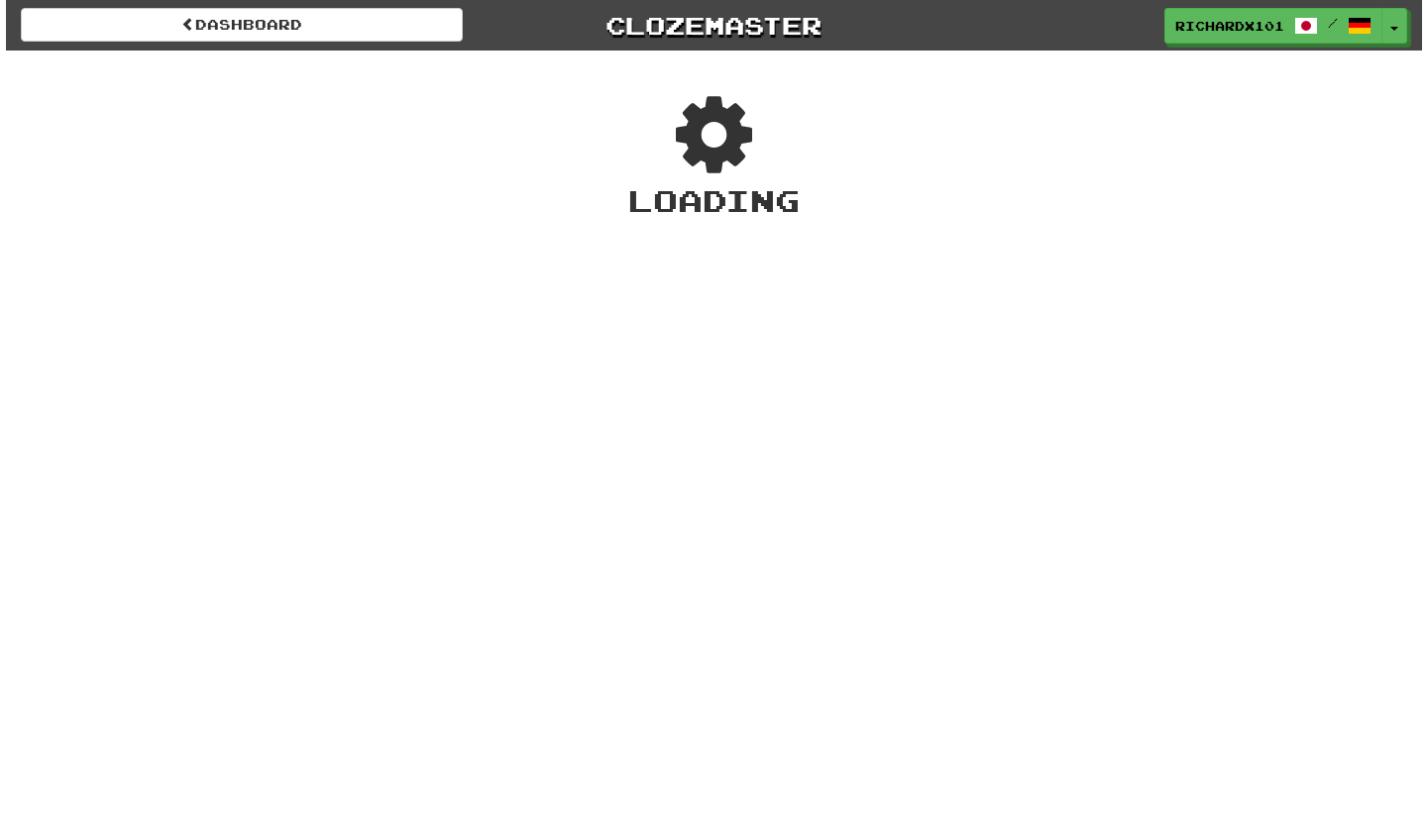 scroll, scrollTop: 0, scrollLeft: 0, axis: both 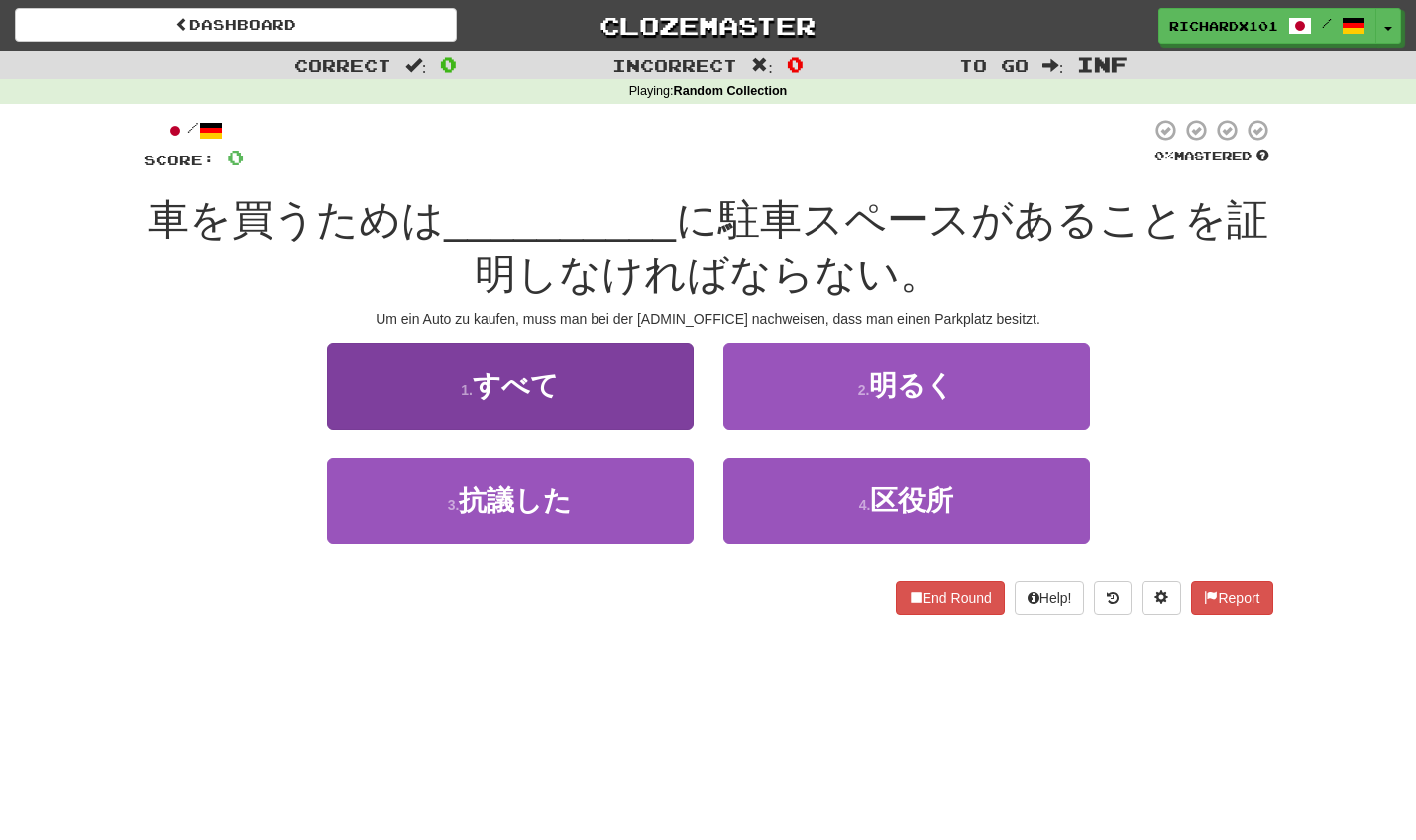 click on "1 .  すべて" at bounding box center (510, 385) 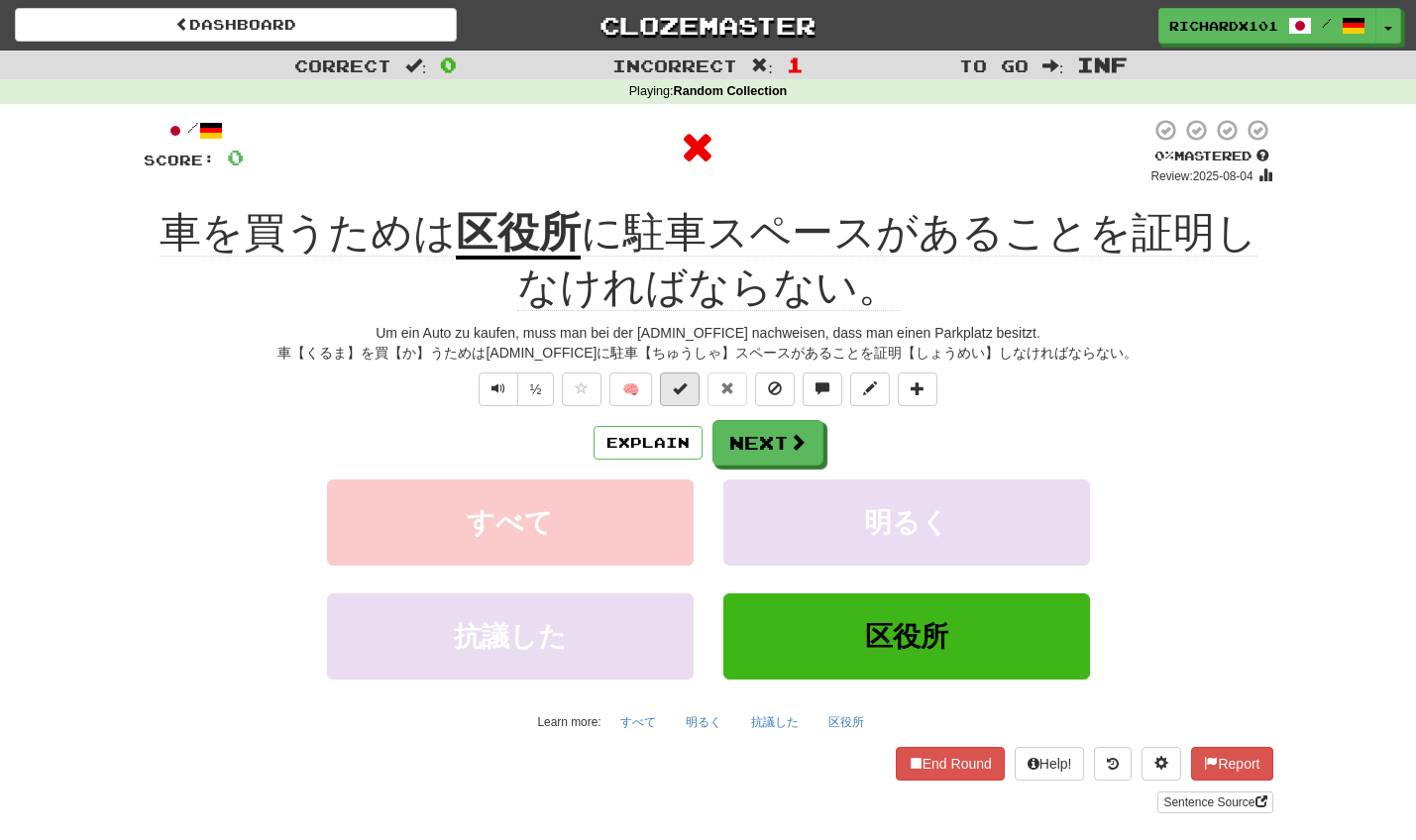click at bounding box center [680, 388] 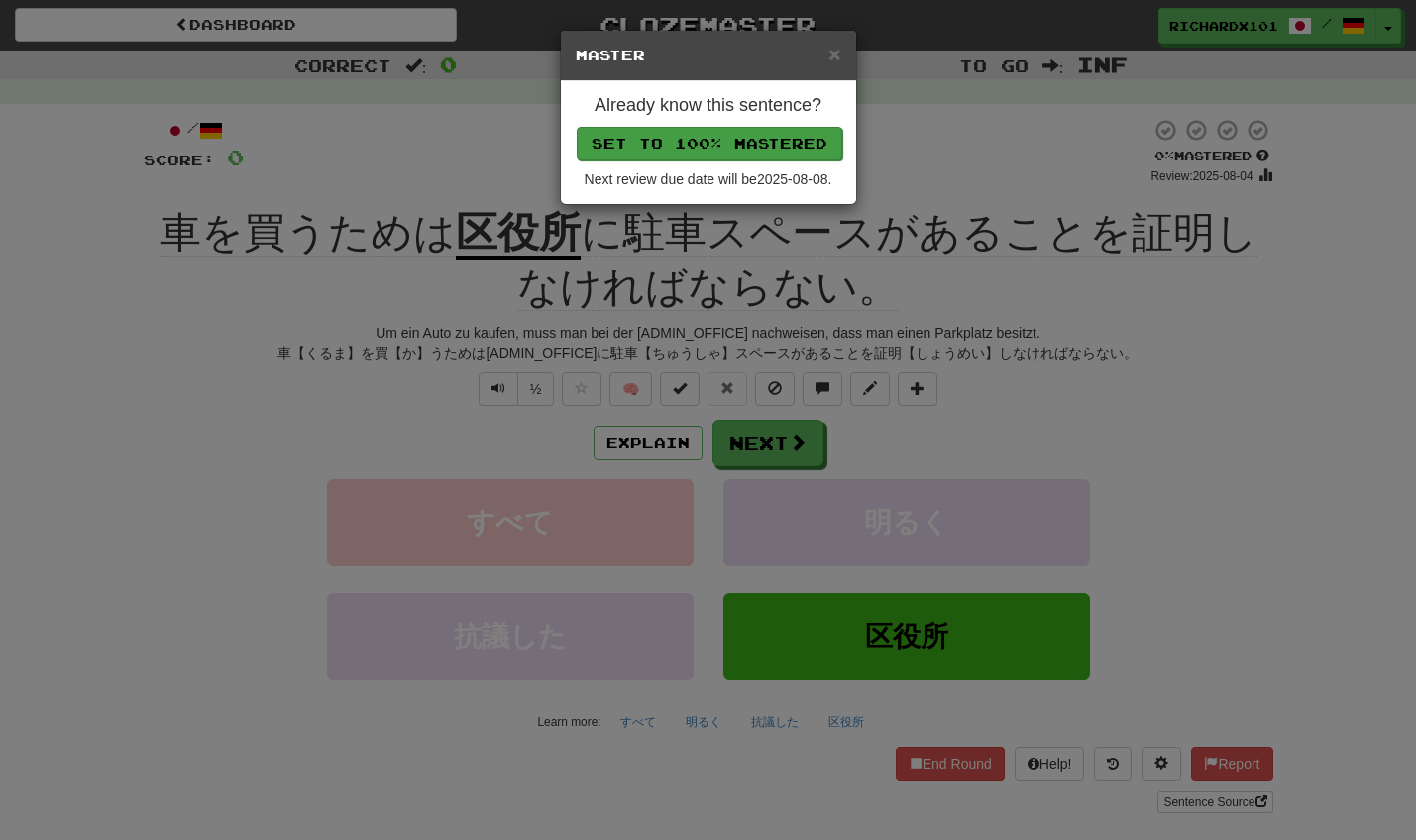 click on "Set to 100% Mastered" at bounding box center (709, 144) 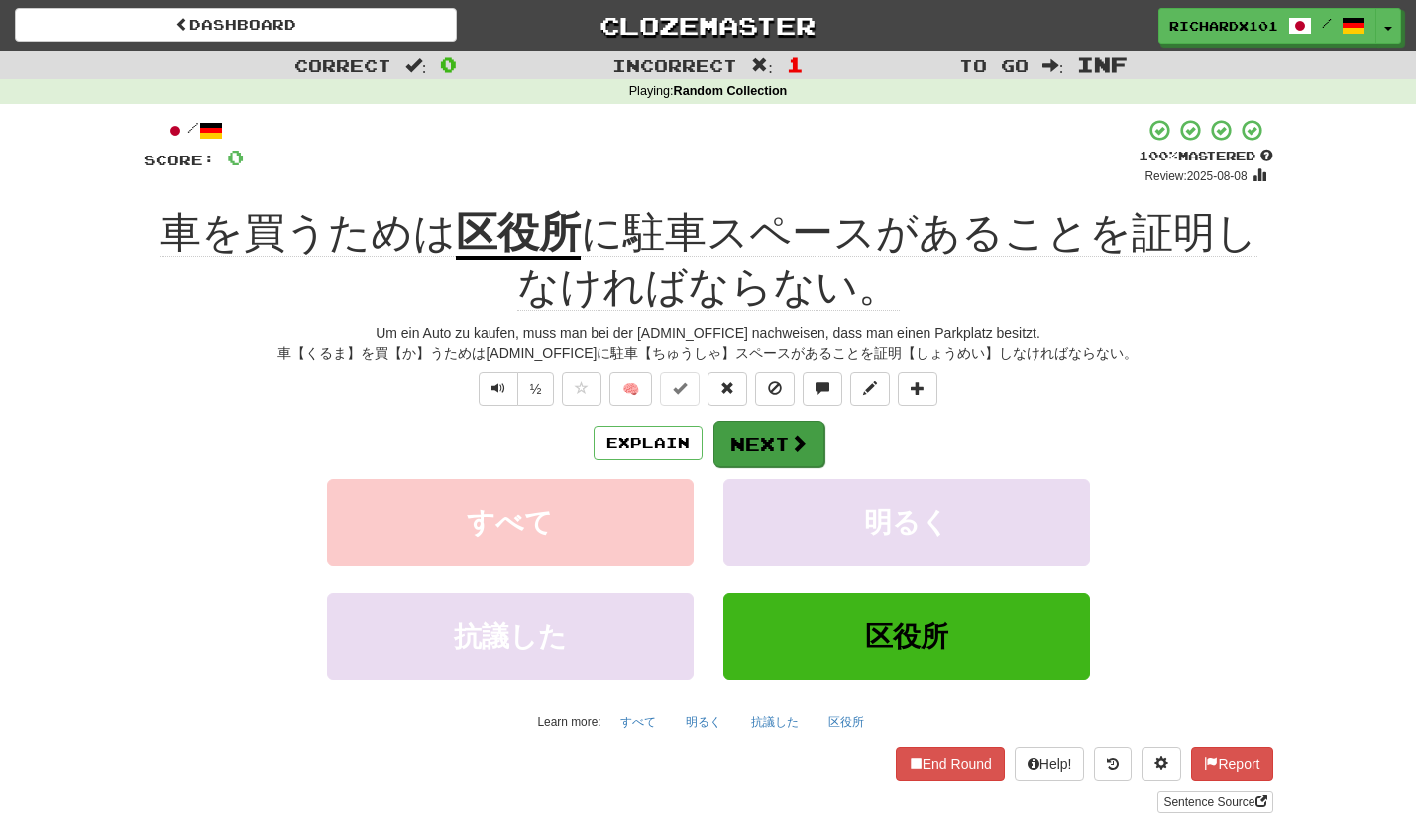 click on "Next" at bounding box center [769, 444] 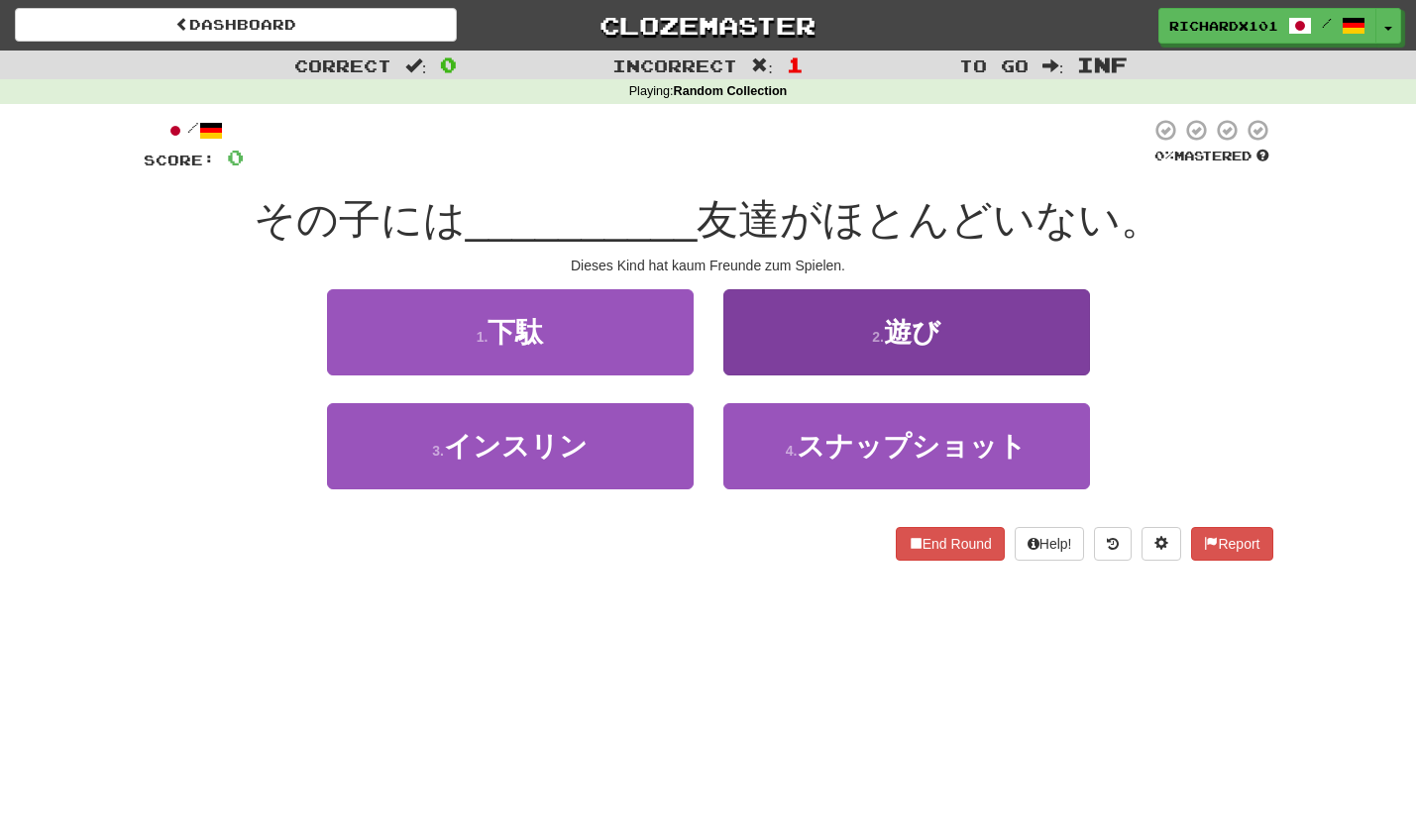 click on "2 .  遊び" at bounding box center (907, 332) 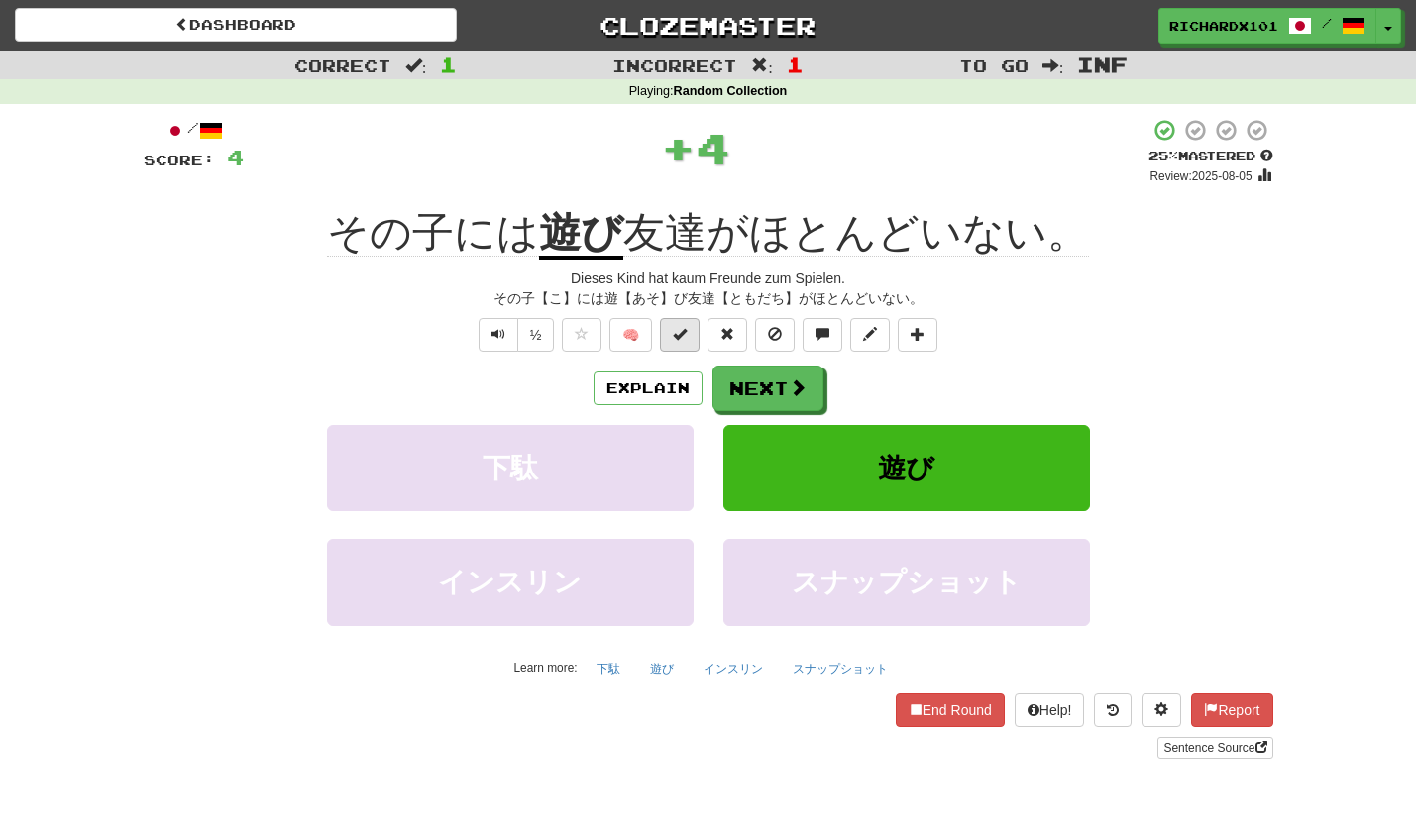click at bounding box center (680, 334) 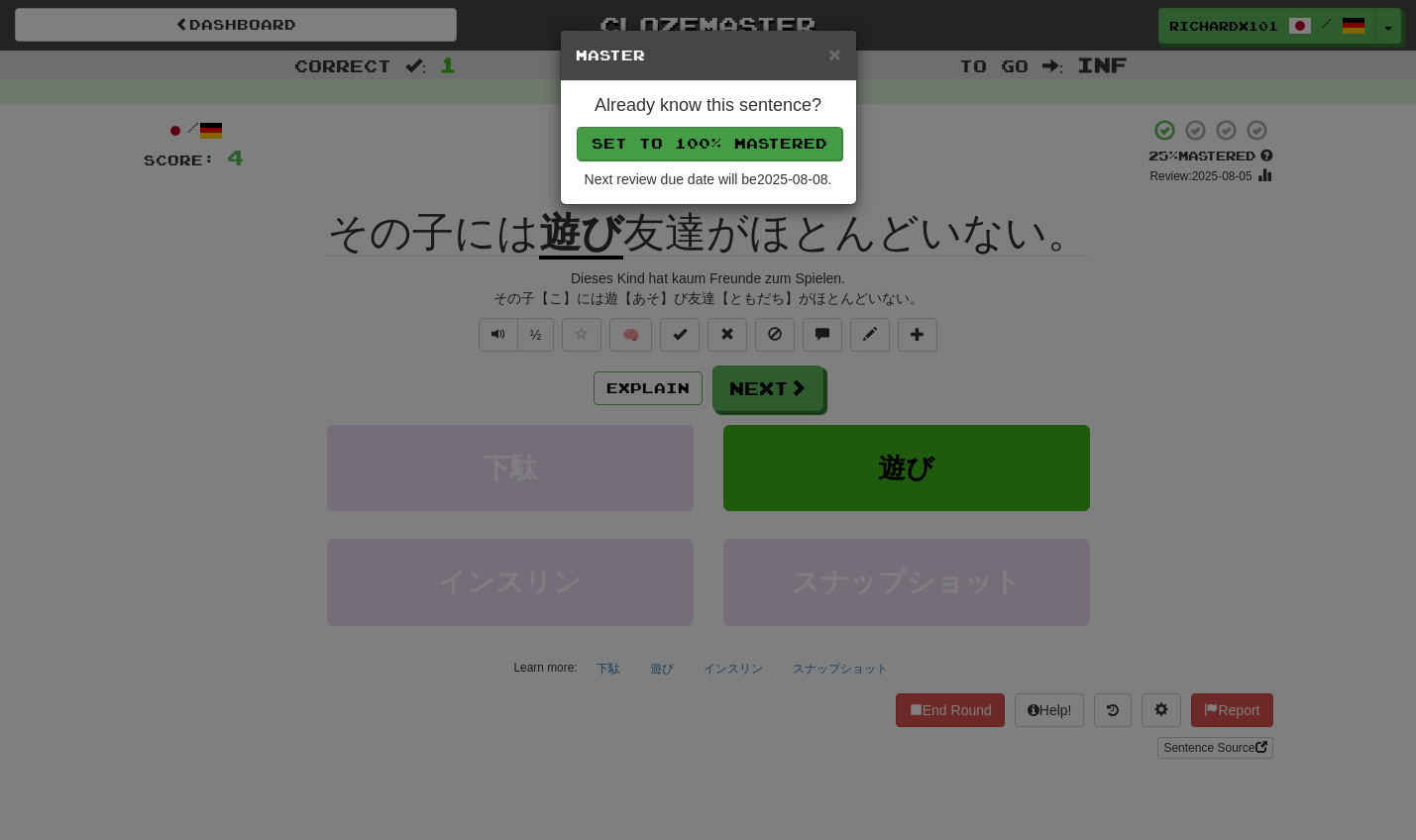 click on "Set to 100% Mastered" at bounding box center (709, 144) 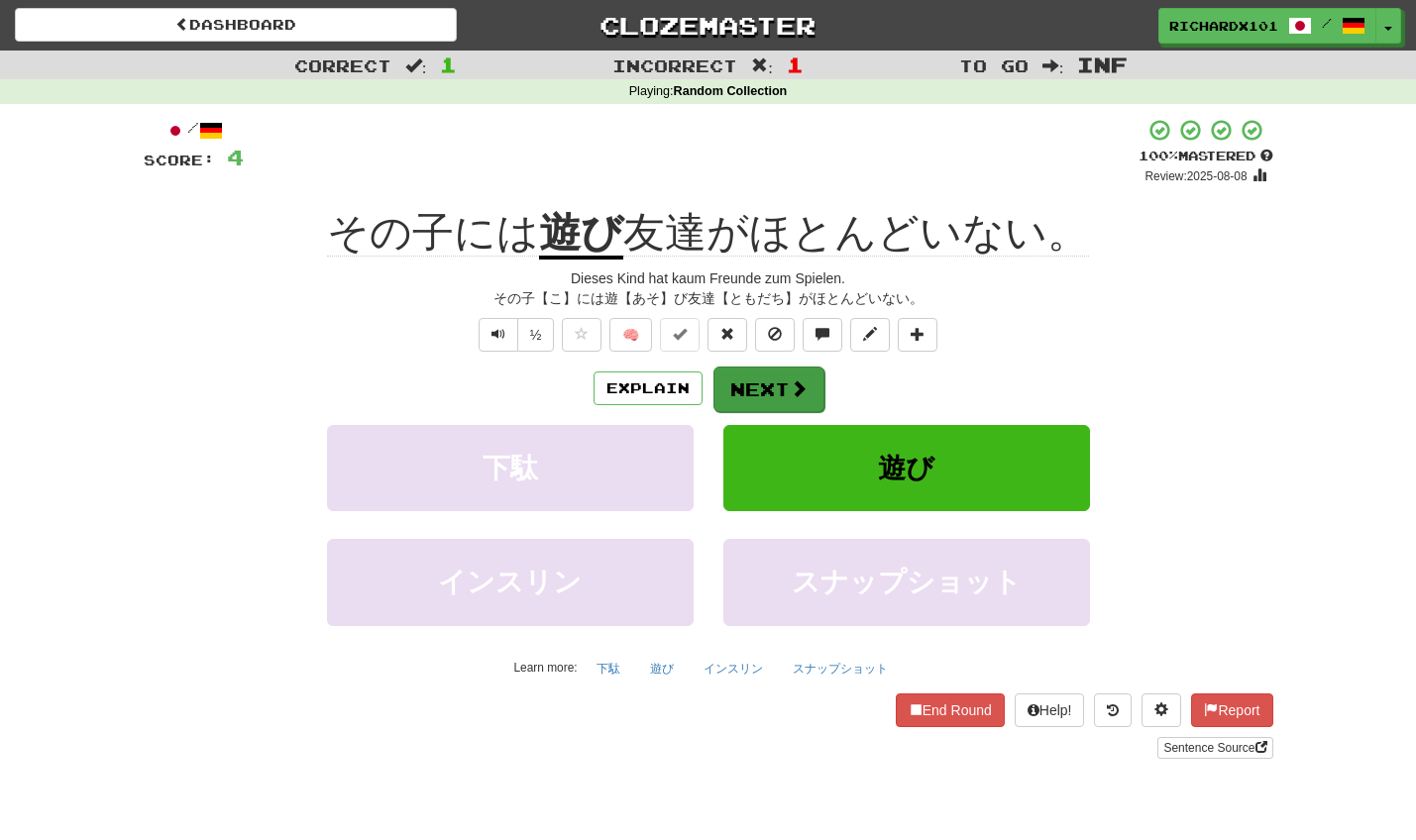 click on "Next" at bounding box center (769, 389) 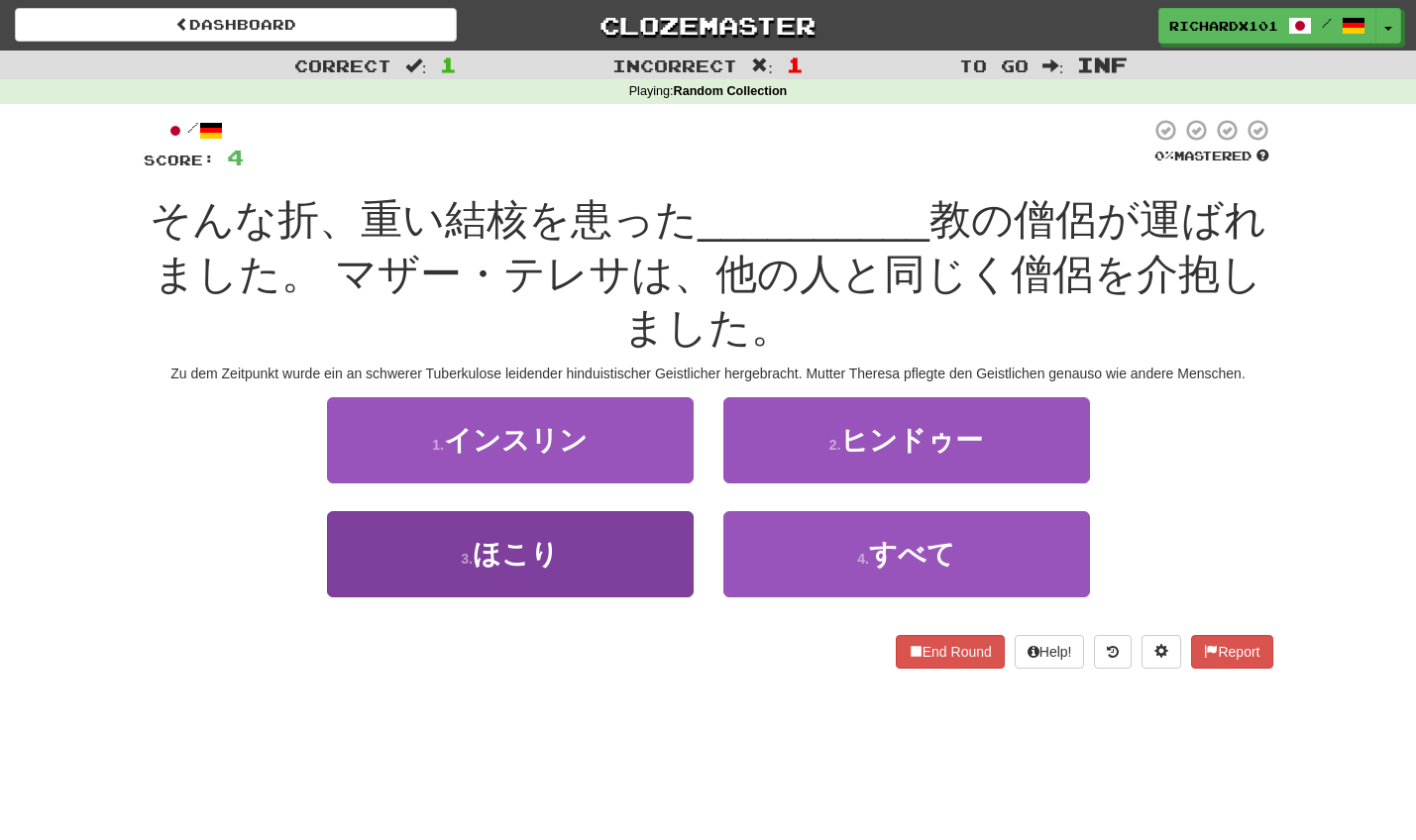 click on "3 .  ほこり" at bounding box center [510, 554] 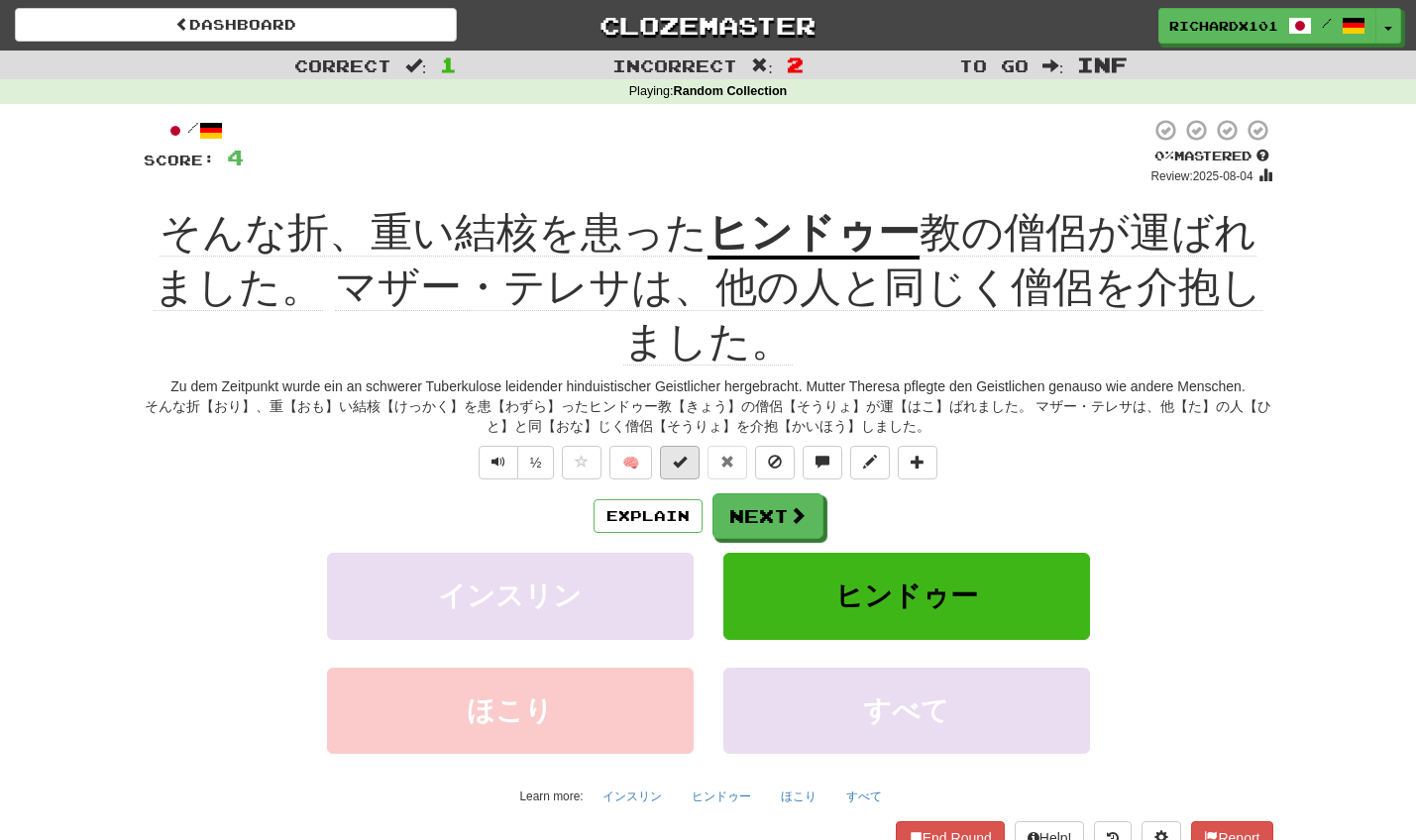 click at bounding box center [680, 462] 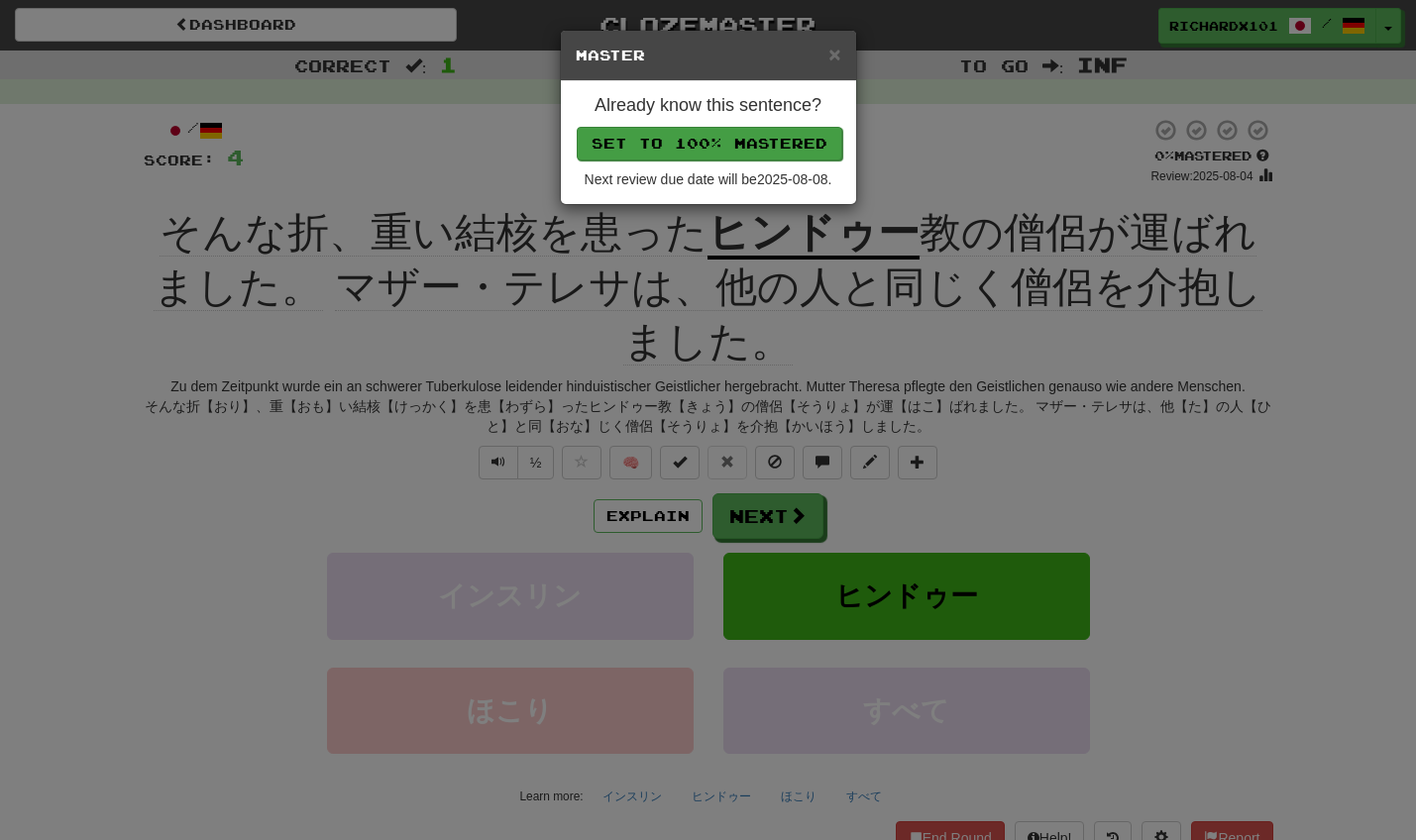 click on "Set to 100% Mastered" at bounding box center (709, 144) 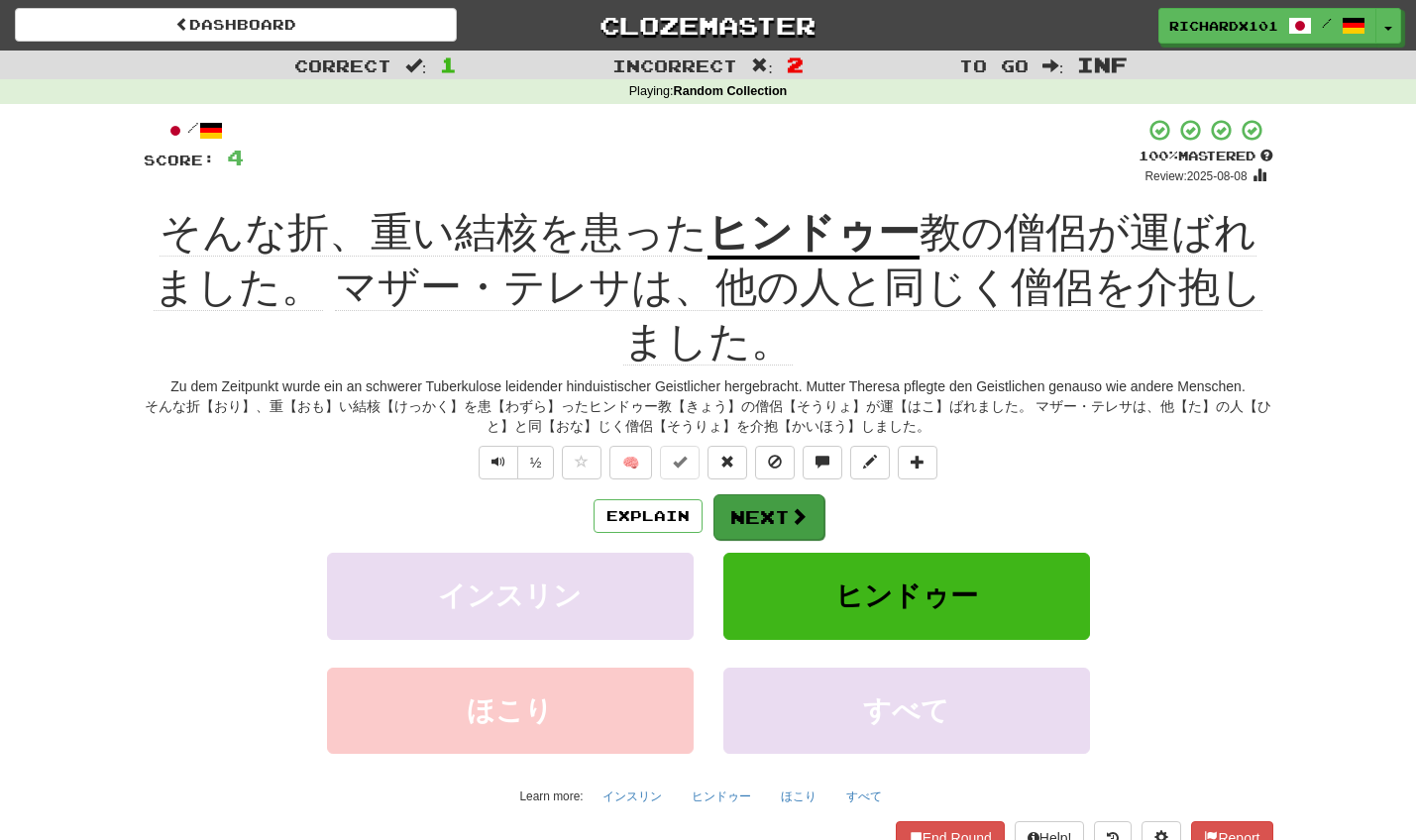 click on "Next" at bounding box center (769, 517) 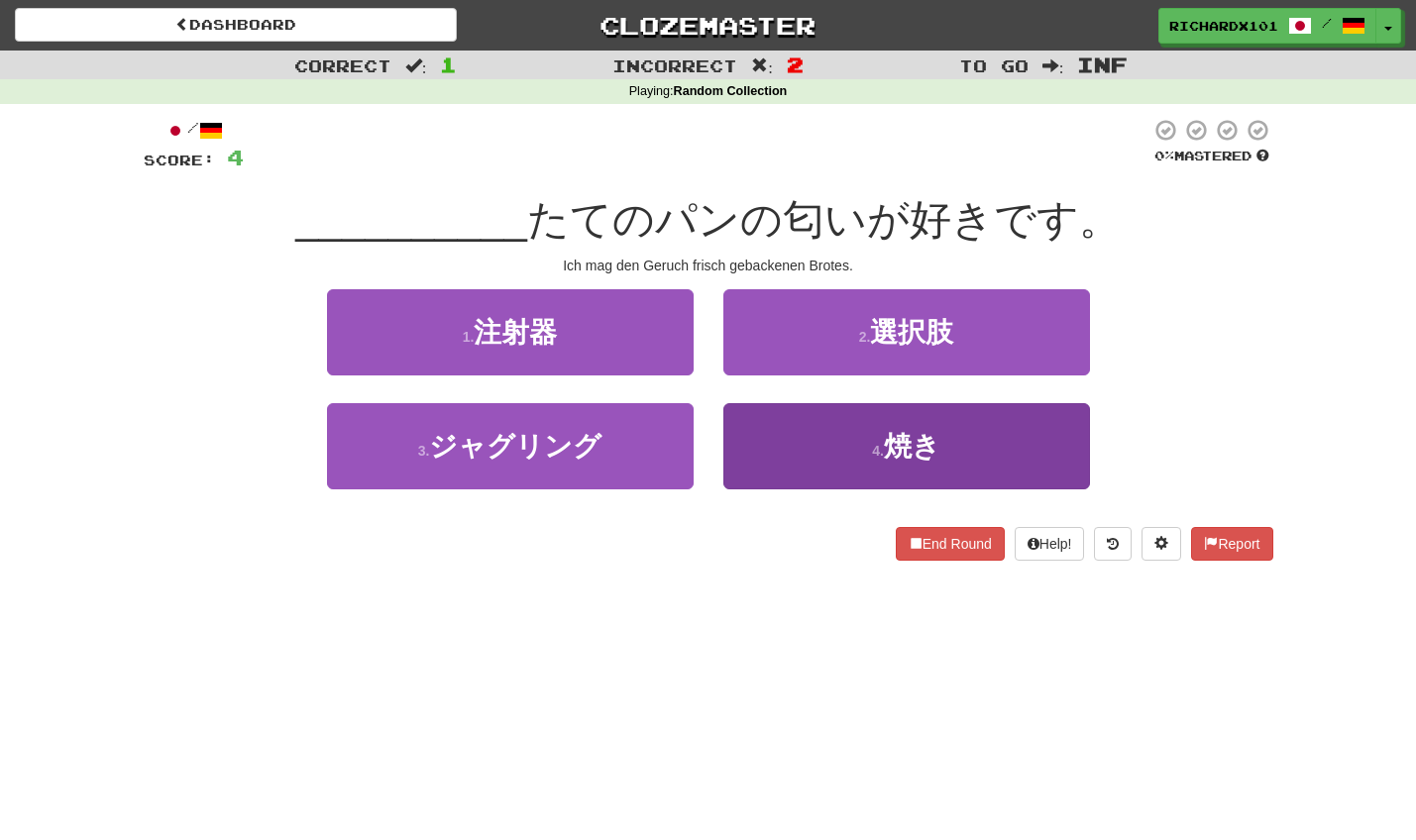 click on "4 .  焼き" at bounding box center [907, 446] 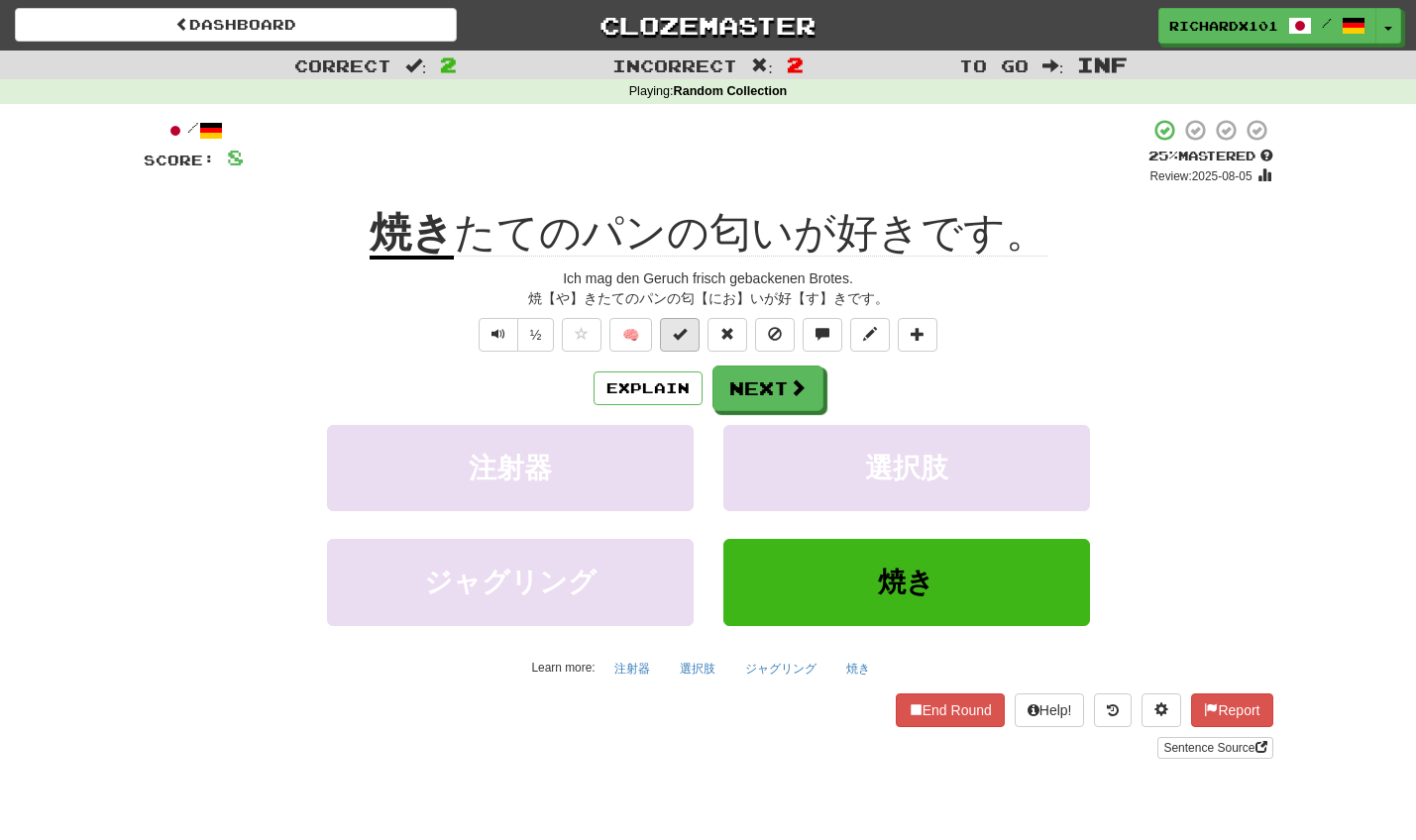 click at bounding box center (680, 334) 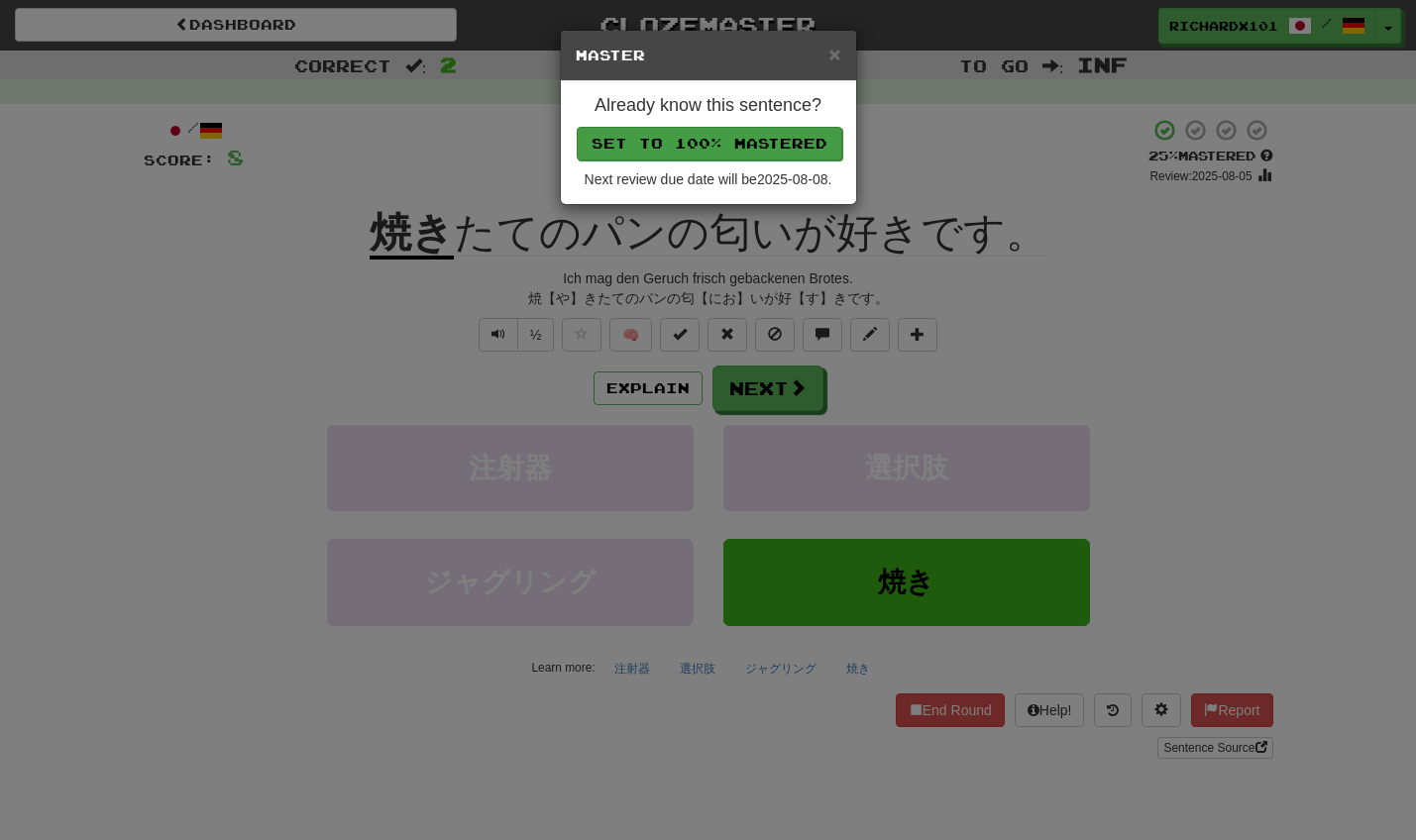 click on "Set to 100% Mastered" at bounding box center (709, 144) 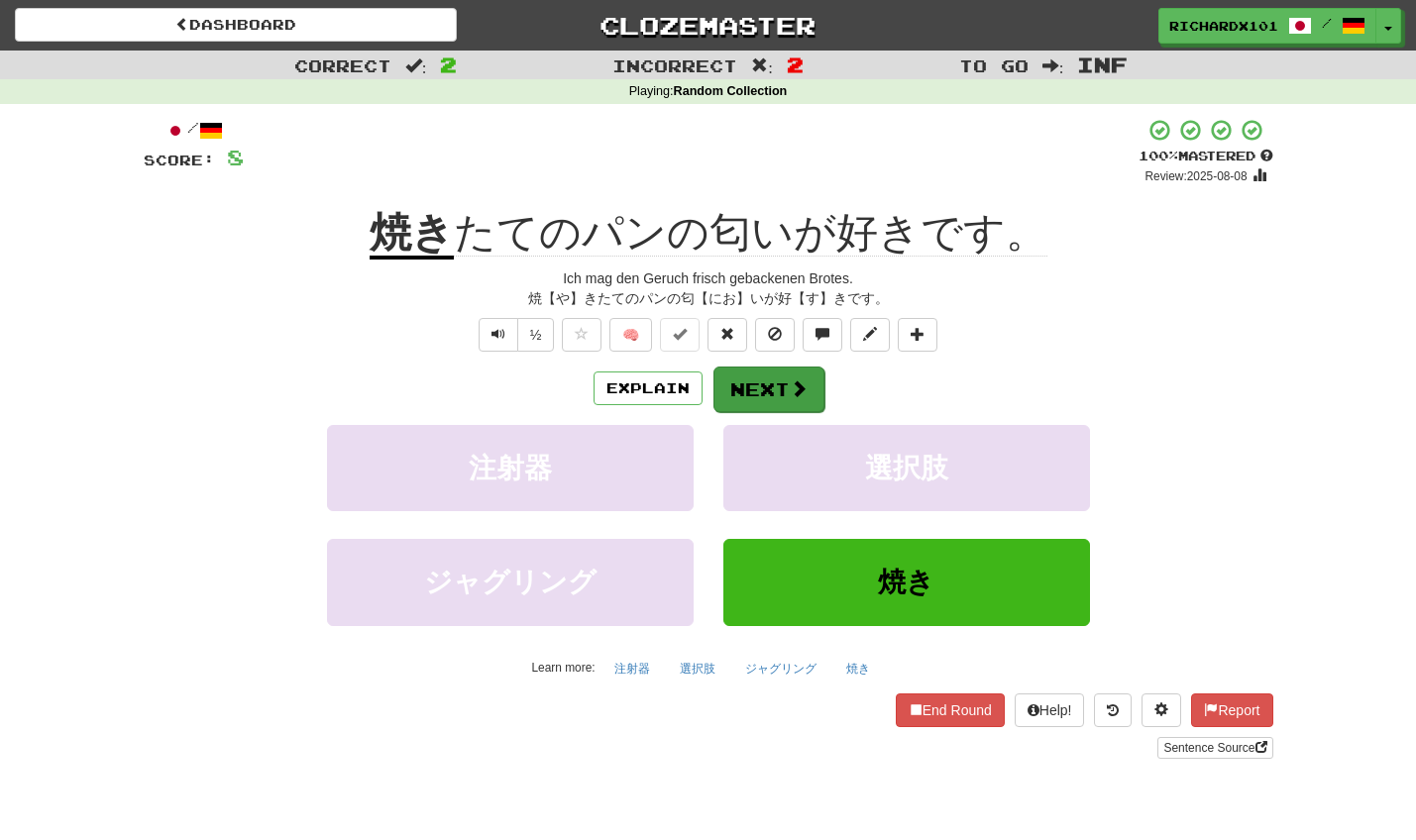 click on "Next" at bounding box center (769, 389) 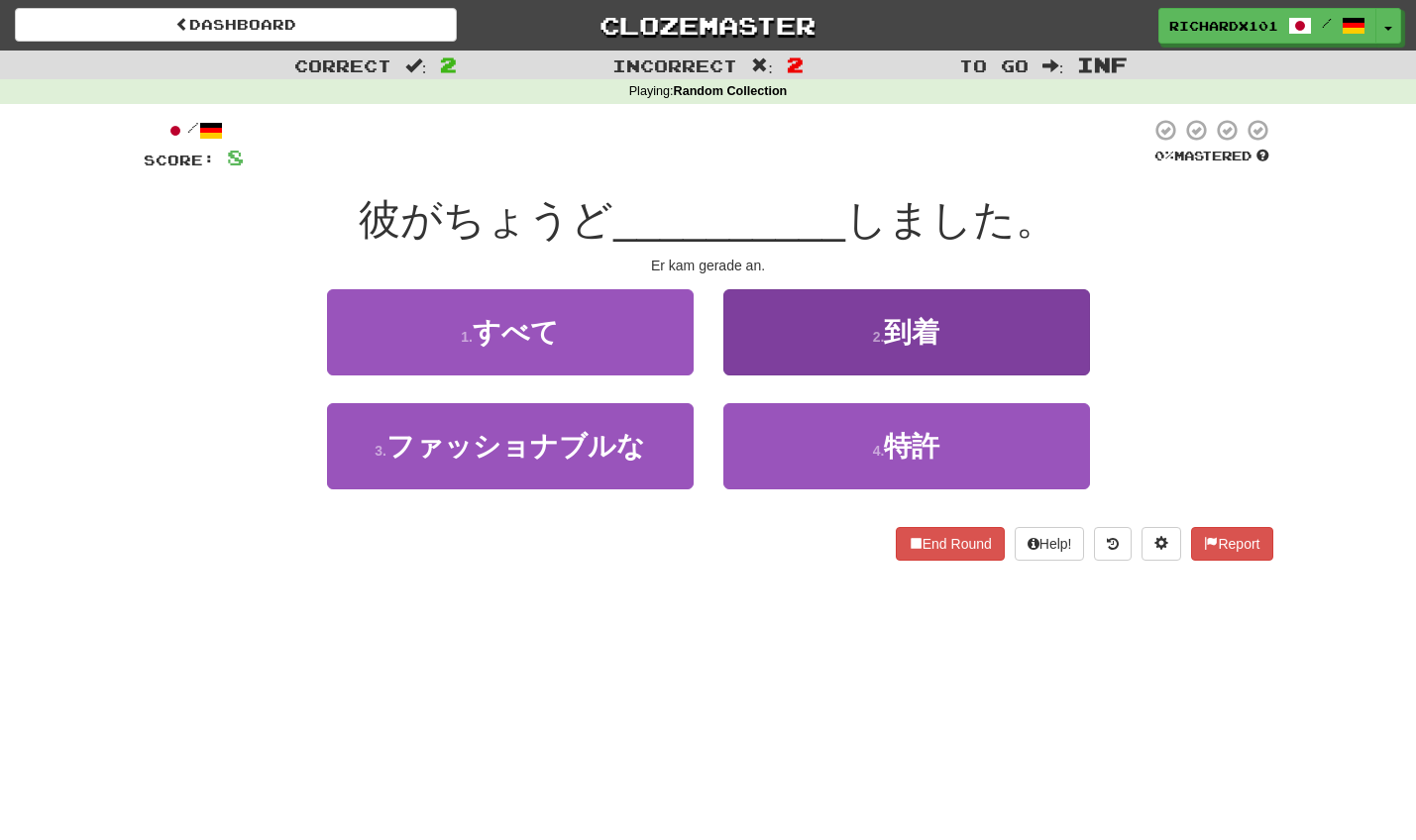 click on "2 .  到着" at bounding box center [907, 332] 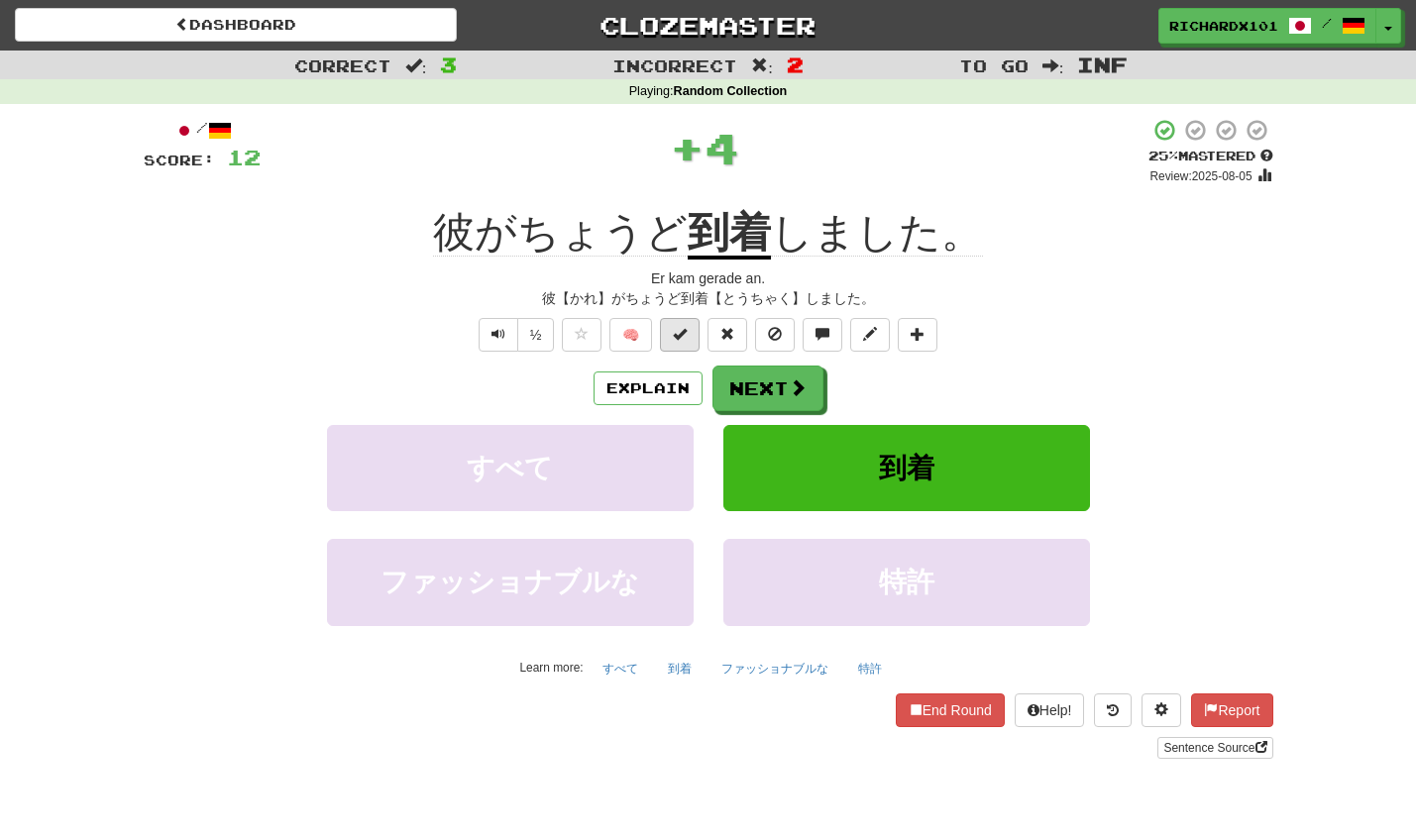click at bounding box center (680, 335) 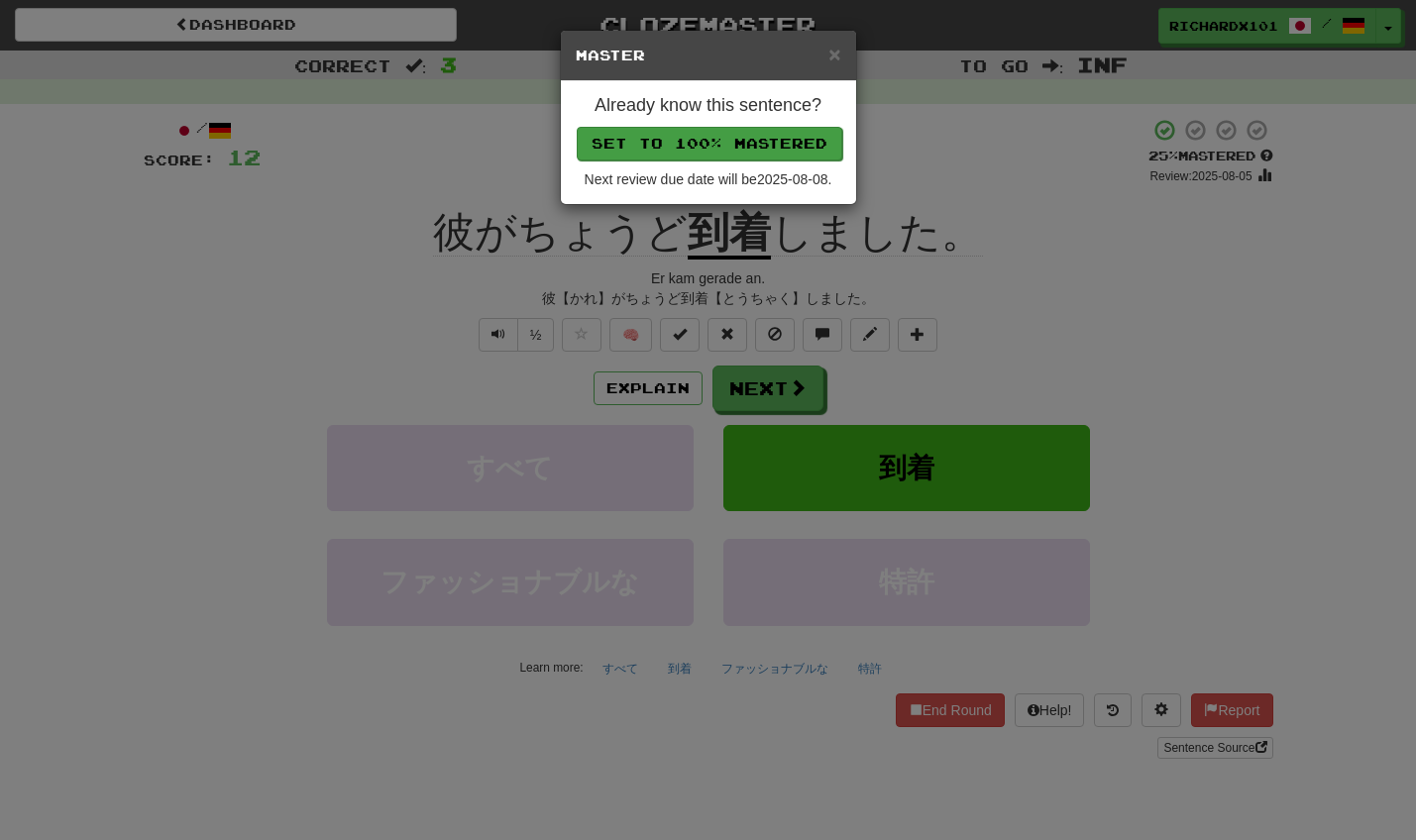 click on "Set to 100% Mastered" at bounding box center [709, 144] 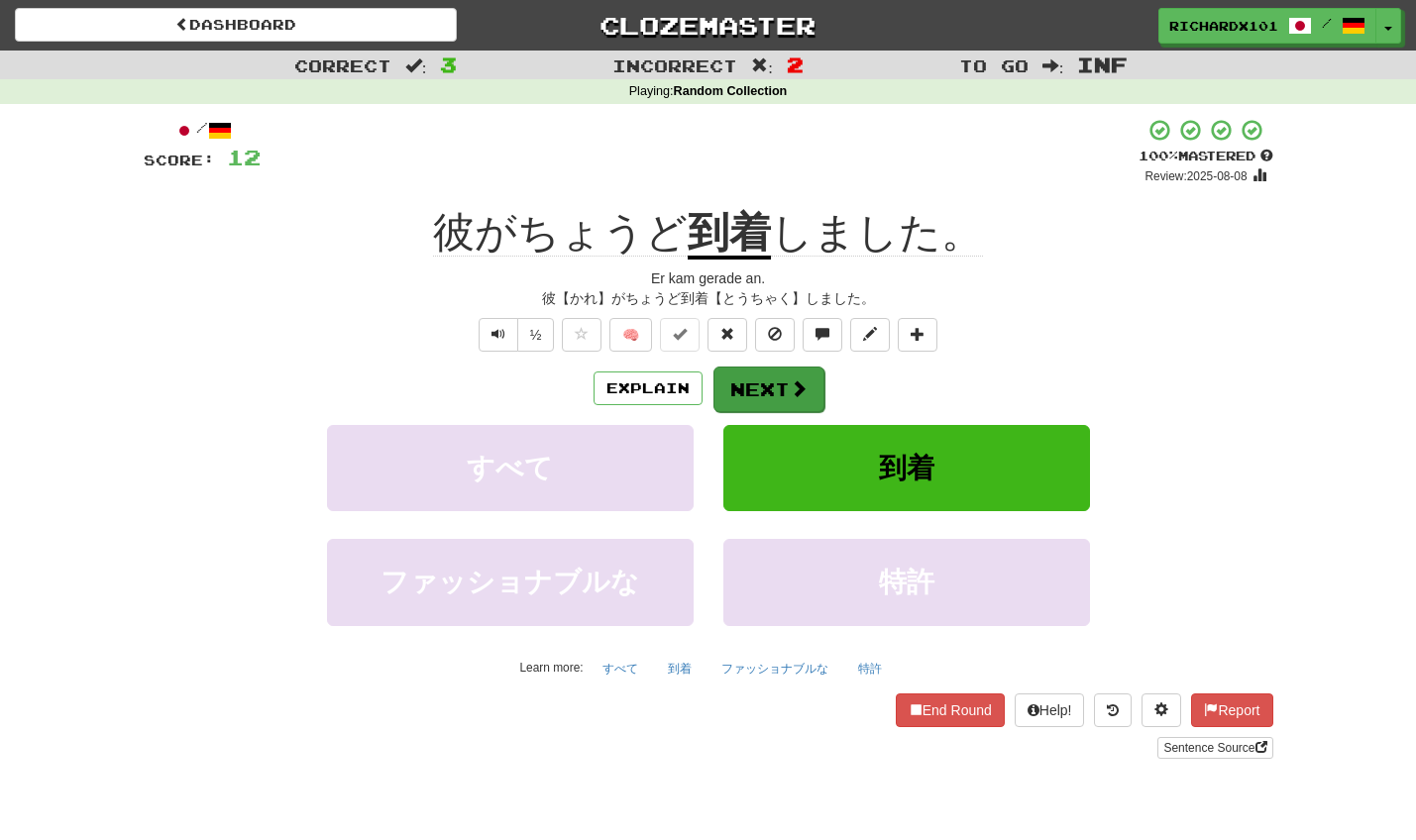 click on "Next" at bounding box center (769, 389) 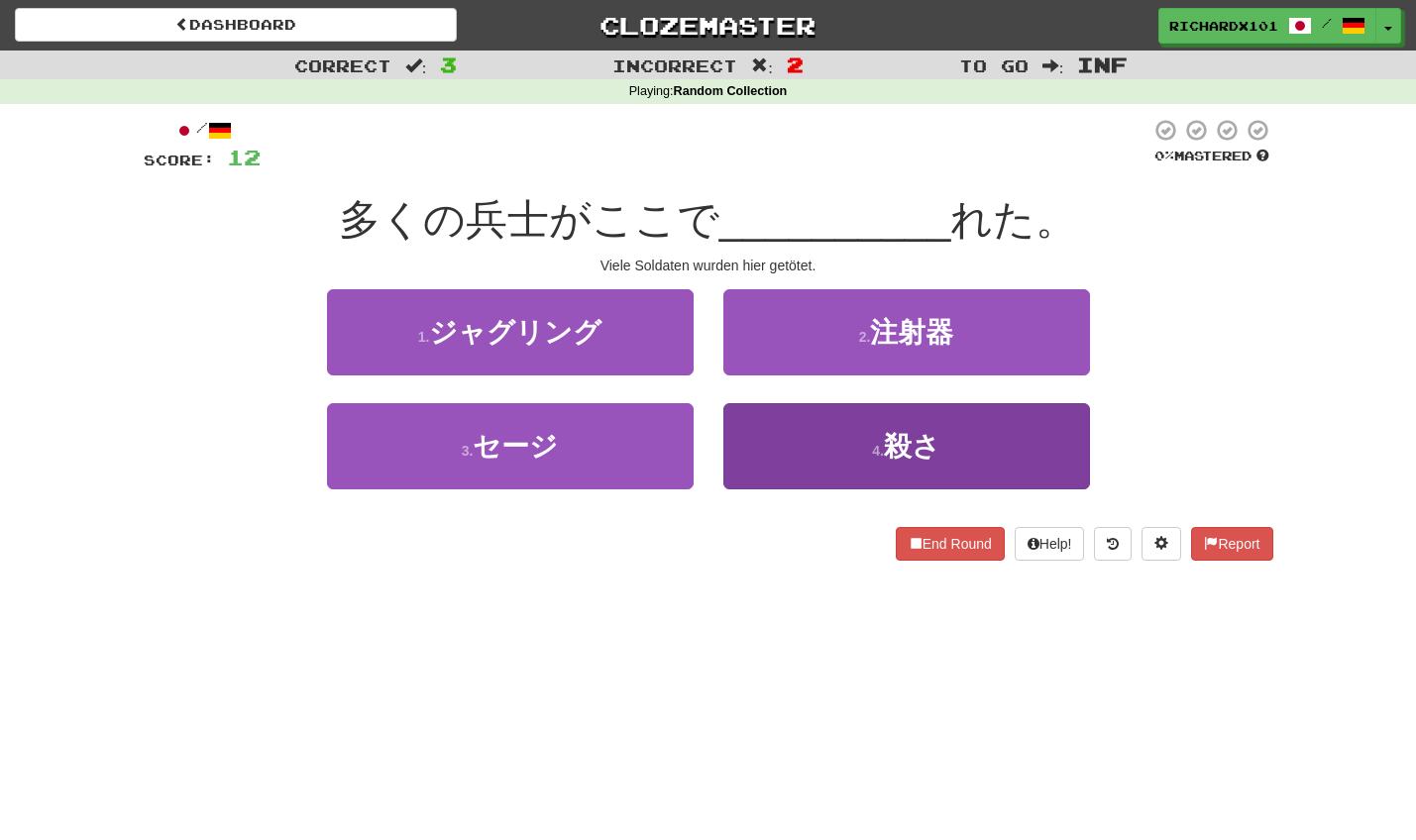 click on "4 .  殺さ" at bounding box center (907, 446) 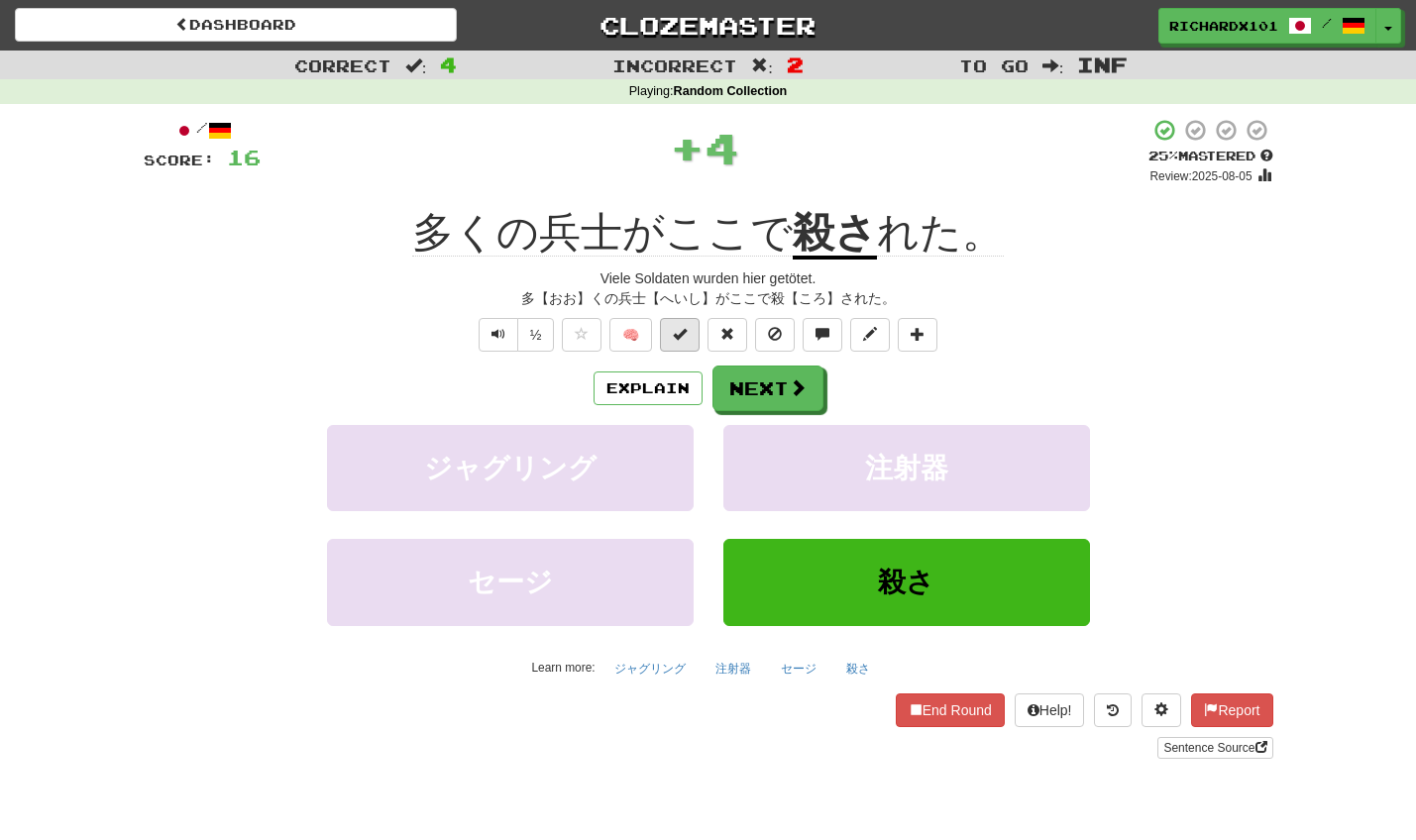 click at bounding box center (680, 335) 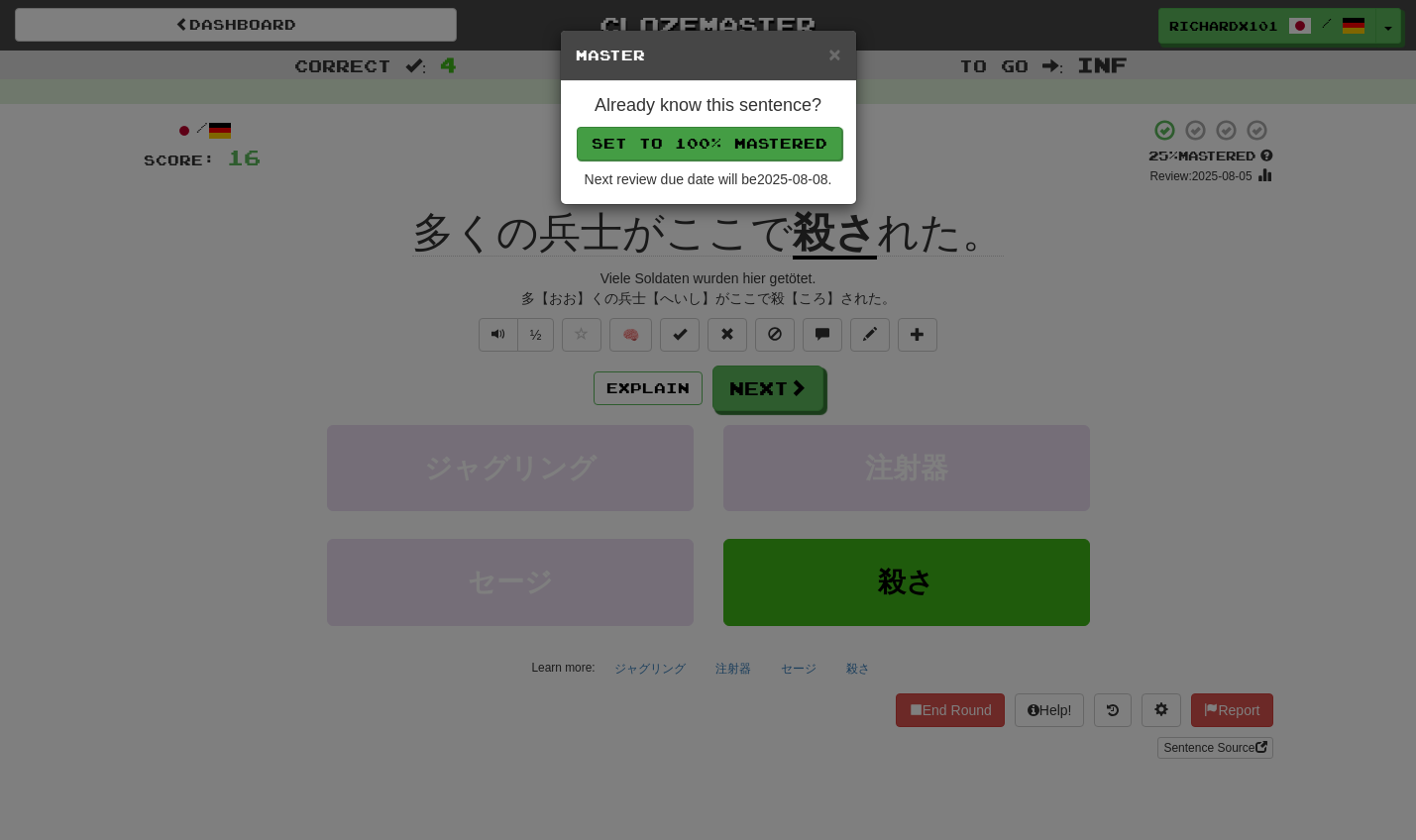 click on "Set to 100% Mastered" at bounding box center (709, 144) 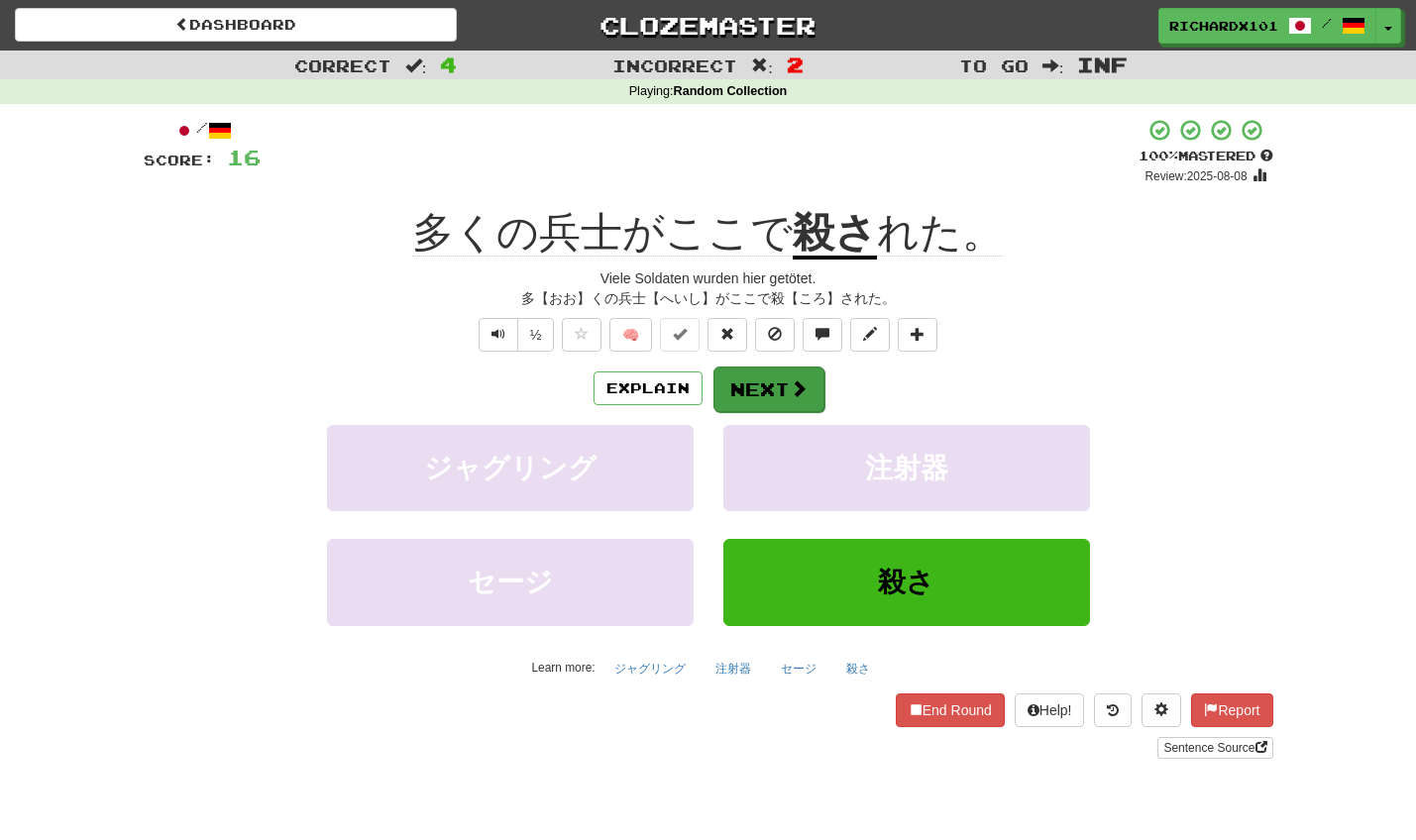 click on "Next" at bounding box center [769, 389] 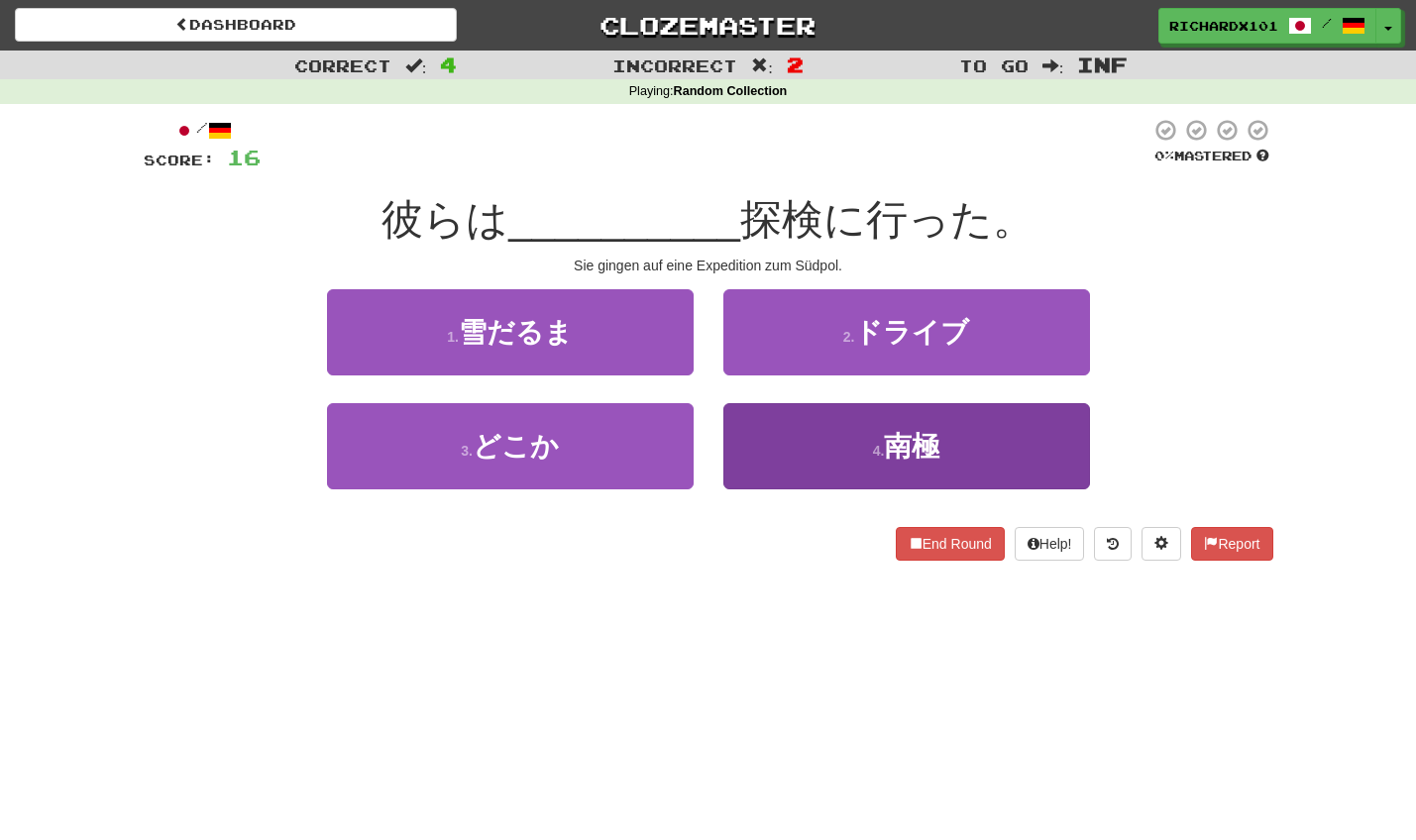 click on "4 .  南極" at bounding box center (907, 446) 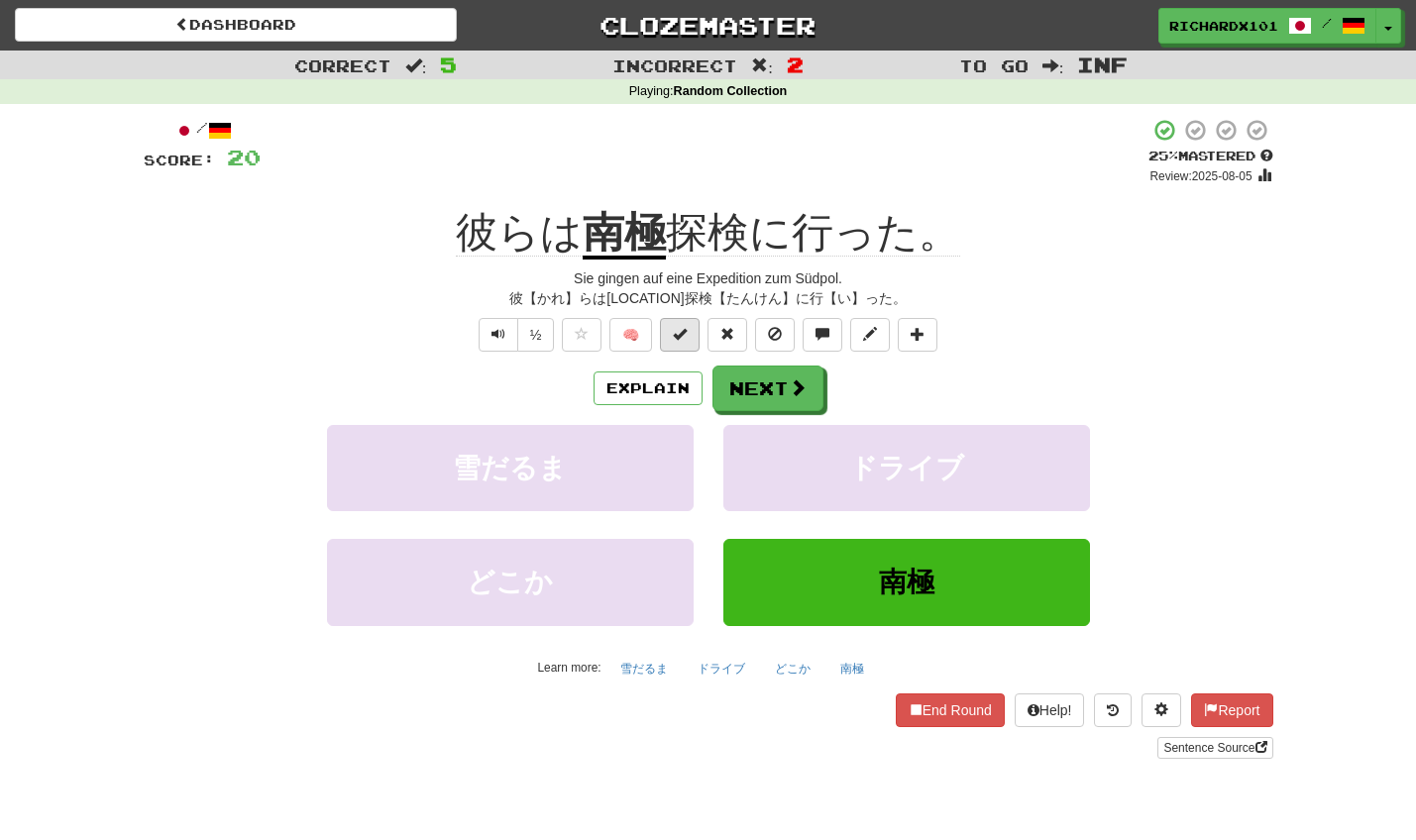 click at bounding box center (680, 335) 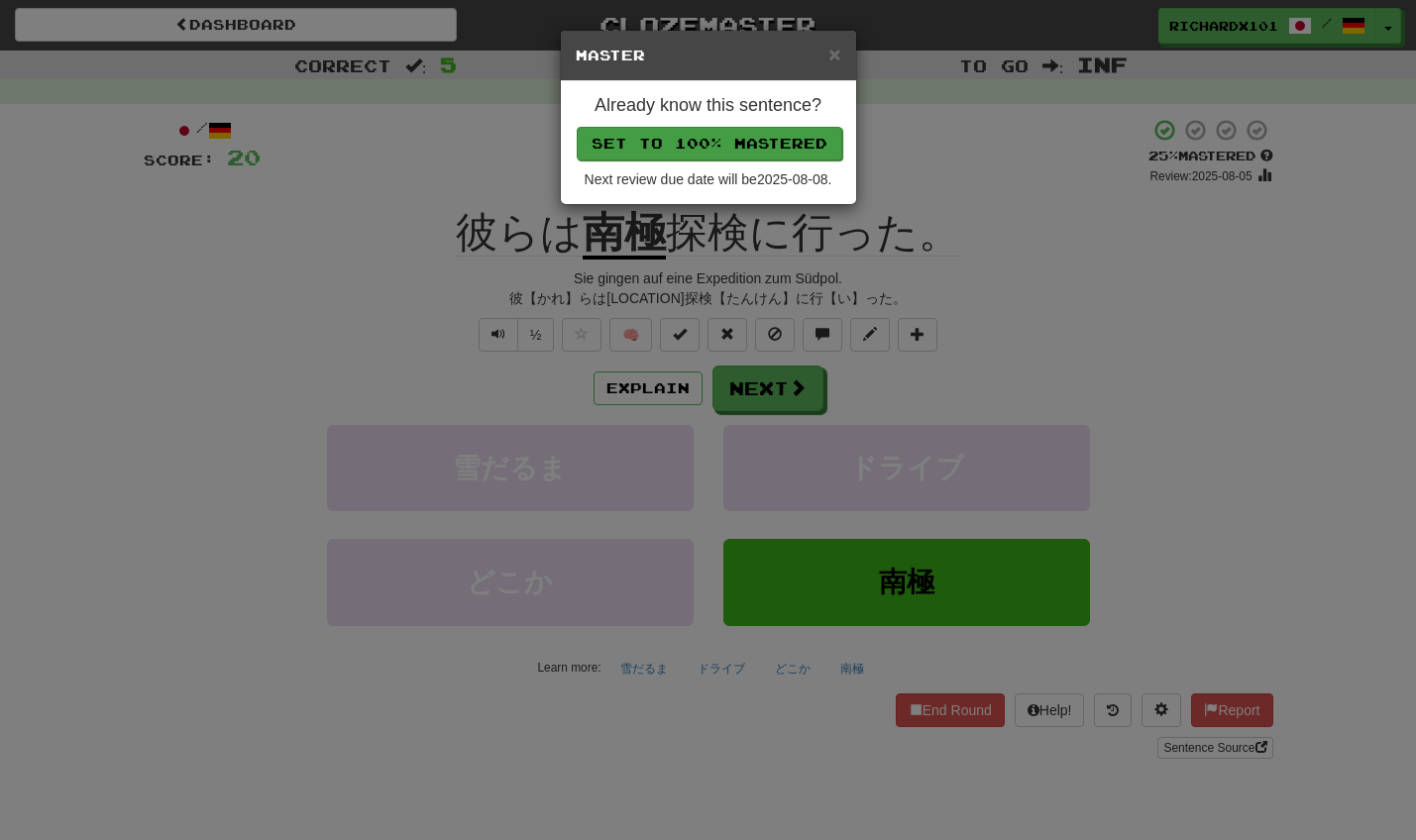 click on "Set to 100% Mastered" at bounding box center (709, 144) 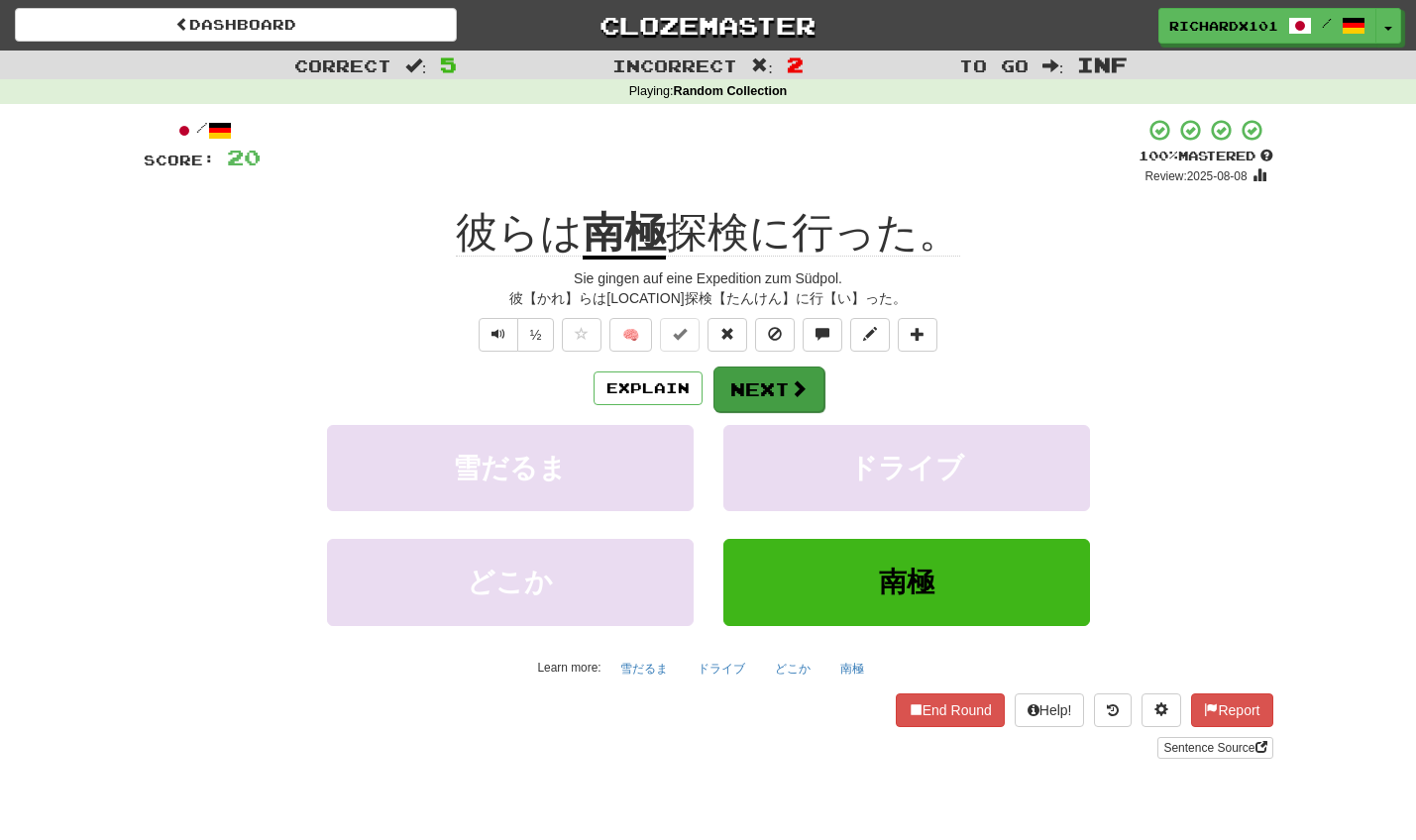 click on "Next" at bounding box center (769, 389) 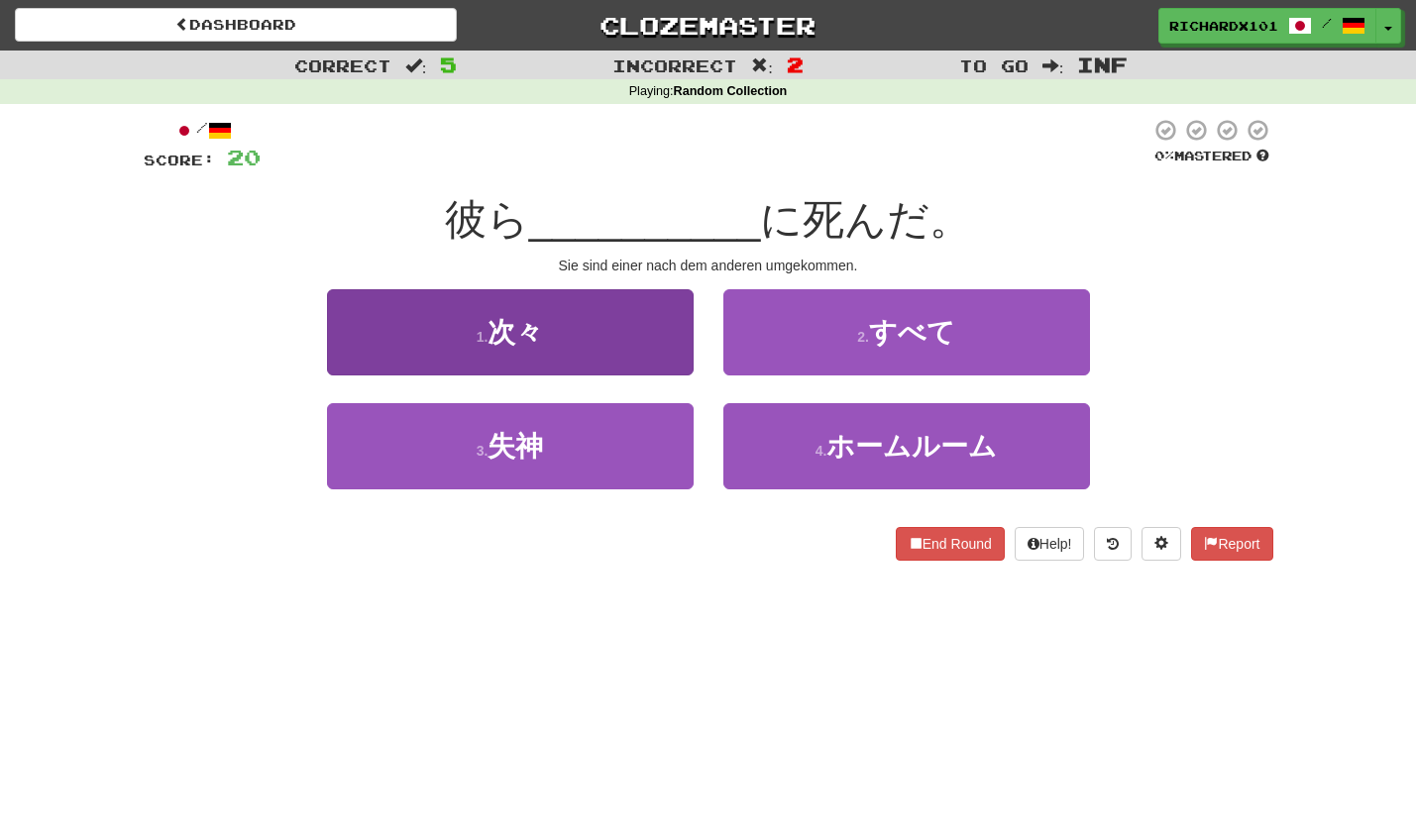 click on "1 .  次々" at bounding box center [510, 332] 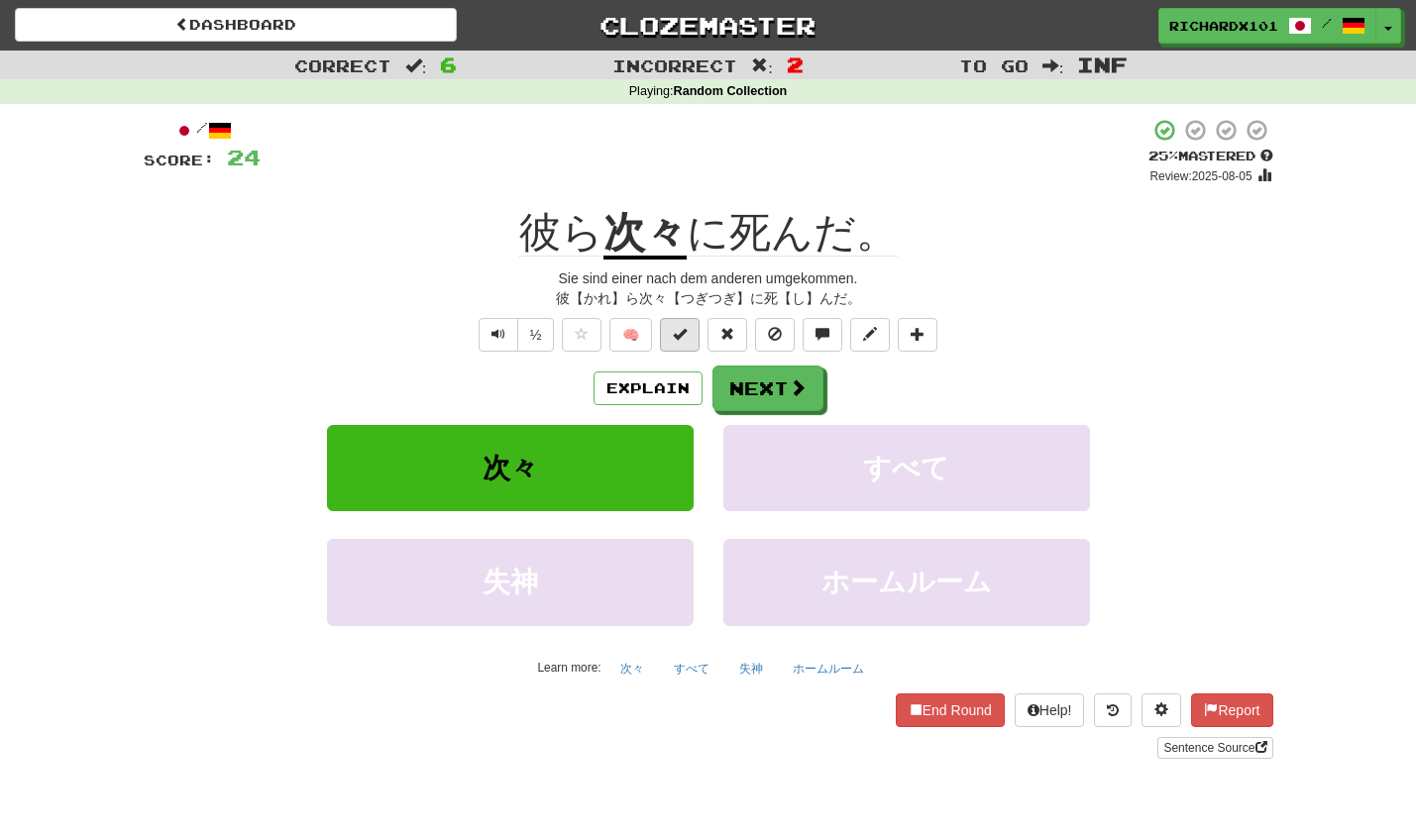 click at bounding box center (680, 334) 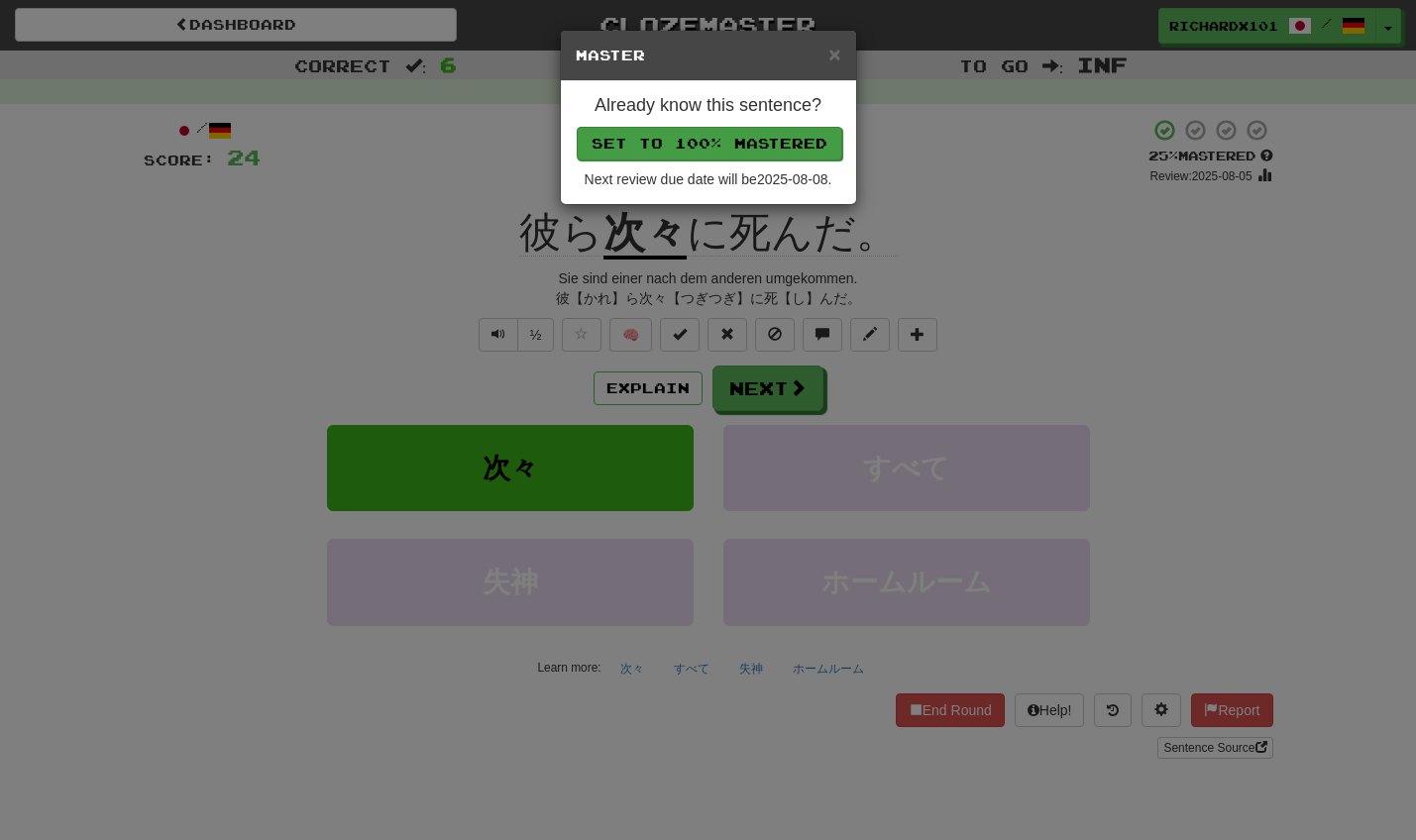 click on "Set to 100% Mastered" at bounding box center [709, 144] 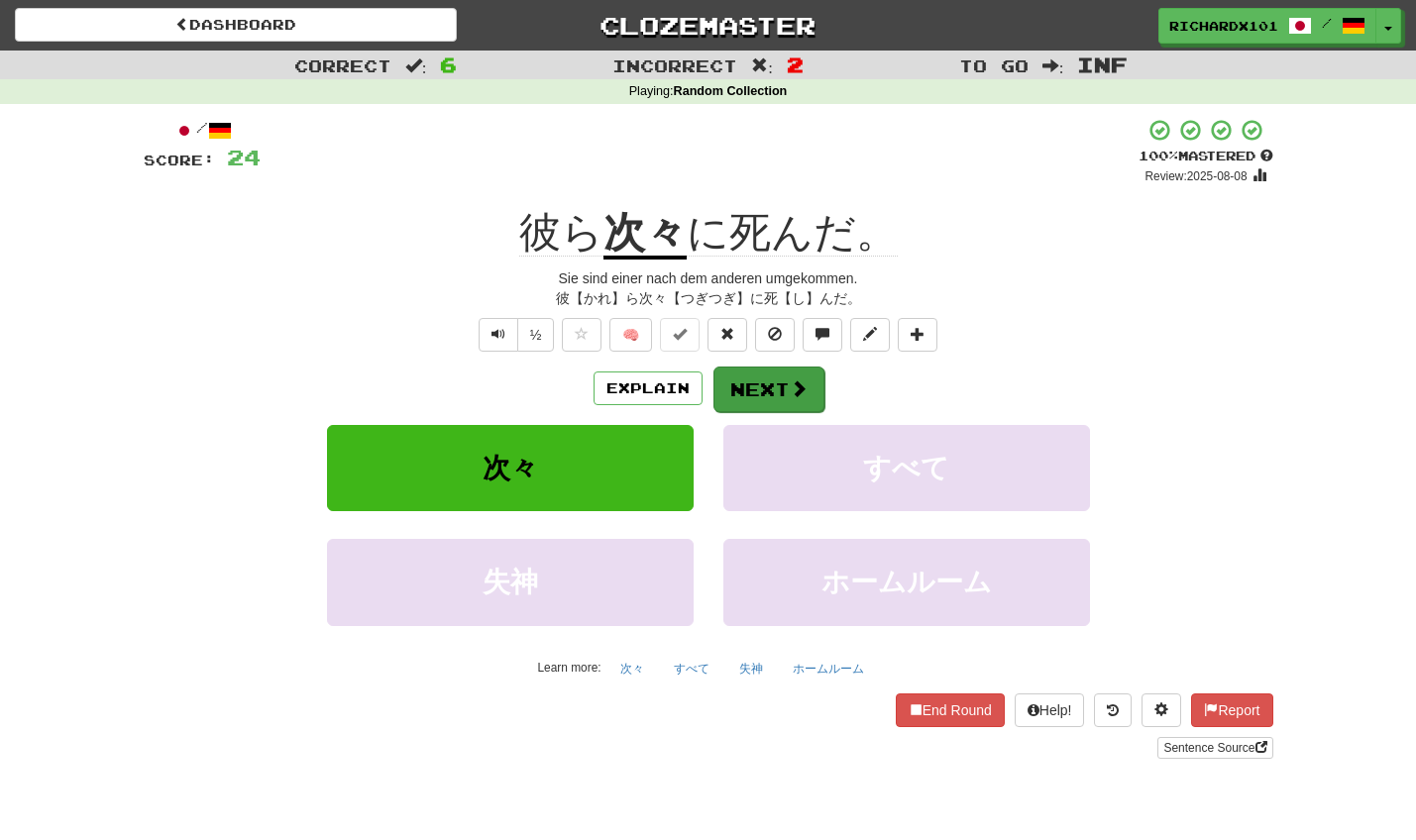 click on "Next" at bounding box center (769, 389) 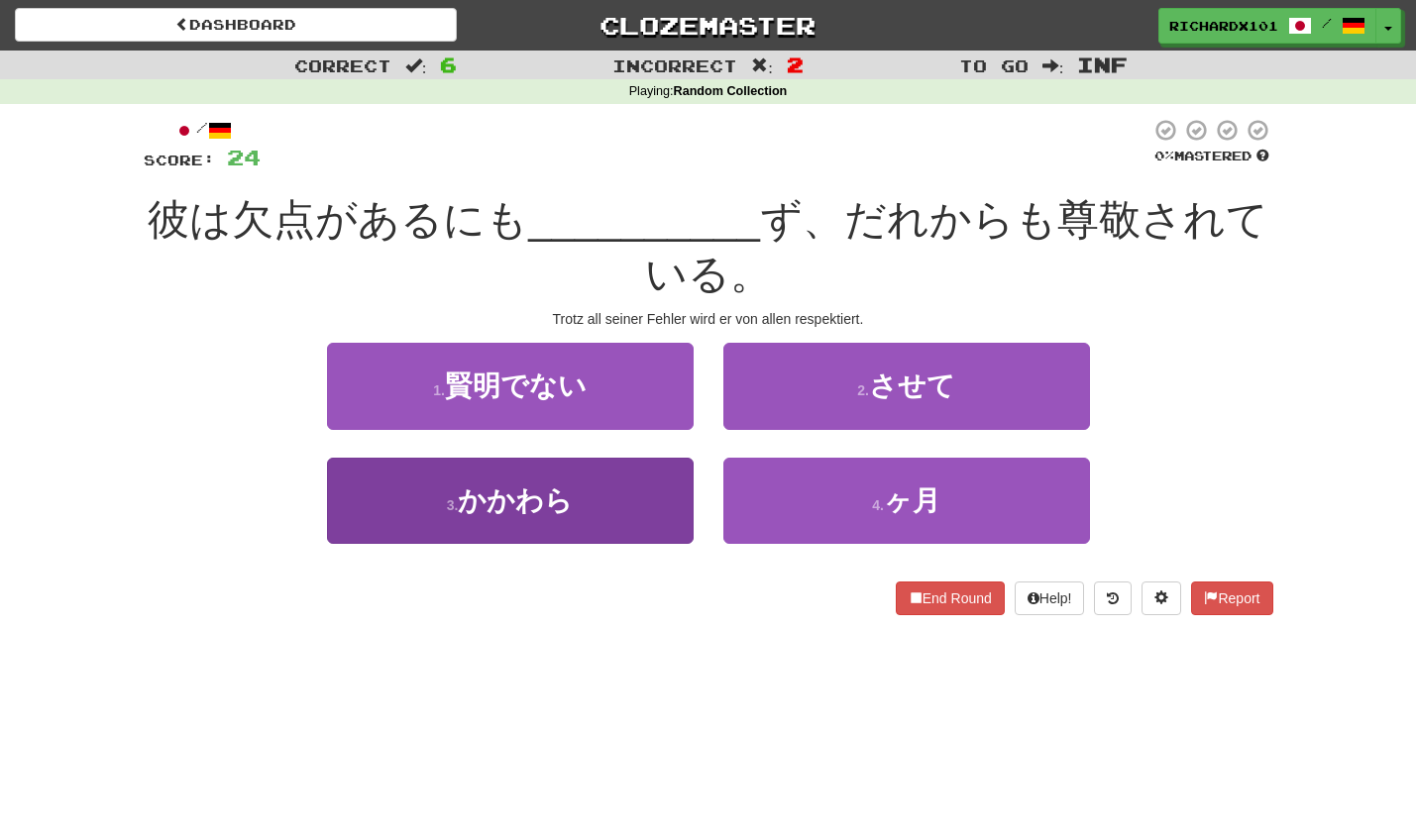 click on "3 .  かかわら" at bounding box center (510, 500) 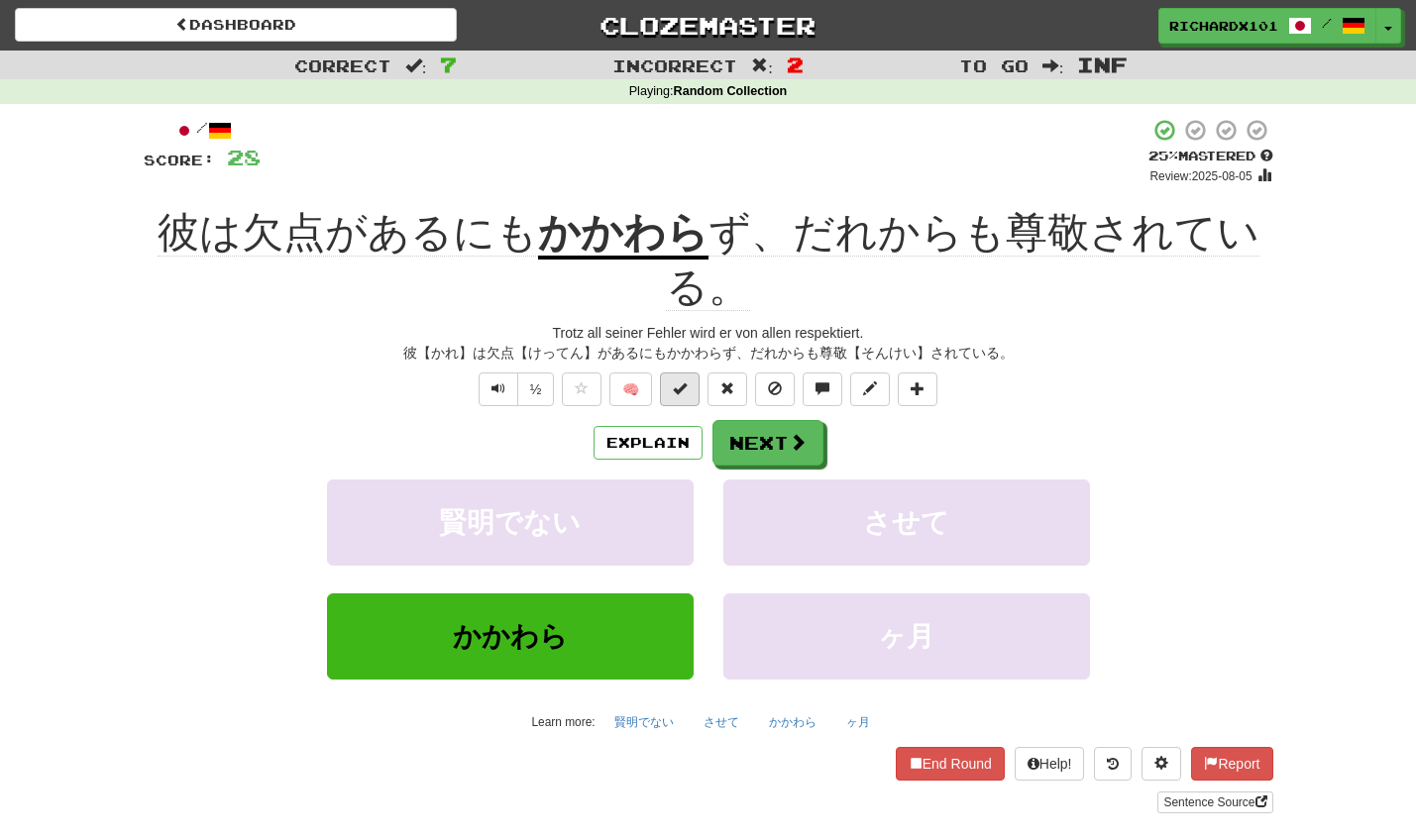 click at bounding box center (680, 388) 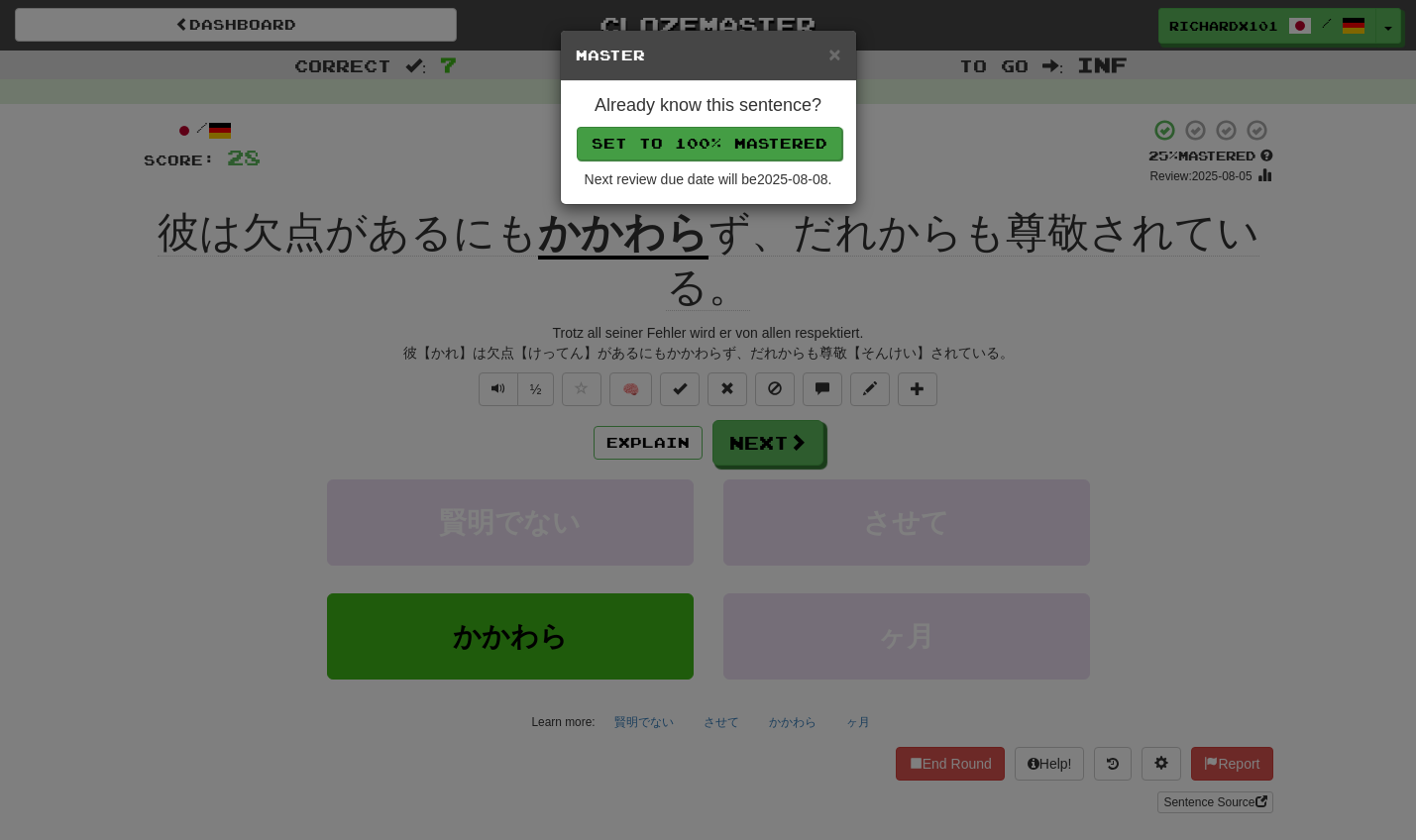 click on "Set to 100% Mastered" at bounding box center [709, 144] 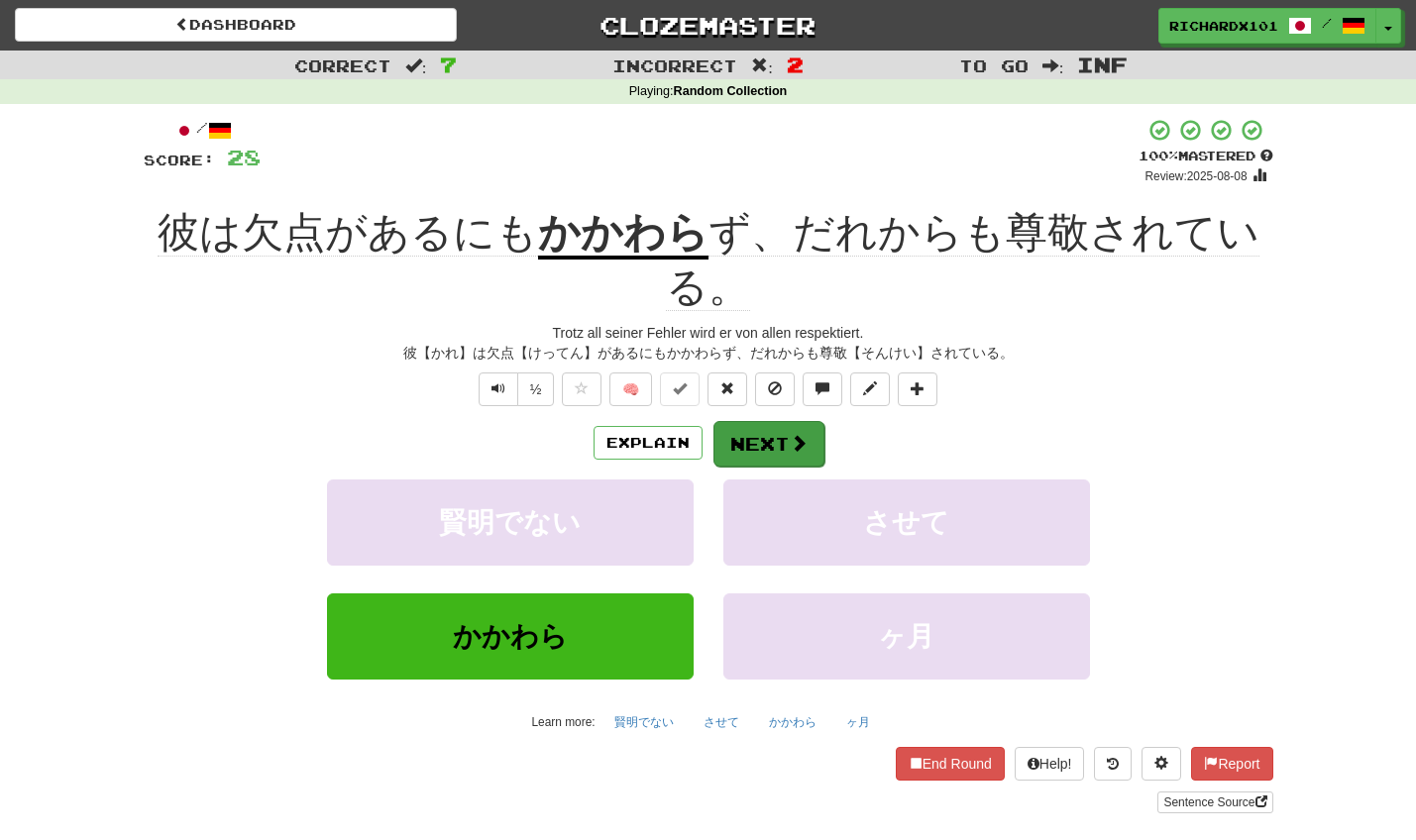 click on "Next" at bounding box center (769, 444) 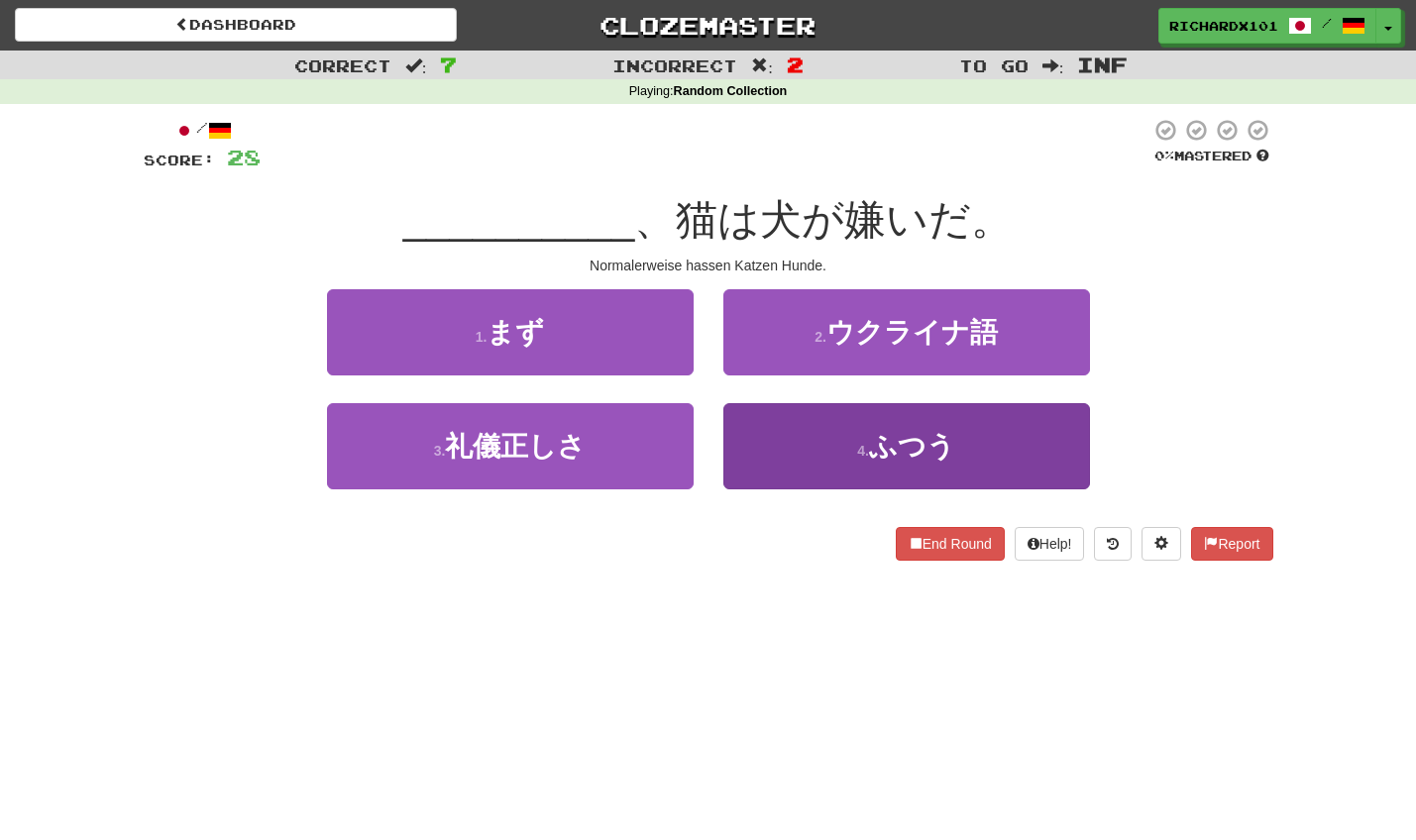 click on "4 .  ふつう" at bounding box center [907, 446] 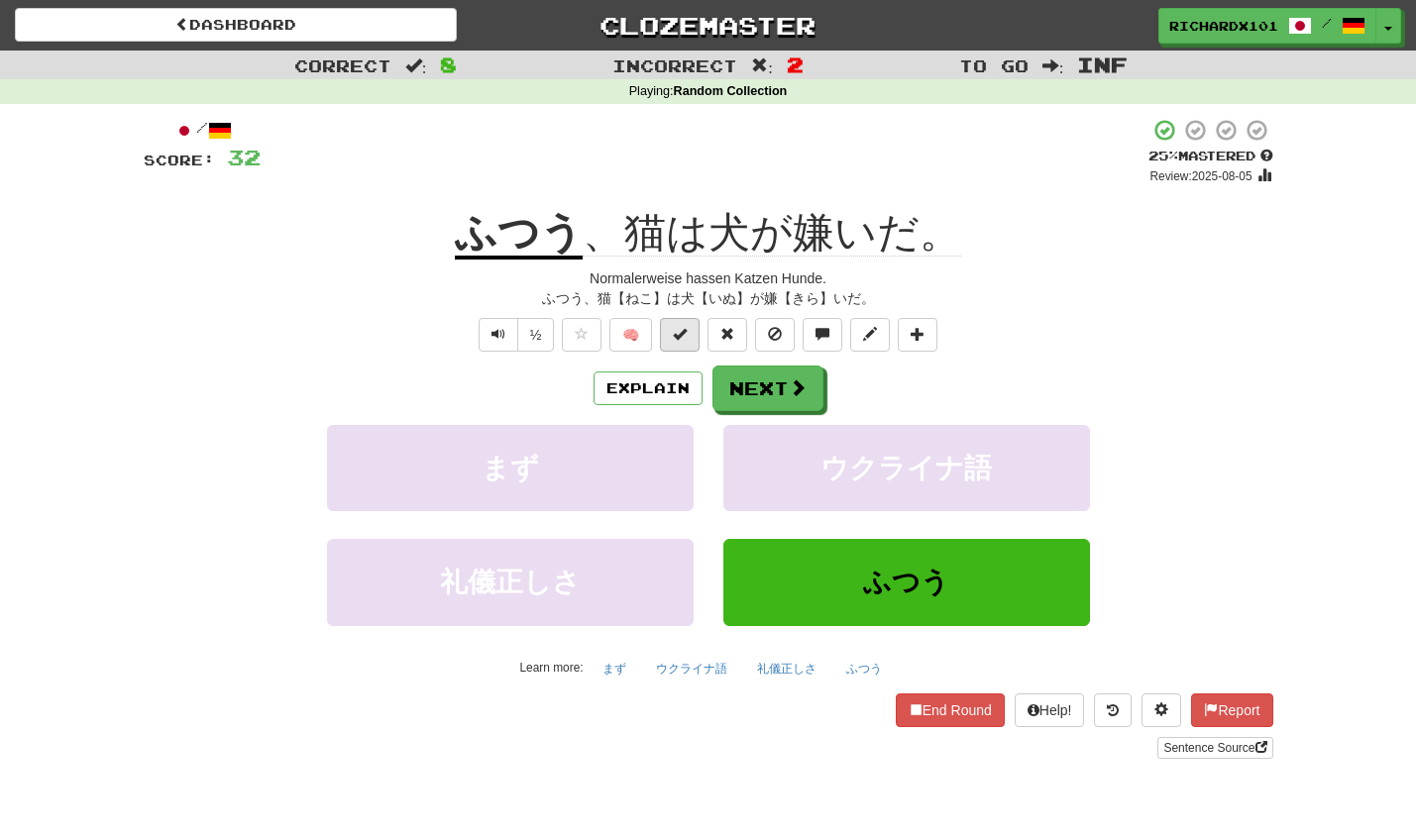click at bounding box center (680, 335) 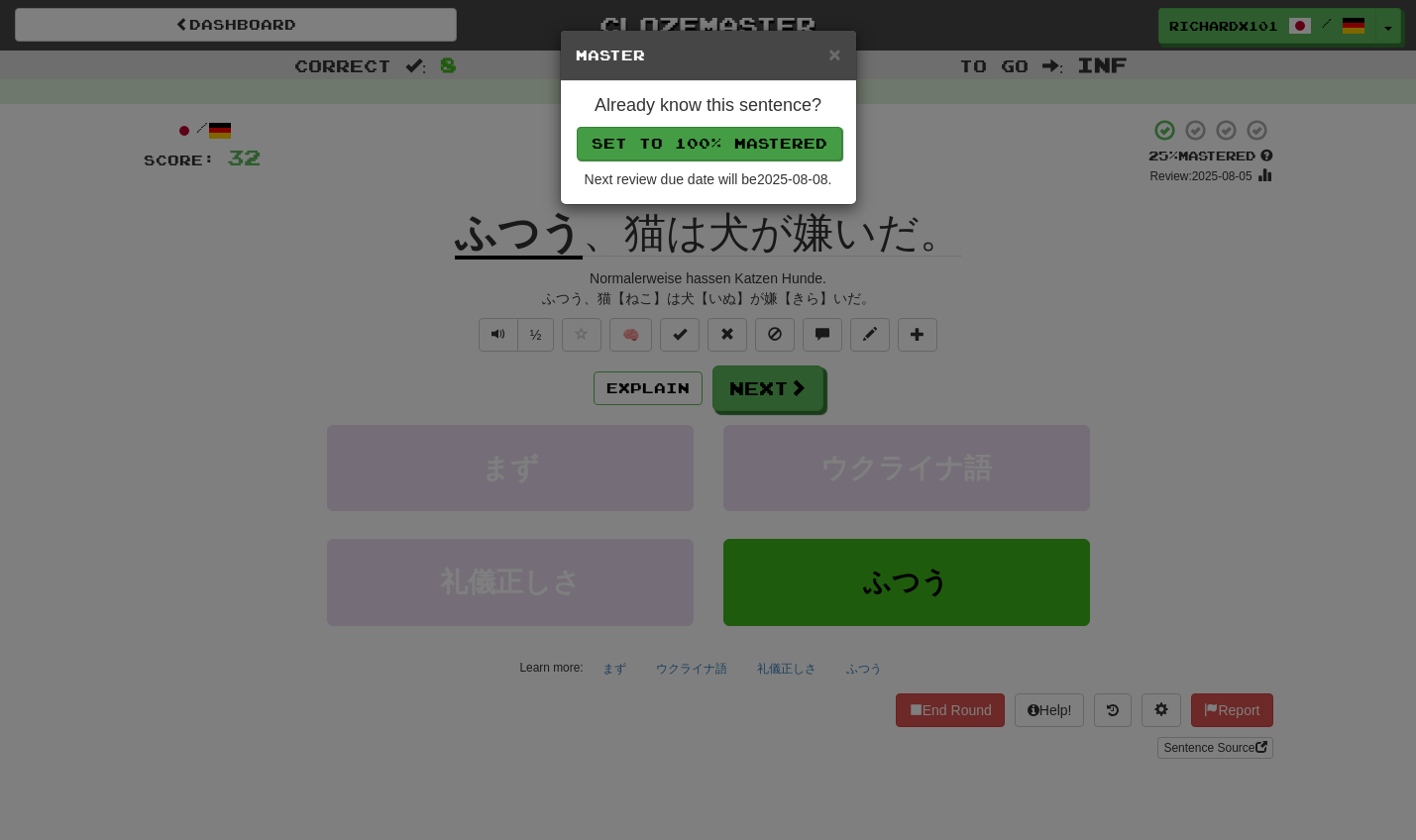 click on "Set to 100% Mastered" at bounding box center (709, 144) 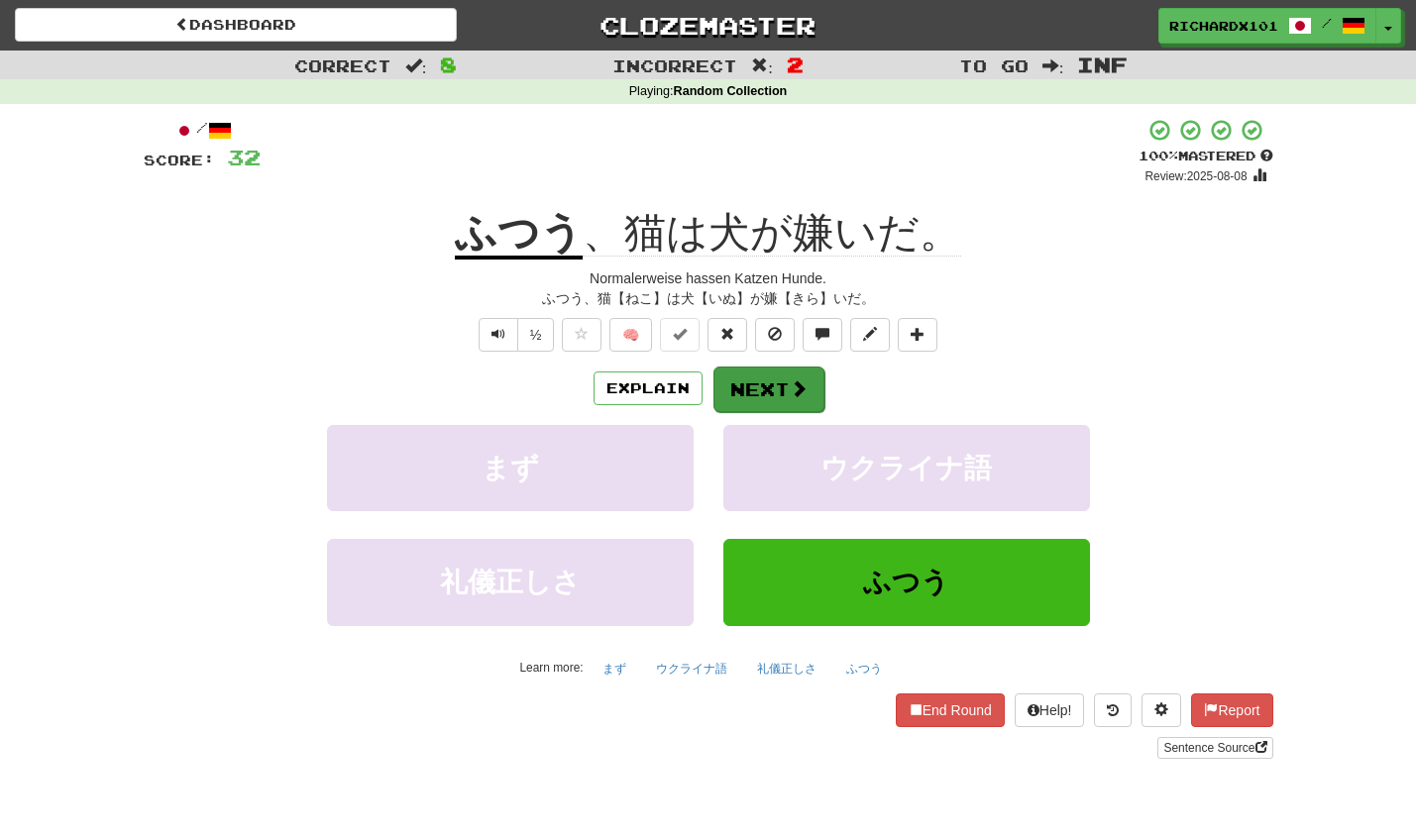 click on "Next" at bounding box center (769, 389) 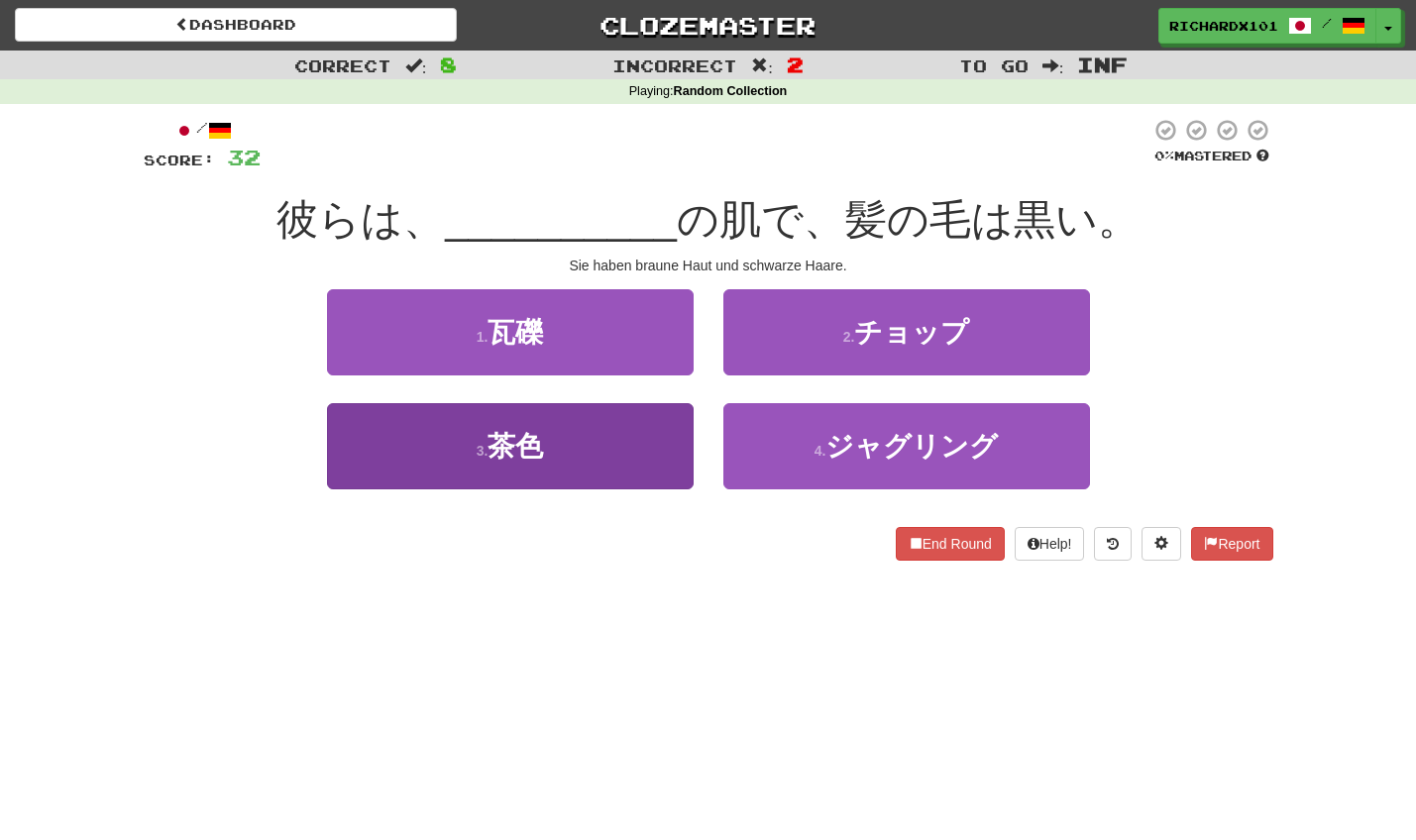 click on "3 .  茶色" at bounding box center (510, 446) 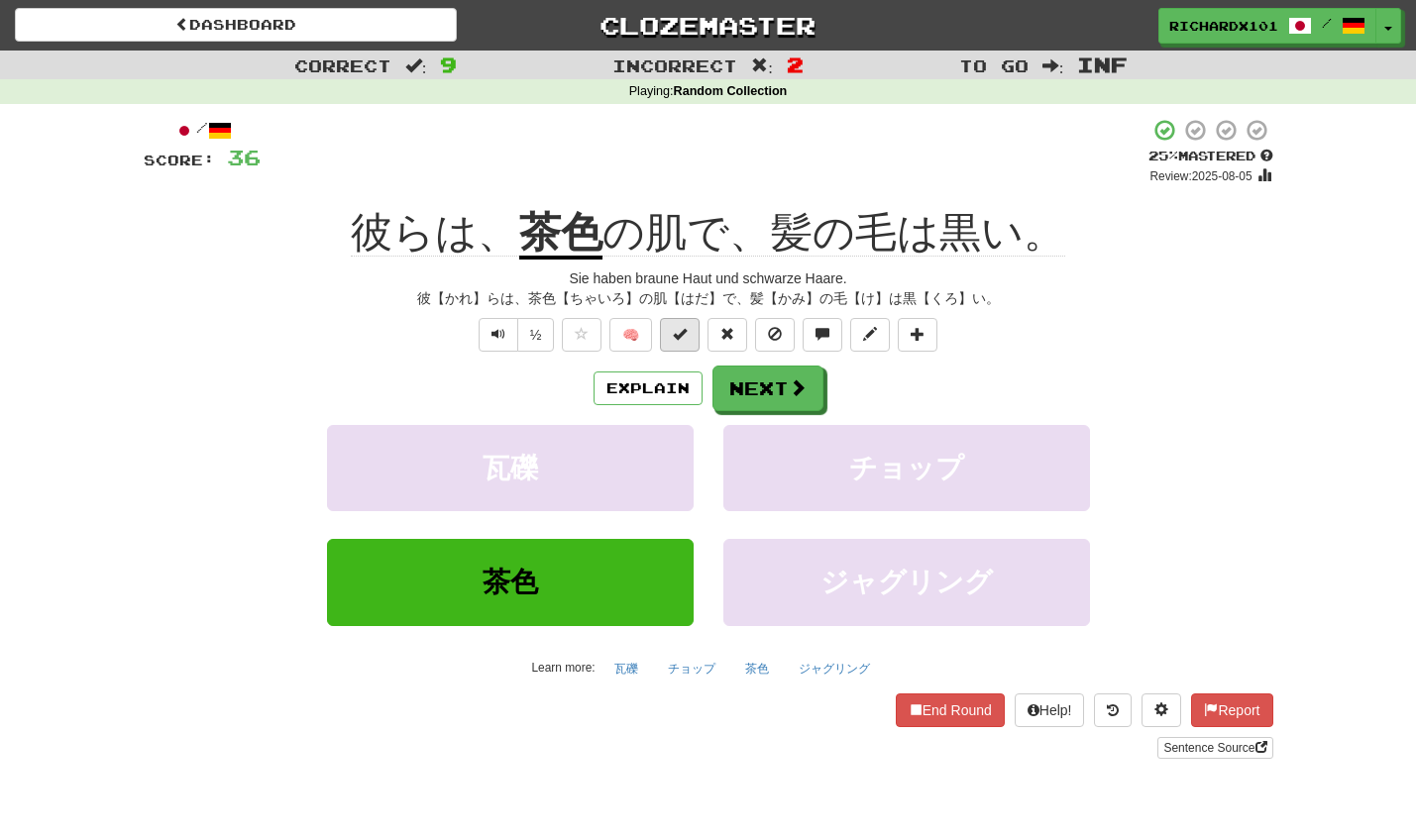 click at bounding box center [680, 334] 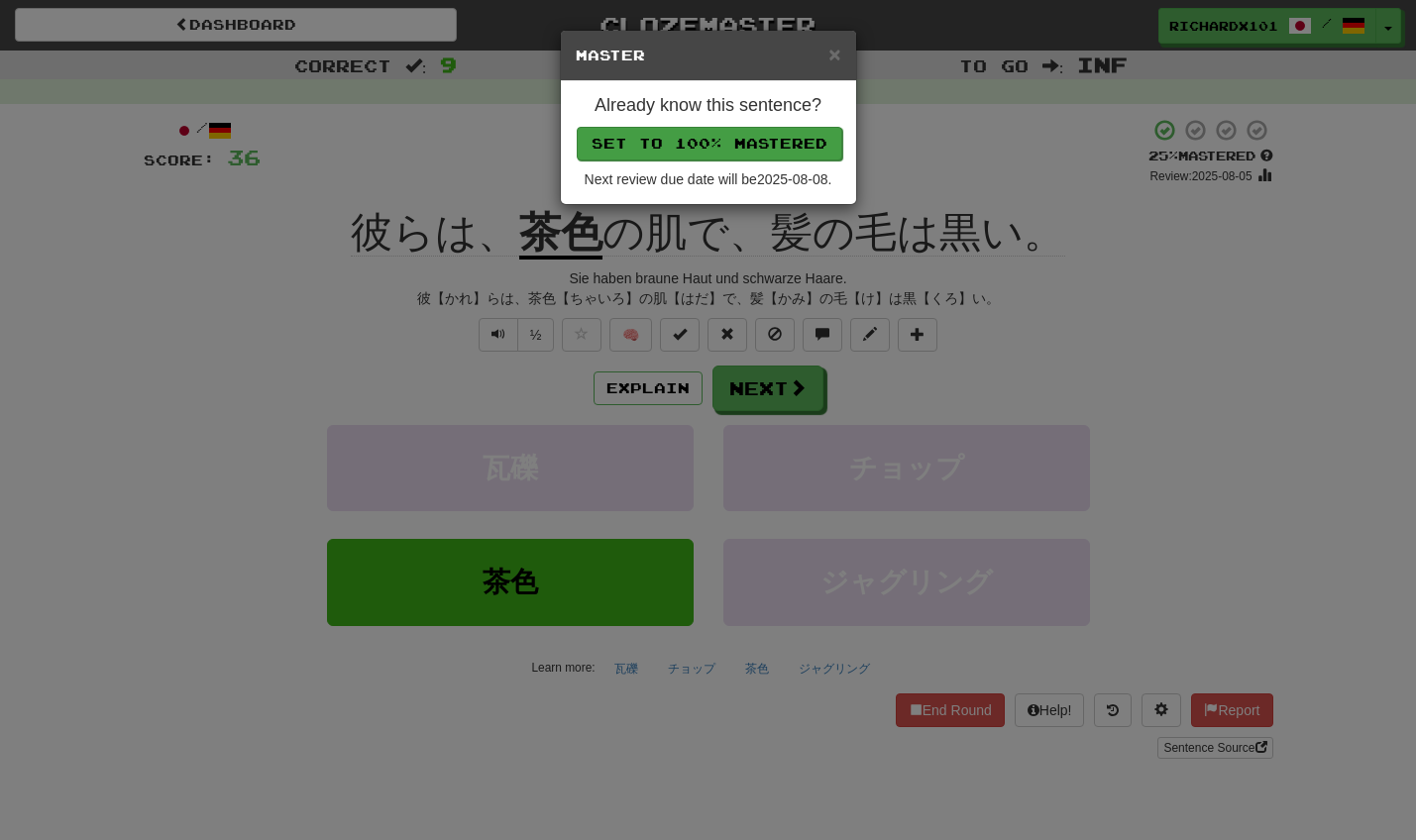 click on "Set to 100% Mastered" at bounding box center [709, 144] 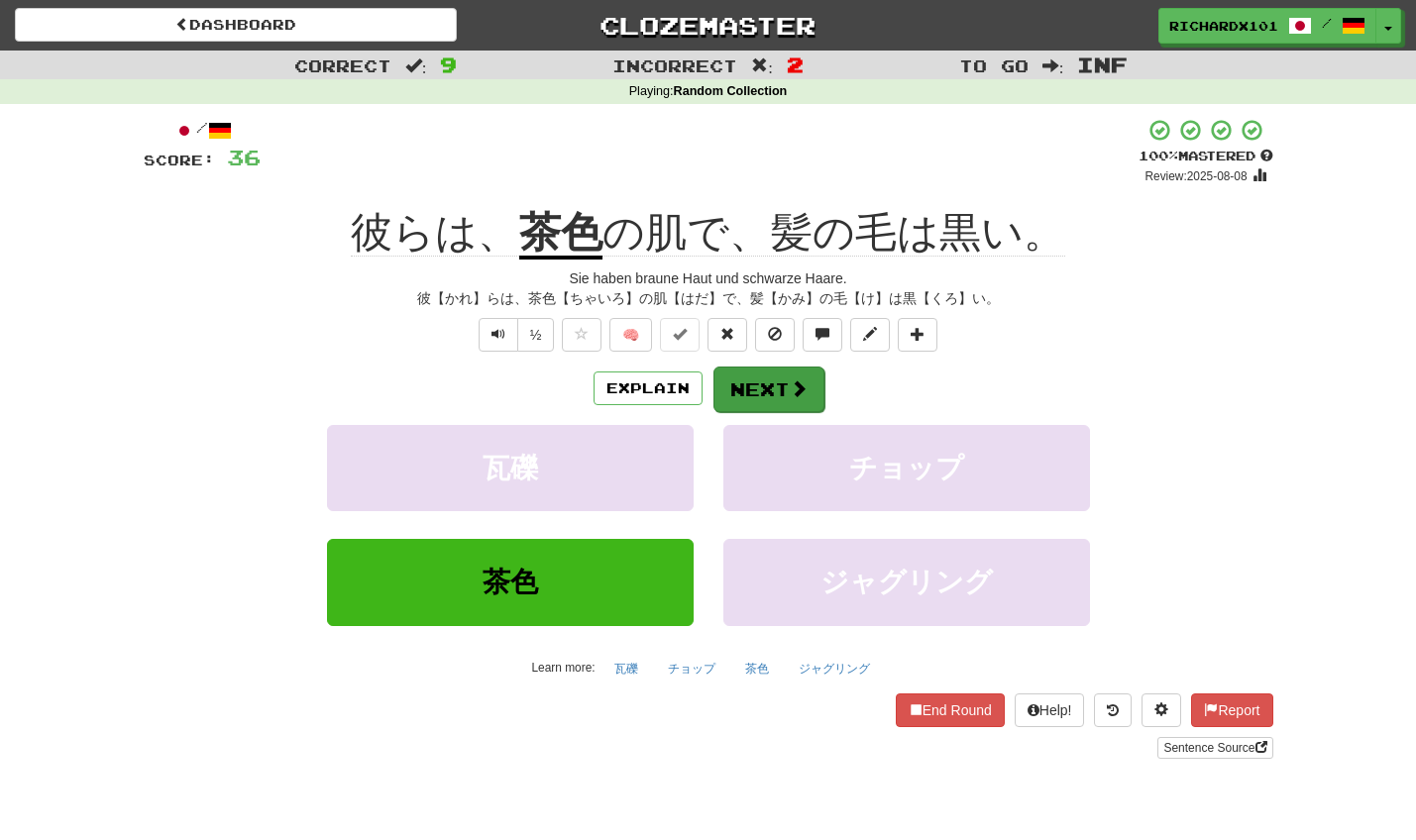 click on "Next" at bounding box center [769, 389] 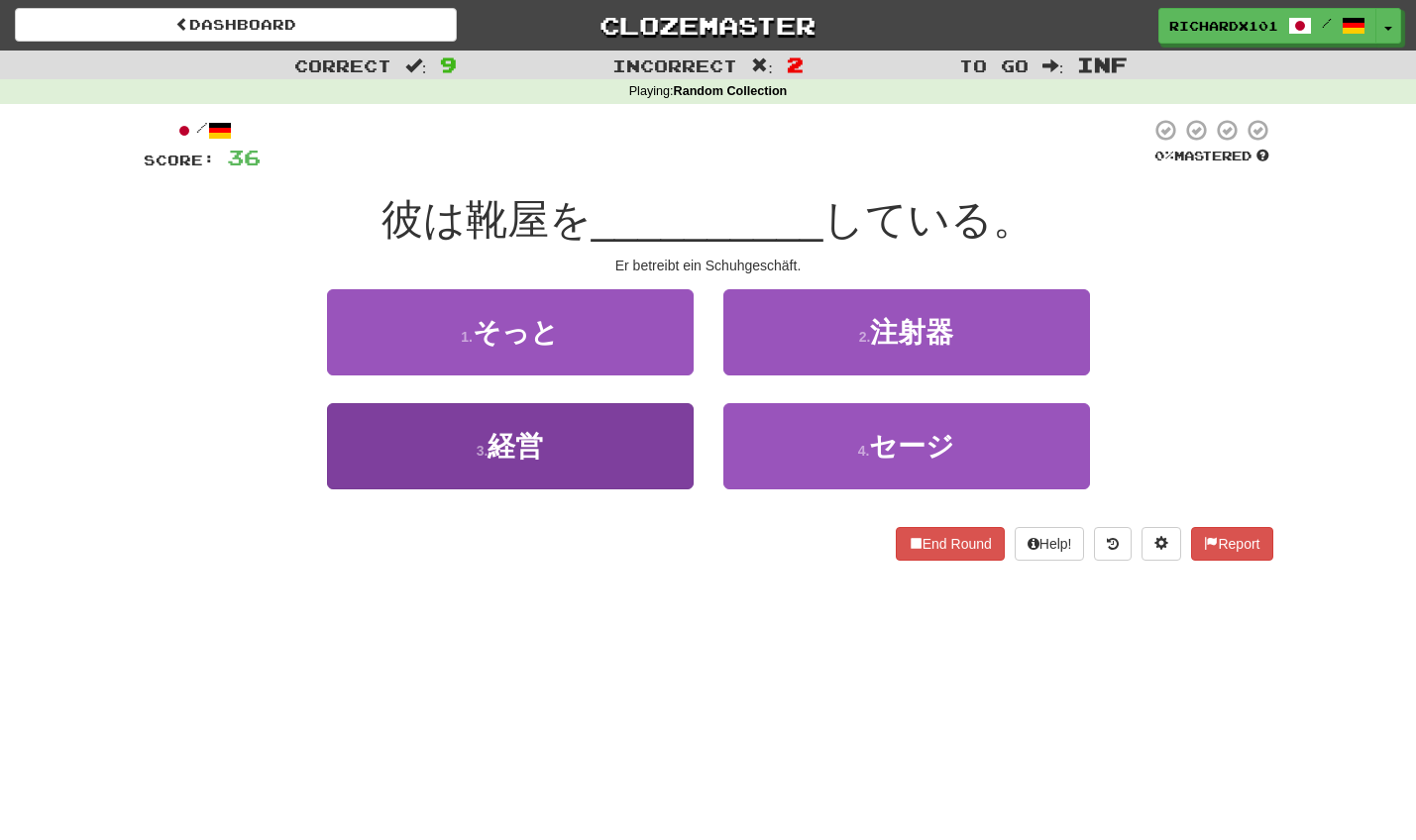 click on "3 .  経営" at bounding box center [510, 446] 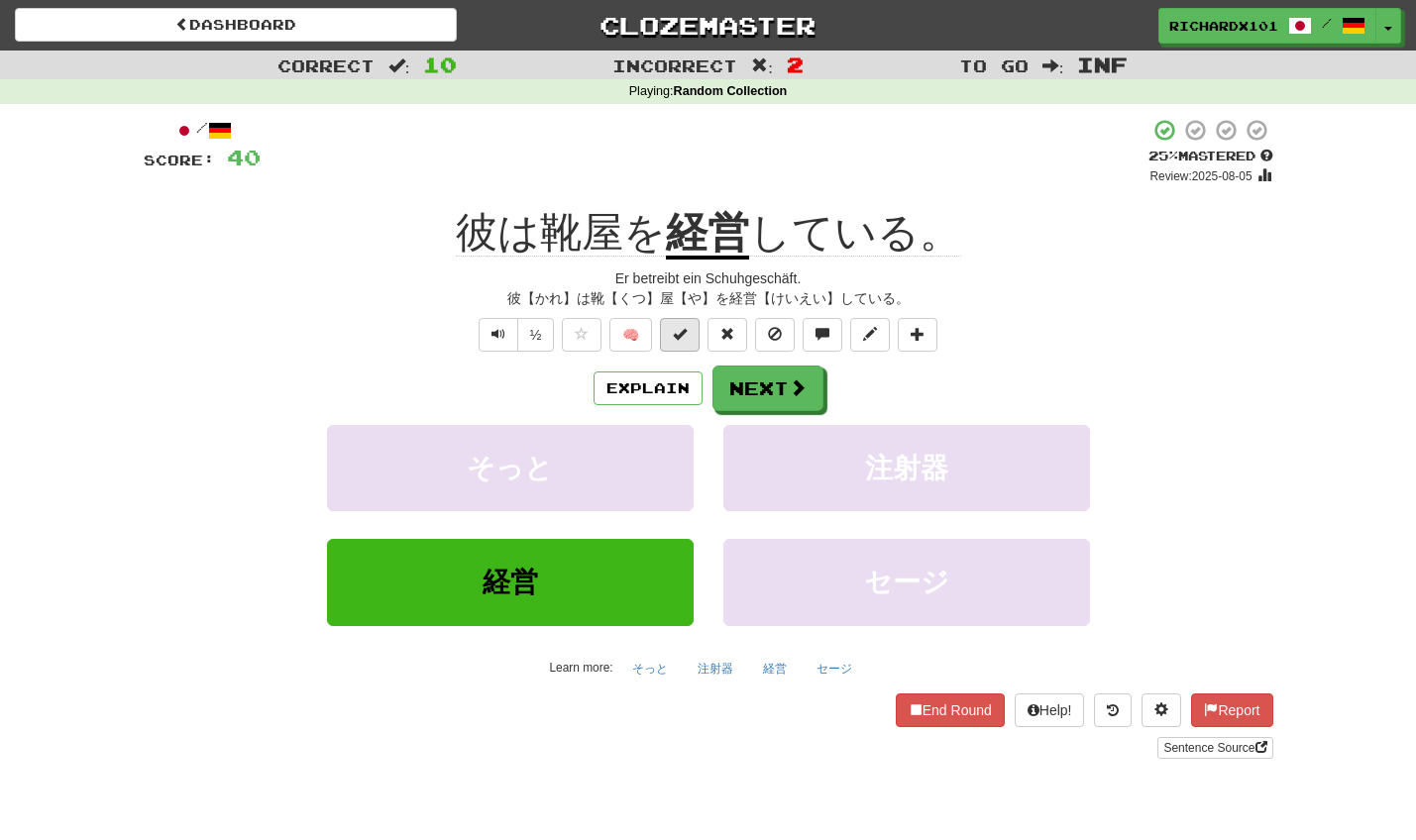 click at bounding box center [680, 334] 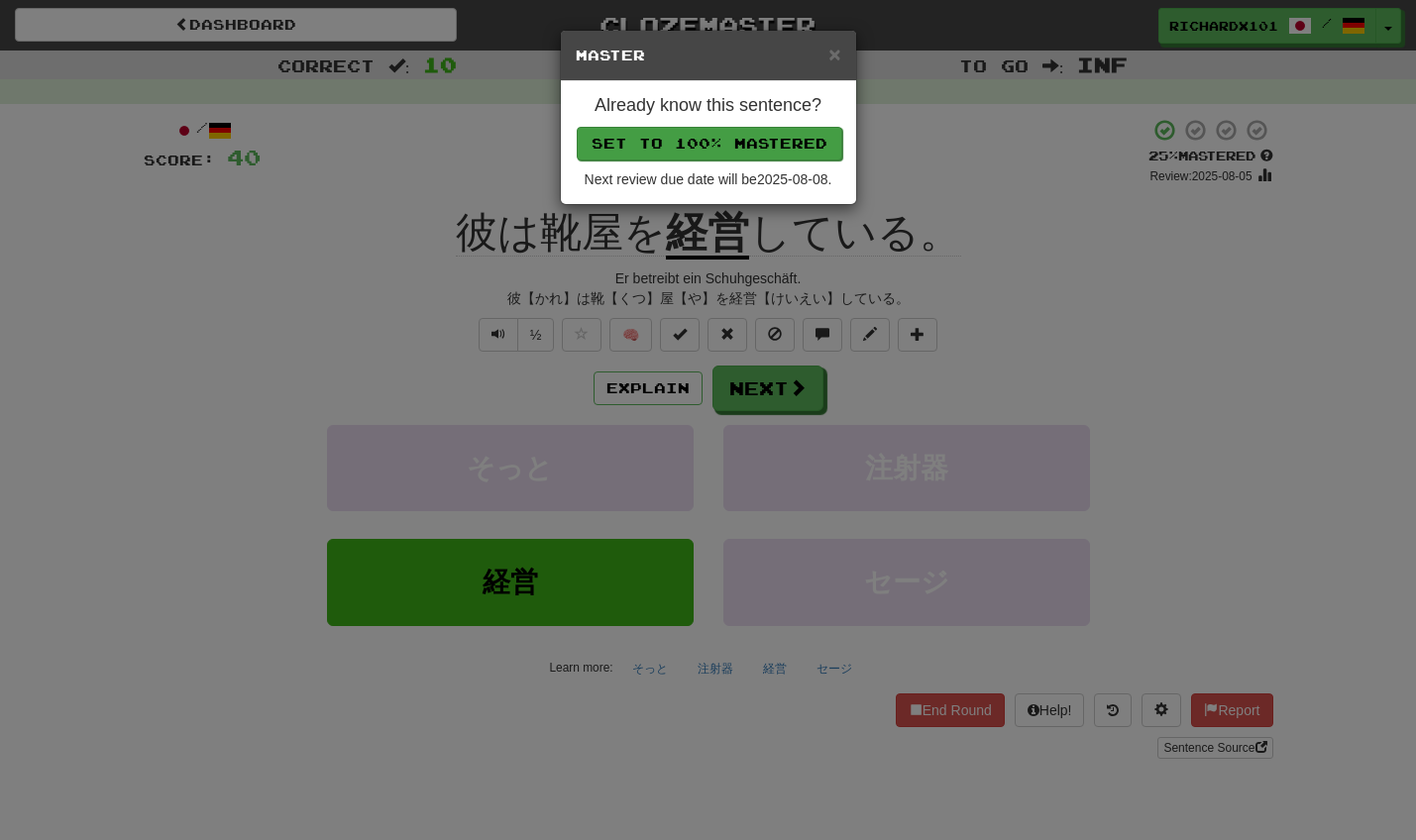 click on "Set to 100% Mastered" at bounding box center [709, 144] 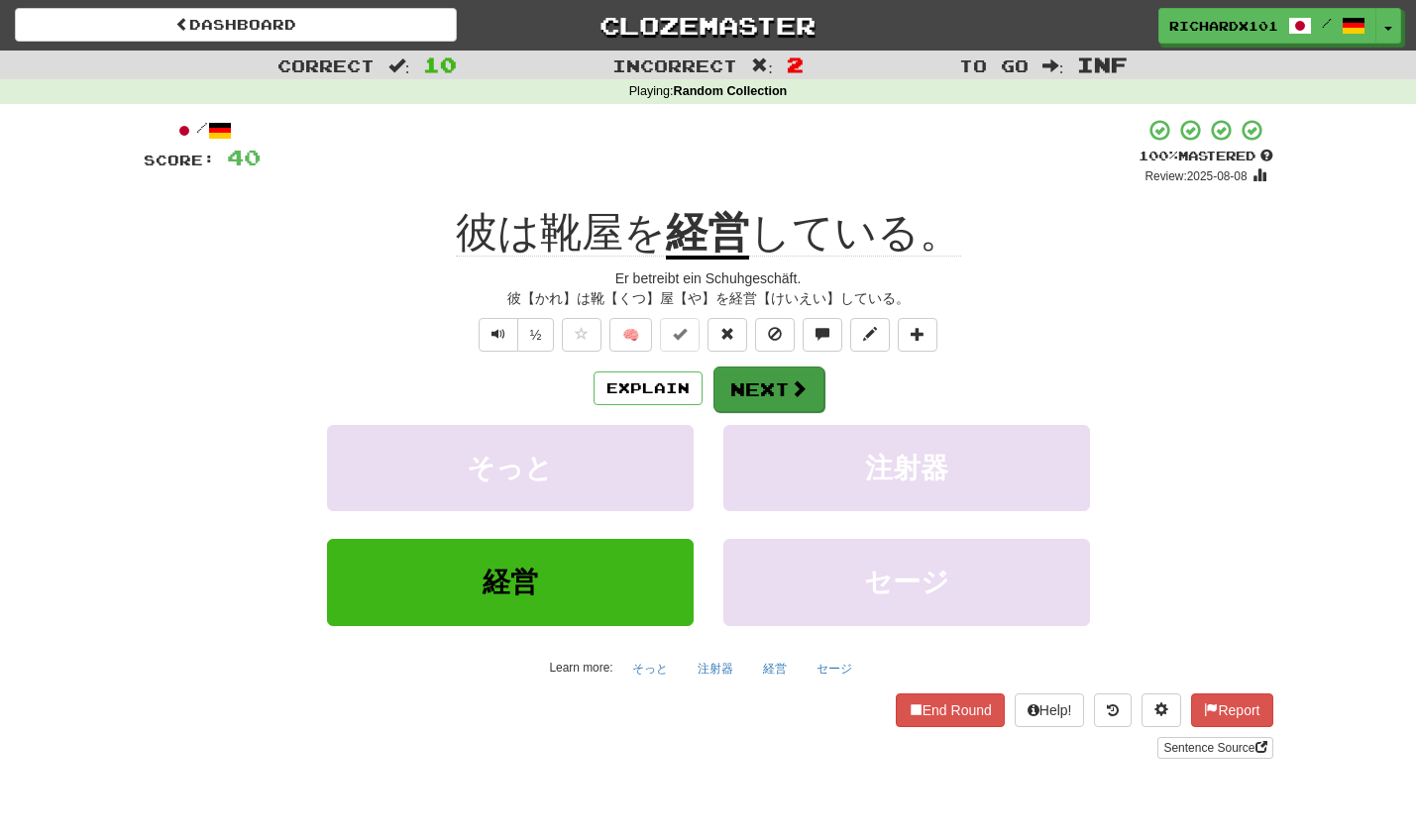 click on "Next" at bounding box center [769, 389] 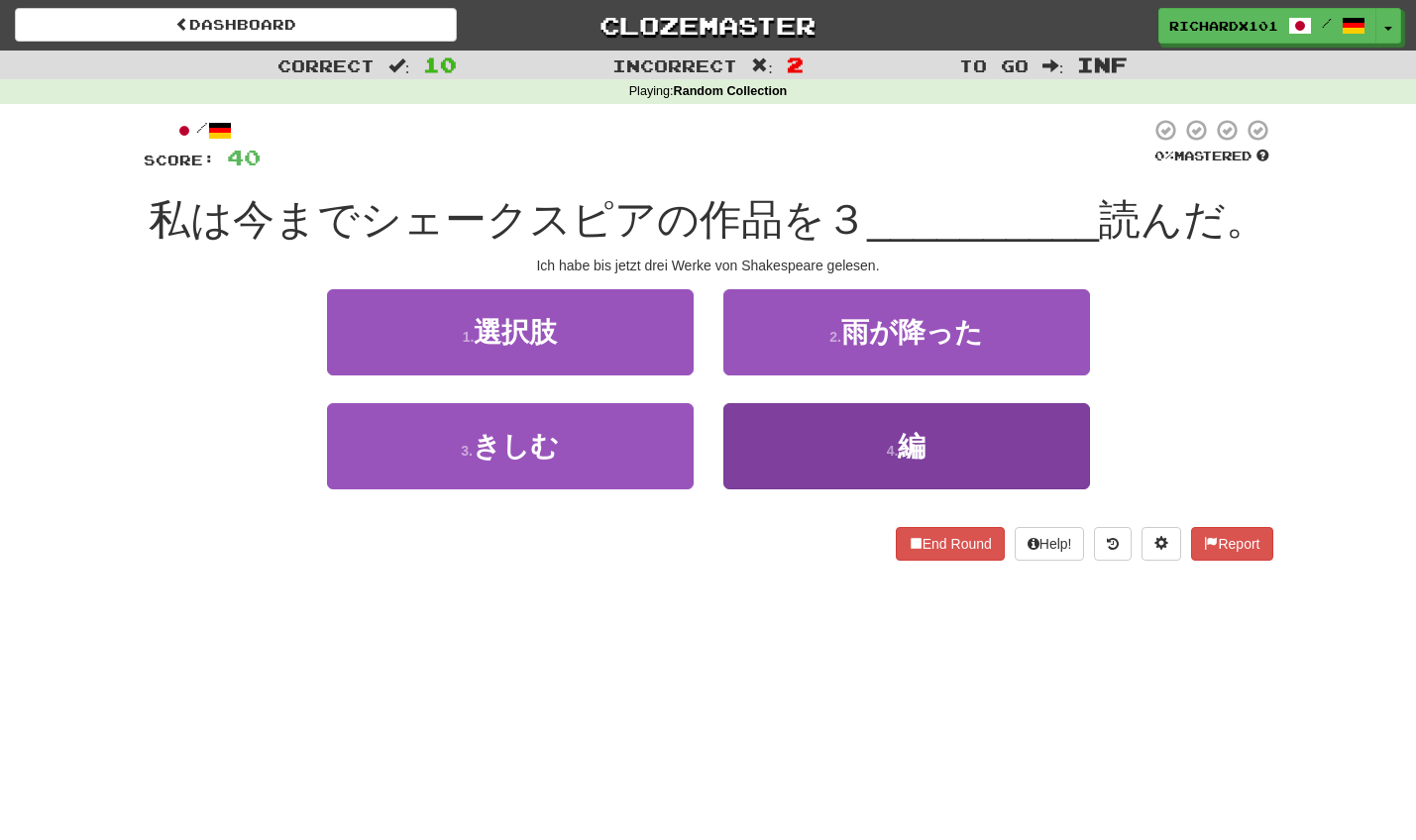 click on "4 .  編" at bounding box center [907, 446] 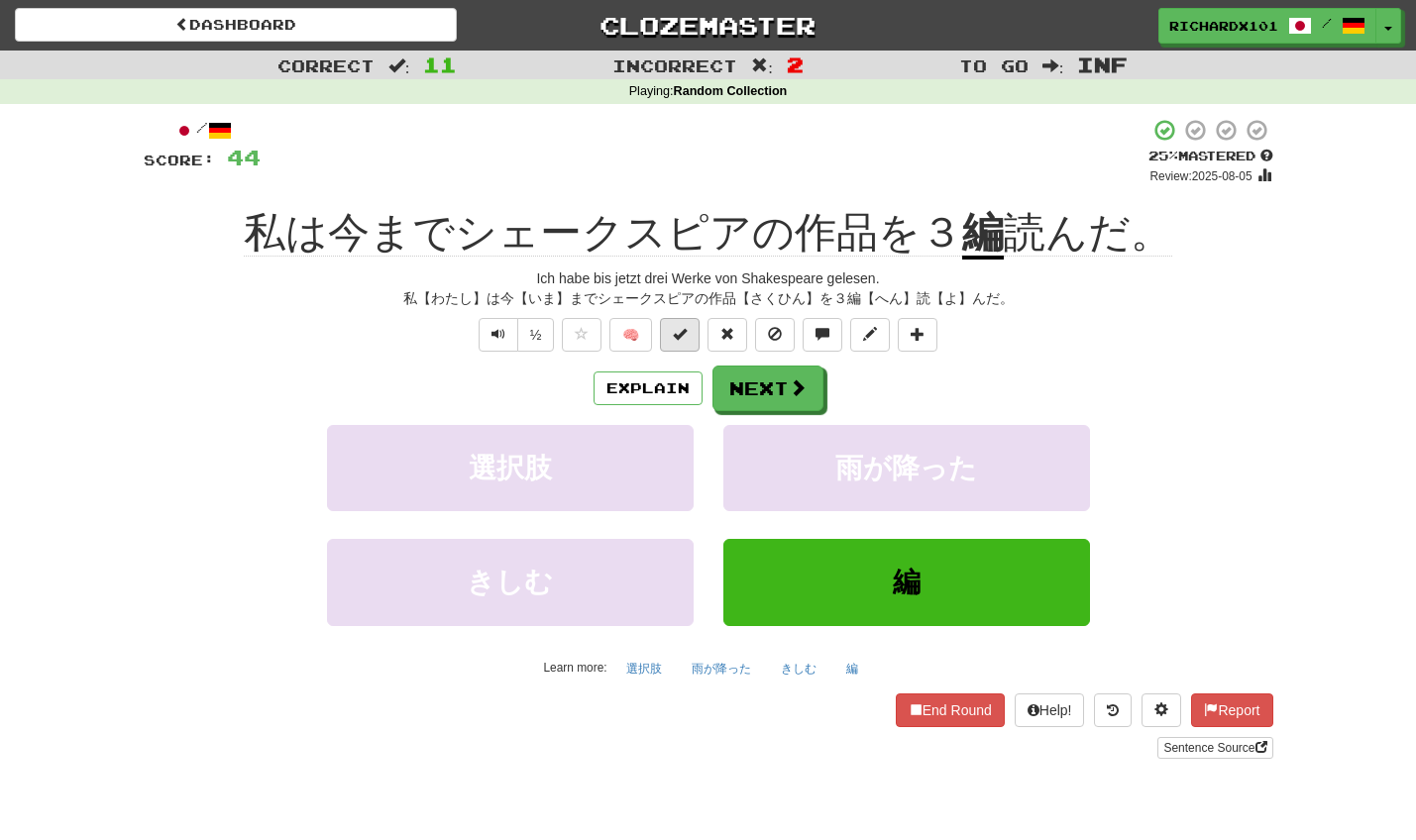 click at bounding box center [680, 334] 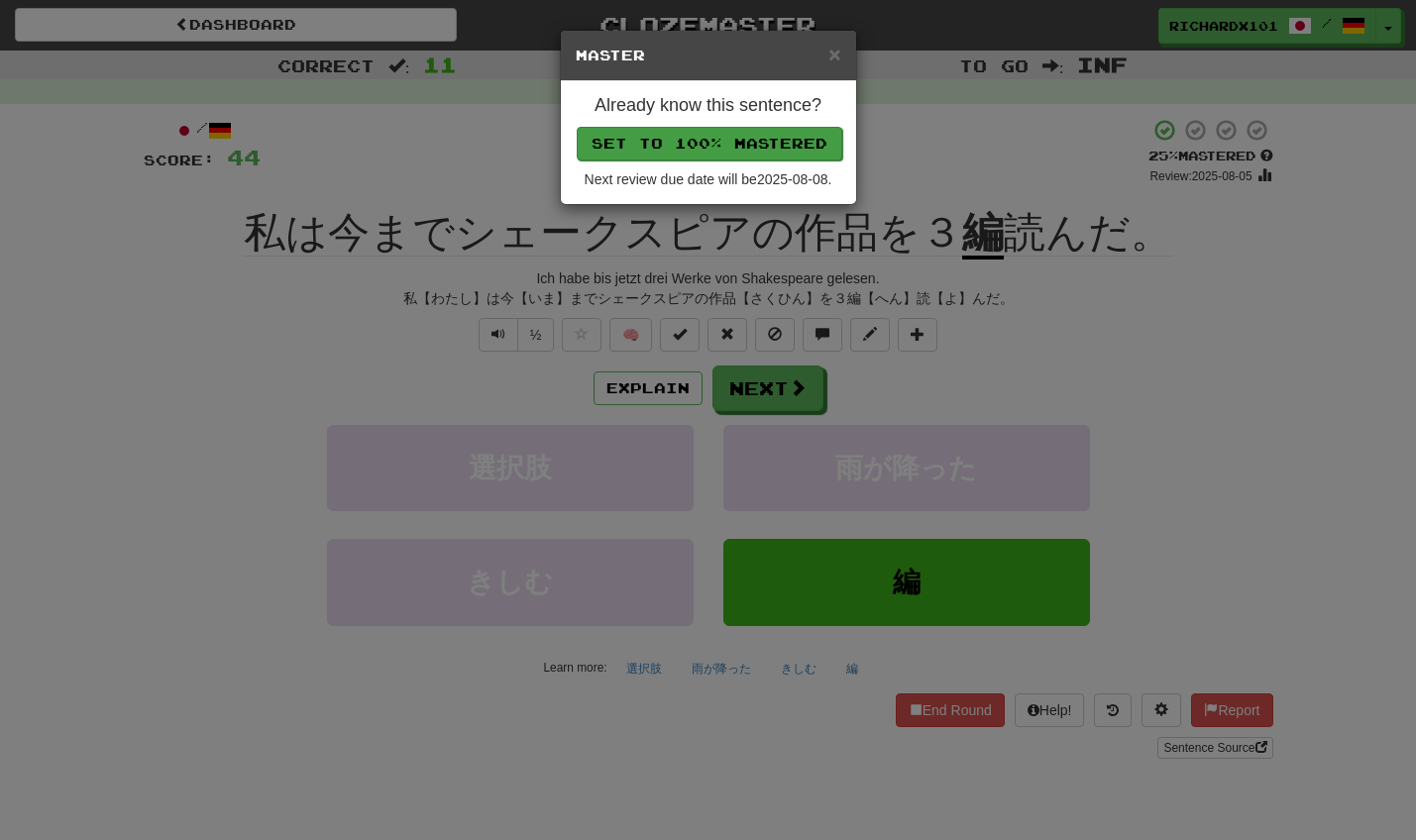 click on "Set to 100% Mastered" at bounding box center [709, 144] 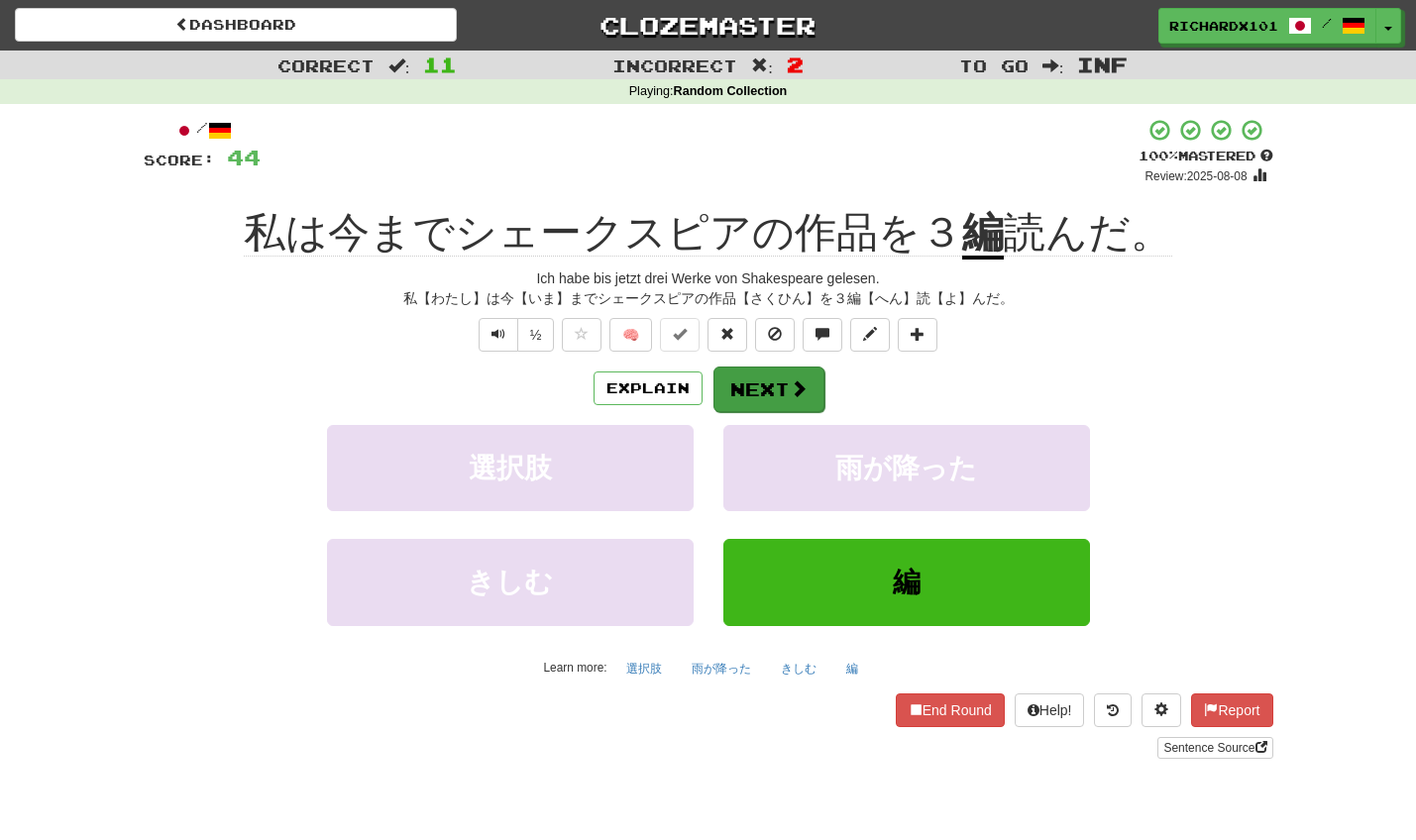 click on "Next" at bounding box center (769, 389) 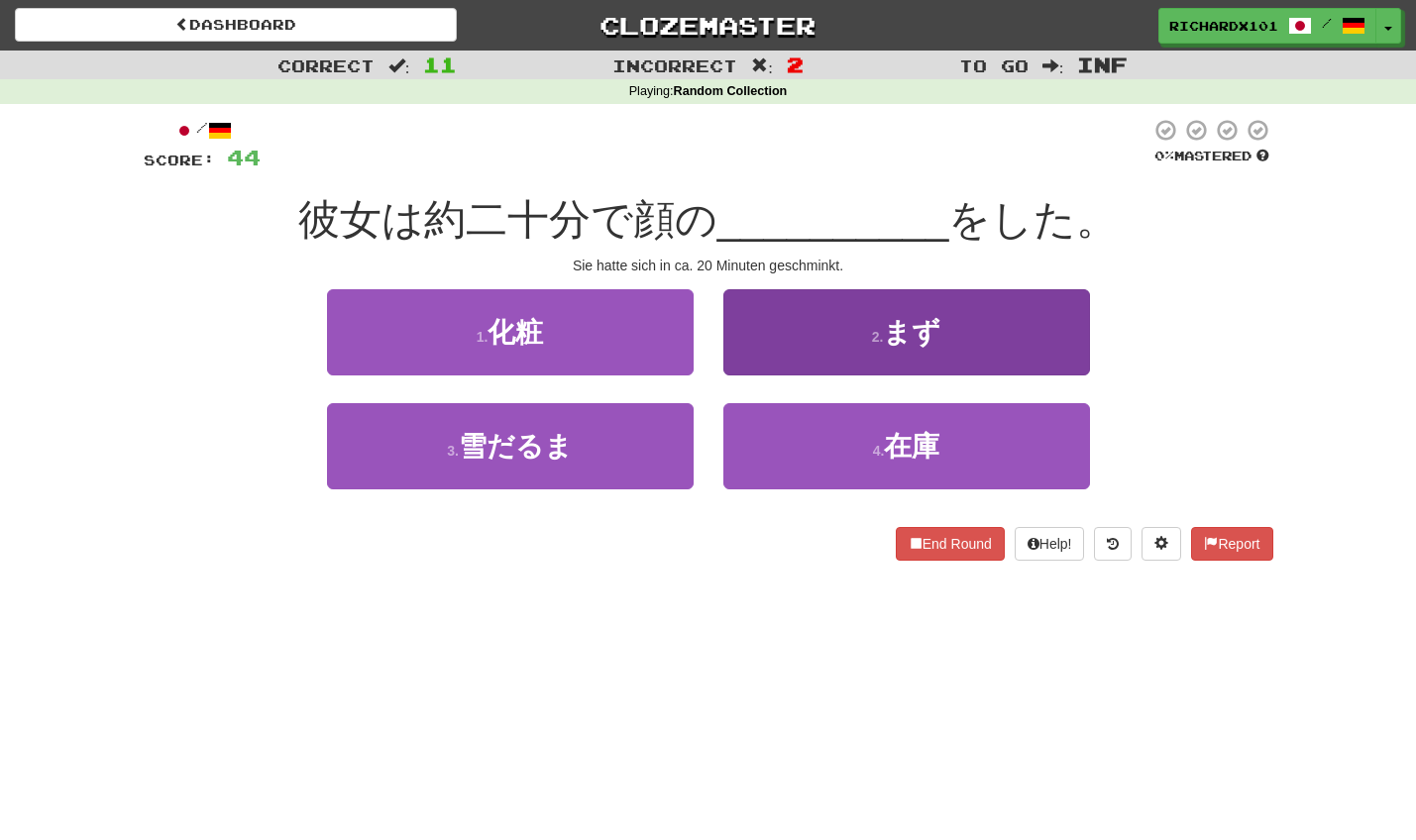 click on "2 .  まず" at bounding box center (907, 332) 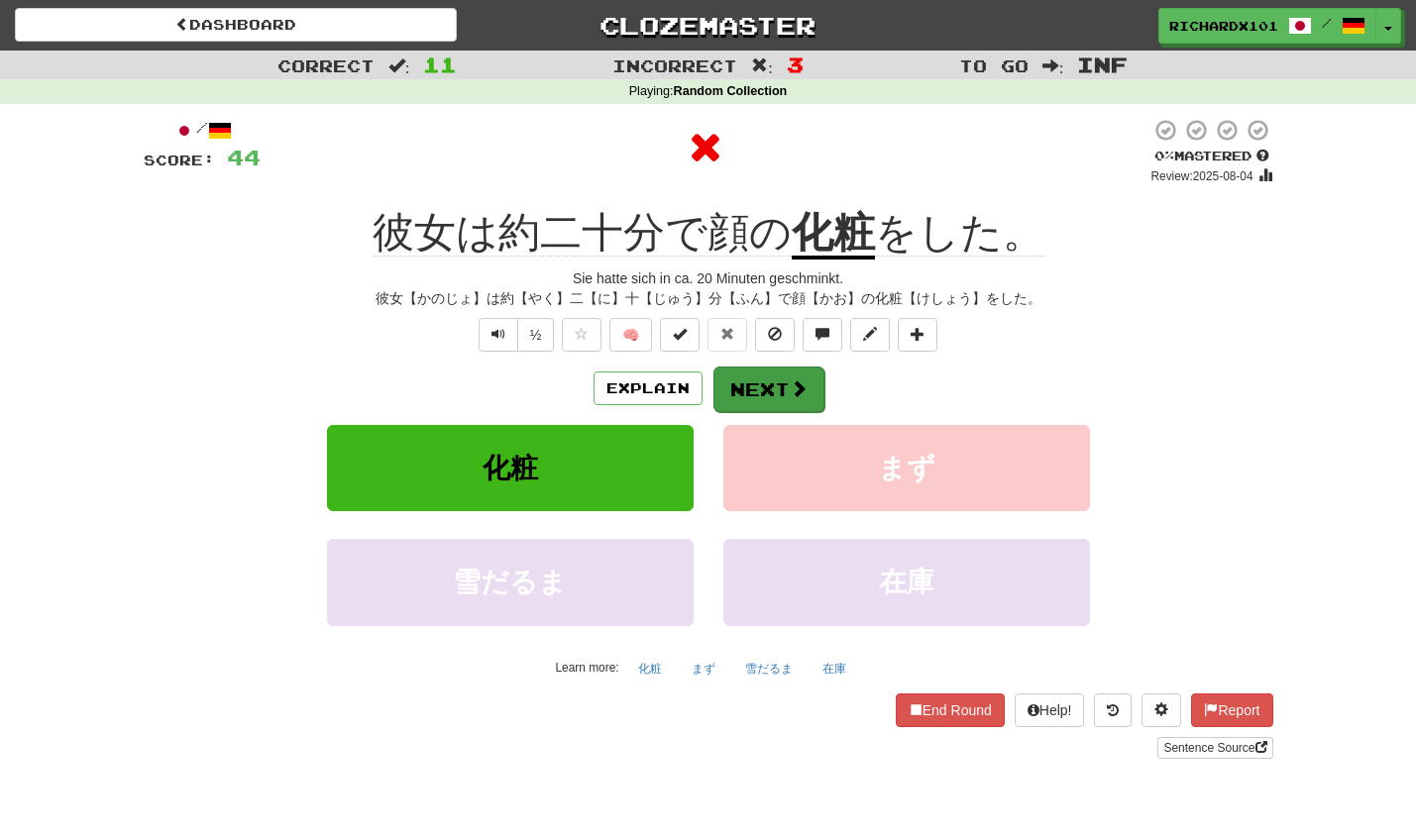 click on "Next" at bounding box center [769, 389] 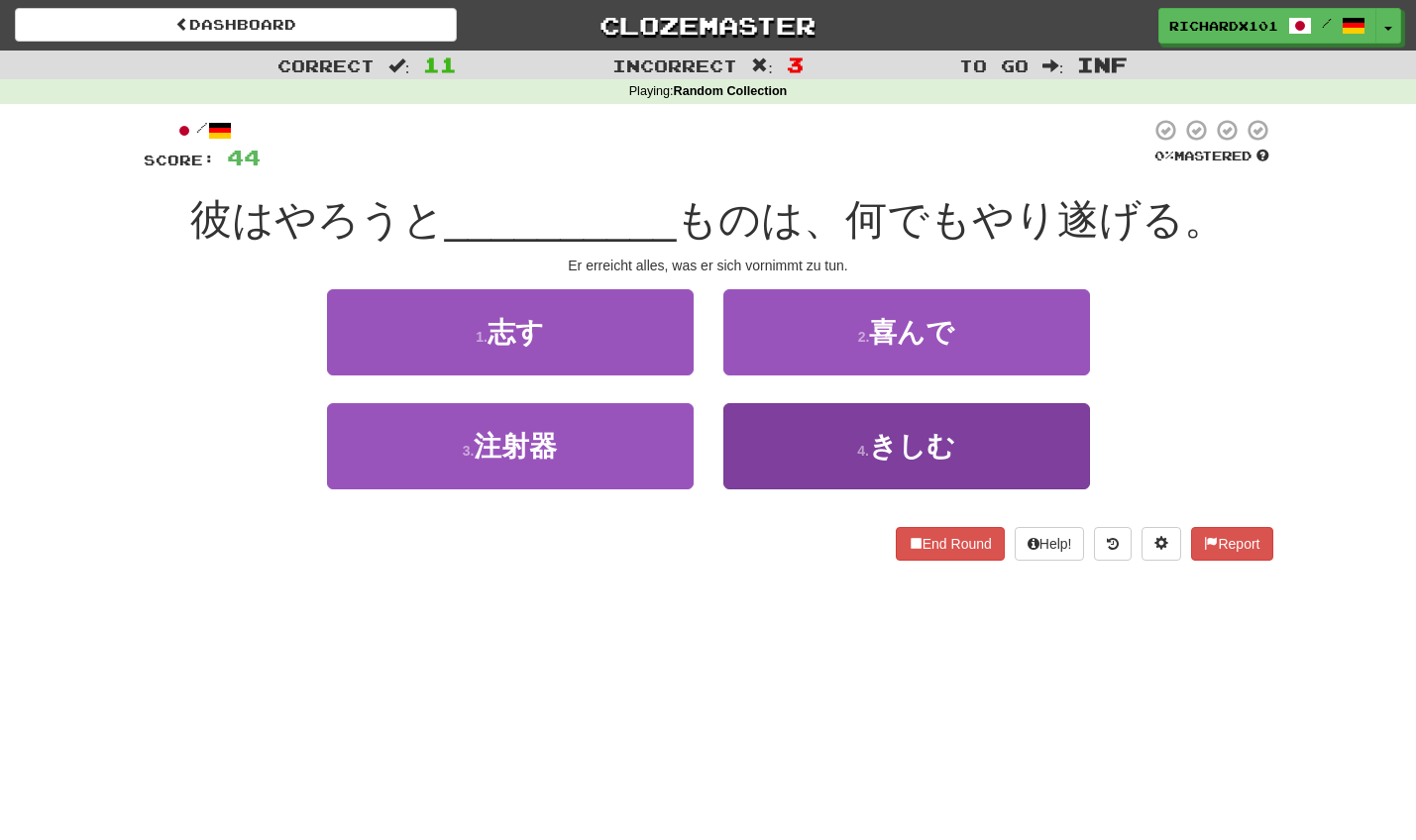 click on "4 .  きしむ" at bounding box center (907, 446) 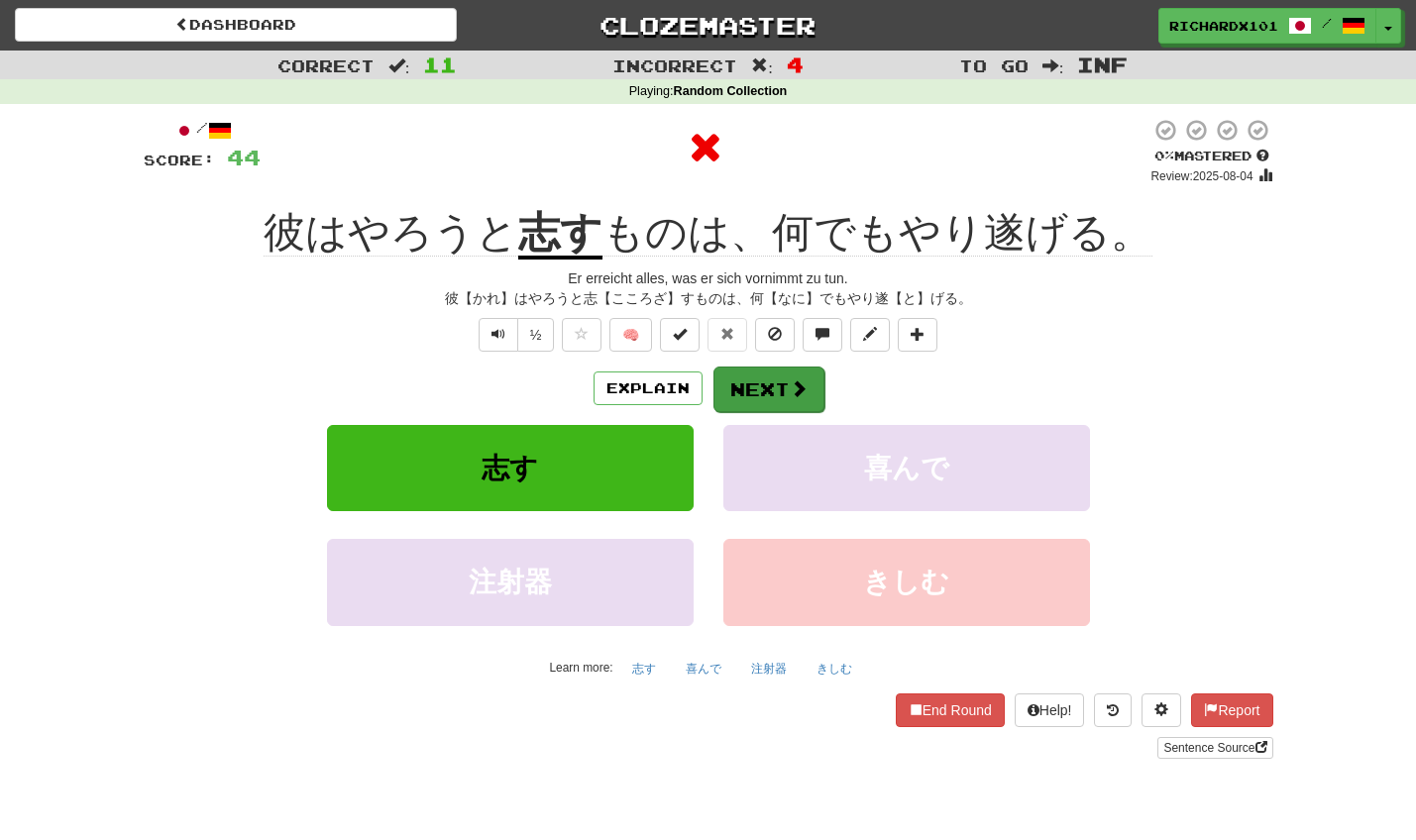 click at bounding box center (799, 388) 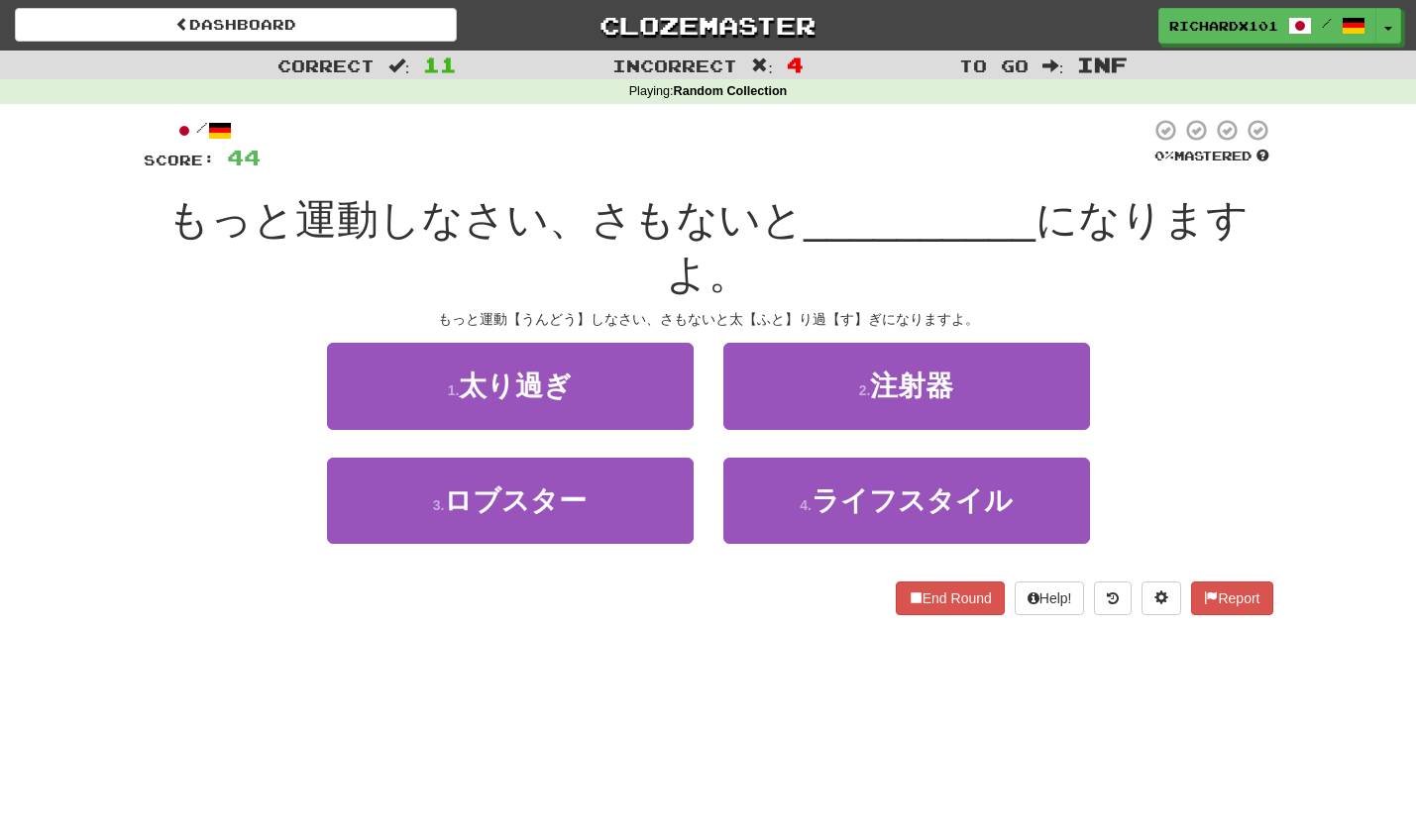 click on "1 .  太り過ぎ" at bounding box center (510, 399) 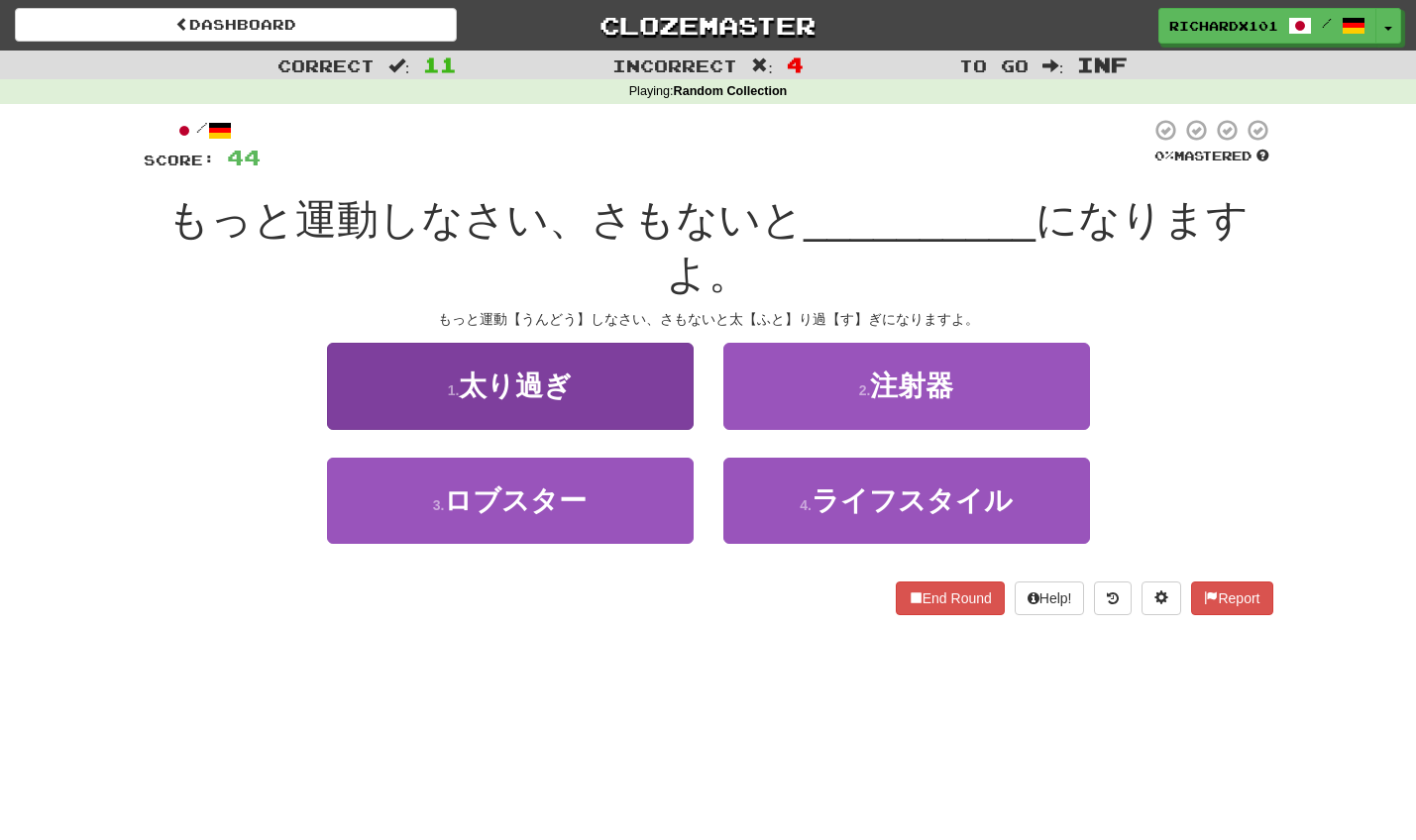 click on "1 .  太り過ぎ" at bounding box center (510, 385) 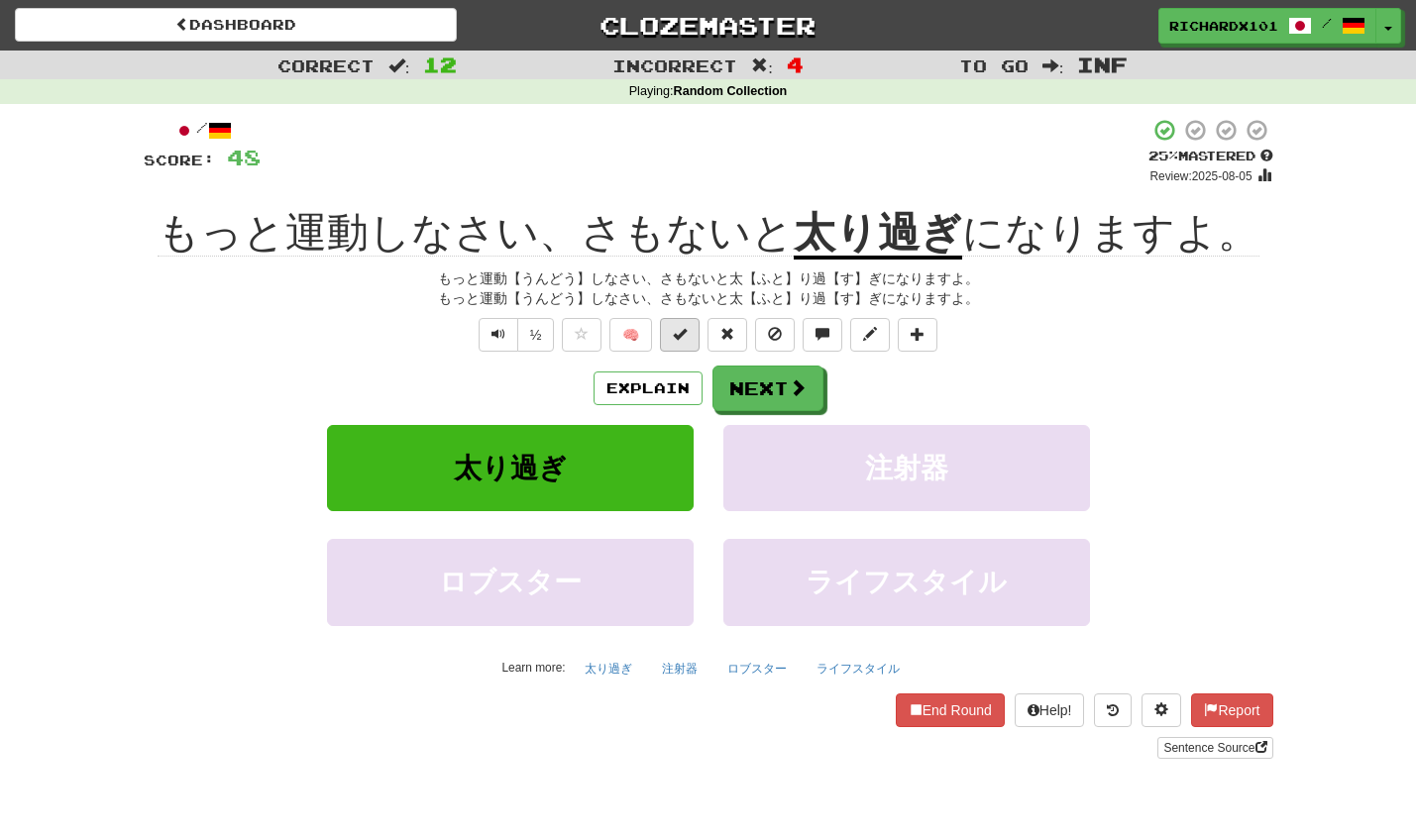 click at bounding box center [680, 335] 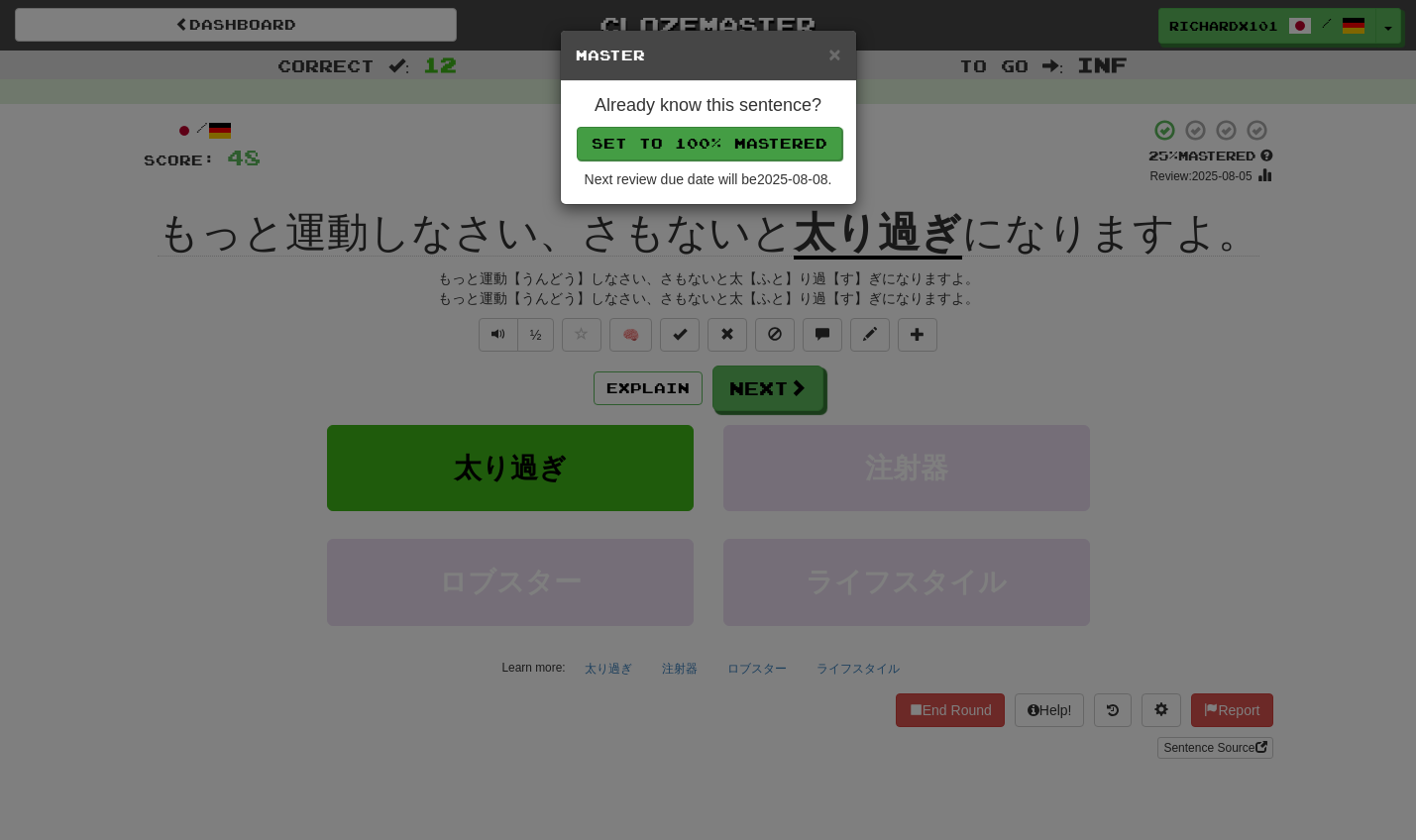 click on "Set to 100% Mastered" at bounding box center (709, 144) 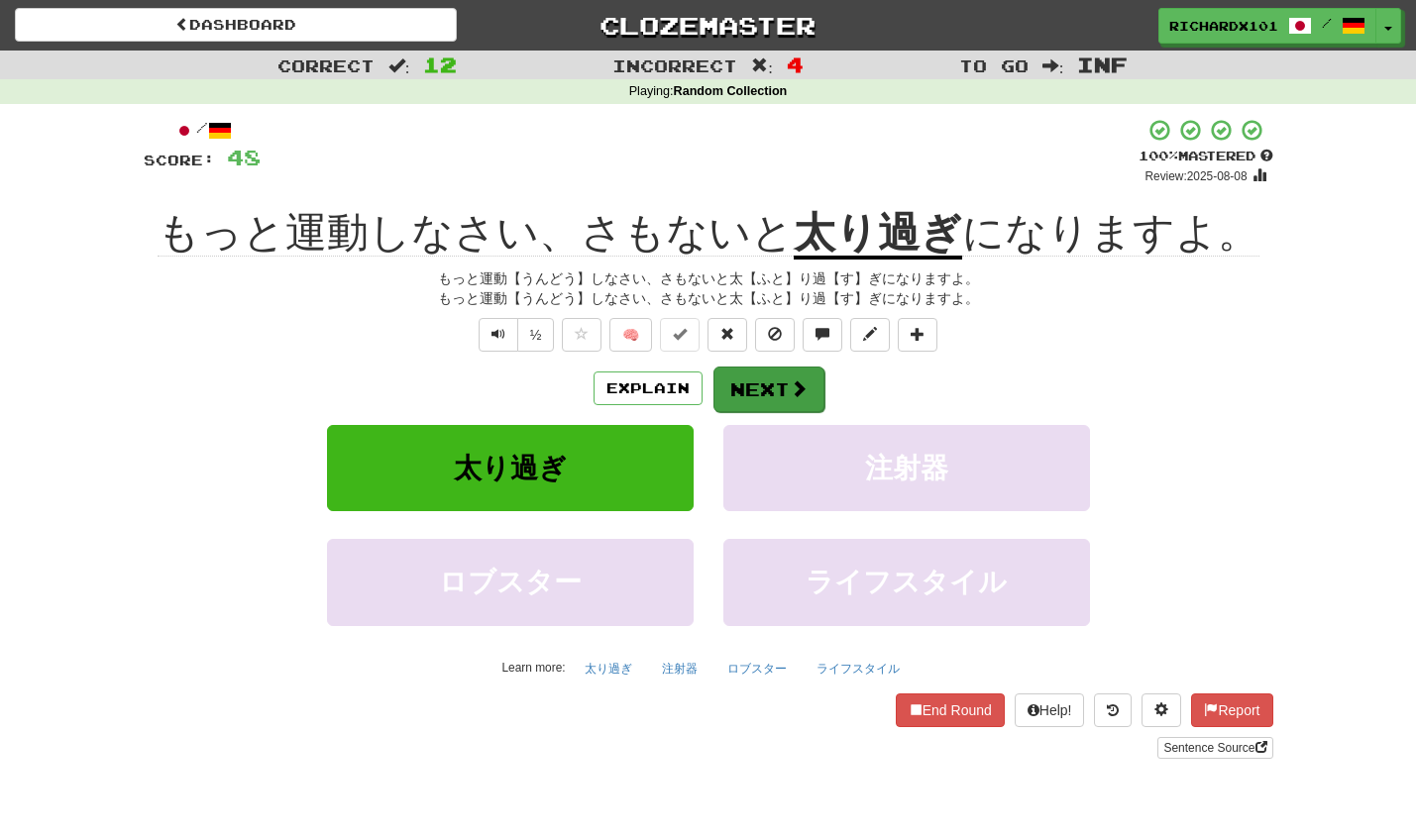 click on "Next" at bounding box center (769, 389) 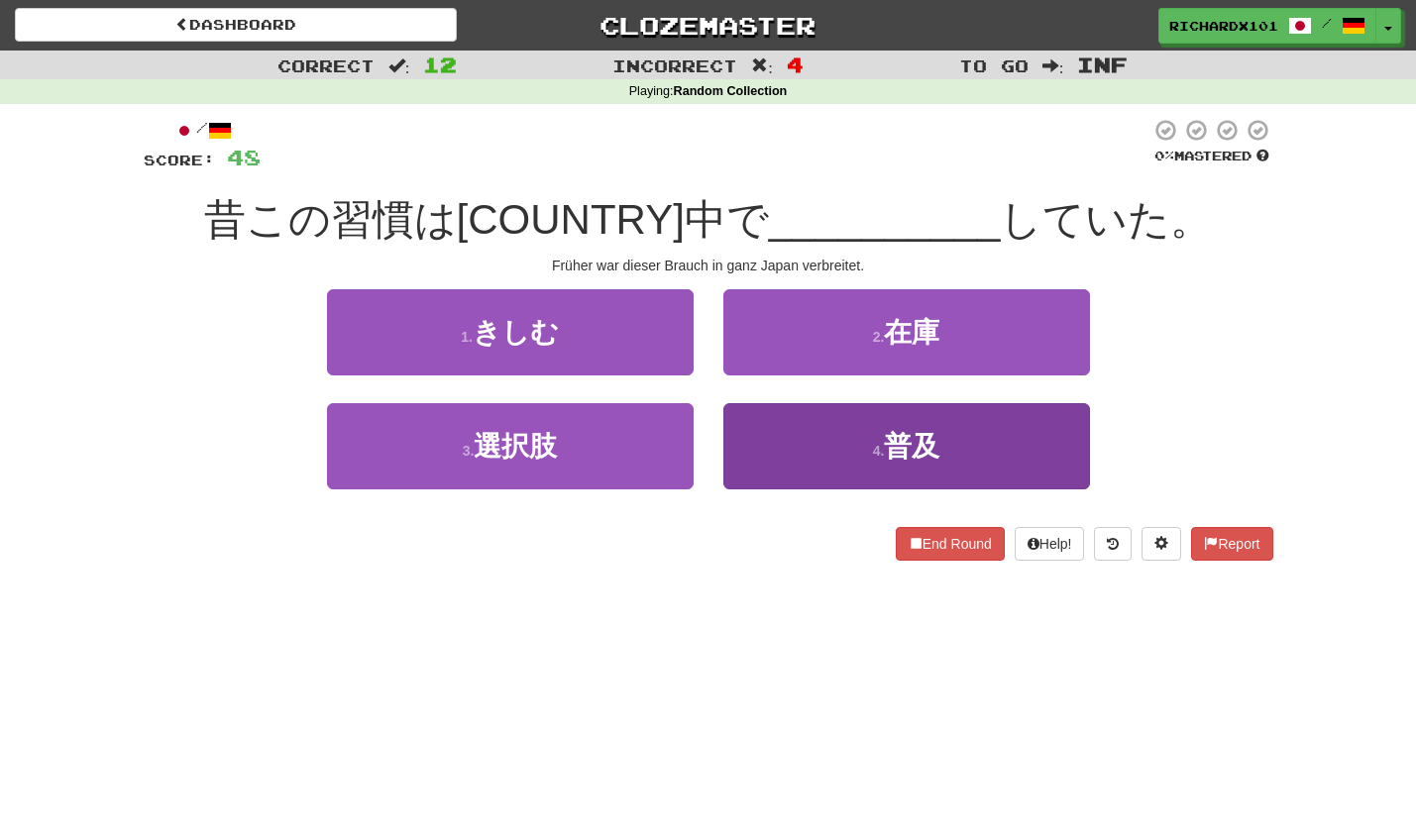 click on "4 .  普及" at bounding box center (907, 446) 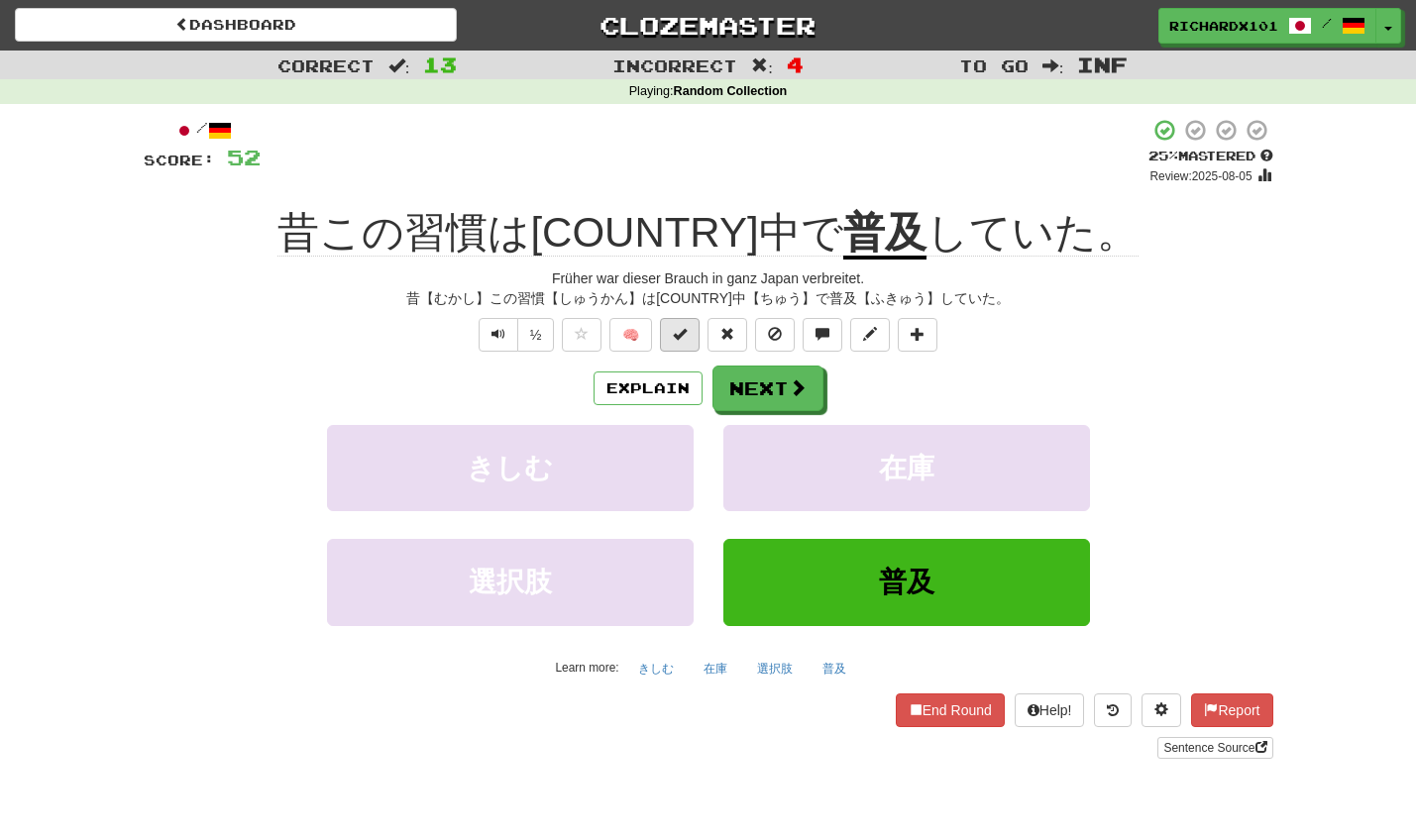 click at bounding box center [680, 335] 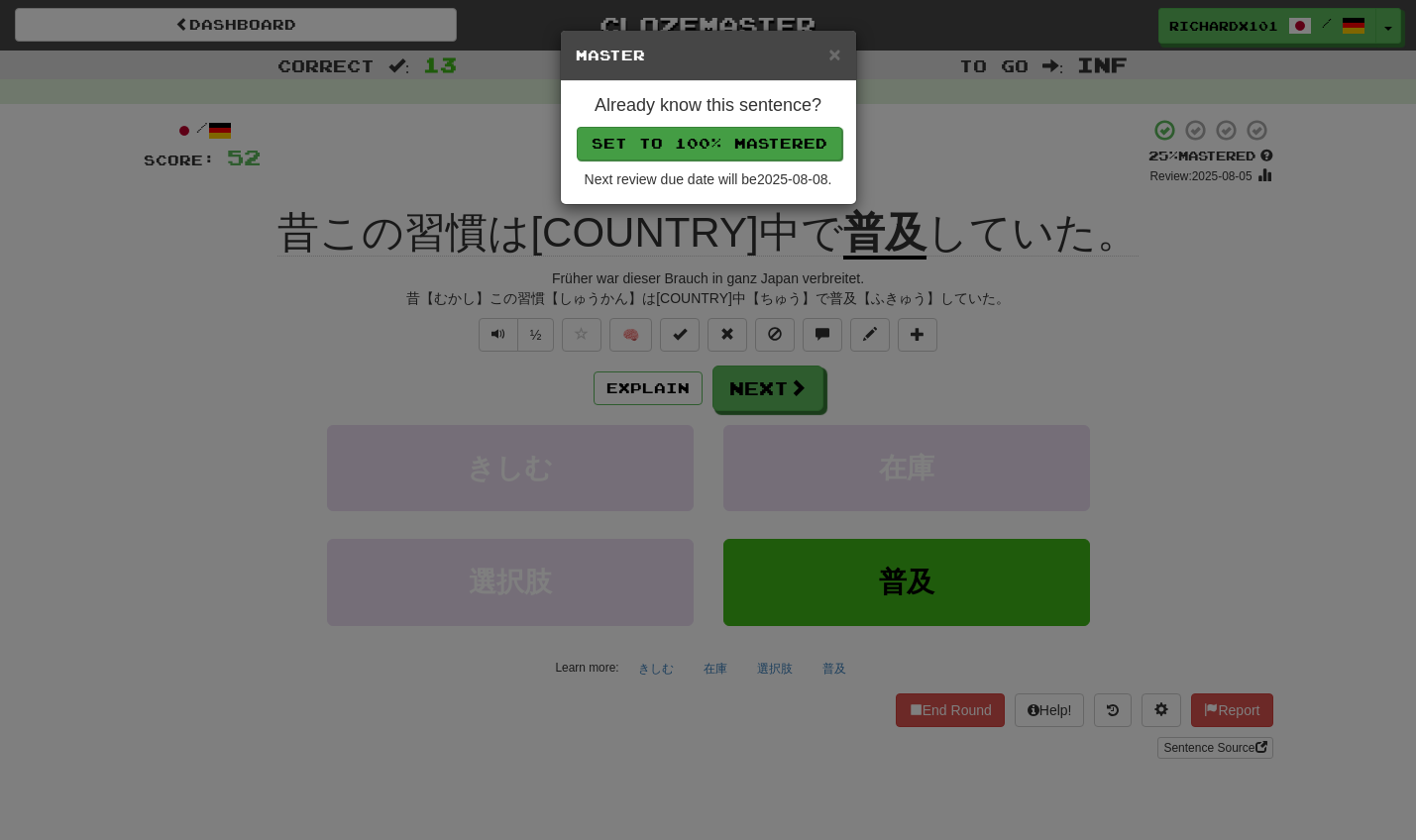click on "Set to 100% Mastered" at bounding box center [709, 144] 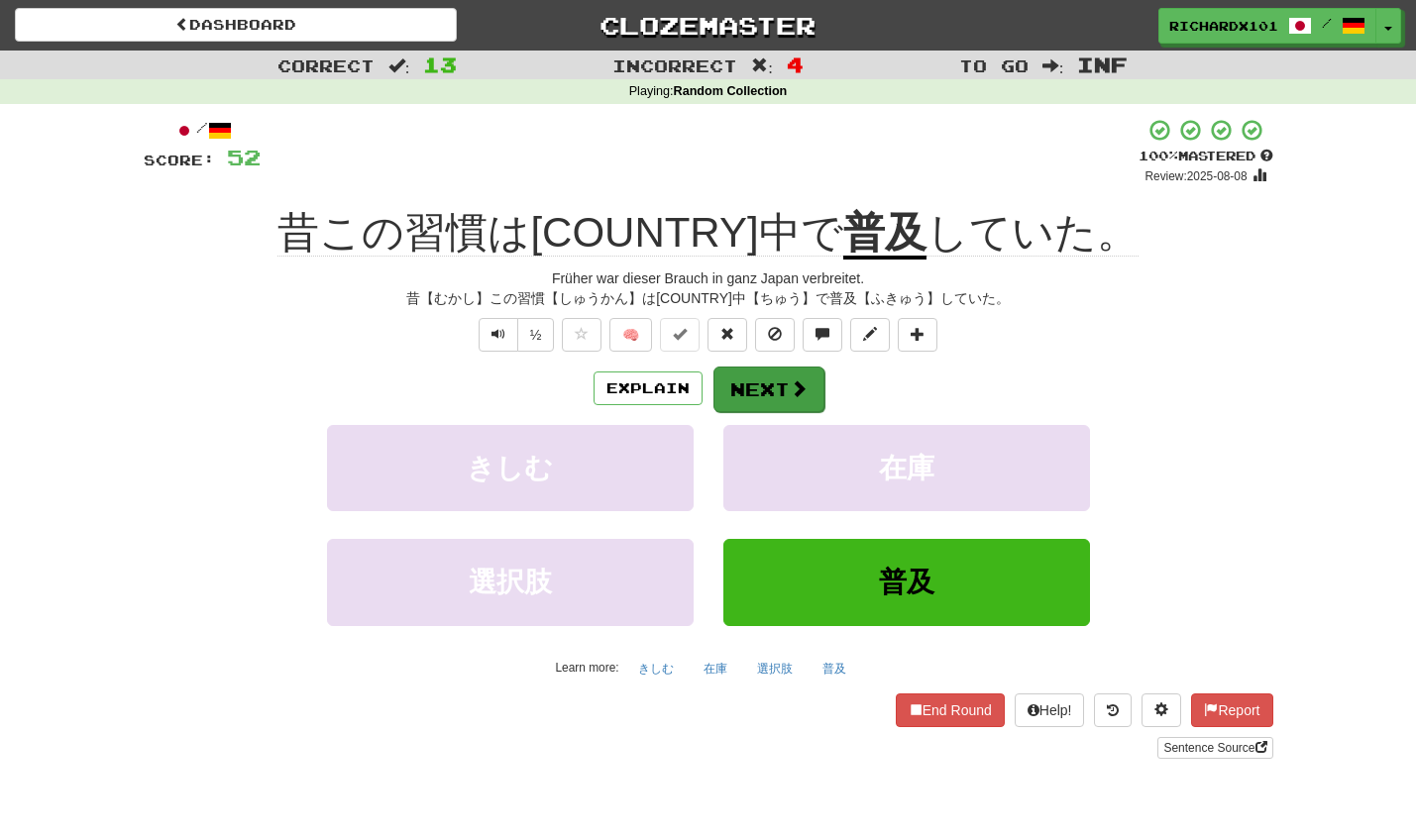 click on "Next" at bounding box center (769, 389) 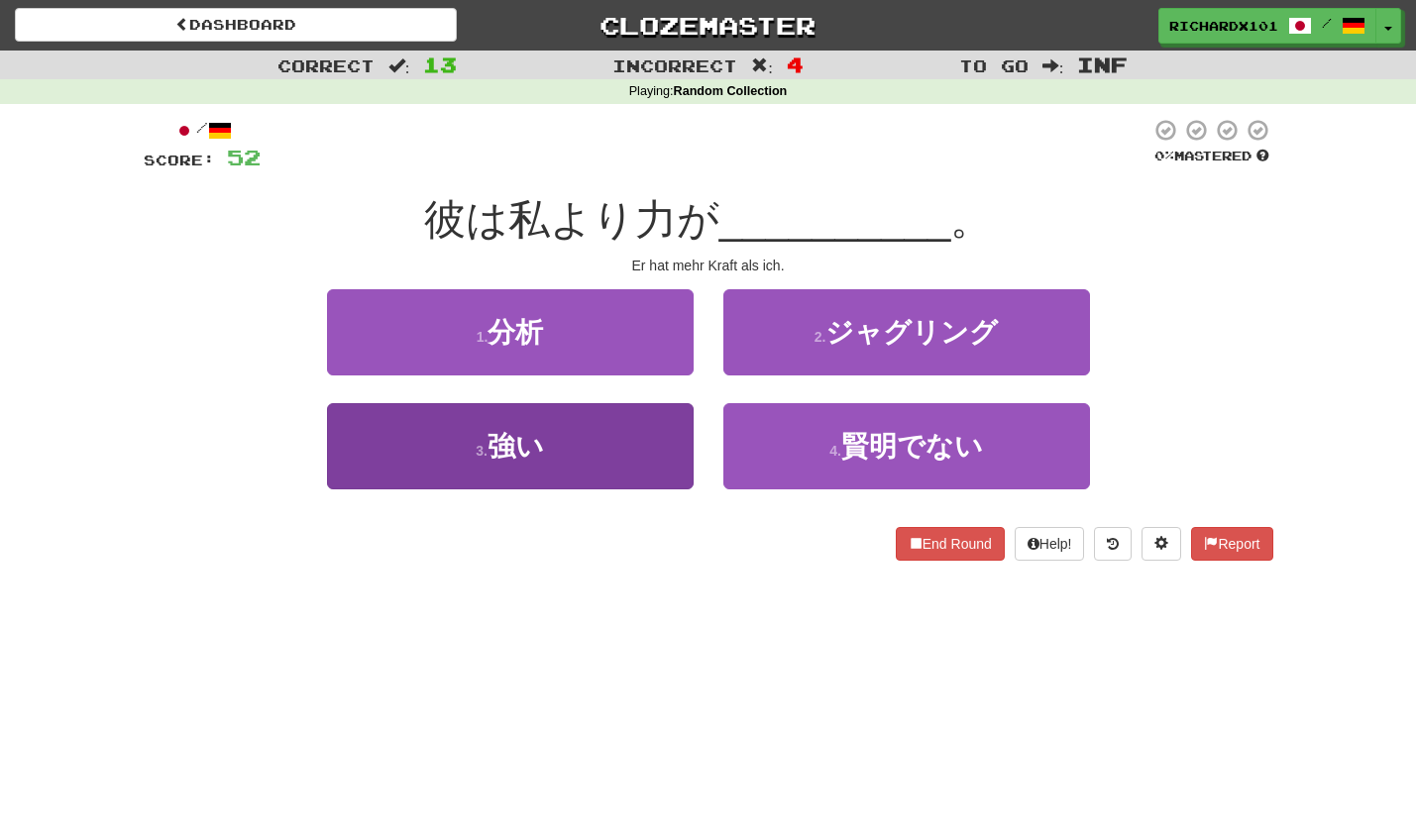 click on "3 .  強い" at bounding box center (510, 446) 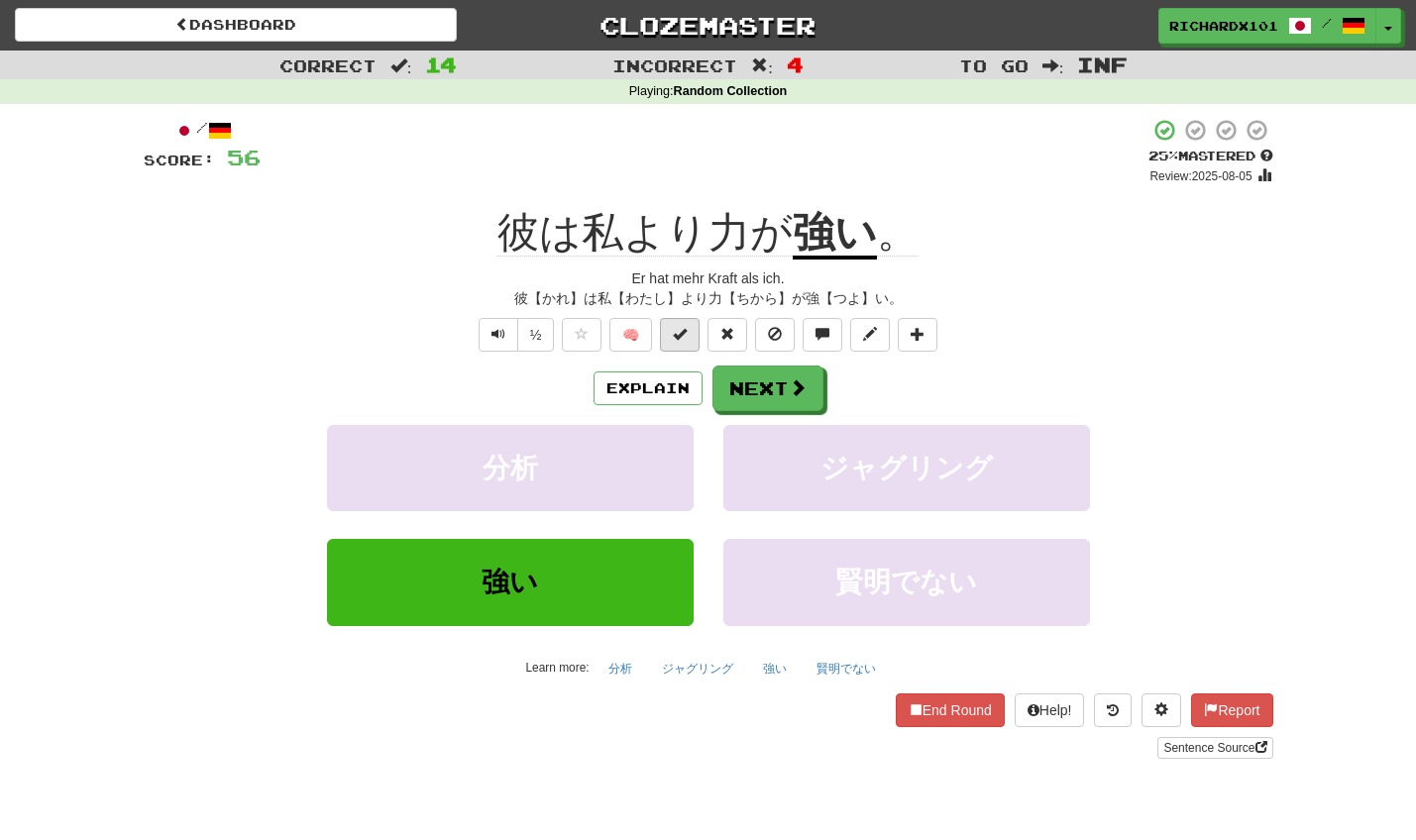 click at bounding box center [680, 335] 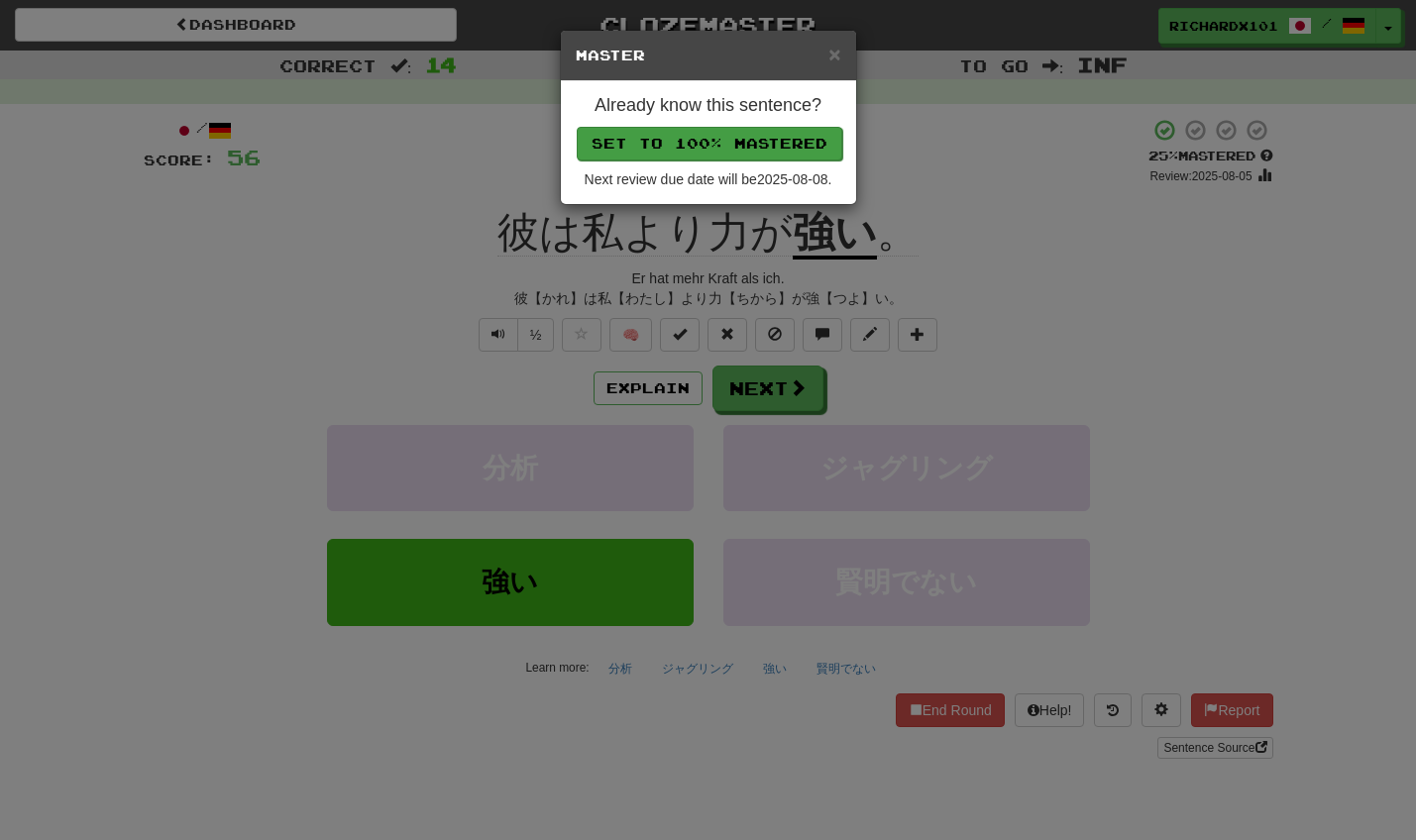 click on "Set to 100% Mastered" at bounding box center (709, 144) 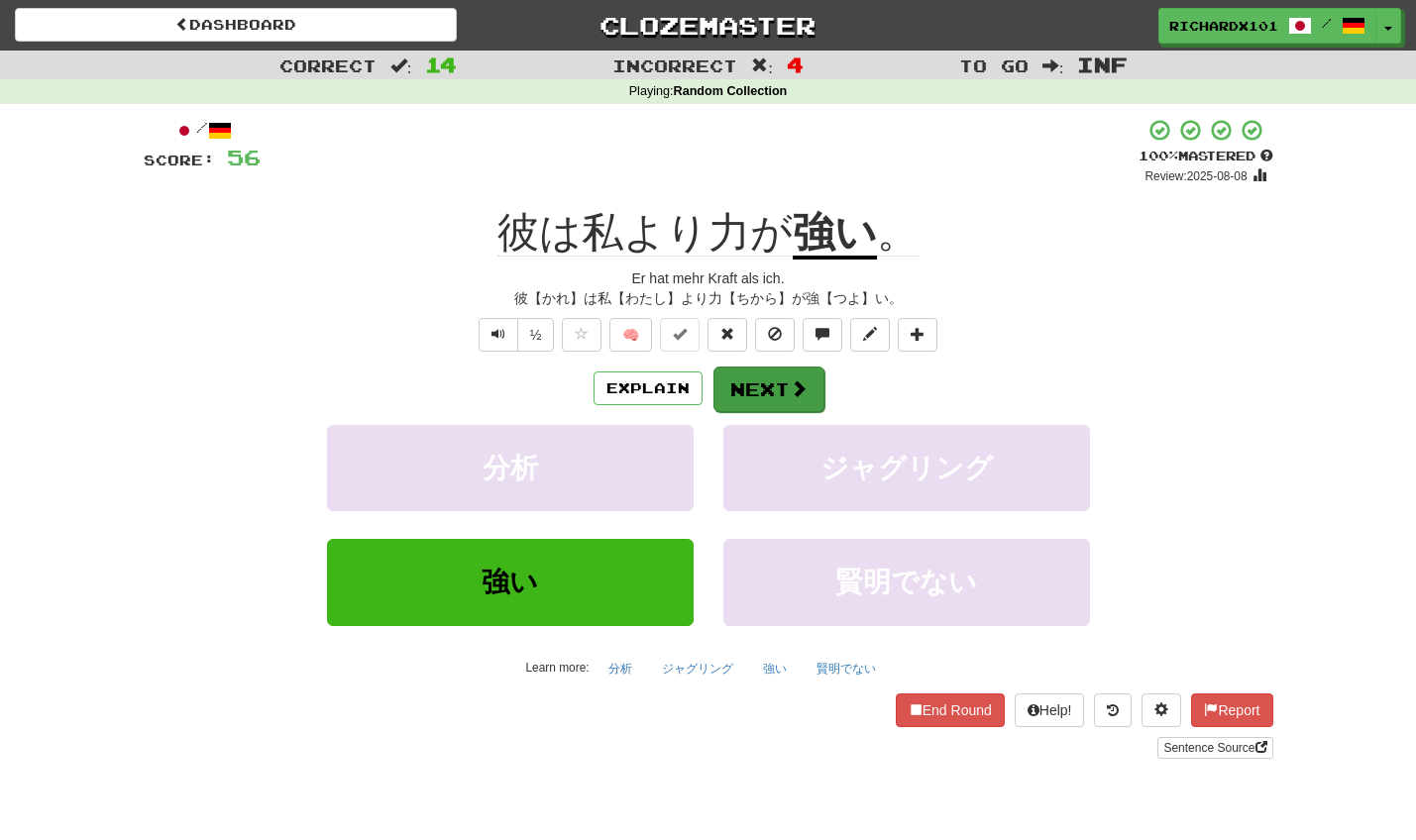 click on "Next" at bounding box center [769, 389] 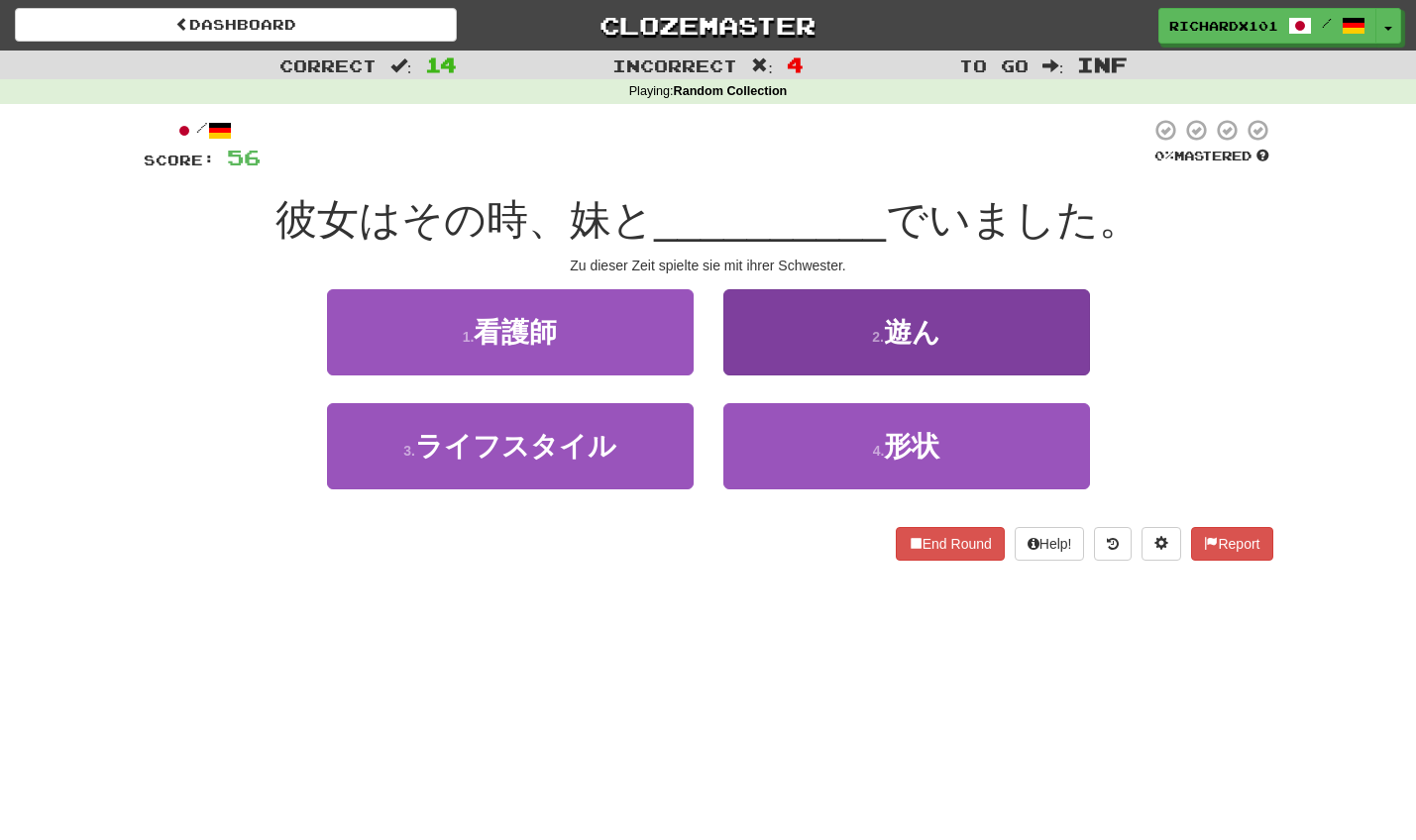click on "2 .  遊ん" at bounding box center [907, 332] 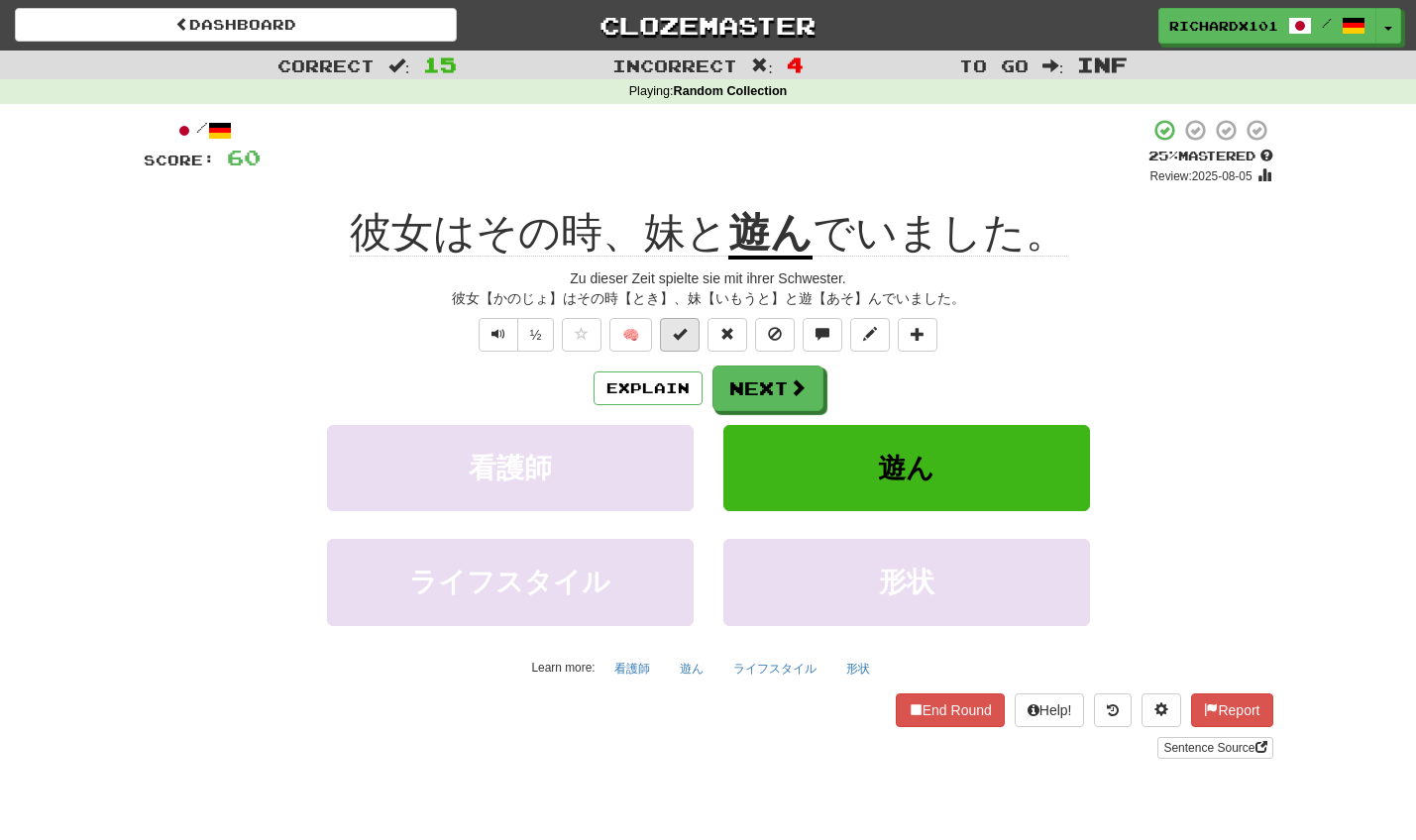 click at bounding box center [680, 335] 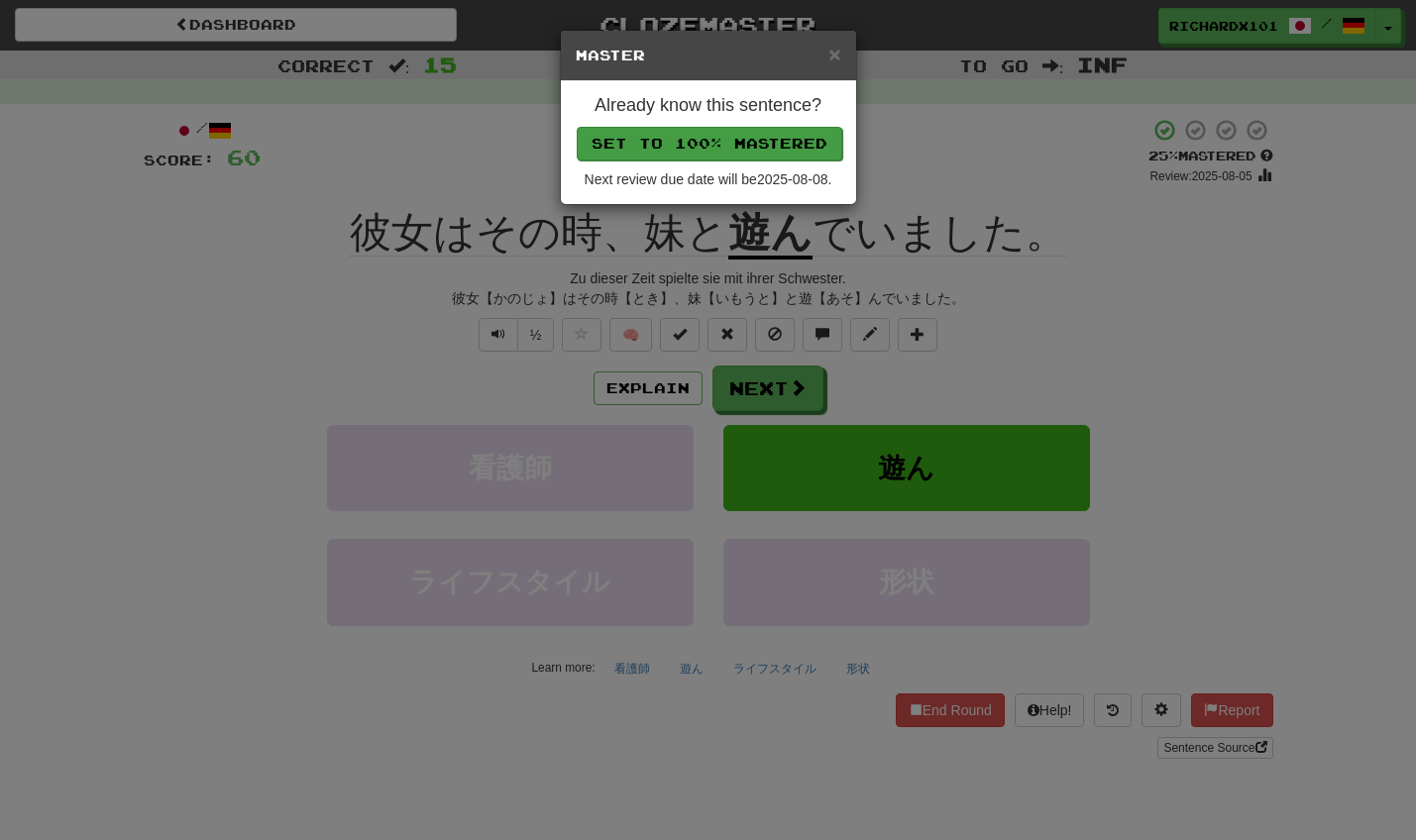 click on "Set to 100% Mastered" at bounding box center (709, 144) 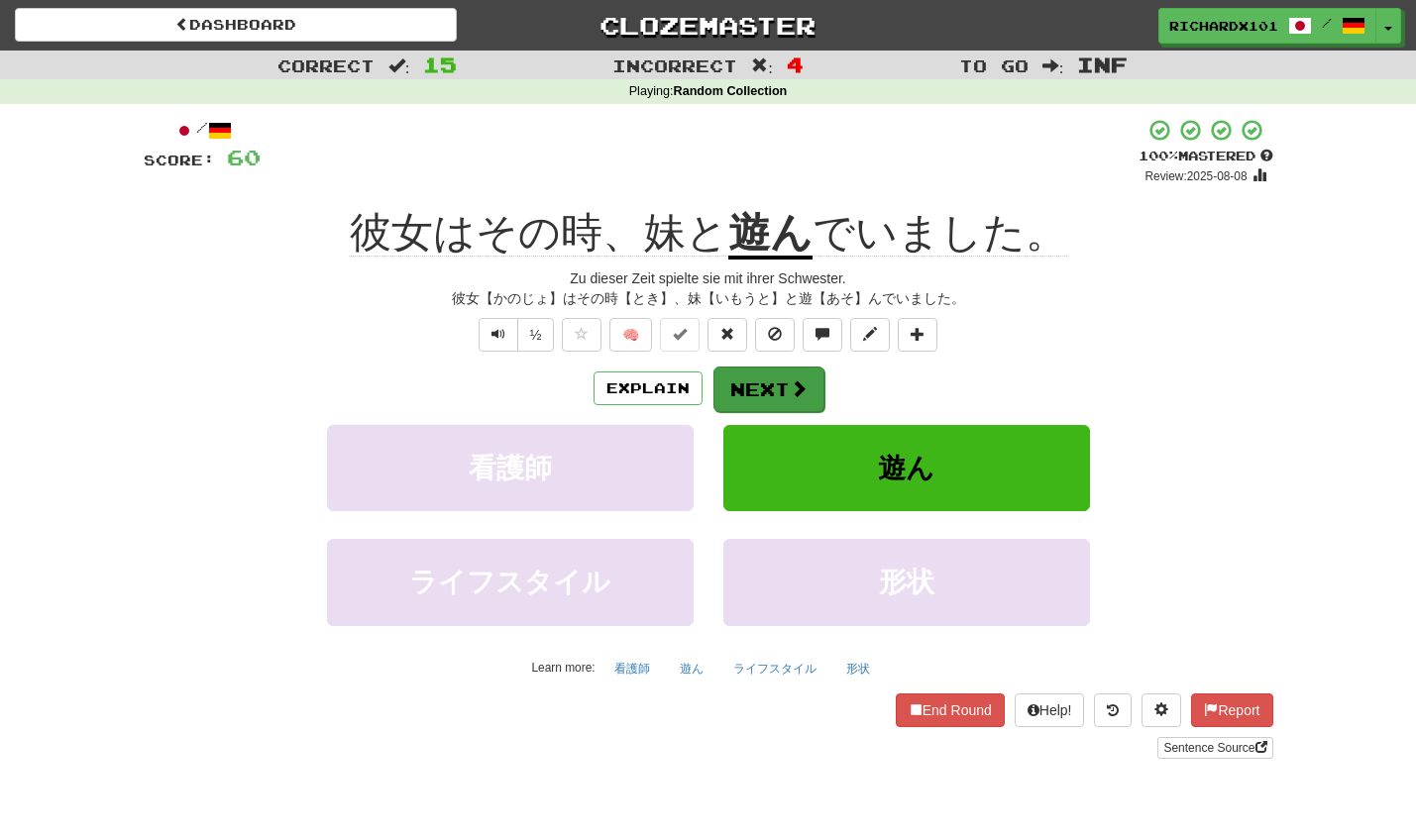 click on "Next" at bounding box center [769, 389] 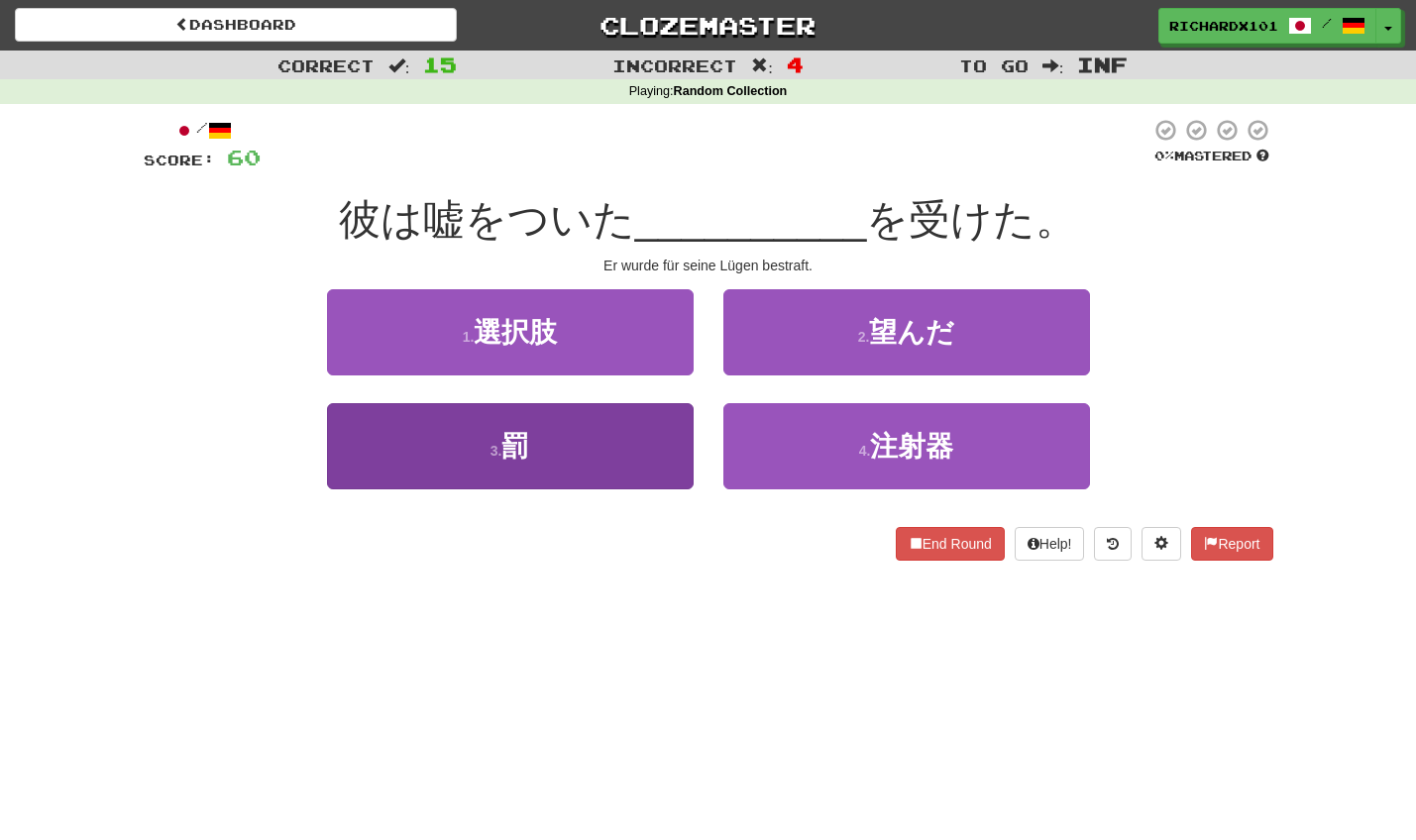 click on "3 .  罰" at bounding box center (510, 446) 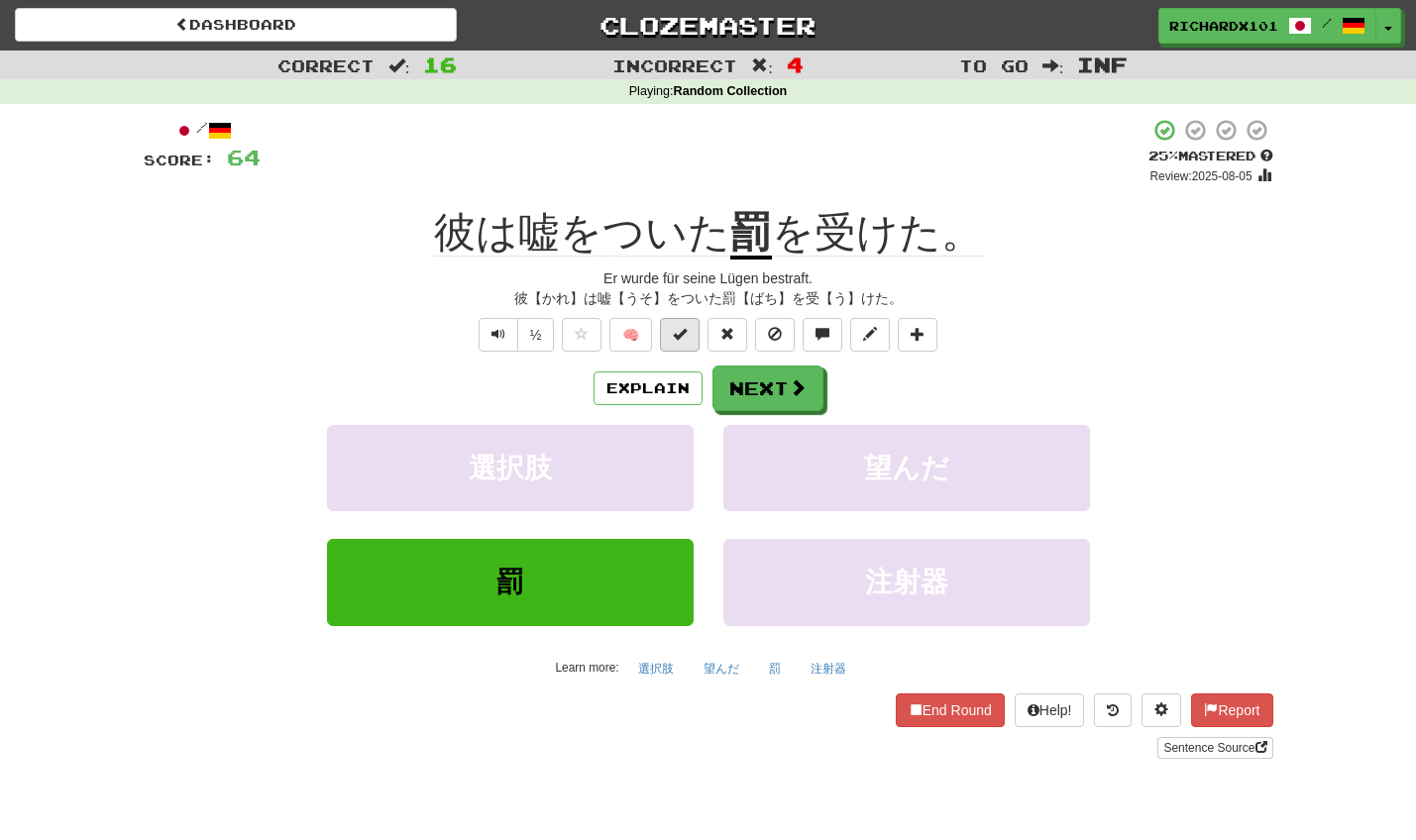 click at bounding box center (680, 335) 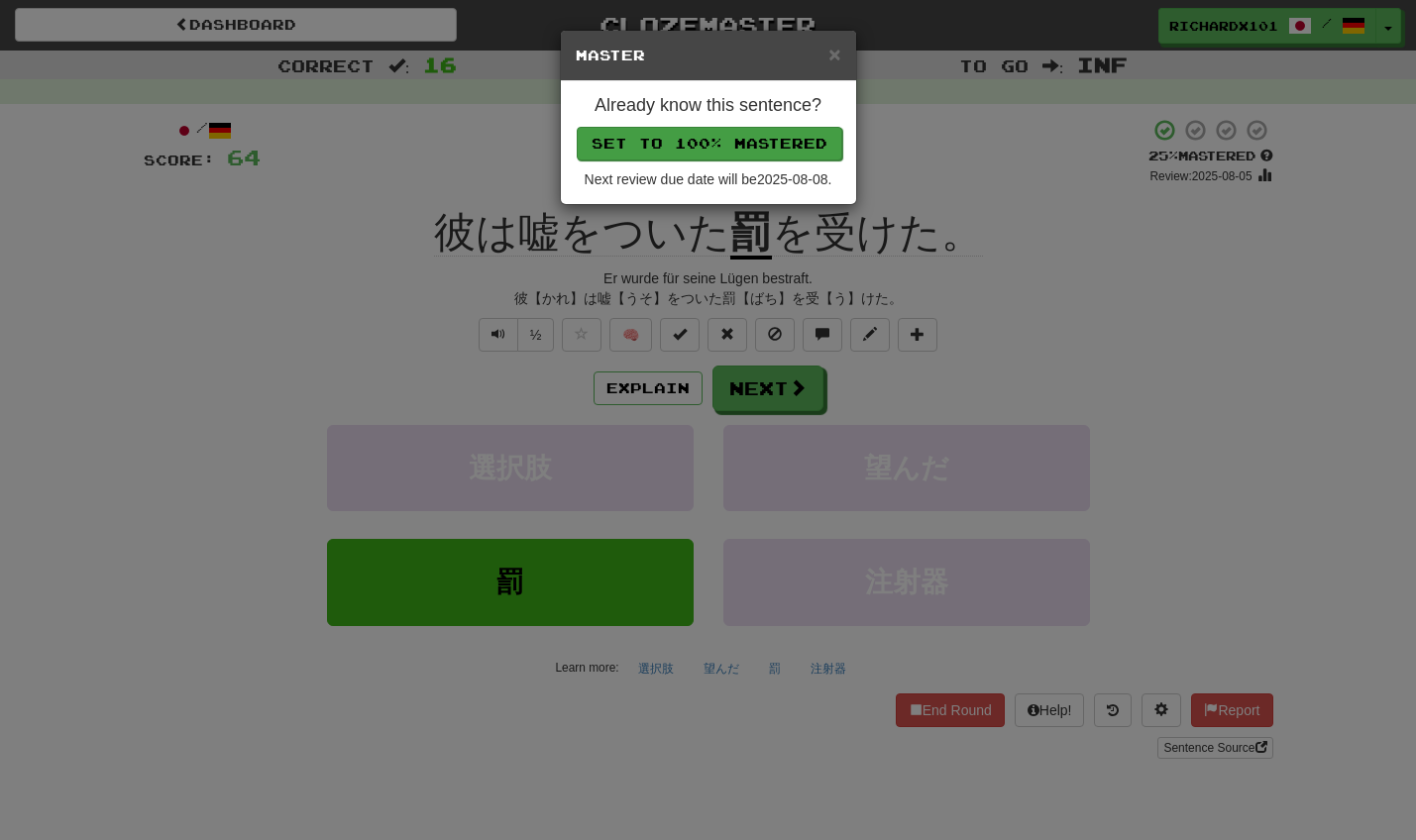 click on "Set to 100% Mastered" at bounding box center (709, 144) 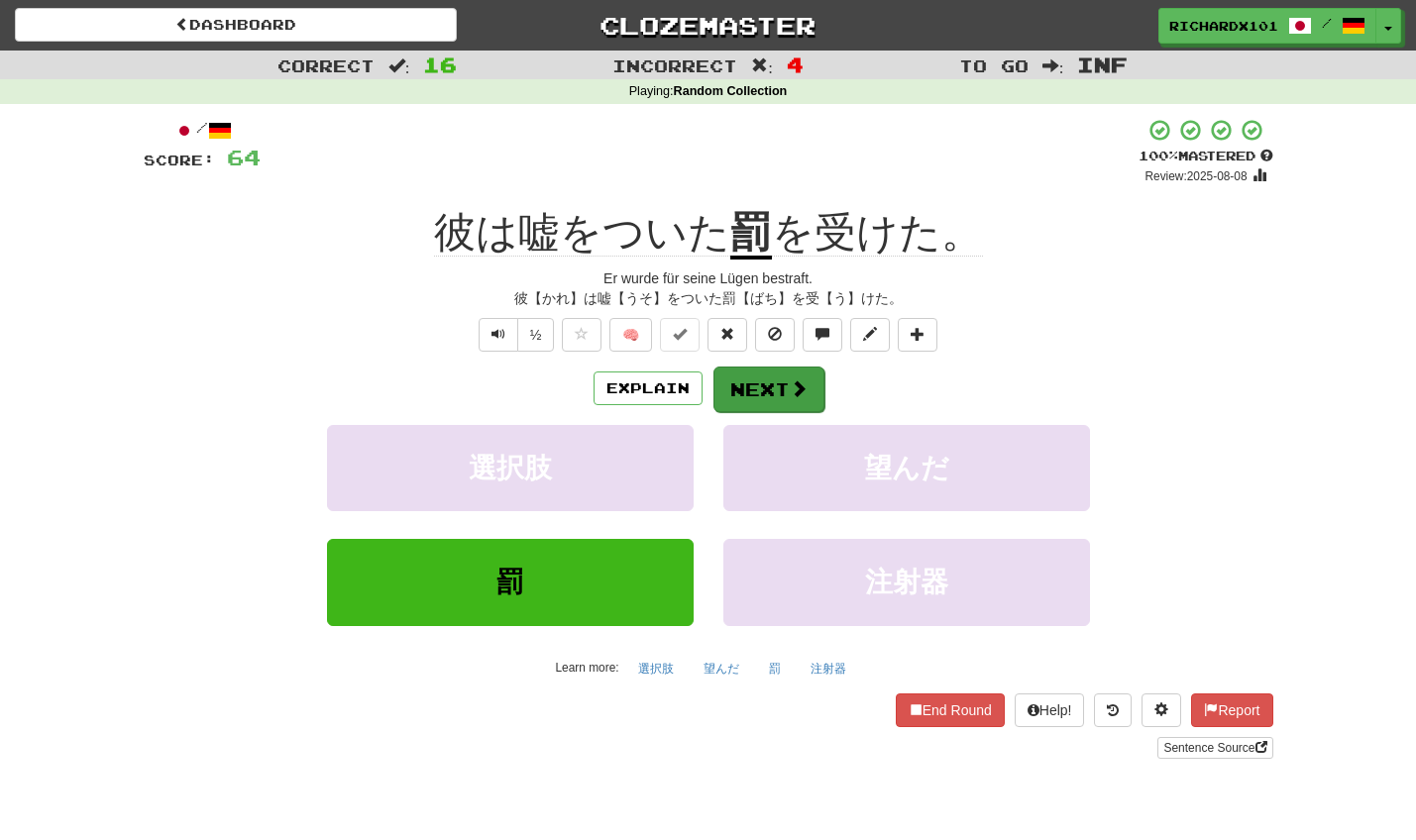 click on "Next" at bounding box center (769, 389) 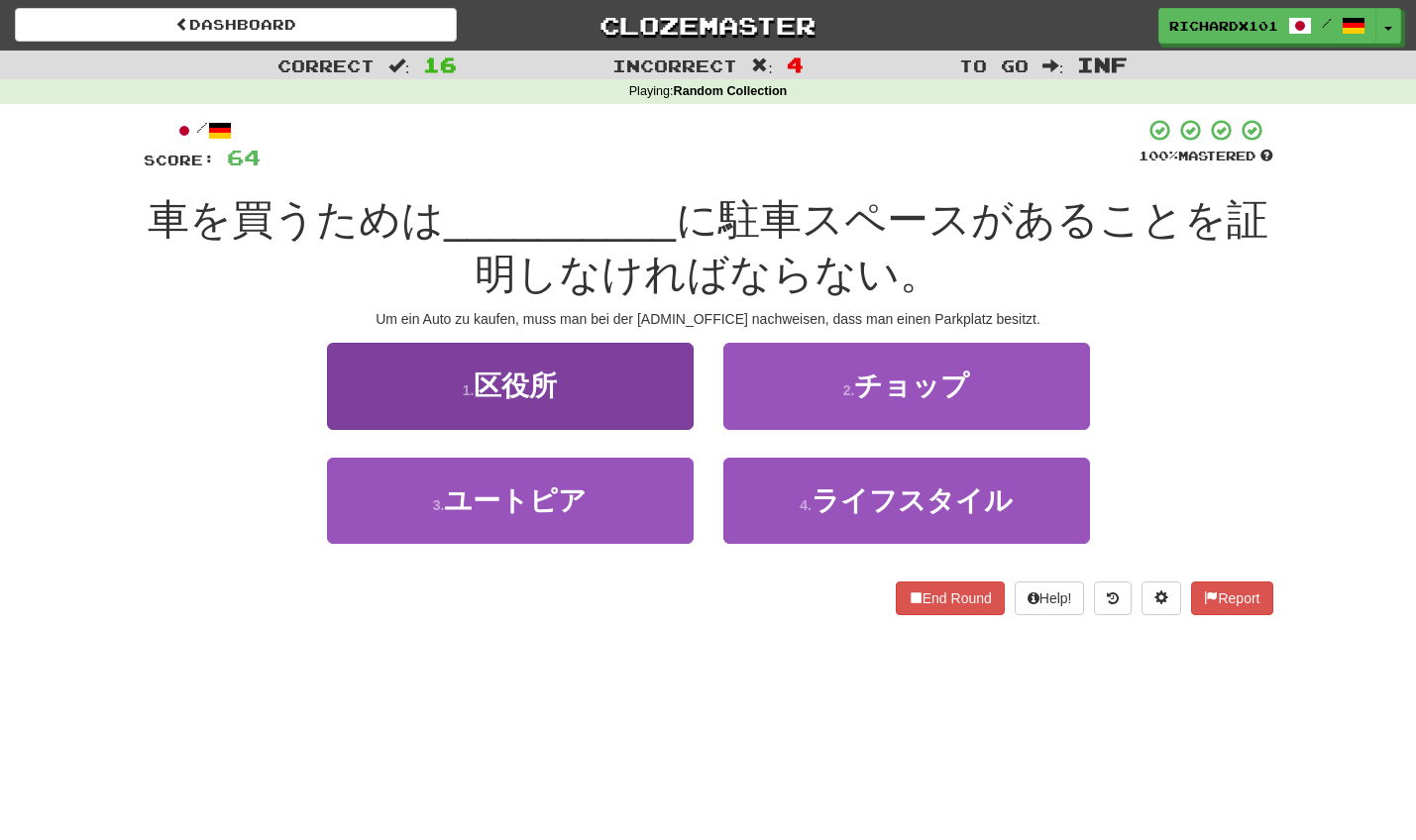click on "1 .  区役所" at bounding box center (510, 385) 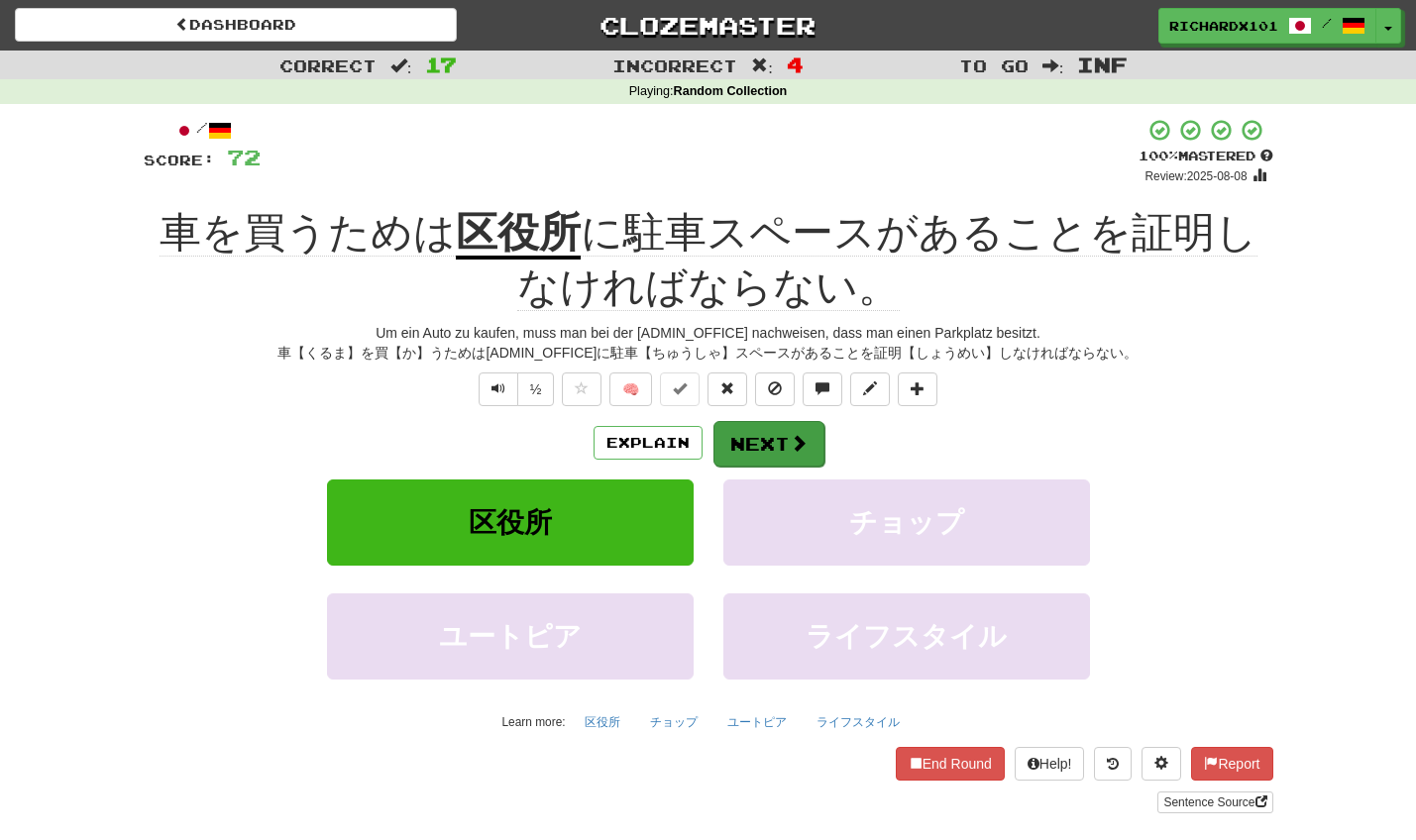 click on "Next" at bounding box center [769, 444] 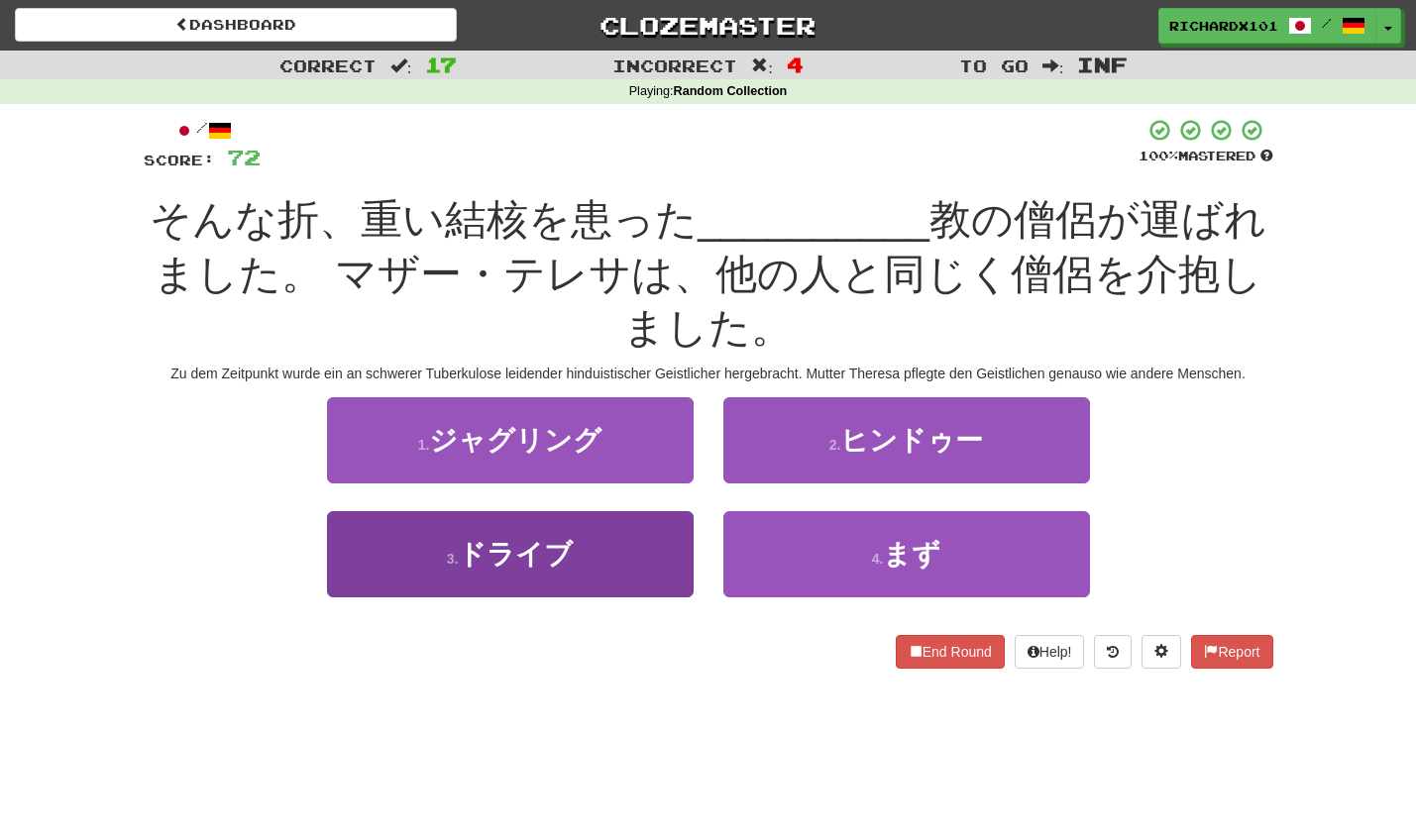 click on "3 .  ドライブ" at bounding box center [510, 554] 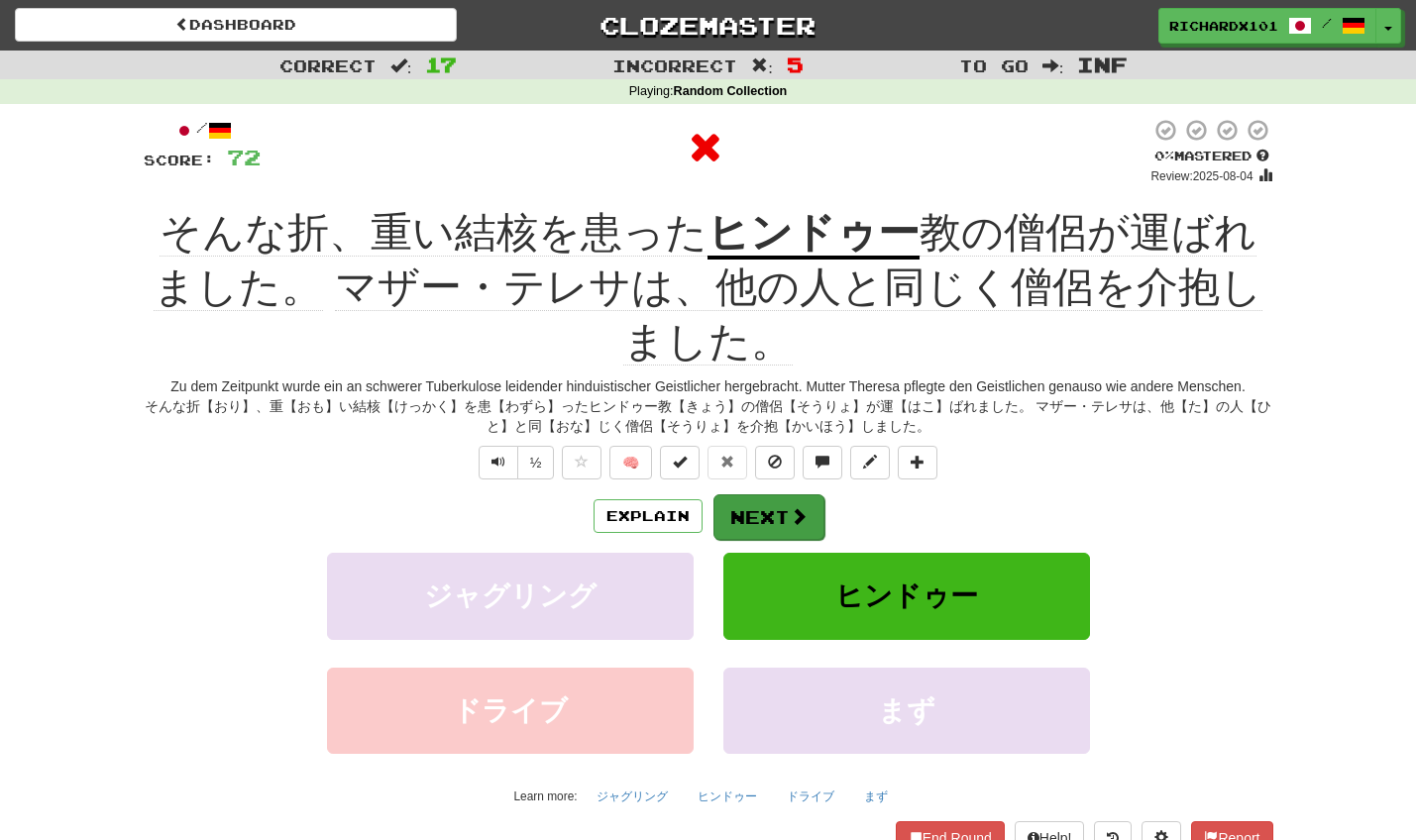 click on "Next" at bounding box center (769, 517) 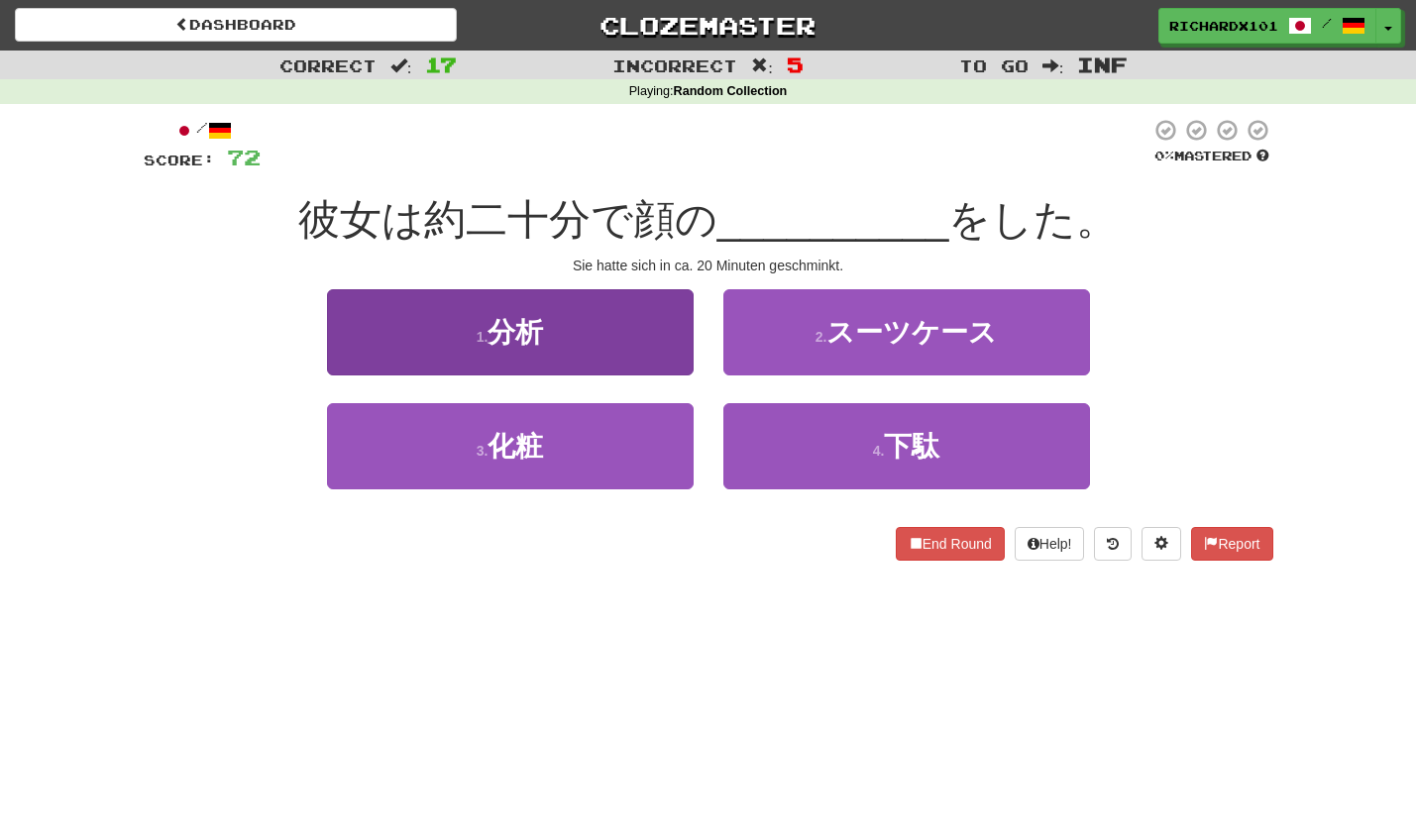 click on "1 .  分析" at bounding box center (510, 332) 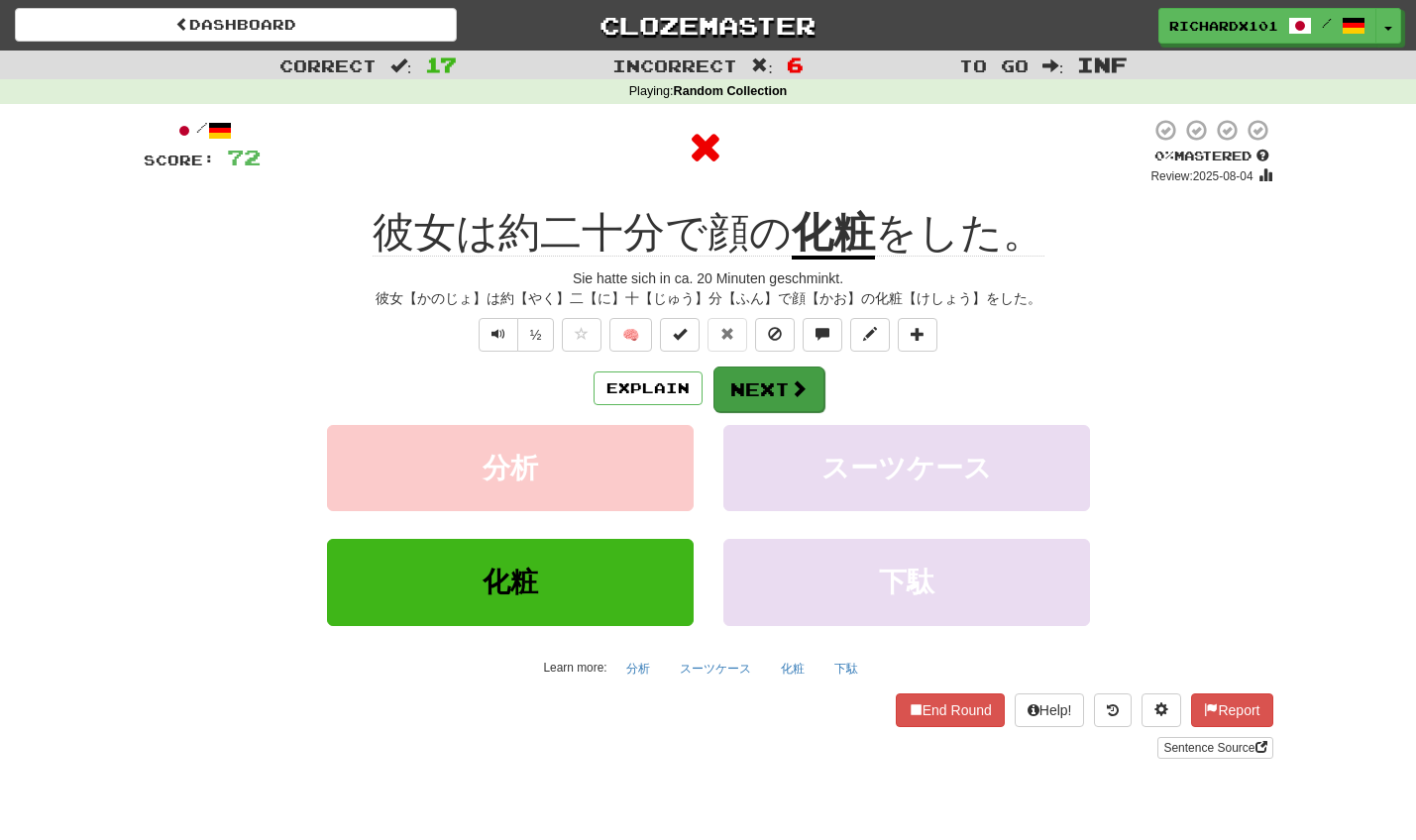 click on "Next" at bounding box center [769, 389] 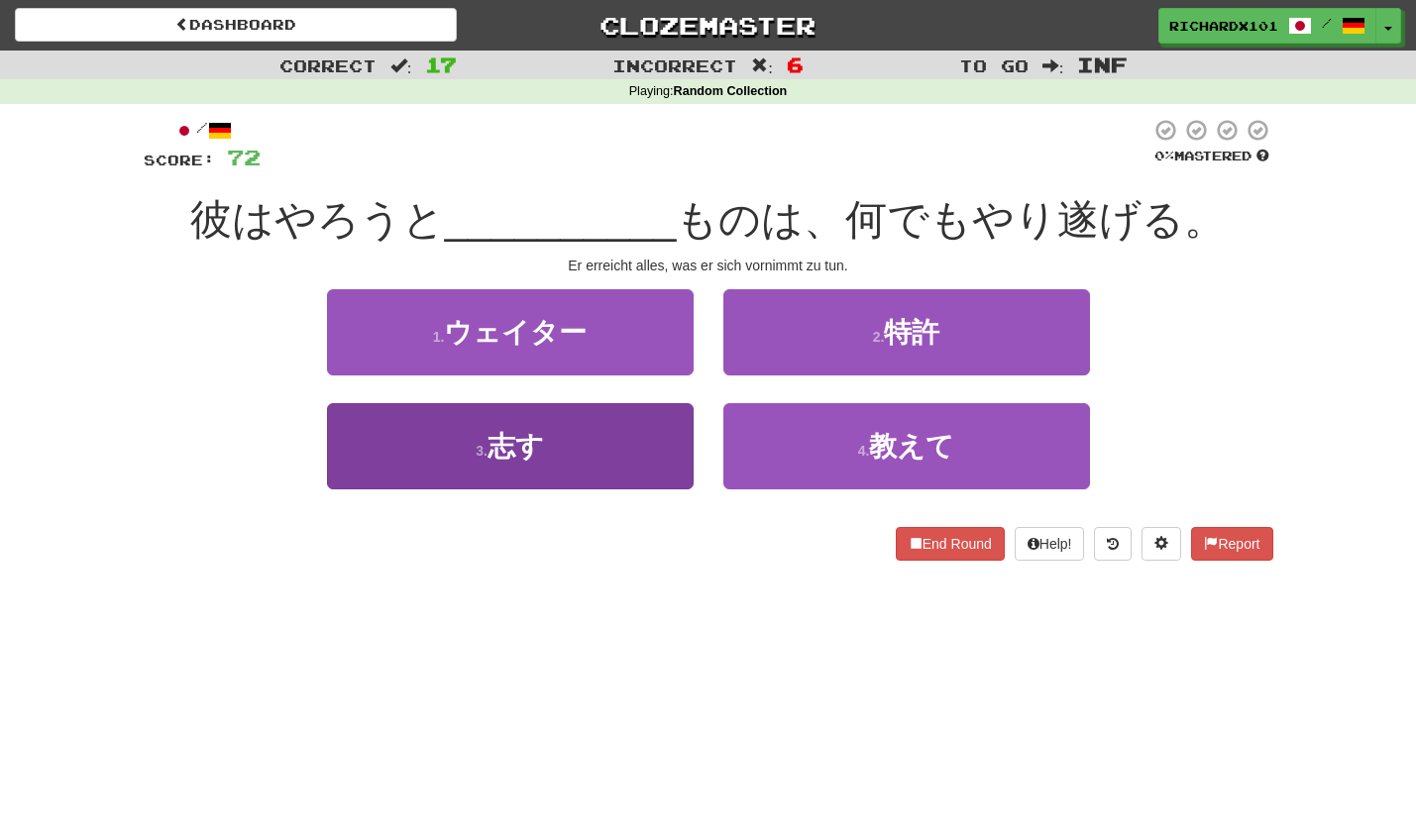 click on "3 .  志す" at bounding box center [510, 446] 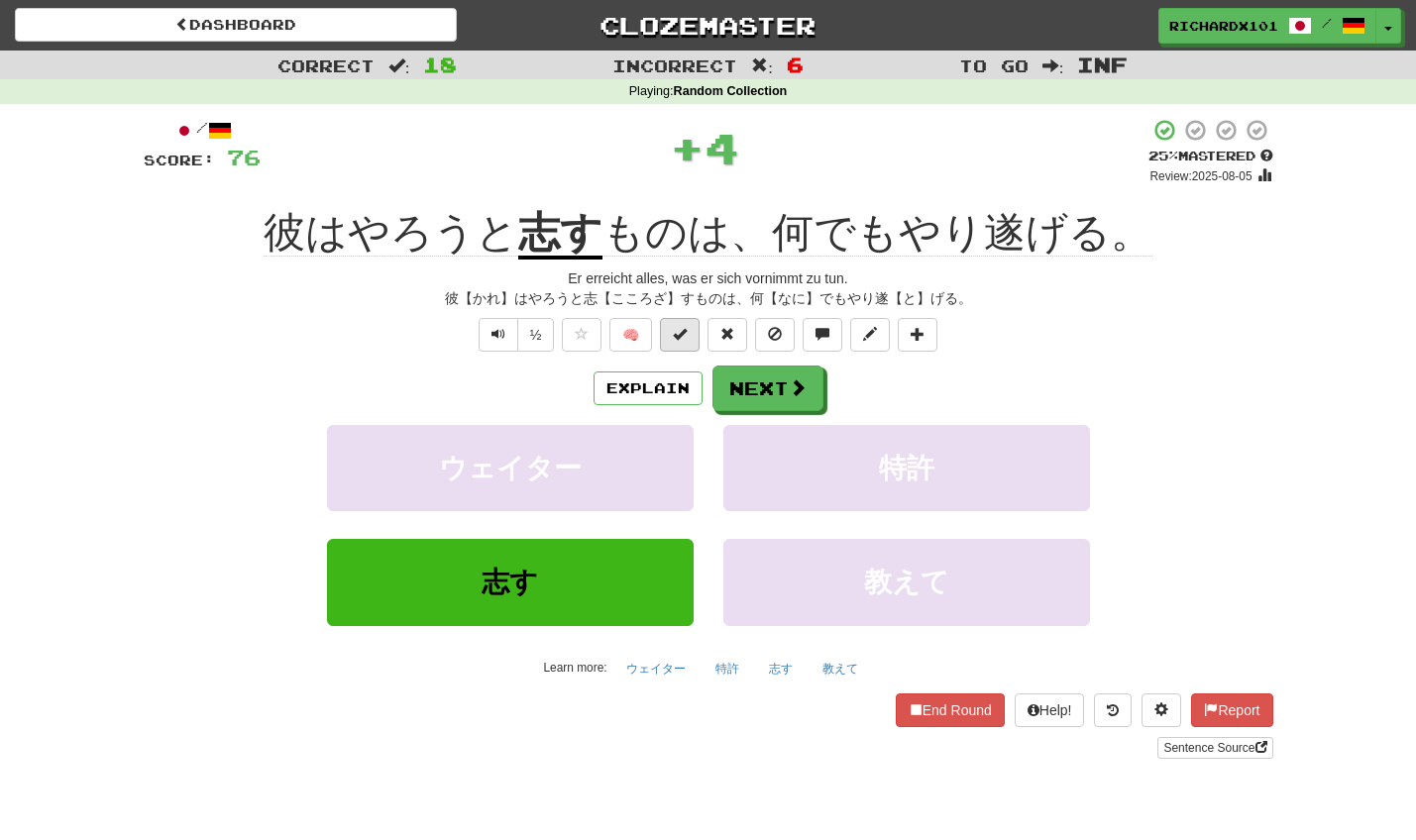 click at bounding box center (680, 334) 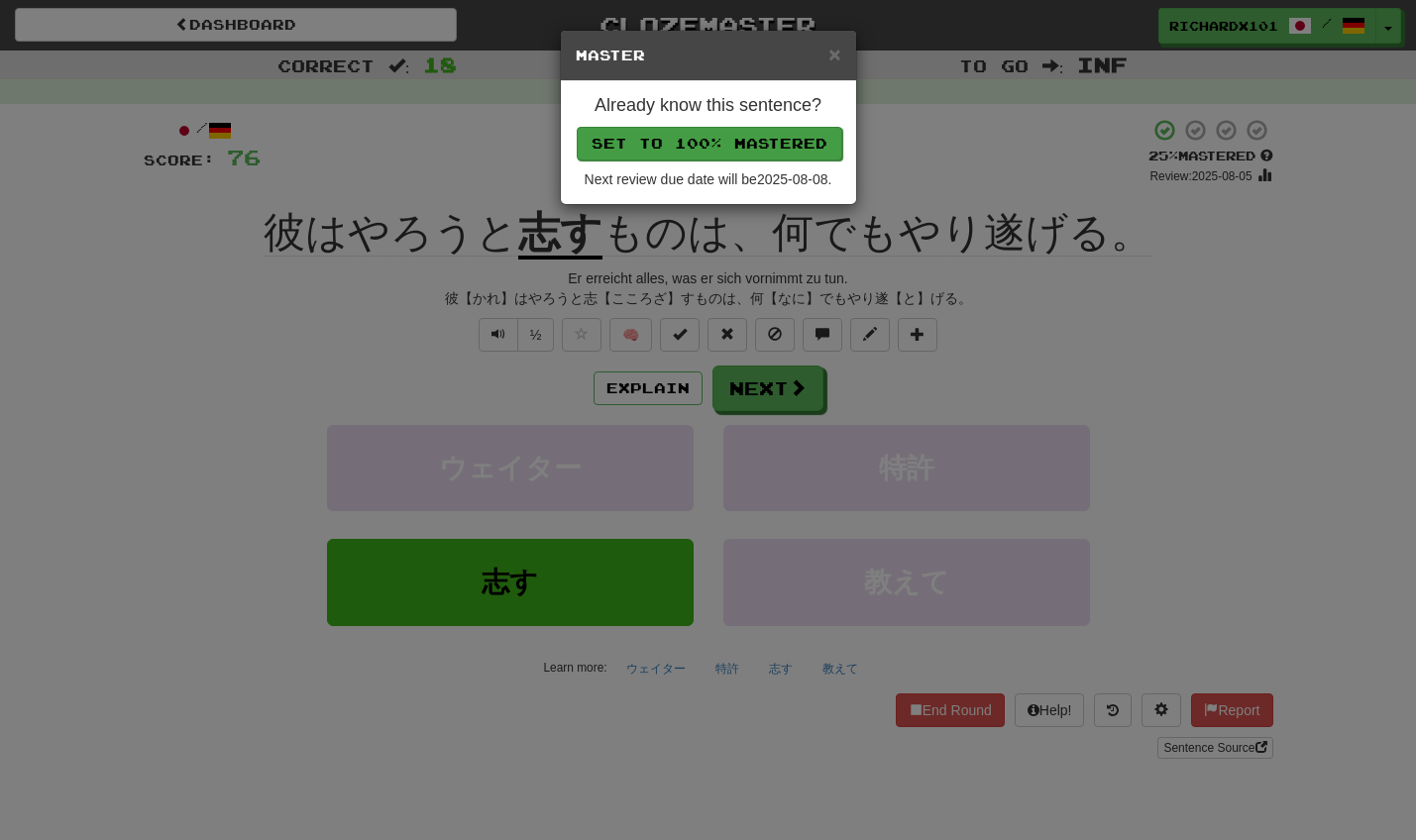 click on "Set to 100% Mastered" at bounding box center (709, 144) 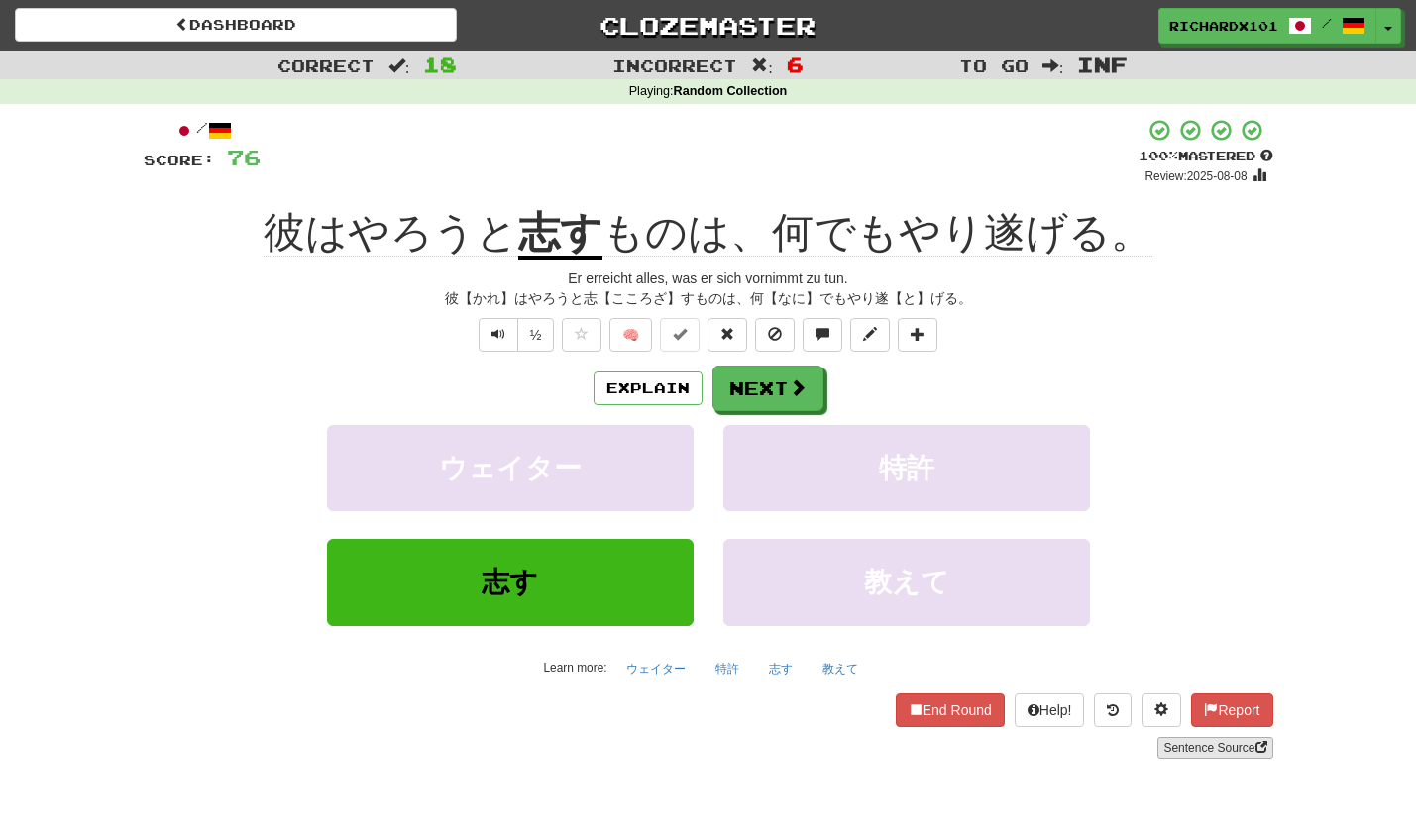 click on "Sentence Source" at bounding box center [1215, 748] 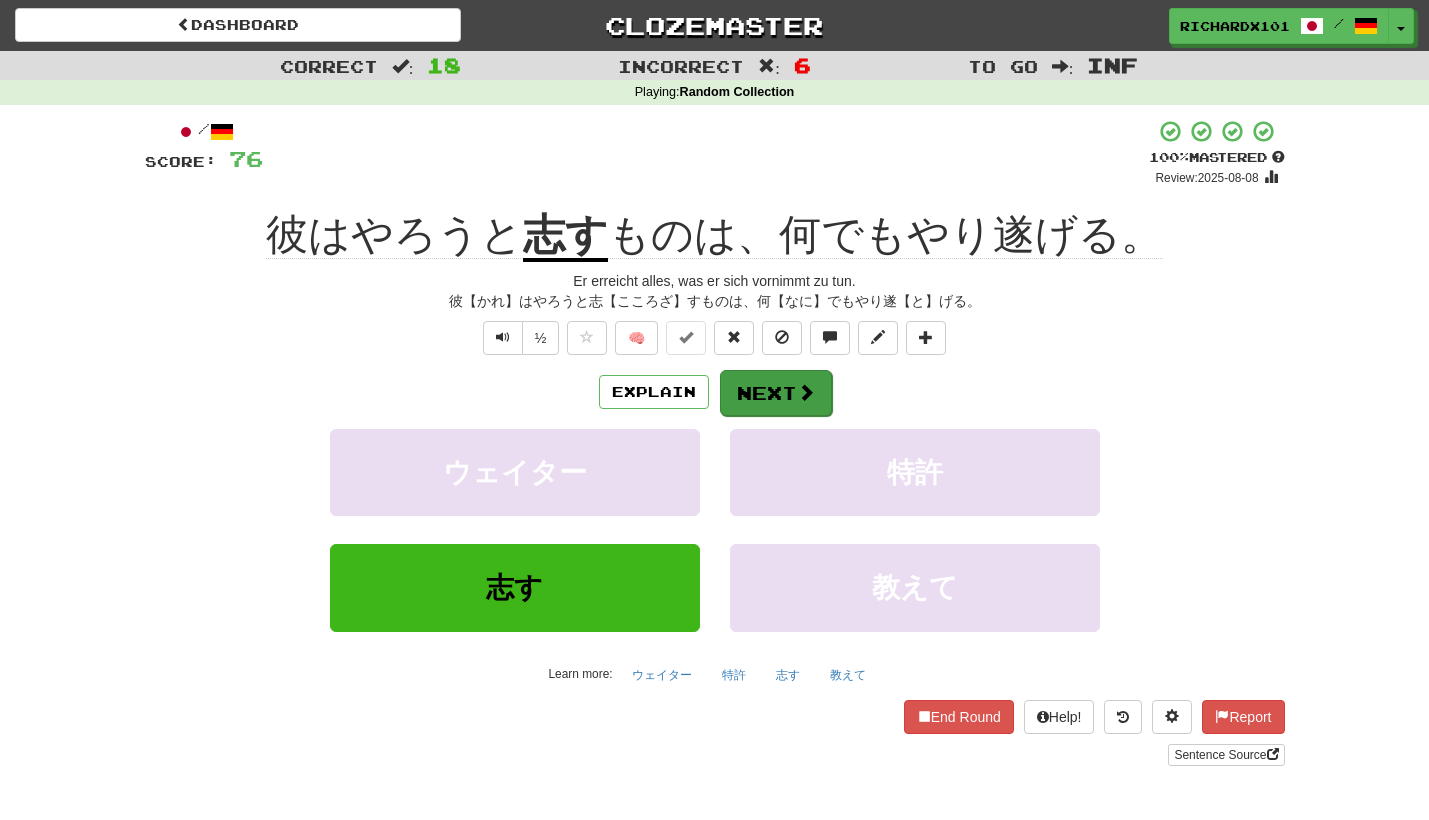 click on "Next" at bounding box center [776, 393] 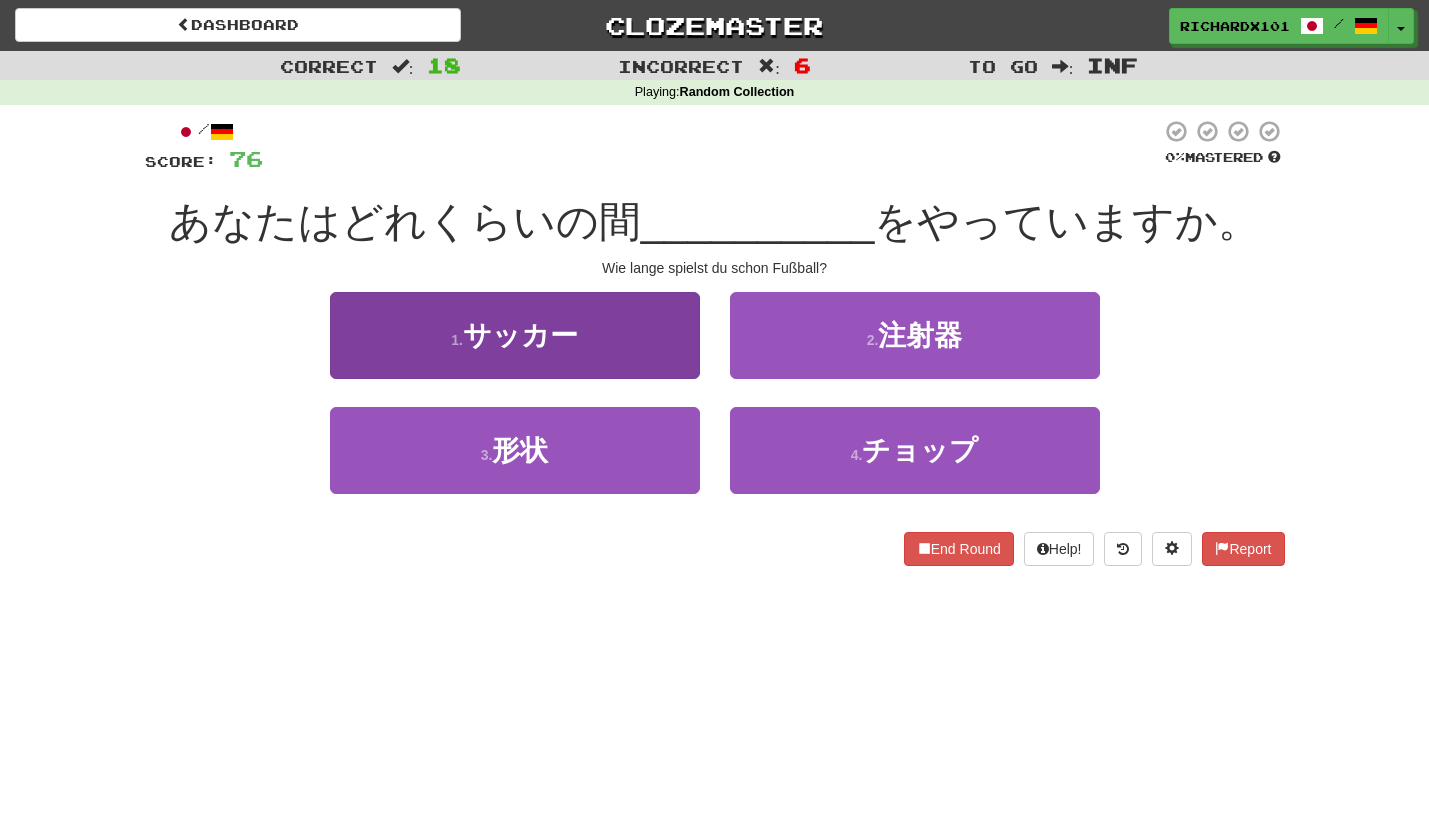 click on "1 .  サッカー" at bounding box center (515, 335) 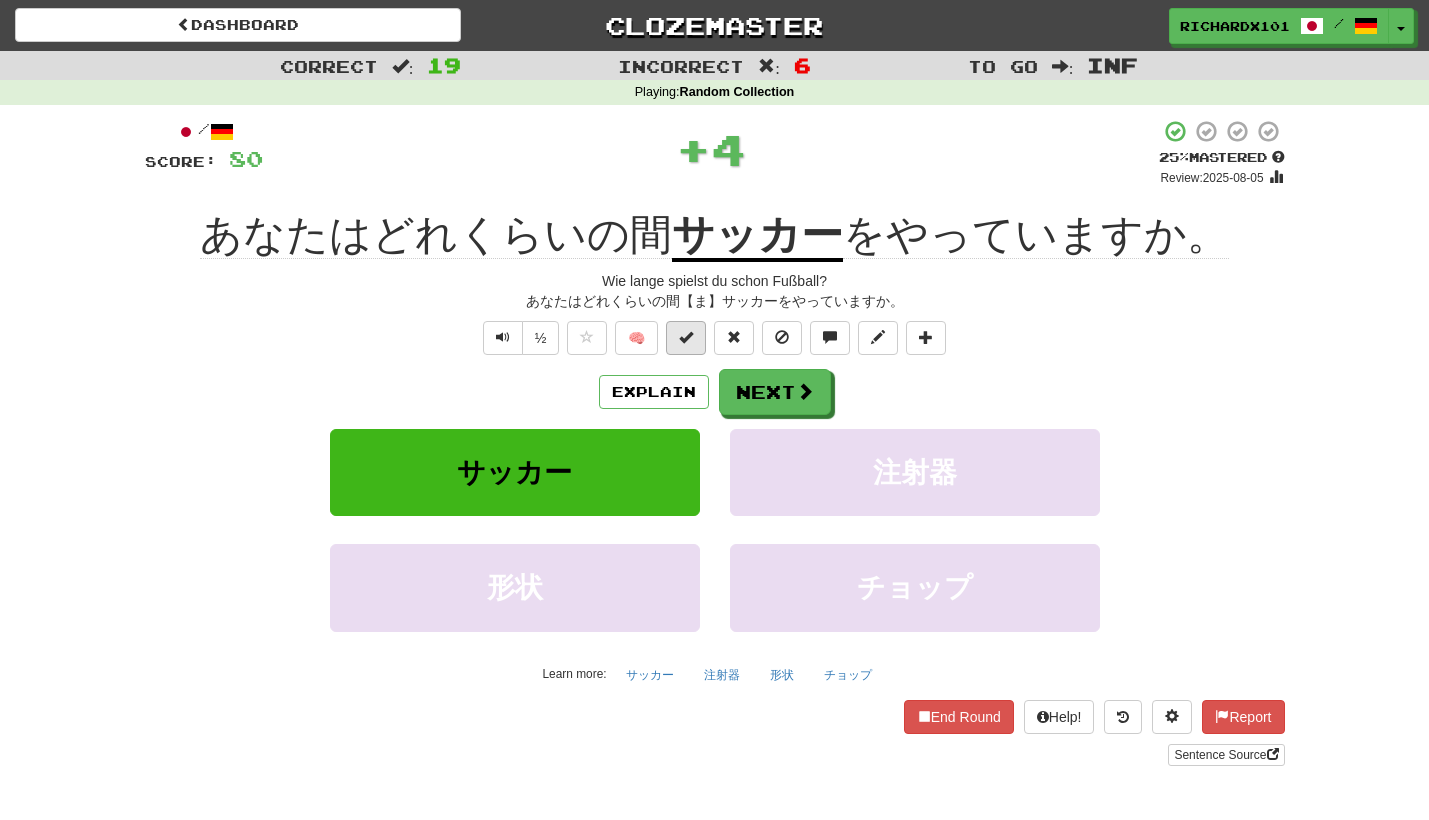 click at bounding box center (686, 337) 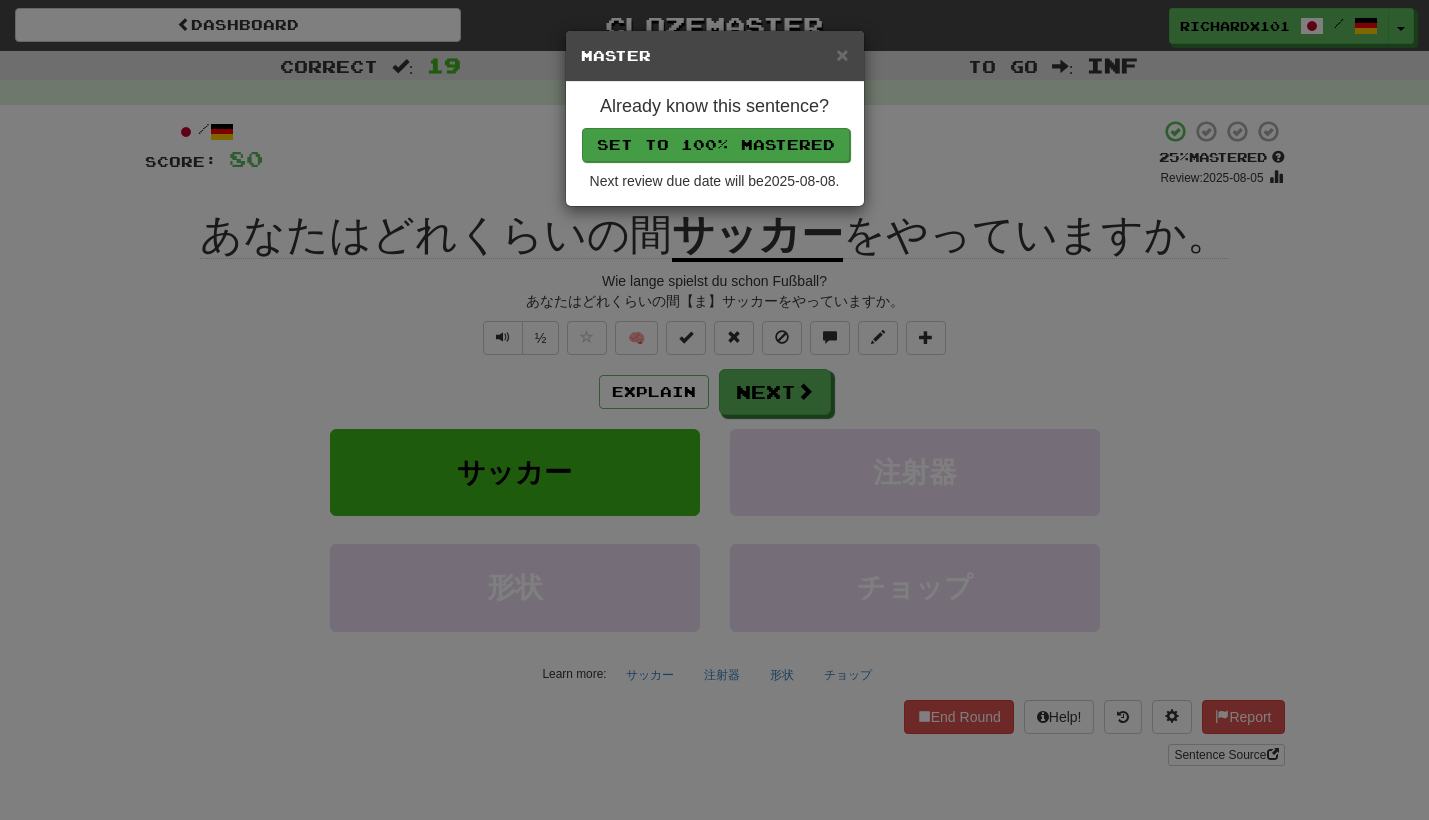 click on "Set to 100% Mastered" at bounding box center (716, 145) 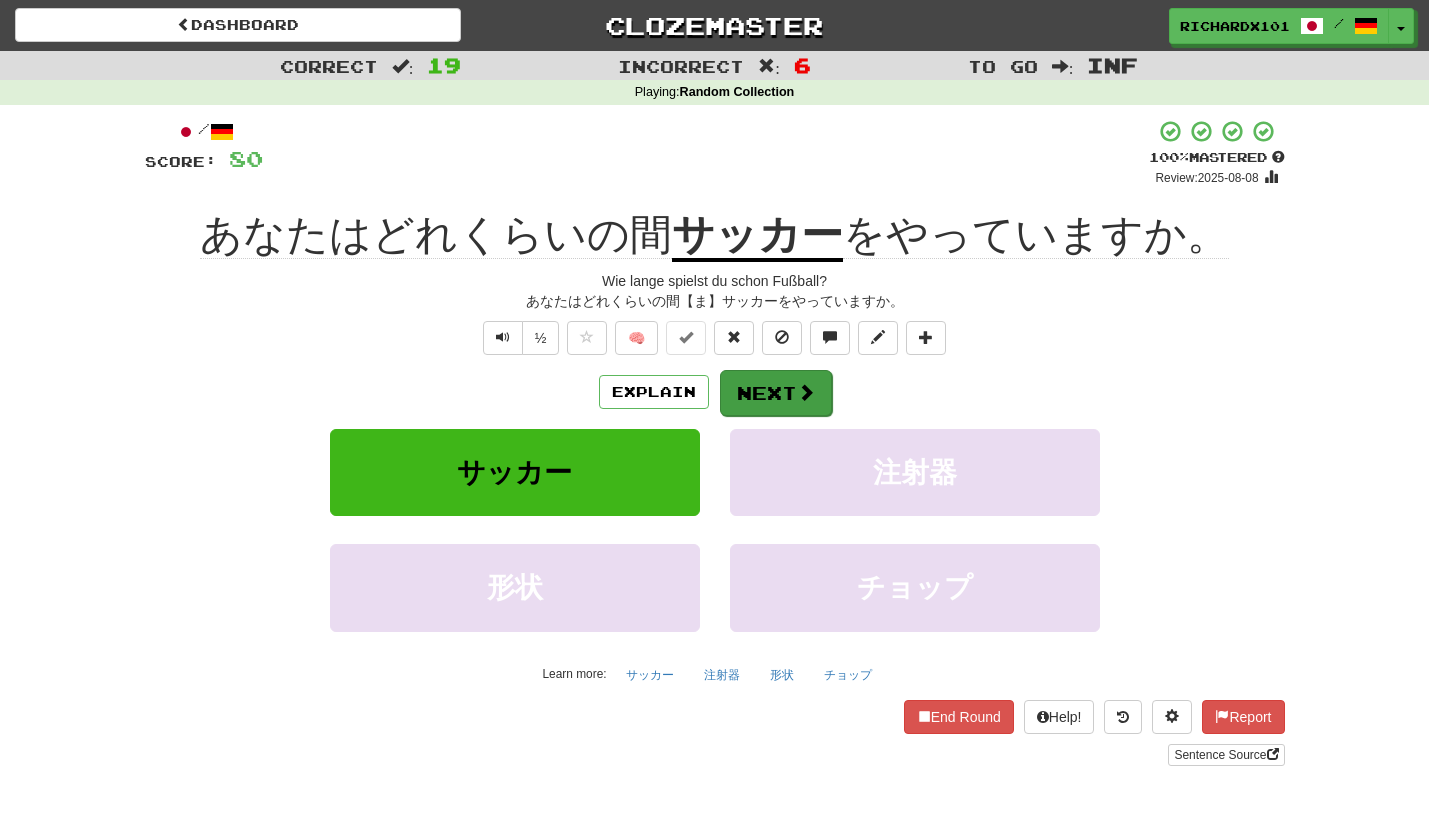click on "Next" at bounding box center [776, 393] 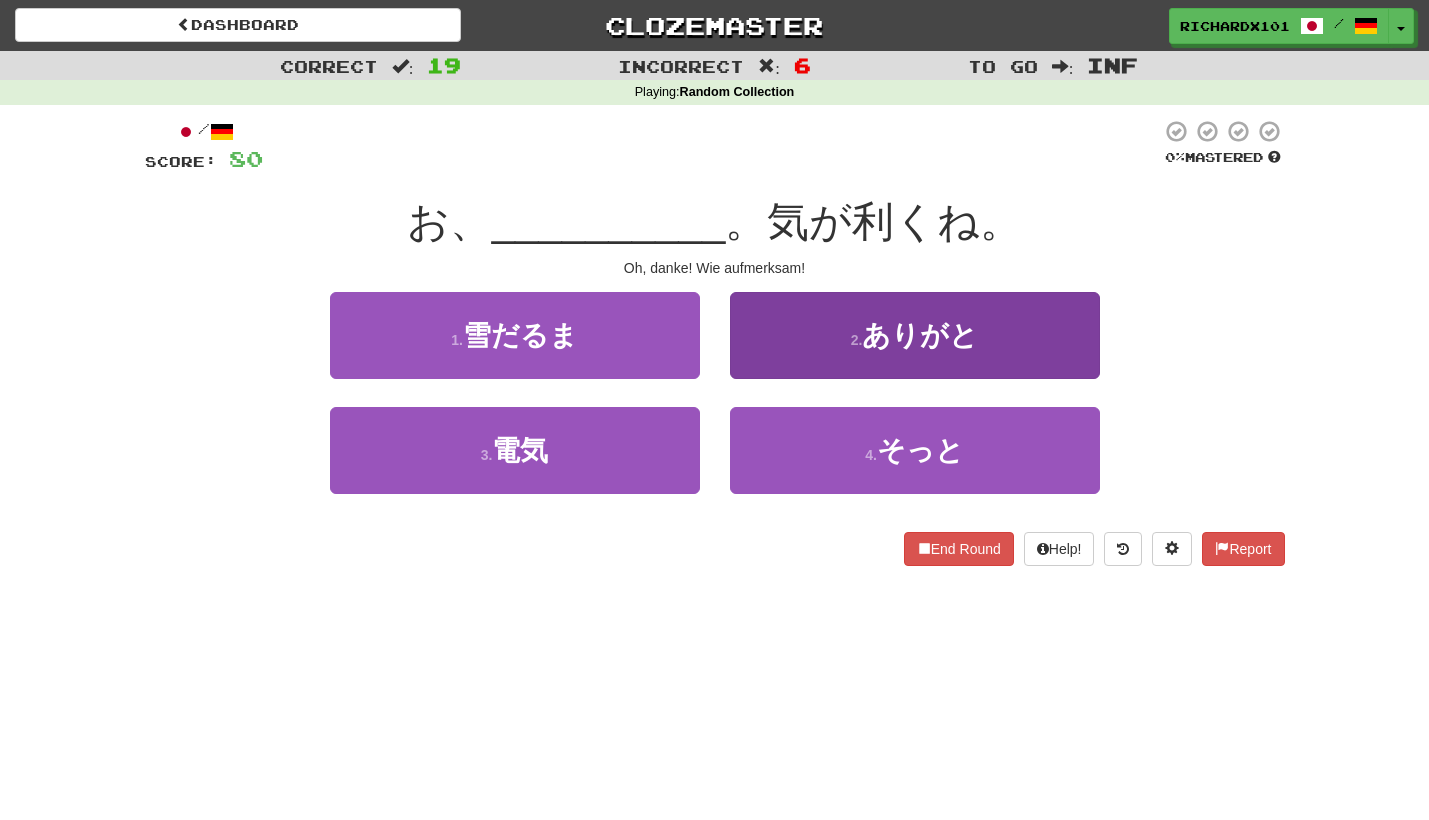 click on "2 .  ありがと" at bounding box center [915, 335] 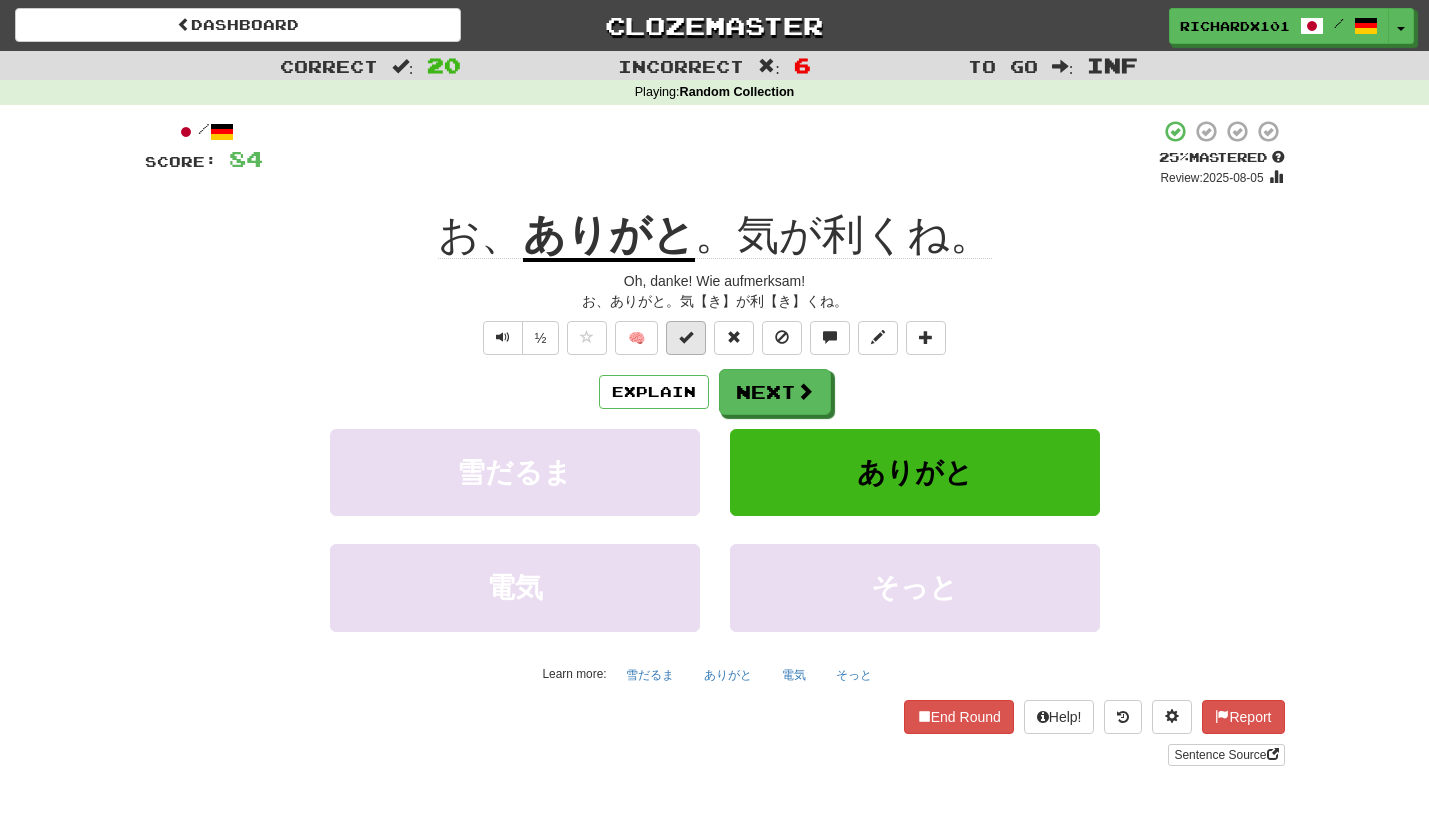 click at bounding box center [686, 337] 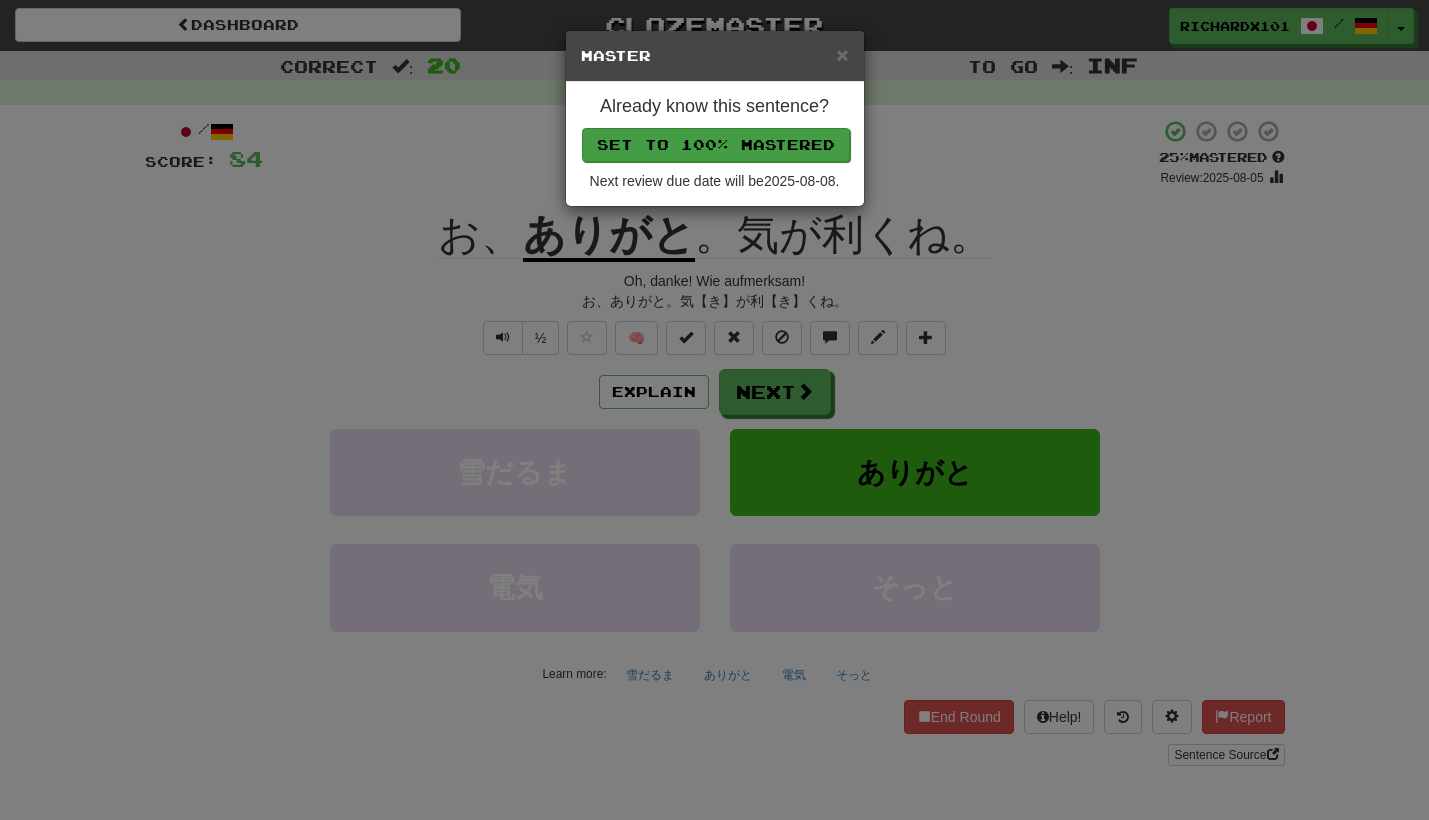 click on "Set to 100% Mastered" at bounding box center [716, 145] 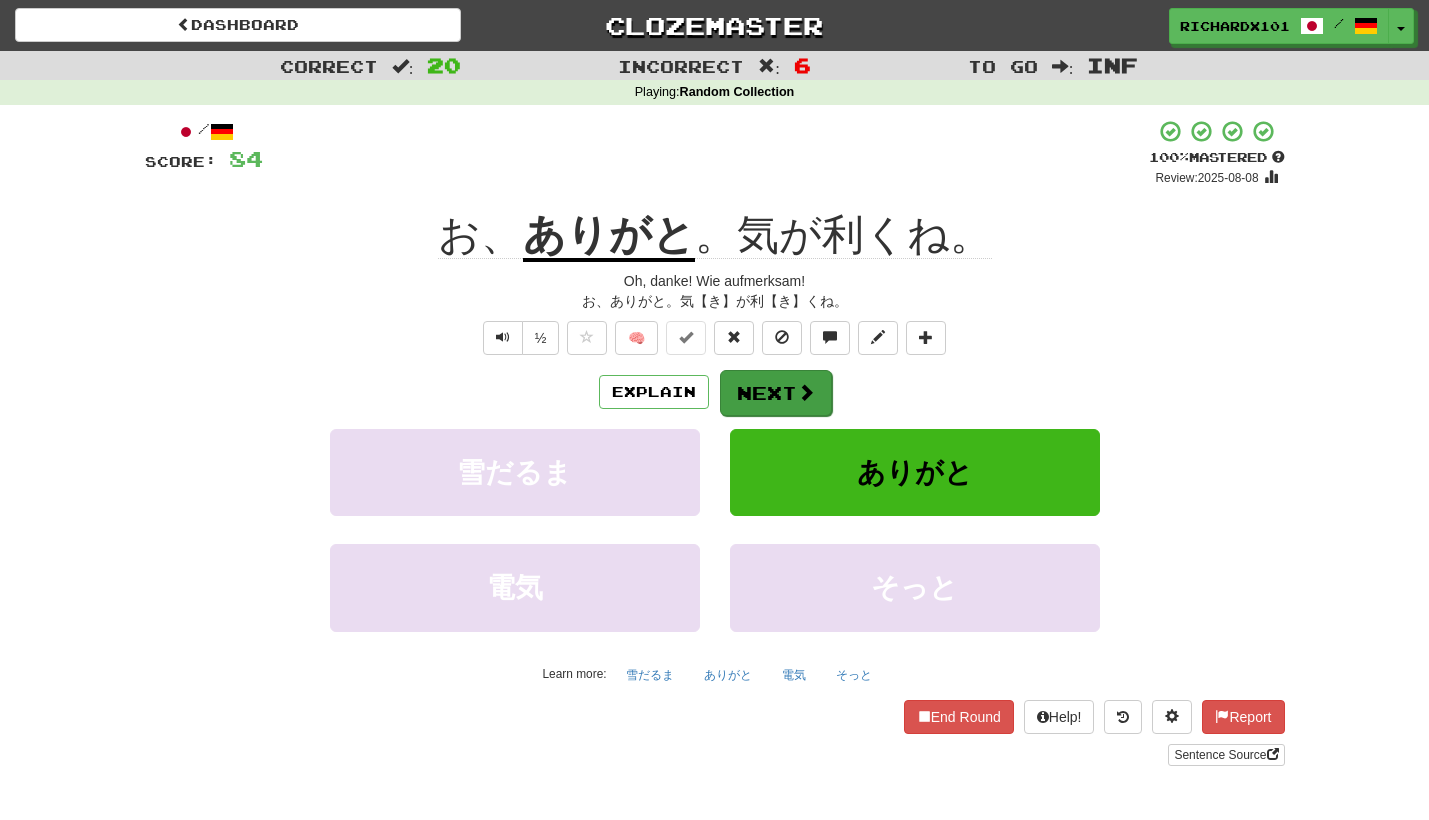 click on "Next" at bounding box center [776, 393] 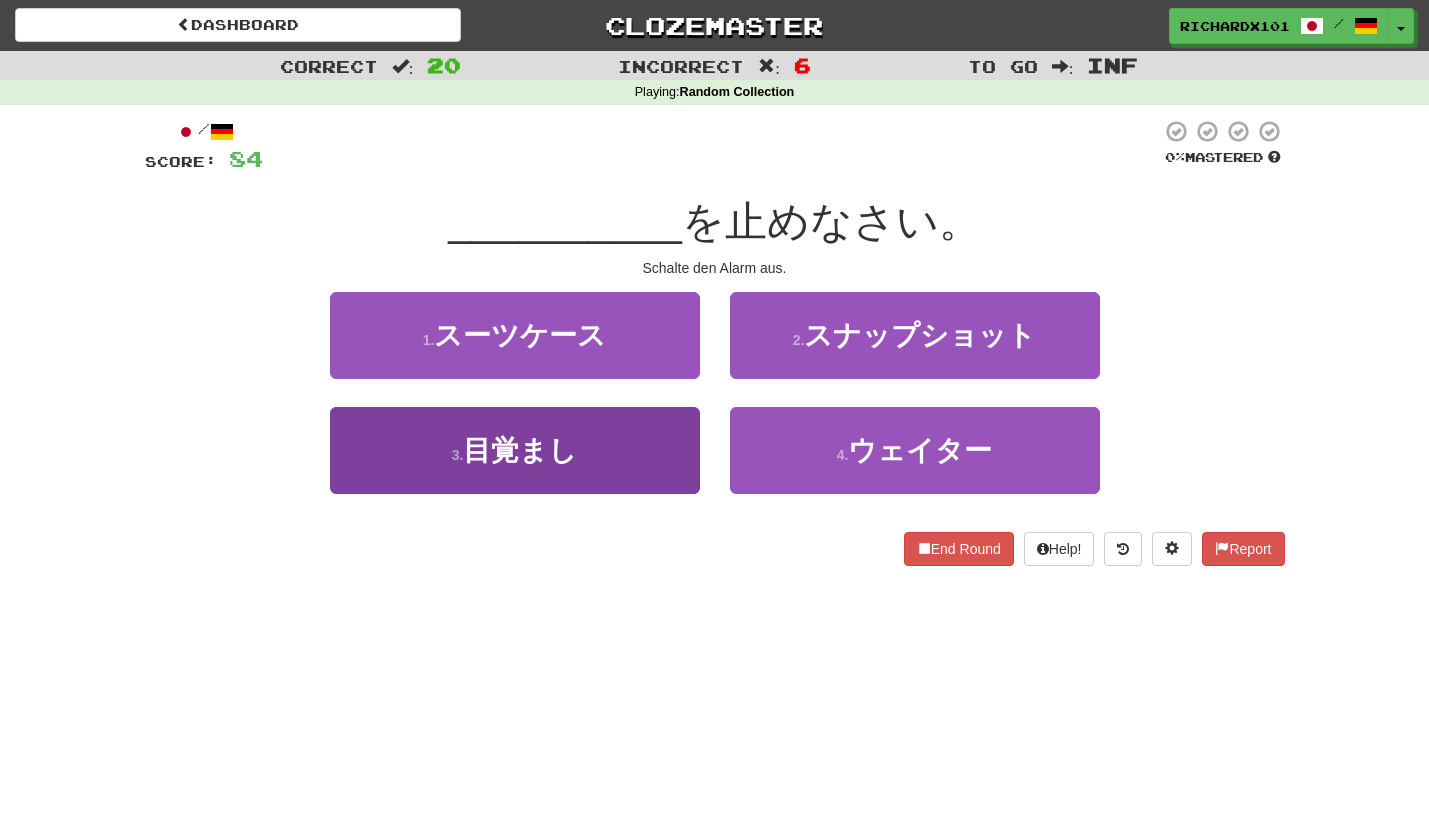 click on "3 .  目覚まし" at bounding box center [515, 450] 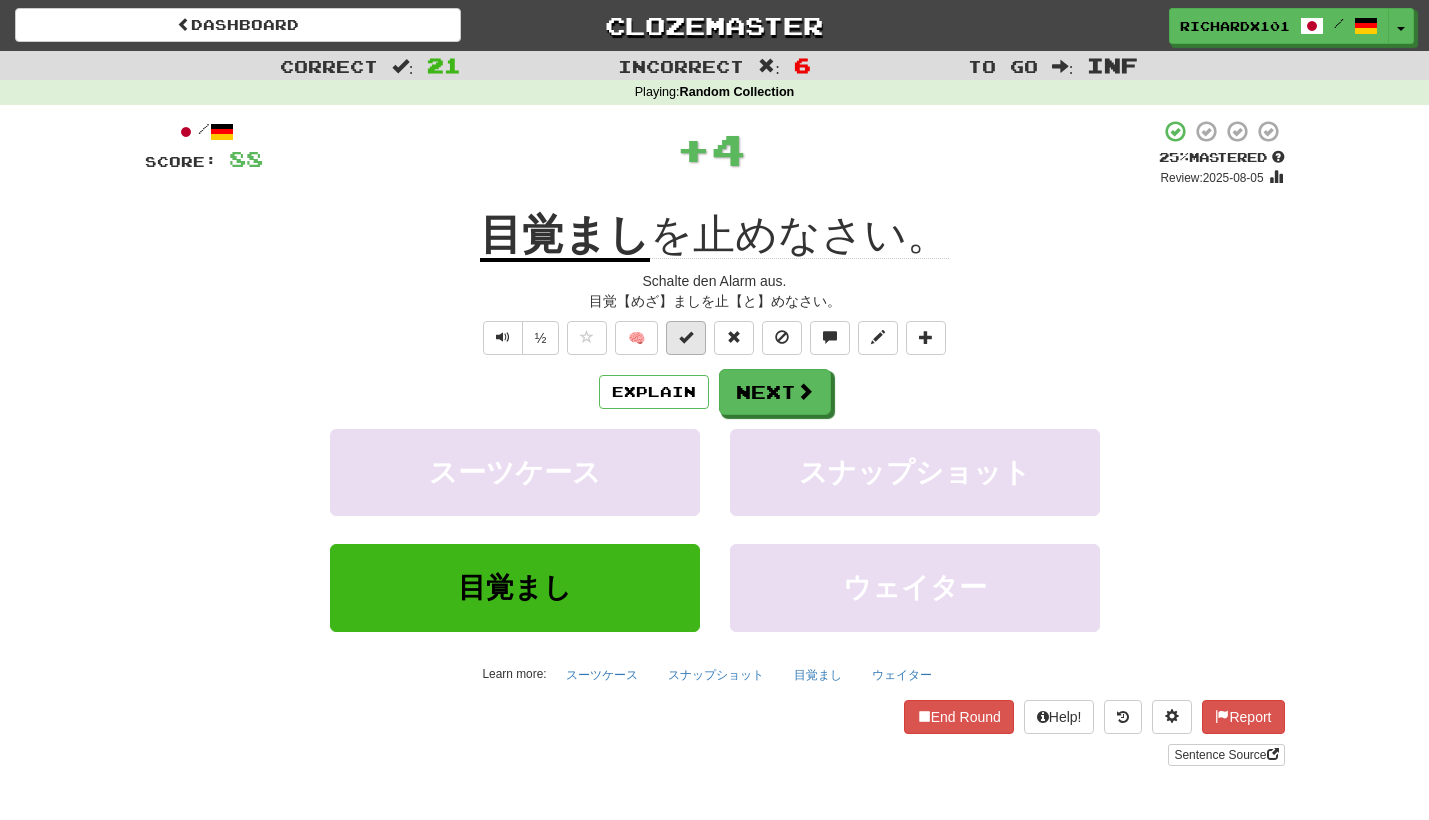 click at bounding box center [686, 338] 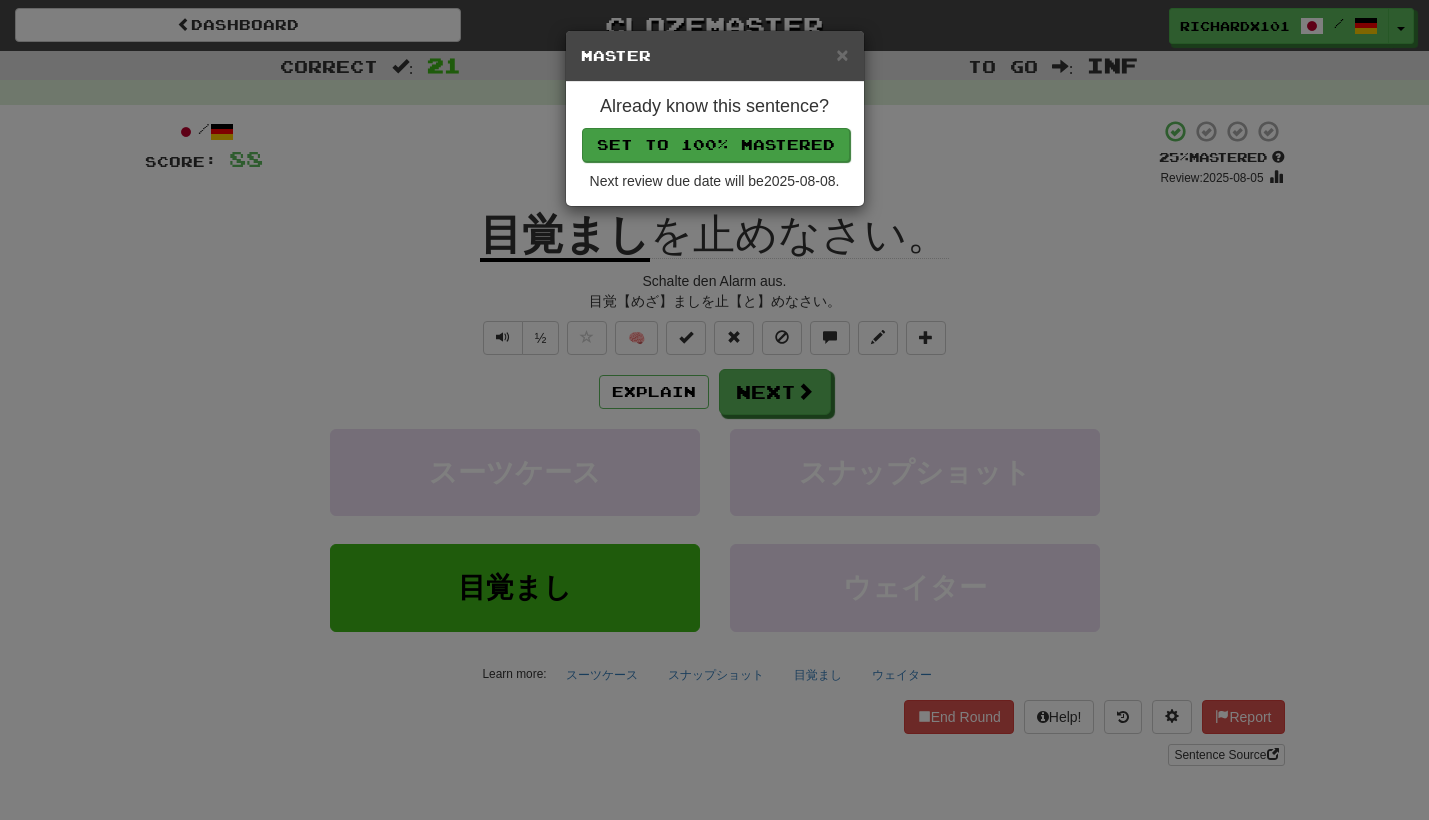 click on "Set to 100% Mastered" at bounding box center [716, 145] 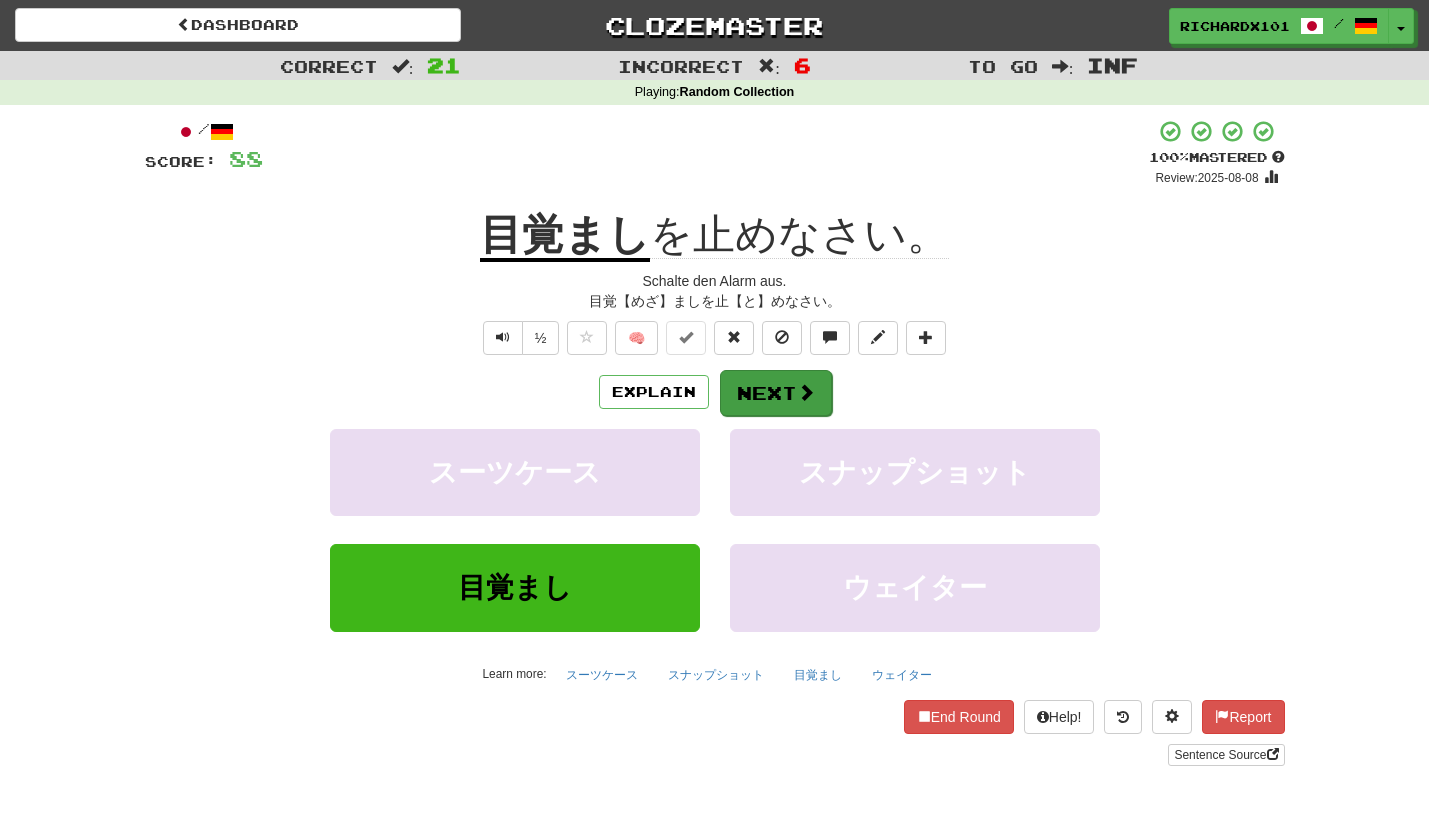 click on "Next" at bounding box center (776, 393) 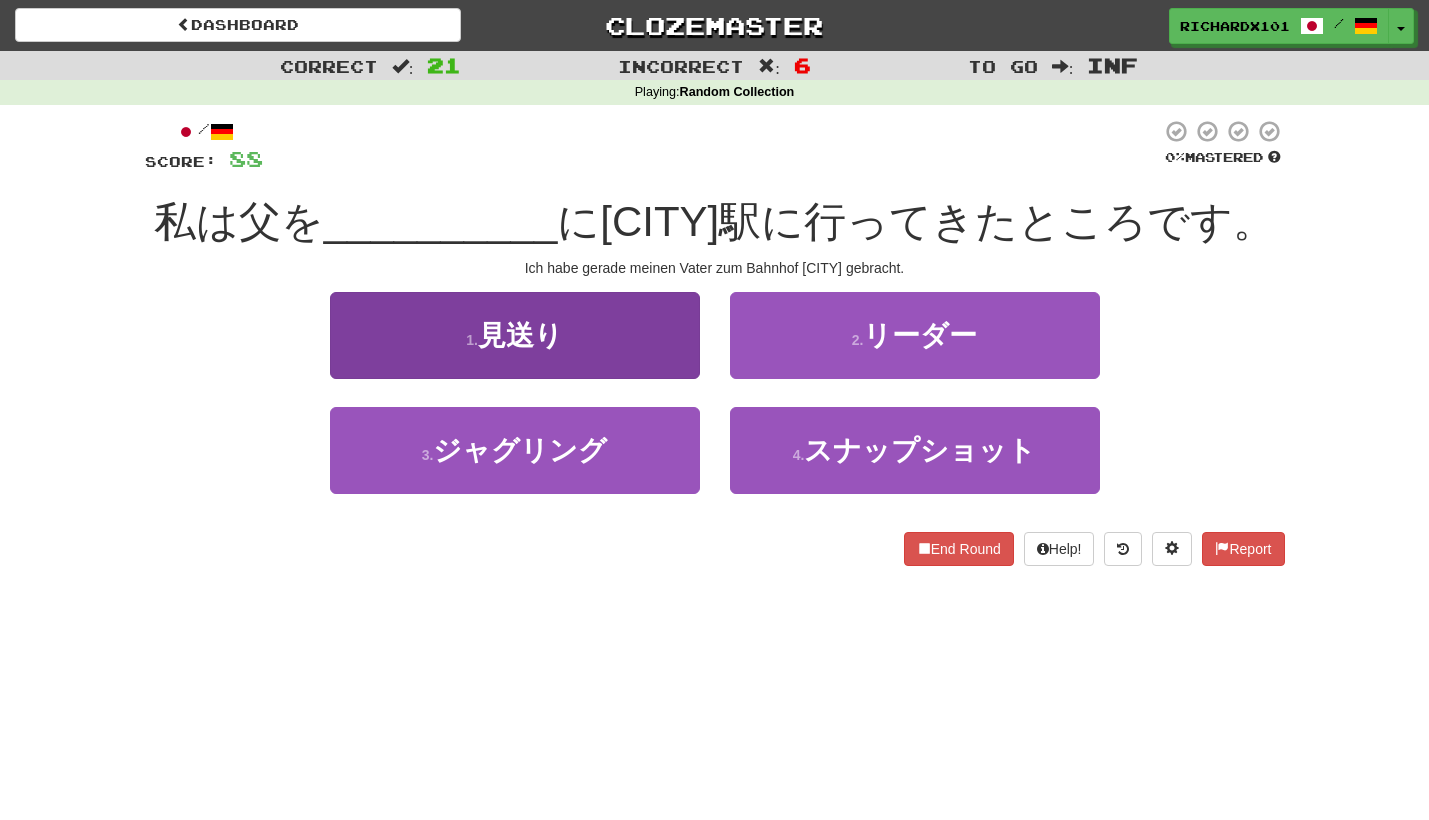 click on "1 .  見送り" at bounding box center (515, 335) 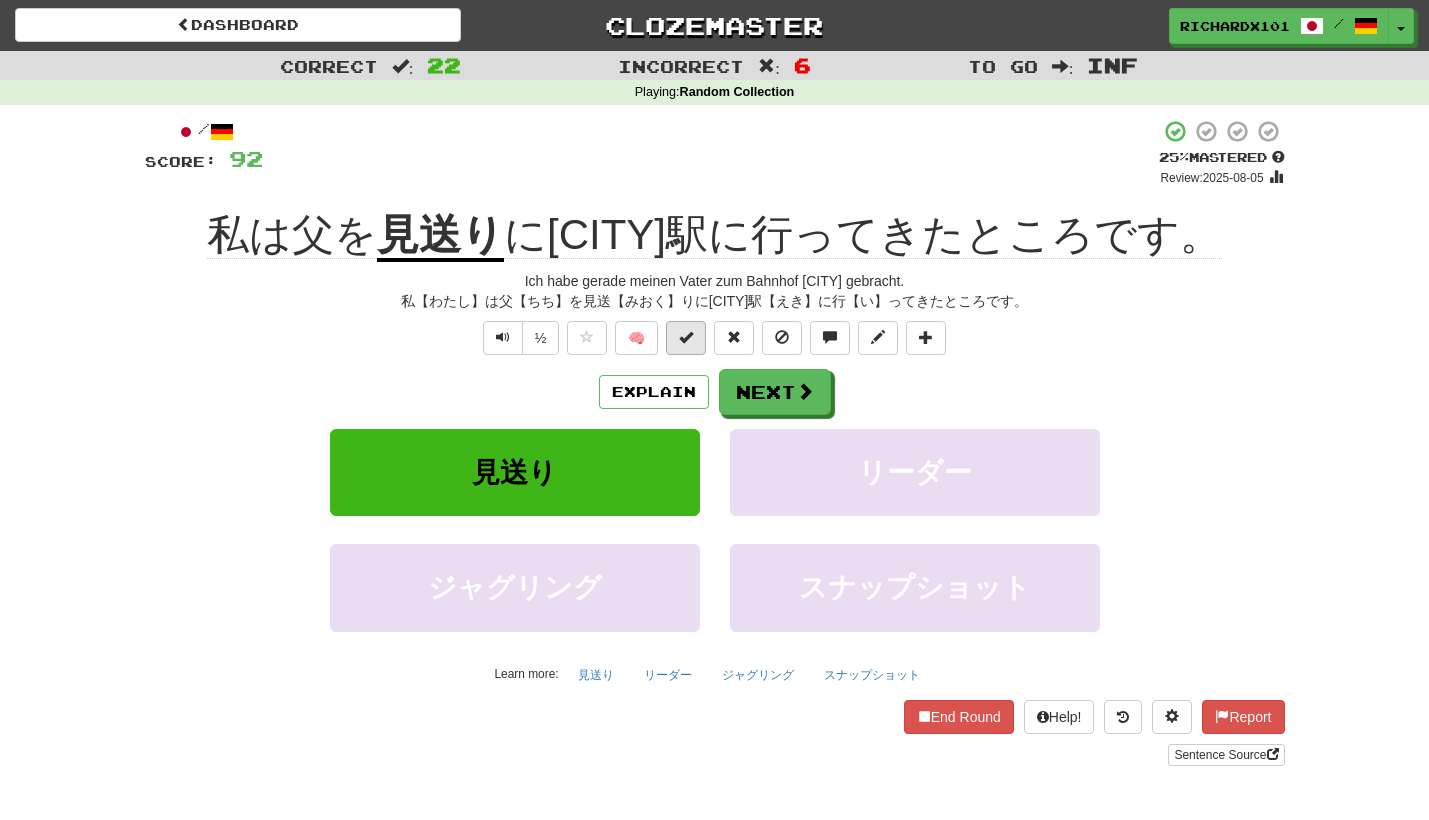 click at bounding box center [686, 337] 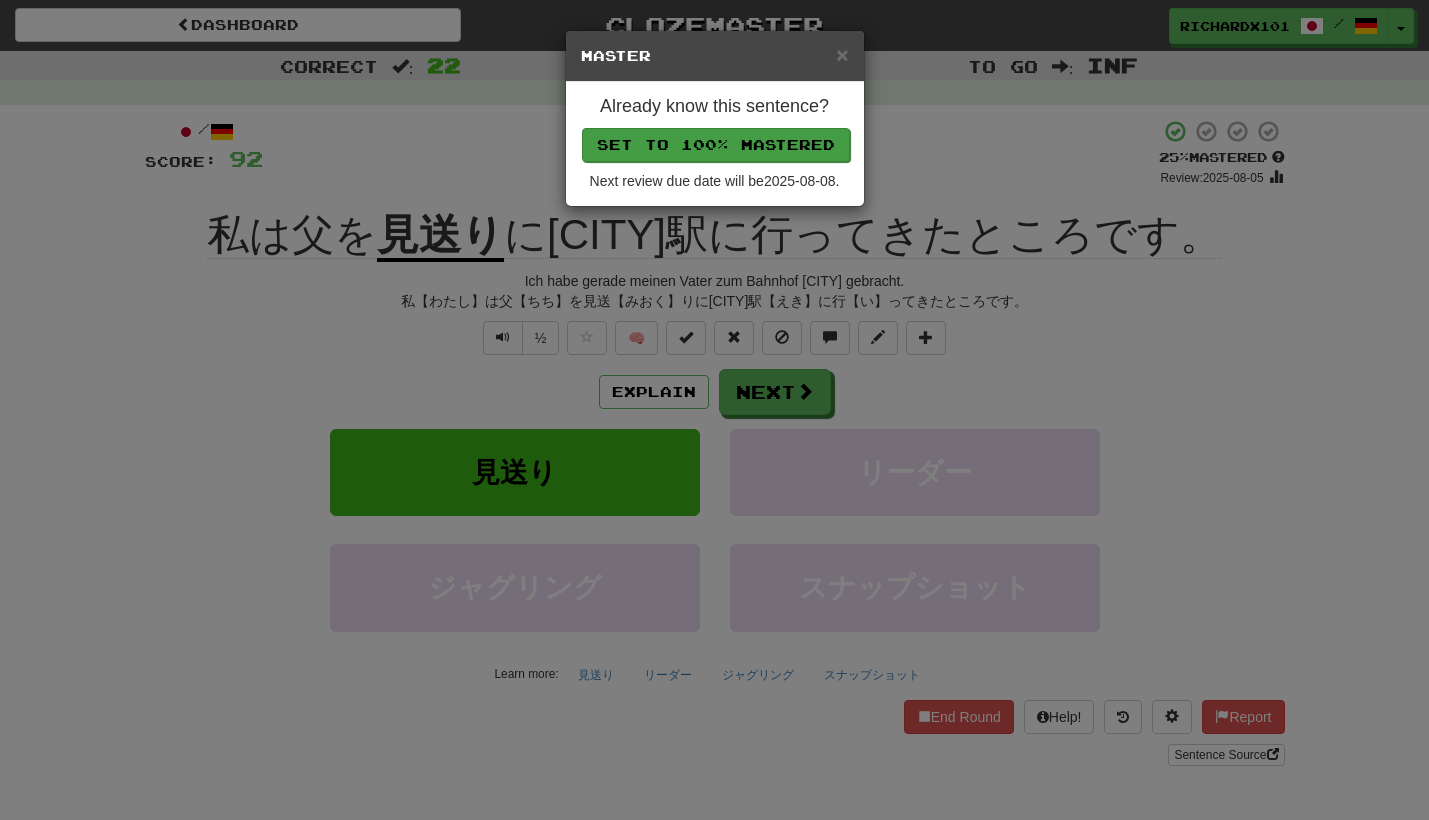 click on "Set to 100% Mastered" at bounding box center (716, 145) 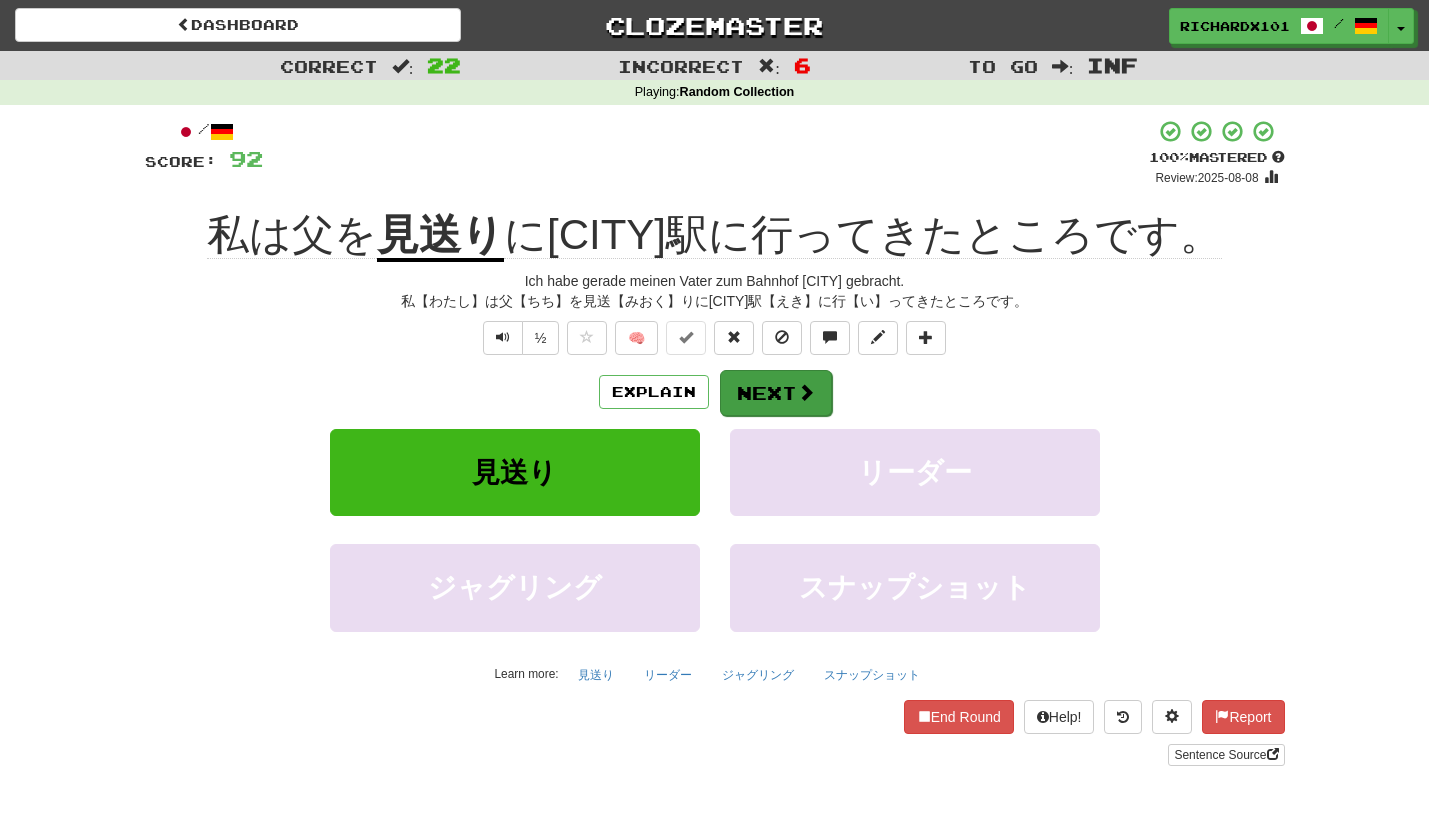 click on "Next" at bounding box center (776, 393) 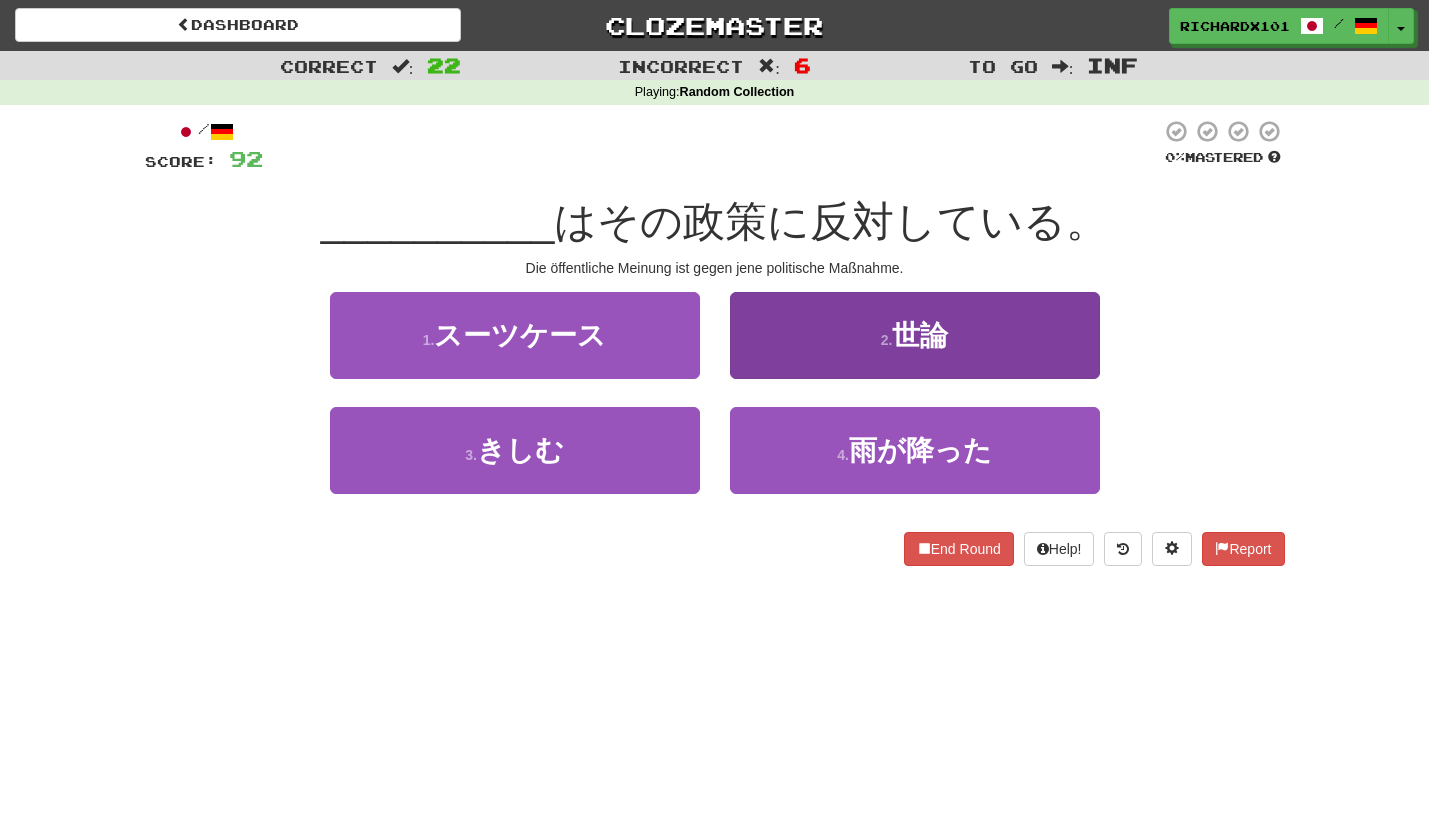 click on "2 .  世論" at bounding box center (915, 335) 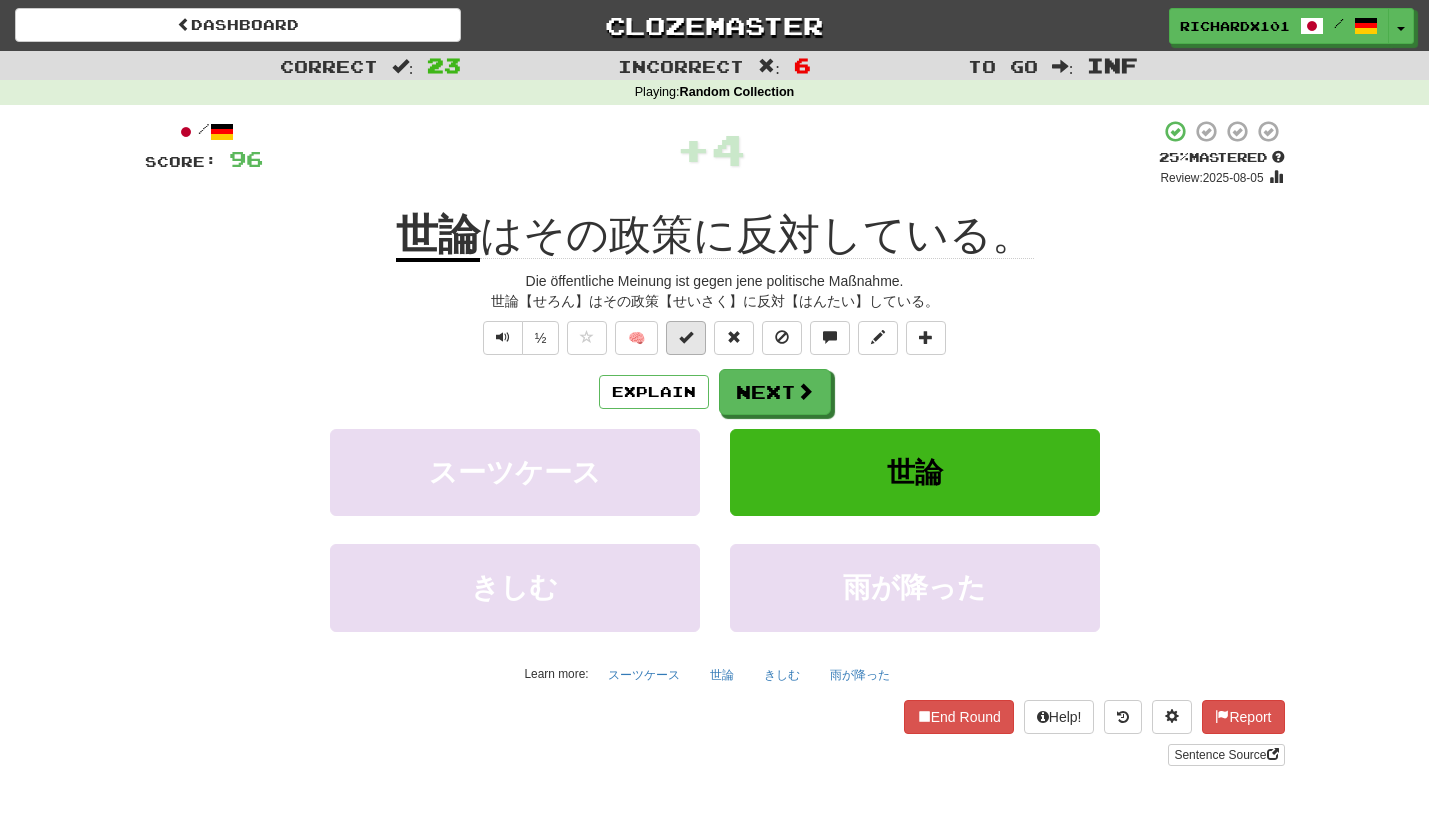 click at bounding box center (686, 338) 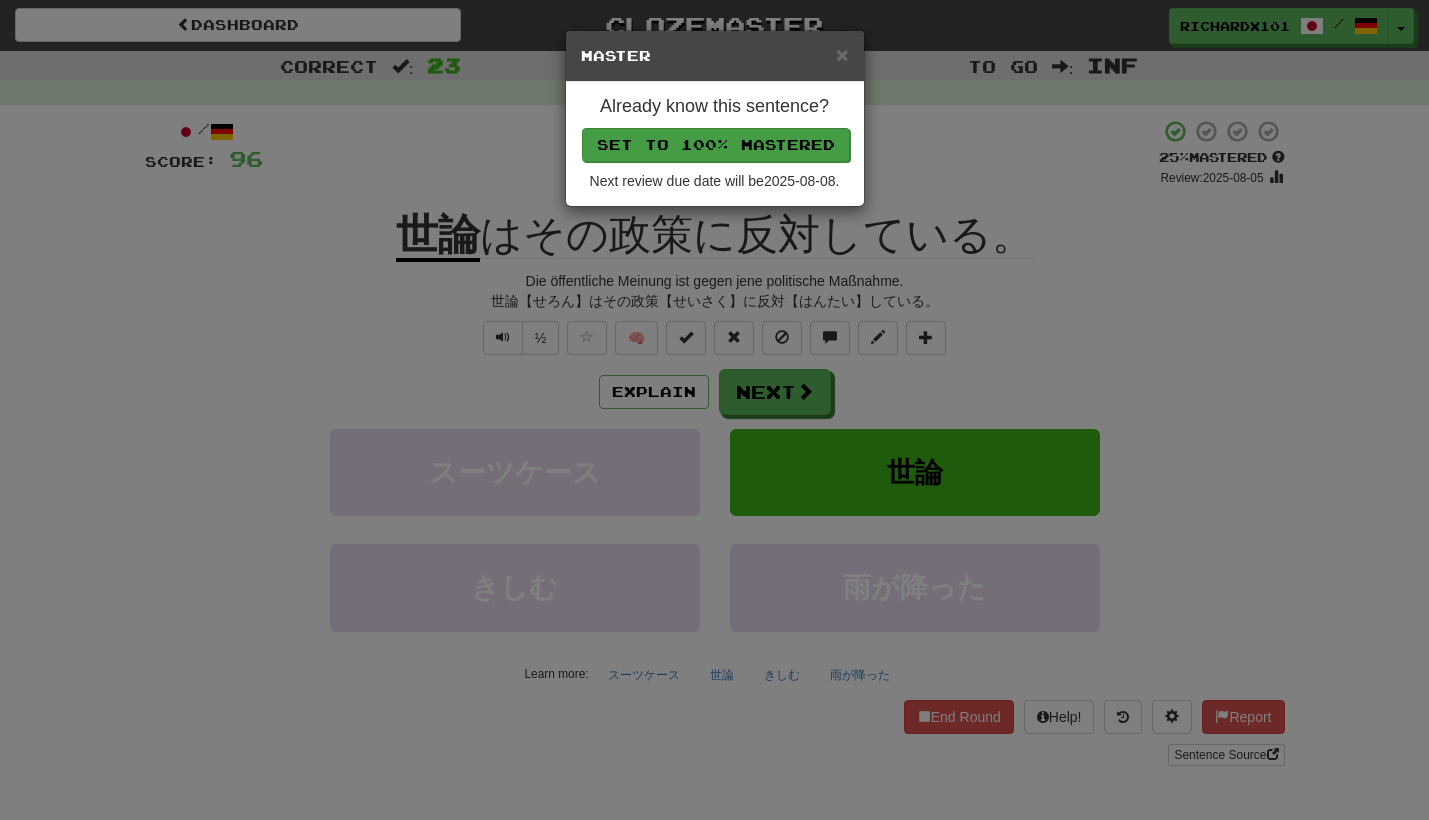 click on "Set to 100% Mastered" at bounding box center (716, 145) 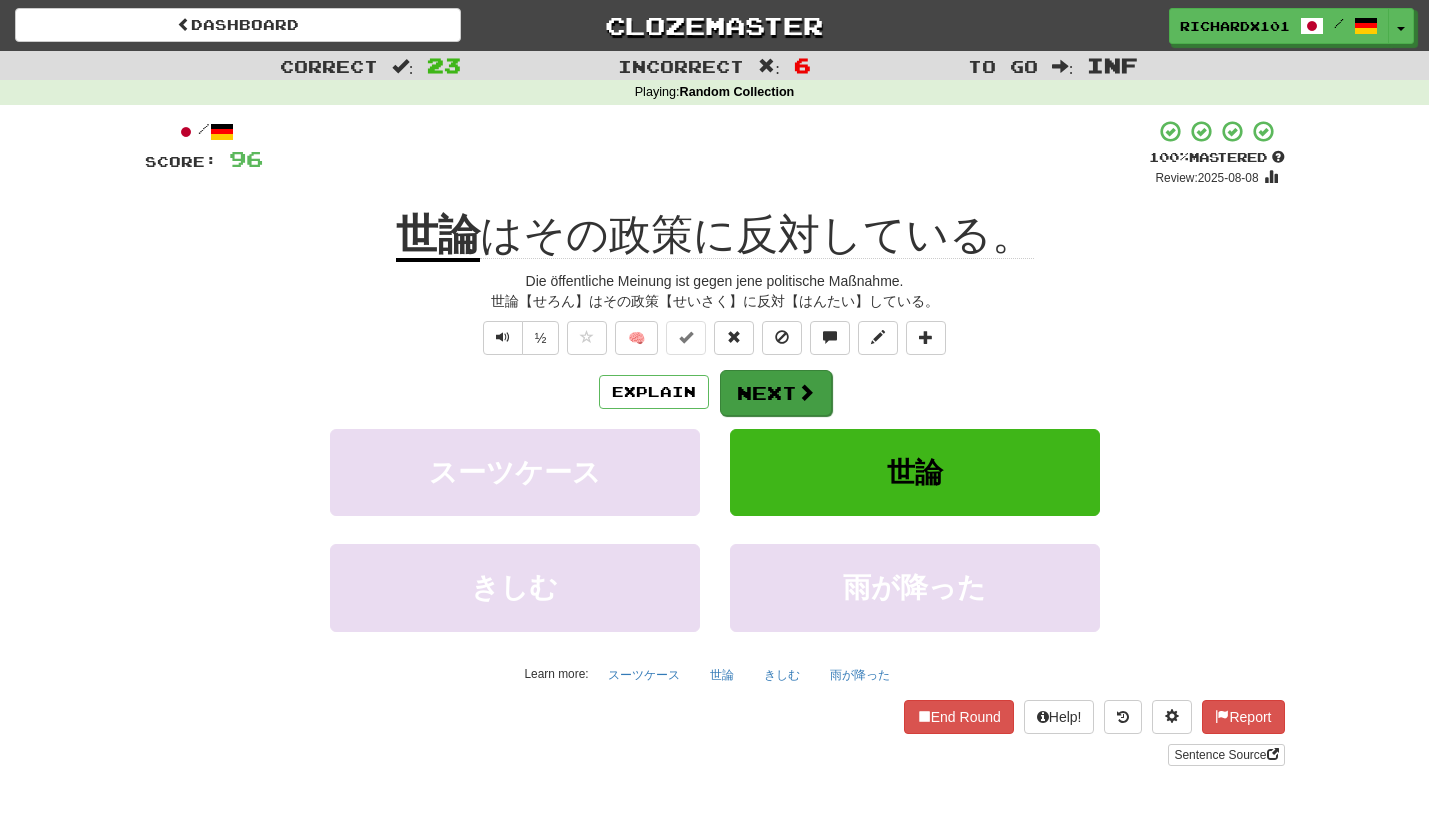 click on "Next" at bounding box center (776, 393) 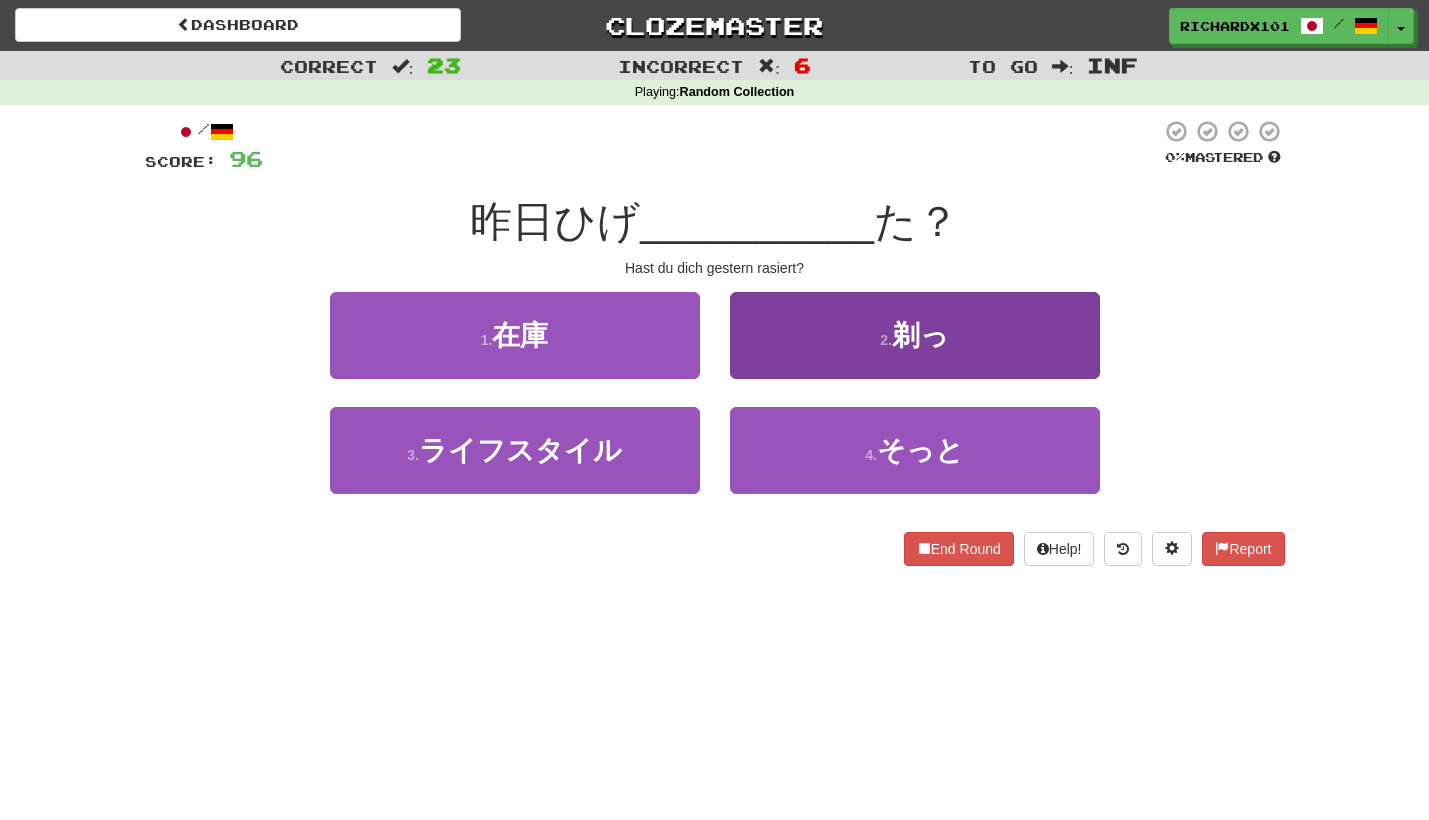 click on "2 .  剃っ" at bounding box center [915, 335] 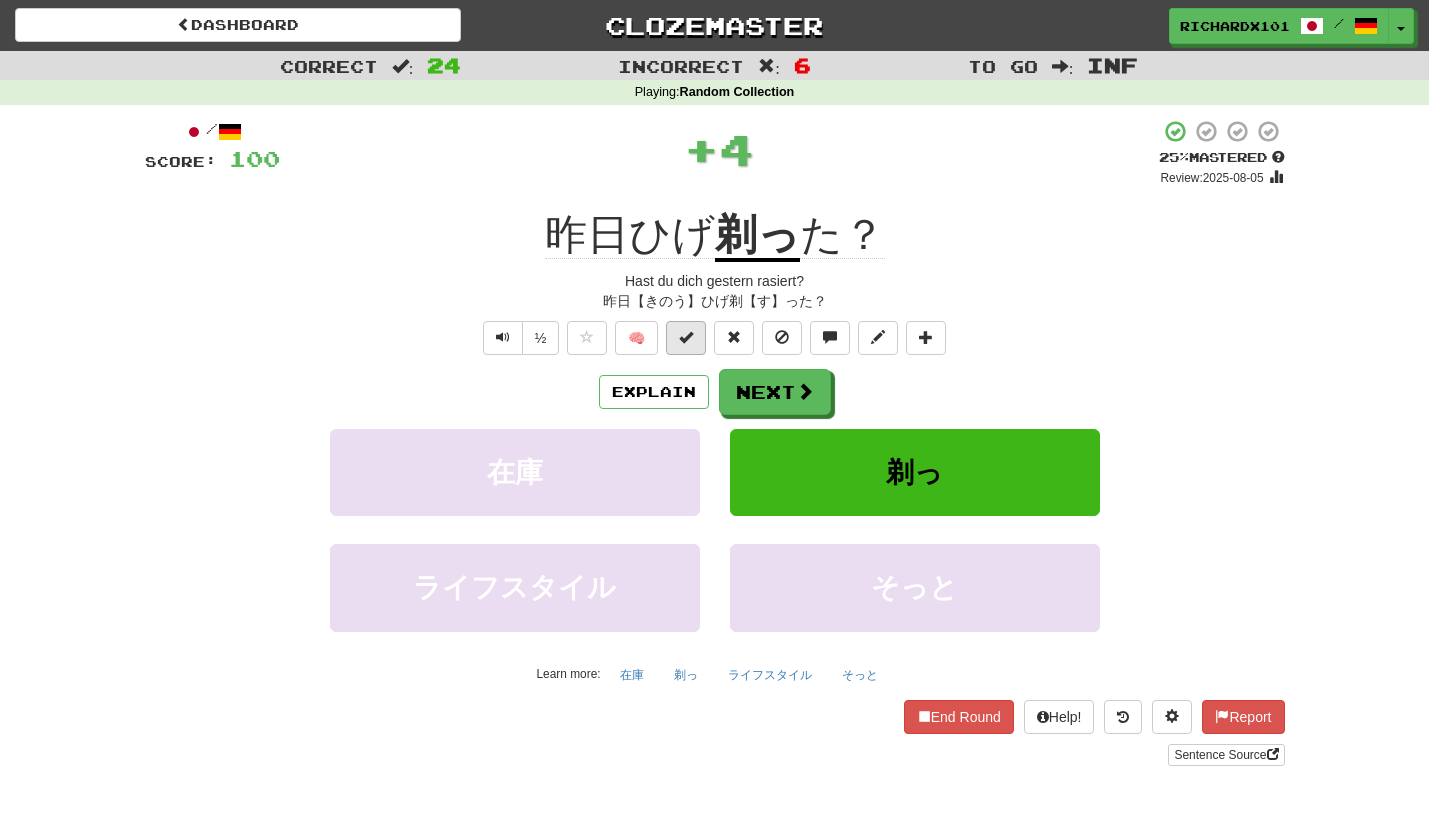 click at bounding box center (686, 338) 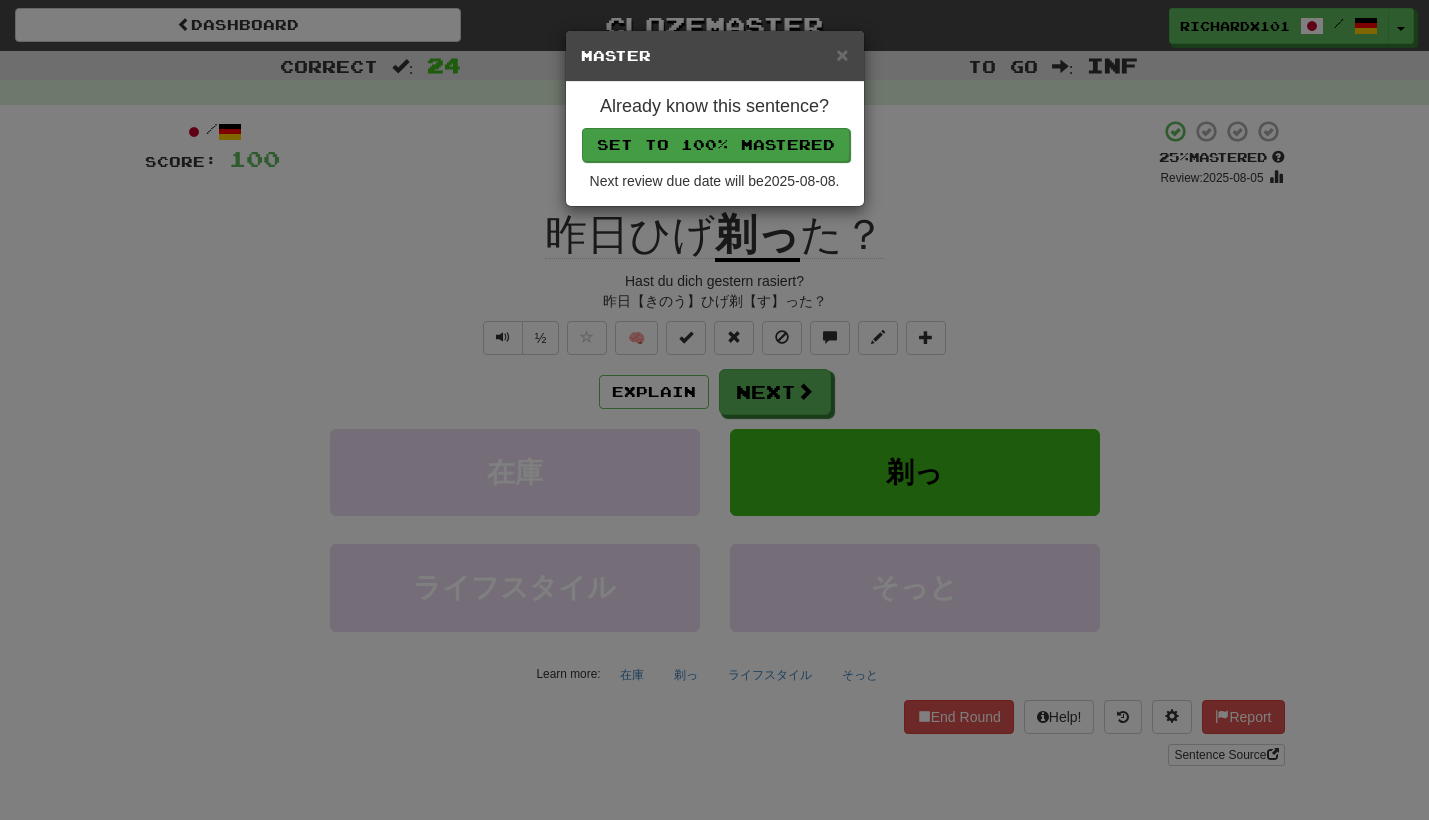 click on "Set to 100% Mastered" at bounding box center (716, 145) 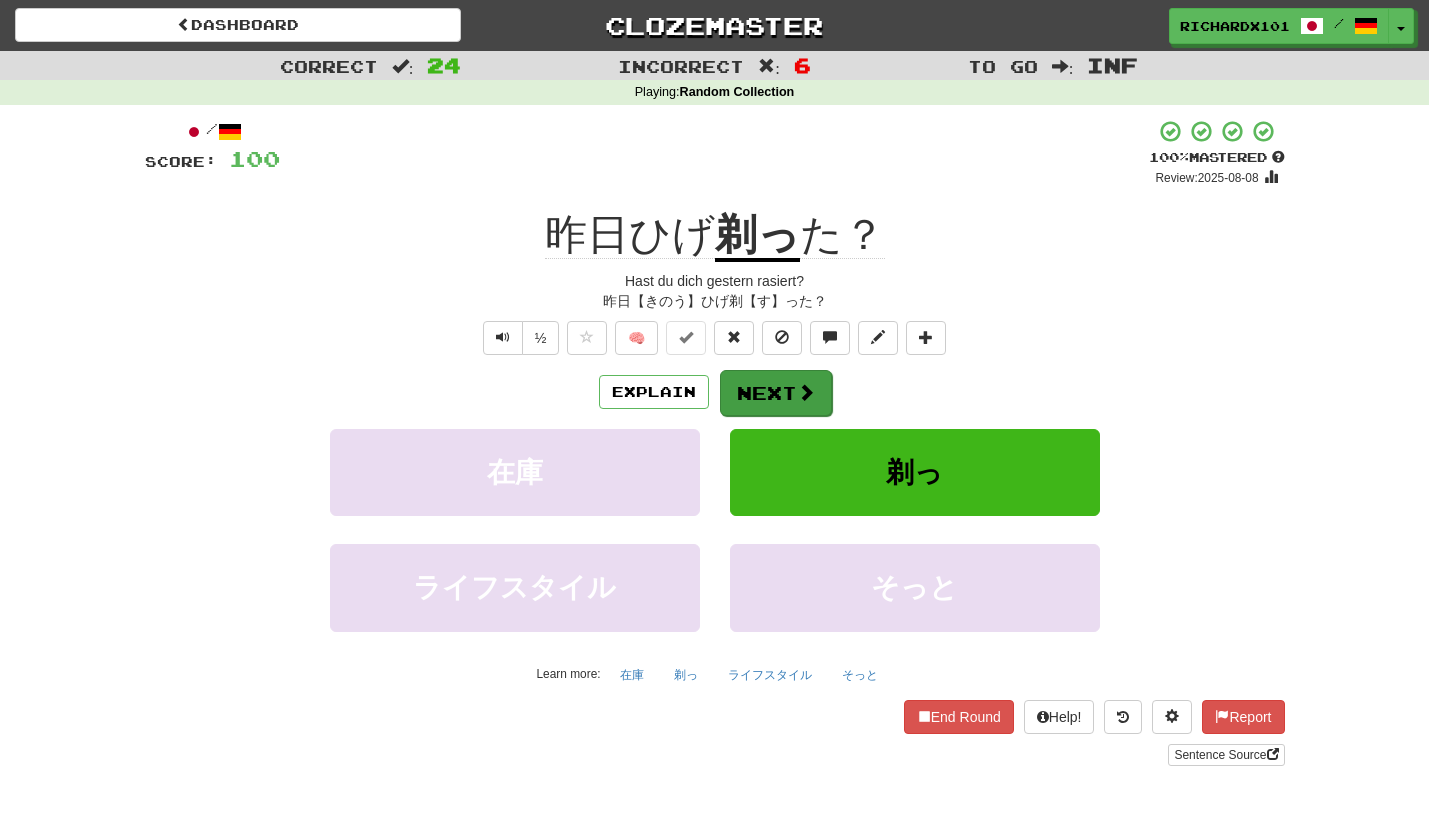 click on "Next" at bounding box center (776, 393) 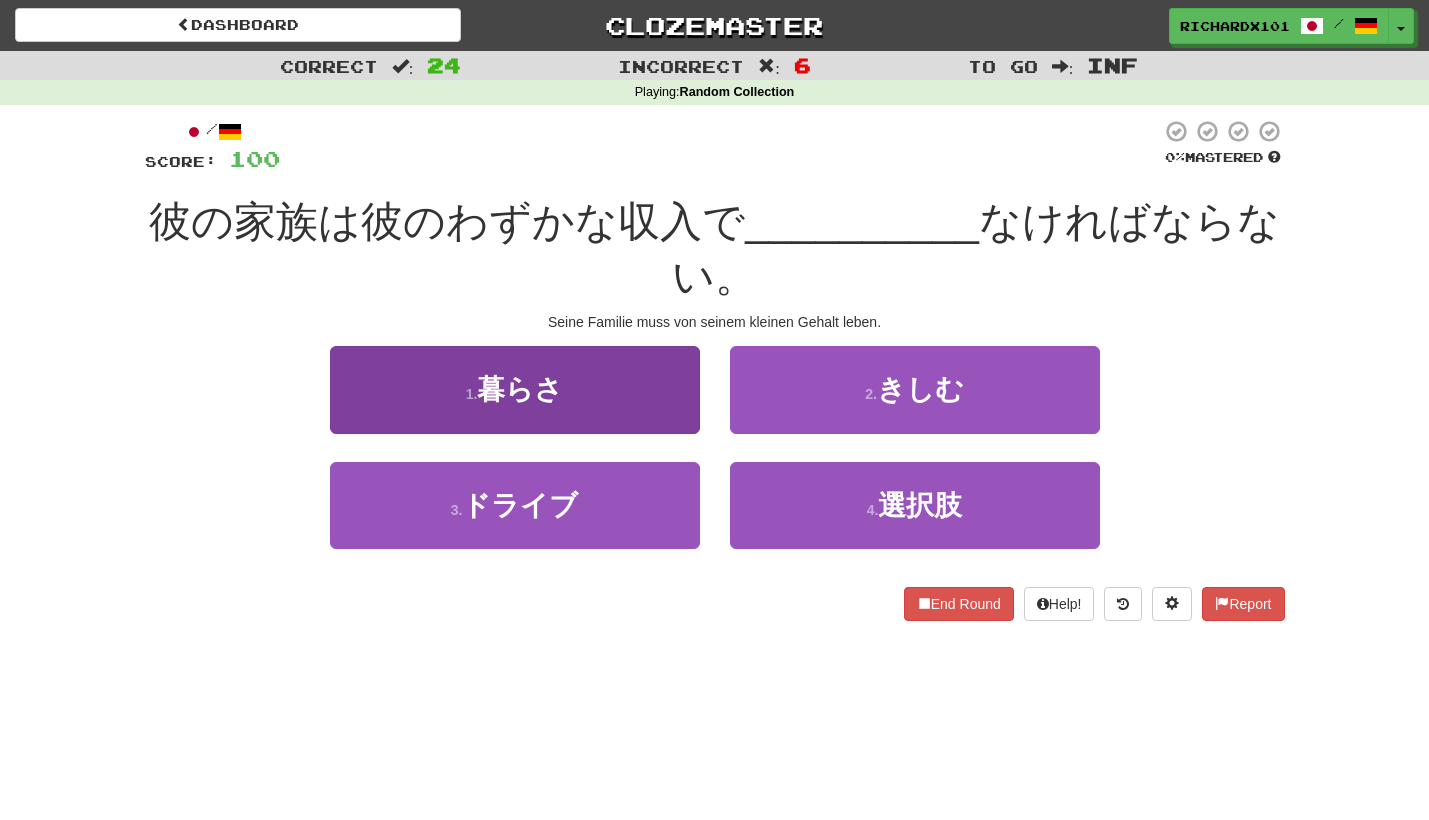 click on "1 .  暮らさ" at bounding box center (515, 389) 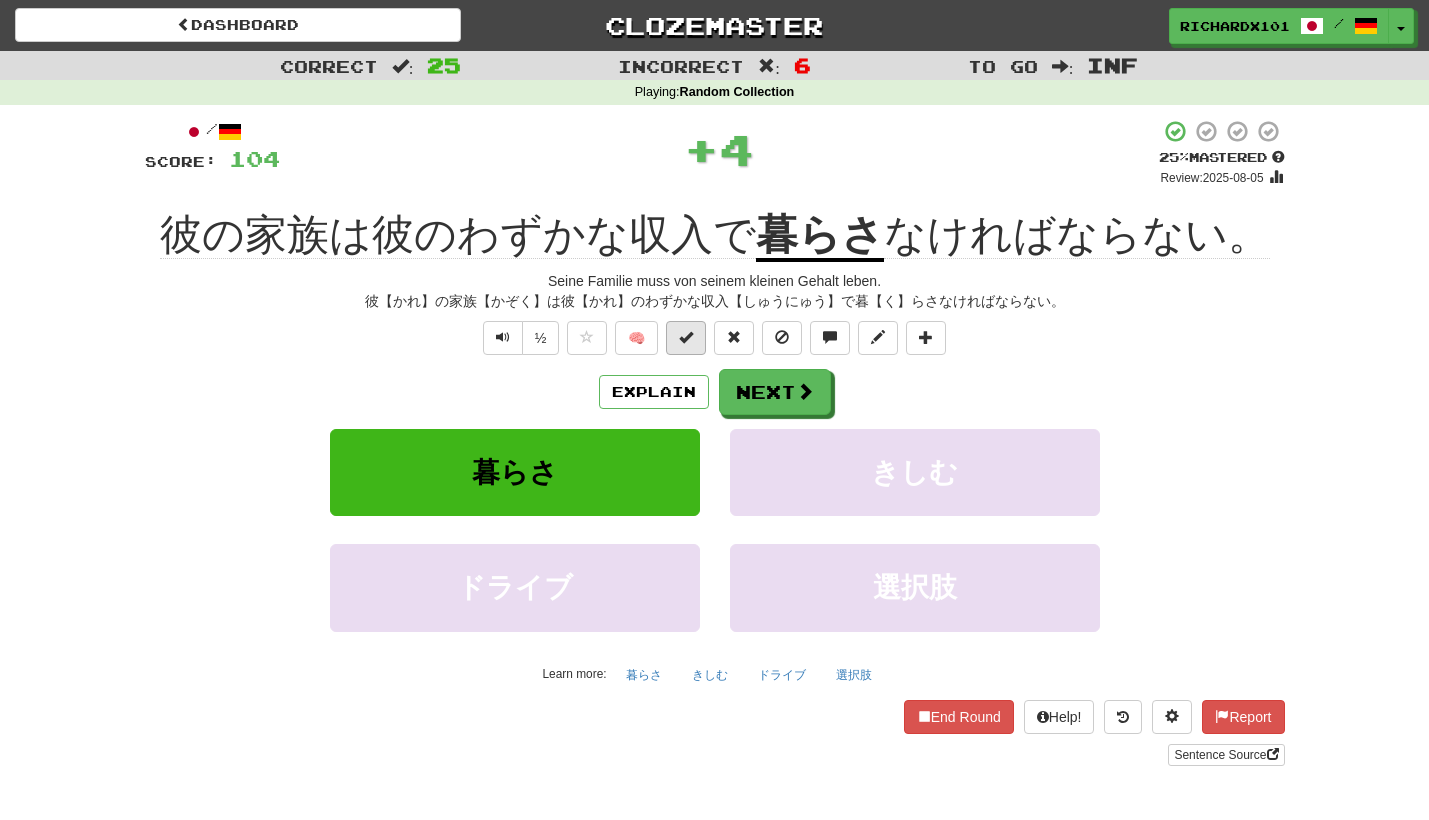 click at bounding box center [686, 337] 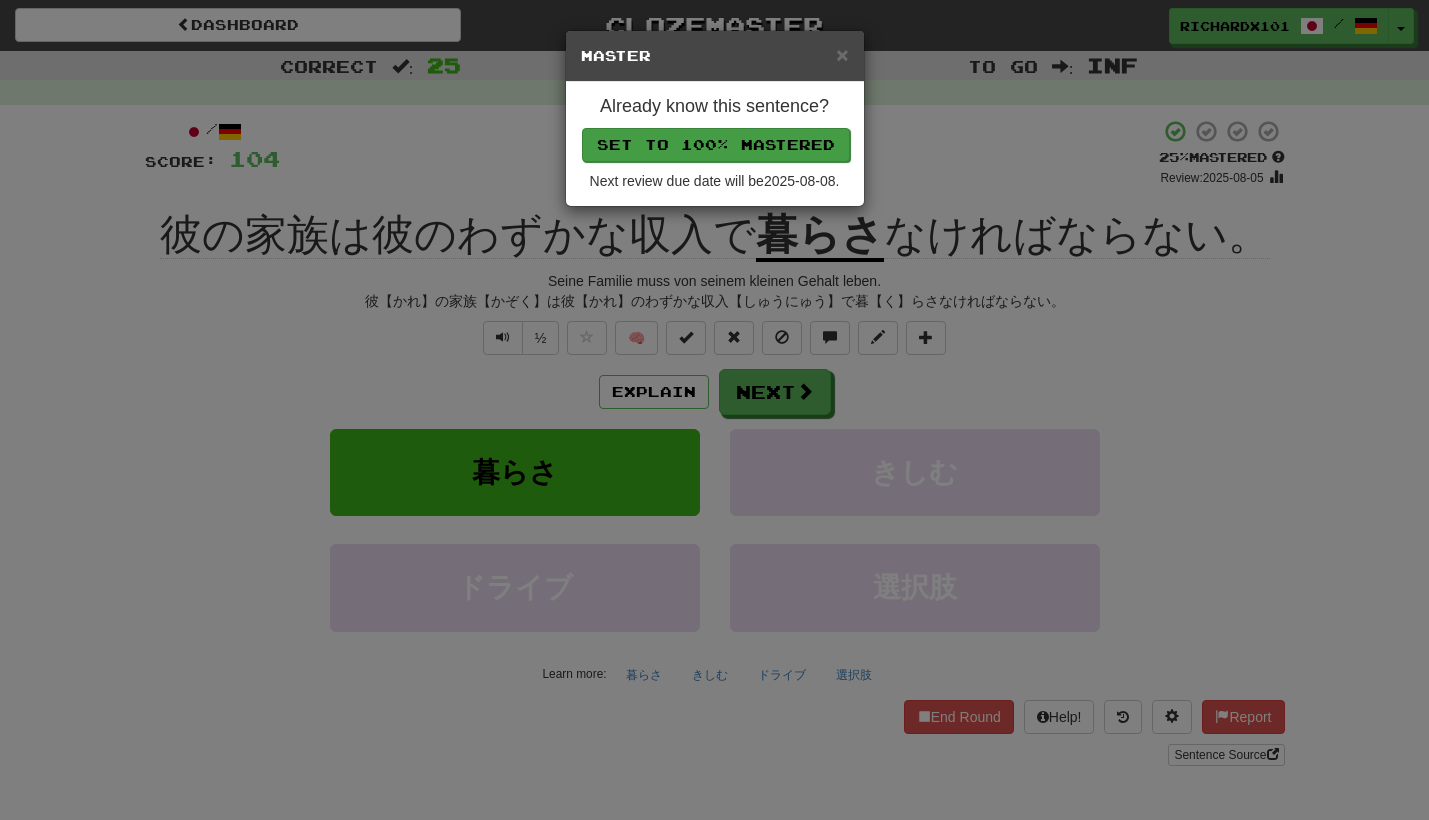 click on "Set to 100% Mastered" at bounding box center [716, 145] 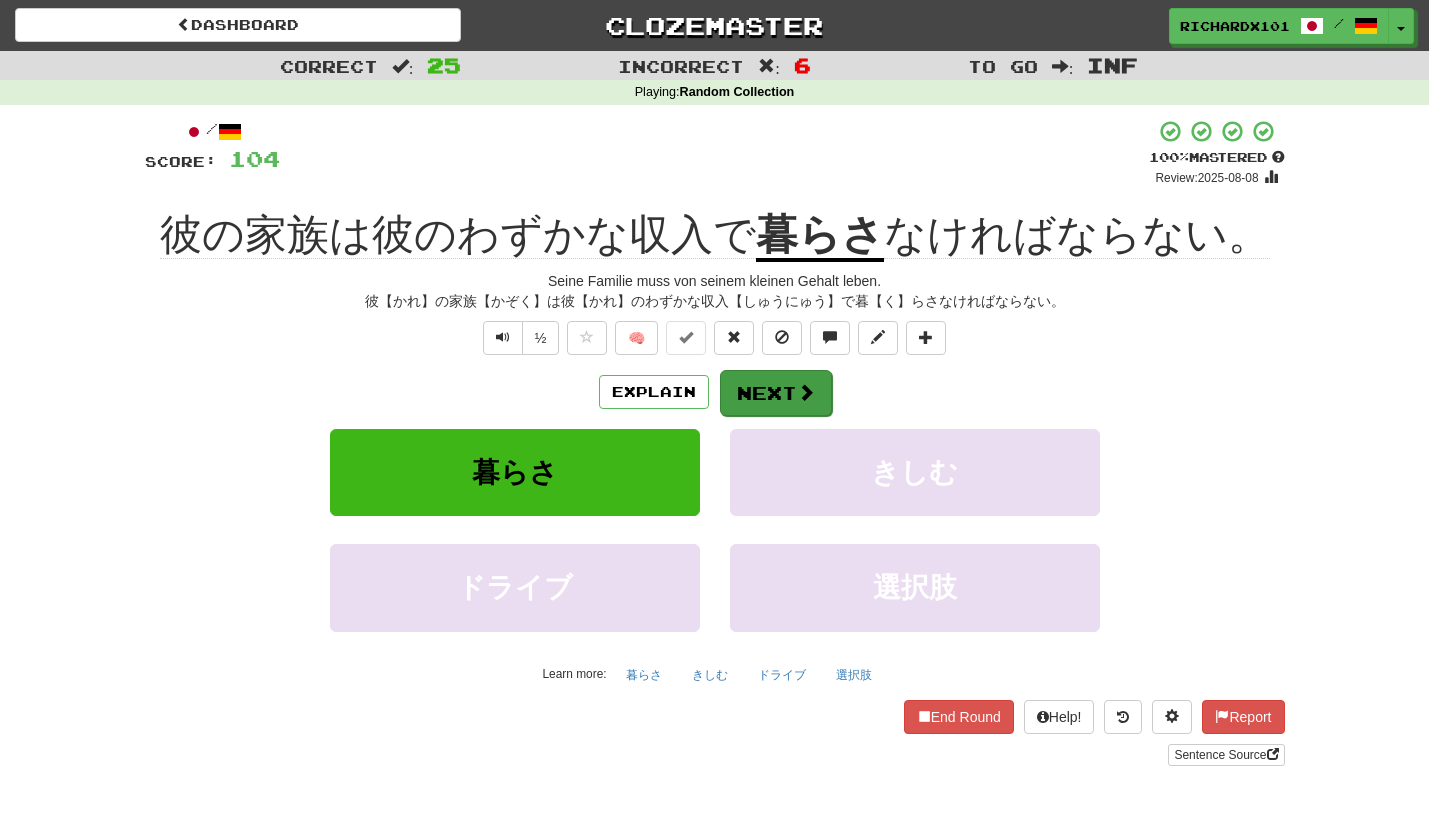click on "Next" at bounding box center [776, 393] 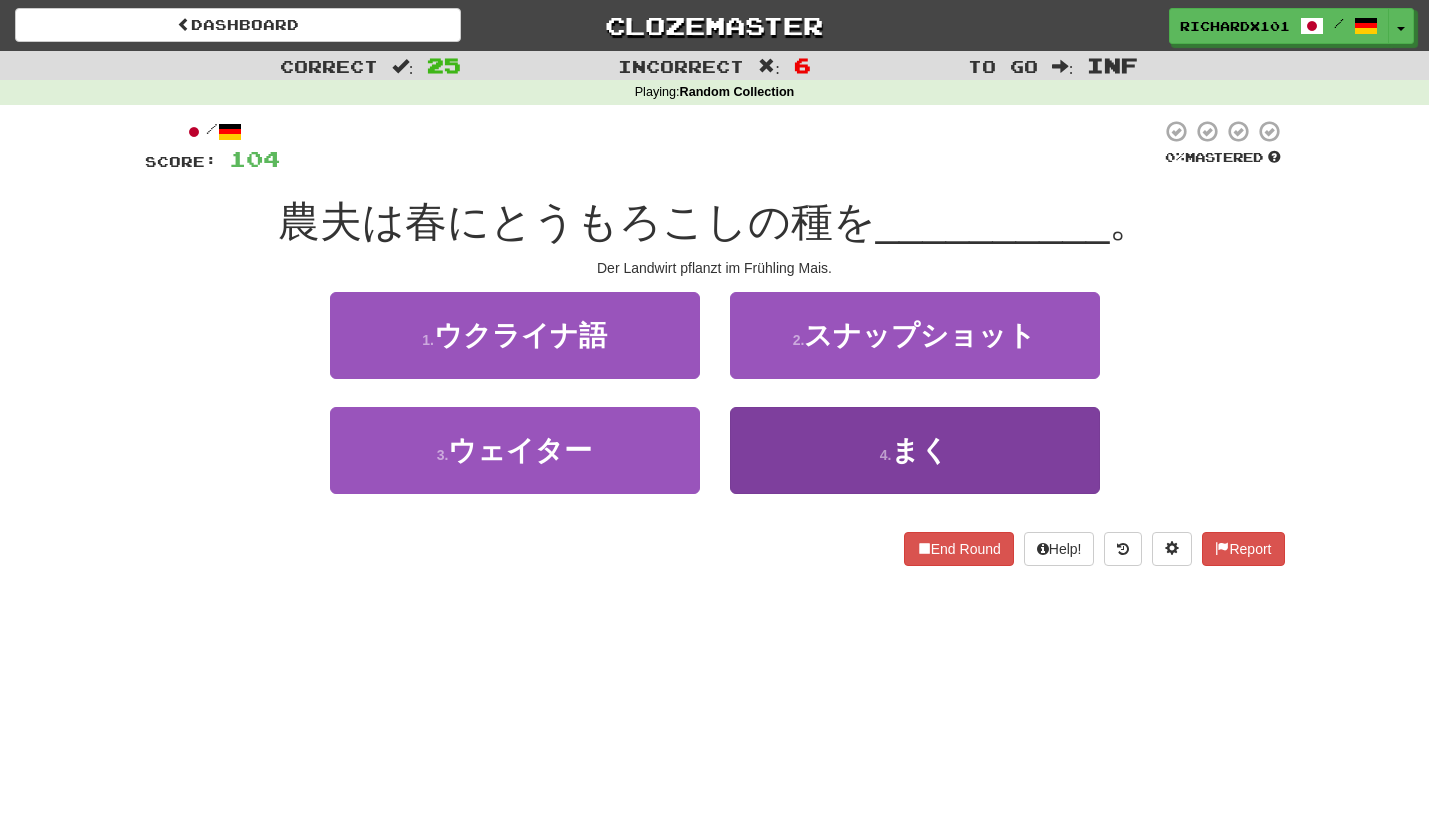 click on "4 .  まく" at bounding box center (915, 450) 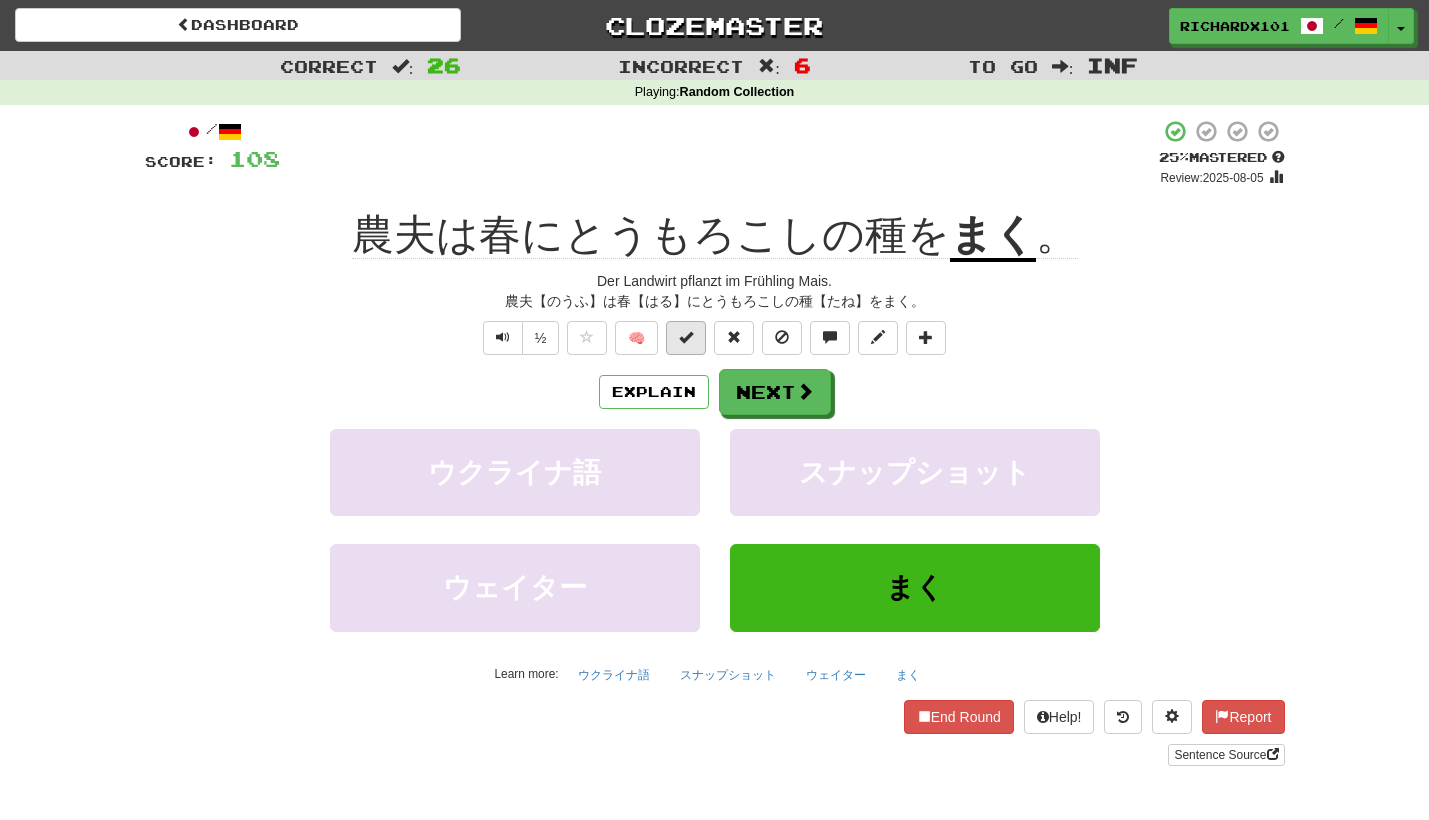 click at bounding box center [686, 338] 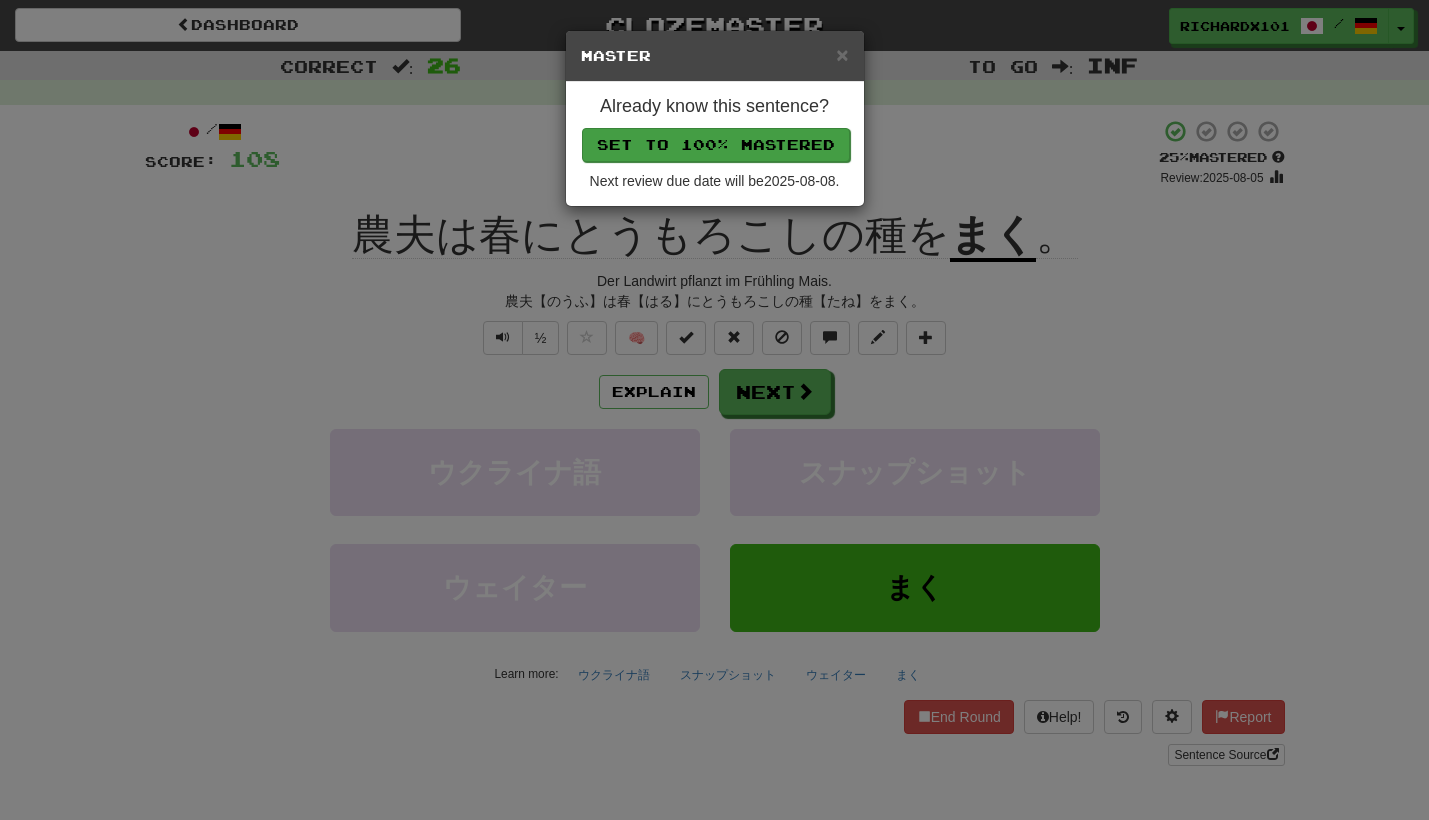 click on "Set to 100% Mastered" at bounding box center (716, 145) 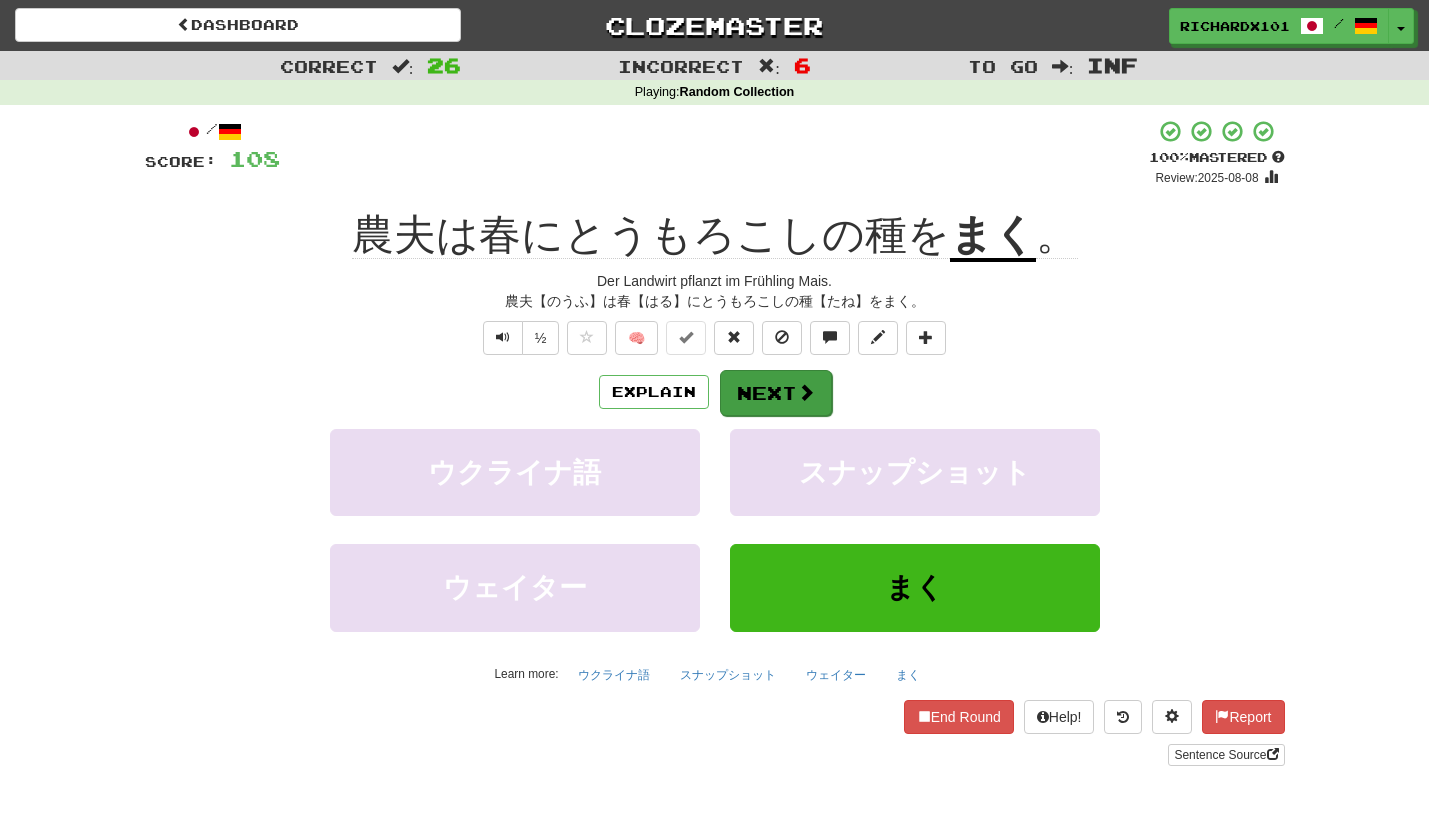 click on "Next" at bounding box center [776, 393] 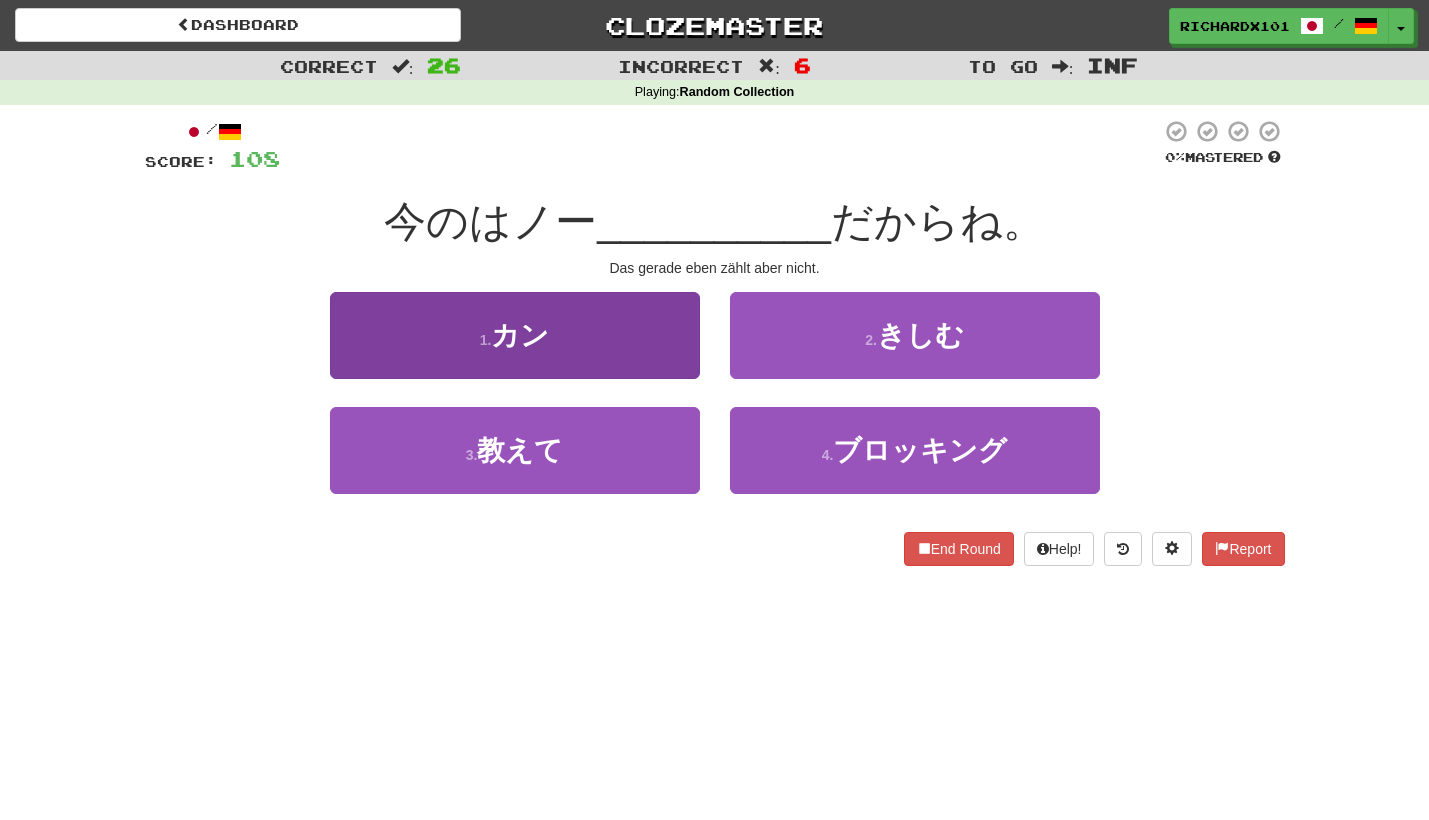 click on "1 .  カン" at bounding box center (515, 335) 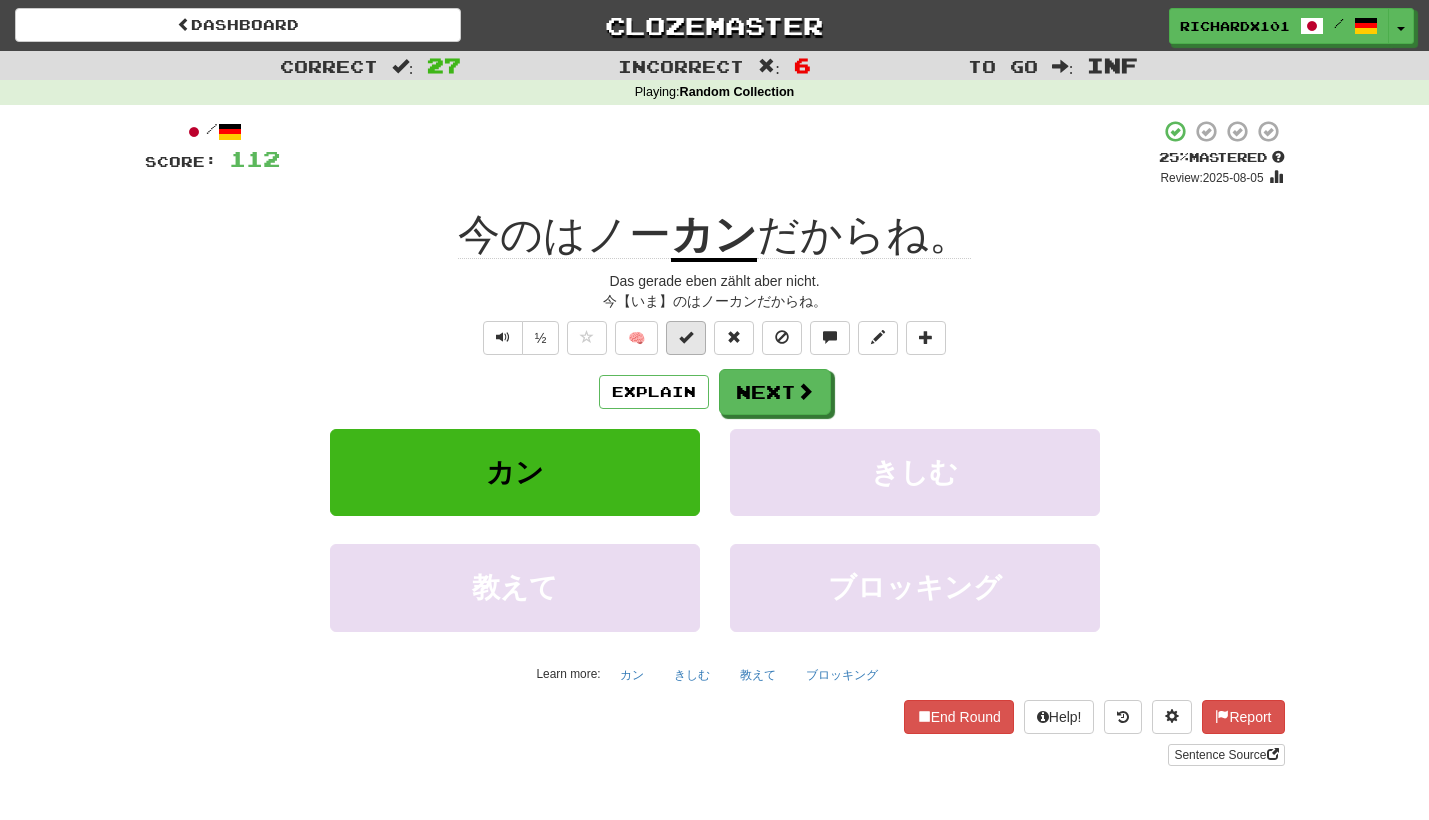 click at bounding box center (686, 337) 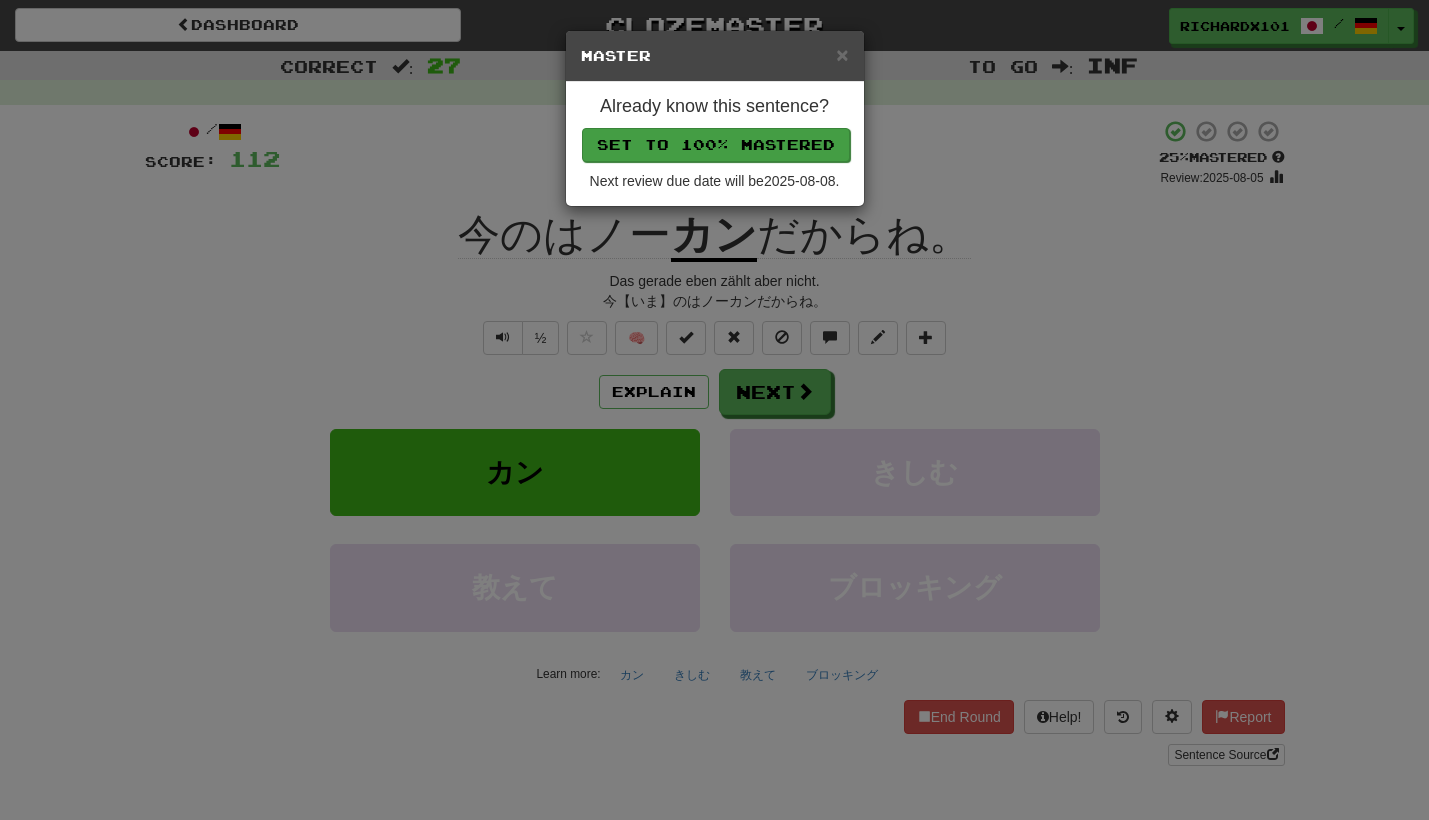 click on "Set to 100% Mastered" at bounding box center [716, 145] 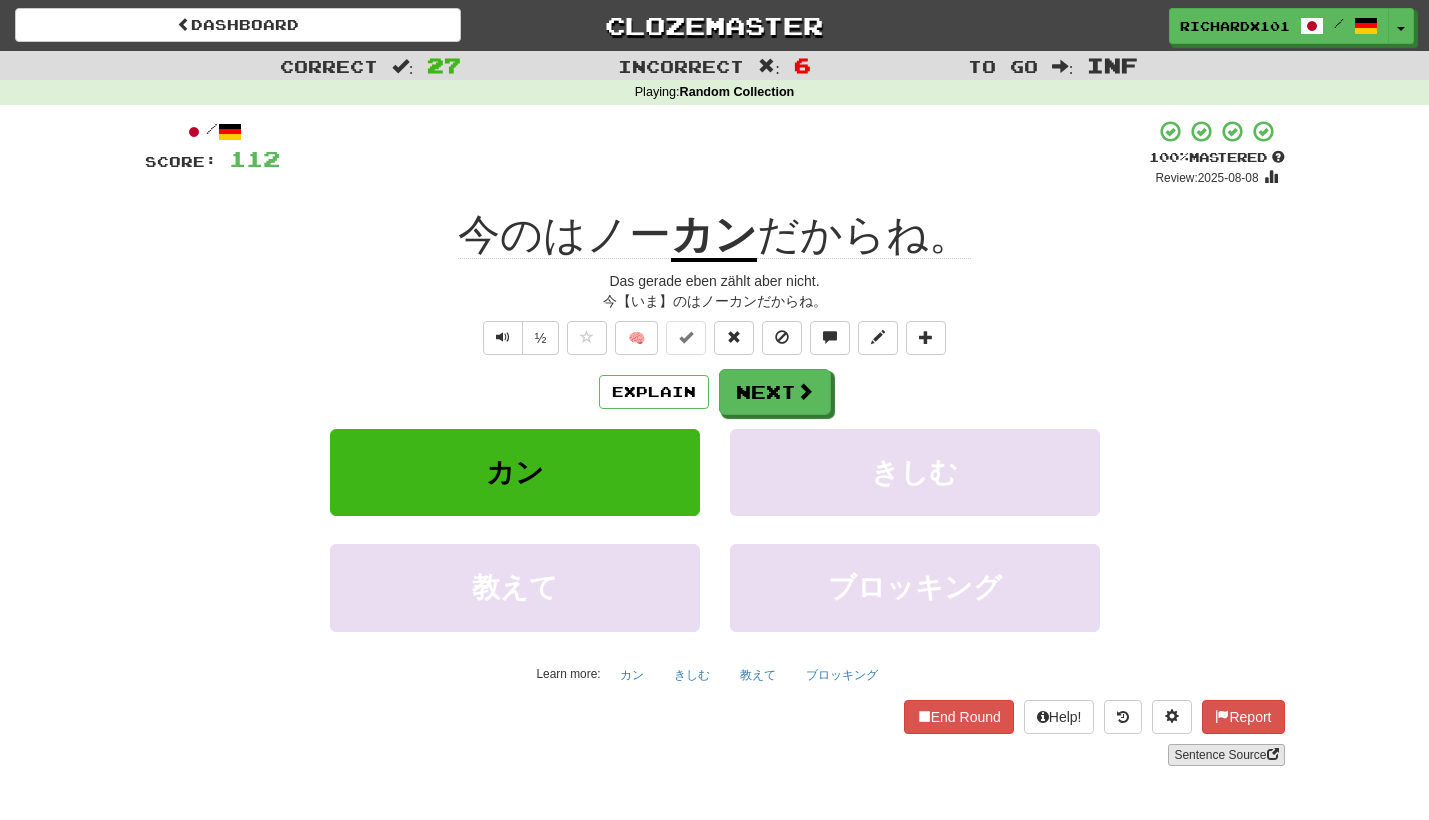 click on "Sentence Source" at bounding box center [1226, 755] 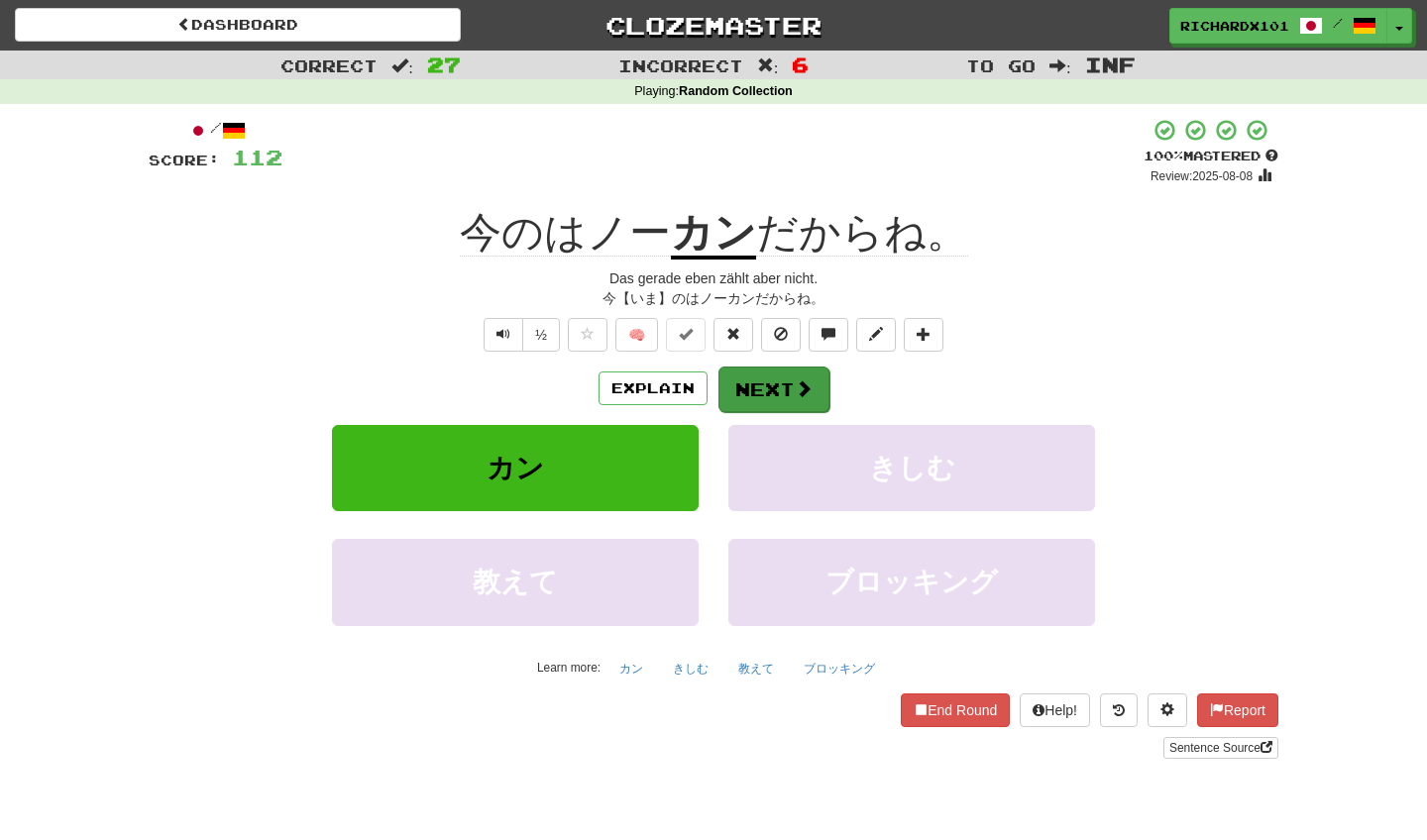 click on "Next" at bounding box center (774, 389) 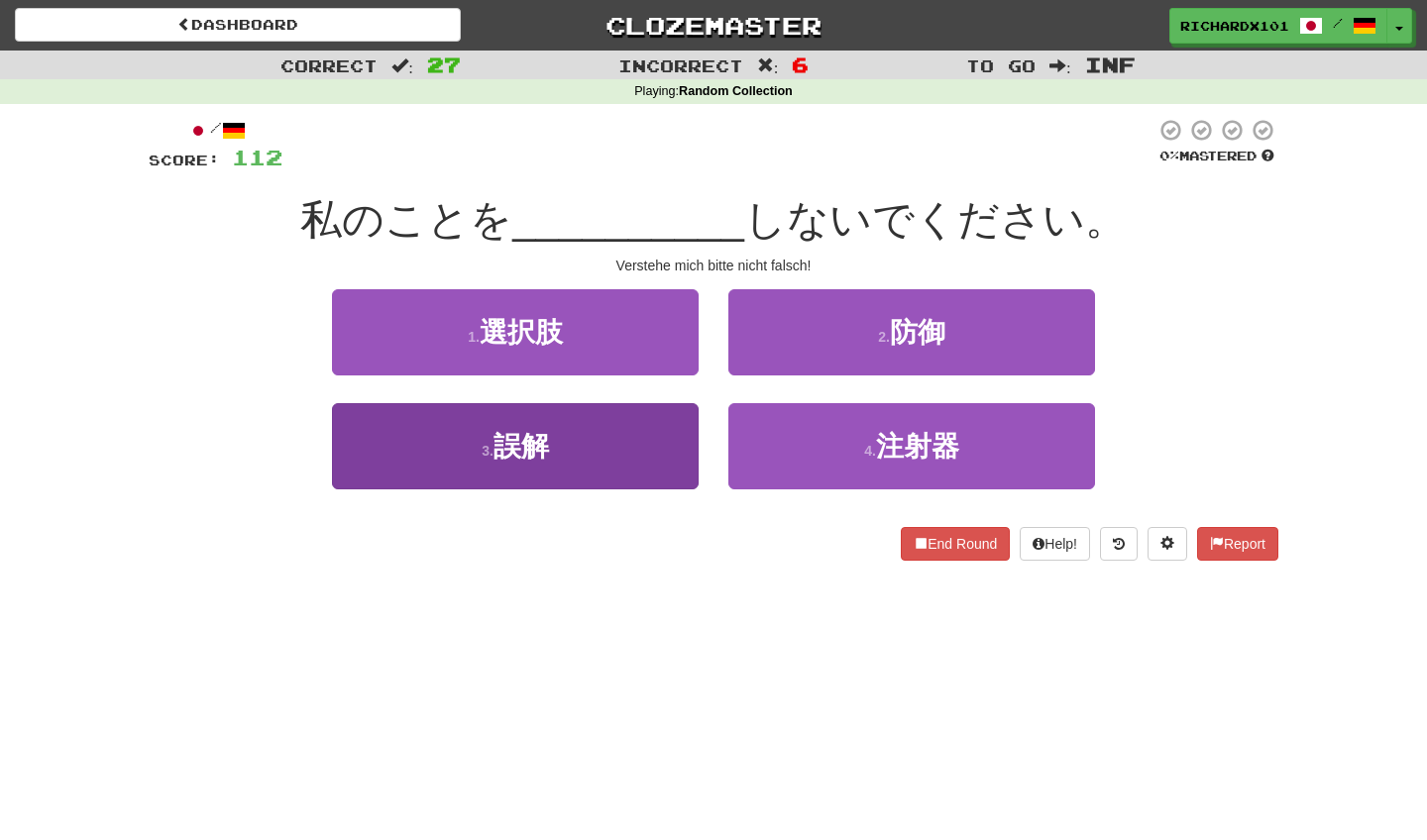 click on "3 .  誤解" at bounding box center [515, 446] 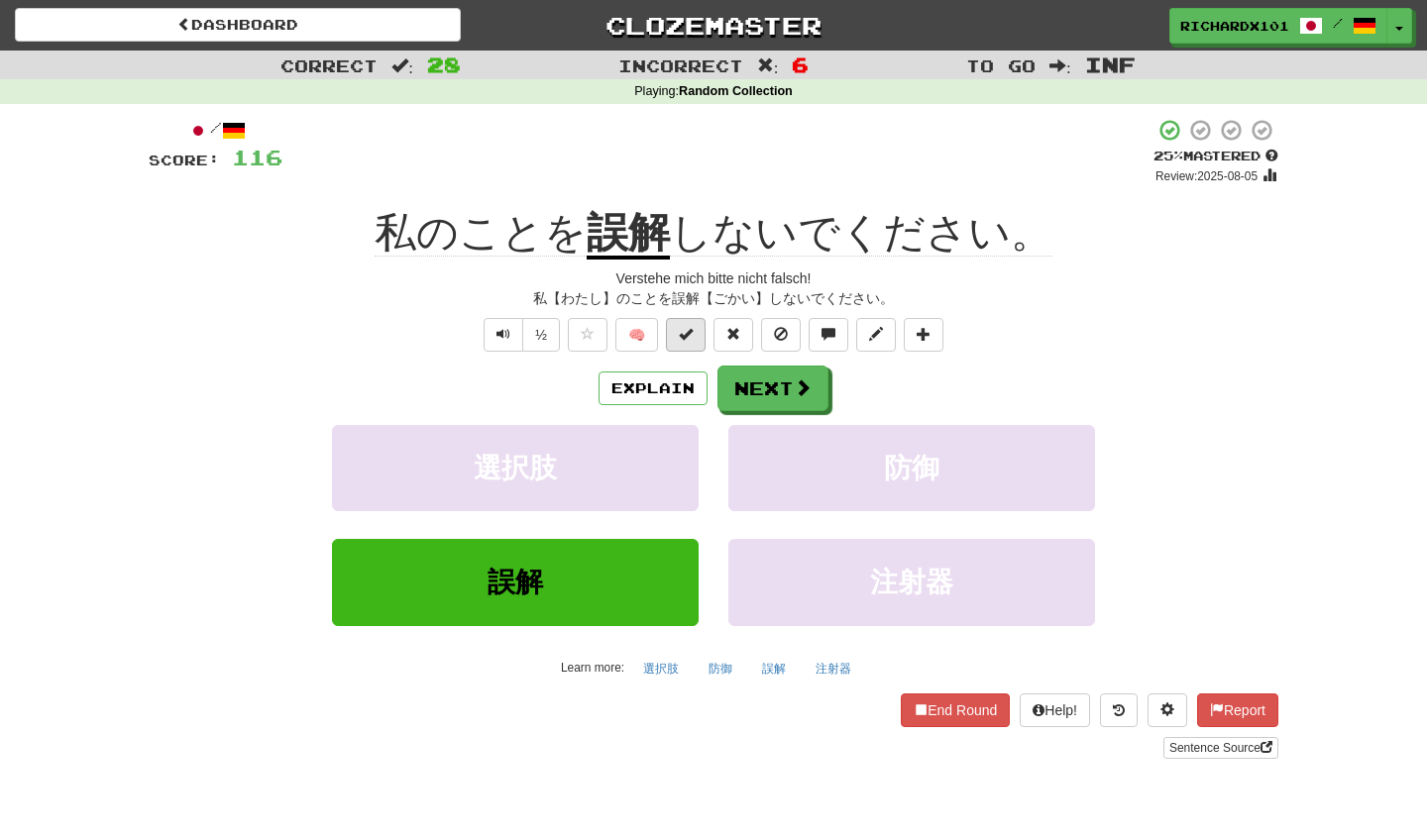click at bounding box center (686, 334) 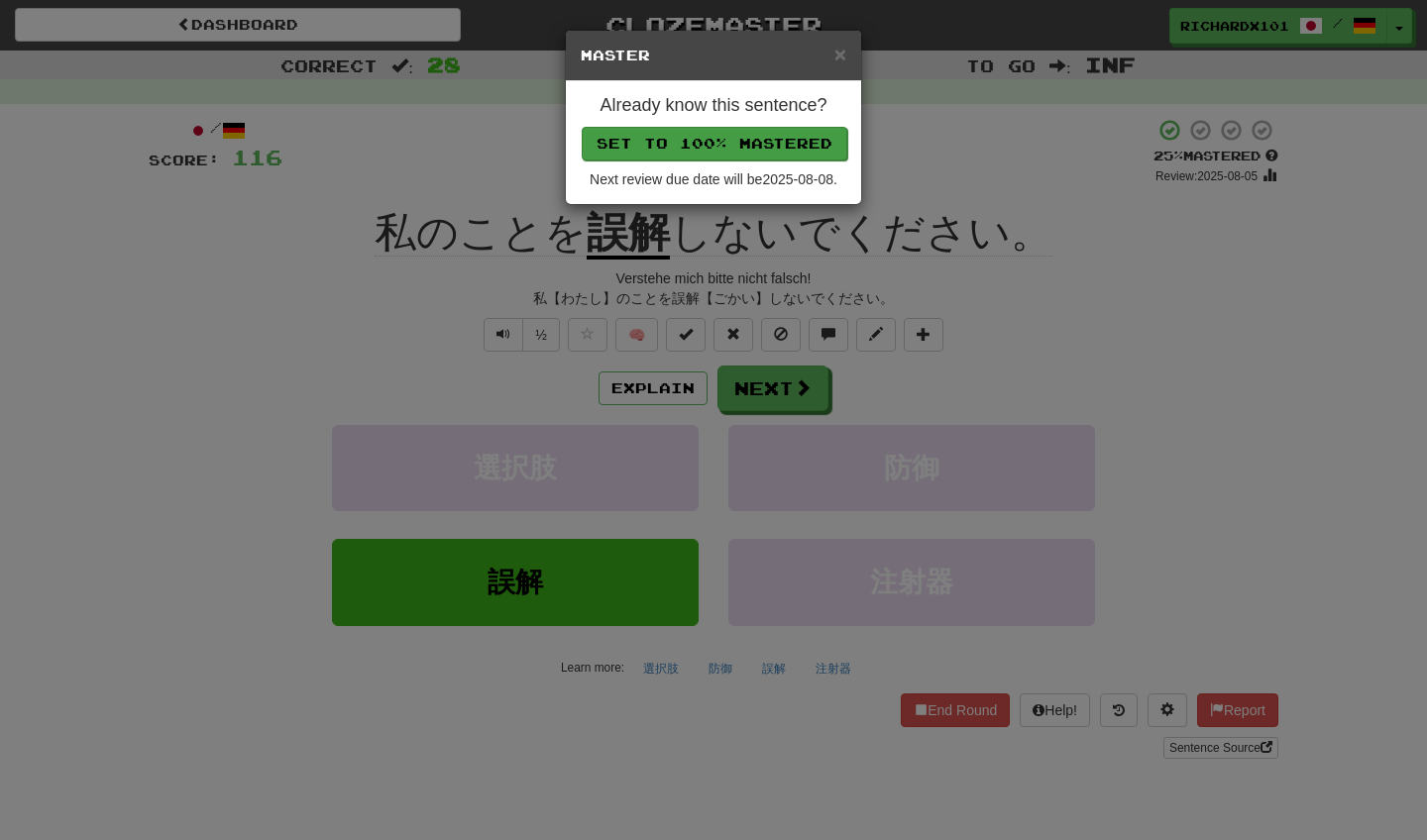 click on "Set to 100% Mastered" at bounding box center [714, 144] 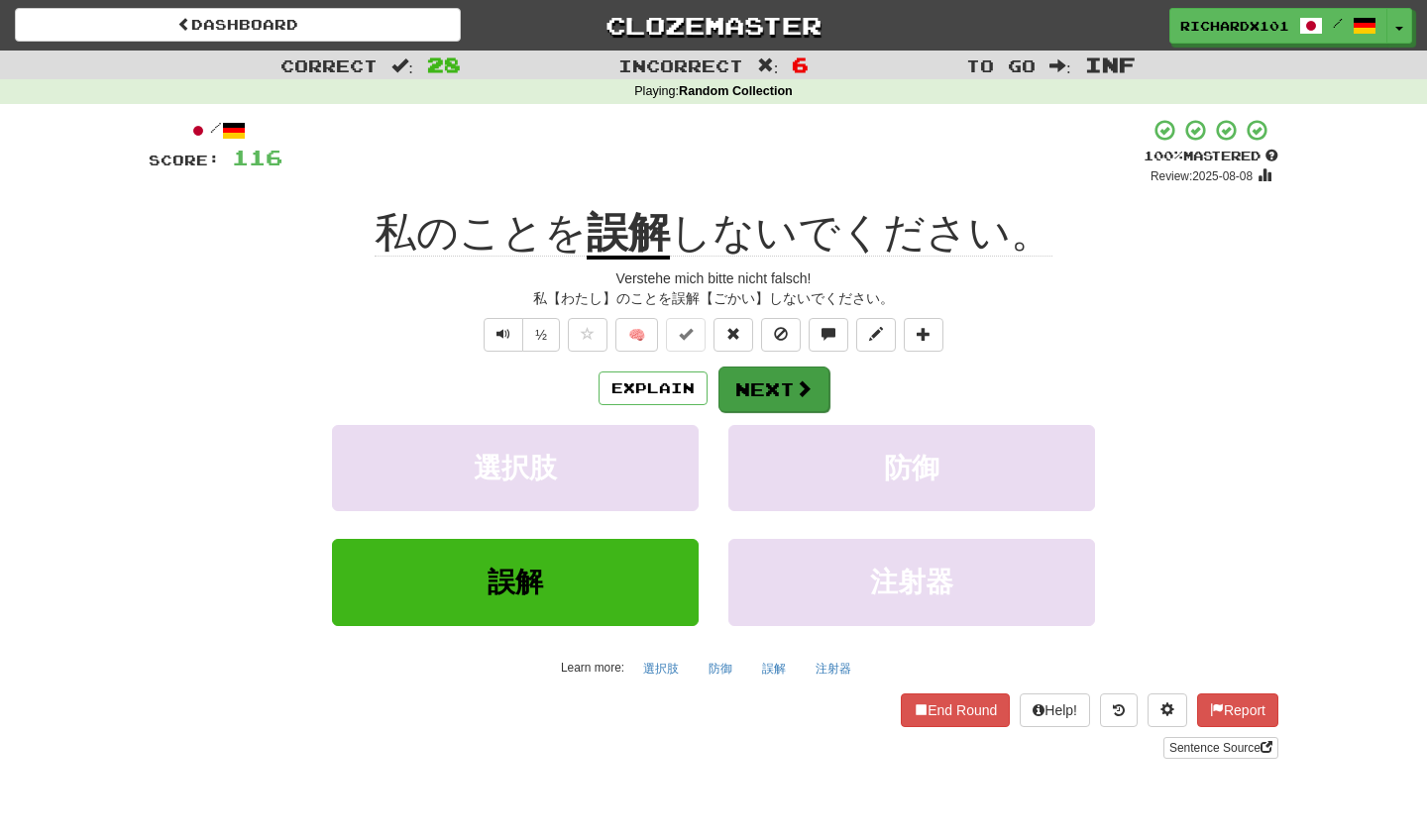 click on "Next" at bounding box center [774, 389] 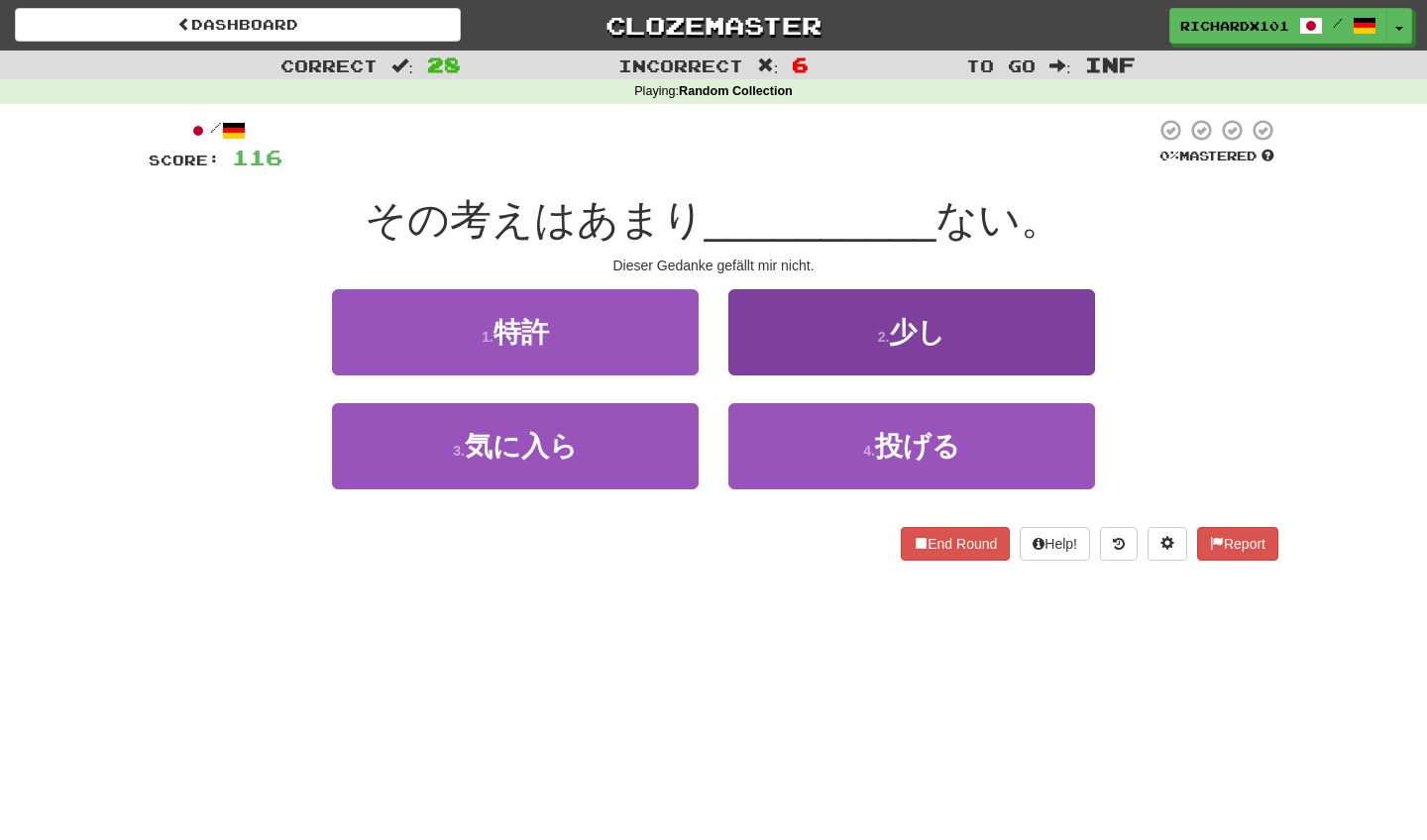 click on "2 .  少し" at bounding box center [912, 332] 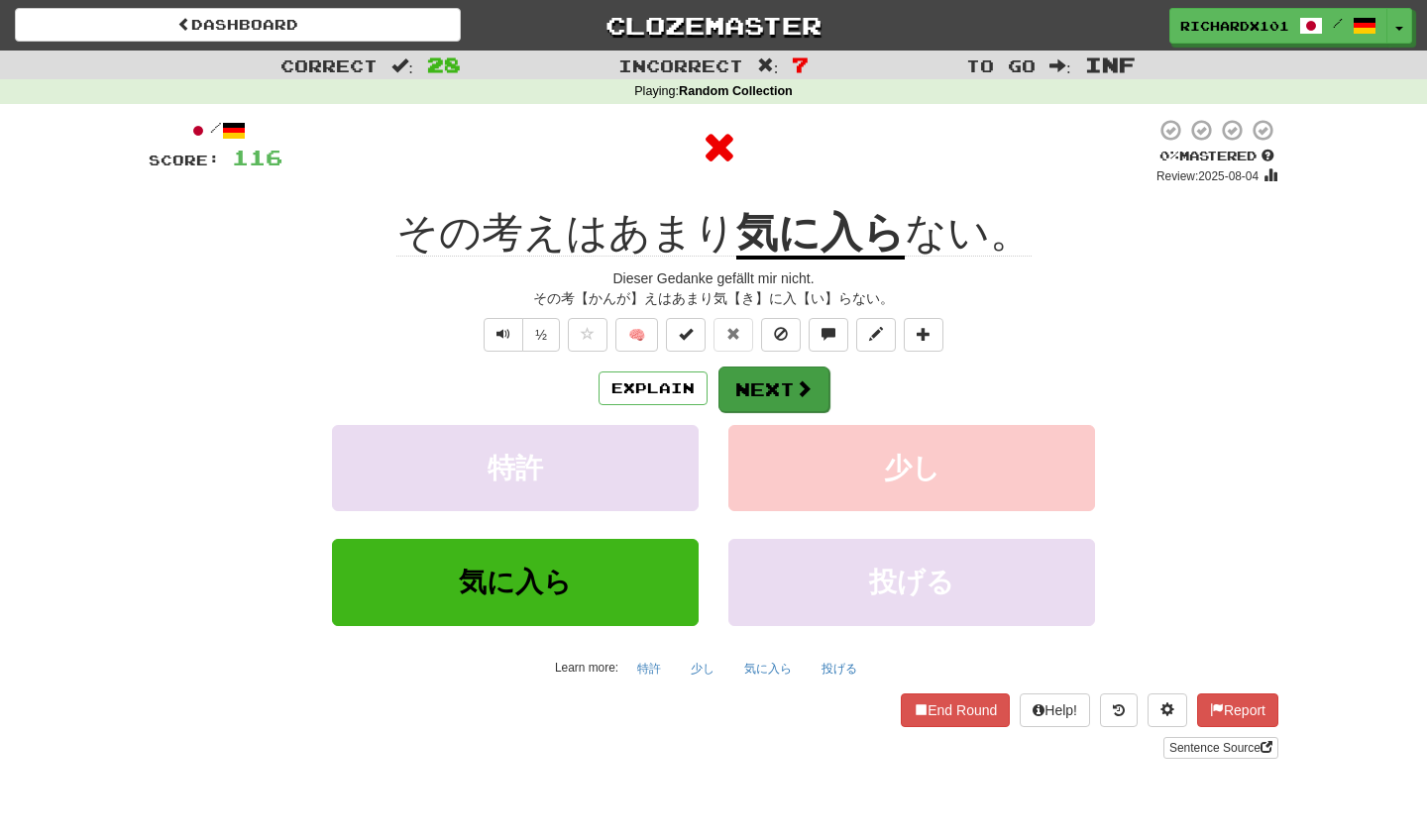 click on "Next" at bounding box center [774, 389] 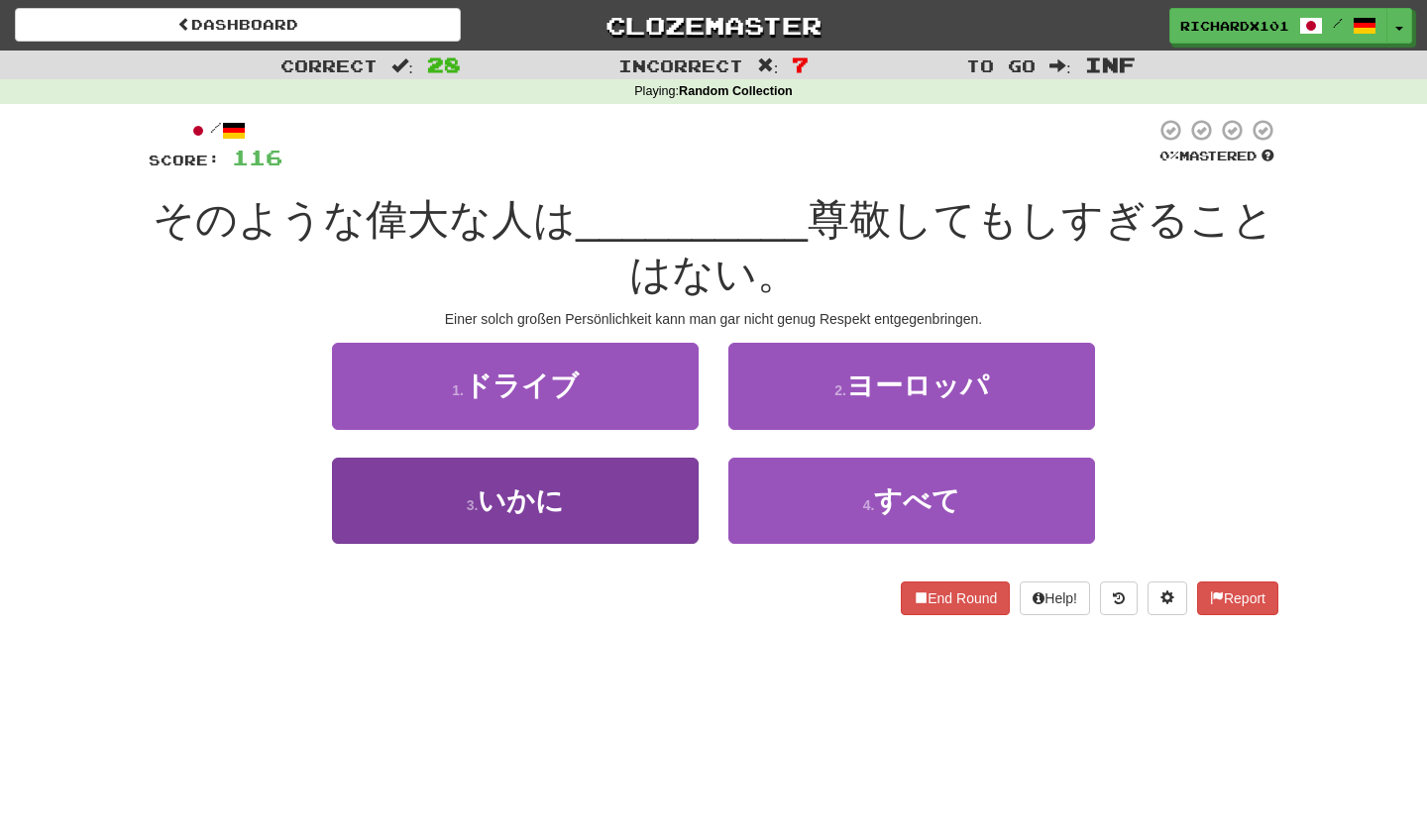click on "3 .  いかに" at bounding box center (515, 500) 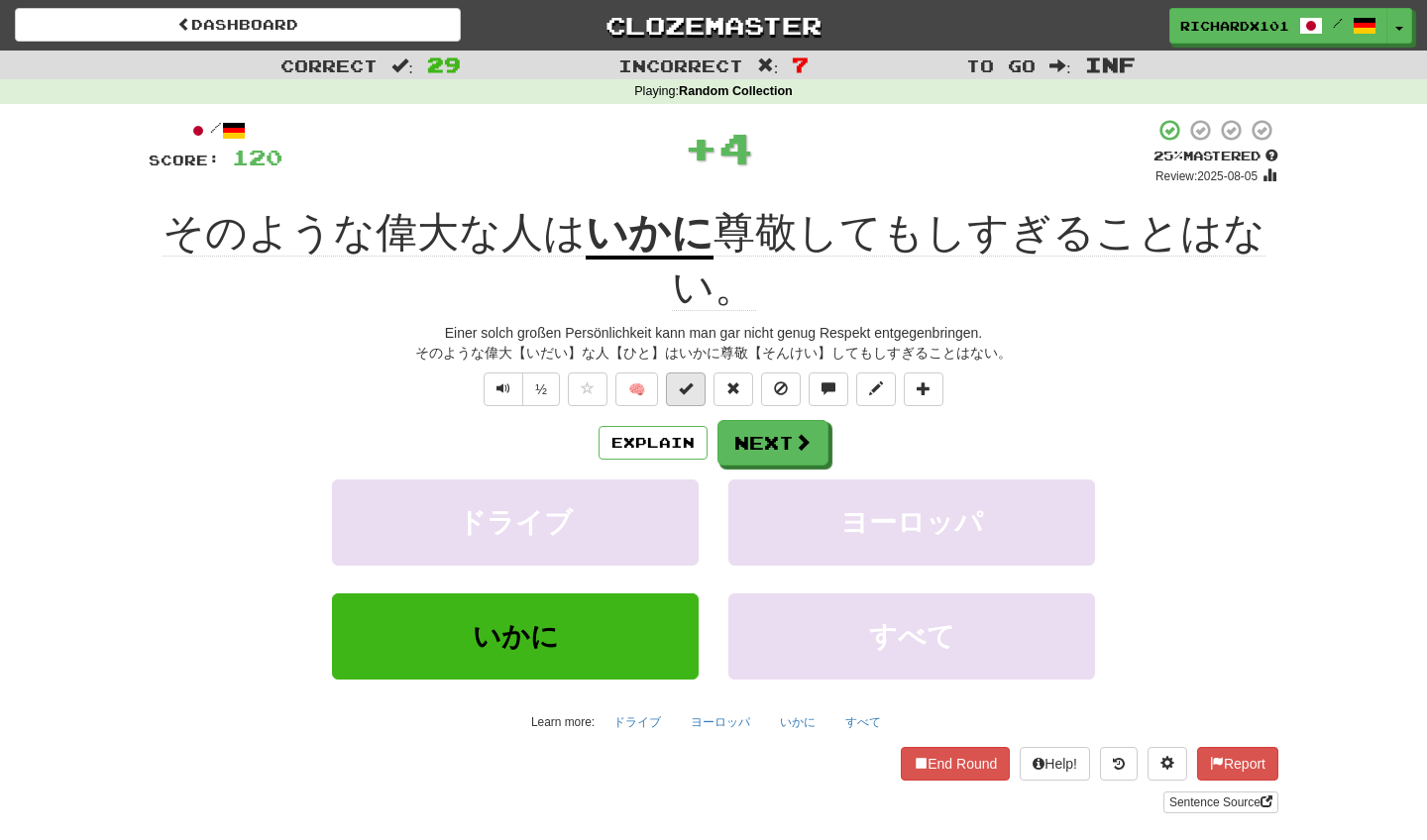 click at bounding box center (686, 389) 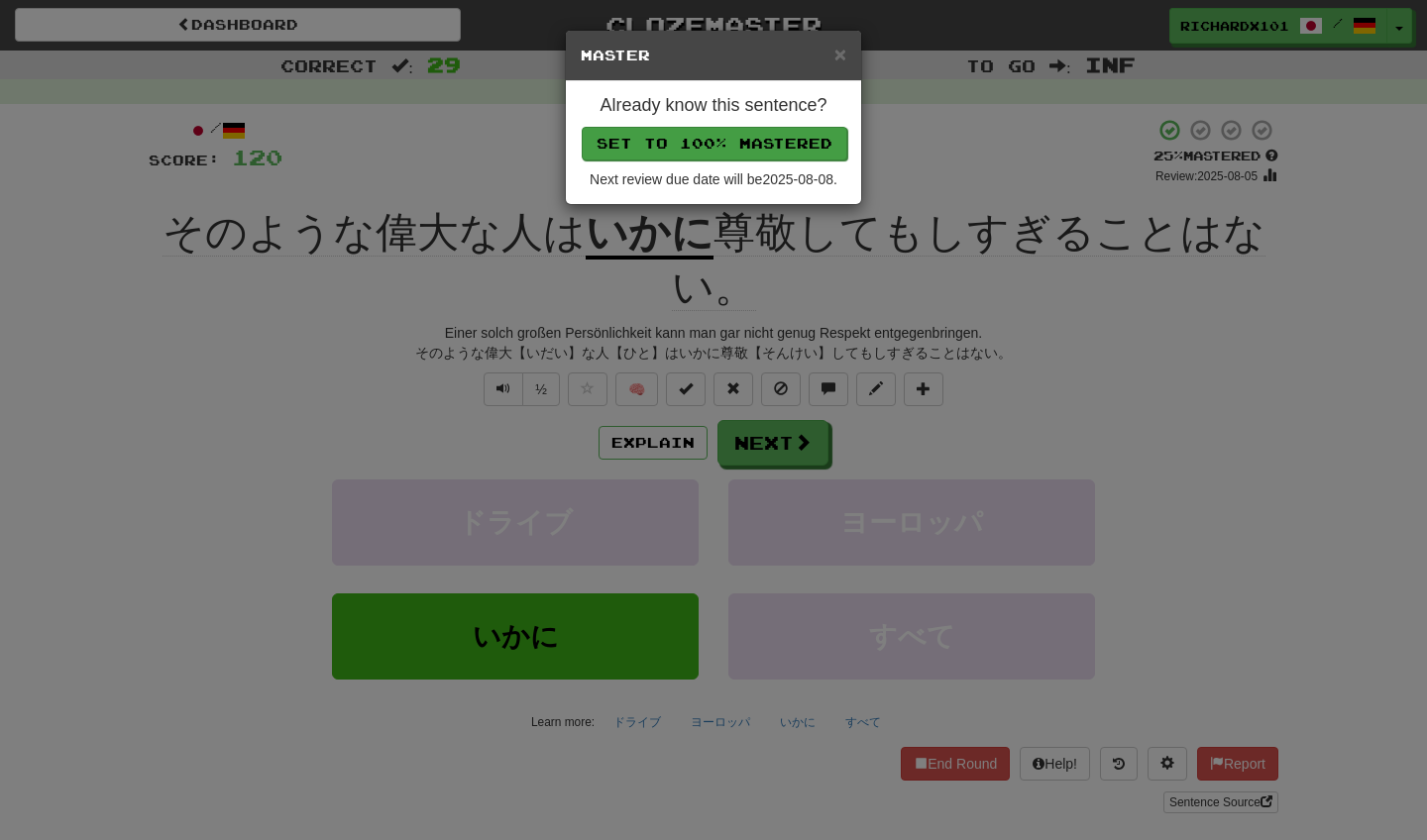 click on "Set to 100% Mastered" at bounding box center [714, 144] 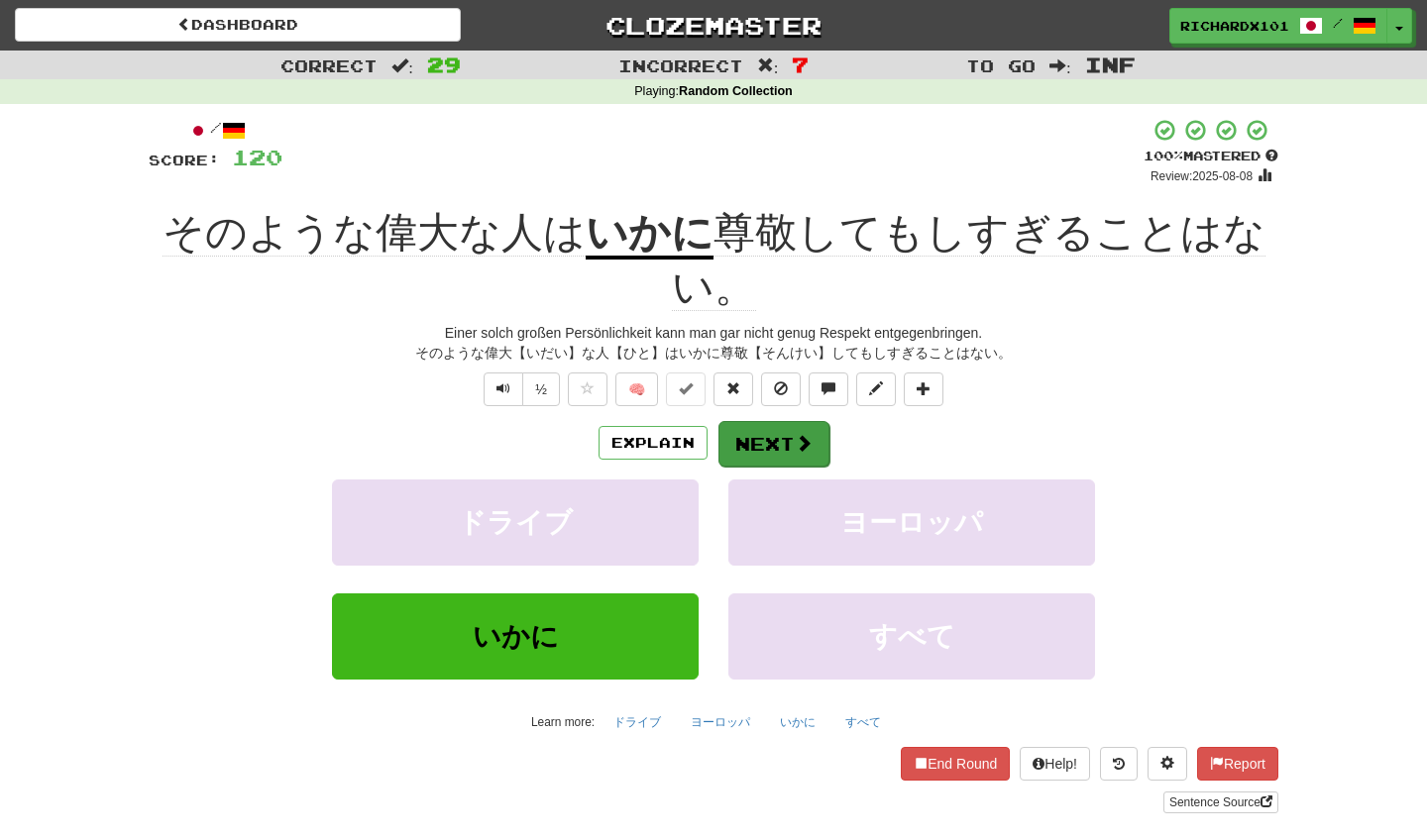 click on "Next" at bounding box center (774, 444) 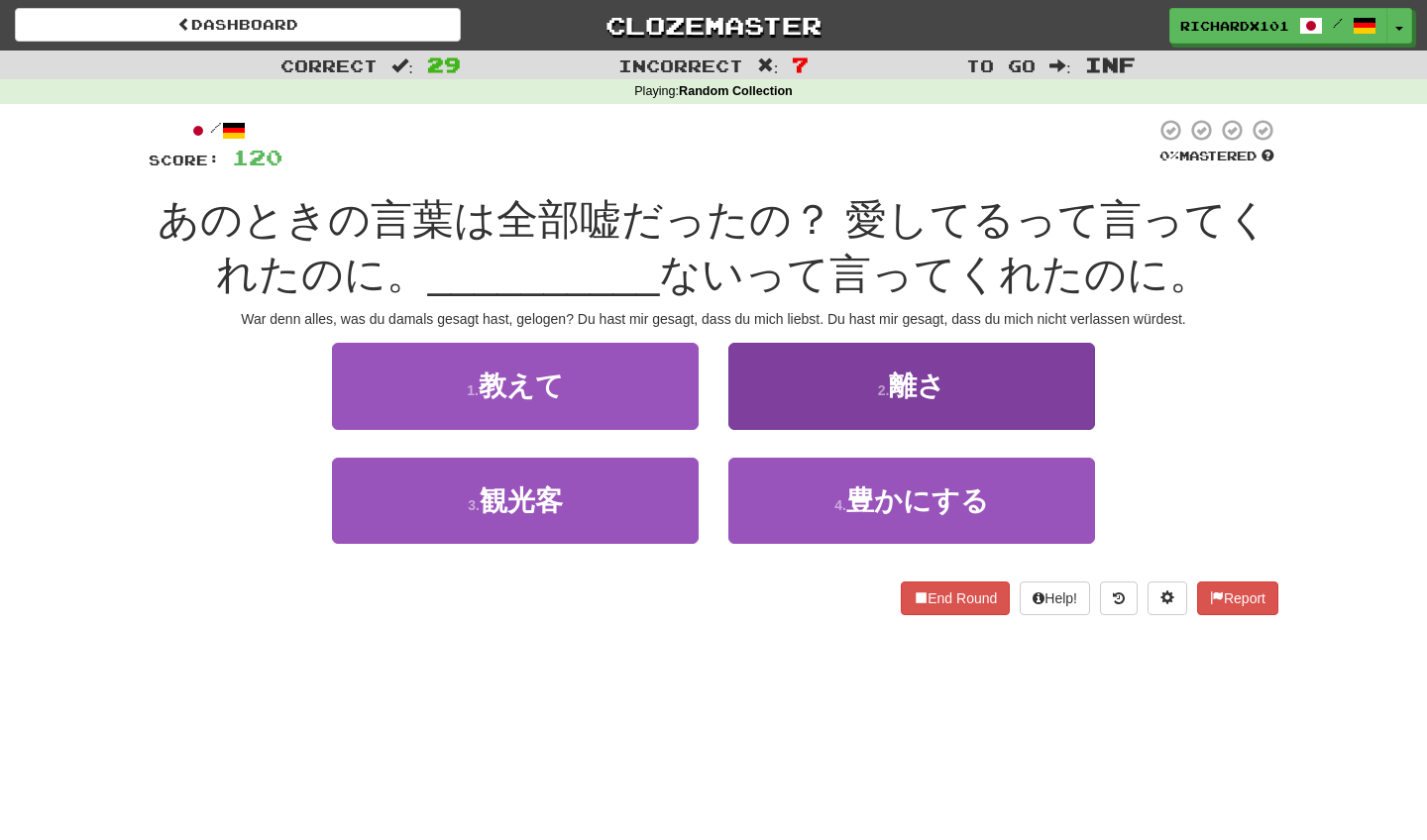 click on "2 .  離さ" at bounding box center [912, 385] 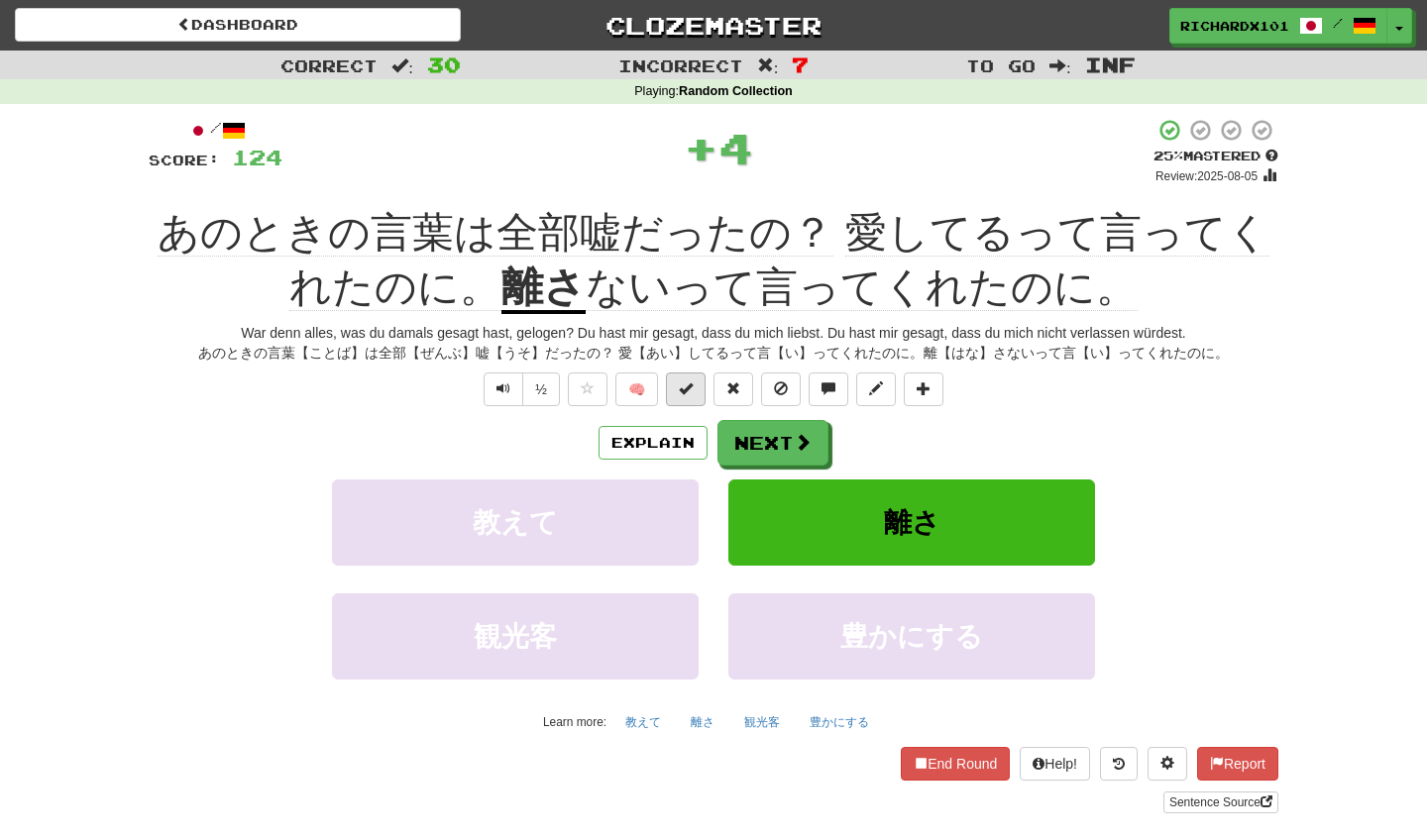 click at bounding box center [686, 388] 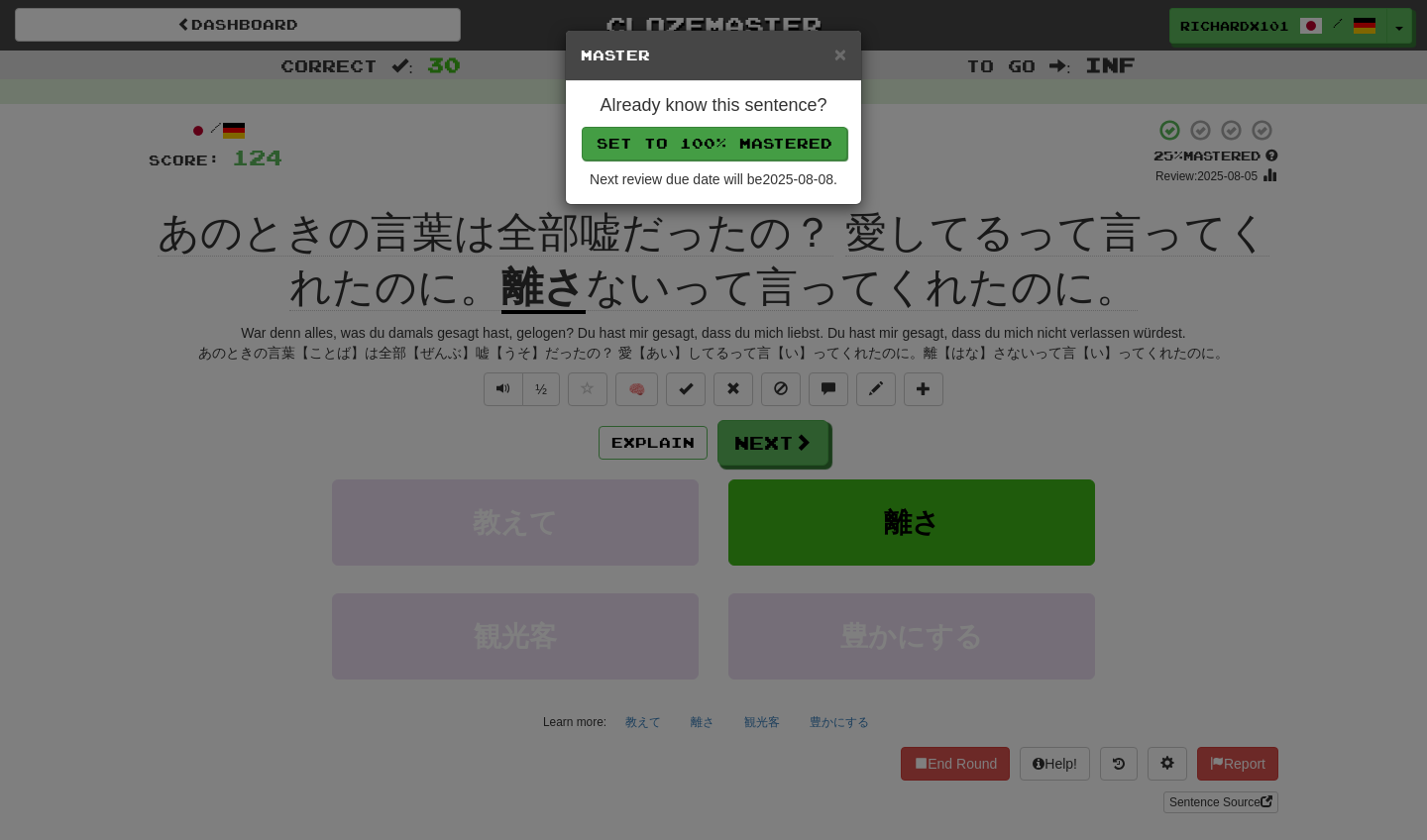 click on "Set to 100% Mastered" at bounding box center [714, 144] 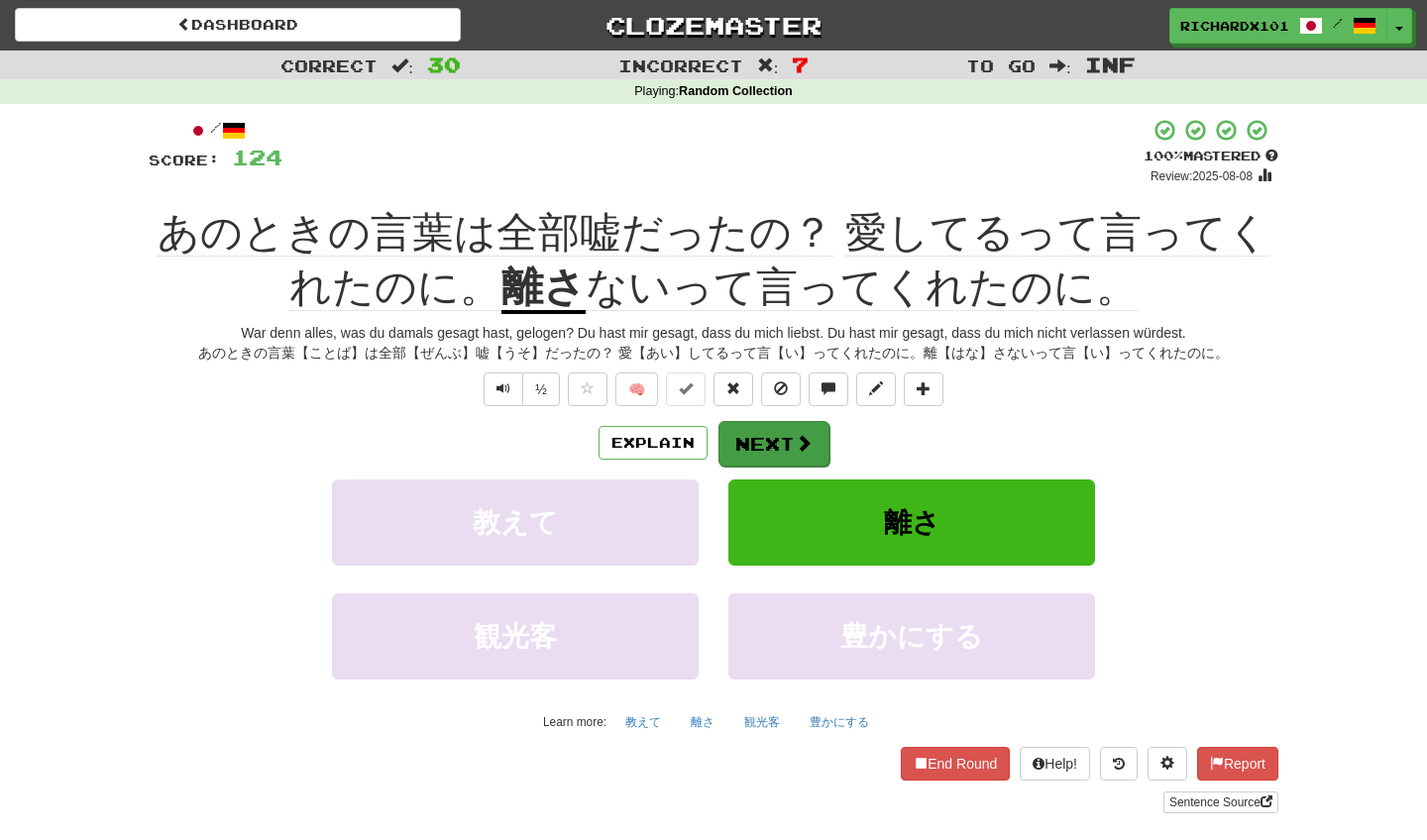 click on "Next" at bounding box center (774, 444) 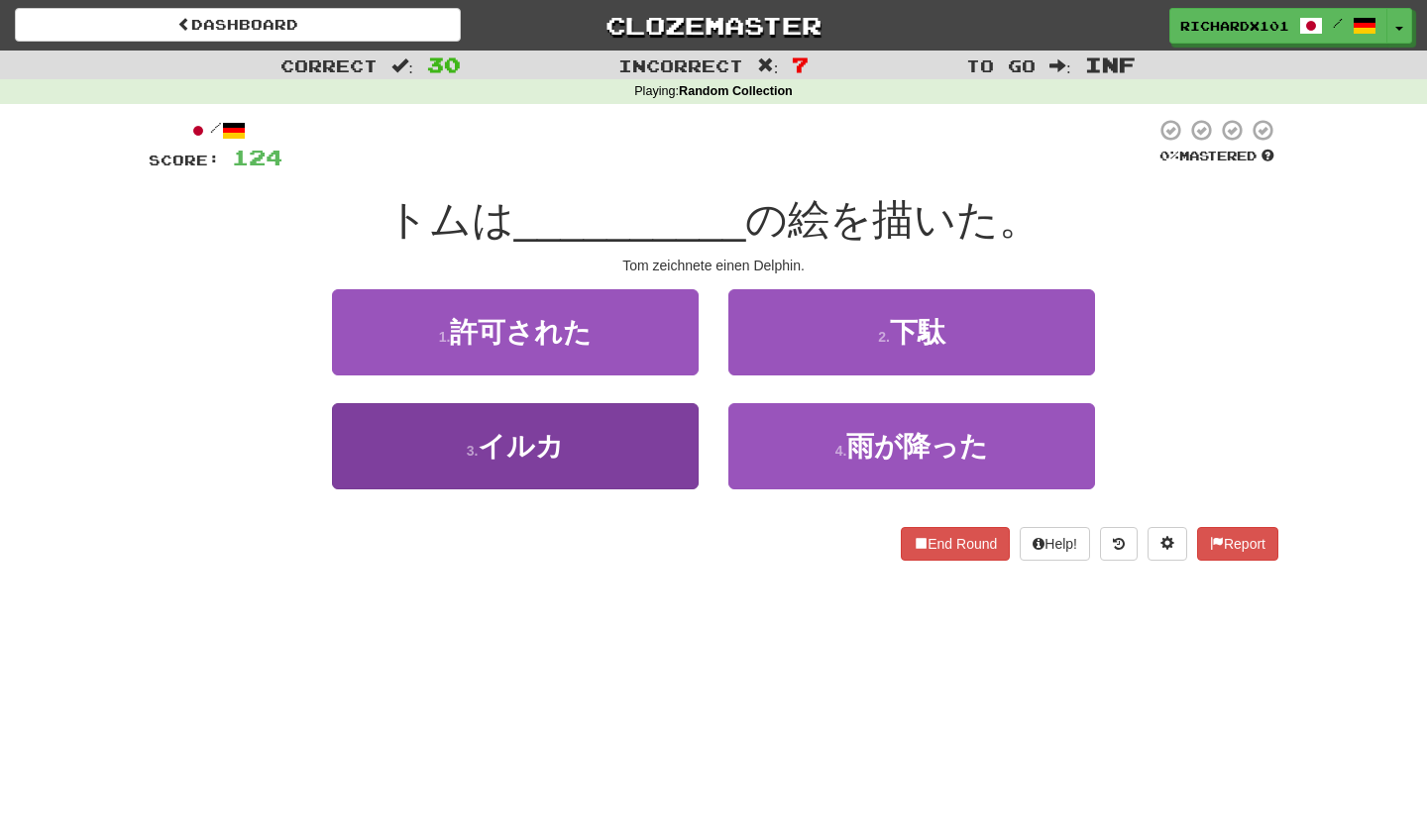 click on "3 .  イルカ" at bounding box center (515, 446) 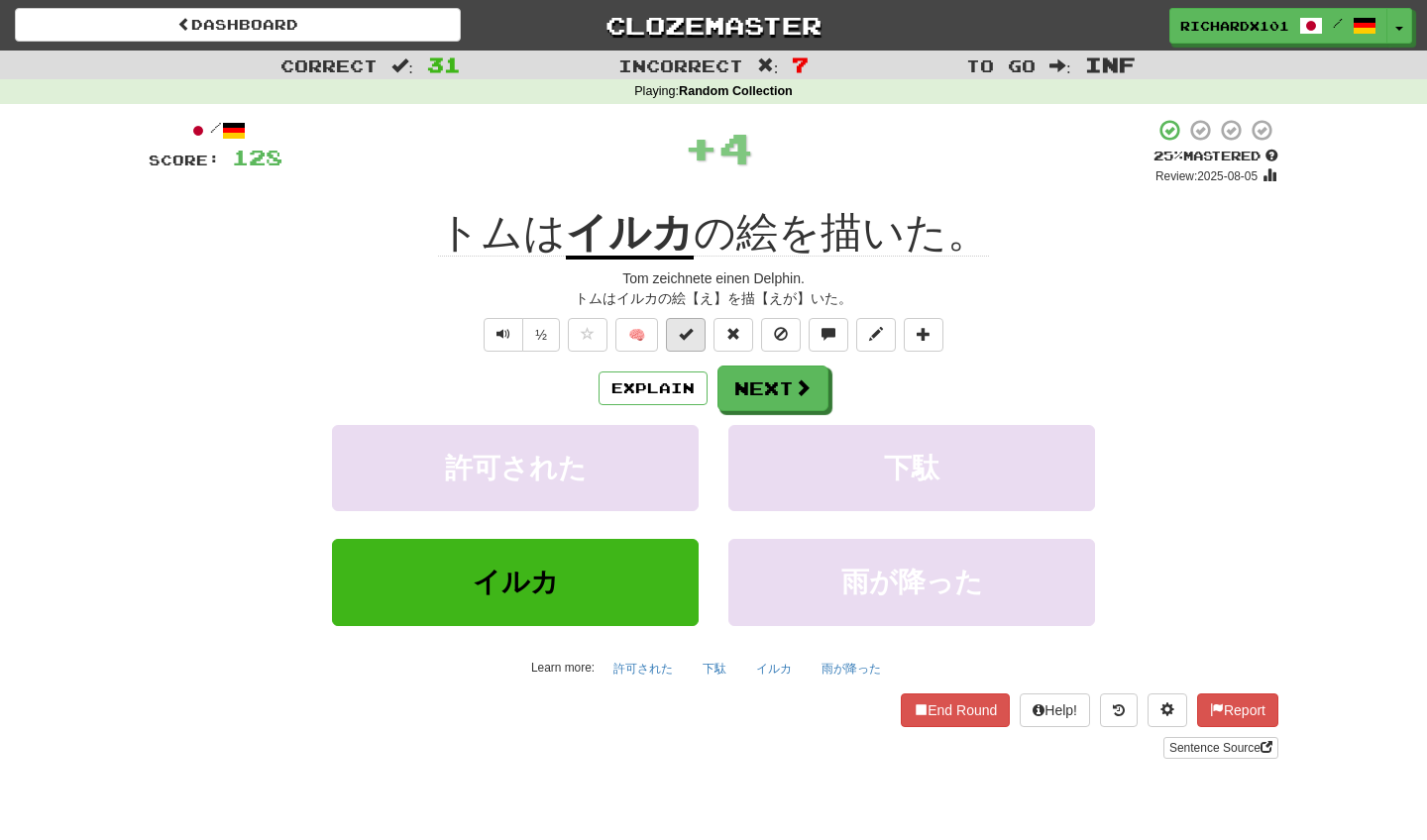 click at bounding box center (686, 334) 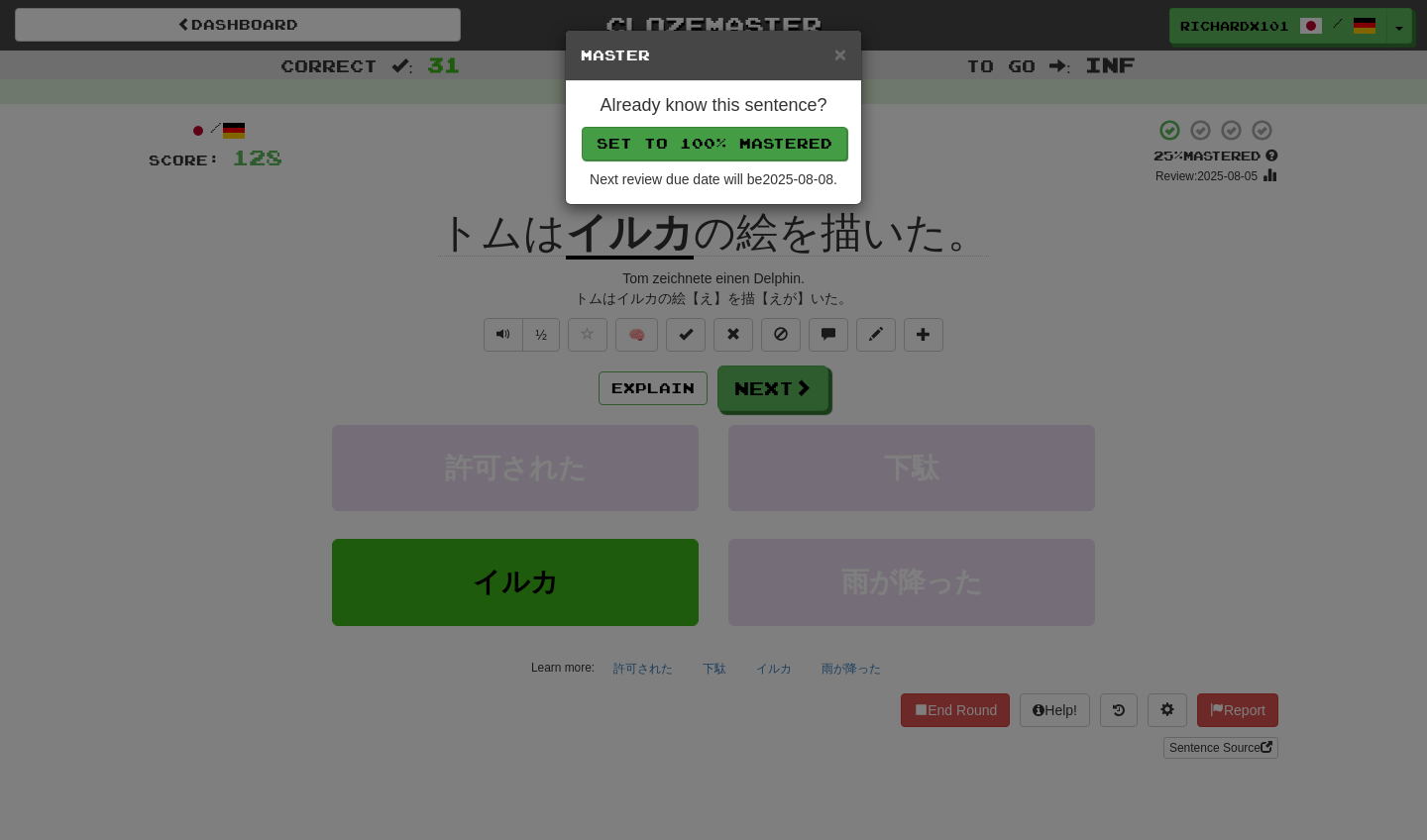 click on "Set to 100% Mastered" at bounding box center (714, 144) 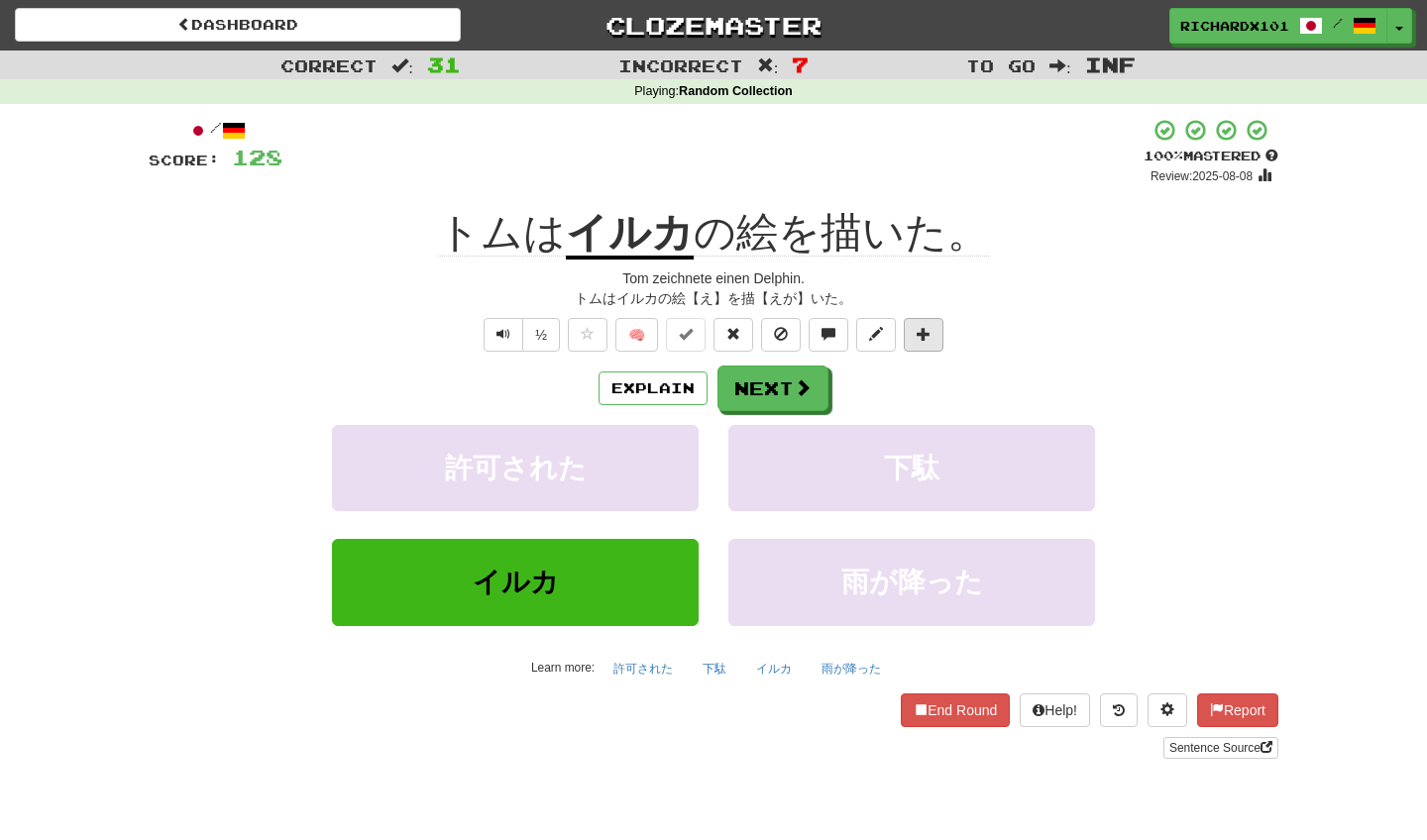 click at bounding box center [924, 335] 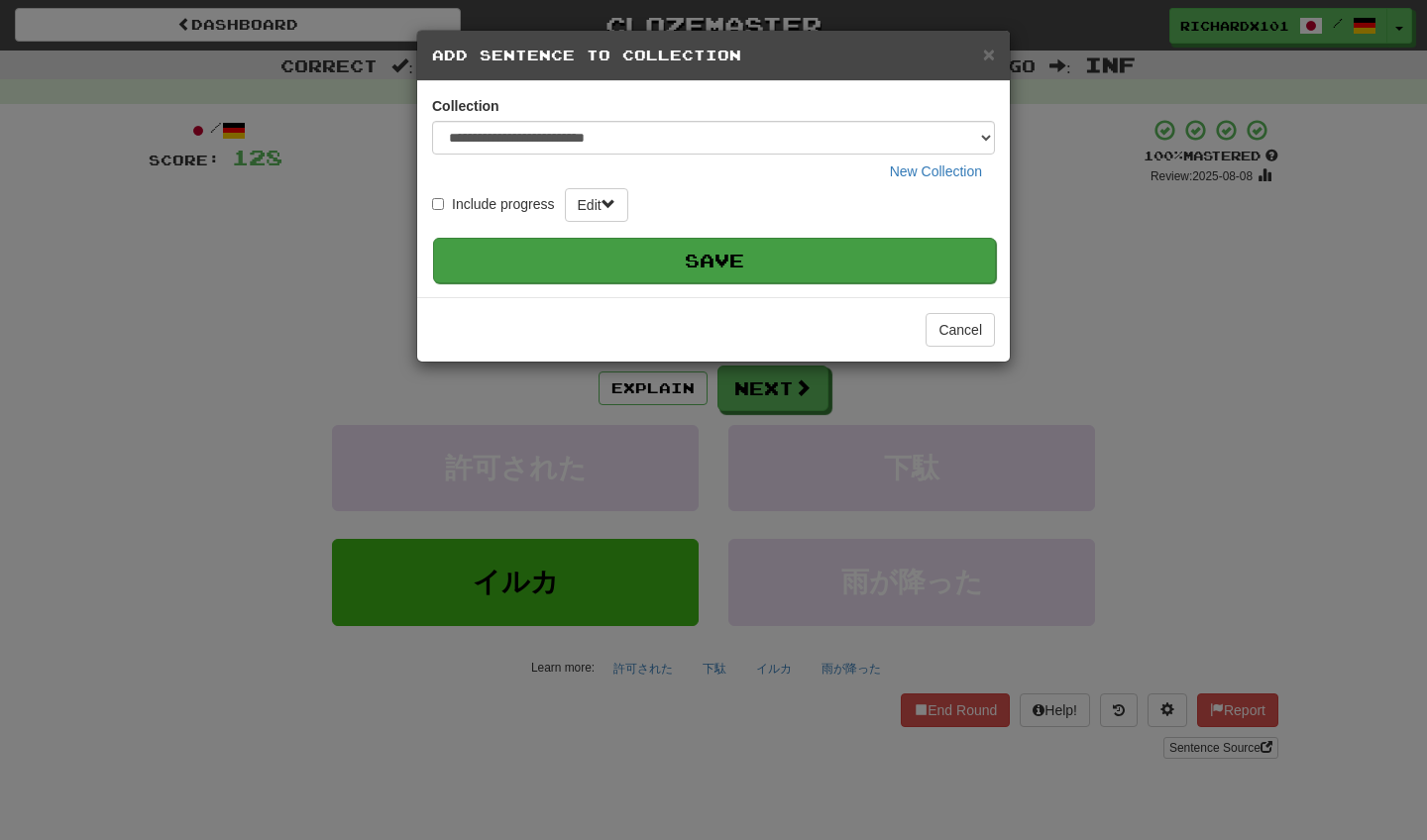 click on "Save" at bounding box center (714, 261) 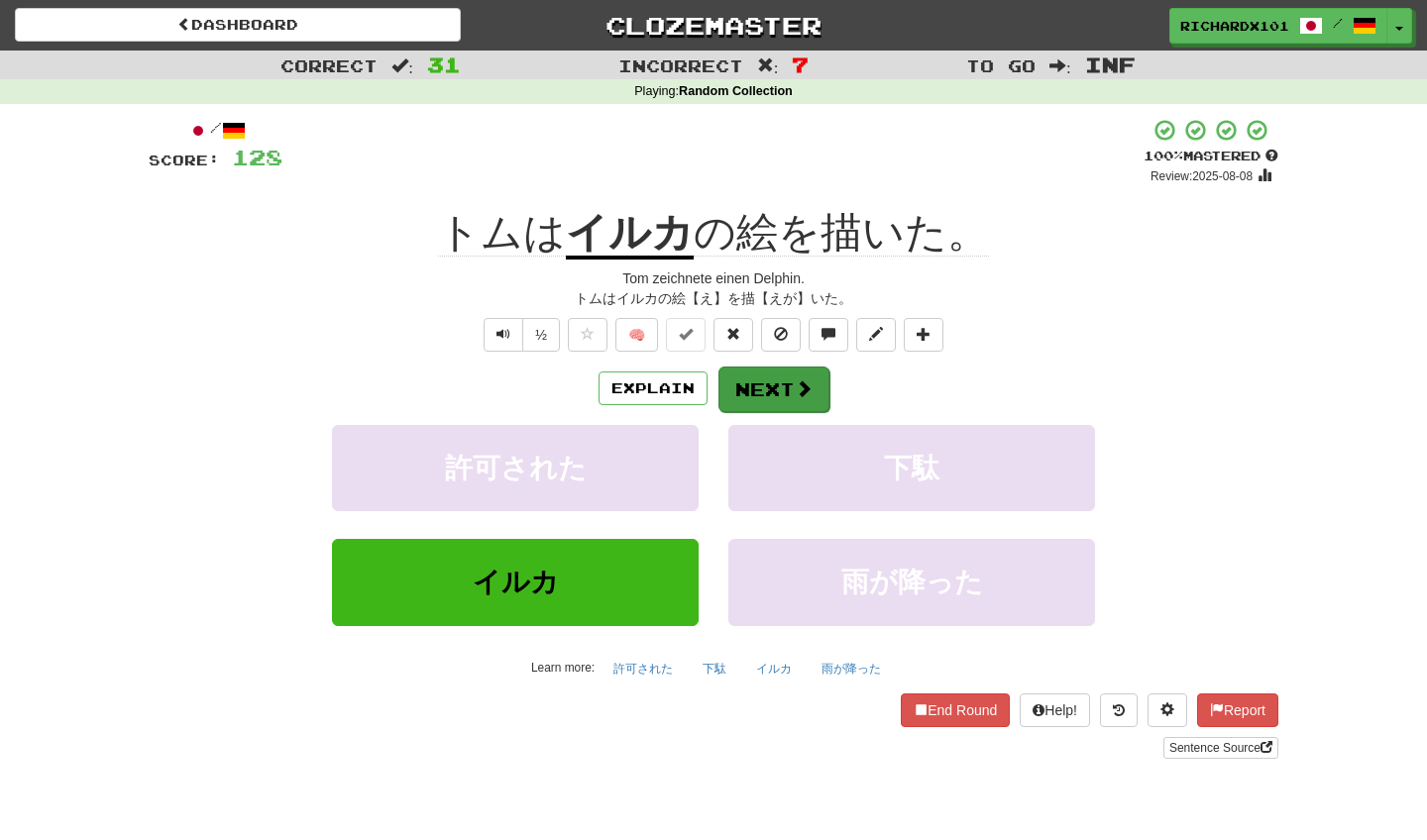 click at bounding box center (804, 388) 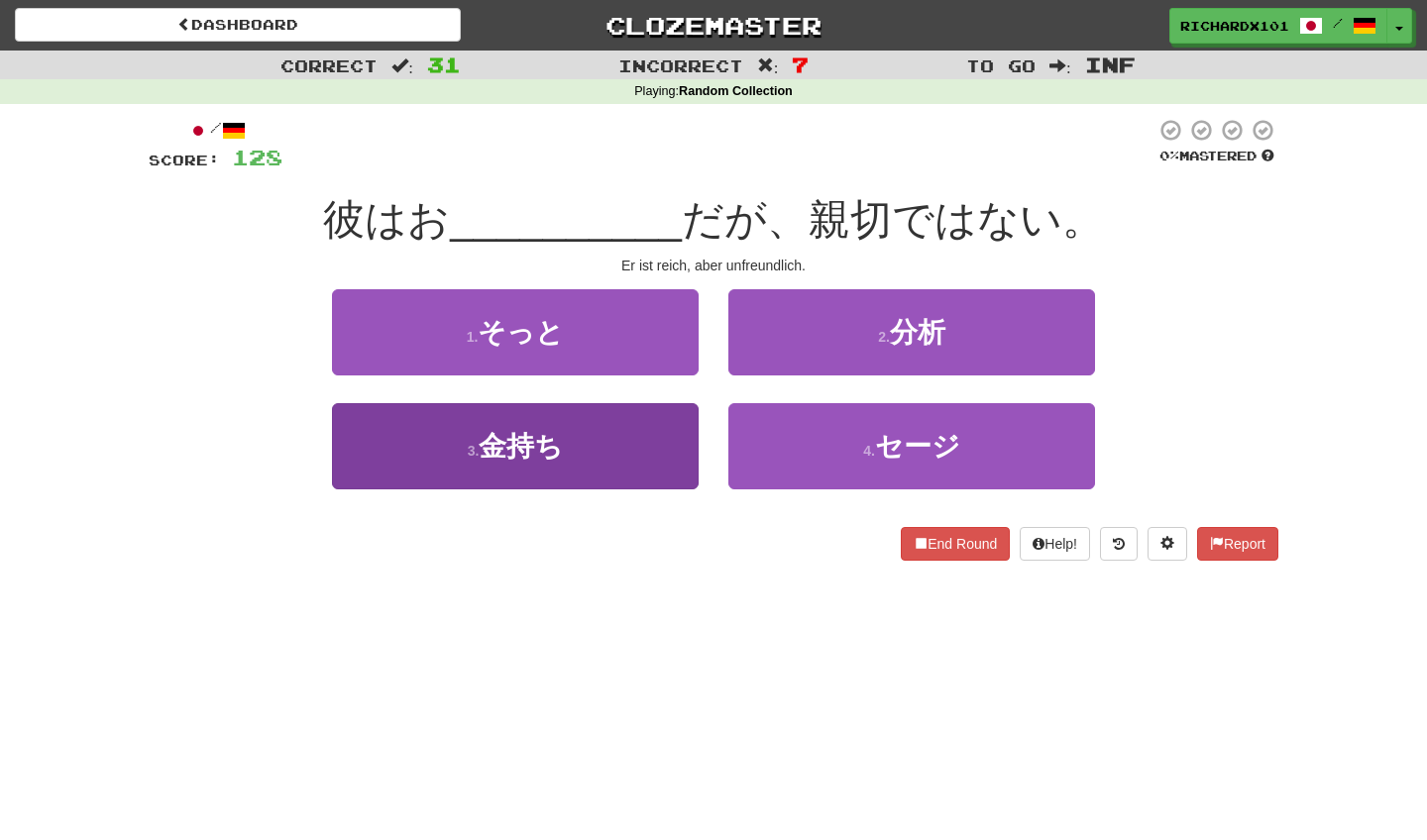 click on "3 .  金持ち" at bounding box center [515, 446] 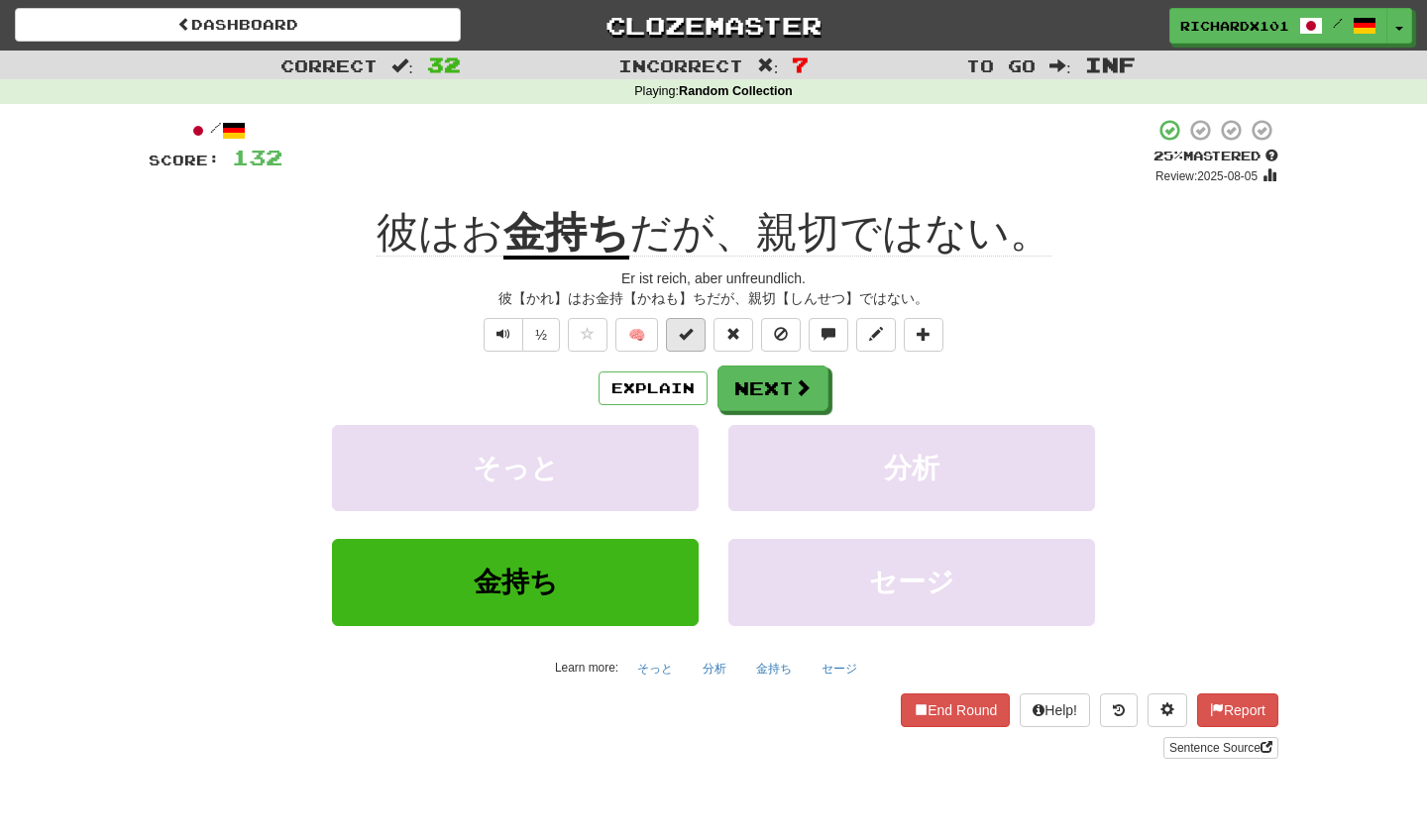 click at bounding box center [686, 335] 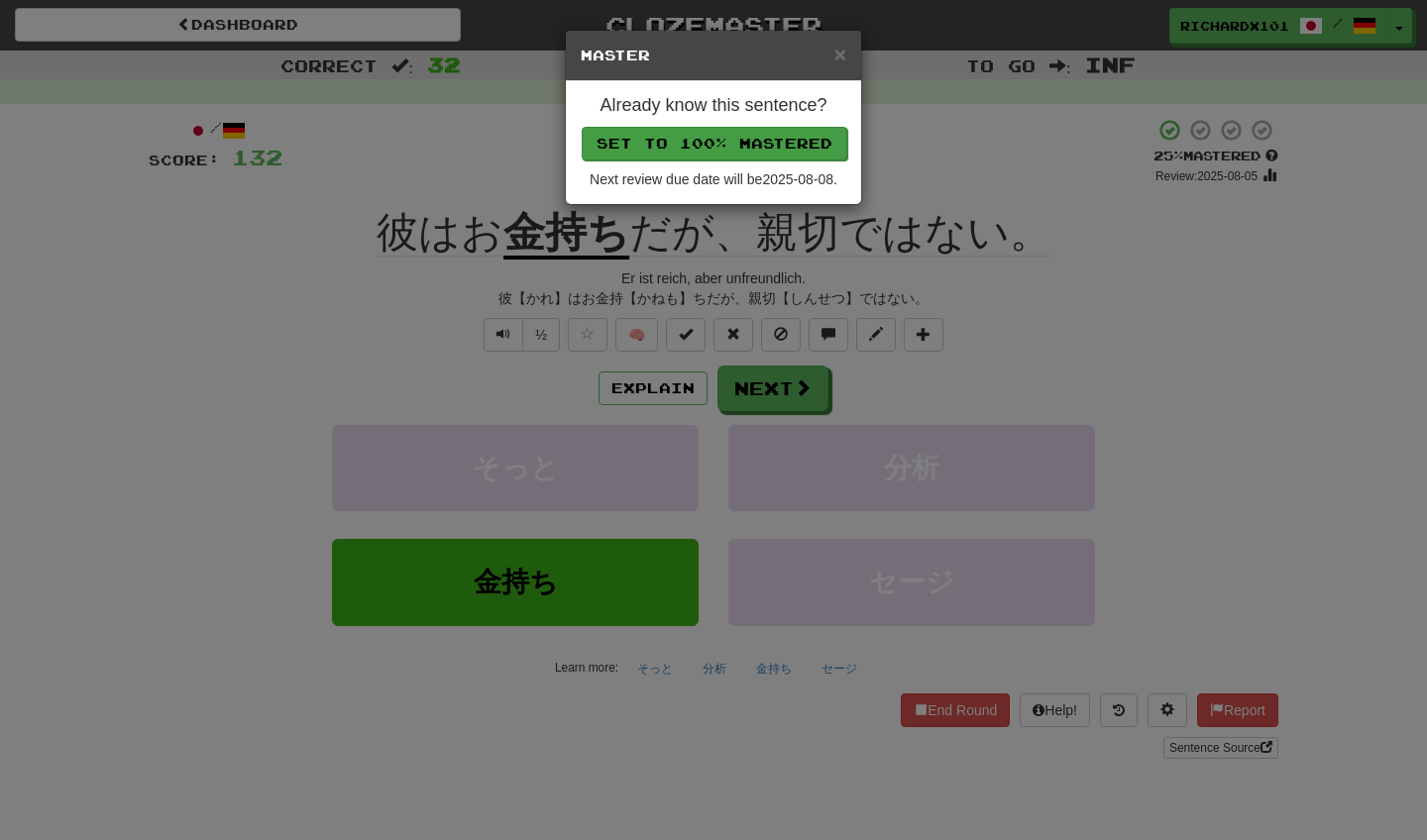 click on "Set to 100% Mastered" at bounding box center [714, 144] 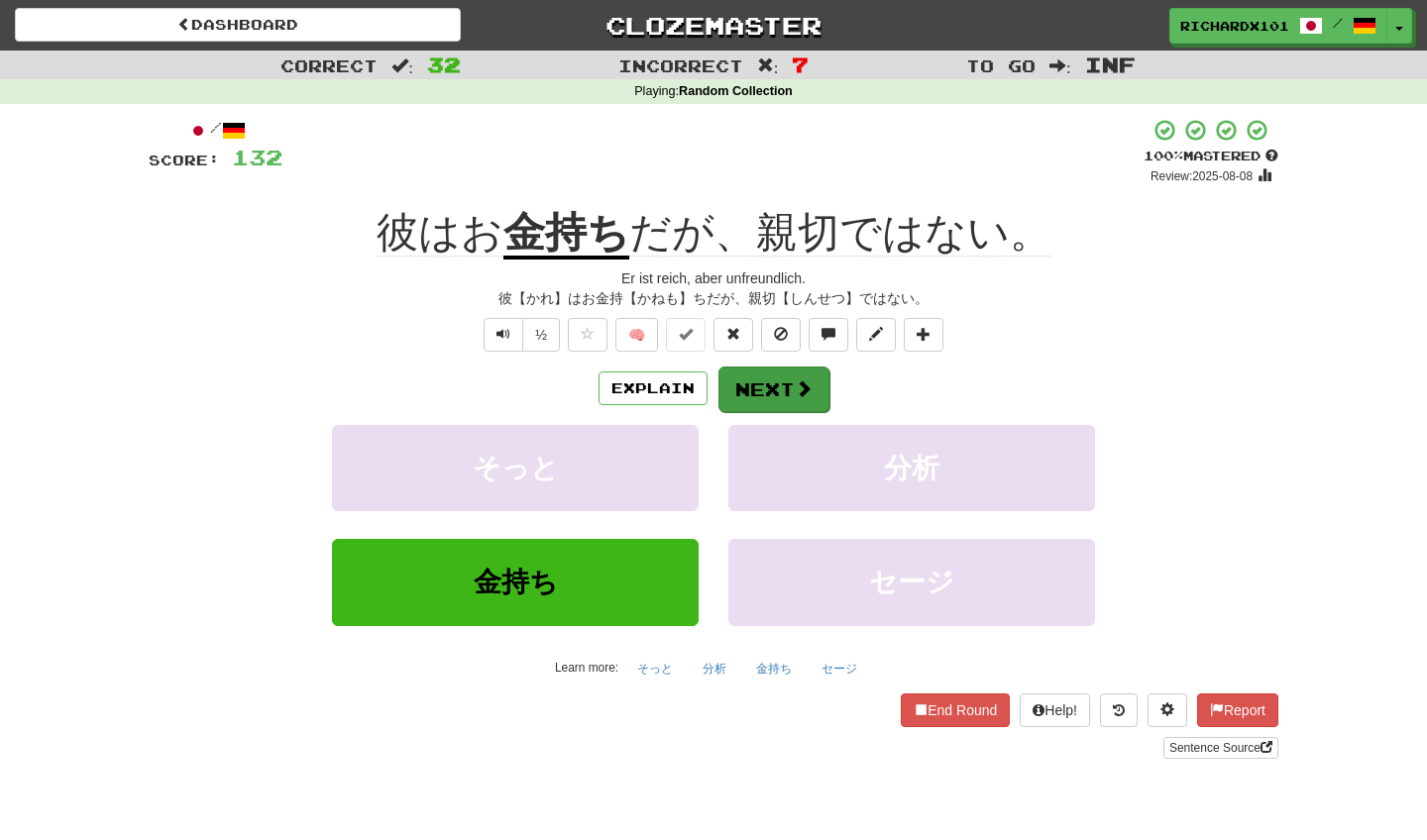 click on "Next" at bounding box center [774, 389] 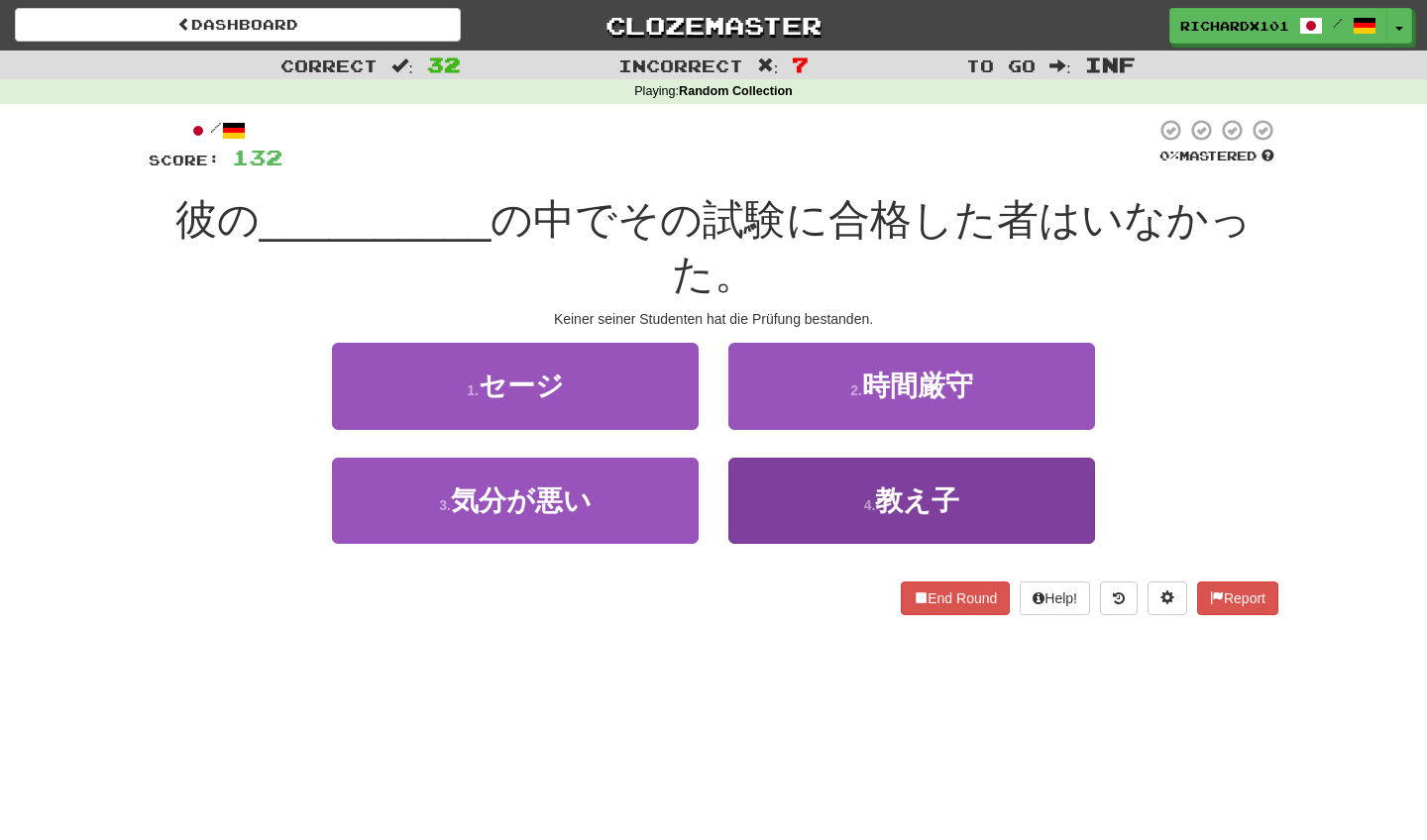 click on "4 .  教え子" at bounding box center [912, 500] 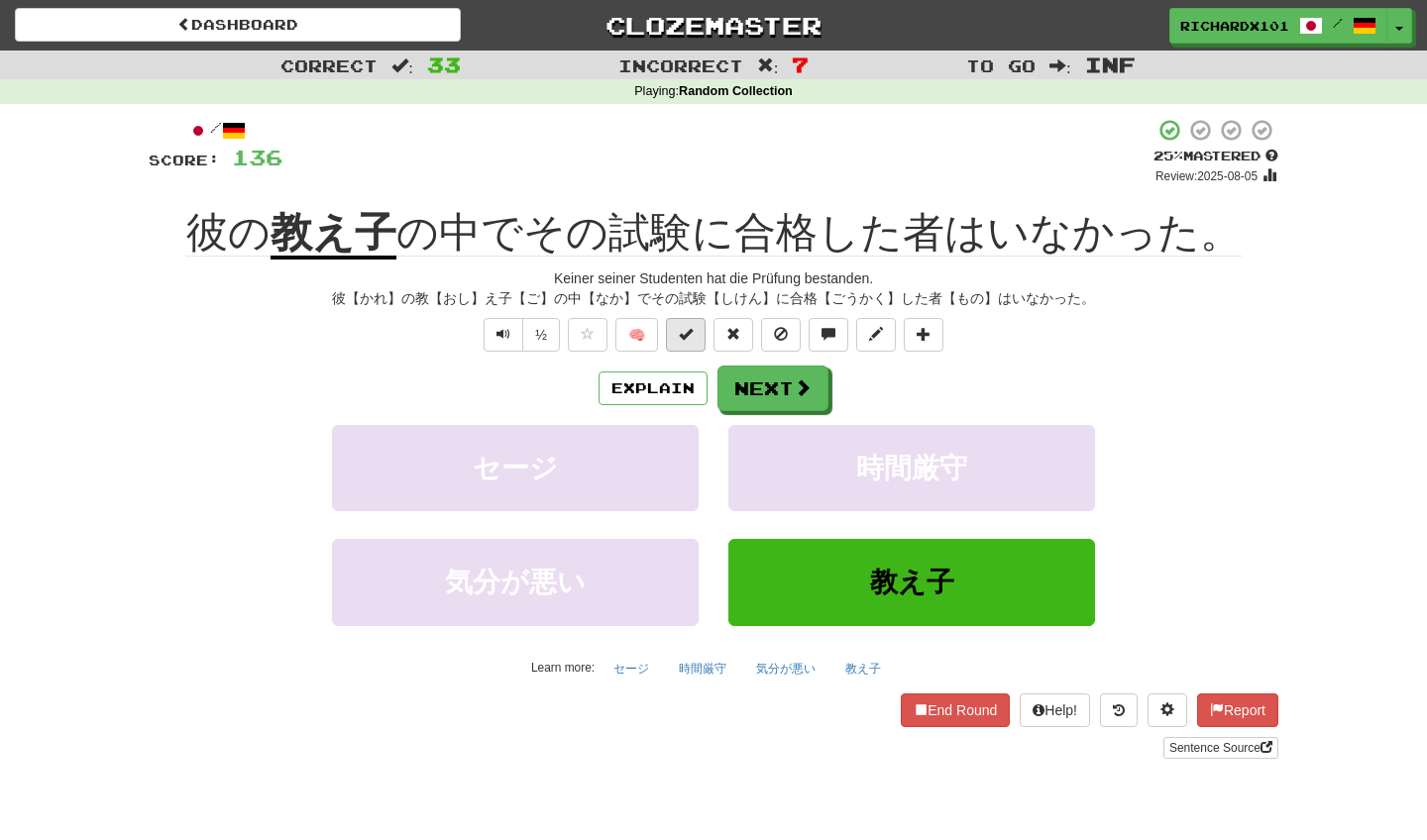 click at bounding box center [686, 334] 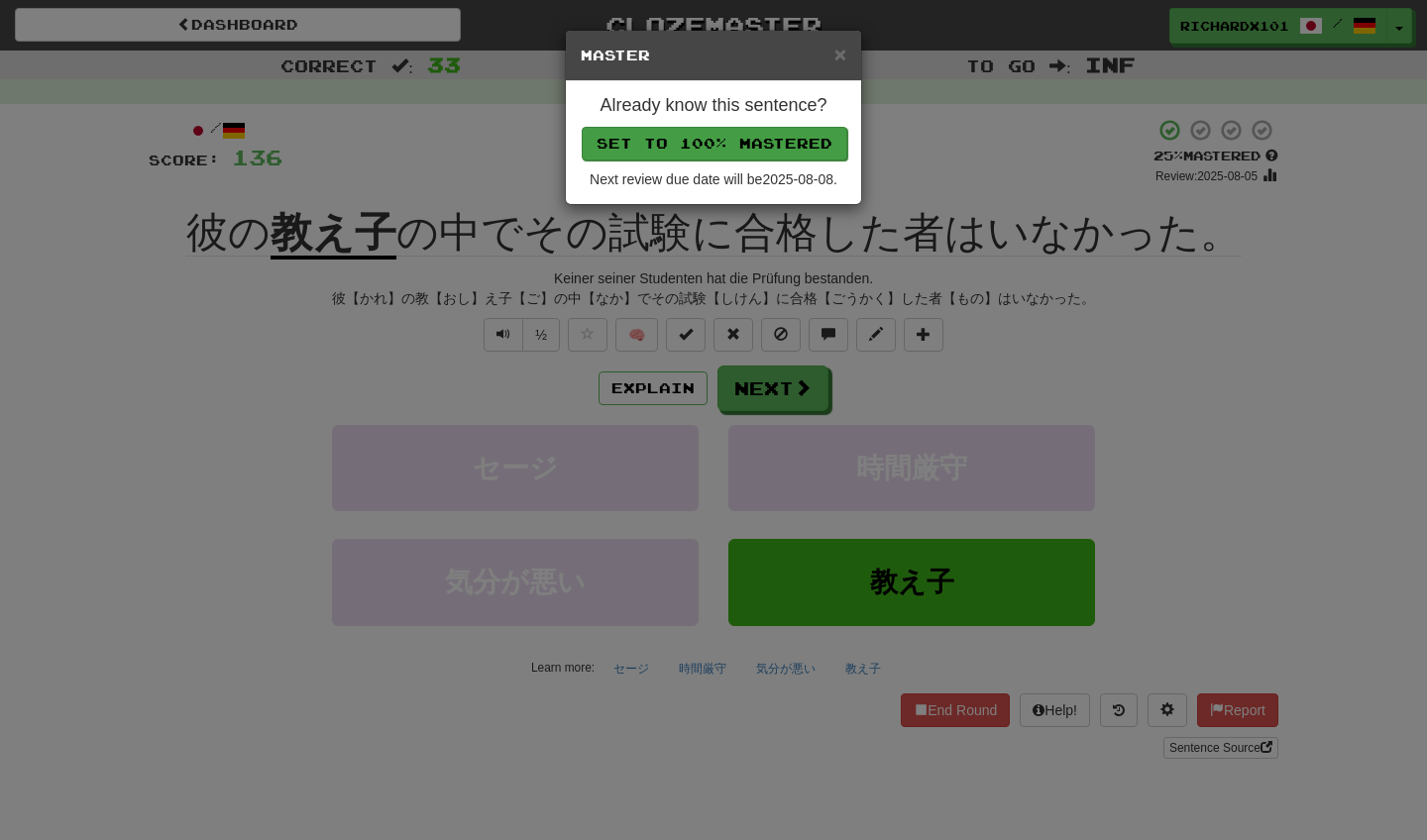 click on "Set to 100% Mastered" at bounding box center [714, 144] 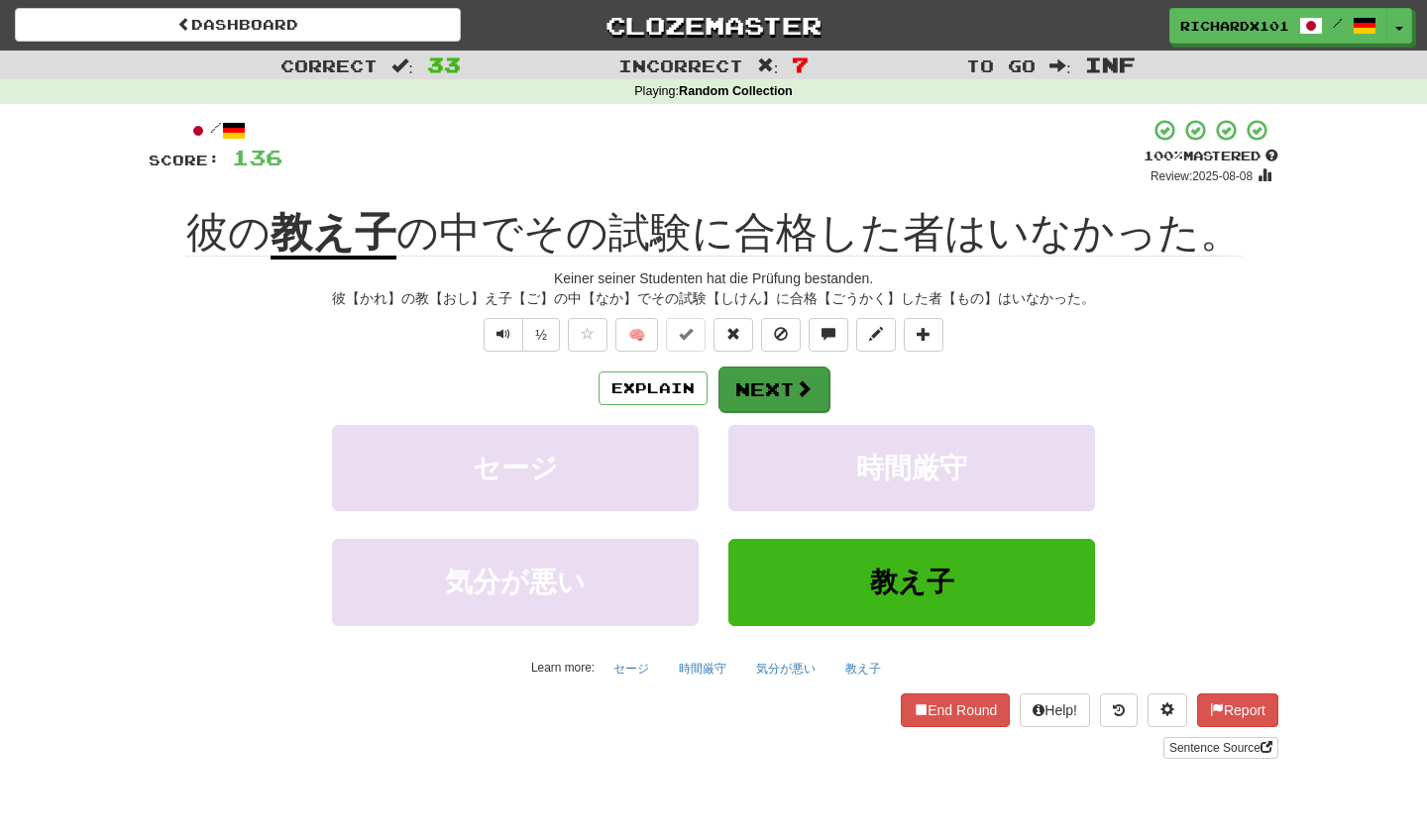 click on "Next" at bounding box center (774, 389) 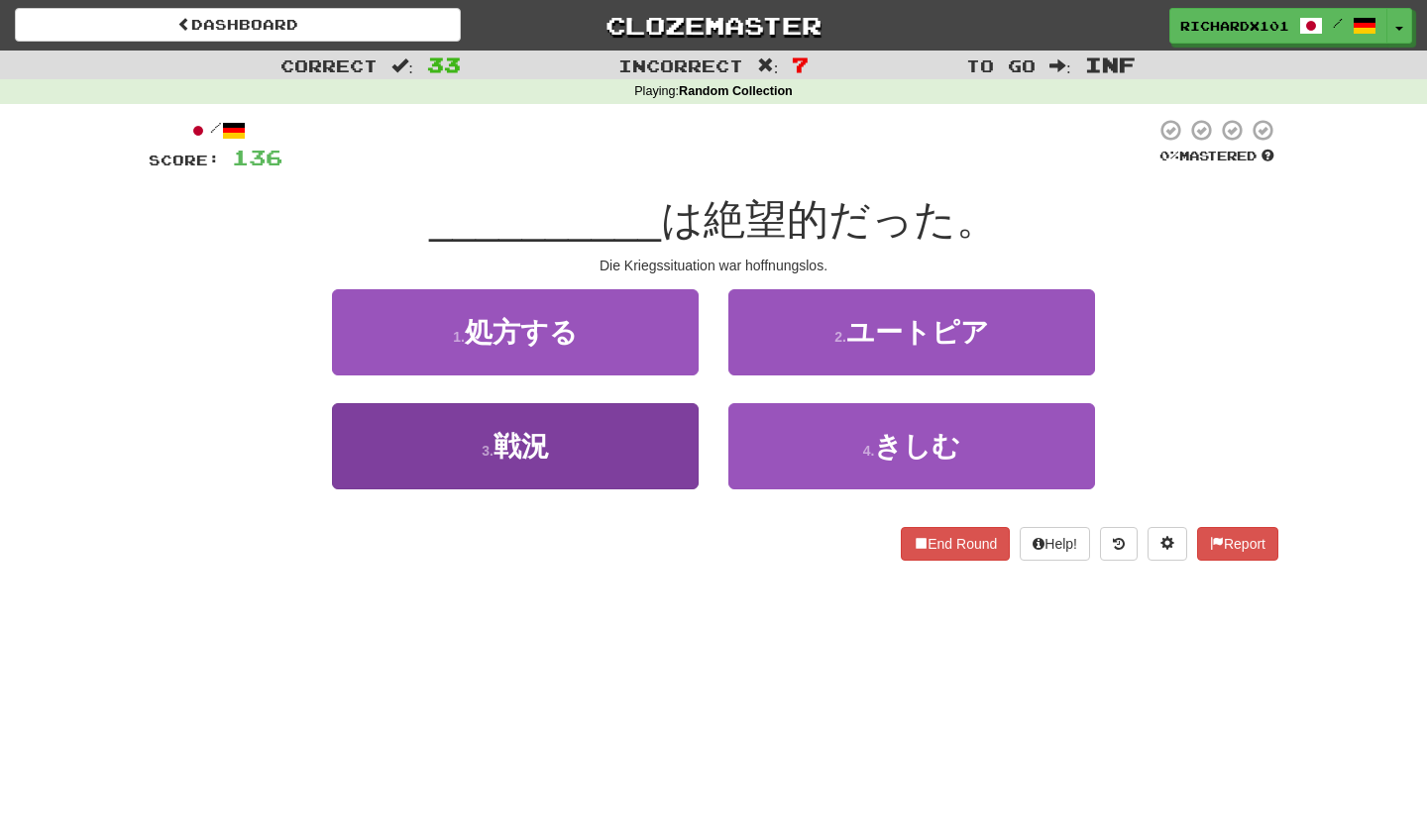 click on "3 .  戦況" at bounding box center (515, 446) 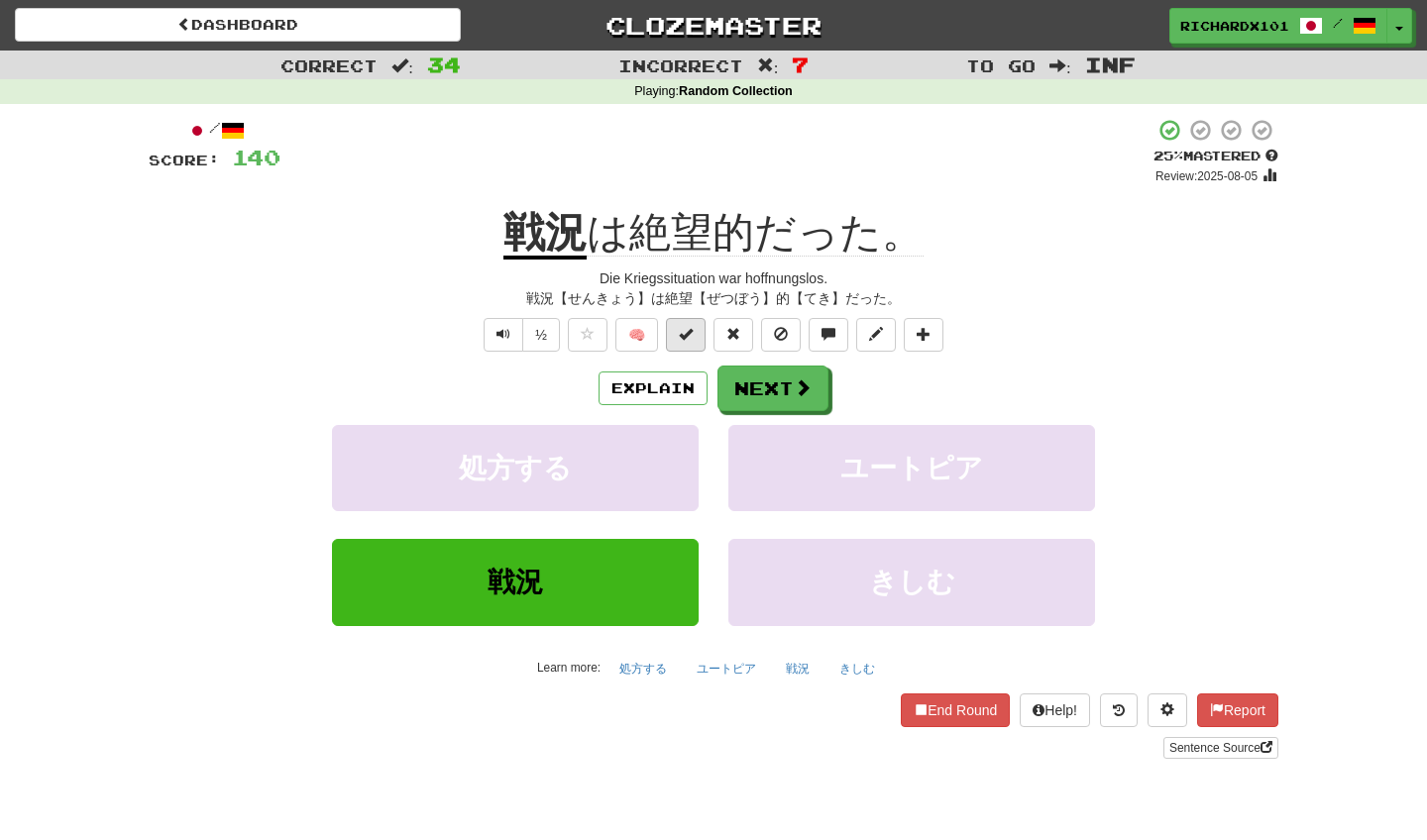 click at bounding box center [686, 335] 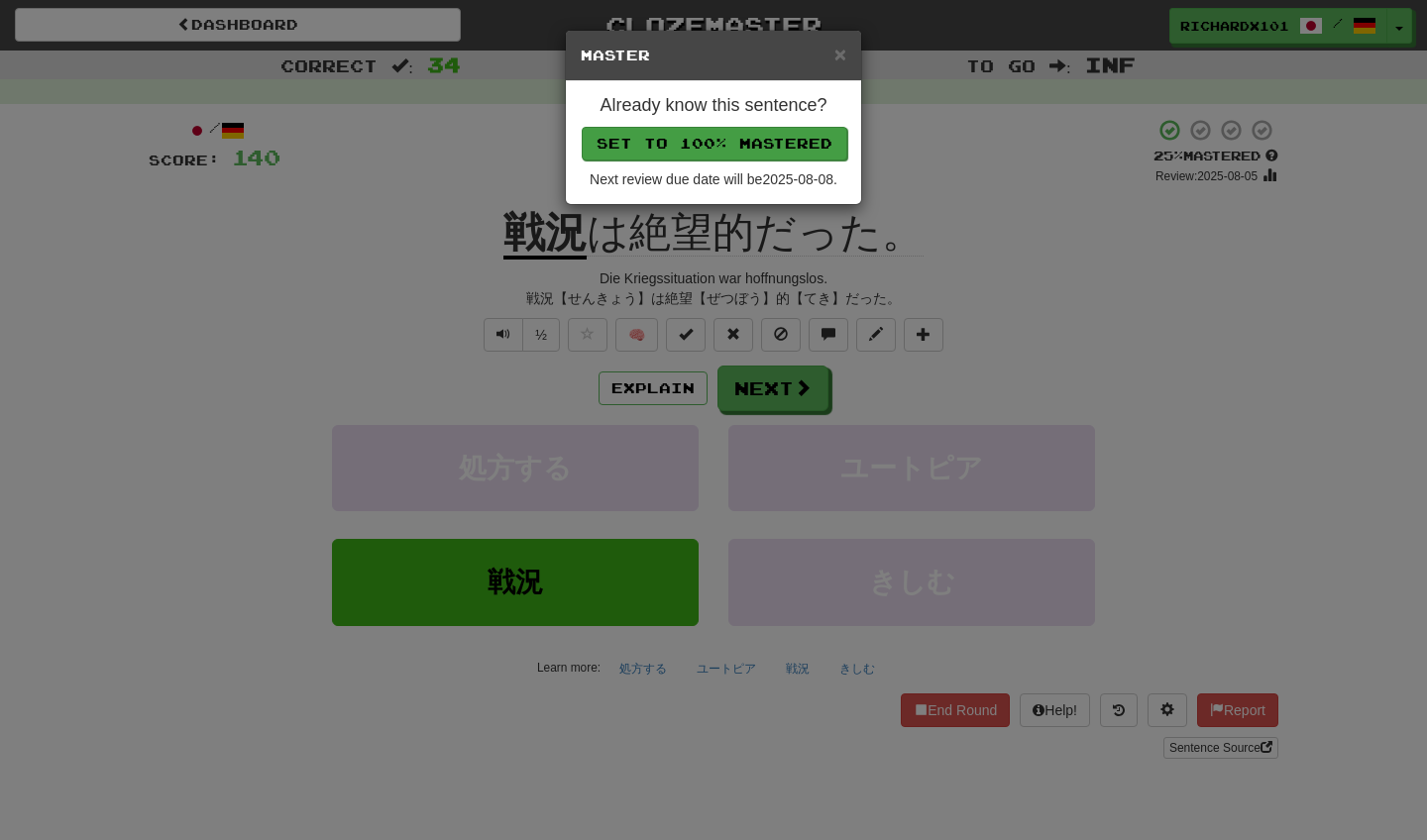 click on "Set to 100% Mastered" at bounding box center (714, 144) 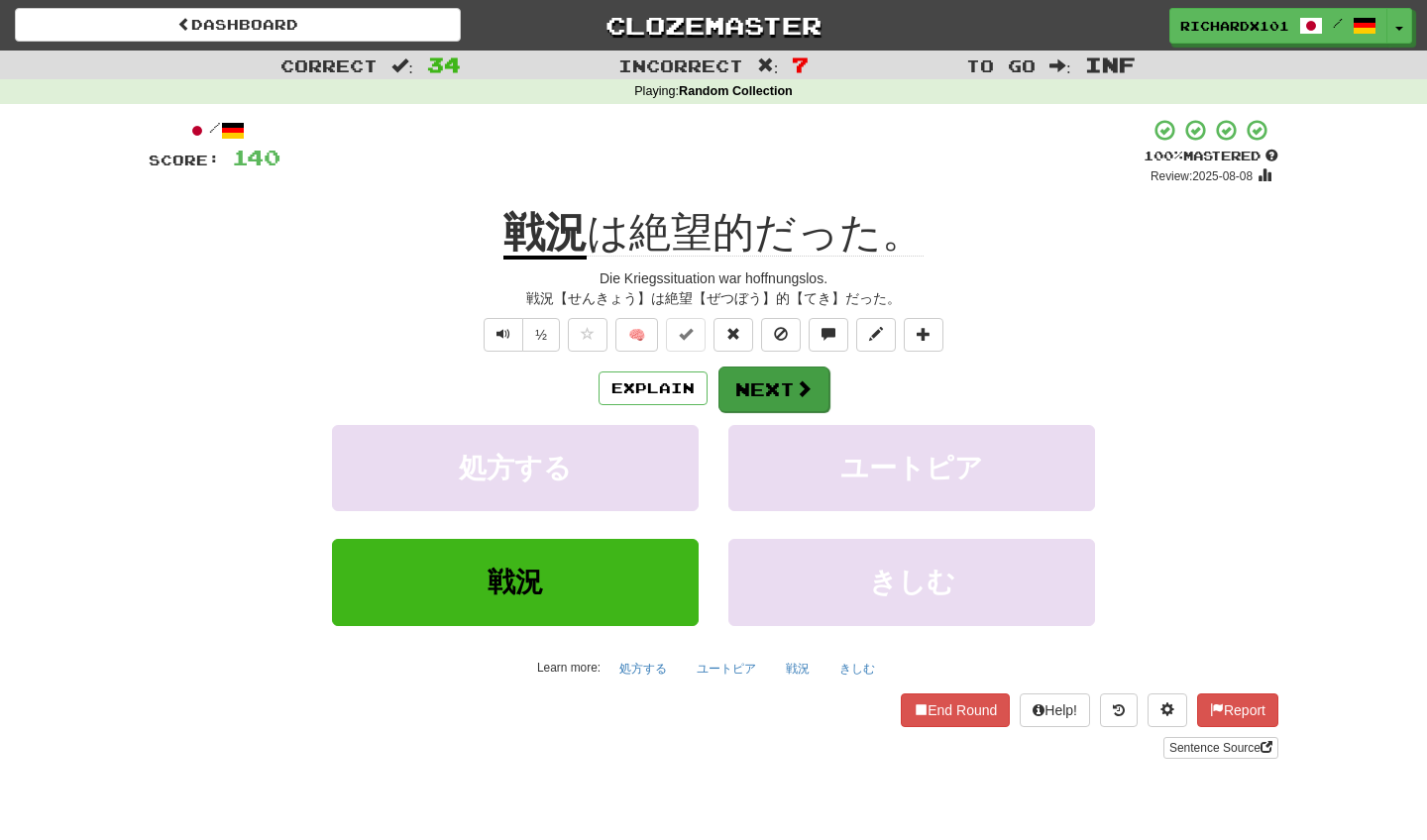 click on "Next" at bounding box center (774, 389) 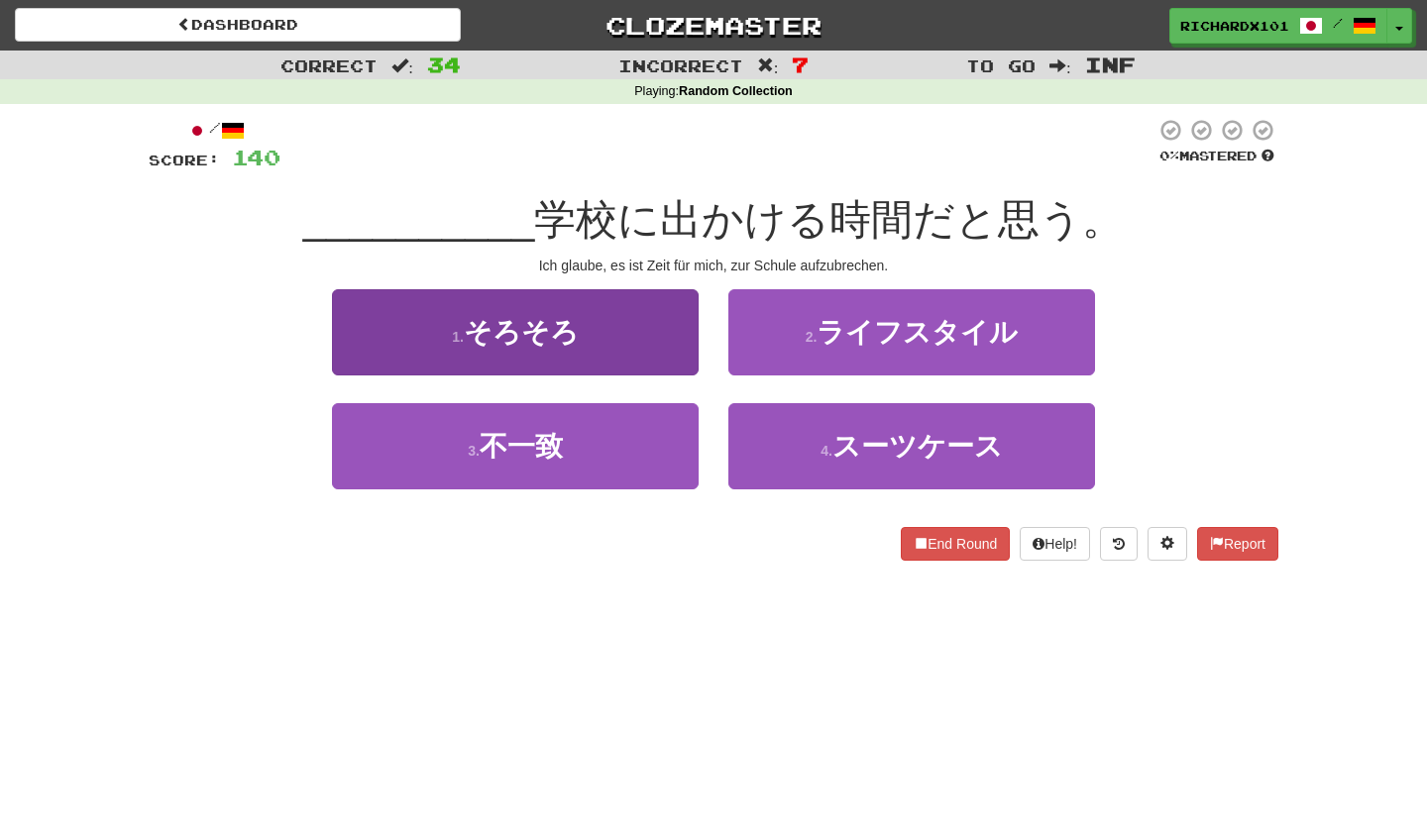 click on "1 .  そろそろ" at bounding box center (515, 332) 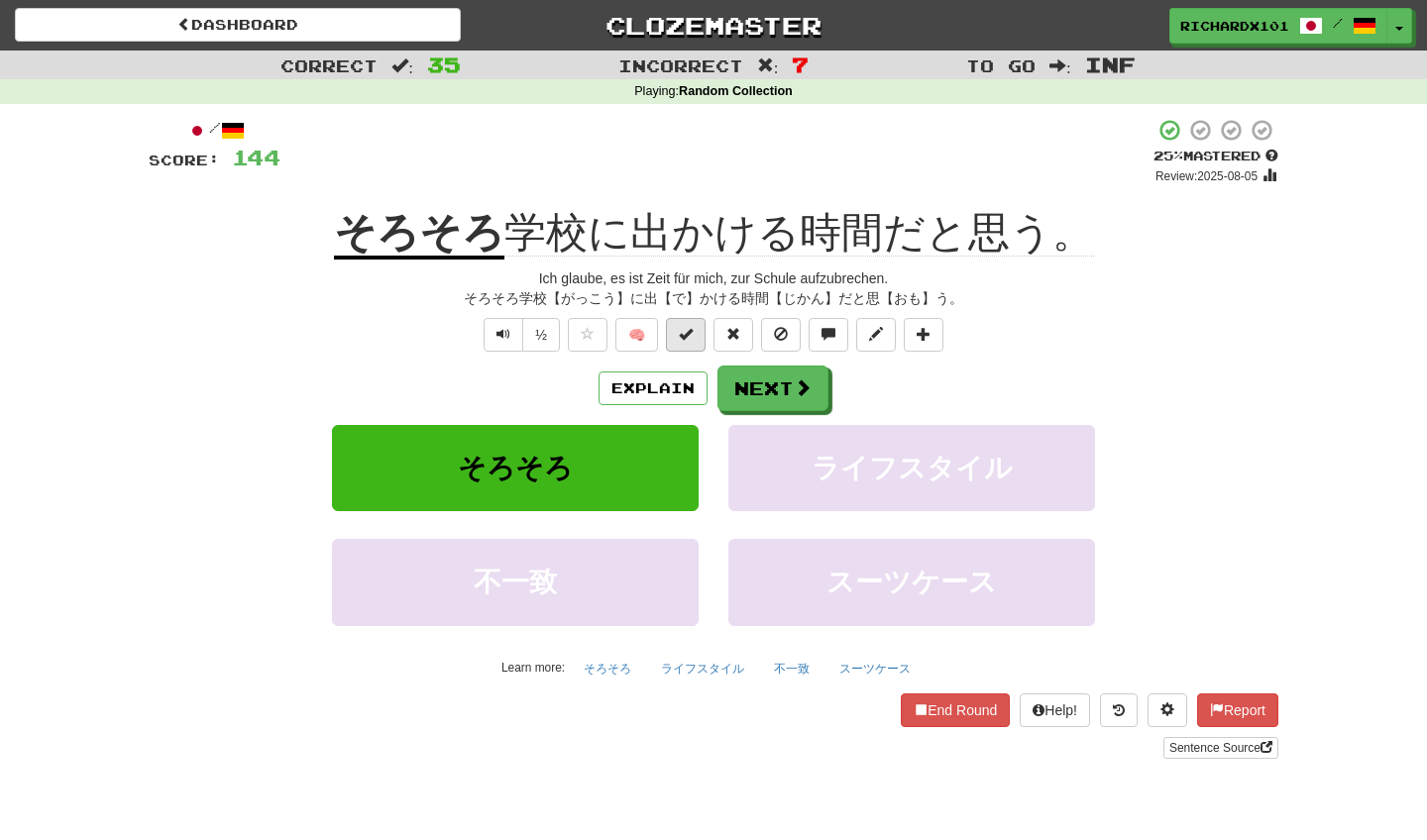 click at bounding box center [686, 334] 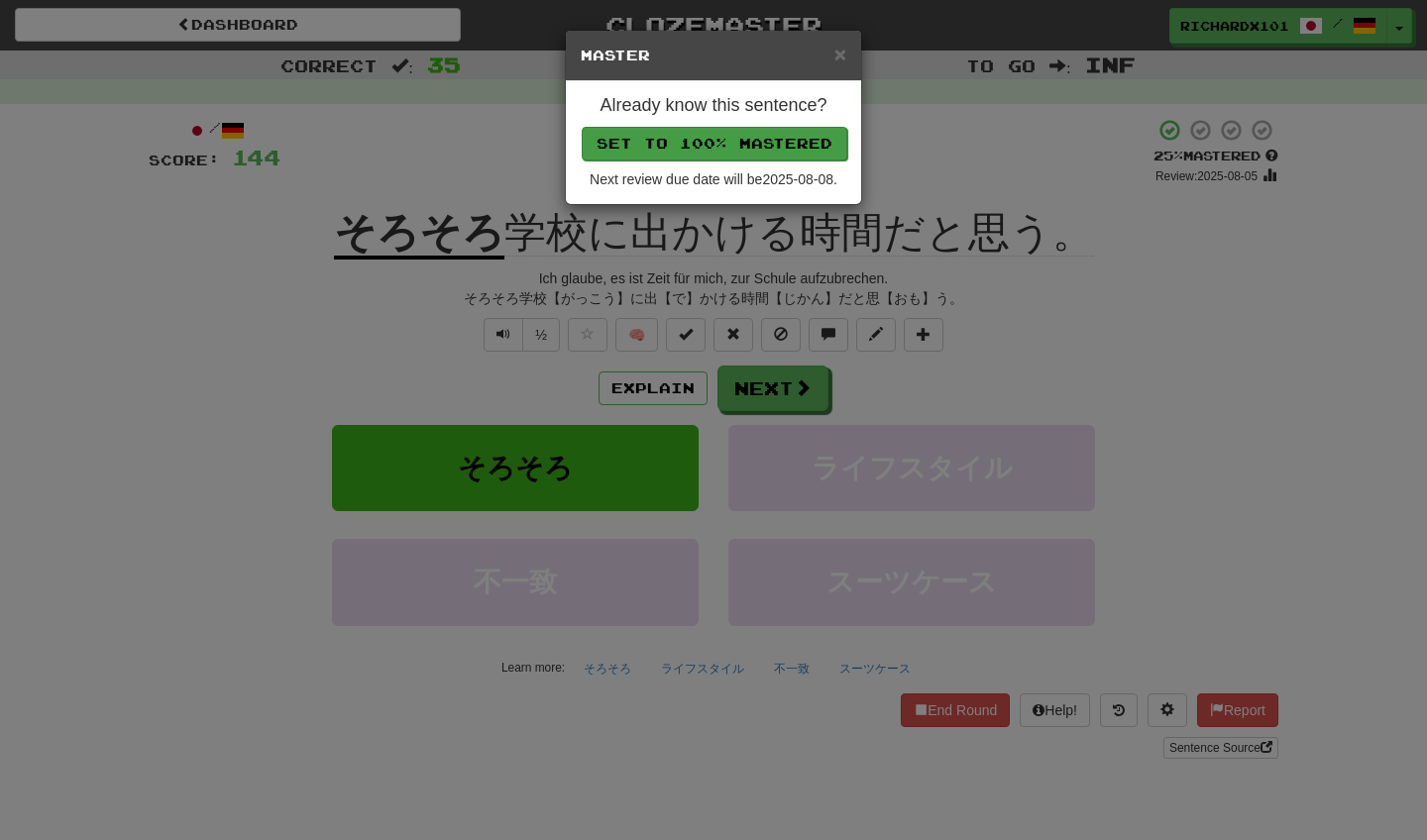 click on "Set to 100% Mastered" at bounding box center (714, 144) 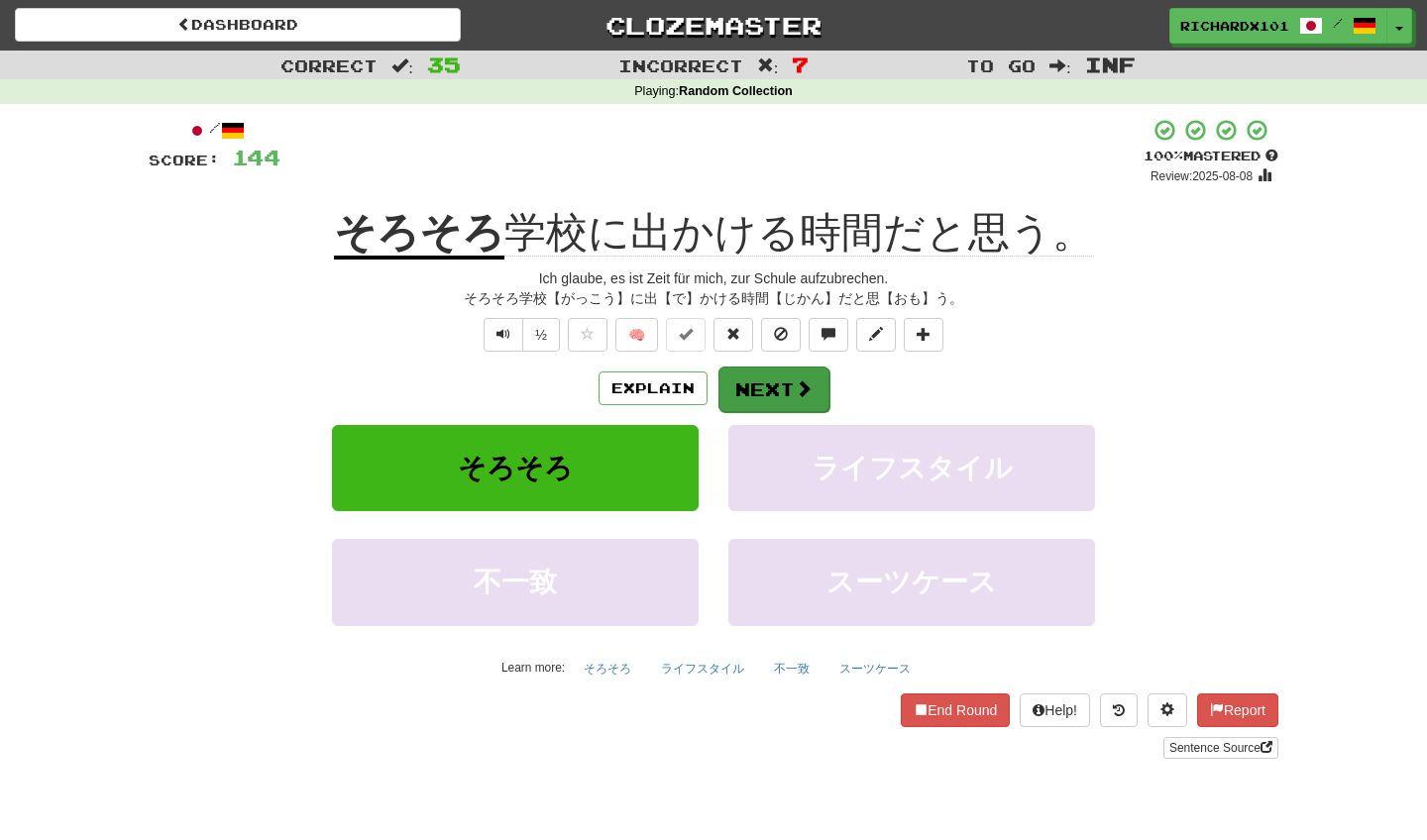 click on "Next" at bounding box center (774, 389) 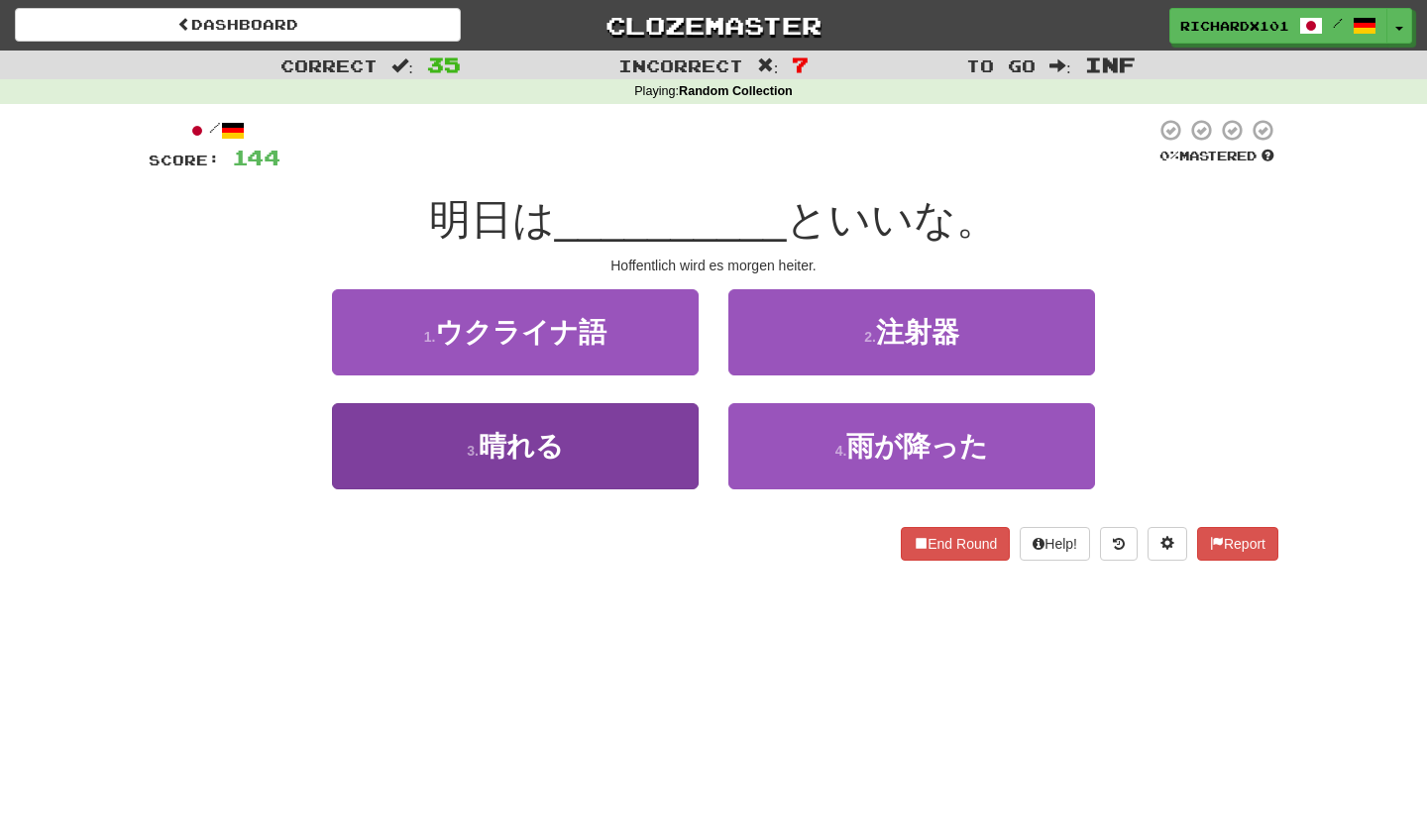 click on "3 .  晴れる" at bounding box center (515, 446) 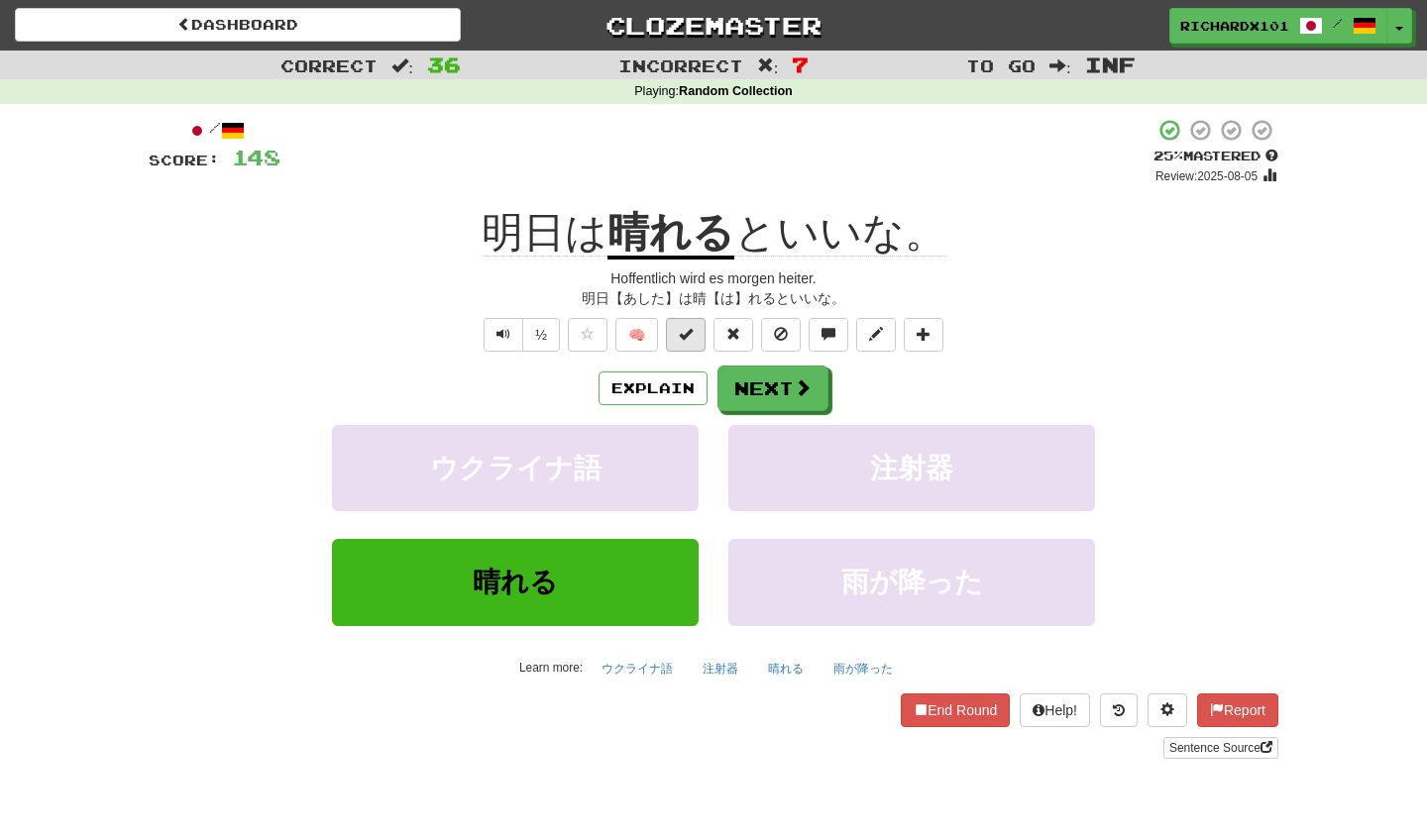 click at bounding box center [686, 334] 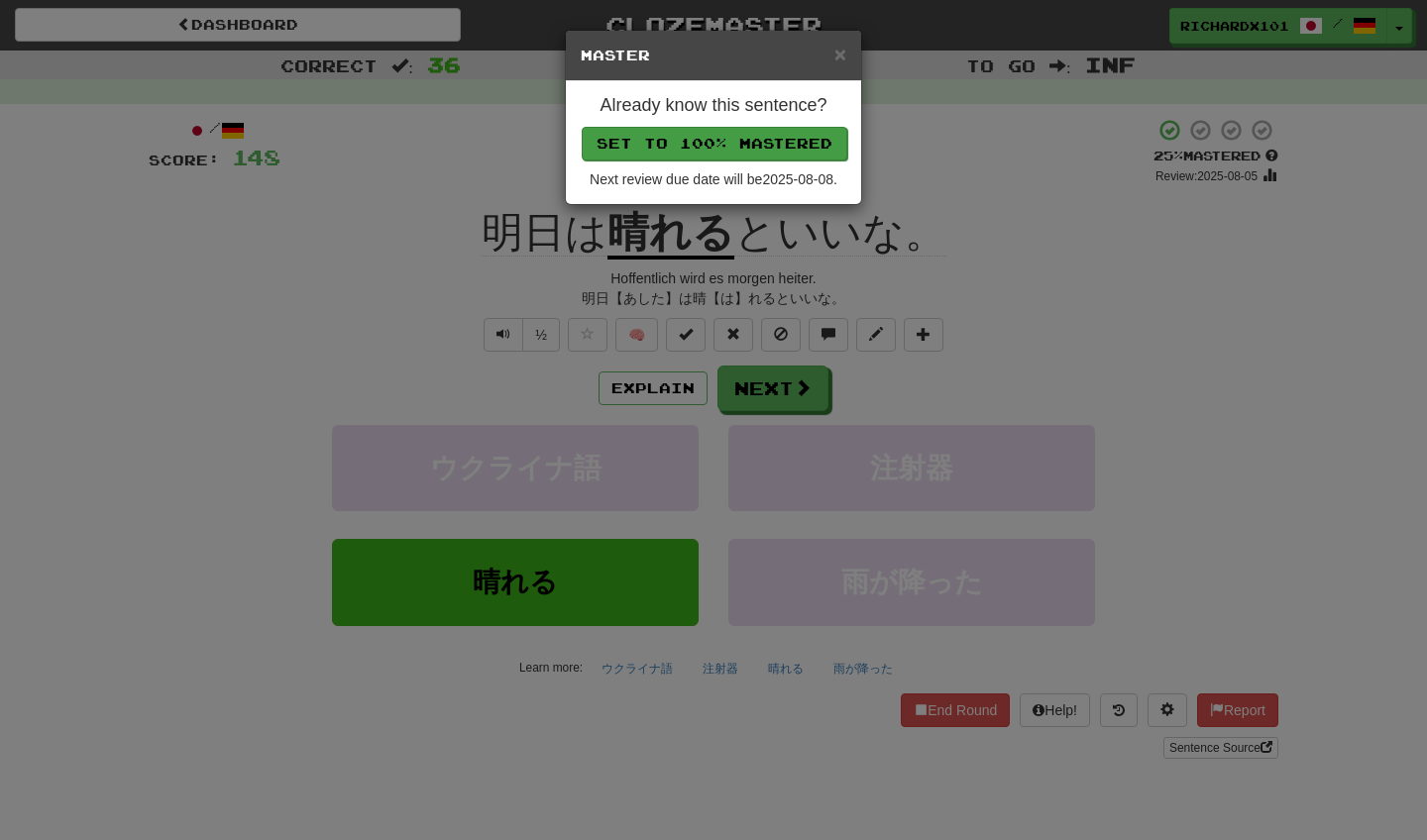 click on "Set to 100% Mastered" at bounding box center [714, 144] 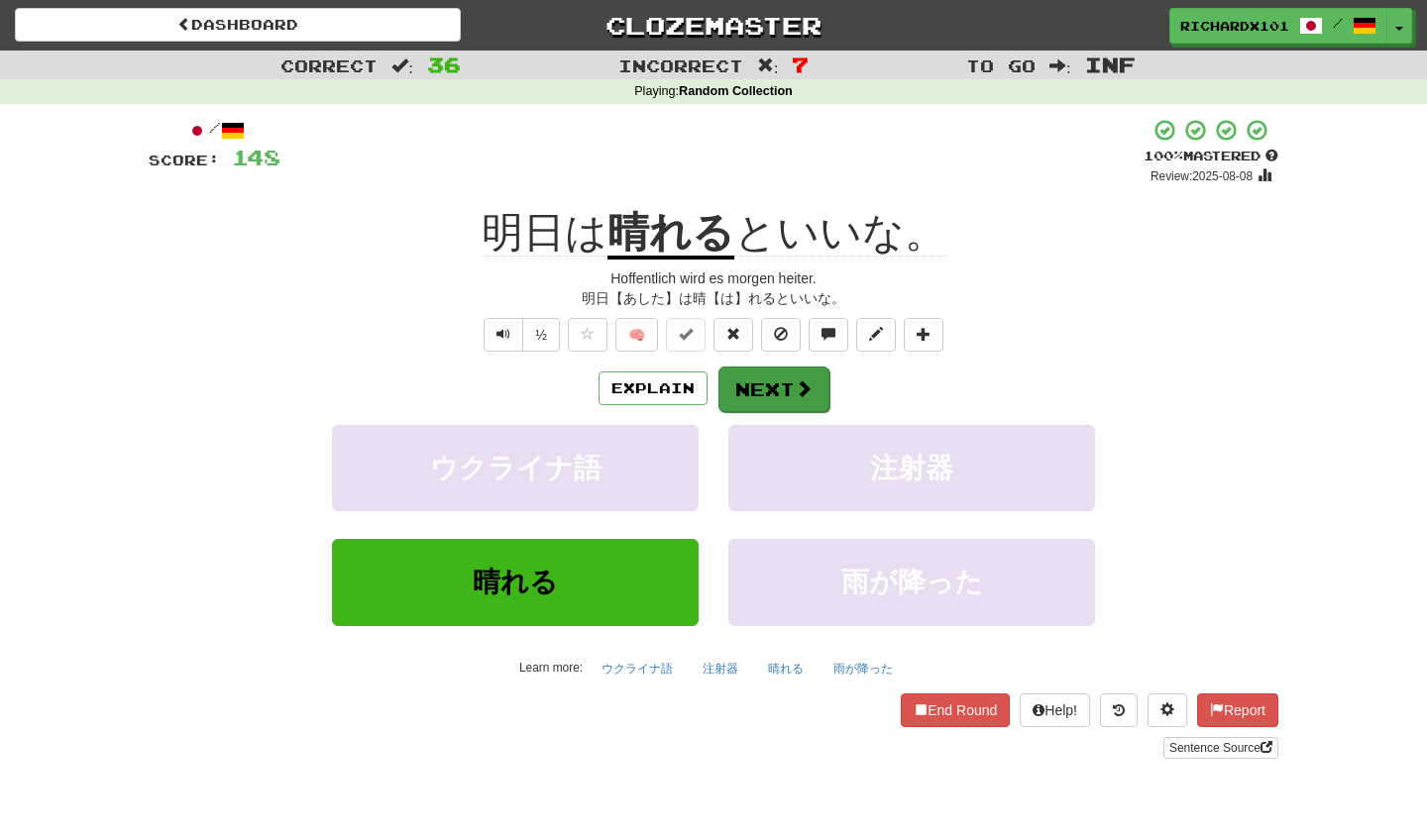 click on "Next" at bounding box center (774, 389) 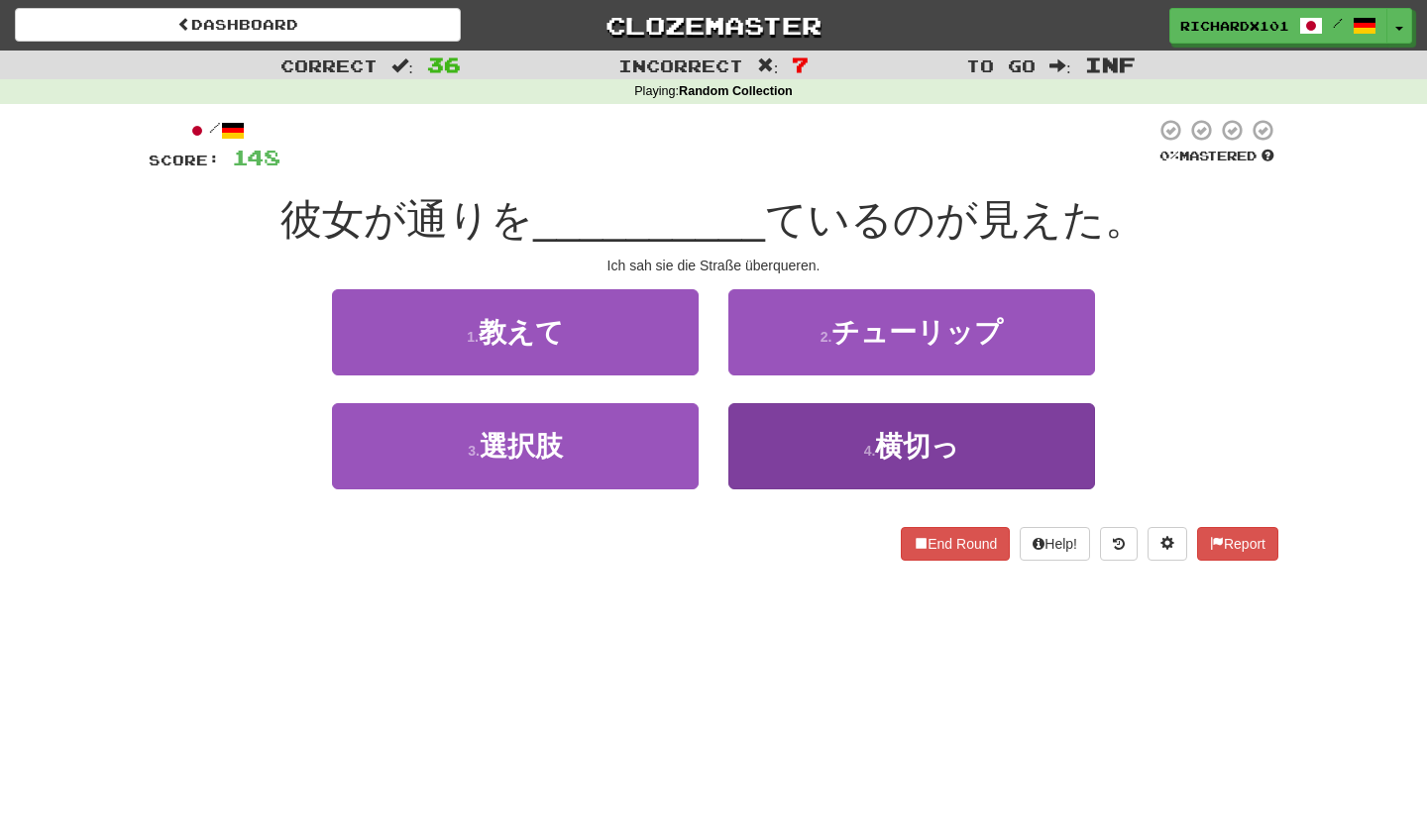 click on "4 .  横切っ" at bounding box center [912, 446] 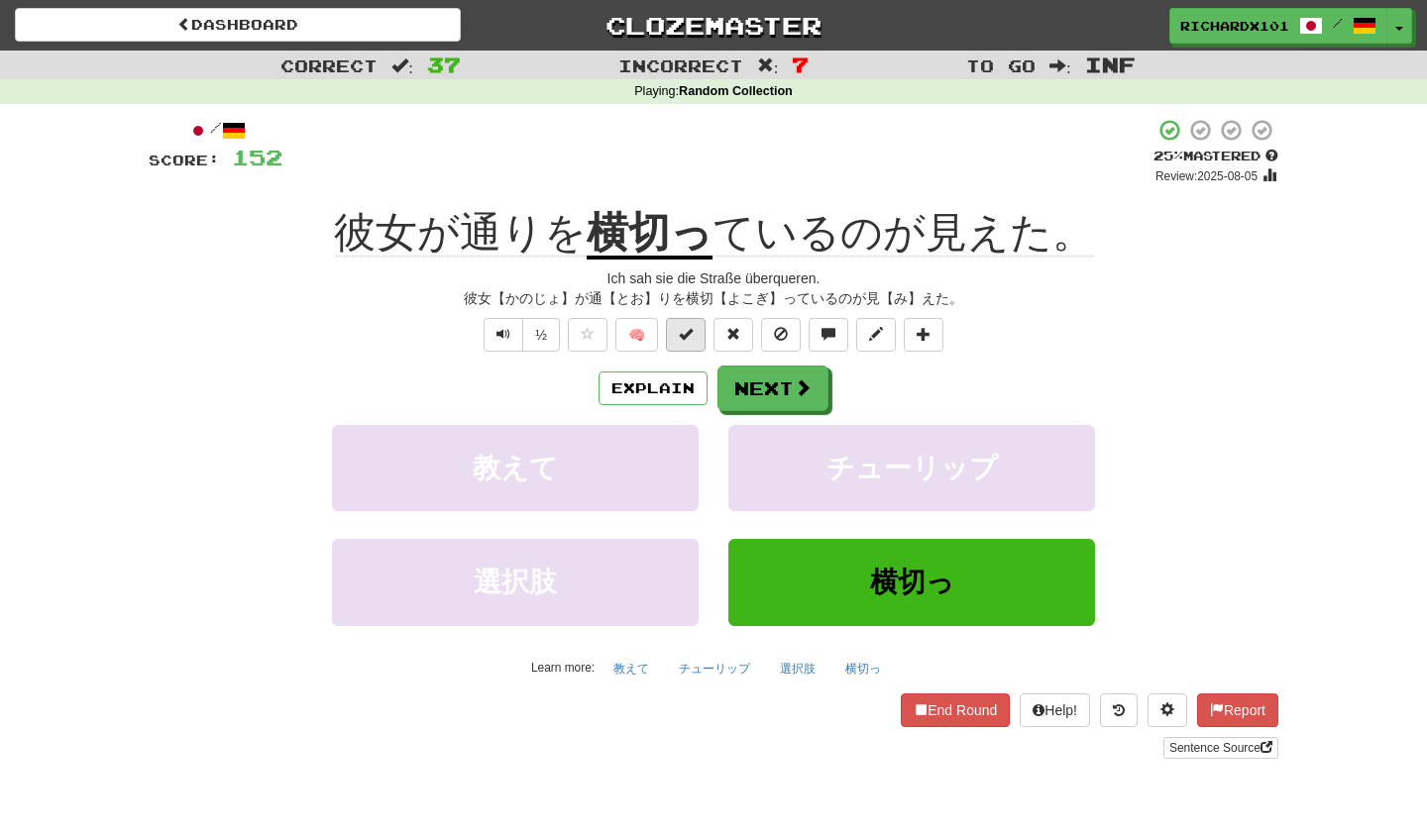 click at bounding box center [686, 335] 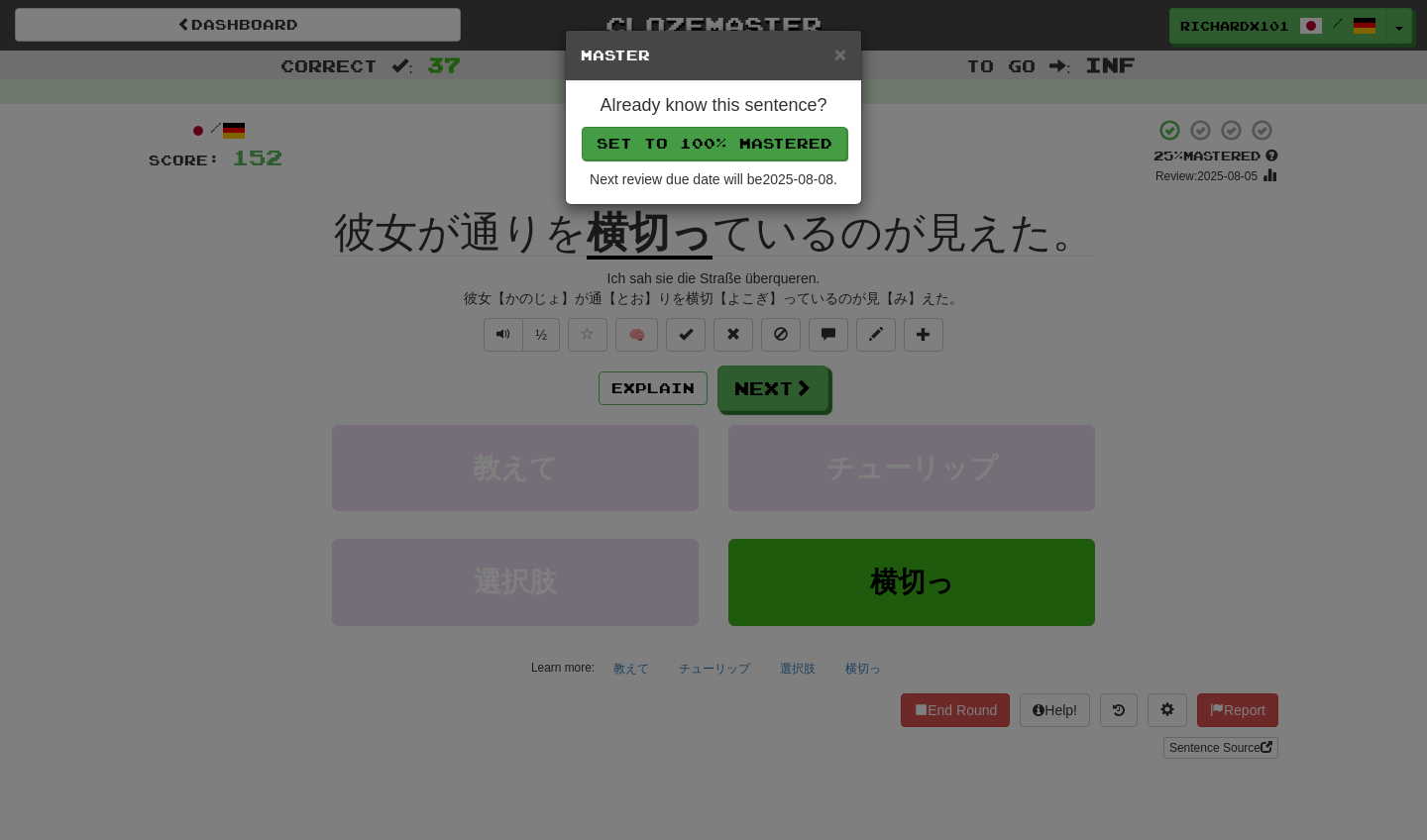 click on "Set to 100% Mastered" at bounding box center [714, 144] 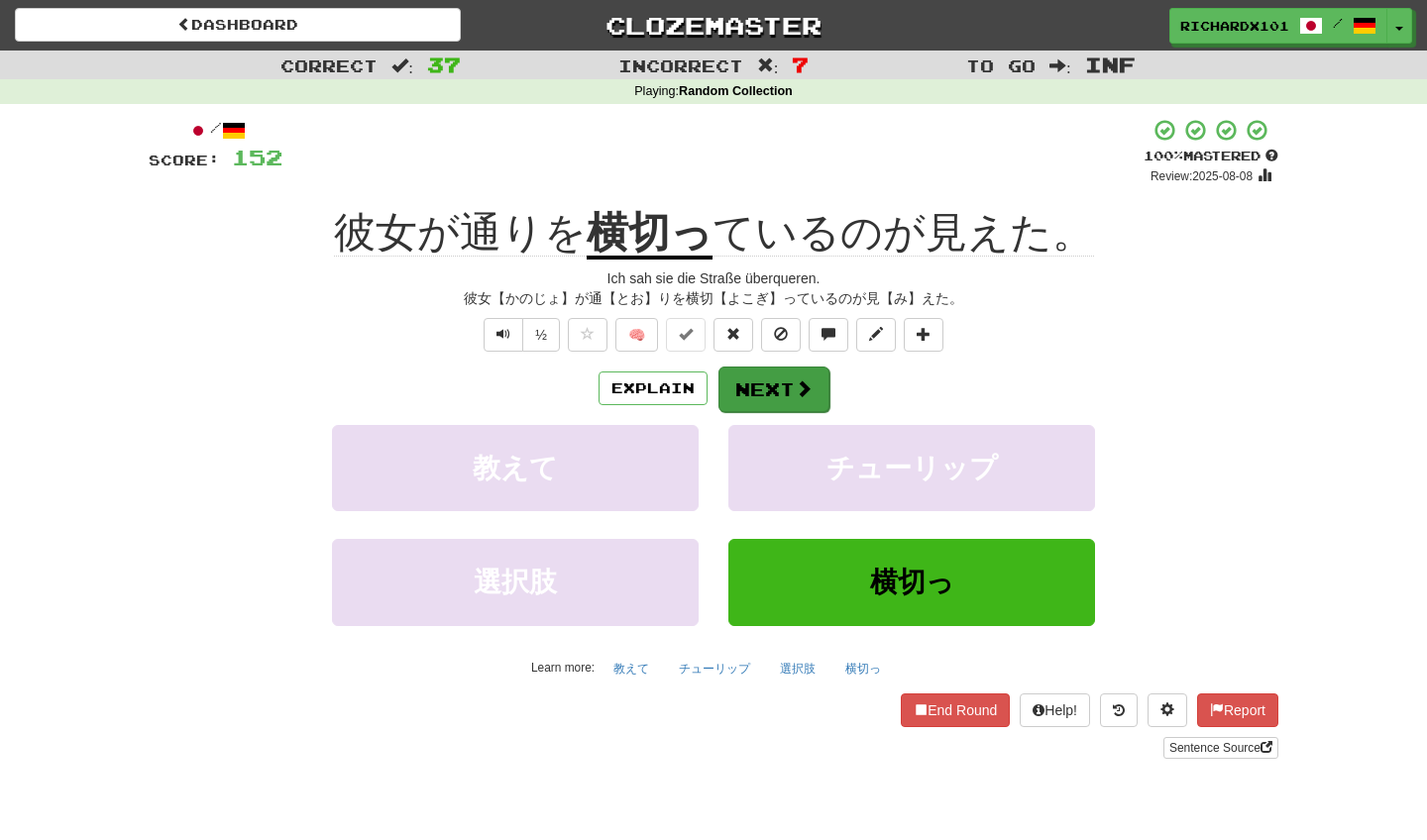 click on "Next" at bounding box center (774, 389) 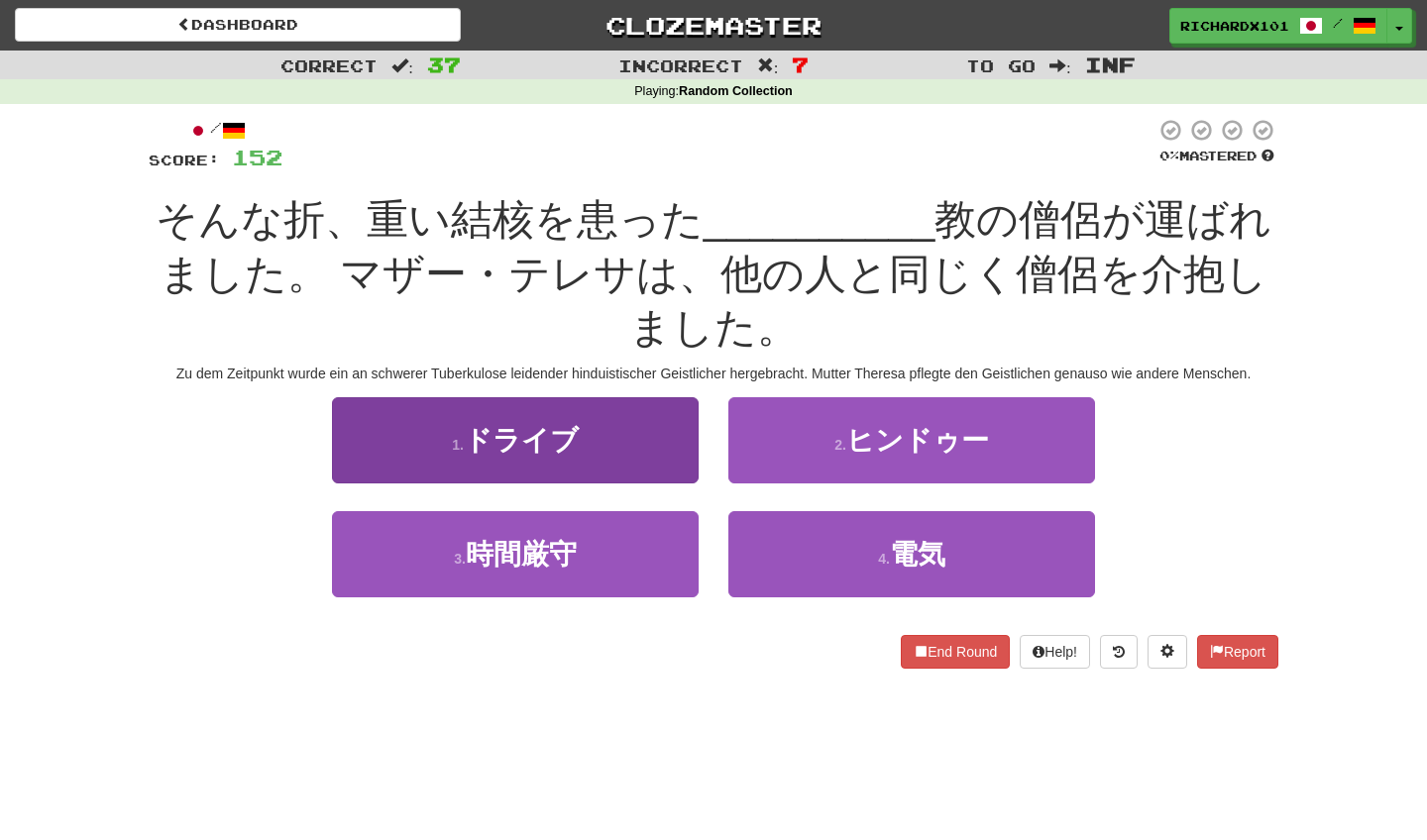 click on "1 .  ドライブ" at bounding box center [515, 440] 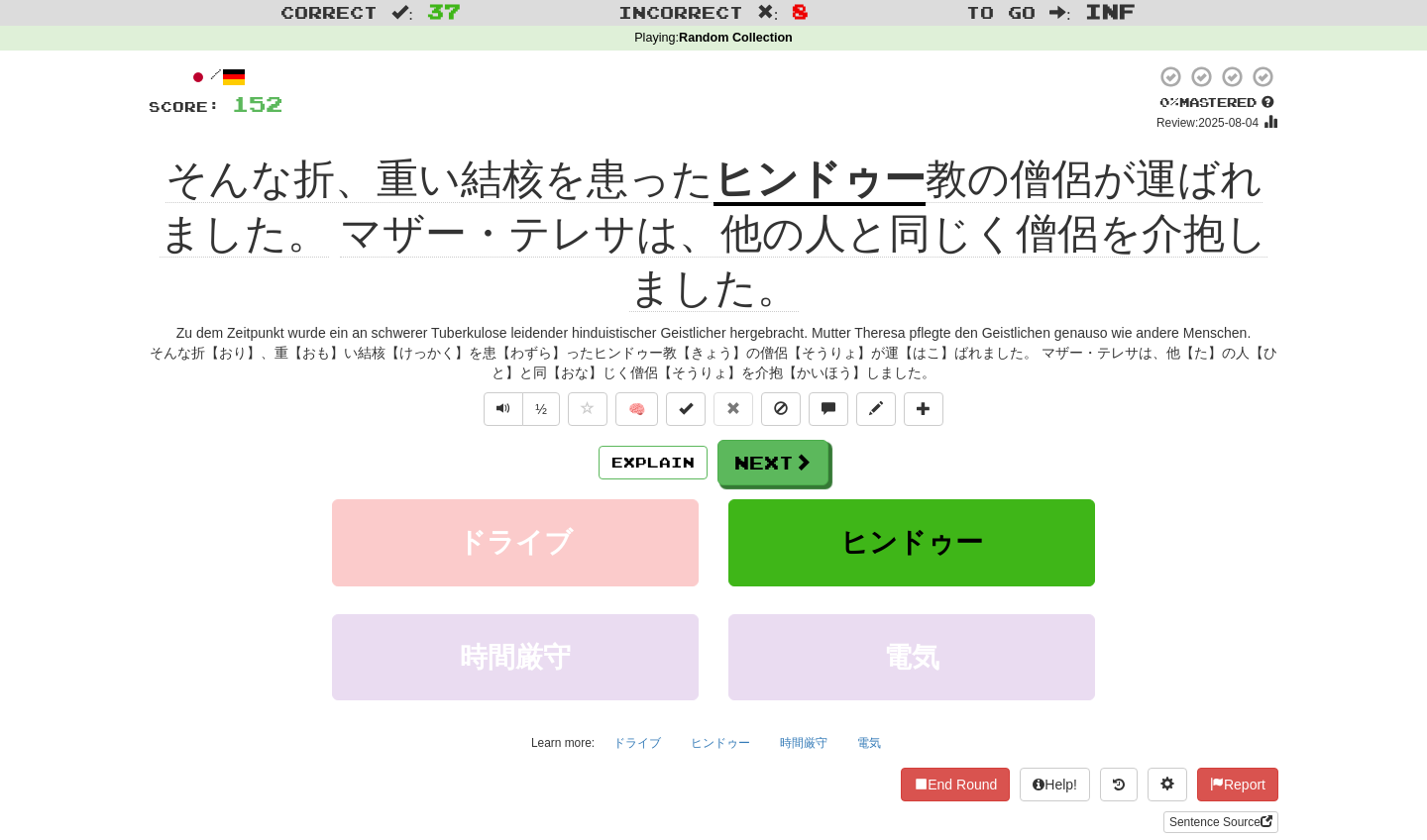 scroll, scrollTop: 57, scrollLeft: 0, axis: vertical 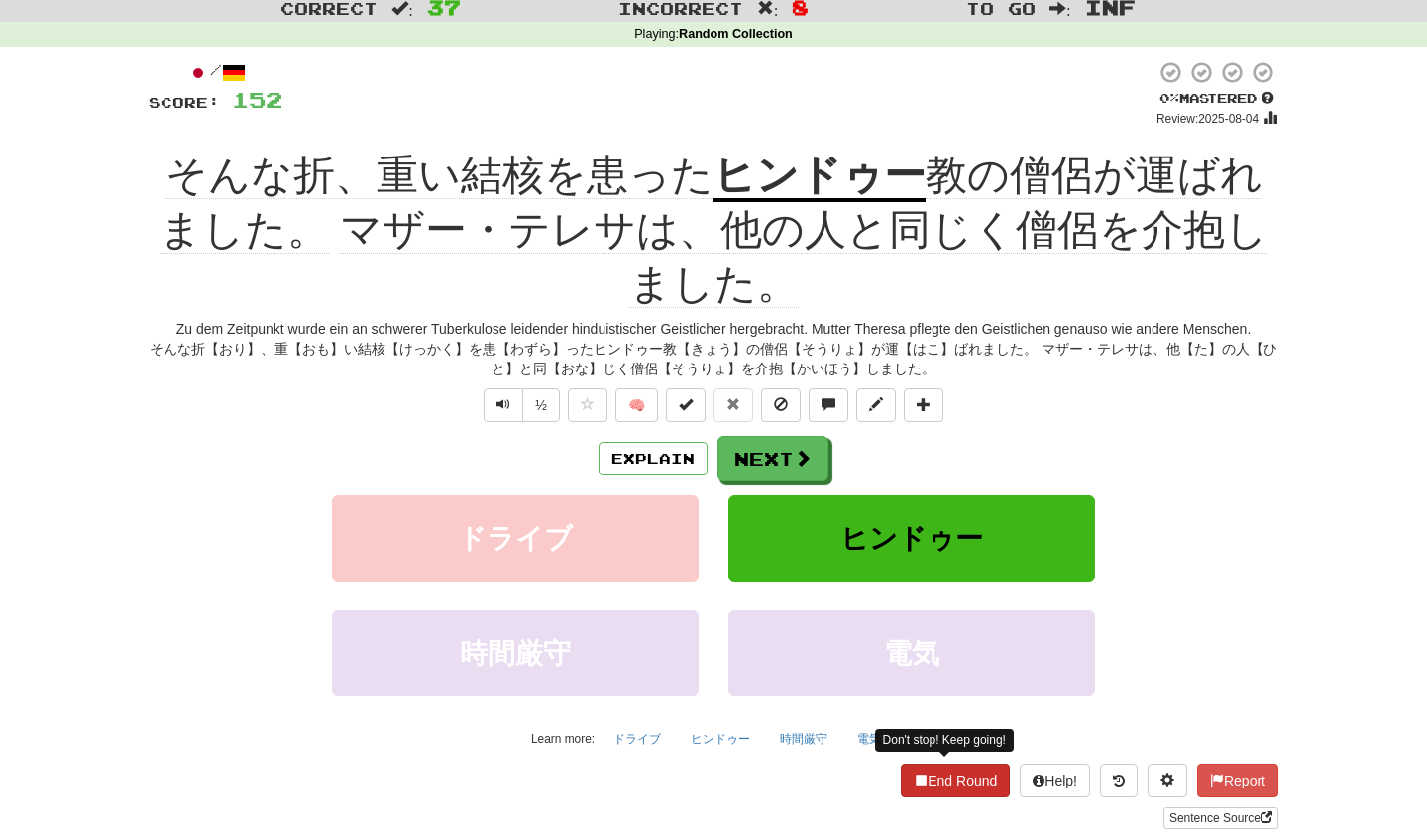 click on "End Round" at bounding box center (955, 781) 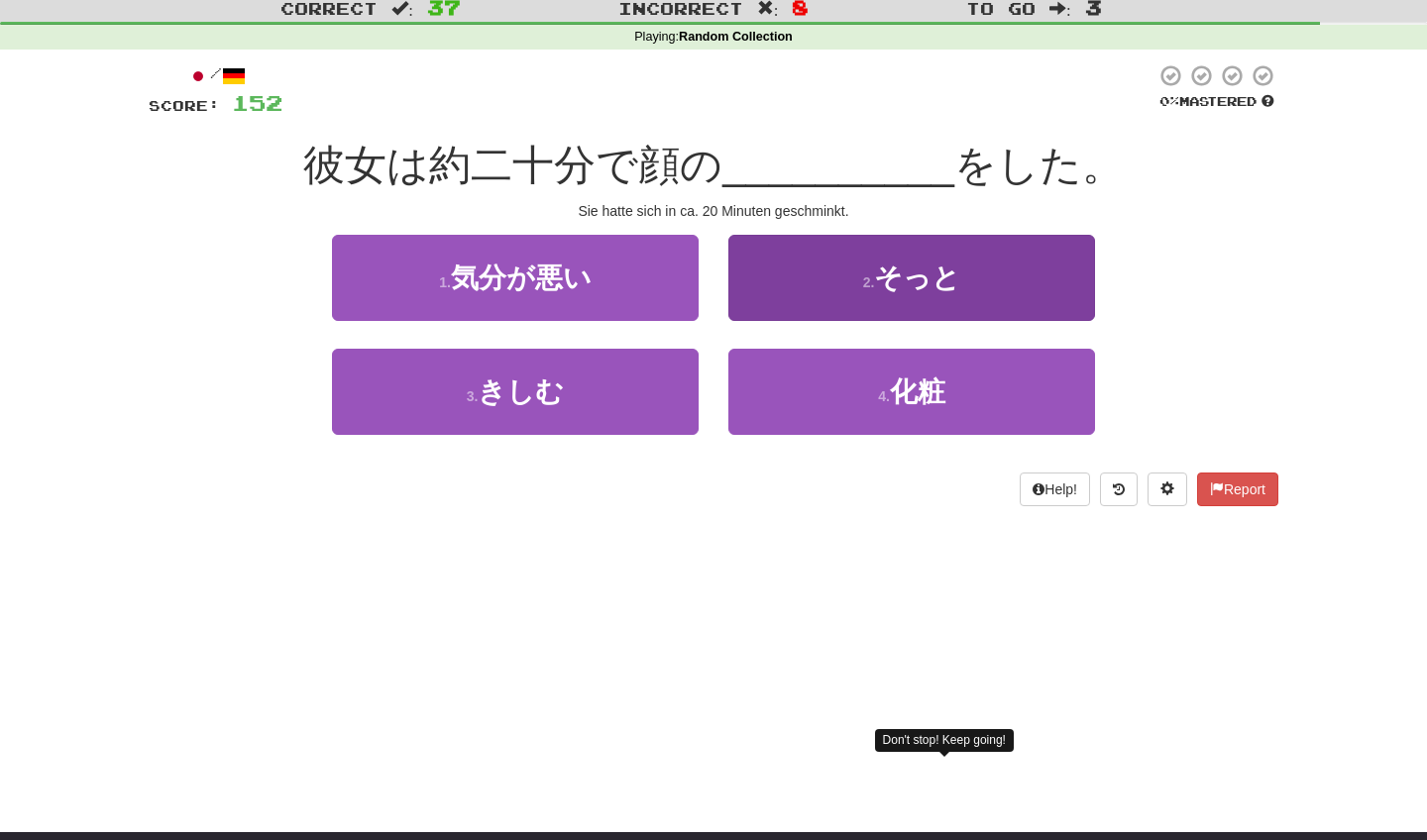 click on "2 .  そっと" at bounding box center (912, 277) 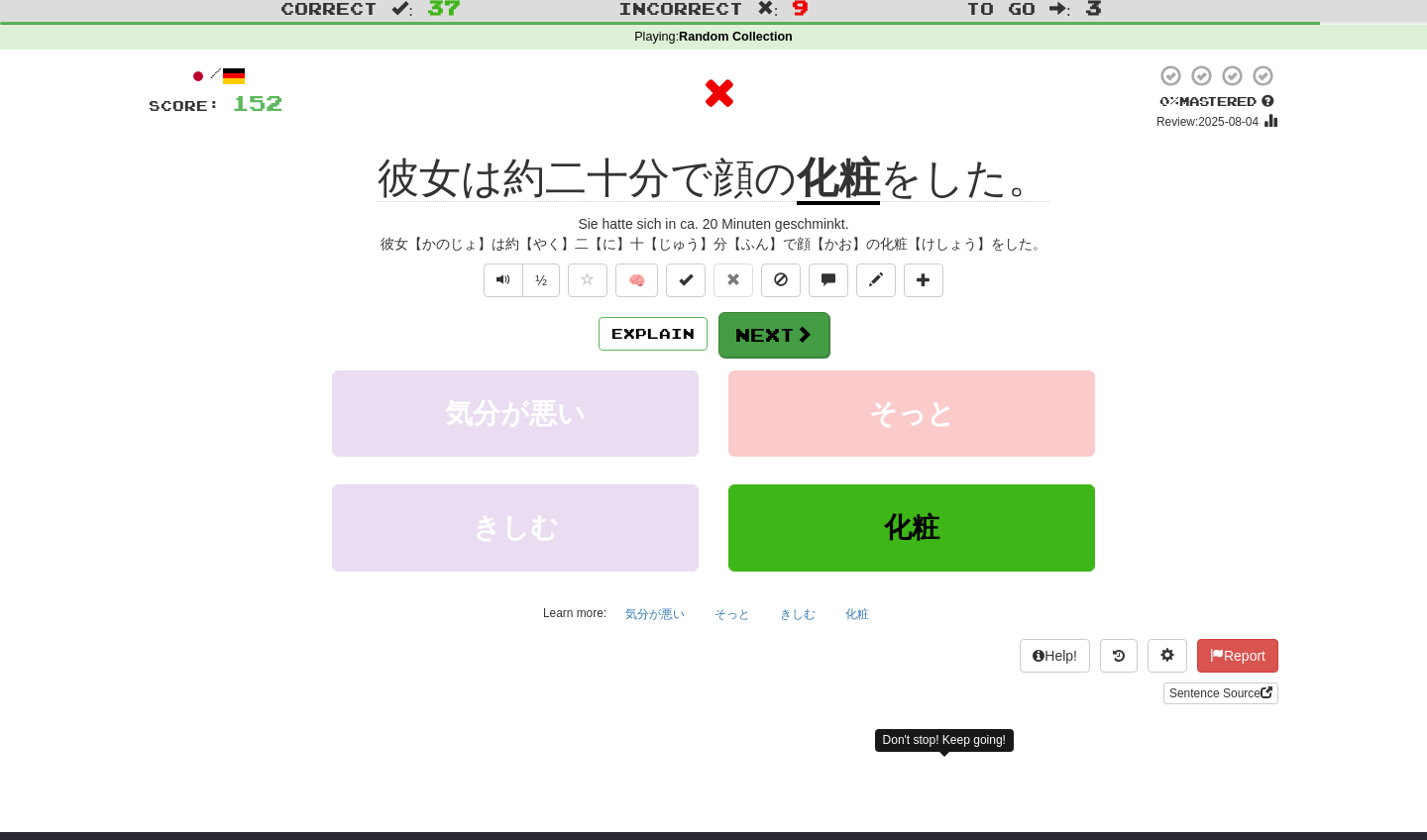 click at bounding box center [804, 334] 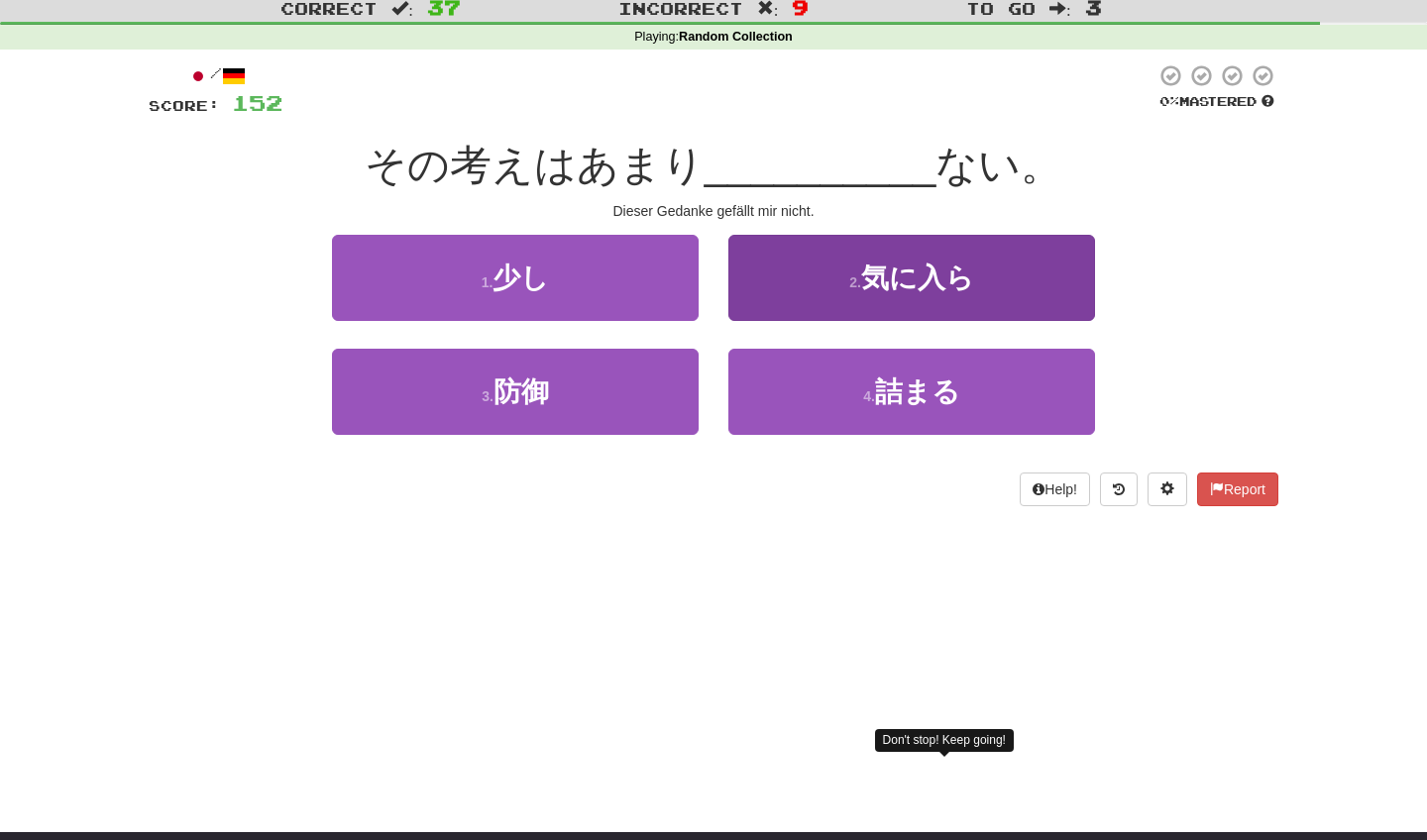 click on "2 ." at bounding box center [855, 282] 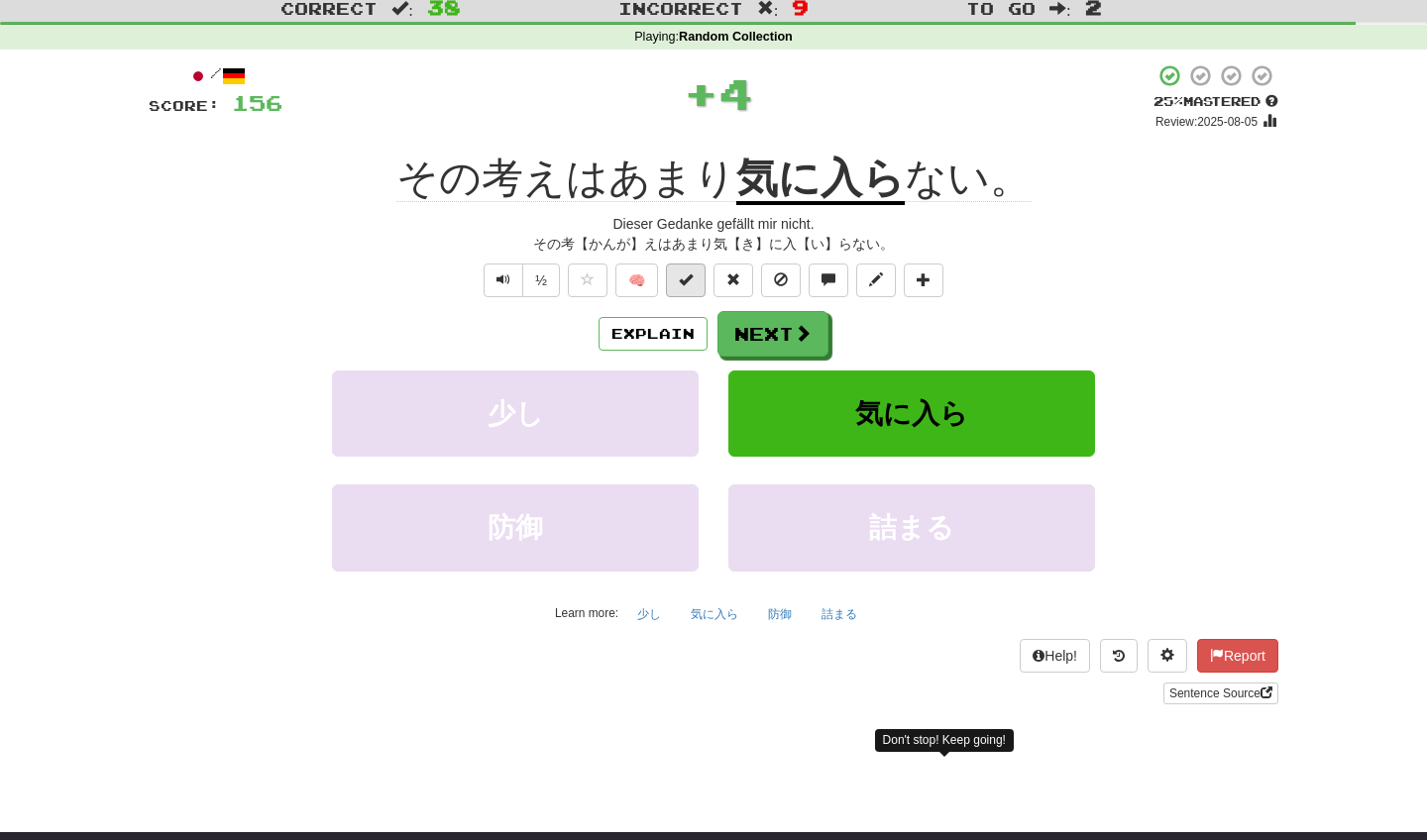 click at bounding box center (686, 279) 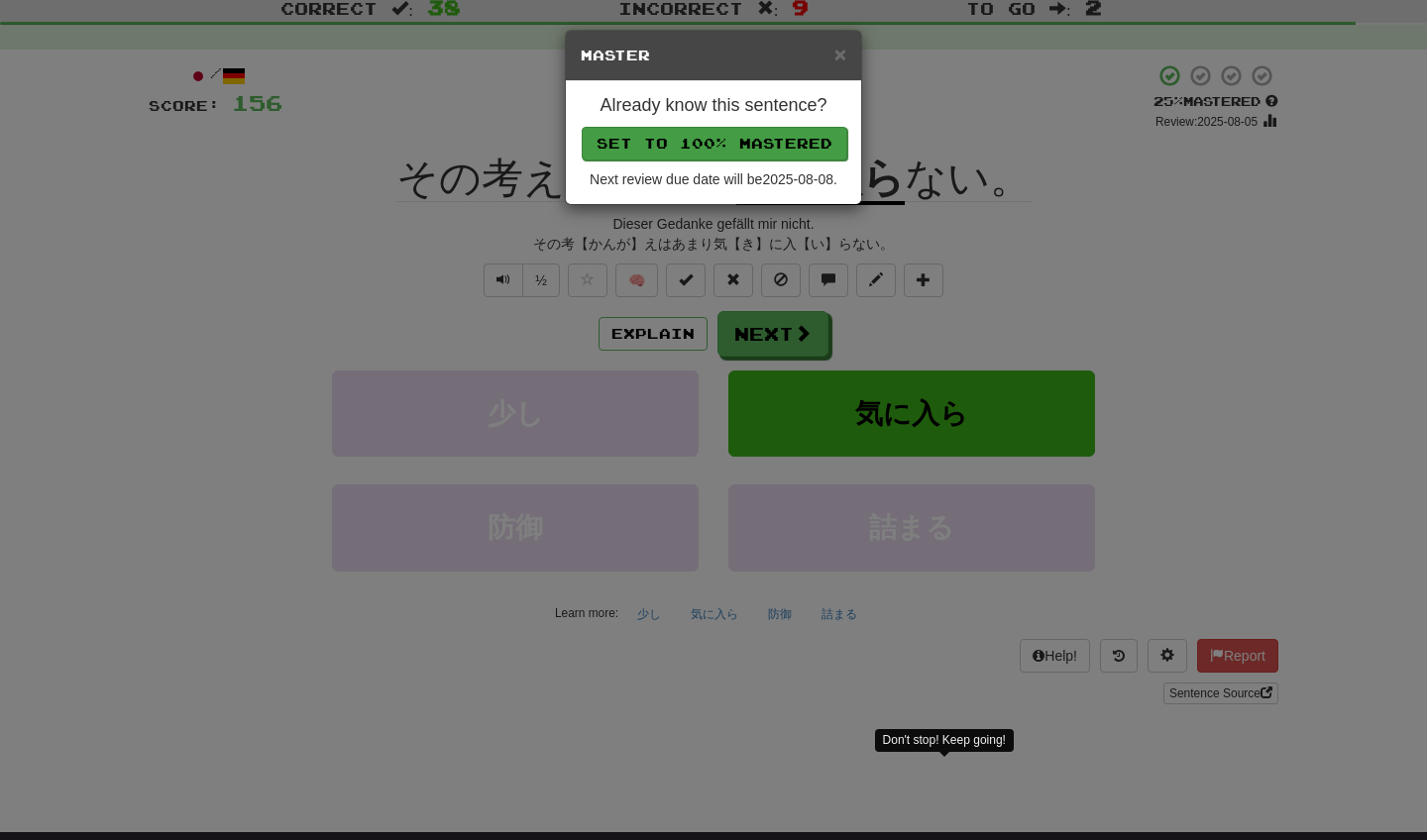click on "Set to 100% Mastered" at bounding box center [714, 144] 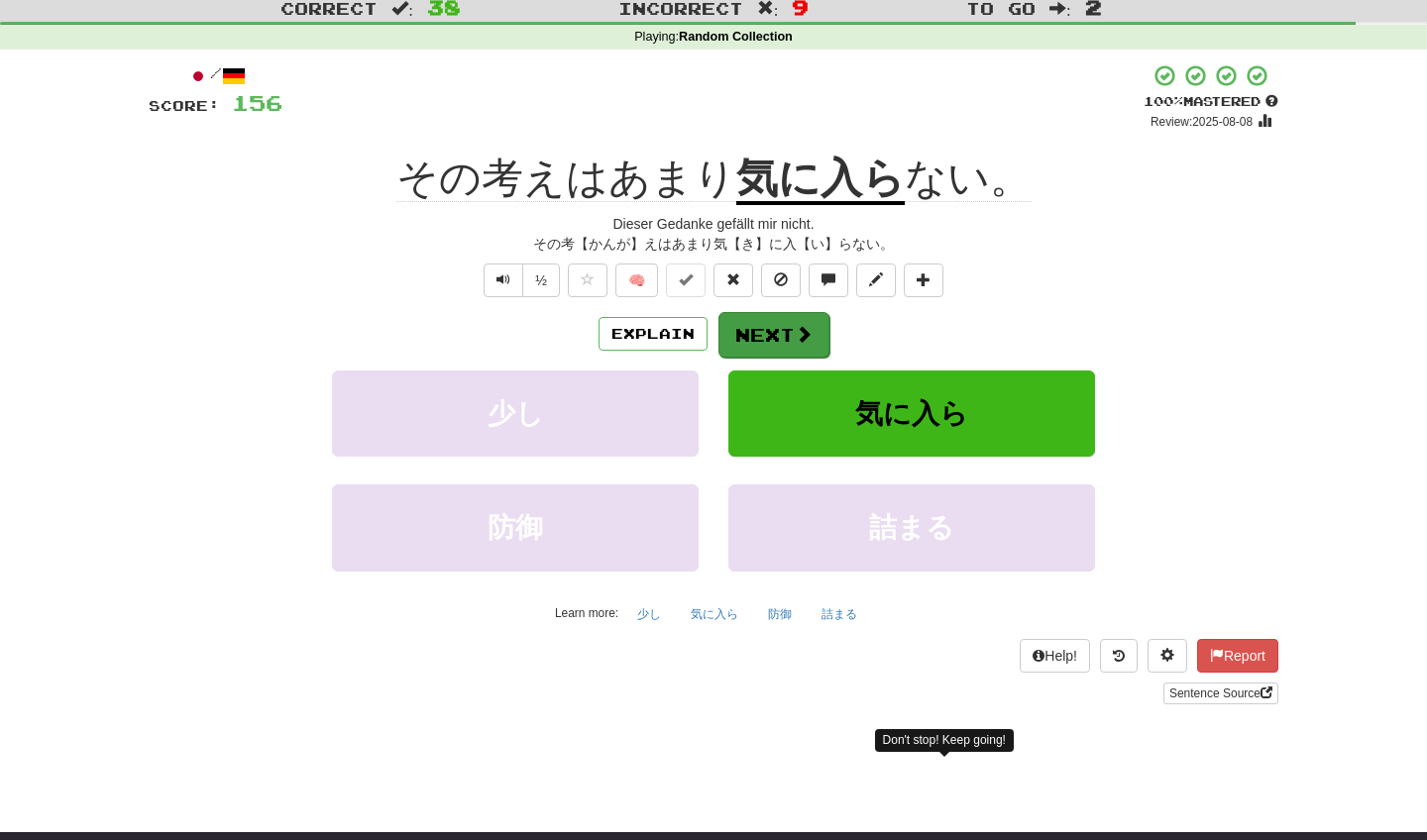 click on "Next" at bounding box center [774, 335] 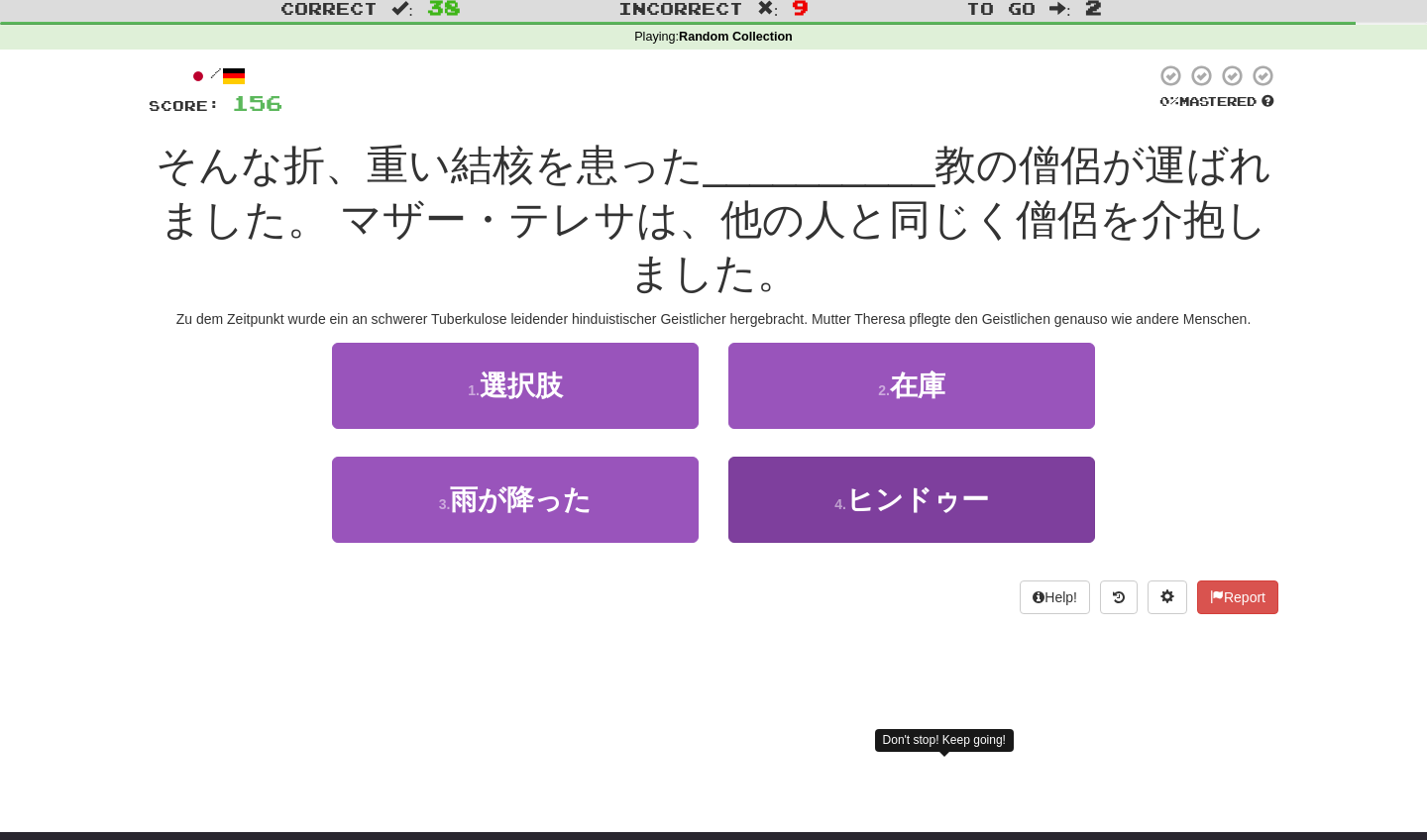 click on "4 .  ヒンドゥー" at bounding box center (912, 499) 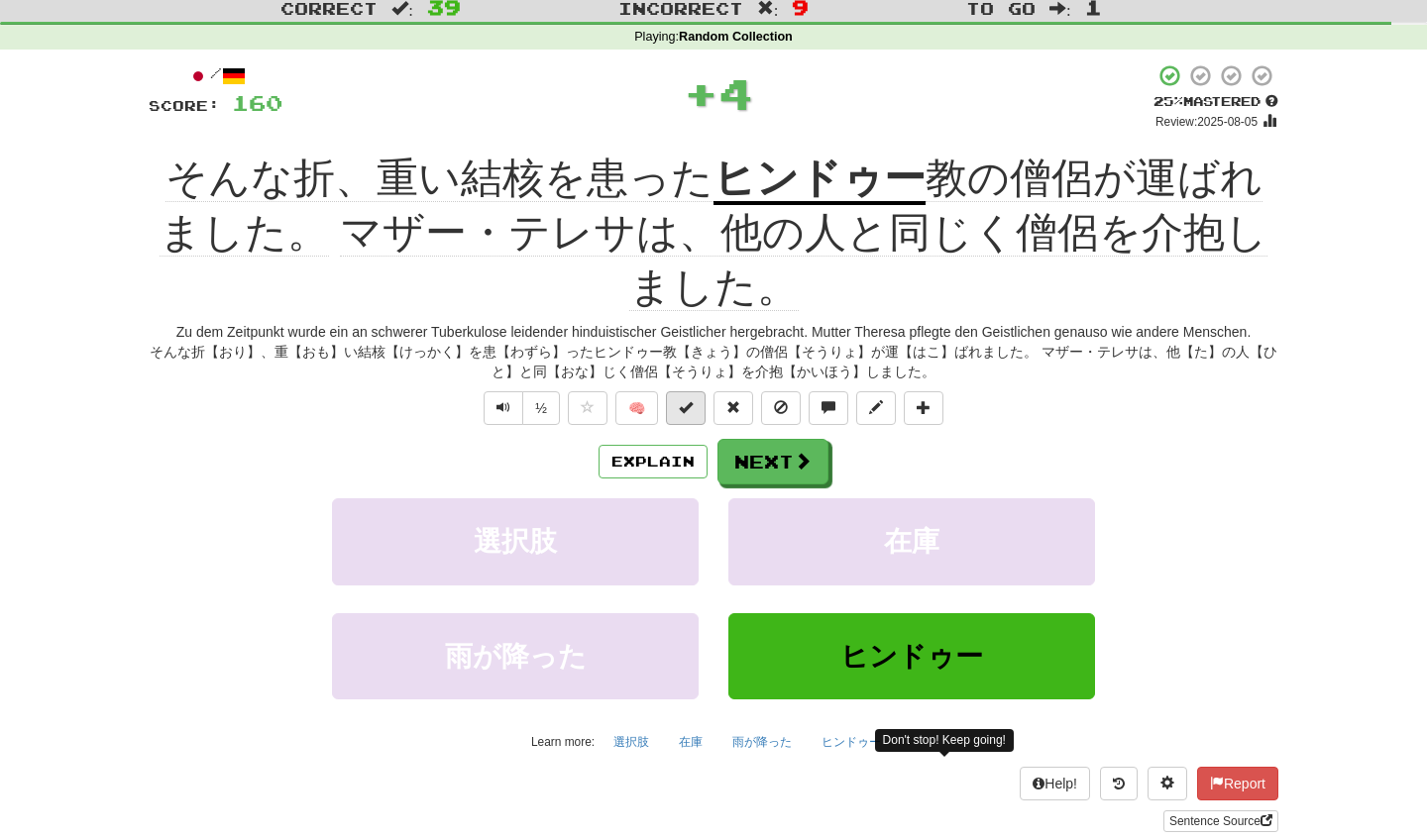 click at bounding box center [686, 407] 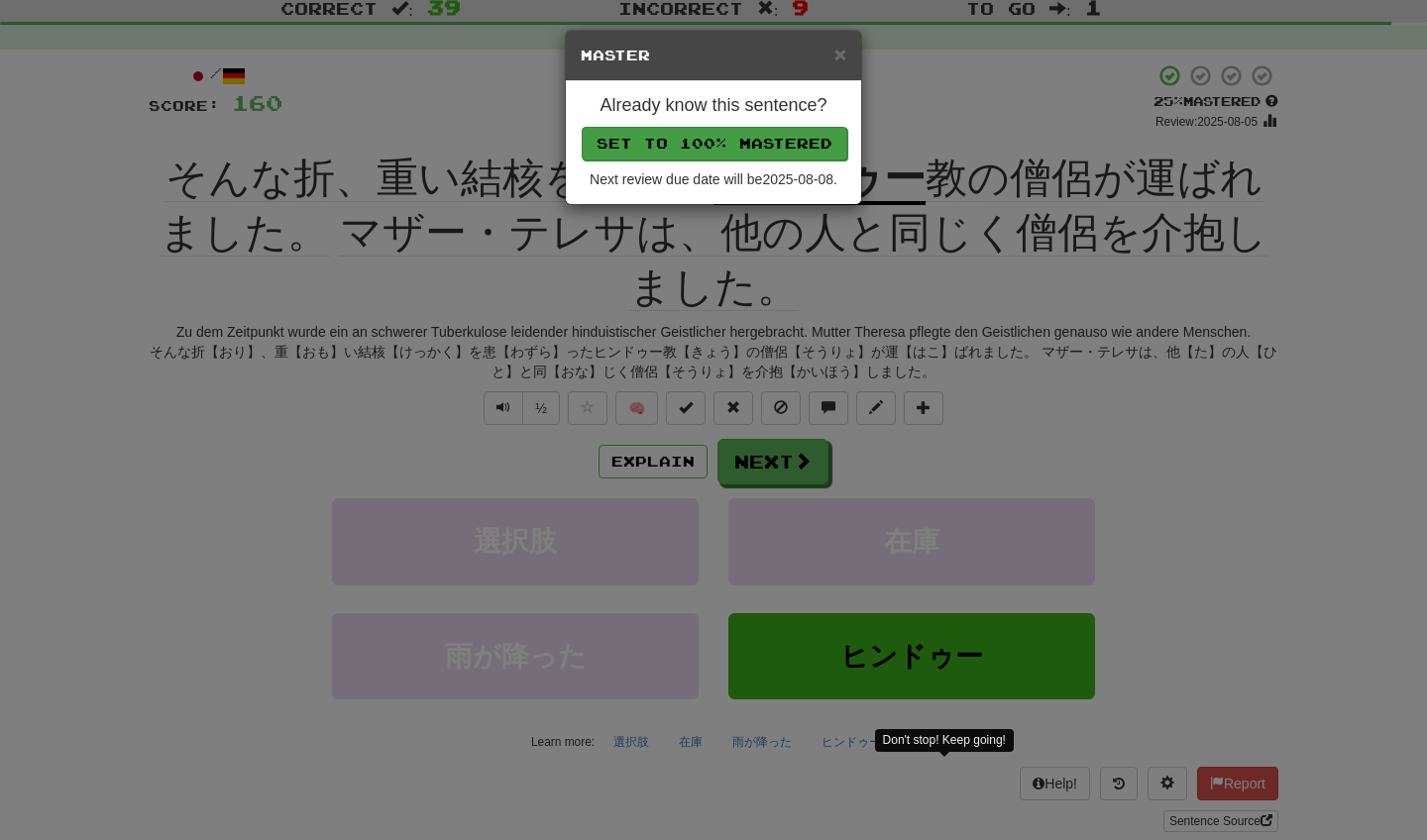 click on "Set to 100% Mastered" at bounding box center [714, 144] 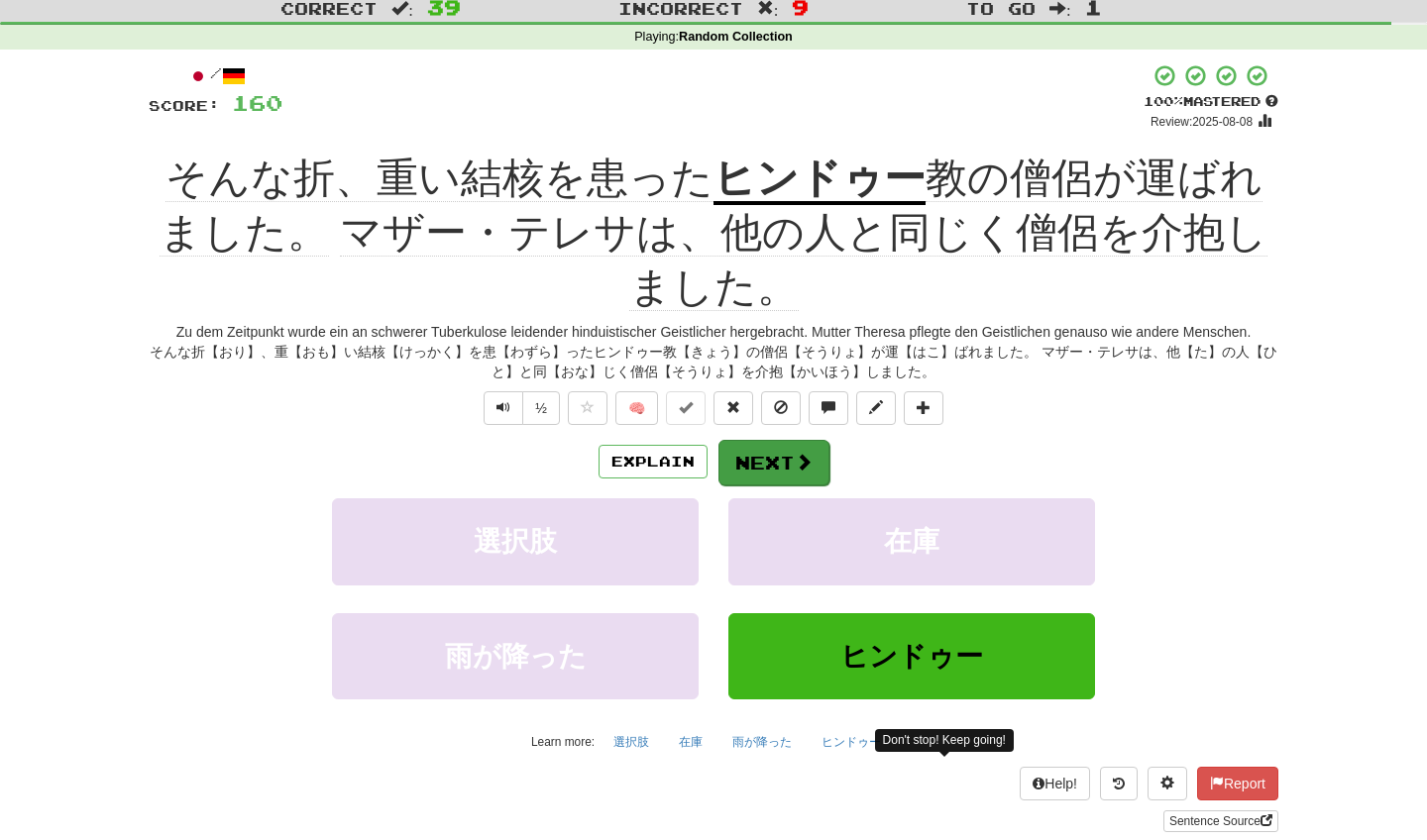click on "Next" at bounding box center (774, 463) 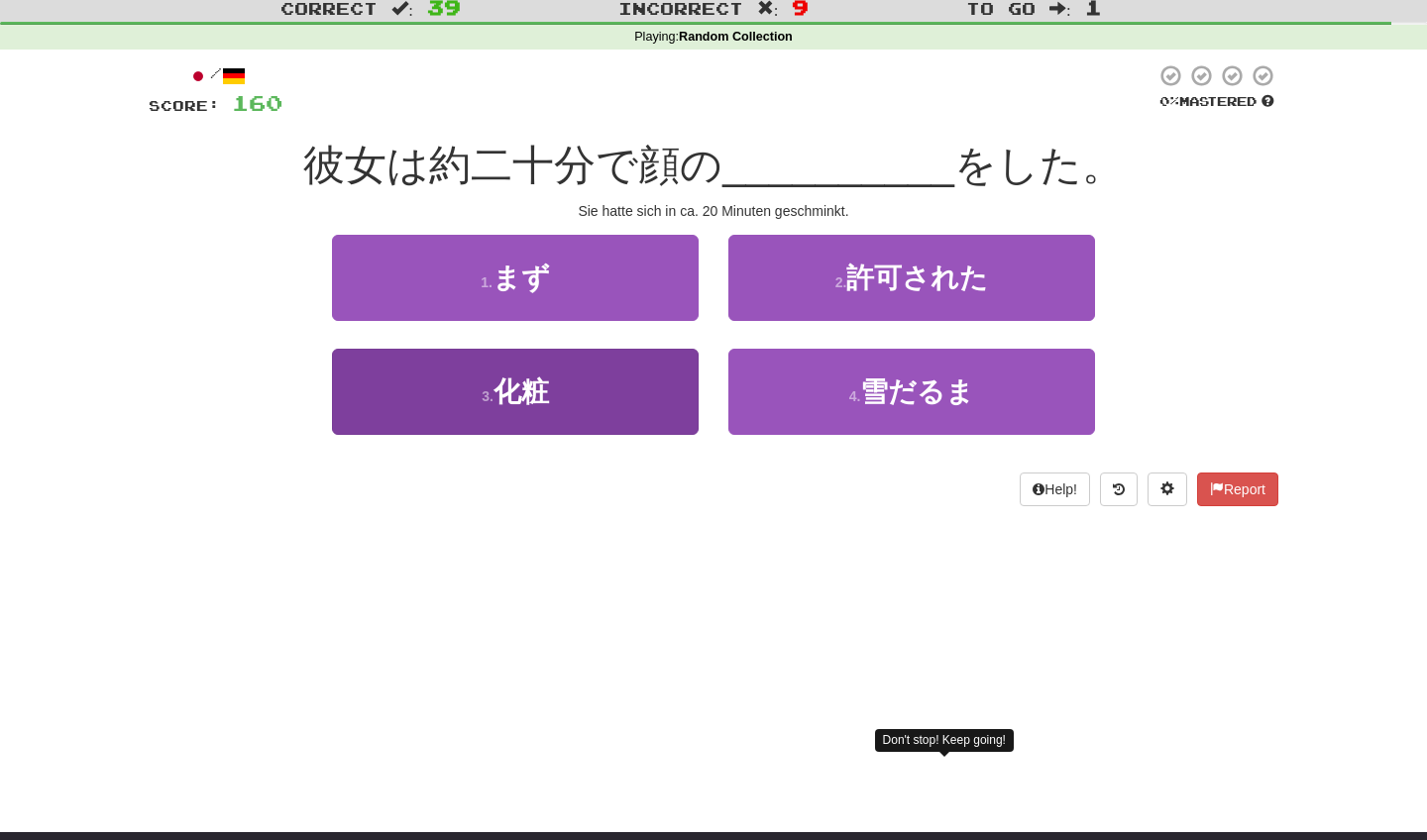 click on "3 .  化粧" at bounding box center (515, 391) 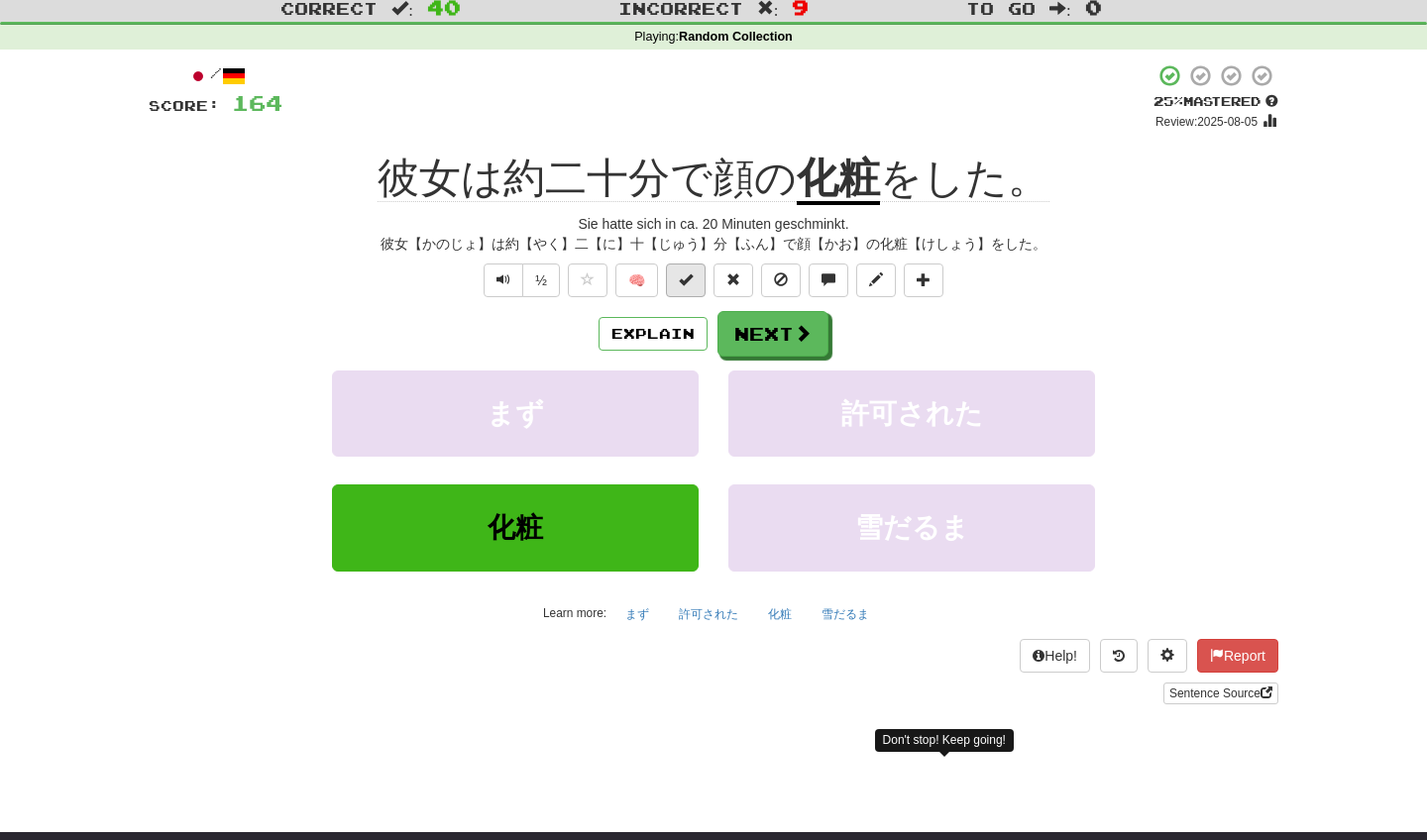 click at bounding box center [686, 279] 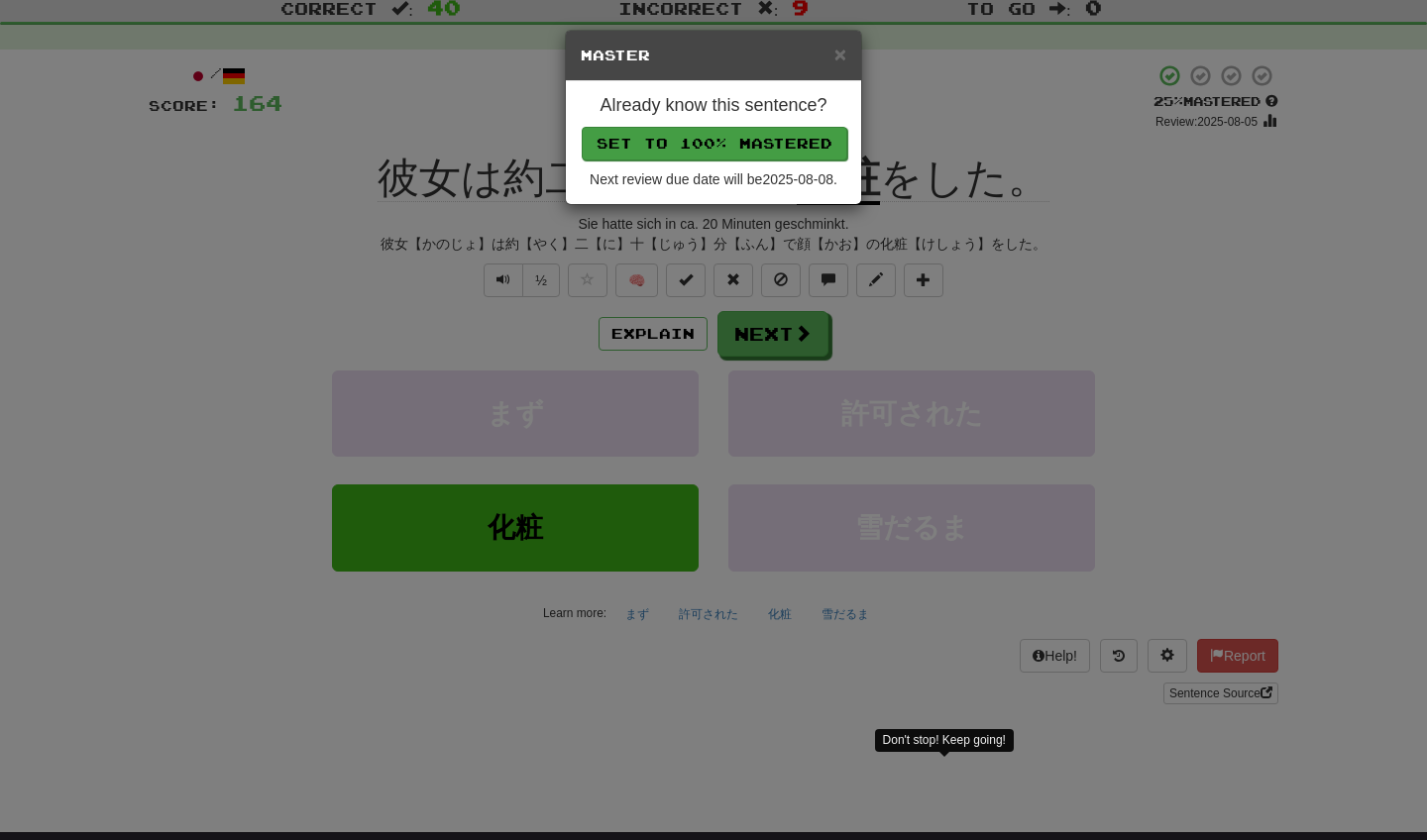 click on "Set to 100% Mastered" at bounding box center (714, 144) 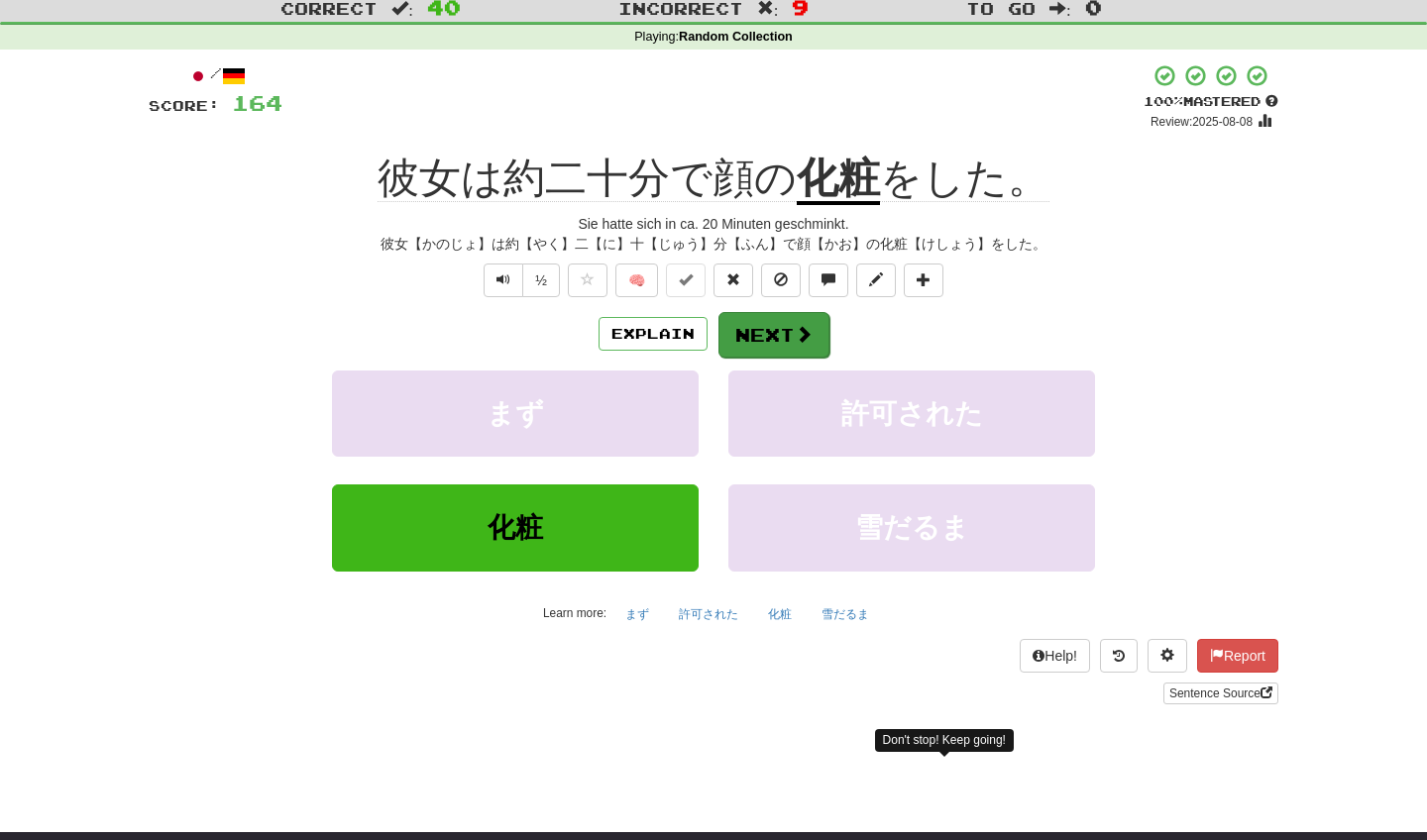 click on "Next" at bounding box center [774, 335] 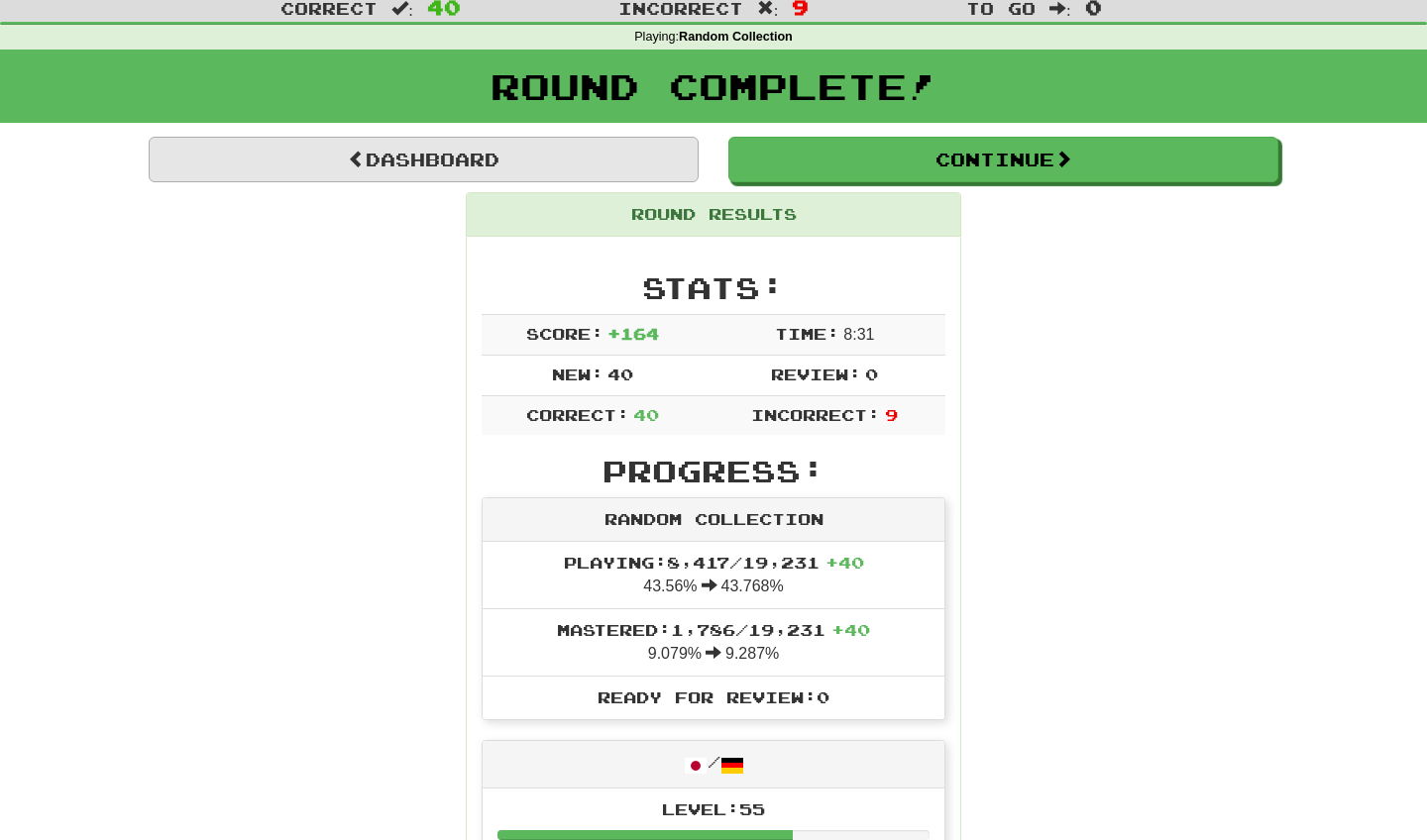 click on "Dashboard" at bounding box center [423, 159] 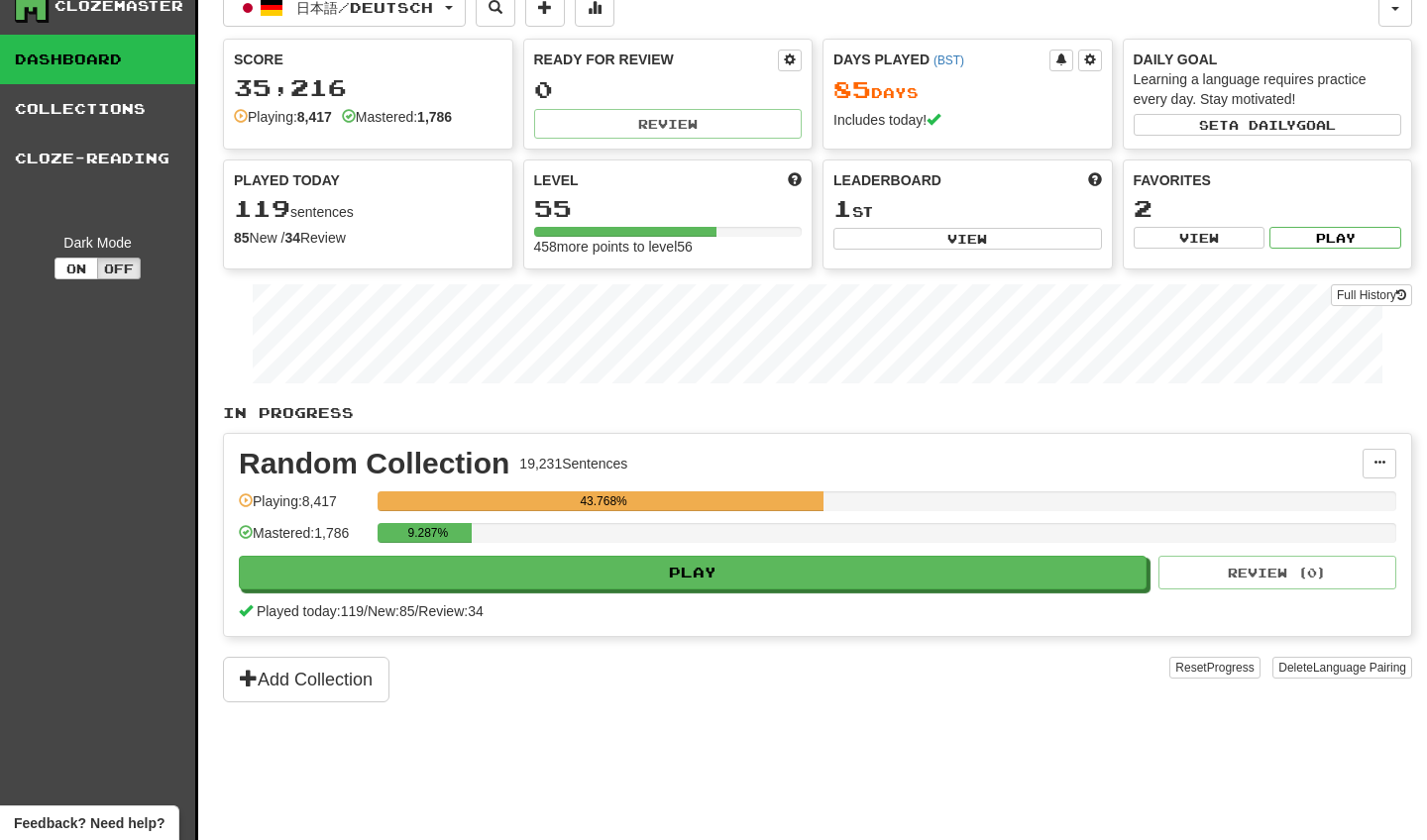 scroll, scrollTop: 25, scrollLeft: 0, axis: vertical 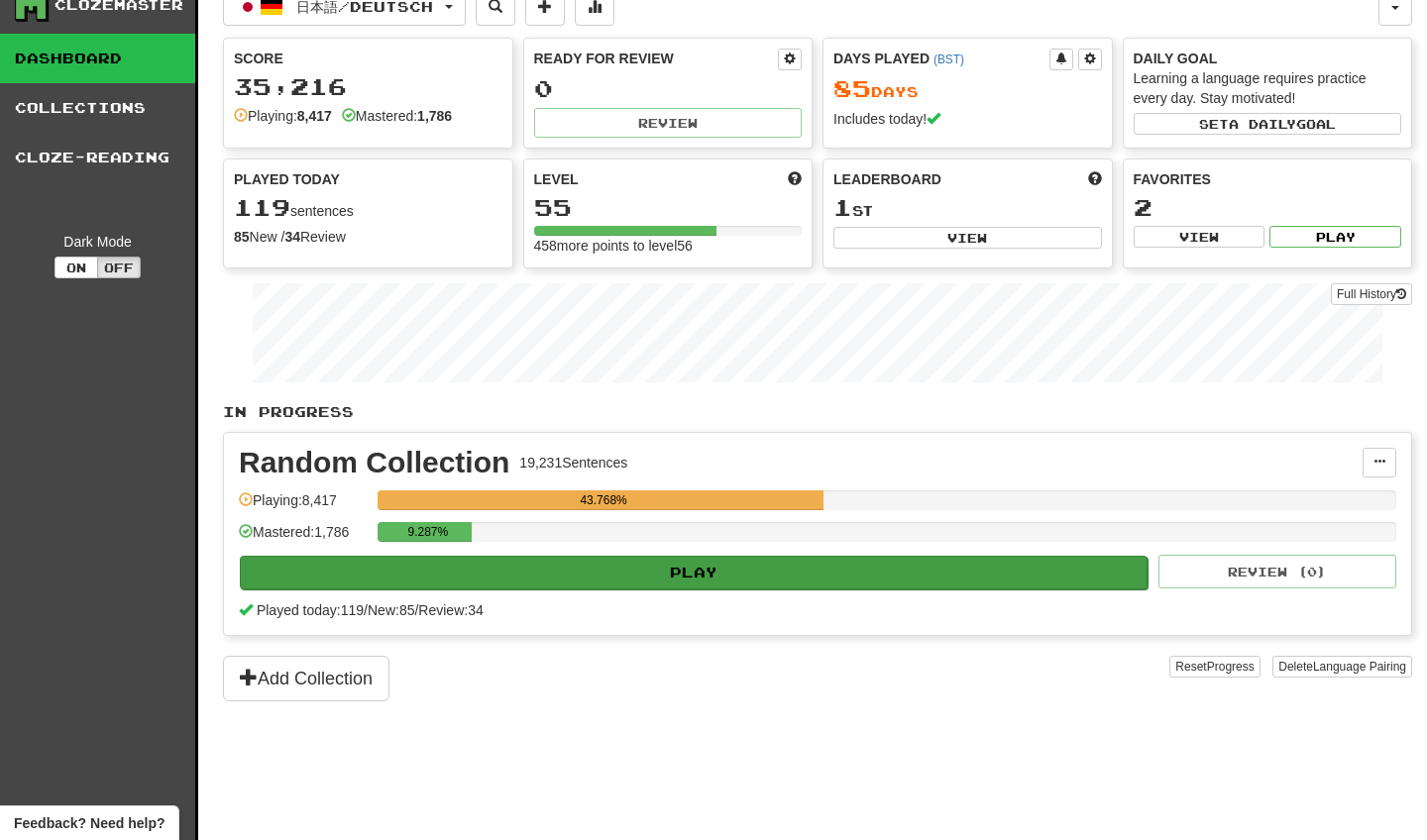 click on "Play" at bounding box center [694, 573] 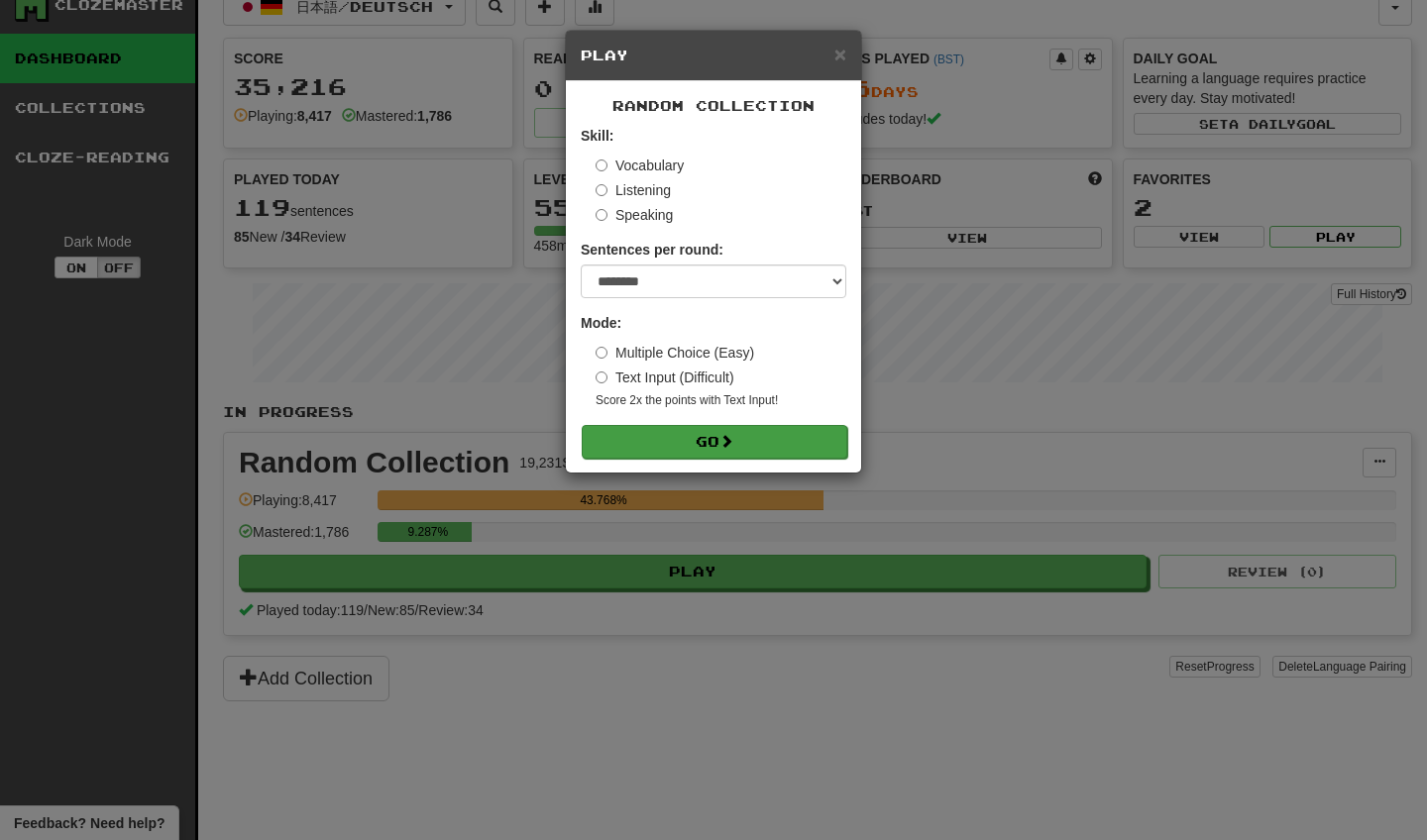 click on "Go" at bounding box center [714, 442] 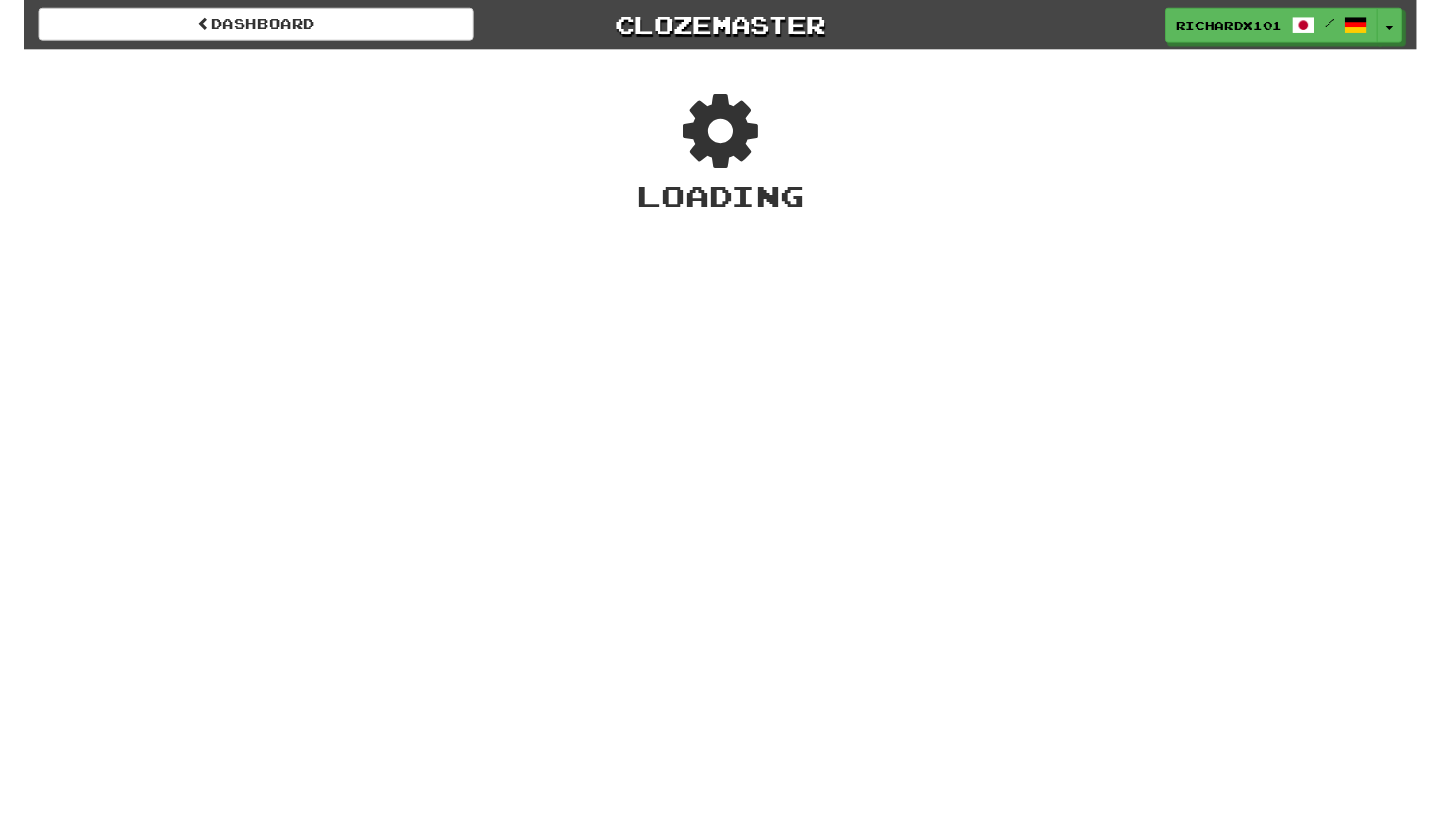 scroll, scrollTop: 0, scrollLeft: 0, axis: both 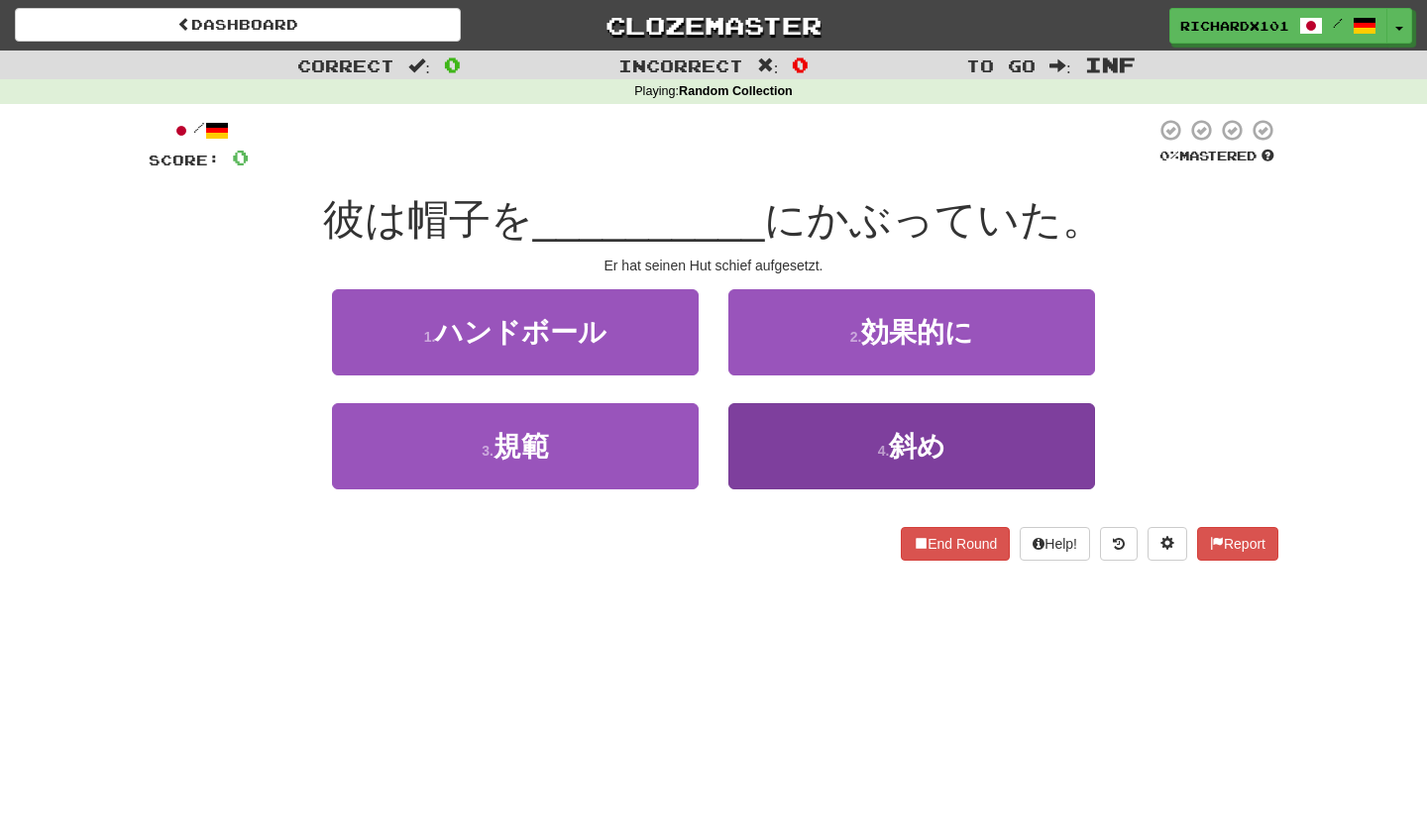 click on "4 .  斜め" at bounding box center (912, 446) 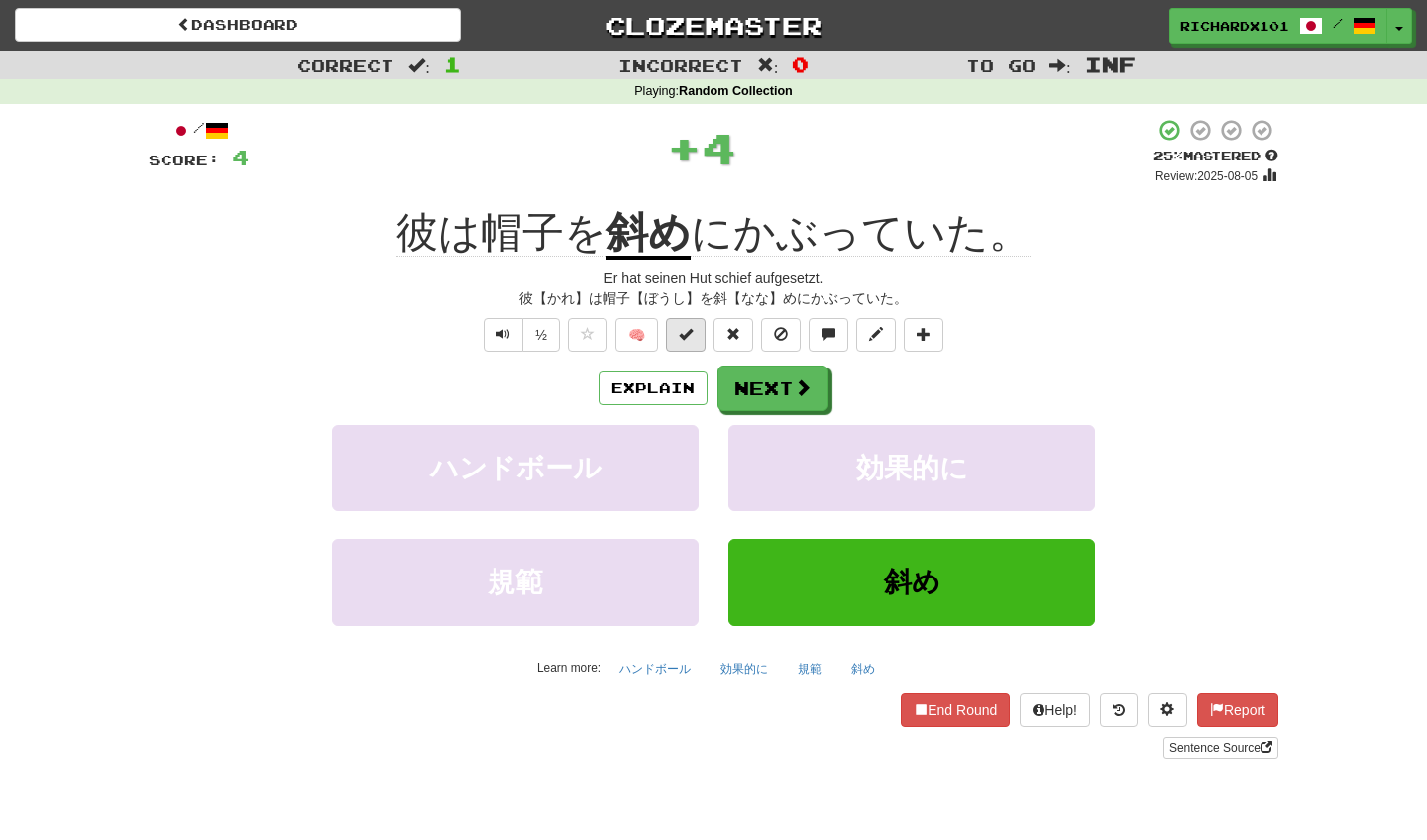 click at bounding box center [686, 335] 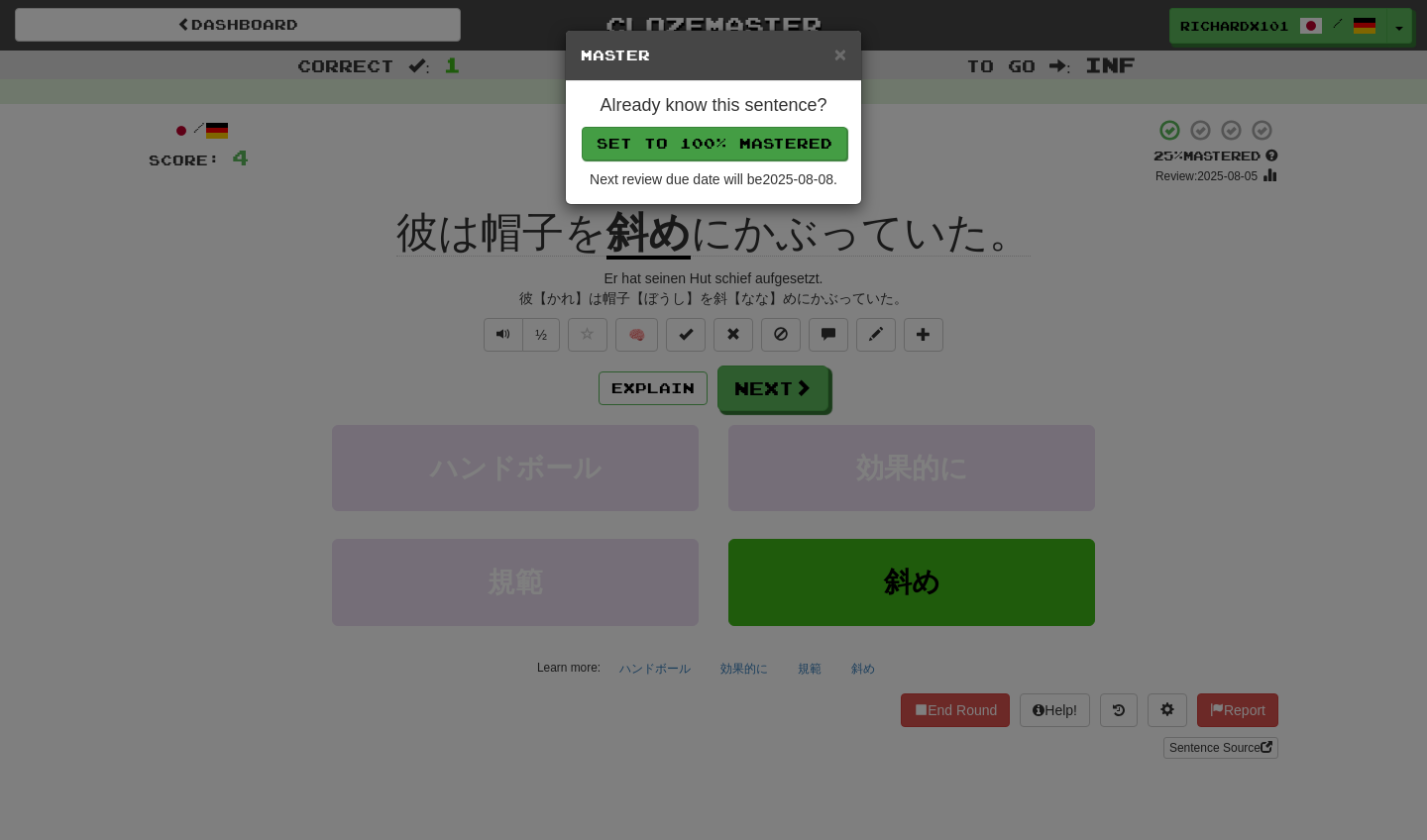 click on "Set to 100% Mastered" at bounding box center (714, 144) 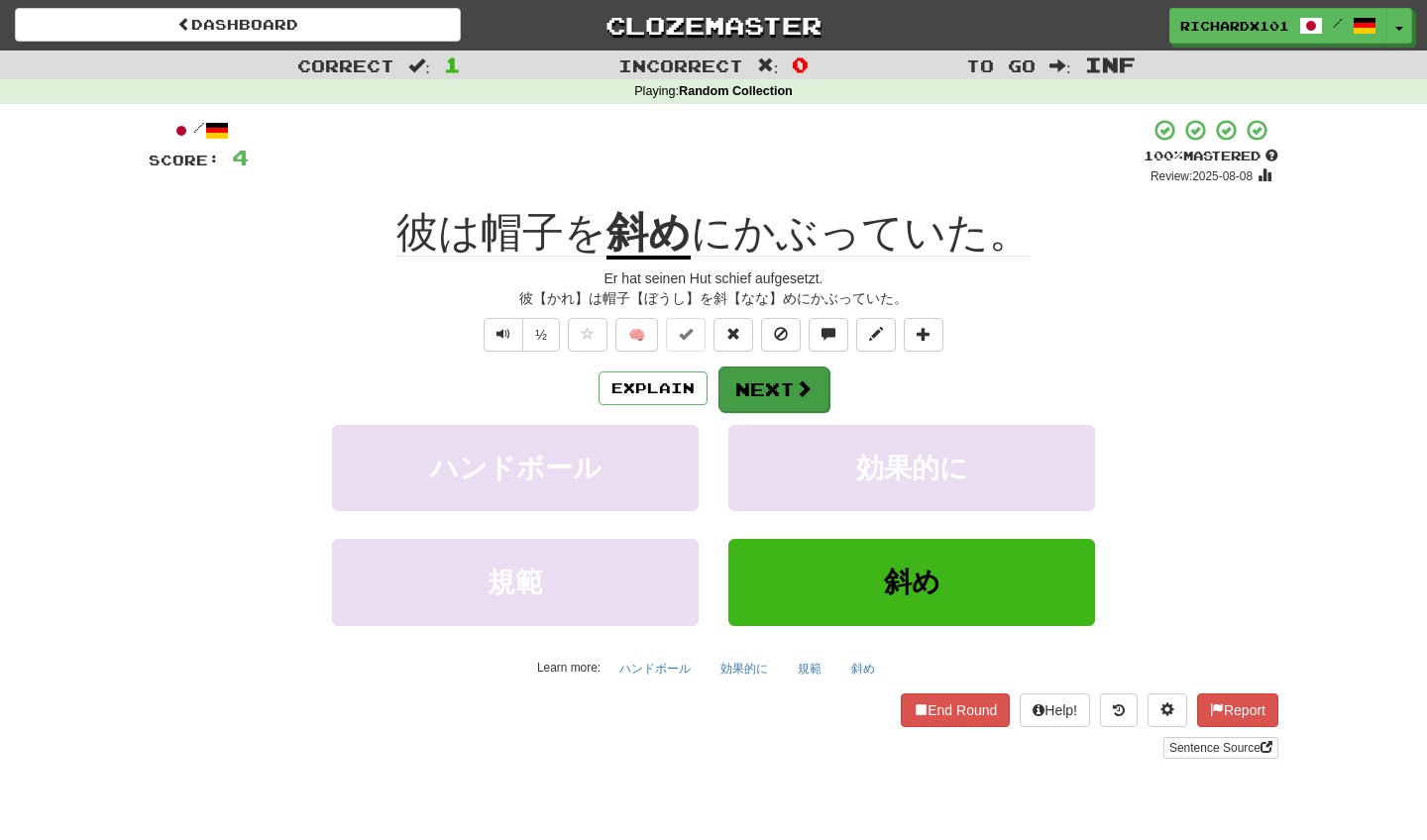 click on "Next" at bounding box center (774, 389) 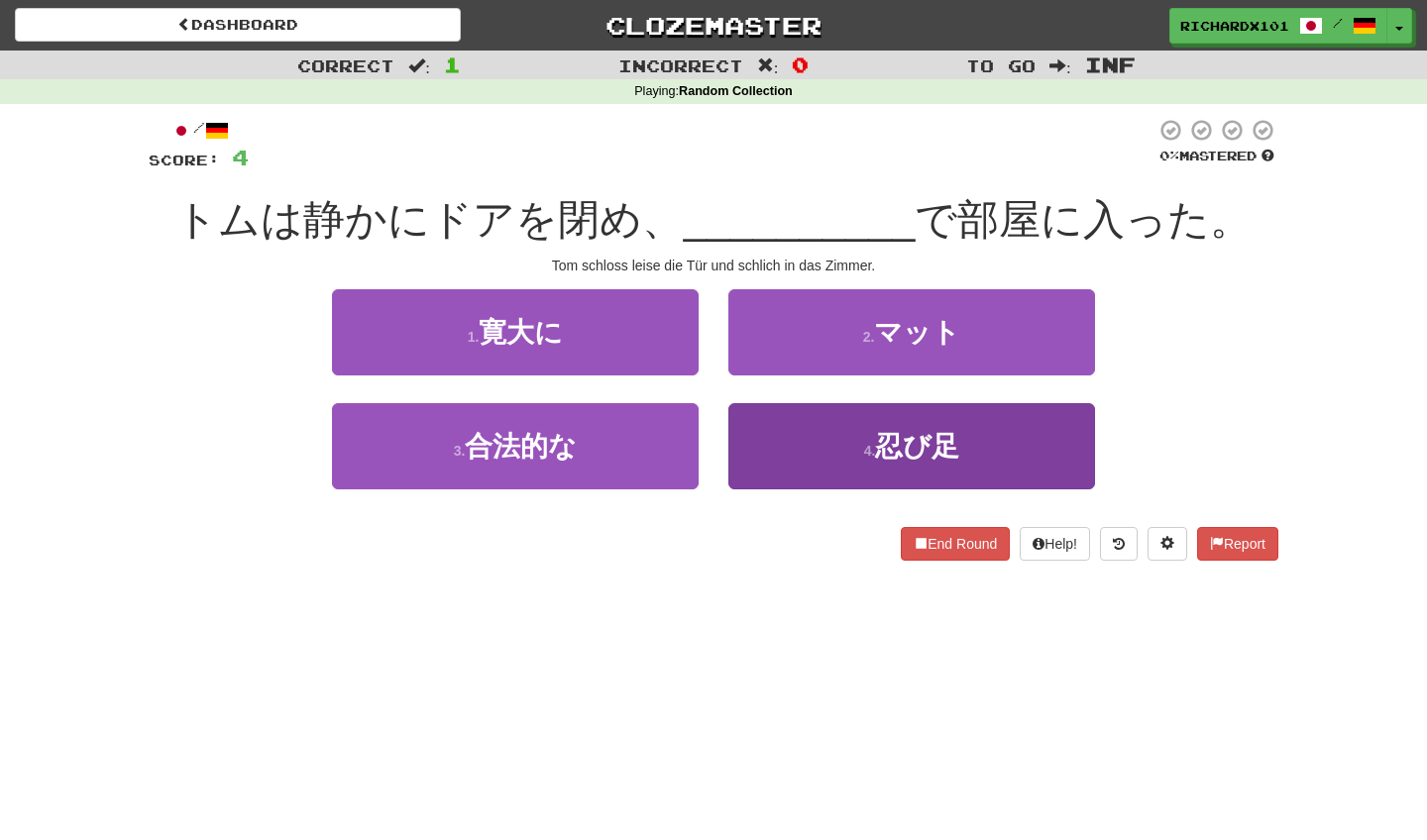 click on "4 .  忍び足" at bounding box center [912, 446] 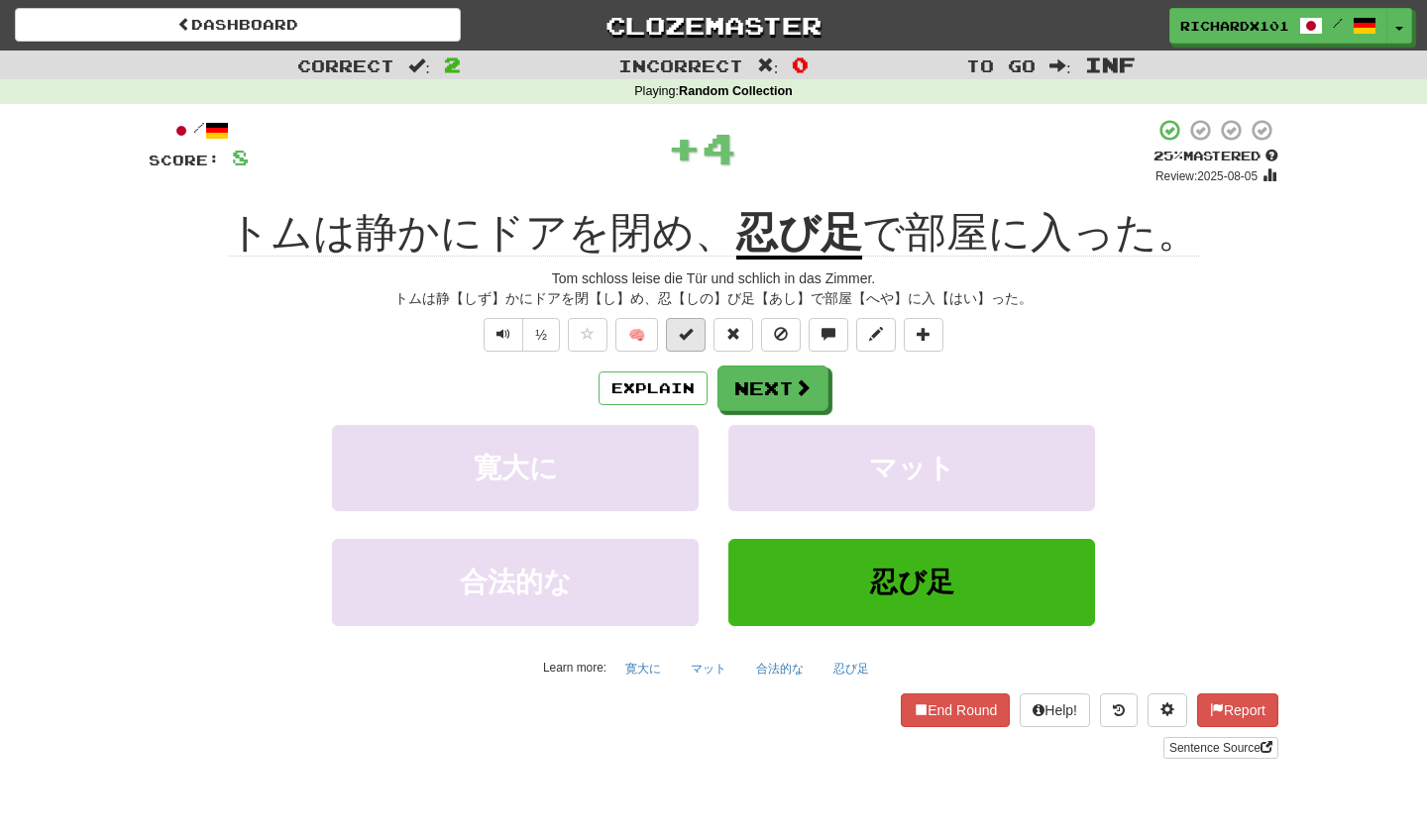 click at bounding box center [686, 335] 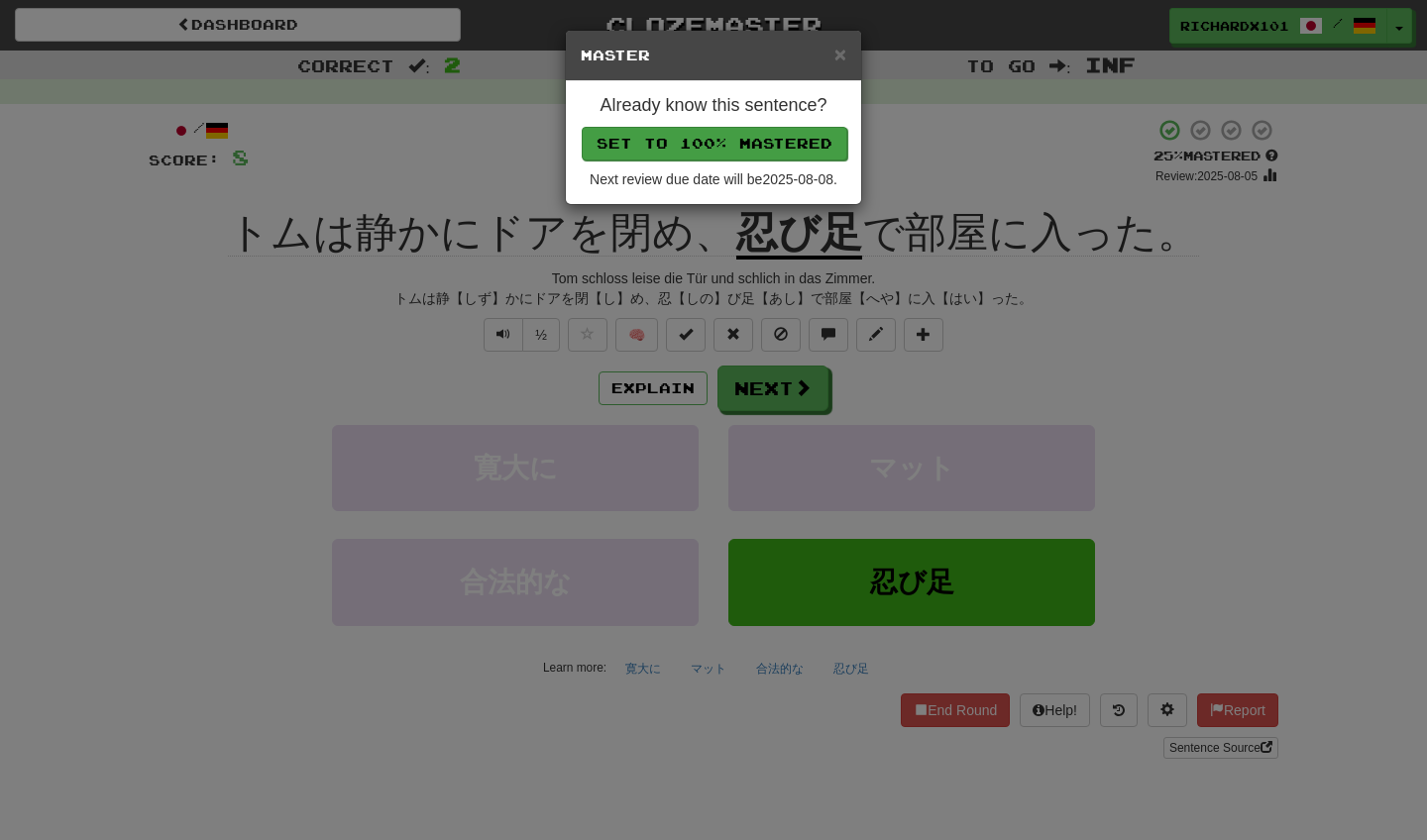 click on "Set to 100% Mastered" at bounding box center (714, 144) 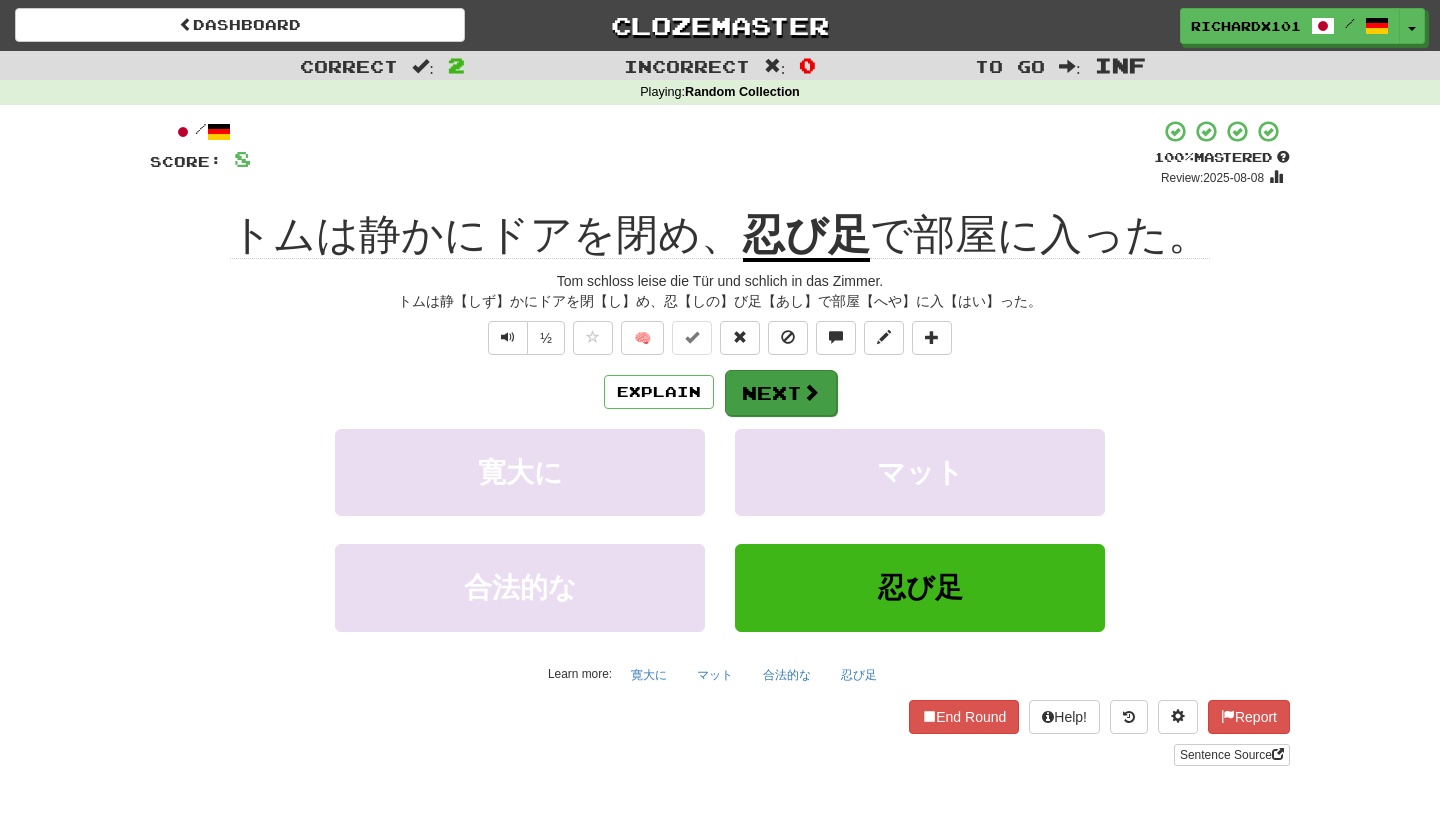 click on "Next" at bounding box center [781, 393] 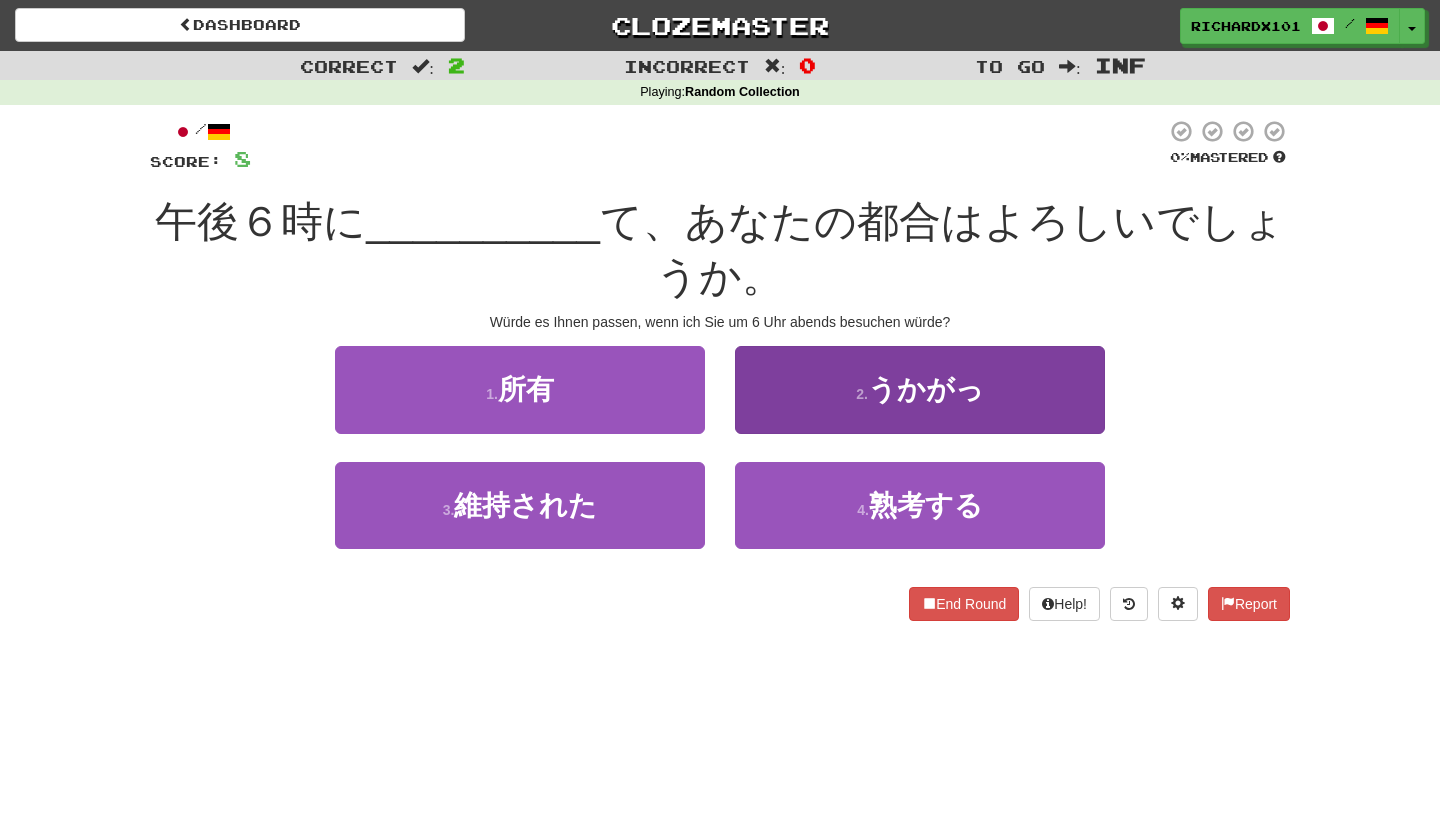 click on "2 .  うかがっ" at bounding box center (920, 389) 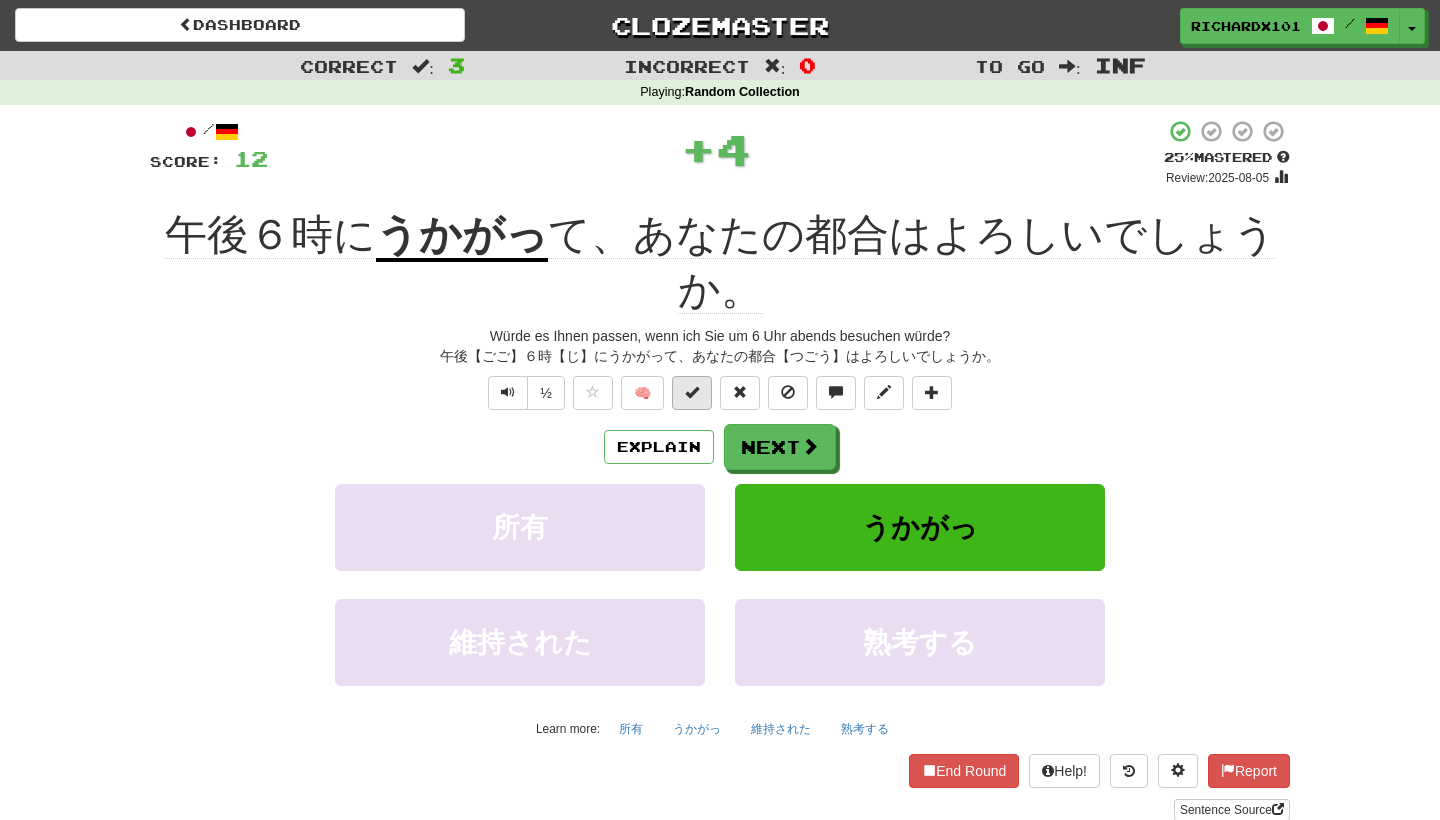 click at bounding box center (692, 393) 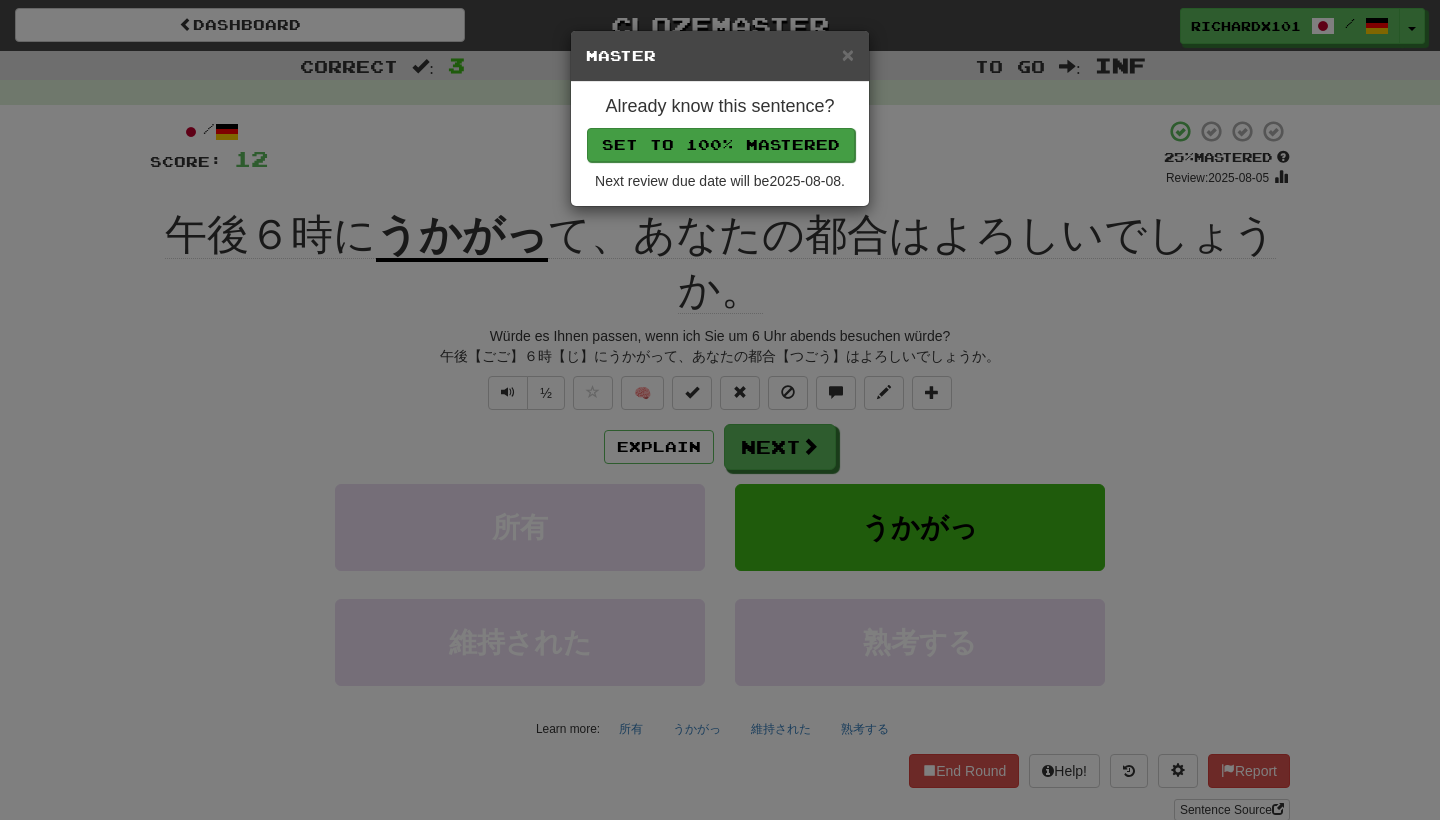 click on "Set to 100% Mastered" at bounding box center (721, 145) 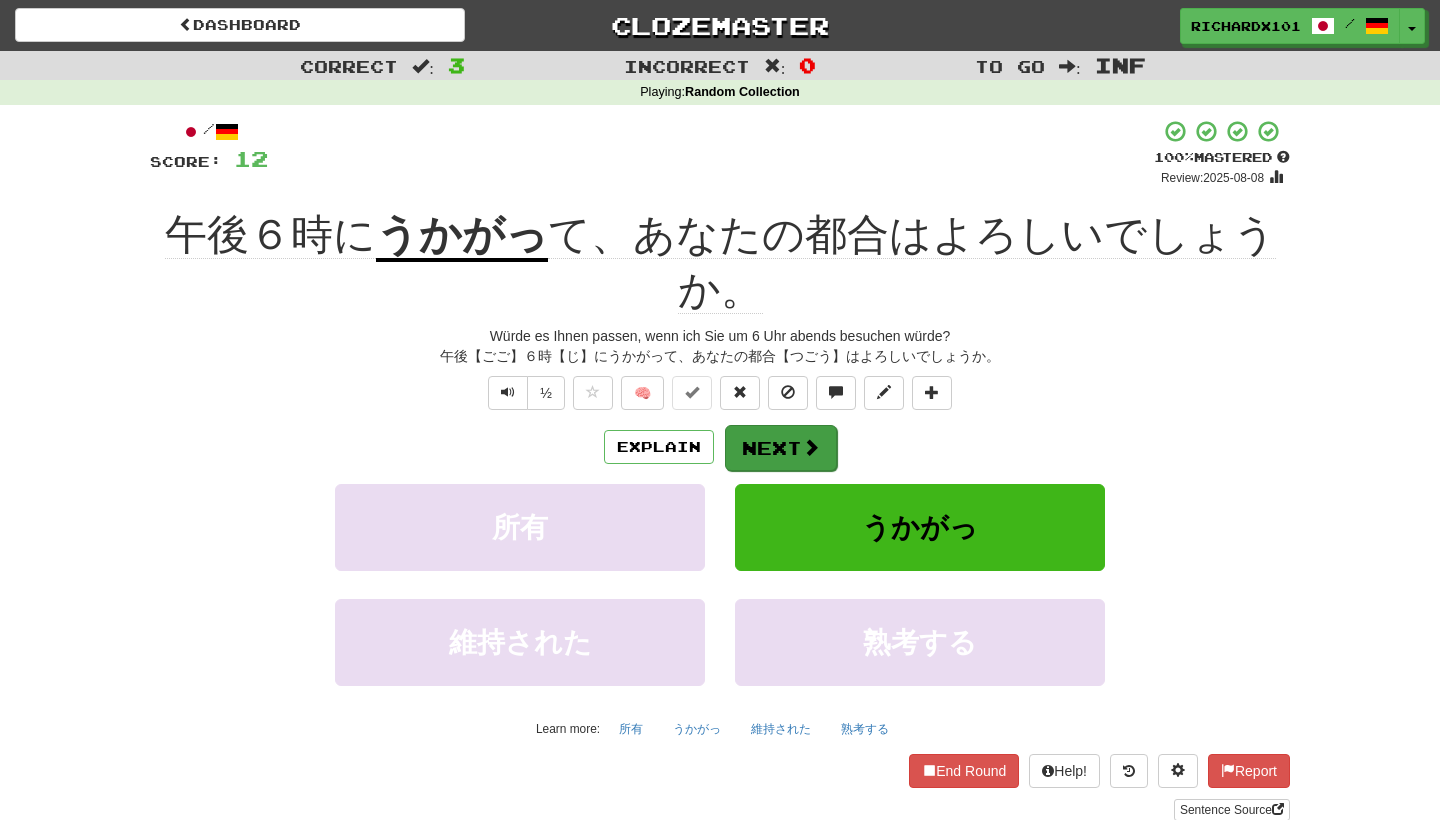 click on "Next" at bounding box center (781, 448) 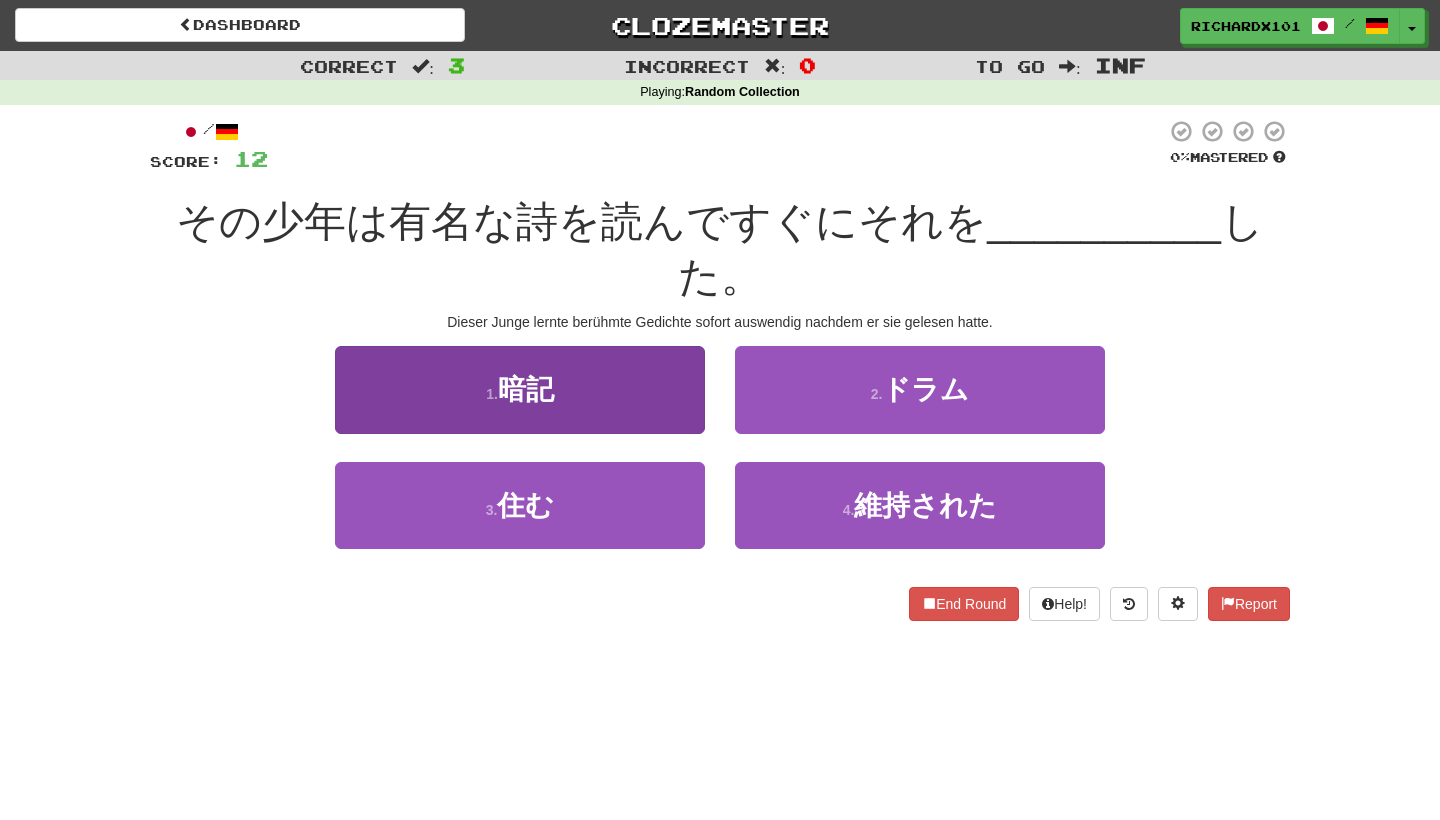 click on "1 .  暗記" at bounding box center [520, 389] 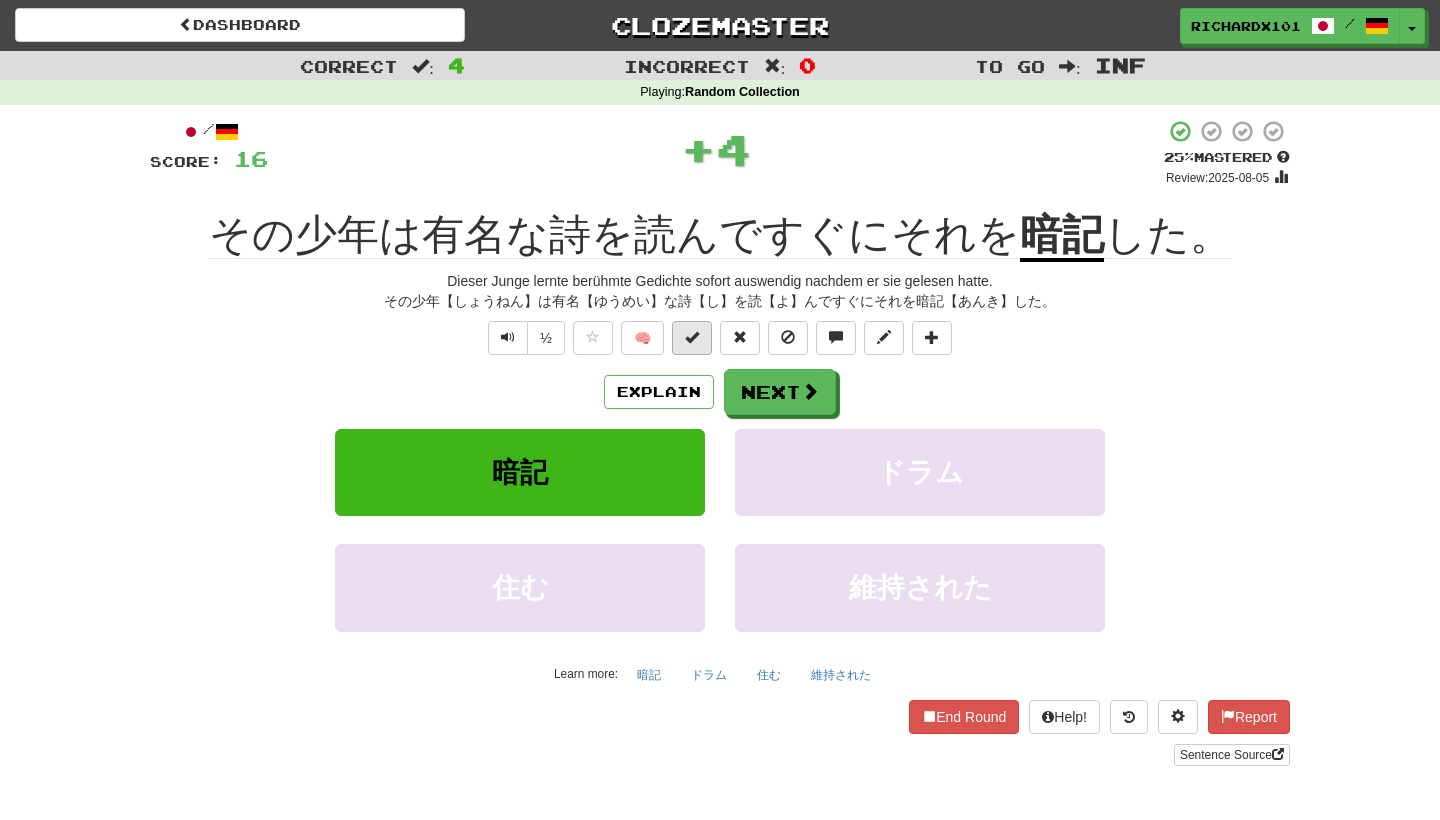 click at bounding box center (692, 338) 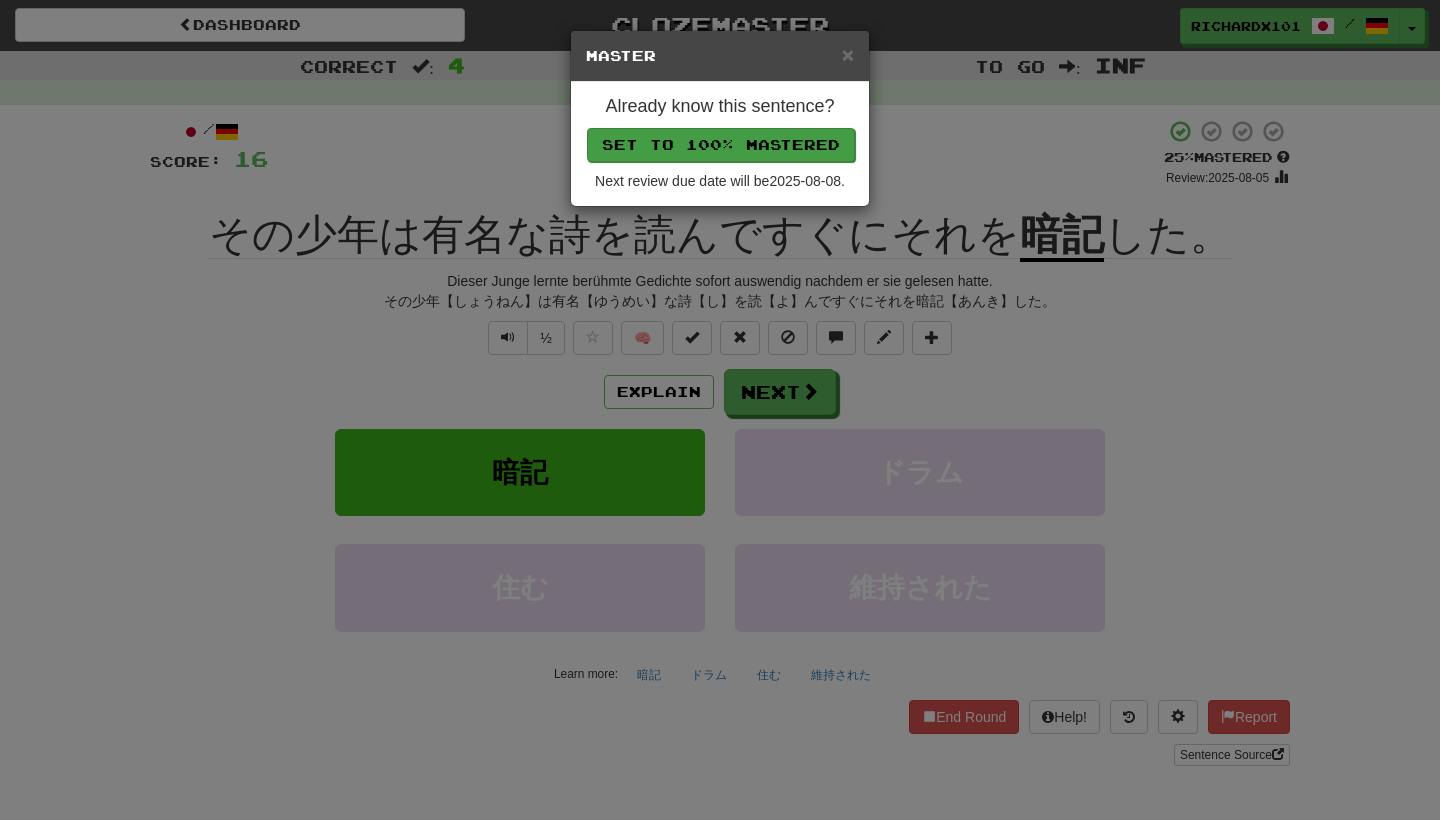click on "Set to 100% Mastered" at bounding box center [721, 145] 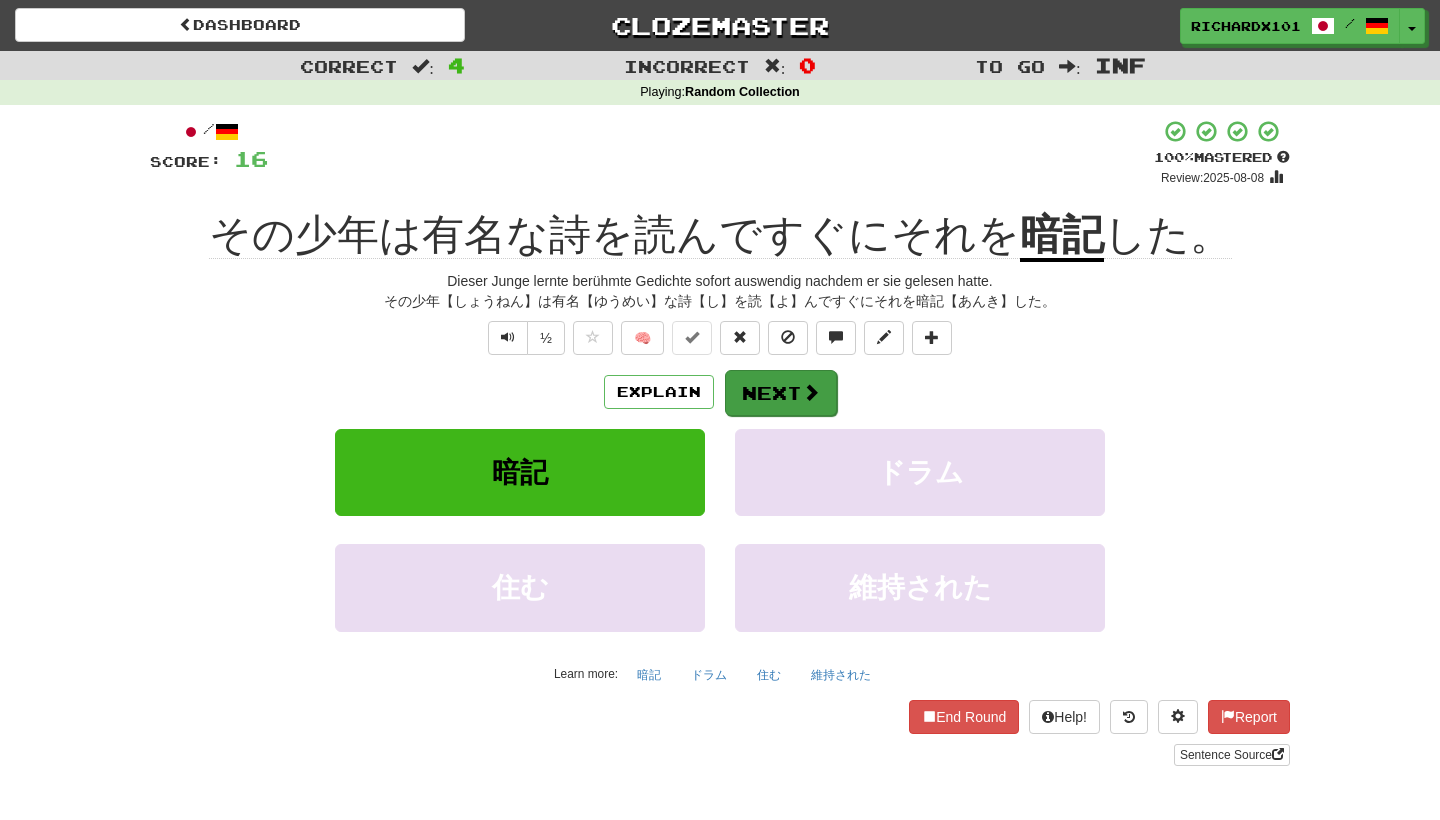 click on "Next" at bounding box center [781, 393] 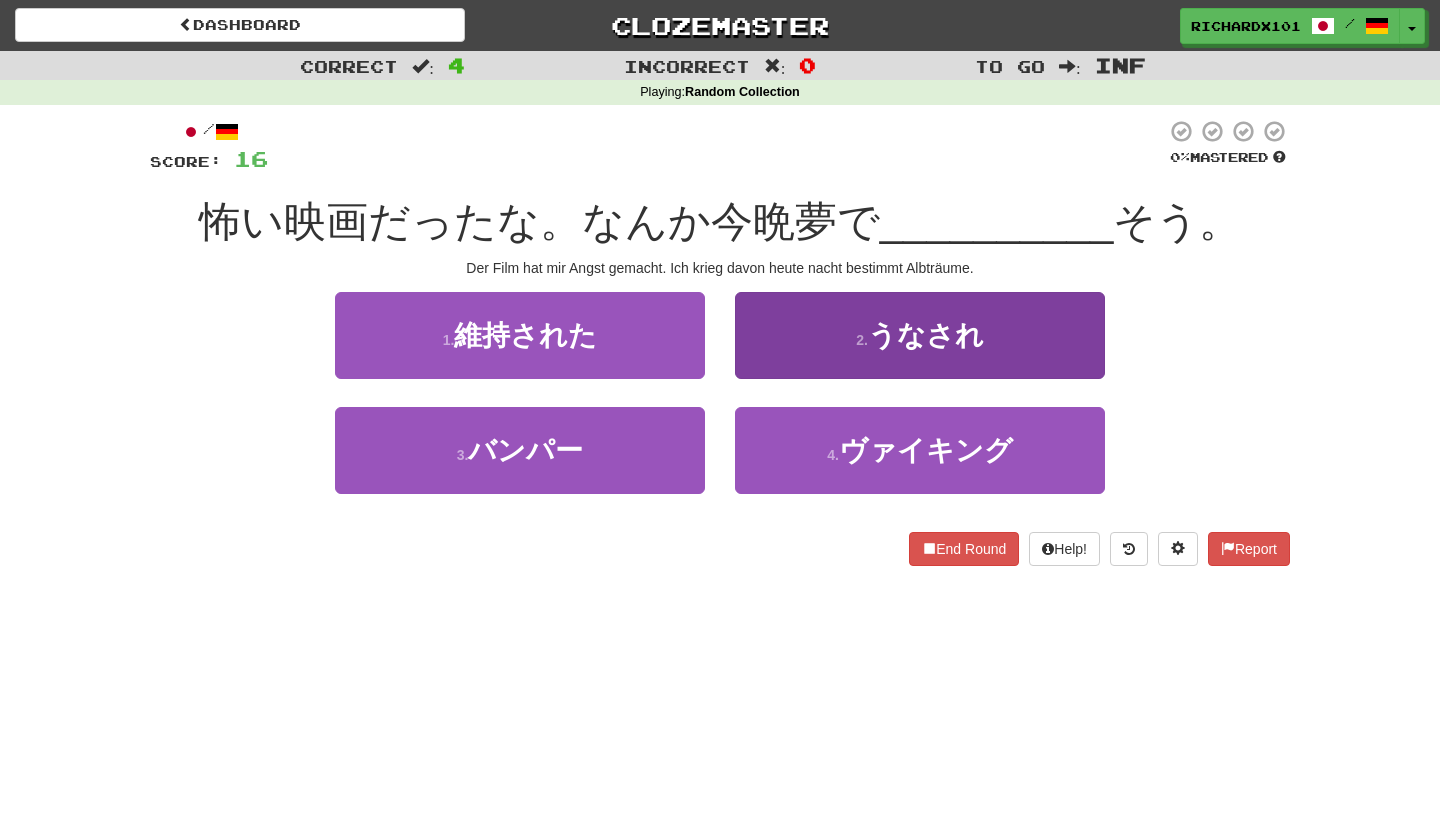 click on "2 .  うなされ" at bounding box center [920, 335] 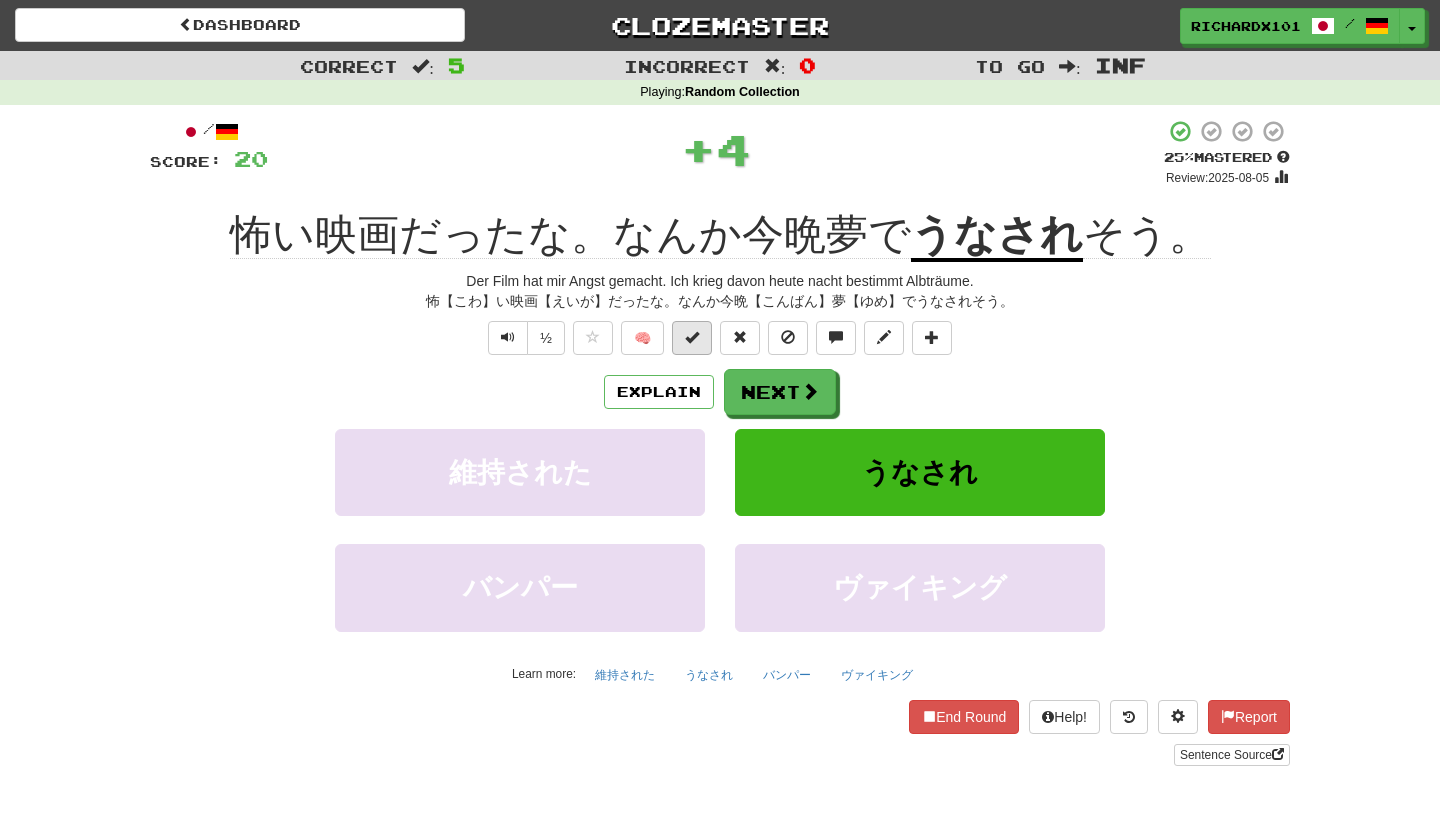 click at bounding box center (692, 337) 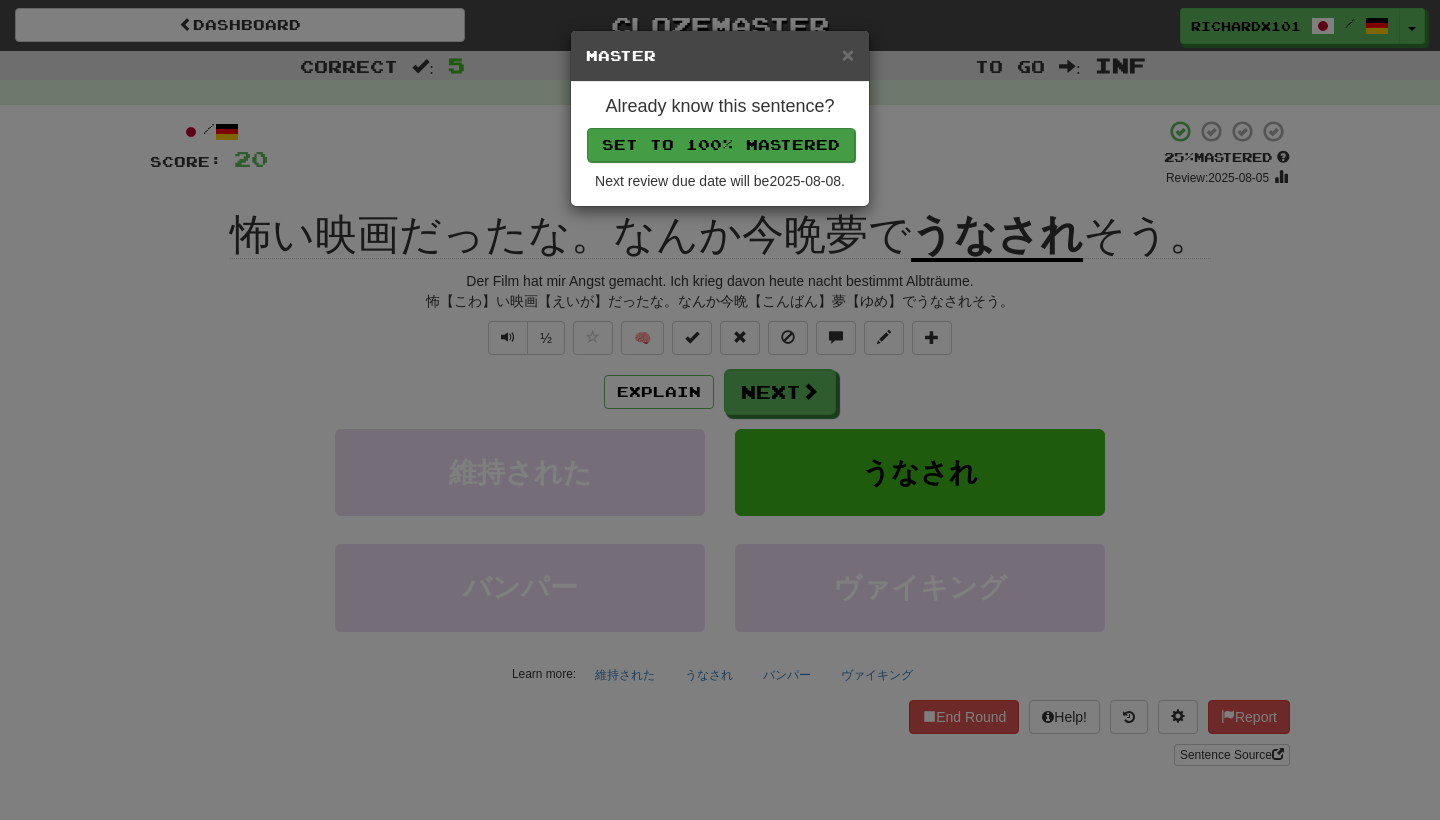 click on "Set to 100% Mastered" at bounding box center (721, 145) 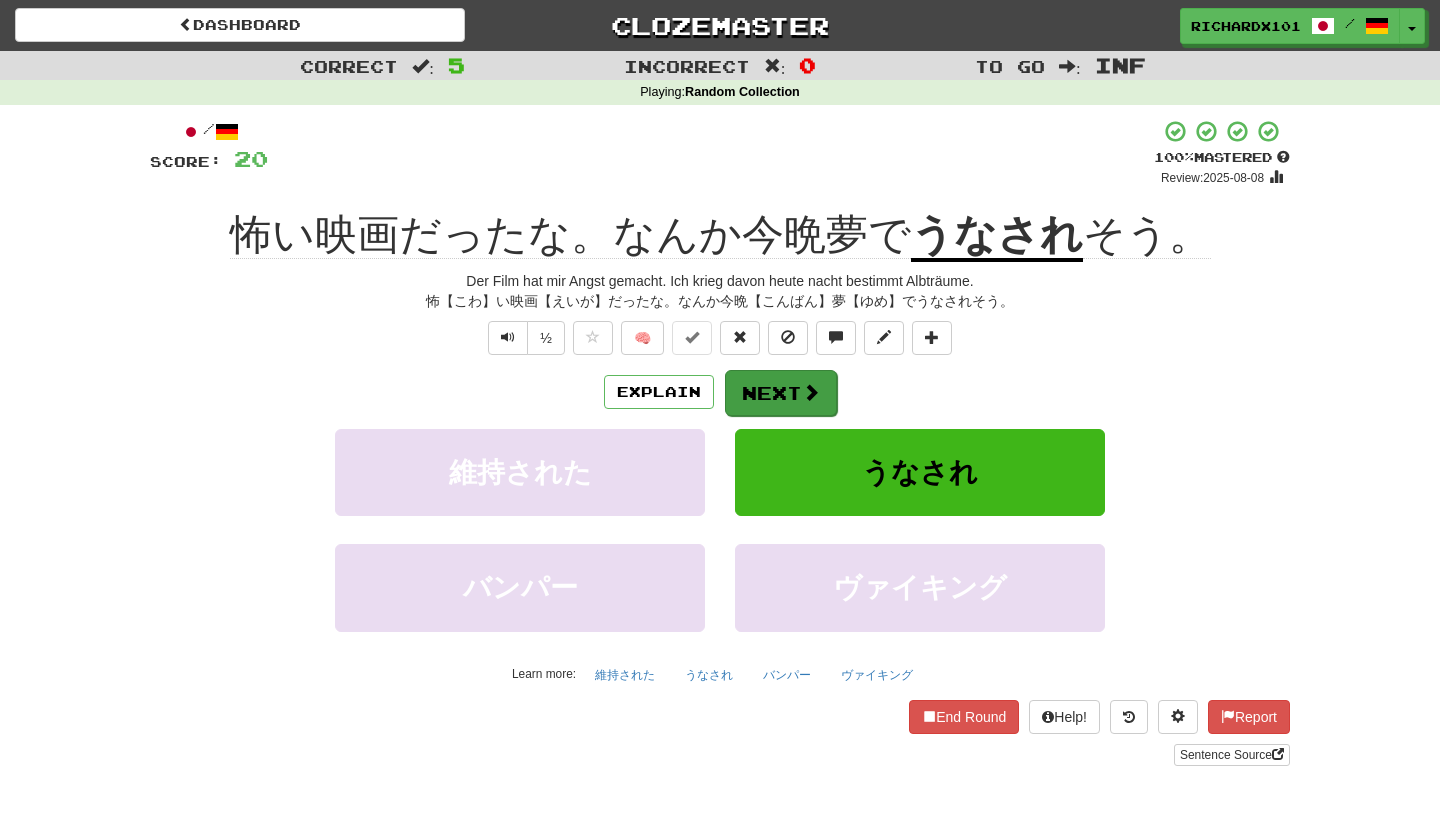 click on "Next" at bounding box center (781, 393) 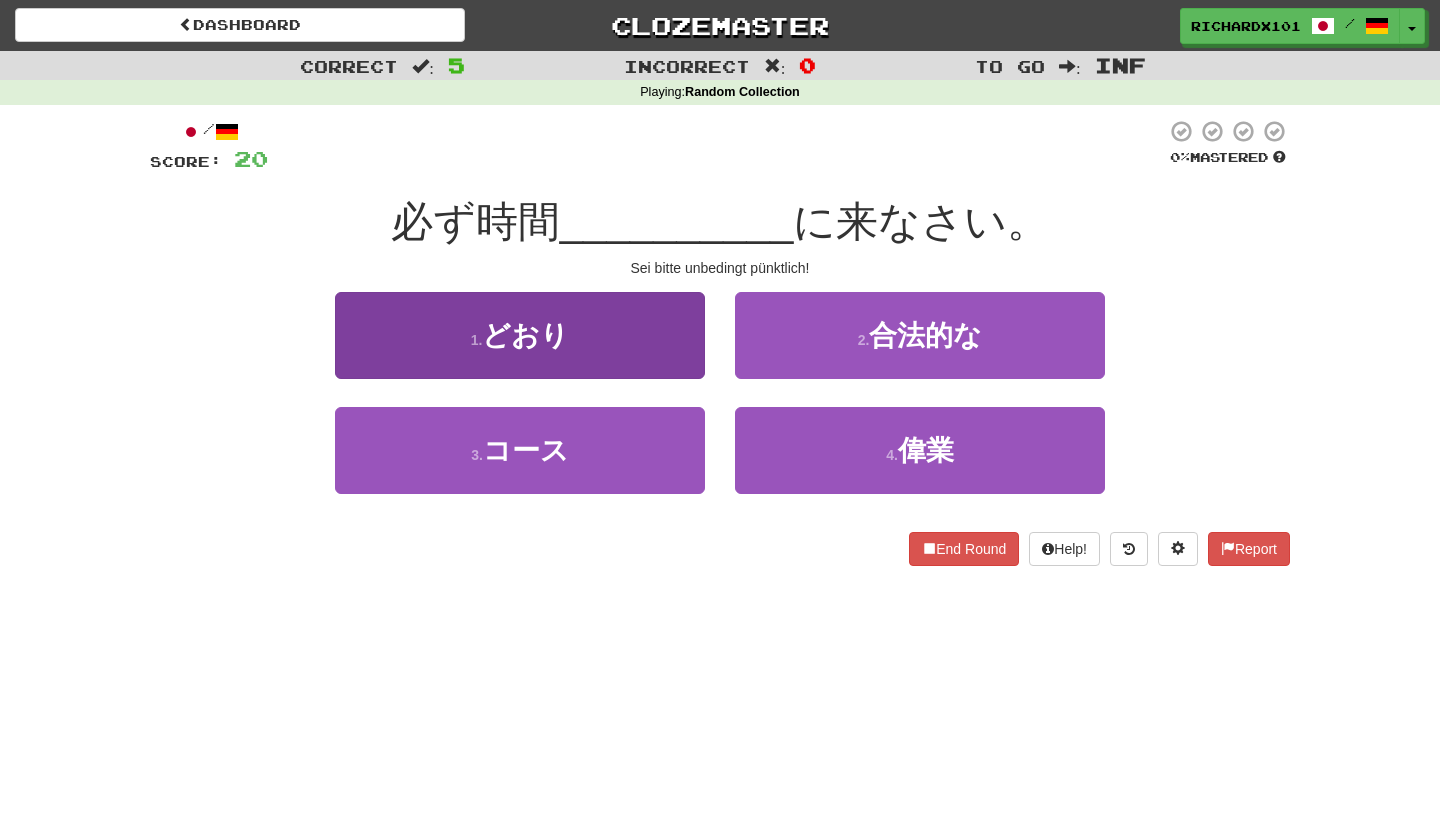 click on "1 .  どおり" at bounding box center [520, 335] 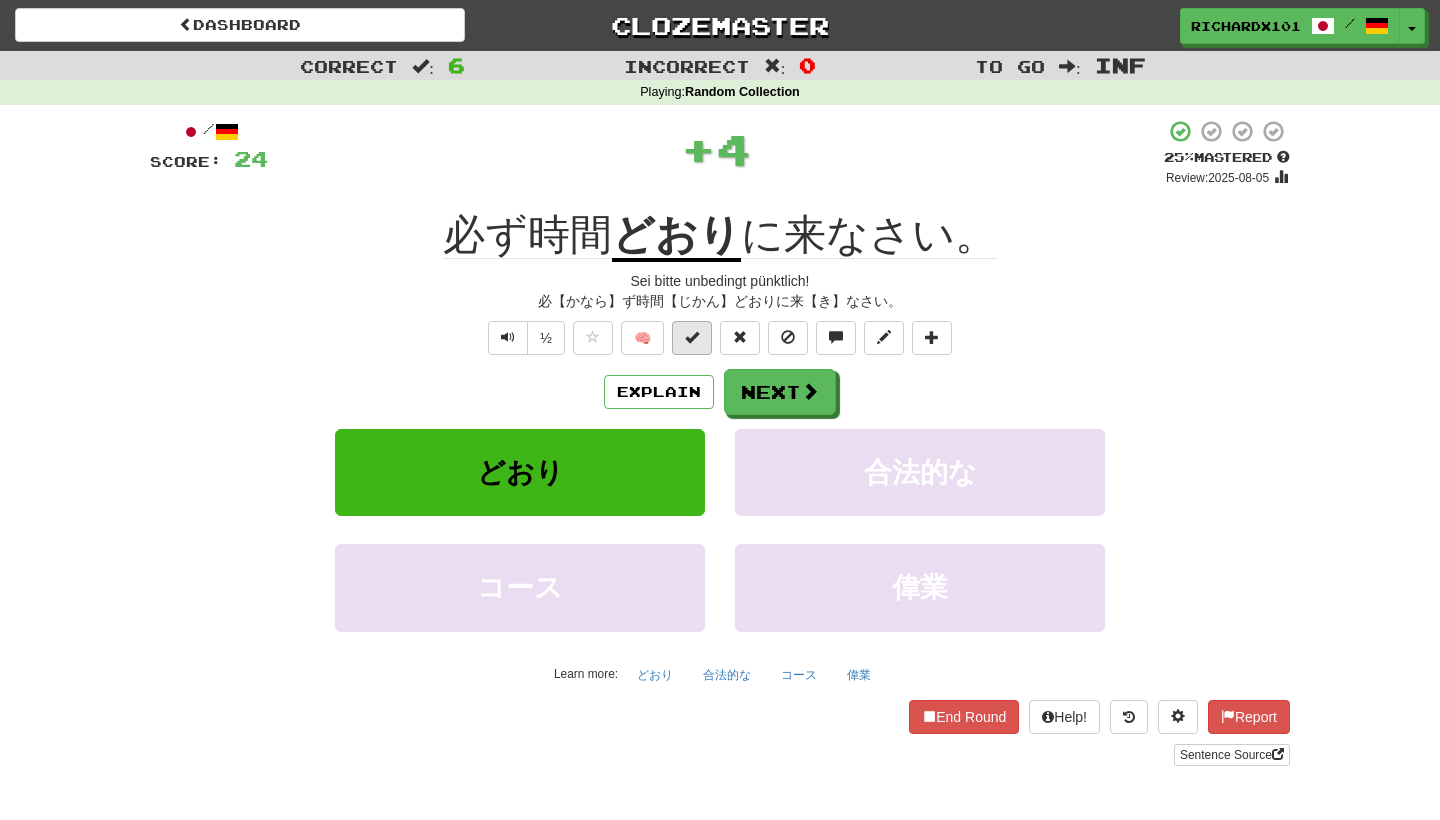 click at bounding box center [692, 337] 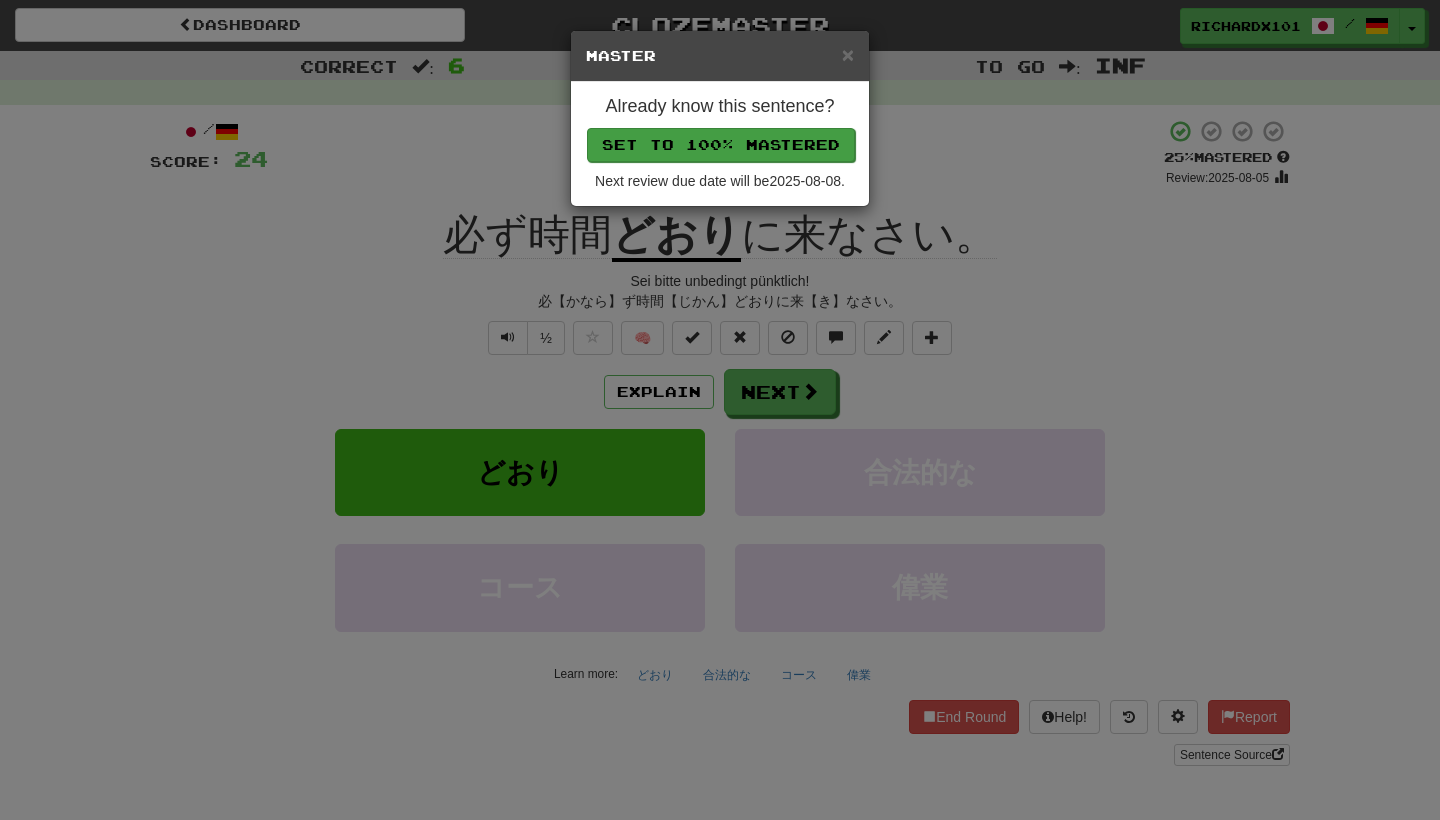 click on "Set to 100% Mastered" at bounding box center (721, 145) 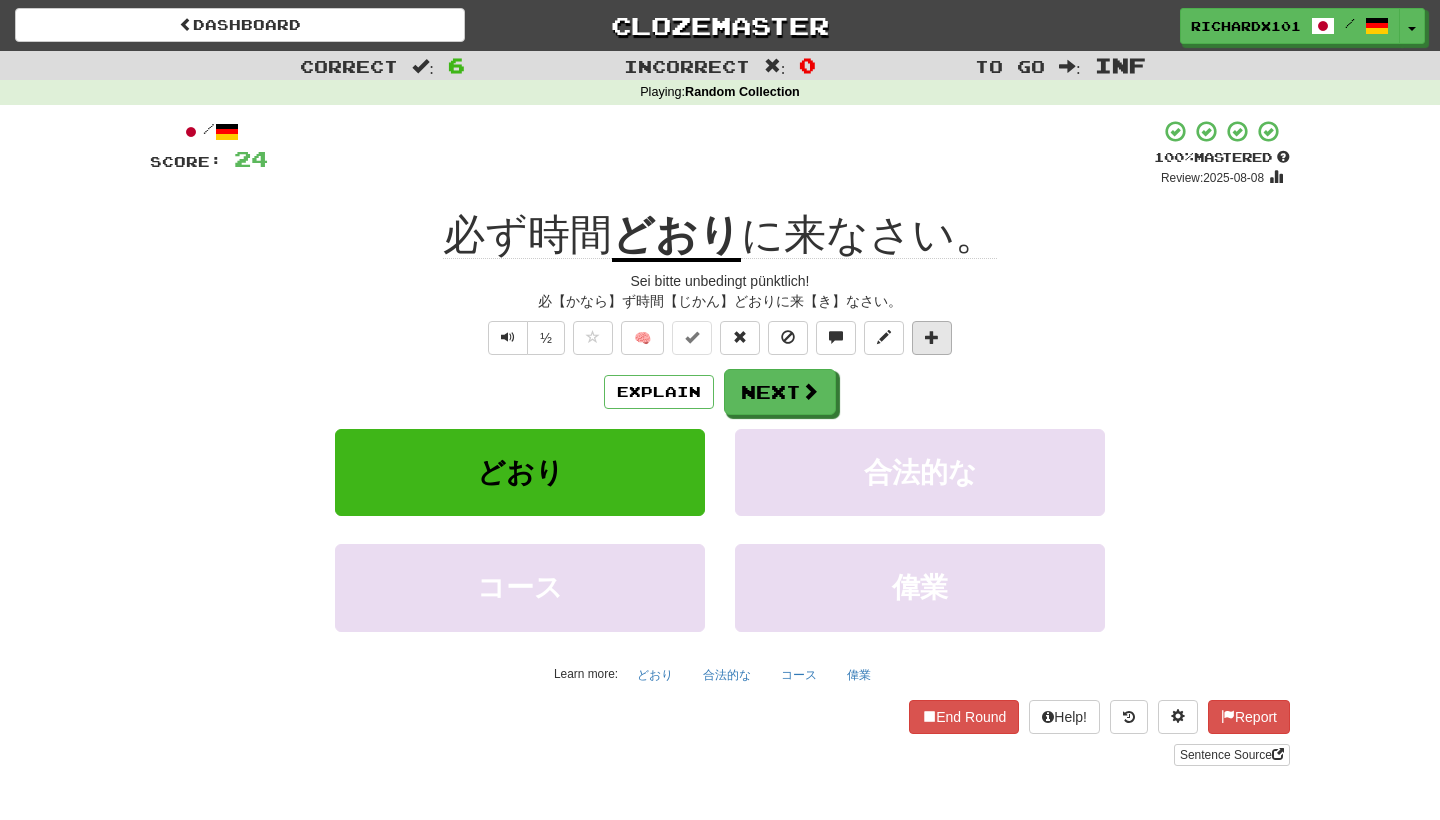 click at bounding box center [932, 337] 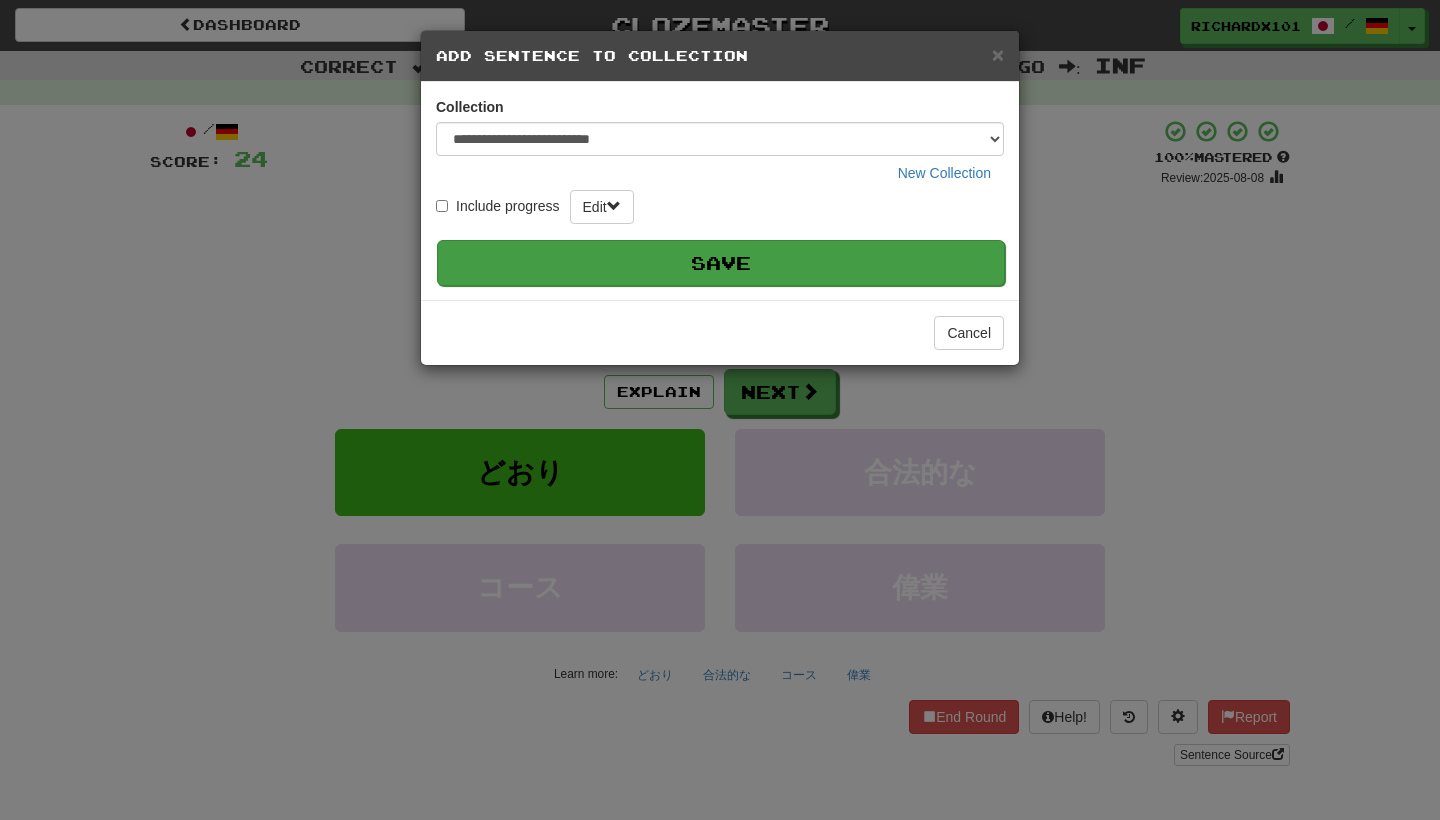 click on "Save" at bounding box center [721, 263] 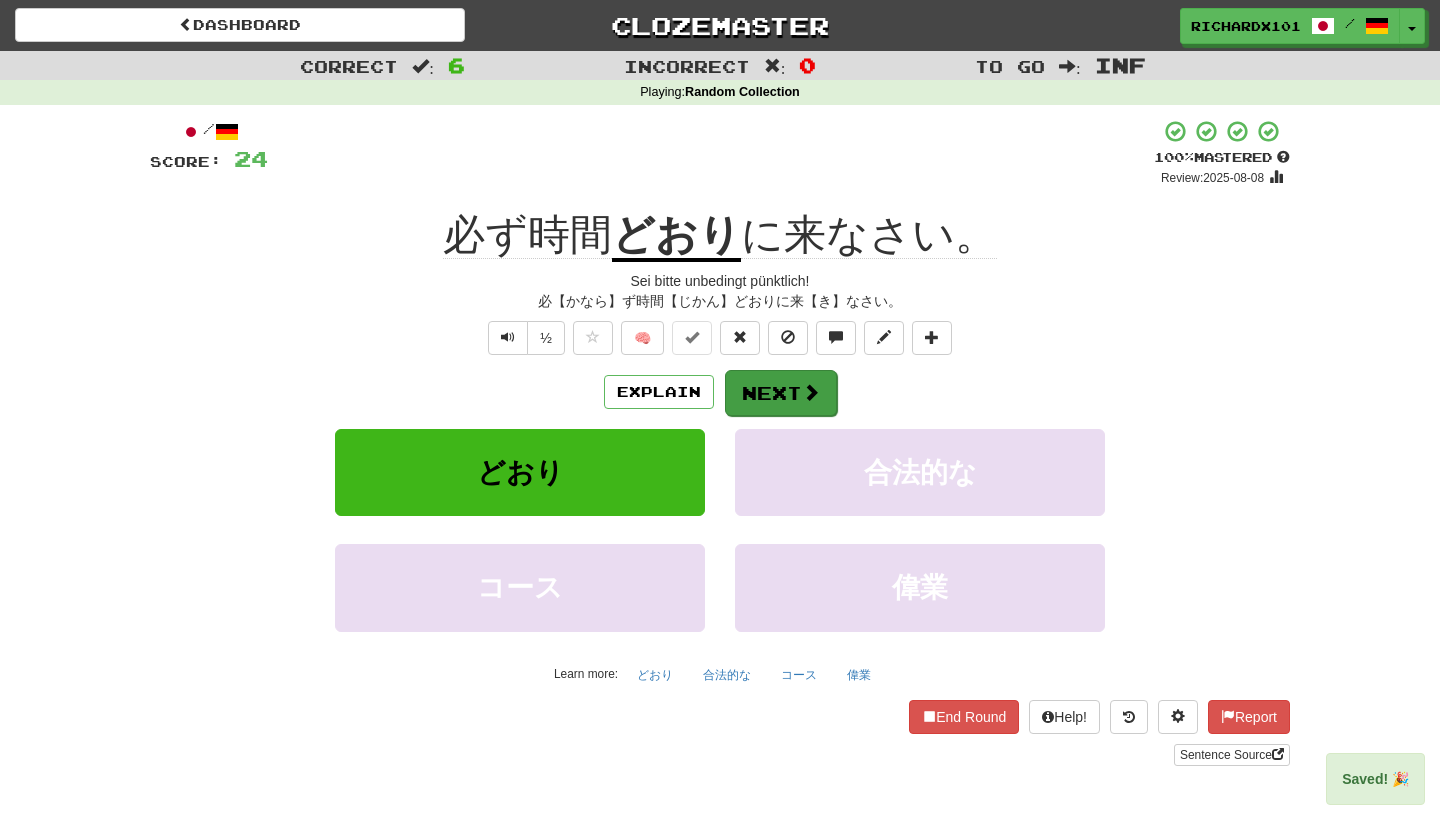 click at bounding box center (811, 392) 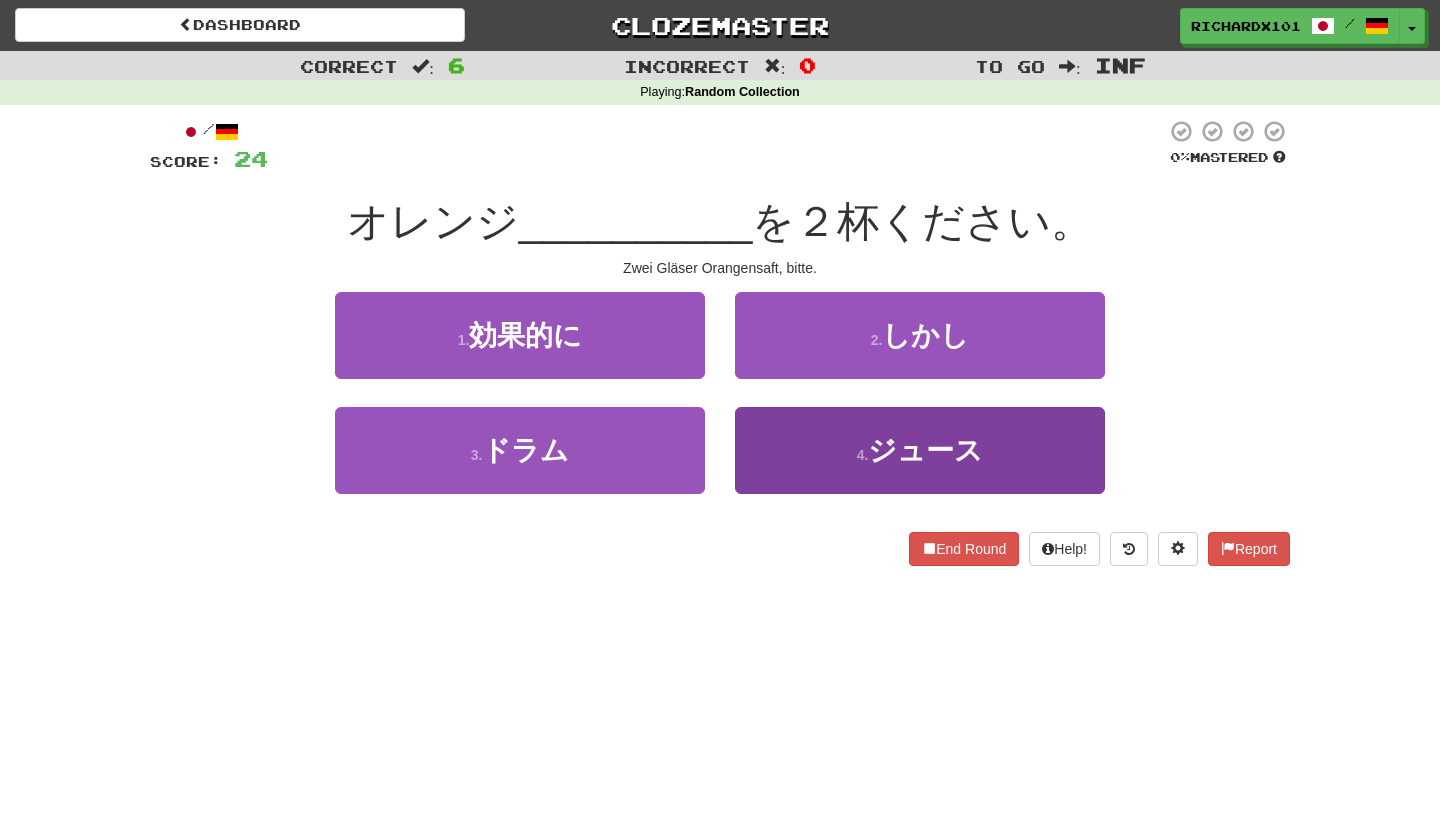 click on "4 .  ジュース" at bounding box center [920, 450] 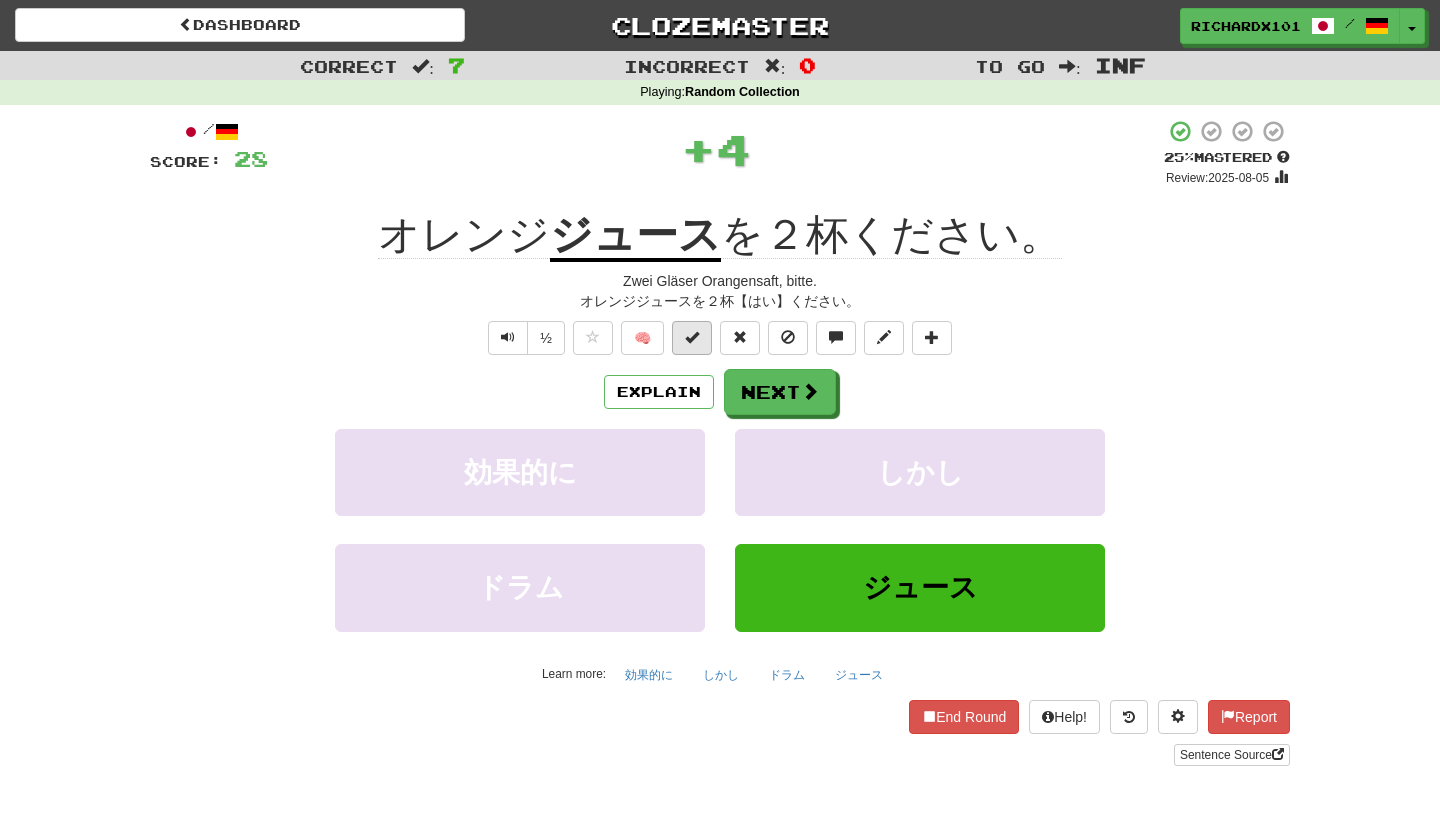 click at bounding box center (692, 338) 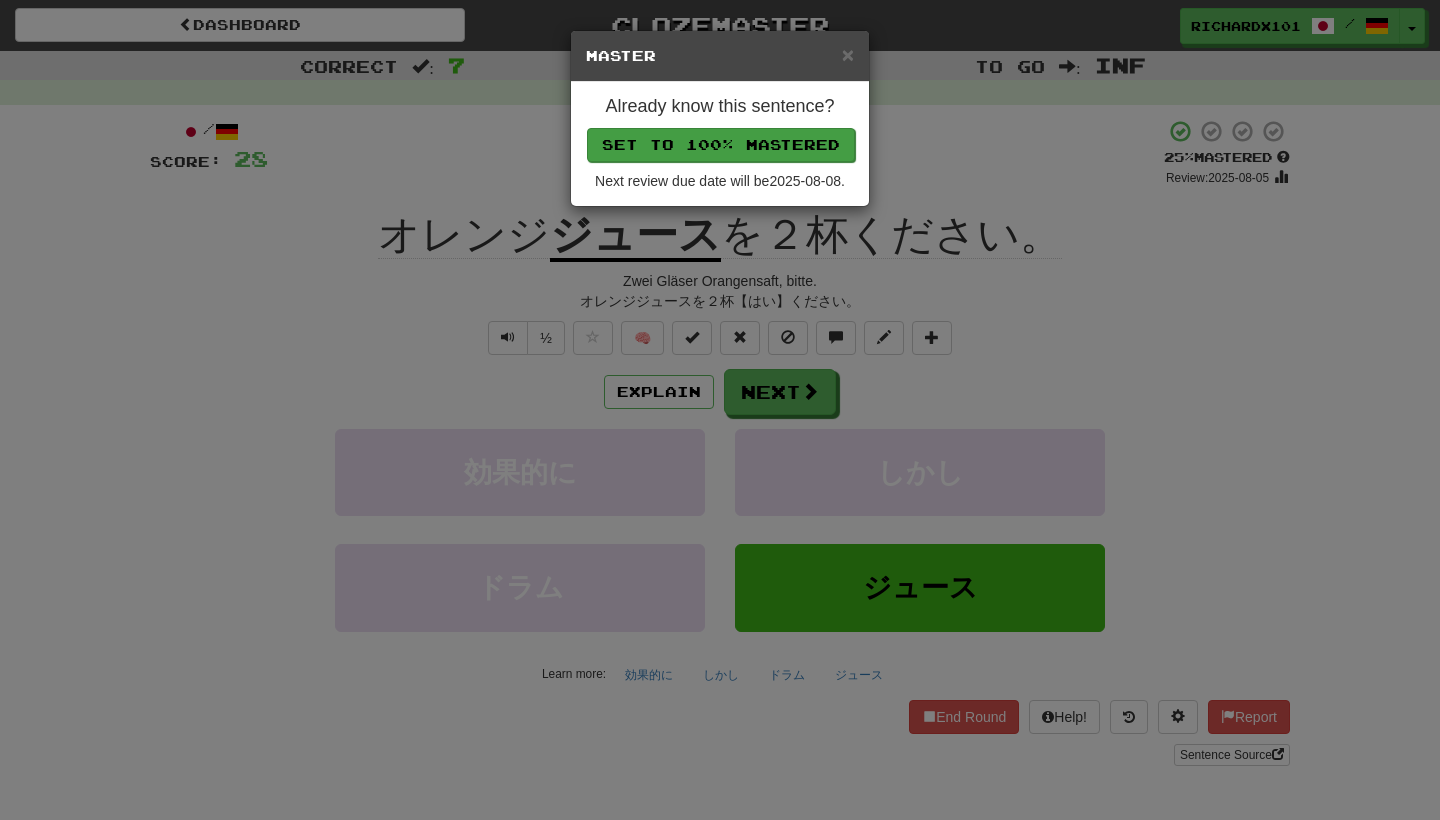 click on "Set to 100% Mastered" at bounding box center [721, 145] 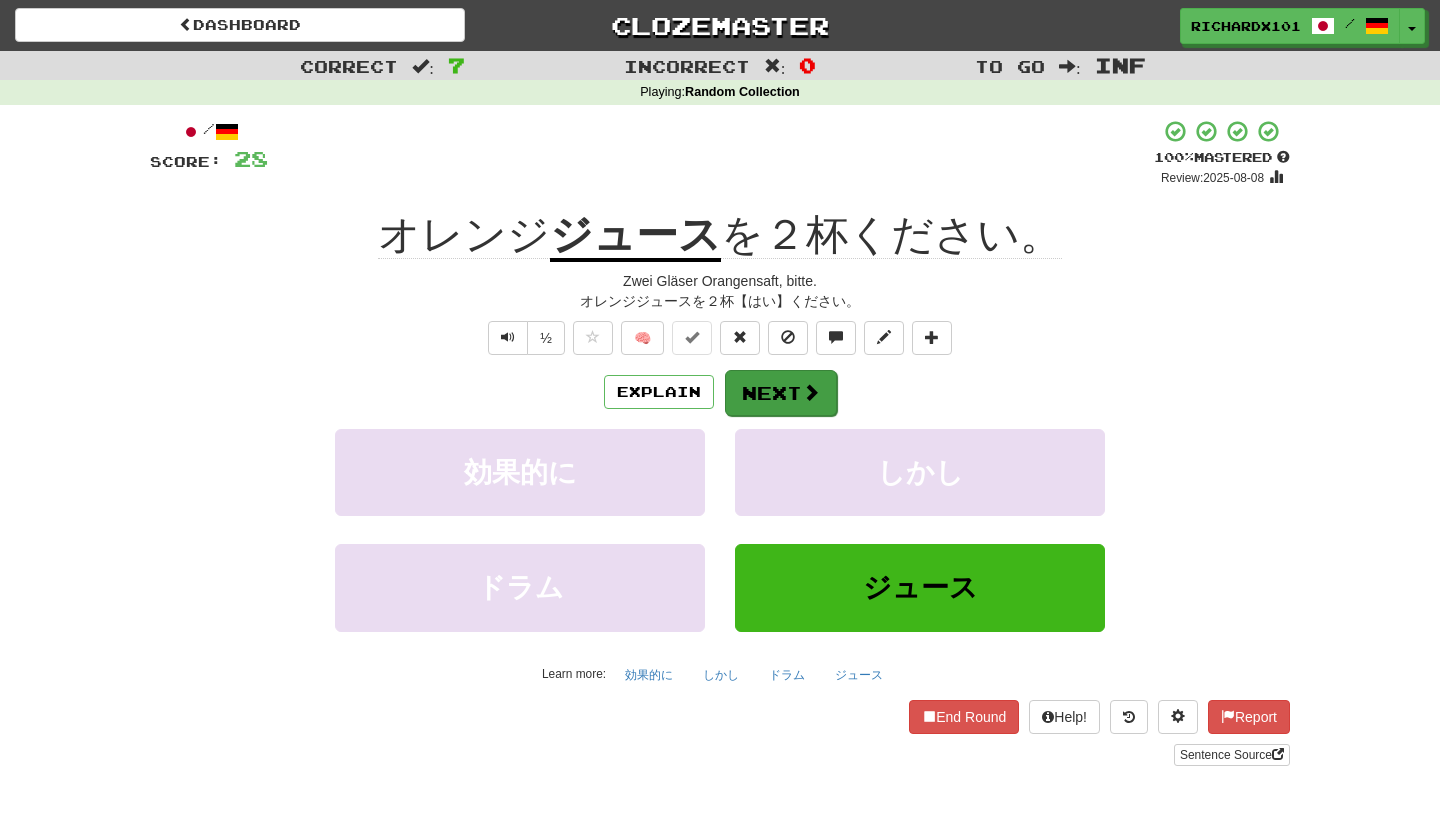 click on "Next" at bounding box center (781, 393) 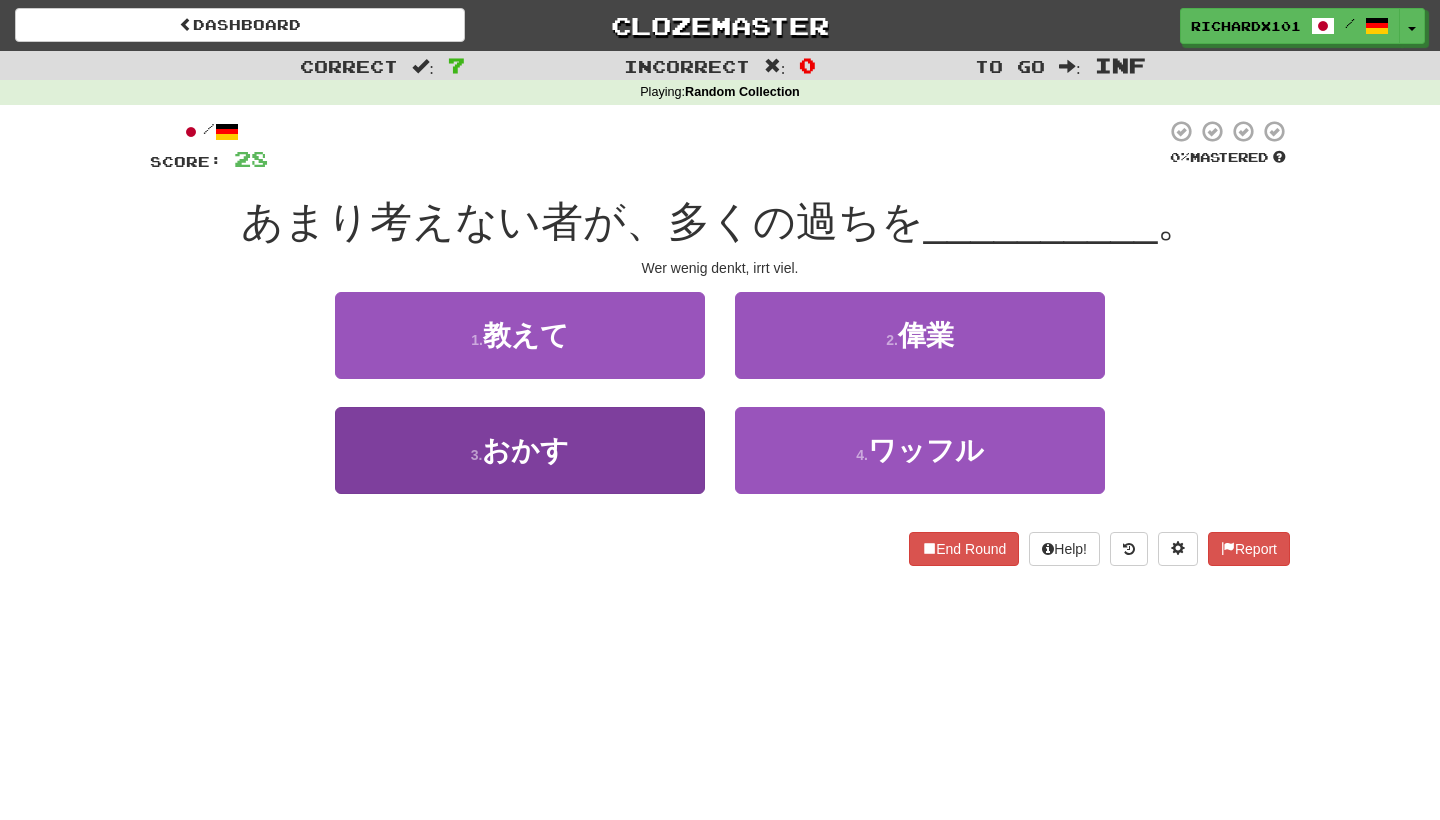 click on "3 .  おかす" at bounding box center [520, 450] 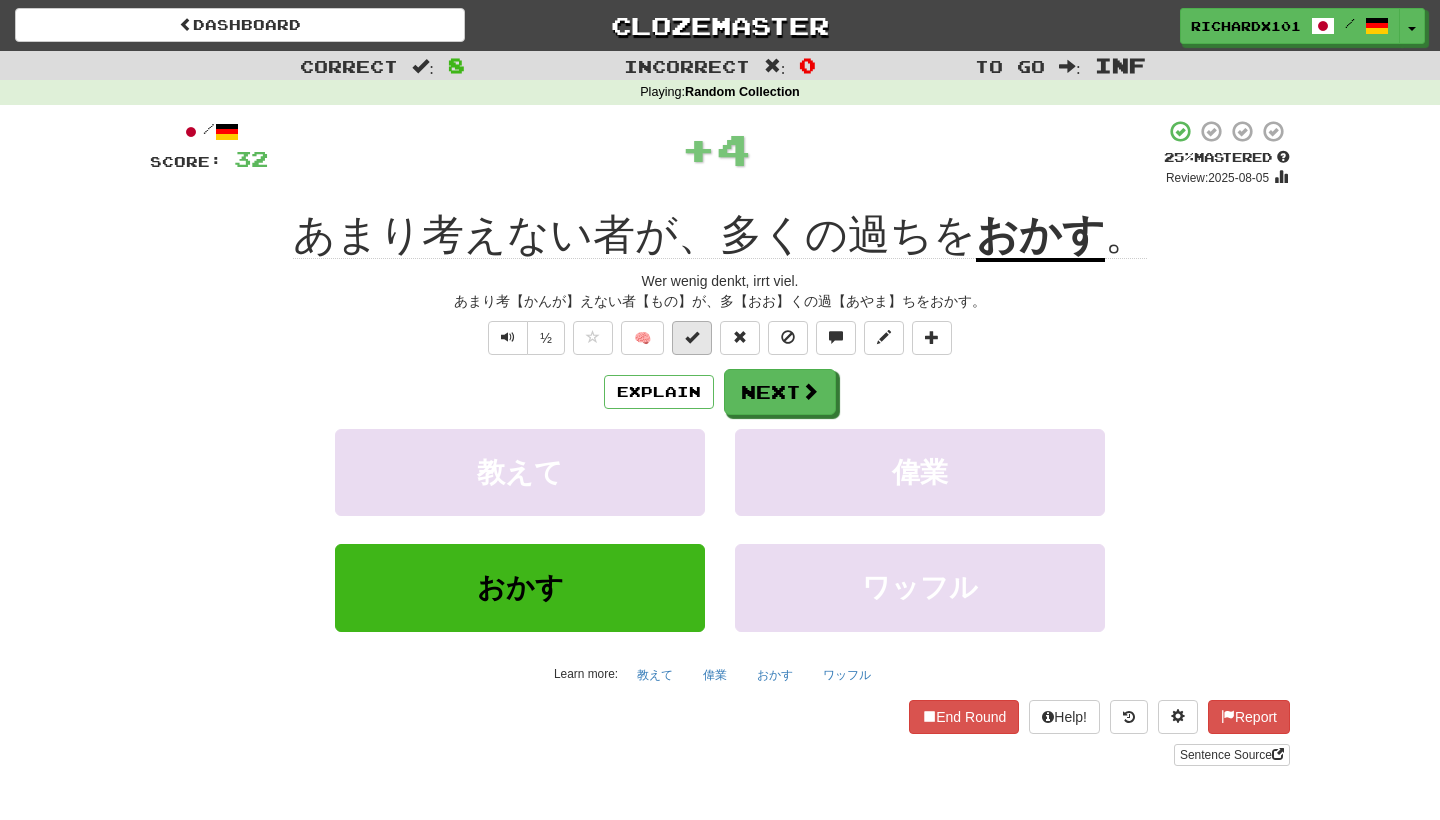 click at bounding box center (692, 338) 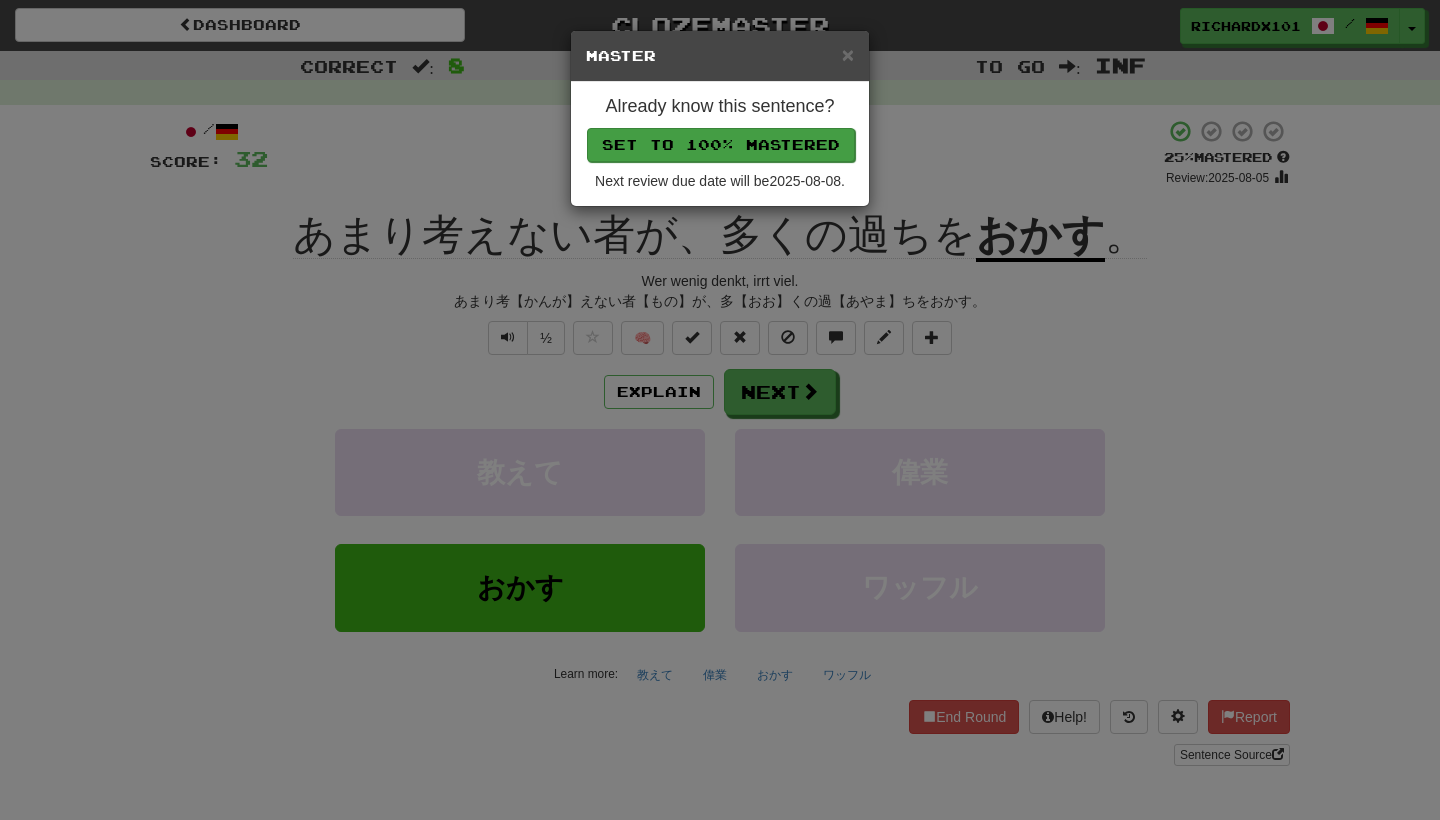 click on "Set to 100% Mastered" at bounding box center (721, 145) 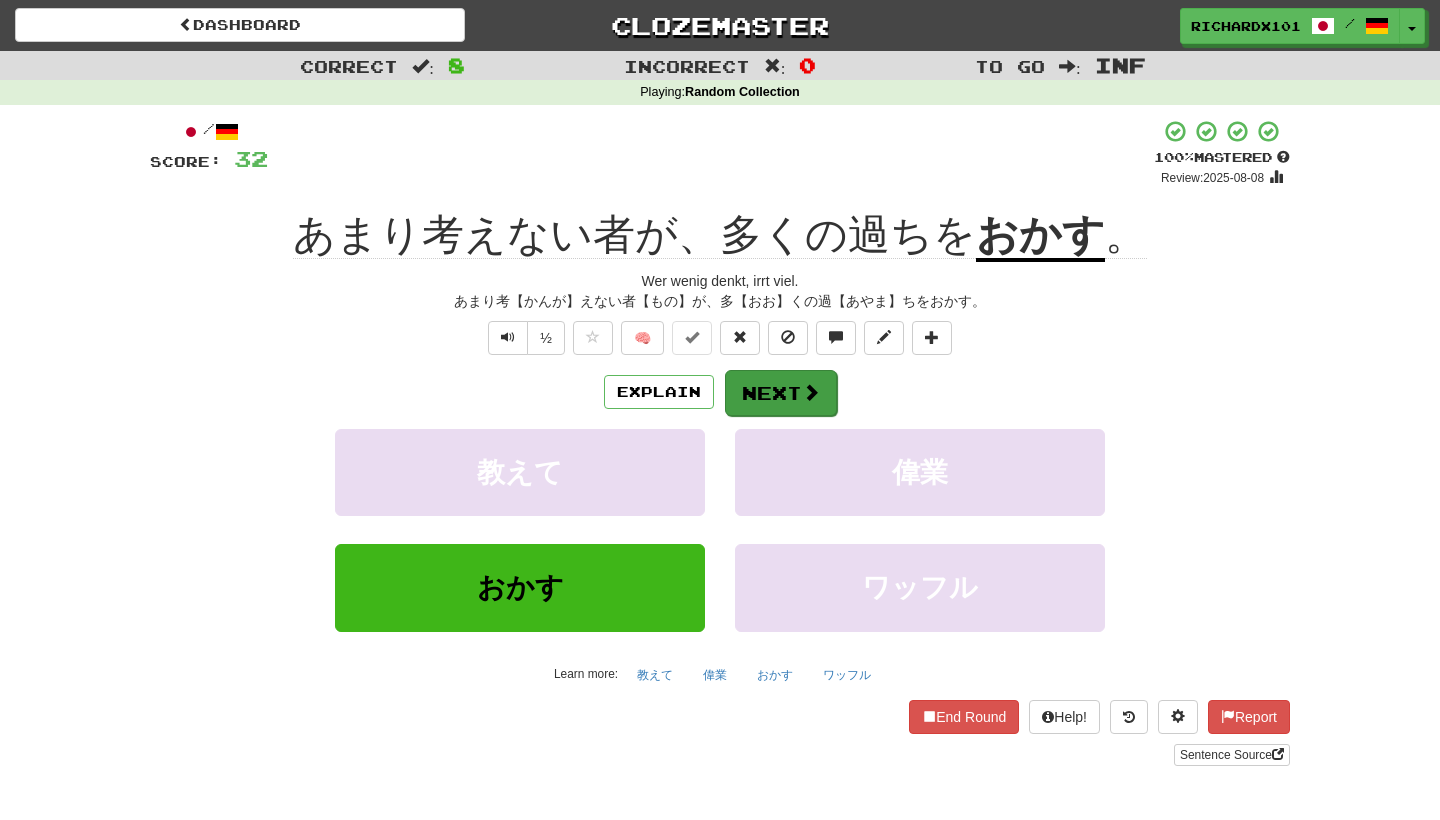 click on "Next" at bounding box center [781, 393] 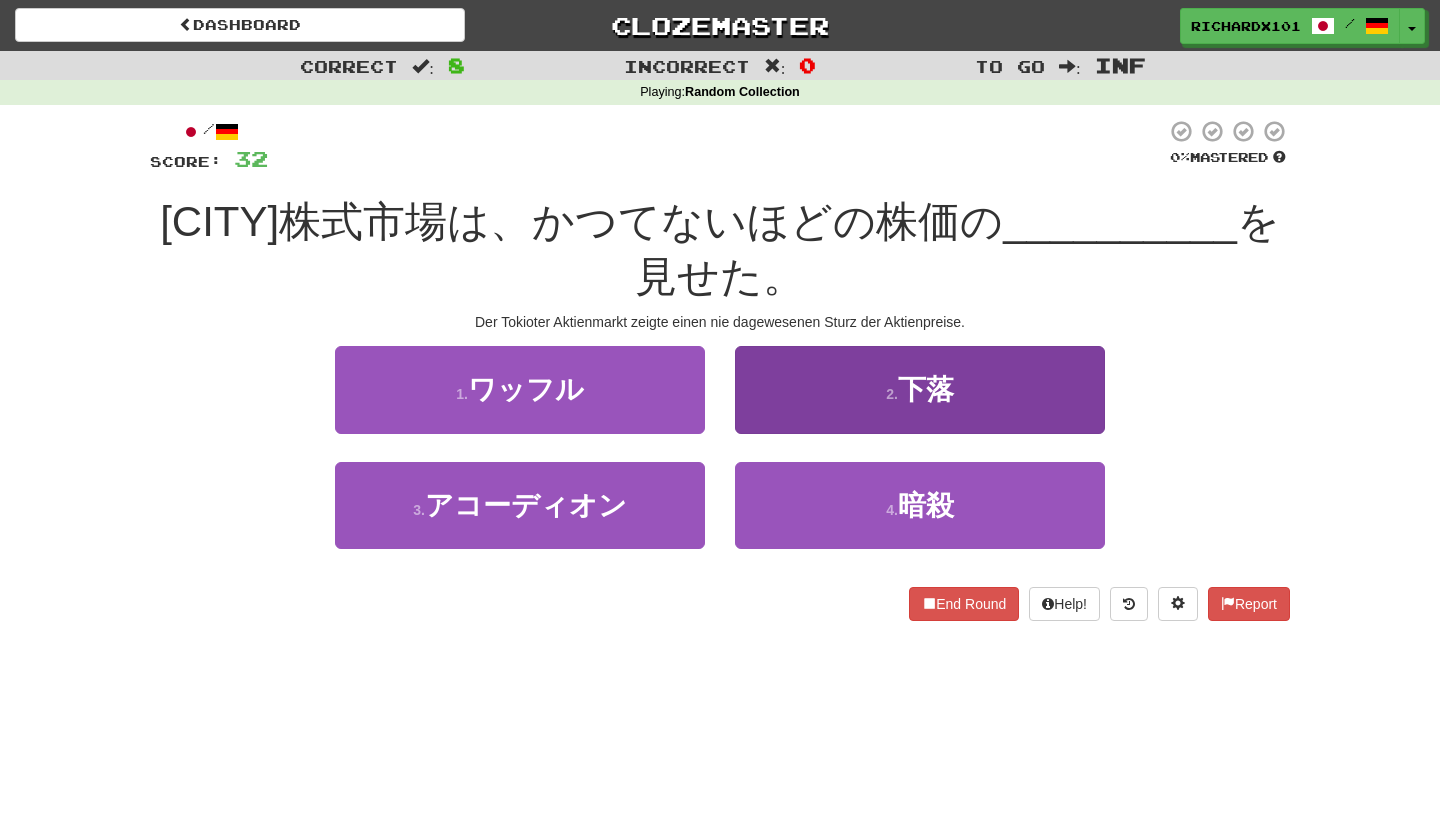 click on "2 .  下落" at bounding box center (920, 389) 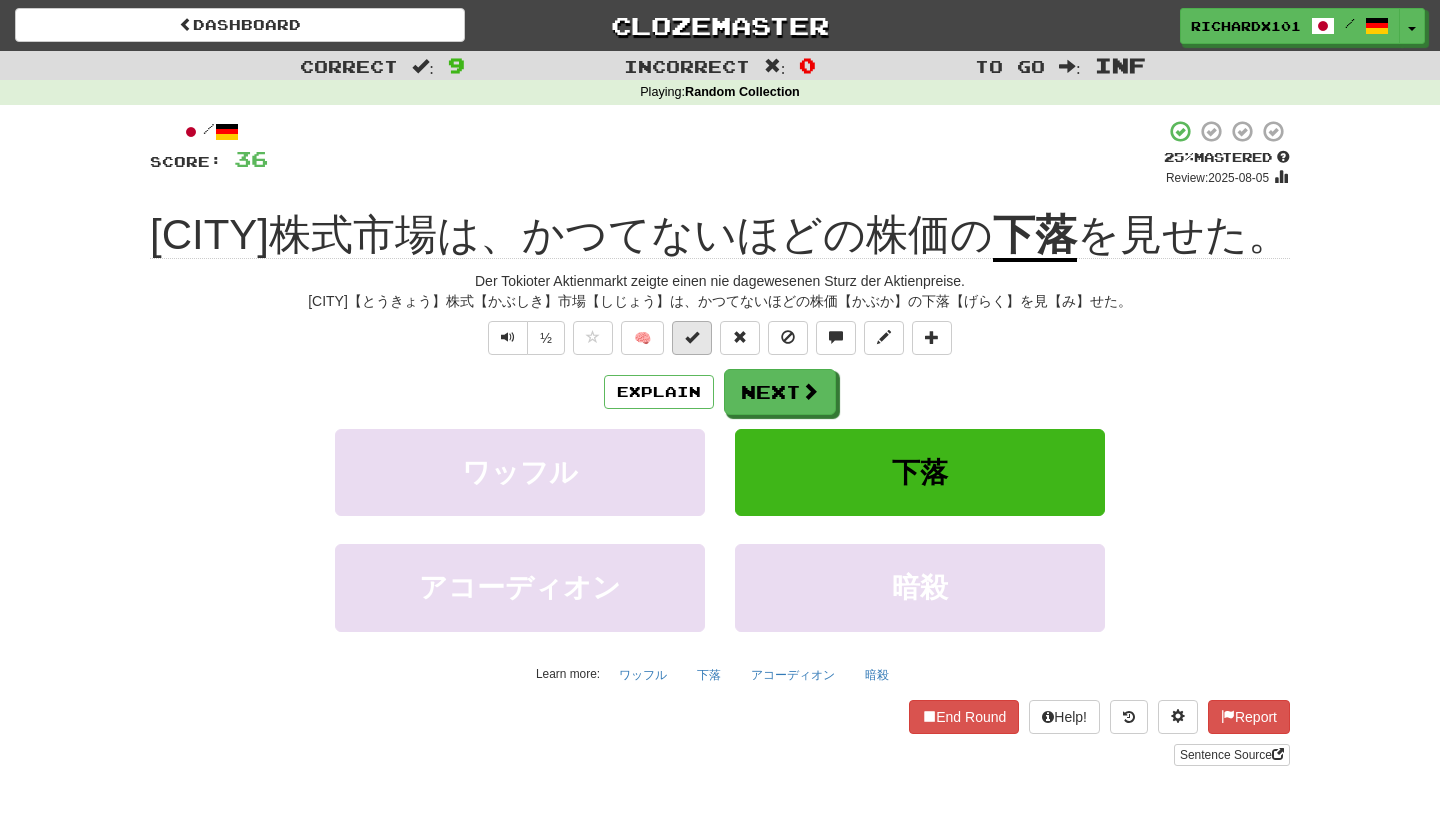 click at bounding box center (692, 337) 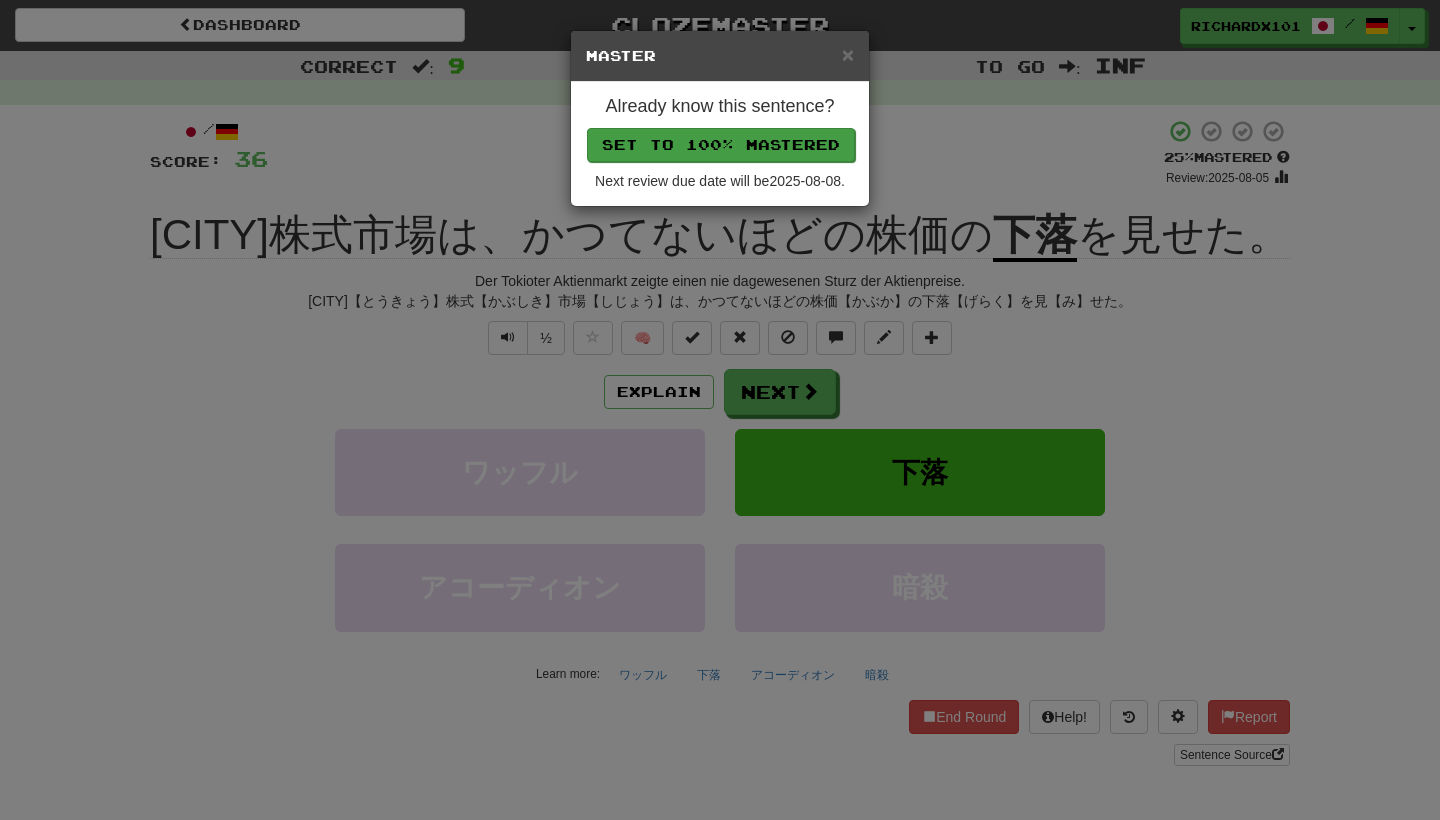 click on "Set to 100% Mastered" at bounding box center [721, 145] 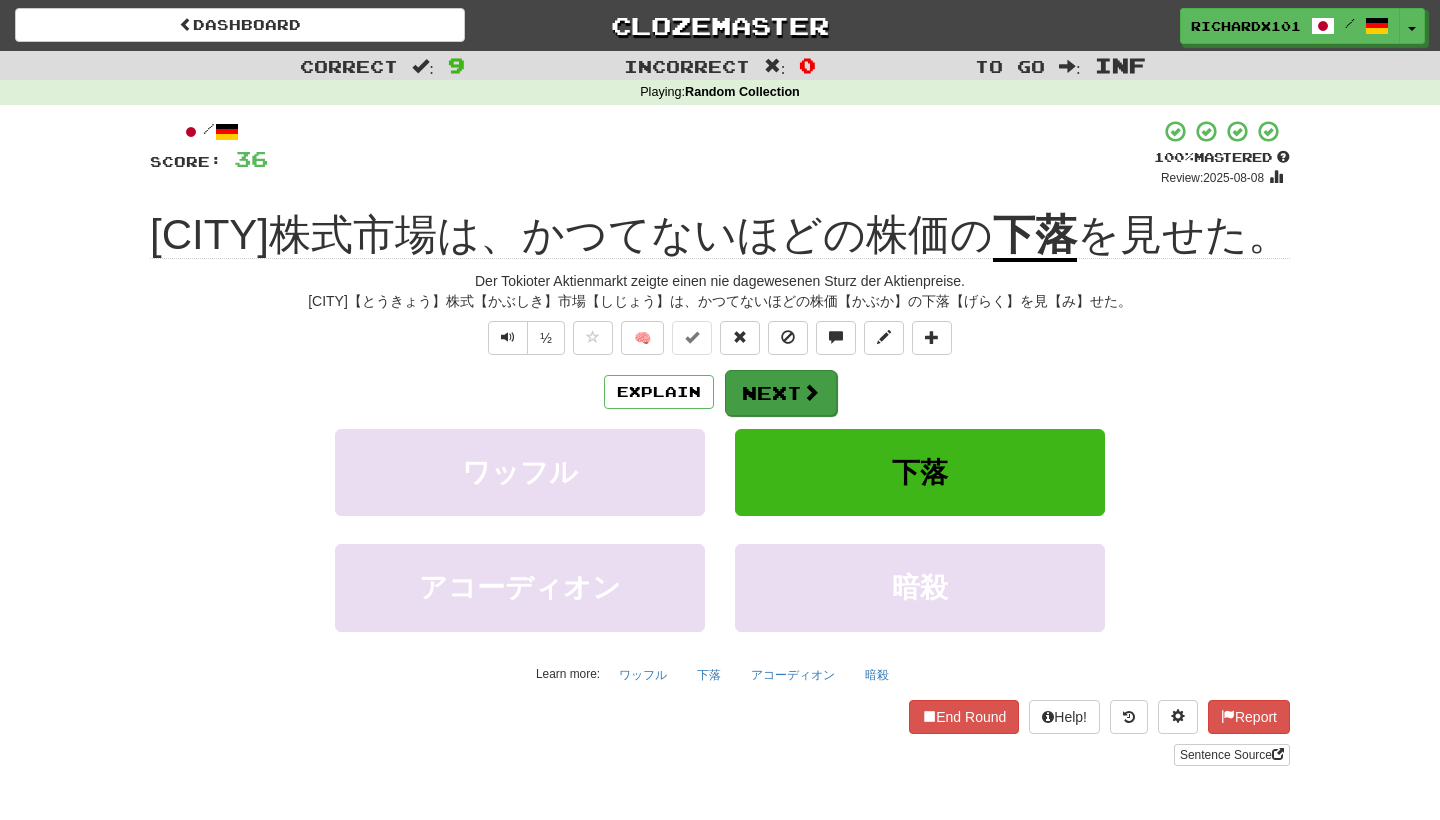 click on "Next" at bounding box center (781, 393) 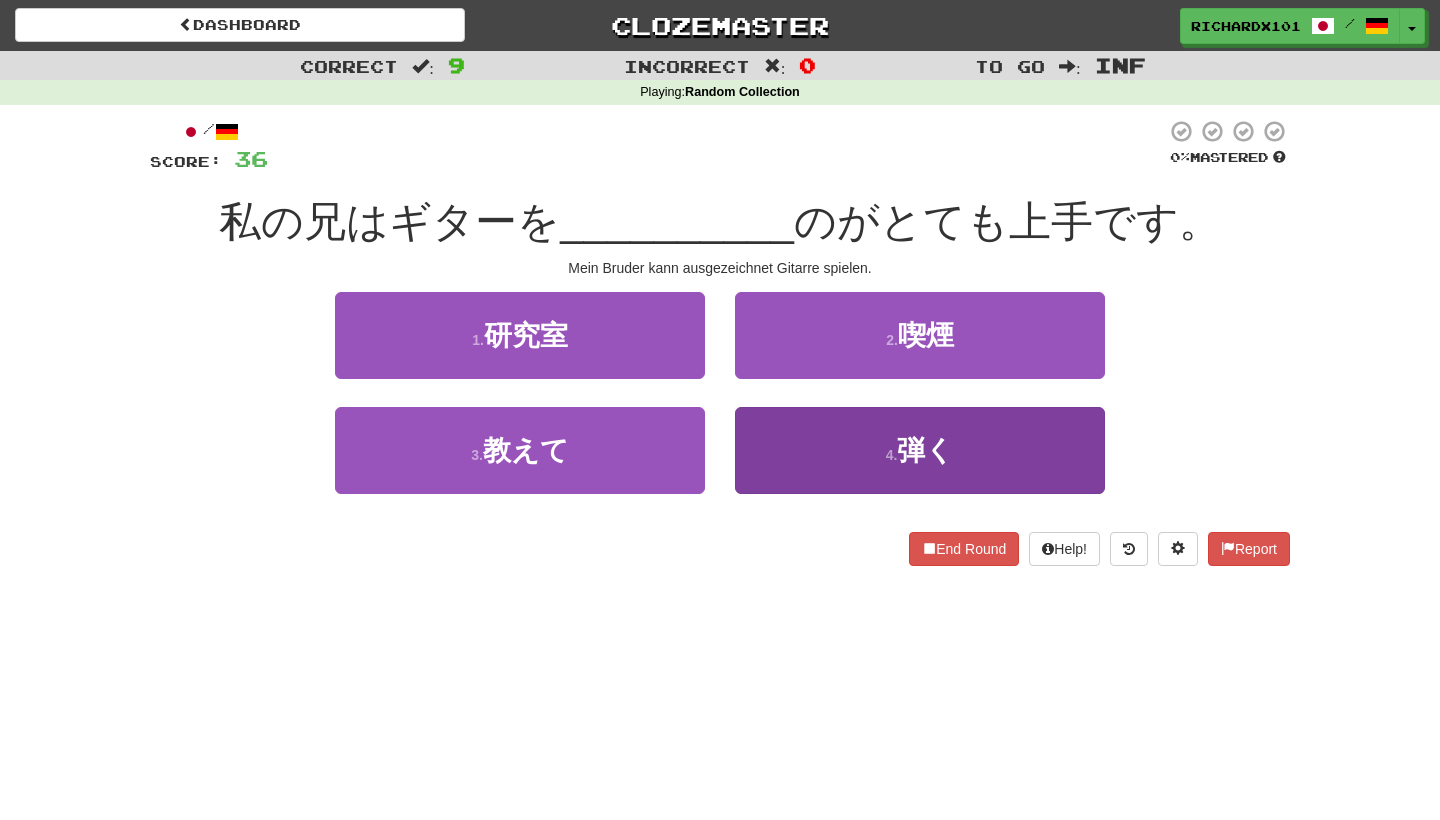click on "4 .  弾く" at bounding box center (920, 450) 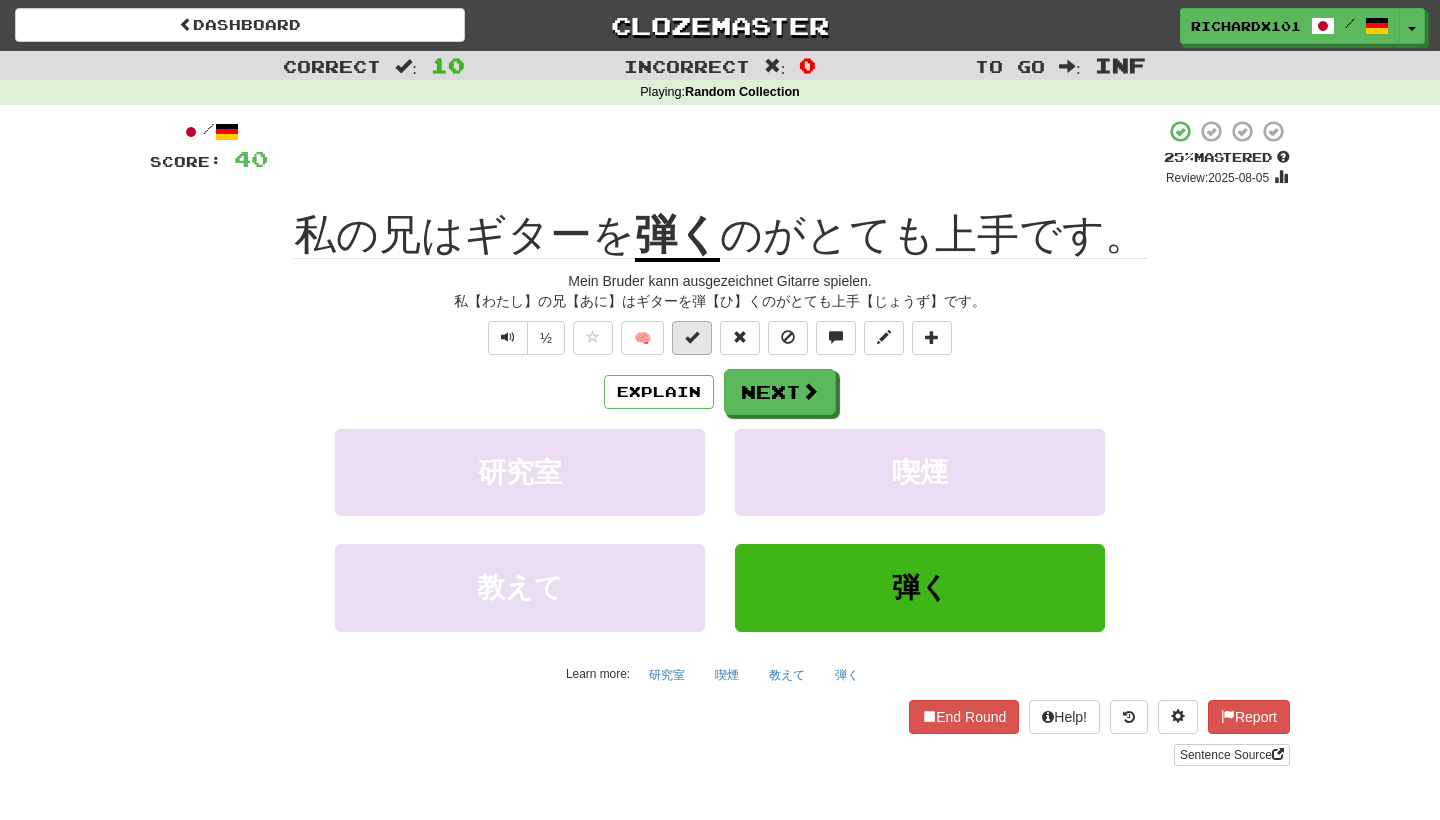 click at bounding box center [692, 337] 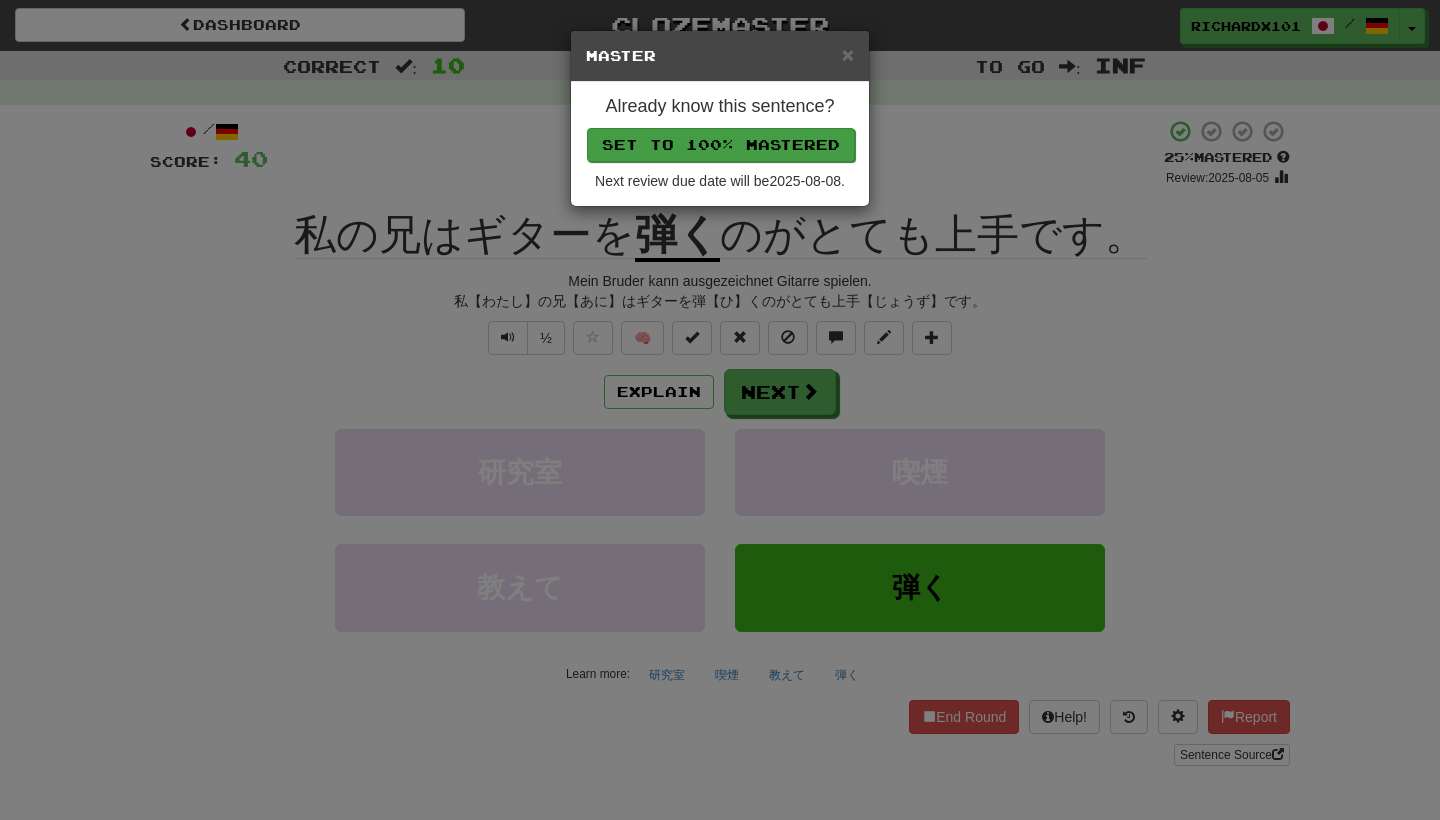 click on "Set to 100% Mastered" at bounding box center (721, 145) 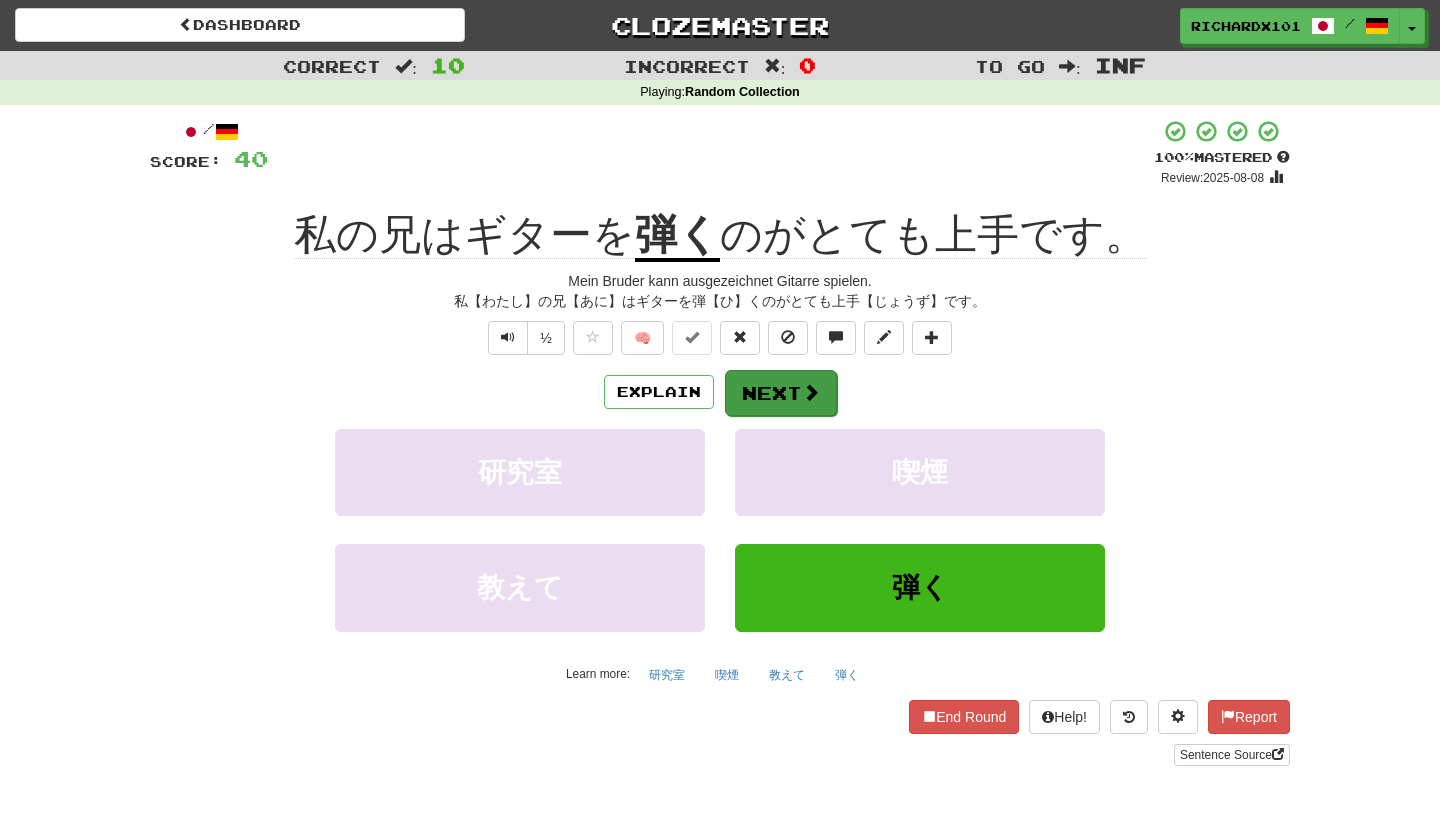 click on "Next" at bounding box center (781, 393) 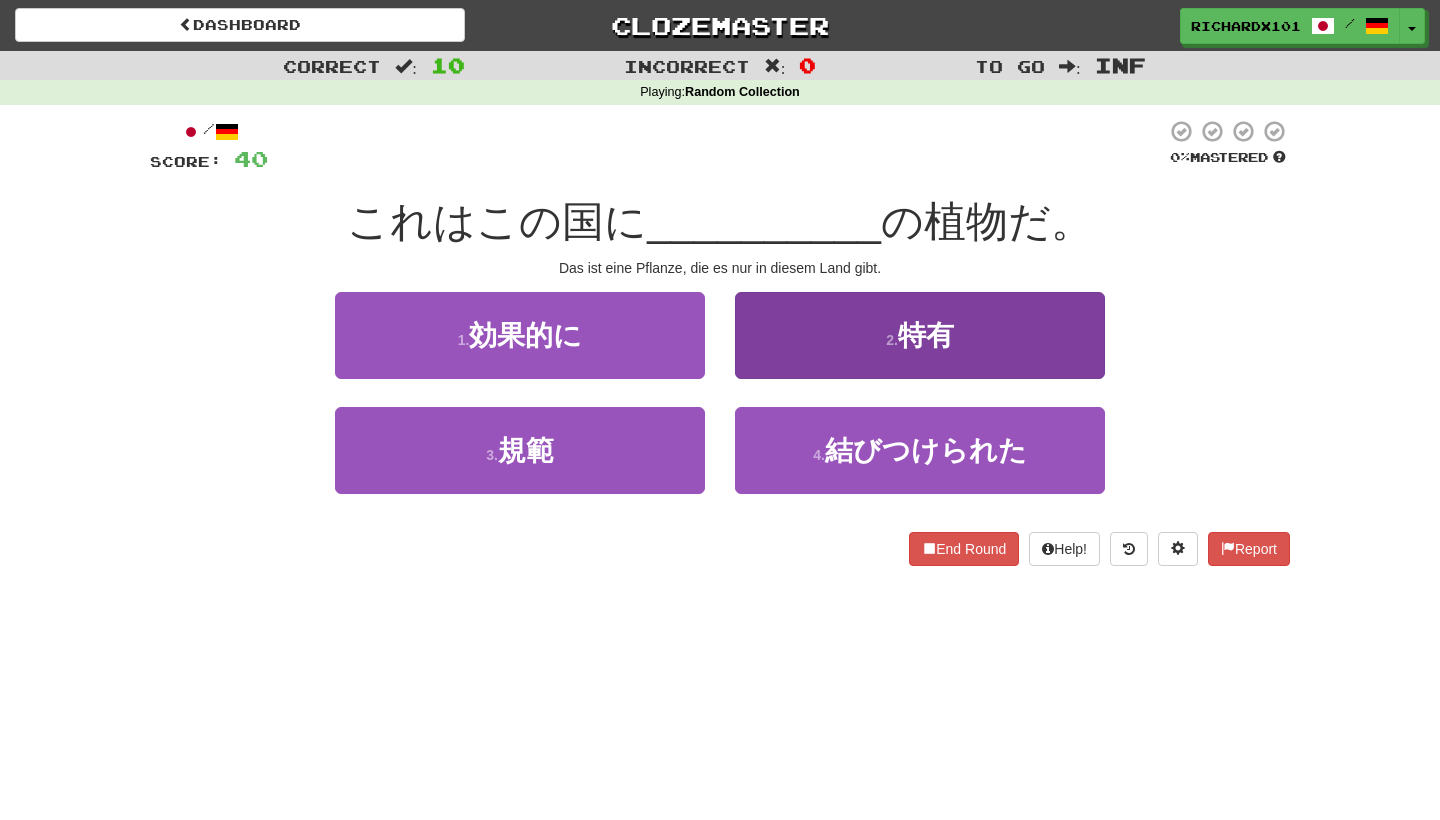 click on "2 .  特有" at bounding box center [920, 335] 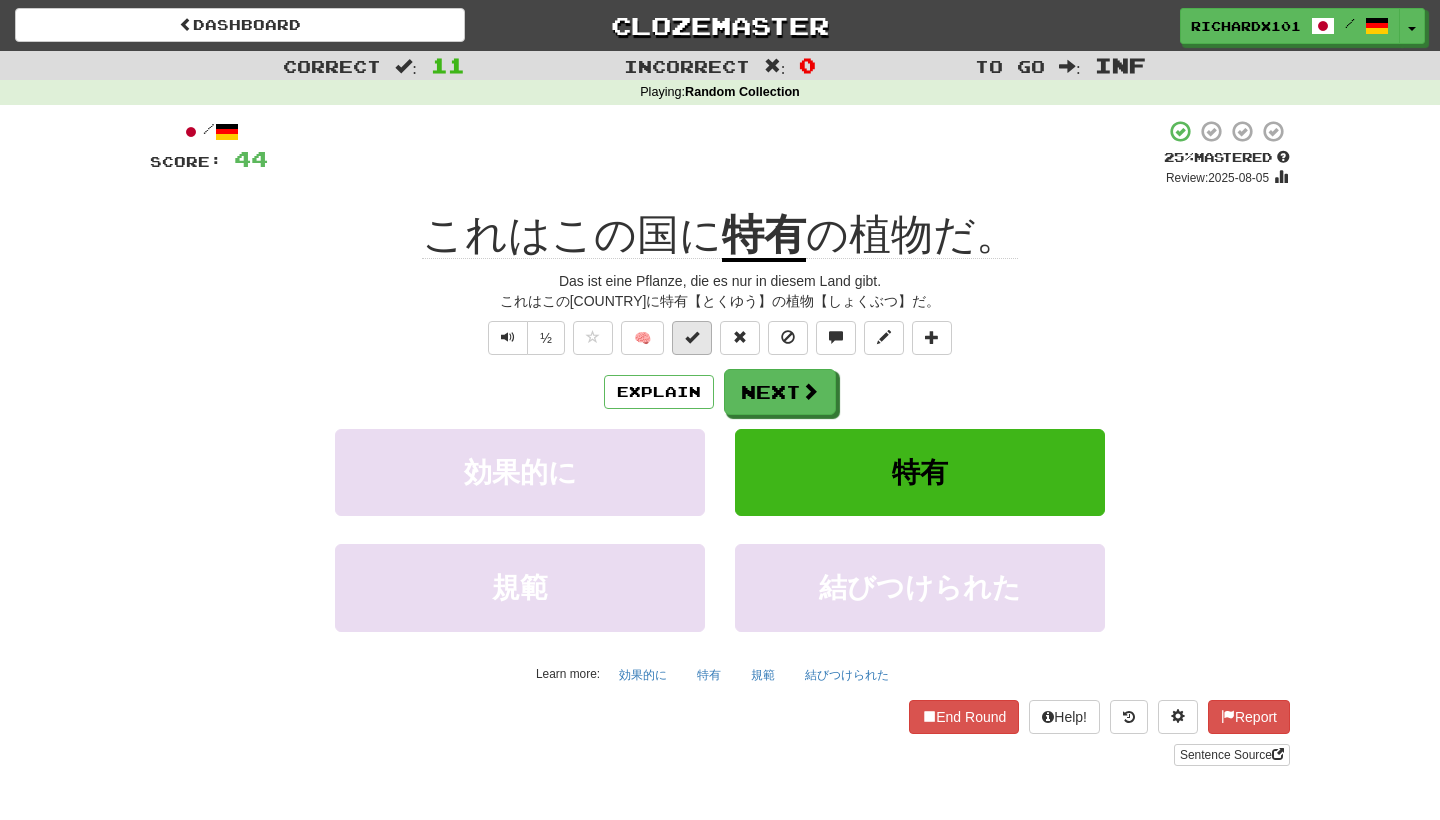 click at bounding box center [692, 337] 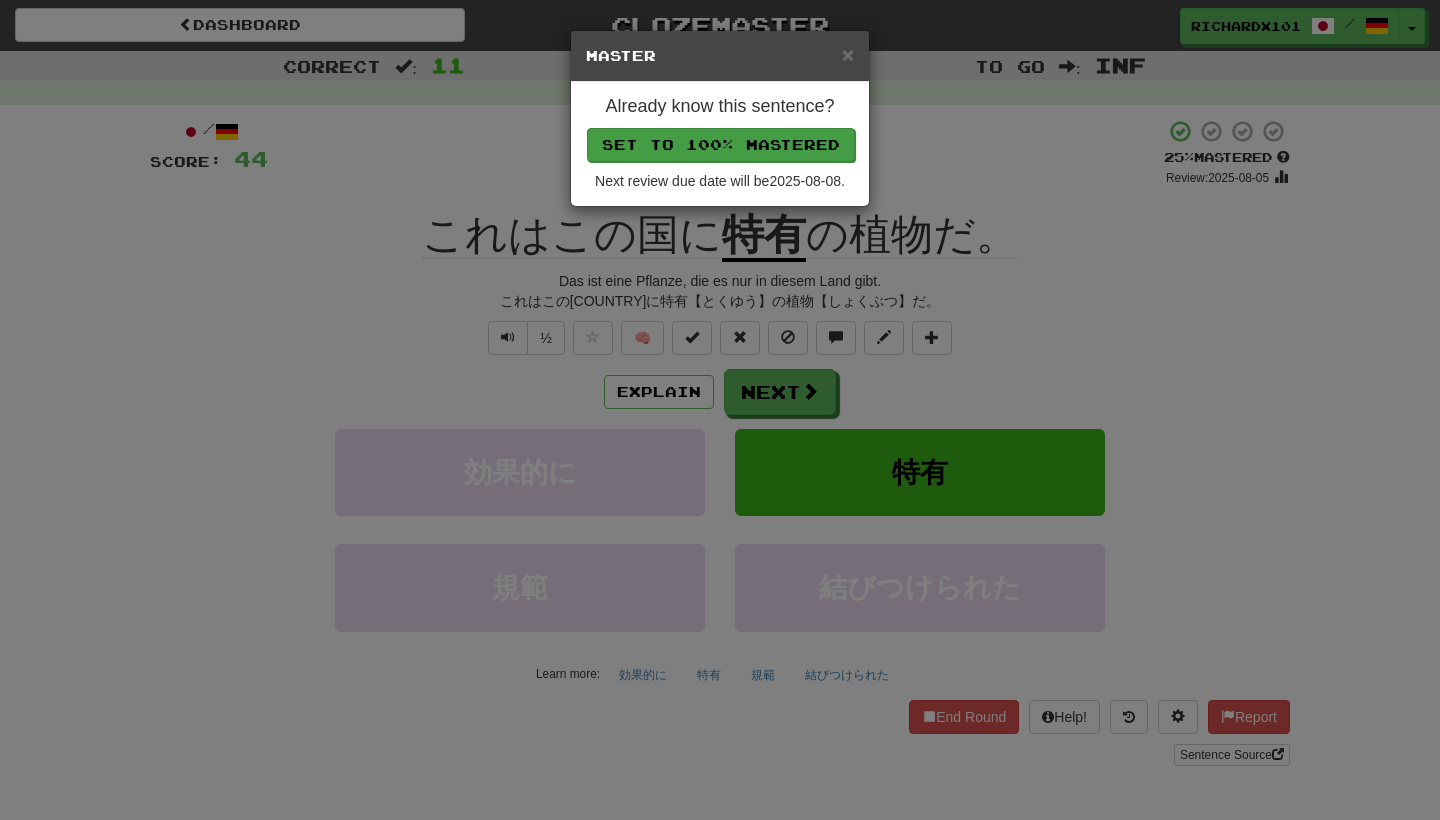 click on "Set to 100% Mastered" at bounding box center [721, 145] 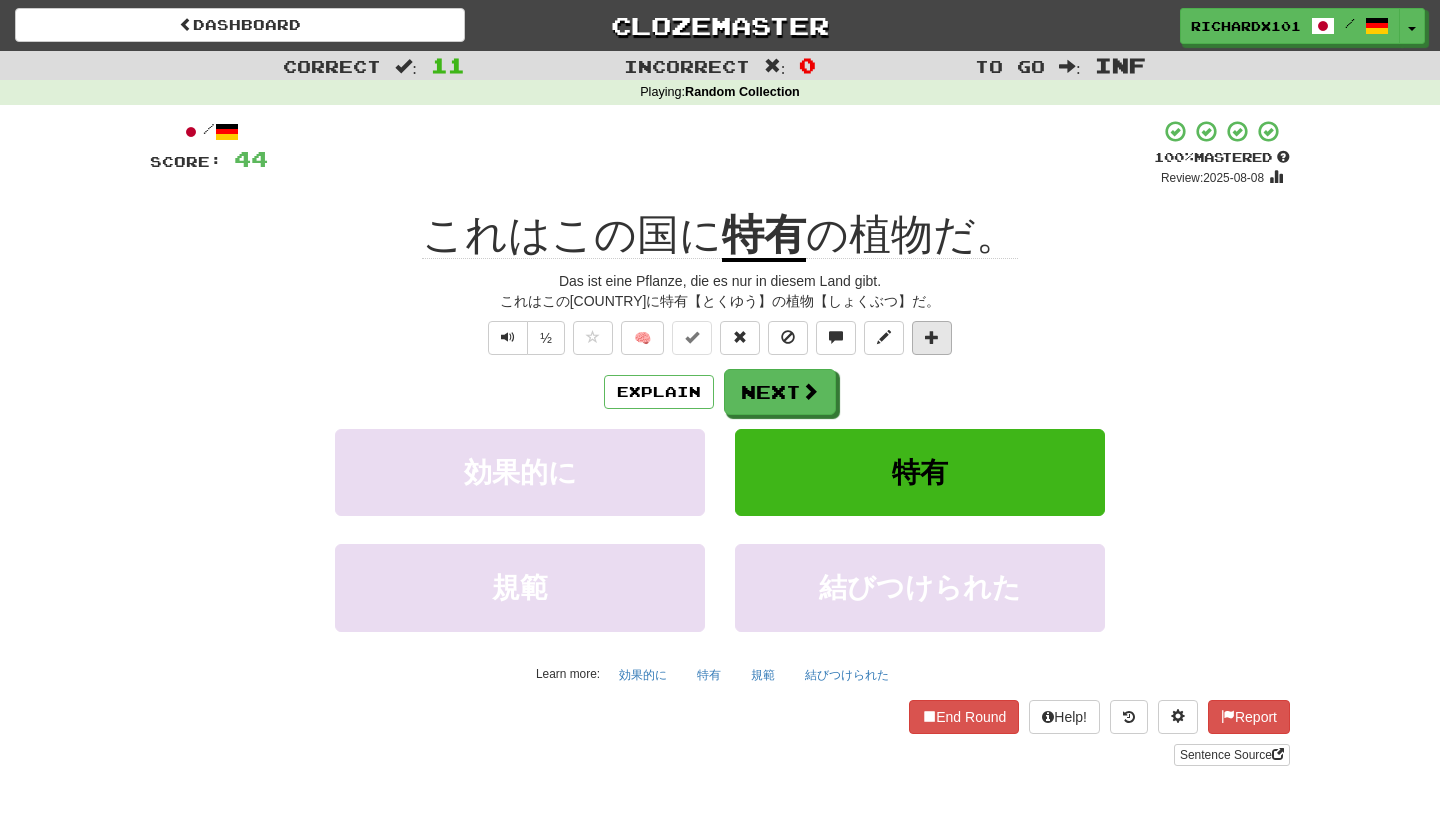 click at bounding box center (932, 337) 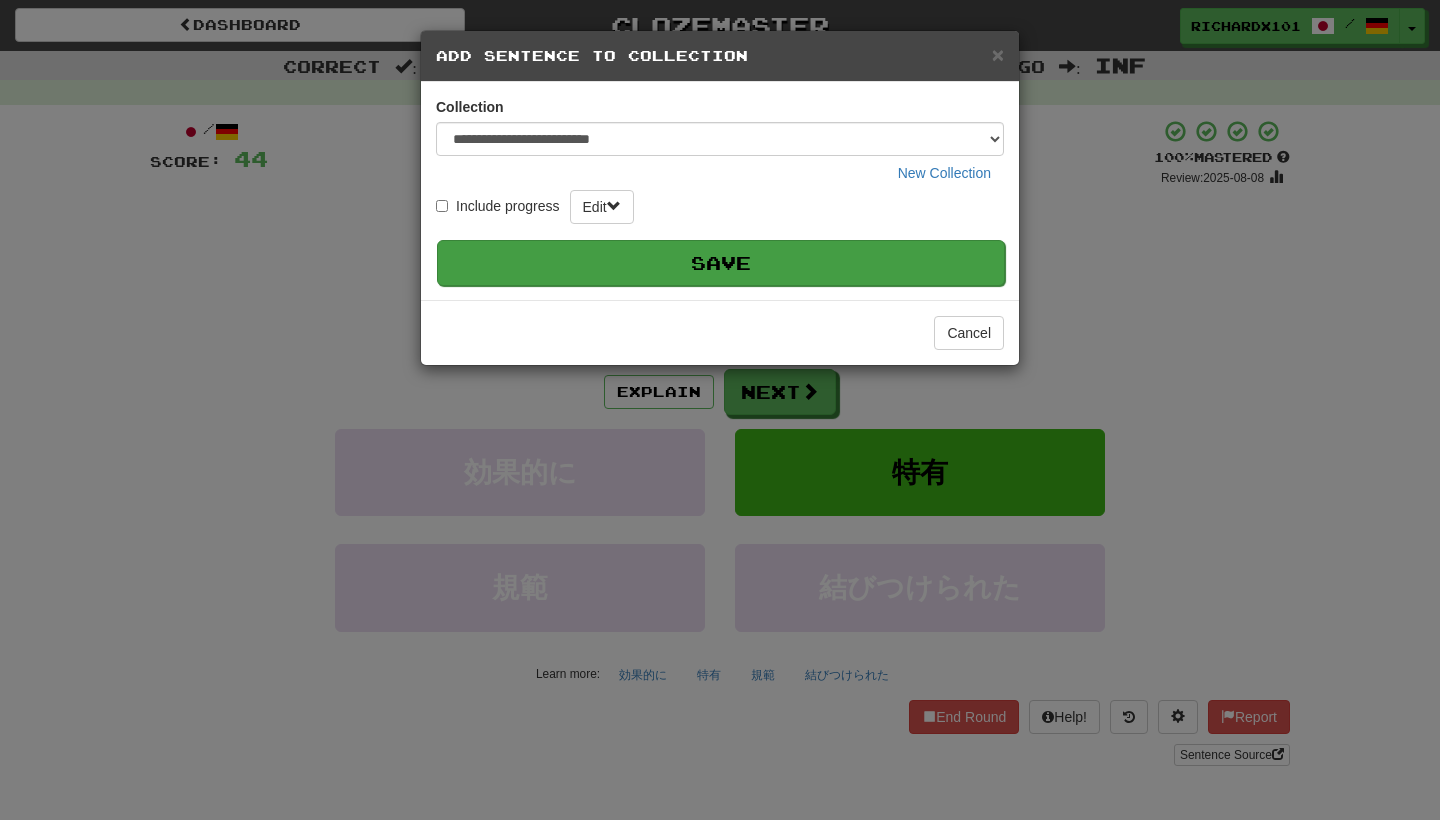 click on "Save" at bounding box center (721, 263) 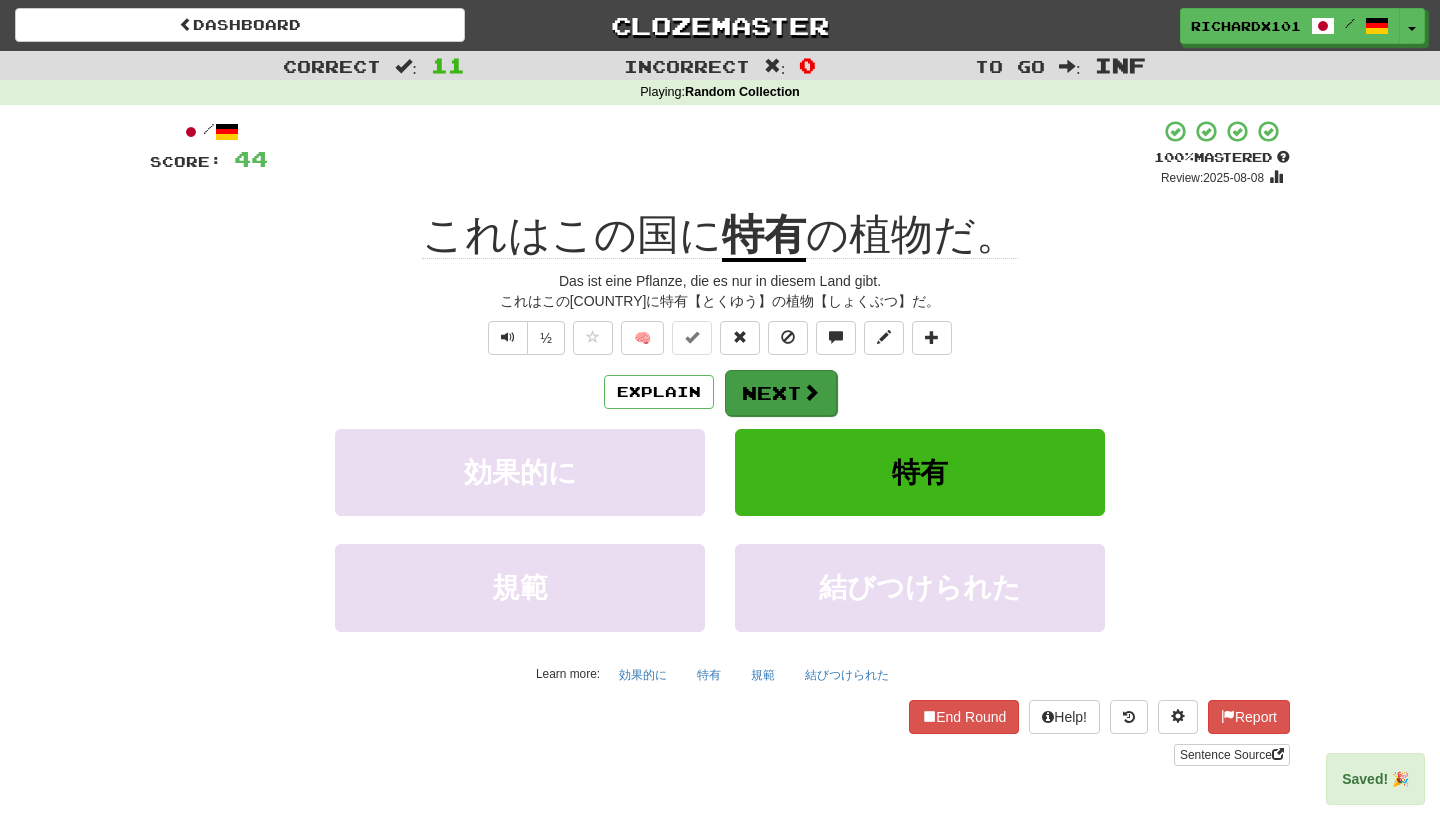 click at bounding box center (811, 392) 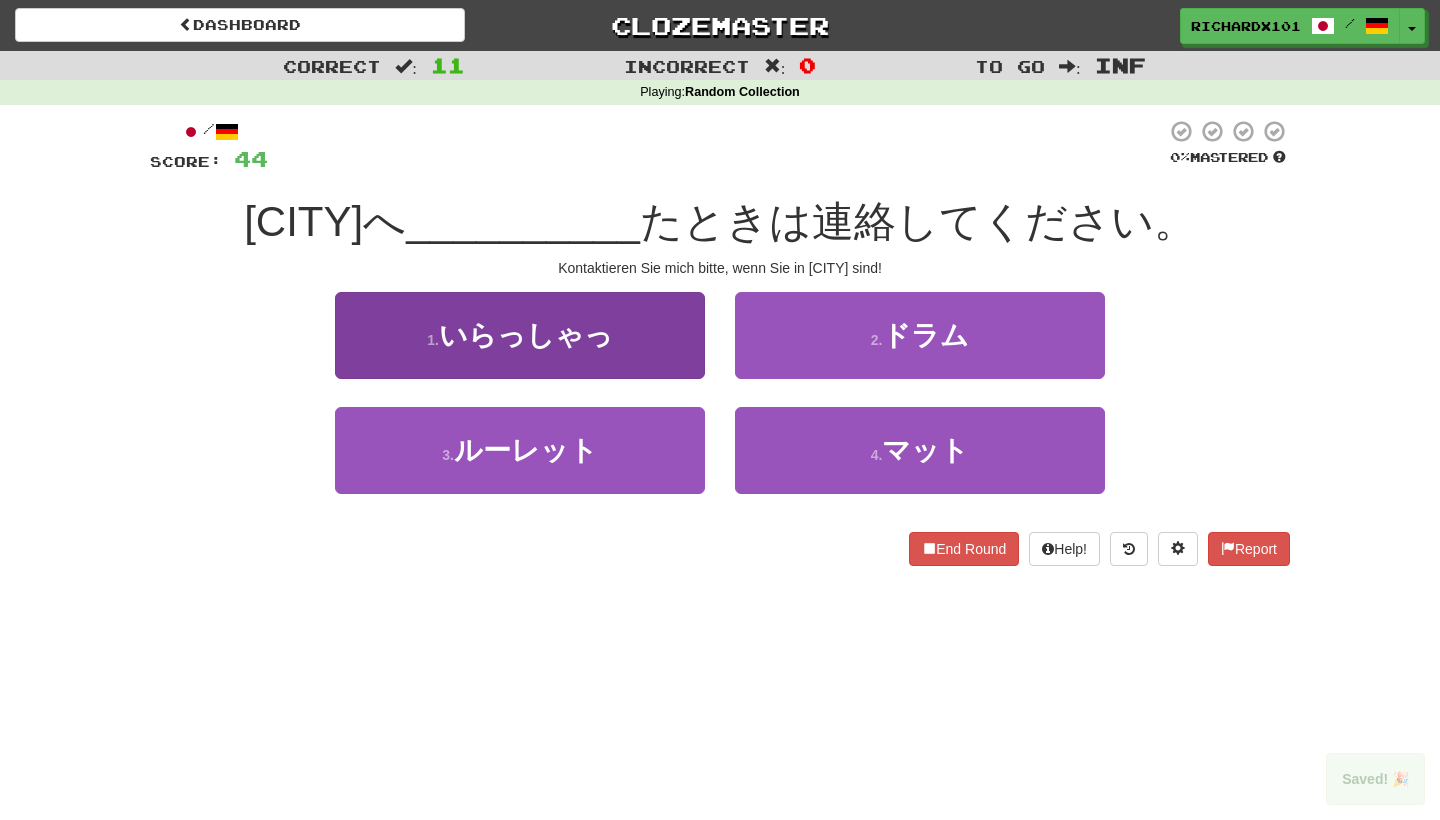 click on "1 .  いらっしゃっ" at bounding box center (520, 335) 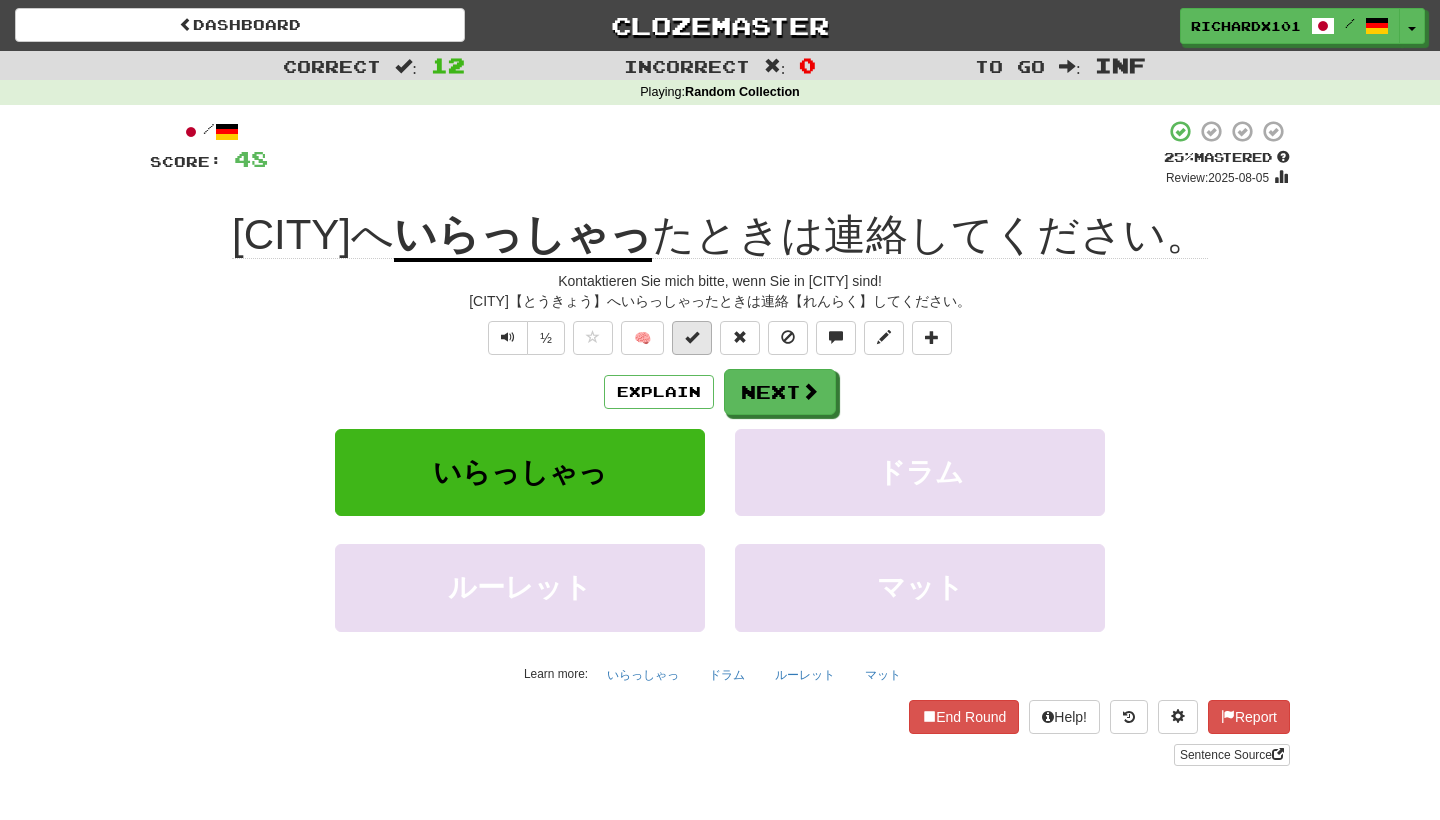 click at bounding box center (692, 337) 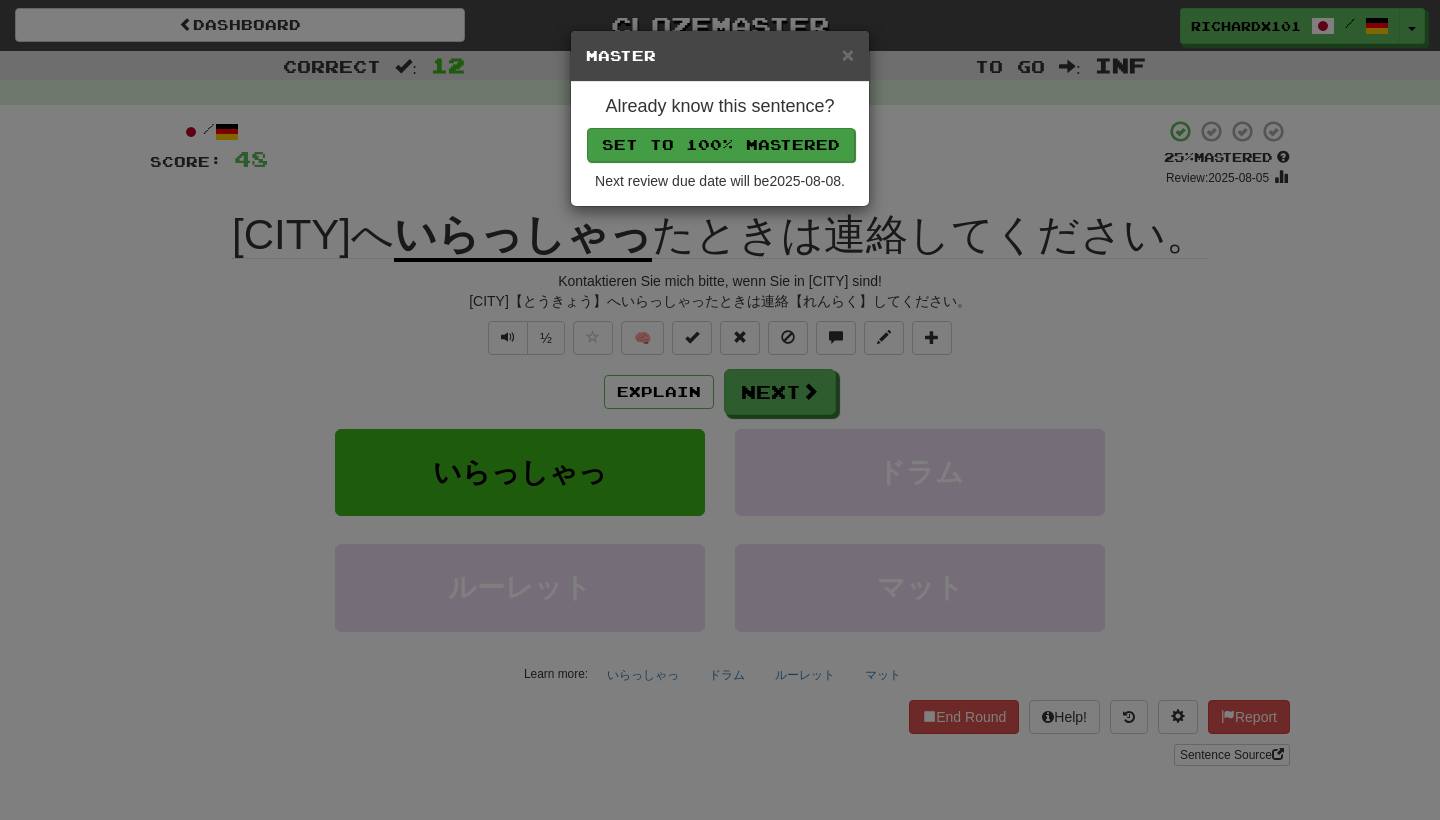 click on "Set to 100% Mastered" at bounding box center [721, 145] 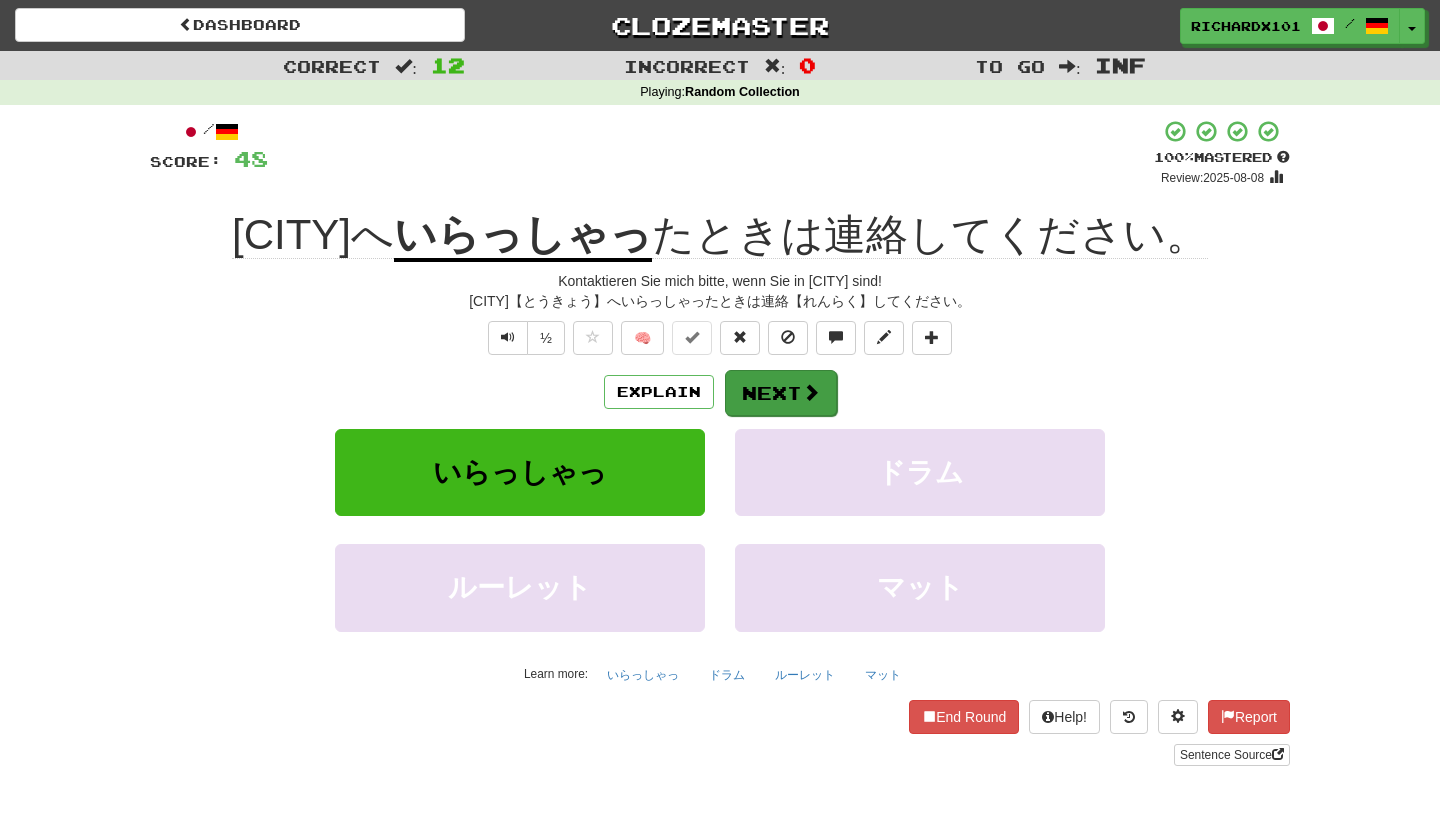 click on "Next" at bounding box center (781, 393) 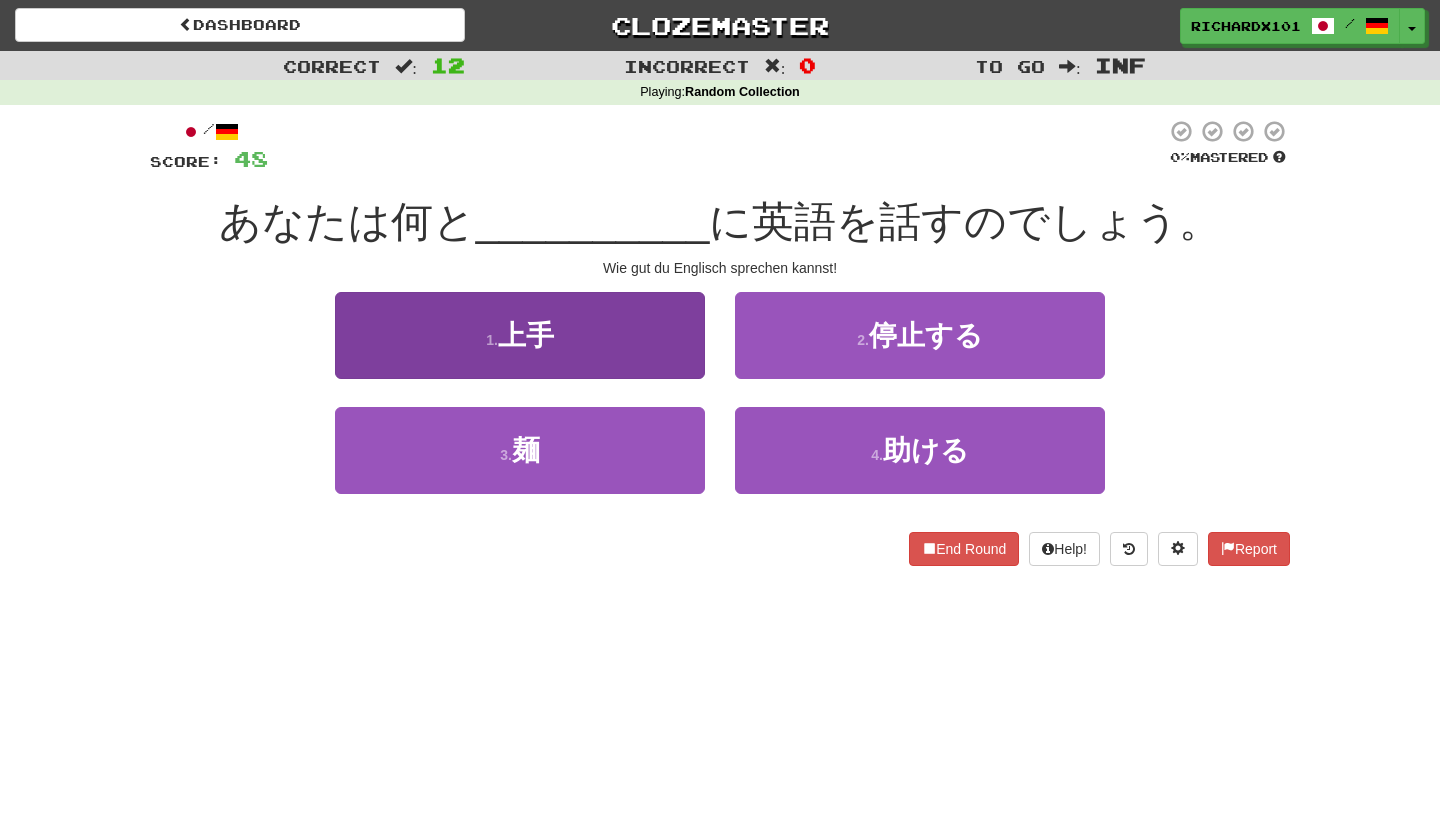 click on "1 .  上手" at bounding box center [520, 335] 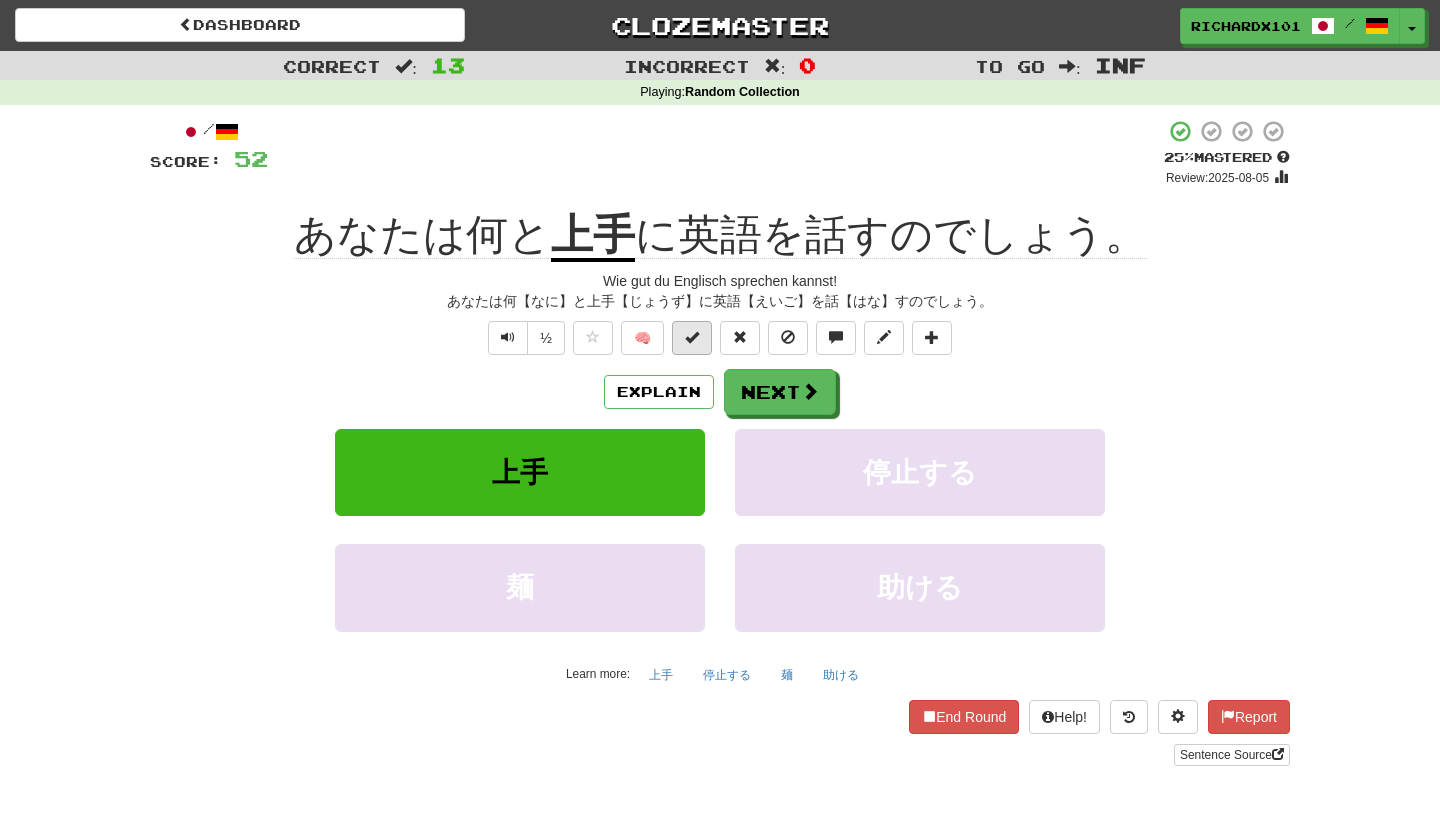 click at bounding box center [692, 337] 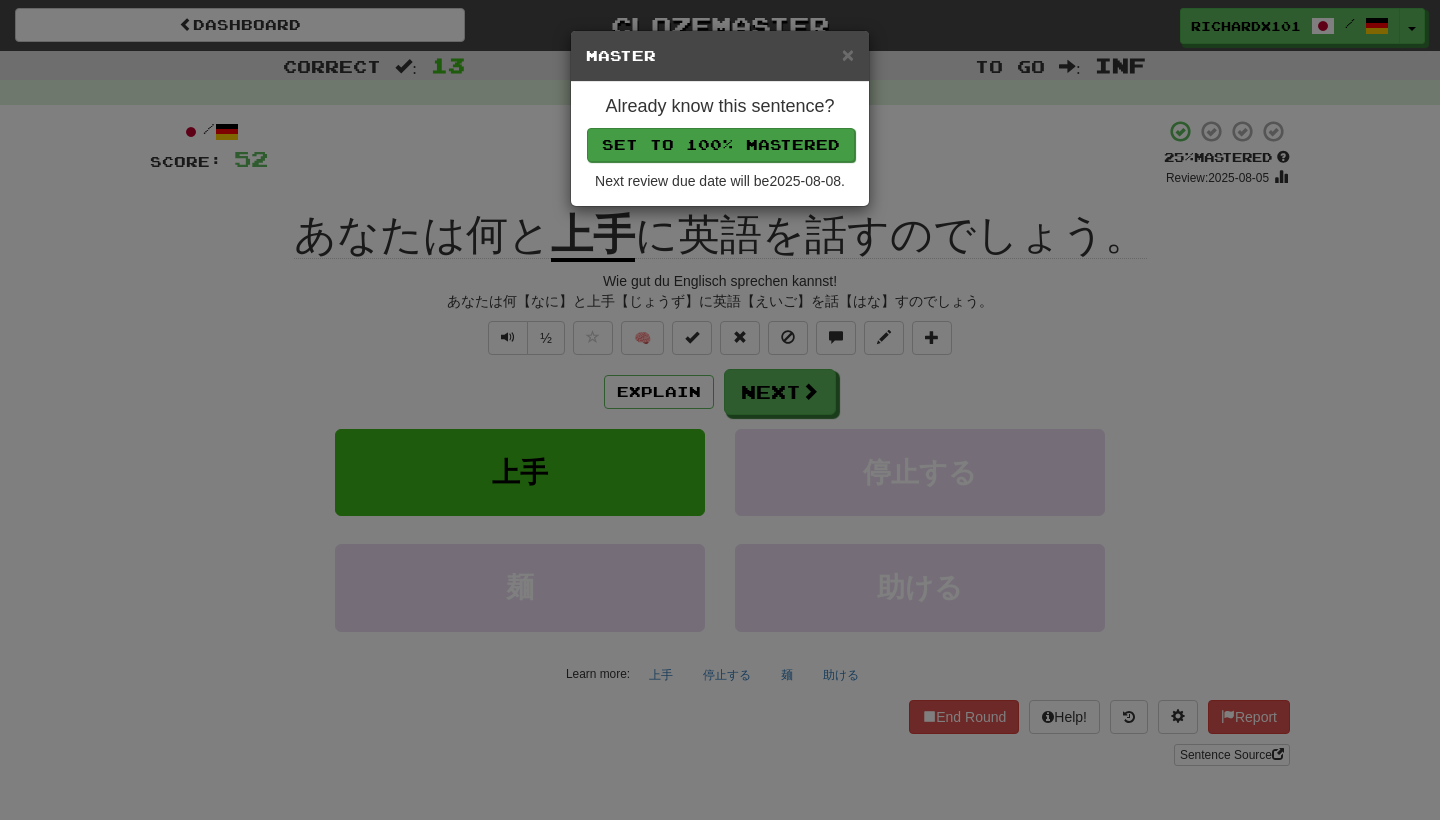 click on "Set to 100% Mastered" at bounding box center [721, 145] 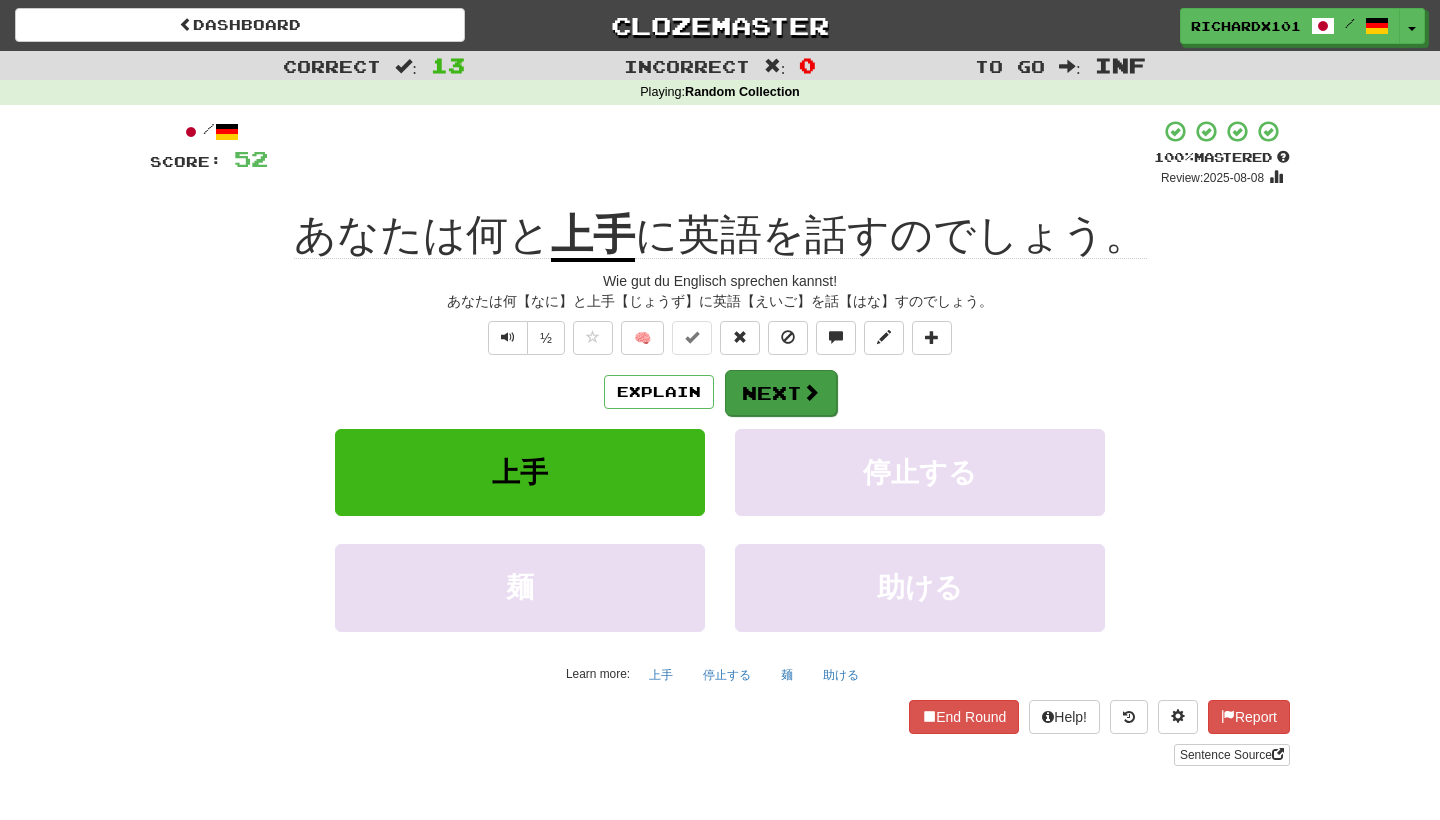 click on "Next" at bounding box center [781, 393] 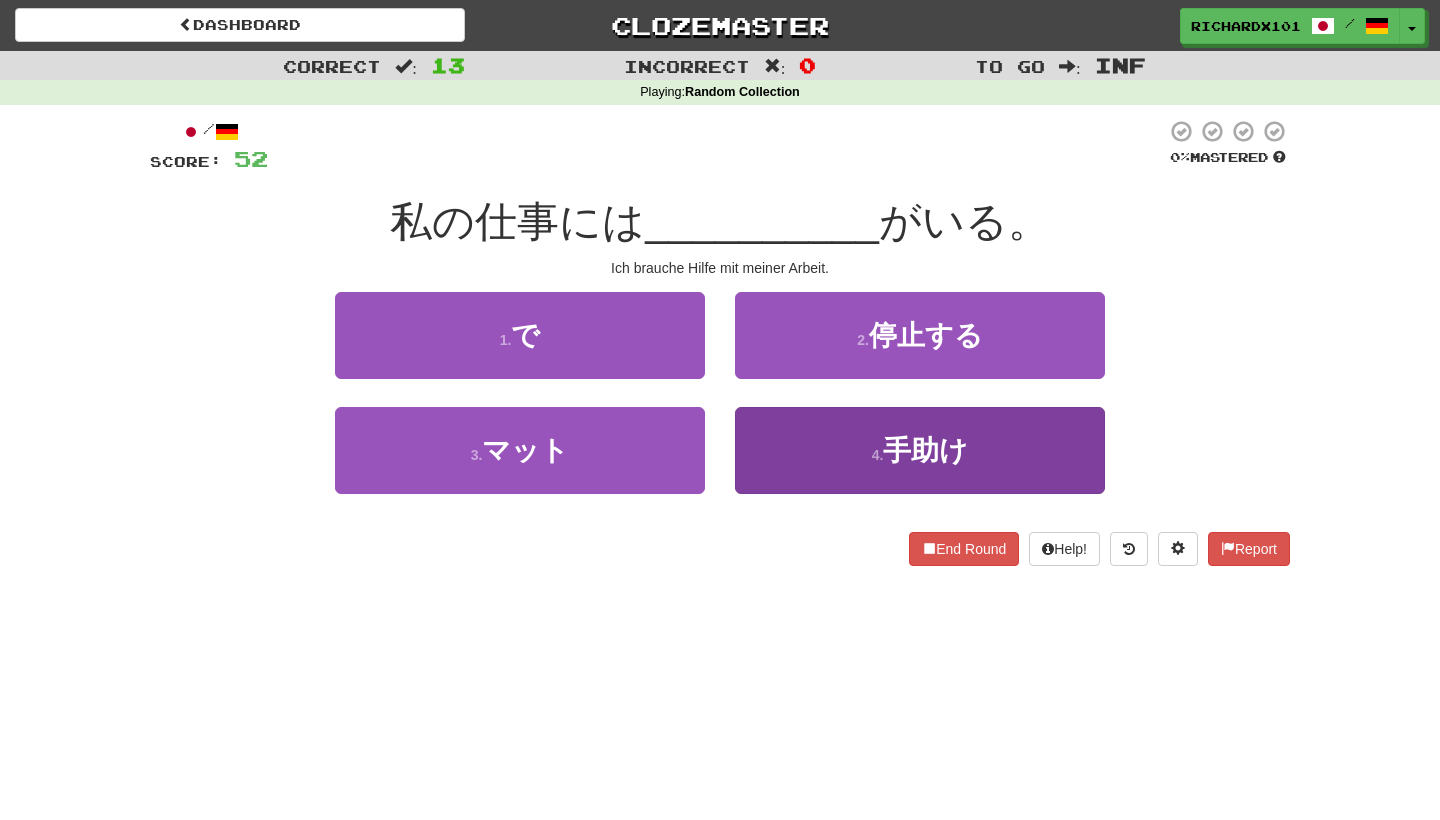 click on "4 .  手助け" at bounding box center [920, 450] 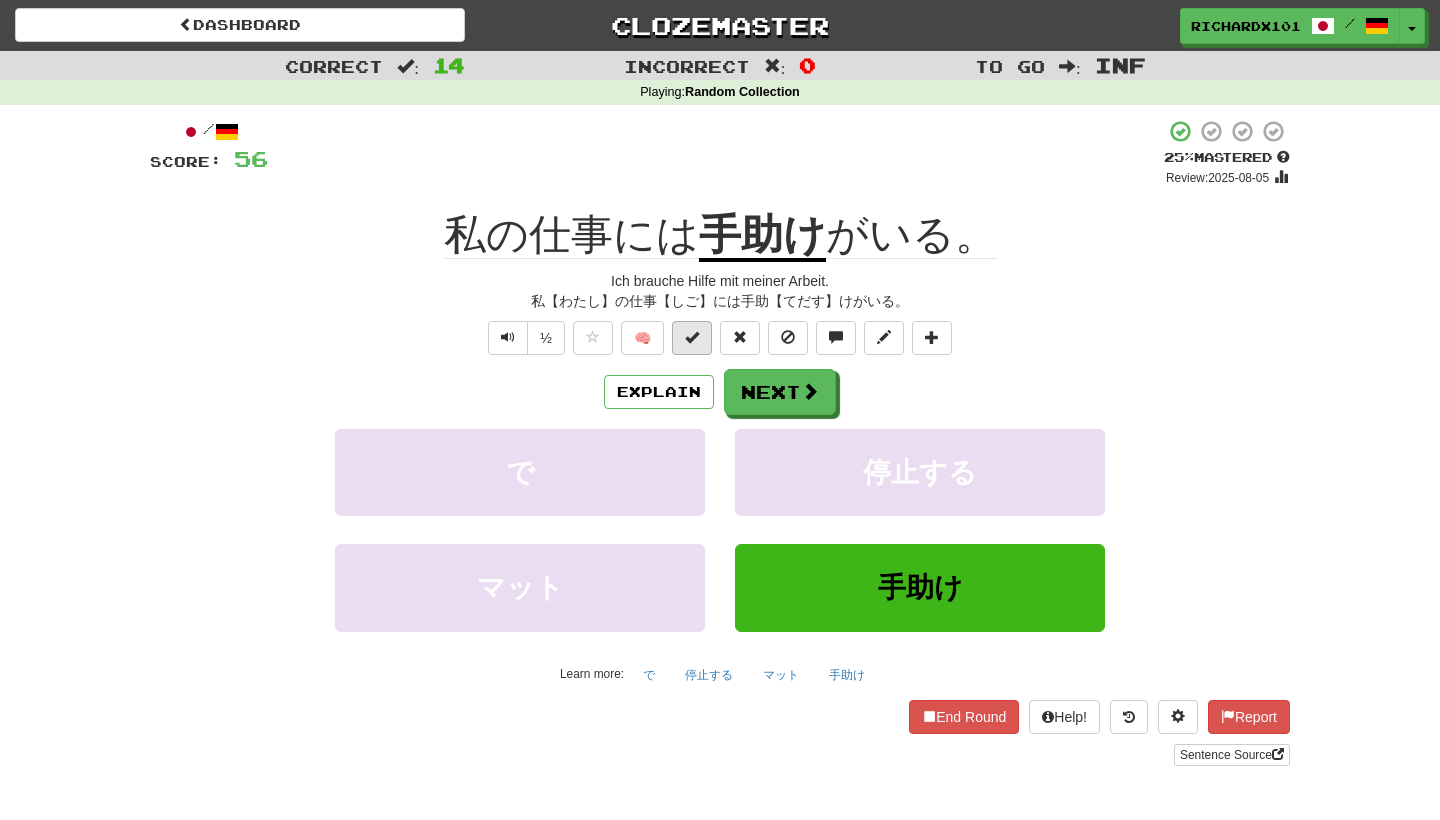 click at bounding box center (692, 338) 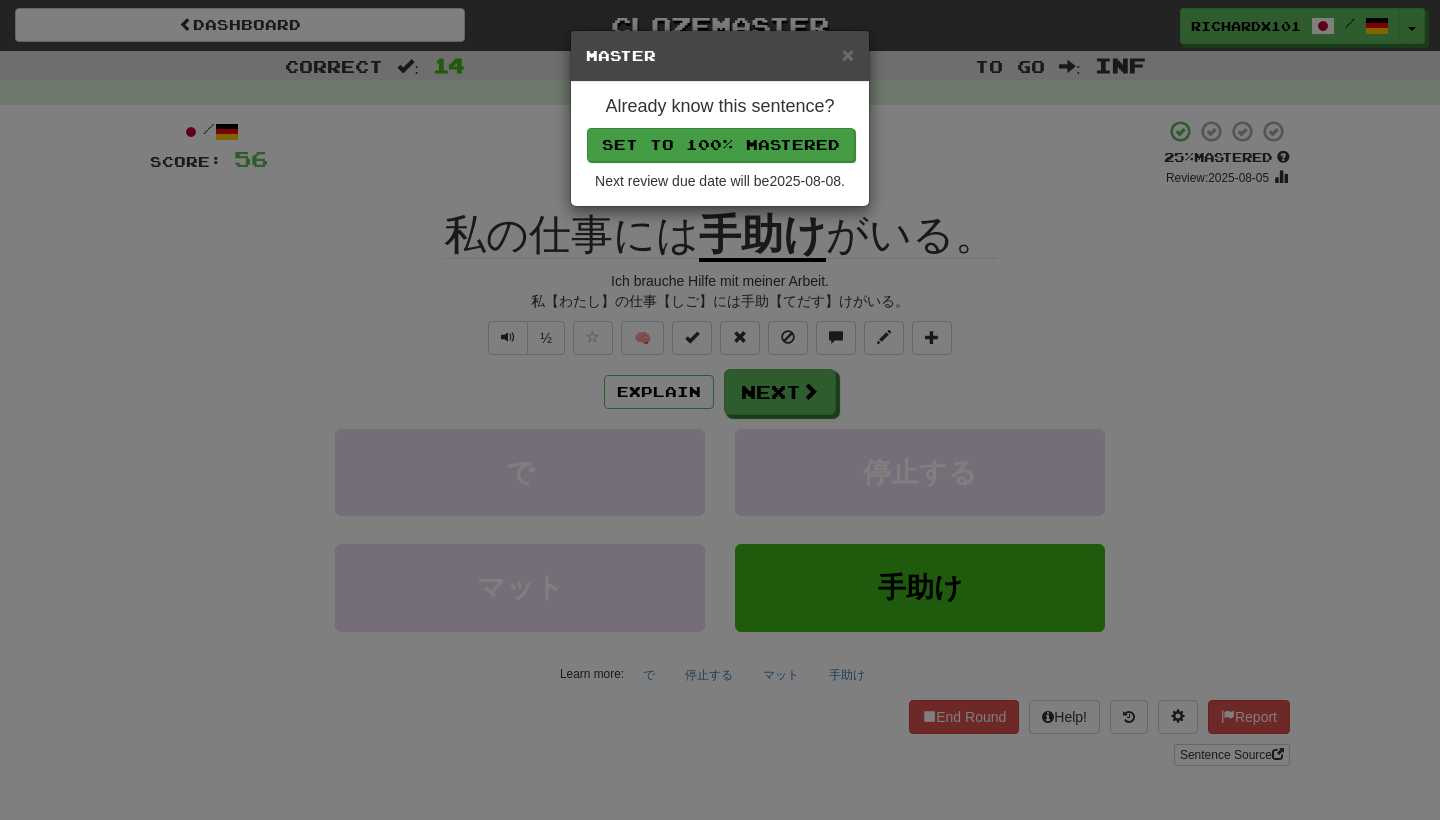 click on "Set to 100% Mastered" at bounding box center (721, 145) 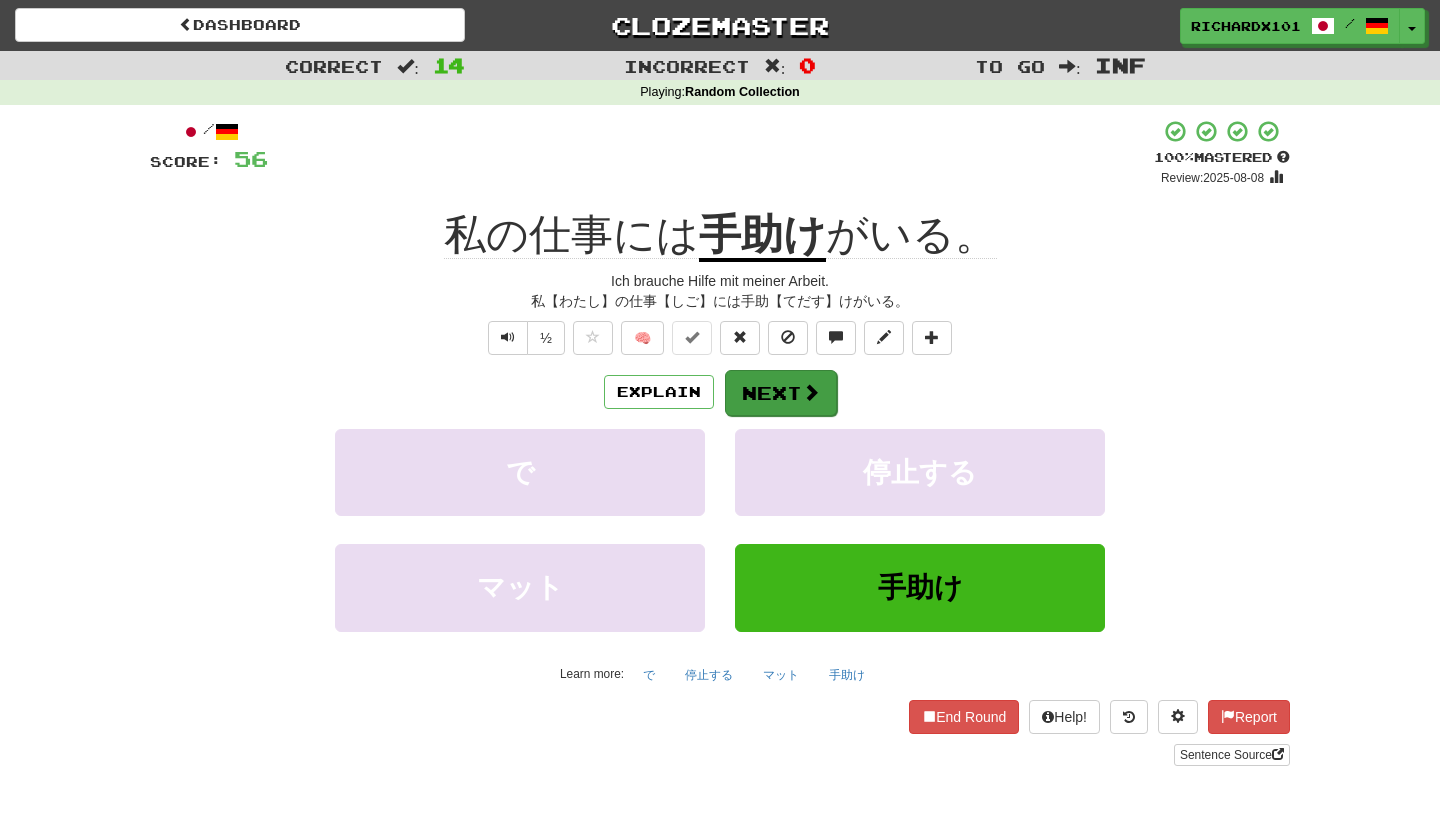 click on "Next" at bounding box center [781, 393] 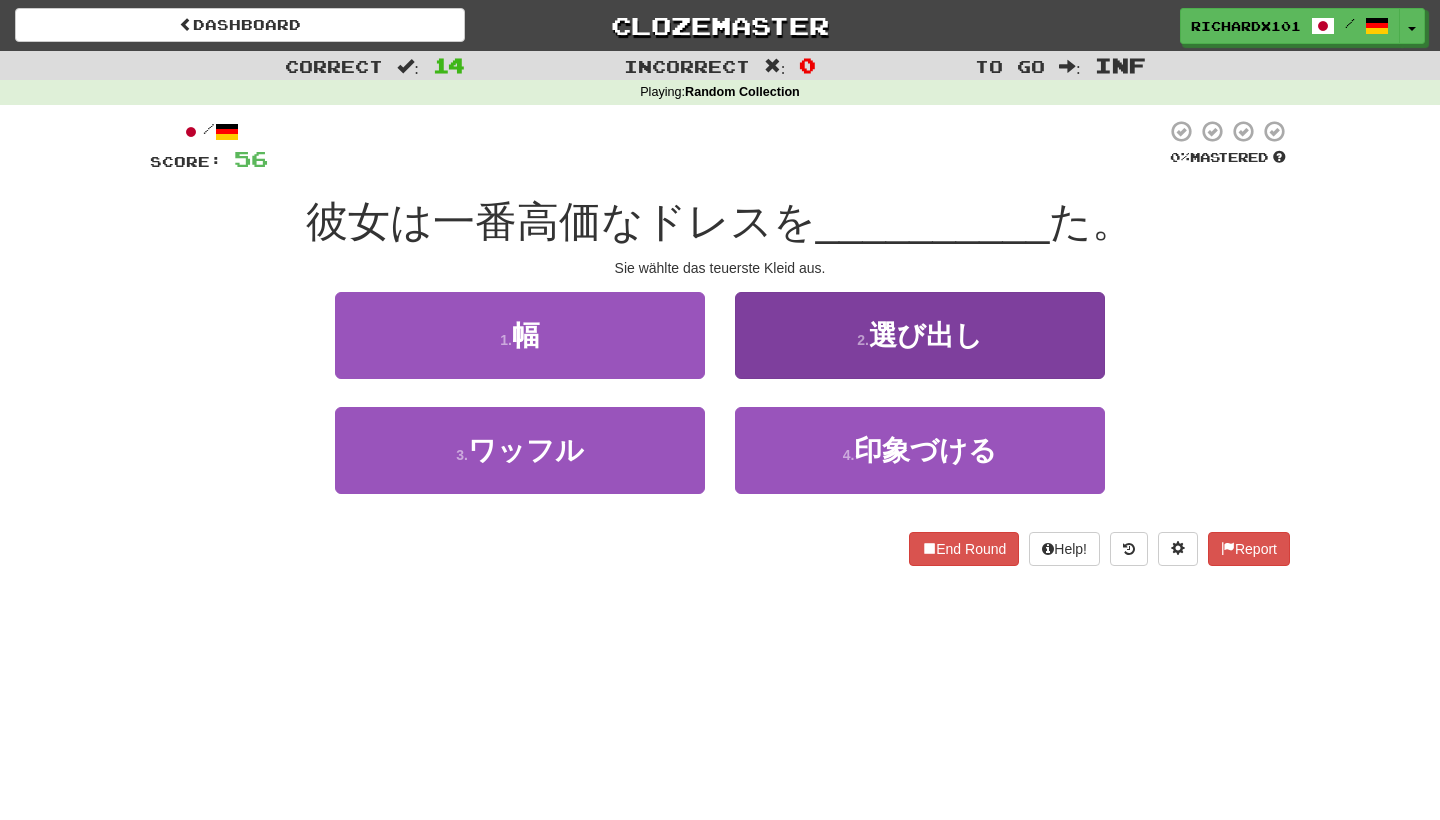 click on "2 .  選び出し" at bounding box center (920, 335) 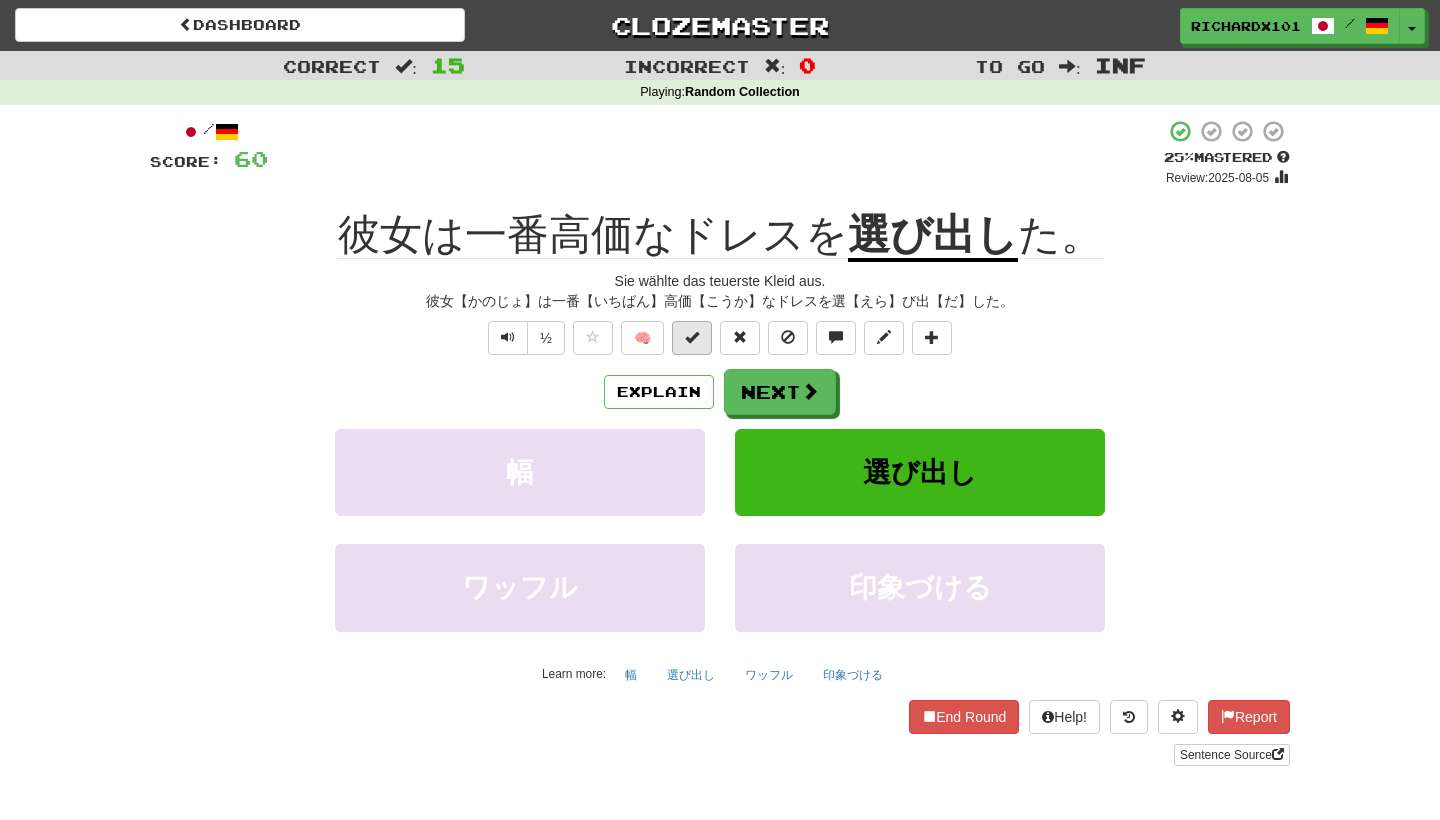 click at bounding box center (692, 338) 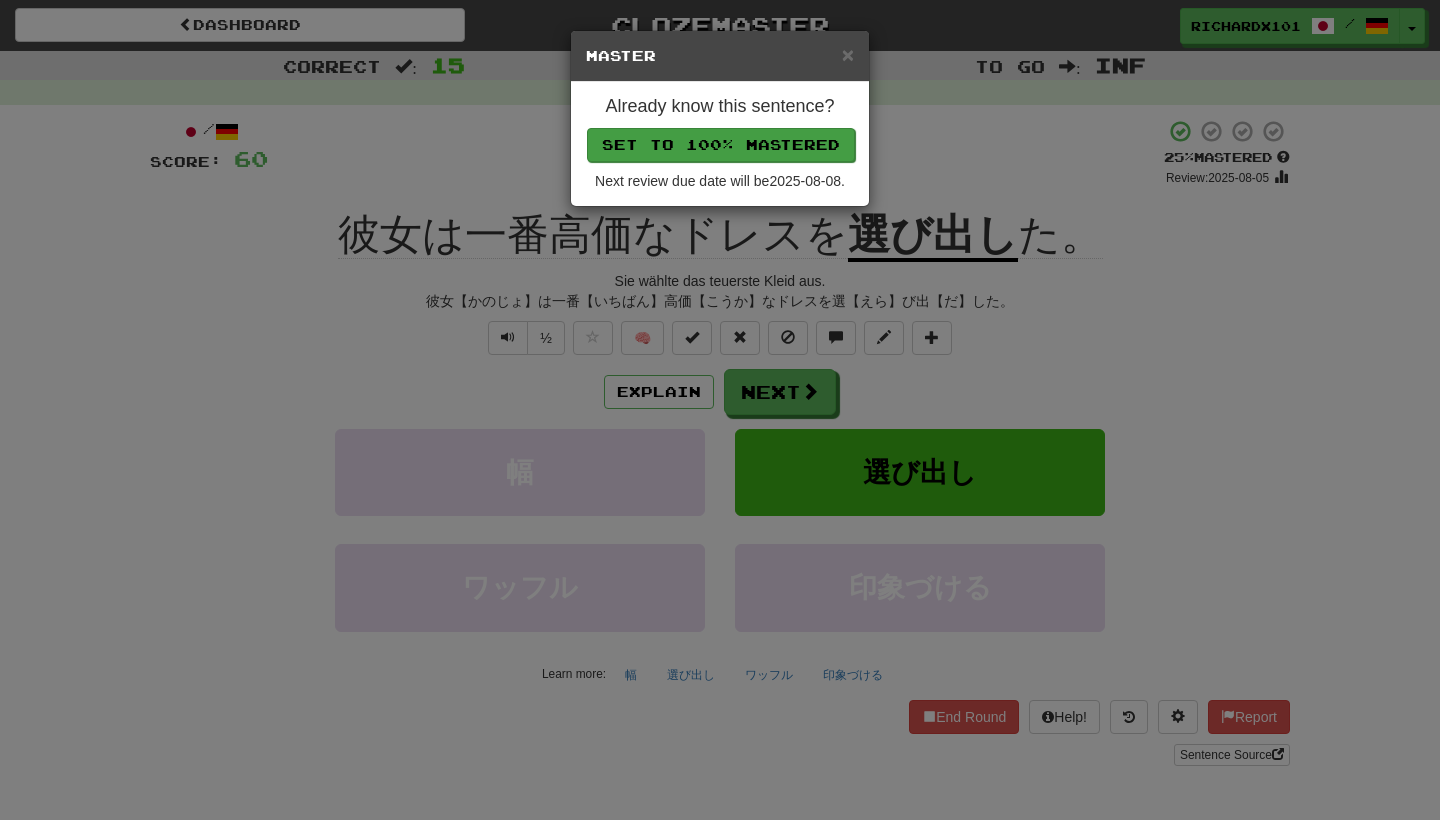 click on "Set to 100% Mastered" at bounding box center [721, 145] 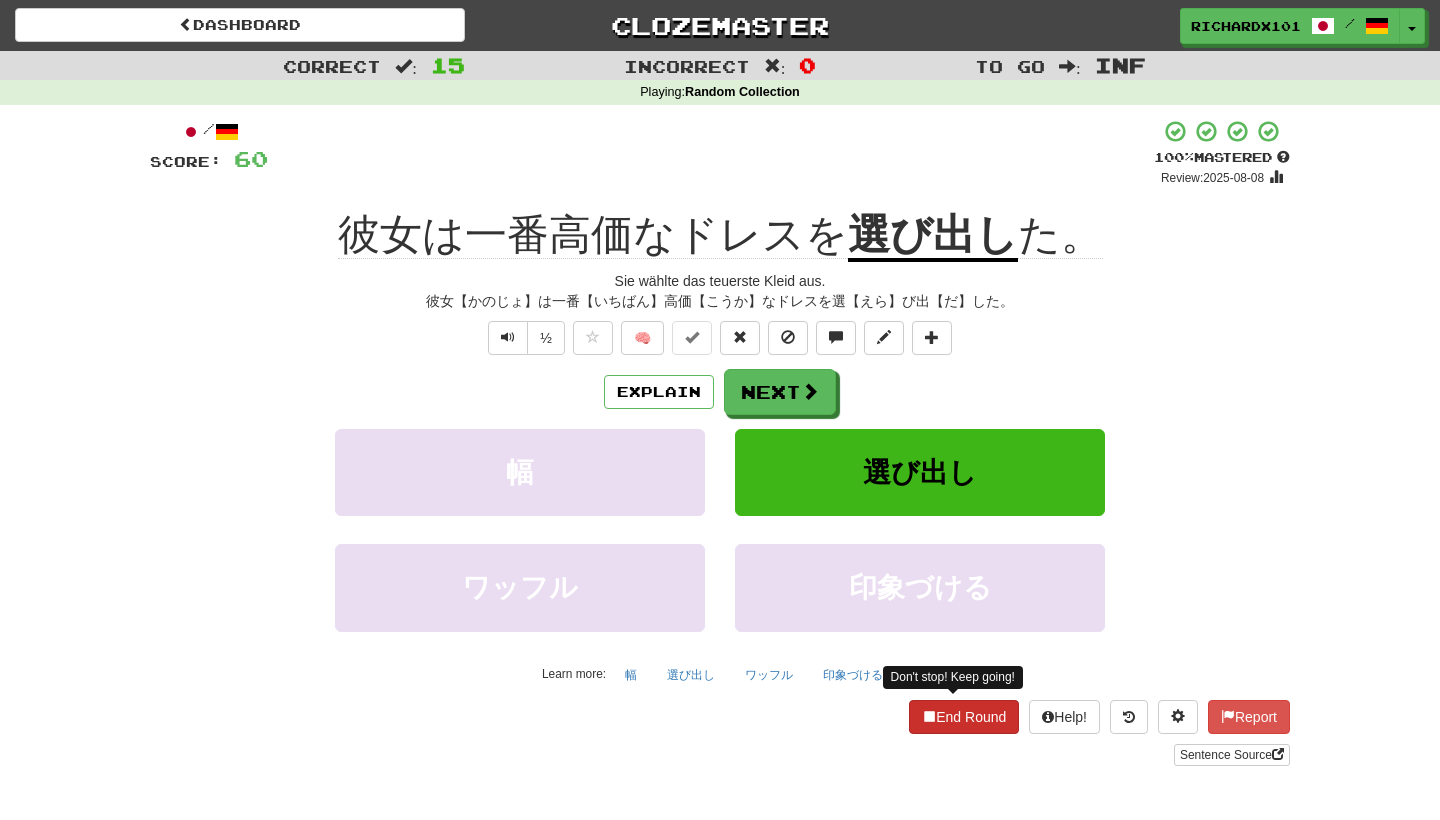 click on "End Round" at bounding box center [964, 717] 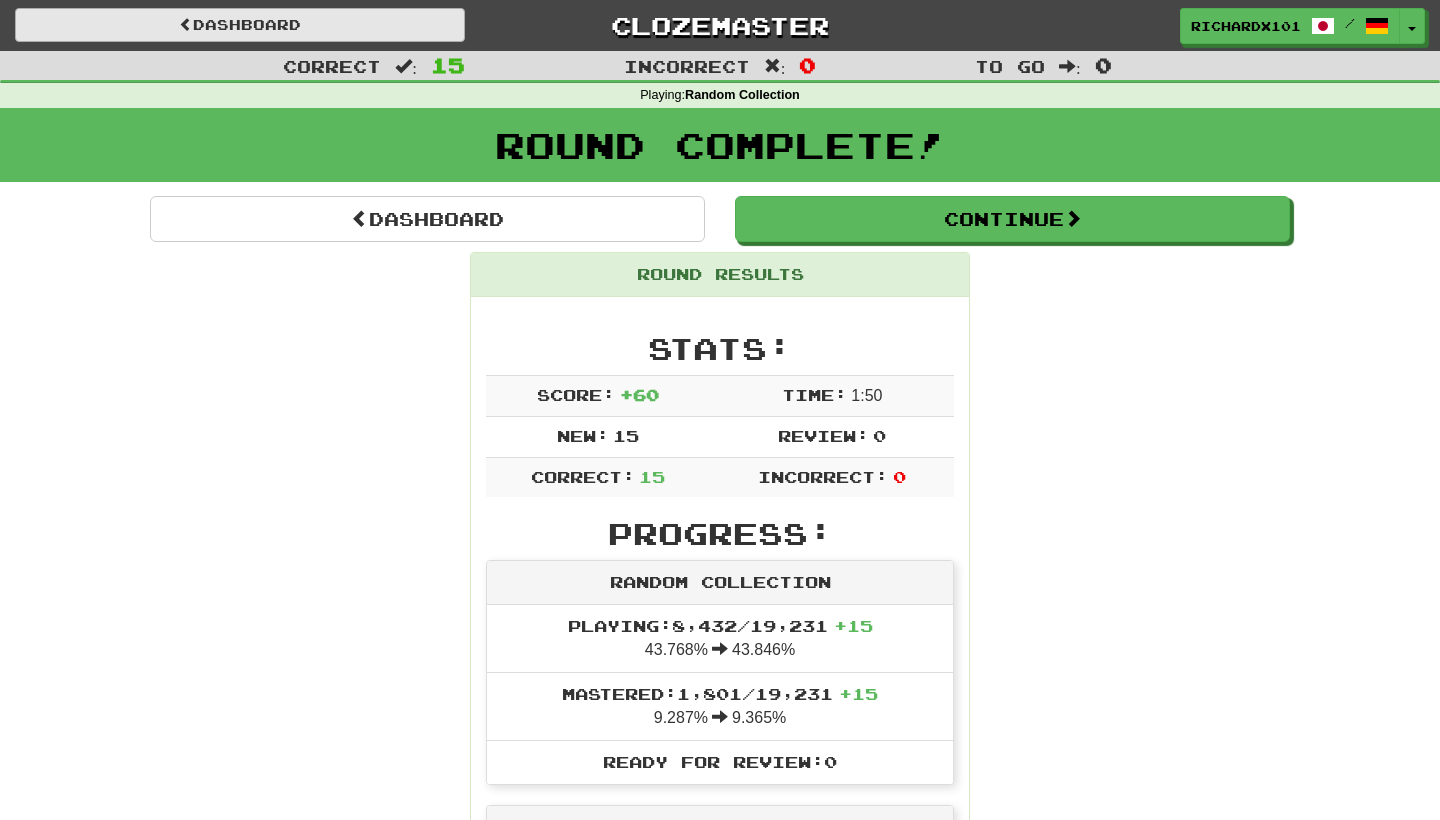 click on "Dashboard" at bounding box center (240, 25) 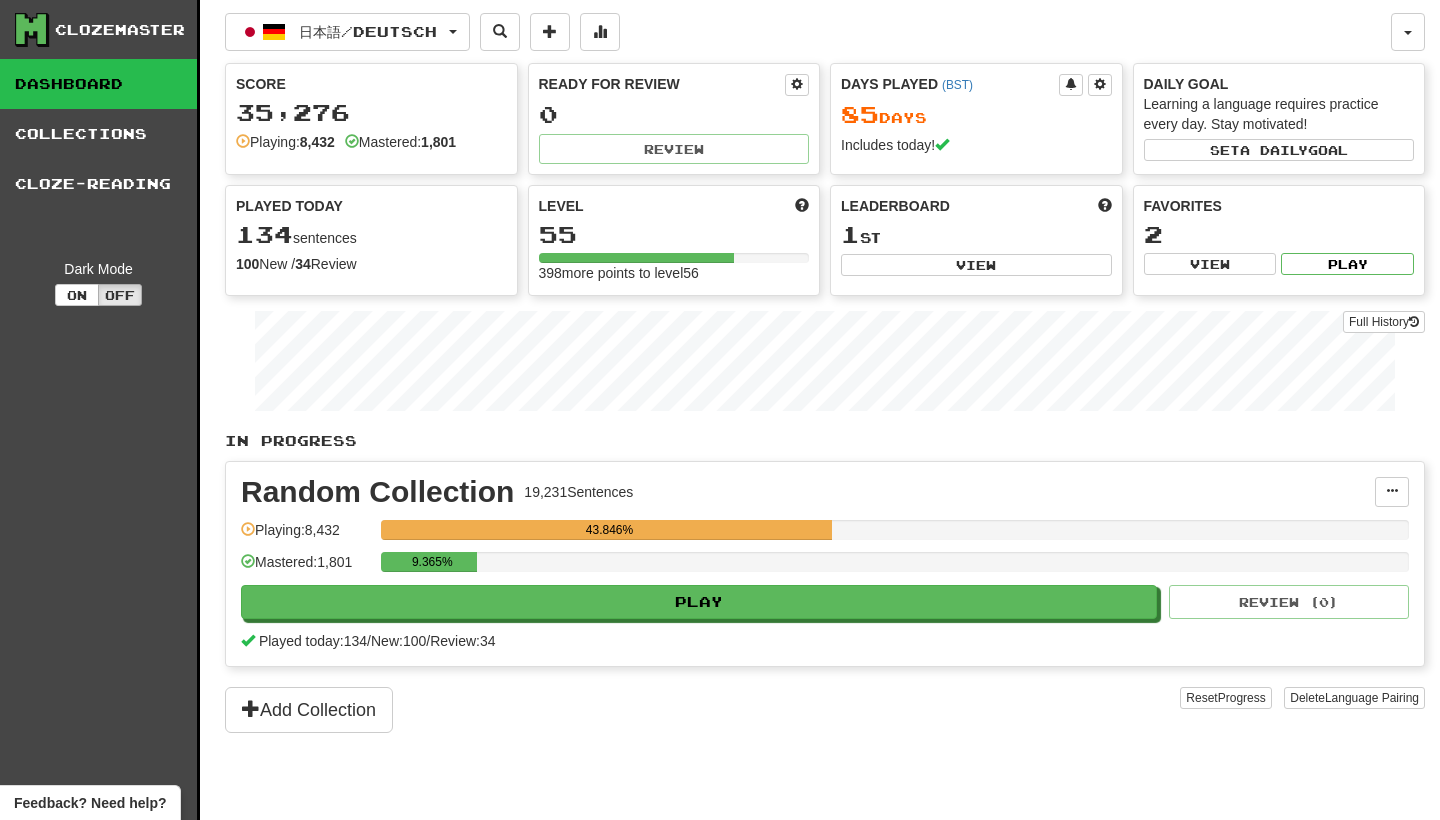scroll, scrollTop: 0, scrollLeft: 0, axis: both 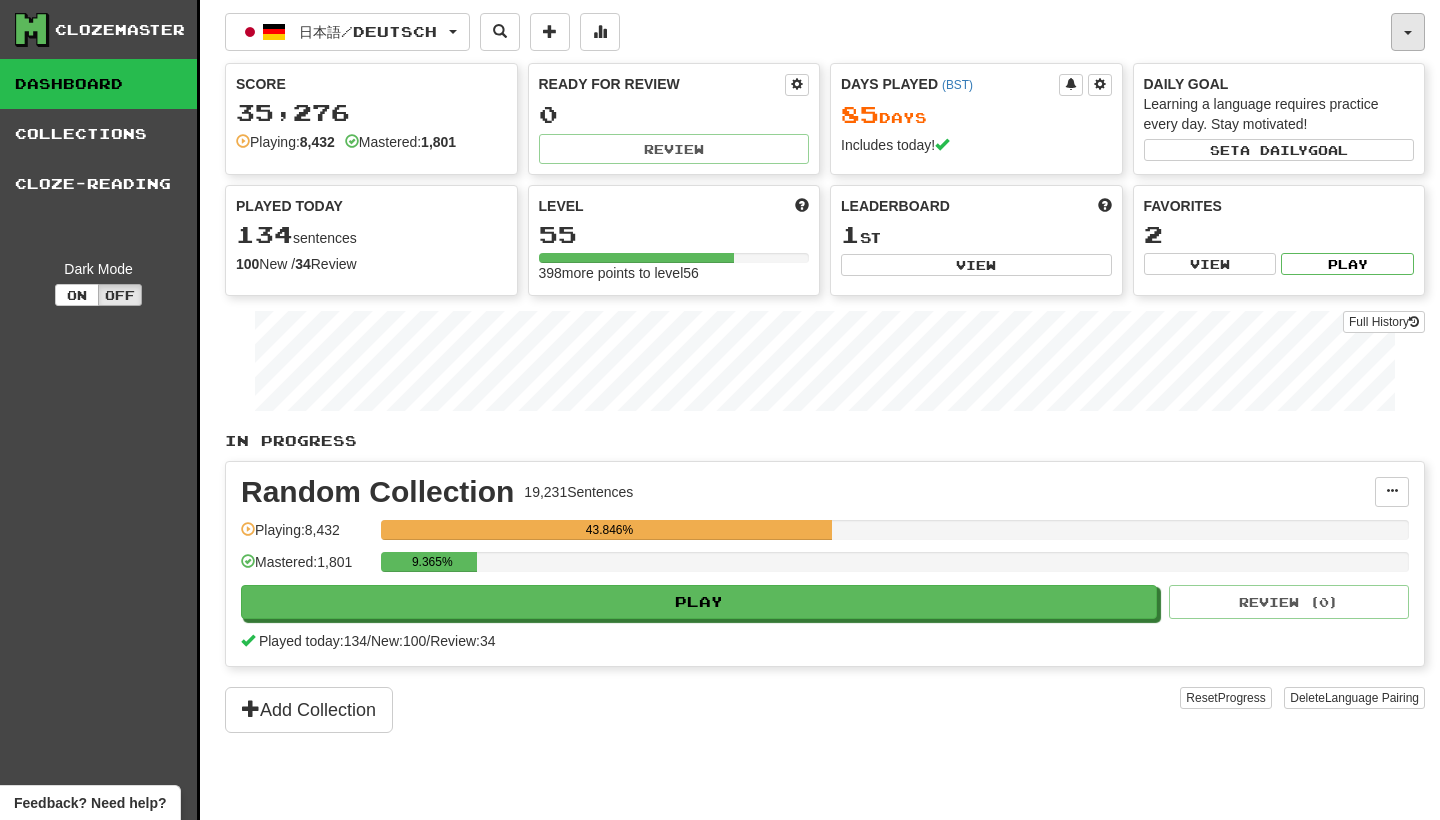 click at bounding box center (1408, 33) 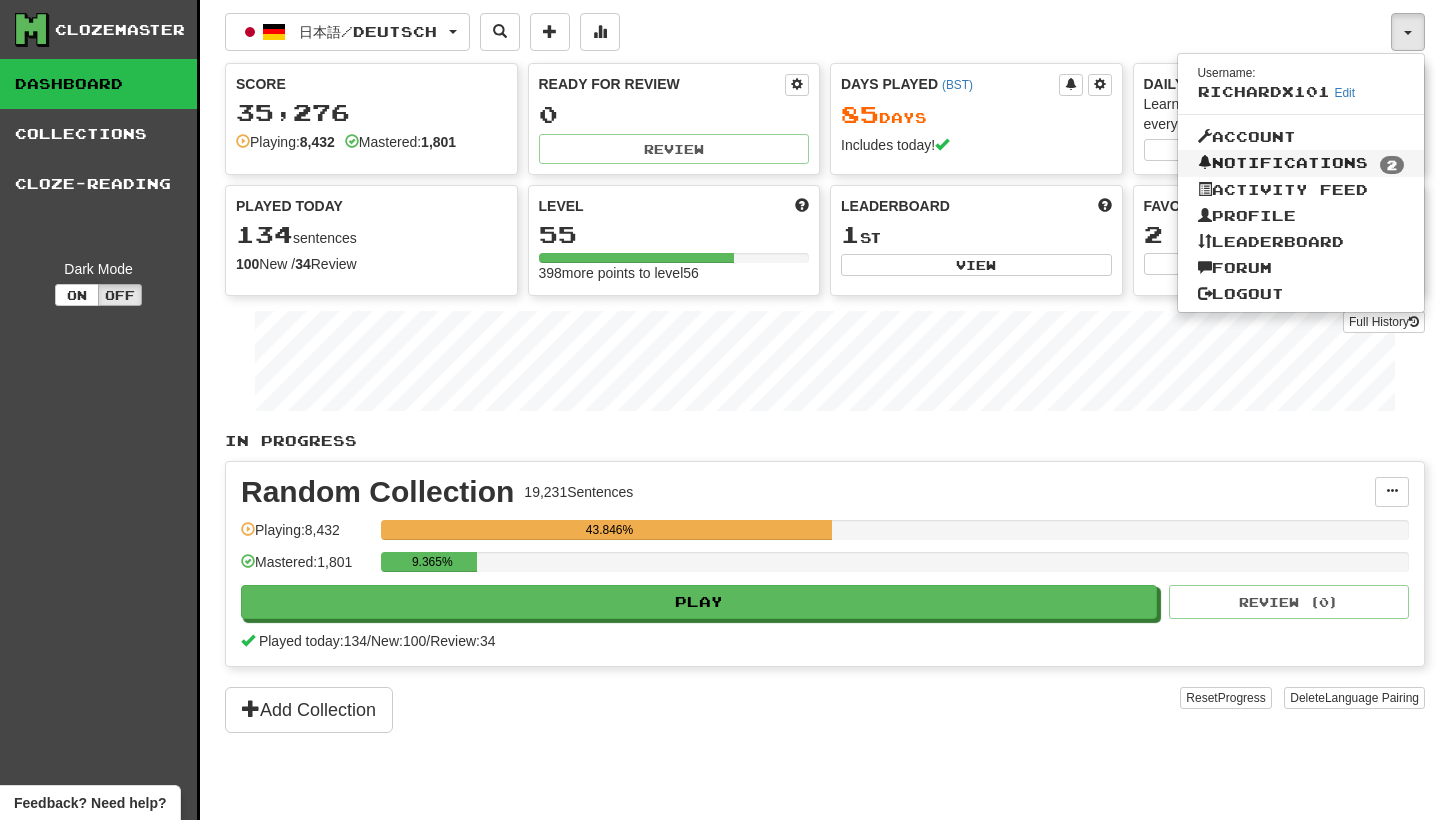 click on "Notifications 2" at bounding box center [1301, 164] 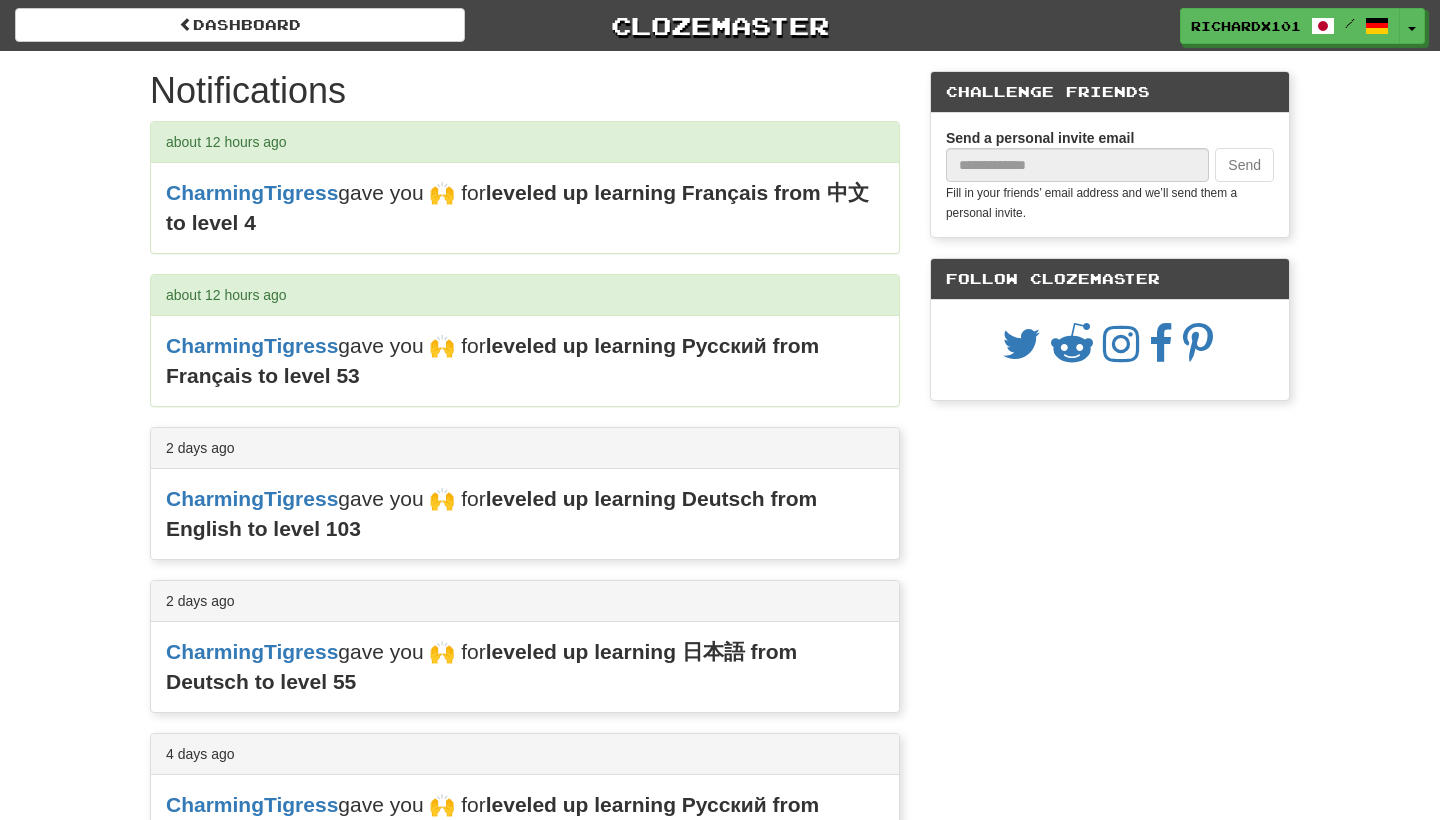 scroll, scrollTop: 0, scrollLeft: 0, axis: both 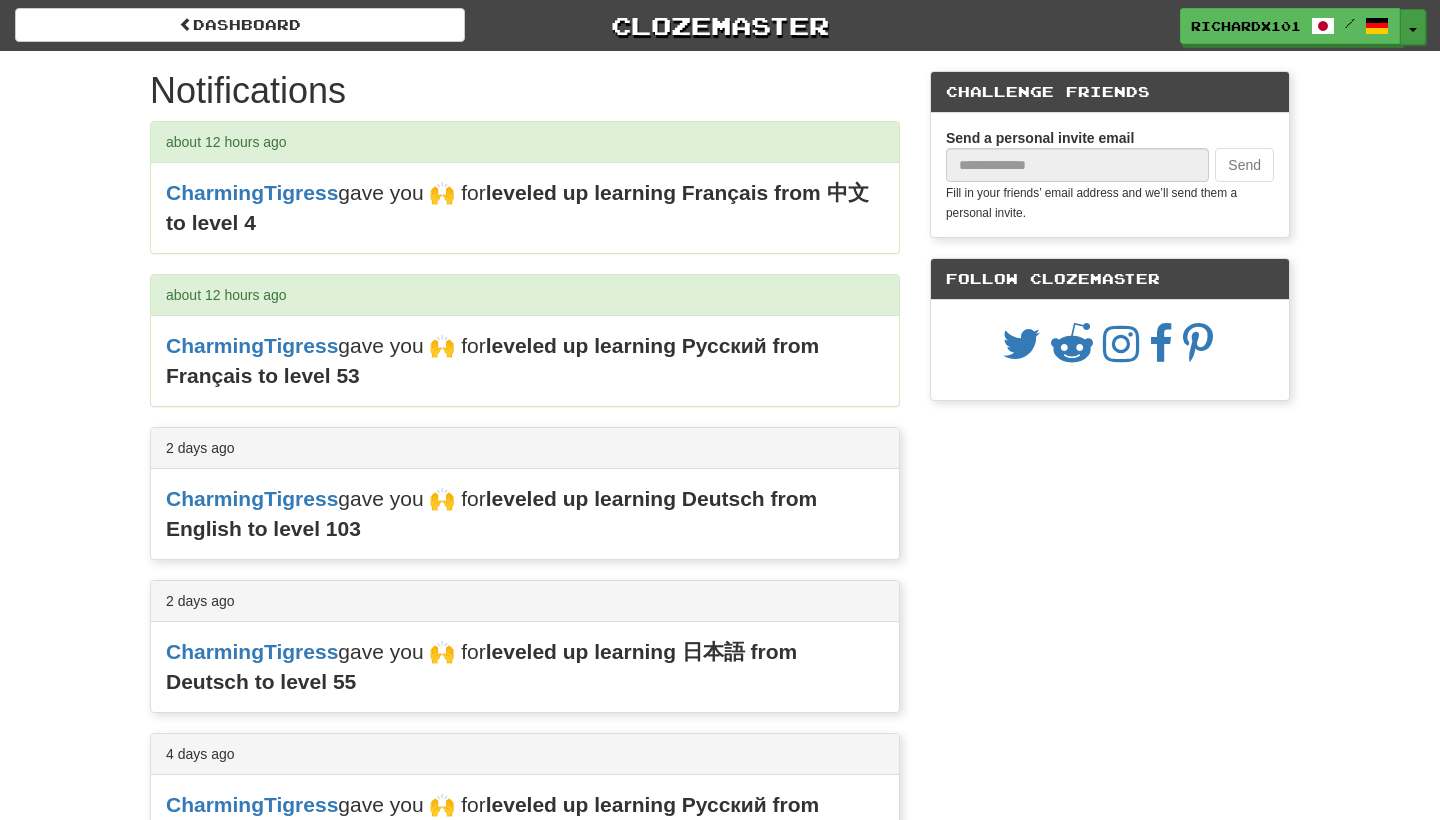 click on "Toggle Dropdown" at bounding box center [1413, 27] 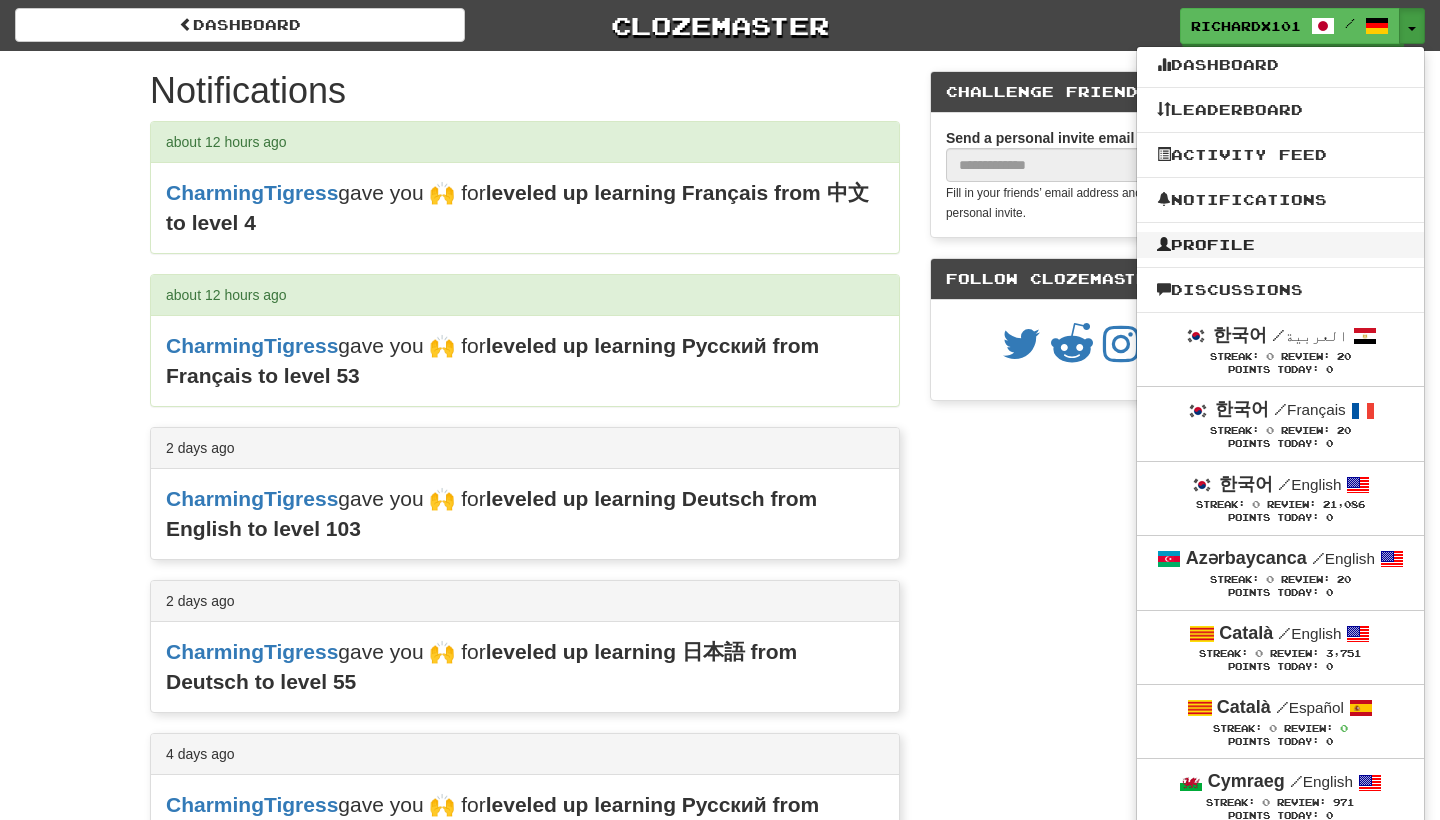 click on "Profile" at bounding box center (1280, 245) 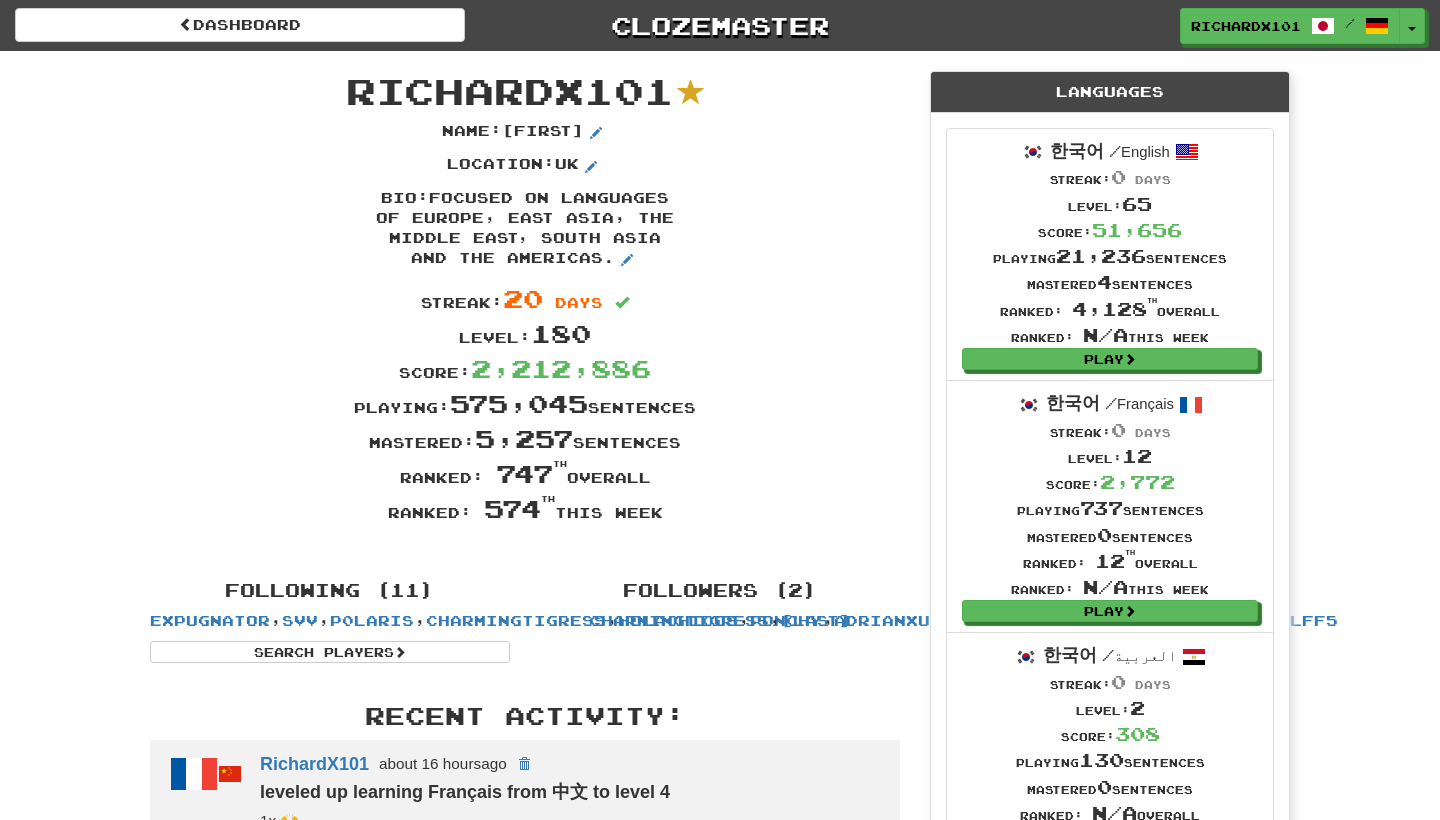 scroll, scrollTop: 0, scrollLeft: 0, axis: both 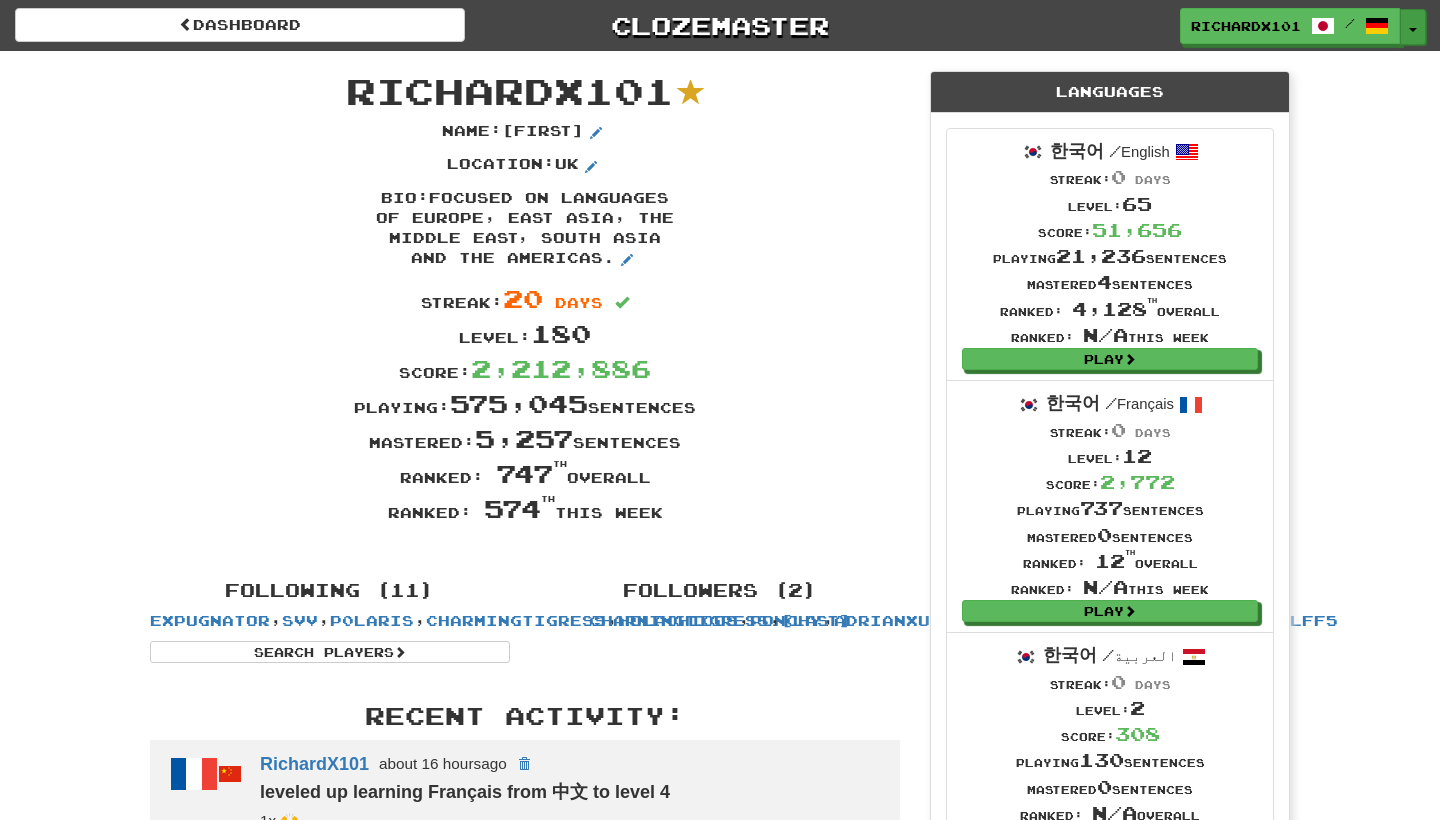 click on "Toggle Dropdown" at bounding box center [1413, 27] 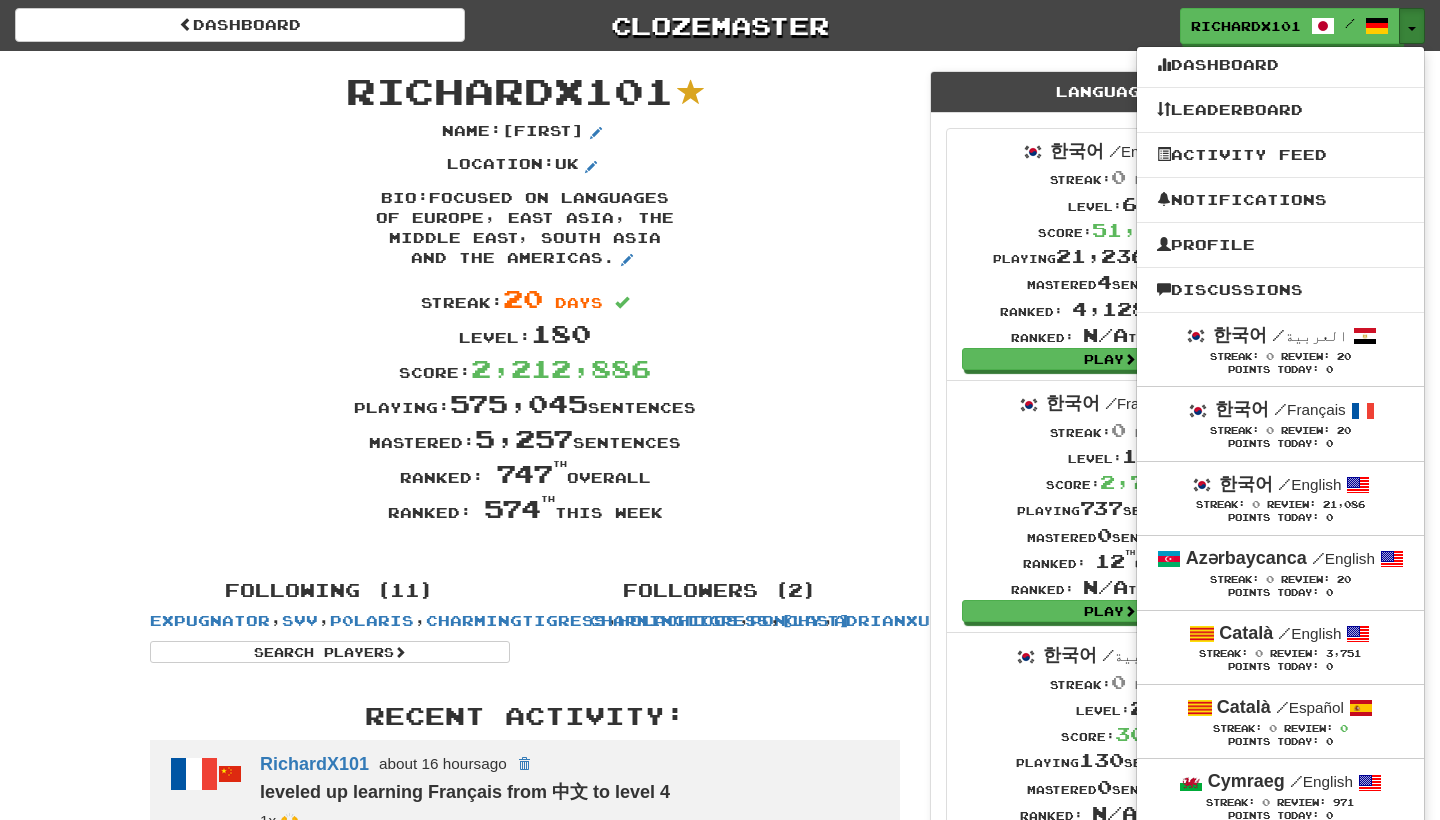 scroll, scrollTop: 0, scrollLeft: 0, axis: both 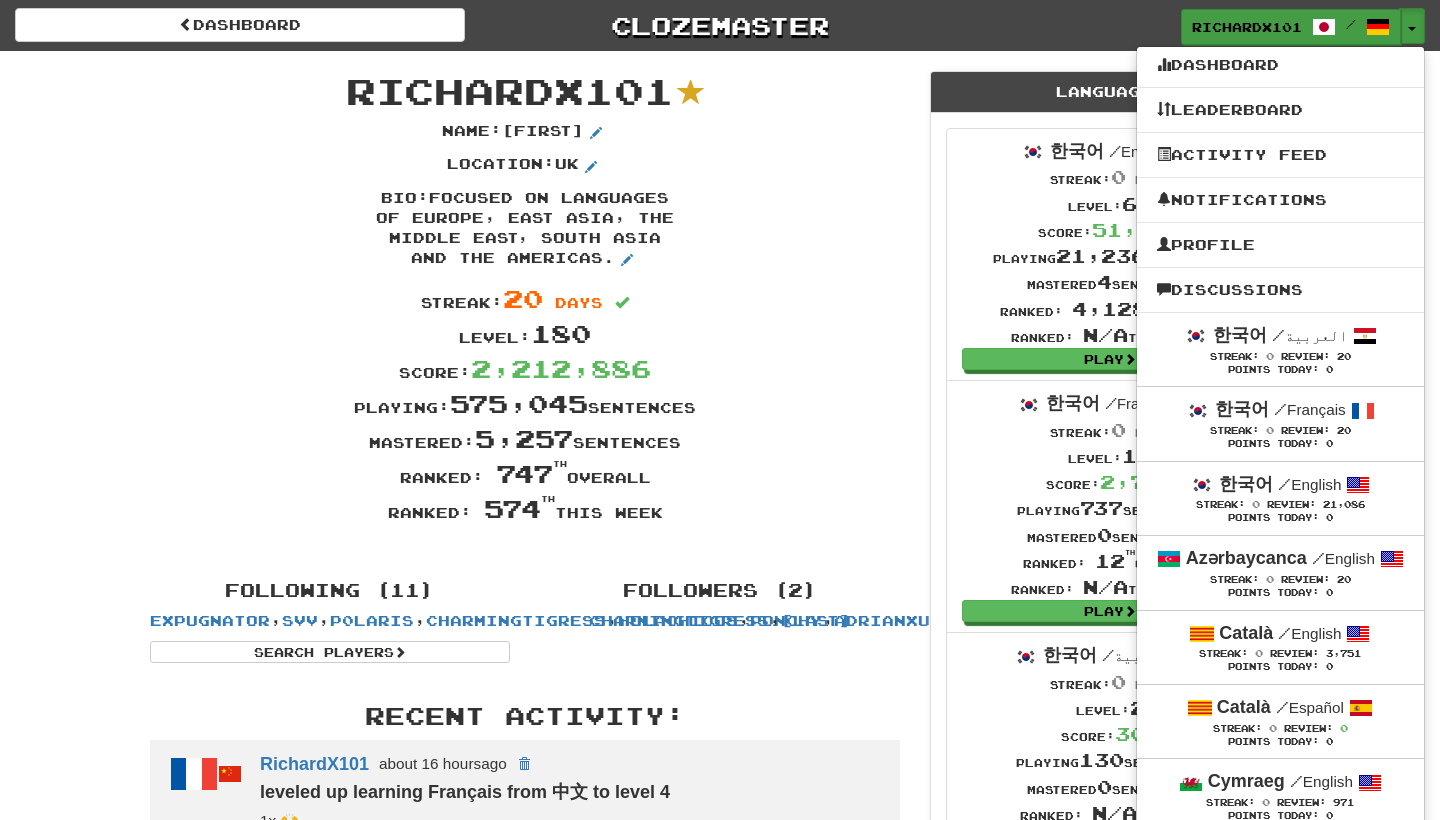 click on "[USERNAME]
/" at bounding box center (1291, 27) 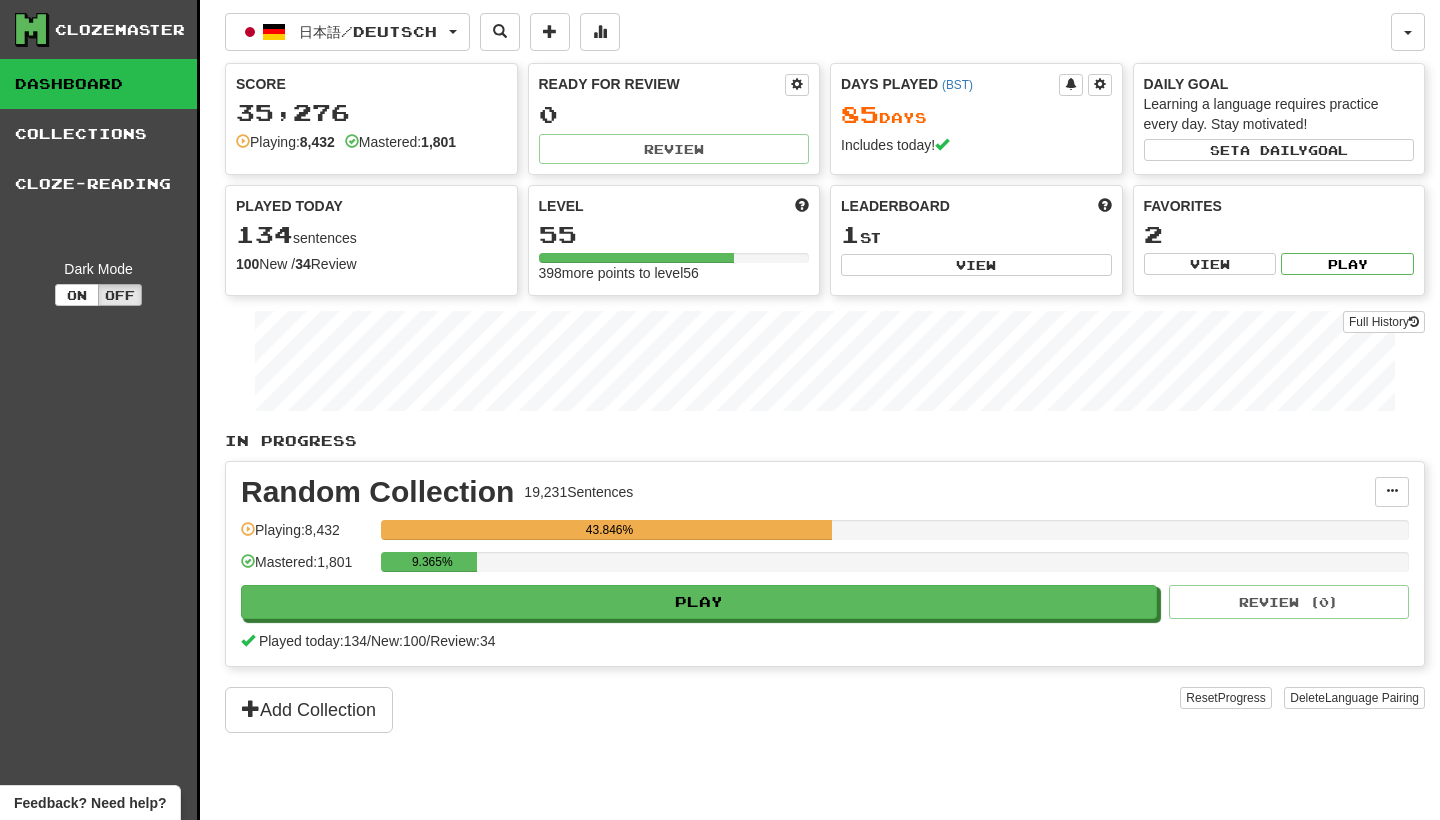scroll, scrollTop: 0, scrollLeft: 0, axis: both 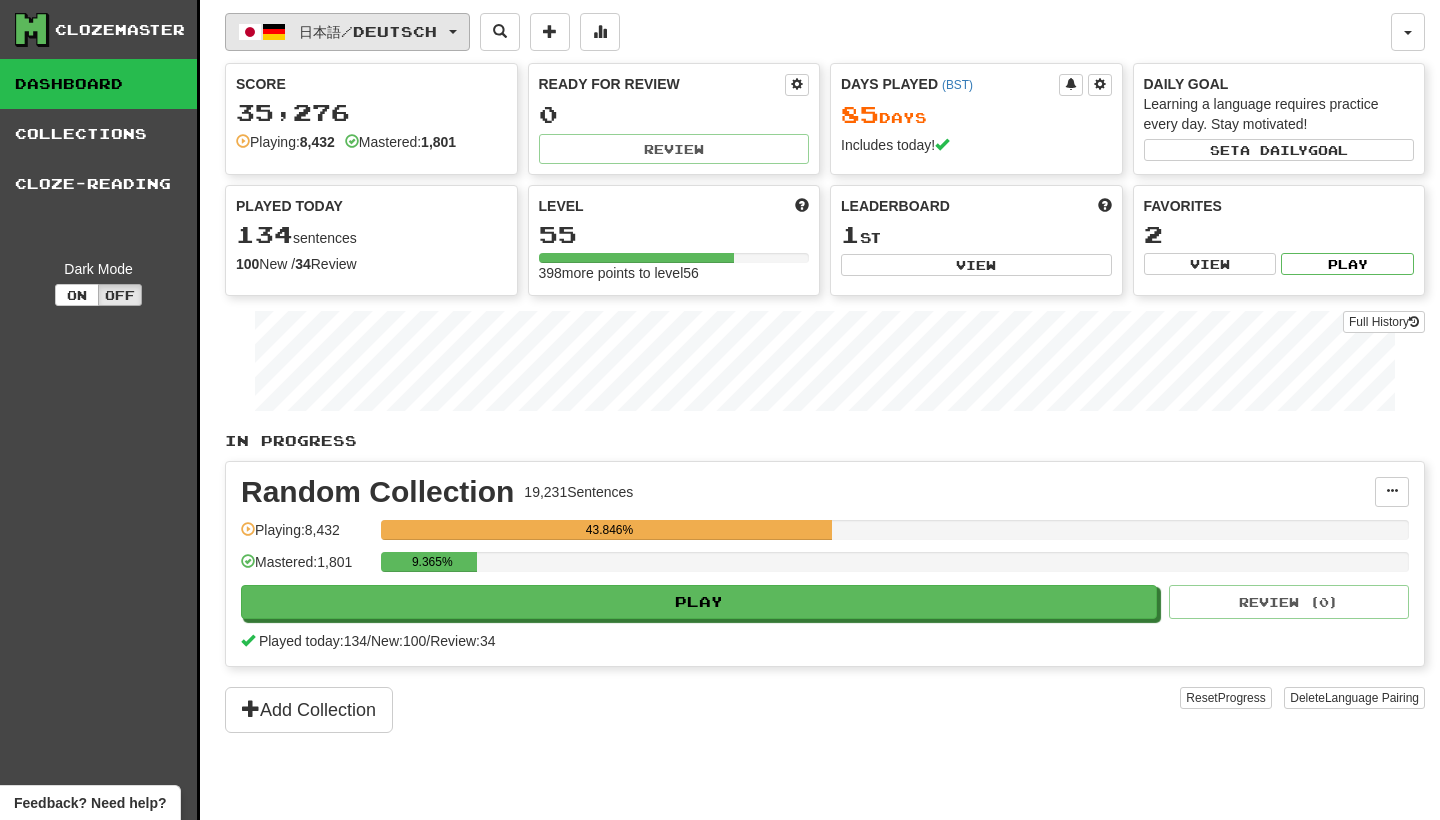 click at bounding box center (453, 32) 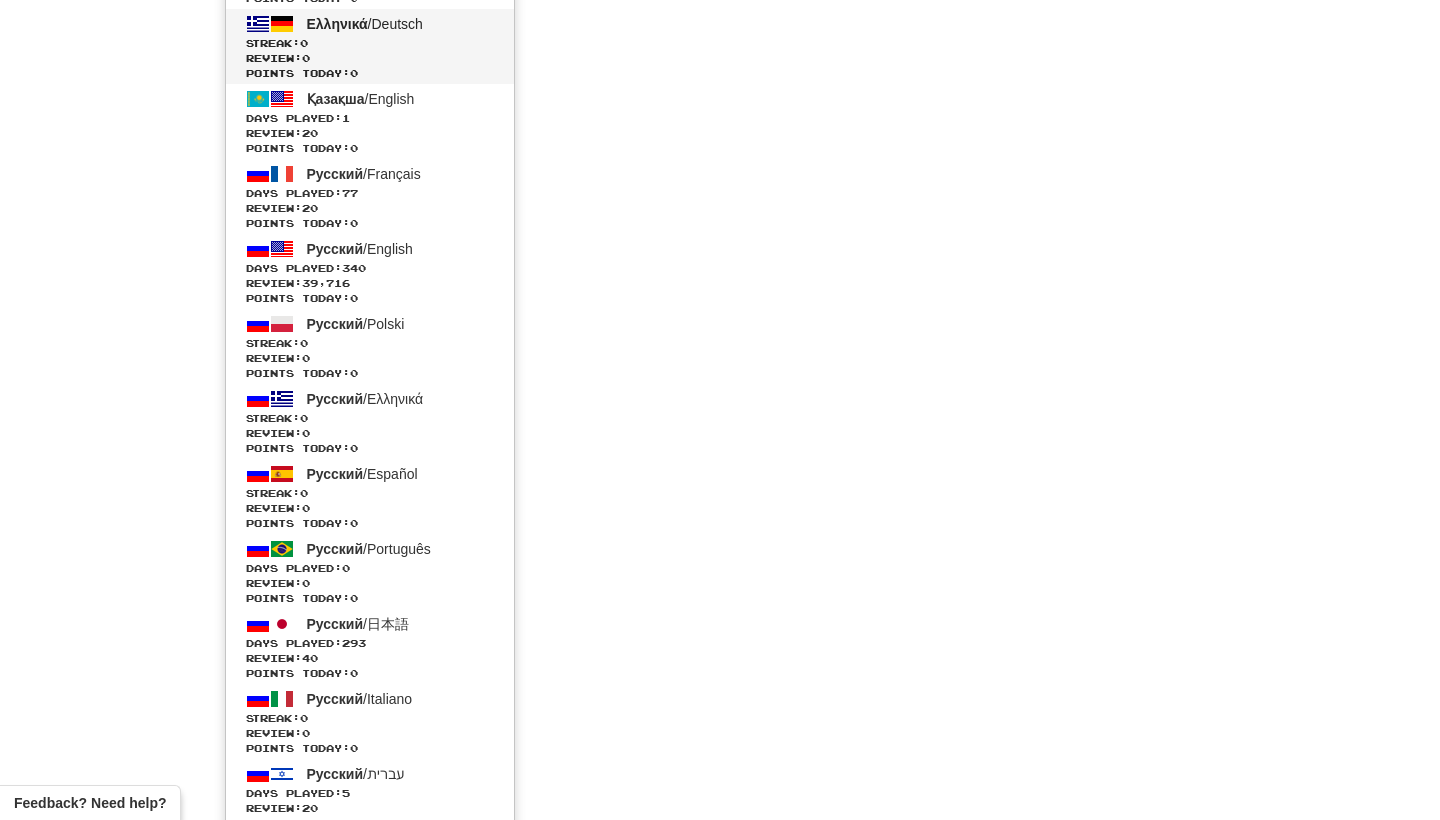 scroll, scrollTop: 4176, scrollLeft: 0, axis: vertical 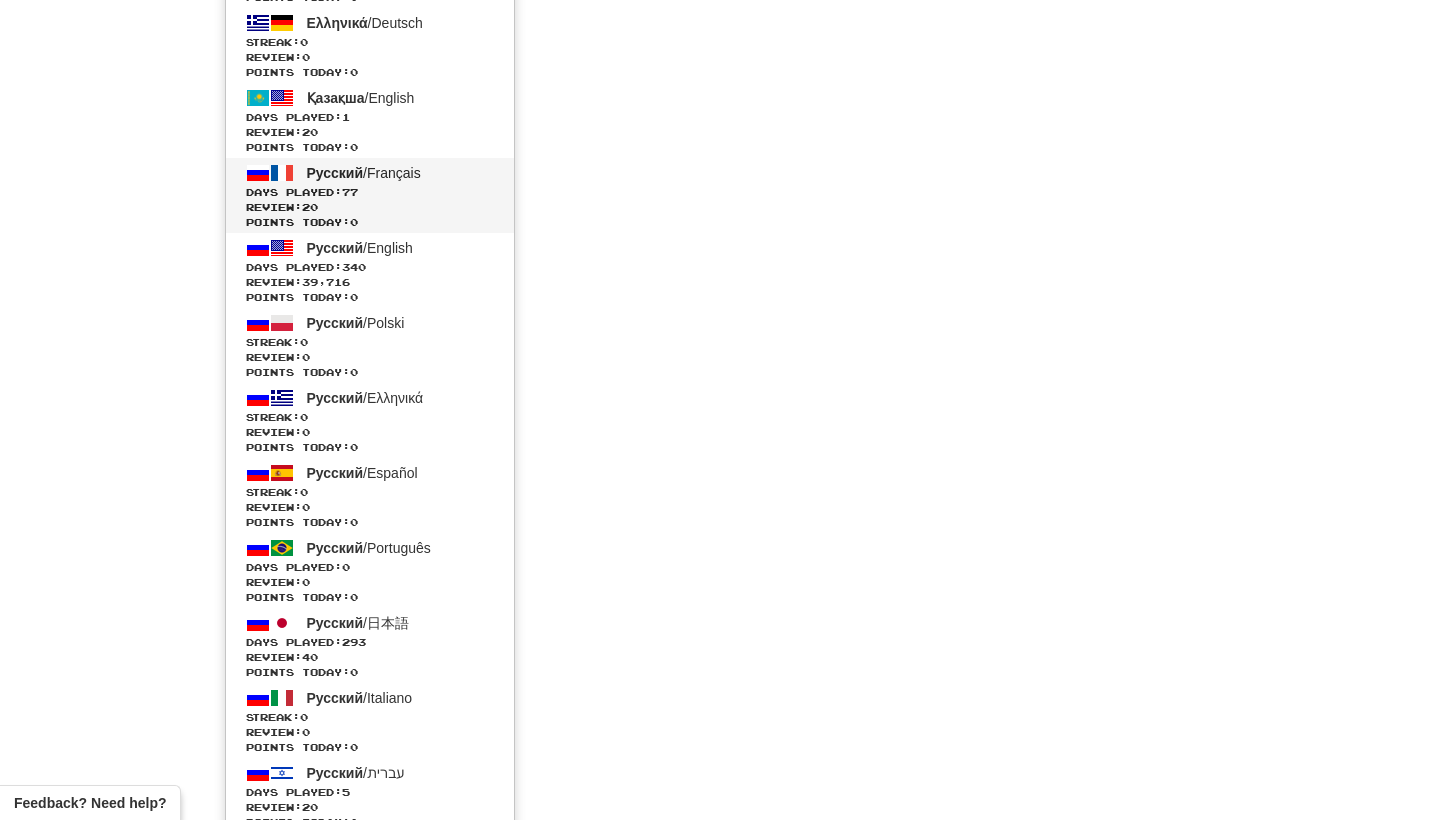 click on "Русский  /  Français Days Played:  77   Review:  20 Points today:  0" at bounding box center (370, 195) 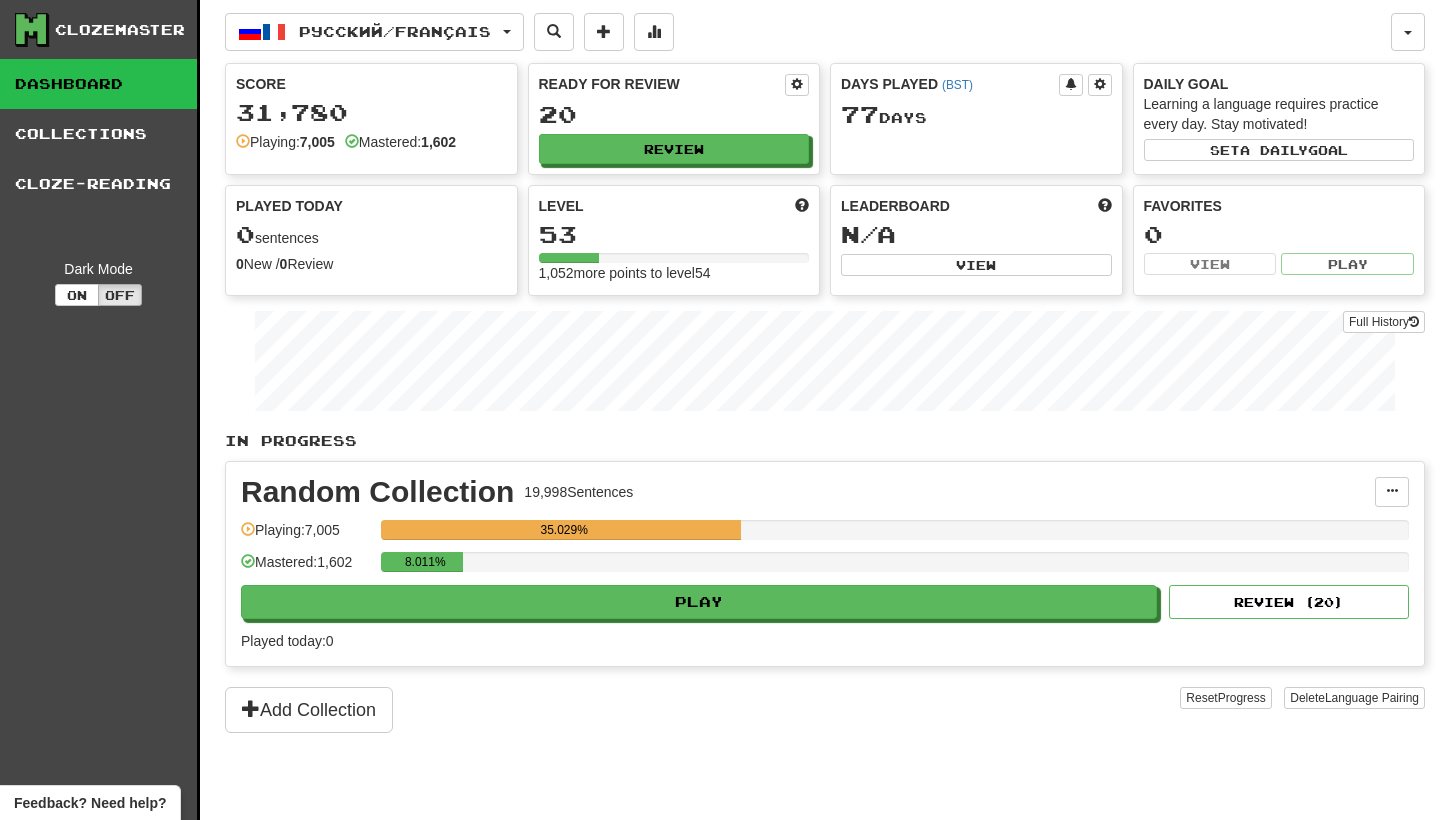 scroll, scrollTop: 0, scrollLeft: 0, axis: both 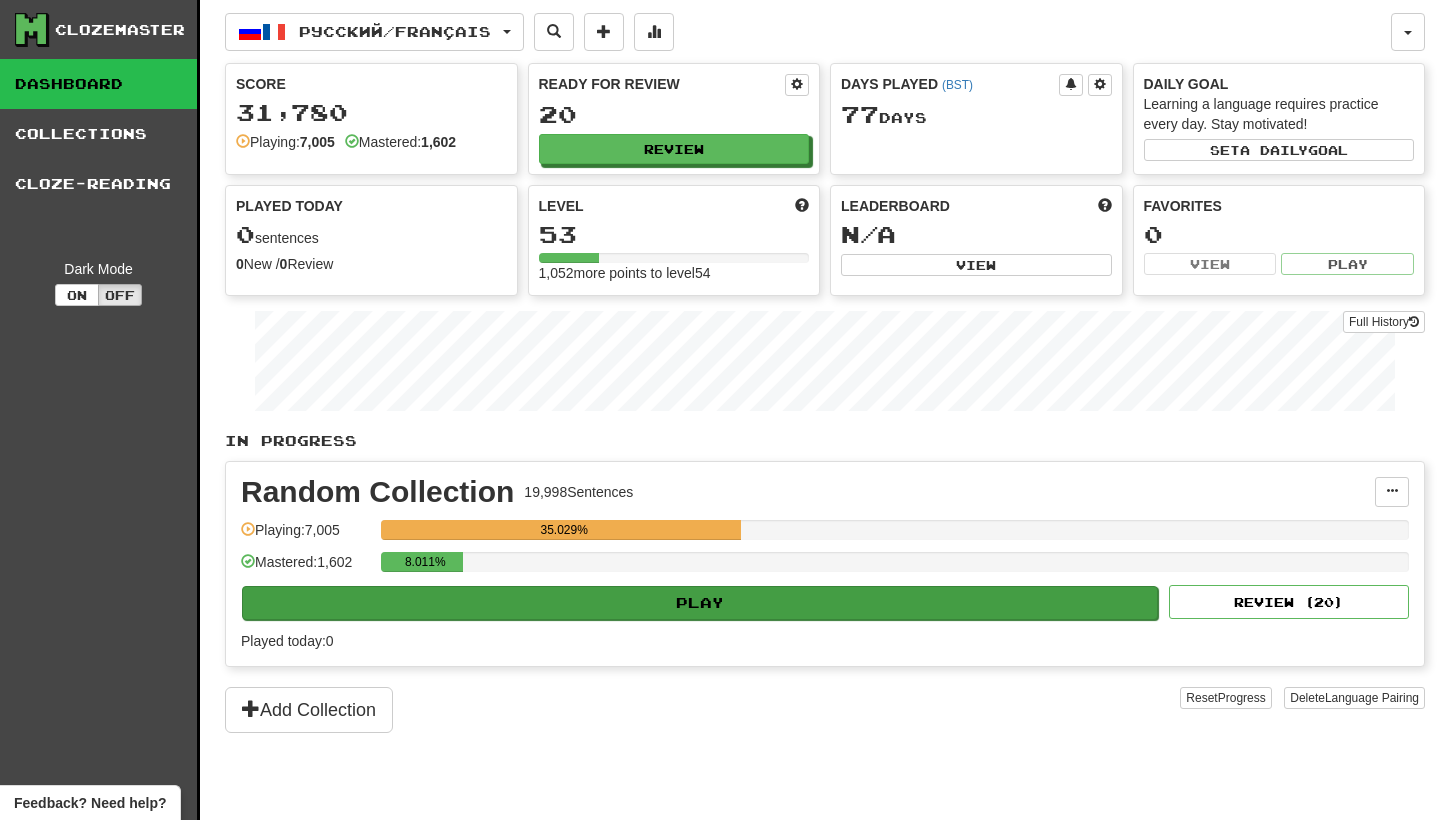 click on "Play" at bounding box center [700, 603] 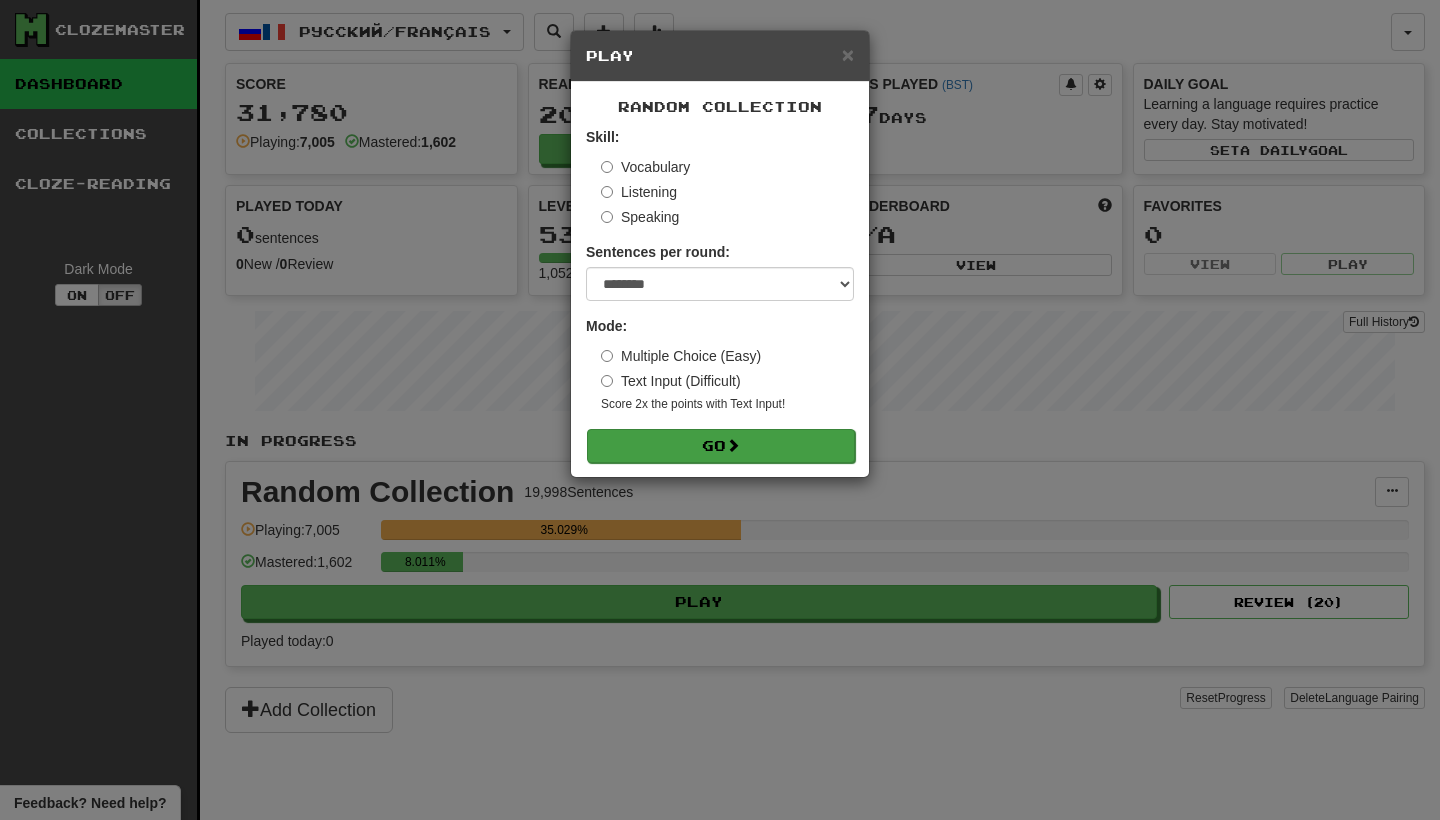 click on "Go" at bounding box center (721, 446) 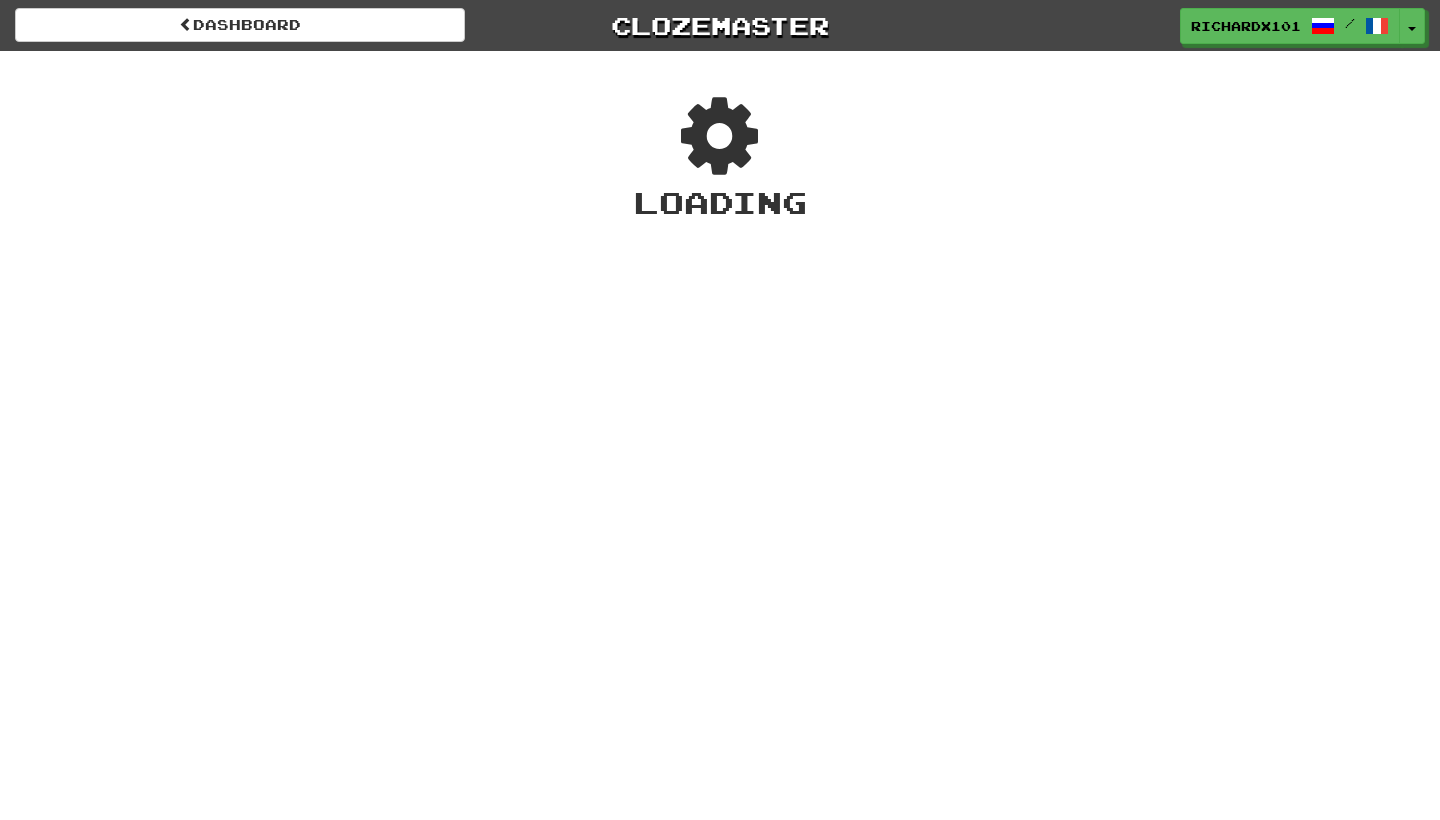 scroll, scrollTop: 0, scrollLeft: 0, axis: both 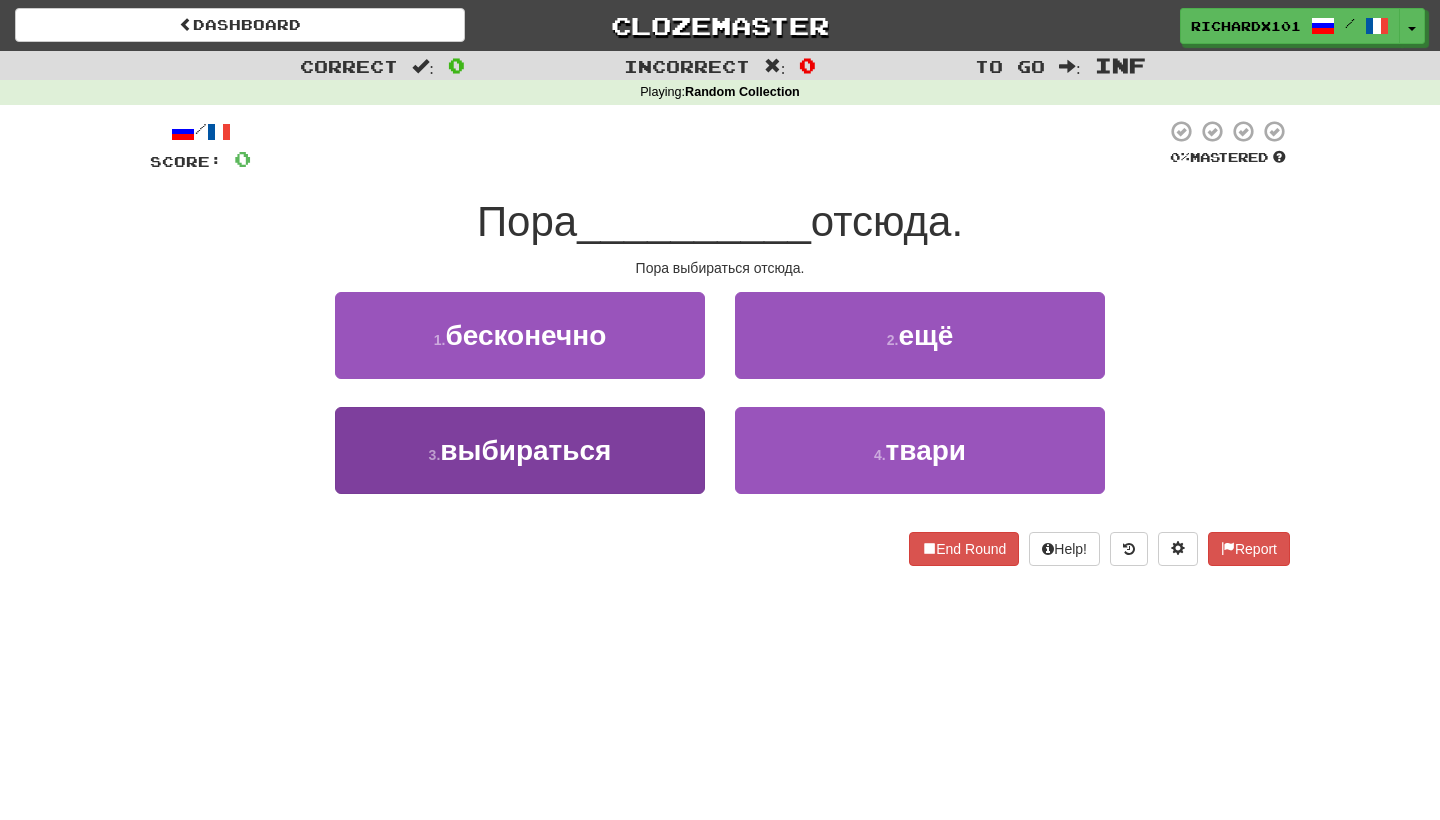click on "3 .  выбираться" at bounding box center (520, 450) 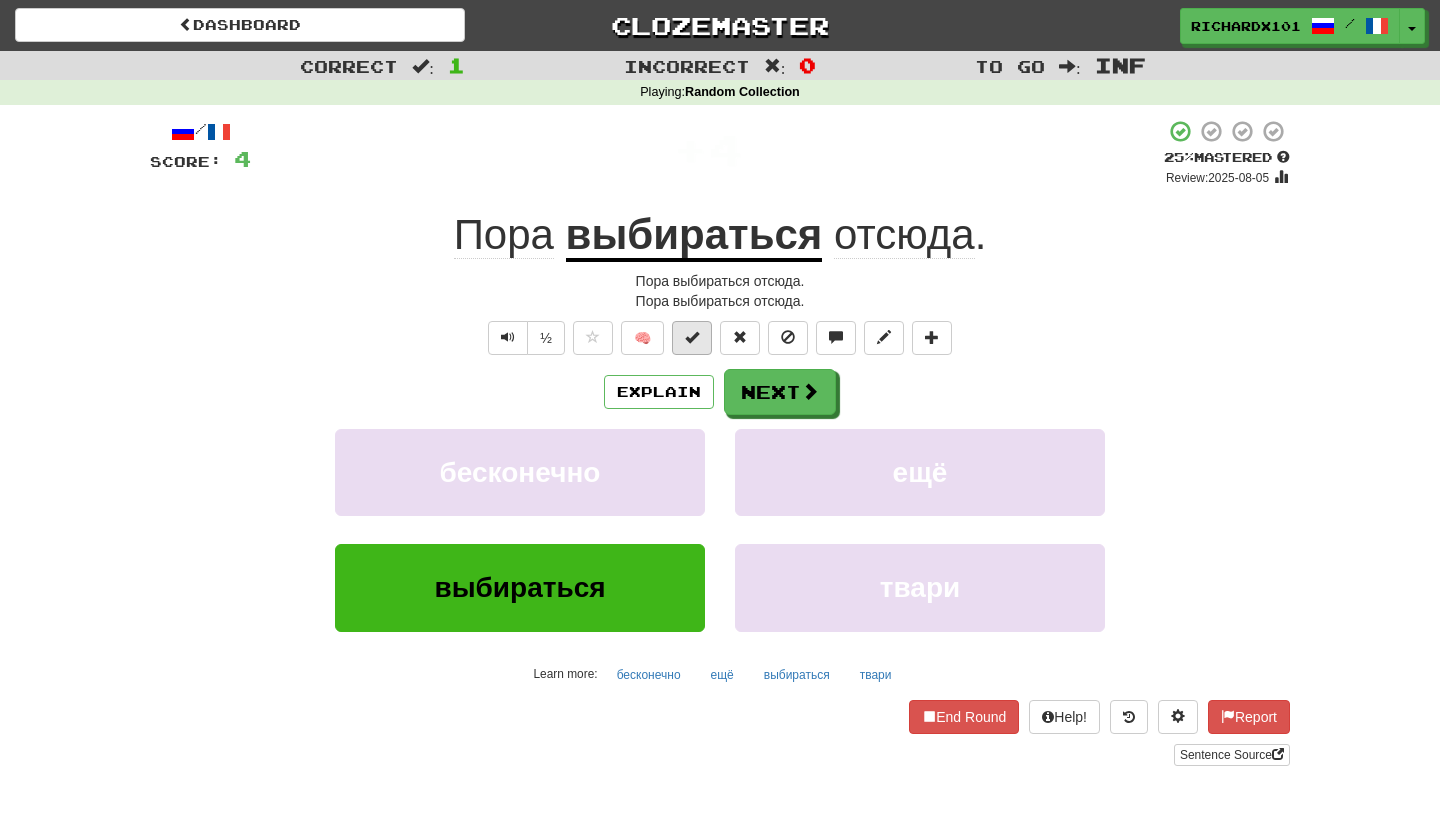 click at bounding box center (692, 337) 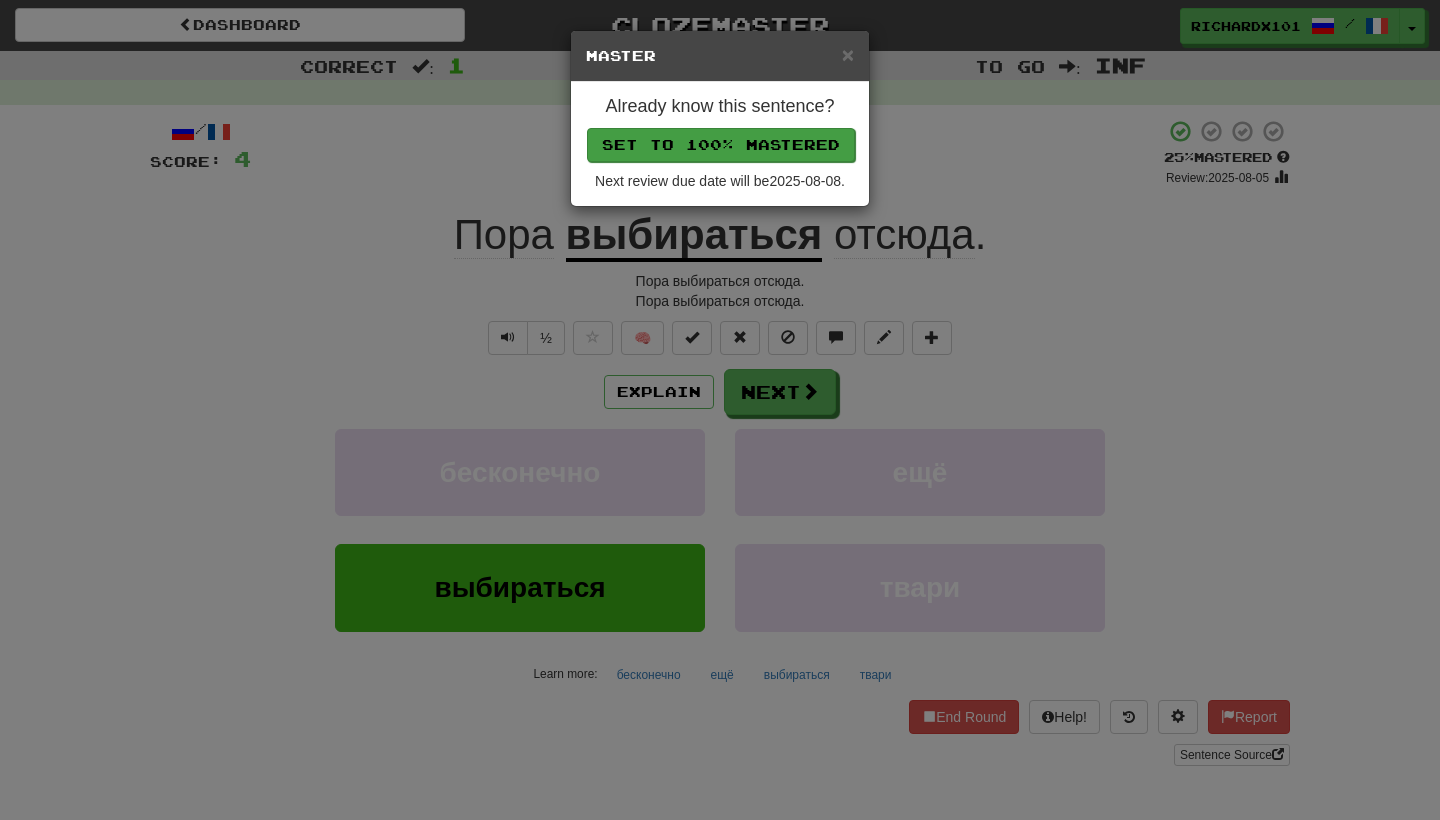click on "Set to 100% Mastered" at bounding box center [721, 145] 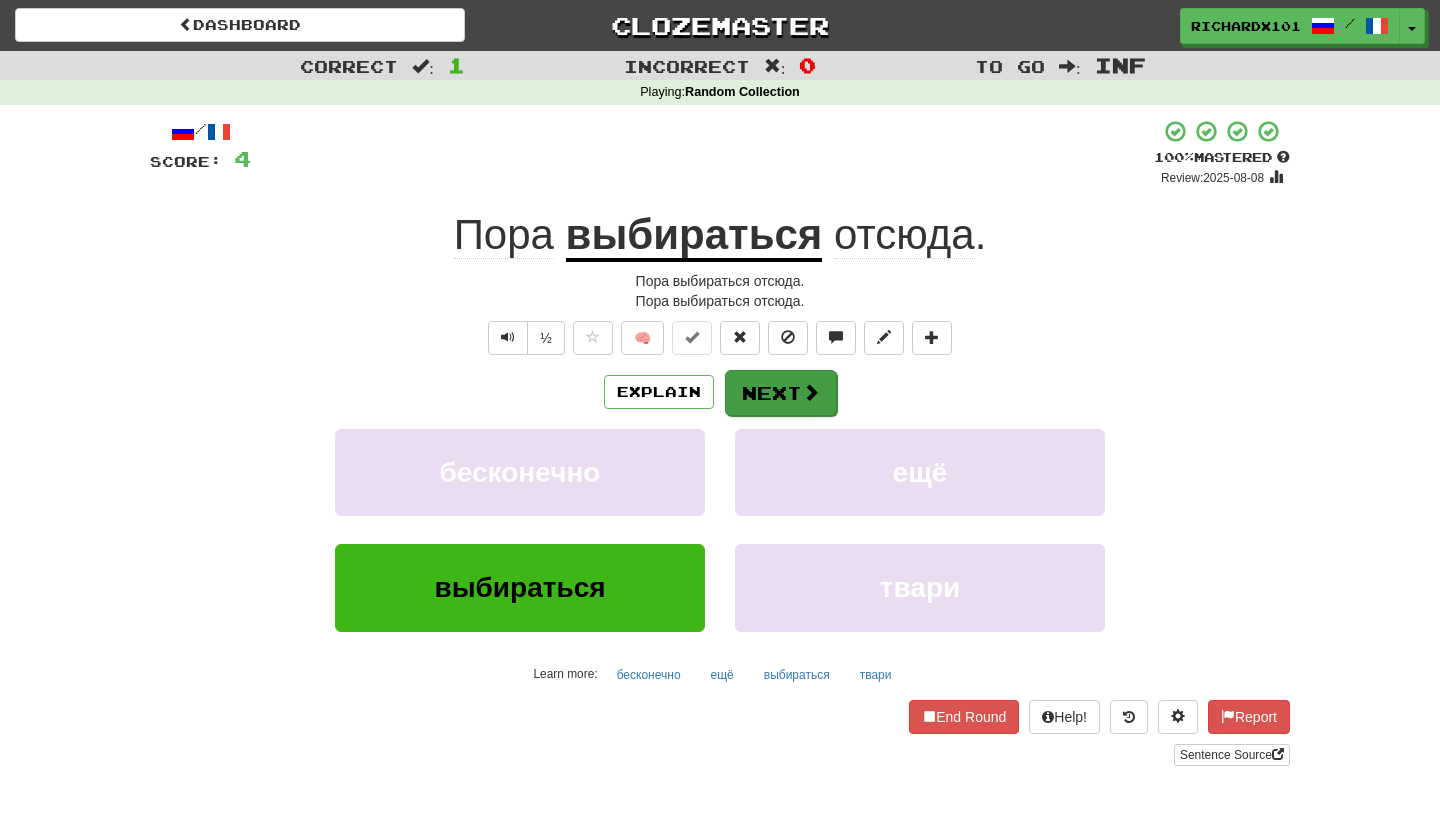 click on "Next" at bounding box center (781, 393) 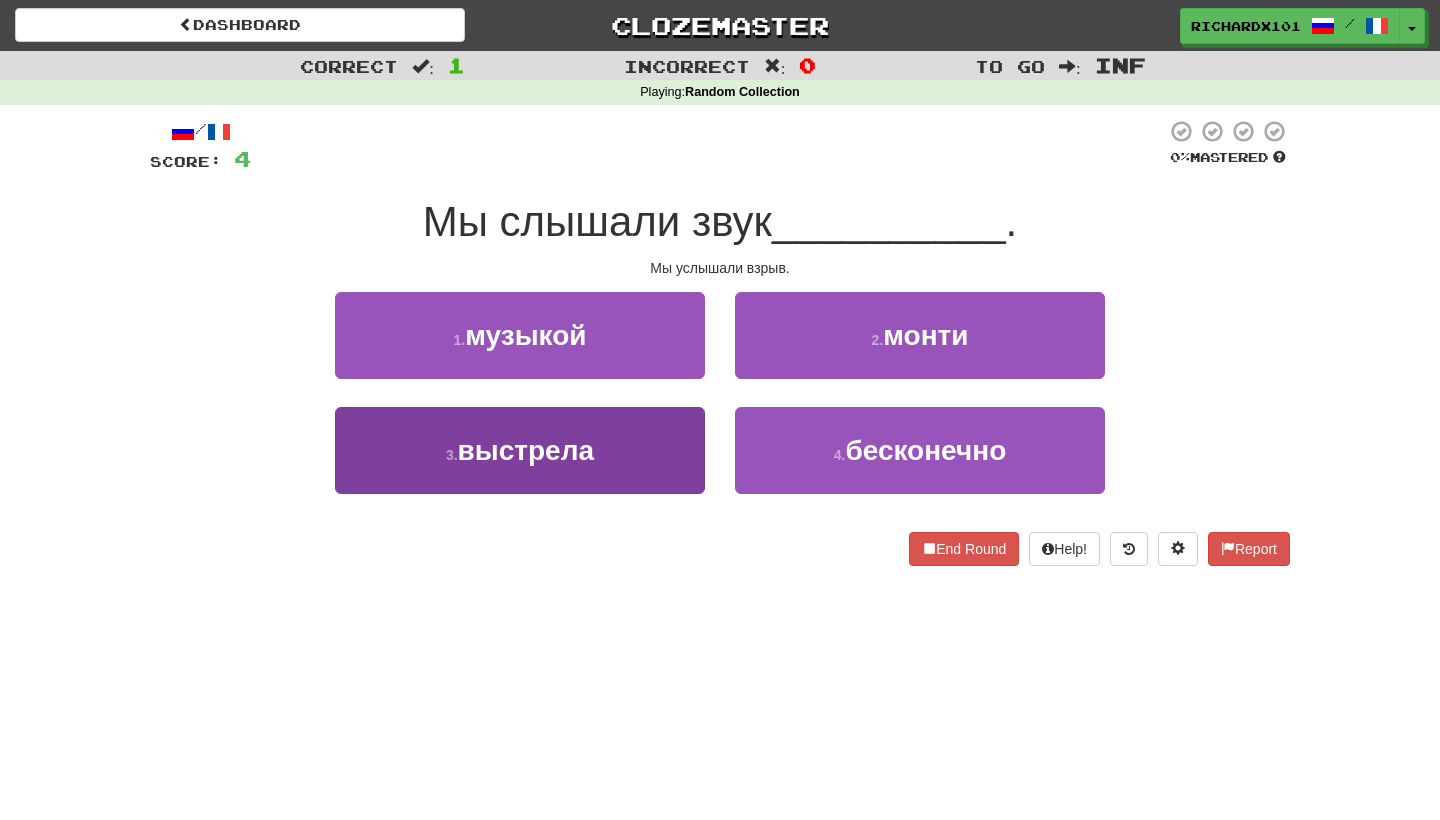click on "3 .  выстрела" at bounding box center [520, 450] 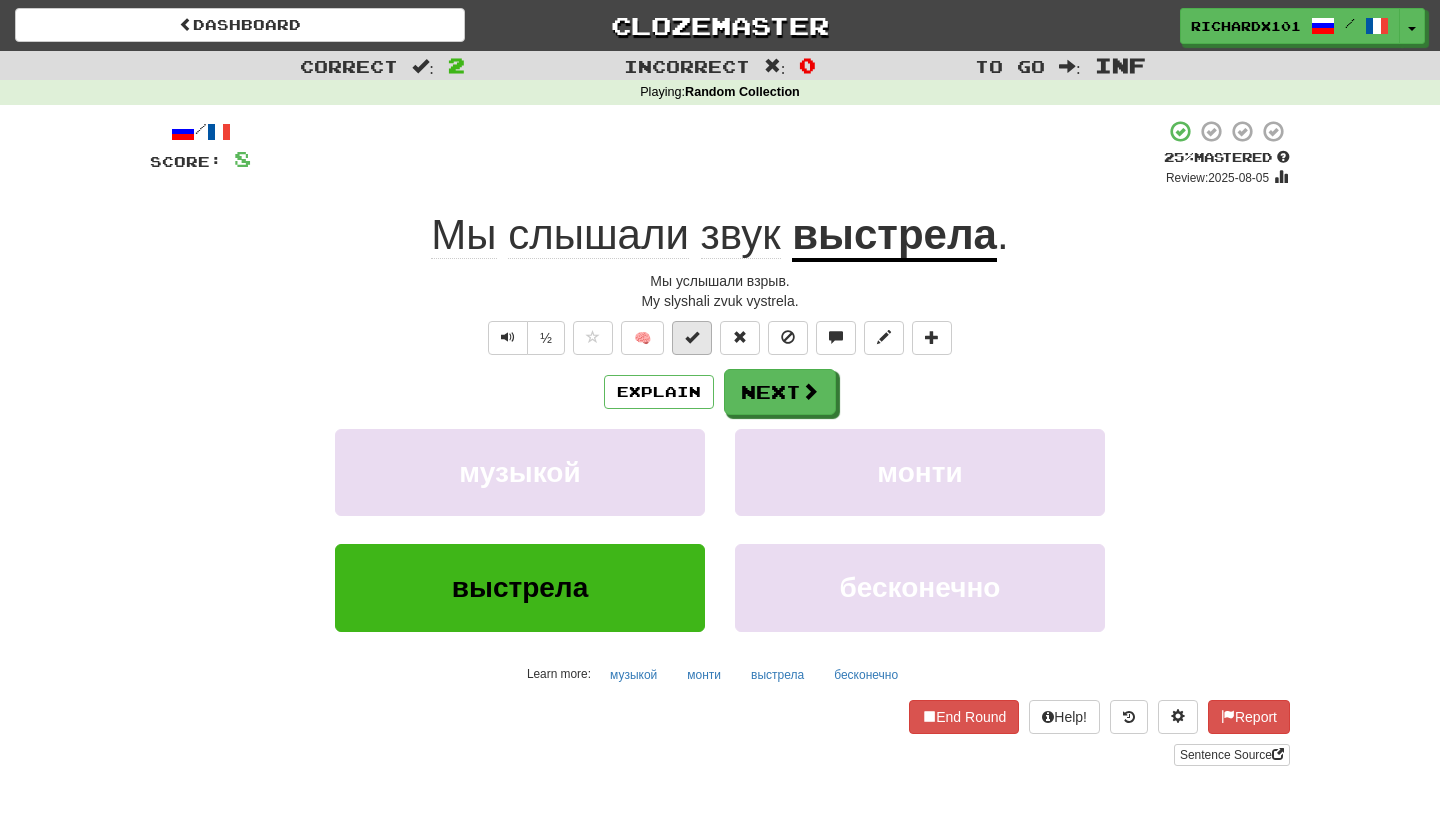 click at bounding box center (692, 338) 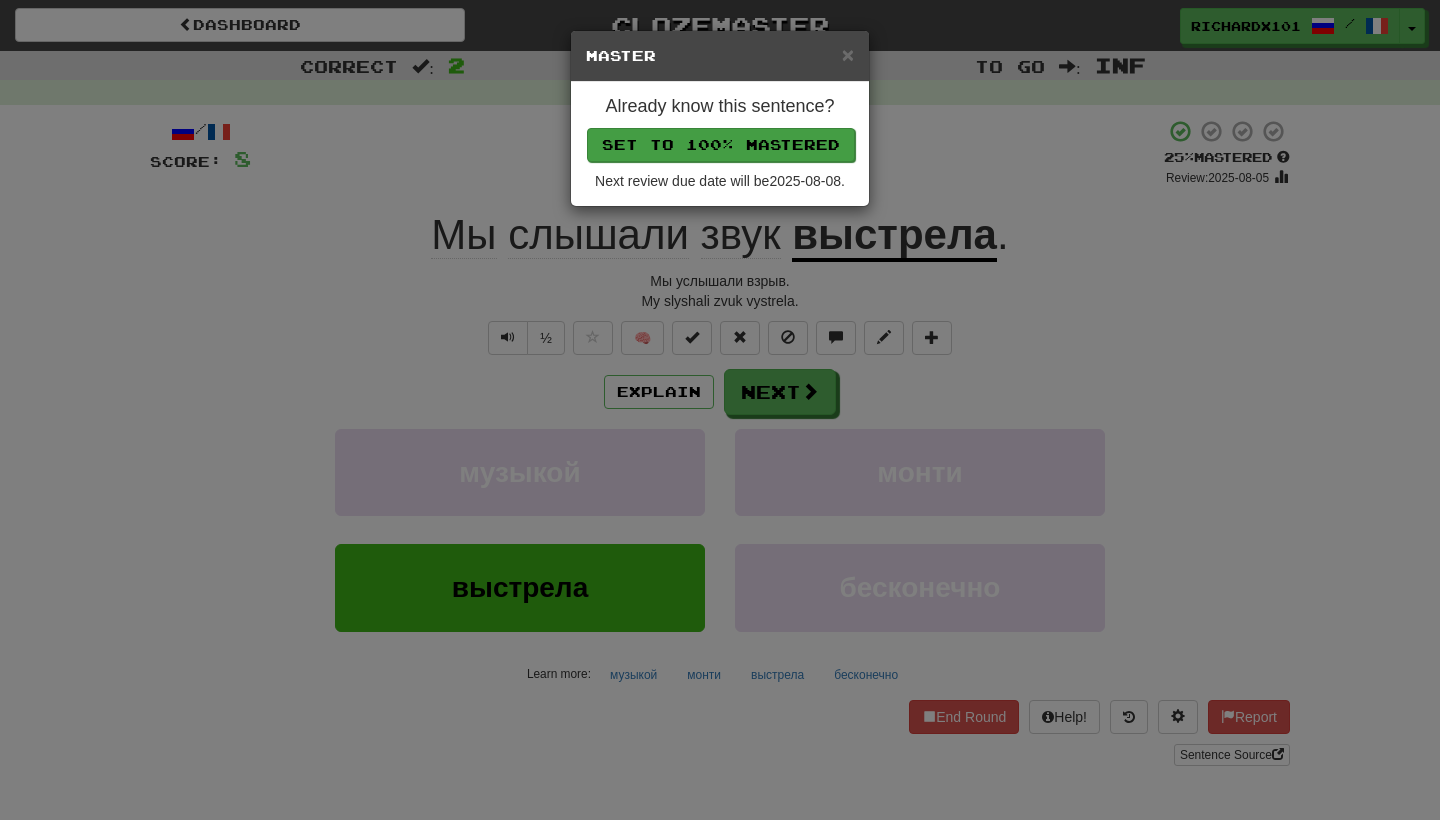 click on "Set to 100% Mastered" at bounding box center (721, 145) 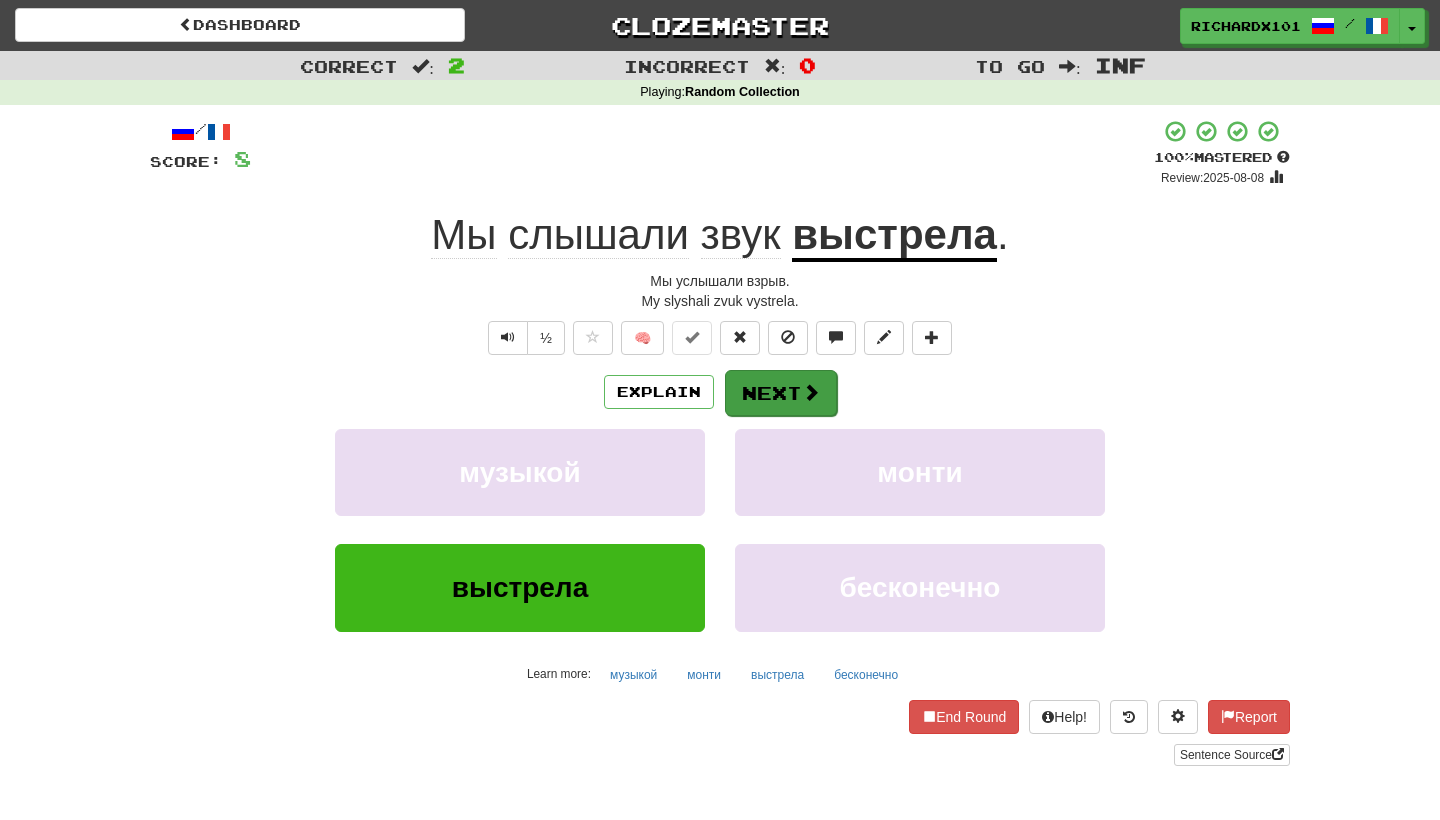 click on "Next" at bounding box center (781, 393) 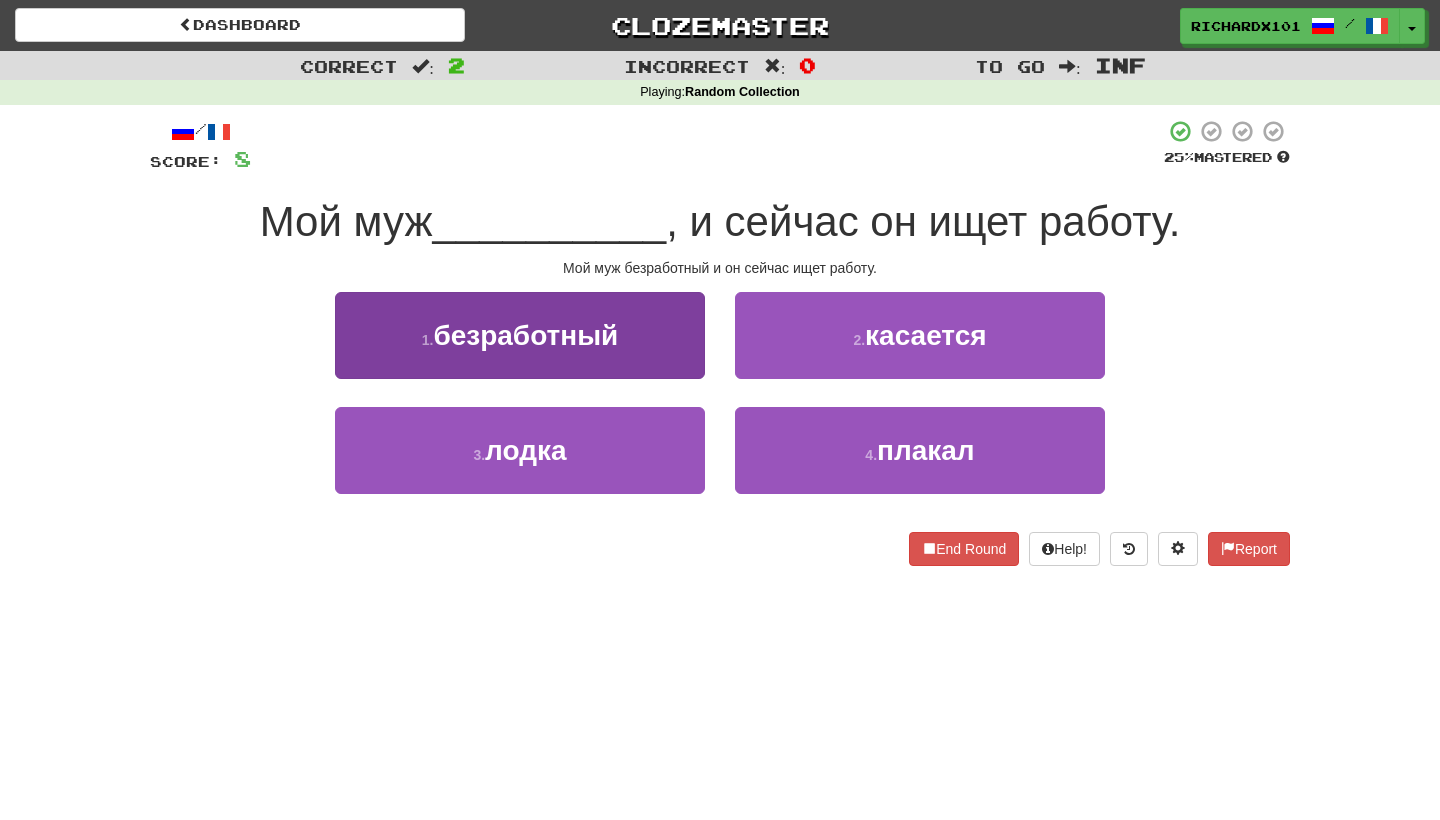 click on "1 .  безработный" at bounding box center [520, 335] 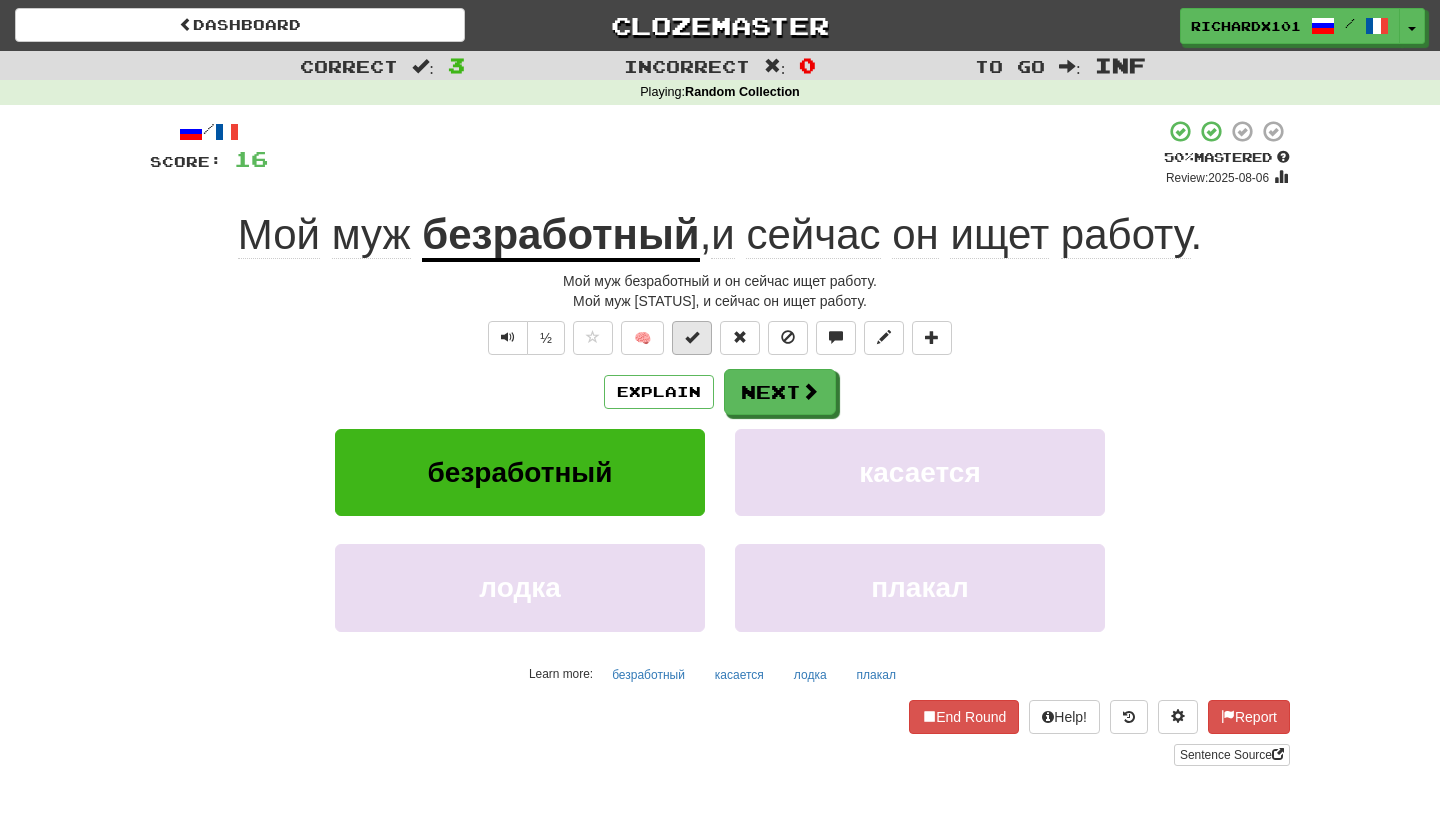 click at bounding box center (692, 337) 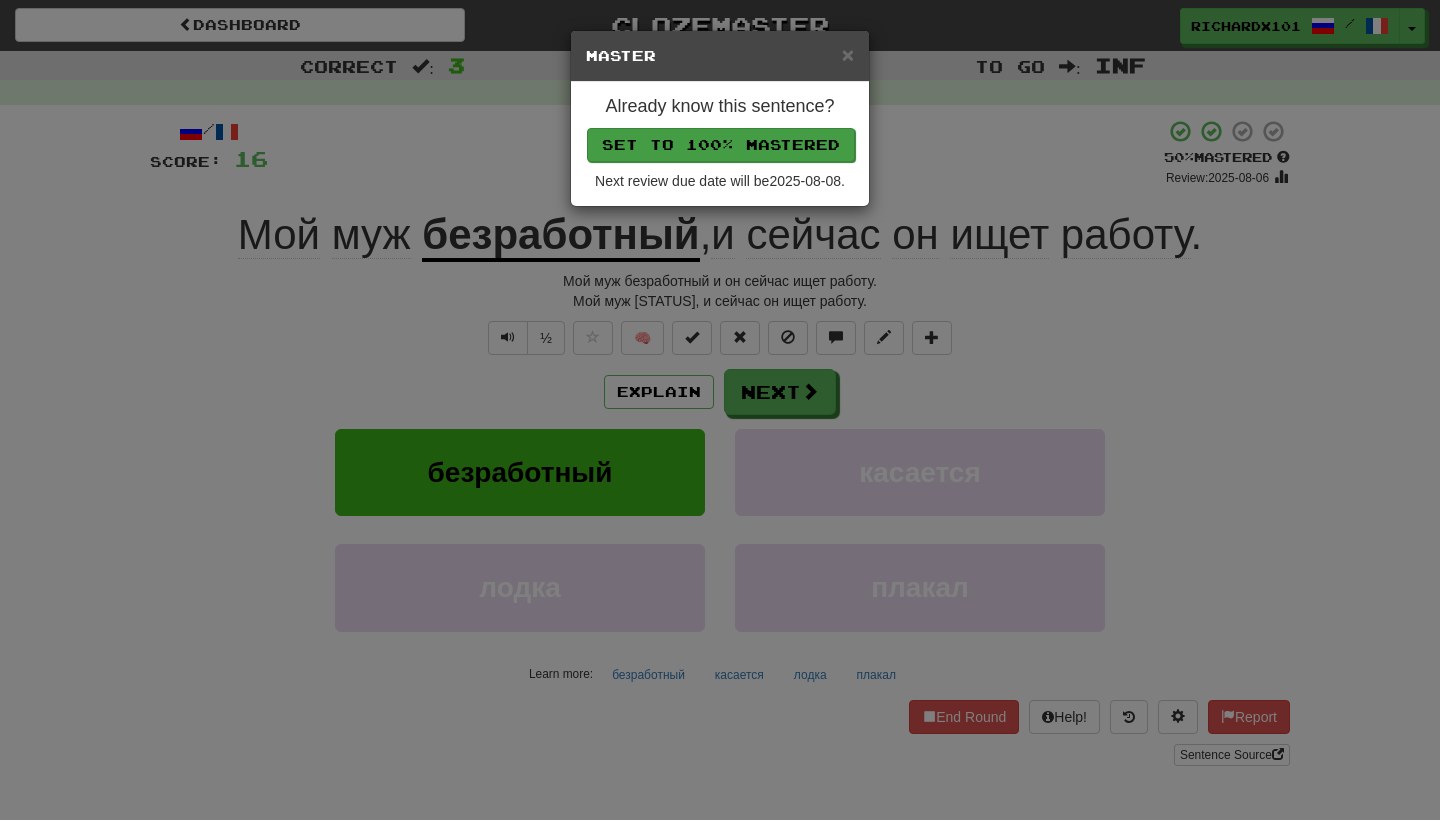 click on "Set to 100% Mastered" at bounding box center [721, 145] 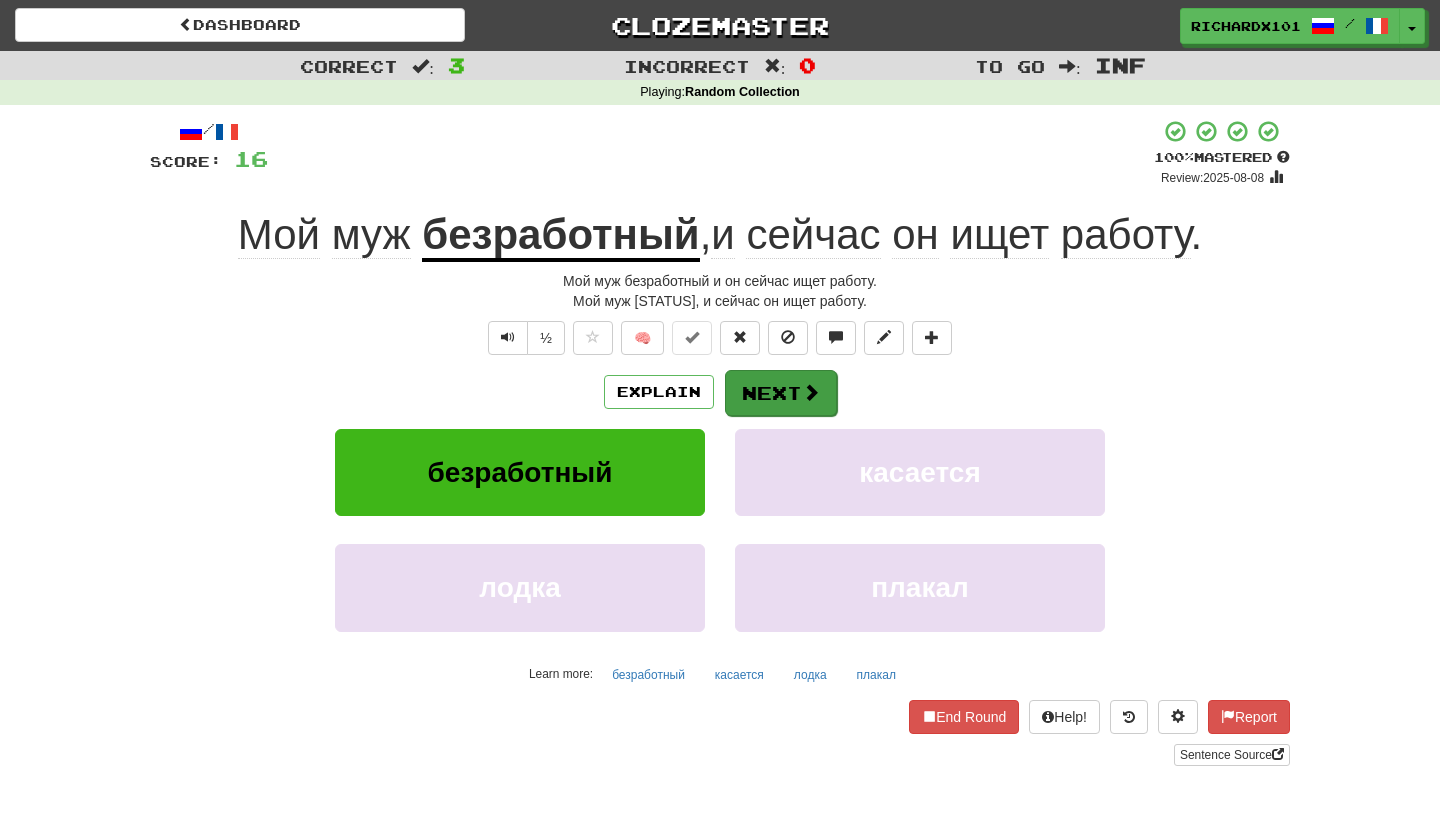click on "Next" at bounding box center [781, 393] 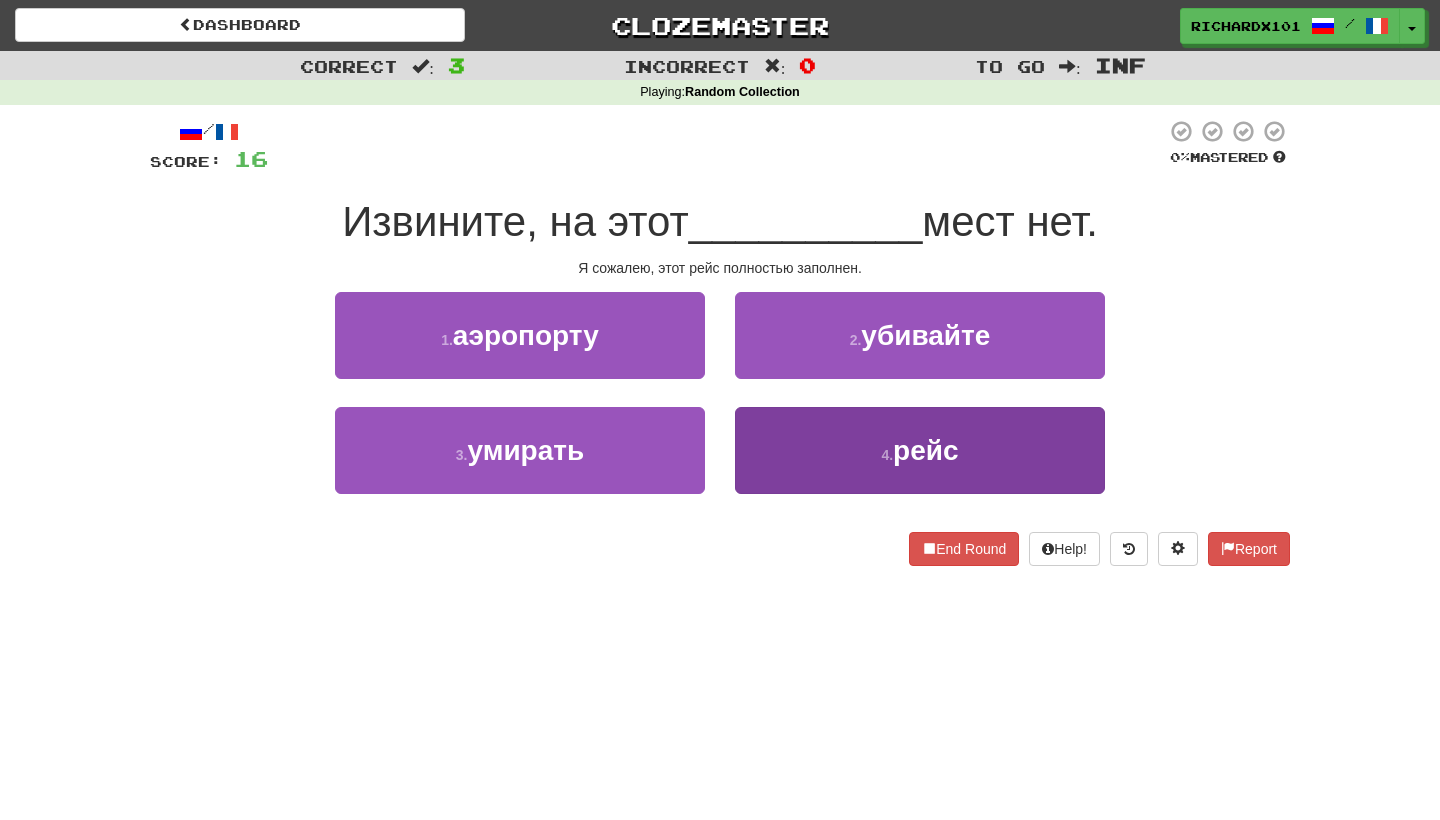 click on "4 .  рейс" at bounding box center (920, 450) 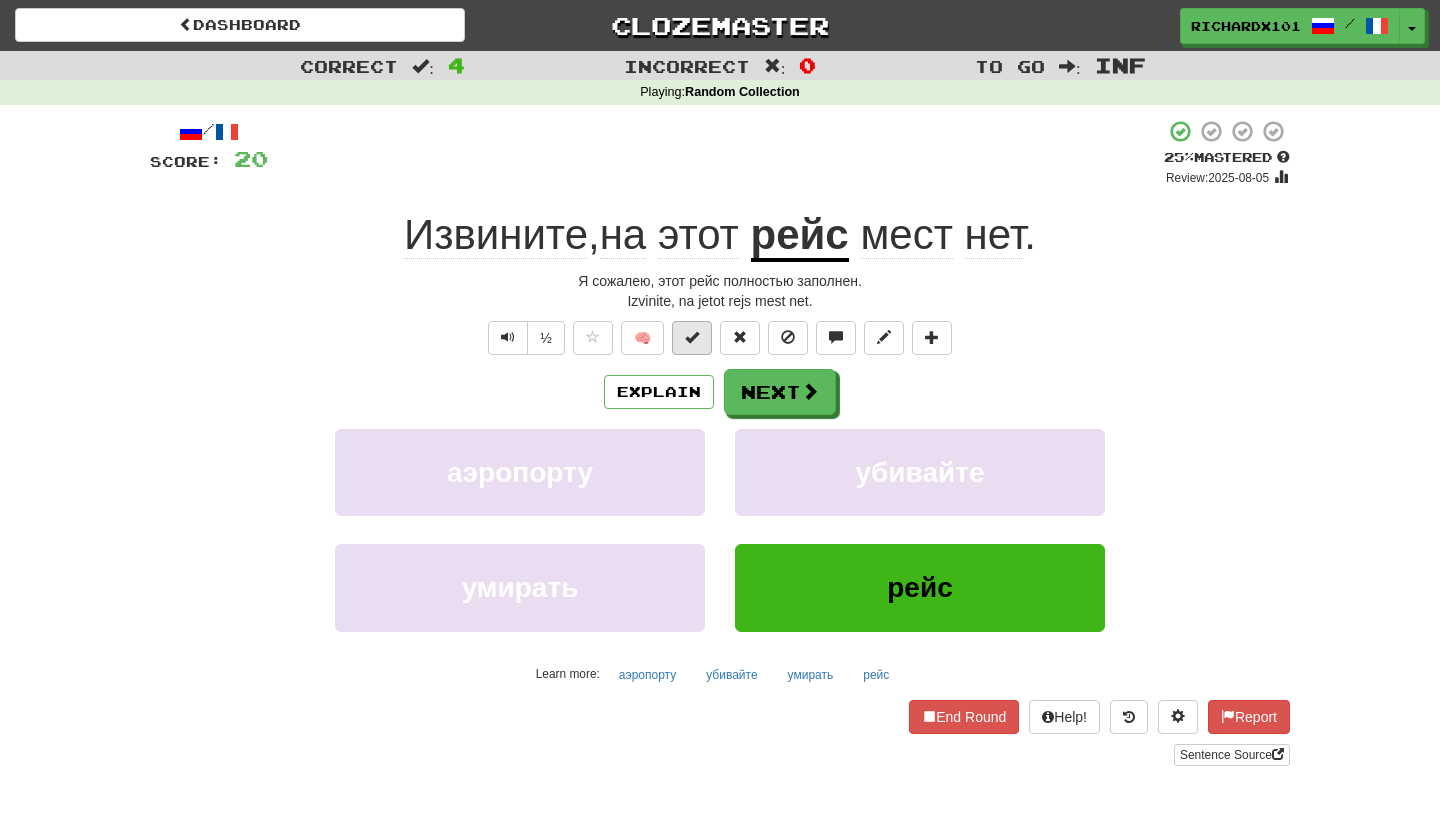 click at bounding box center (692, 338) 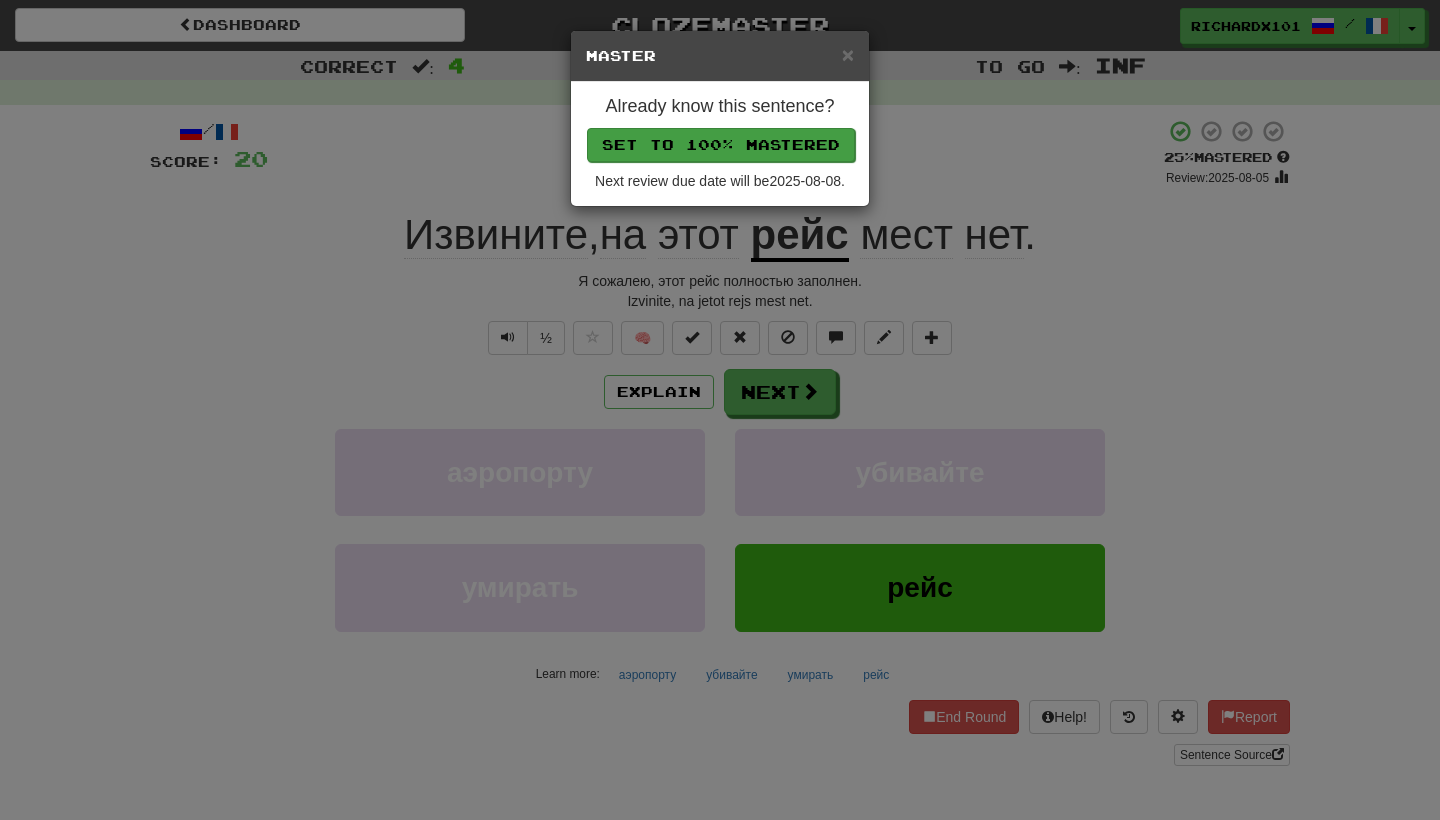 click on "Set to 100% Mastered" at bounding box center (721, 145) 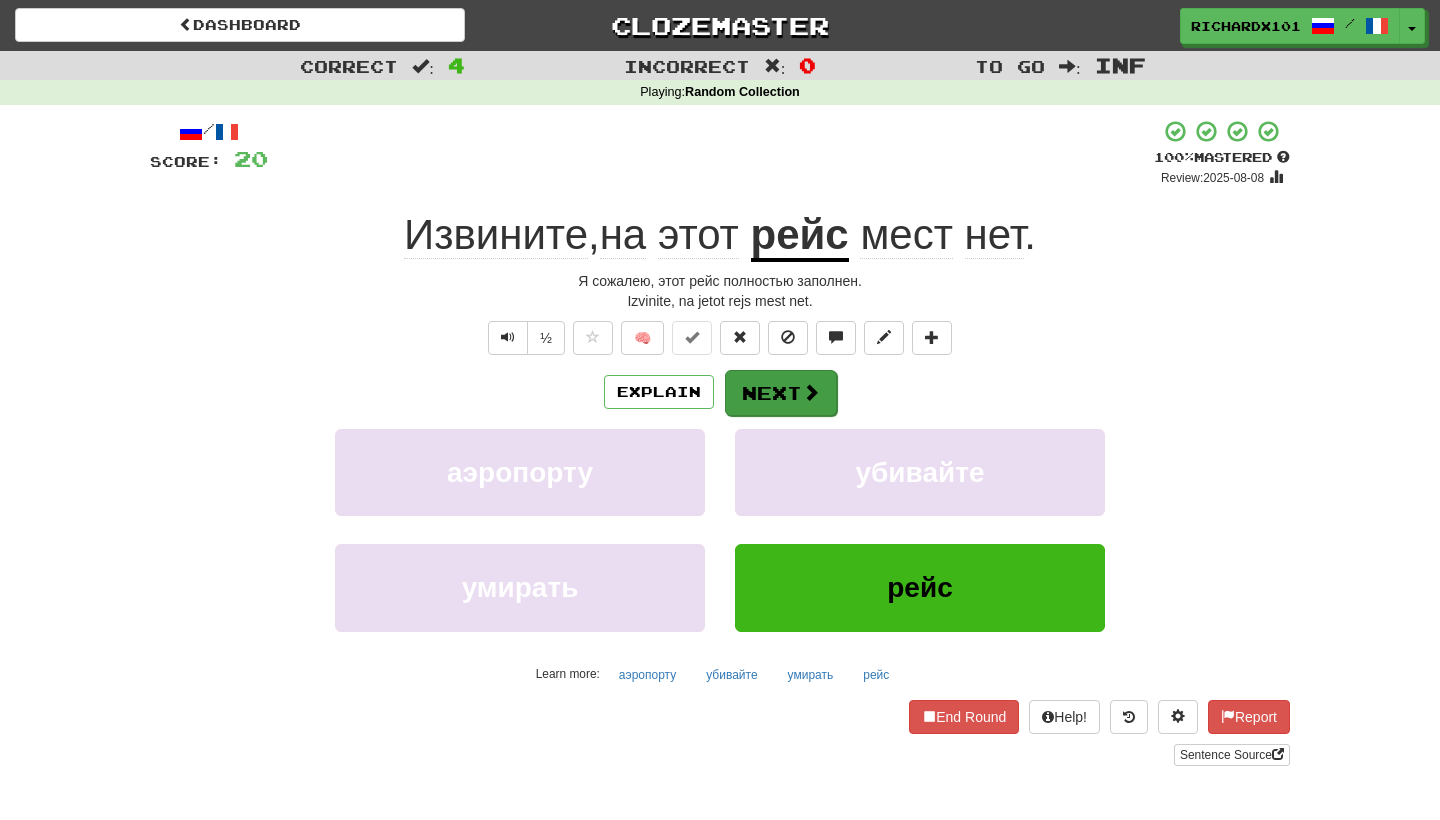 click on "Next" at bounding box center [781, 393] 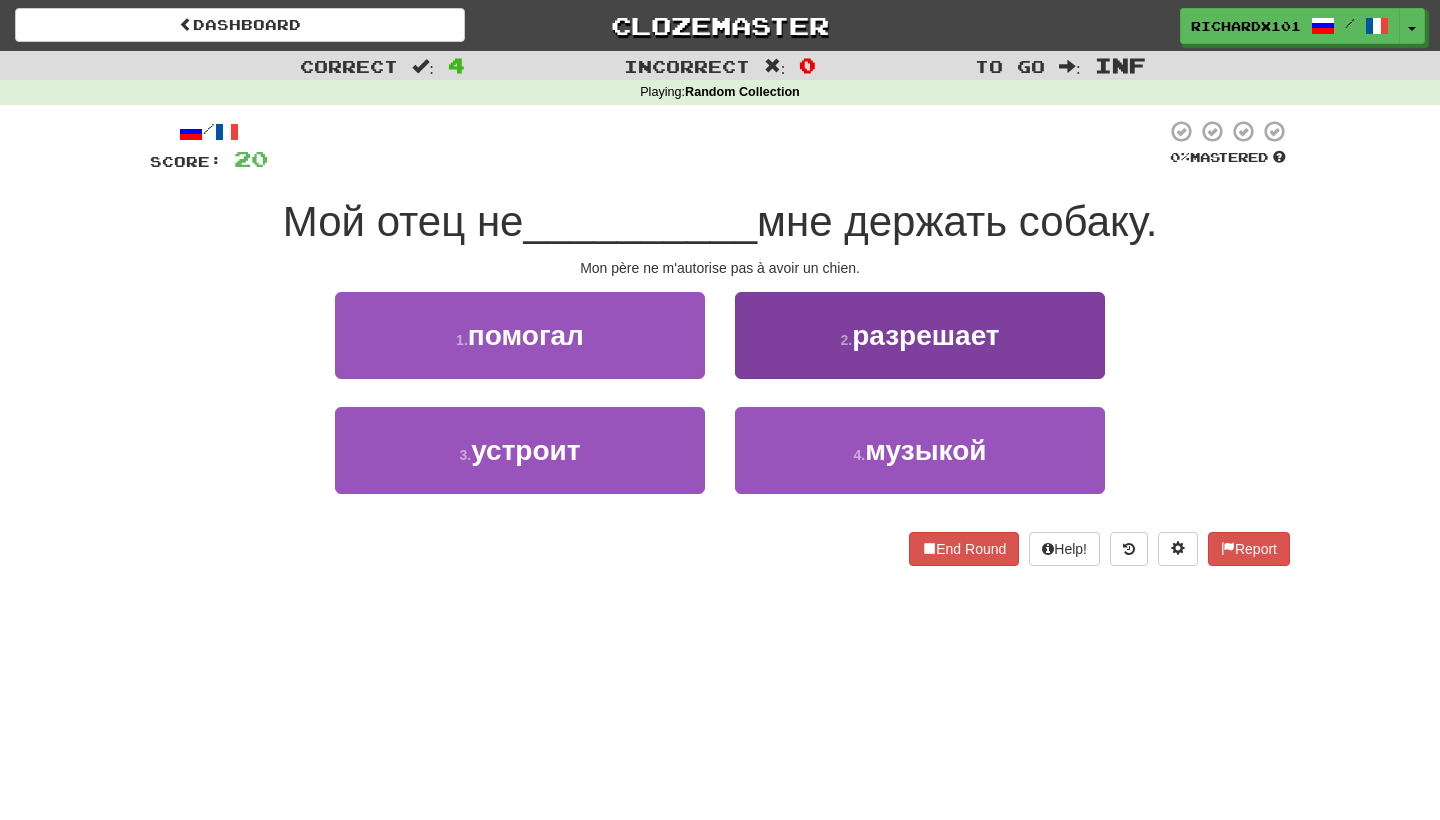 click on "2 .  разрешает" at bounding box center (920, 335) 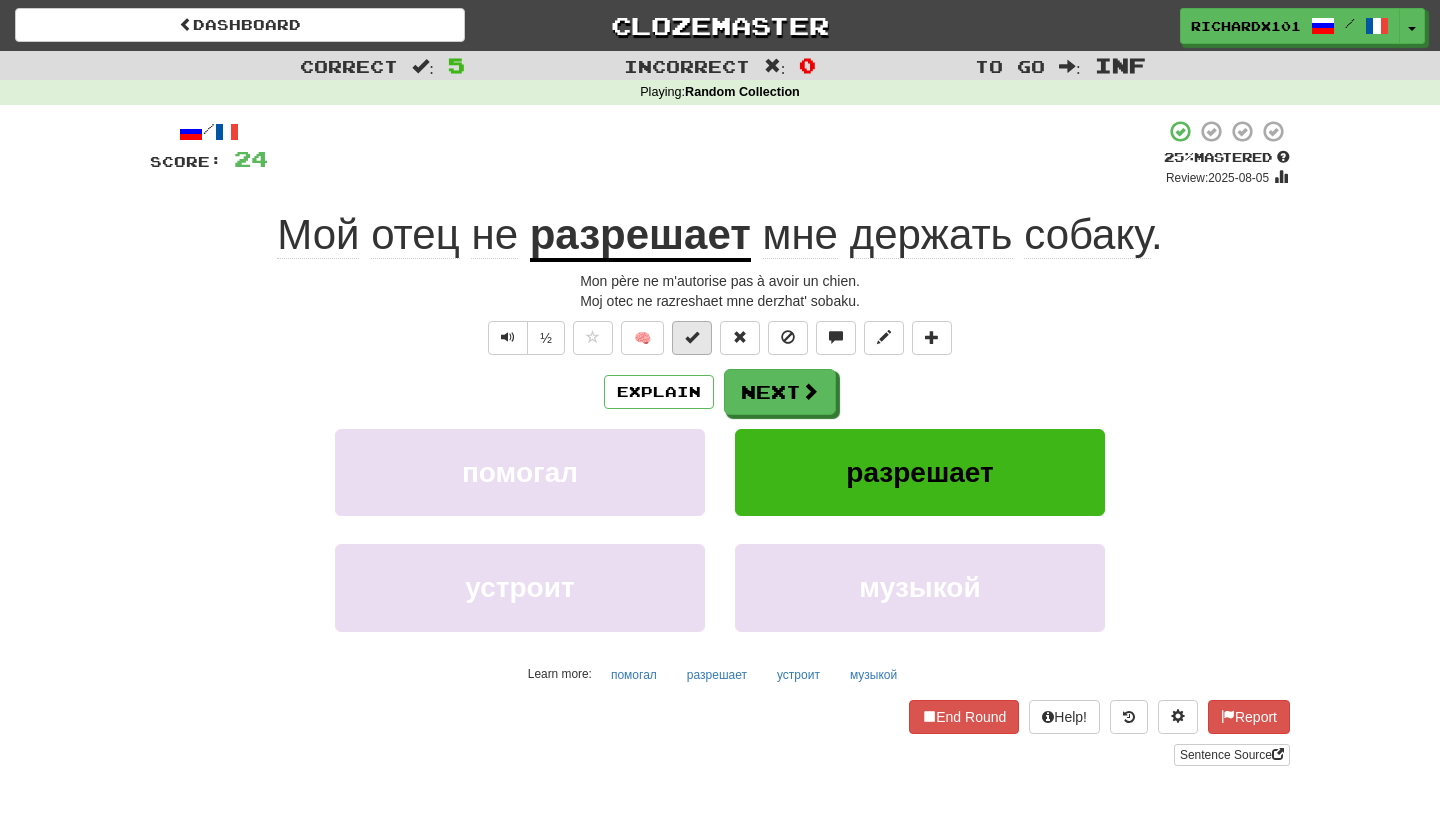 click at bounding box center (692, 337) 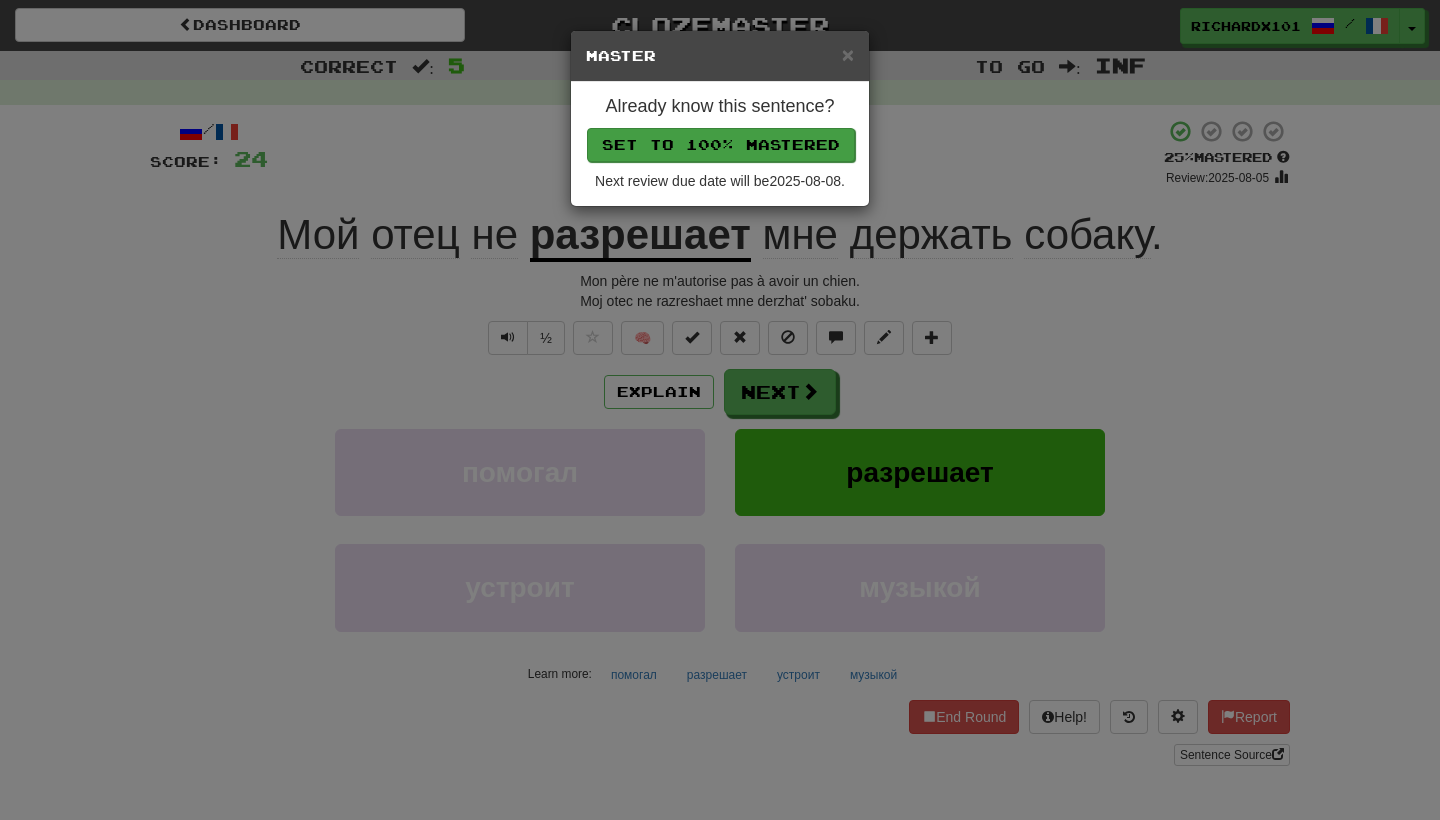 click on "Set to 100% Mastered" at bounding box center [721, 145] 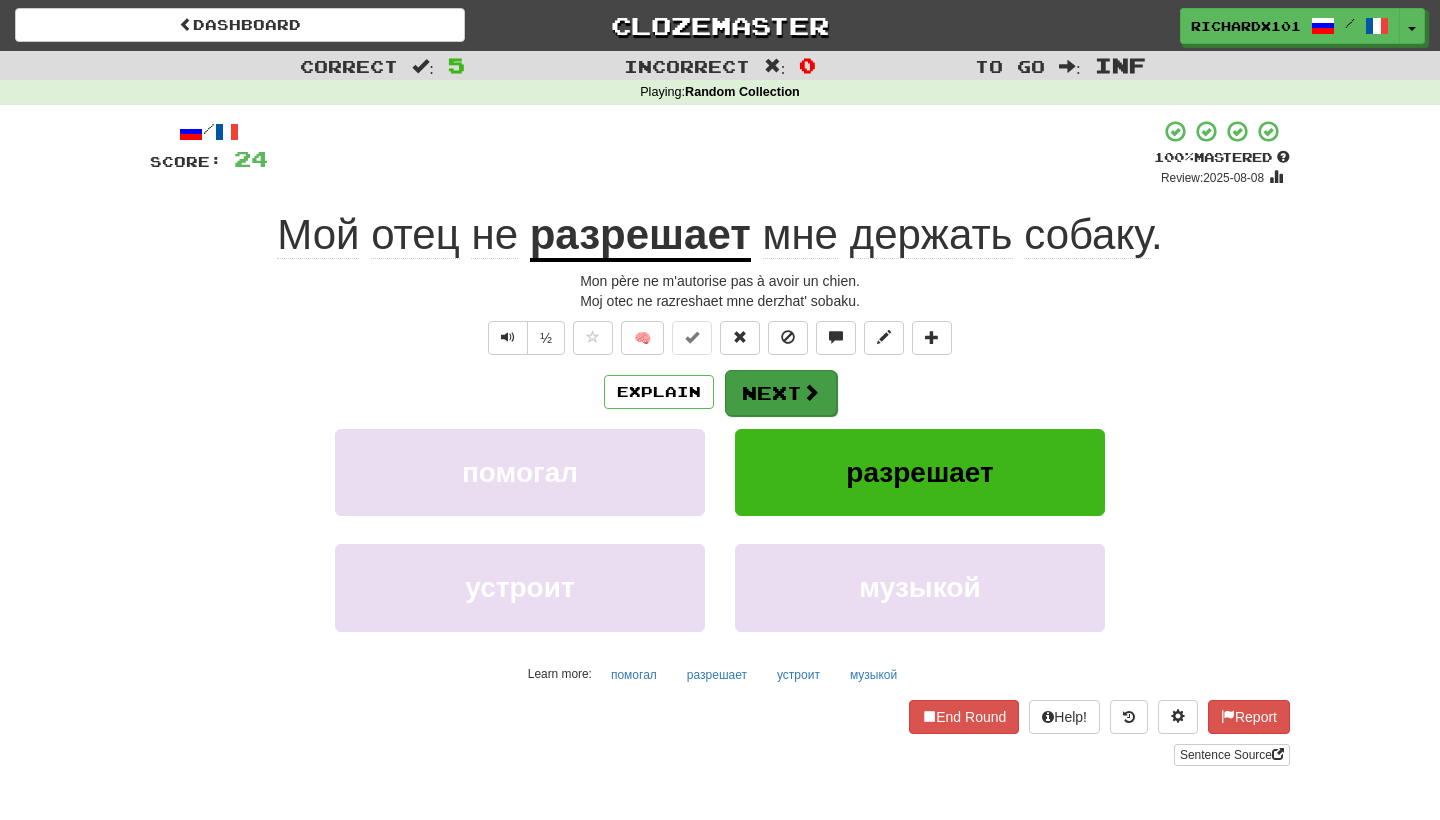 click on "Next" at bounding box center [781, 393] 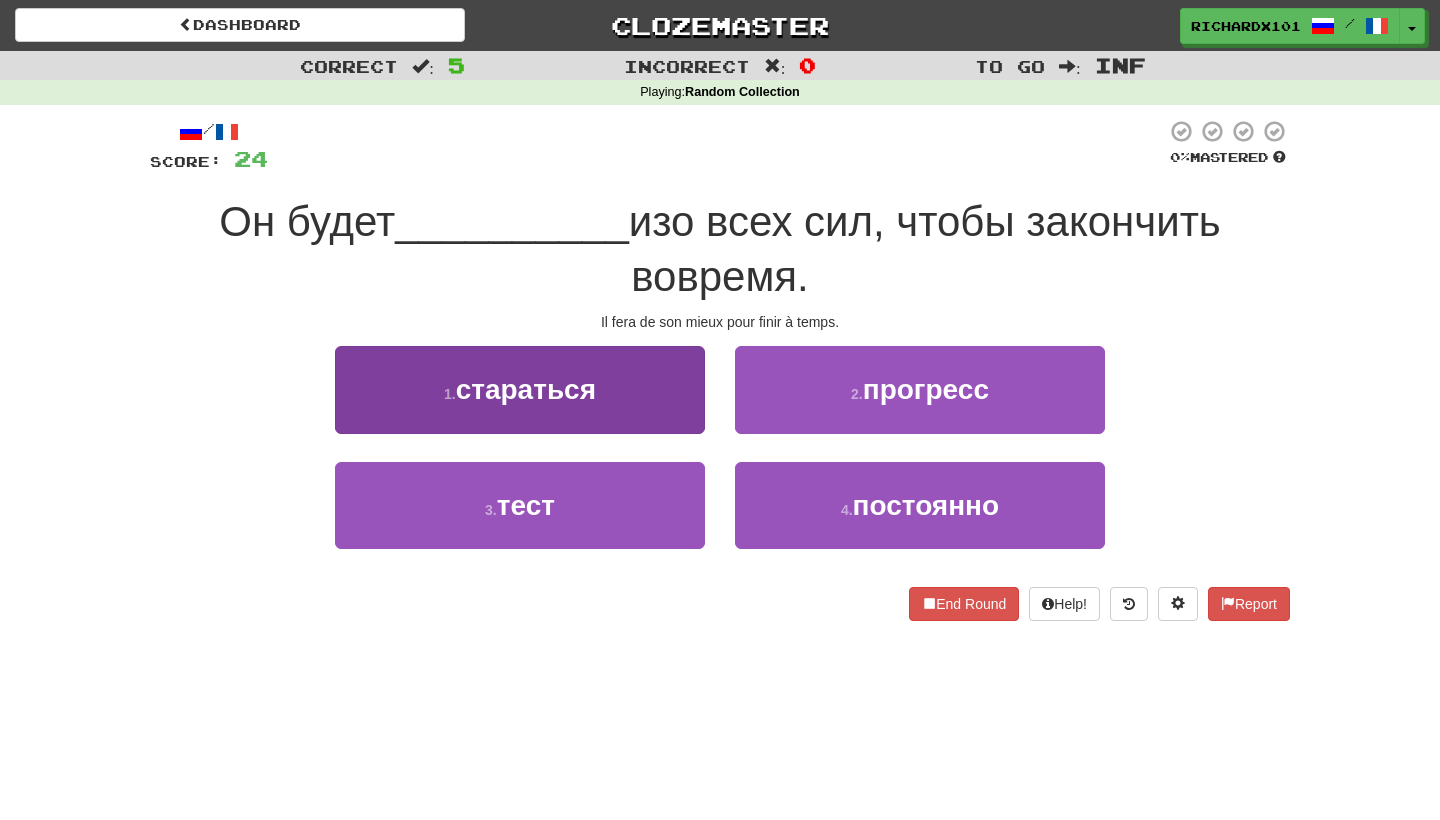 click on "1 .  стараться" at bounding box center (520, 389) 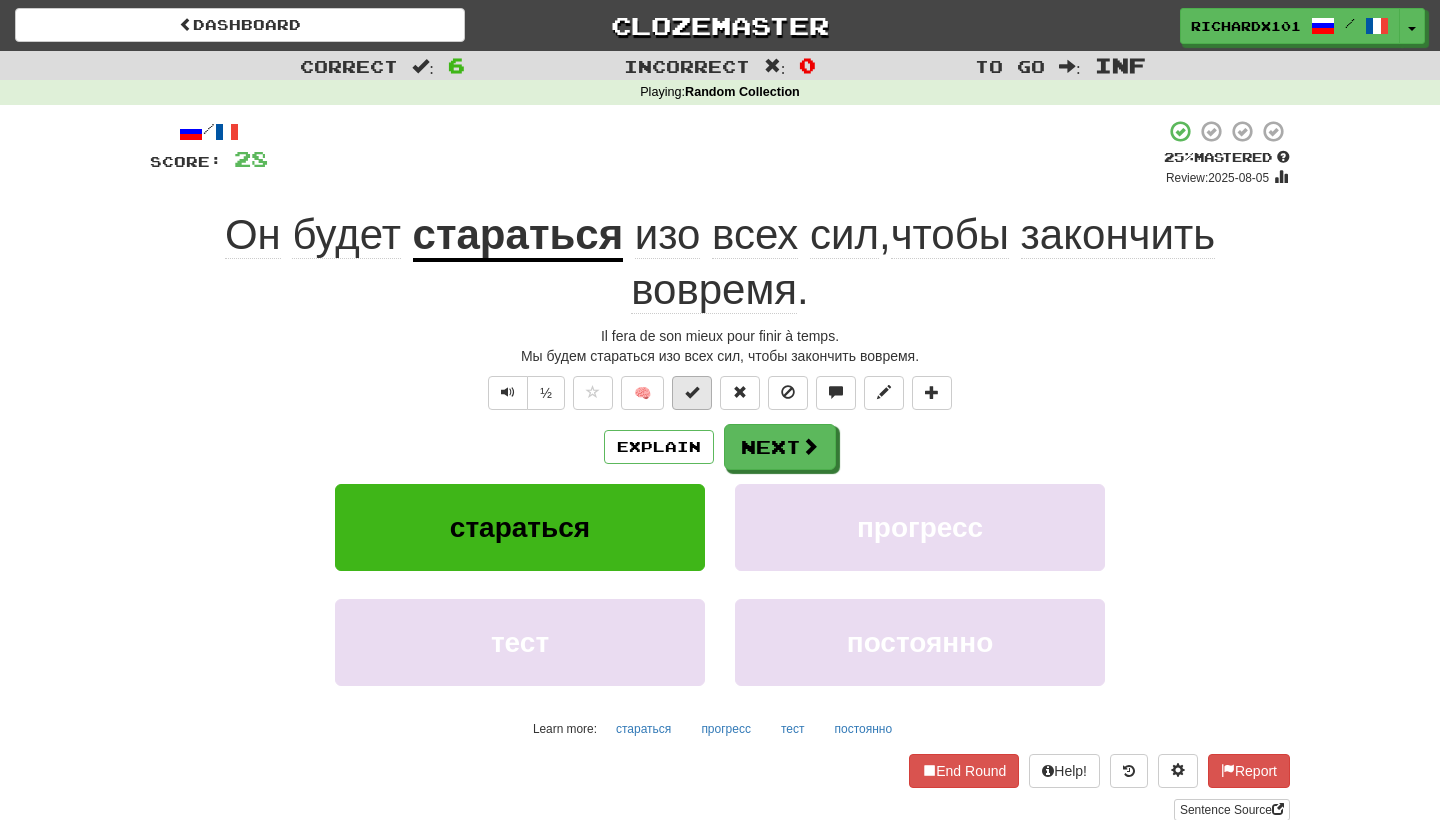 click at bounding box center [692, 392] 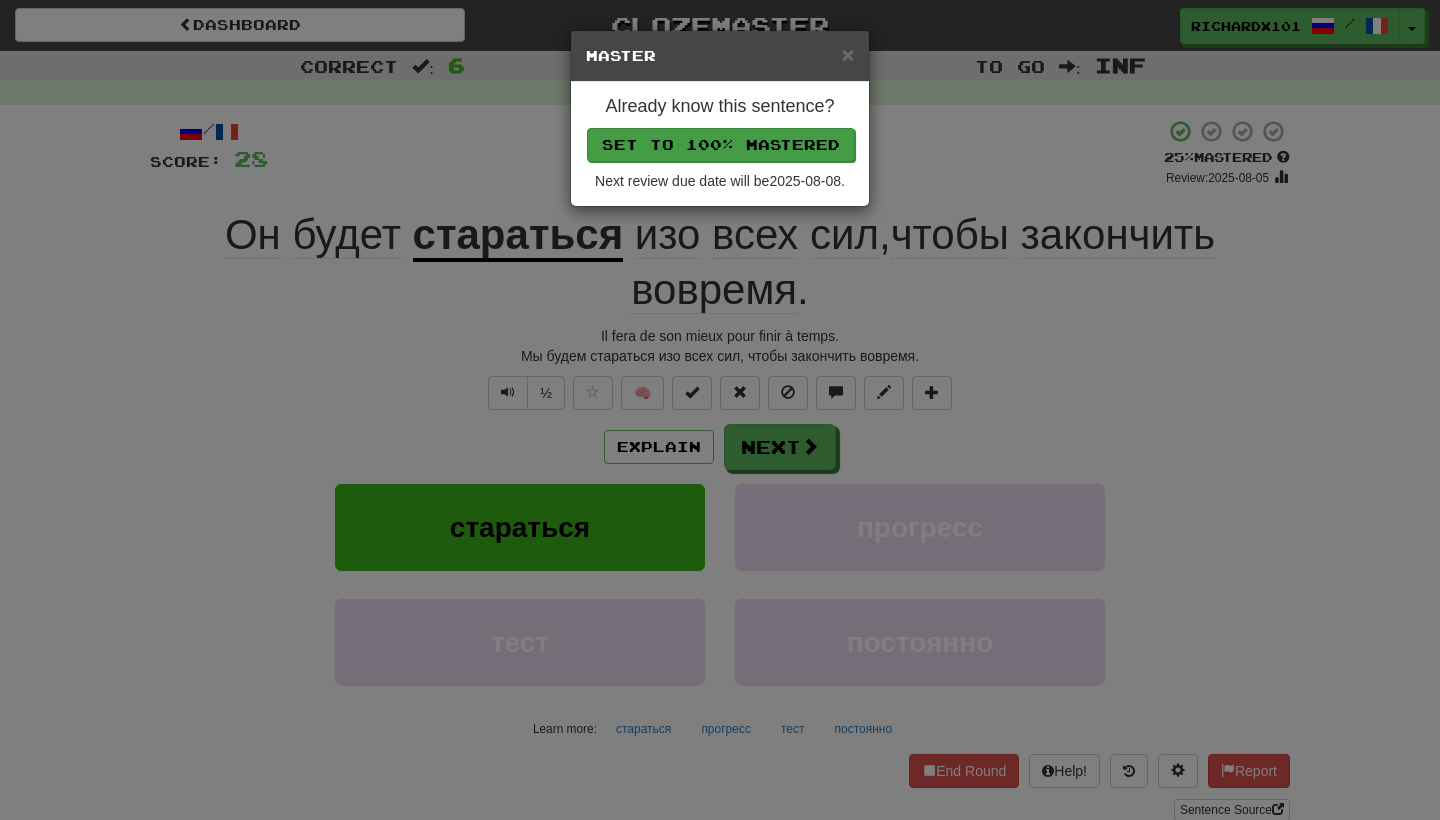 click on "Set to 100% Mastered" at bounding box center [721, 145] 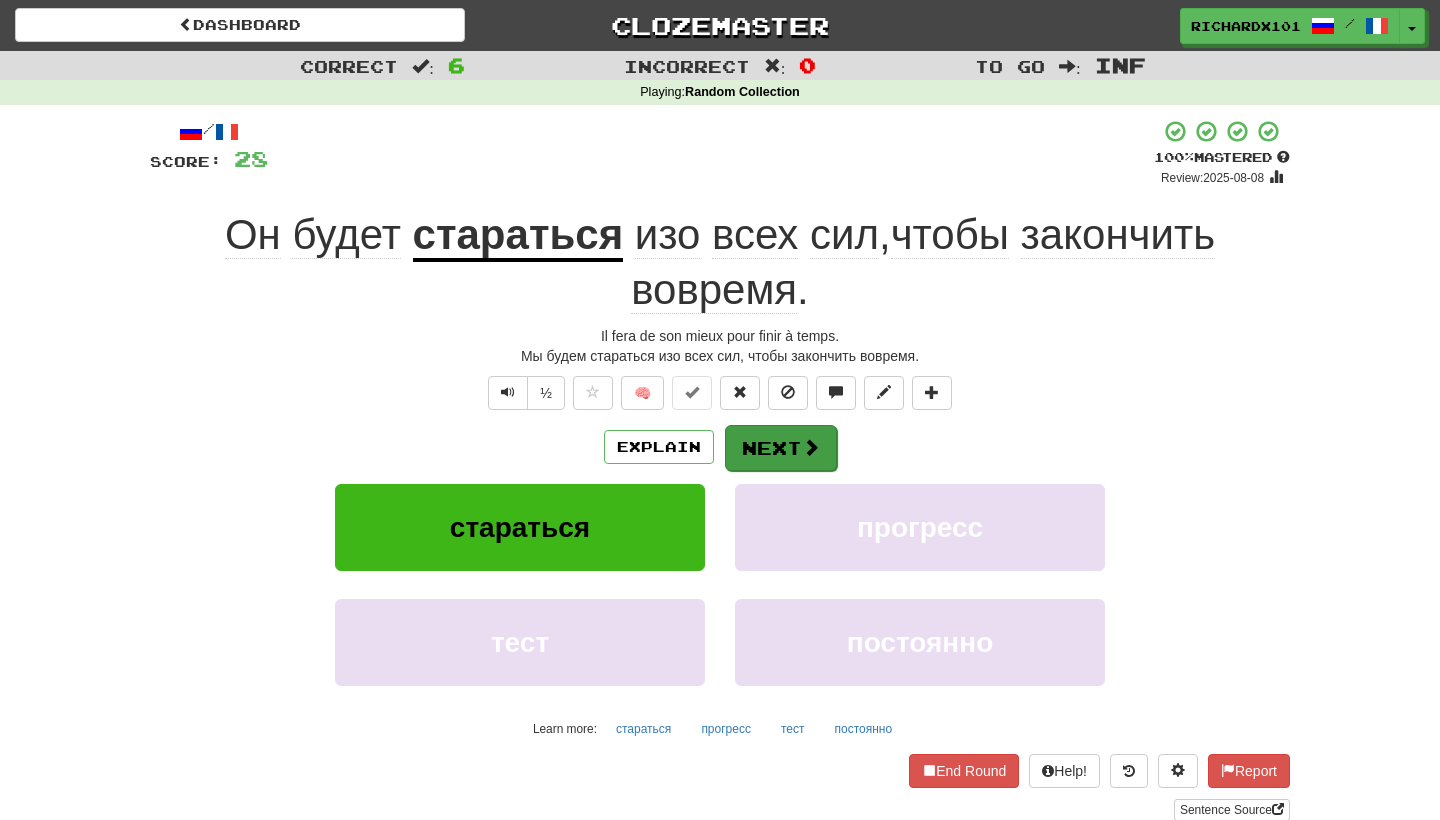 click on "Next" at bounding box center [781, 448] 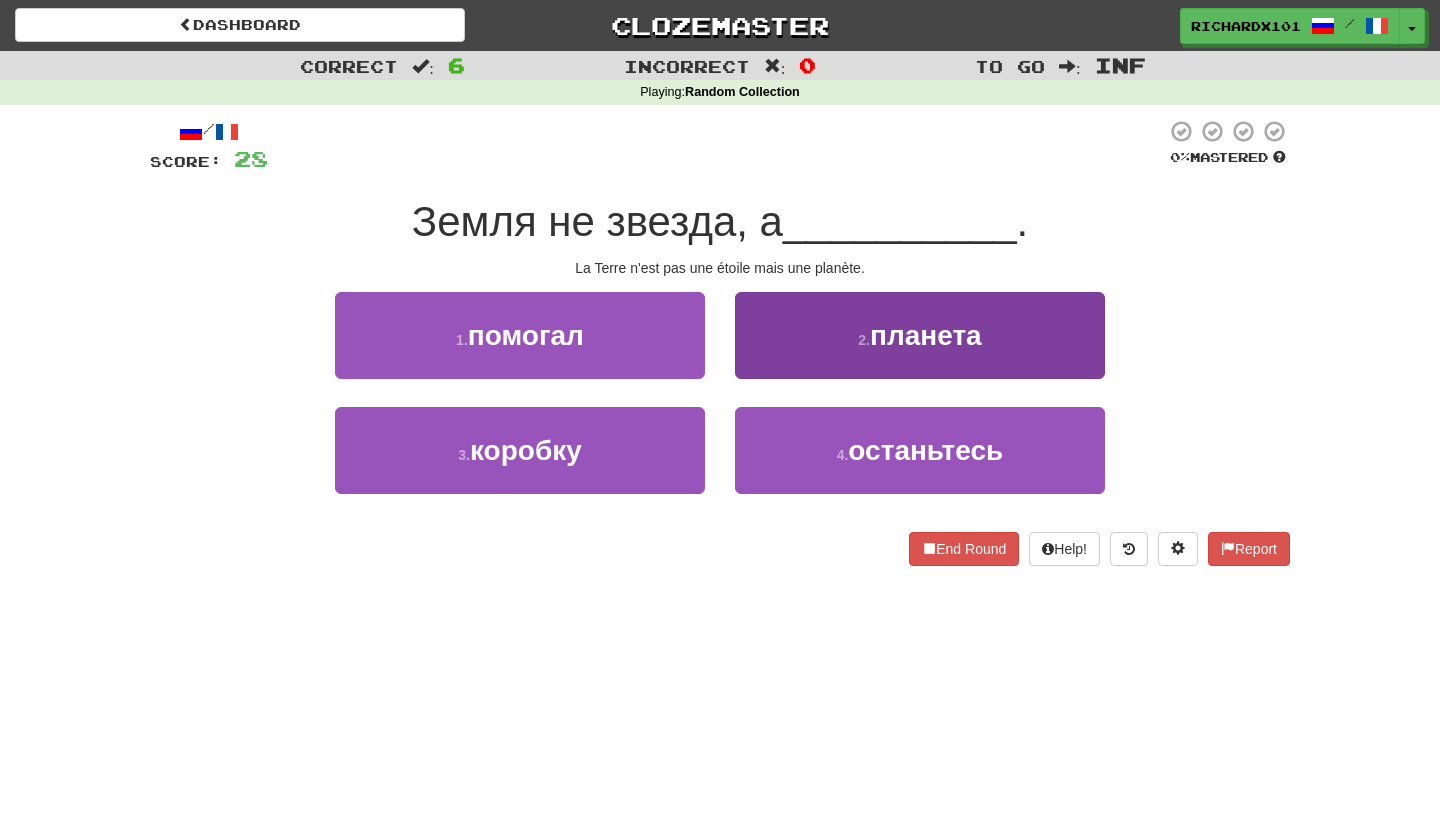 click on "2 ." at bounding box center [864, 340] 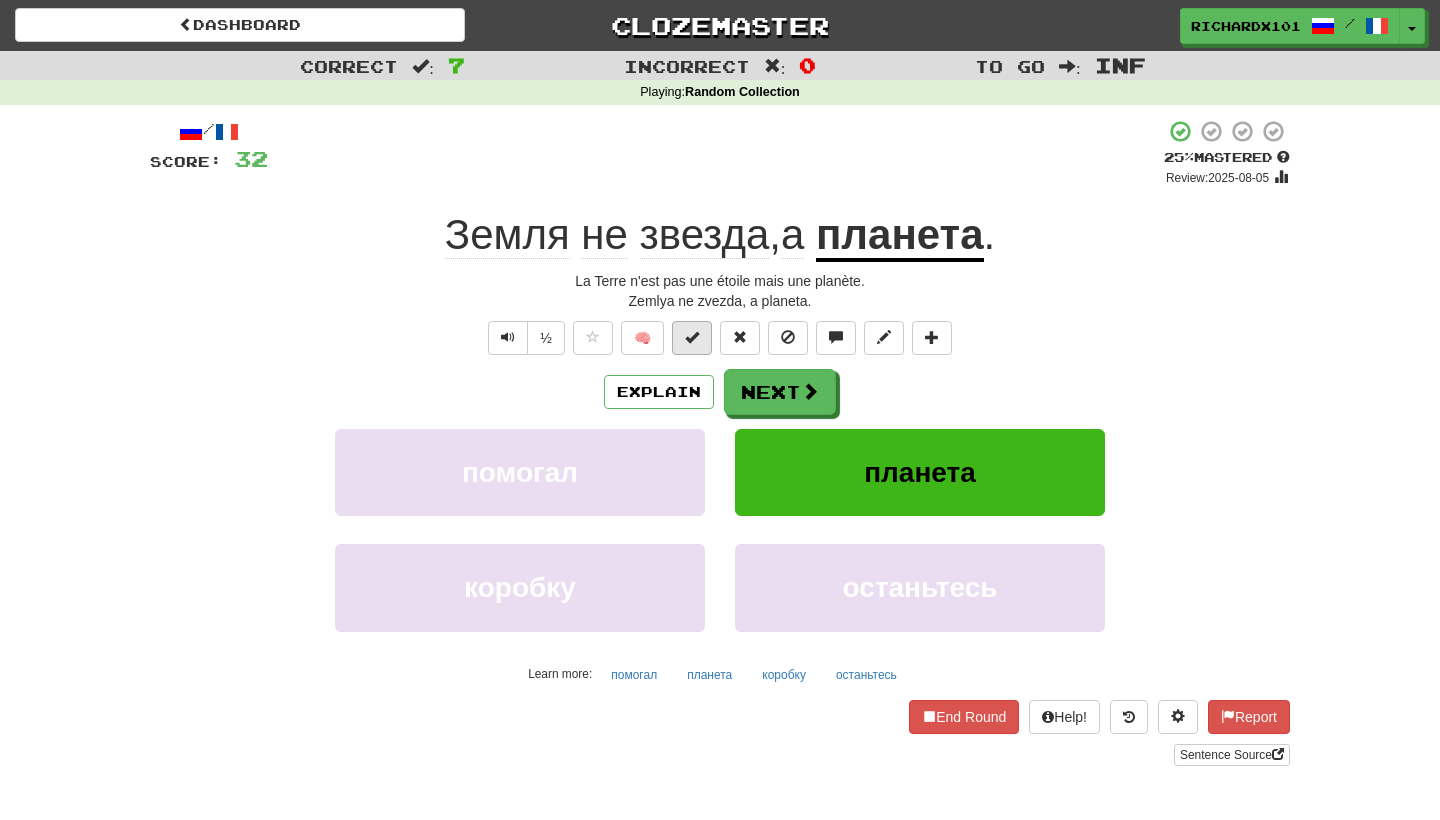 click at bounding box center (692, 337) 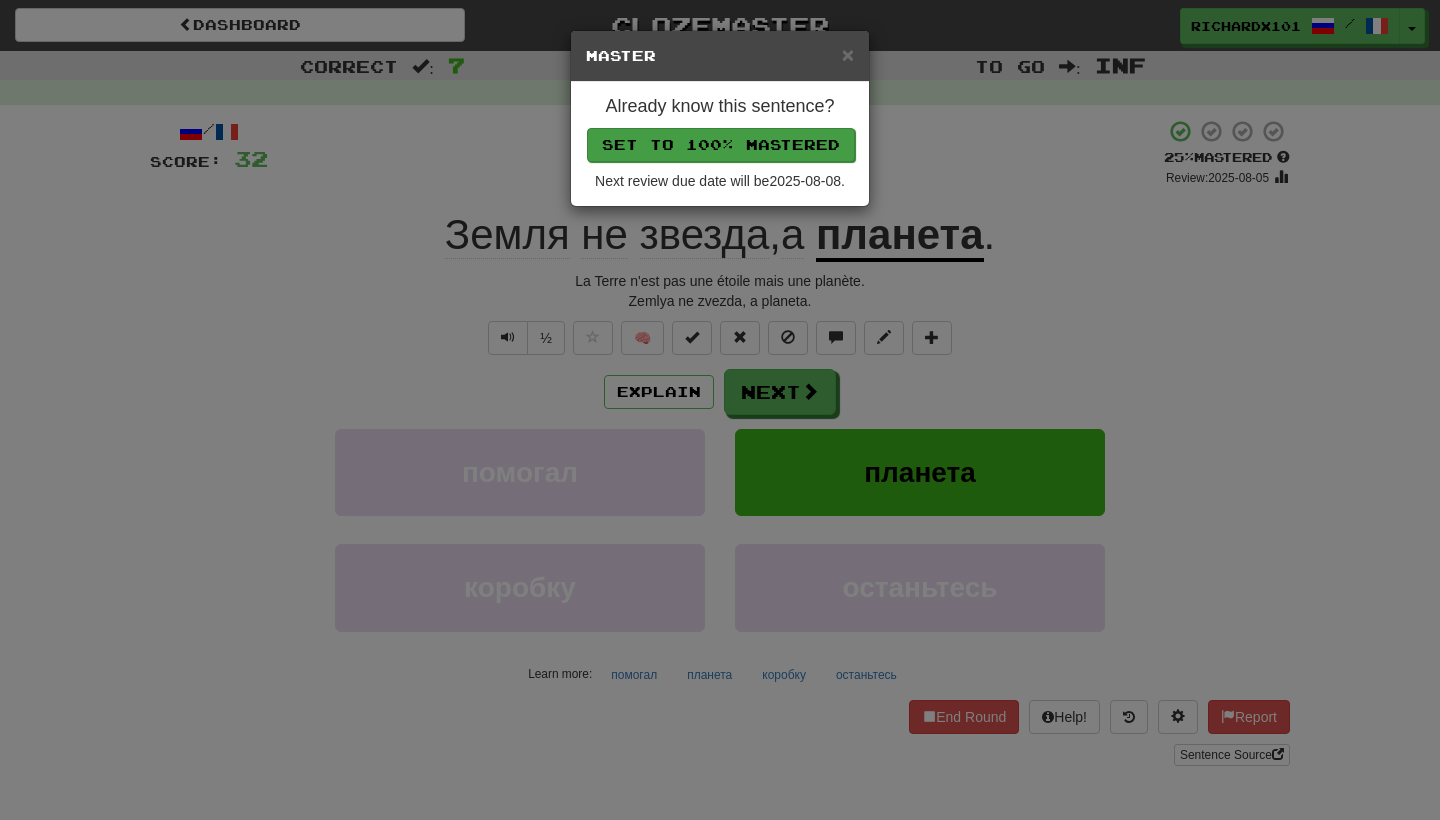 click on "Set to 100% Mastered" at bounding box center (721, 145) 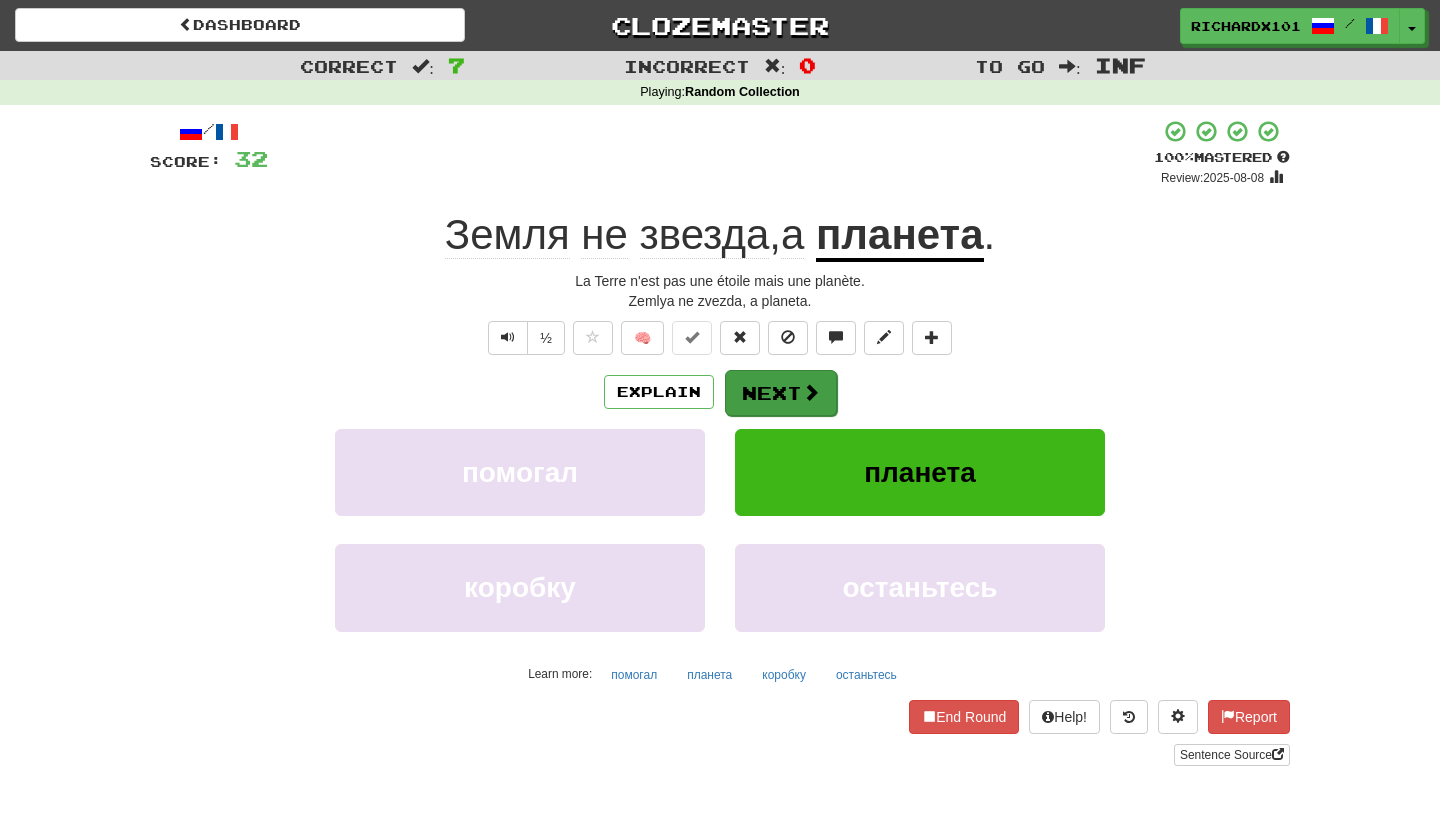 click on "Next" at bounding box center [781, 393] 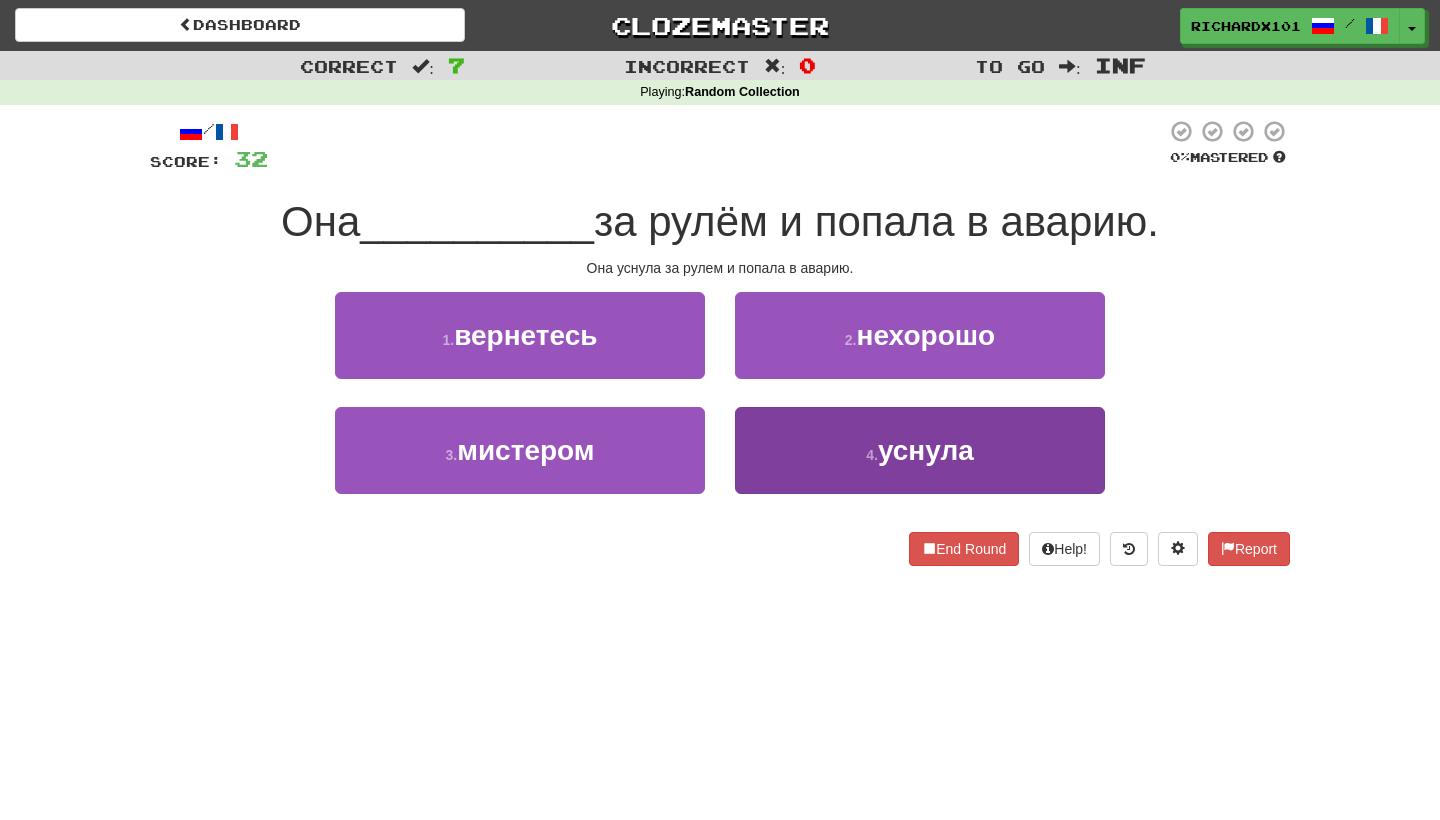 click on "4 .  уснула" at bounding box center [920, 450] 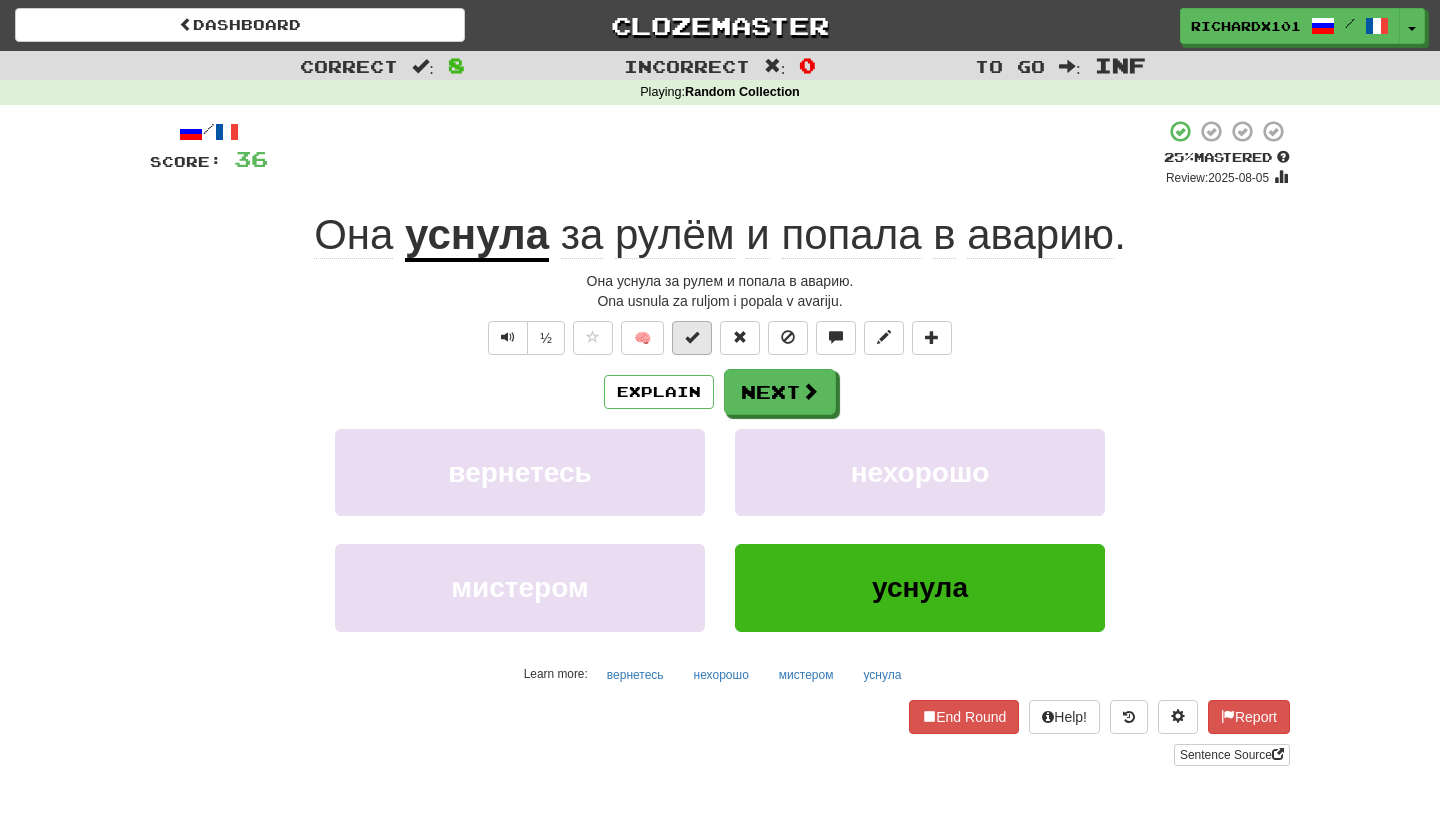 click at bounding box center [692, 338] 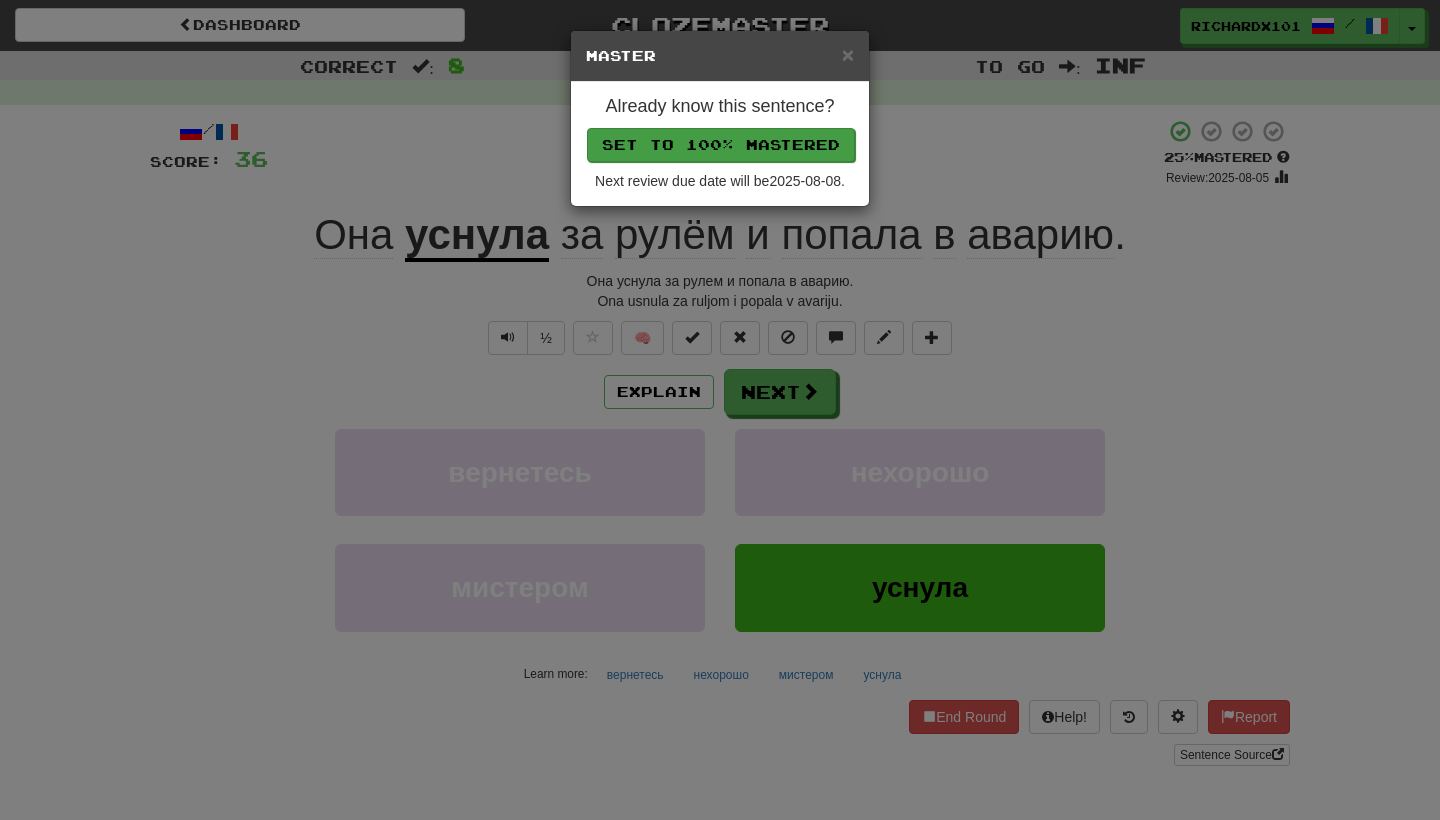 click on "Set to 100% Mastered" at bounding box center [721, 145] 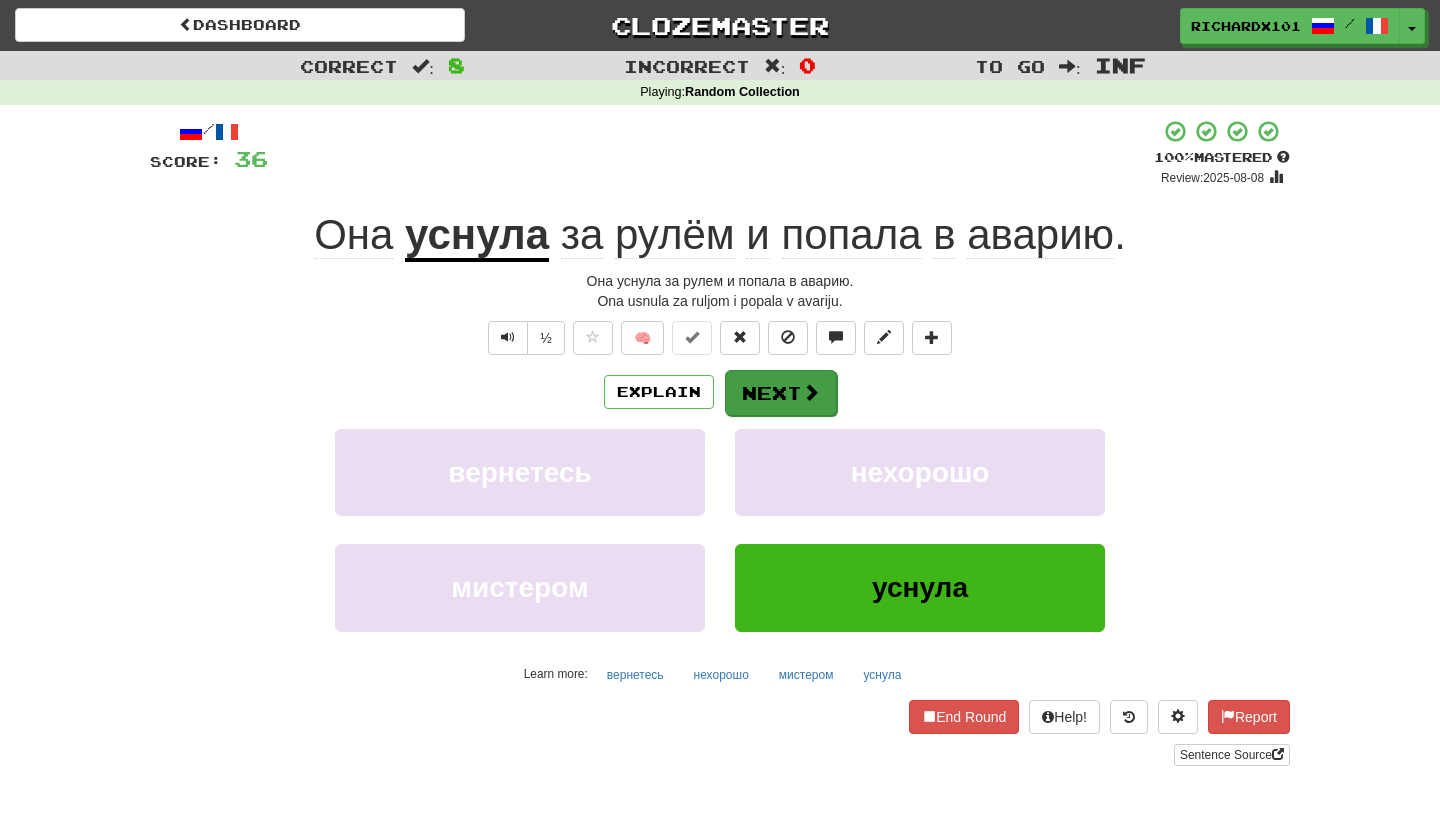click on "Next" at bounding box center [781, 393] 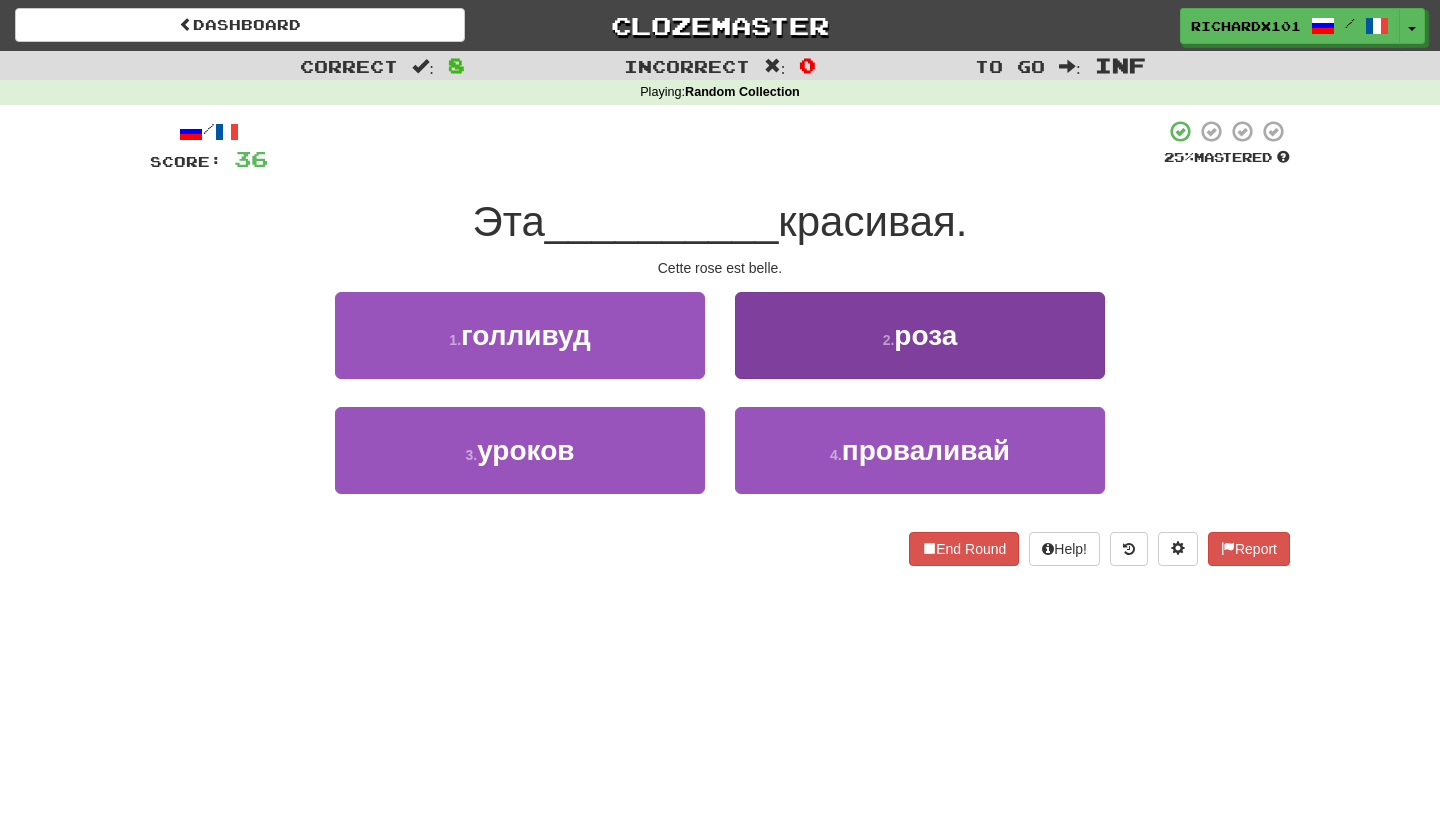 click on "2 .  роза" at bounding box center (920, 335) 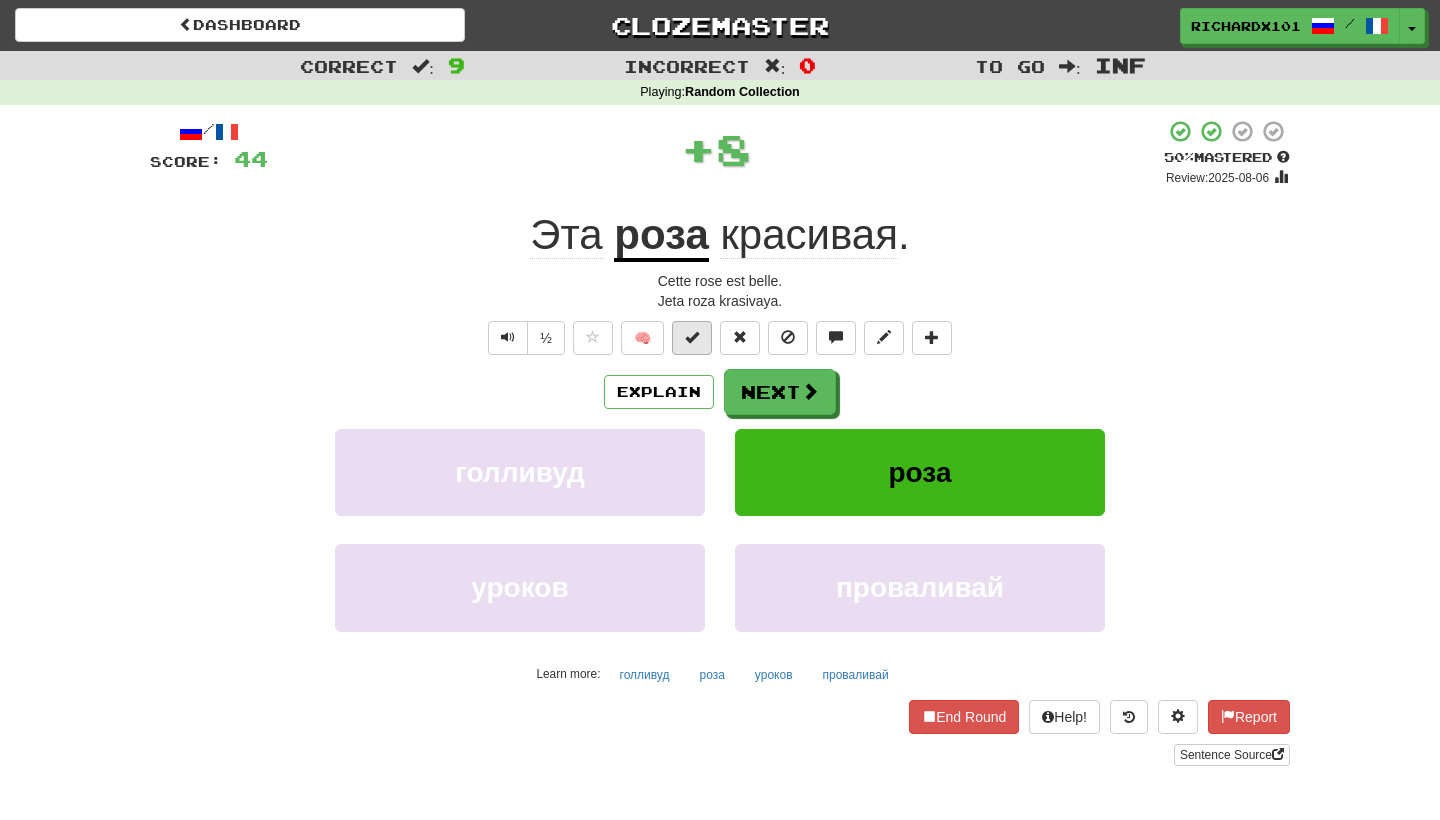 click at bounding box center [692, 337] 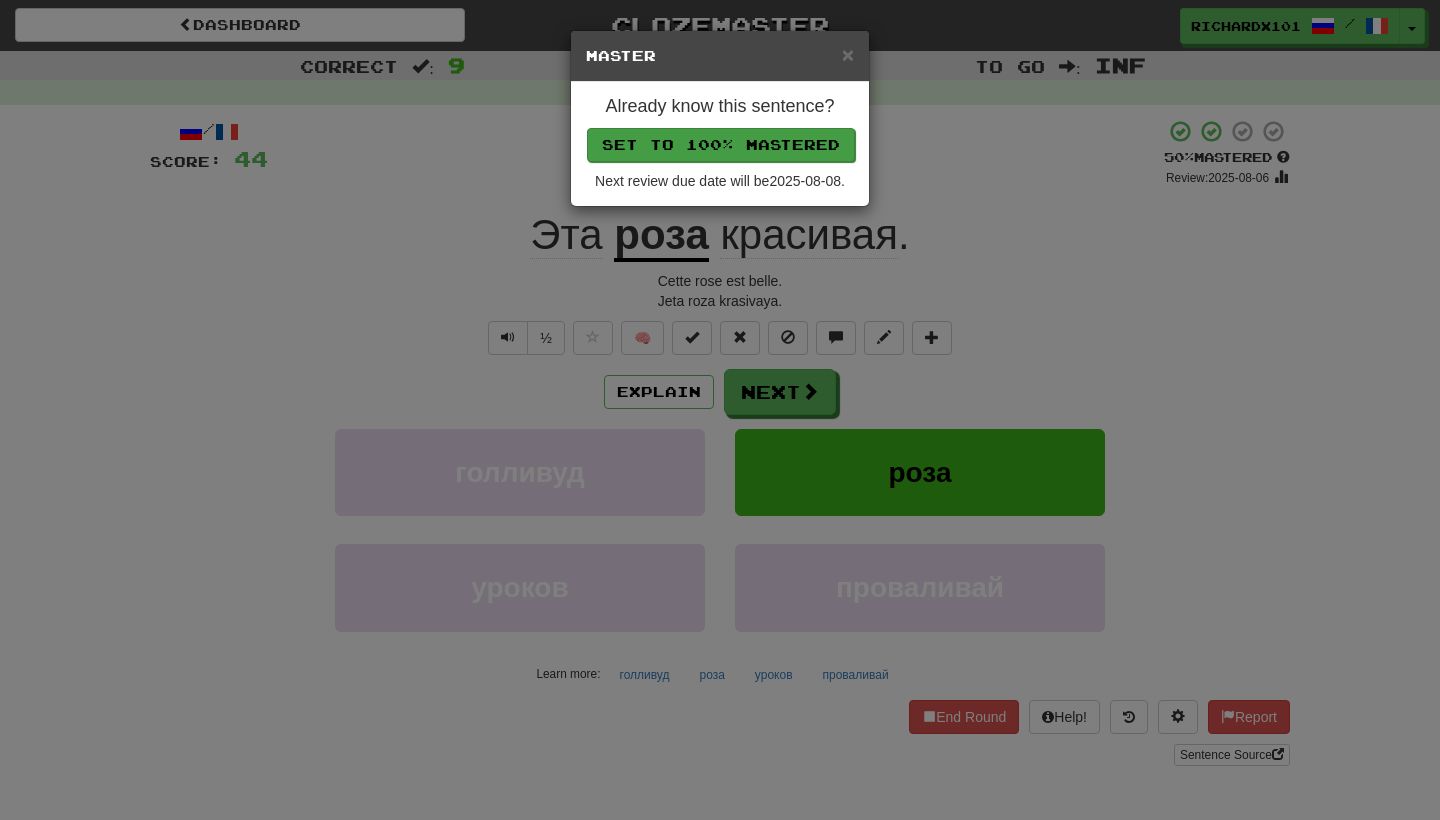 click on "Set to 100% Mastered" at bounding box center (721, 145) 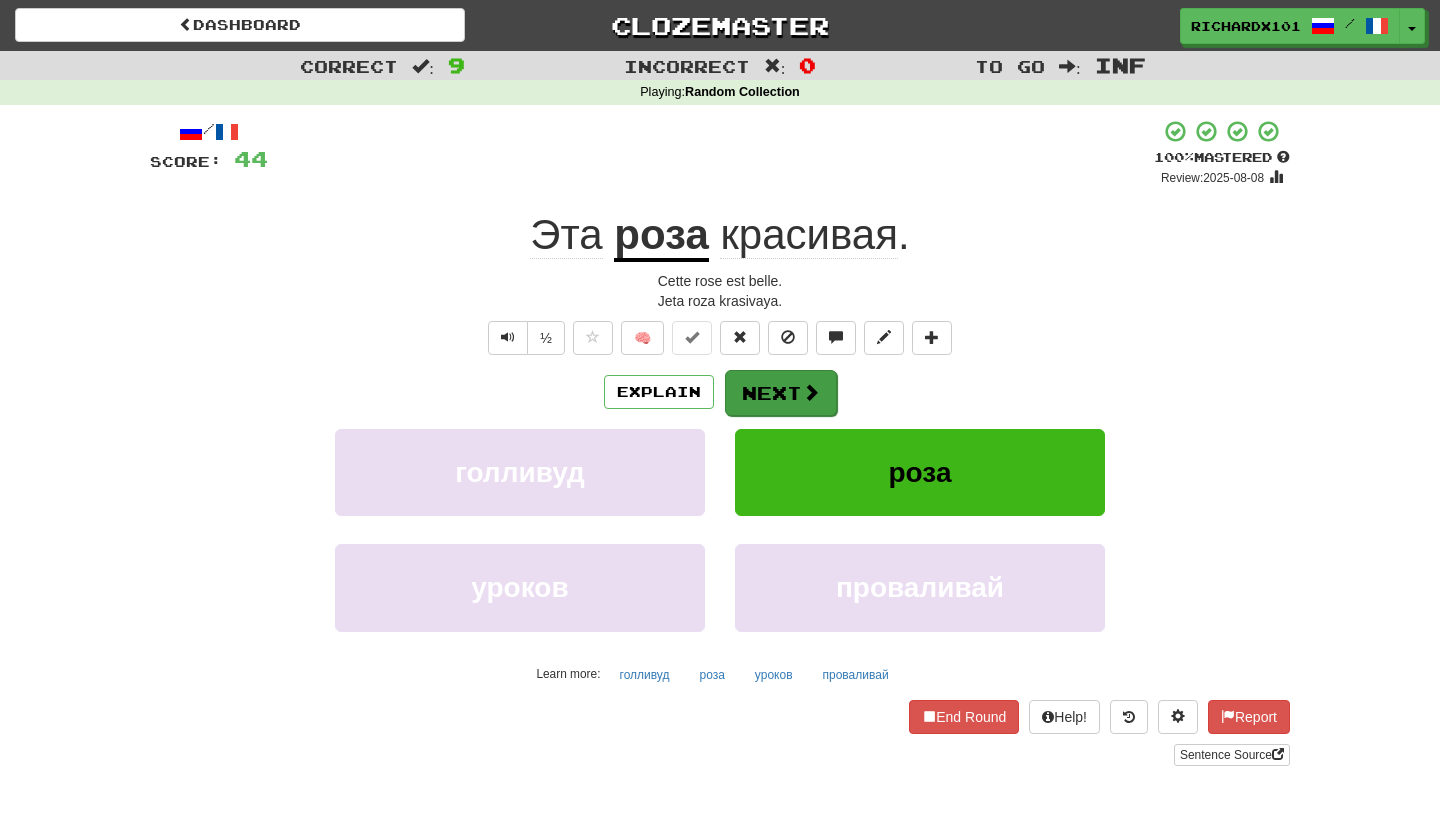 click on "Next" at bounding box center [781, 393] 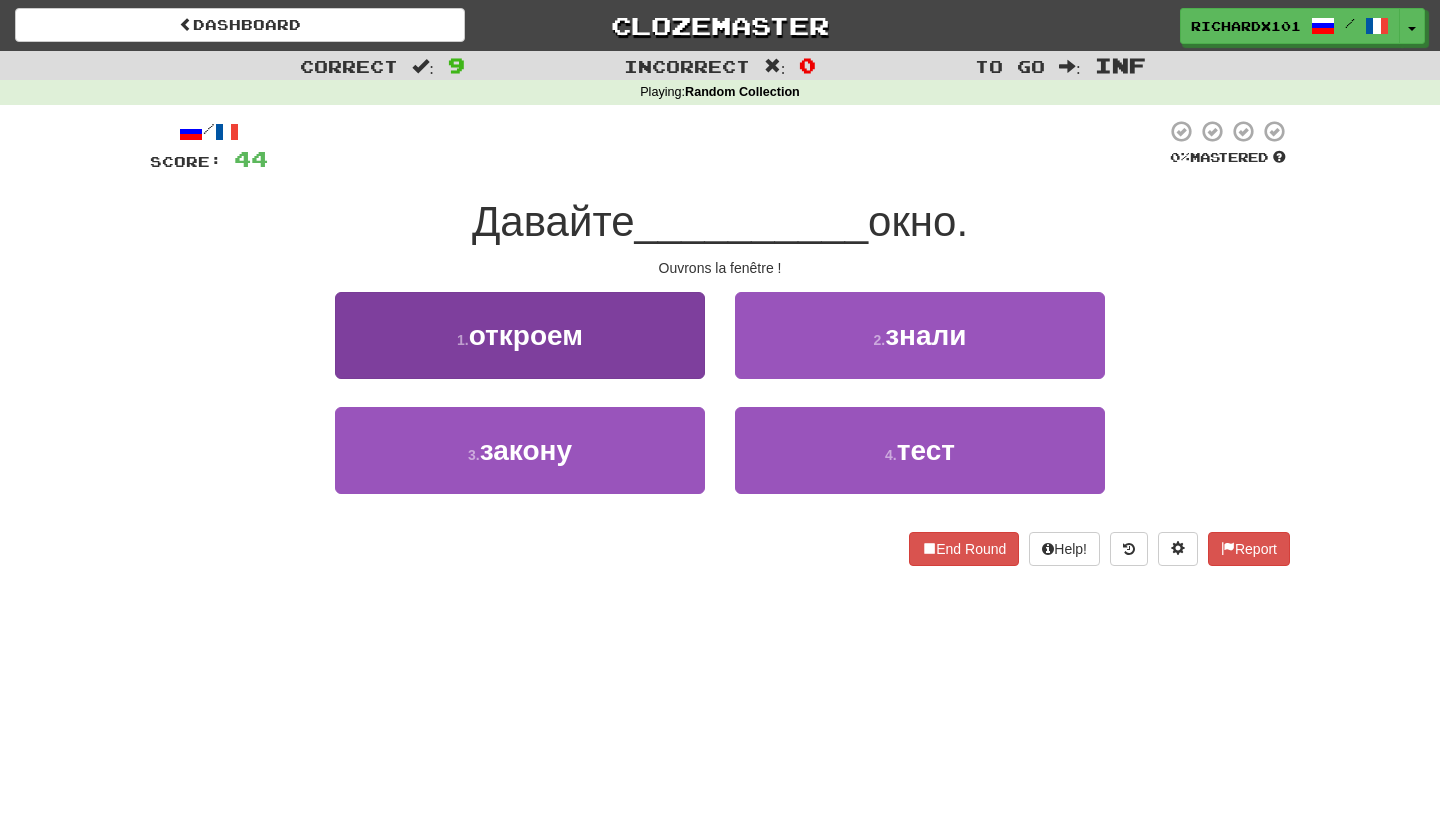 click on "1 .  откроем" at bounding box center [520, 335] 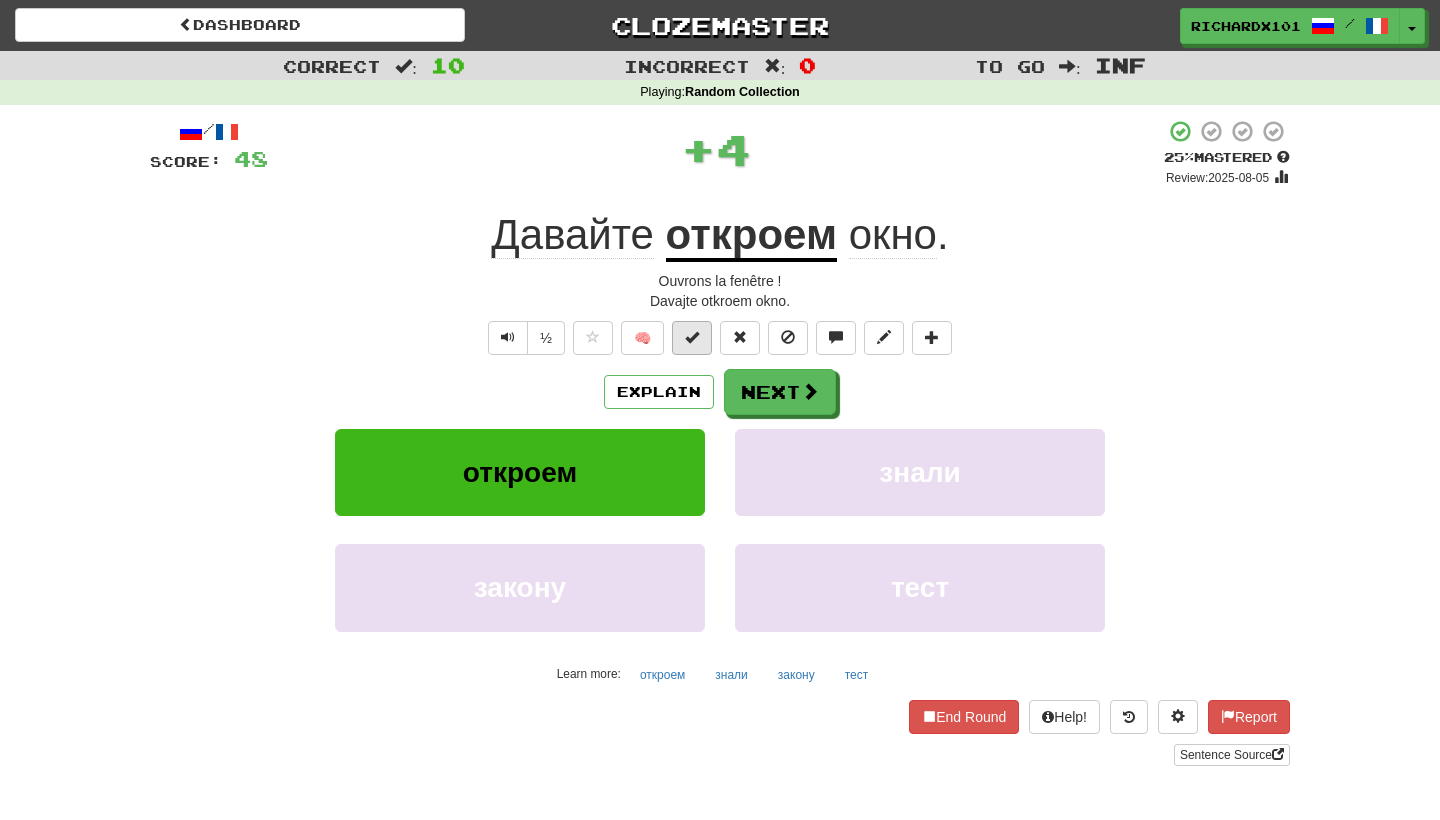 click at bounding box center (692, 337) 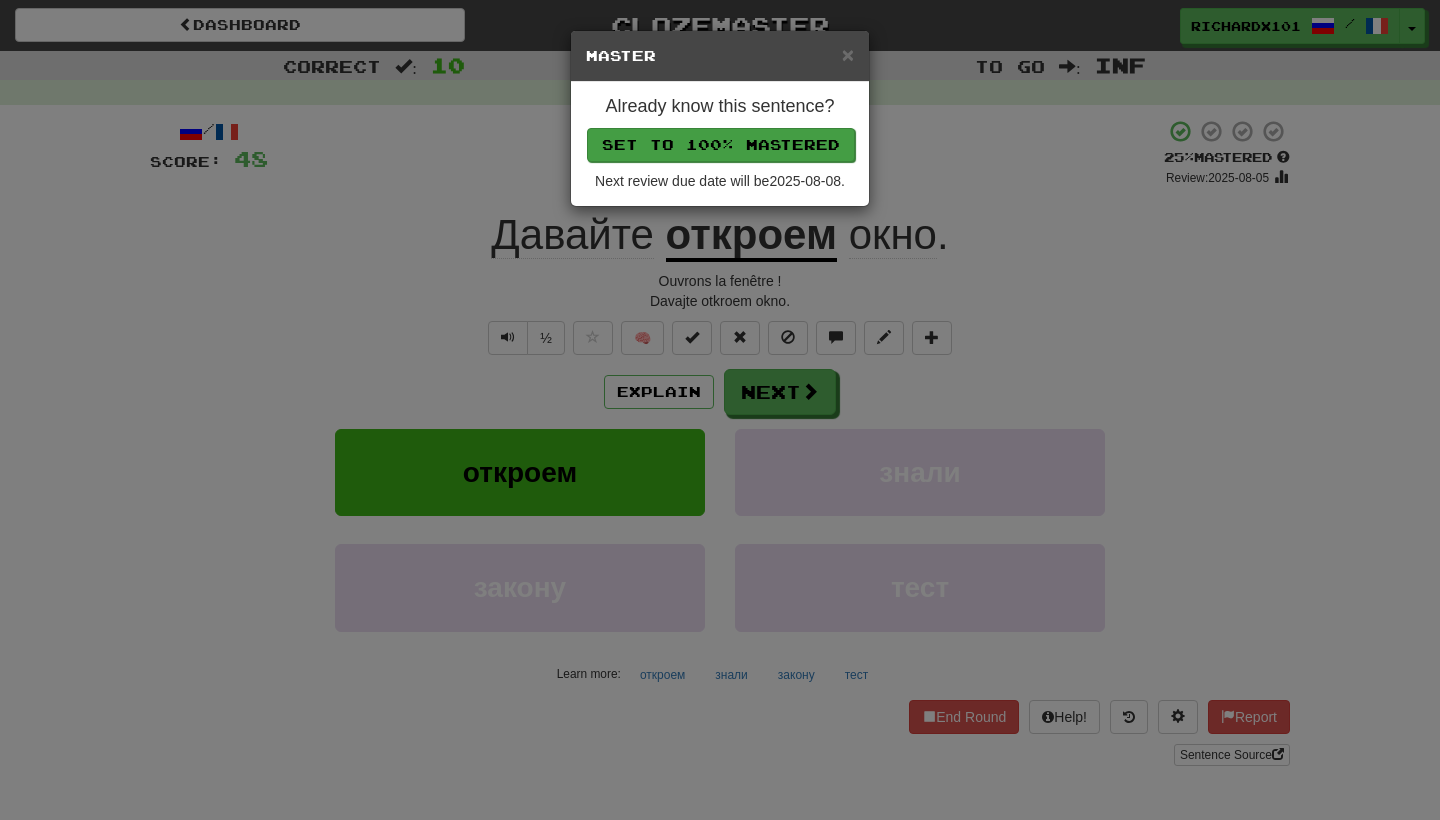 click on "Set to 100% Mastered" at bounding box center [721, 145] 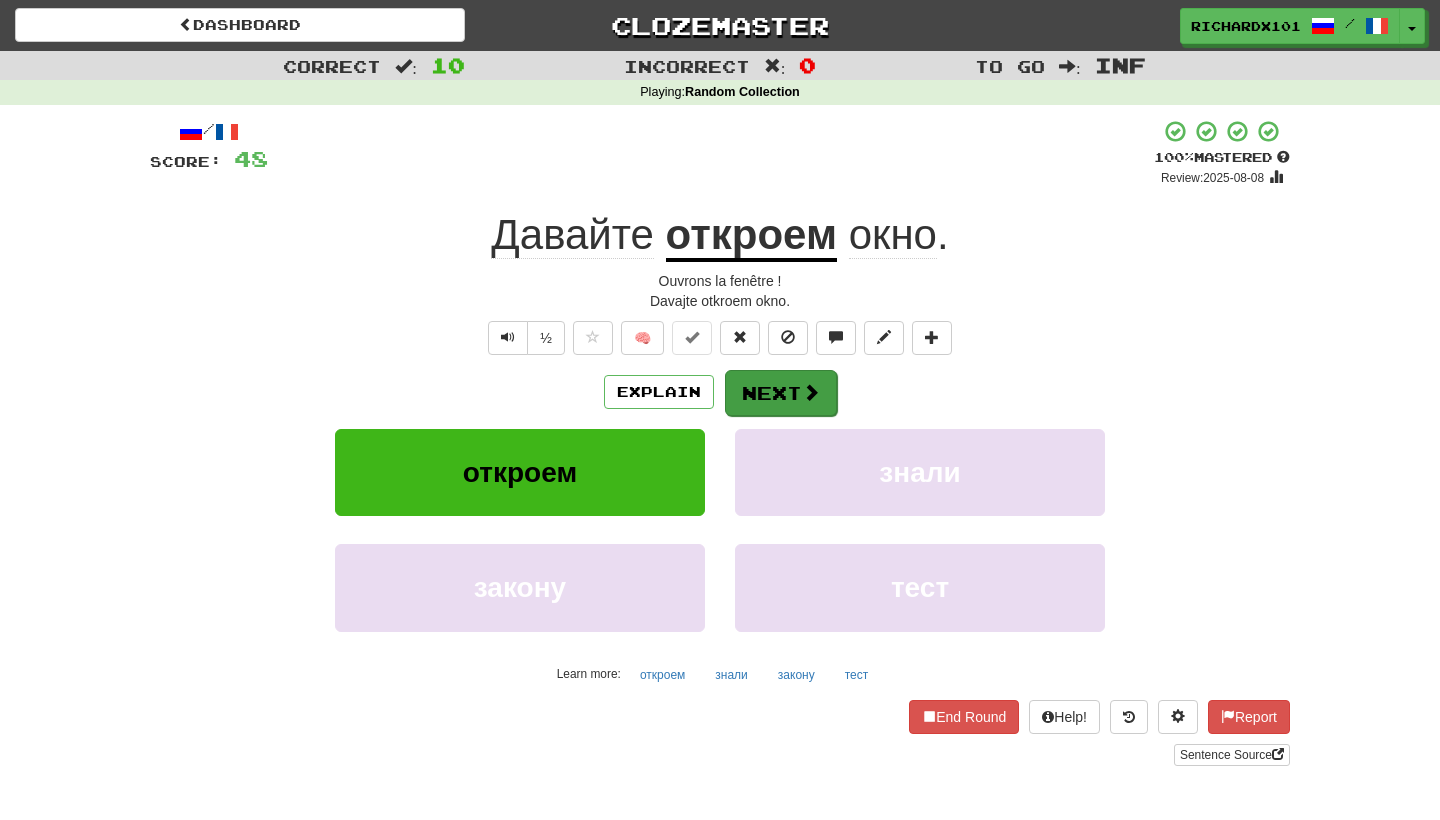click on "Next" at bounding box center [781, 393] 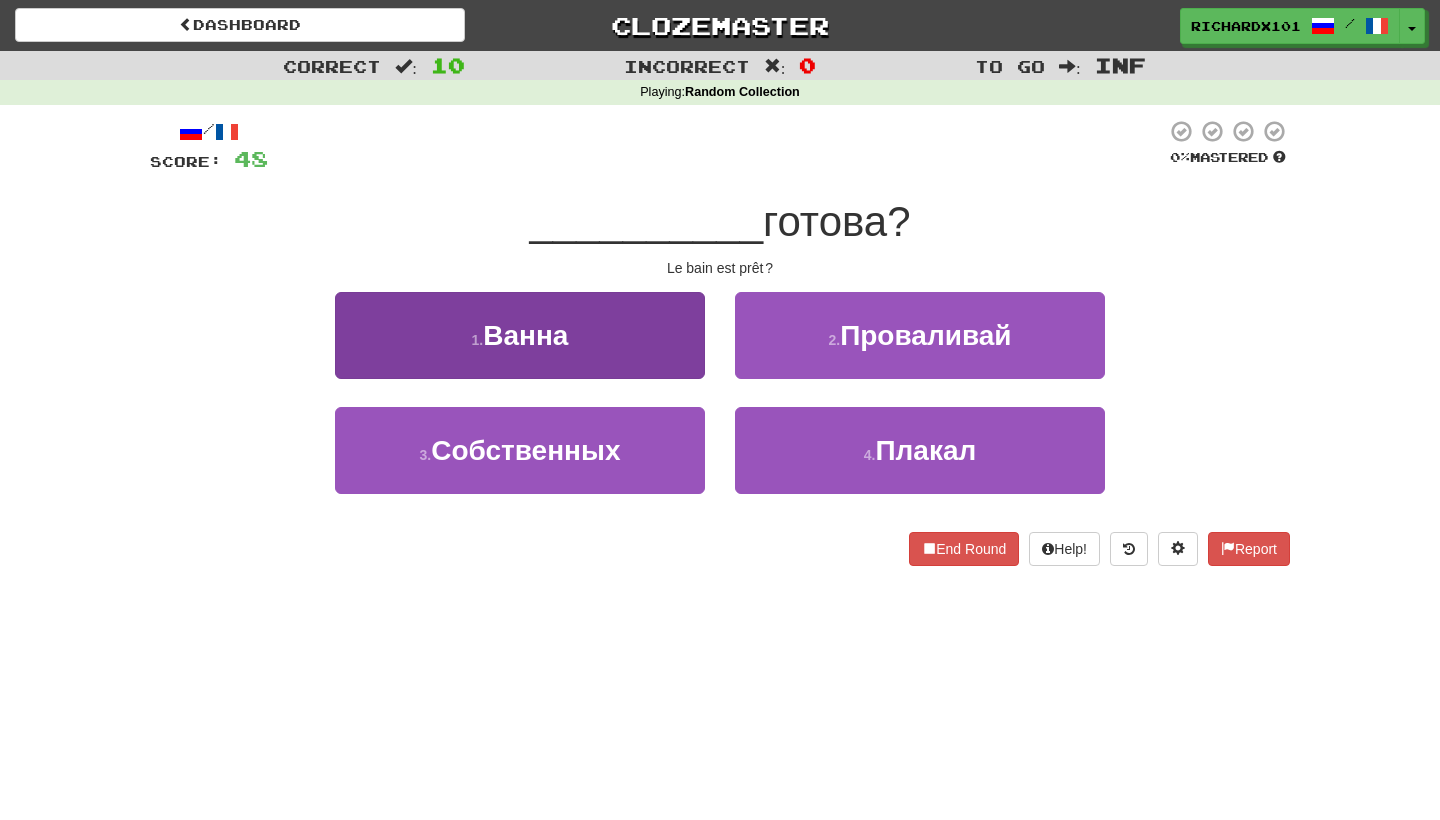 click on "1 .  Ванна" at bounding box center (520, 335) 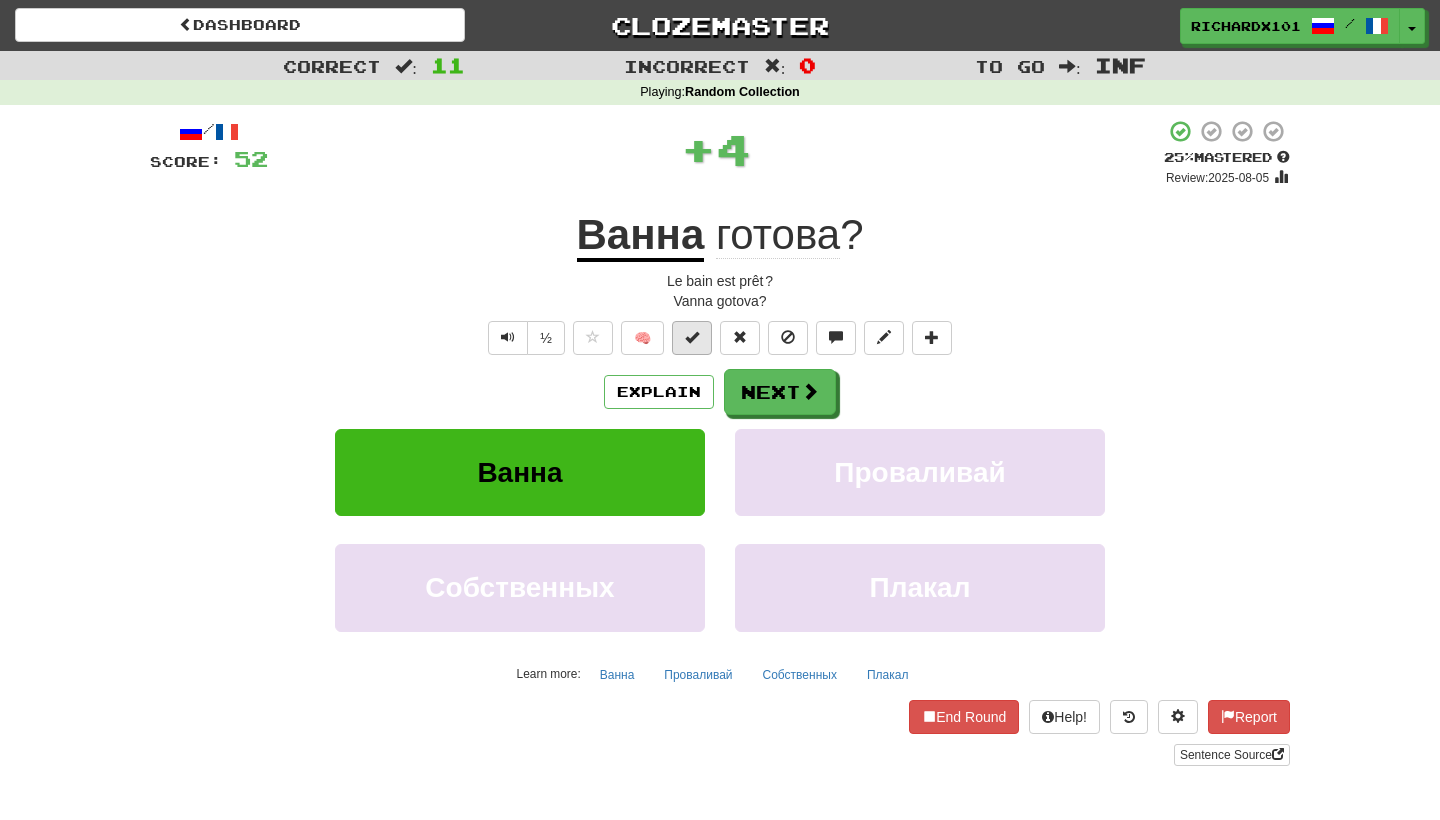 click at bounding box center (692, 337) 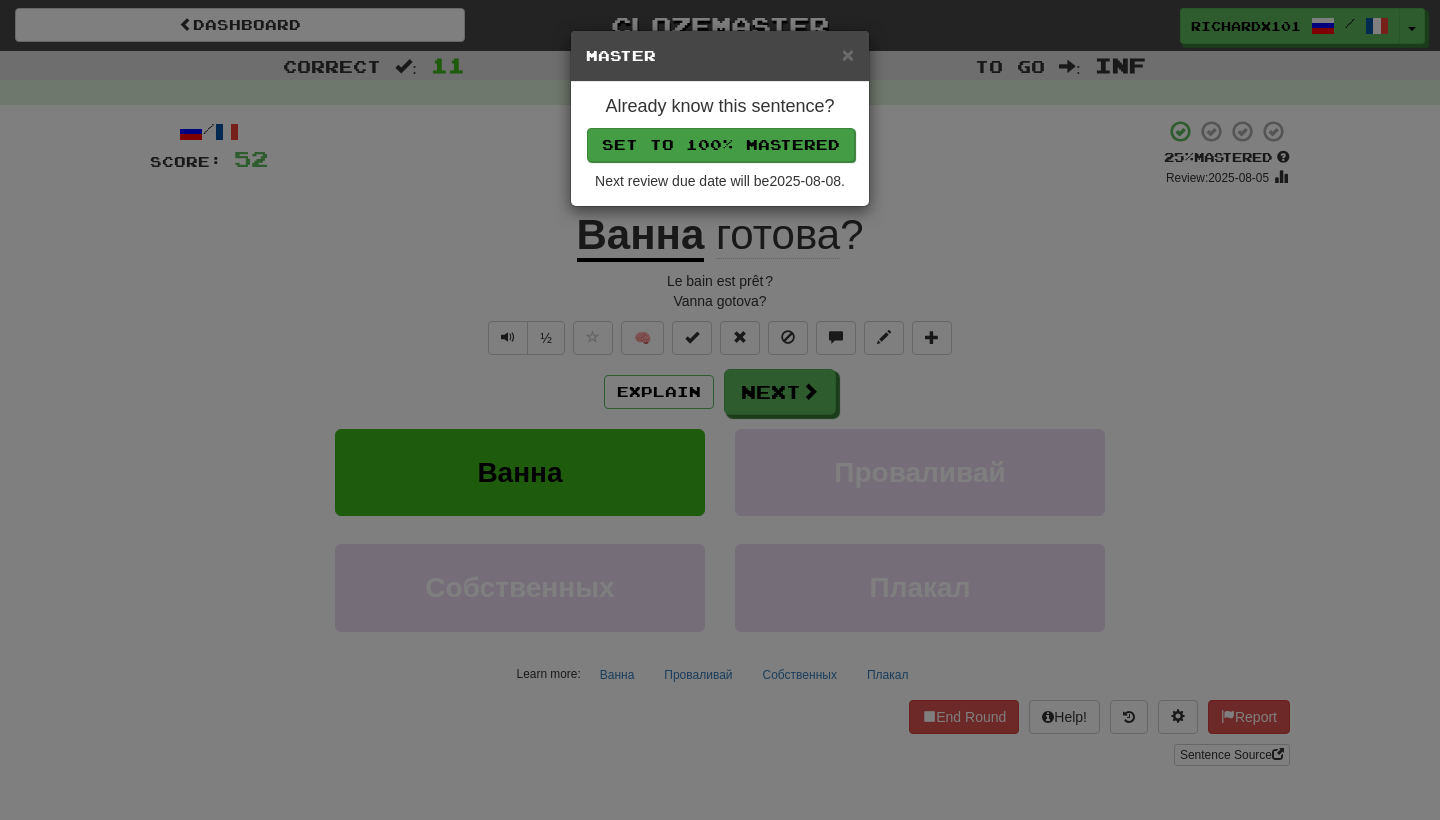 click on "Set to 100% Mastered" at bounding box center [721, 145] 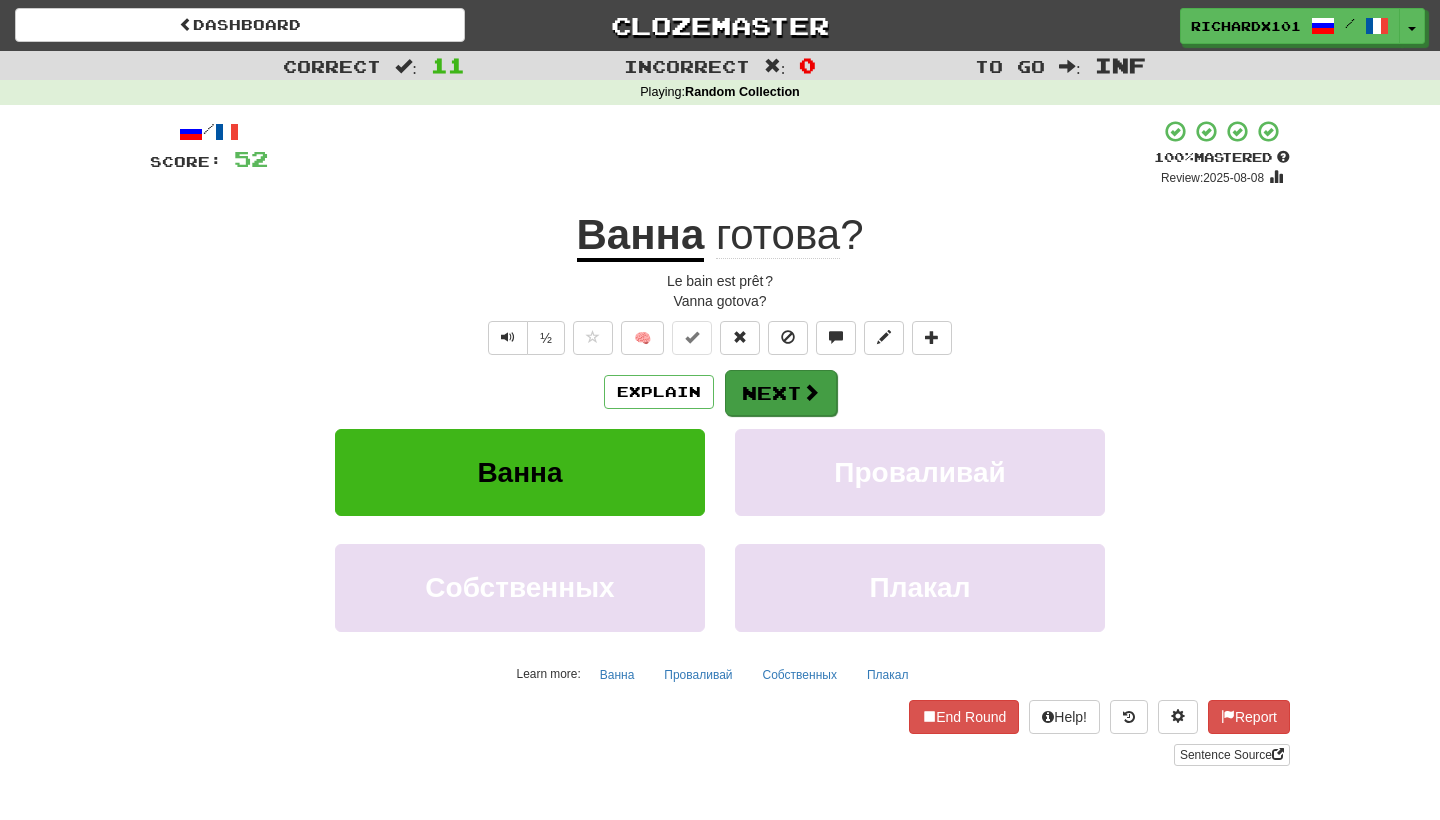 click on "Next" at bounding box center [781, 393] 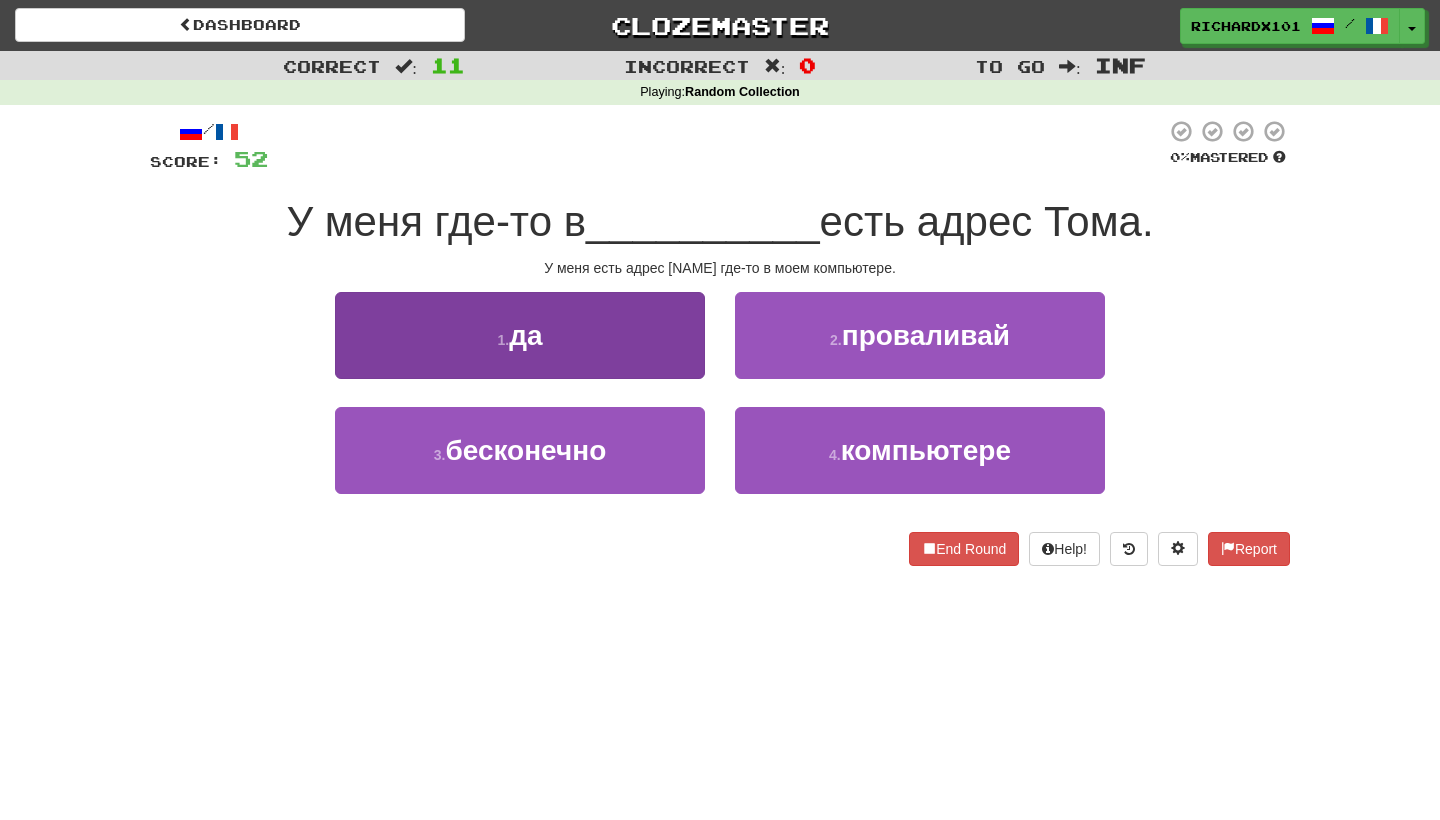 click on "1 .  да" at bounding box center [520, 335] 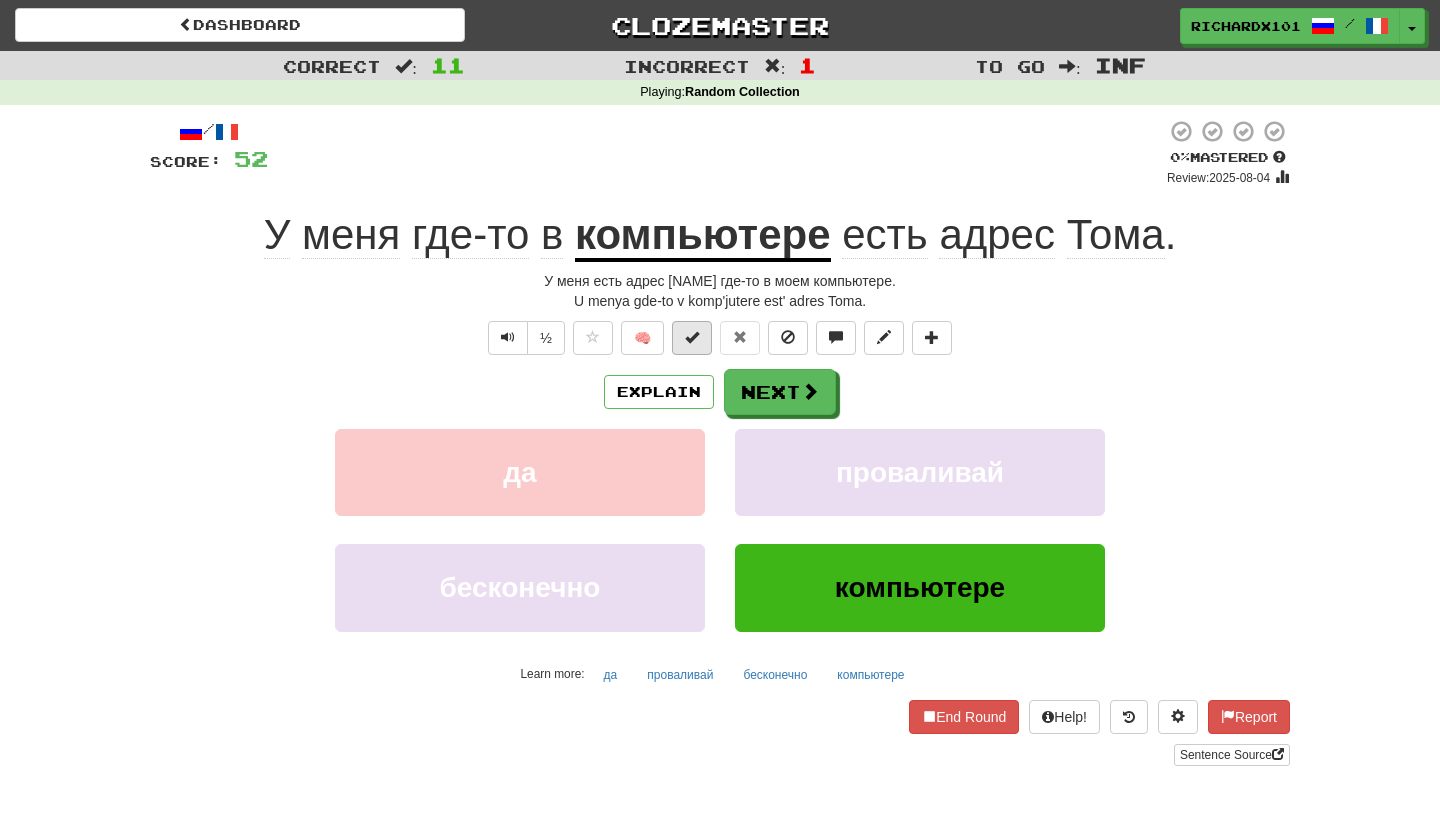 drag, startPoint x: 765, startPoint y: 380, endPoint x: 695, endPoint y: 342, distance: 79.64923 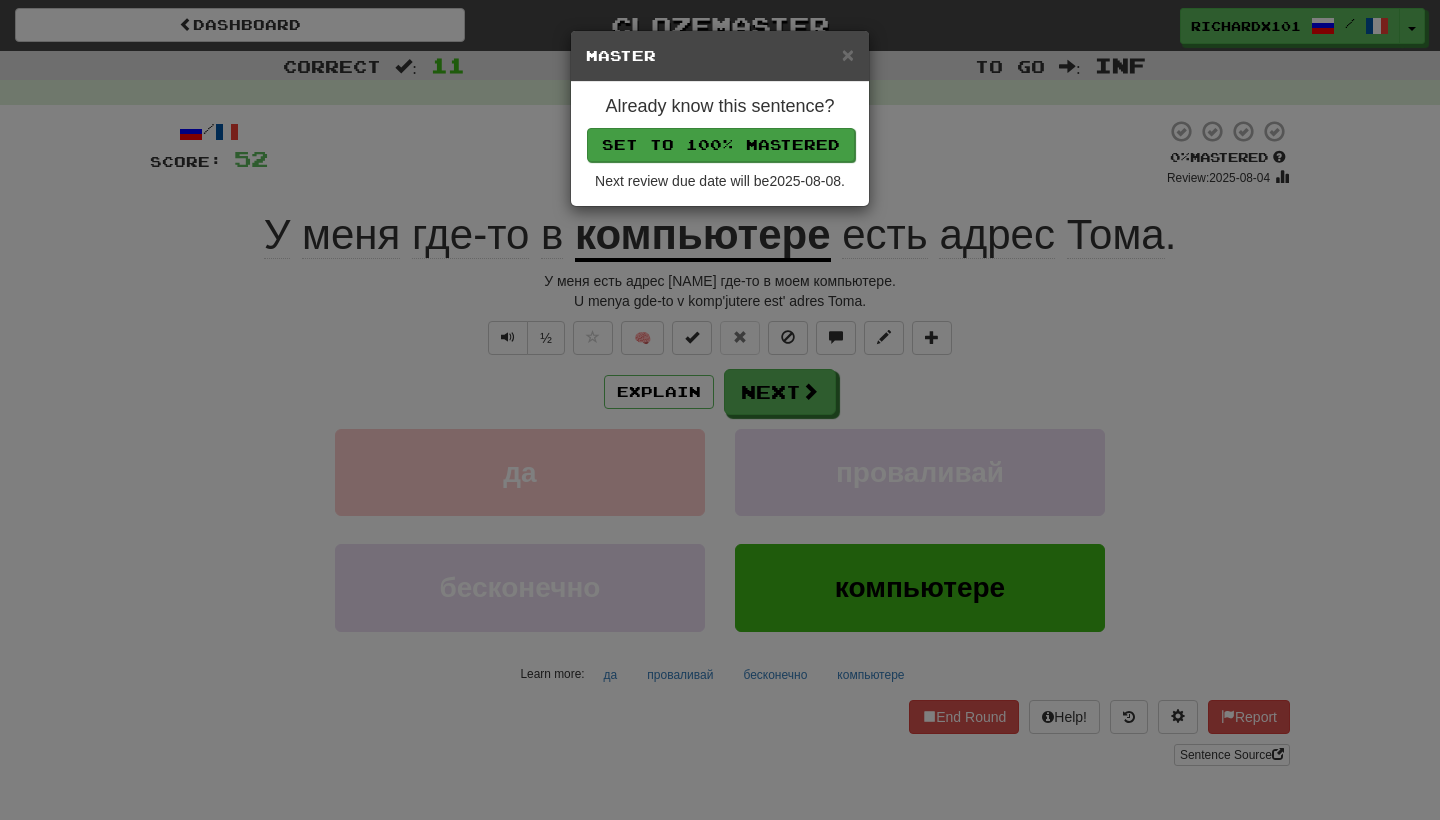 click on "Set to 100% Mastered" at bounding box center (721, 145) 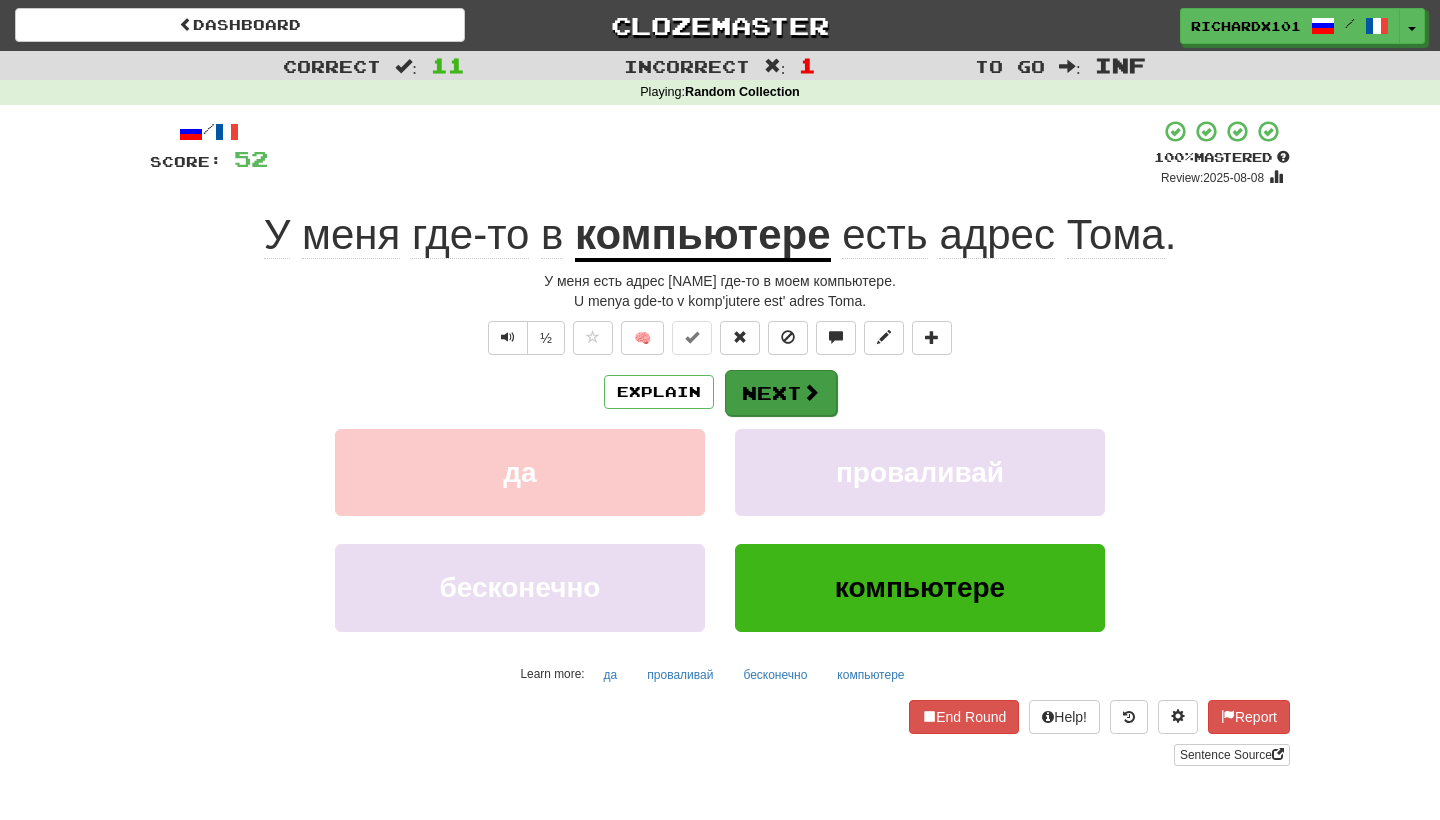 click at bounding box center (811, 392) 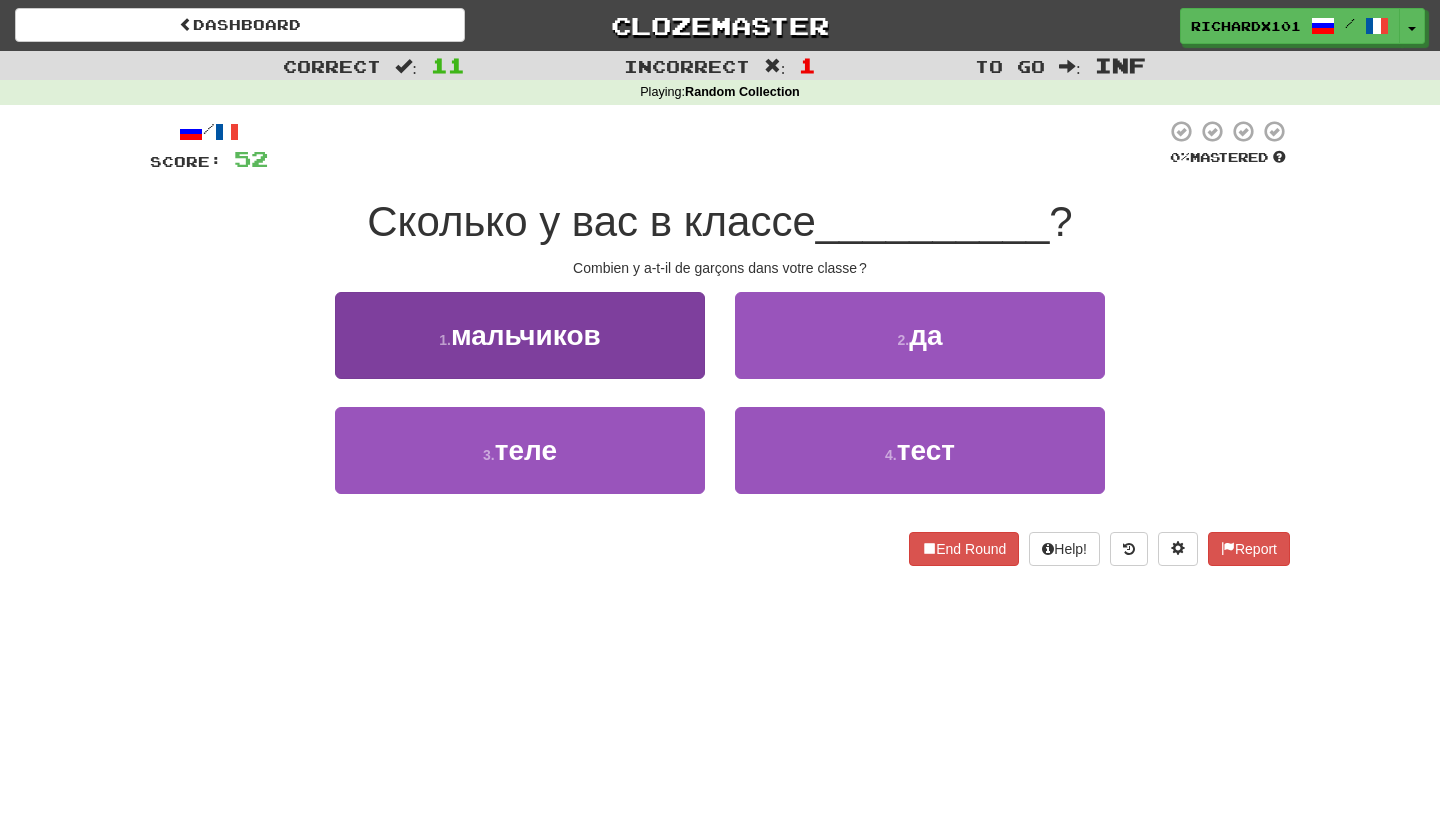 click on "1 .  мальчиков" at bounding box center (520, 335) 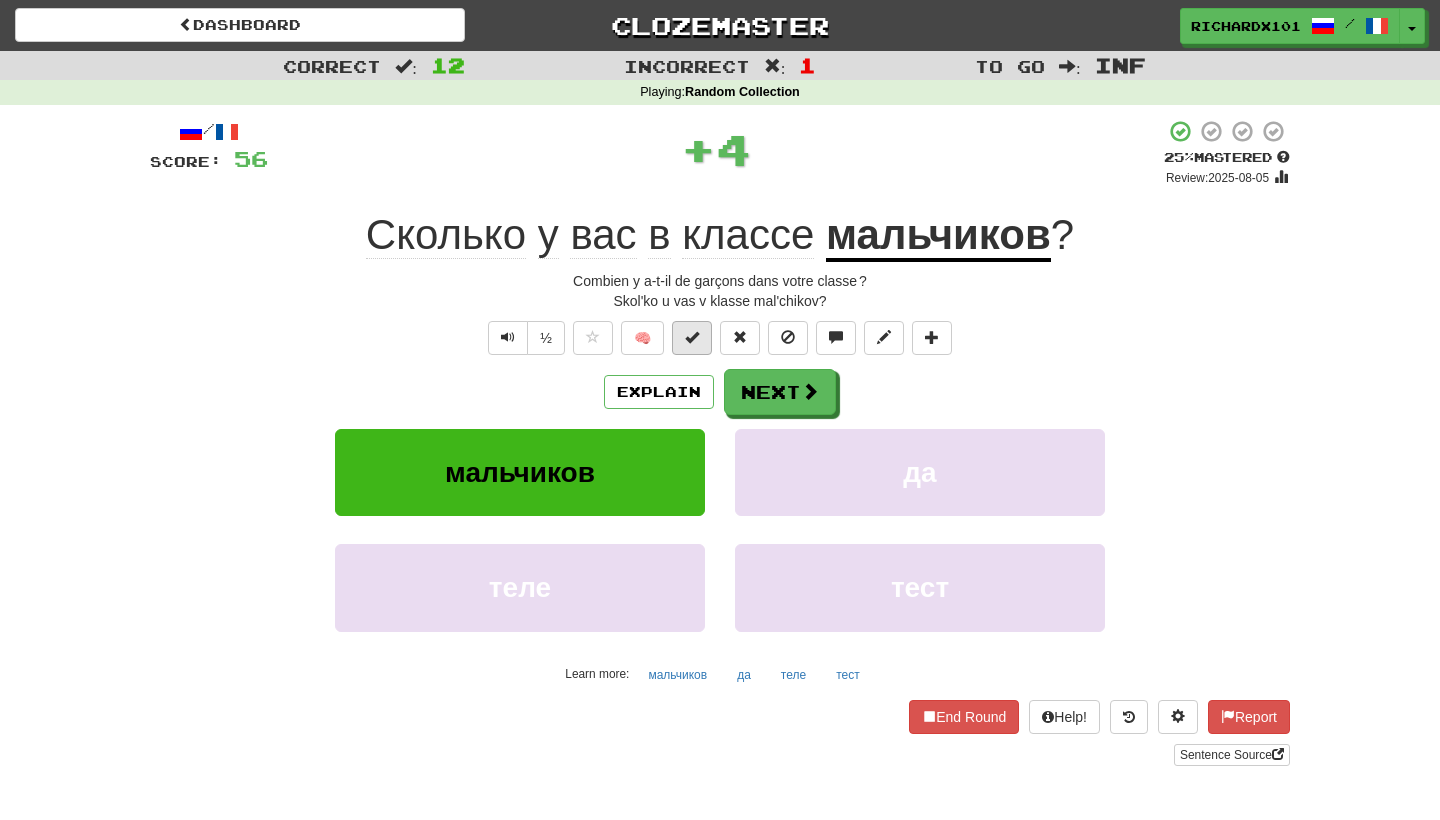 click at bounding box center [692, 337] 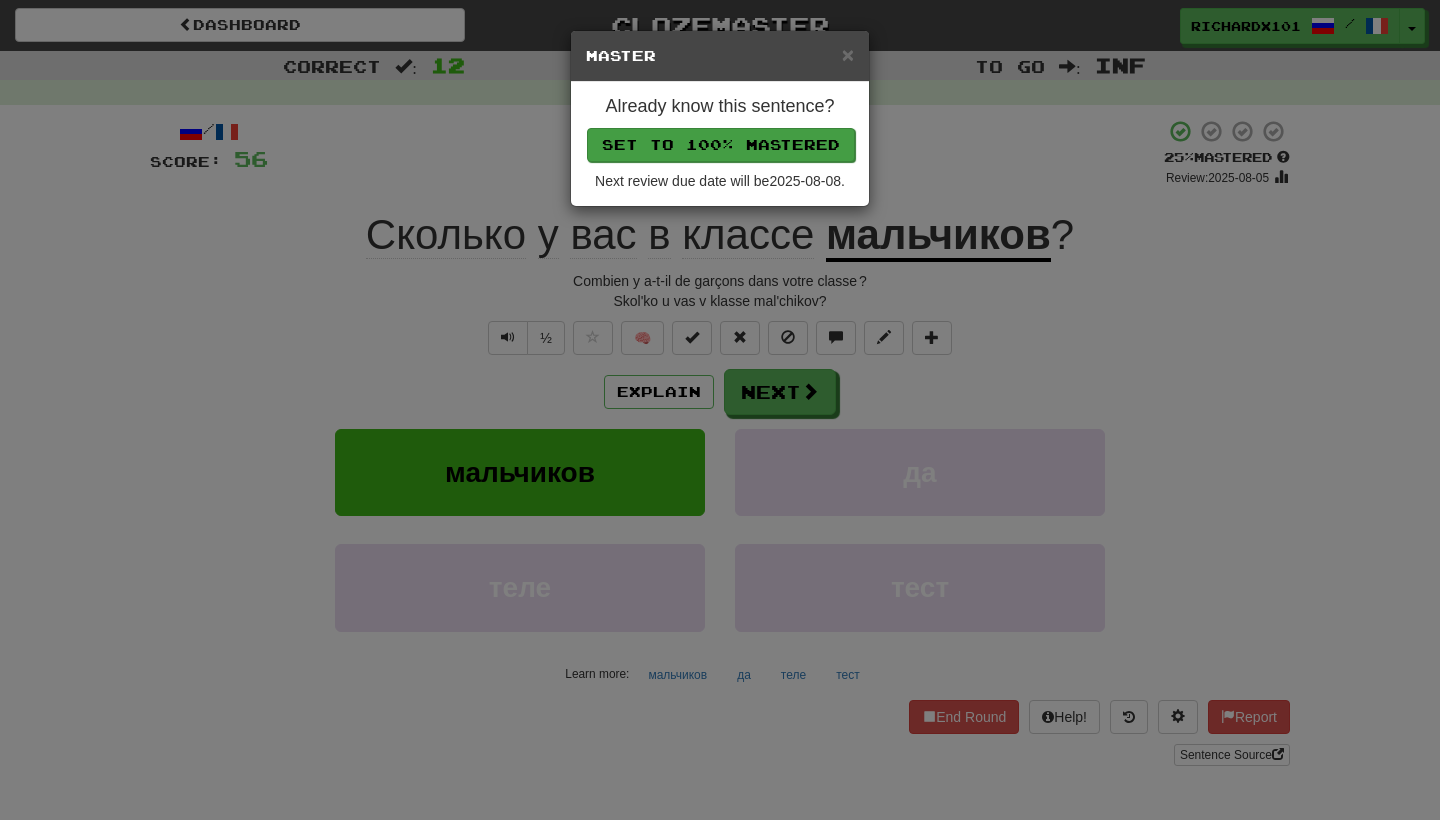 click on "Set to 100% Mastered" at bounding box center (721, 145) 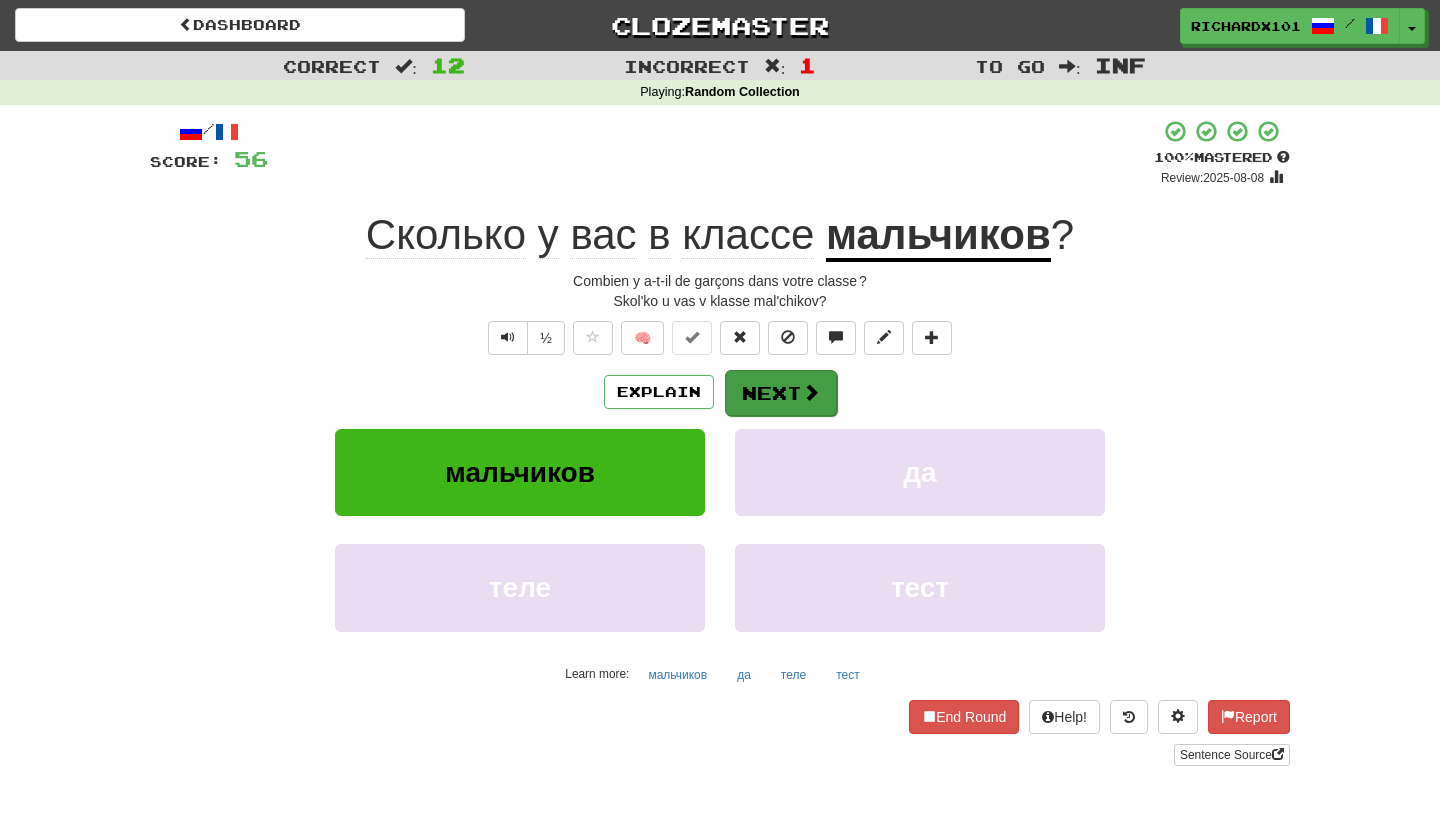 click on "Next" at bounding box center [781, 393] 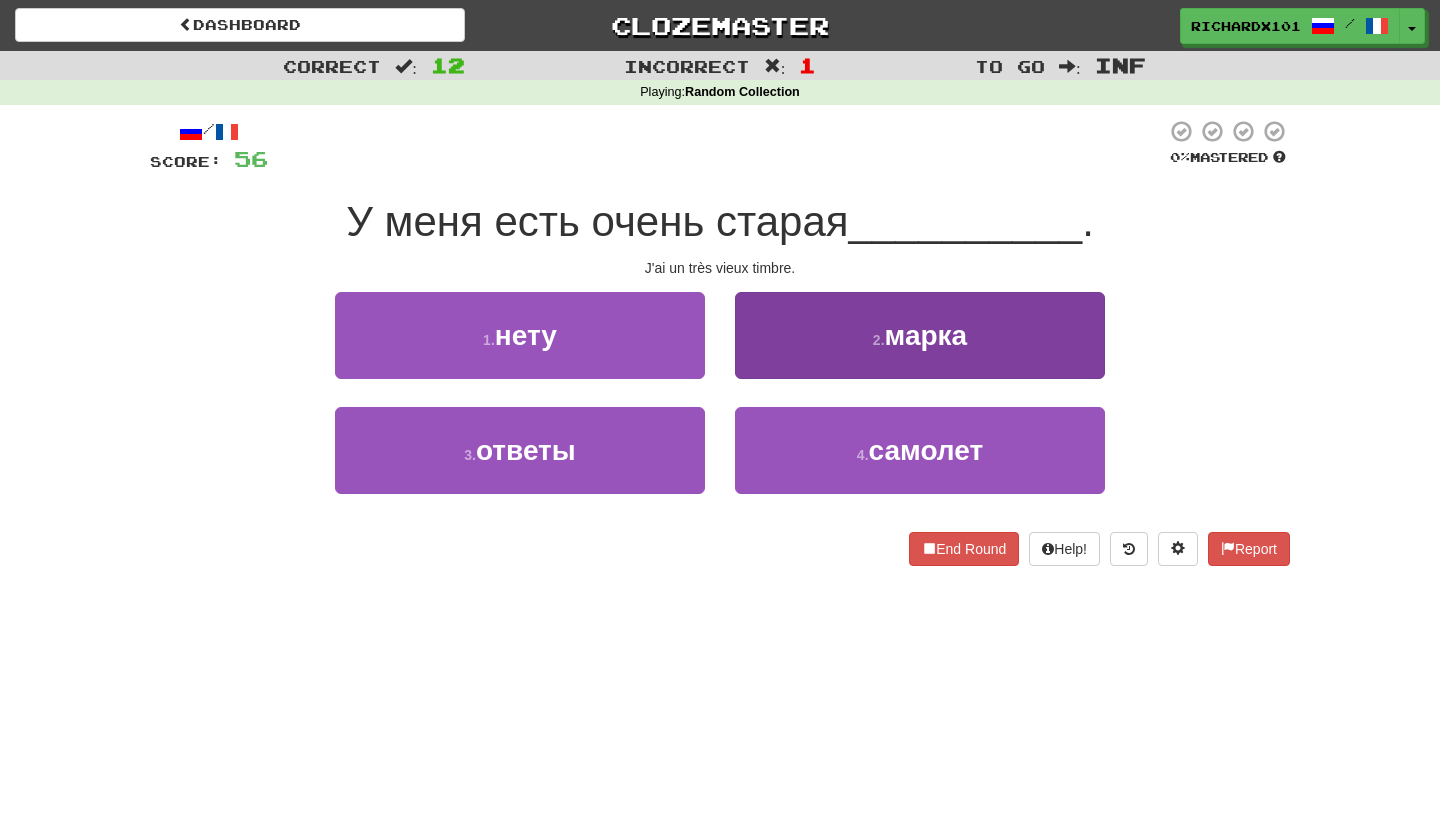 click on "2 .  марка" at bounding box center (920, 335) 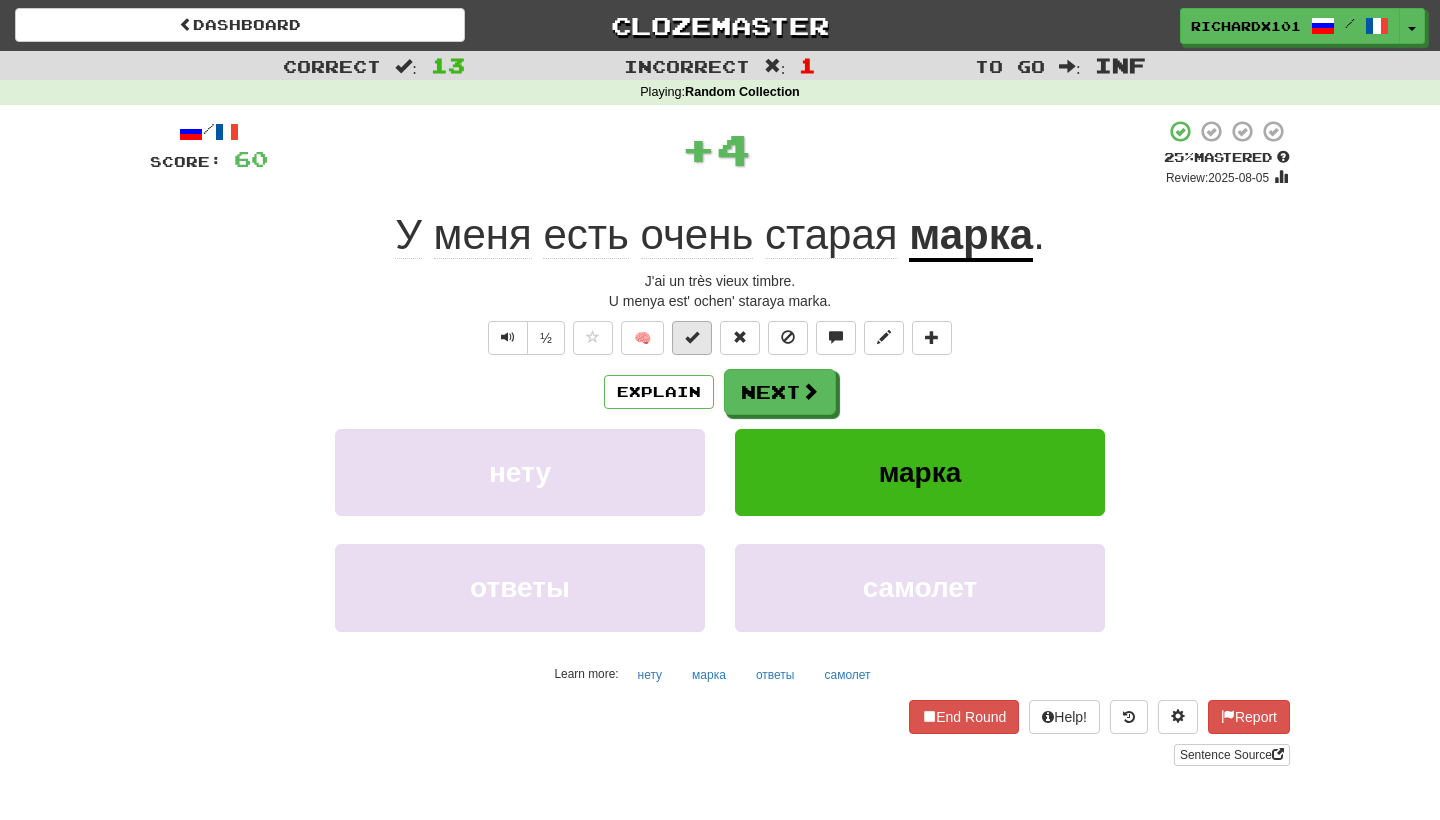 click at bounding box center [692, 338] 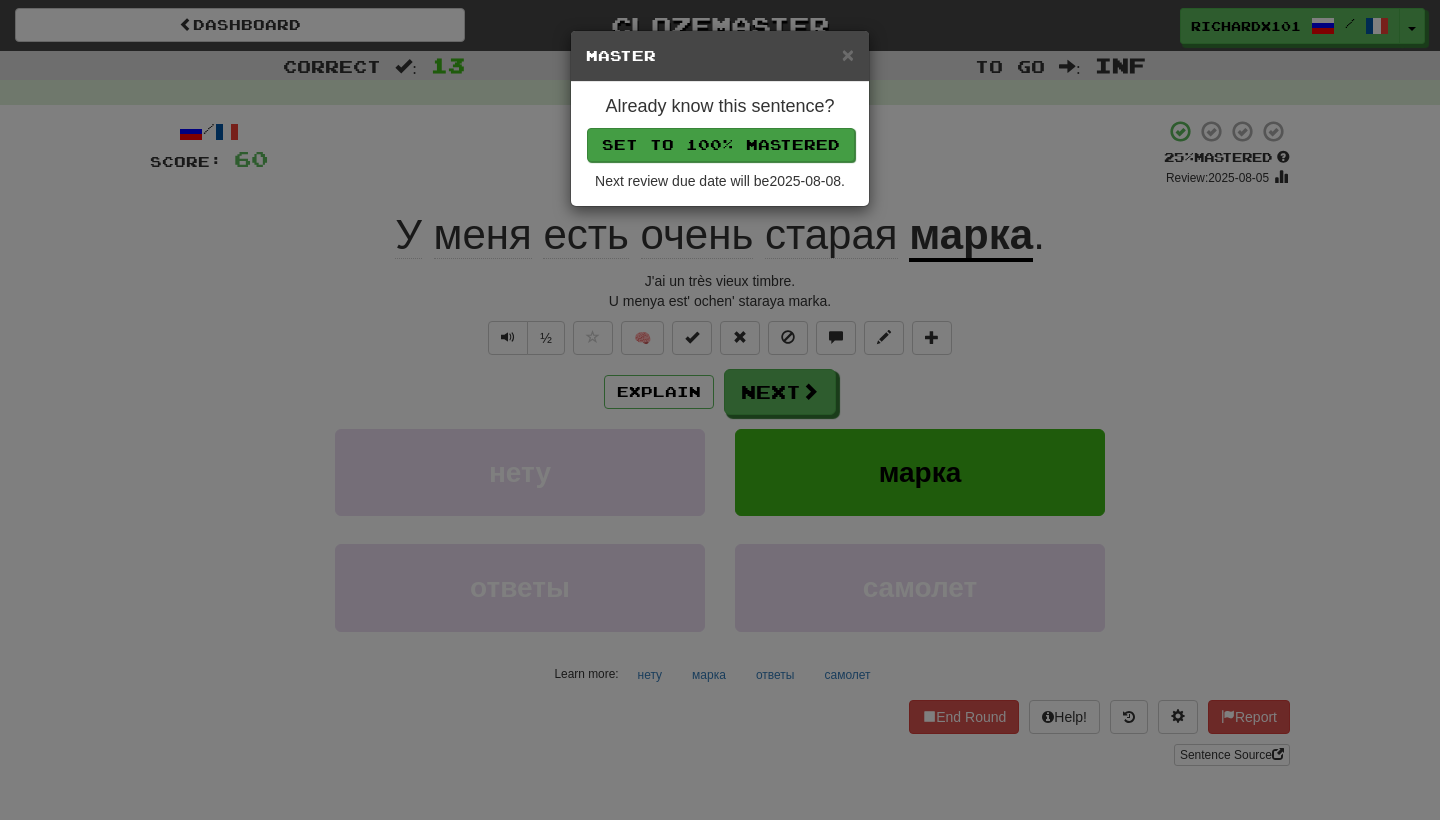 click on "Set to 100% Mastered" at bounding box center [721, 145] 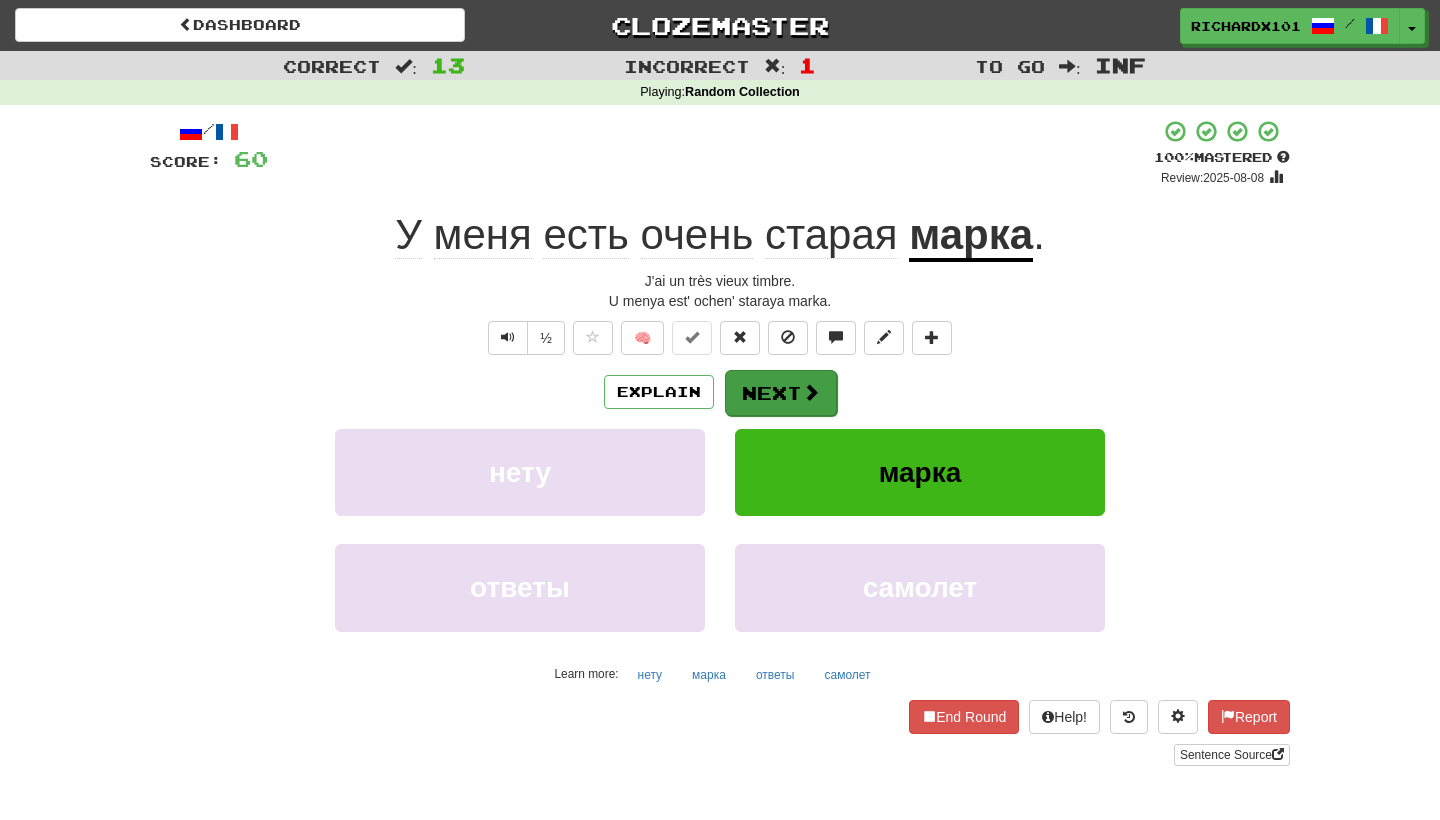 click on "Next" at bounding box center [781, 393] 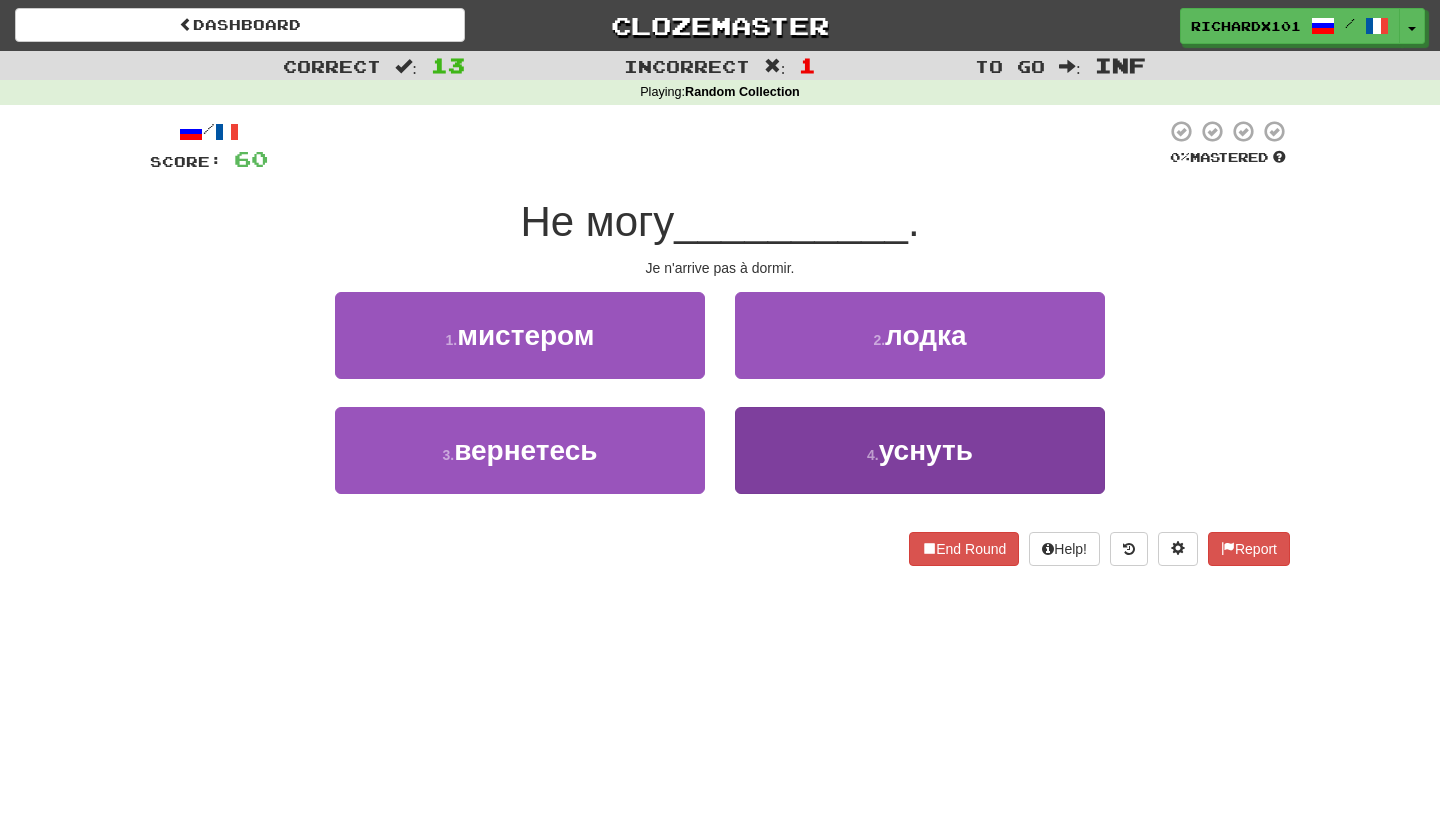 click on "4 .  уснуть" at bounding box center (920, 450) 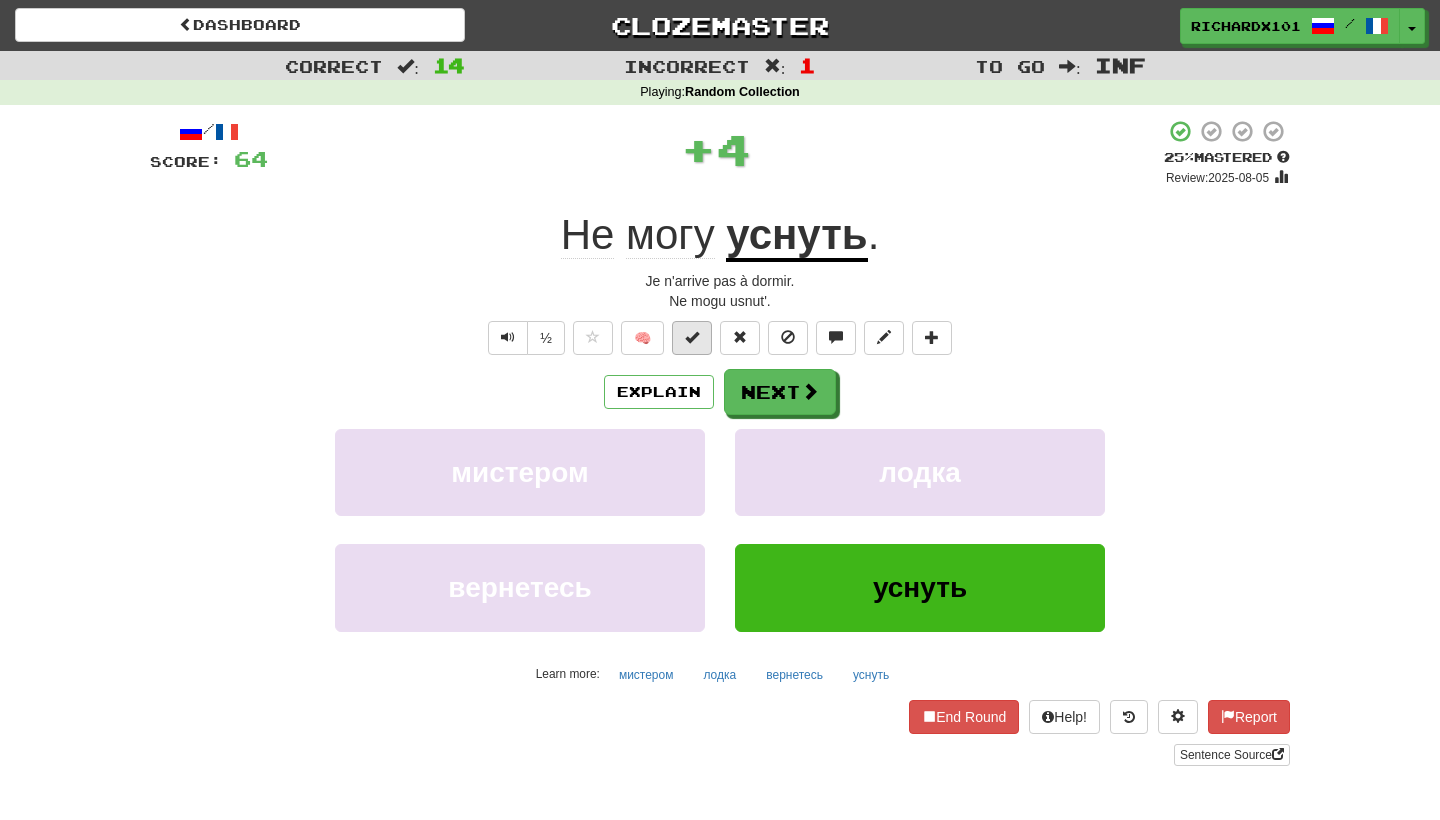 click at bounding box center (692, 338) 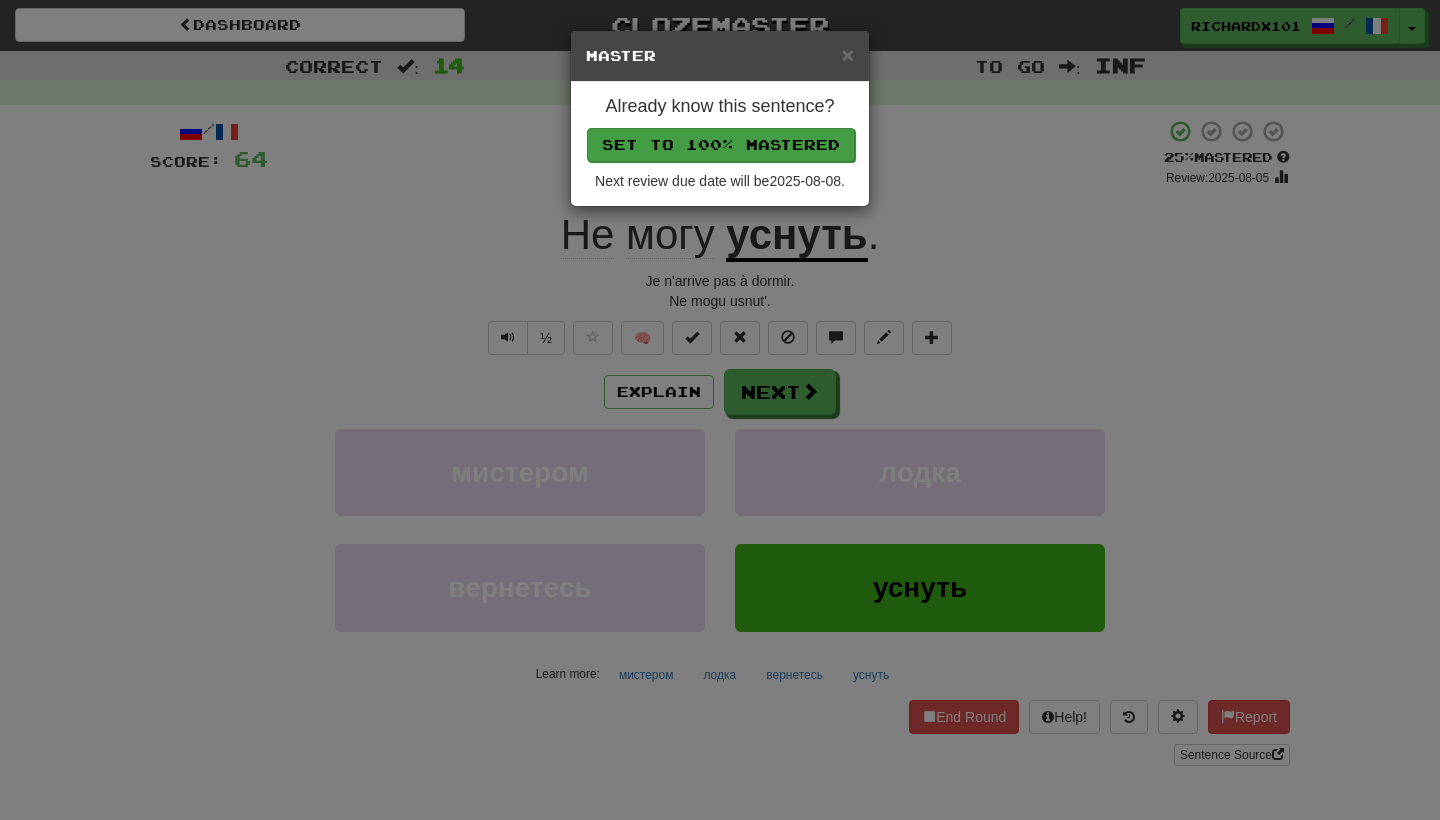 click on "Set to 100% Mastered" at bounding box center (721, 145) 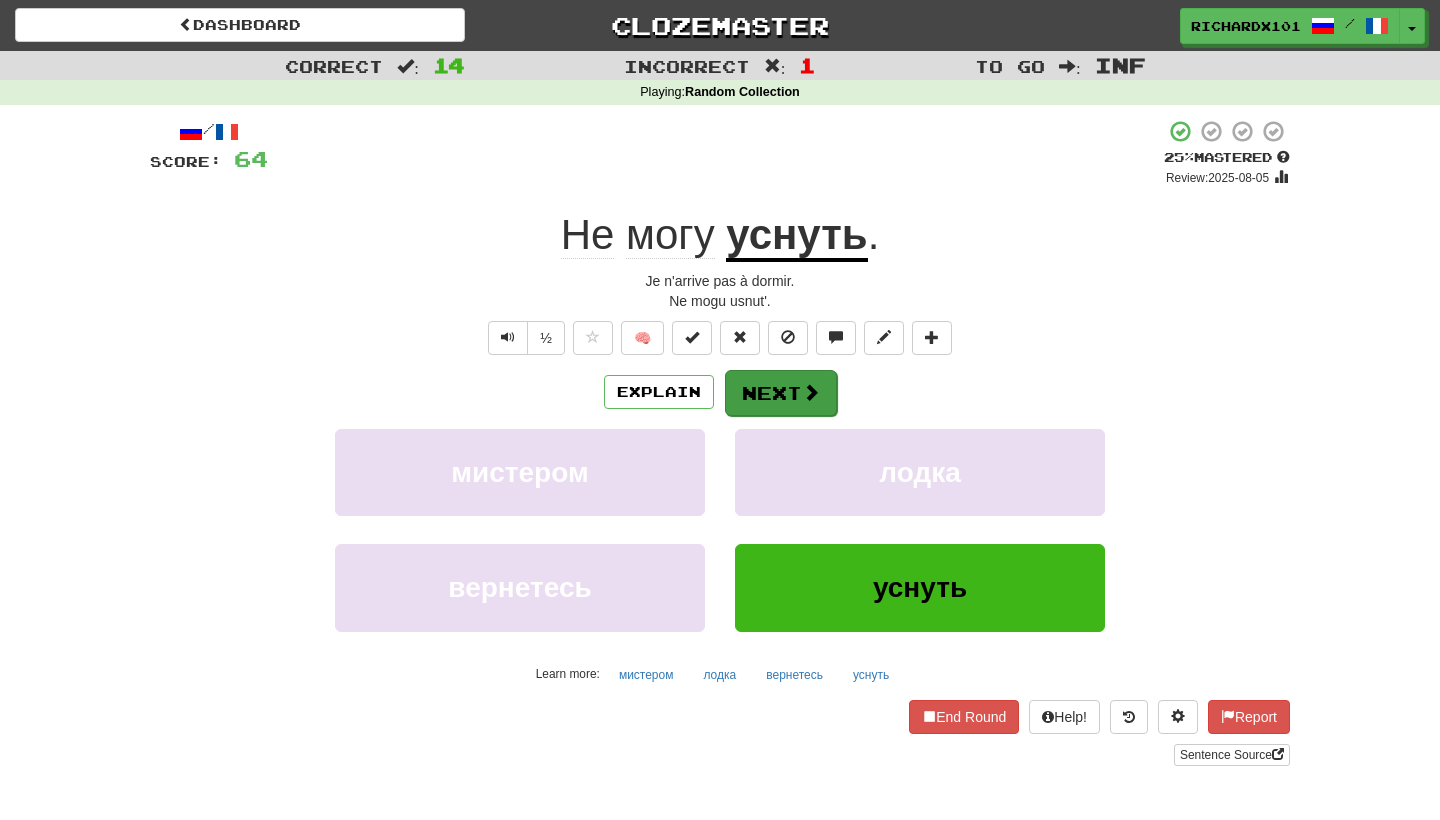 click on "Next" at bounding box center (781, 393) 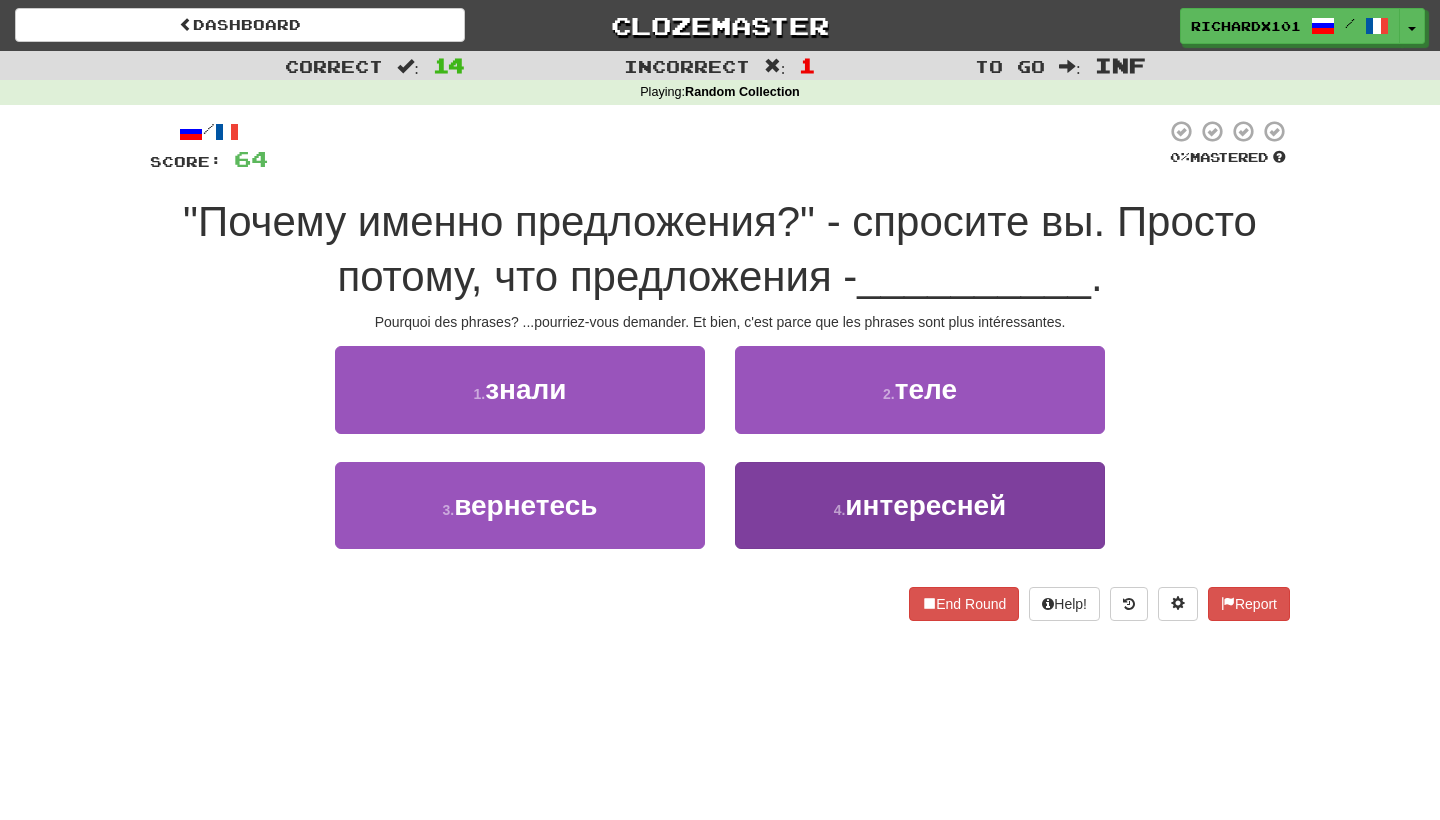 click on "4 .  интересней" at bounding box center [920, 505] 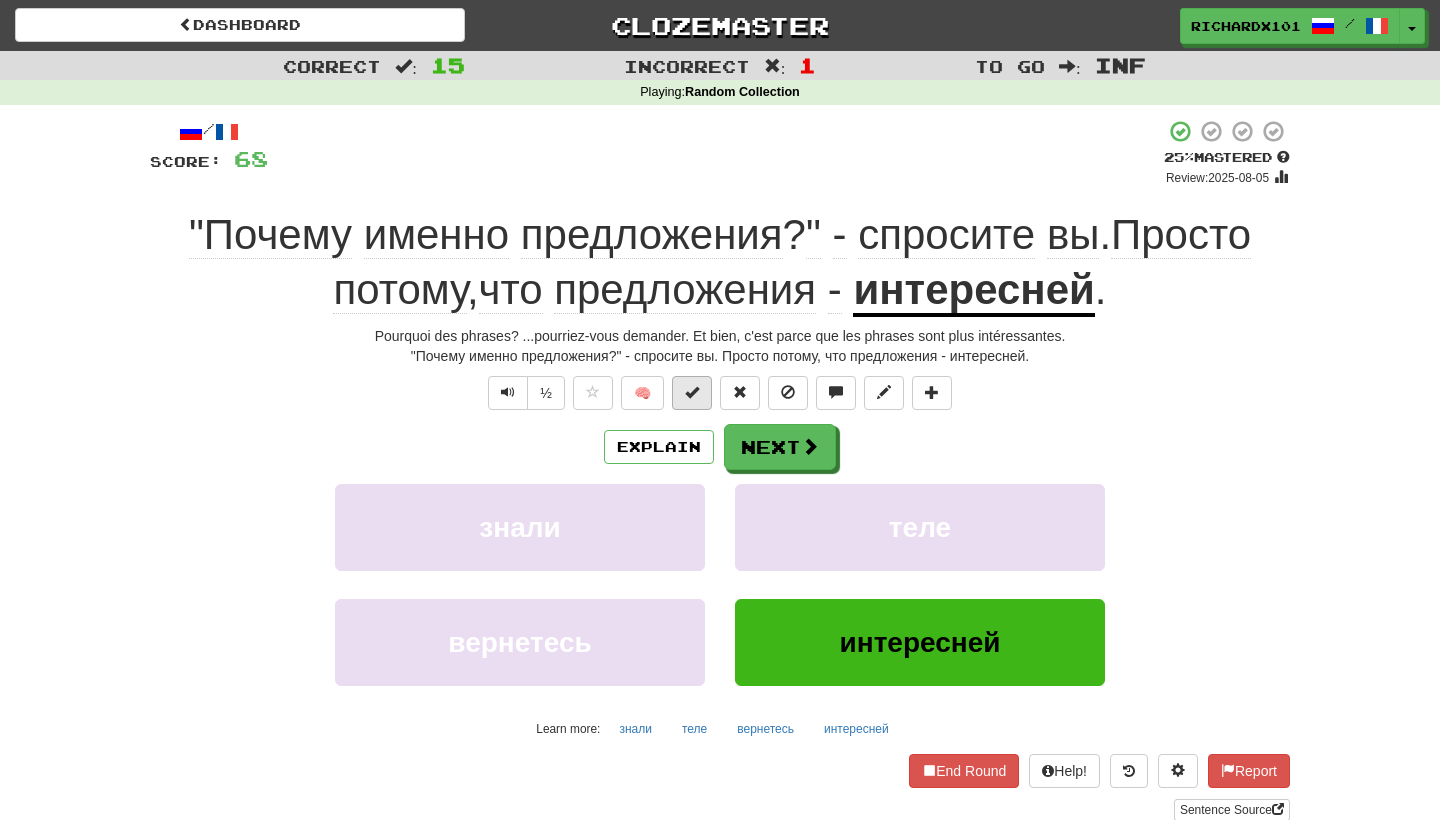 click at bounding box center [692, 393] 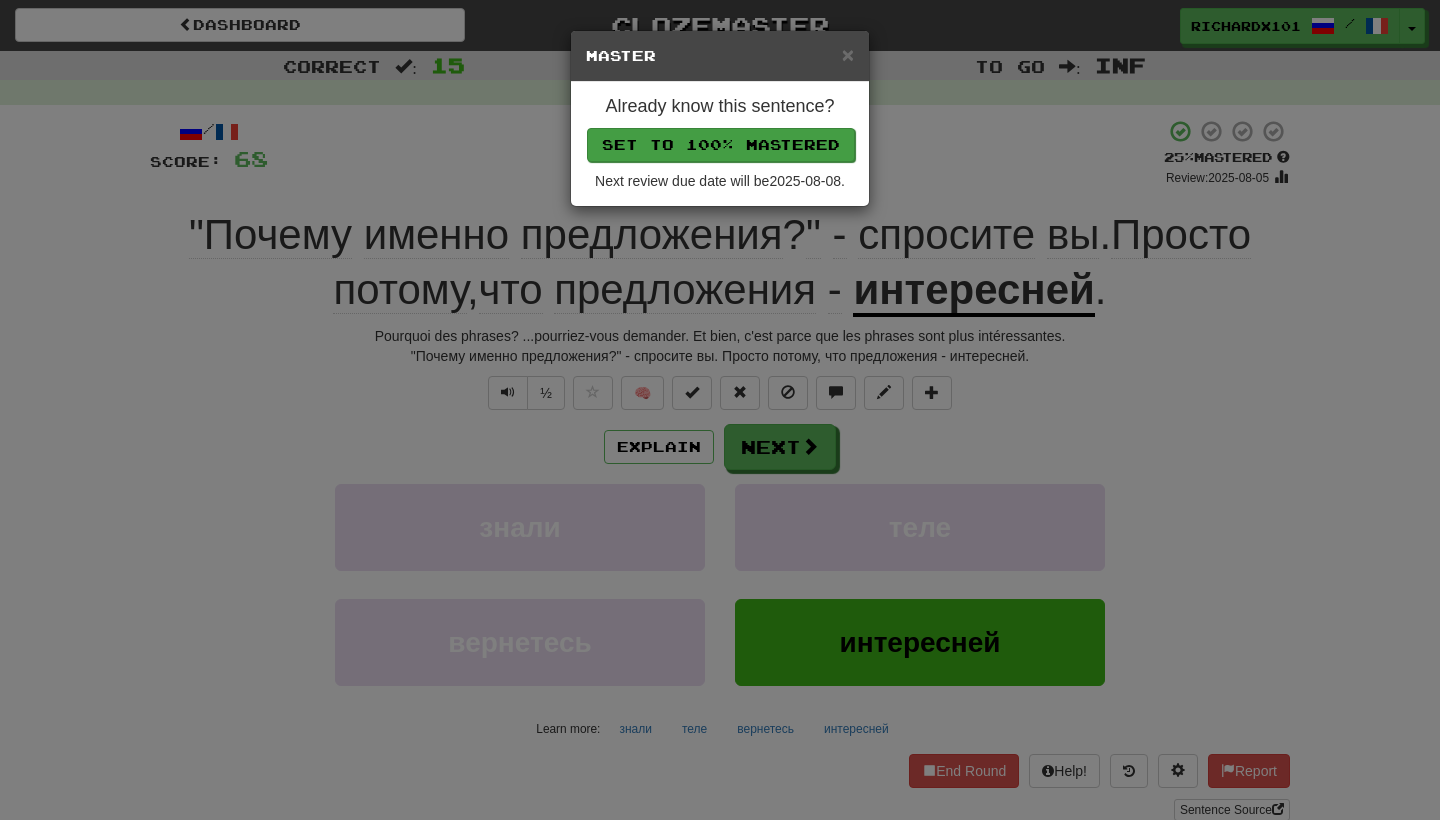 click on "Set to 100% Mastered" at bounding box center [721, 145] 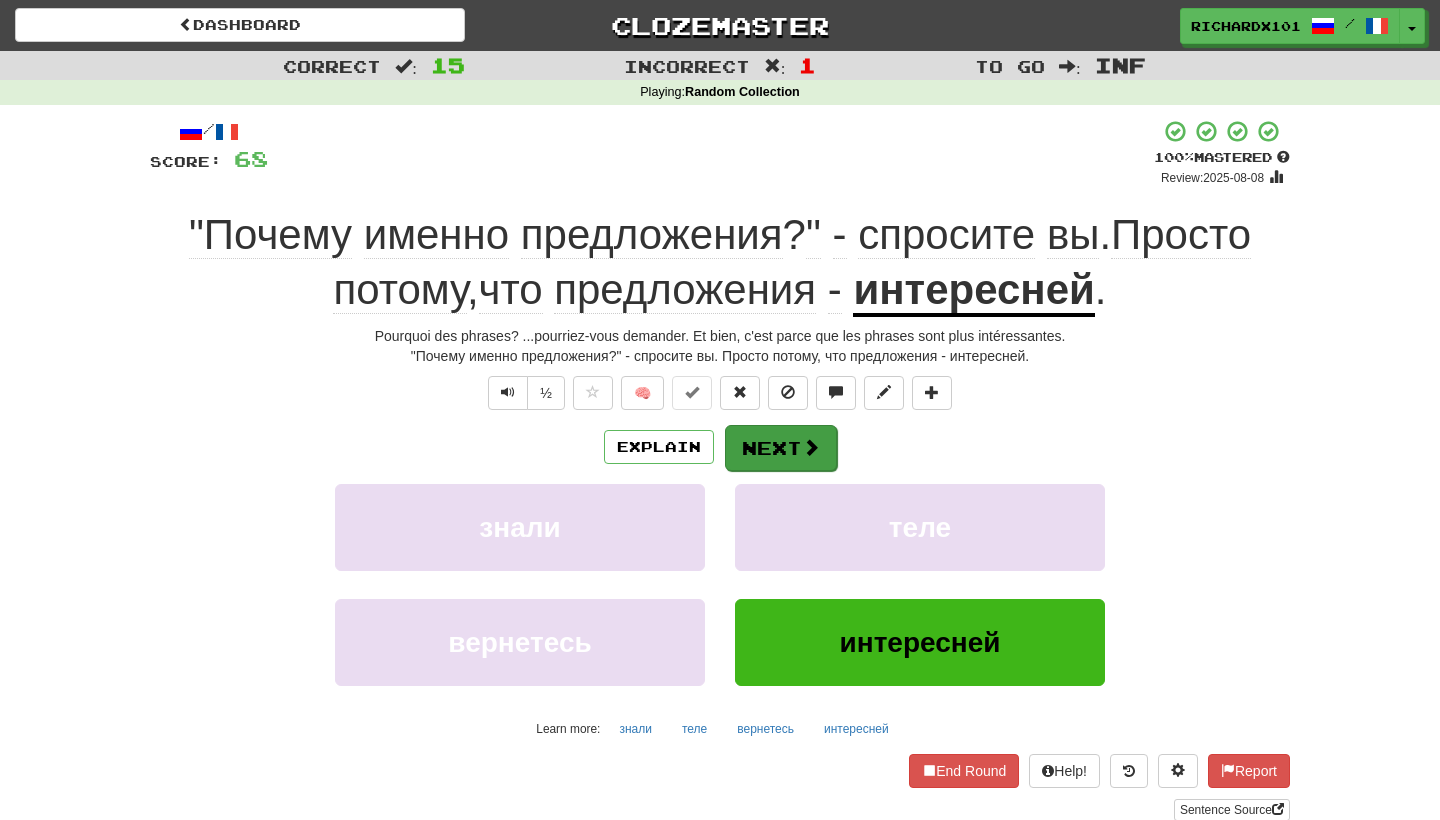 click on "Next" at bounding box center [781, 448] 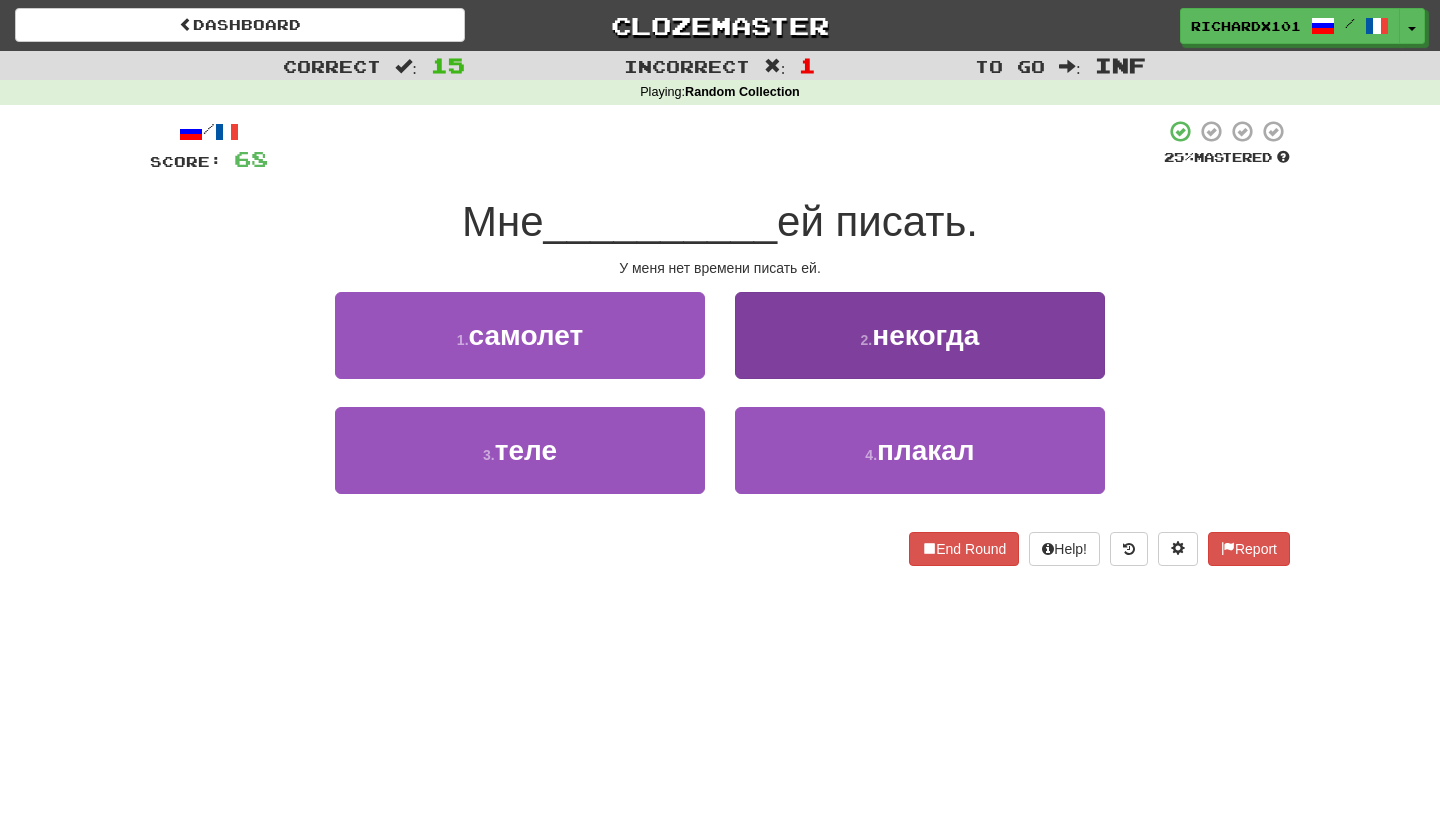 click on "2 .  некогда" at bounding box center [920, 335] 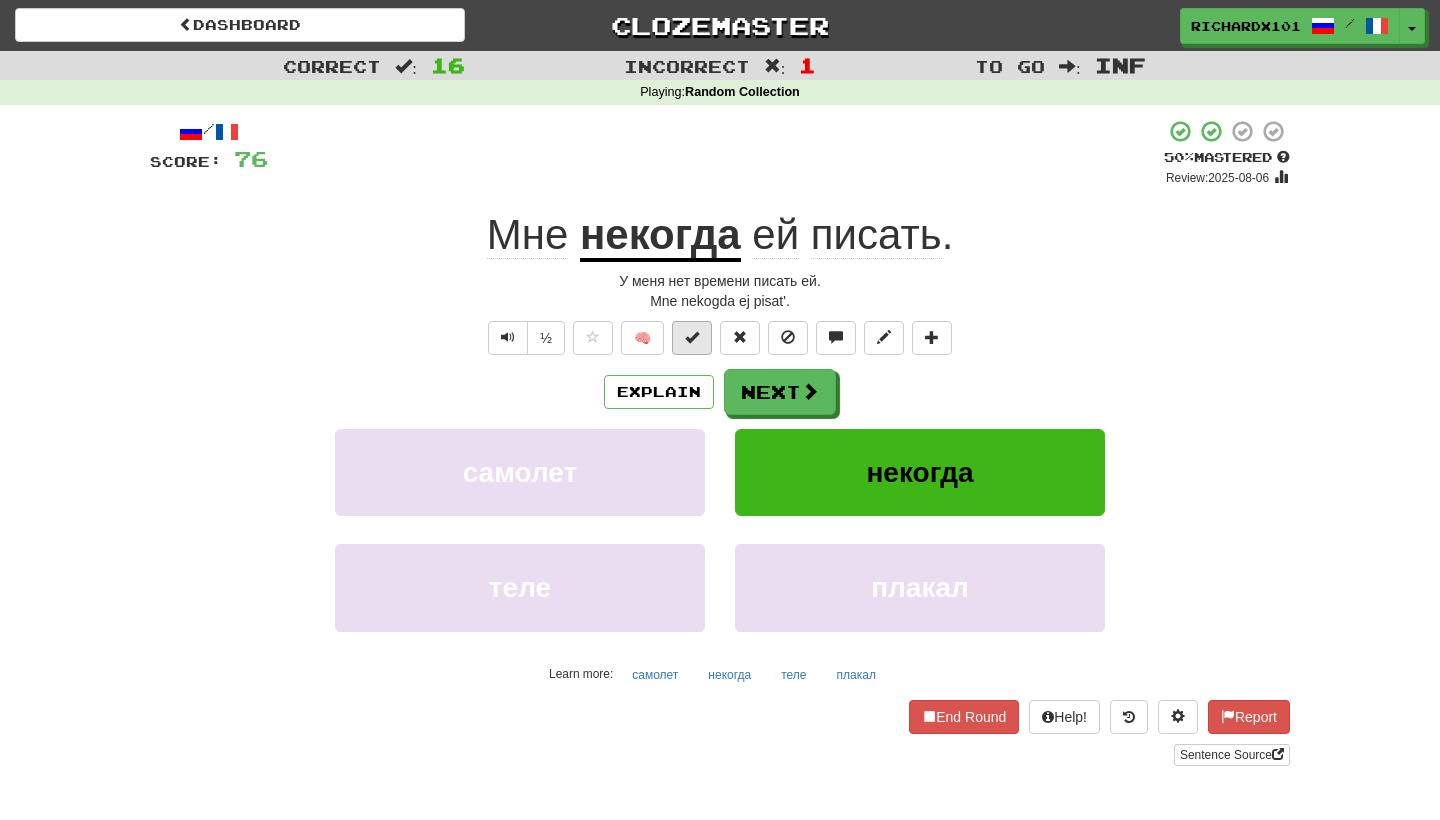 click at bounding box center (692, 337) 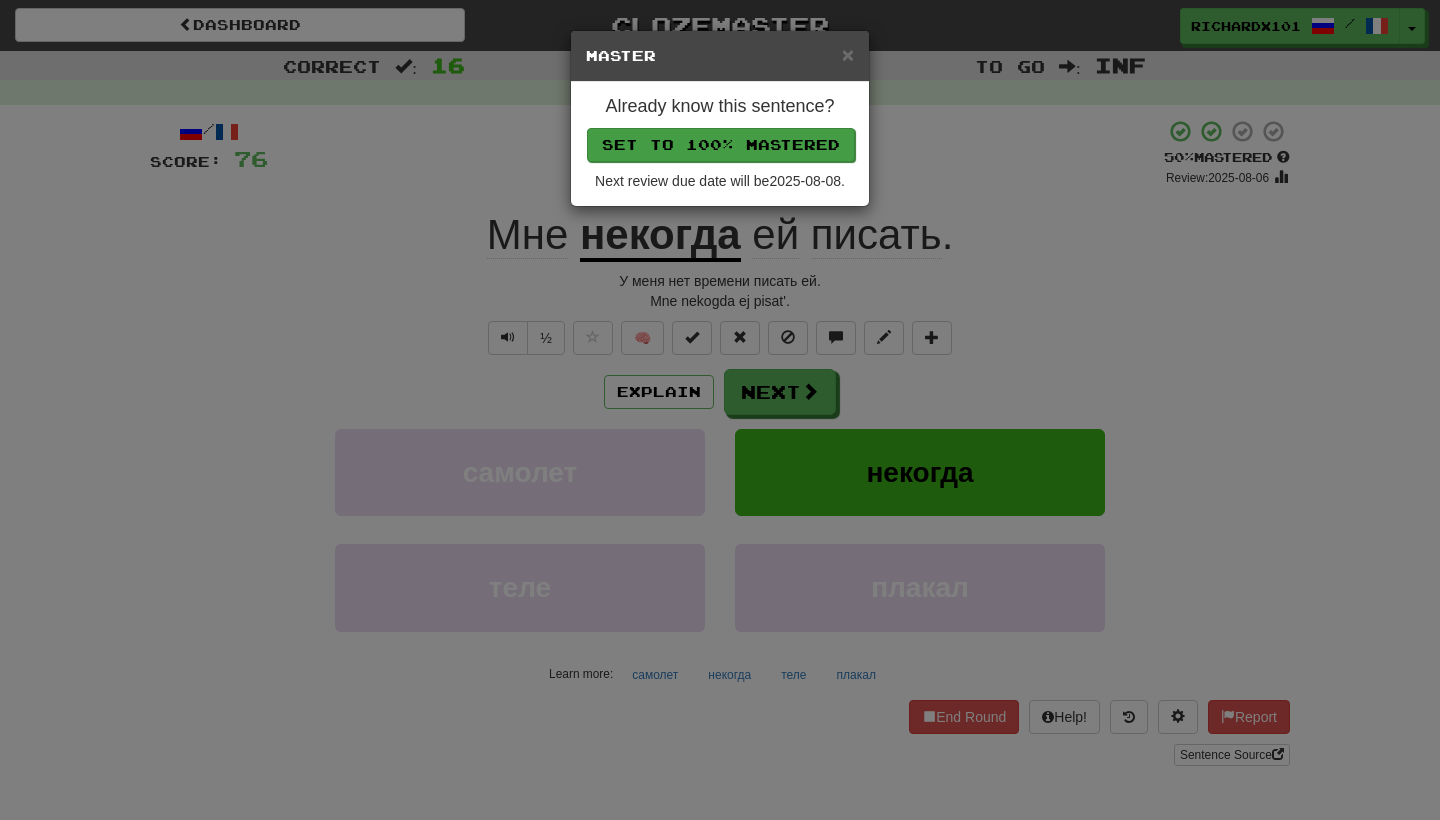 click on "Set to 100% Mastered" at bounding box center [721, 145] 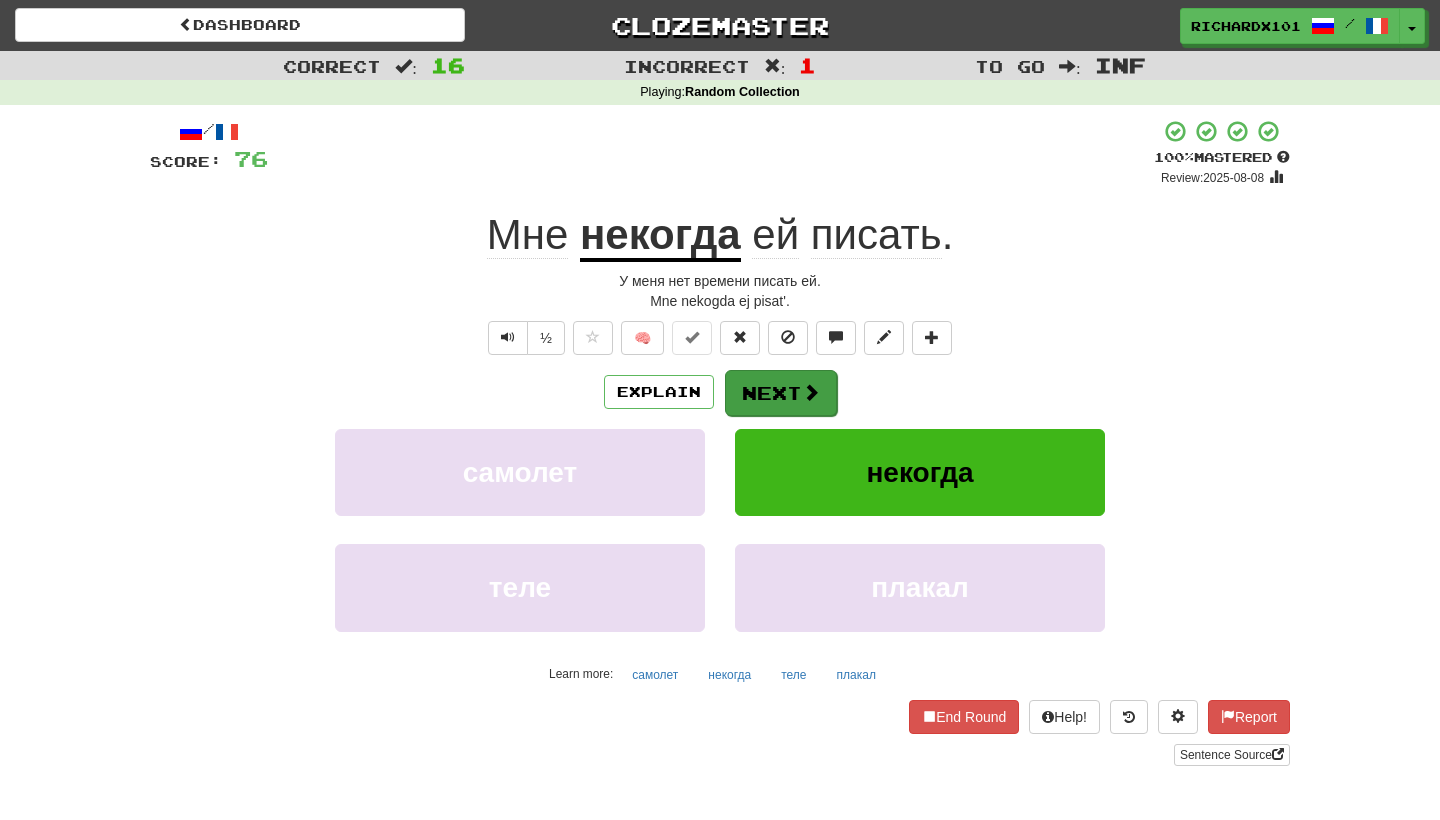 click on "Next" at bounding box center (781, 393) 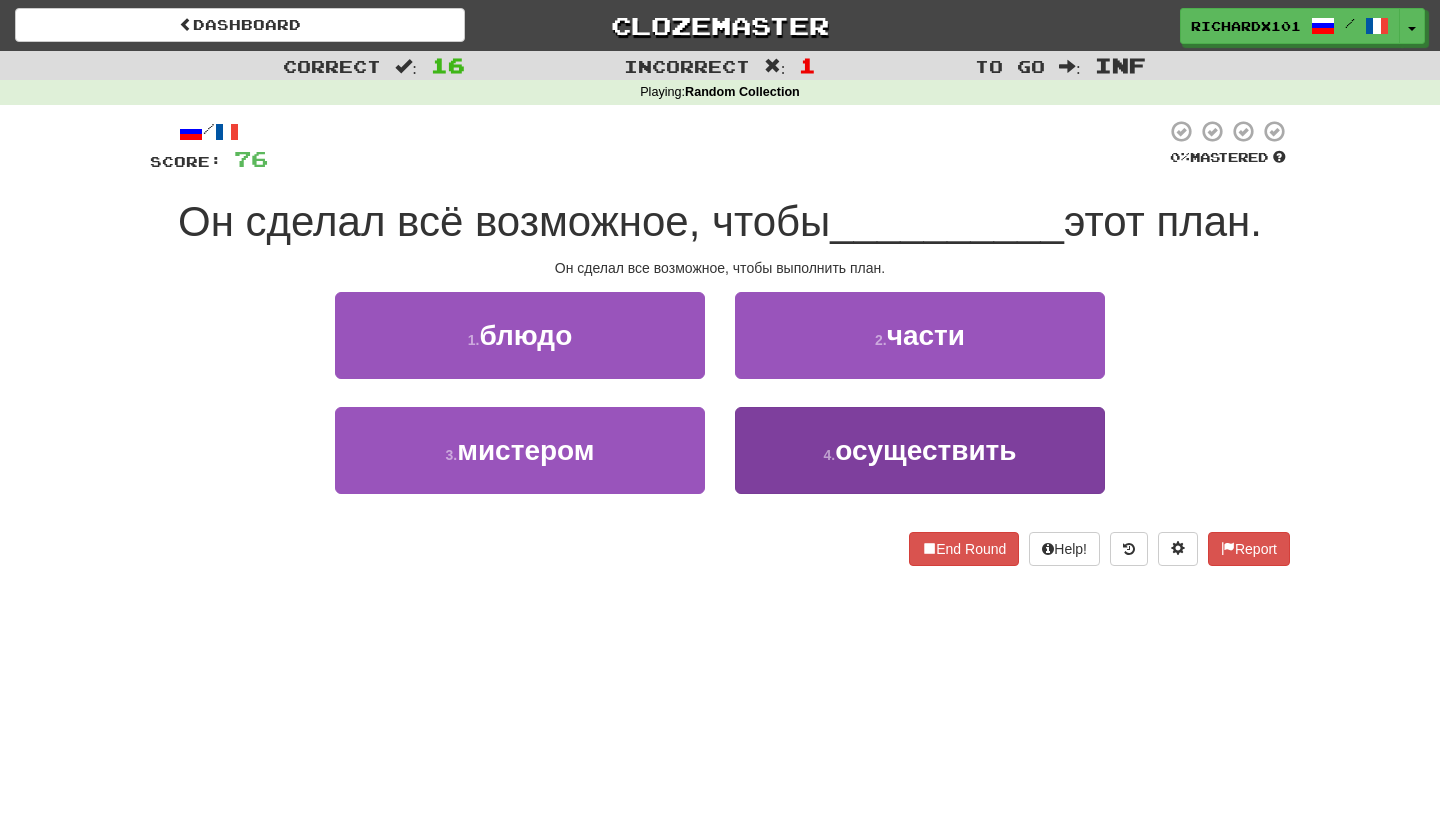click on "4 .  осуществить" at bounding box center (920, 450) 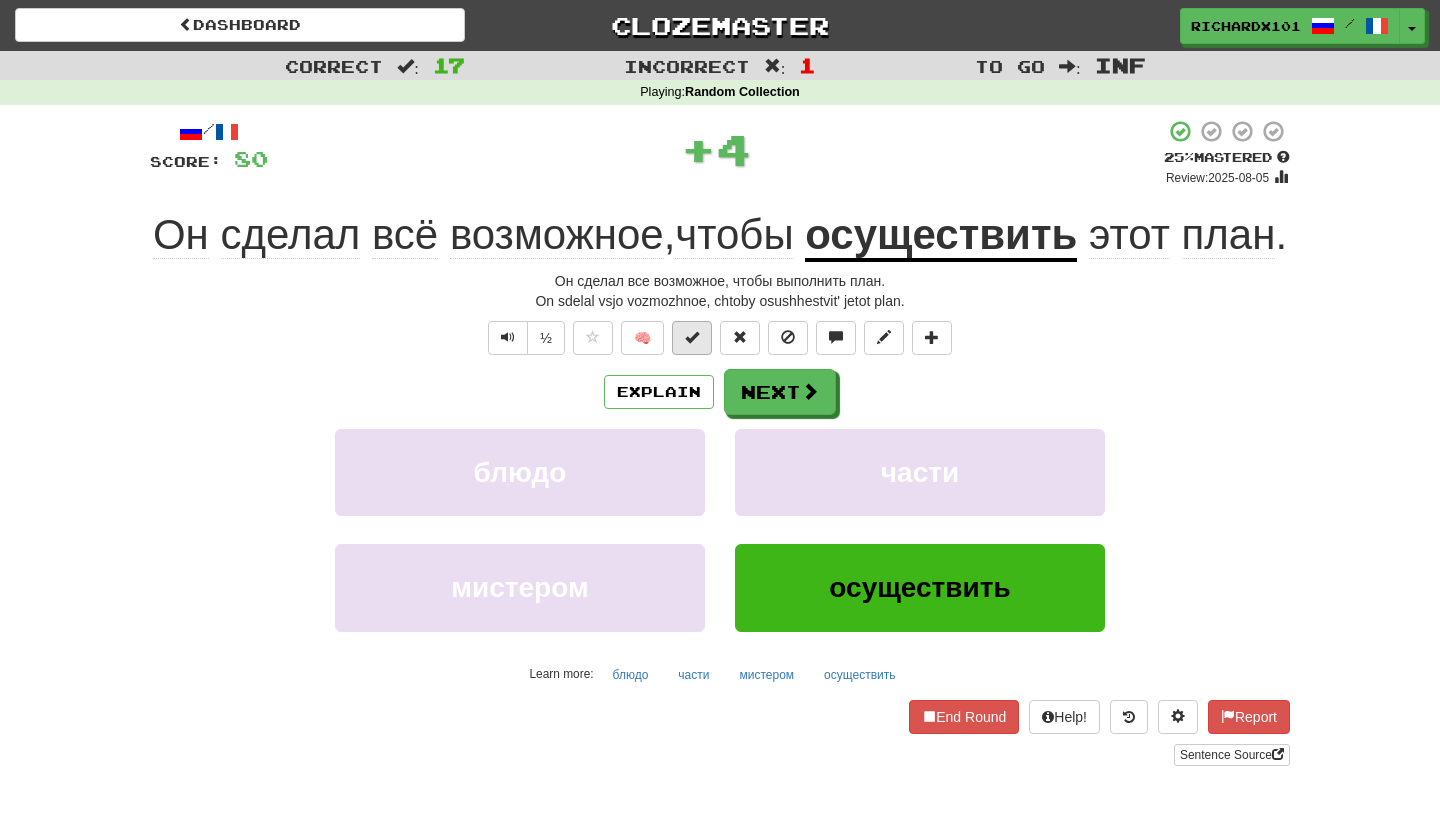 click at bounding box center [692, 338] 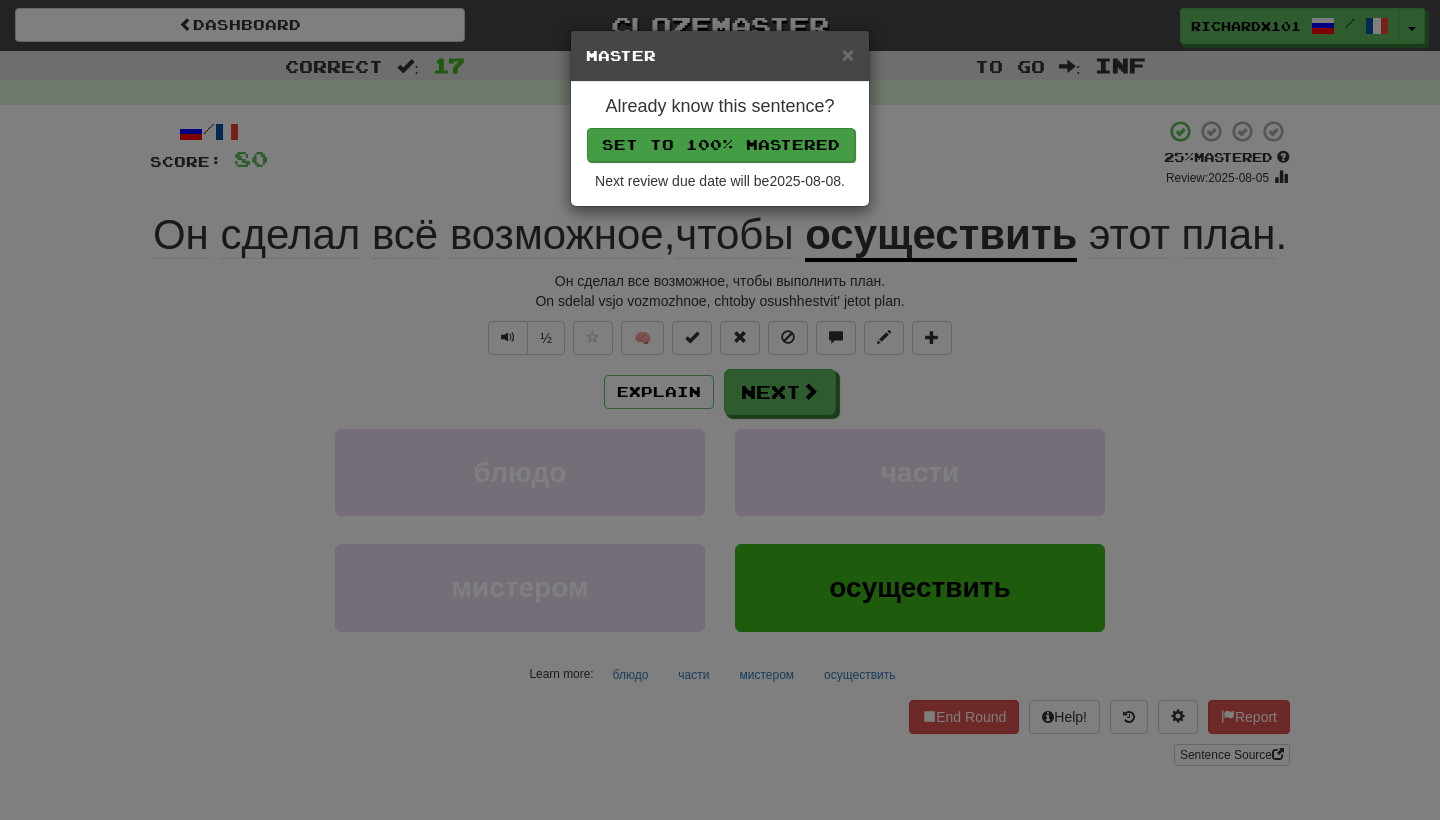 click on "Set to 100% Mastered" at bounding box center [721, 145] 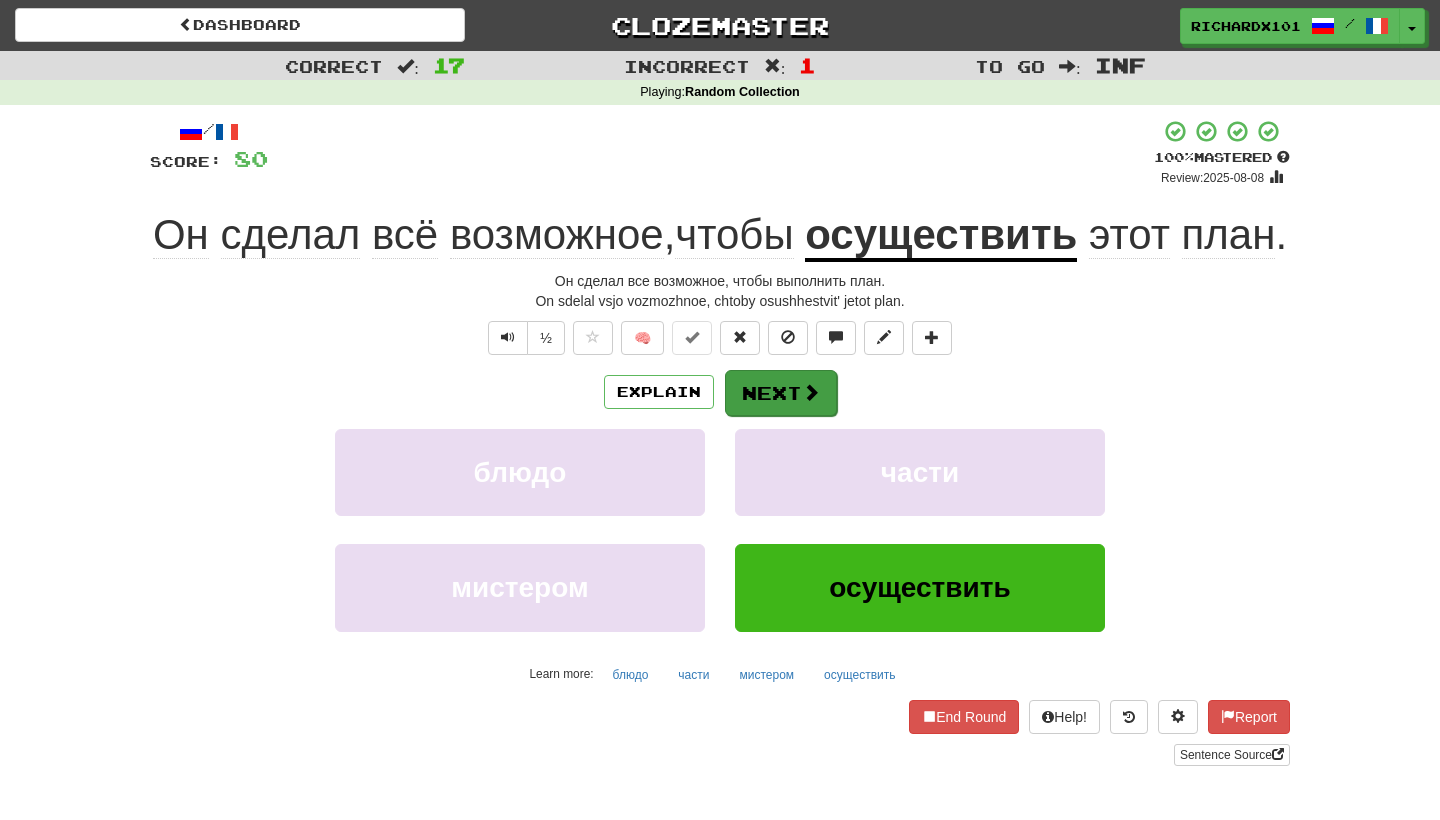 click on "Next" at bounding box center (781, 393) 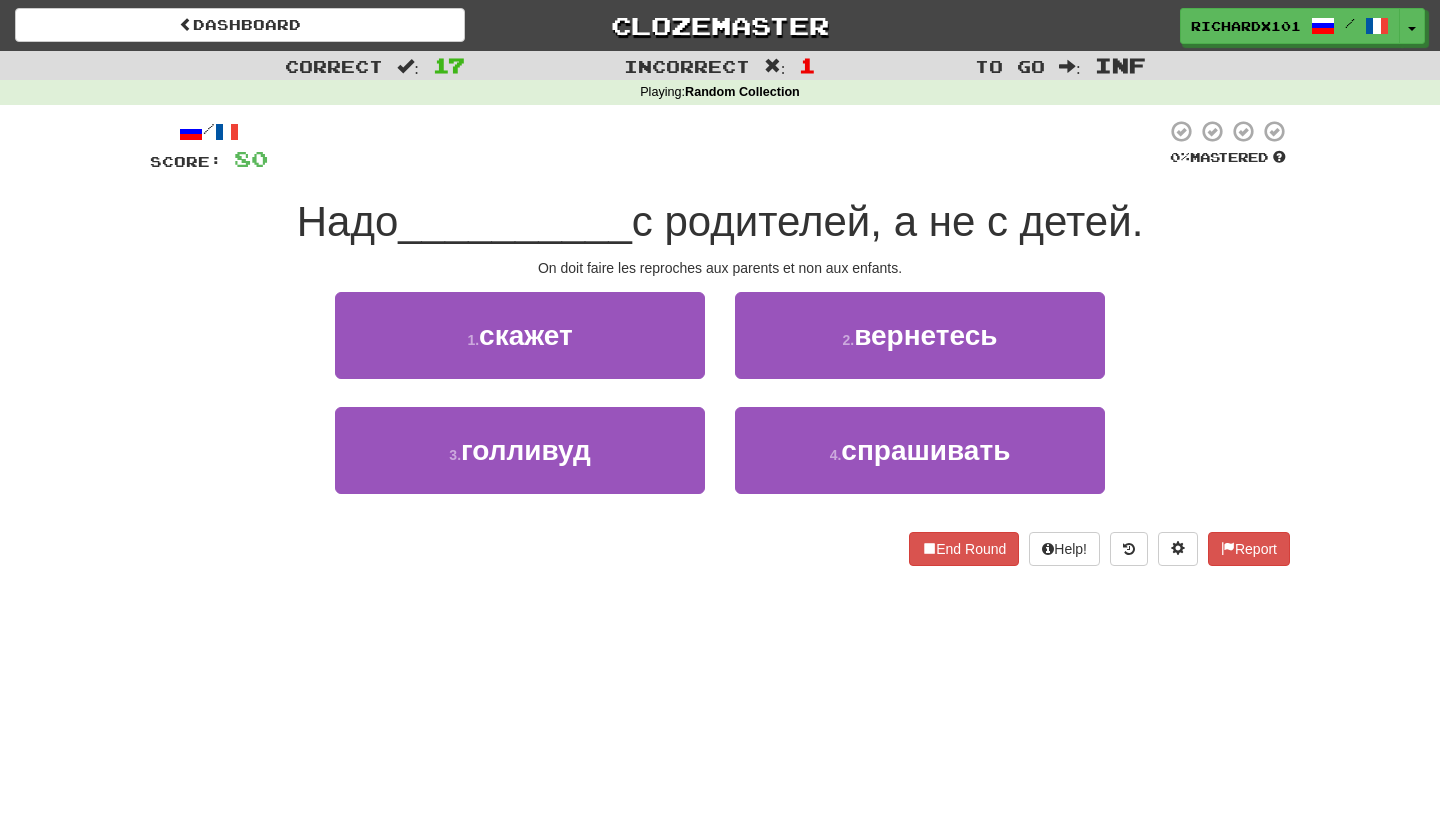 click on "4 .  спрашивать" at bounding box center [920, 450] 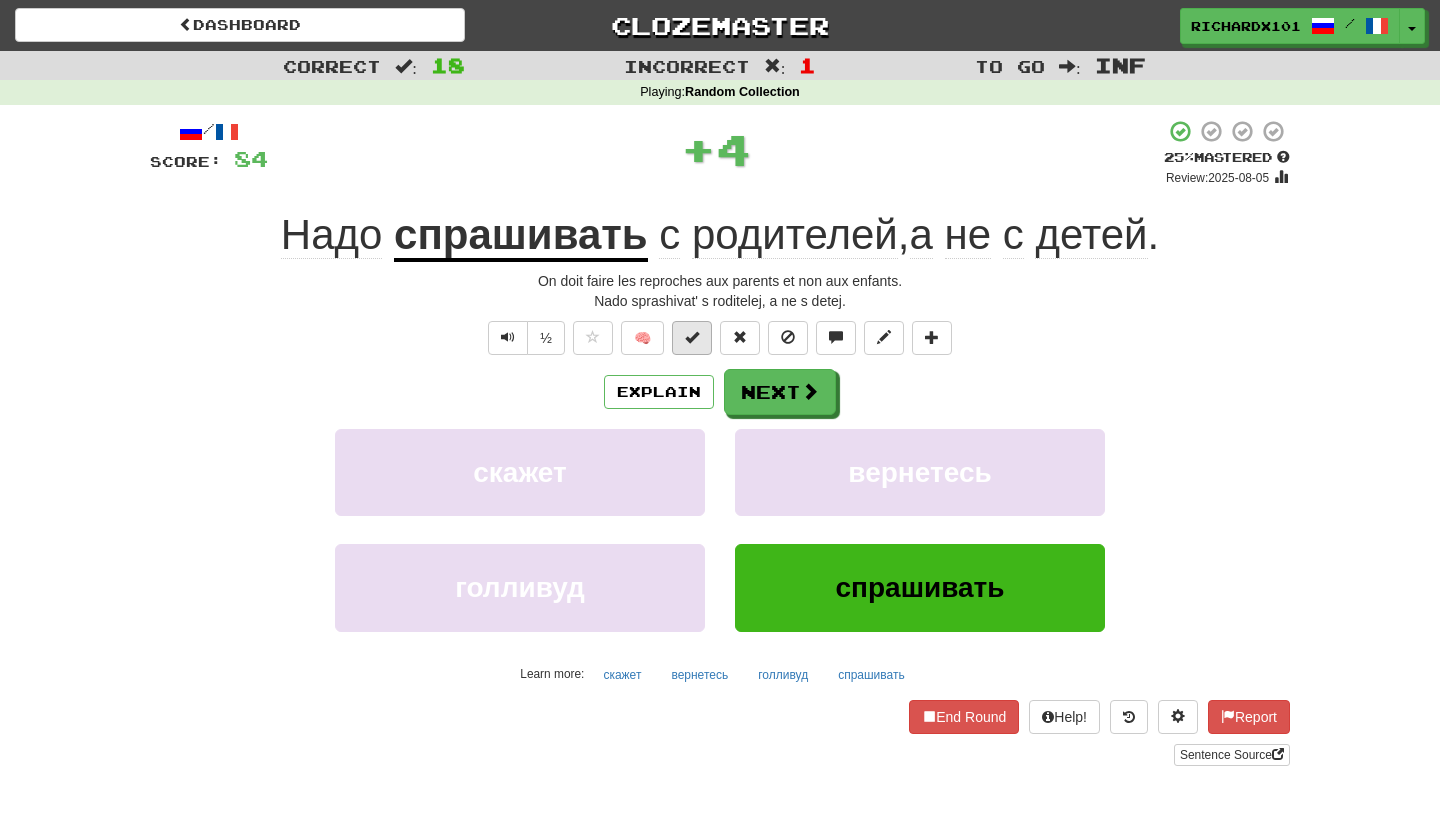 click at bounding box center (692, 338) 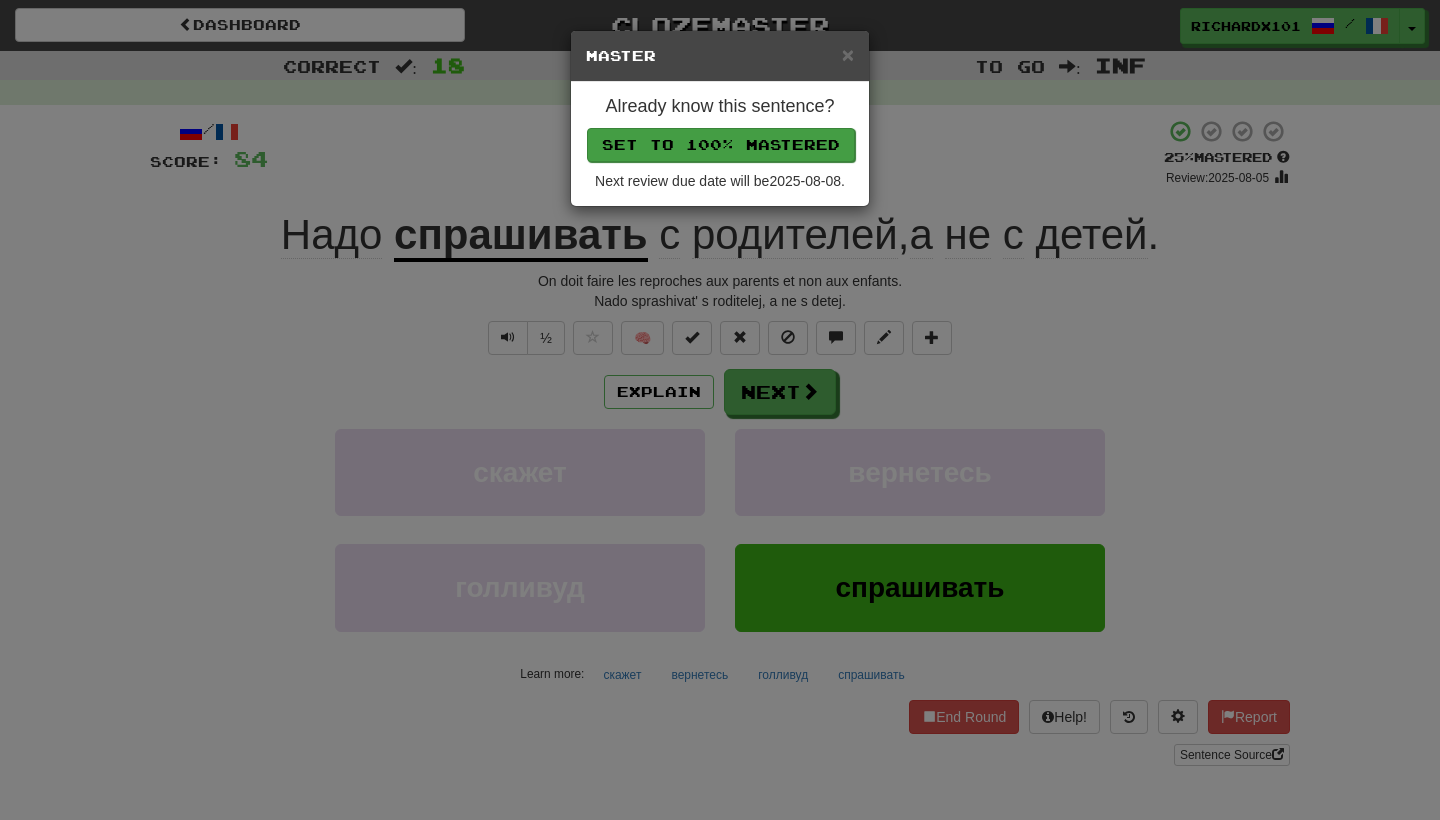 click on "Set to 100% Mastered" at bounding box center [721, 145] 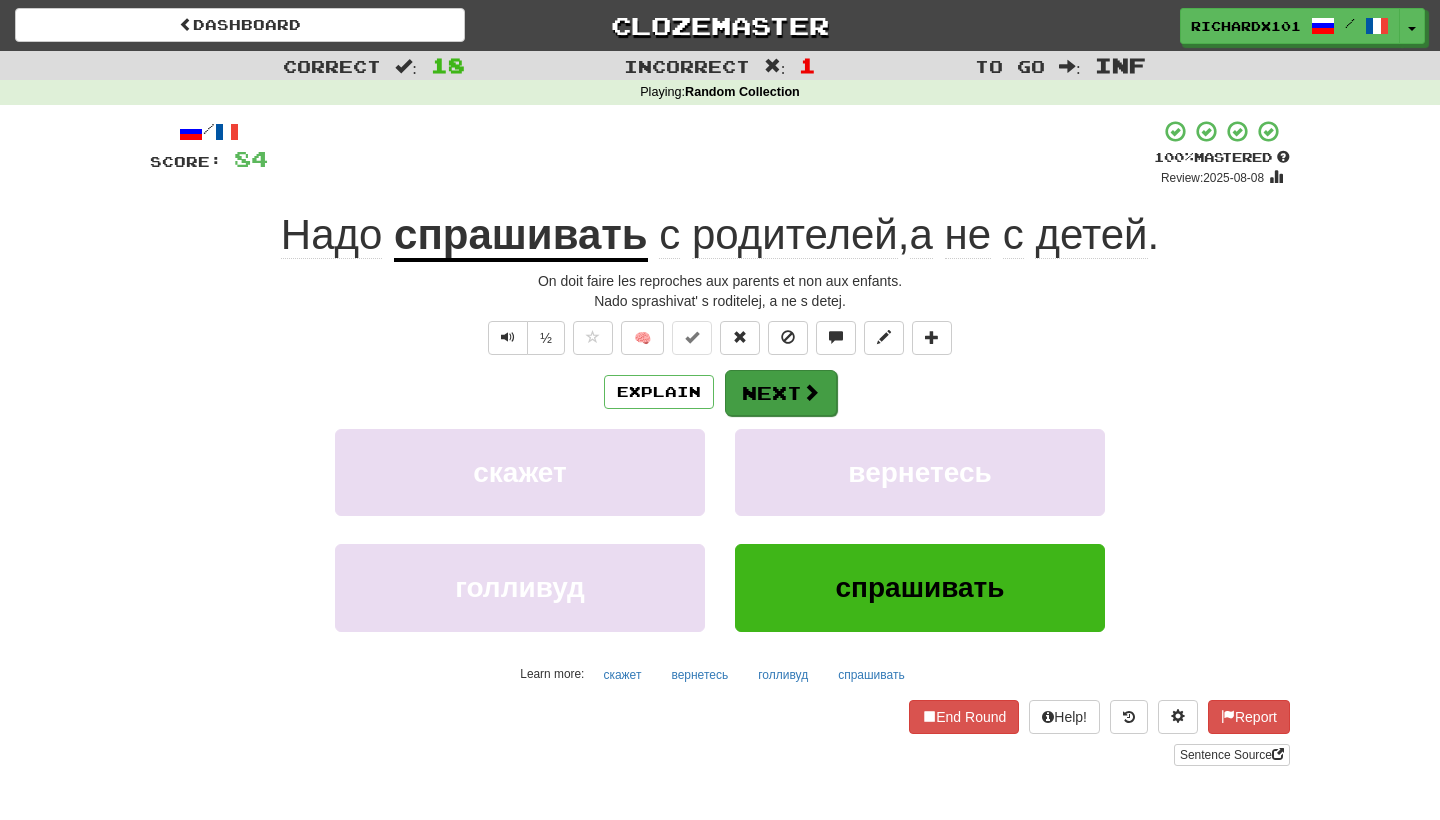 click on "Next" at bounding box center (781, 393) 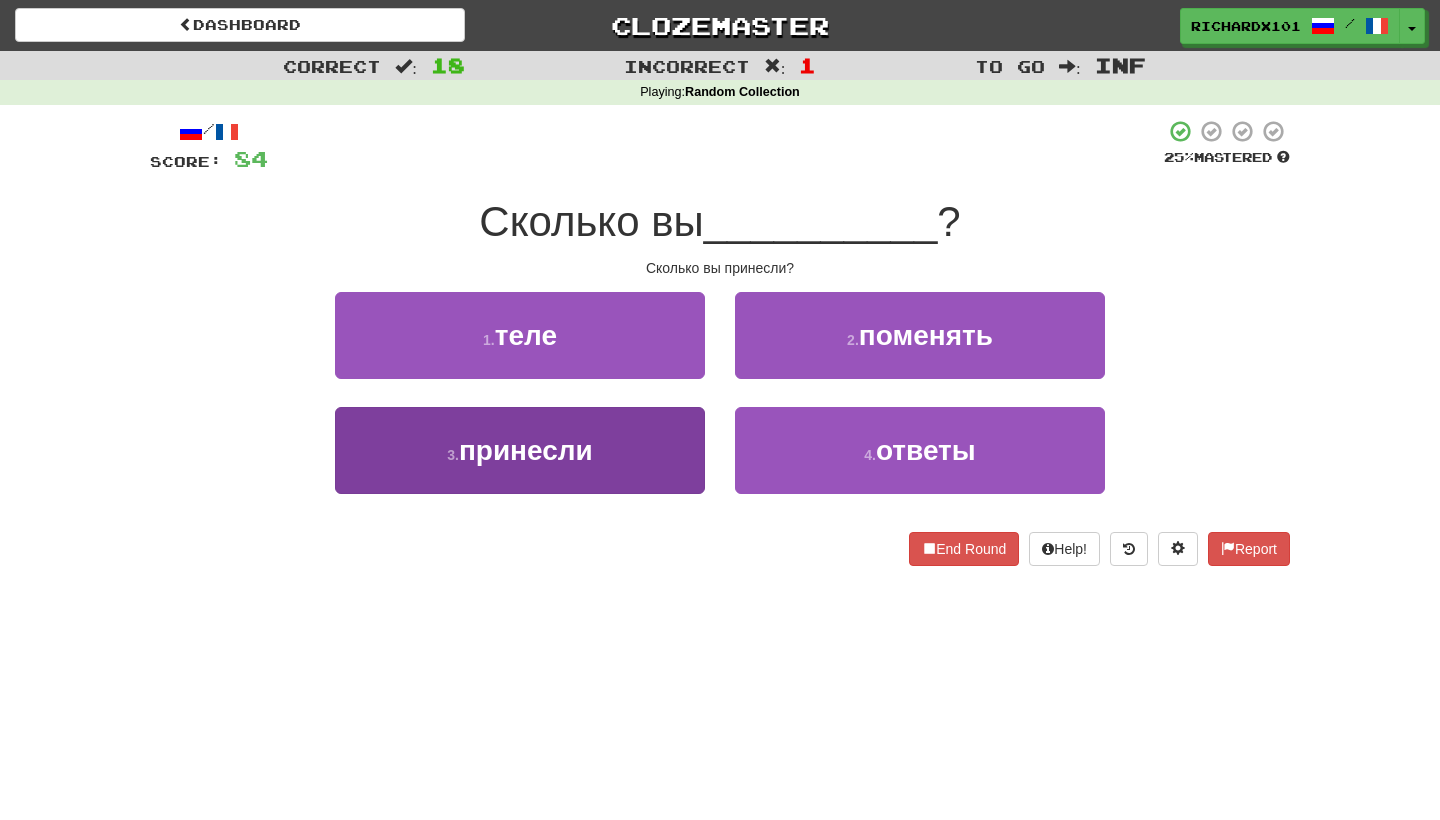 click on "3 .  принесли" at bounding box center (520, 450) 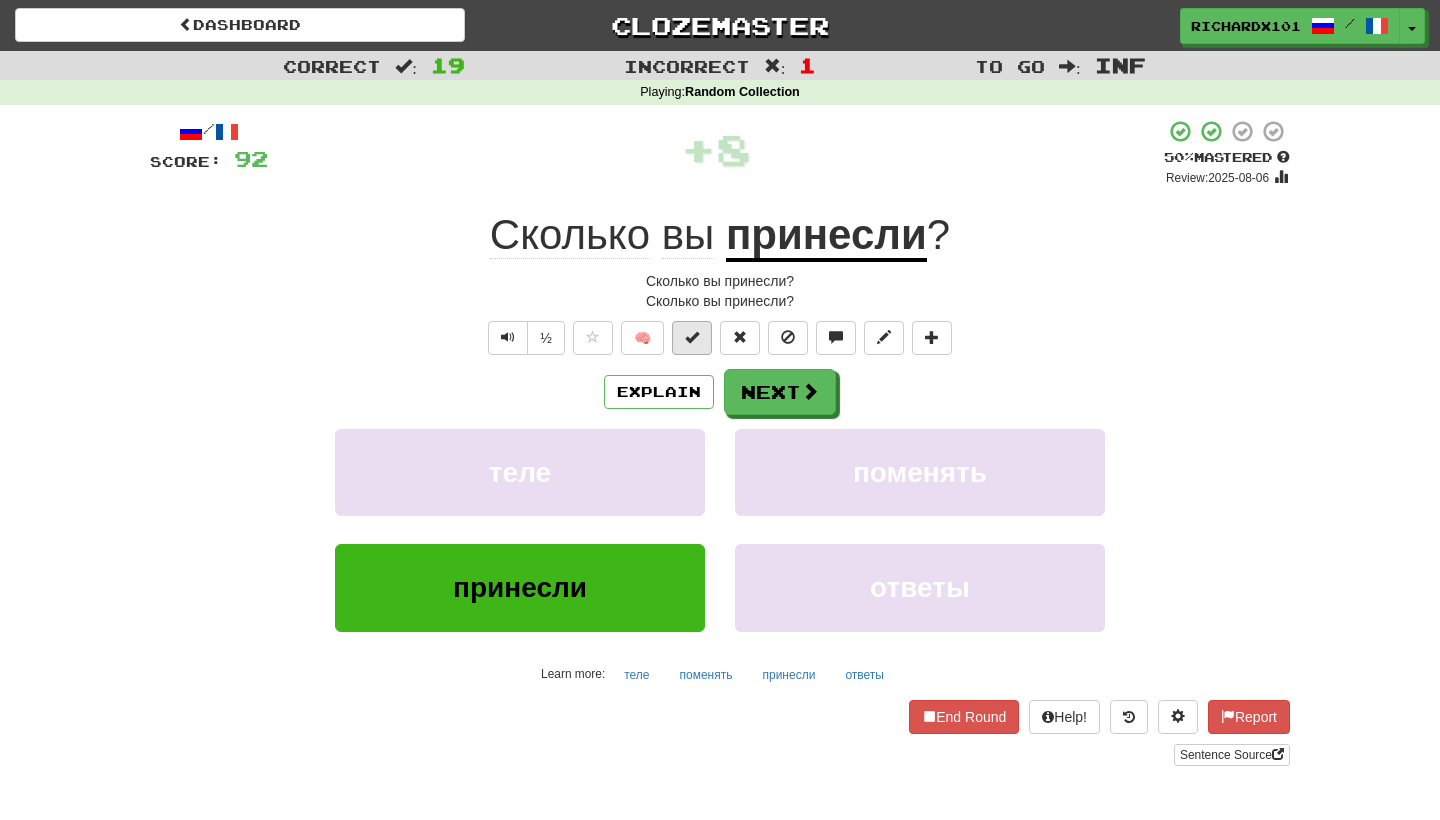 click at bounding box center [692, 338] 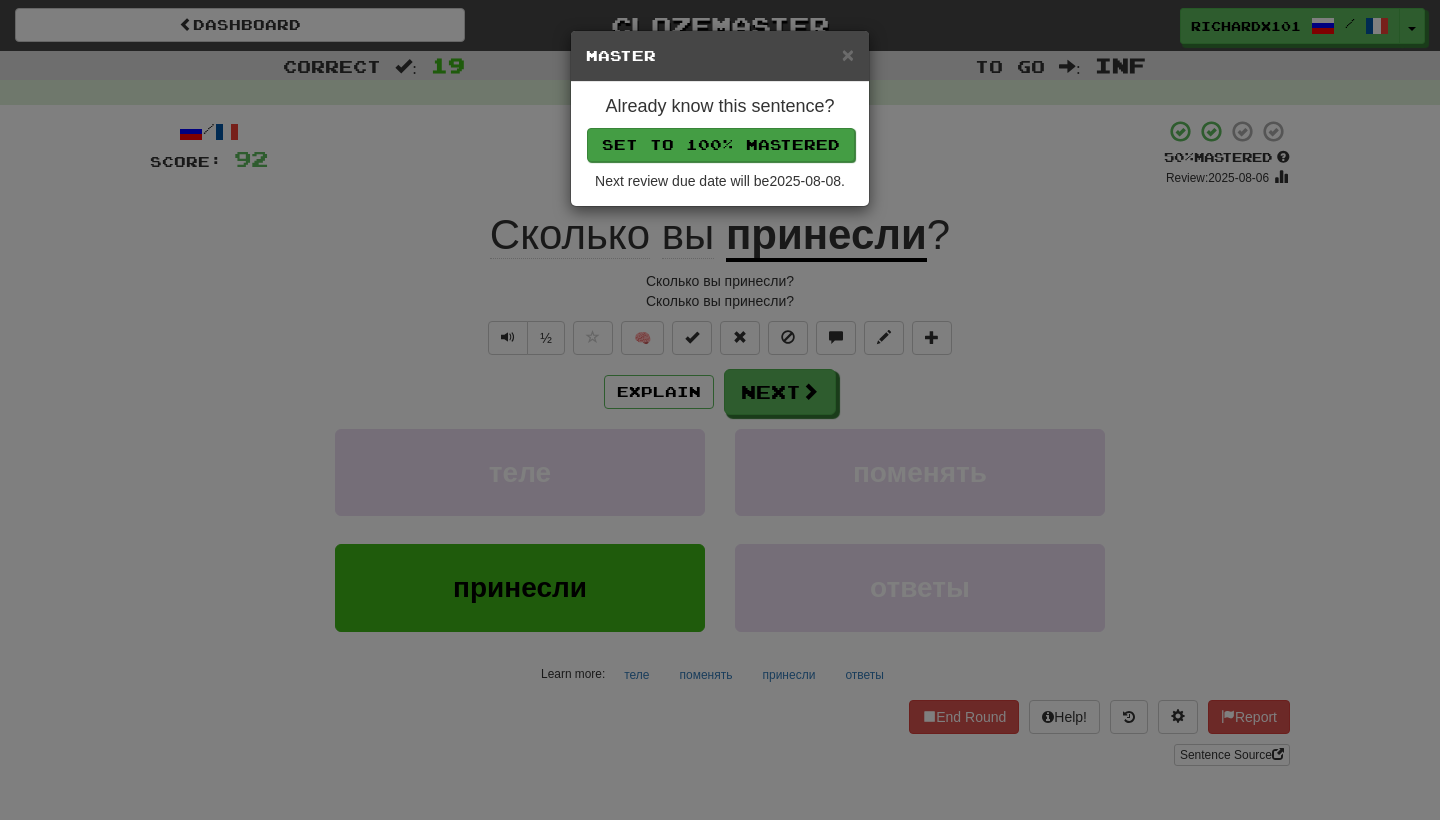 click on "Set to 100% Mastered" at bounding box center [721, 145] 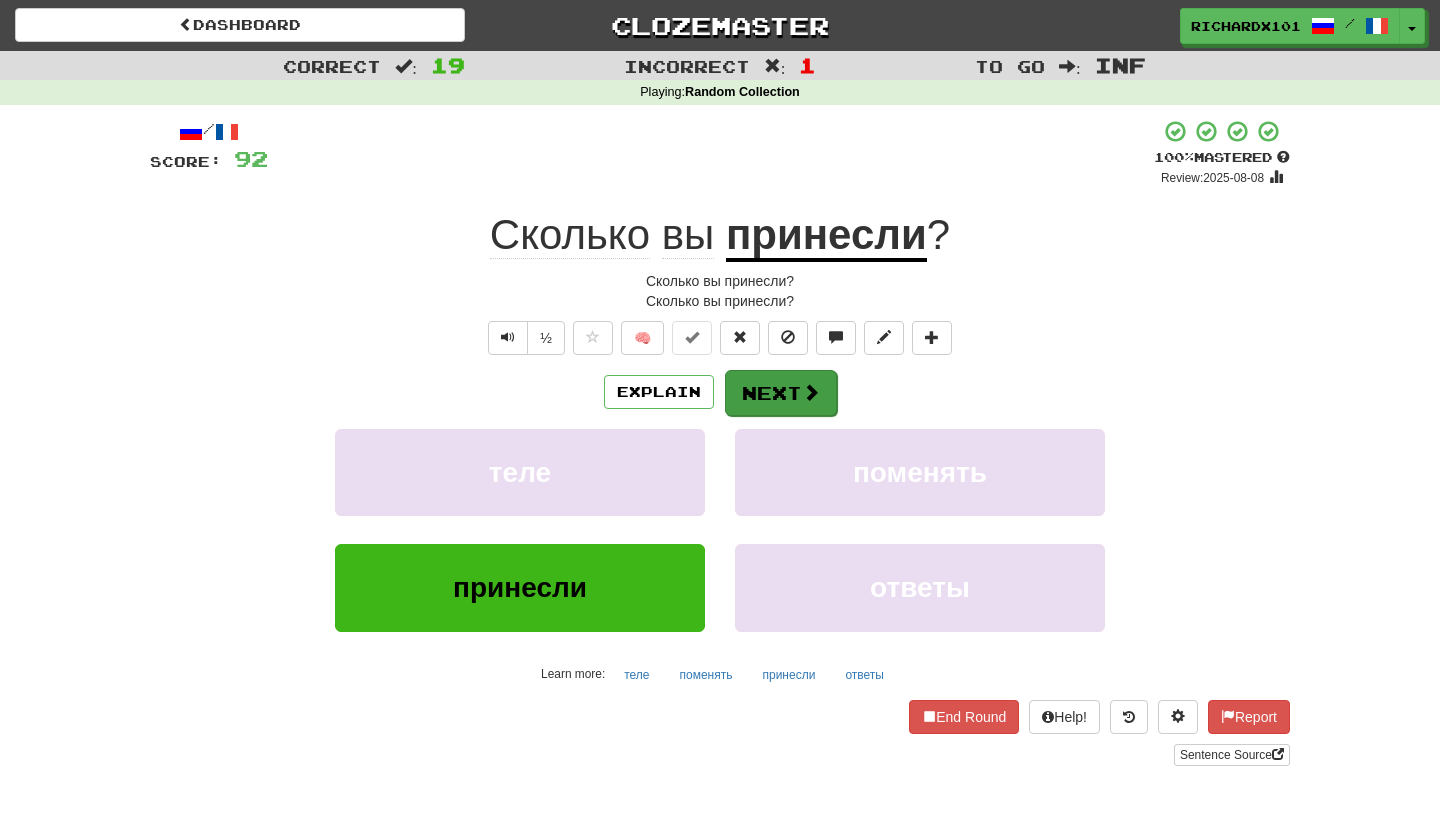 click on "Next" at bounding box center (781, 393) 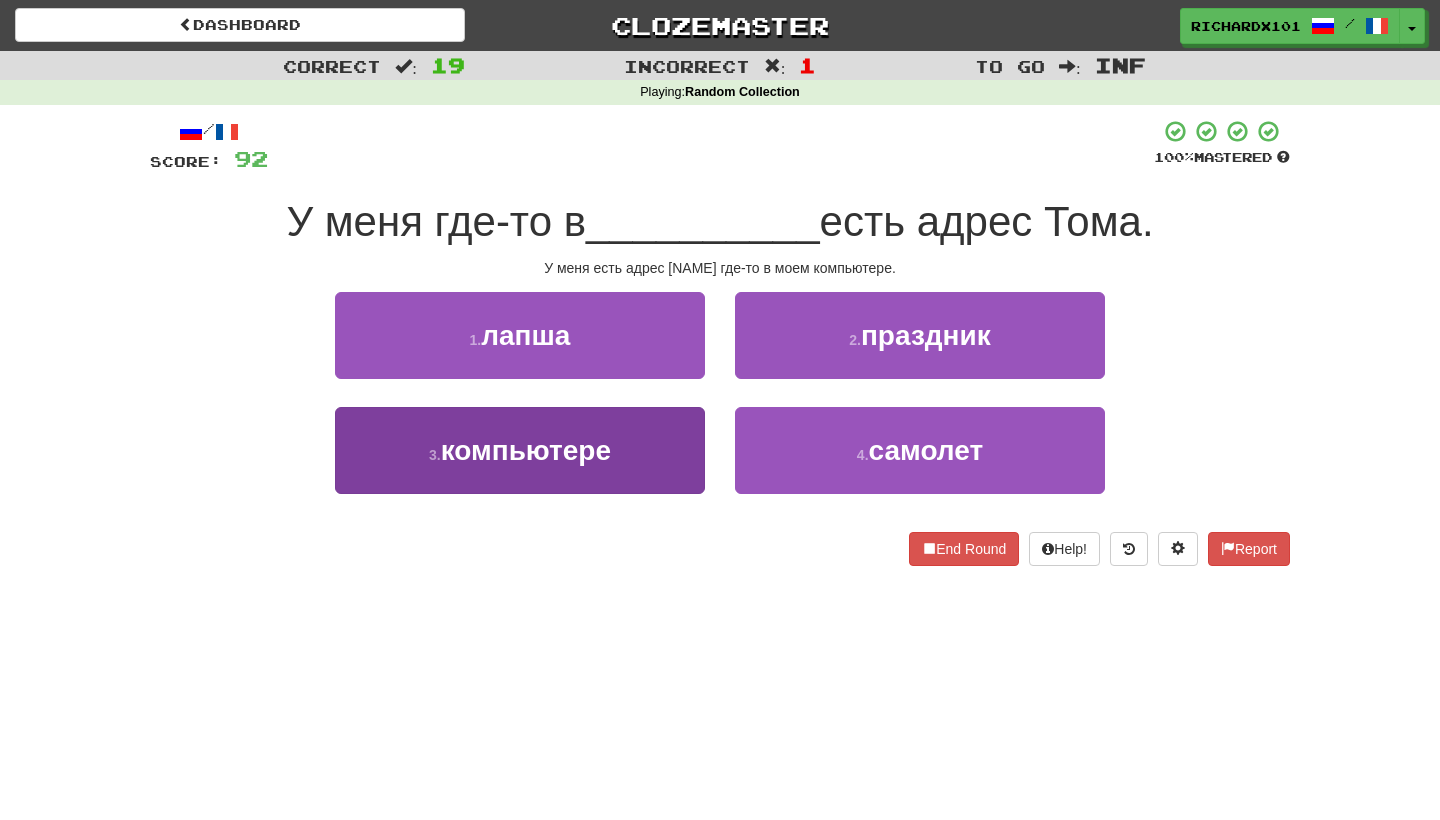 click on "3 .  компьютере" at bounding box center (520, 450) 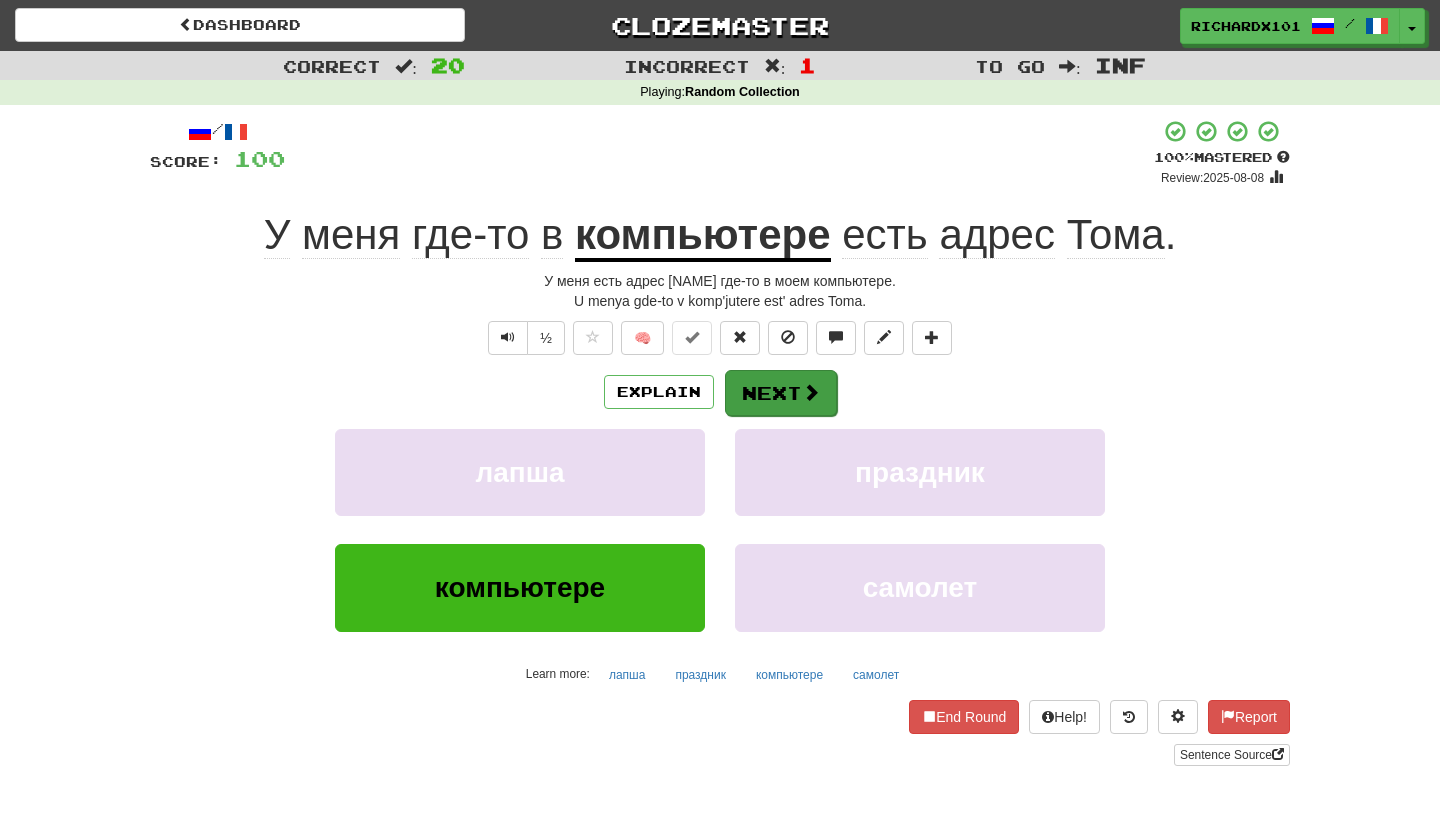 click on "Next" at bounding box center [781, 393] 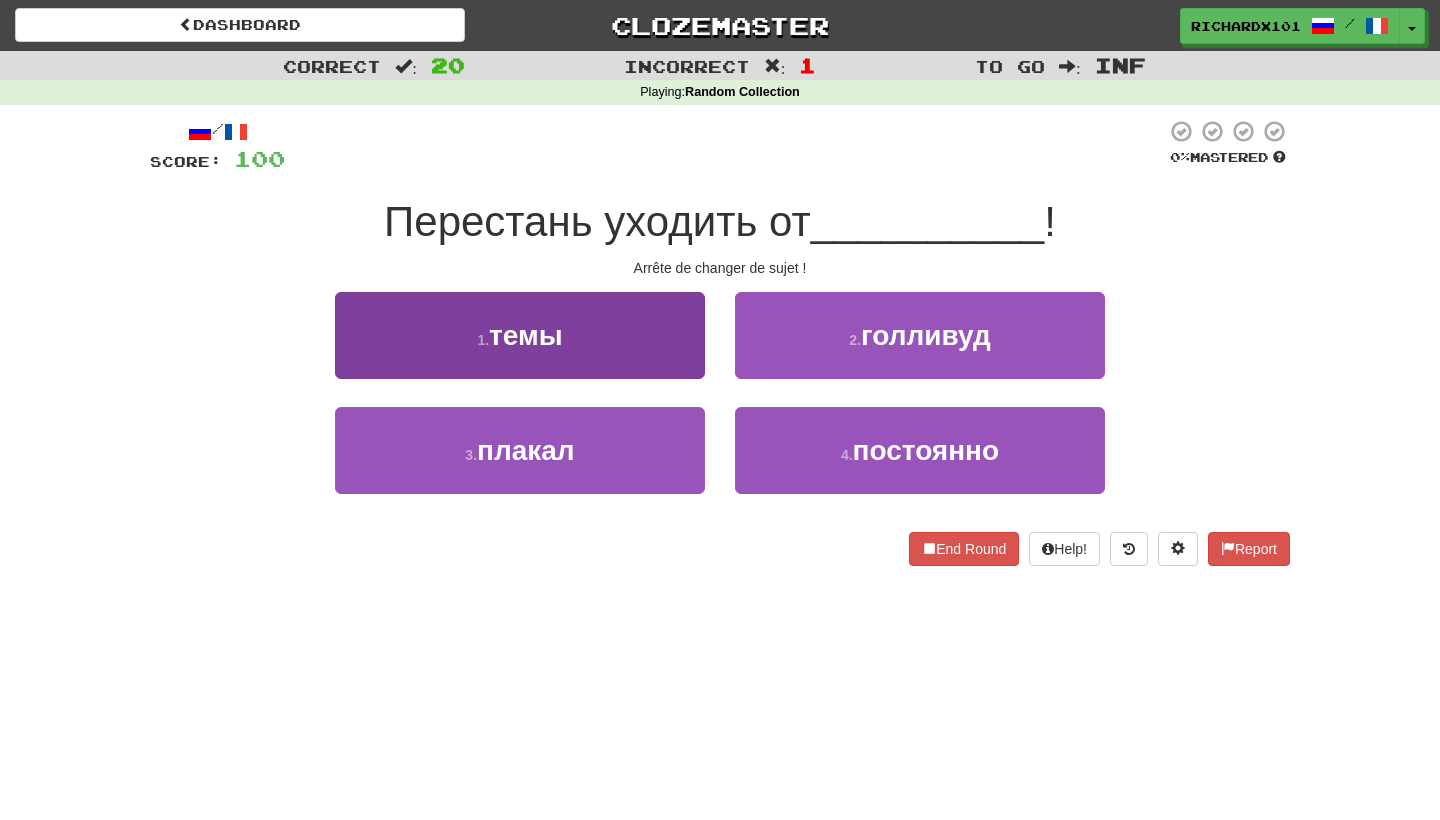 click on "1 .  темы" at bounding box center [520, 335] 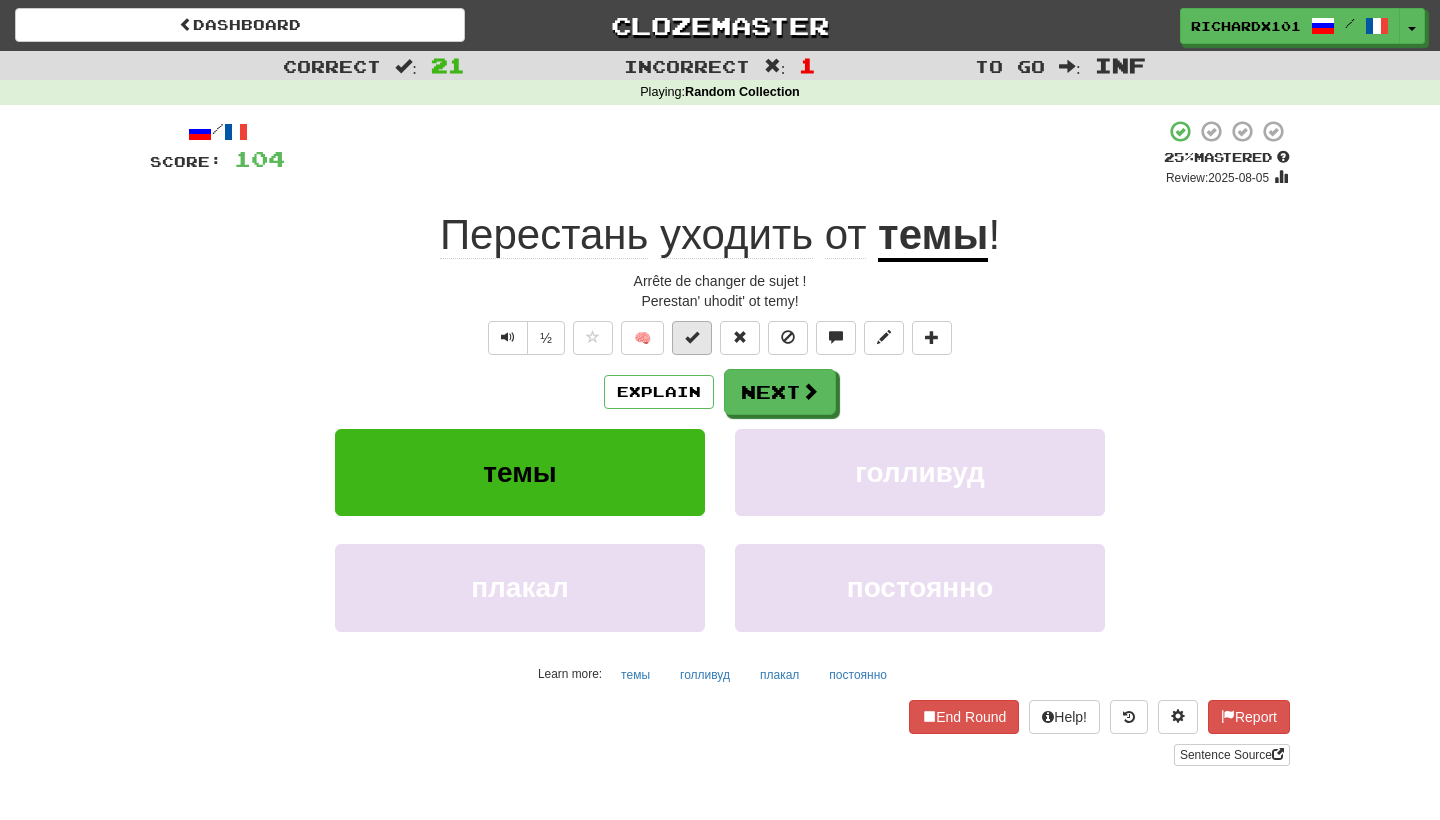 click at bounding box center (692, 337) 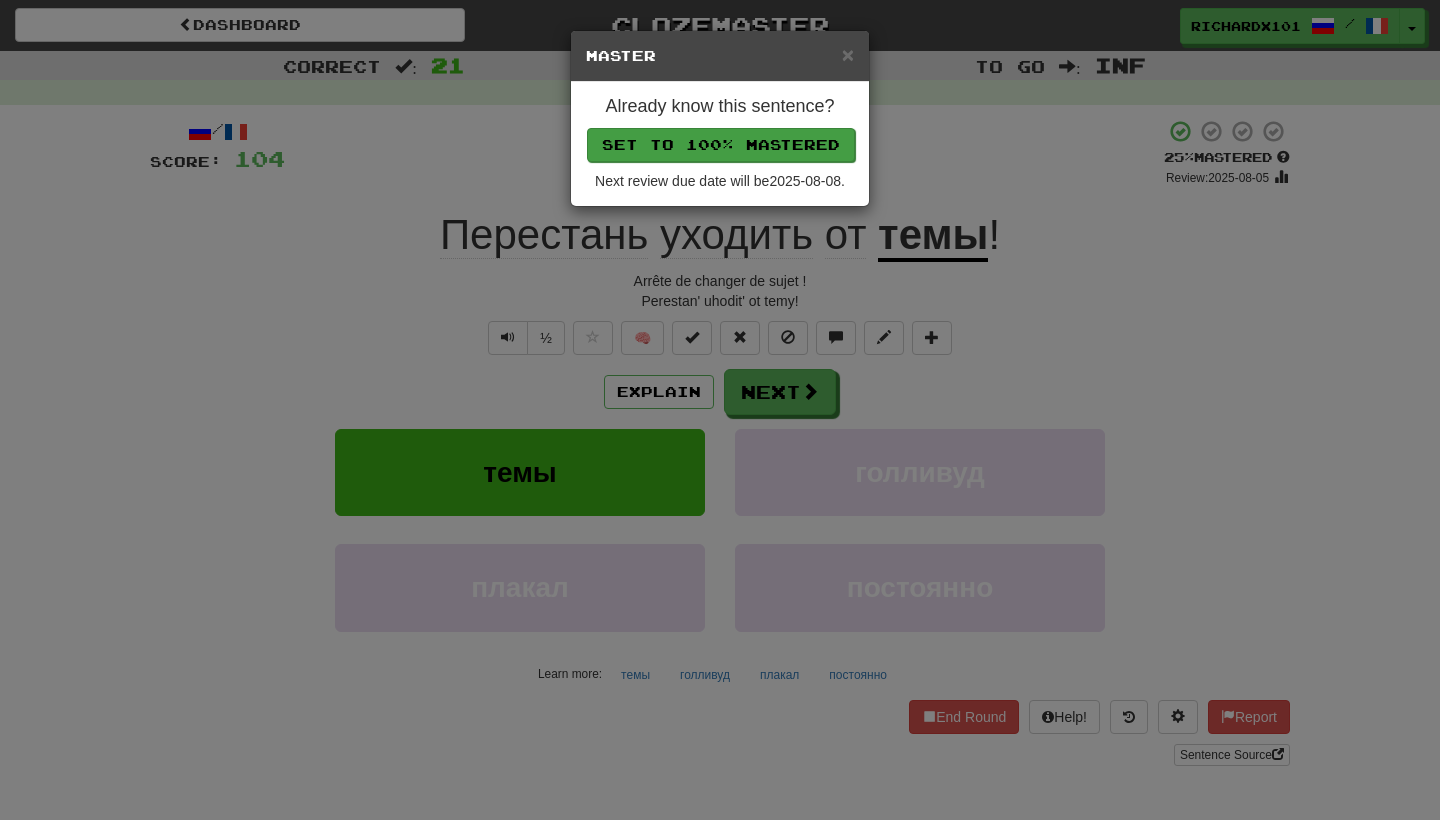 click on "Set to 100% Mastered" at bounding box center (721, 145) 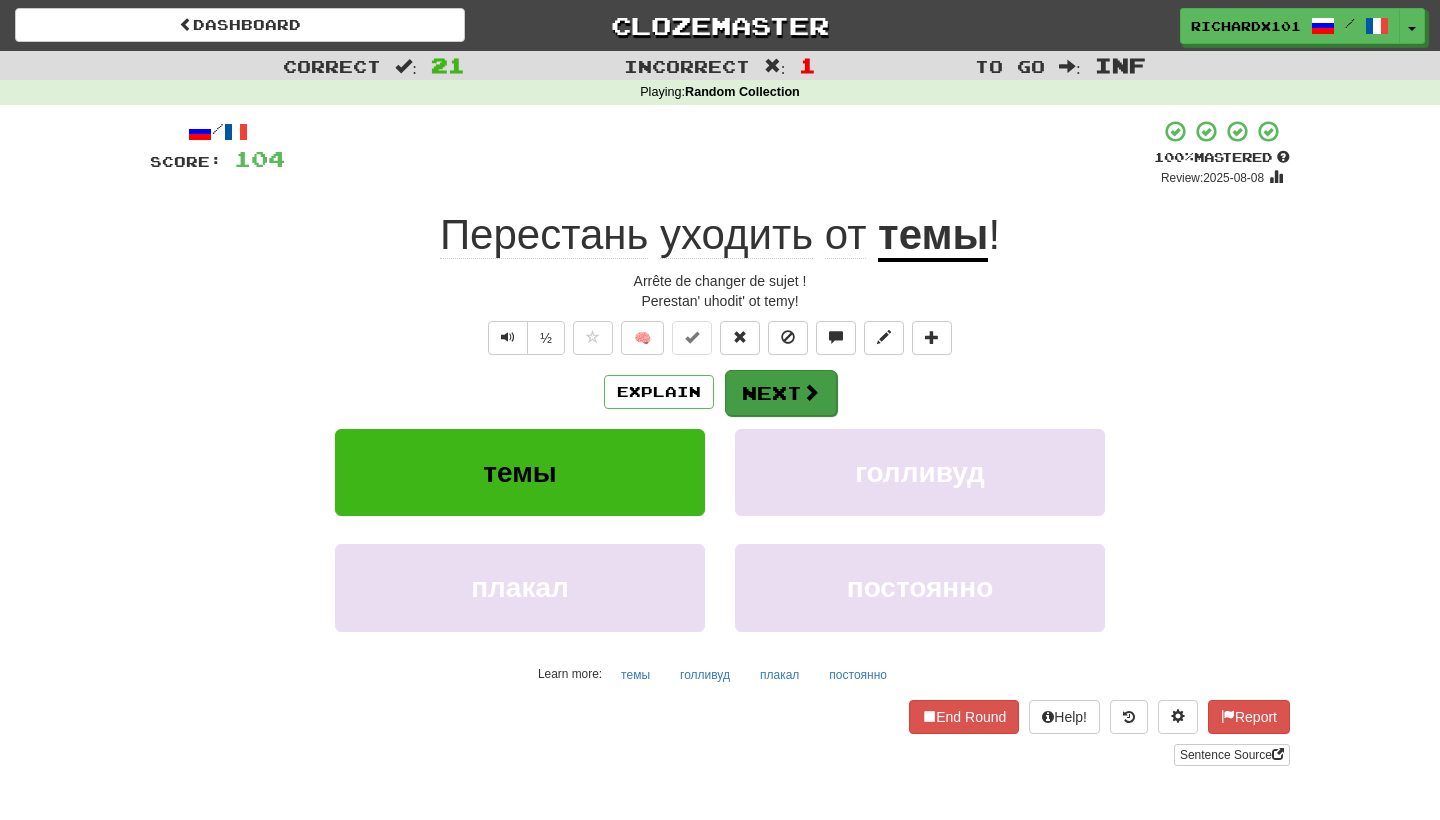 click on "Next" at bounding box center (781, 393) 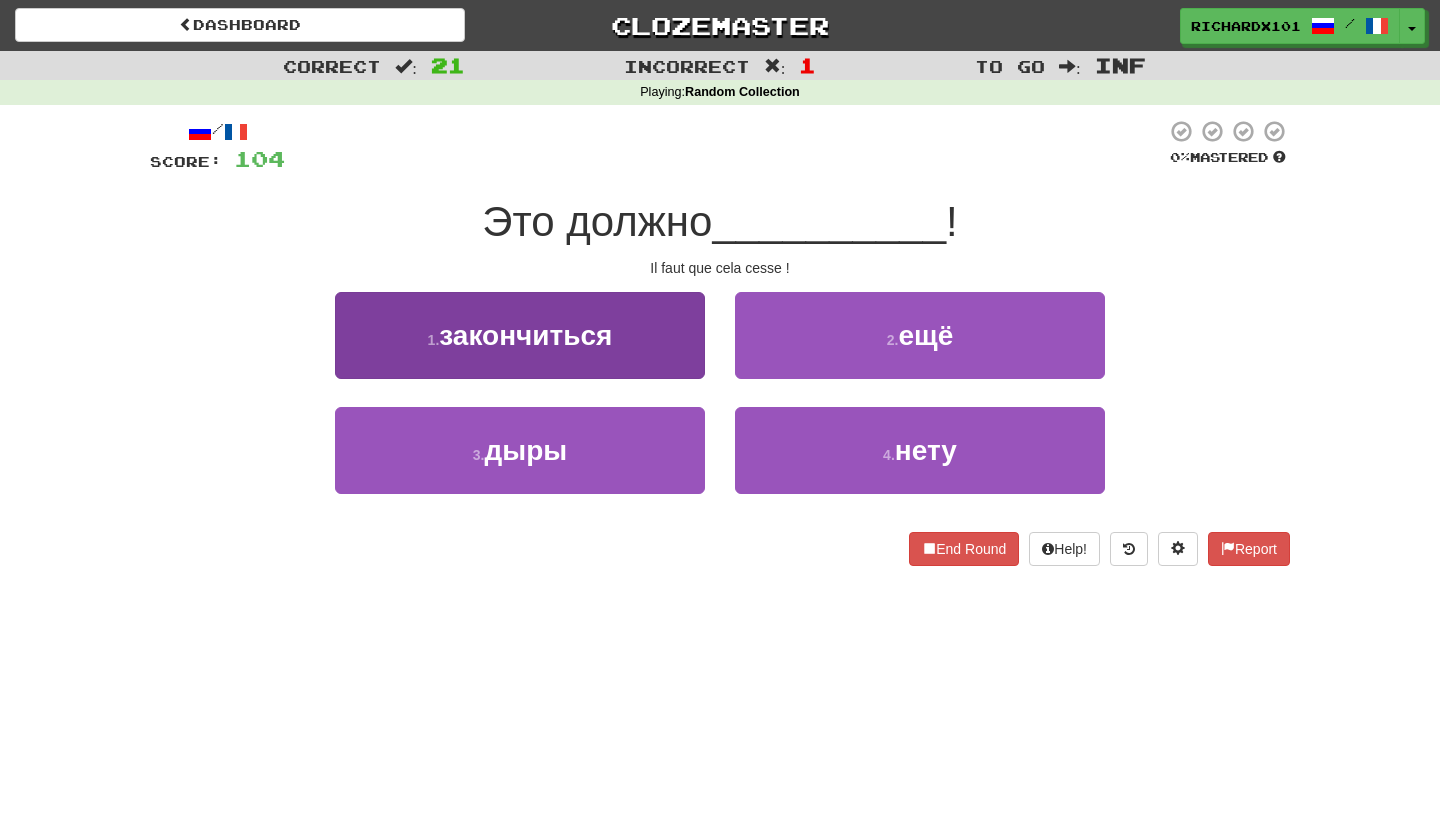 click on "1 .  закончиться" at bounding box center [520, 335] 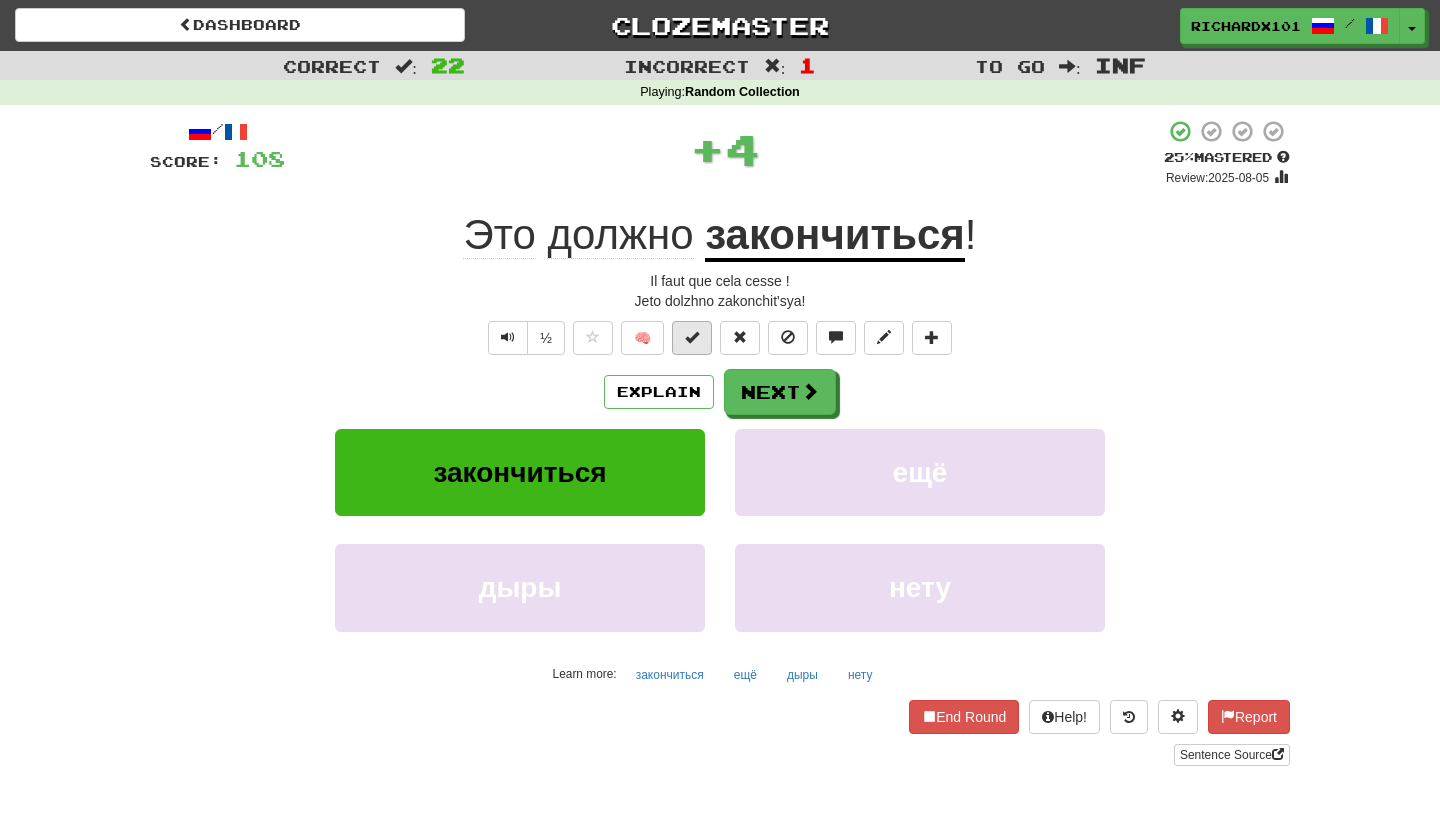 click at bounding box center (692, 338) 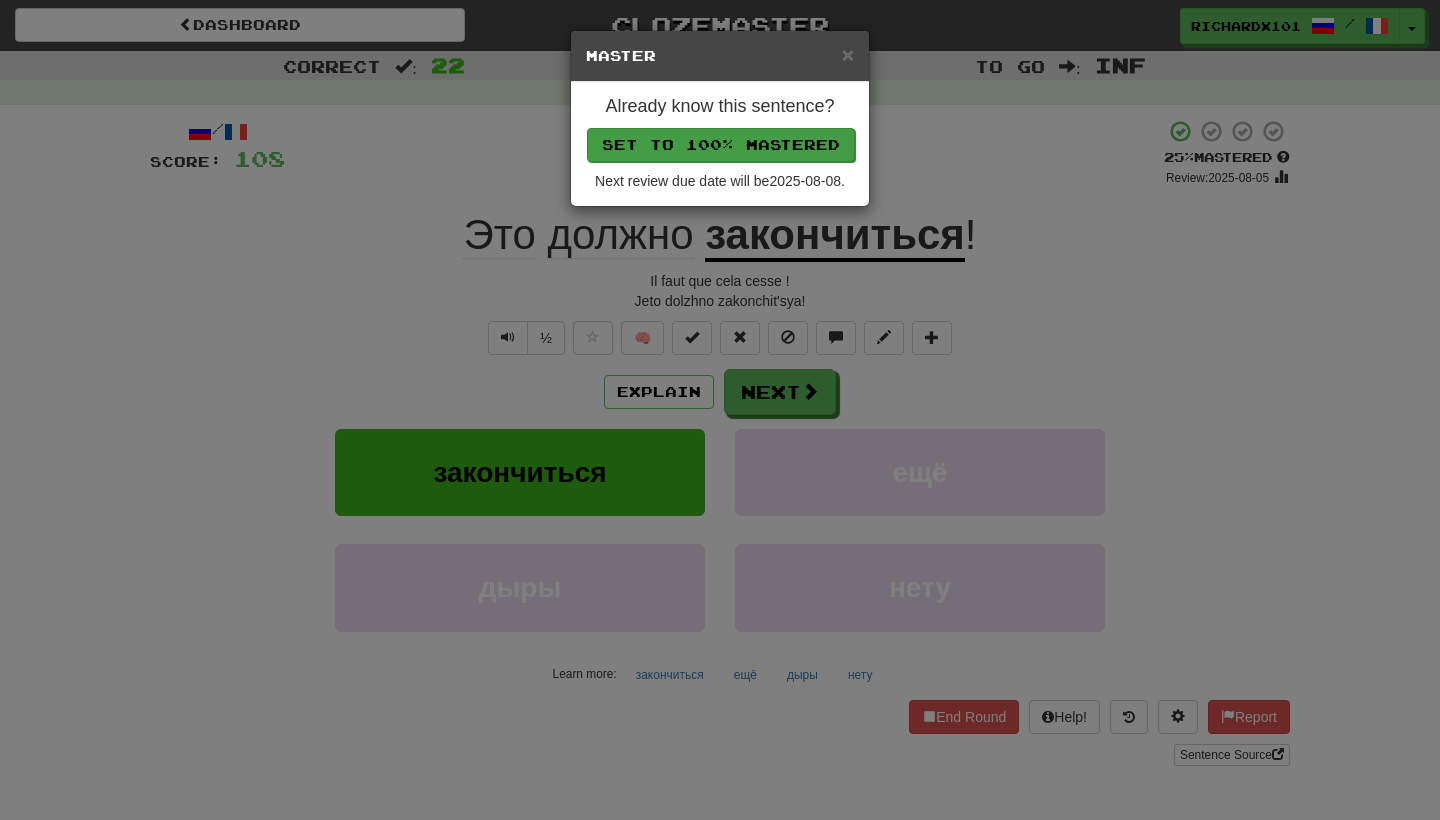 click on "Set to 100% Mastered" at bounding box center (721, 145) 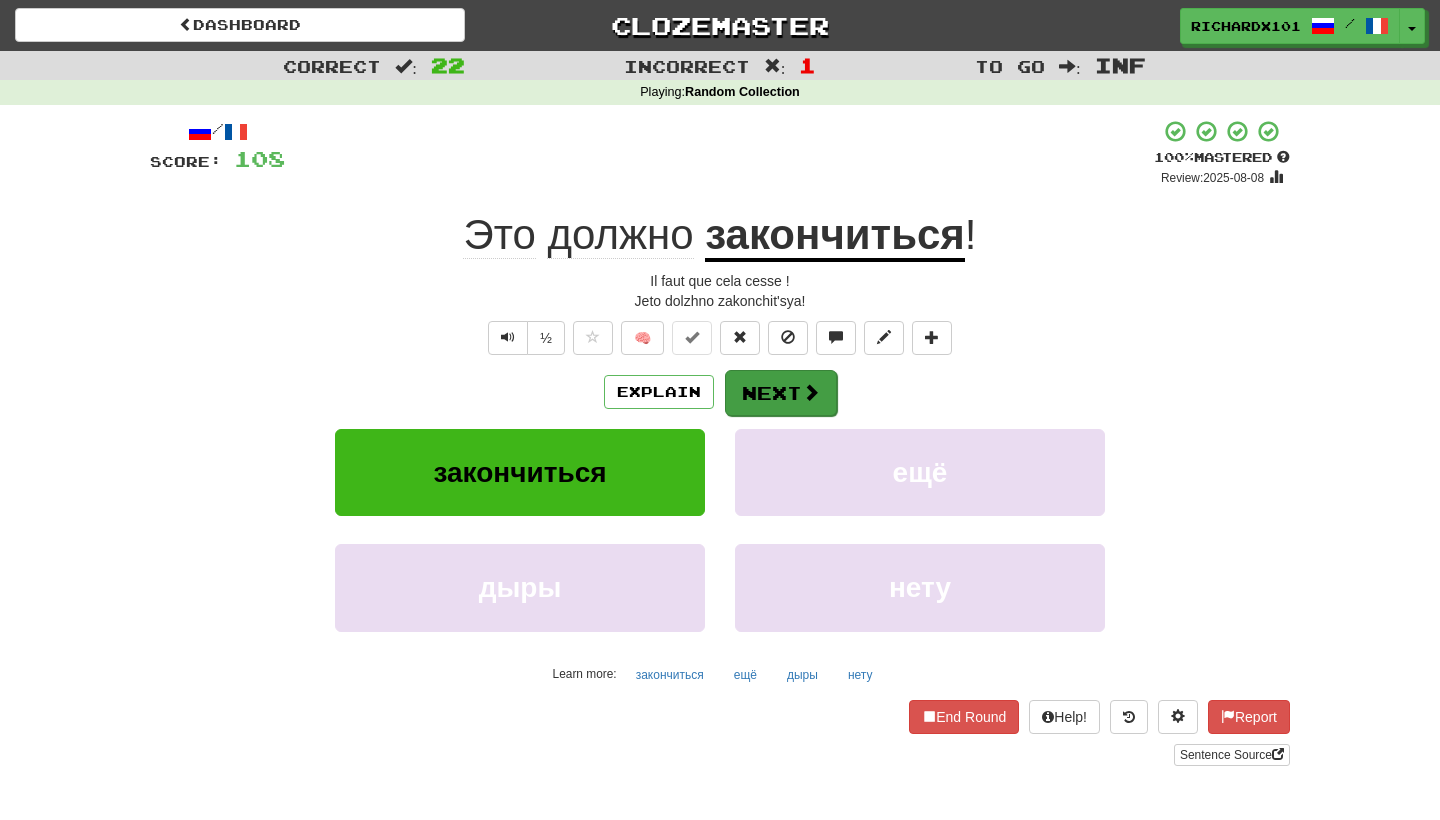 click on "Next" at bounding box center [781, 393] 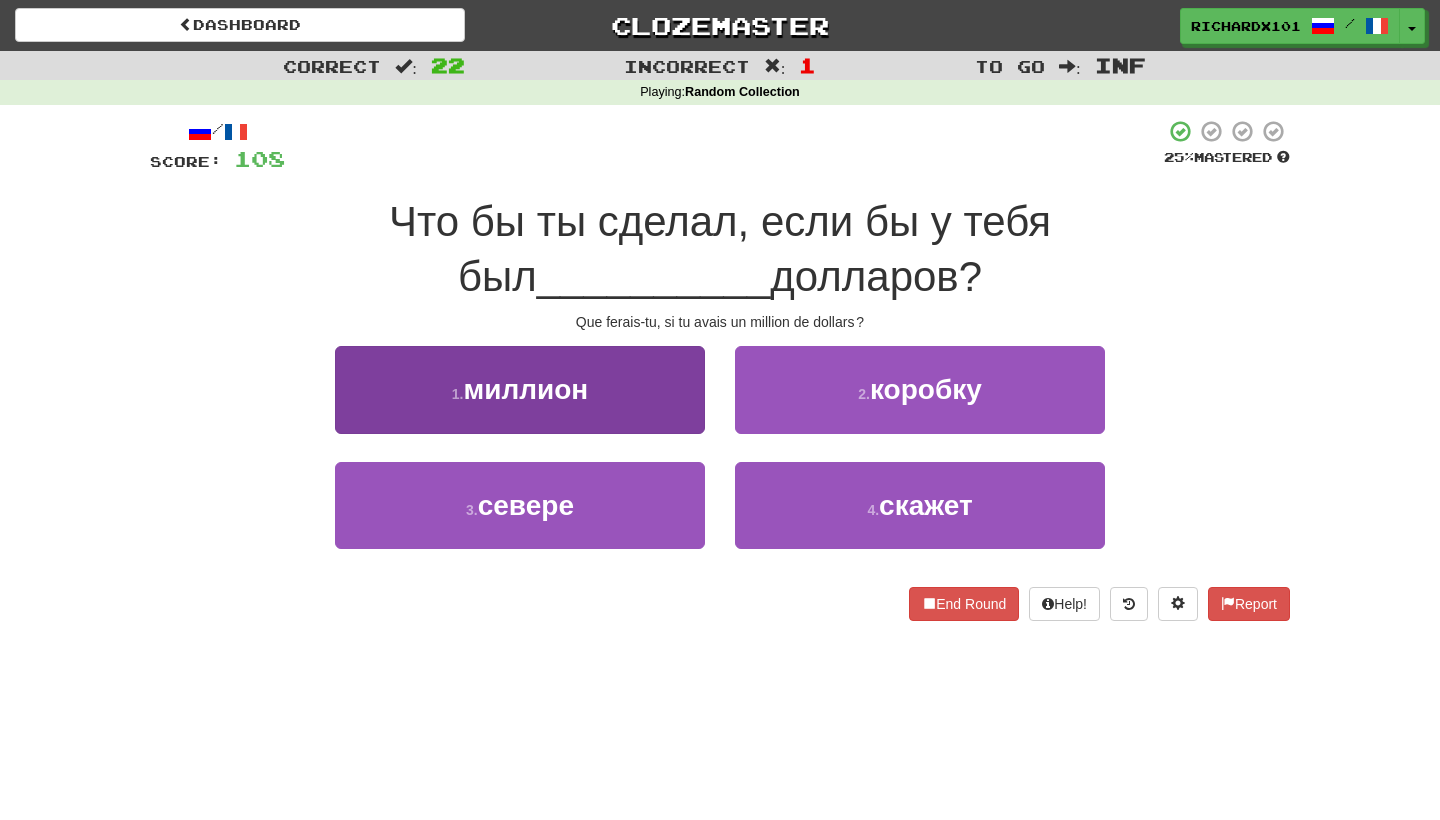 click on "1 .  миллион" at bounding box center (520, 389) 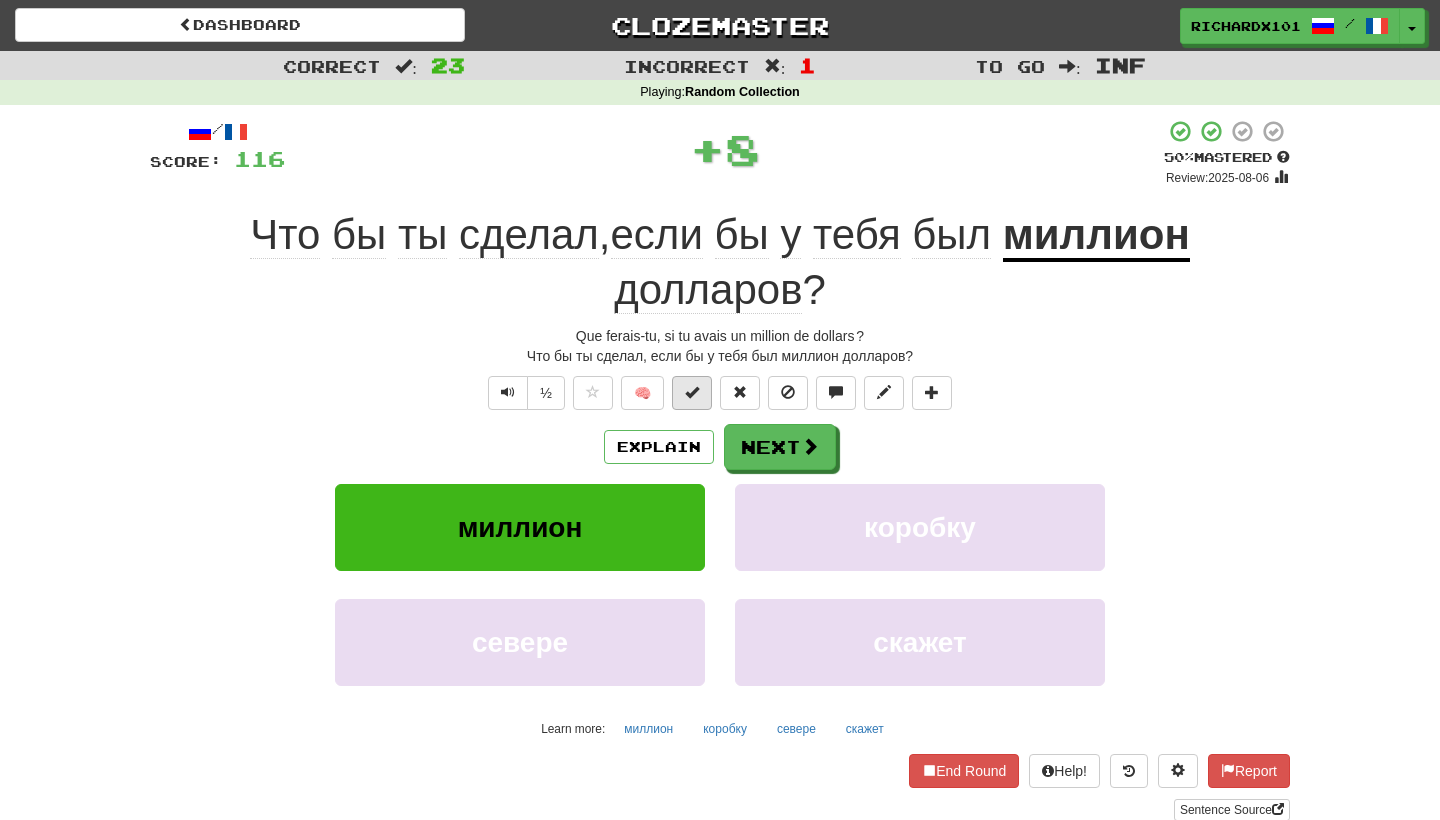 click at bounding box center (692, 392) 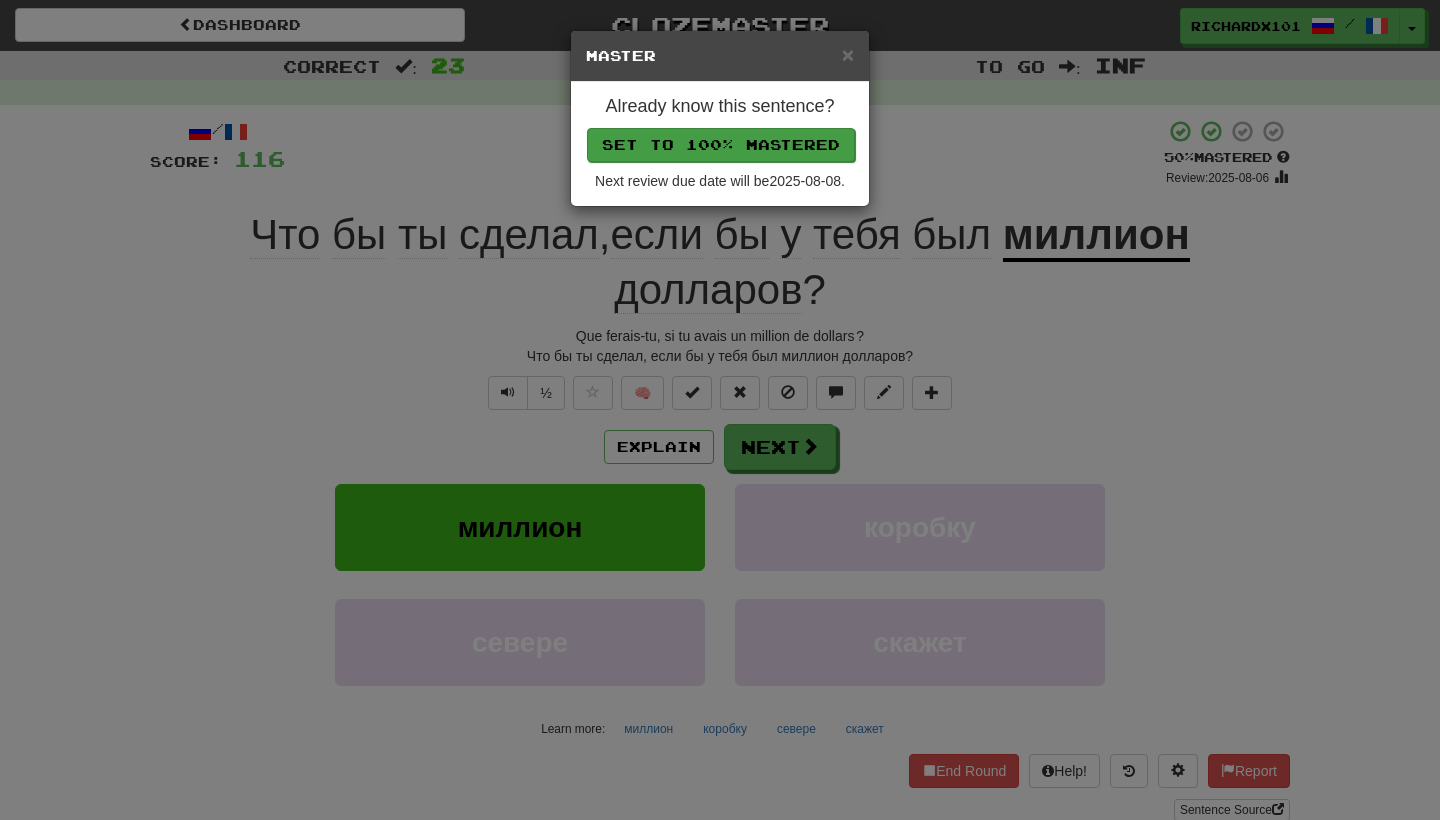 click on "Set to 100% Mastered" at bounding box center (721, 145) 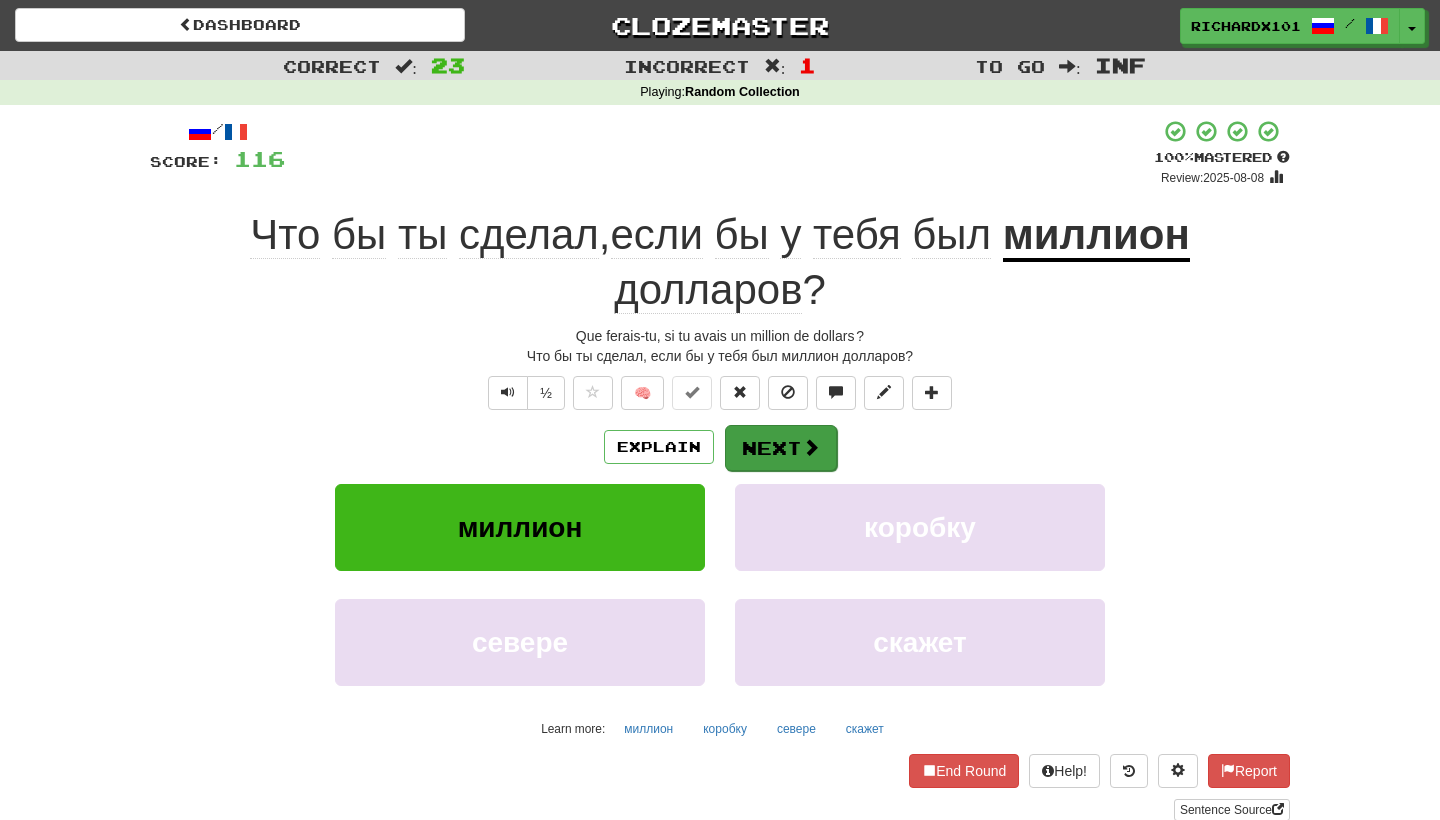 click on "Next" at bounding box center (781, 448) 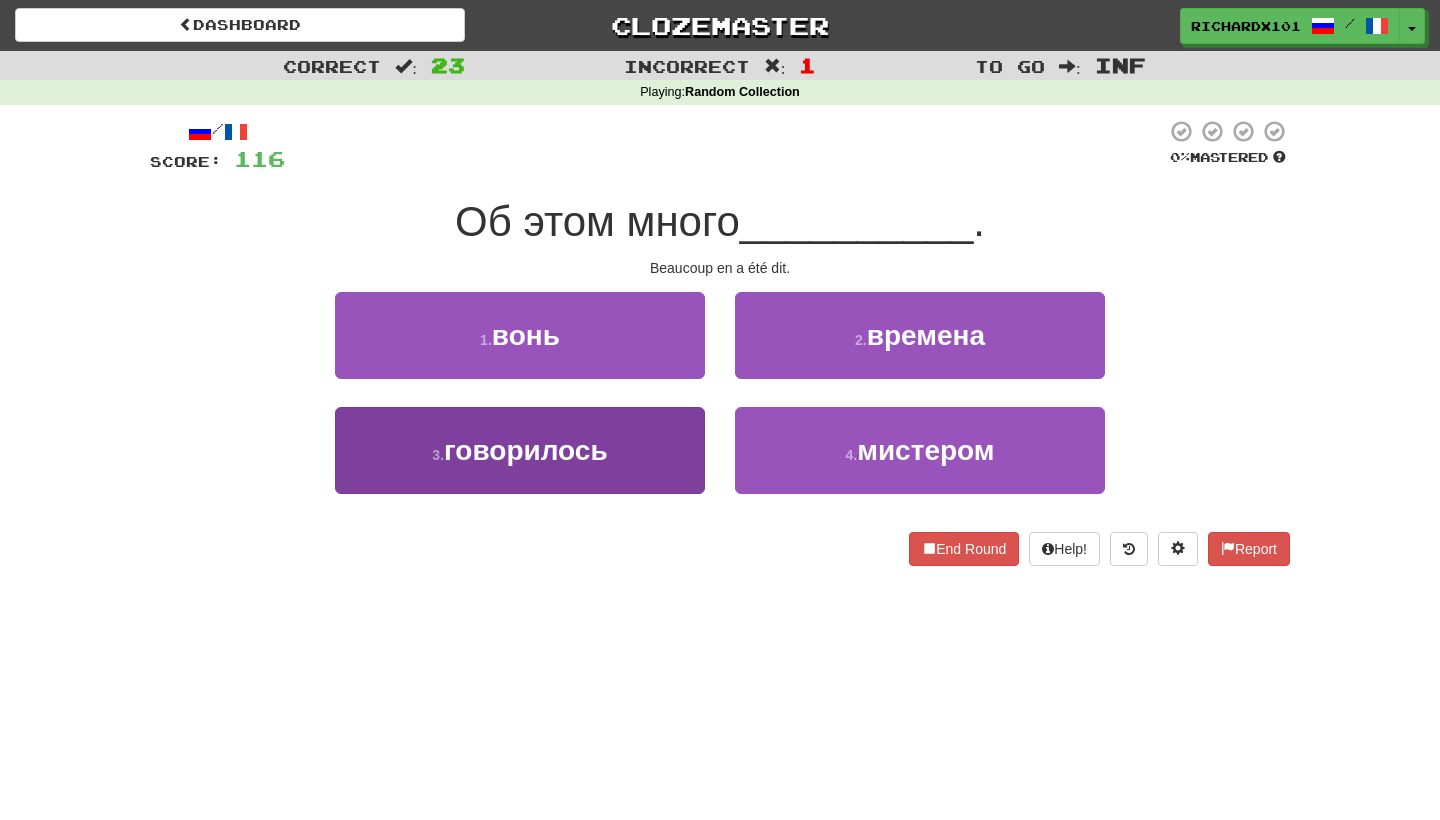click on "3 .  говорилось" at bounding box center (520, 450) 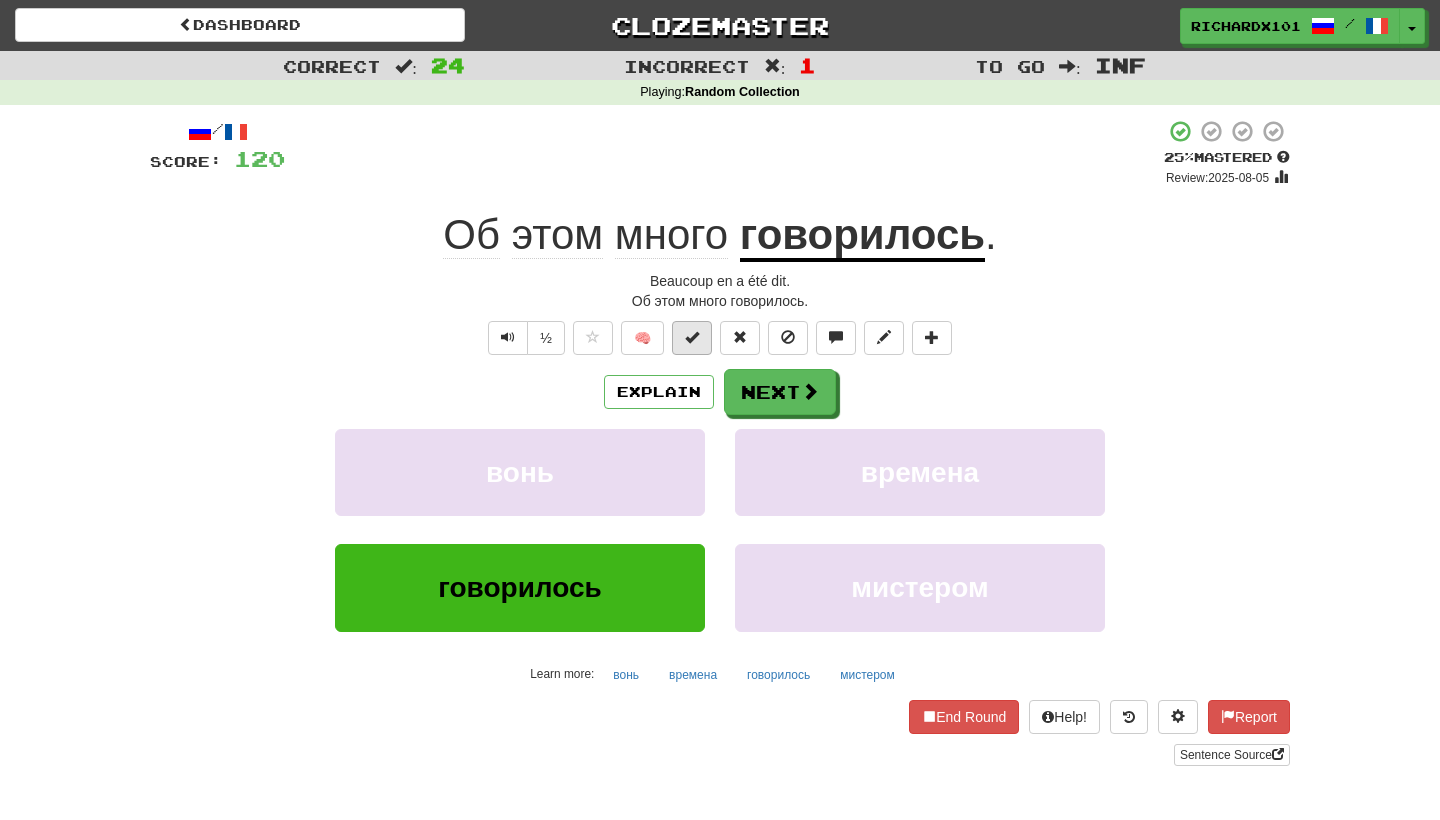 click at bounding box center [692, 337] 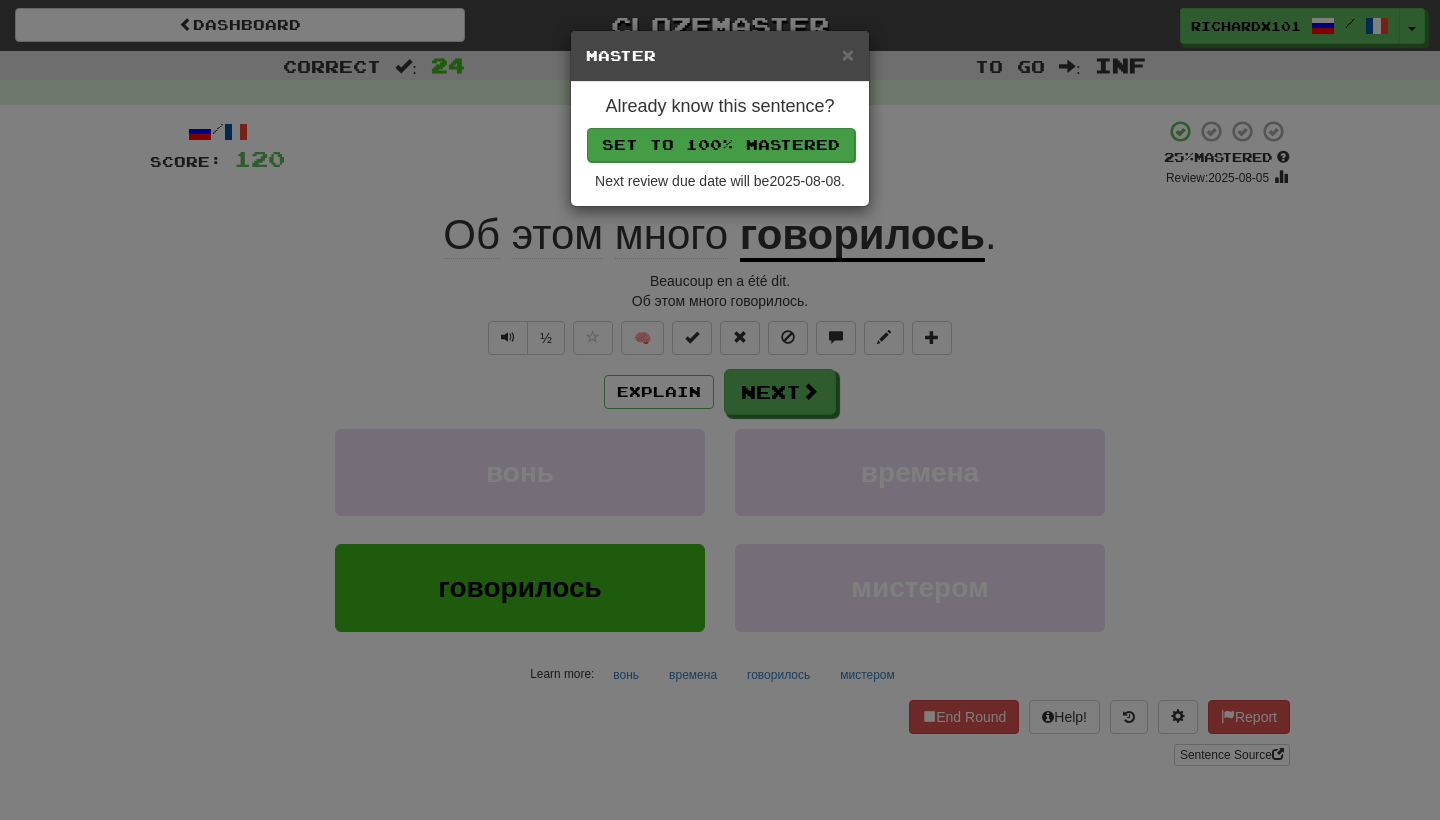 click on "Set to 100% Mastered" at bounding box center [721, 145] 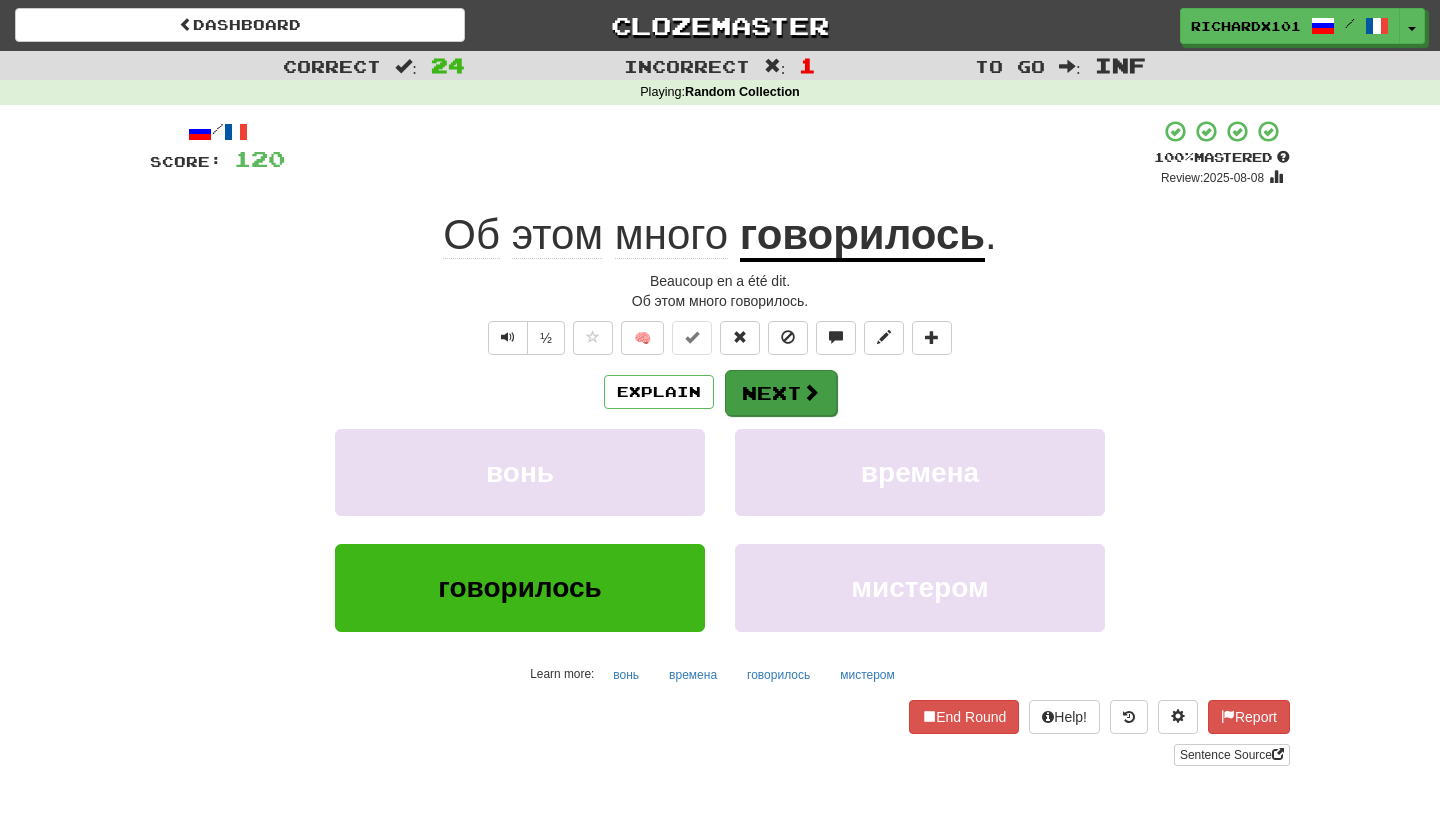 click on "Next" at bounding box center [781, 393] 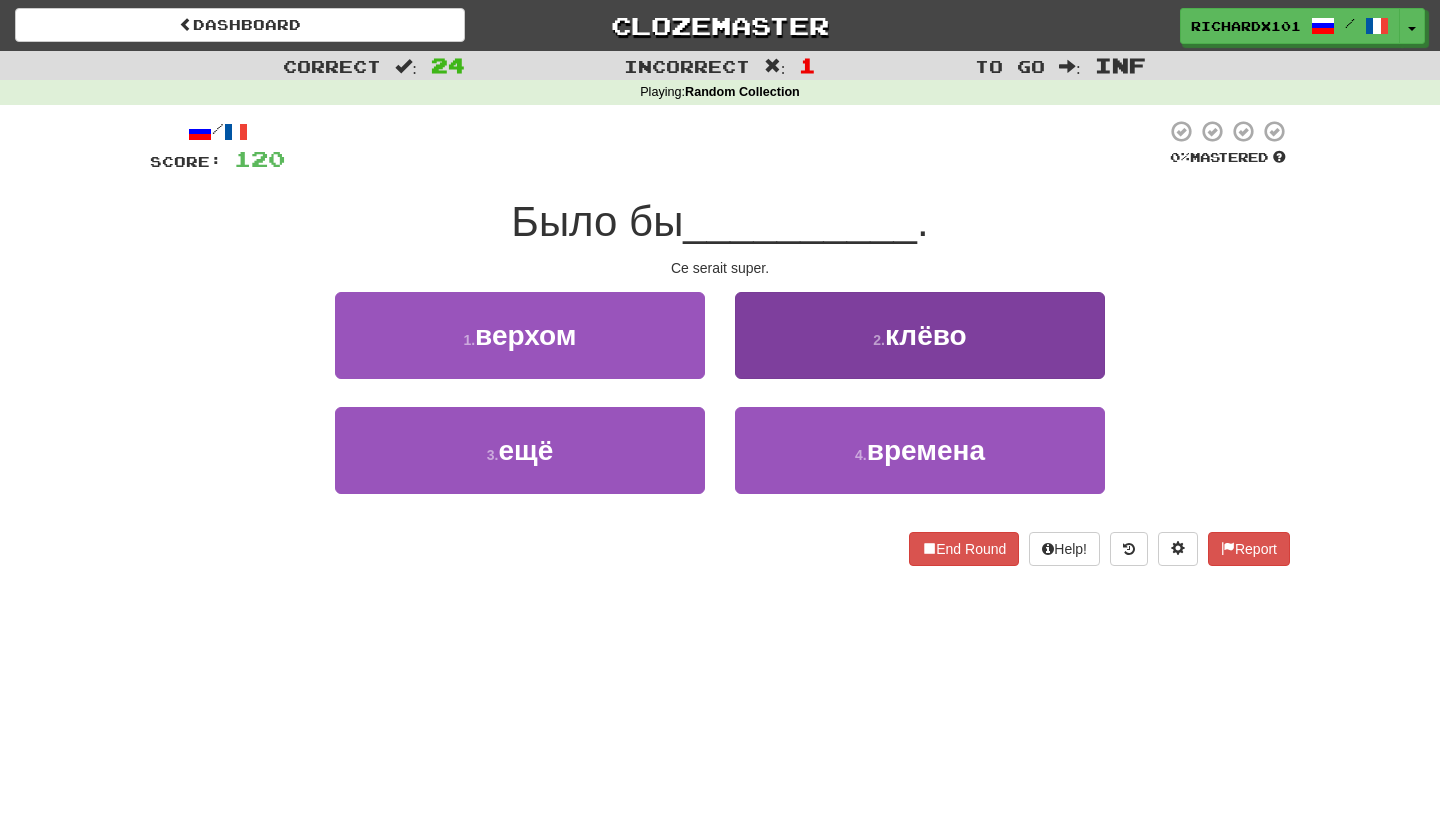 click on "2 .  клёво" at bounding box center (920, 335) 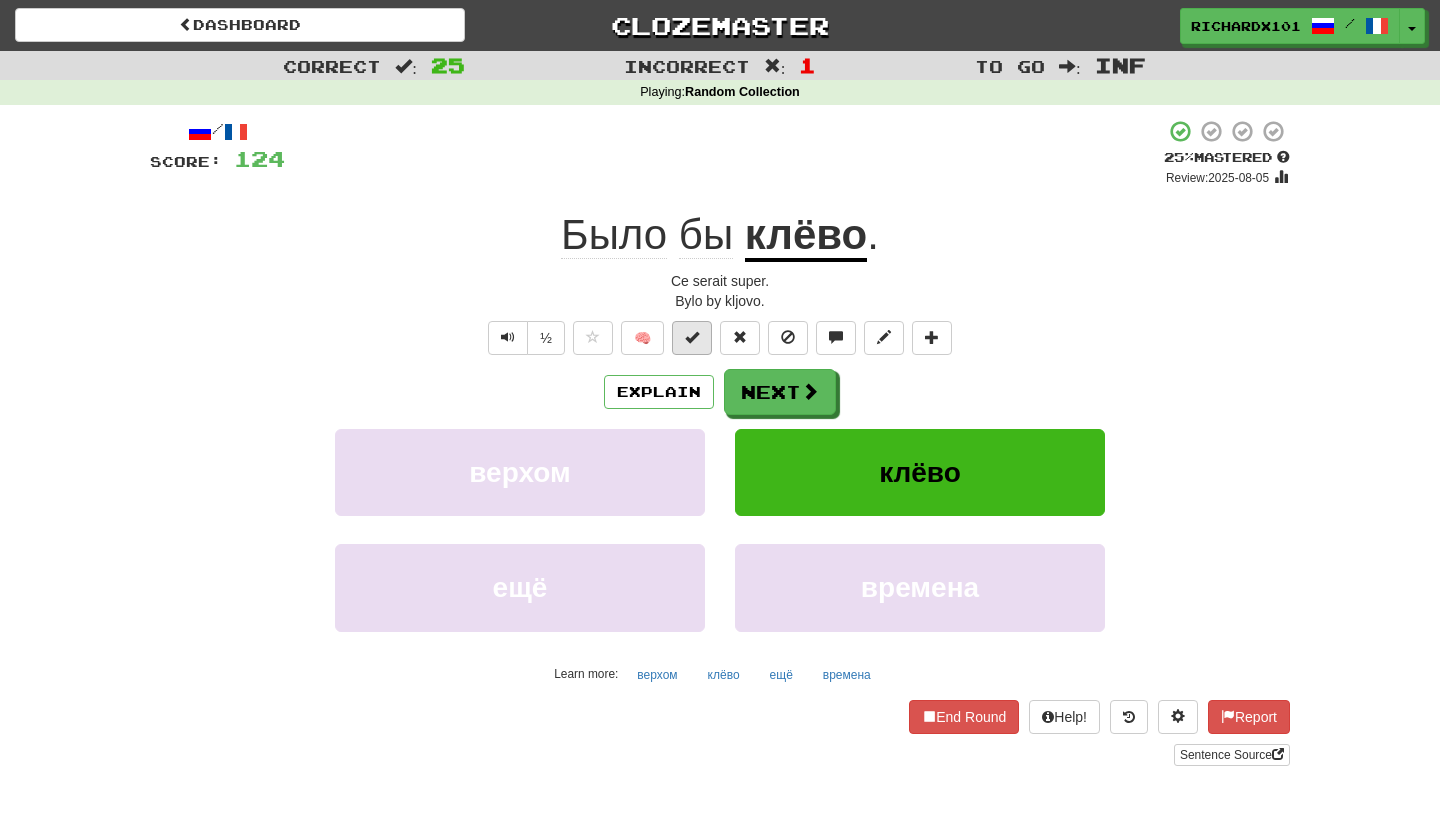 click at bounding box center [692, 338] 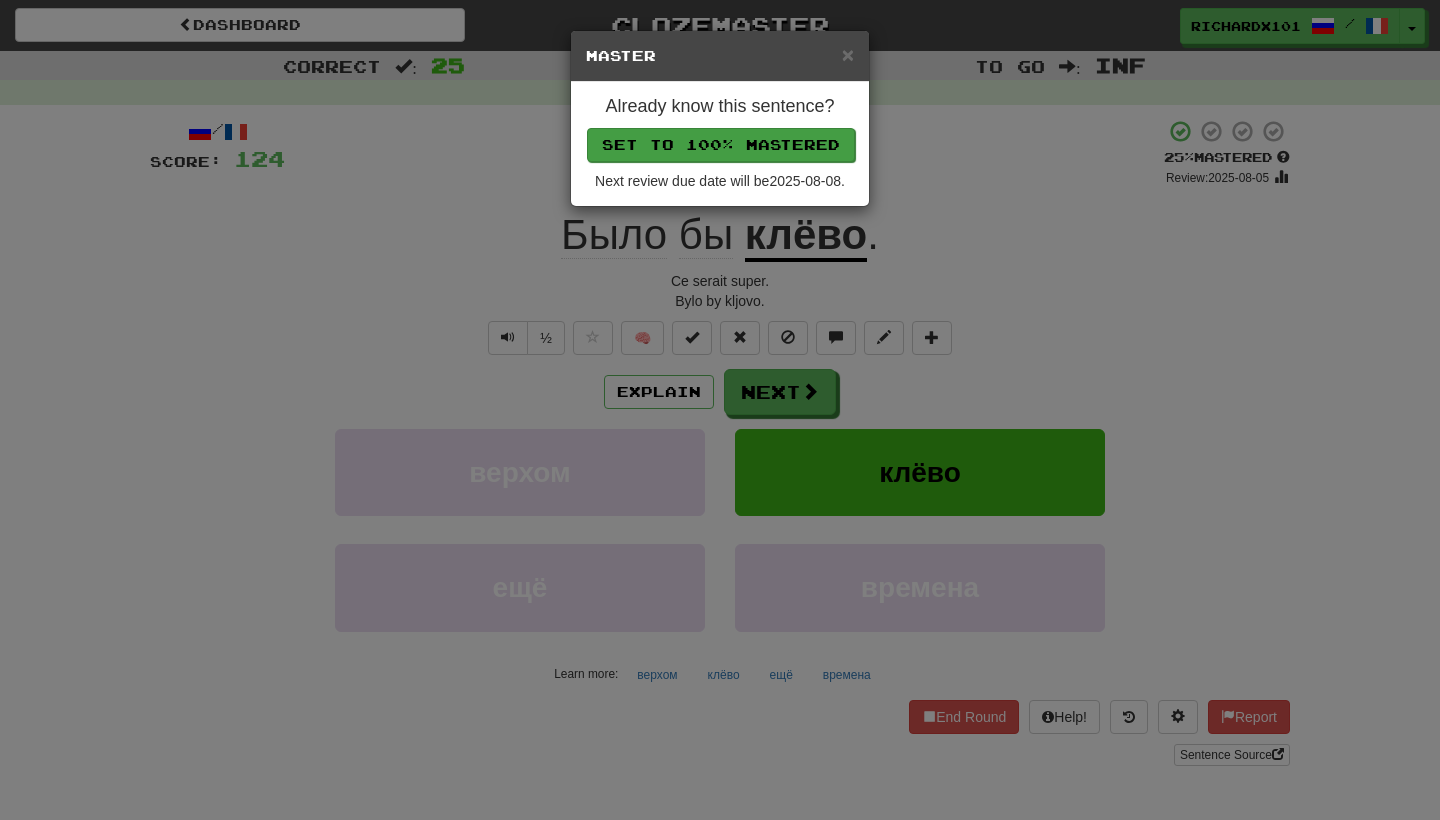 click on "Set to 100% Mastered" at bounding box center [721, 145] 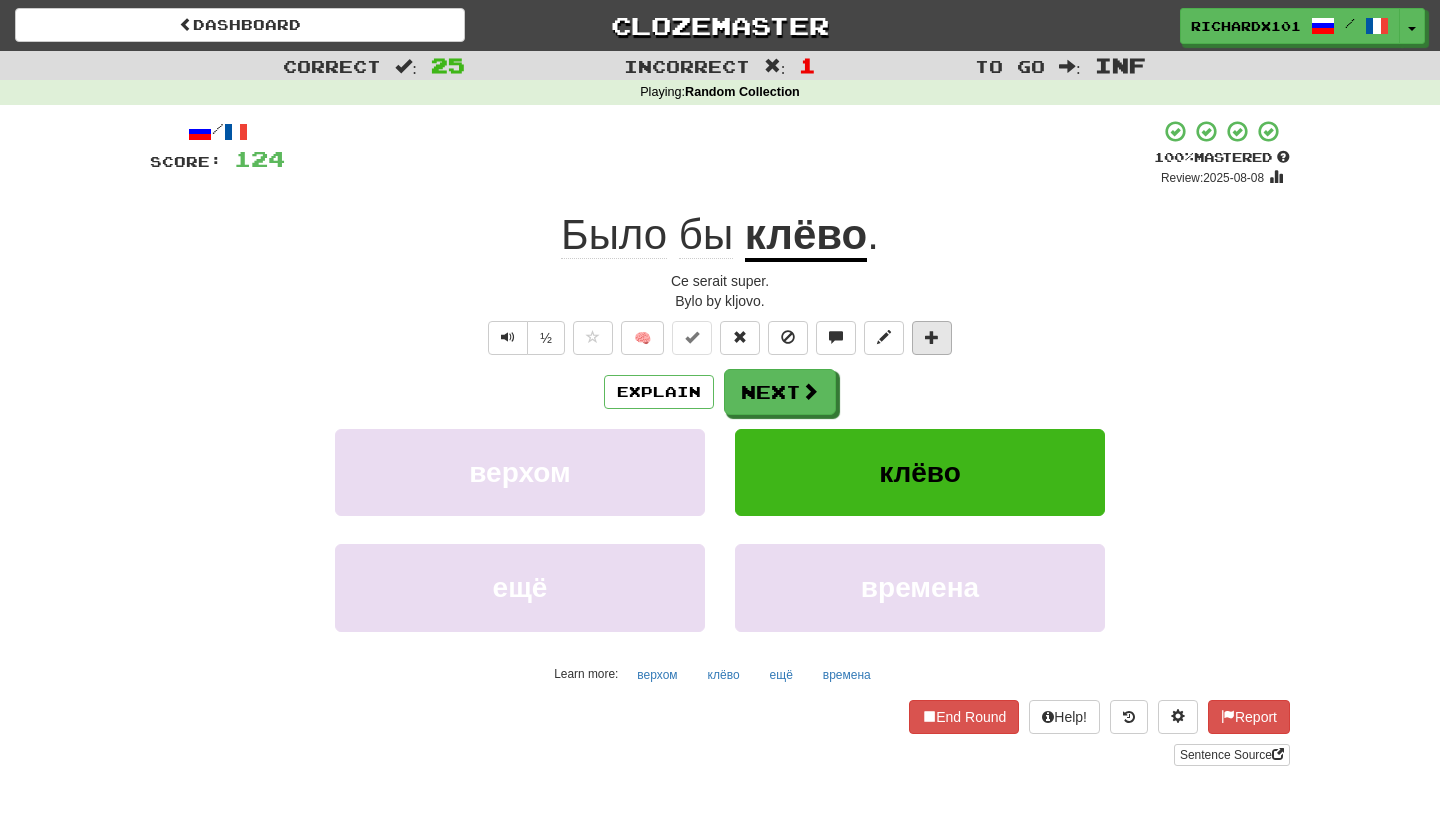 click at bounding box center (932, 338) 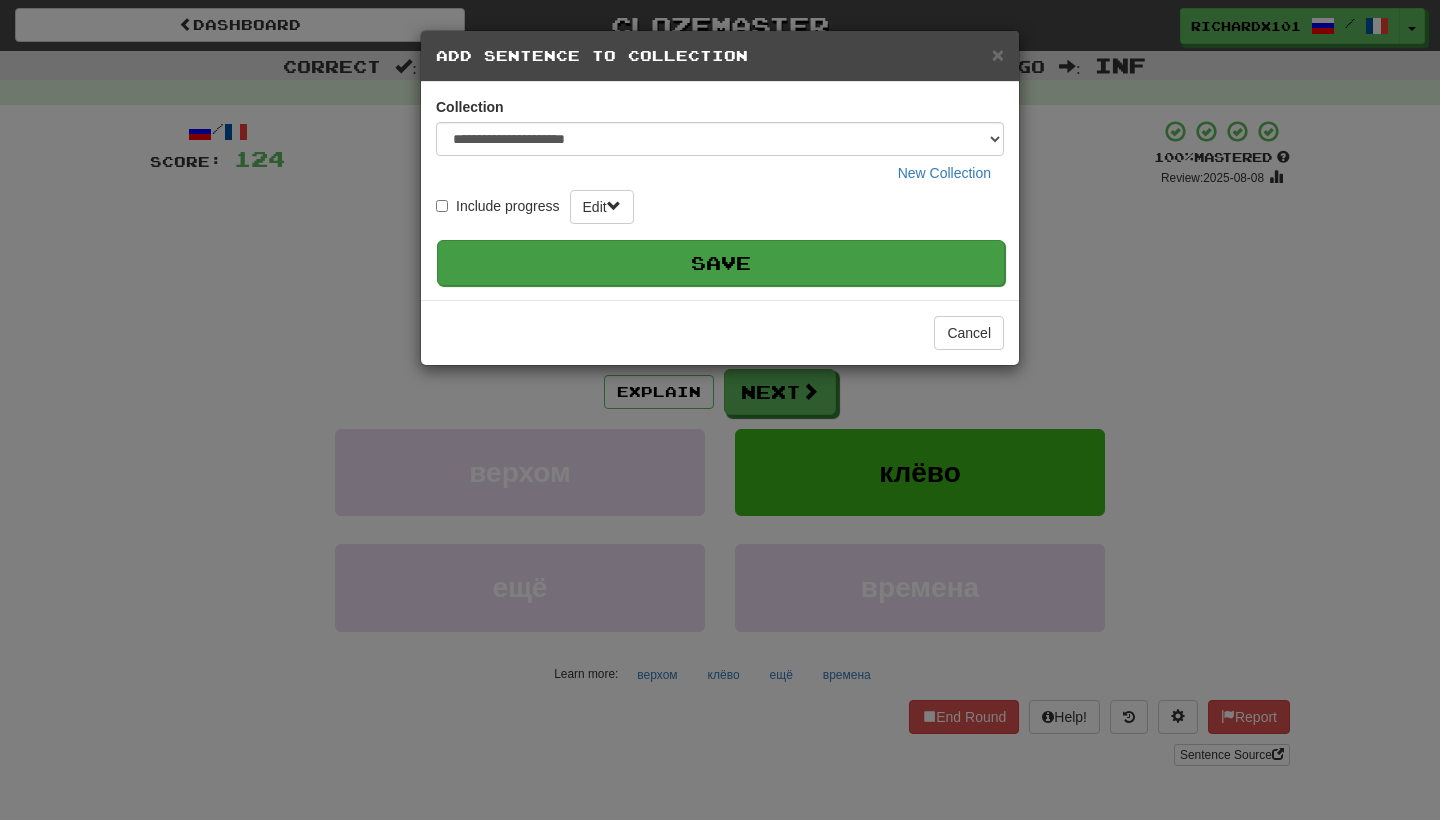 click on "Save" at bounding box center [721, 263] 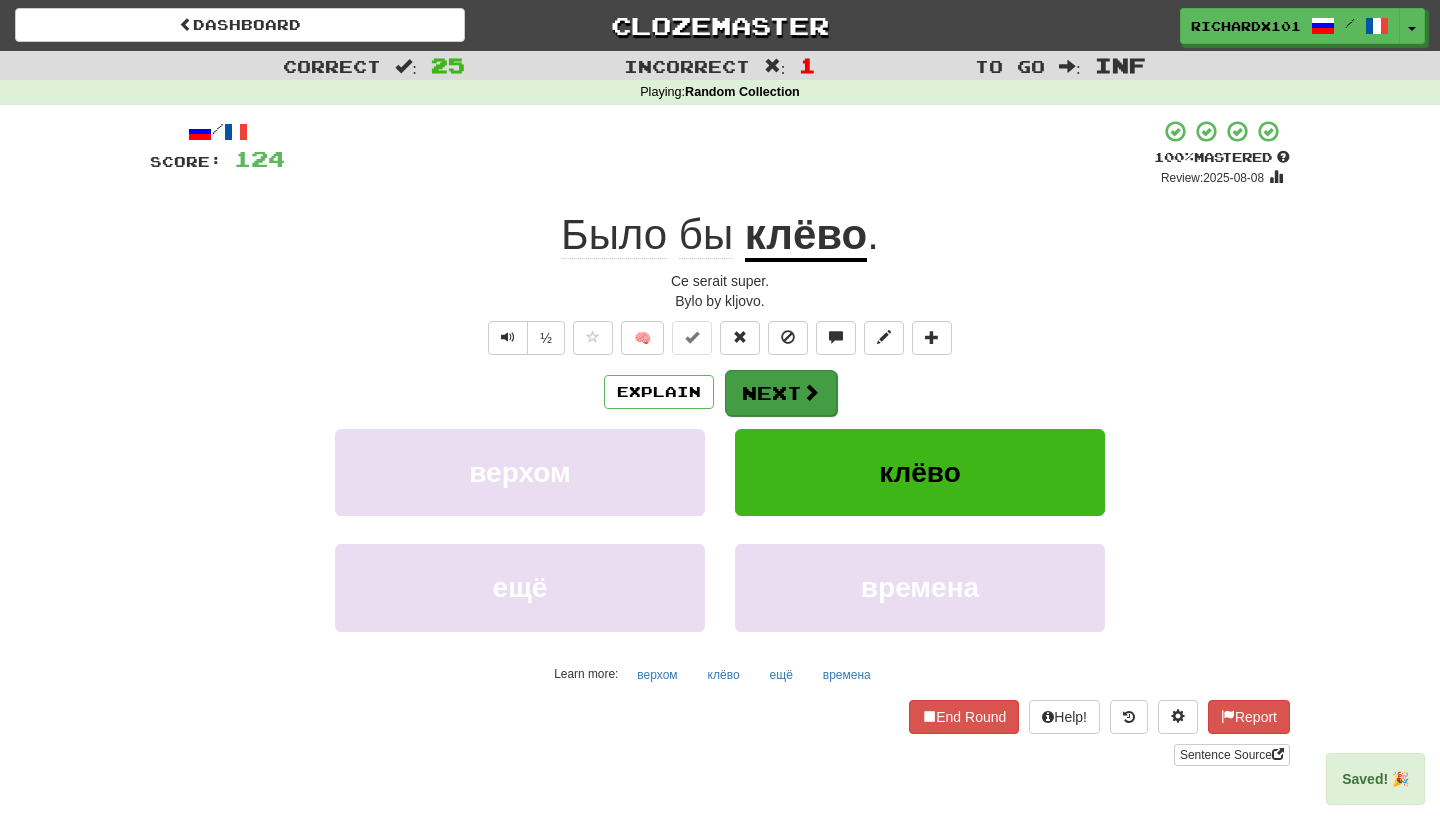 click on "Next" at bounding box center [781, 393] 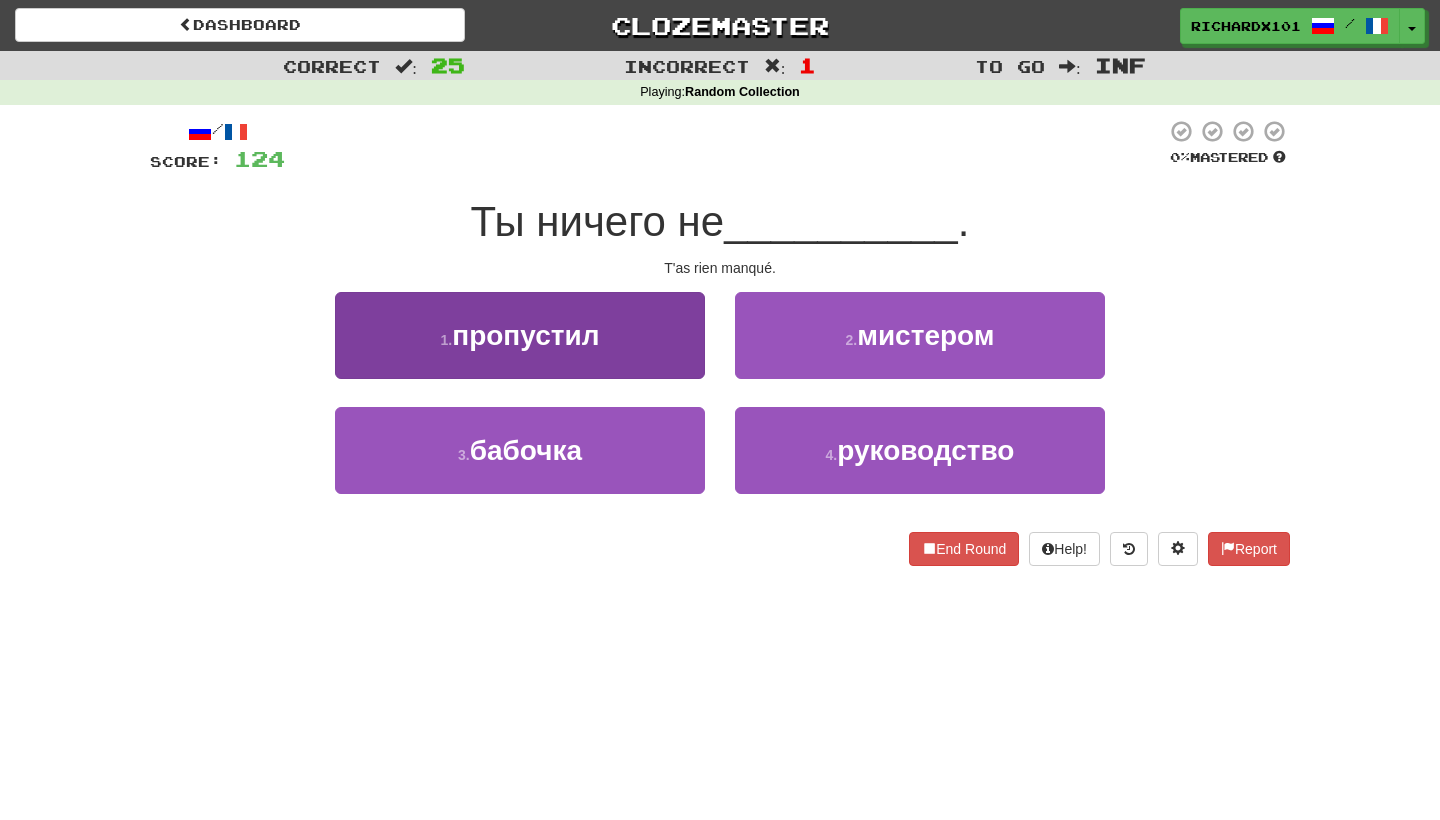 click on "1 .  пропустил" at bounding box center [520, 335] 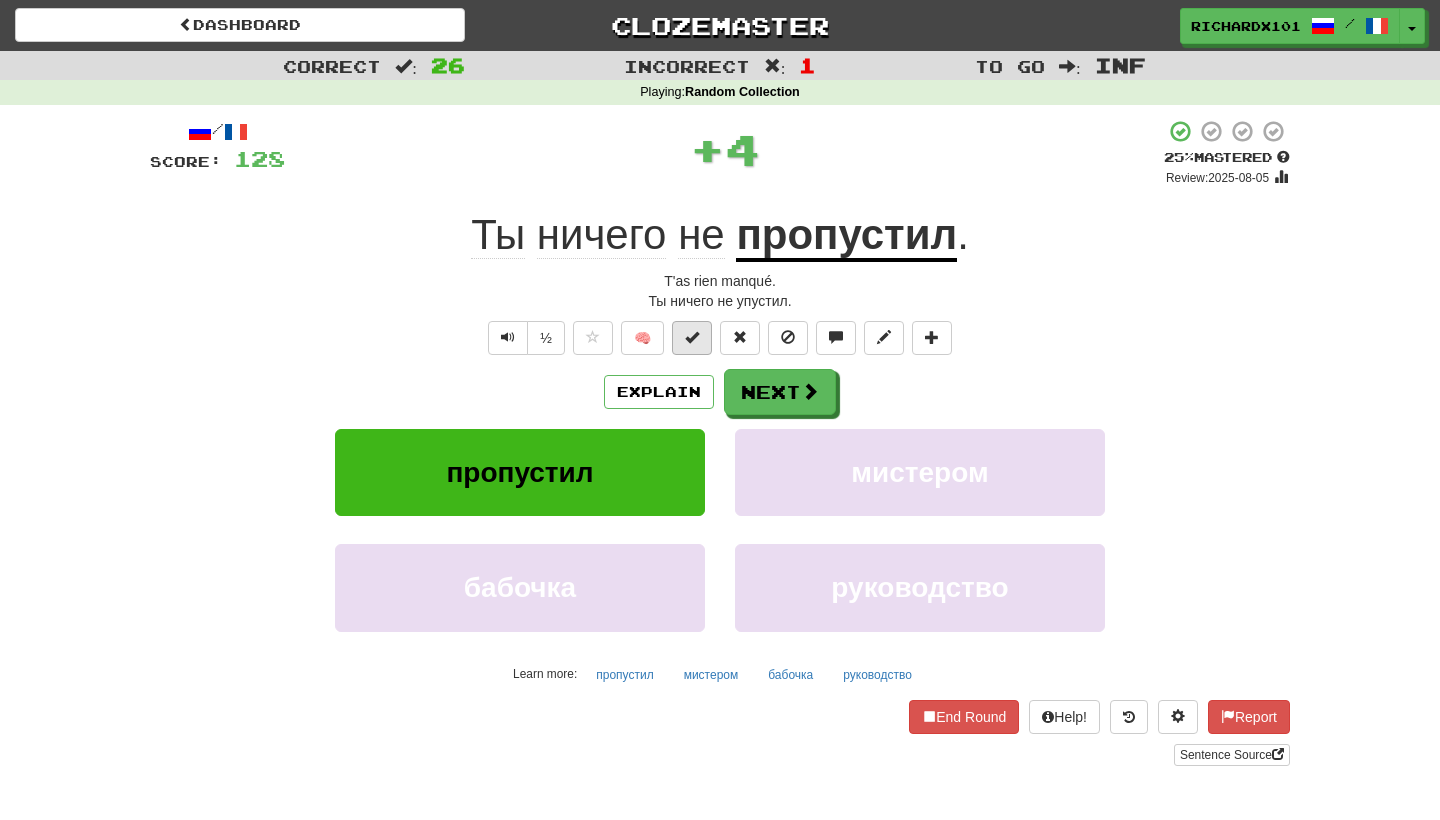 click at bounding box center [692, 337] 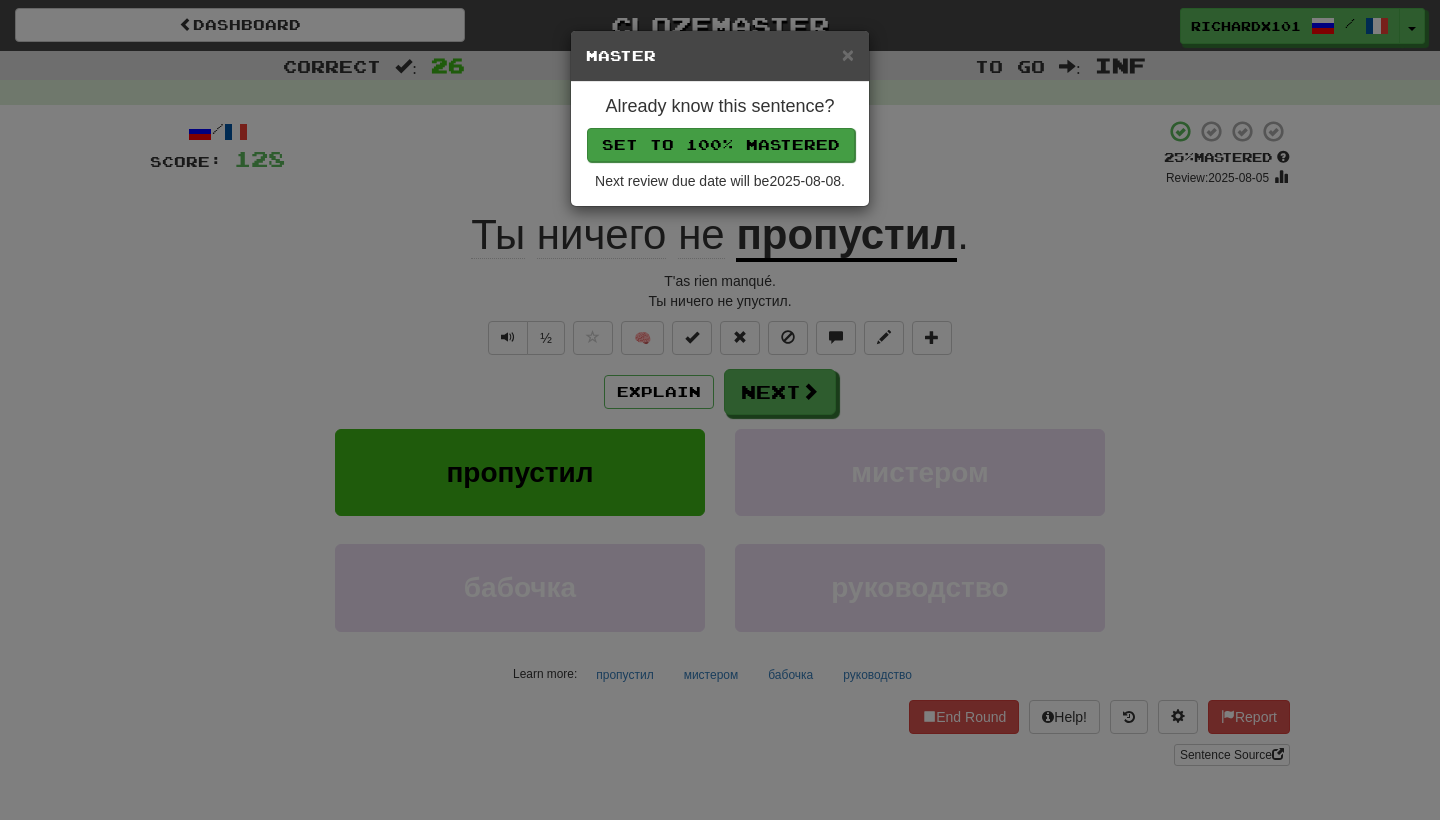 click on "Set to 100% Mastered" at bounding box center [721, 145] 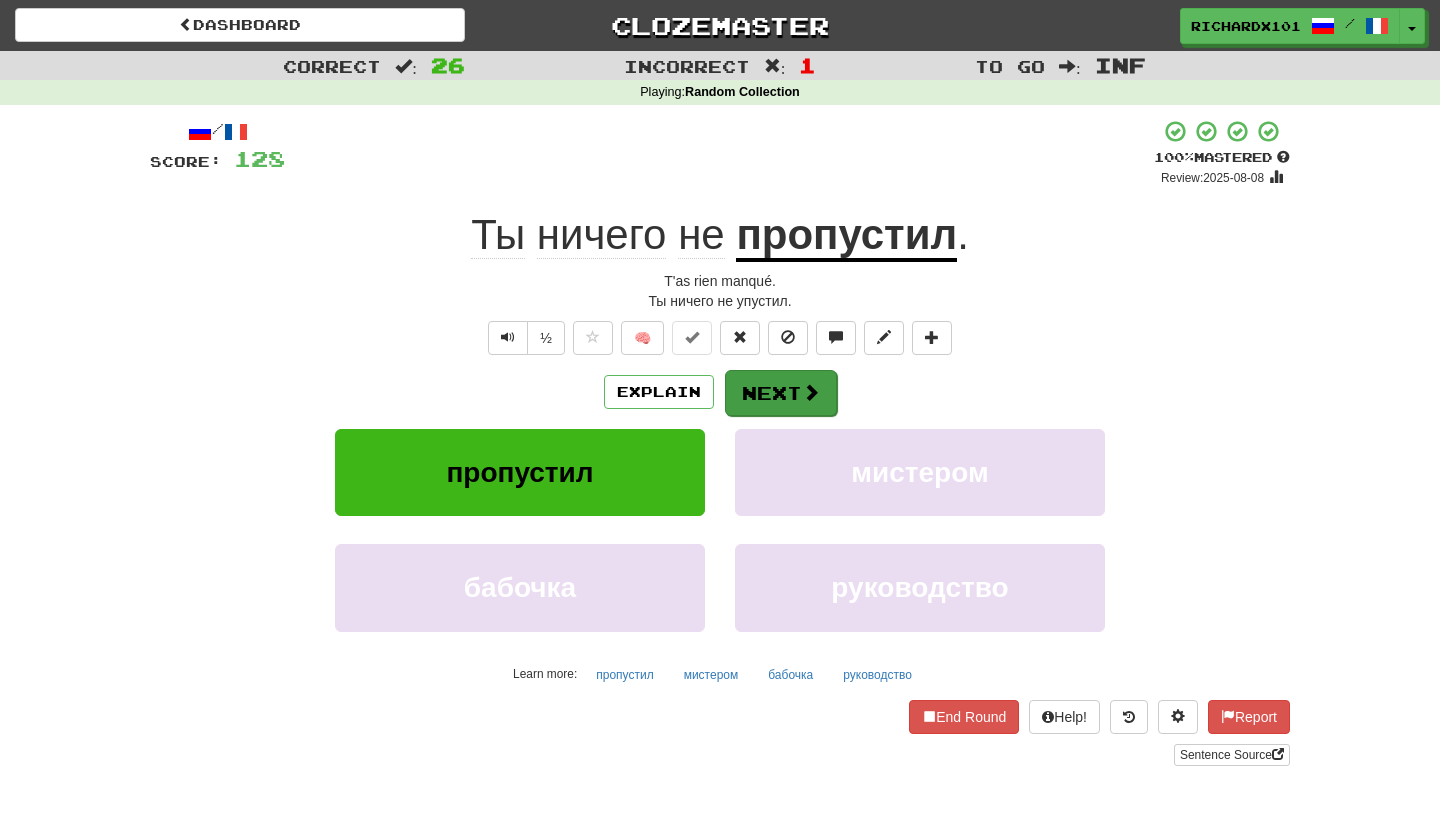 click on "Next" at bounding box center [781, 393] 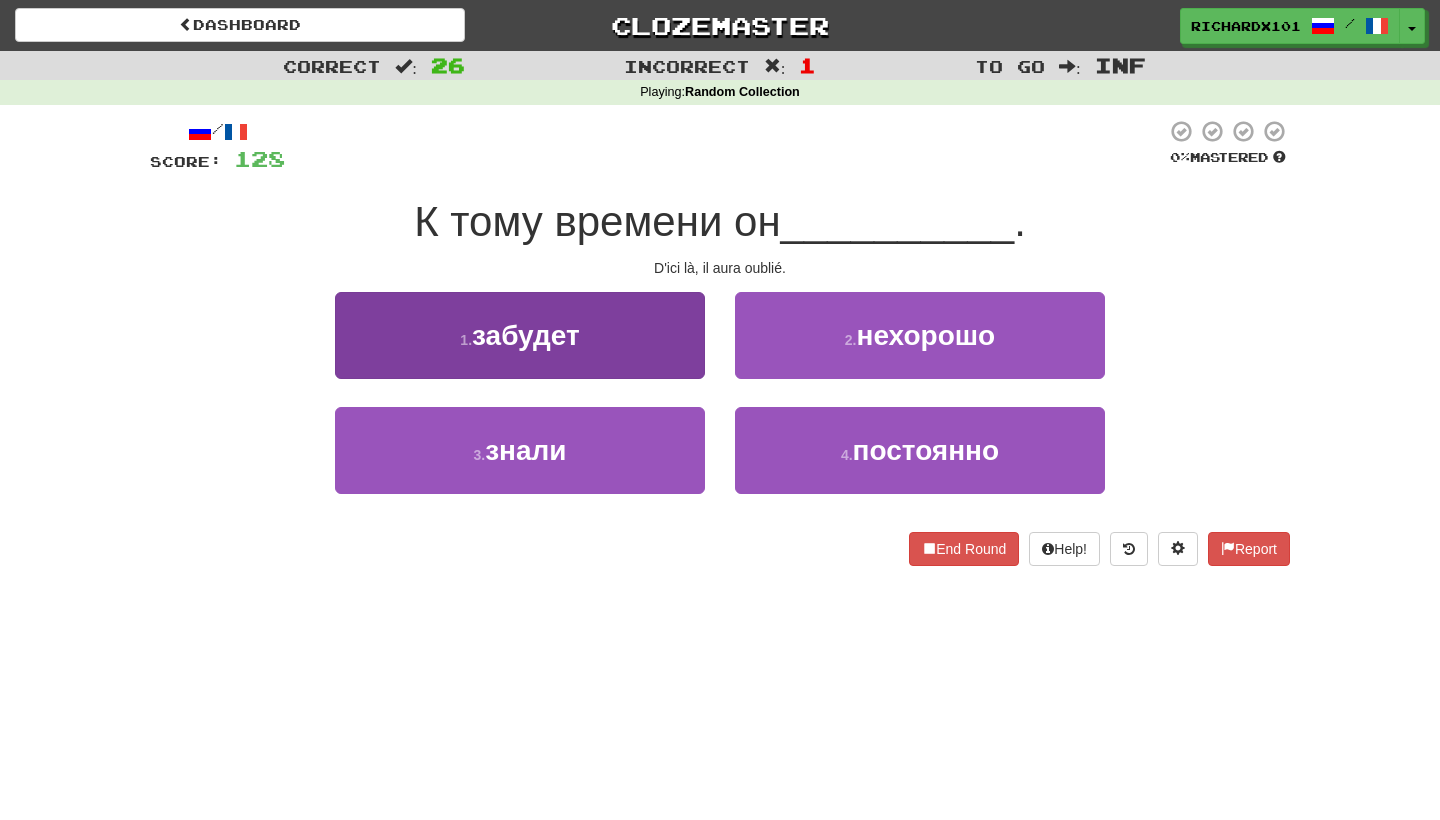 click on "1 .  забудет" at bounding box center [520, 335] 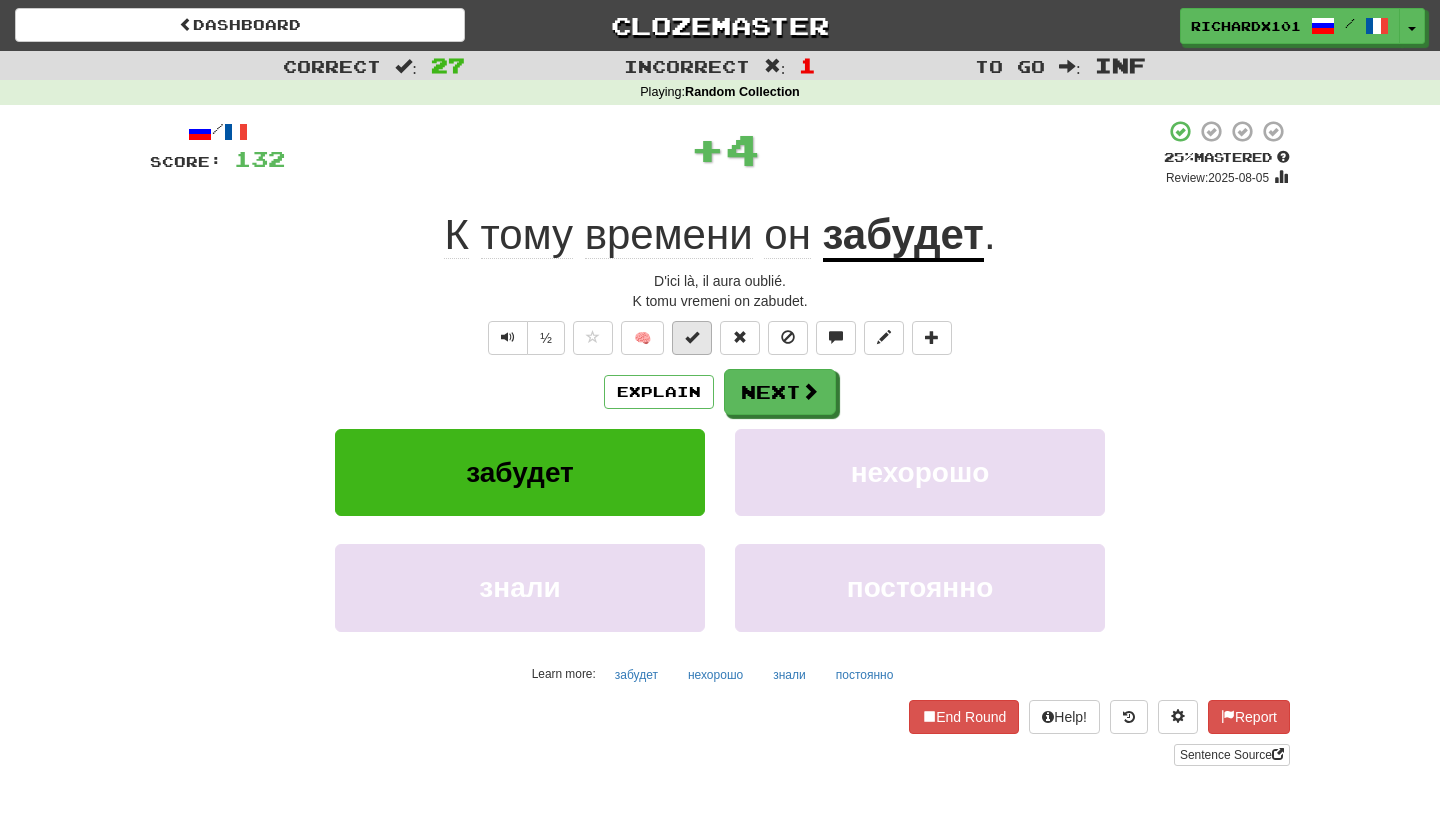 click at bounding box center (692, 337) 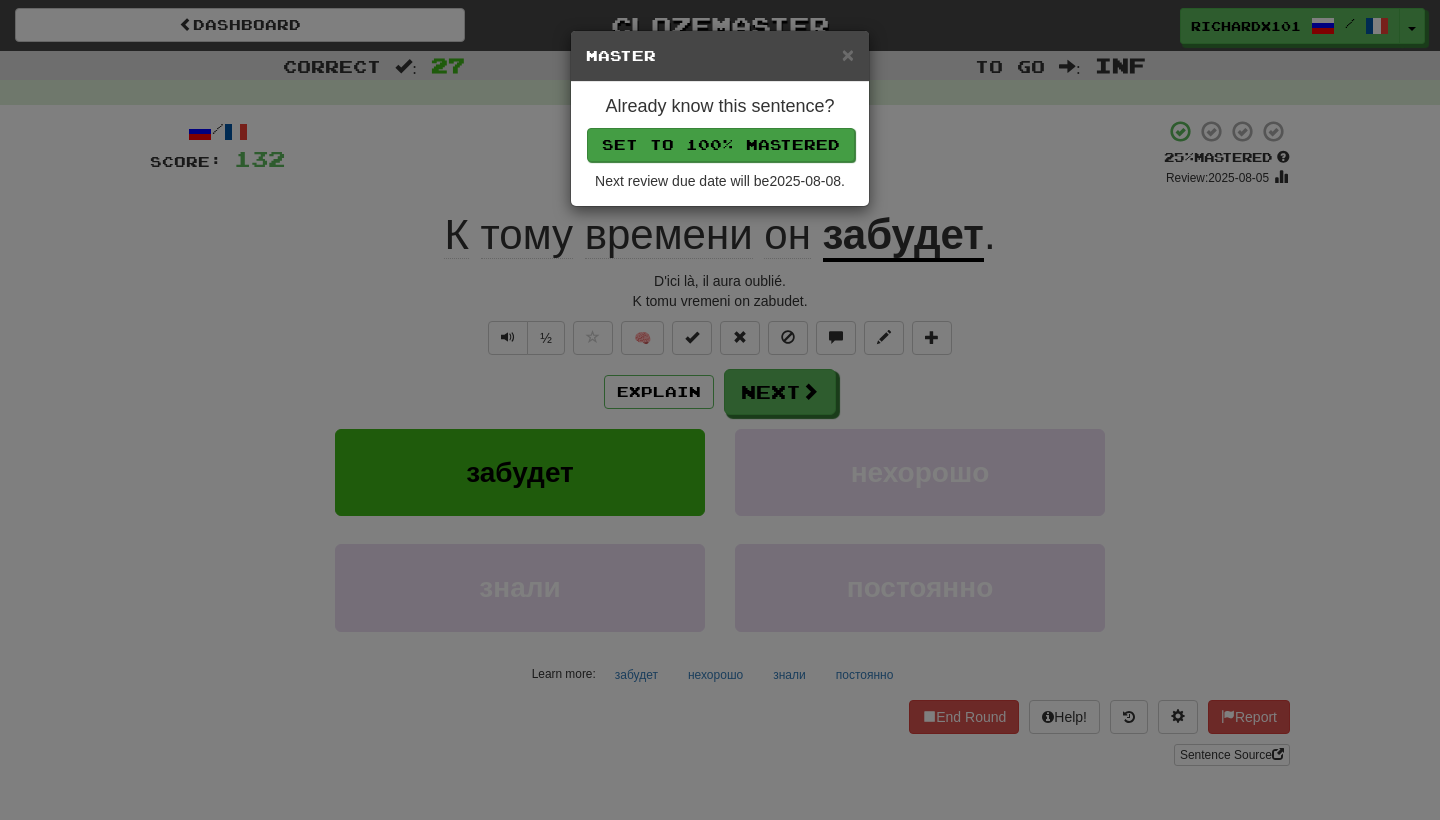click on "Set to 100% Mastered" at bounding box center [721, 145] 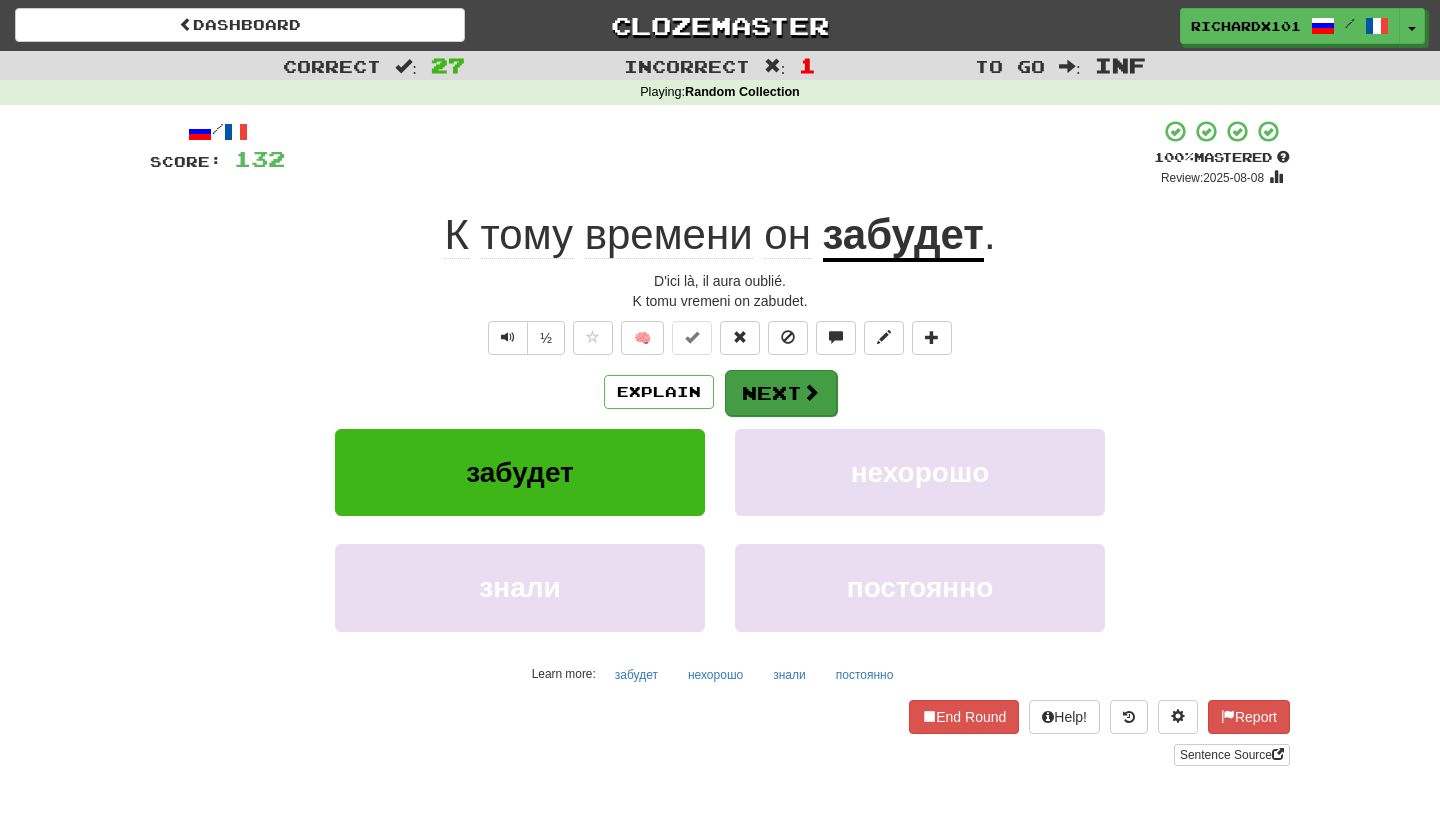 click on "Next" at bounding box center [781, 393] 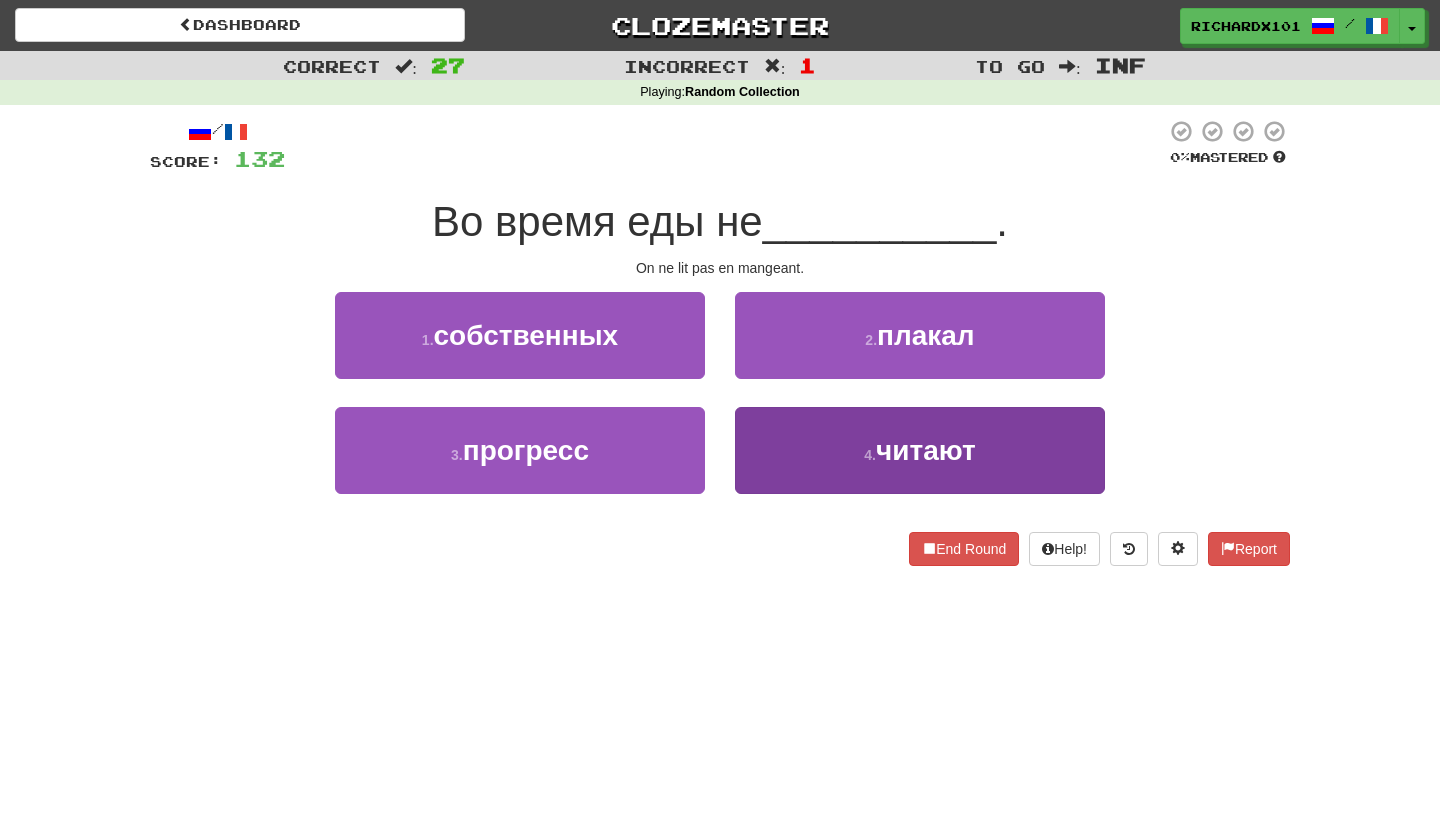 click on "4 .  читают" at bounding box center [920, 450] 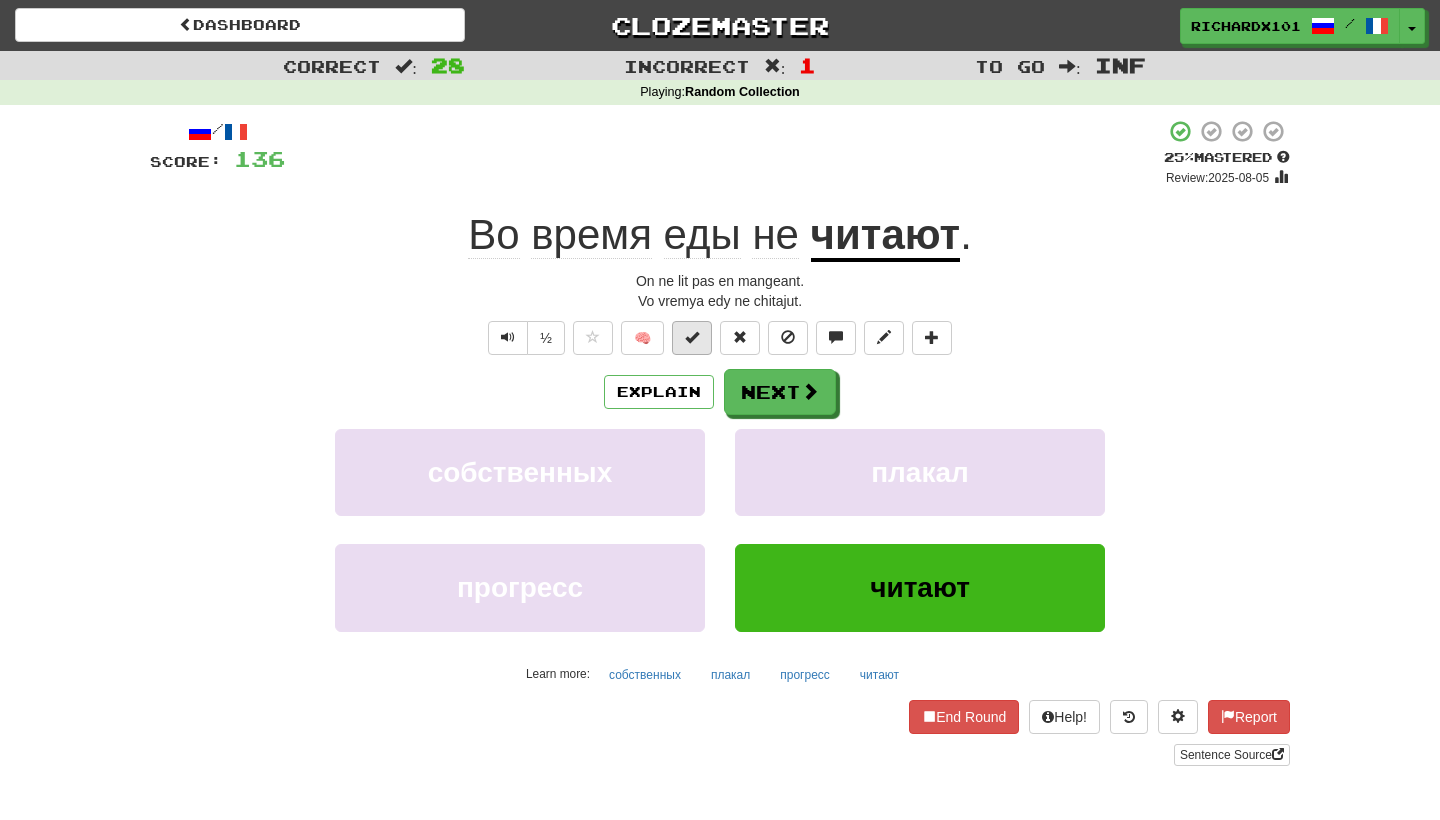 click at bounding box center (692, 338) 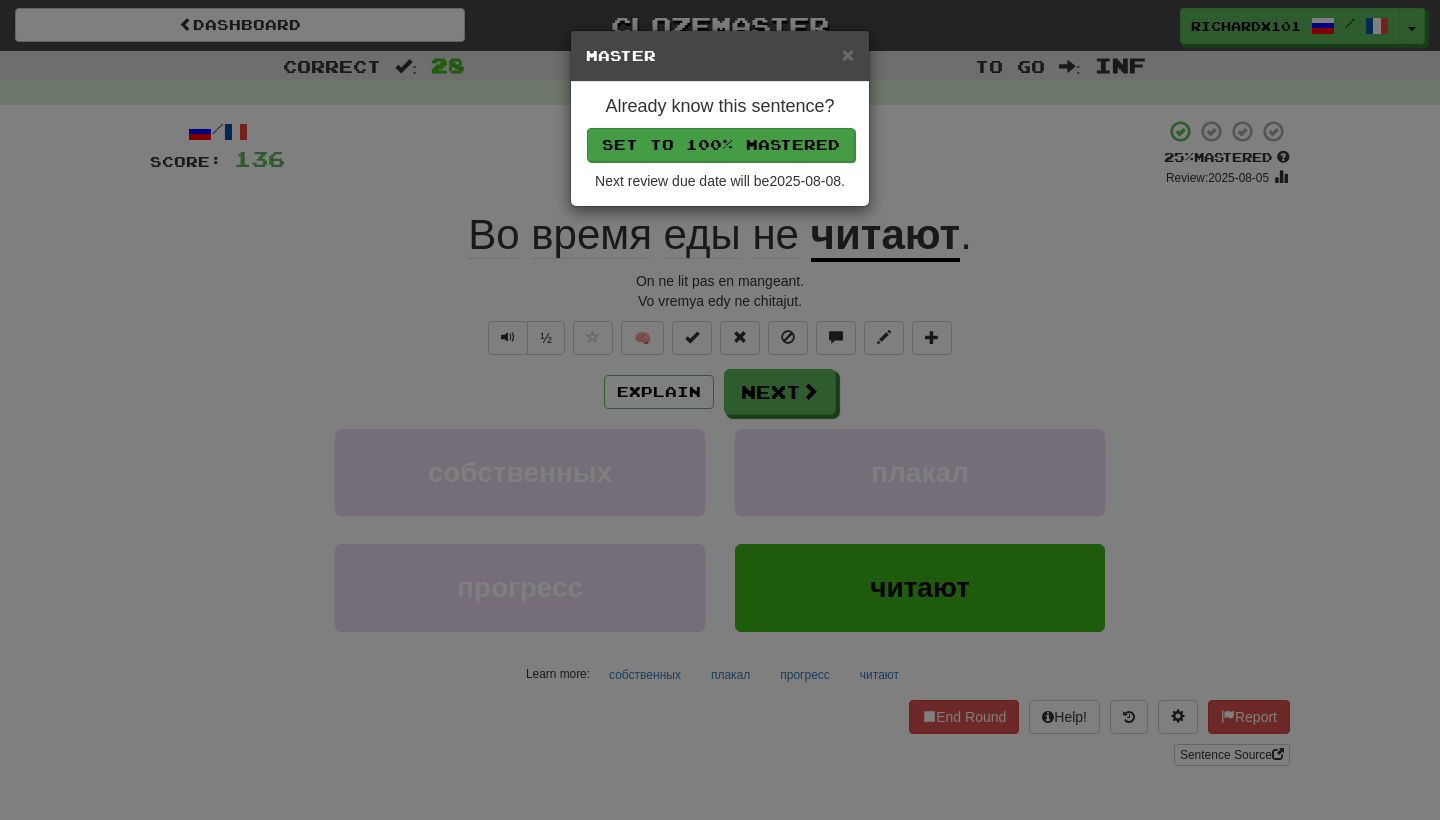click on "Set to 100% Mastered" at bounding box center [721, 145] 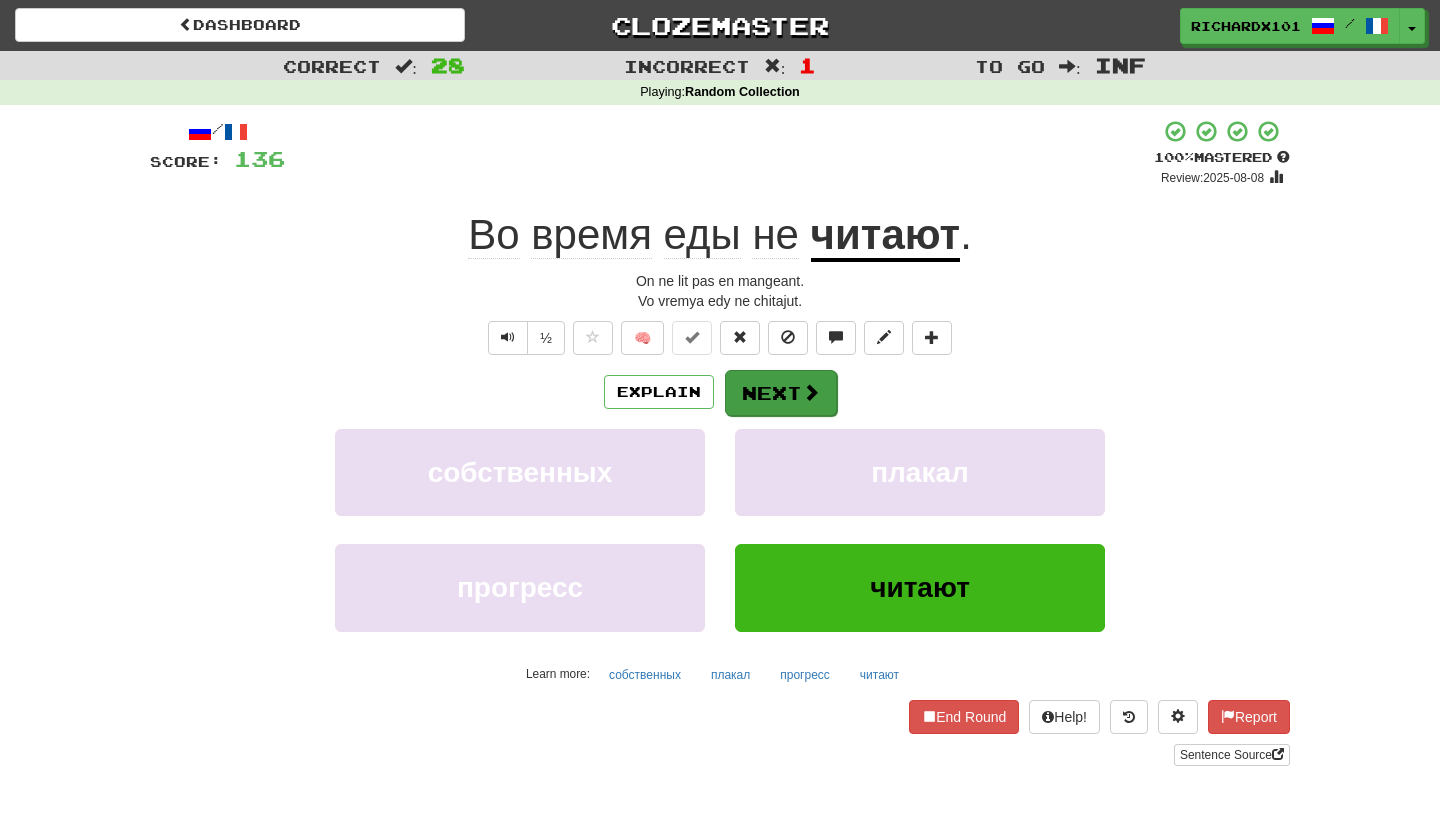 click on "Next" at bounding box center [781, 393] 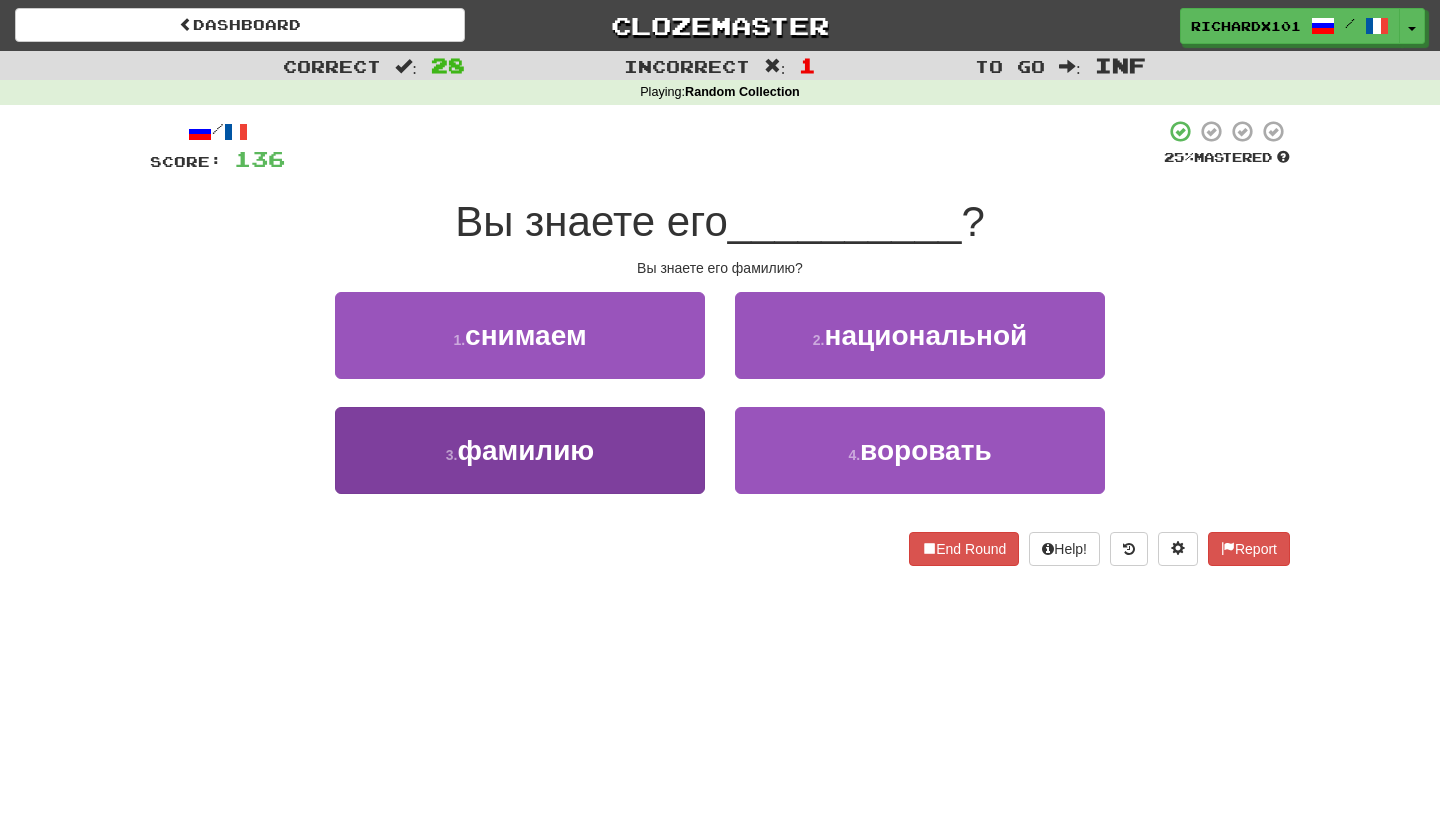 click on "3 .  фамилию" at bounding box center [520, 450] 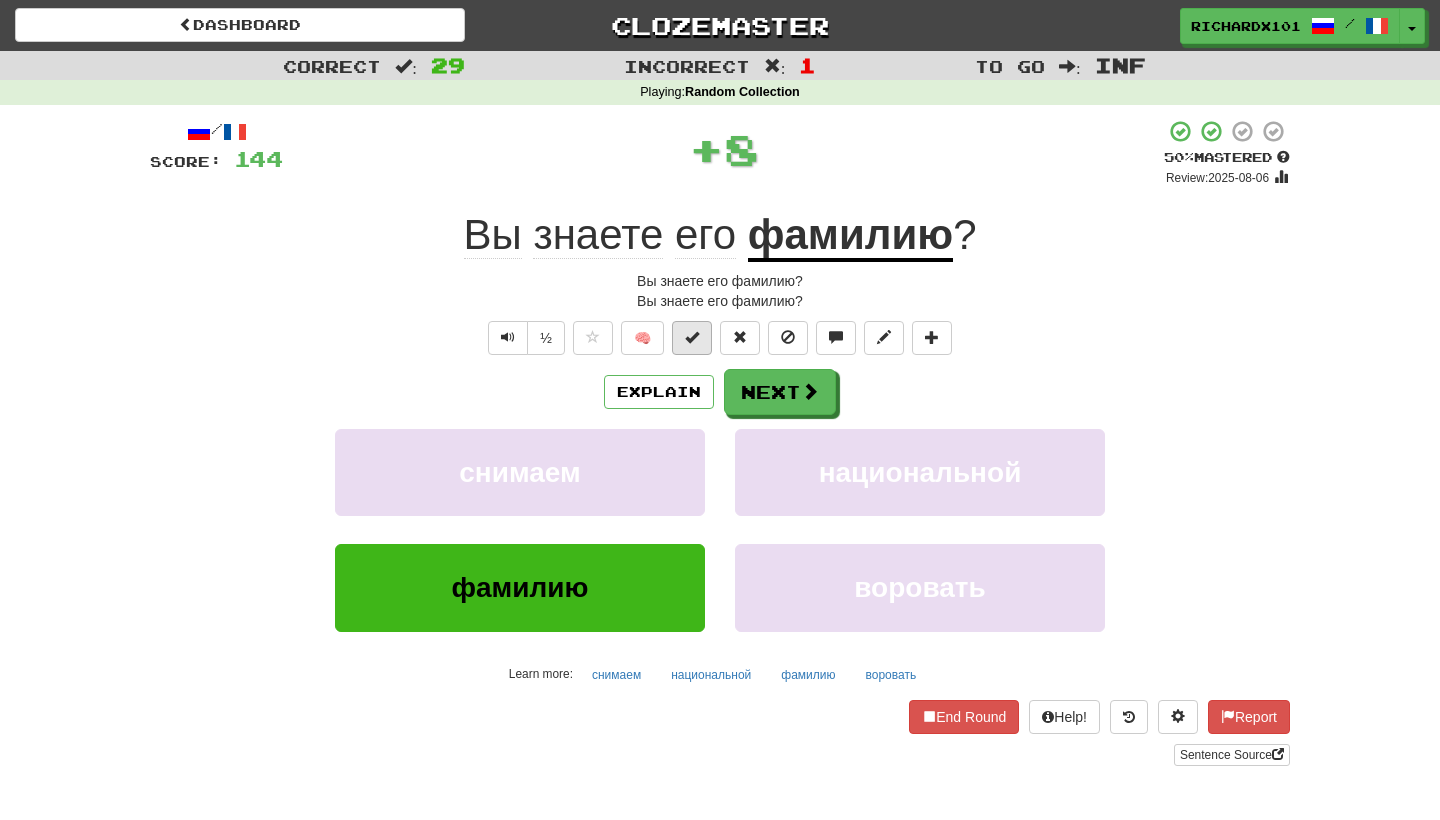 click at bounding box center (692, 337) 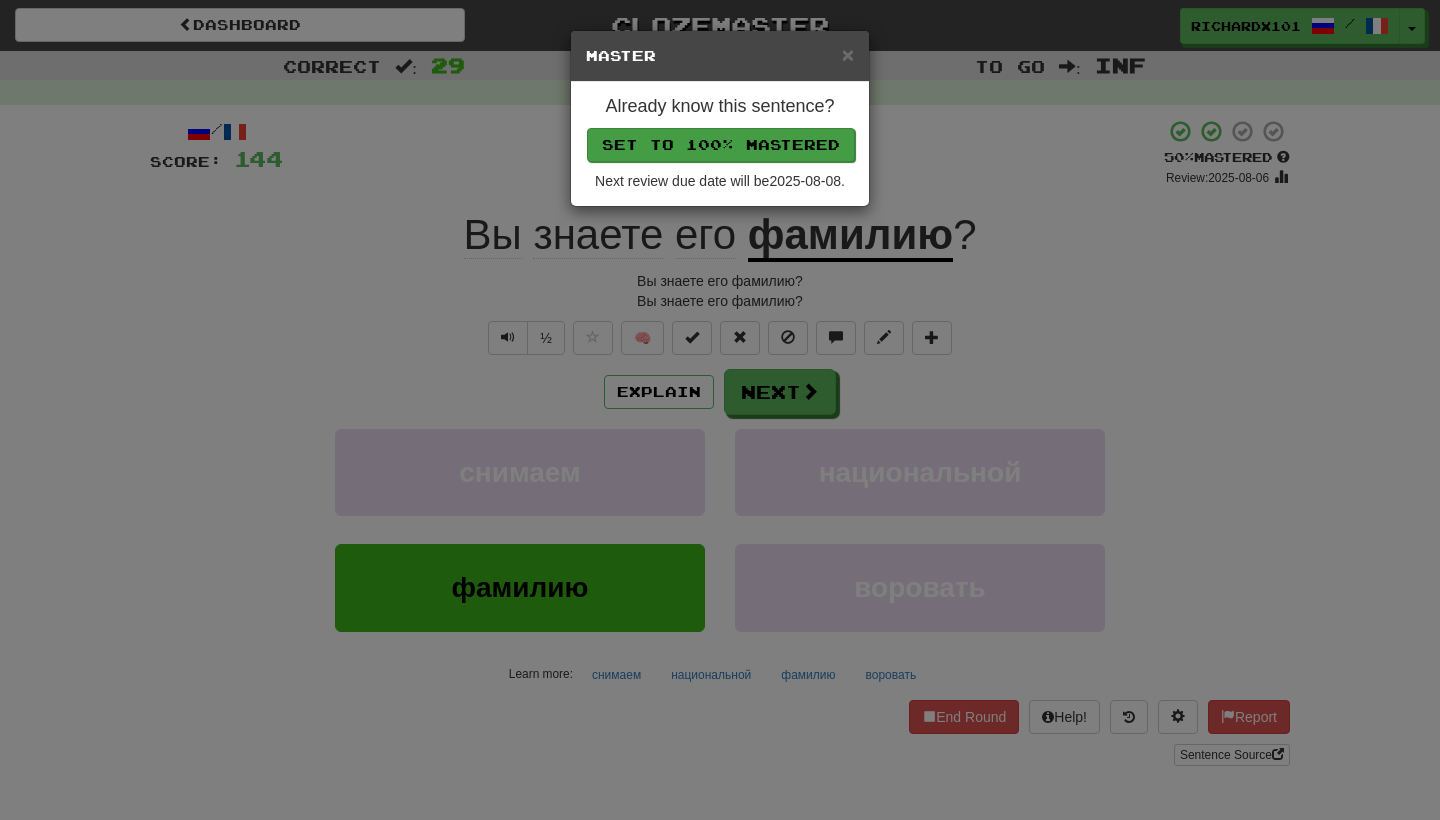 click on "Set to 100% Mastered" at bounding box center (721, 145) 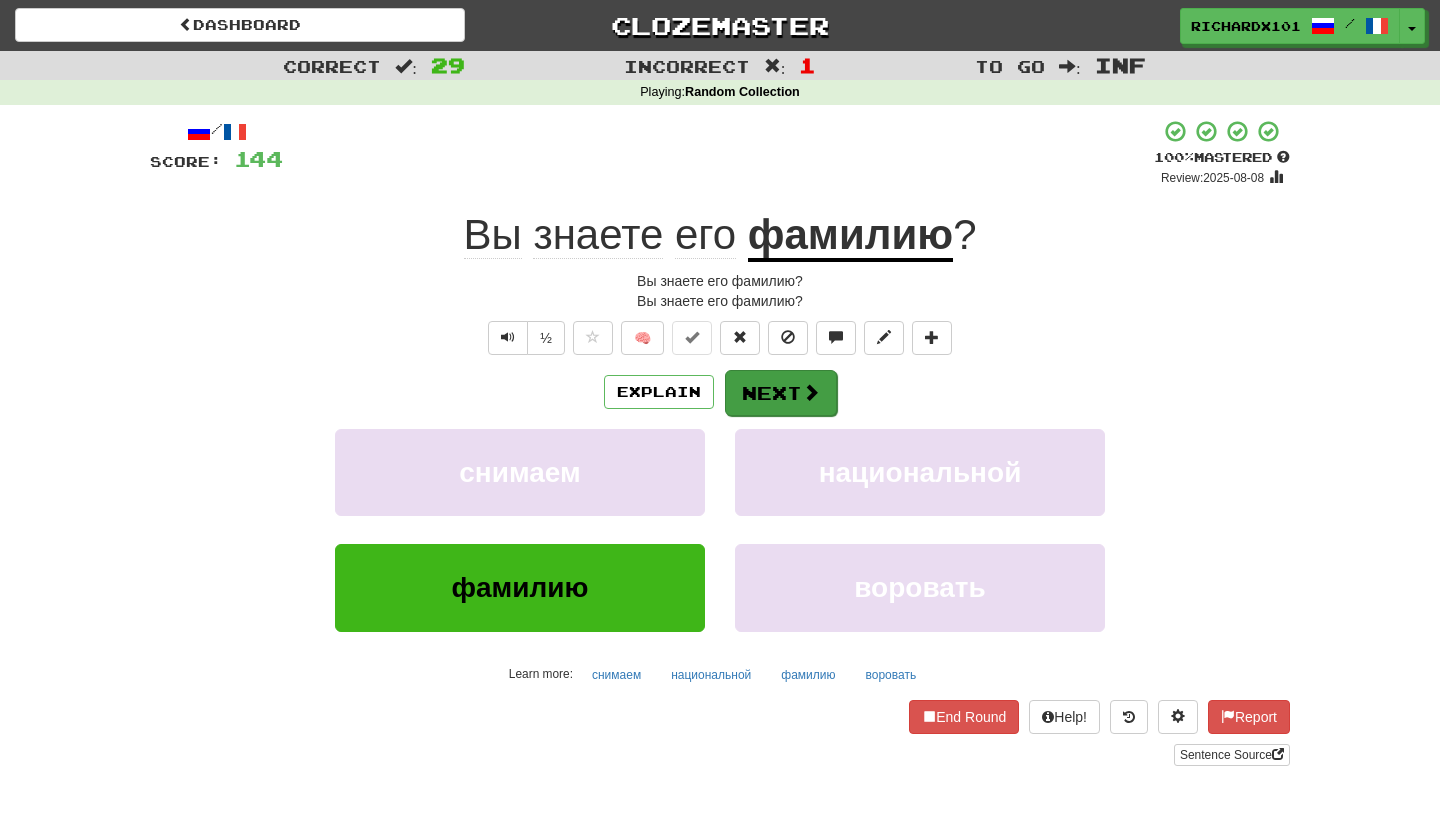 click on "Next" at bounding box center [781, 393] 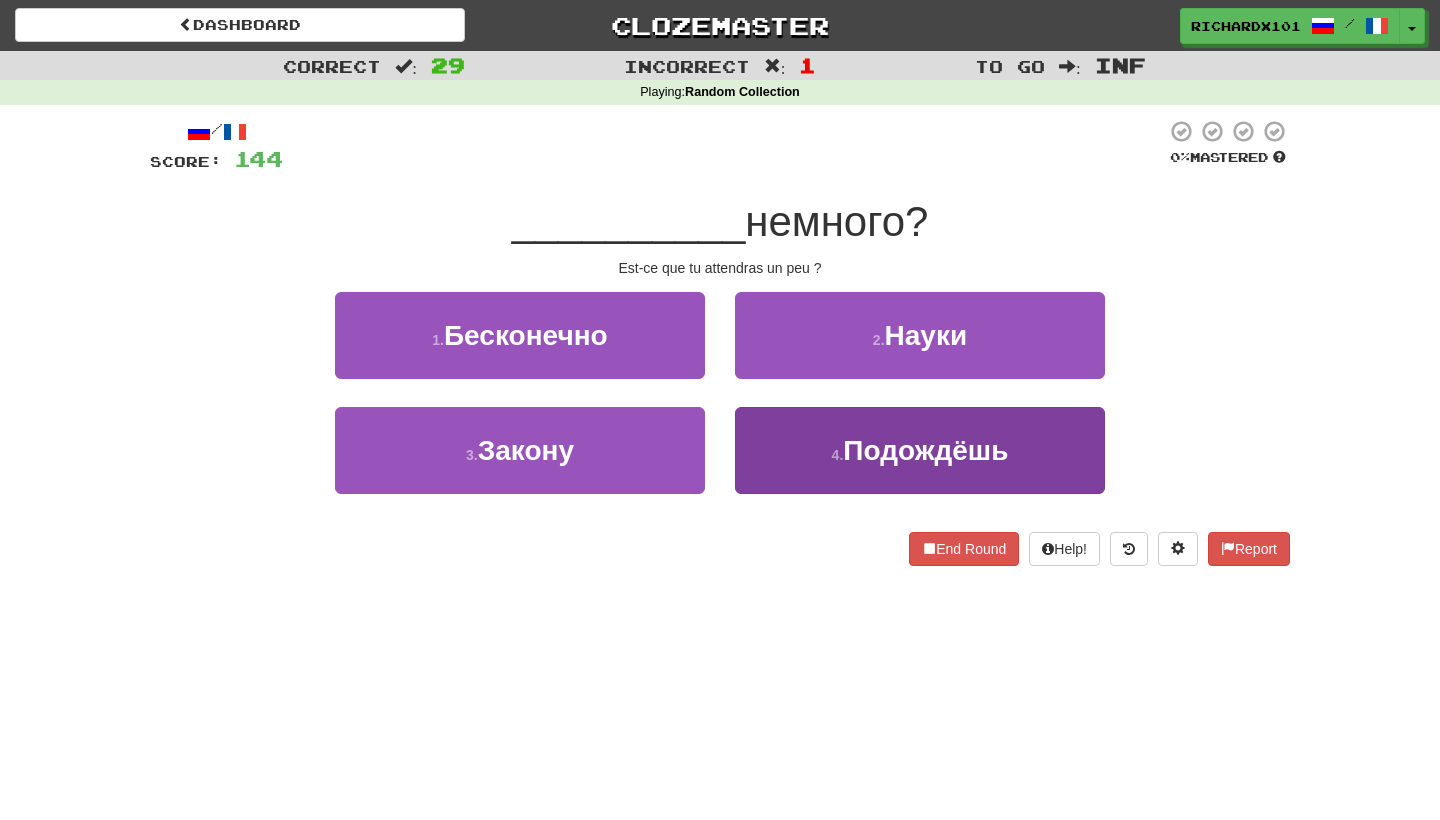 click on "4 .  Подождёшь" at bounding box center [920, 450] 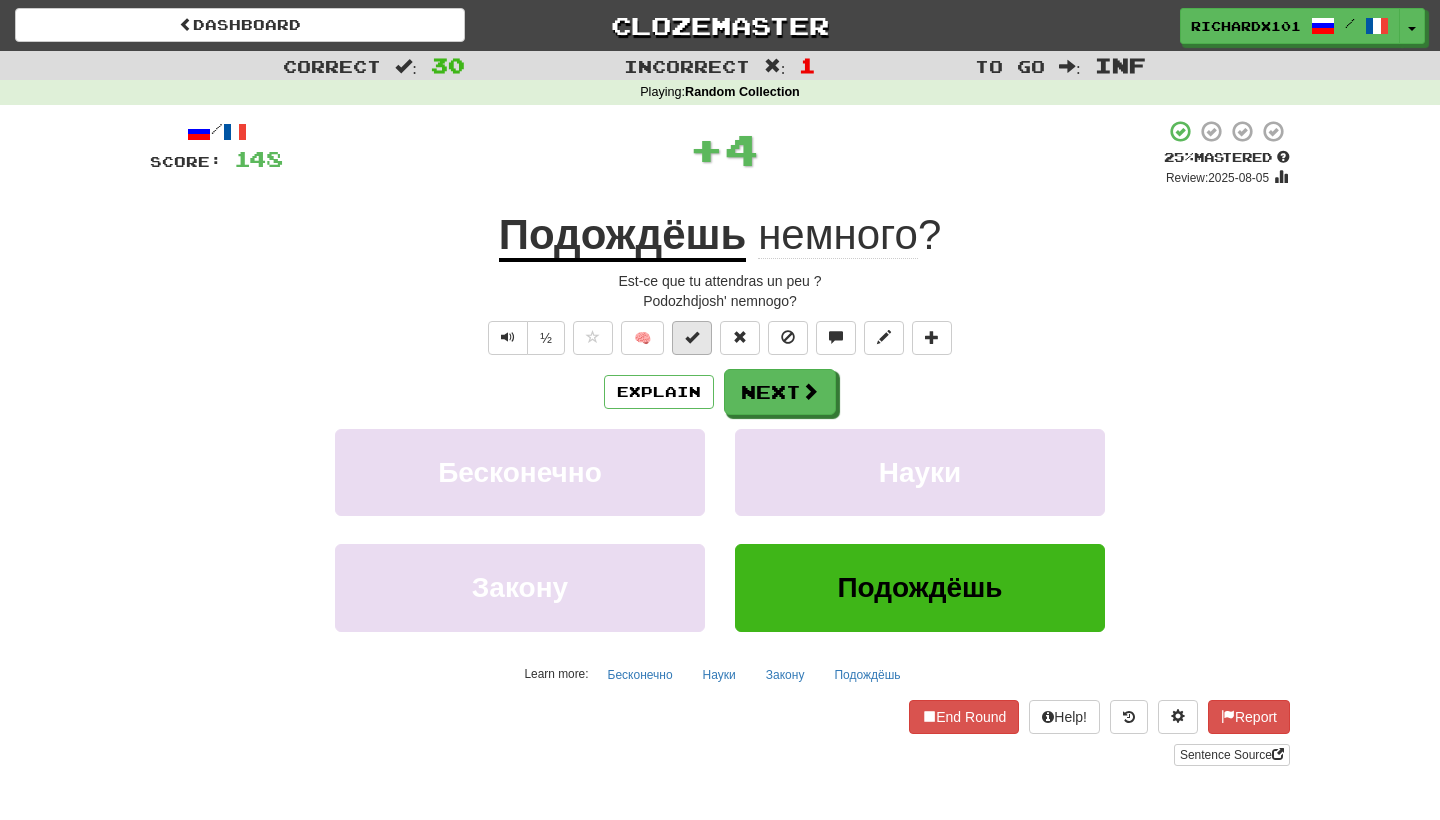 click at bounding box center (692, 337) 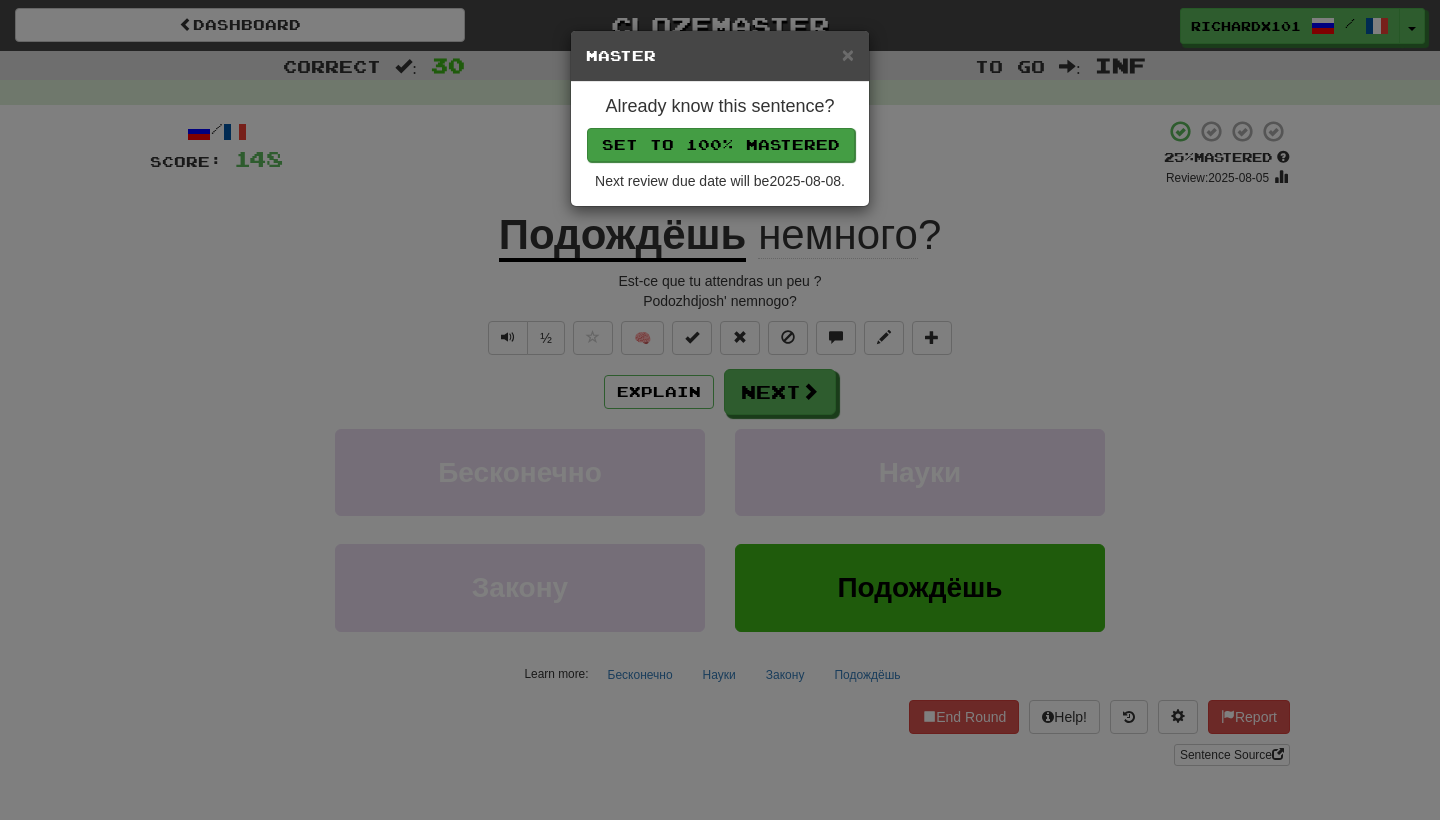 click on "Set to 100% Mastered" at bounding box center (721, 145) 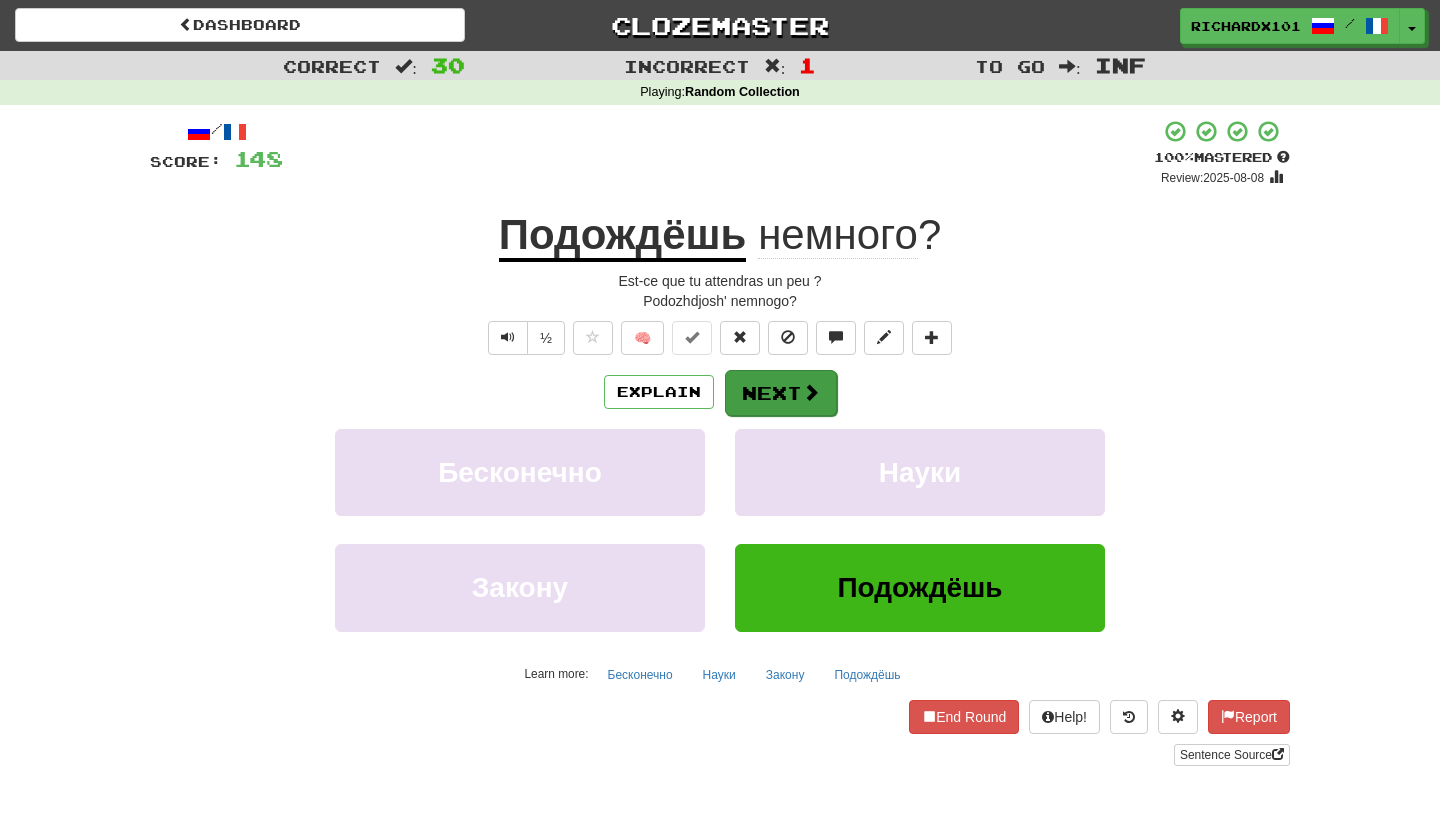 click on "Next" at bounding box center [781, 393] 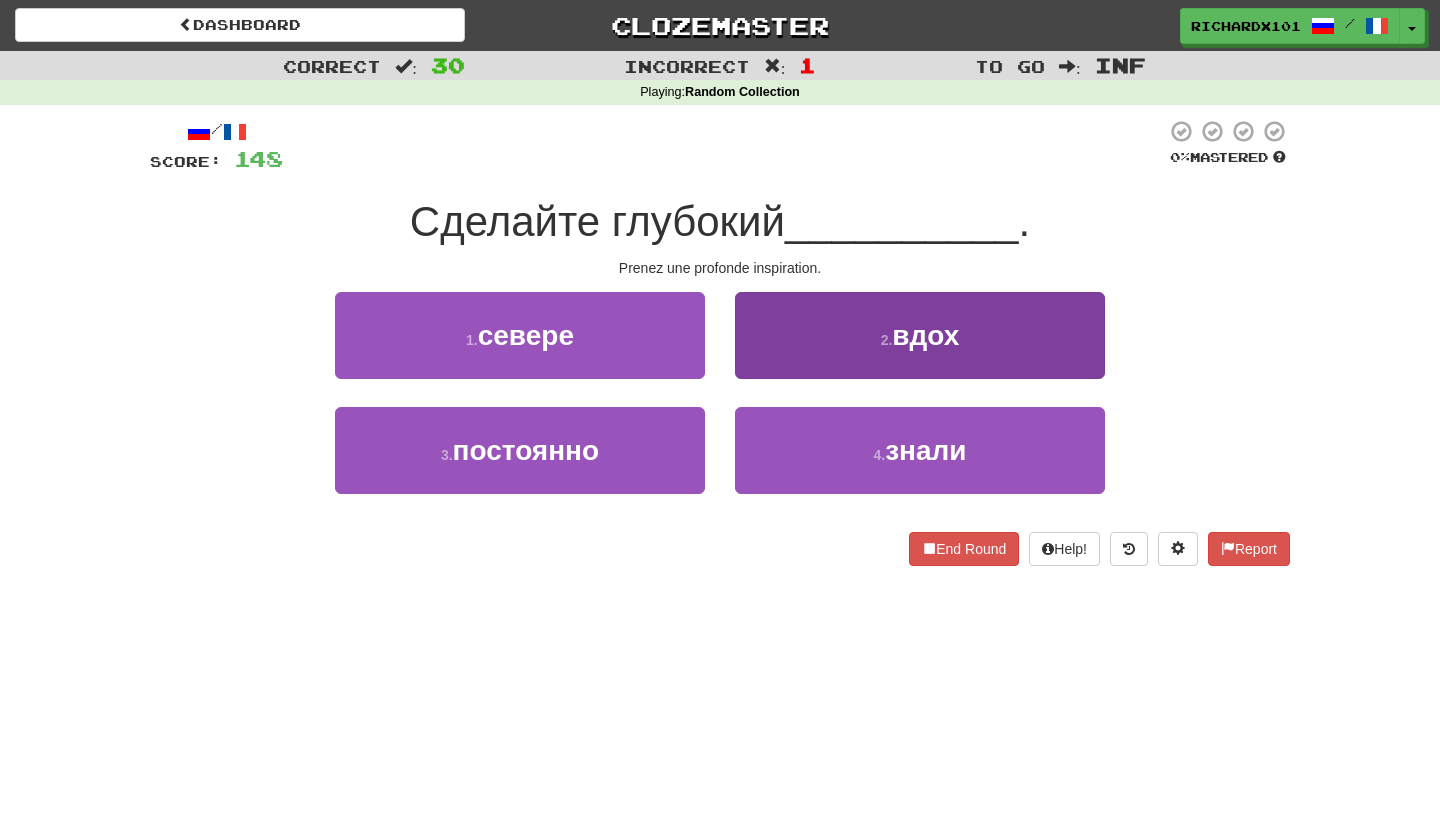 click on "2 .  вдох" at bounding box center (920, 335) 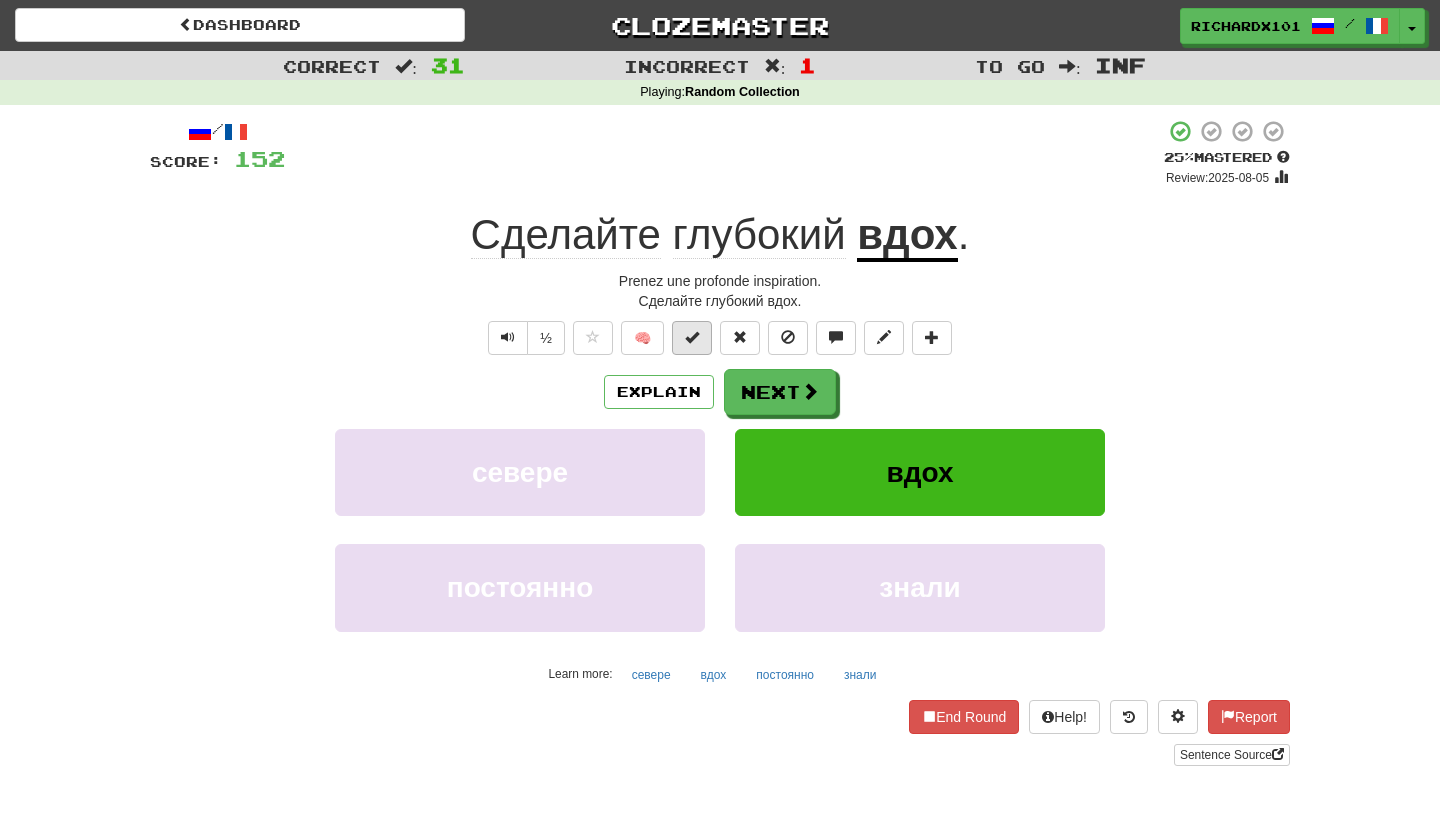 click at bounding box center (692, 338) 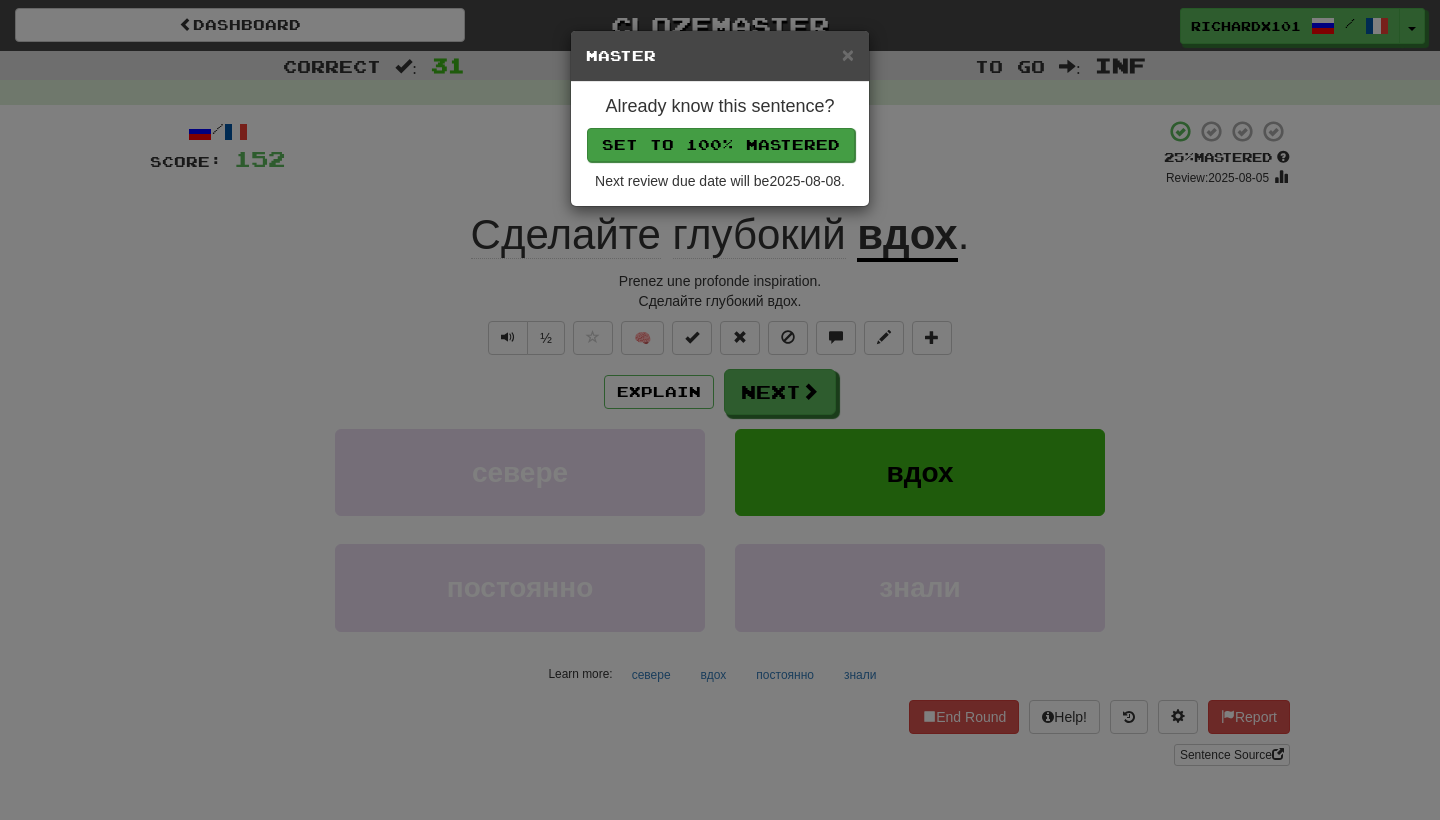 click on "Set to 100% Mastered" at bounding box center [721, 145] 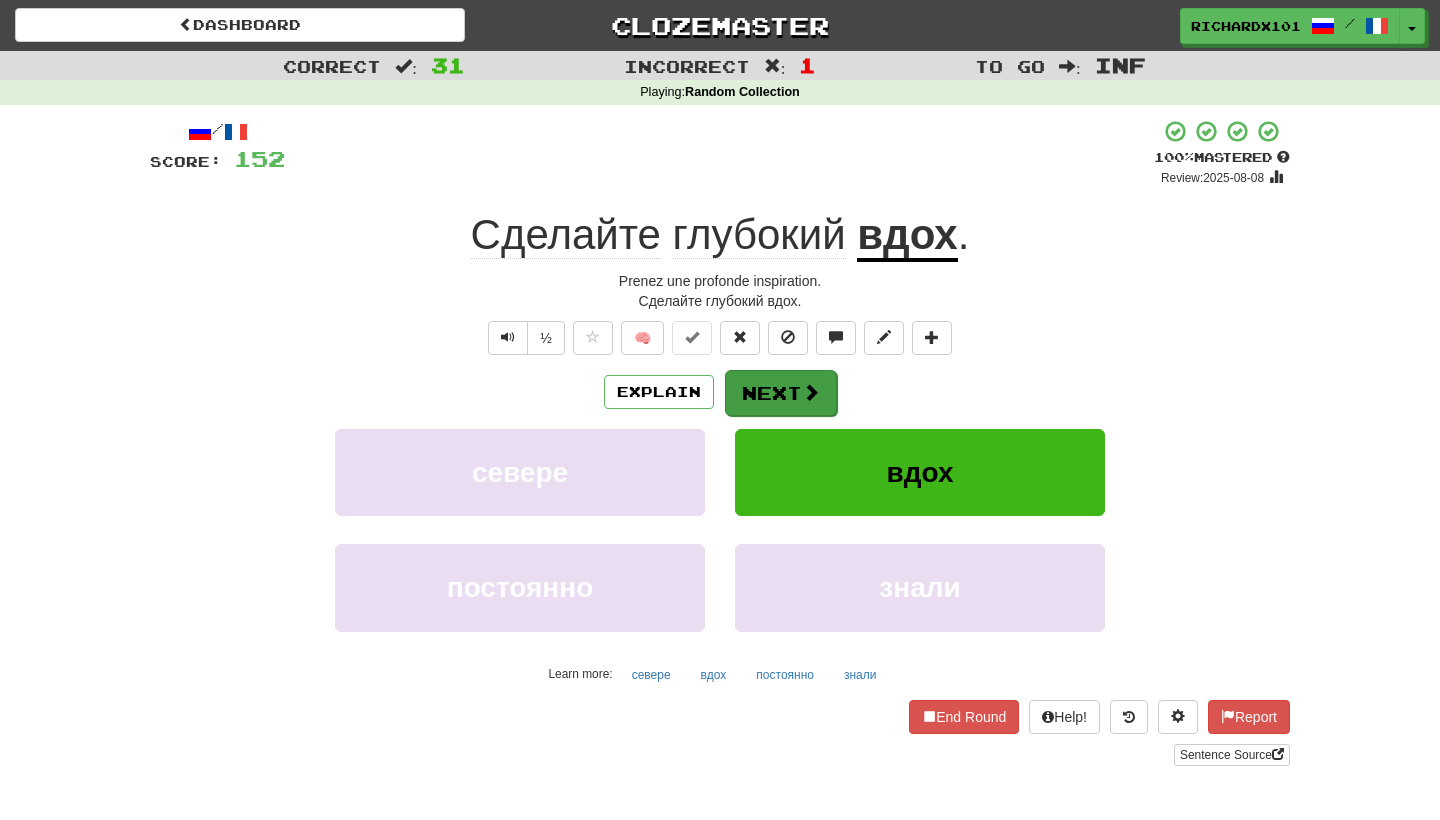 click on "Next" at bounding box center (781, 393) 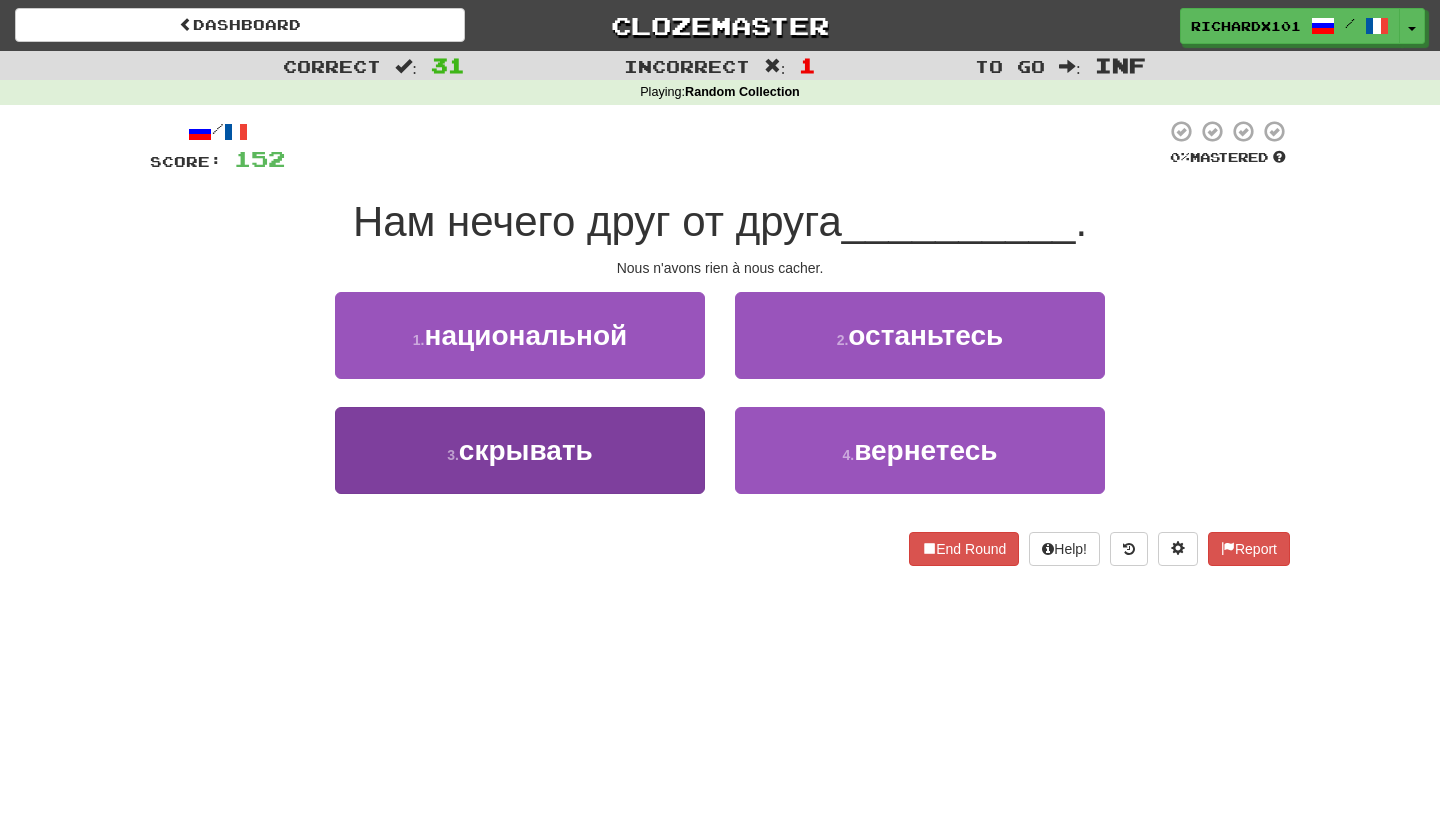 click on "3 .  скрывать" at bounding box center [520, 450] 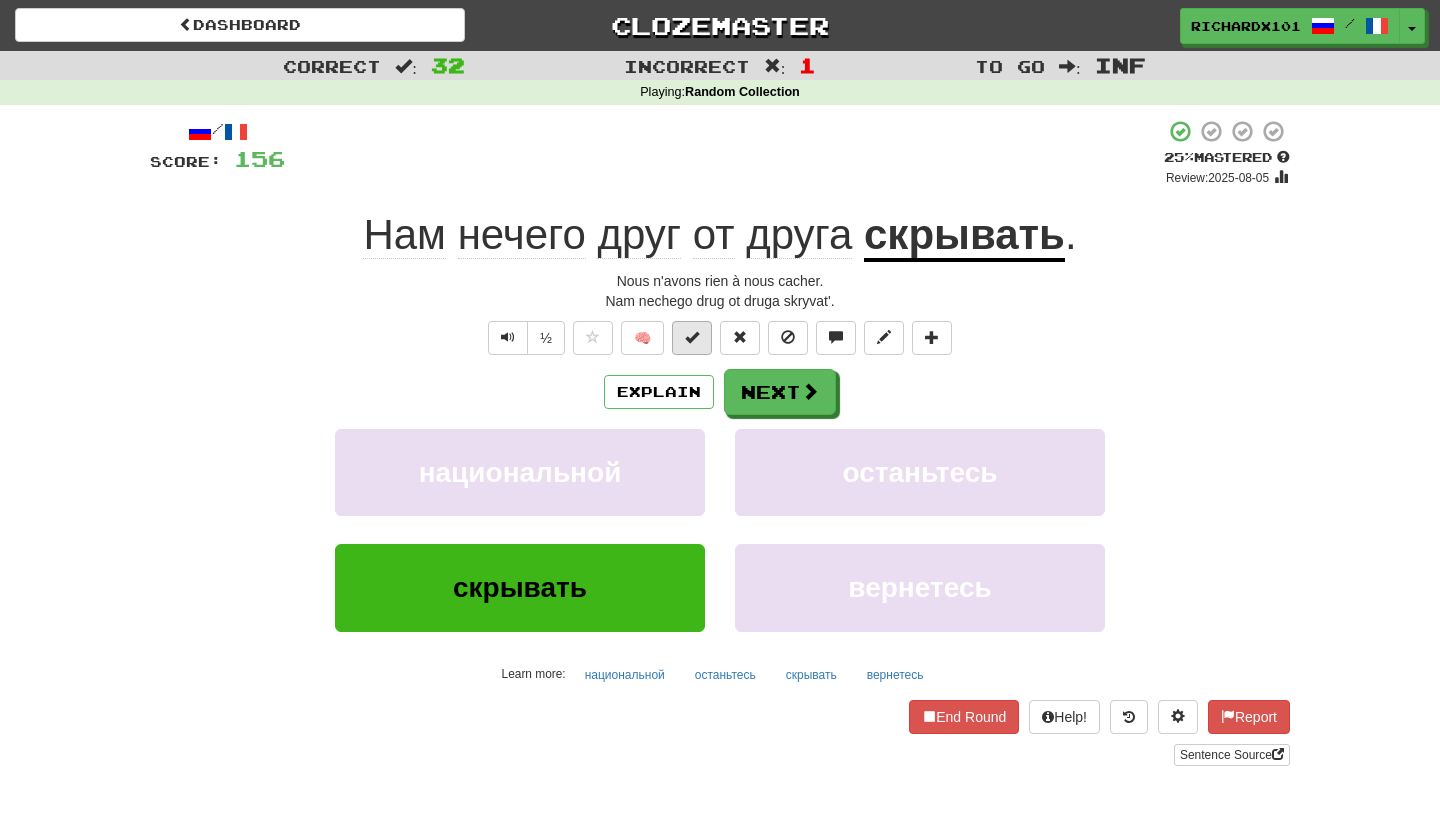 click at bounding box center [692, 337] 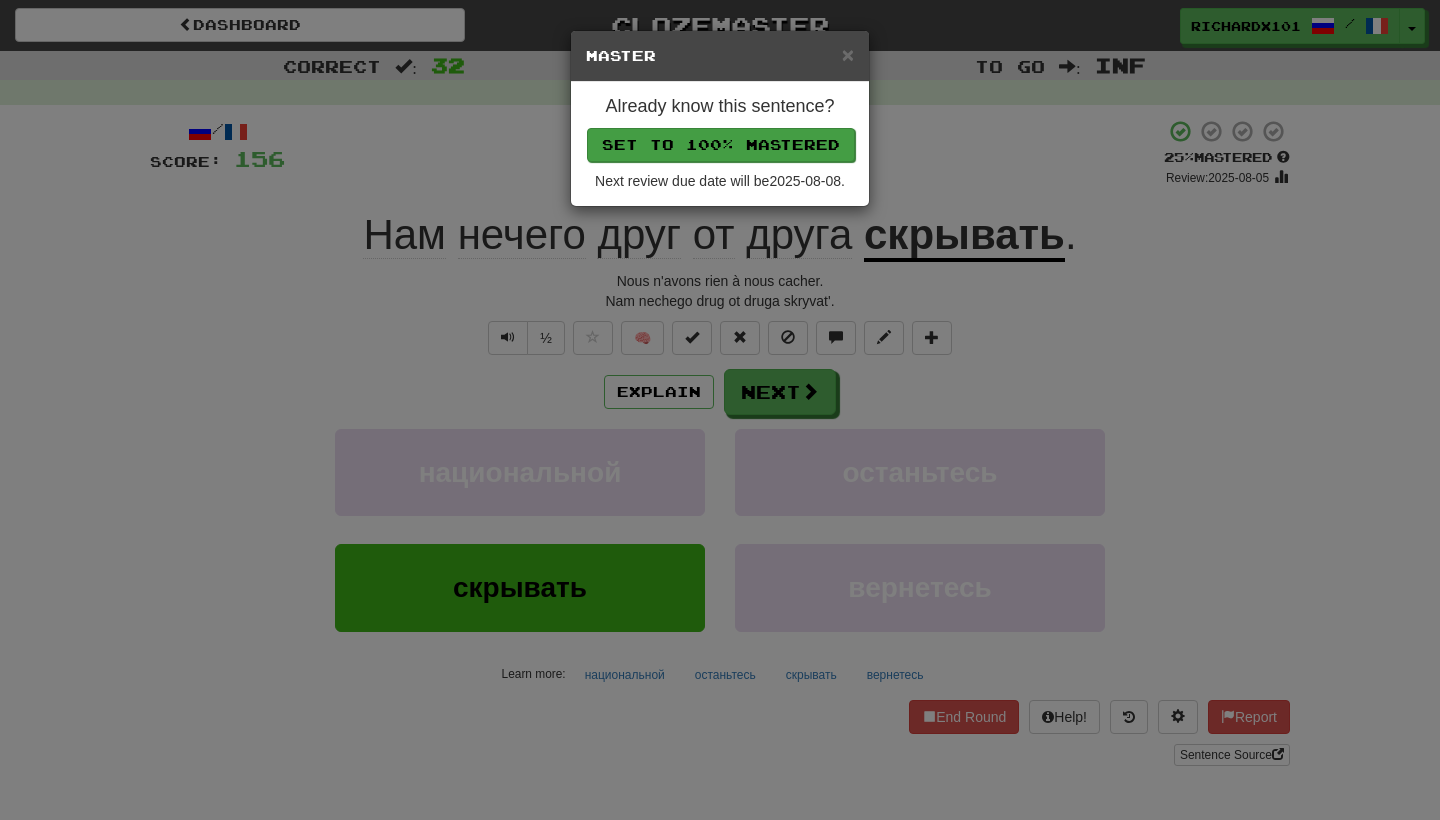 click on "Set to 100% Mastered" at bounding box center (721, 145) 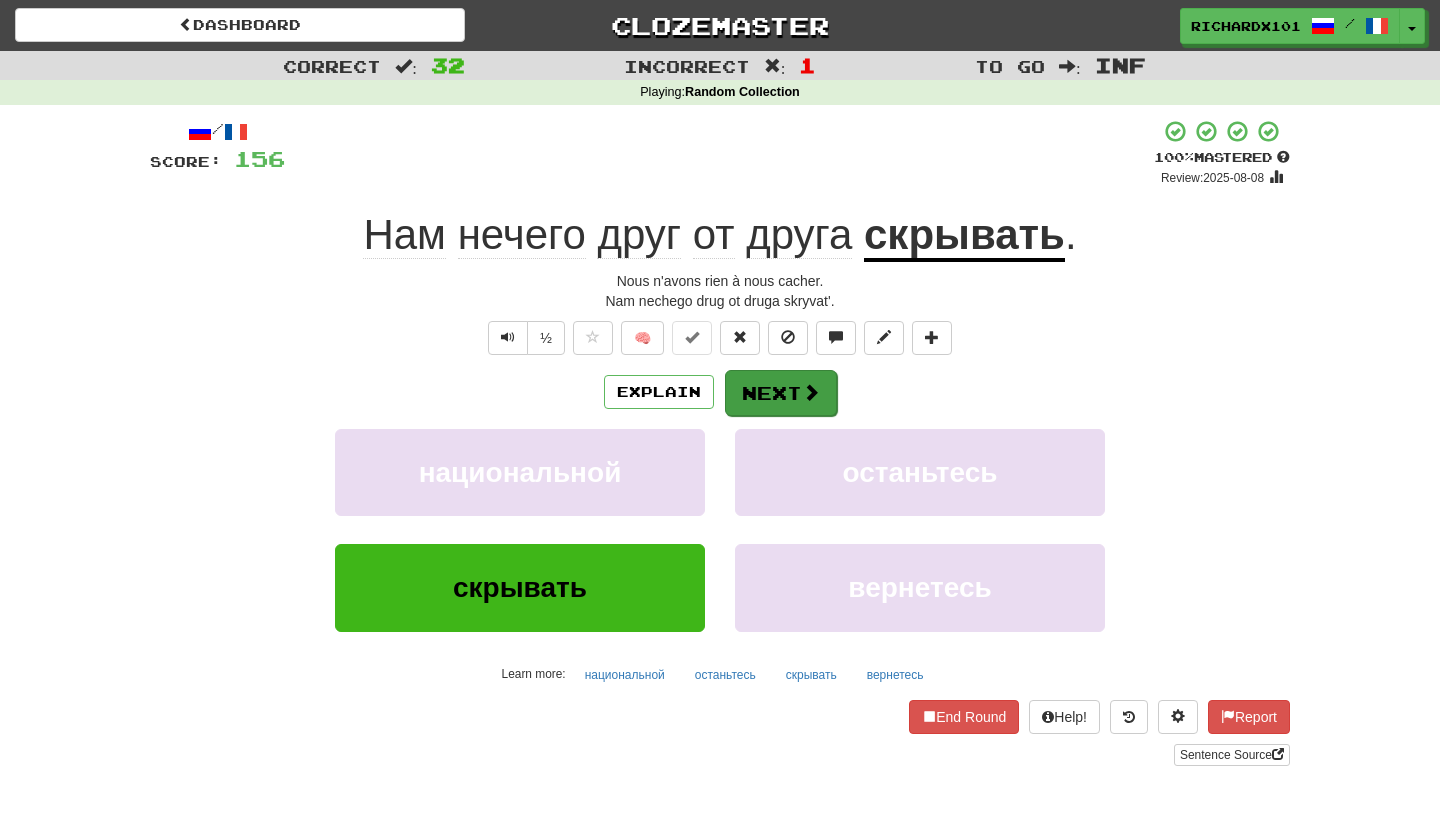 click at bounding box center (811, 392) 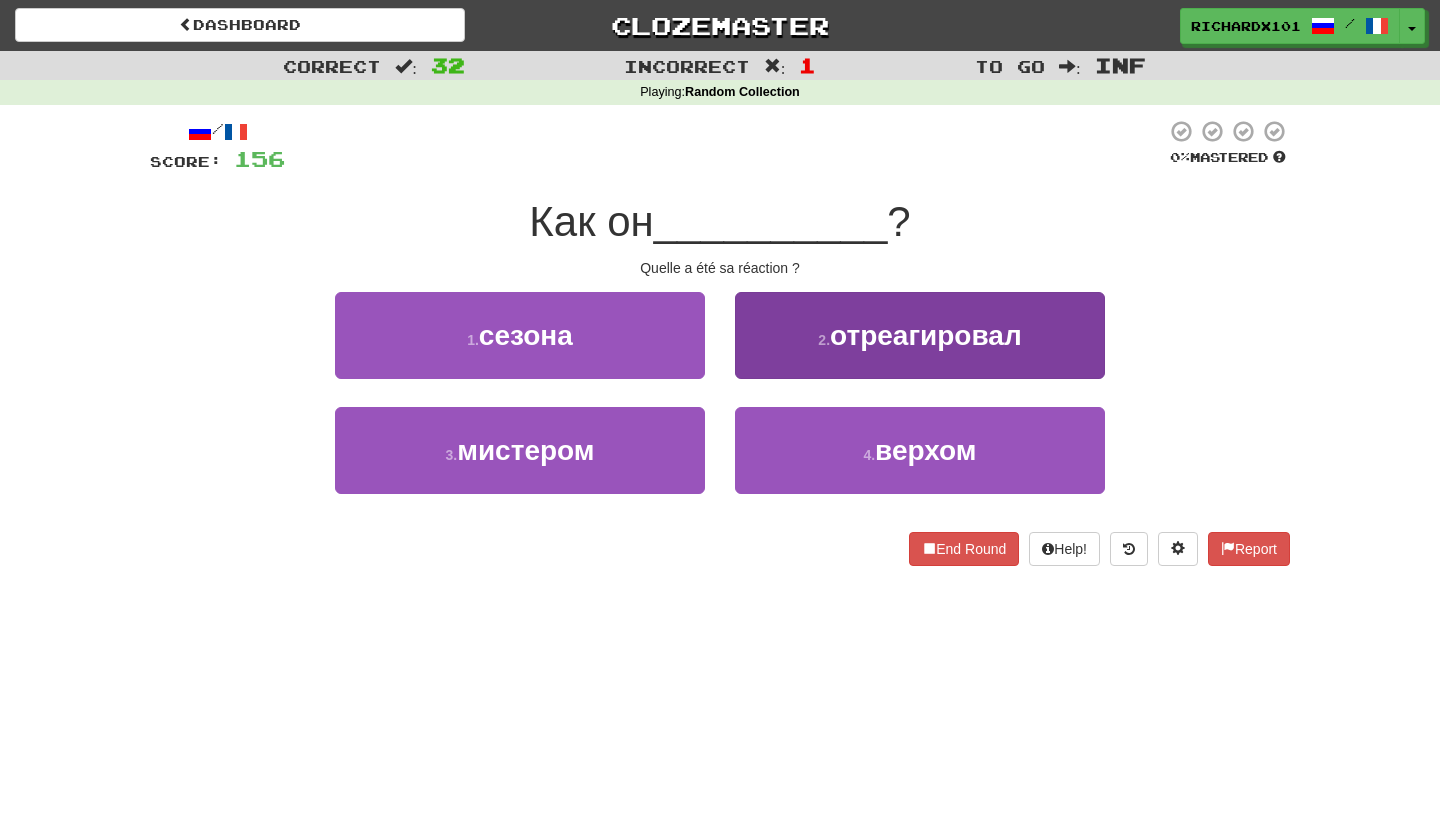 click on "2 .  отреагировал" at bounding box center (920, 335) 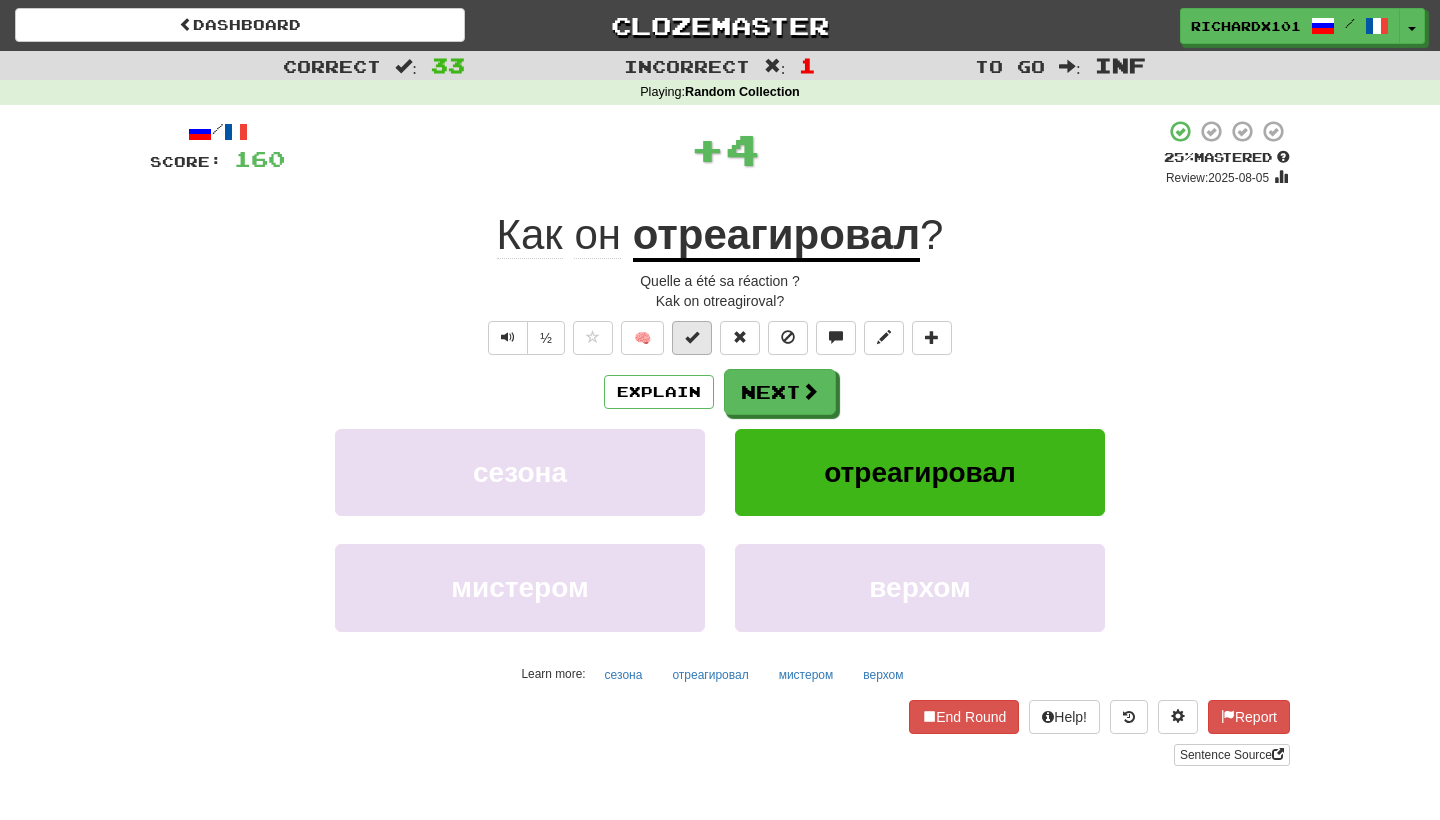 click at bounding box center (692, 338) 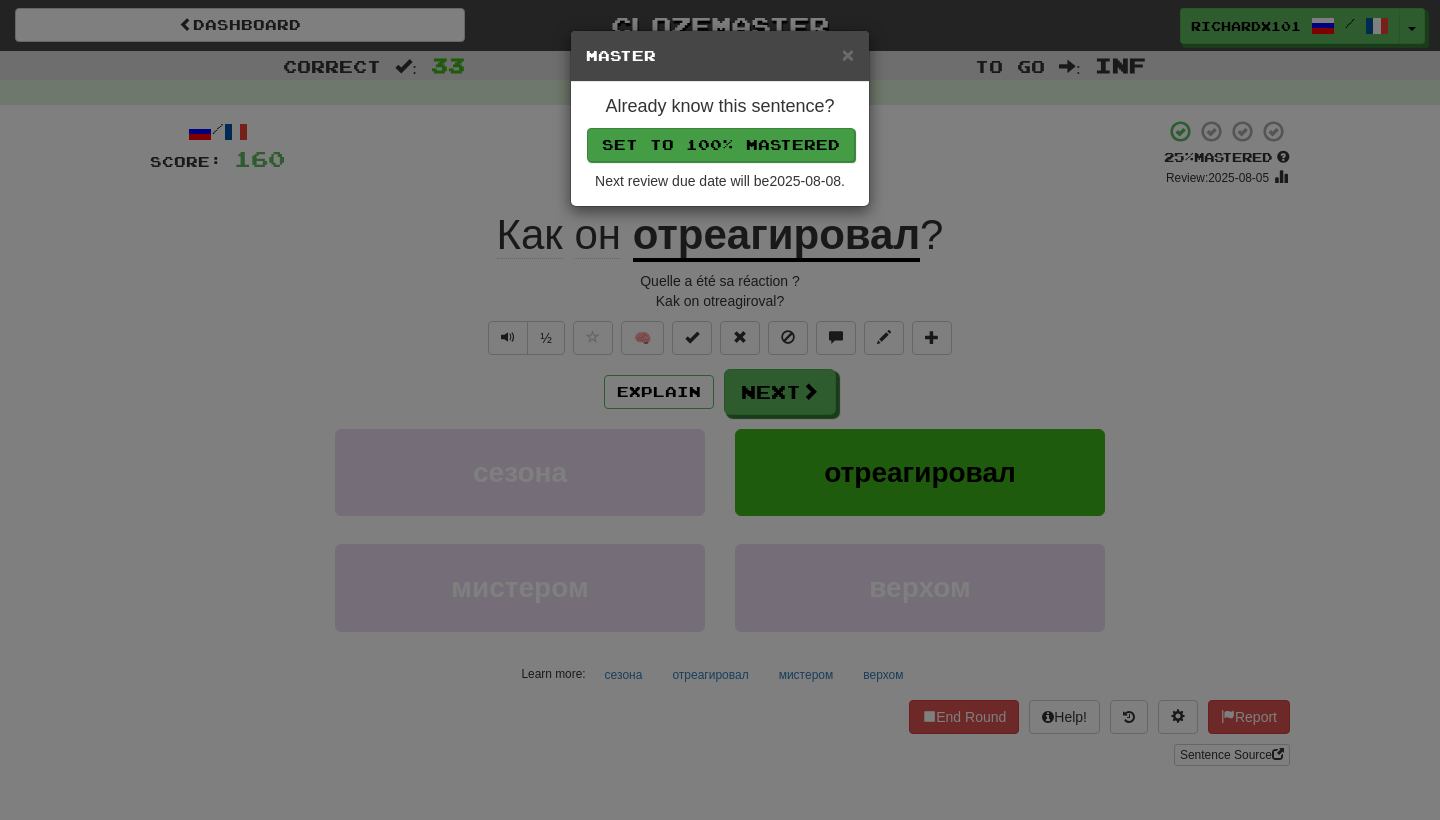 click on "Set to 100% Mastered" at bounding box center [721, 145] 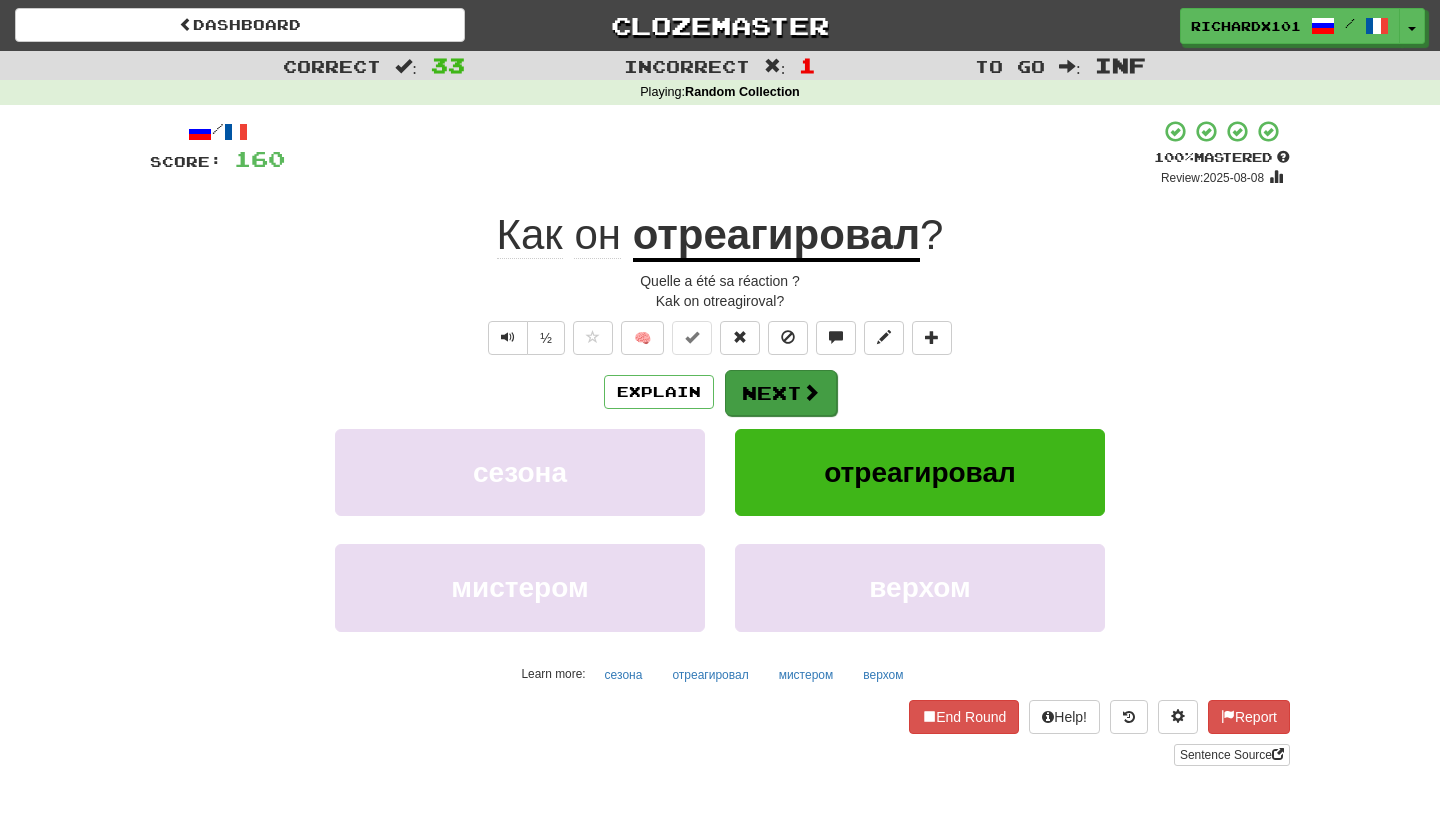 click on "Next" at bounding box center (781, 393) 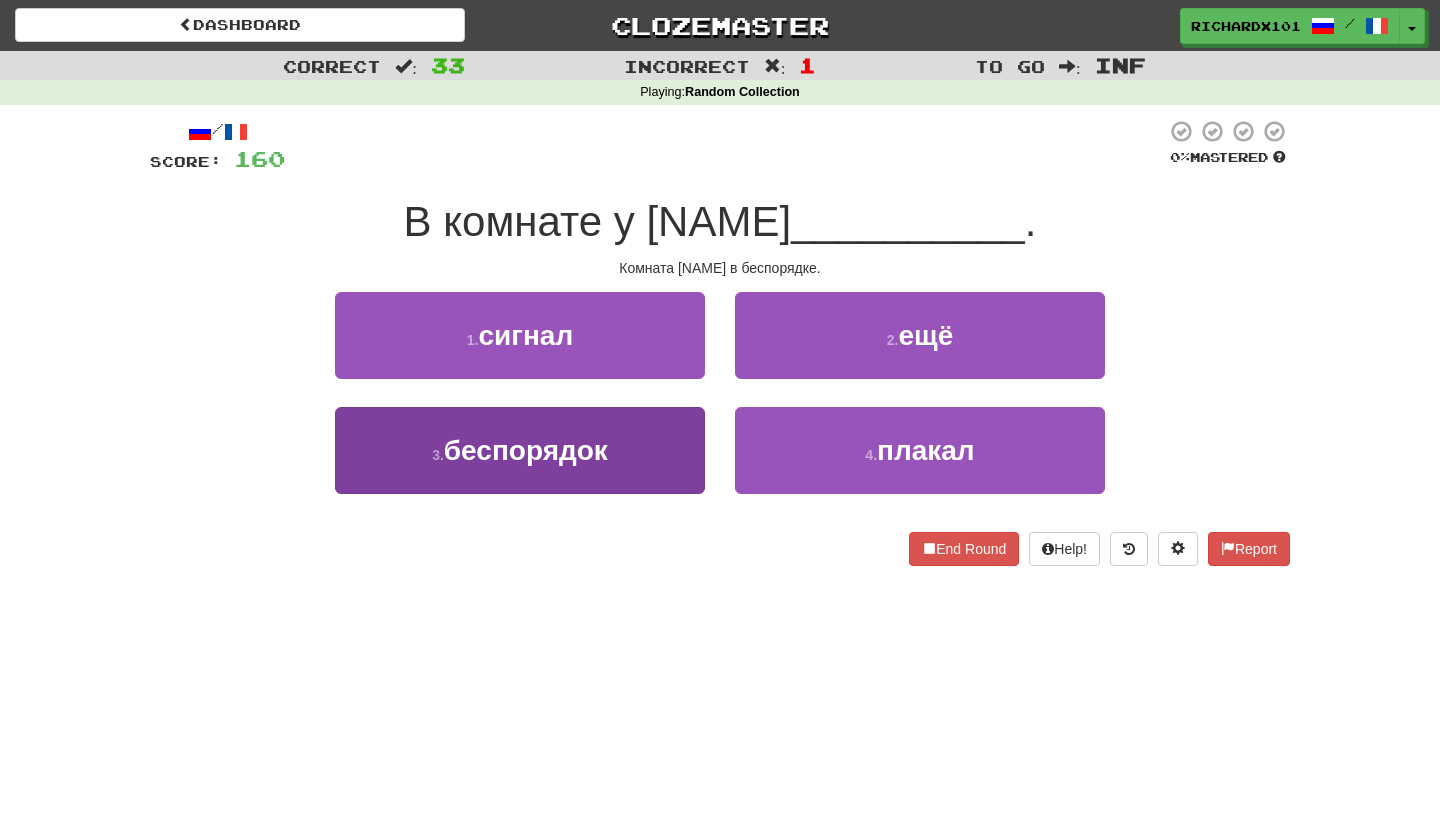 click on "3 .  беспорядок" at bounding box center [520, 450] 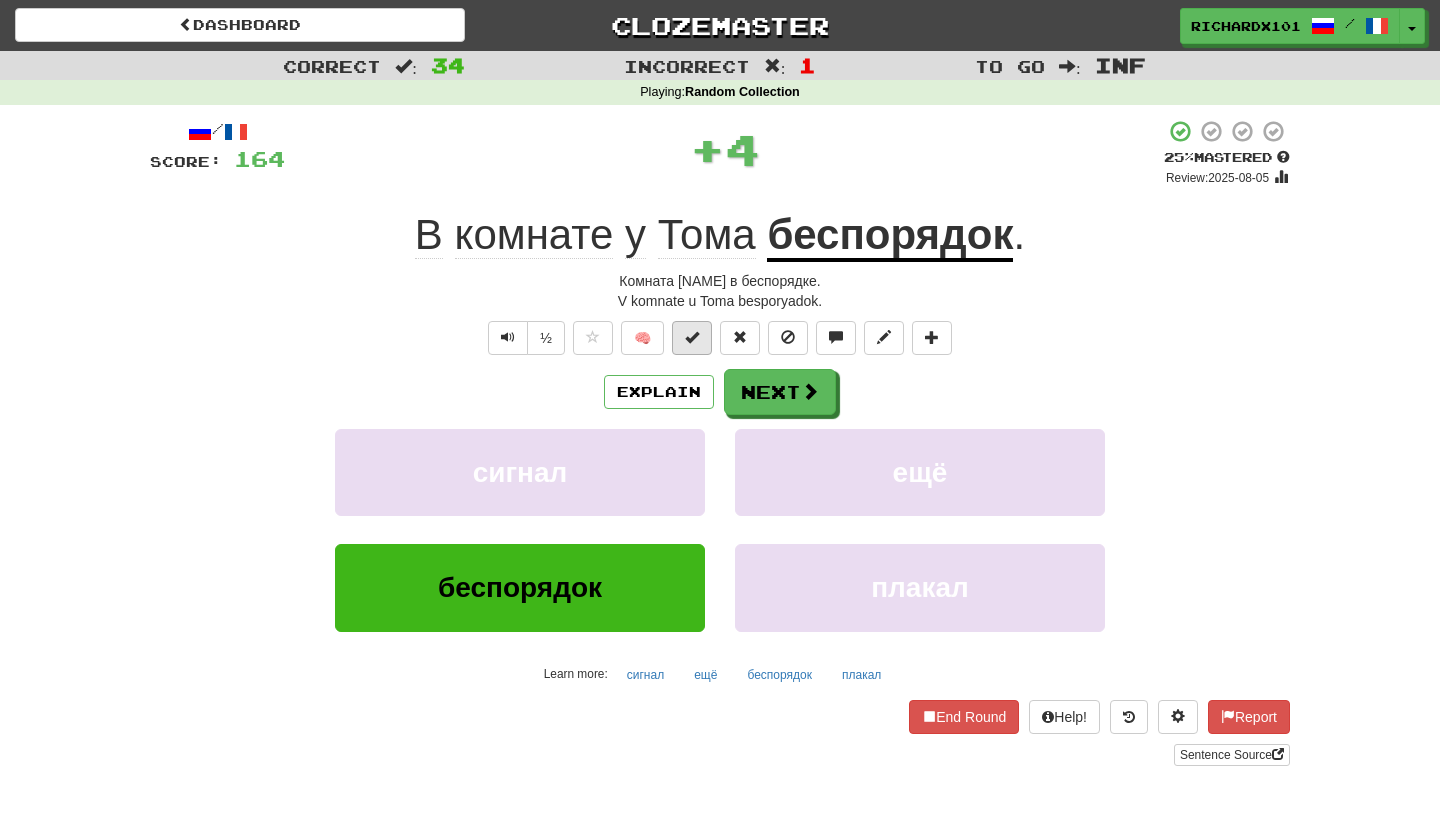 click at bounding box center [692, 337] 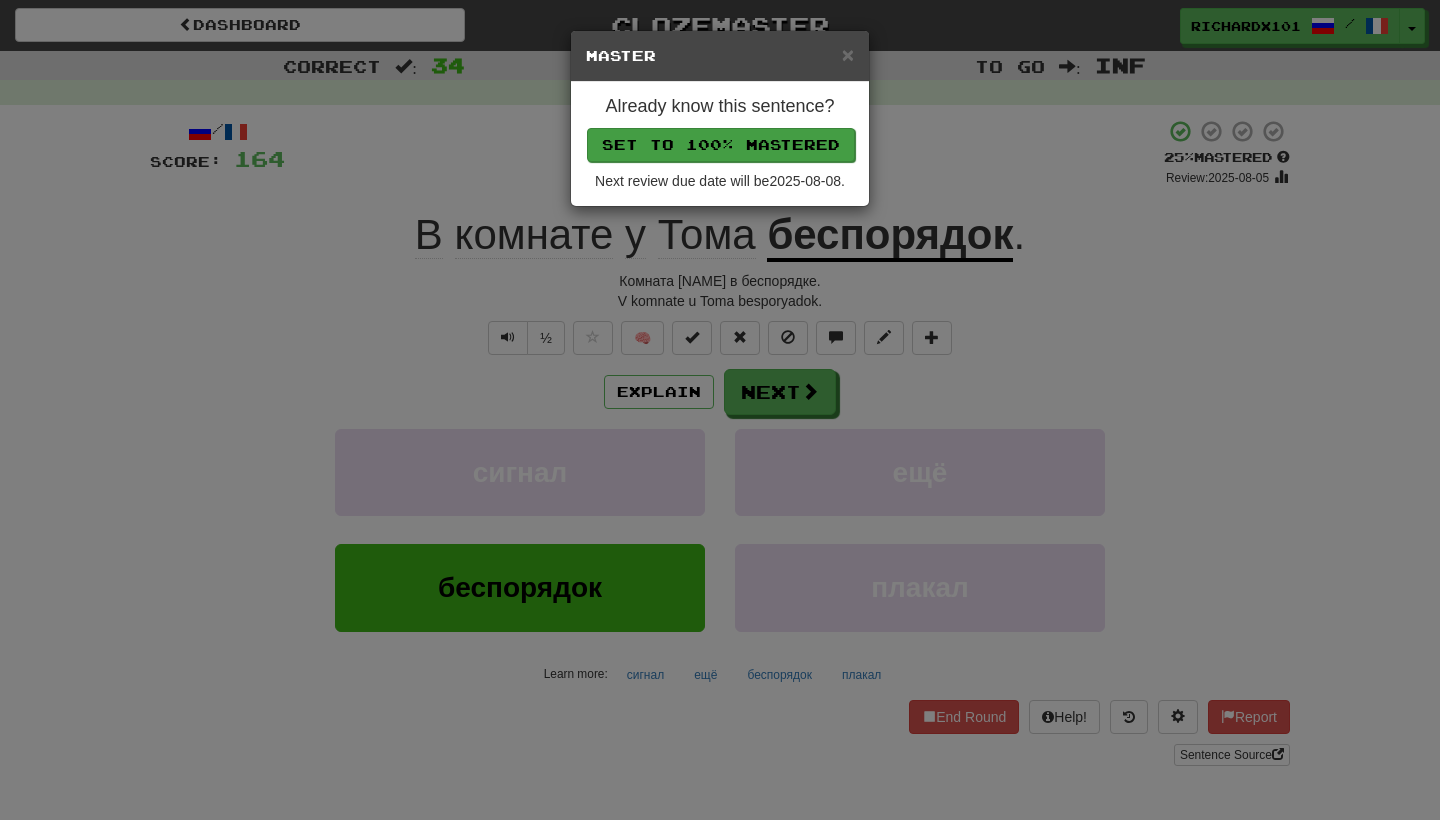 click on "Set to 100% Mastered" at bounding box center [721, 145] 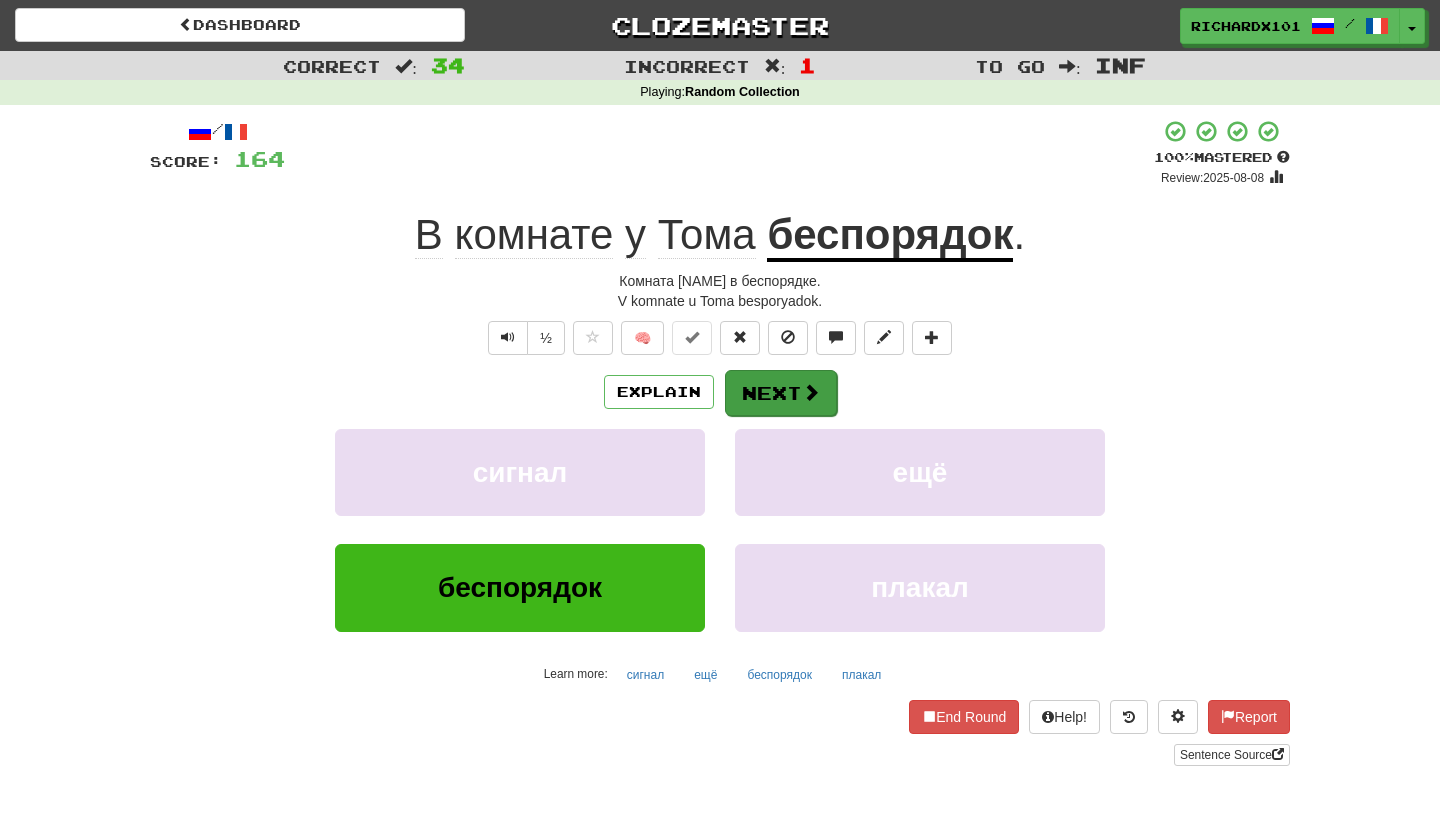click on "Next" at bounding box center (781, 393) 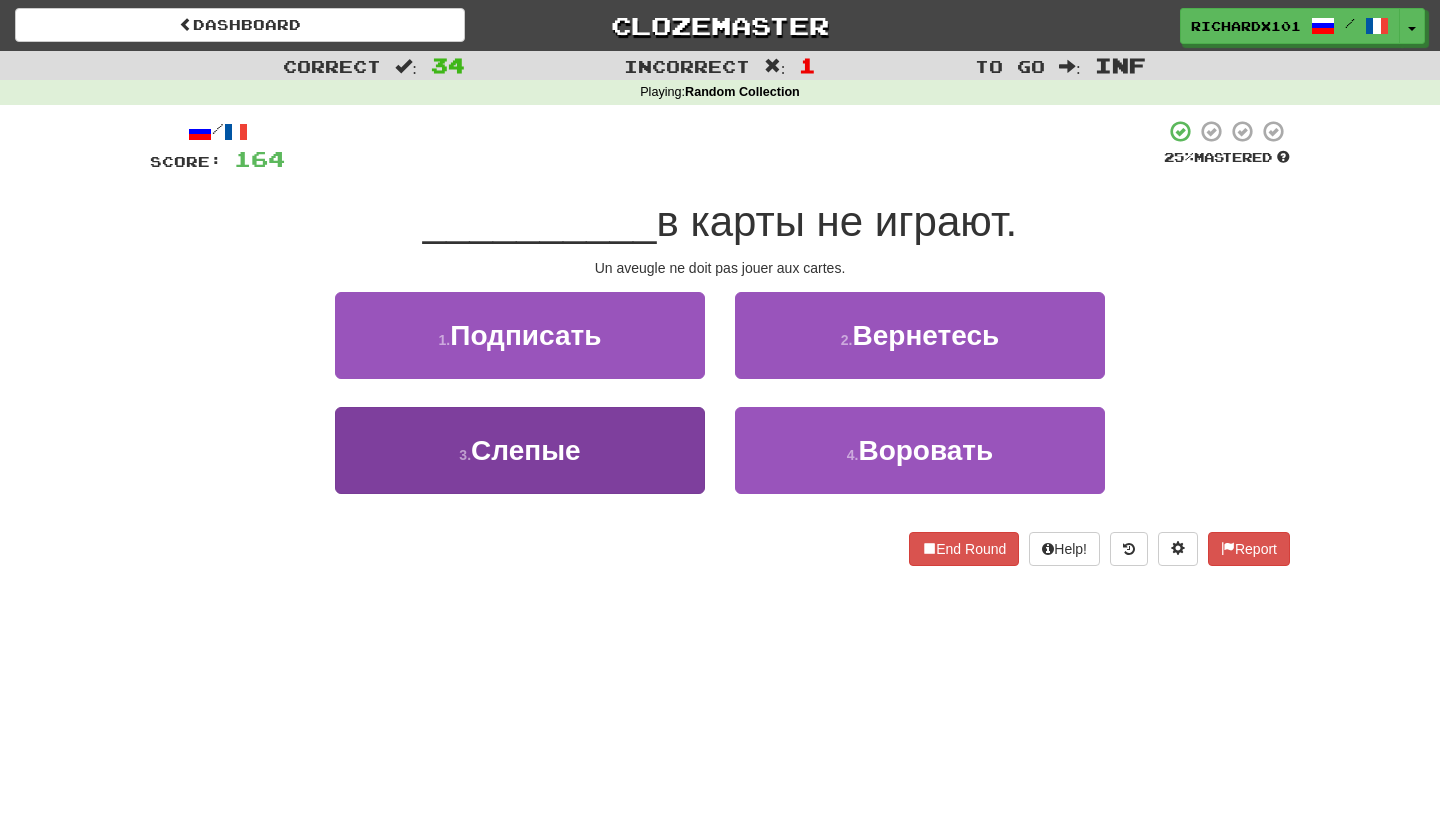 click on "3 .  Слепые" at bounding box center [520, 450] 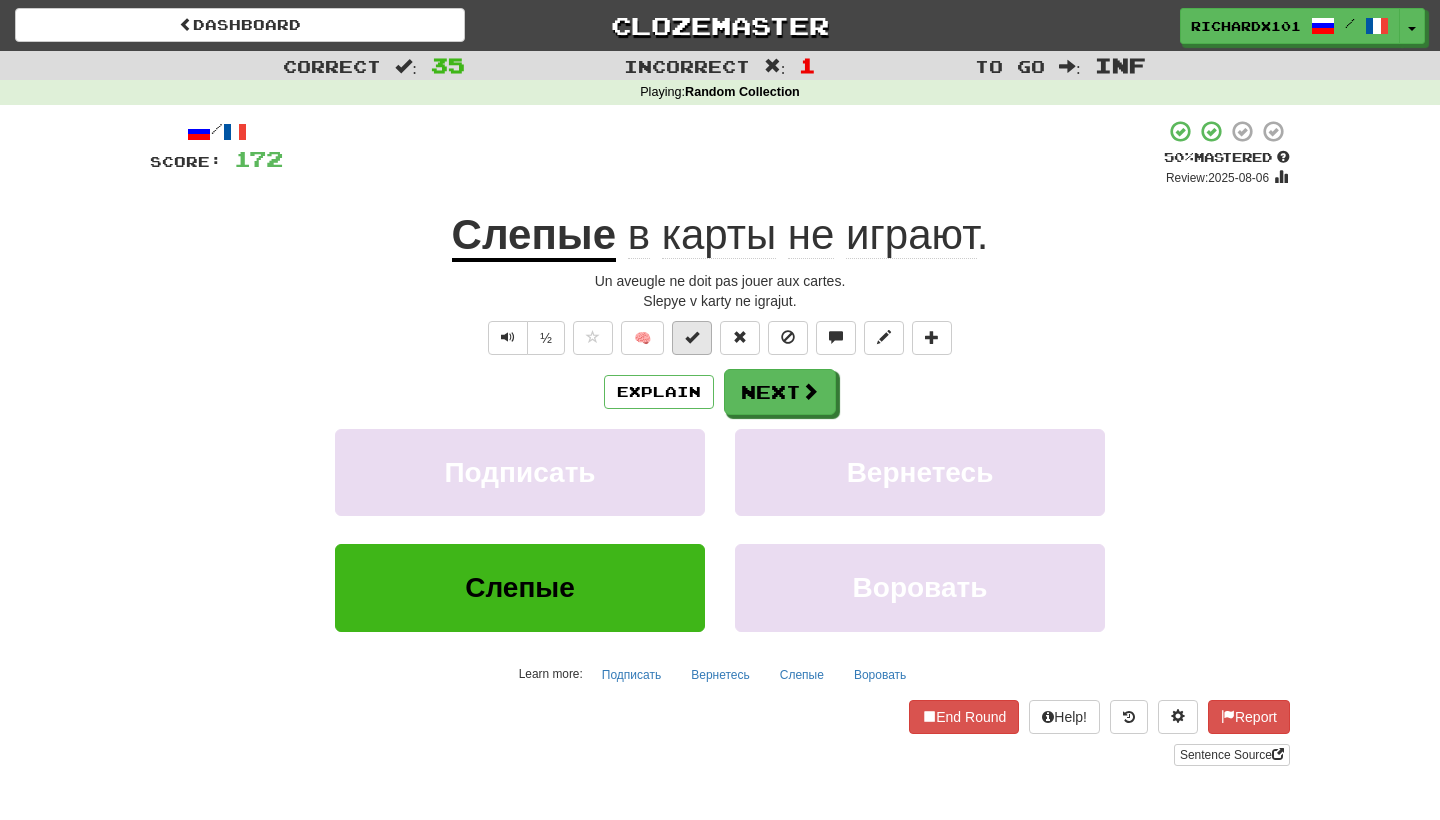 click at bounding box center (692, 337) 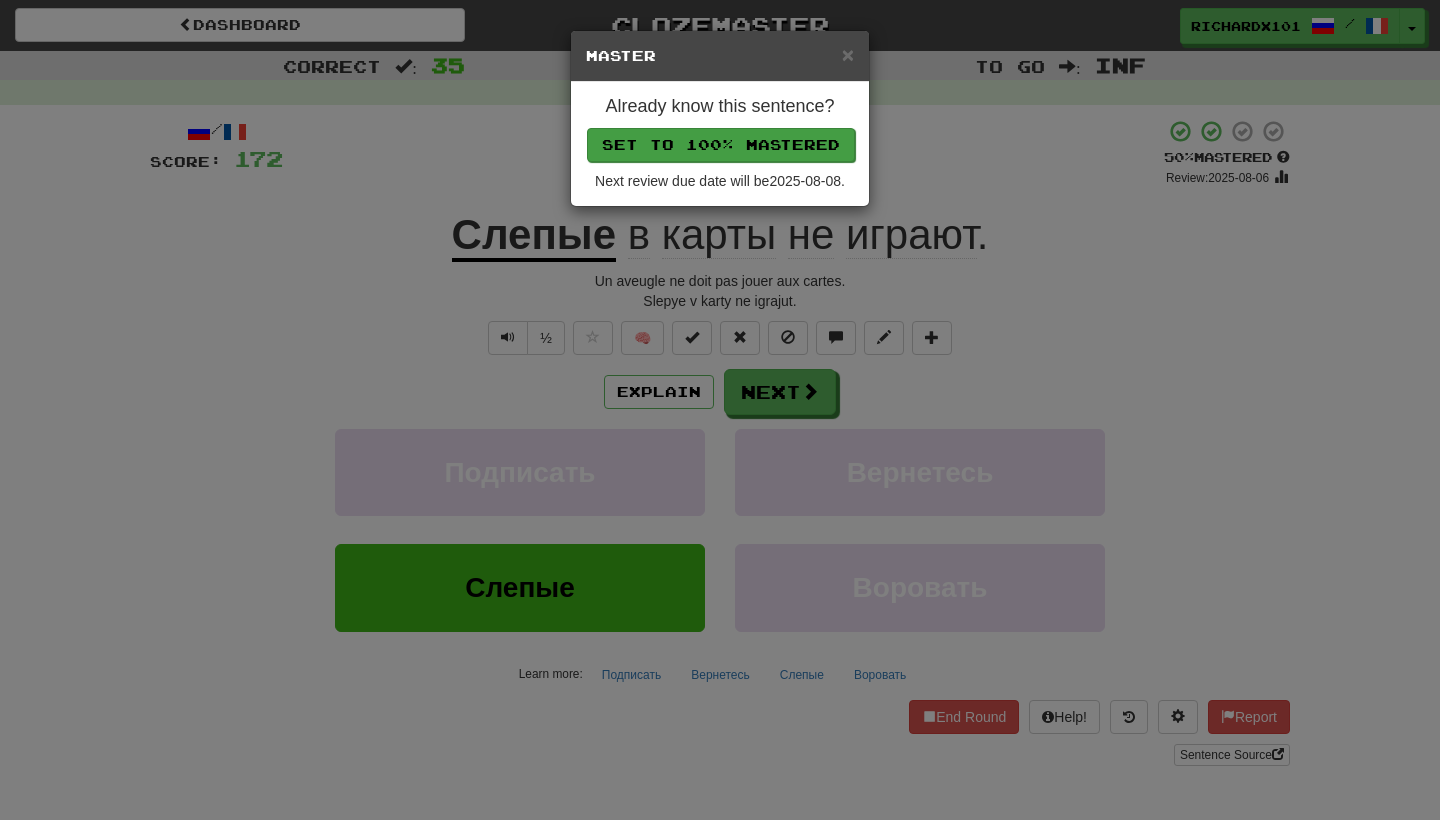 click on "Set to 100% Mastered" at bounding box center (721, 145) 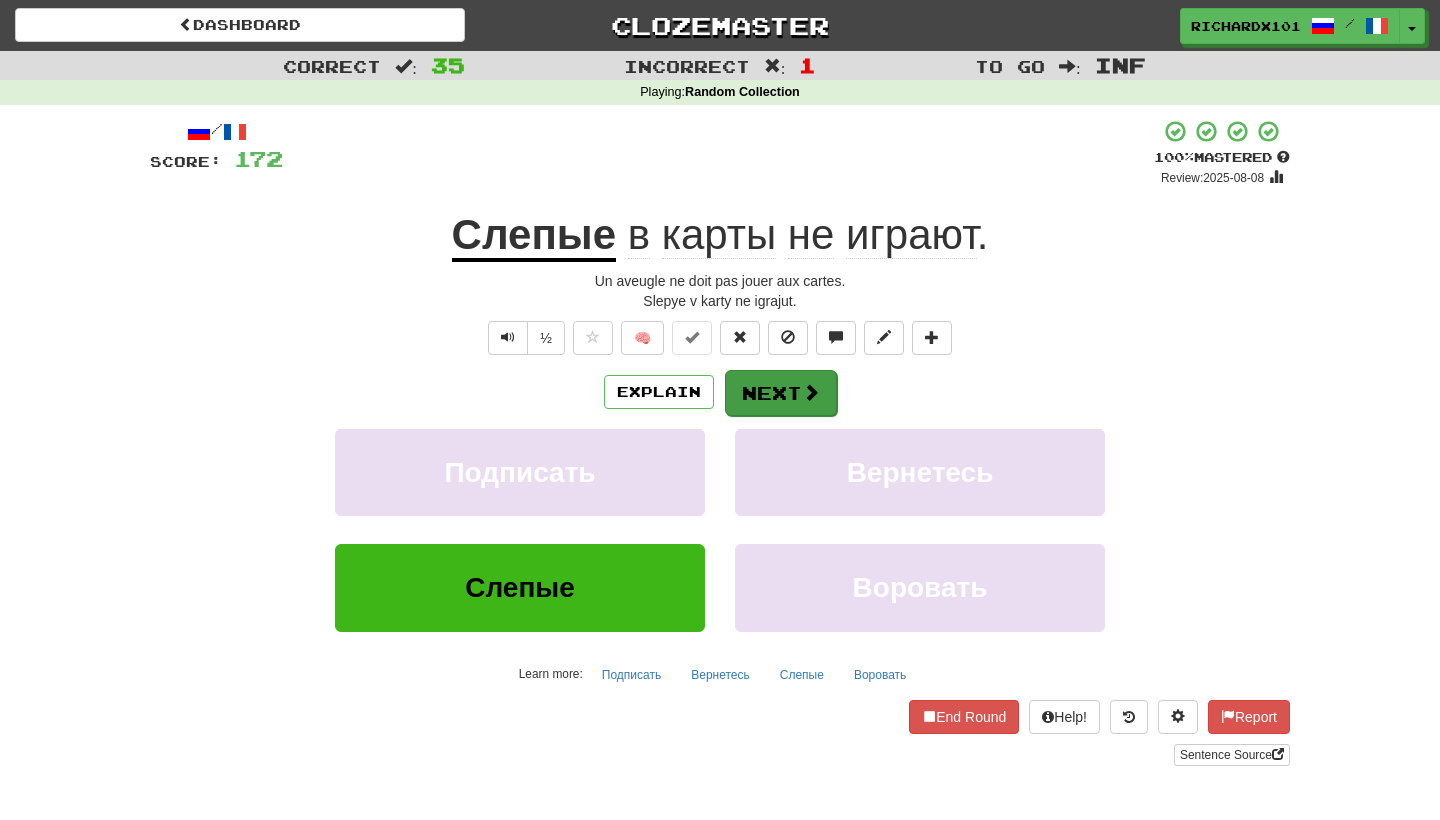 click on "Next" at bounding box center [781, 393] 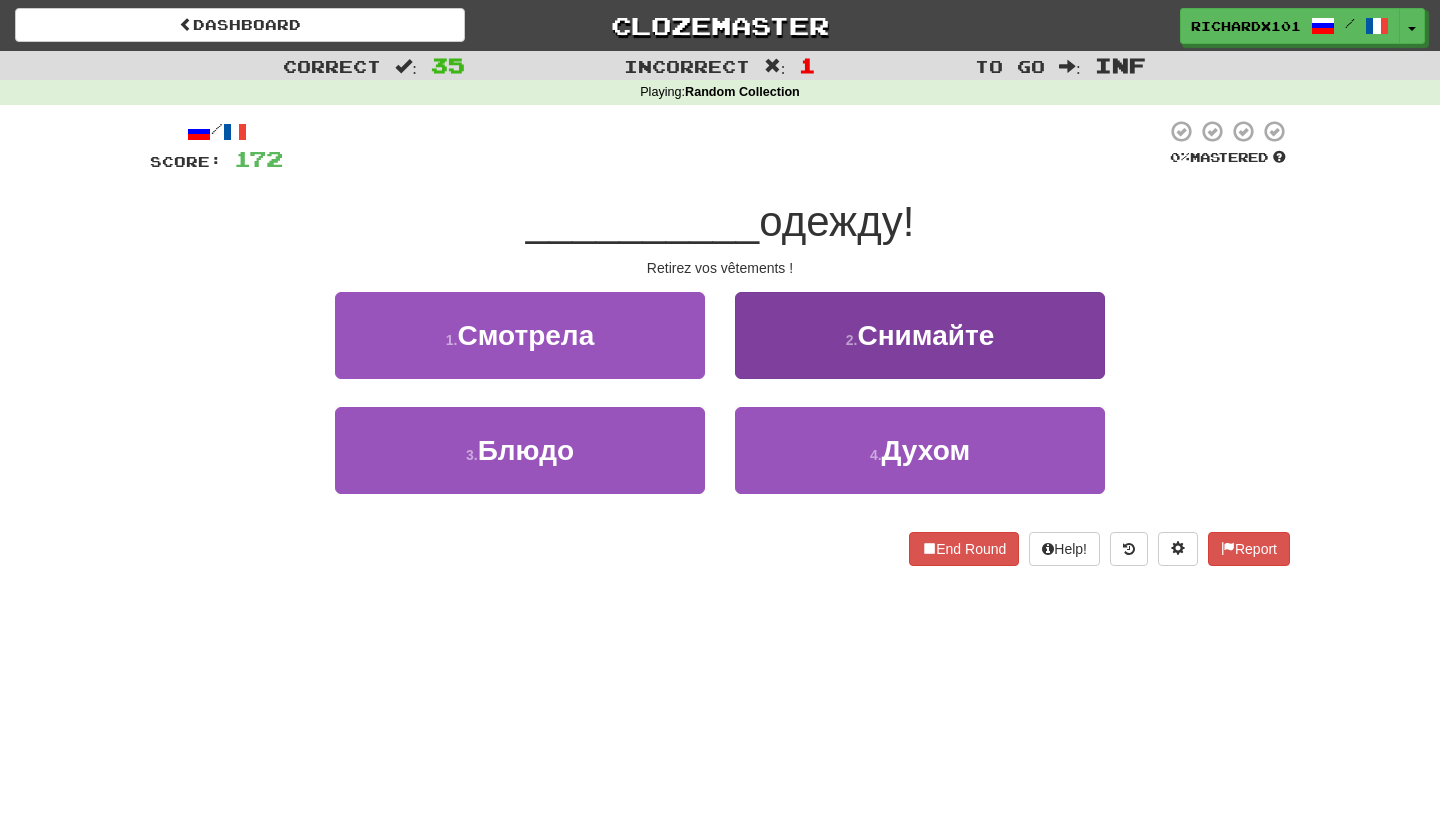 click on "2 .  Снимайте" at bounding box center (920, 335) 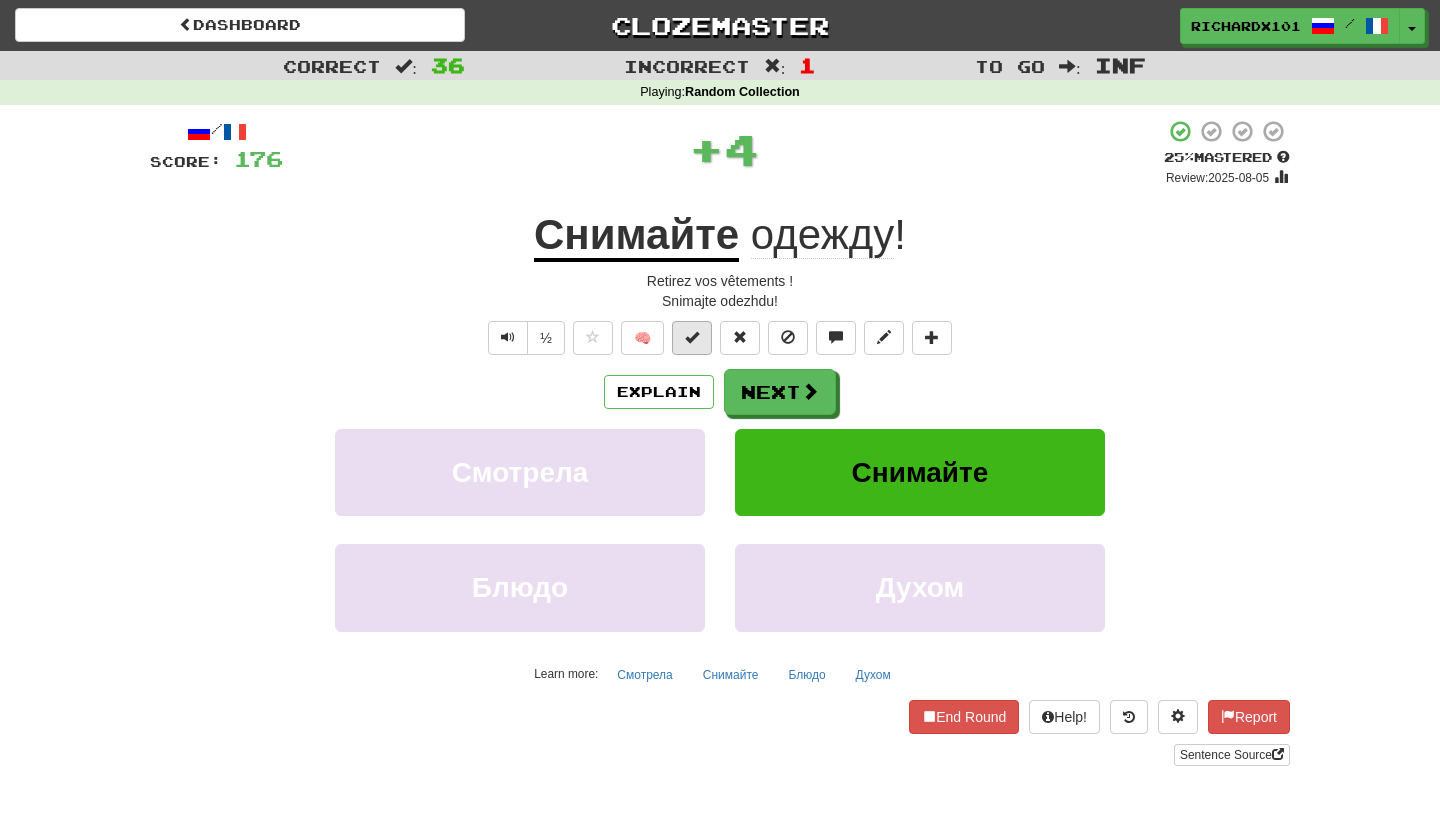 click at bounding box center (692, 338) 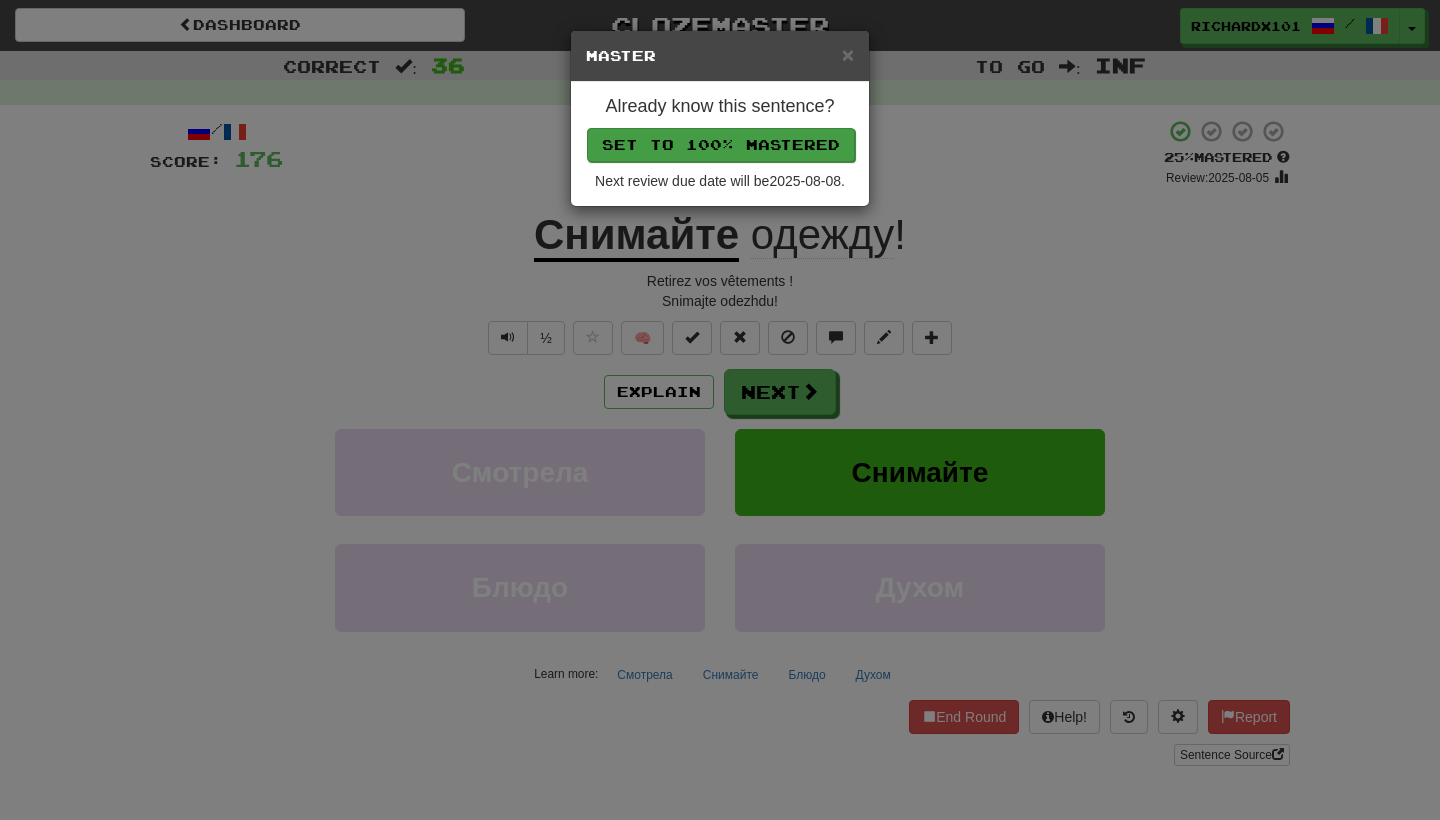 click on "Set to 100% Mastered" at bounding box center [721, 145] 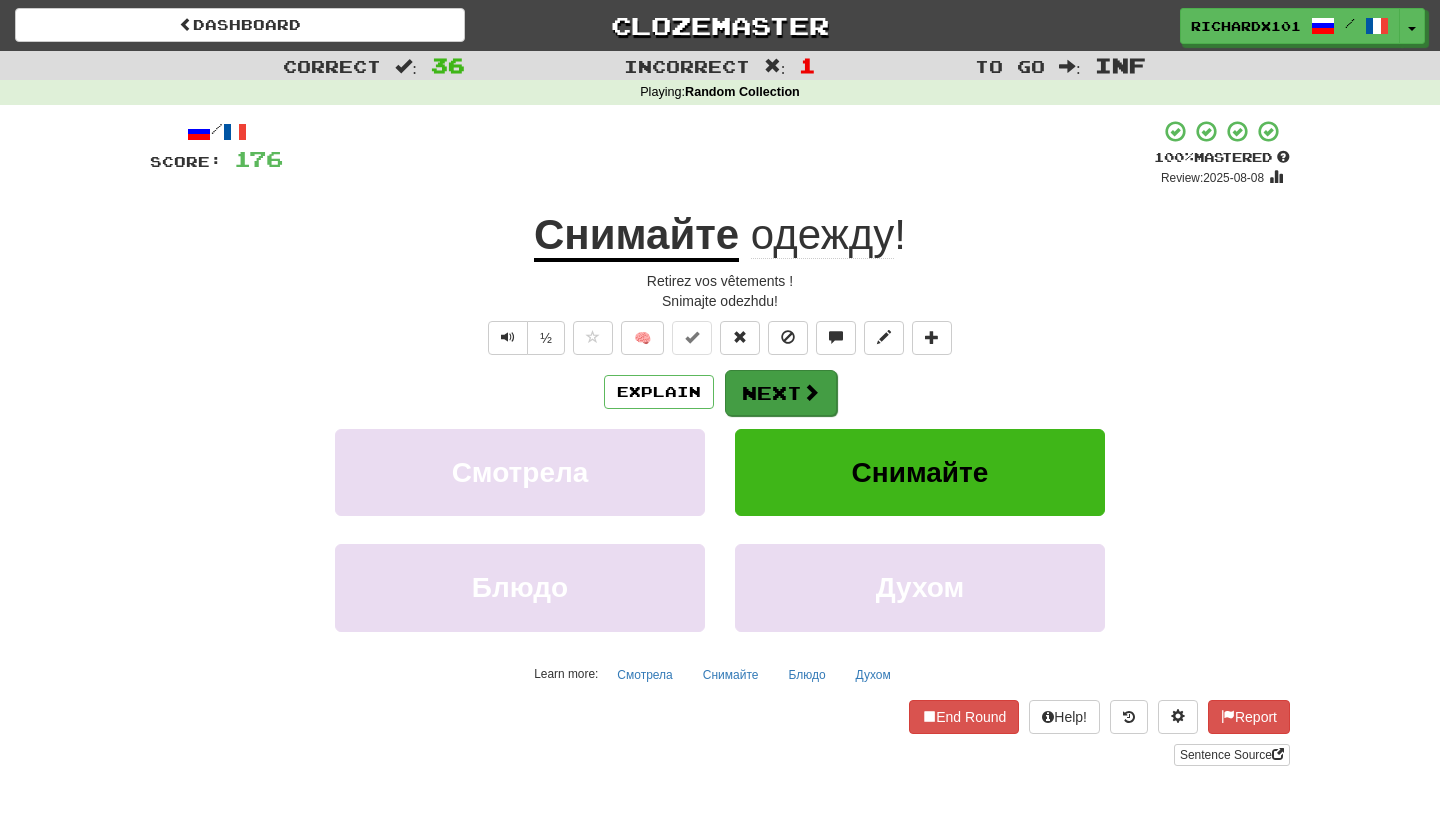 click on "Next" at bounding box center (781, 393) 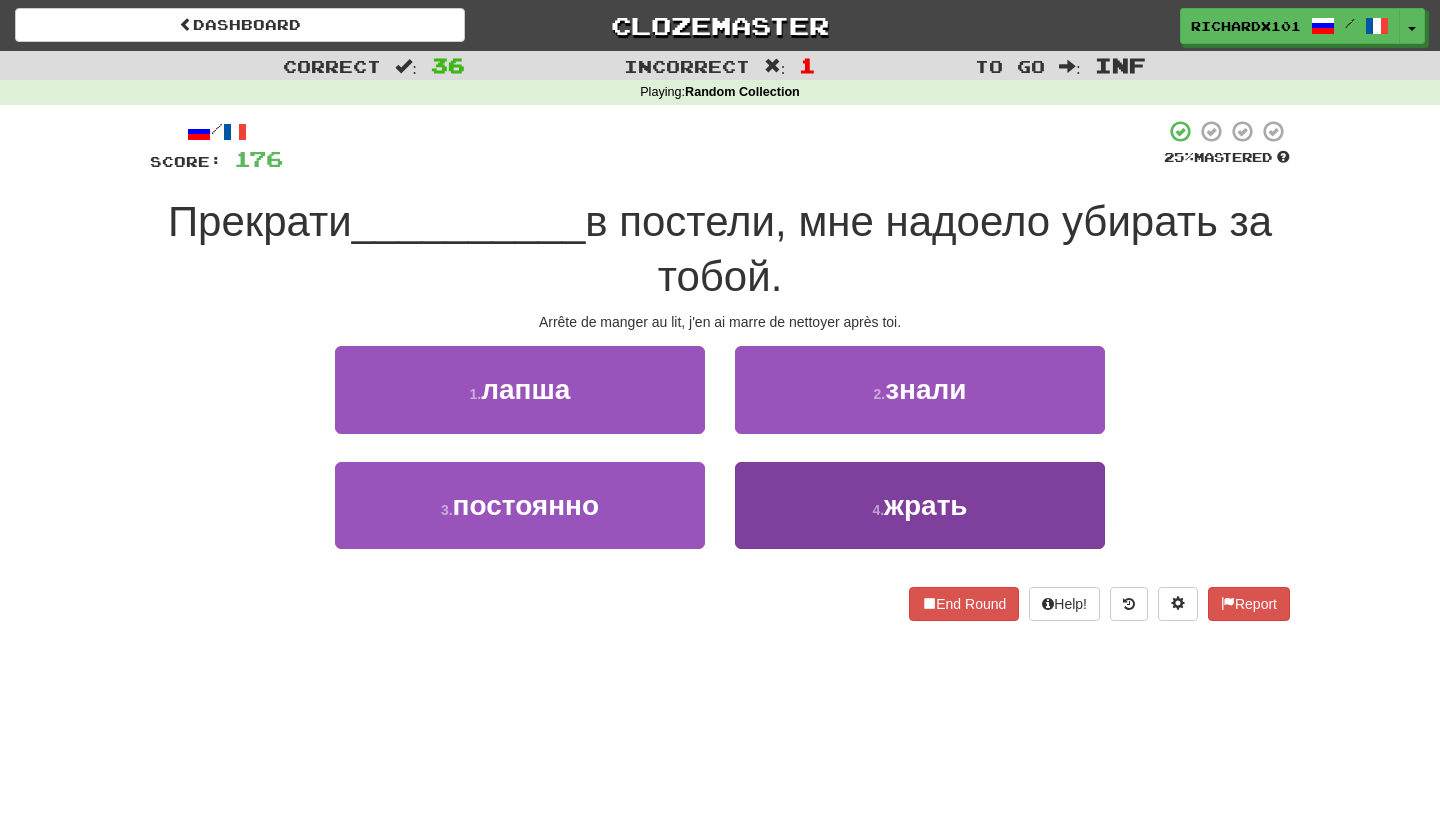 click on "4 .  жрать" at bounding box center (920, 505) 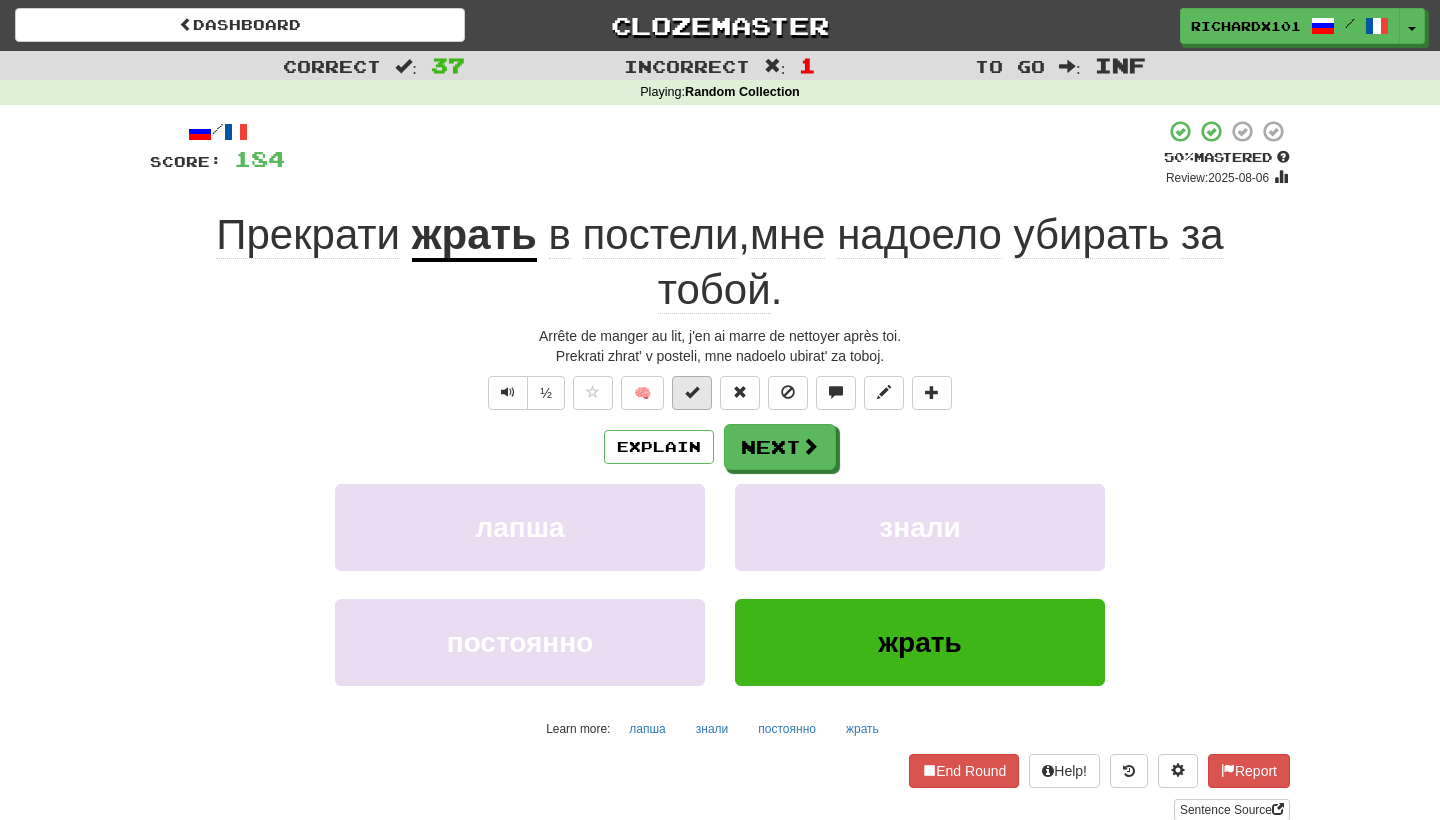 click at bounding box center (692, 393) 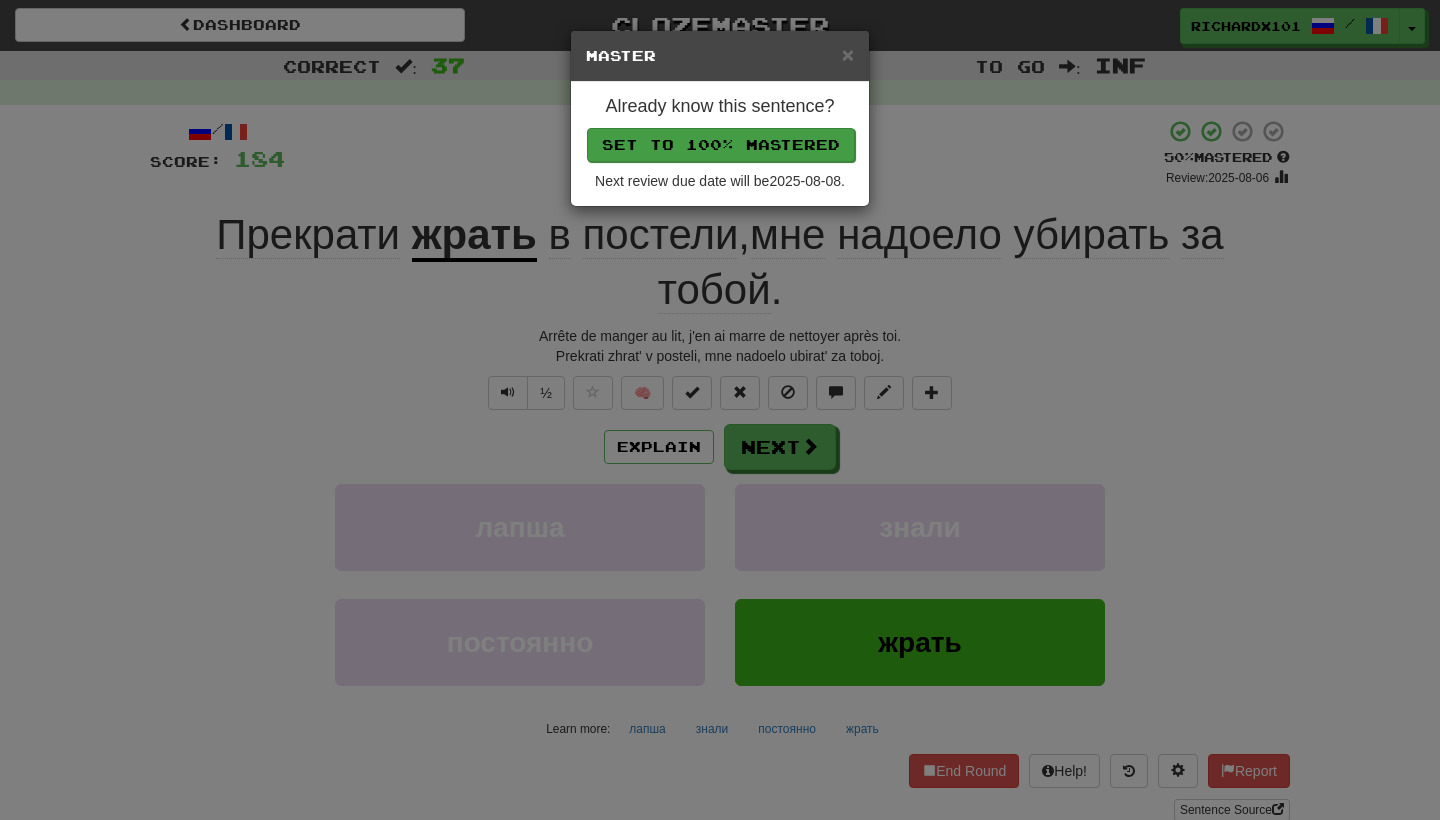 click on "Set to 100% Mastered" at bounding box center (721, 145) 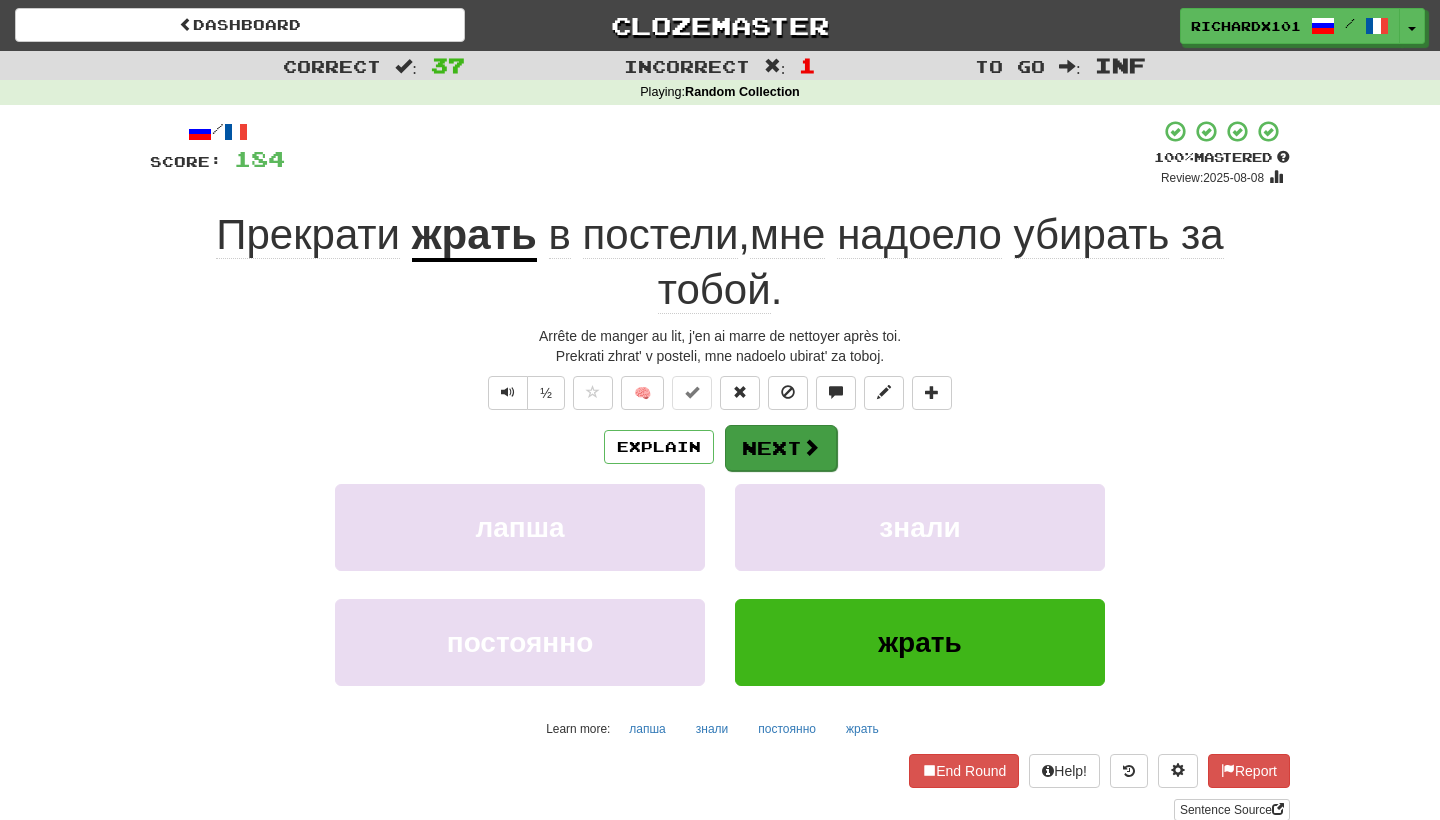 click on "Next" at bounding box center [781, 448] 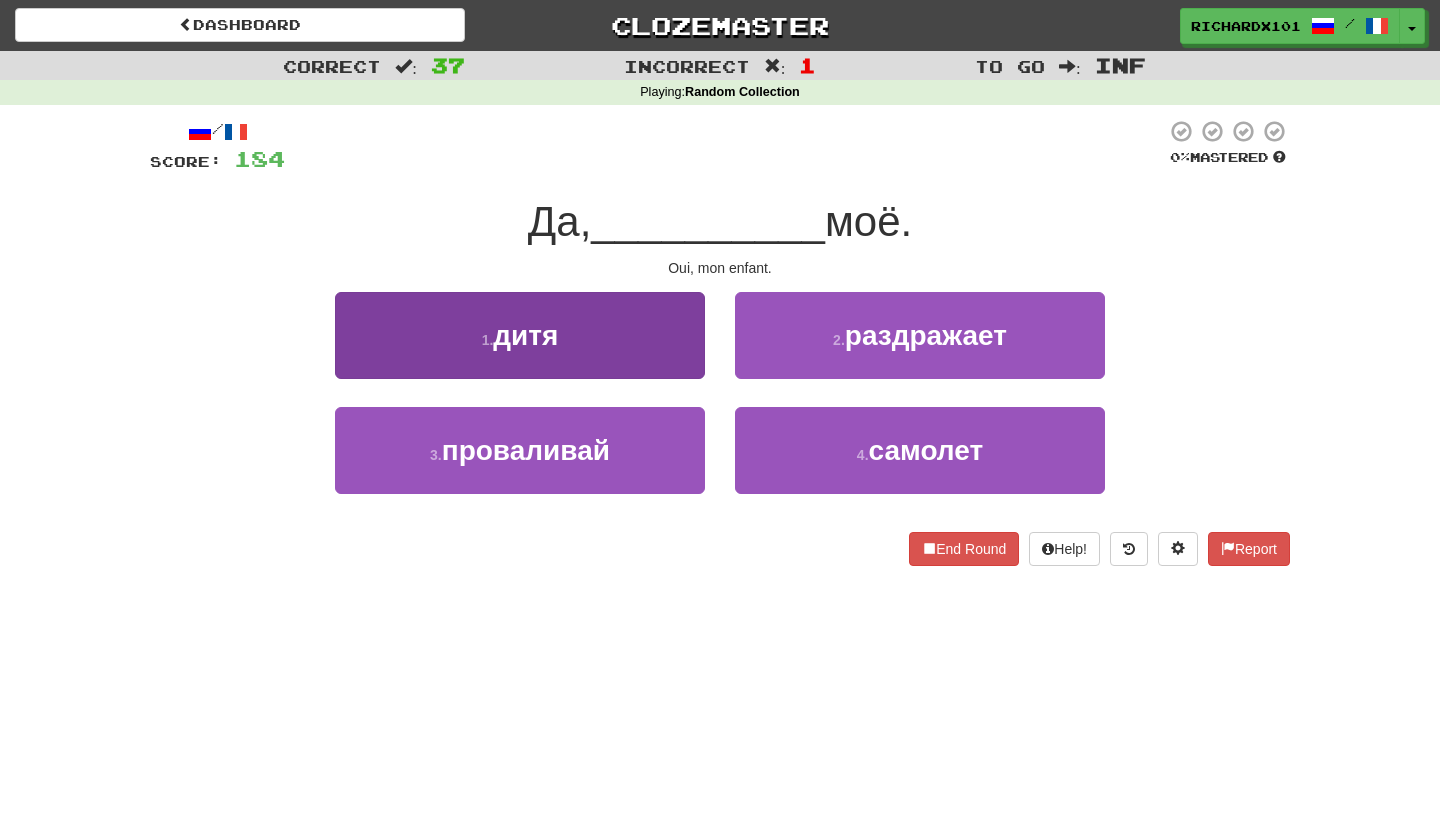 click on "1 .  дитя" at bounding box center [520, 335] 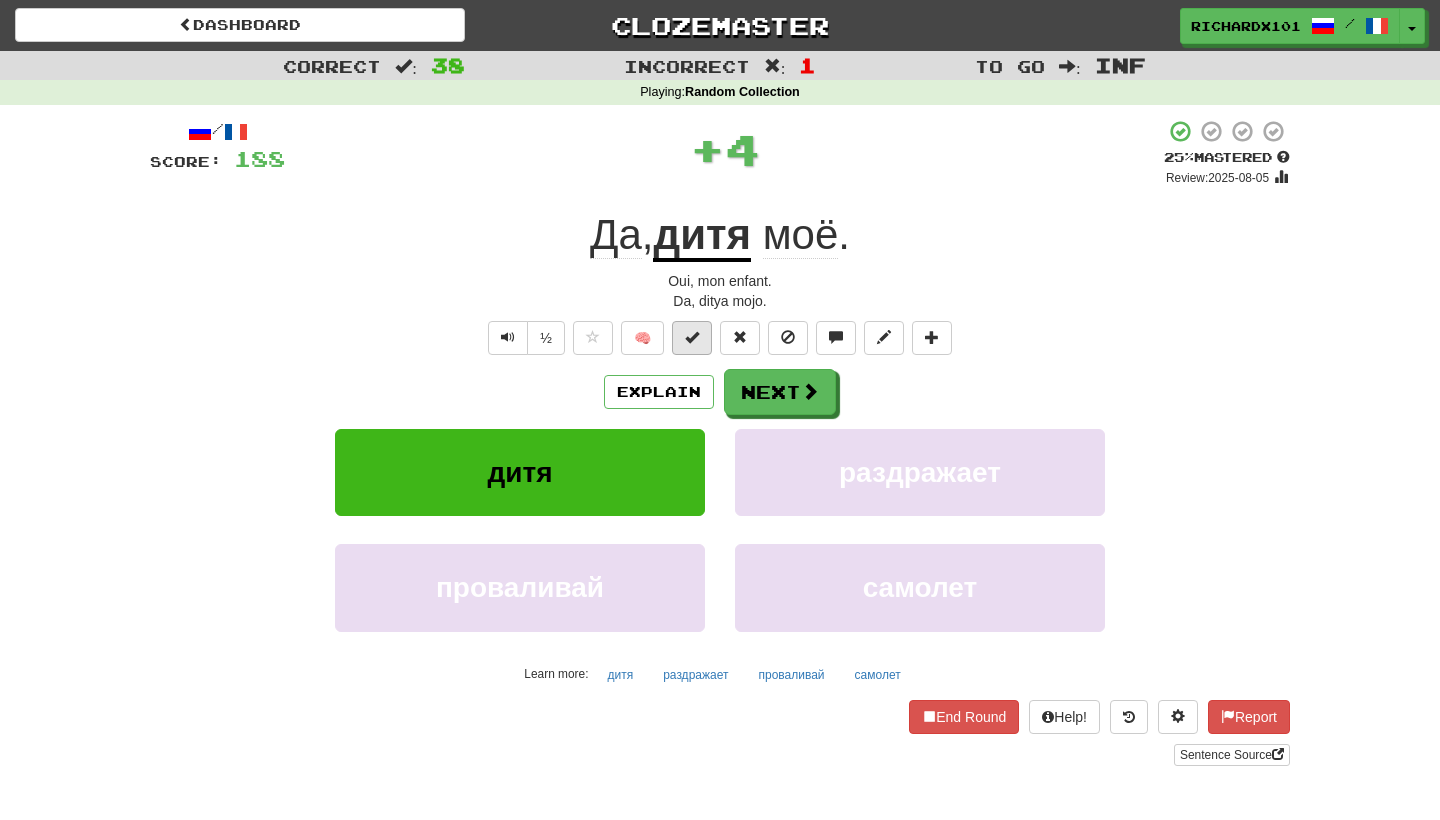 click at bounding box center [692, 337] 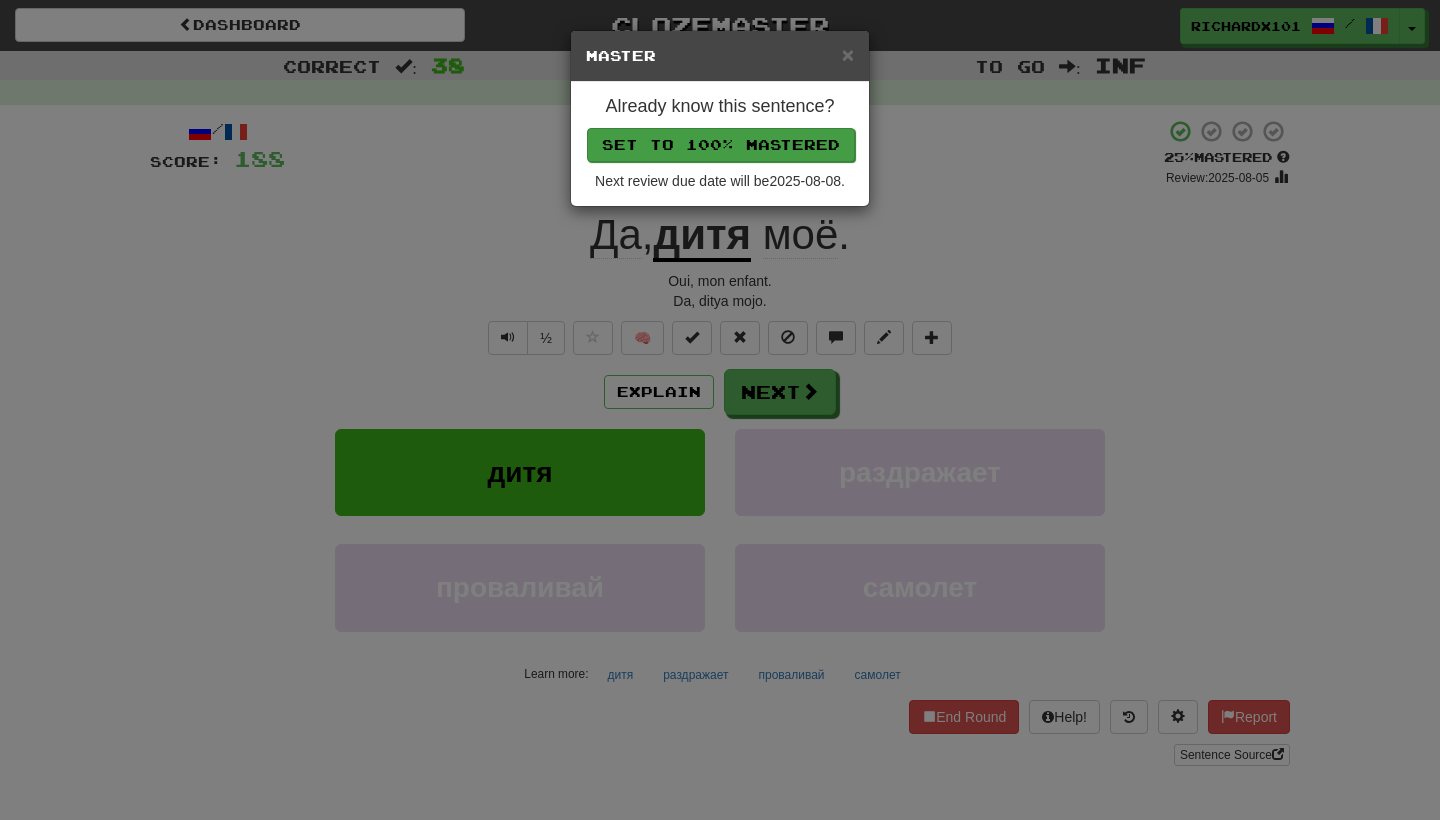 click on "Set to 100% Mastered" at bounding box center [721, 145] 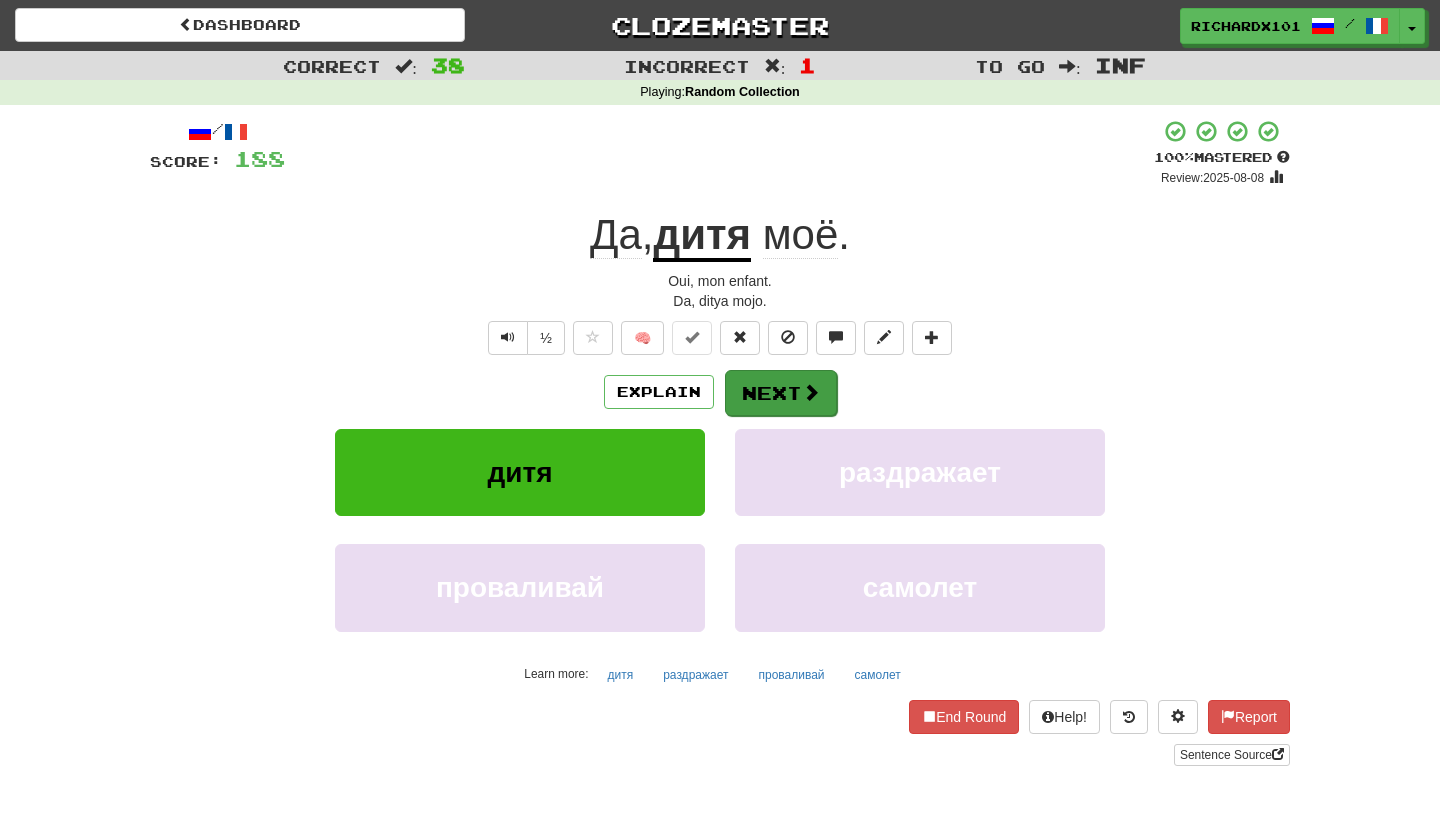 click on "Next" at bounding box center (781, 393) 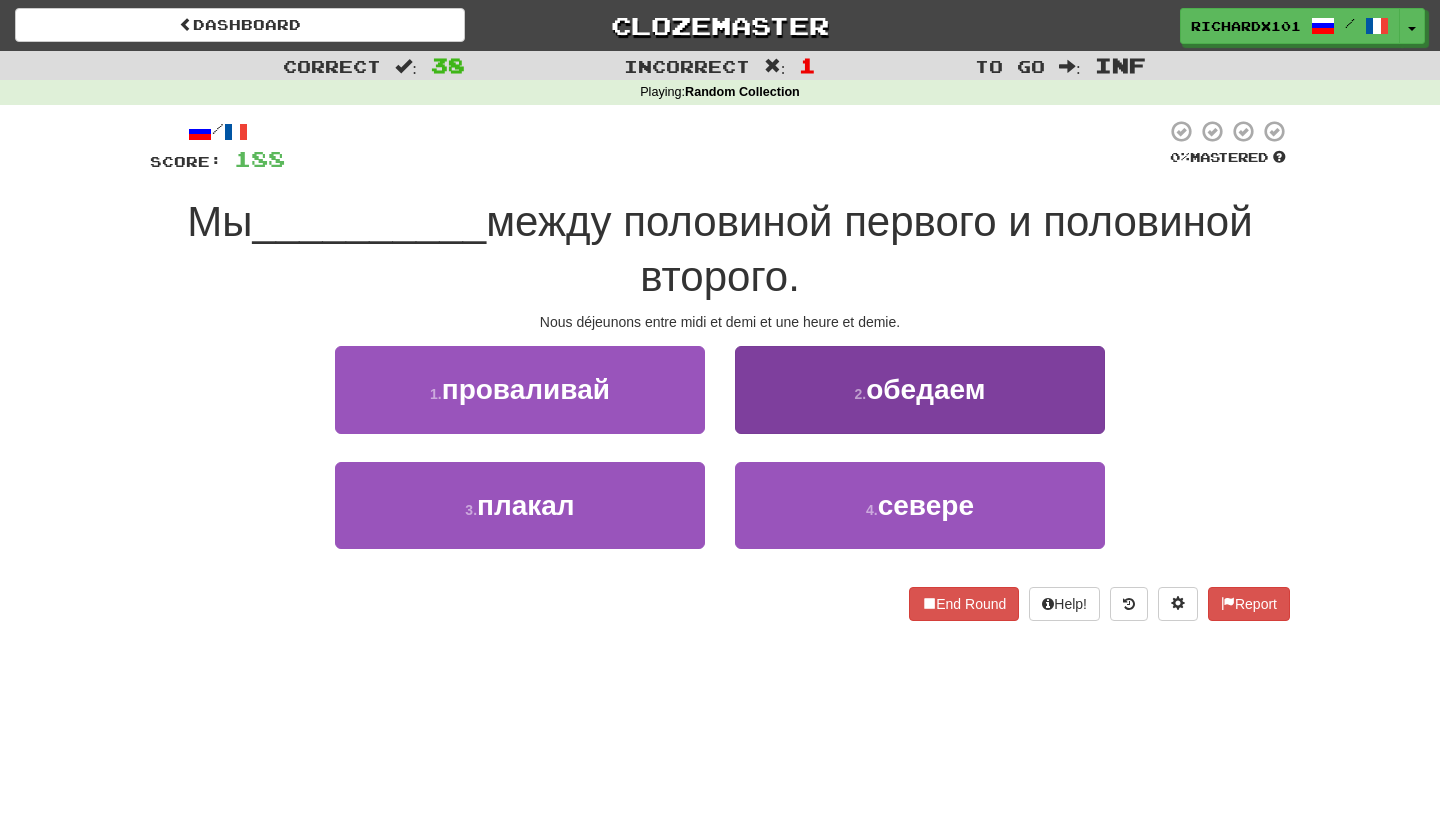 click on "2 .  обедаем" at bounding box center [920, 389] 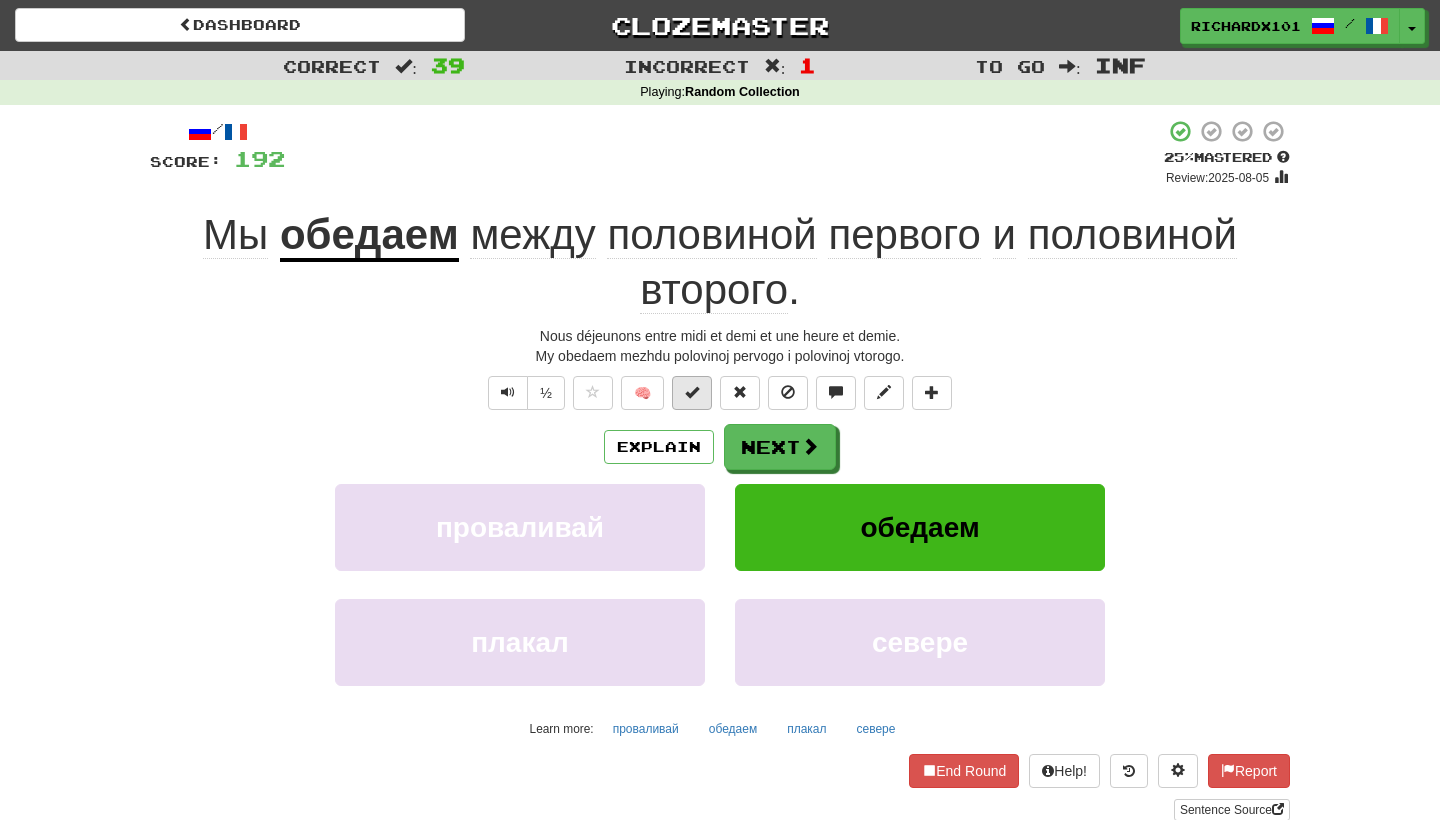 click at bounding box center (692, 392) 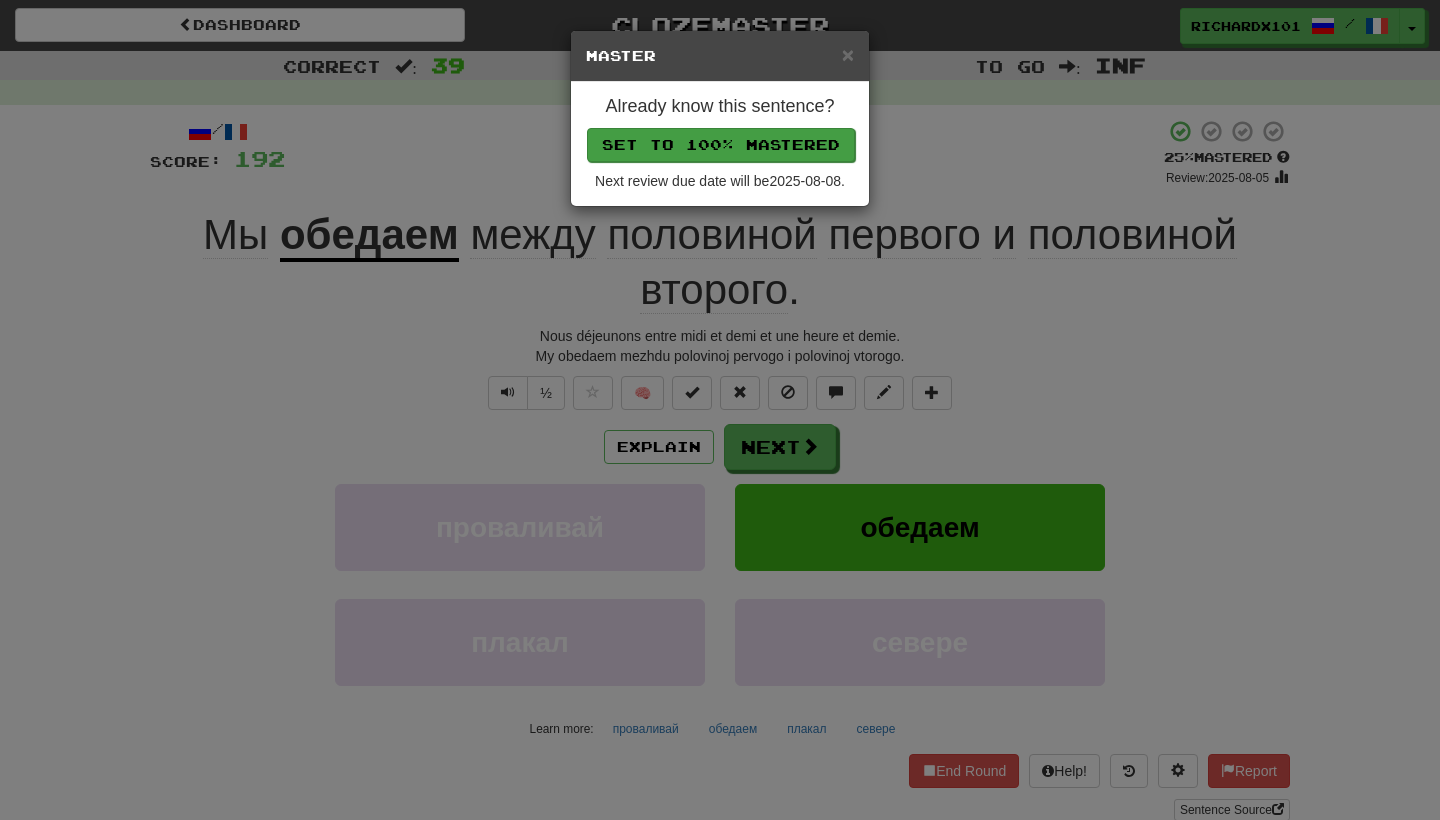 click on "Set to 100% Mastered" at bounding box center [721, 145] 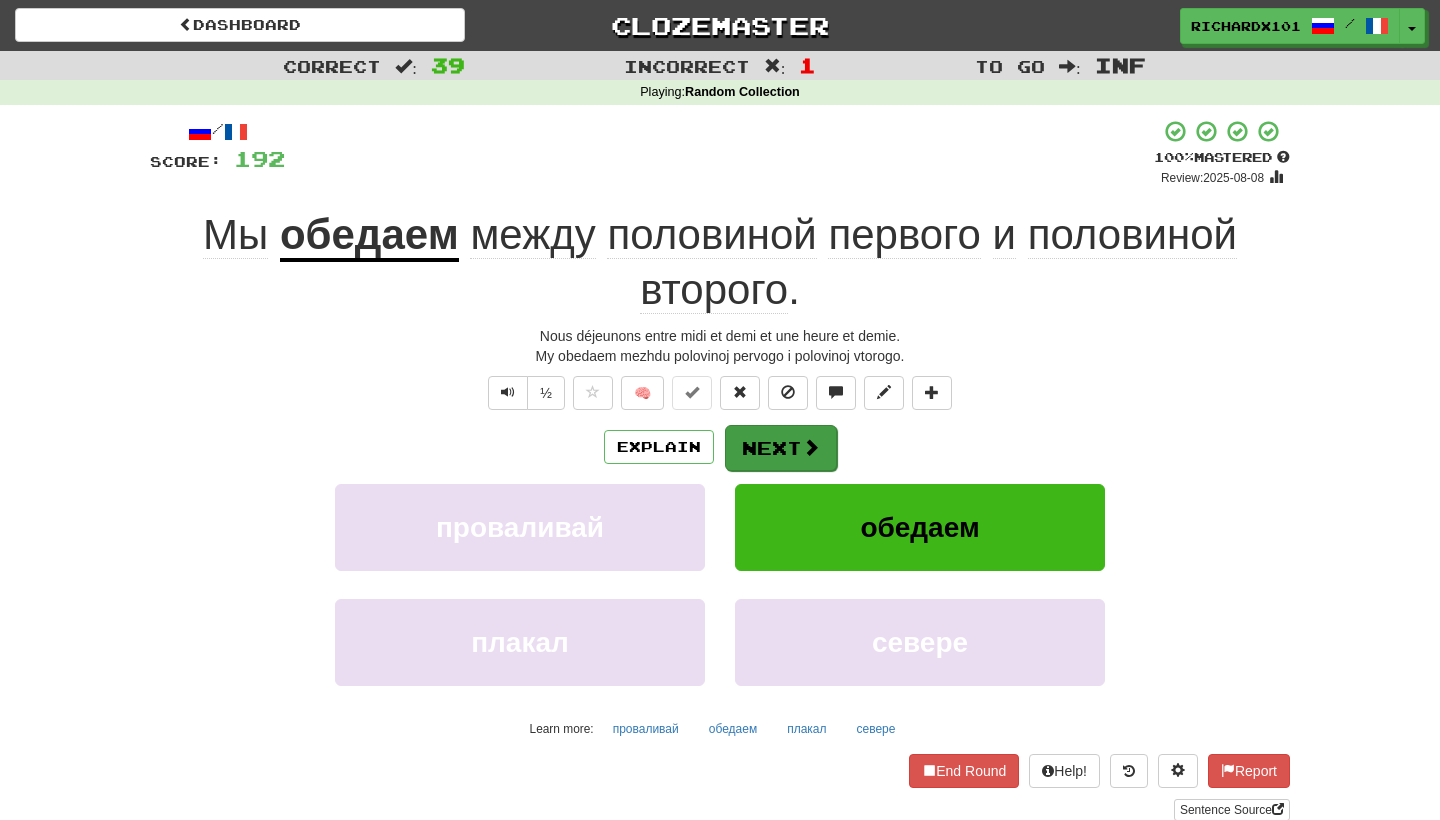 click on "Next" at bounding box center (781, 448) 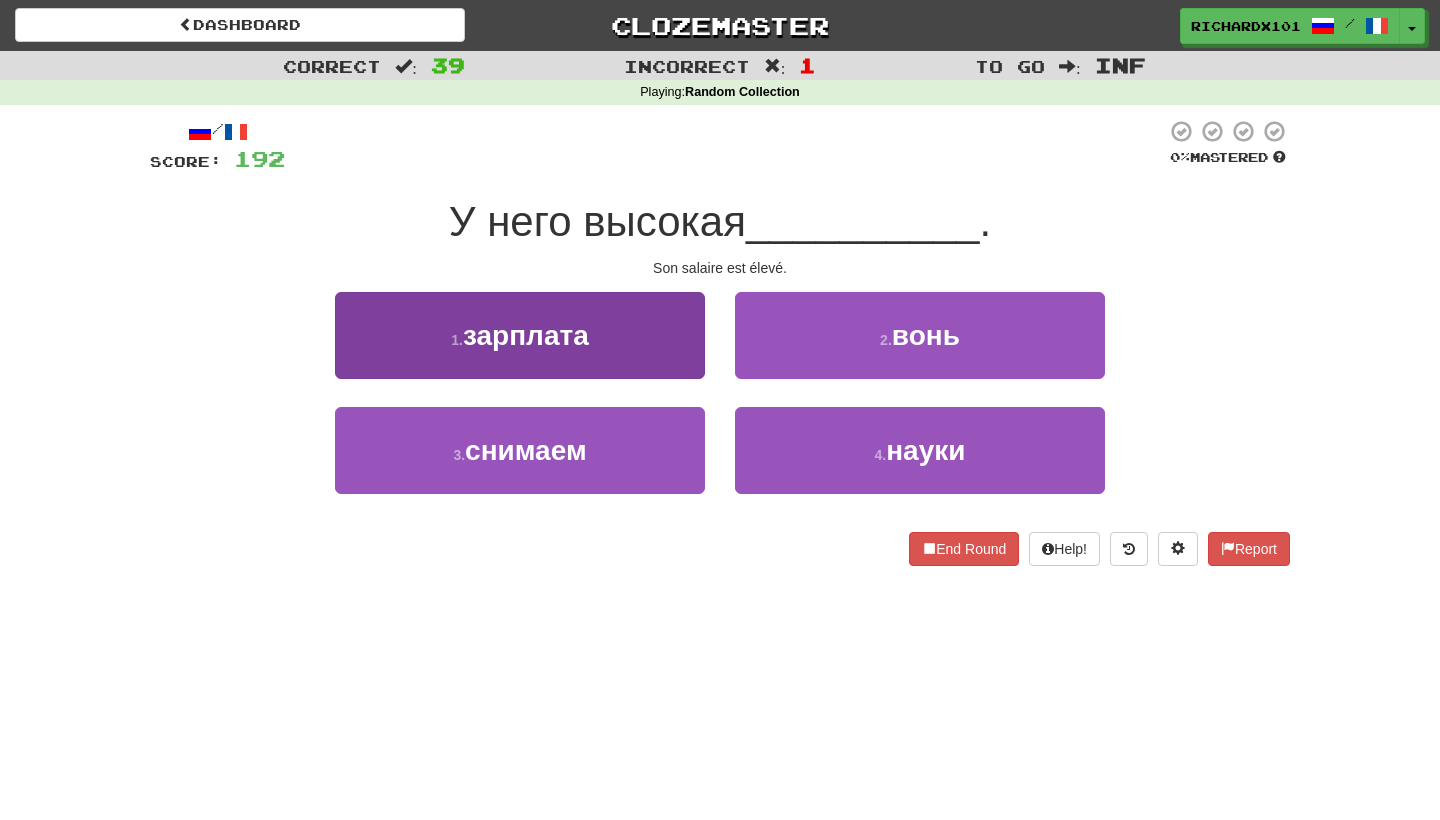 click on "1 .  зарплата" at bounding box center [520, 335] 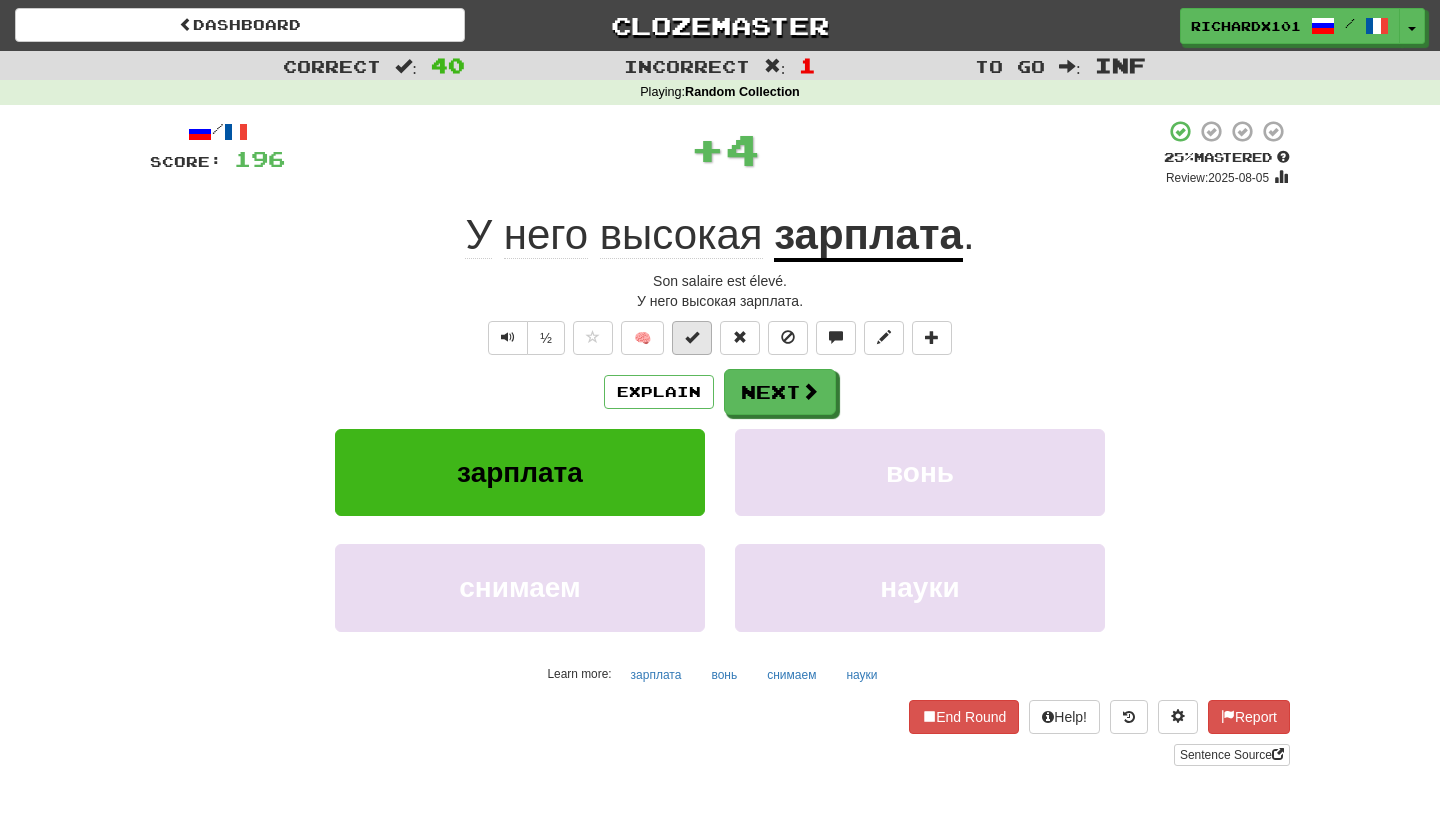 click at bounding box center [692, 337] 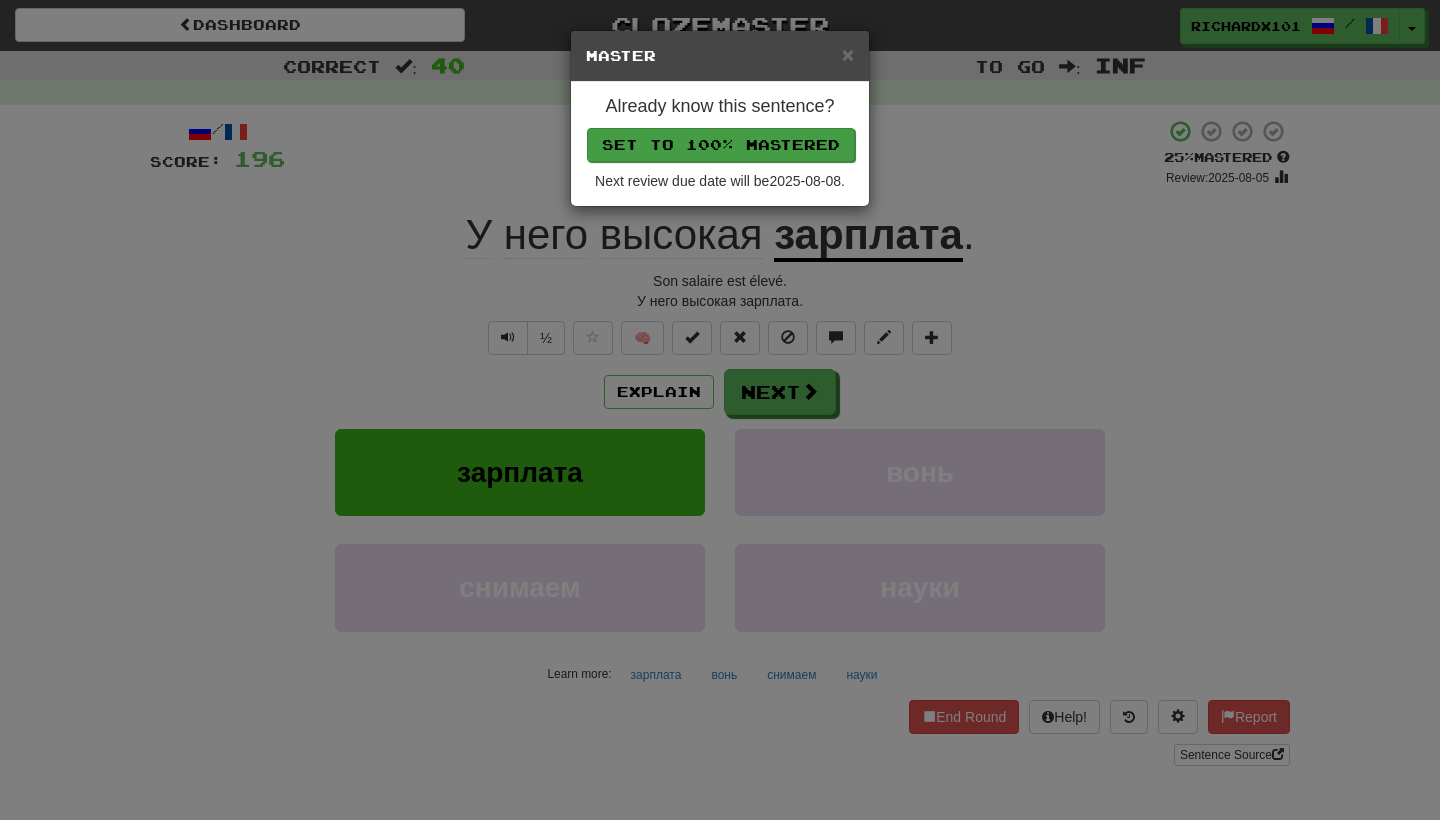 click on "Set to 100% Mastered" at bounding box center [721, 145] 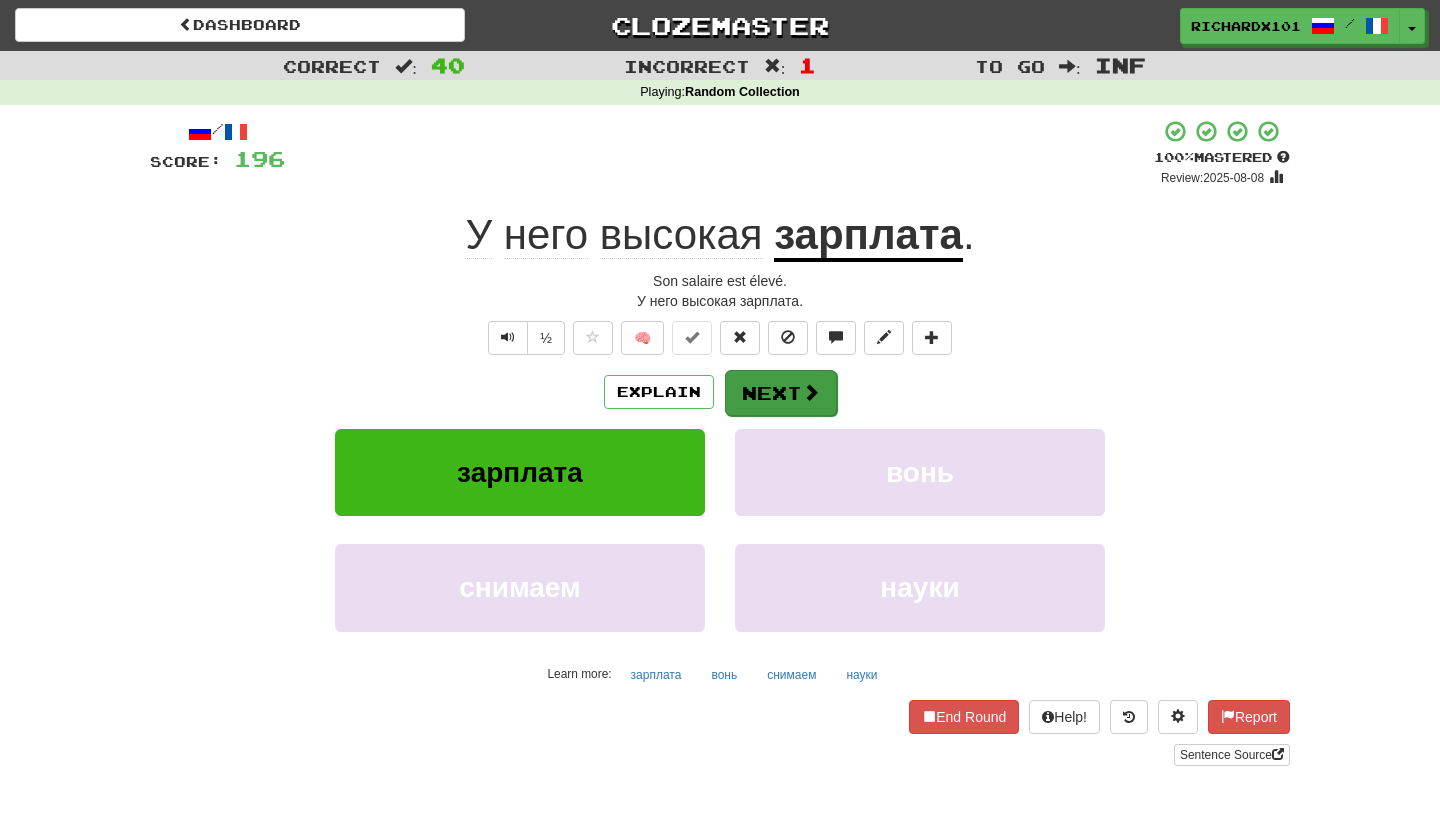 click on "Next" at bounding box center [781, 393] 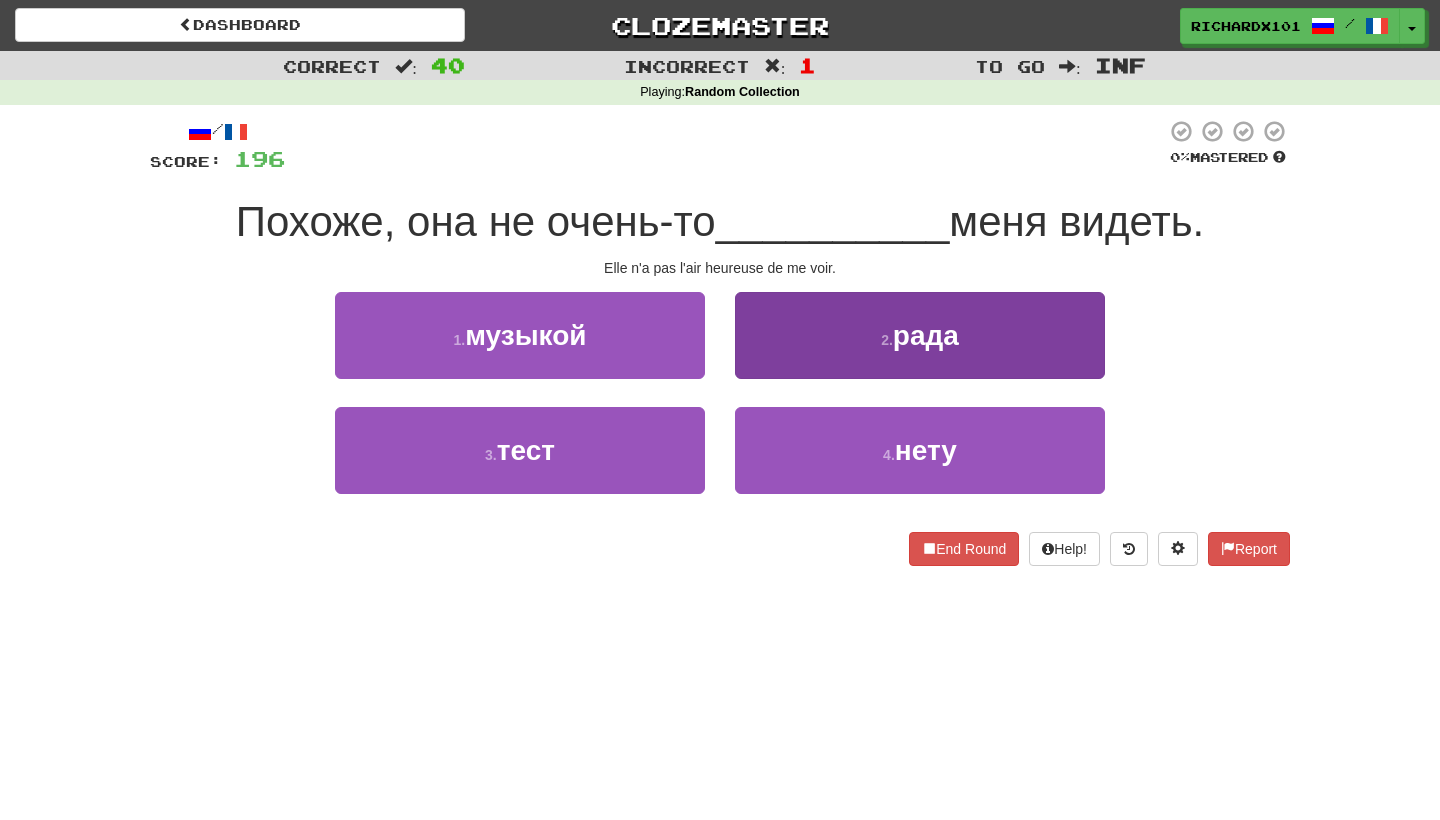 click on "2 .  рада" at bounding box center (920, 335) 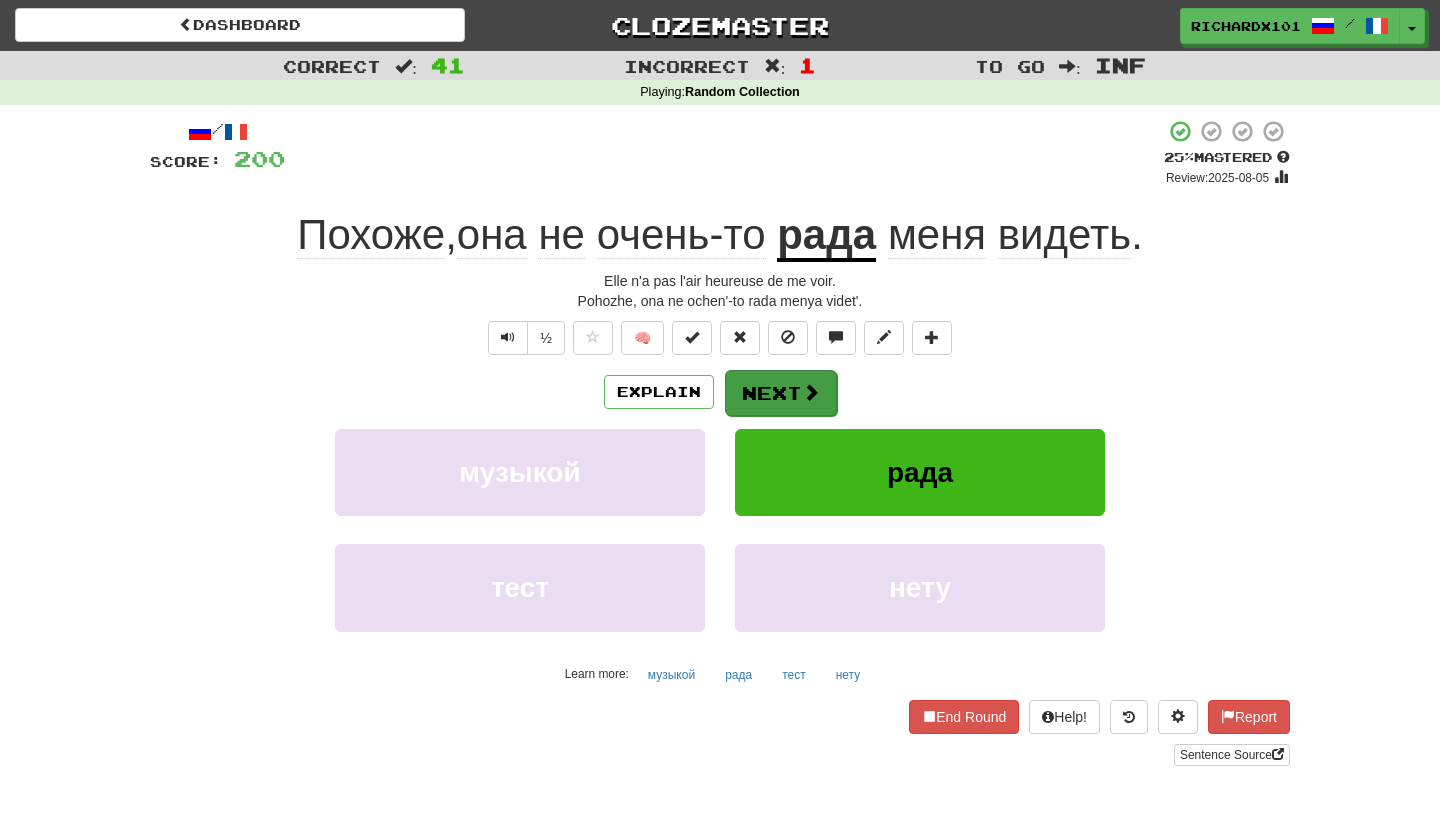 click on "Next" at bounding box center (781, 393) 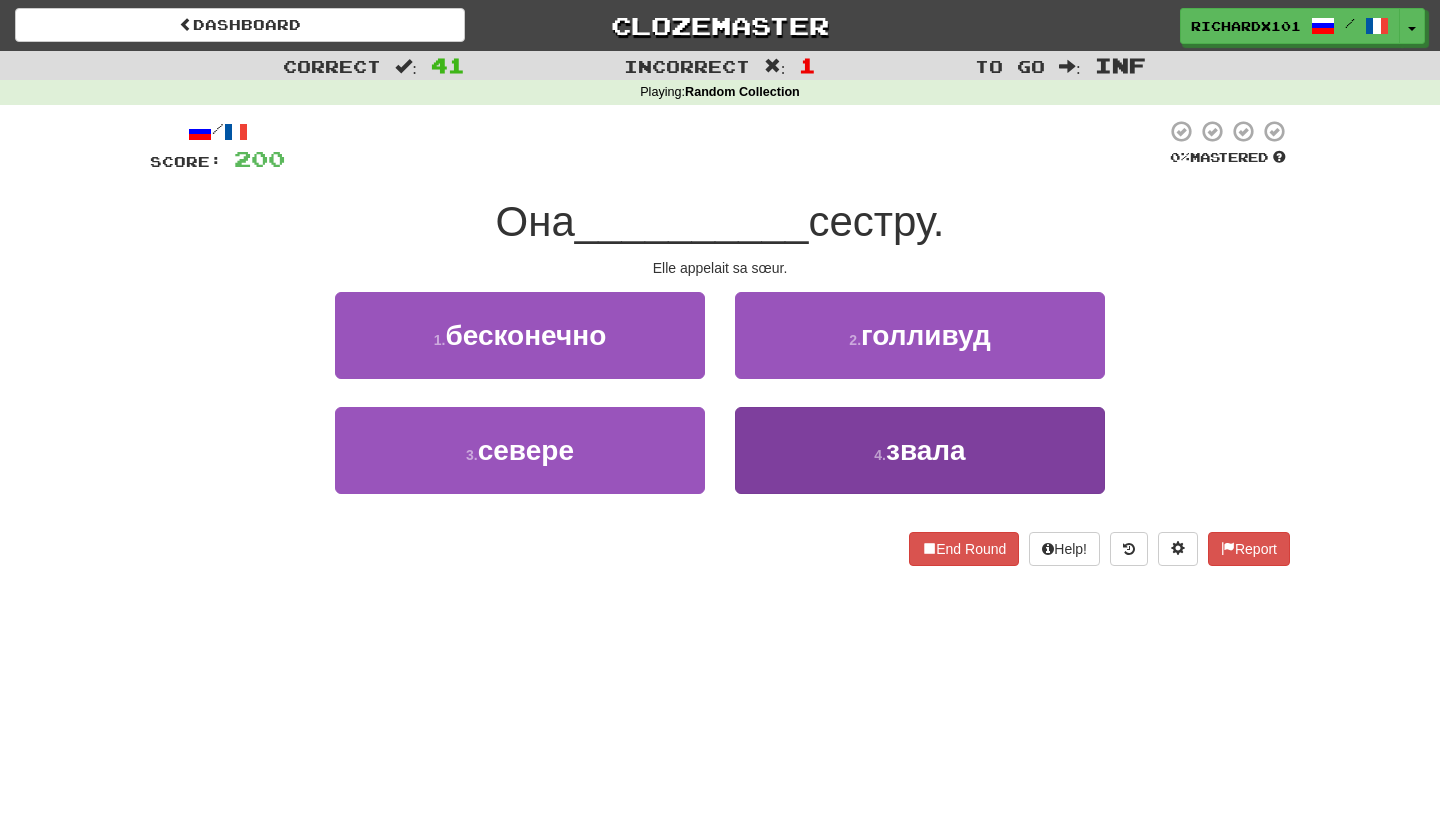 click on "4 .  звала" at bounding box center [920, 450] 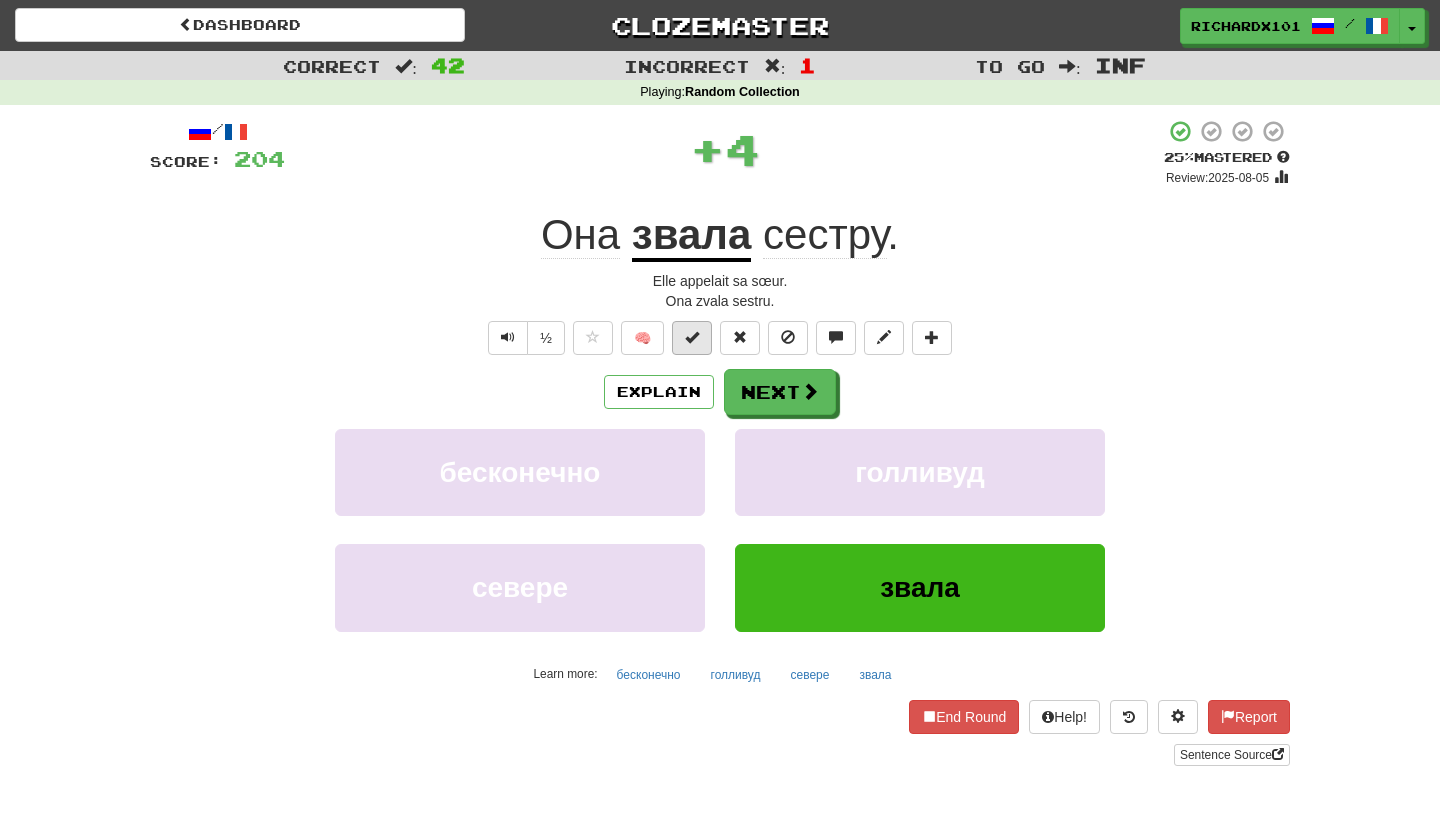 click at bounding box center [692, 338] 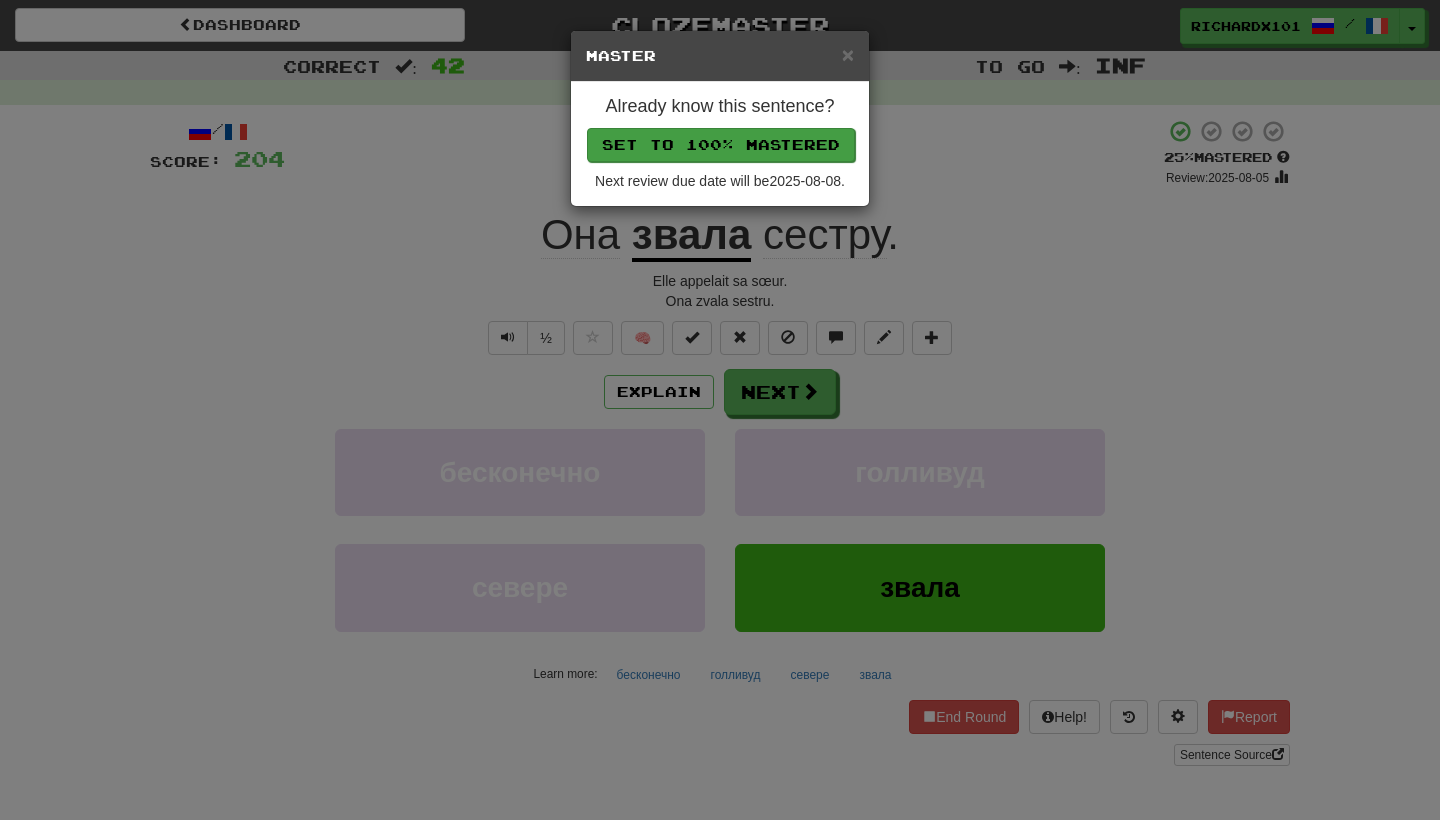 click on "Set to 100% Mastered" at bounding box center (721, 145) 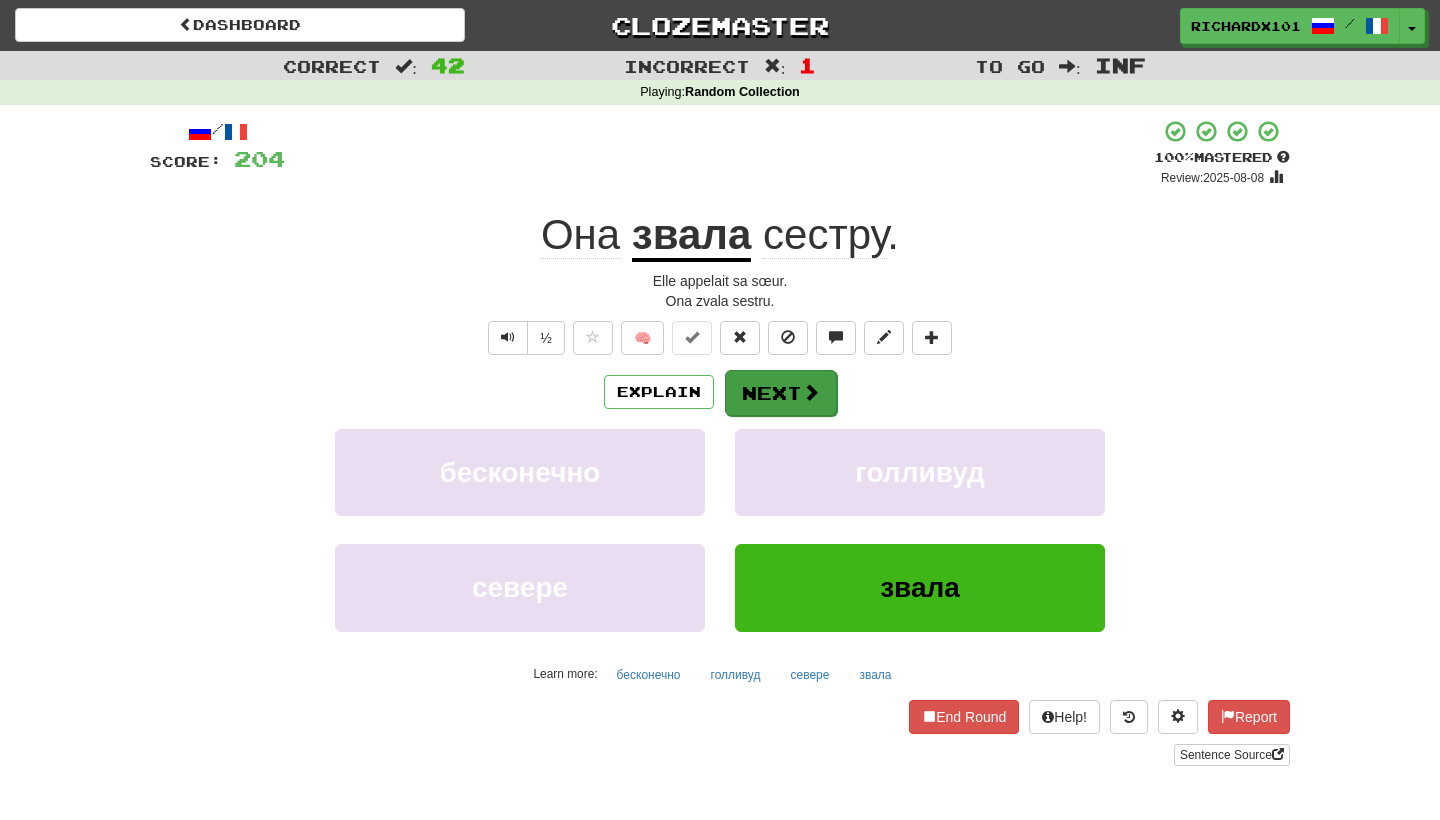 click on "Next" at bounding box center (781, 393) 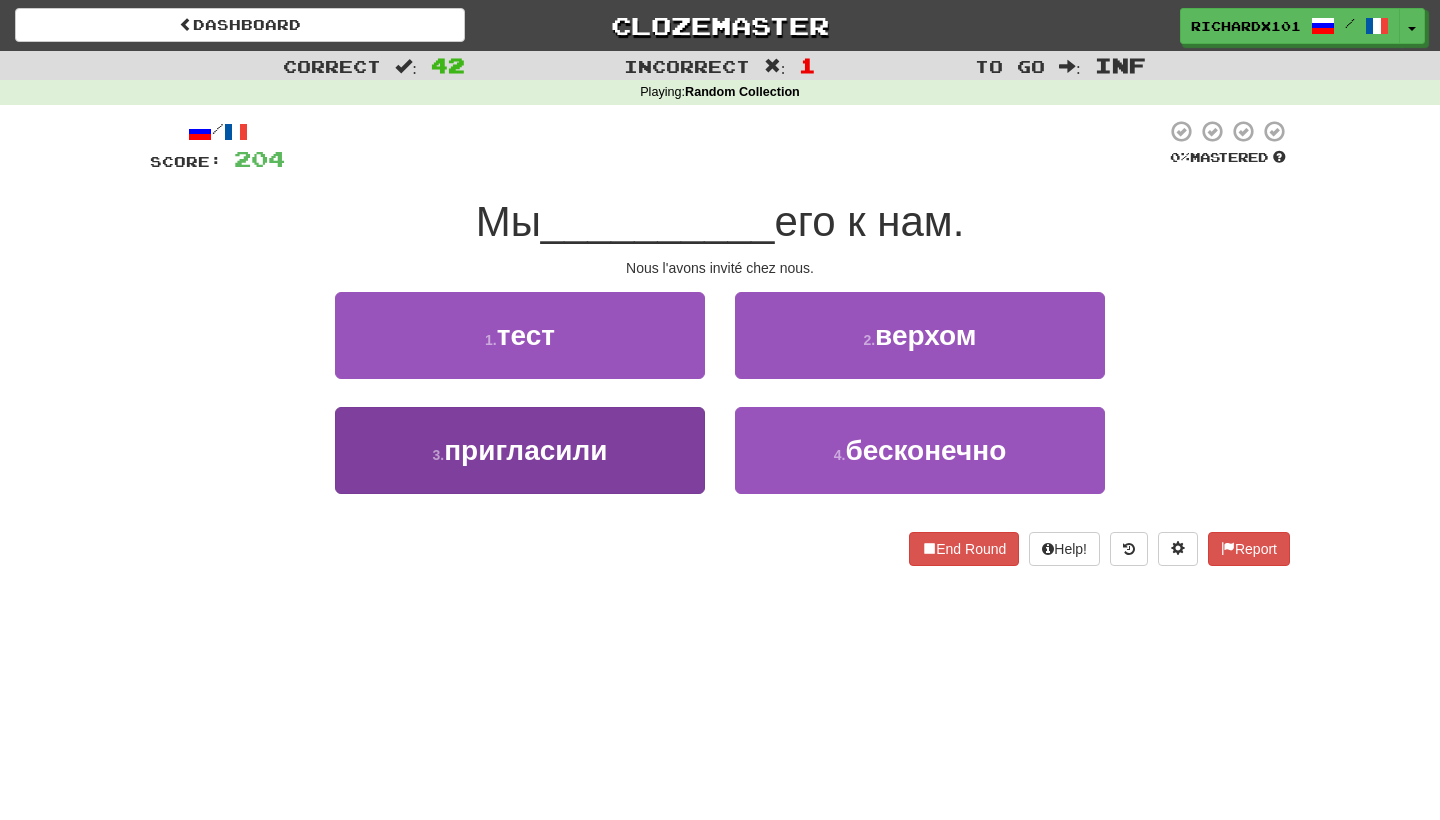 click on "3 .  пригласили" at bounding box center (520, 450) 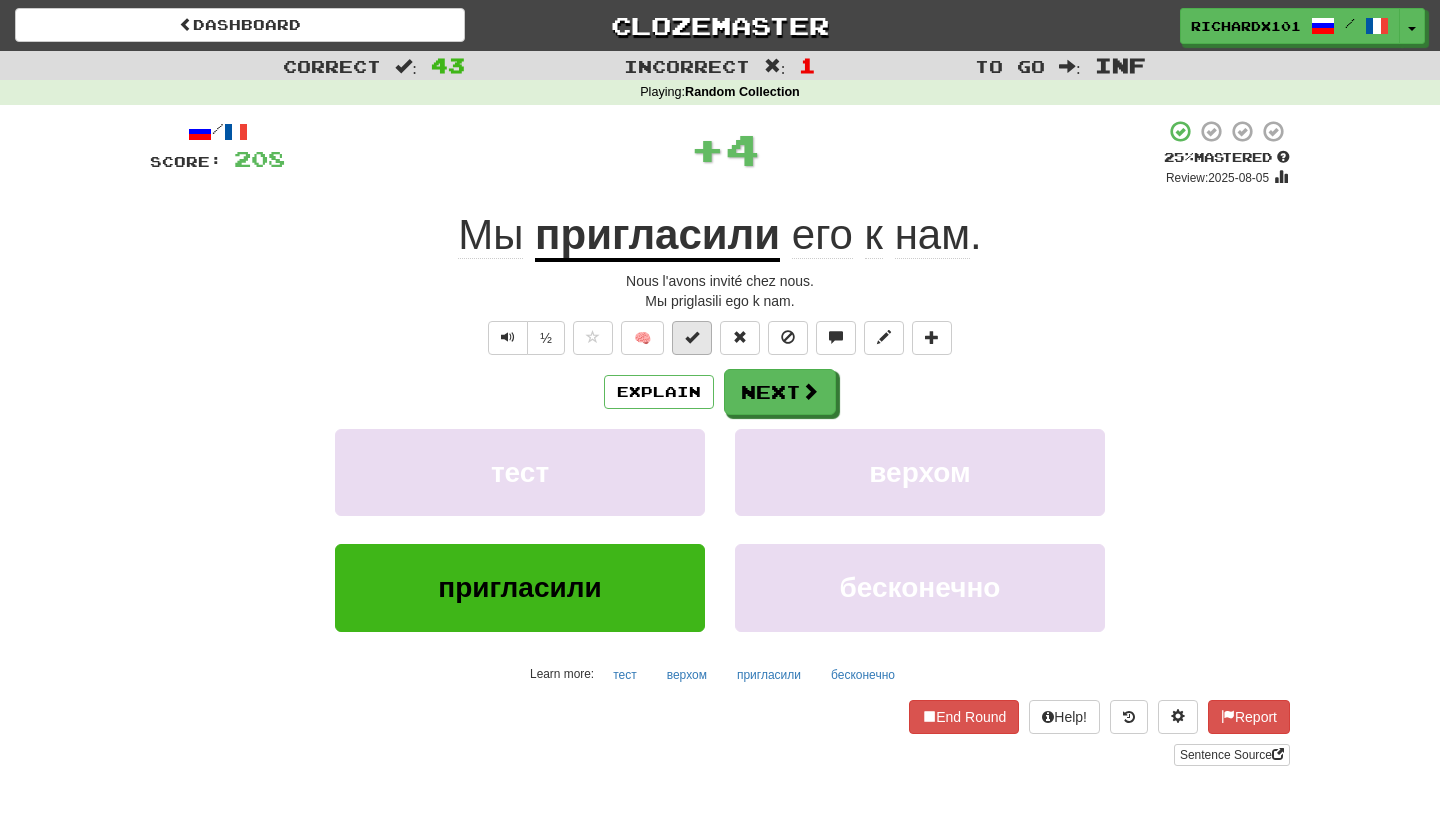 click at bounding box center (692, 338) 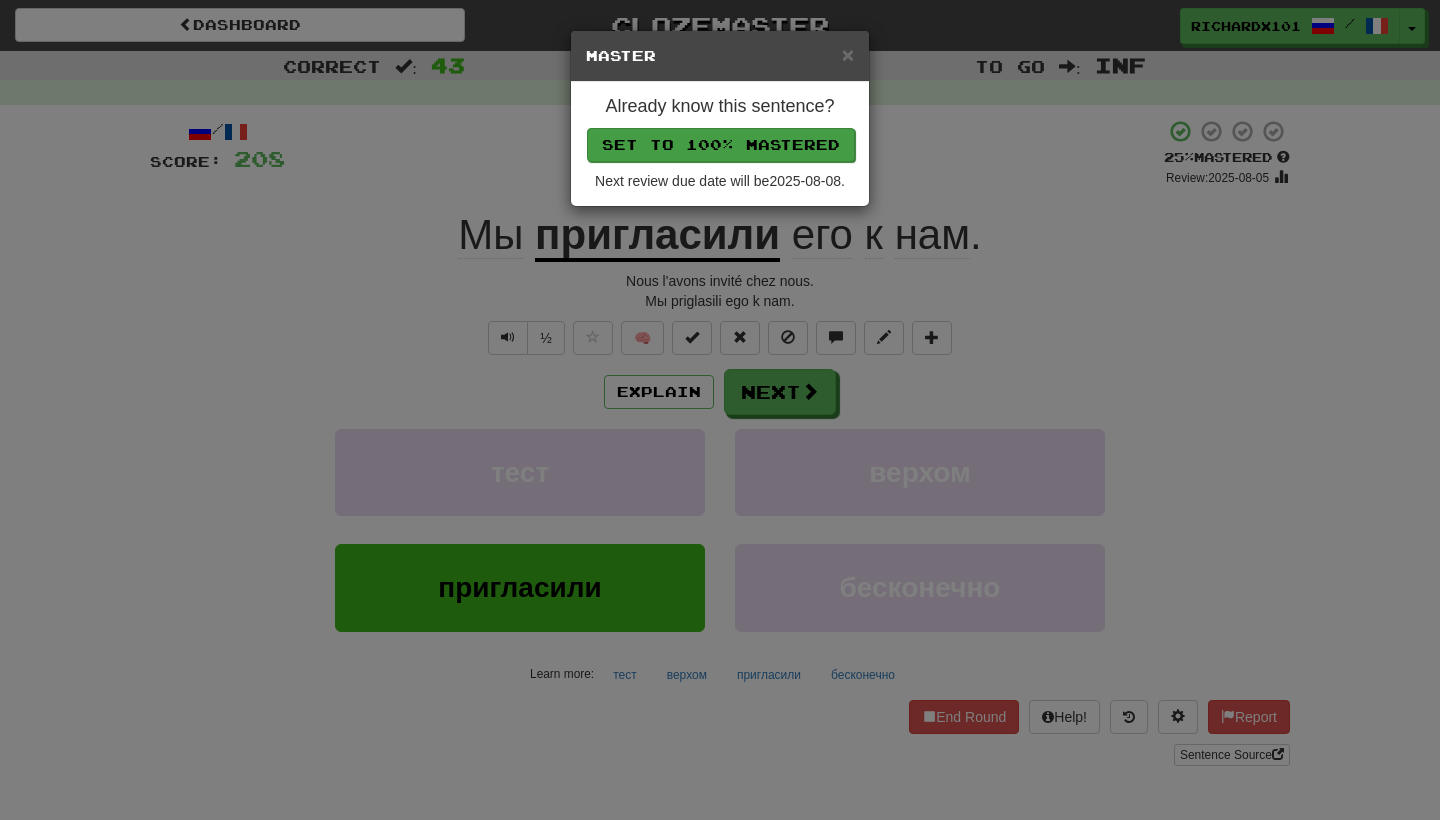 click on "Set to 100% Mastered" at bounding box center (721, 145) 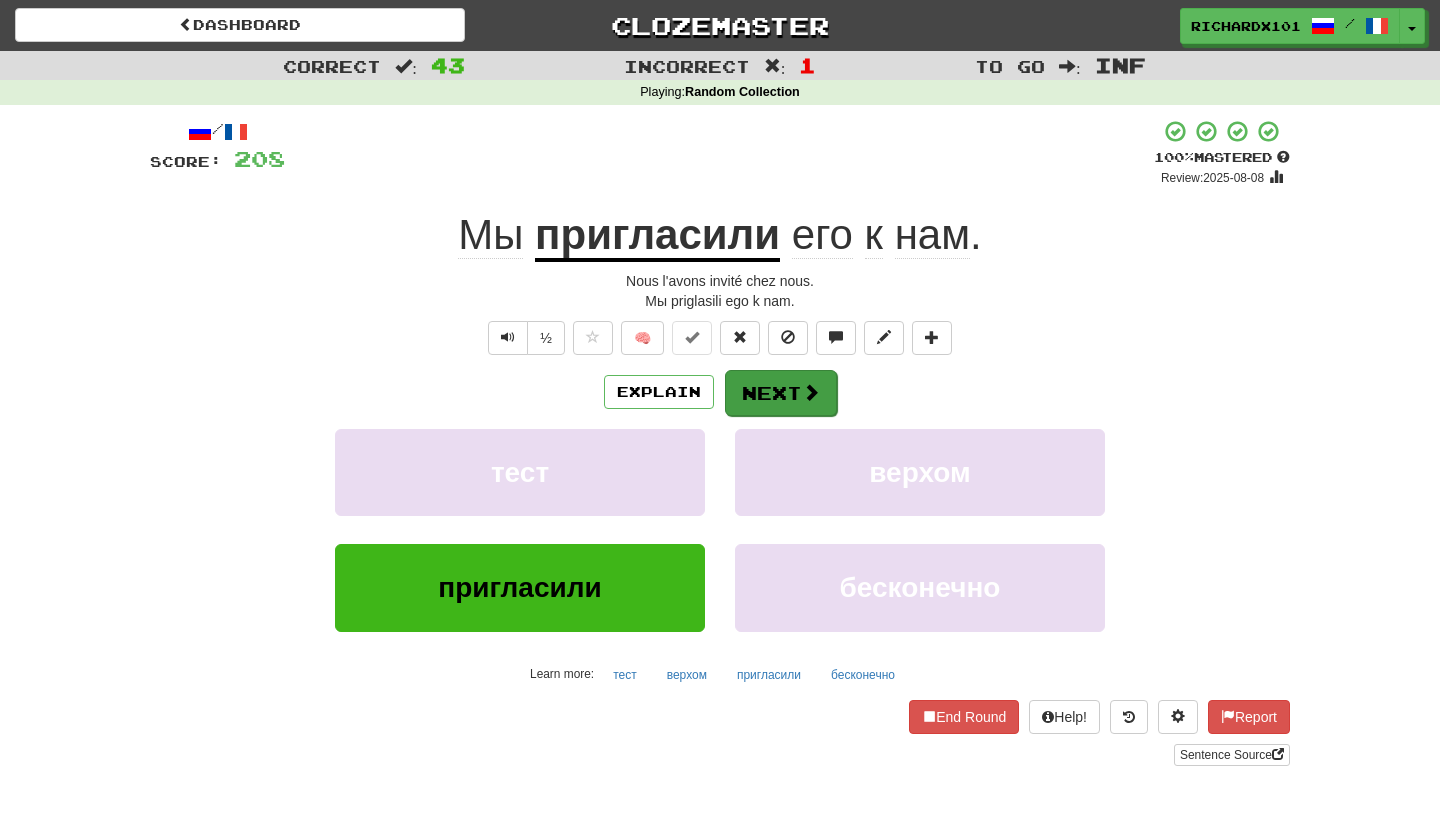 click on "Next" at bounding box center (781, 393) 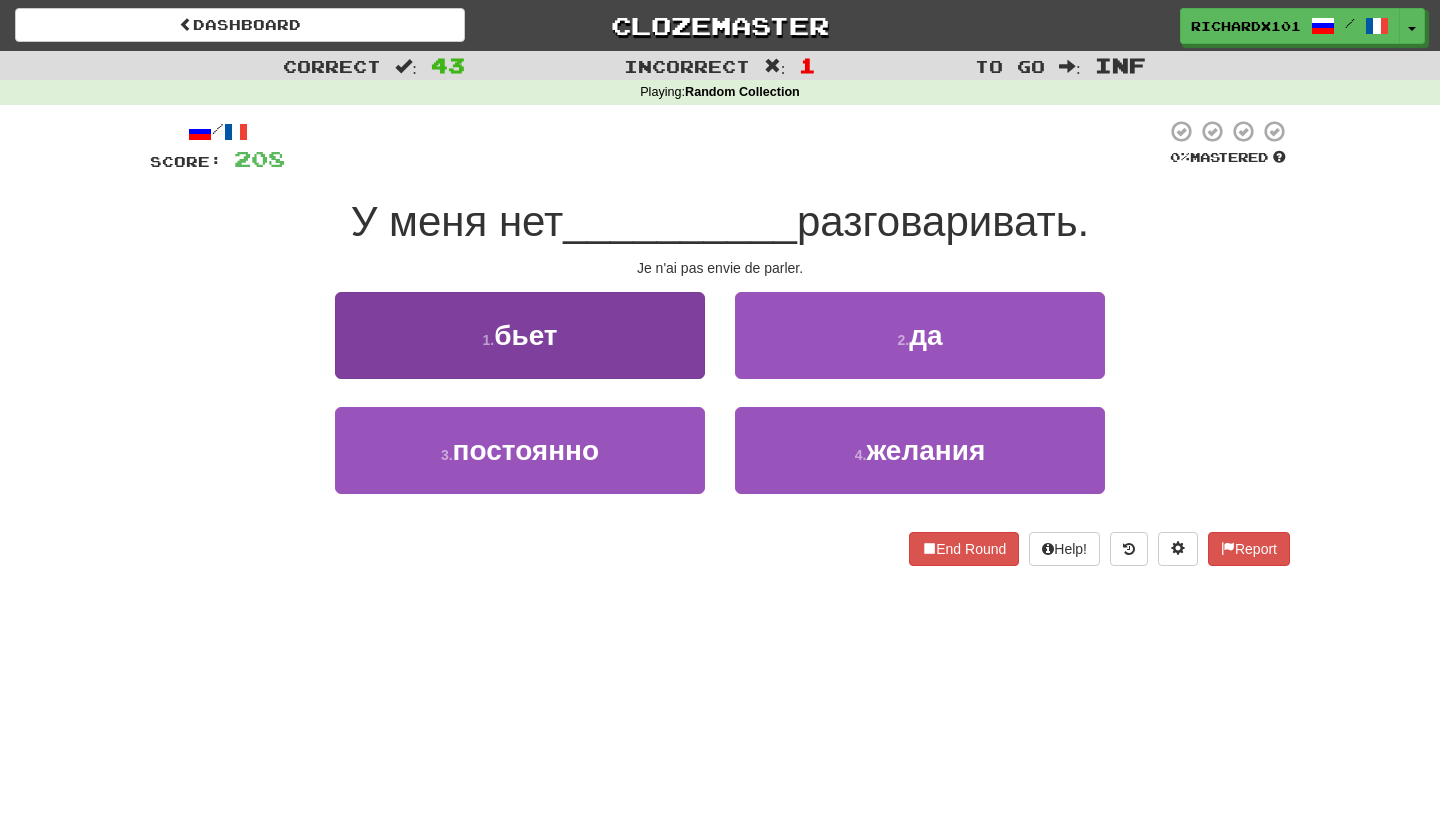click on "1 .  бьет" at bounding box center [520, 335] 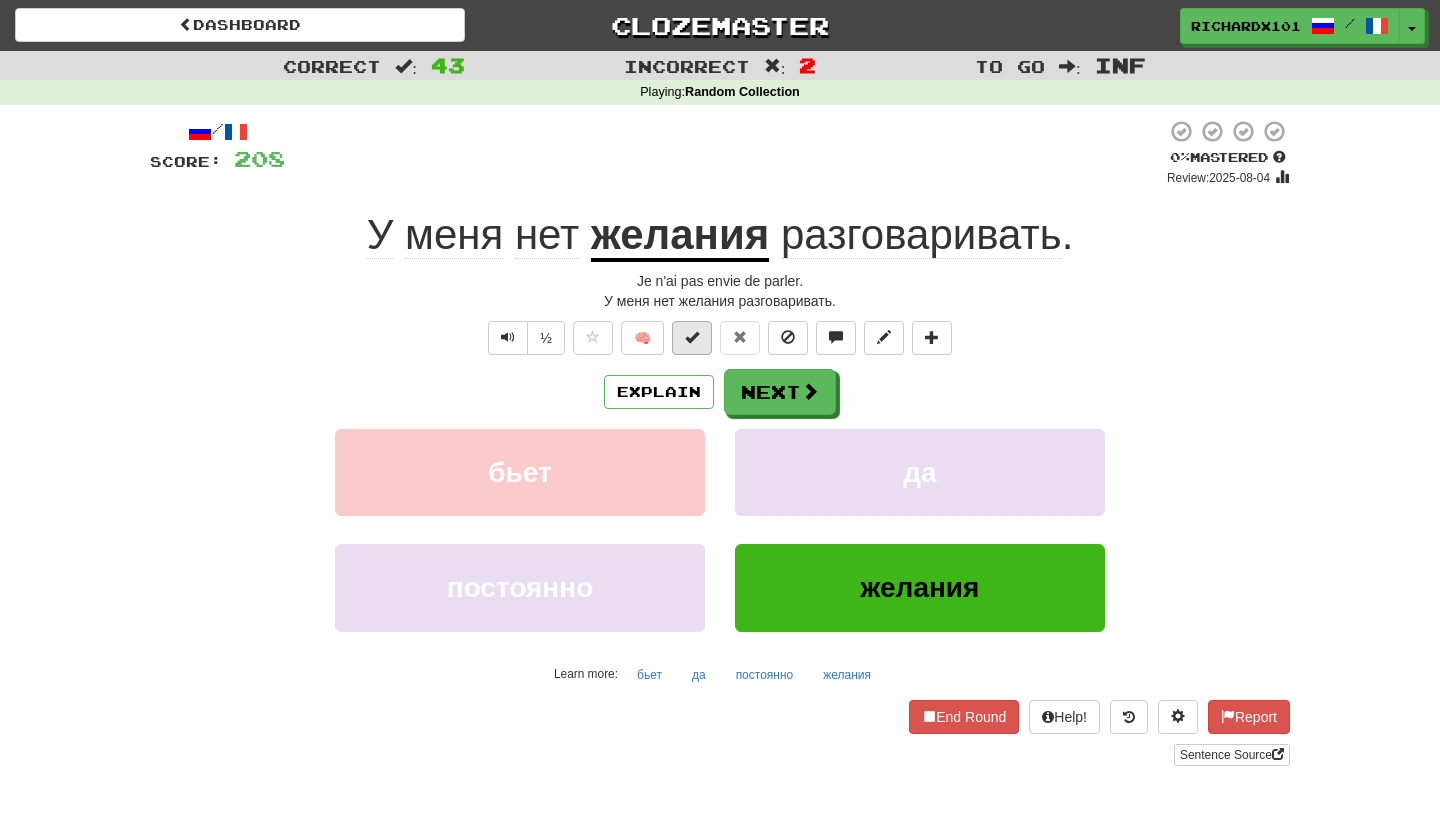 drag, startPoint x: 763, startPoint y: 382, endPoint x: 691, endPoint y: 345, distance: 80.9506 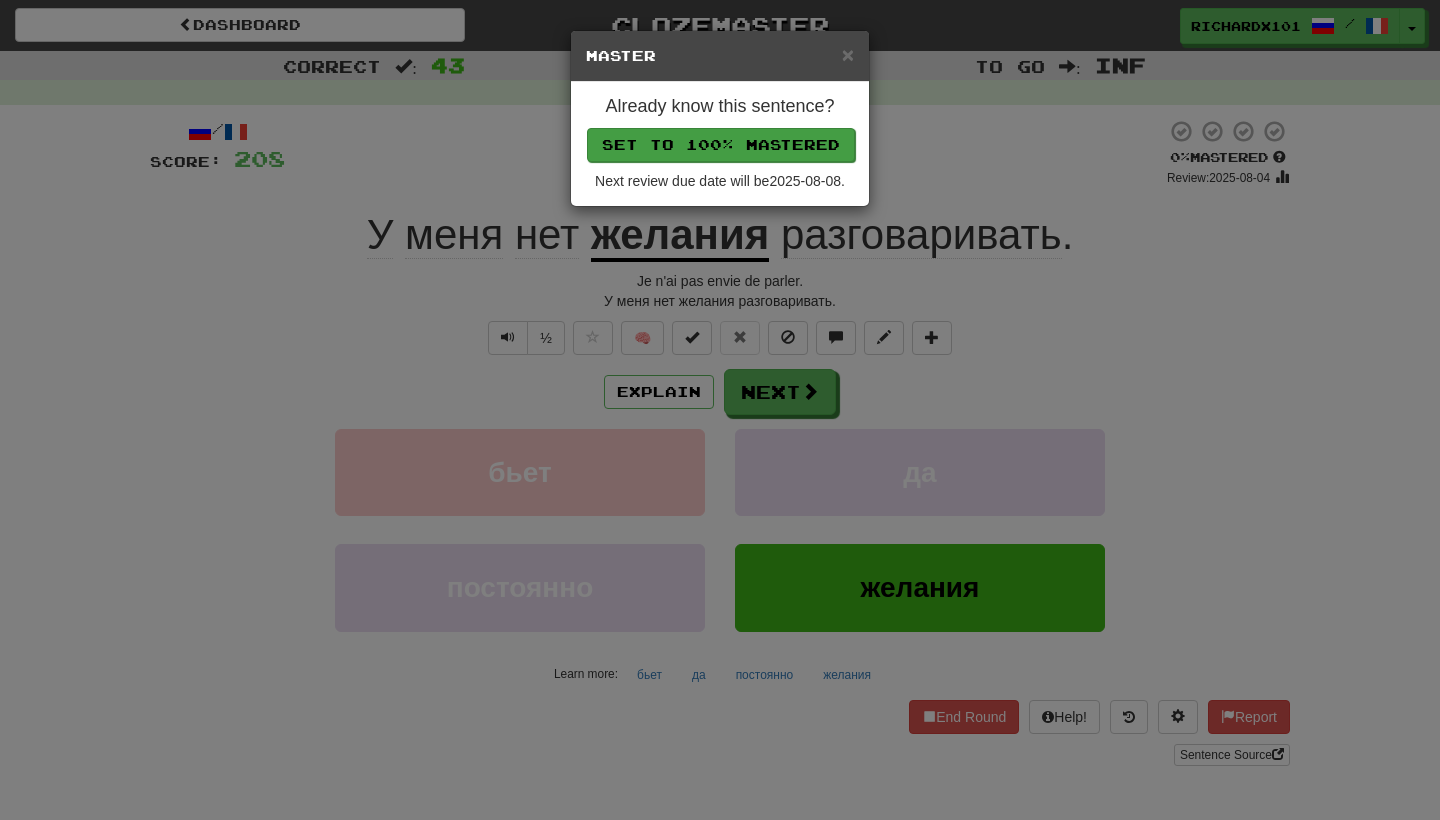 click on "Set to 100% Mastered" at bounding box center (721, 145) 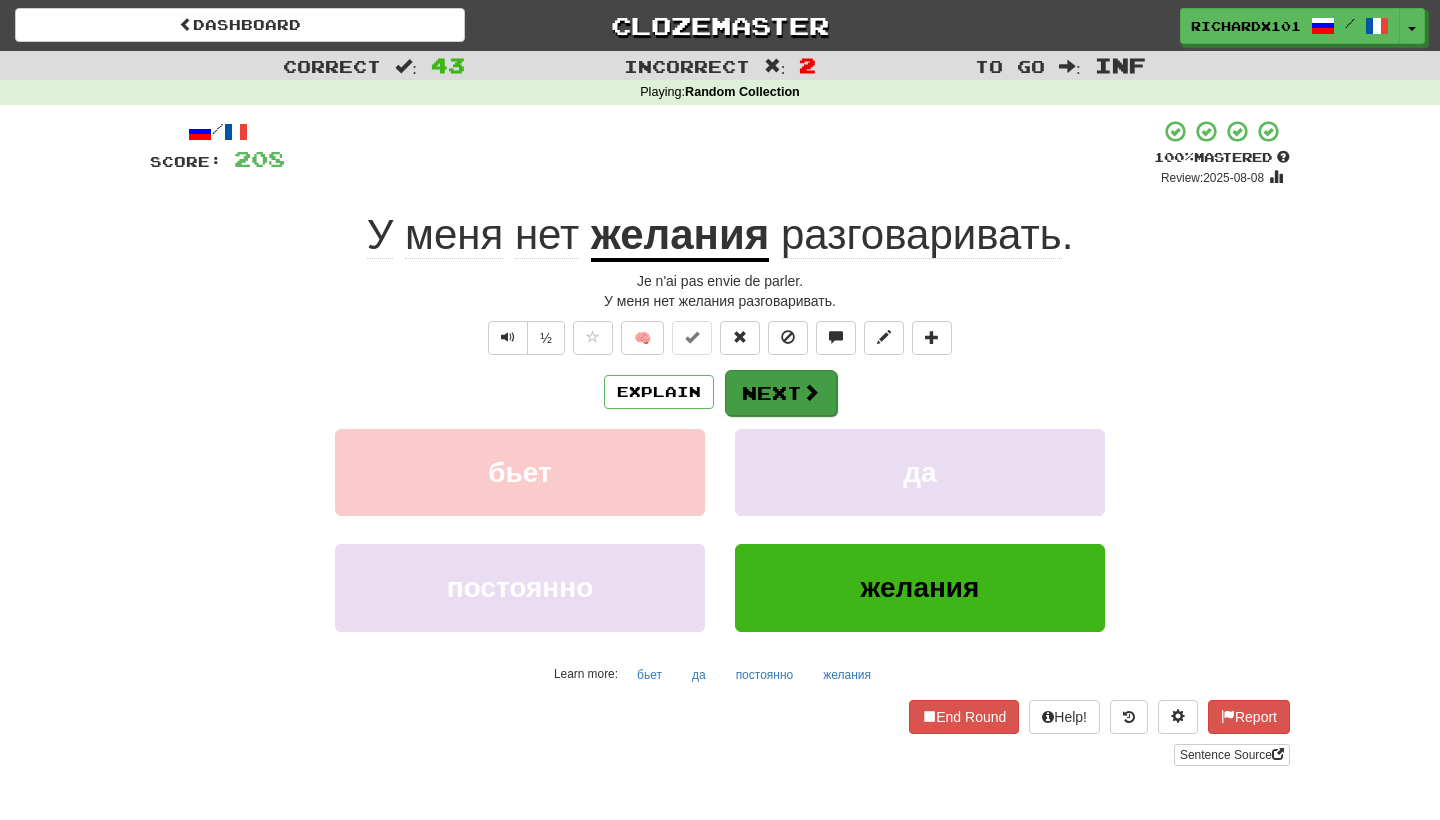 click on "Next" at bounding box center (781, 393) 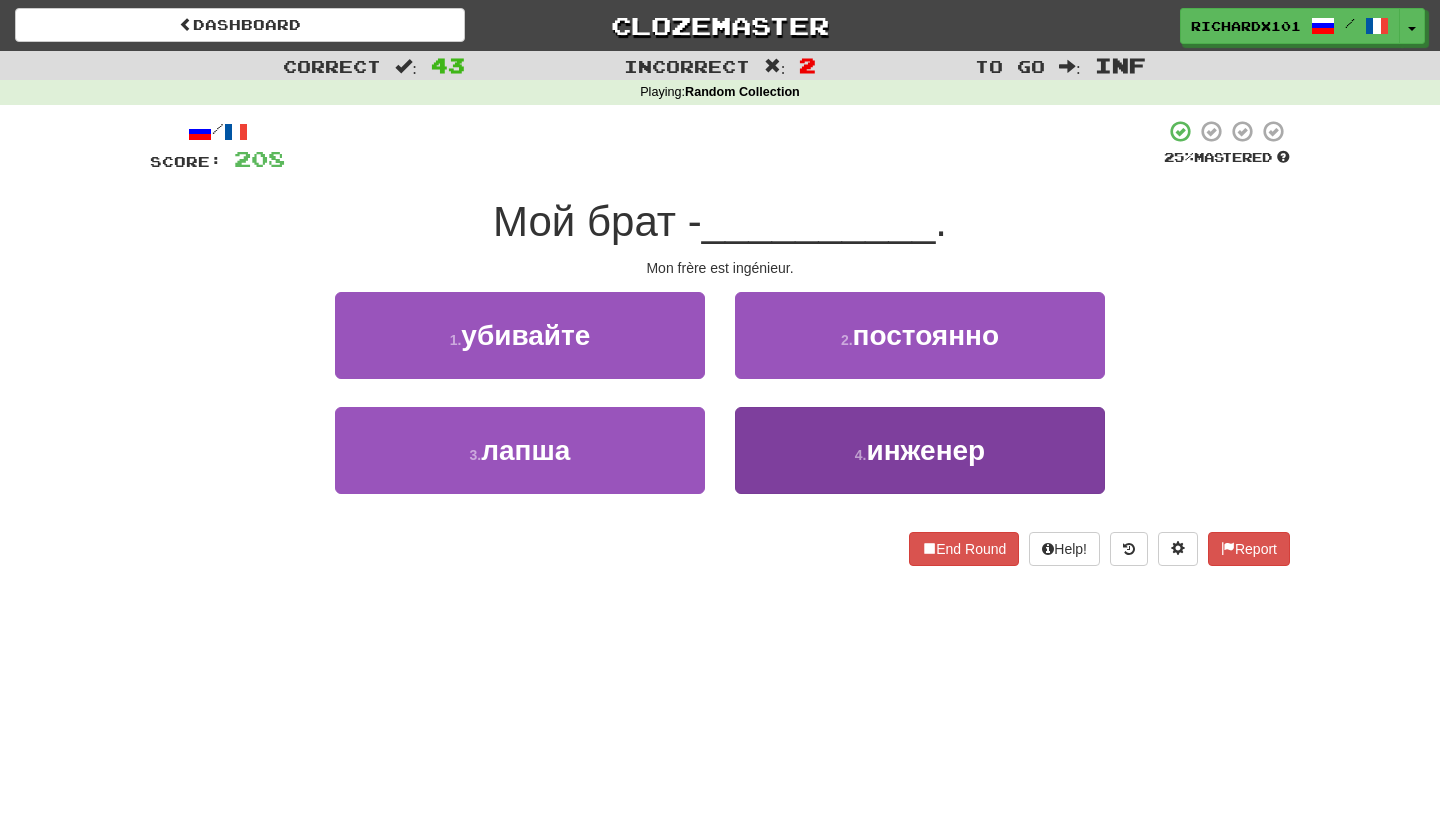 click on "4 .  инженер" at bounding box center [920, 450] 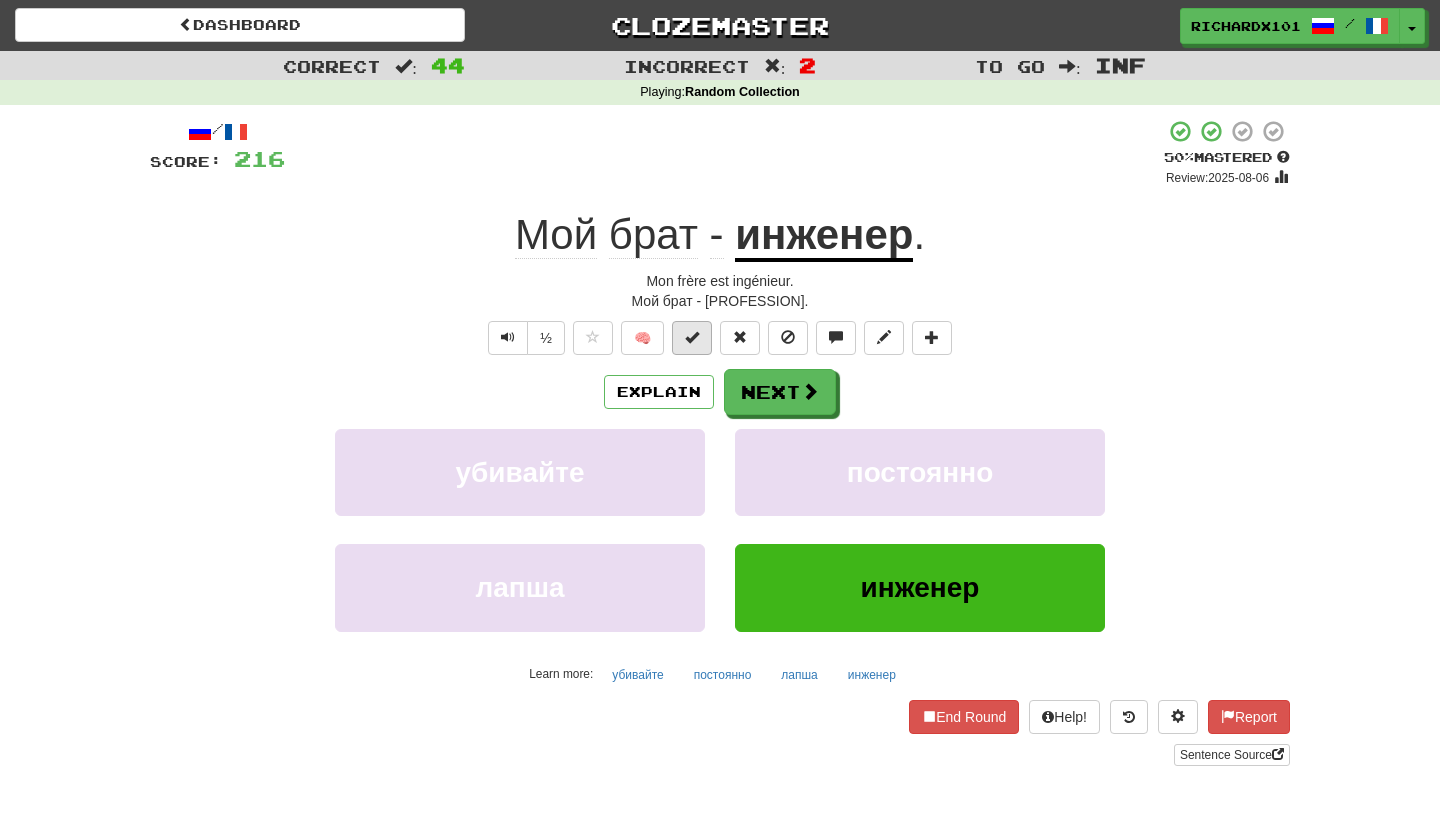 click at bounding box center (692, 337) 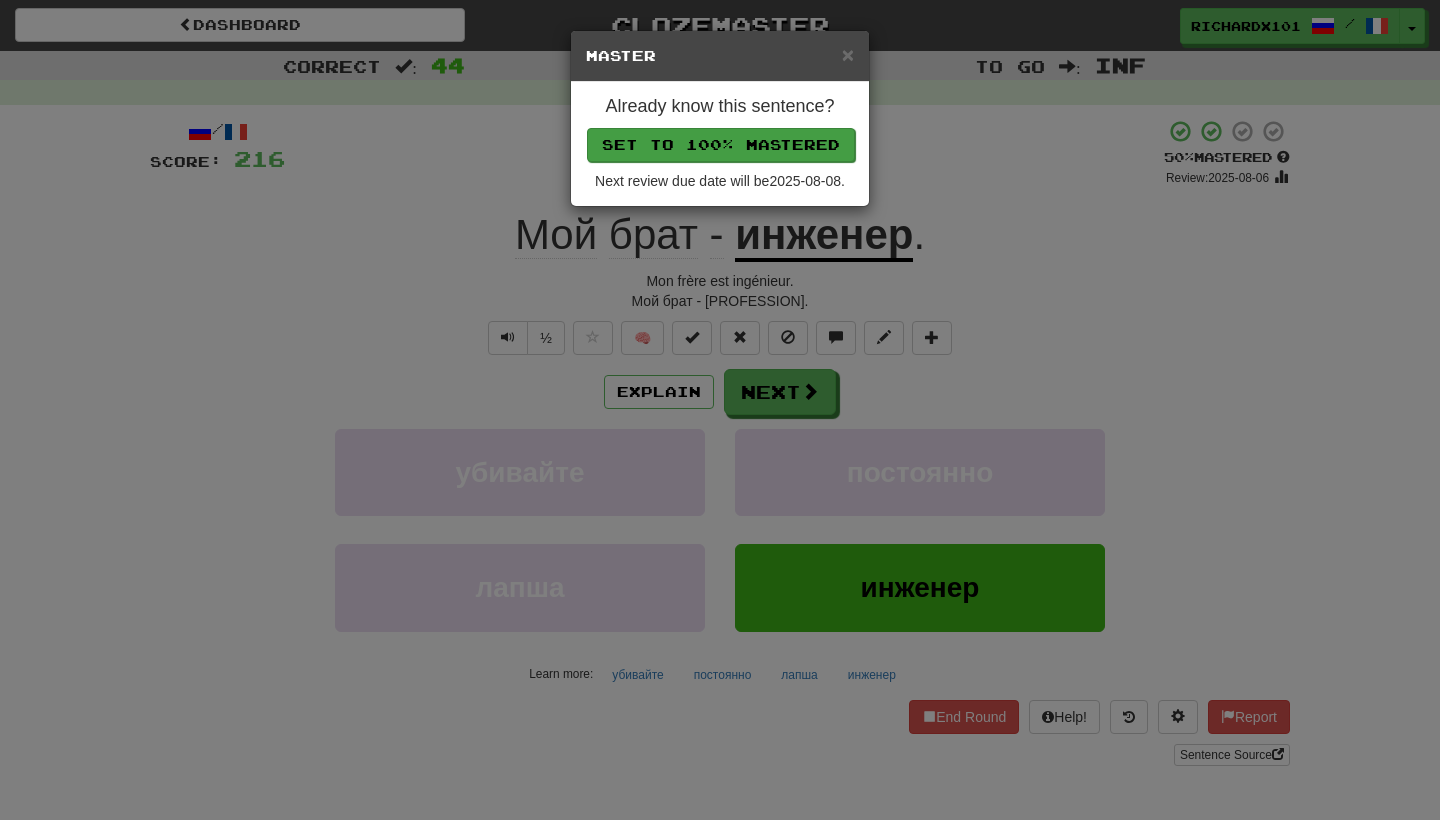 click on "Set to 100% Mastered" at bounding box center (721, 145) 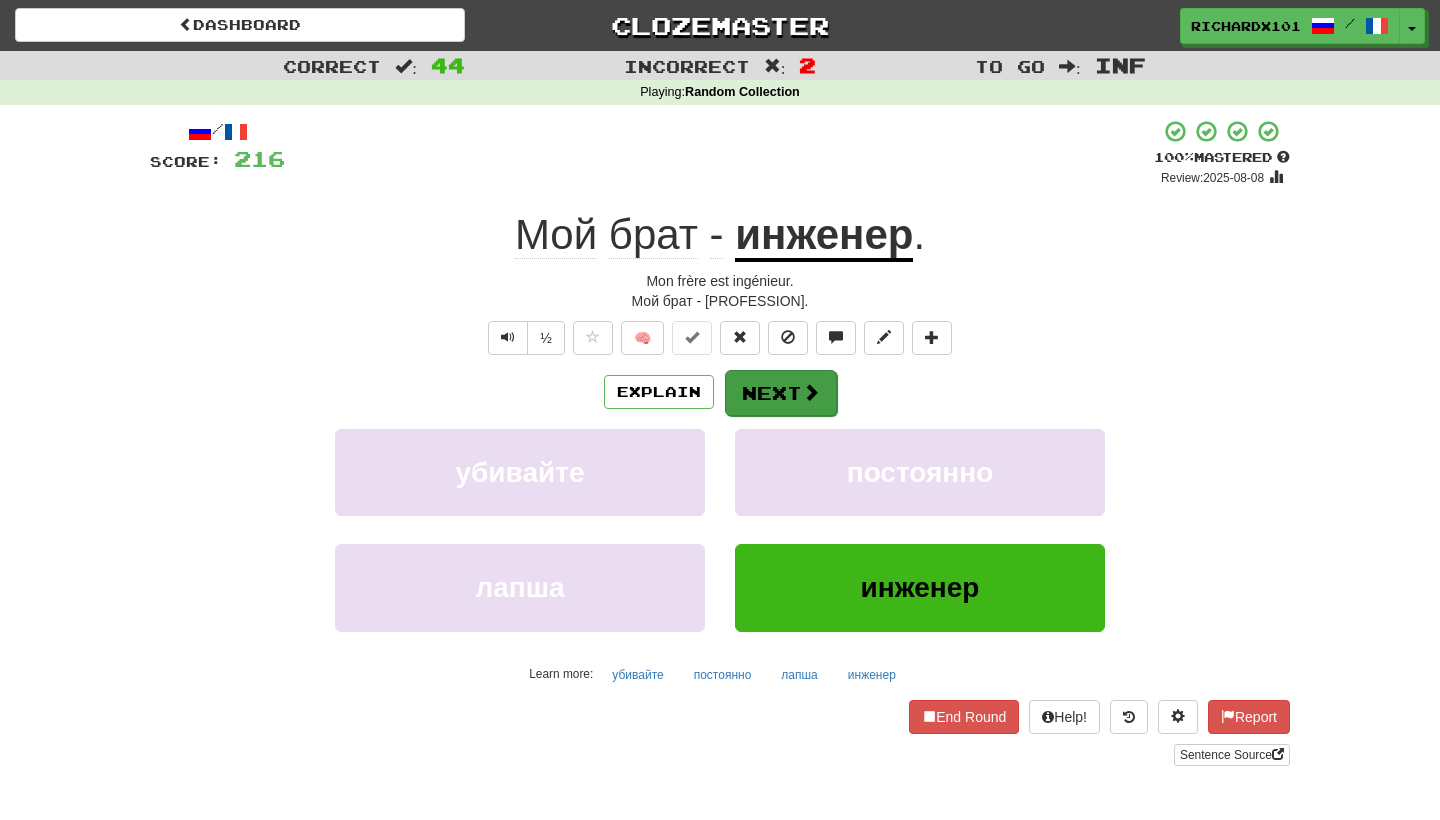 click on "Next" at bounding box center [781, 393] 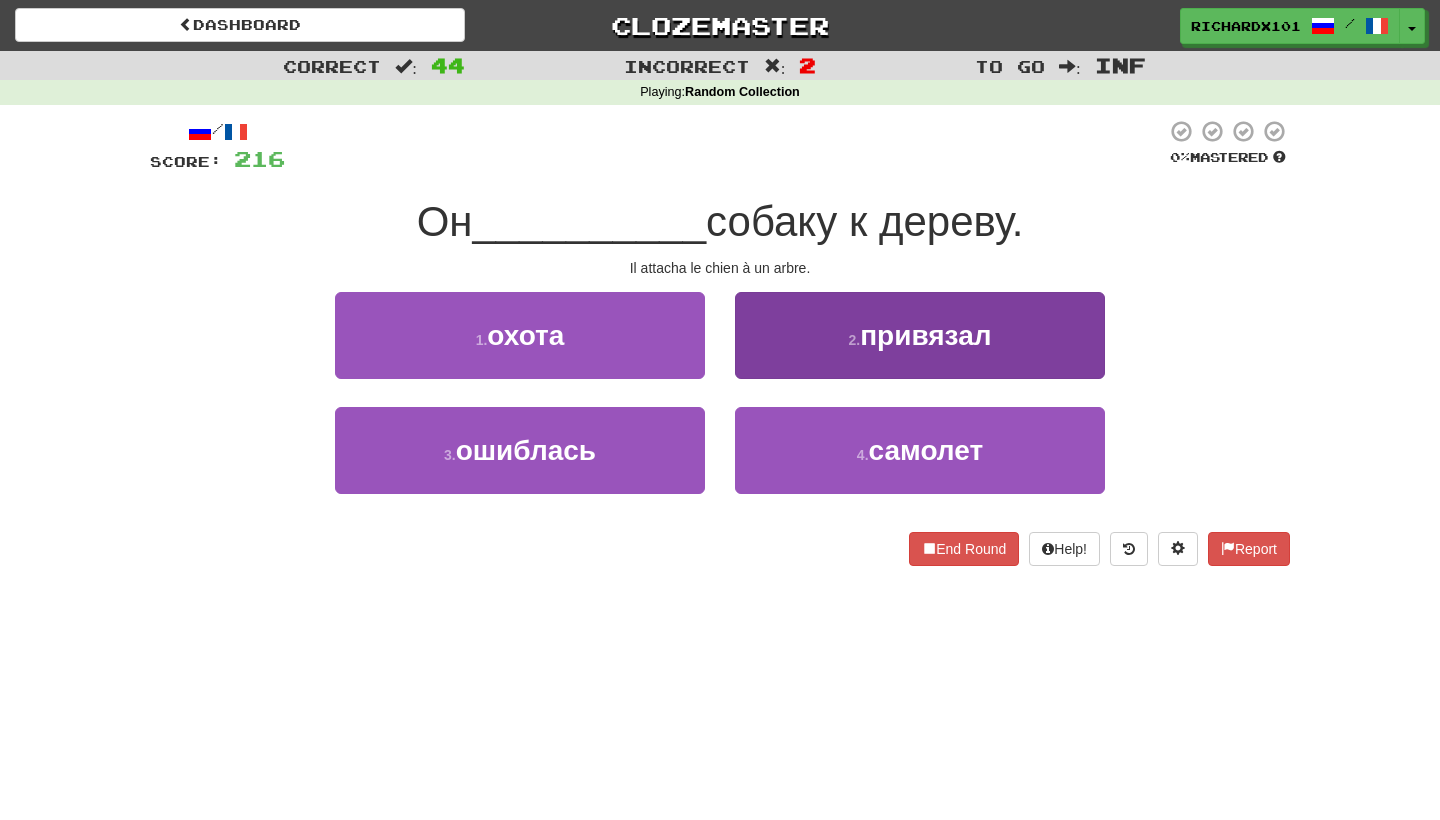 click on "2 .  привязал" at bounding box center [920, 335] 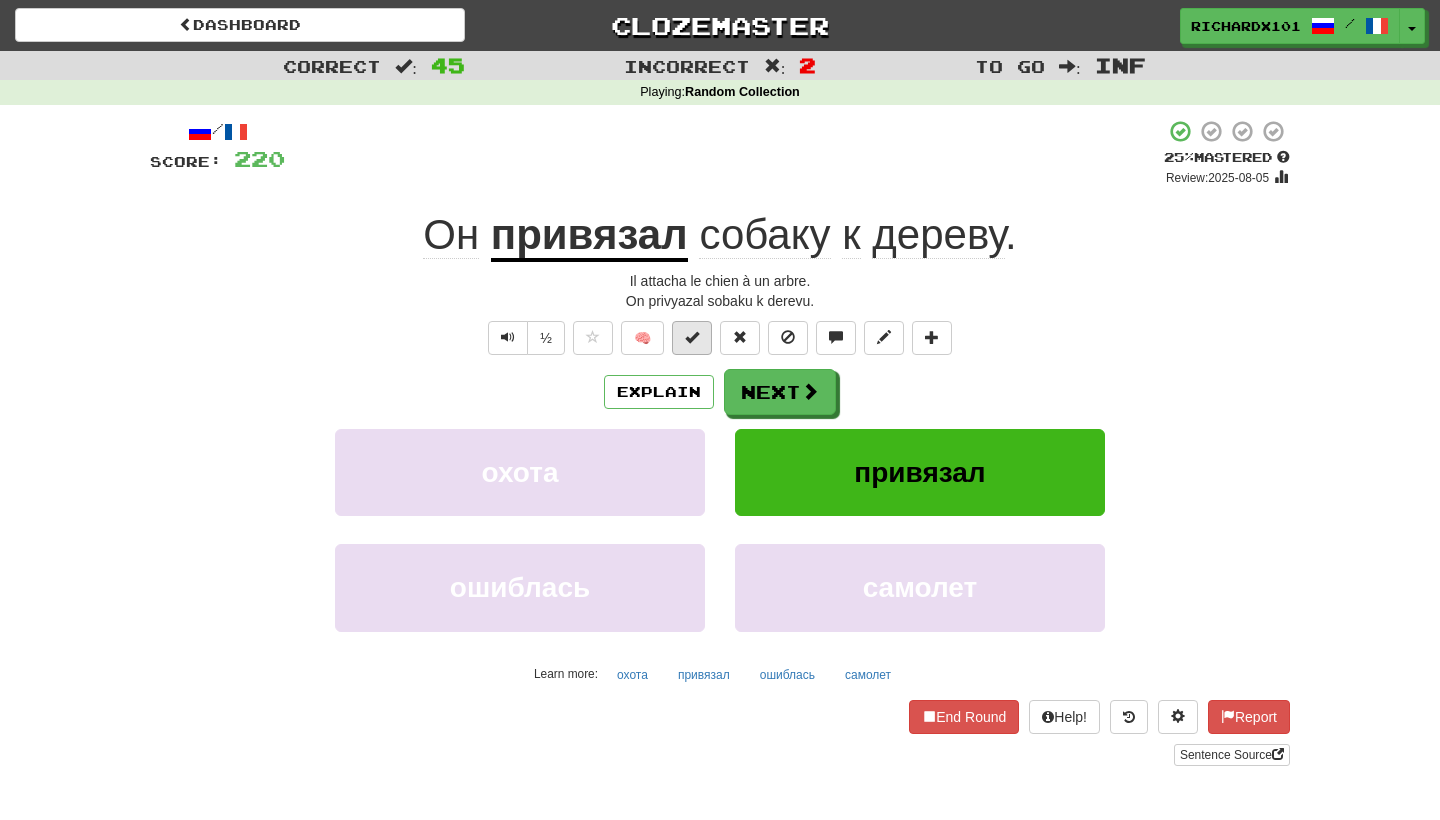 click at bounding box center (692, 338) 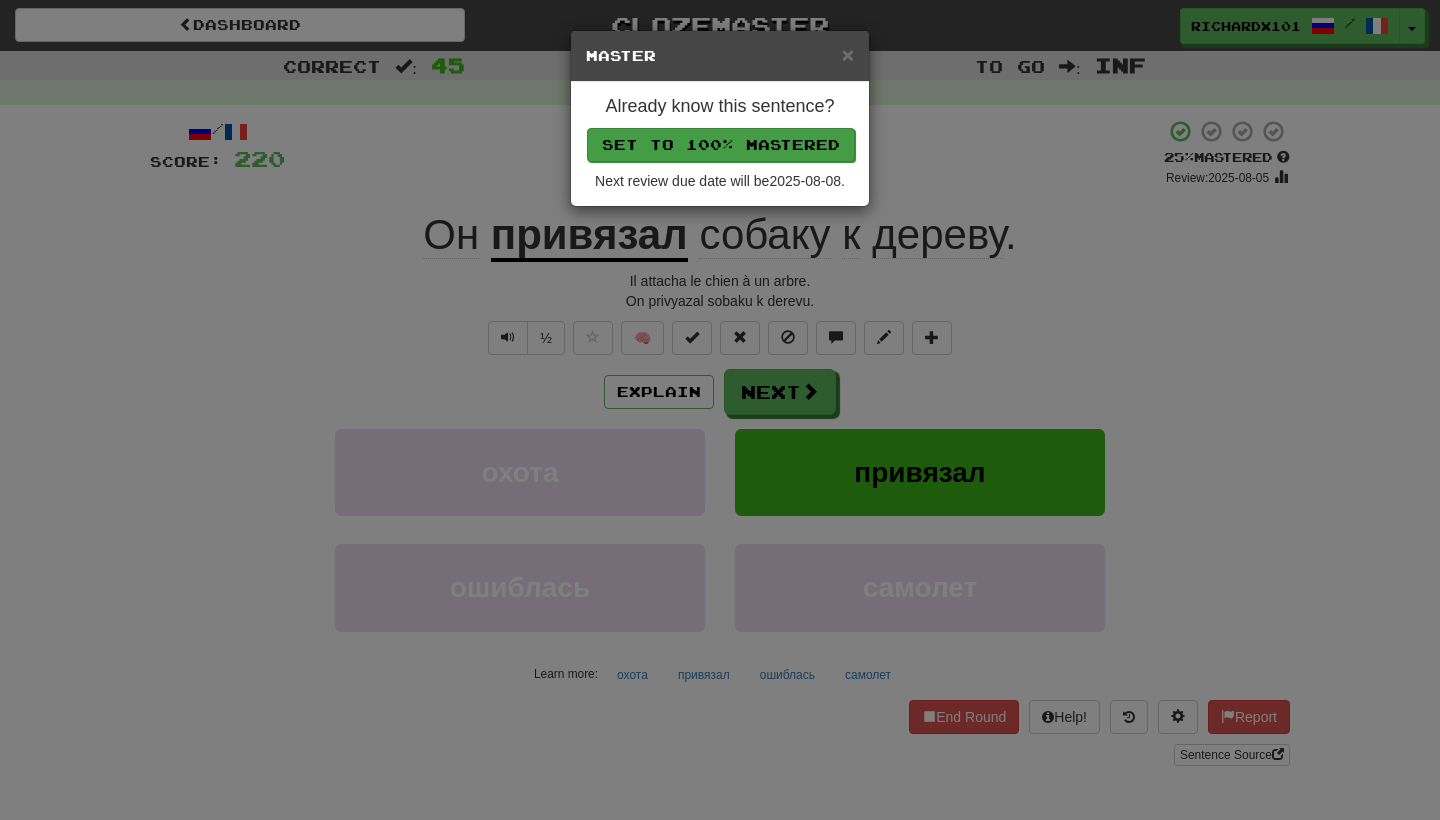 click on "Set to 100% Mastered" at bounding box center (721, 145) 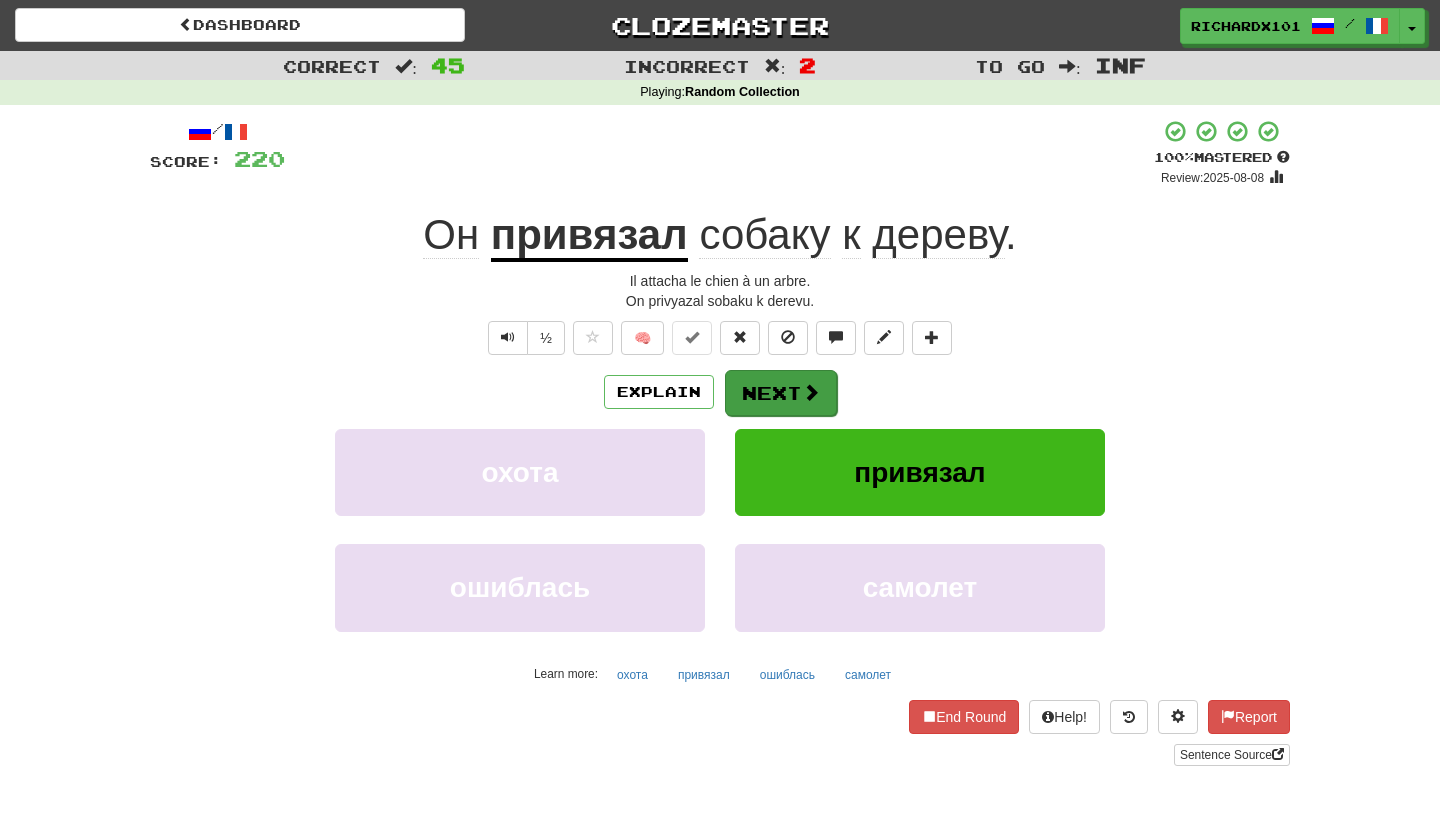click on "Next" at bounding box center (781, 393) 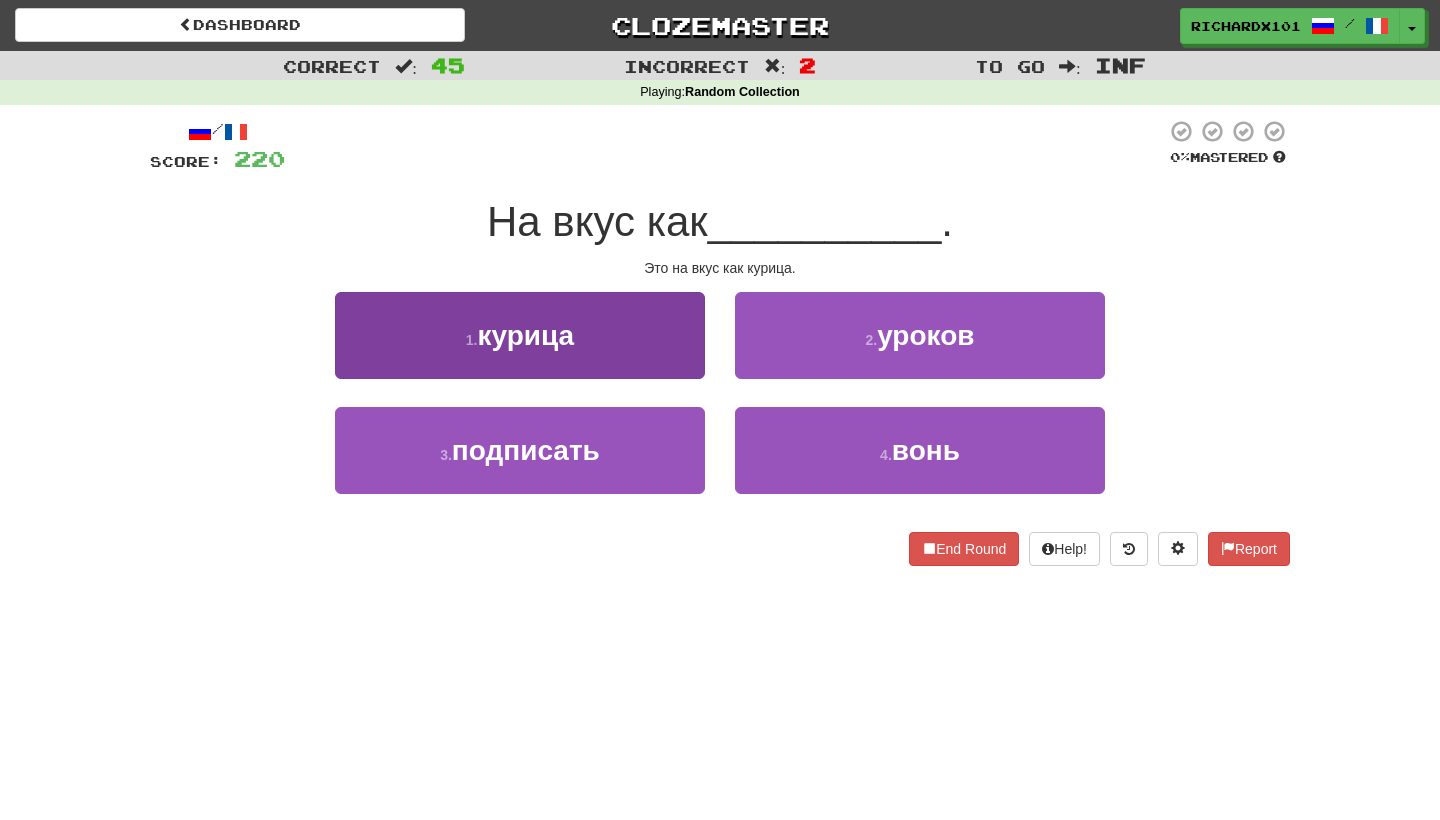 click on "1 .  курица" at bounding box center [520, 335] 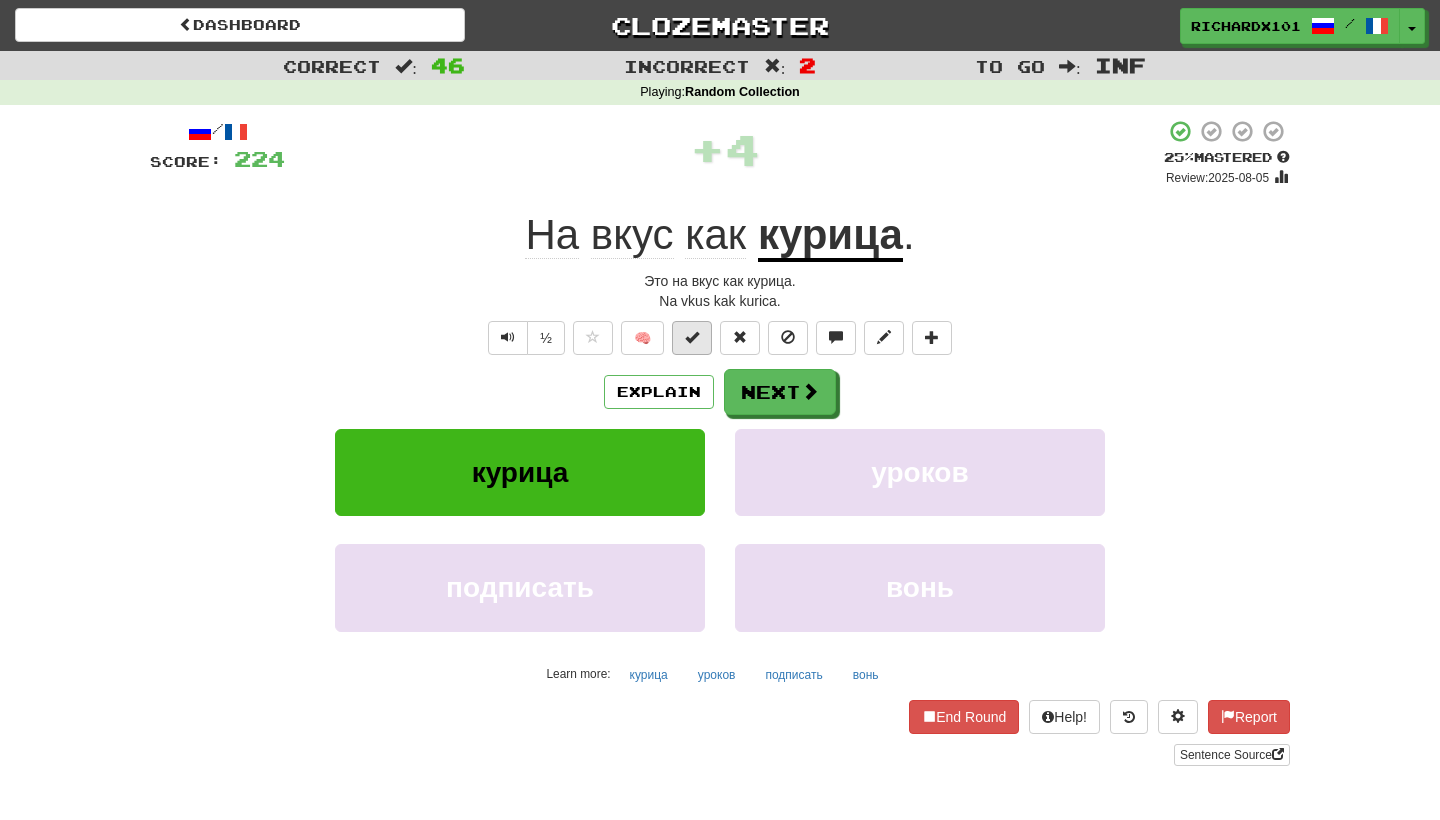 click at bounding box center [692, 337] 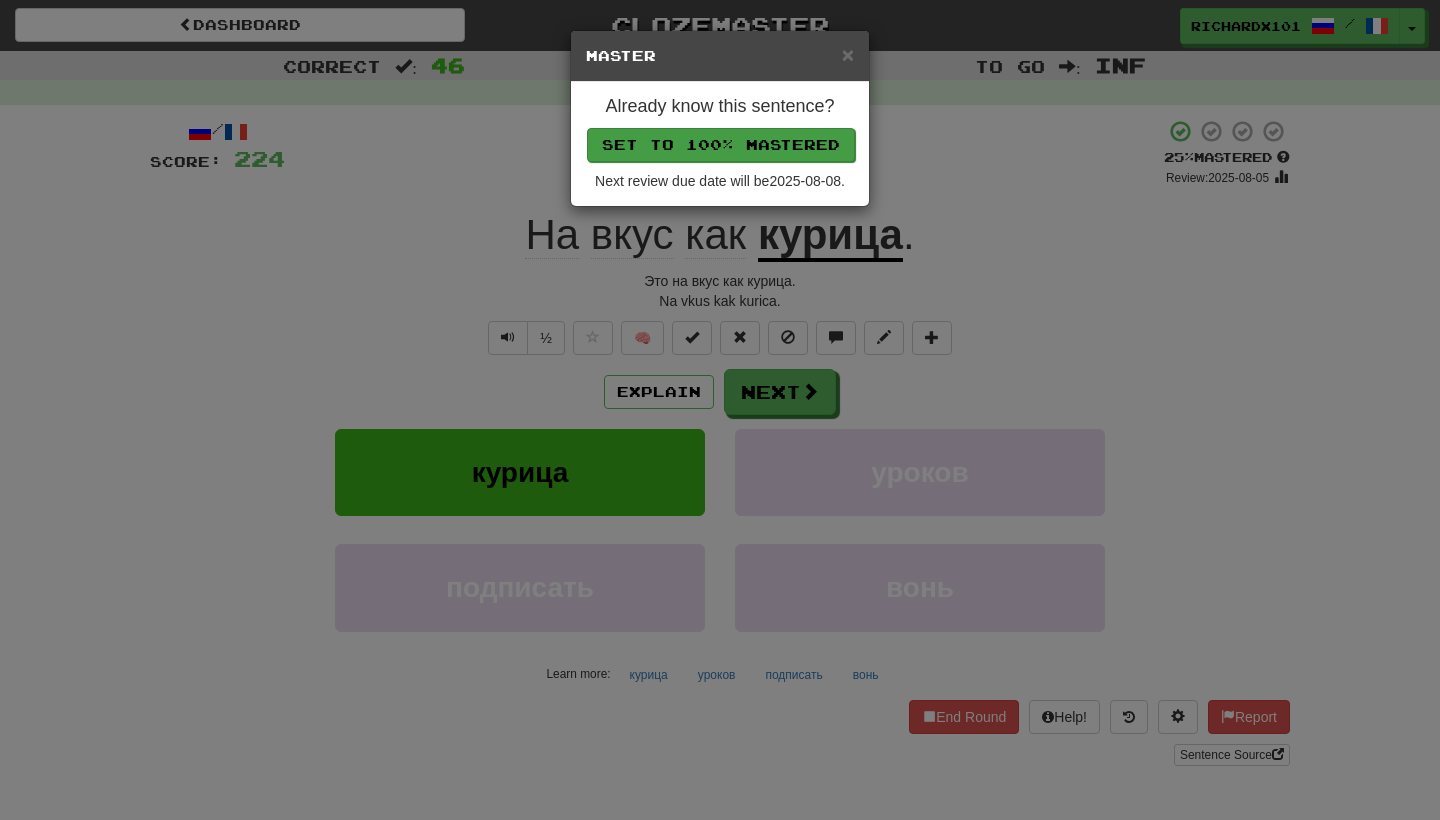 click on "Set to 100% Mastered" at bounding box center [721, 145] 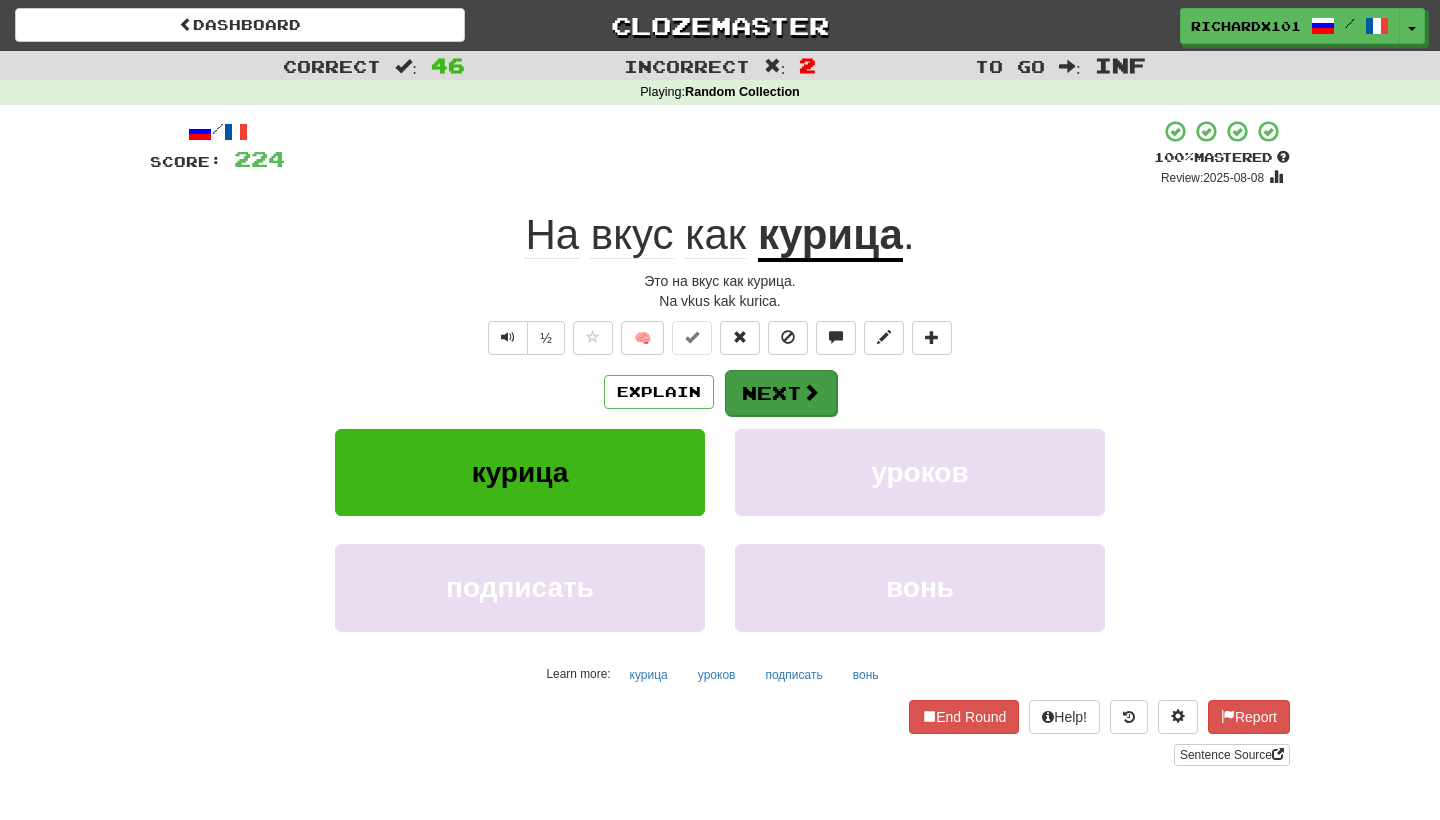 click on "Next" at bounding box center [781, 393] 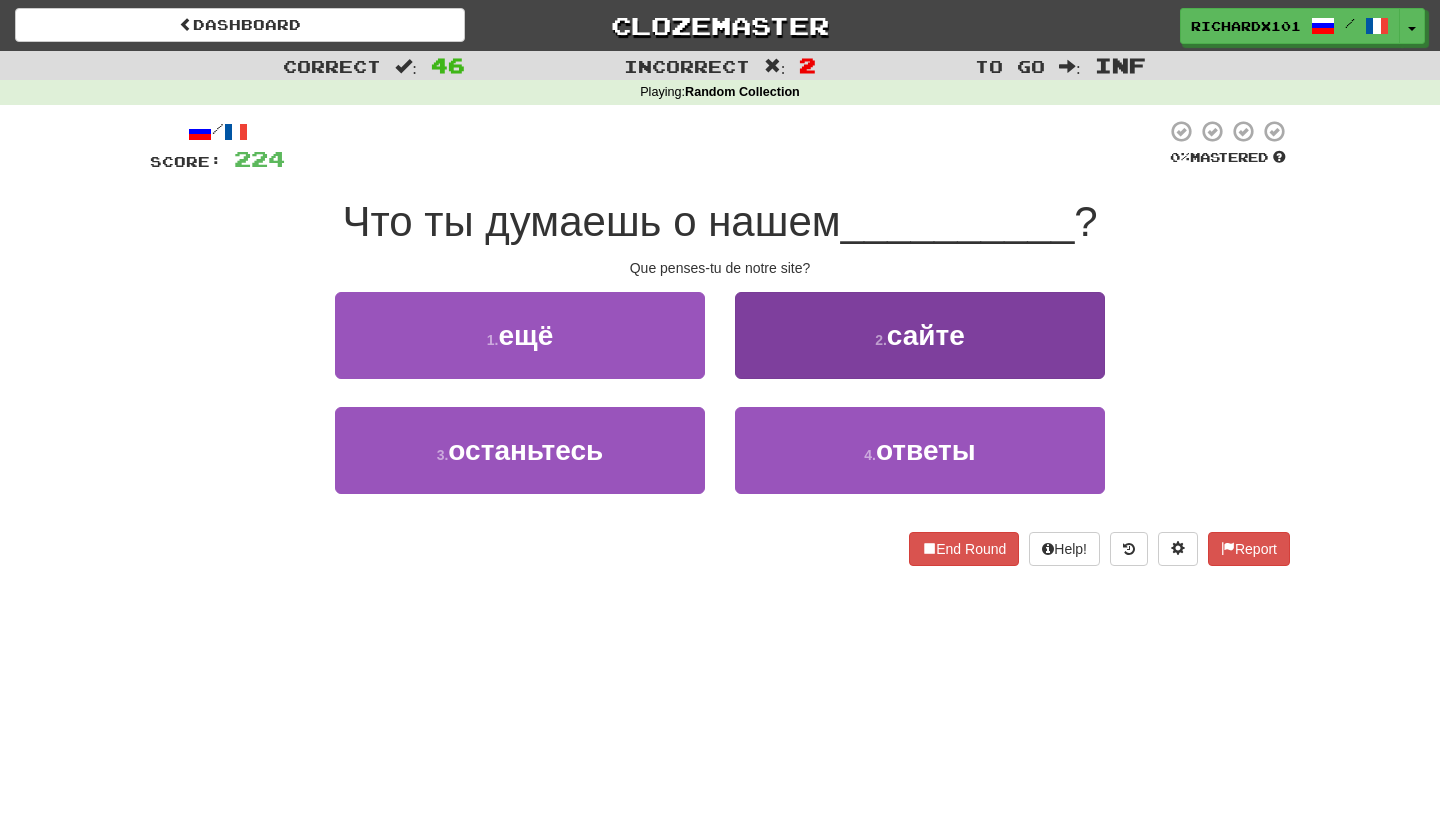 click on "2 .  сайте" at bounding box center (920, 335) 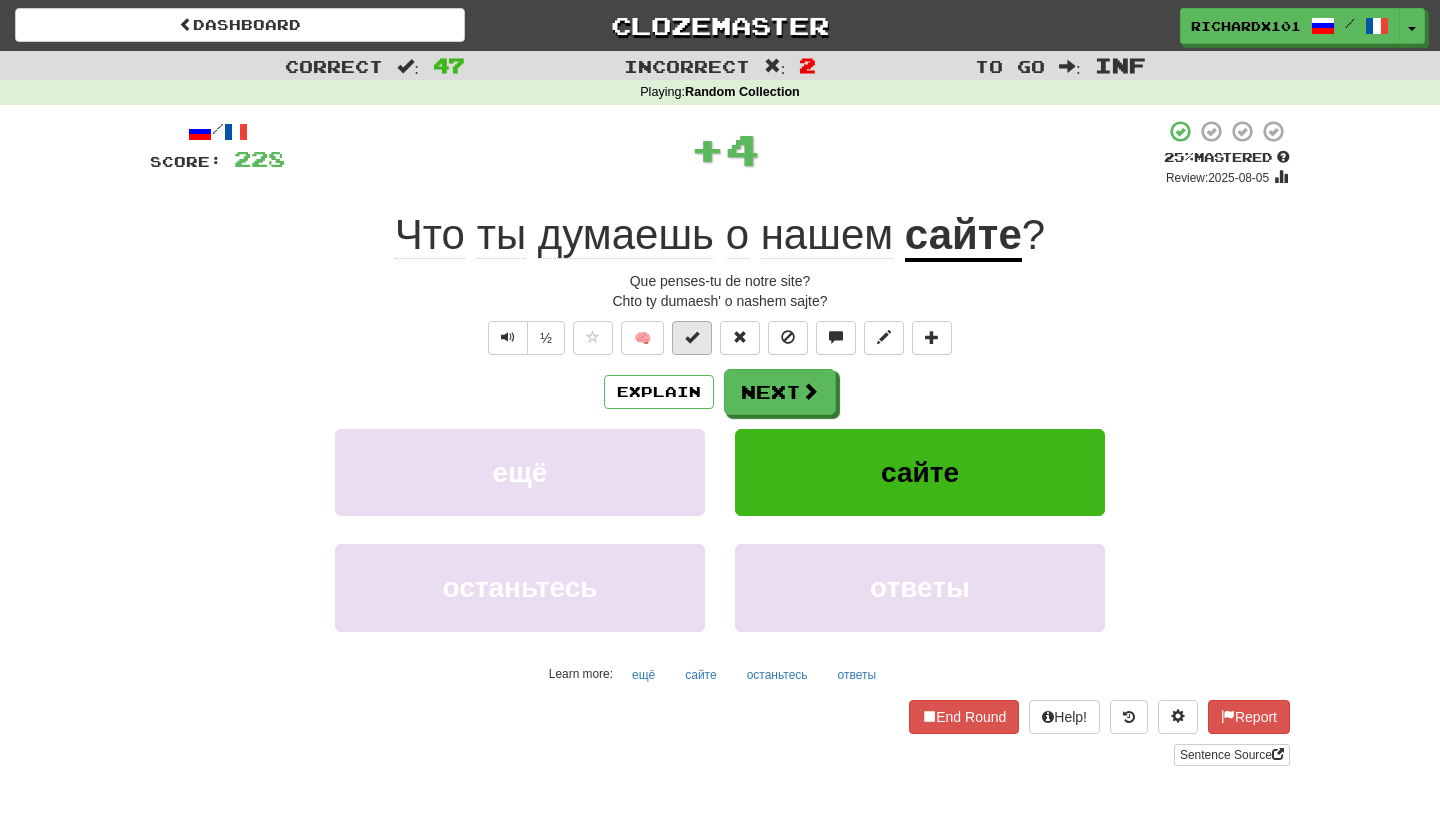 click at bounding box center [692, 337] 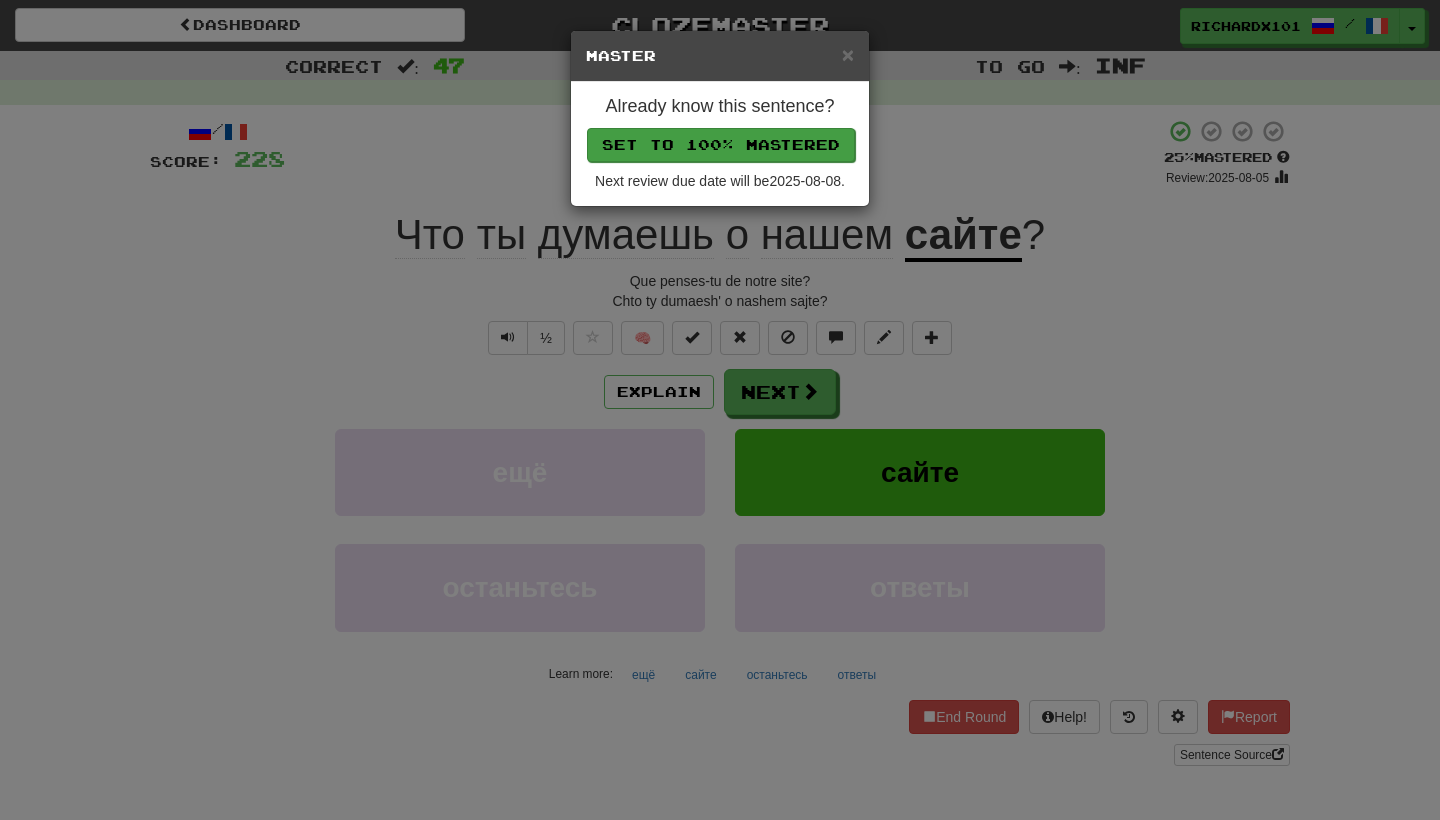 click on "Set to 100% Mastered" at bounding box center (721, 145) 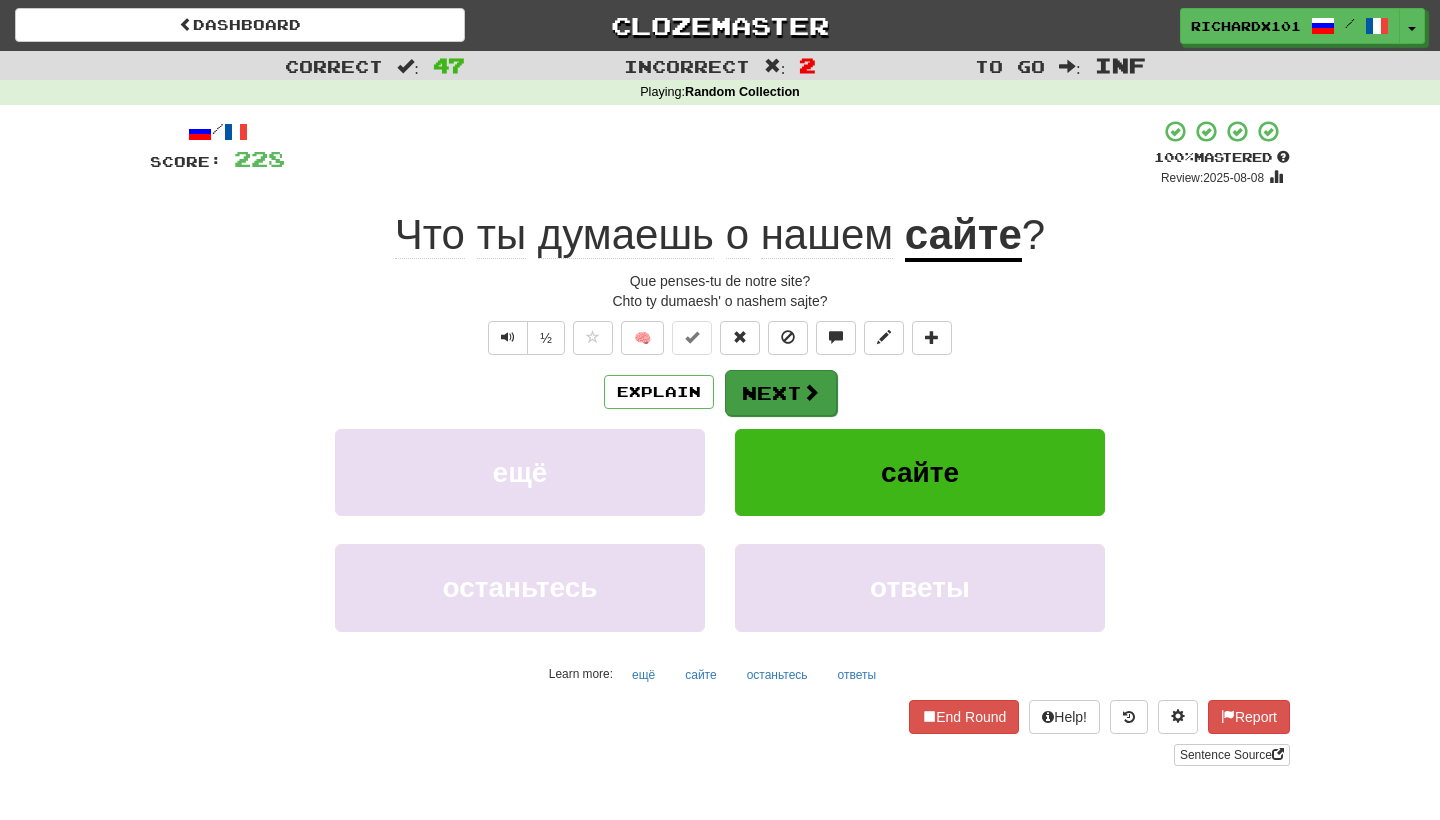 click on "Next" at bounding box center [781, 393] 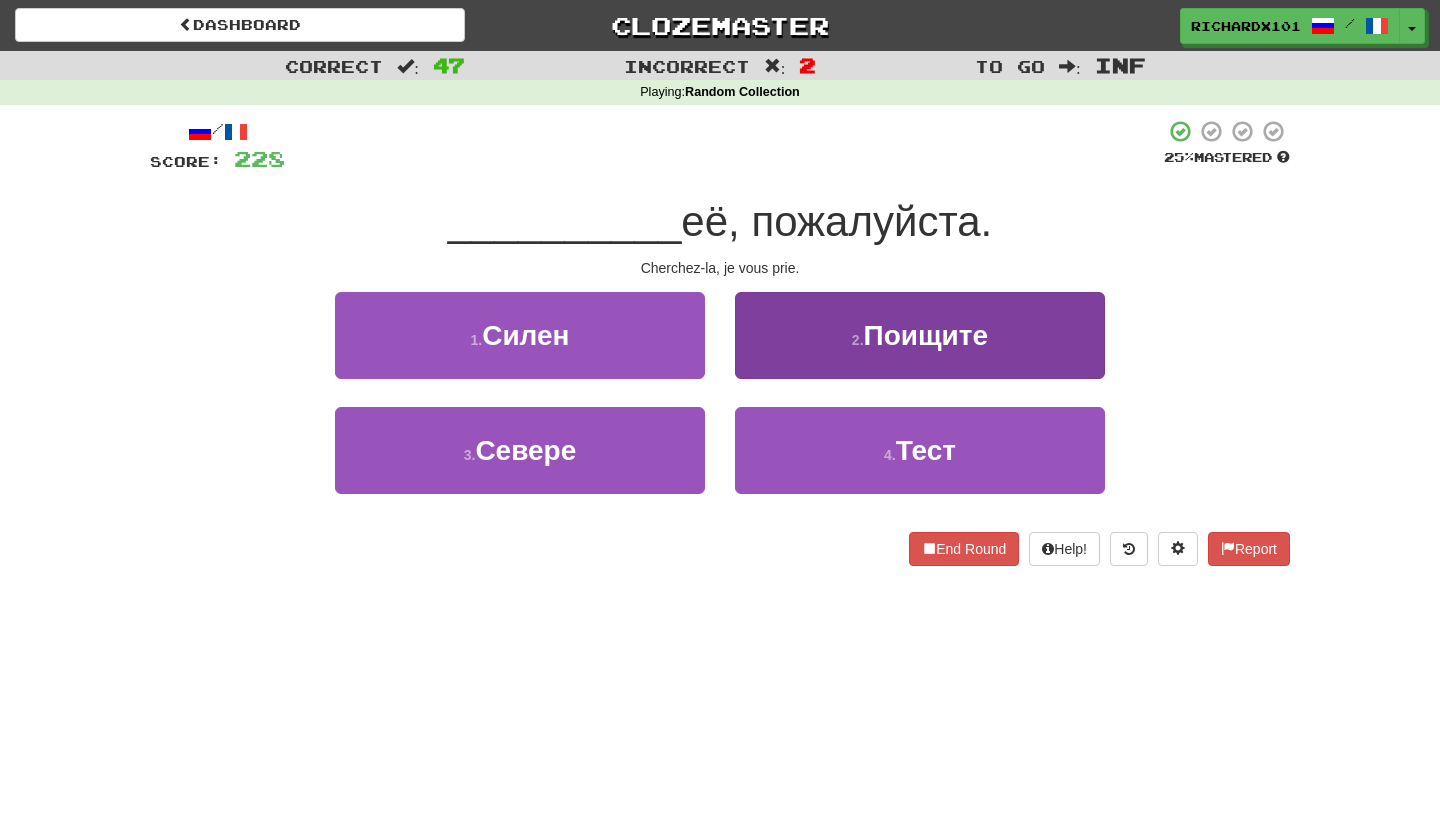 click on "2 .  Поищите" at bounding box center (920, 335) 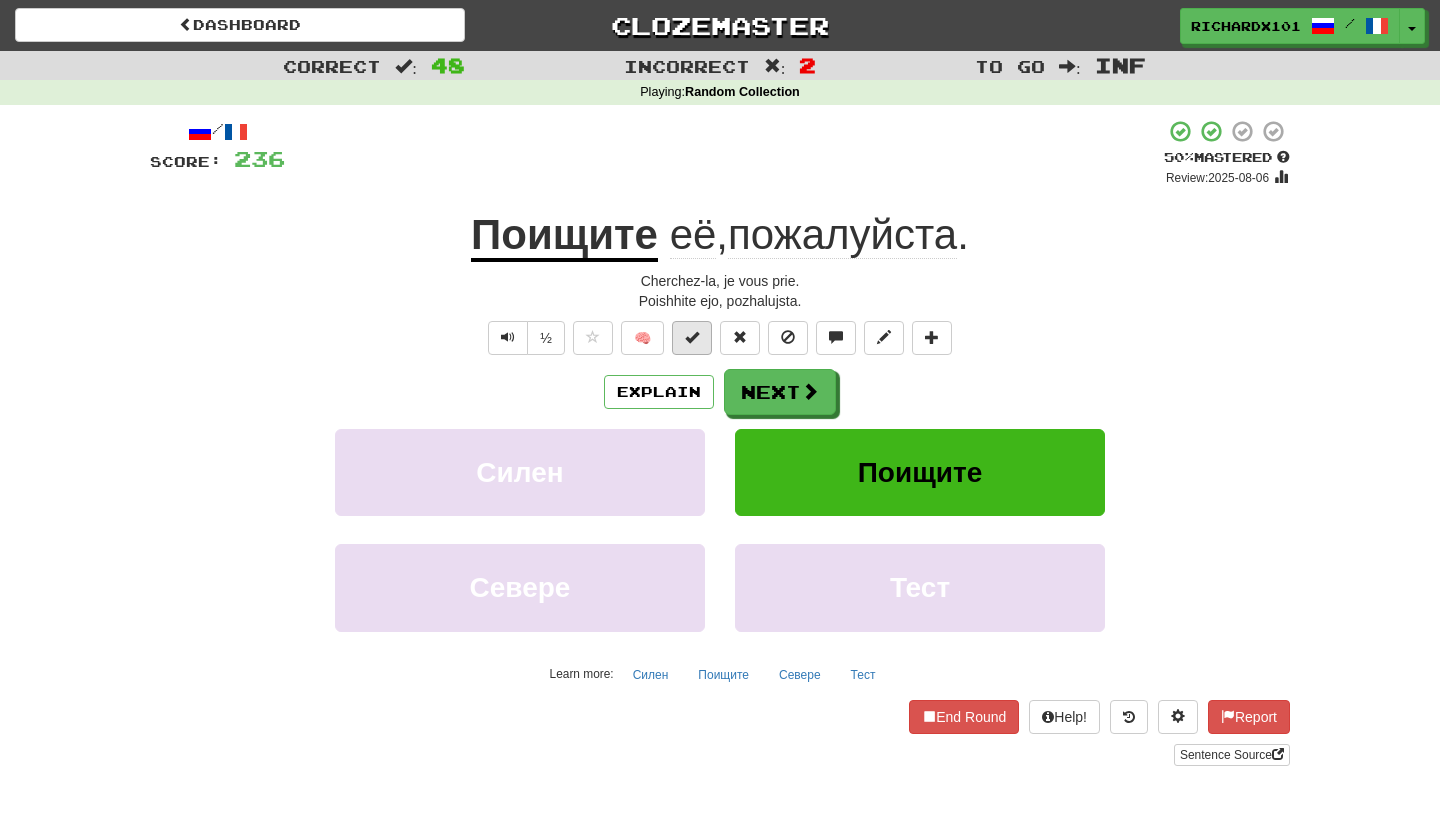 click at bounding box center [692, 338] 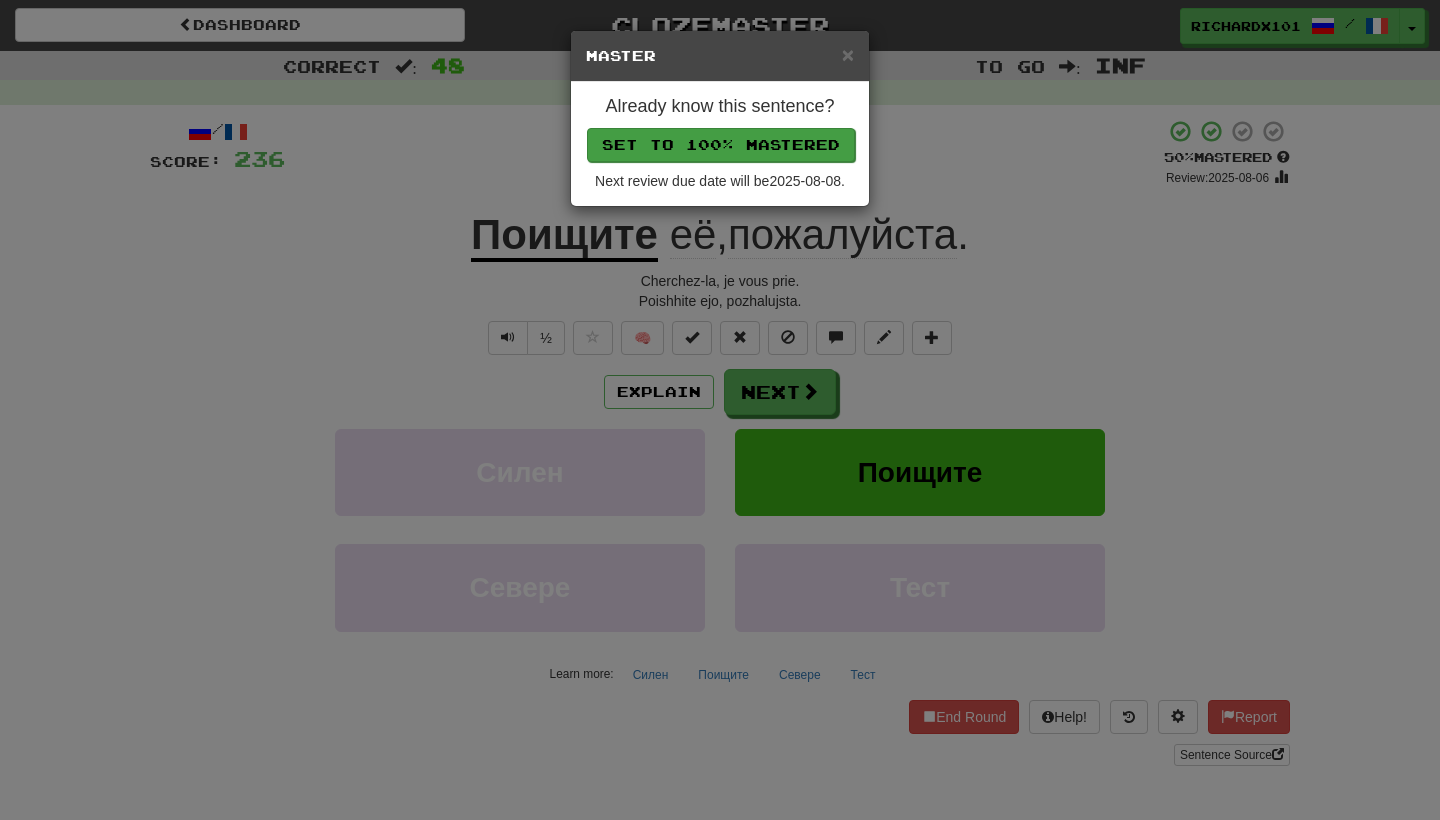 click on "Set to 100% Mastered" at bounding box center (721, 145) 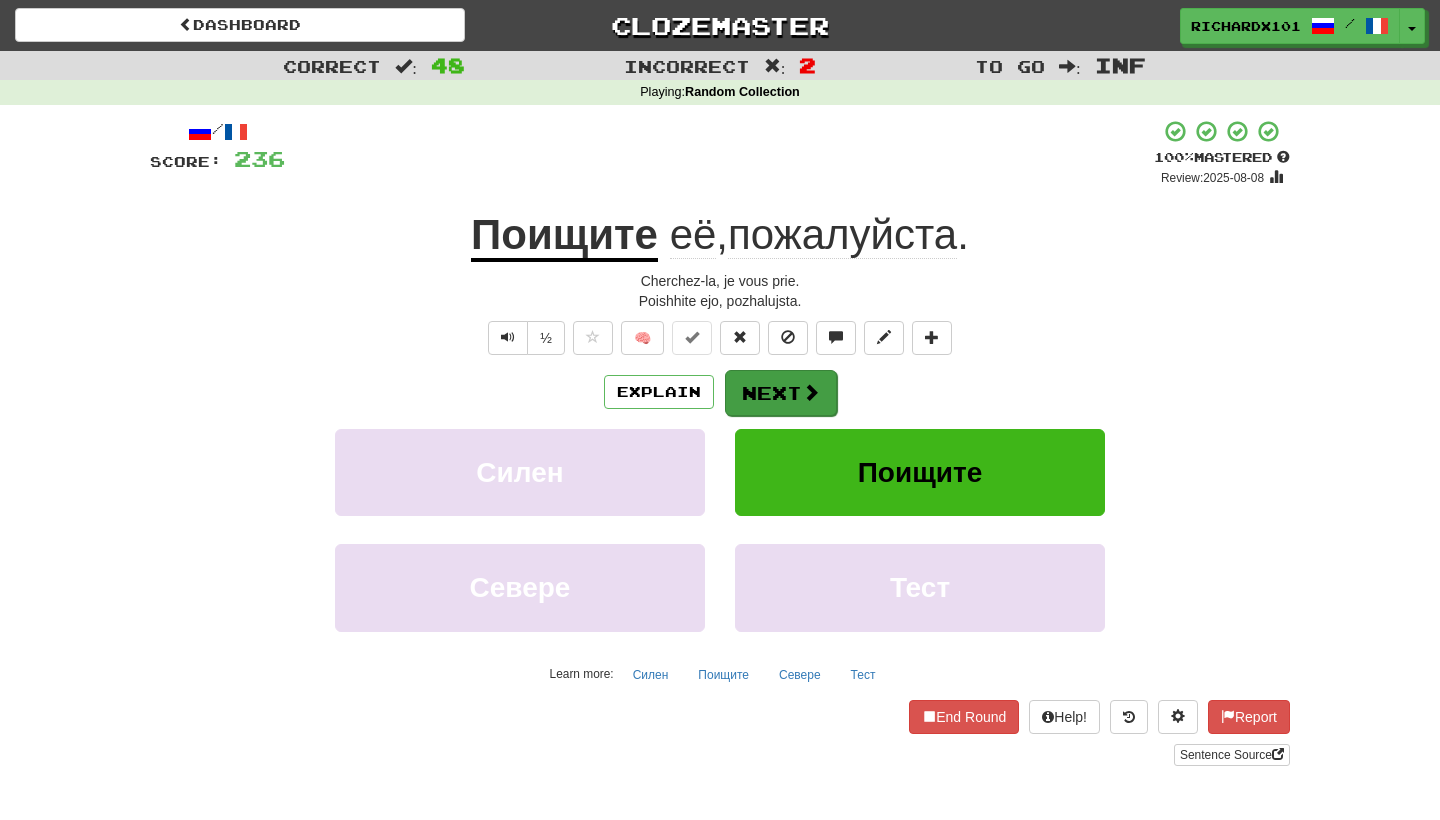 click at bounding box center (811, 392) 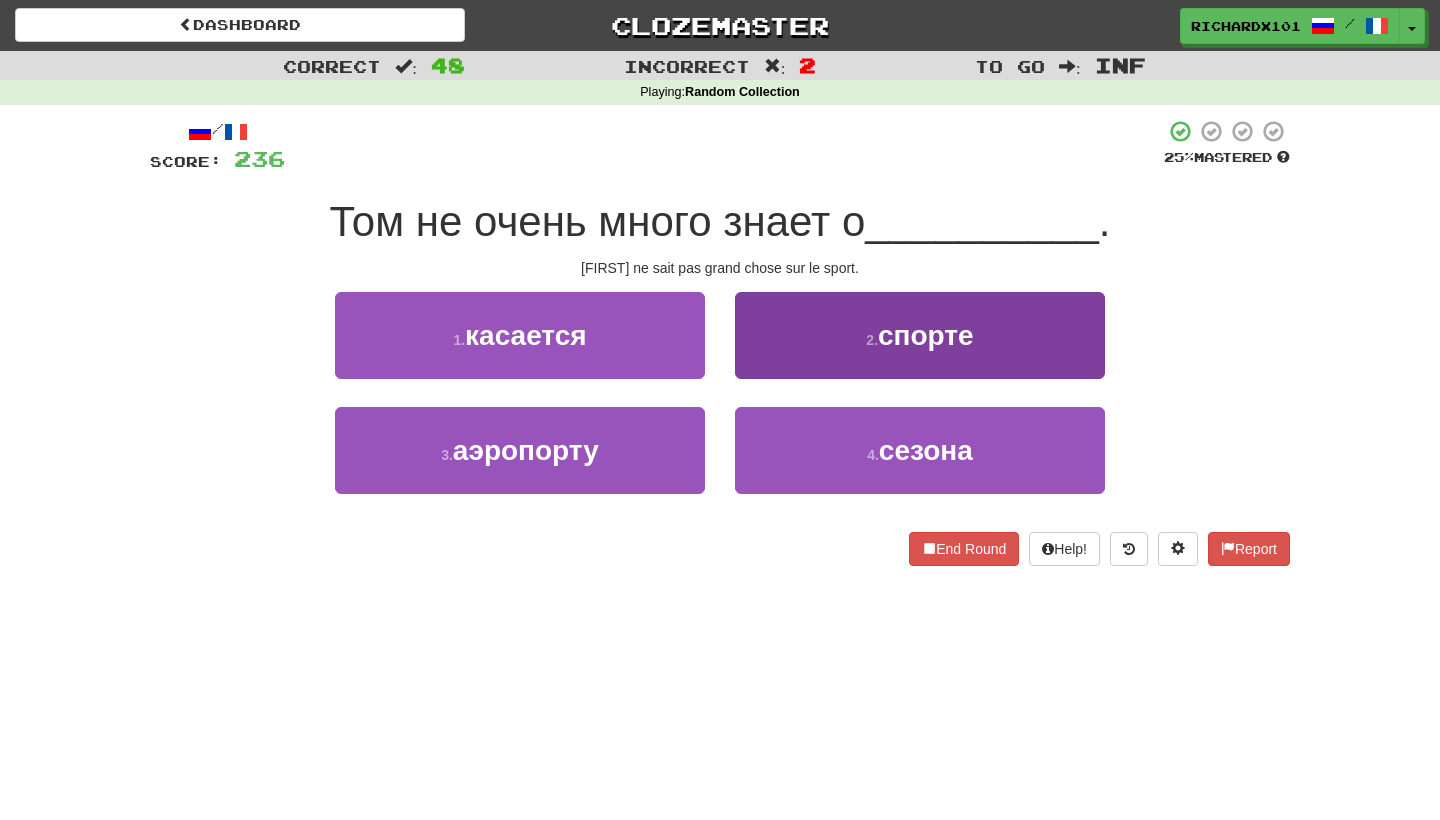 click on "2 .  спорте" at bounding box center (920, 335) 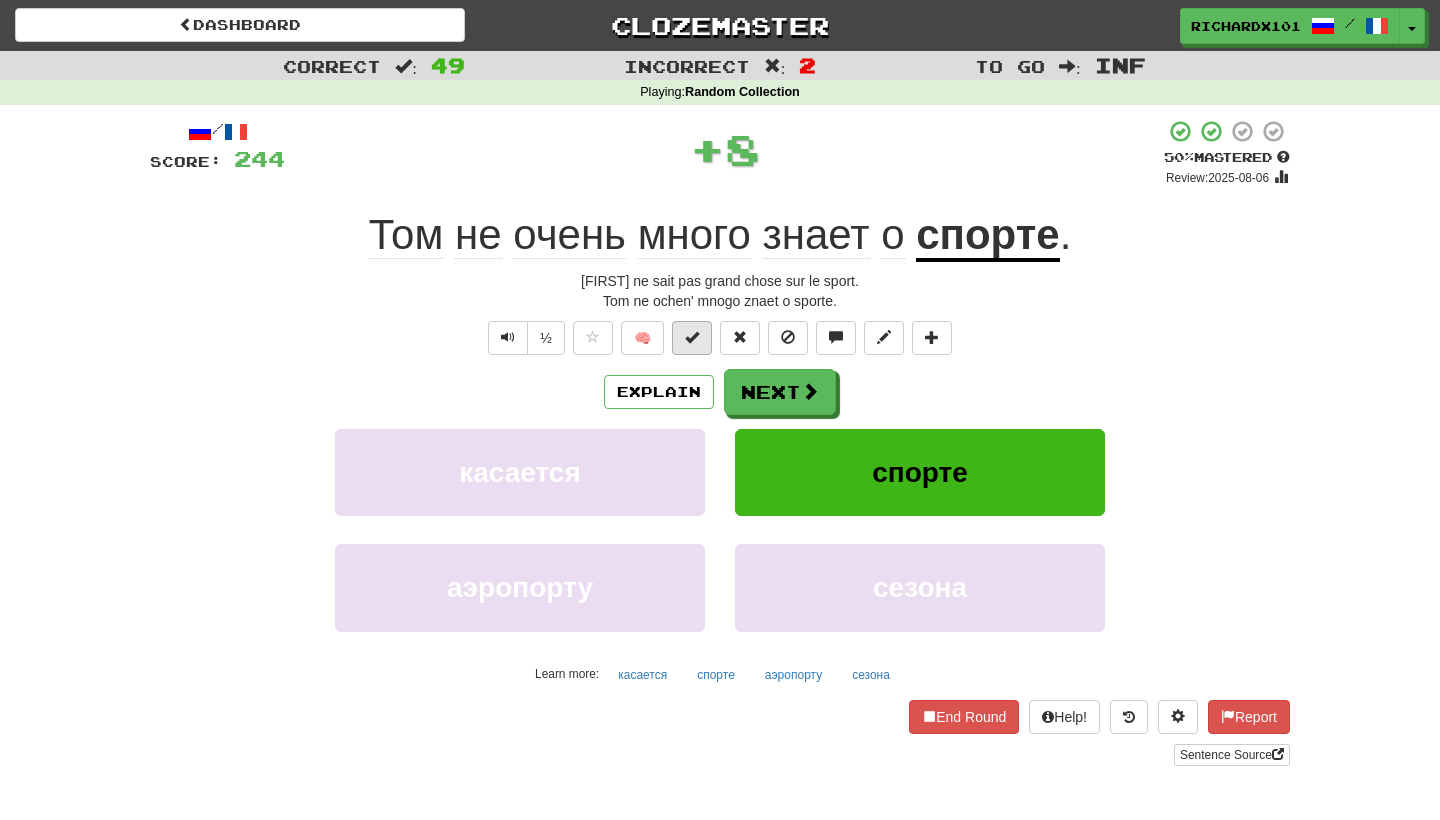 click at bounding box center [692, 338] 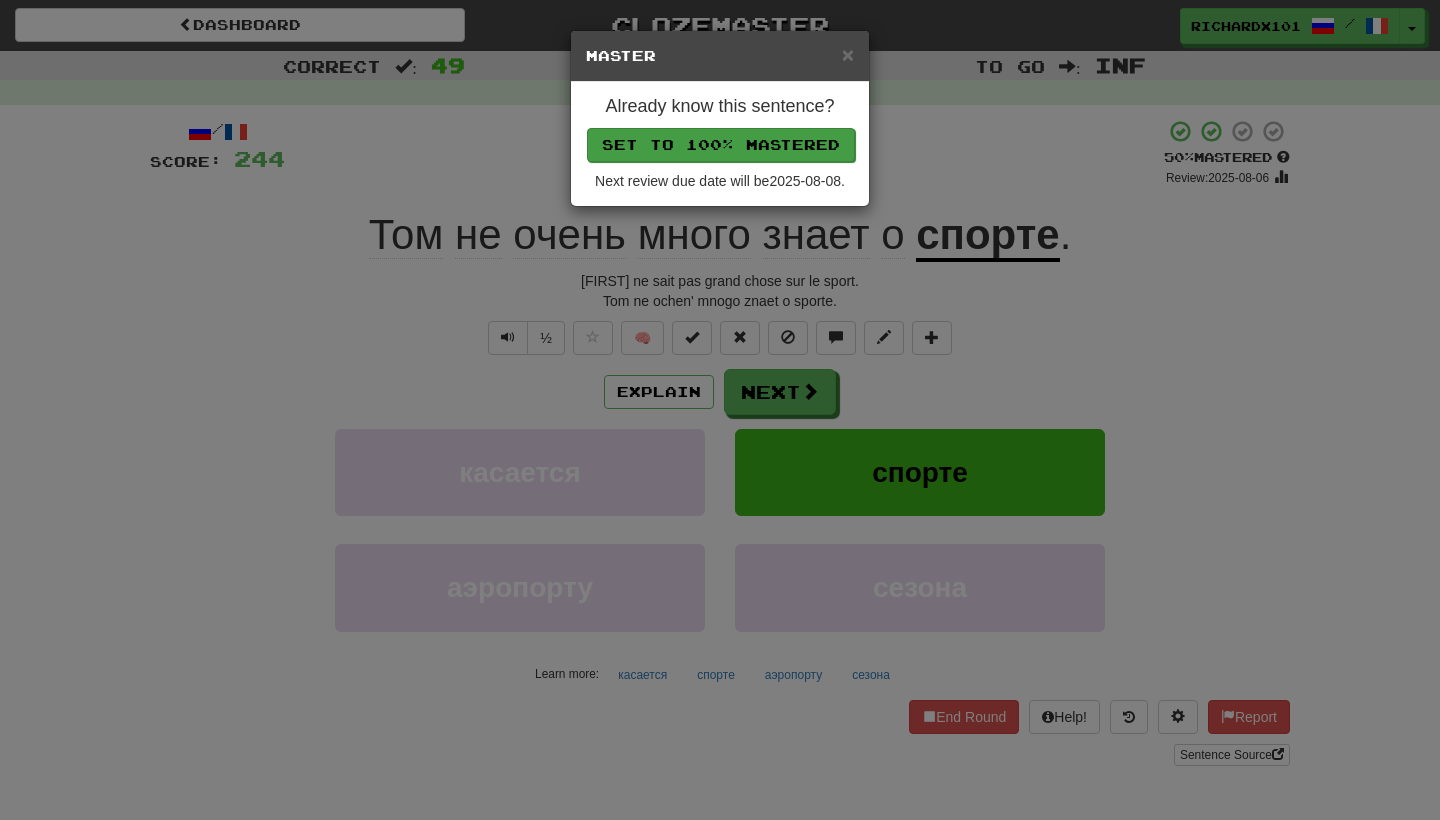 click on "Set to 100% Mastered" at bounding box center [721, 145] 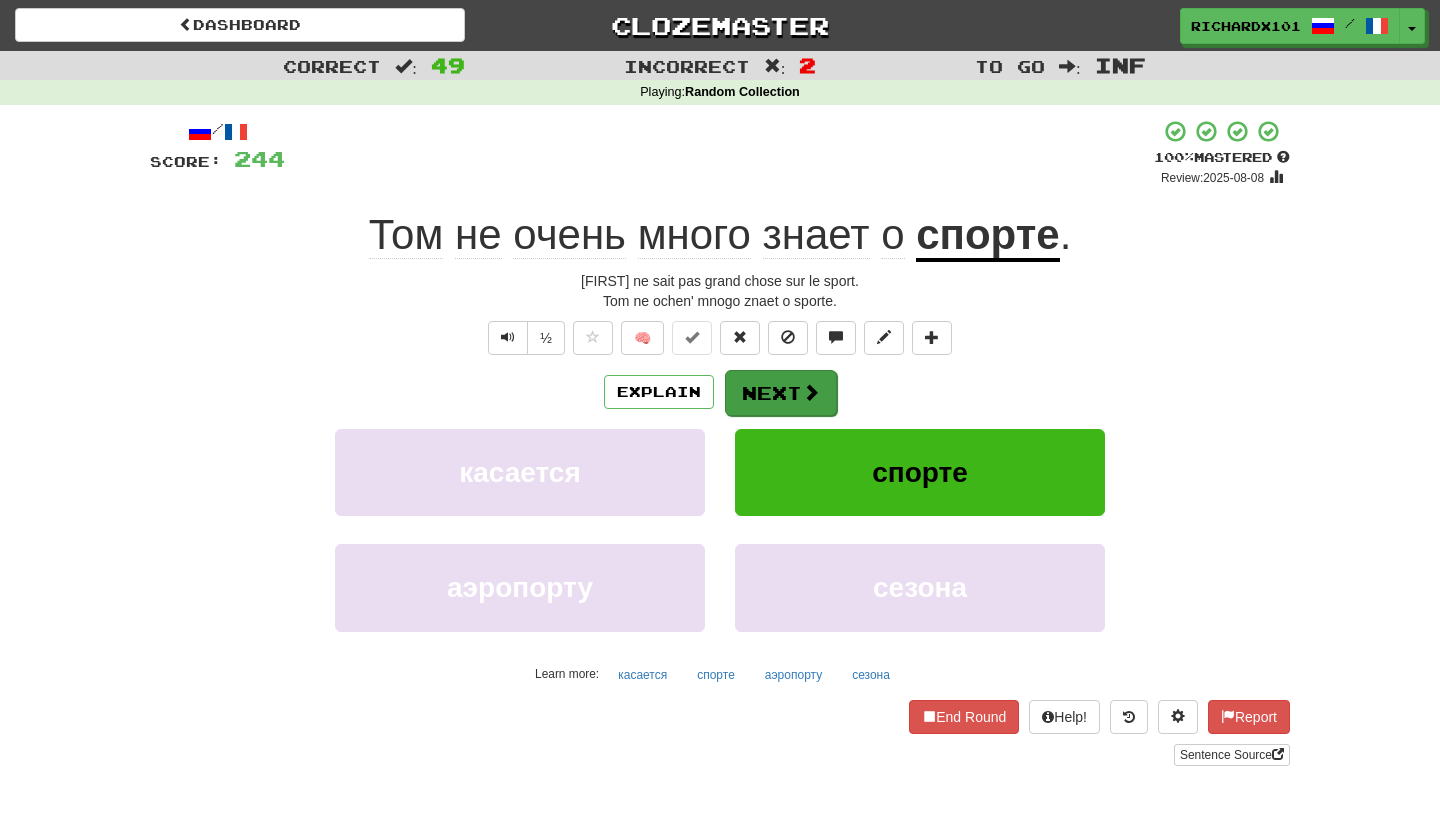 click on "Next" at bounding box center (781, 393) 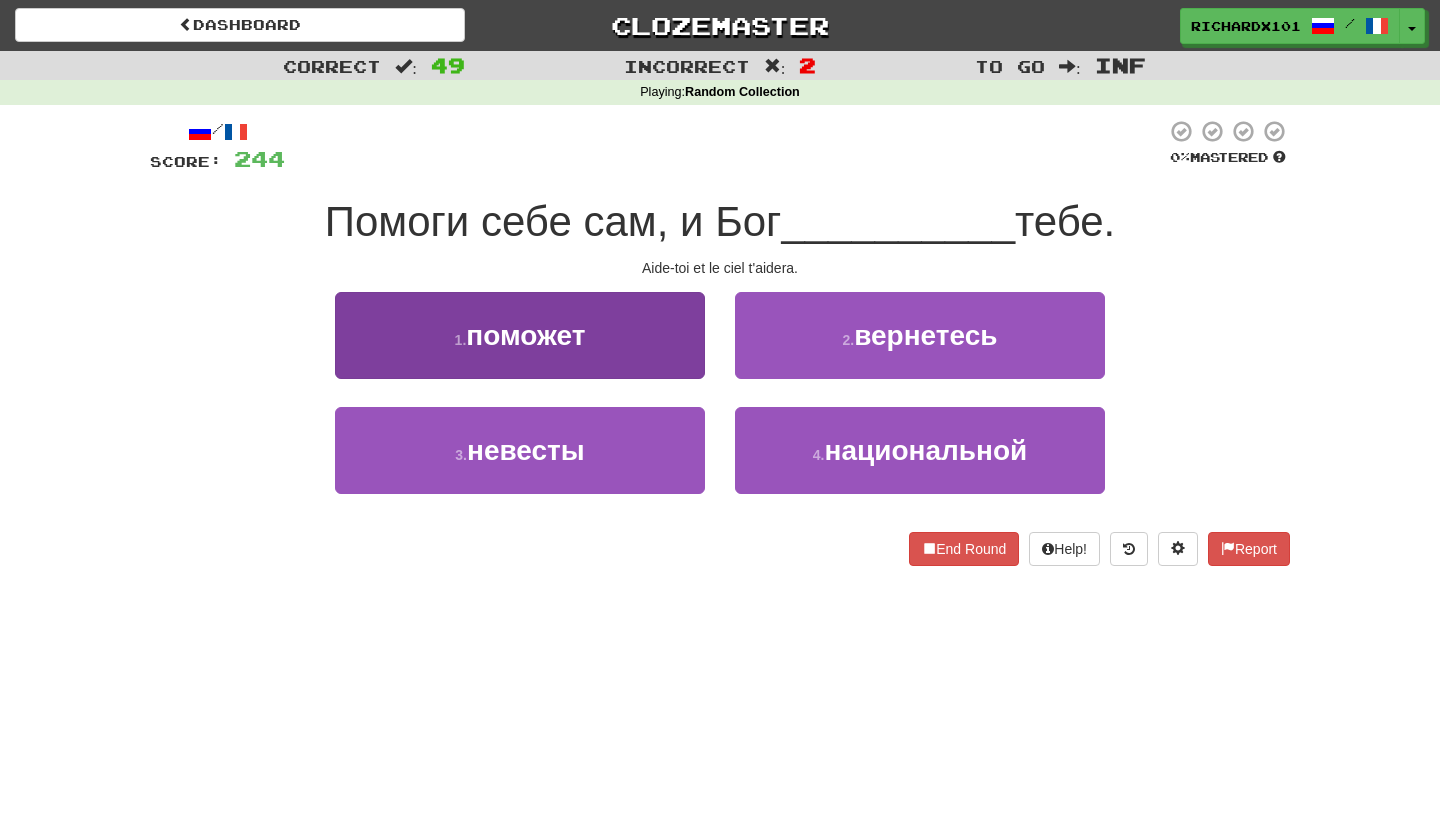 click on "1 .  поможет" at bounding box center (520, 335) 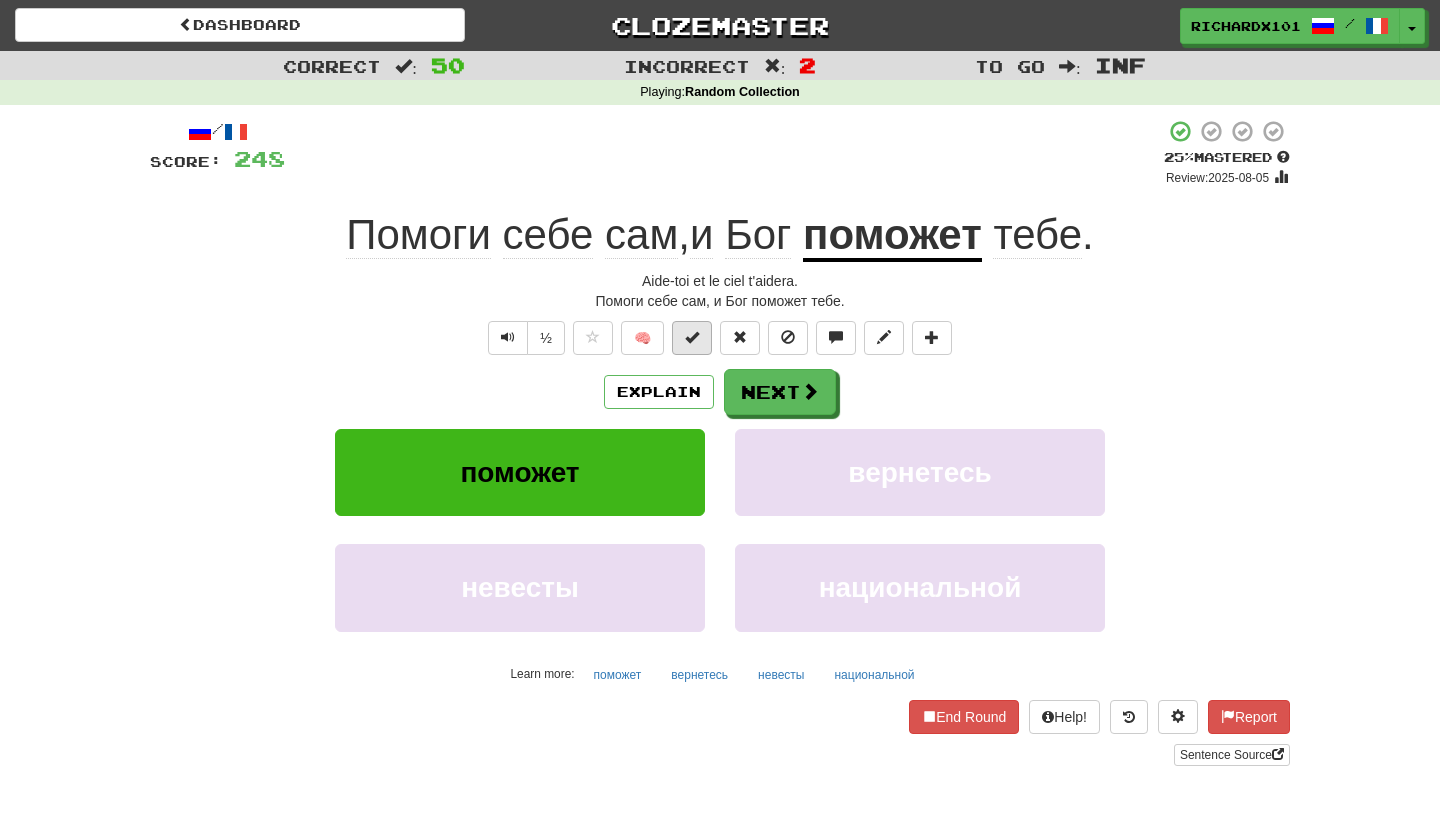 click at bounding box center [692, 338] 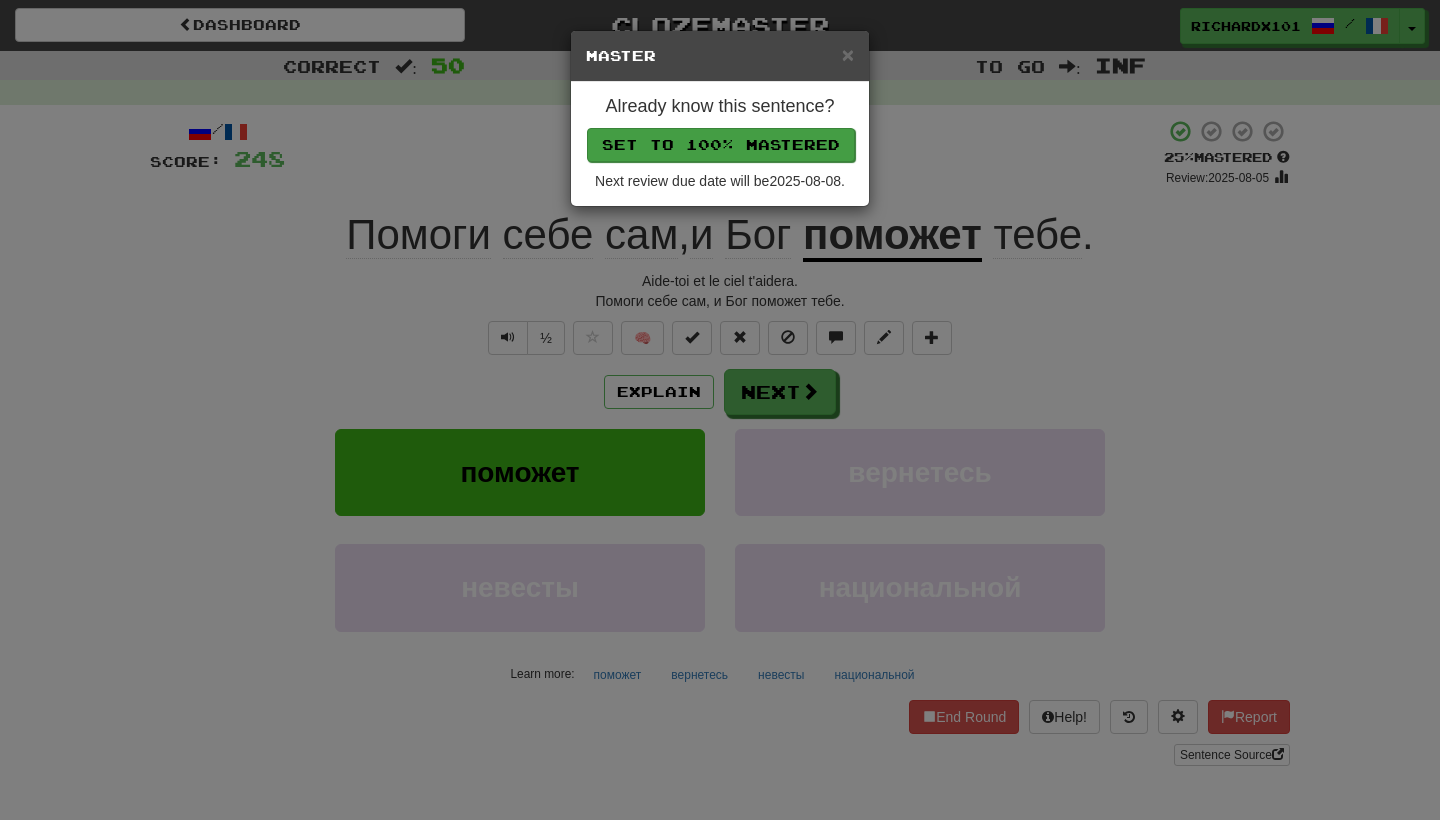 click on "Set to 100% Mastered" at bounding box center [721, 145] 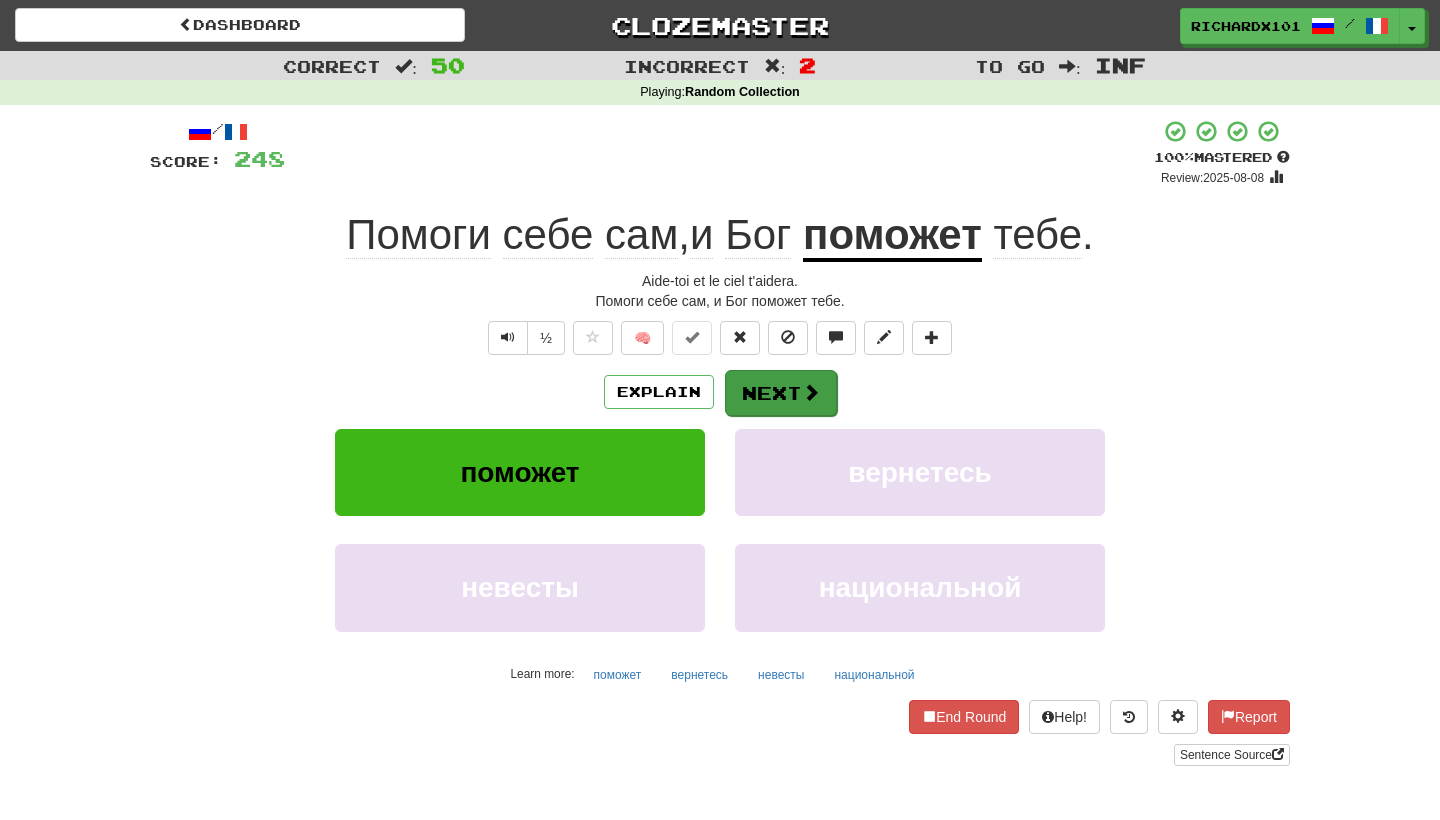 click on "Next" at bounding box center (781, 393) 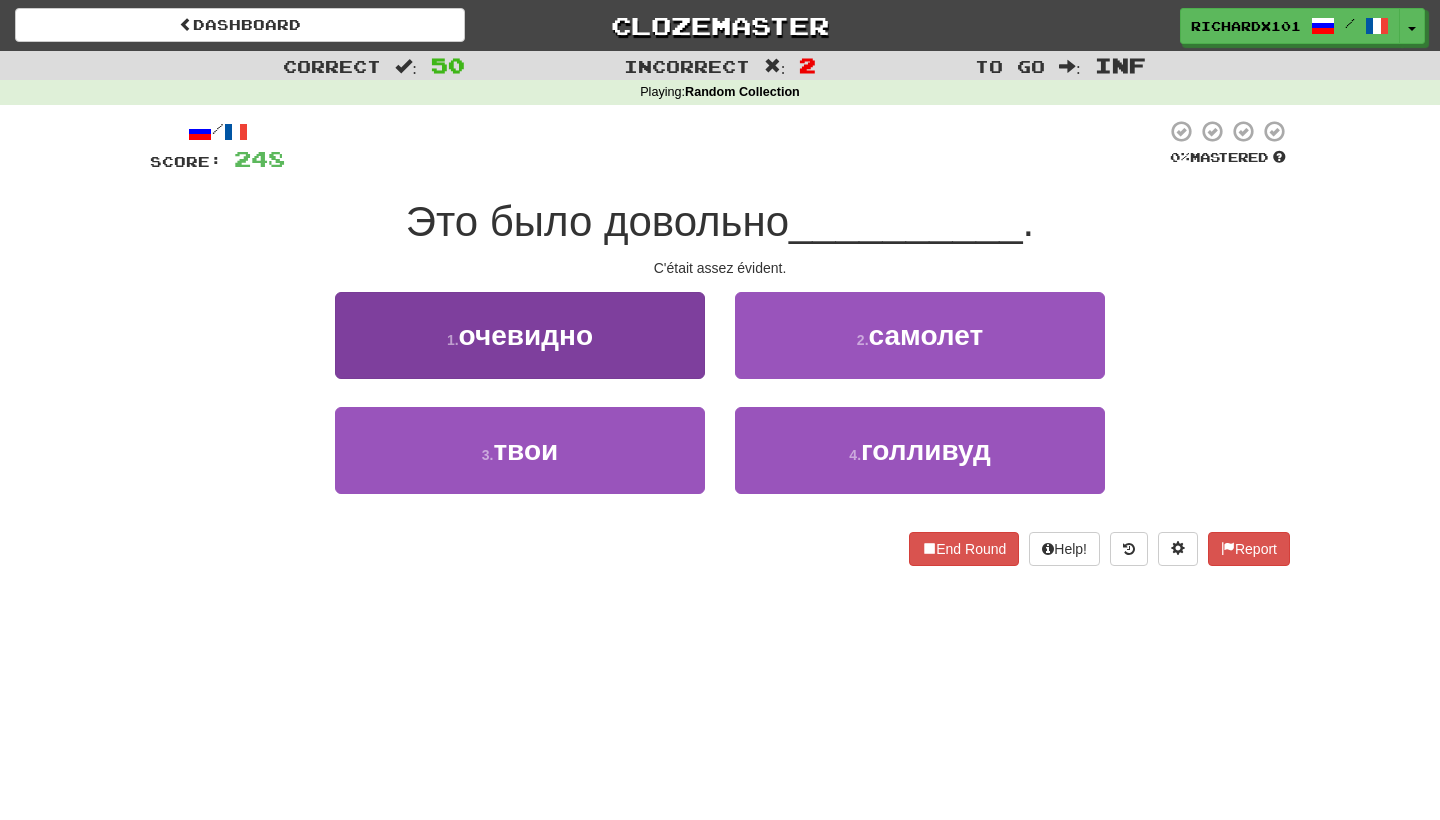 click on "1 .  очевидно" at bounding box center [520, 335] 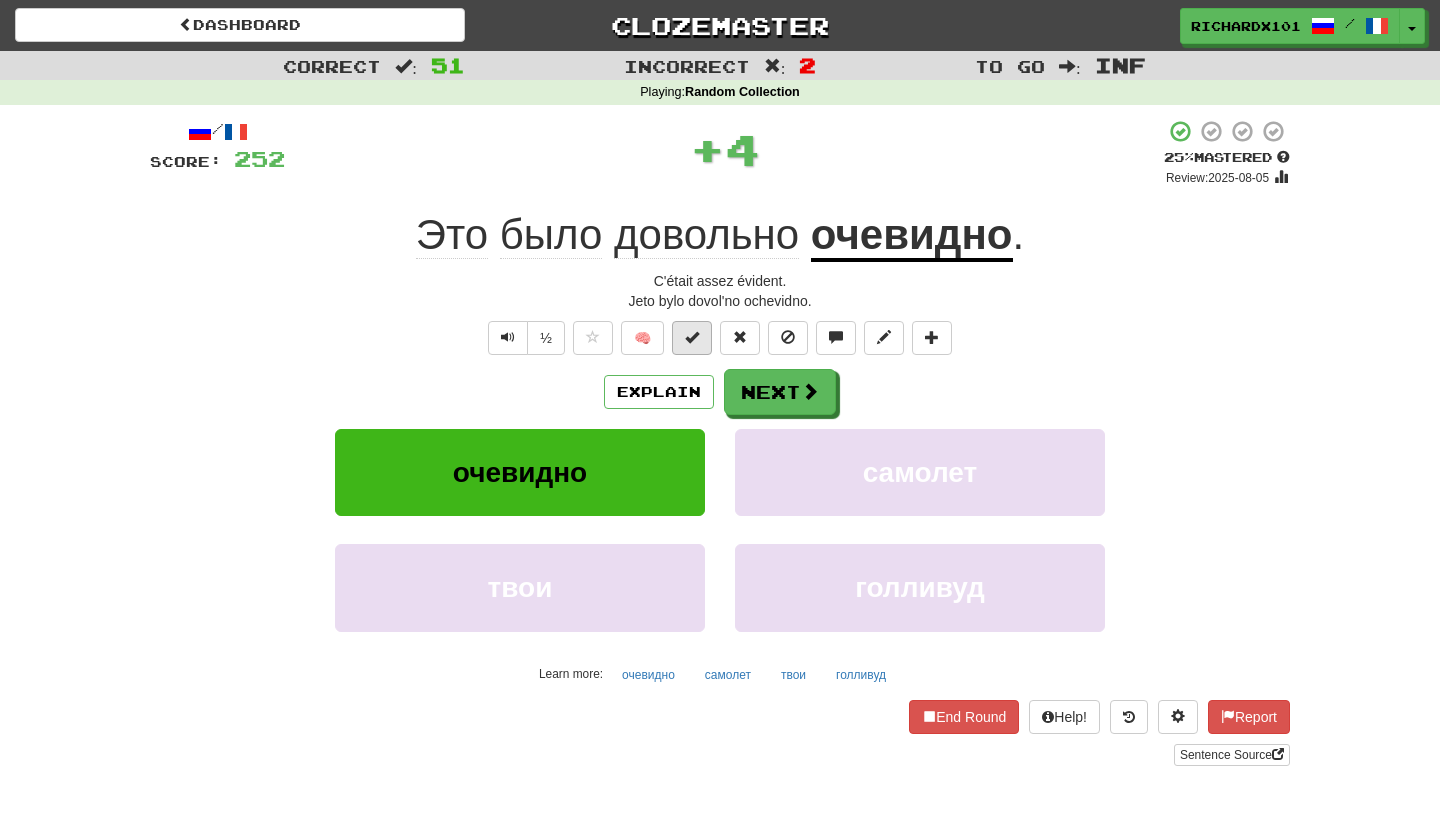 click at bounding box center (692, 338) 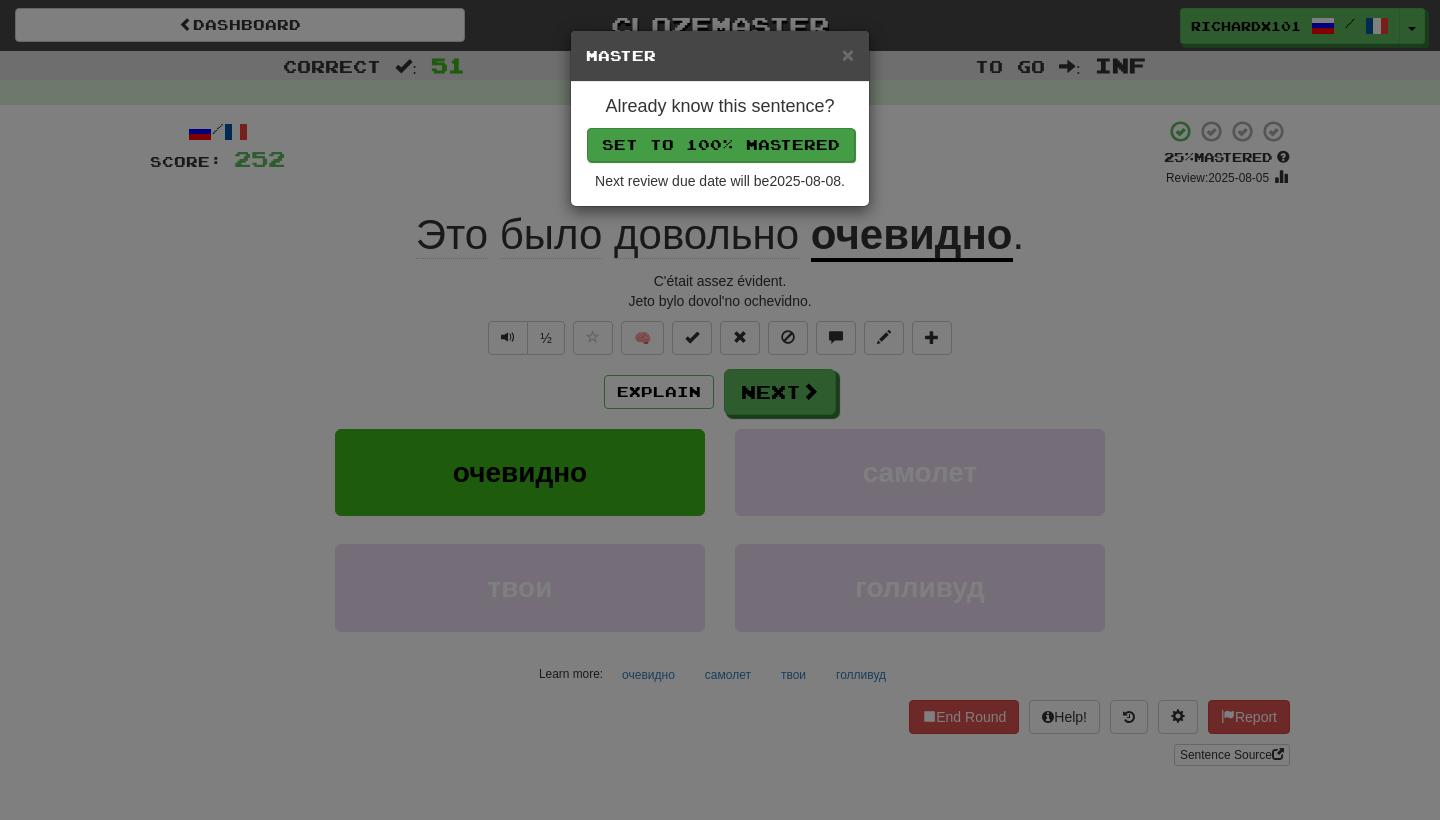 click on "Set to 100% Mastered" at bounding box center (721, 145) 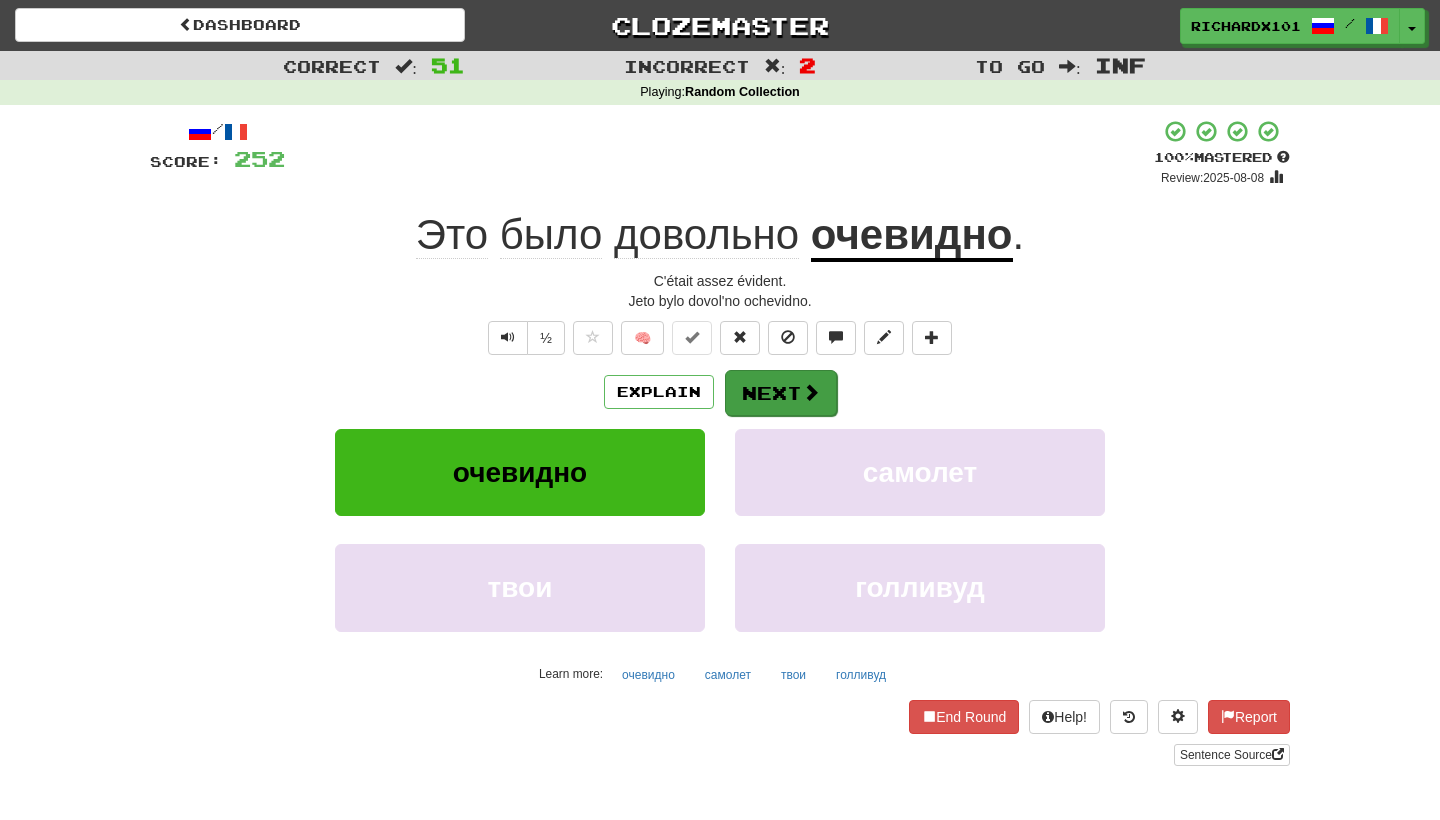 click on "Next" at bounding box center [781, 393] 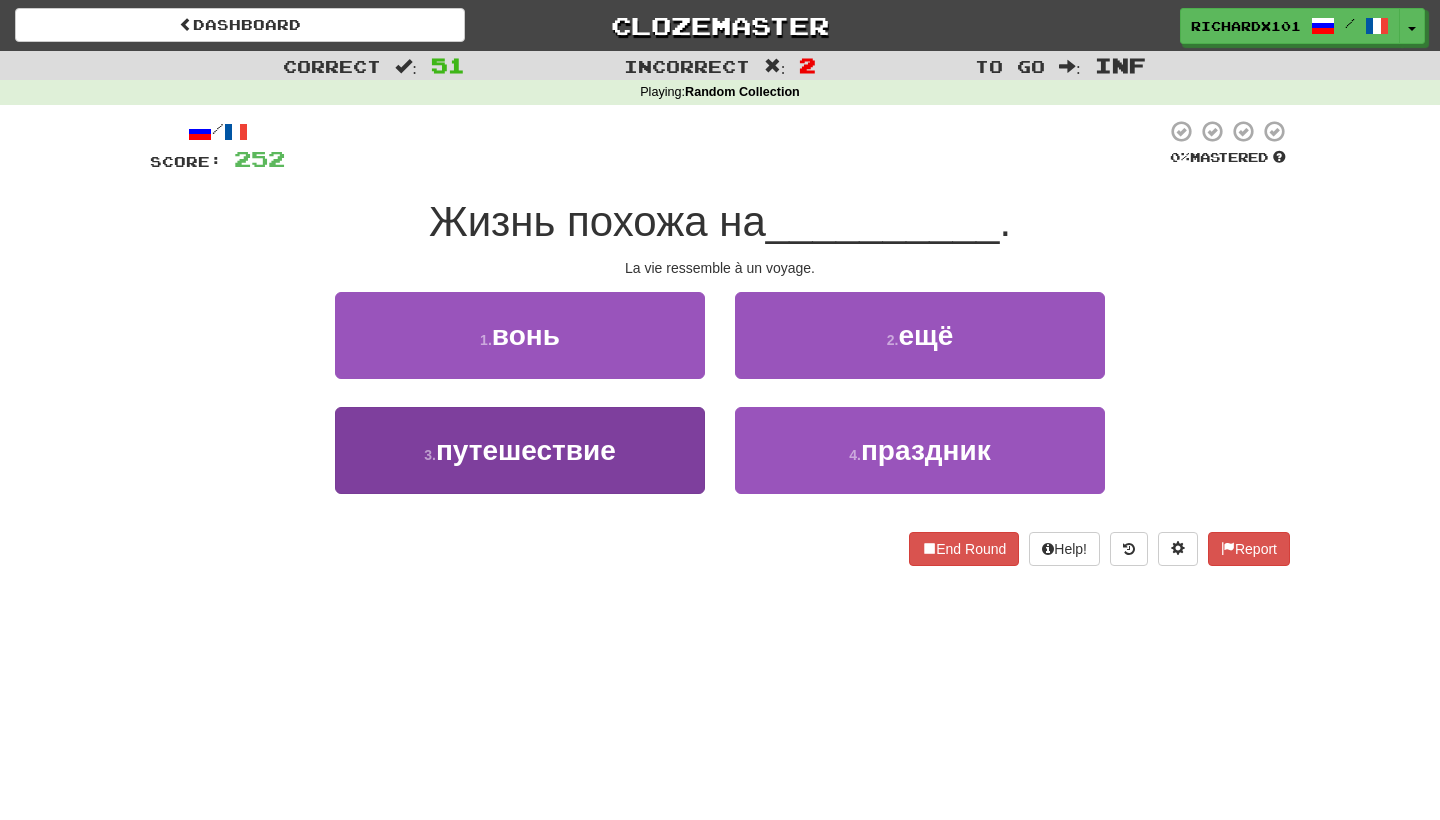 click on "3 .  путешествие" at bounding box center (520, 450) 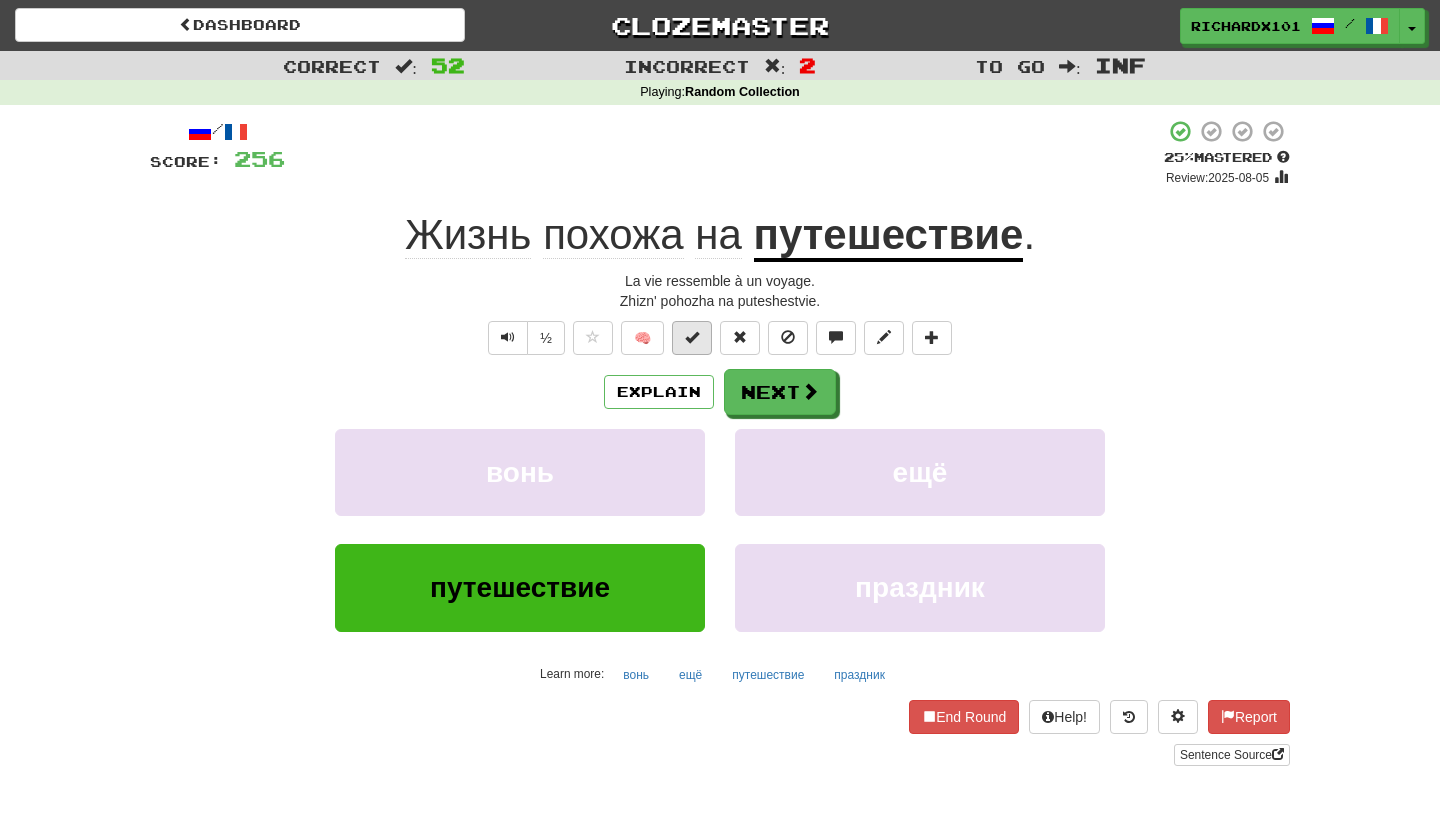 click at bounding box center (692, 337) 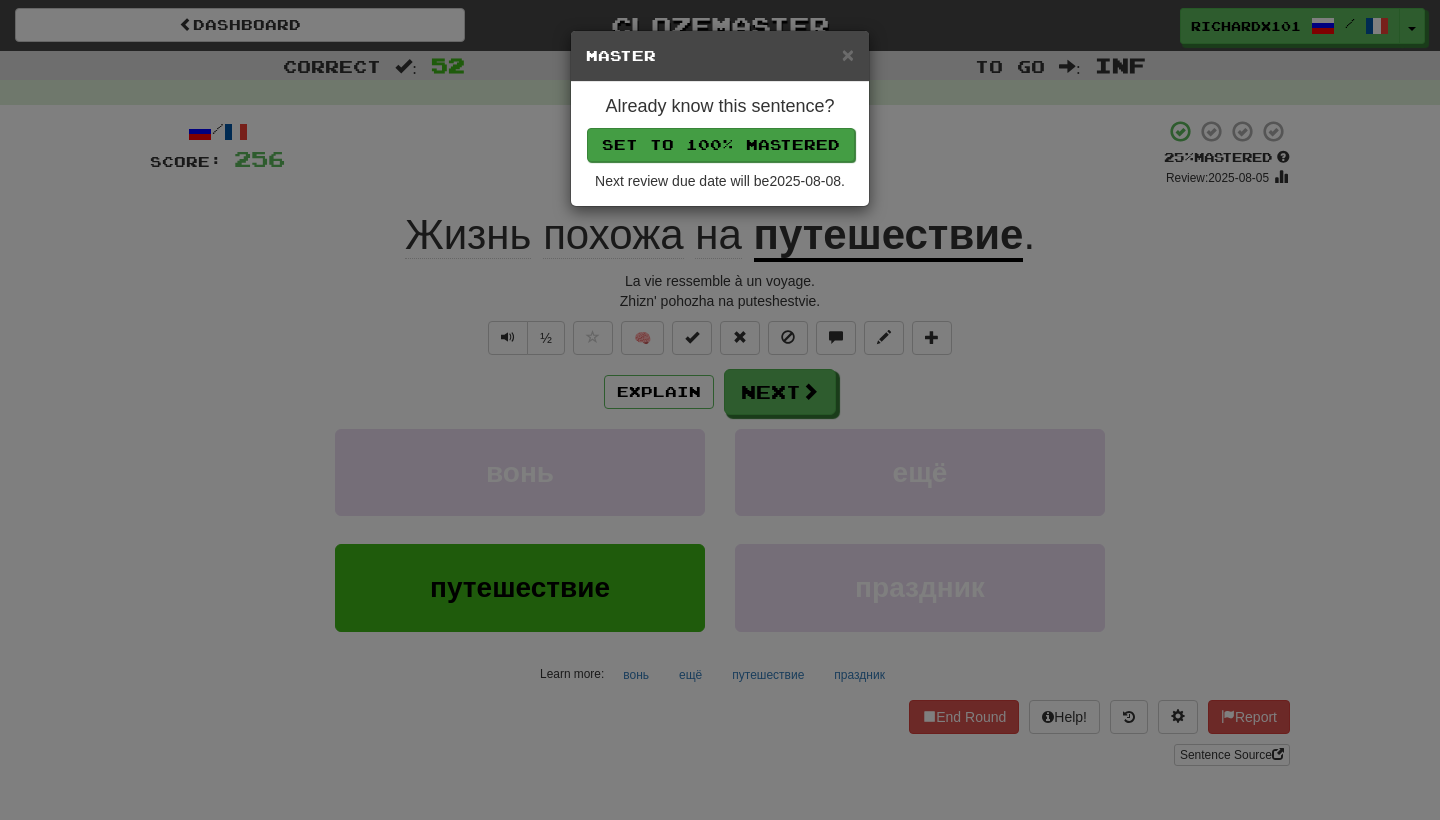 click on "Set to 100% Mastered" at bounding box center [721, 145] 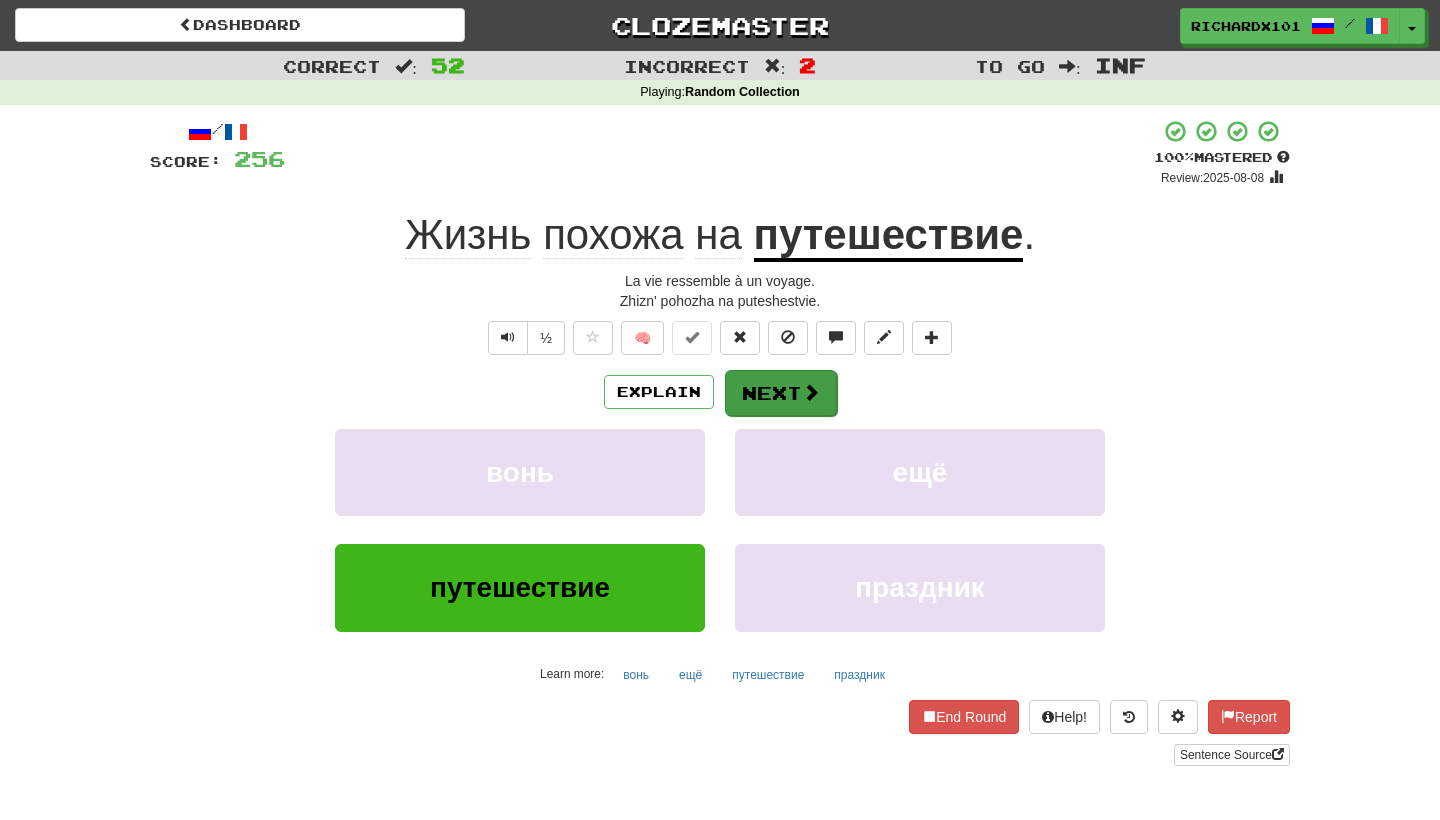 click on "Next" at bounding box center [781, 393] 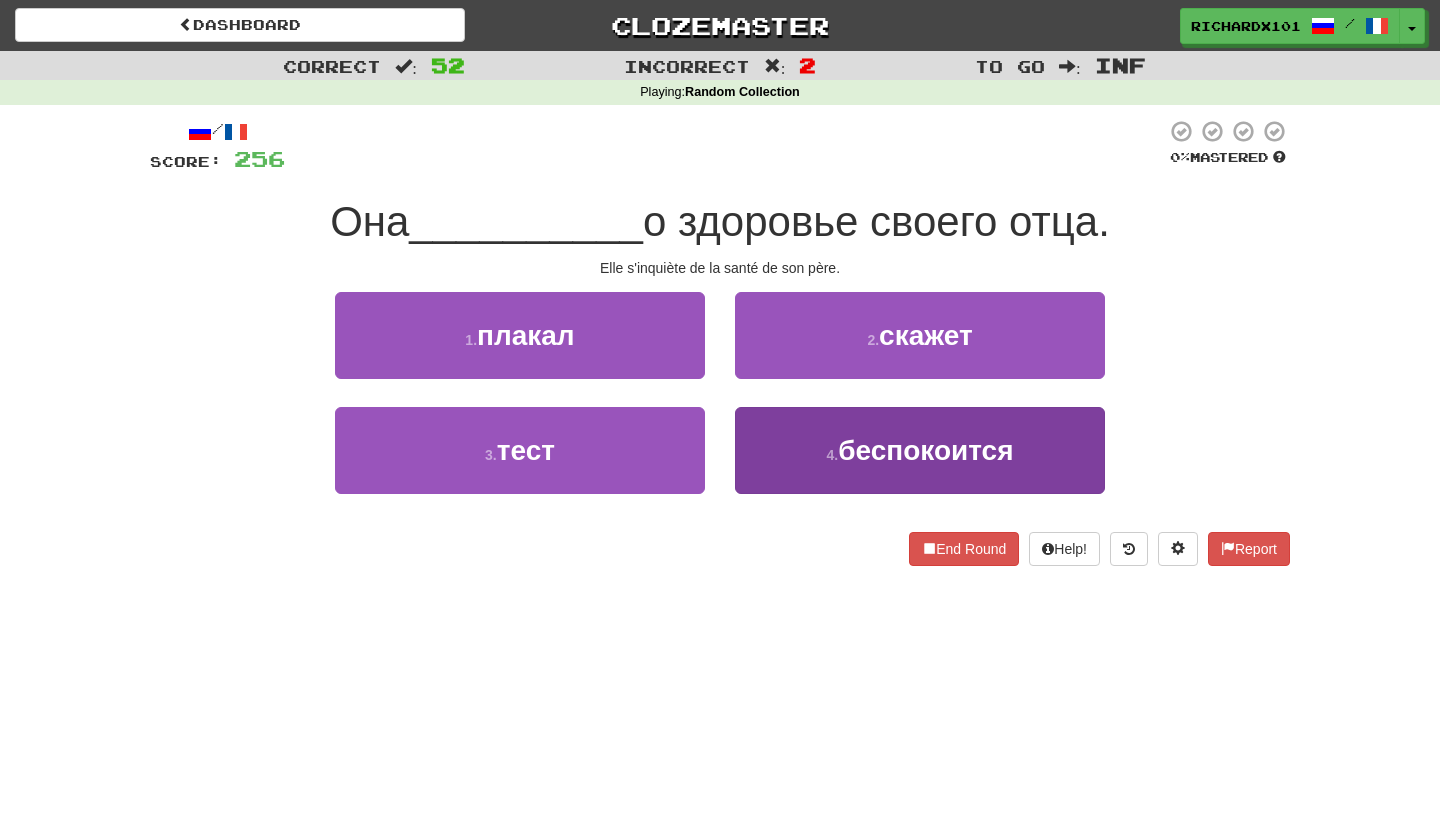 click on "4 .  беспокоится" at bounding box center (920, 450) 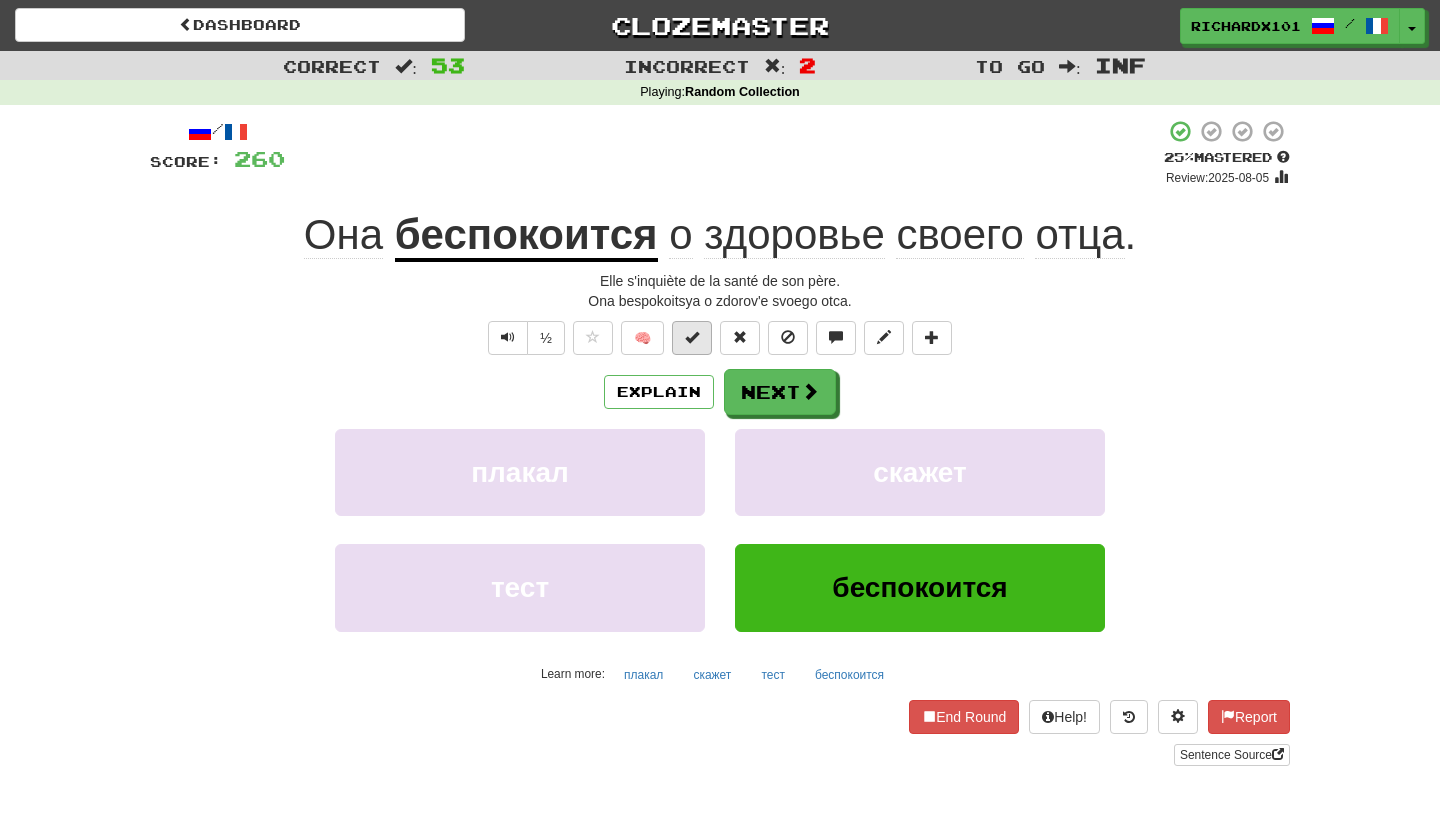 click at bounding box center [692, 337] 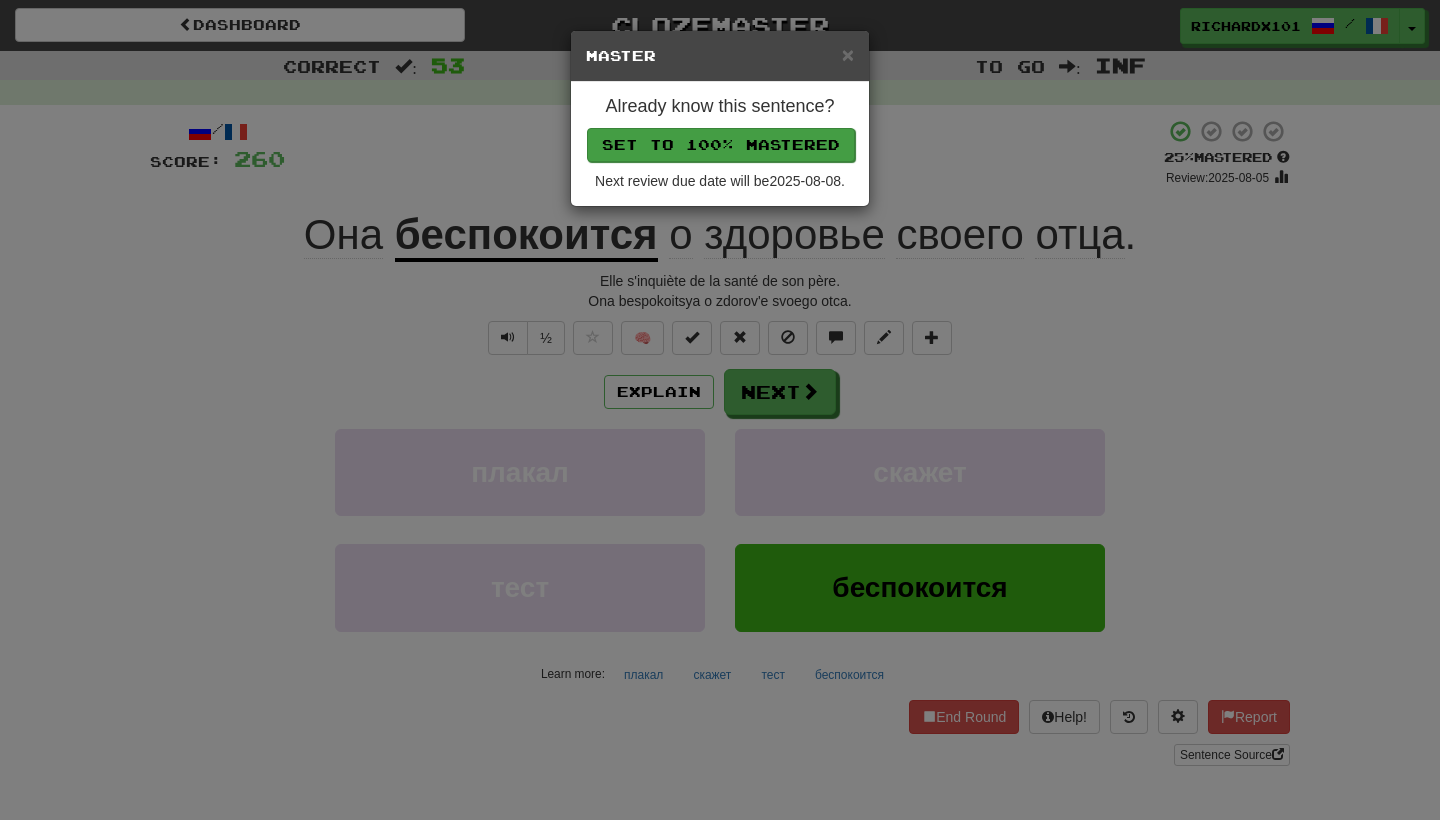 click on "Set to 100% Mastered" at bounding box center (721, 145) 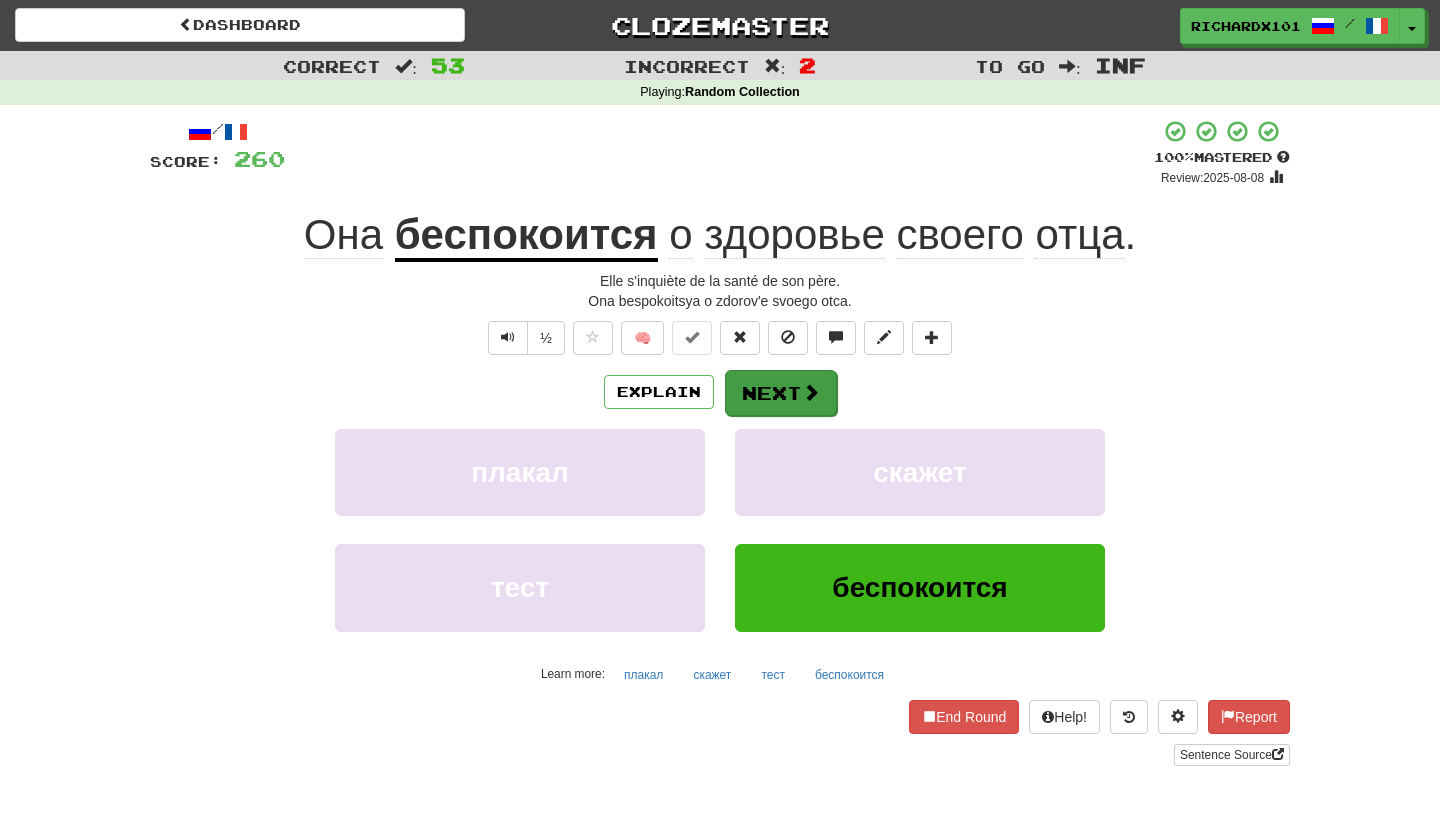 click on "Next" at bounding box center (781, 393) 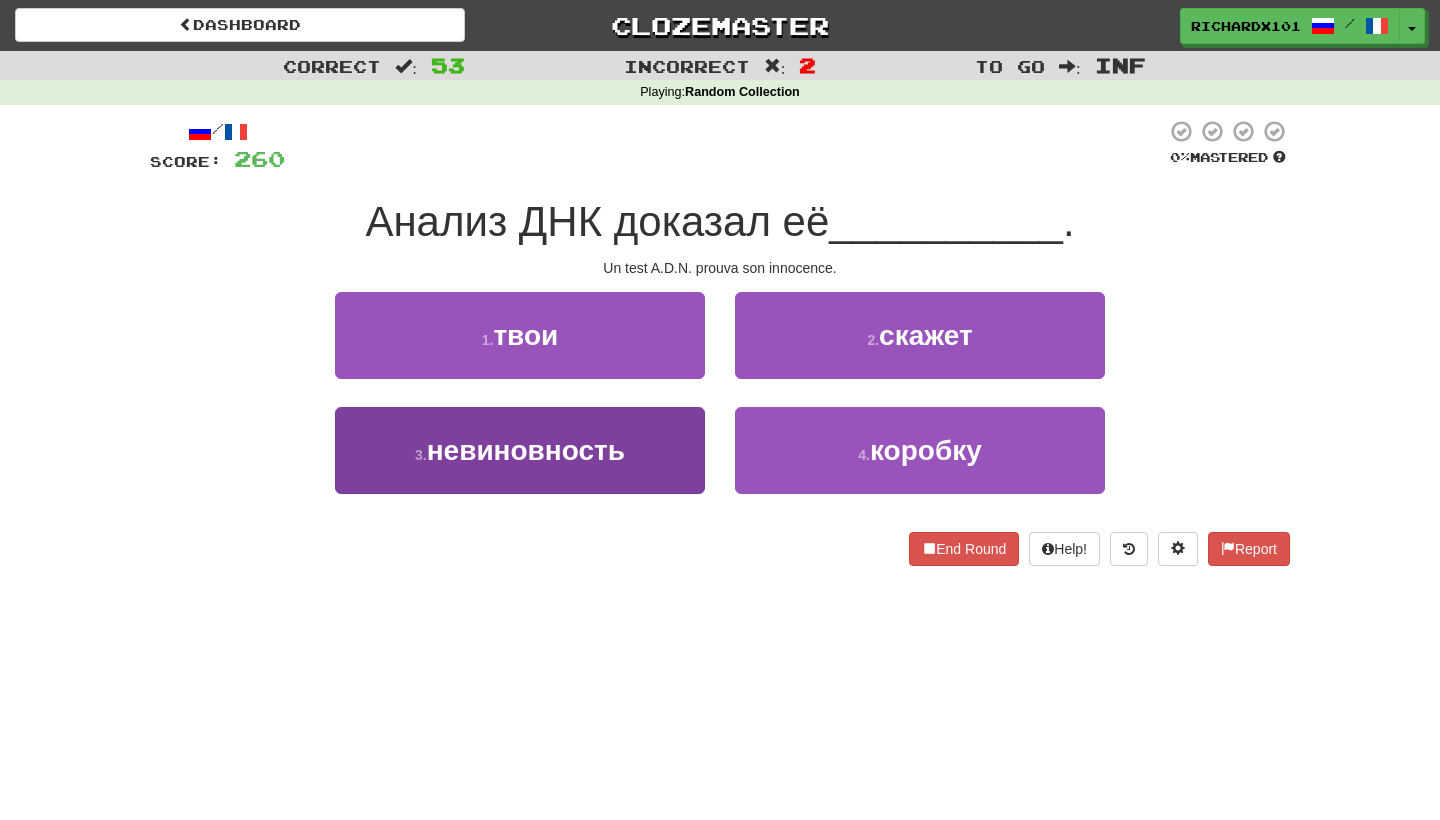 click on "3 .  невиновность" at bounding box center (520, 450) 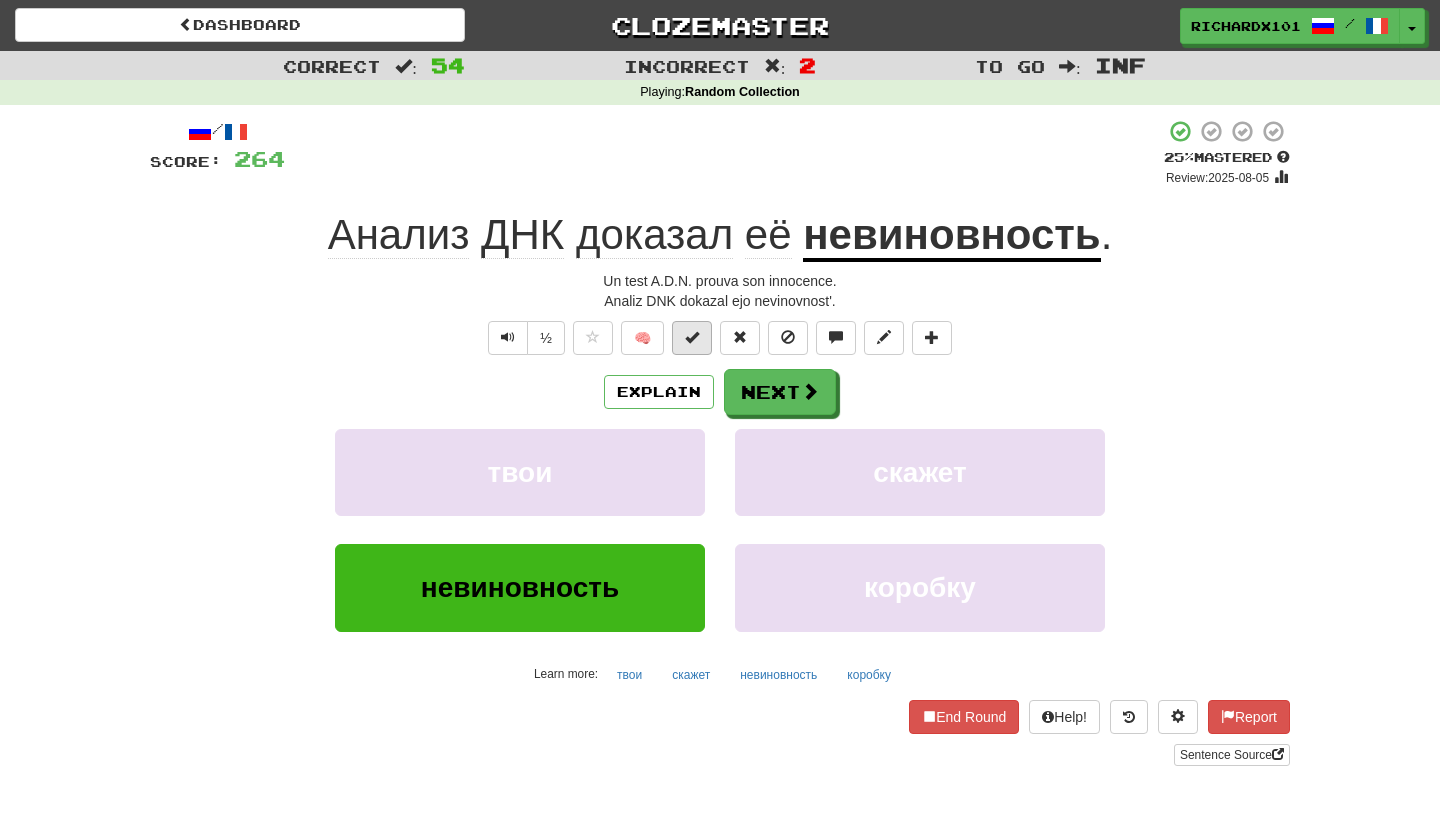 click at bounding box center [692, 338] 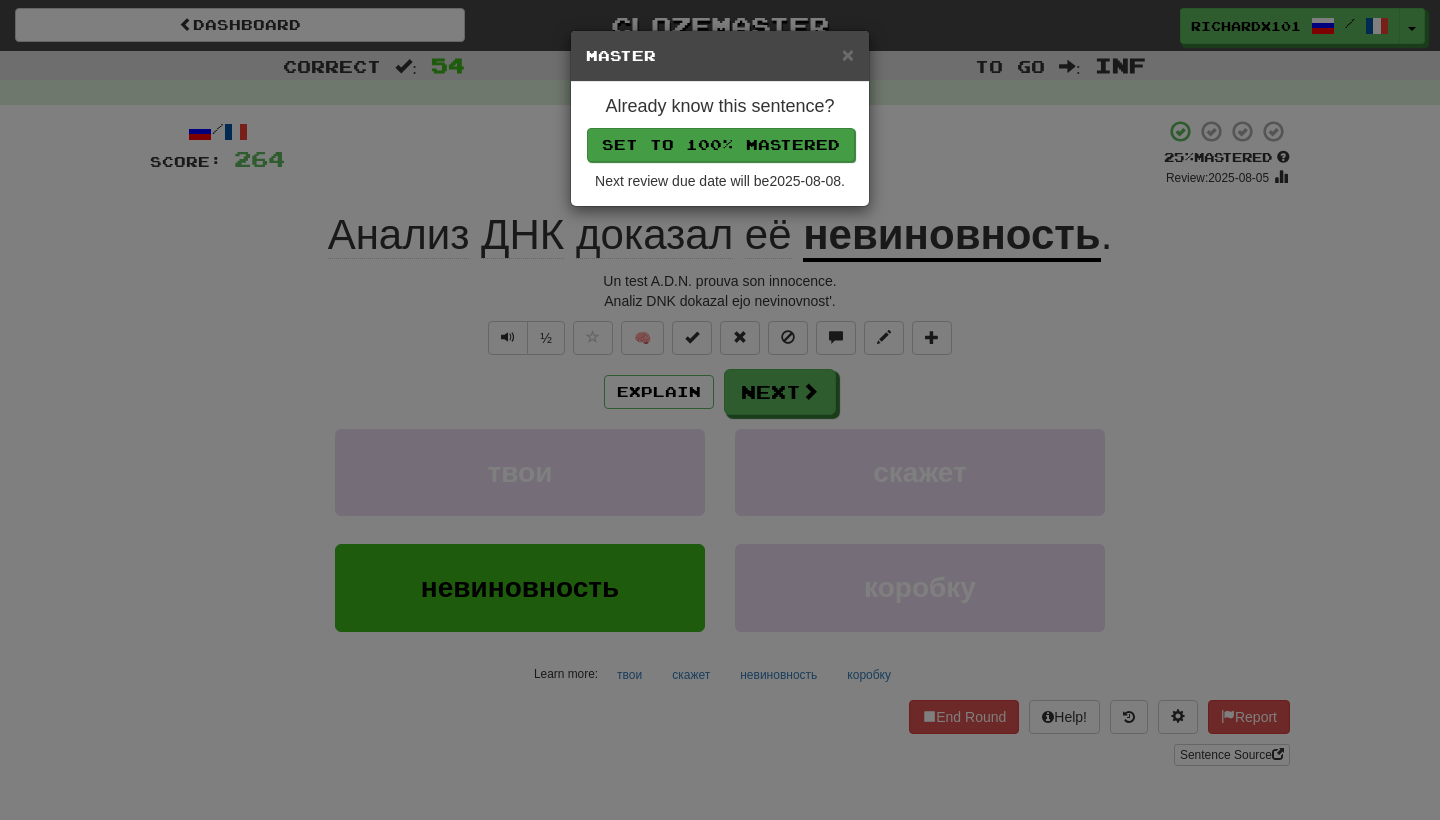 click on "Set to 100% Mastered" at bounding box center [721, 145] 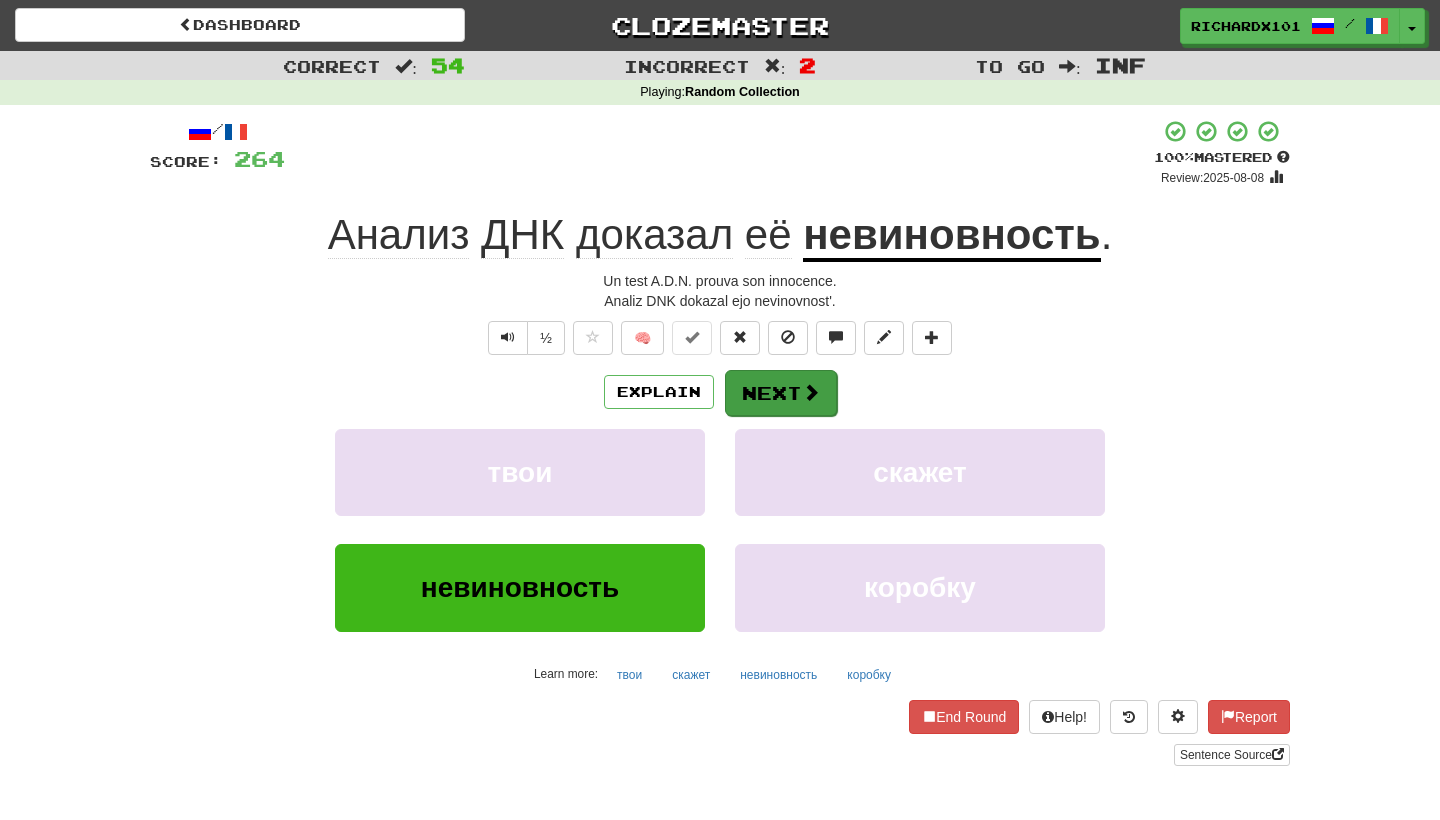 click on "Next" at bounding box center [781, 393] 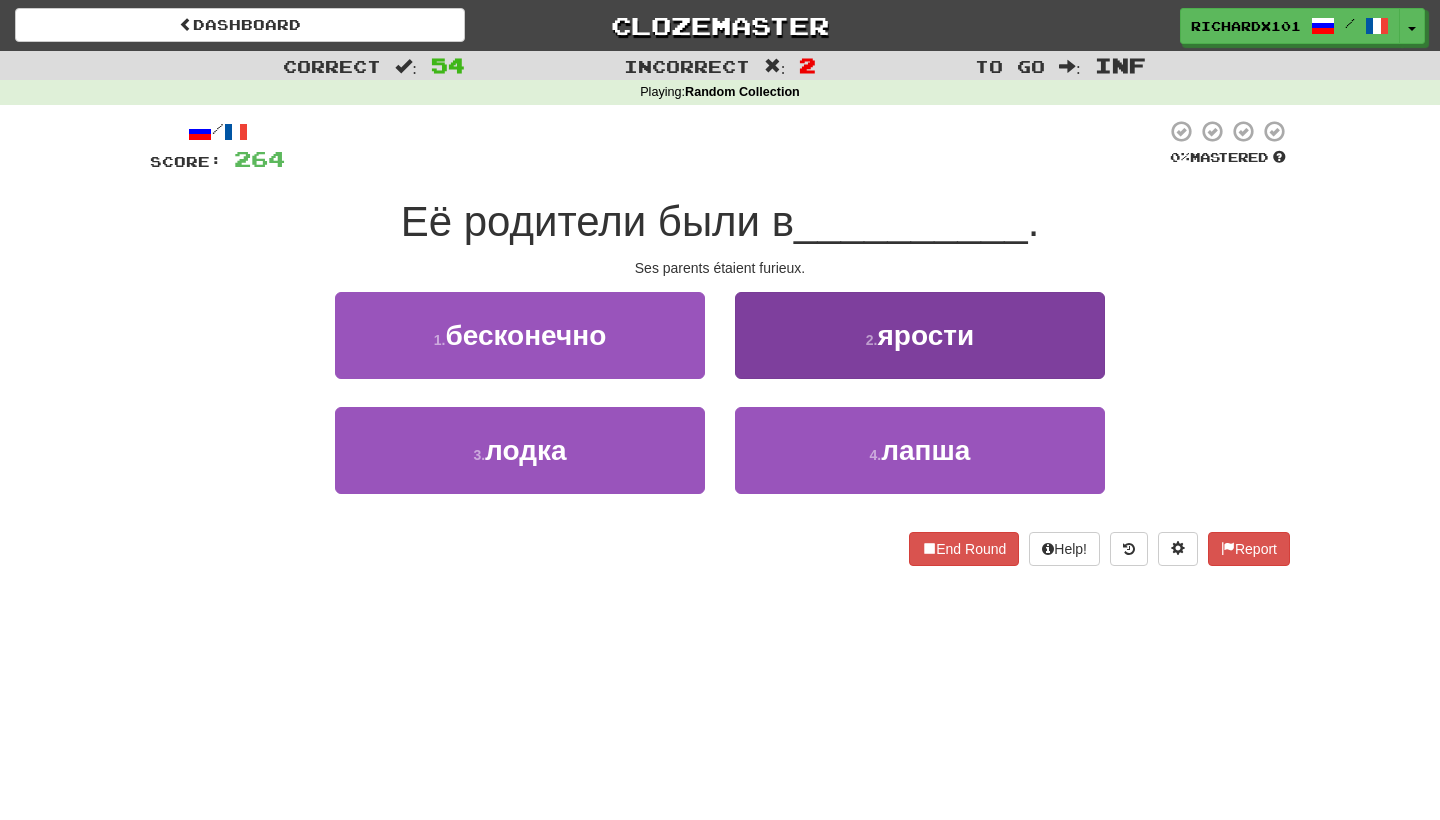 click on "2 .  ярости" at bounding box center (920, 335) 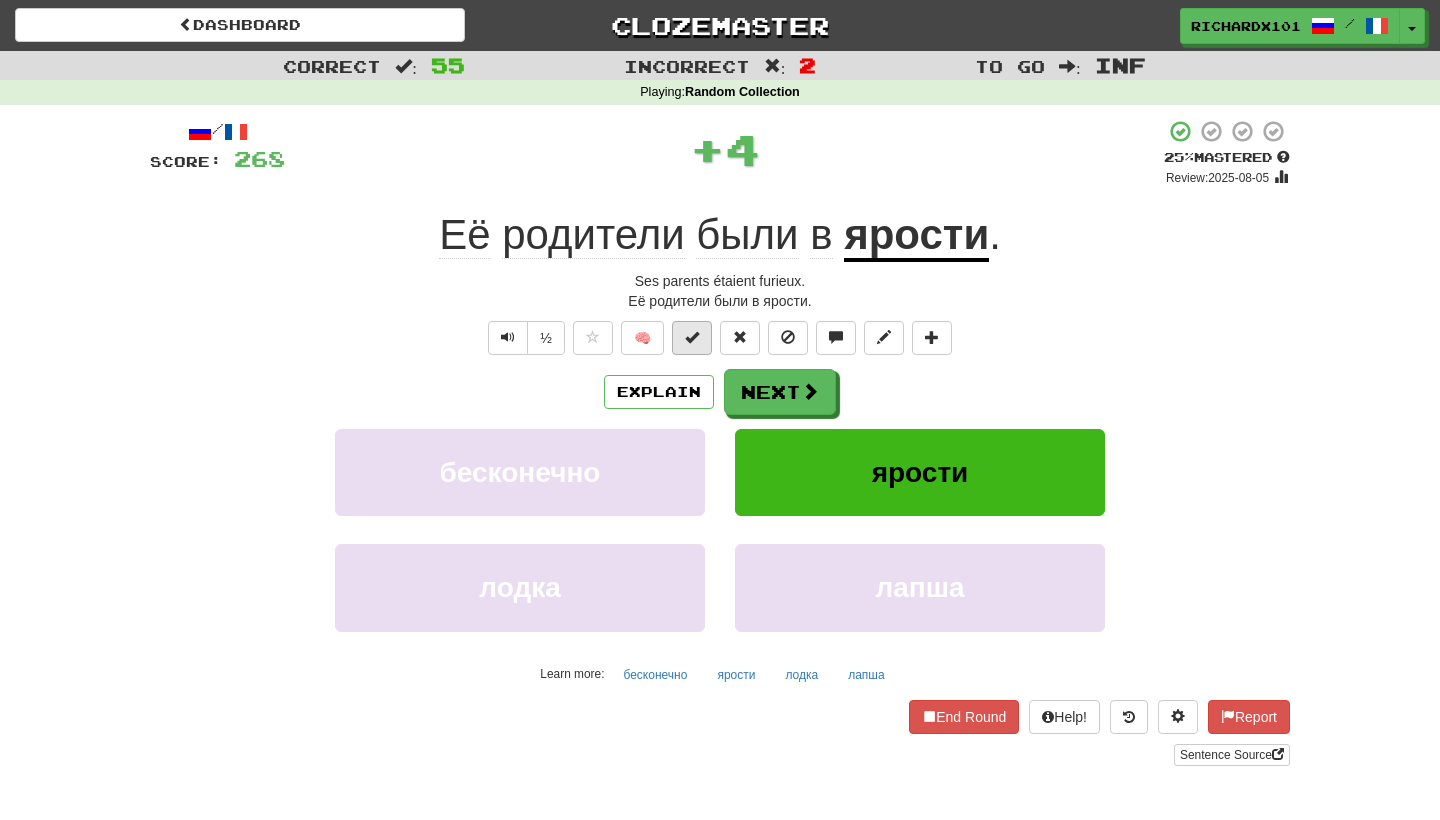 click at bounding box center (692, 338) 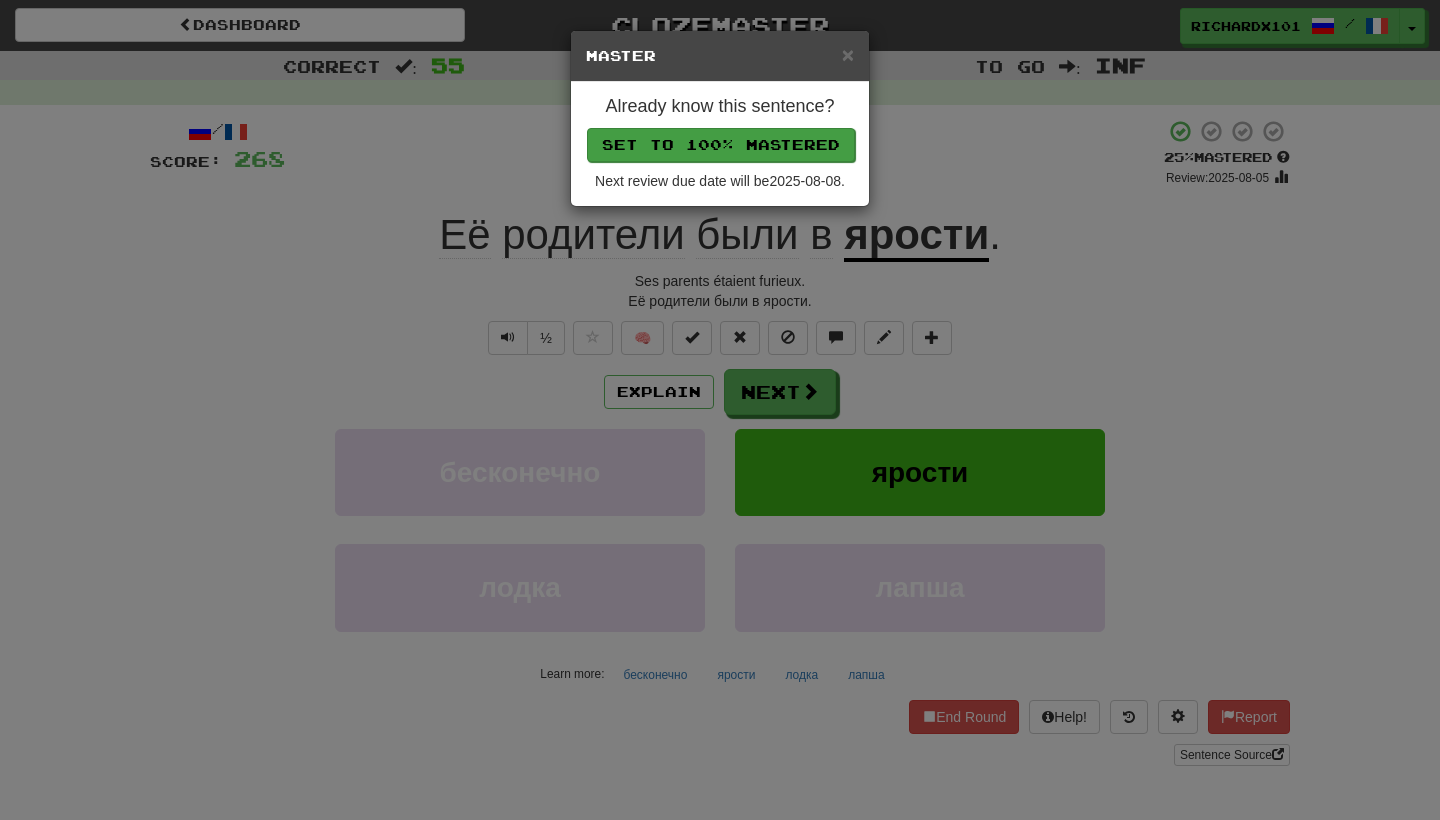 click on "Set to 100% Mastered" at bounding box center [721, 145] 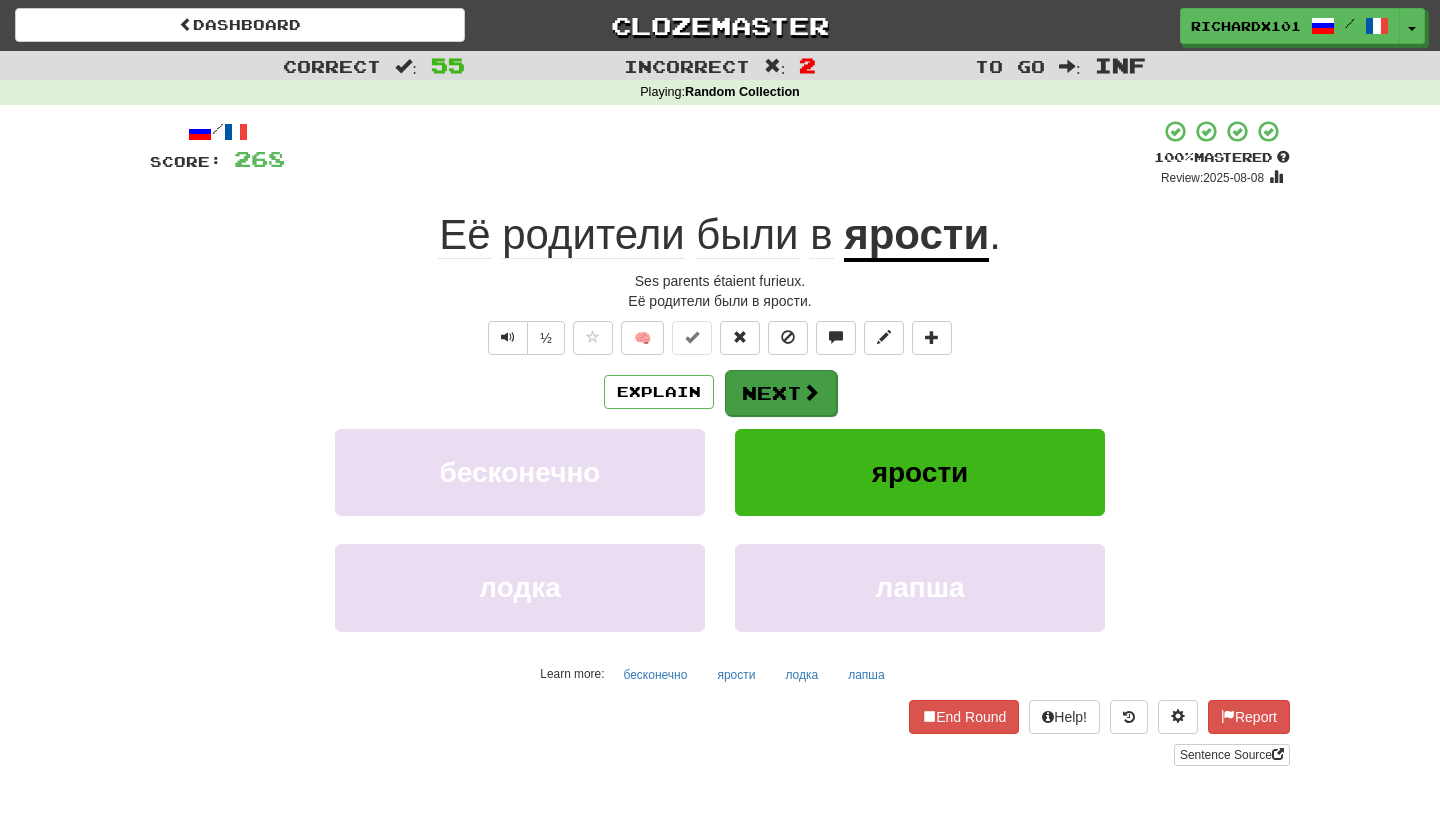 click on "Next" at bounding box center [781, 393] 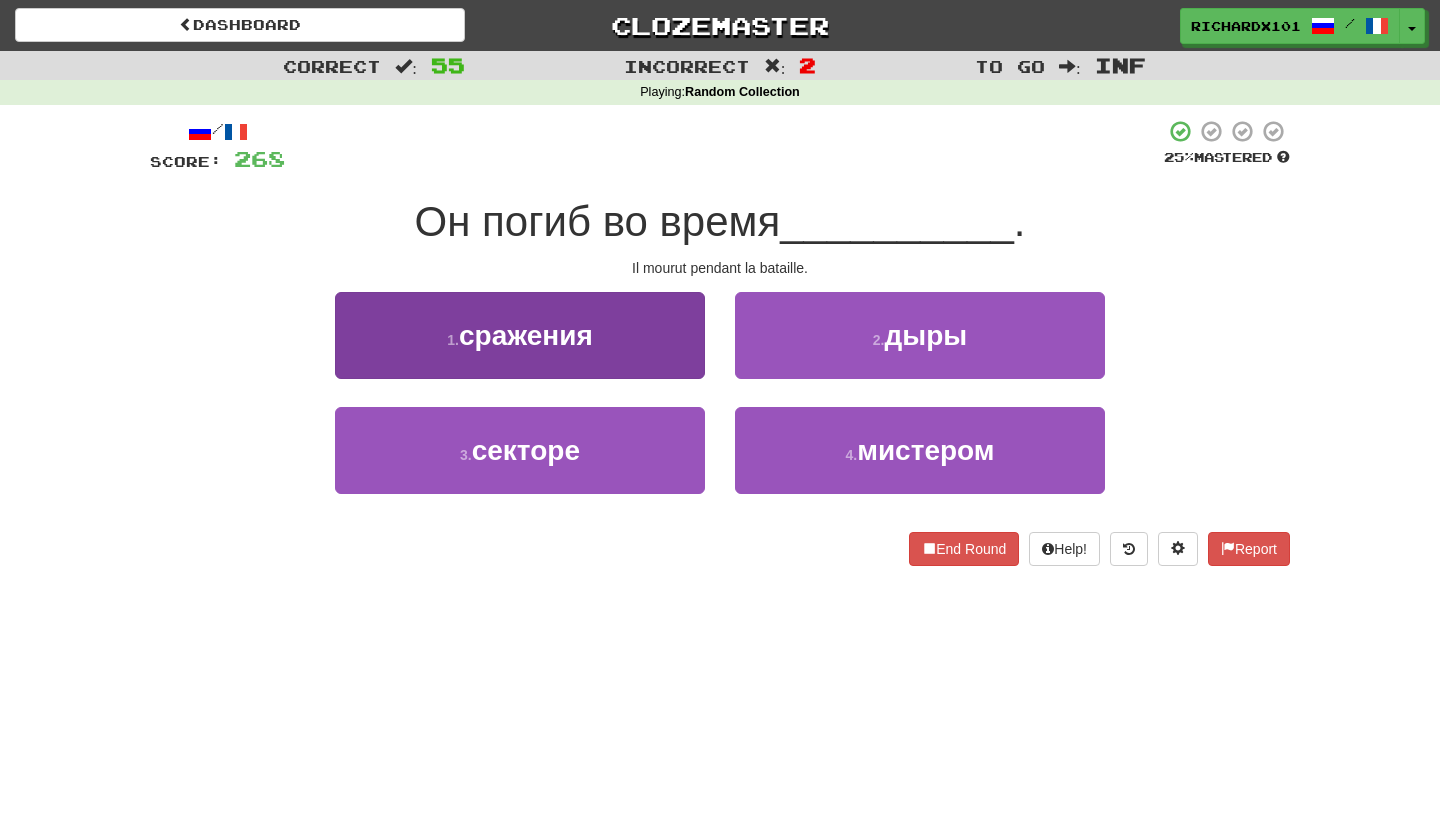 click on "1 .  сражения" at bounding box center [520, 335] 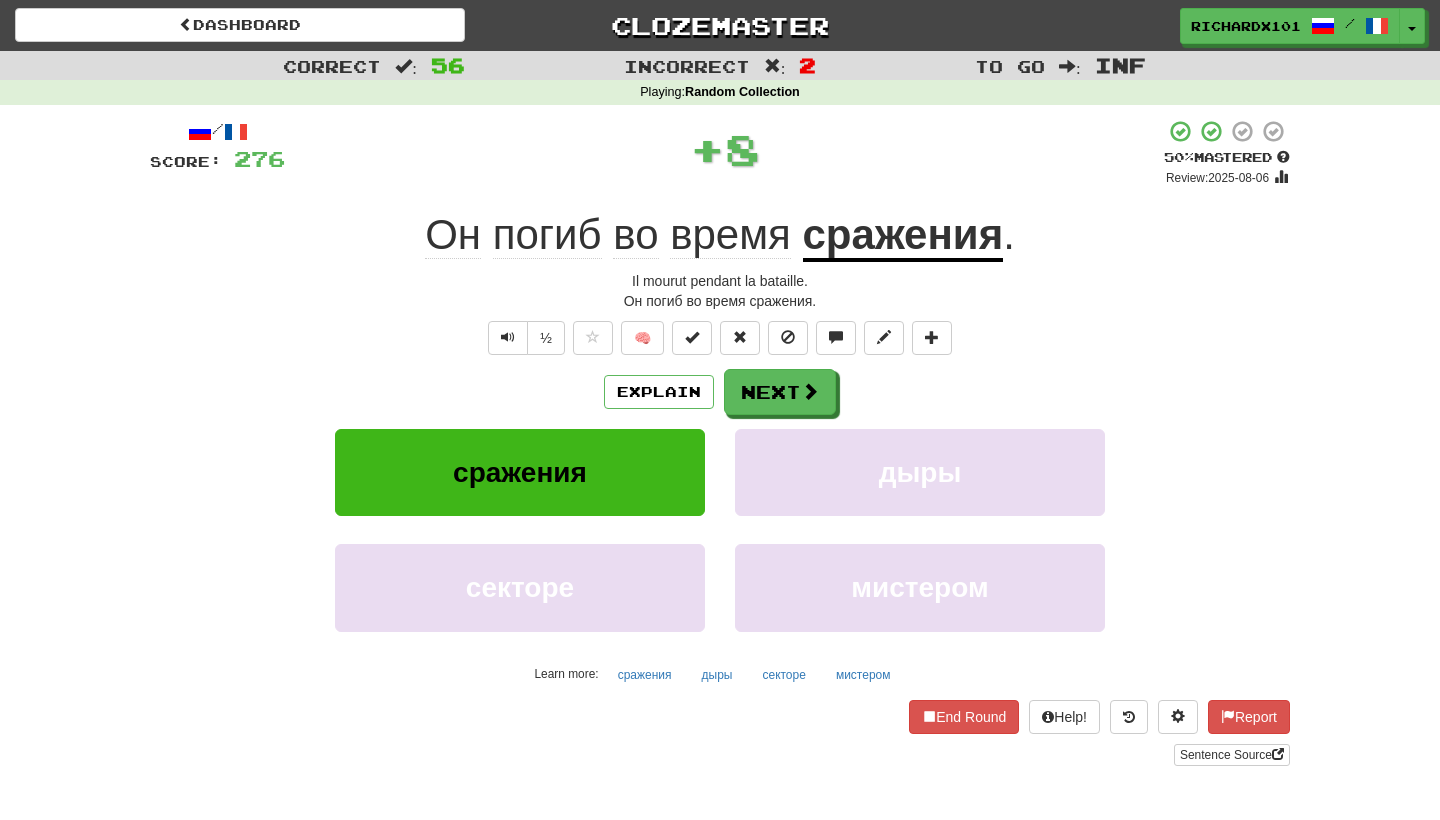click at bounding box center (692, 338) 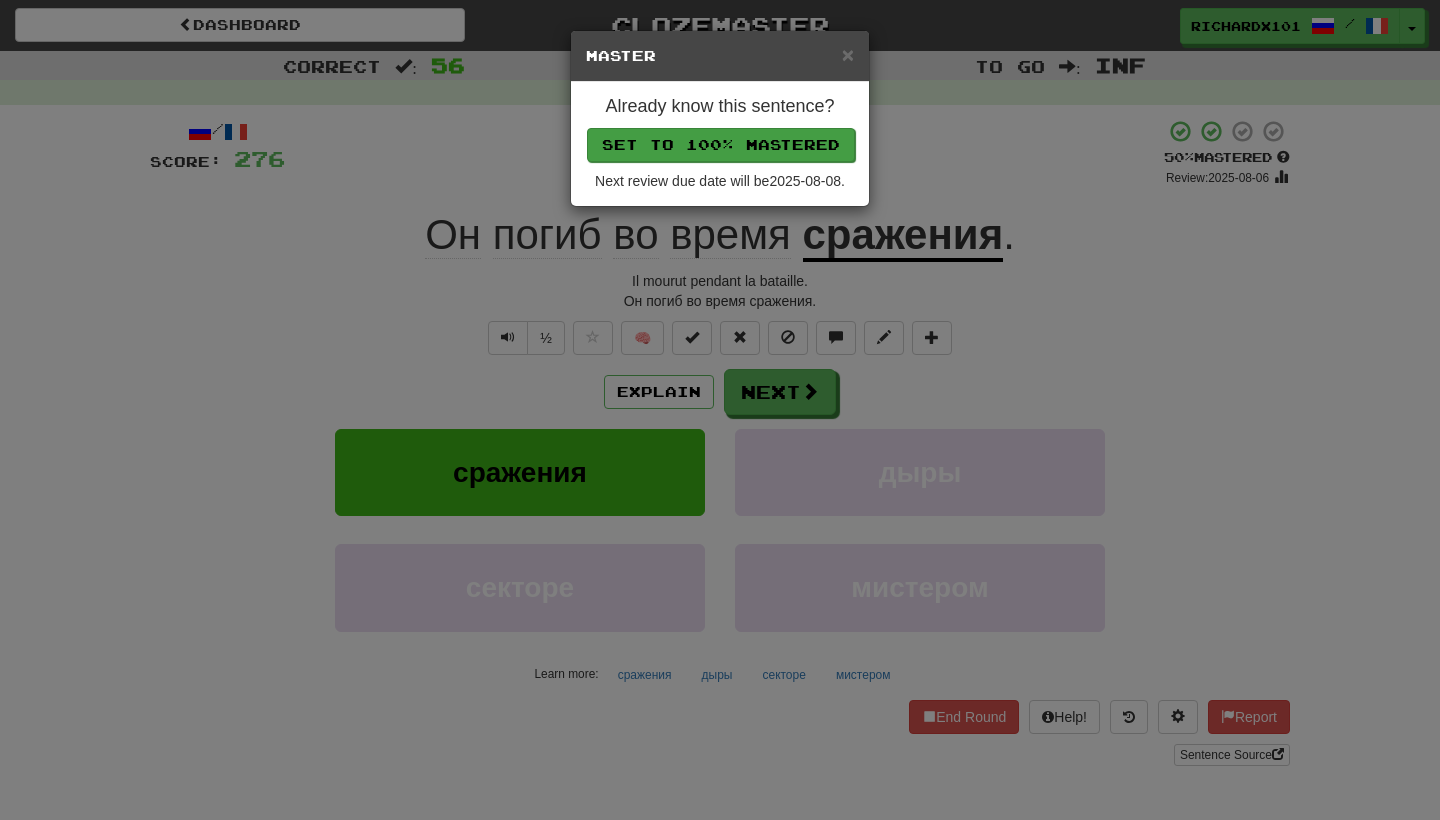 click on "Set to 100% Mastered" at bounding box center (721, 145) 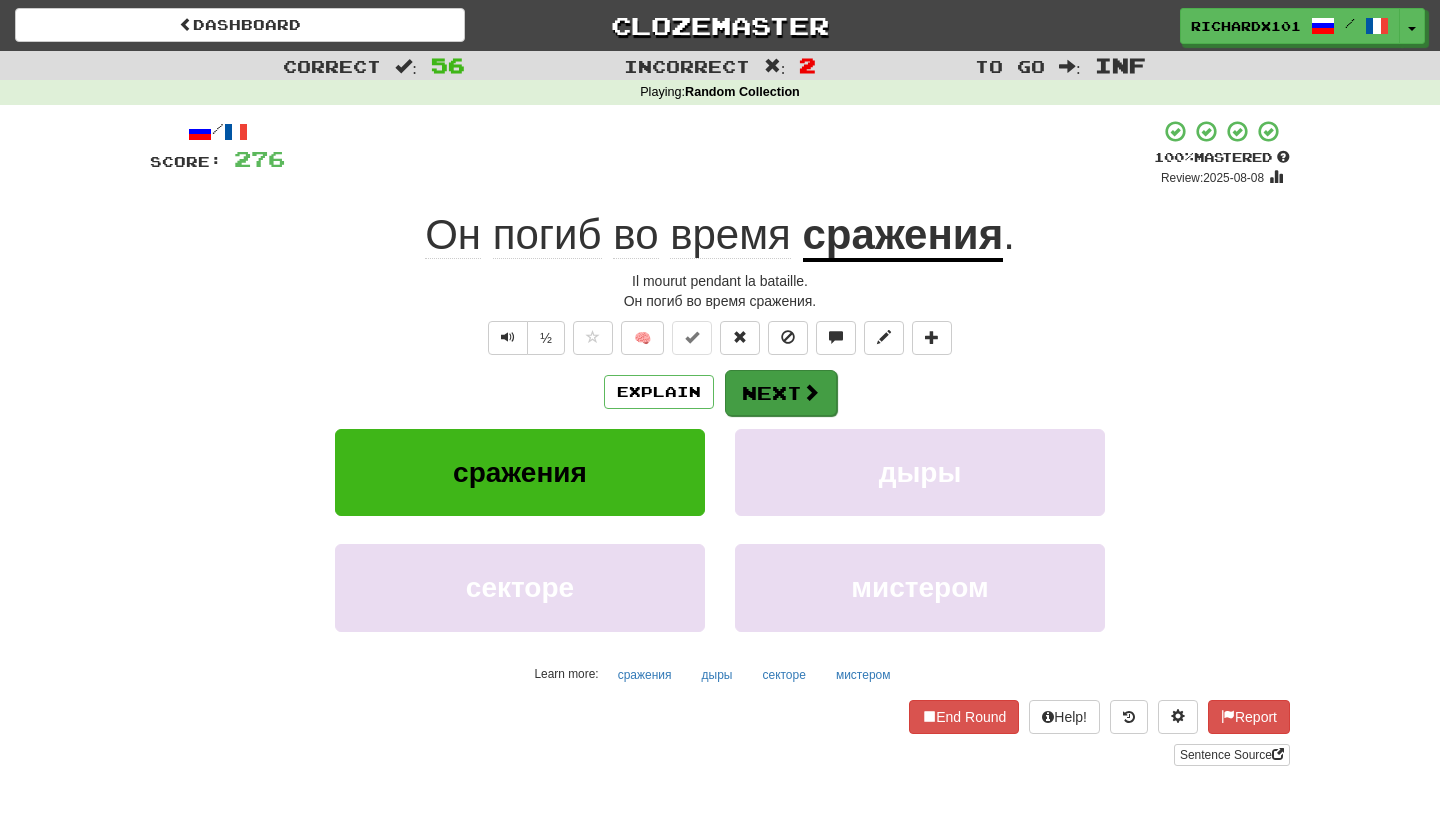 click on "Next" at bounding box center (781, 393) 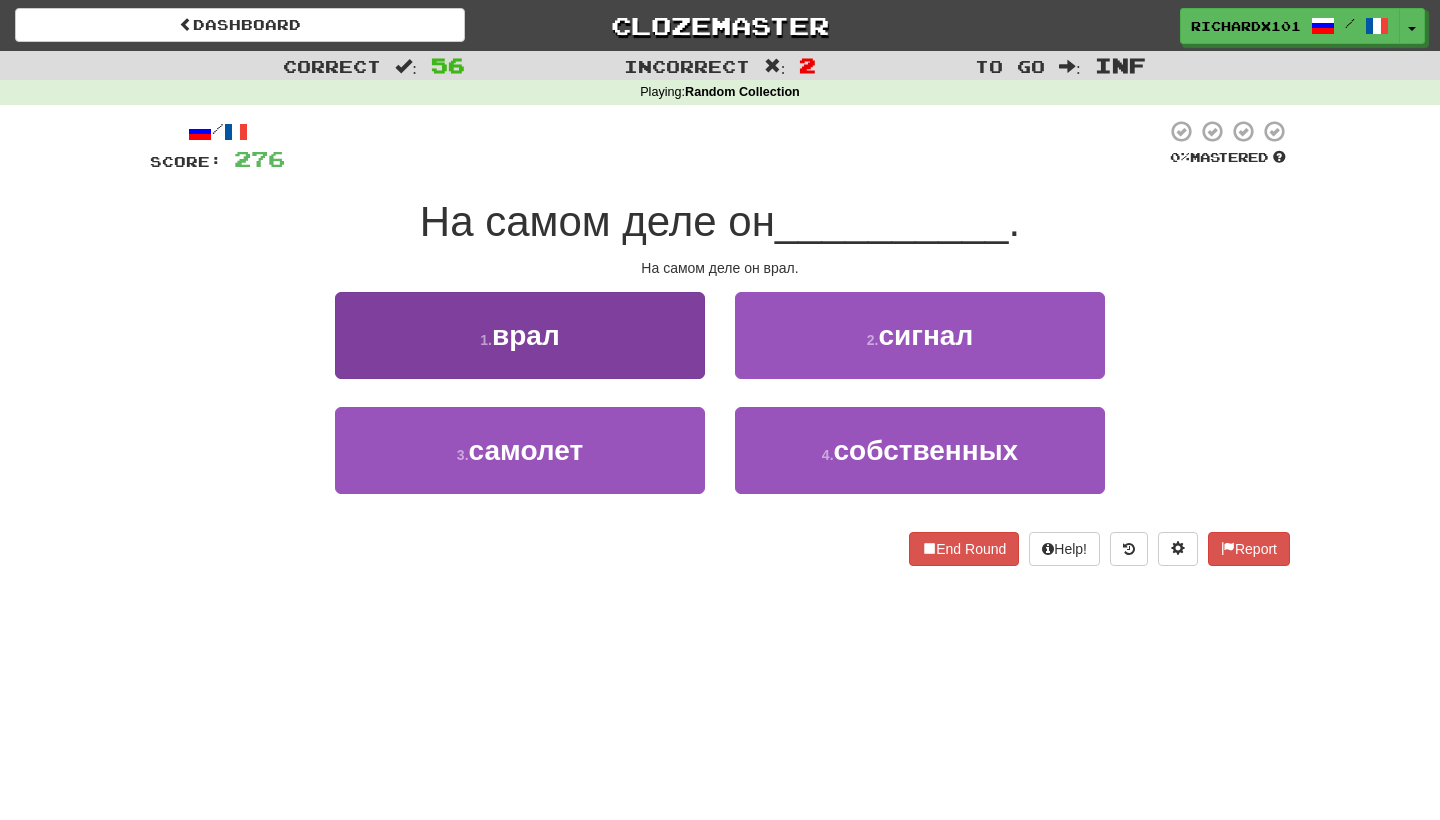 click on "1 .  врал" at bounding box center [520, 335] 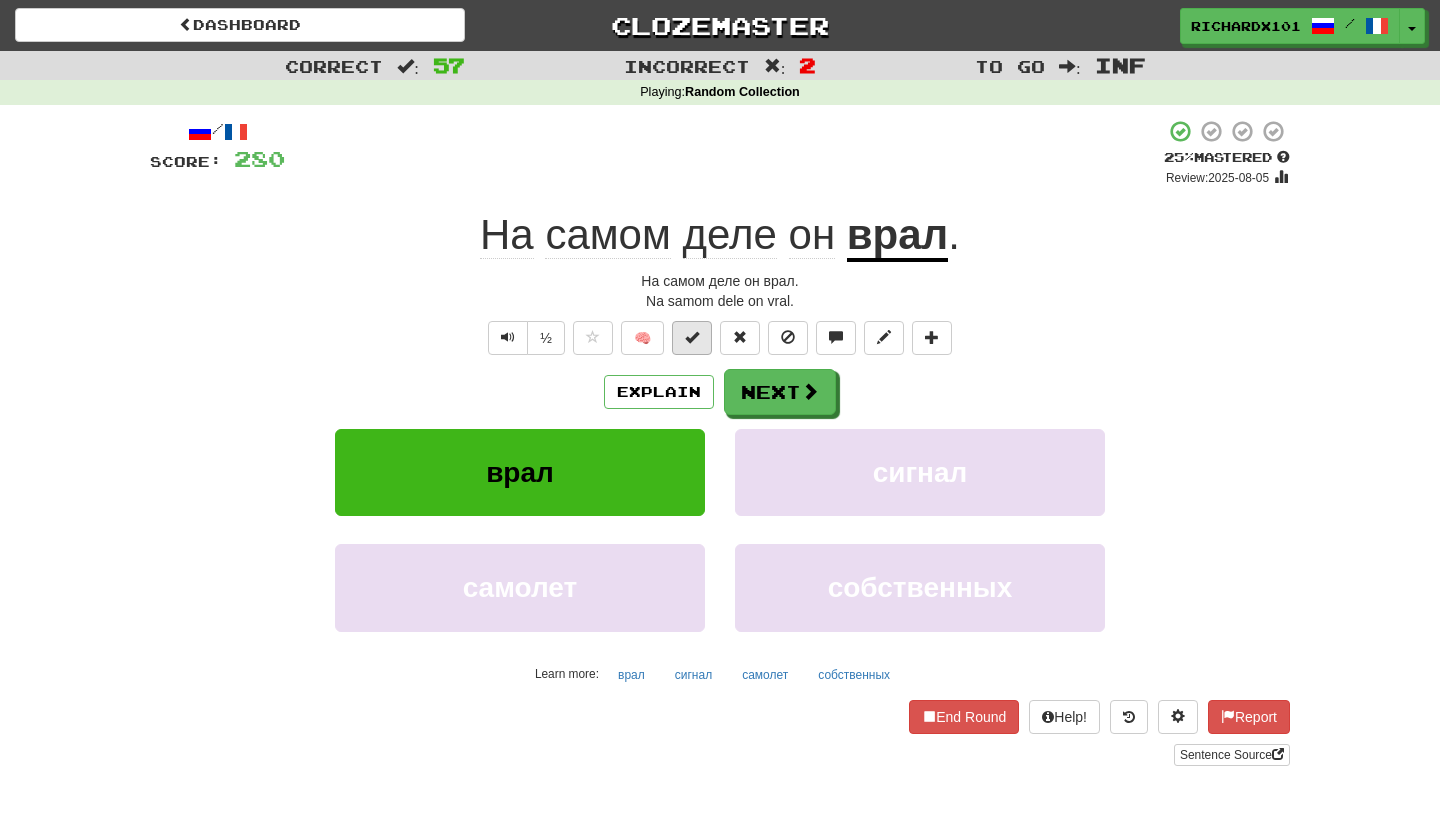 click at bounding box center [692, 337] 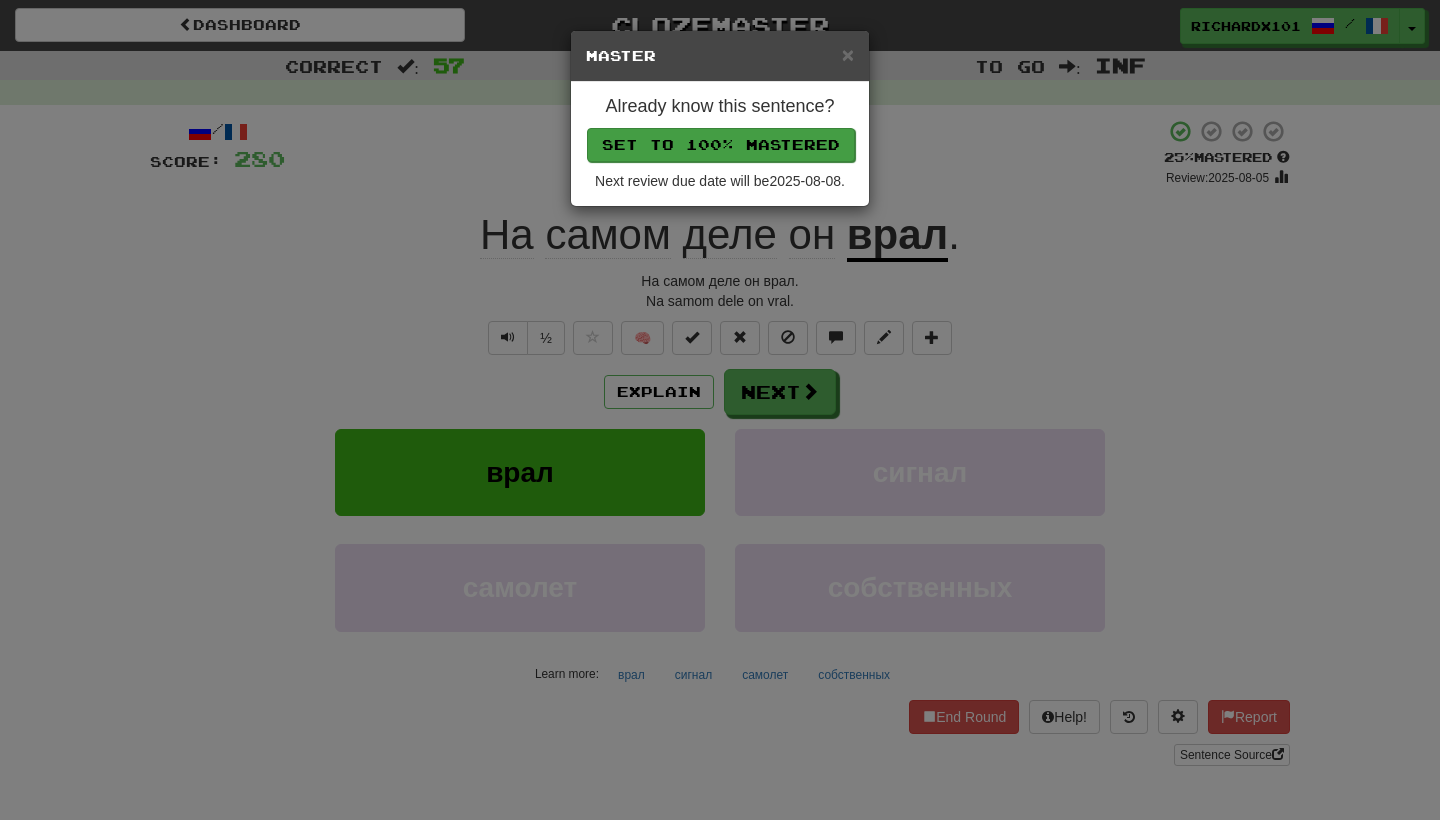click on "Set to 100% Mastered" at bounding box center [721, 145] 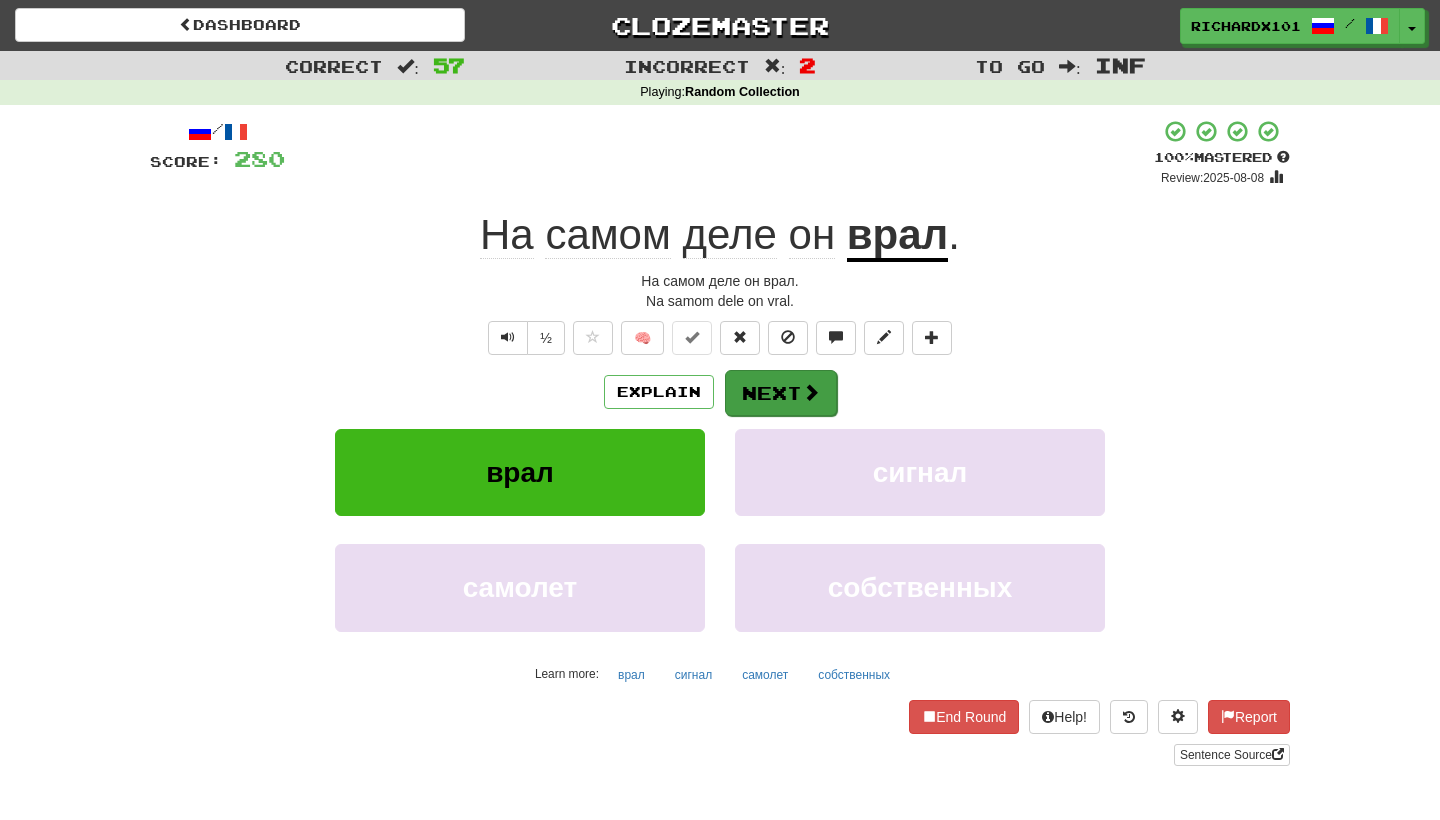click on "Next" at bounding box center [781, 393] 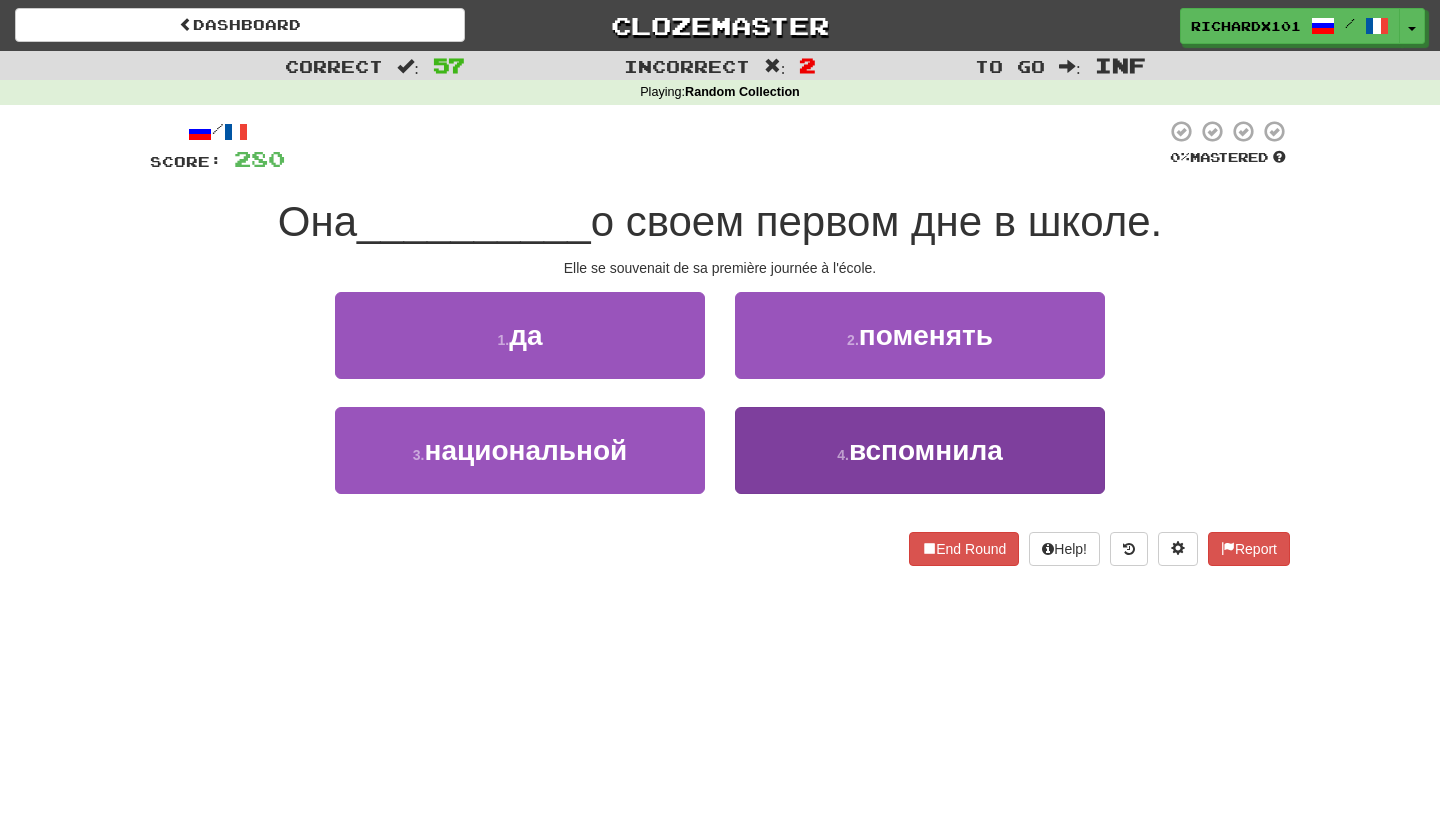 click on "4 .  вспомнила" at bounding box center [920, 450] 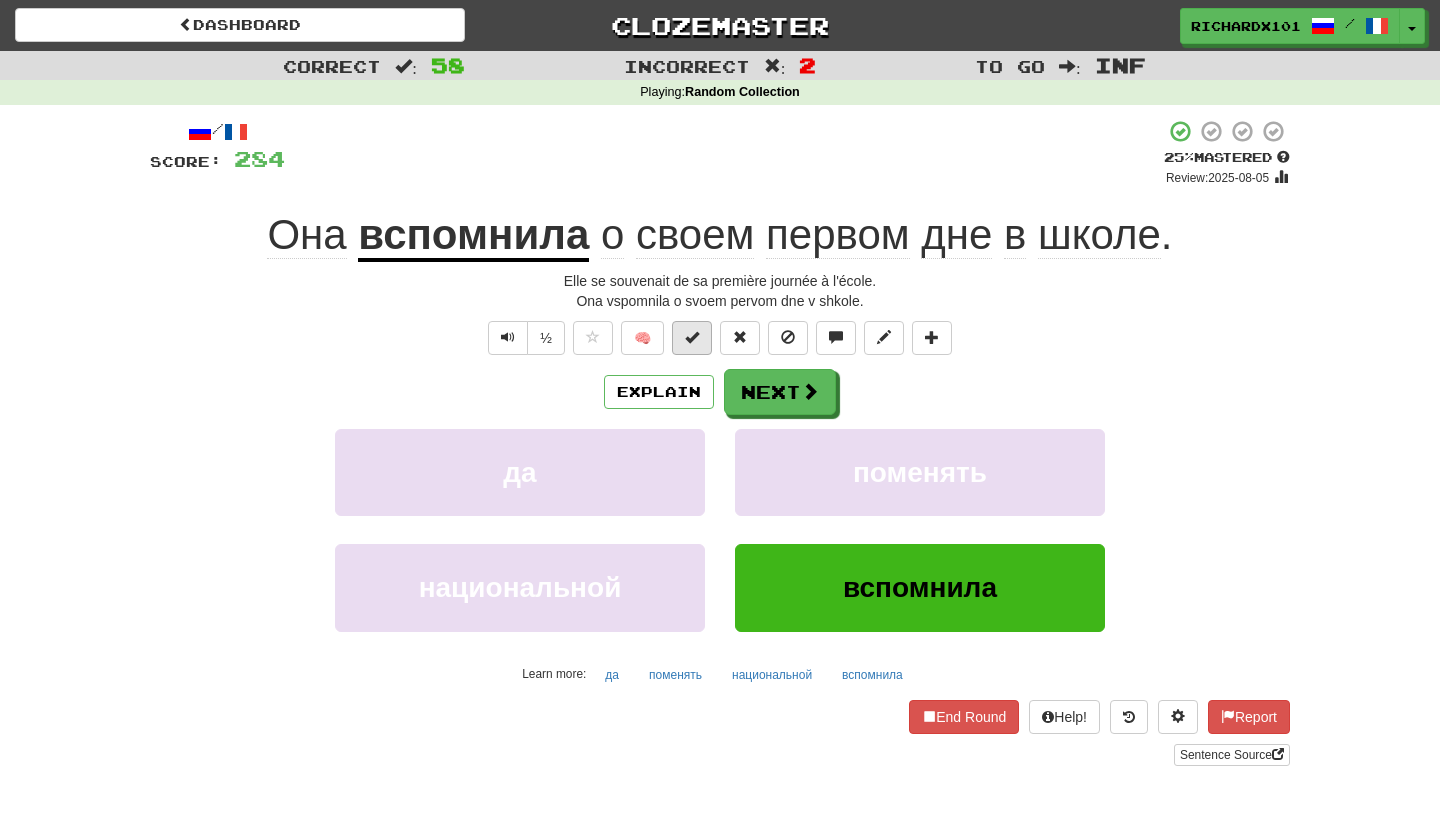 click at bounding box center [692, 338] 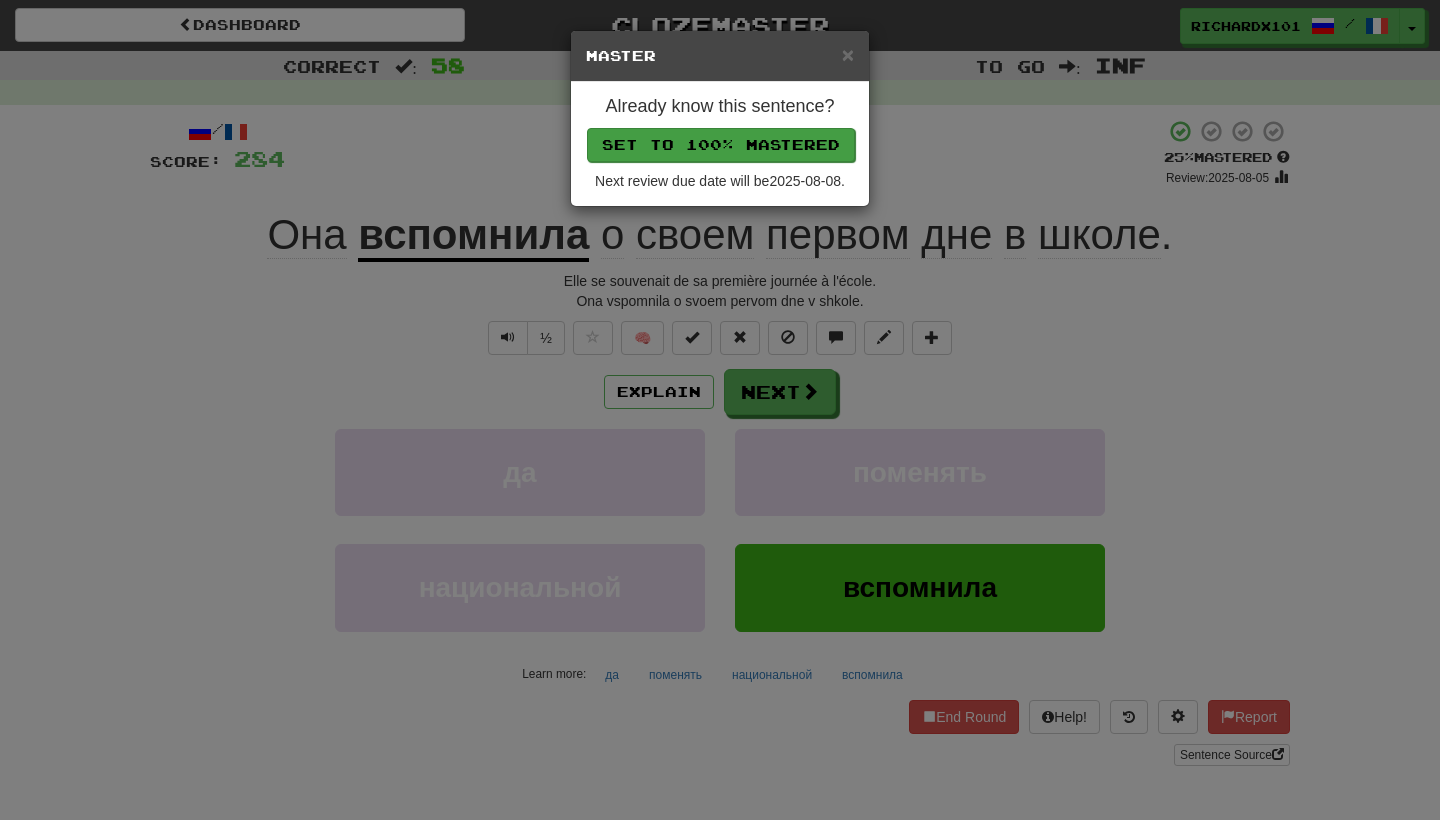 click on "Set to 100% Mastered" at bounding box center [721, 145] 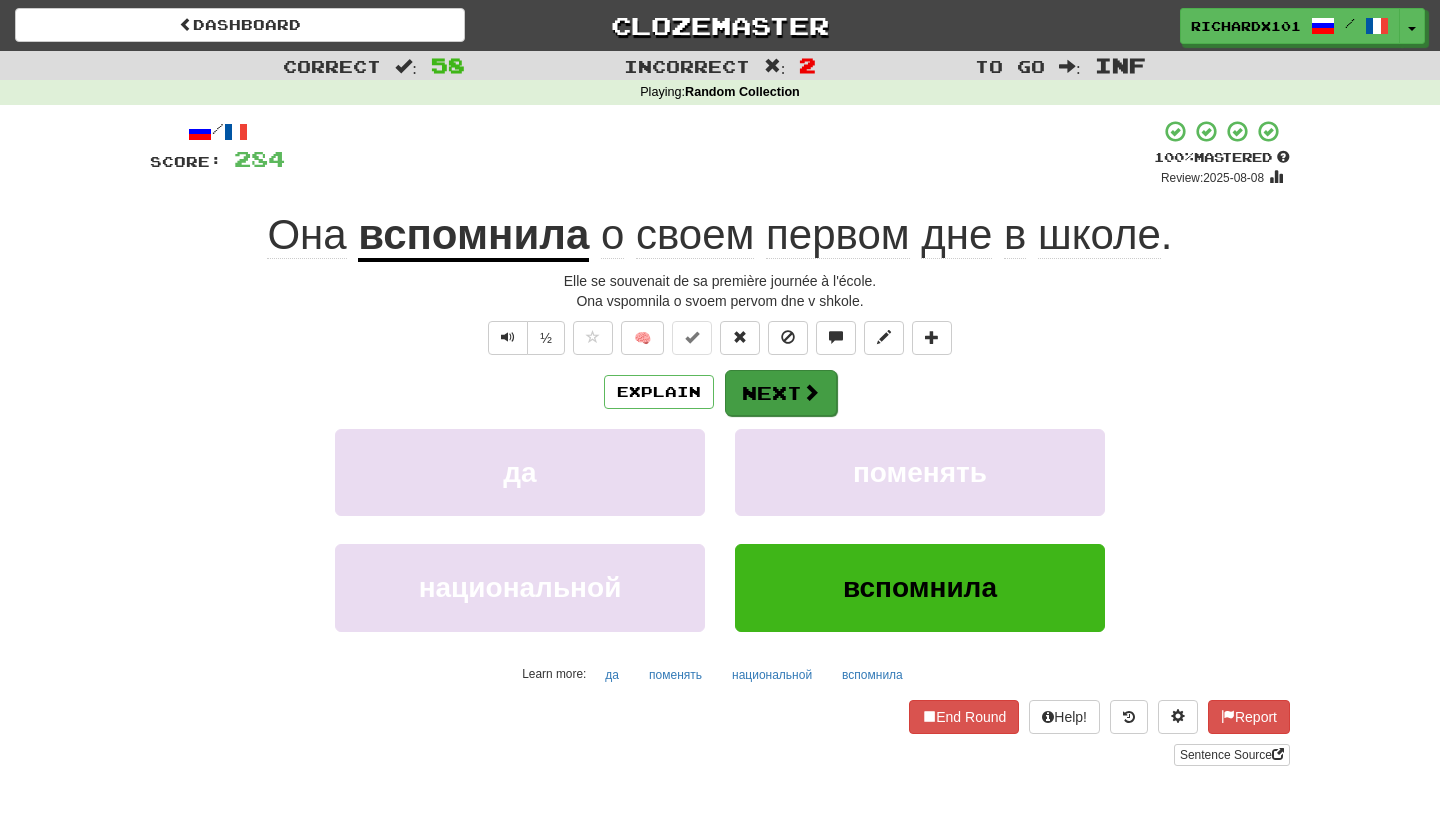 click on "Next" at bounding box center [781, 393] 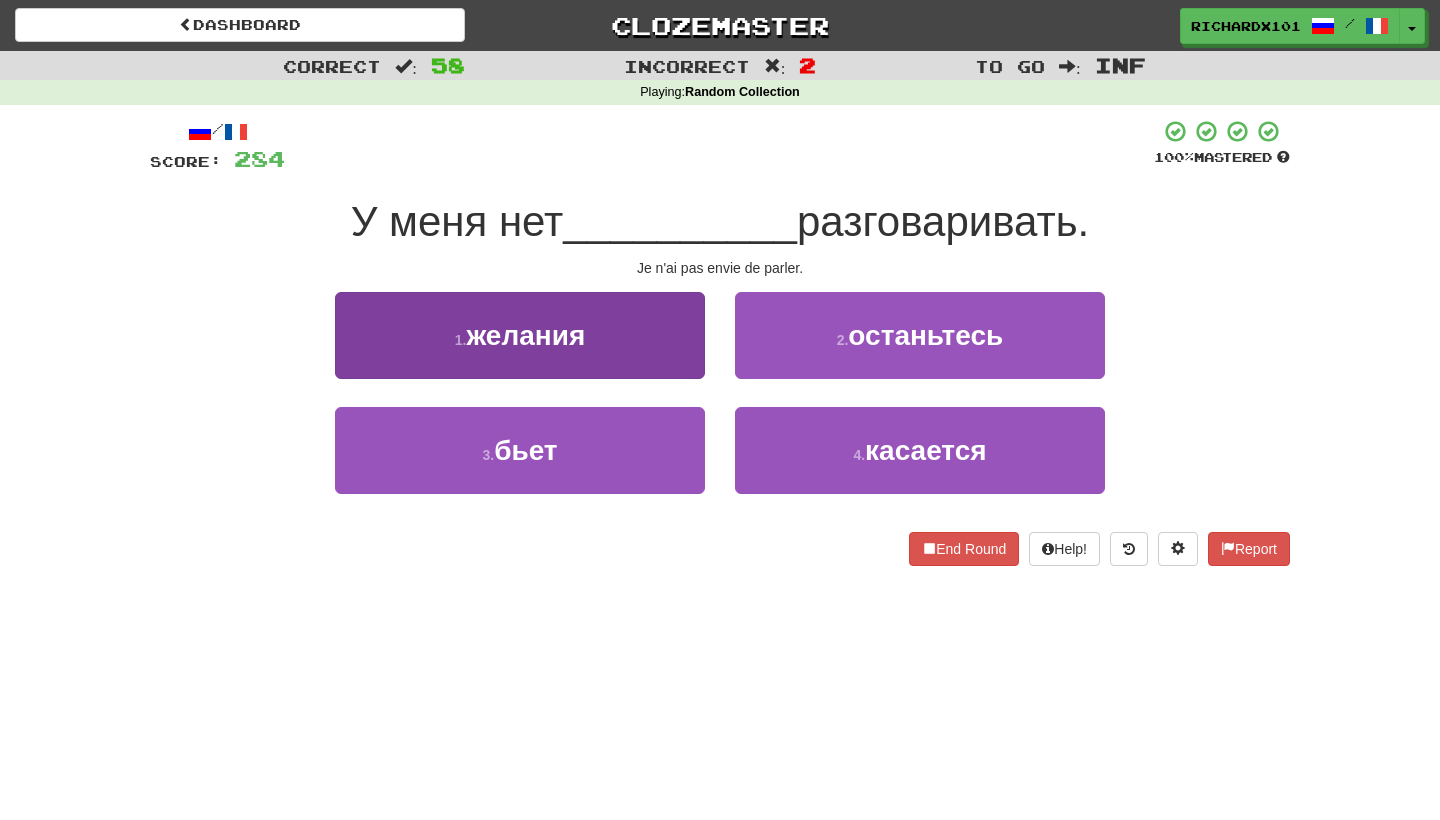 click on "1 .  желания" at bounding box center [520, 335] 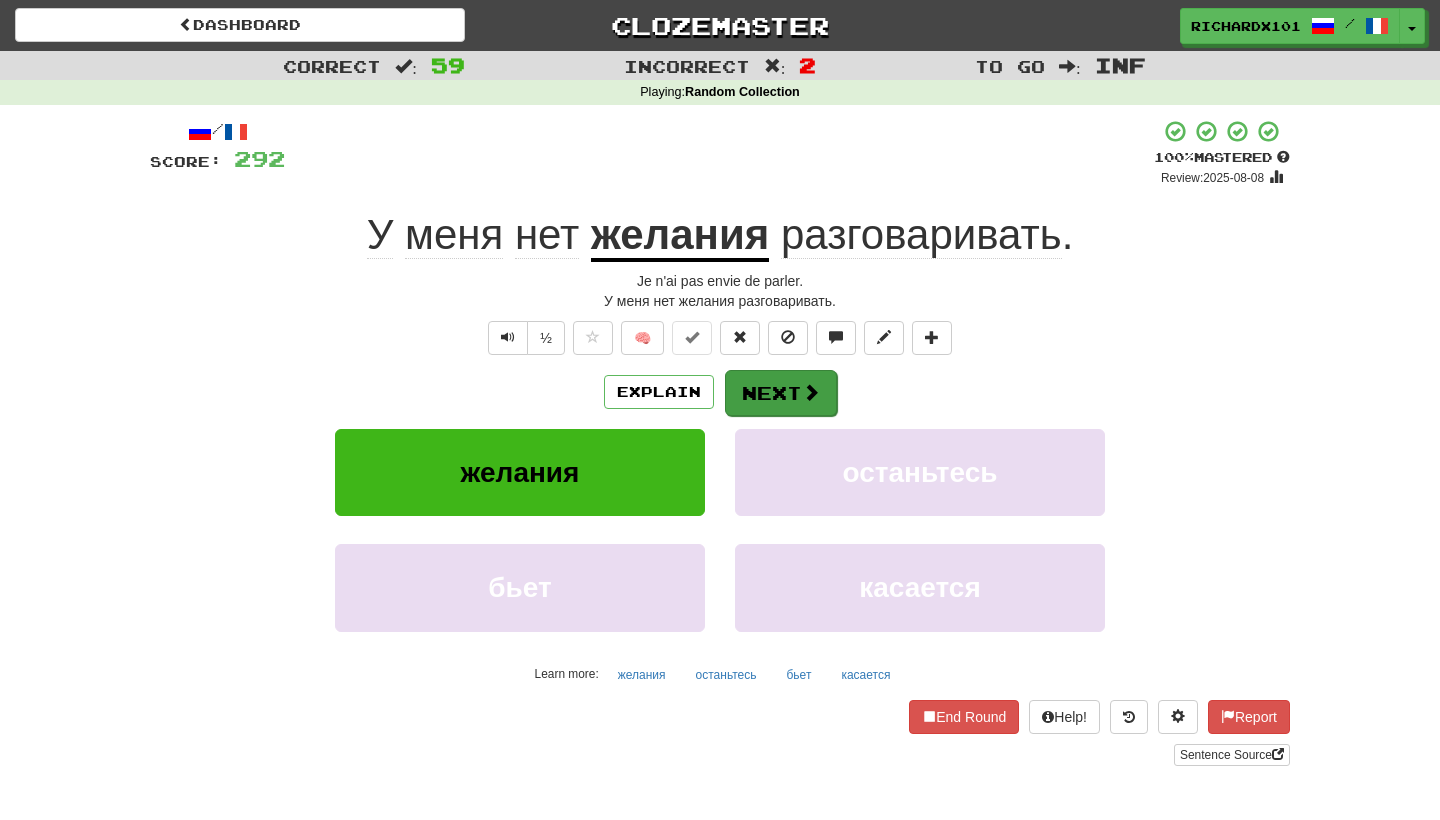 click on "Next" at bounding box center (781, 393) 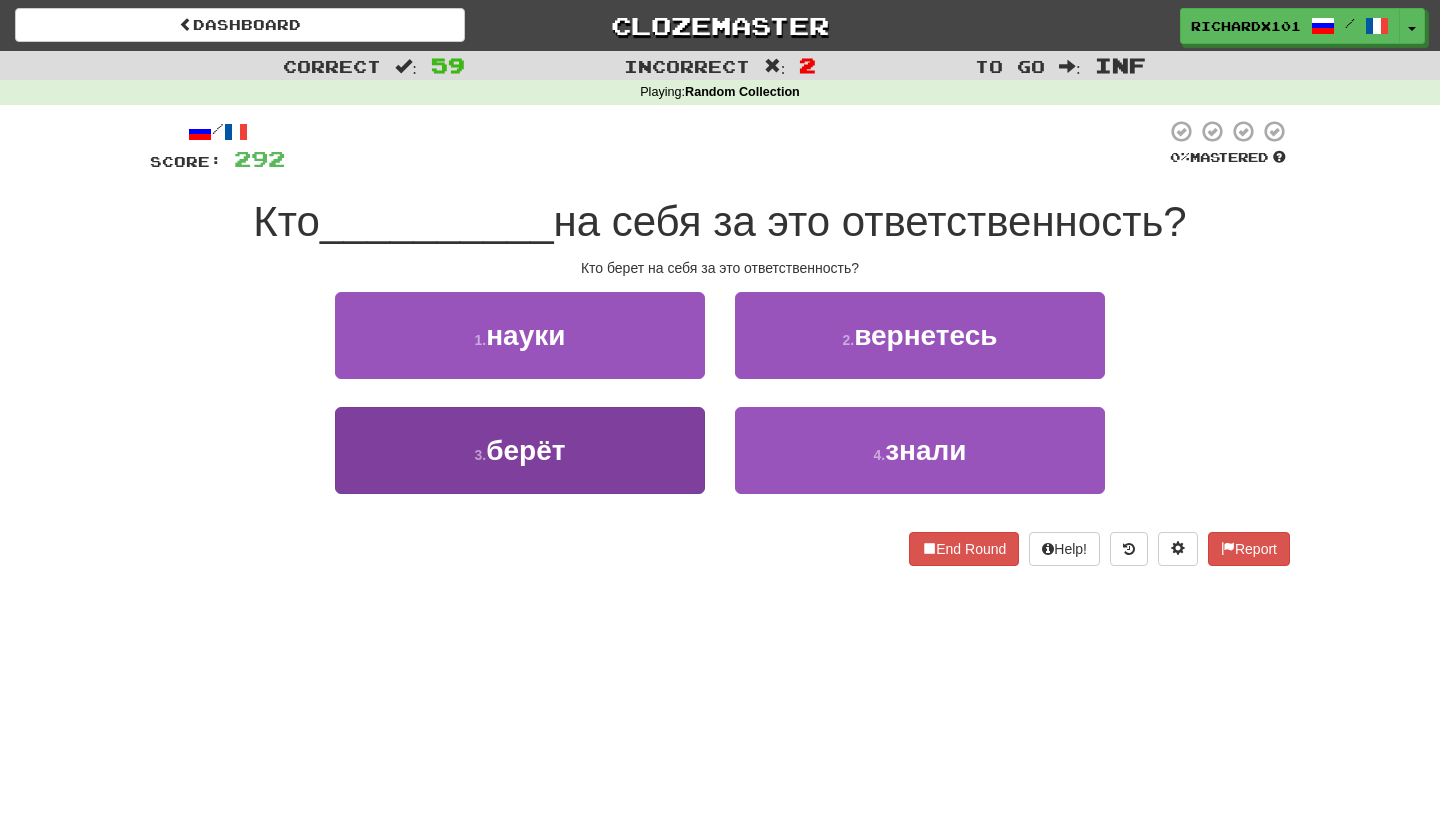 click on "3 .  берёт" at bounding box center [520, 450] 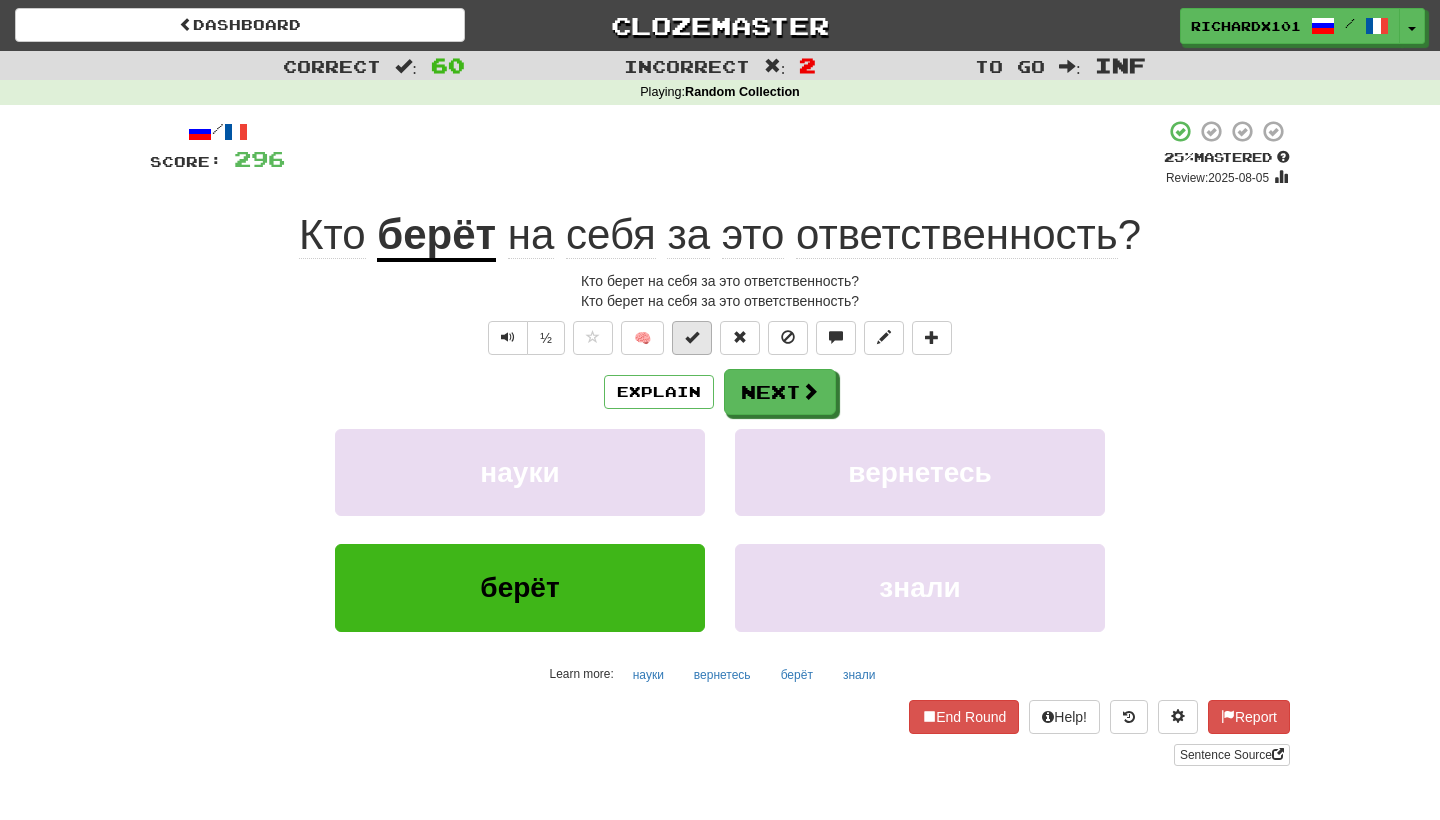 click at bounding box center [692, 338] 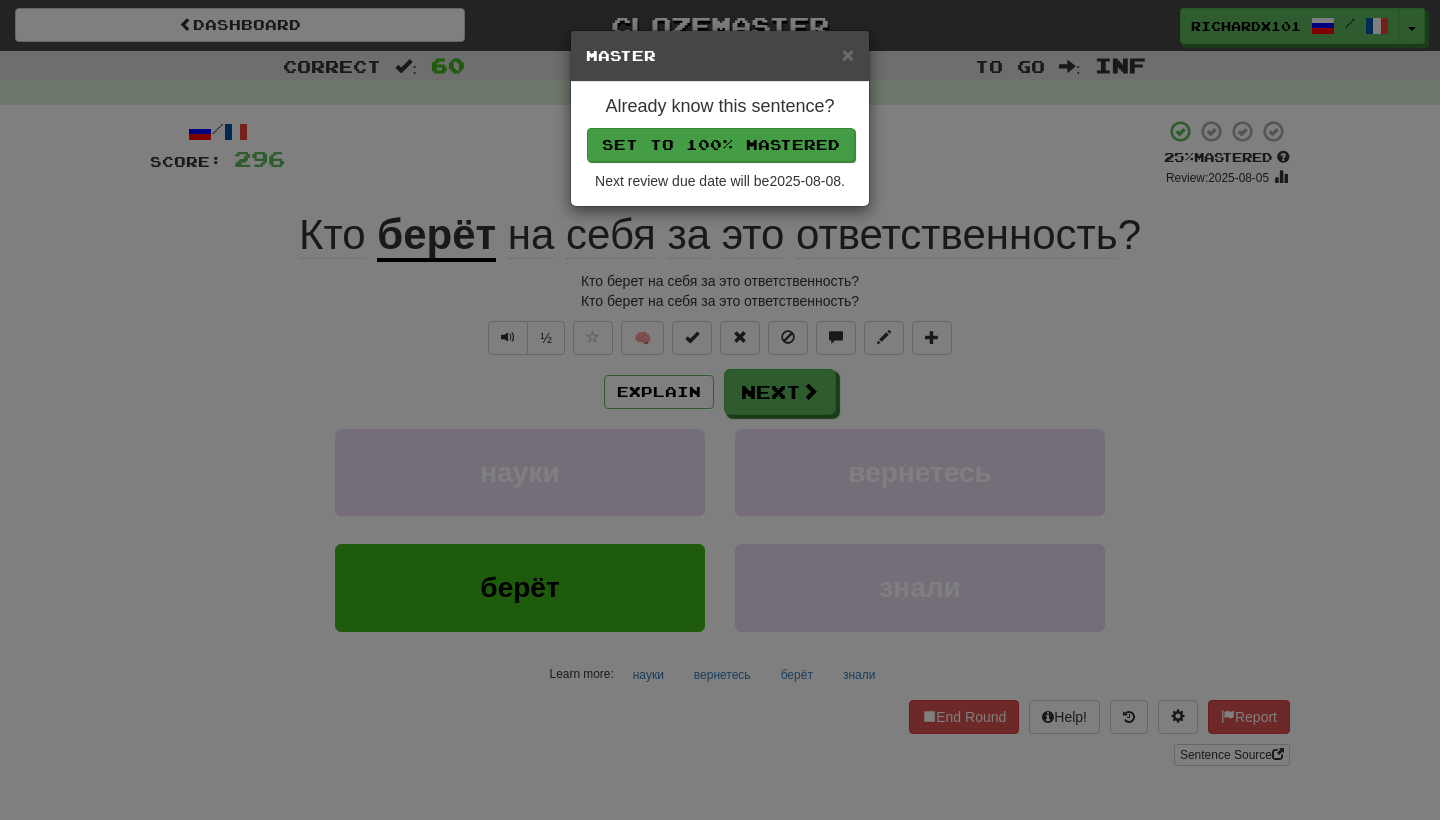 click on "Set to 100% Mastered" at bounding box center [721, 145] 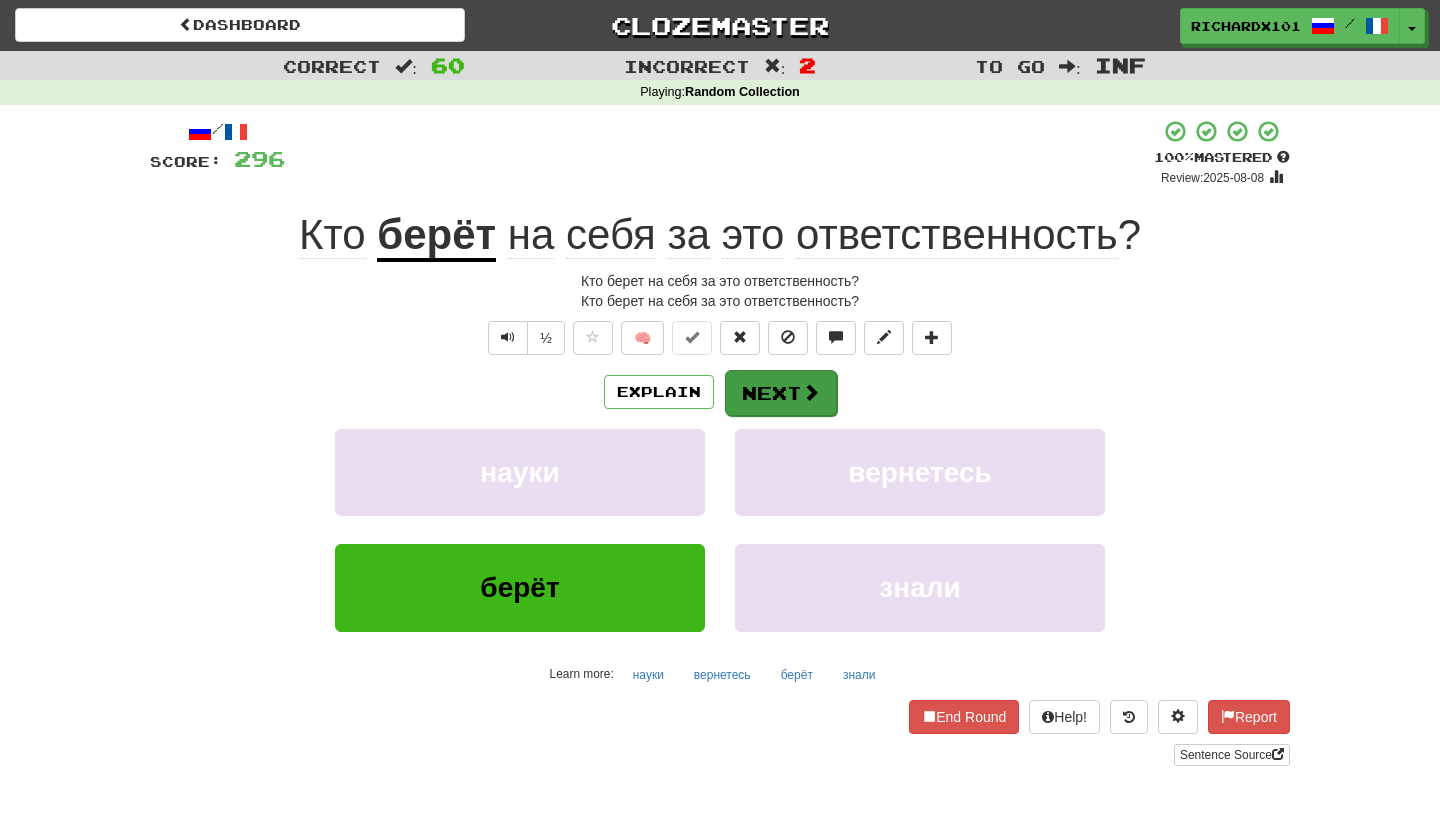 click on "Next" at bounding box center (781, 393) 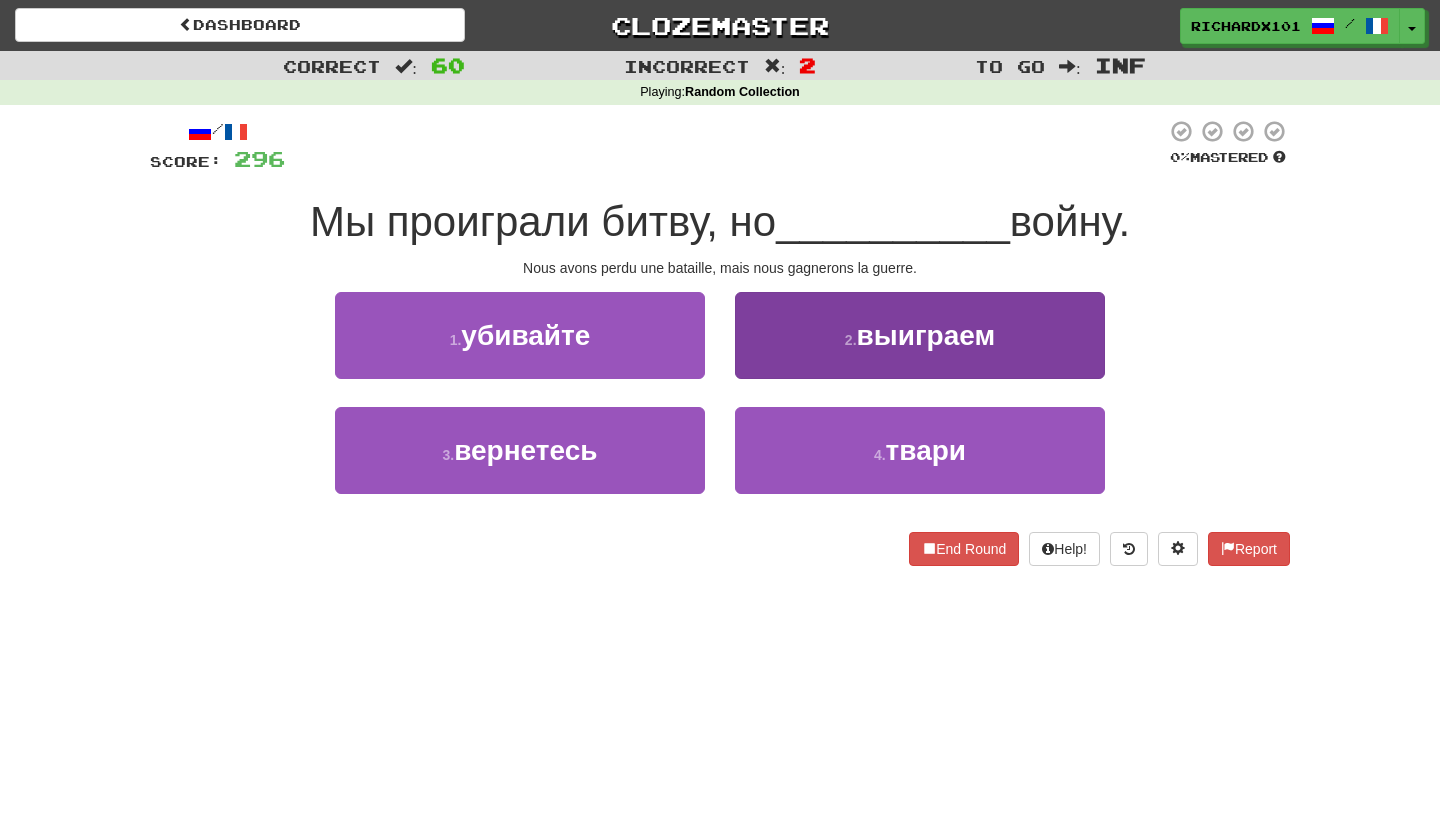 click on "2 .  выиграем" at bounding box center (920, 335) 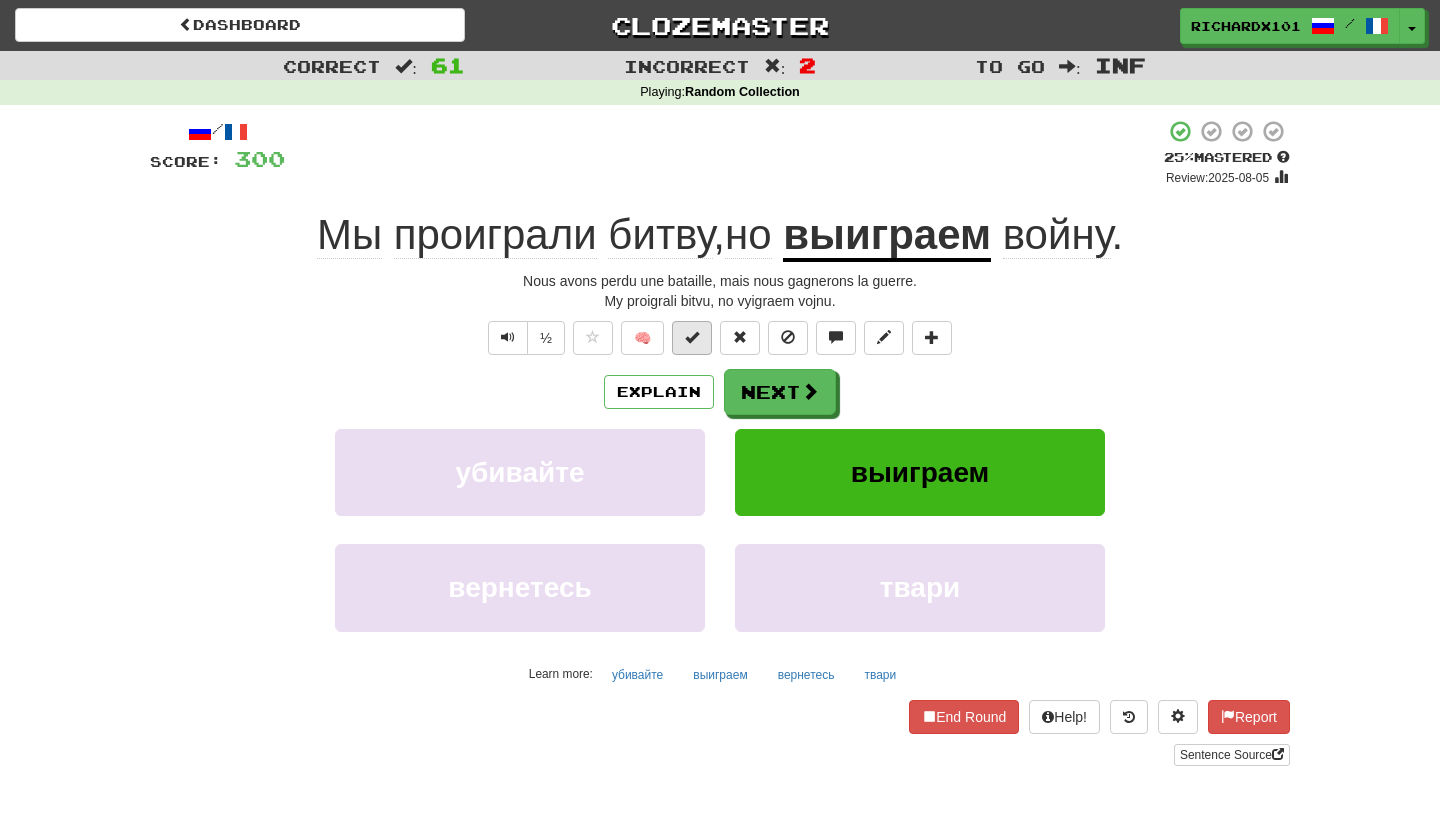 click at bounding box center [692, 337] 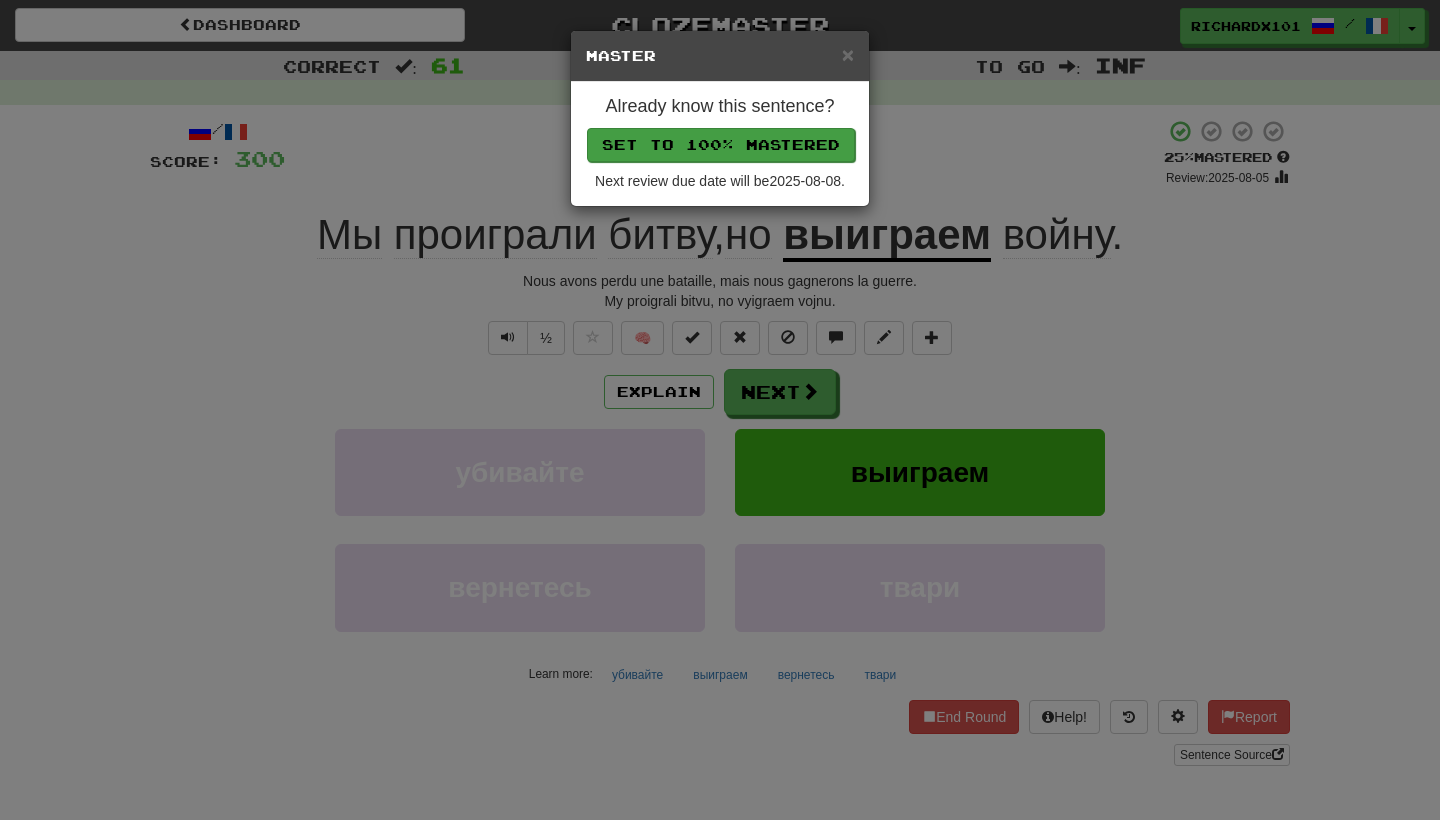 click on "Set to 100% Mastered" at bounding box center [721, 145] 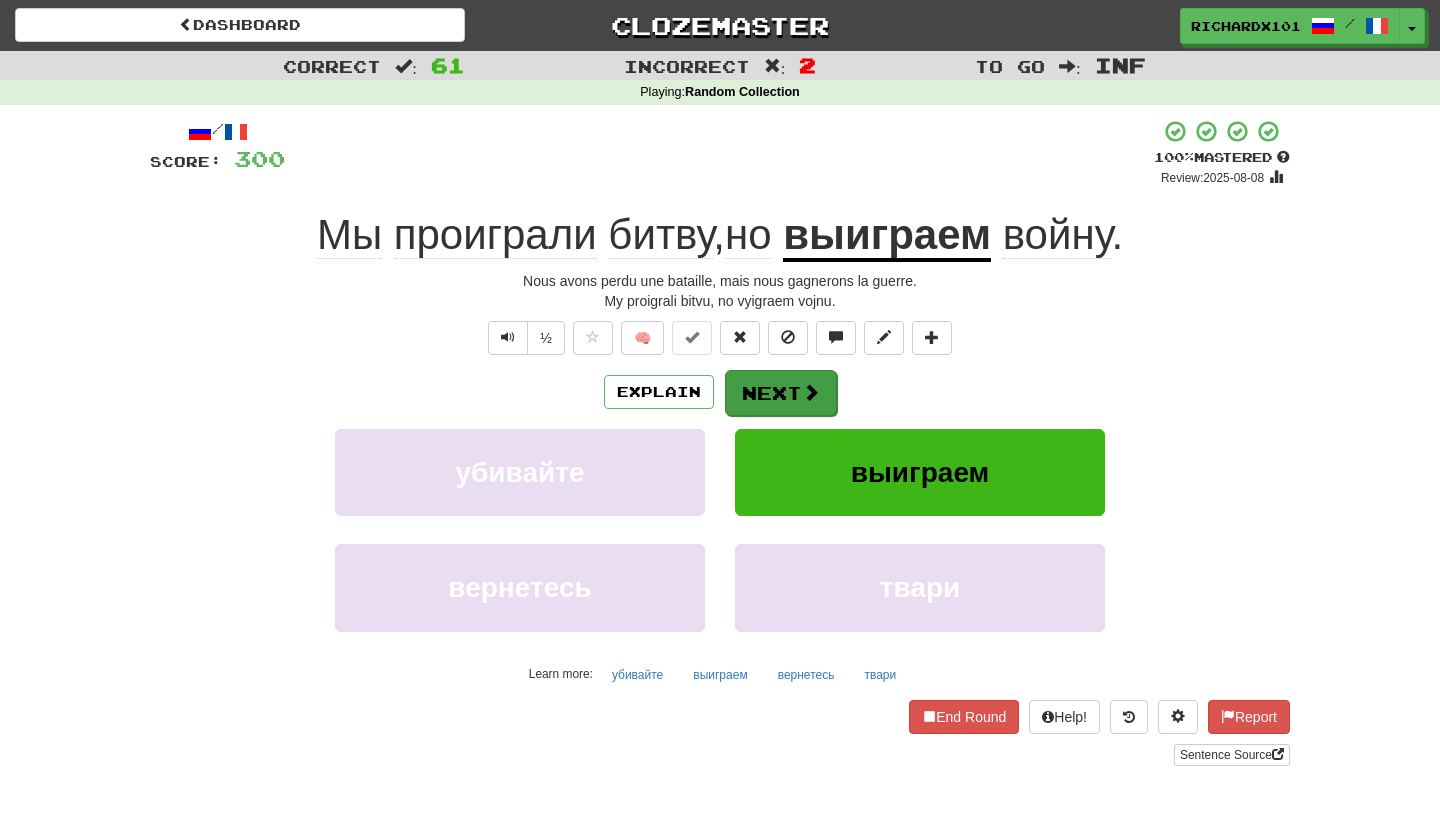 click on "Next" at bounding box center (781, 393) 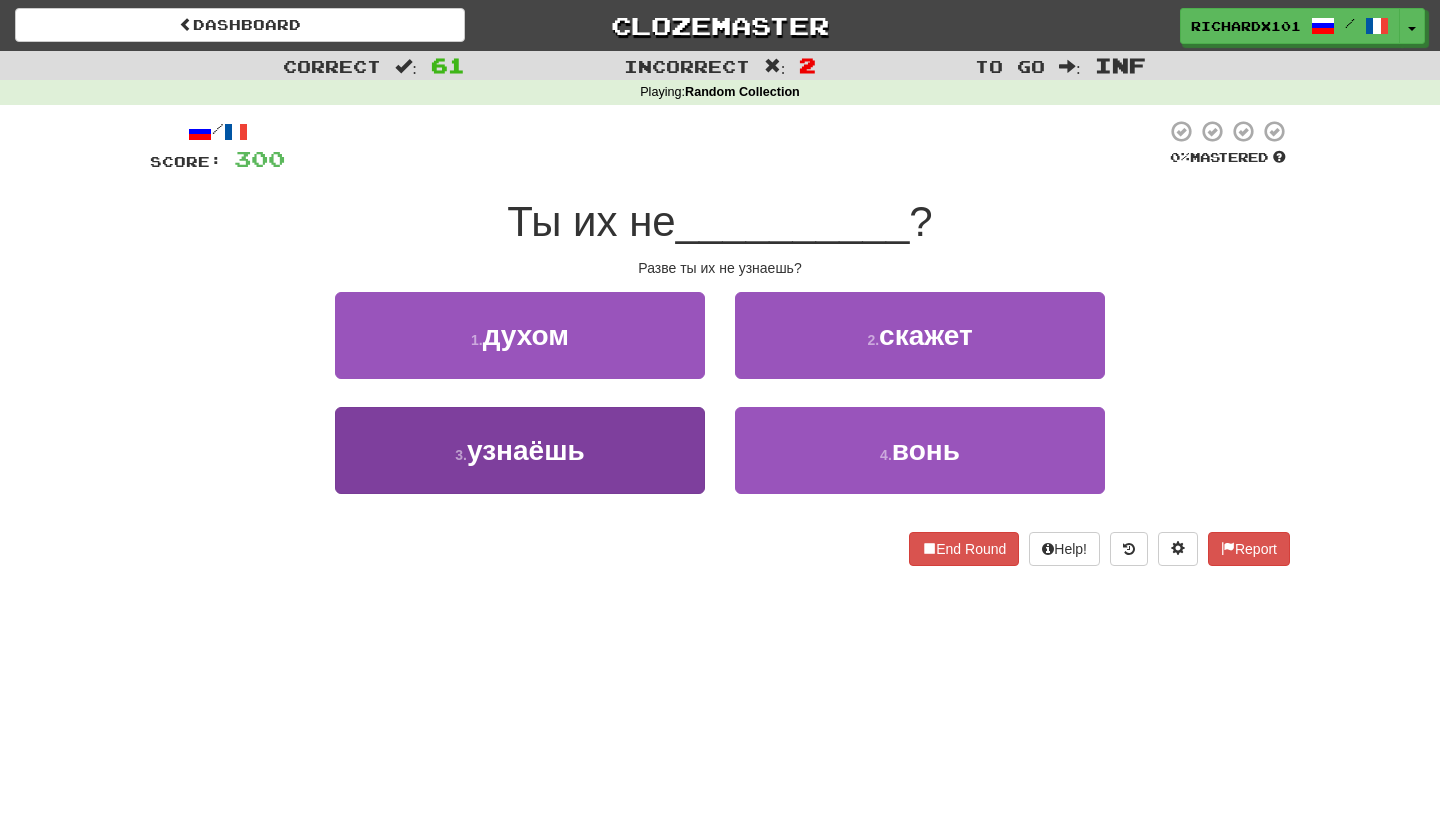 click on "3 .  узнаёшь" at bounding box center (520, 450) 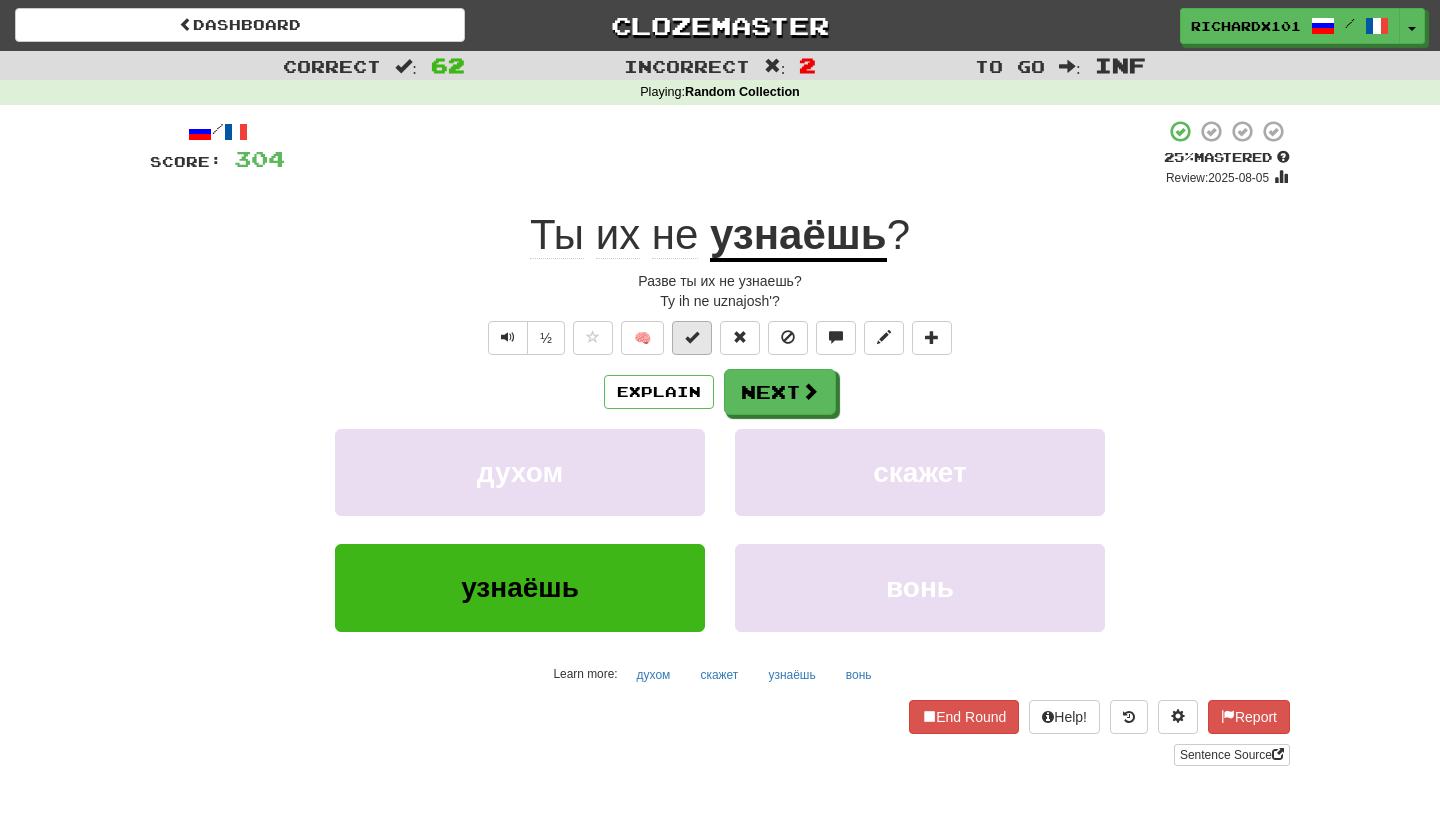 click at bounding box center [692, 337] 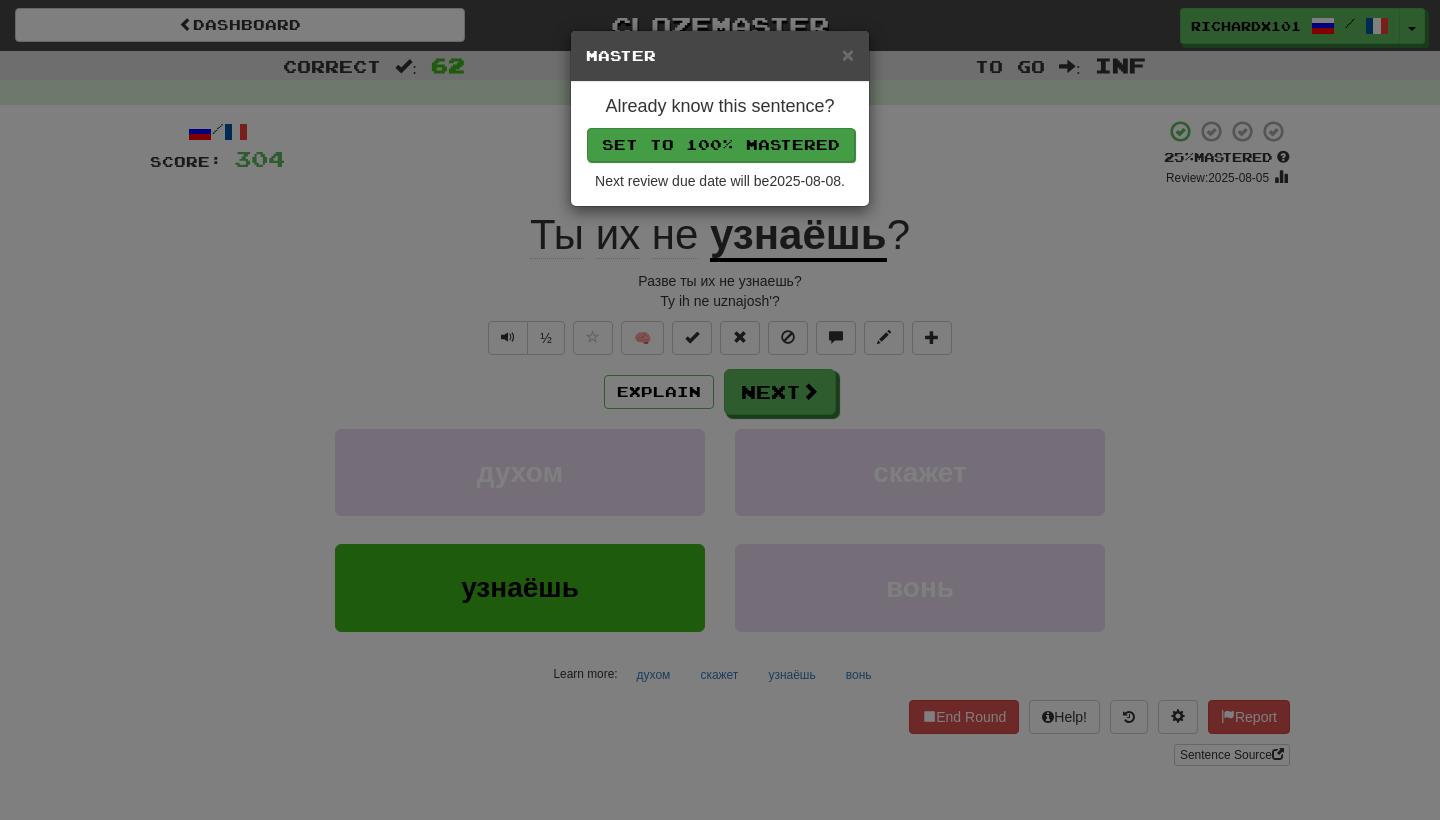 click on "Set to 100% Mastered" at bounding box center (721, 145) 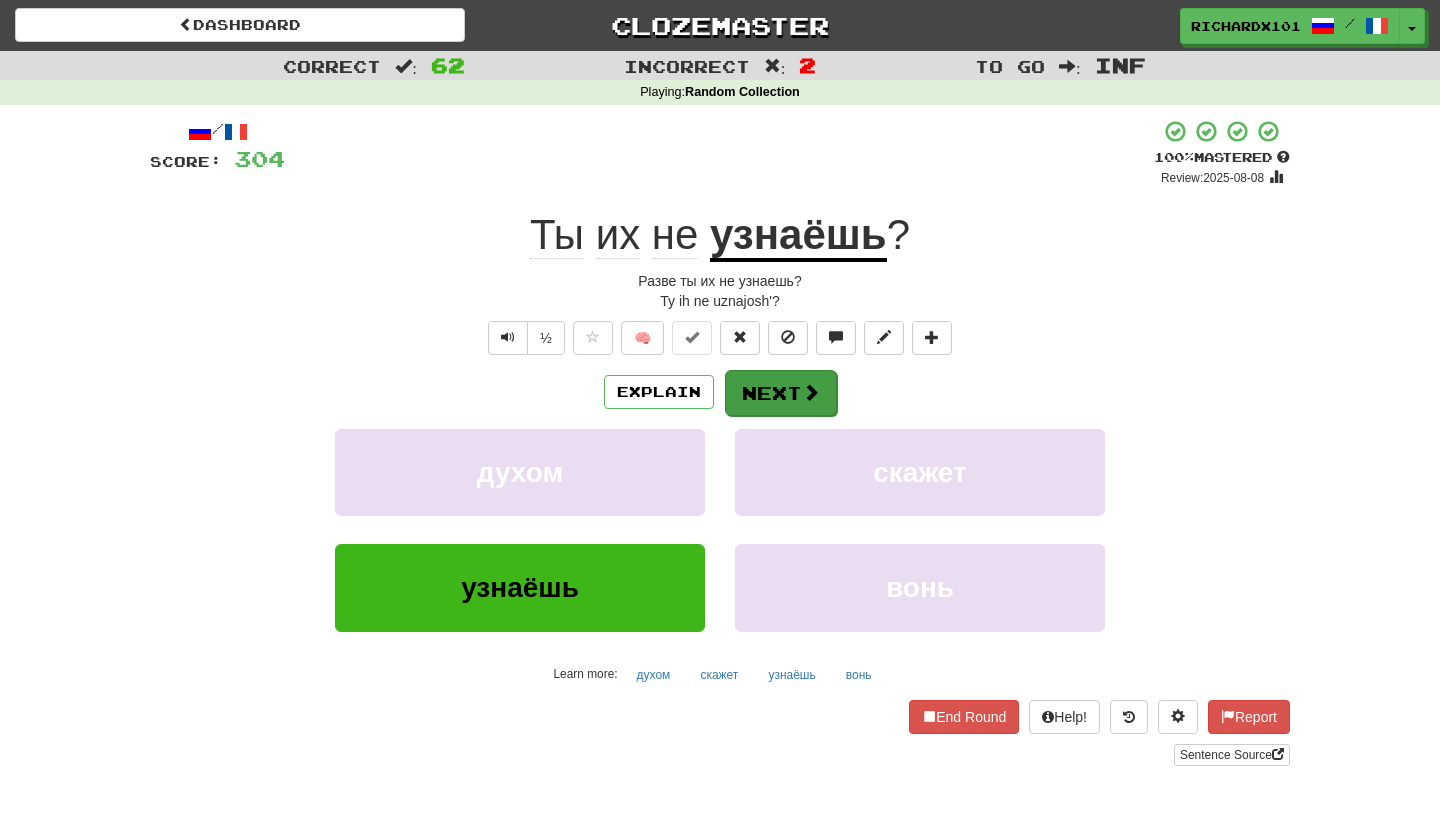 click on "Next" at bounding box center [781, 393] 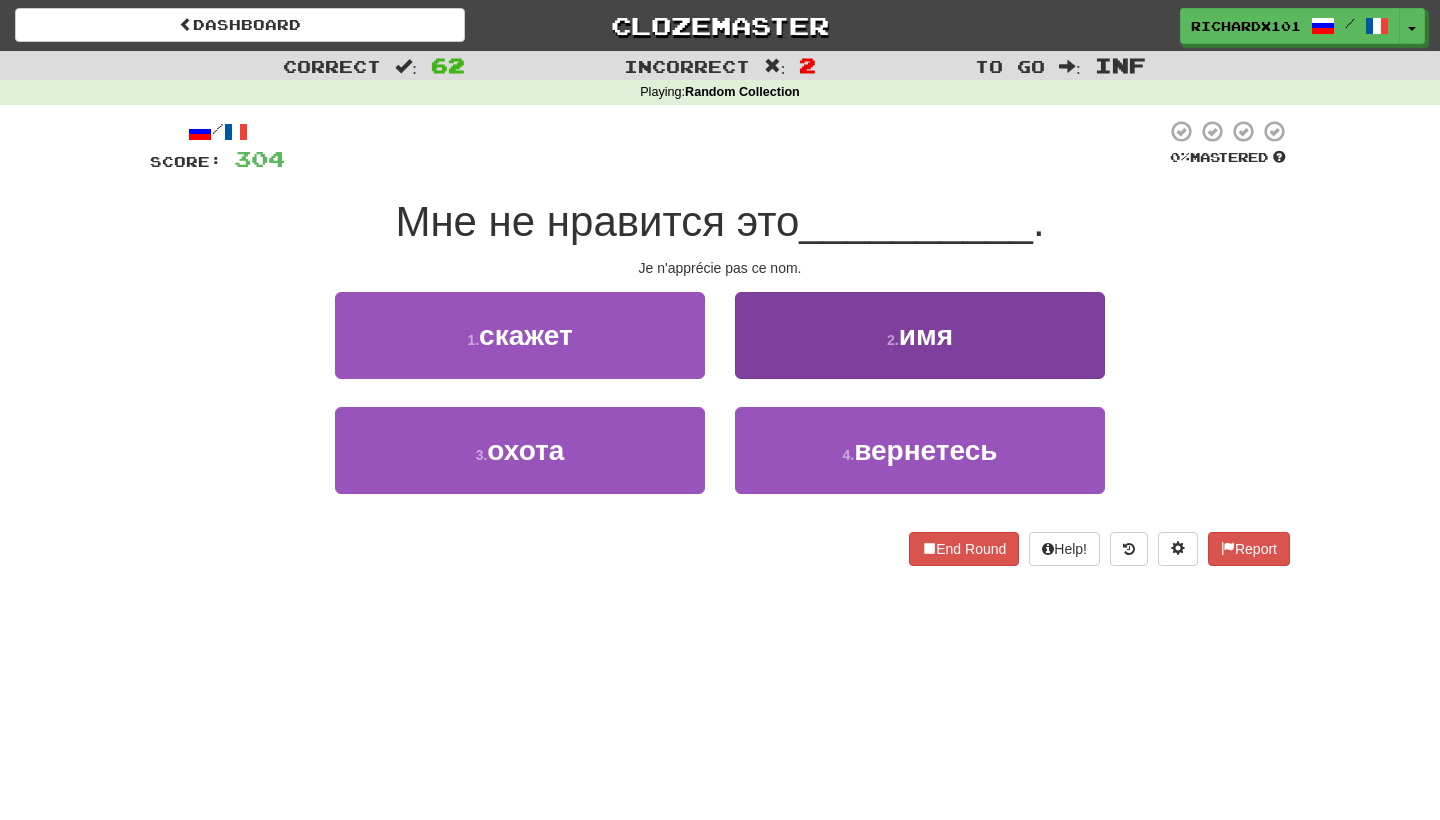 click on "2 .  имя" at bounding box center (920, 335) 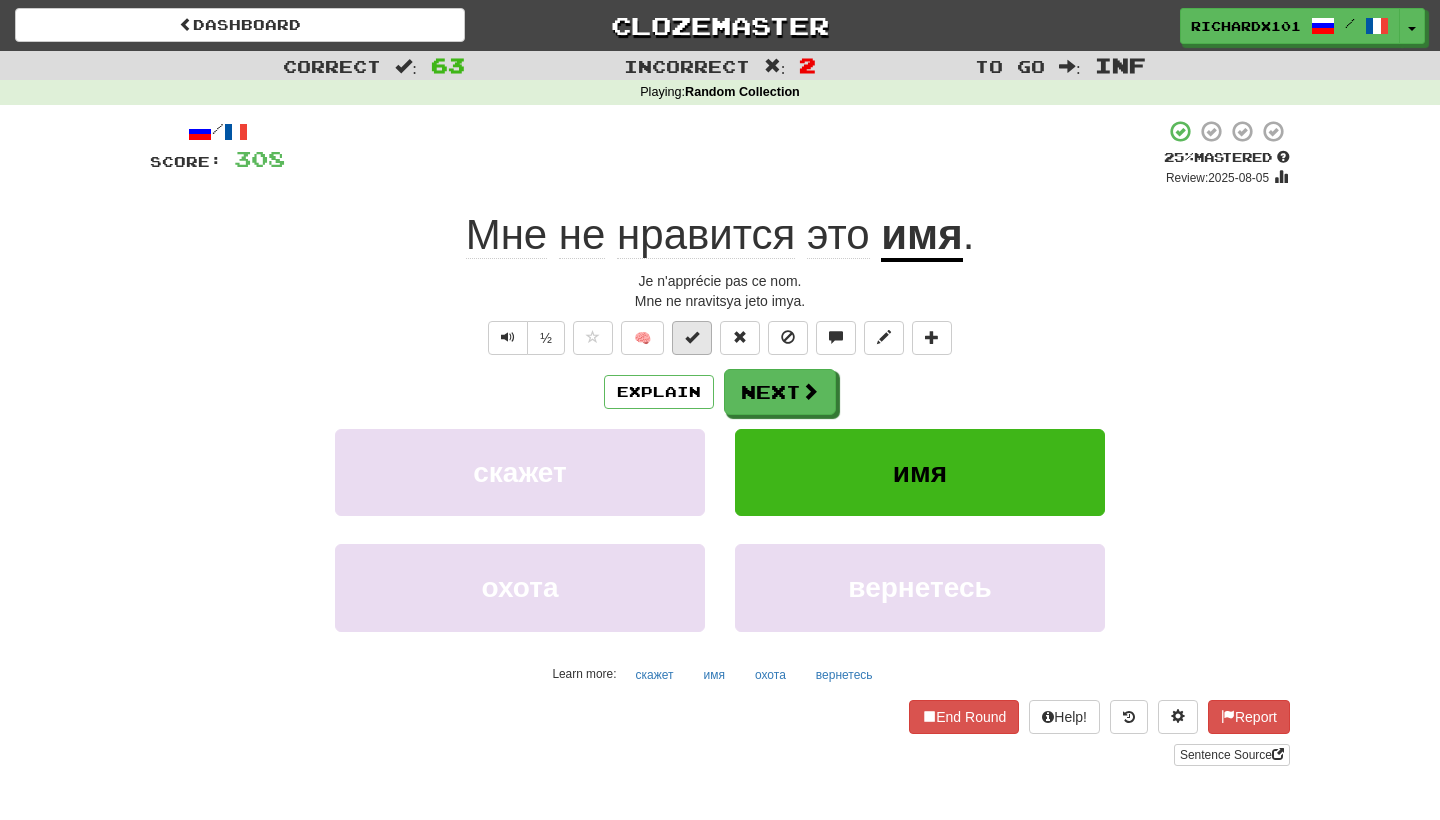 click at bounding box center (692, 338) 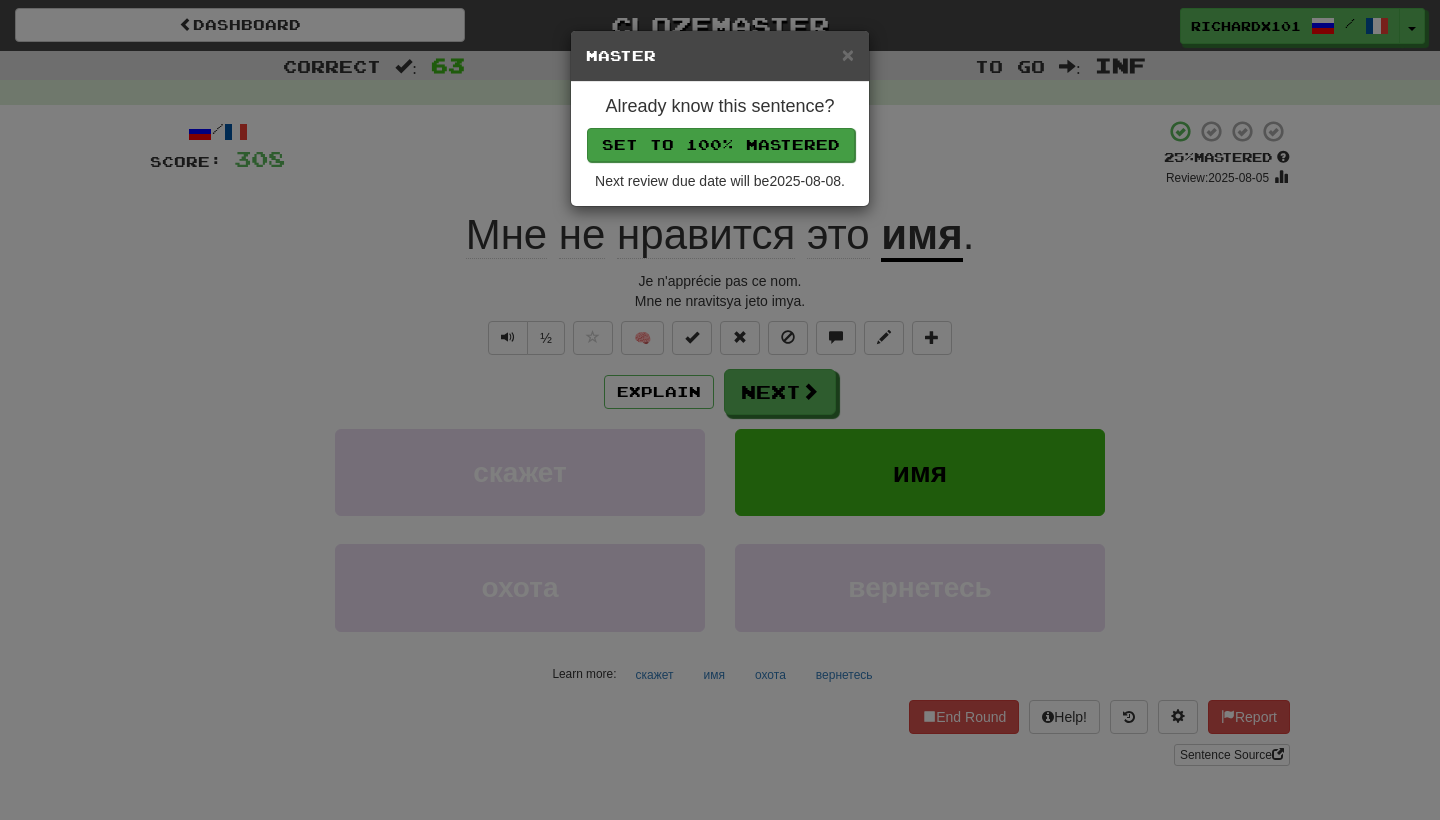 click on "Set to 100% Mastered" at bounding box center (721, 145) 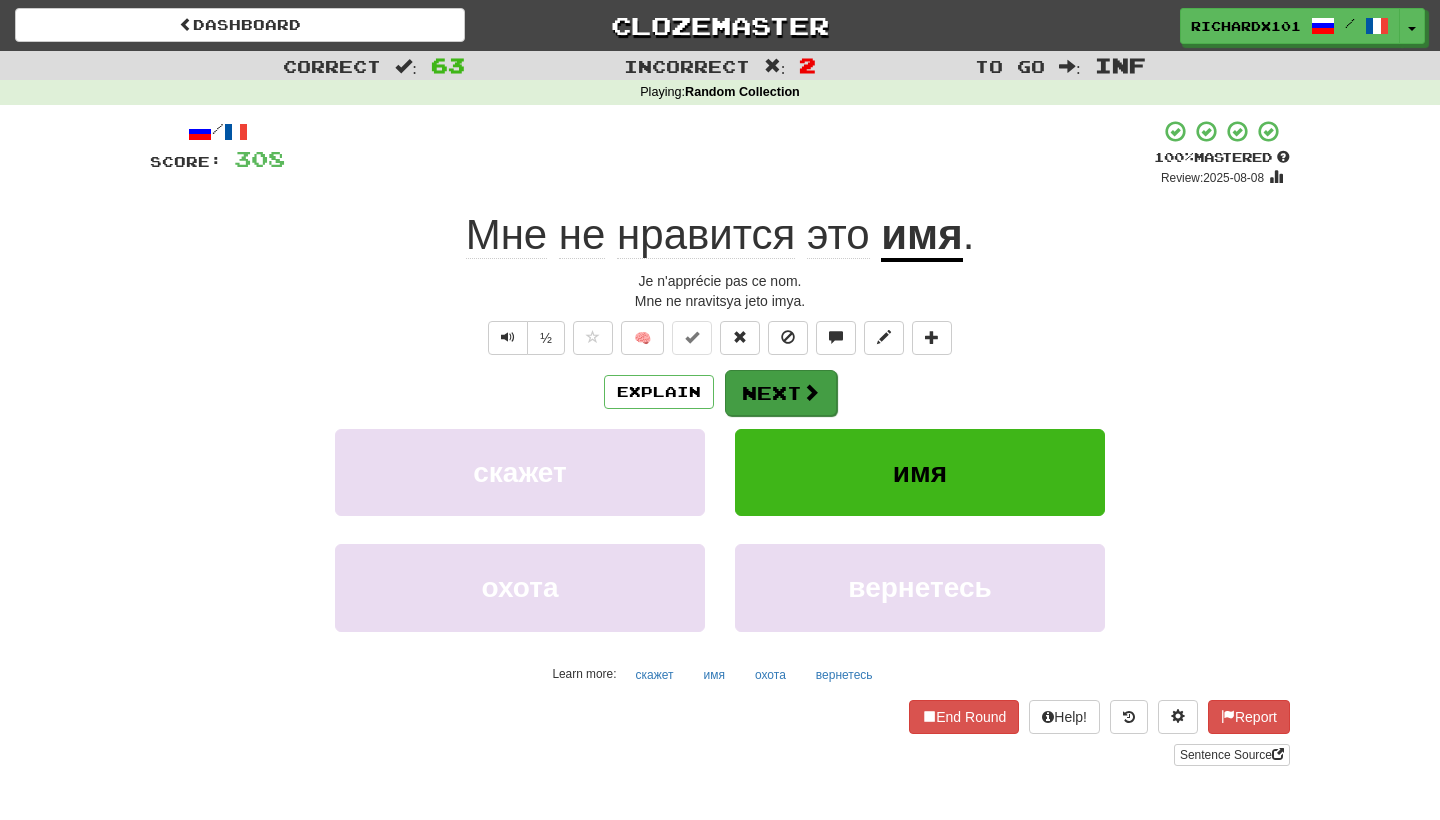 click at bounding box center (811, 392) 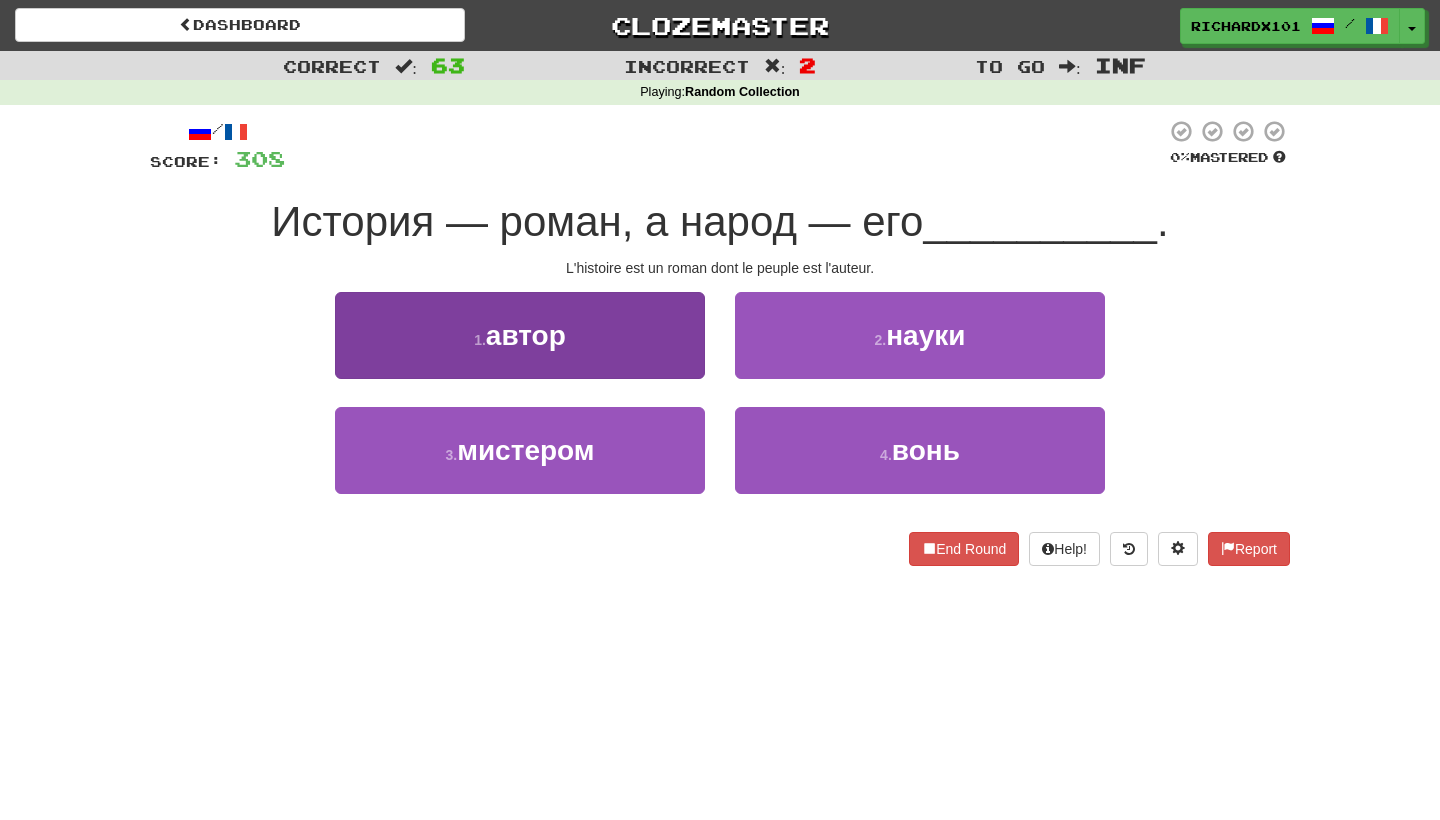 click on "1 .  автор" at bounding box center (520, 335) 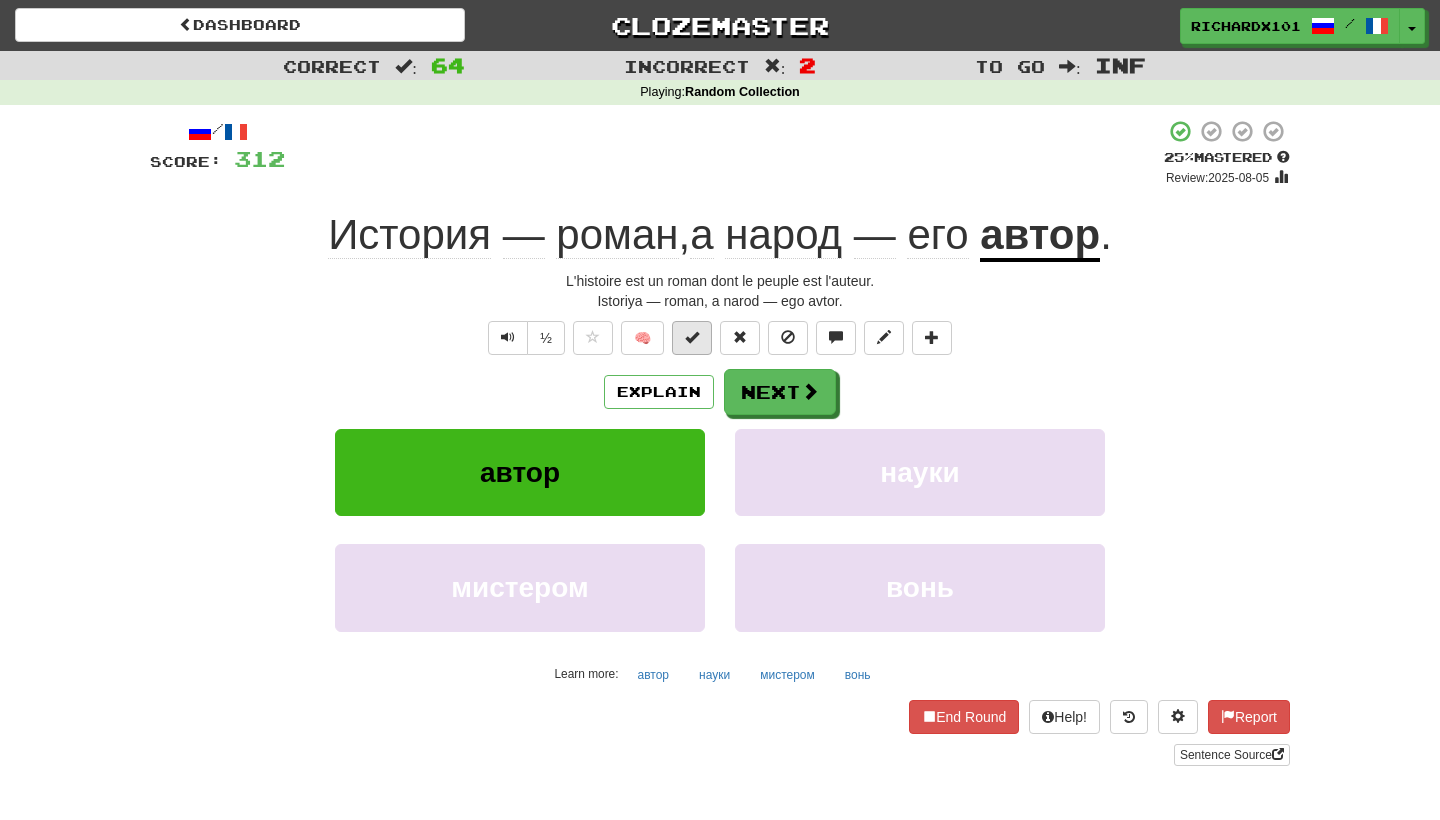 click at bounding box center [692, 338] 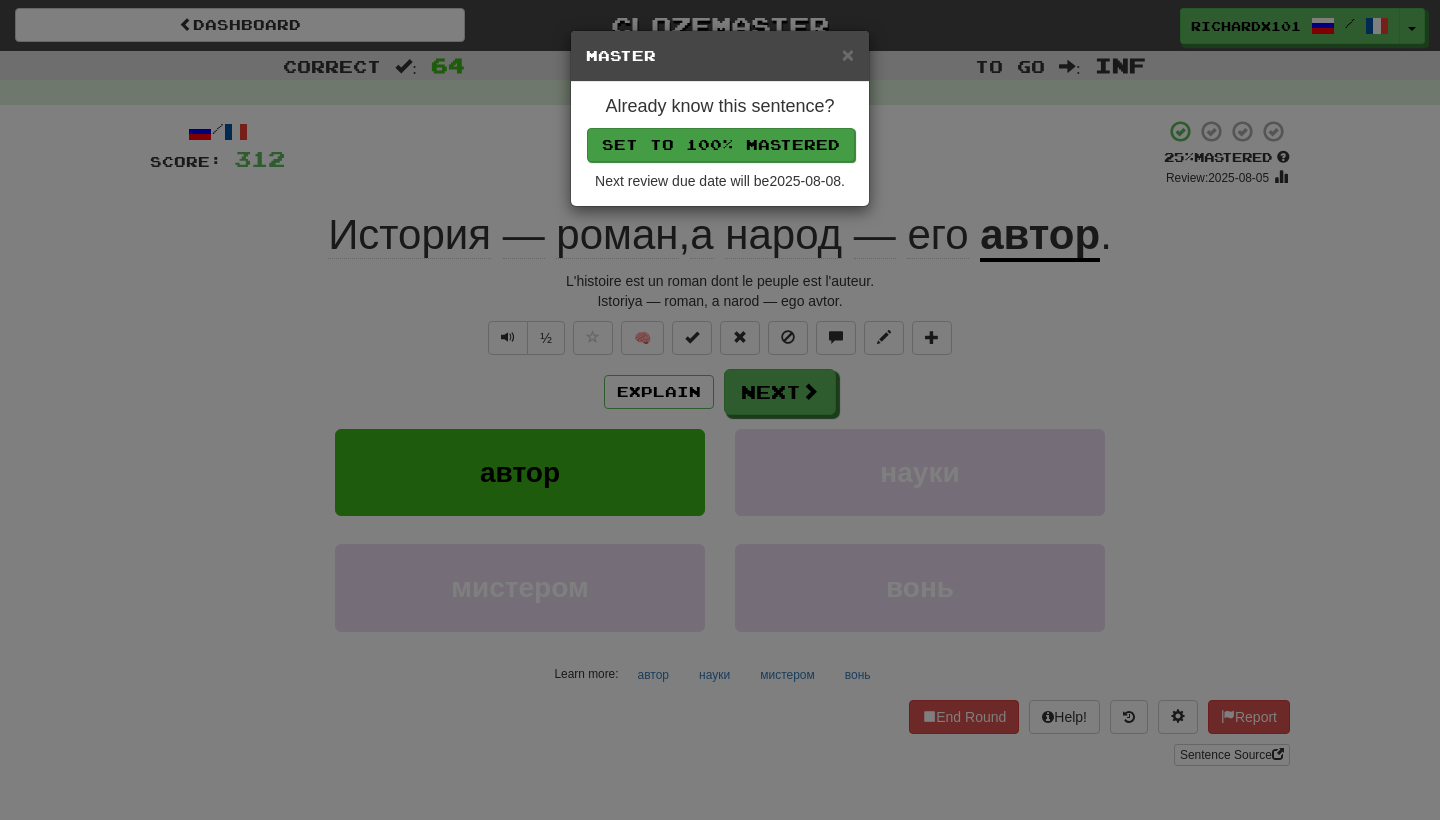 click on "Set to 100% Mastered" at bounding box center (721, 145) 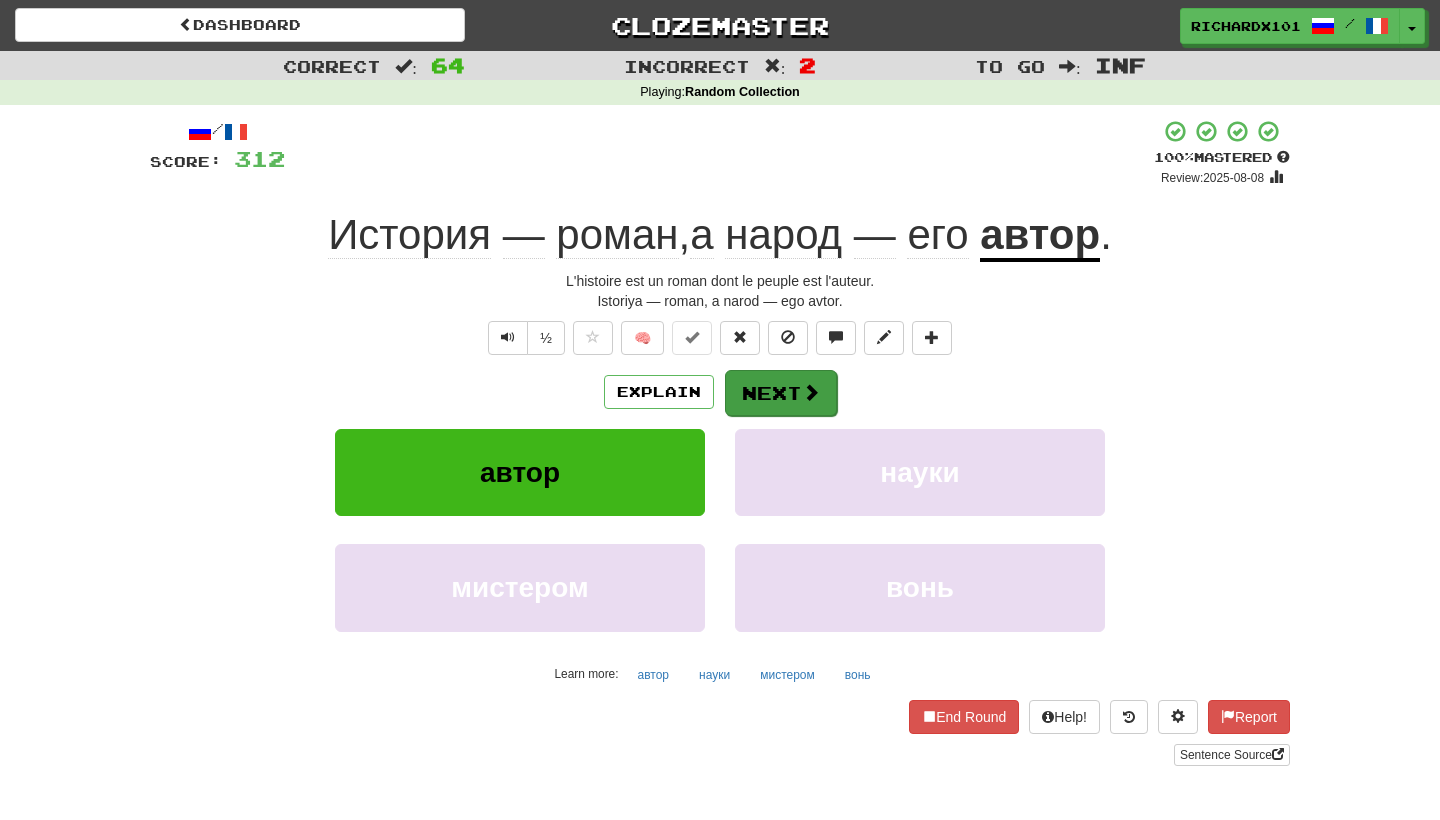 click on "Next" at bounding box center (781, 393) 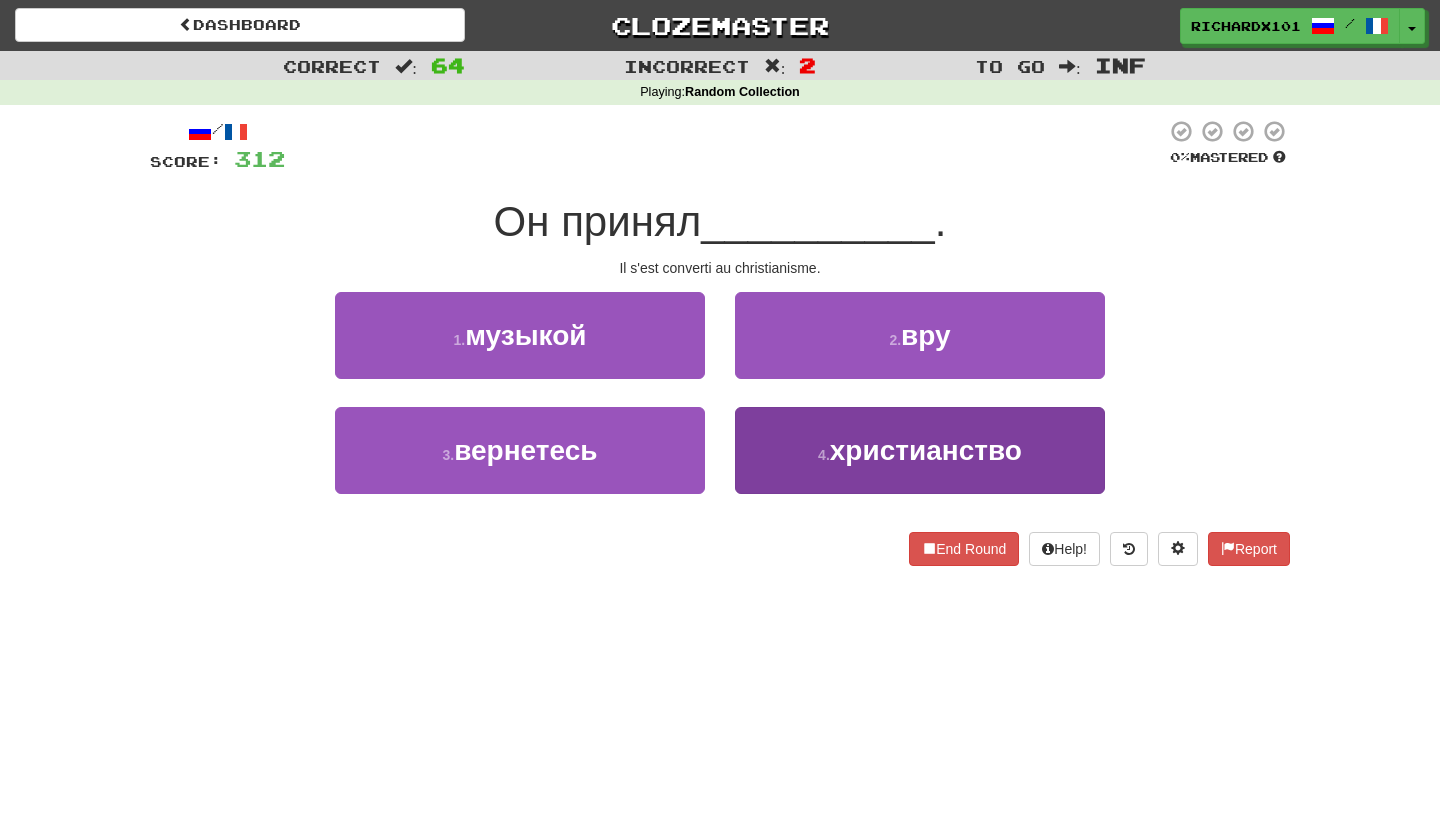 click on "4 .  христианство" at bounding box center (920, 450) 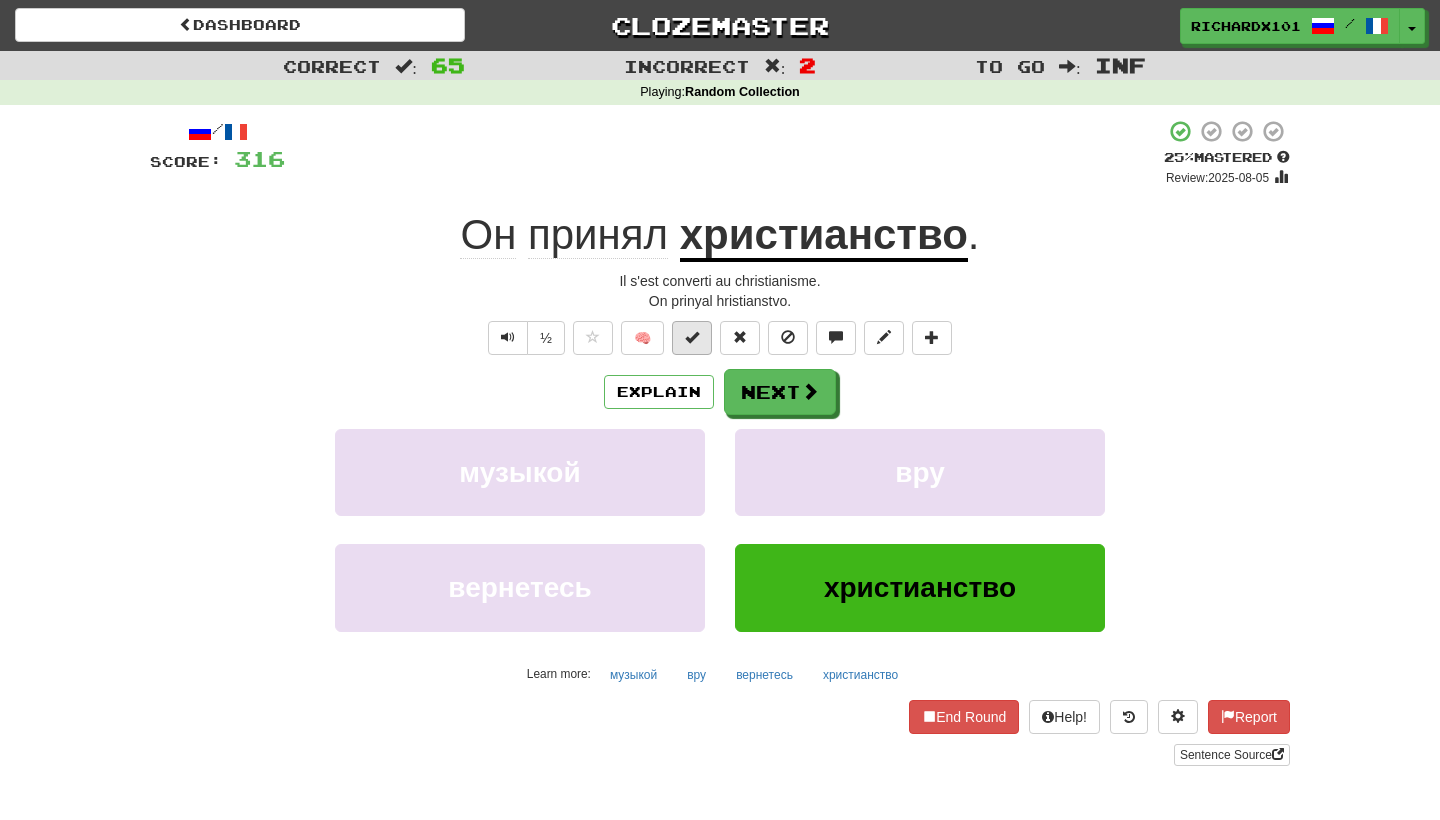 click at bounding box center [692, 337] 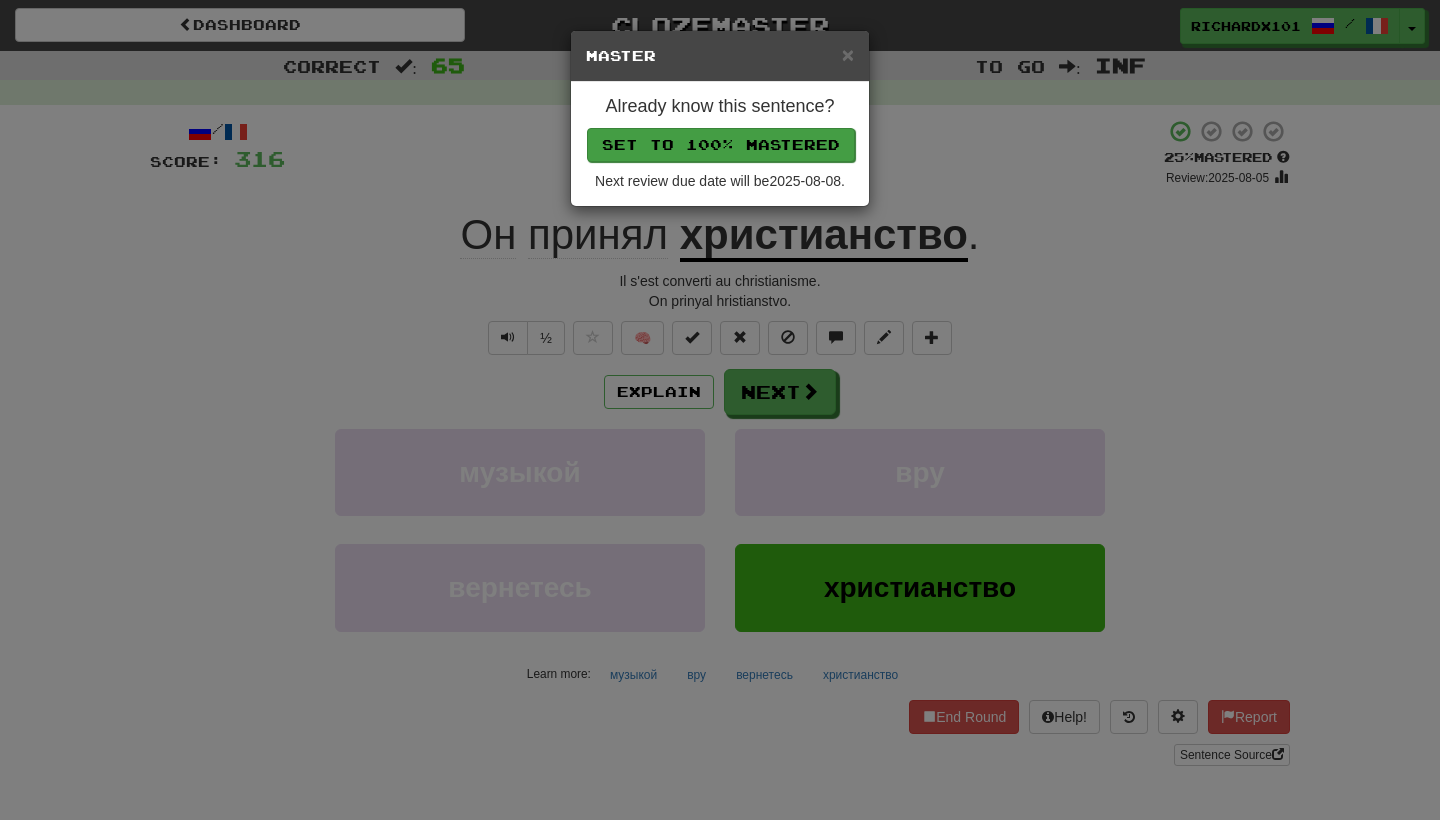 click on "Set to 100% Mastered" at bounding box center (721, 145) 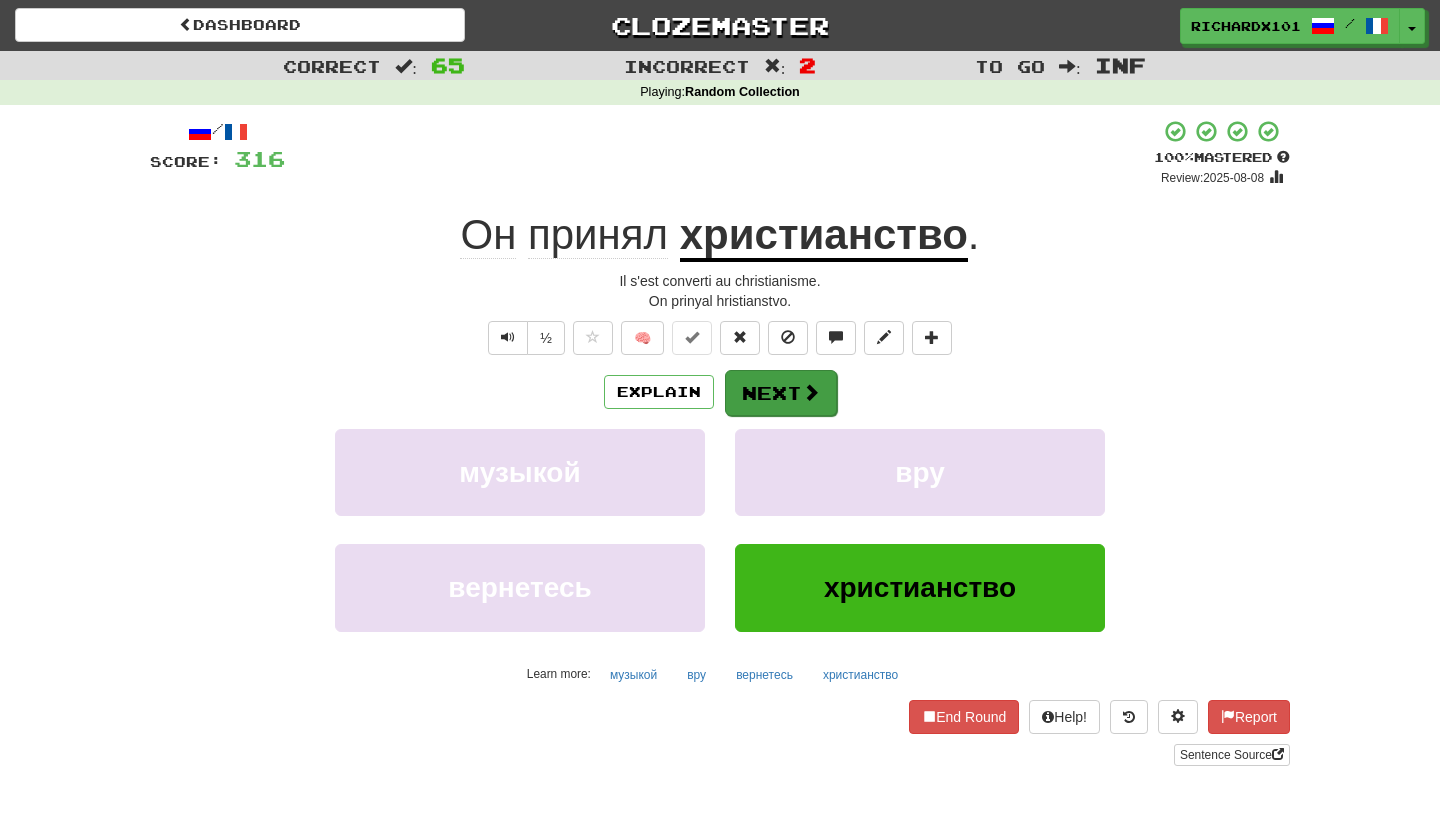 click at bounding box center [811, 392] 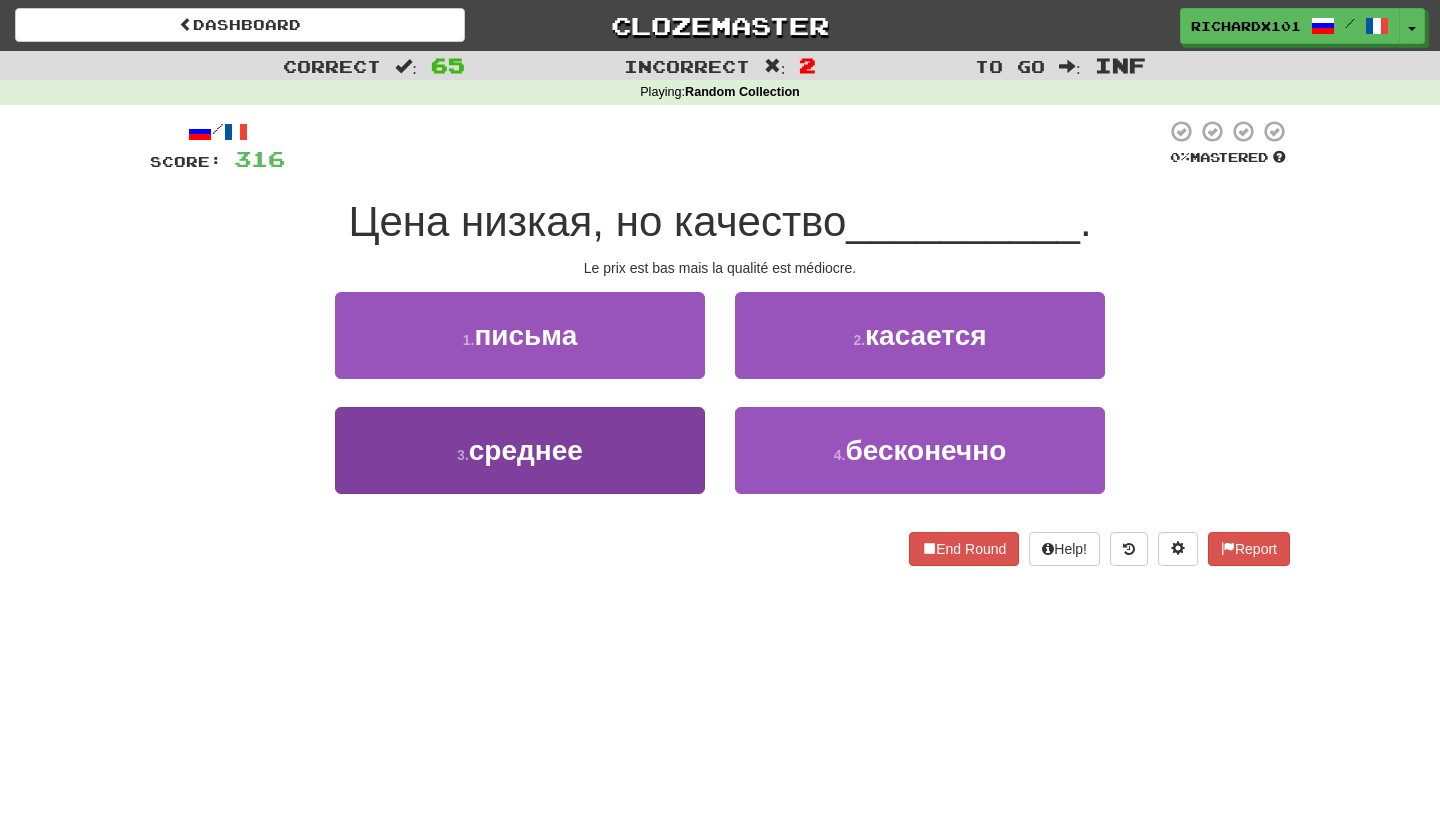 click on "3 .  среднее" at bounding box center [520, 450] 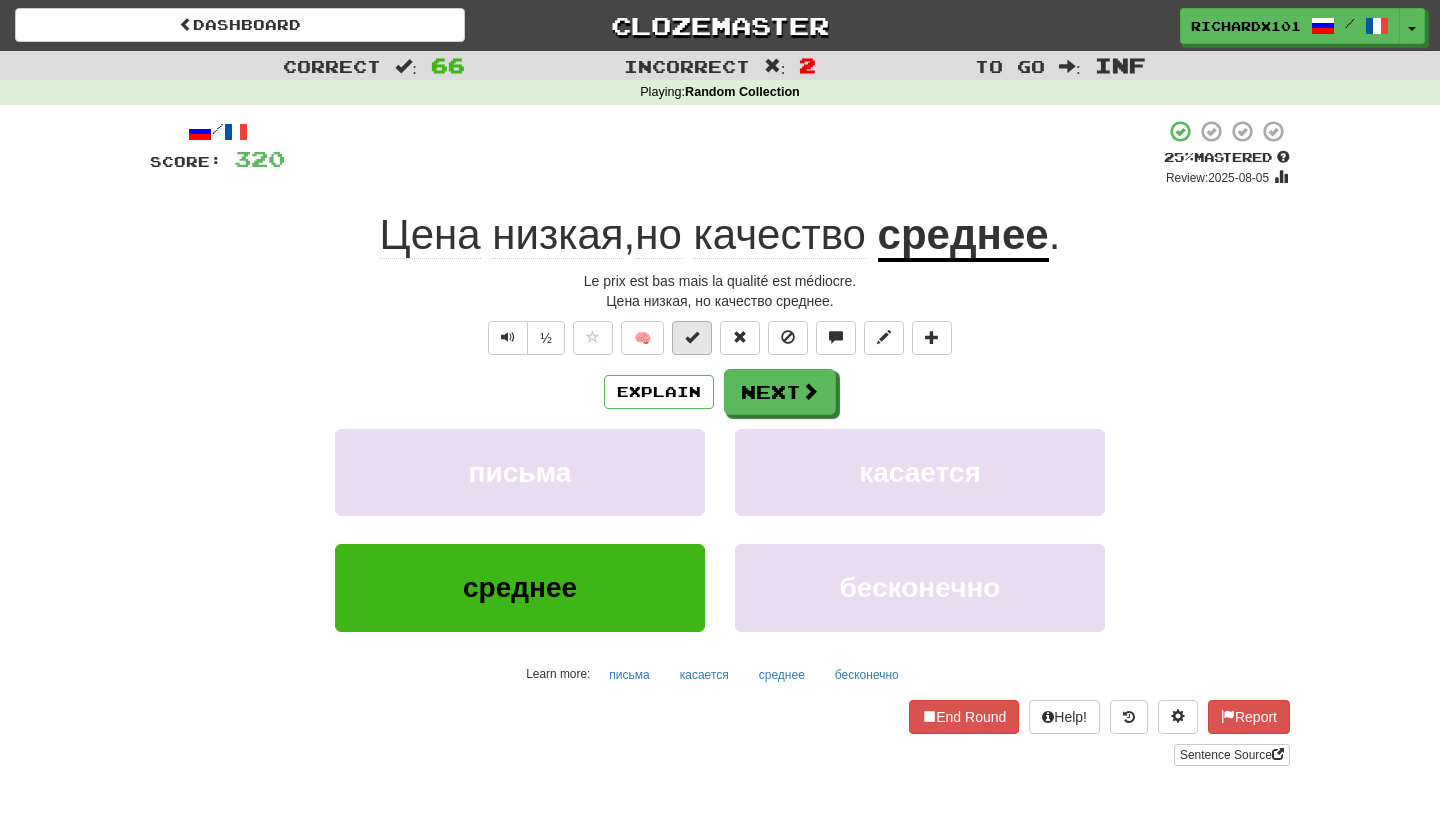 click at bounding box center [692, 338] 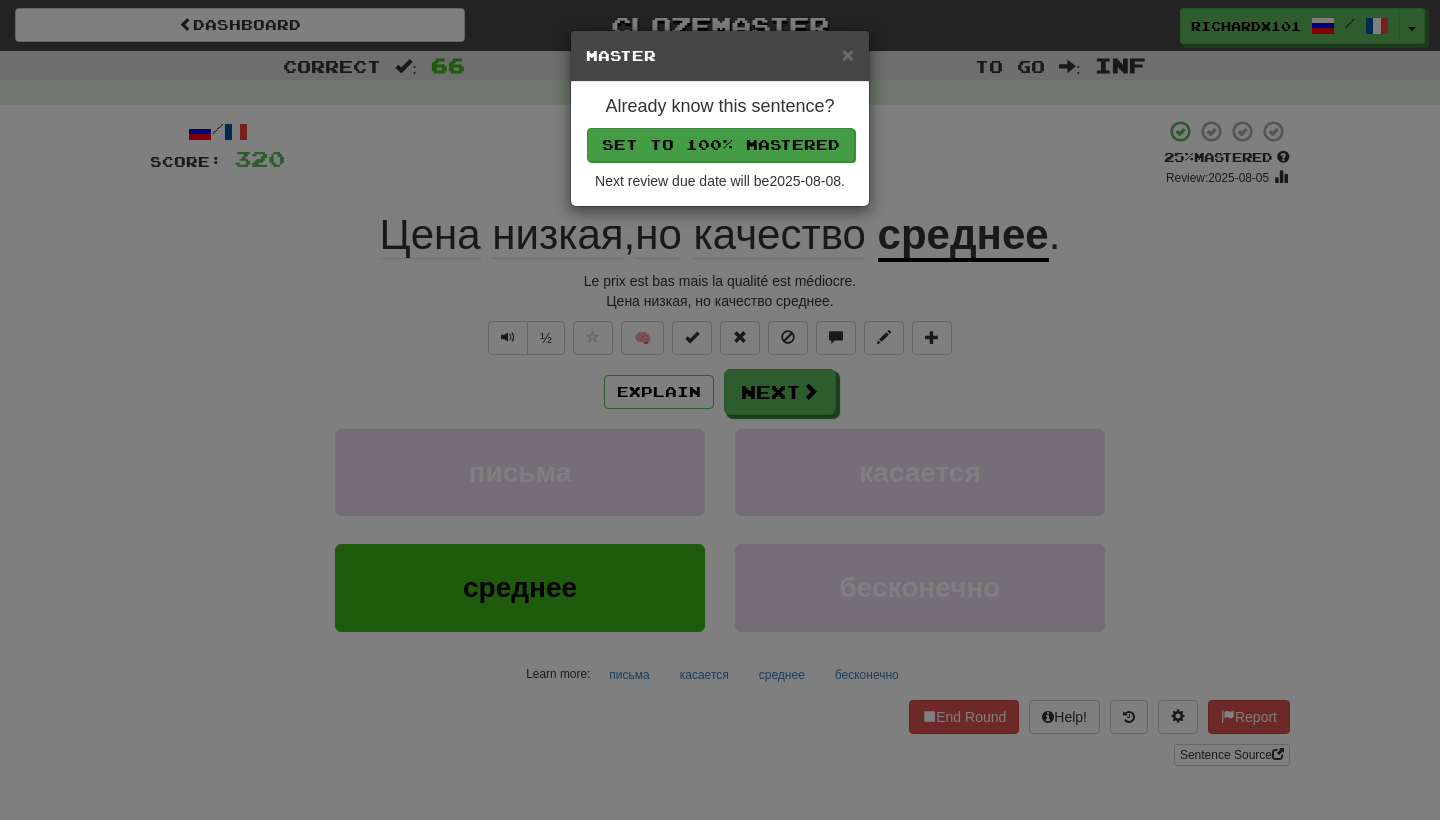 click on "Set to 100% Mastered" at bounding box center [721, 145] 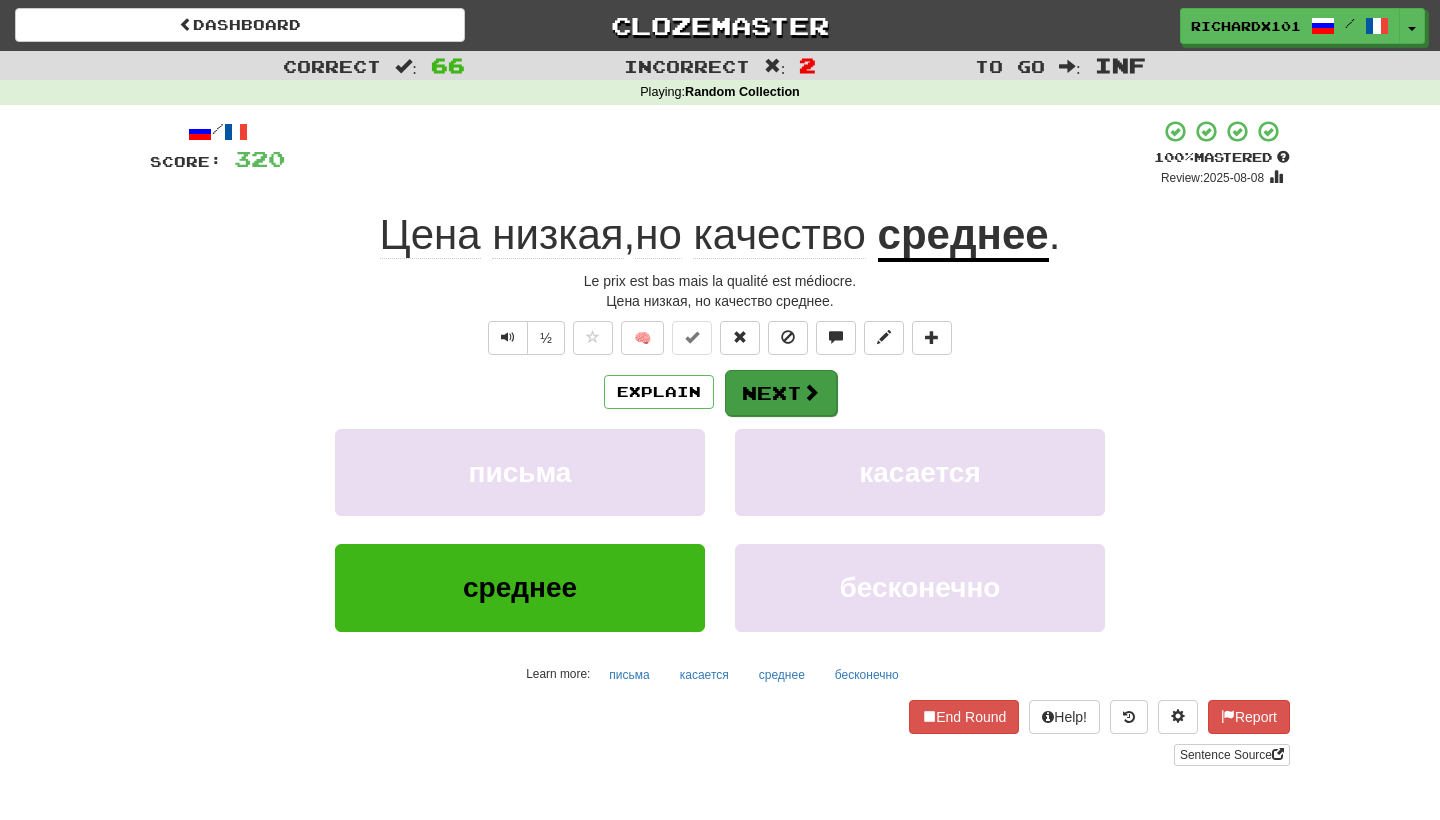 click on "Next" at bounding box center [781, 393] 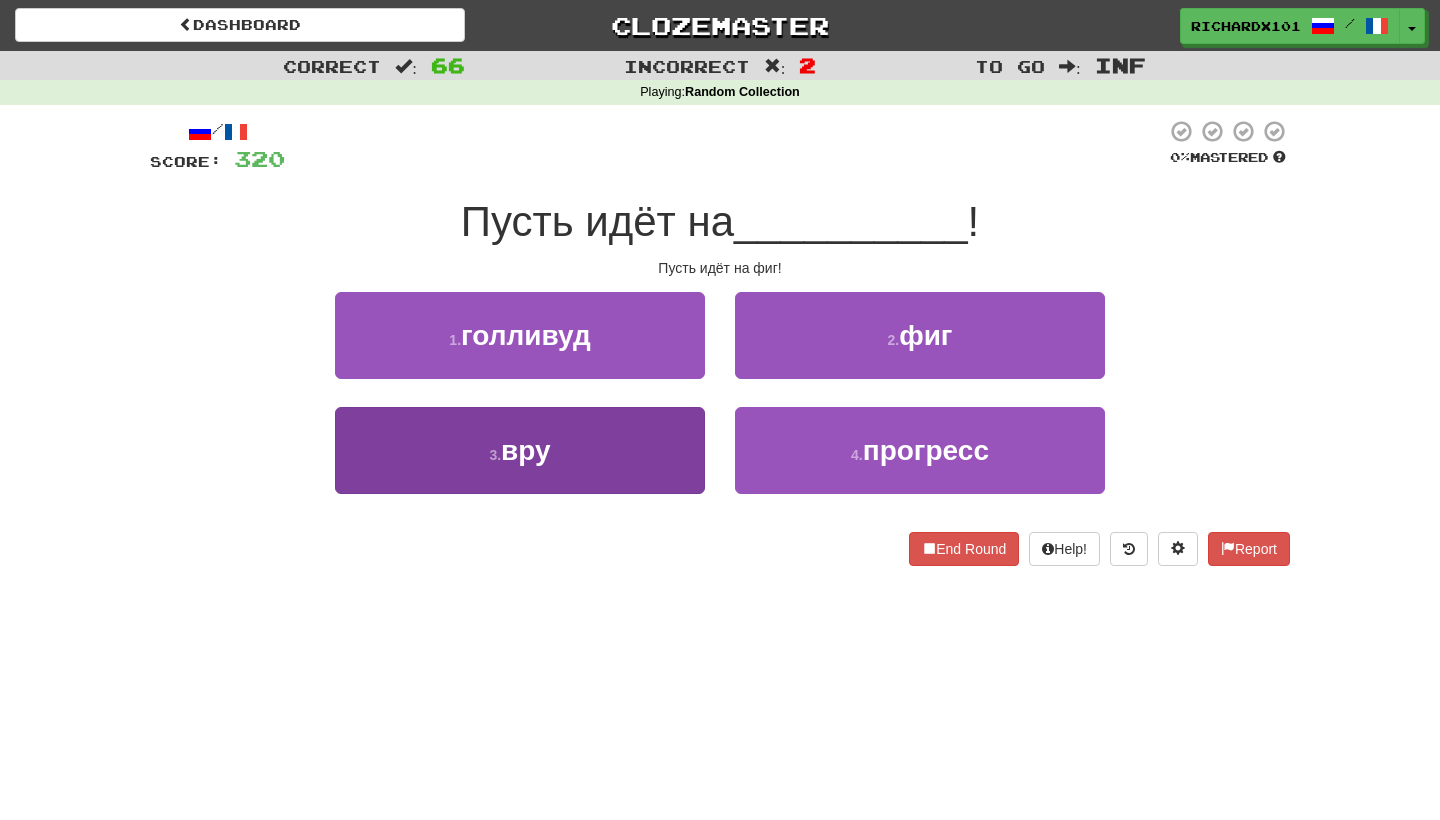 click on "3 .  вру" at bounding box center [520, 450] 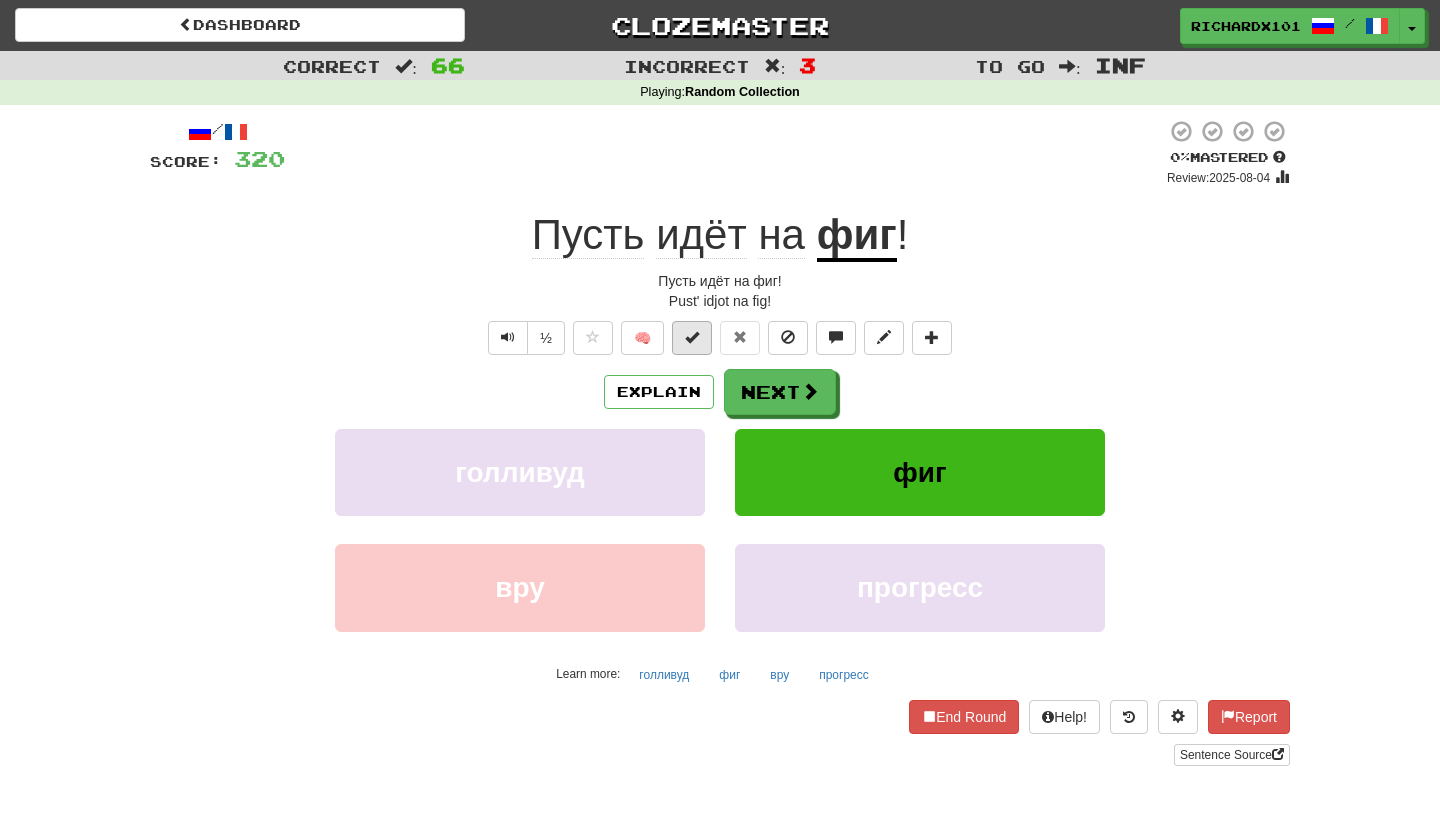 click at bounding box center [692, 338] 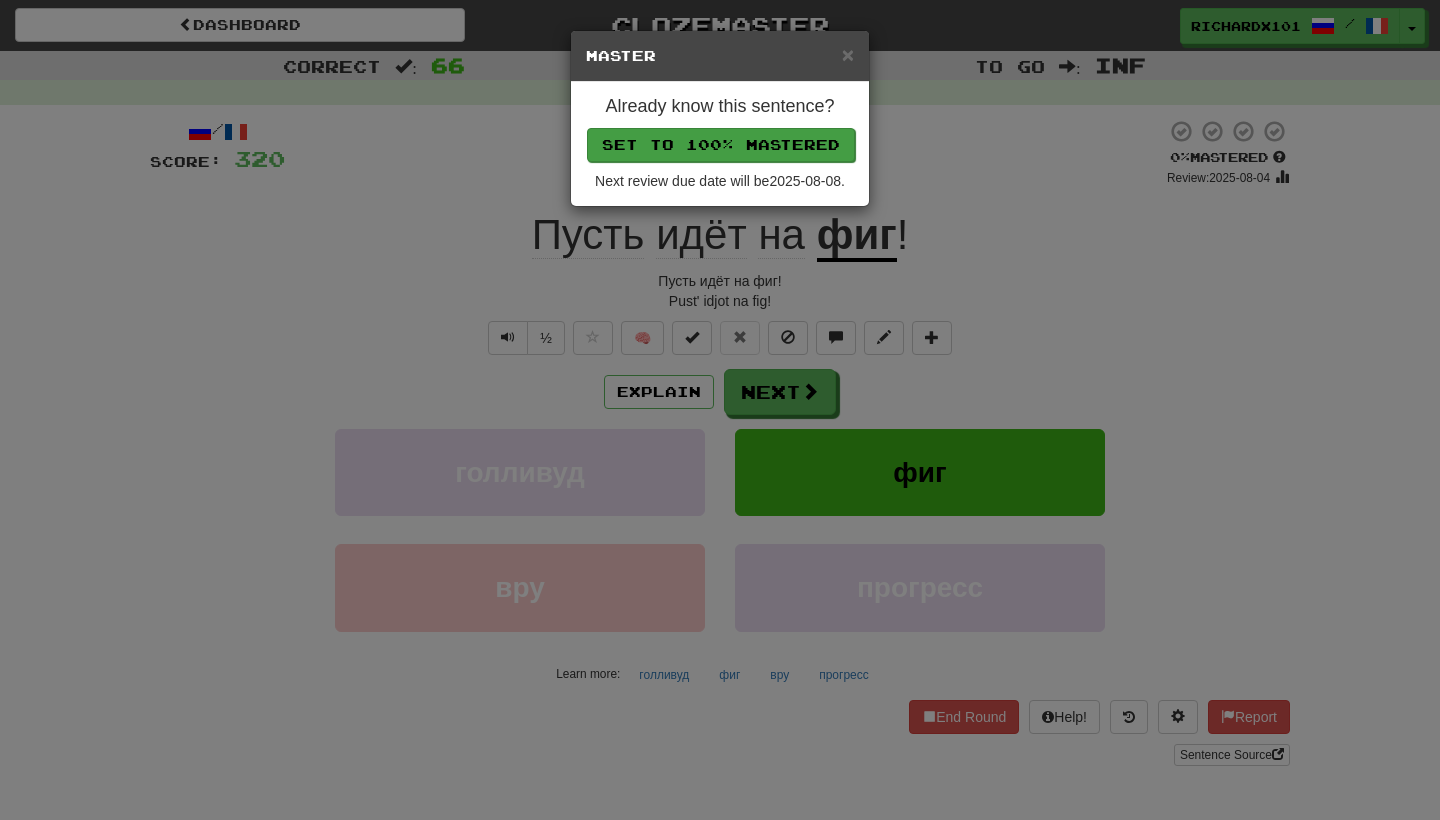 click on "Set to 100% Mastered" at bounding box center (721, 145) 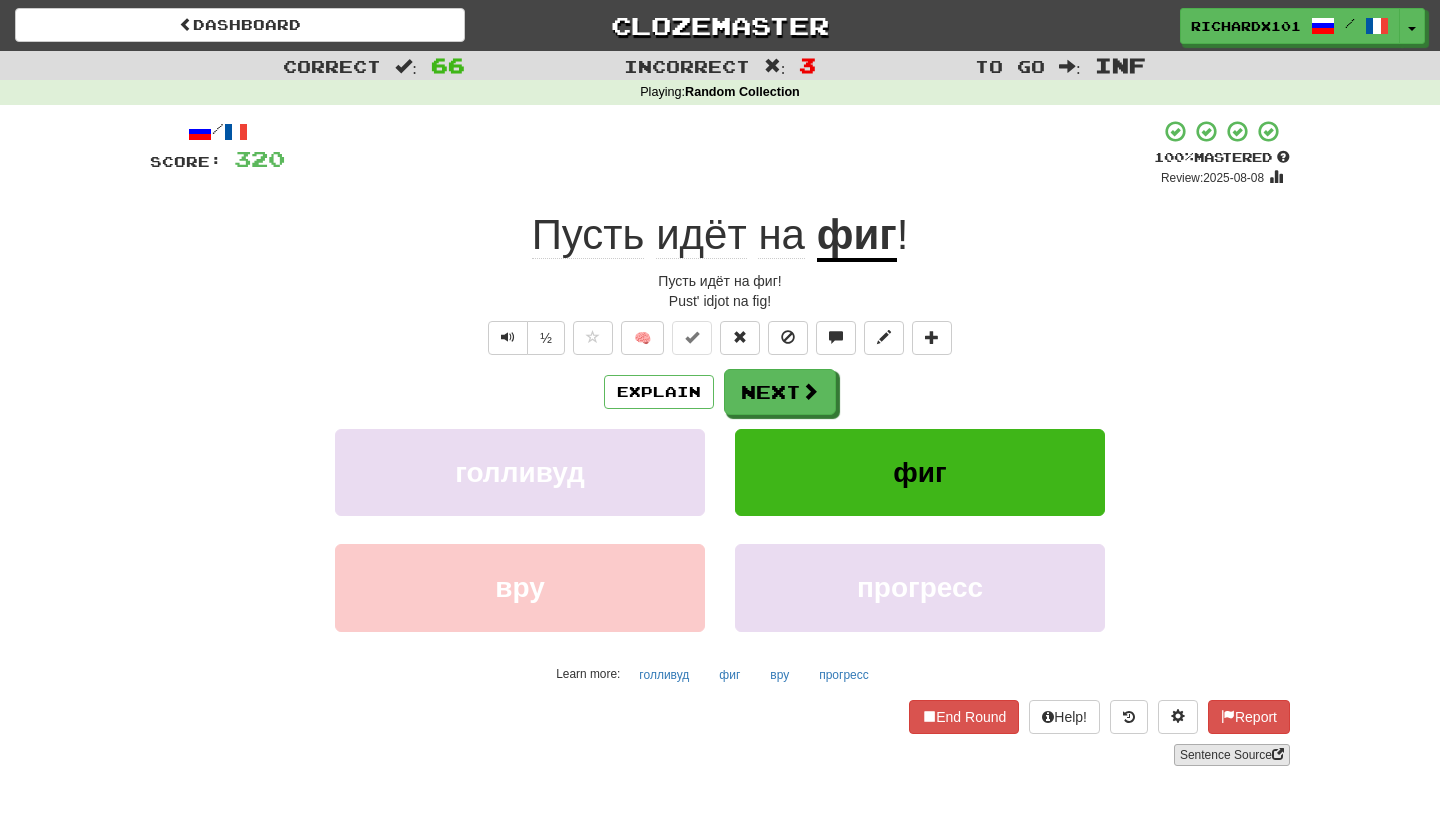 click on "Sentence Source" at bounding box center [1232, 755] 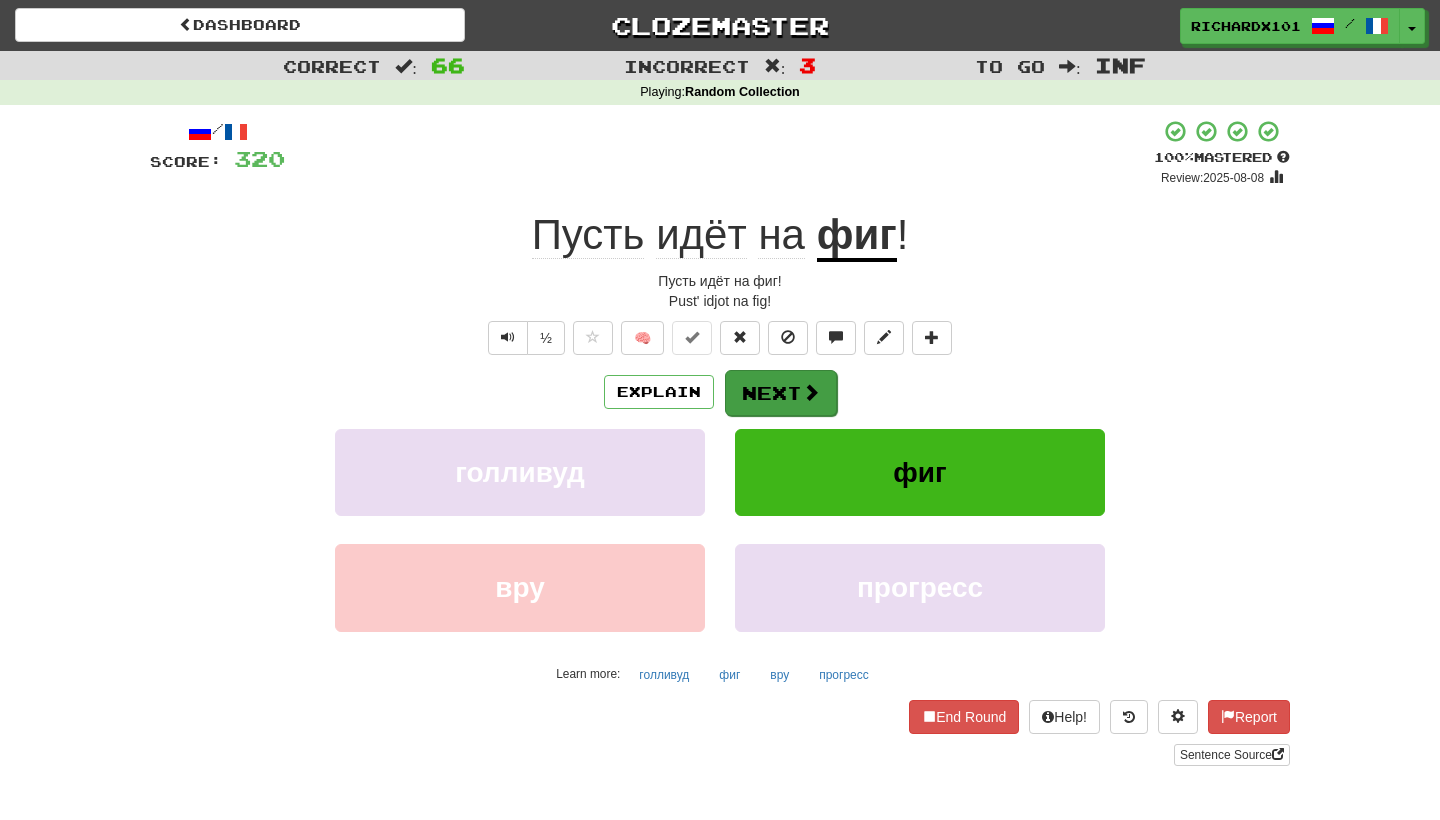 click at bounding box center [811, 392] 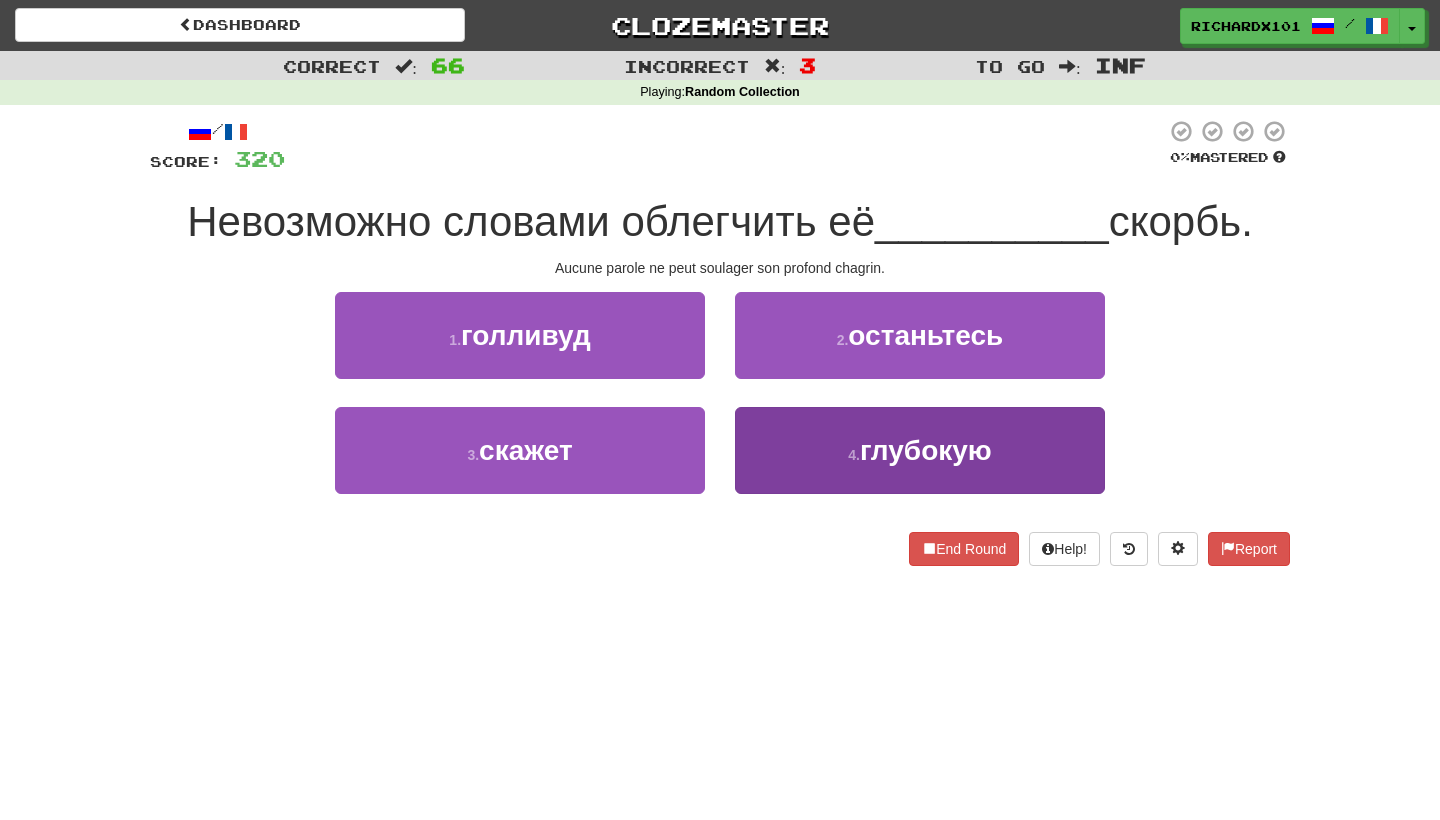 click on "4 .  глубокую" at bounding box center [920, 450] 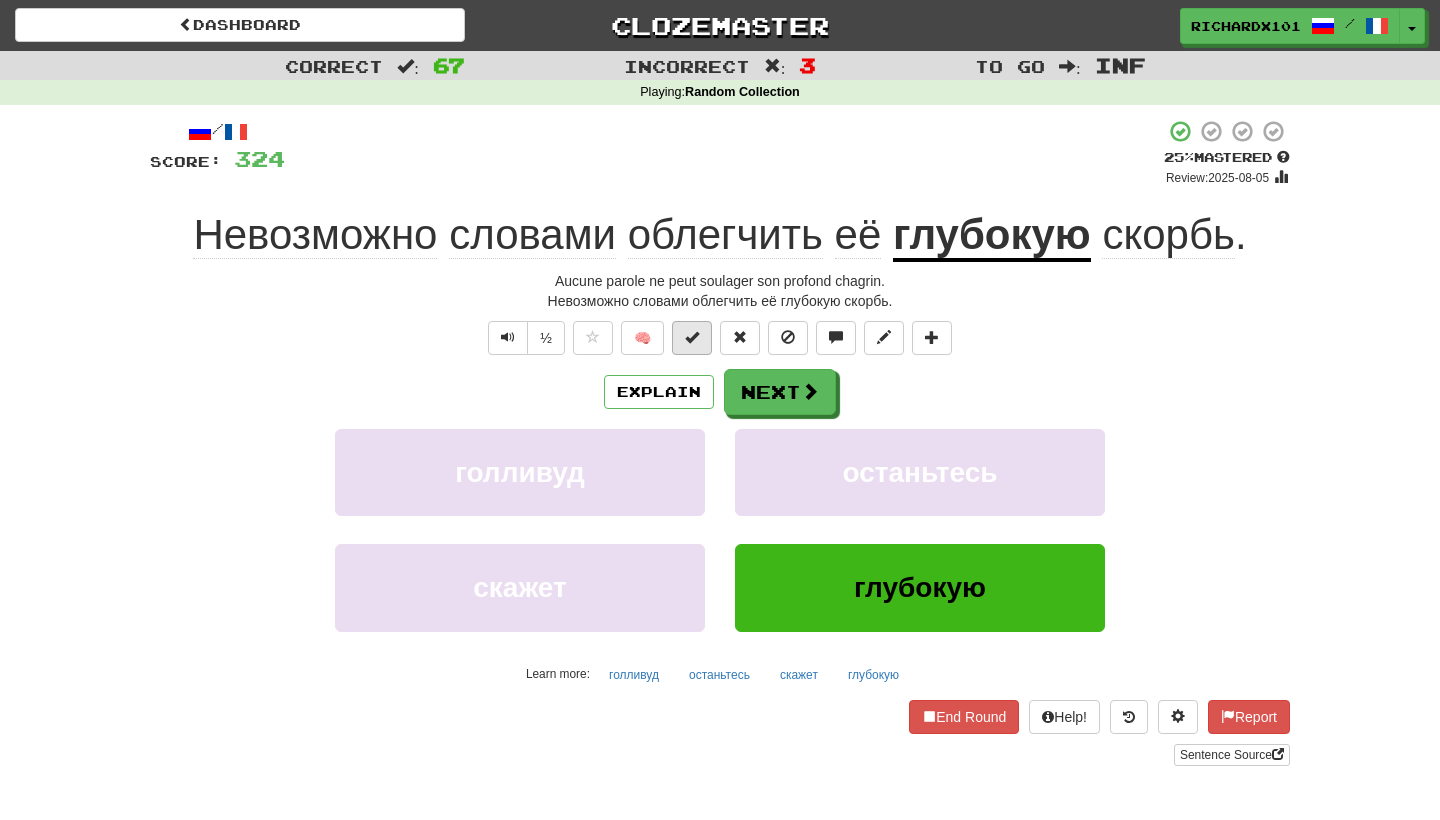click at bounding box center (692, 338) 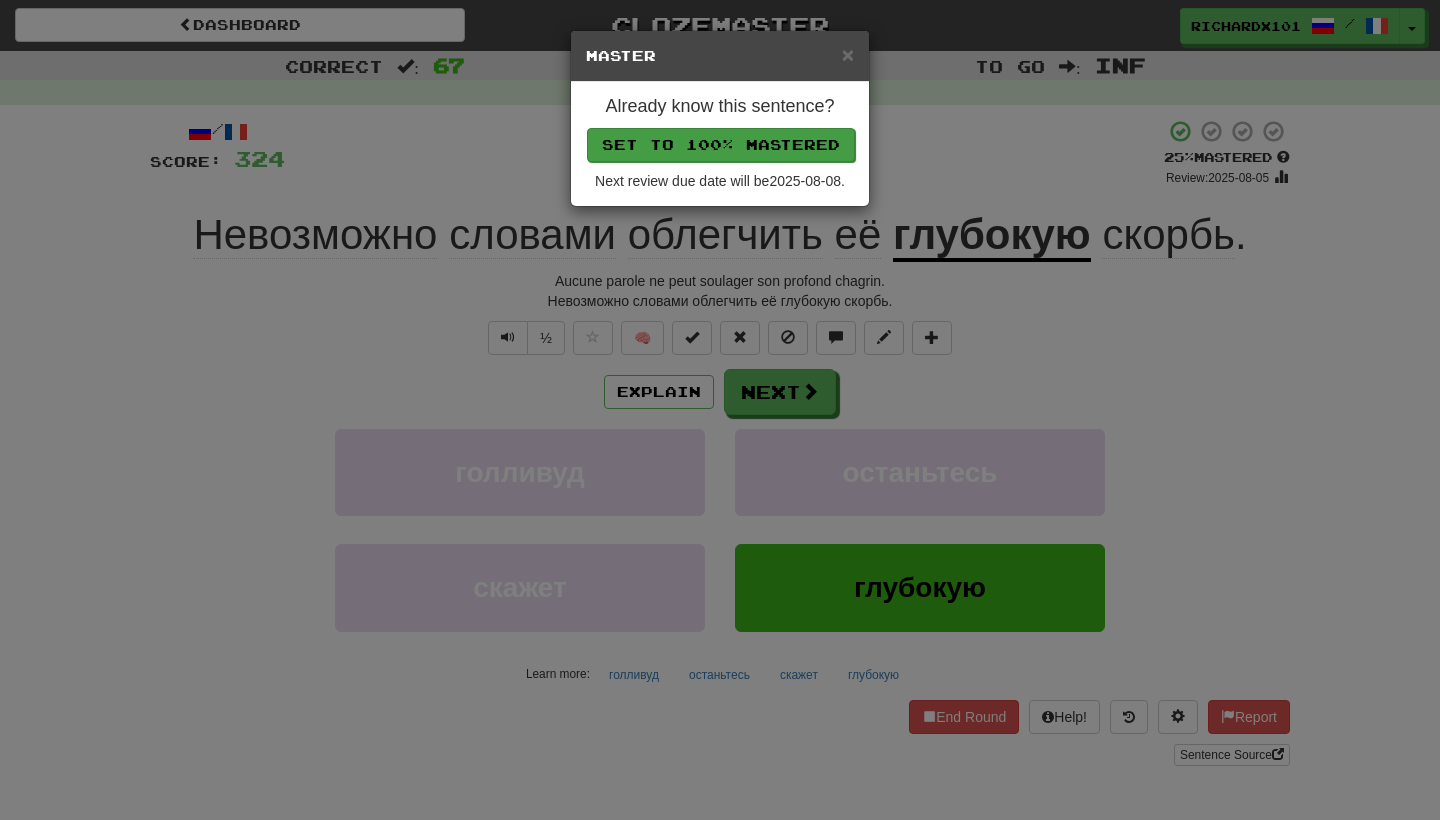 click on "Set to 100% Mastered" at bounding box center (721, 145) 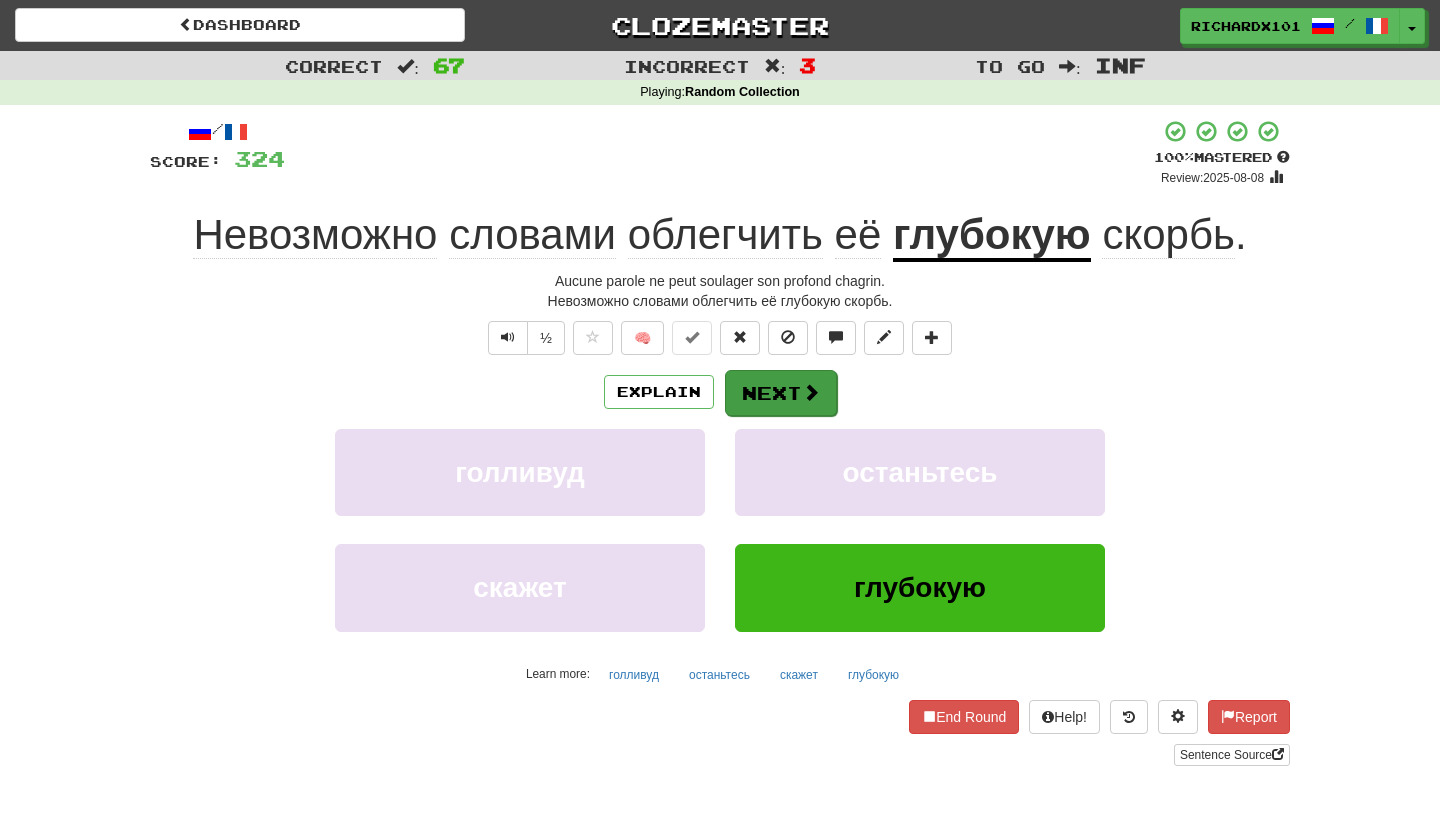 click on "Next" at bounding box center (781, 393) 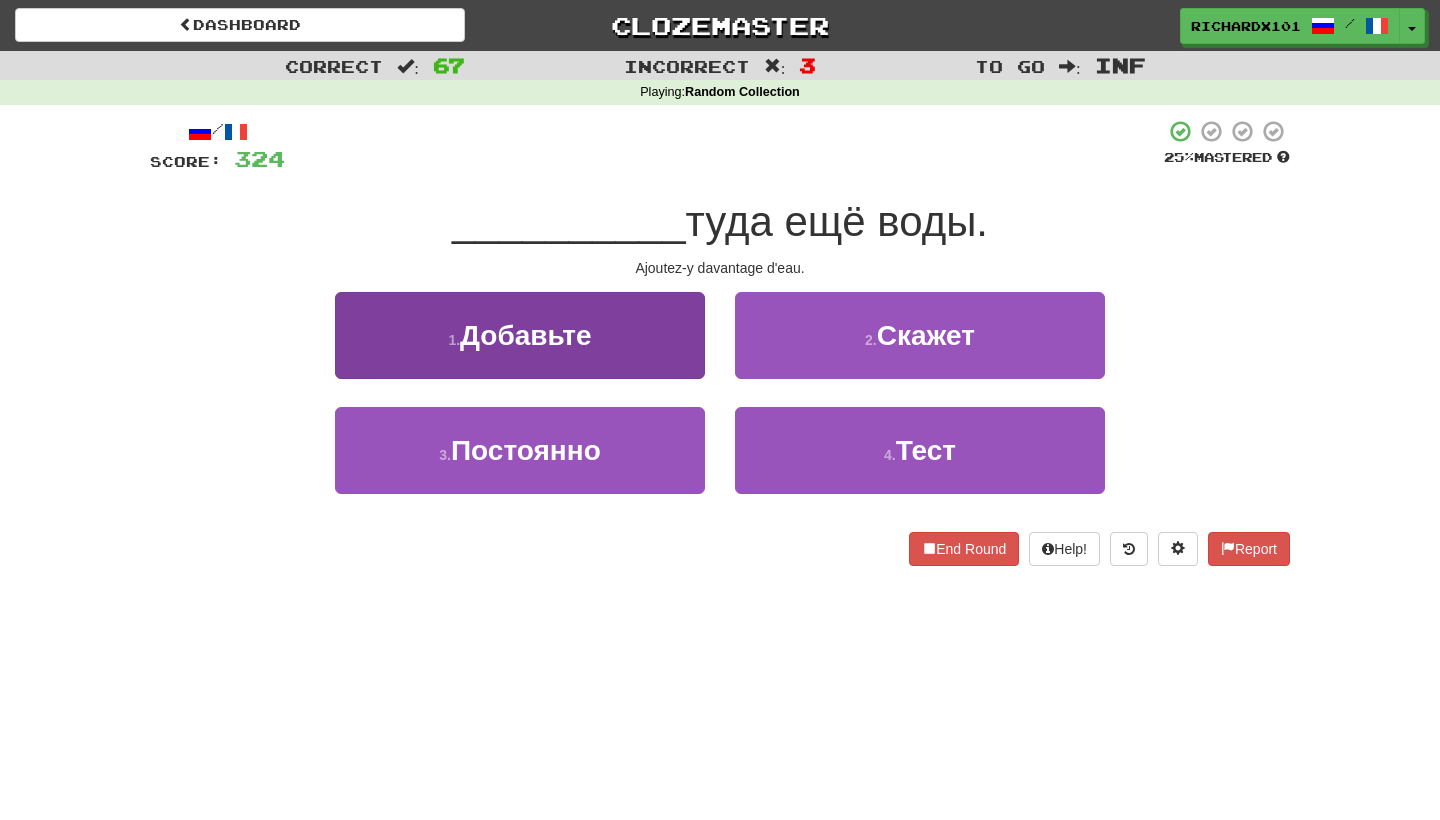 click on "1 .  Добавьте" at bounding box center (520, 335) 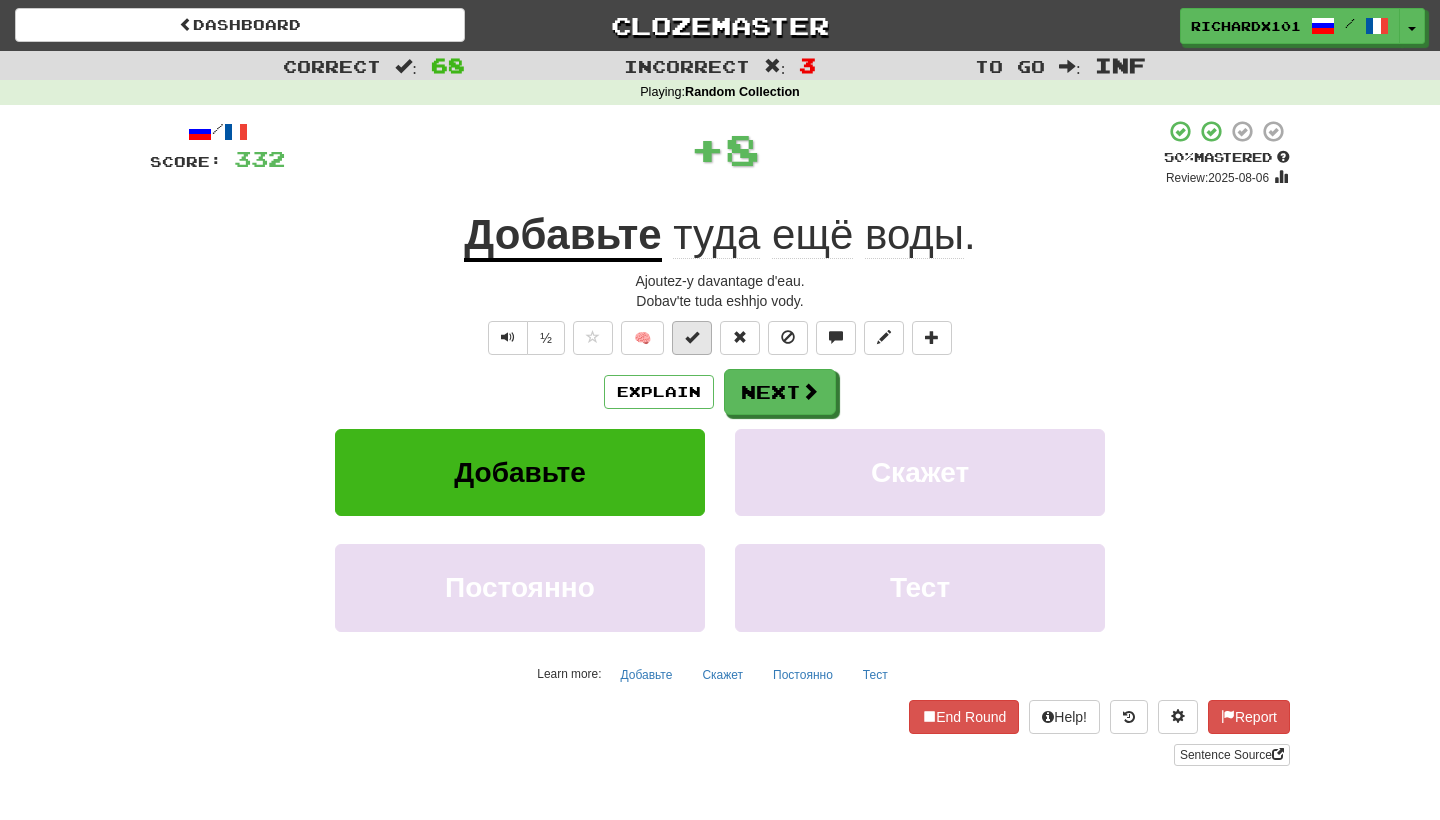 click at bounding box center (692, 338) 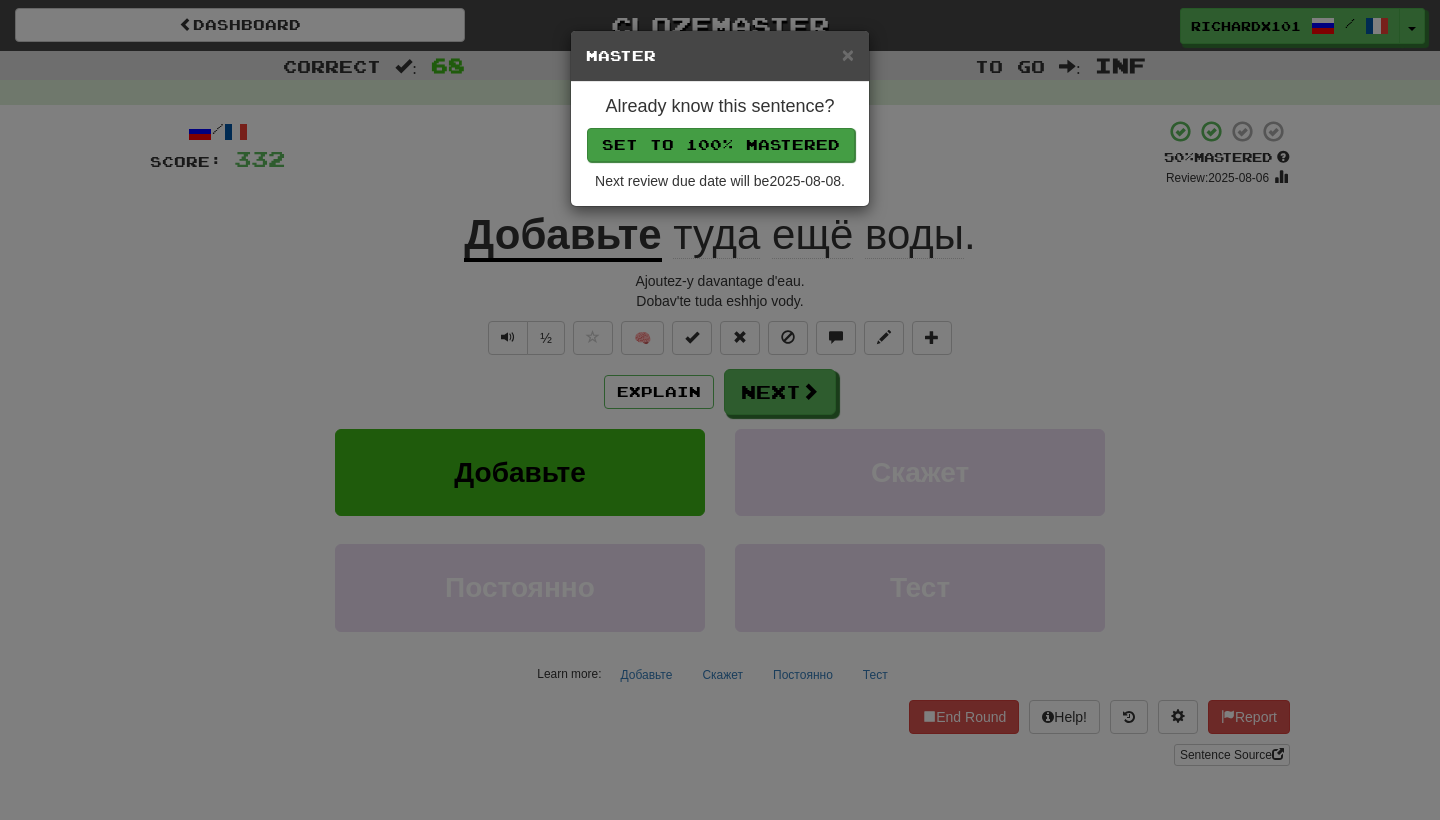 click on "Set to 100% Mastered" at bounding box center [721, 145] 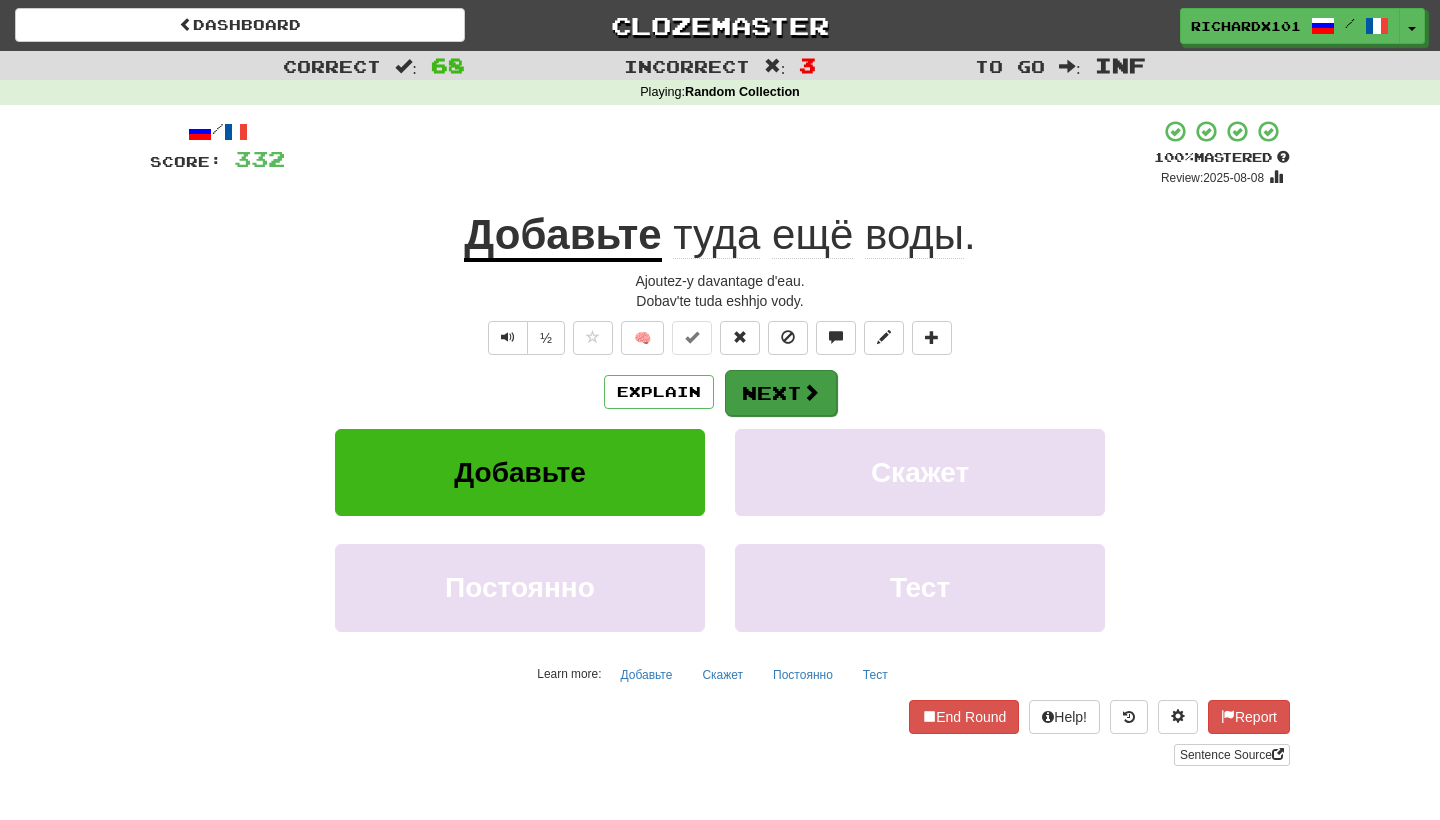click on "Next" at bounding box center [781, 393] 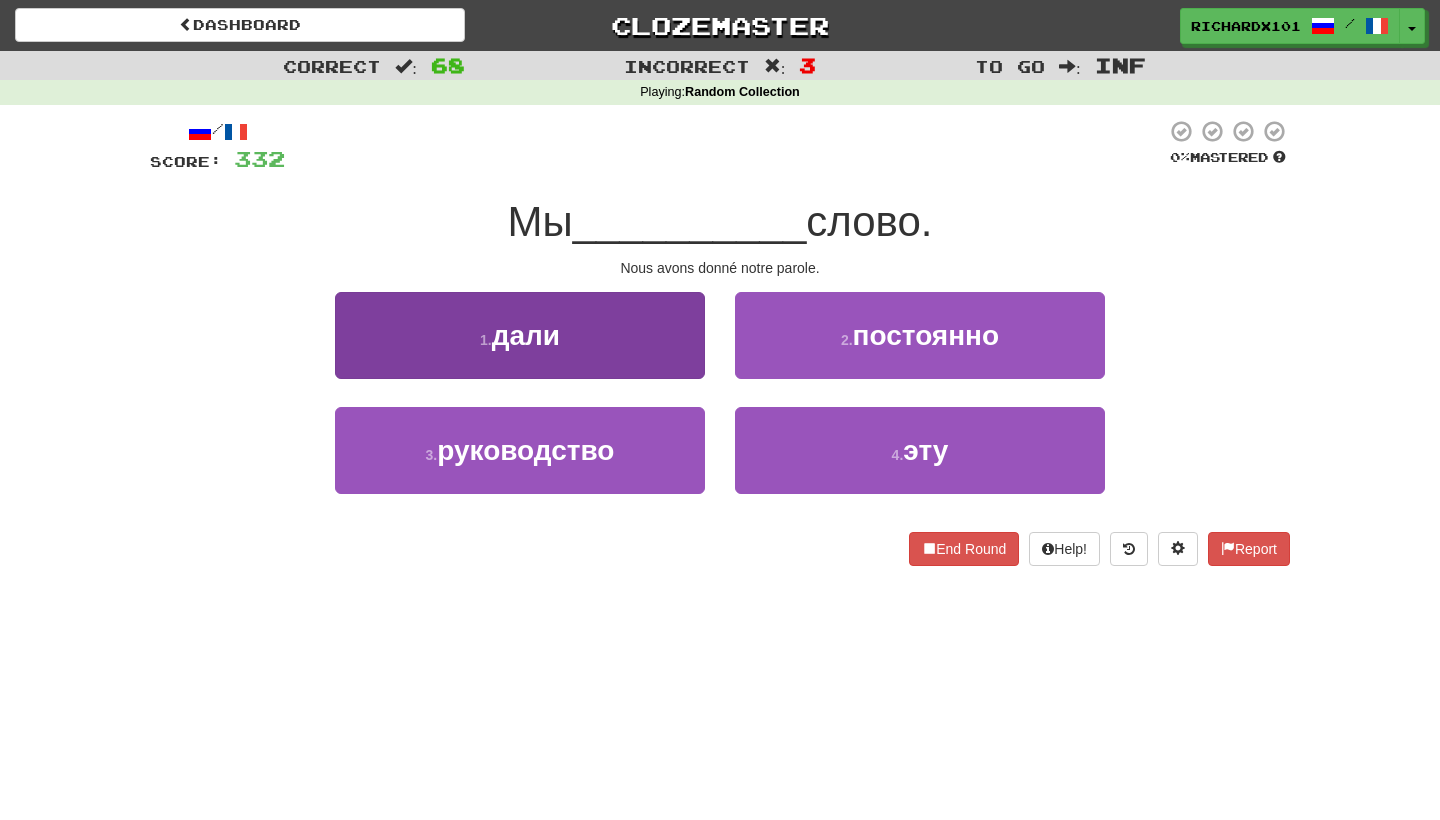 click on "1 .  дали" at bounding box center (520, 335) 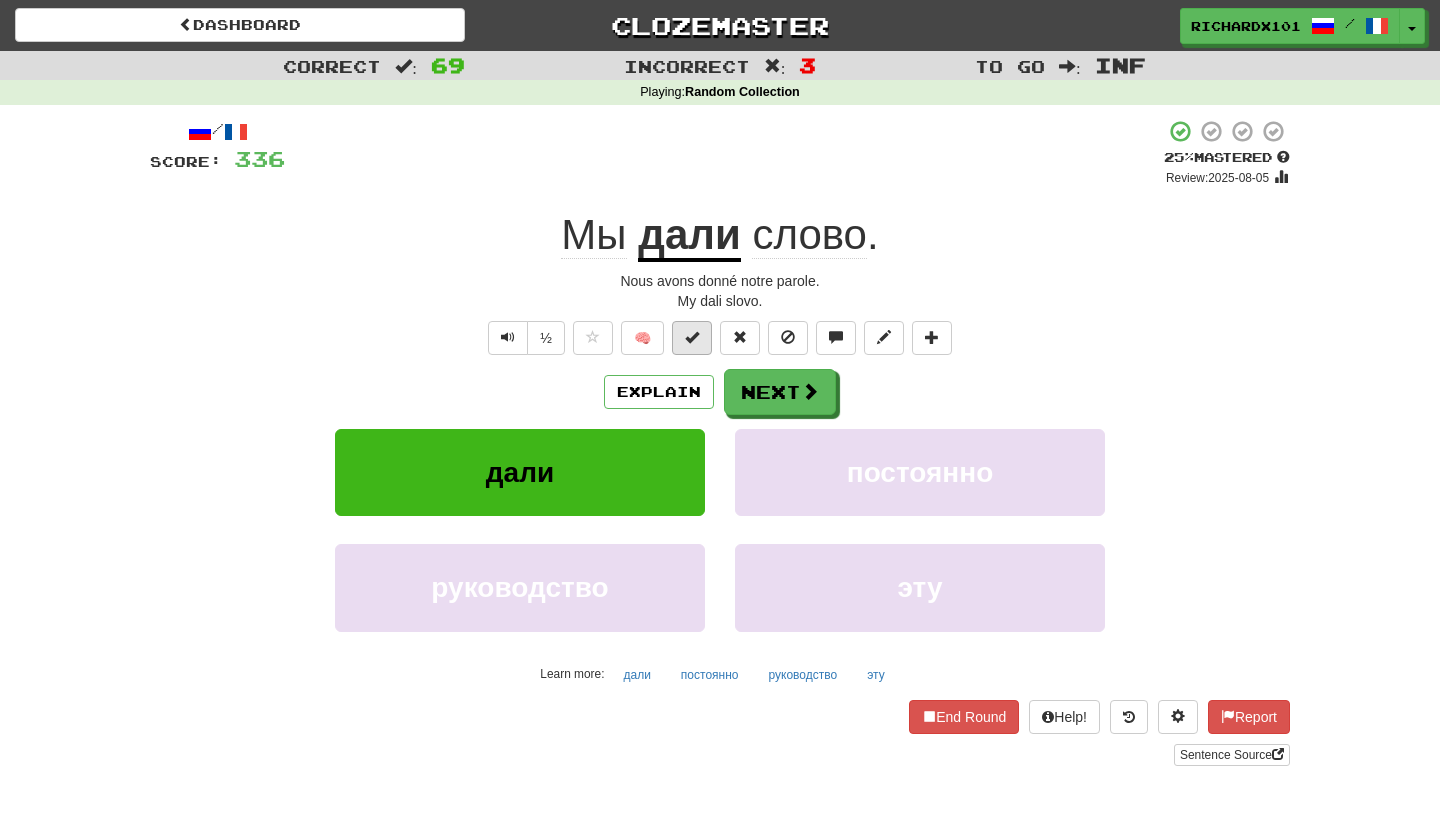 click at bounding box center (692, 337) 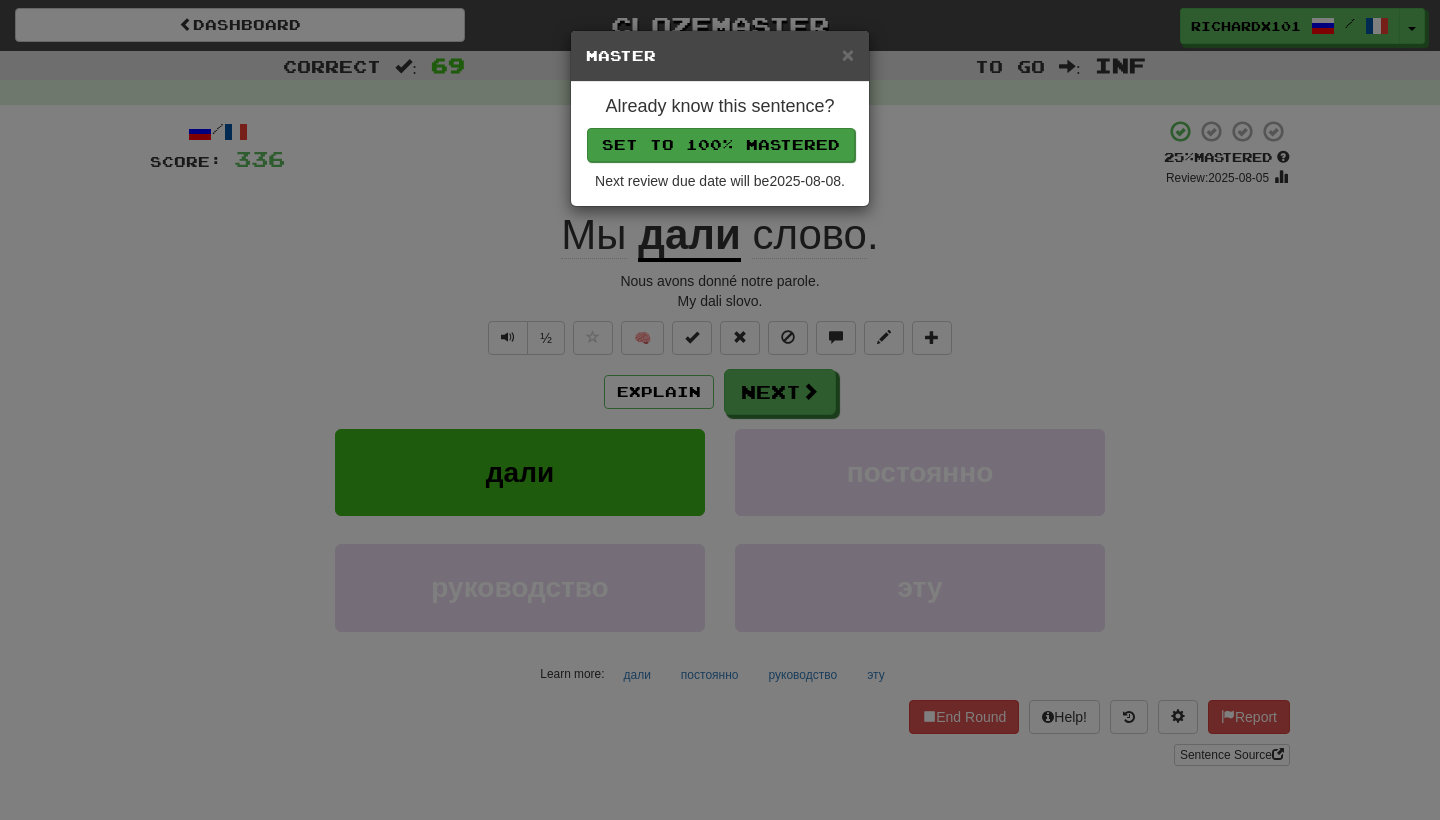 click on "Set to 100% Mastered" at bounding box center [721, 145] 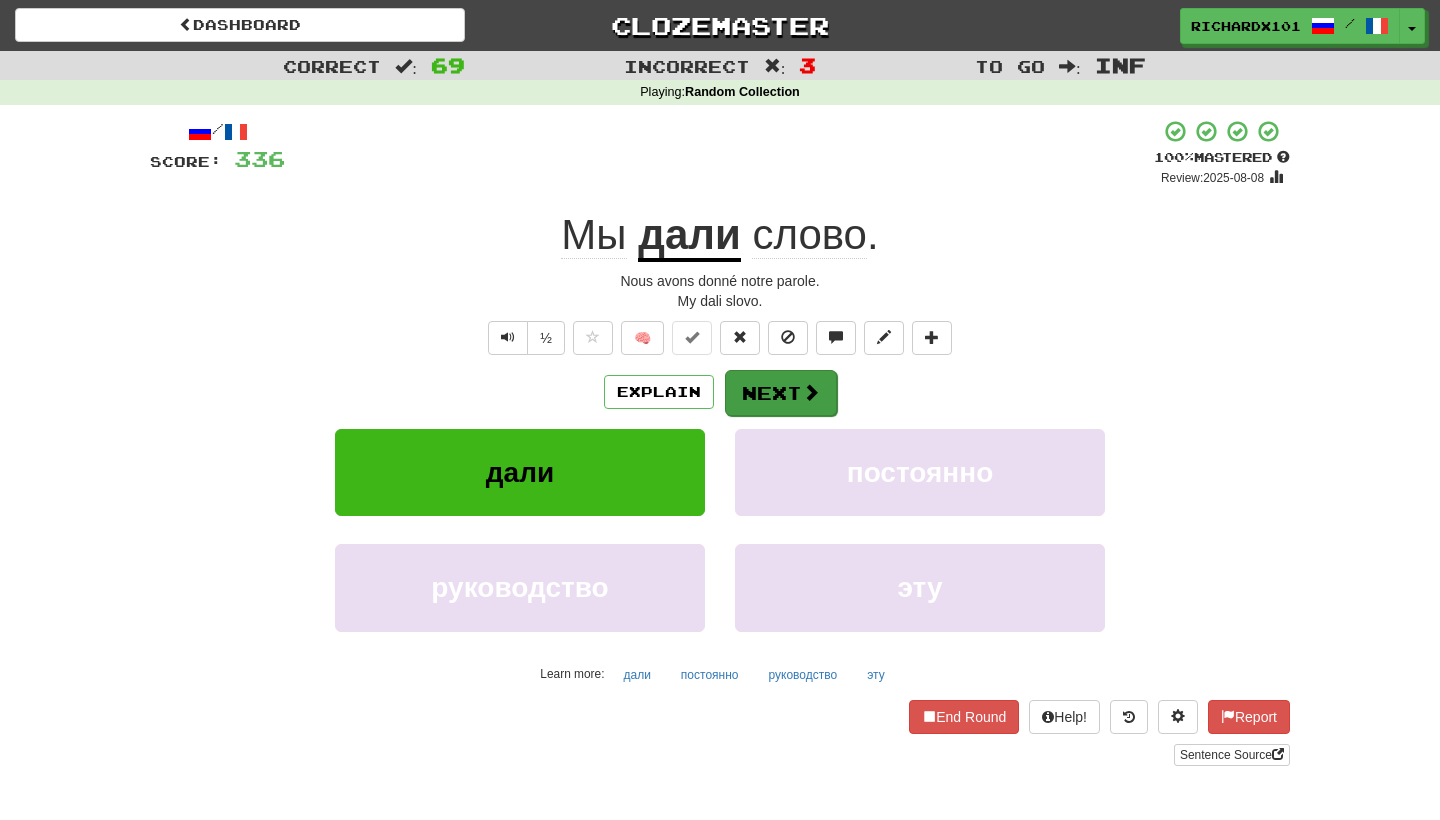 click on "Next" at bounding box center [781, 393] 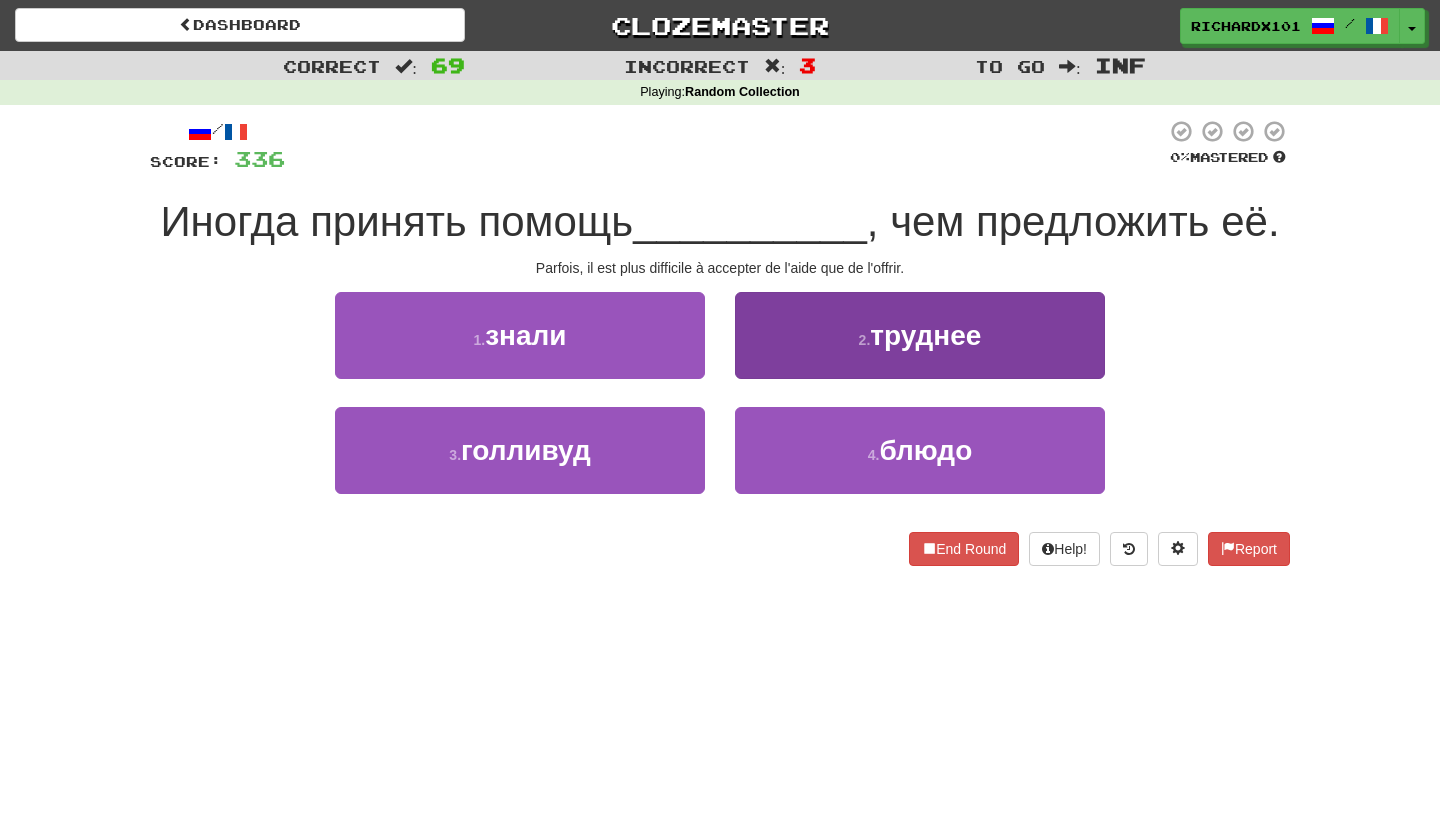 click on "2 .  труднее" at bounding box center (920, 335) 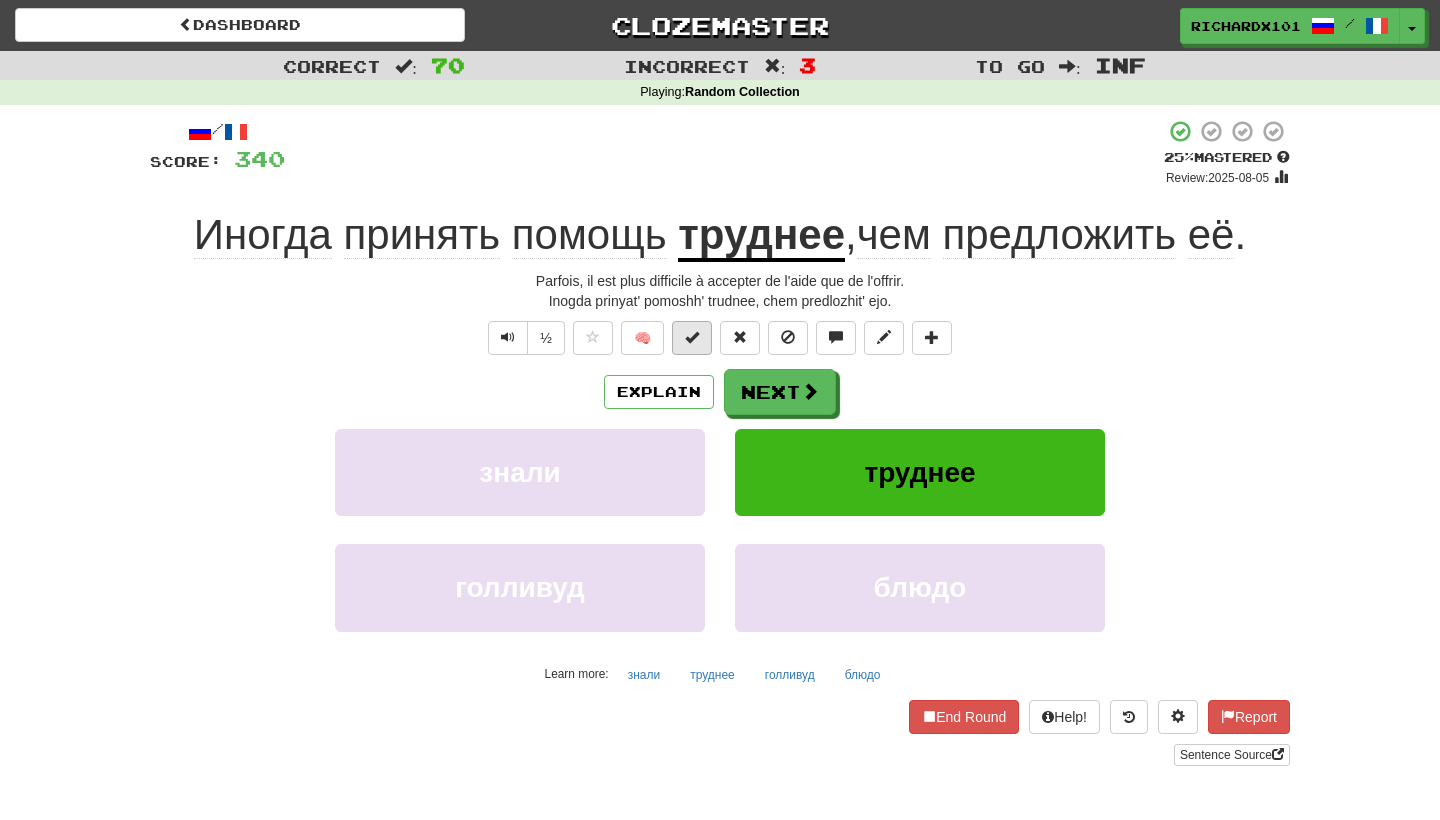 click at bounding box center (692, 337) 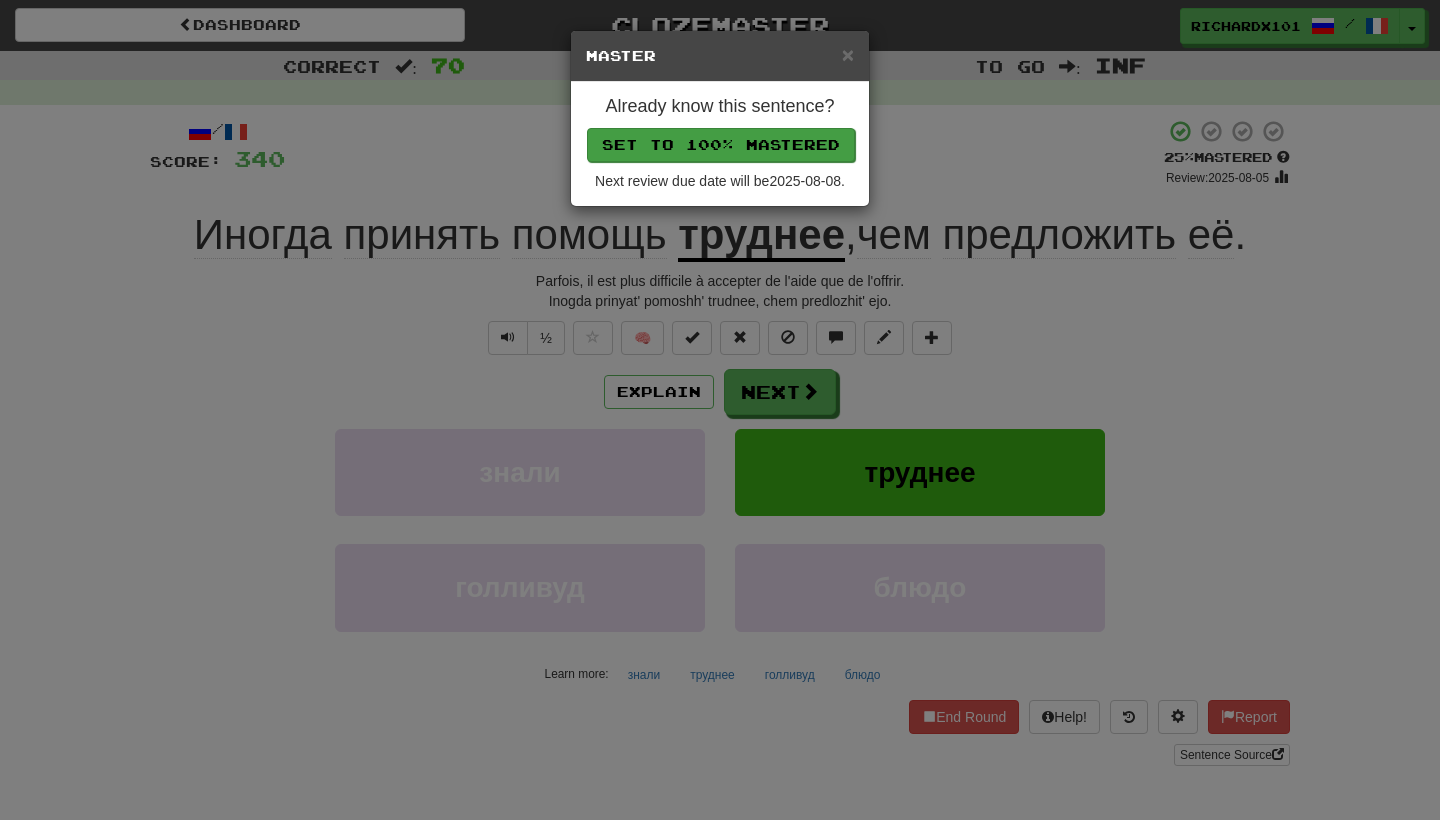 click on "Set to 100% Mastered" at bounding box center (721, 145) 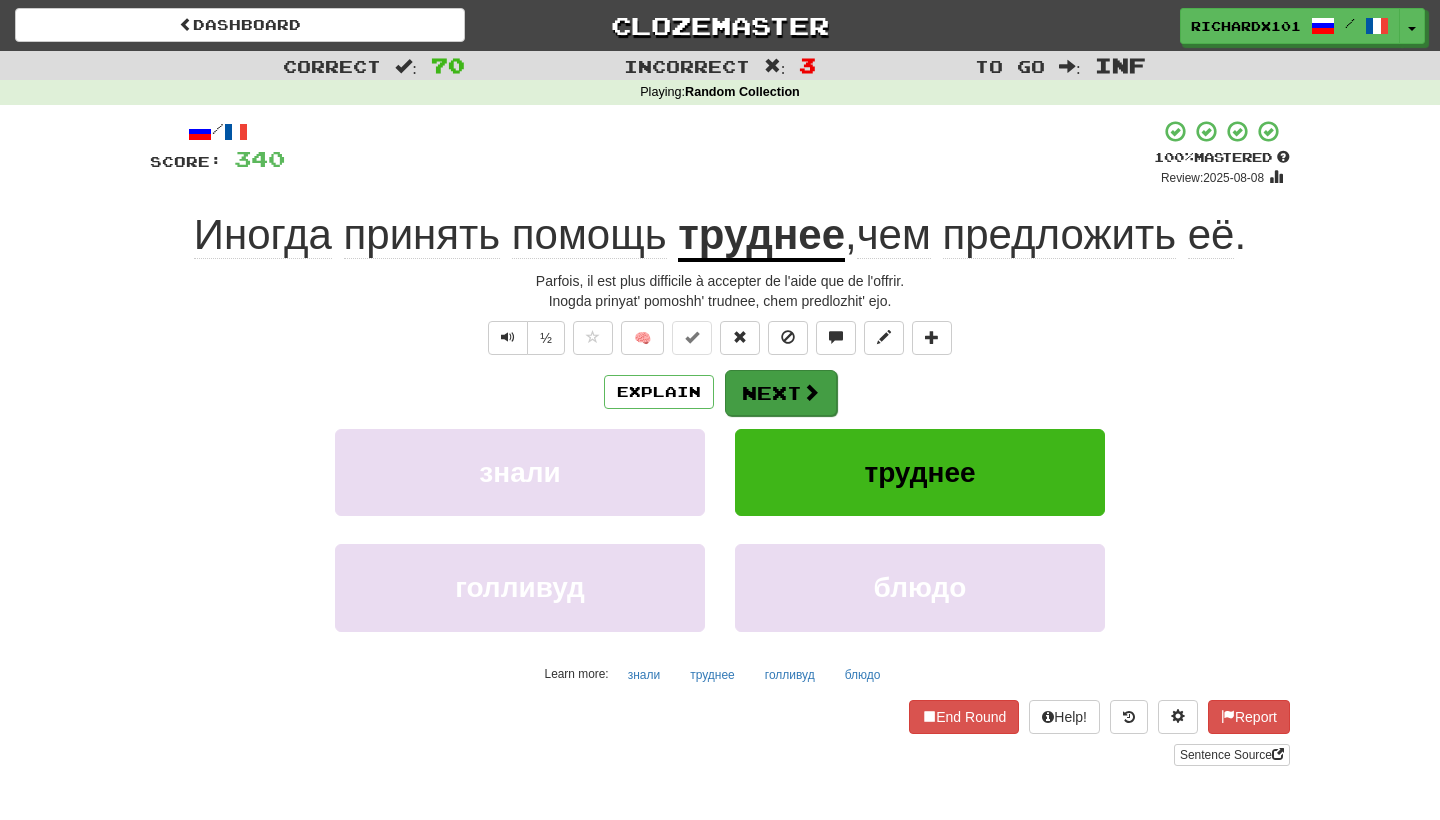 click on "Next" at bounding box center [781, 393] 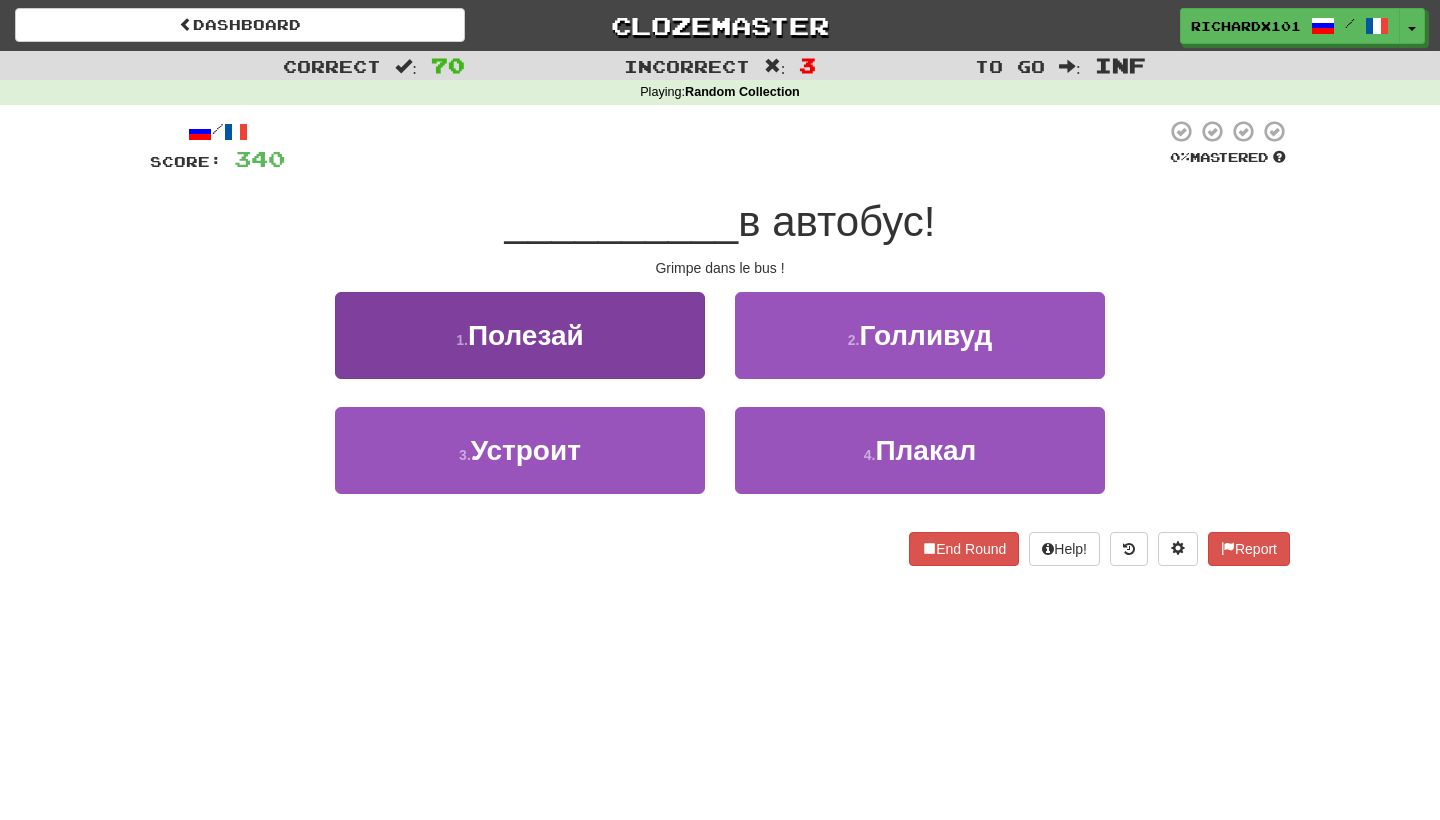 click on "1 .  Полезай" at bounding box center [520, 335] 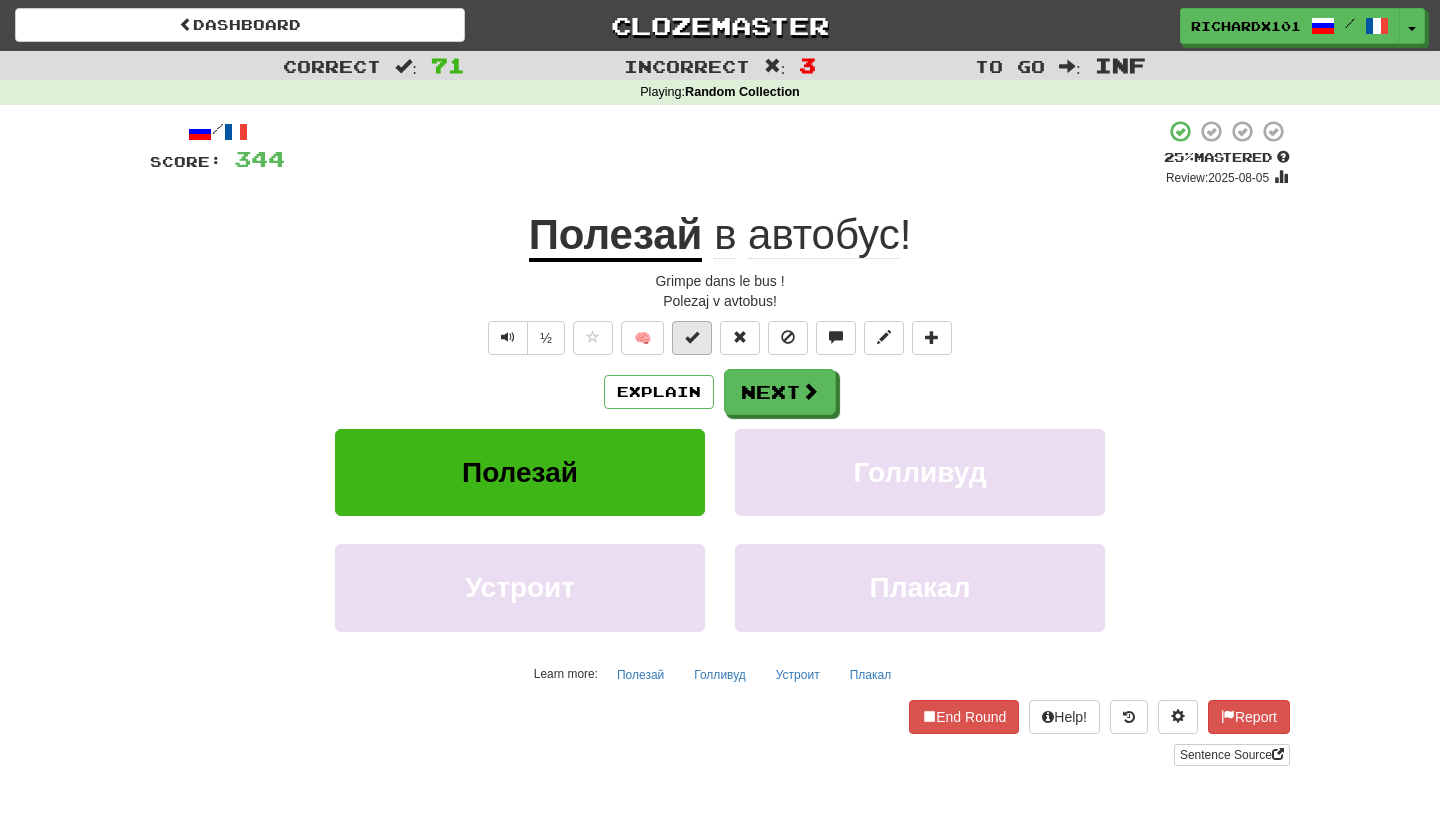 click at bounding box center [692, 337] 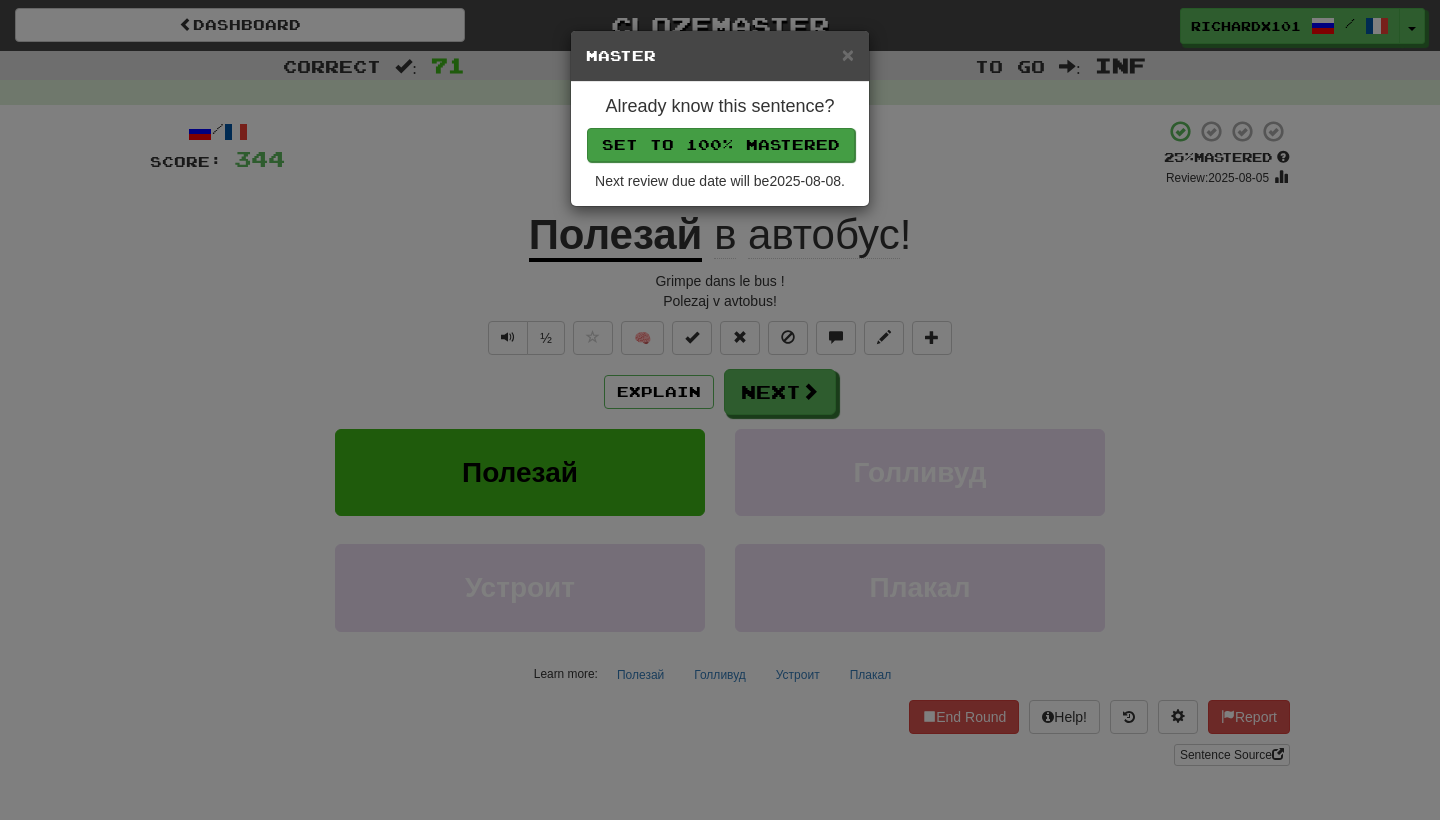 click on "Set to 100% Mastered" at bounding box center (721, 145) 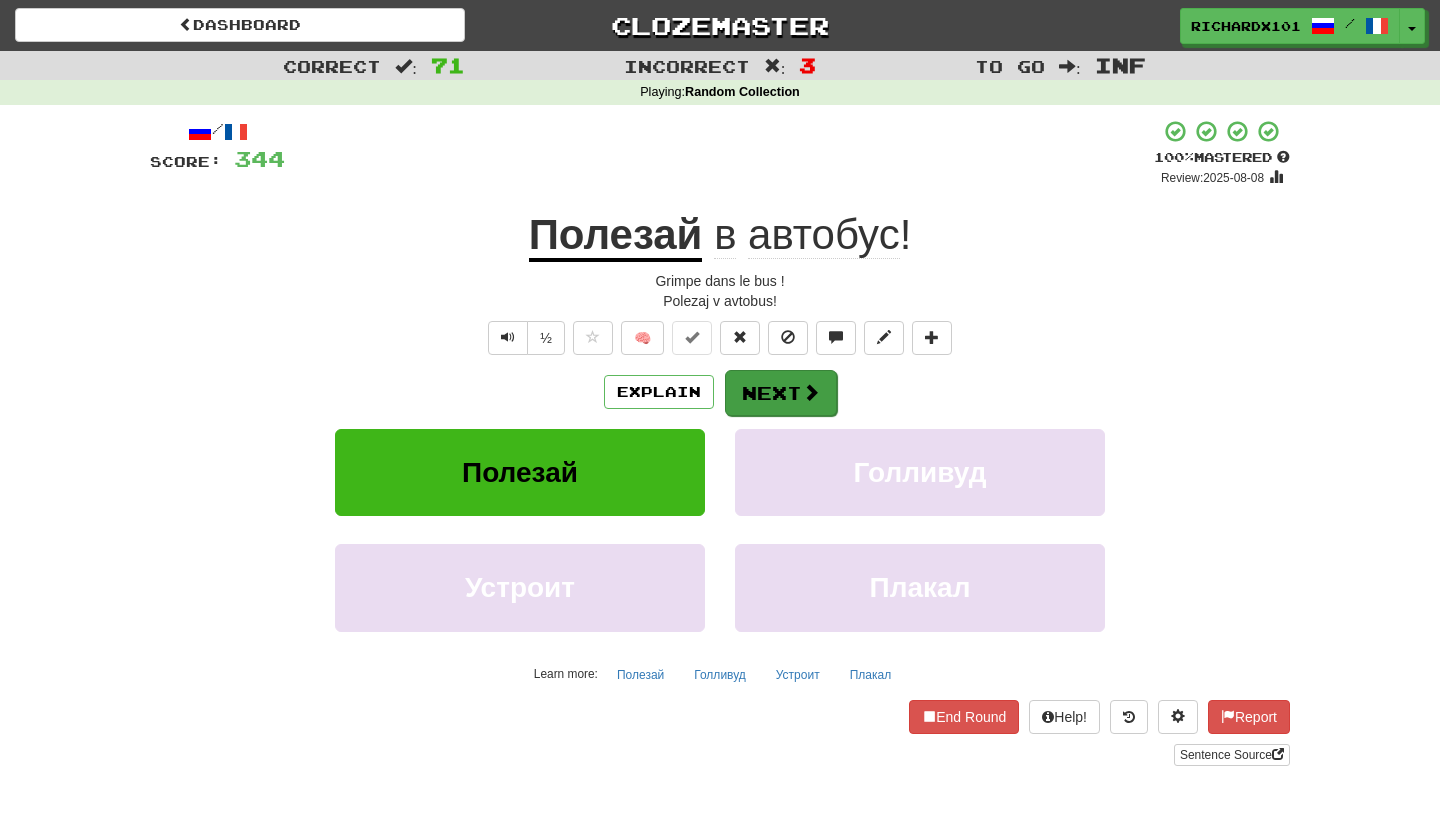click on "Next" at bounding box center (781, 393) 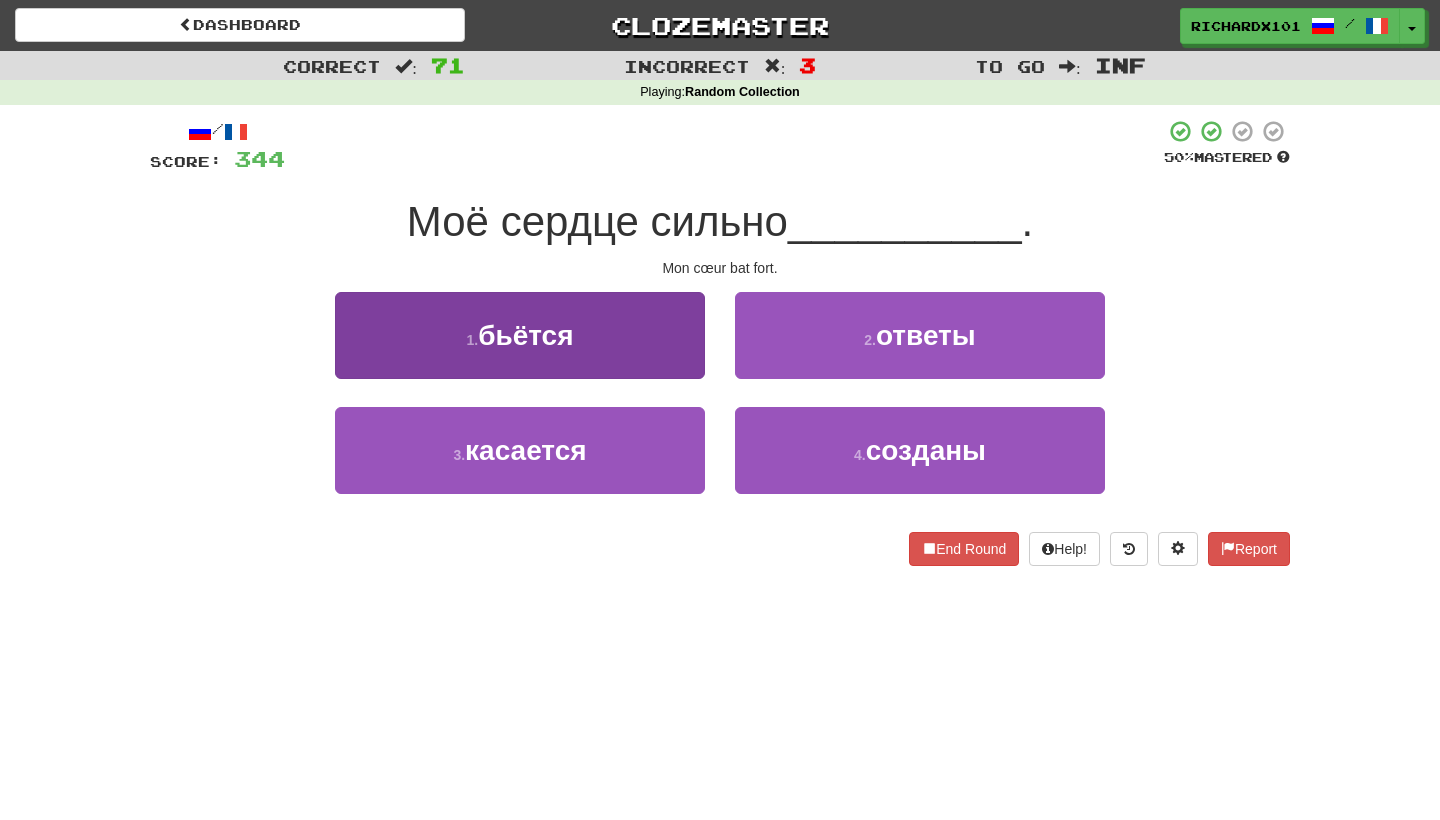 click on "1 .  бьётся" at bounding box center (520, 335) 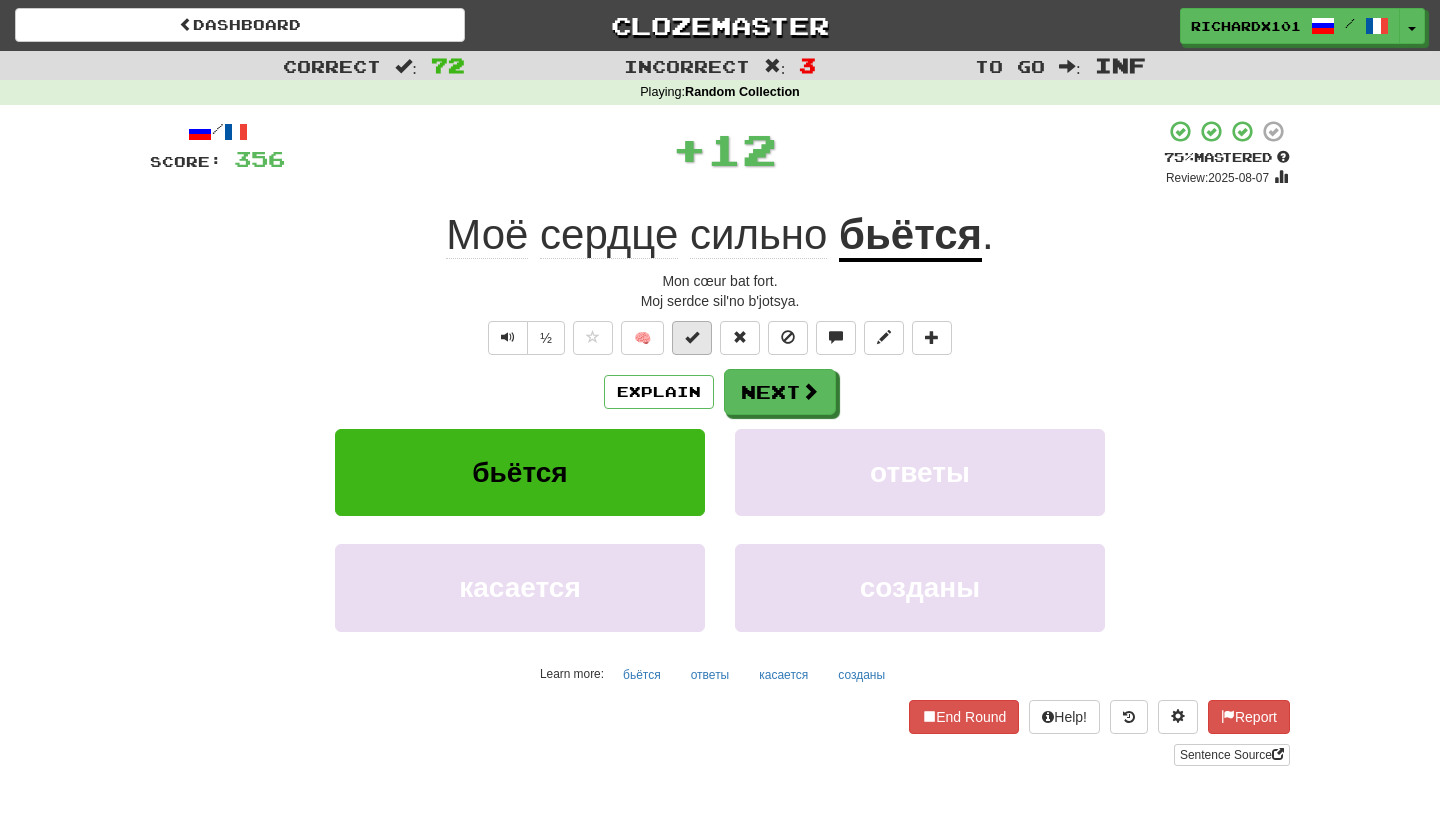 click at bounding box center [692, 337] 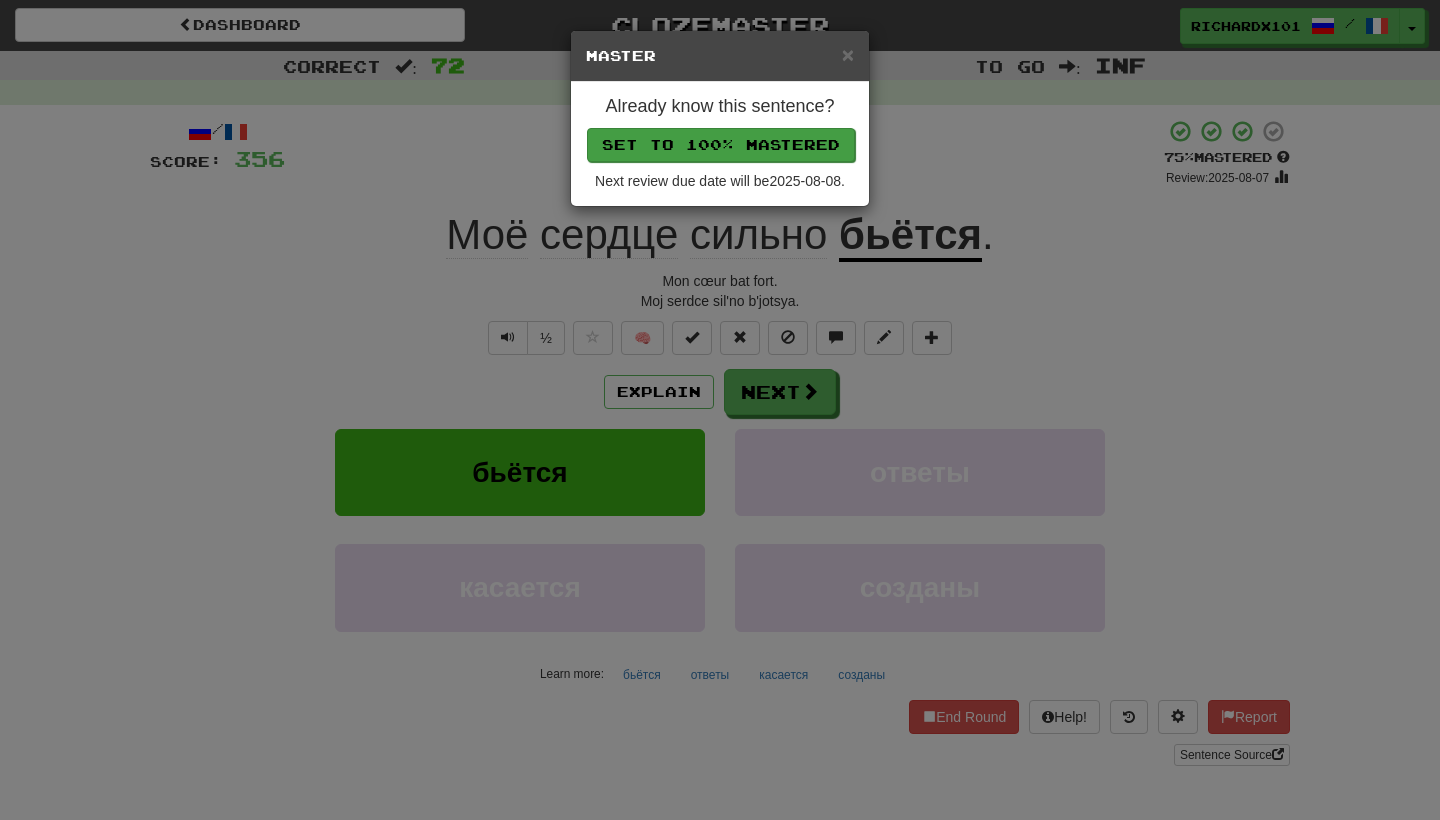 click on "Set to 100% Mastered" at bounding box center [721, 145] 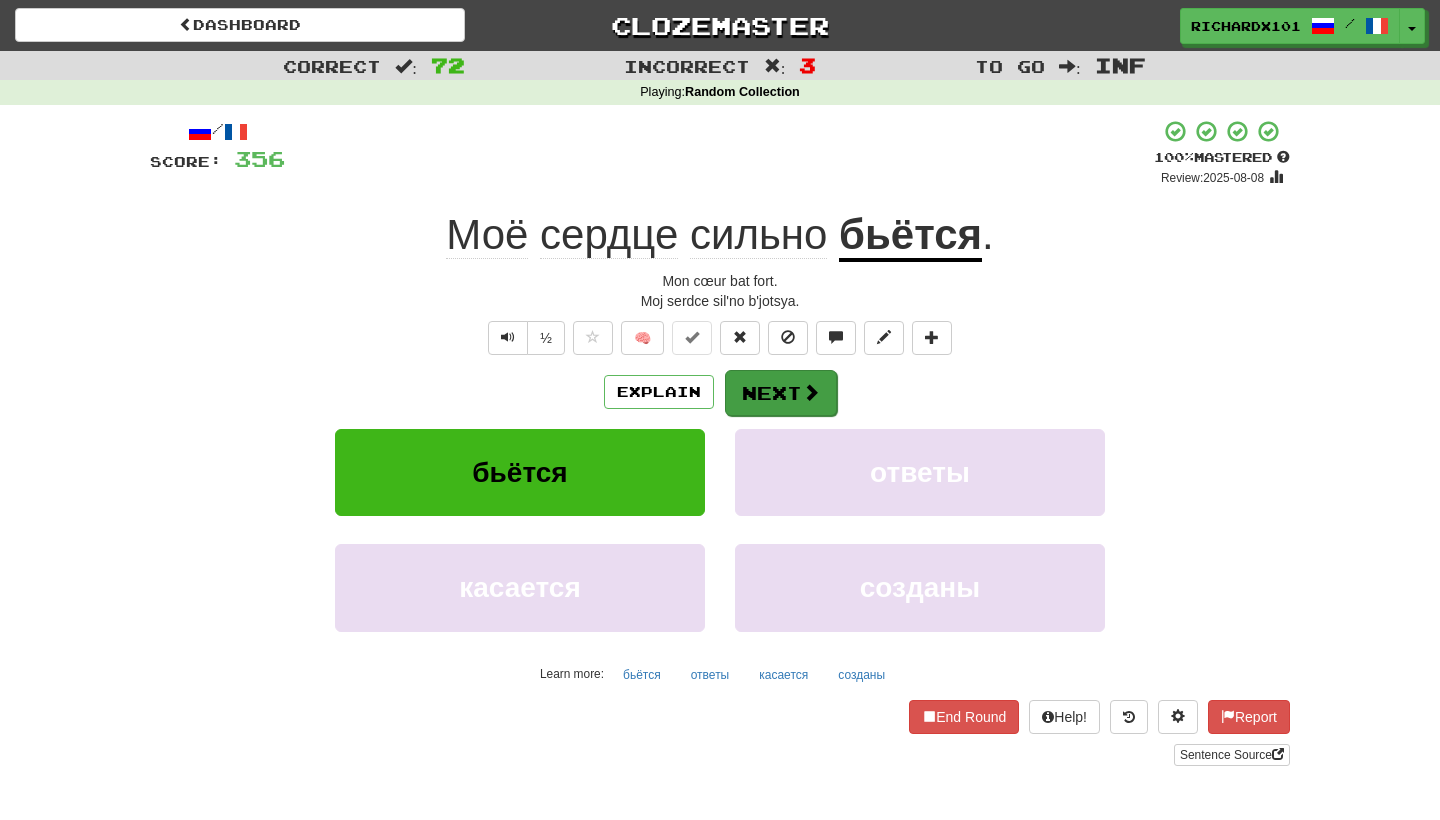click on "Next" at bounding box center [781, 393] 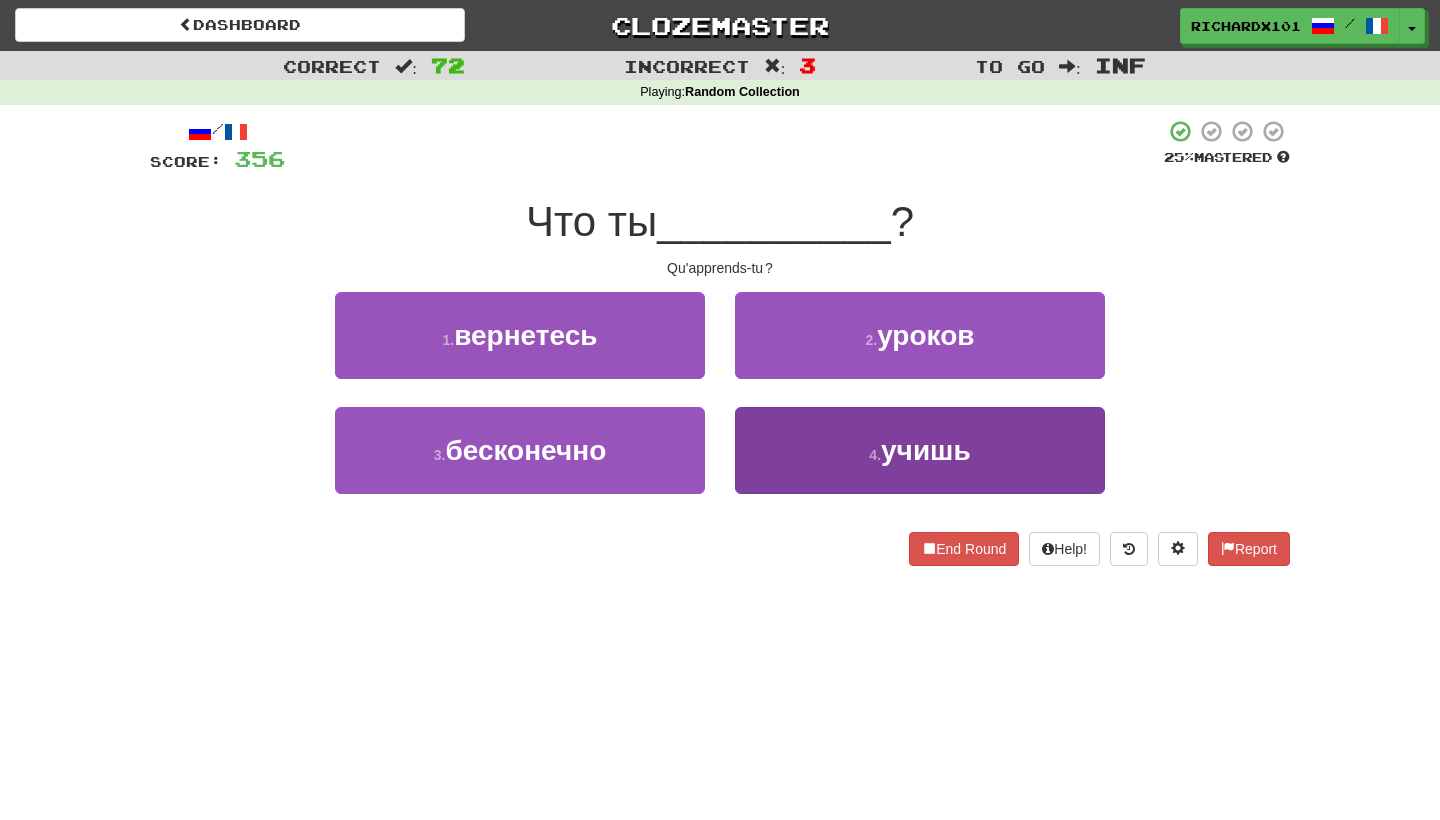 click on "4 .  учишь" at bounding box center [920, 450] 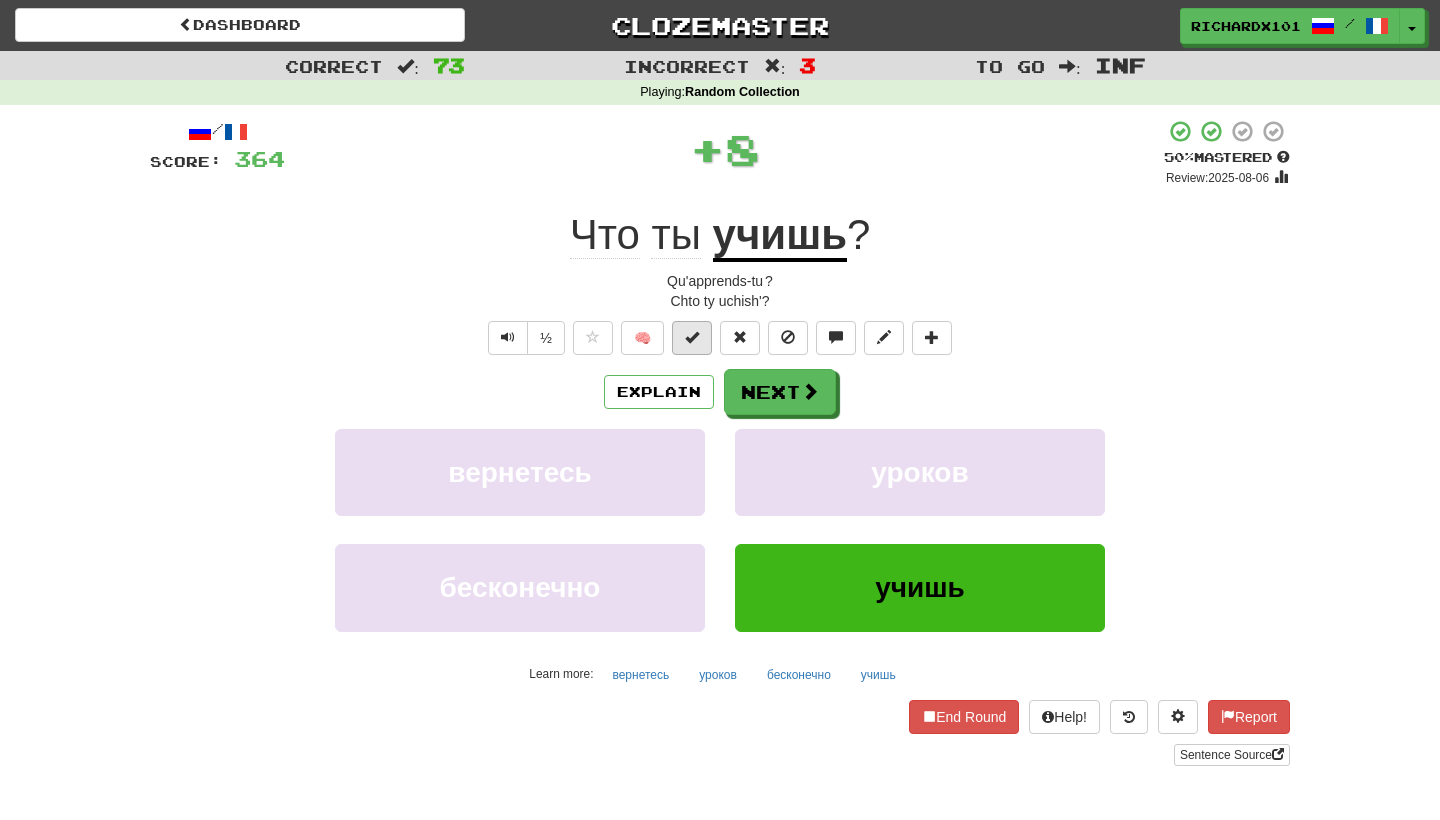 click at bounding box center (692, 338) 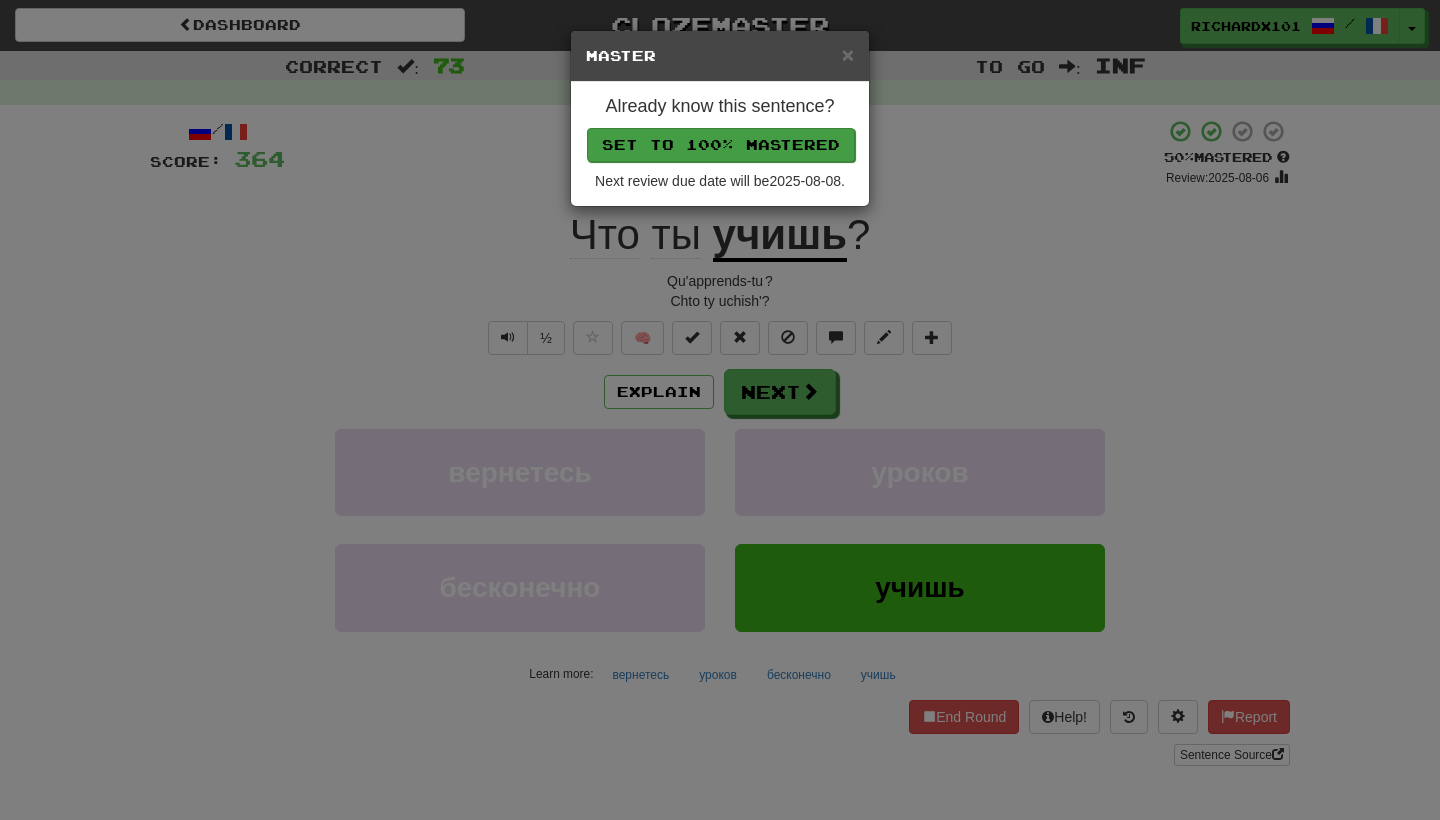 click on "Set to 100% Mastered" at bounding box center [721, 145] 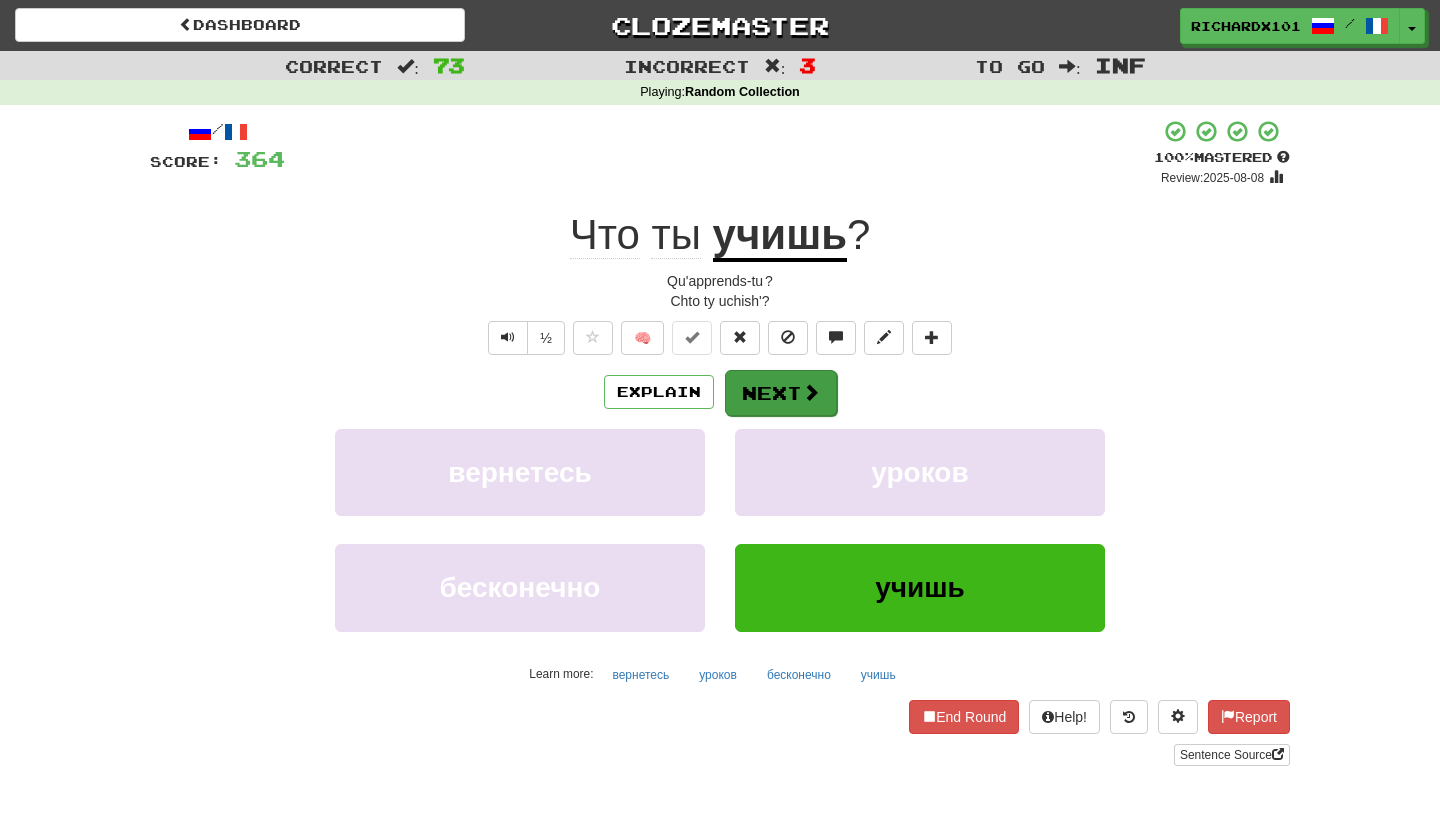 click on "Next" at bounding box center [781, 393] 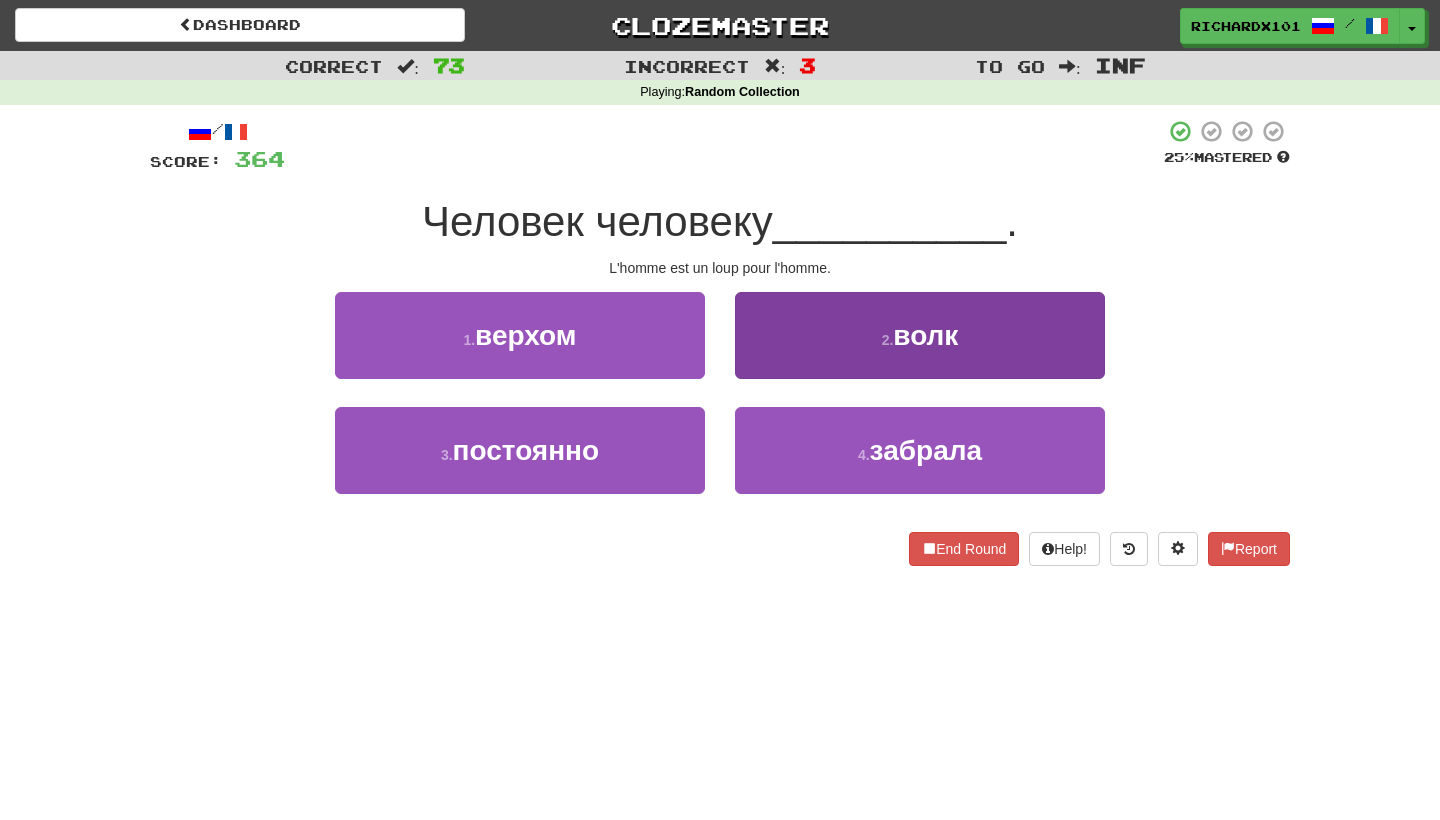 click on "2 .  волк" at bounding box center [920, 335] 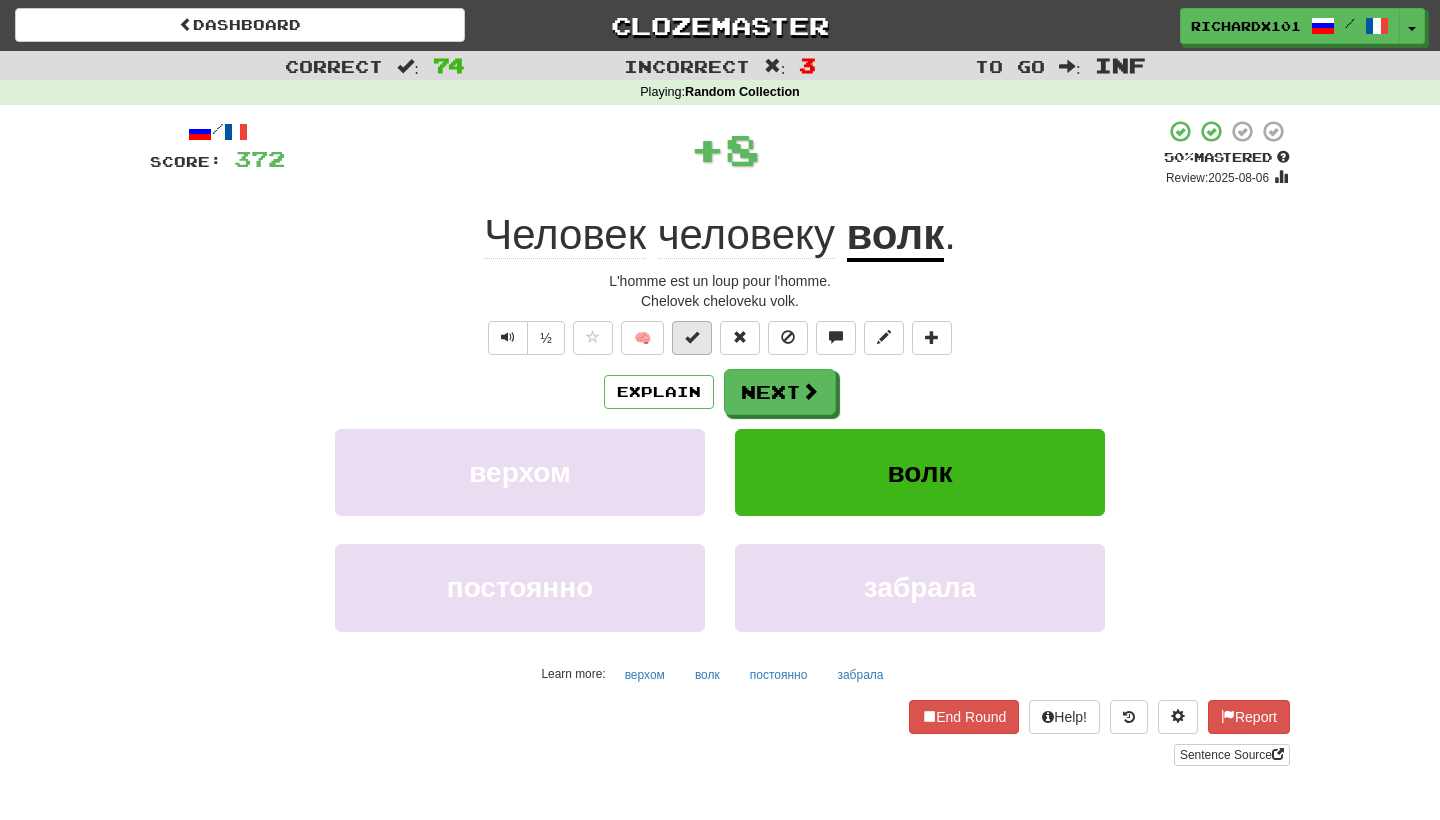 click at bounding box center (692, 337) 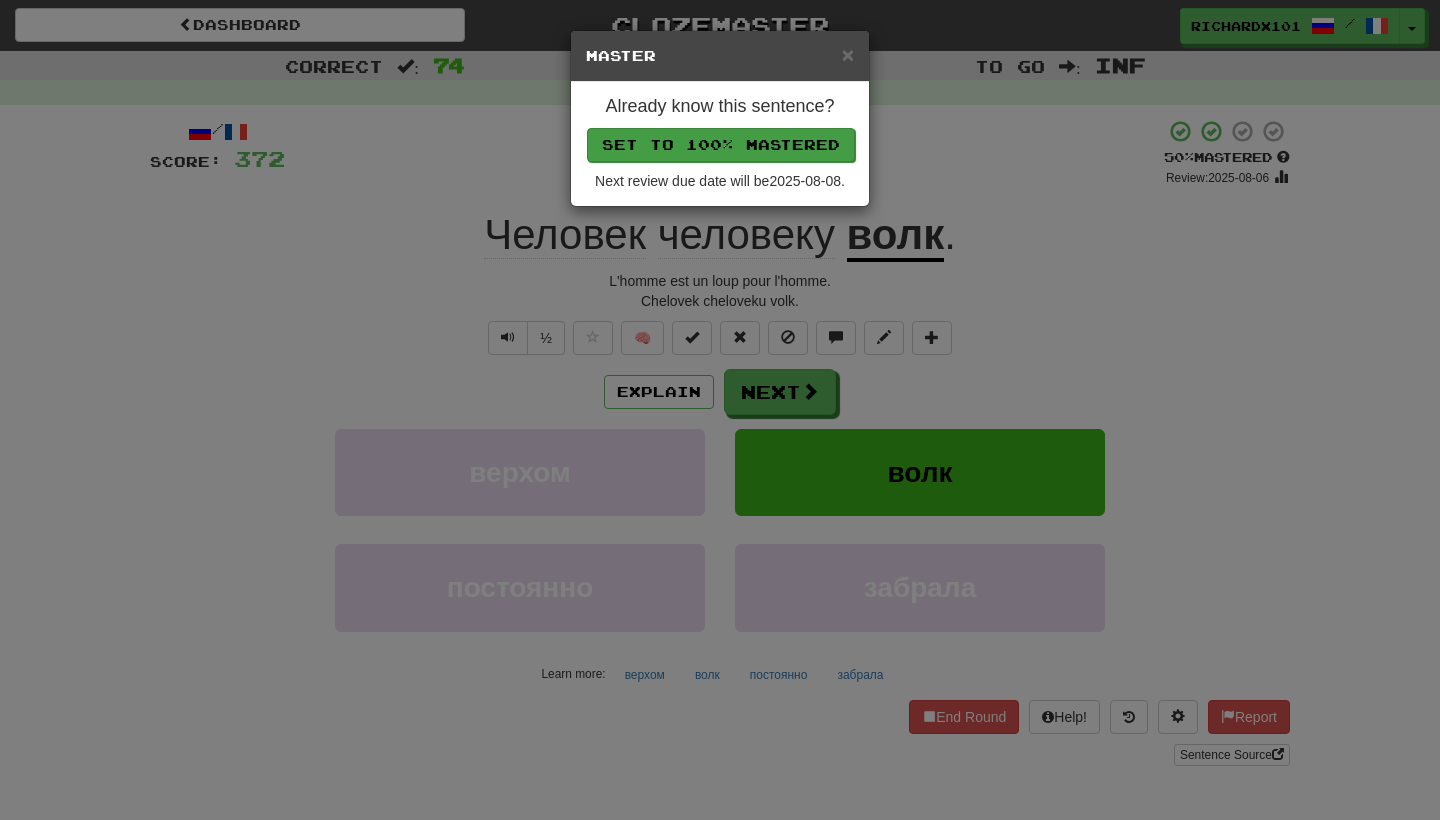 click on "Set to 100% Mastered" at bounding box center (721, 145) 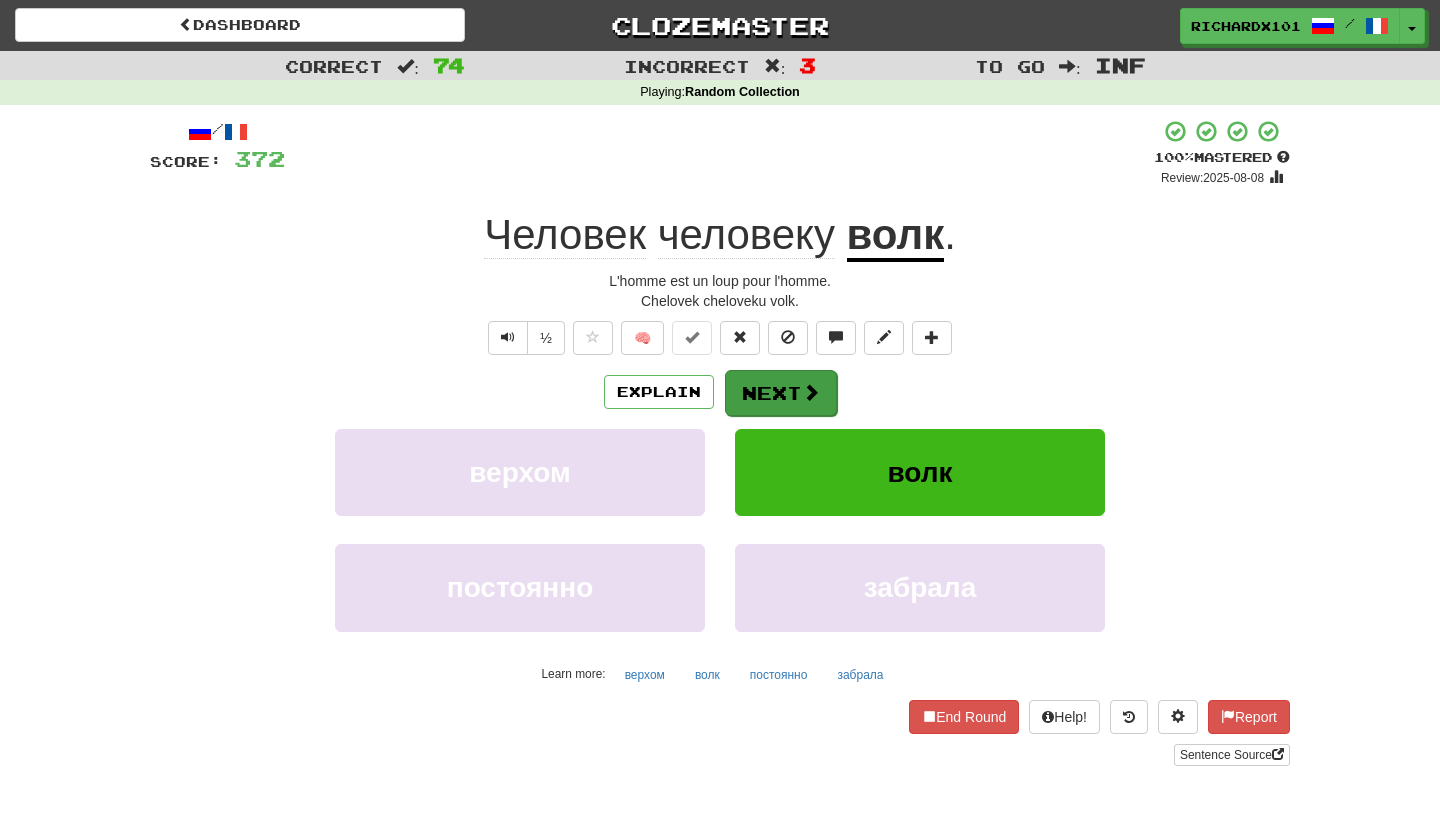 click on "Next" at bounding box center [781, 393] 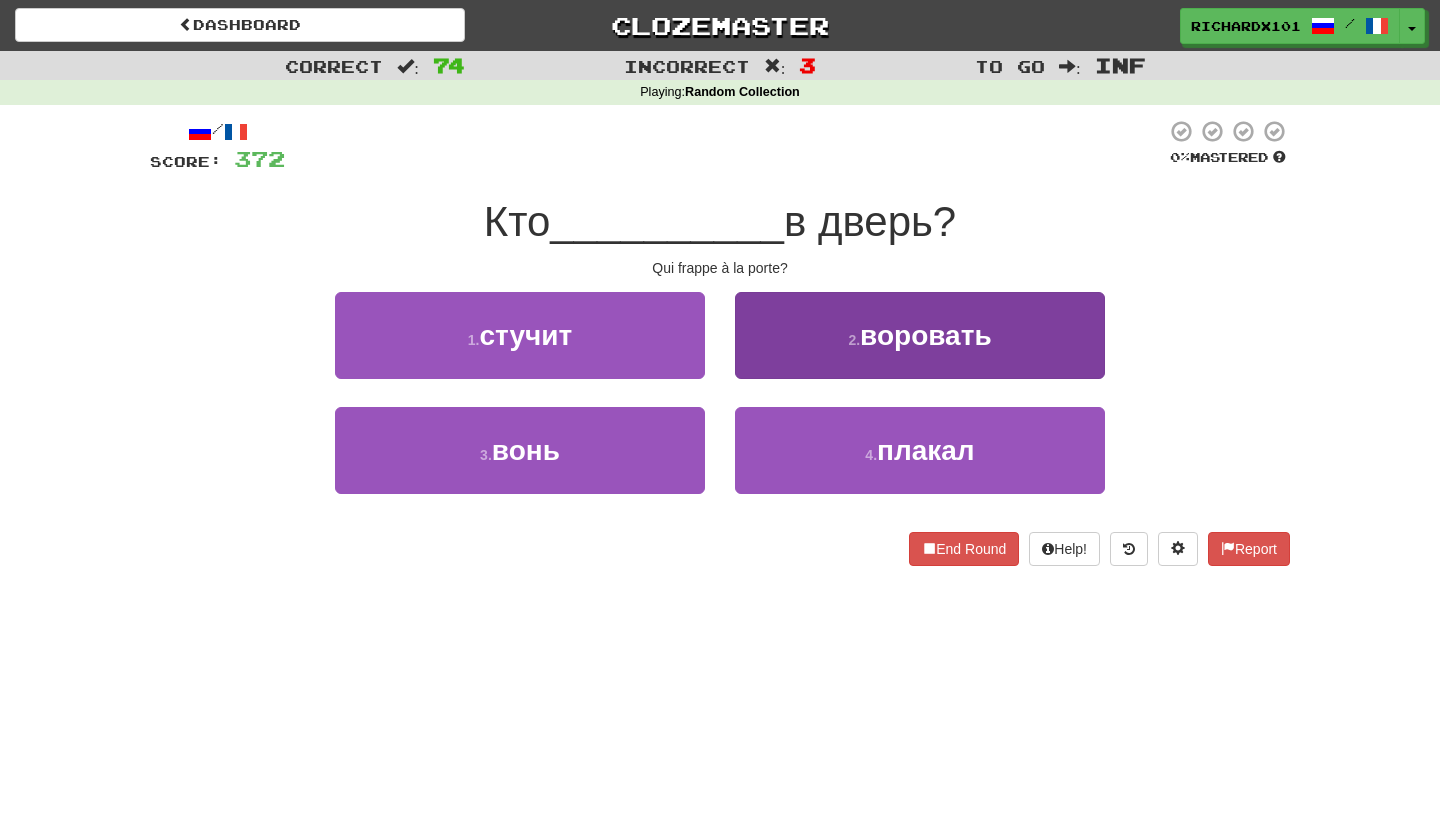 click on "2 .  воровать" at bounding box center [920, 335] 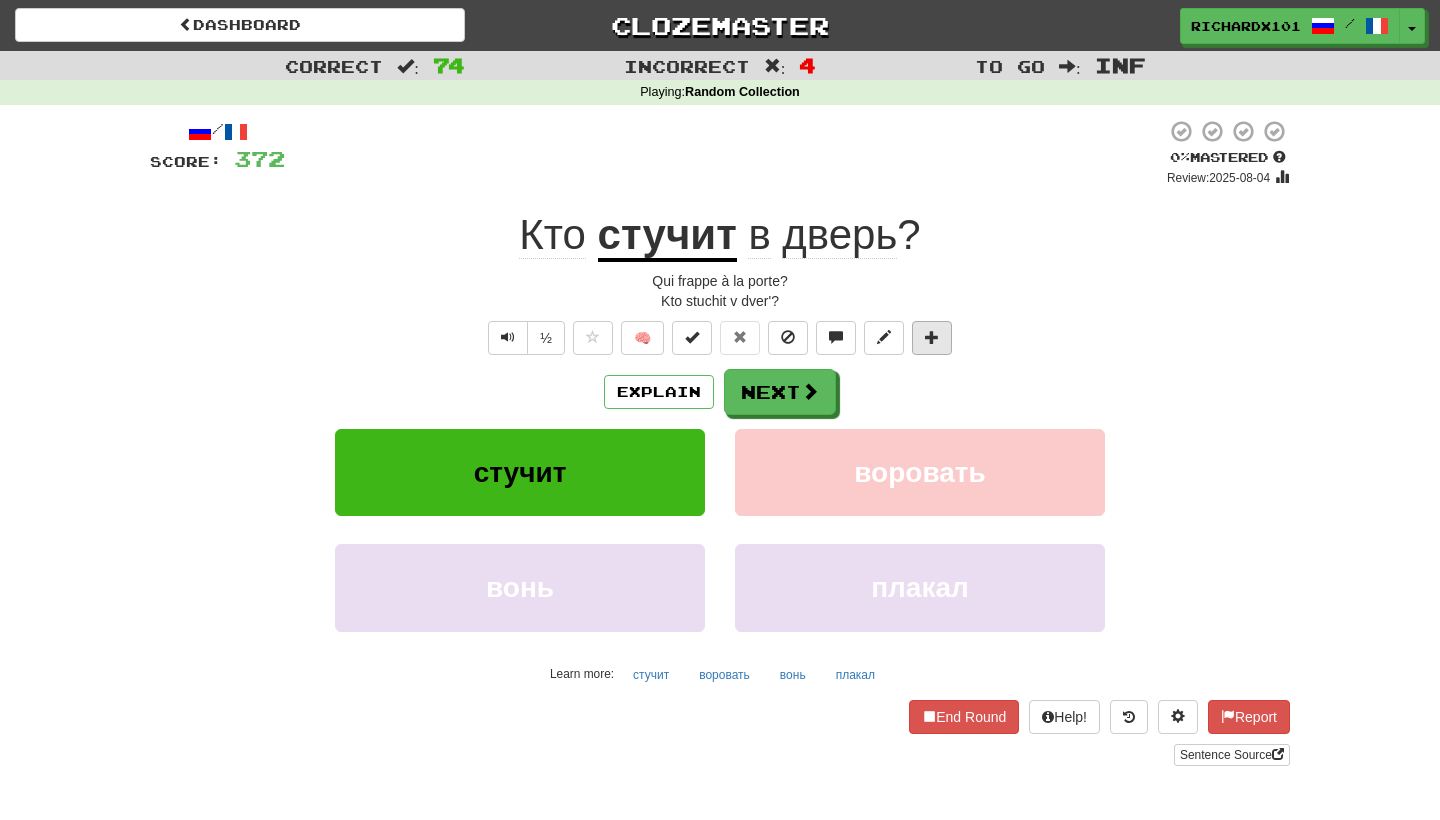 click at bounding box center (932, 337) 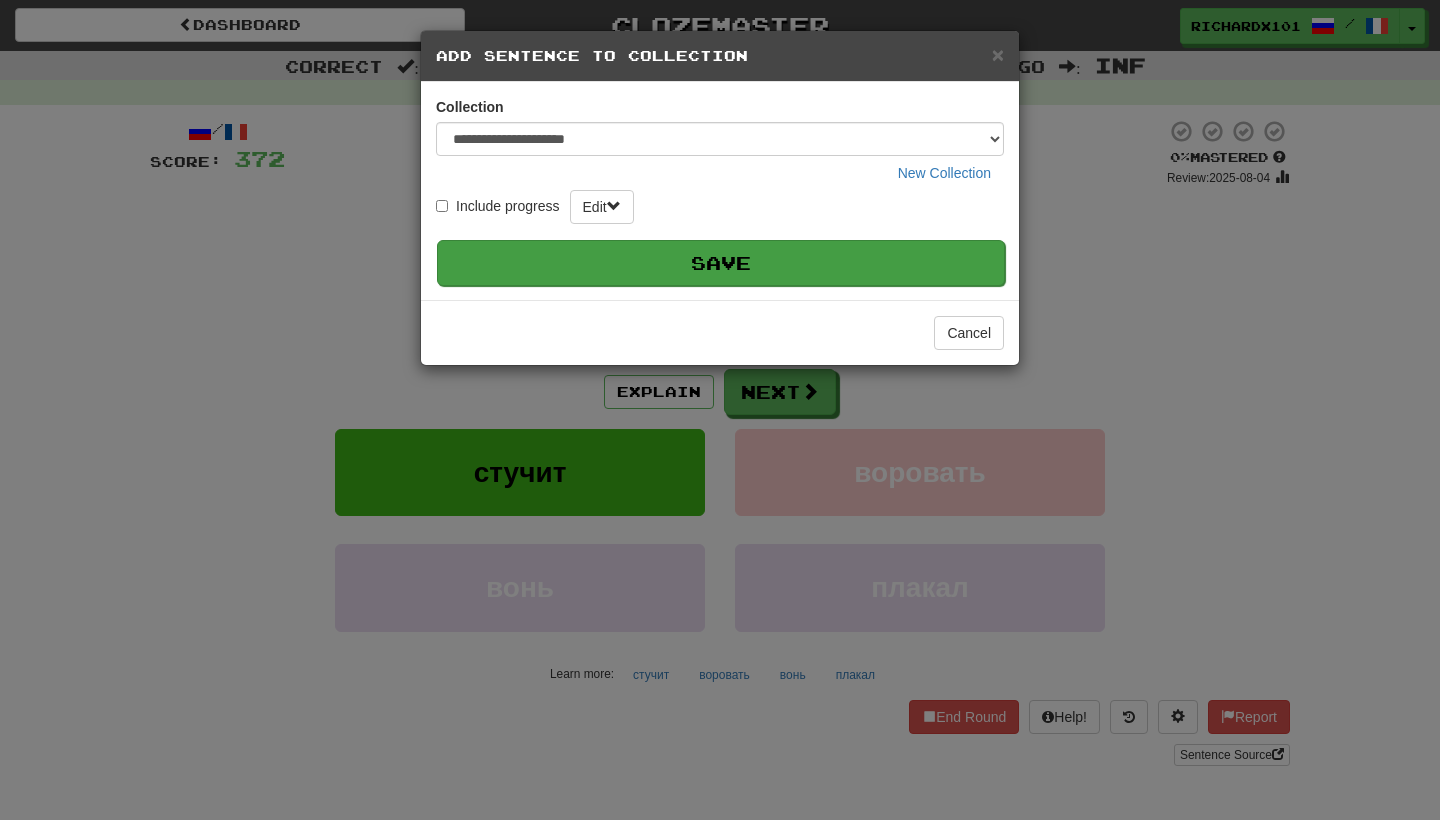 click on "Save" at bounding box center (721, 263) 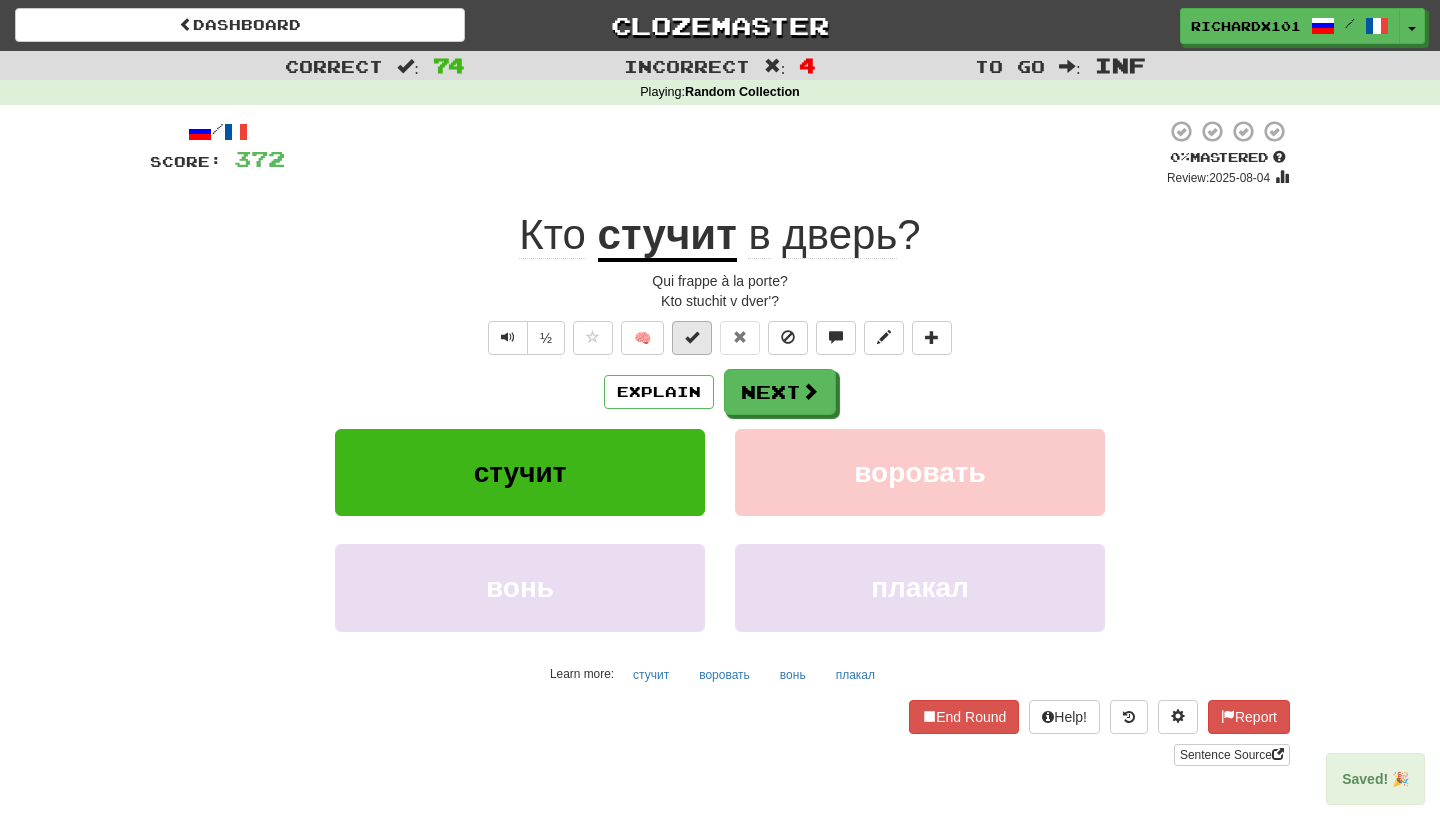 click at bounding box center (692, 337) 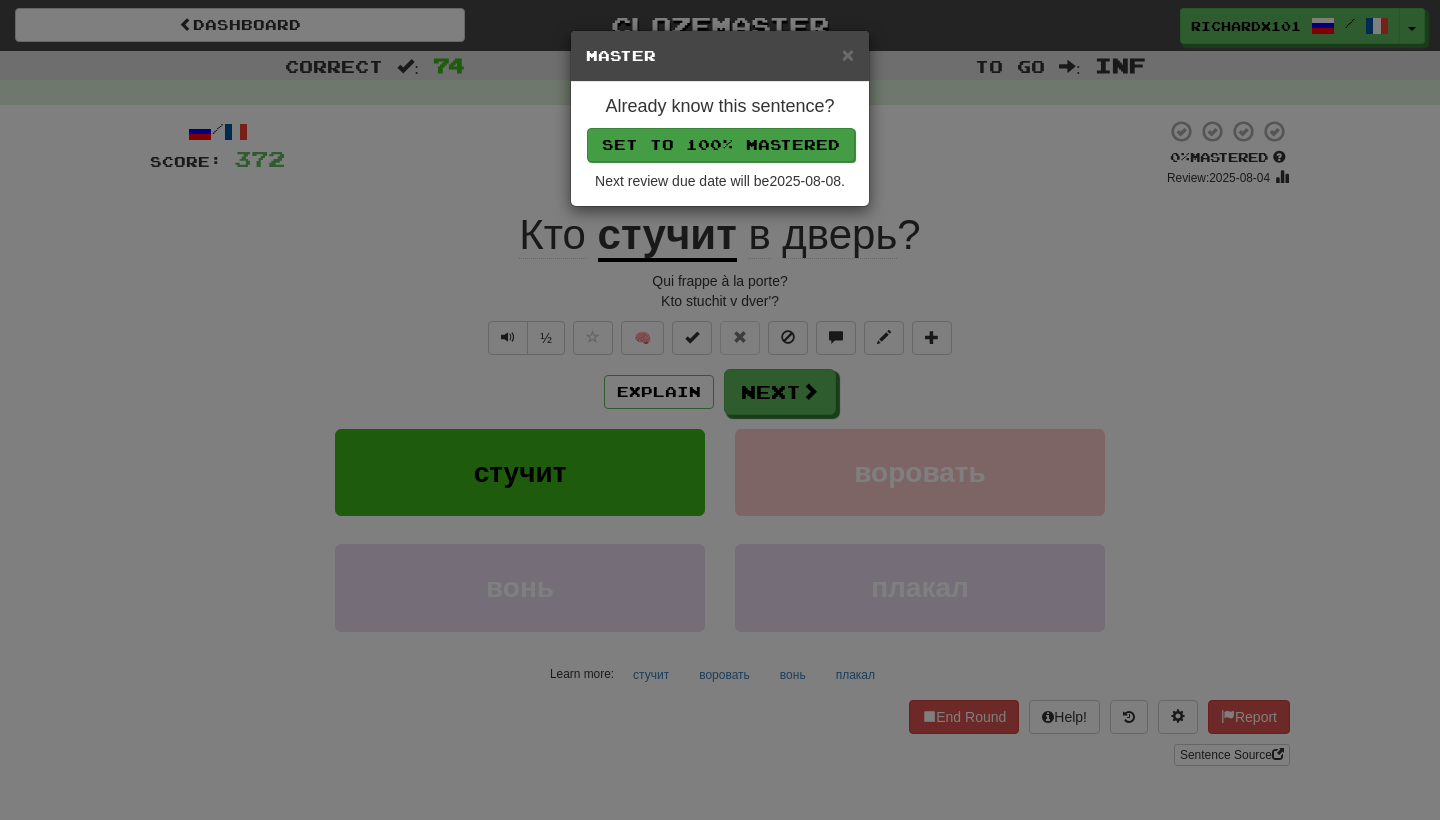 click on "Set to 100% Mastered" at bounding box center (721, 145) 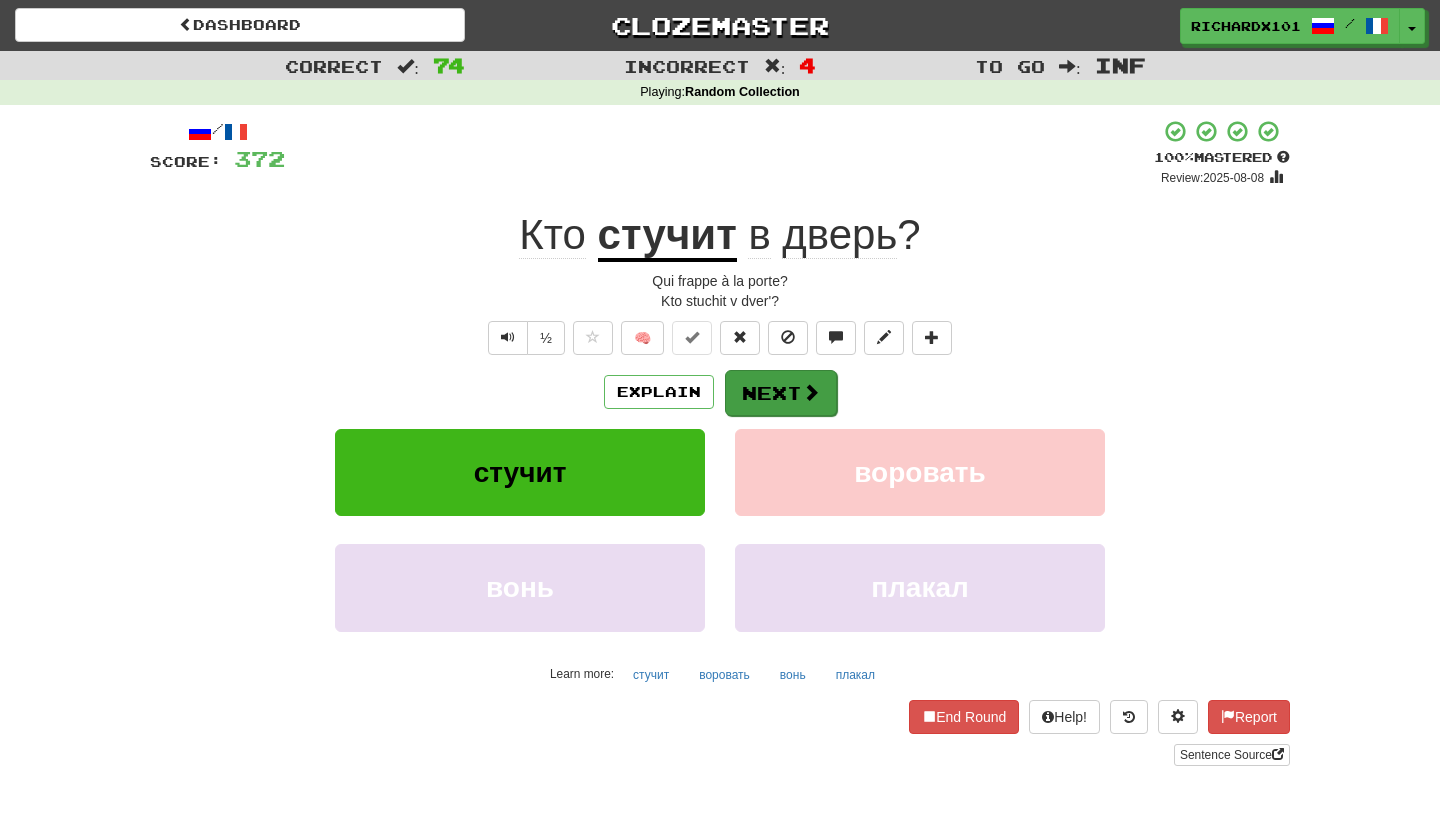 click on "Next" at bounding box center (781, 393) 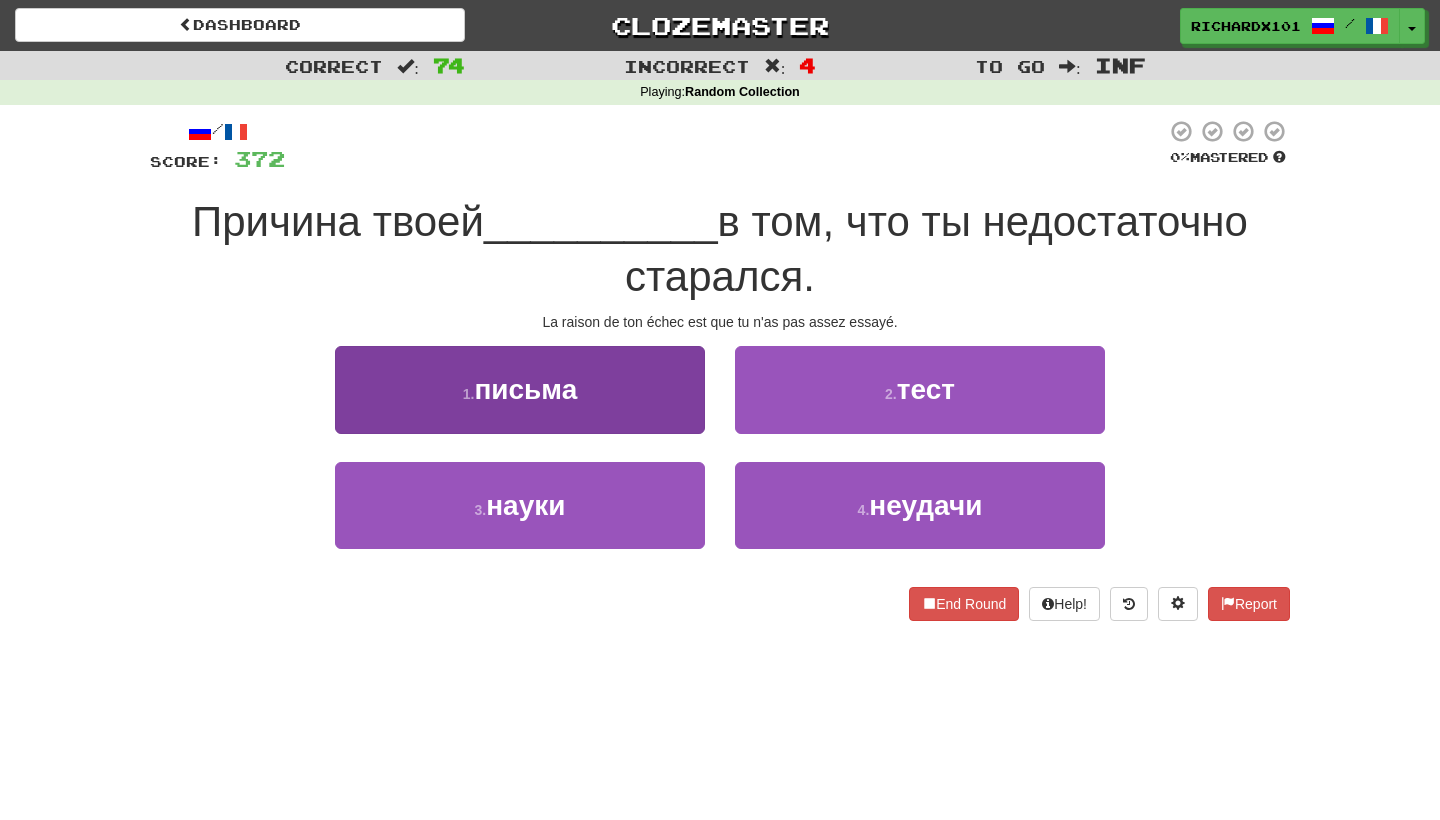click on "1 .  письма" at bounding box center [520, 389] 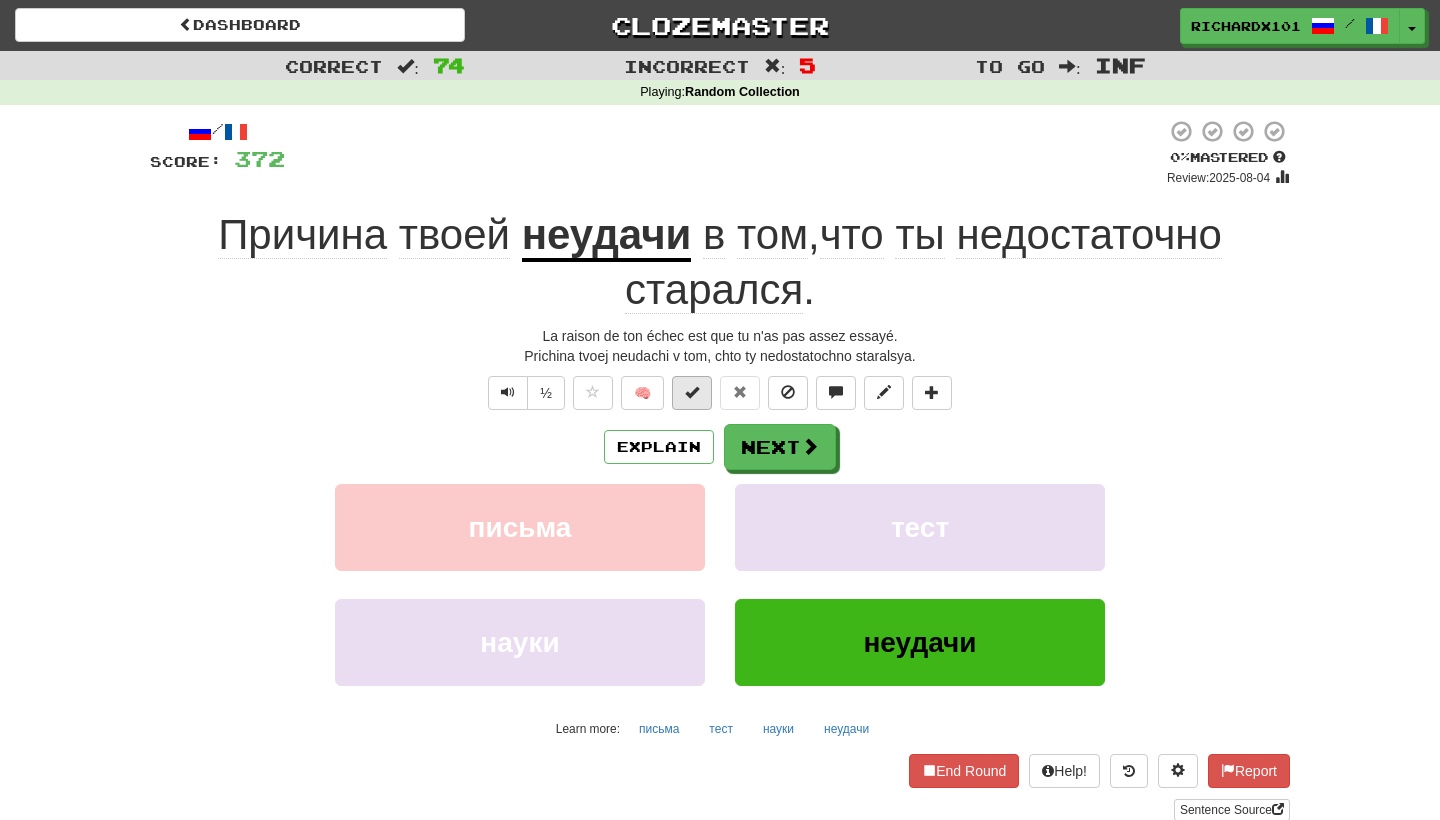 click at bounding box center [692, 392] 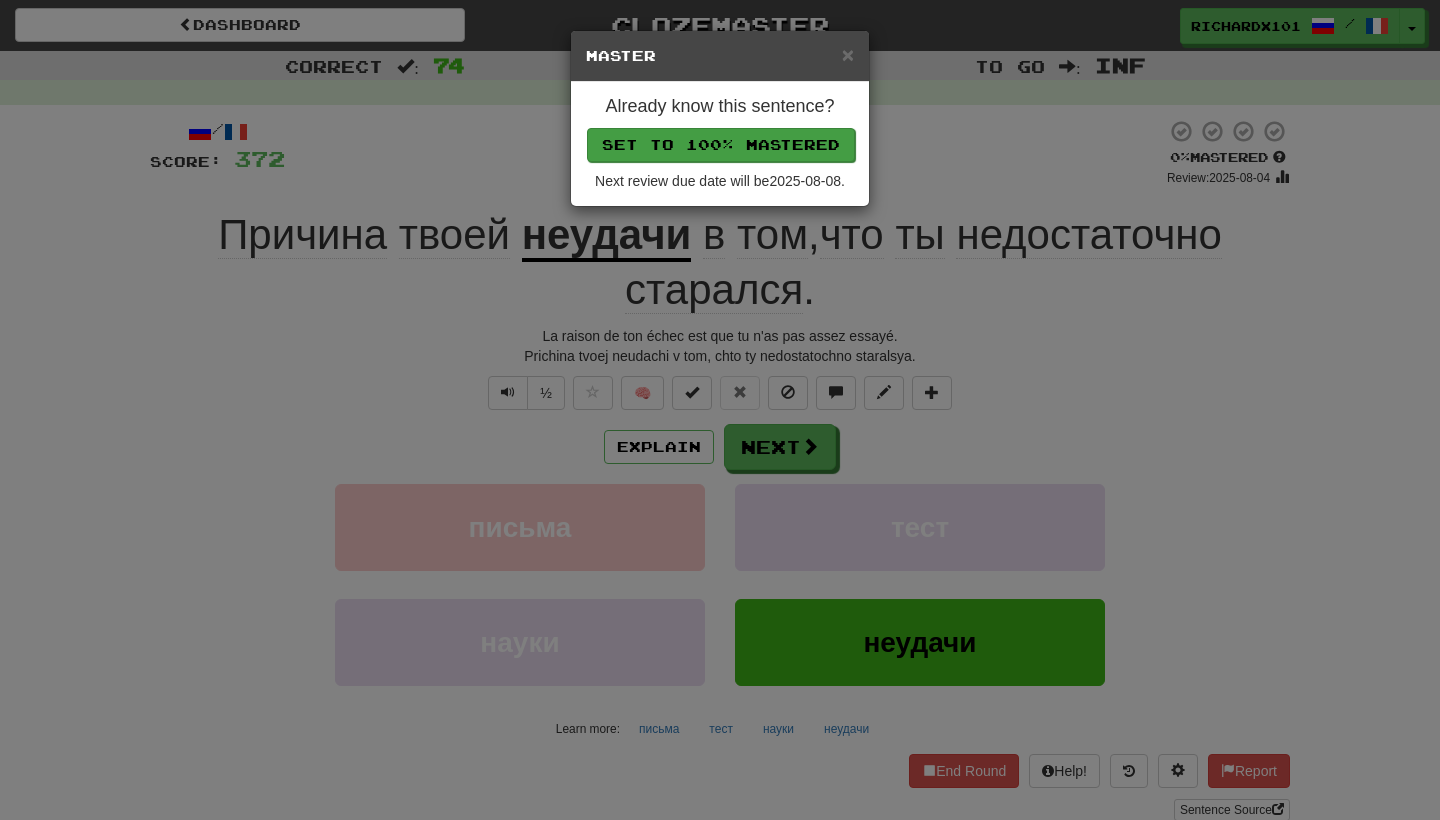 click on "Set to 100% Mastered" at bounding box center (721, 145) 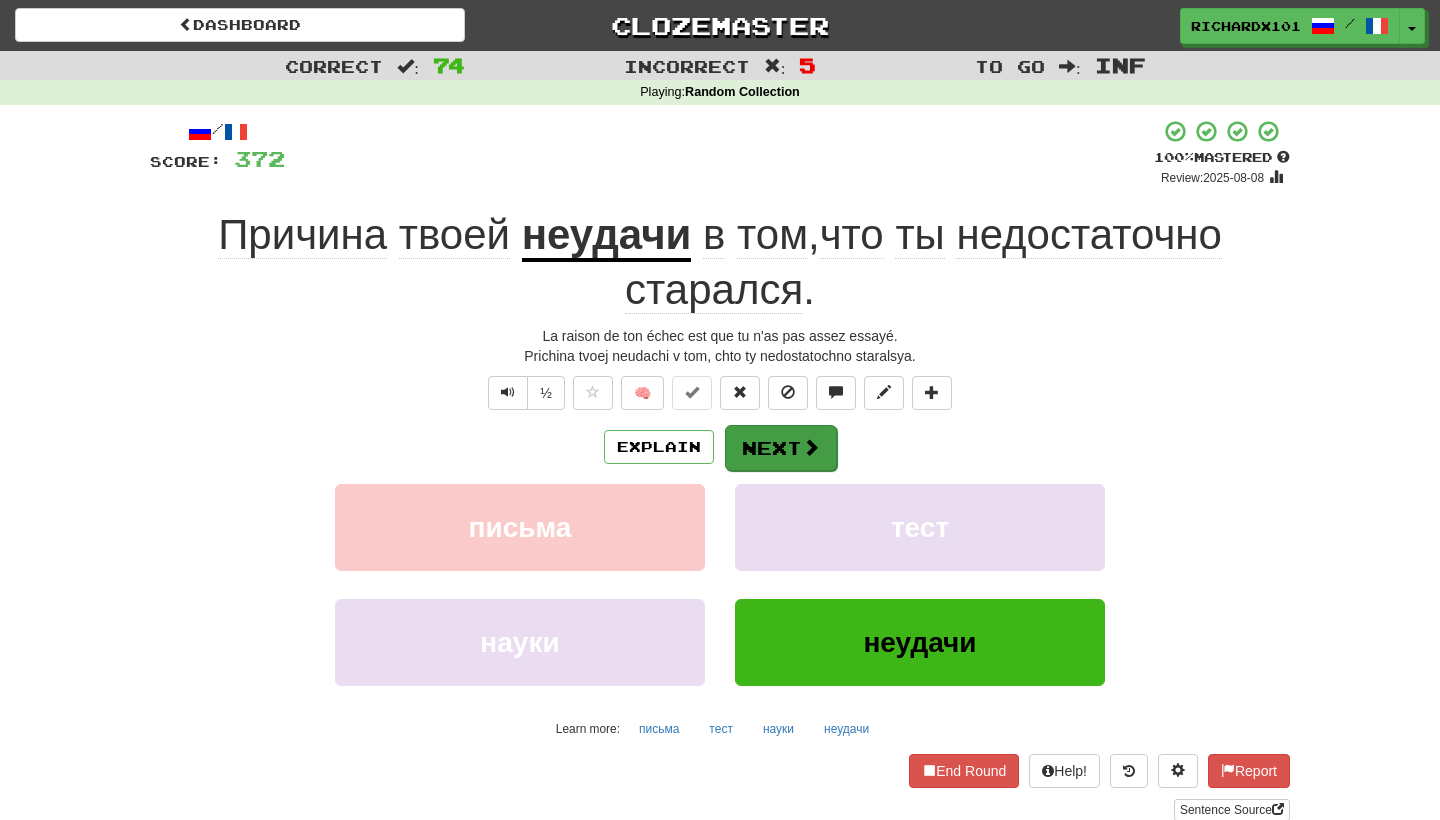 click on "Next" at bounding box center [781, 448] 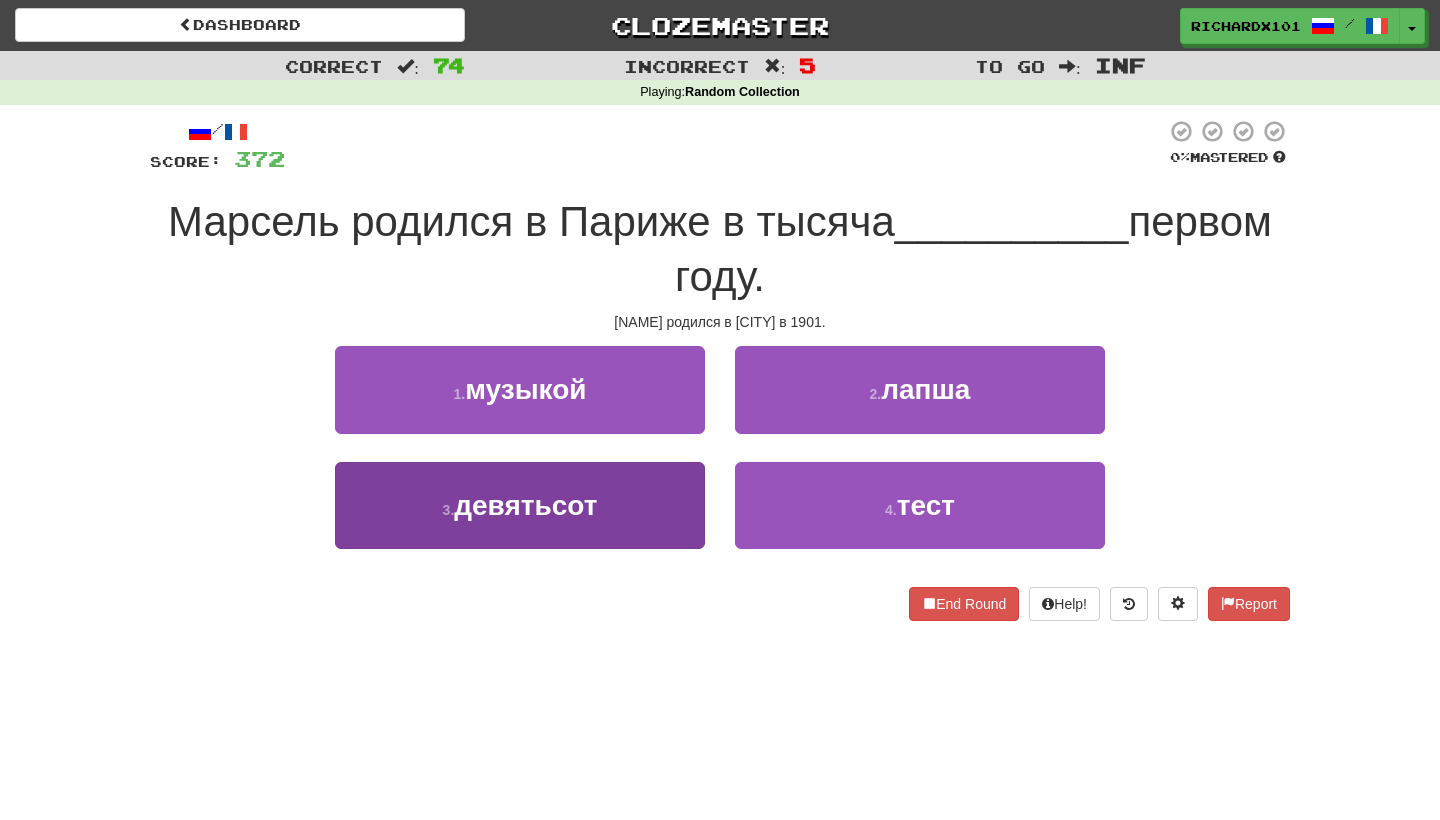 click on "3 .  девятьсот" at bounding box center (520, 505) 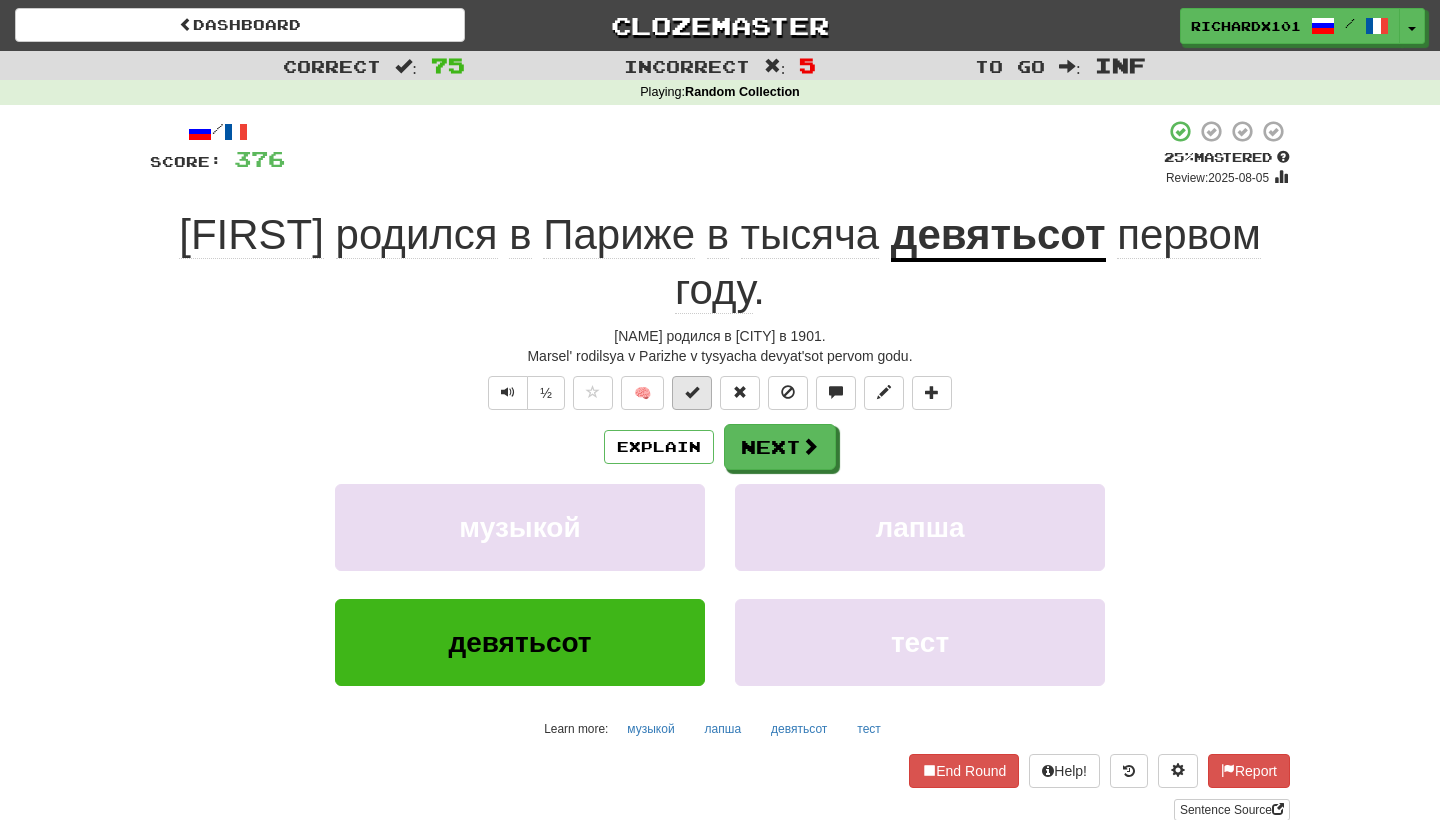 click at bounding box center (692, 393) 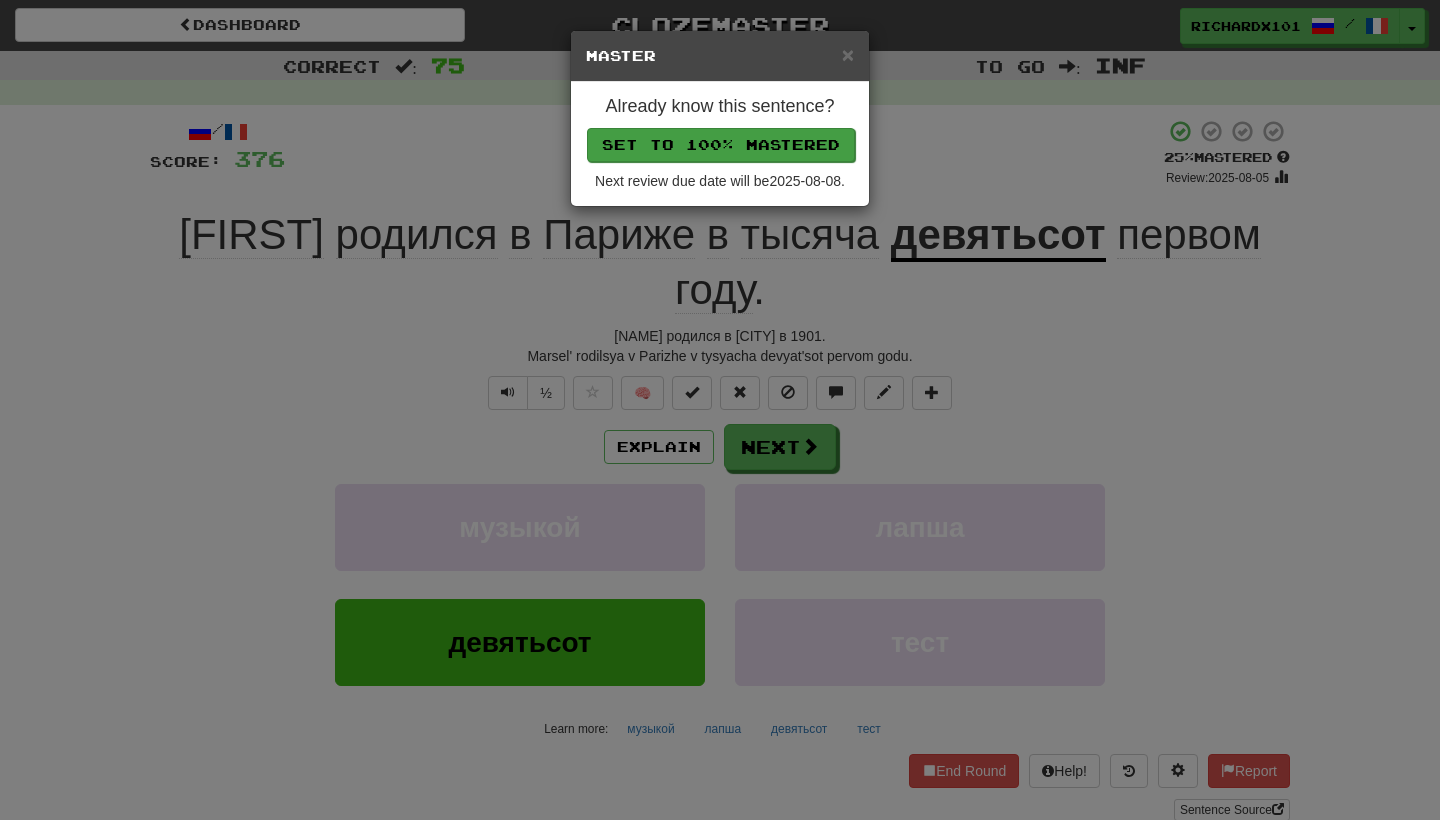 click on "Set to 100% Mastered" at bounding box center (721, 145) 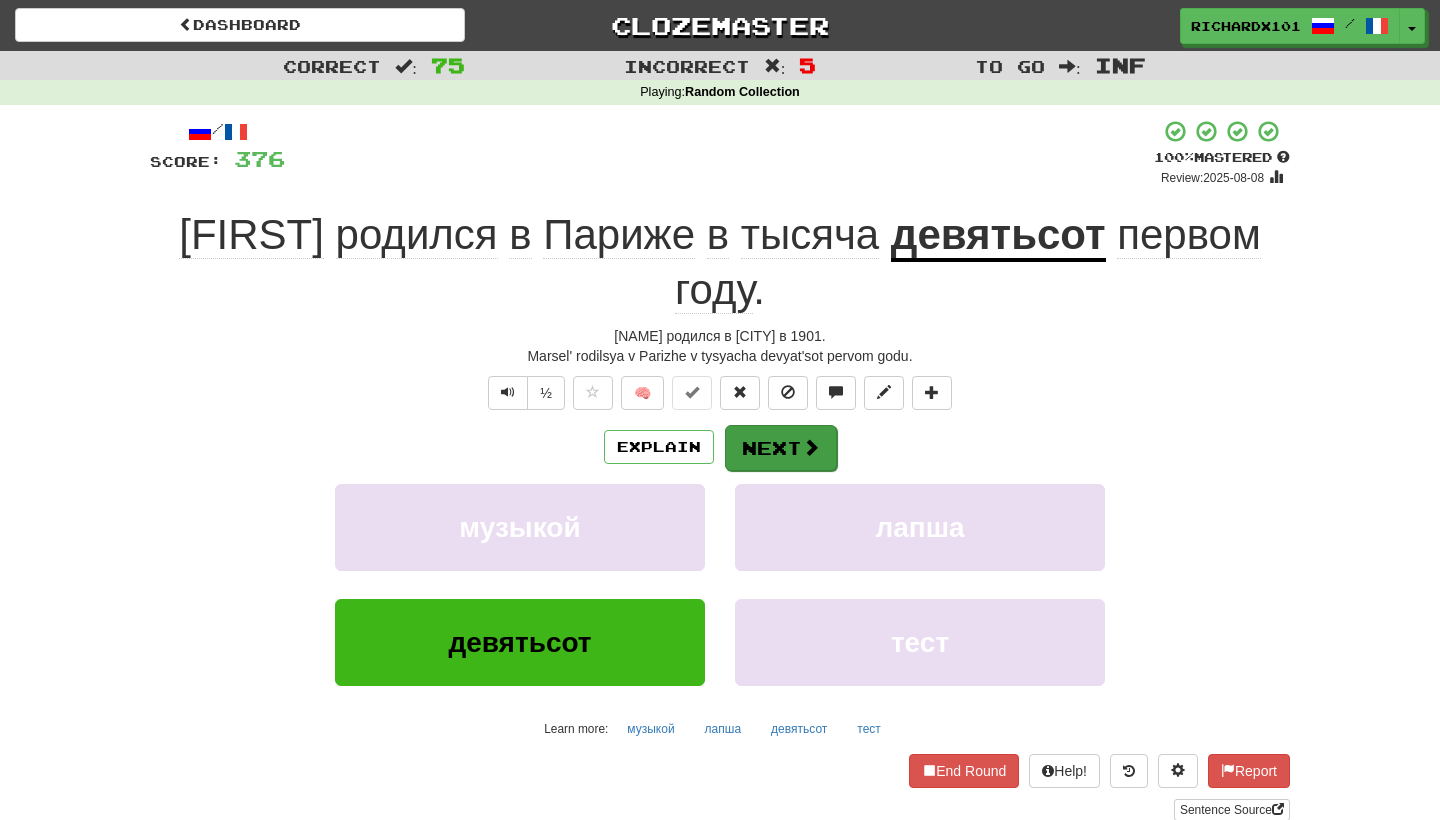 click on "Next" at bounding box center (781, 448) 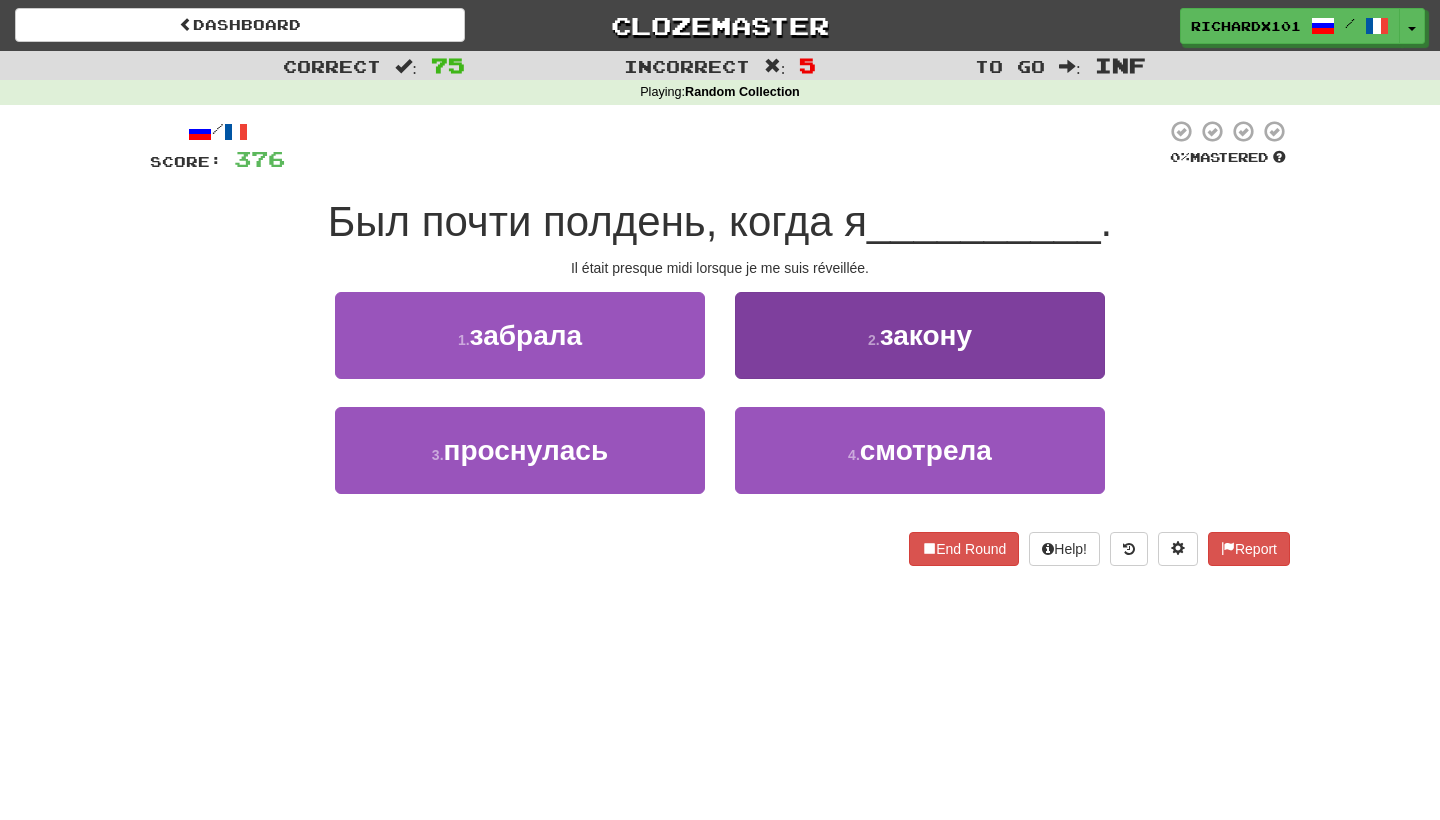 click on "2 .  закону" at bounding box center [920, 335] 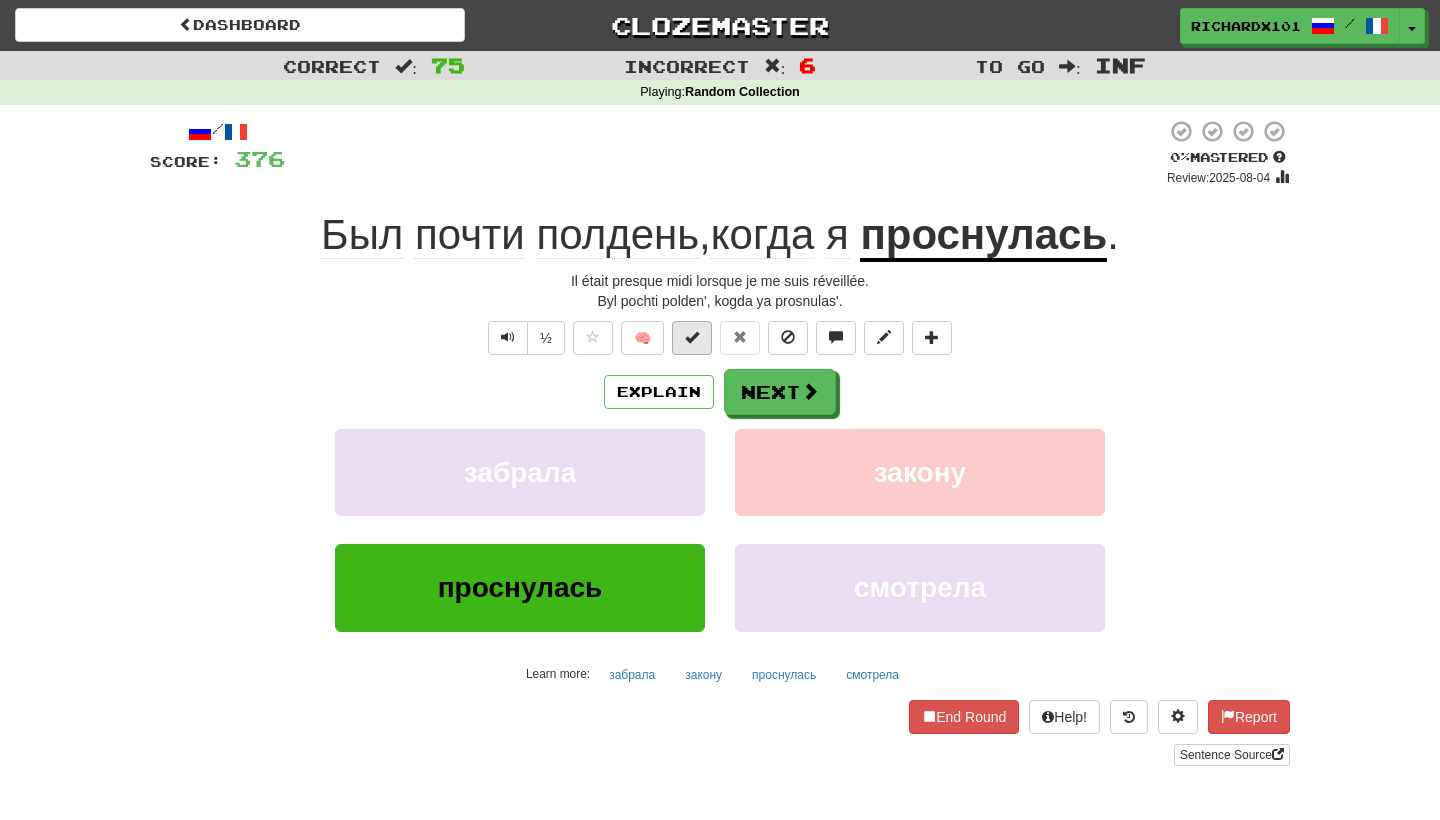 click at bounding box center [692, 337] 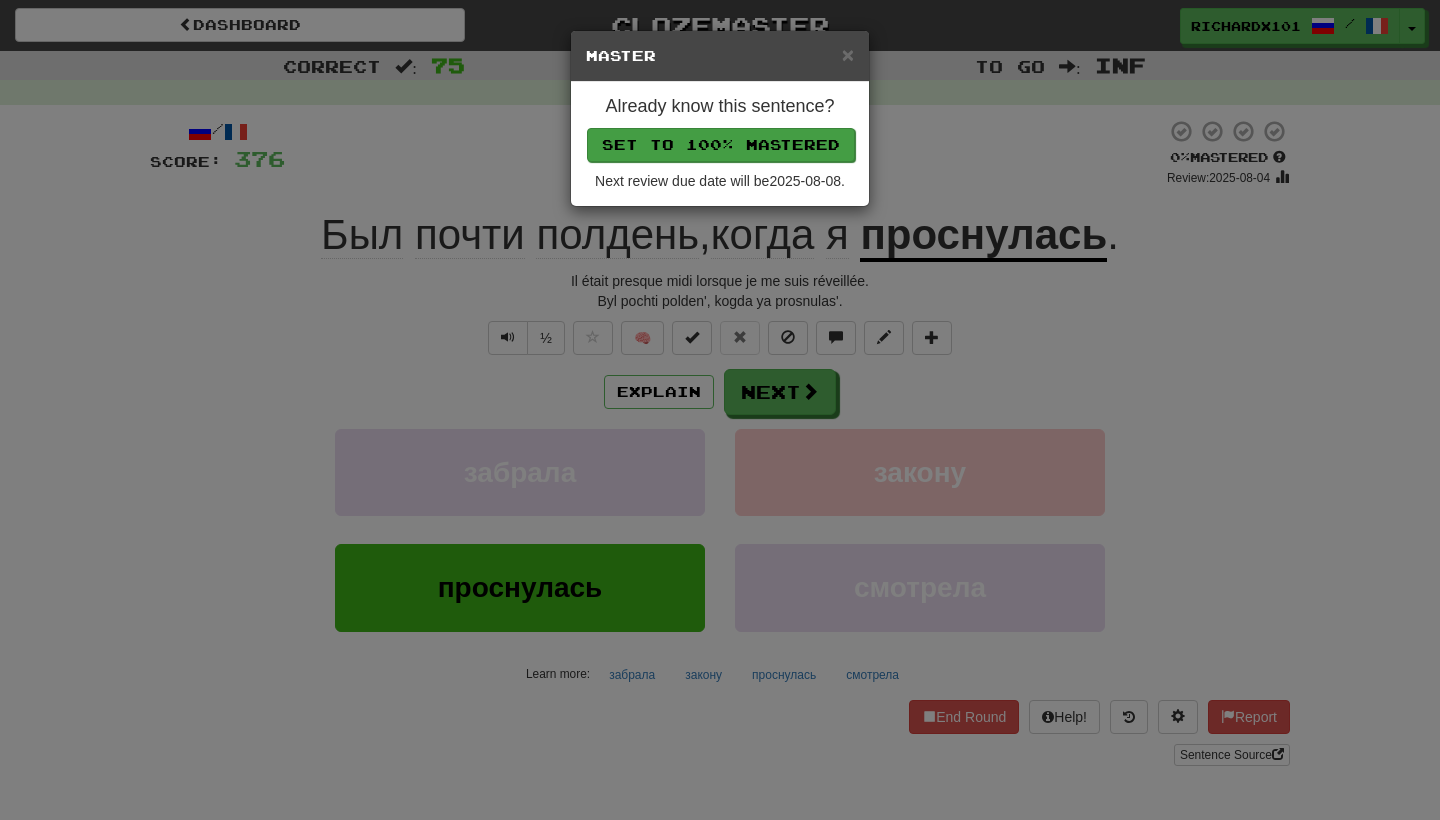 click on "Set to 100% Mastered" at bounding box center (721, 145) 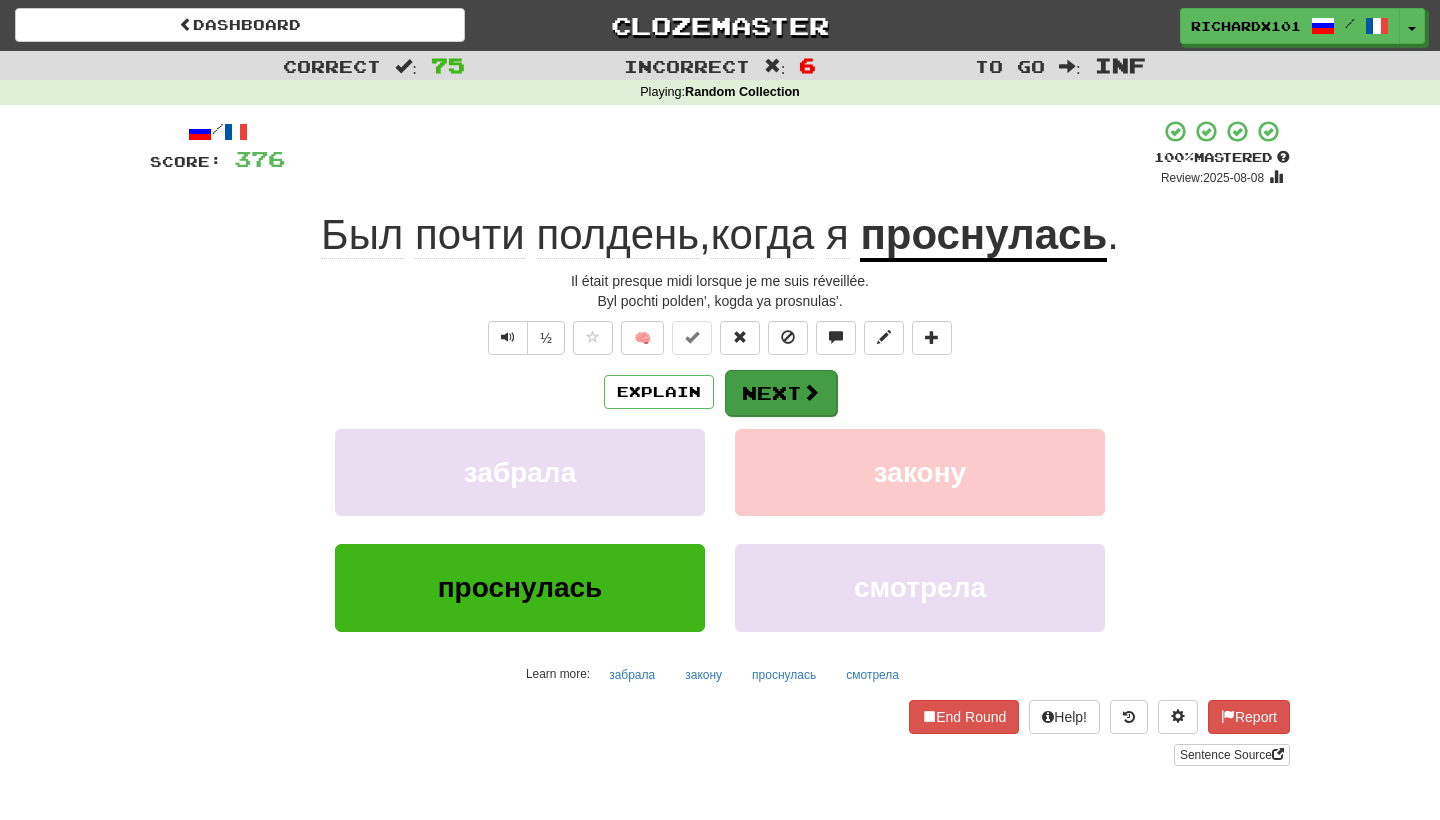 click on "Next" at bounding box center (781, 393) 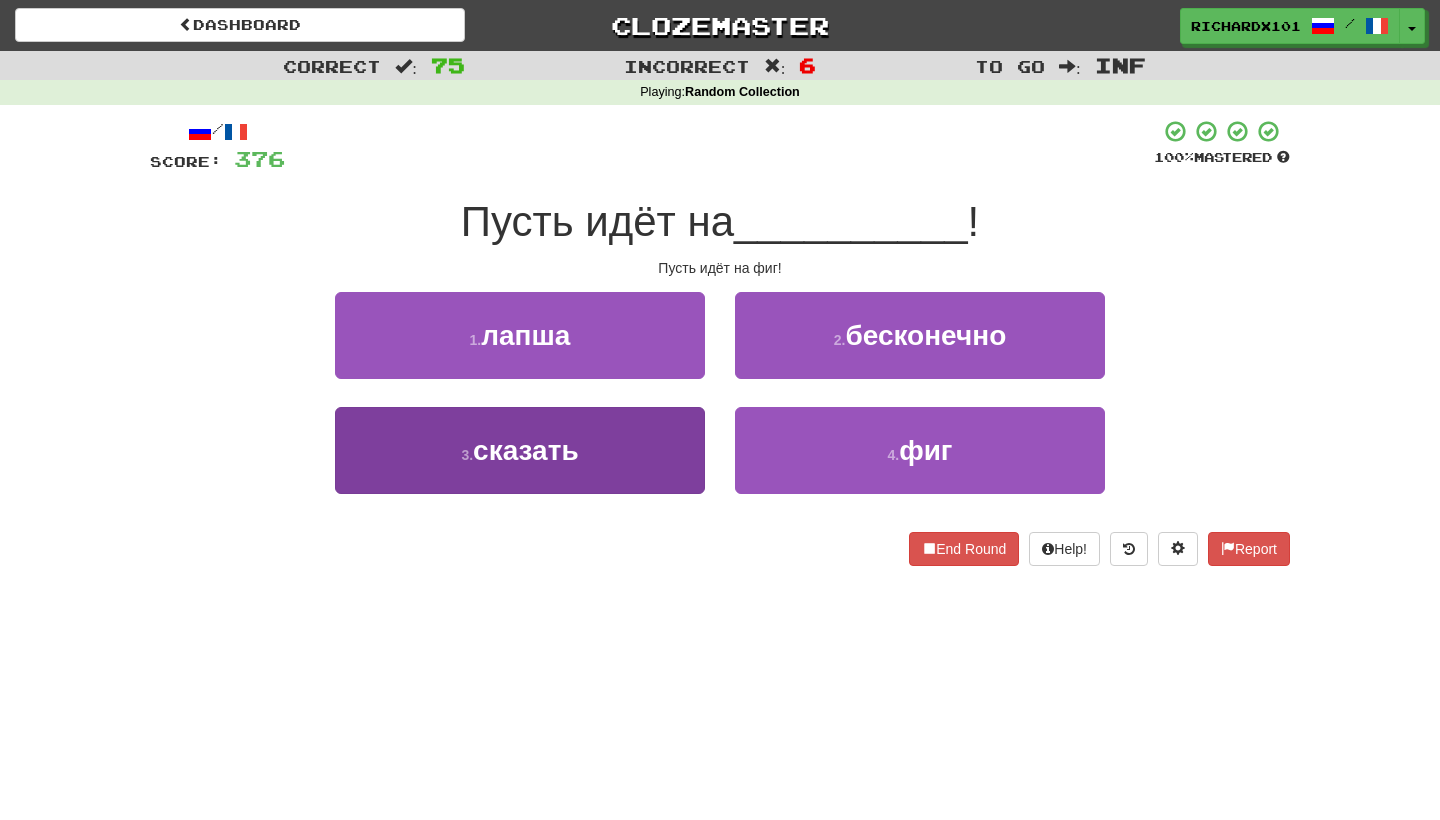 click on "3 .  сказать" at bounding box center (520, 450) 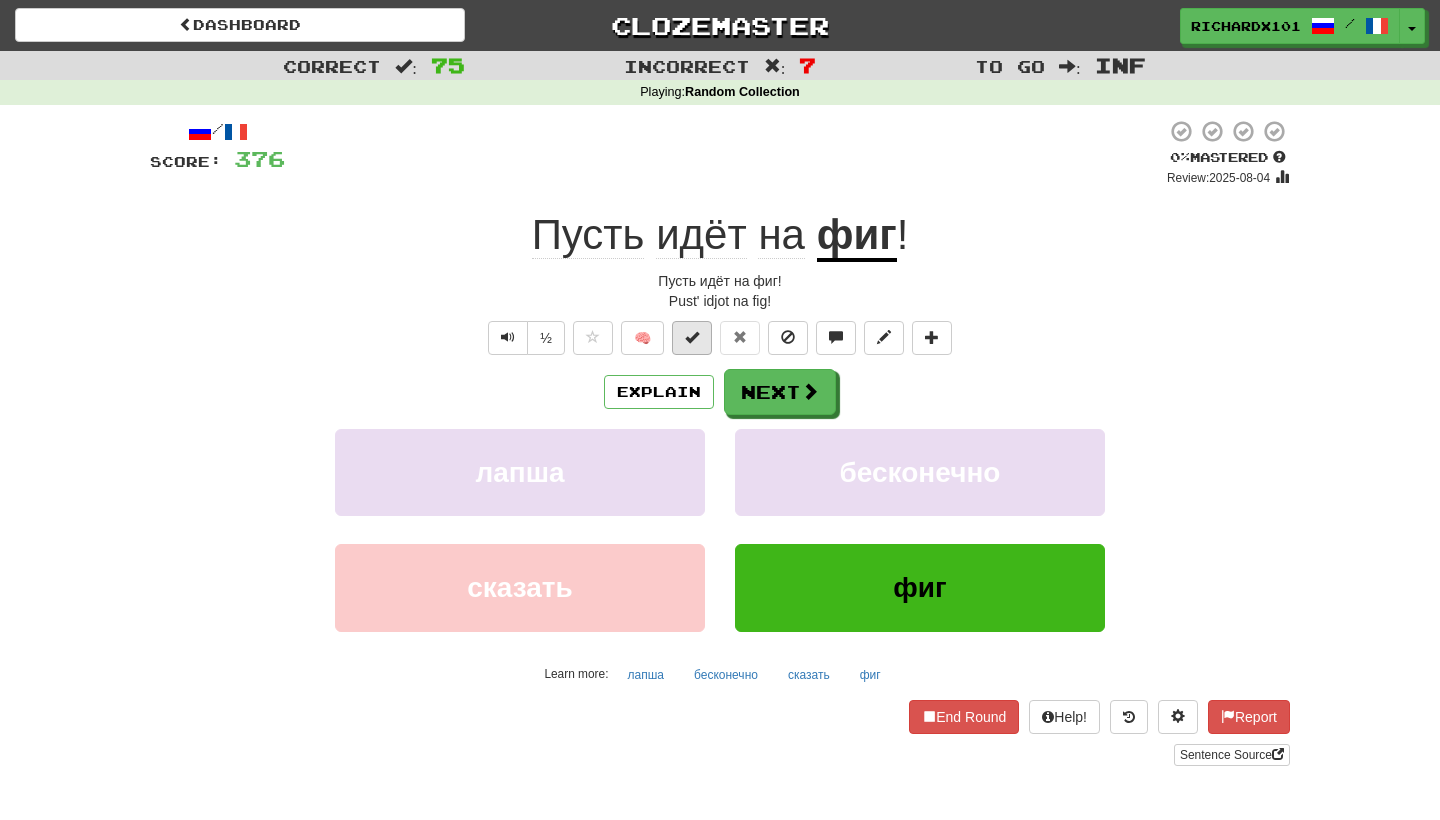 drag, startPoint x: 755, startPoint y: 390, endPoint x: 695, endPoint y: 346, distance: 74.404305 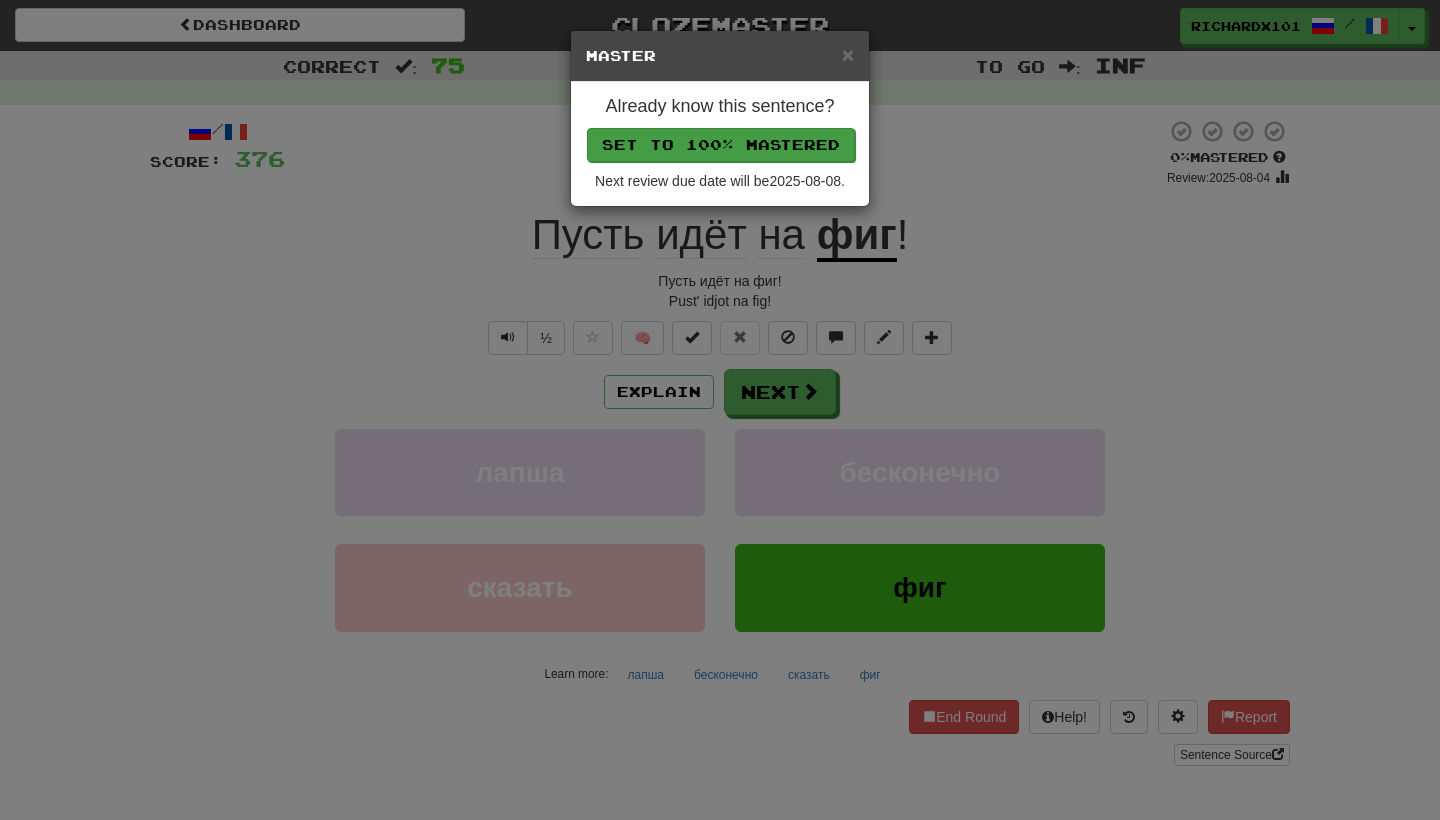 click on "Set to 100% Mastered" at bounding box center (721, 145) 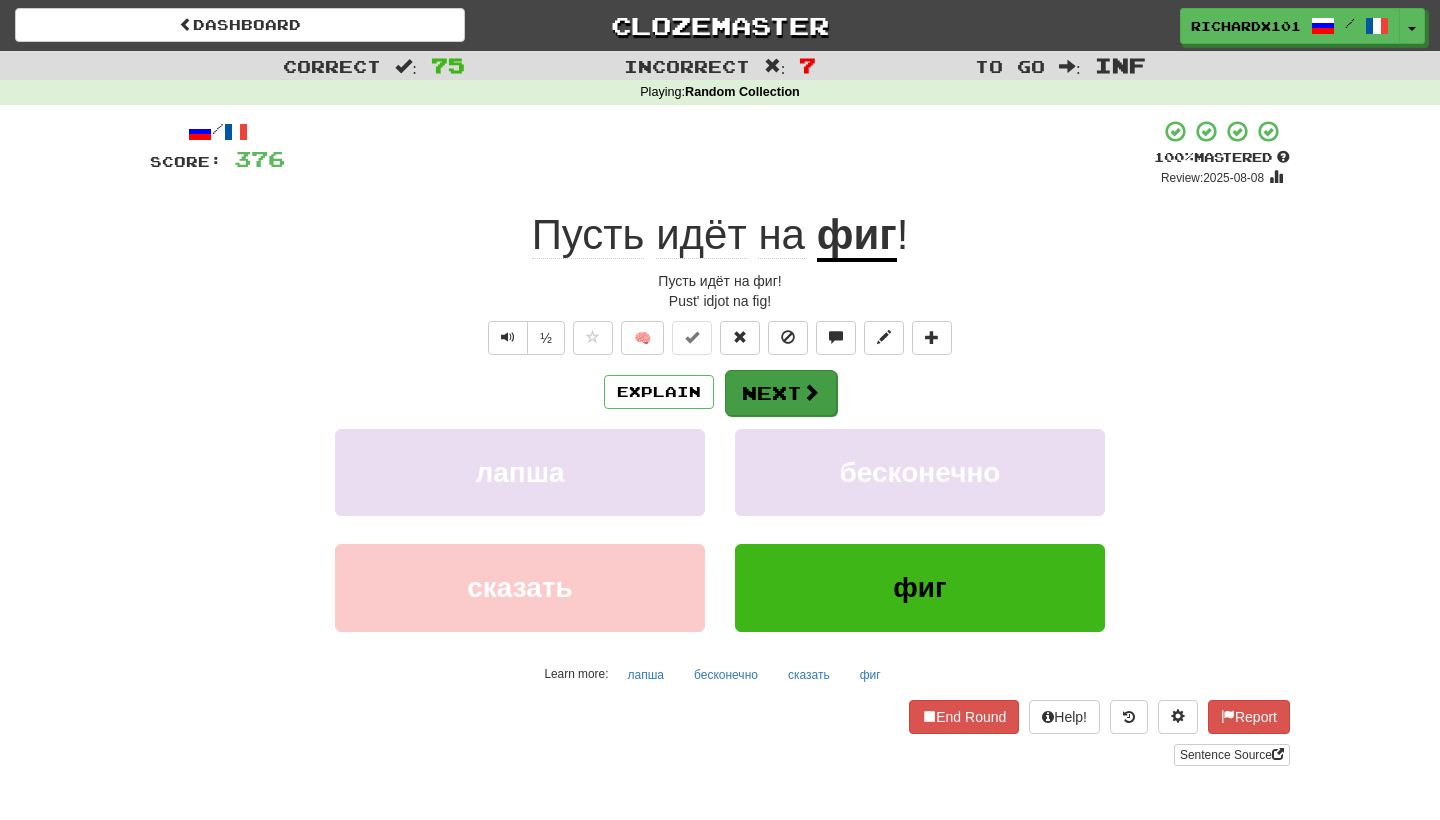 click on "Next" at bounding box center (781, 393) 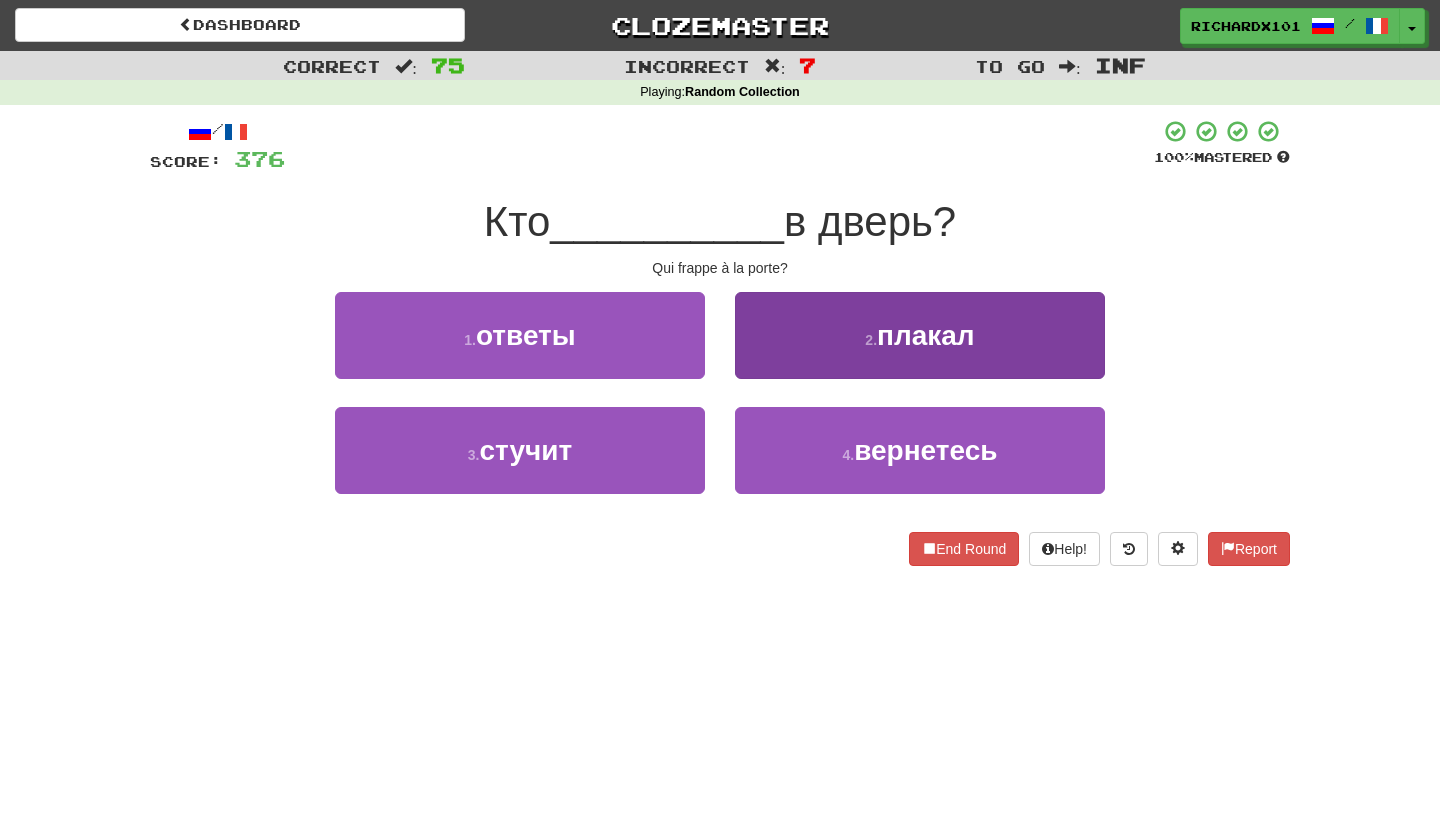 click on "2 .  плакал" at bounding box center [920, 335] 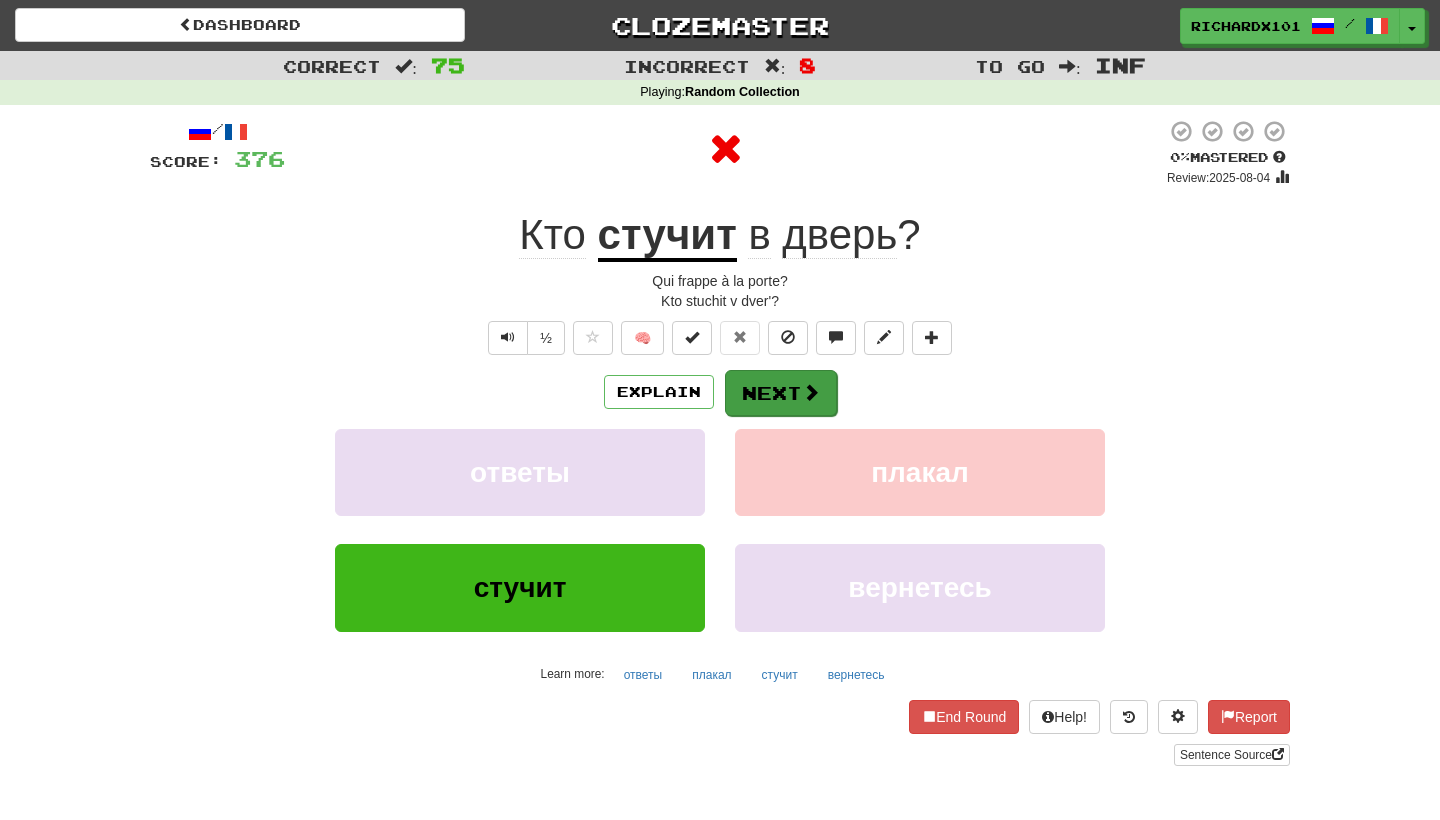 click on "Next" at bounding box center [781, 393] 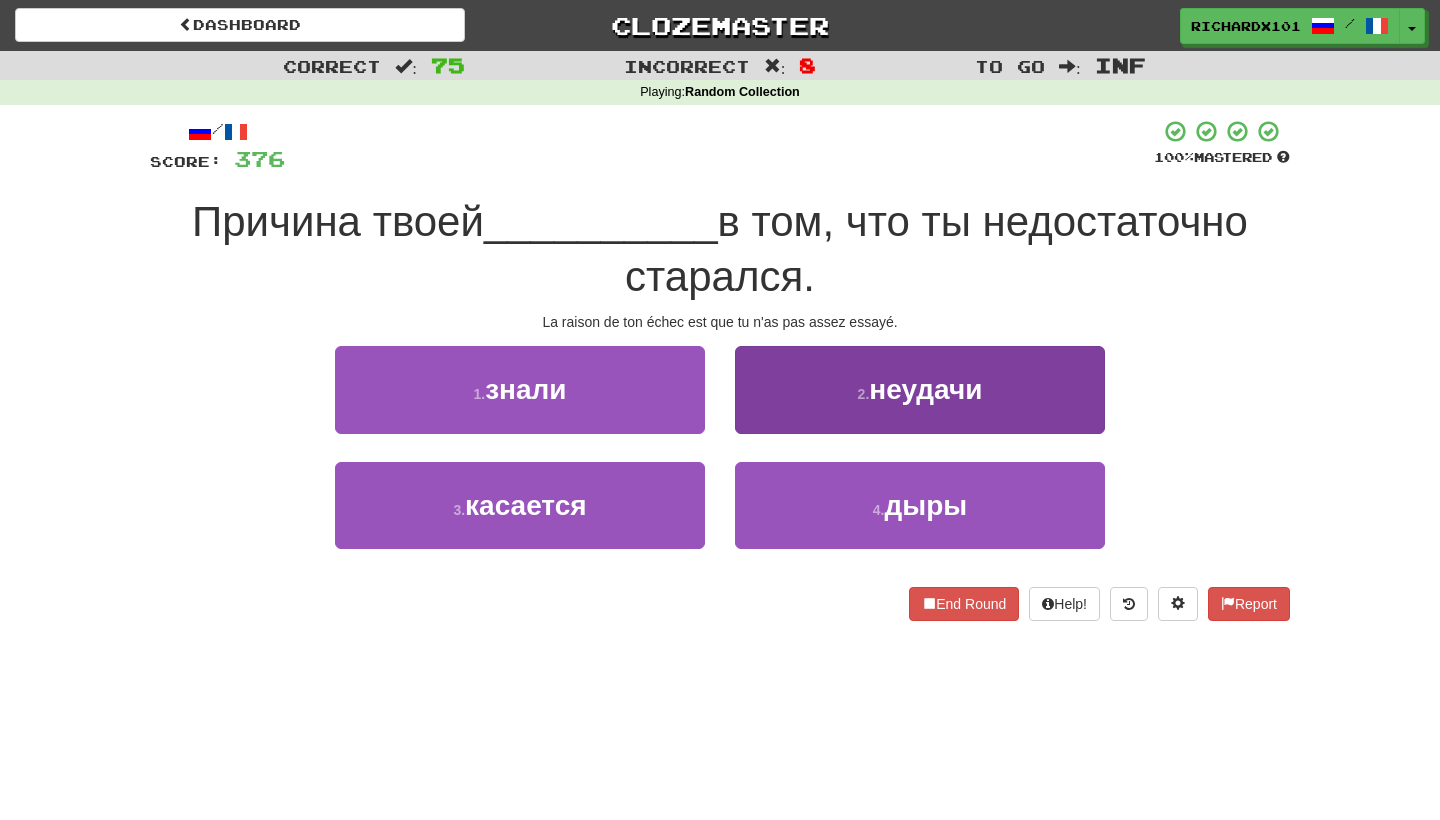 click on "2 .  неудачи" at bounding box center [920, 389] 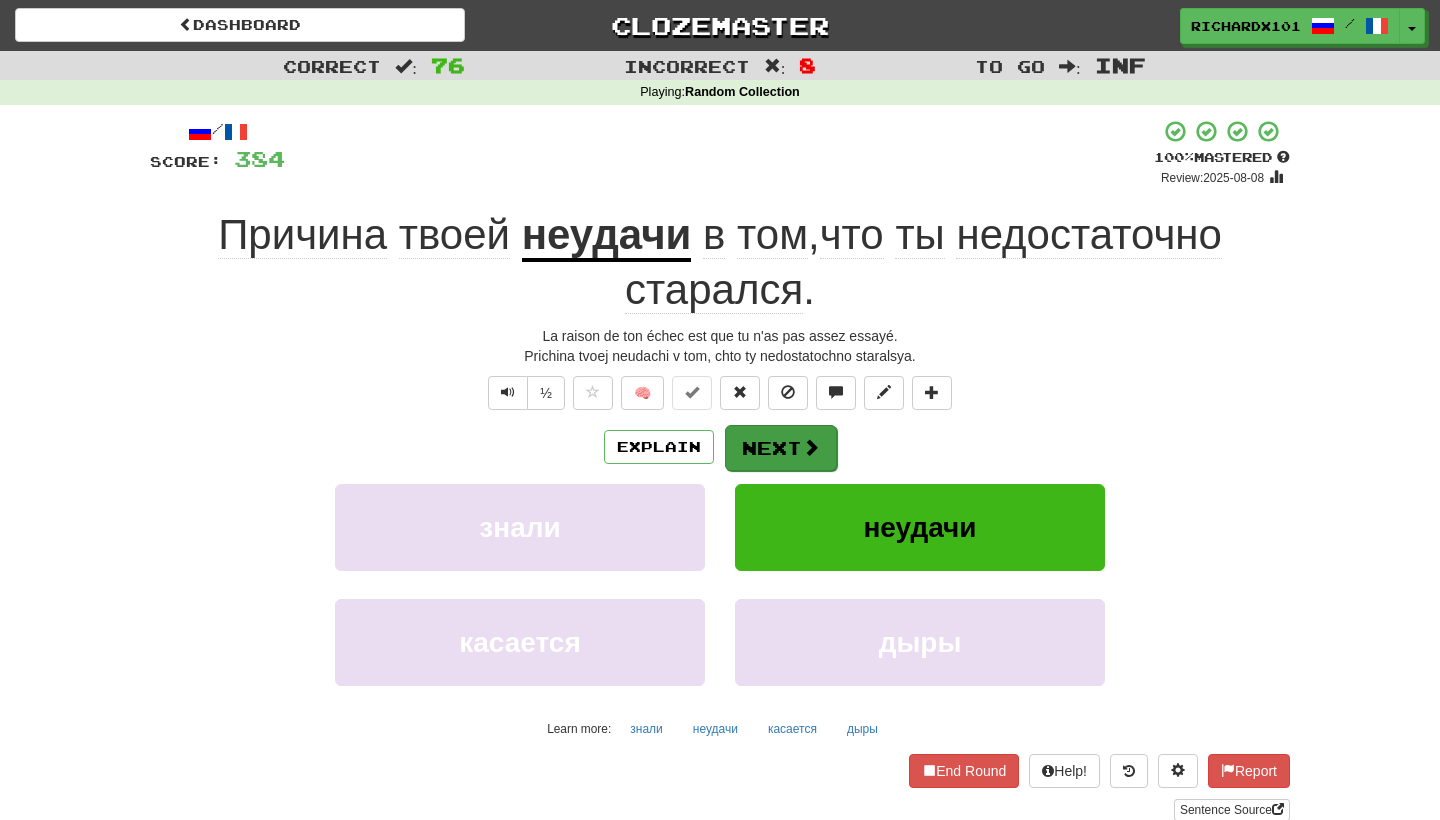 click on "Next" at bounding box center (781, 448) 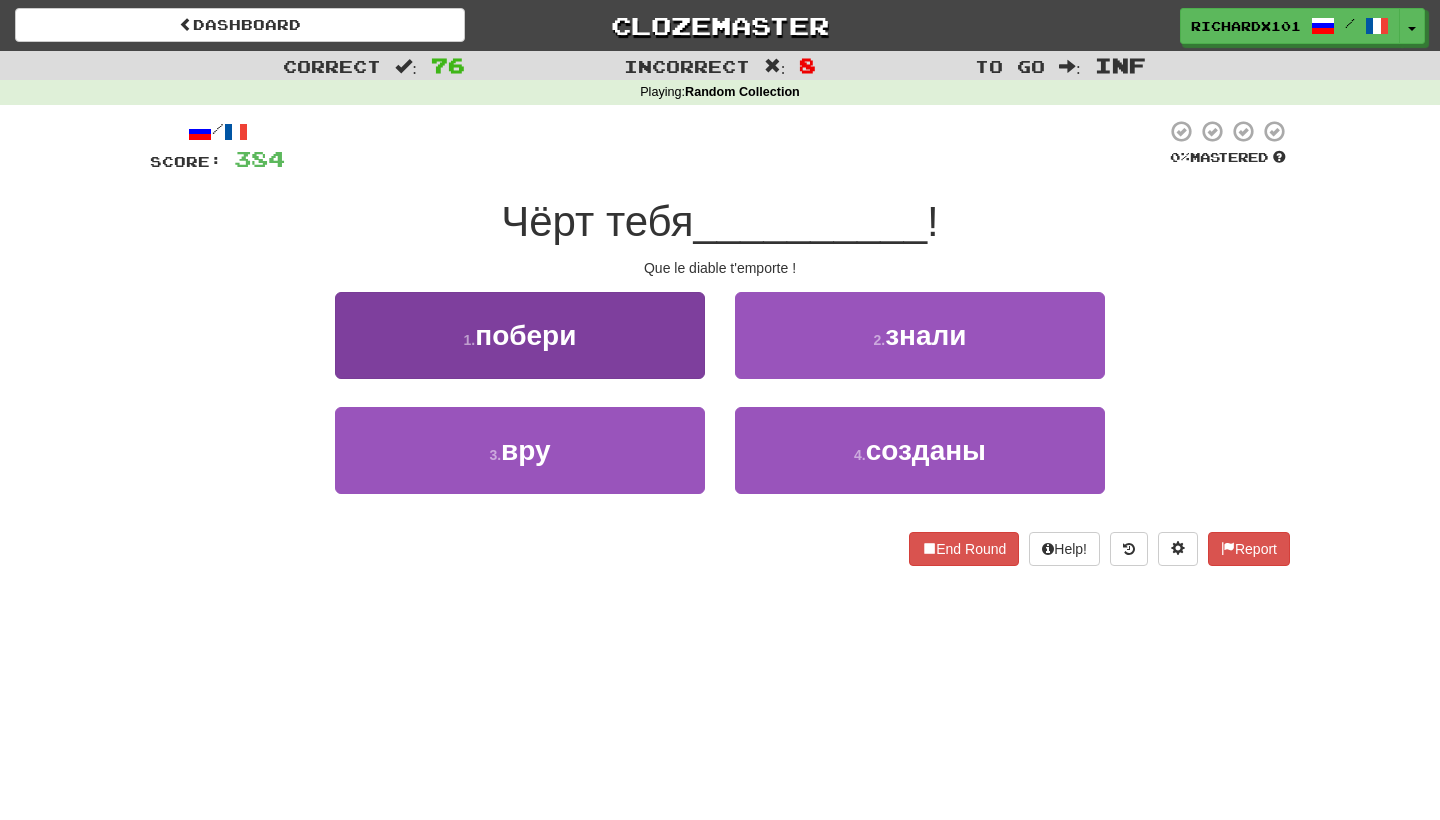 click on "1 .  побери" at bounding box center [520, 335] 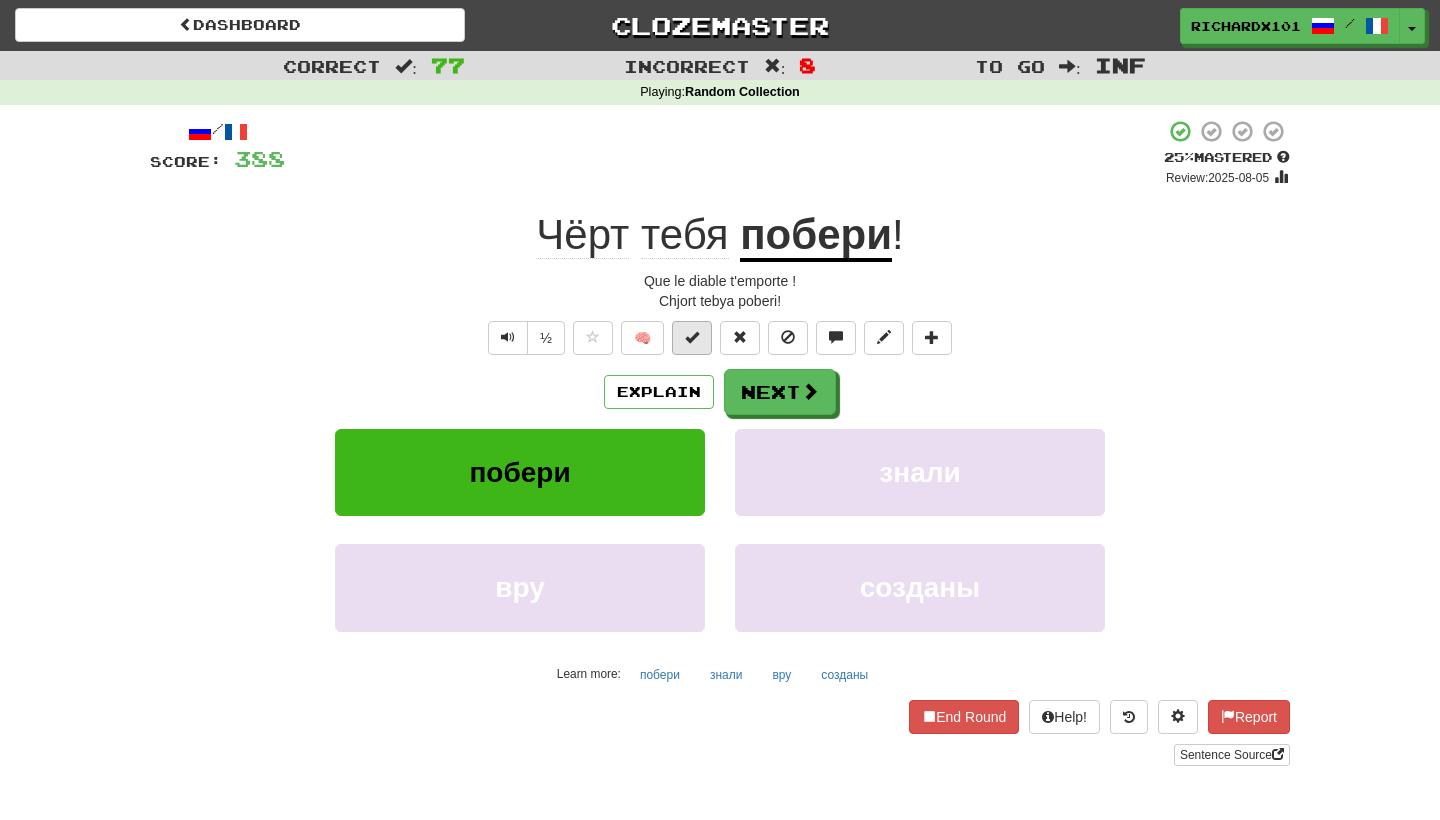 click at bounding box center (692, 337) 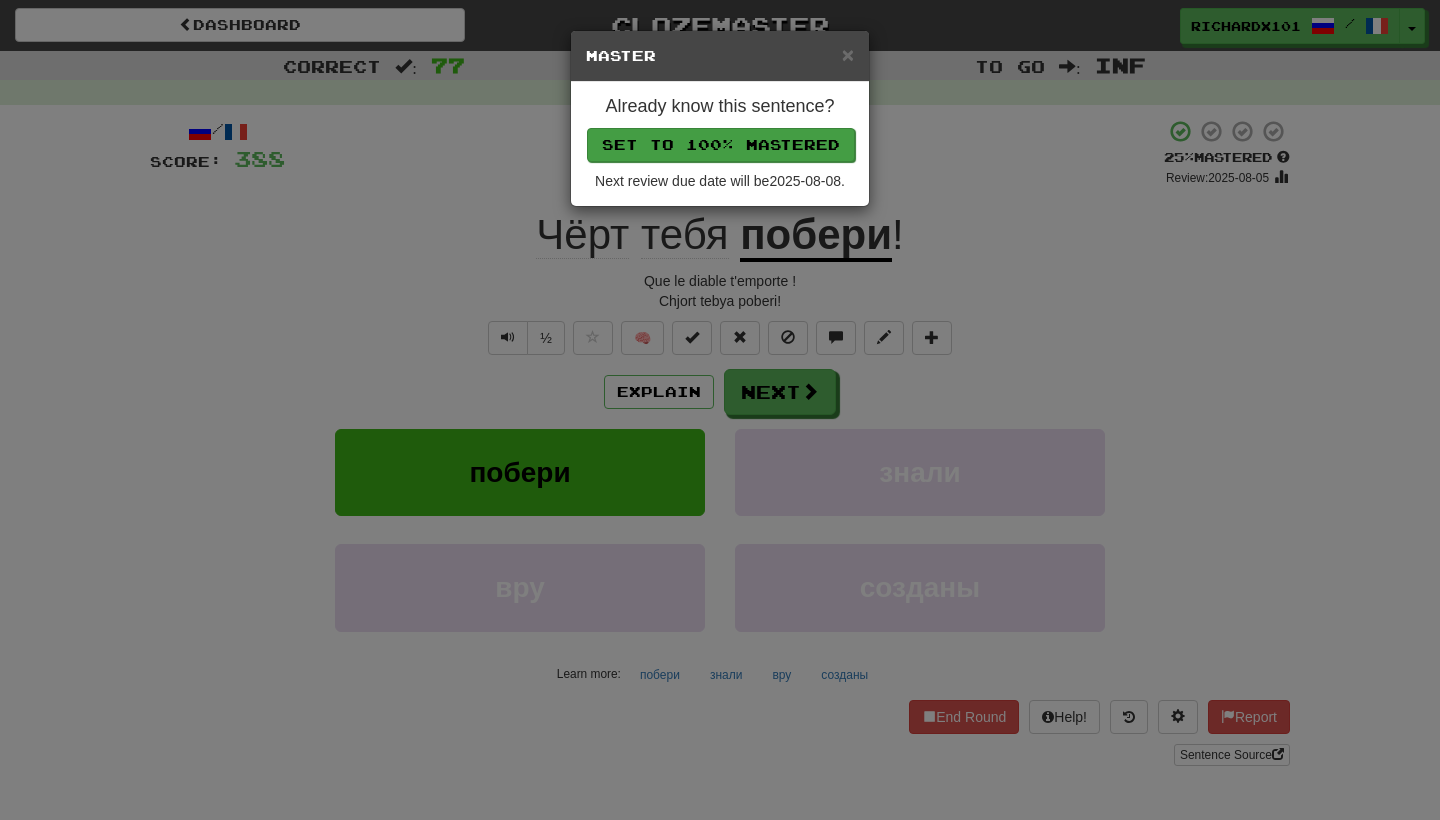click on "Set to 100% Mastered" at bounding box center [721, 145] 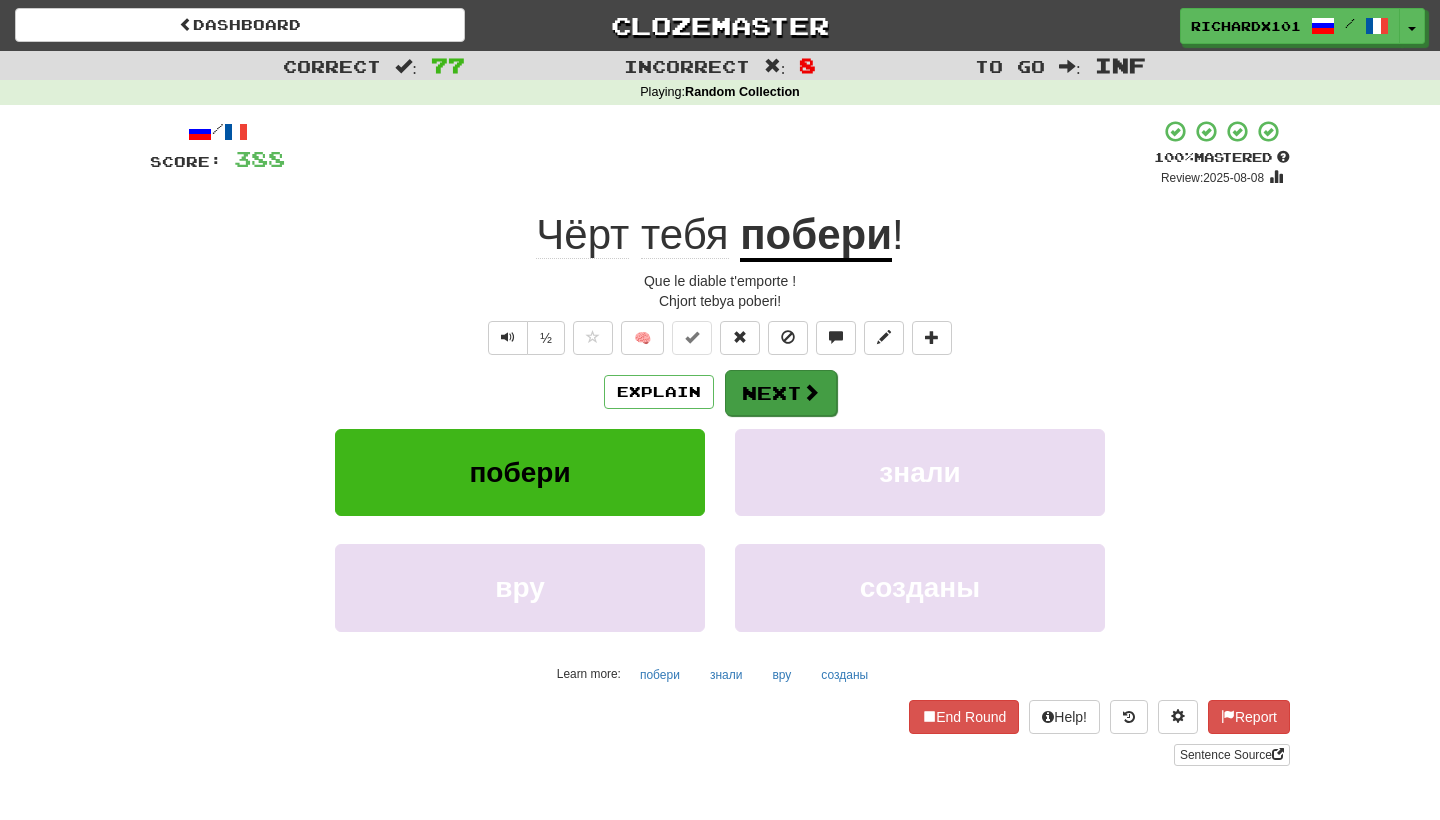 click on "Next" at bounding box center (781, 393) 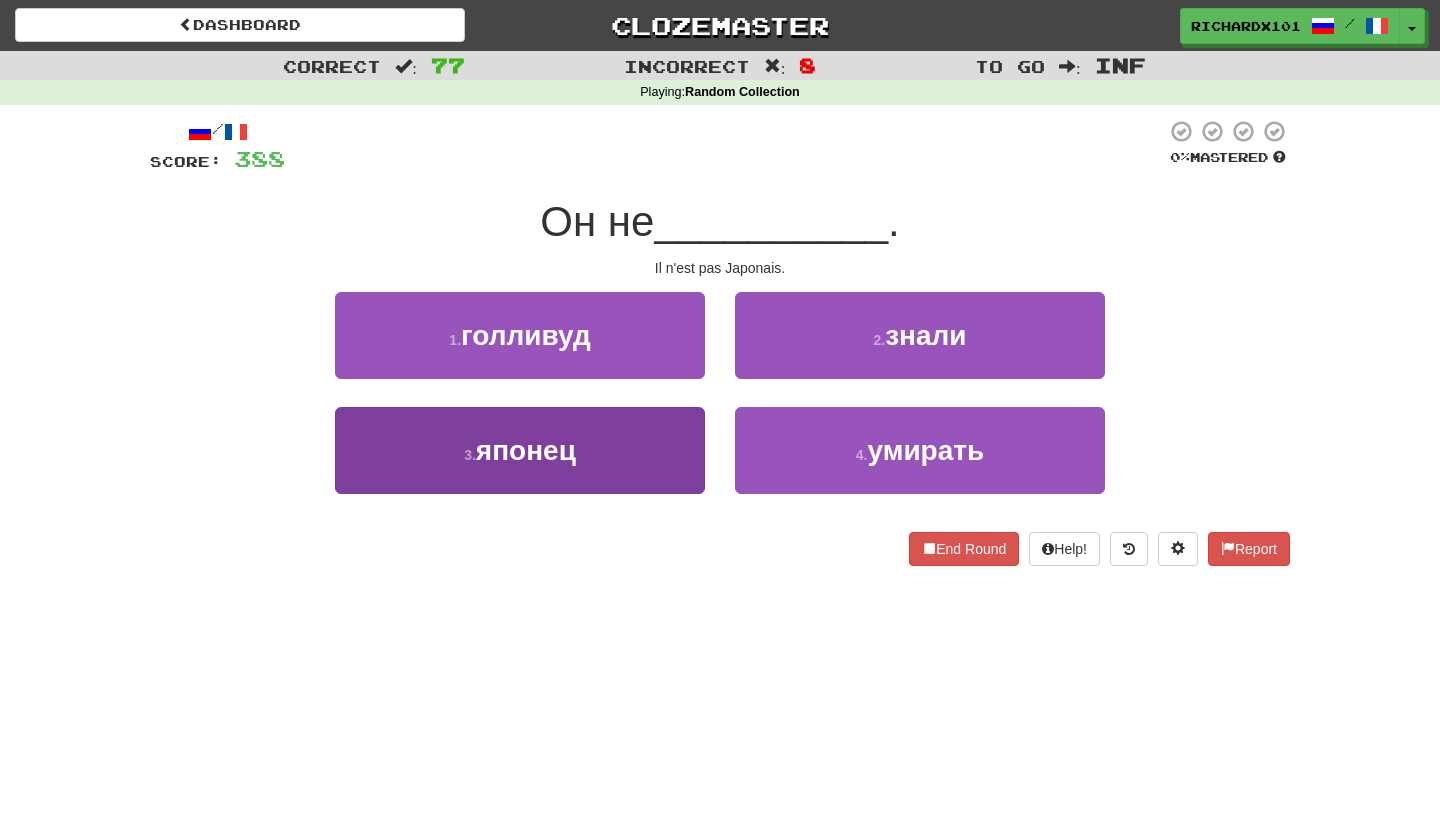 click on "3 .  японец" at bounding box center [520, 450] 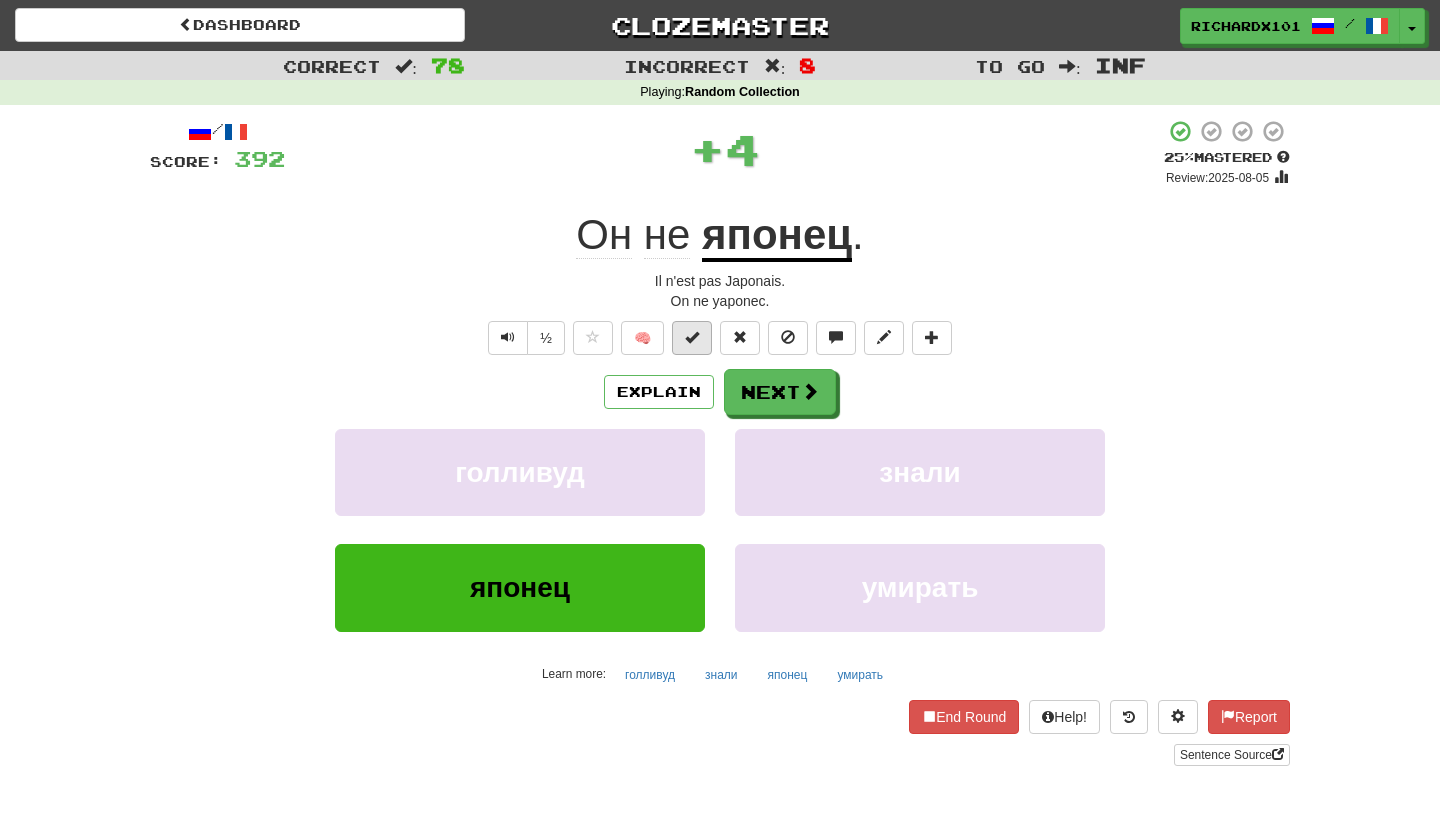 click at bounding box center [692, 337] 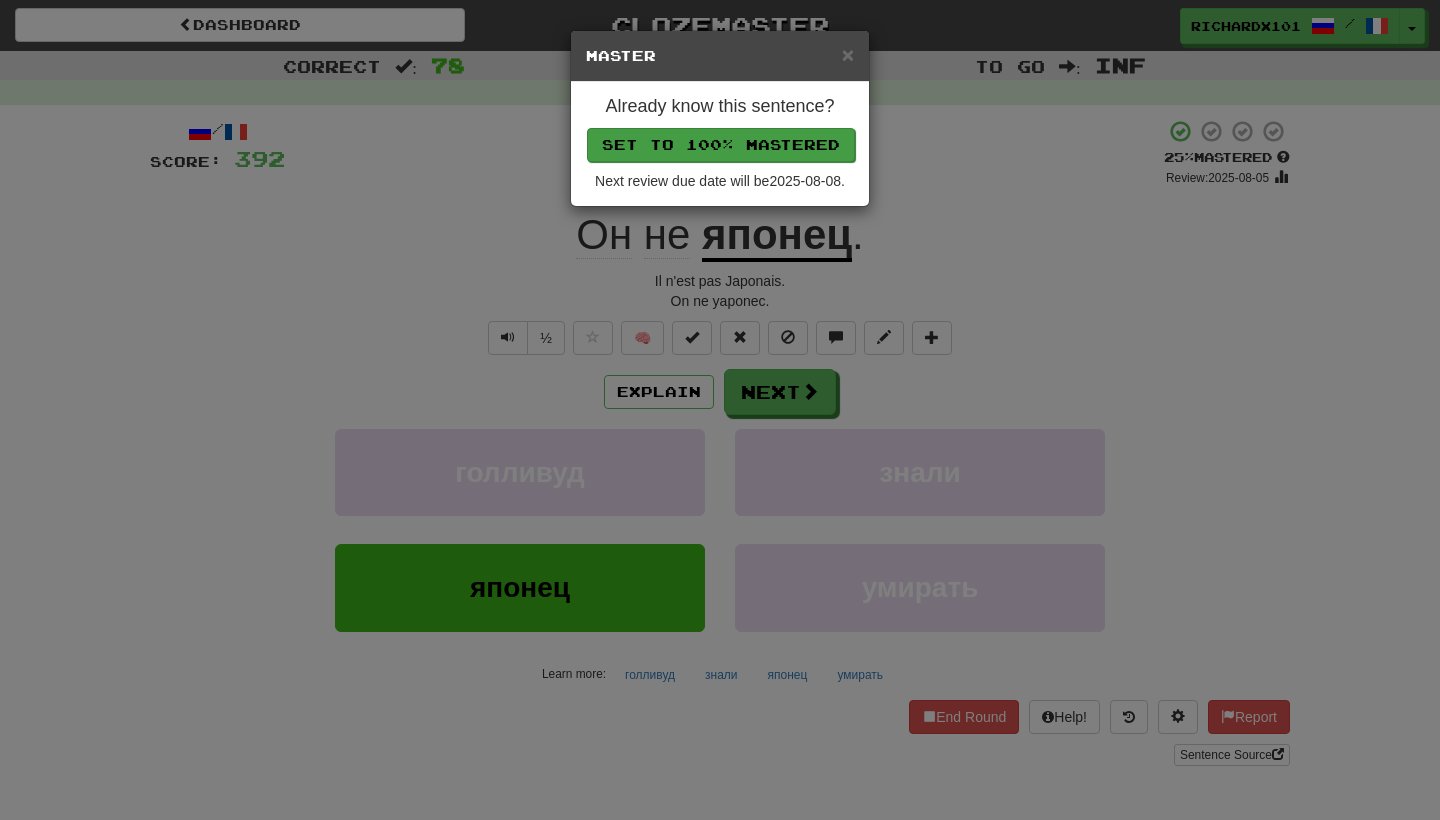 click on "Set to 100% Mastered" at bounding box center (721, 145) 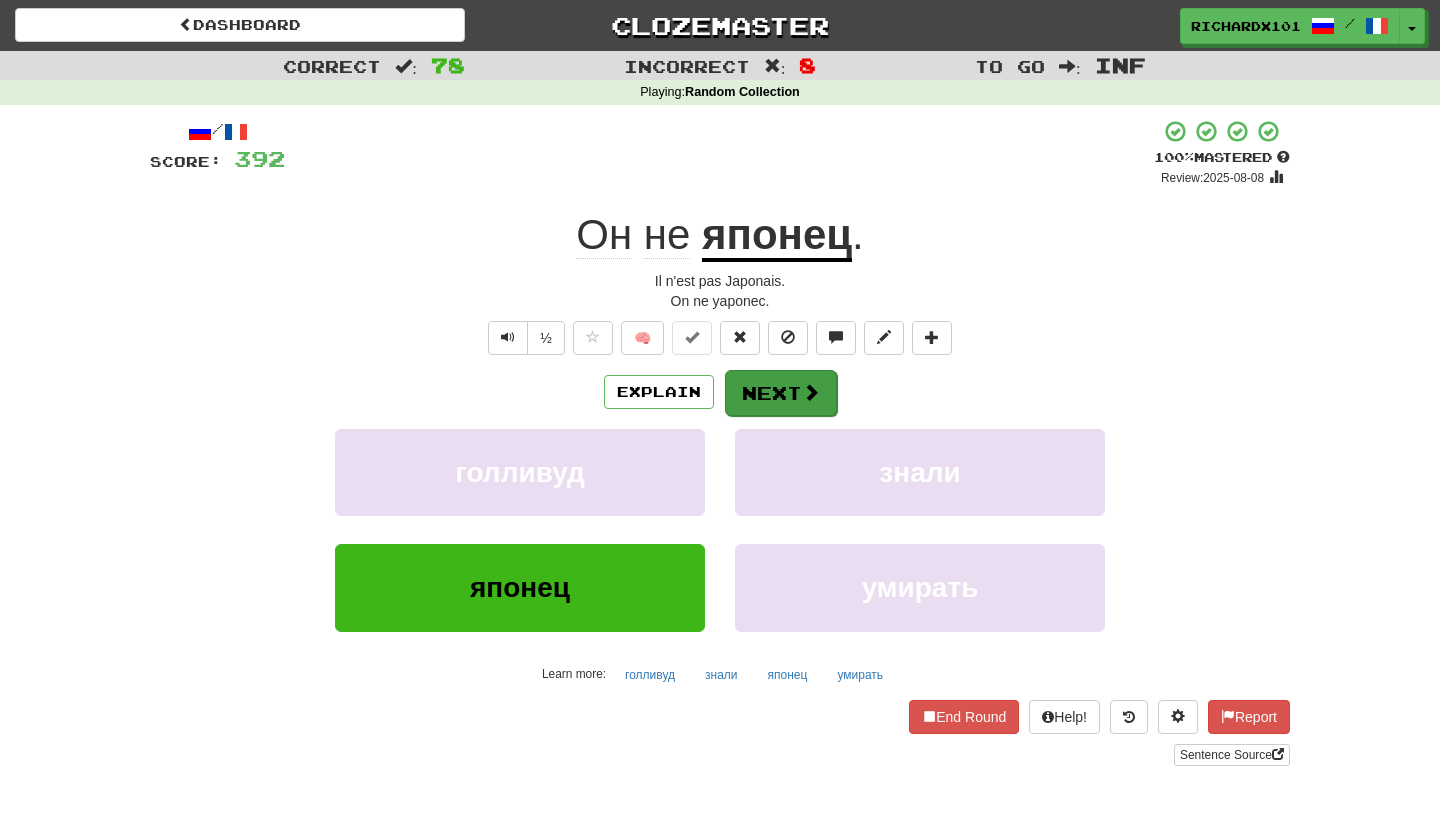 click on "Next" at bounding box center (781, 393) 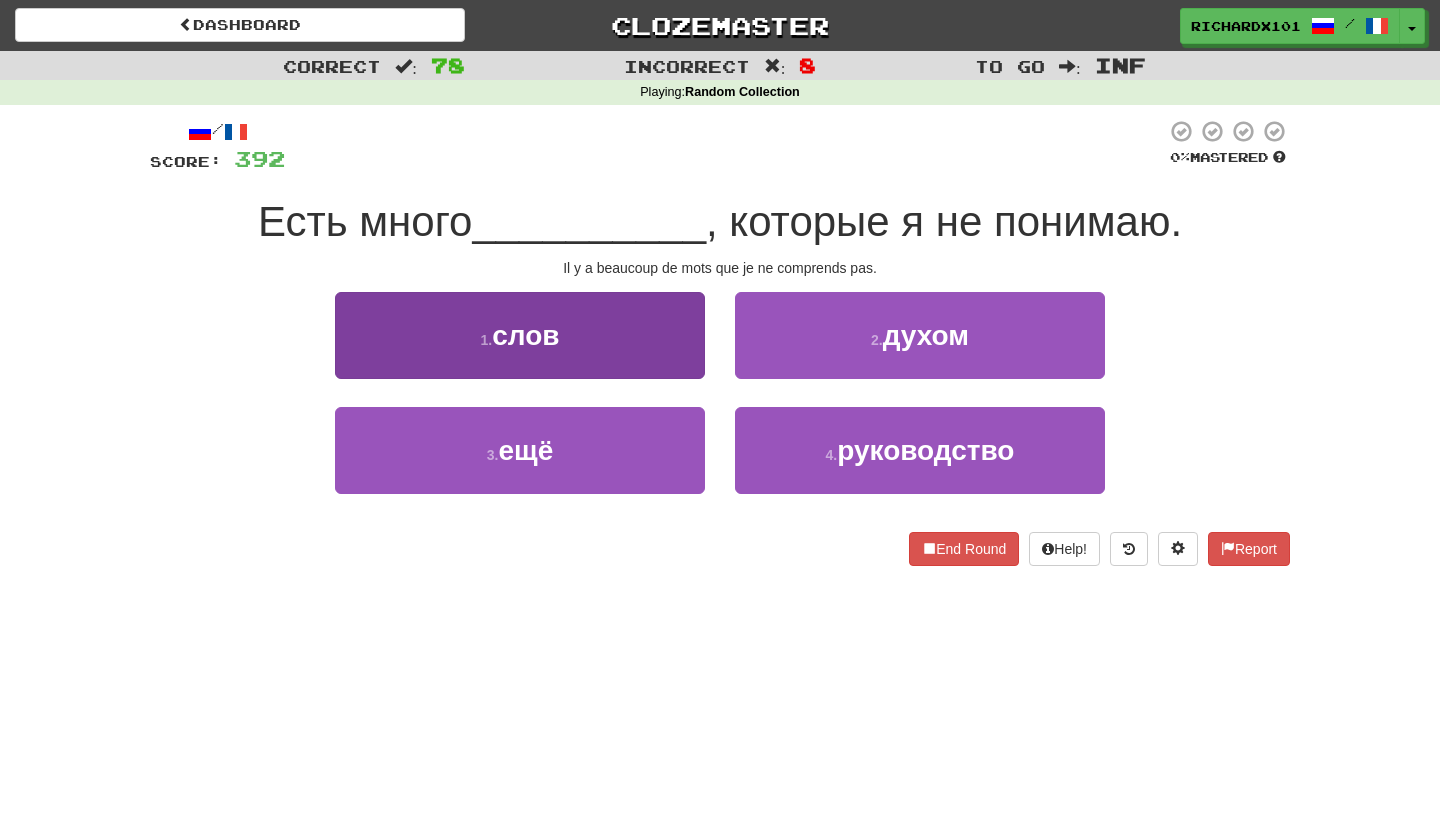 click on "1 .  слов" at bounding box center [520, 335] 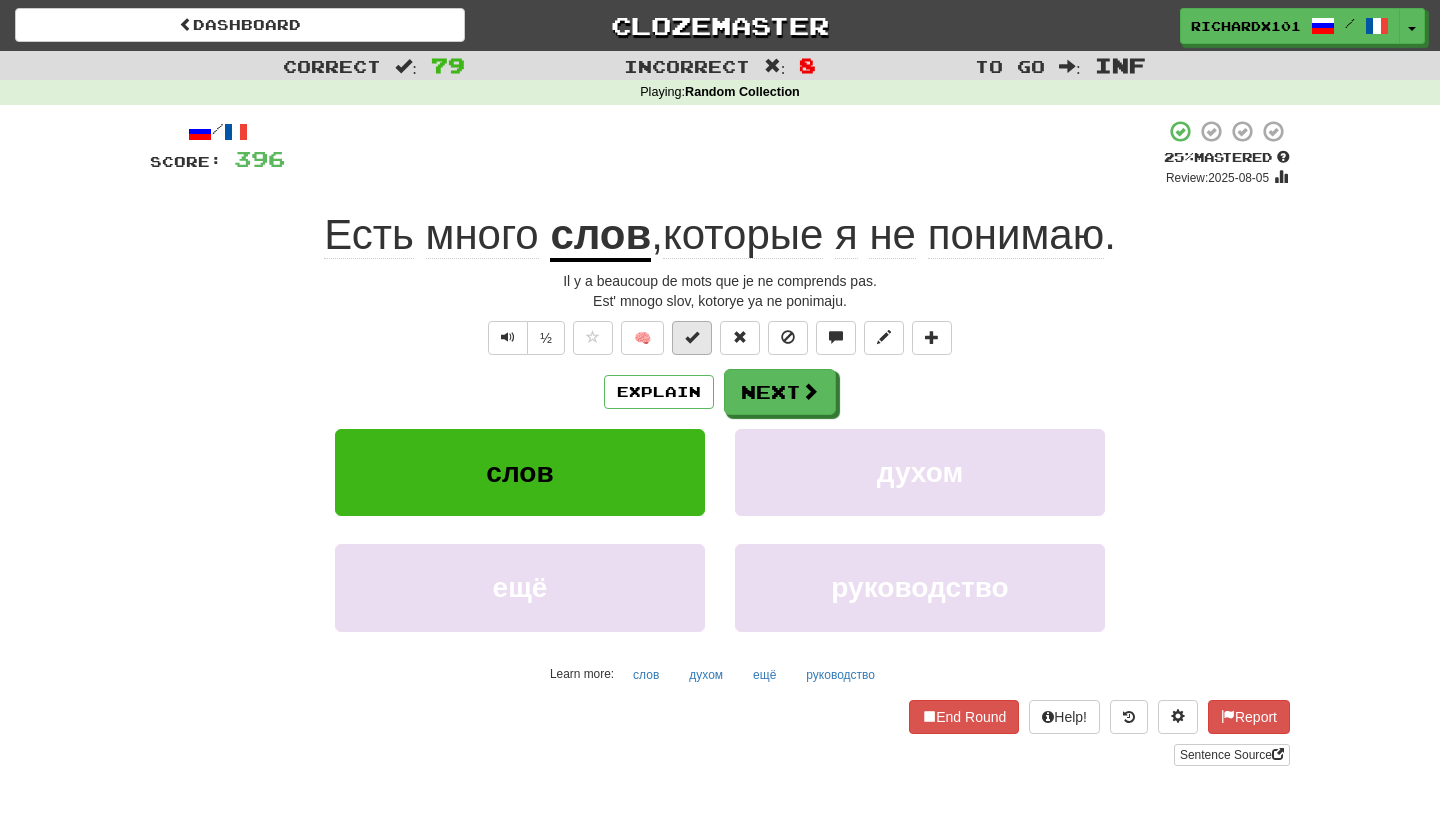 click at bounding box center (692, 337) 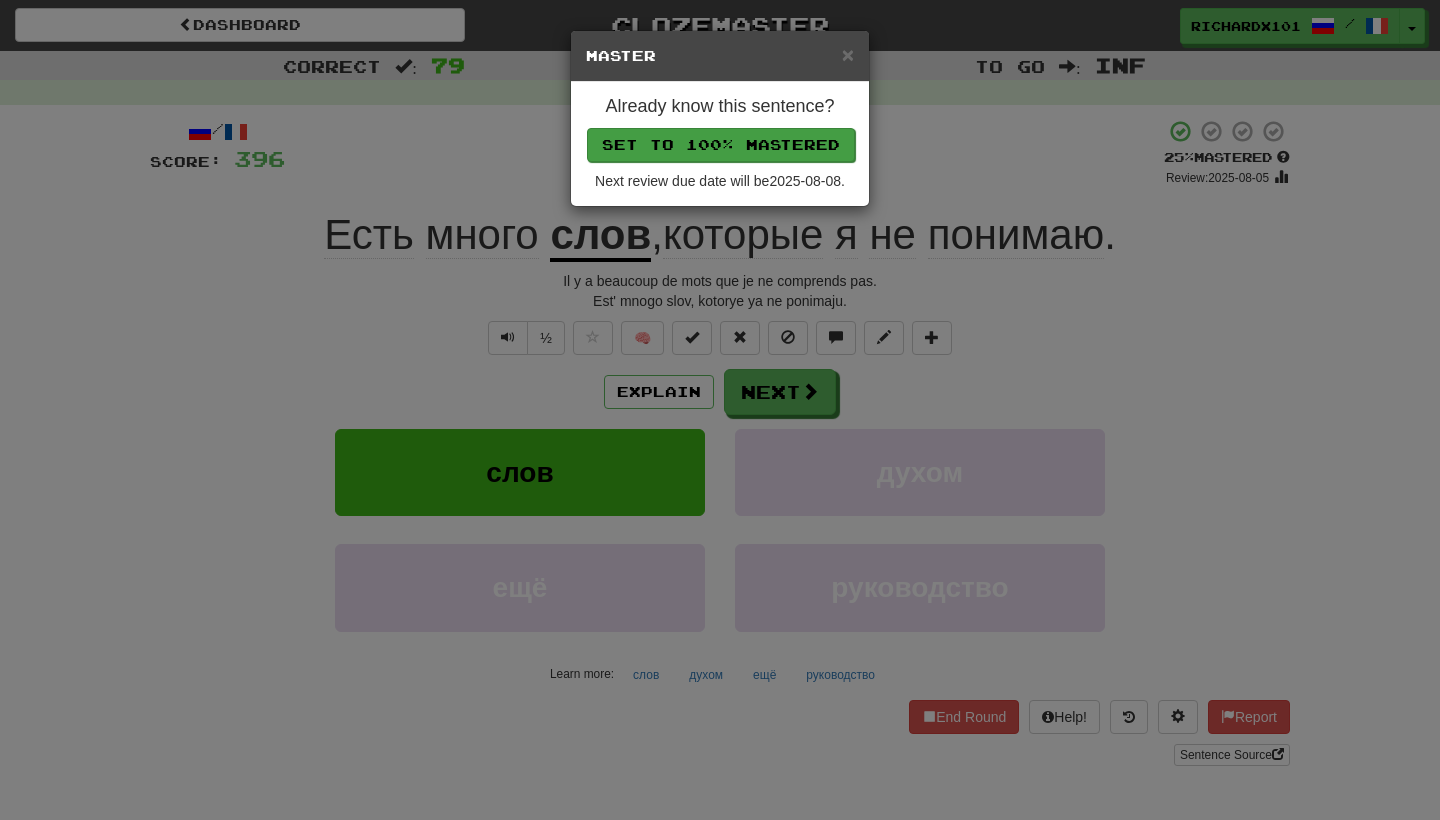 click on "Set to 100% Mastered" at bounding box center [721, 145] 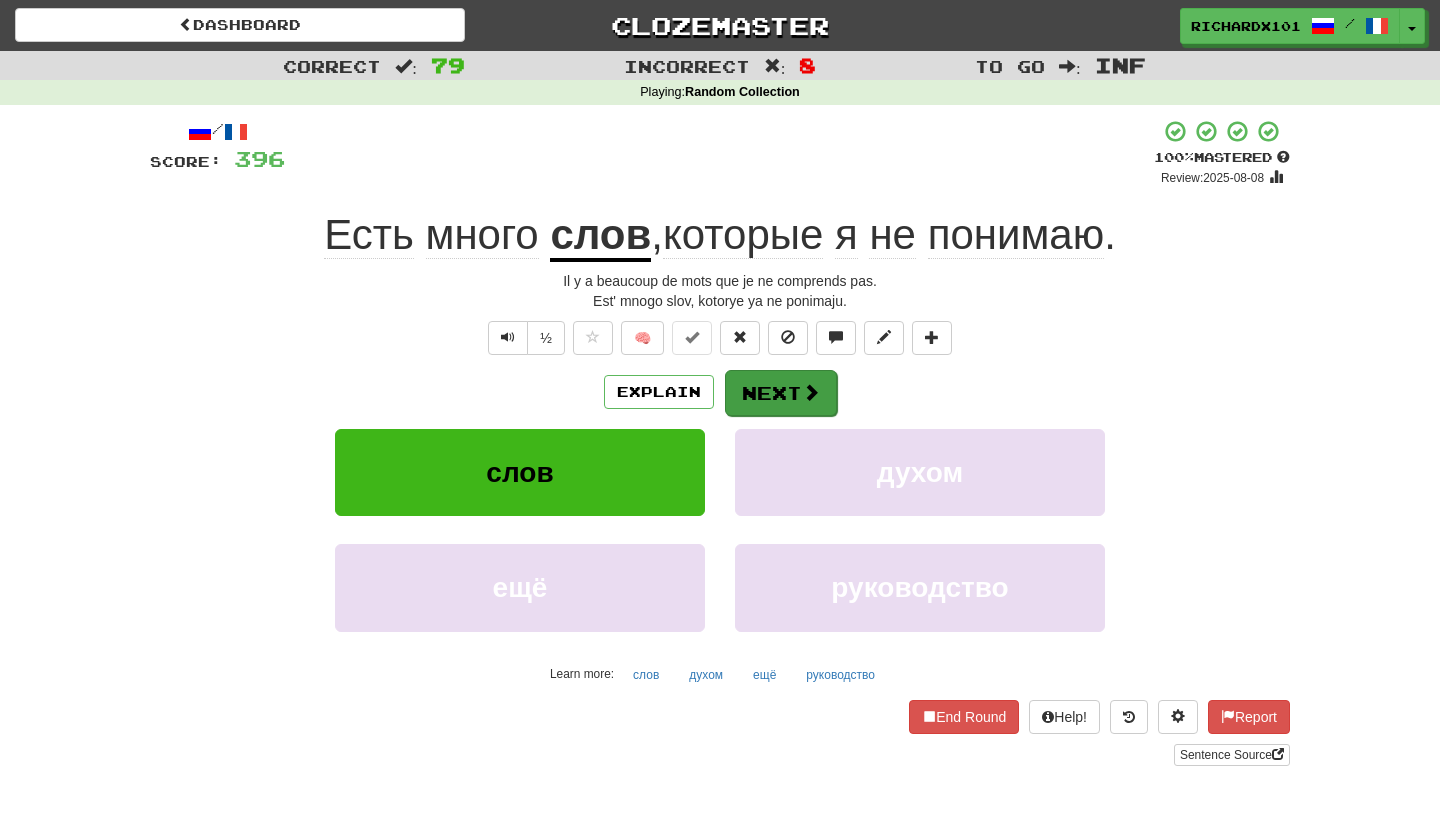 click on "Next" at bounding box center (781, 393) 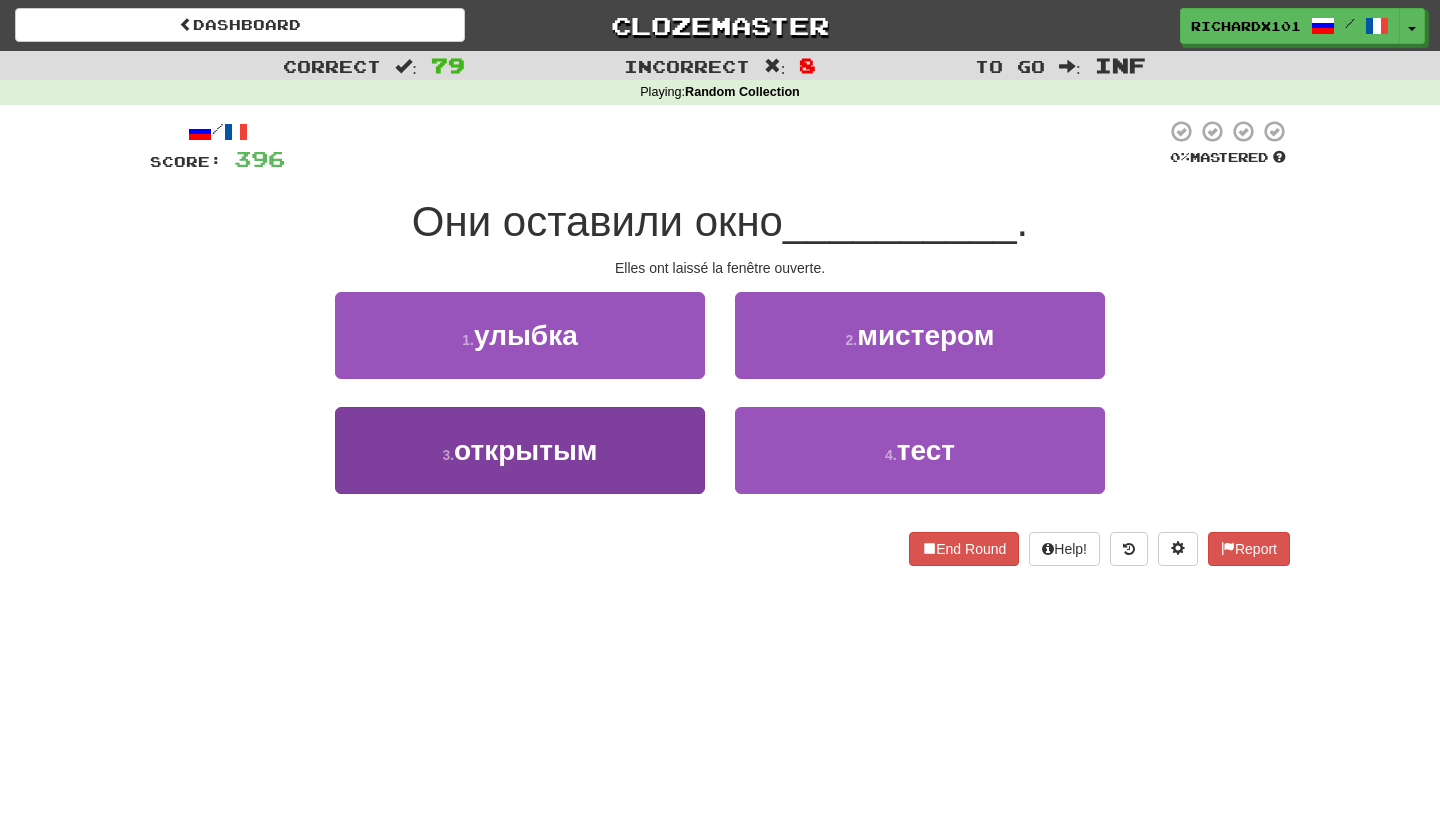 click on "3 .  открытым" at bounding box center [520, 450] 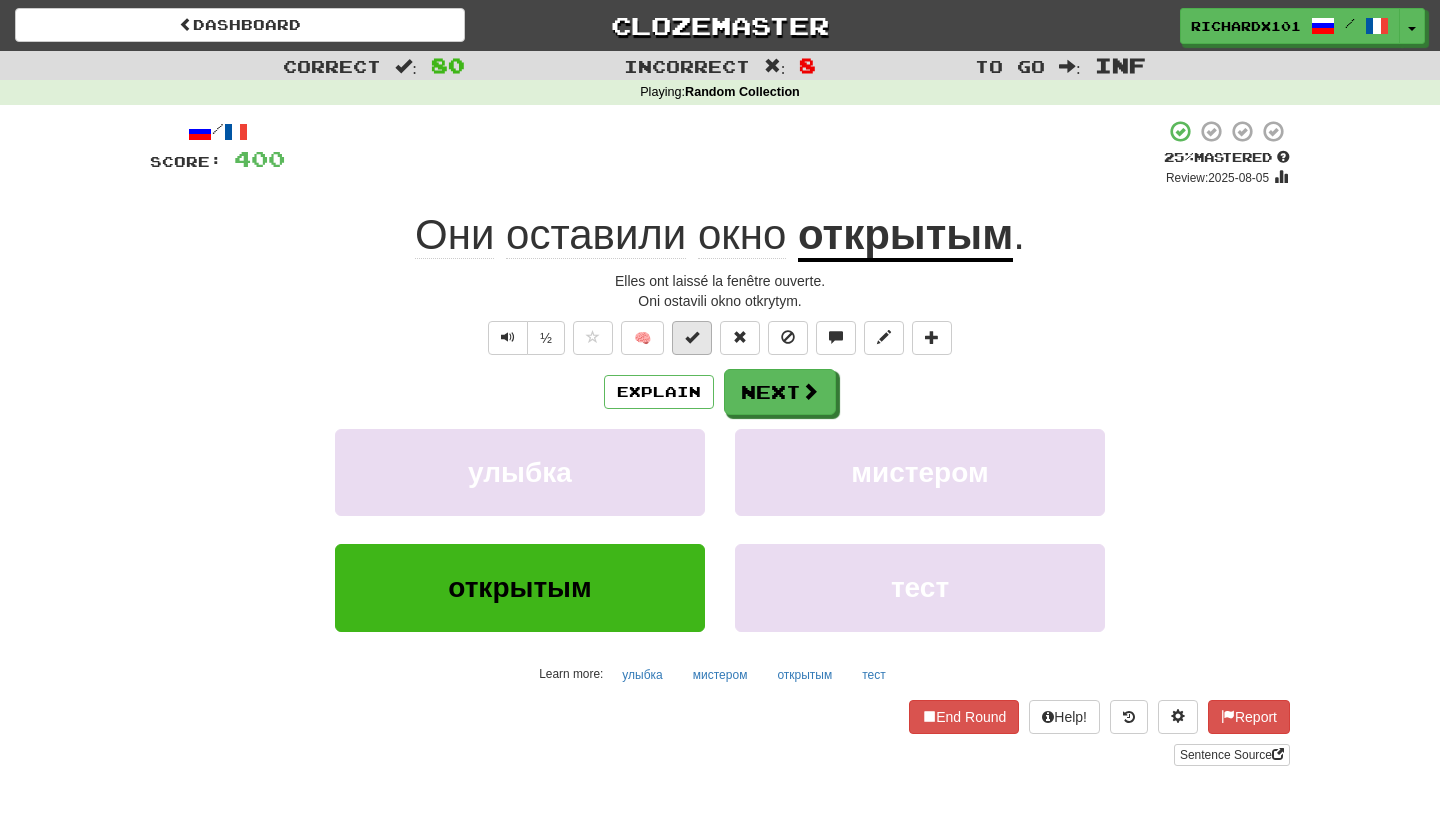 click at bounding box center (692, 337) 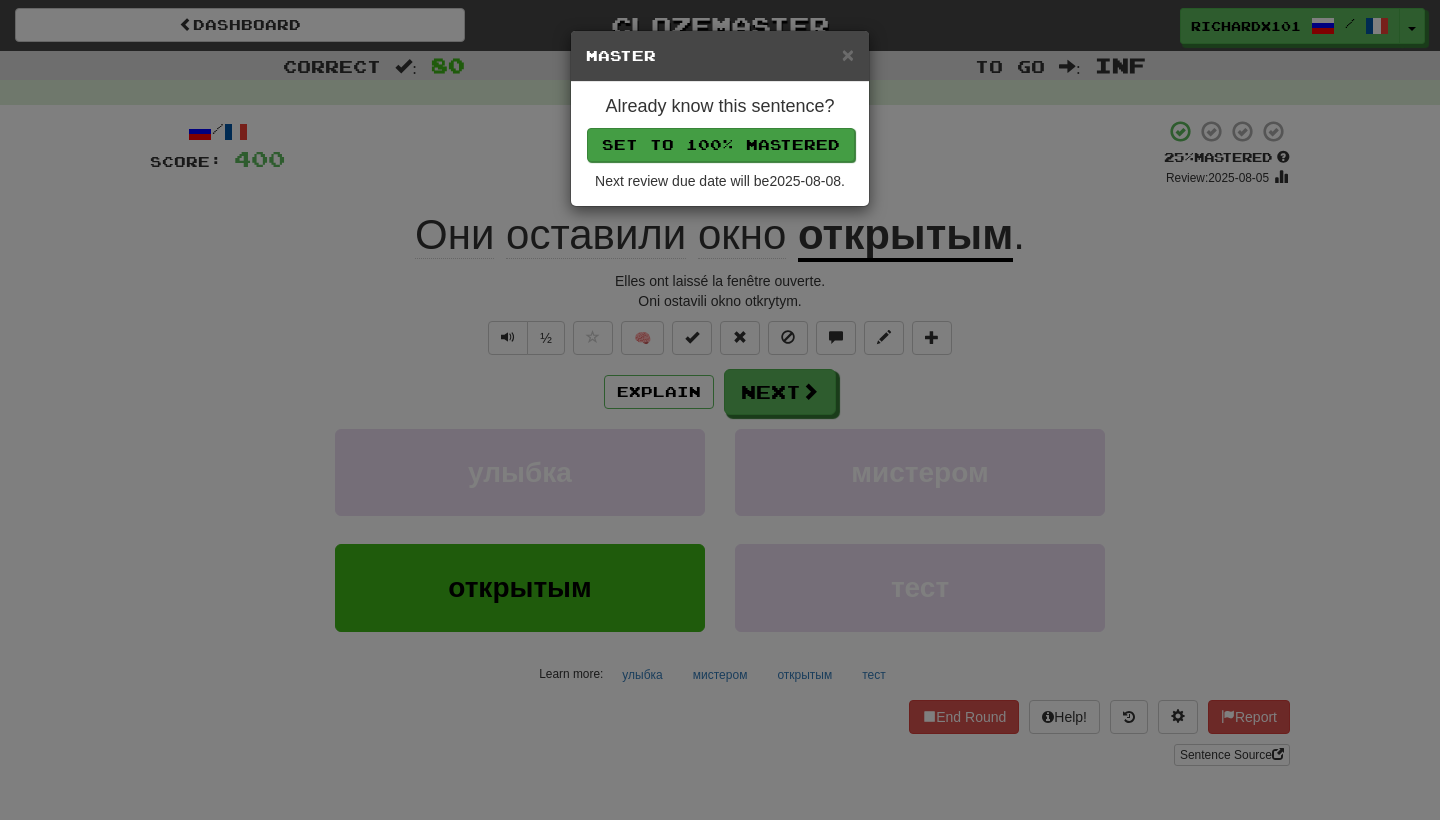 click on "Set to 100% Mastered" at bounding box center [721, 145] 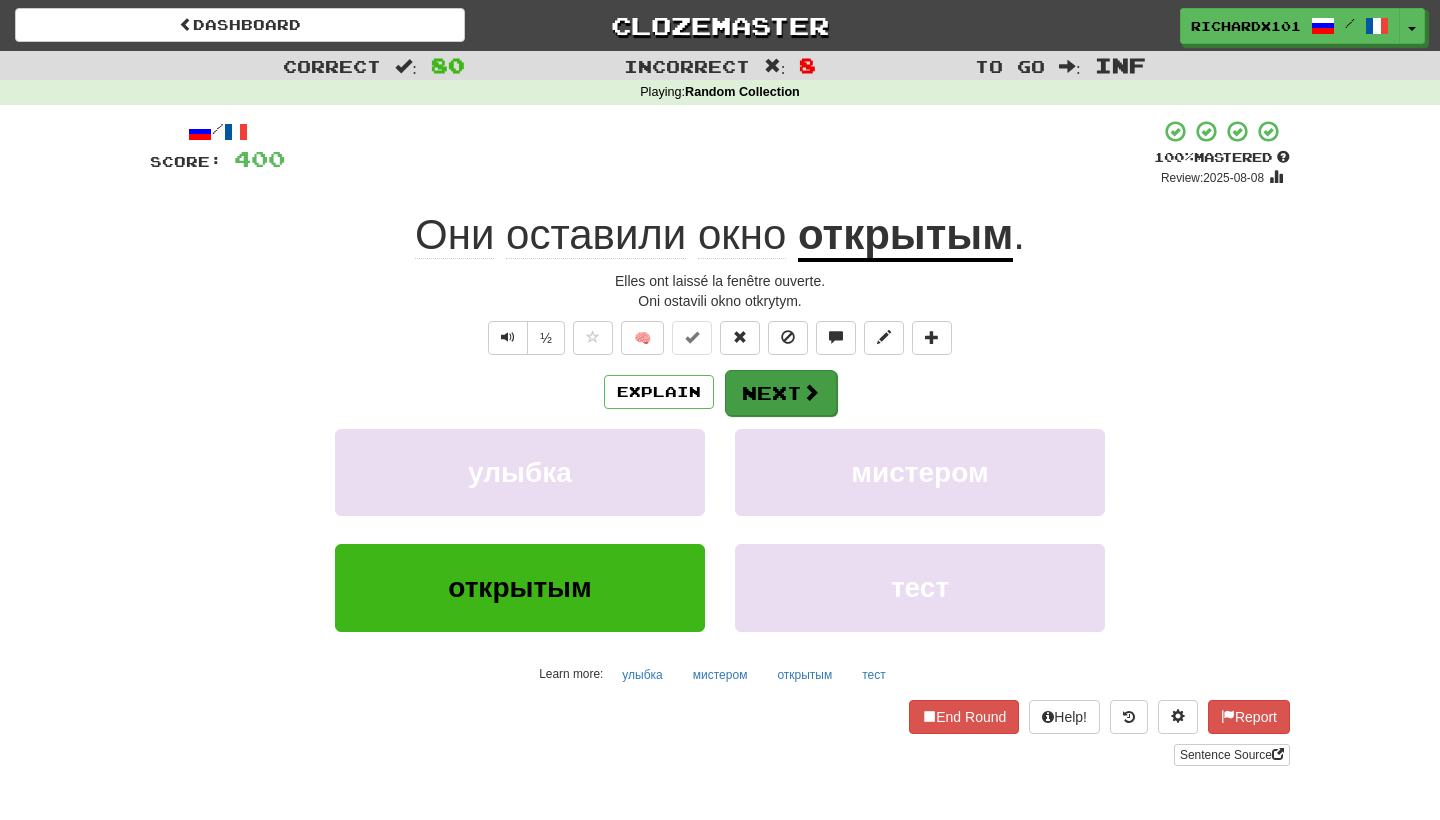 click on "Next" at bounding box center [781, 393] 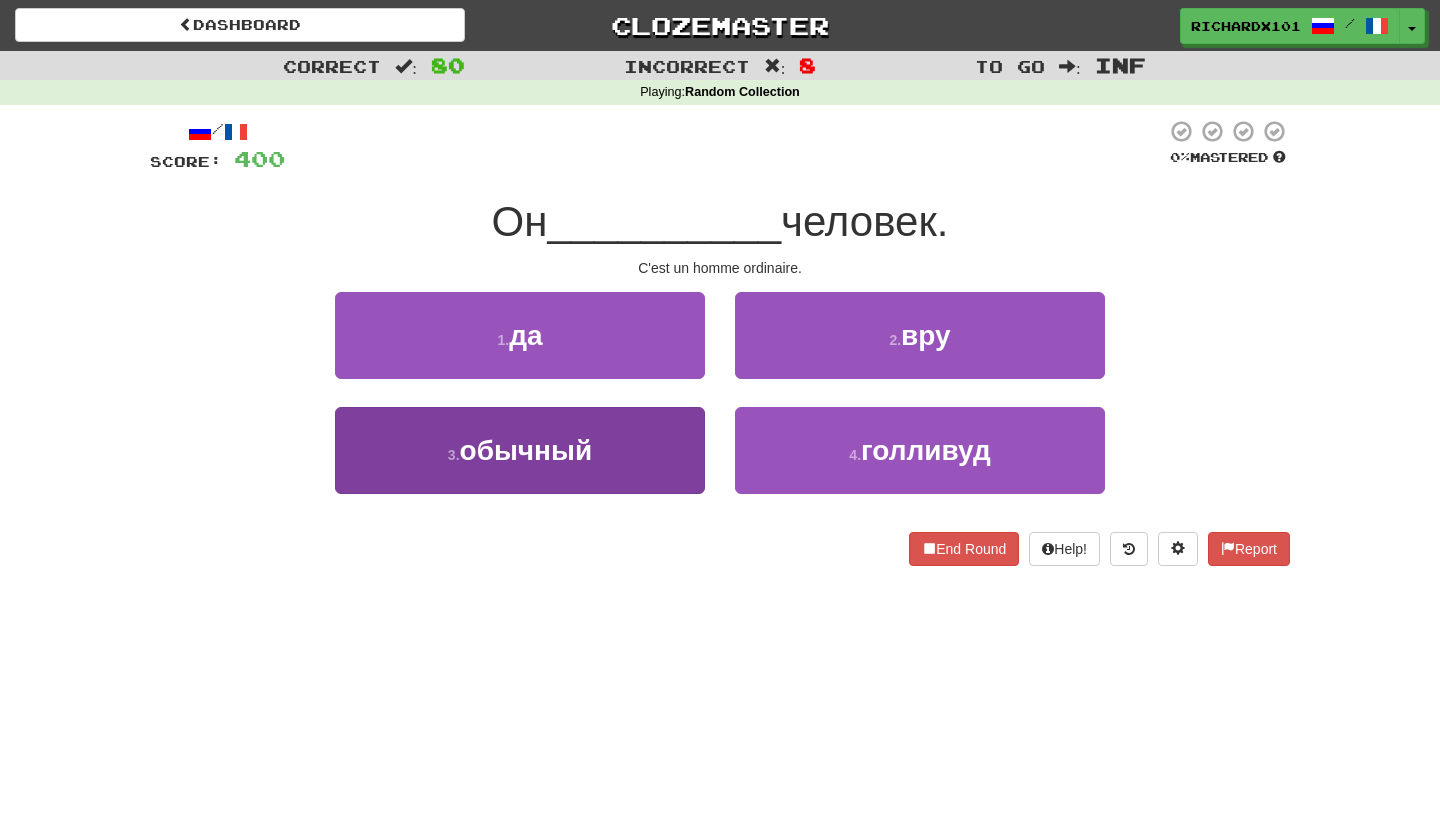 click on "3 .  обычный" at bounding box center (520, 450) 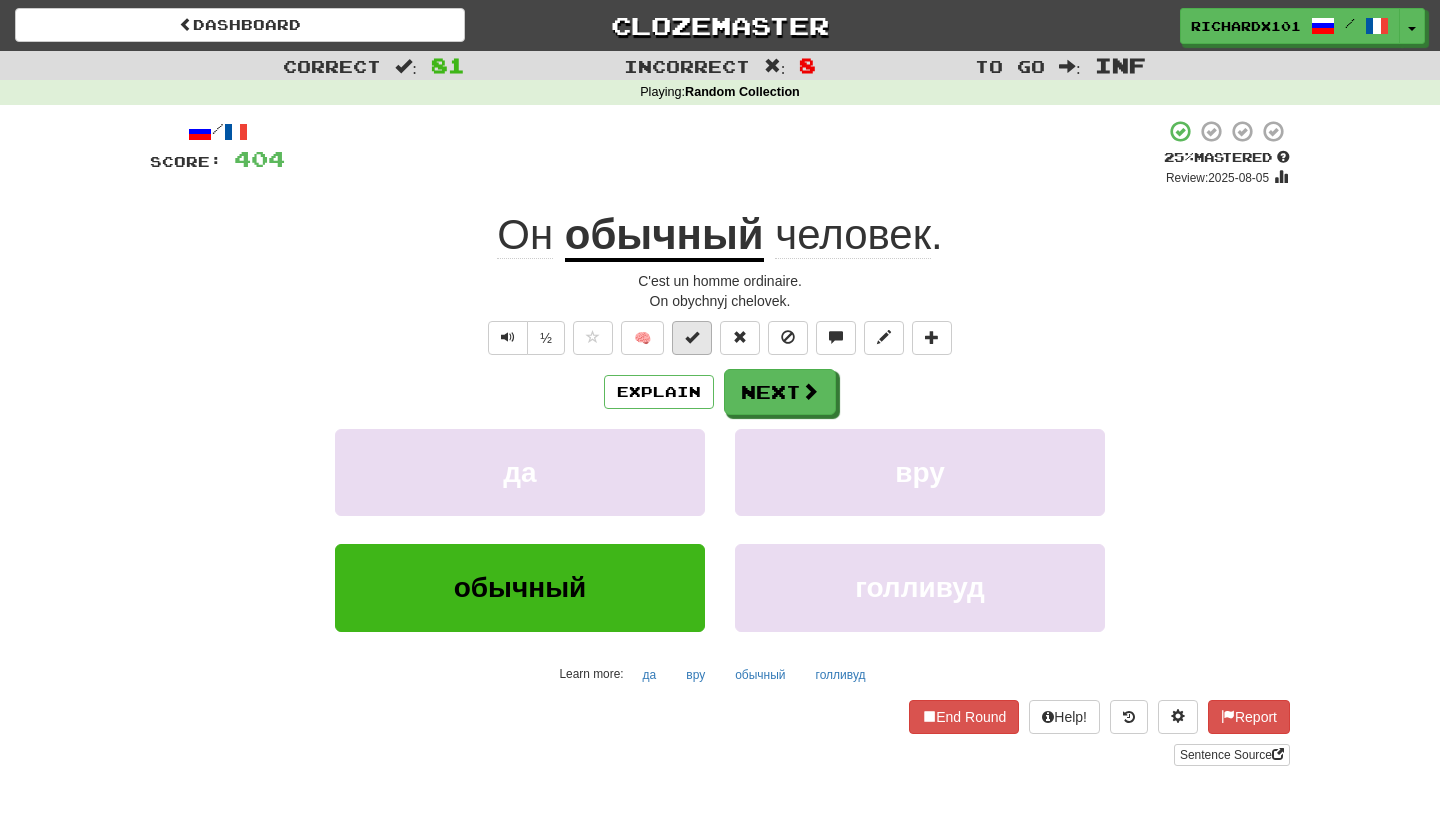 click at bounding box center [692, 338] 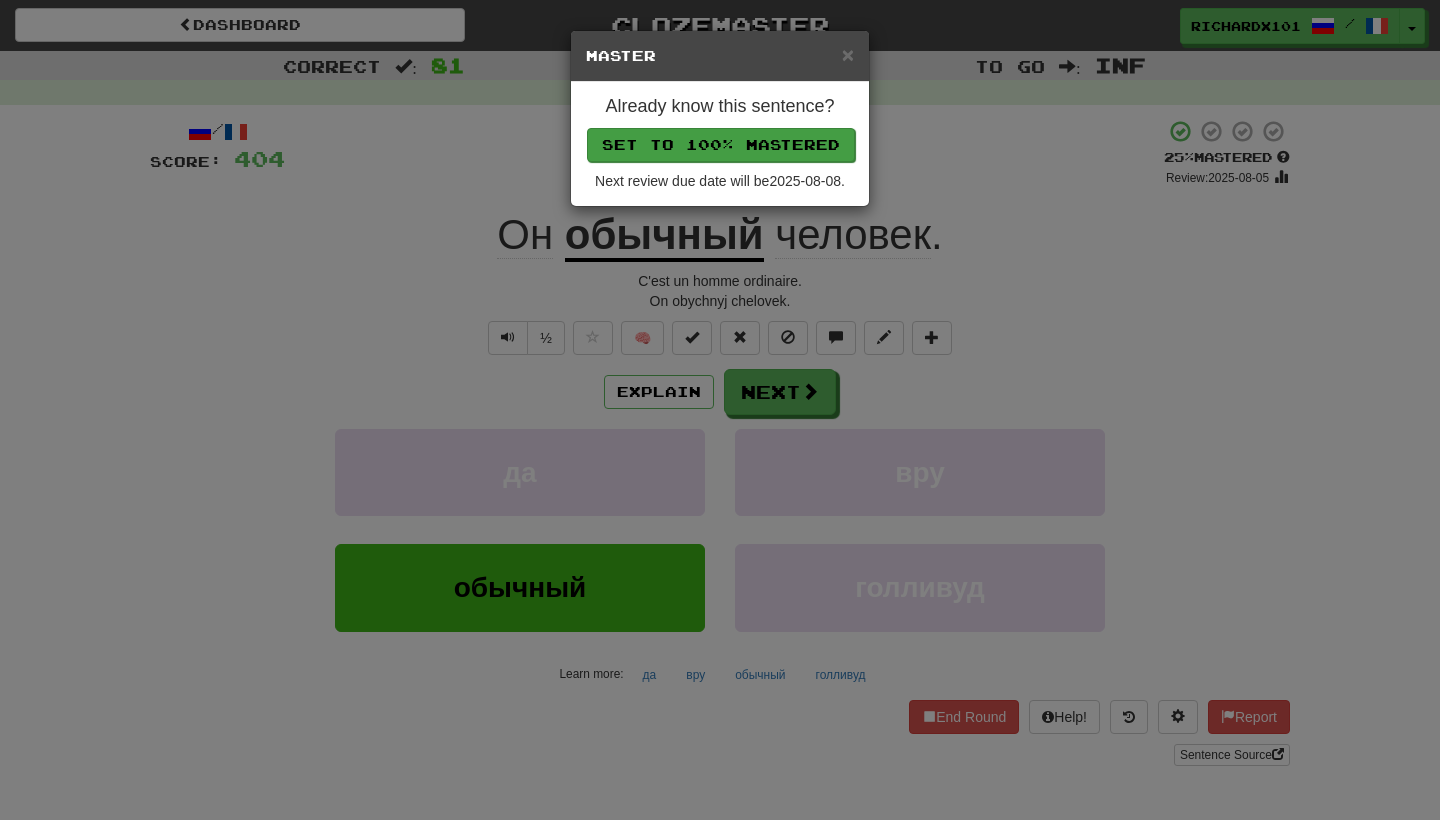 click on "Set to 100% Mastered" at bounding box center (721, 145) 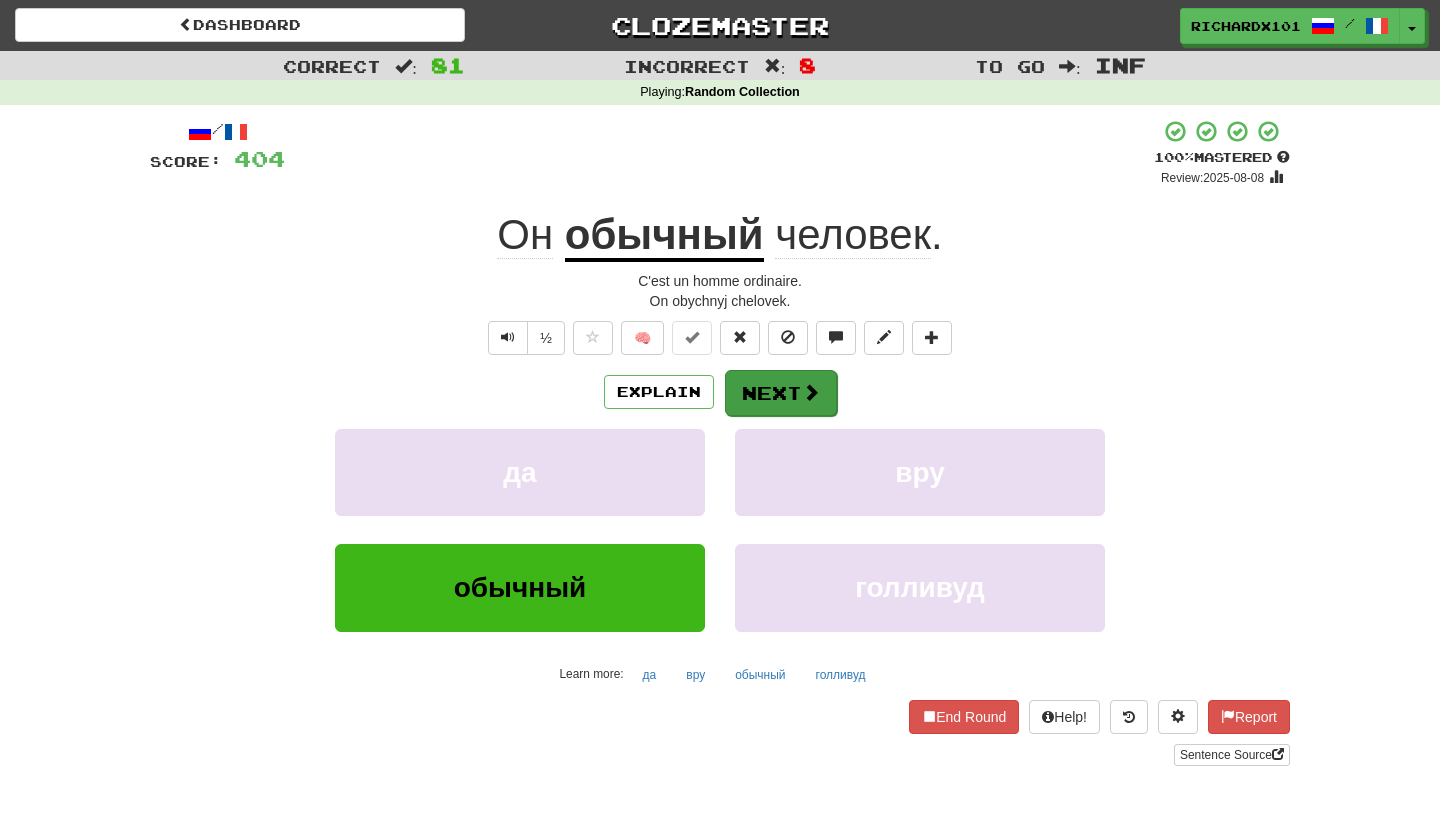 click on "Next" at bounding box center [781, 393] 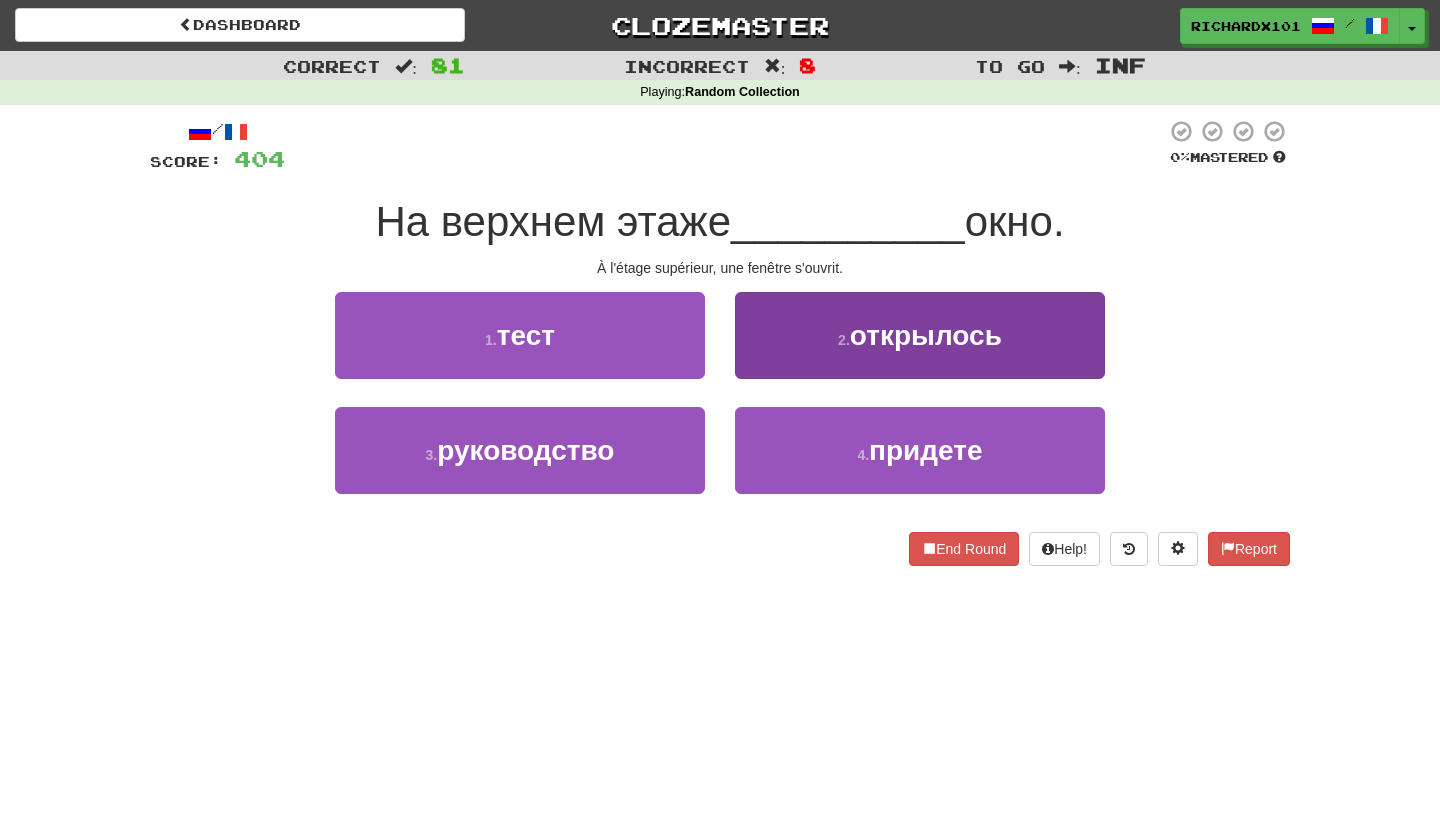 click on "2 .  открылось" at bounding box center [920, 335] 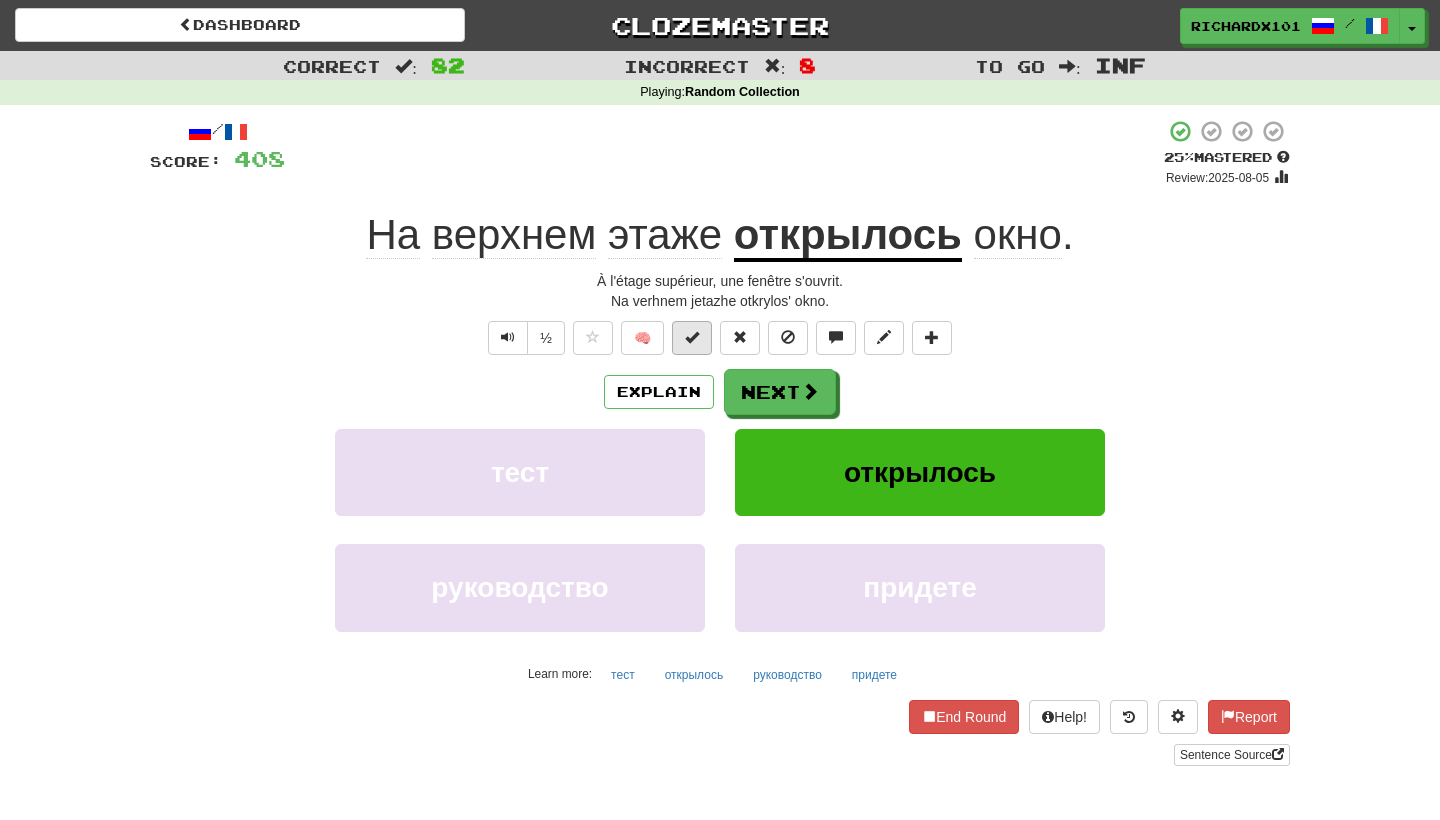 click at bounding box center [692, 337] 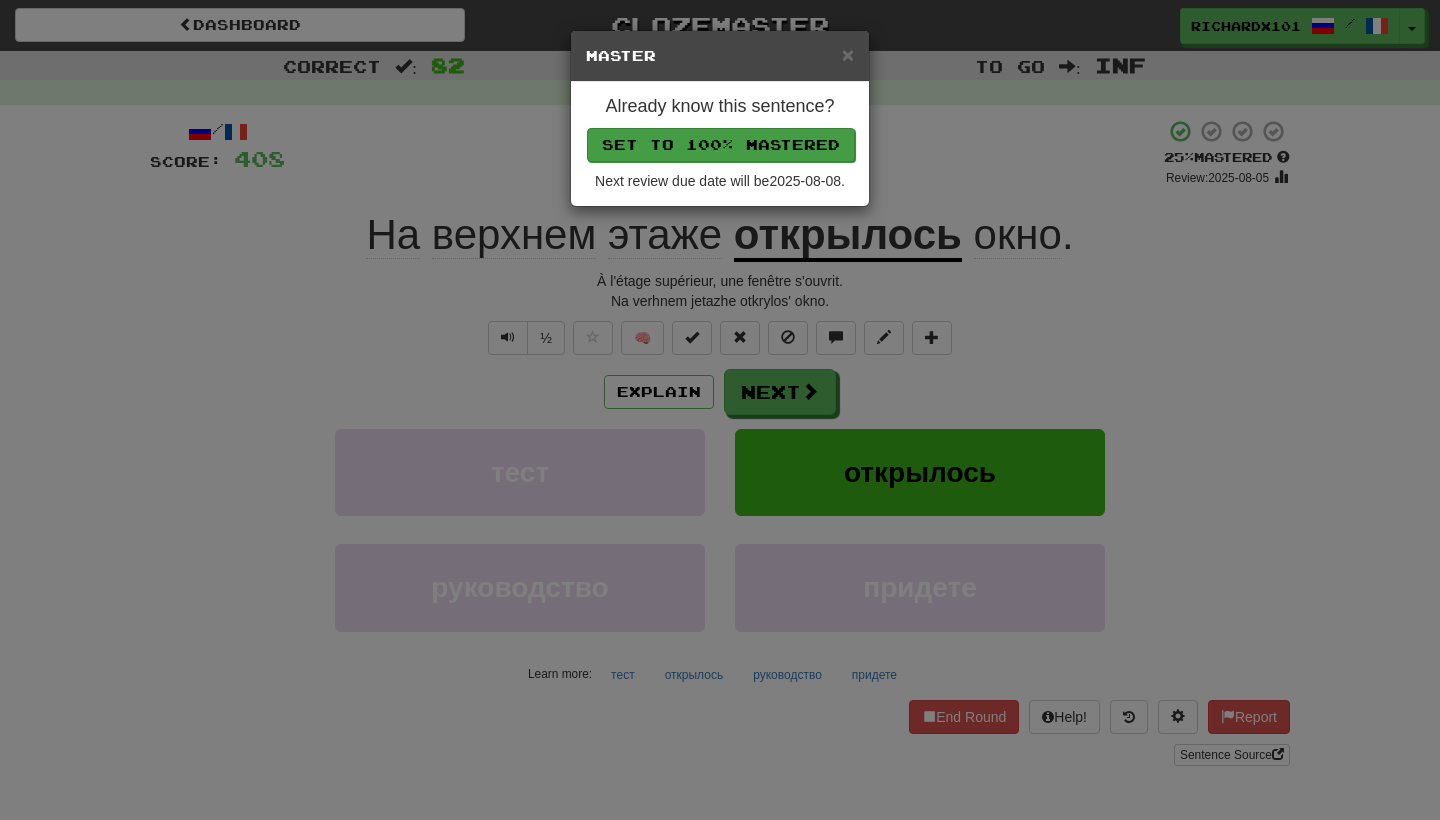 click on "Set to 100% Mastered" at bounding box center (721, 145) 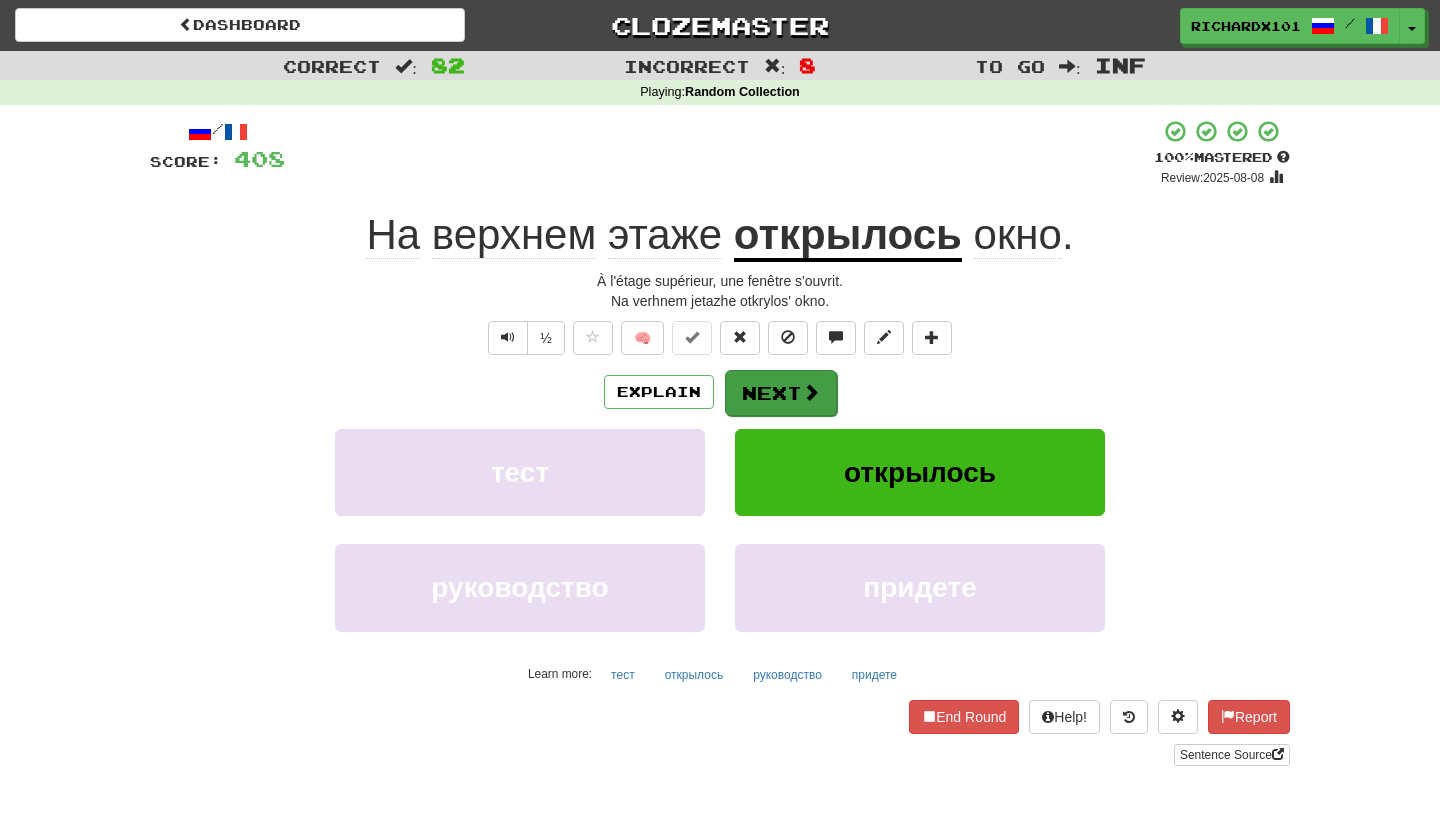 click on "Next" at bounding box center (781, 393) 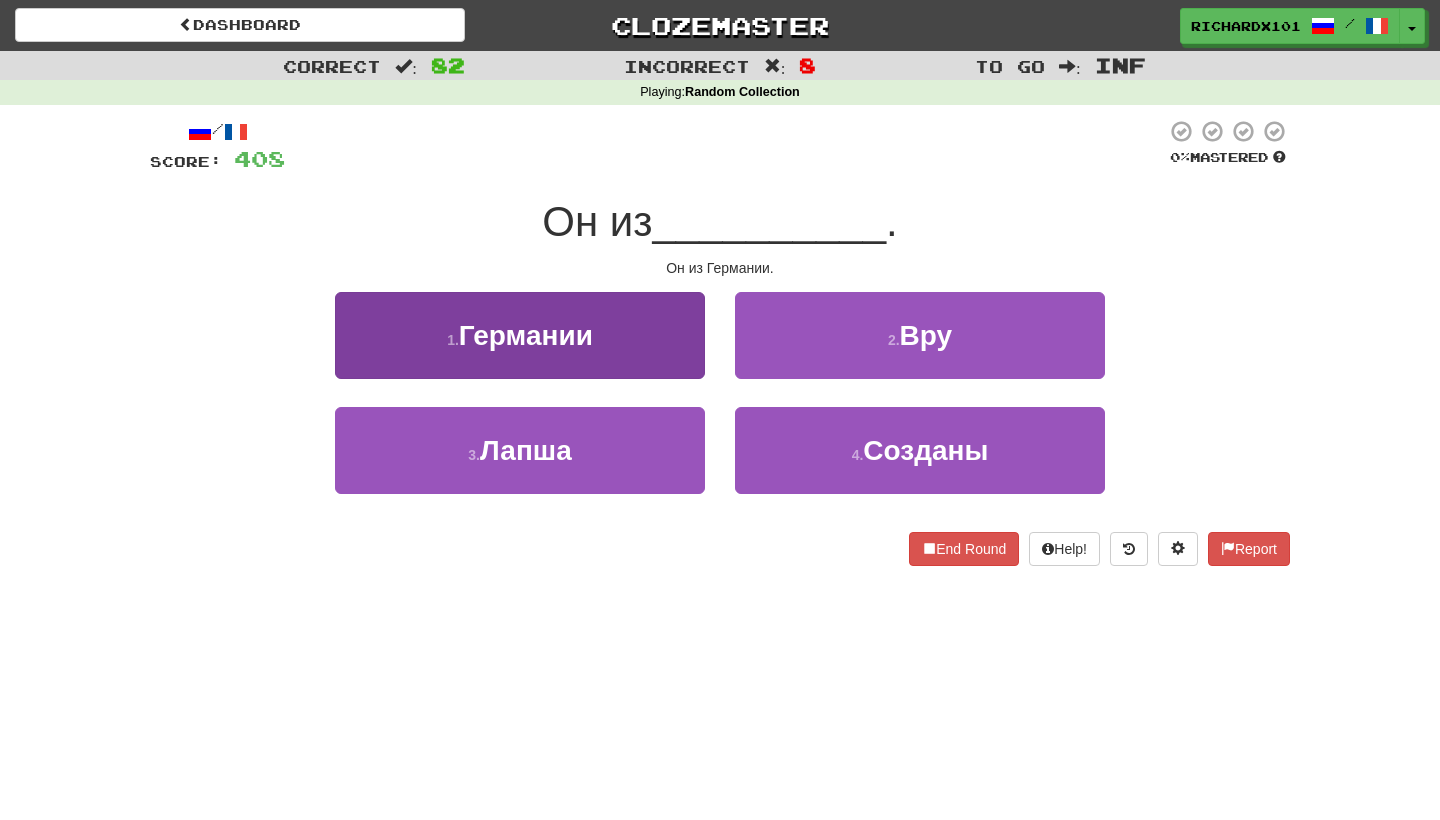 click on "1 .  Германии" at bounding box center [520, 335] 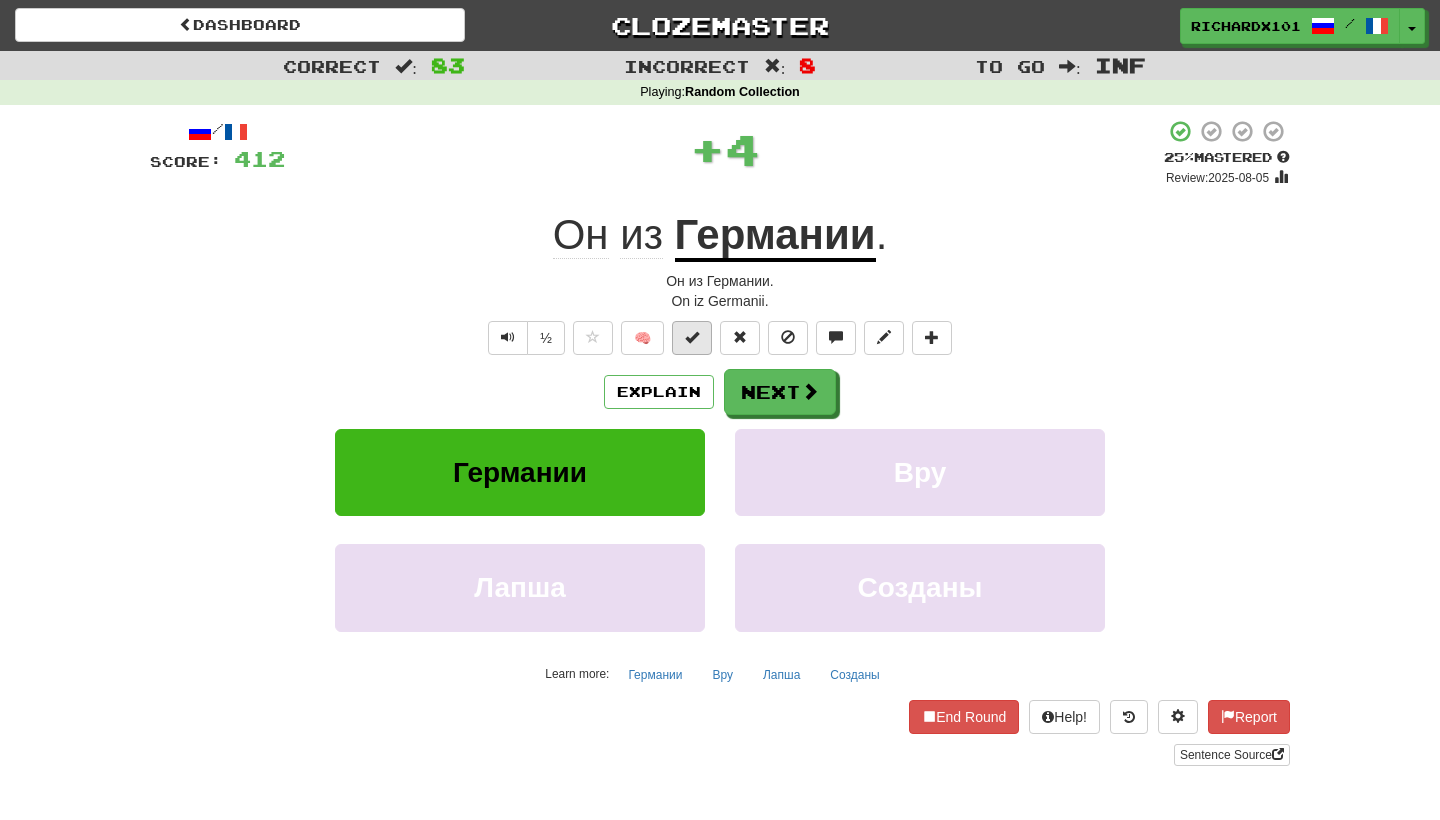 click at bounding box center [692, 337] 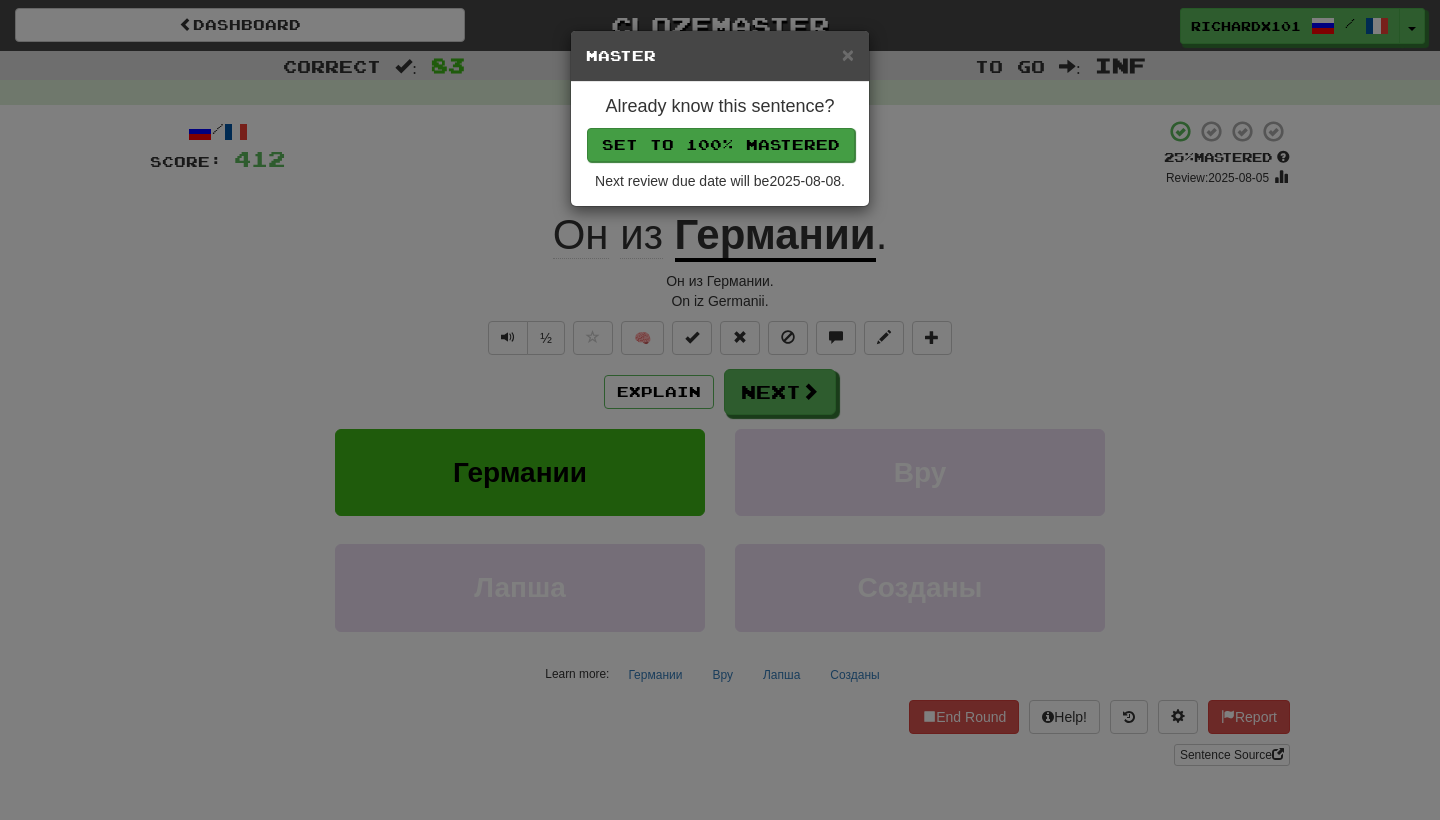 click on "Set to 100% Mastered" at bounding box center (721, 145) 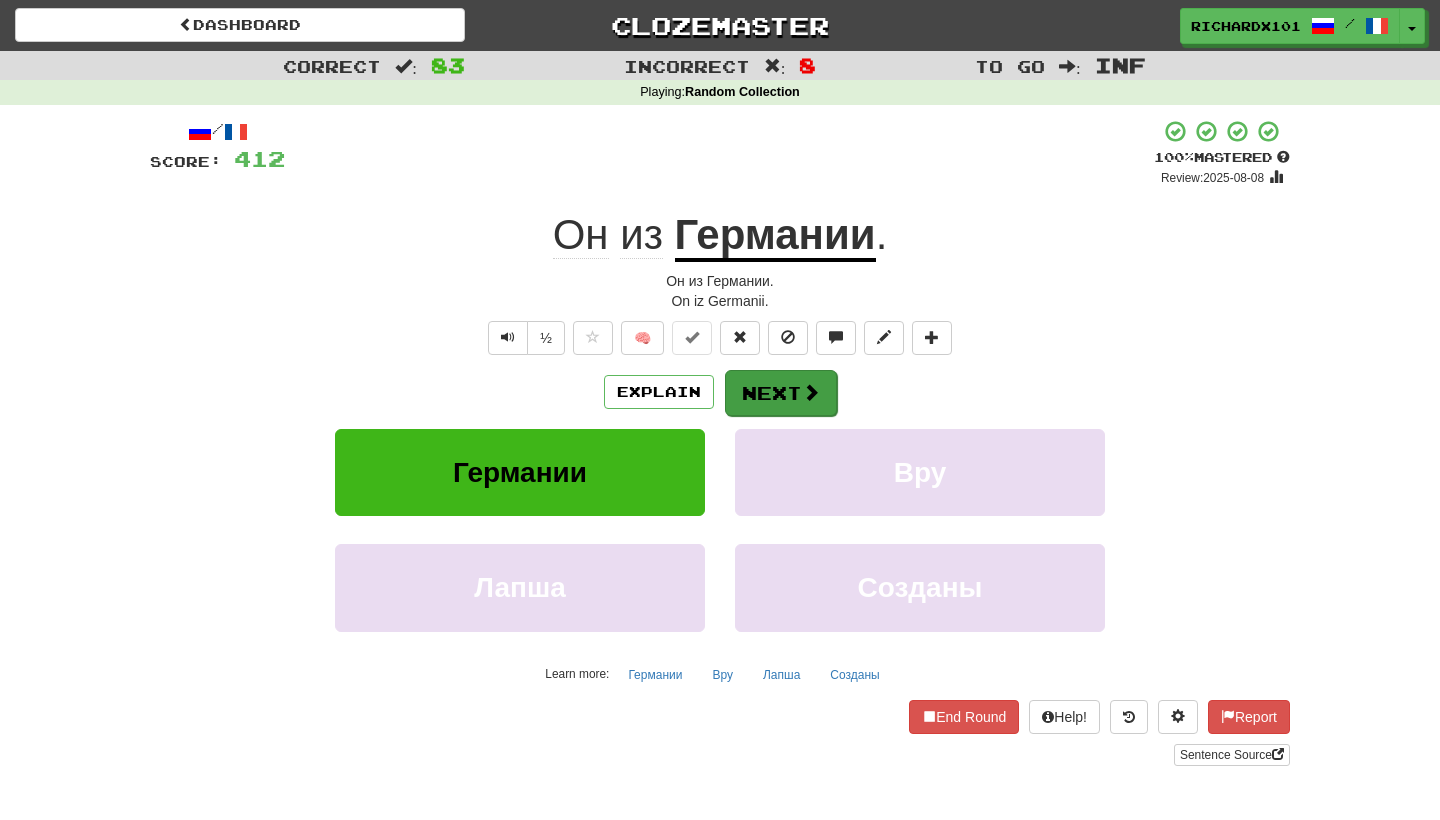 click on "Next" at bounding box center (781, 393) 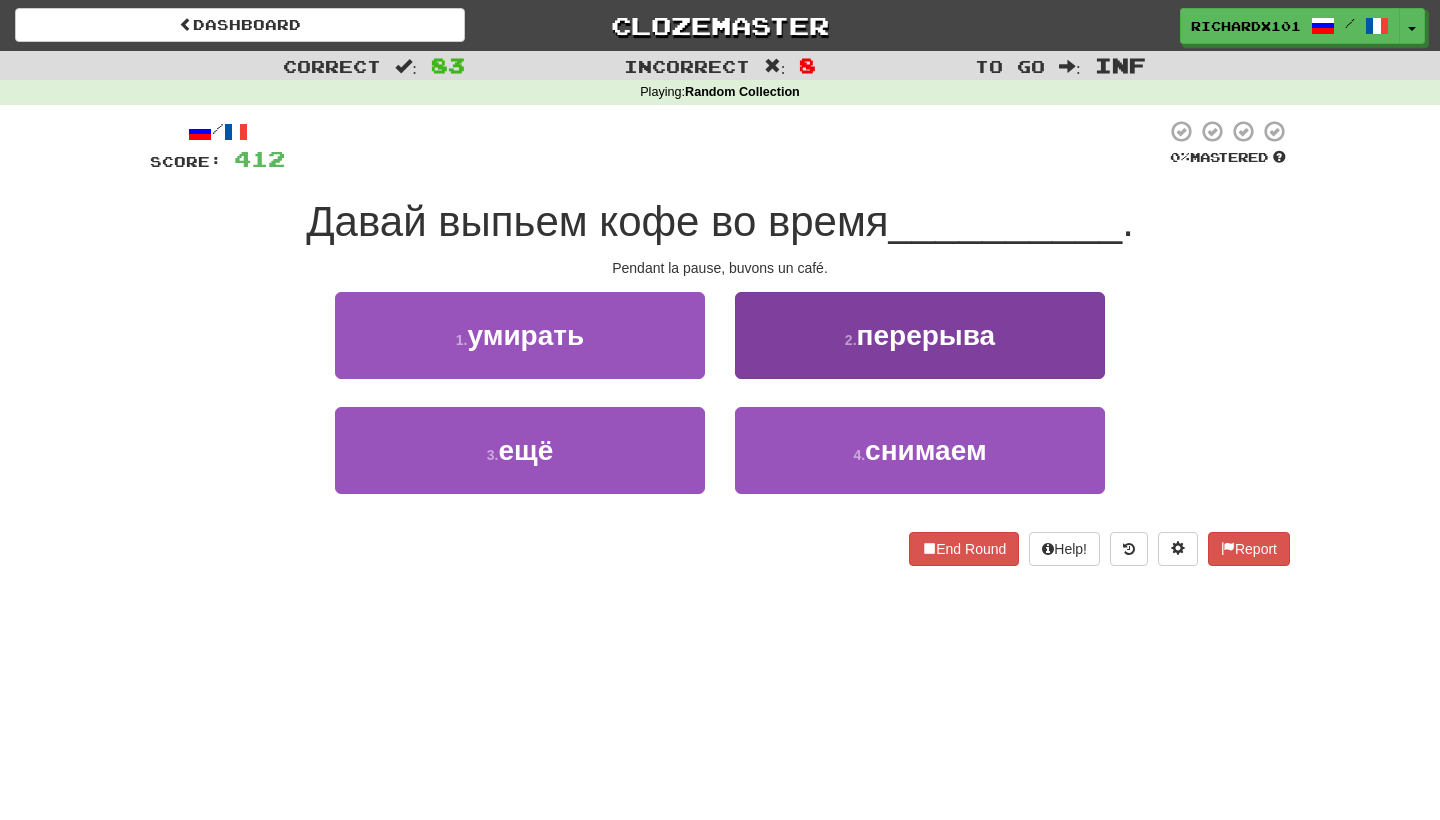 click on "2 .  перерыва" at bounding box center [920, 335] 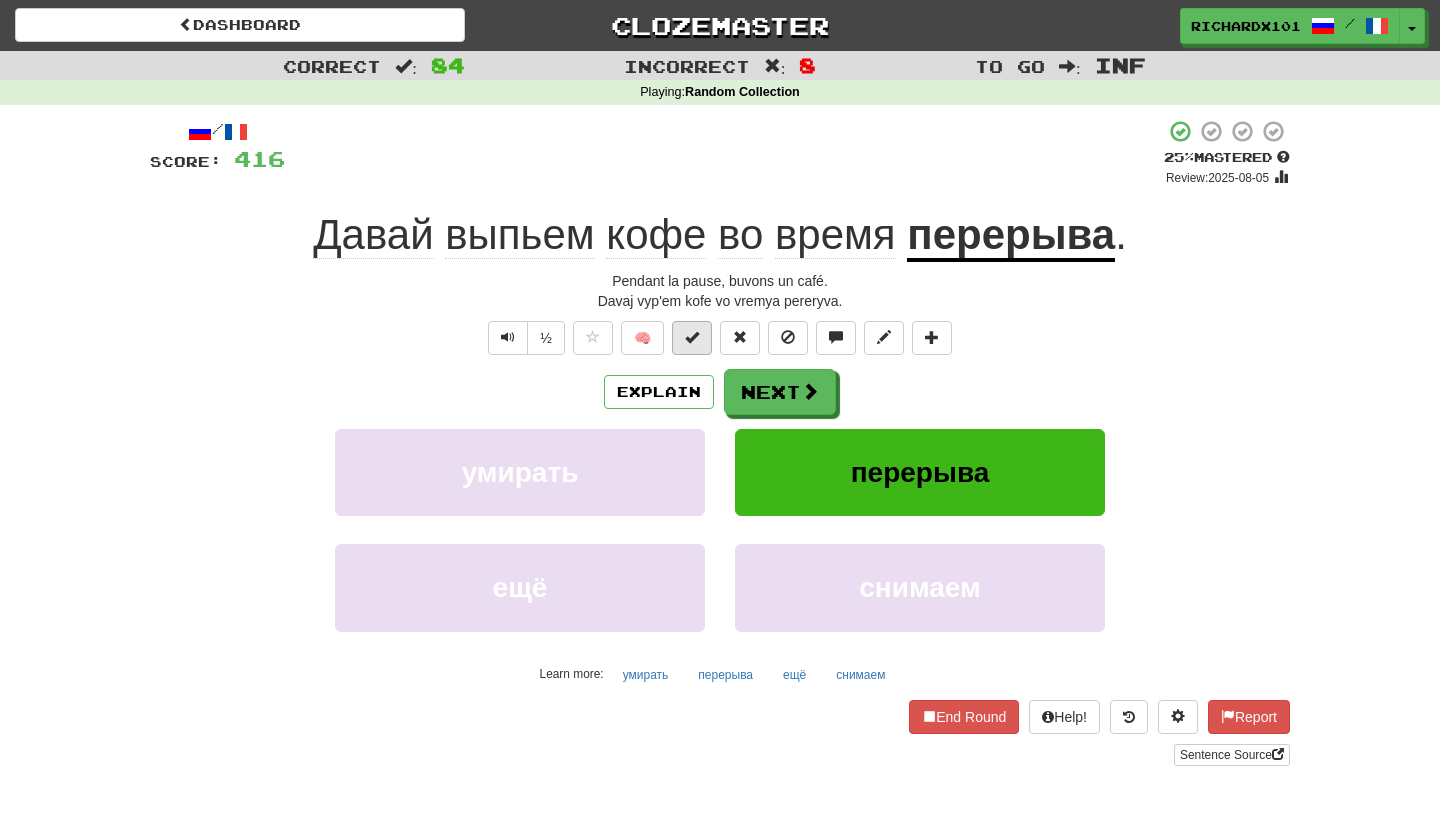 click at bounding box center (692, 337) 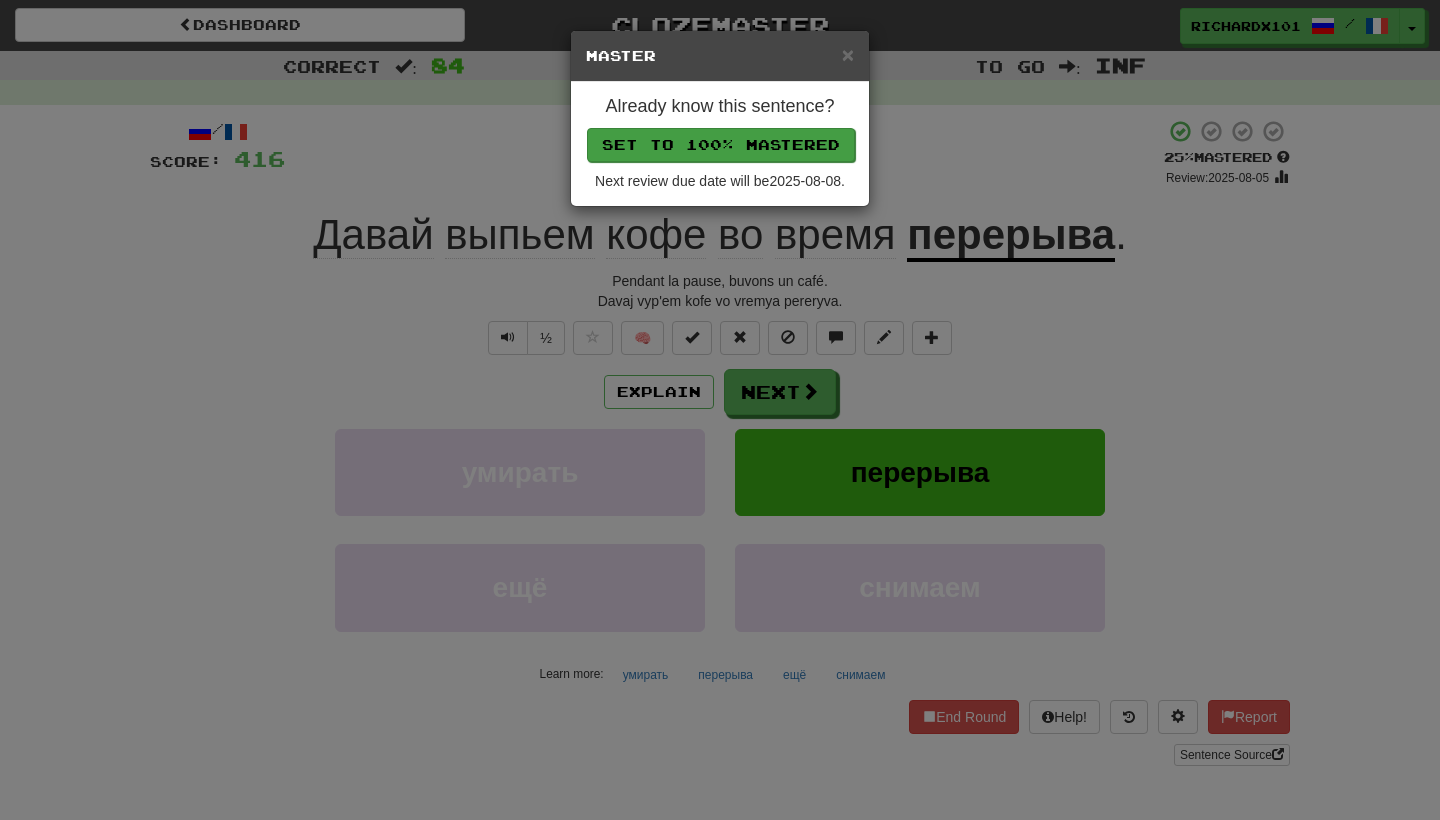 click on "Set to 100% Mastered" at bounding box center [721, 145] 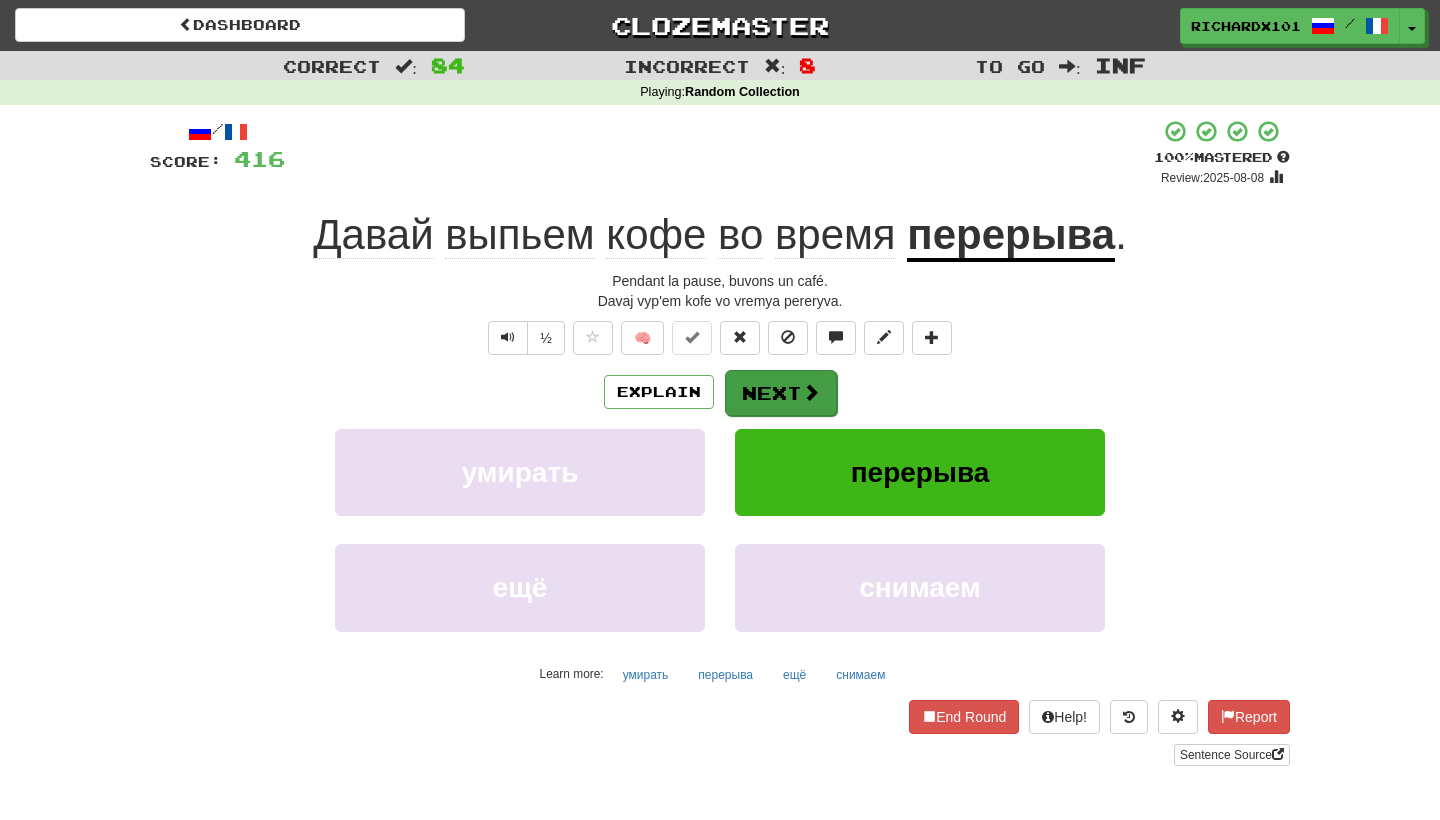 click on "Next" at bounding box center (781, 393) 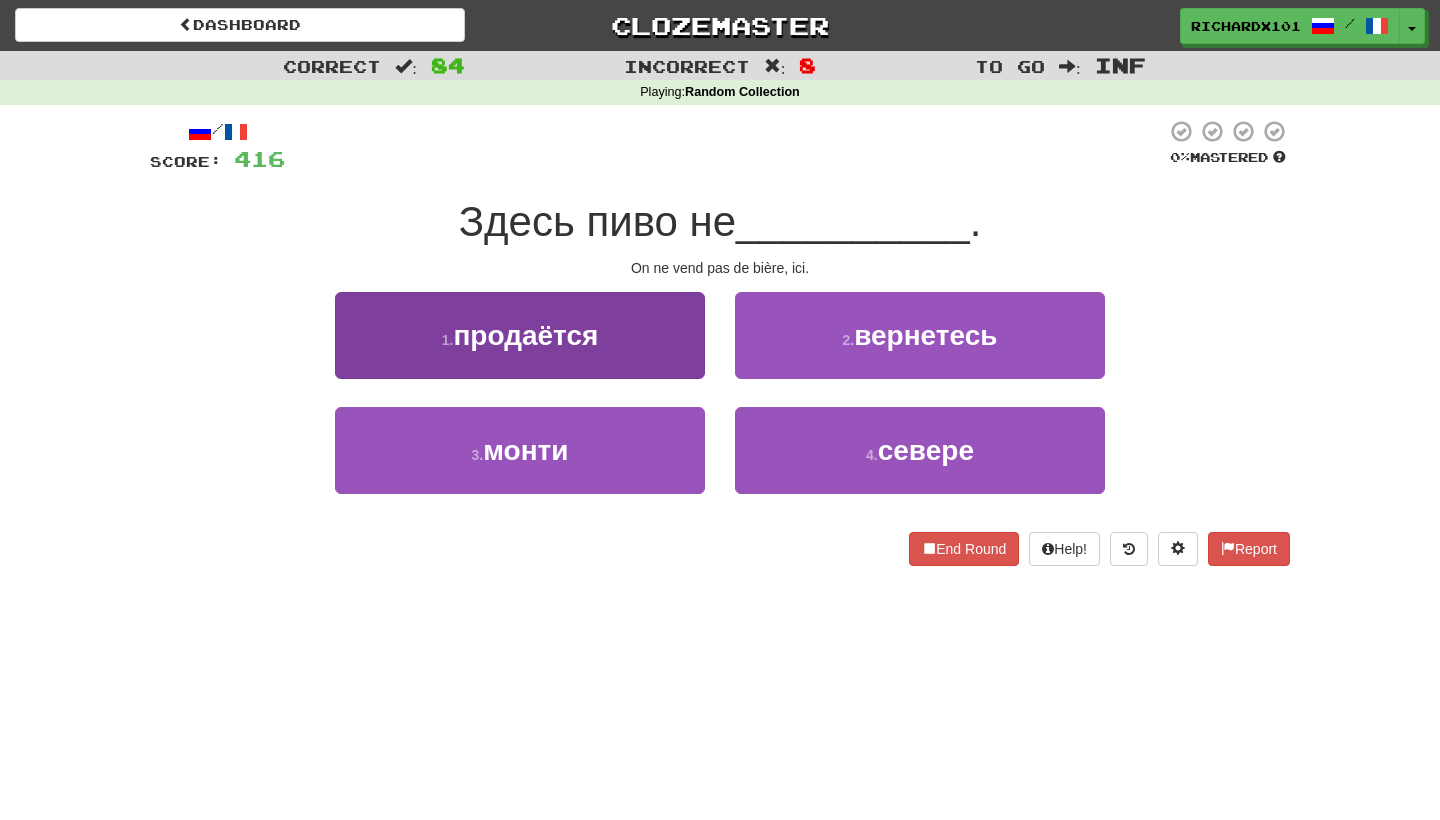 click on "1 .  продаётся" at bounding box center (520, 335) 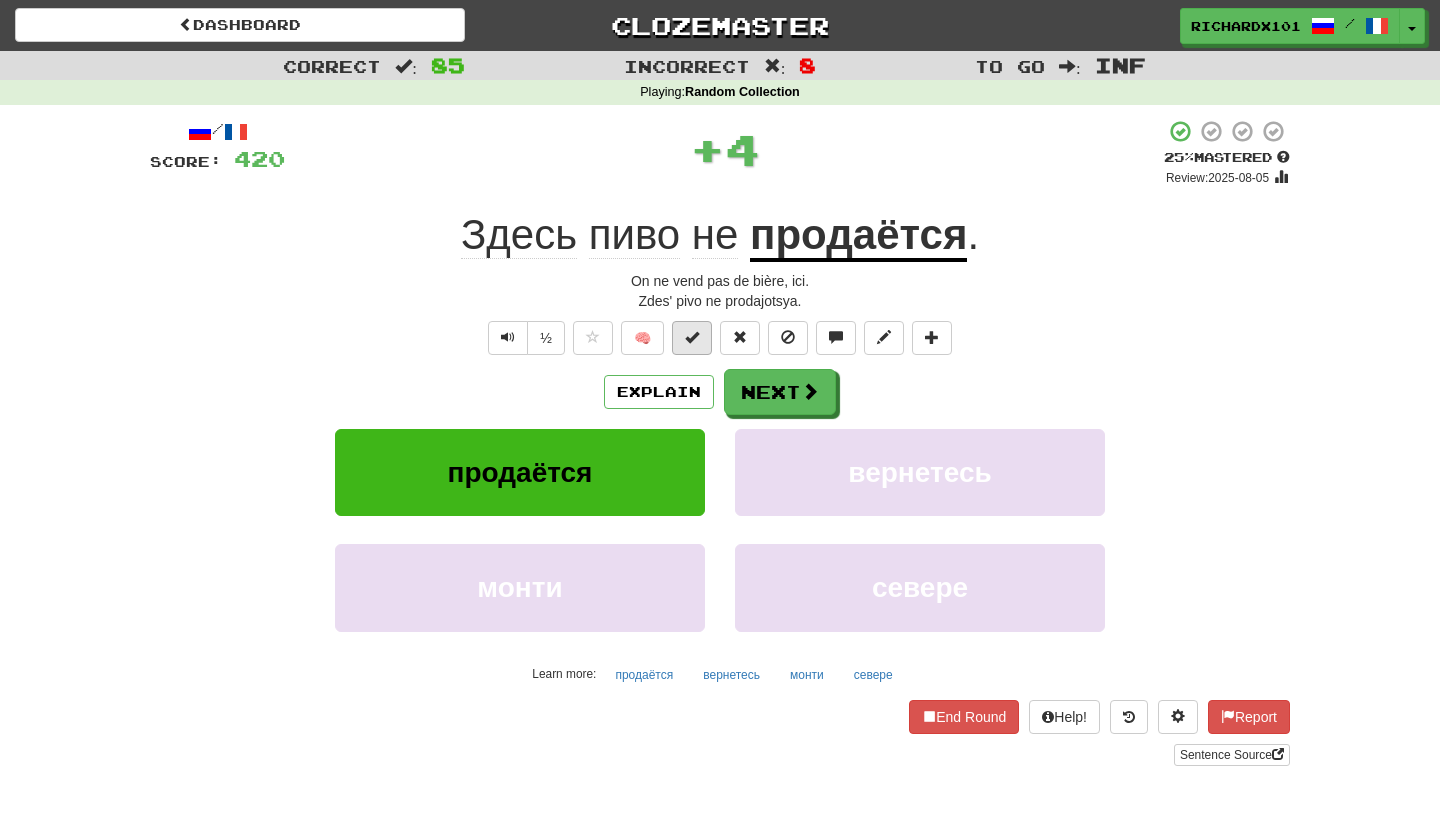 click at bounding box center (692, 337) 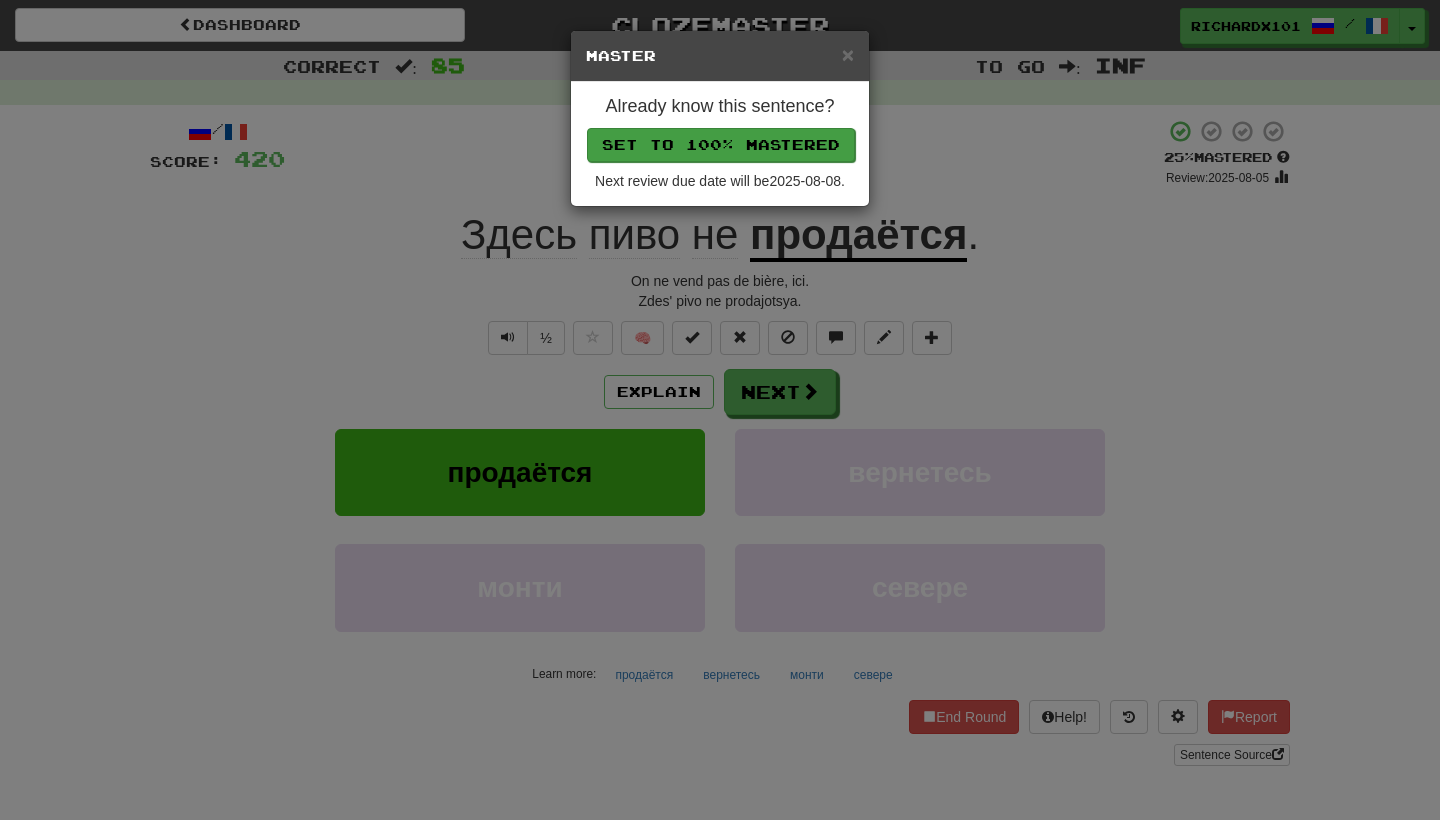click on "Set to 100% Mastered" at bounding box center (721, 145) 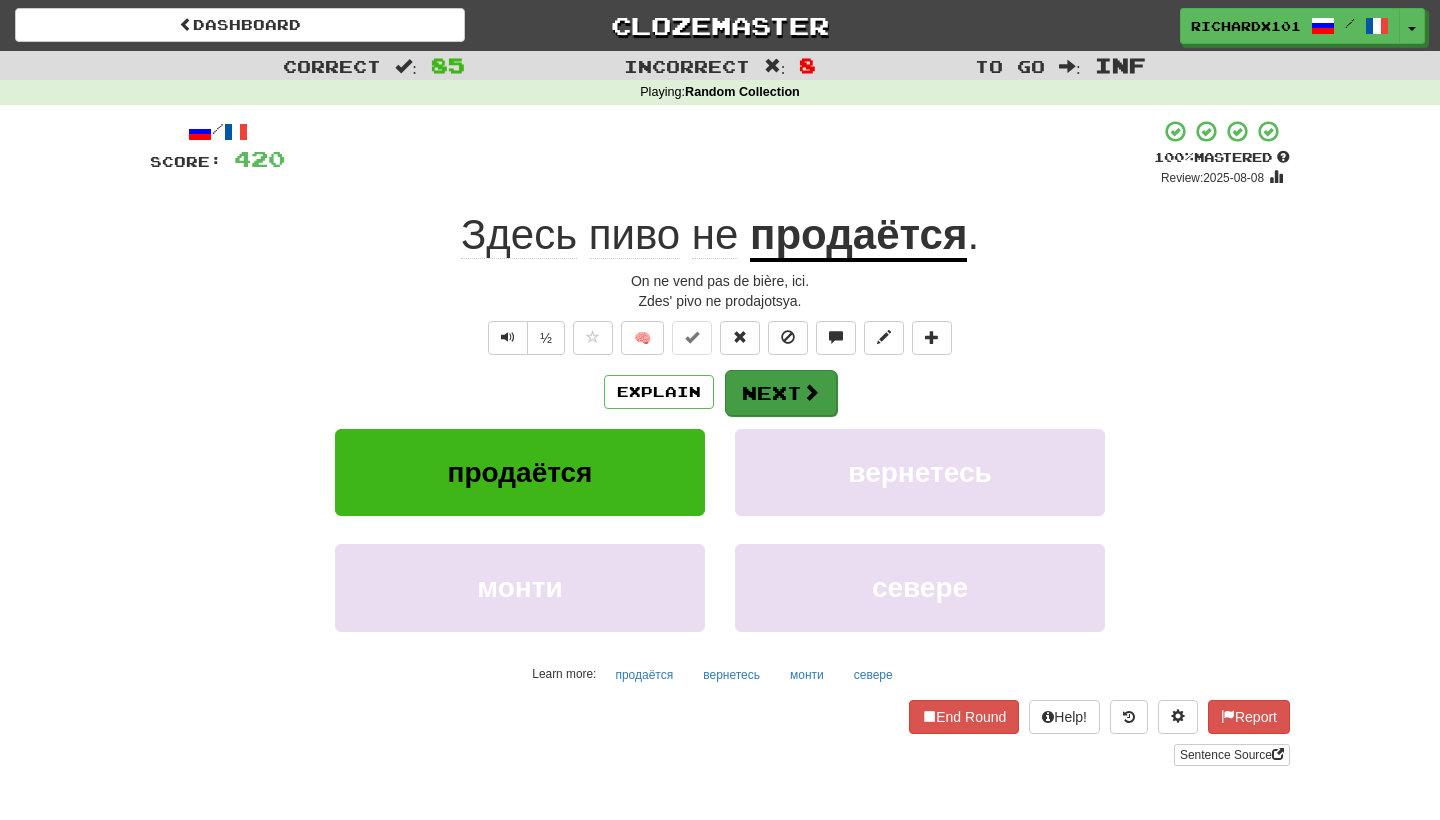 click on "Next" at bounding box center (781, 393) 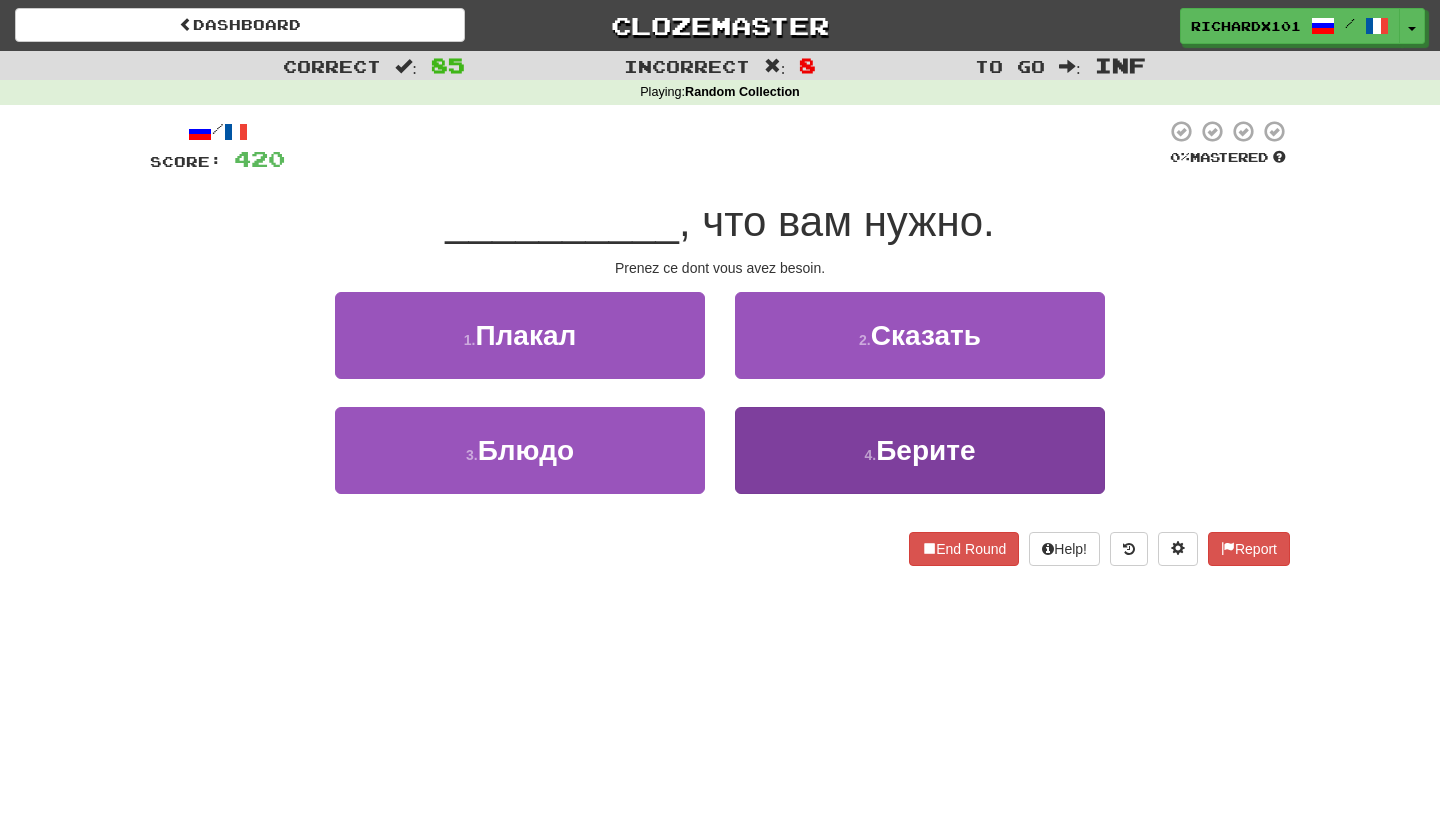 drag, startPoint x: 793, startPoint y: 358, endPoint x: 805, endPoint y: 461, distance: 103.69667 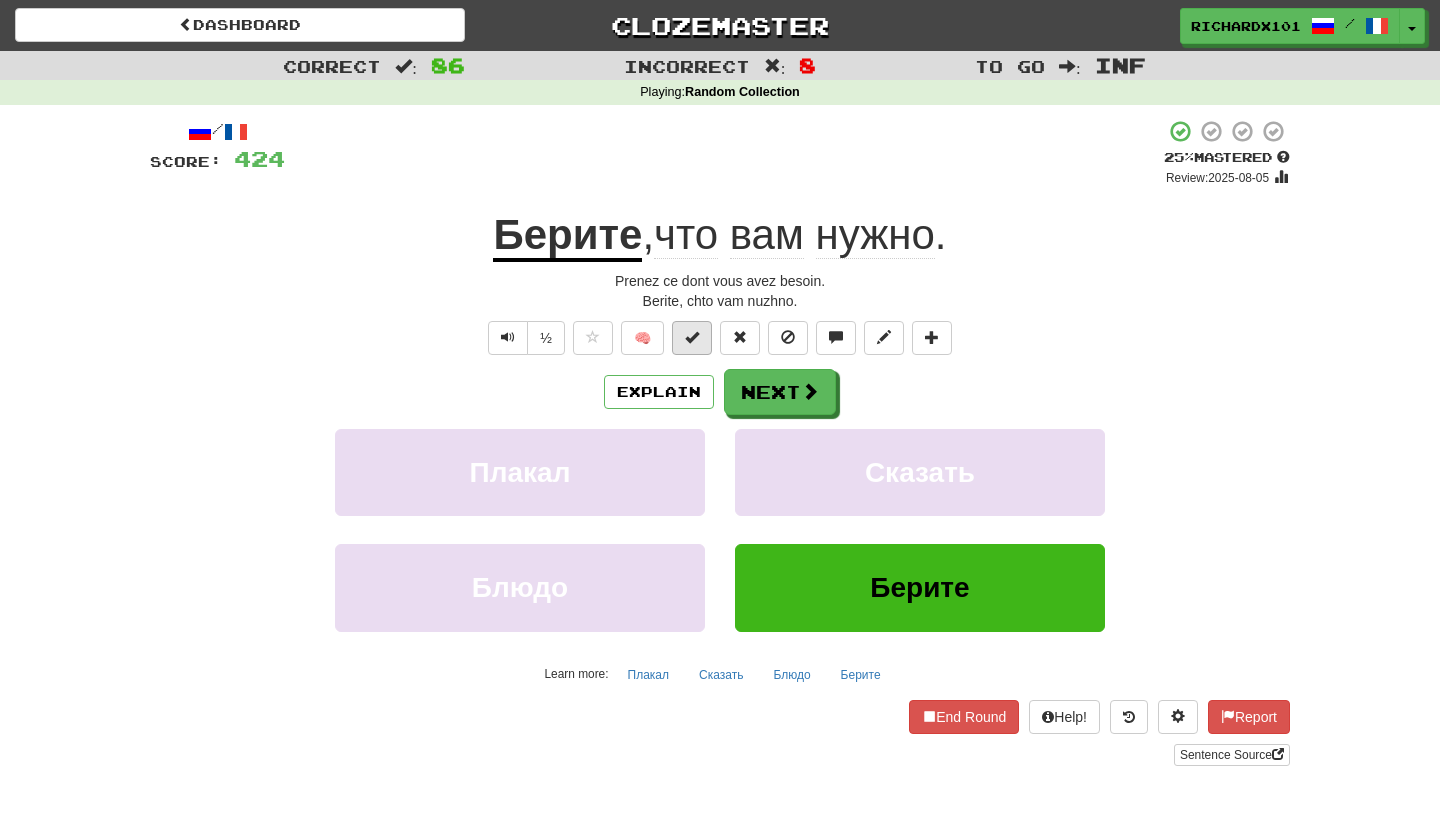 click at bounding box center (692, 337) 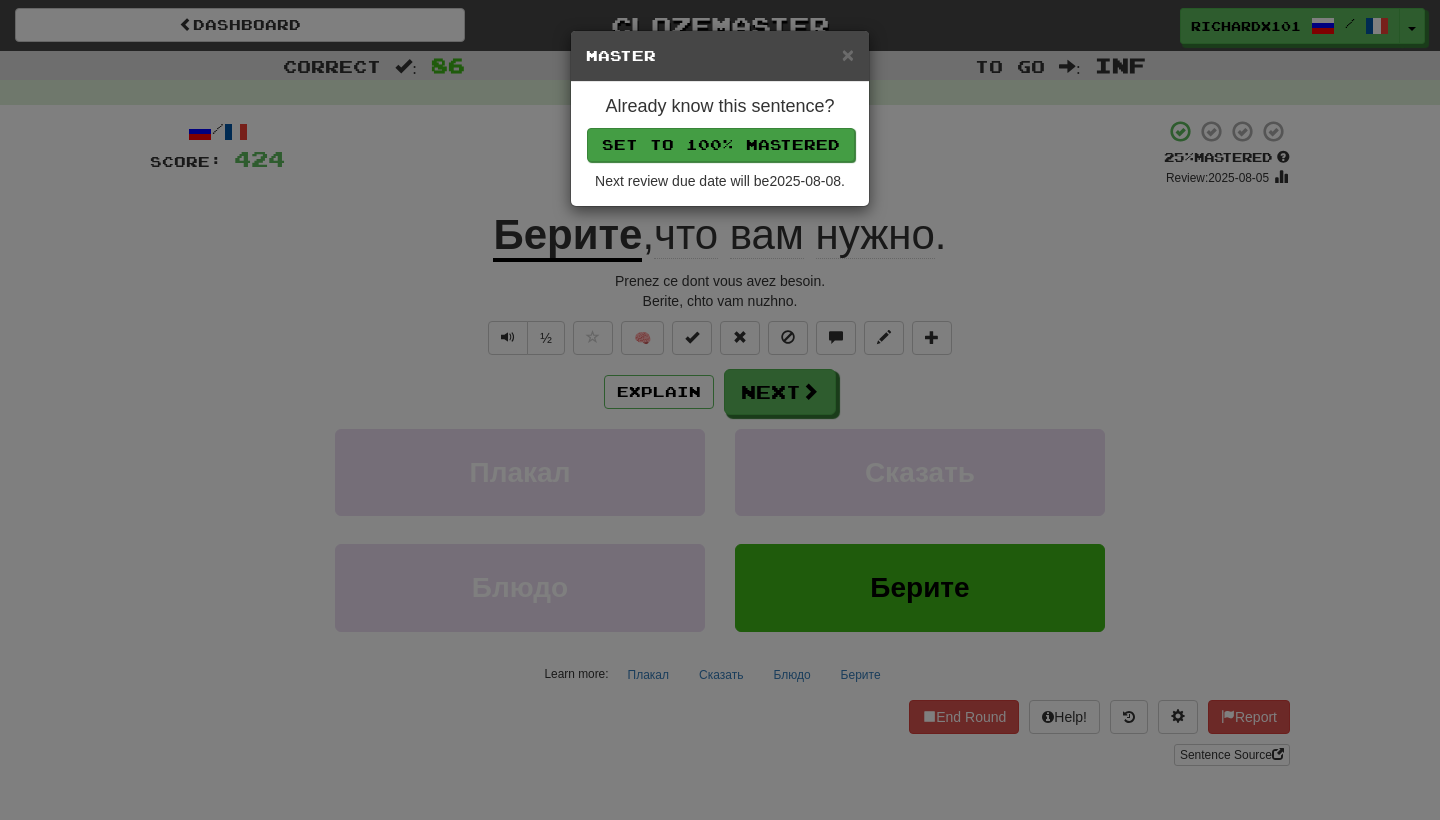 click on "Set to 100% Mastered" at bounding box center [721, 145] 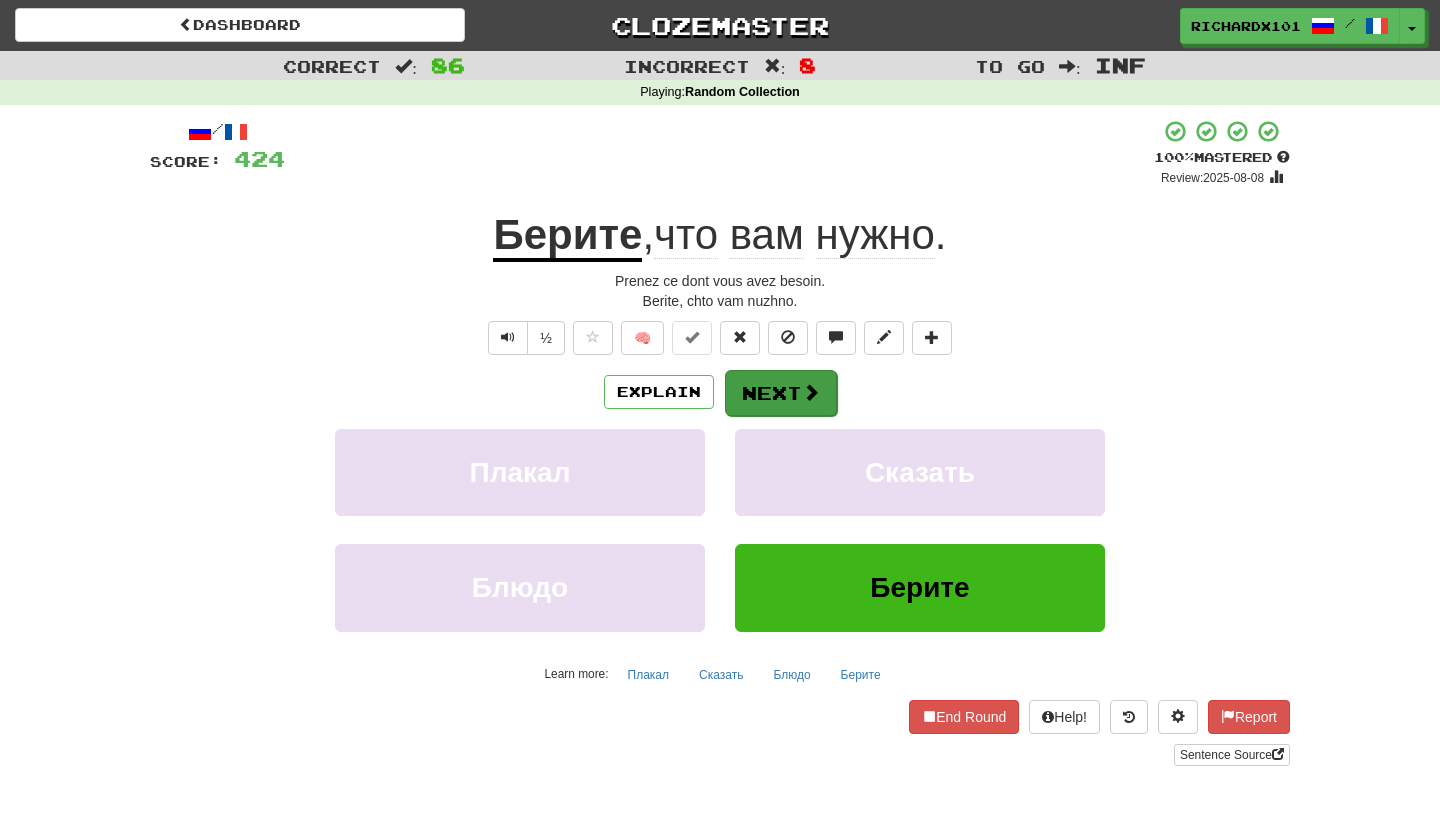 click on "Next" at bounding box center [781, 393] 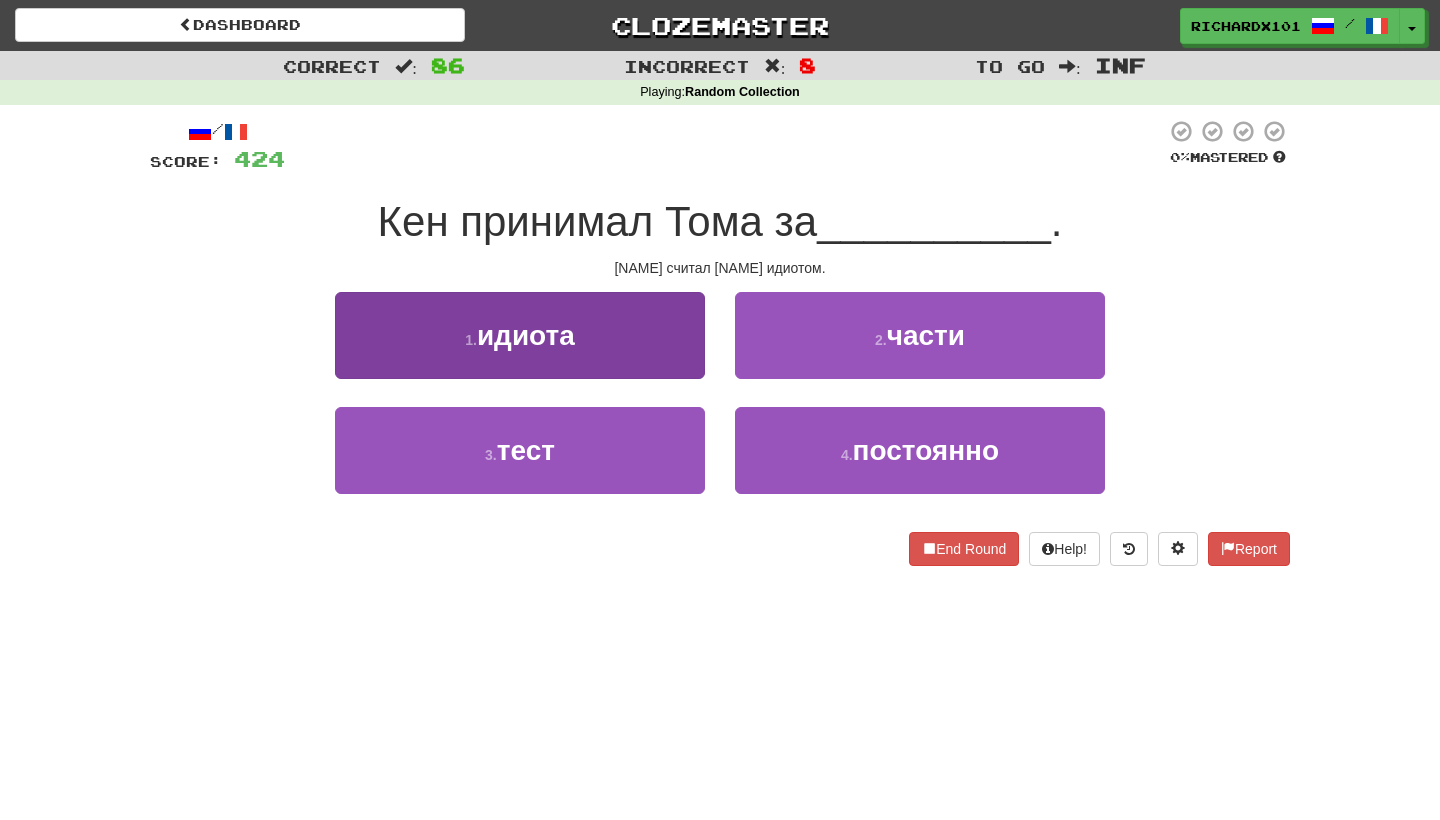 click on "1 .  идиота" at bounding box center [520, 335] 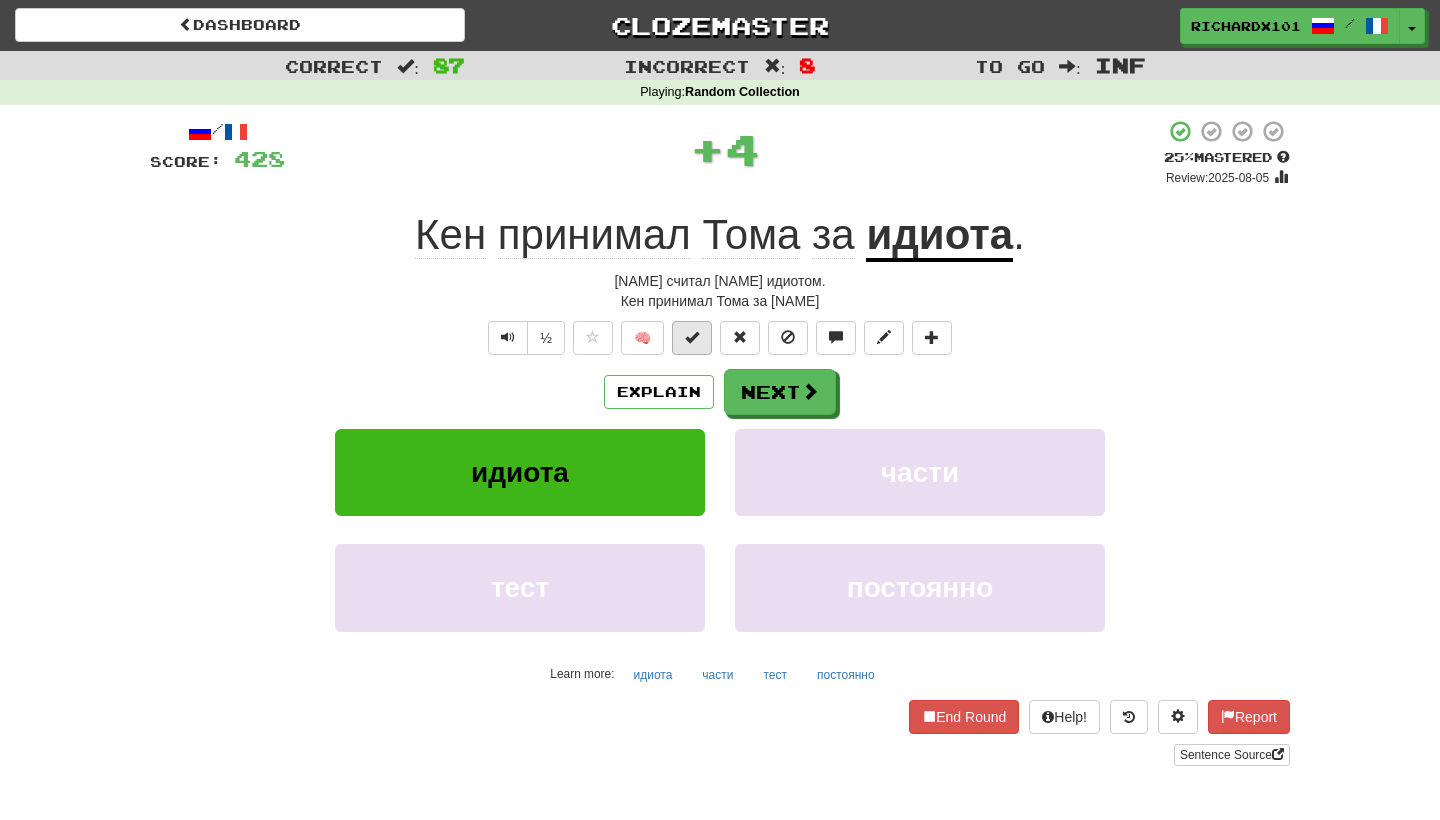 click at bounding box center [692, 337] 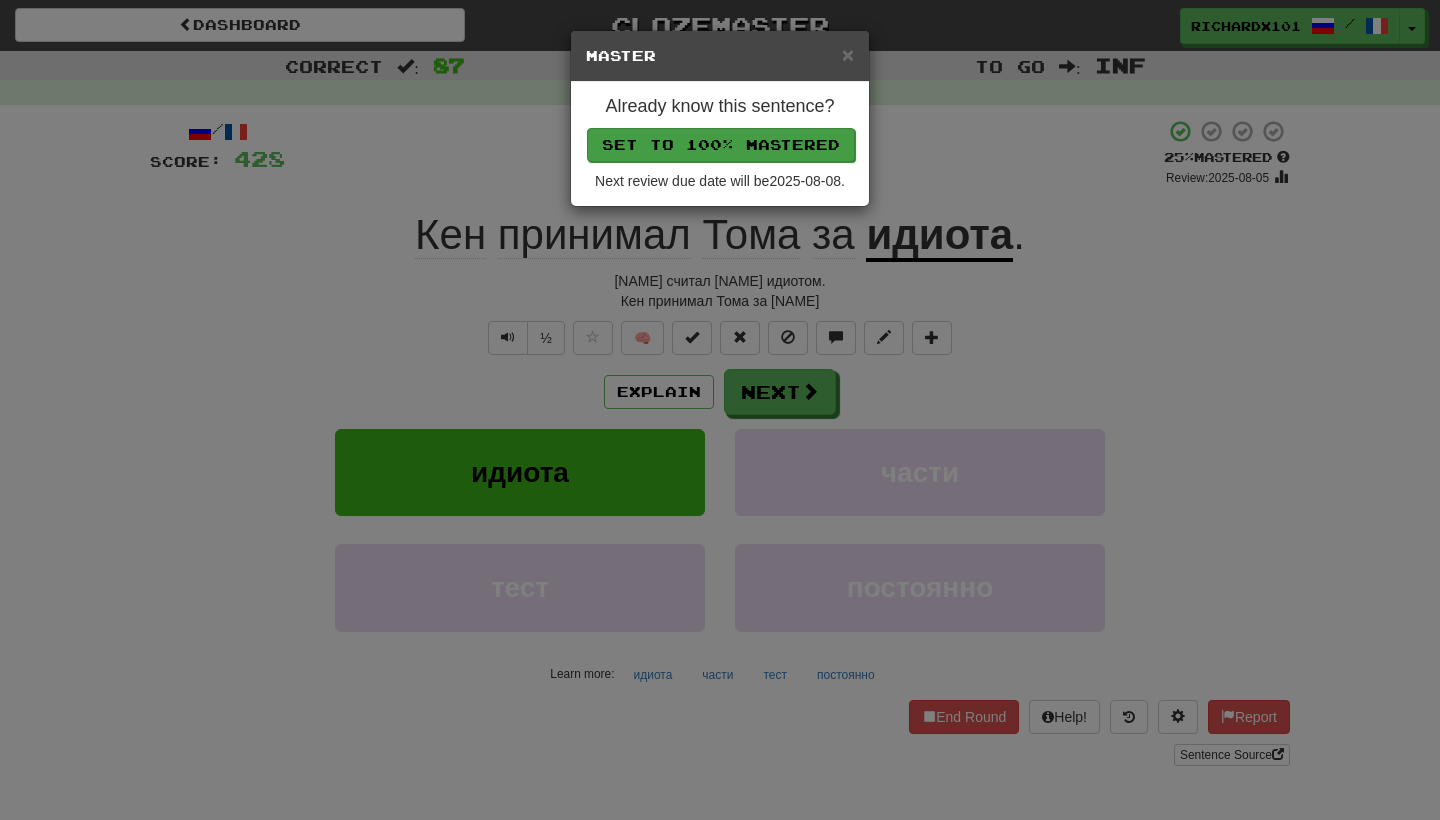 click on "Set to 100% Mastered" at bounding box center (721, 145) 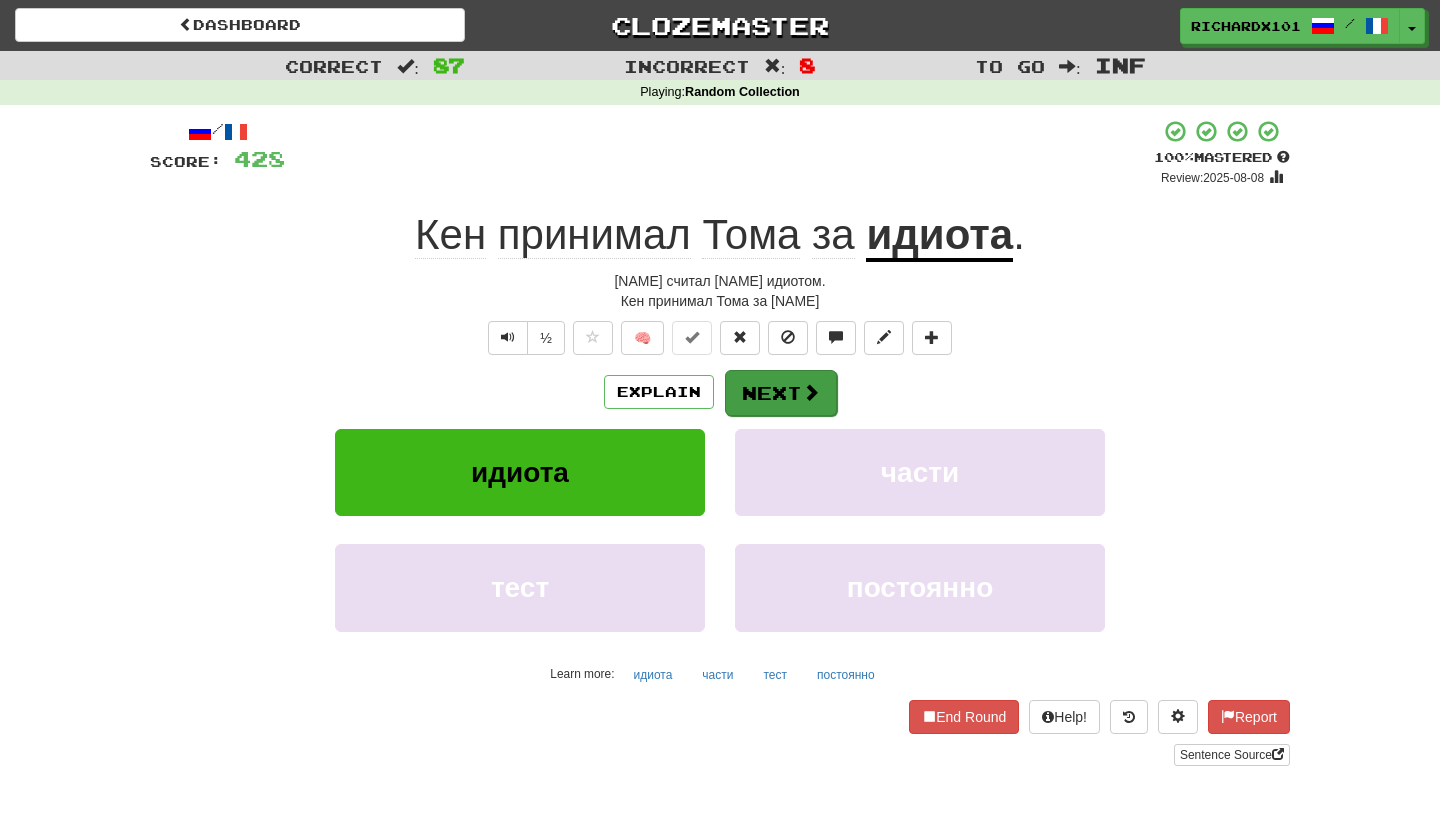 click on "Next" at bounding box center (781, 393) 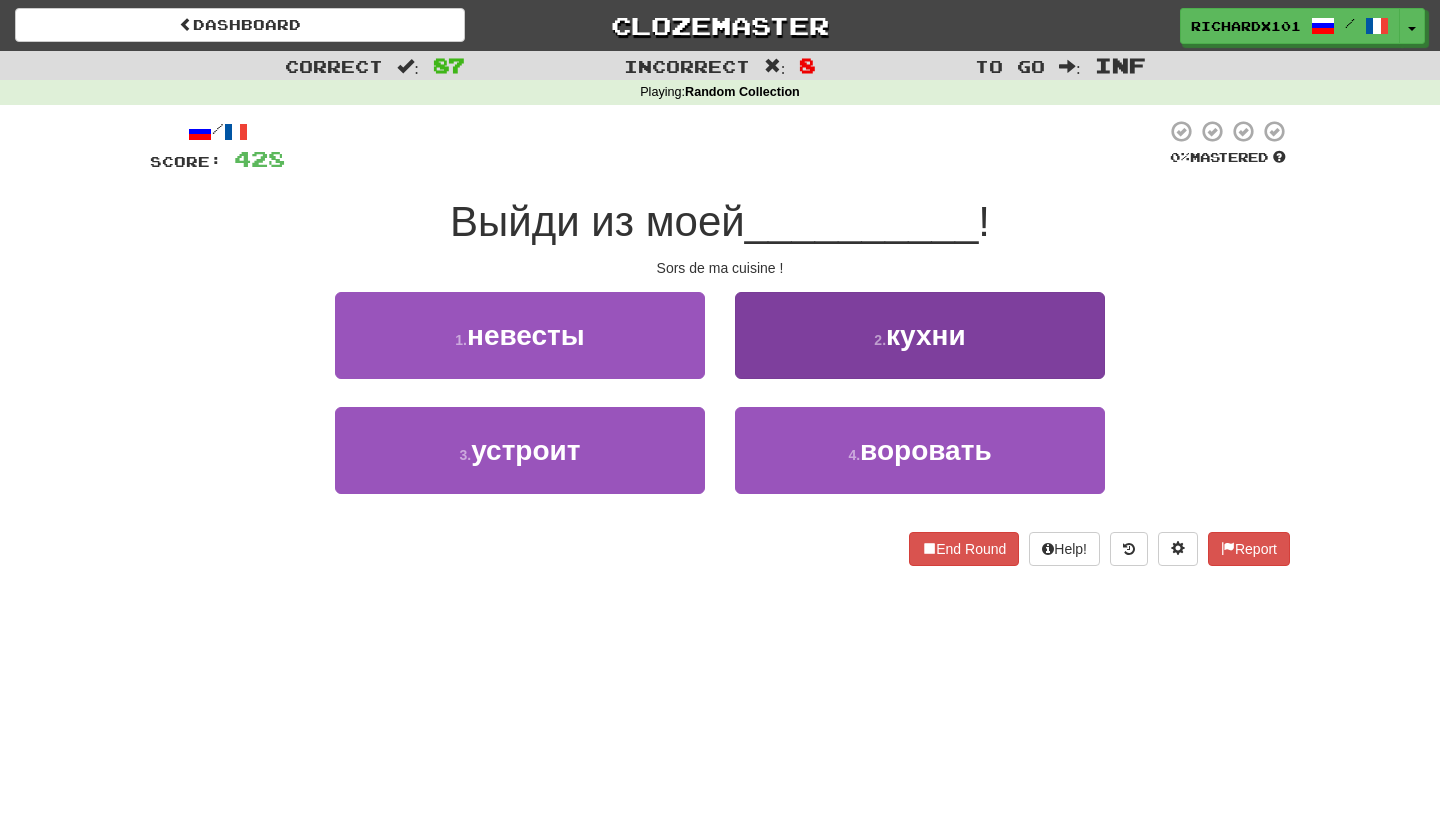 click on "2 .  кухни" at bounding box center (920, 335) 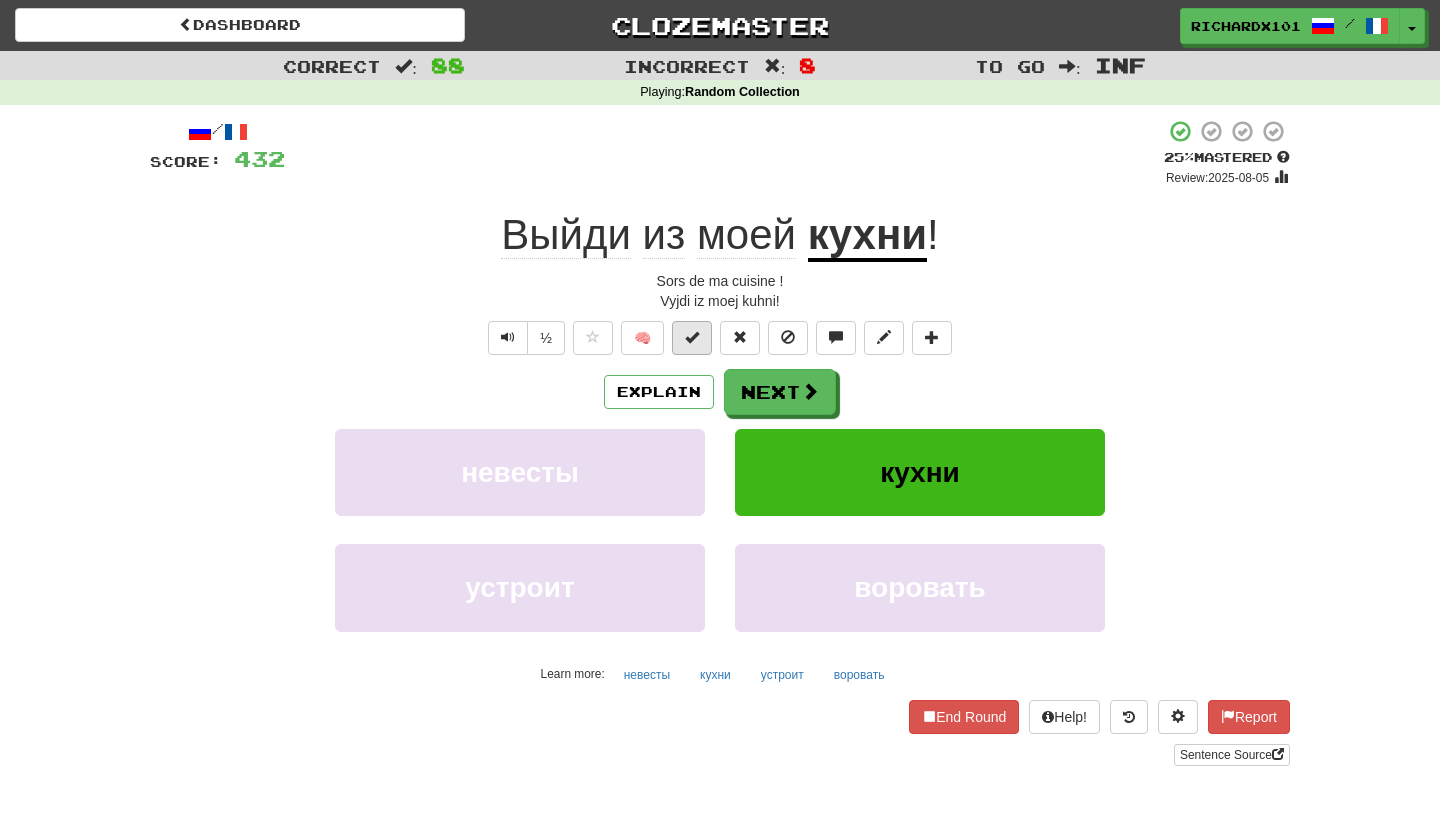 click at bounding box center [692, 338] 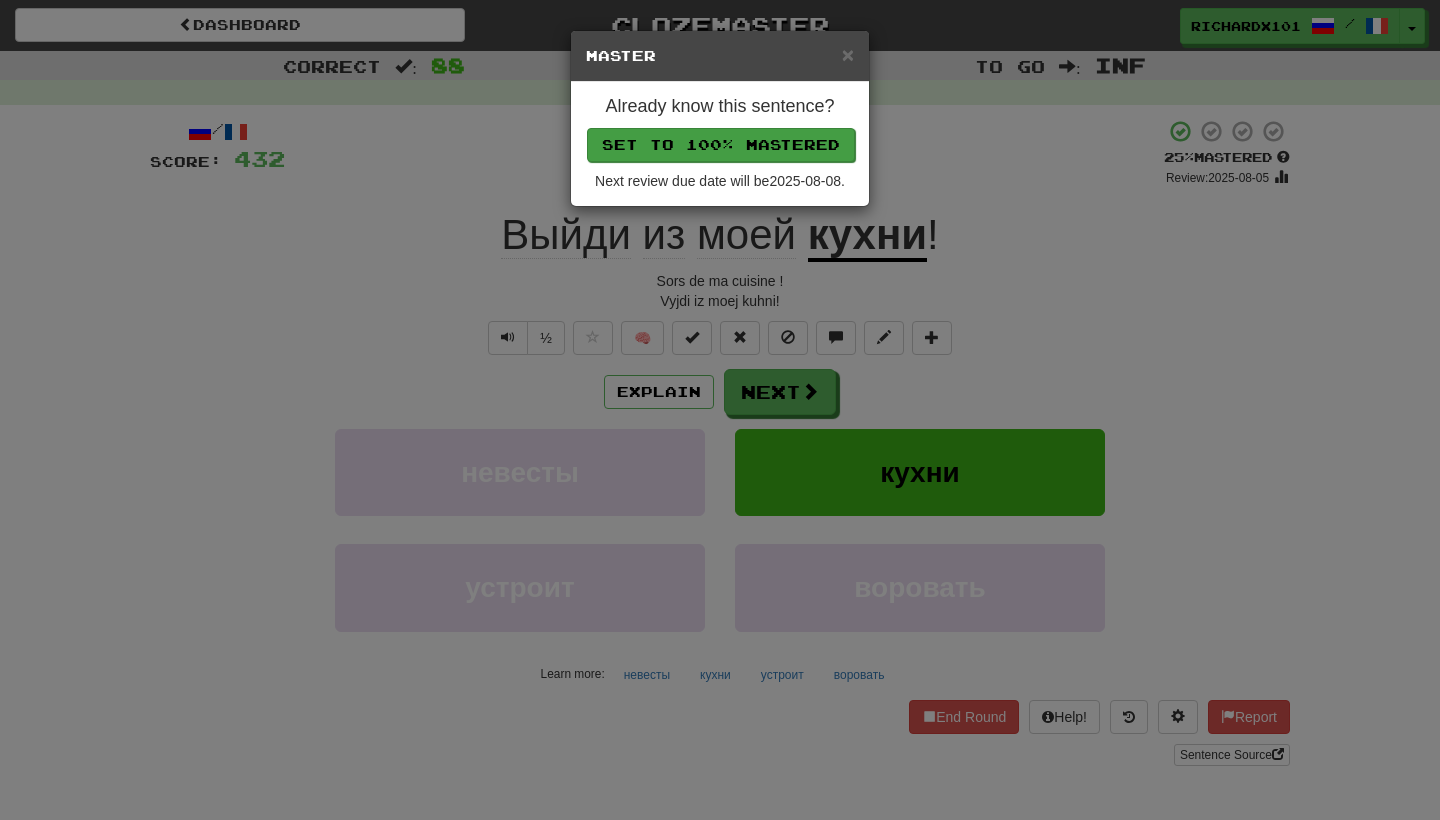 click on "Set to 100% Mastered" at bounding box center [721, 145] 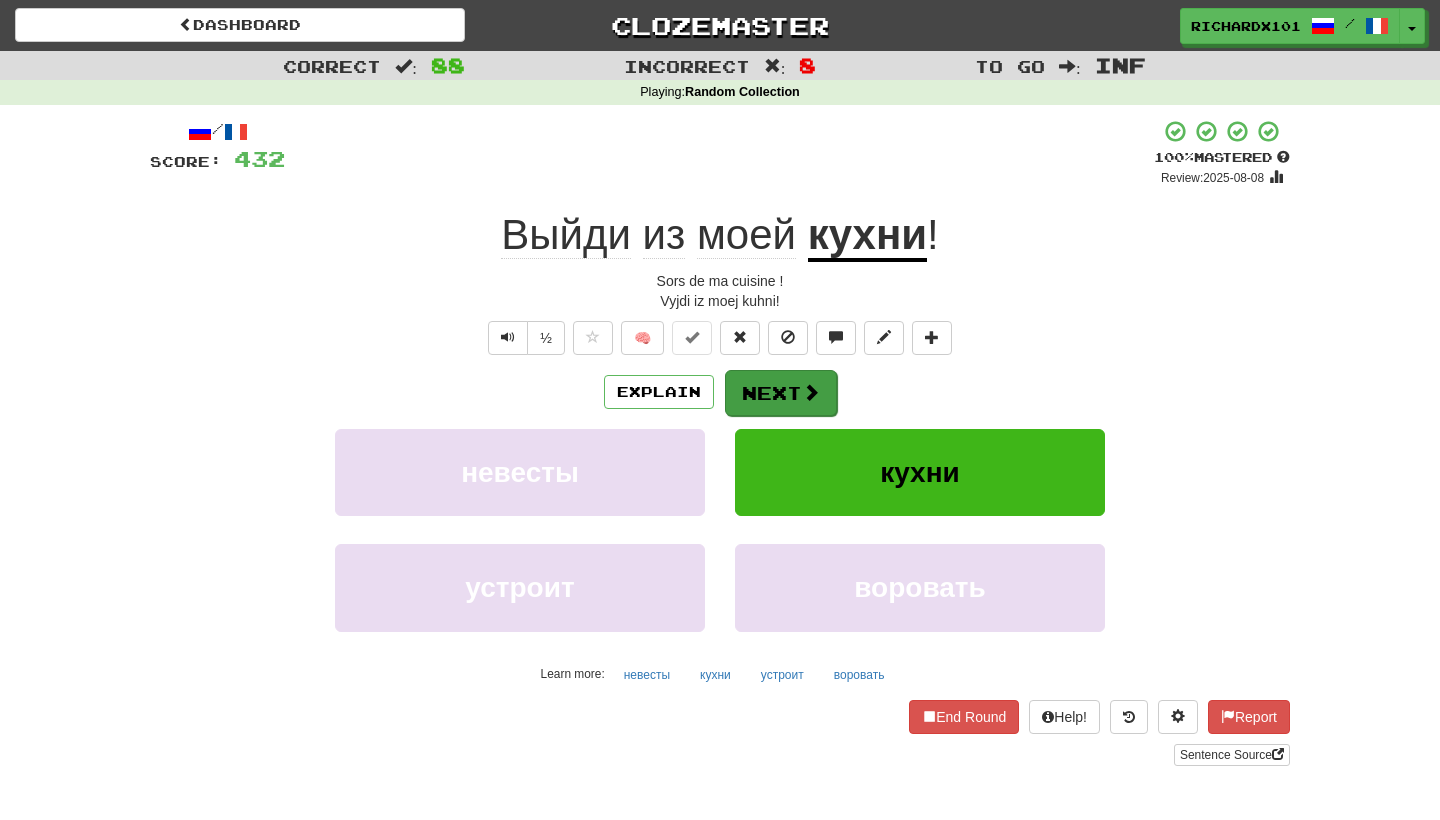 click at bounding box center (811, 392) 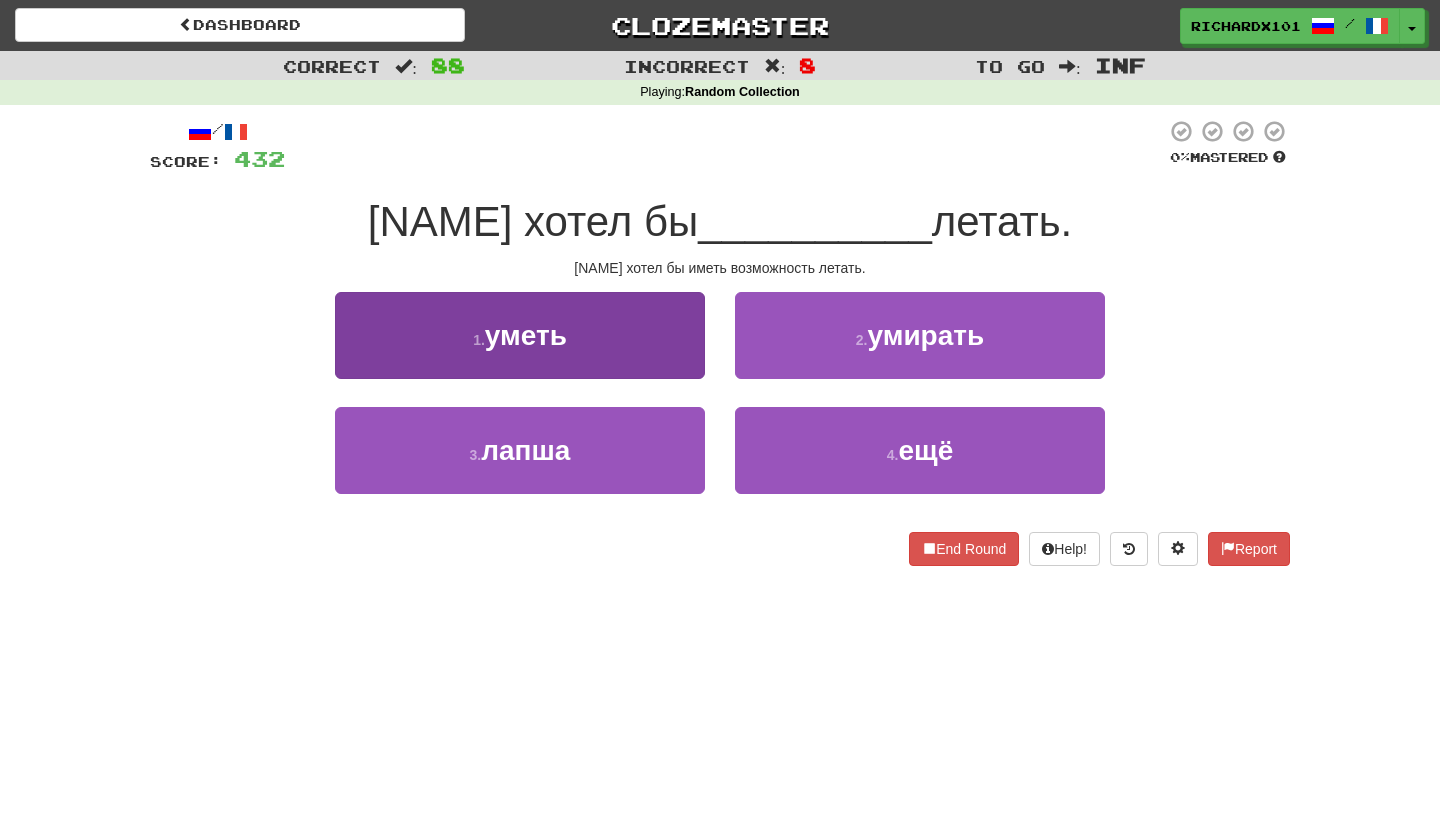 click on "1 .  уметь" at bounding box center (520, 335) 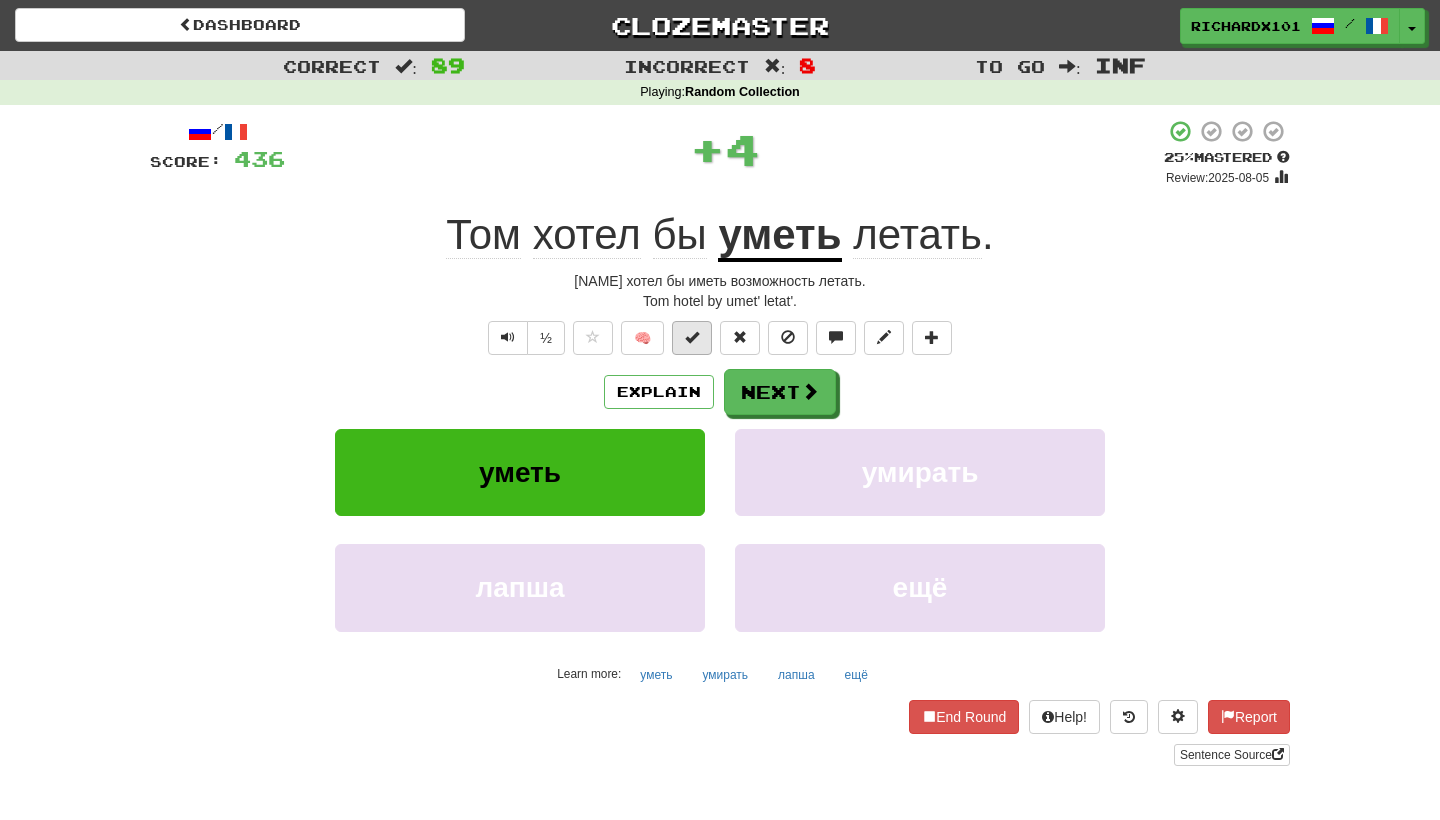 click at bounding box center [692, 337] 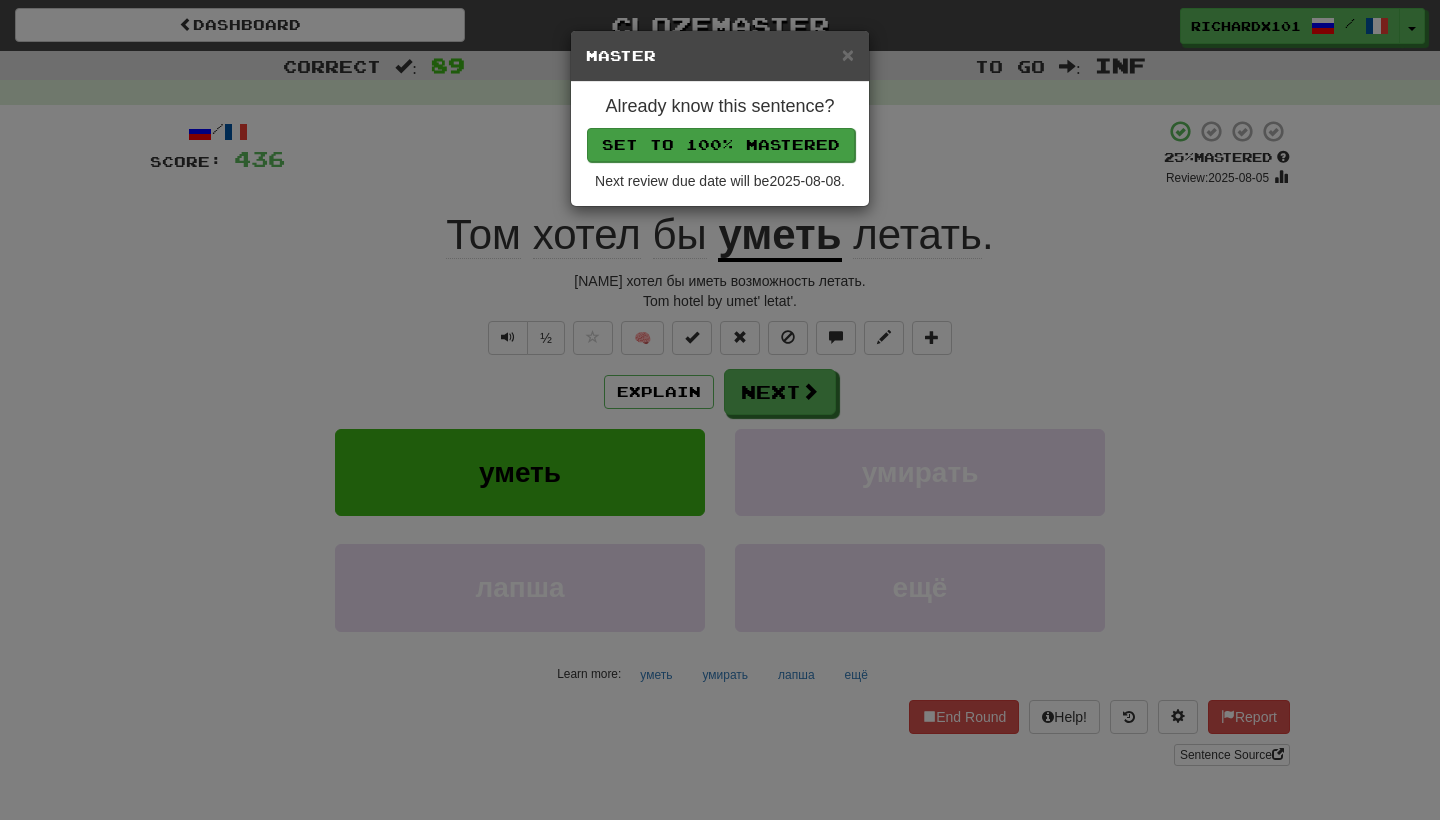 click on "Set to 100% Mastered" at bounding box center (721, 145) 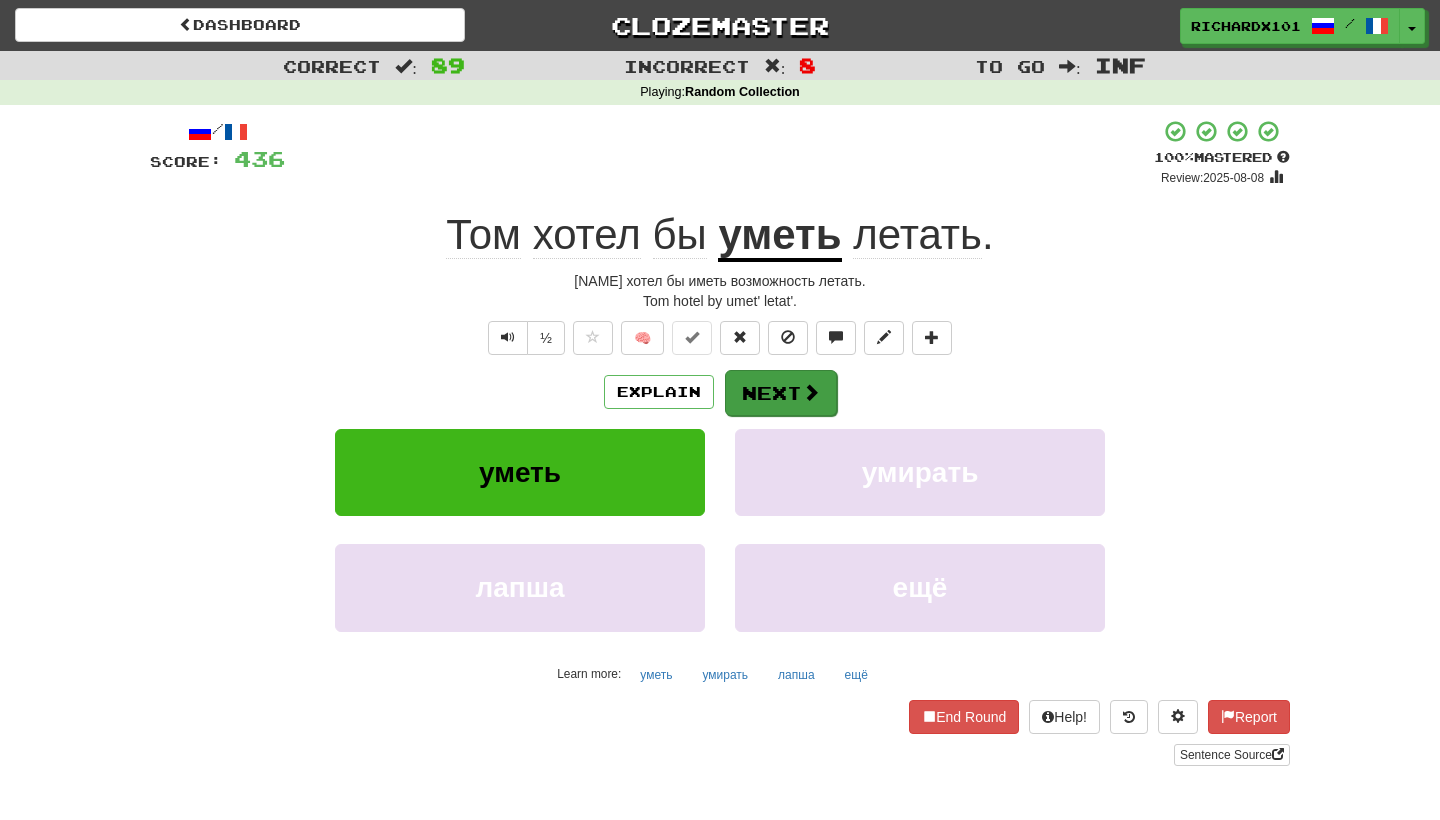 click on "Next" at bounding box center [781, 393] 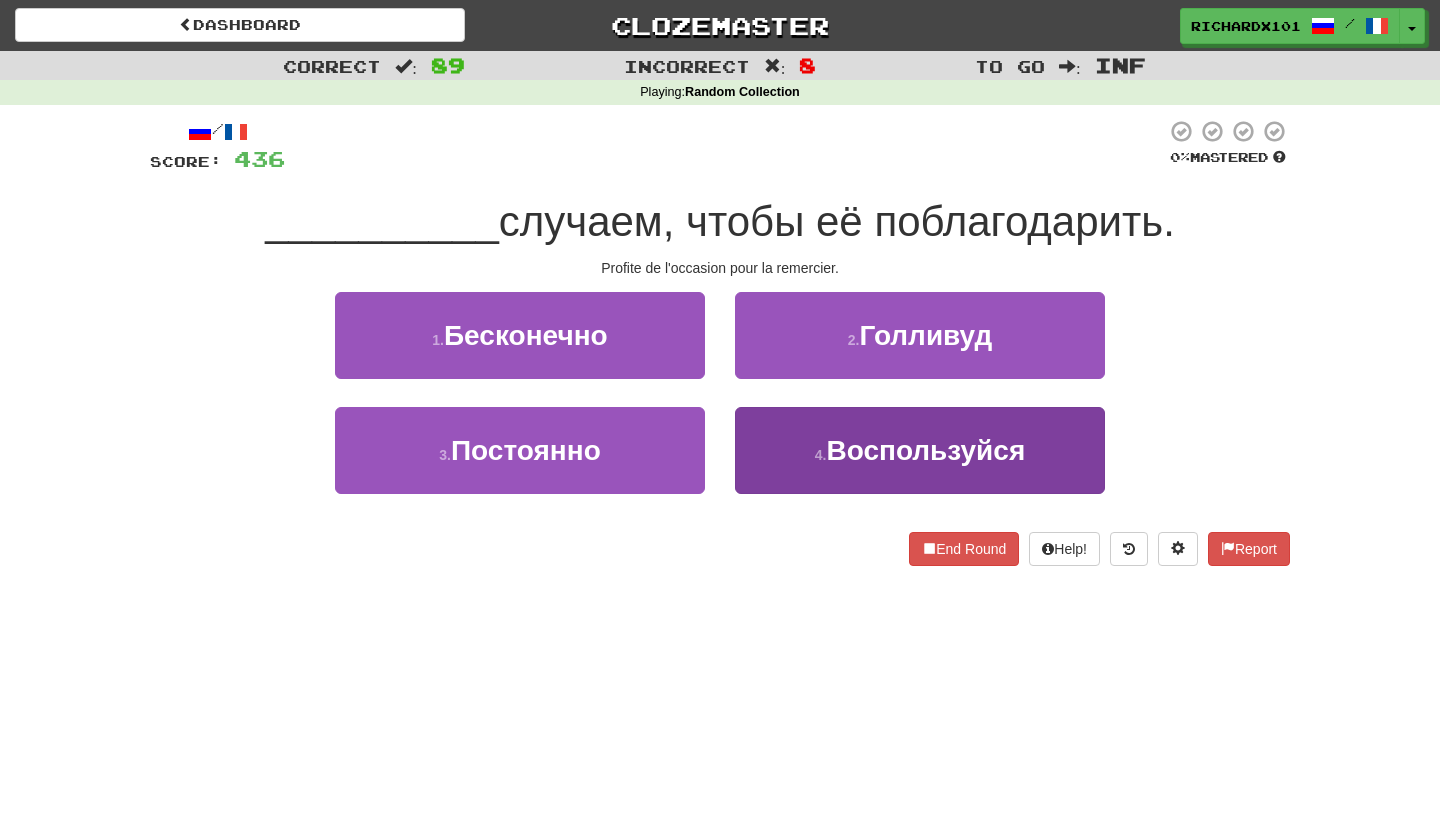 click on "4 ." at bounding box center [821, 455] 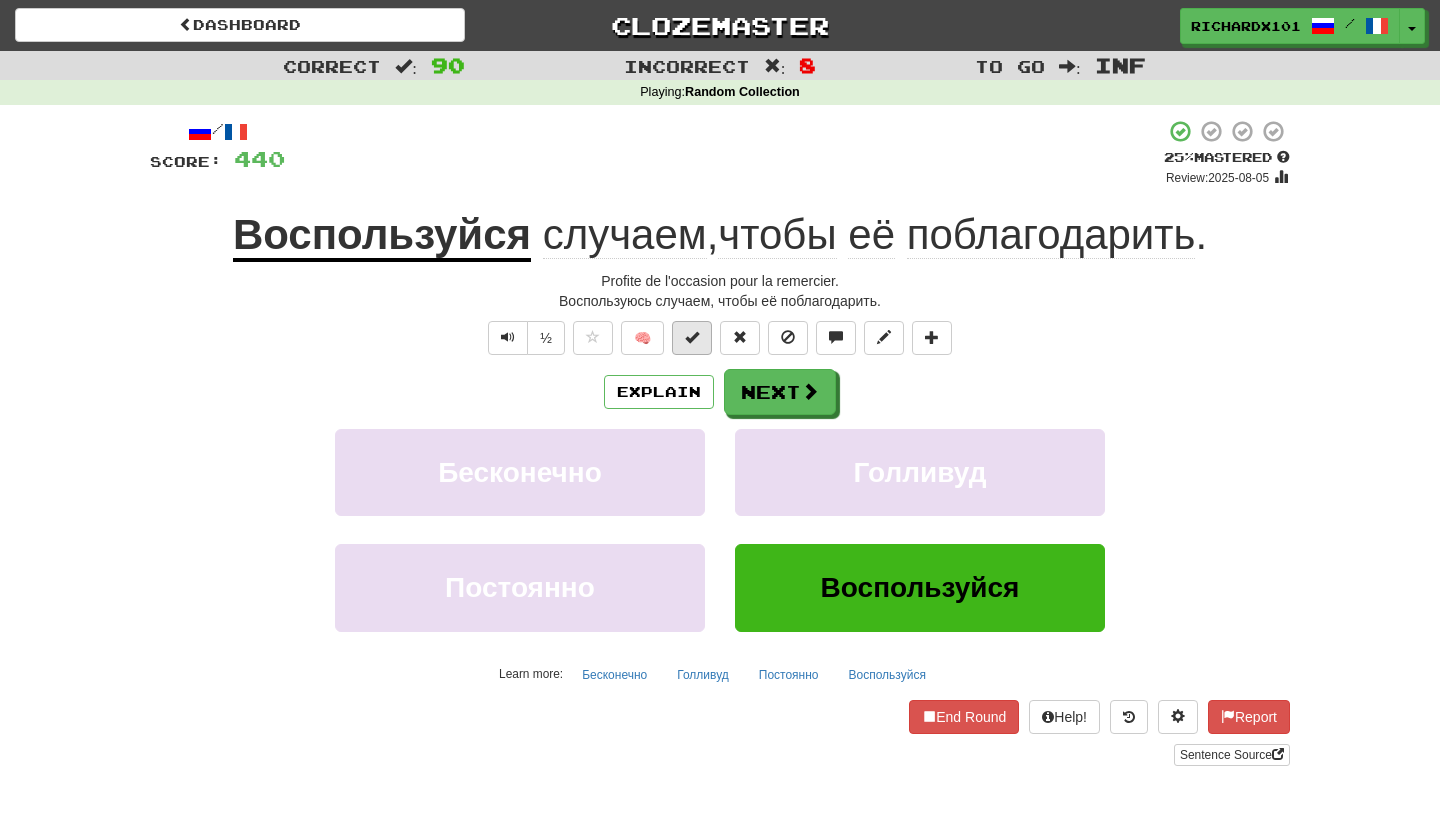 click at bounding box center (692, 337) 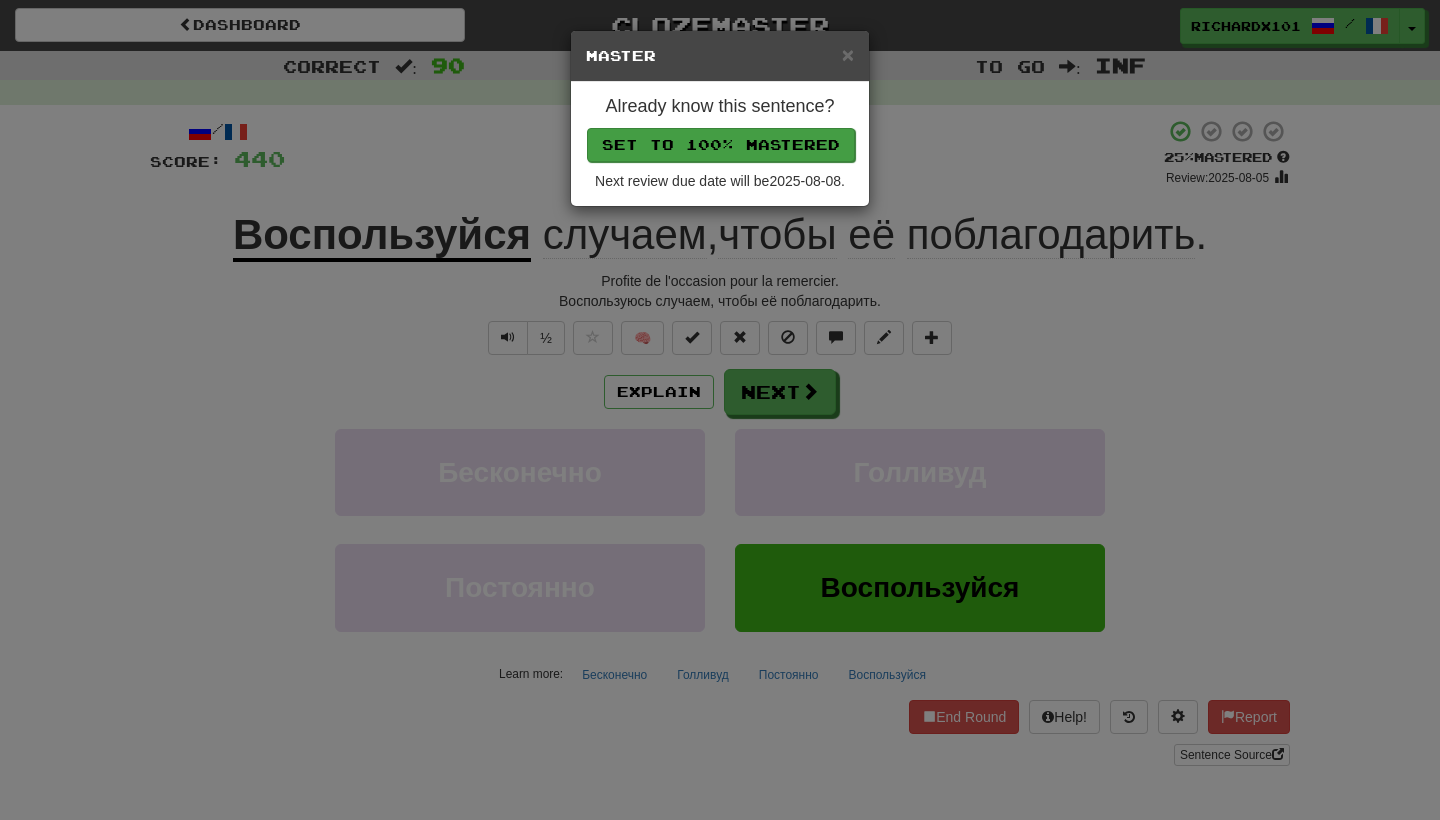 click on "Set to 100% Mastered" at bounding box center (721, 145) 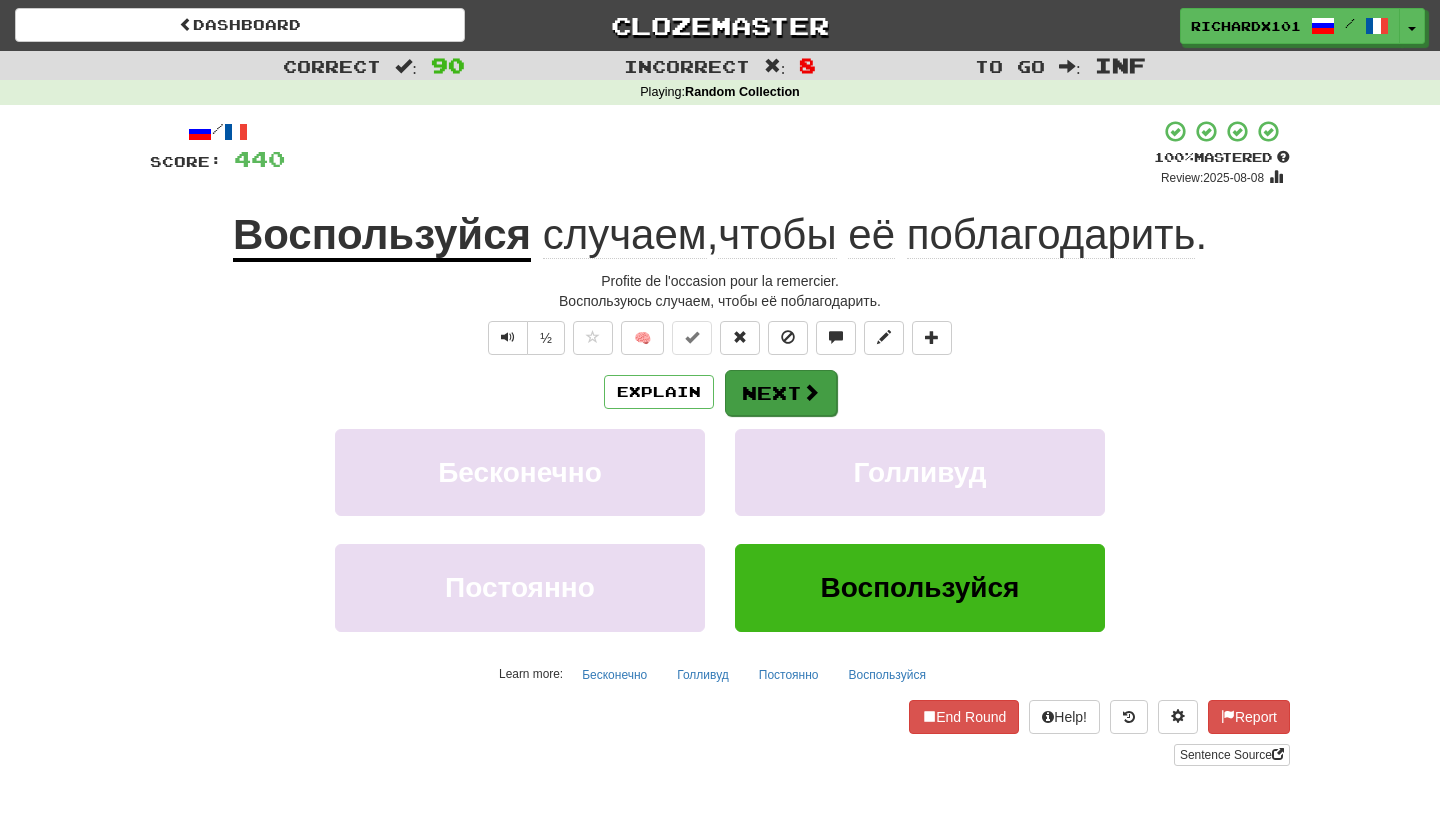 click on "Next" at bounding box center [781, 393] 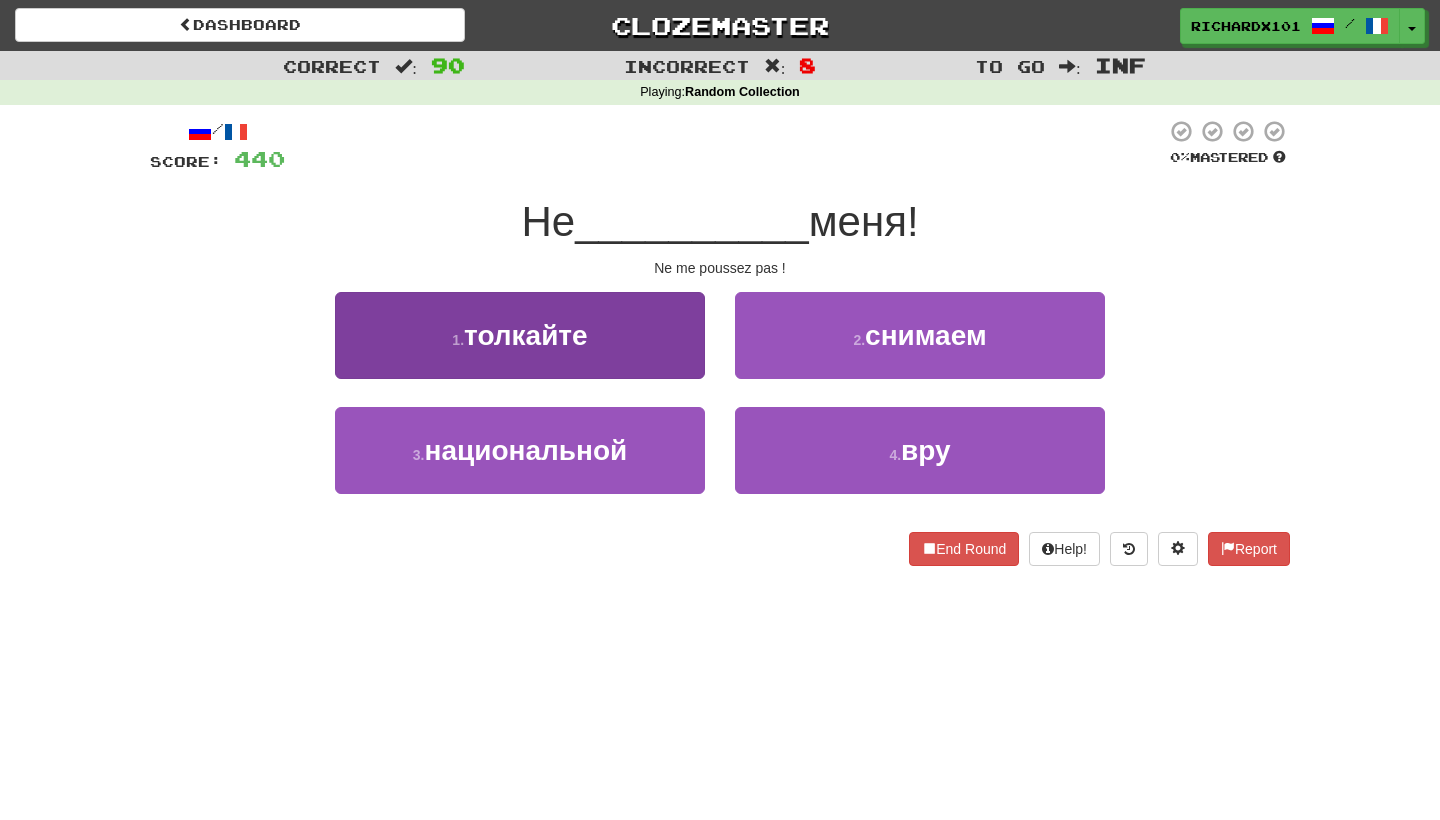 click on "1 .  толкайте" at bounding box center (520, 335) 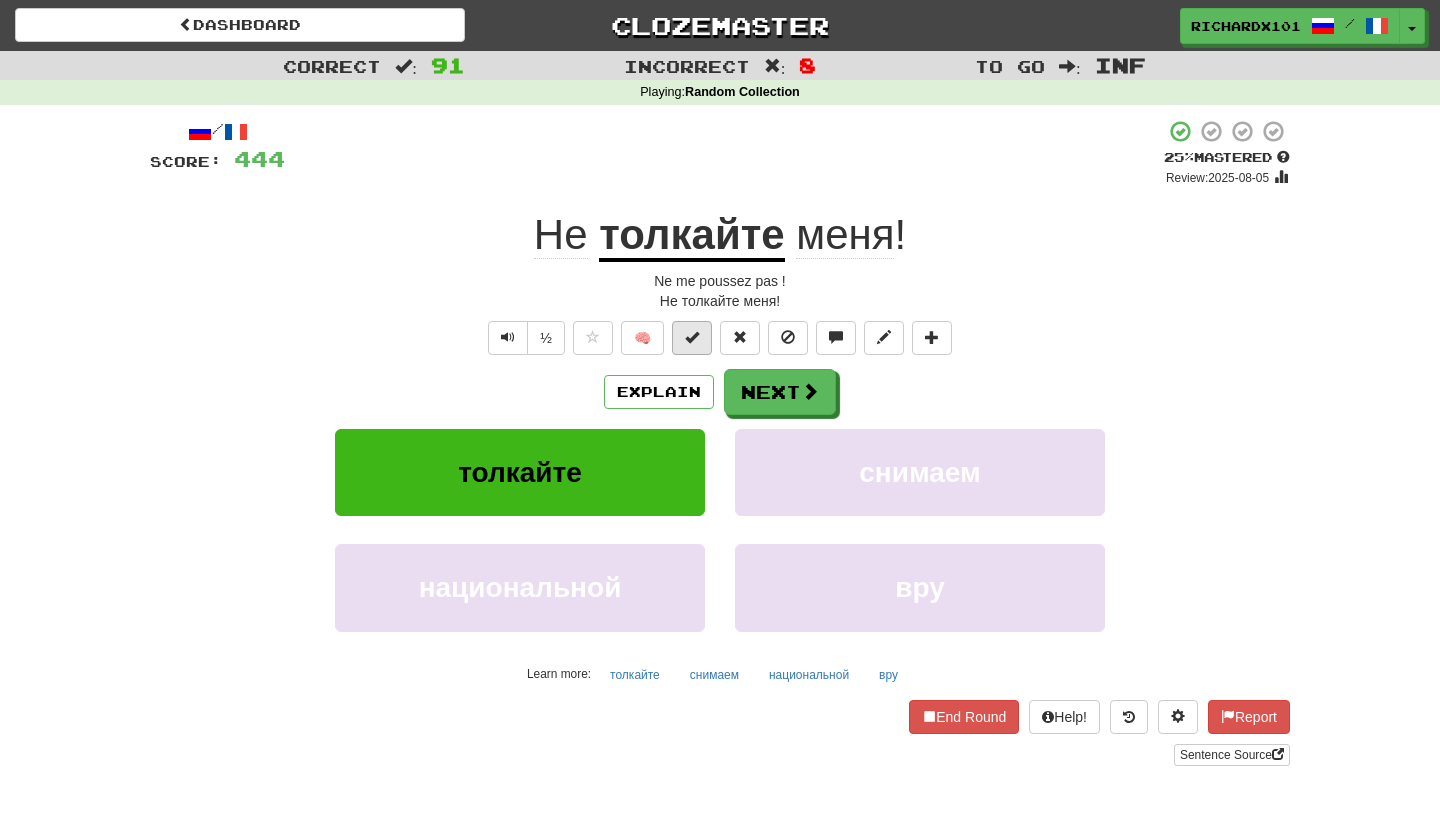 click at bounding box center (692, 337) 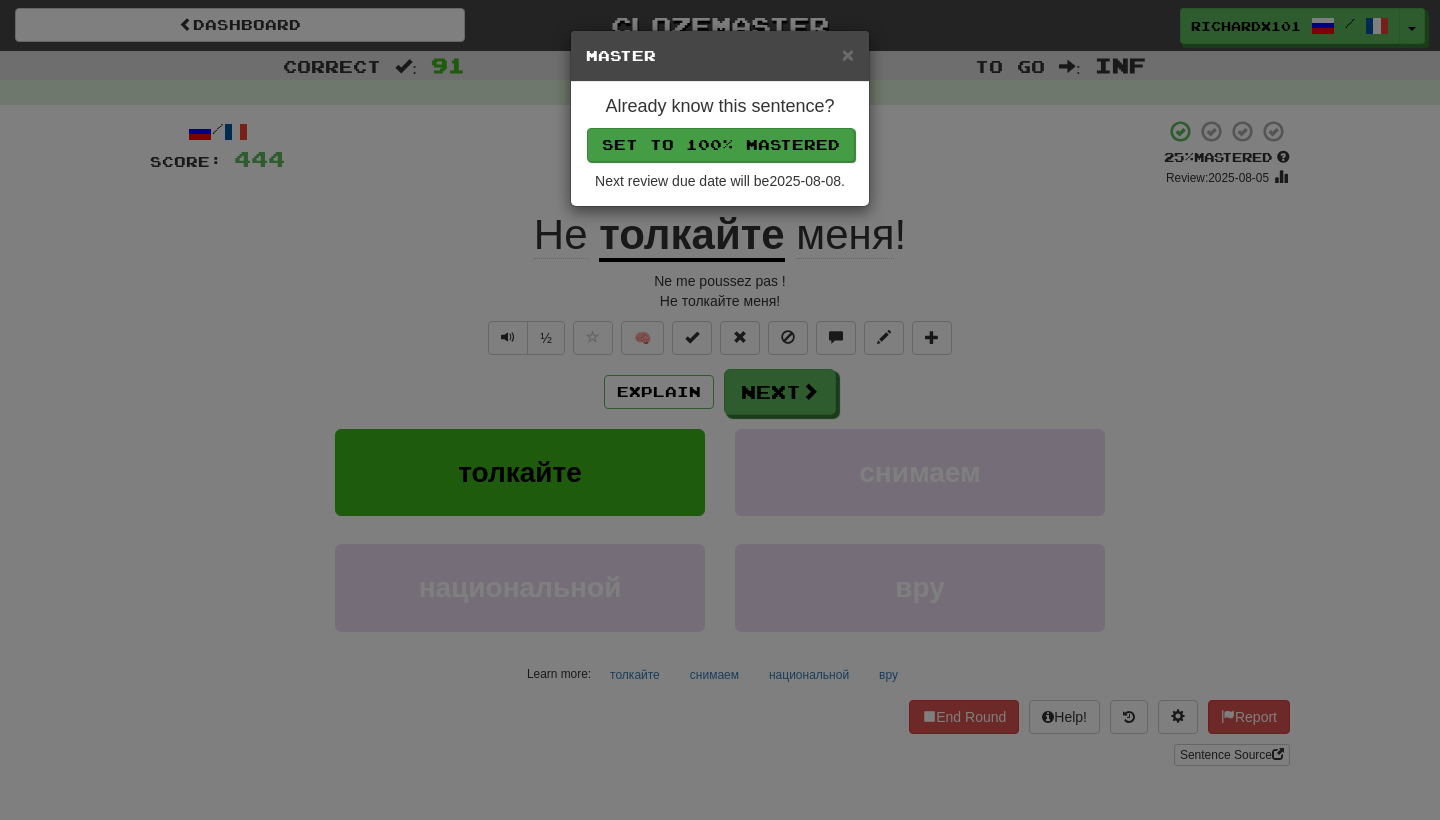 click on "Set to 100% Mastered" at bounding box center [721, 145] 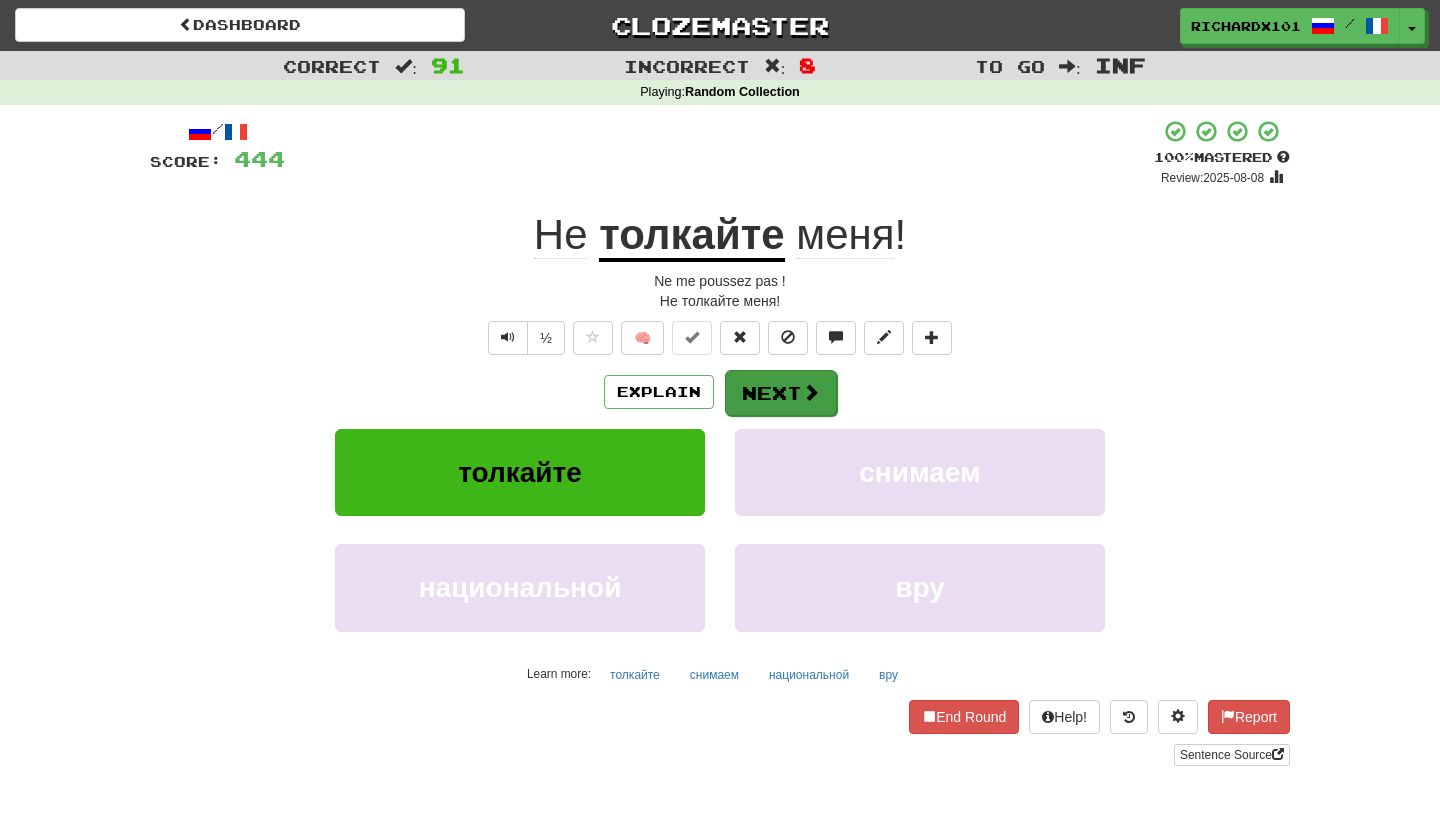 click on "Next" at bounding box center [781, 393] 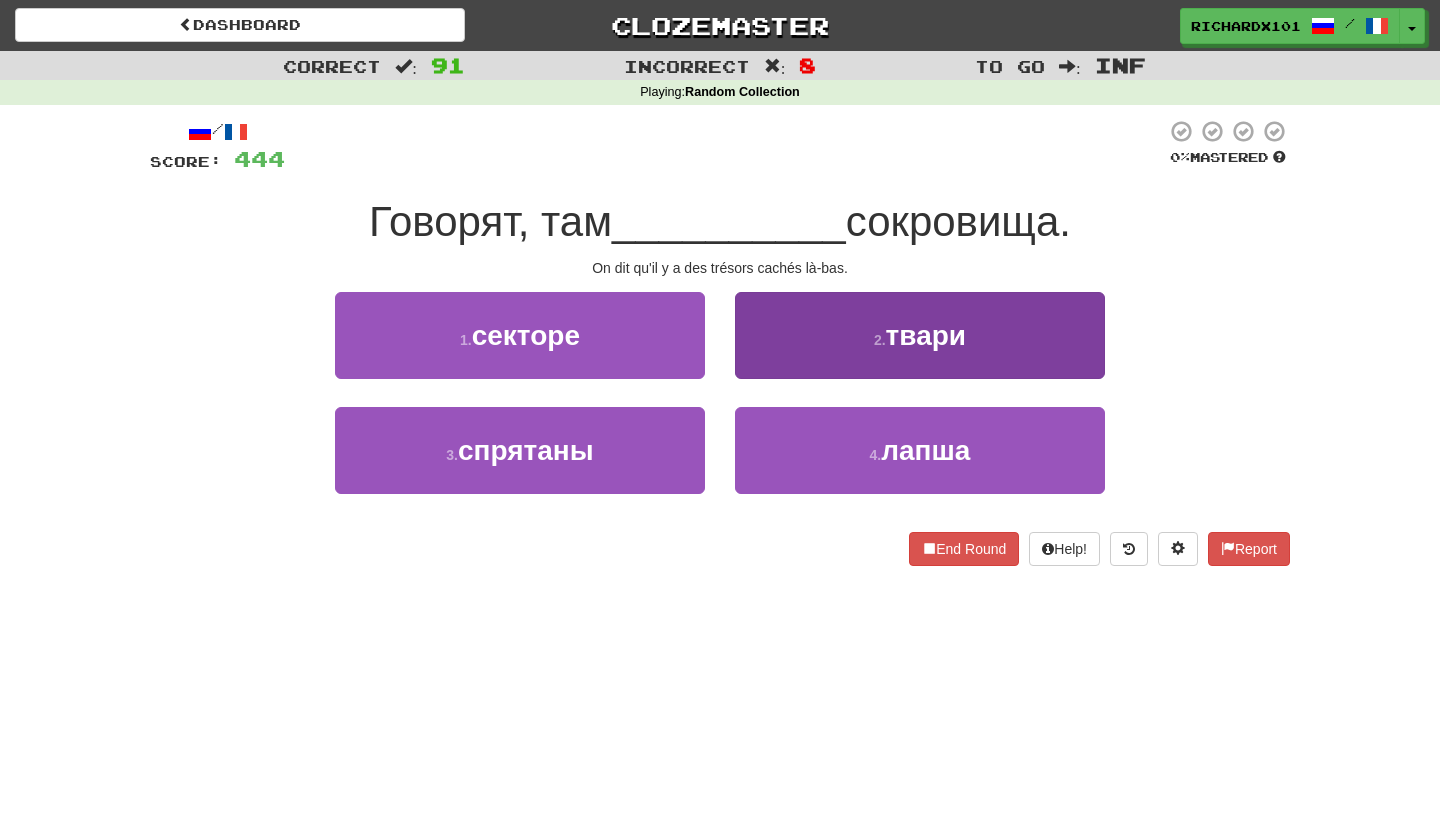 click on "2 .  твари" at bounding box center [920, 335] 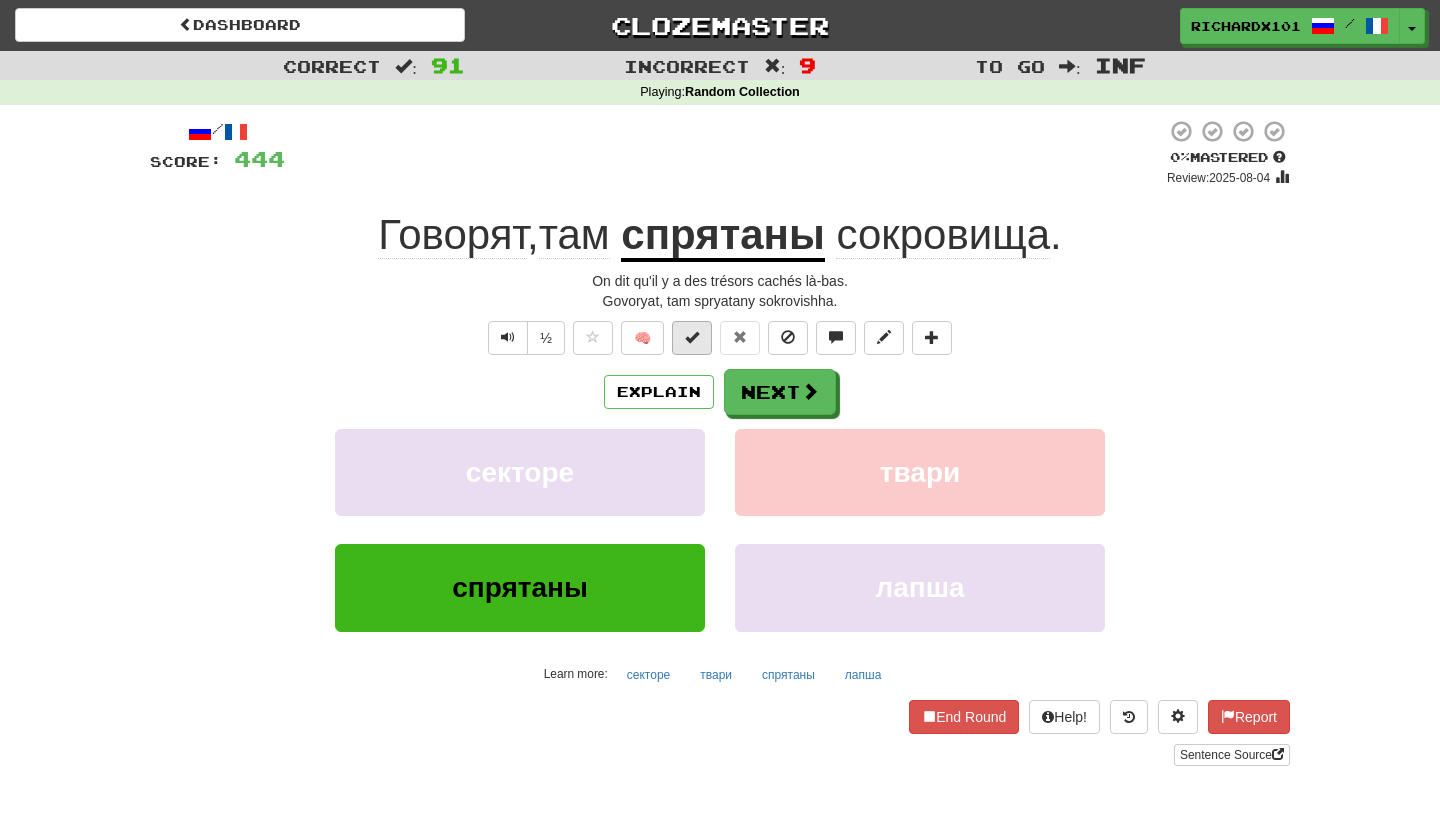 click at bounding box center [692, 337] 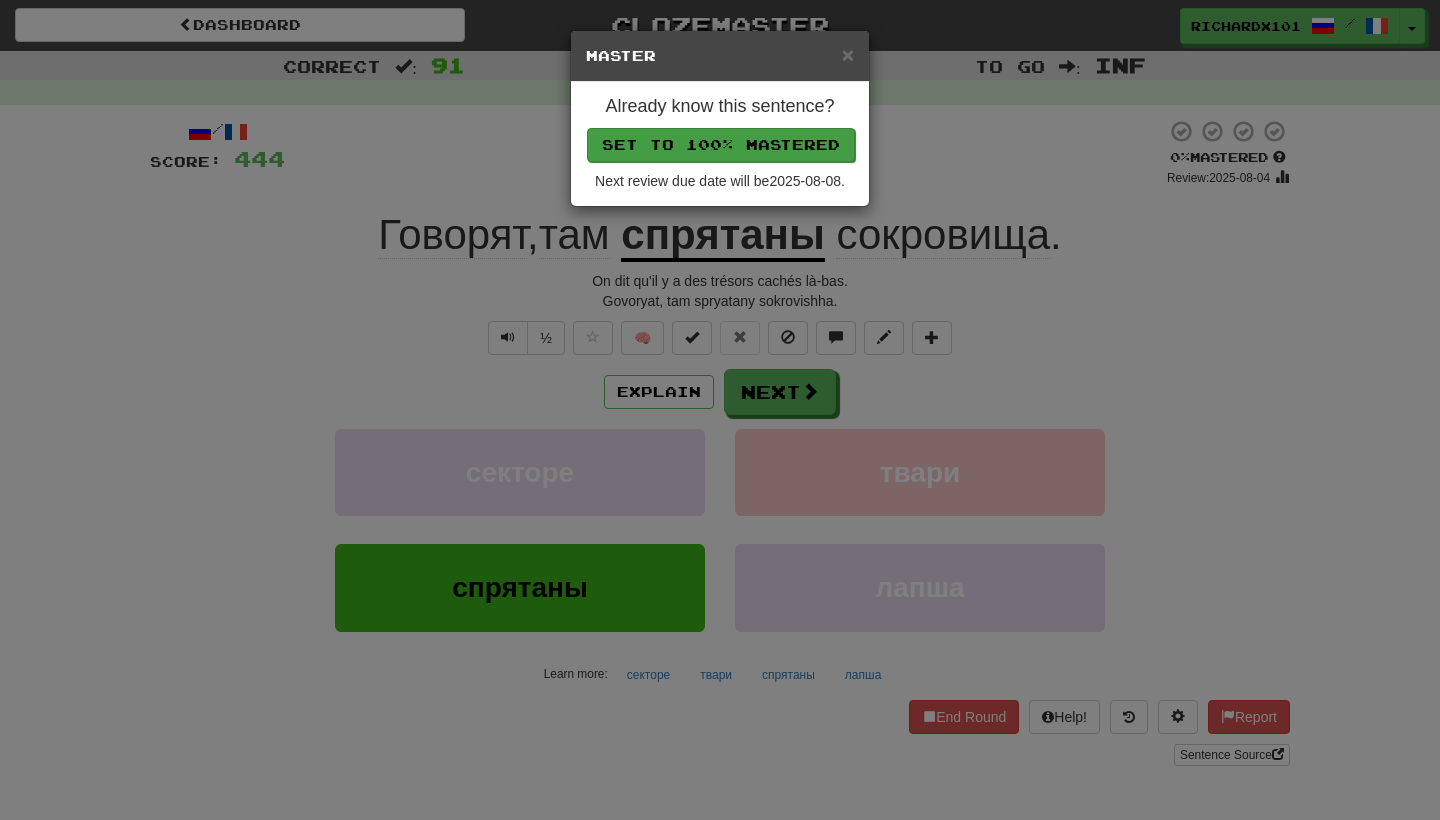 click on "Set to 100% Mastered" at bounding box center (721, 145) 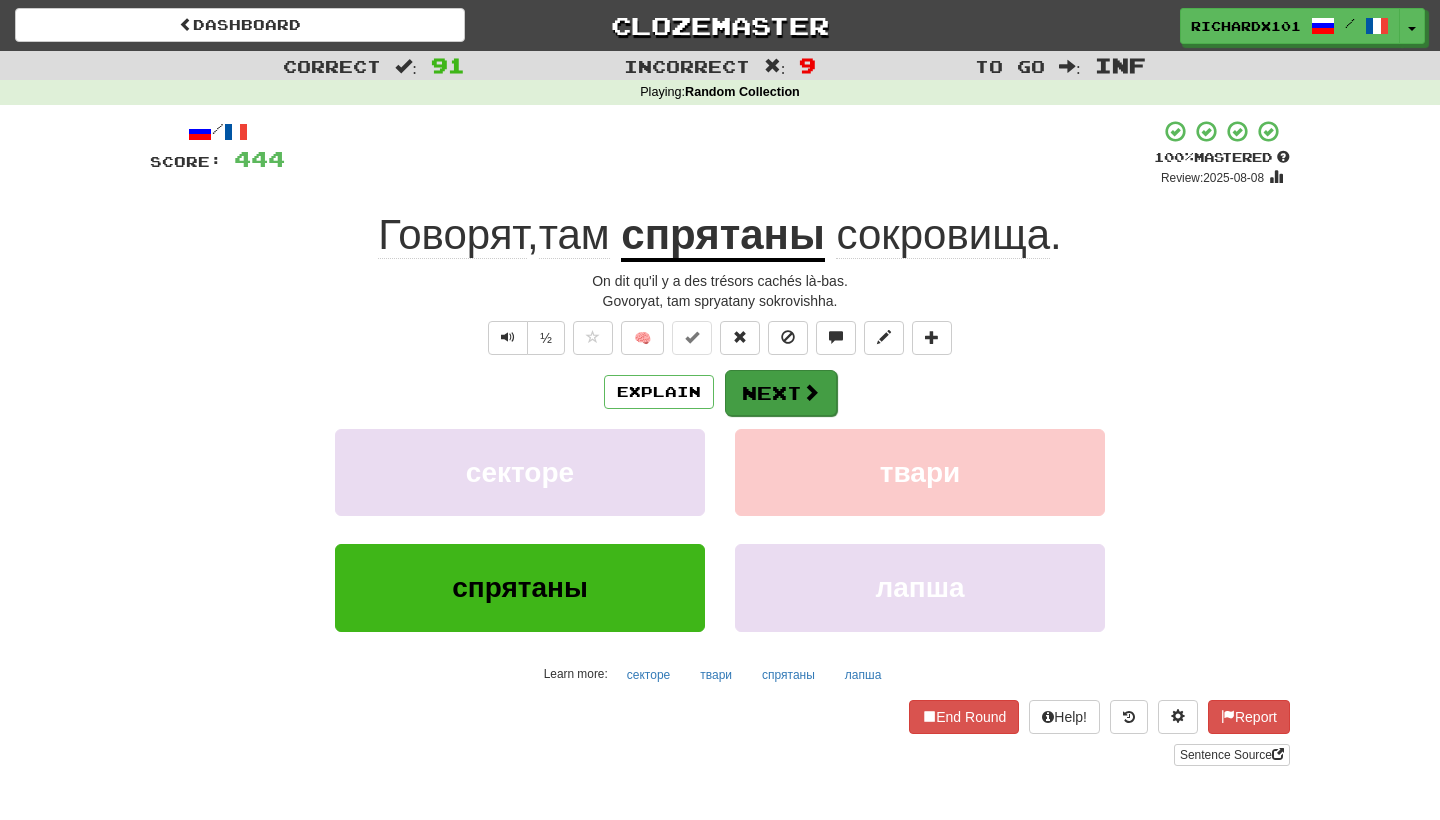 click on "Next" at bounding box center (781, 393) 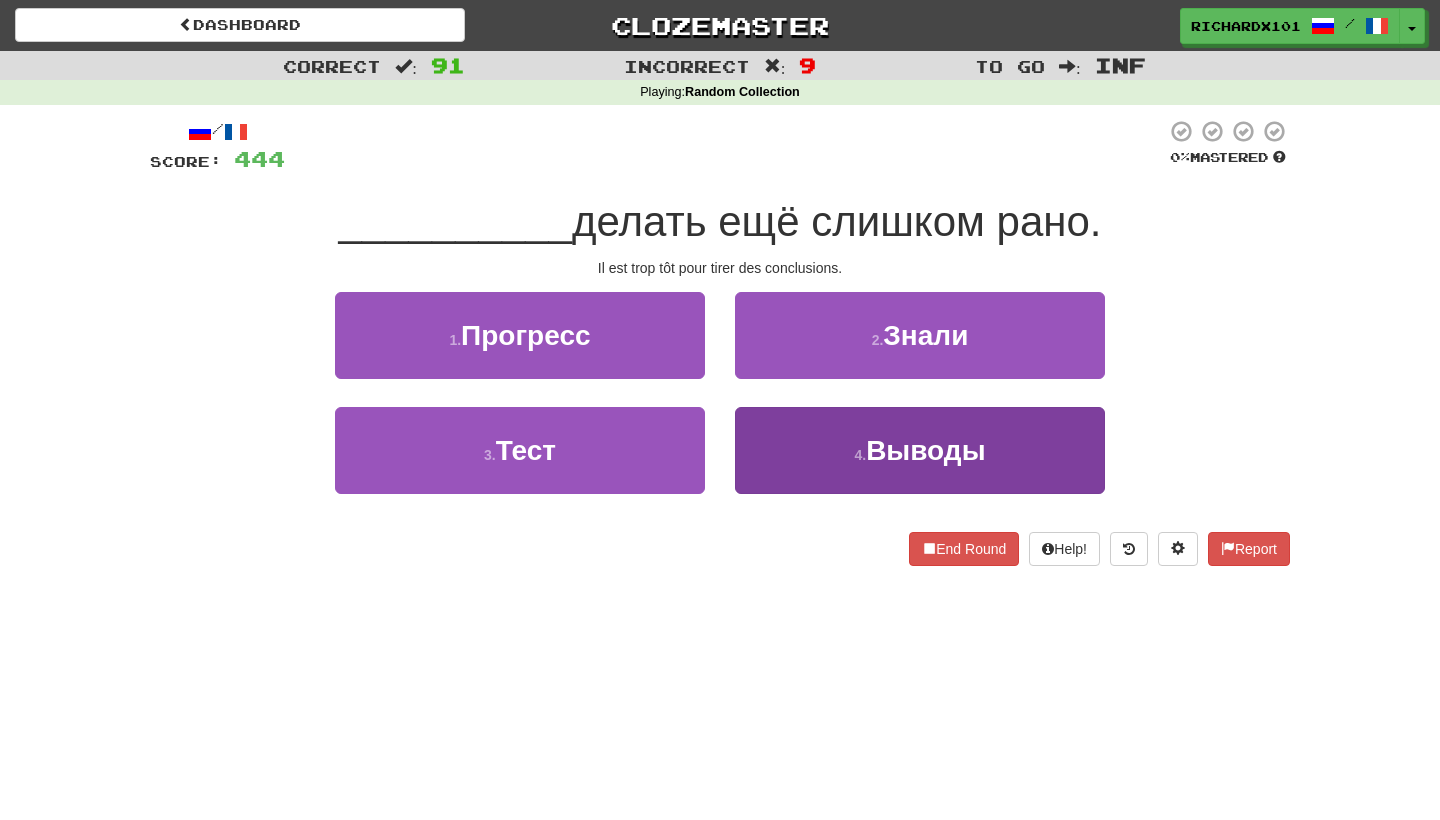 click on "4 .  Выводы" at bounding box center [920, 450] 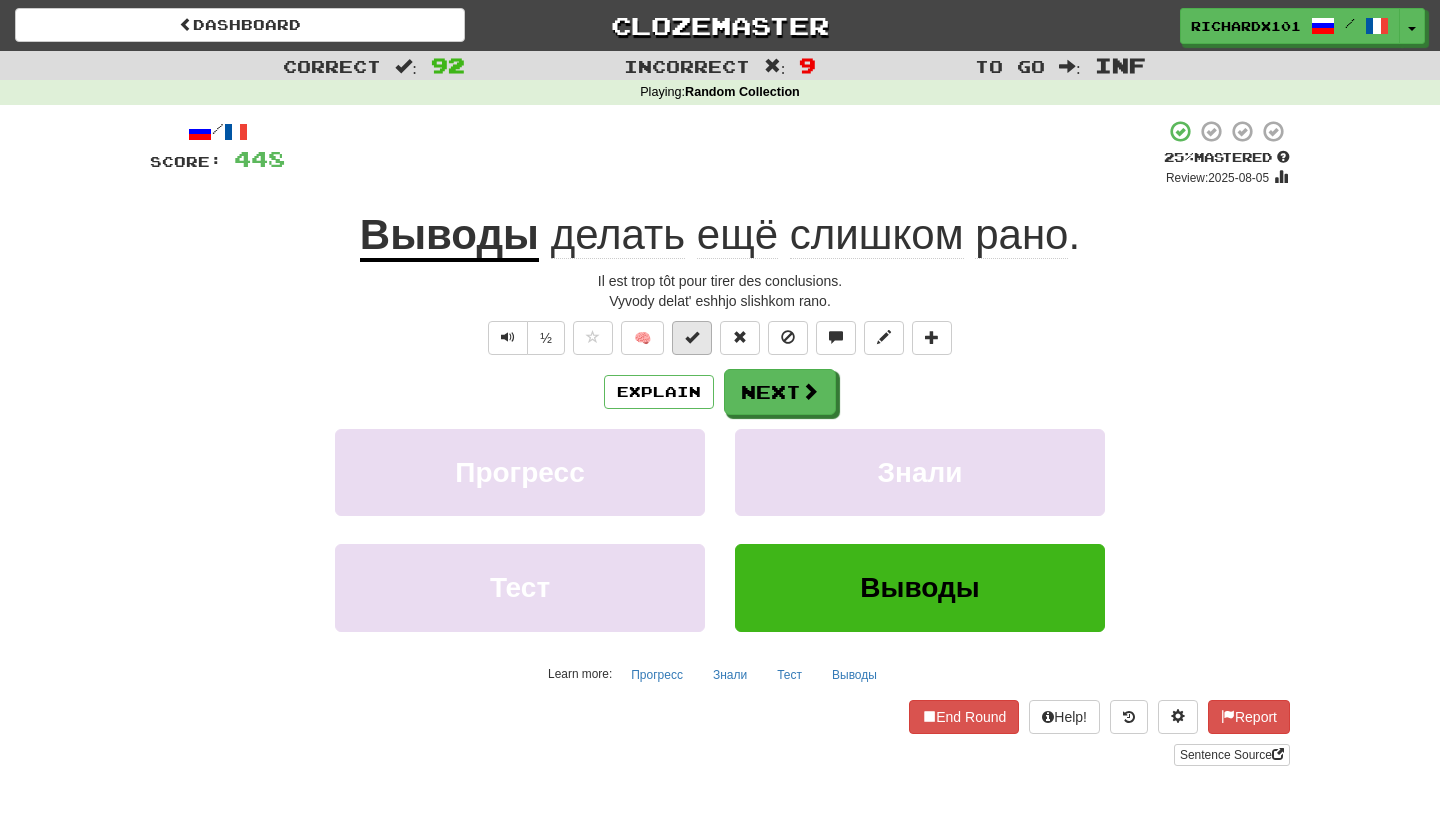 click at bounding box center (692, 338) 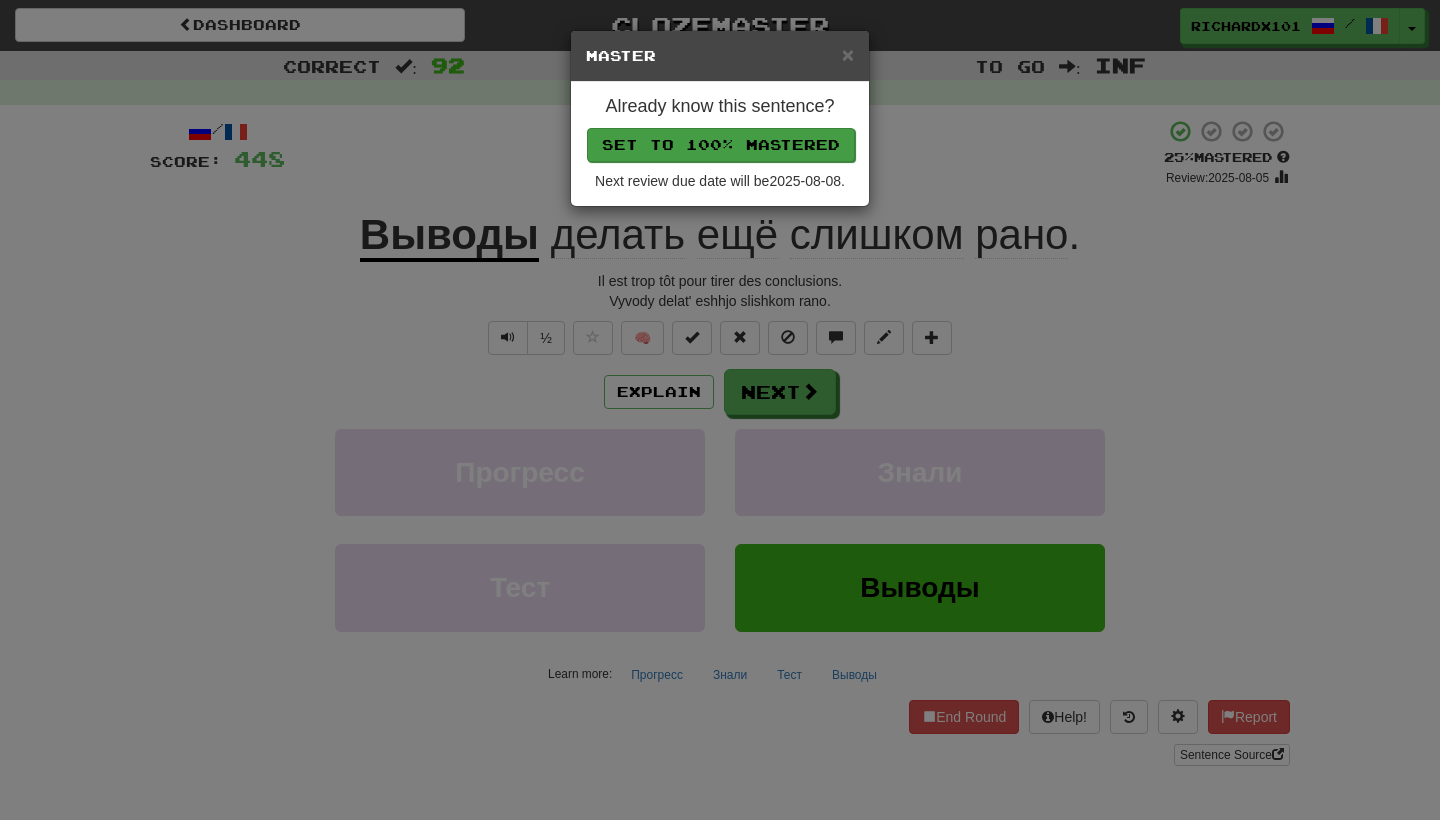 click on "Set to 100% Mastered" at bounding box center (721, 145) 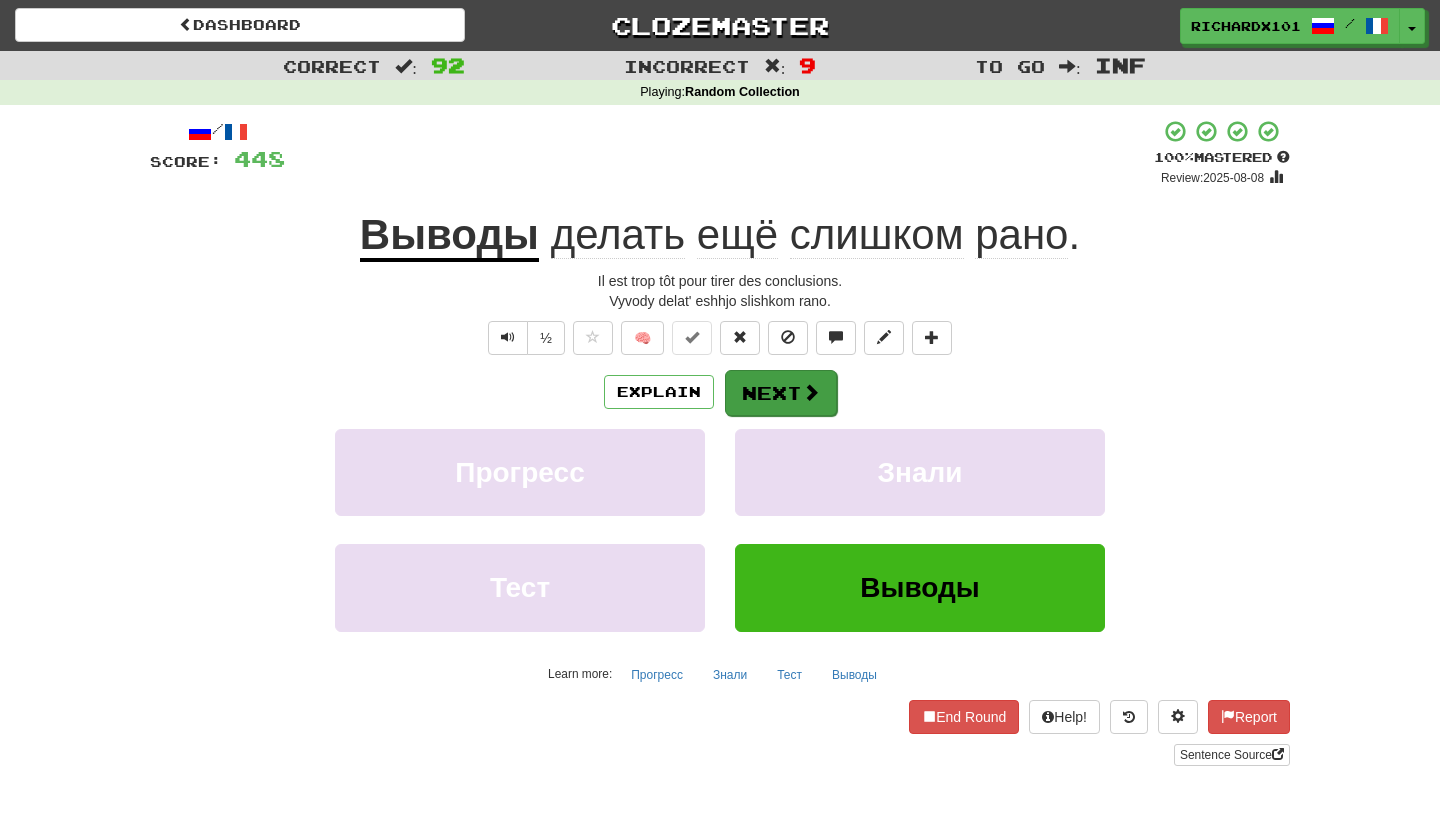 click on "Next" at bounding box center (781, 393) 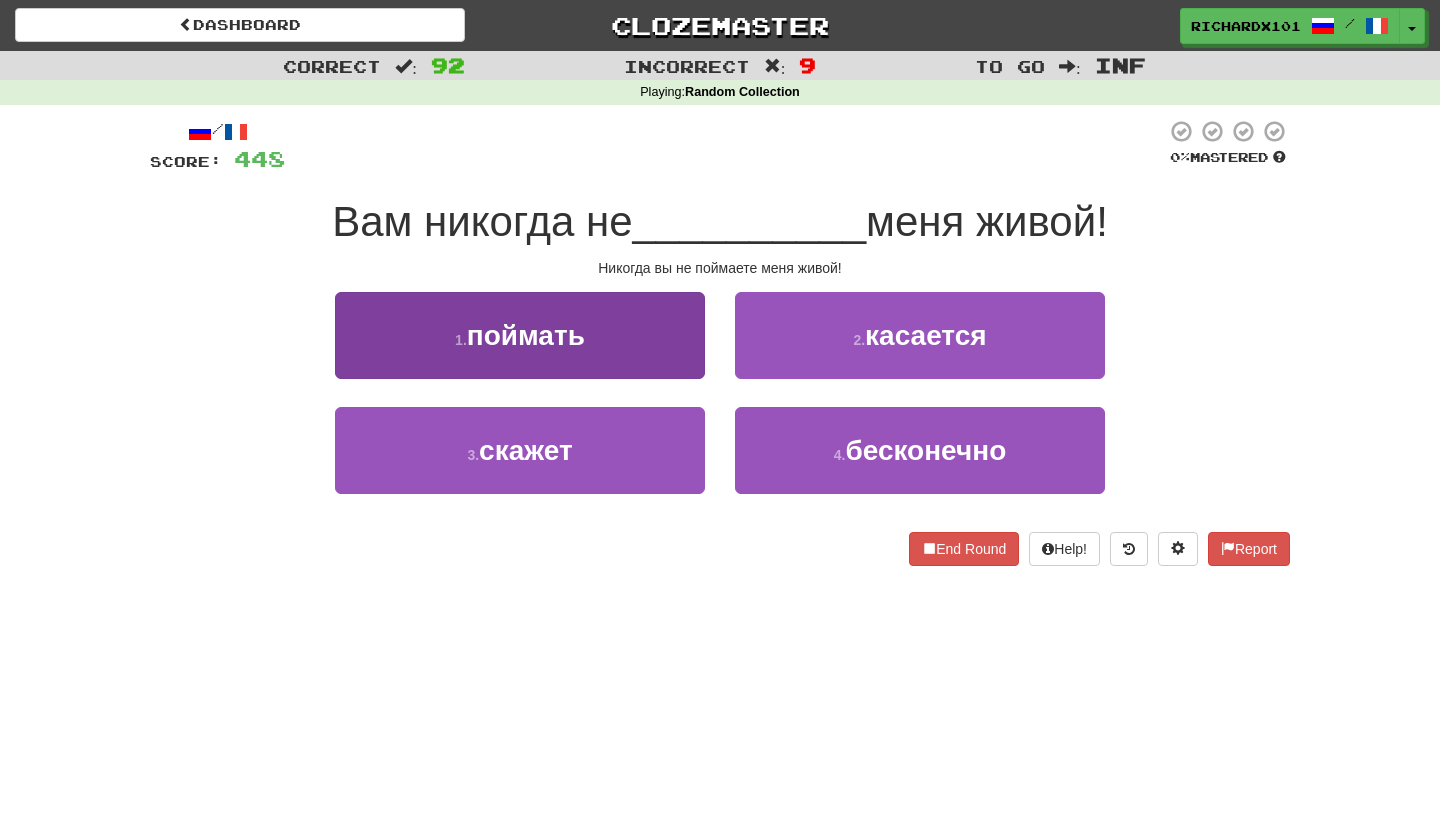 click on "1 .  поймать" at bounding box center (520, 335) 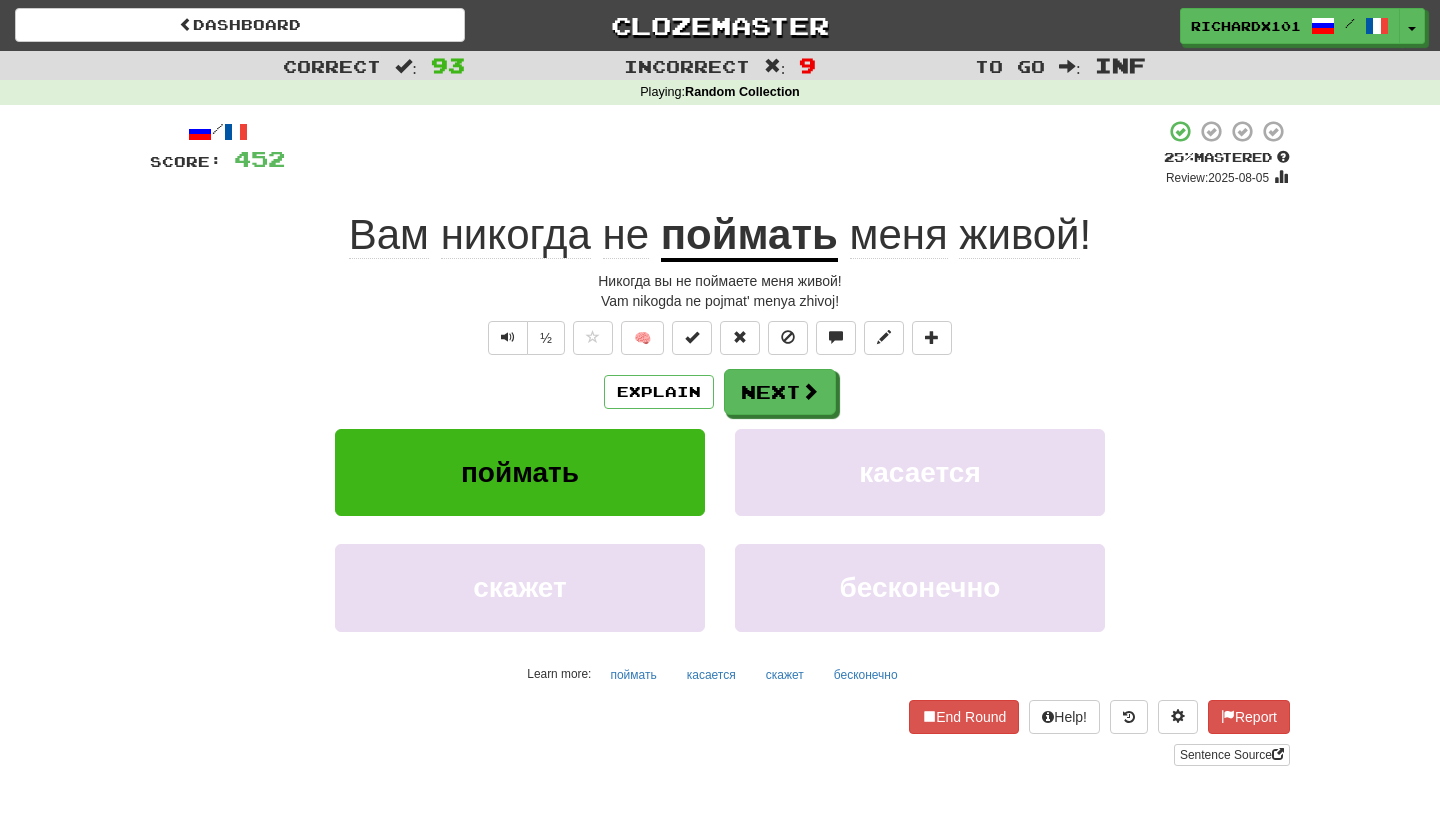 drag, startPoint x: 778, startPoint y: 389, endPoint x: 704, endPoint y: 355, distance: 81.437096 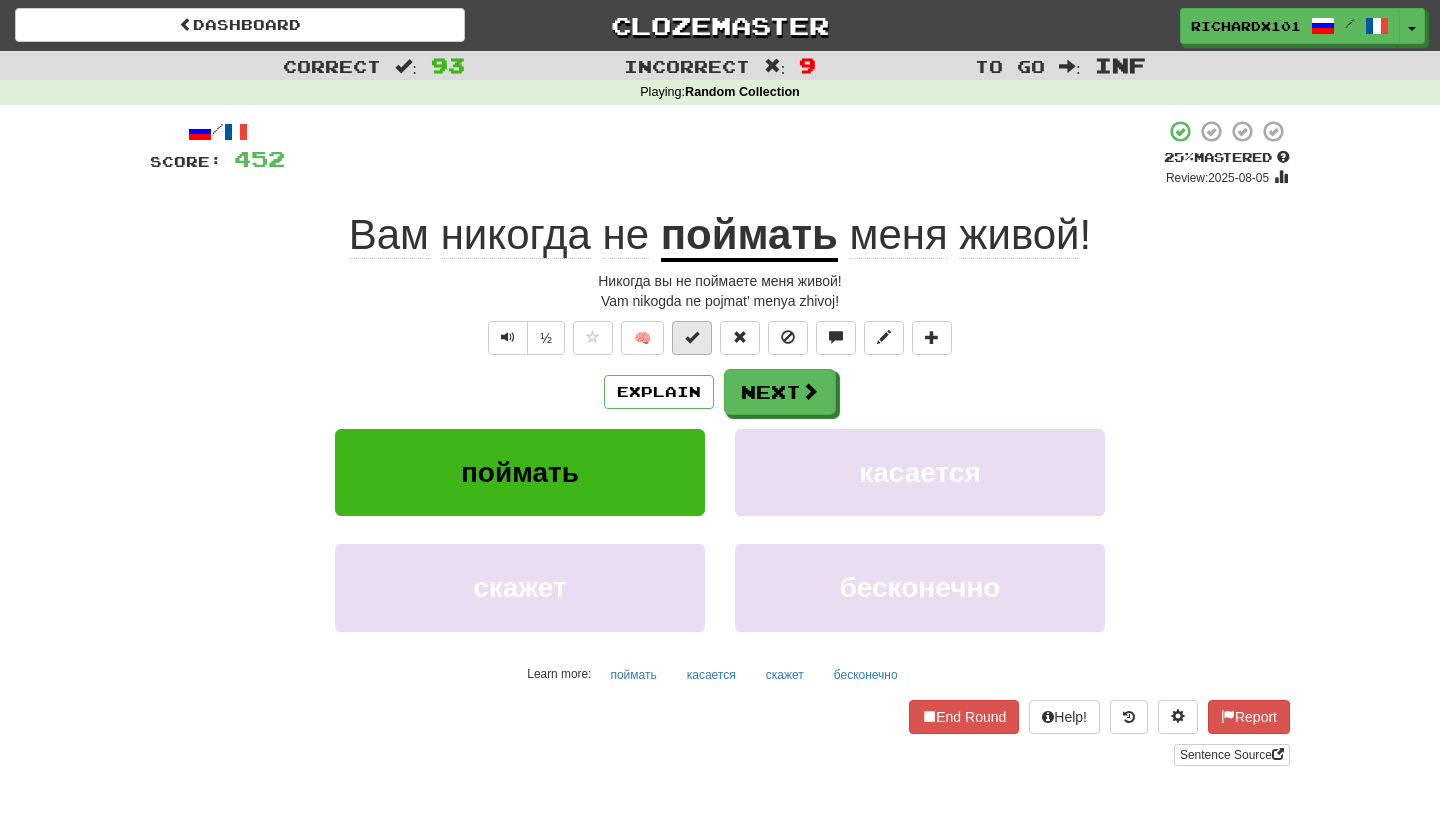 click at bounding box center [692, 337] 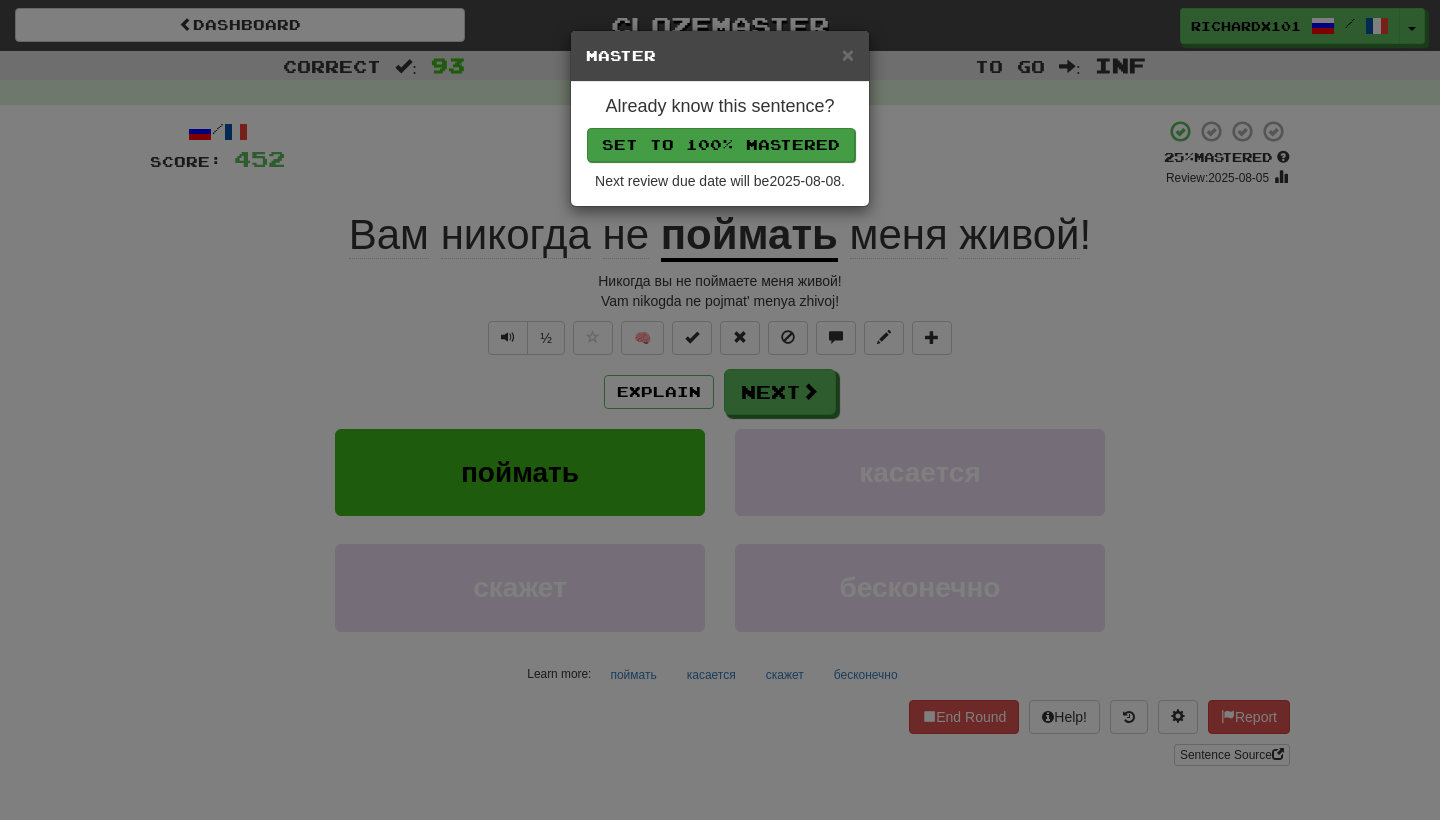 click on "Set to 100% Mastered" at bounding box center [721, 145] 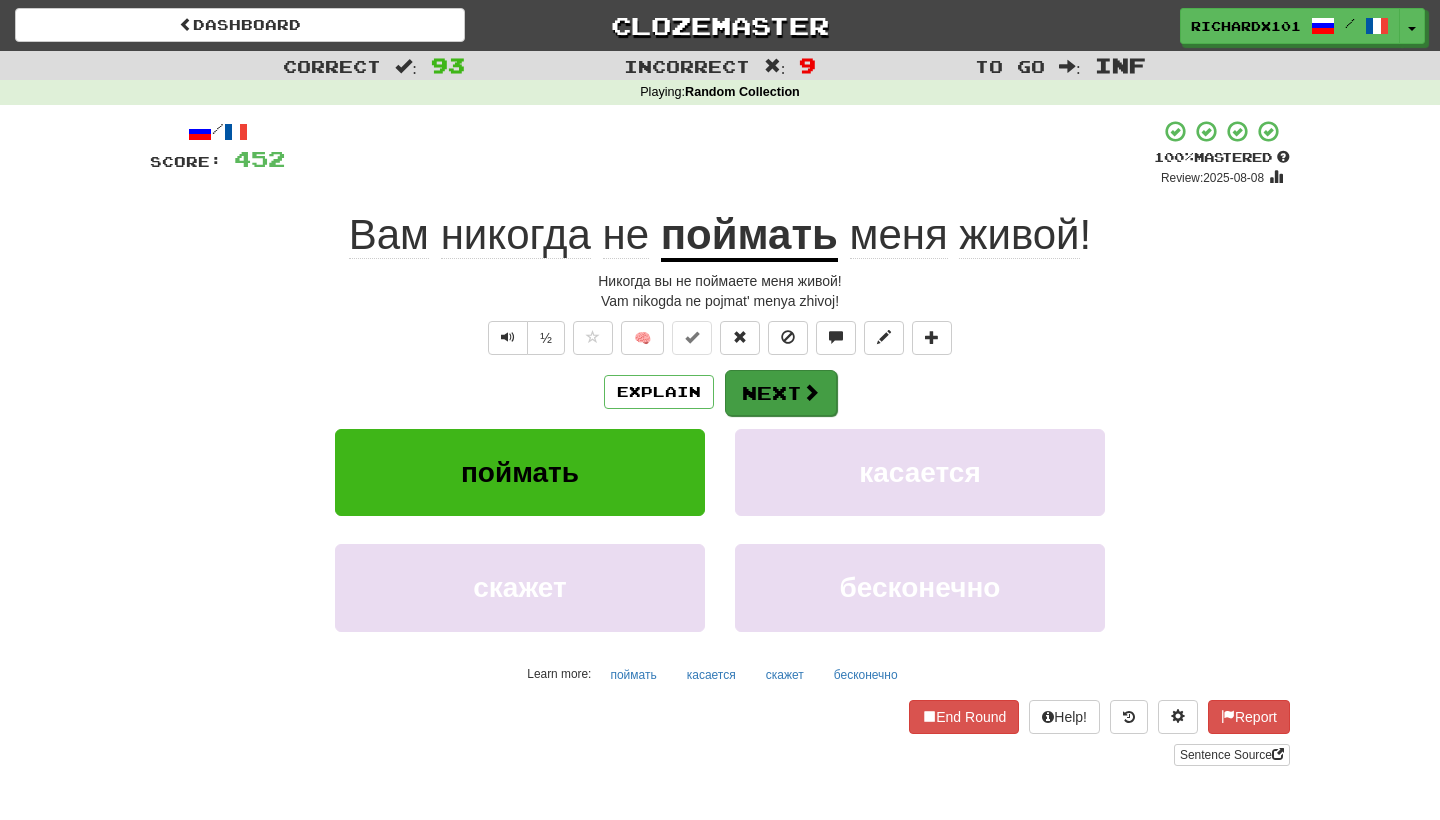 click on "Next" at bounding box center [781, 393] 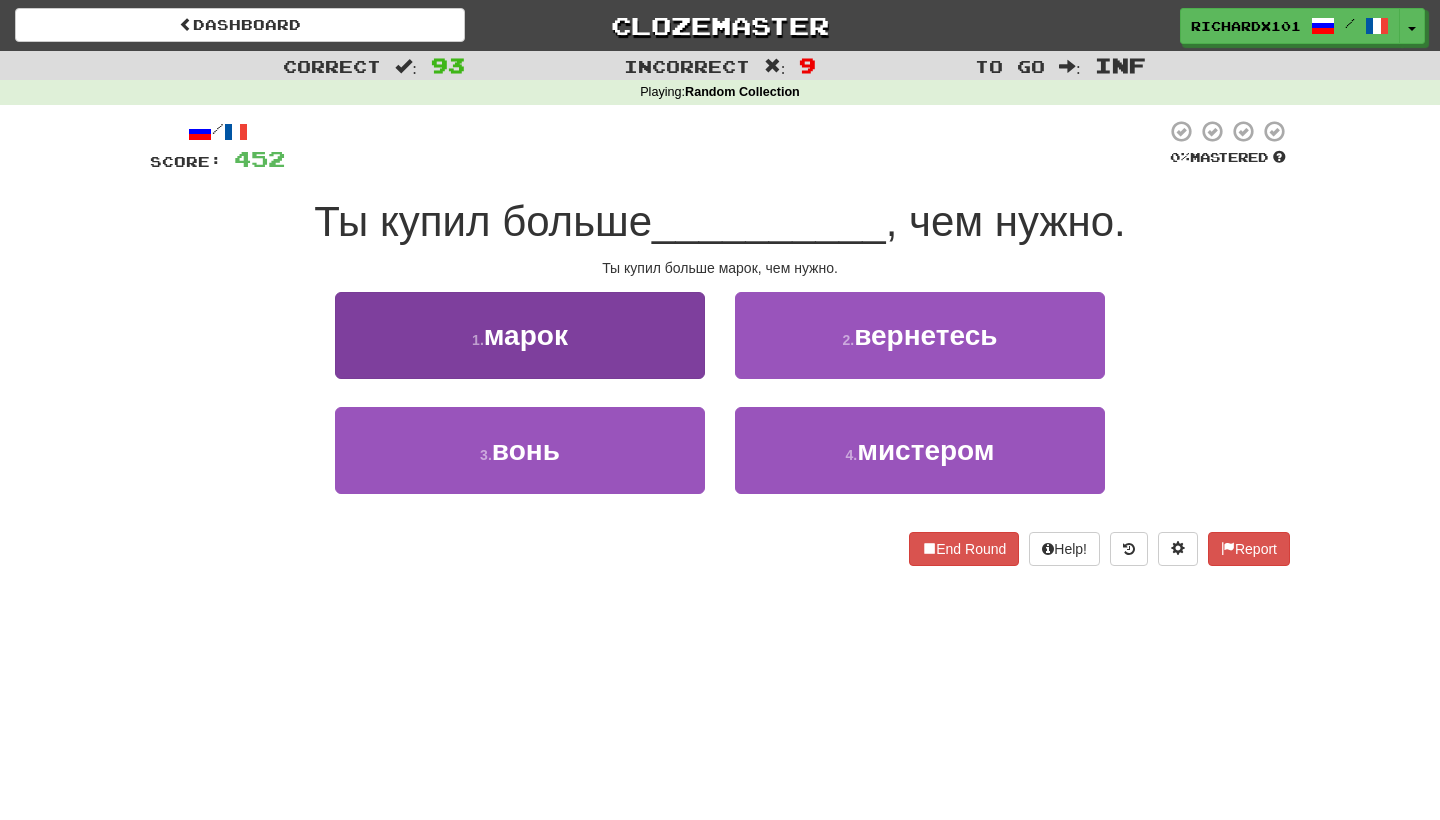 click on "1 .  марок" at bounding box center [520, 335] 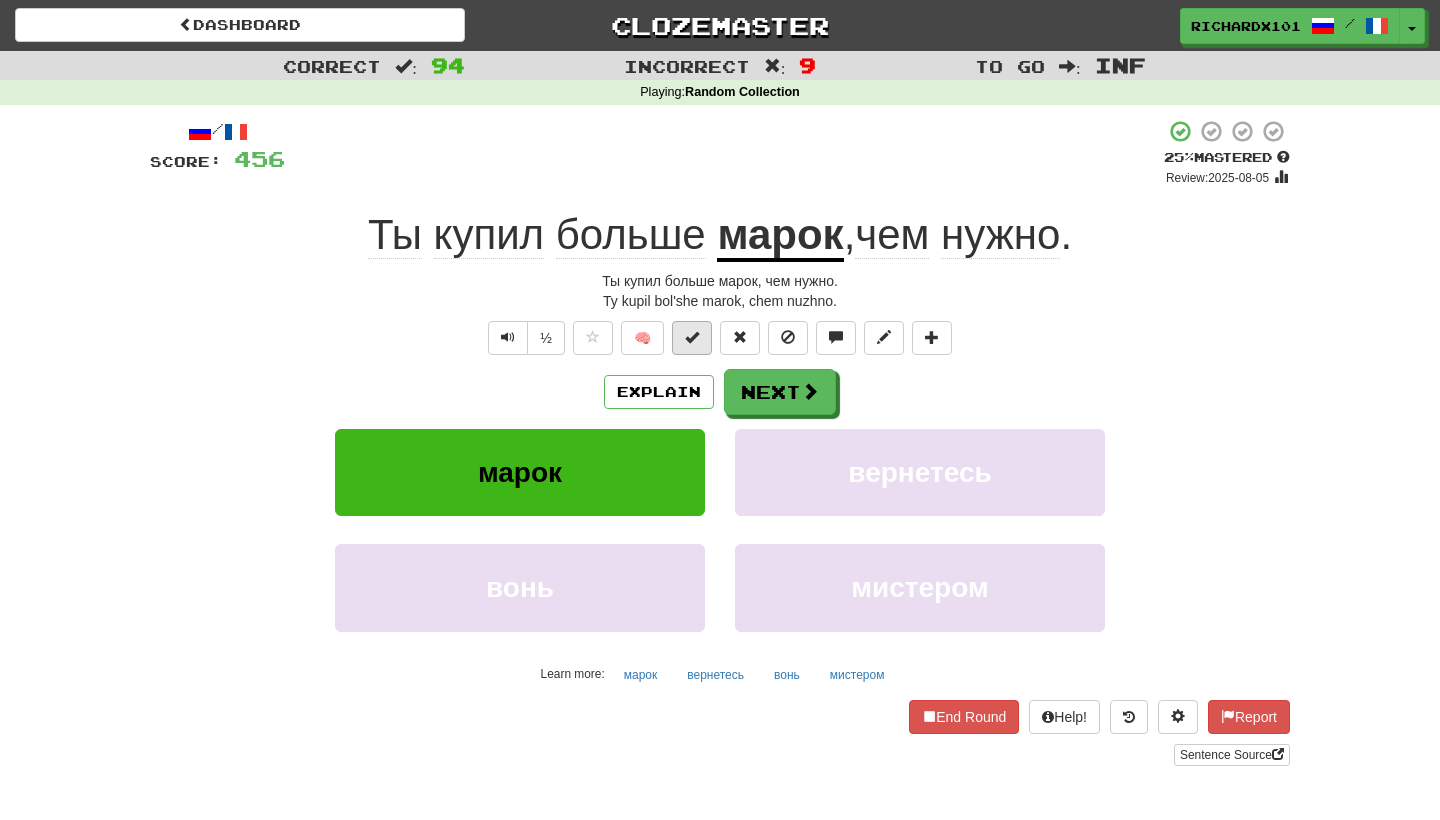 click at bounding box center [692, 338] 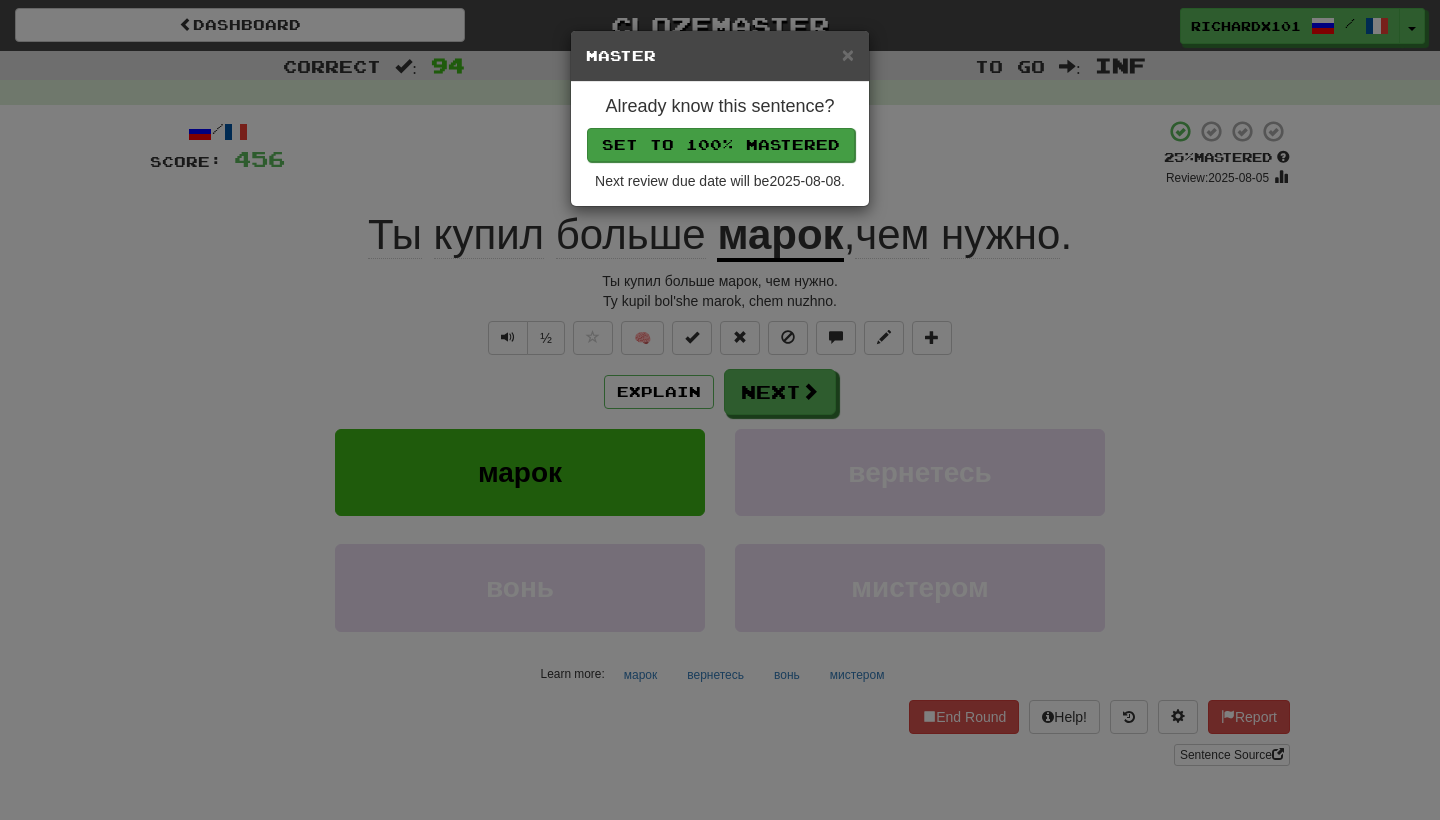 click on "Set to 100% Mastered" at bounding box center [721, 145] 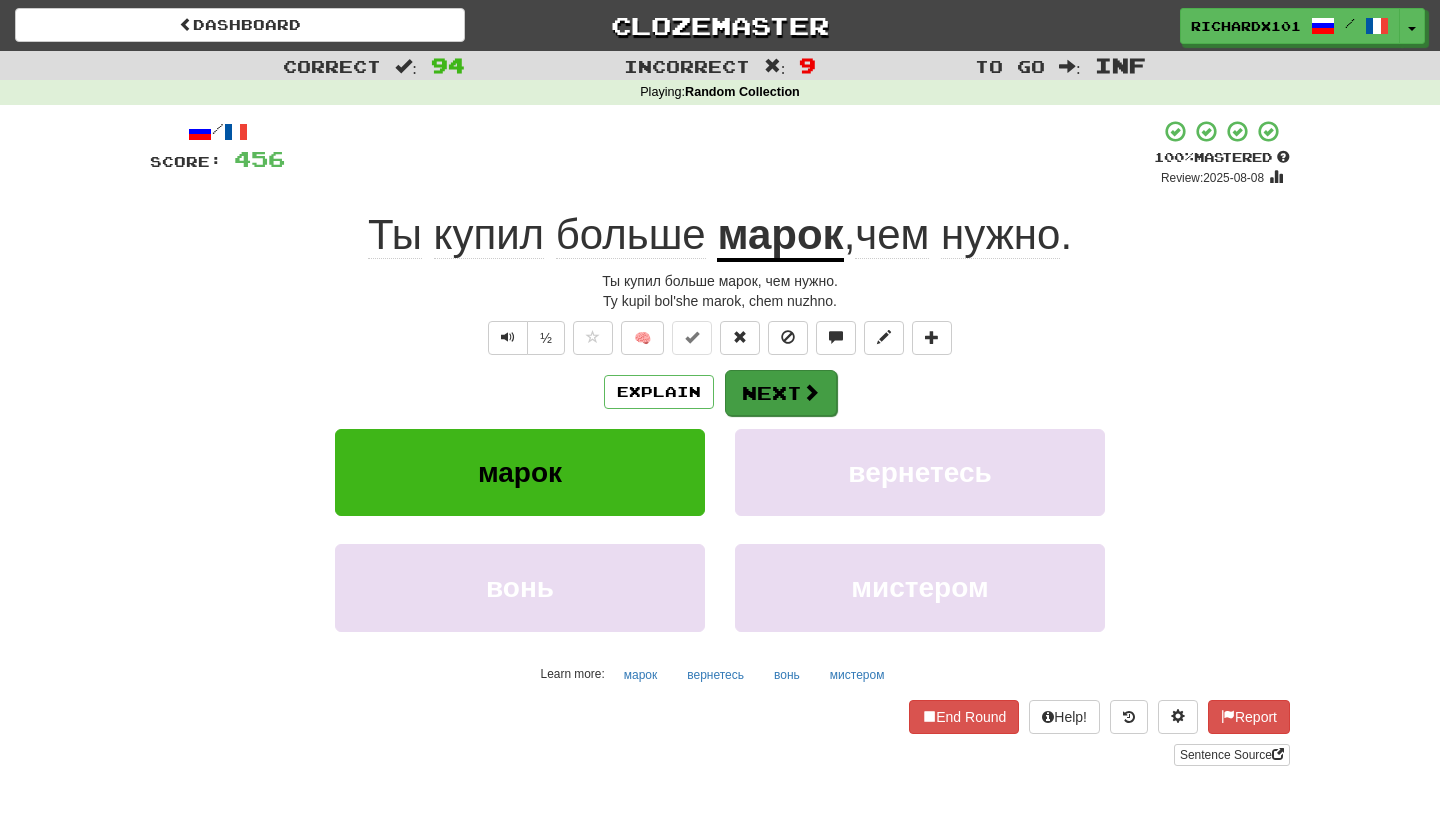 click on "Next" at bounding box center (781, 393) 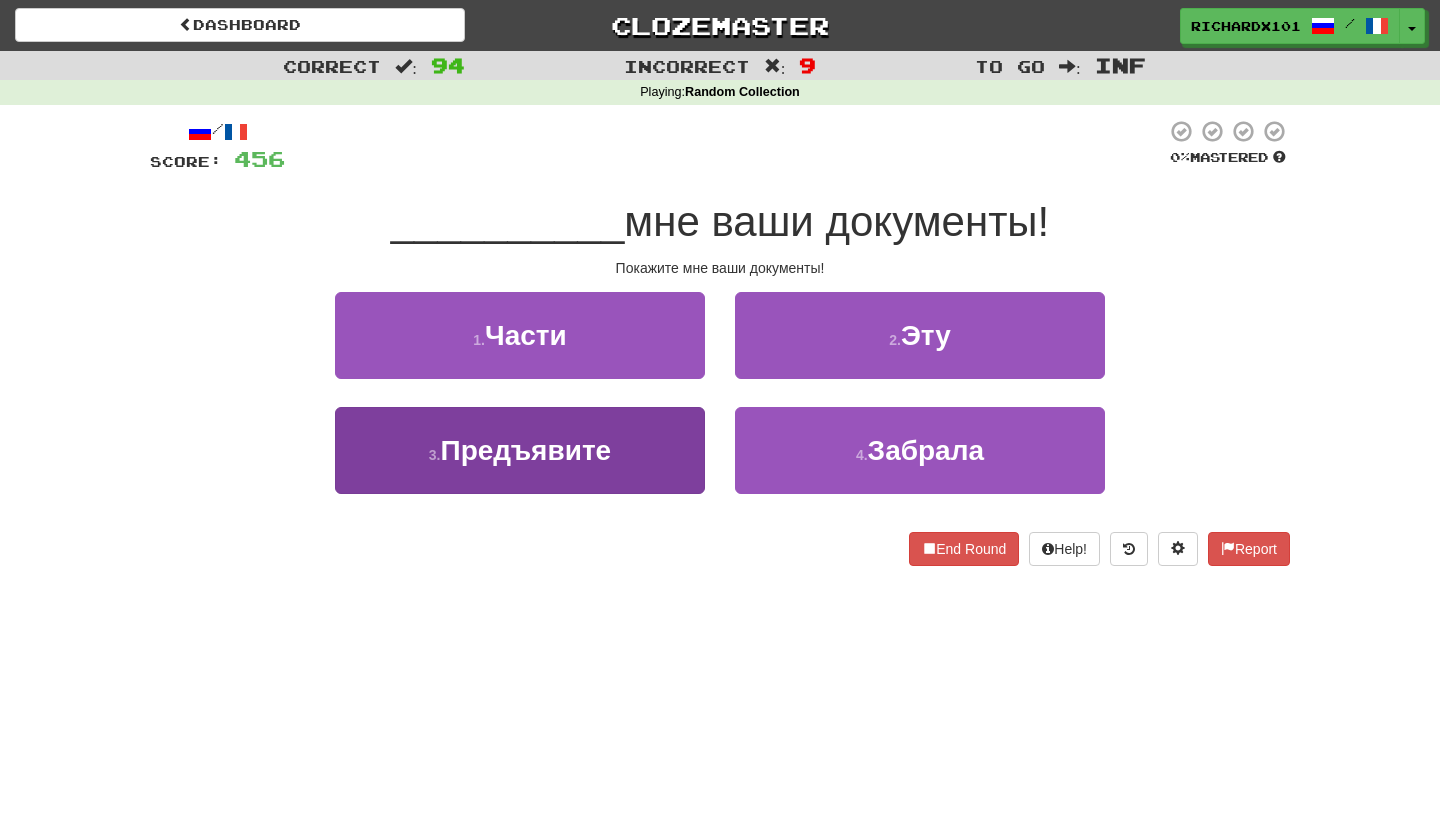 click on "3 .  Предъявите" at bounding box center (520, 450) 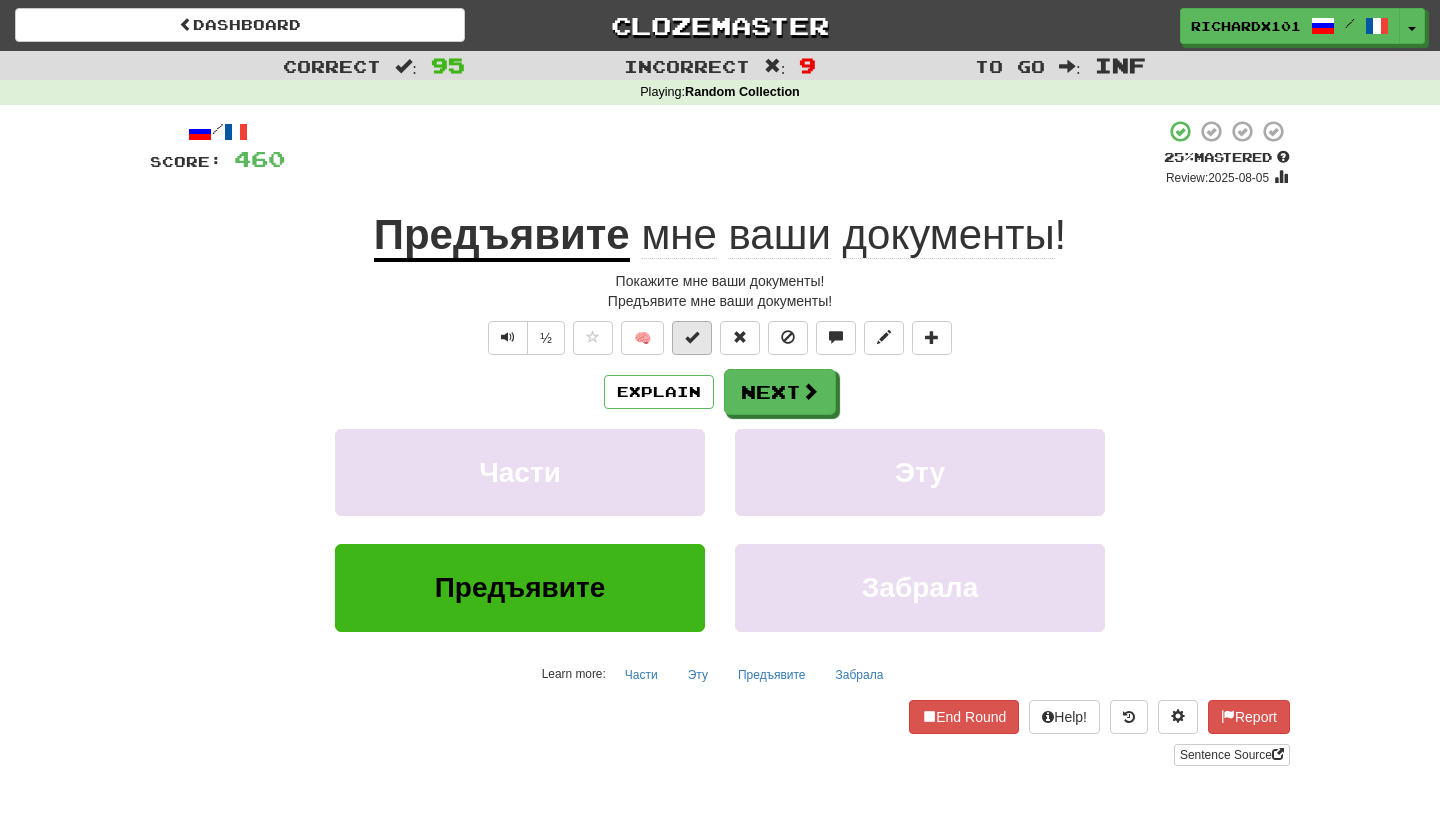 click at bounding box center [692, 337] 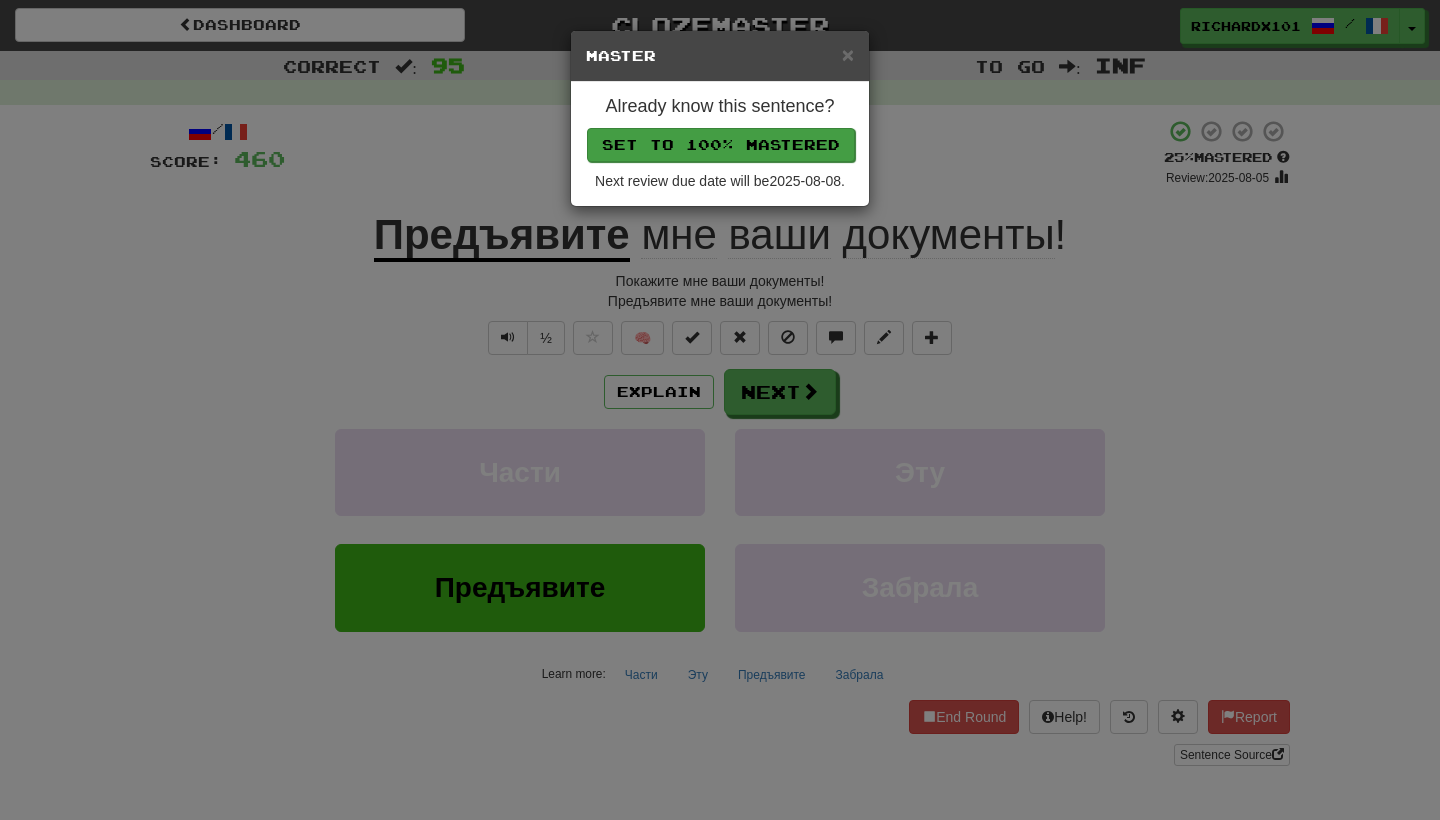 click on "Set to 100% Mastered" at bounding box center [721, 145] 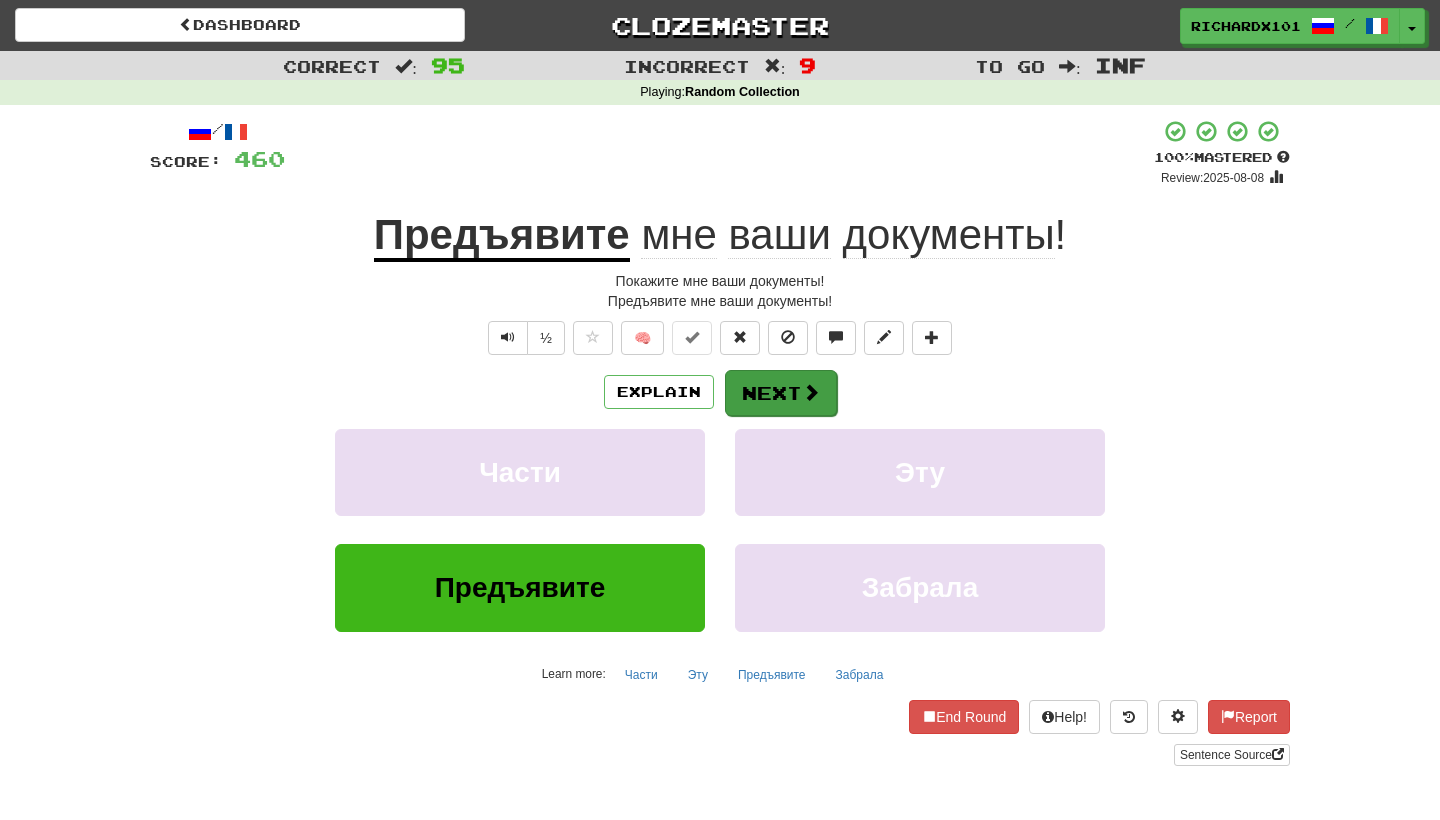 click on "Next" at bounding box center [781, 393] 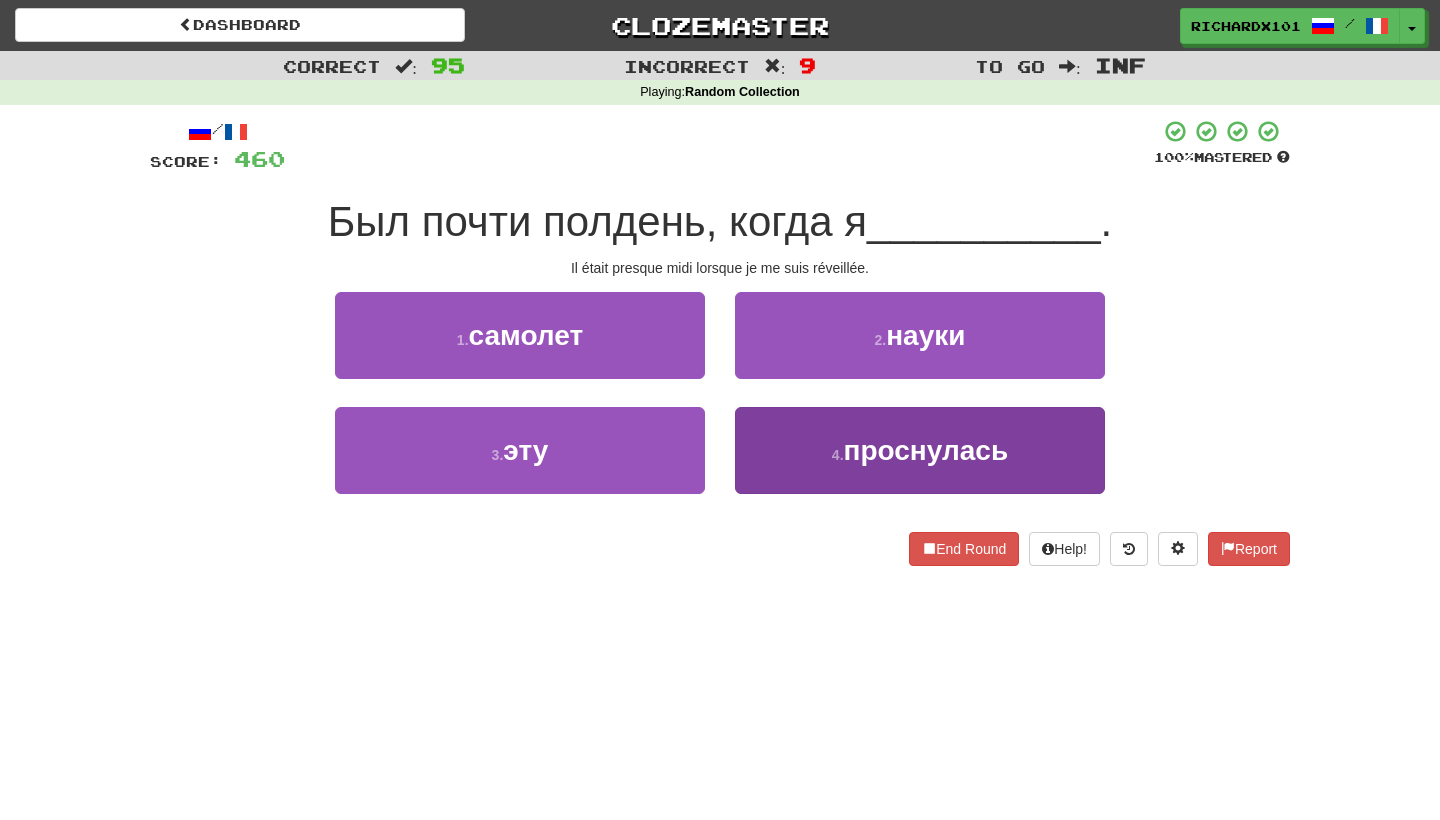 click on "4 .  проснулась" at bounding box center [920, 450] 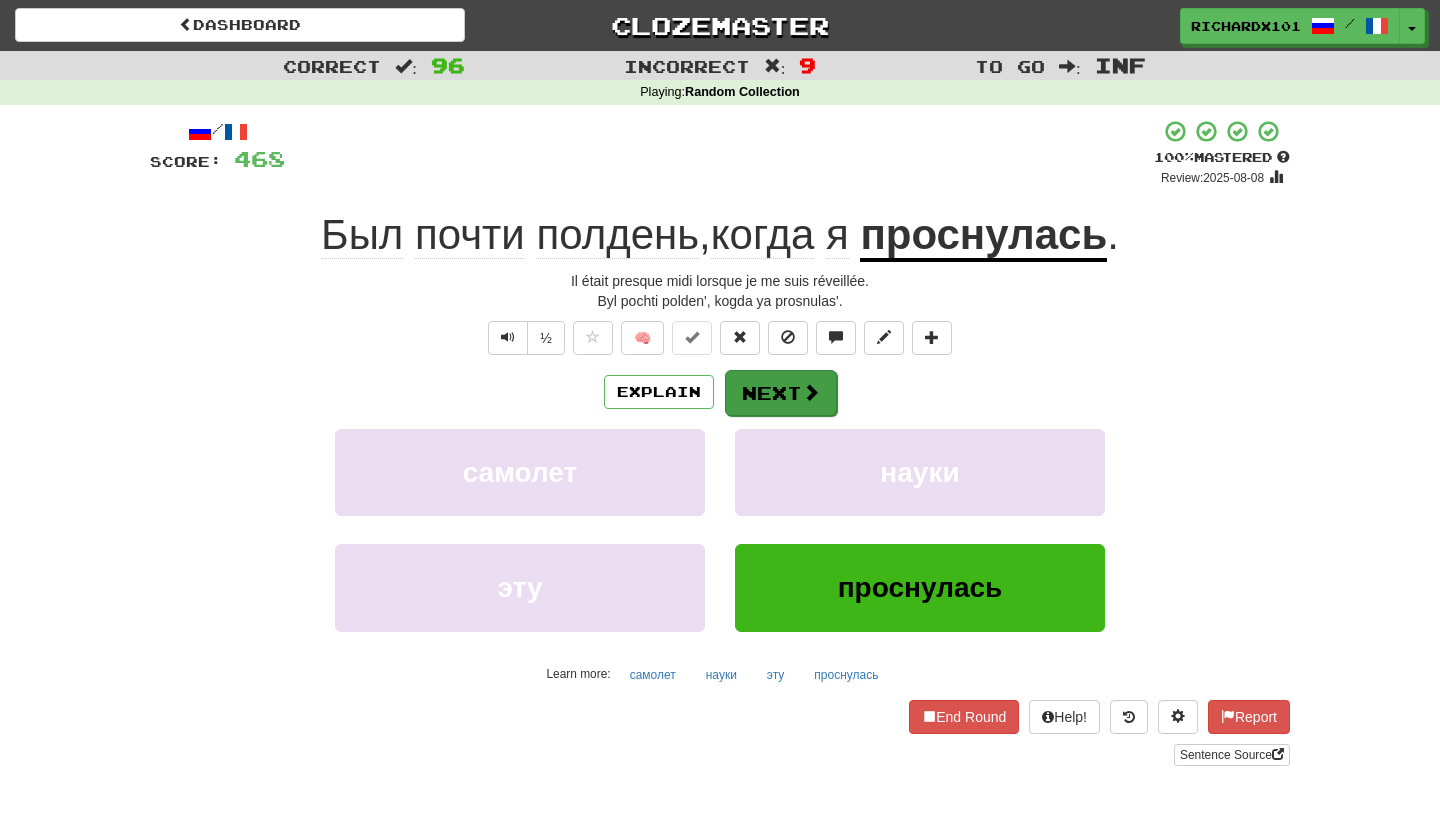 click on "Next" at bounding box center [781, 393] 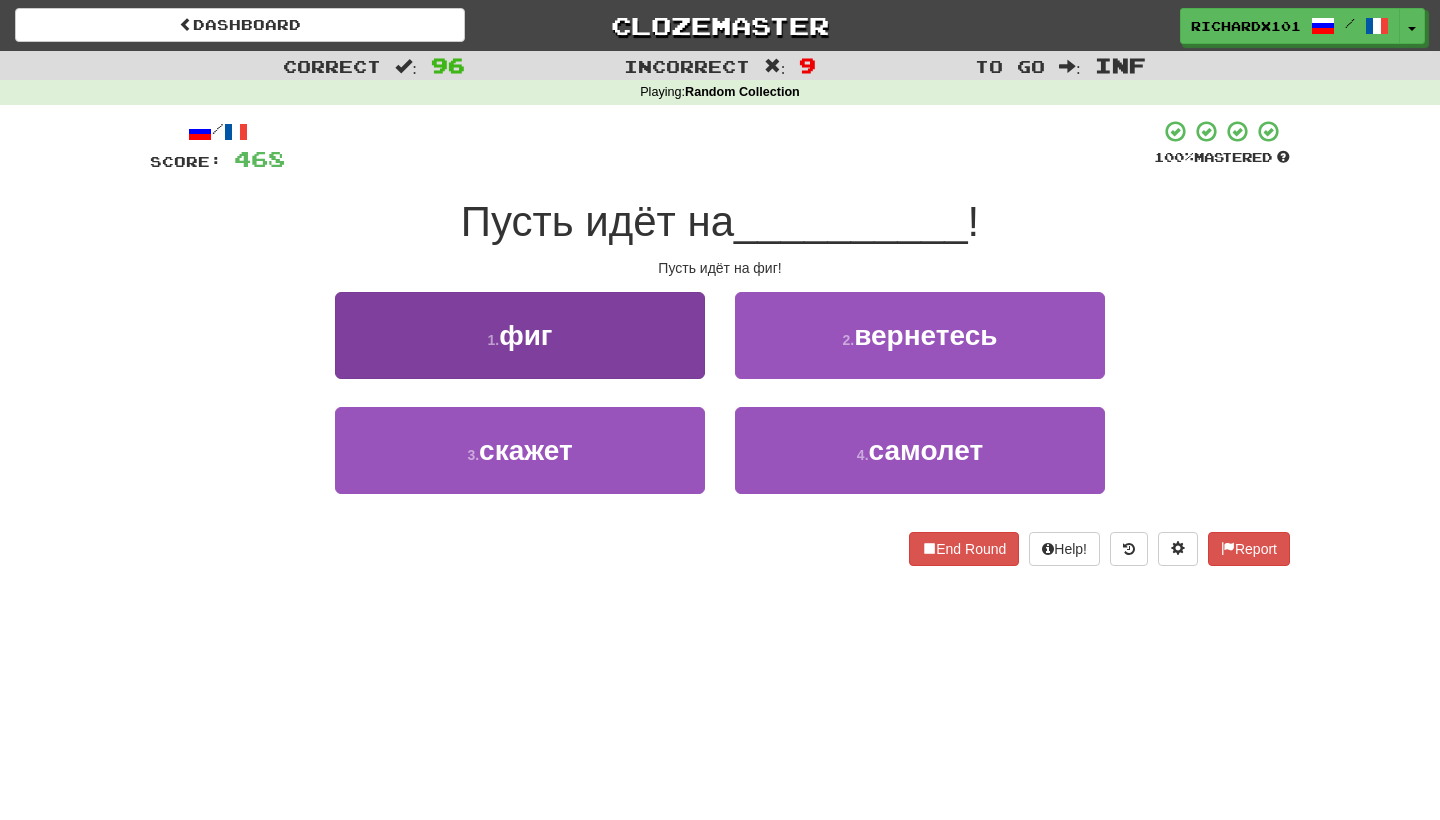click on "1 .  фиг" at bounding box center (520, 335) 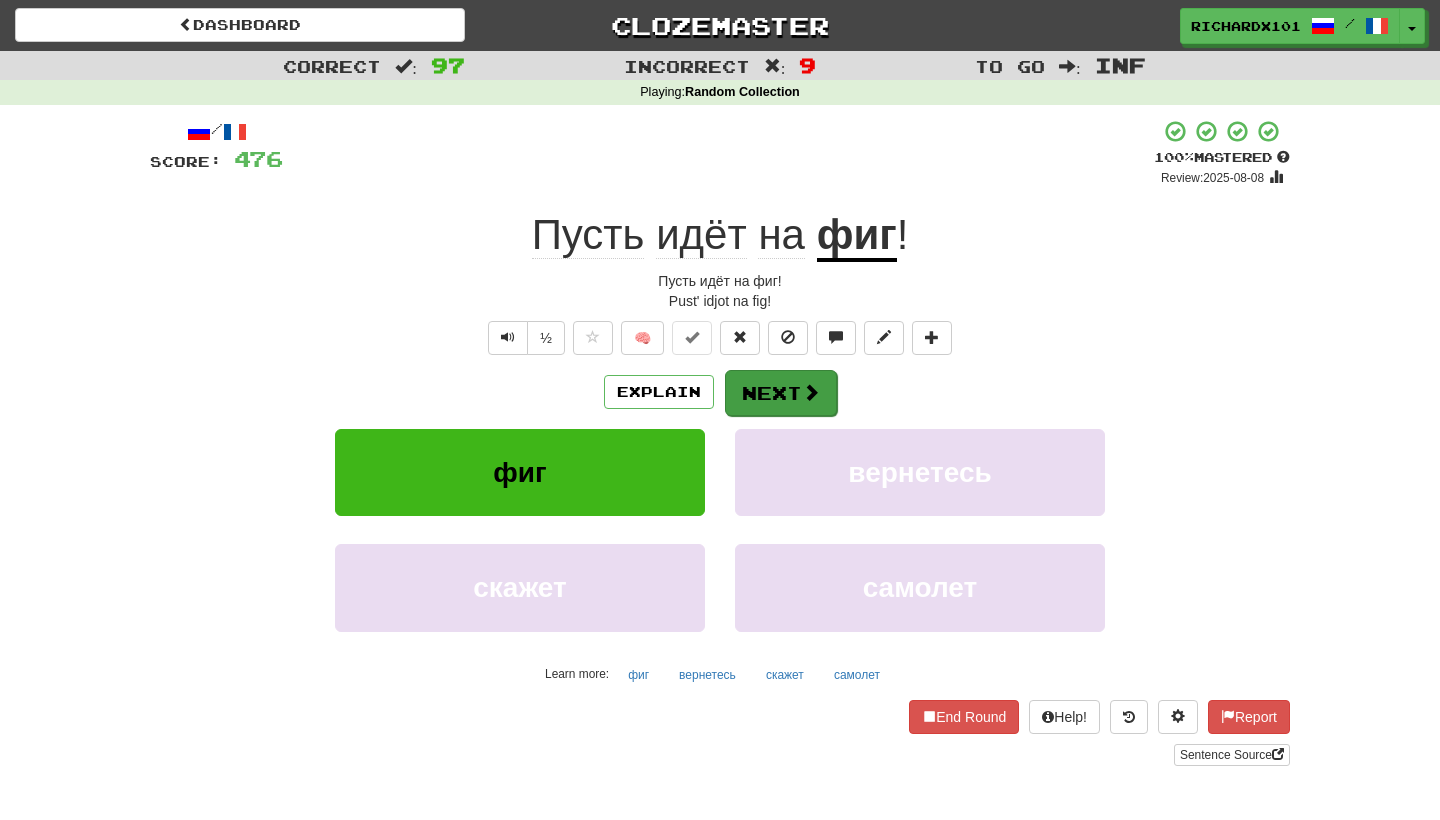 click on "Next" at bounding box center (781, 393) 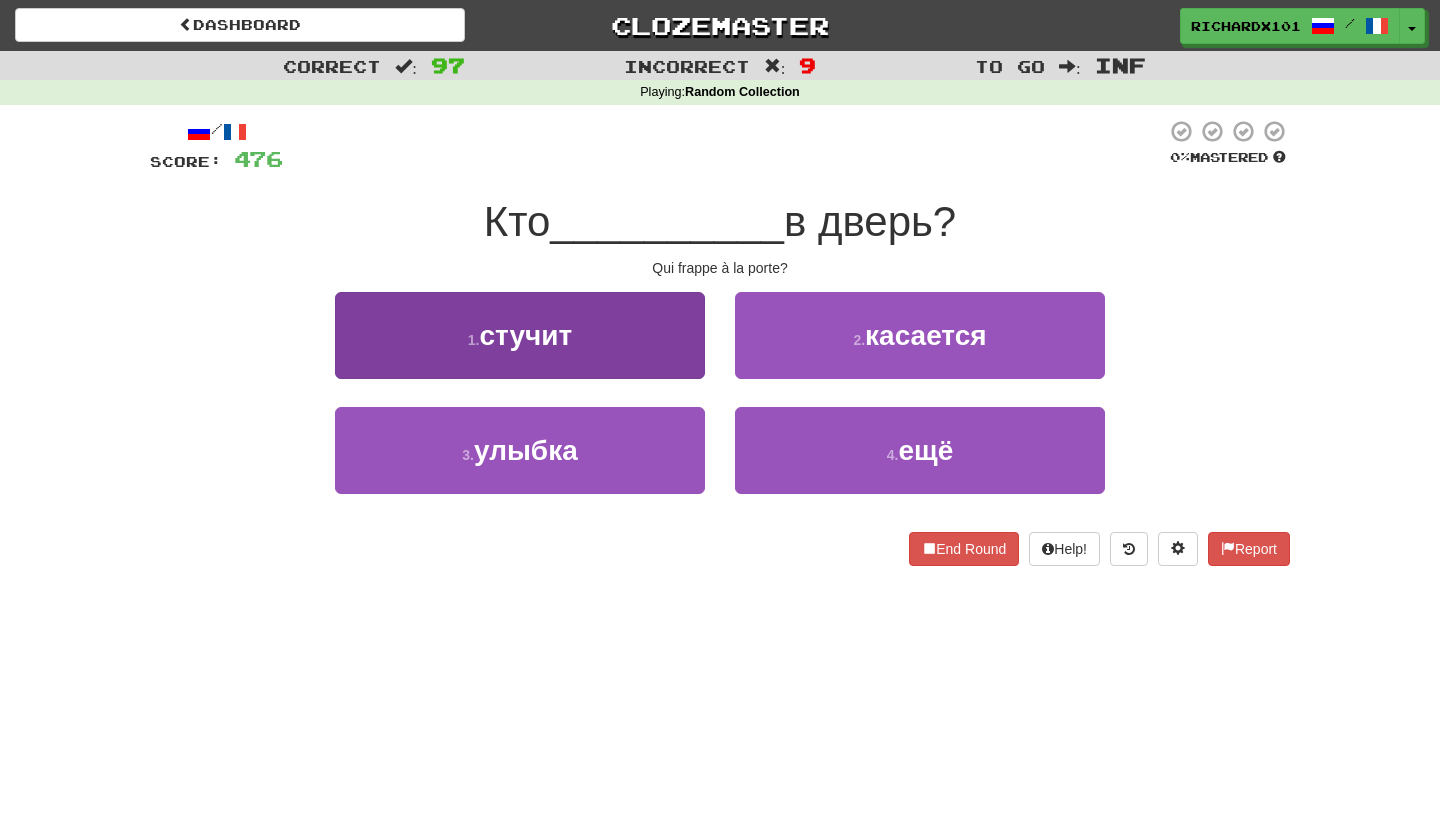 click on "1 .  стучит" at bounding box center [520, 335] 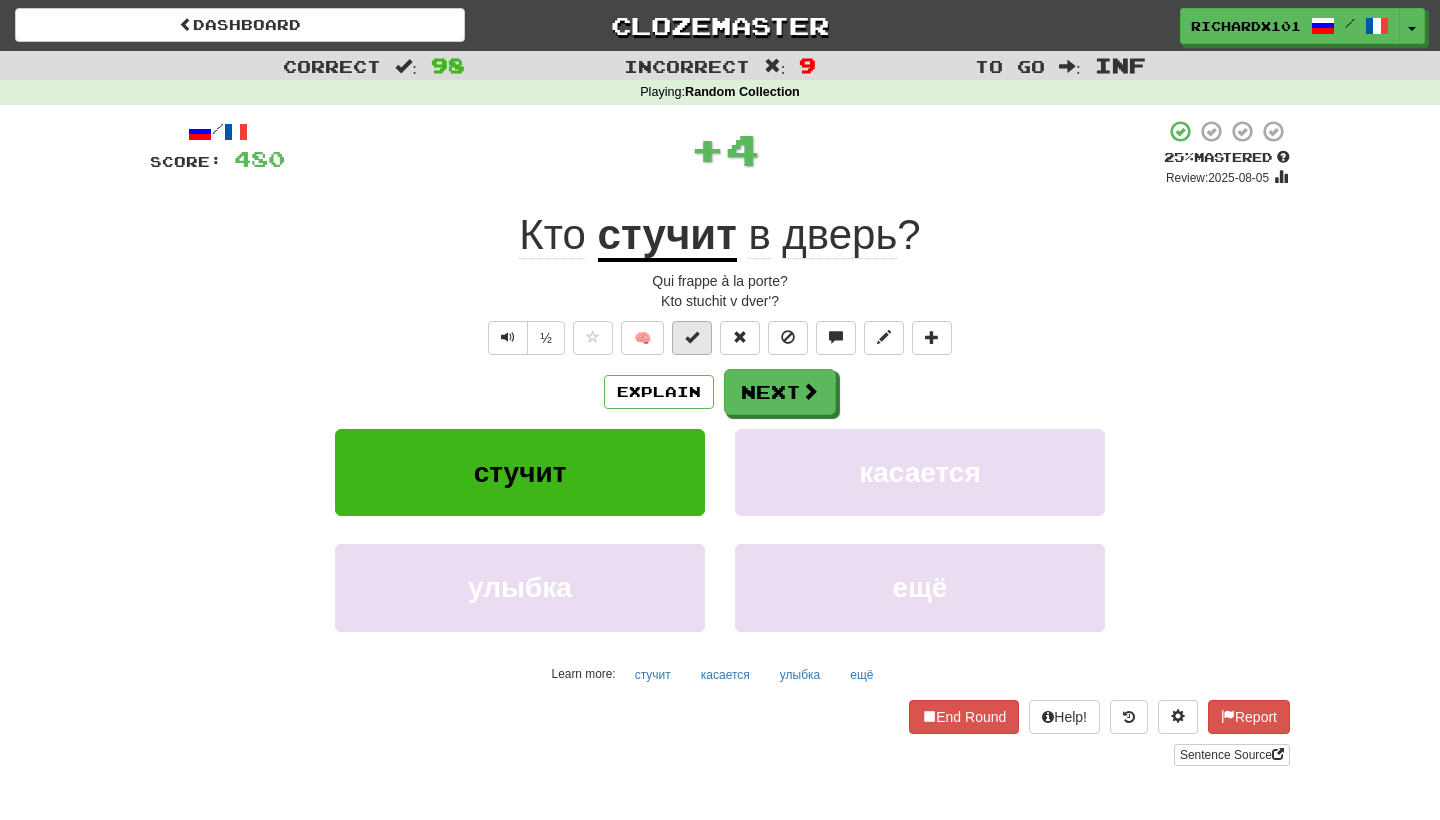 click at bounding box center (692, 338) 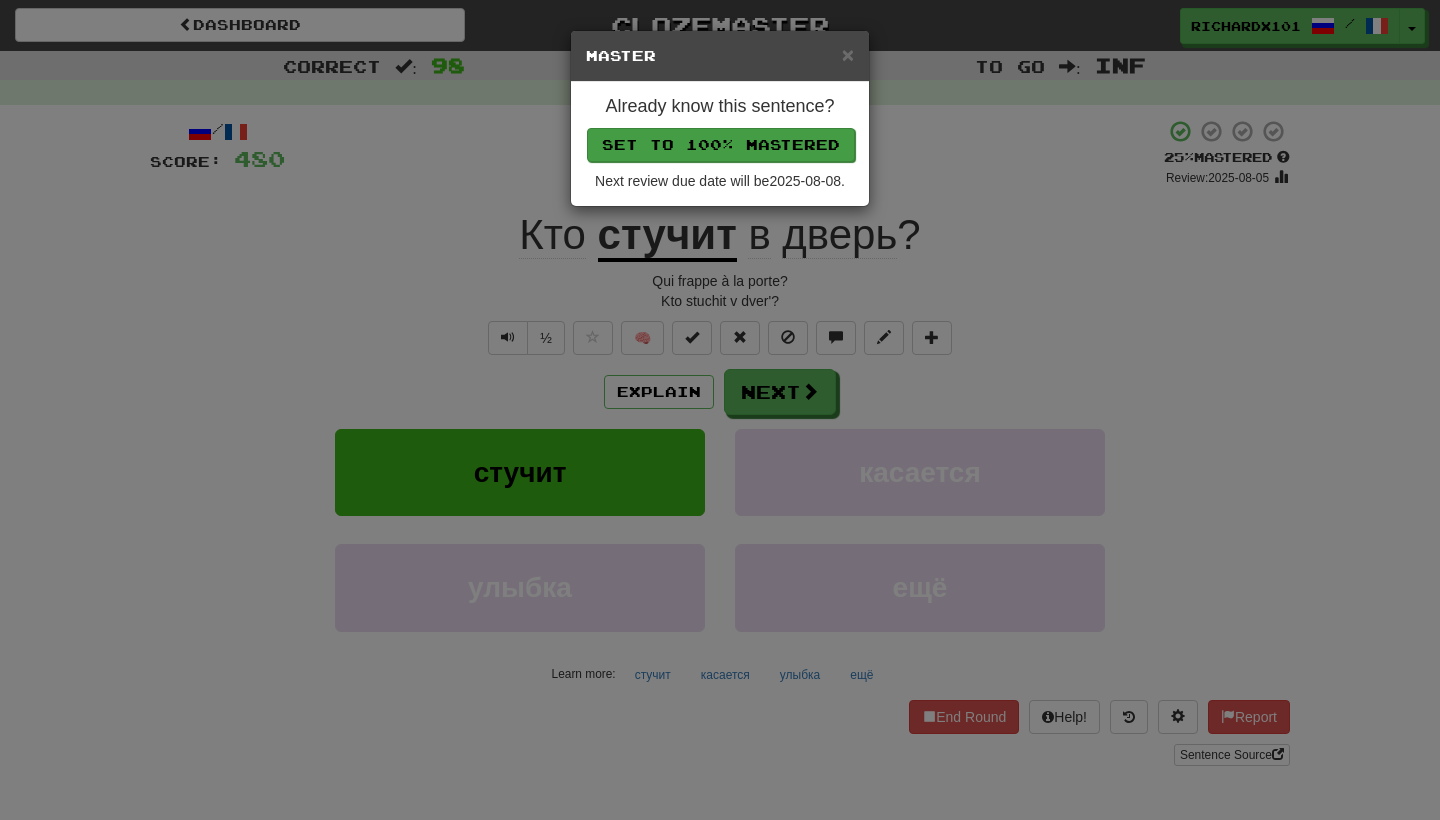 click on "Set to 100% Mastered" at bounding box center (721, 145) 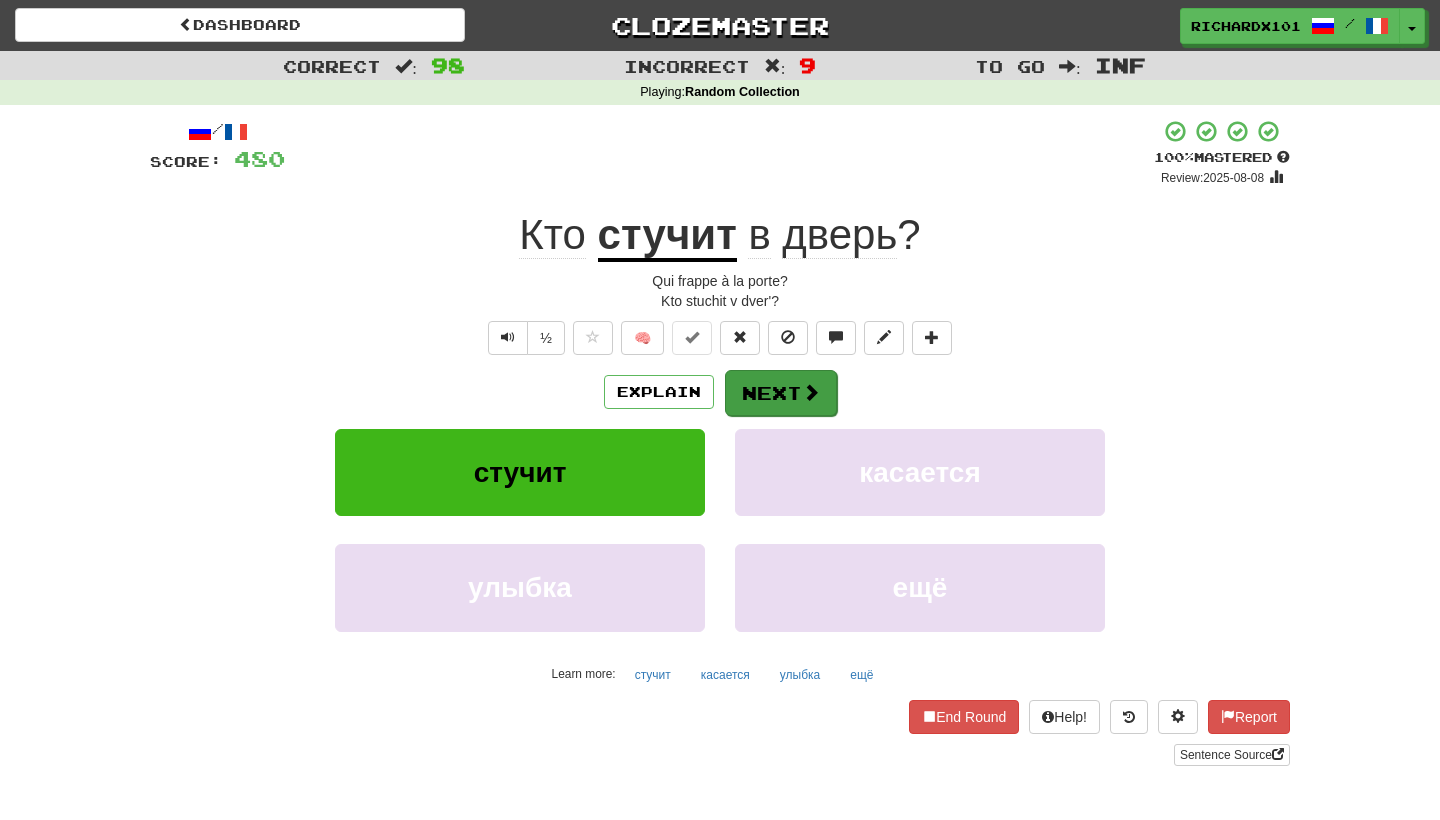 click at bounding box center (811, 392) 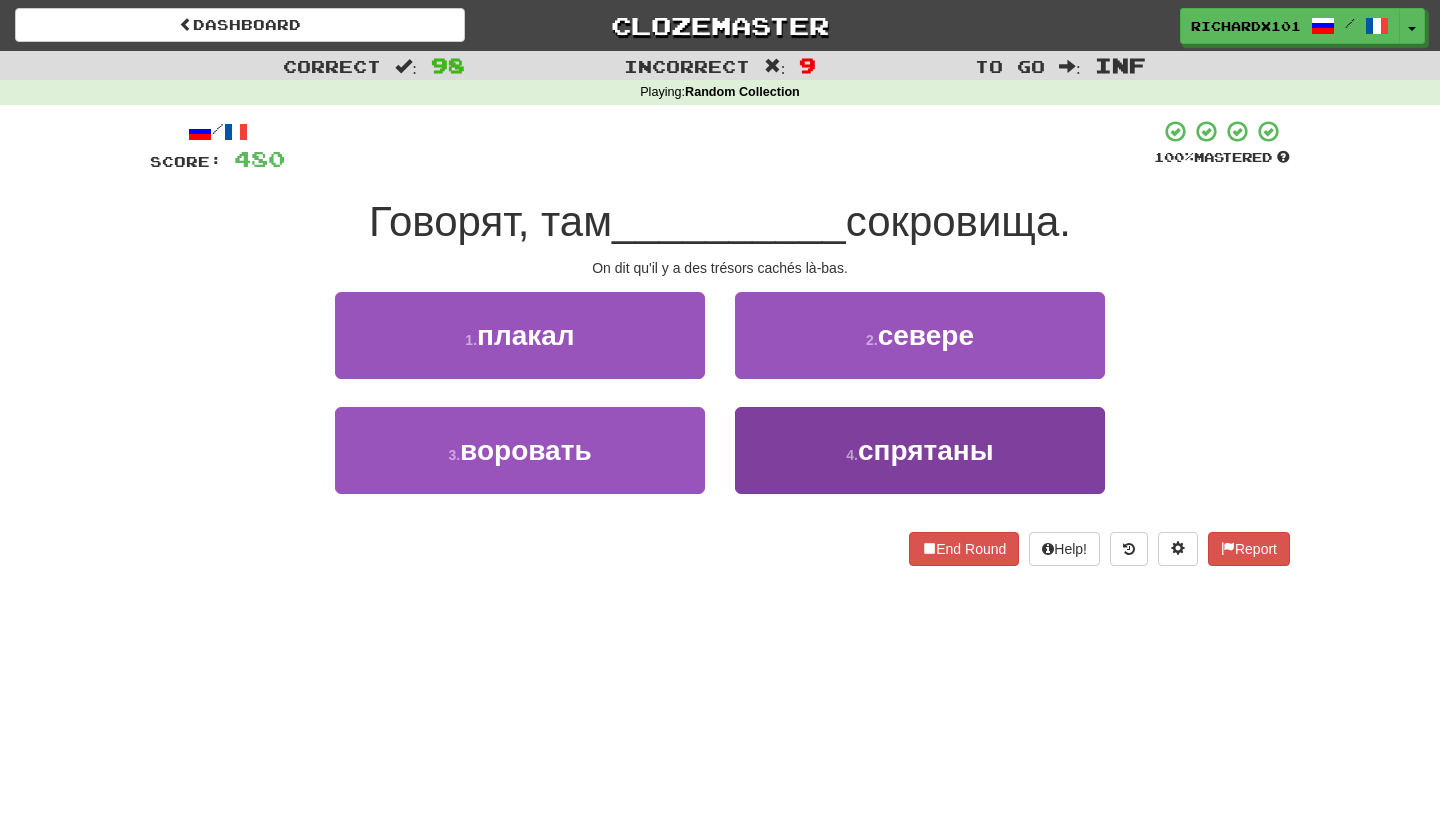 click on "4 .  спрятаны" at bounding box center [920, 450] 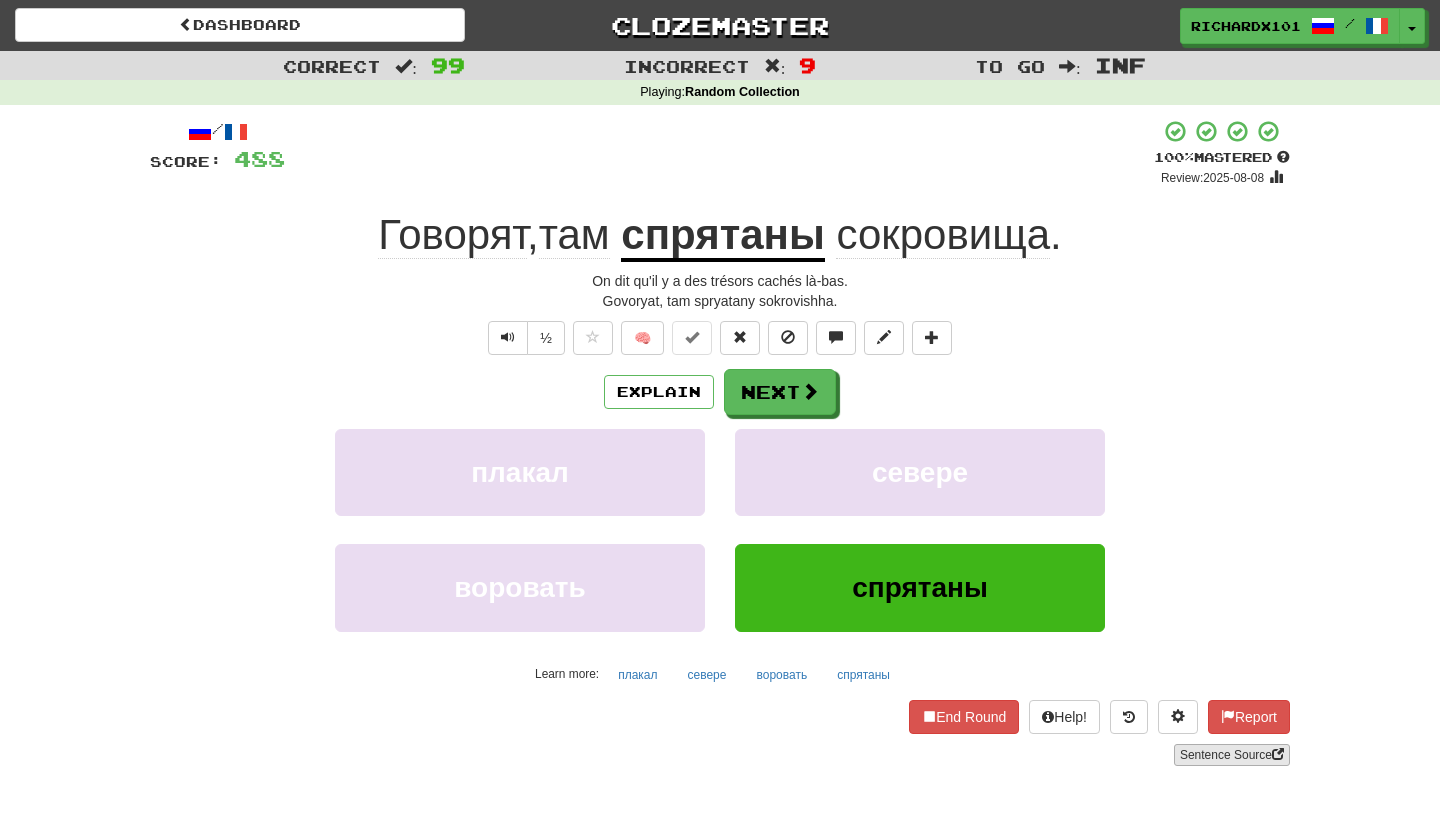 click on "Sentence Source" at bounding box center (1232, 755) 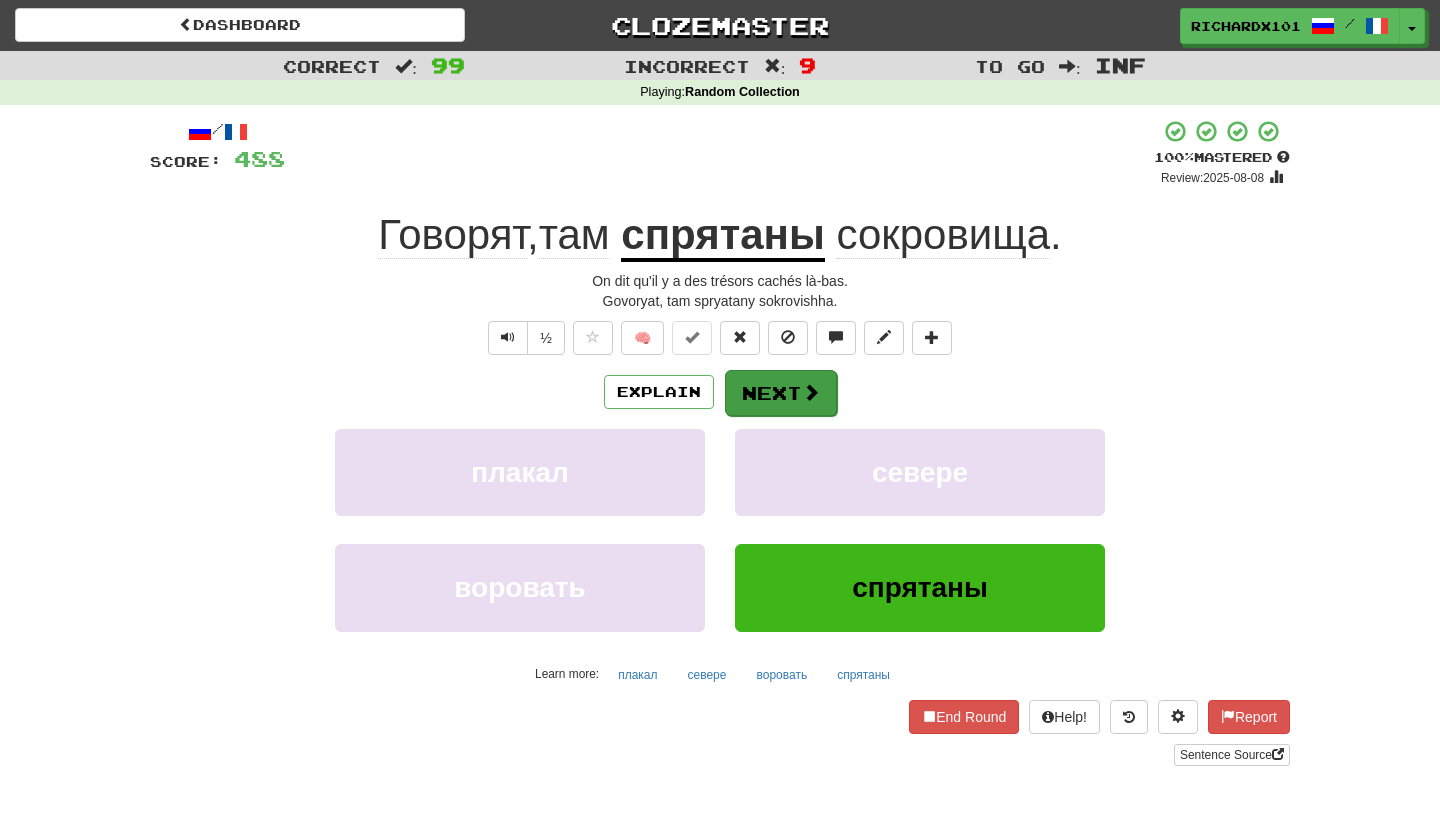 click on "Next" at bounding box center (781, 393) 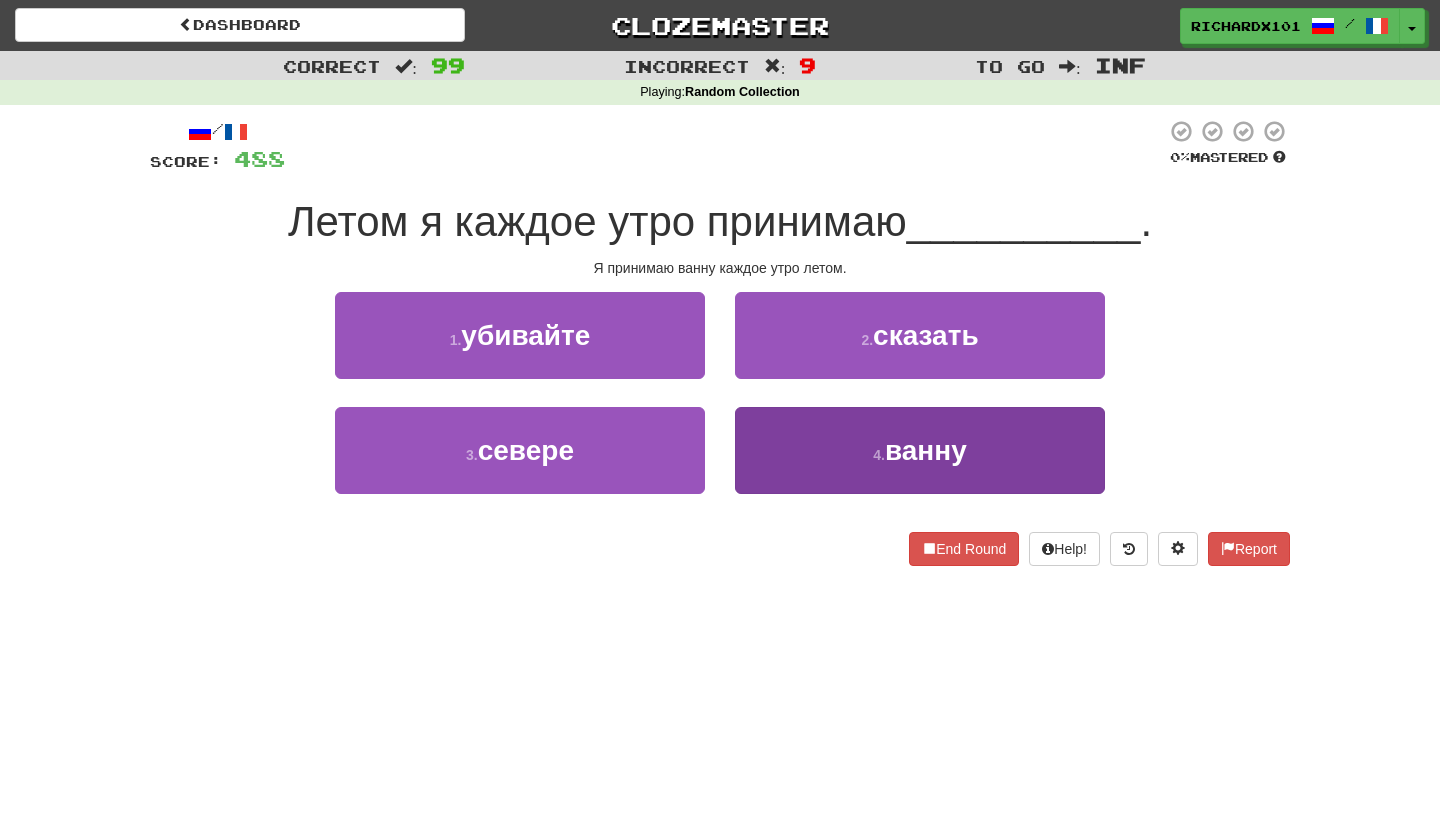 click on "4 .  ванну" at bounding box center (920, 450) 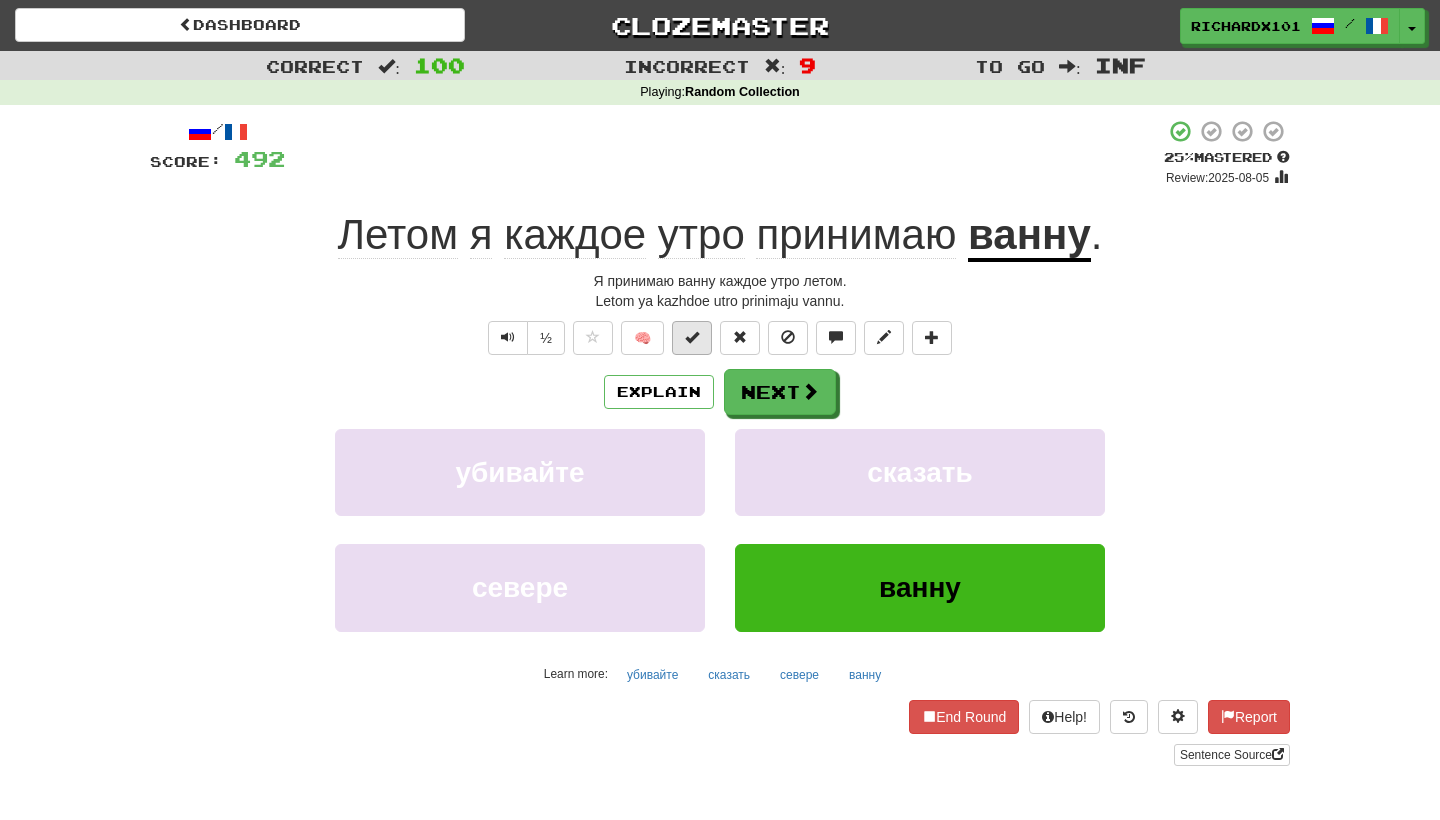 drag, startPoint x: 794, startPoint y: 387, endPoint x: 687, endPoint y: 334, distance: 119.40687 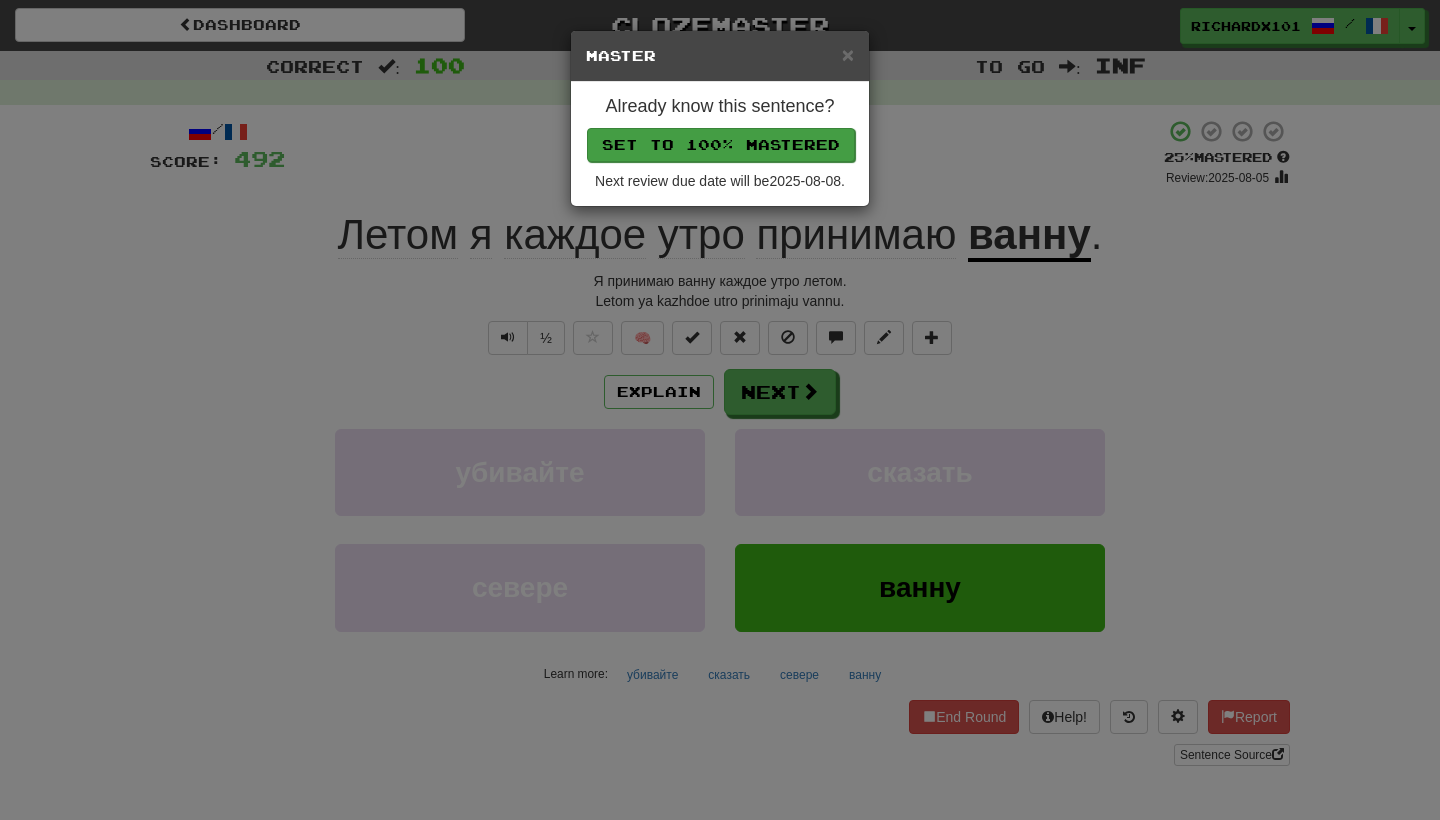 click on "Set to 100% Mastered" at bounding box center [721, 145] 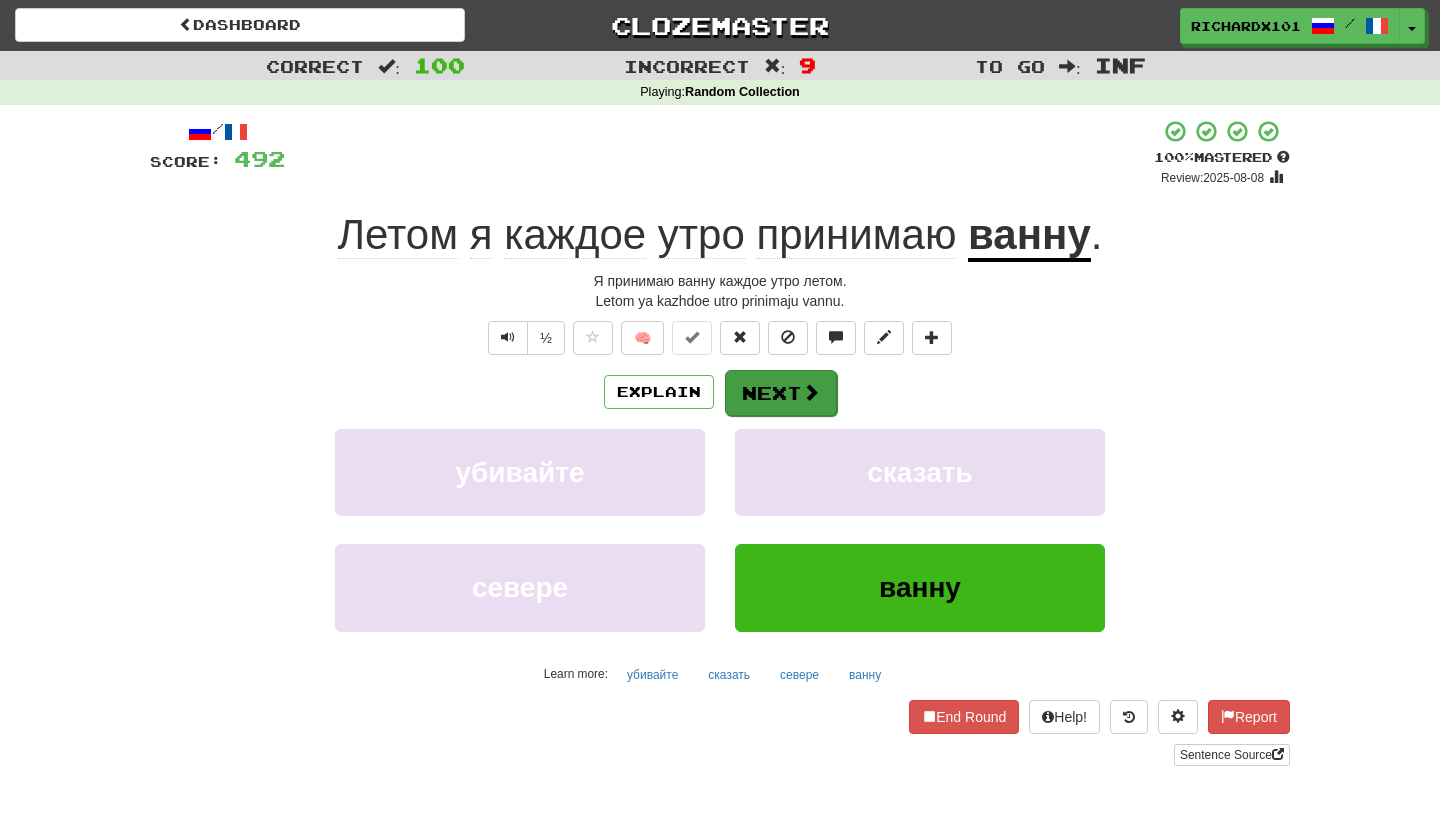 click on "Next" at bounding box center (781, 393) 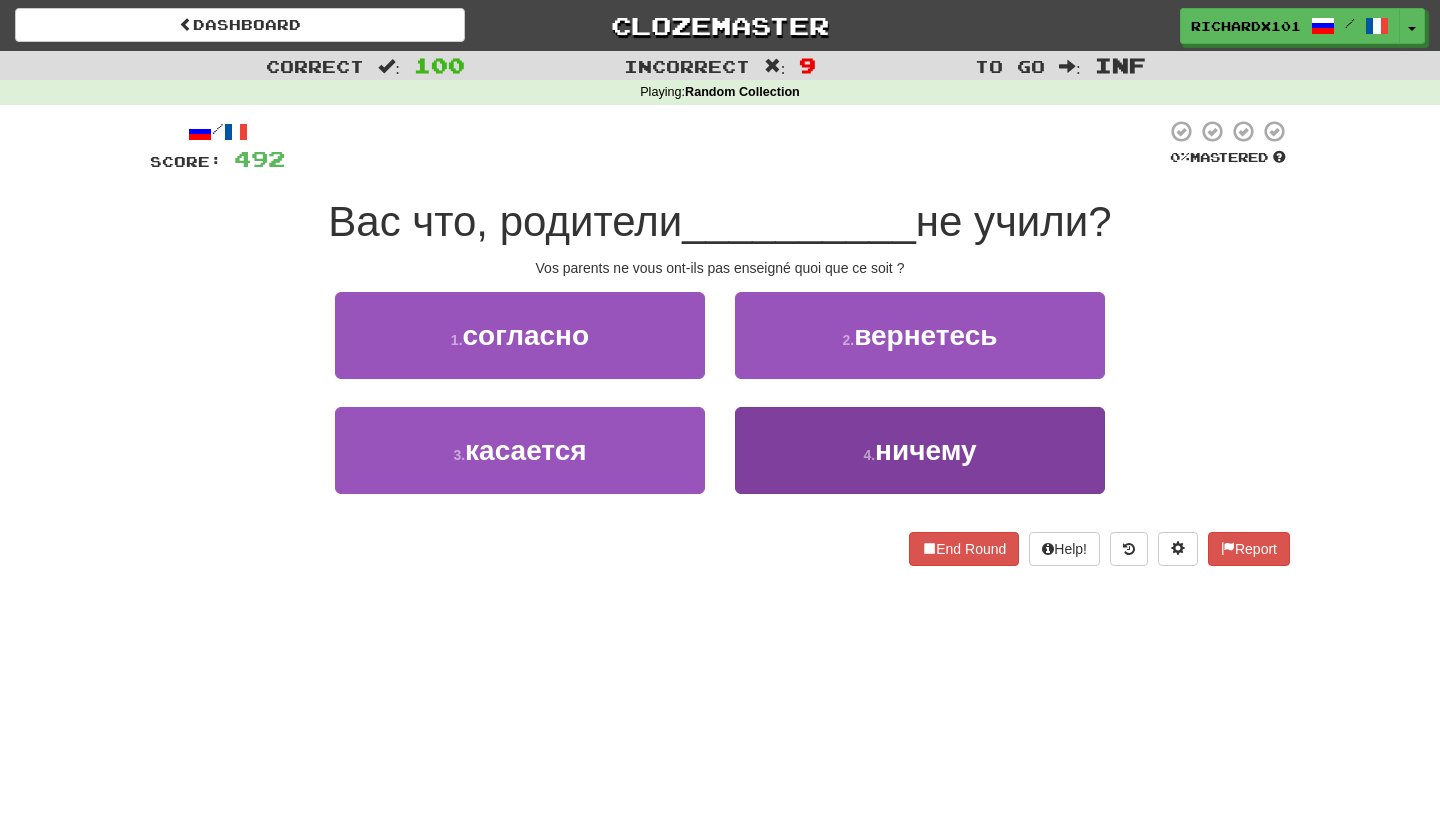 click on "4 .  ничему" at bounding box center [920, 450] 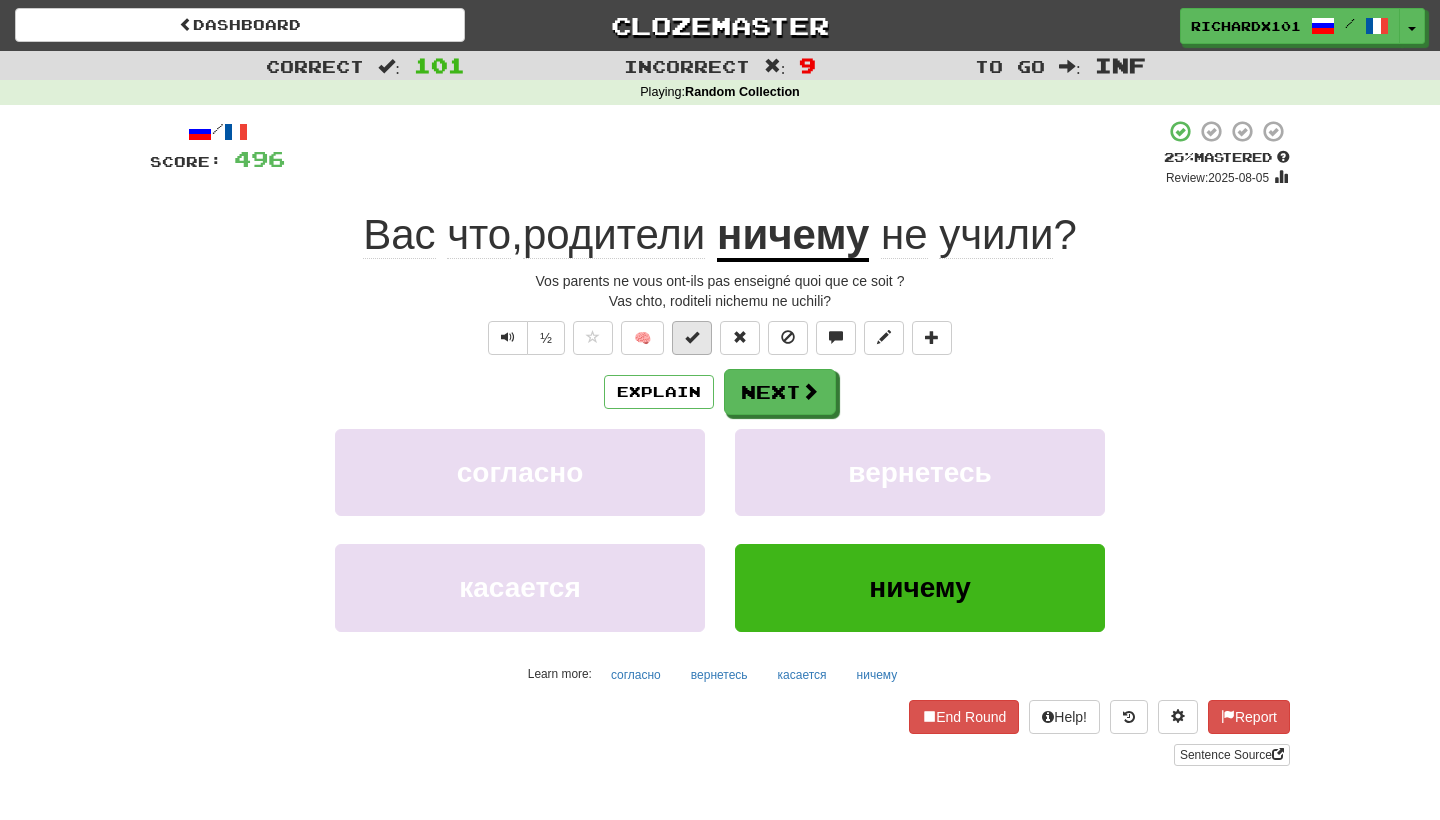 click at bounding box center [692, 338] 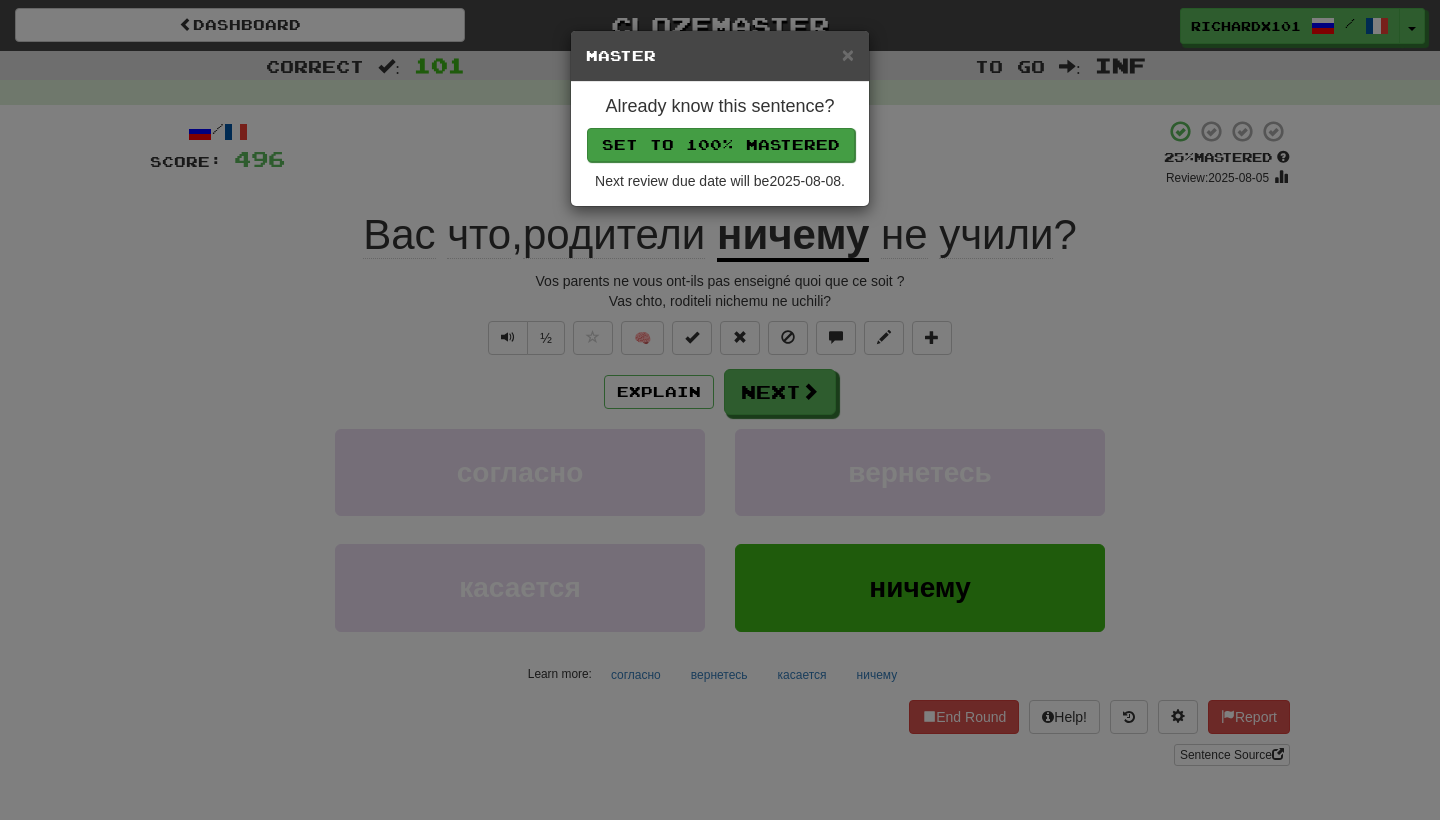 click on "Set to 100% Mastered" at bounding box center [721, 145] 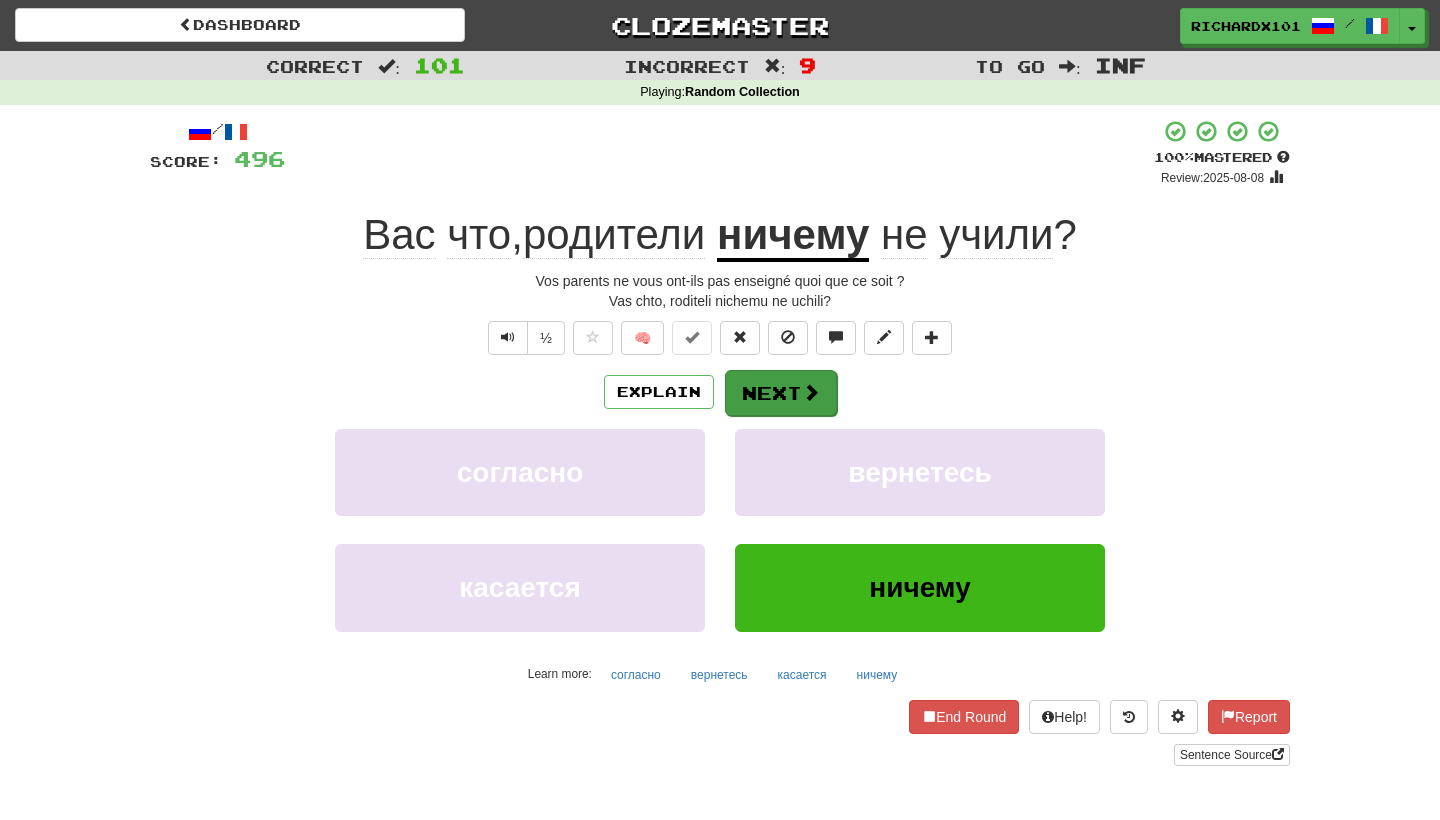 click on "Next" at bounding box center (781, 393) 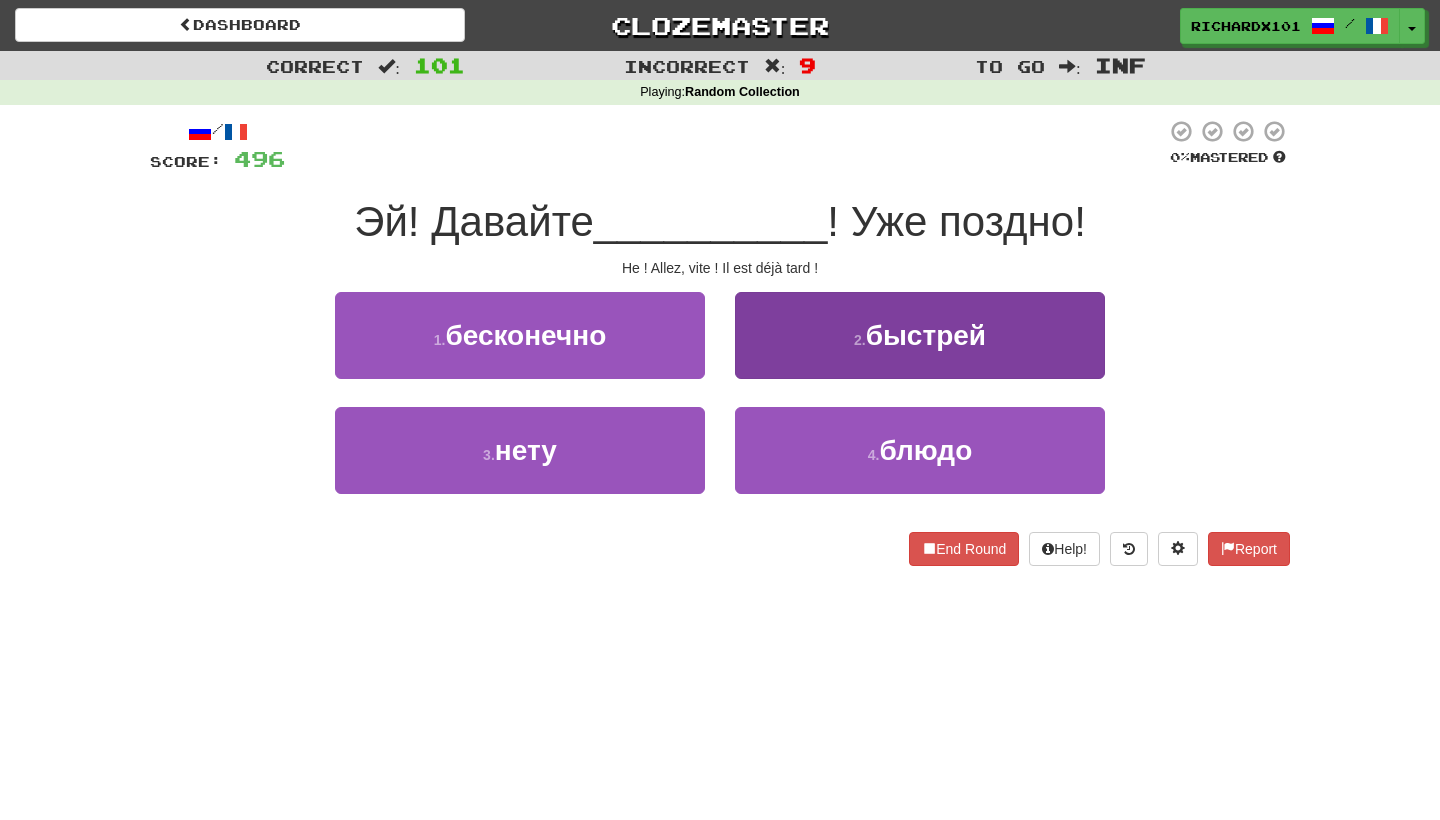 click on "2 .  быстрей" at bounding box center (920, 335) 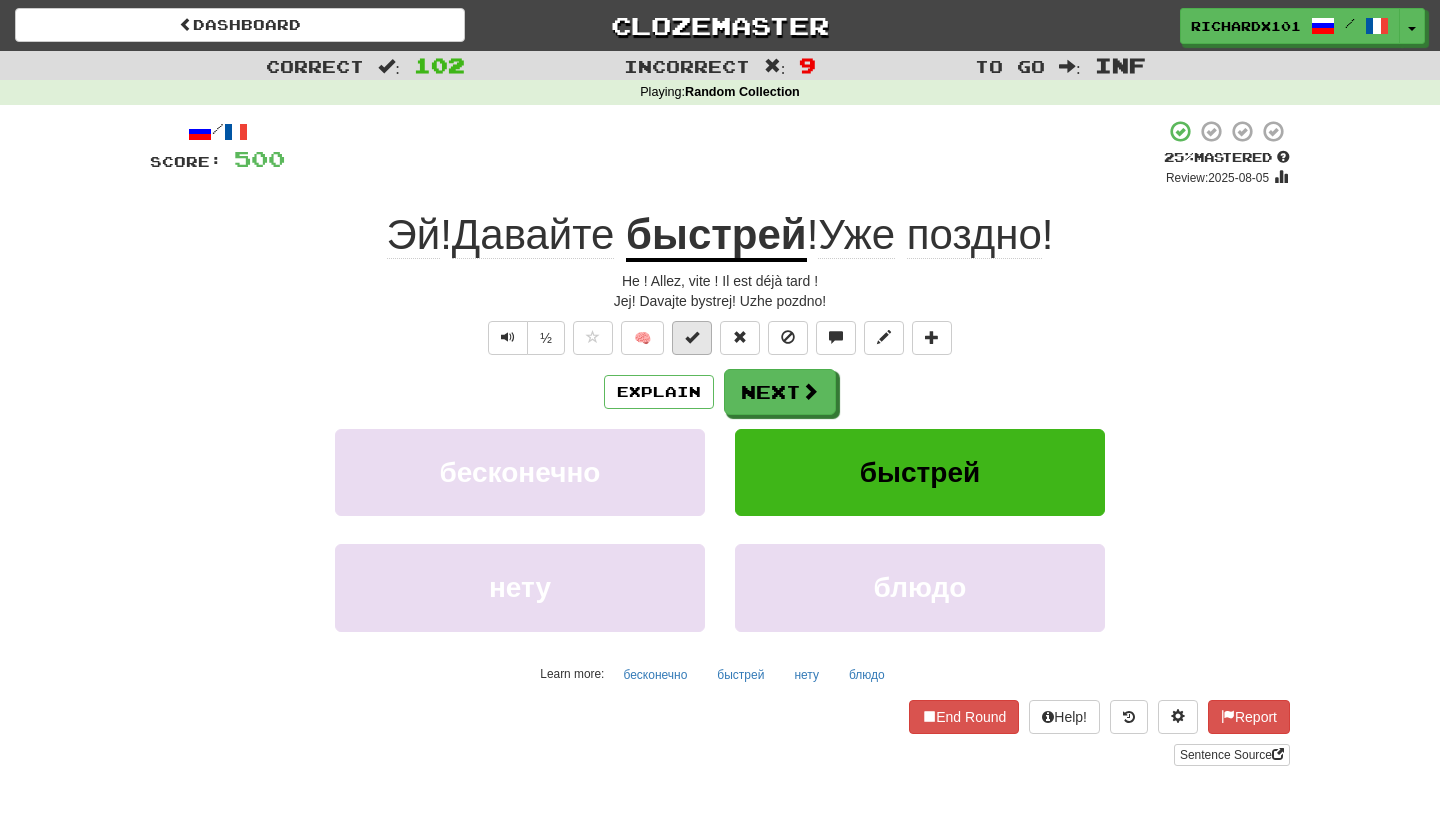 click at bounding box center (692, 338) 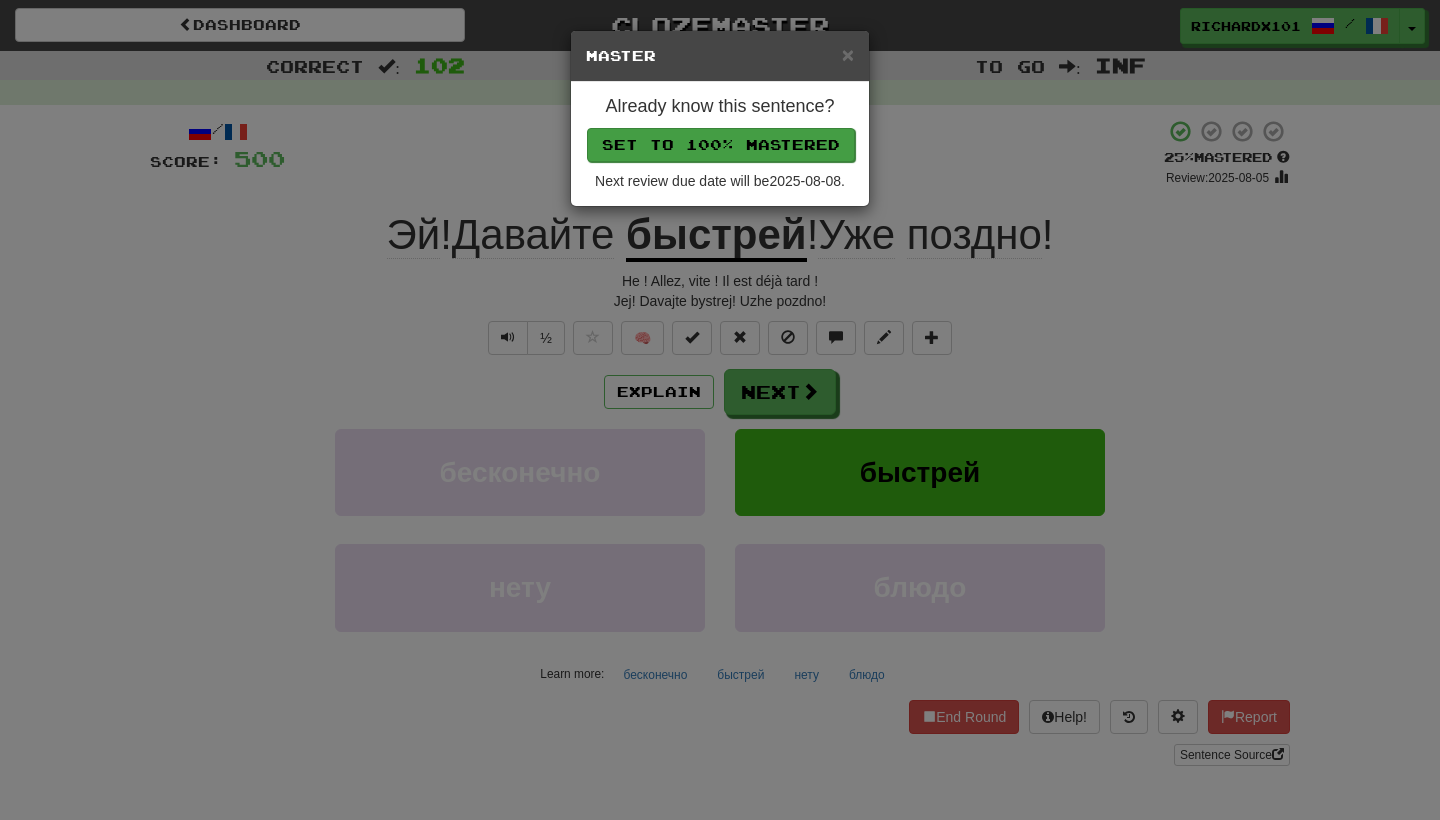 click on "Set to 100% Mastered" at bounding box center (721, 145) 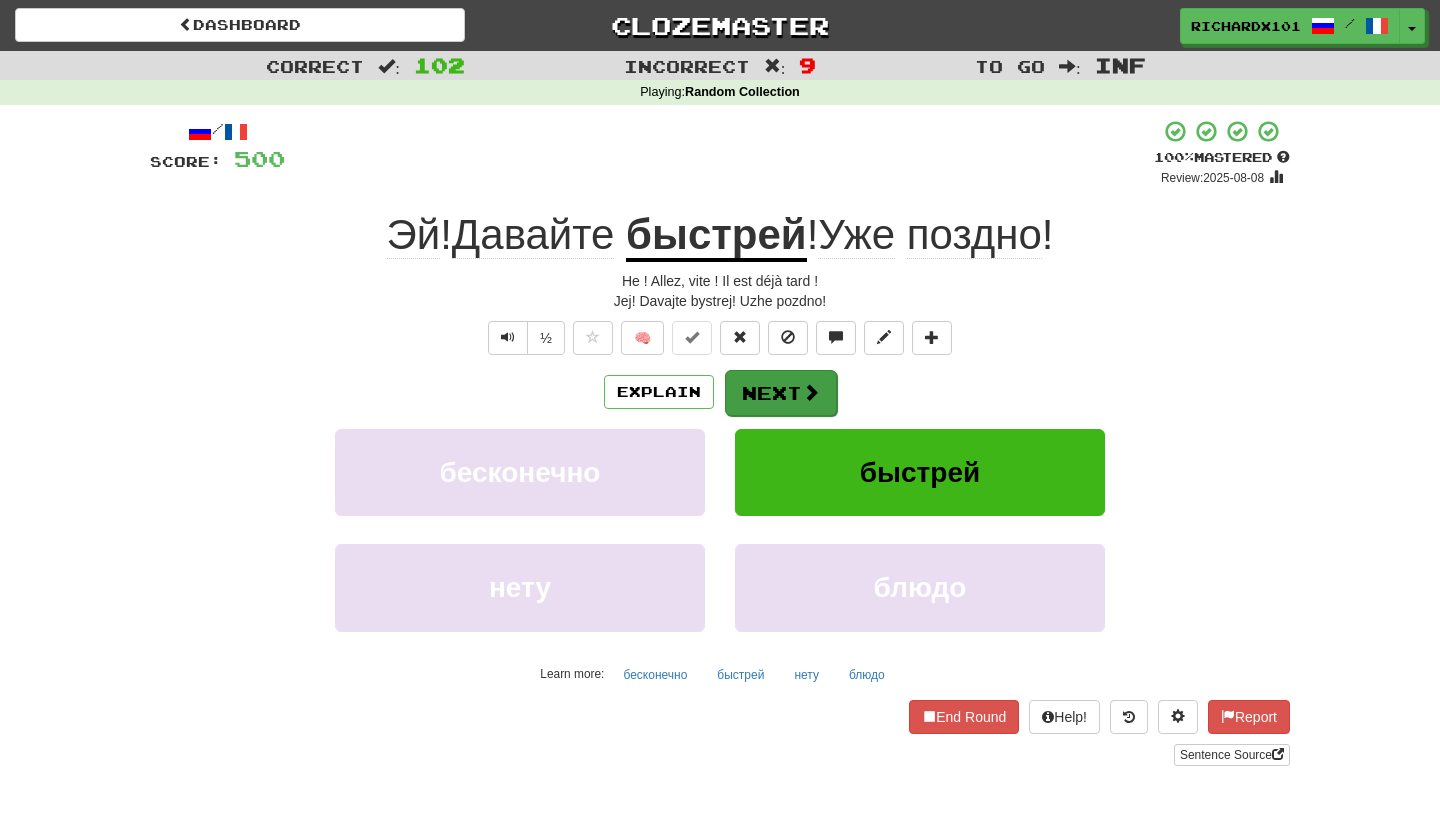 click on "Next" at bounding box center (781, 393) 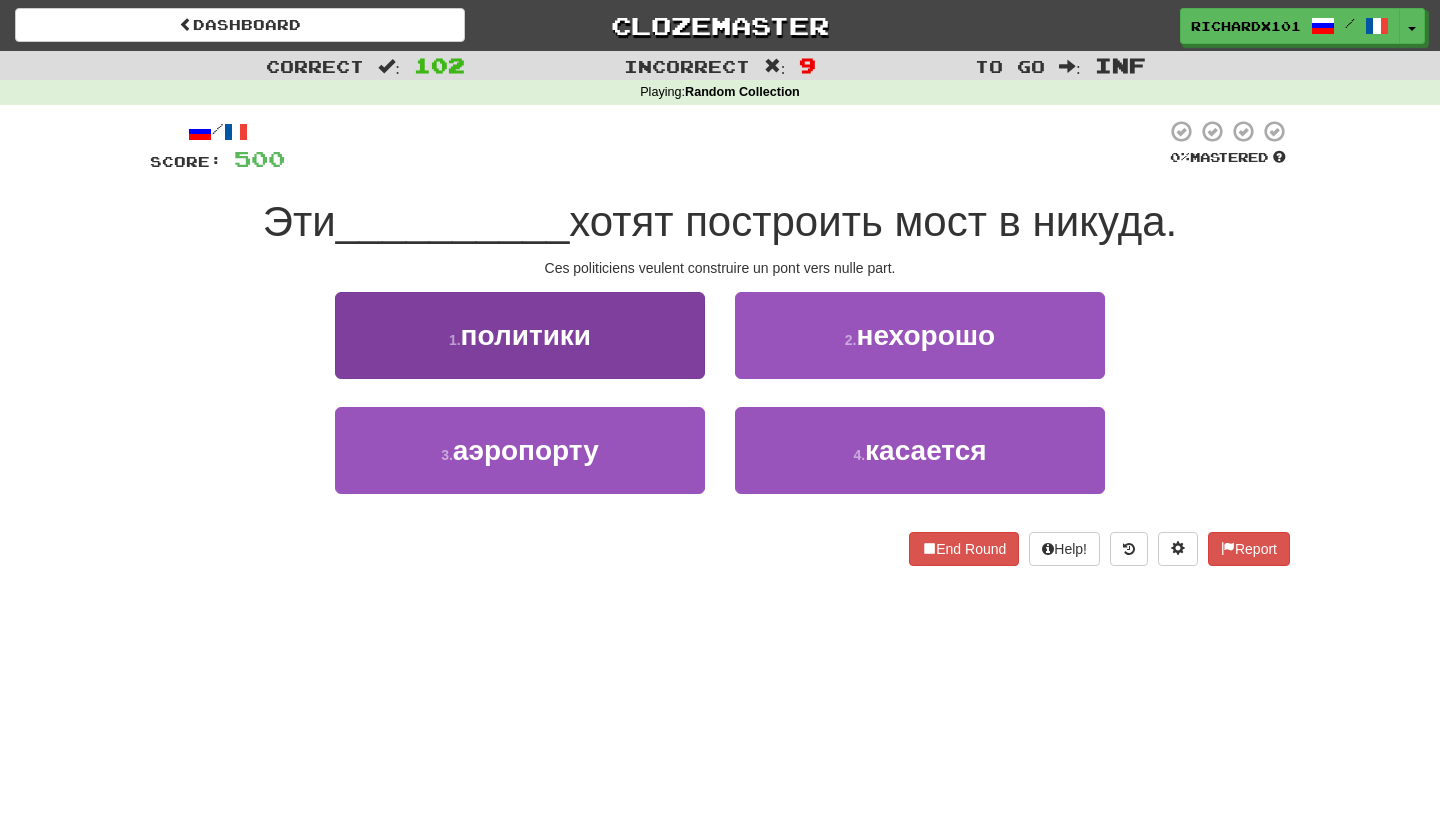 click on "1 .  политики" at bounding box center [520, 335] 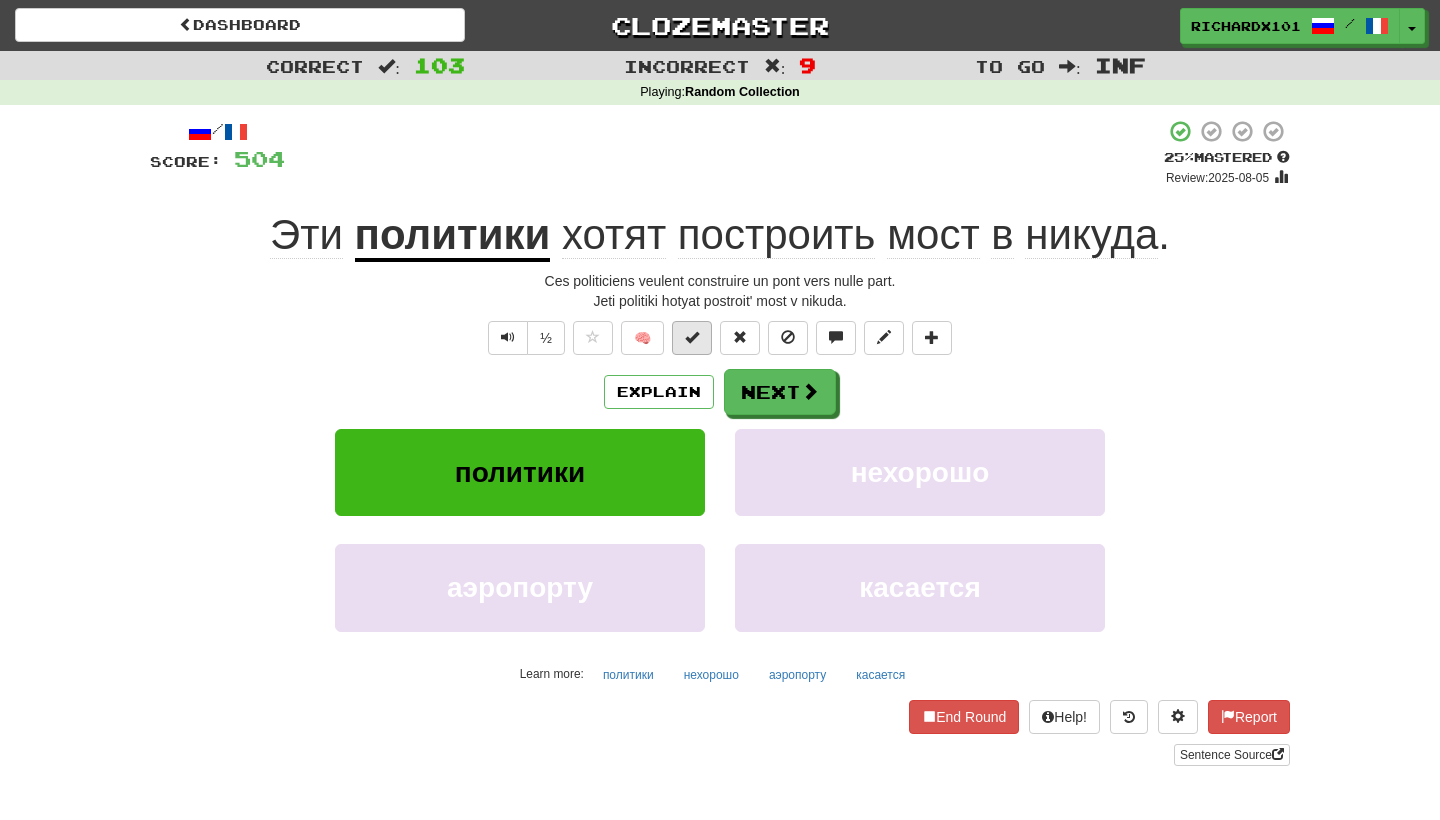 click at bounding box center [692, 337] 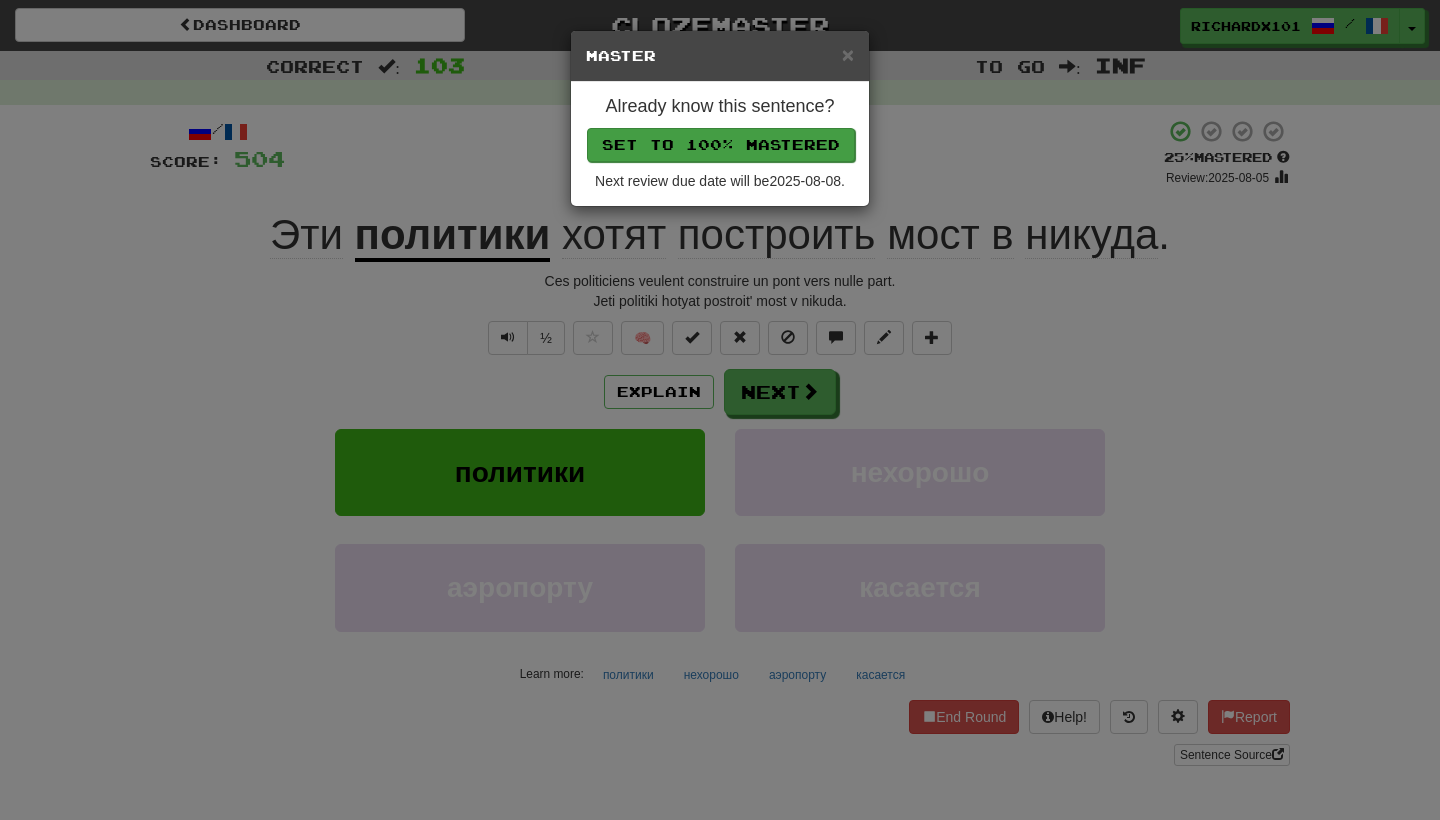 click on "Set to 100% Mastered" at bounding box center (721, 145) 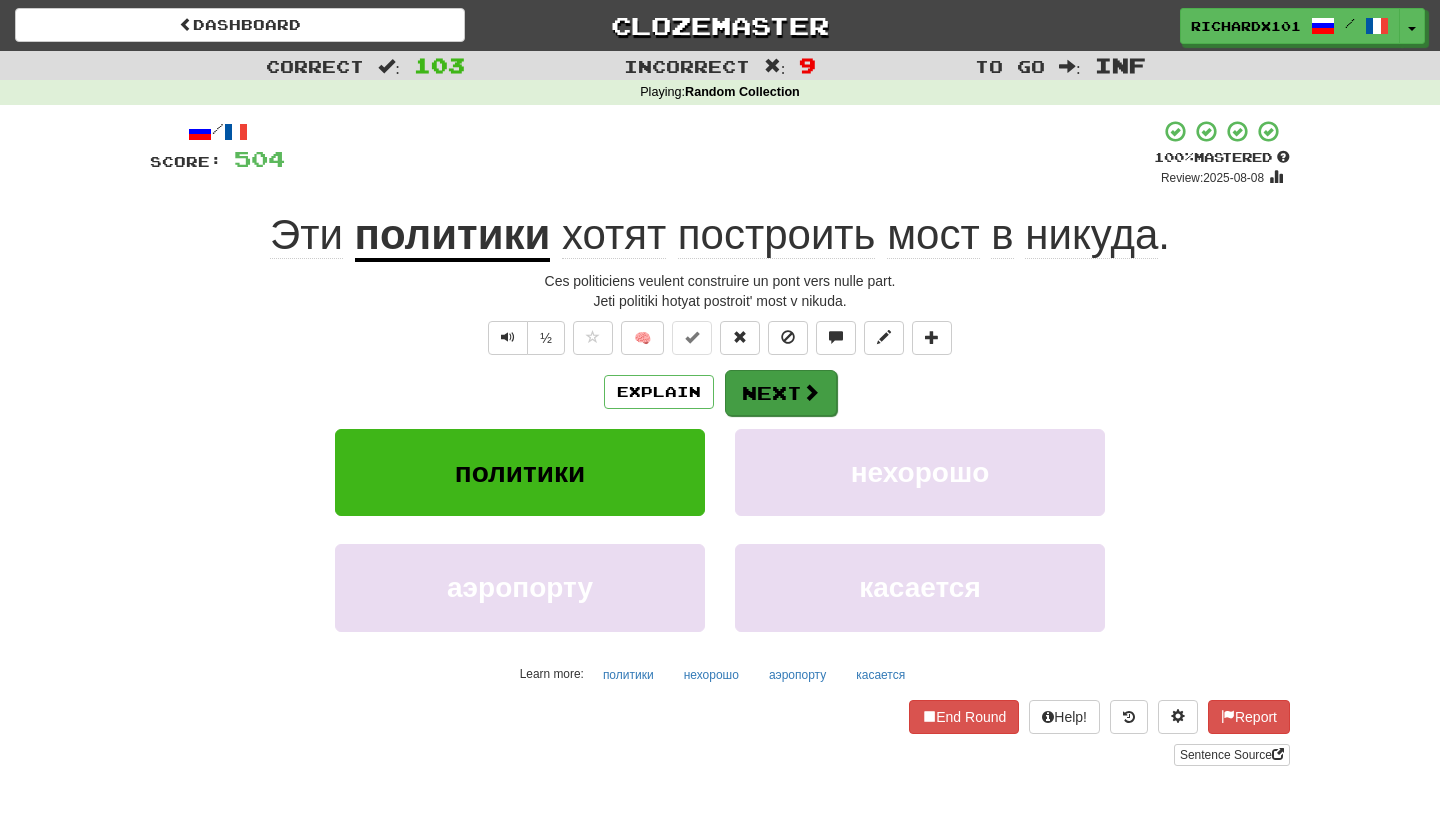 click on "Next" at bounding box center (781, 393) 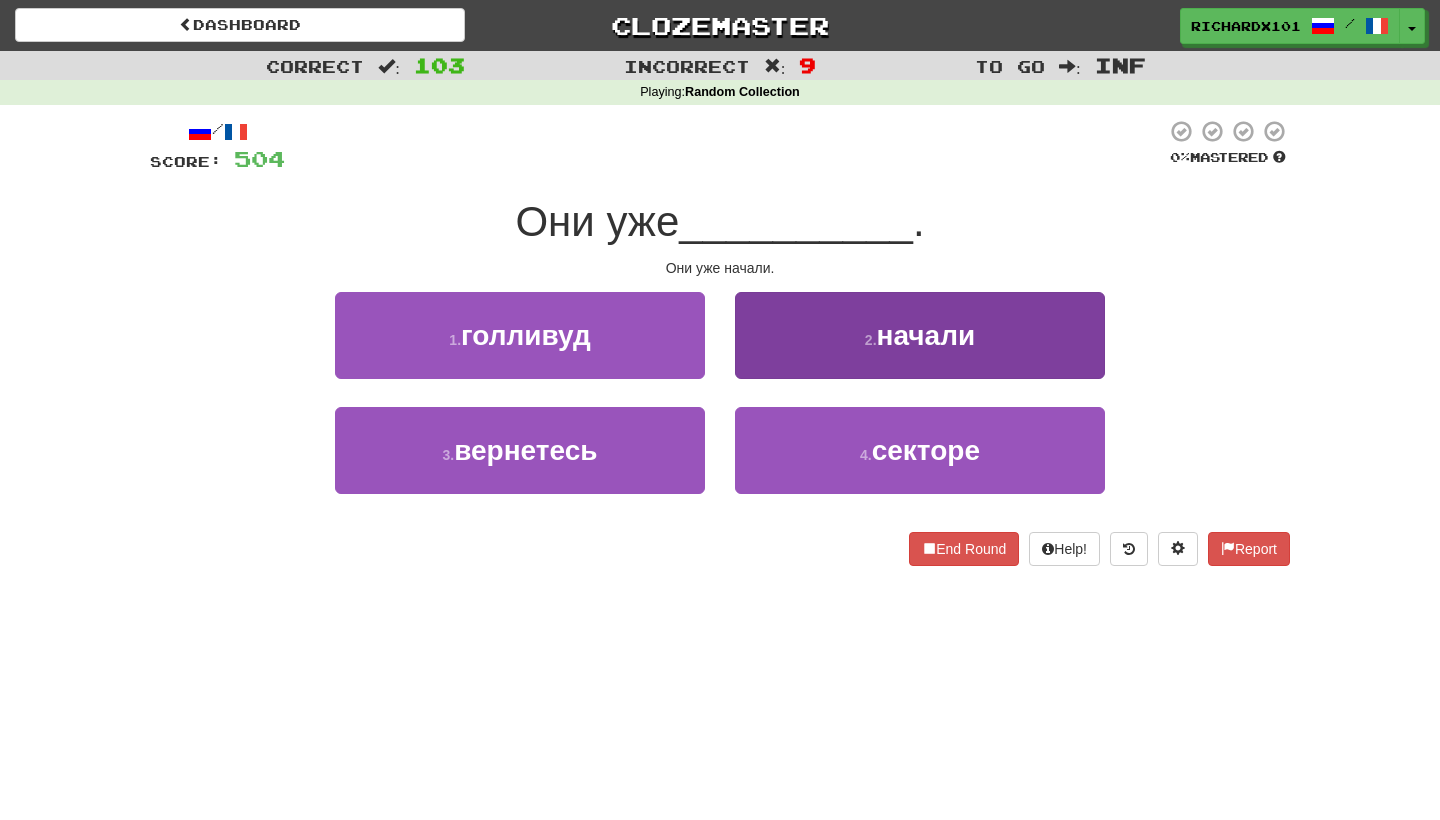 click on "2 .  начали" at bounding box center (920, 335) 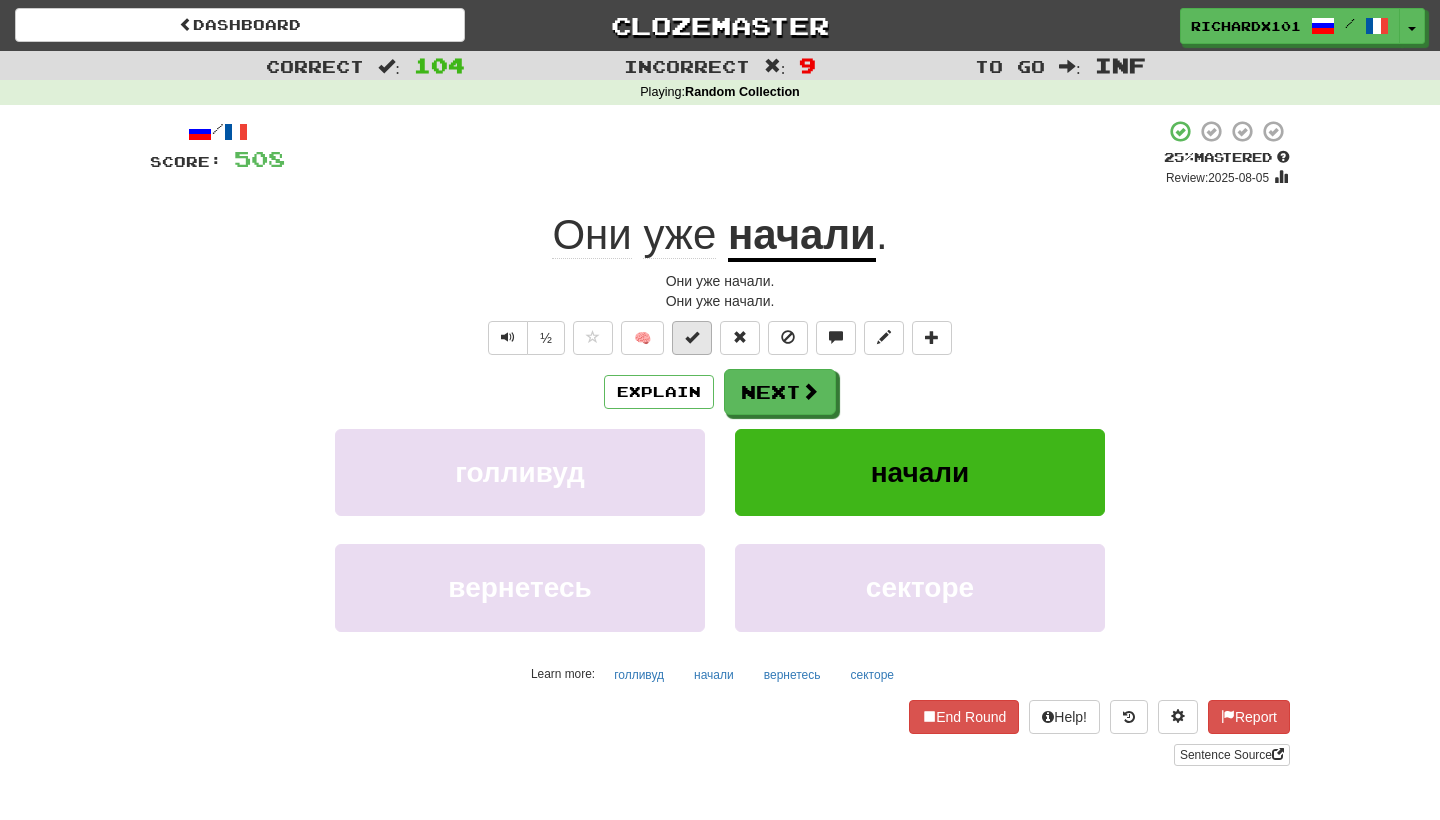 click at bounding box center (692, 338) 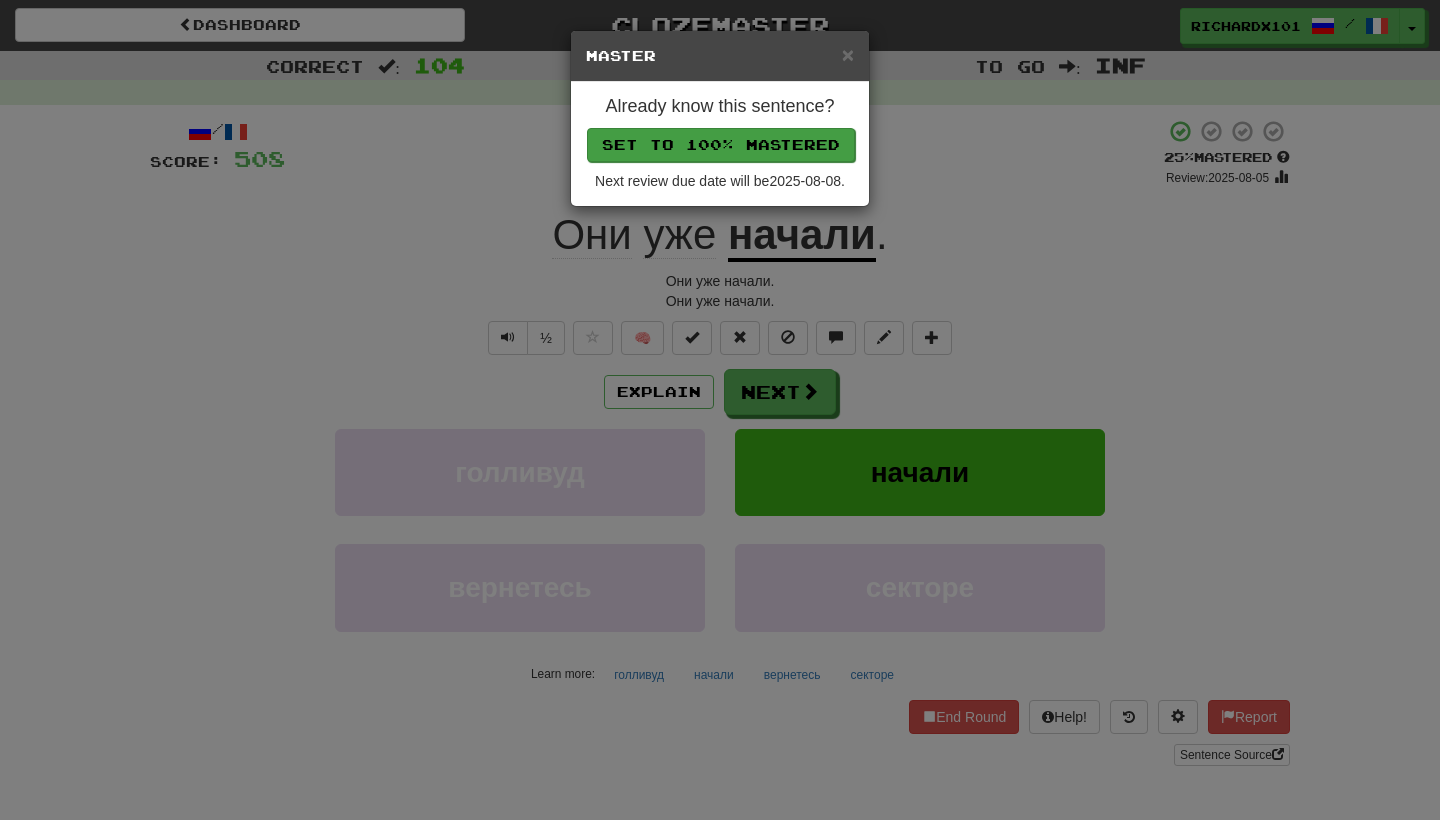 click on "Set to 100% Mastered" at bounding box center [721, 145] 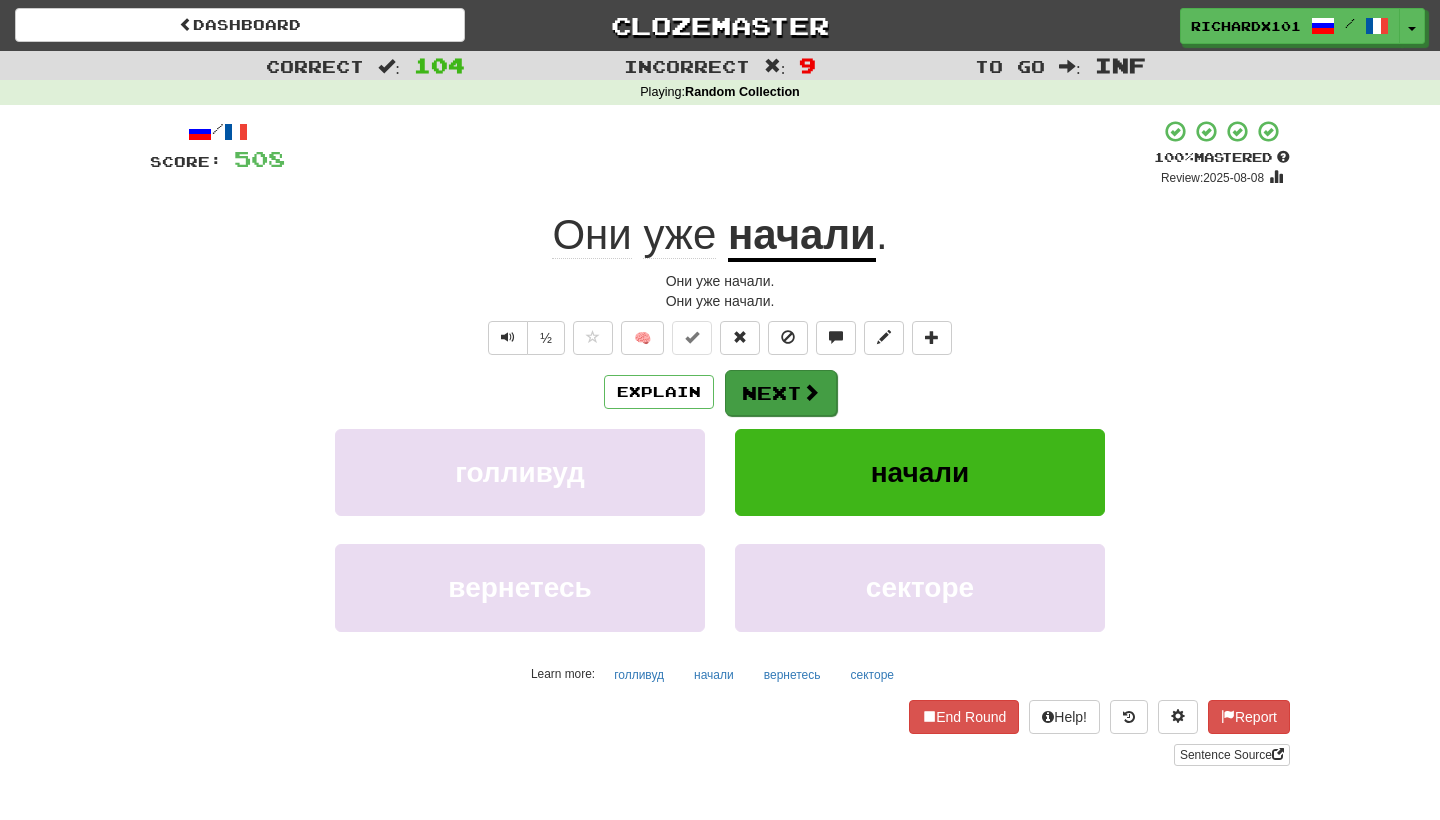 click on "Next" at bounding box center [781, 393] 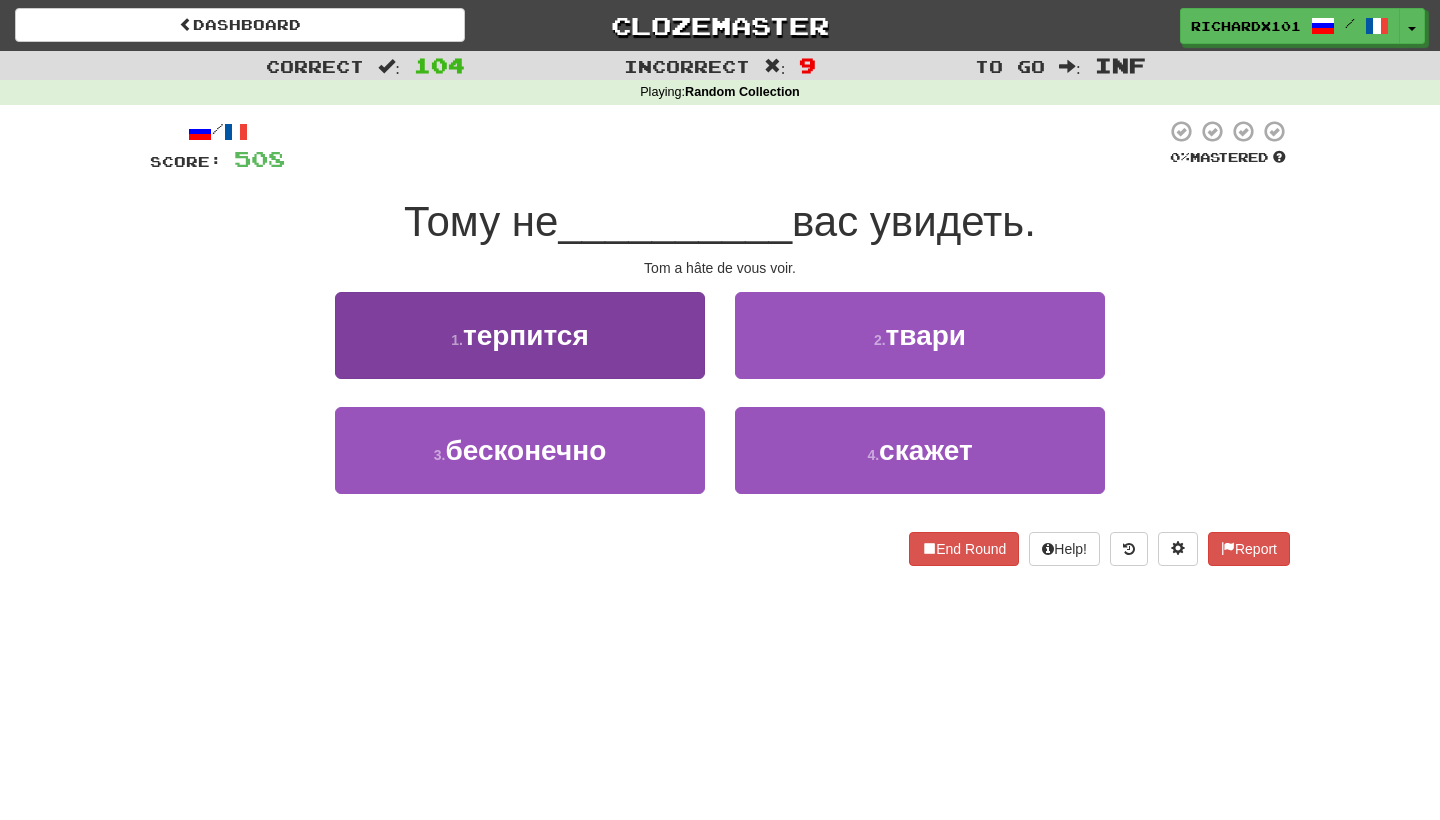 click on "1 .  терпится" at bounding box center (520, 335) 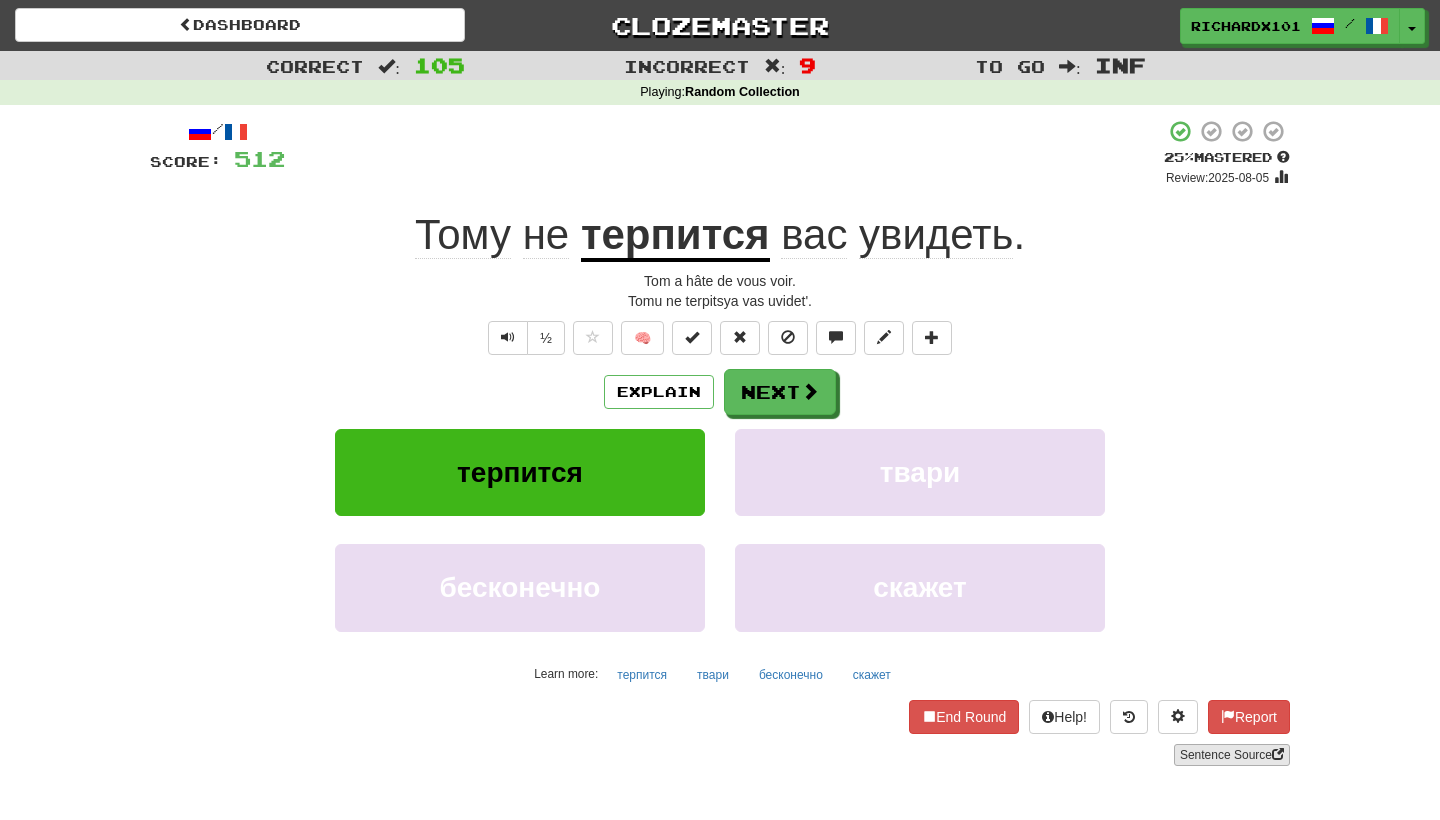 click on "Sentence Source" at bounding box center [1232, 755] 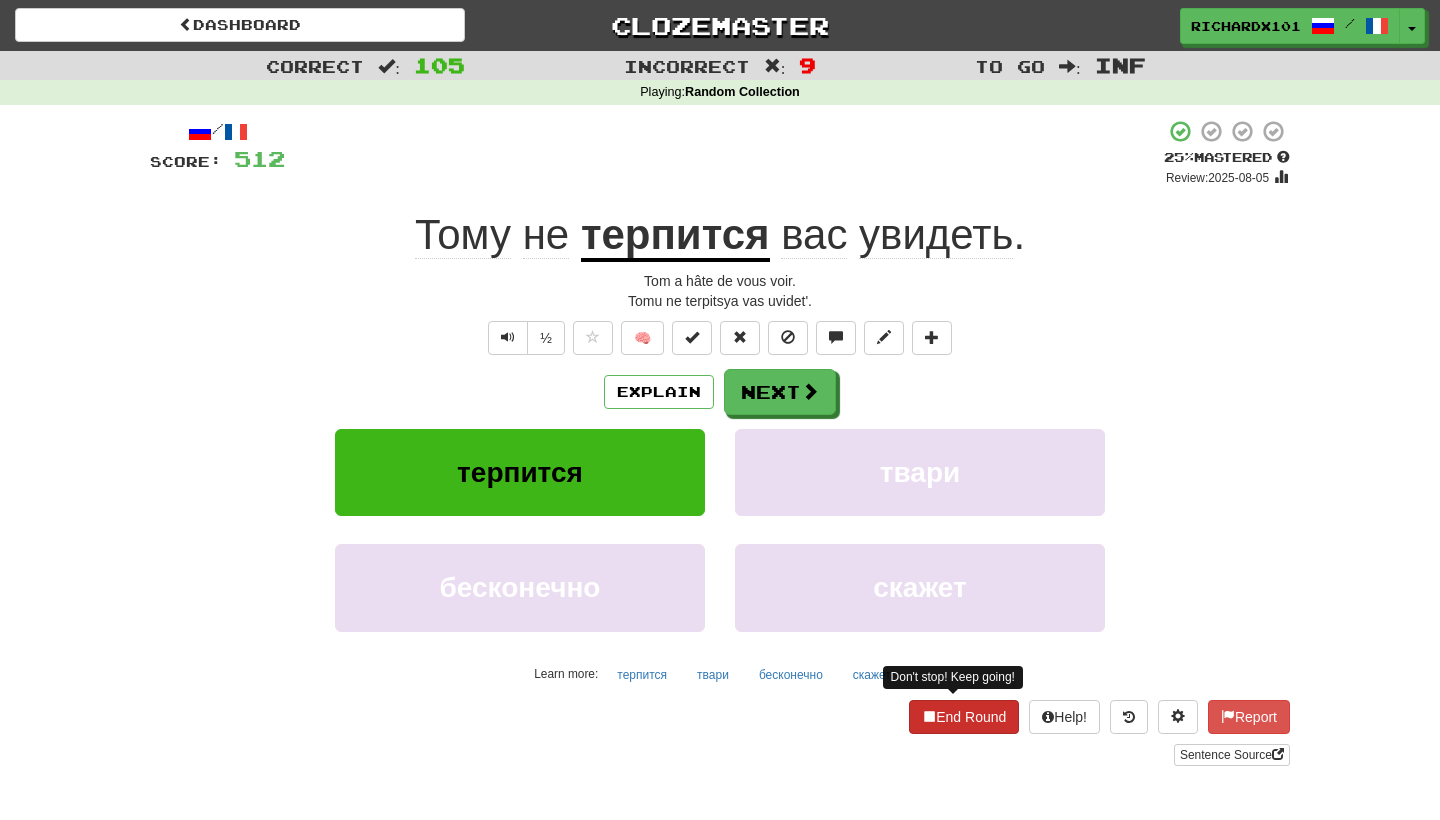 click on "End Round" at bounding box center (964, 717) 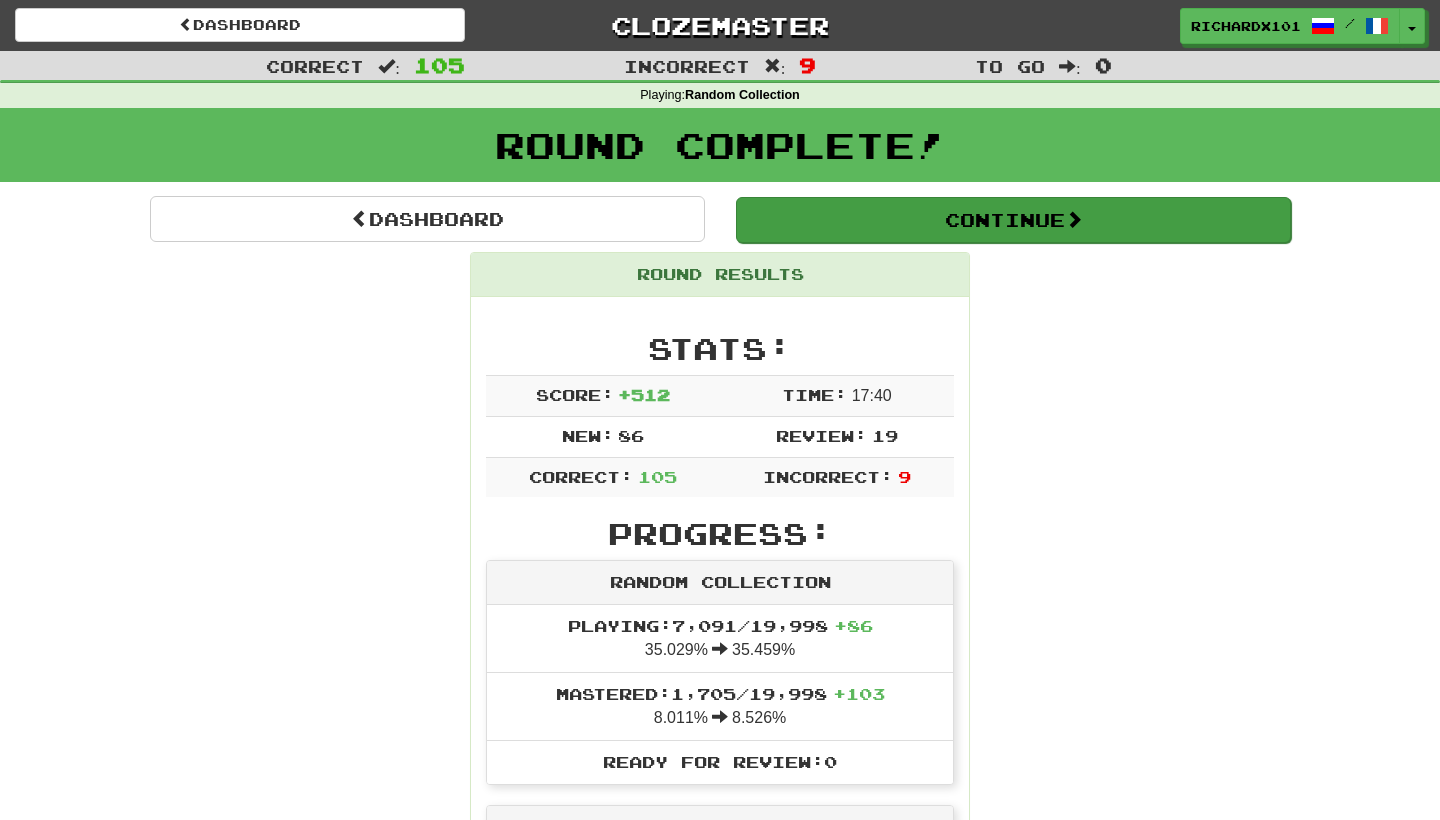 click on "Continue" at bounding box center (1013, 220) 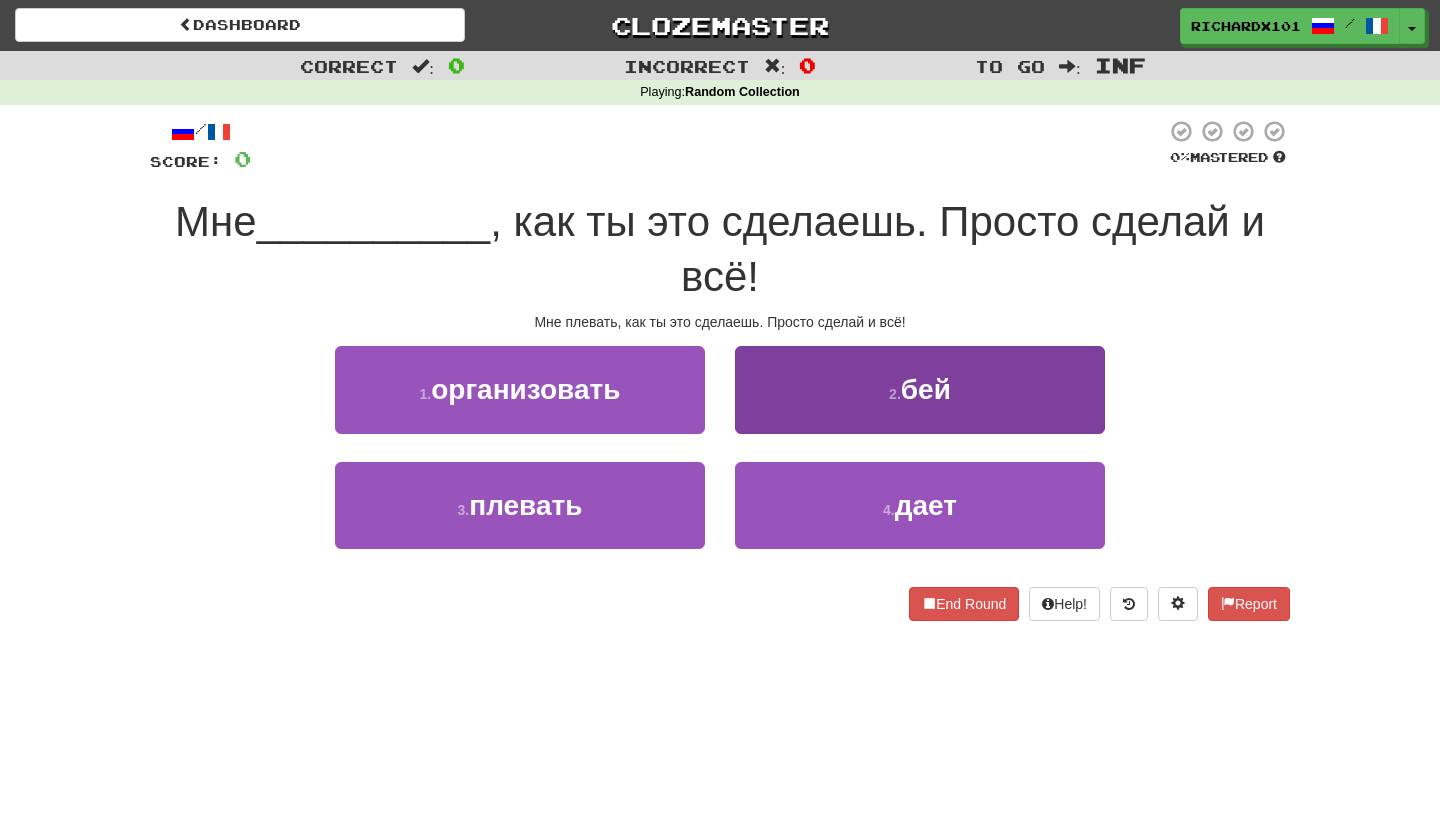 click on "2 .  бей" at bounding box center [920, 389] 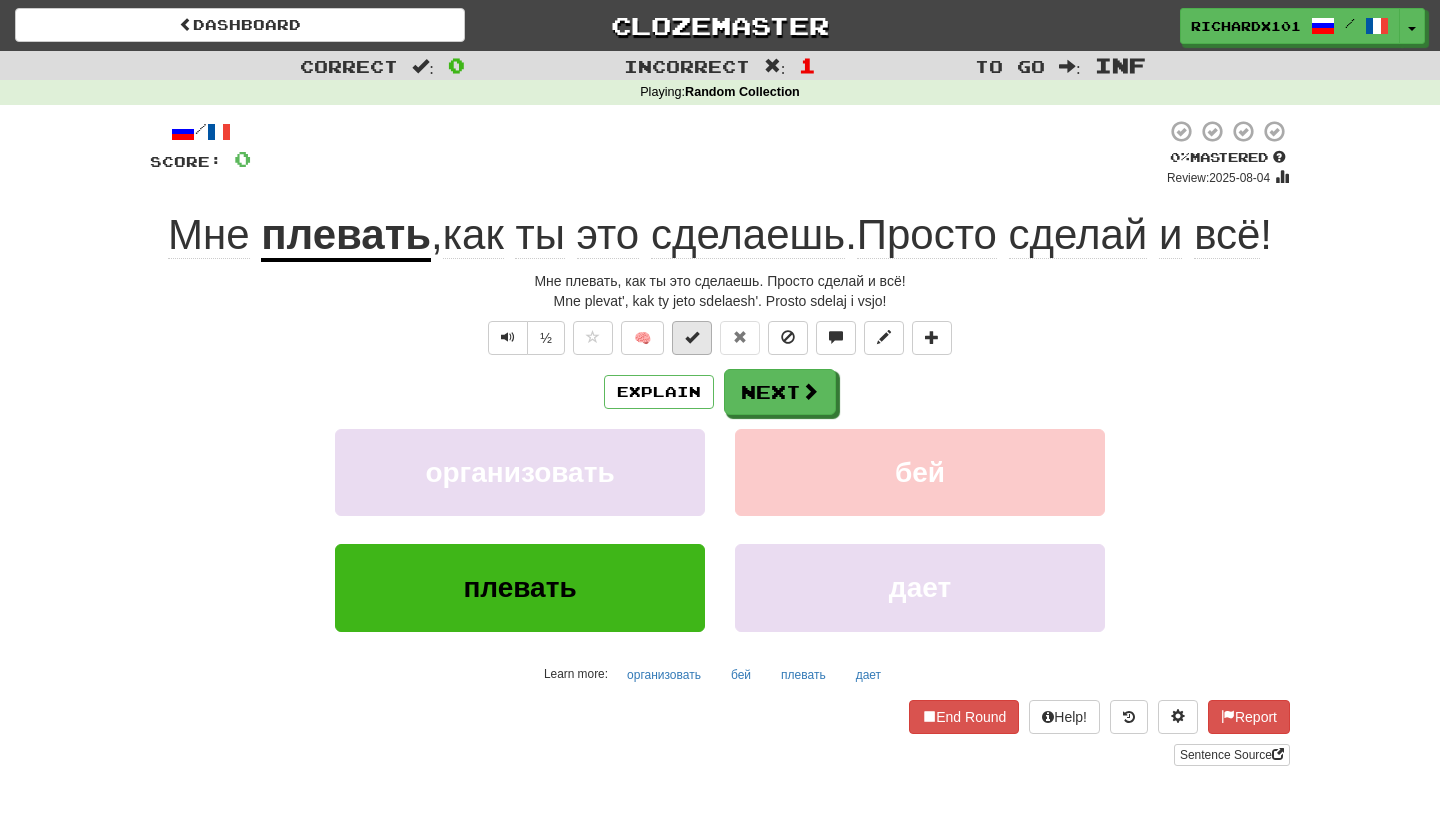 drag, startPoint x: 809, startPoint y: 451, endPoint x: 688, endPoint y: 399, distance: 131.70042 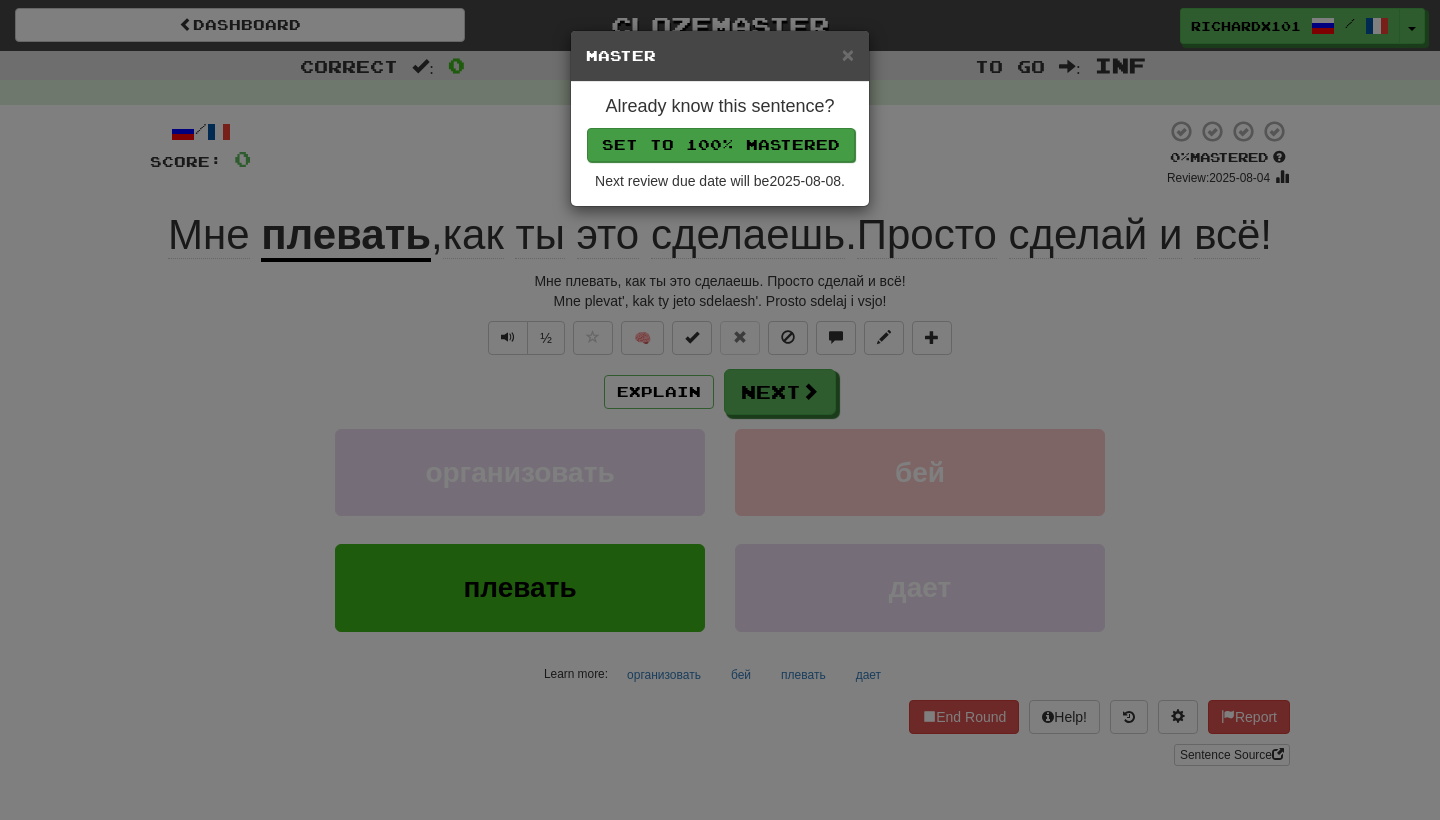 click on "Set to 100% Mastered" at bounding box center (721, 145) 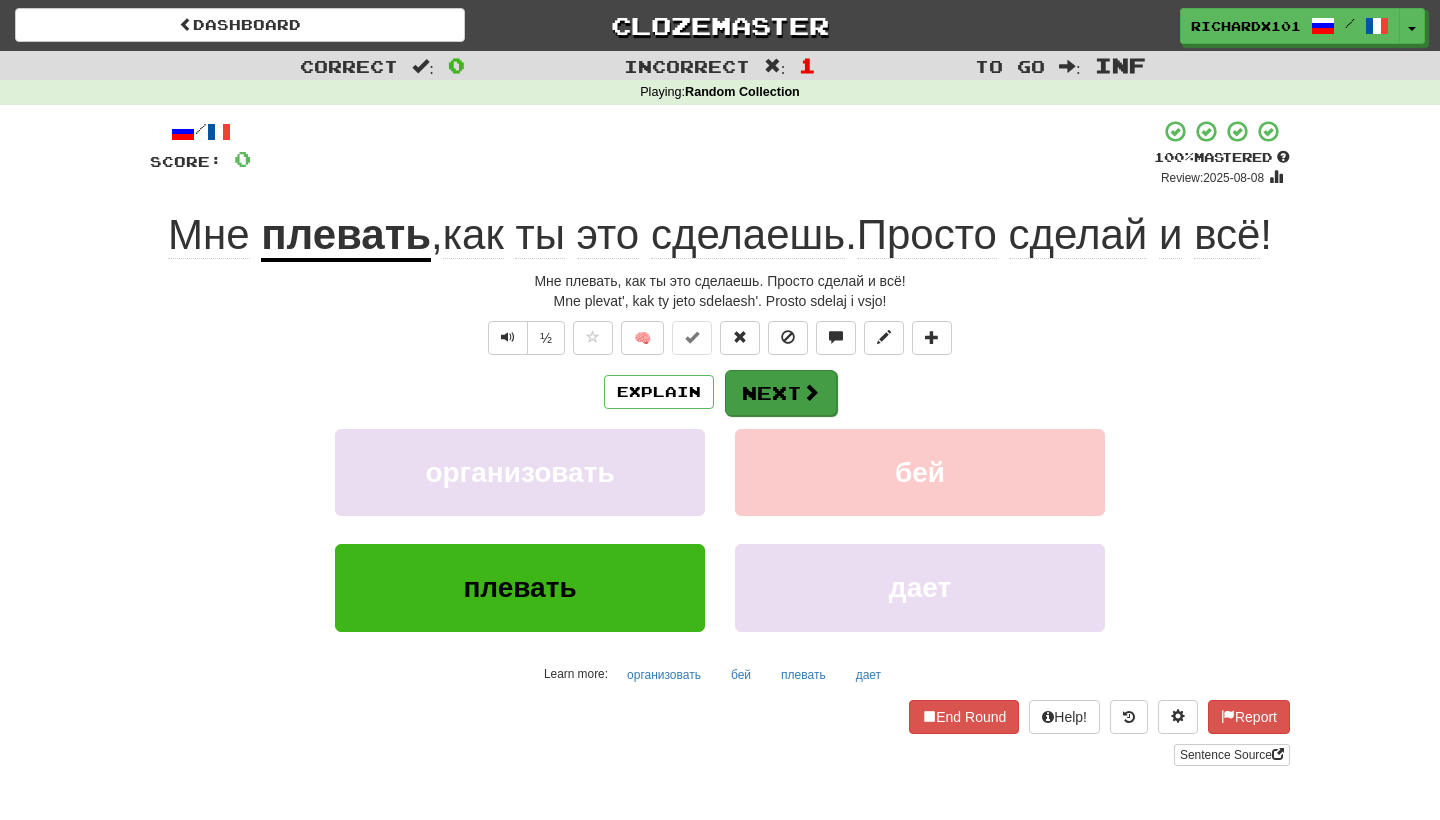 click on "Next" at bounding box center [781, 393] 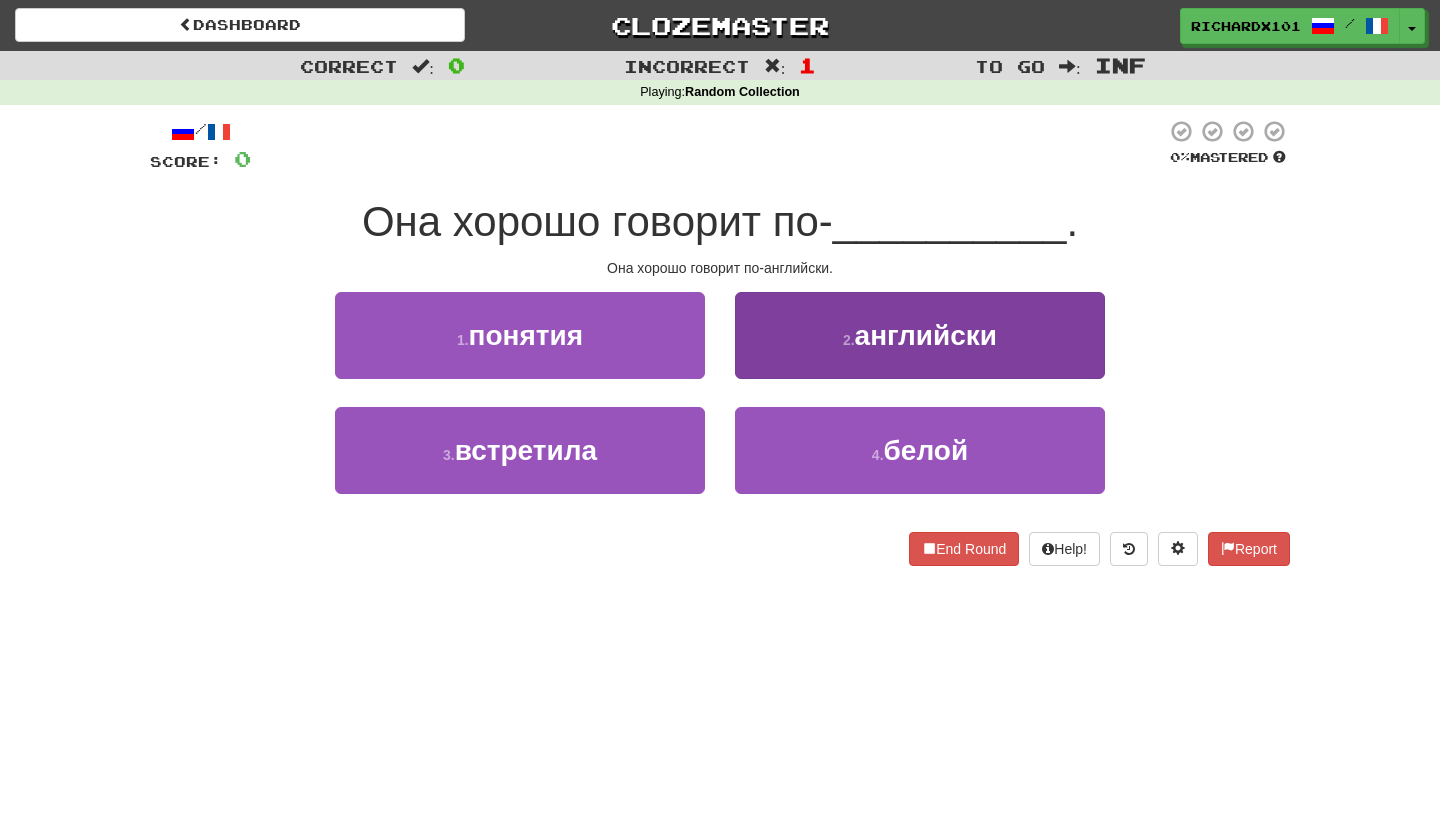 click on "2 .  английски" at bounding box center (920, 335) 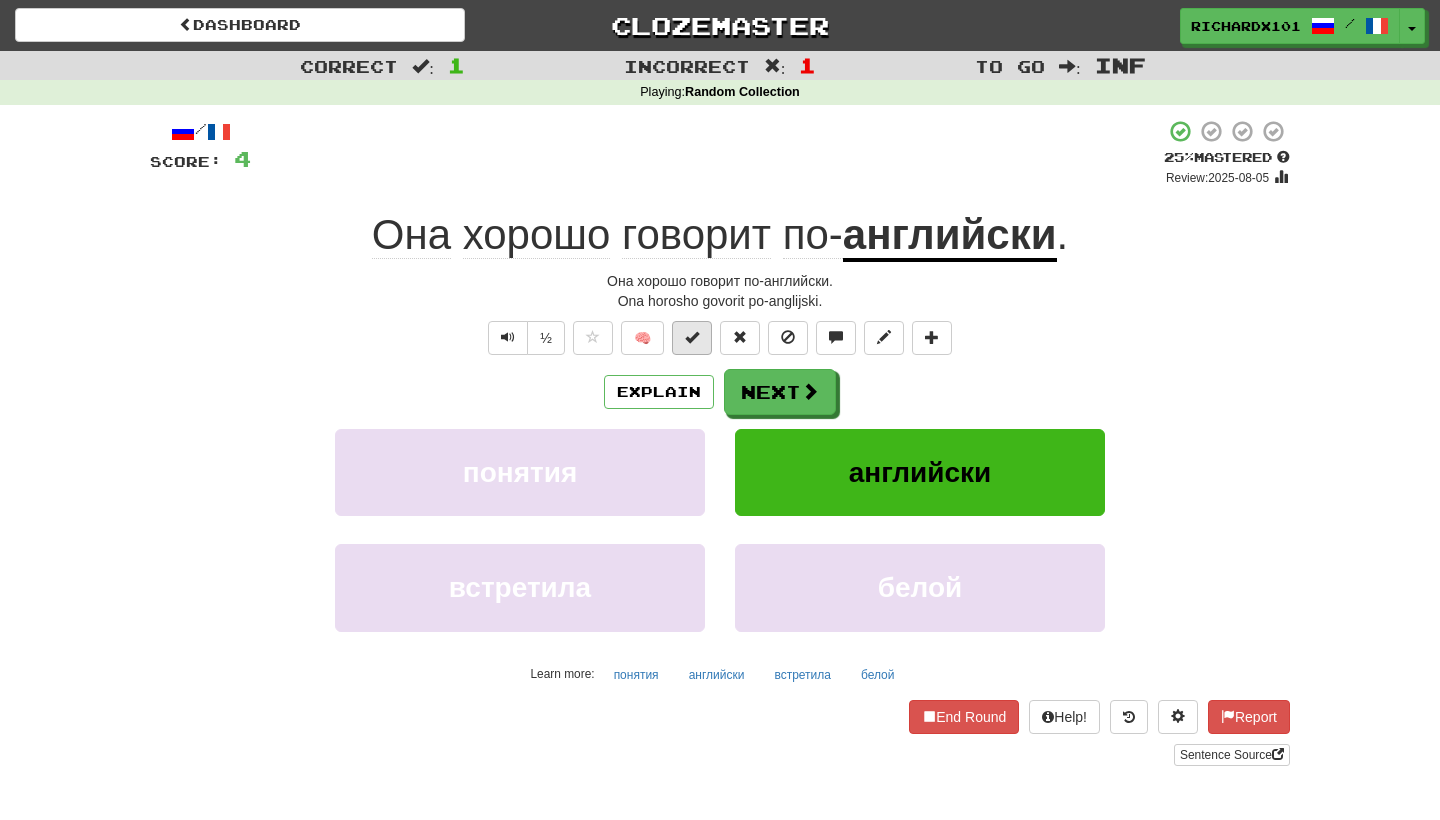 click at bounding box center (692, 337) 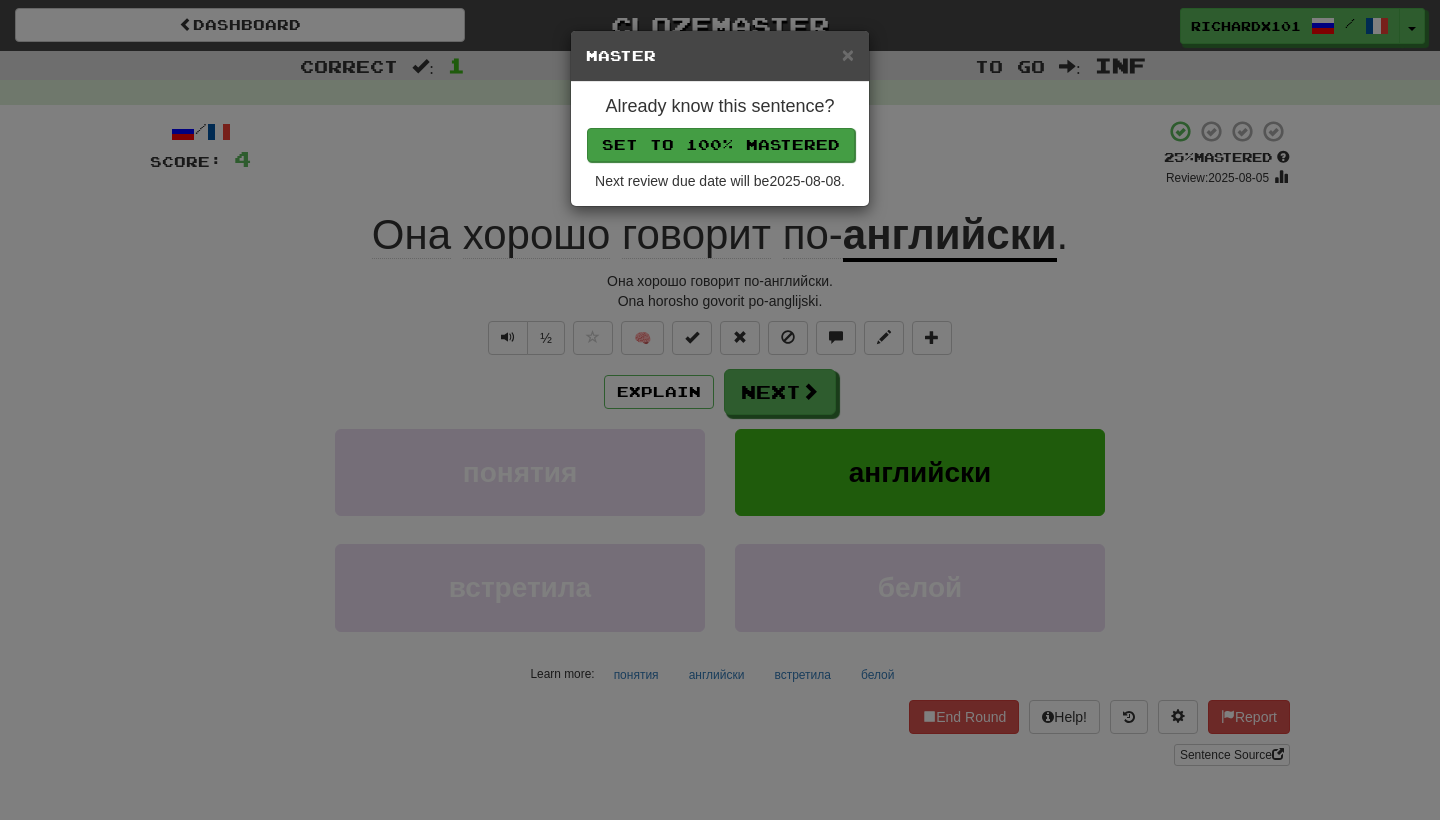 click on "Set to 100% Mastered" at bounding box center (721, 145) 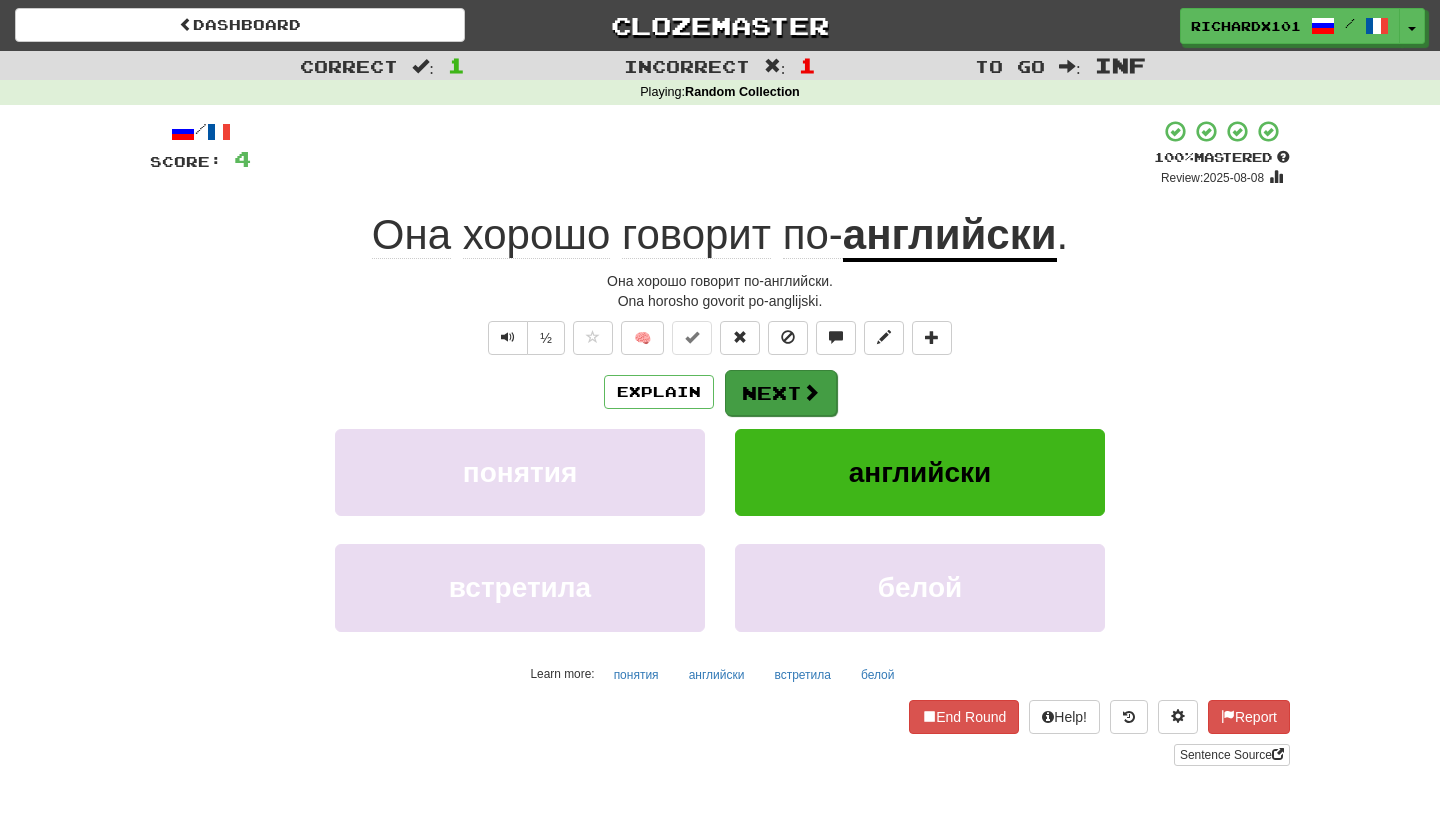 click on "Next" at bounding box center (781, 393) 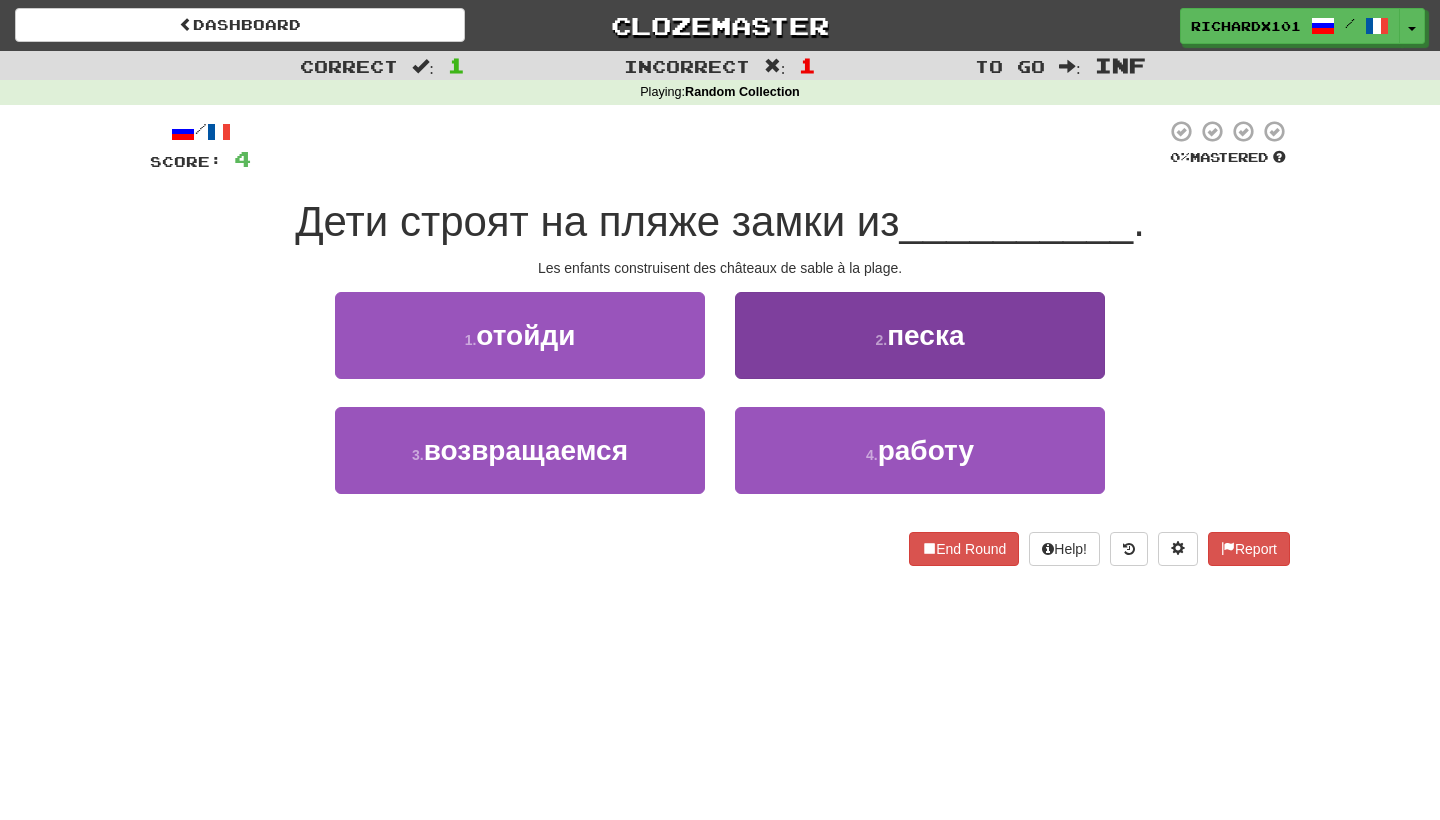 click on "2 .  песка" at bounding box center (920, 335) 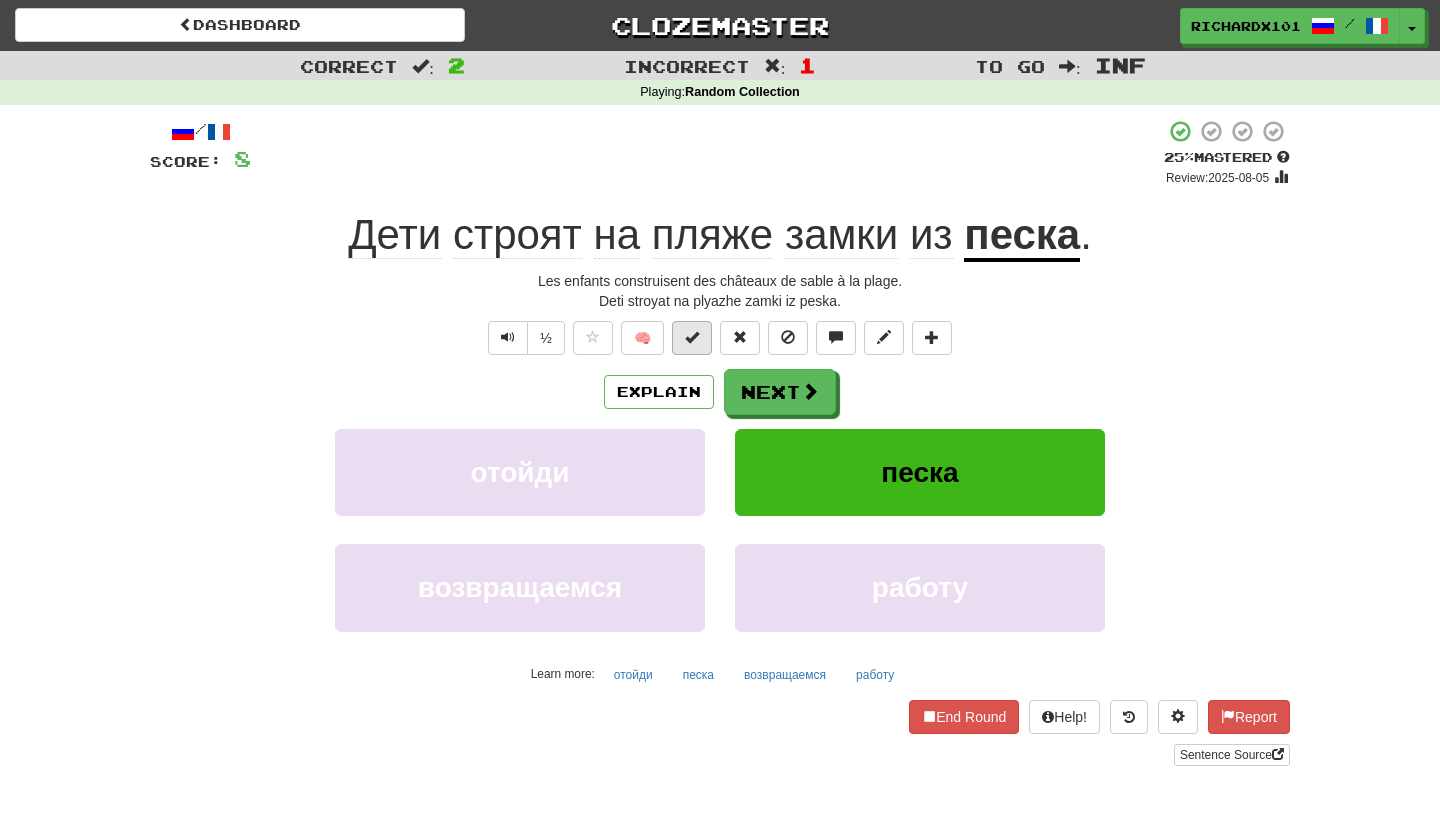 click at bounding box center (692, 338) 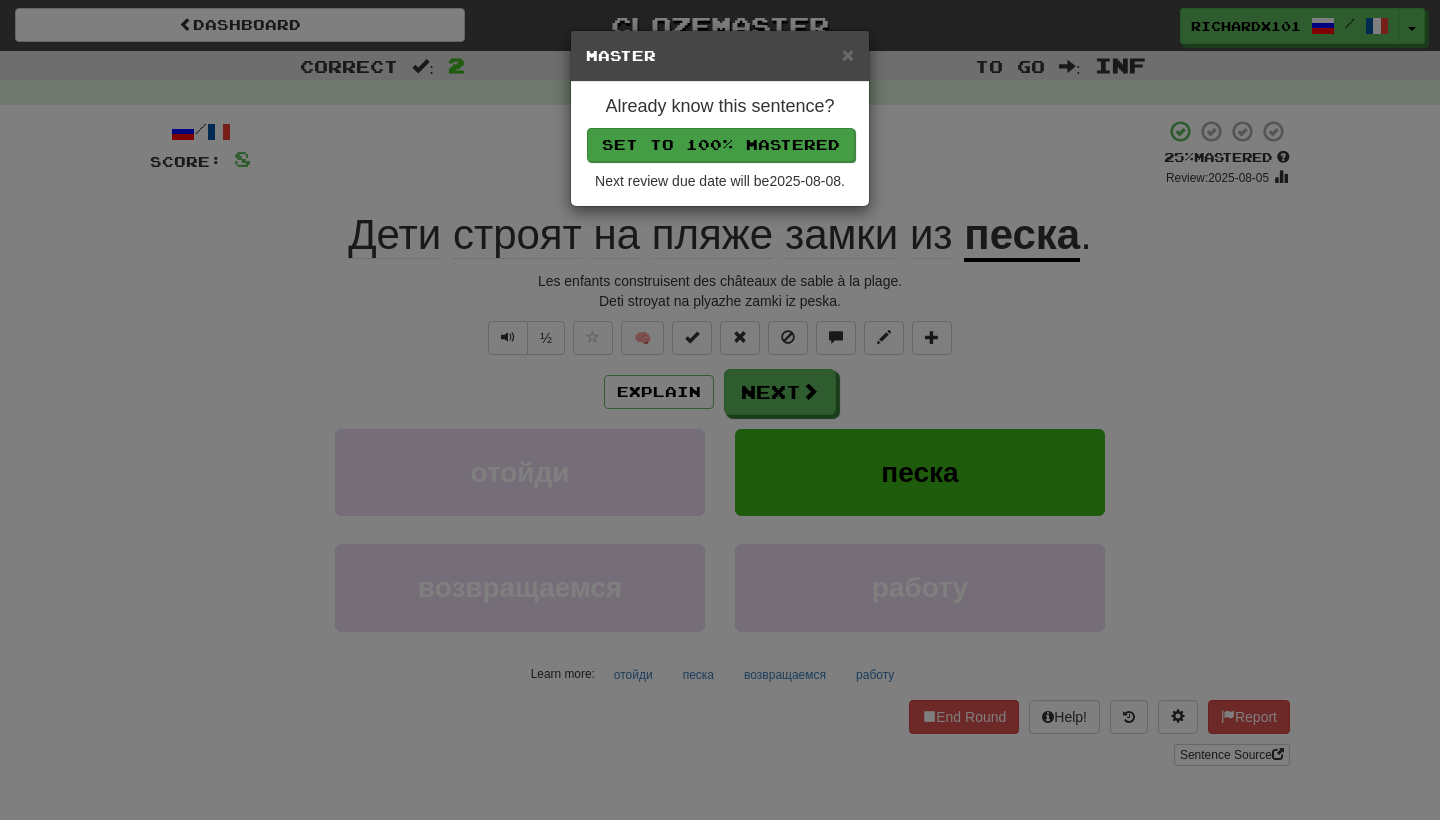 click on "Set to 100% Mastered" at bounding box center (721, 145) 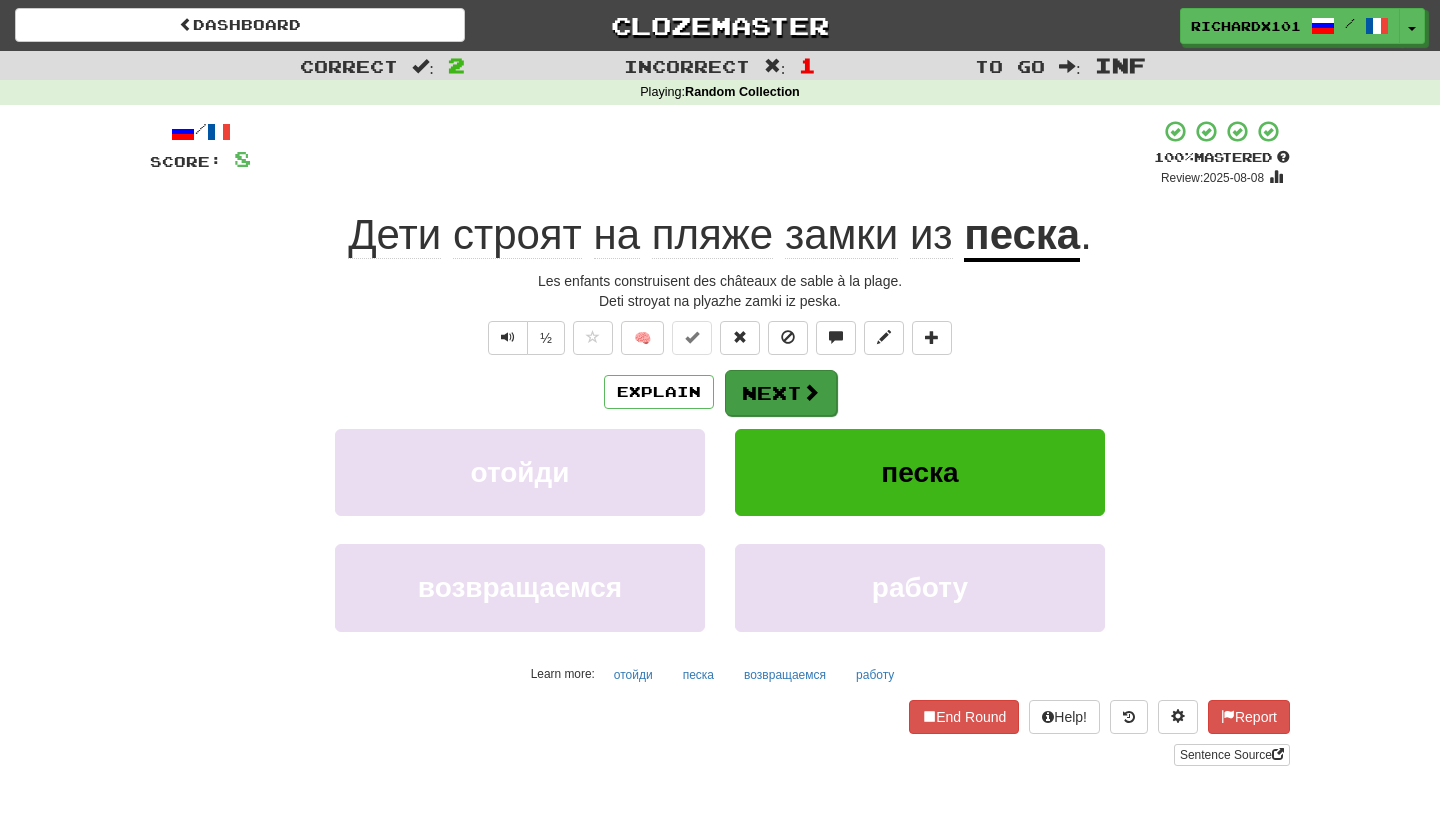 click on "Next" at bounding box center [781, 393] 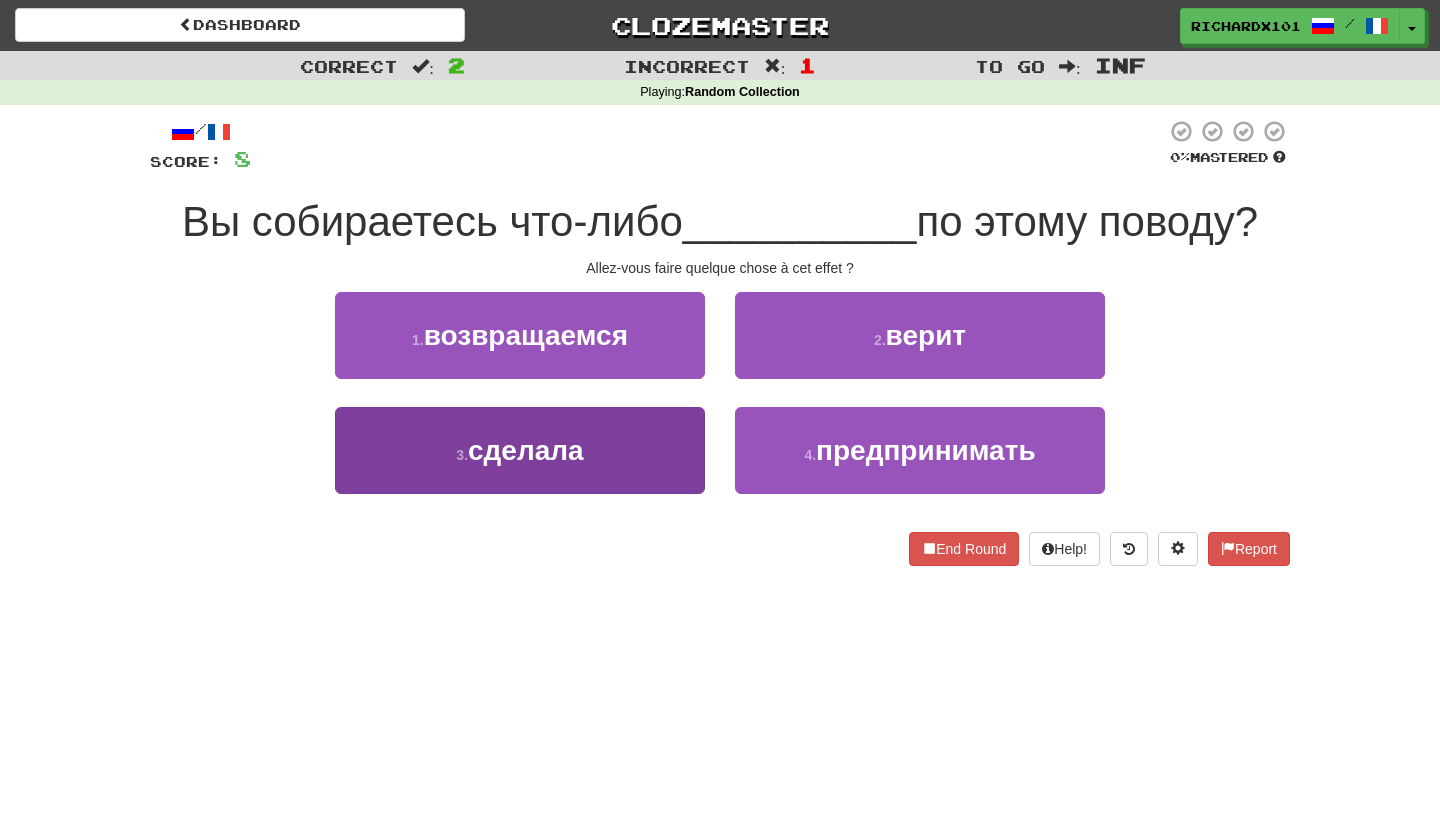 click on "3 .  сделала" at bounding box center (520, 450) 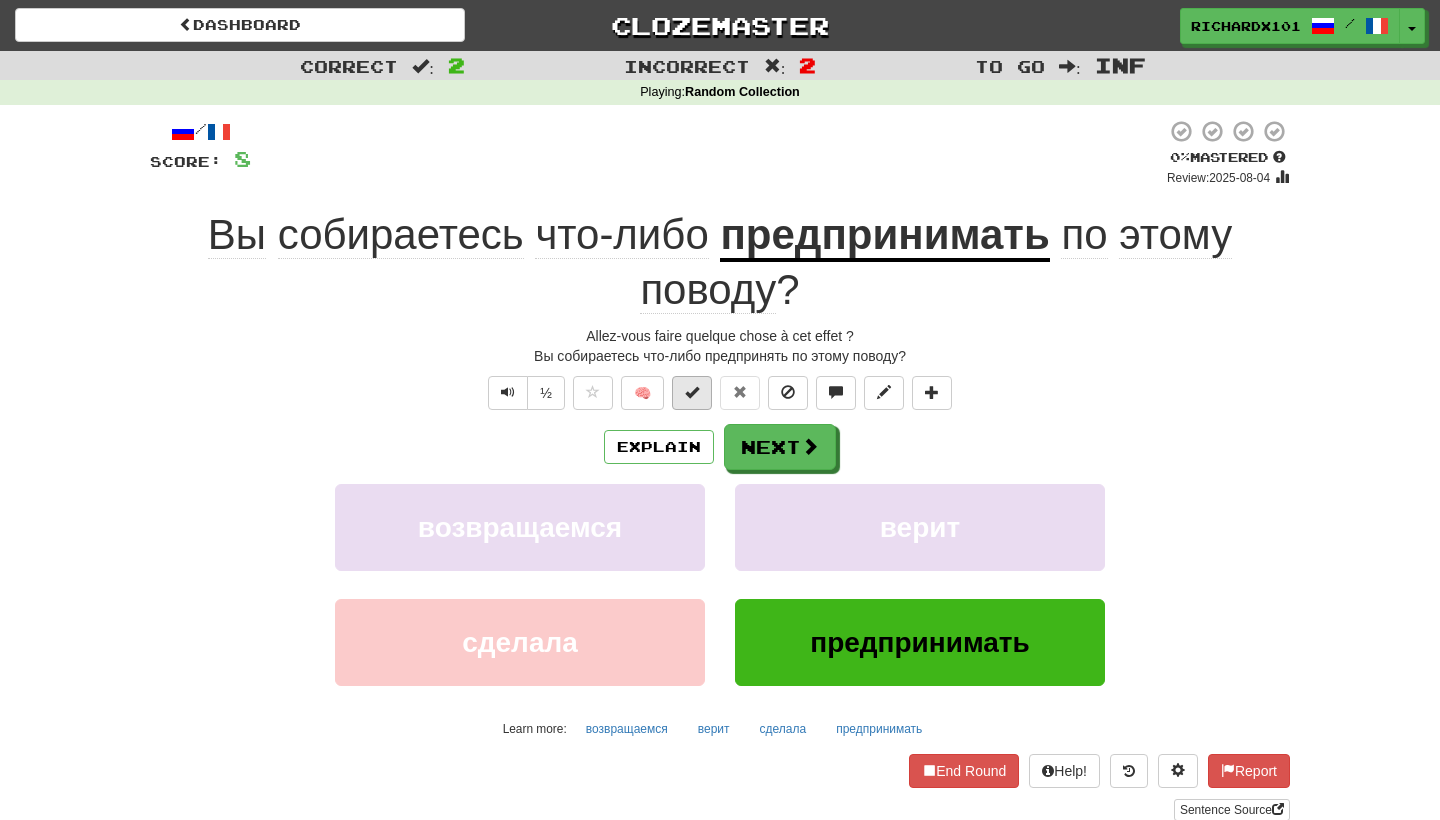 click at bounding box center [692, 392] 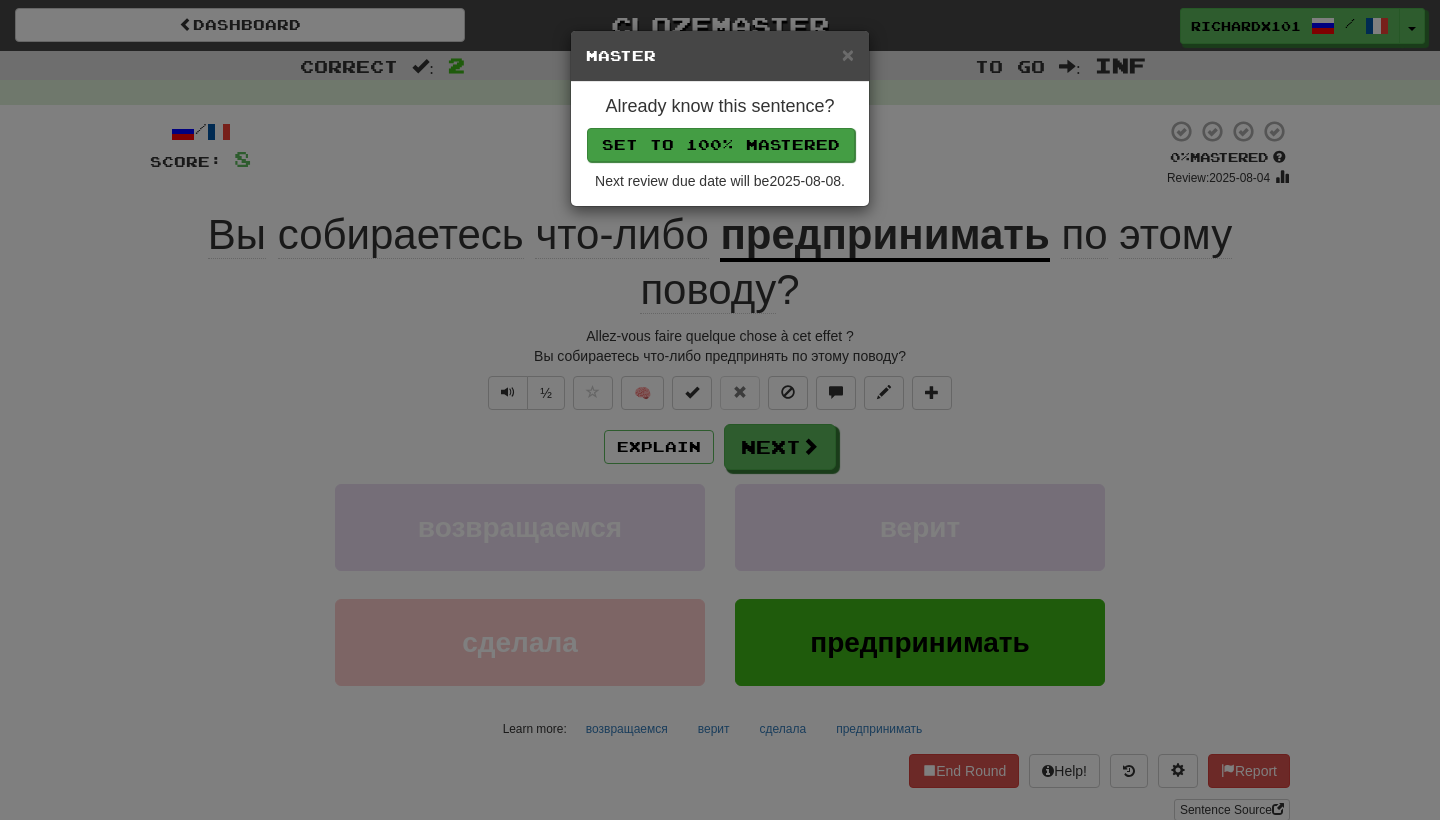click on "Set to 100% Mastered" at bounding box center (721, 145) 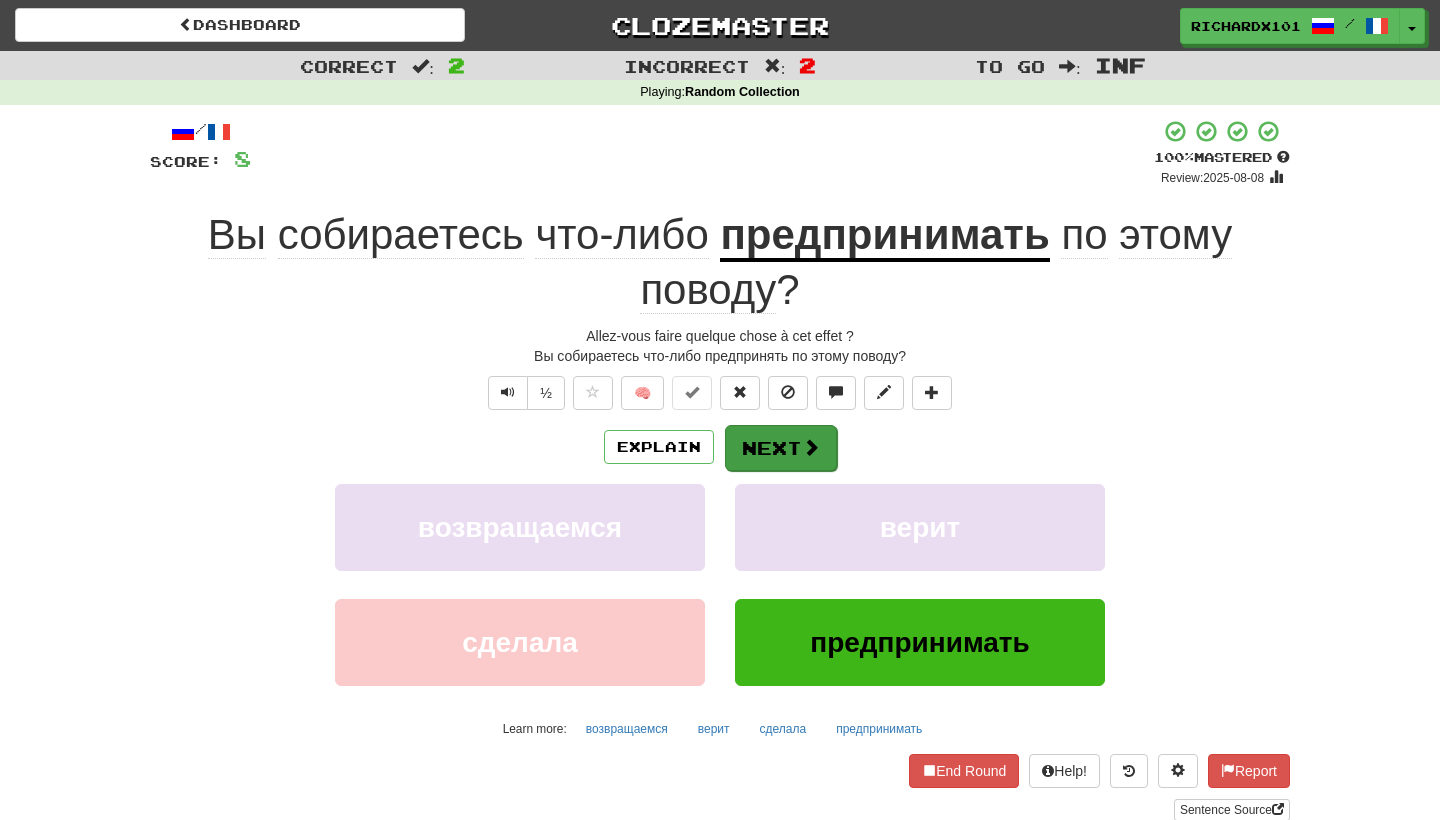 click on "Next" at bounding box center [781, 448] 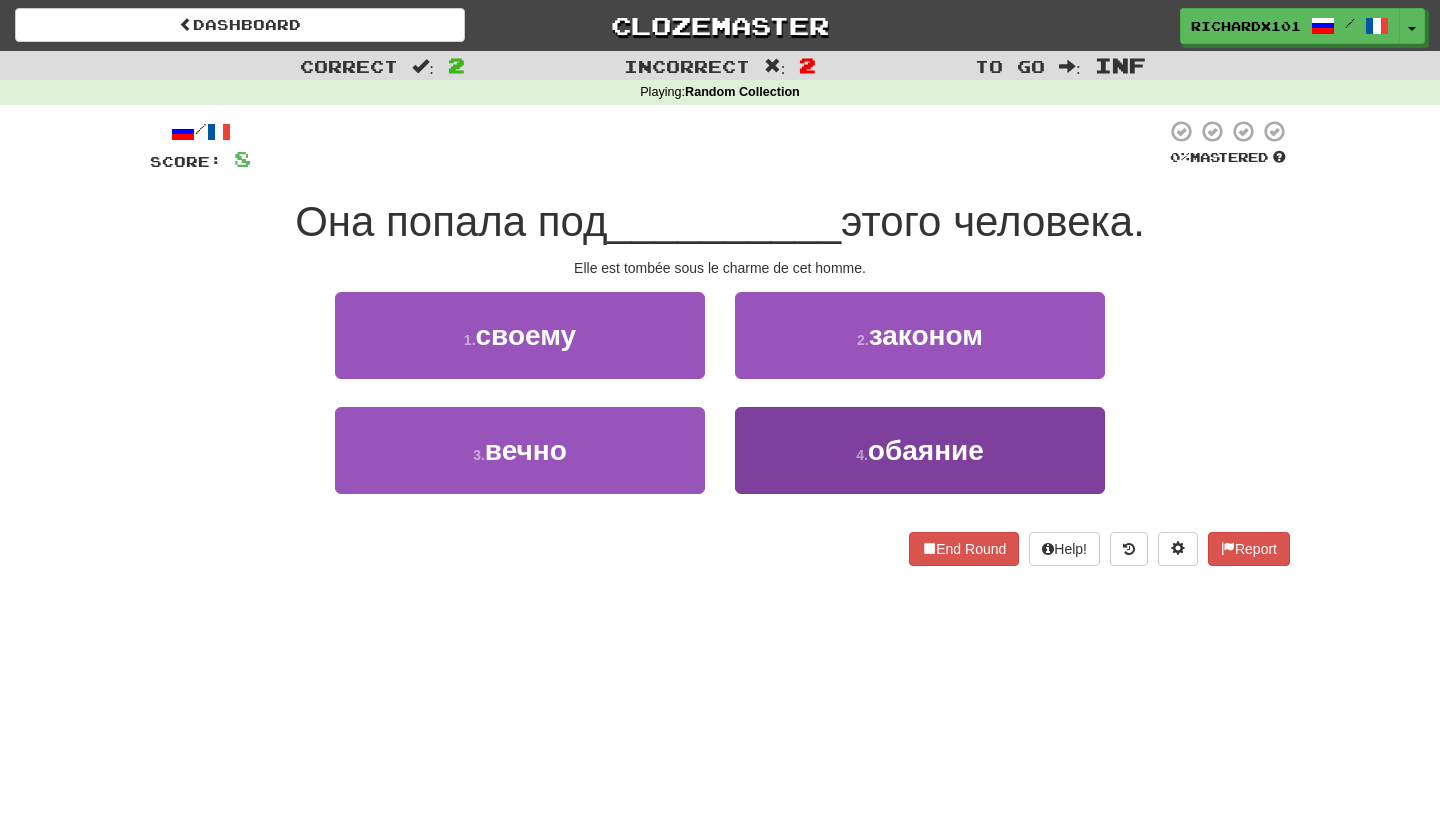 click on "4 .  обаяние" at bounding box center (920, 450) 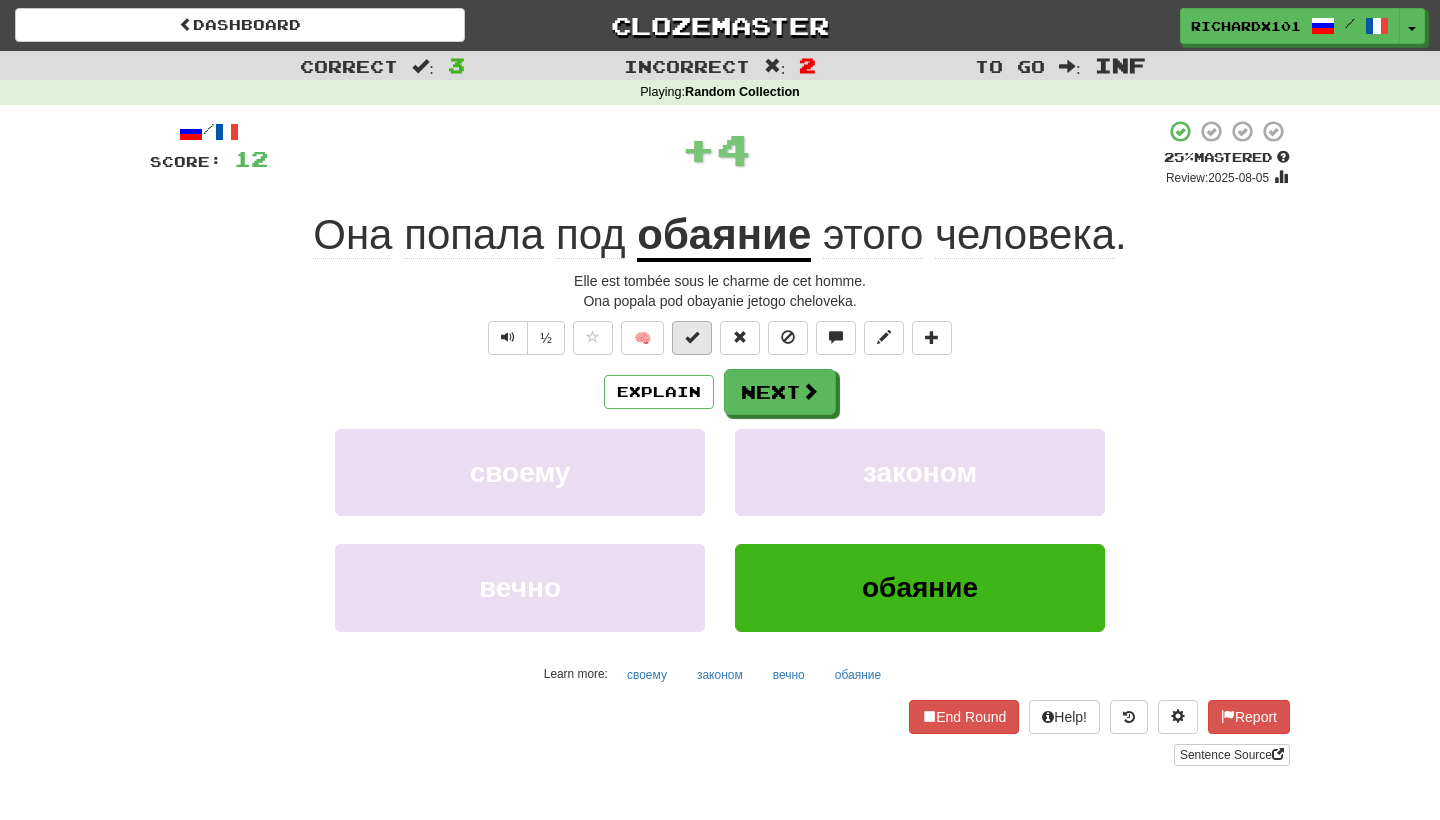 click at bounding box center (692, 338) 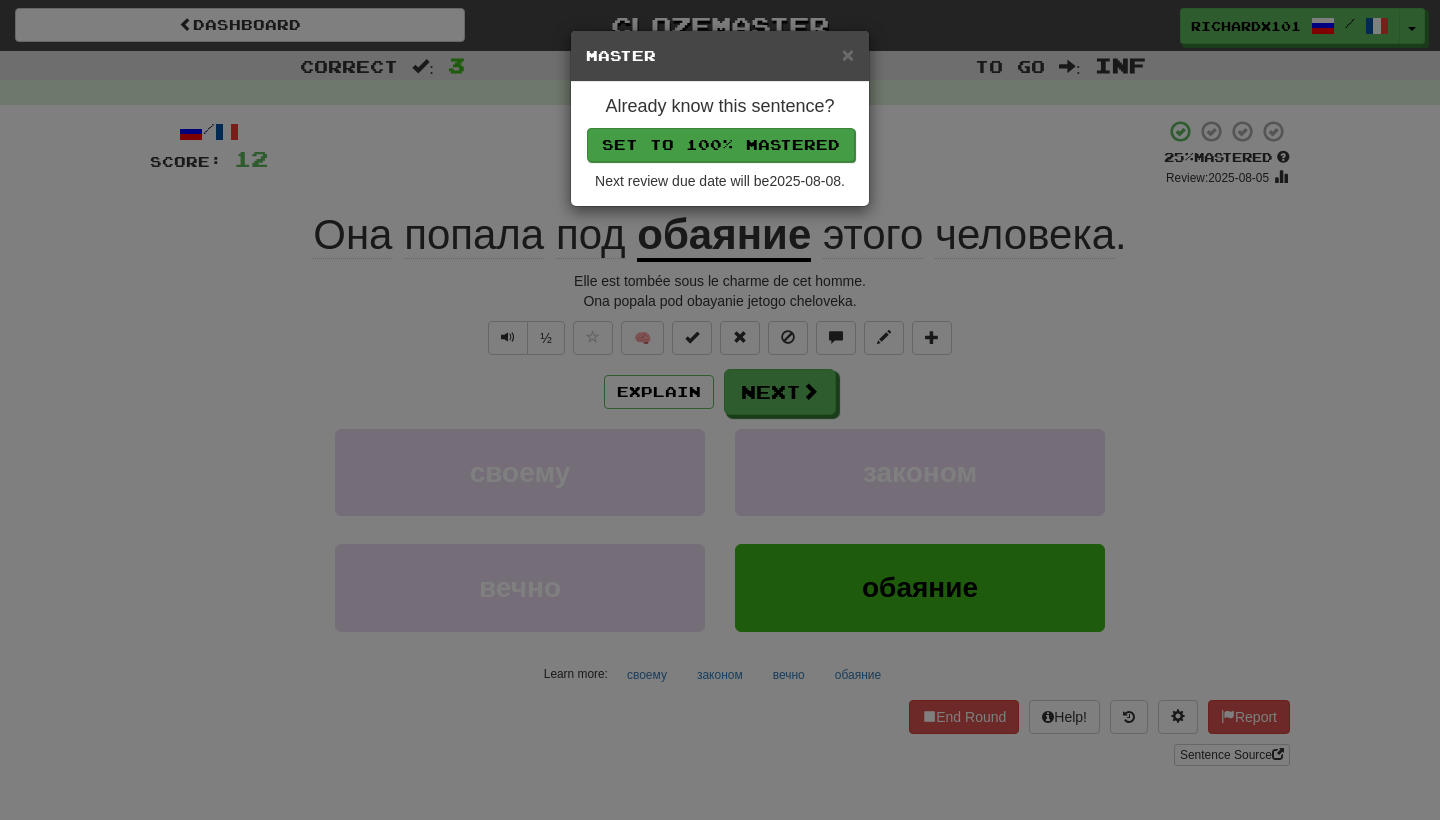 click on "Set to 100% Mastered" at bounding box center [721, 145] 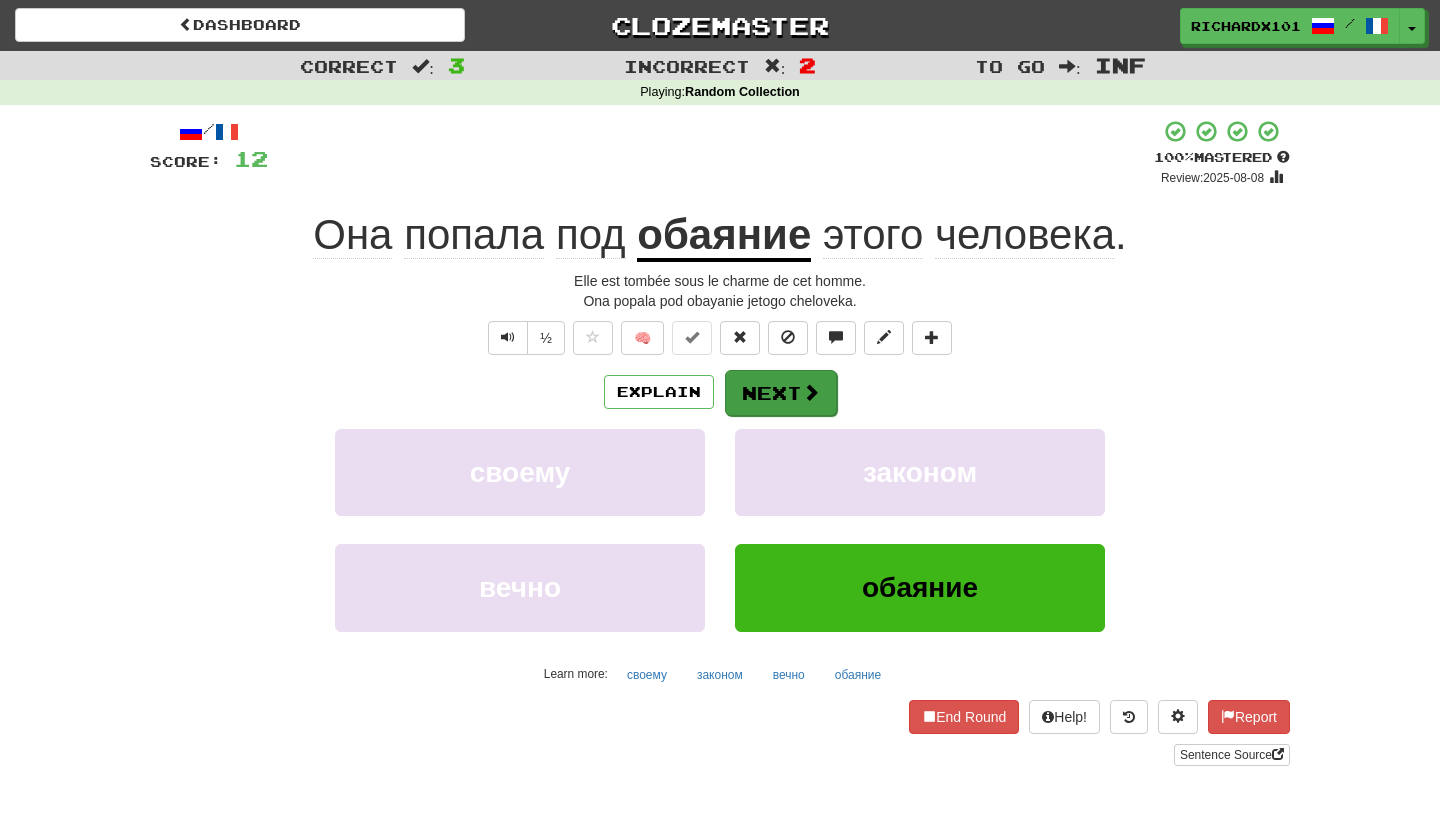 click on "Next" at bounding box center (781, 393) 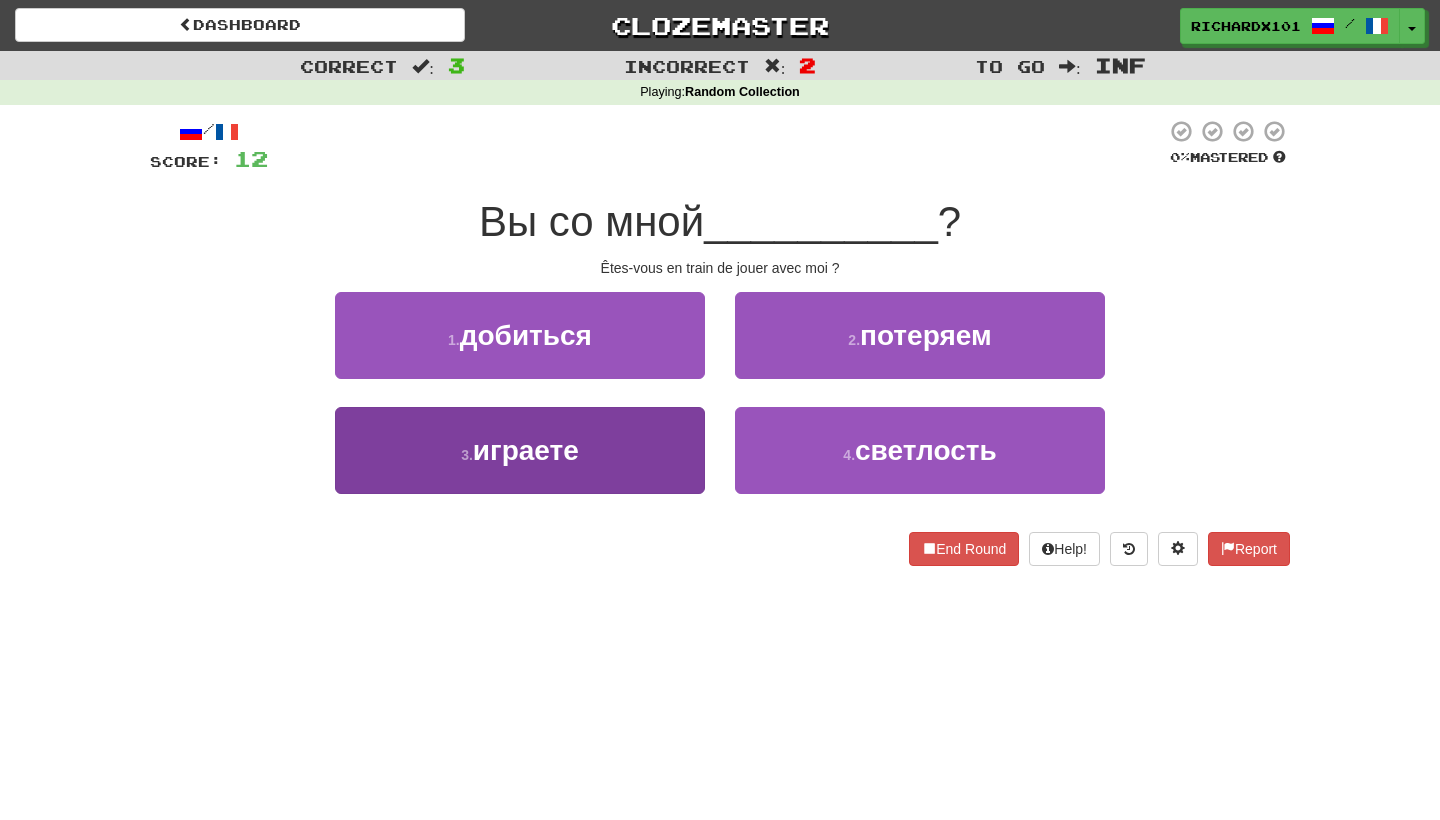 click on "3 .  играете" at bounding box center [520, 450] 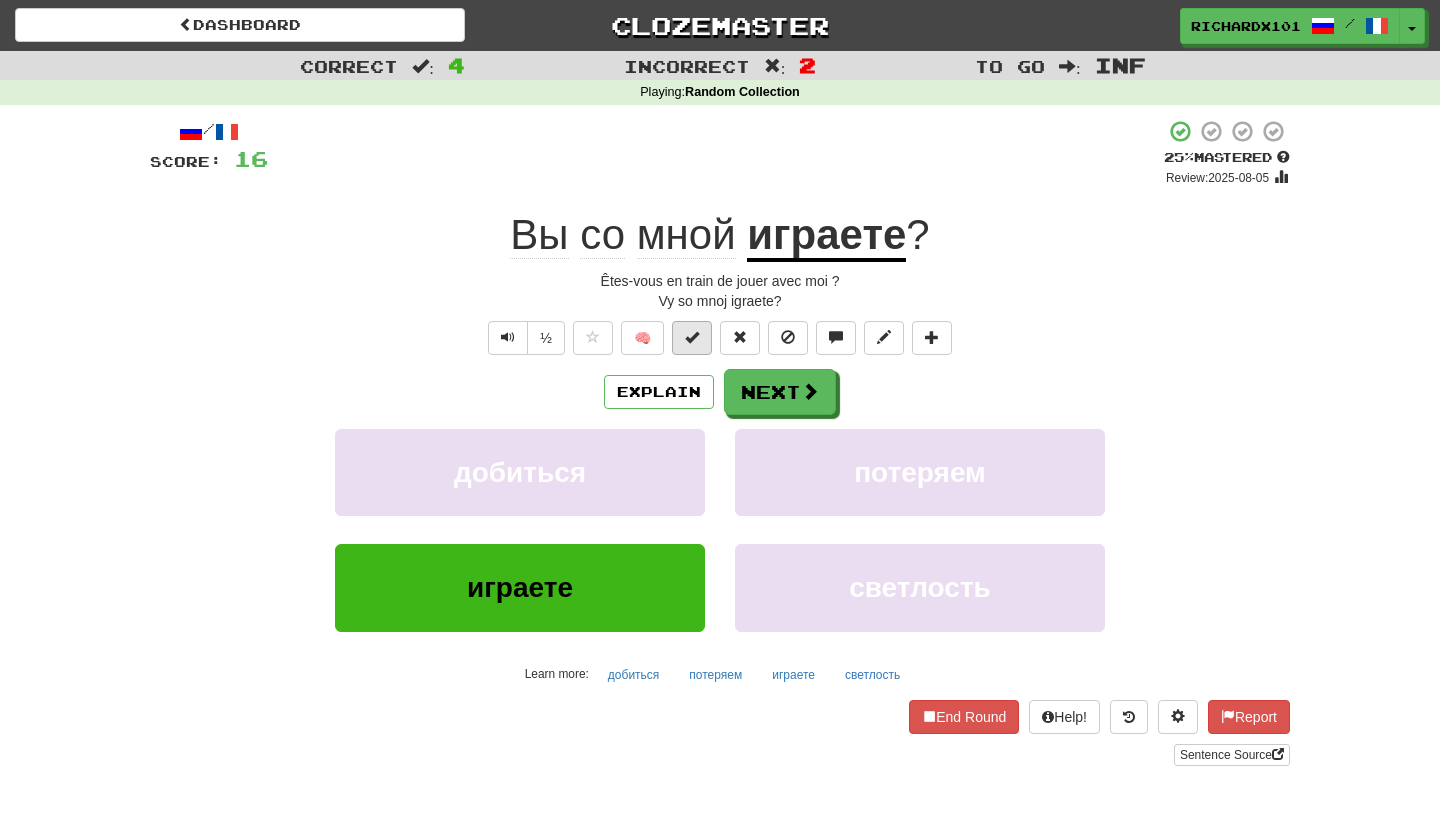click at bounding box center [692, 338] 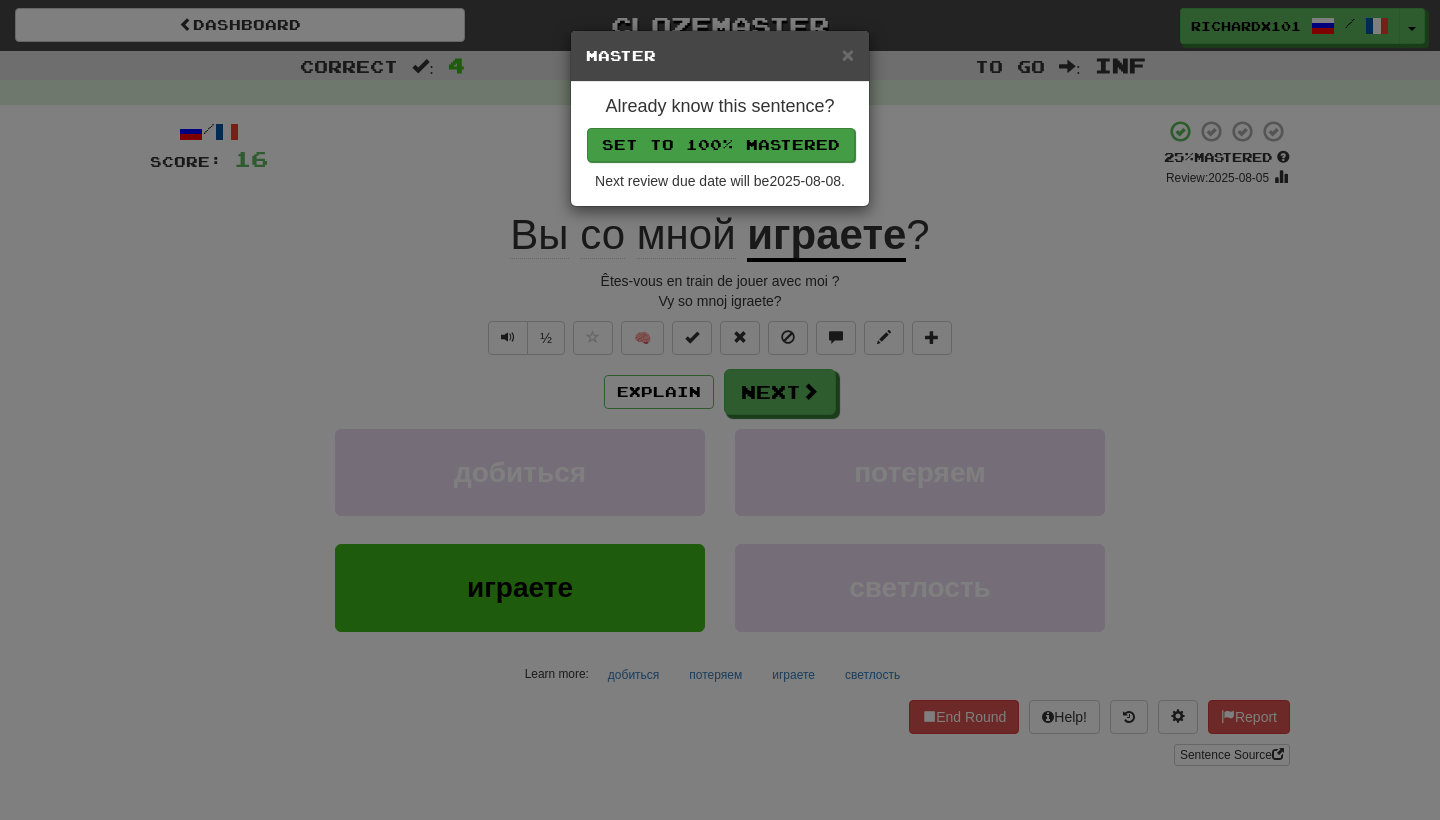 click on "Set to 100% Mastered" at bounding box center [721, 145] 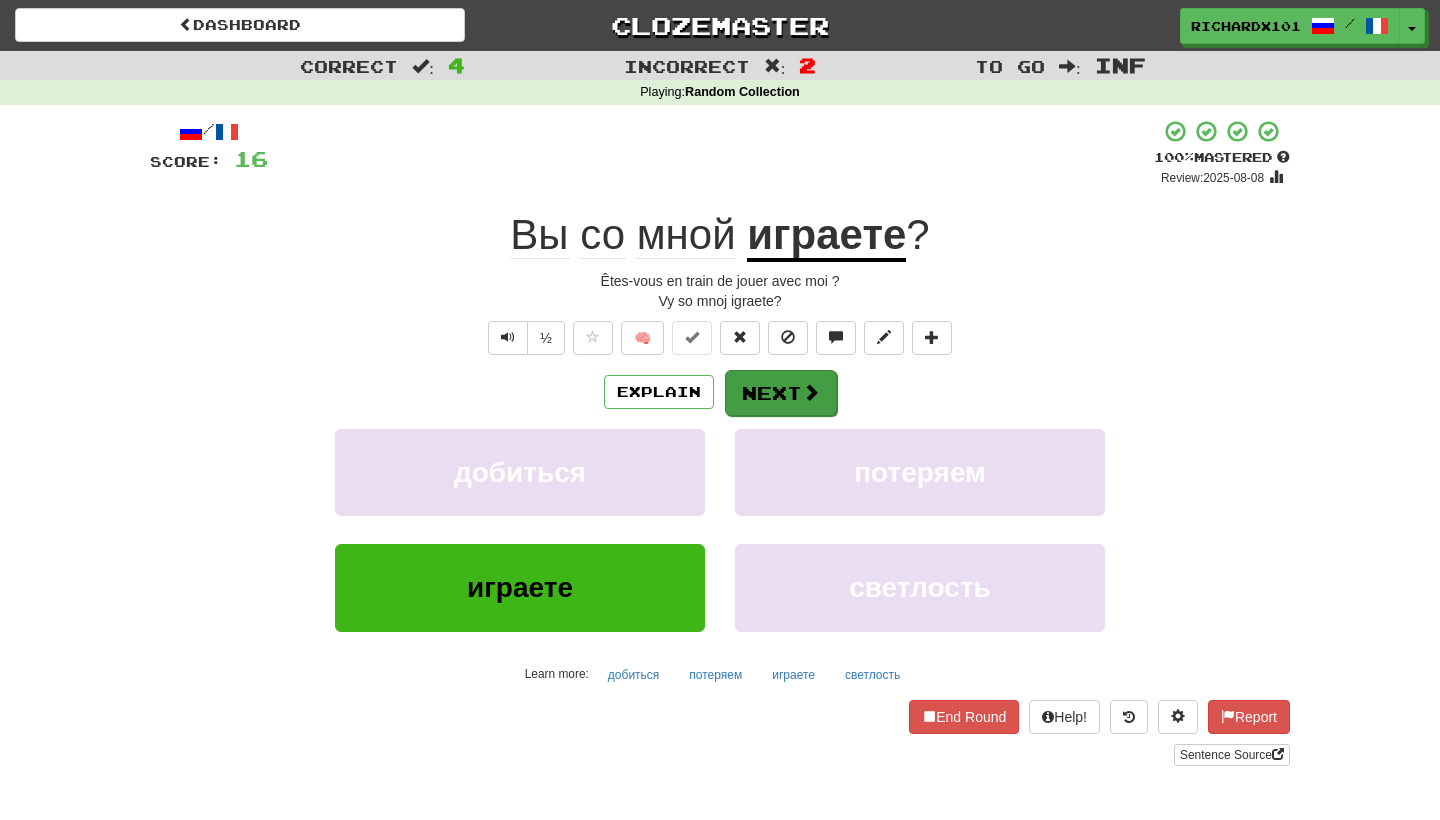 click on "Next" at bounding box center [781, 393] 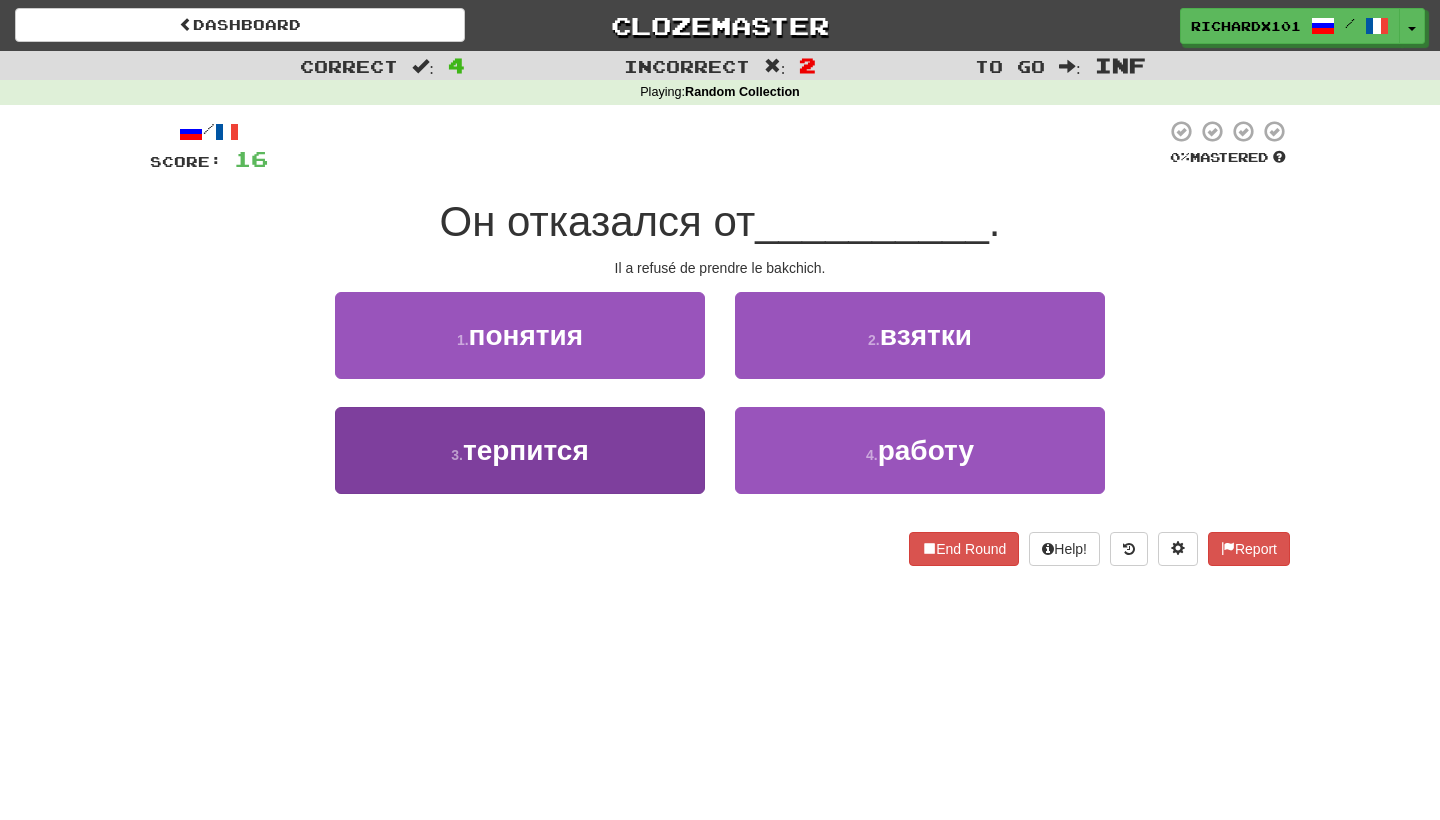 click on "3 .  терпится" at bounding box center (520, 450) 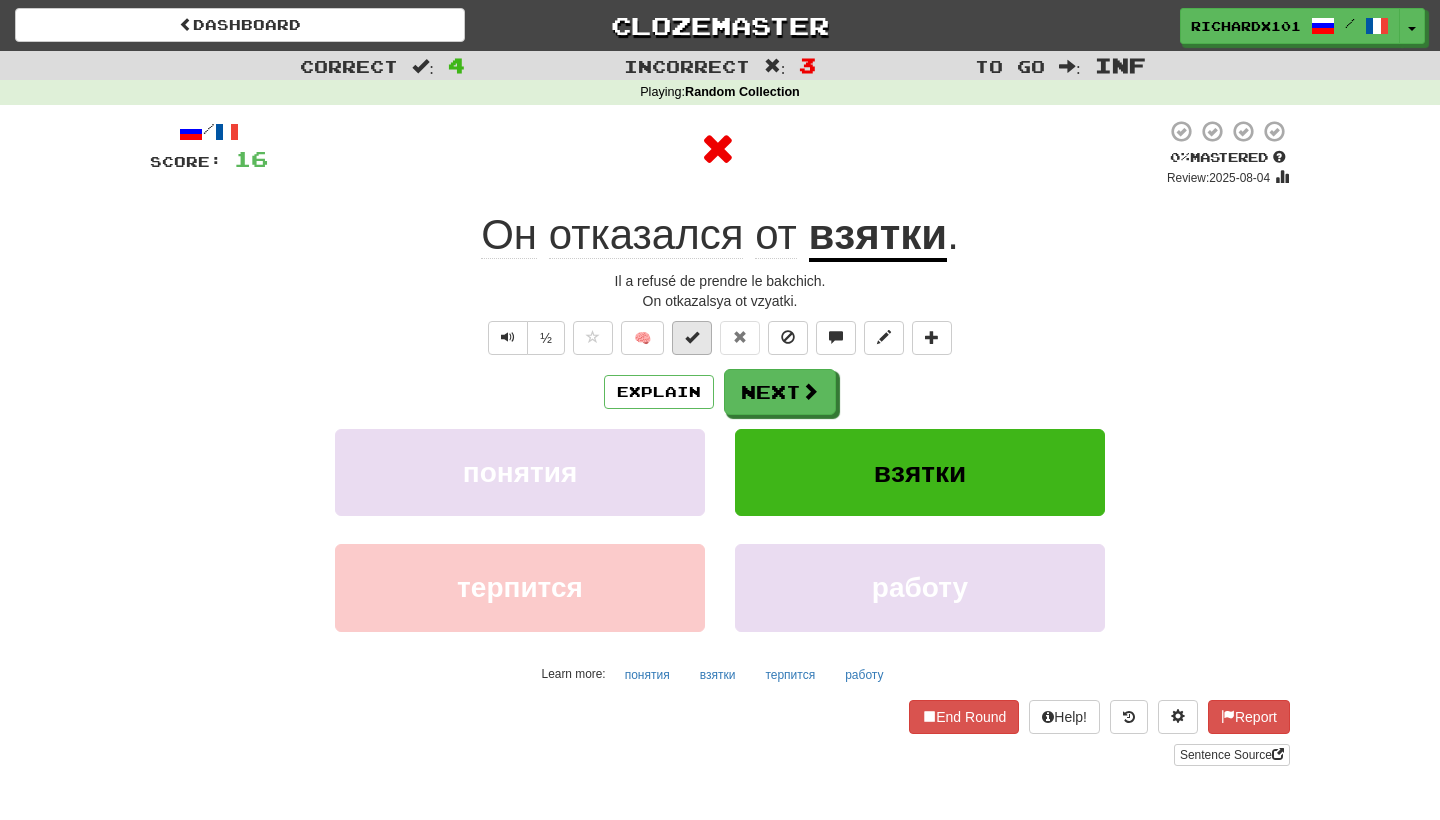 drag, startPoint x: 758, startPoint y: 378, endPoint x: 690, endPoint y: 322, distance: 88.09086 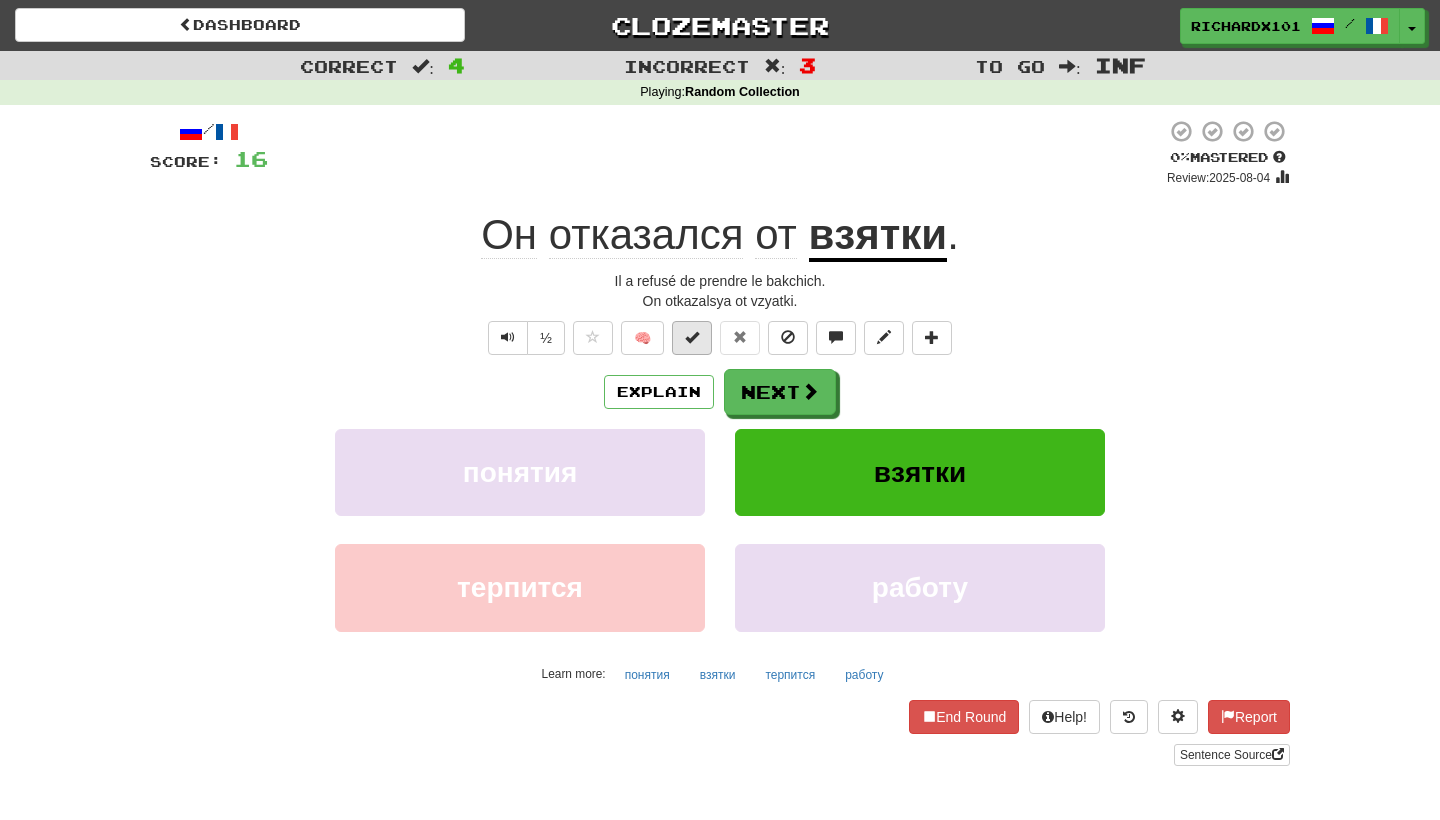 click at bounding box center (692, 338) 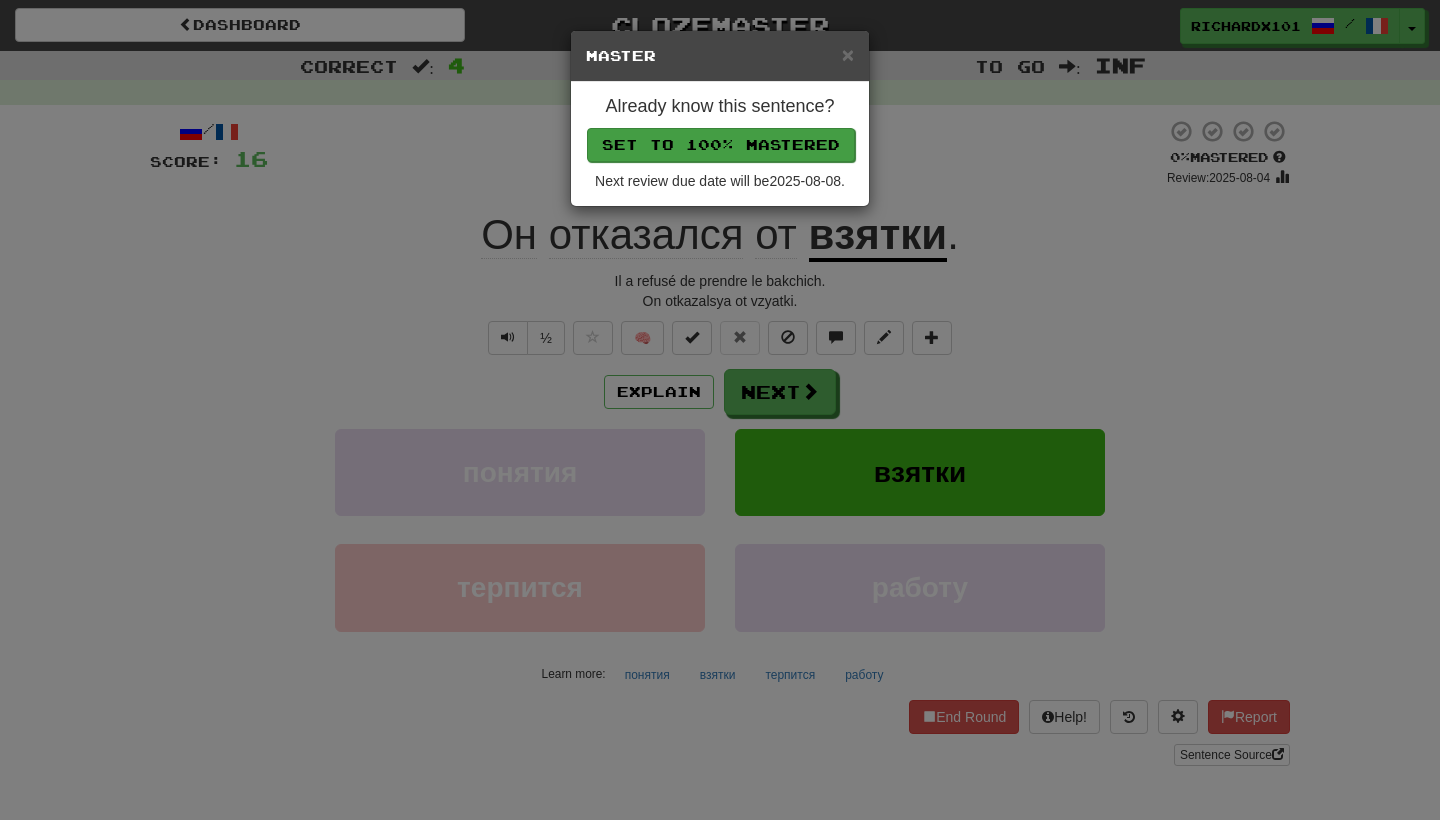 click on "Set to 100% Mastered" at bounding box center (721, 145) 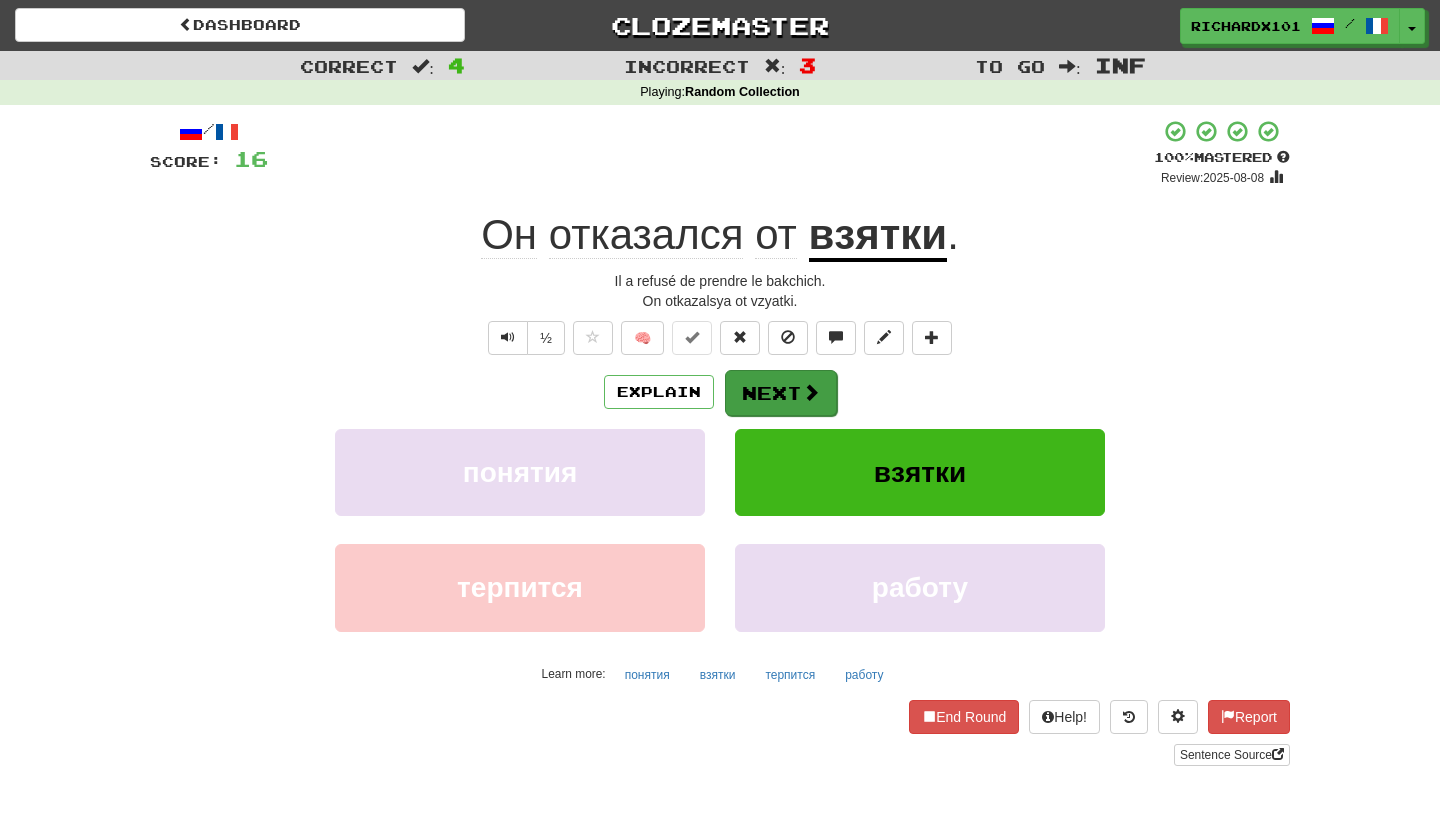 click on "Next" at bounding box center (781, 393) 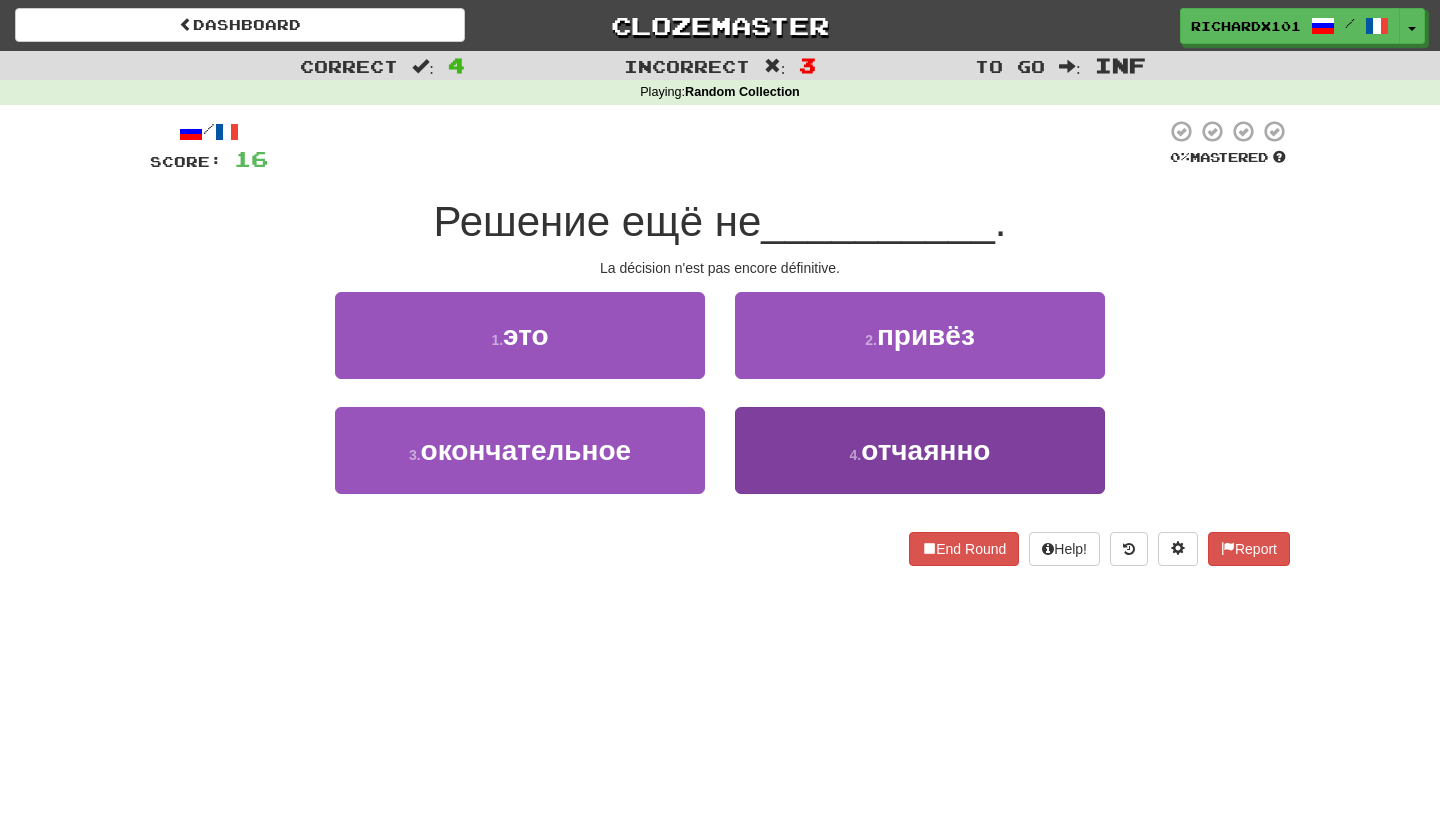 click on "4 .  отчаянно" at bounding box center (920, 450) 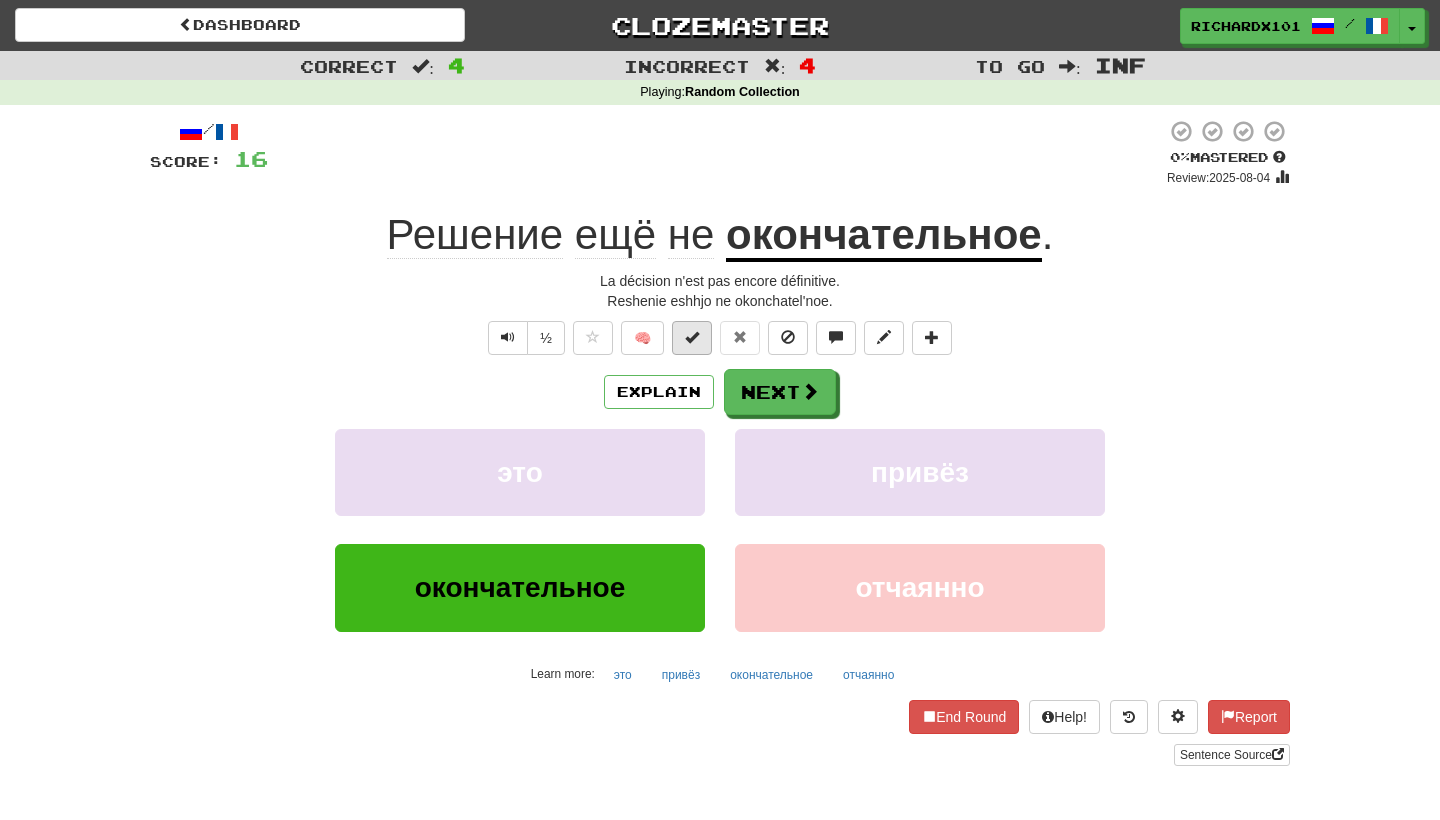 click at bounding box center (692, 338) 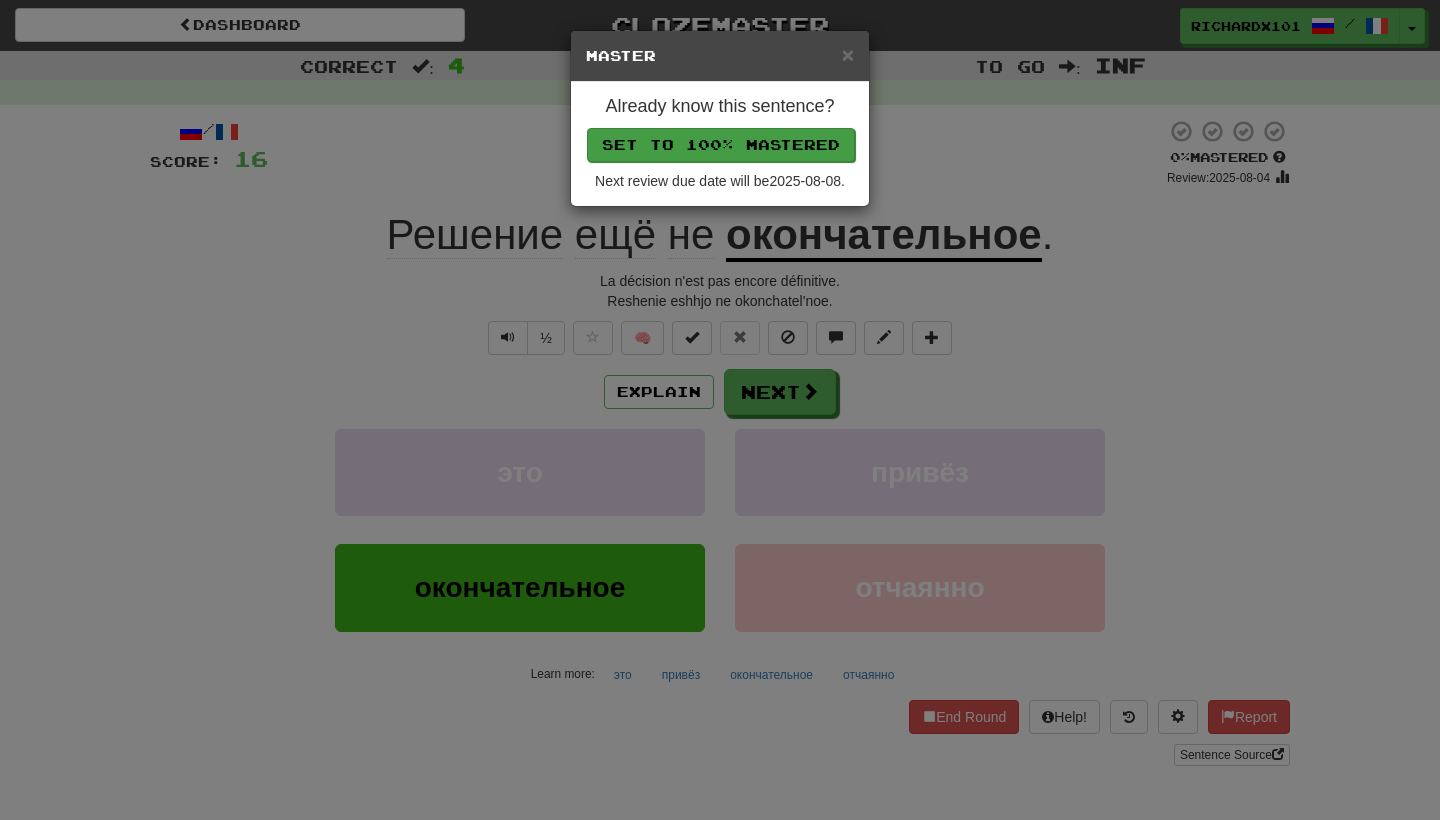 click on "Set to 100% Mastered" at bounding box center [721, 145] 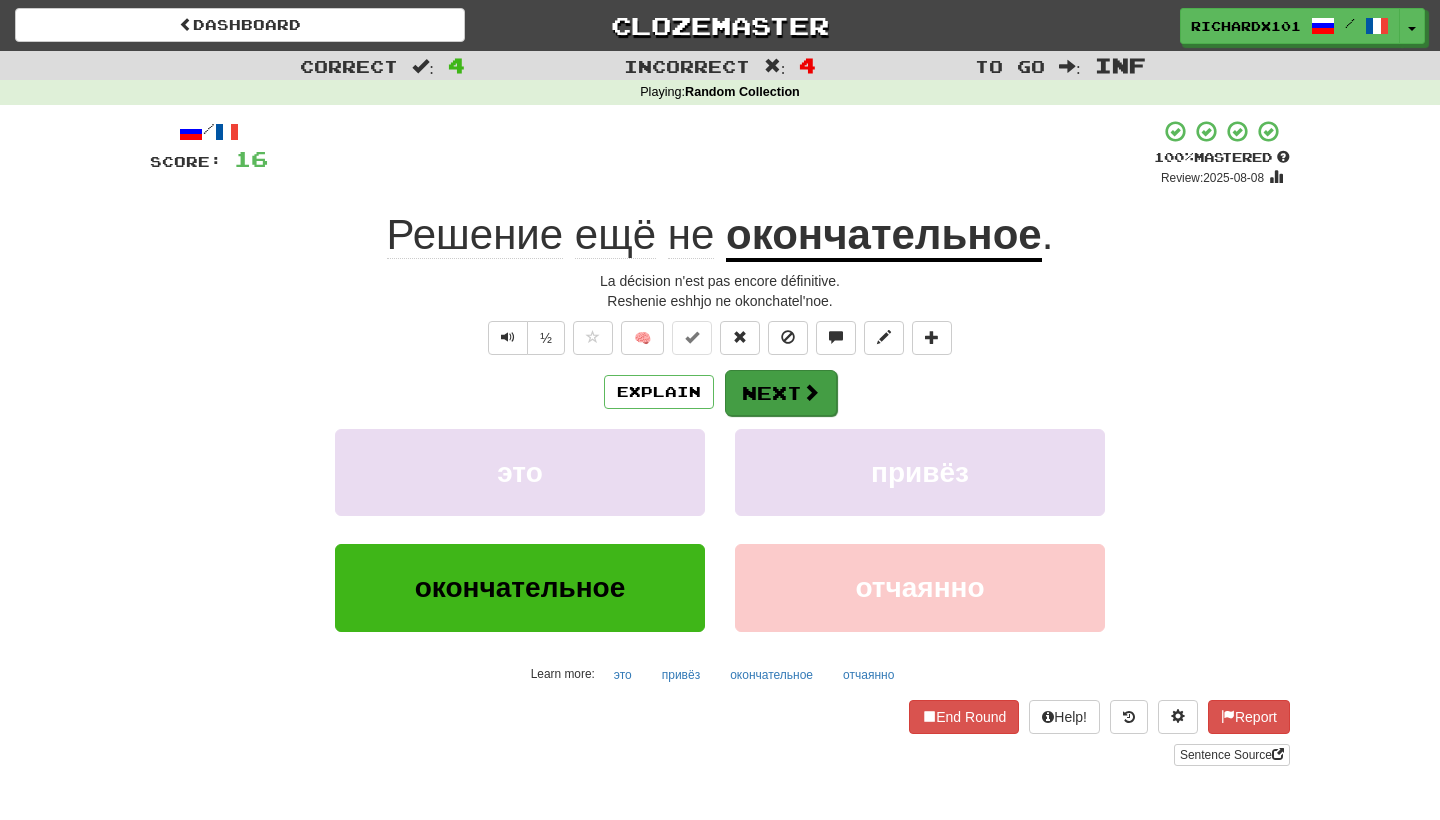 click on "Next" at bounding box center (781, 393) 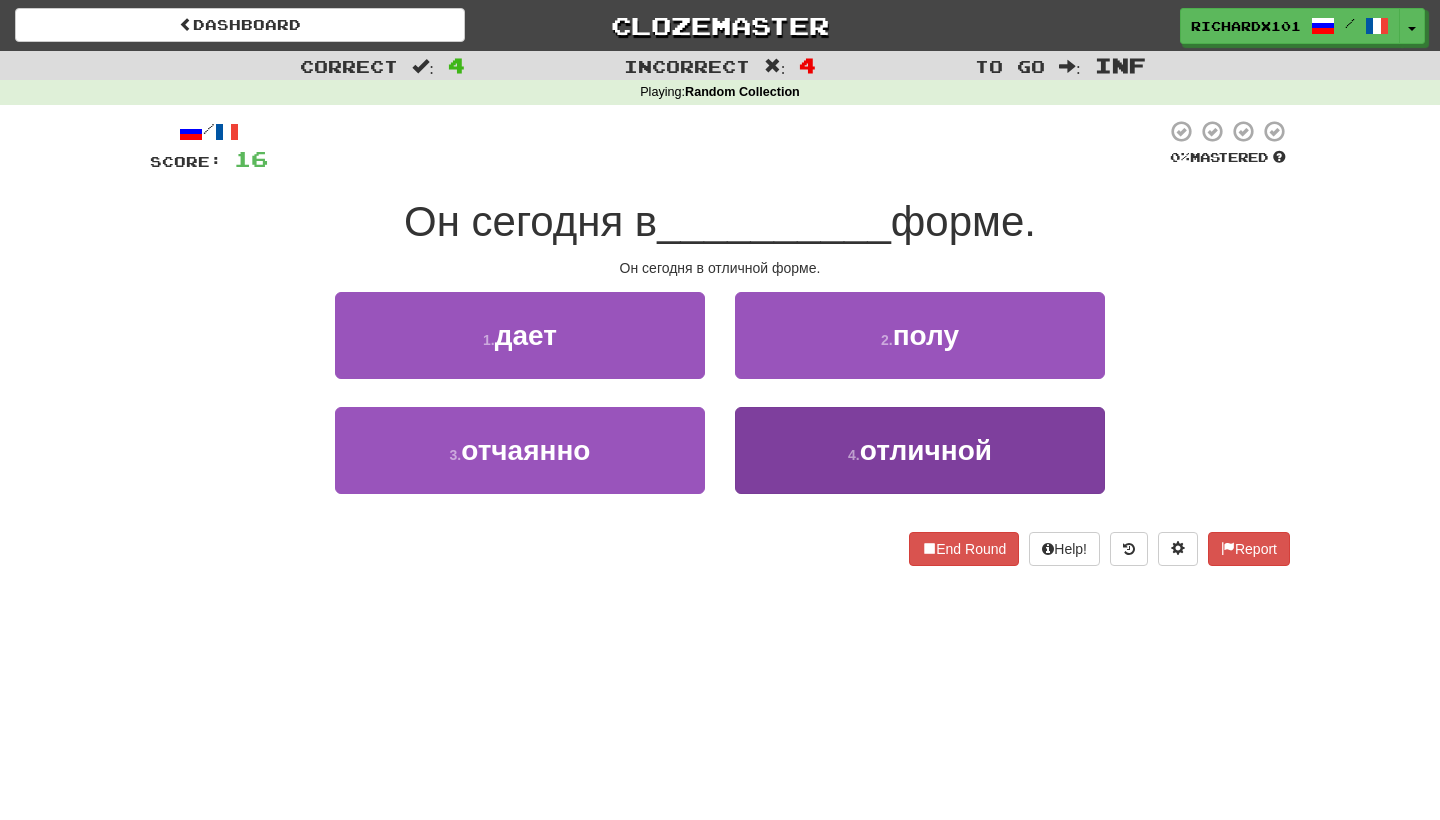 click on "4 .  отличной" at bounding box center [920, 450] 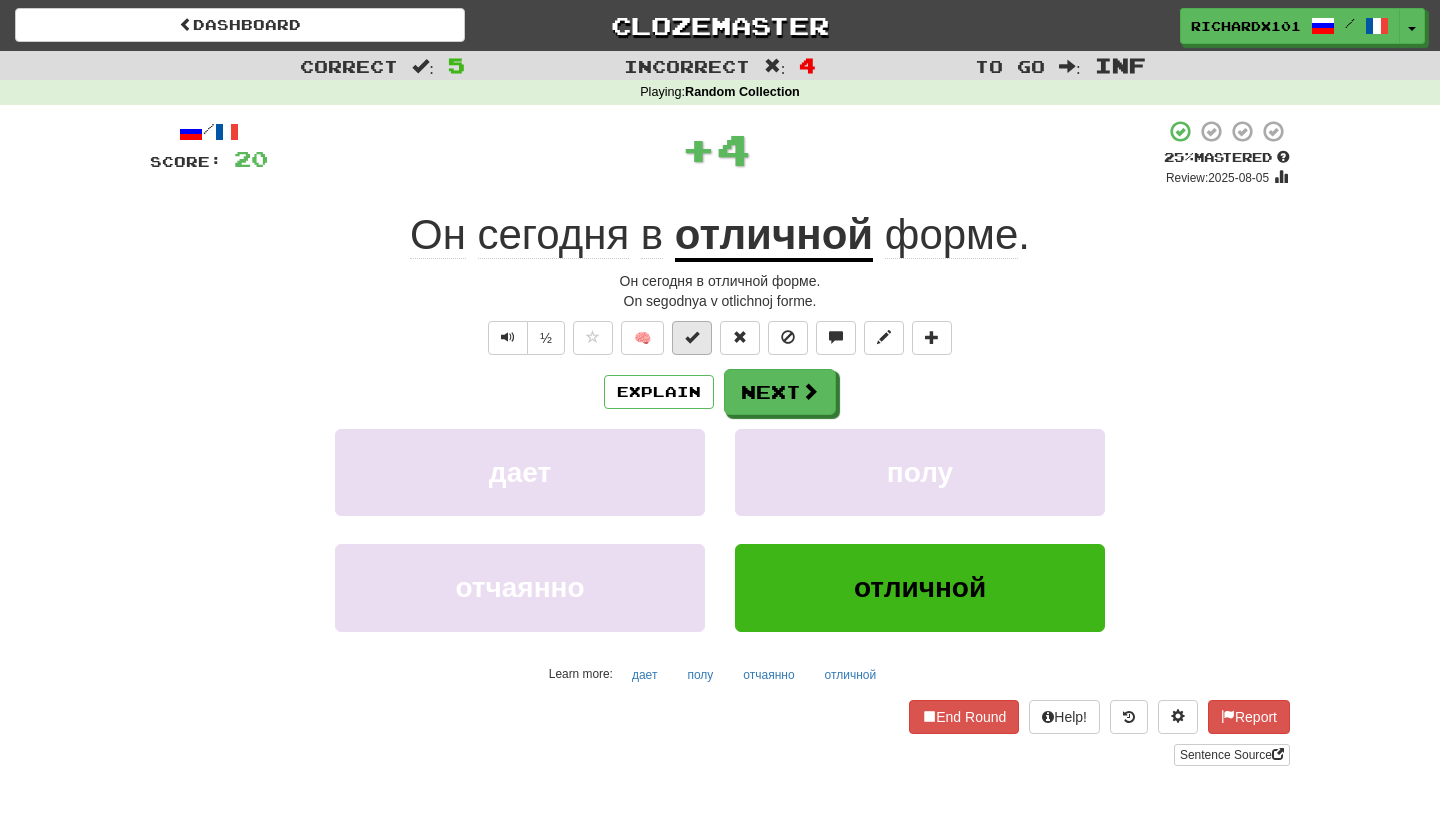 click at bounding box center [692, 338] 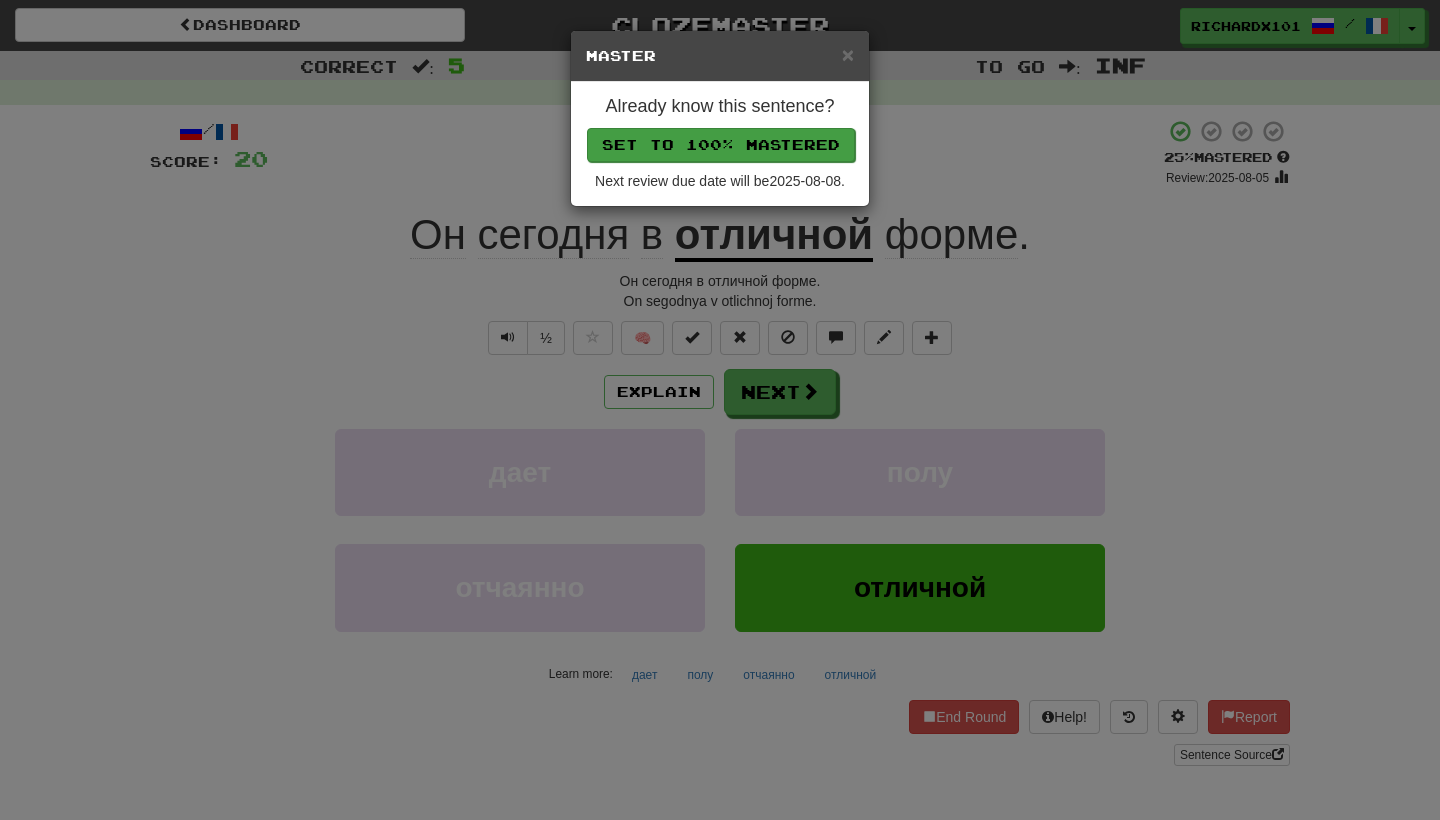 click on "Set to 100% Mastered" at bounding box center (721, 145) 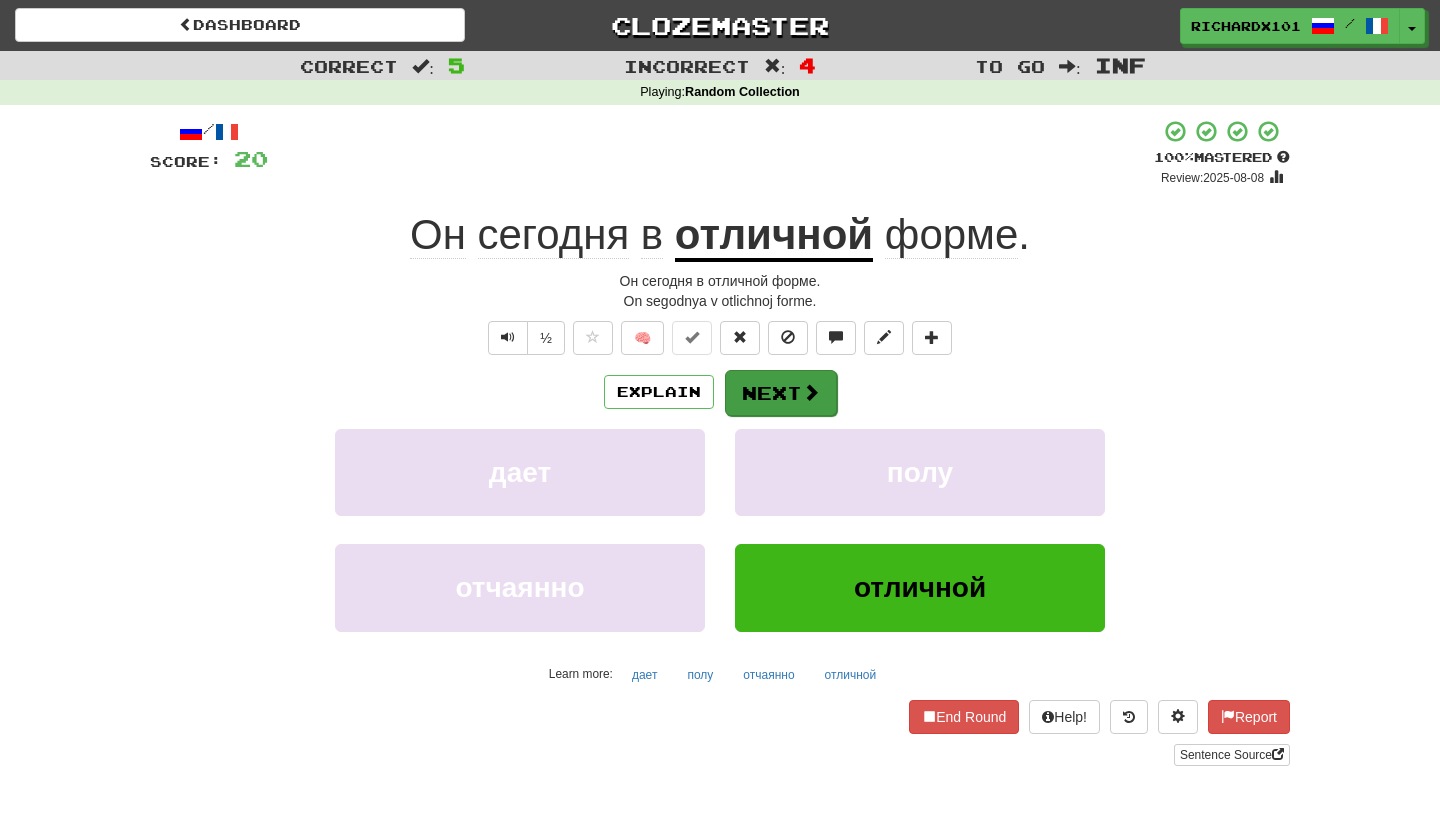 click on "Next" at bounding box center [781, 393] 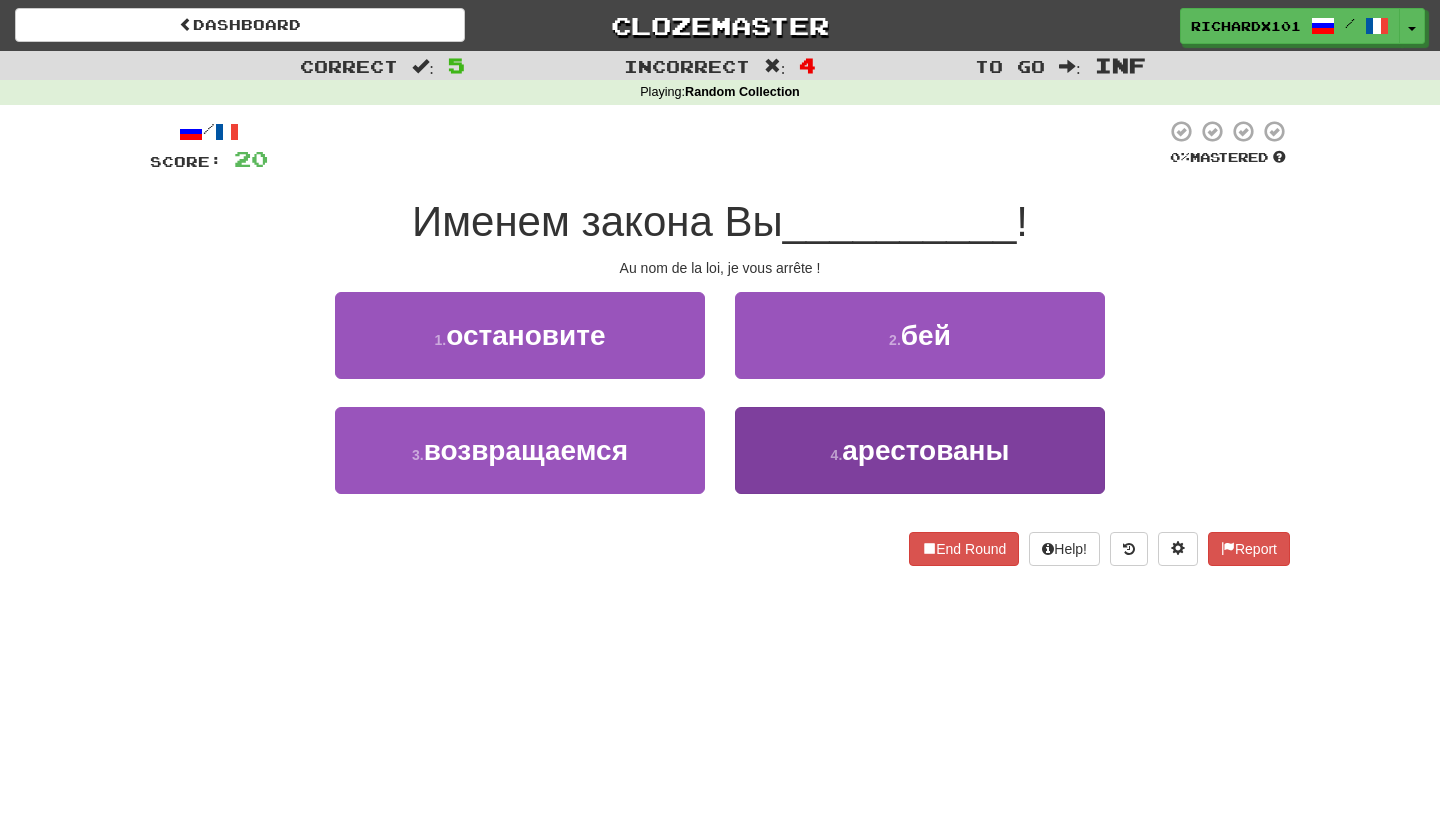 click on "4 .  арестованы" at bounding box center [920, 450] 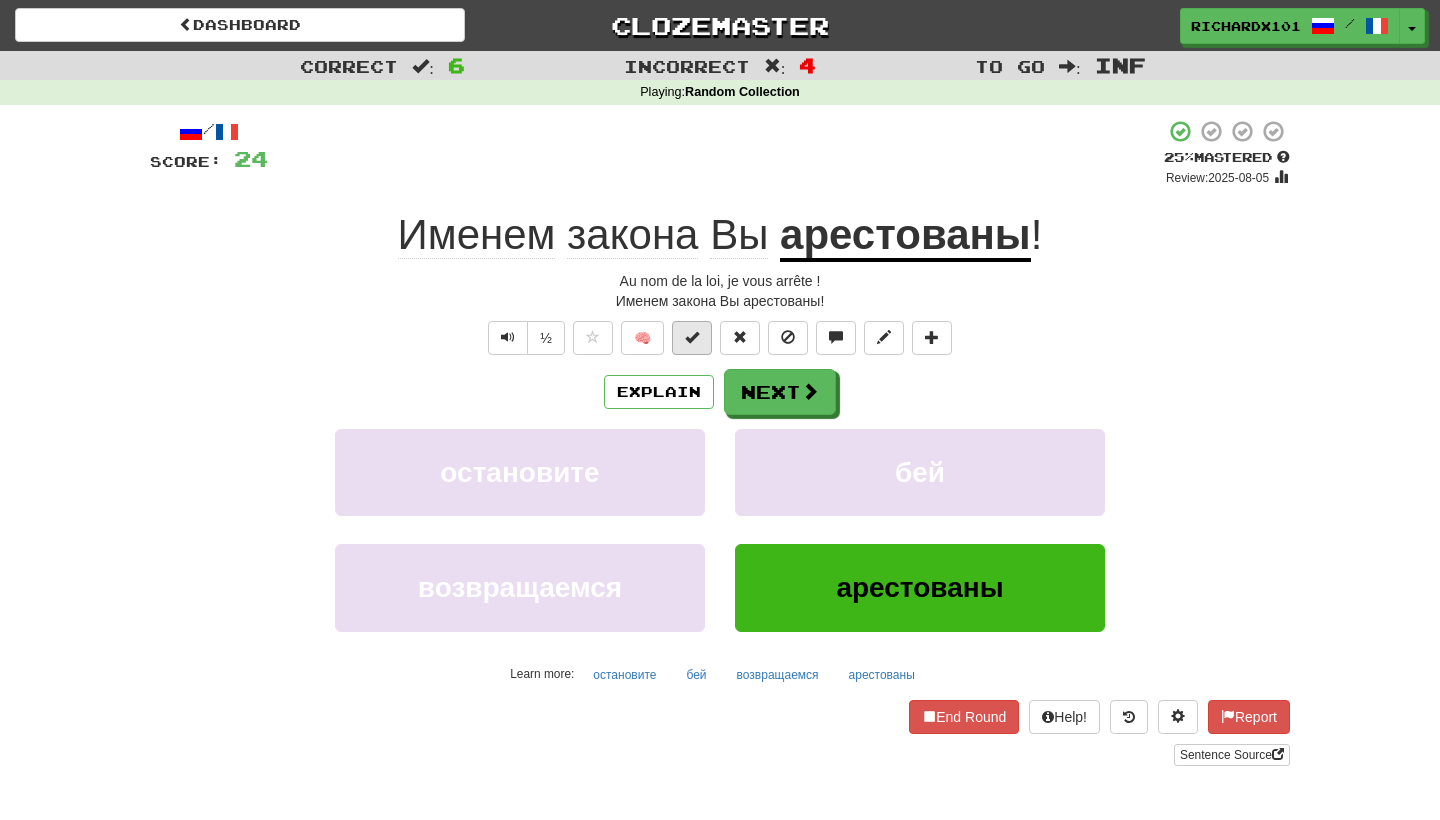 click at bounding box center [692, 338] 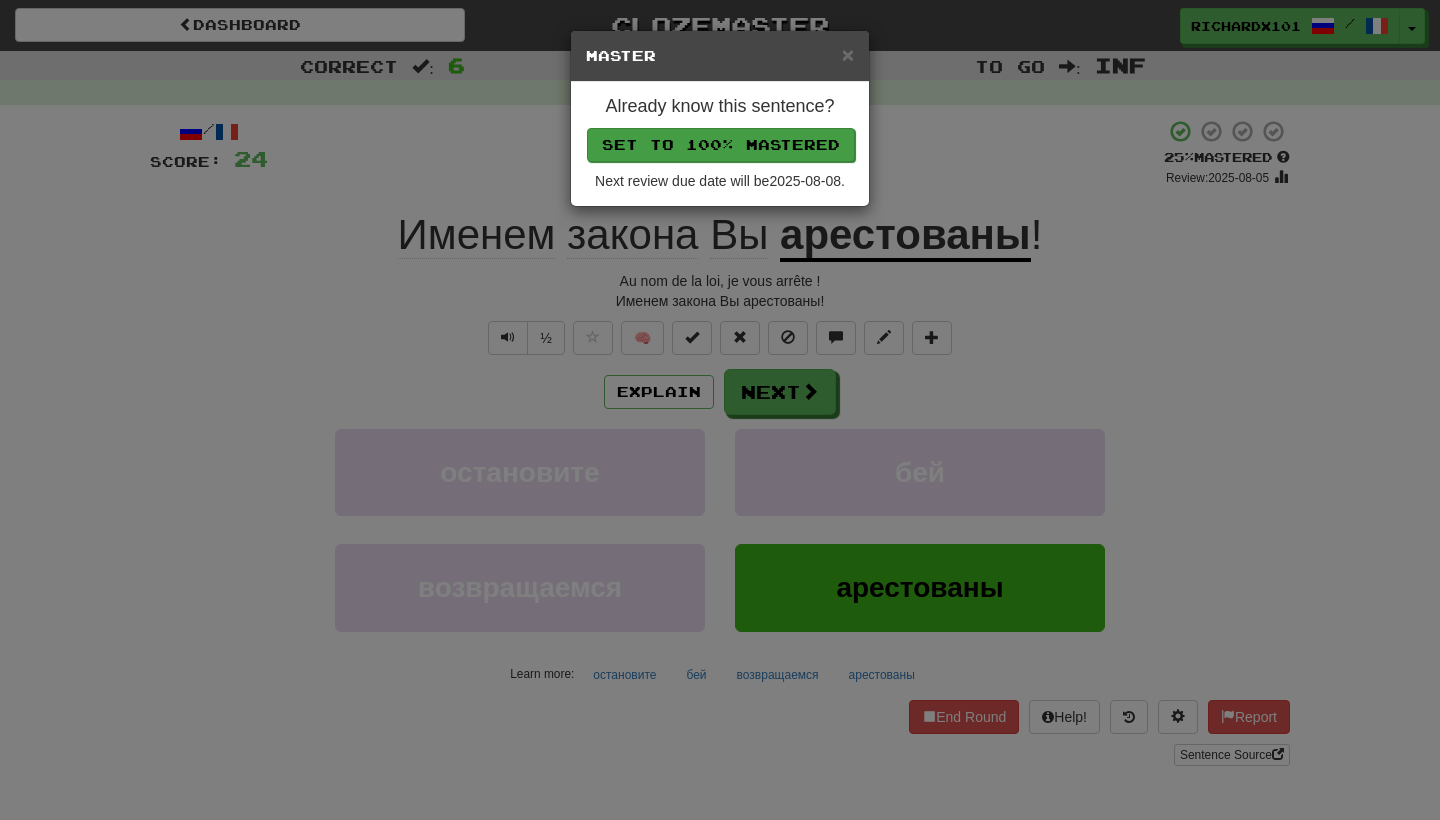 click on "Set to 100% Mastered" at bounding box center (721, 145) 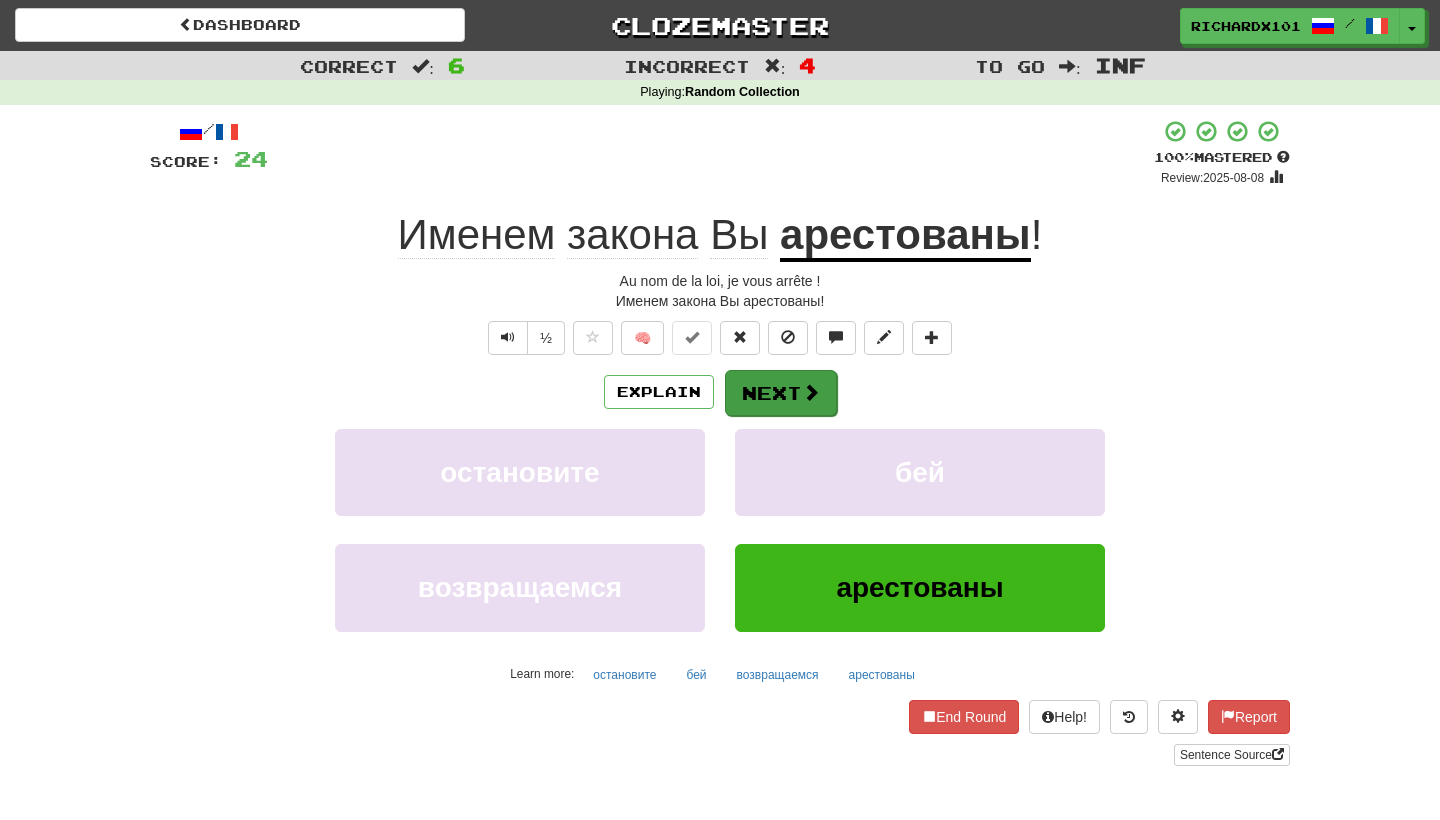 click at bounding box center (811, 392) 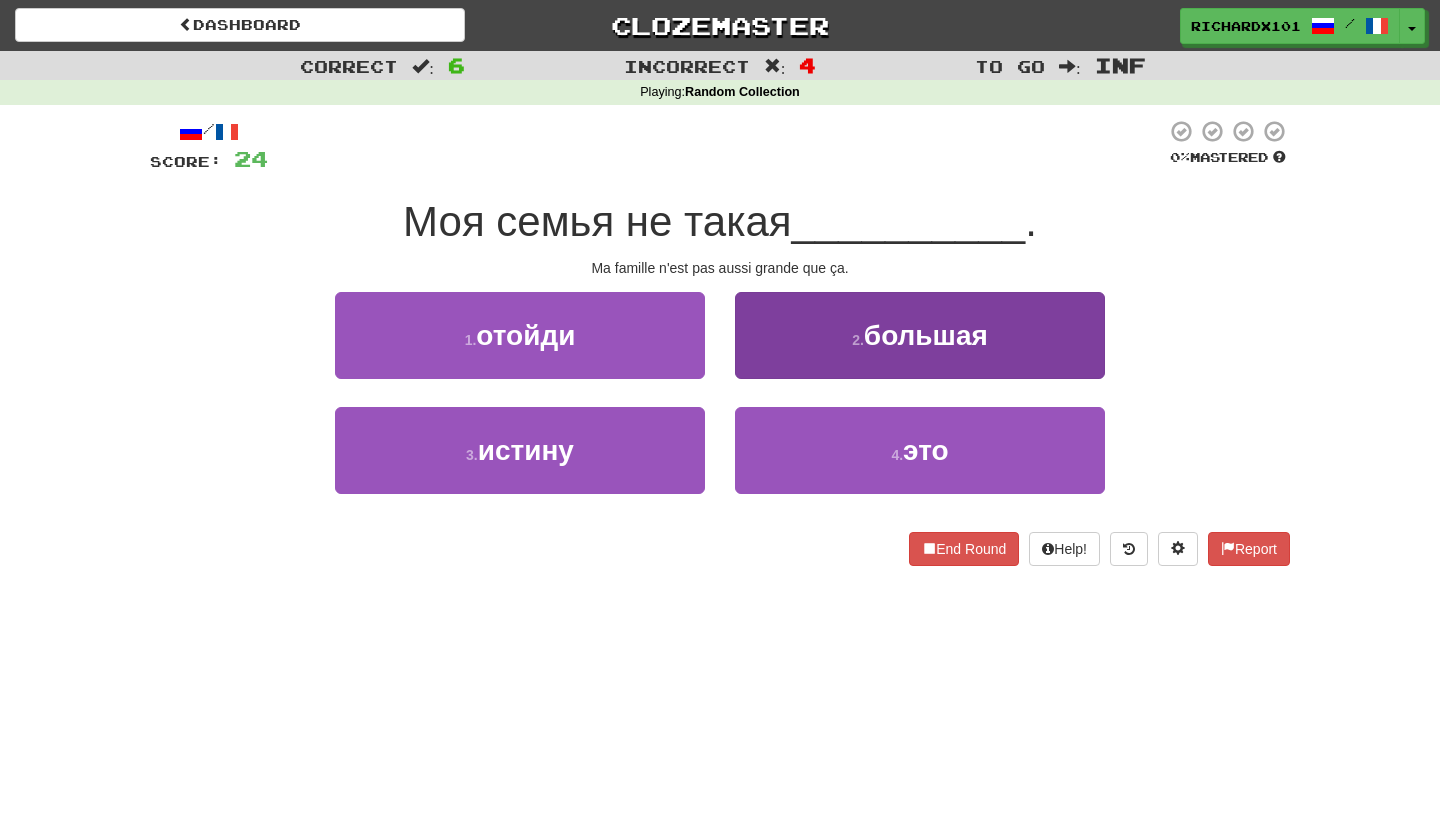 click on "2 .  большая" at bounding box center [920, 335] 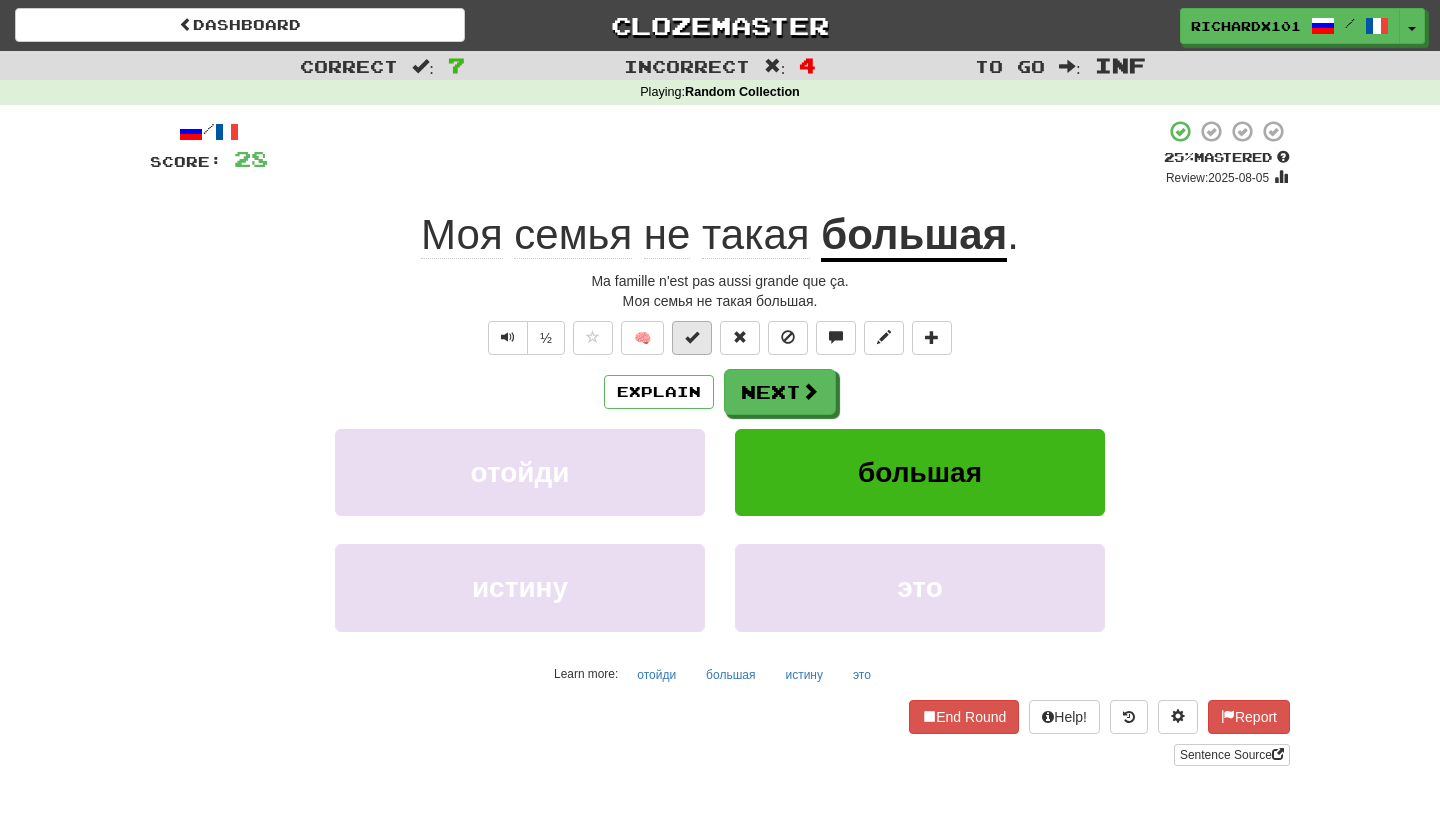 click at bounding box center (692, 338) 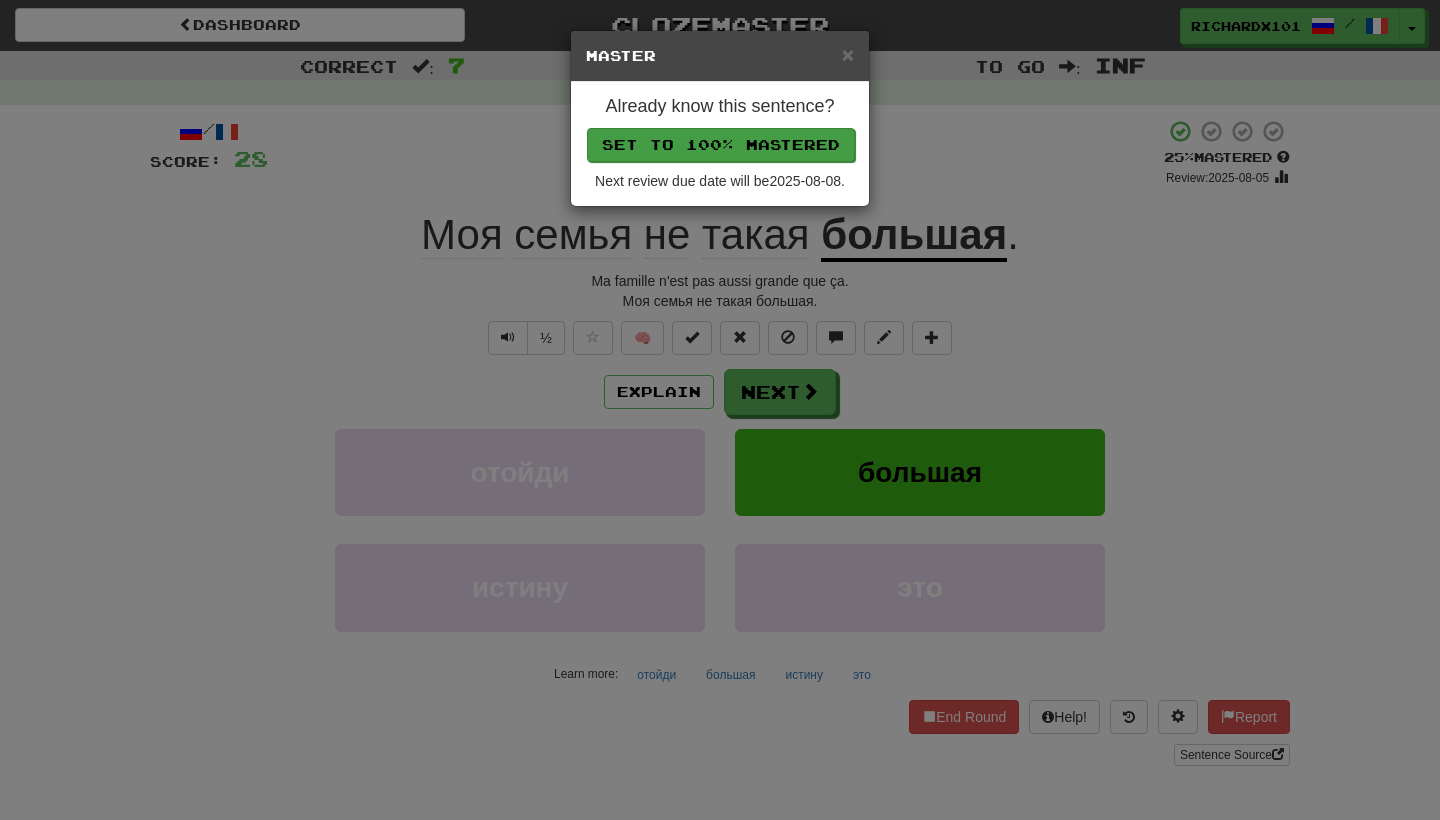 click on "Set to 100% Mastered" at bounding box center (721, 145) 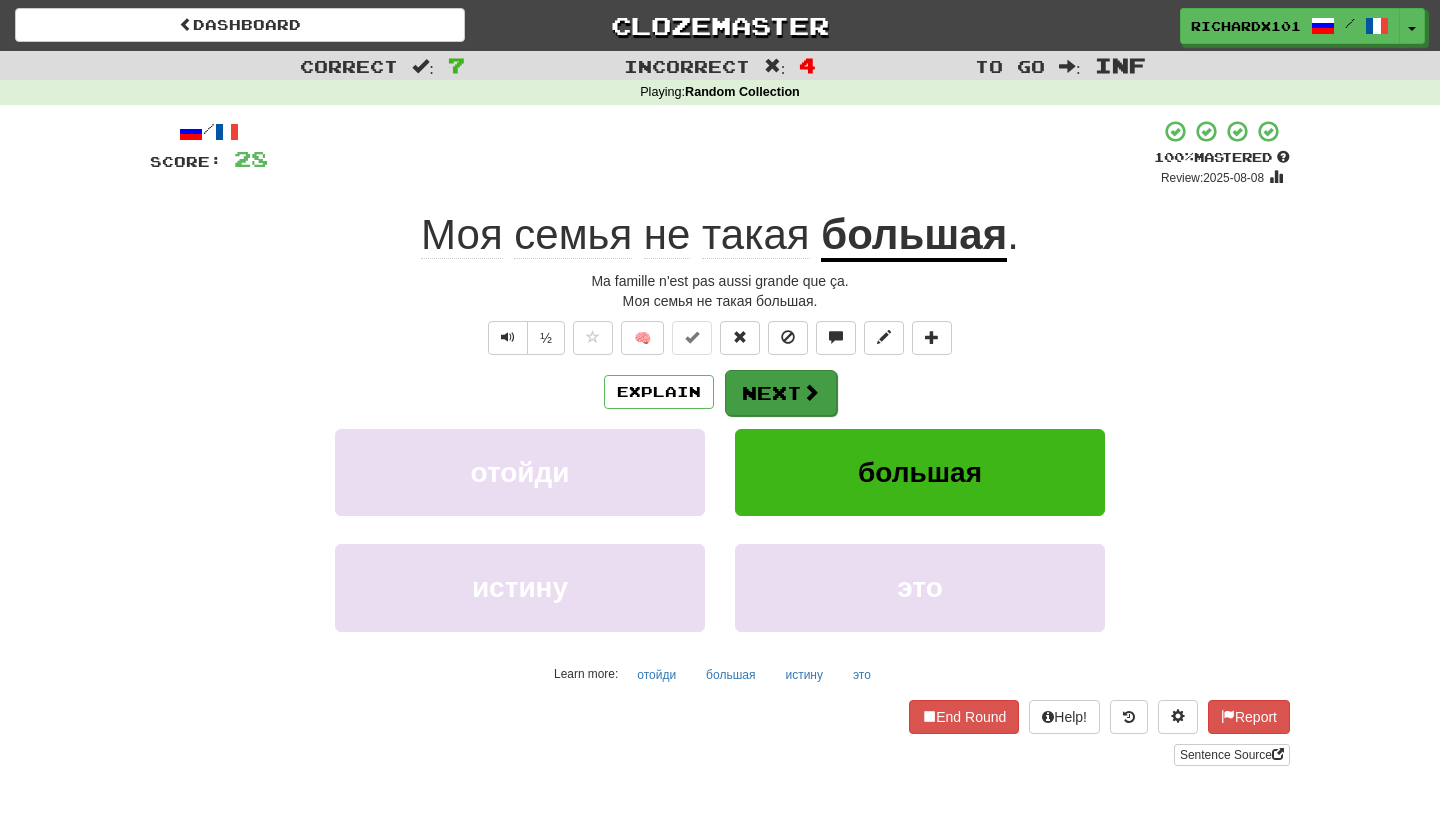 click on "Next" at bounding box center (781, 393) 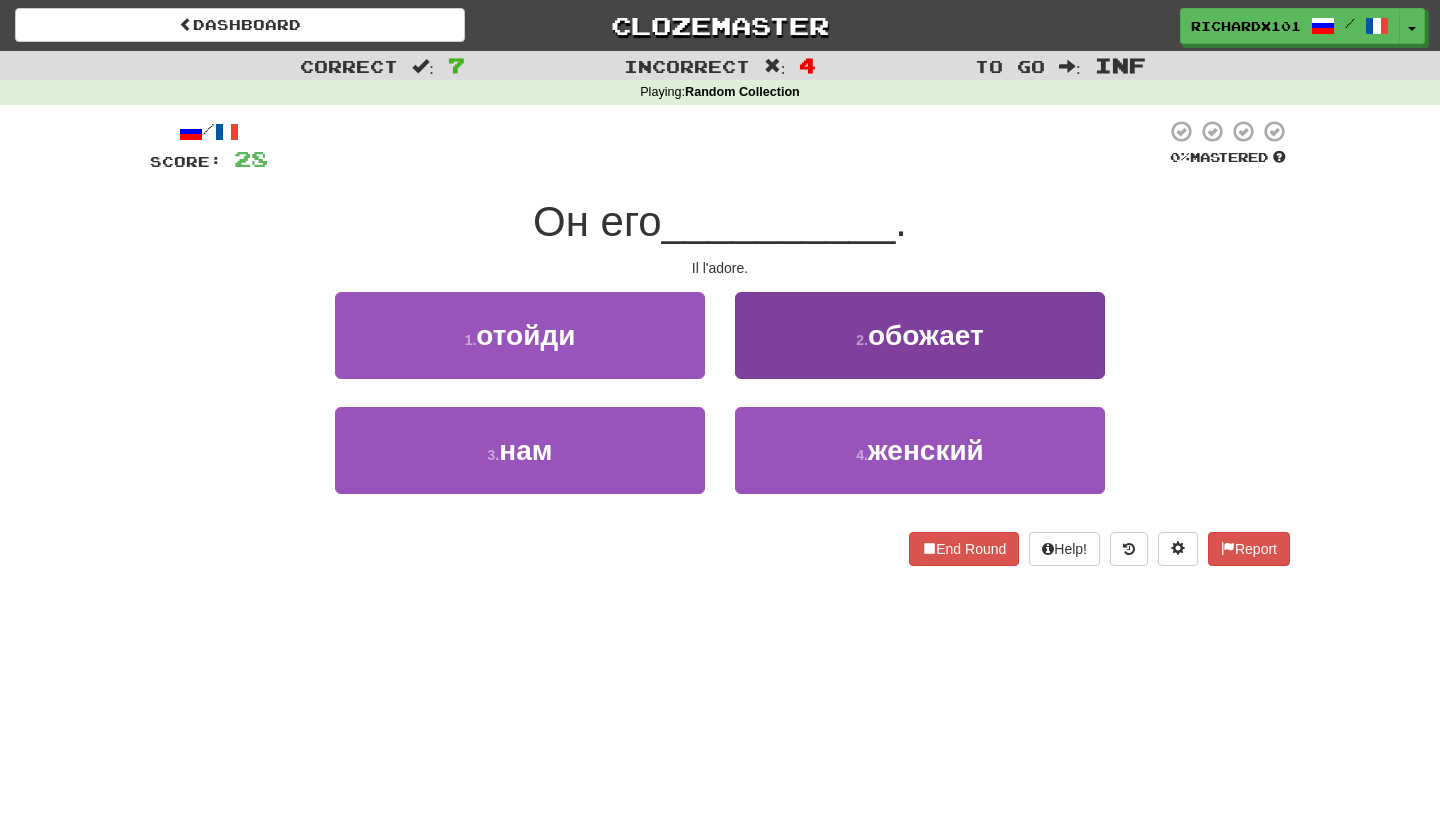 click on "2 .  обожает" at bounding box center (920, 335) 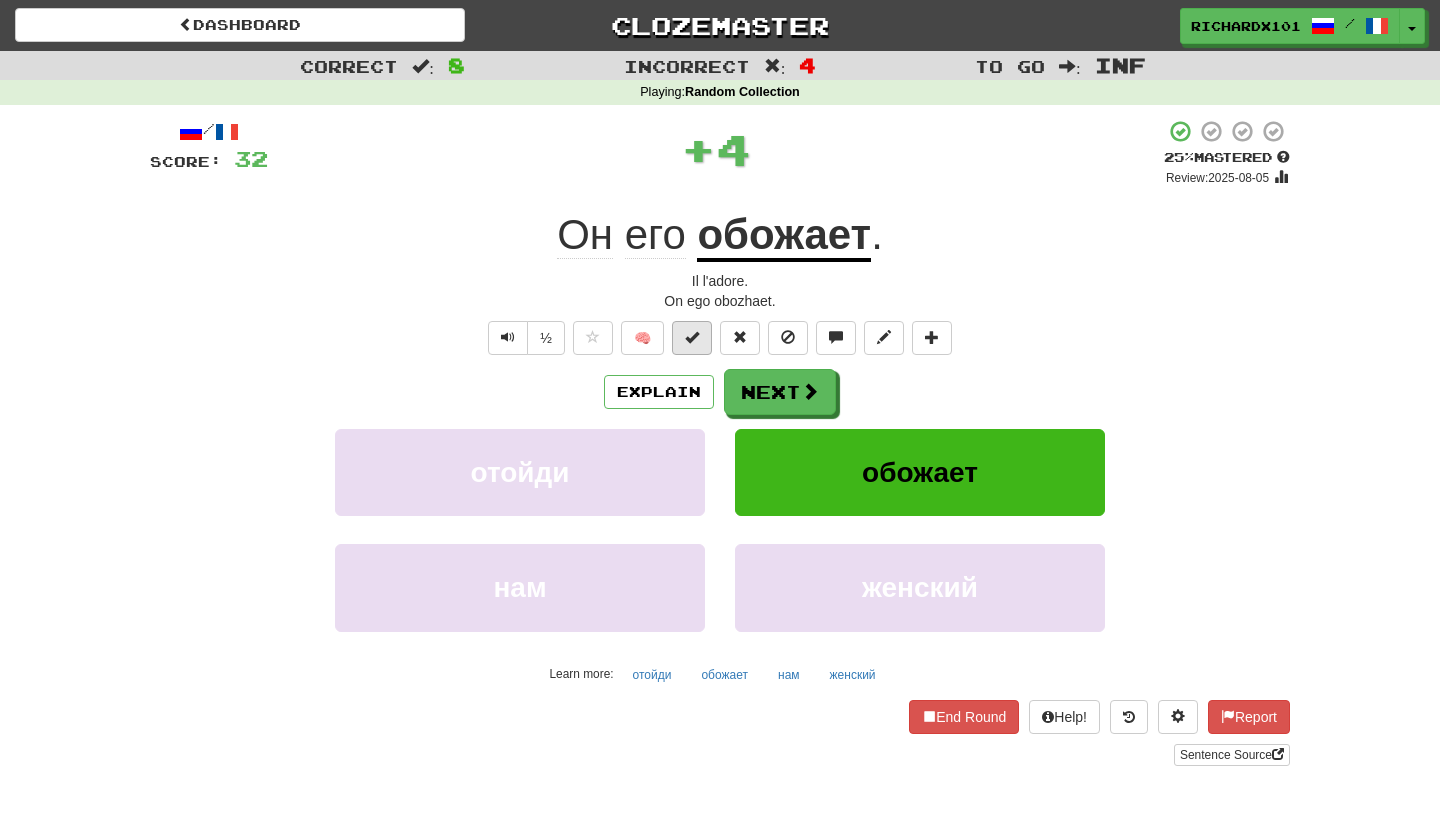 click at bounding box center [692, 338] 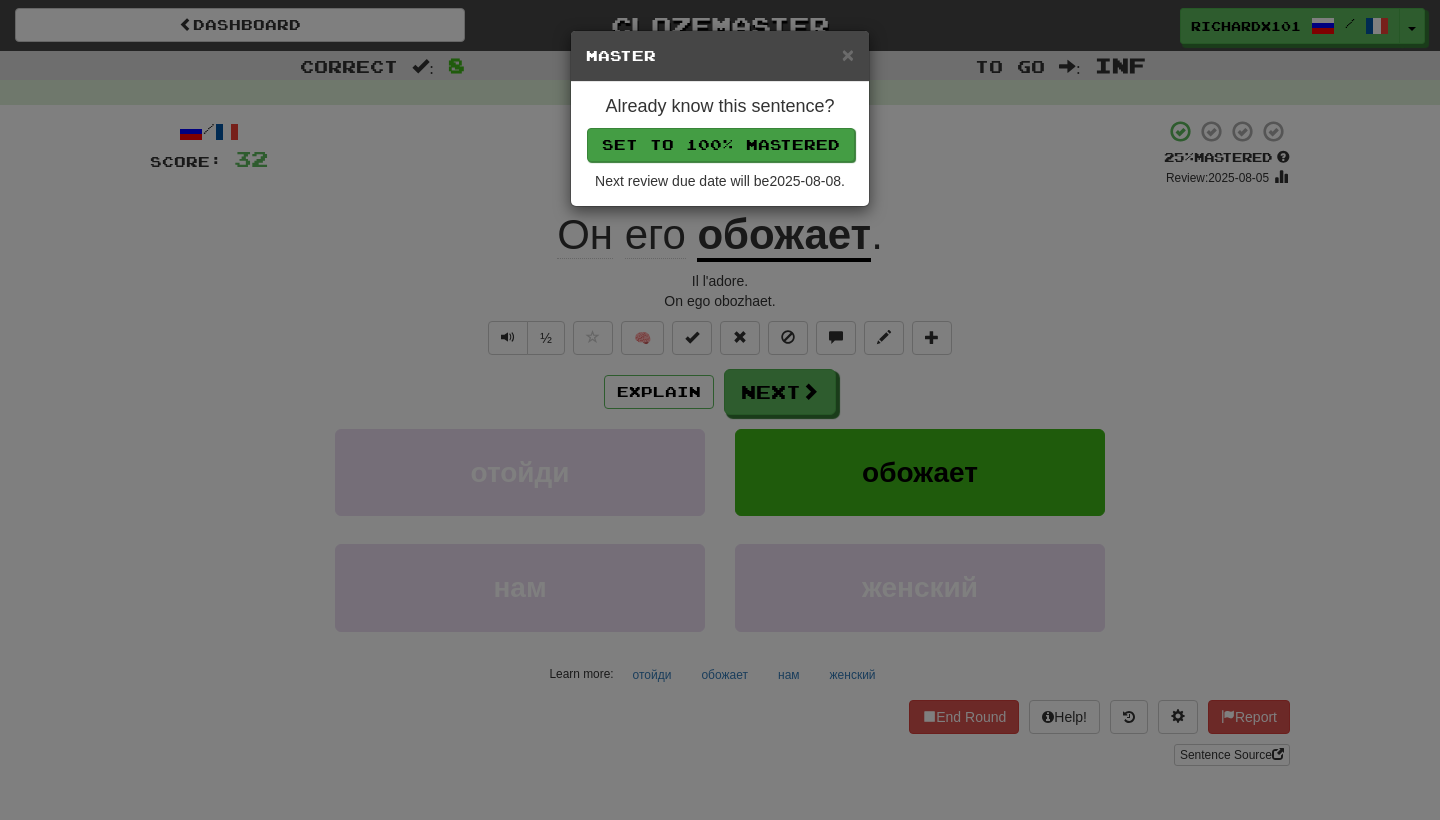 click on "Set to 100% Mastered" at bounding box center (721, 145) 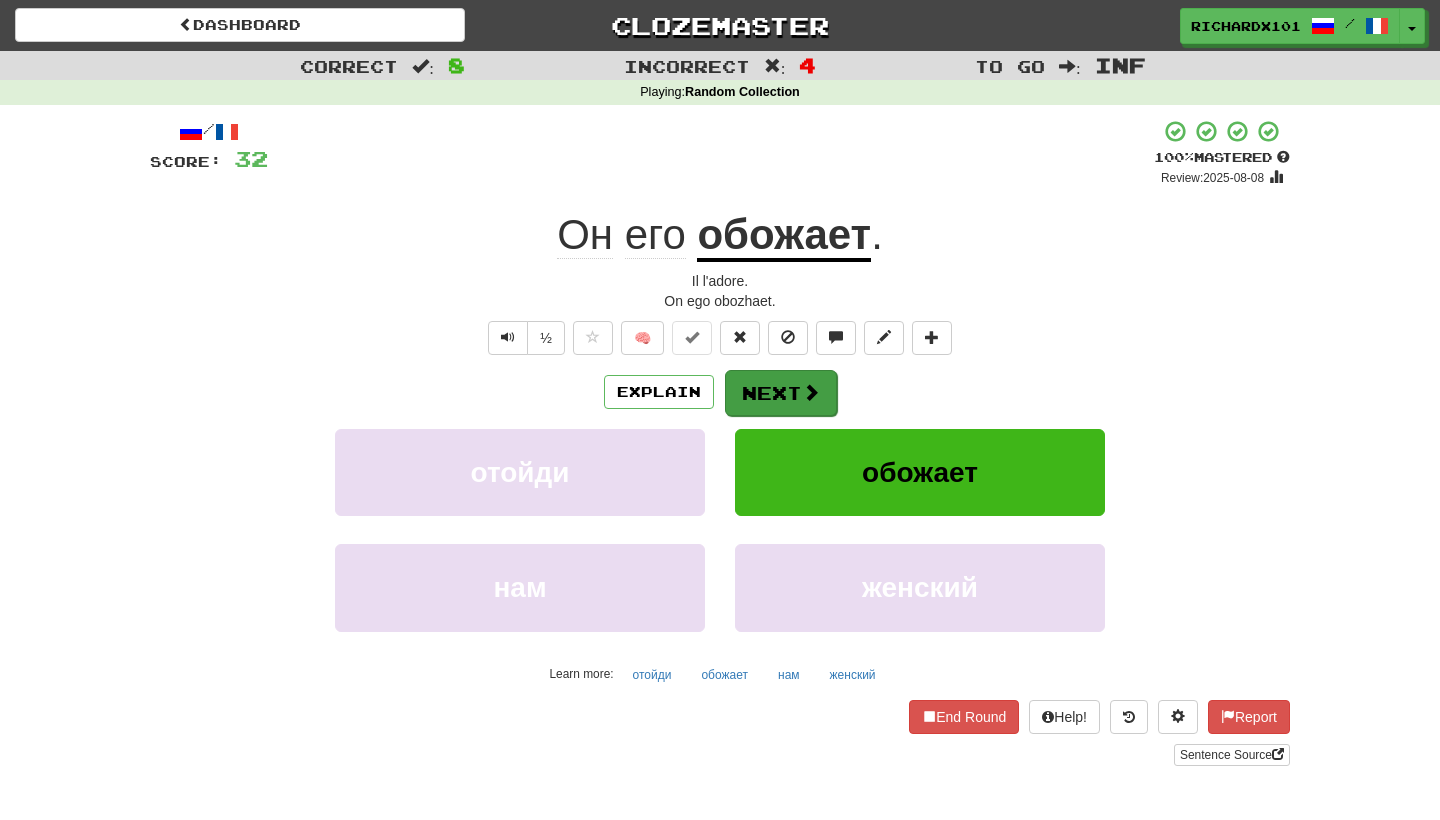 click on "Next" at bounding box center [781, 393] 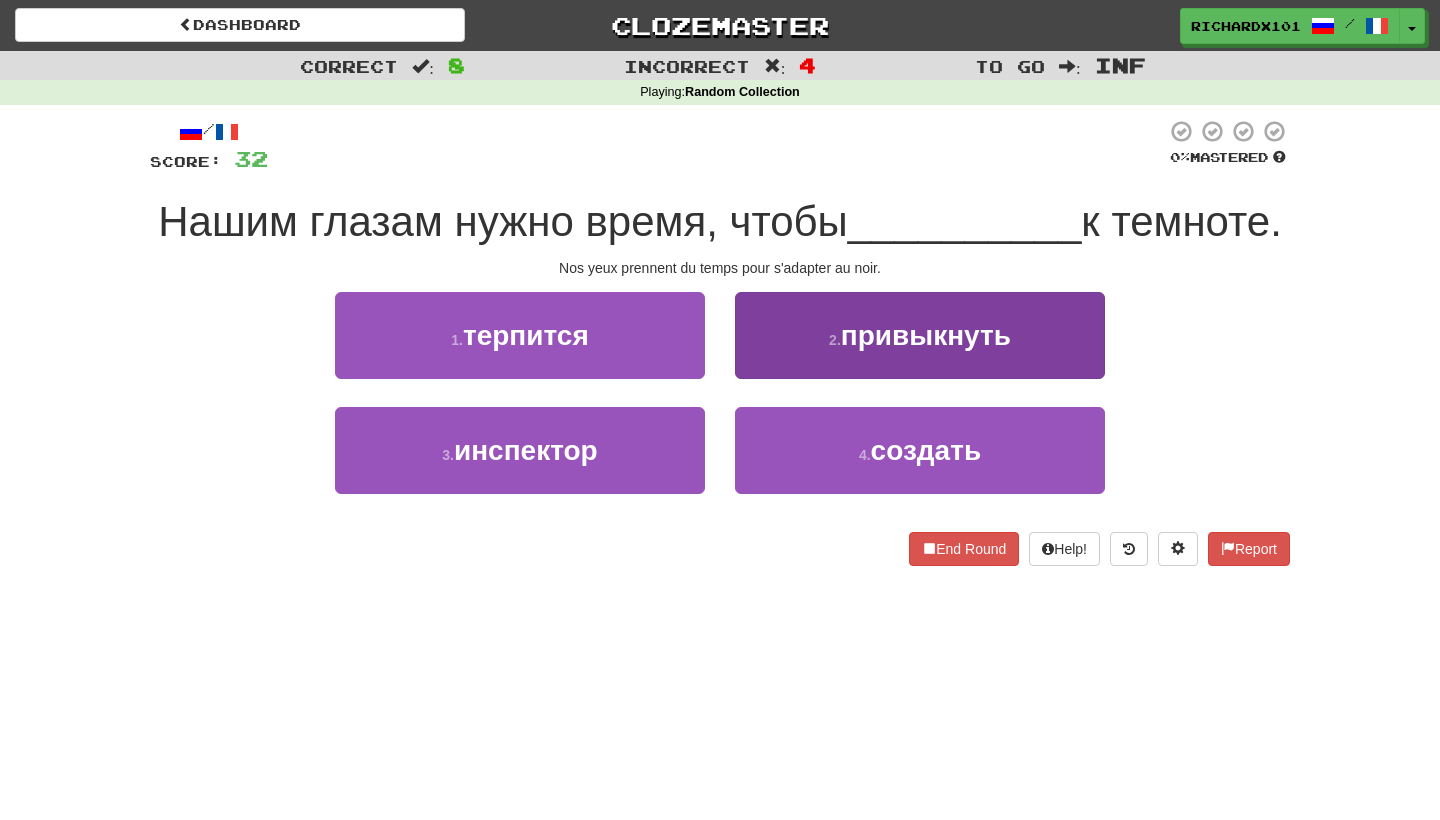click on "2 .  привыкнуть" at bounding box center (920, 335) 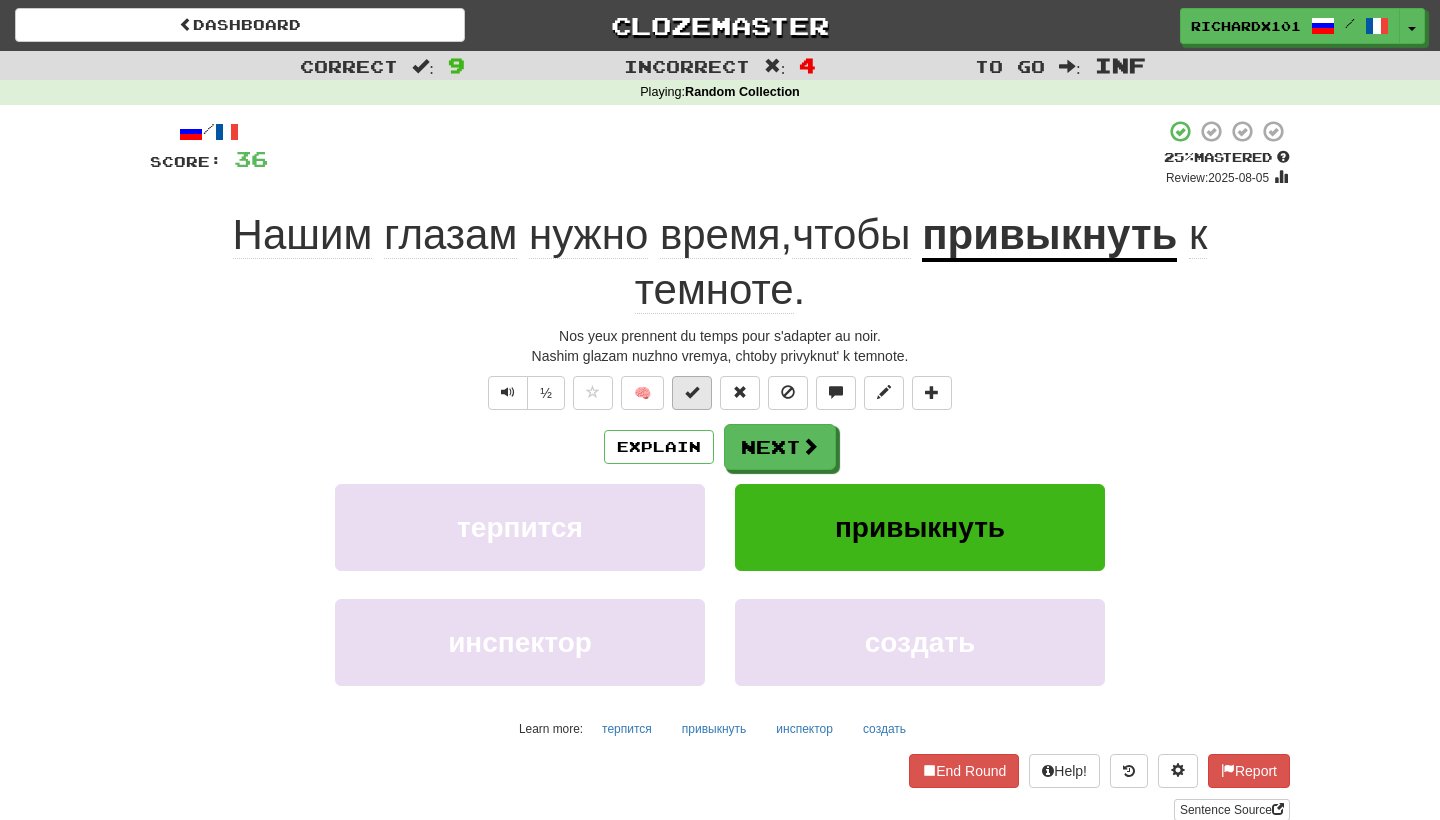 click at bounding box center (692, 393) 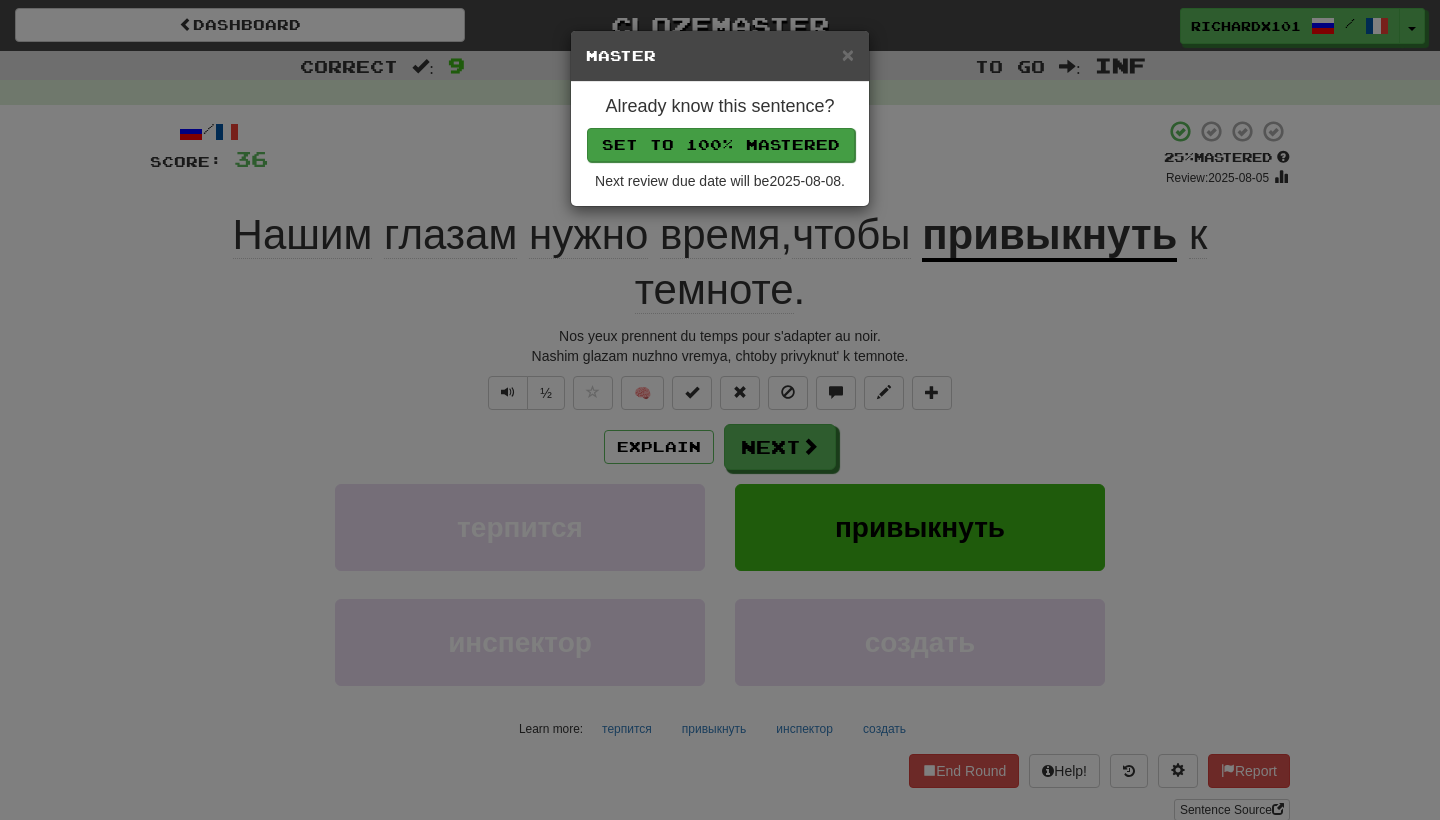 click on "Set to 100% Mastered" at bounding box center [721, 145] 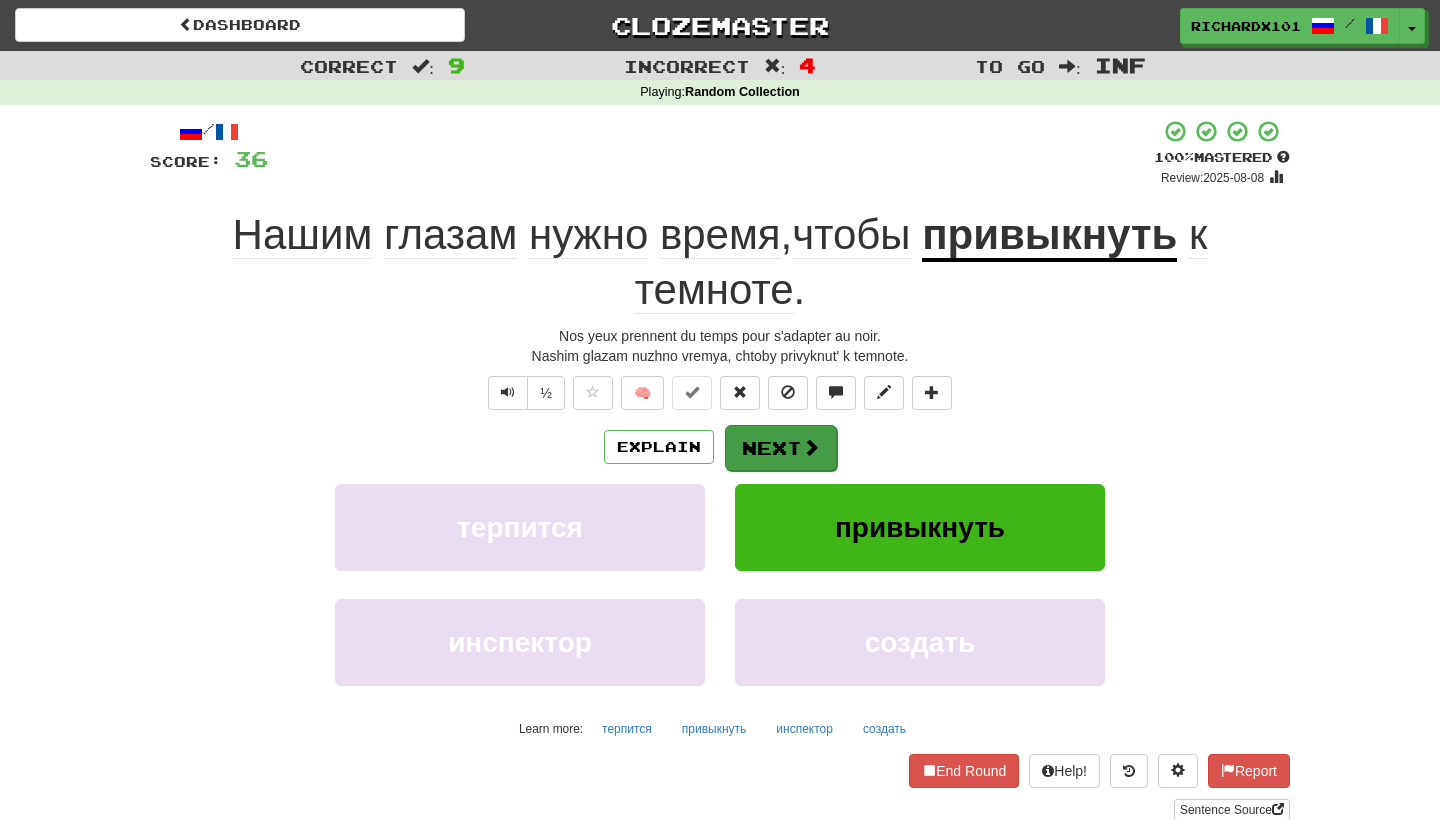 click on "Next" at bounding box center (781, 448) 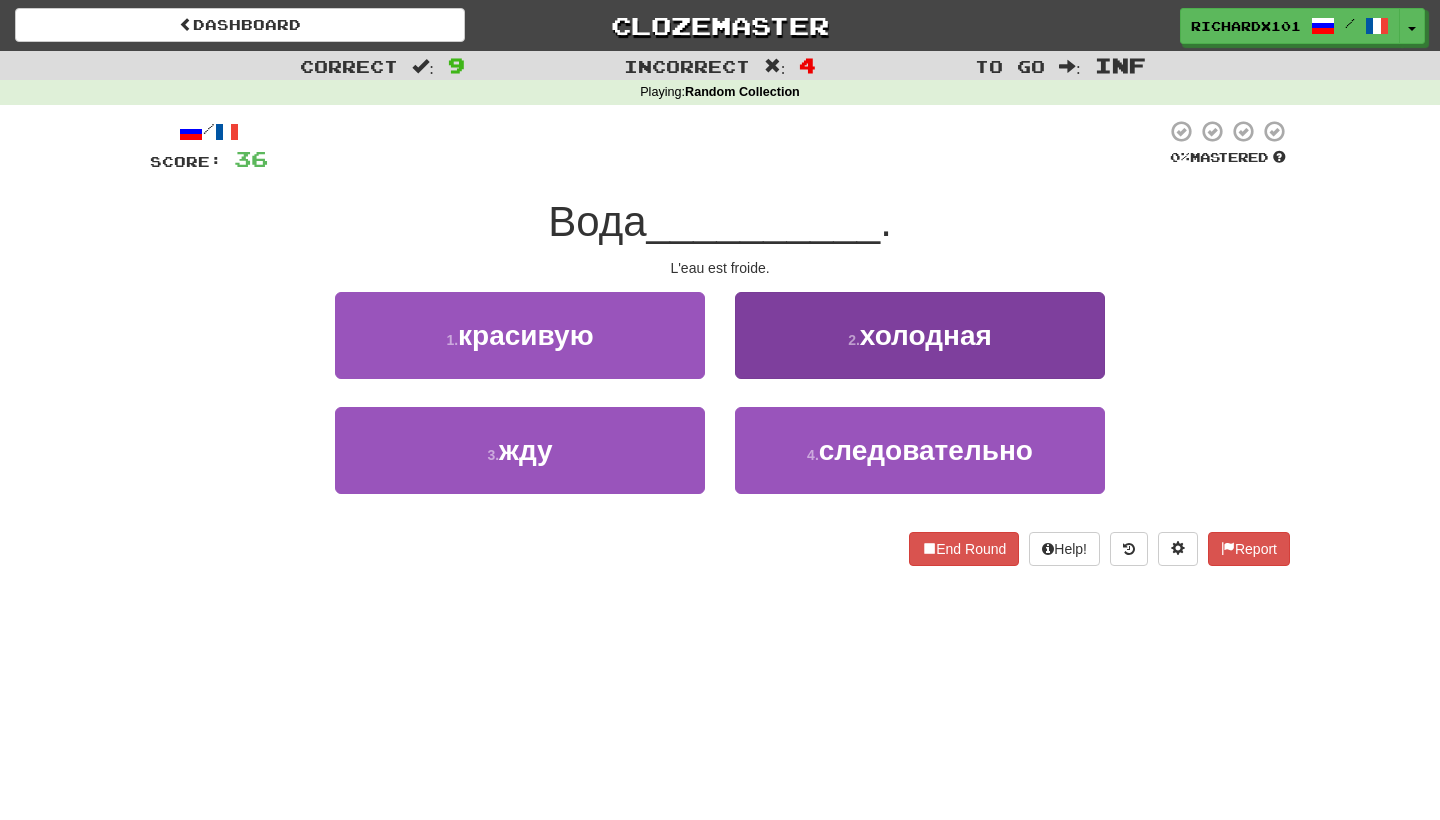 click on "2 .  холодная" at bounding box center [920, 335] 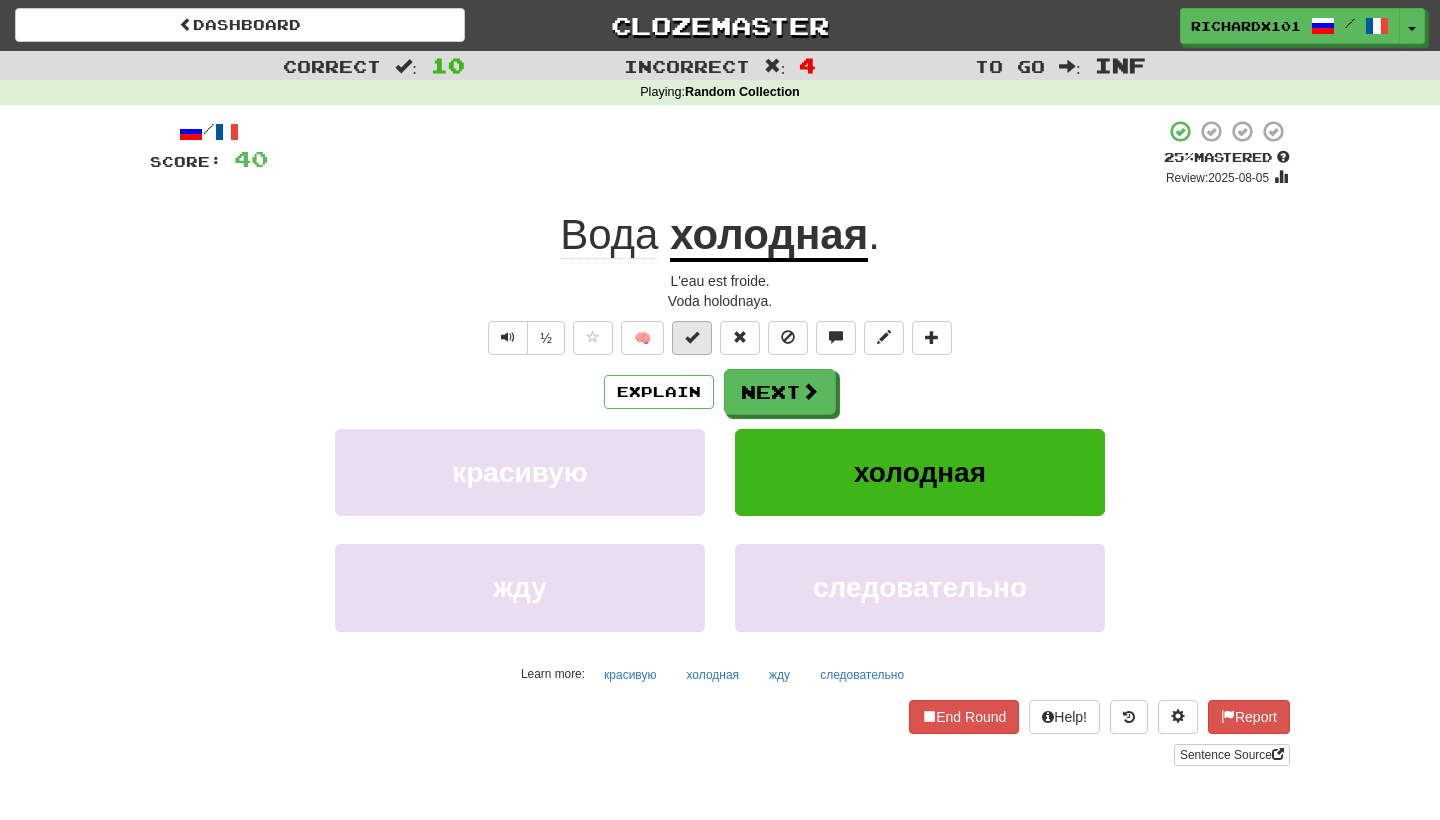 click at bounding box center [692, 338] 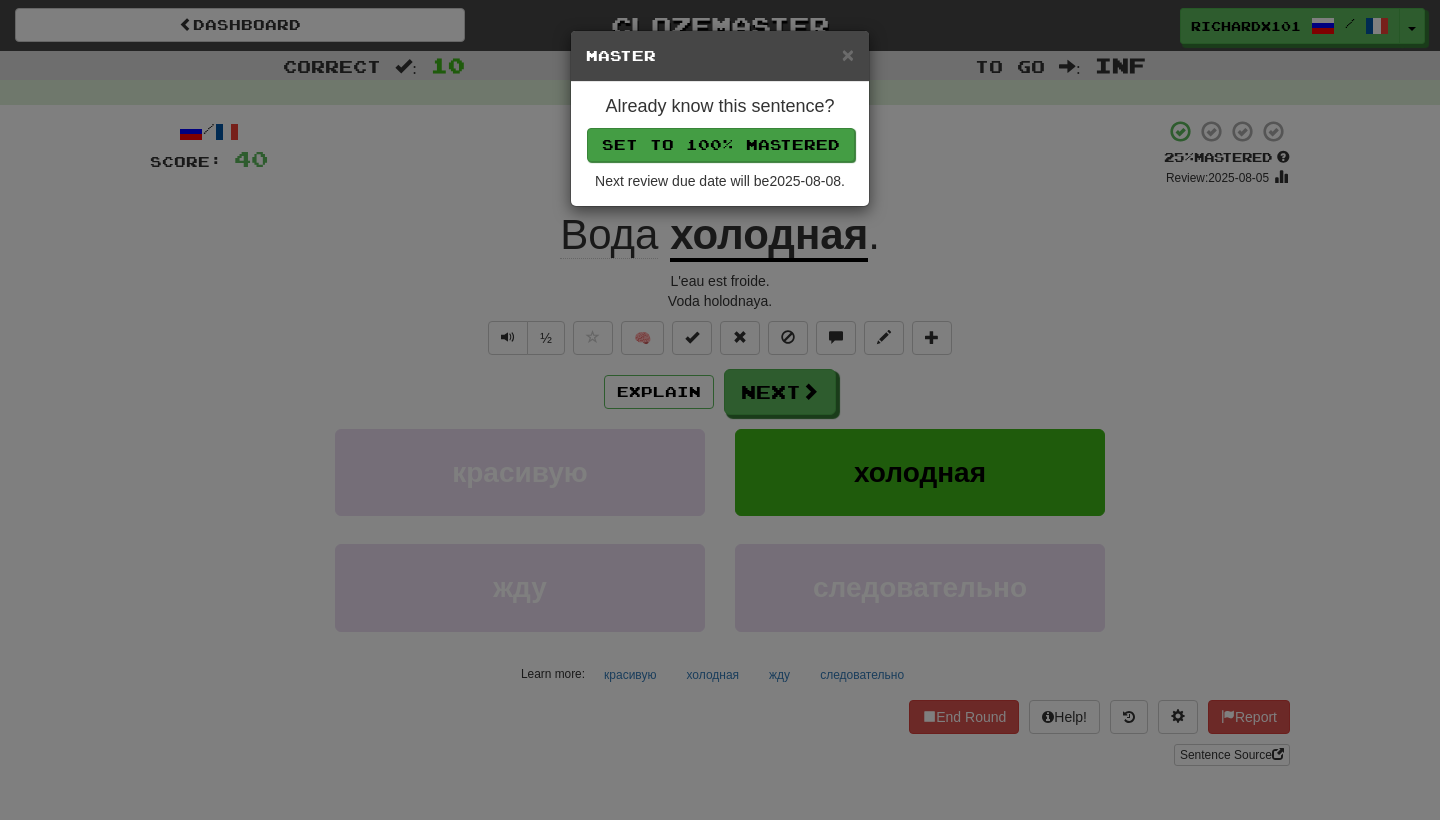 click on "Set to 100% Mastered" at bounding box center (721, 145) 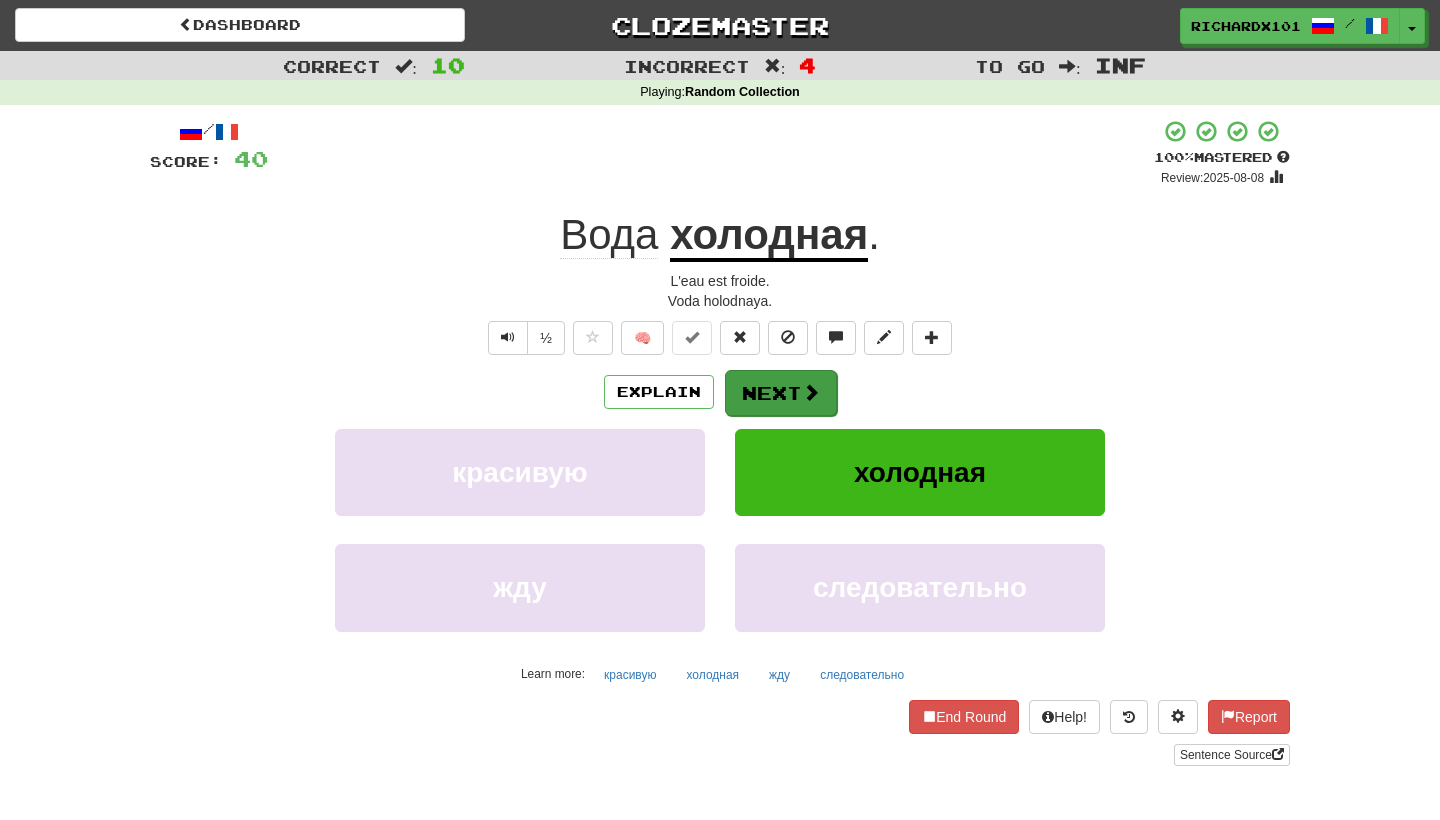 click on "Next" at bounding box center [781, 393] 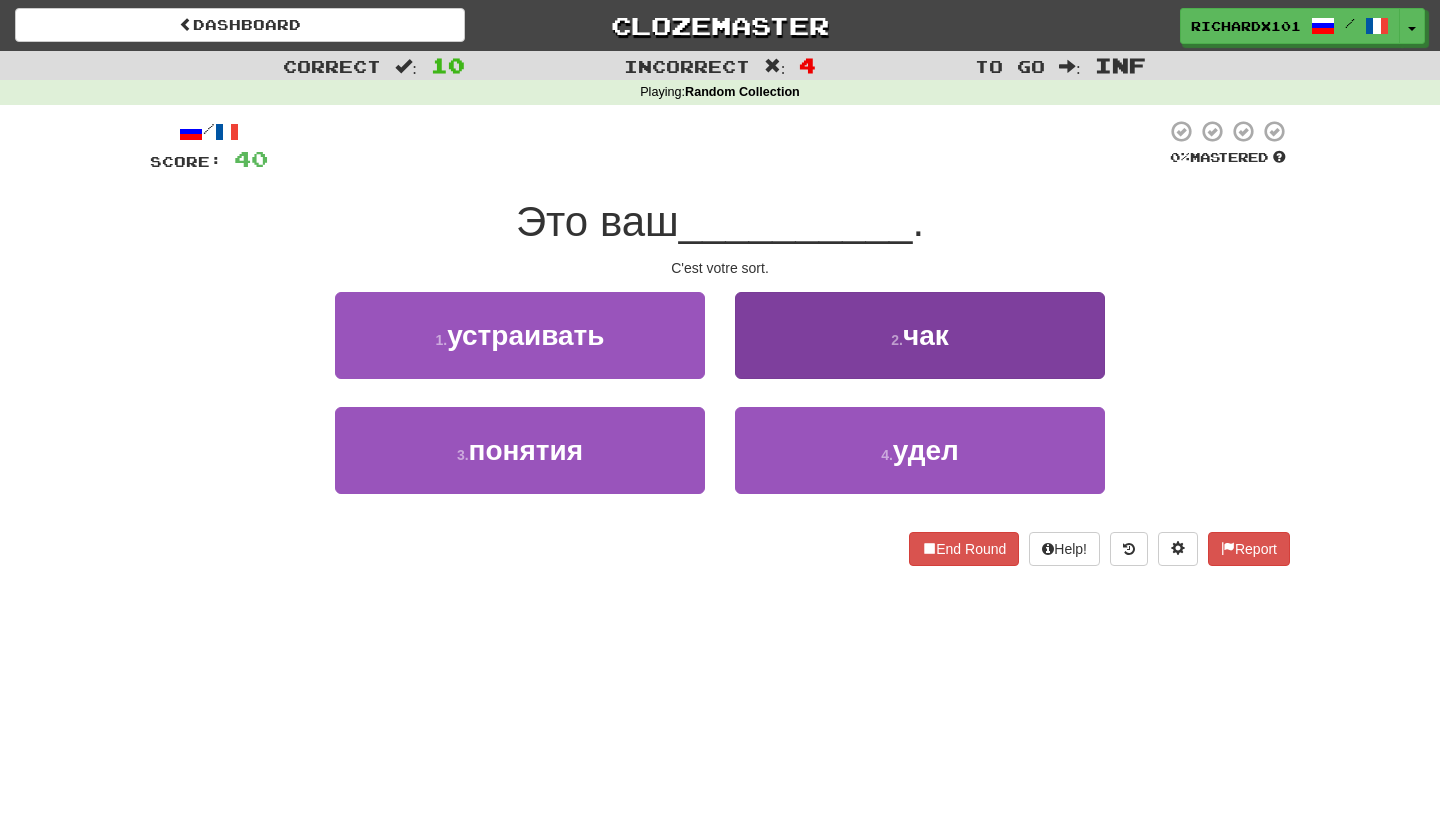 click on "2 .  чак" at bounding box center [920, 335] 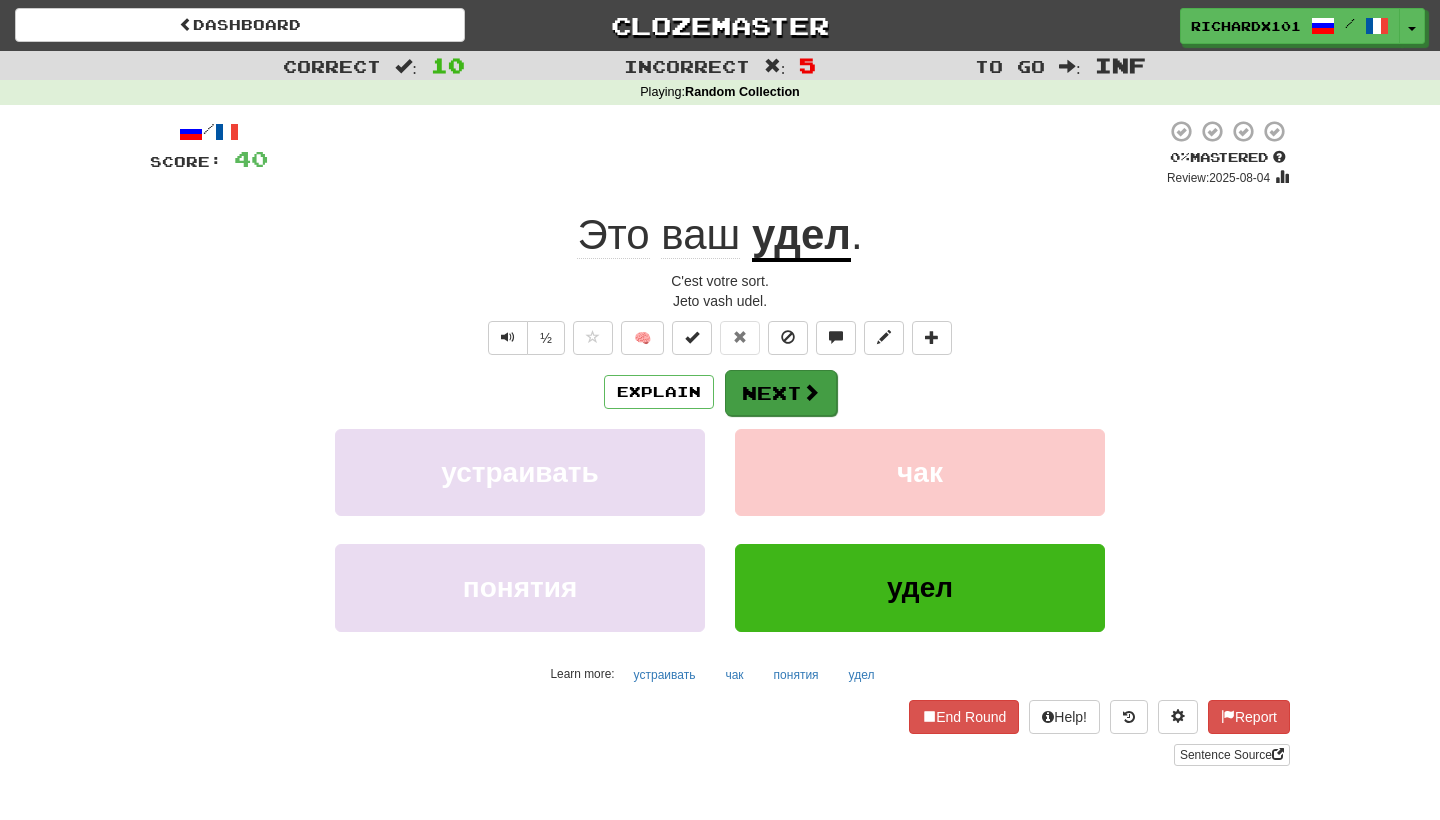 click at bounding box center [811, 392] 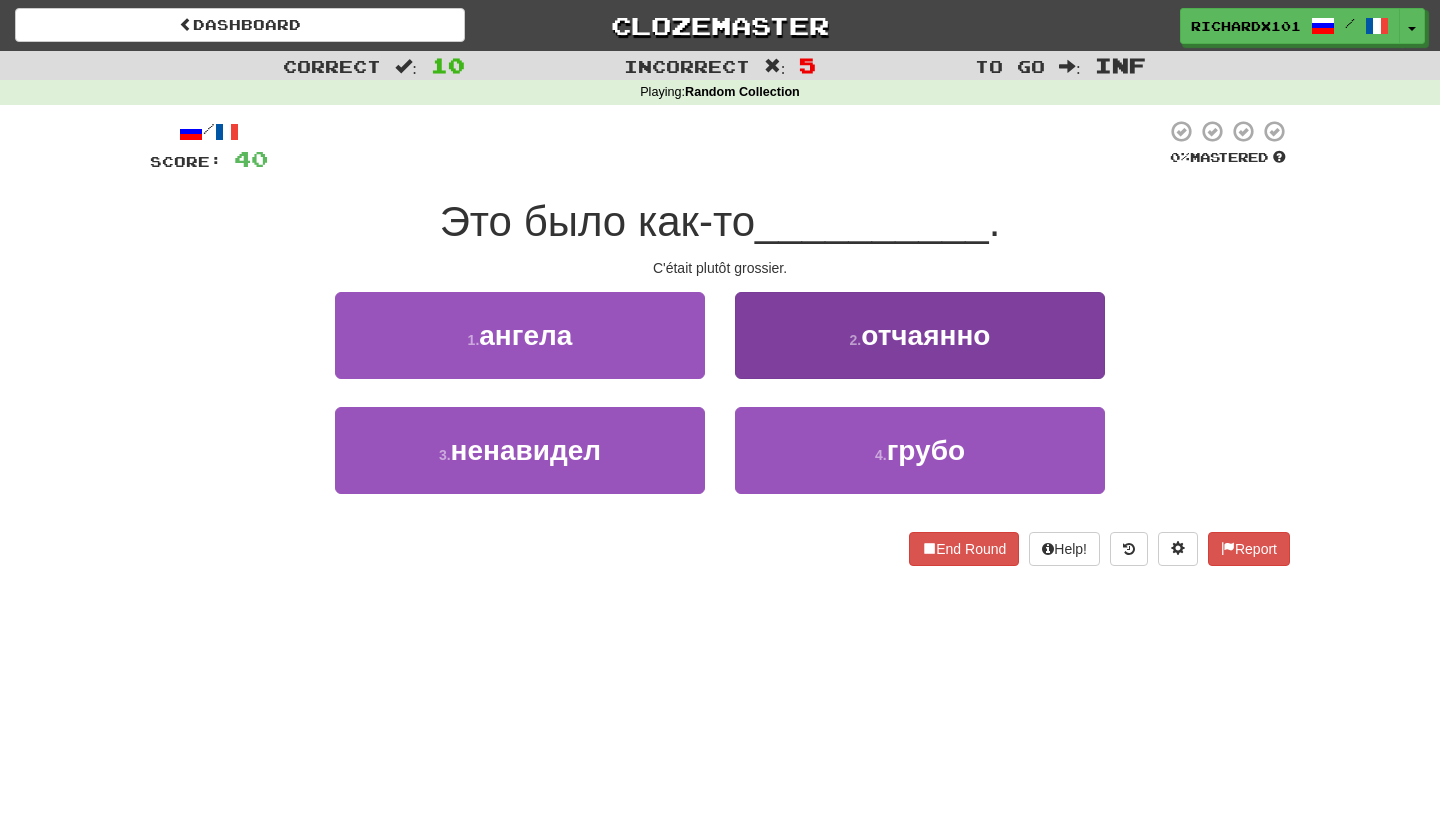 click on "2 .  отчаянно" at bounding box center (920, 335) 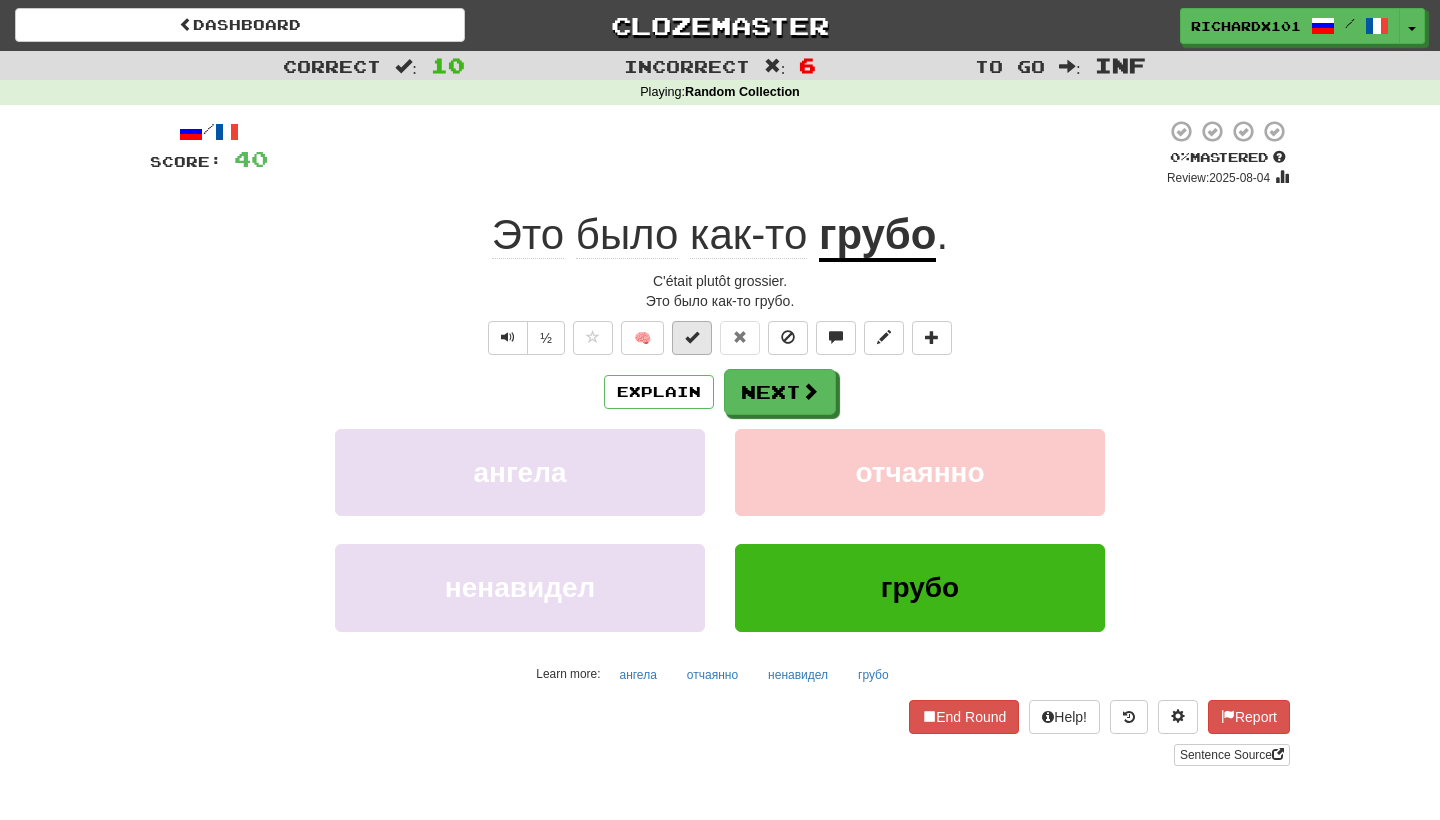 click at bounding box center (692, 337) 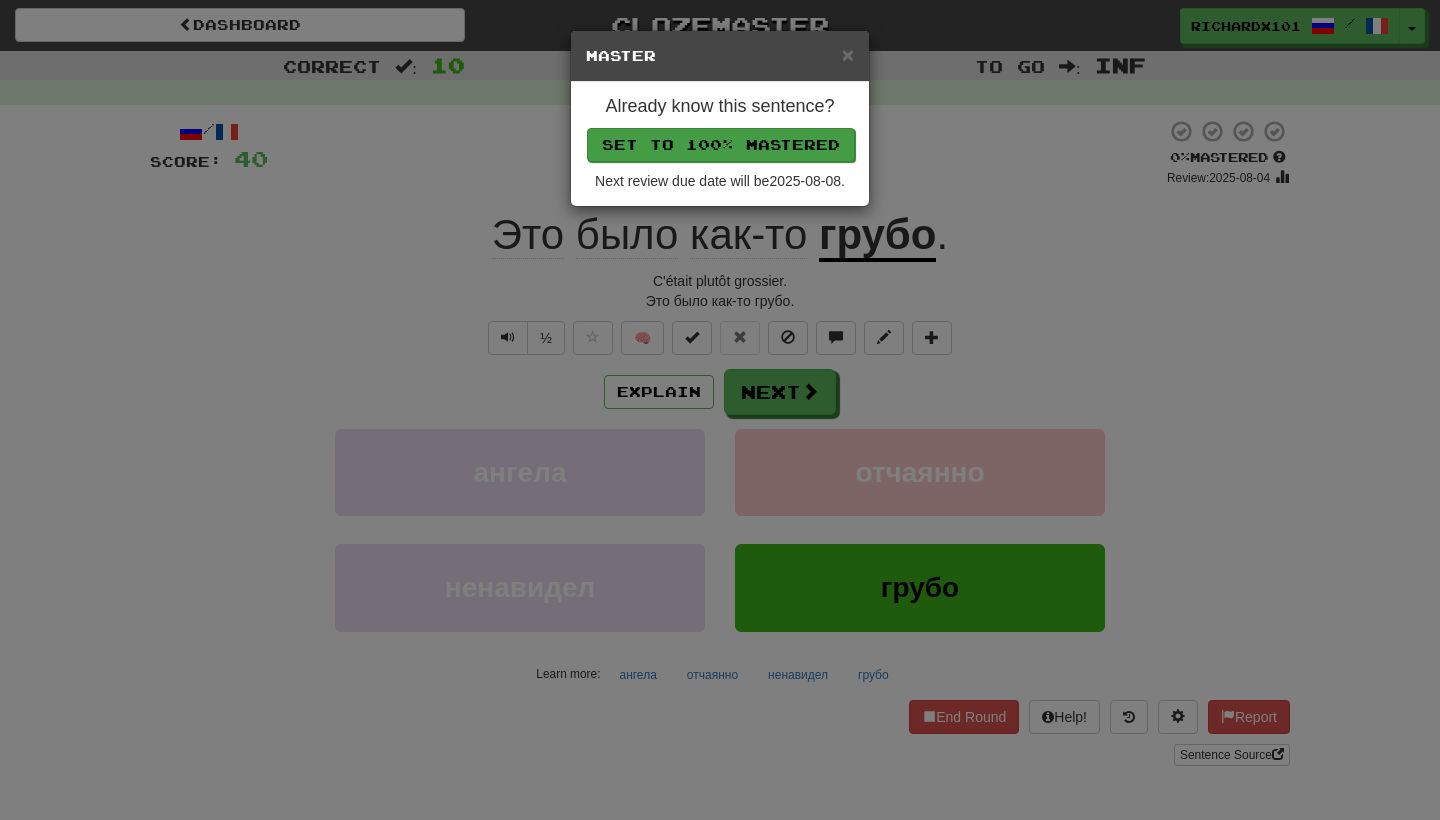 click on "Set to 100% Mastered" at bounding box center (721, 145) 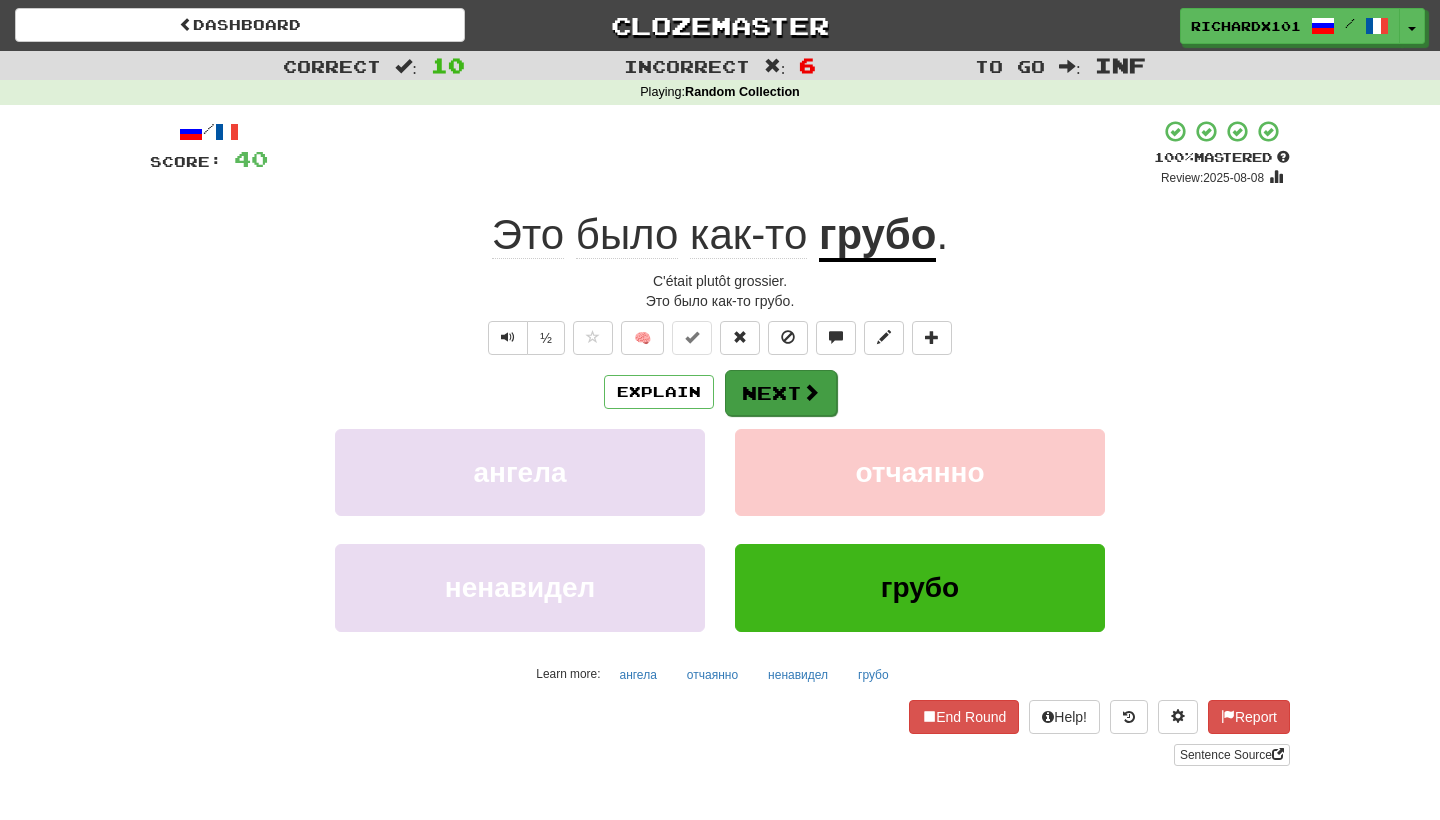 click on "Next" at bounding box center (781, 393) 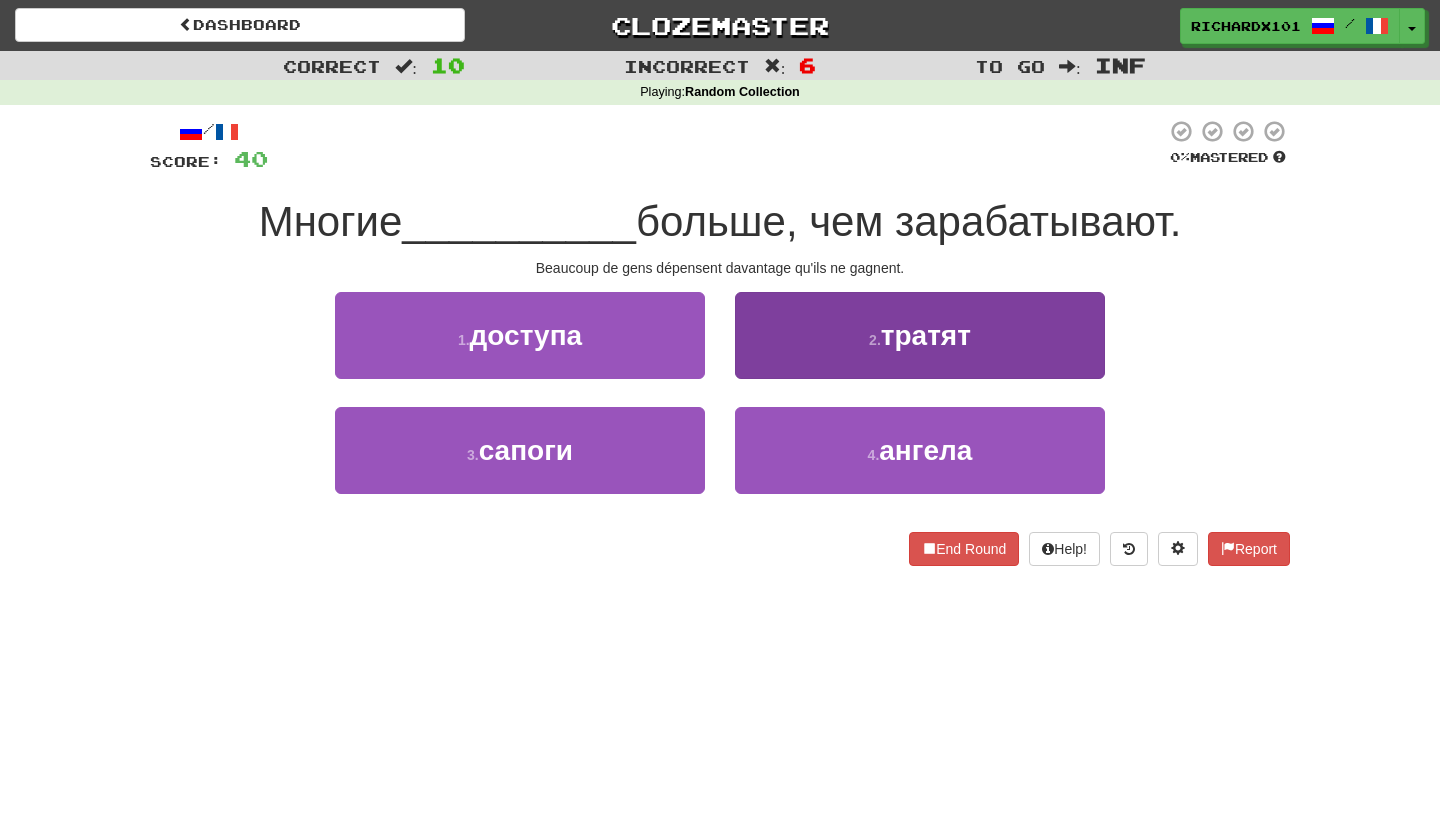click on "2 .  тратят" at bounding box center (920, 335) 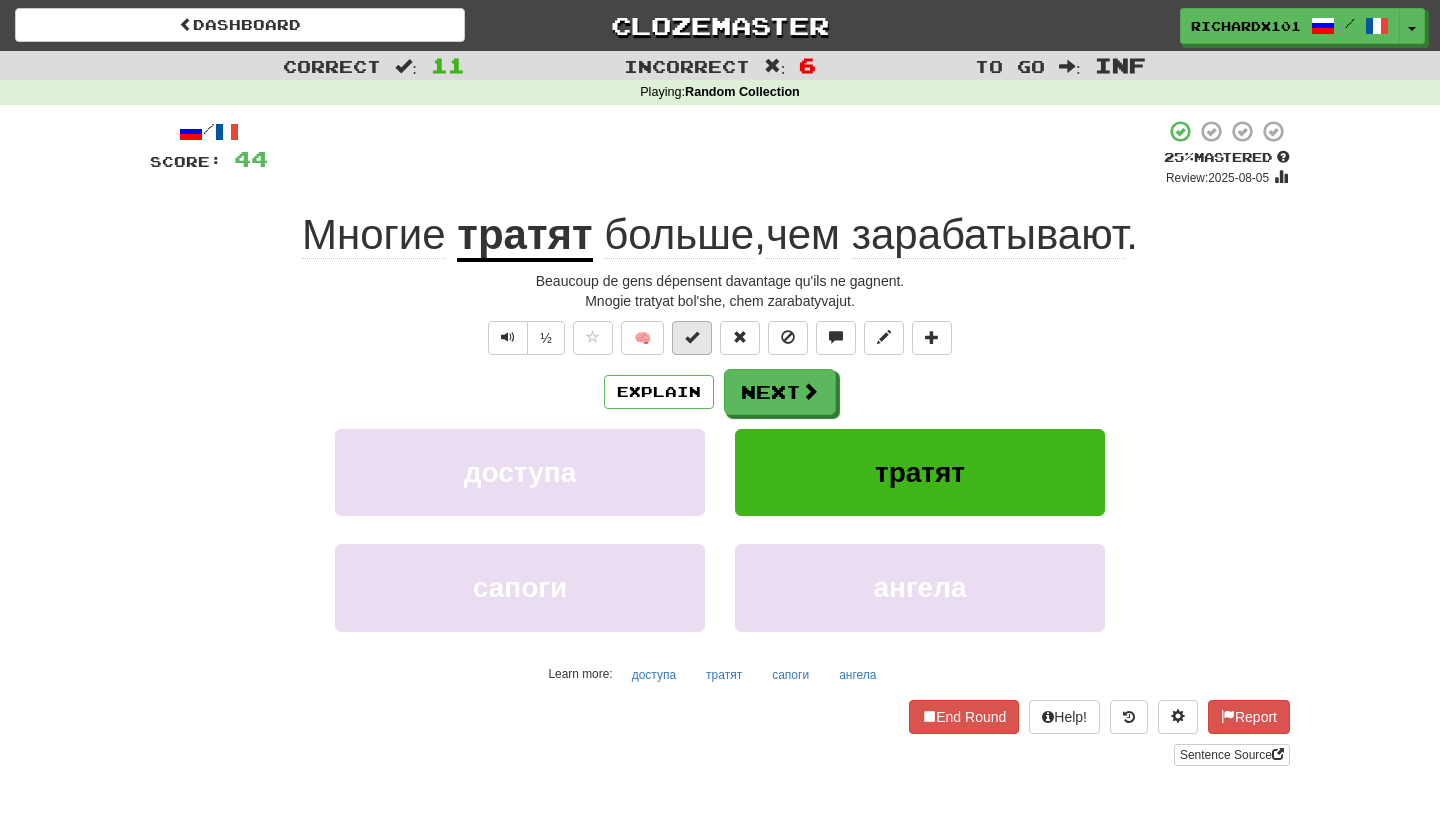 click at bounding box center [692, 337] 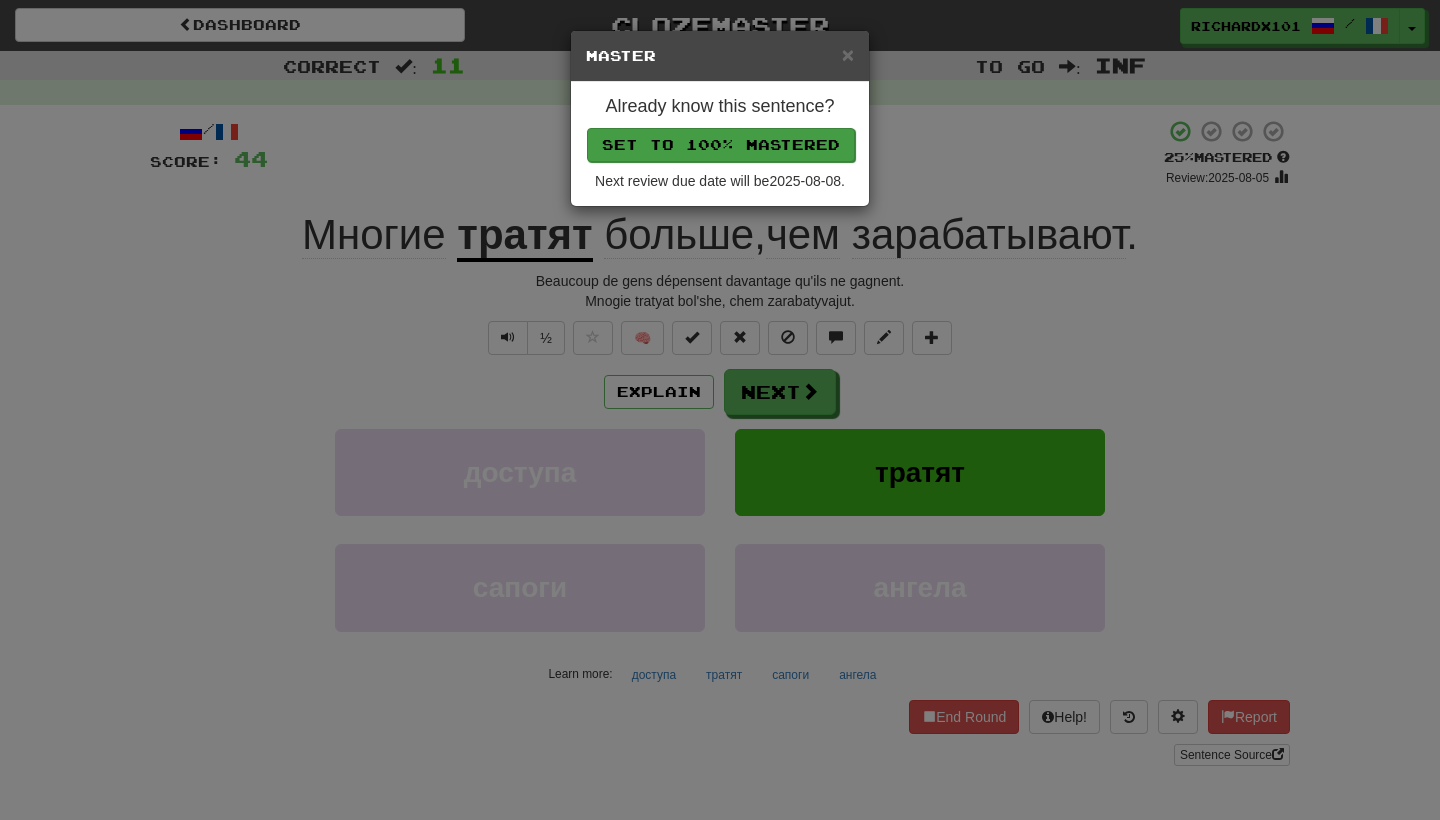 click on "Set to 100% Mastered" at bounding box center [721, 145] 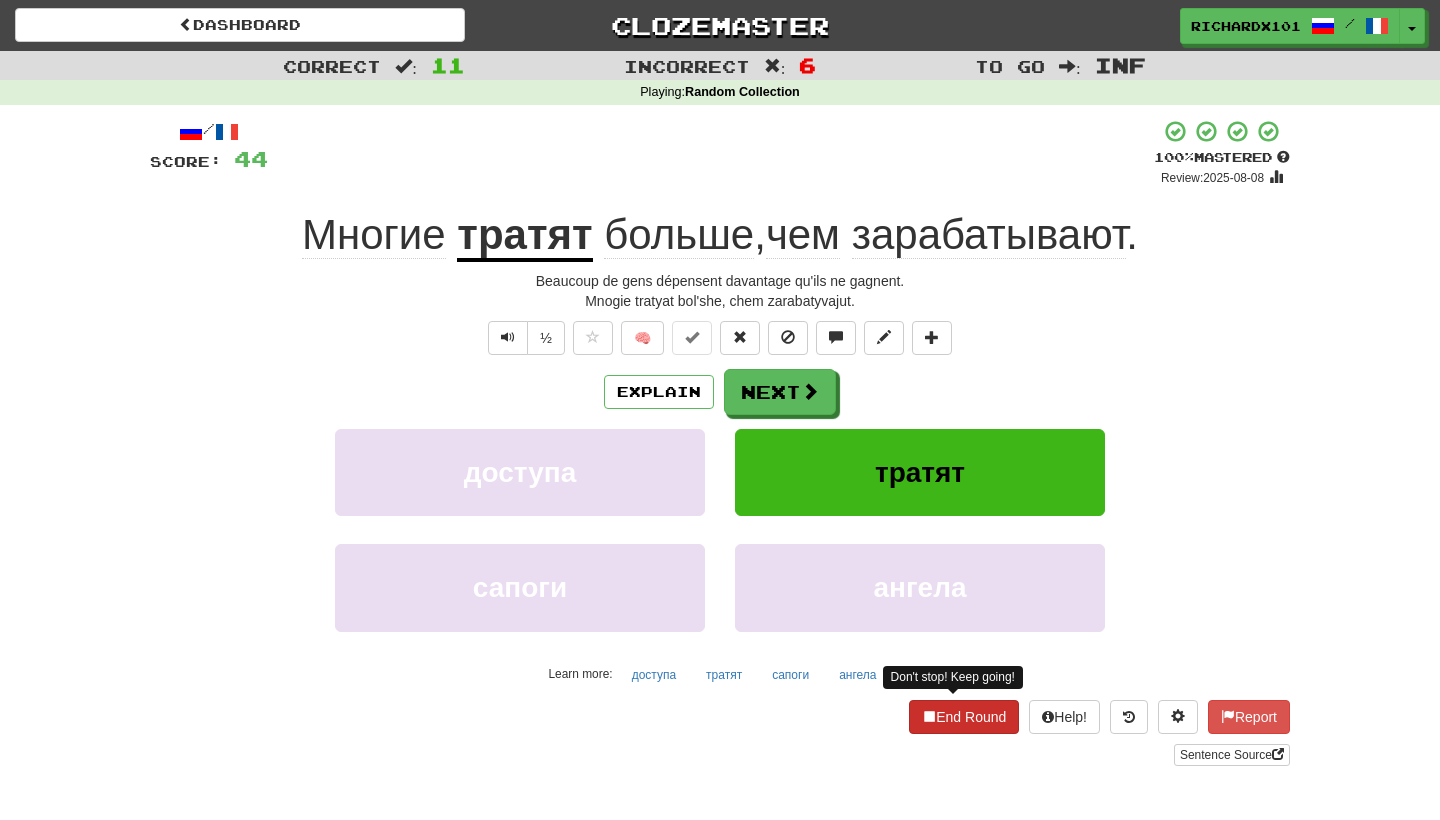 click on "End Round" at bounding box center (964, 717) 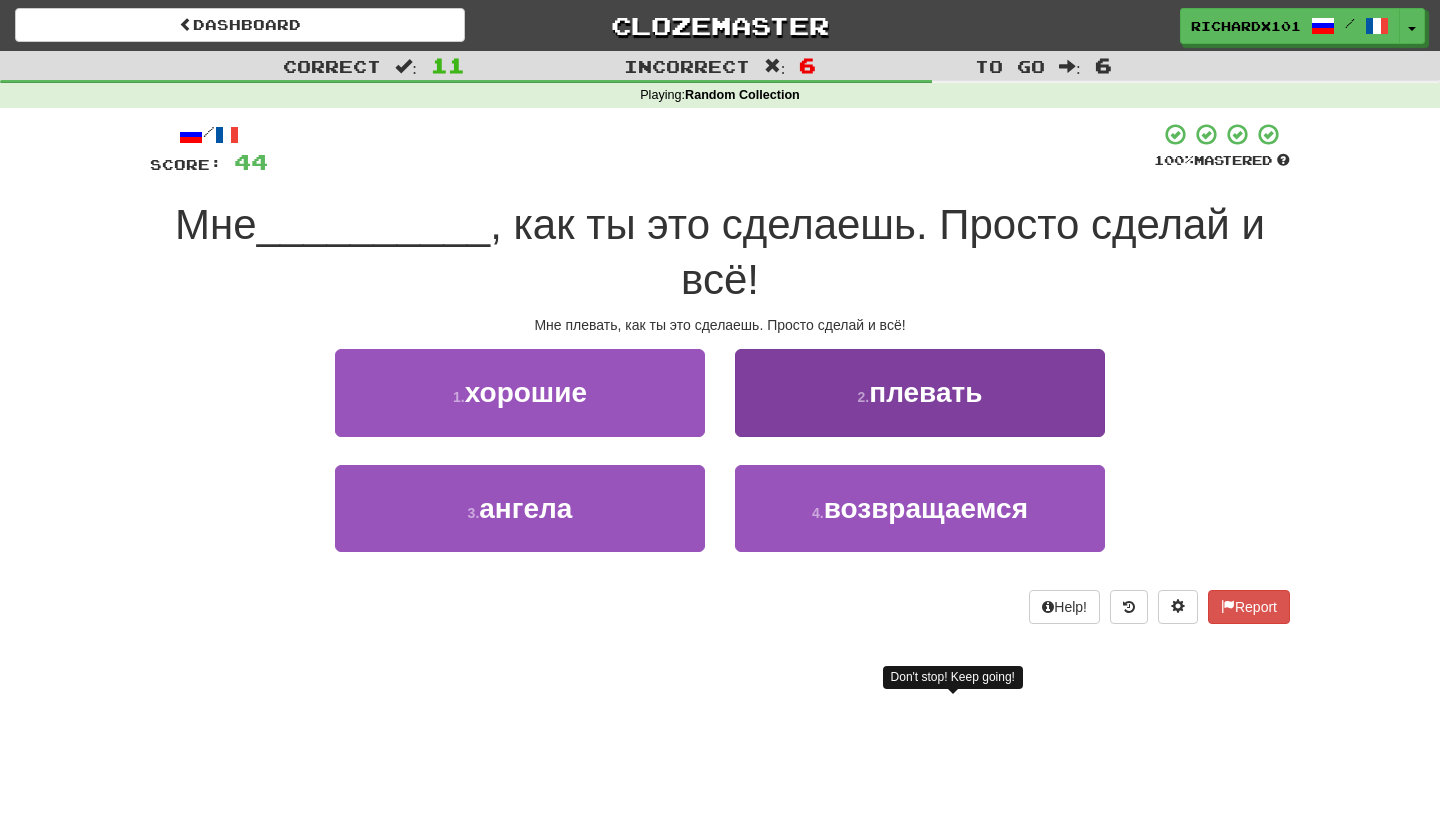 click on "2 .  плевать" at bounding box center (920, 392) 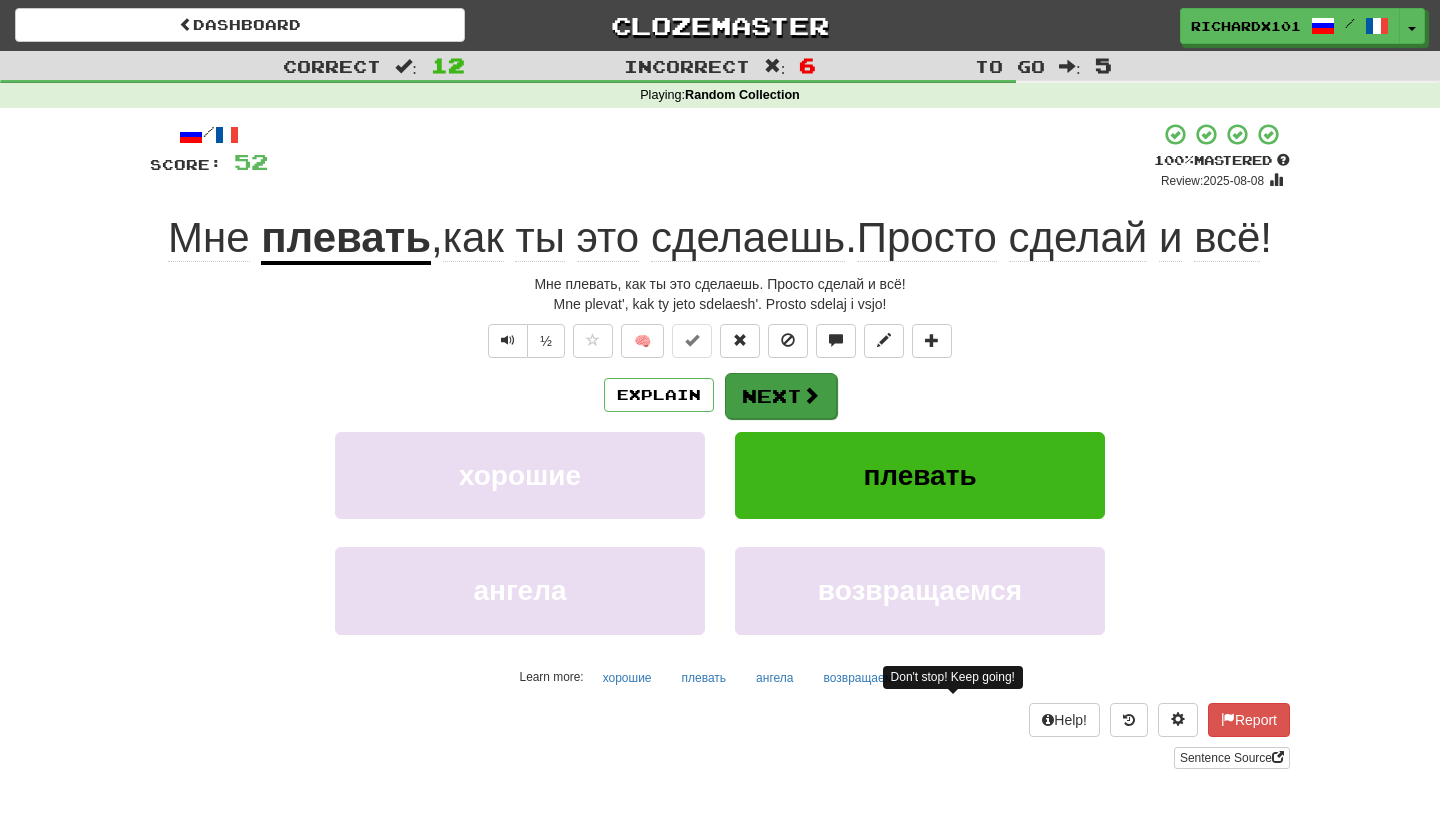 click at bounding box center [811, 395] 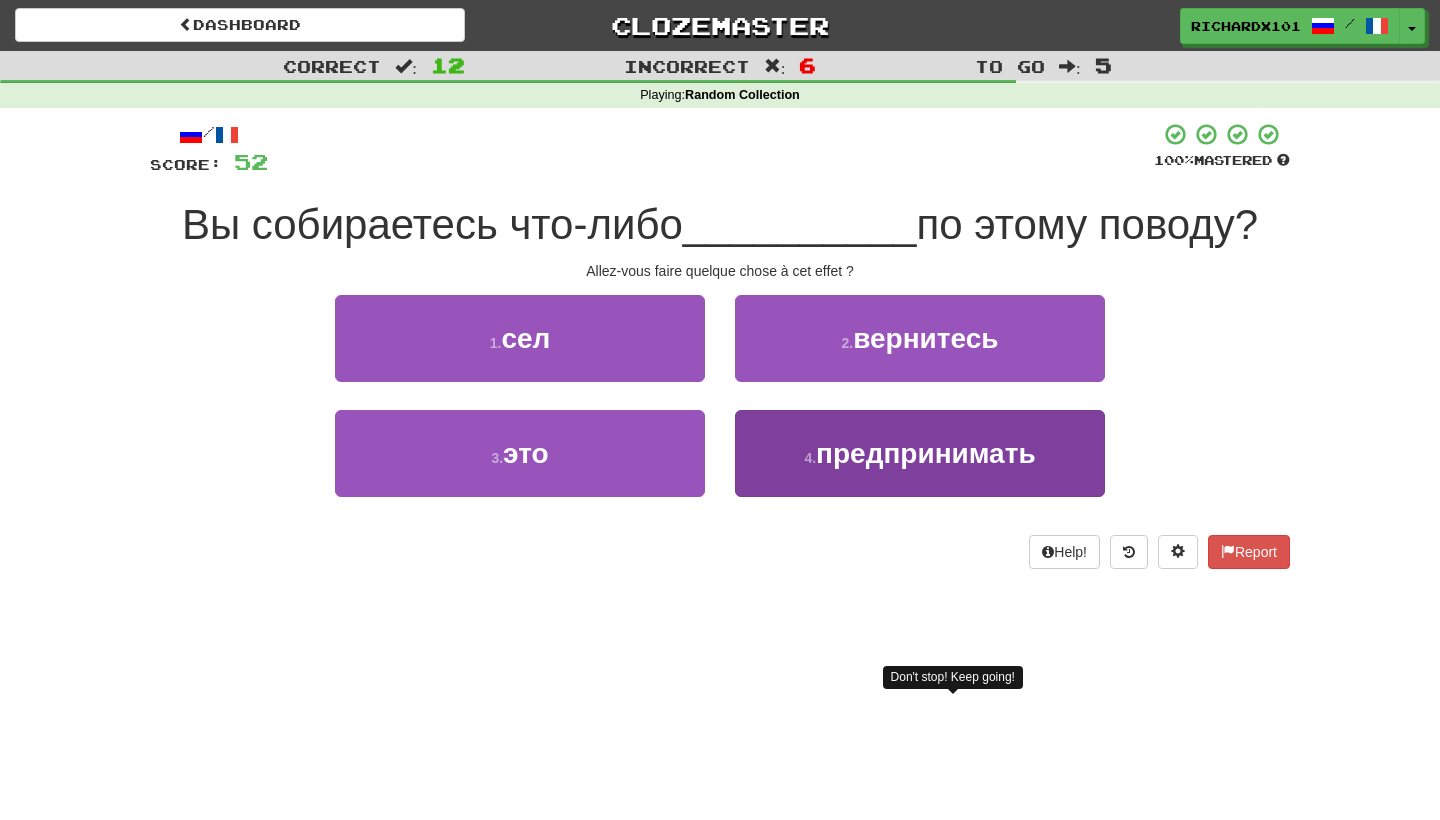 click on "4 .  предпринимать" at bounding box center (920, 453) 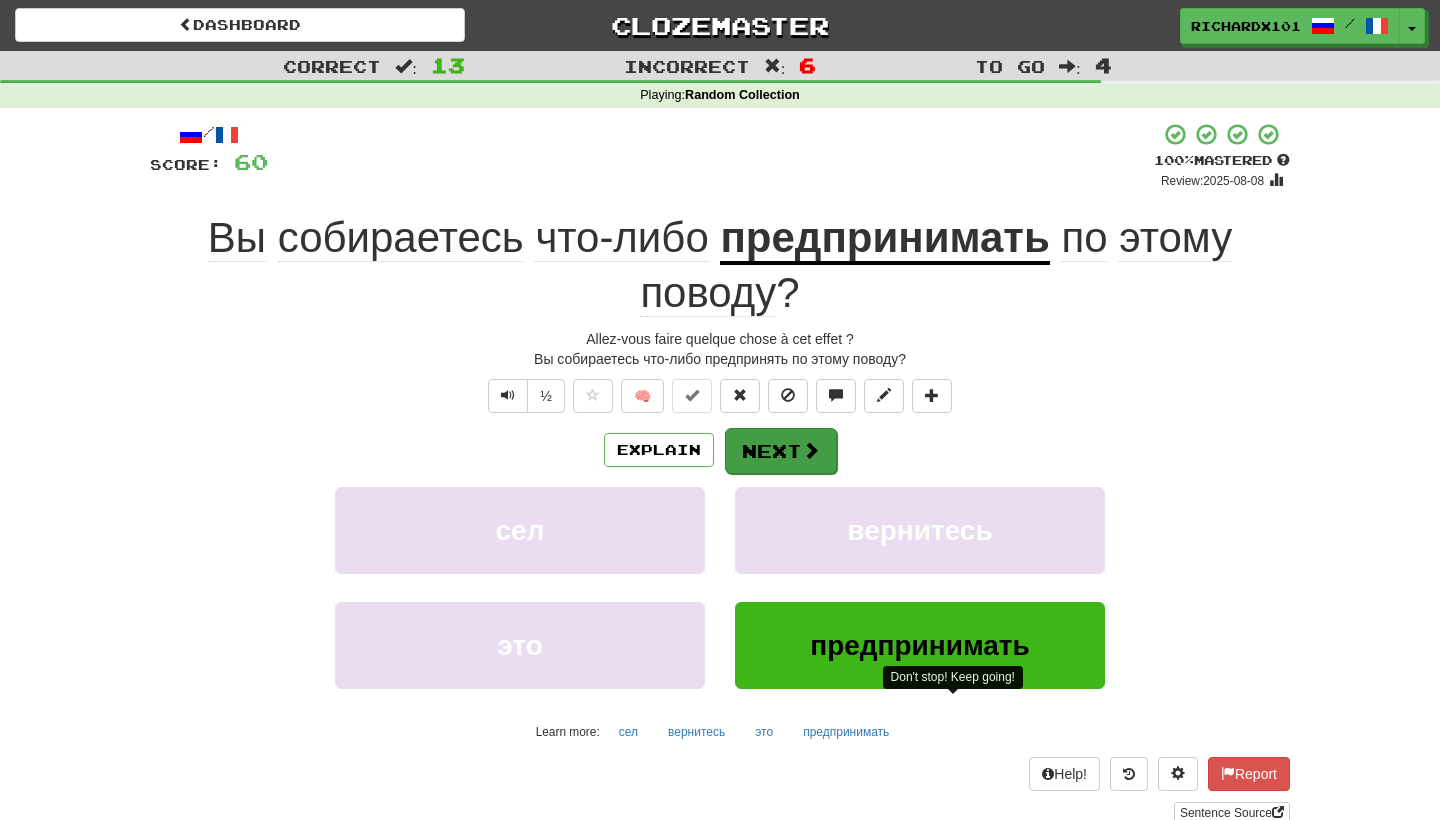 click on "Next" at bounding box center [781, 451] 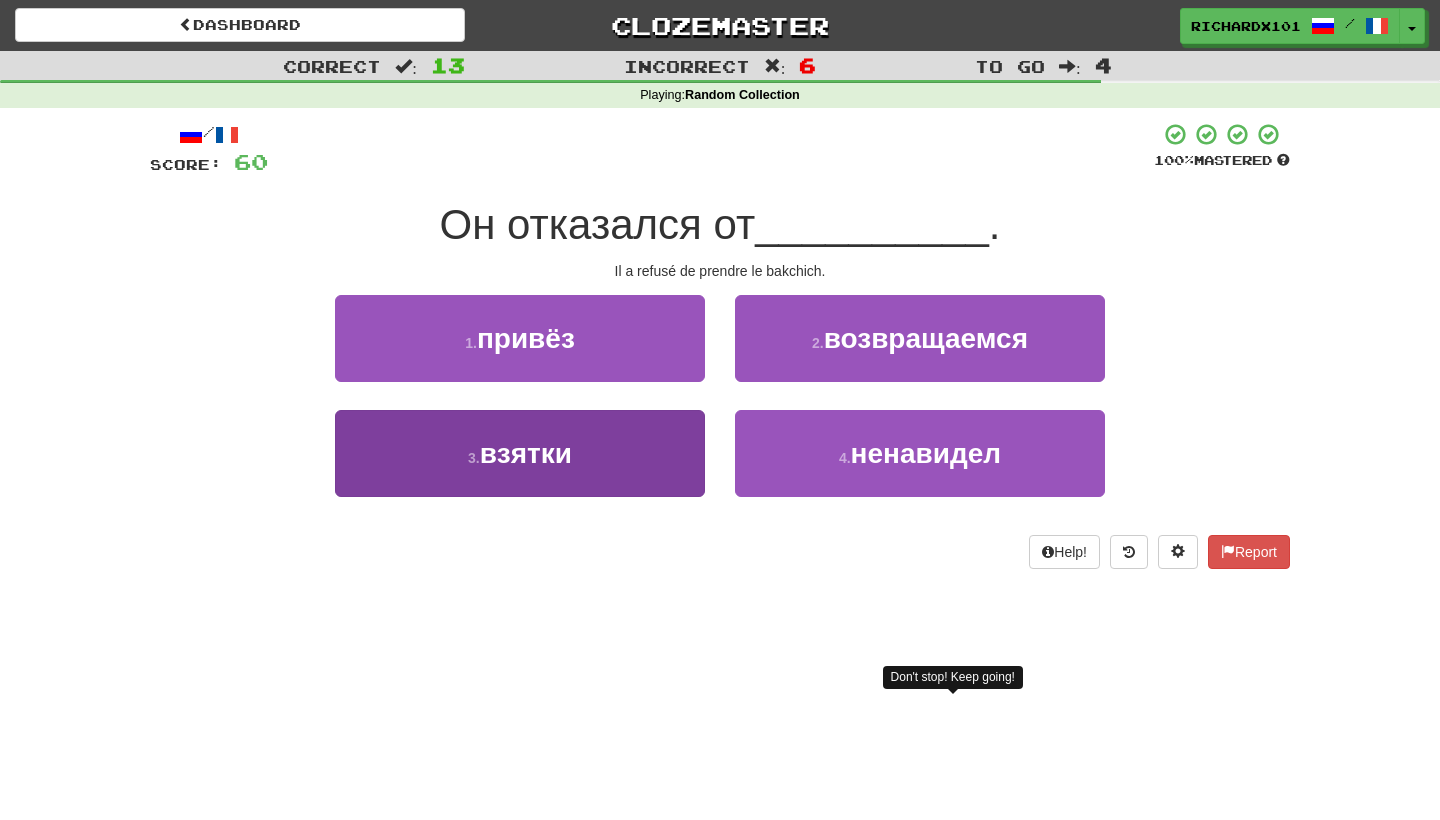 click on "3 .  взятки" at bounding box center [520, 453] 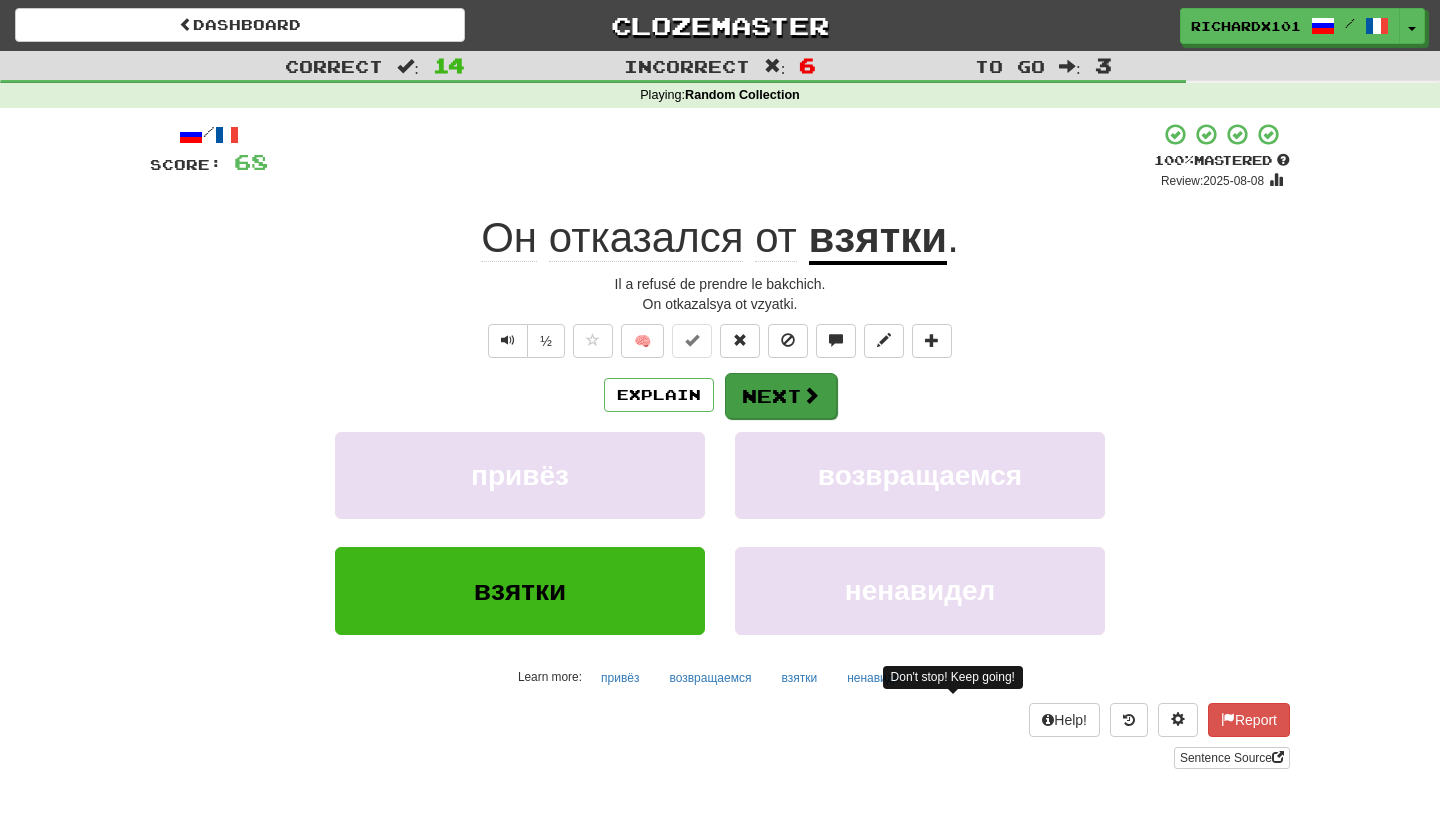 click on "Next" at bounding box center (781, 396) 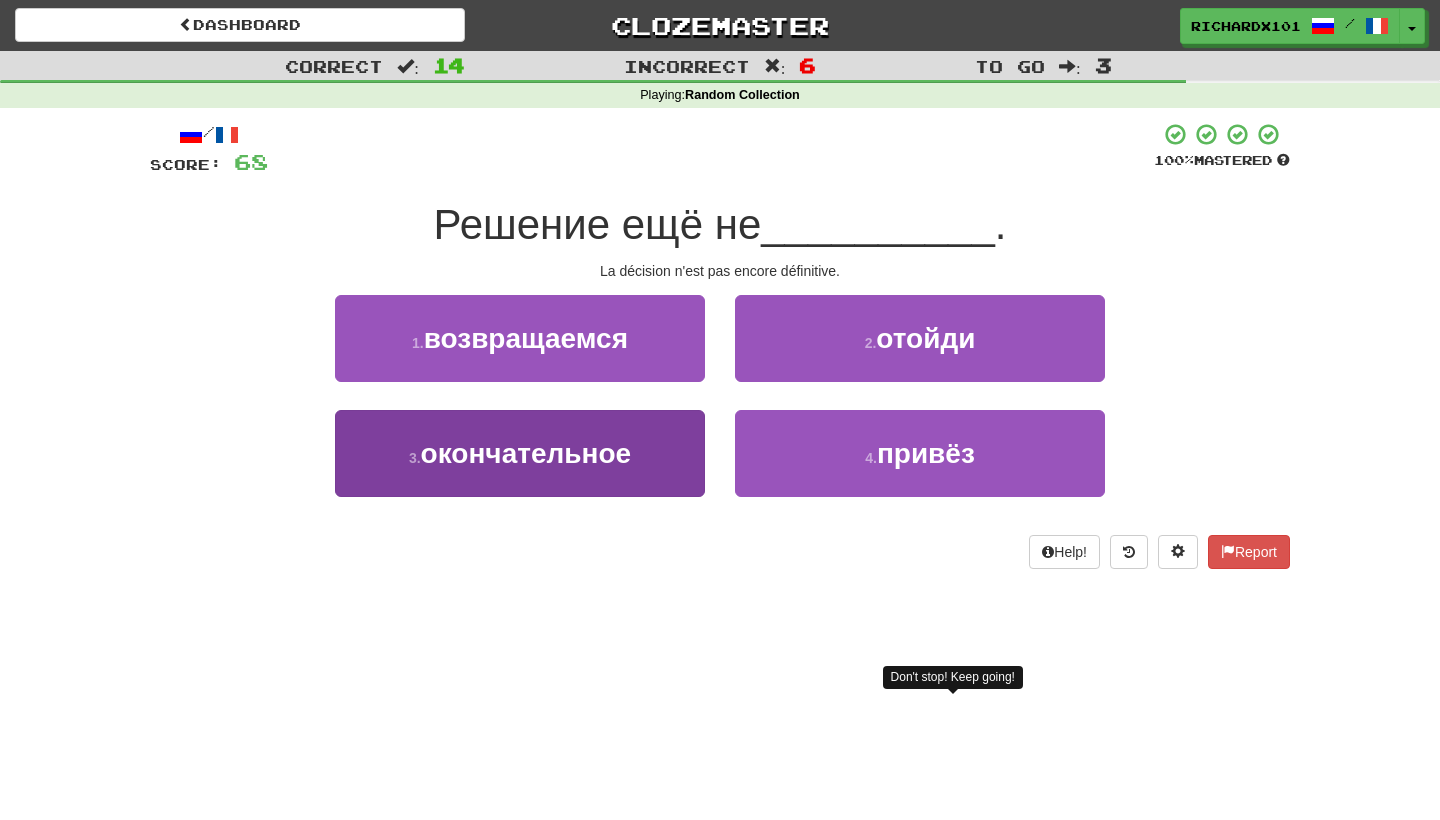 click on "окончательное" at bounding box center [526, 453] 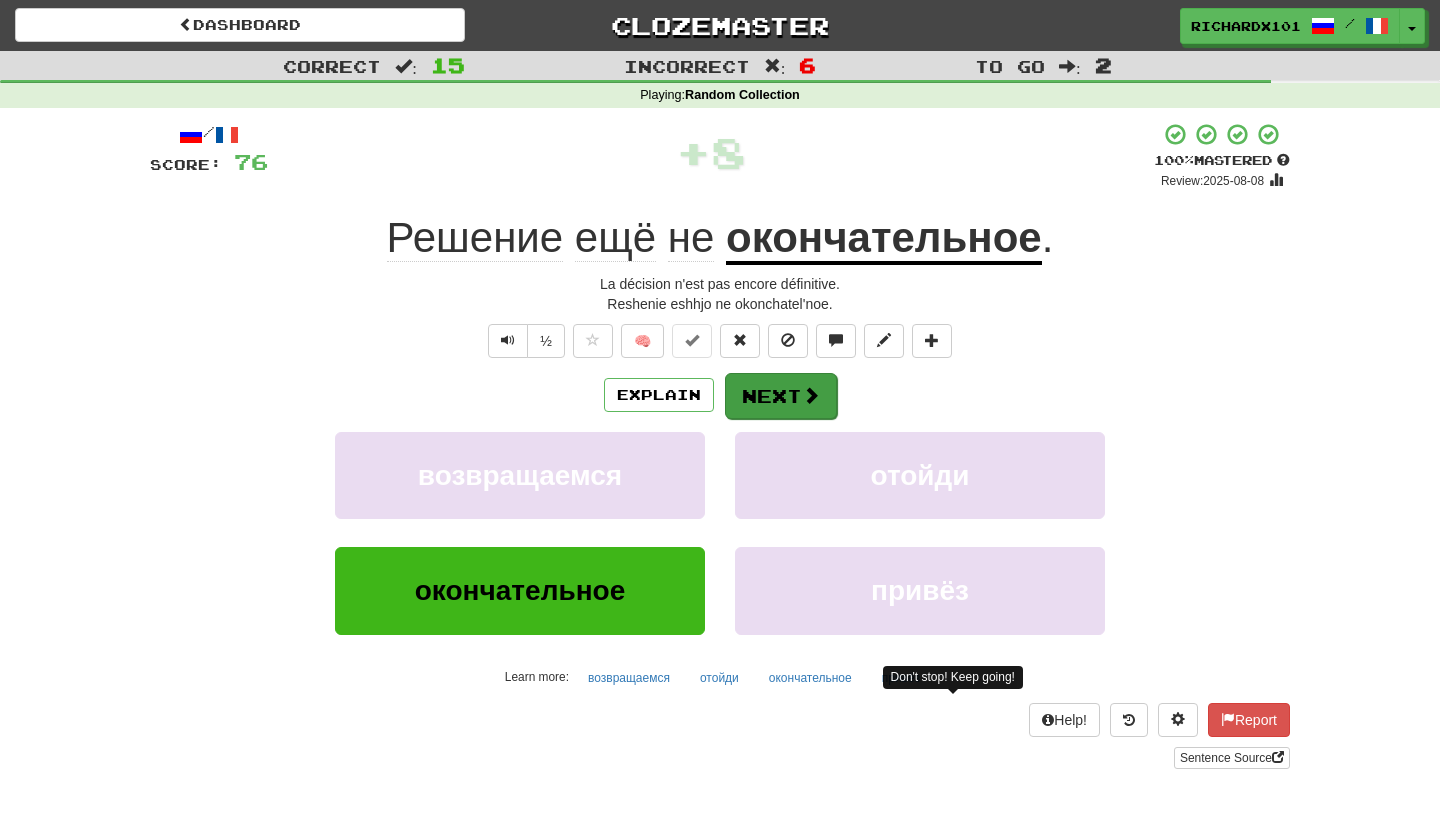 click on "Next" at bounding box center (781, 396) 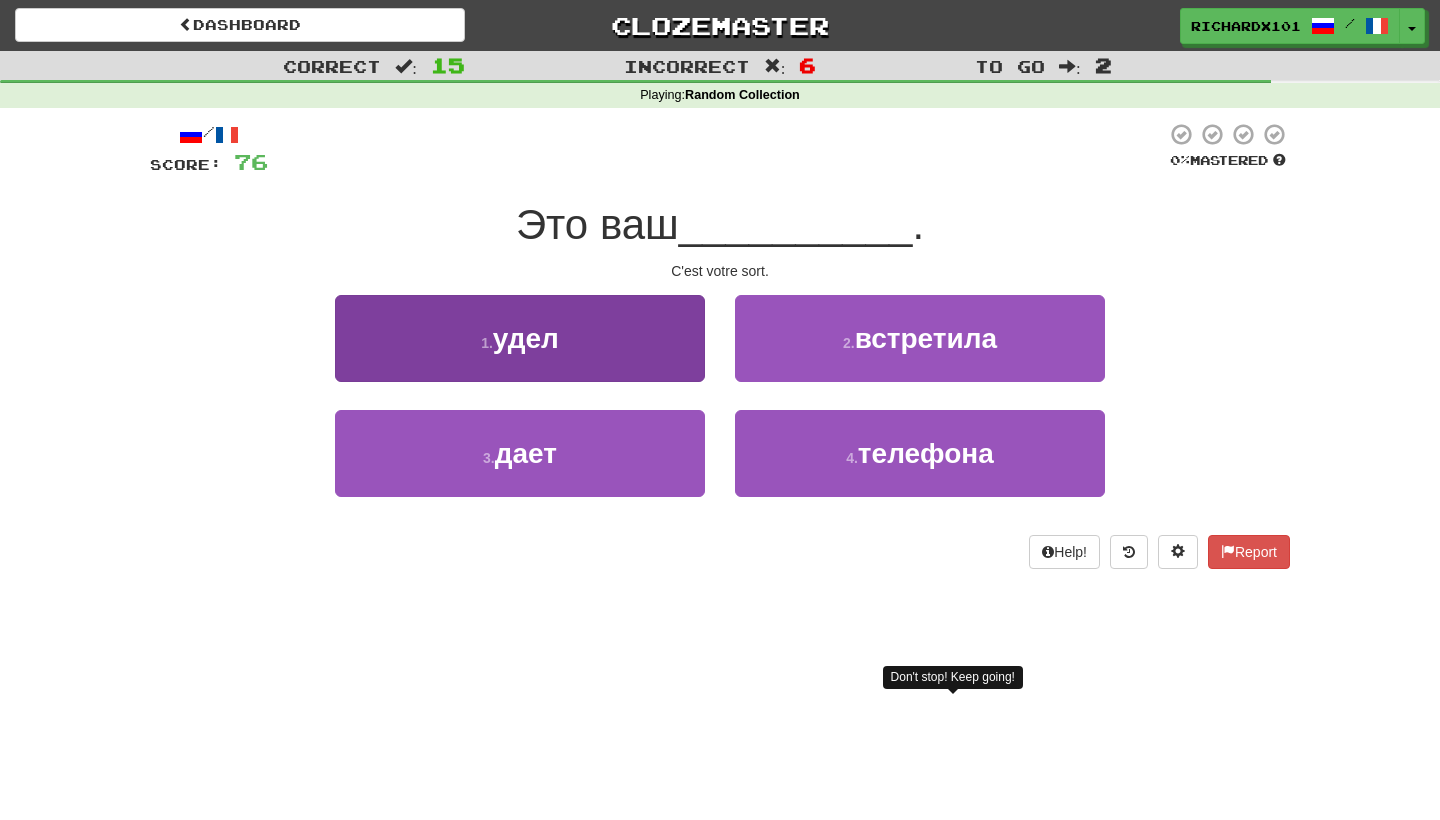 click on "1 .  удел" at bounding box center [520, 338] 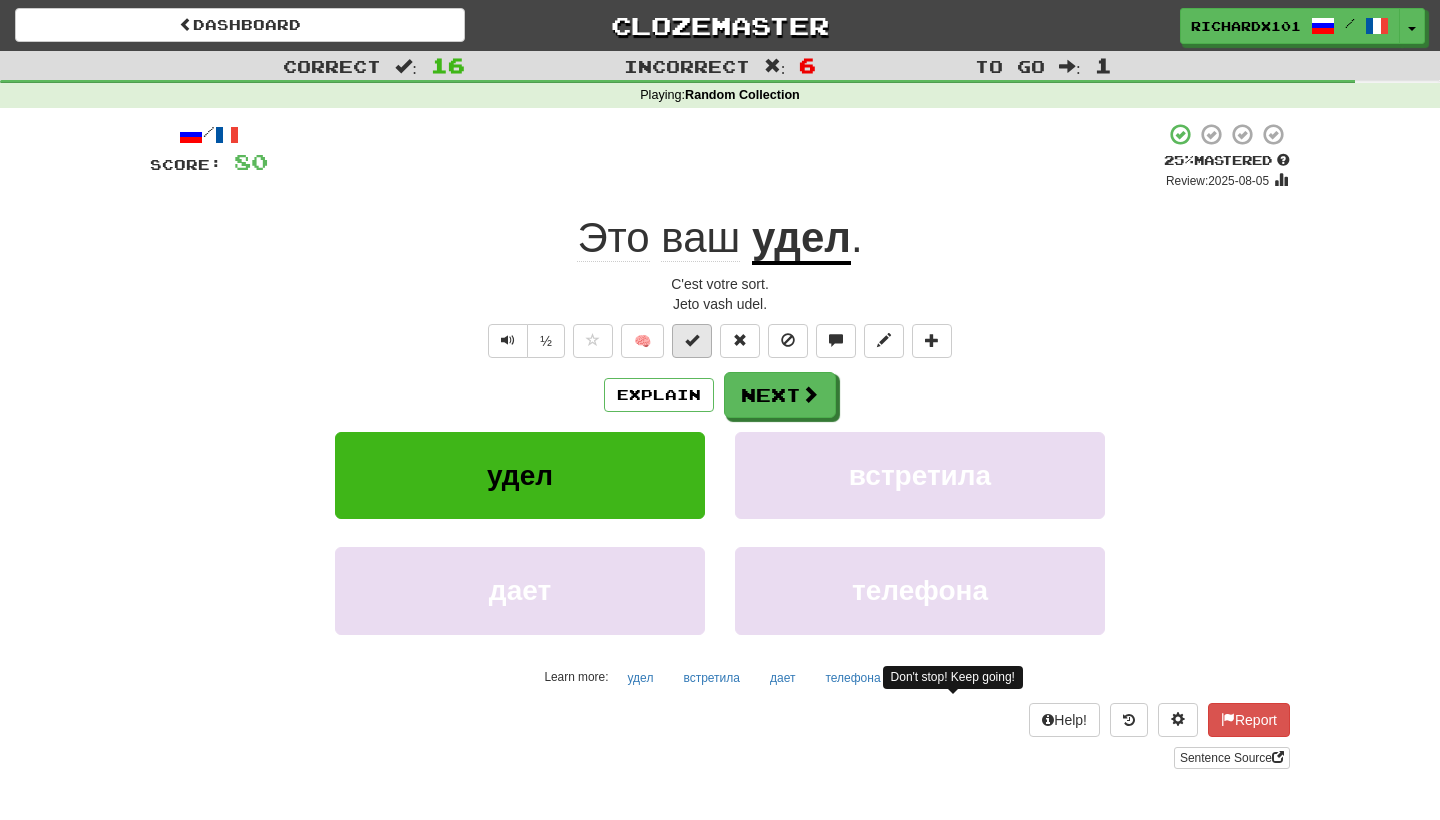 click at bounding box center [692, 341] 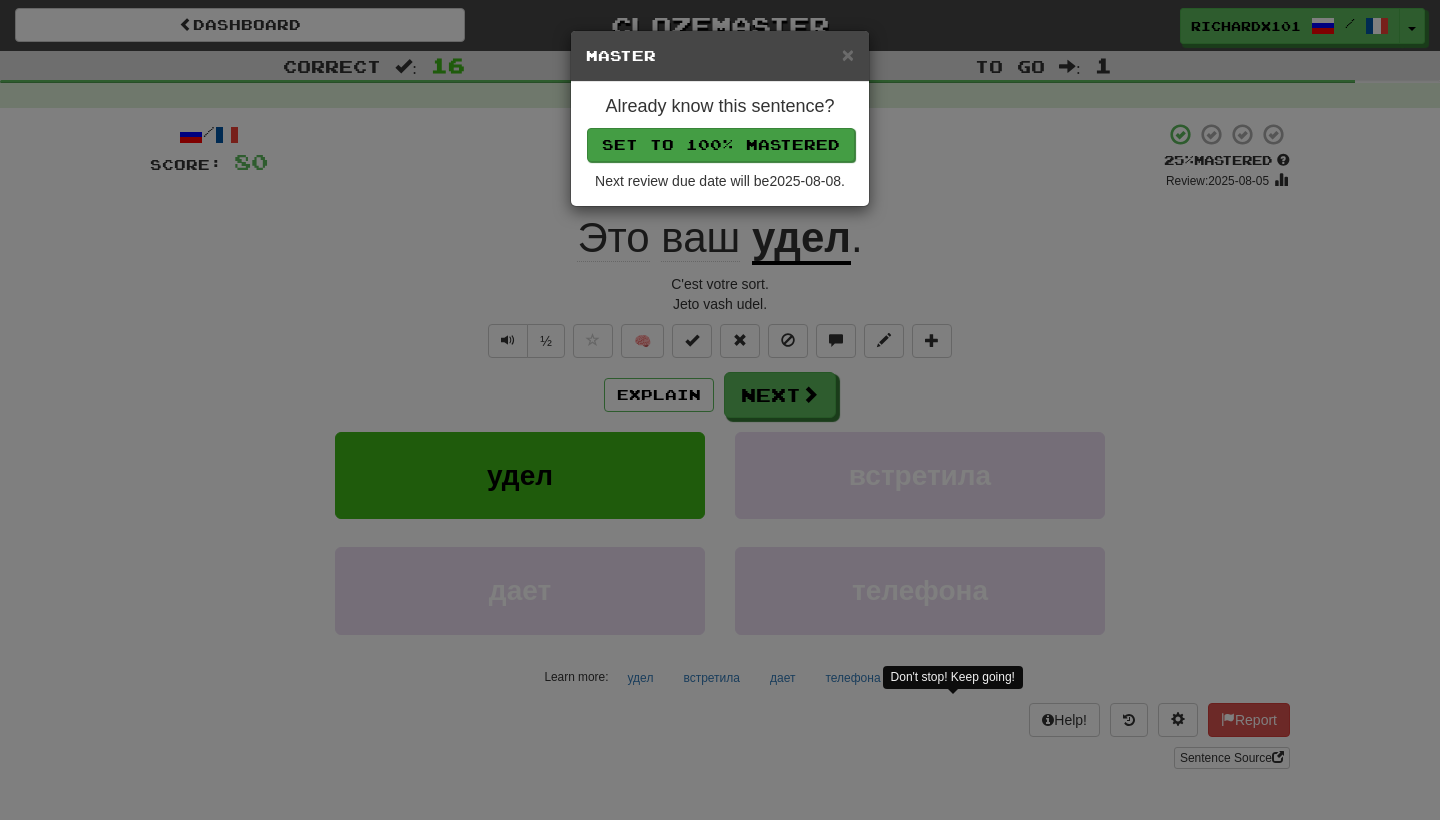click on "Set to 100% Mastered" at bounding box center [721, 145] 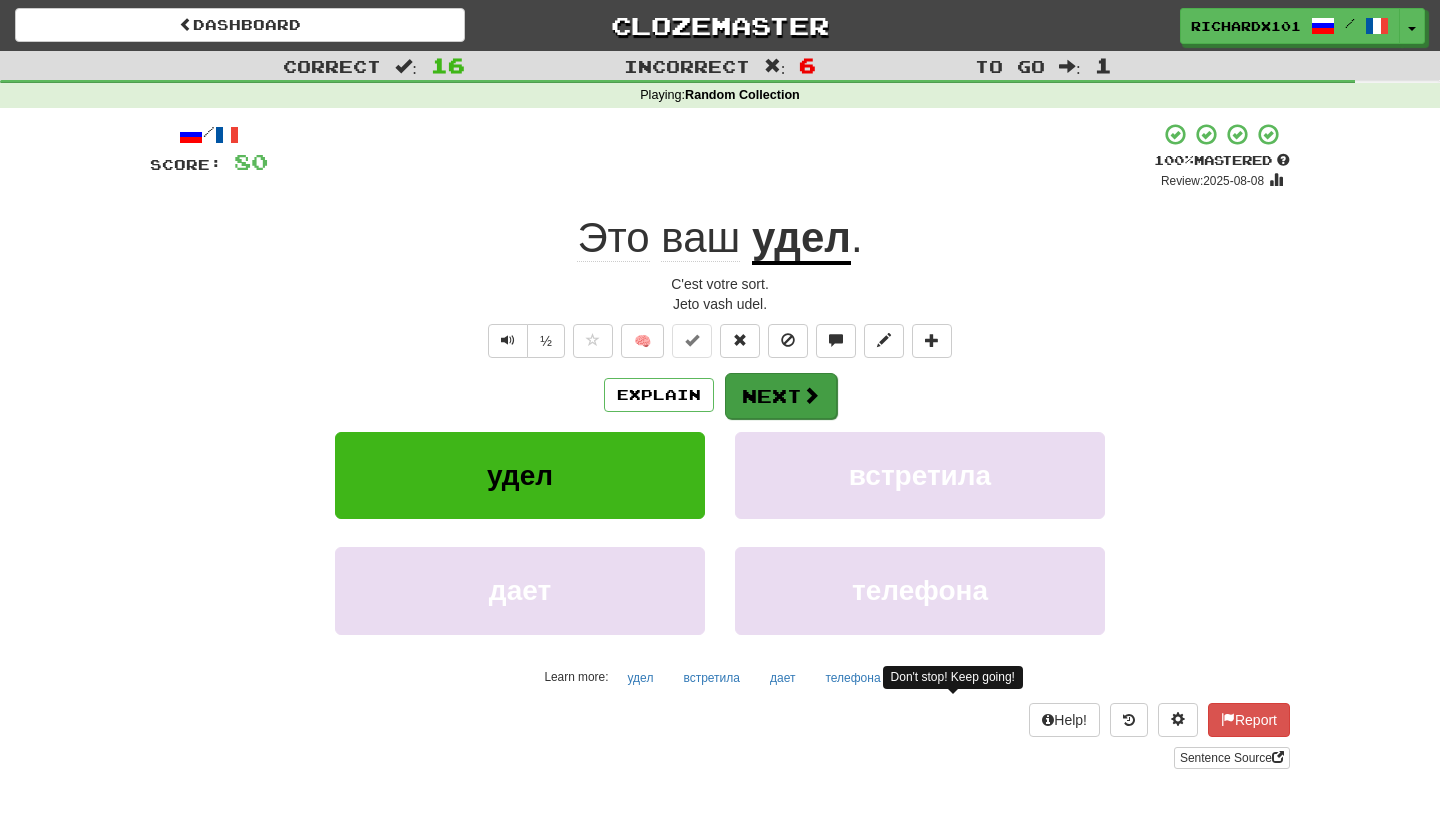 click on "Next" at bounding box center [781, 396] 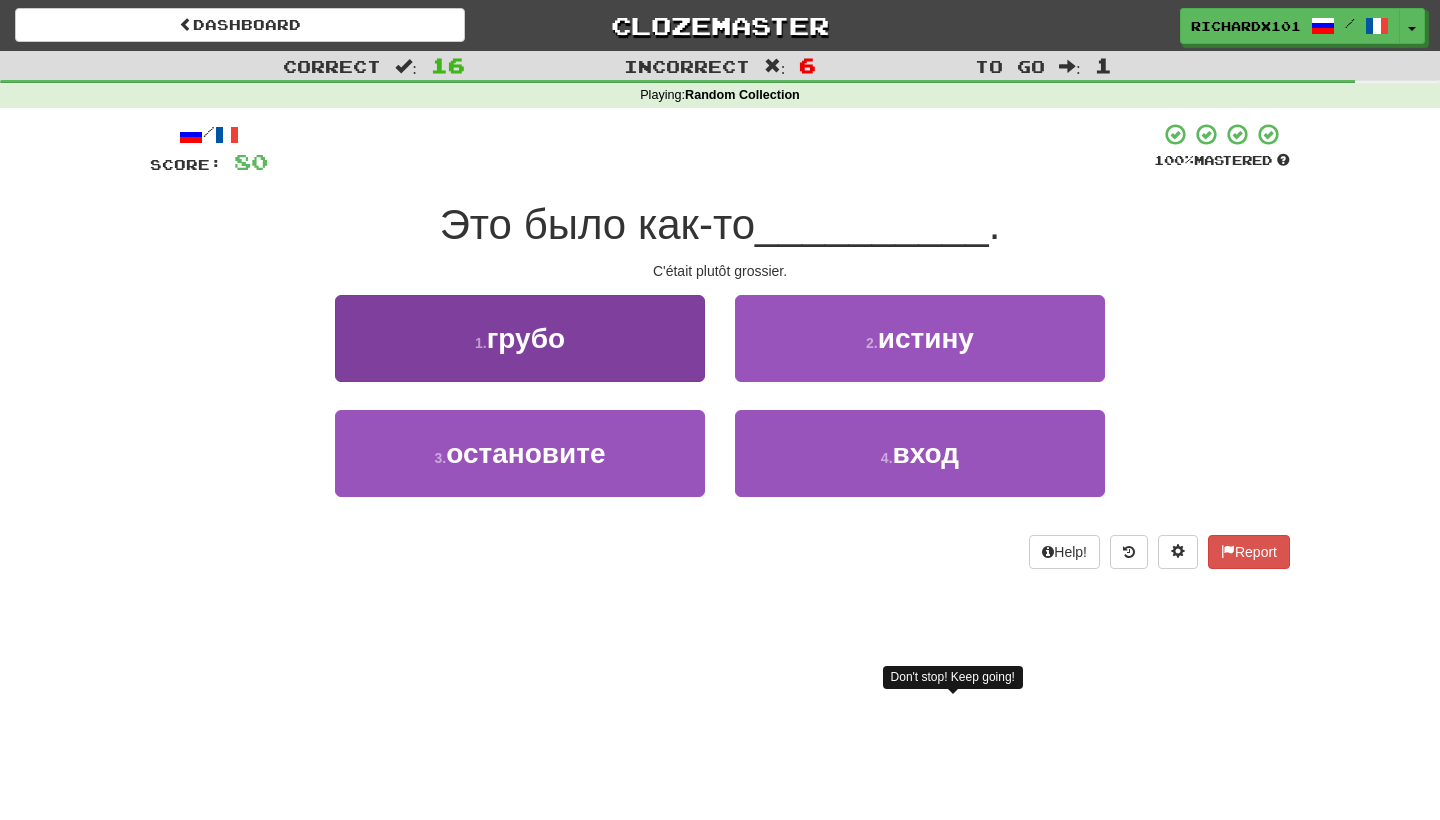 click on "1 .  грубо" at bounding box center [520, 338] 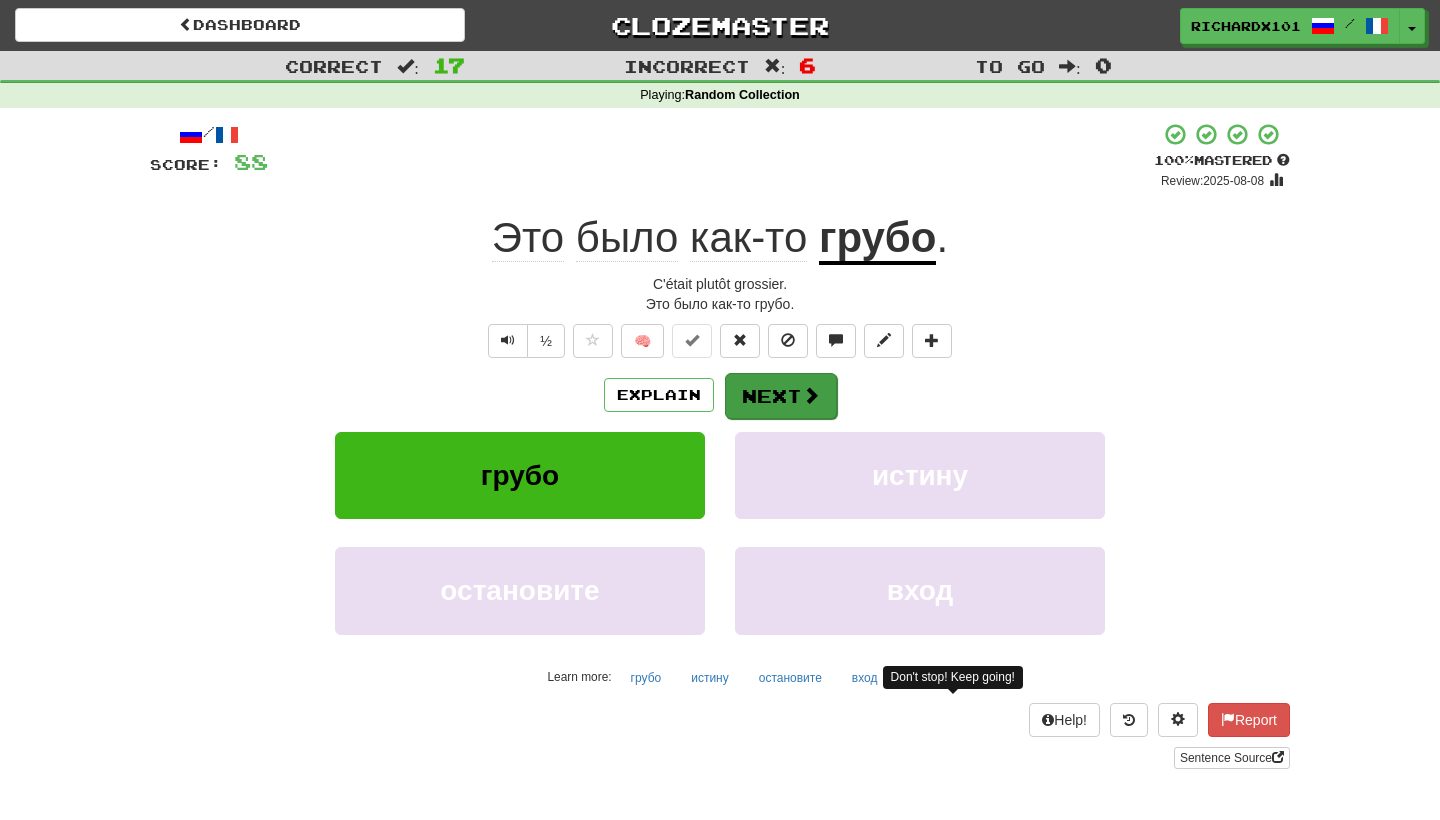 click on "Next" at bounding box center [781, 396] 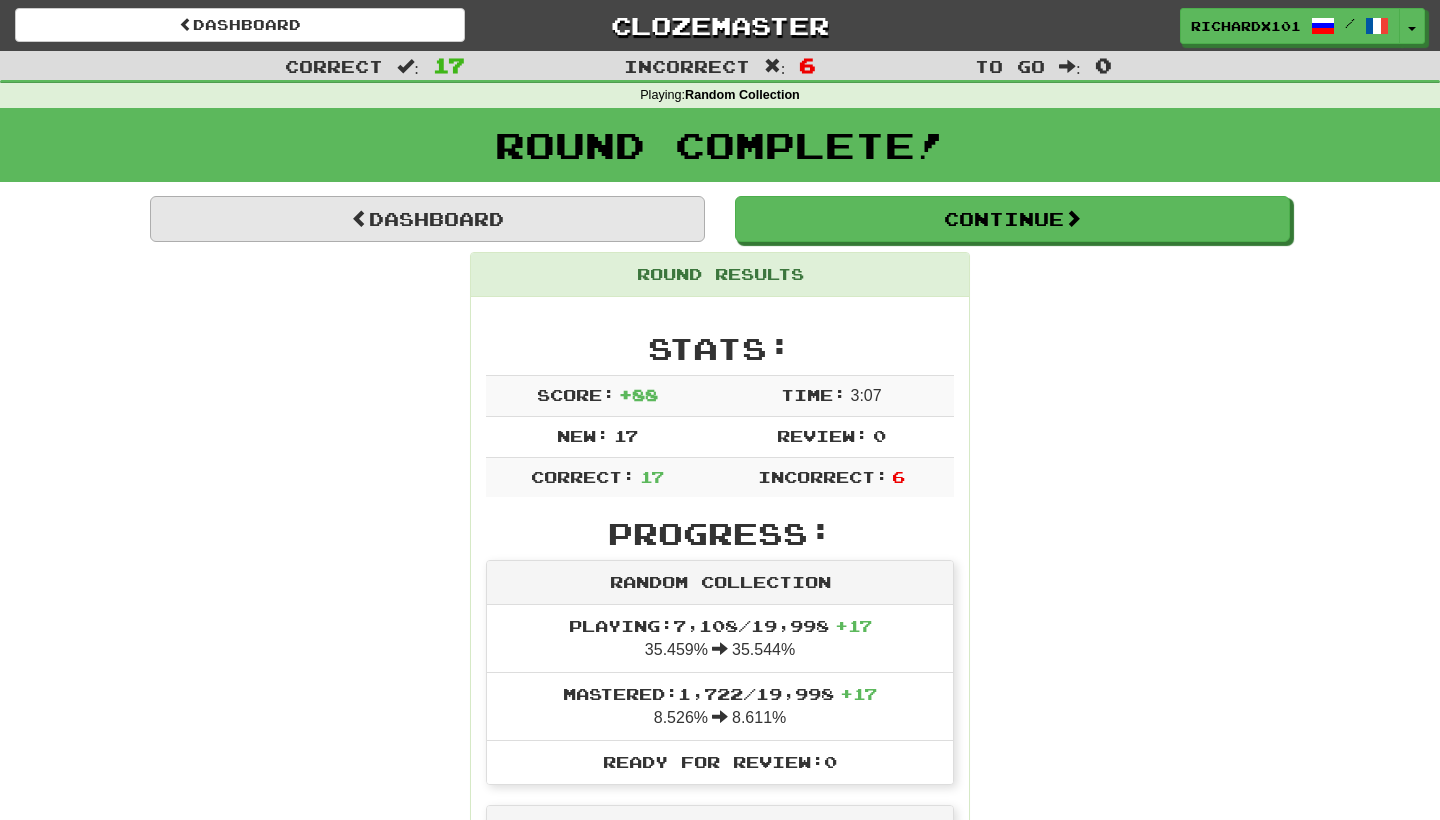 click on "Dashboard" at bounding box center (427, 219) 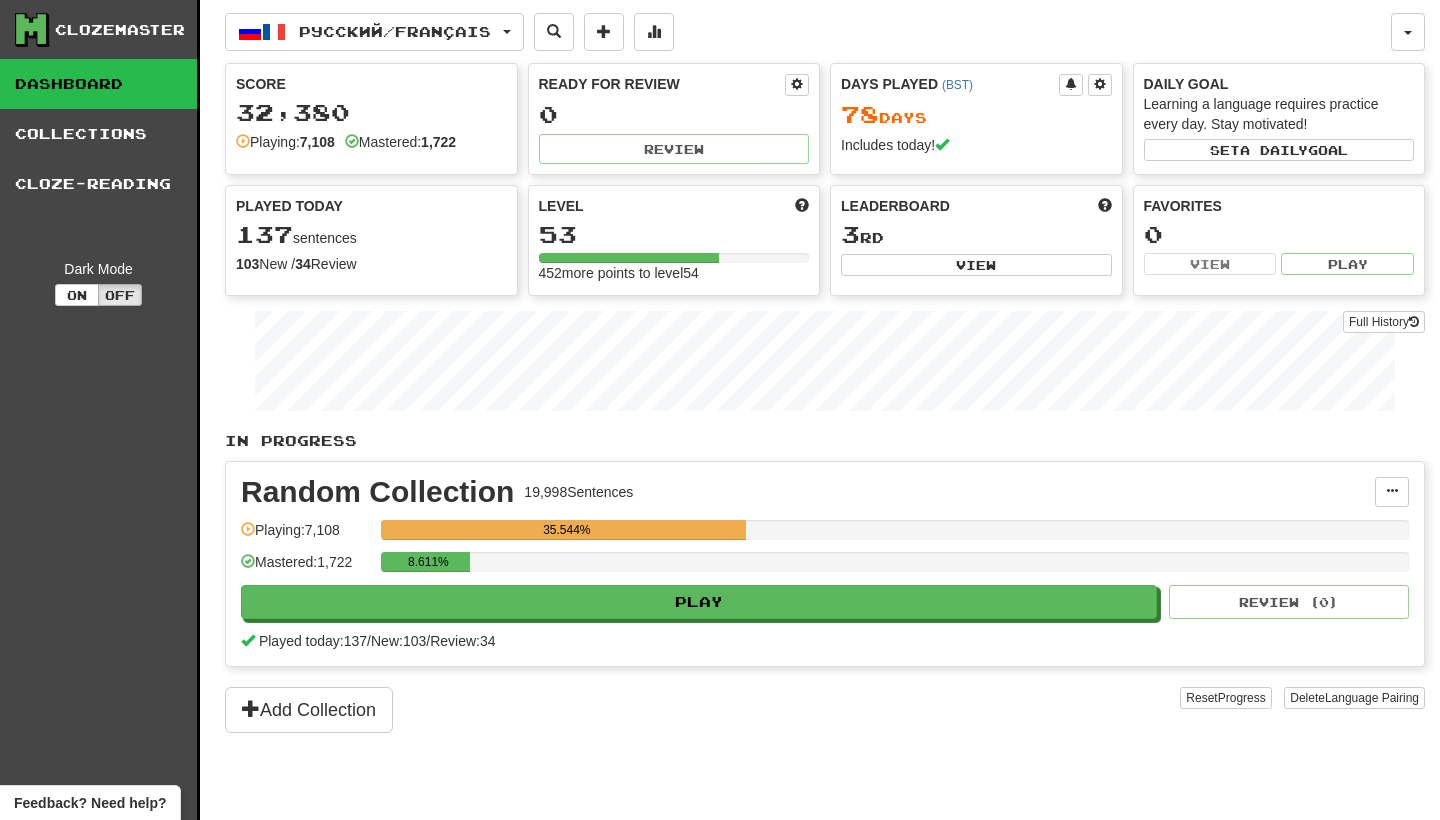 scroll, scrollTop: 0, scrollLeft: 0, axis: both 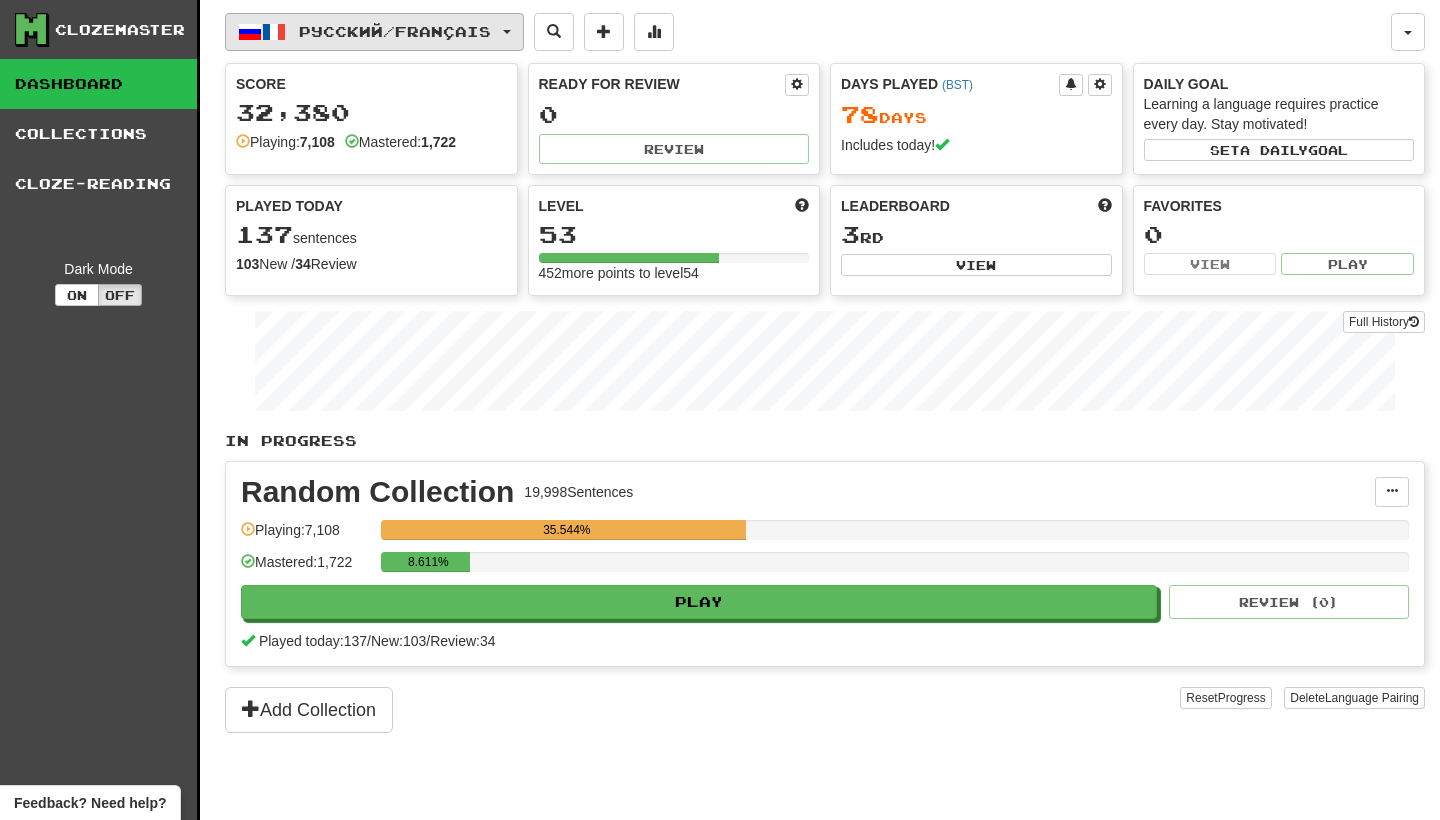 click at bounding box center (507, 32) 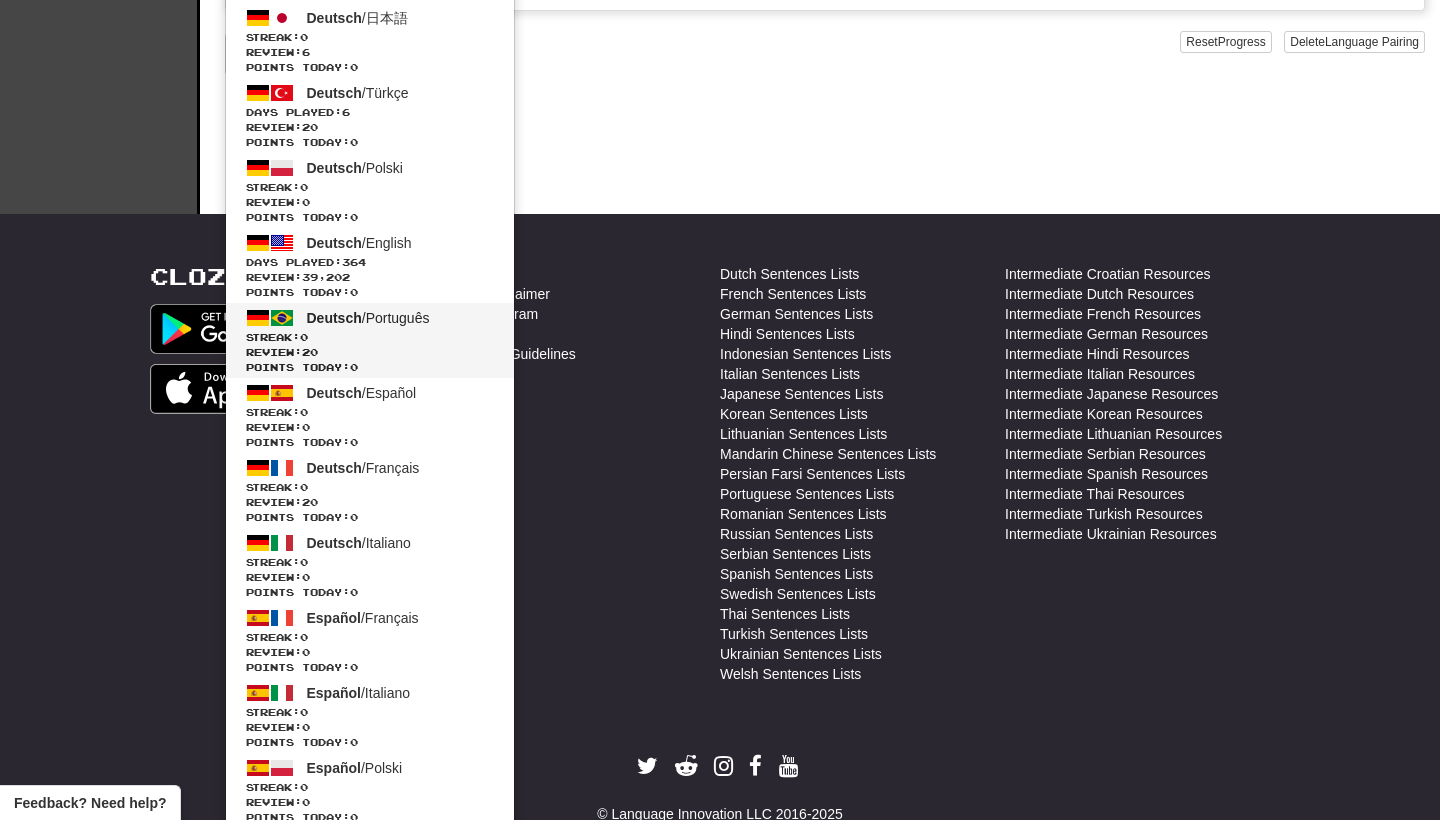 scroll, scrollTop: 658, scrollLeft: 0, axis: vertical 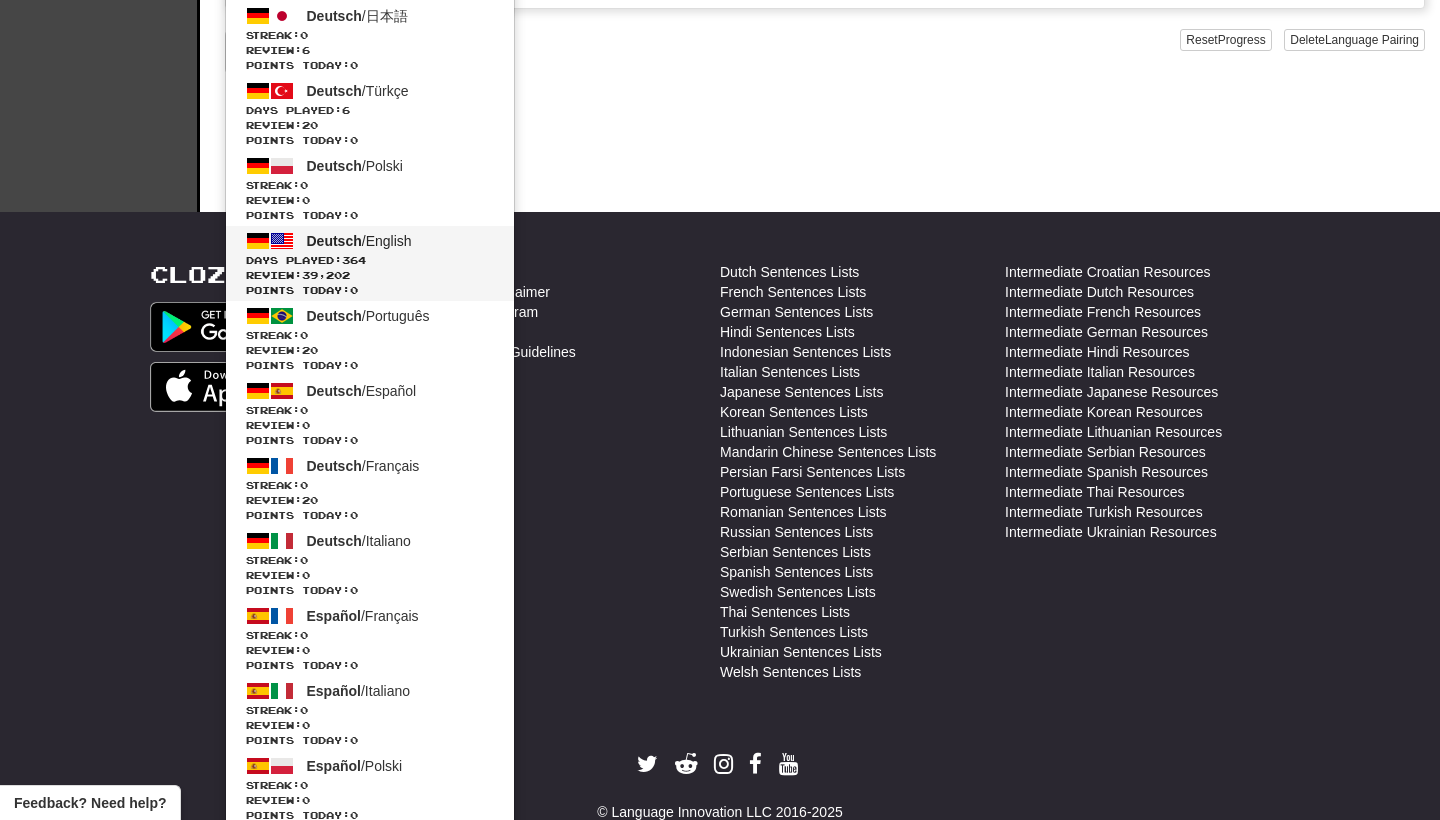 click on "Days Played:  364" at bounding box center [370, 260] 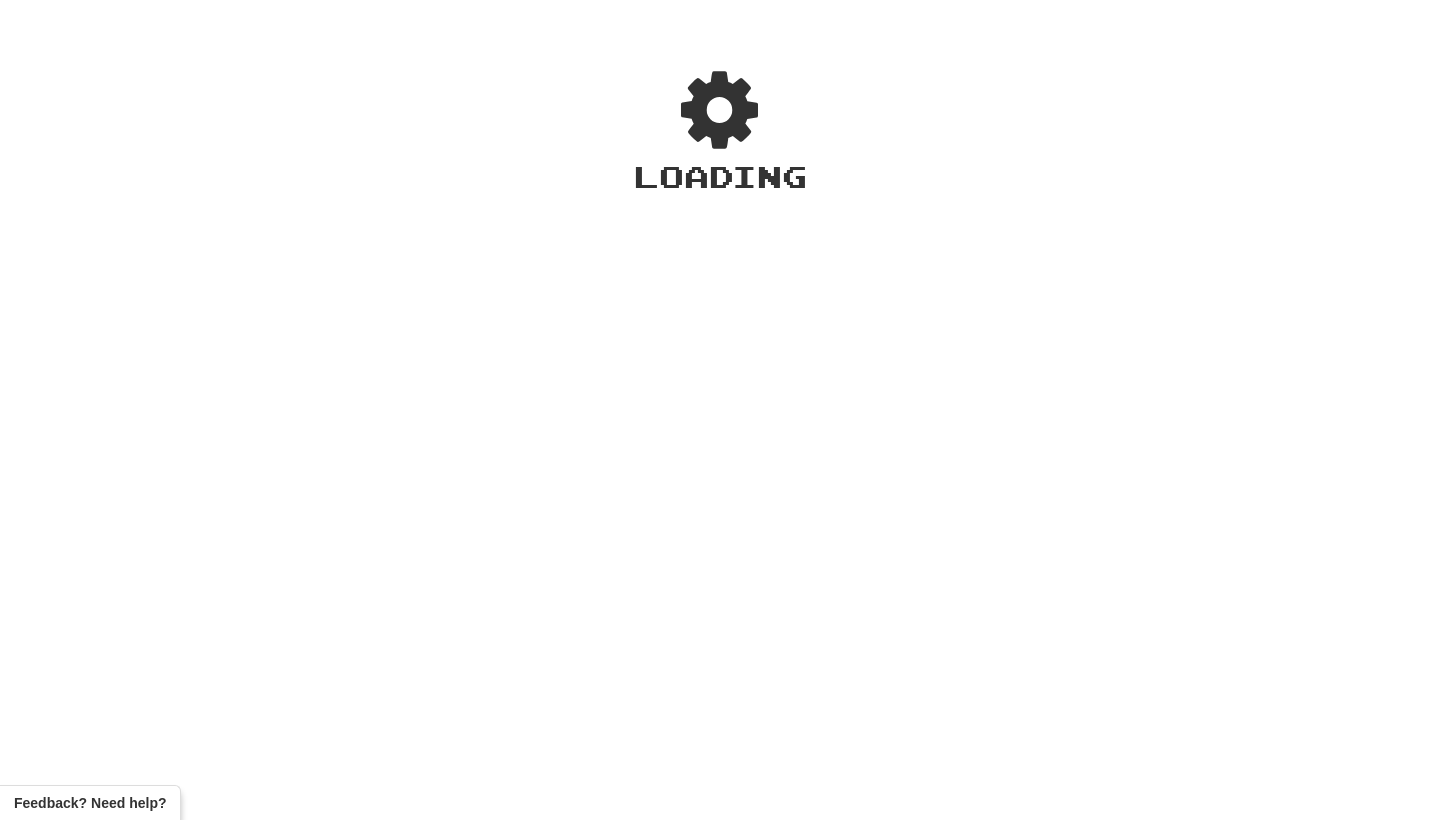 scroll, scrollTop: 0, scrollLeft: 0, axis: both 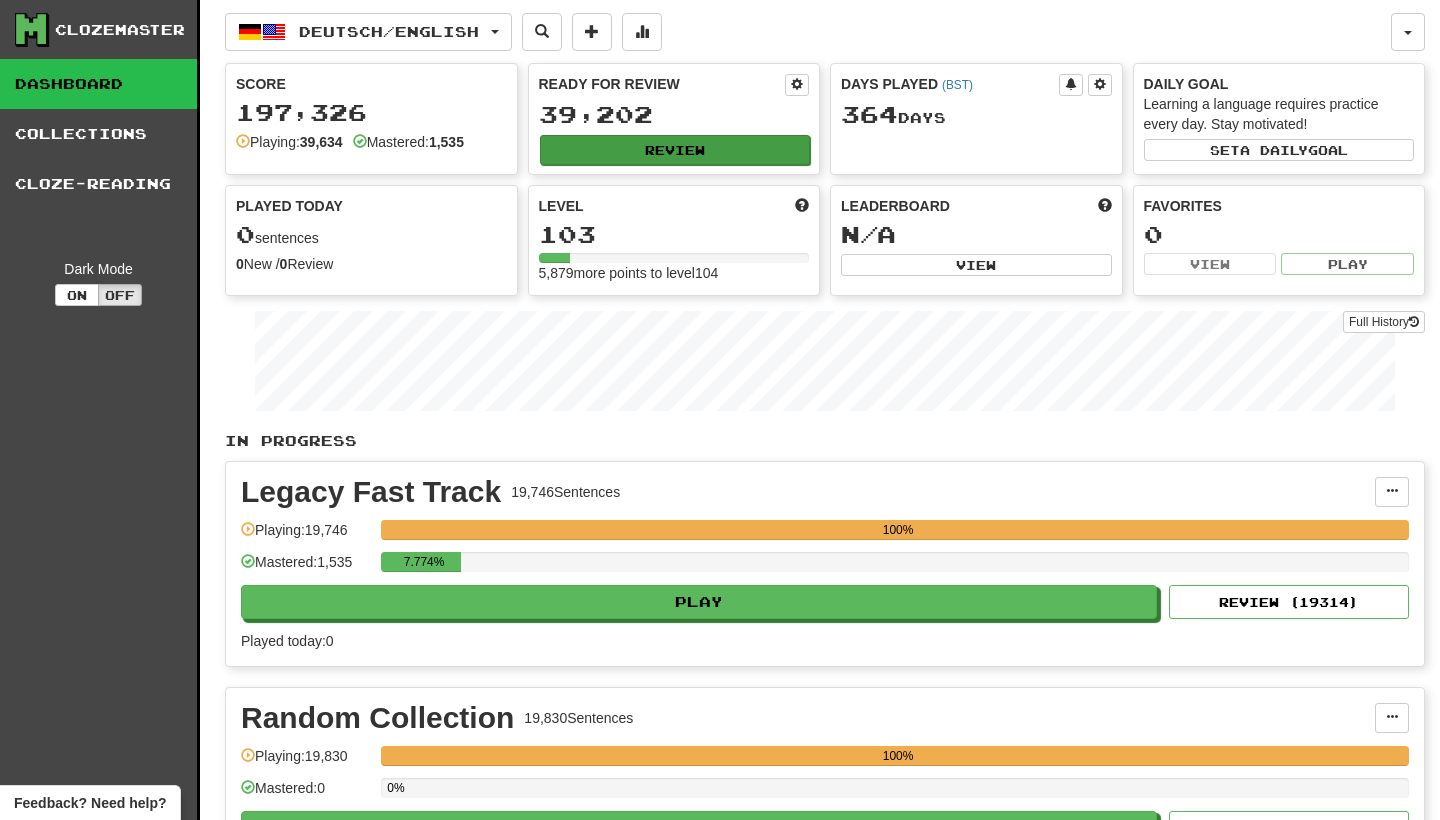 click on "Review" at bounding box center [675, 150] 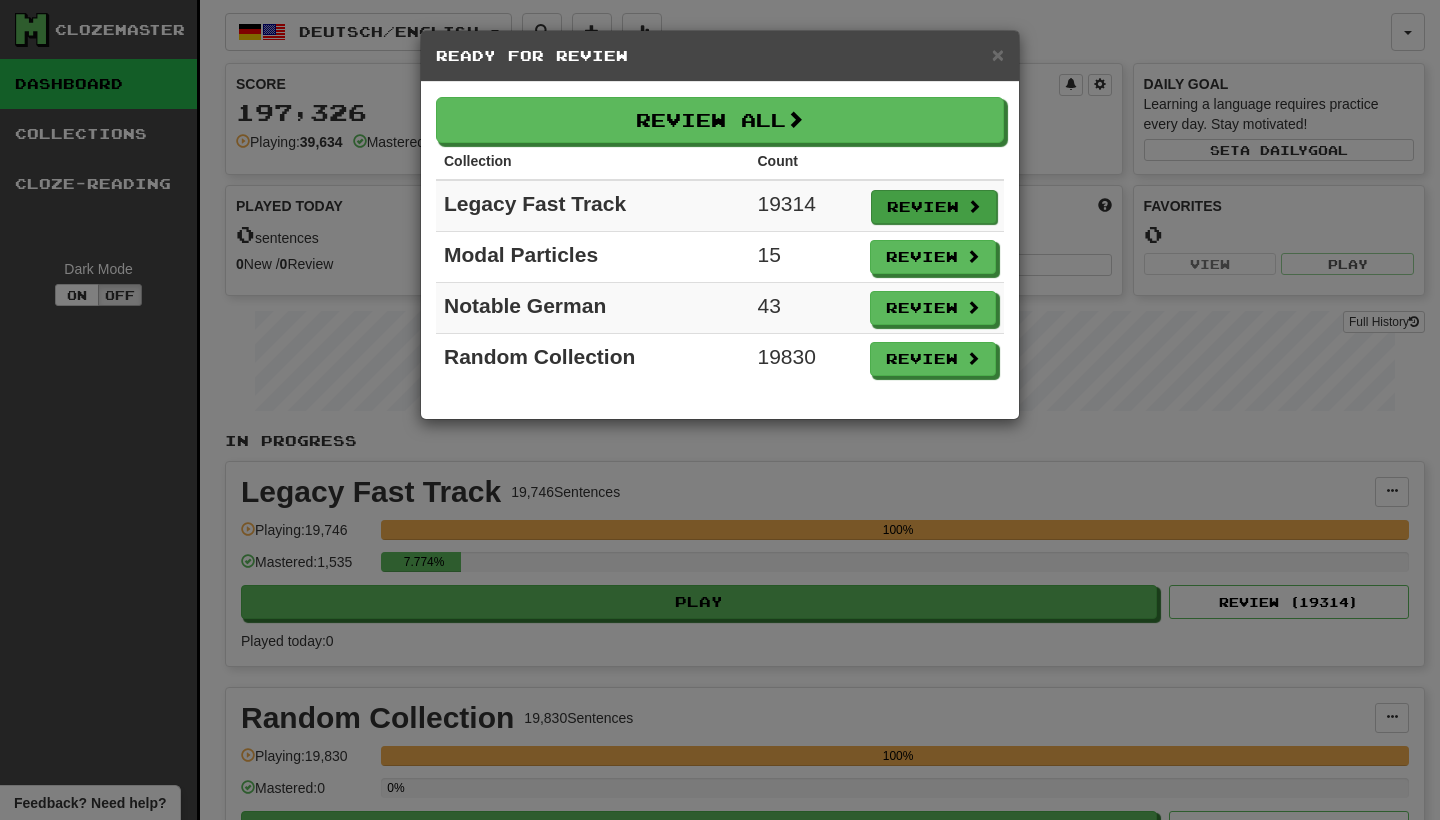 click on "Review" at bounding box center [934, 207] 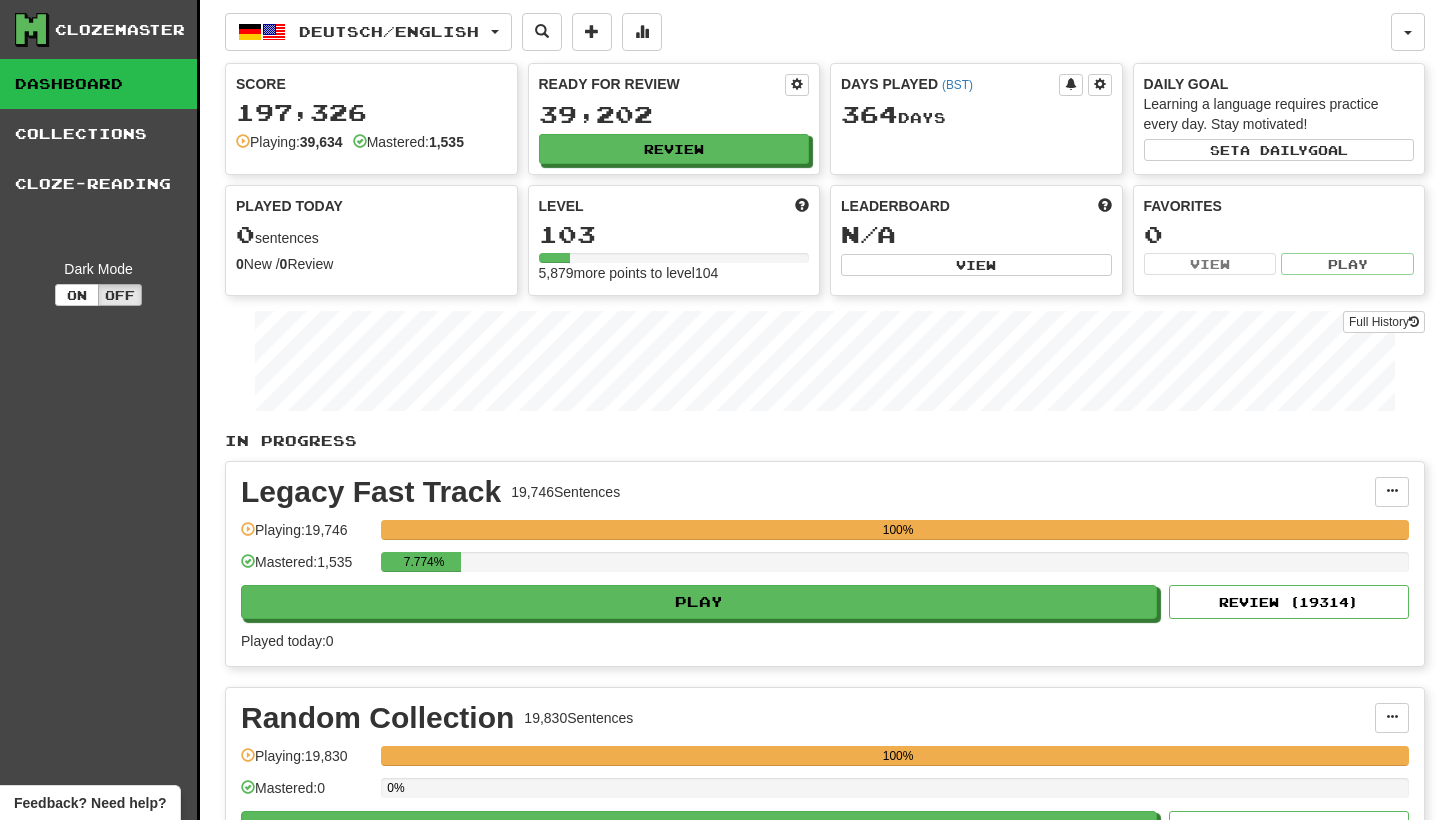 select on "********" 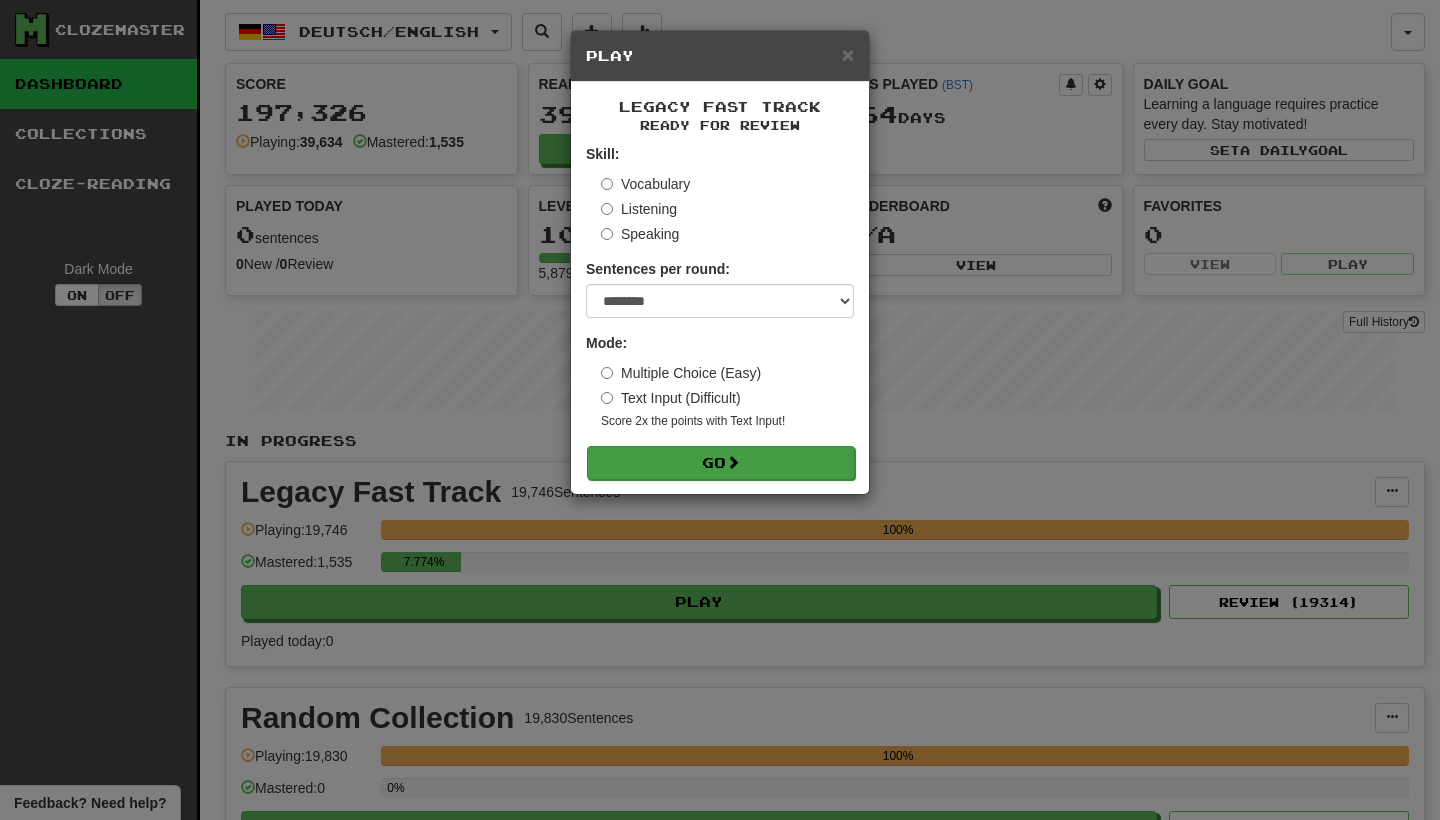 click on "Go" at bounding box center [721, 463] 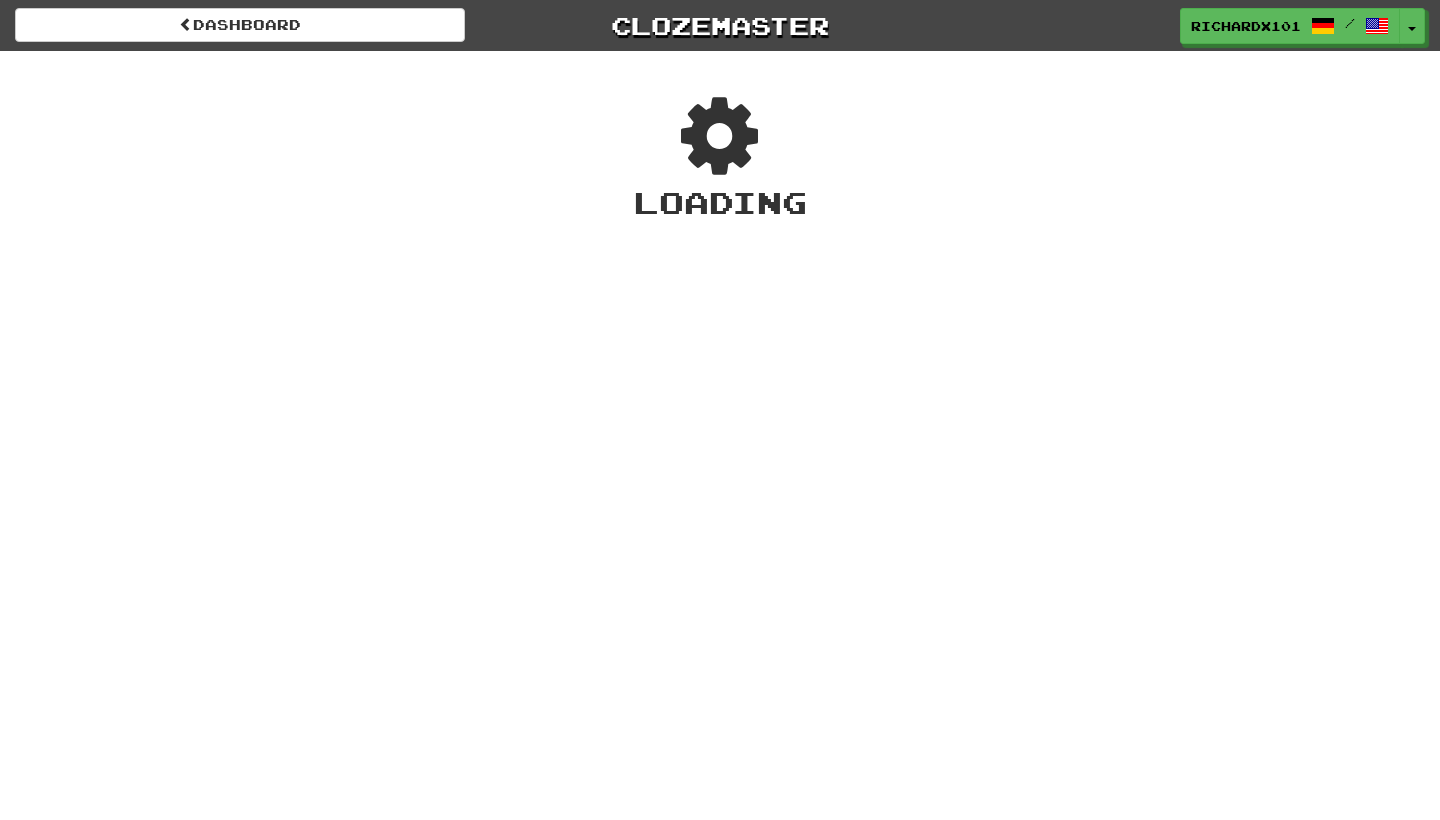 scroll, scrollTop: 0, scrollLeft: 0, axis: both 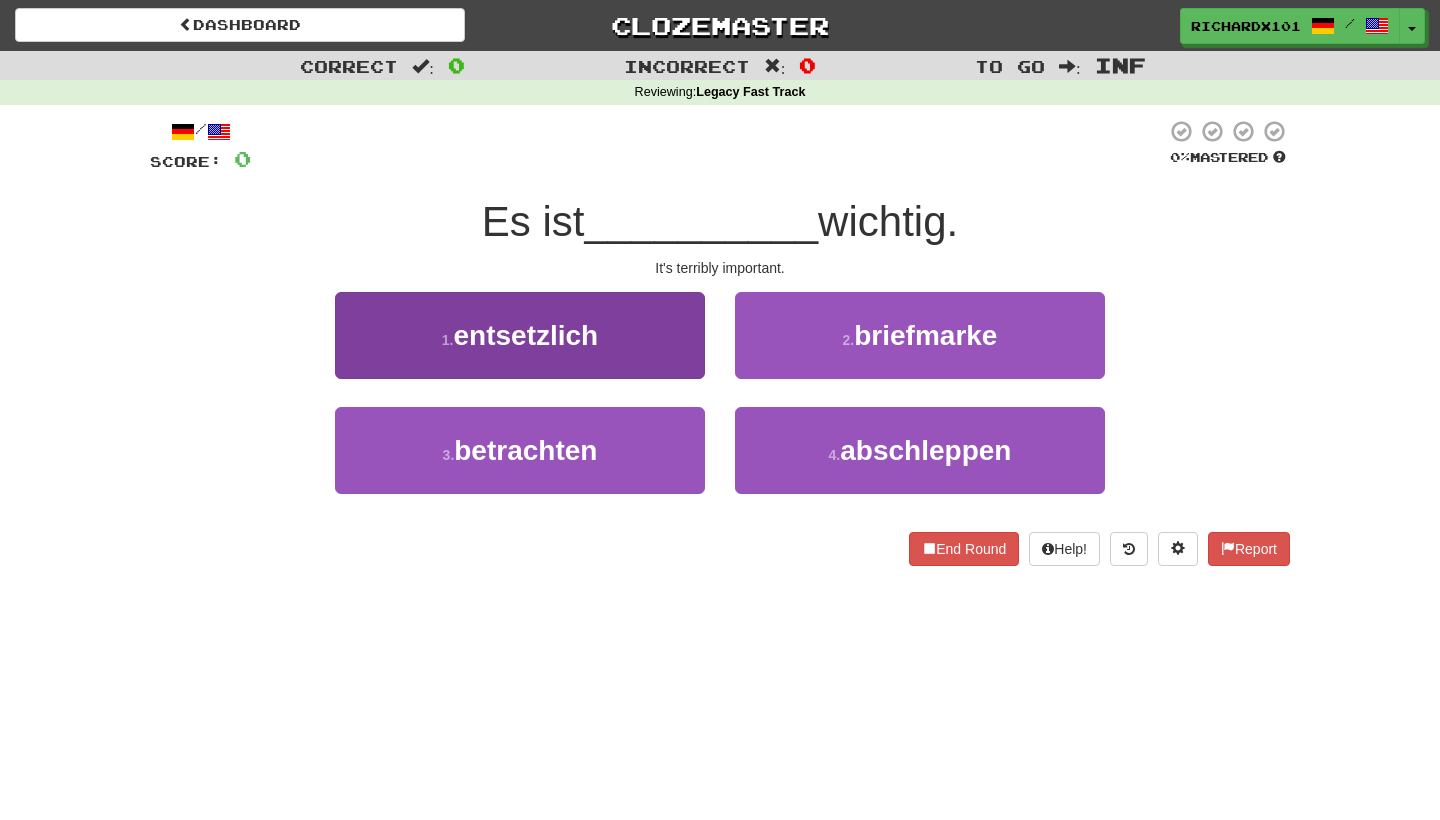 click on "1 .  entsetzlich" at bounding box center [520, 335] 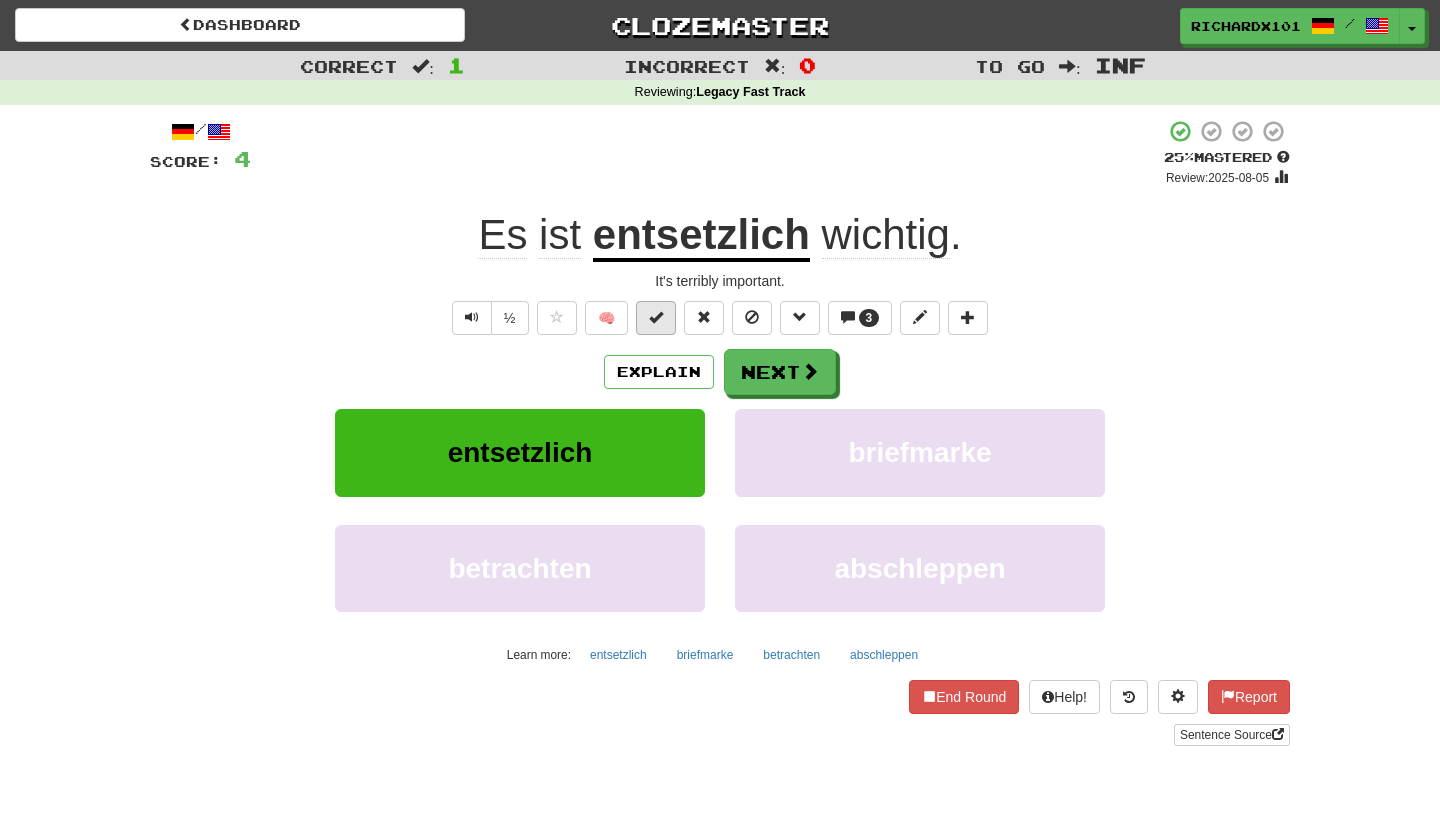 click at bounding box center [656, 318] 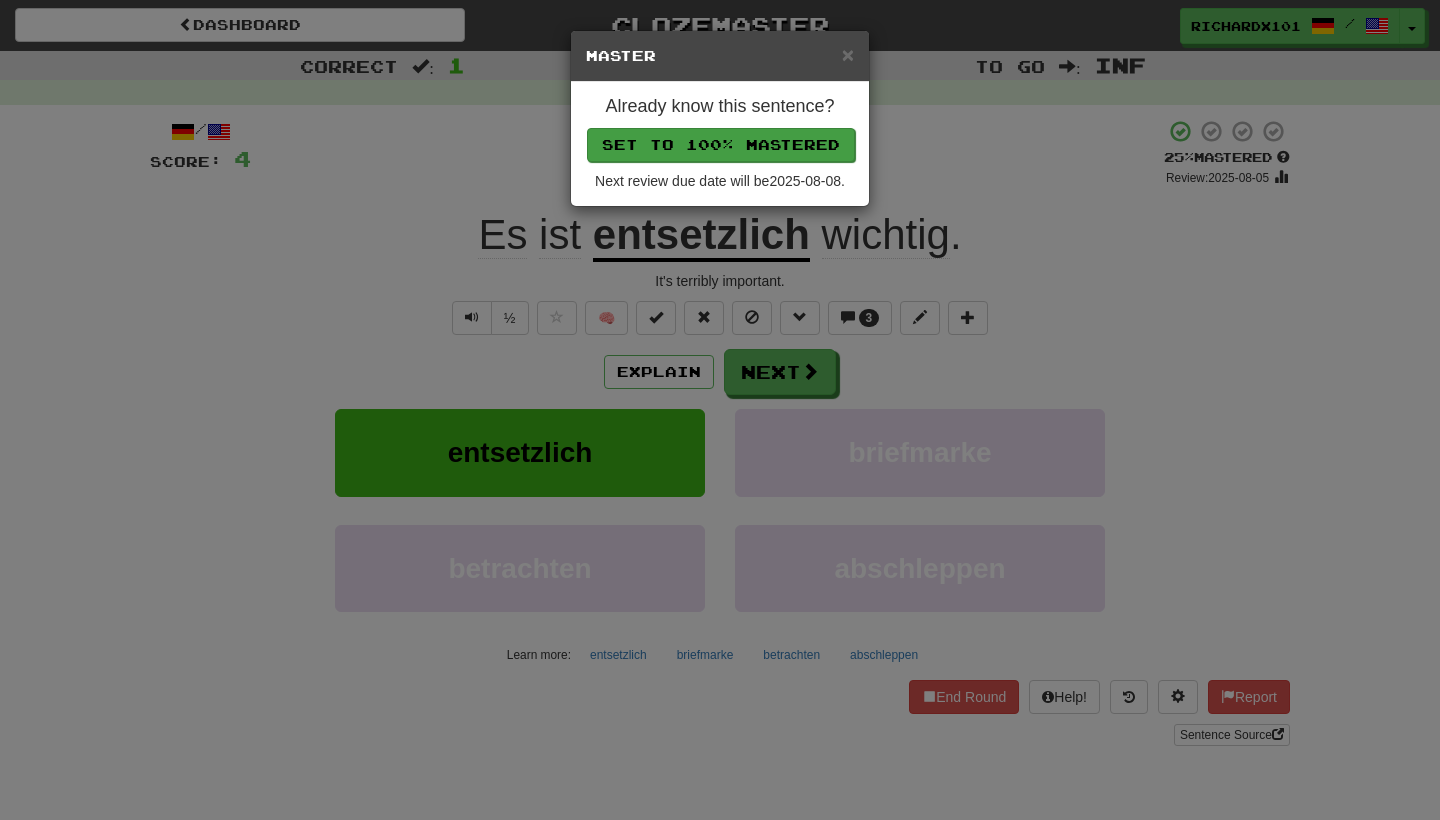 click on "Set to 100% Mastered" at bounding box center (721, 145) 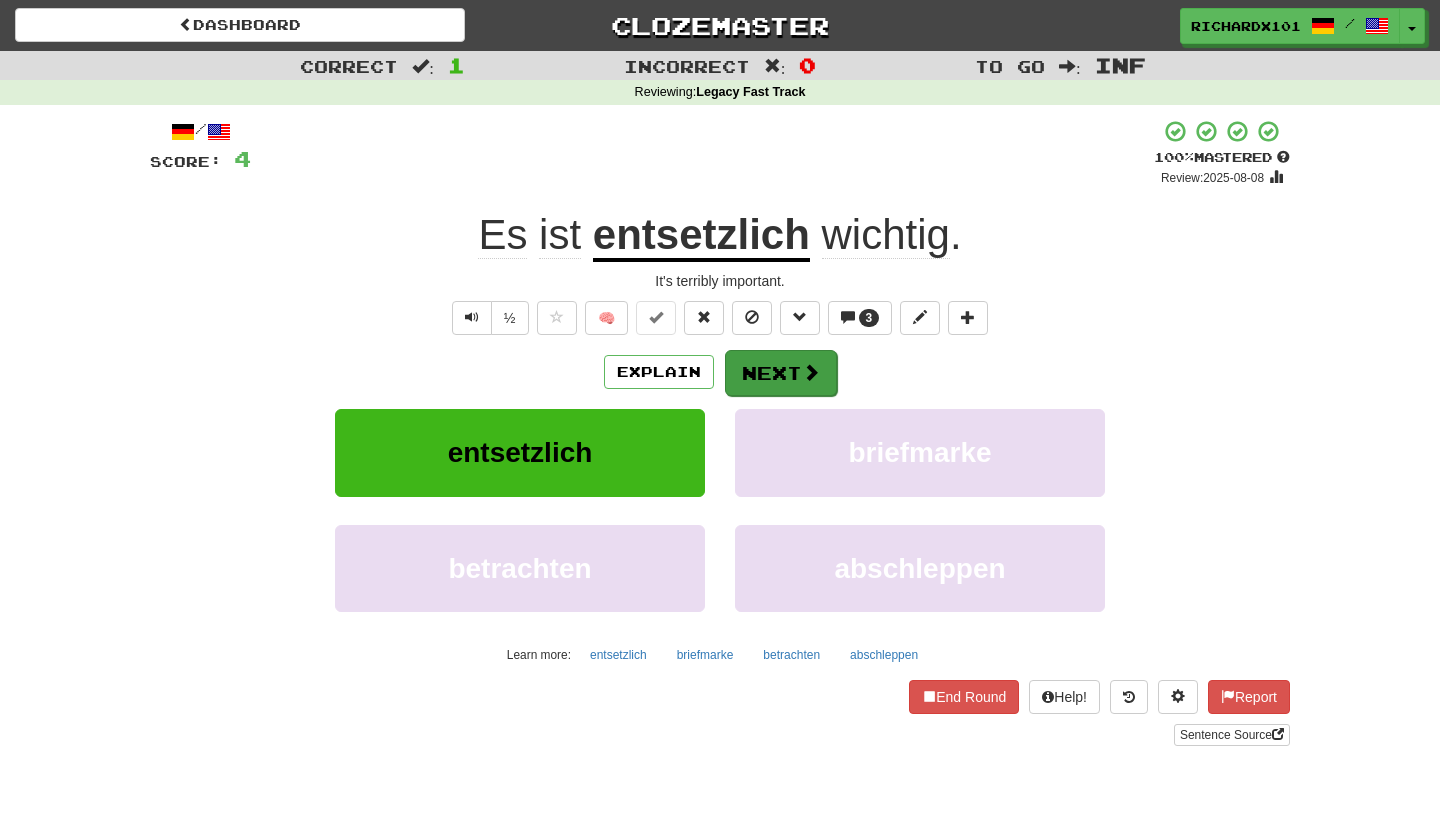 click on "Next" at bounding box center (781, 373) 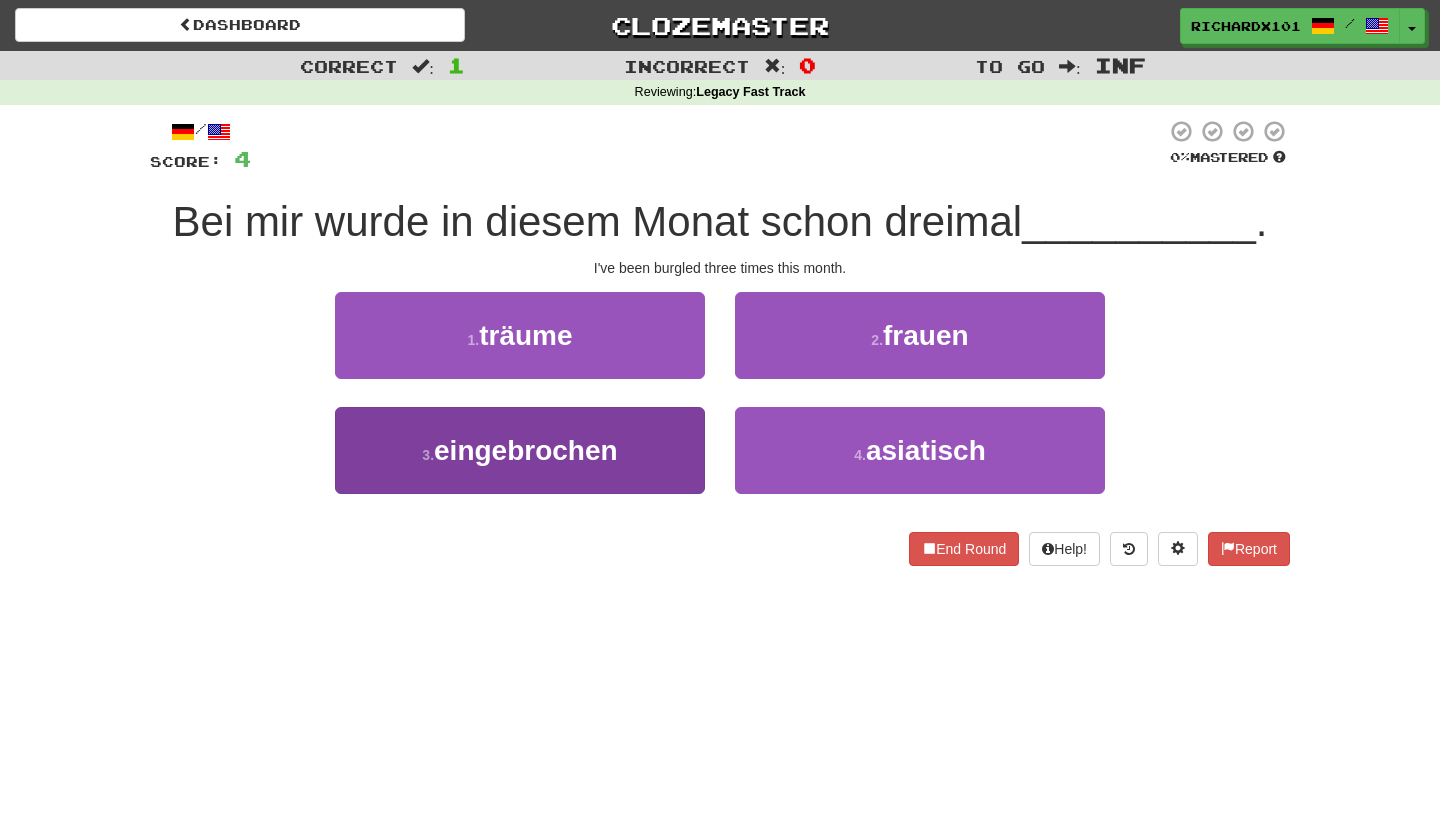 click on "3 .  eingebrochen" at bounding box center (520, 450) 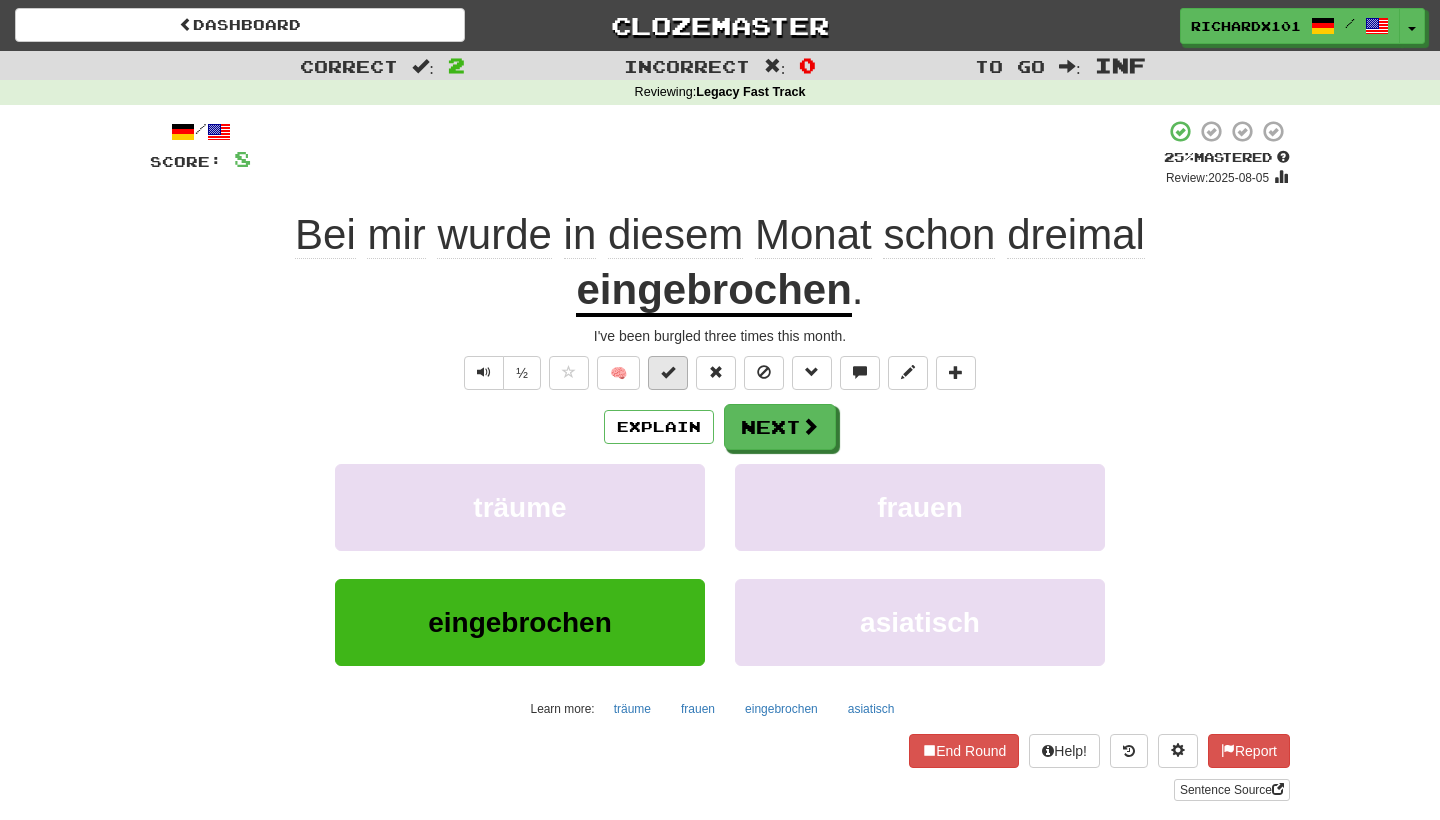 click at bounding box center (668, 373) 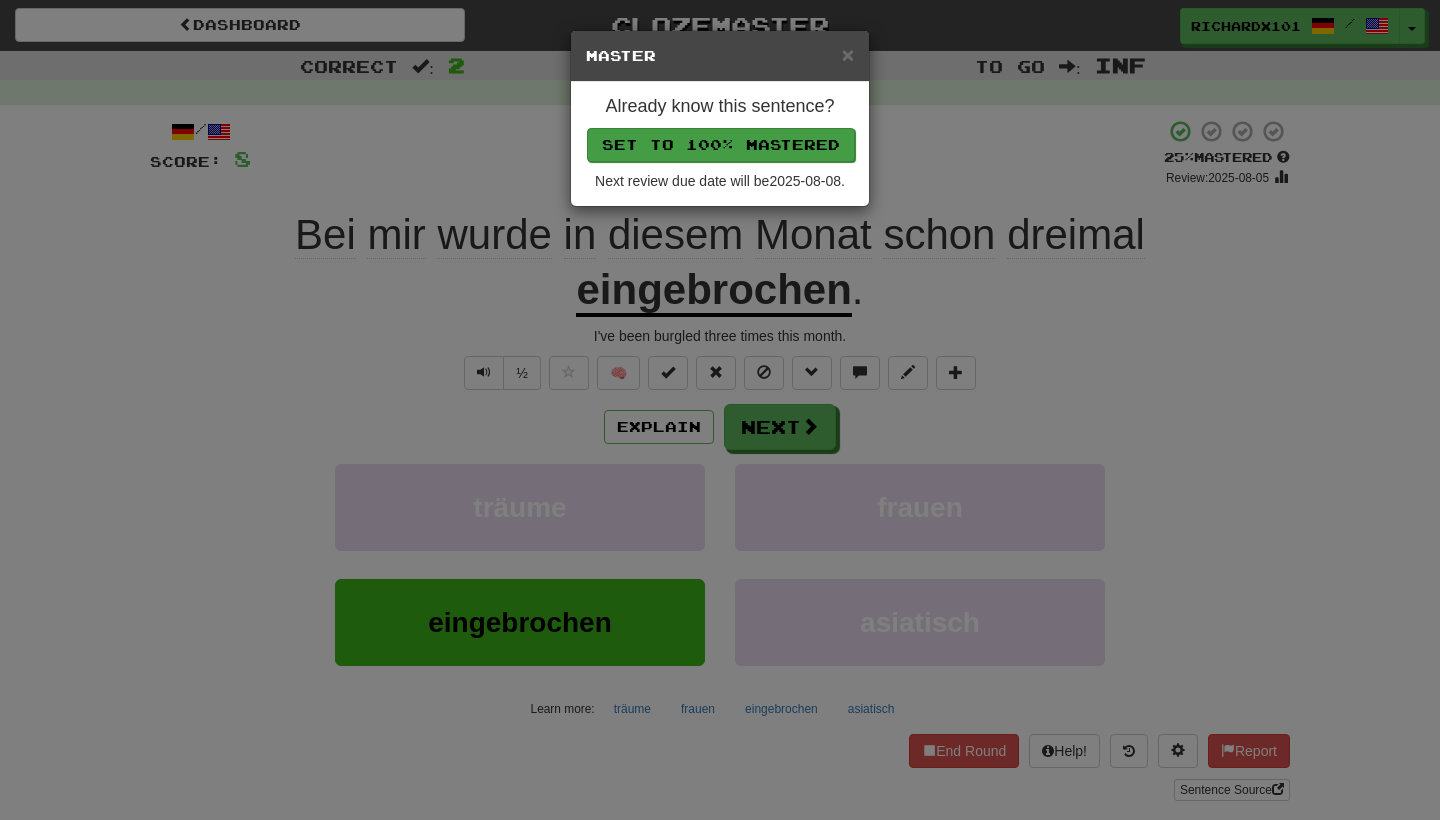 click on "Set to 100% Mastered" at bounding box center (721, 145) 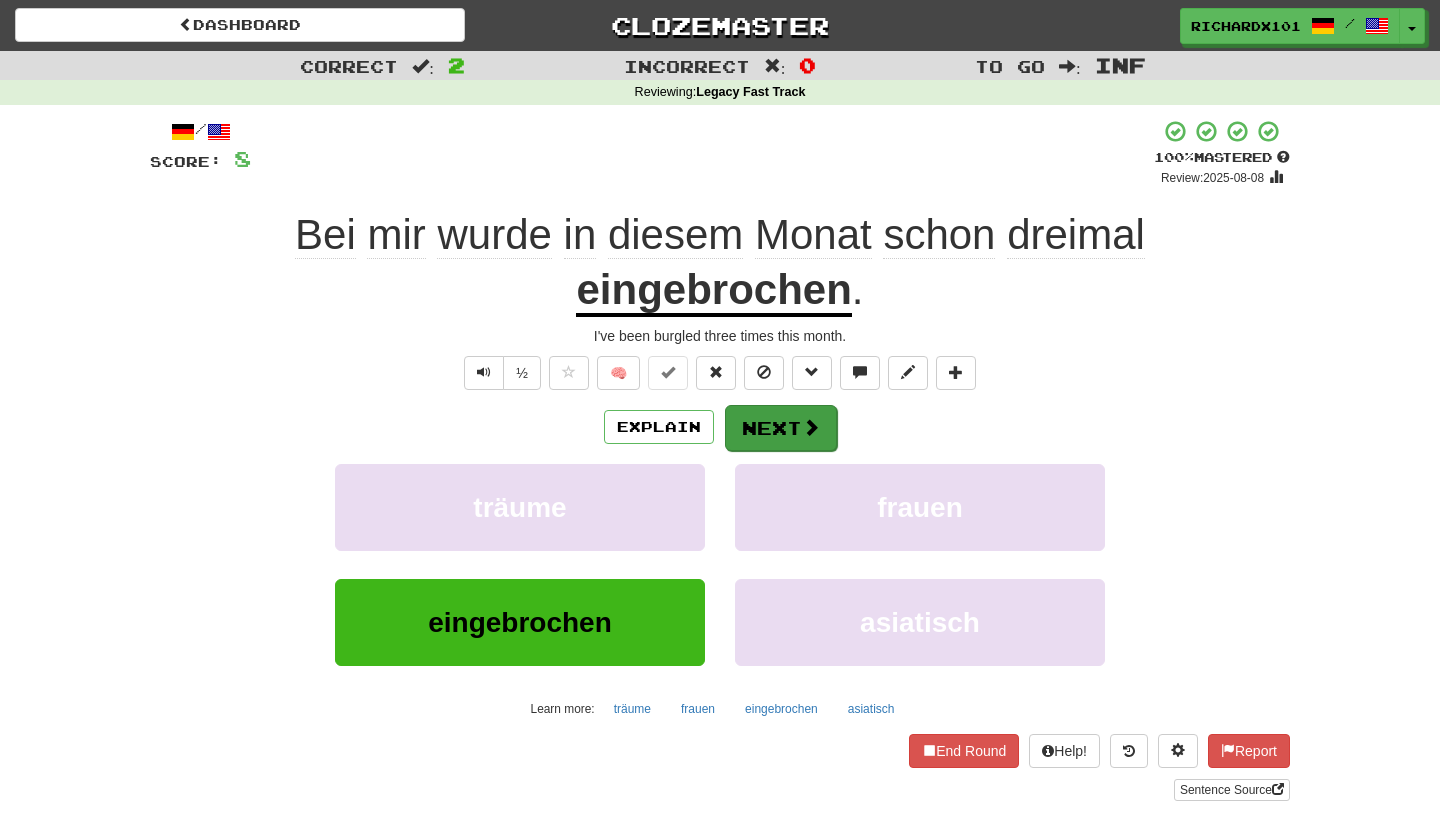 click on "Next" at bounding box center [781, 428] 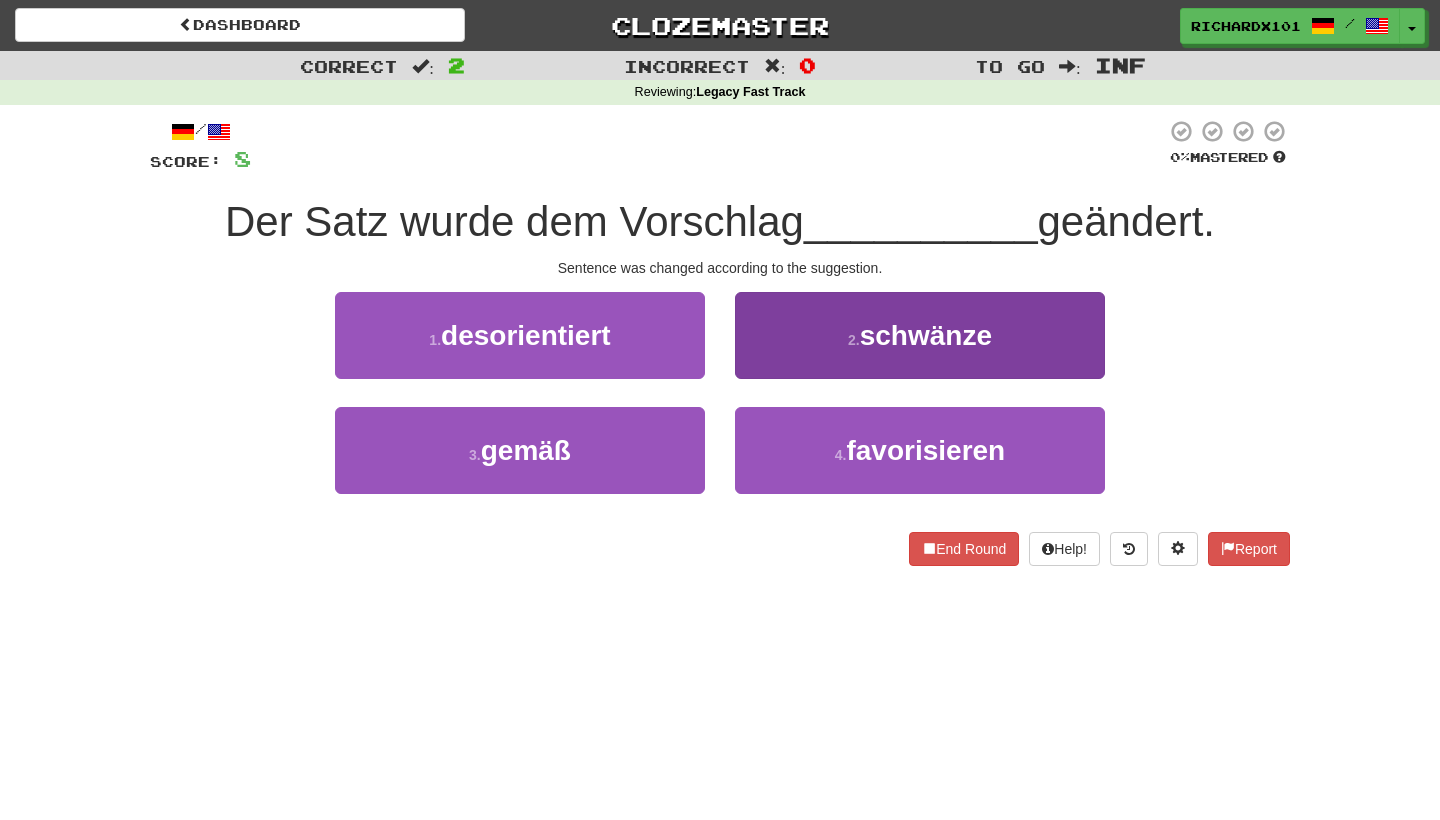 click on "2 .  schwänze" at bounding box center (920, 335) 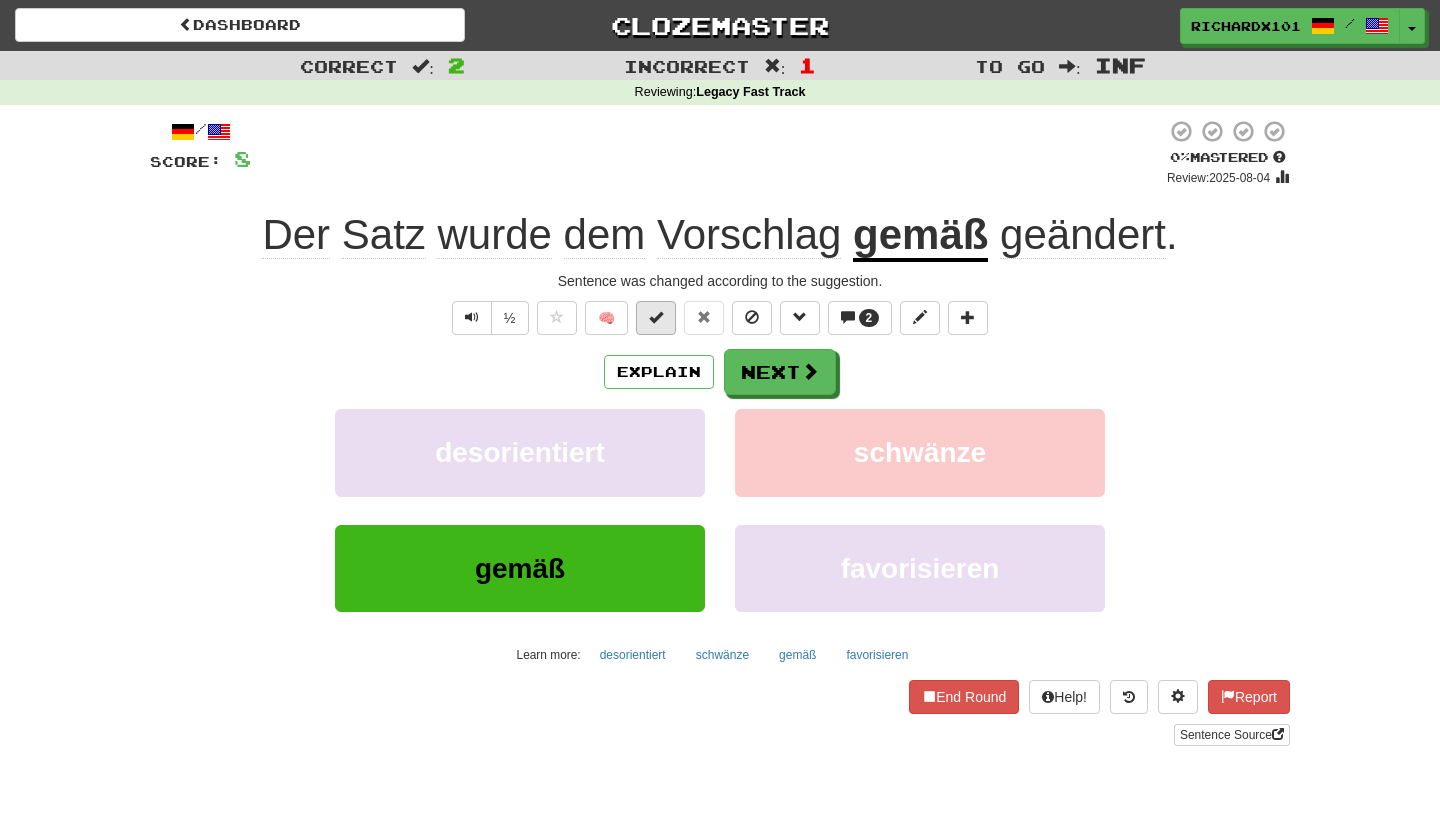 click at bounding box center (656, 317) 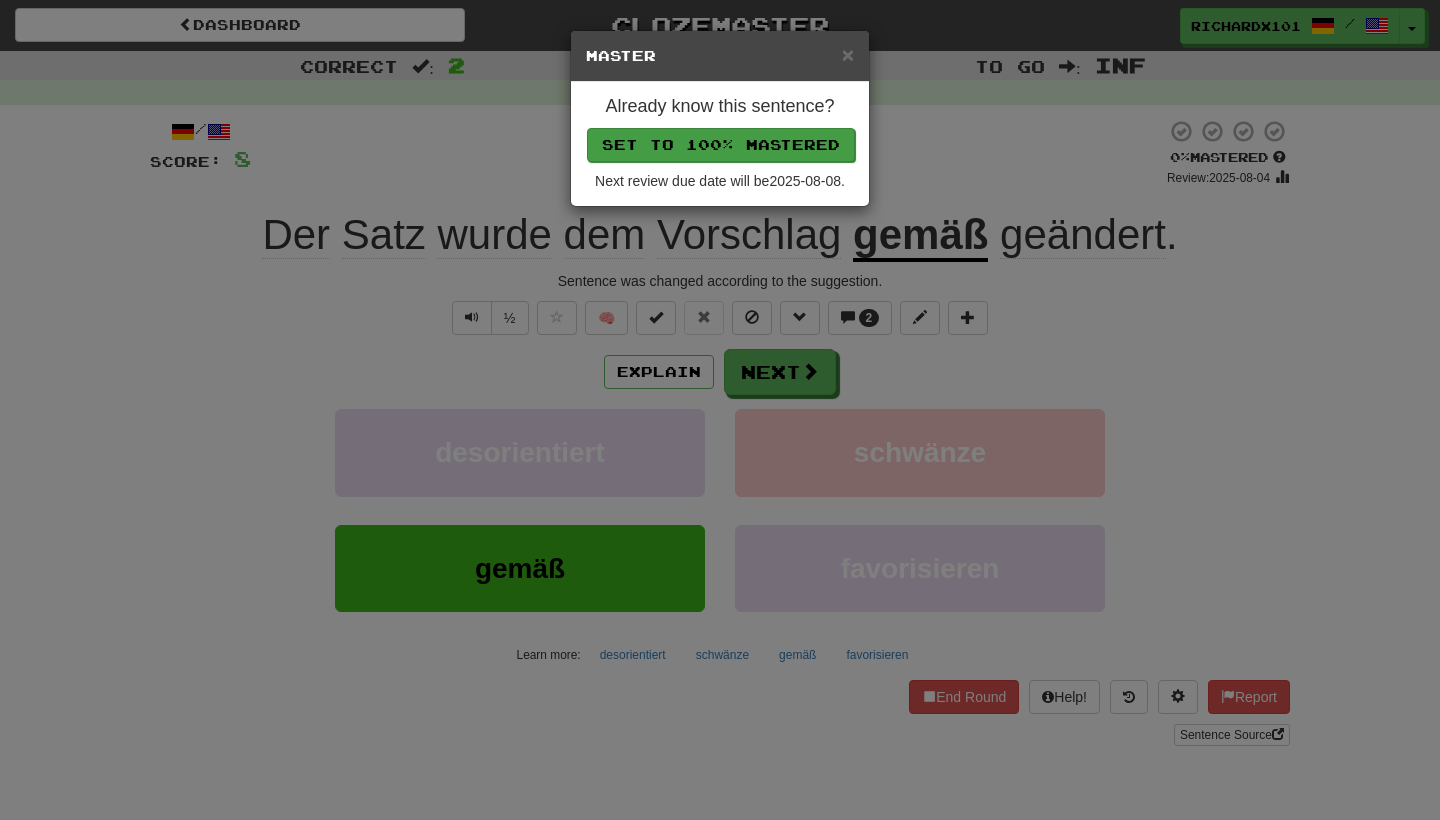 click on "Set to 100% Mastered" at bounding box center [721, 145] 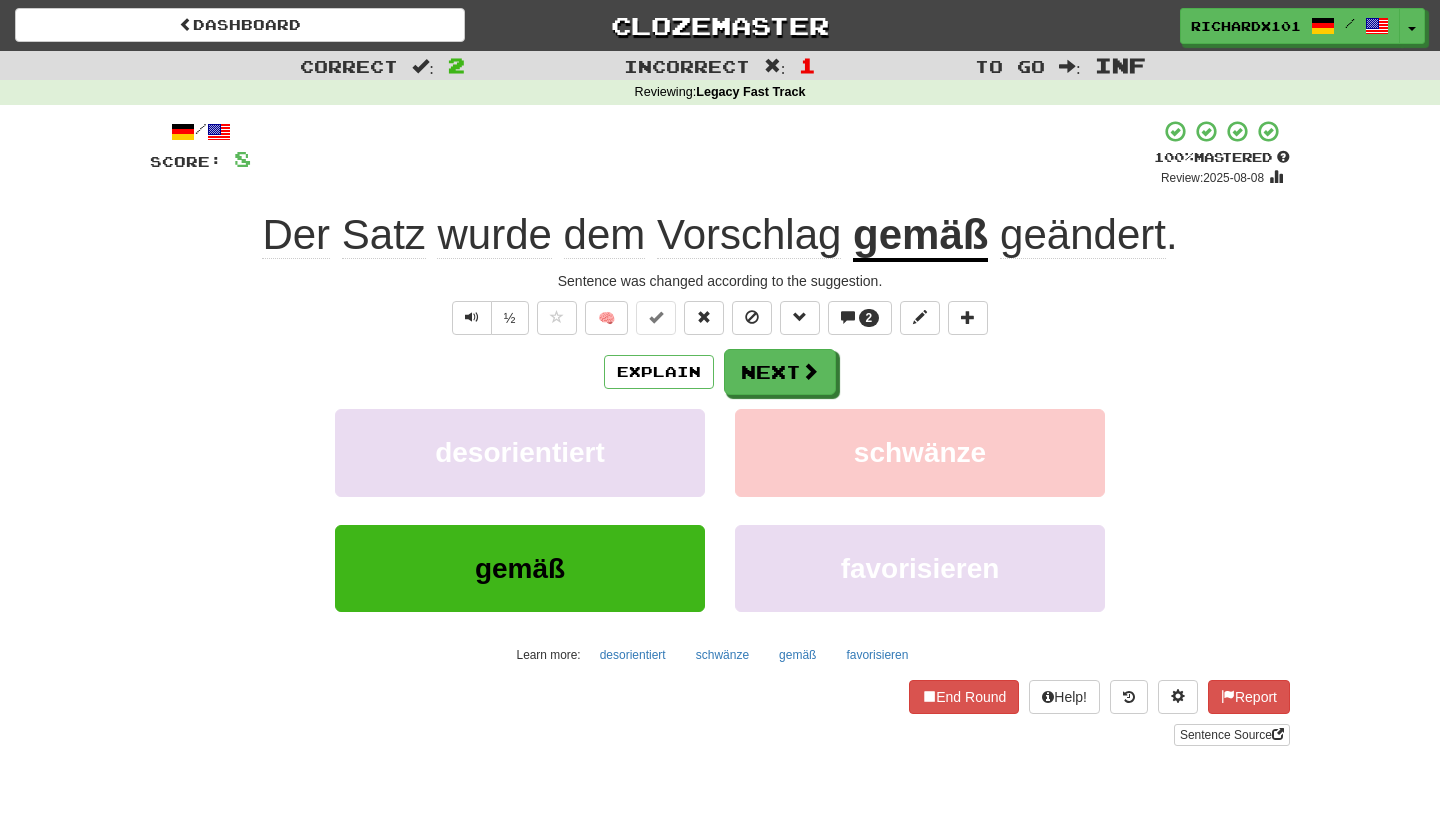 click on "gemäß" at bounding box center [920, 236] 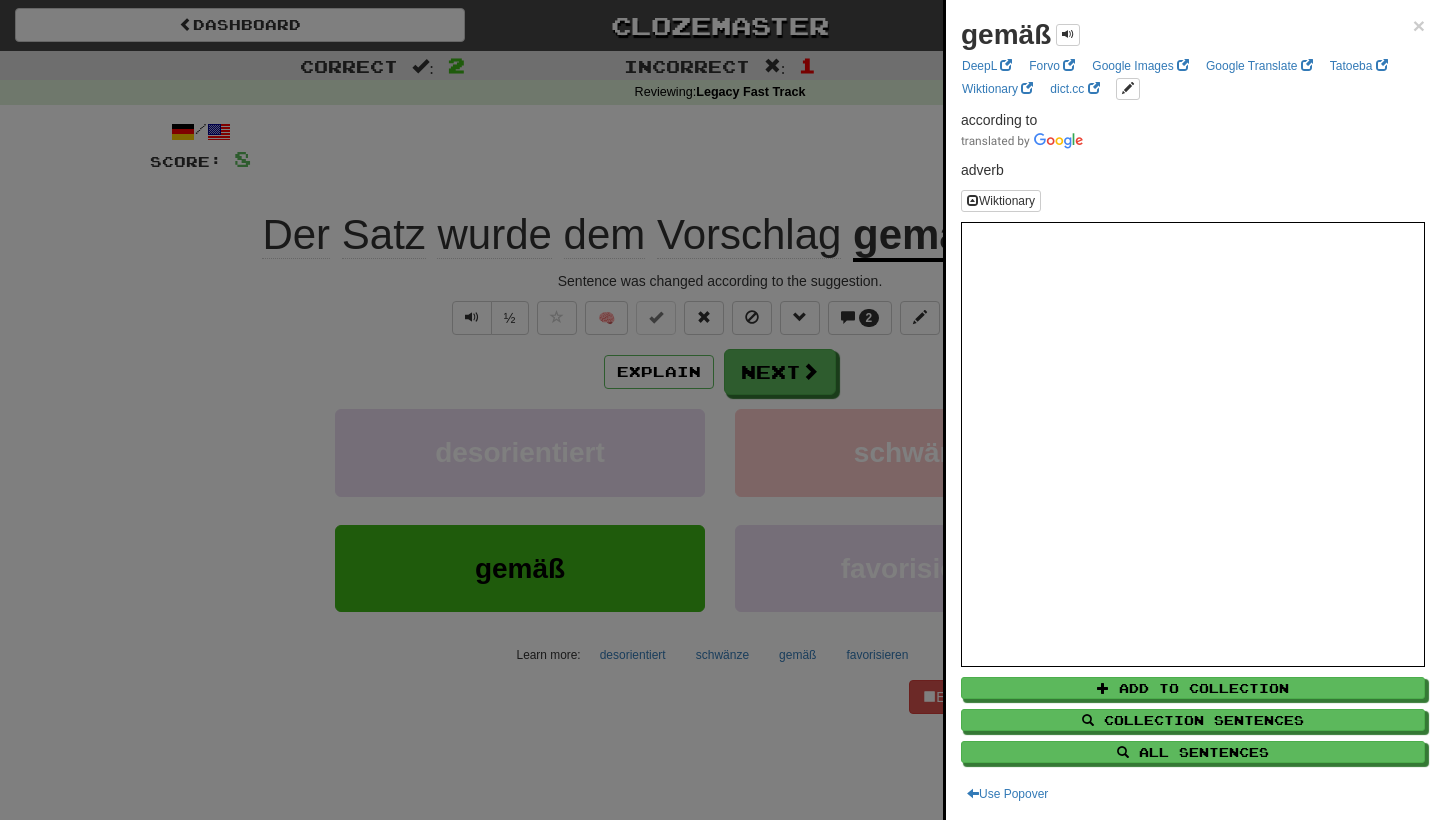 click at bounding box center [720, 410] 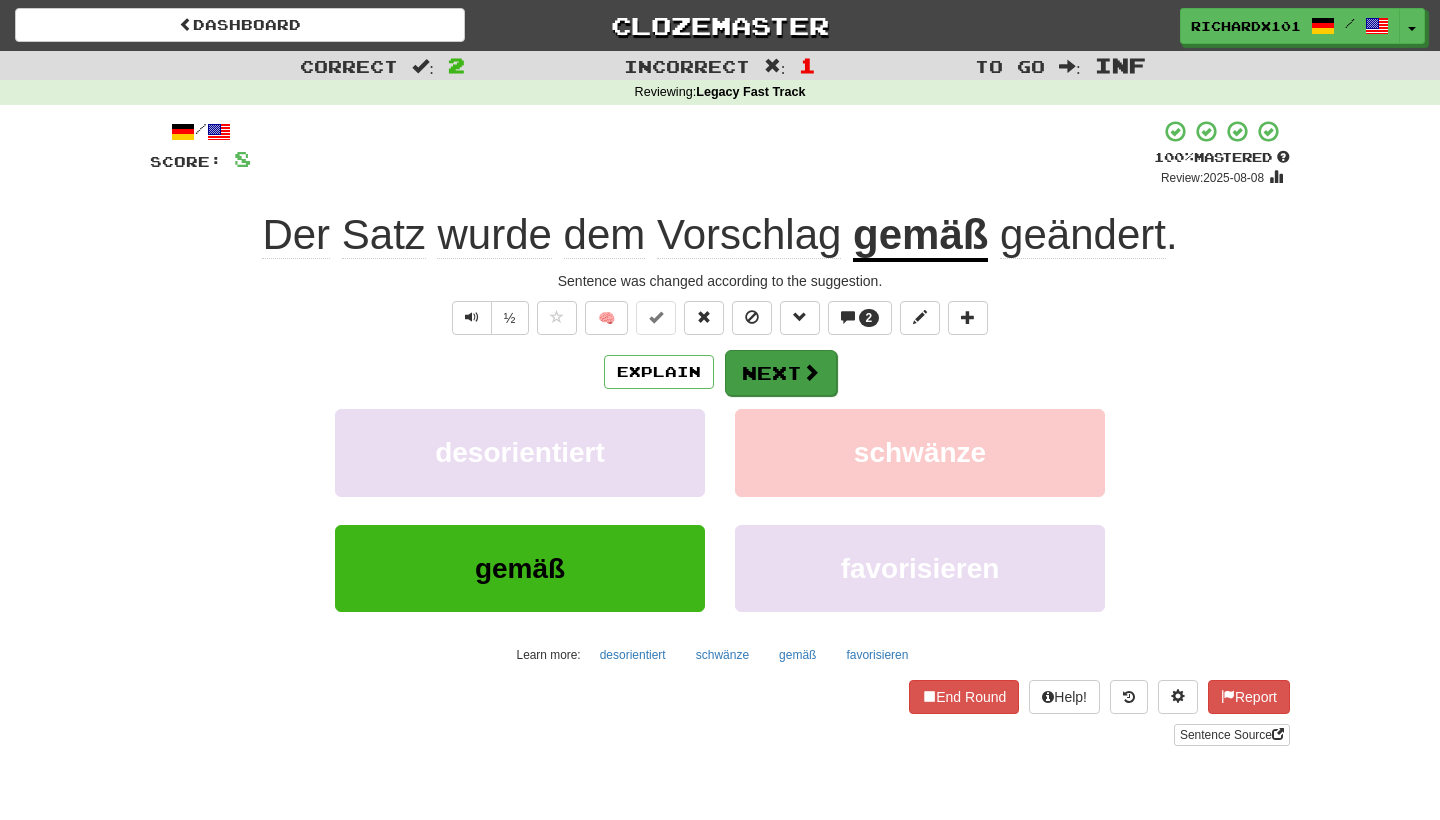 click at bounding box center (811, 372) 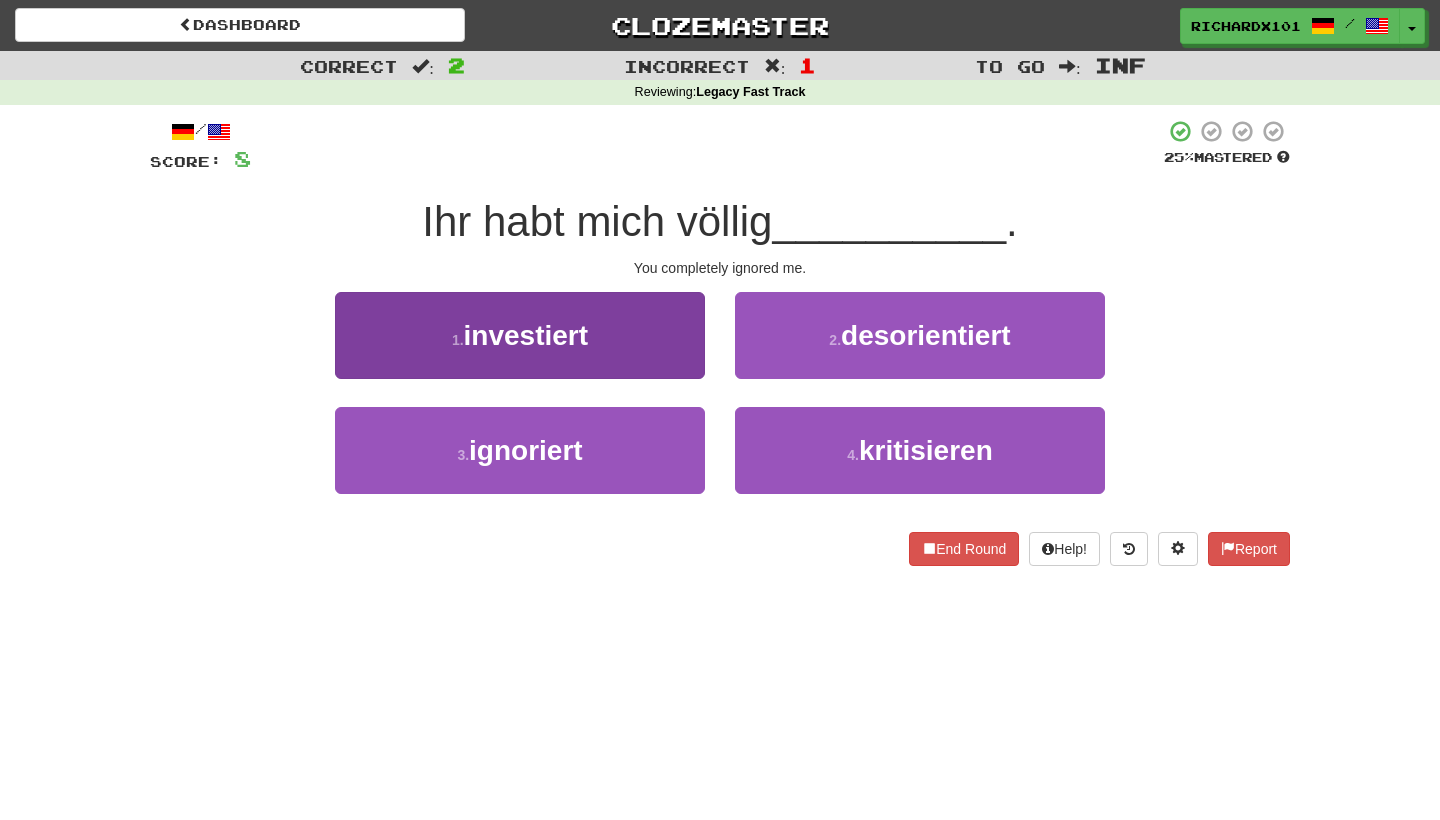 click on "3 .  ignoriert" at bounding box center (520, 450) 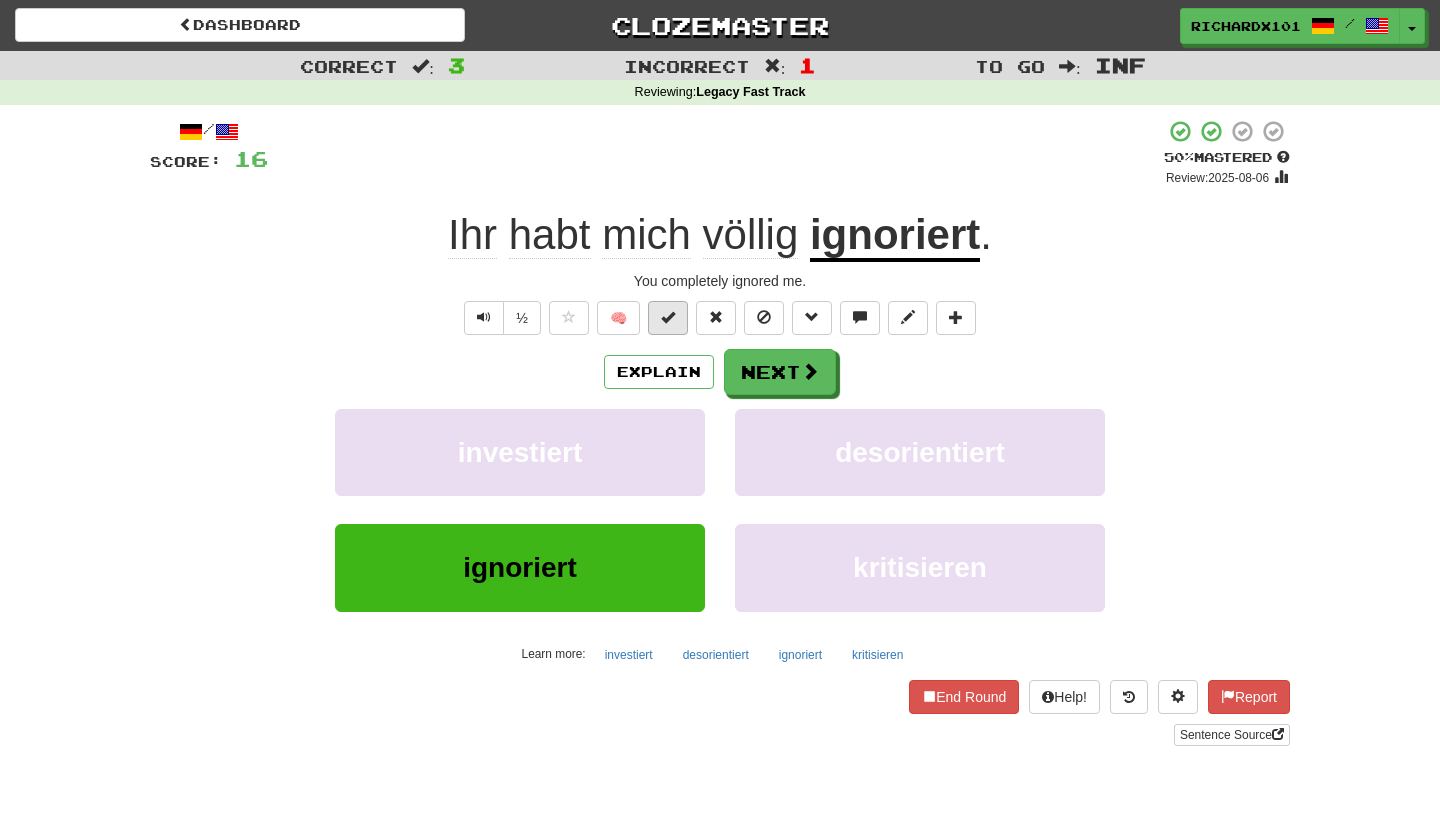 click at bounding box center (668, 318) 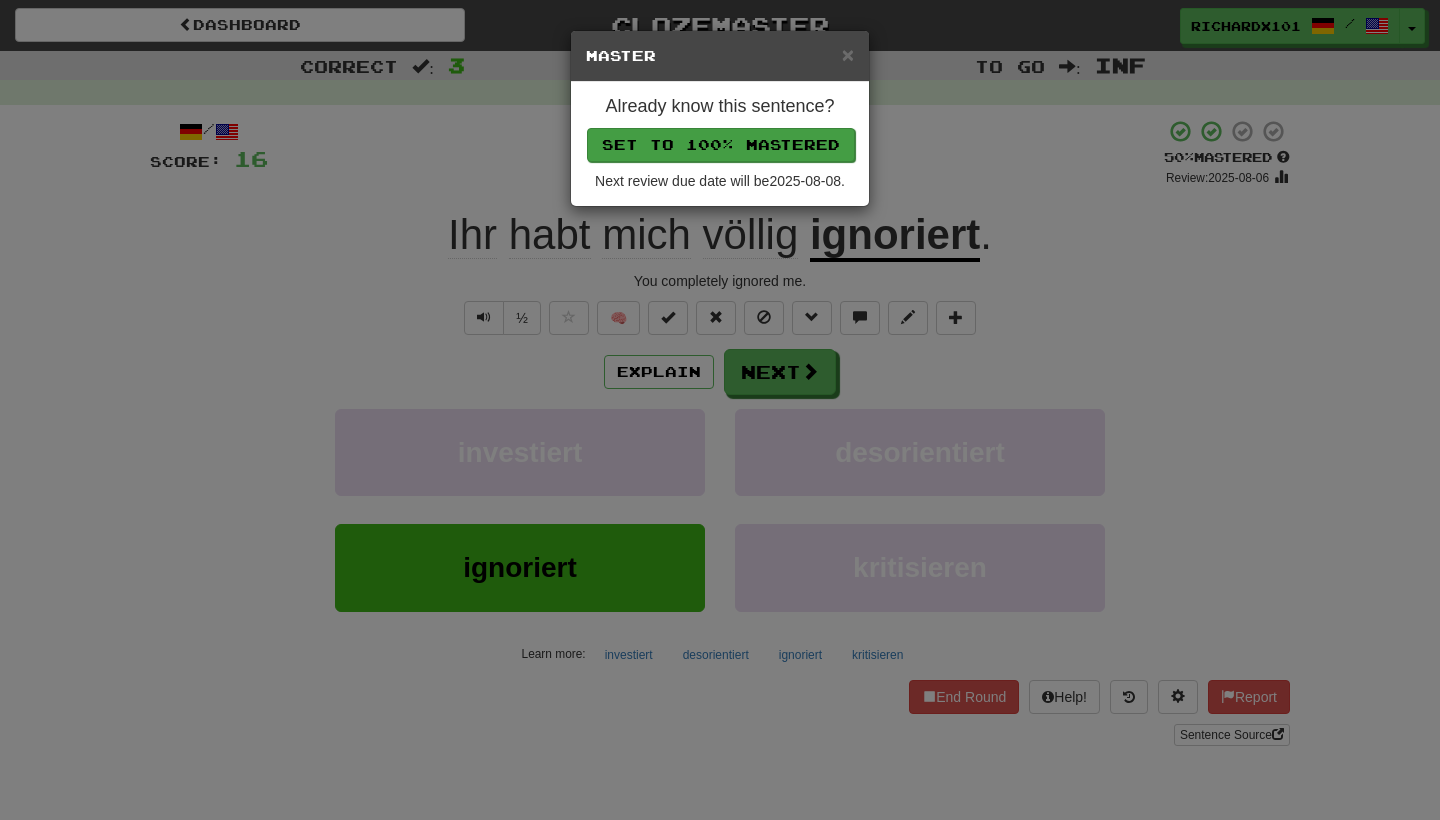 click on "Set to 100% Mastered" at bounding box center (721, 145) 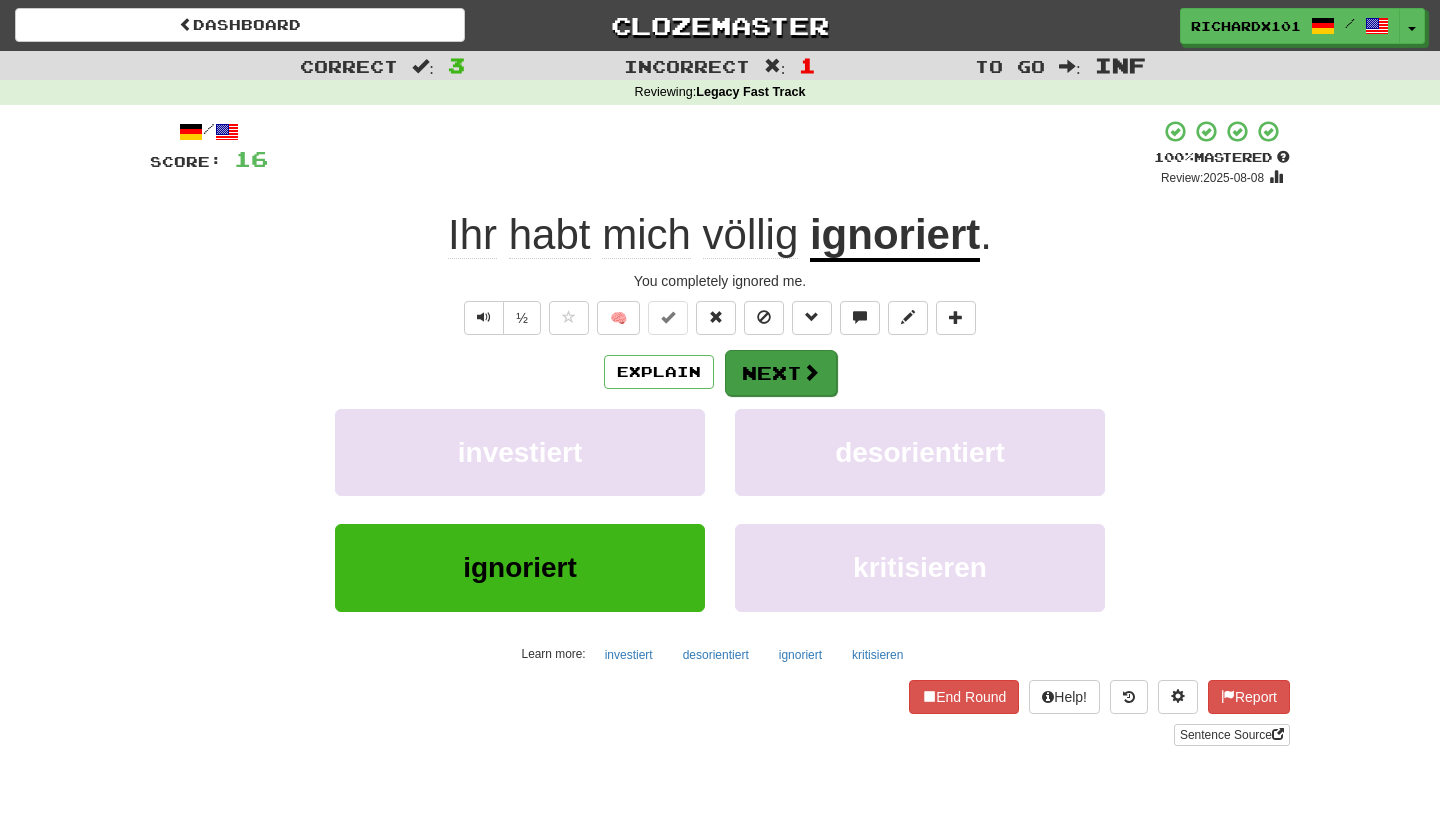 click on "Next" at bounding box center (781, 373) 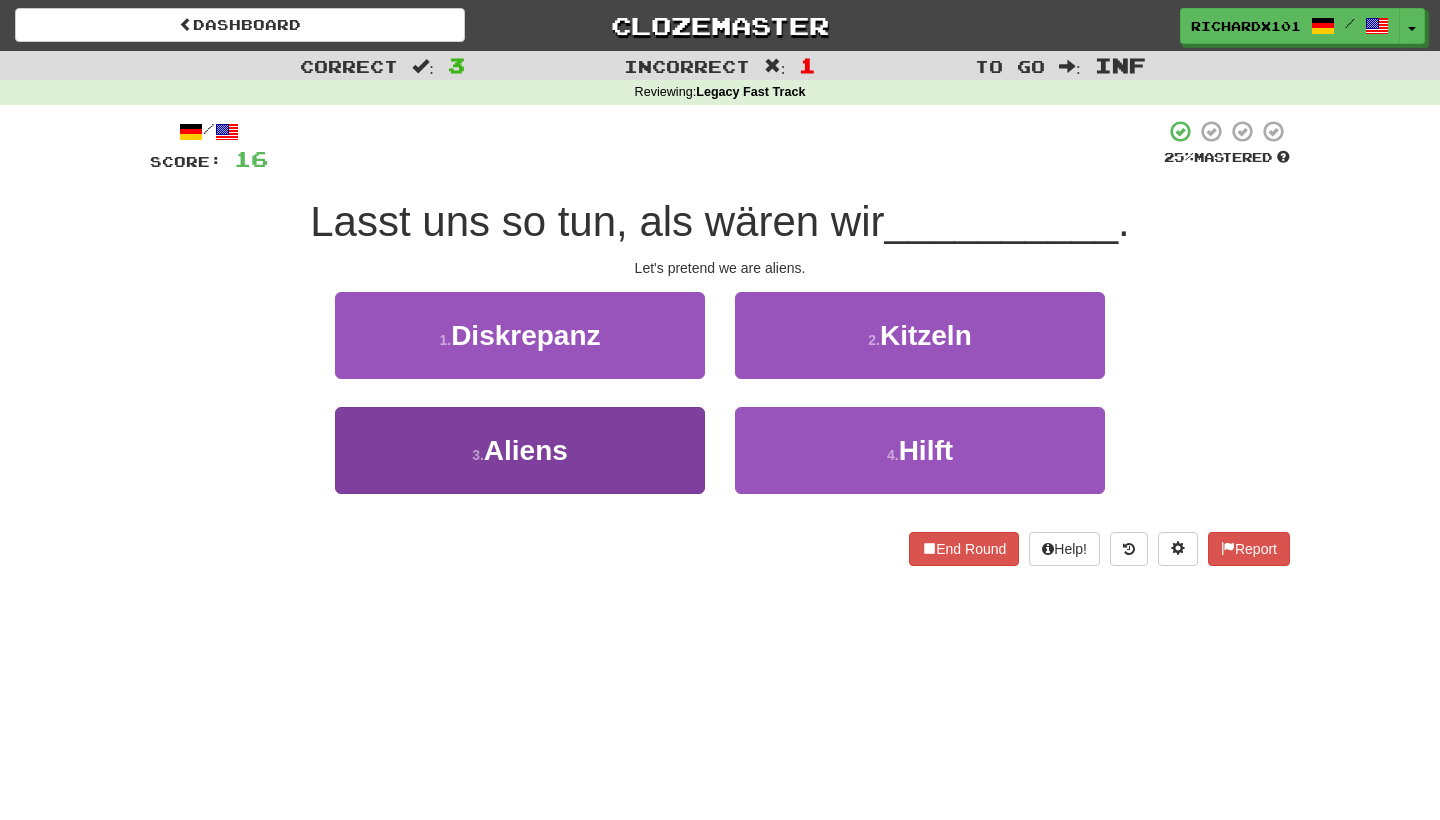 click on "3 .  Aliens" at bounding box center [520, 450] 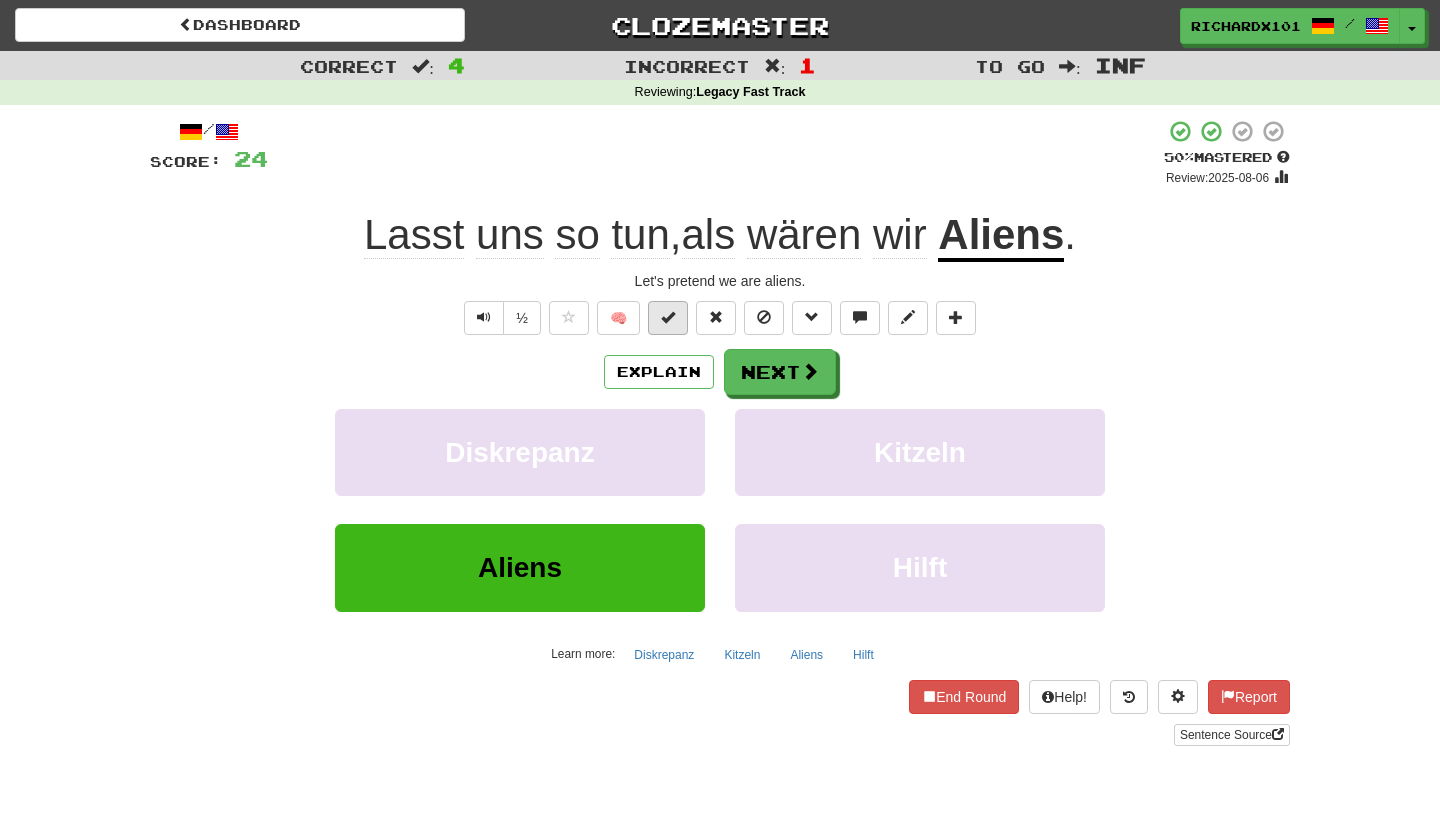 click at bounding box center (668, 318) 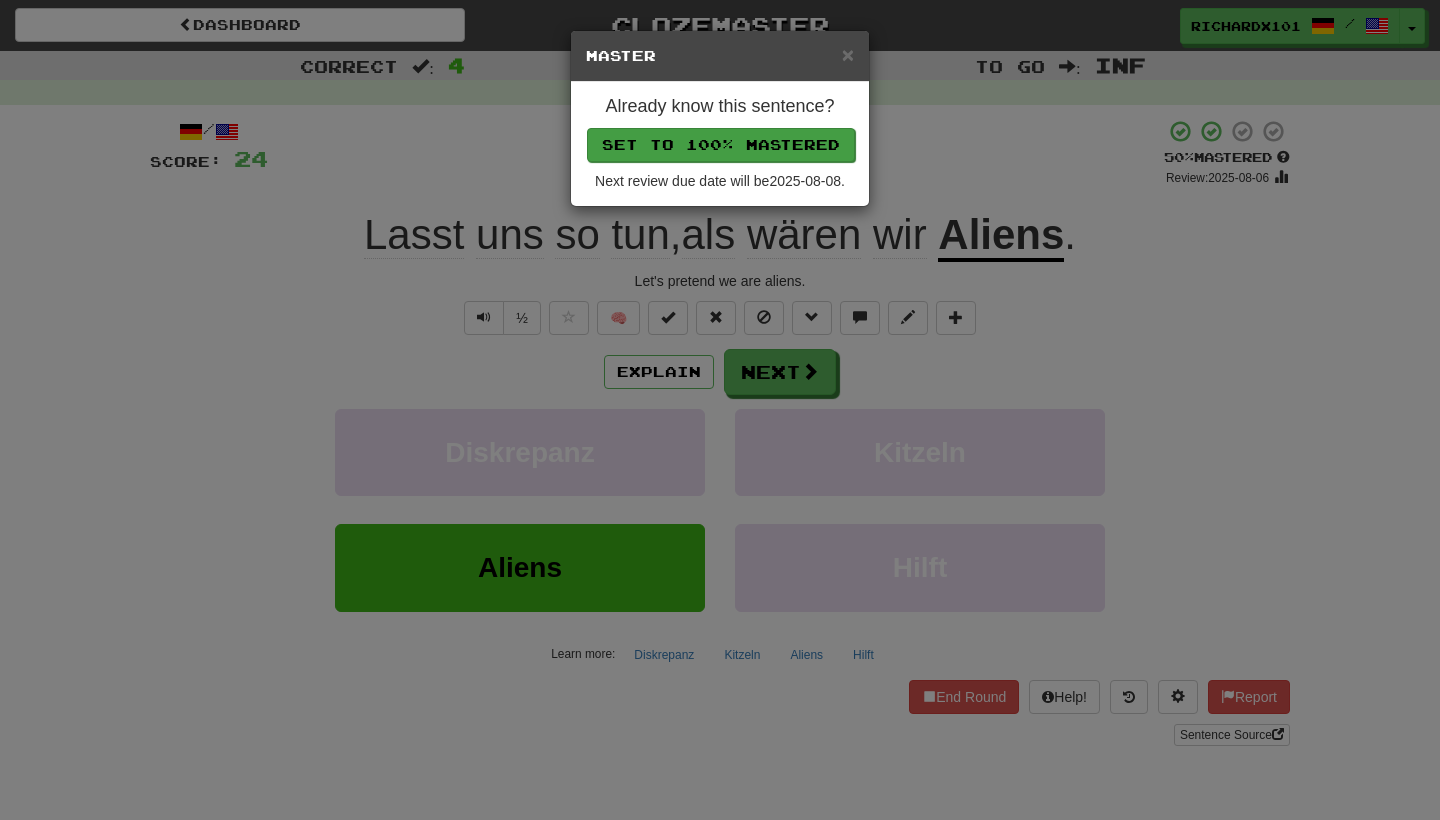click on "Set to 100% Mastered" at bounding box center [721, 145] 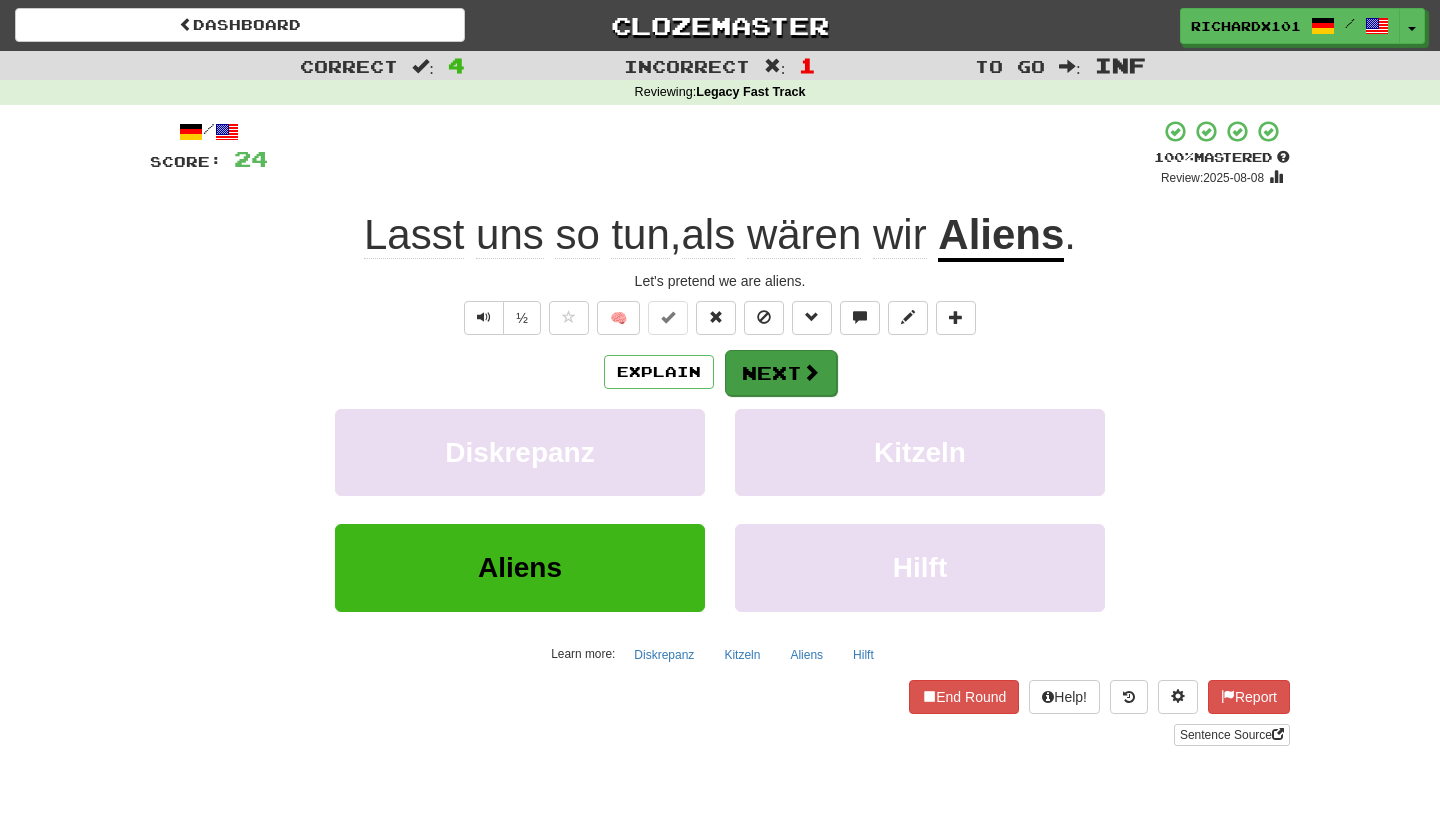 click on "Next" at bounding box center [781, 373] 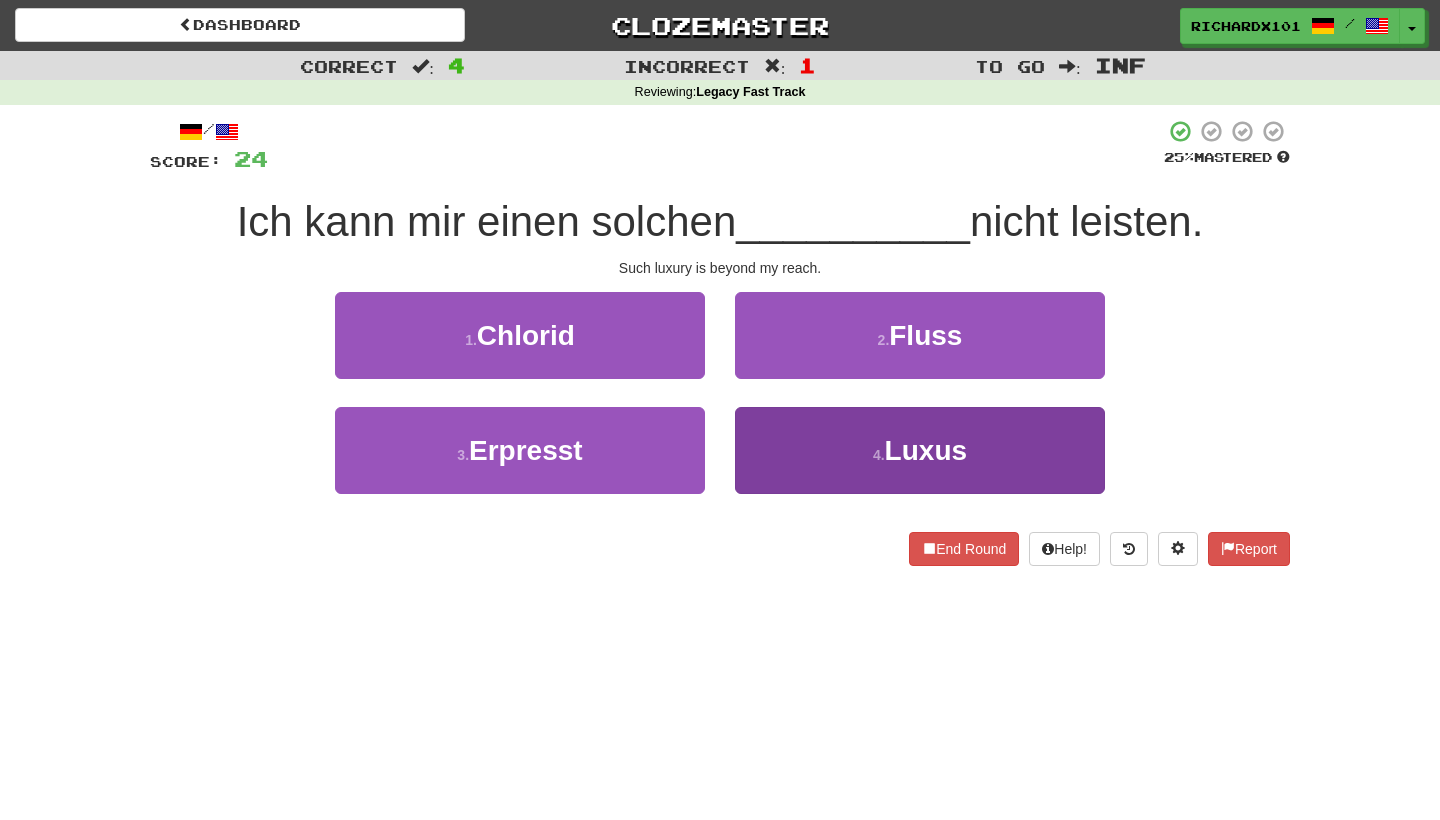 click on "4 .  Luxus" at bounding box center [920, 450] 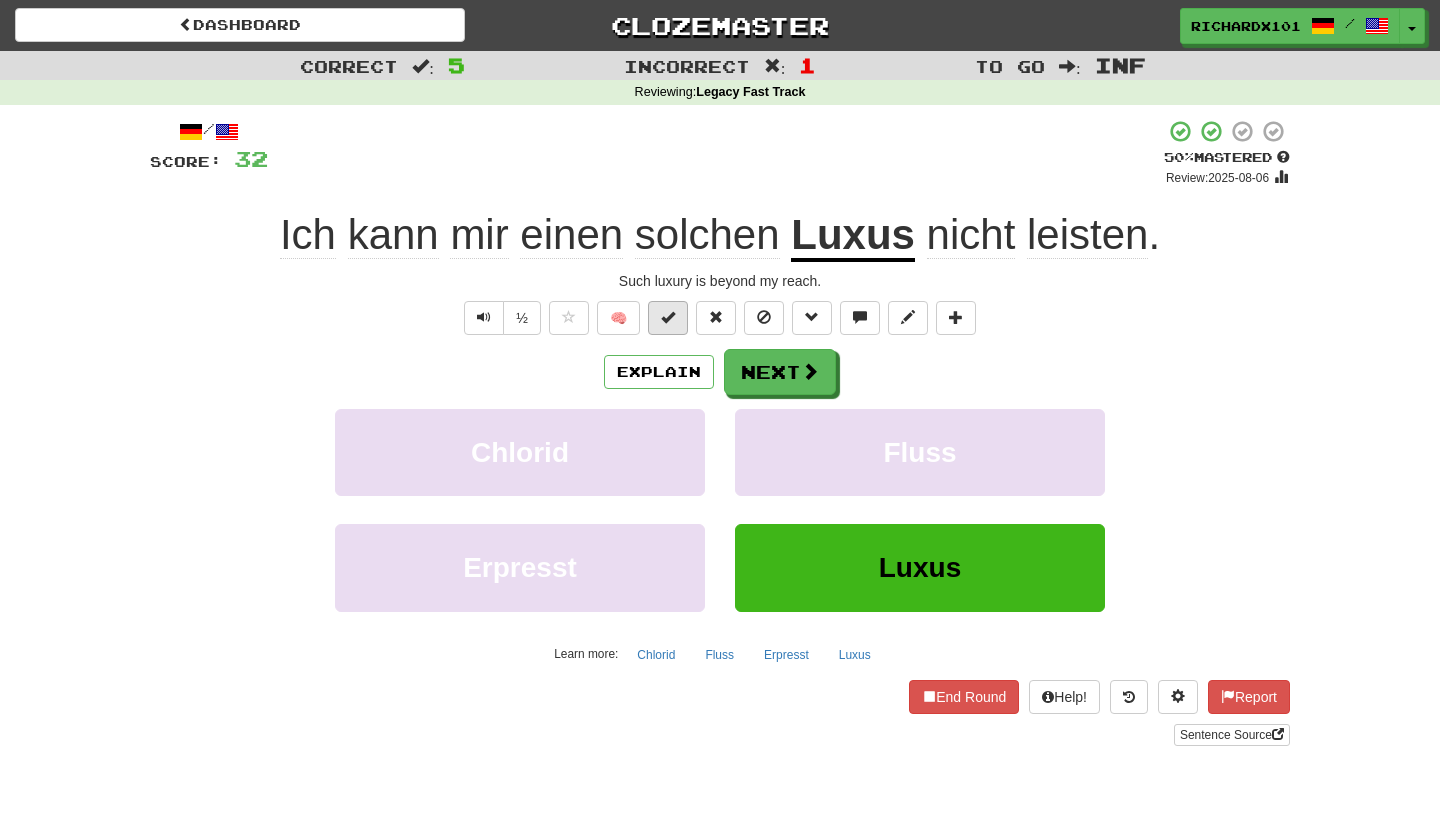 click at bounding box center (668, 317) 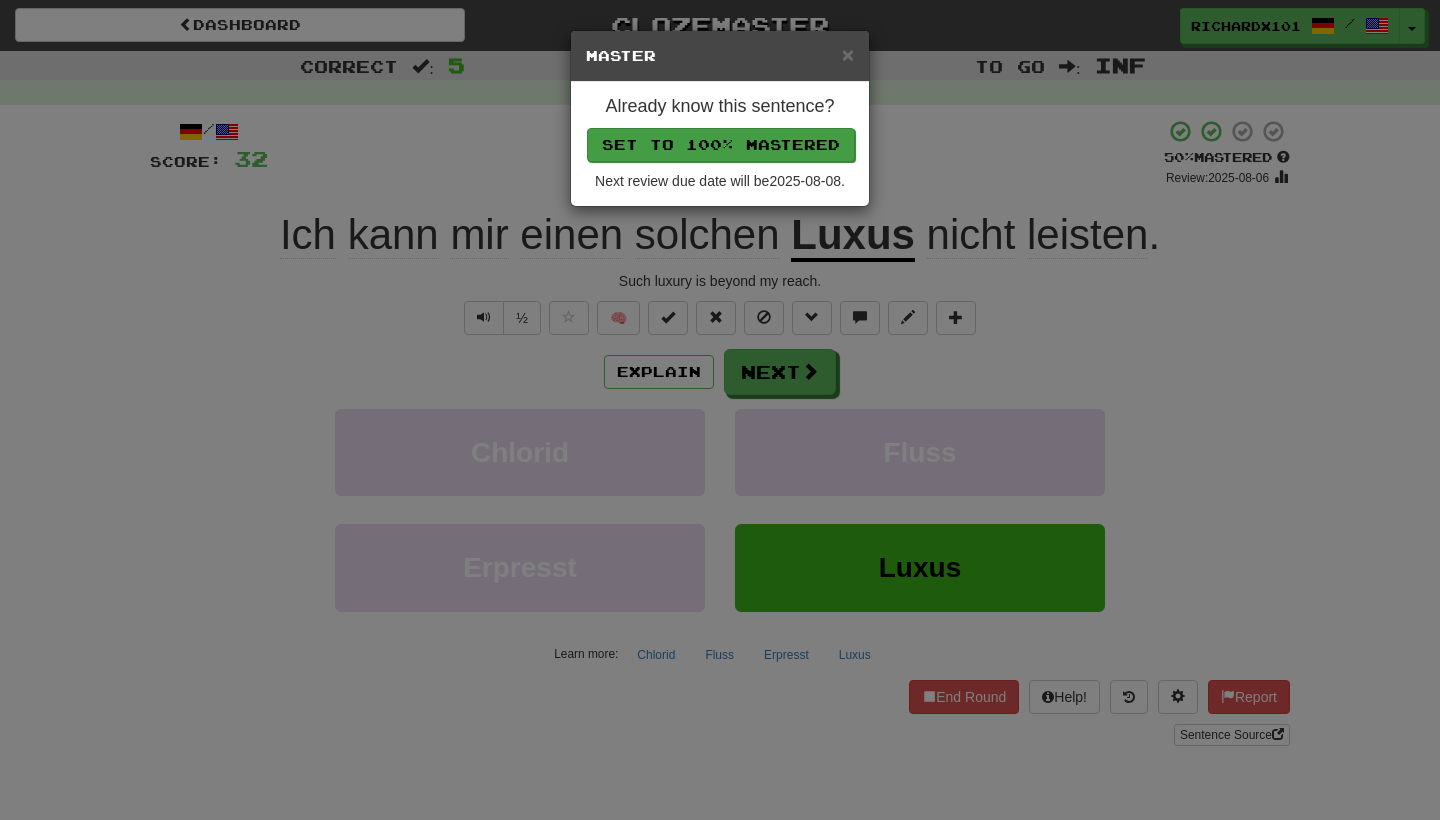 click on "Set to 100% Mastered" at bounding box center [721, 145] 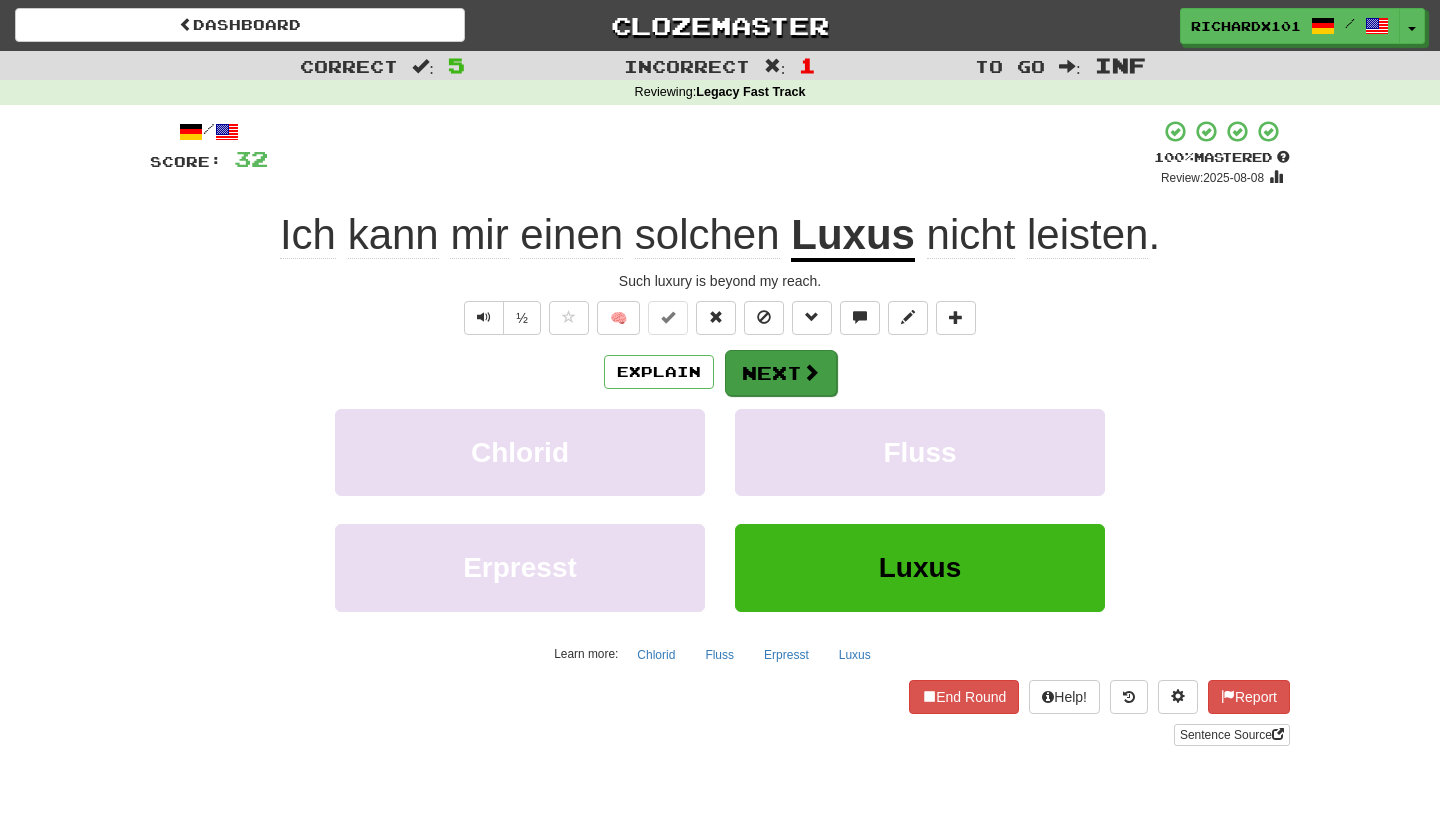 click on "Next" at bounding box center (781, 373) 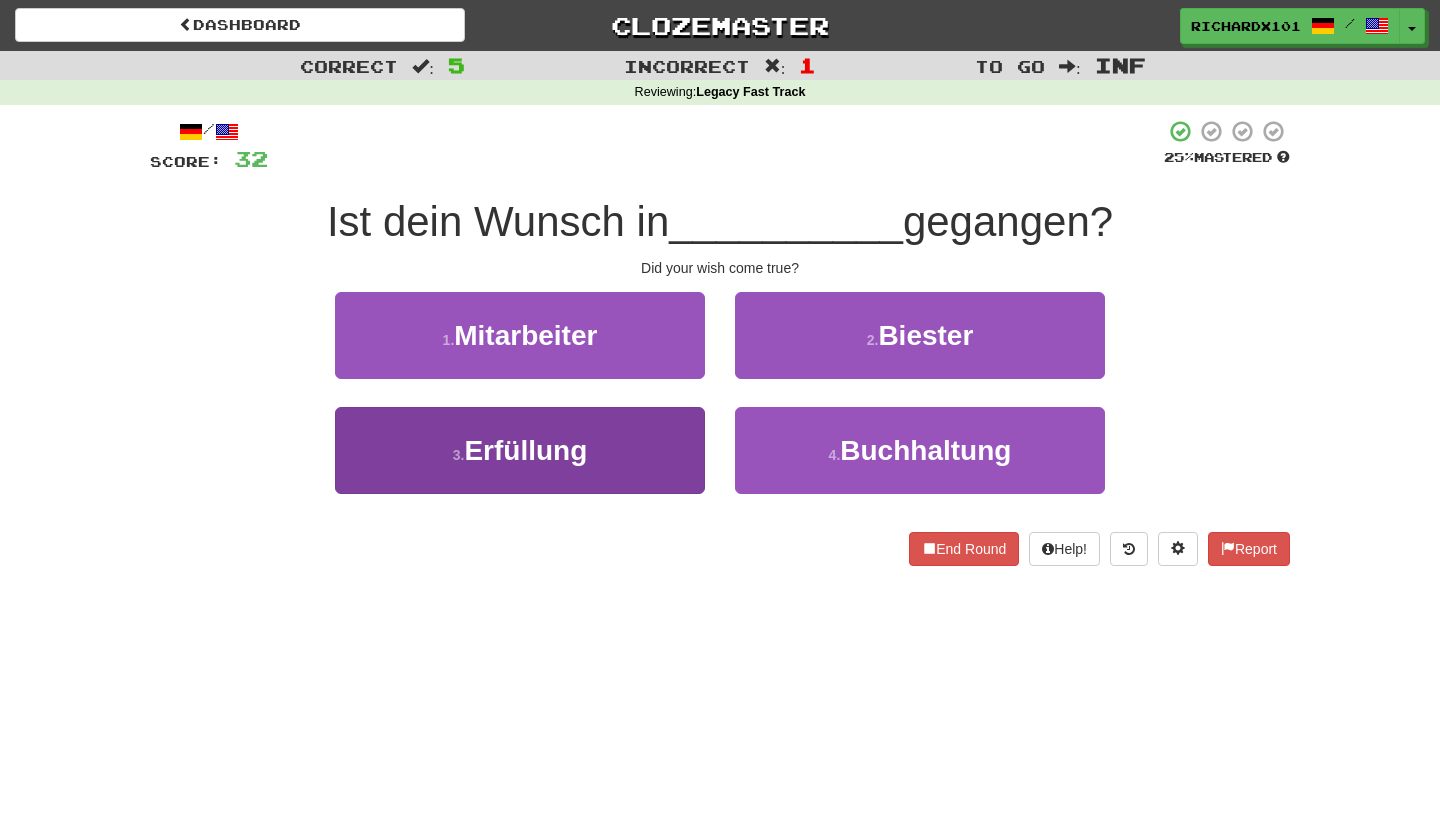 click on "3 .  Erfüllung" at bounding box center (520, 450) 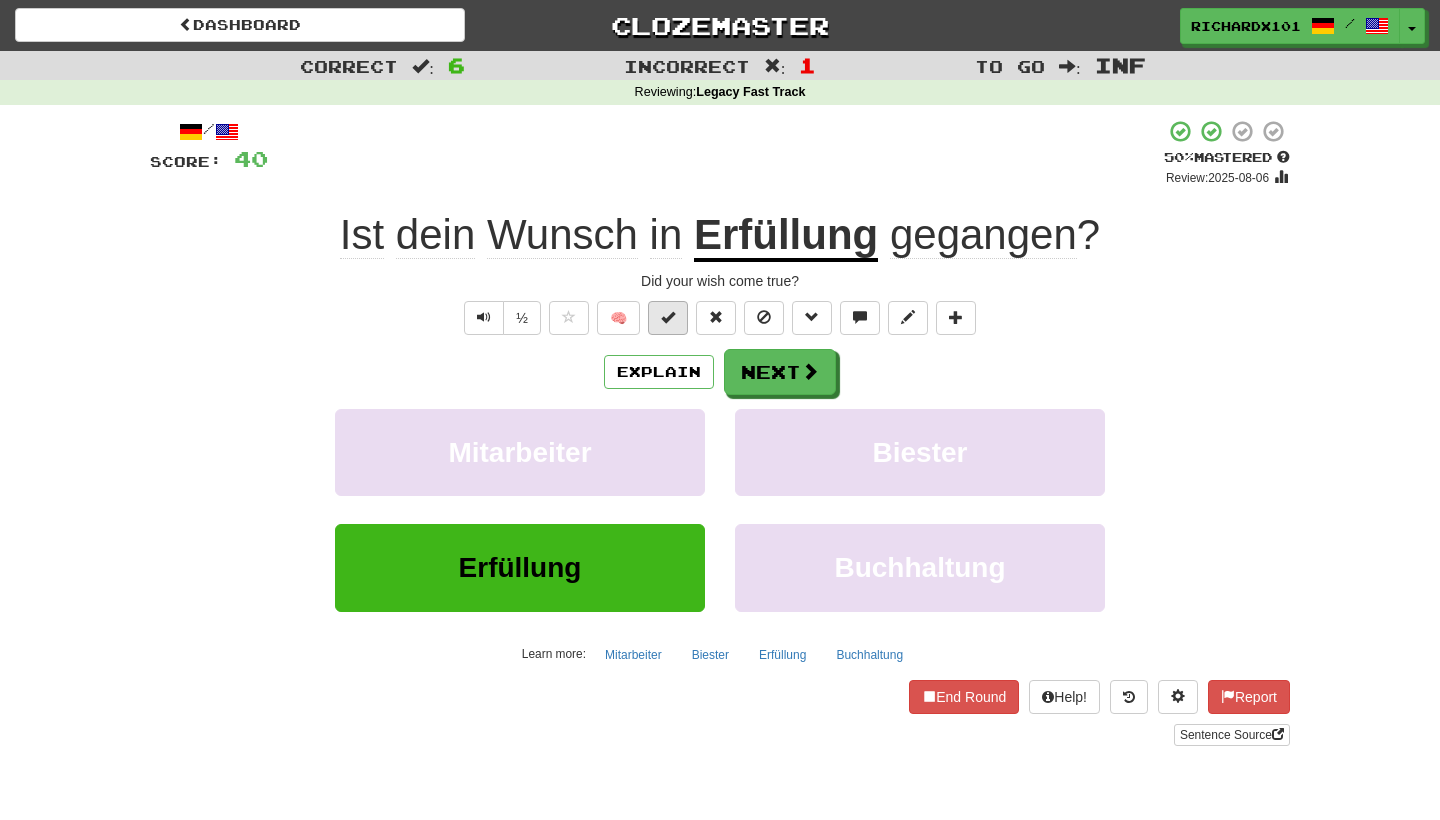 click at bounding box center [668, 317] 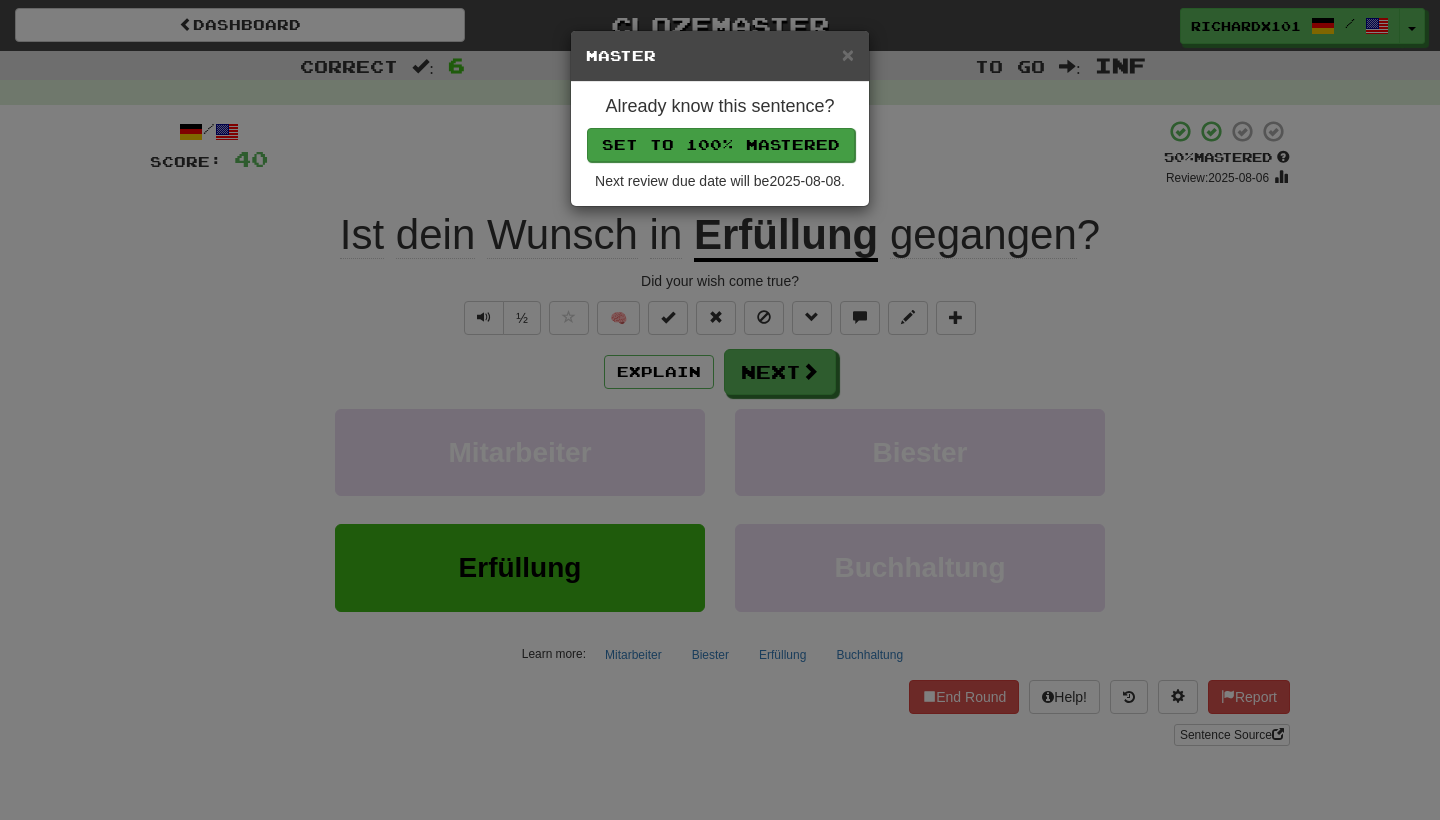 click on "Set to 100% Mastered" at bounding box center [721, 145] 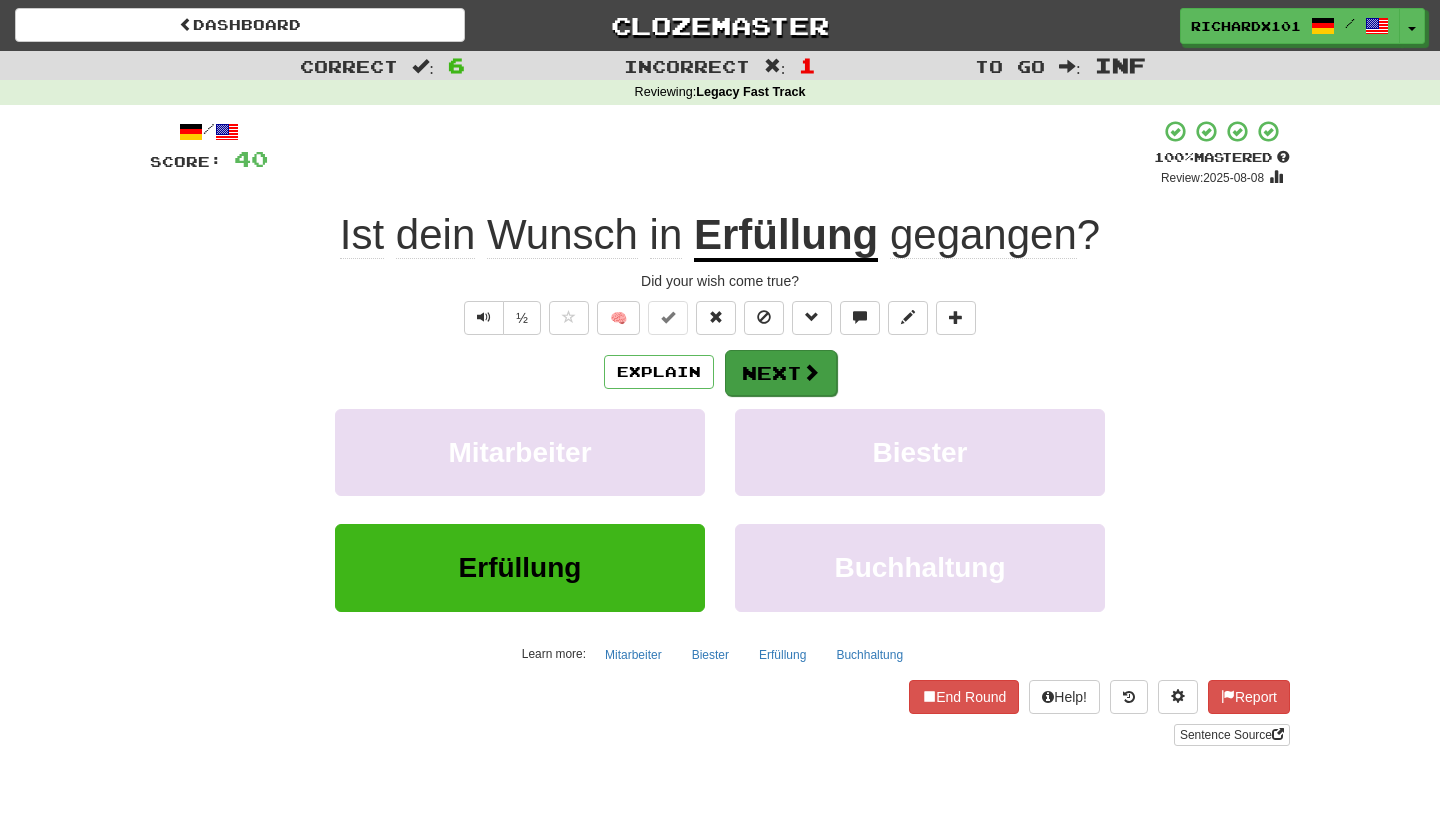 click on "Next" at bounding box center (781, 373) 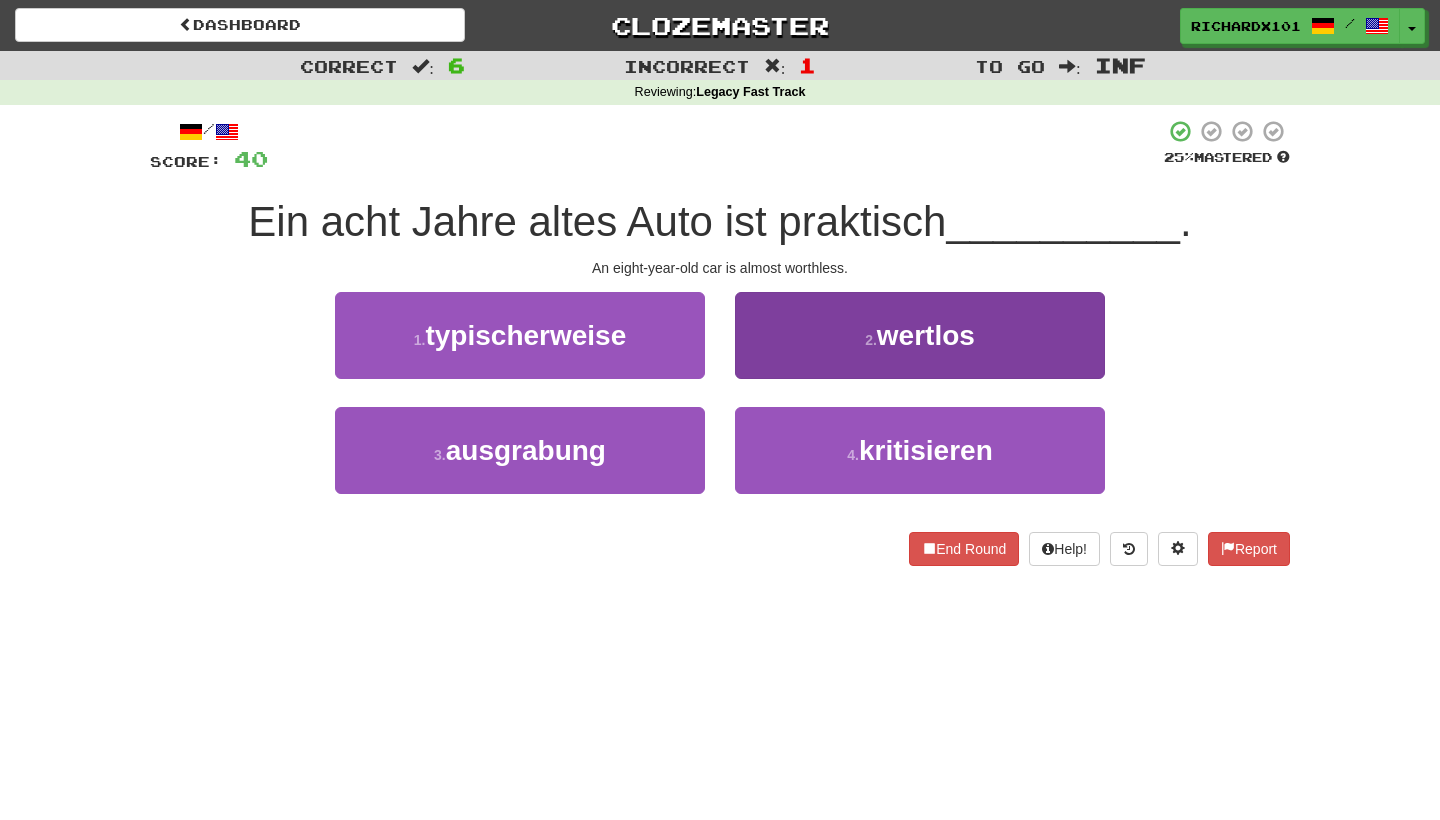 click on "2 .  wertlos" at bounding box center [920, 335] 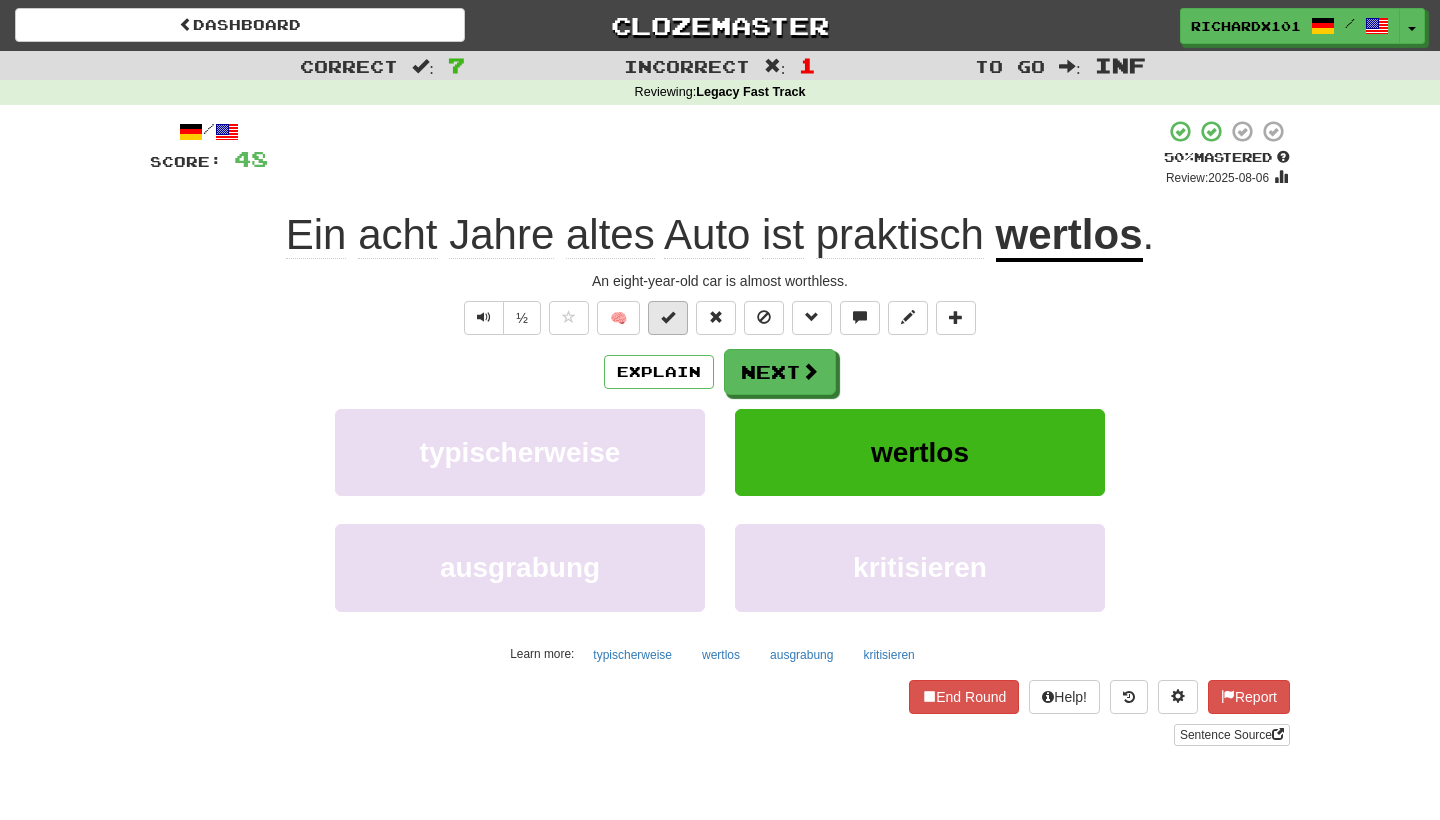 click at bounding box center (668, 318) 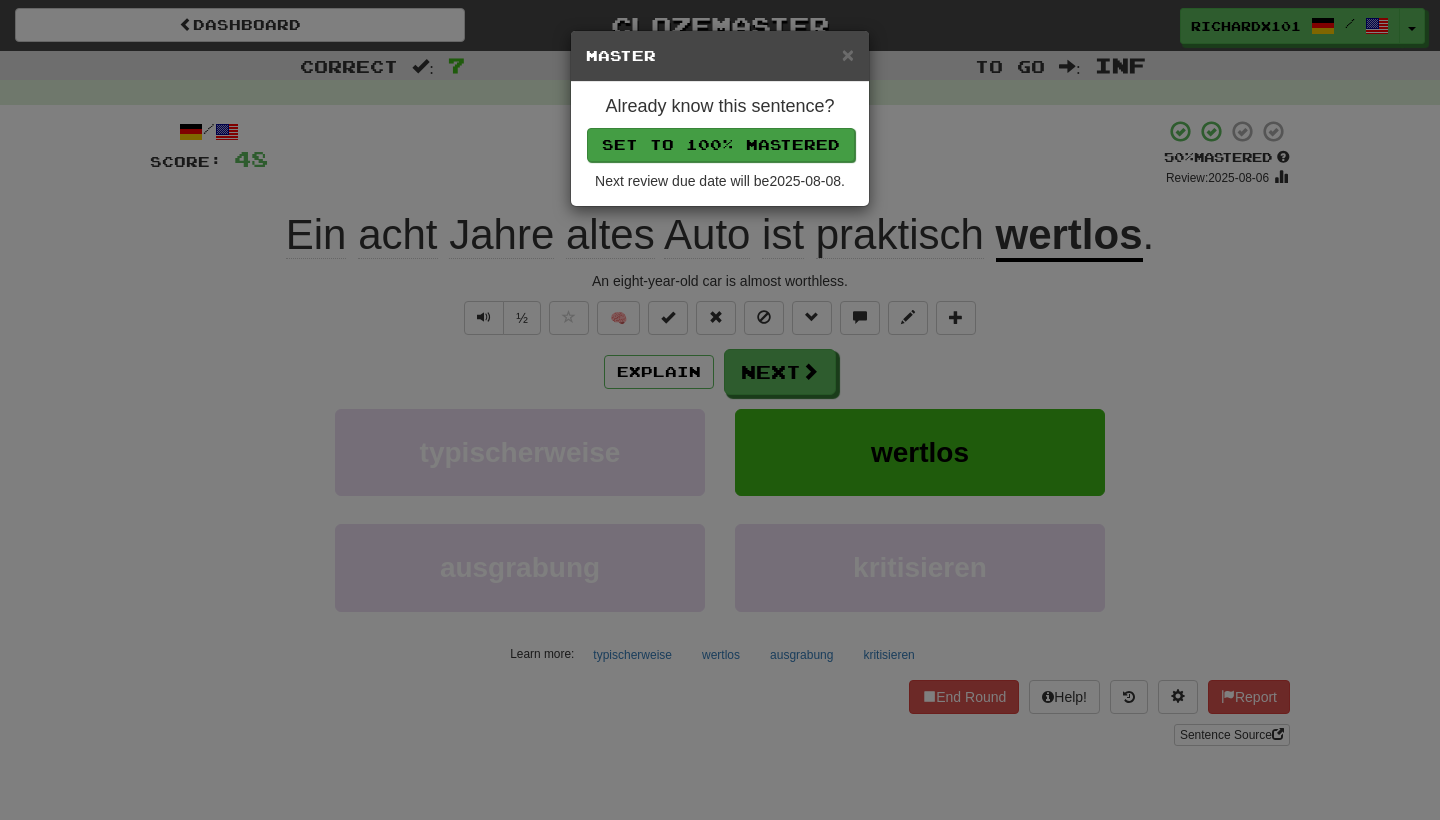 click on "Set to 100% Mastered" at bounding box center (721, 145) 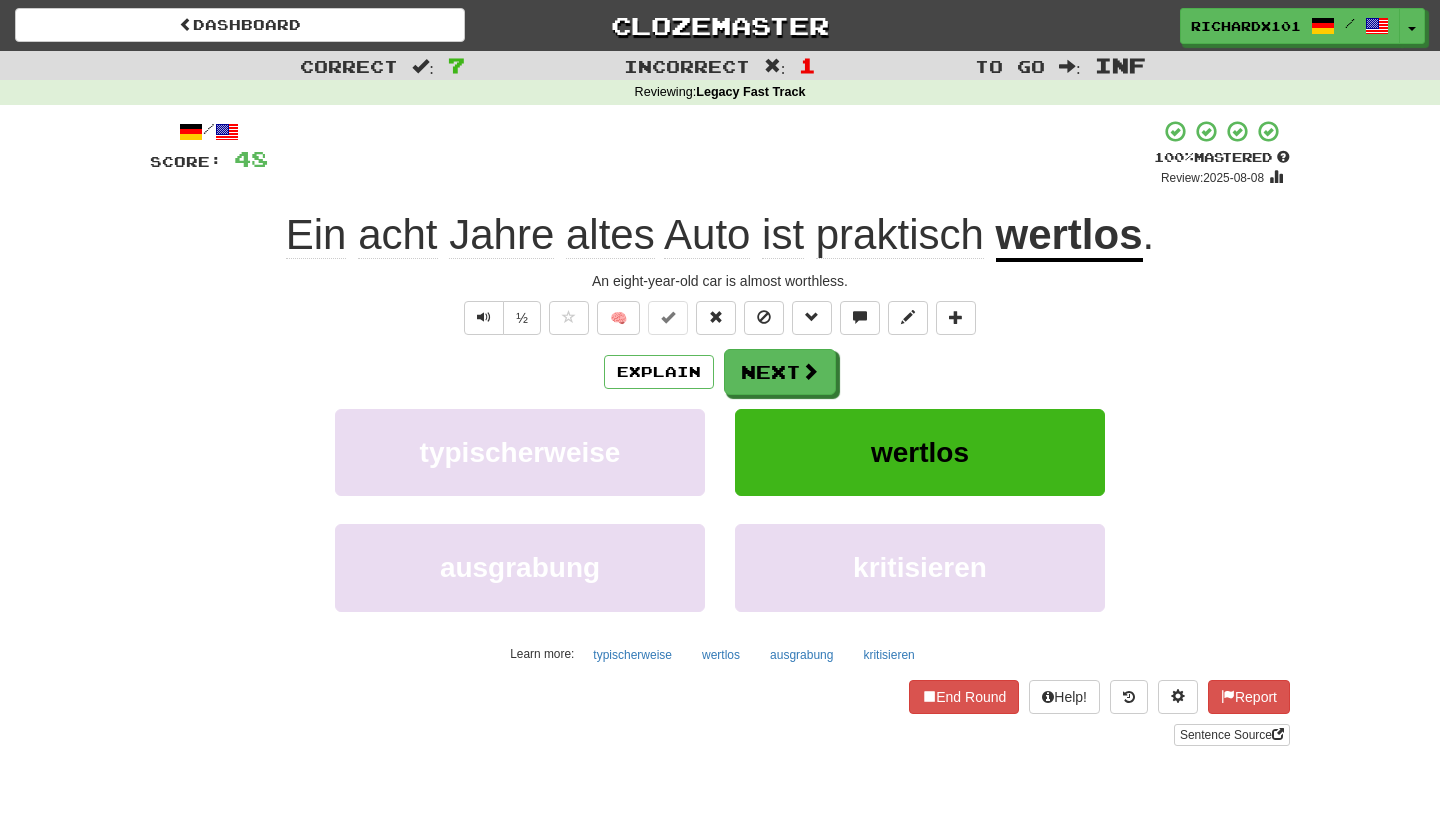 click on "/  Score:   48 + 8 100 %  Mastered Review:  2025-08-08 Ein   [AGE]   altes   Auto   ist   praktisch   wertlos . An eight-year-old car is almost worthless. ½ 🧠 Explain Next typischerweise wertlos ausgrabung kritisieren Learn more: typischerweise wertlos ausgrabung kritisieren  End Round  Help!  Report Sentence Source" at bounding box center [720, 432] 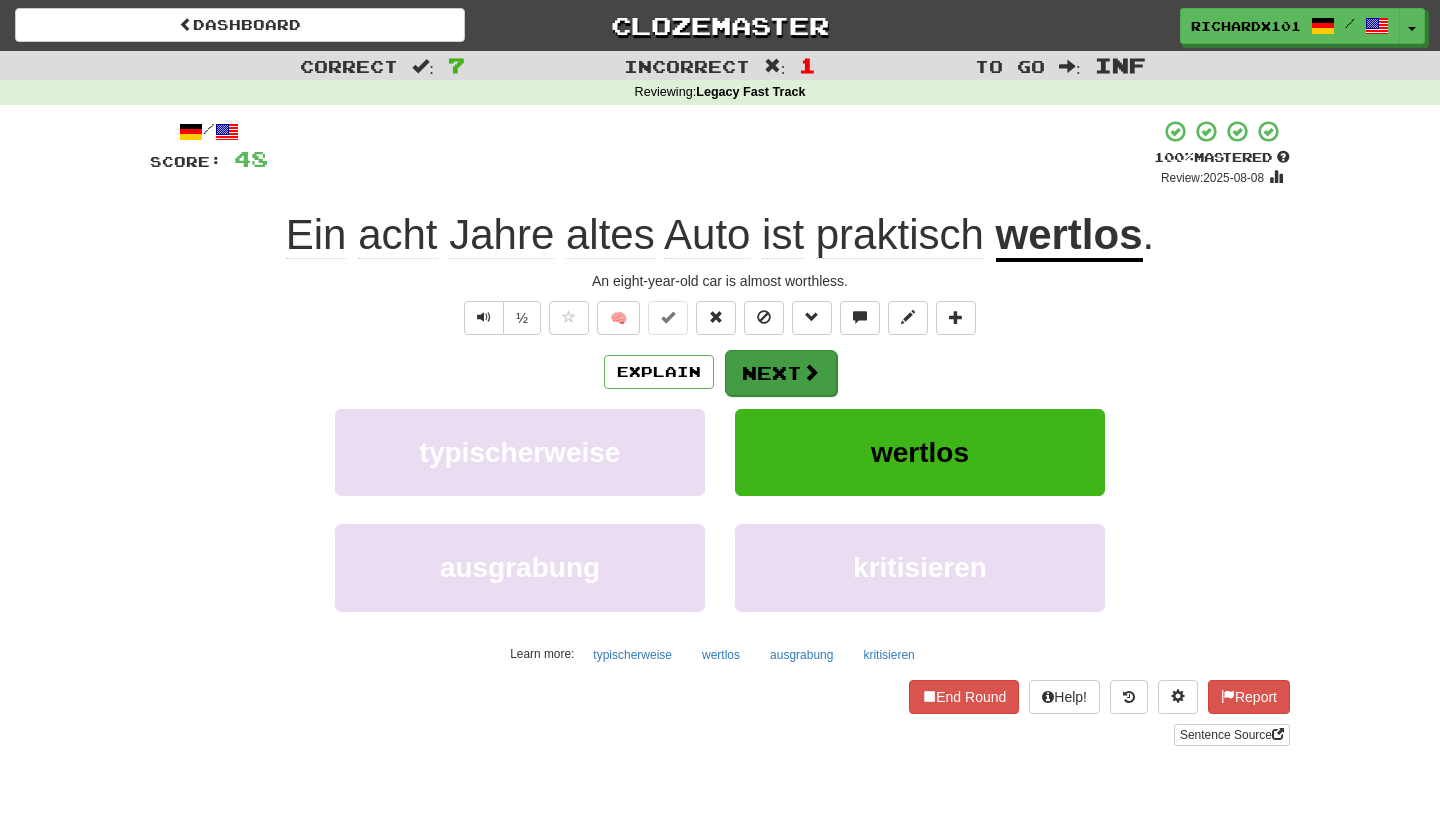click on "Next" at bounding box center [781, 373] 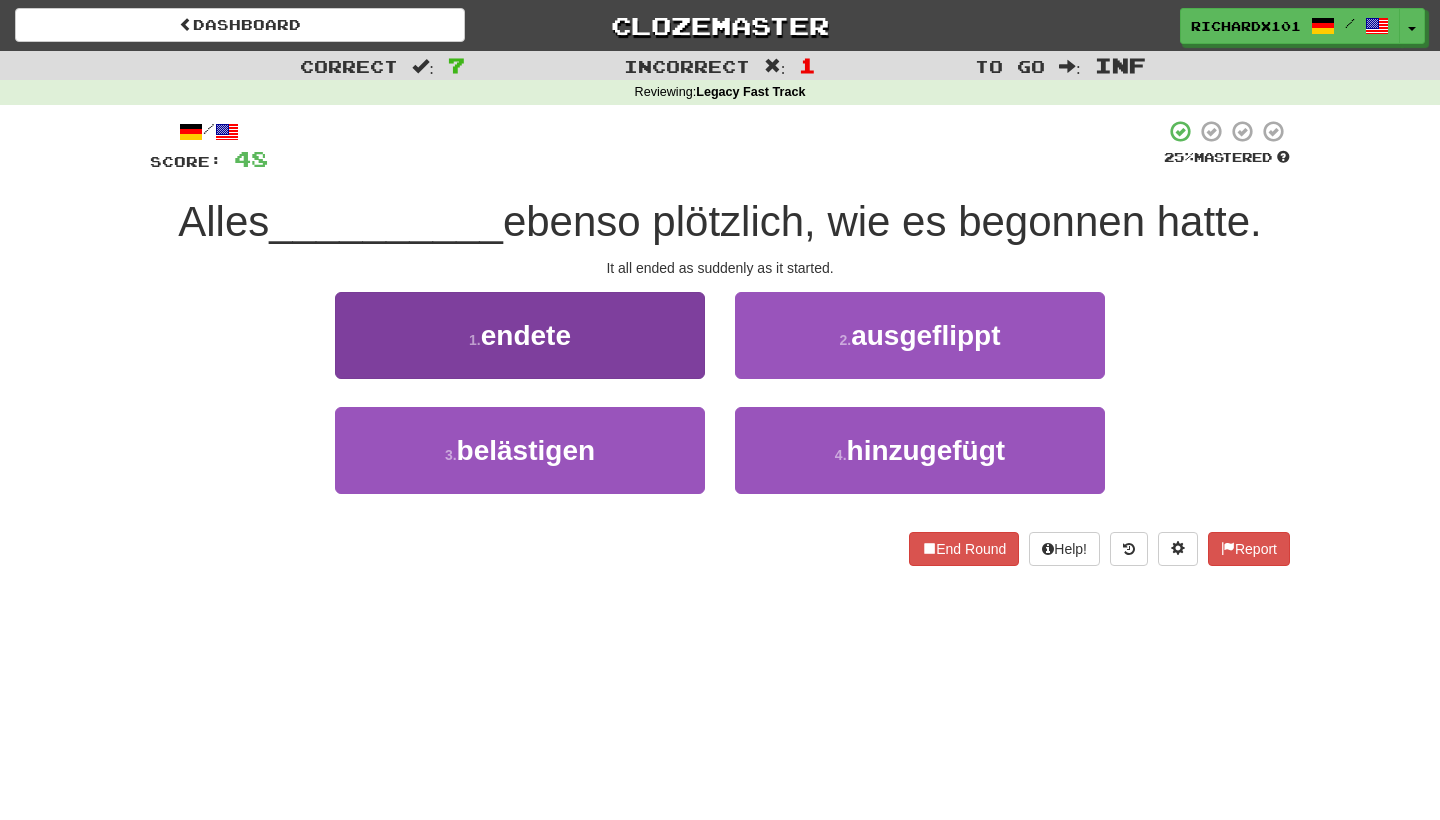 click on "1 .  endete" at bounding box center [520, 335] 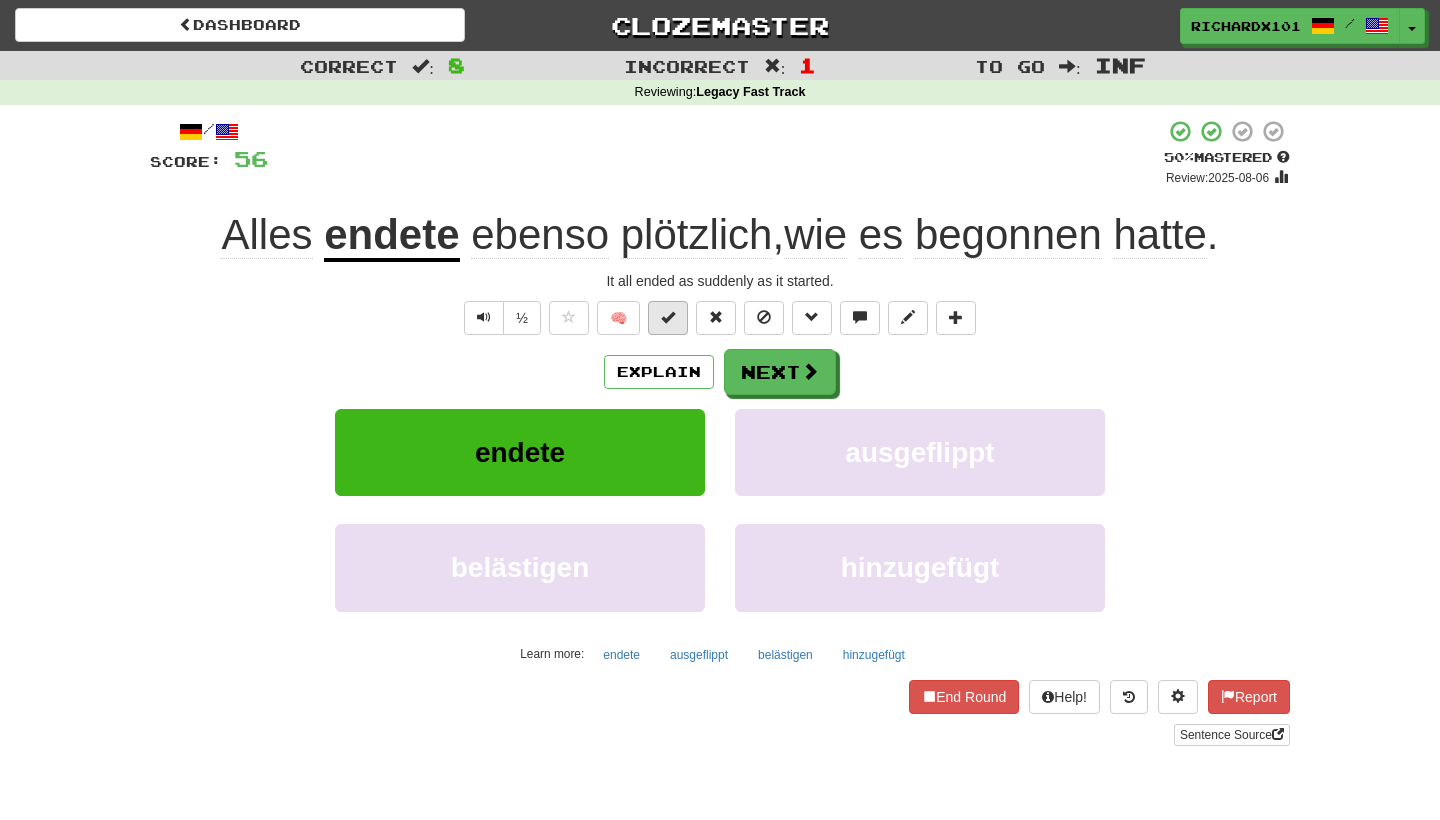 click at bounding box center [668, 317] 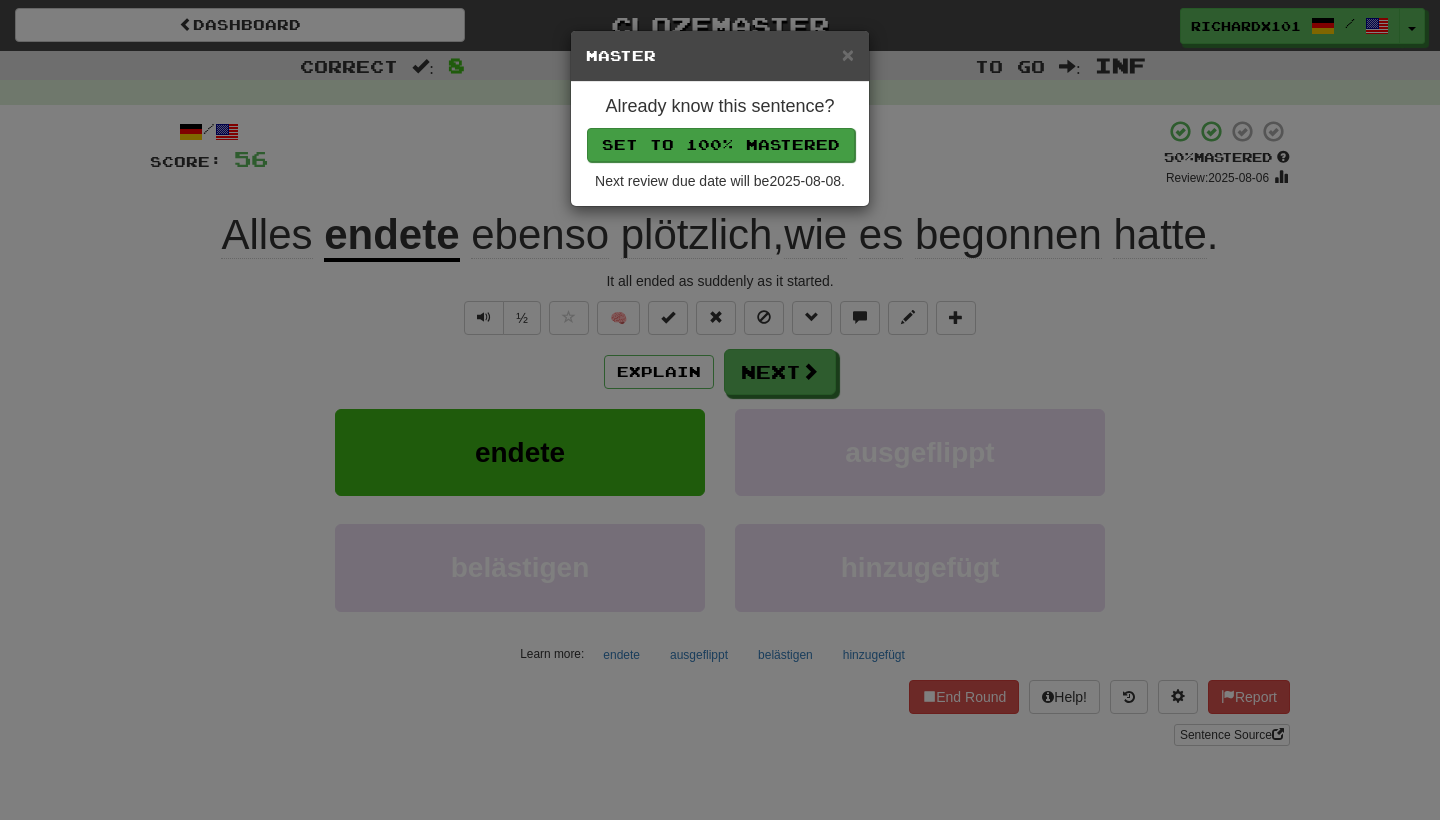 click on "Set to 100% Mastered" at bounding box center (721, 145) 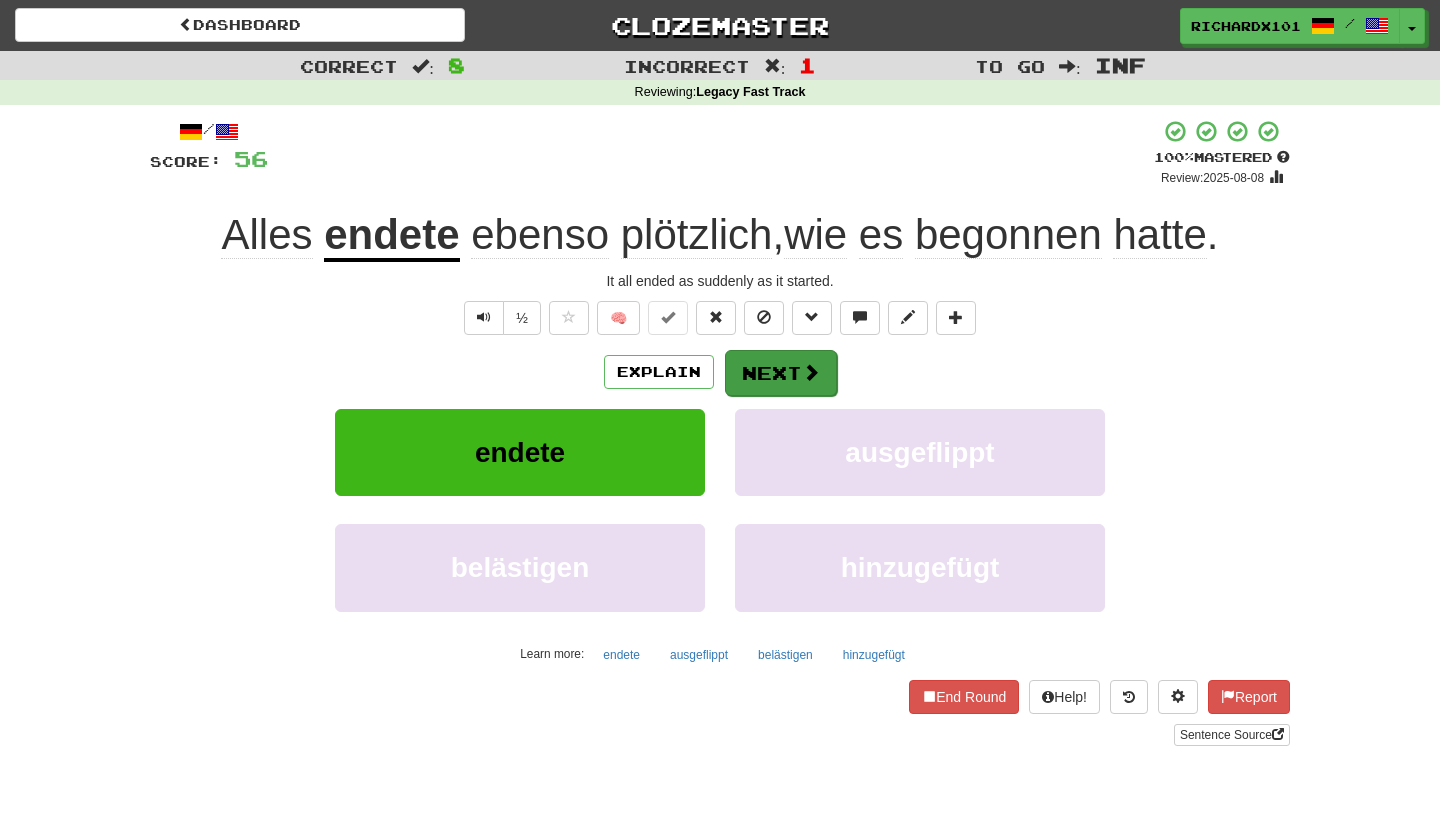 click at bounding box center (811, 372) 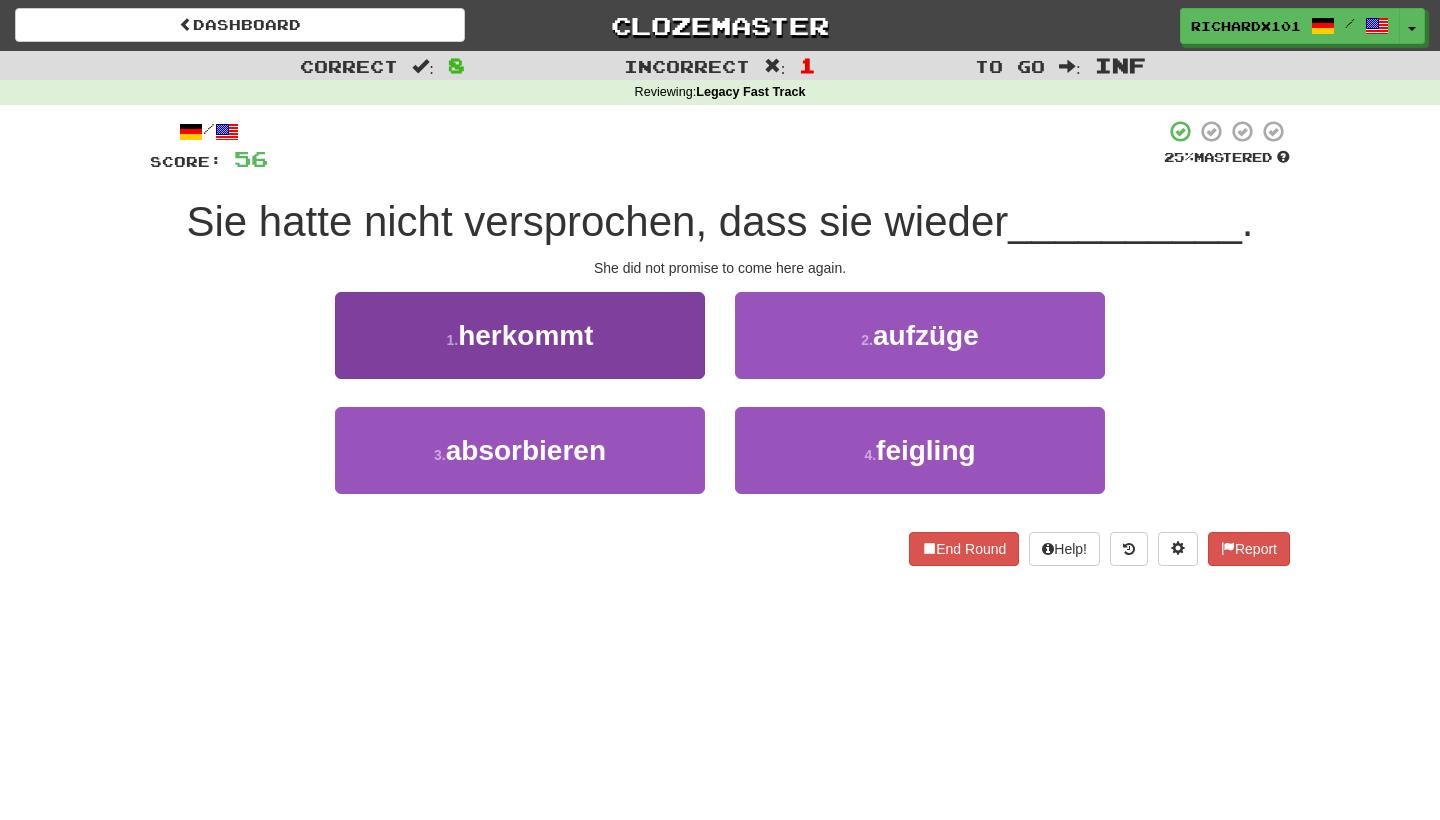 click on "1 .  herkommt" at bounding box center [520, 335] 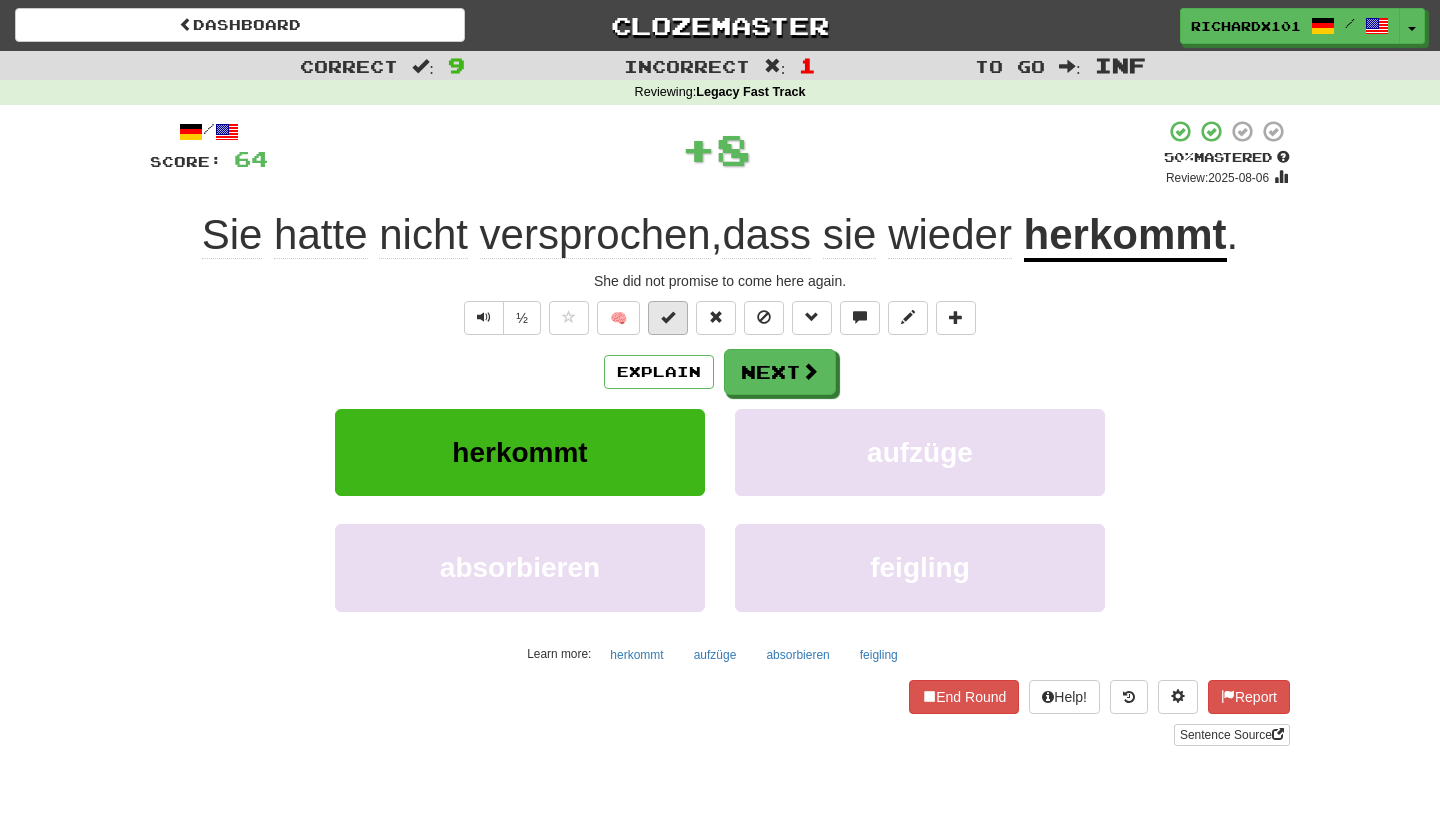 click at bounding box center [668, 318] 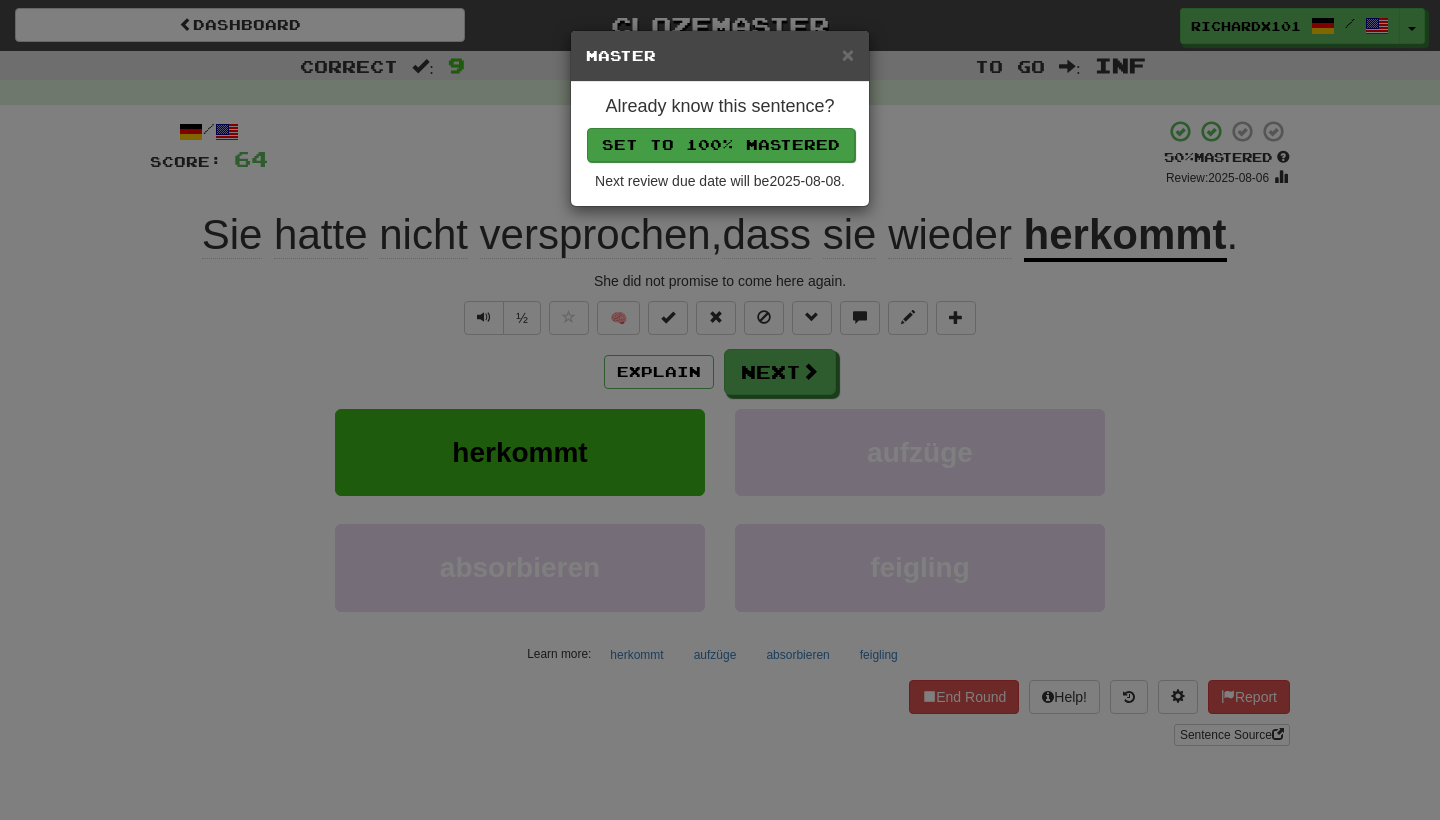 click on "Set to 100% Mastered" at bounding box center (721, 145) 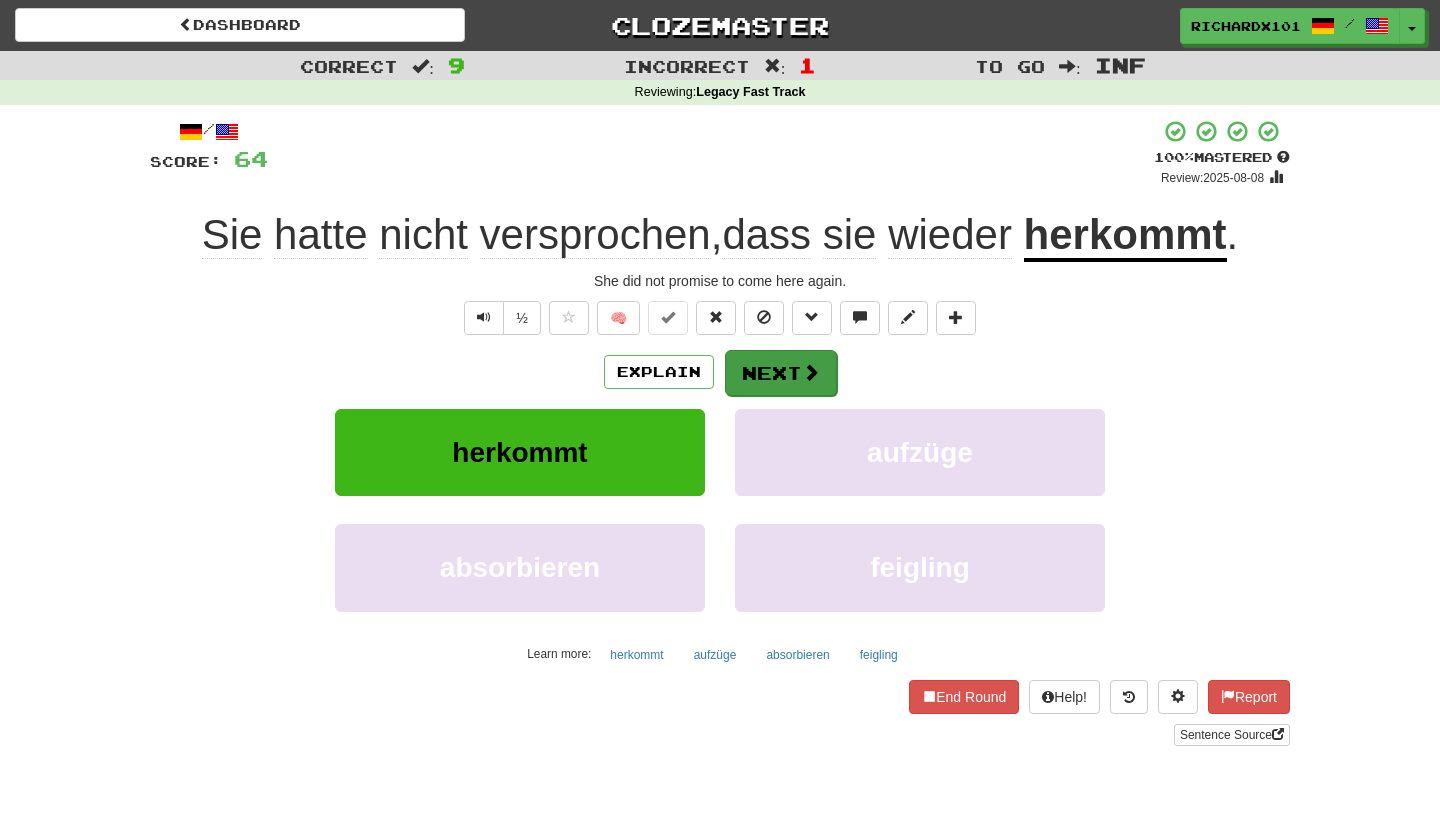 click on "Next" at bounding box center [781, 373] 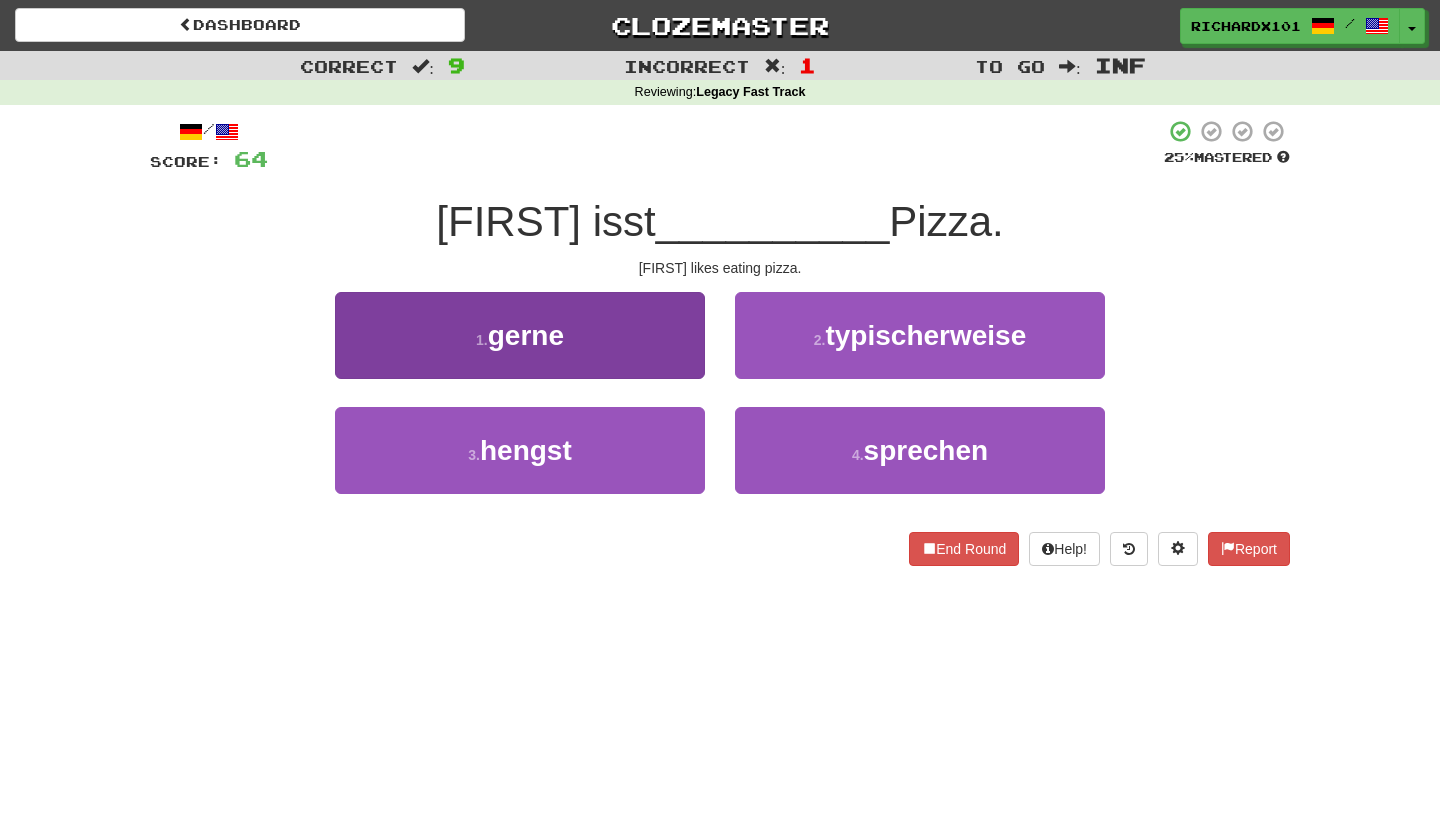 click on "1 .  gerne" at bounding box center [520, 335] 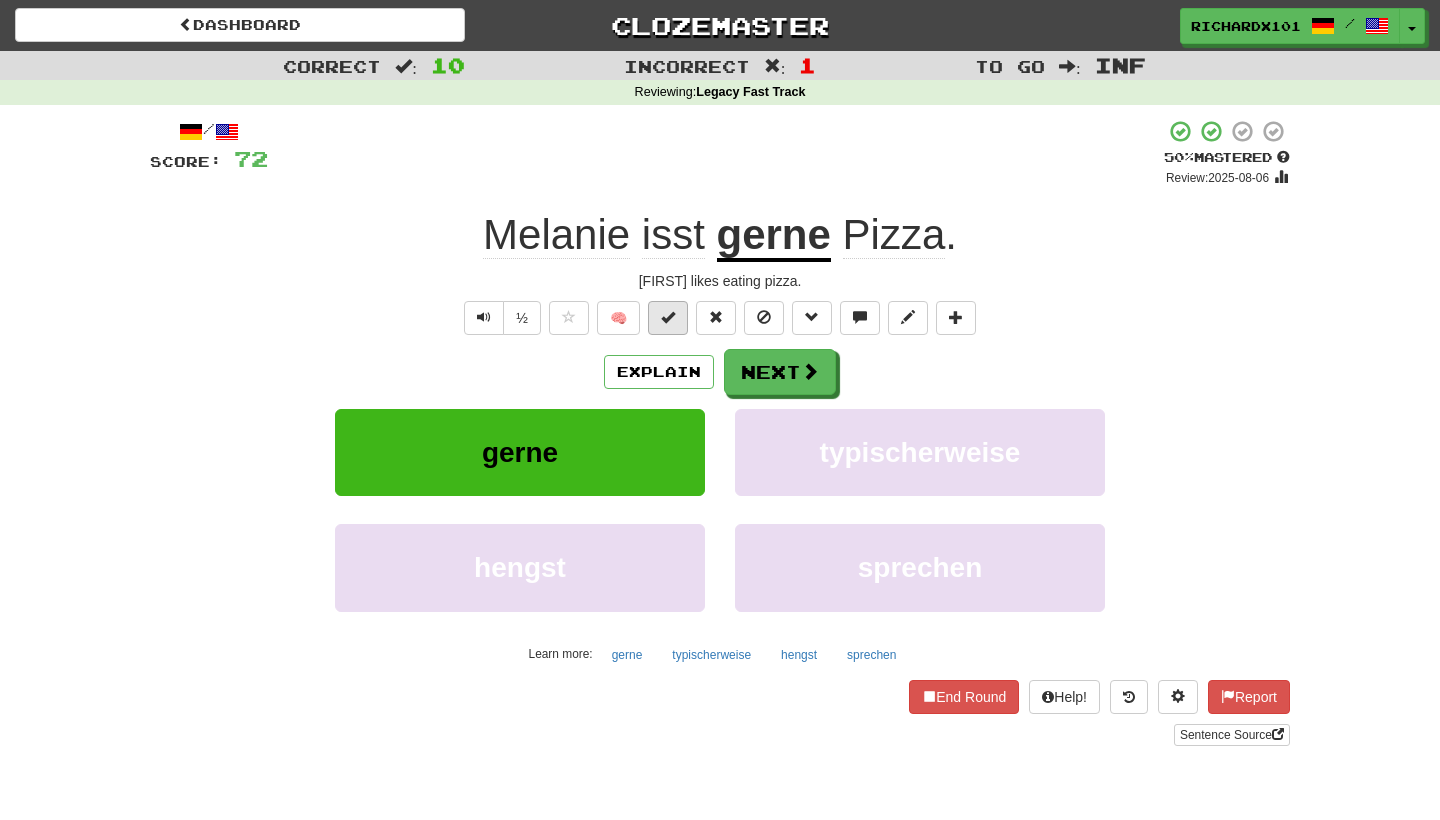 click at bounding box center (668, 317) 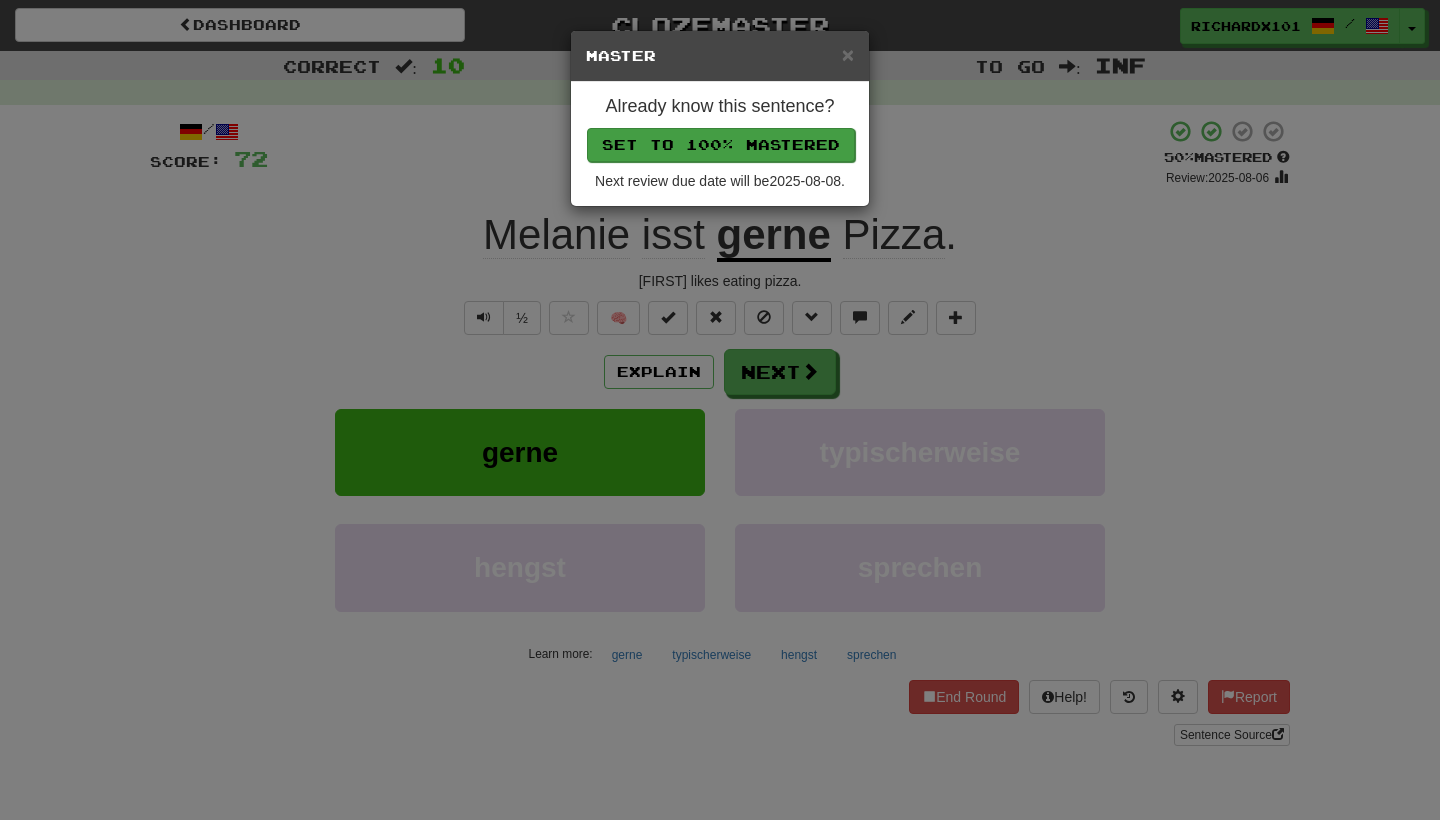 click on "Set to 100% Mastered" at bounding box center [721, 145] 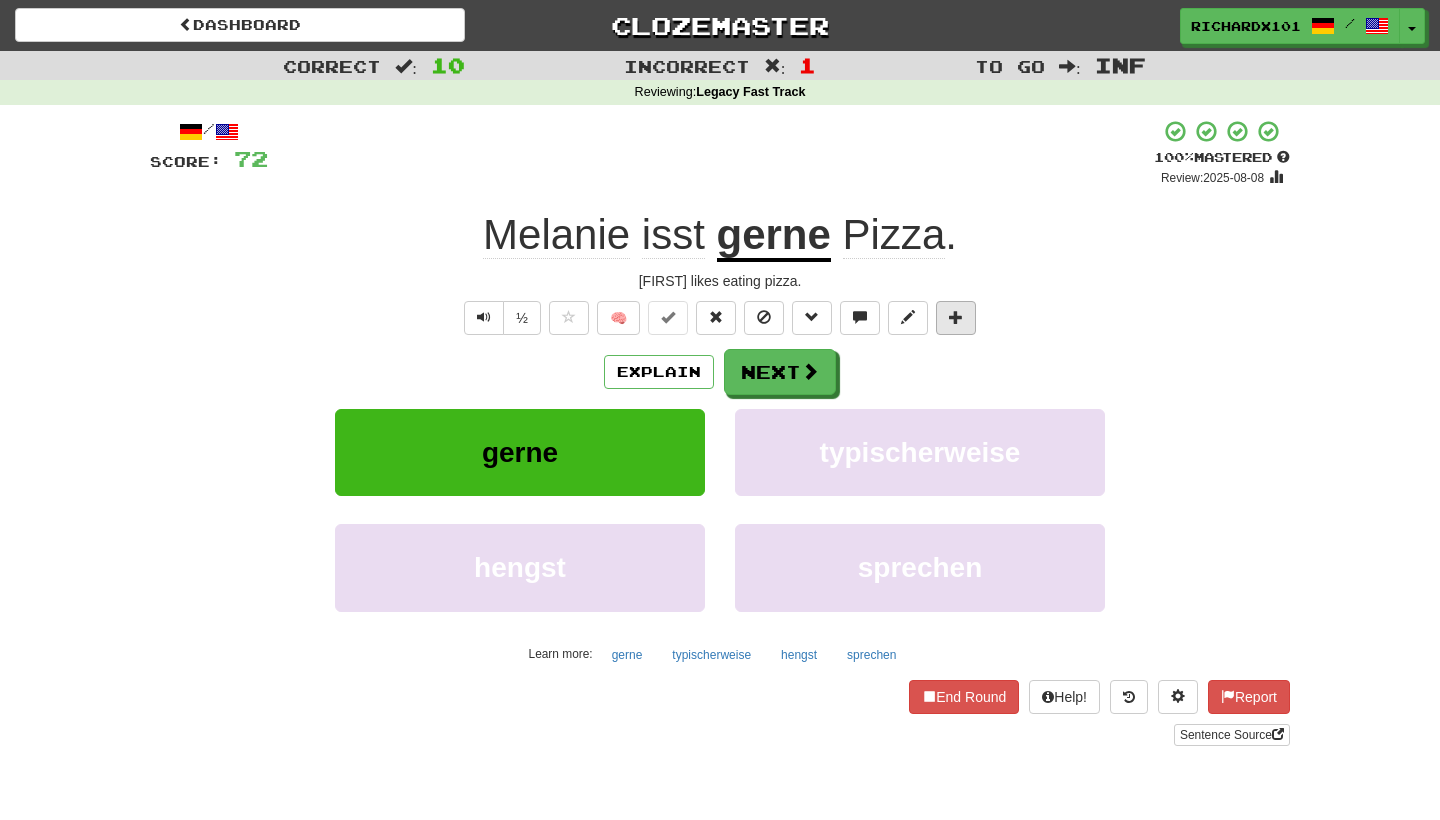 click at bounding box center [956, 318] 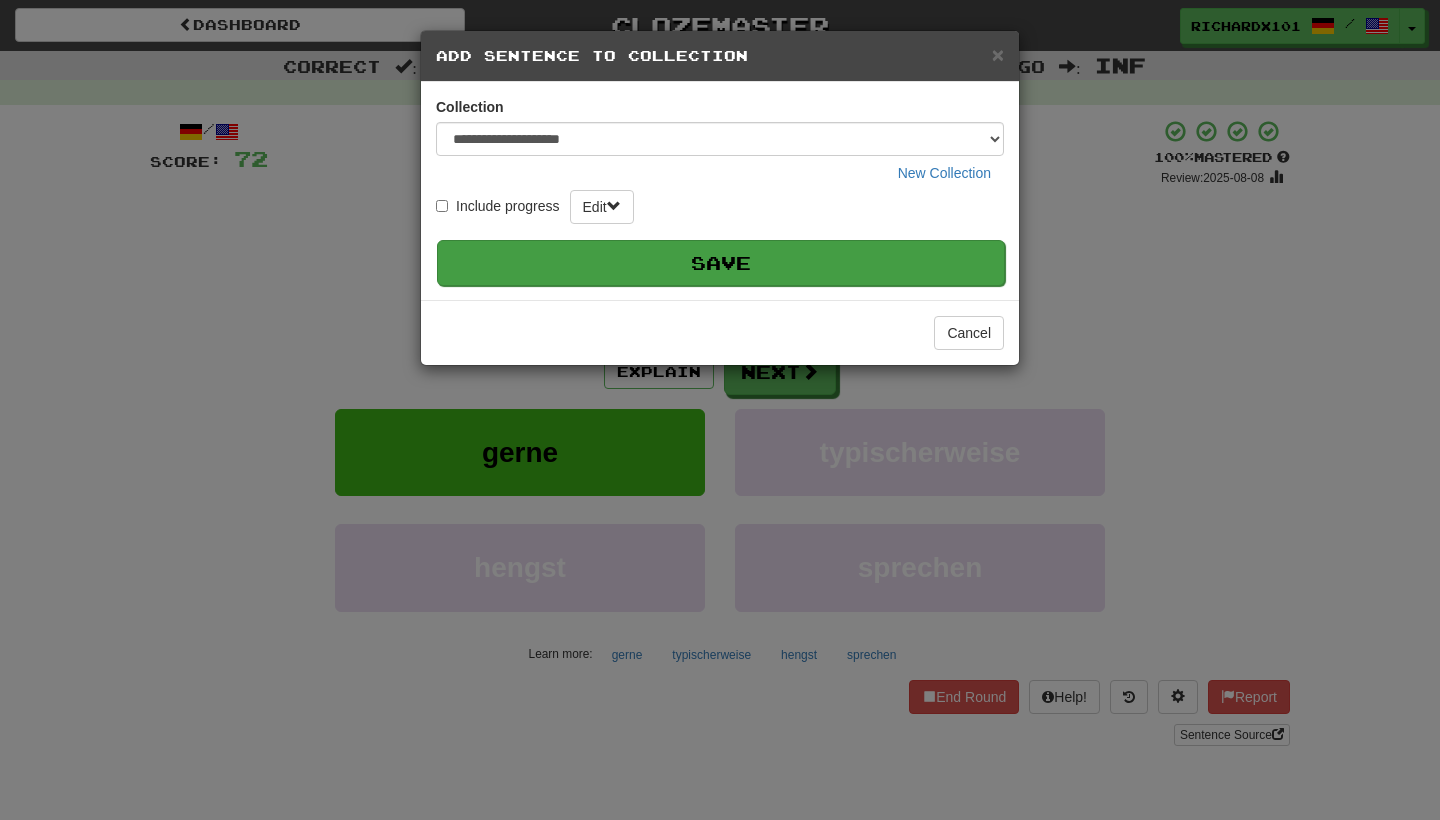 click on "Save" at bounding box center (721, 263) 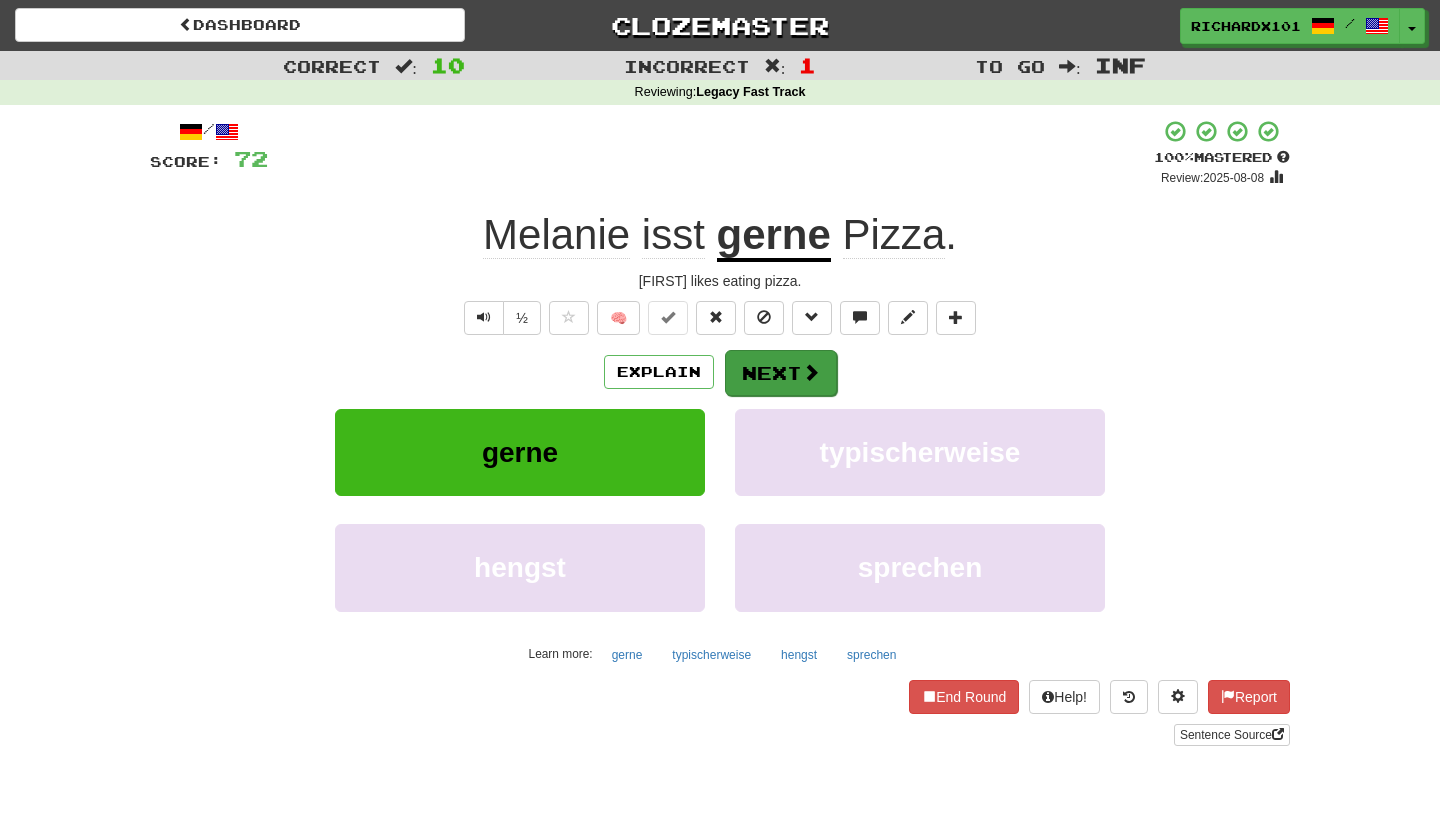 click on "Next" at bounding box center [781, 373] 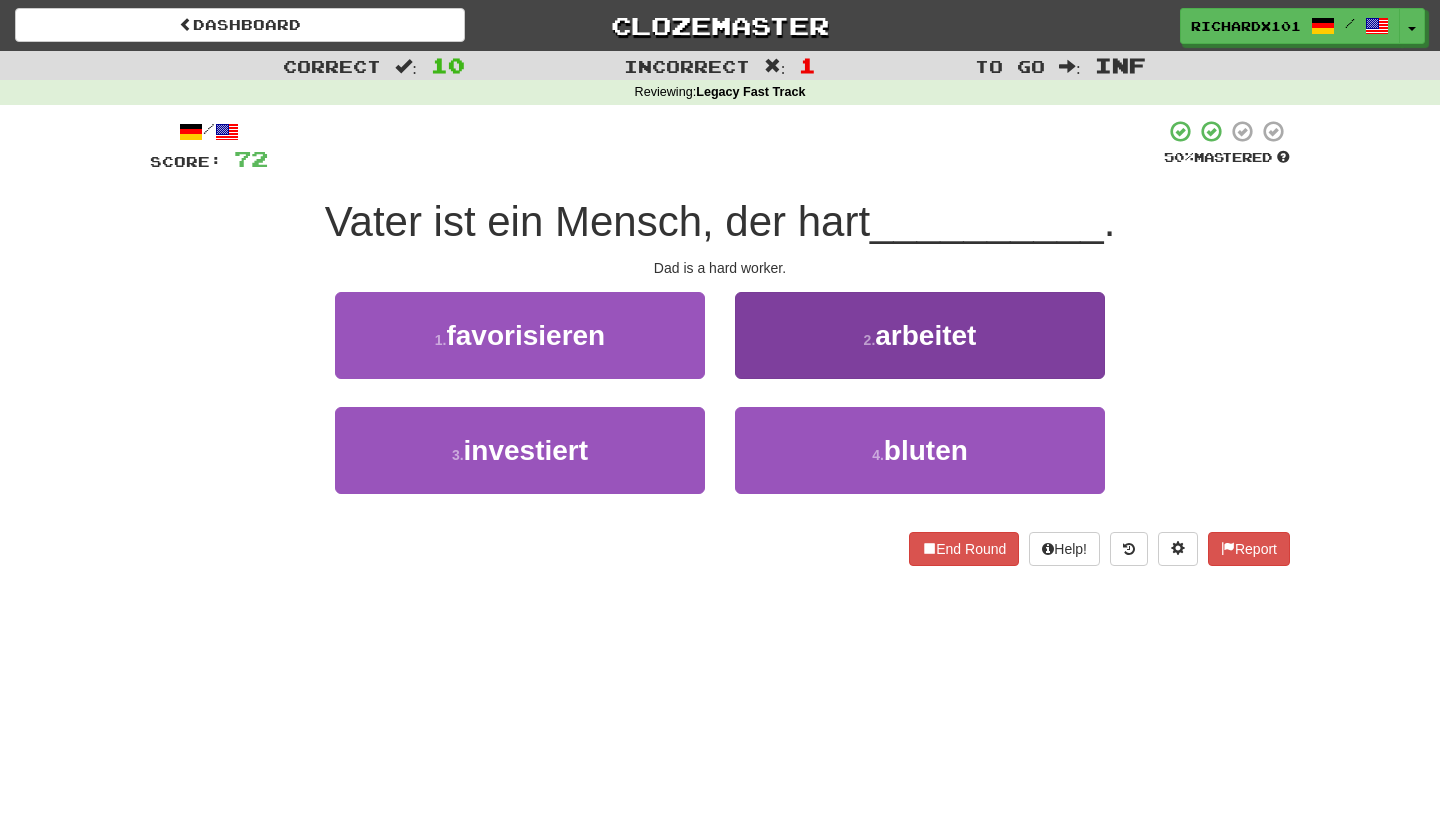click on "2 .  arbeitet" at bounding box center [920, 335] 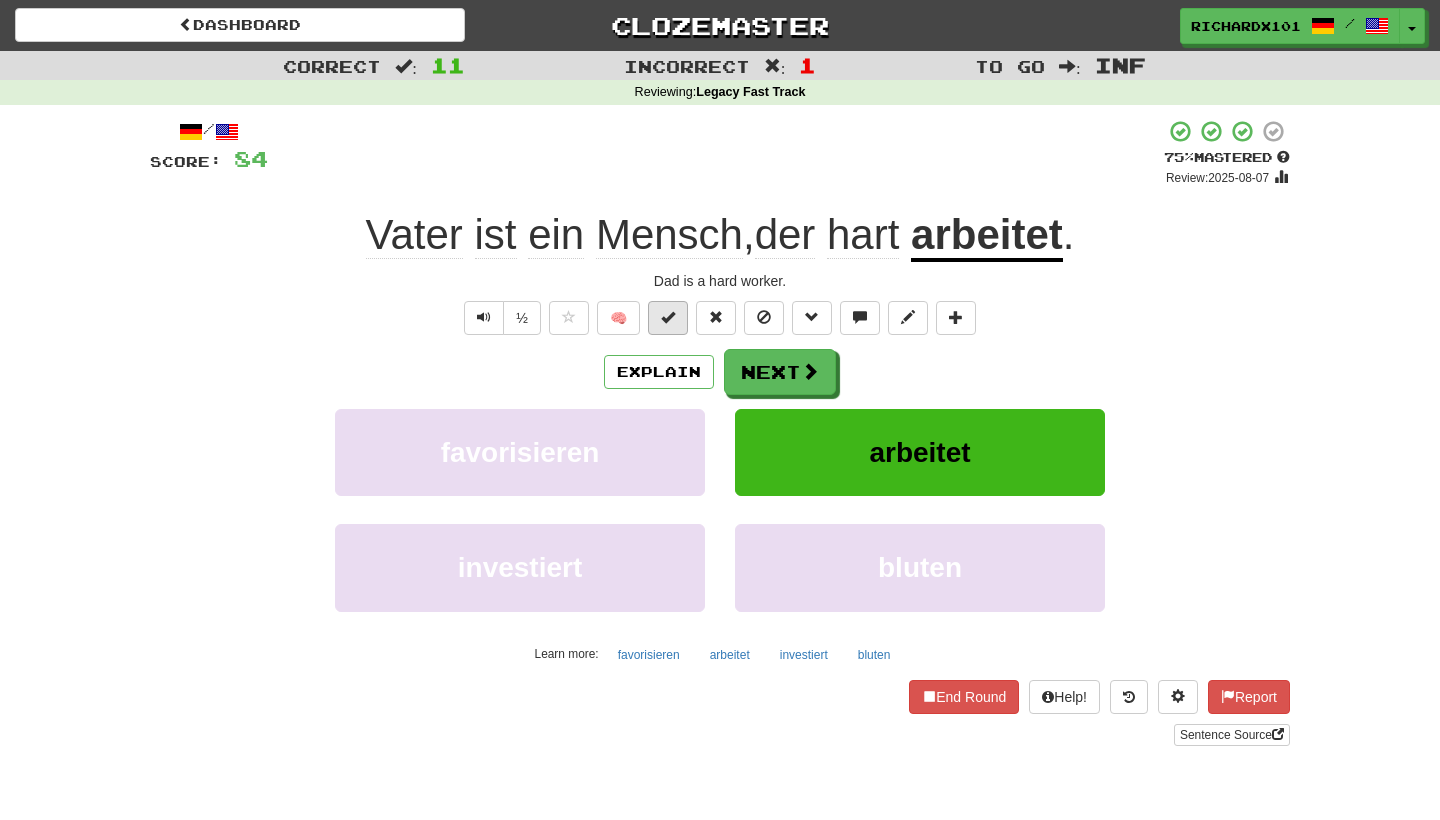 click at bounding box center [668, 318] 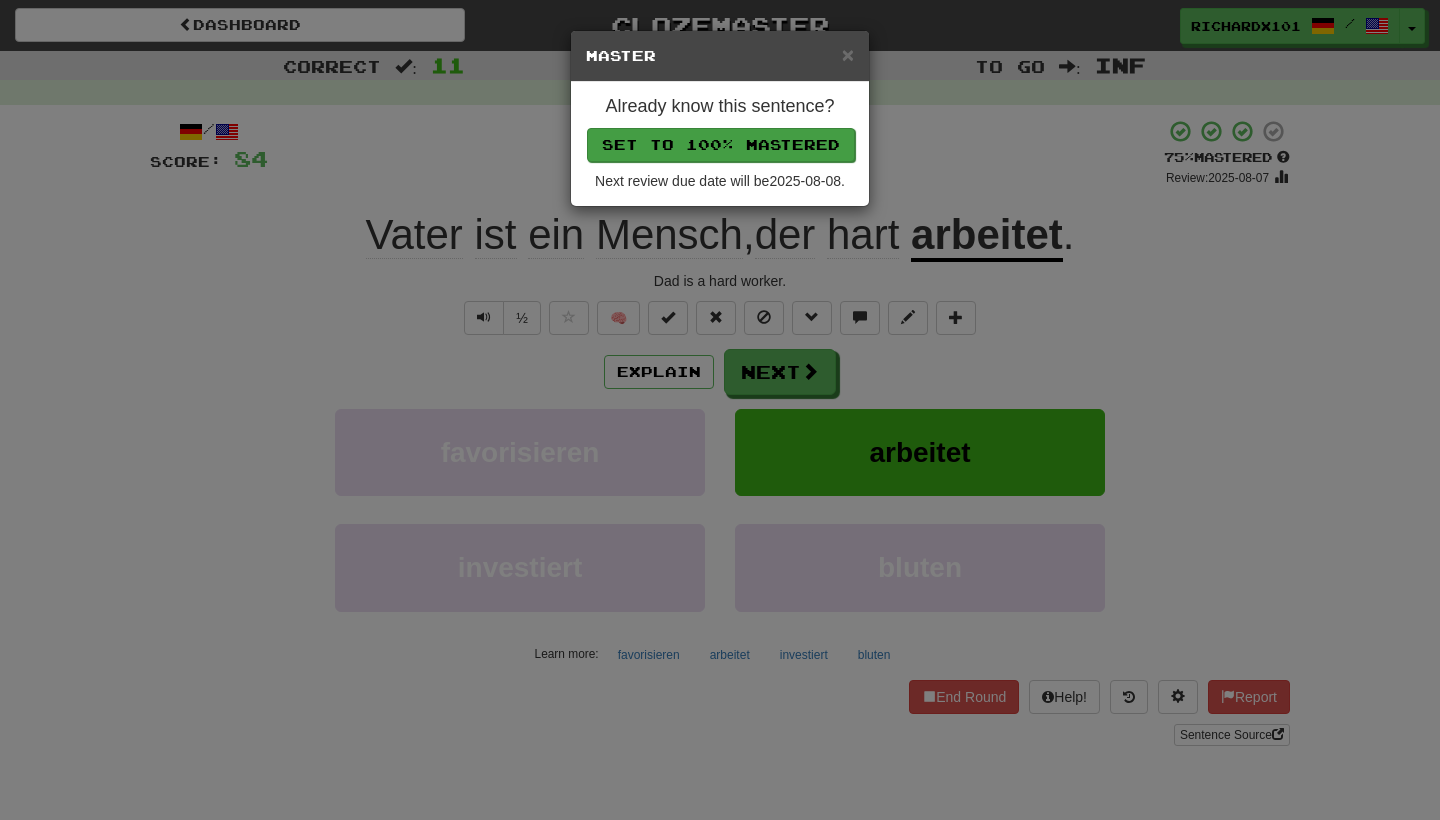 click on "Set to 100% Mastered" at bounding box center (721, 145) 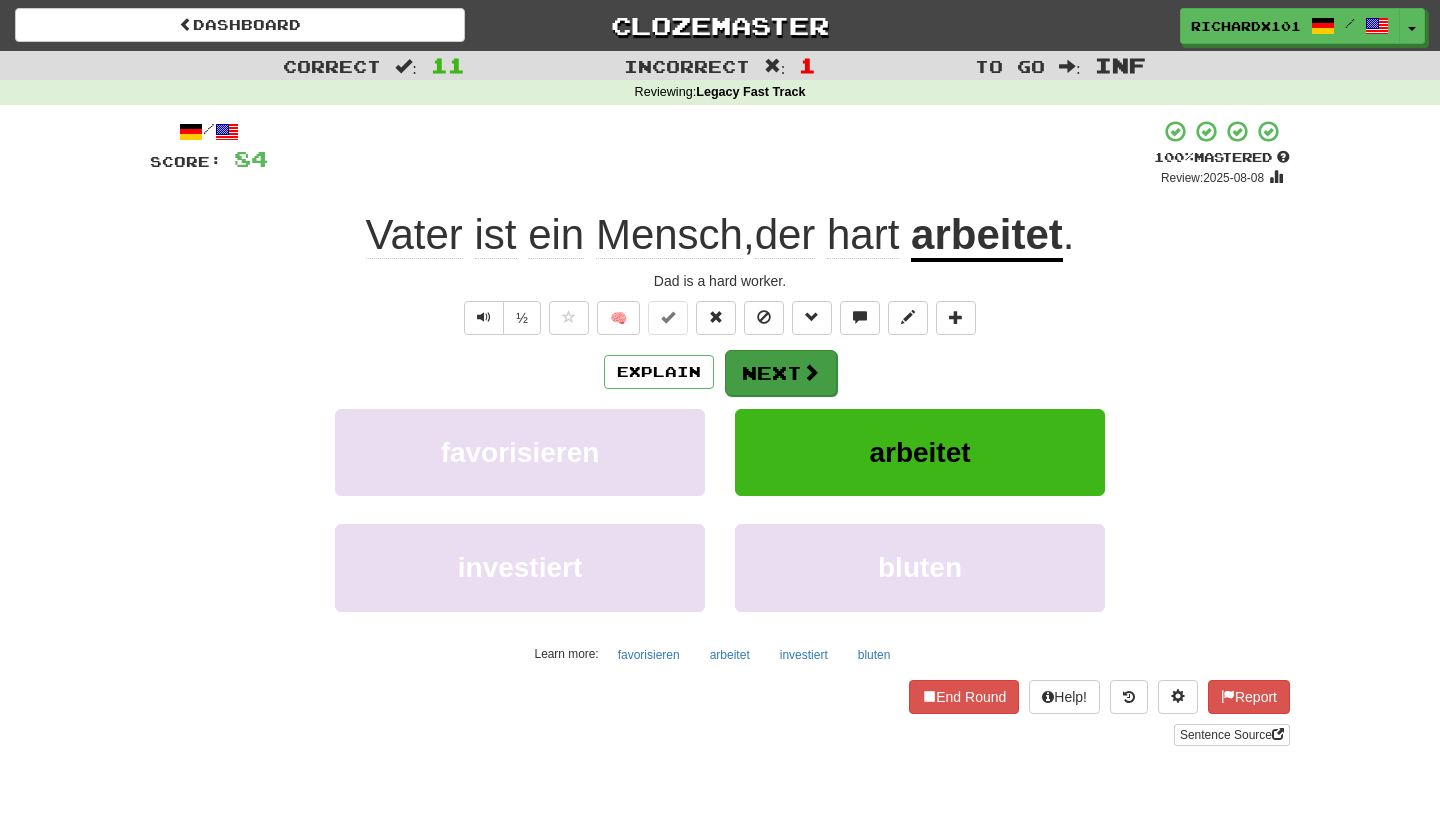 click on "Next" at bounding box center [781, 373] 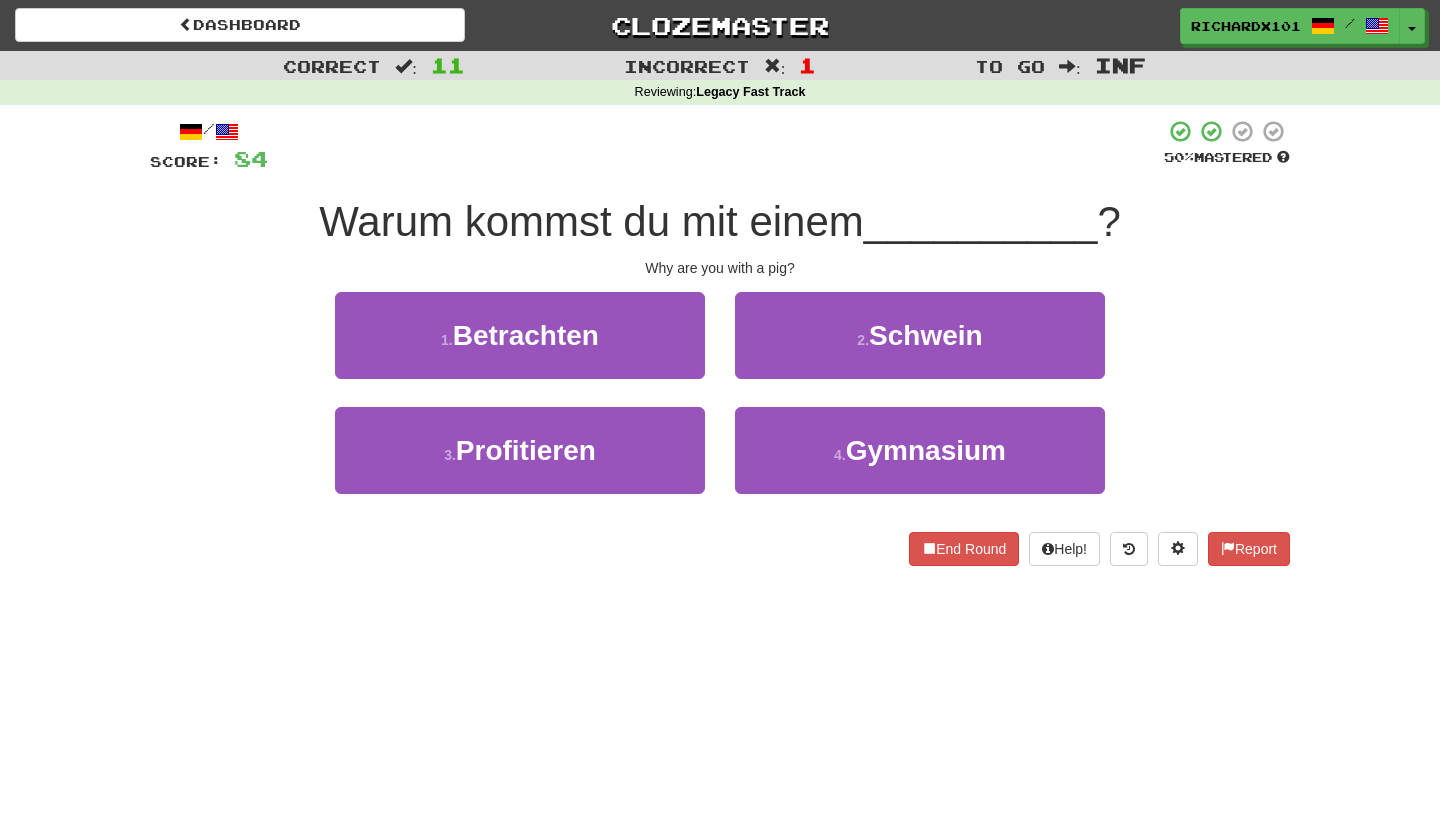 click on "2 .  Schwein" at bounding box center (920, 335) 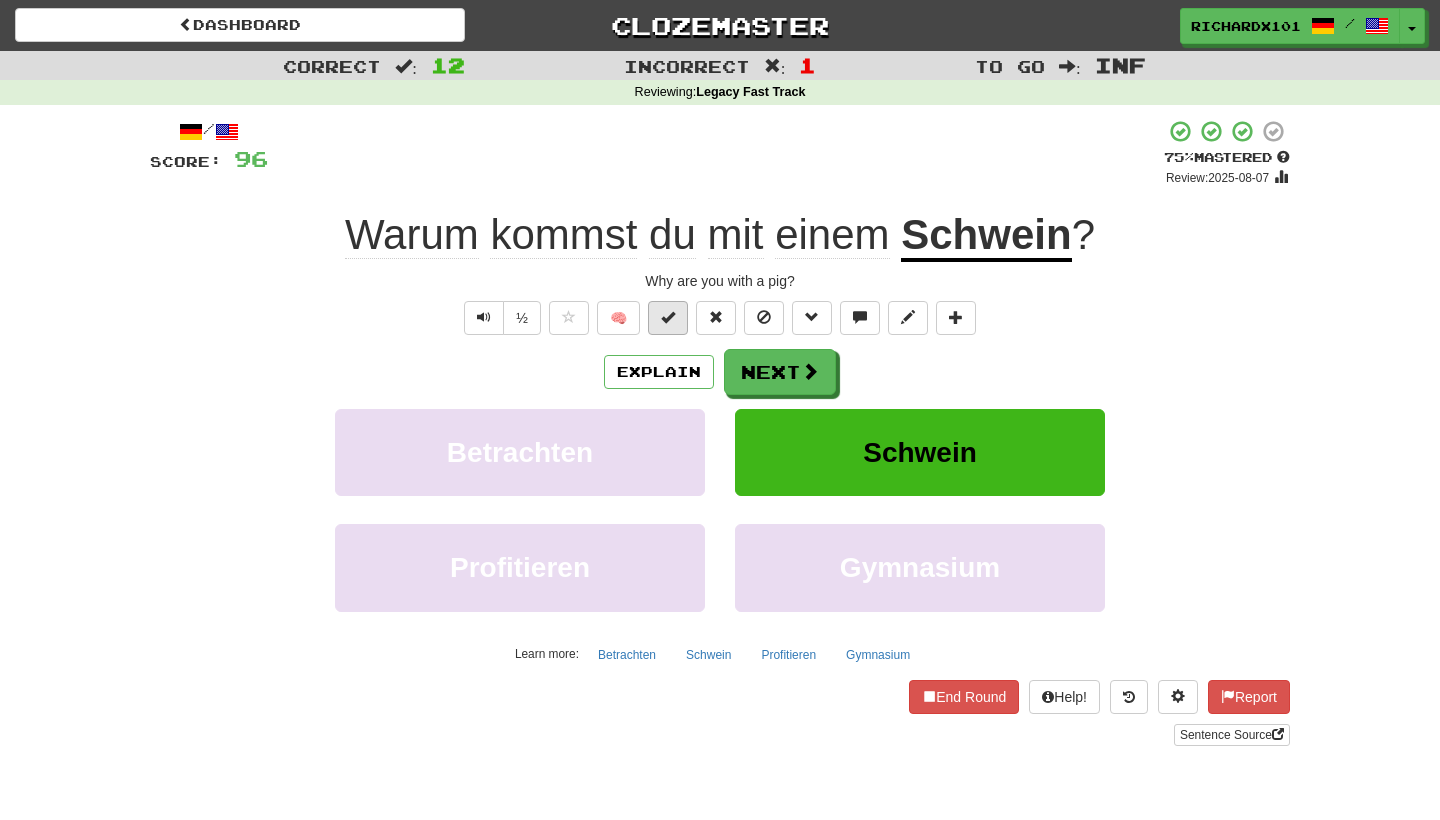 click at bounding box center [668, 318] 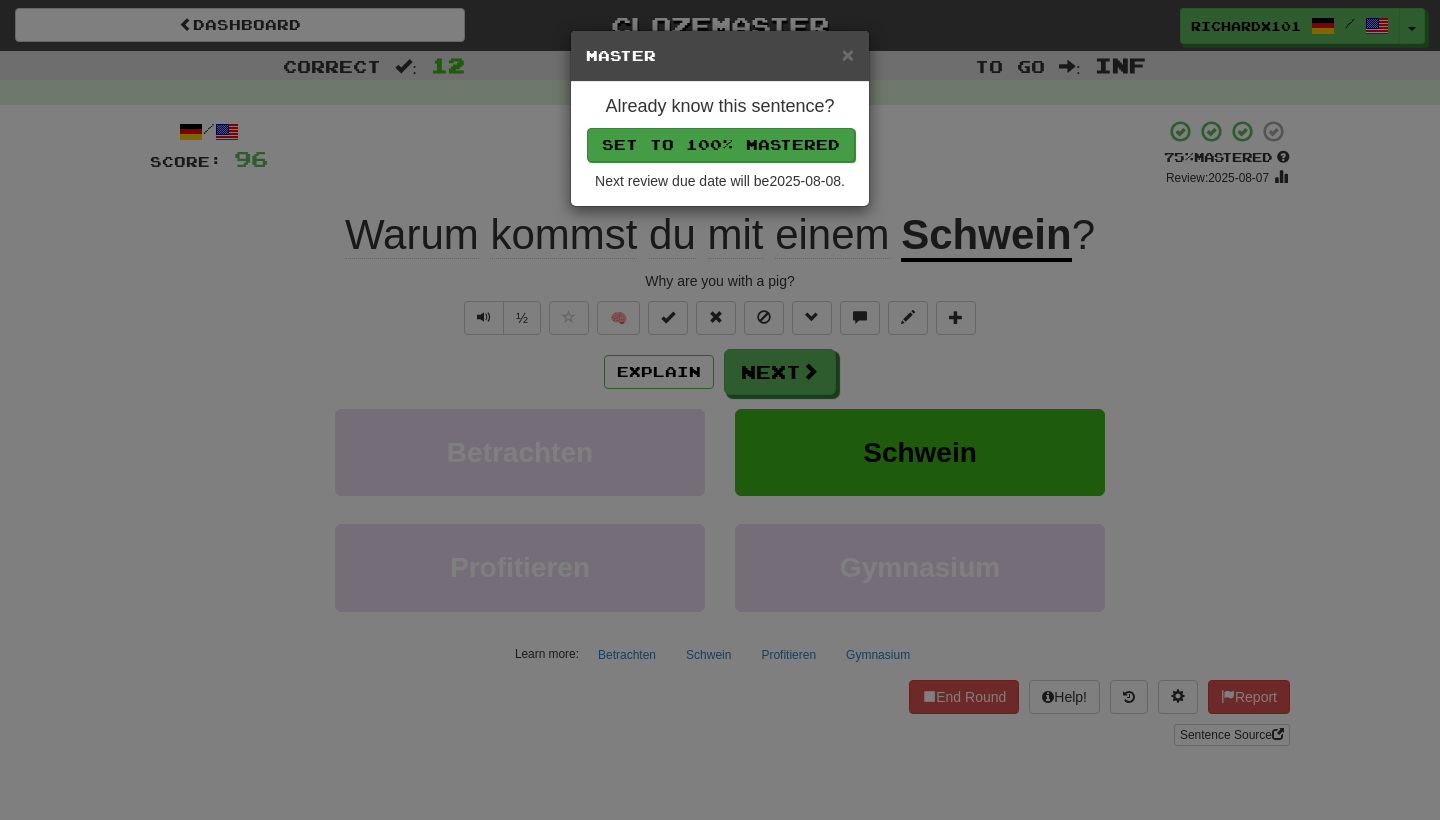 click on "Set to 100% Mastered" at bounding box center [721, 145] 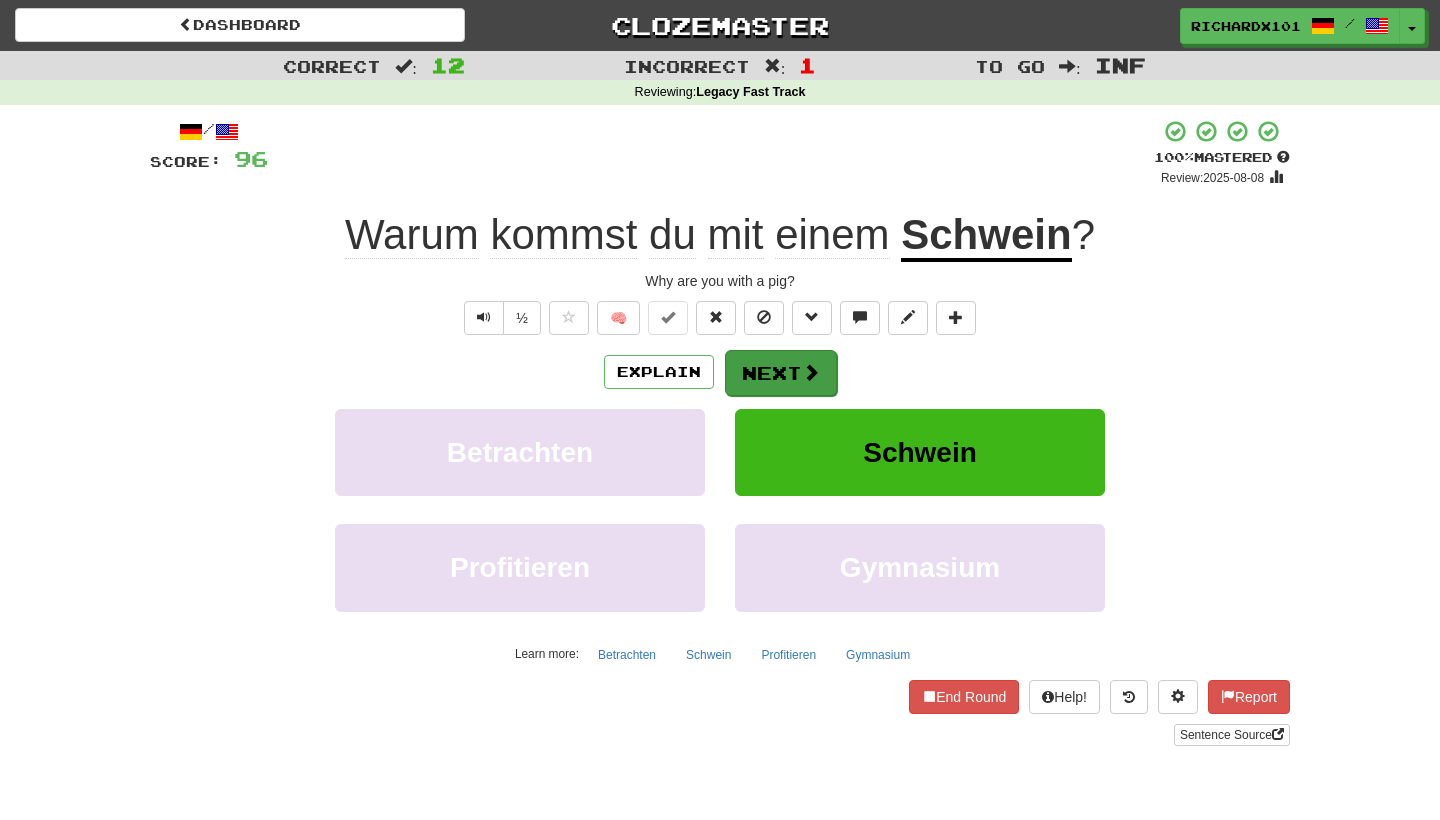 click on "Next" at bounding box center (781, 373) 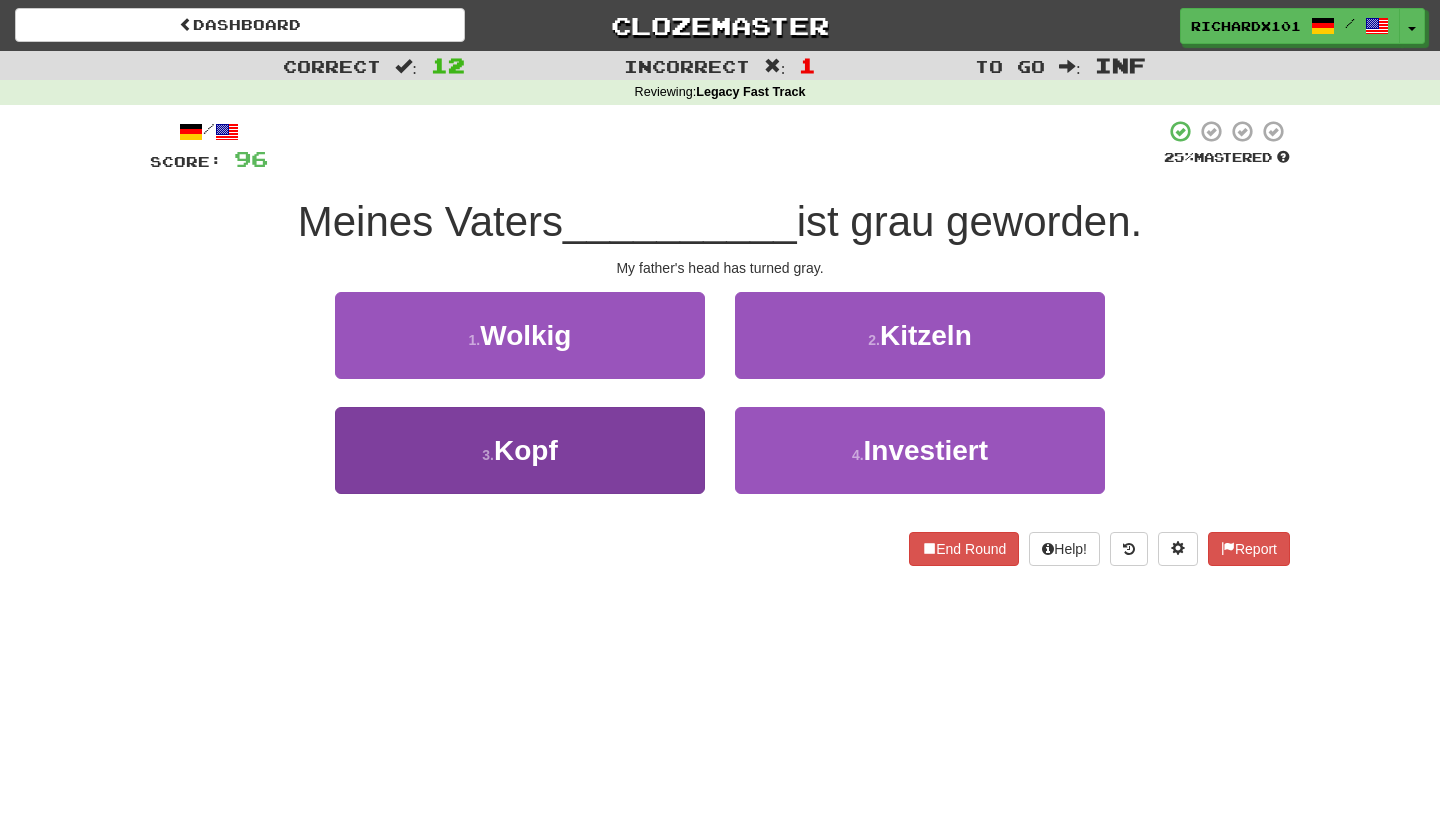 click on "3 .  Kopf" at bounding box center [520, 450] 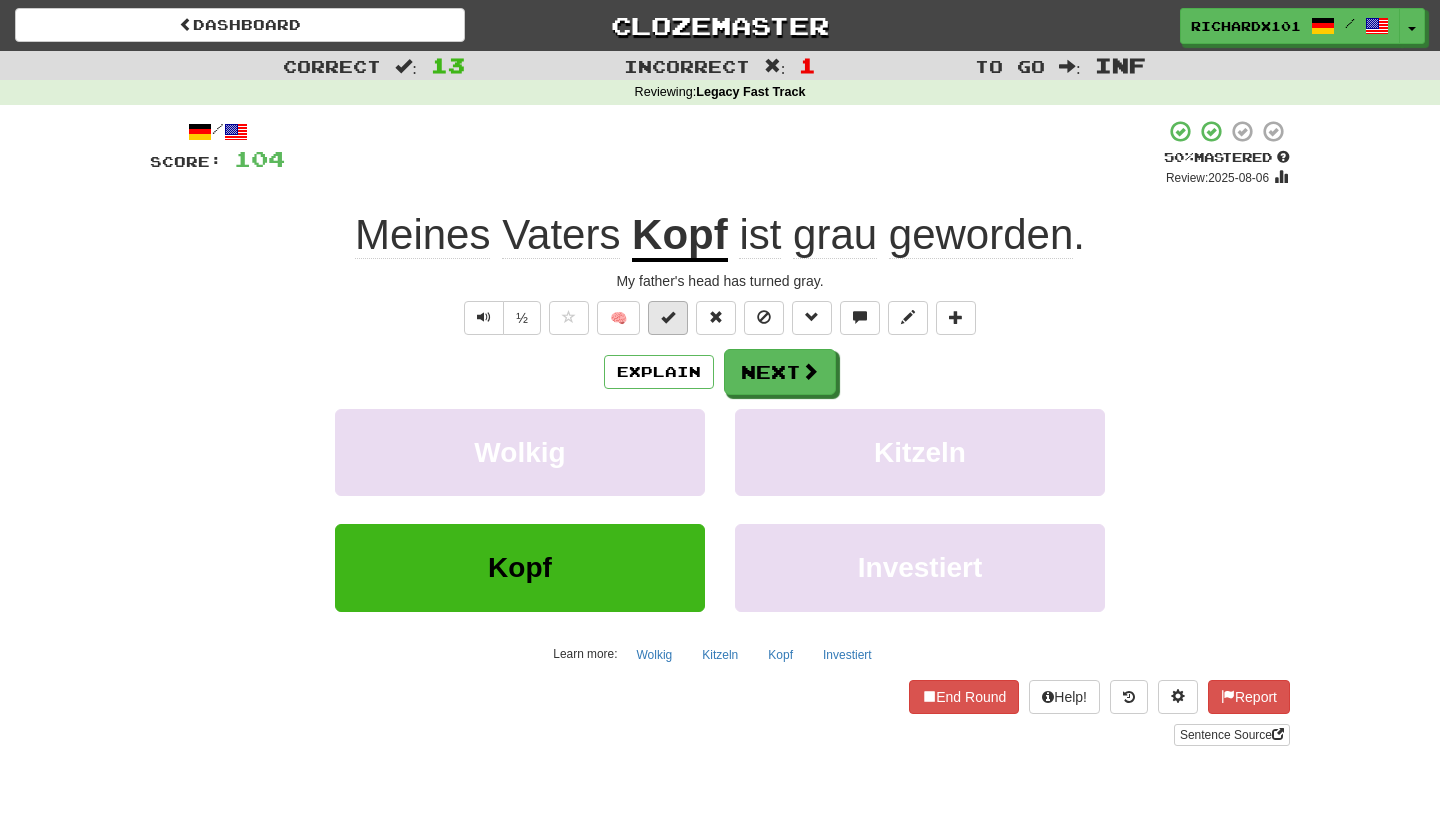 click at bounding box center [668, 317] 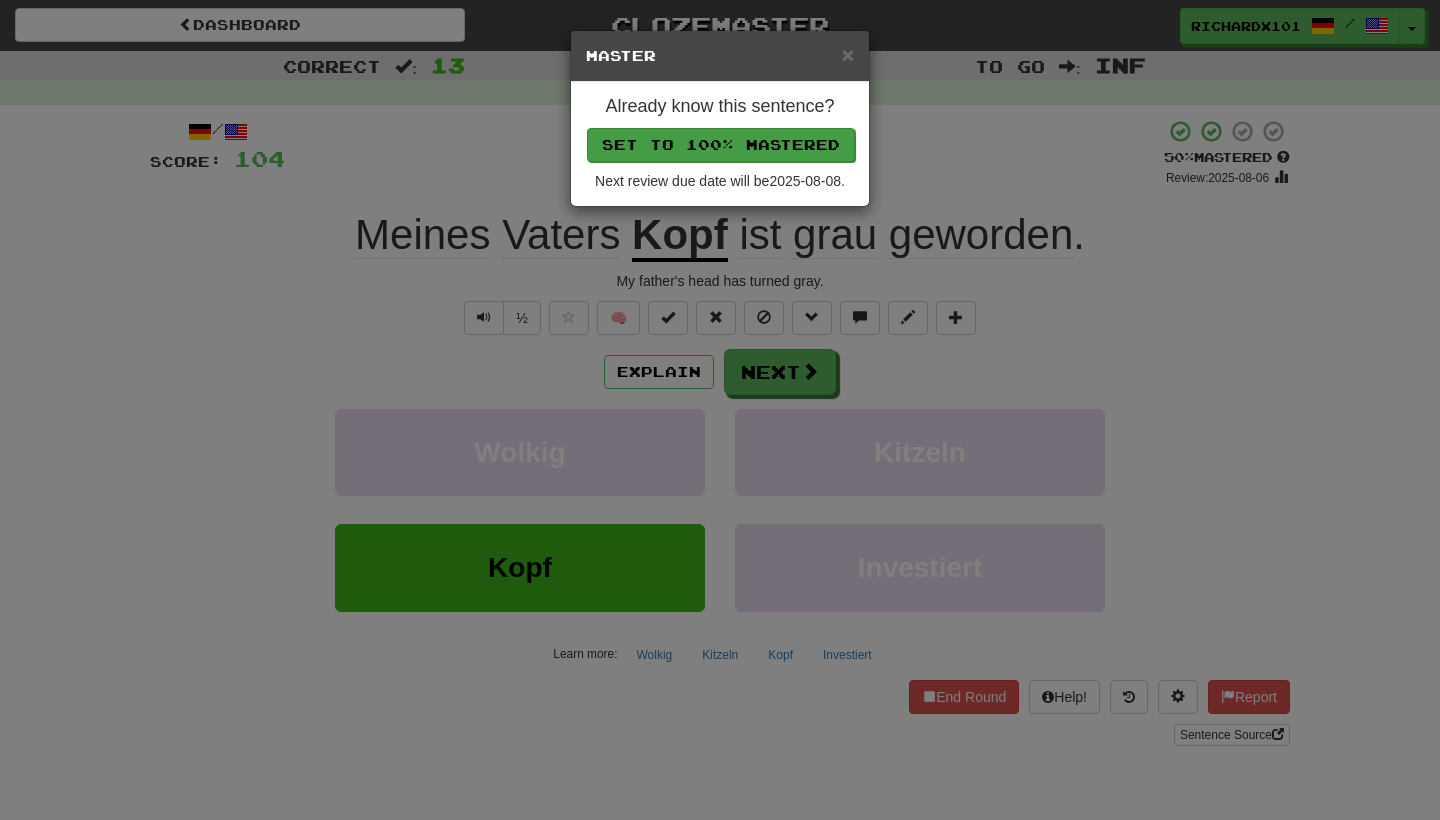 click on "Set to 100% Mastered" at bounding box center [721, 145] 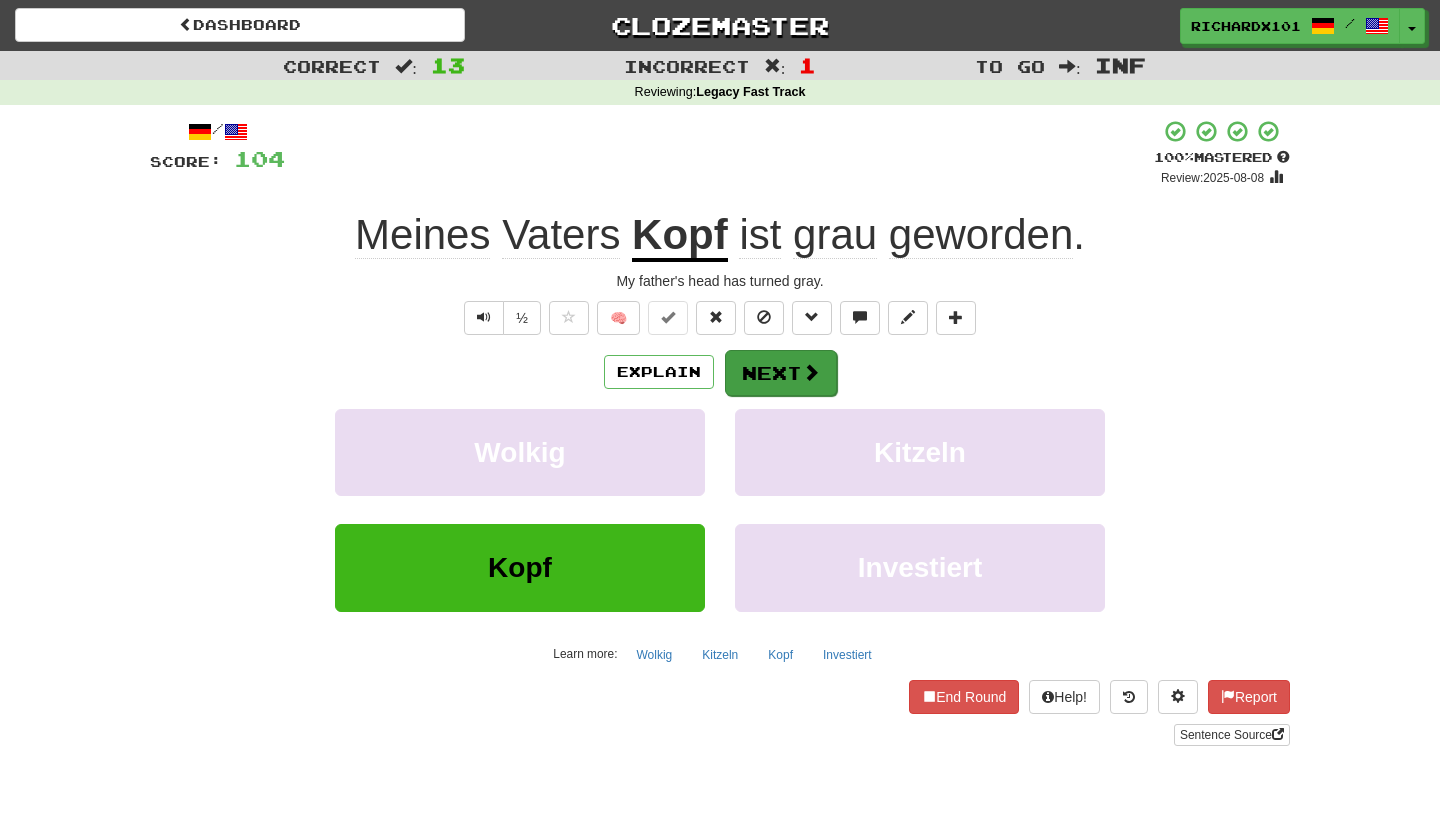 click on "Next" at bounding box center (781, 373) 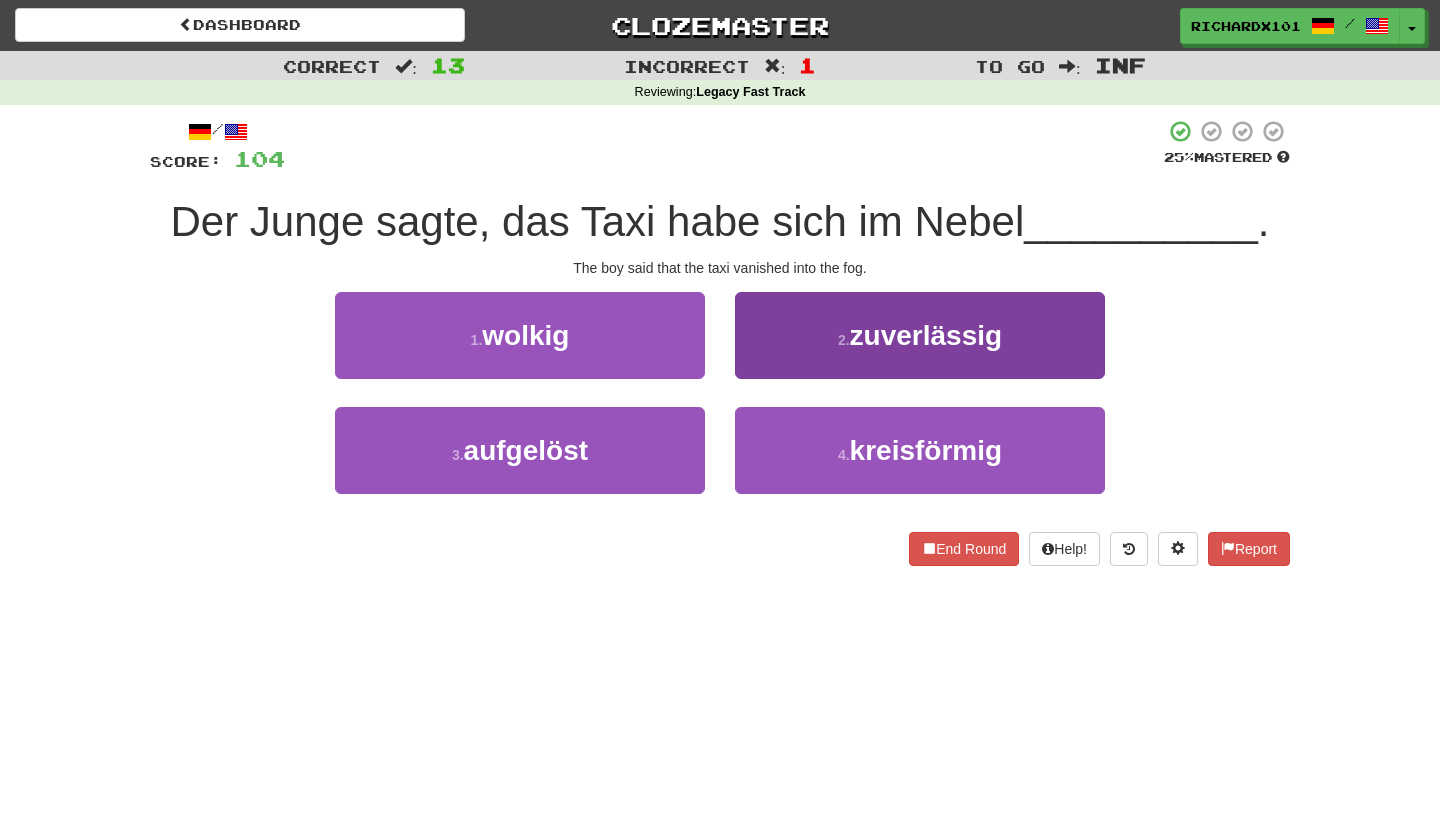 click on "2 .  zuverlässig" at bounding box center [920, 335] 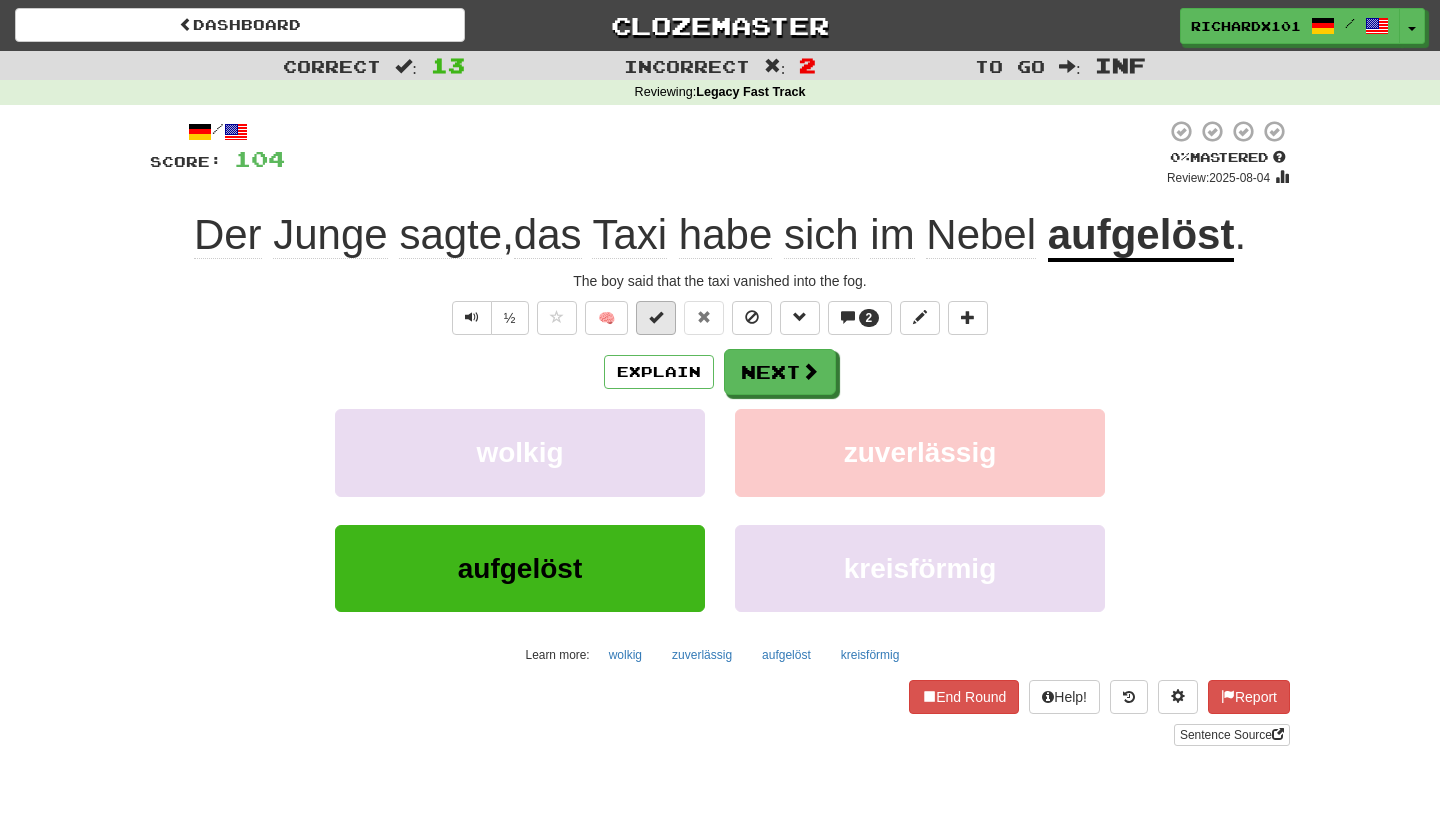 click at bounding box center [656, 317] 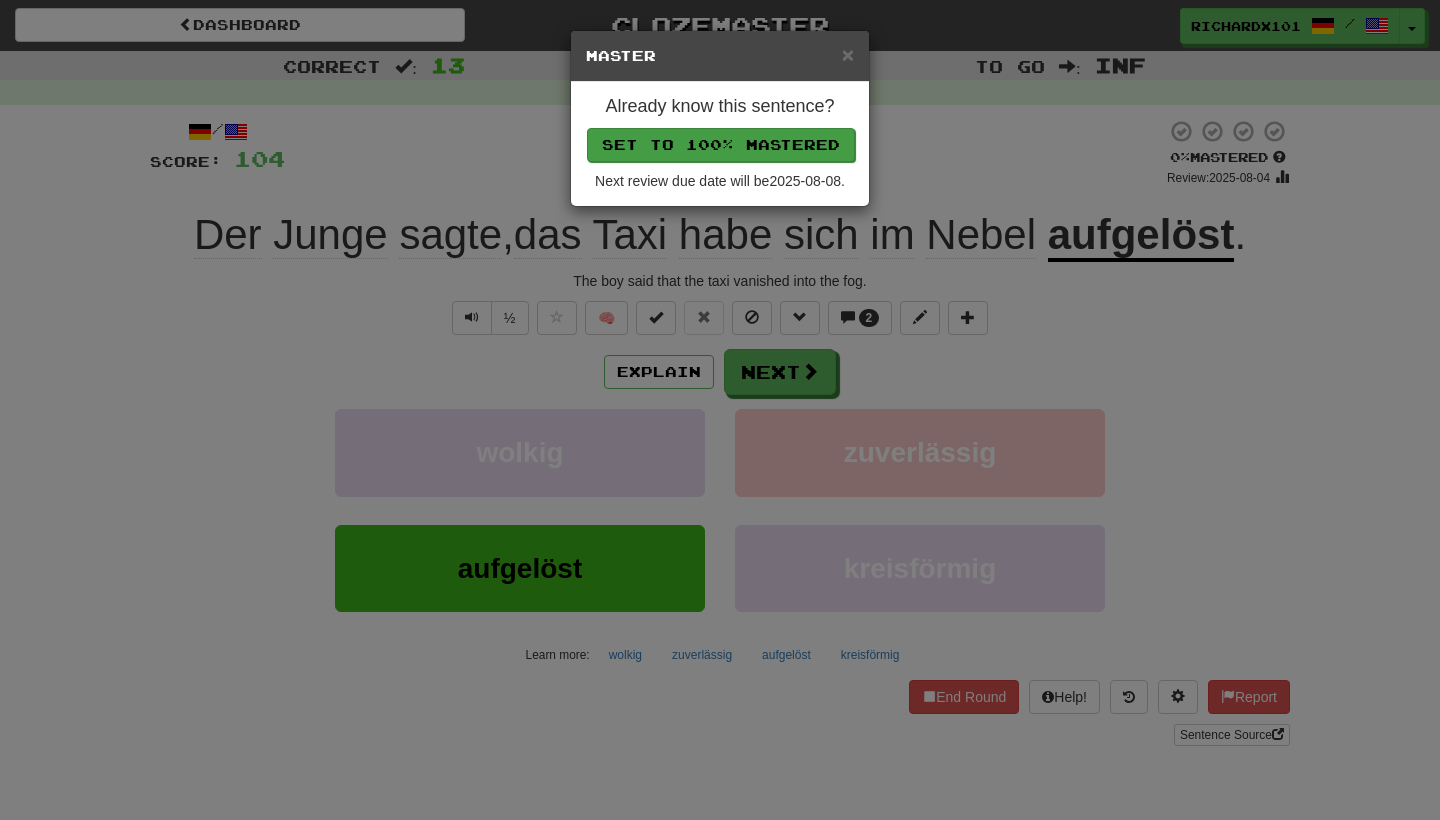 click on "Set to 100% Mastered" at bounding box center (721, 145) 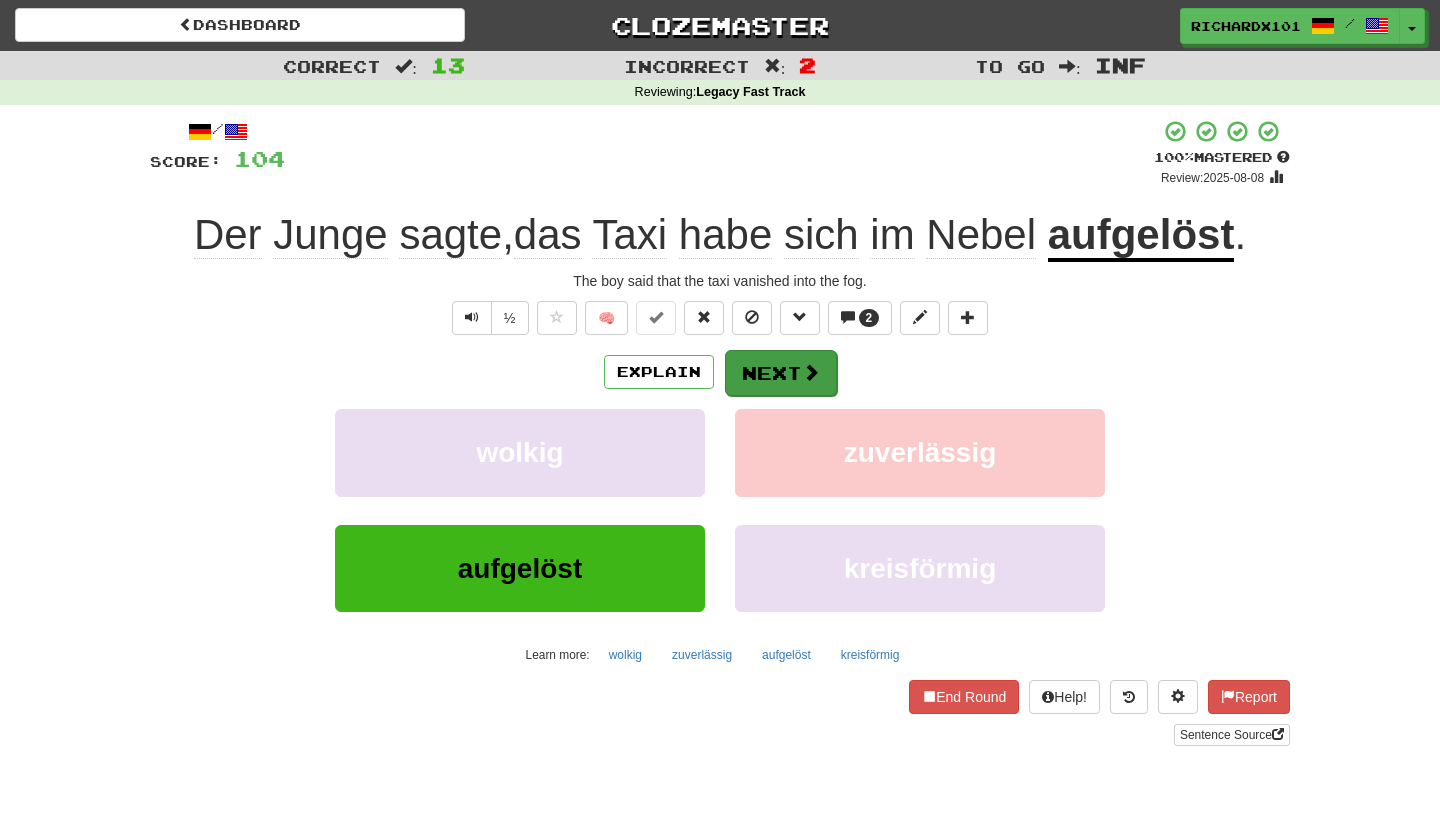 click on "Next" at bounding box center (781, 373) 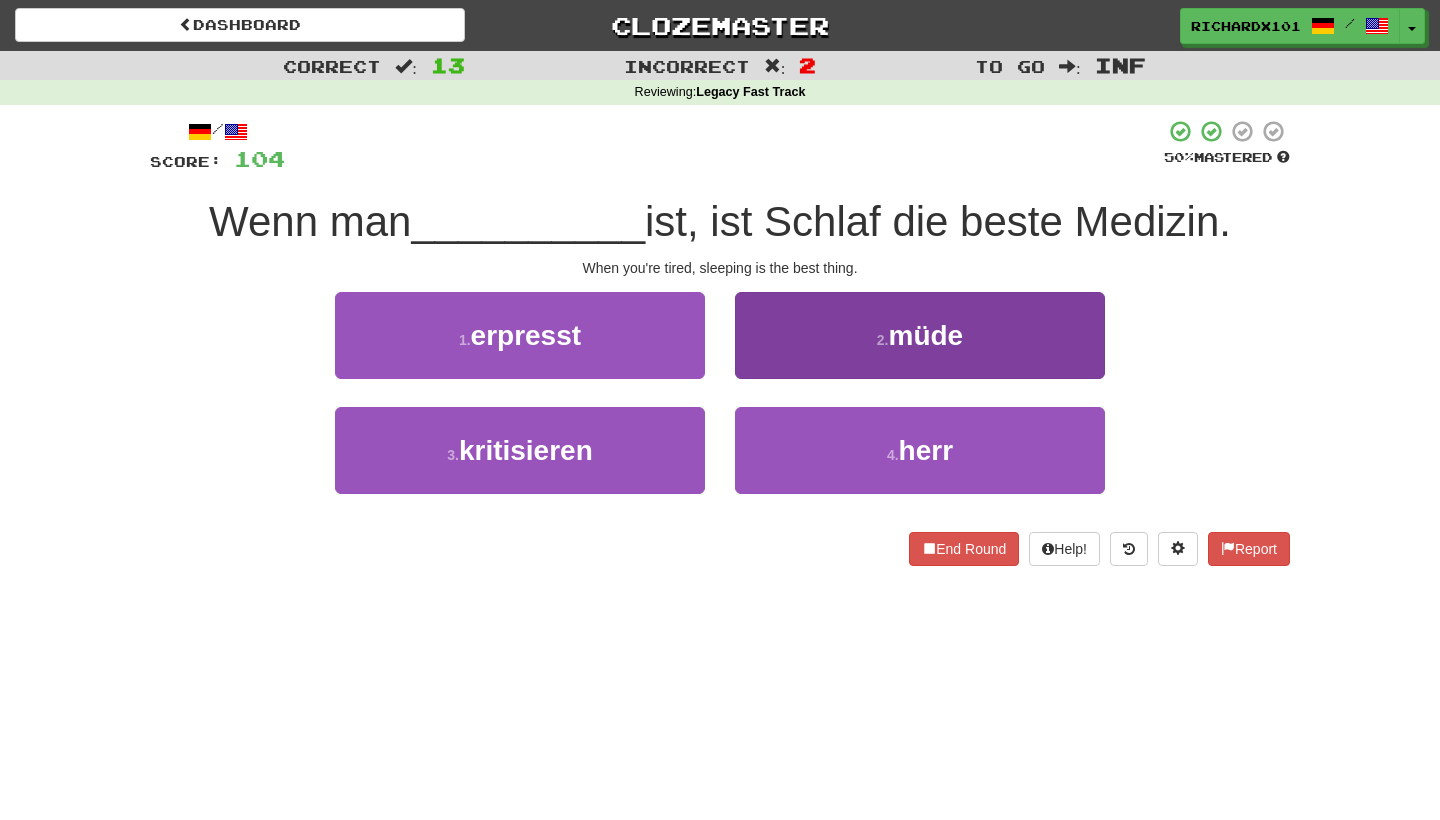 click on "2 .  müde" at bounding box center [920, 335] 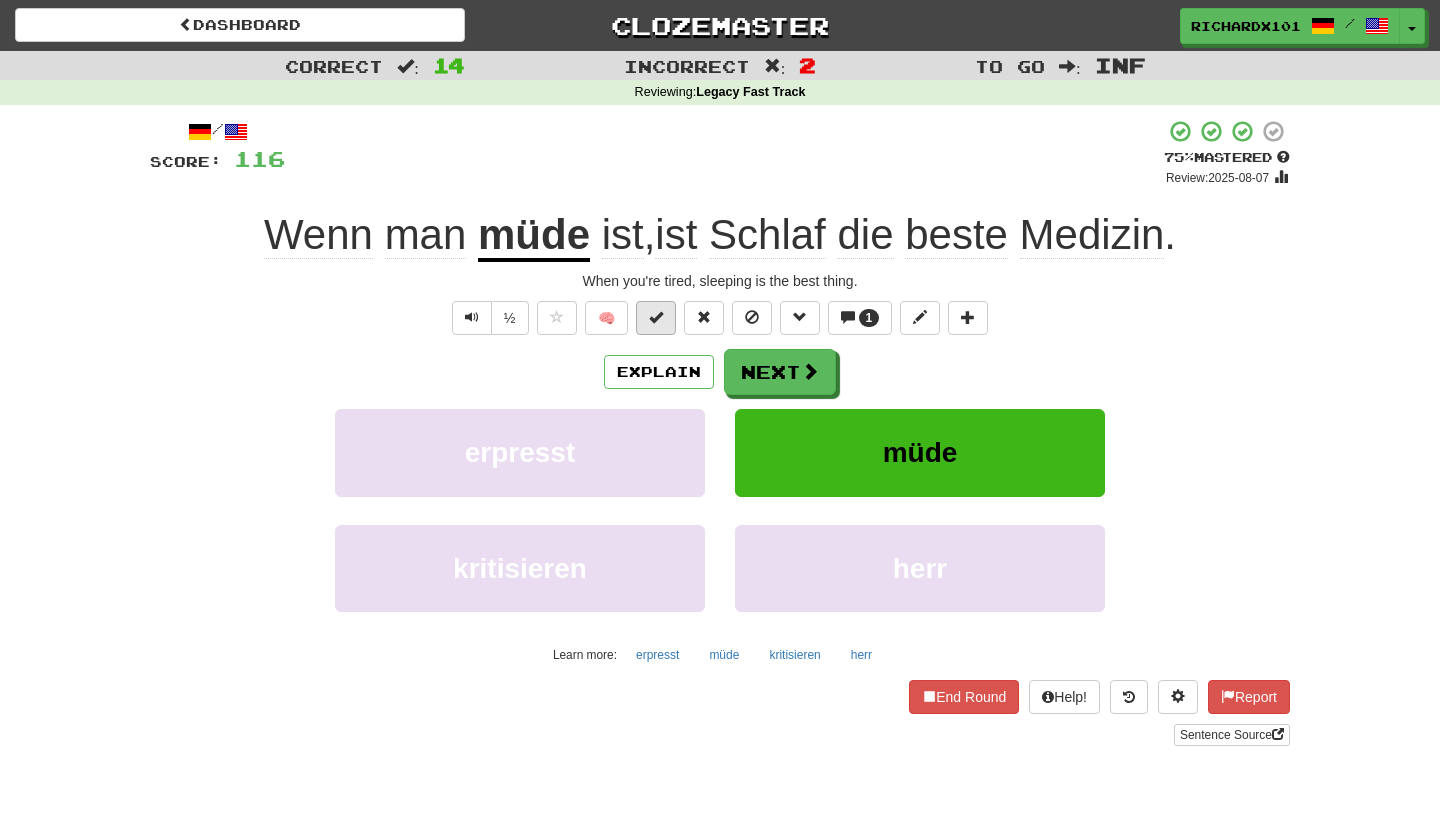 click at bounding box center [656, 318] 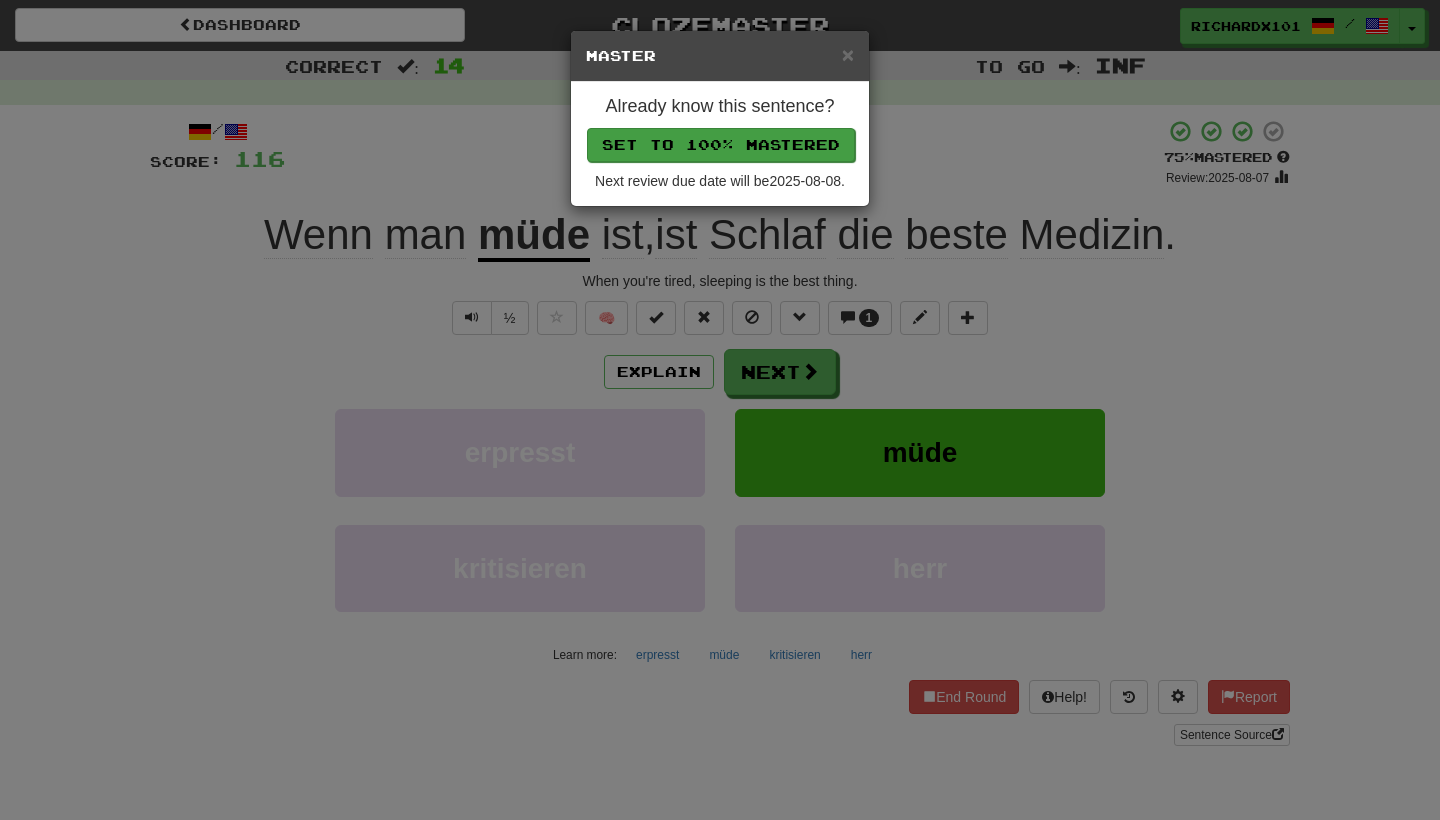 click on "Set to 100% Mastered" at bounding box center (721, 145) 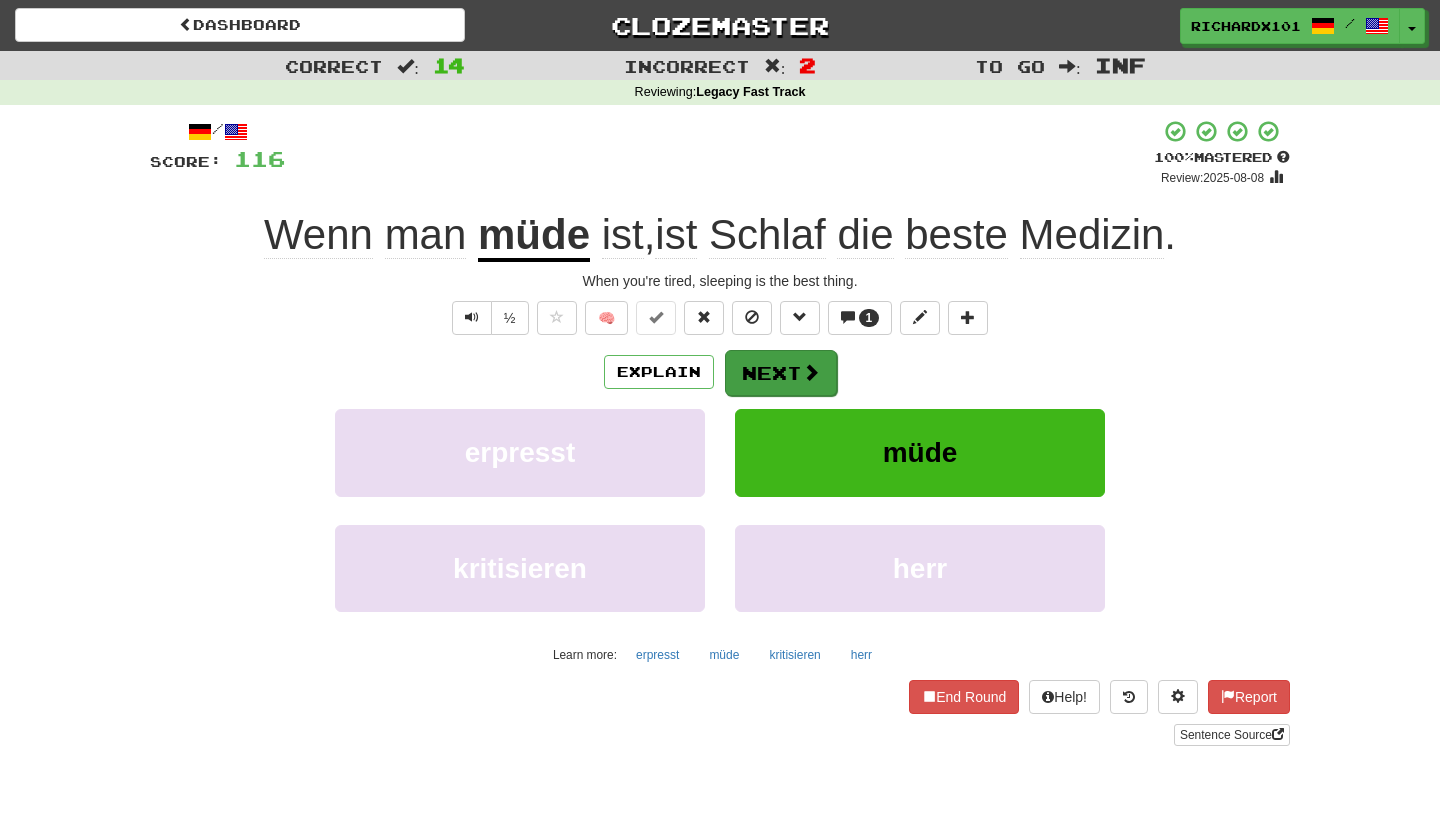 click on "Next" at bounding box center [781, 373] 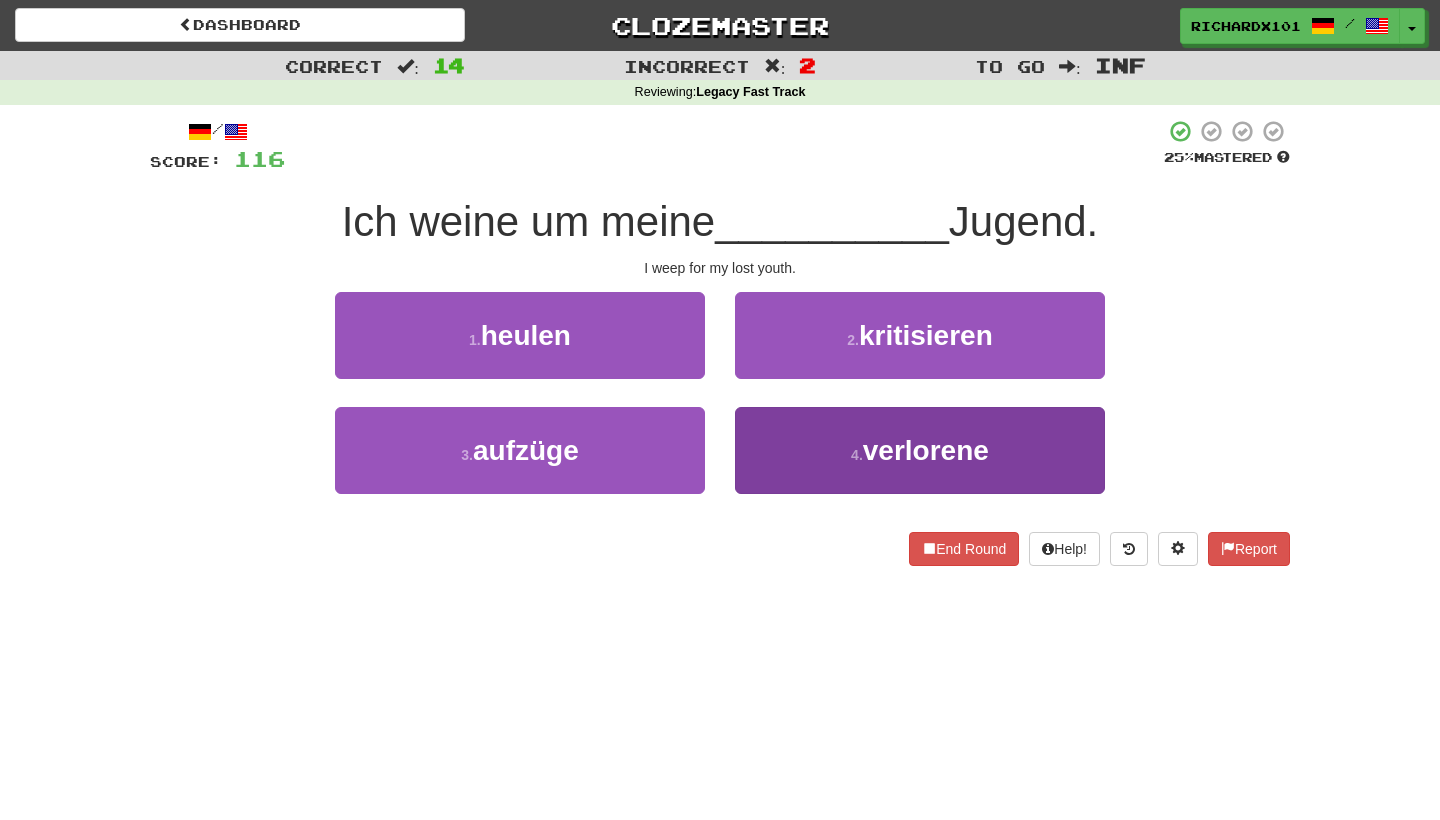 click on "4 .  verlorene" at bounding box center [920, 450] 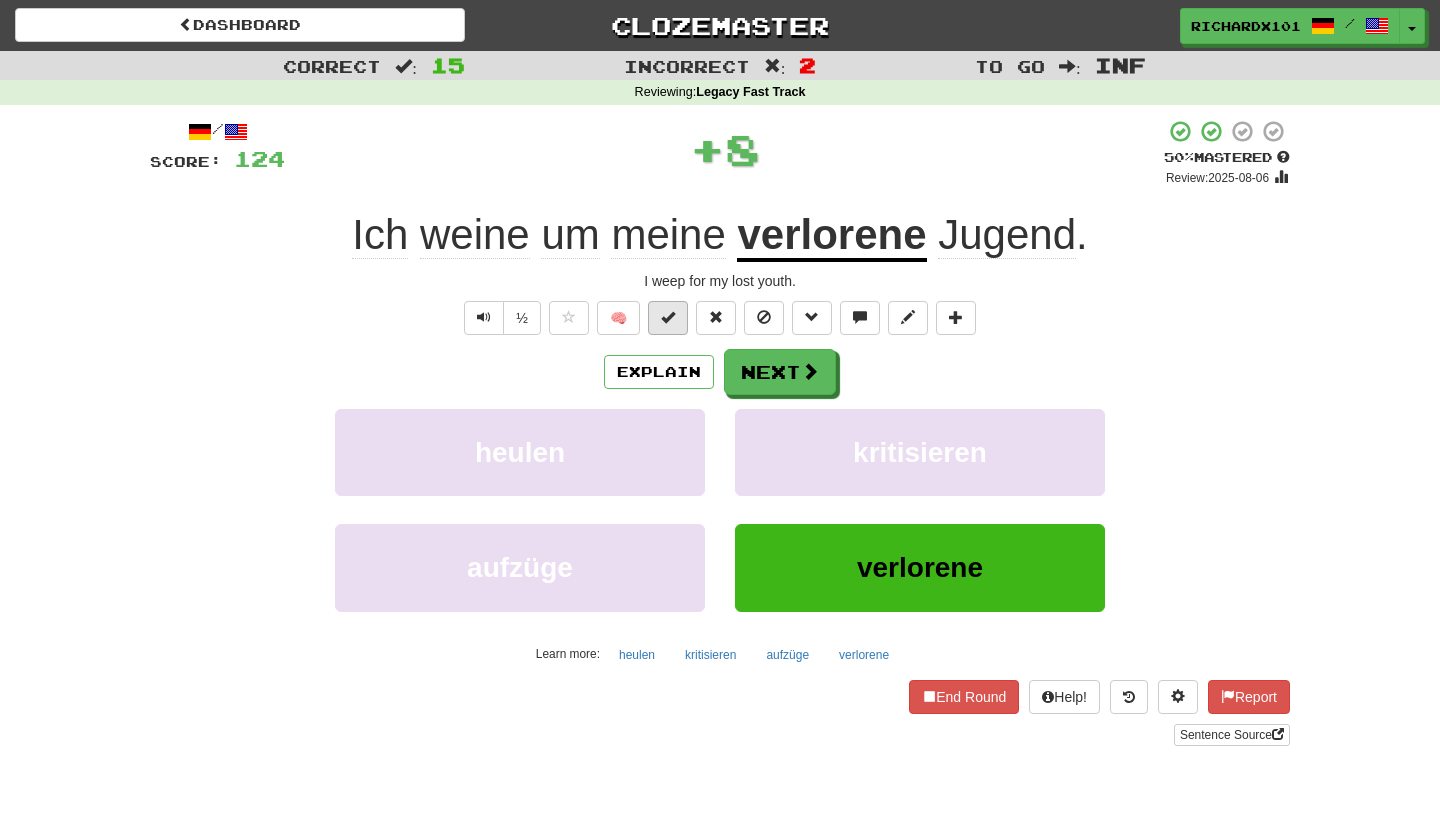click at bounding box center [668, 318] 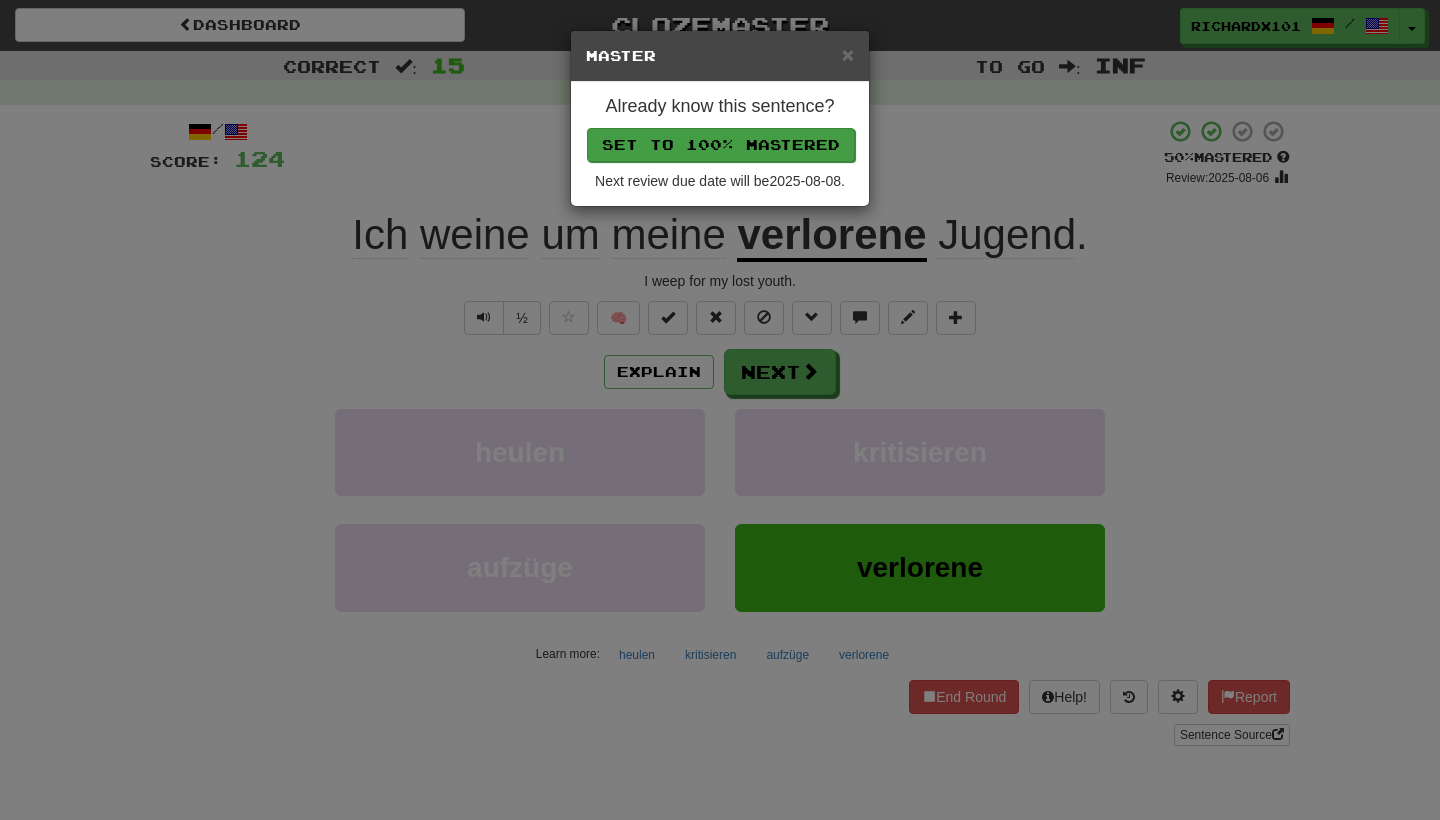 click on "Set to 100% Mastered" at bounding box center (721, 145) 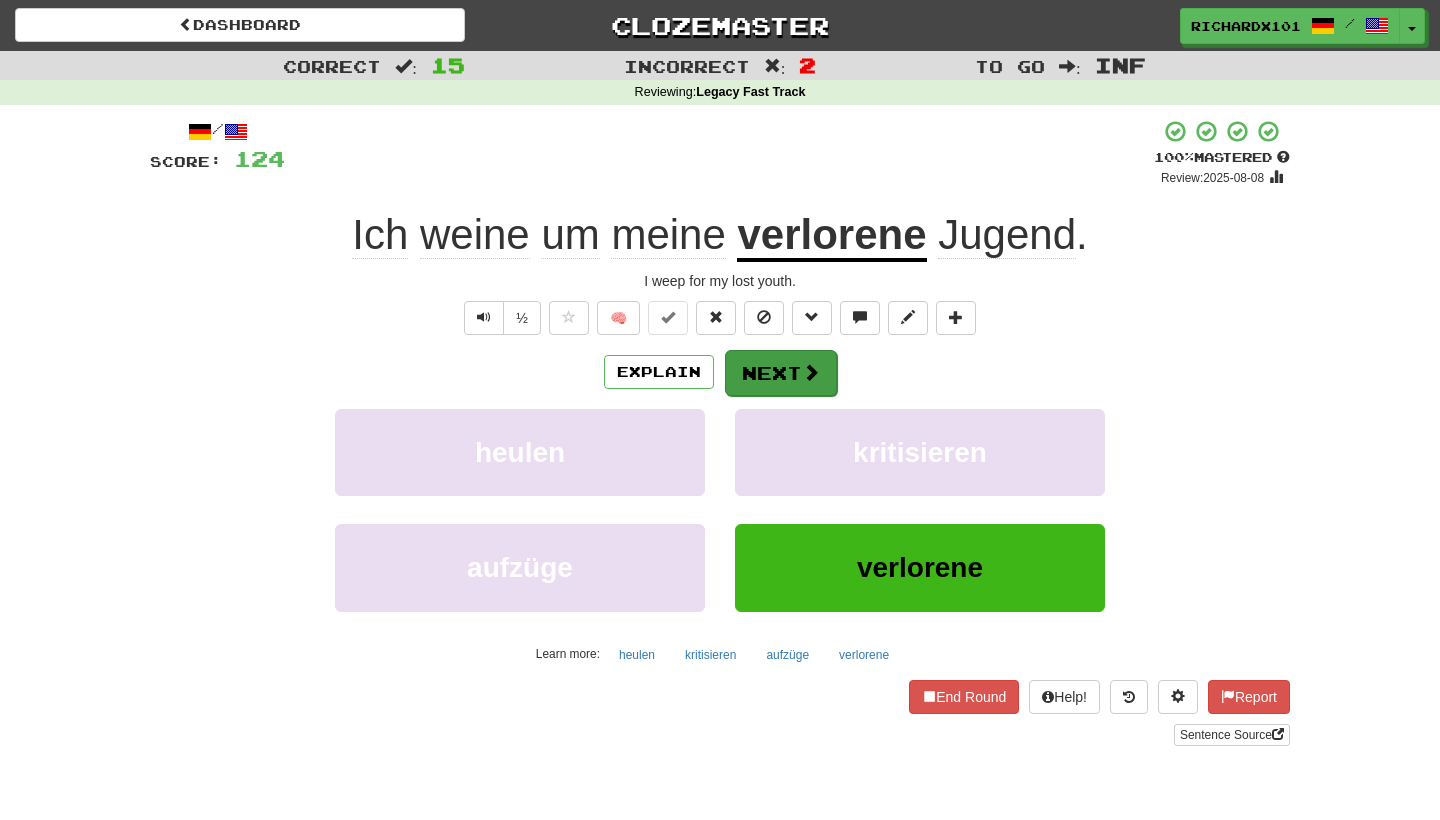 click on "Next" at bounding box center (781, 373) 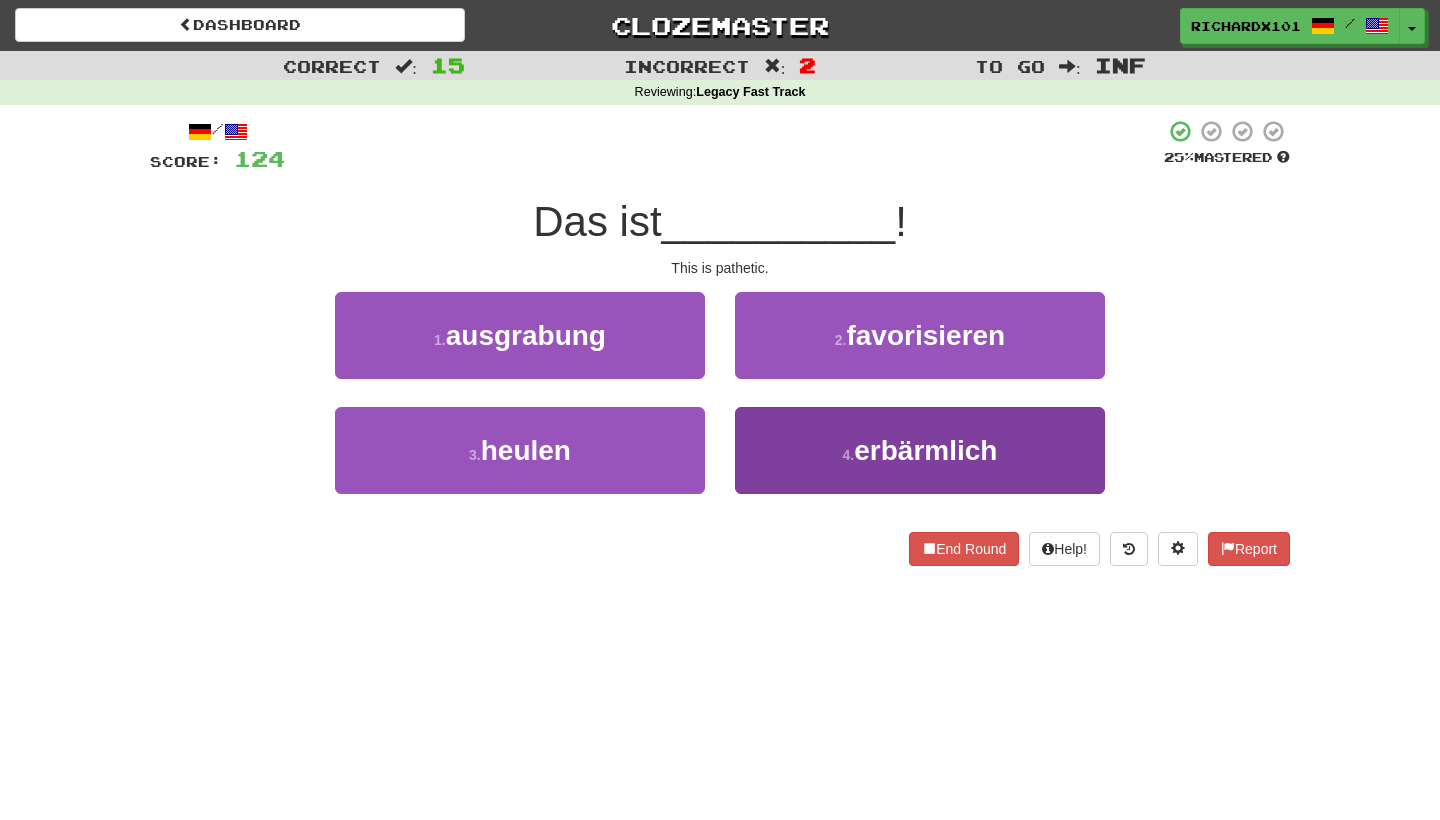 click on "4 .  erbärmlich" at bounding box center [920, 450] 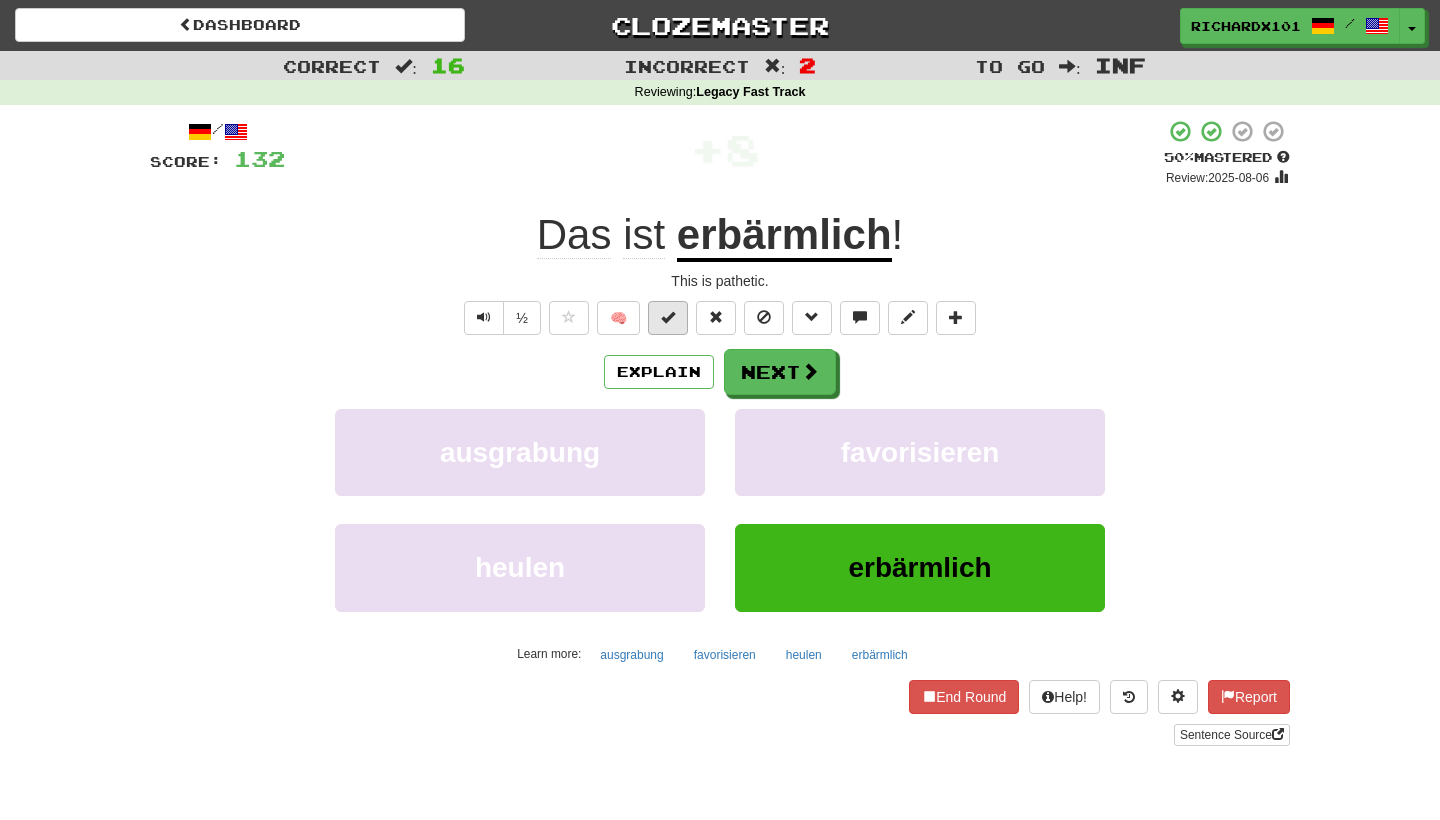 click at bounding box center [668, 317] 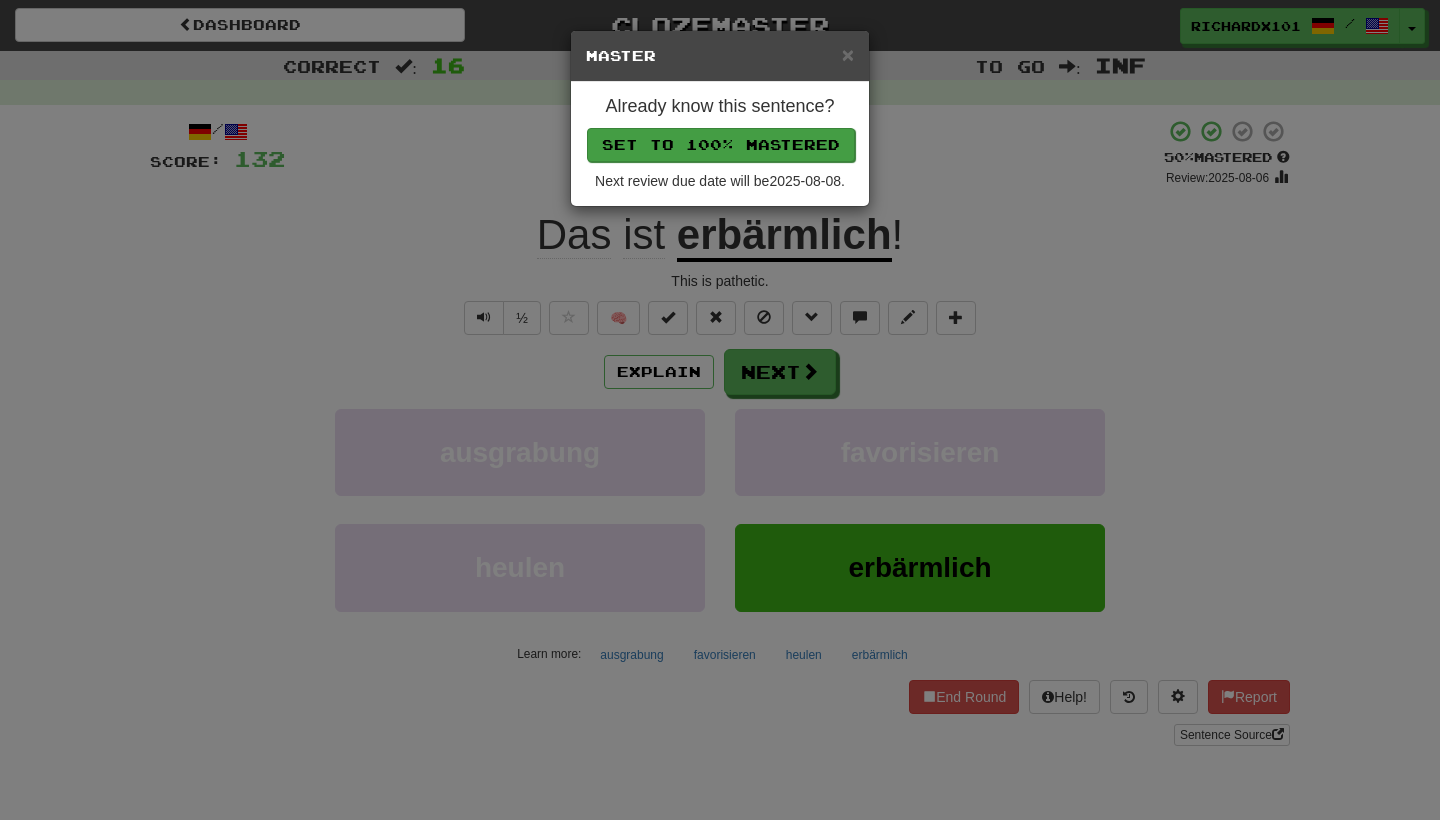 click on "Set to 100% Mastered" at bounding box center [721, 145] 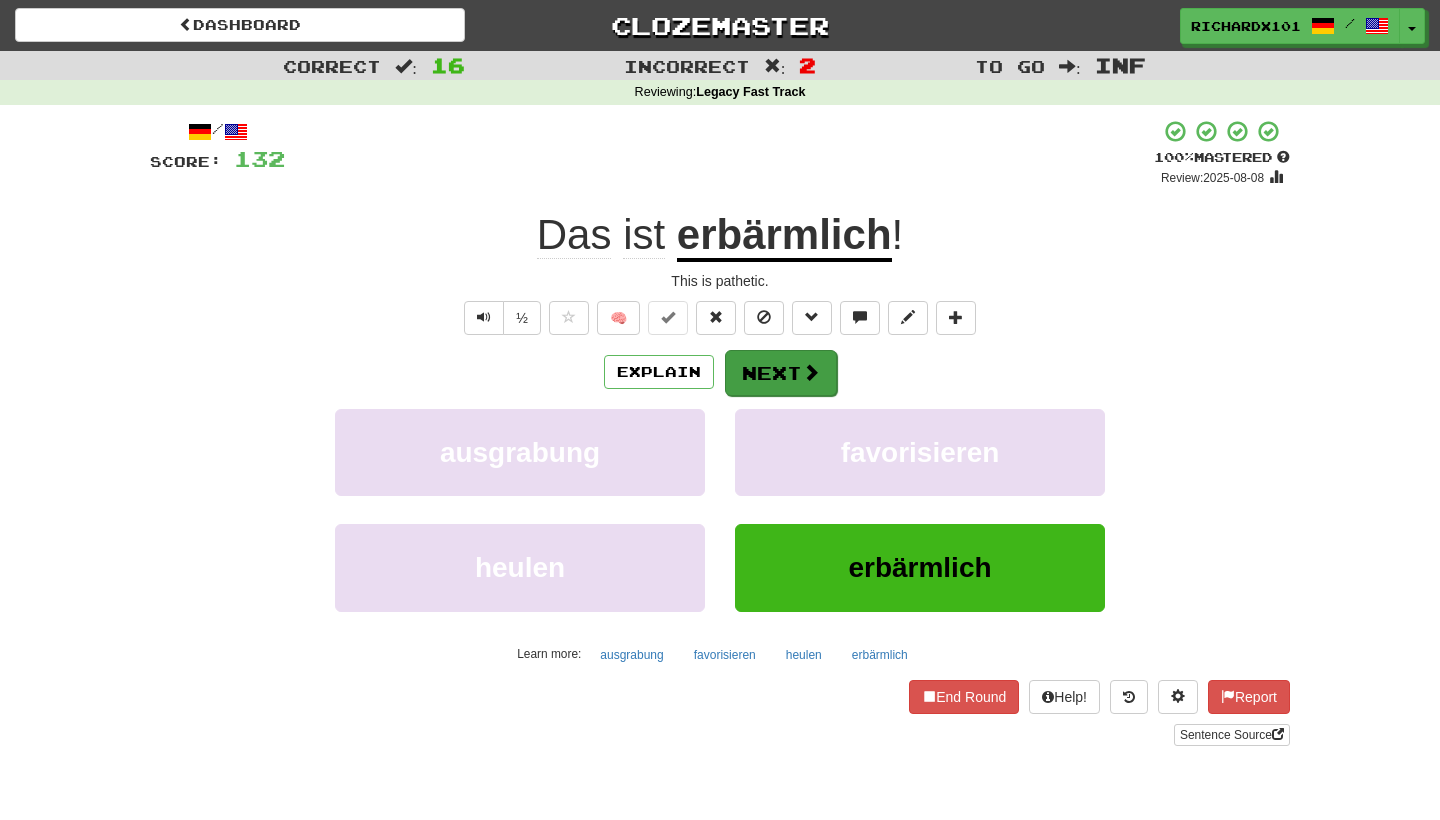 click on "Next" at bounding box center [781, 373] 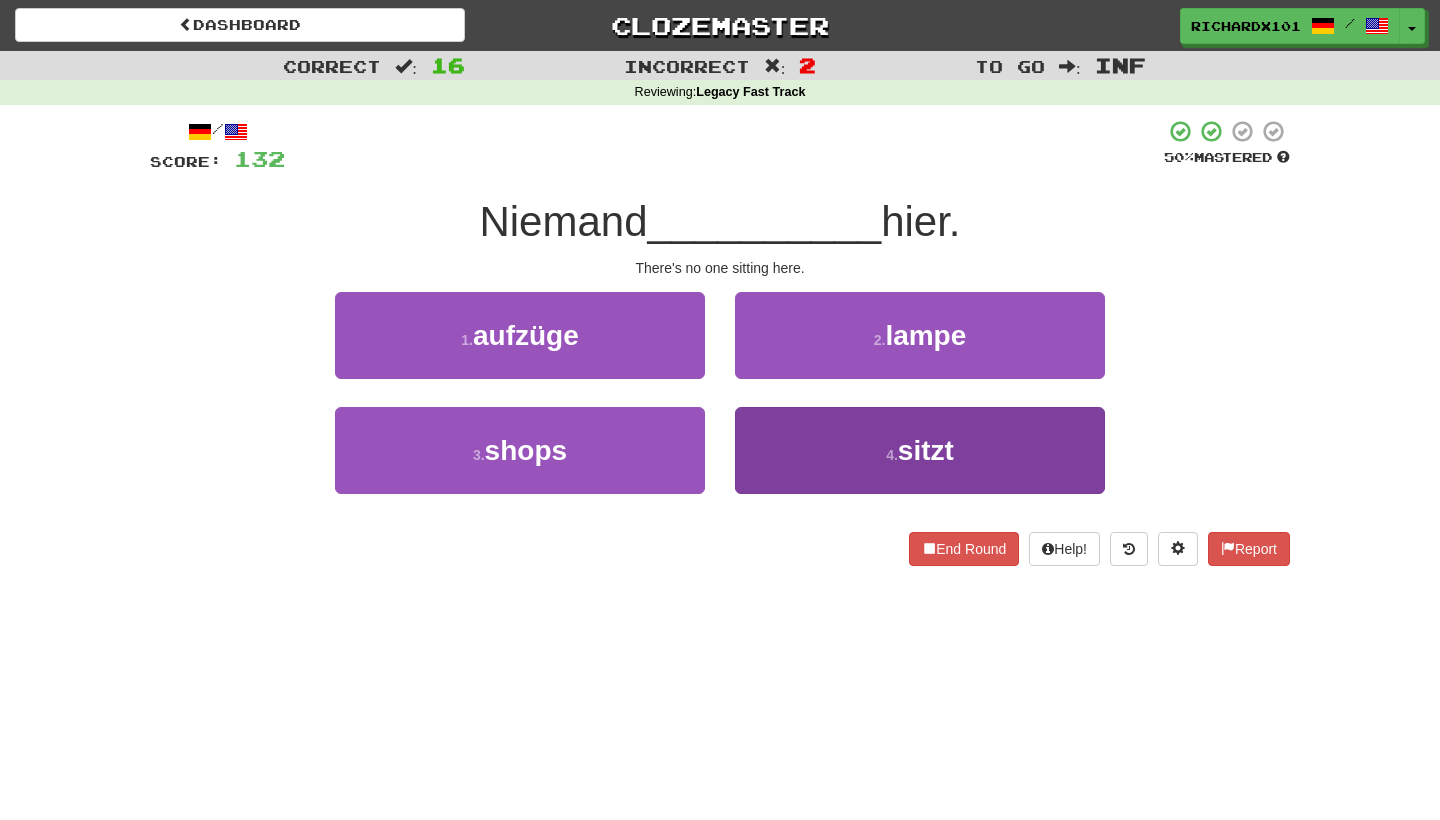 click on "4 .  sitzt" at bounding box center [920, 450] 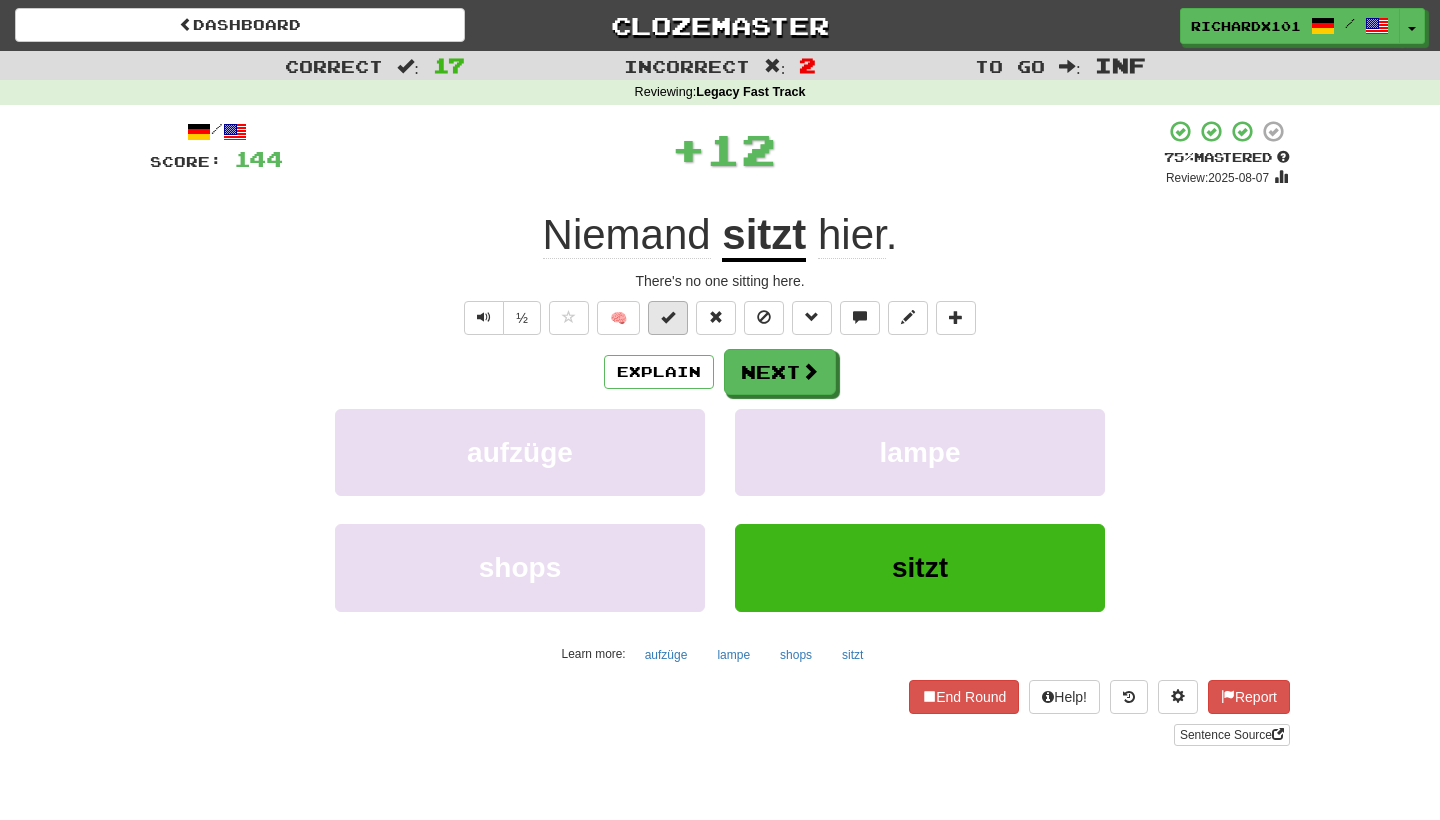 click at bounding box center [668, 318] 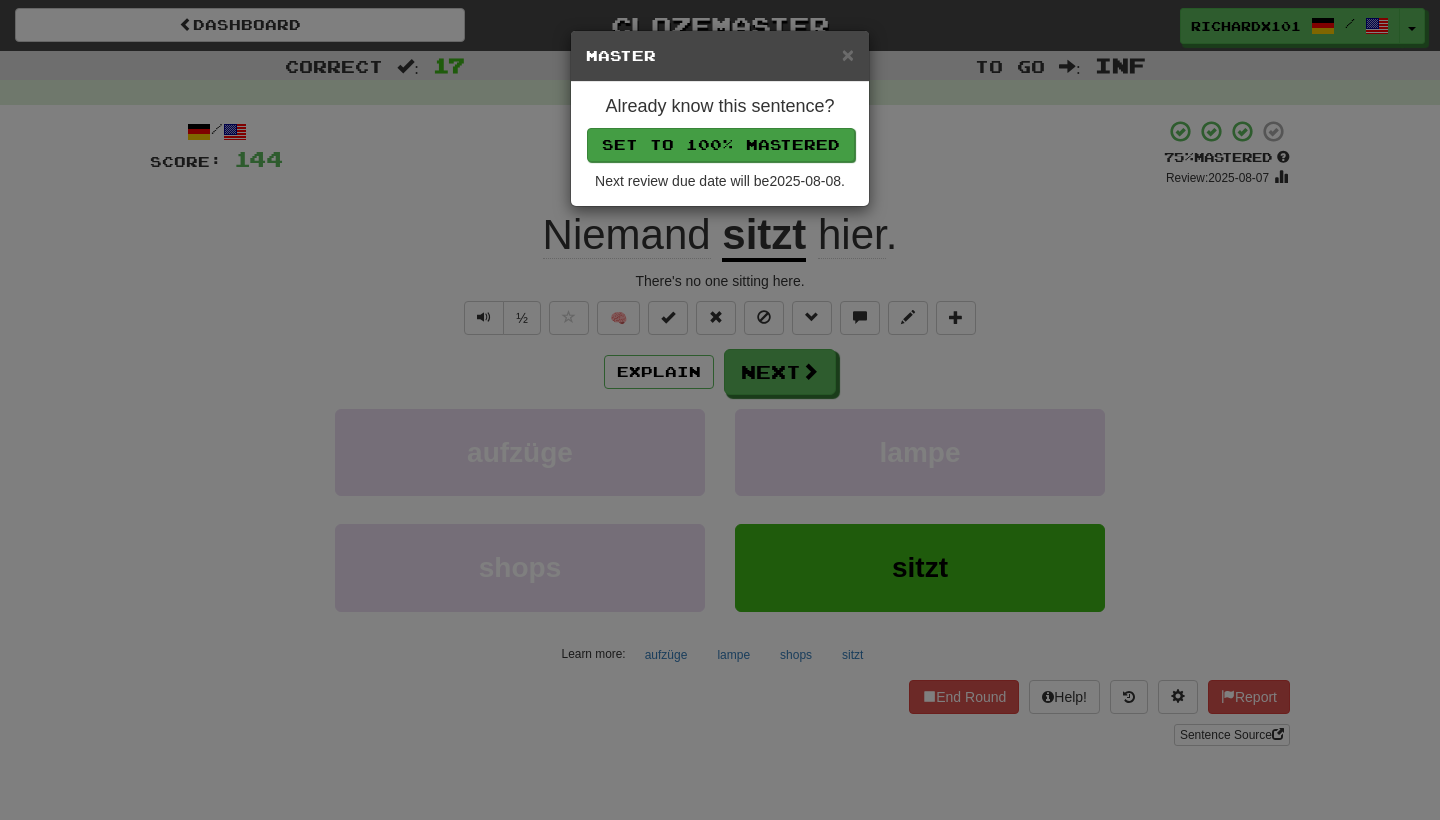 click on "Set to 100% Mastered" at bounding box center [721, 145] 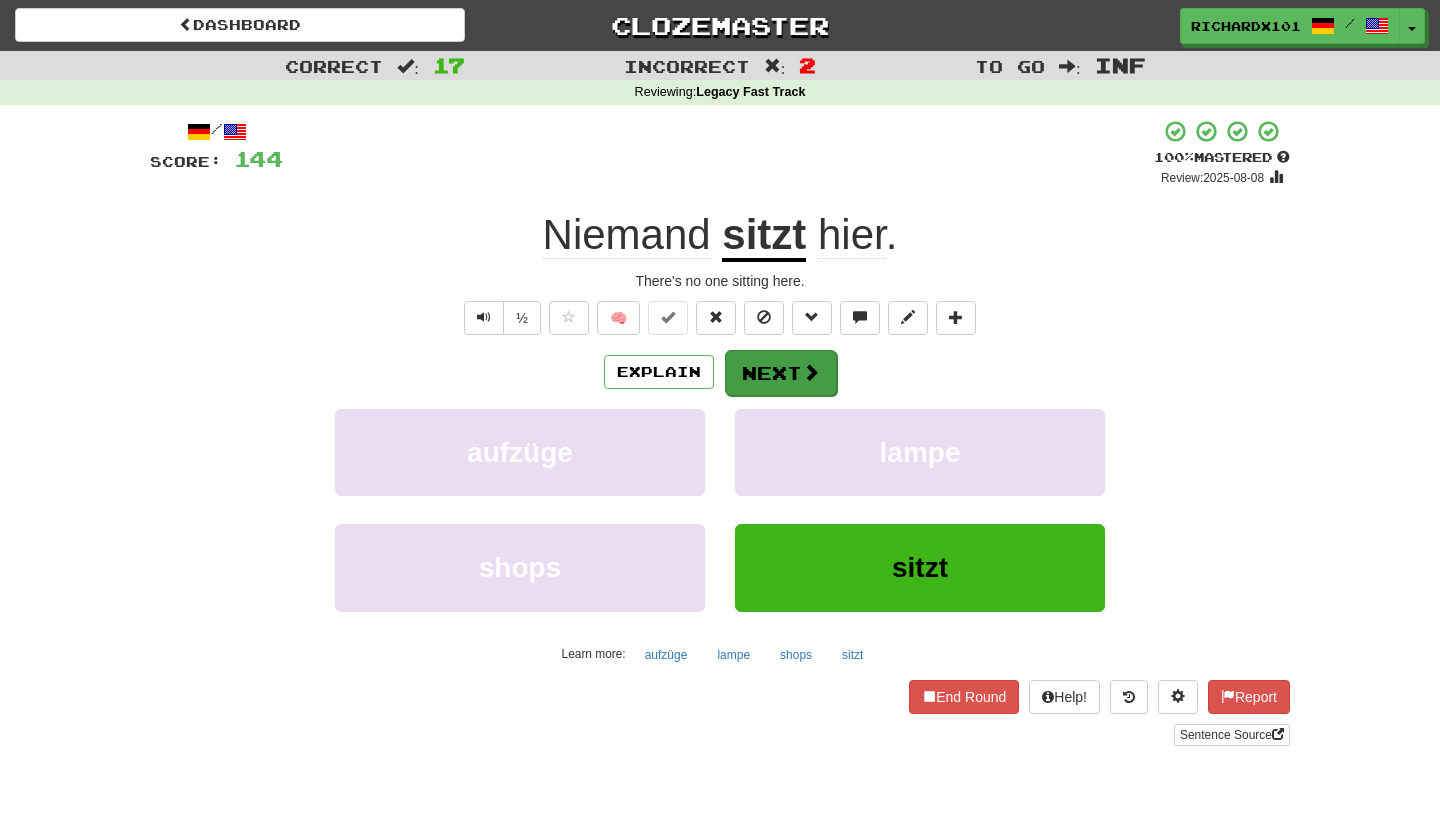 click on "Next" at bounding box center [781, 373] 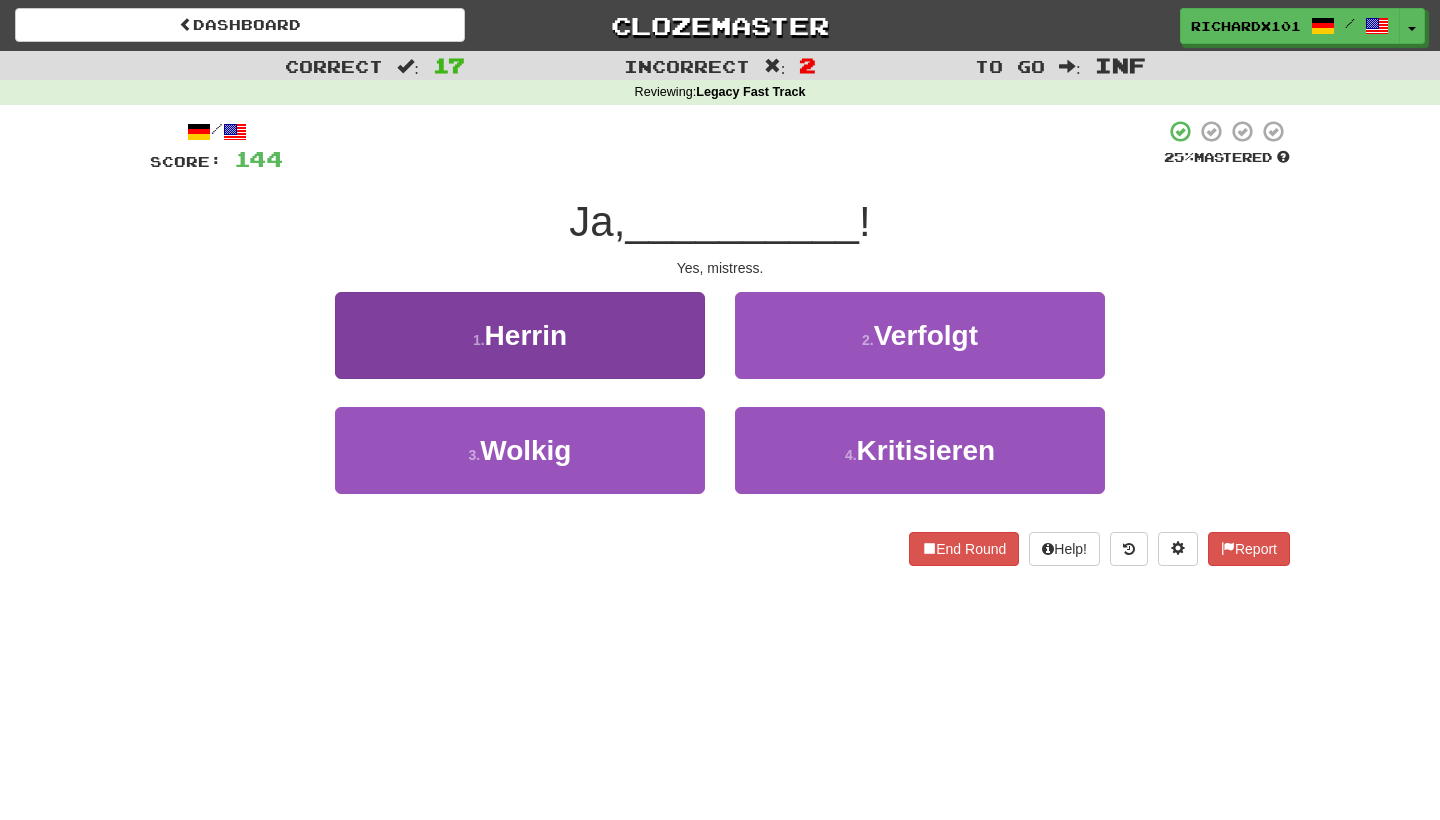 click on "1 .  Herrin" at bounding box center (520, 335) 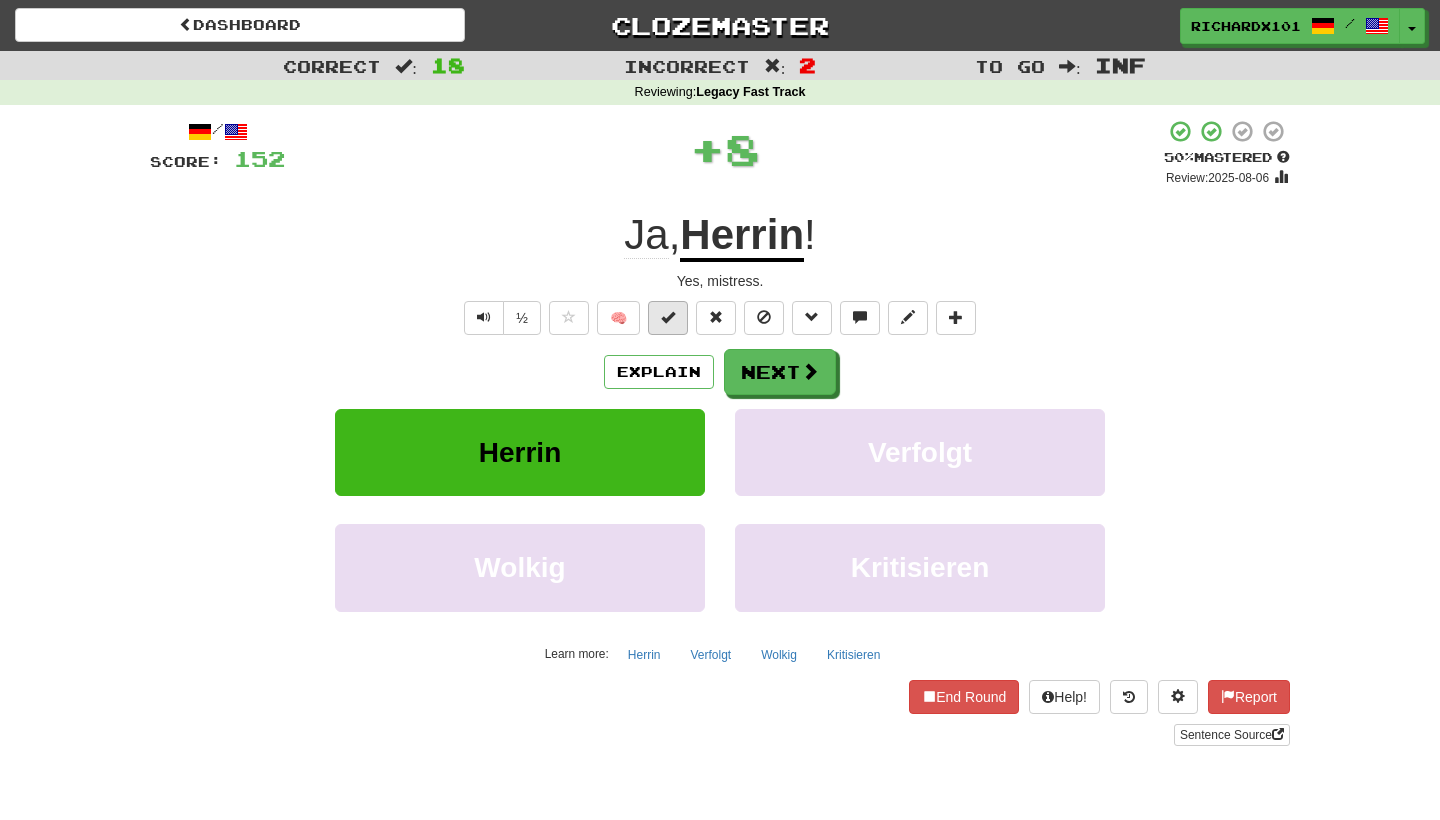 click at bounding box center (668, 318) 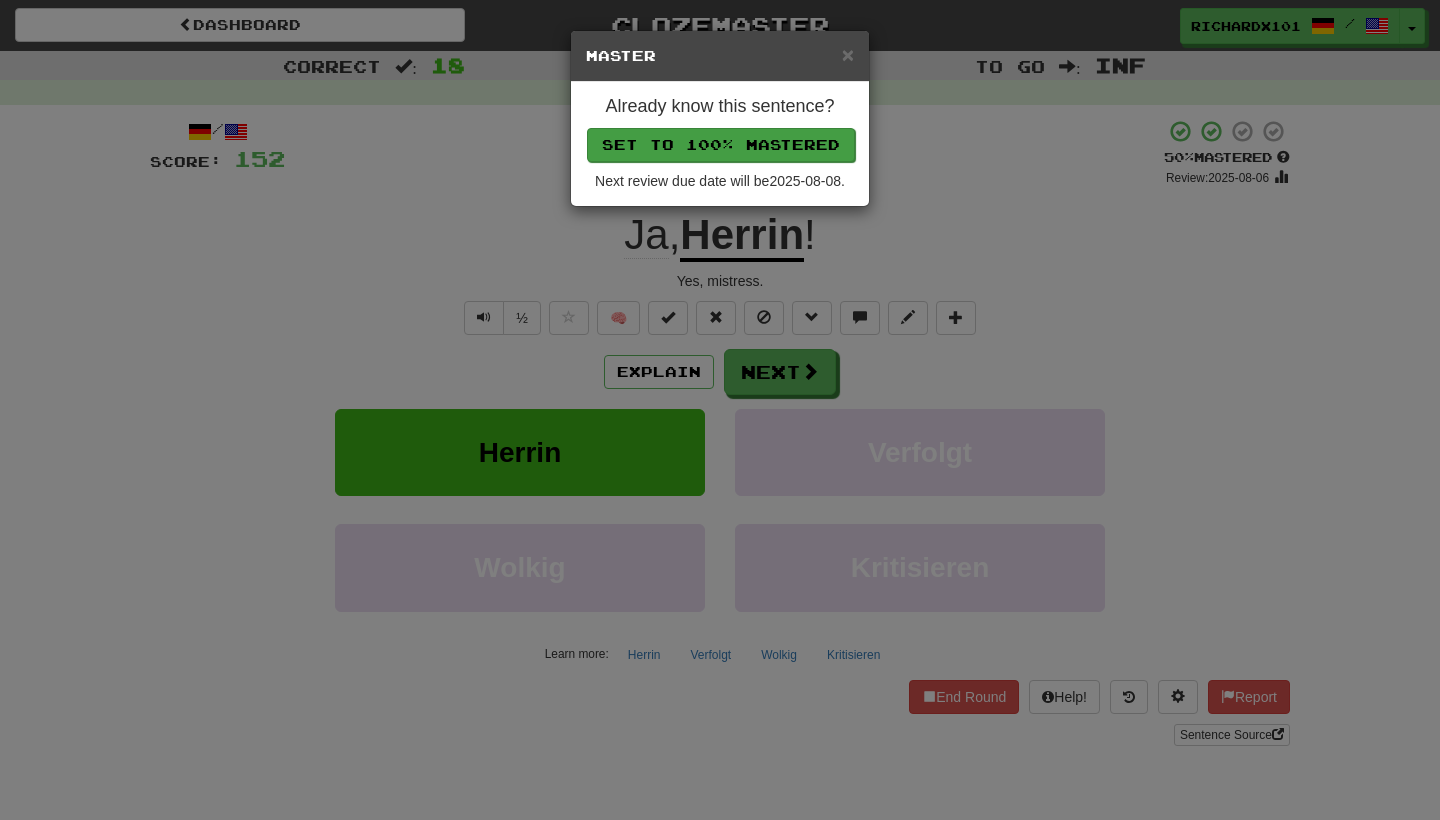 click on "Set to 100% Mastered" at bounding box center (721, 145) 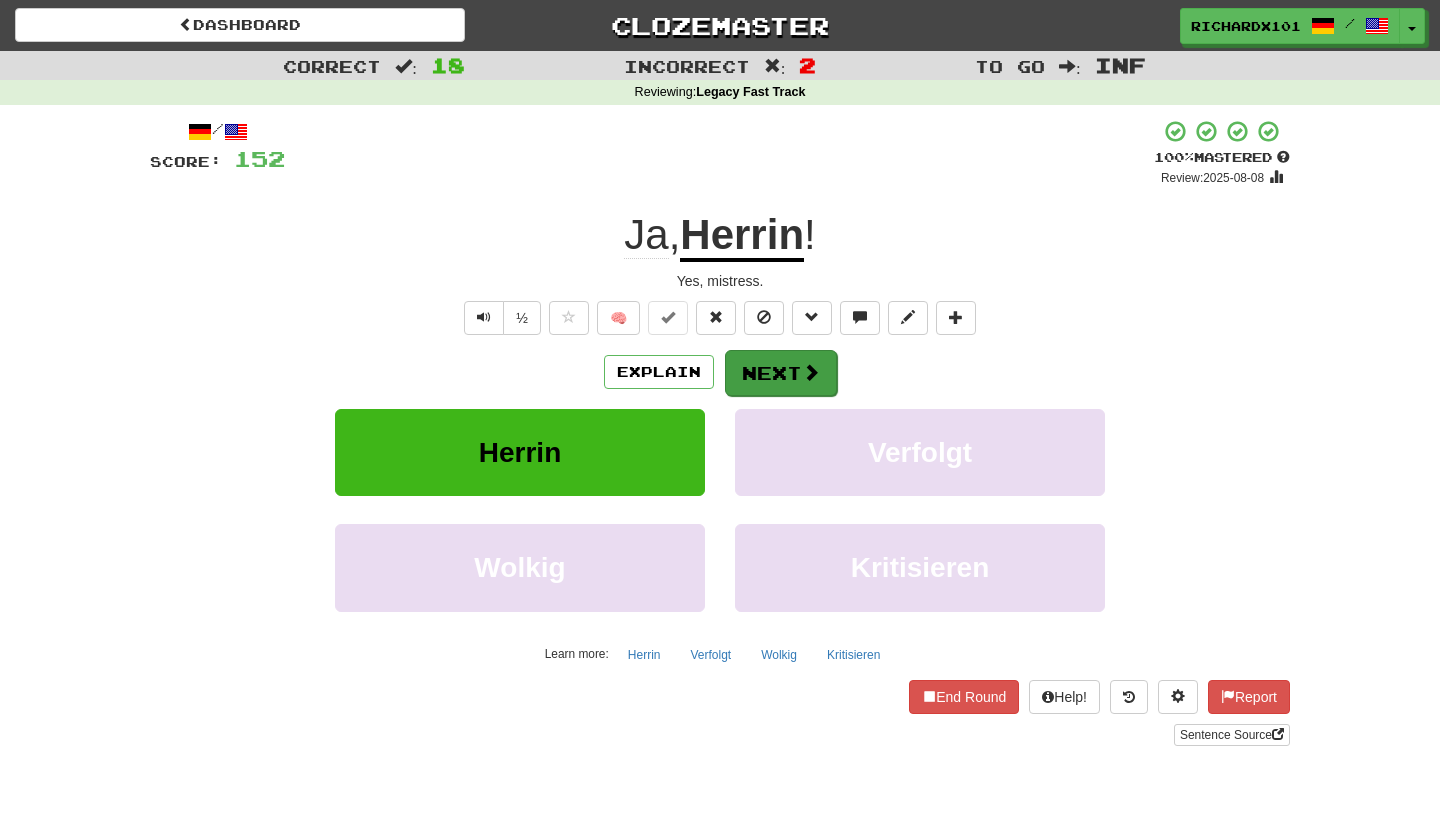 click on "Next" at bounding box center (781, 373) 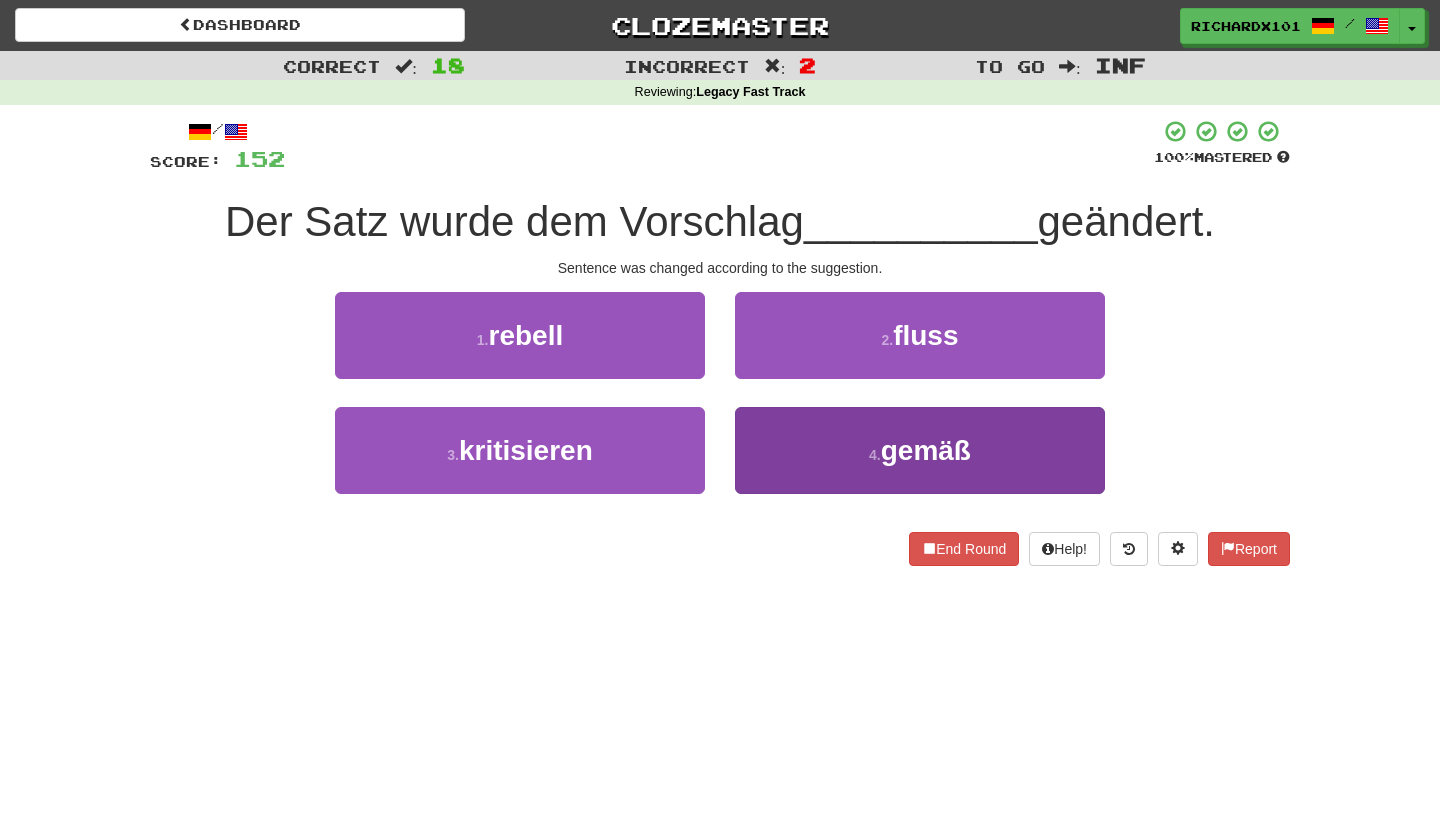click on "4 .  gemäß" at bounding box center (920, 450) 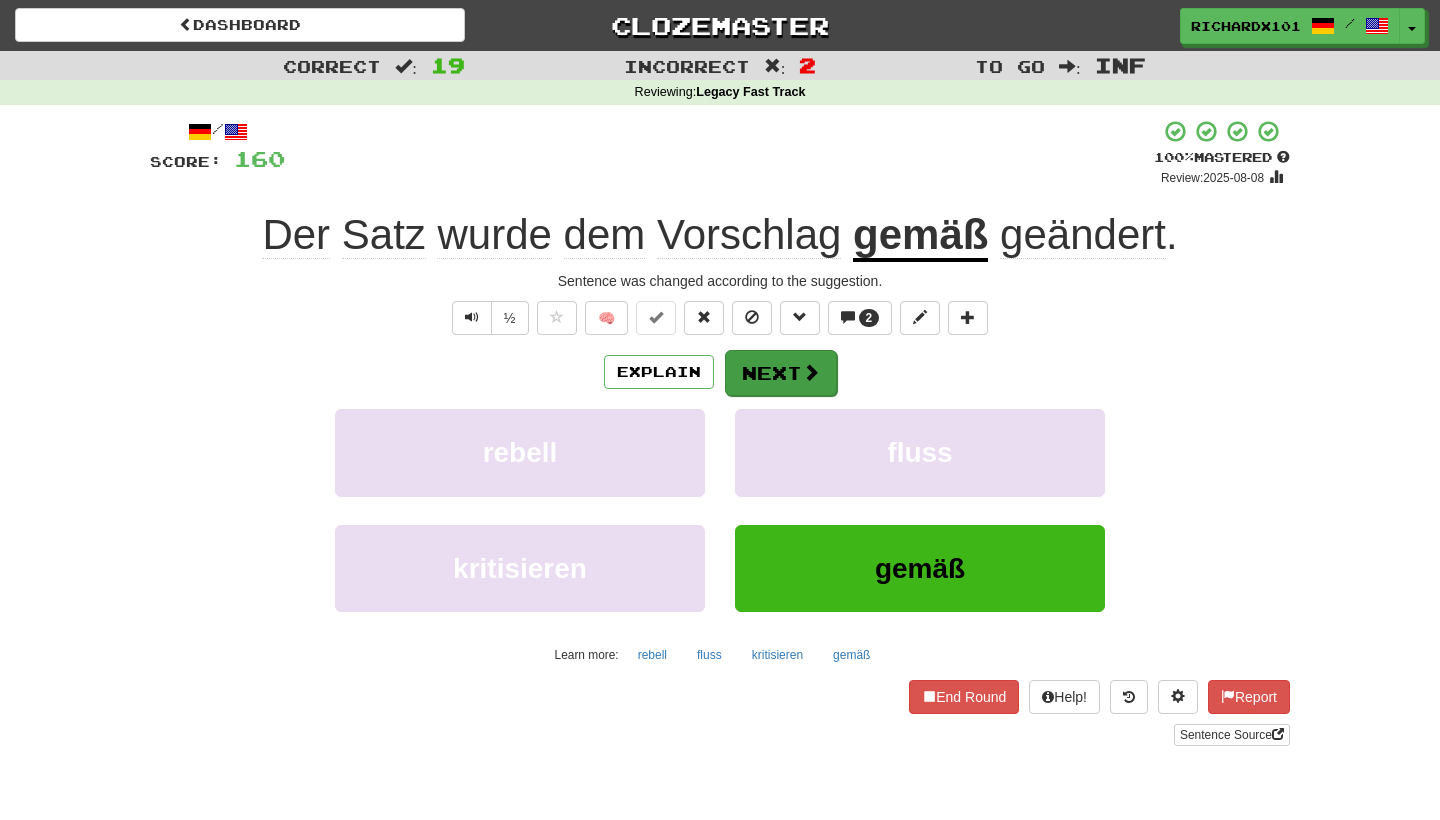 click on "Next" at bounding box center (781, 373) 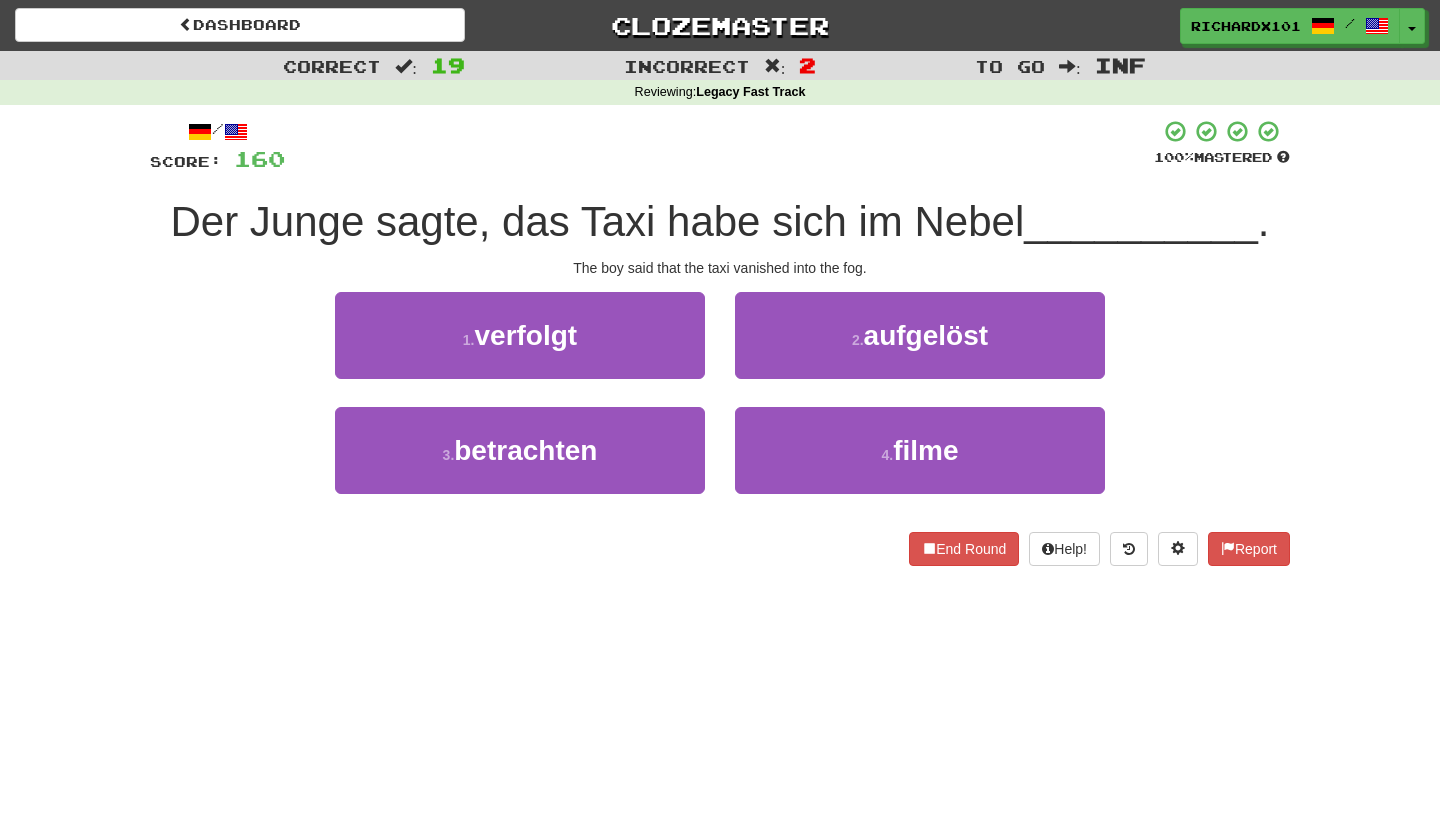 click on "2 .  aufgelöst" at bounding box center (920, 335) 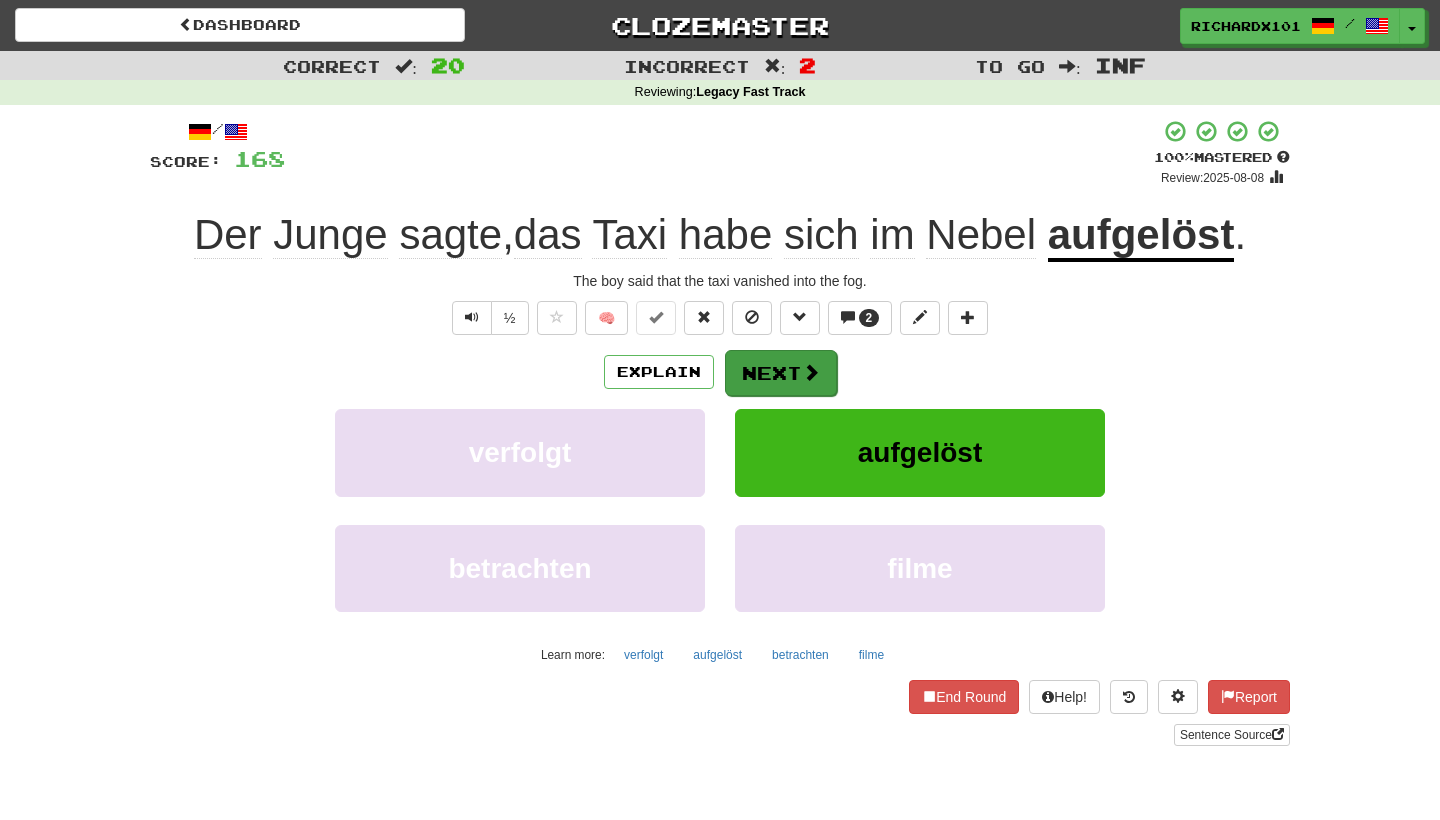 click on "Next" at bounding box center (781, 373) 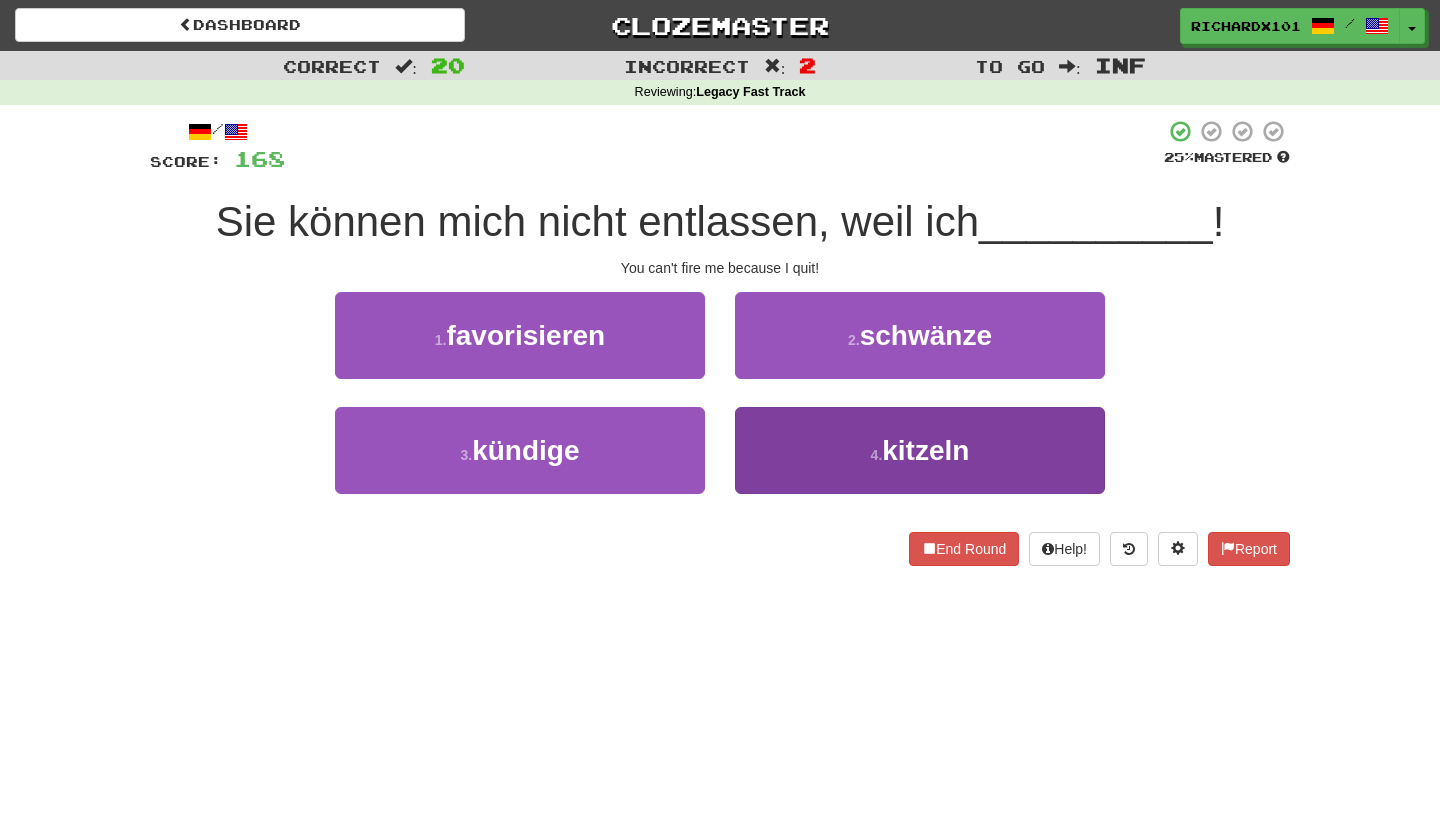click on "4 .  kitzeln" at bounding box center [920, 450] 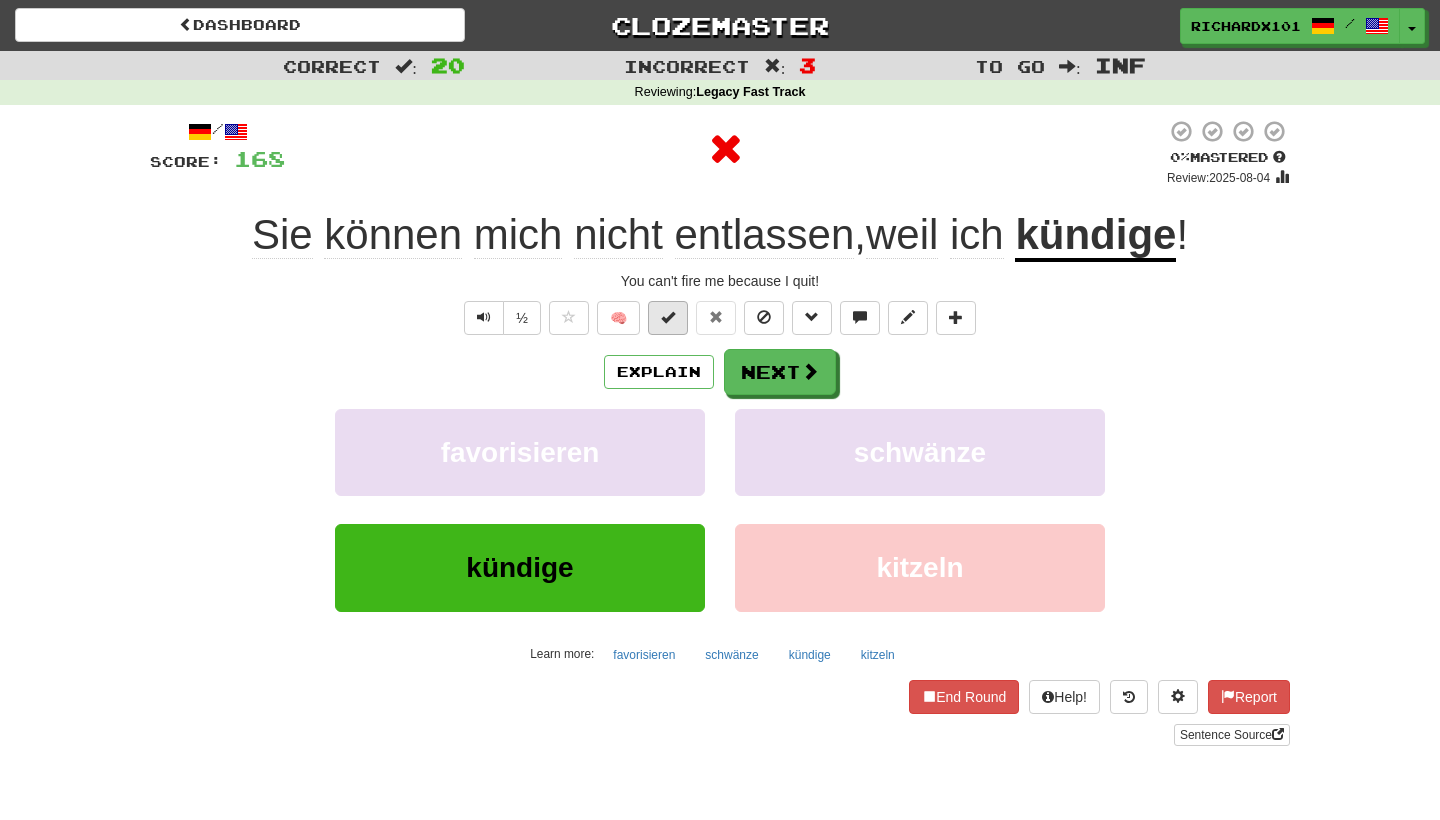 click at bounding box center [668, 317] 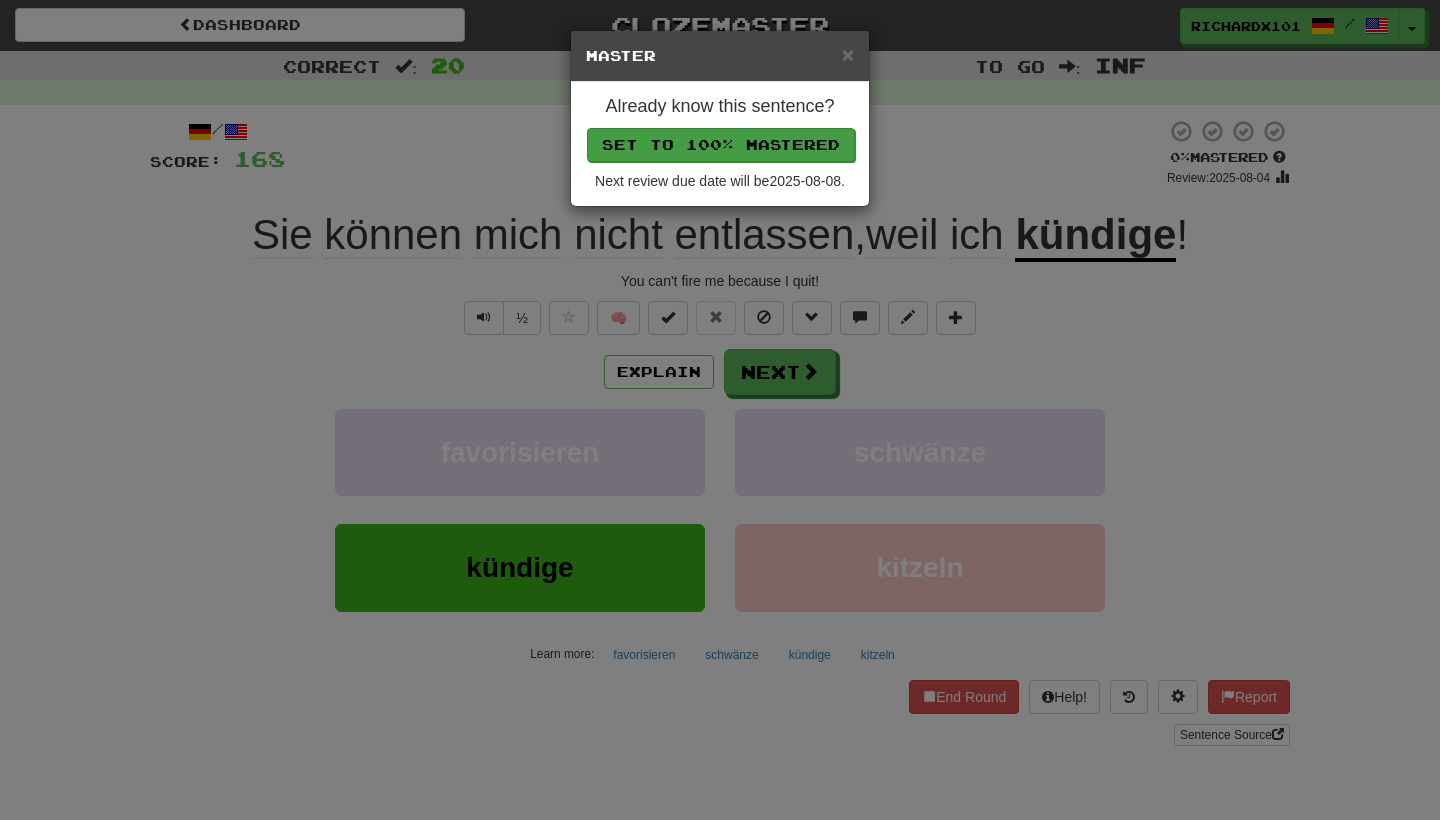 click on "Set to 100% Mastered" at bounding box center [721, 145] 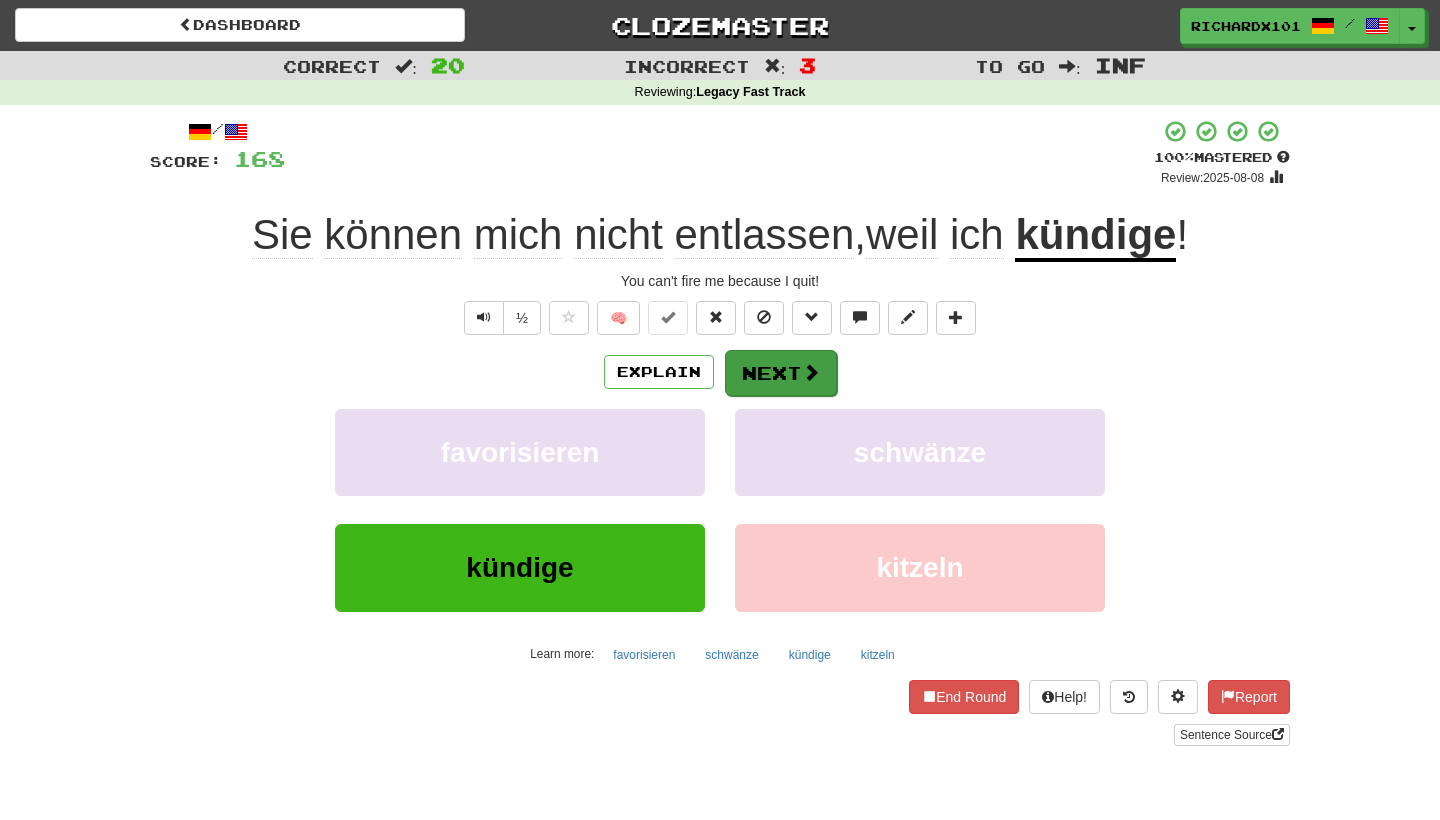 click on "Next" at bounding box center [781, 373] 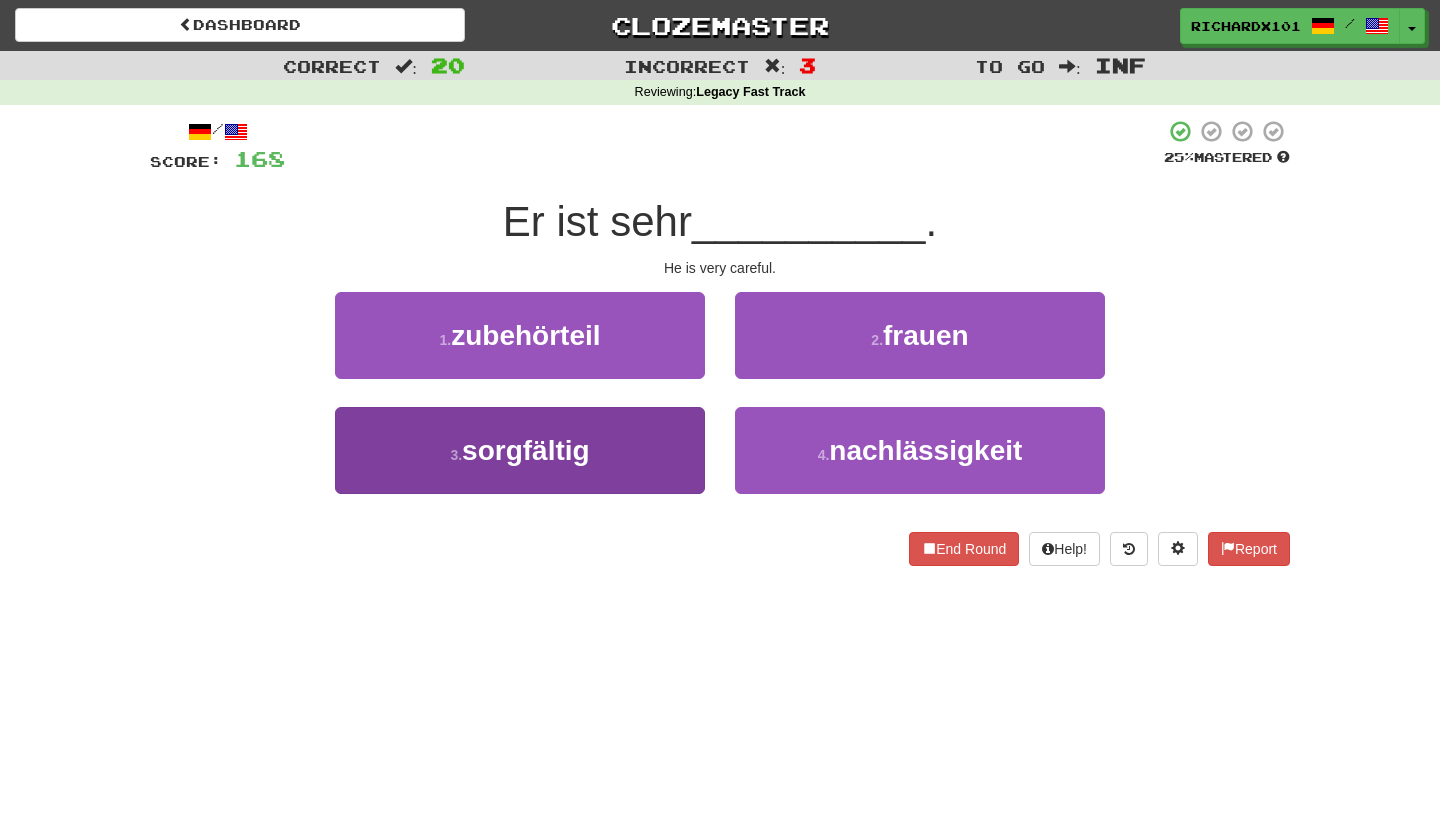 click on "3 .  sorgfältig" at bounding box center (520, 450) 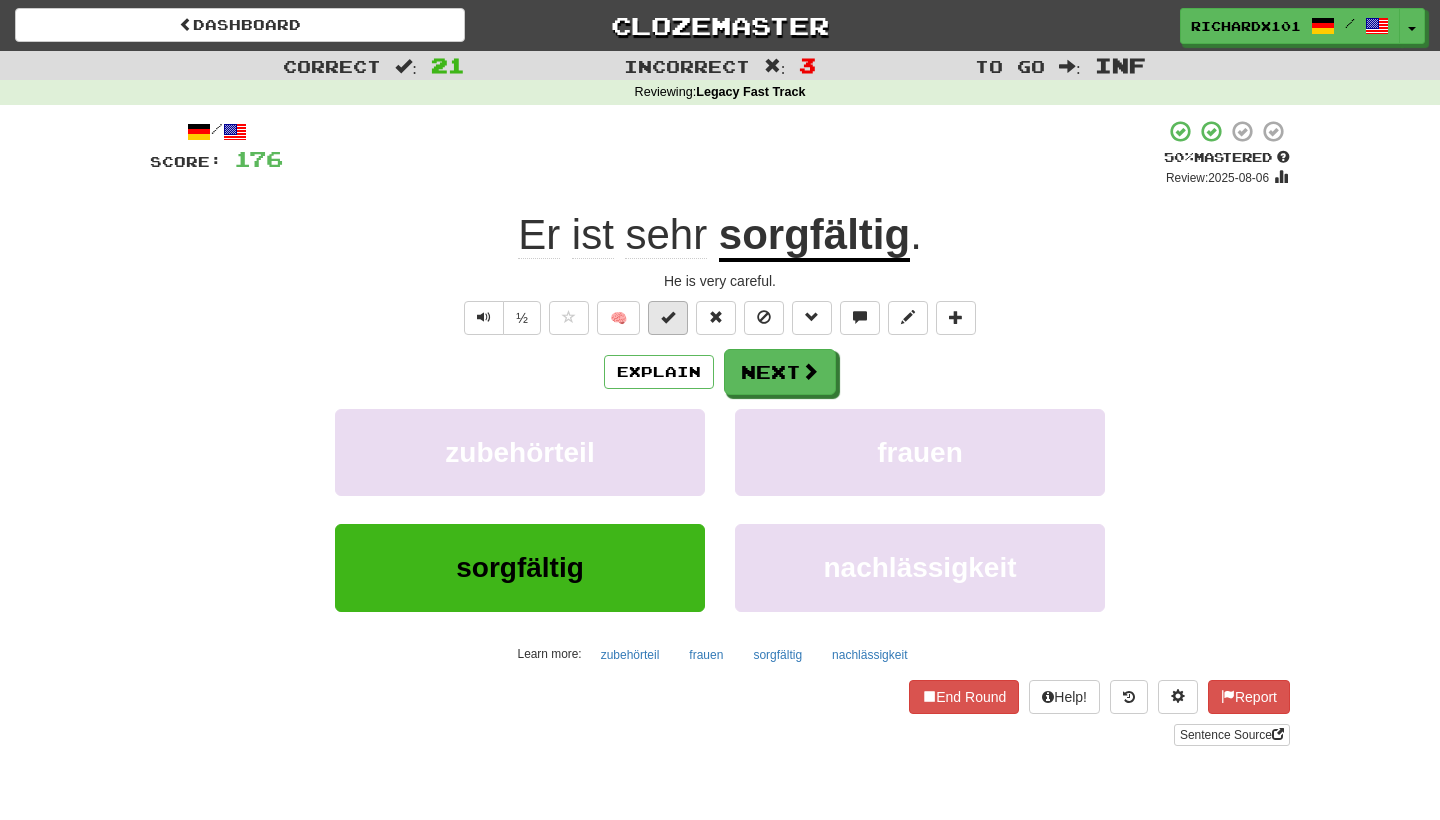 click at bounding box center (668, 318) 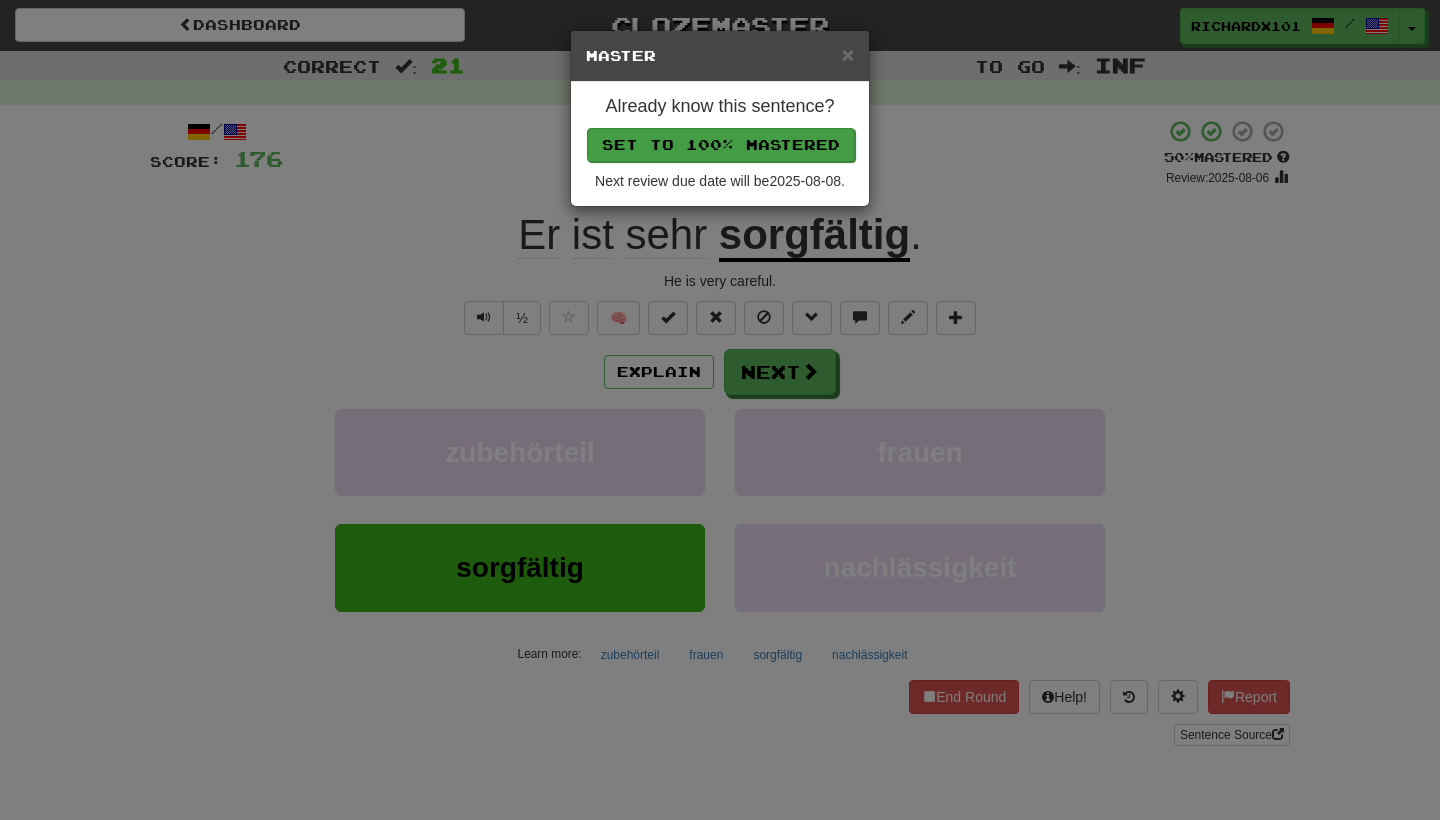 click on "Set to 100% Mastered" at bounding box center [721, 145] 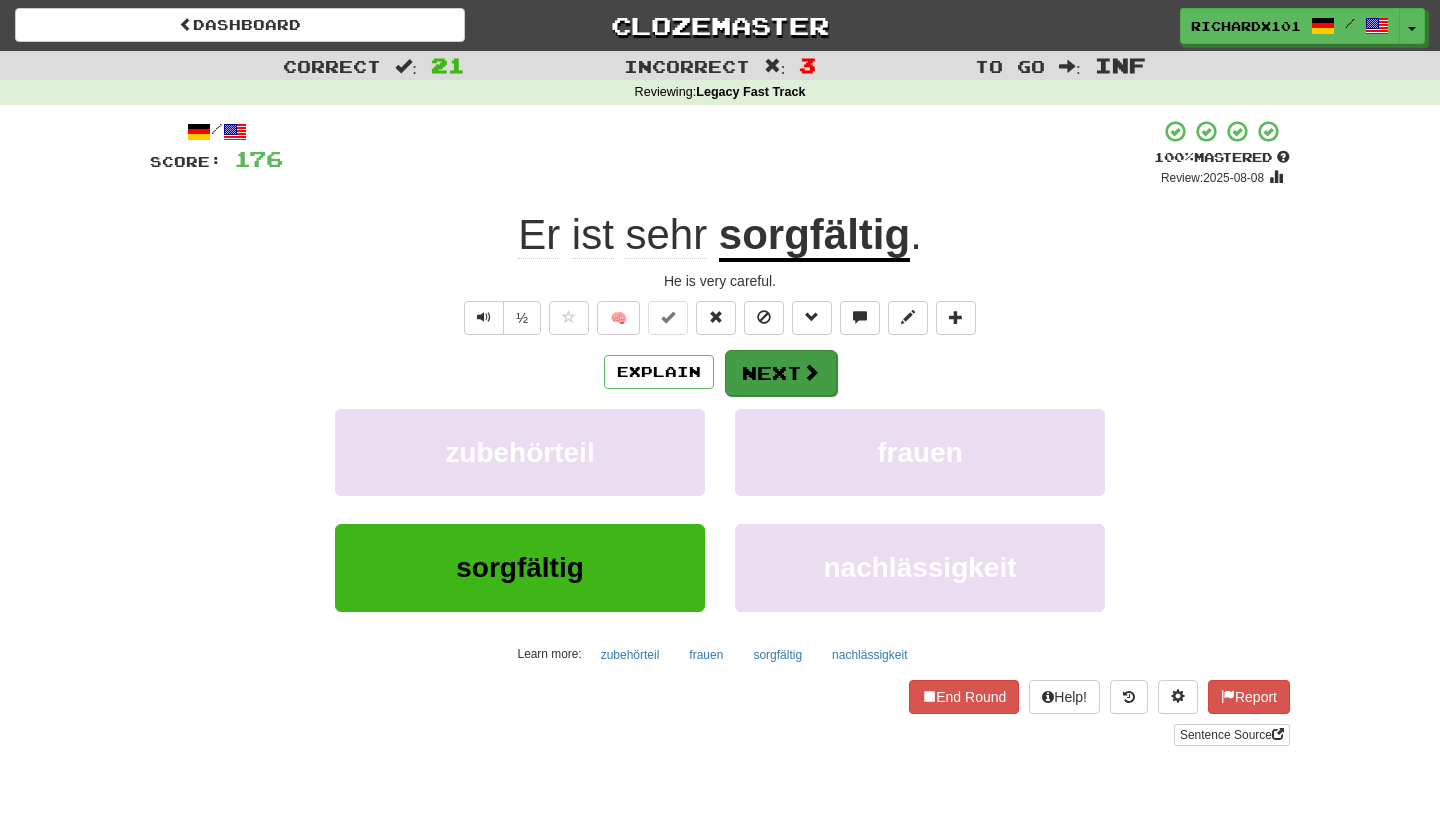 click on "Next" at bounding box center (781, 373) 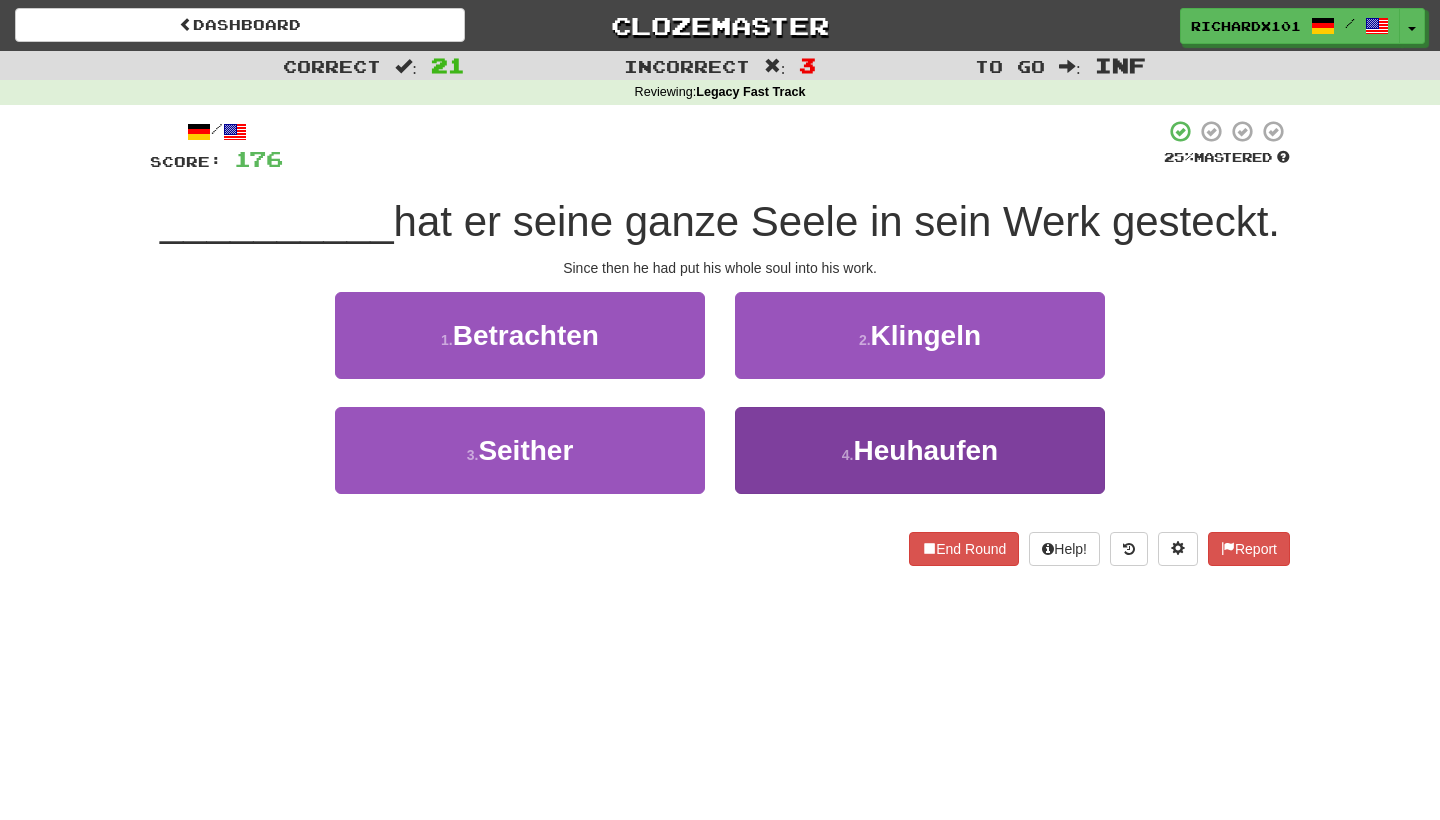 click on "4 .  Heuhaufen" at bounding box center (920, 450) 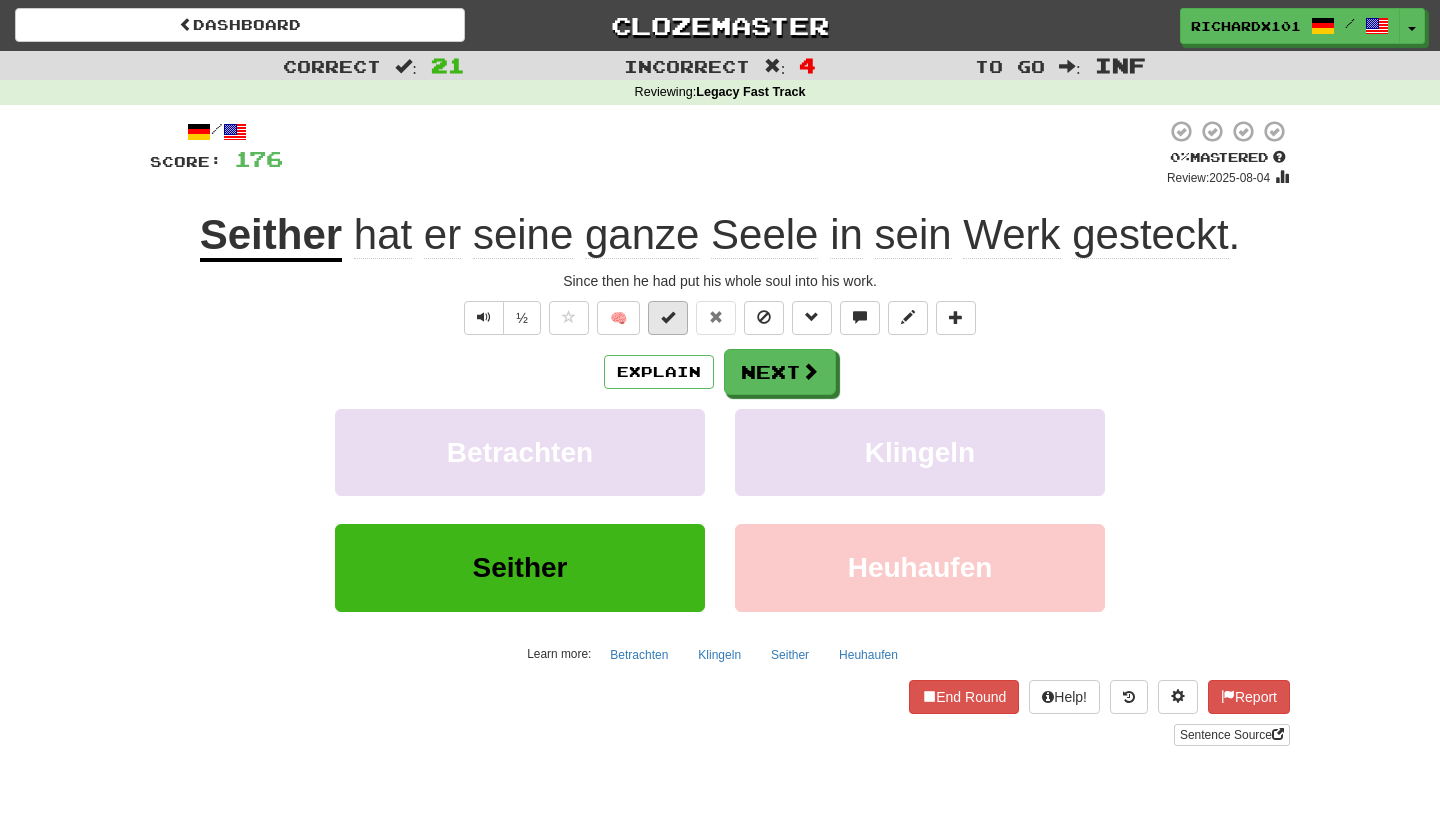 click at bounding box center (668, 317) 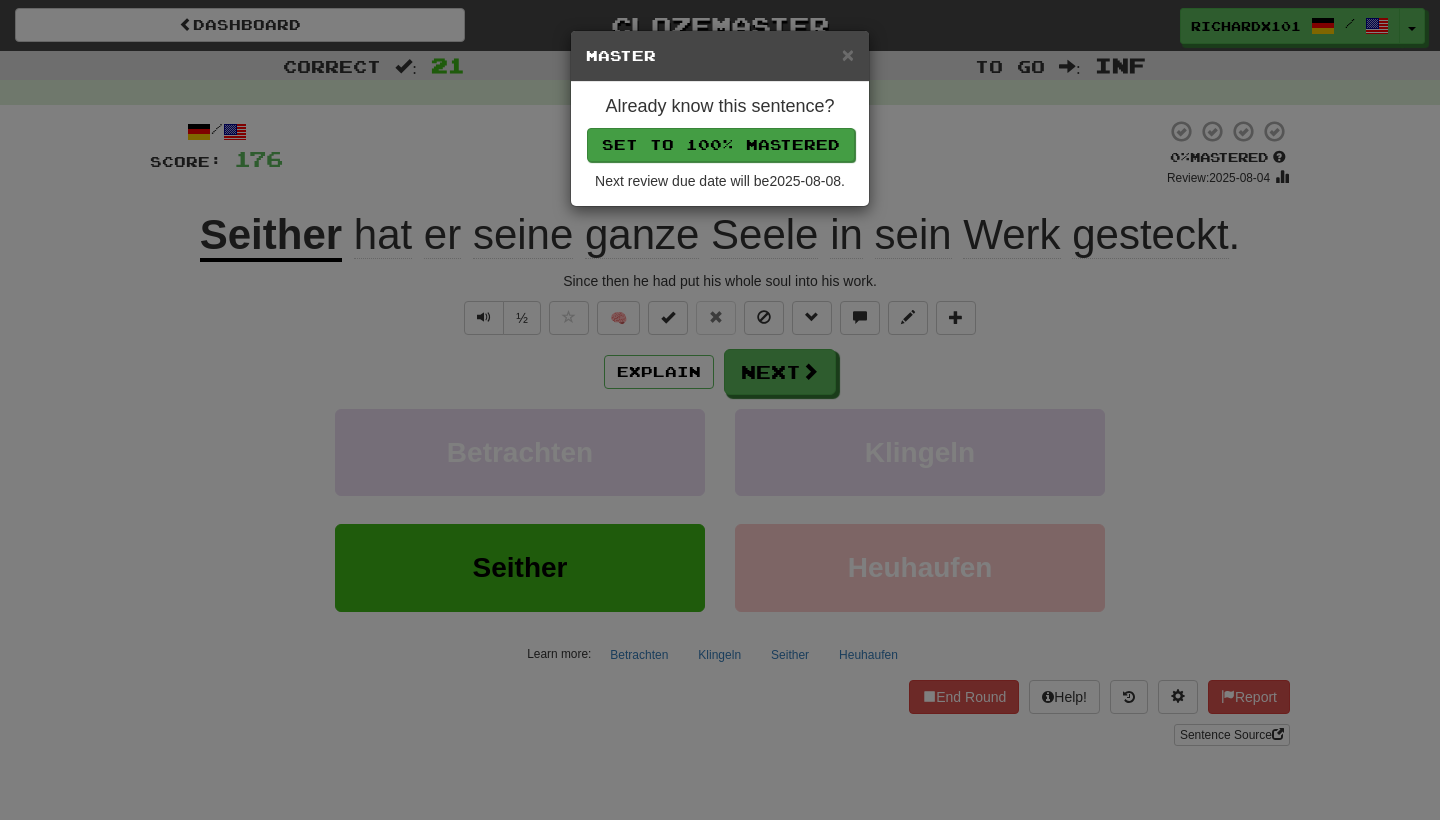 click on "Set to 100% Mastered" at bounding box center (721, 145) 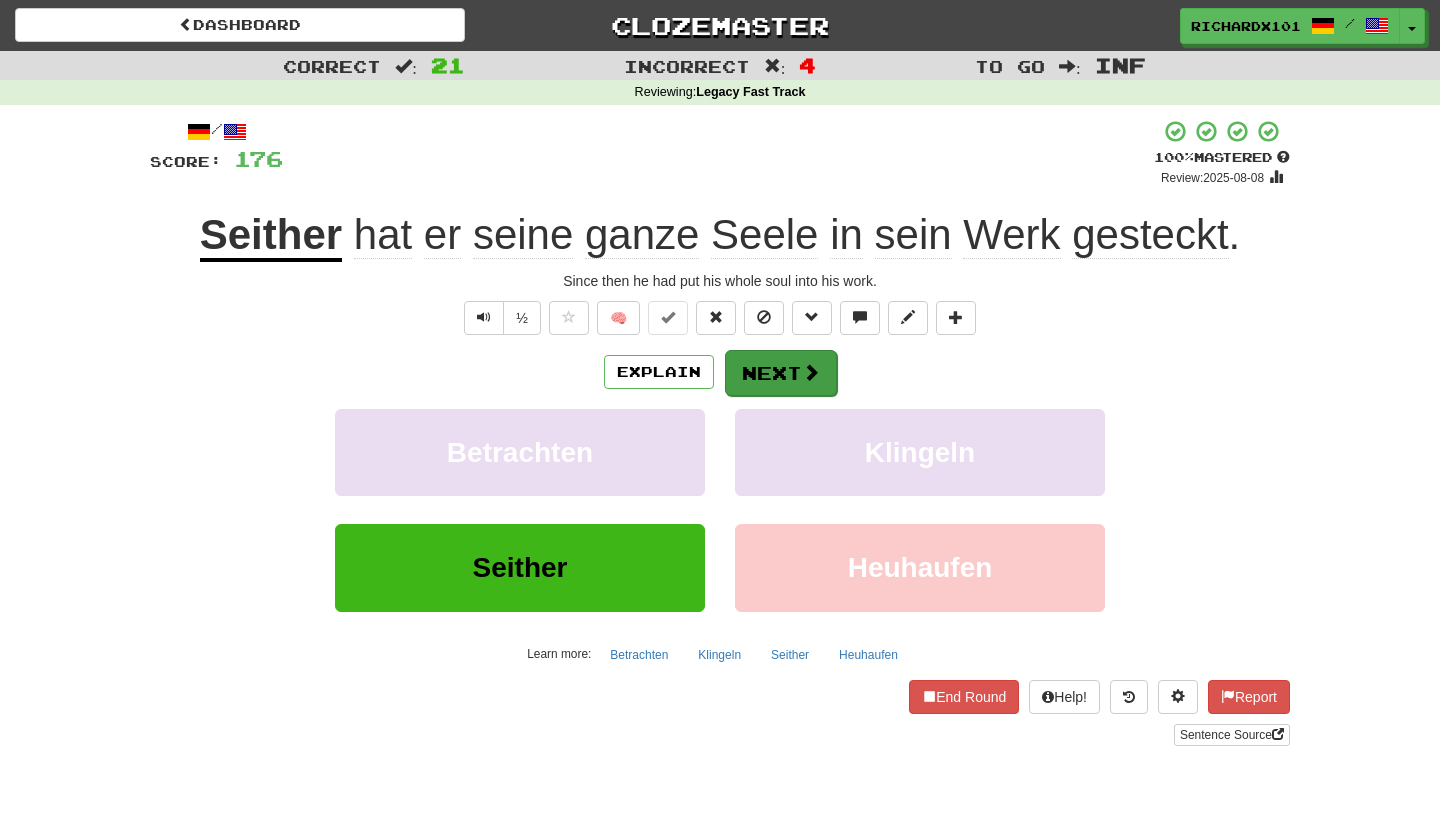 click on "Next" at bounding box center [781, 373] 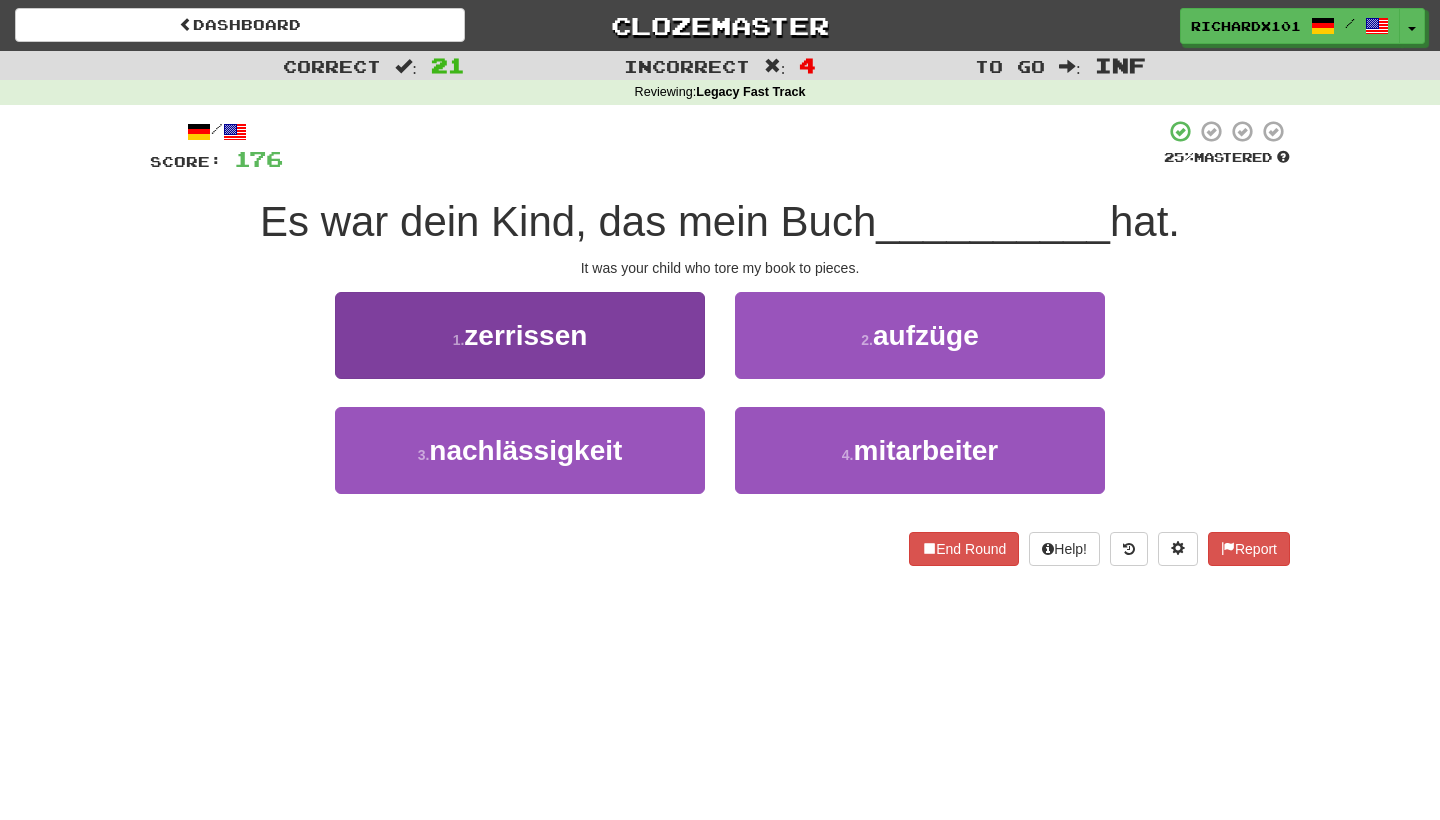 click on "1 .  zerrissen" at bounding box center (520, 335) 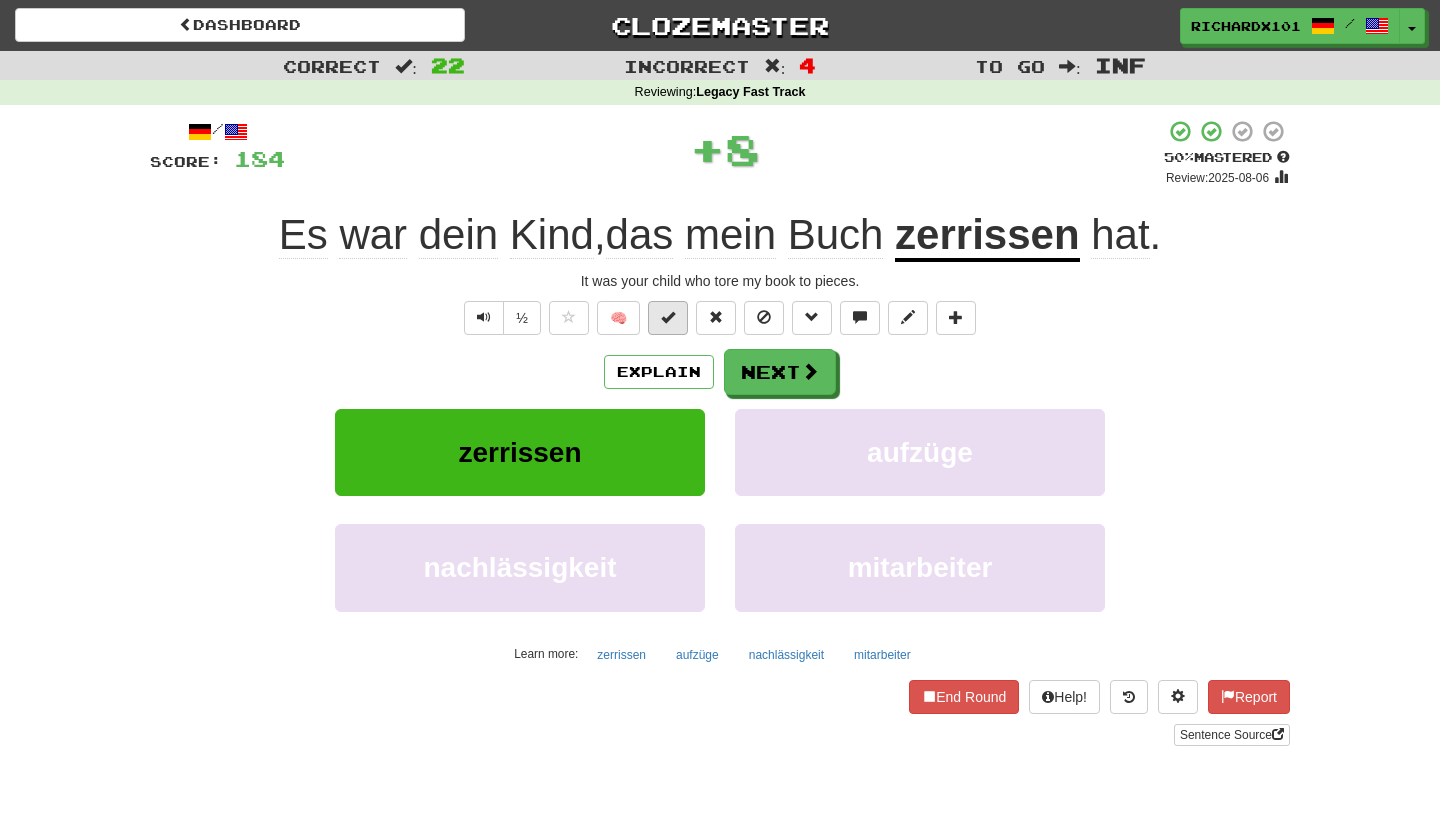 click at bounding box center [668, 317] 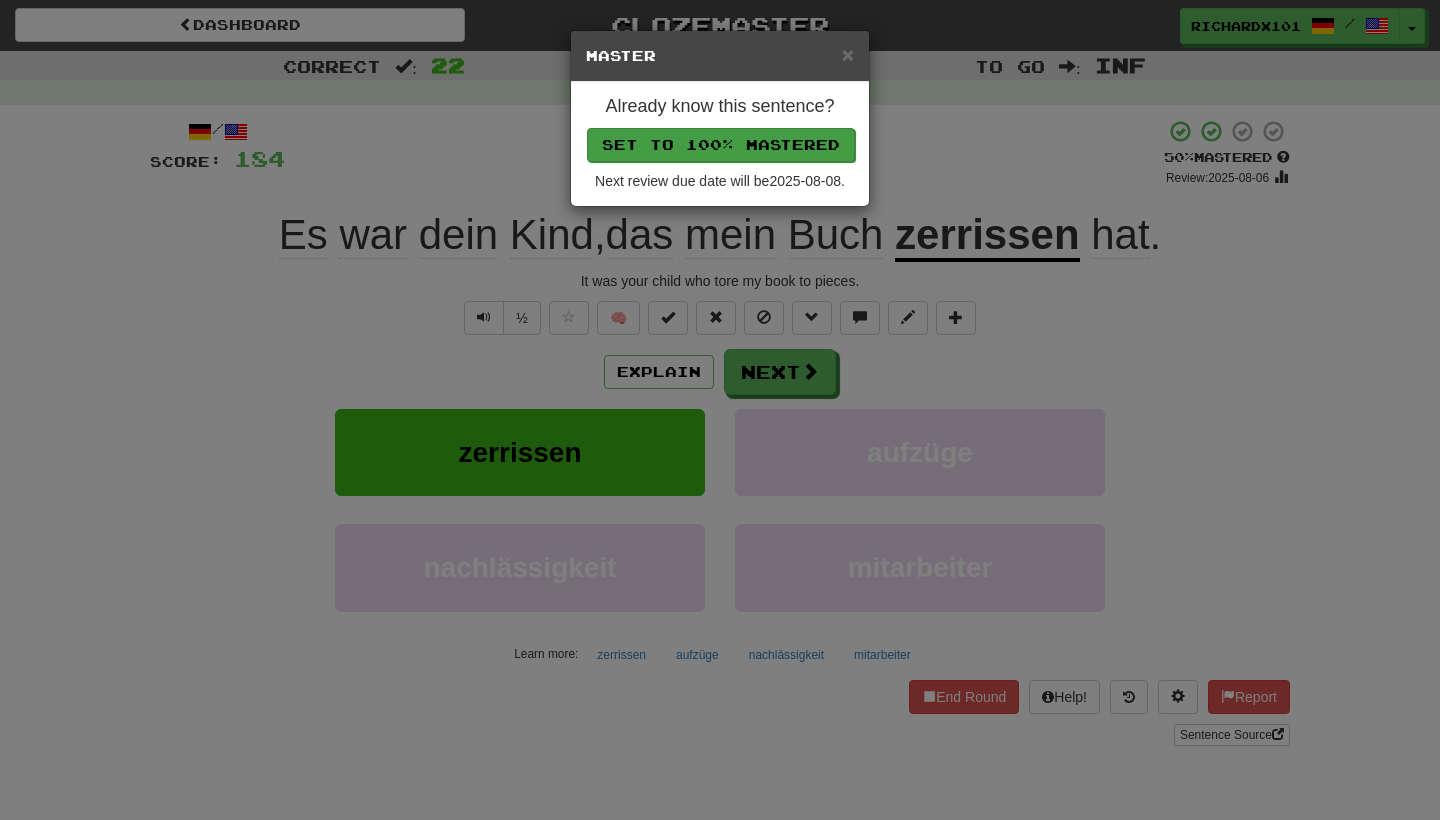 click on "Set to 100% Mastered" at bounding box center [721, 145] 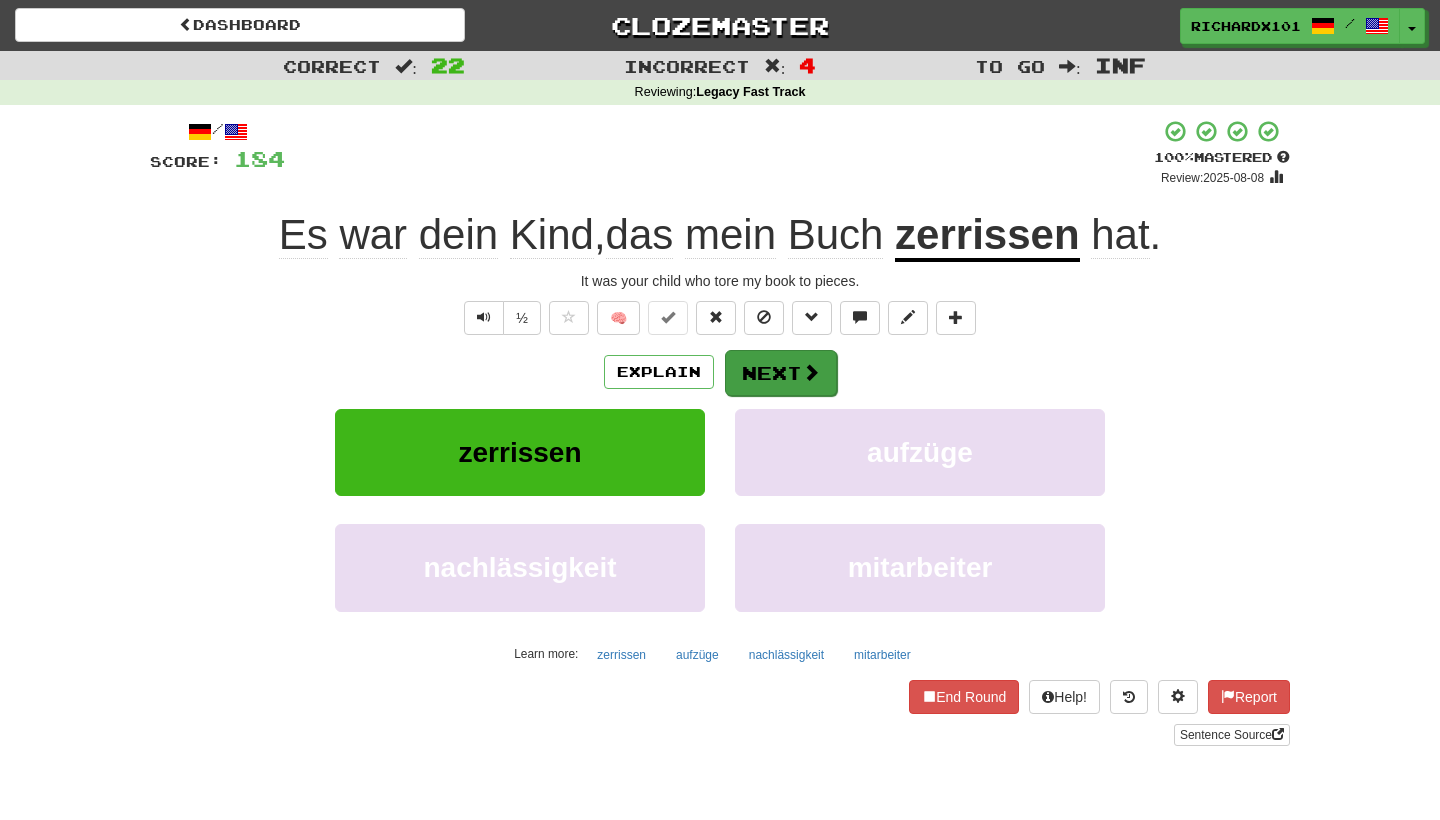 click on "Next" at bounding box center [781, 373] 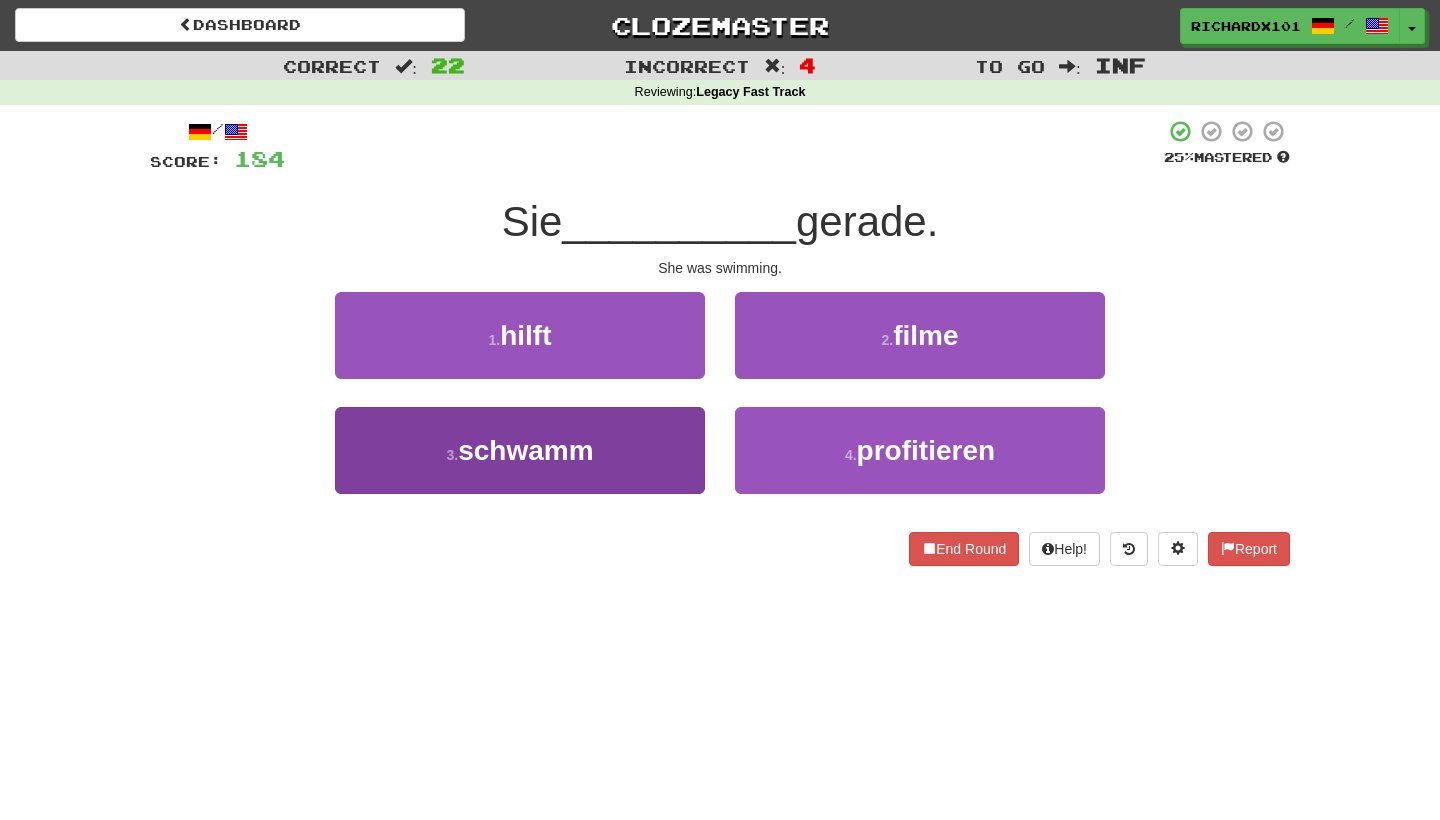 click on "3 .  schwamm" at bounding box center (520, 450) 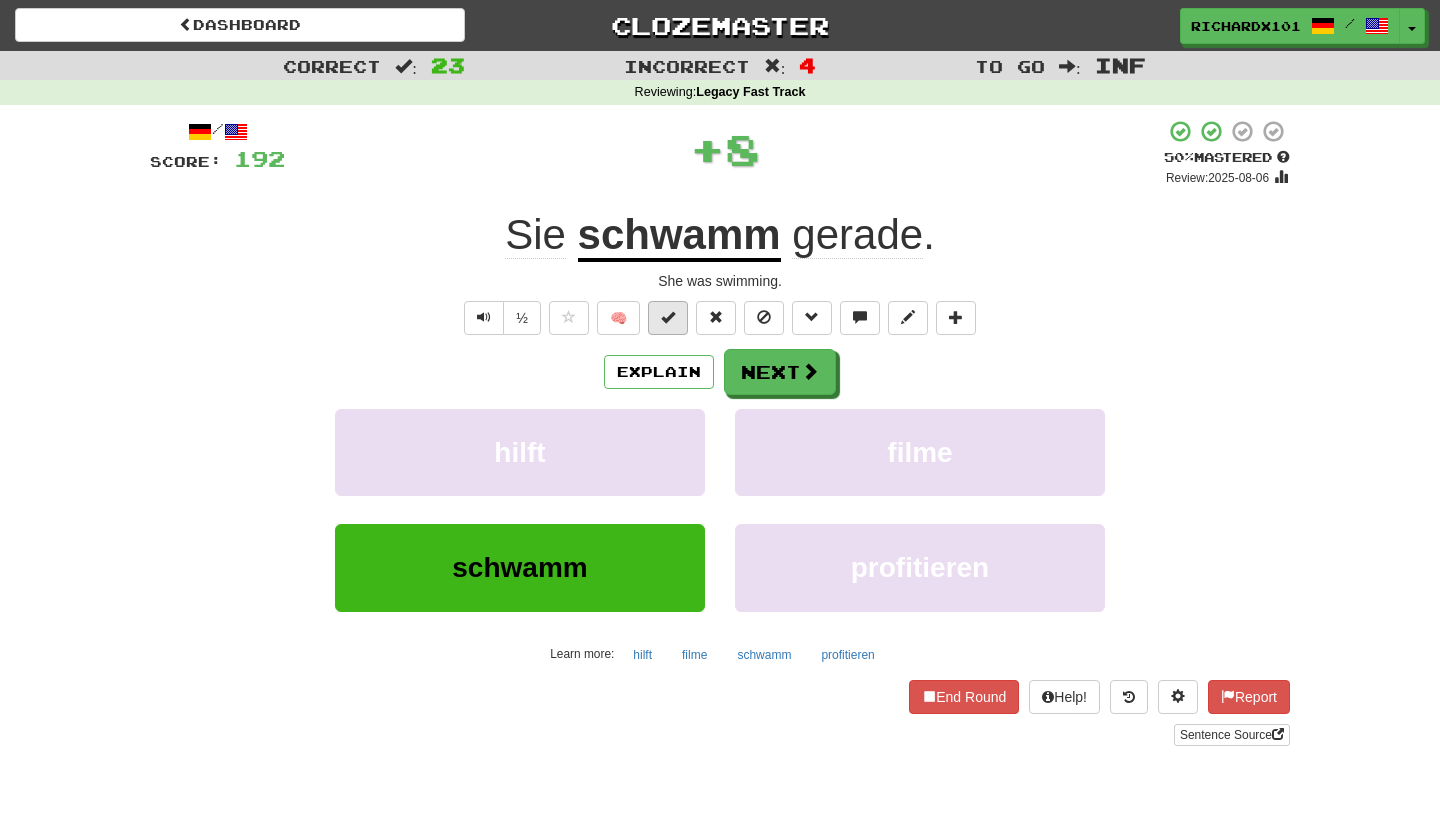 click at bounding box center [668, 317] 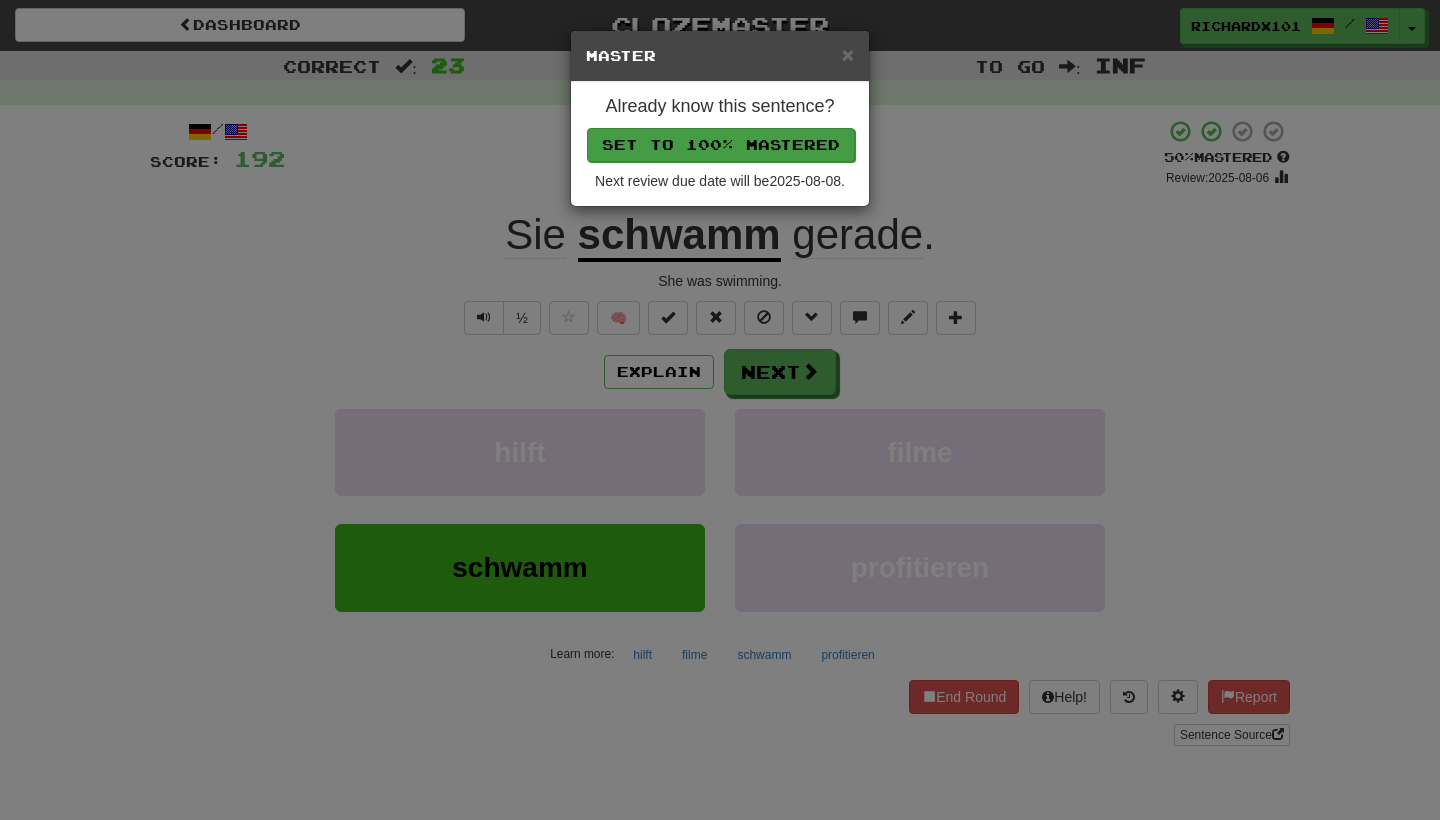 click on "Set to 100% Mastered" at bounding box center [721, 145] 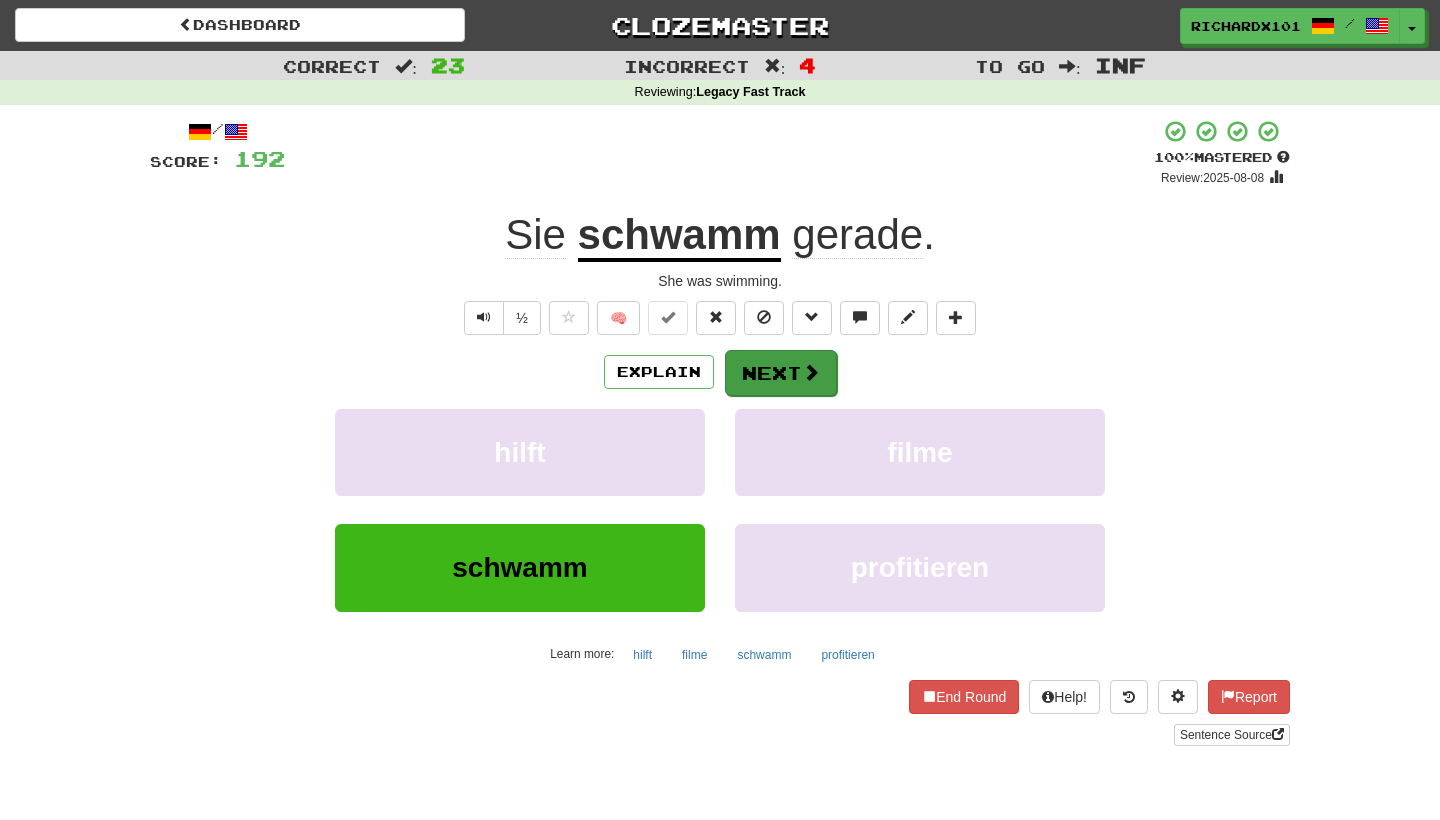 click on "Next" at bounding box center (781, 373) 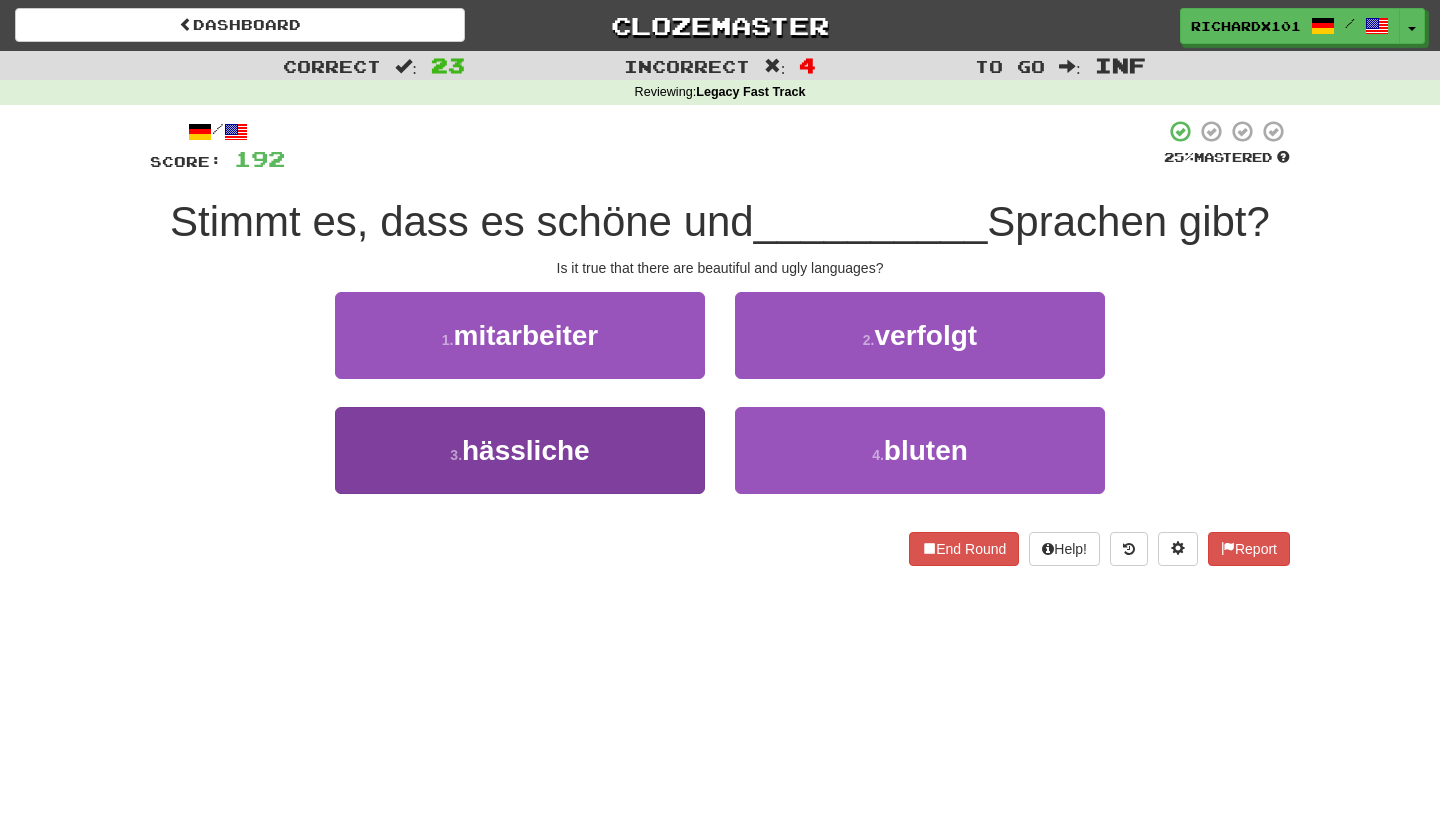 click on "3 .  hässliche" at bounding box center [520, 450] 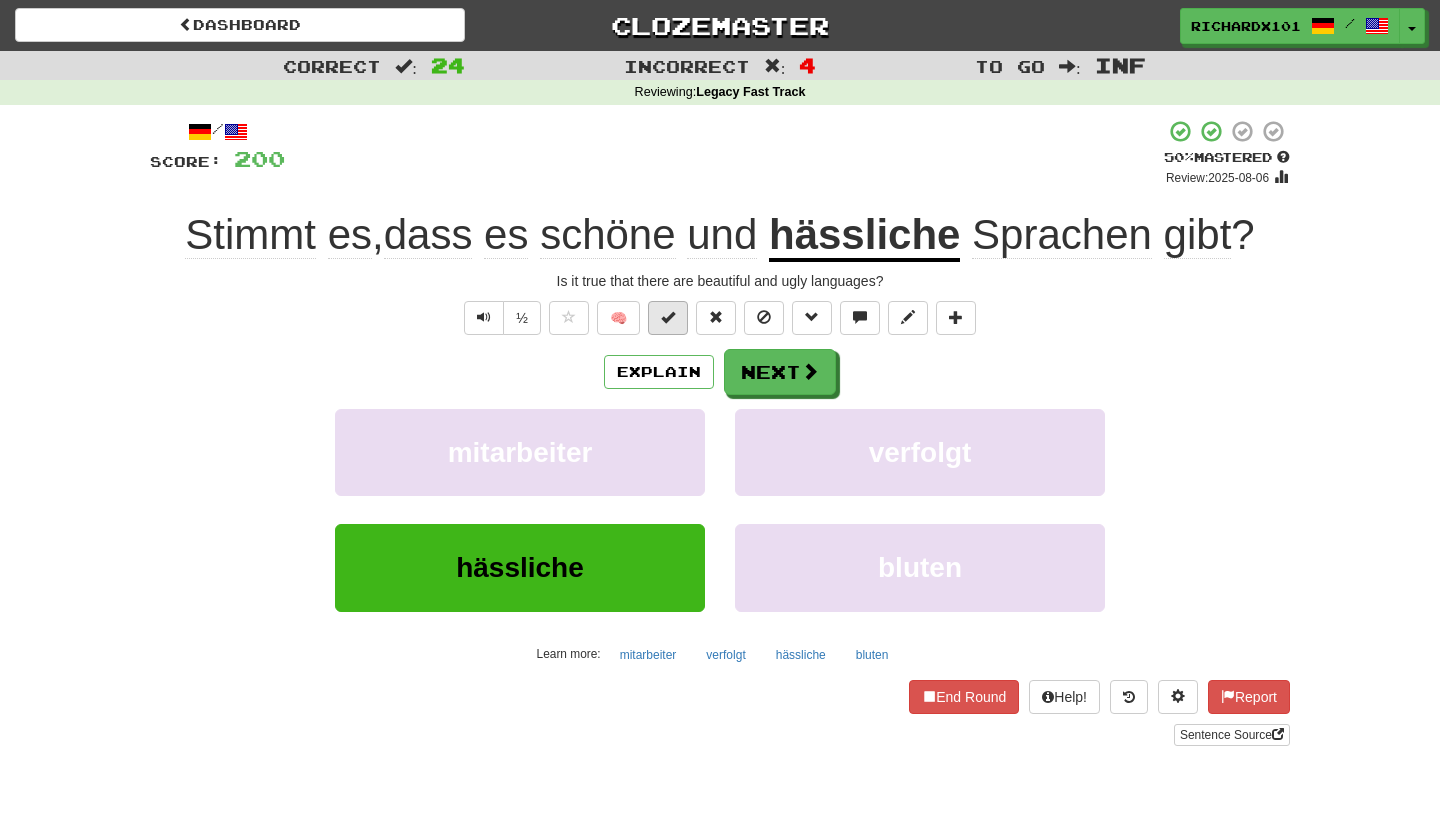 click at bounding box center [668, 317] 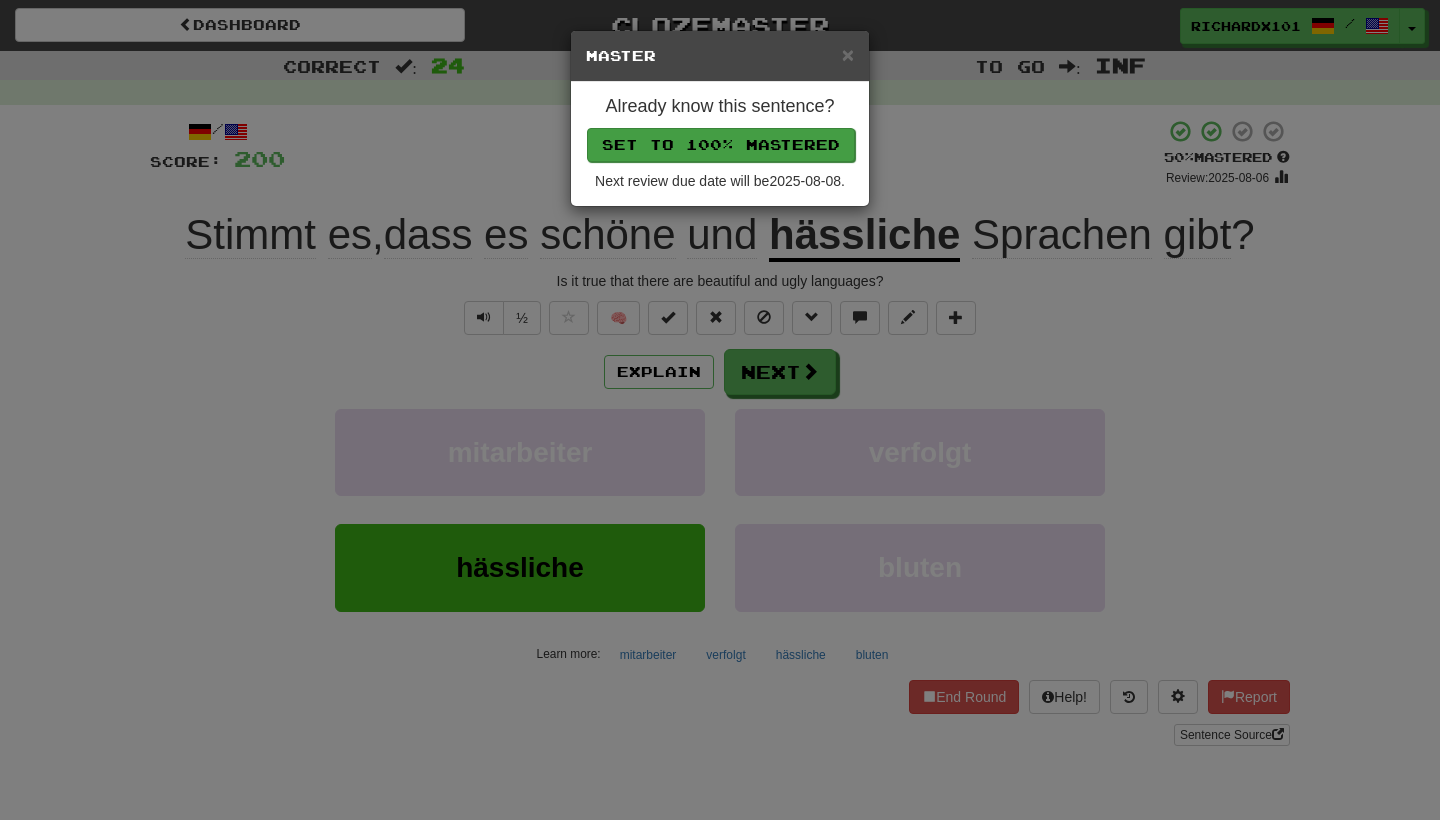 click on "Set to 100% Mastered" at bounding box center [721, 145] 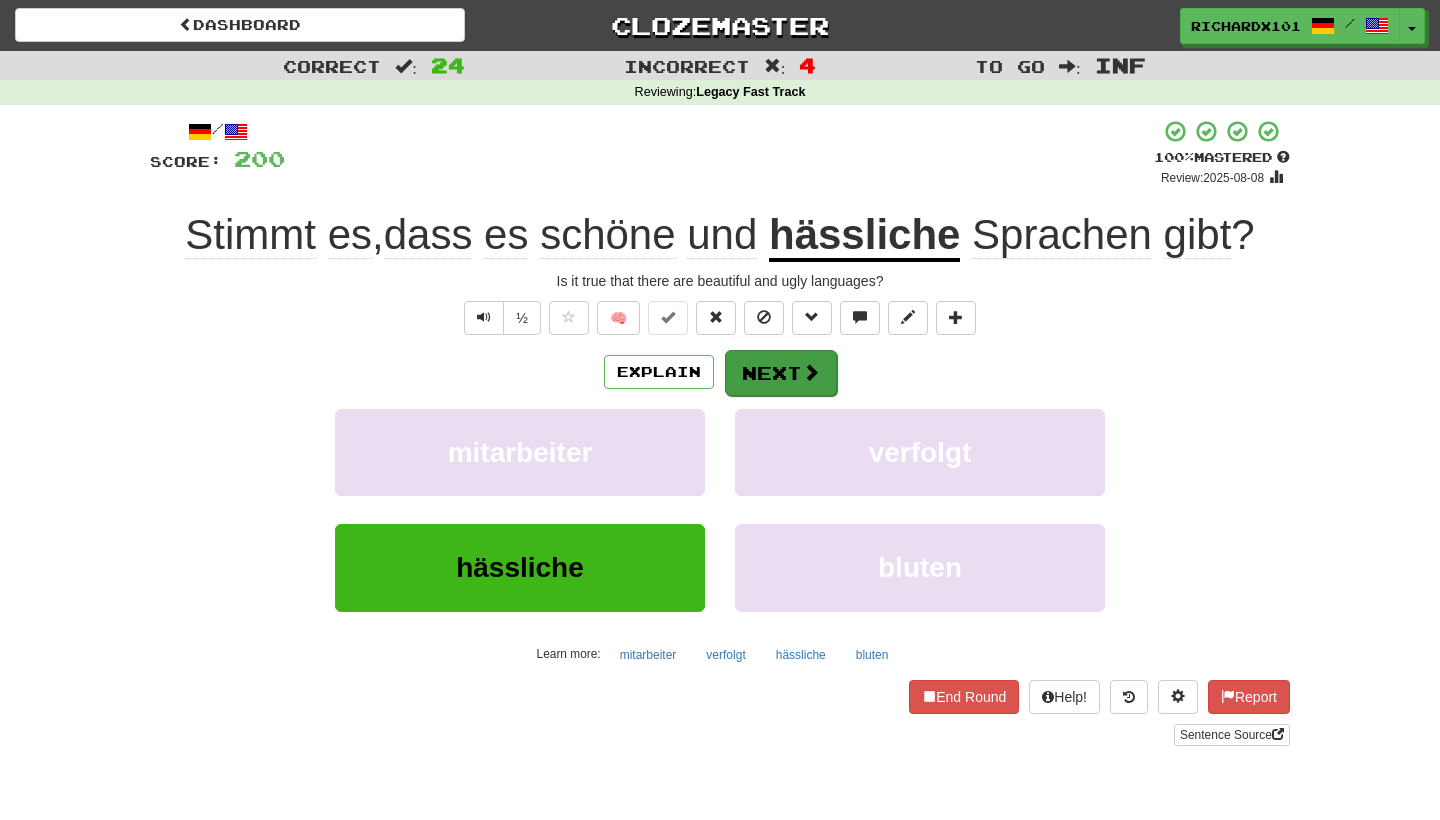 click on "Next" at bounding box center (781, 373) 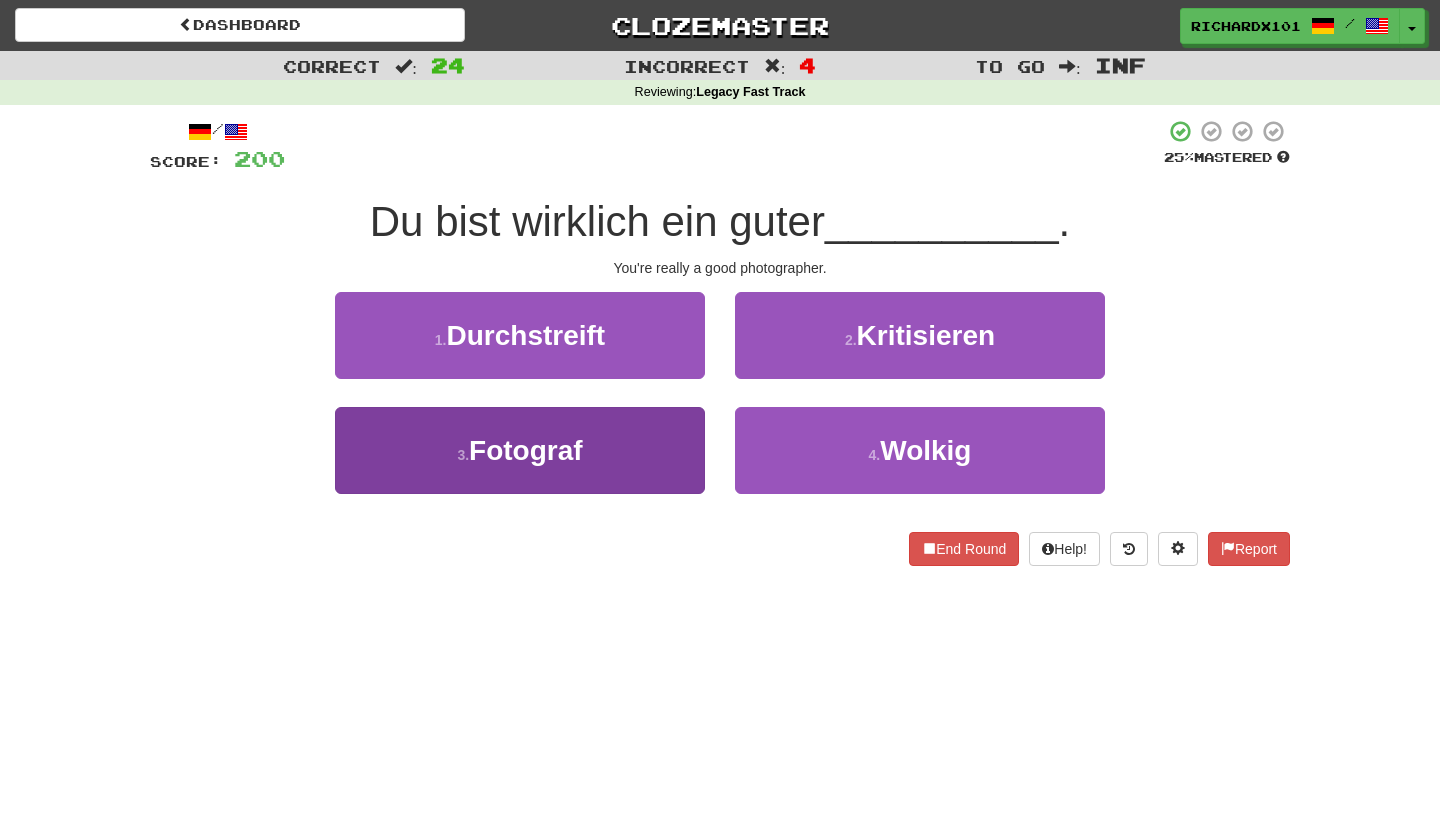 click on "3 .  Fotograf" at bounding box center (520, 450) 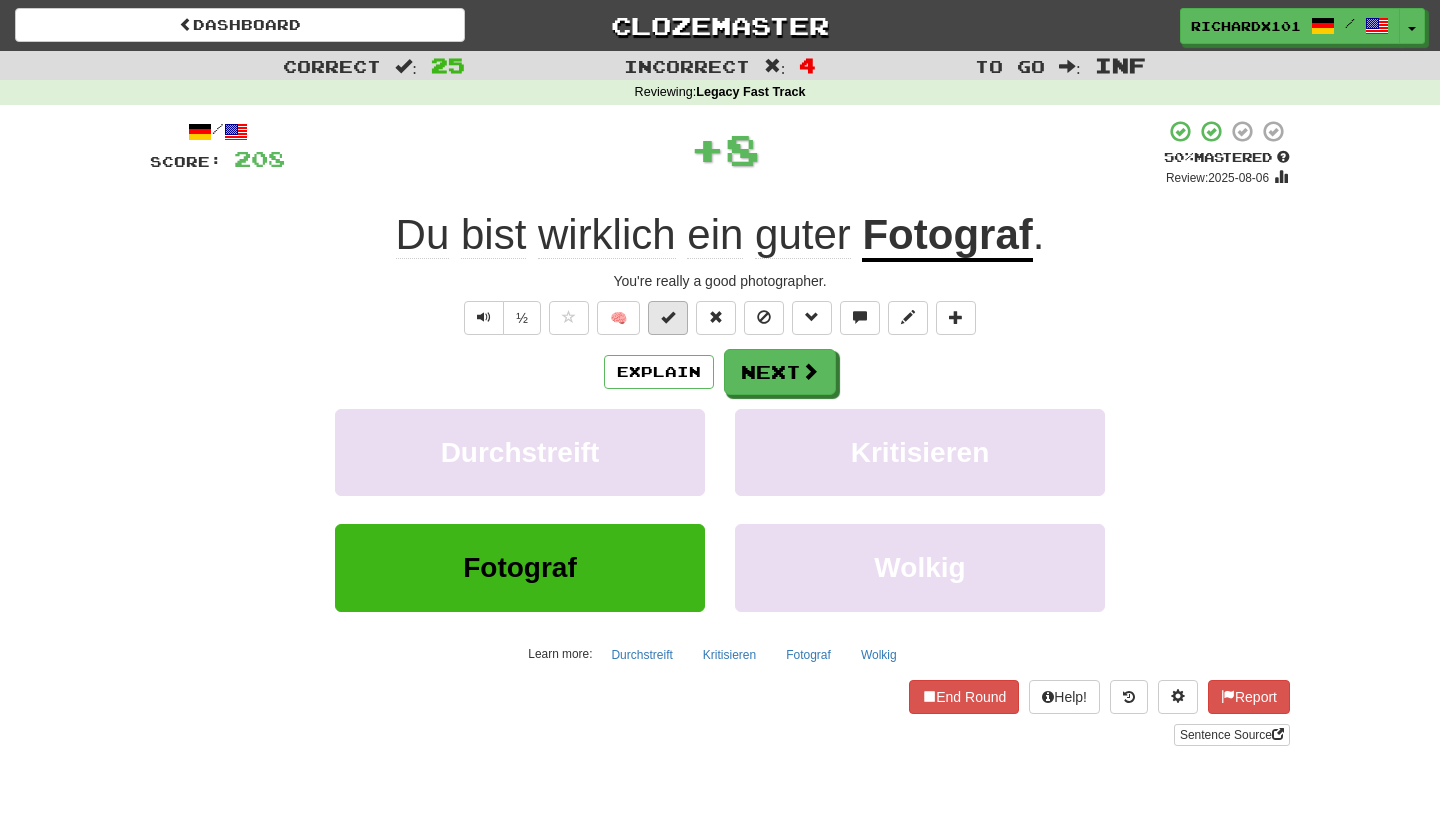 click at bounding box center [668, 317] 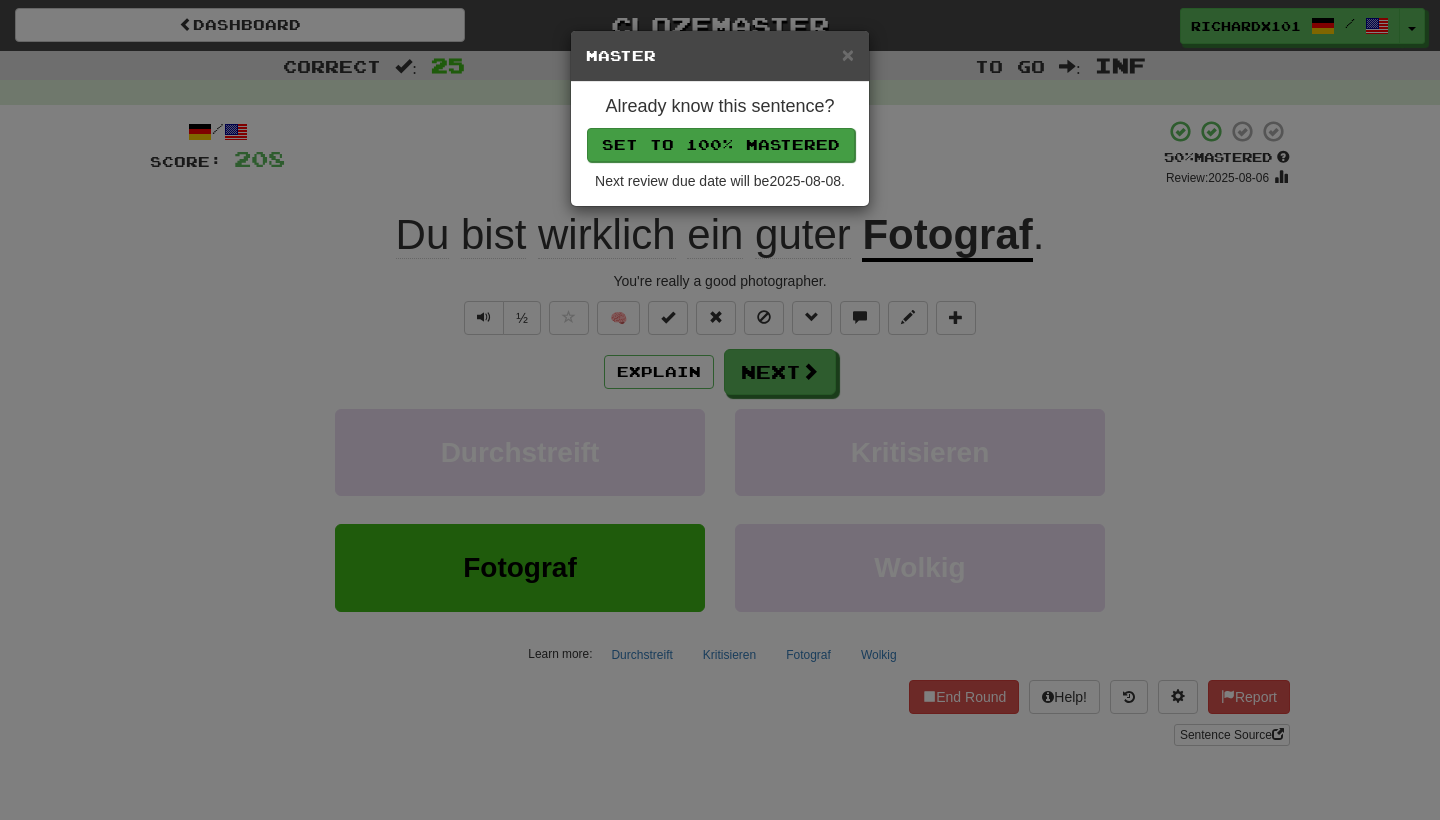 click on "Set to 100% Mastered" at bounding box center [721, 145] 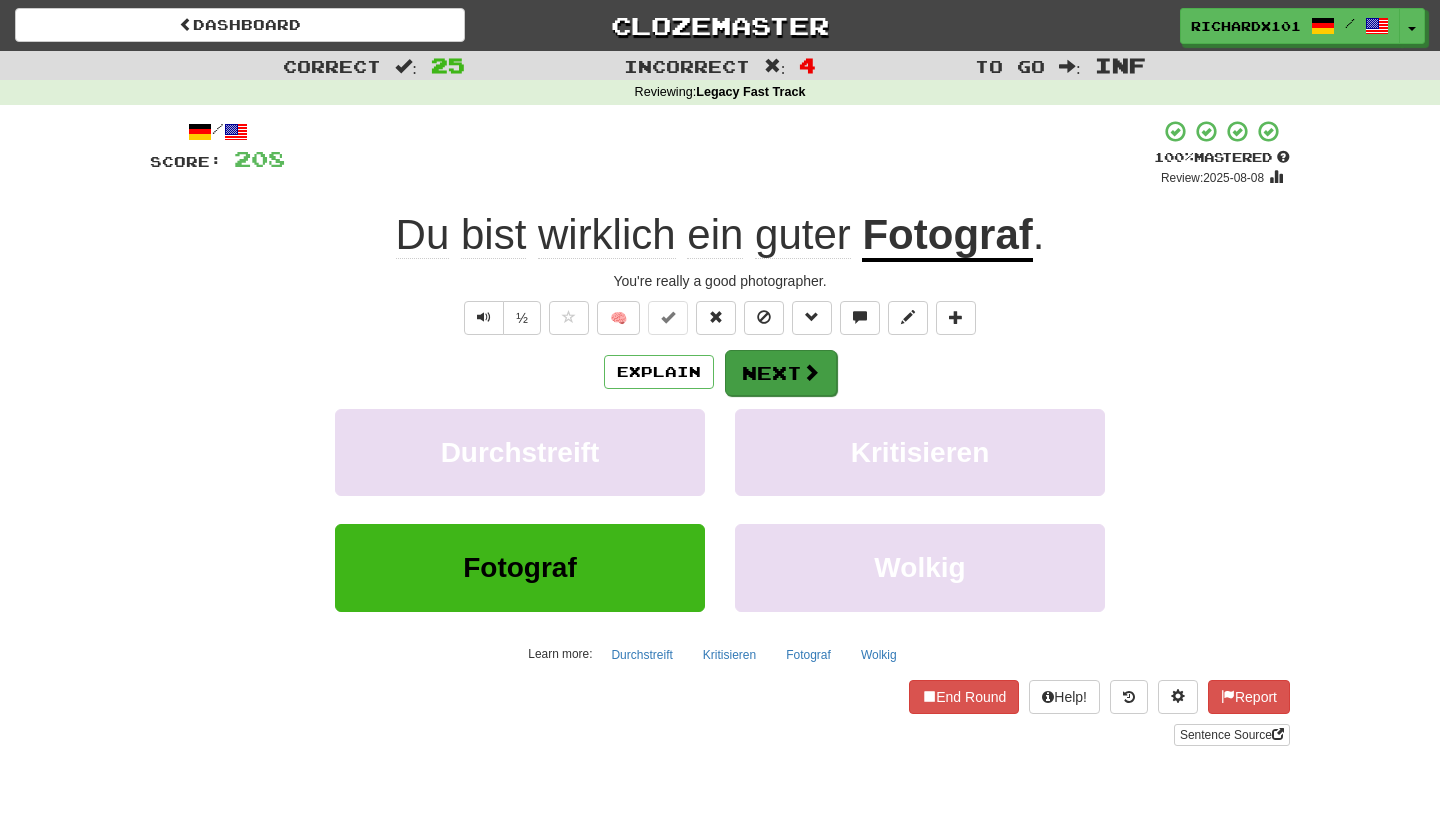click on "Next" at bounding box center (781, 373) 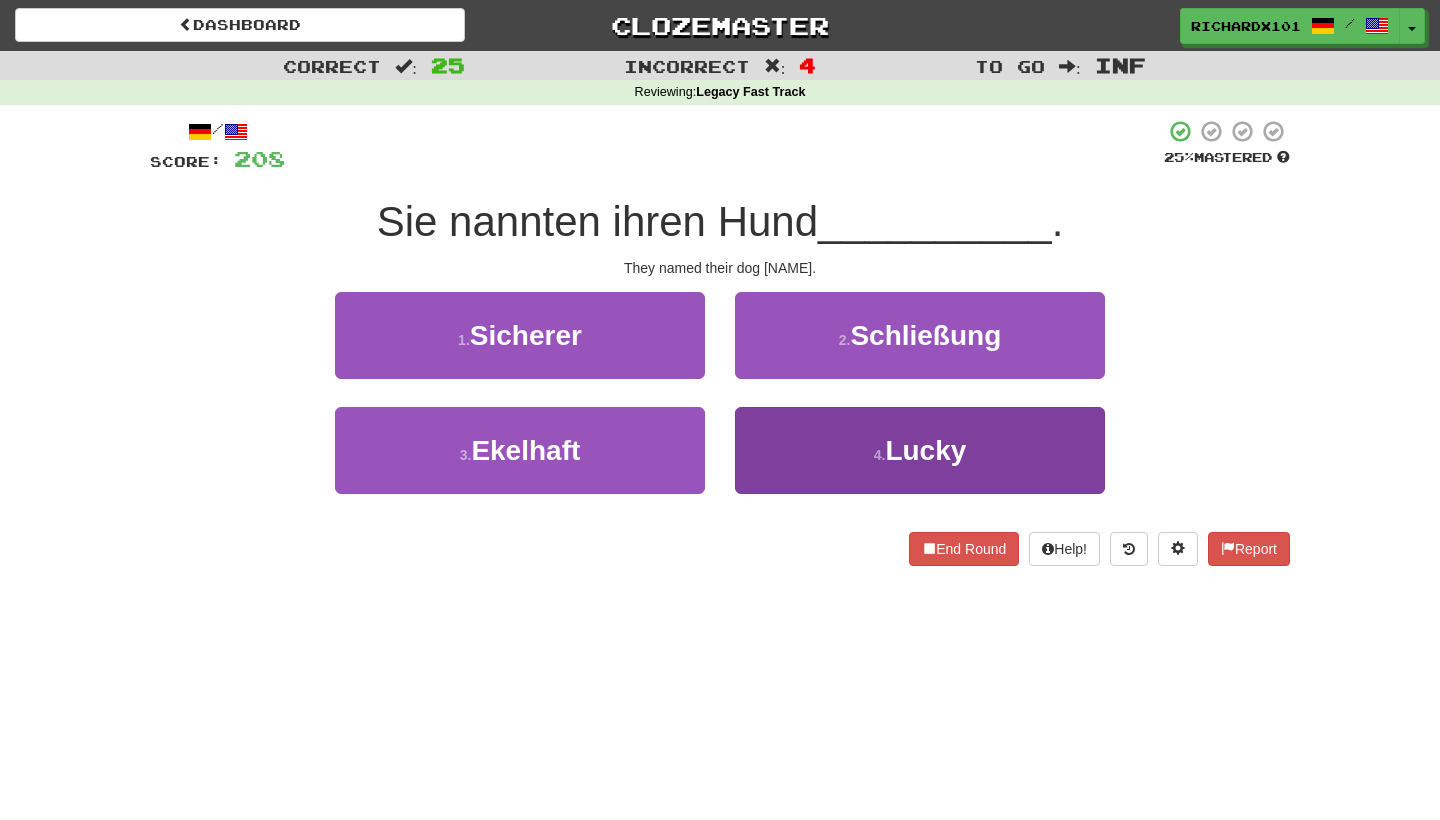click on "4 .  [NAME]" at bounding box center (920, 450) 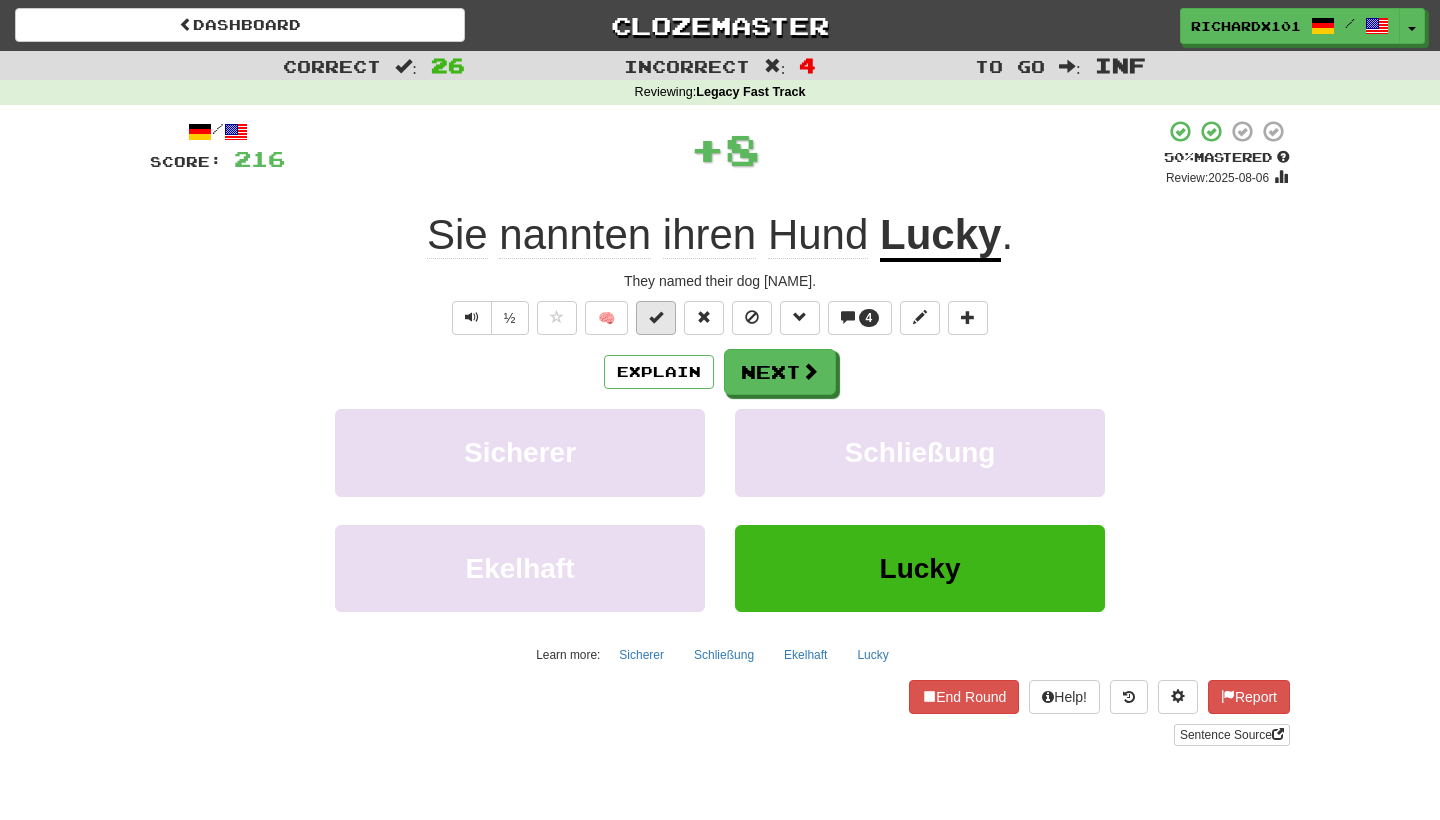 click at bounding box center (656, 318) 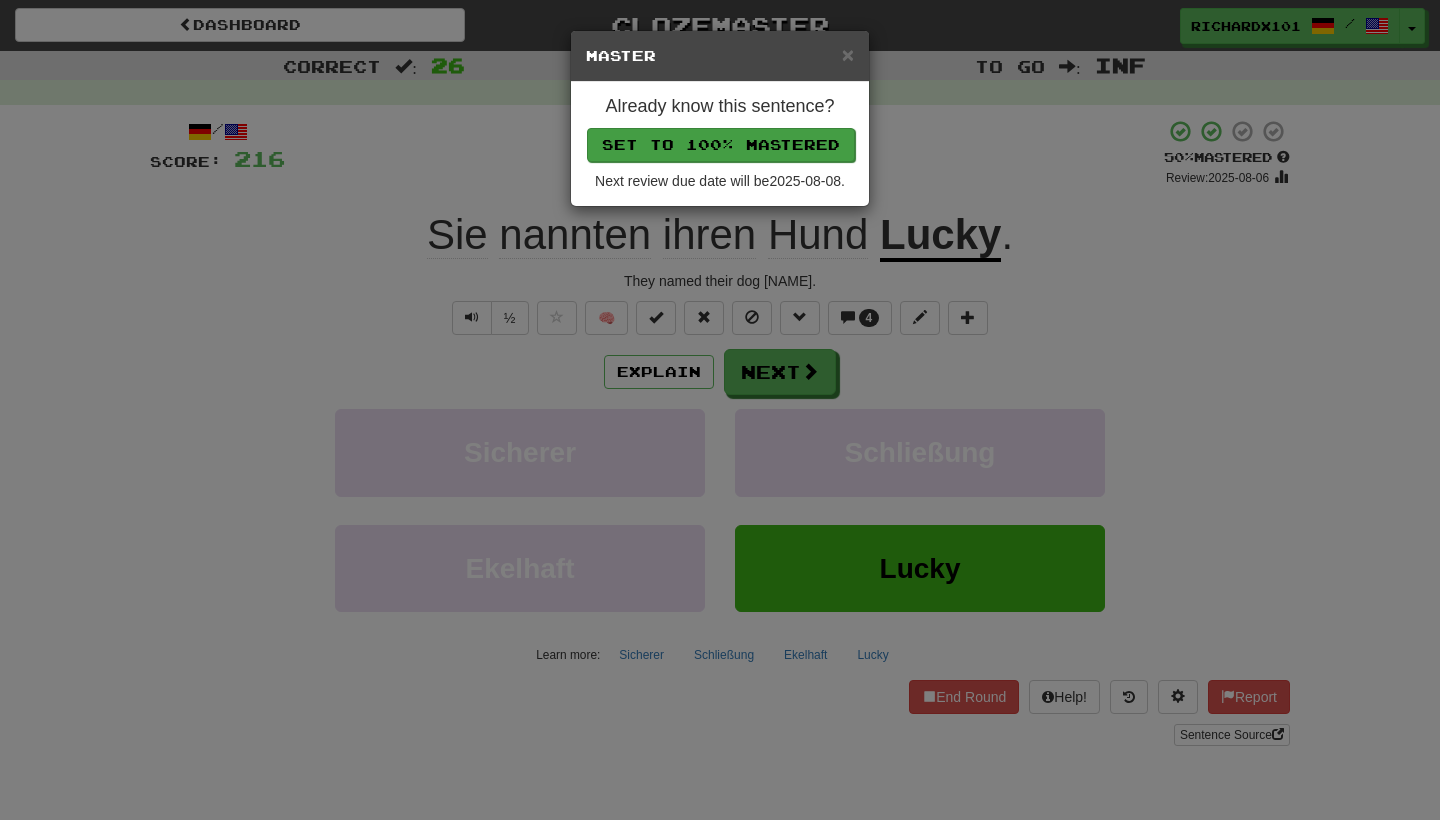 click on "Set to 100% Mastered" at bounding box center (721, 145) 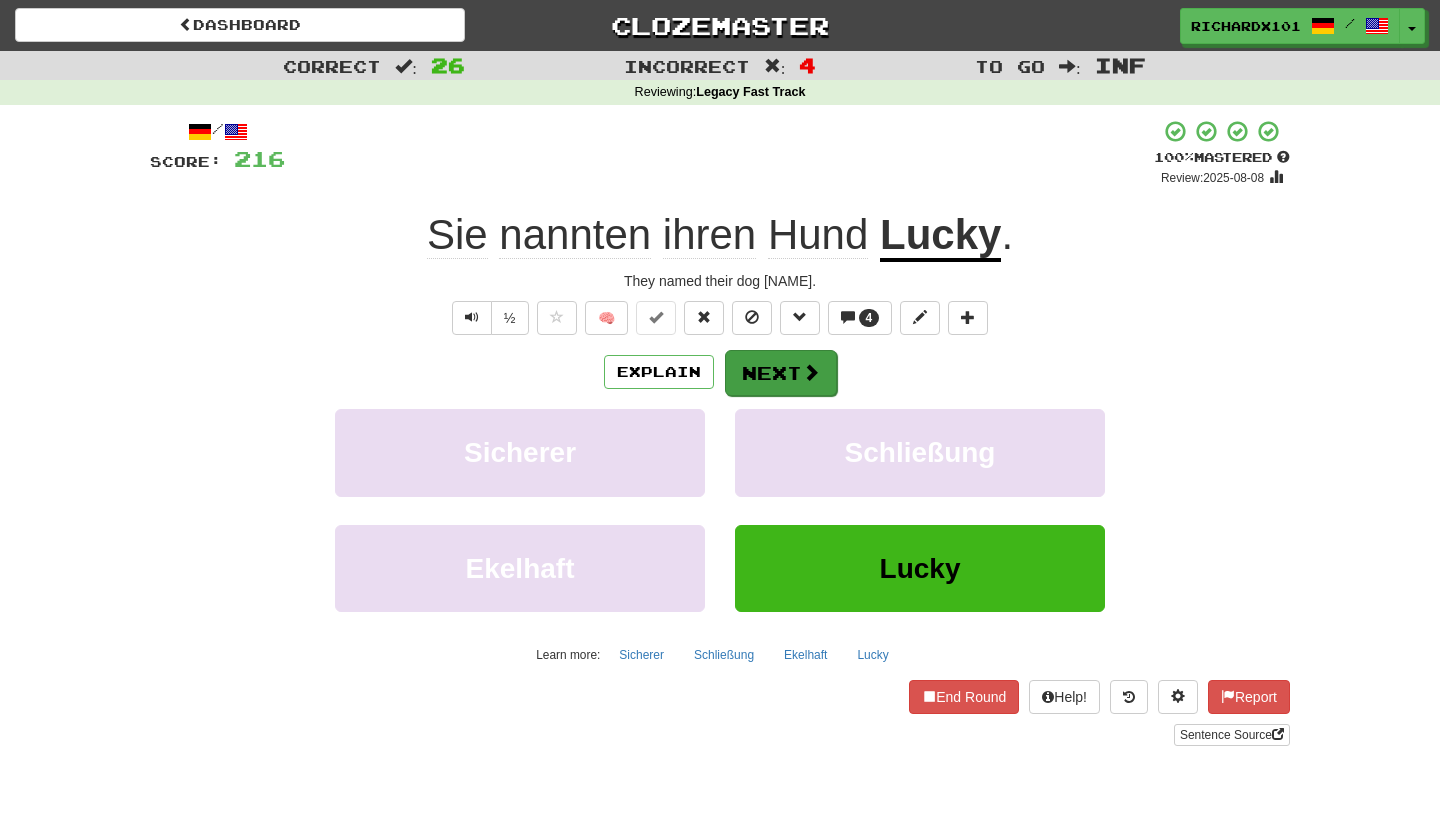 click on "Next" at bounding box center [781, 373] 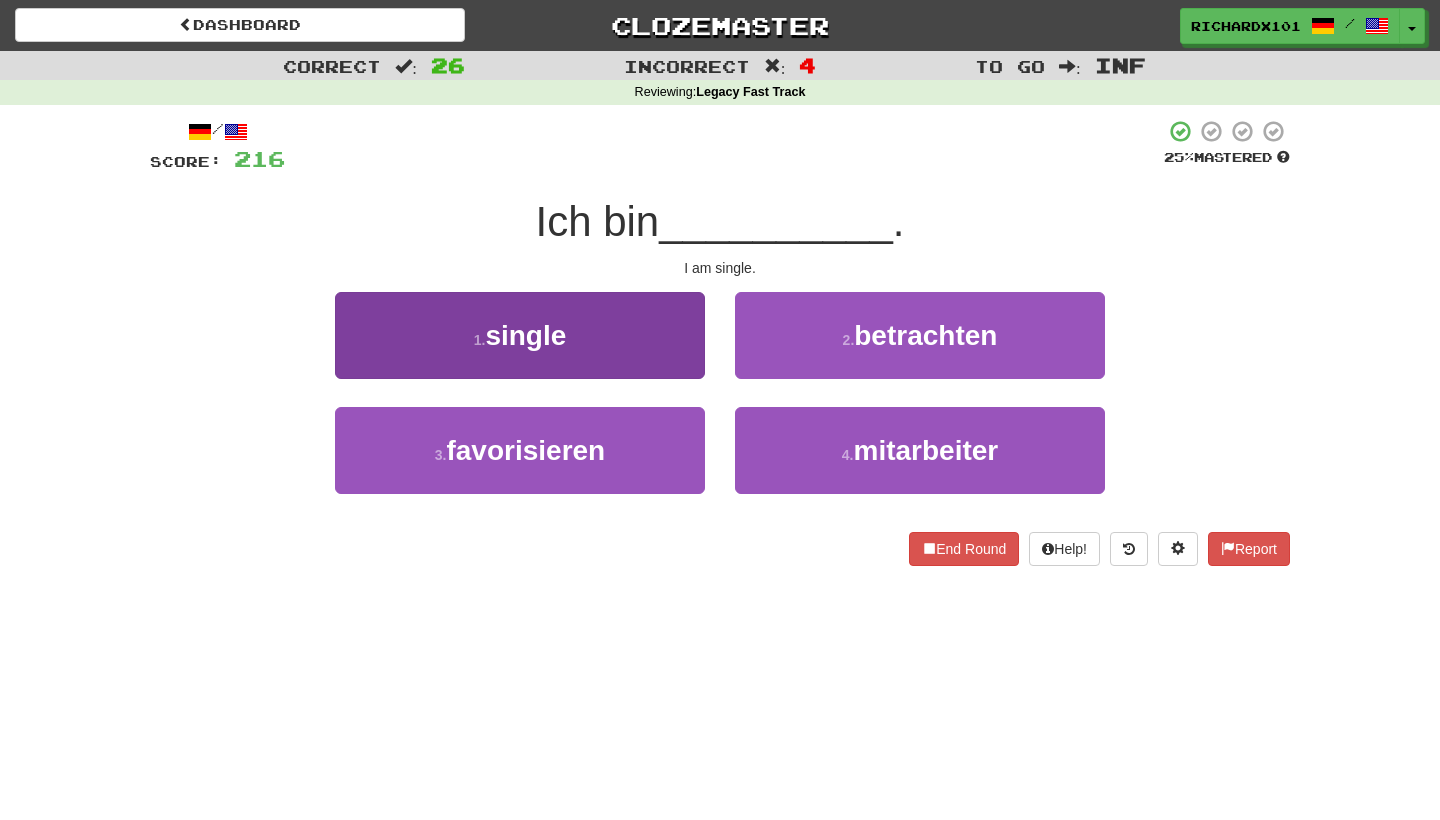 click on "1 .  single" at bounding box center (520, 335) 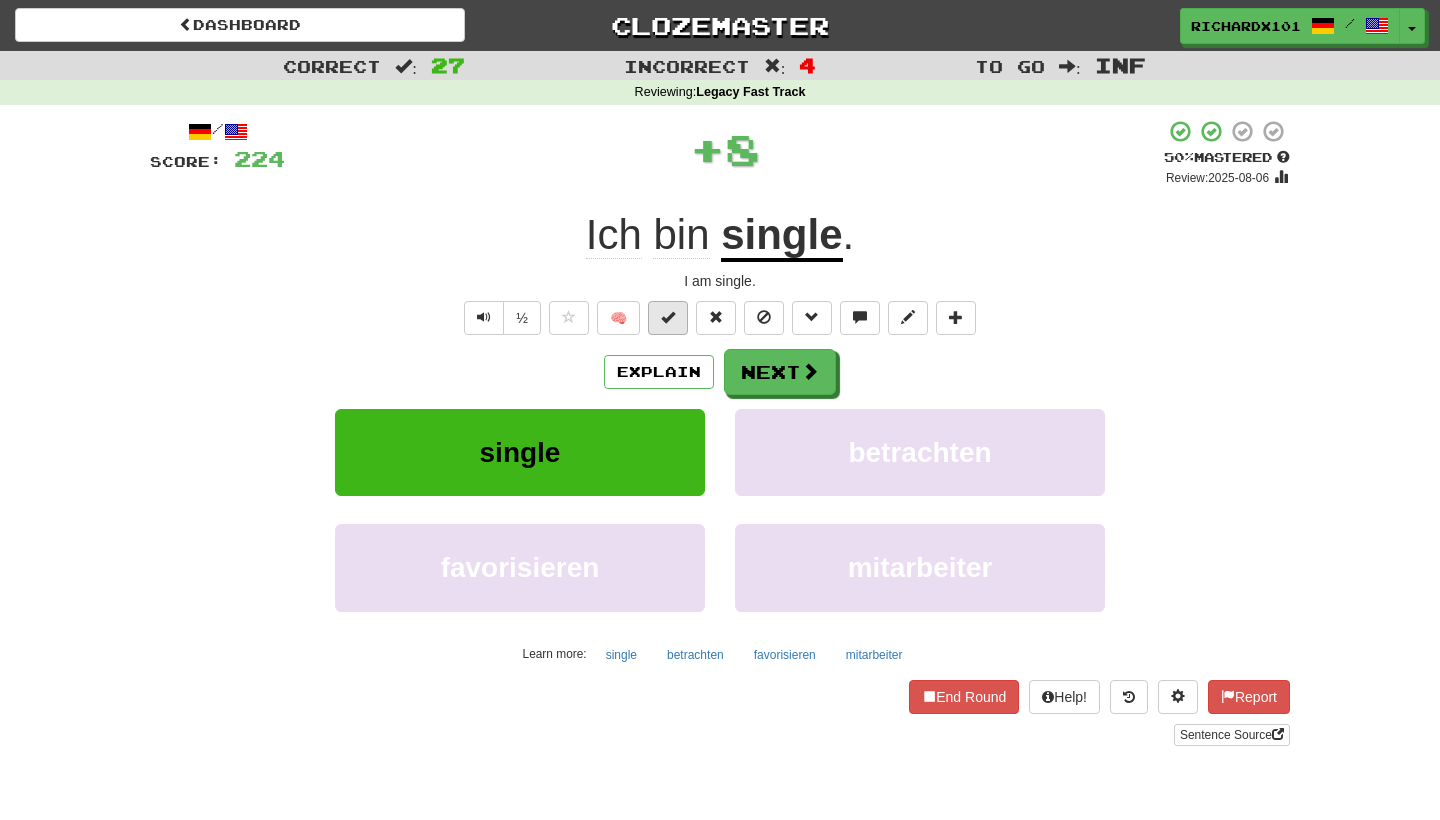 click at bounding box center (668, 317) 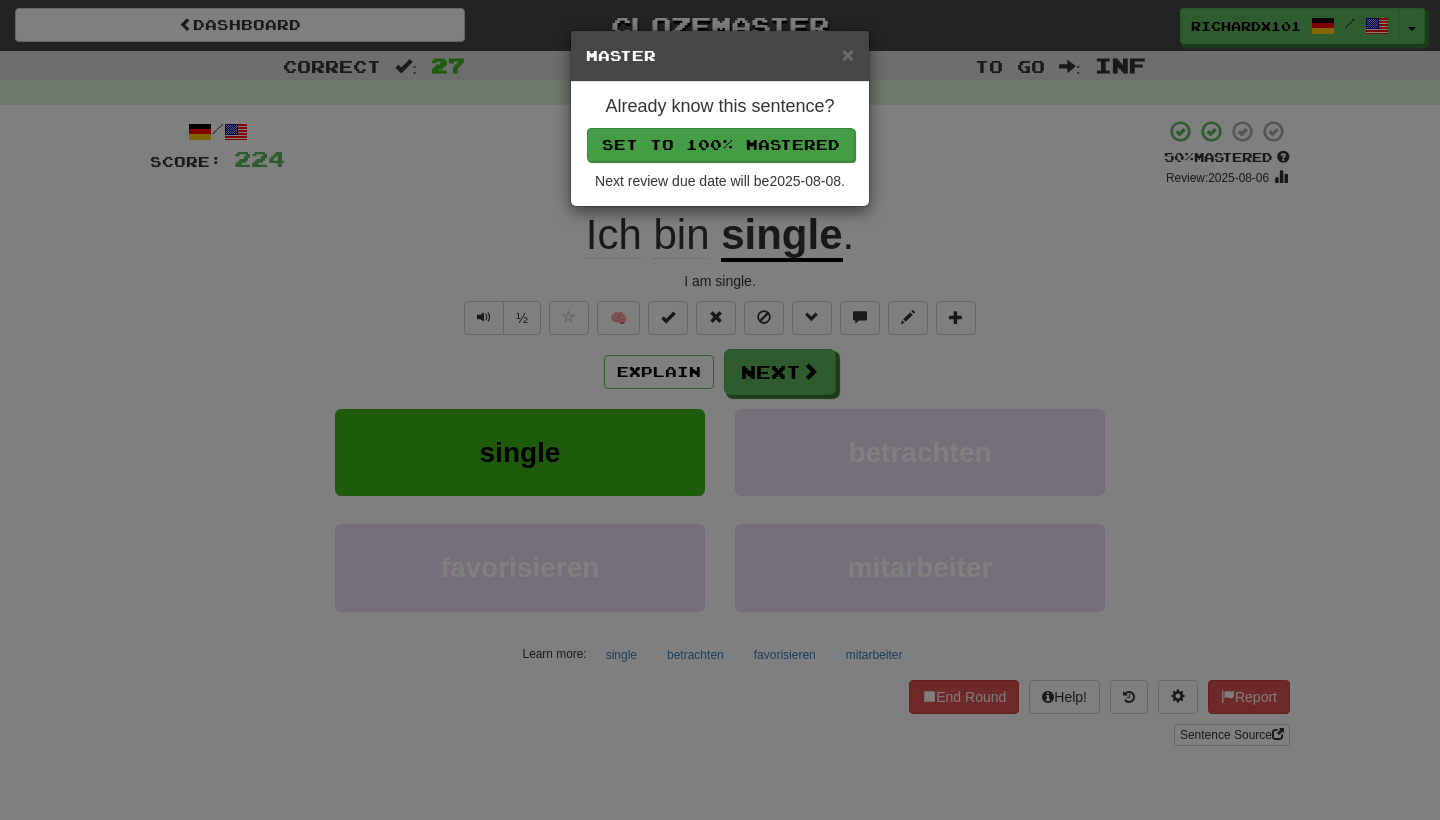 click on "Set to 100% Mastered" at bounding box center (721, 145) 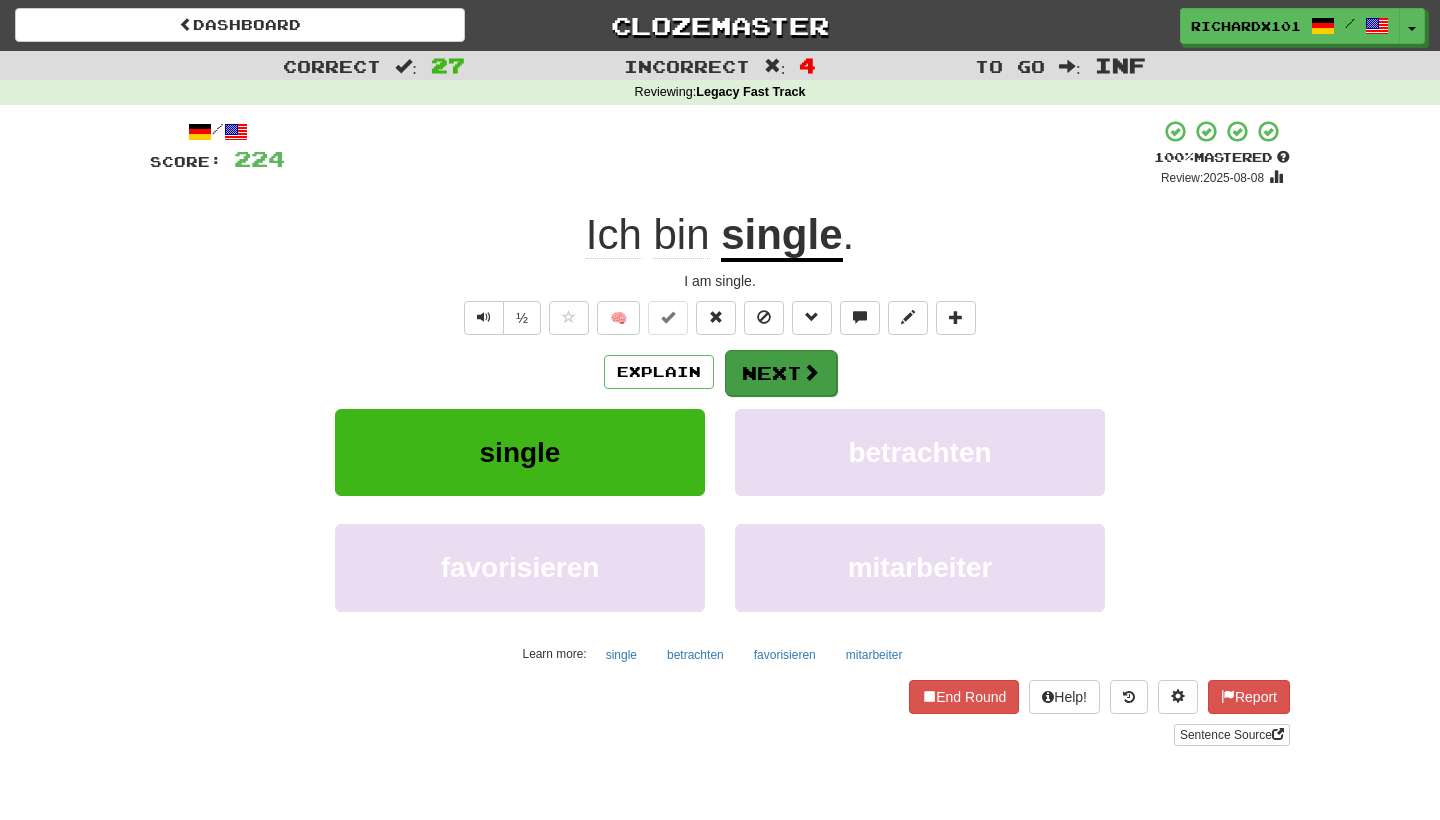 click on "Next" at bounding box center [781, 373] 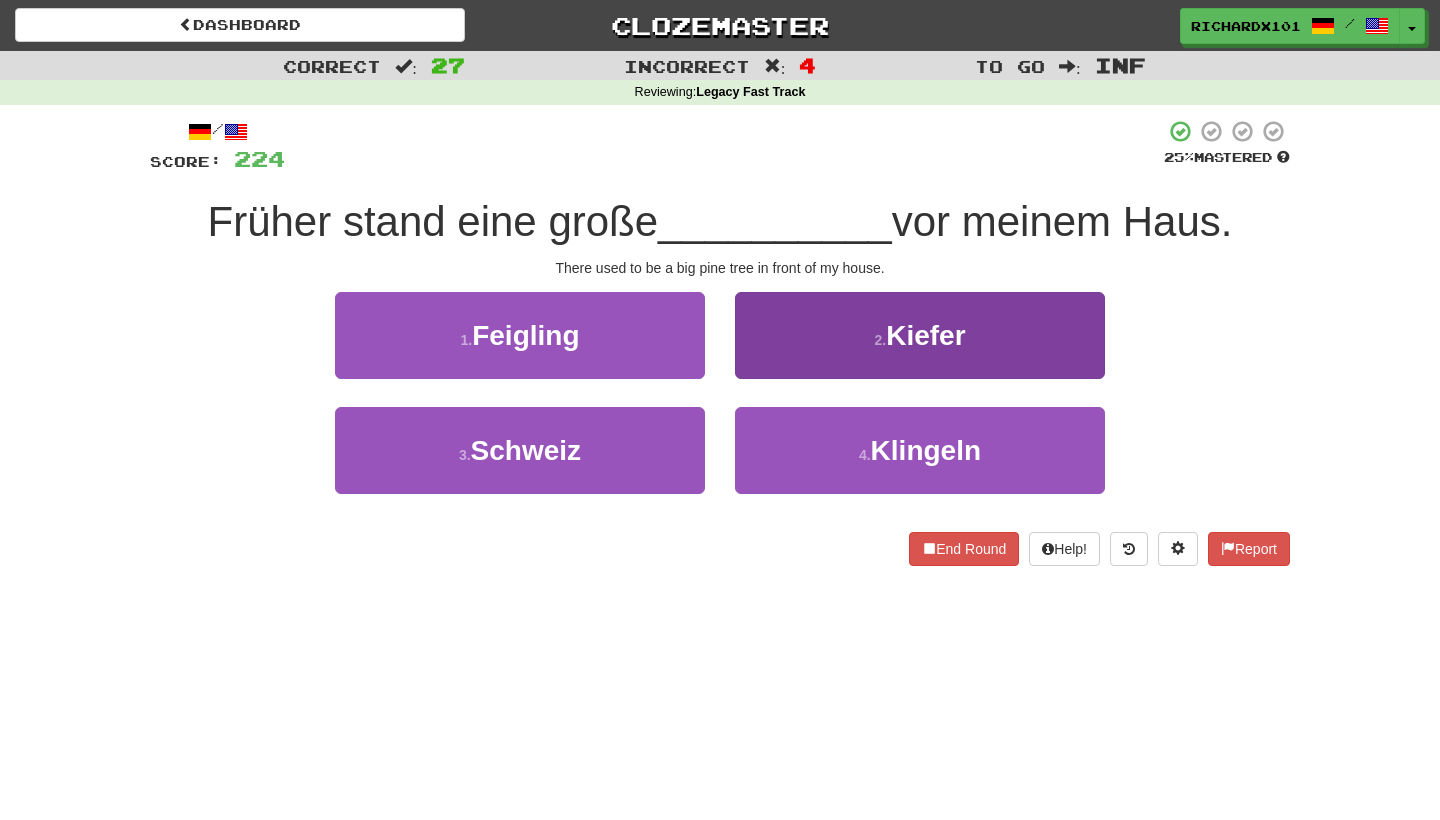 click on "2 .  Kiefer" at bounding box center [920, 335] 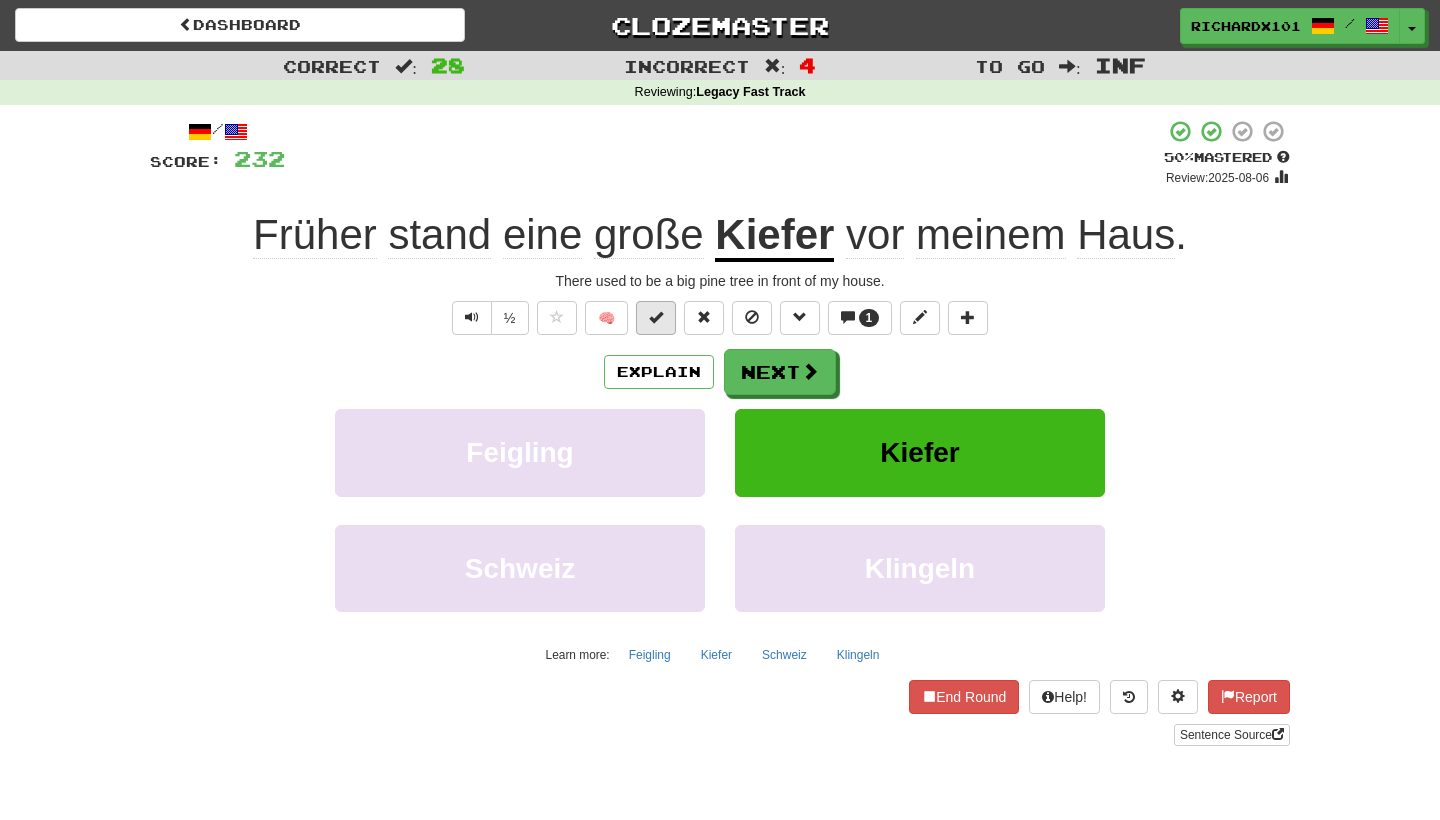 click at bounding box center (656, 318) 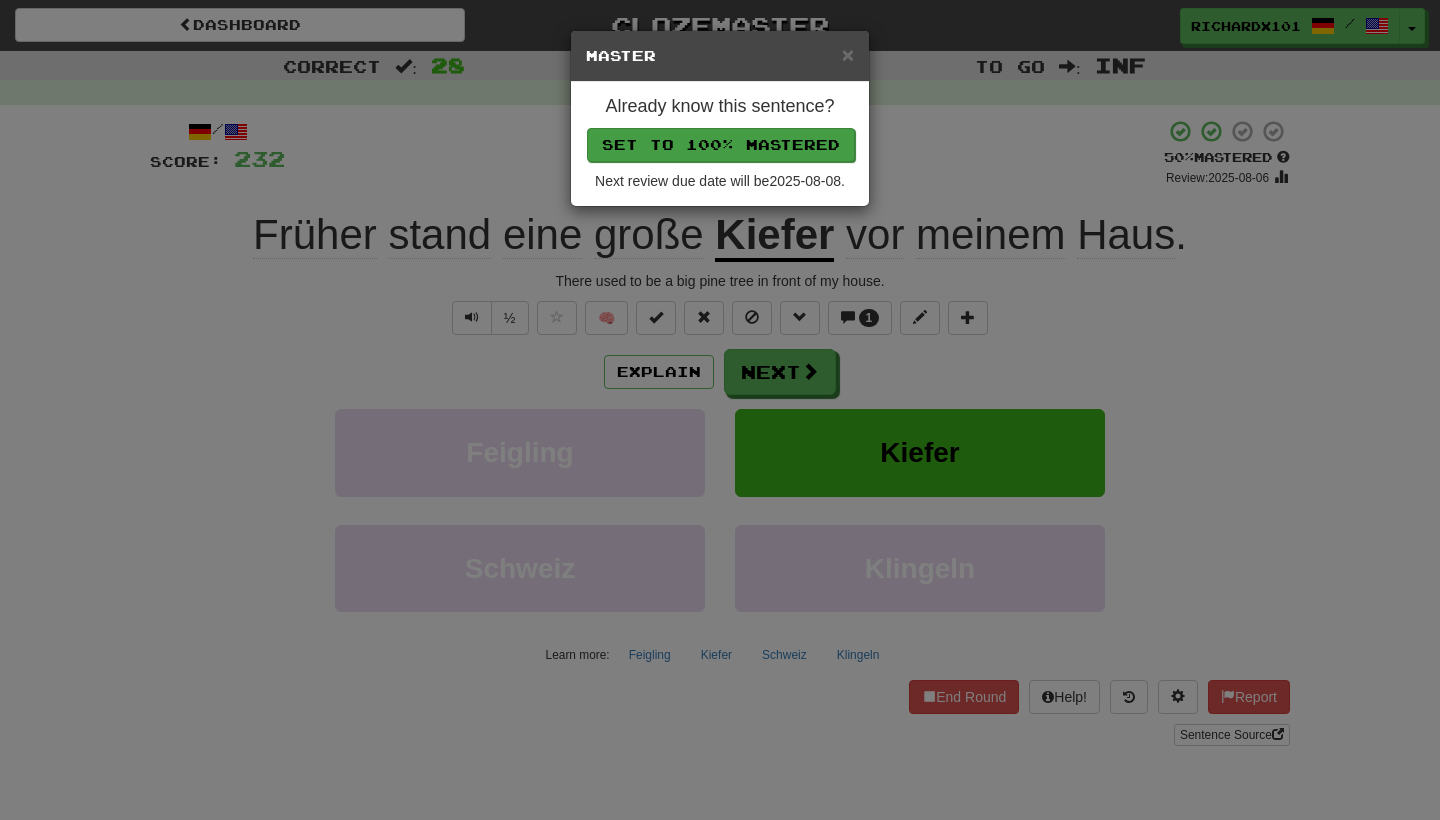 click on "Set to 100% Mastered" at bounding box center [721, 145] 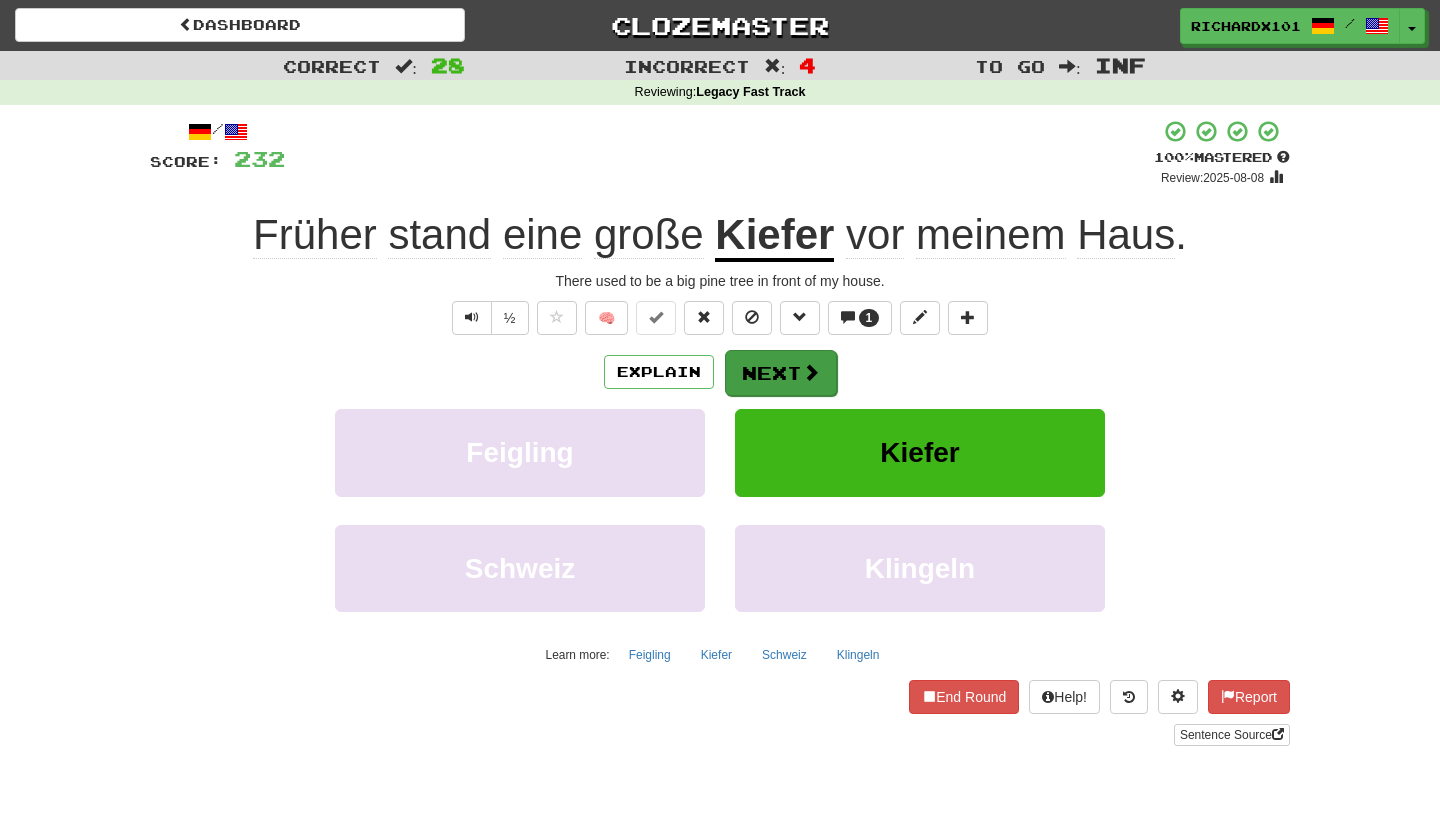 click on "Next" at bounding box center [781, 373] 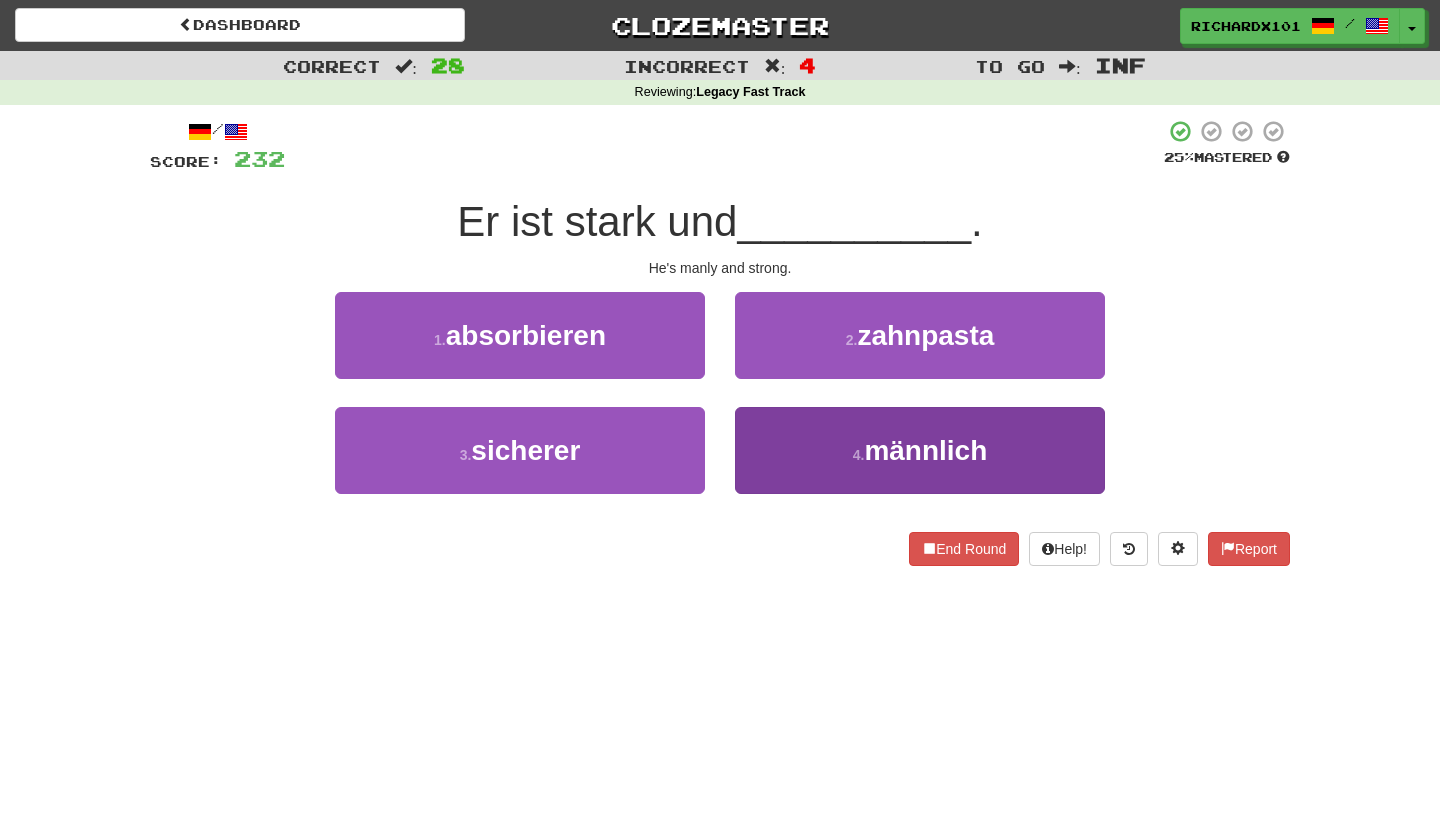 click on "4 .  männlich" at bounding box center [920, 450] 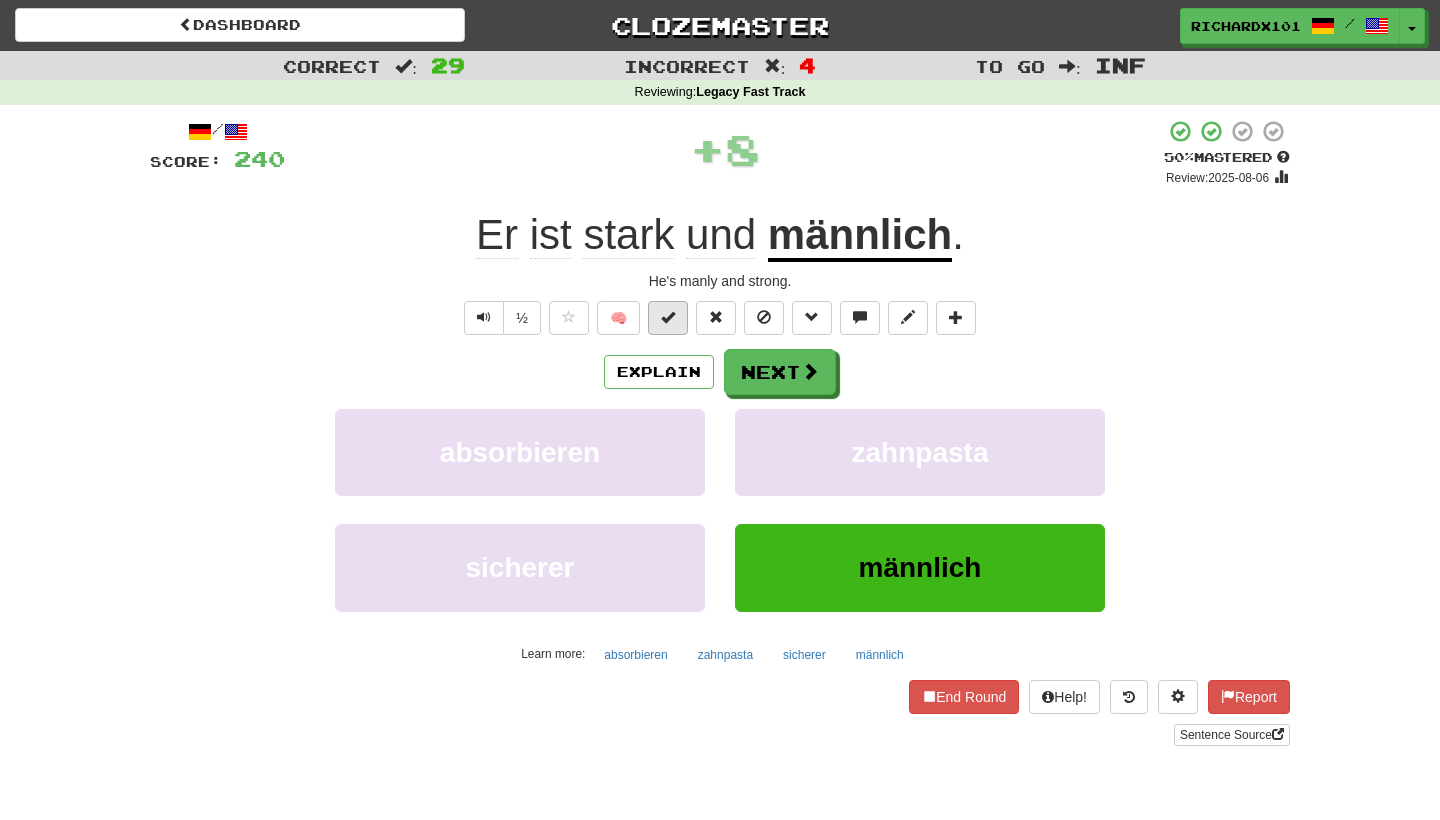 click at bounding box center (668, 318) 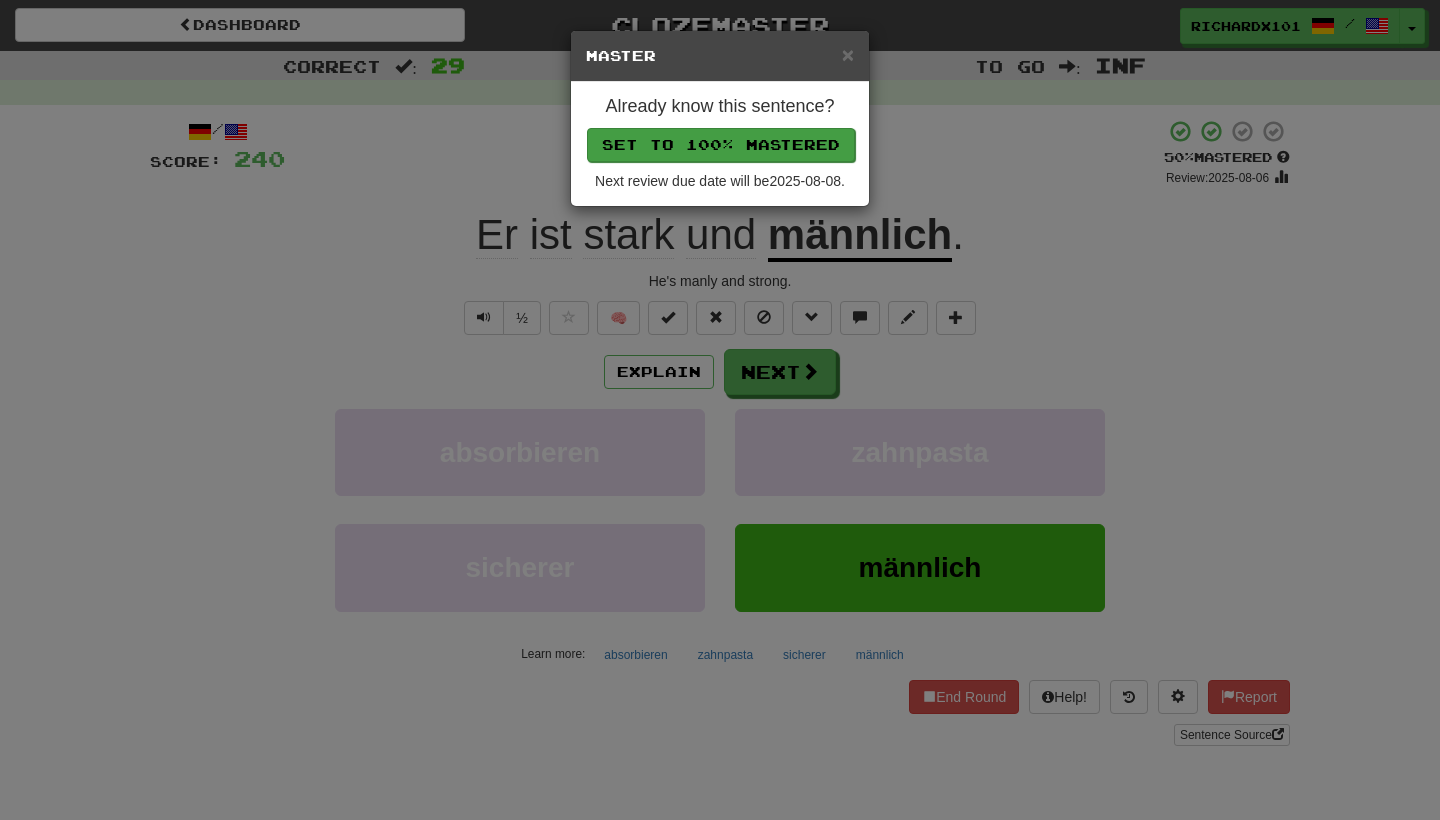 click on "Set to 100% Mastered" at bounding box center [721, 145] 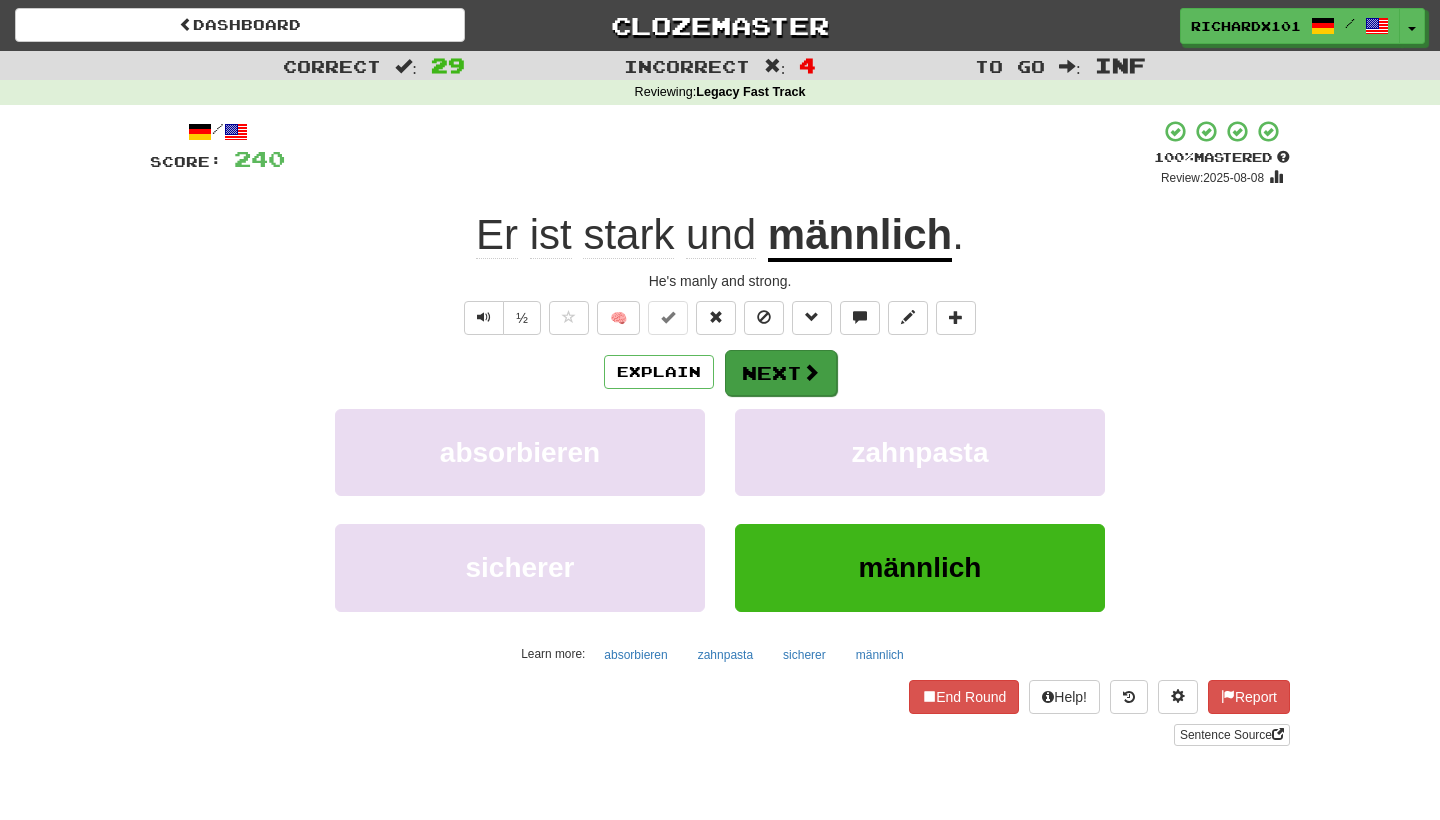 click at bounding box center [811, 372] 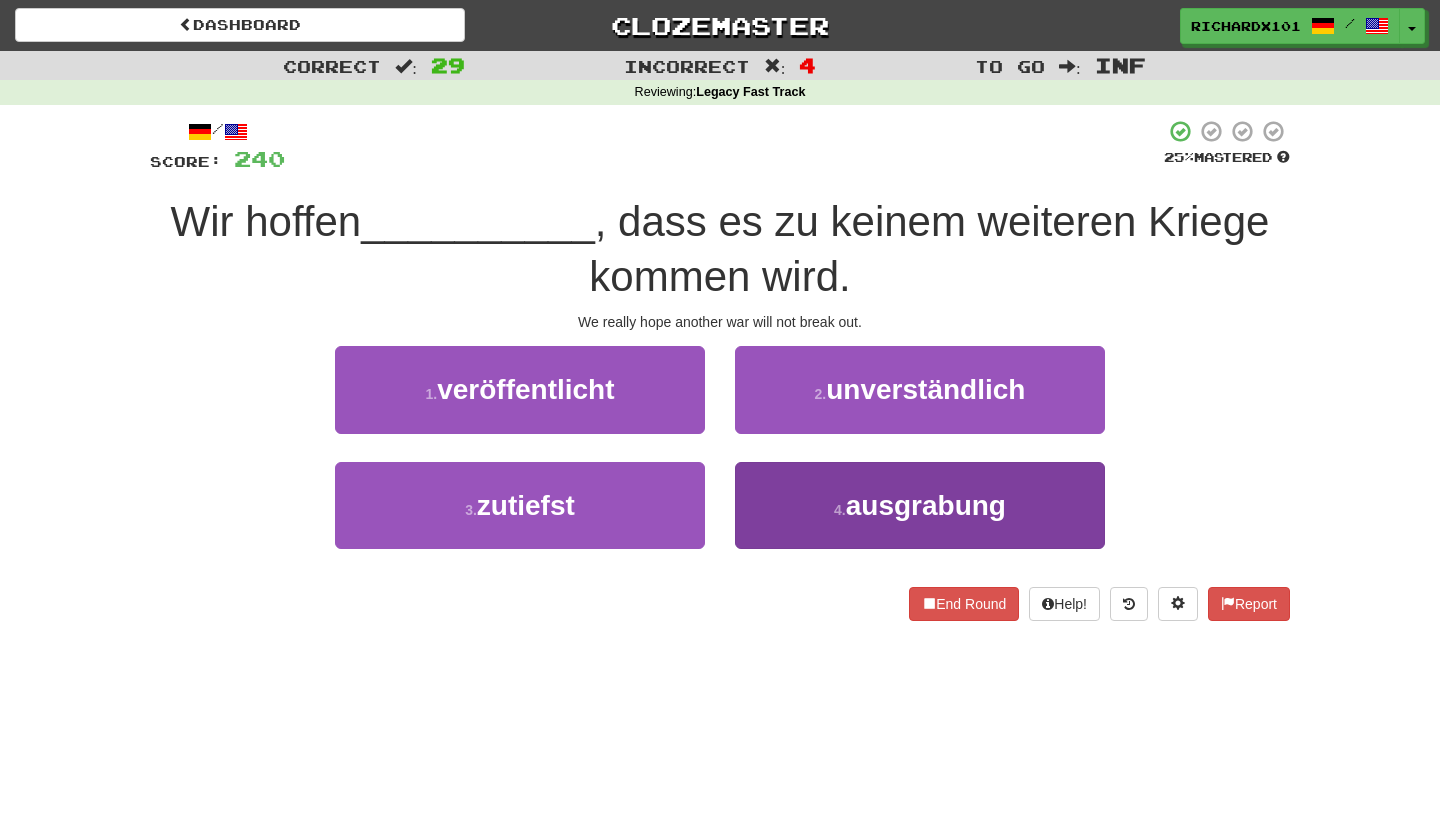 click on "4 .  ausgrabung" at bounding box center (920, 505) 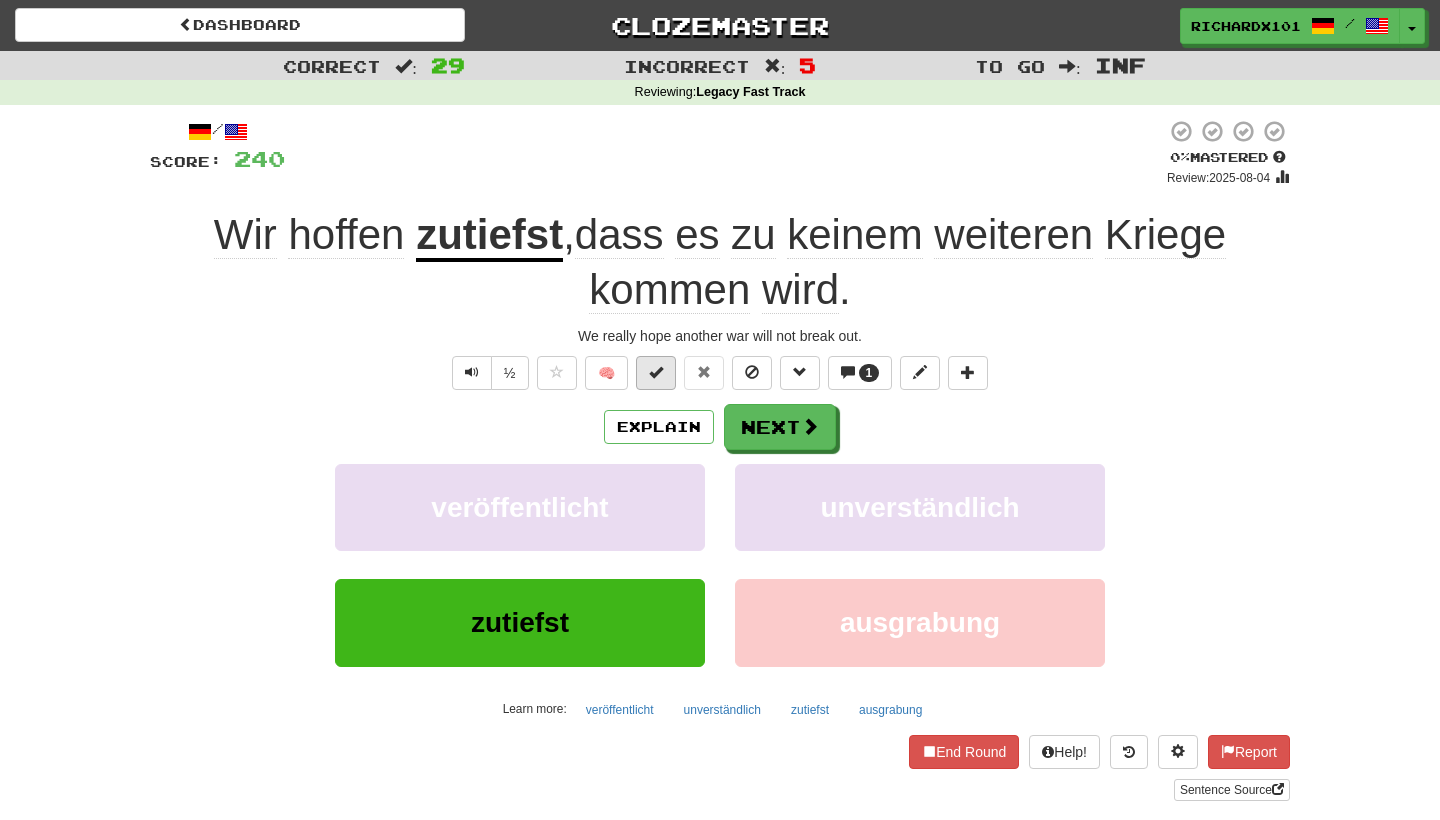 click at bounding box center (656, 372) 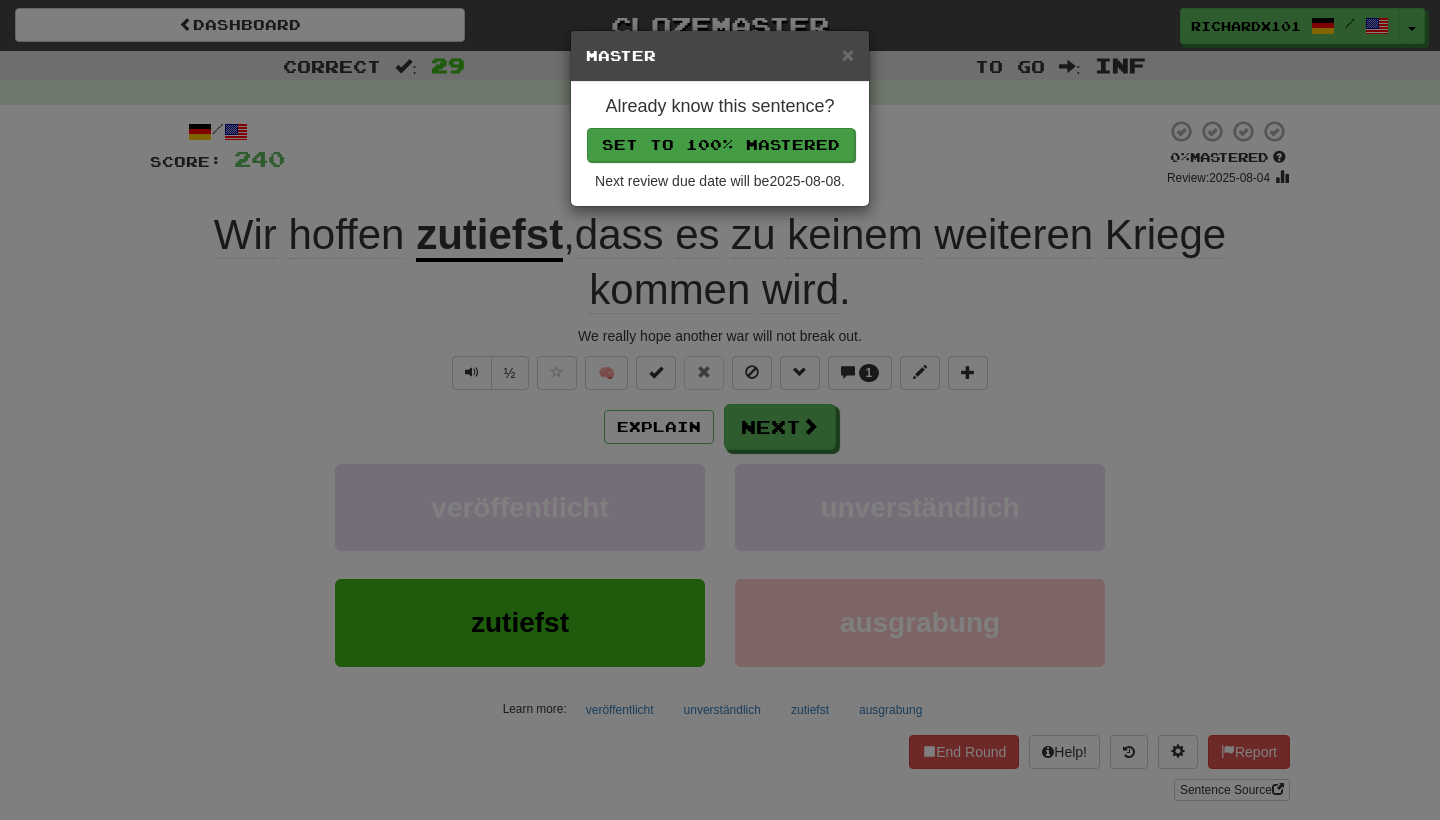 click on "Set to 100% Mastered" at bounding box center (721, 145) 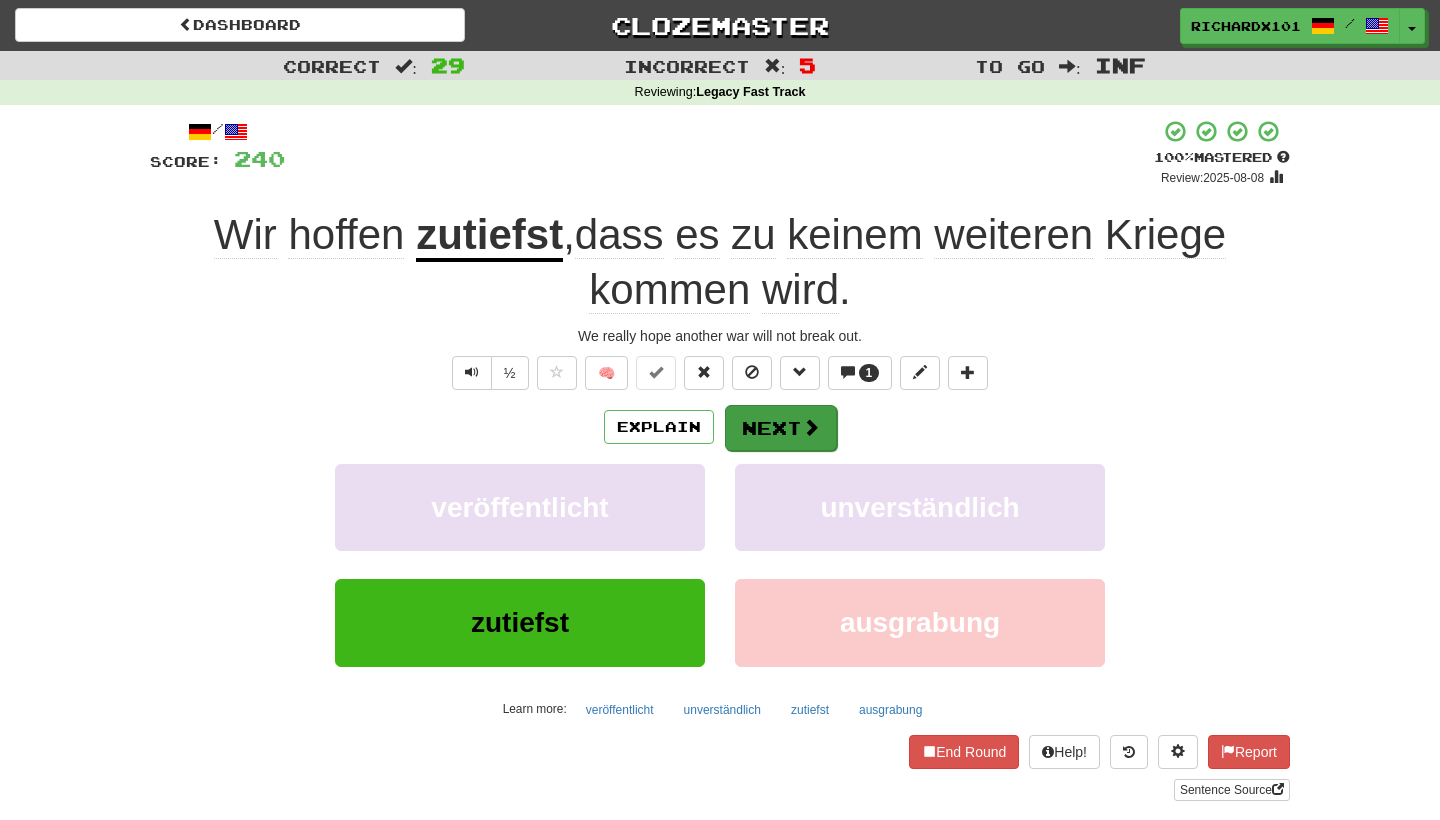 click on "Next" at bounding box center [781, 428] 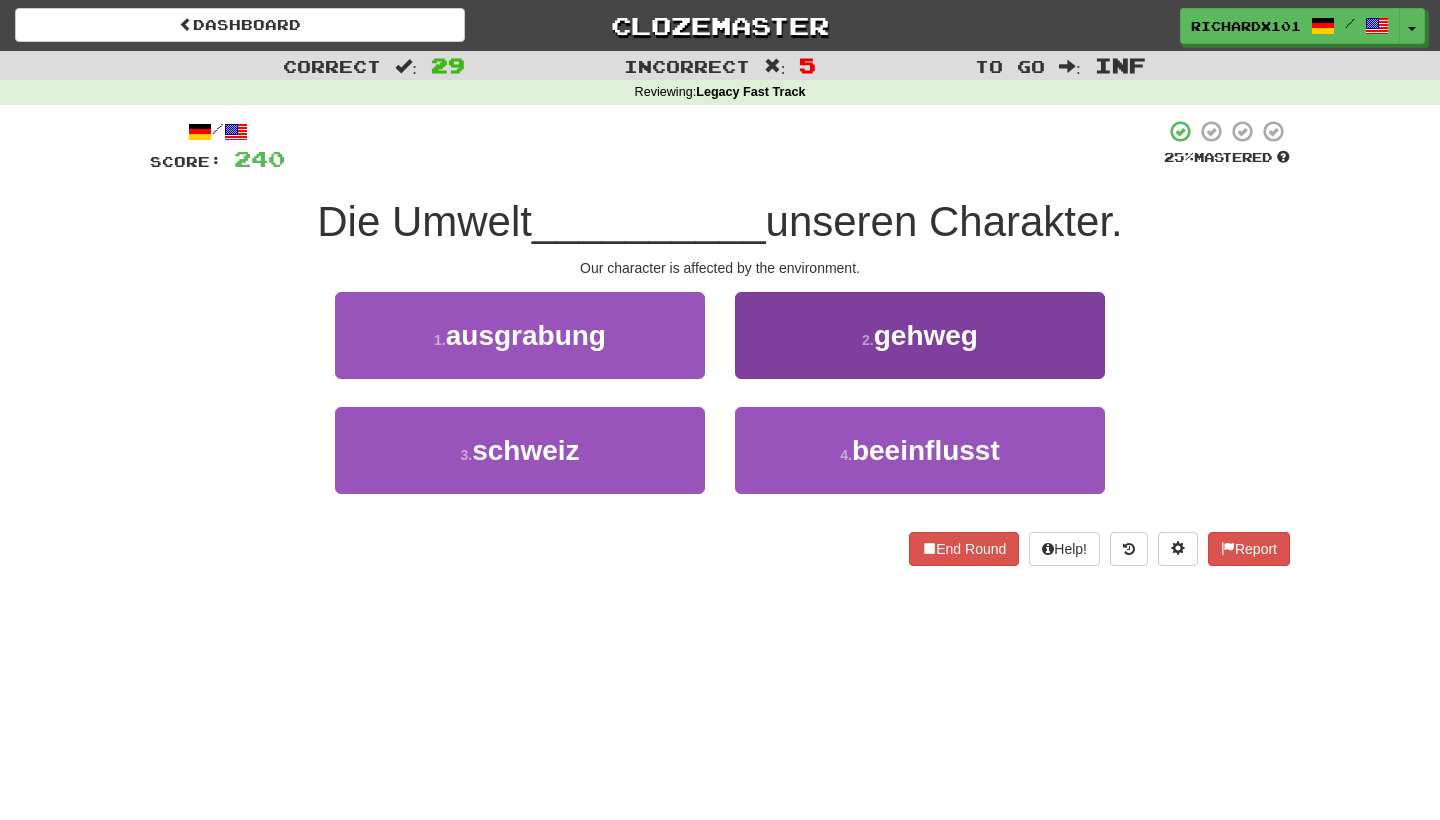 click on "2 .  gehweg" at bounding box center (920, 335) 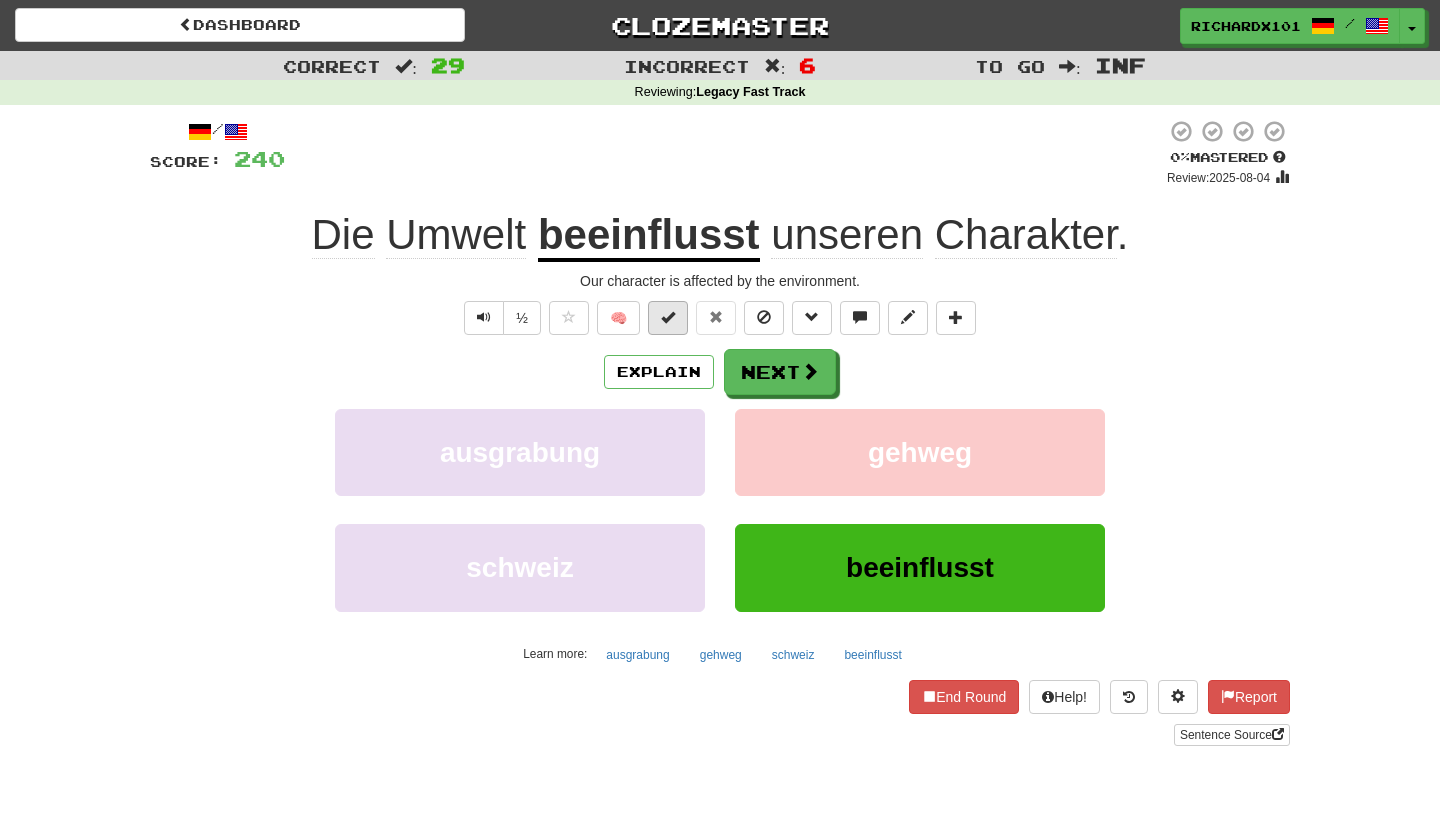 click at bounding box center [668, 317] 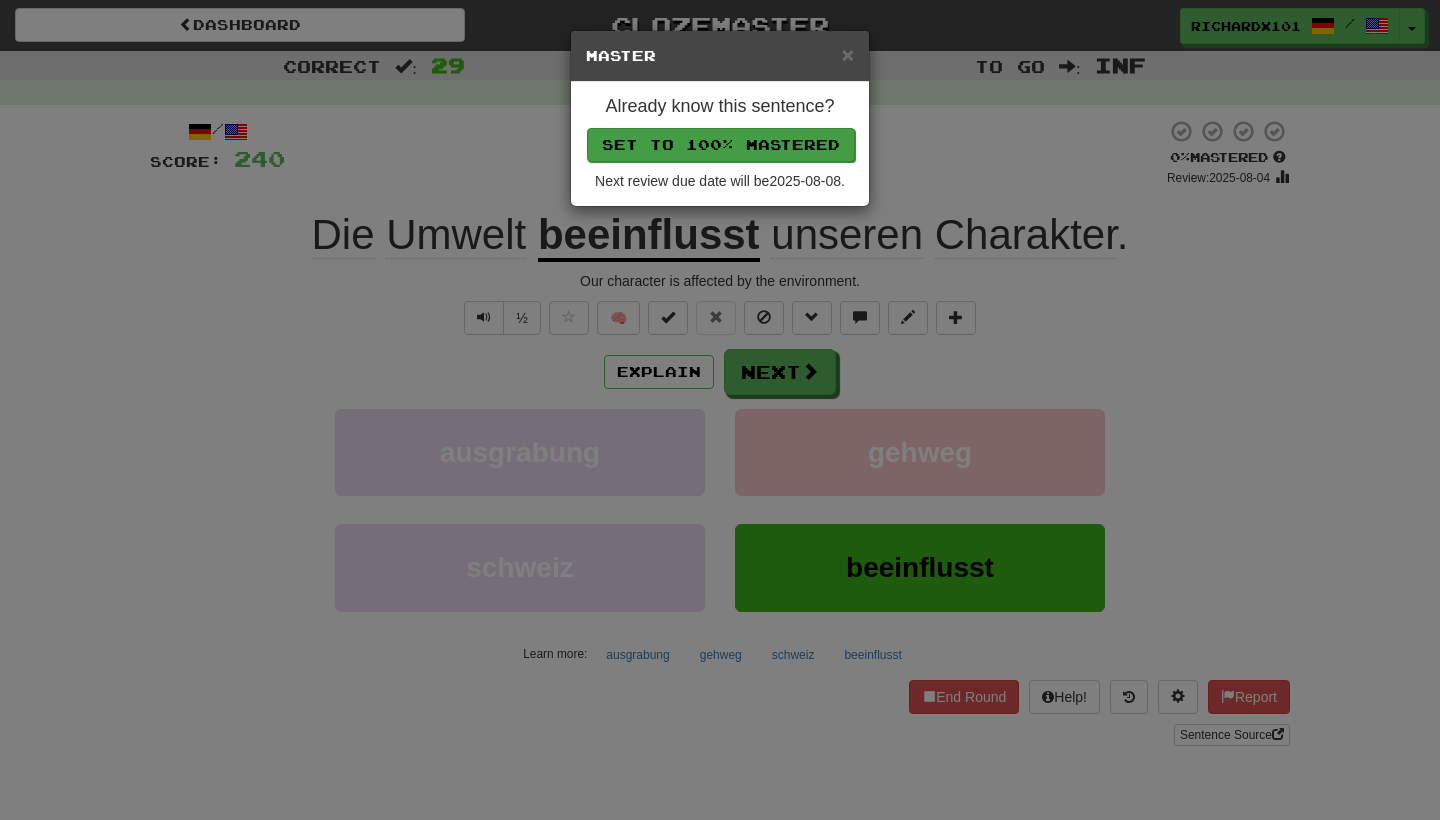 click on "Set to 100% Mastered" at bounding box center [721, 145] 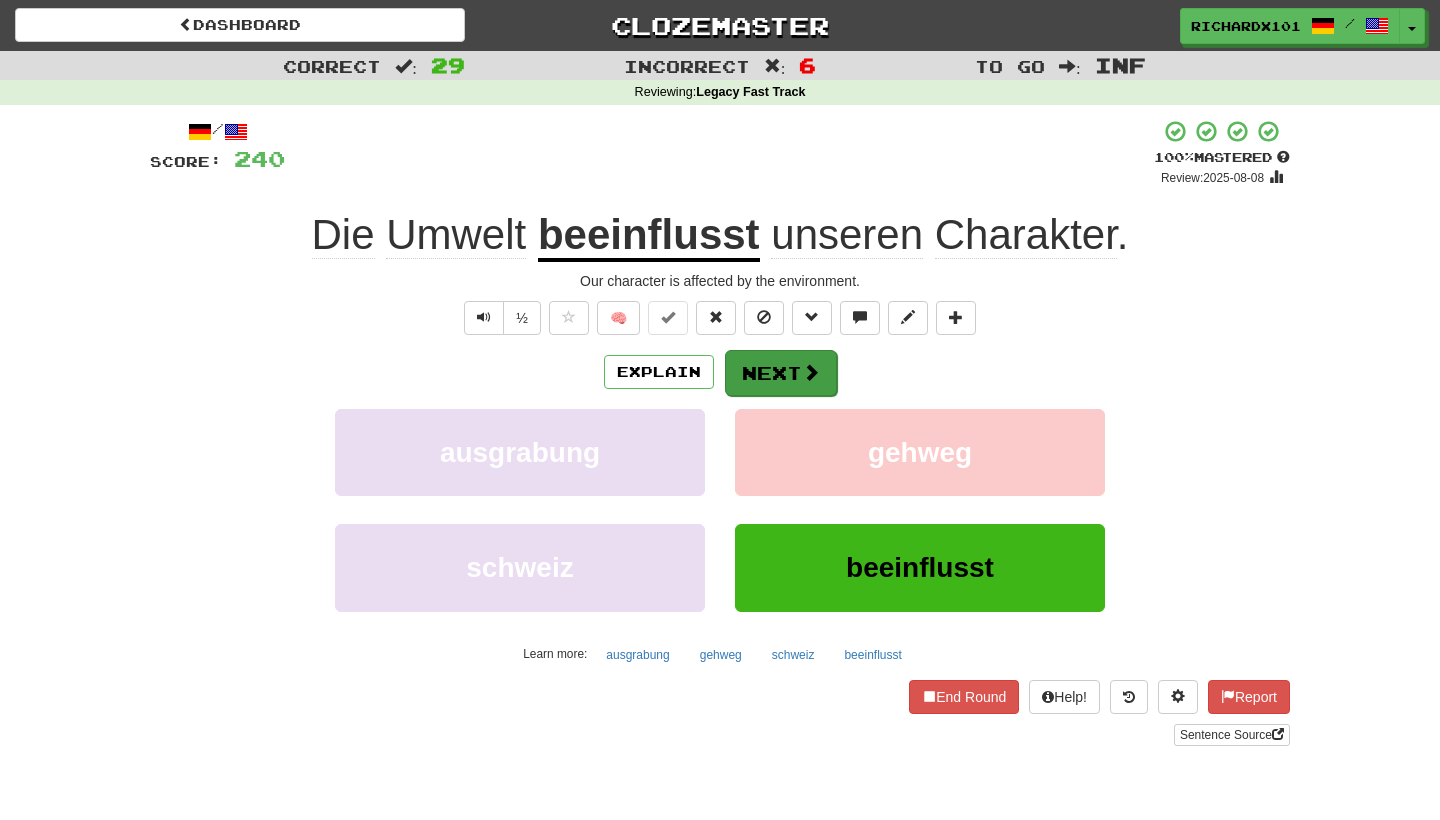 click on "Next" at bounding box center [781, 373] 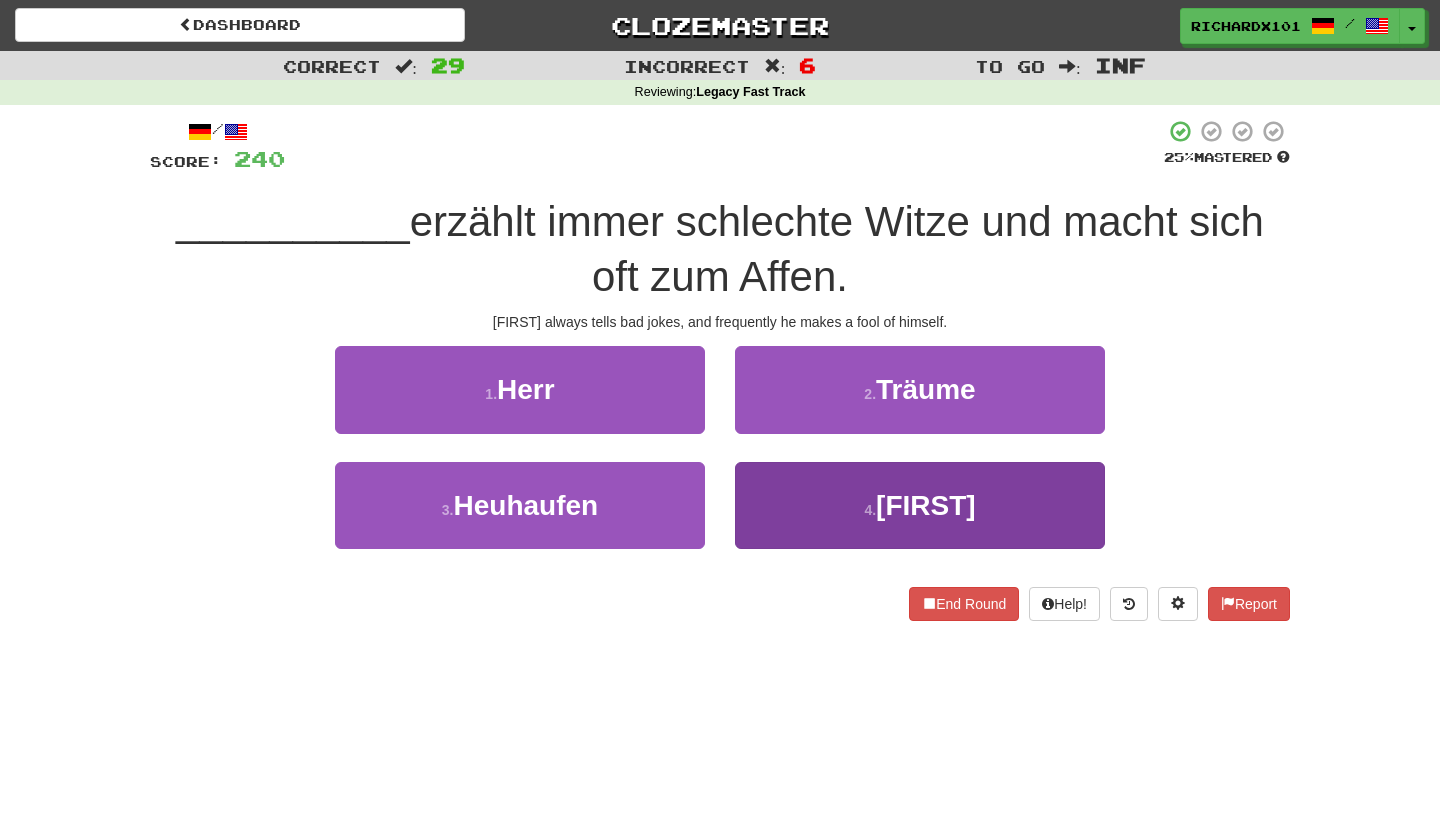 click on "4 .  [FIRST]" at bounding box center (920, 505) 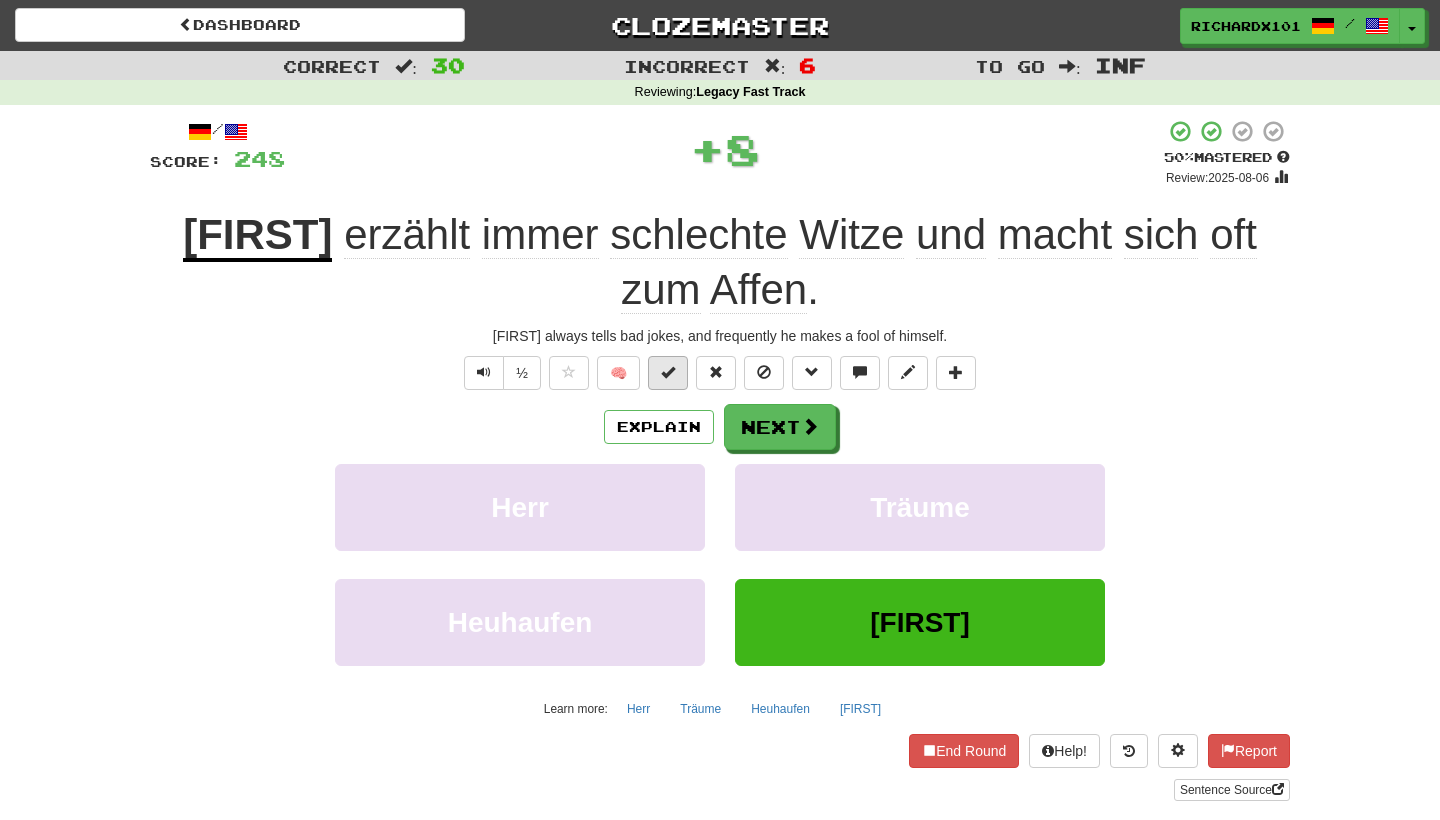 click at bounding box center [668, 373] 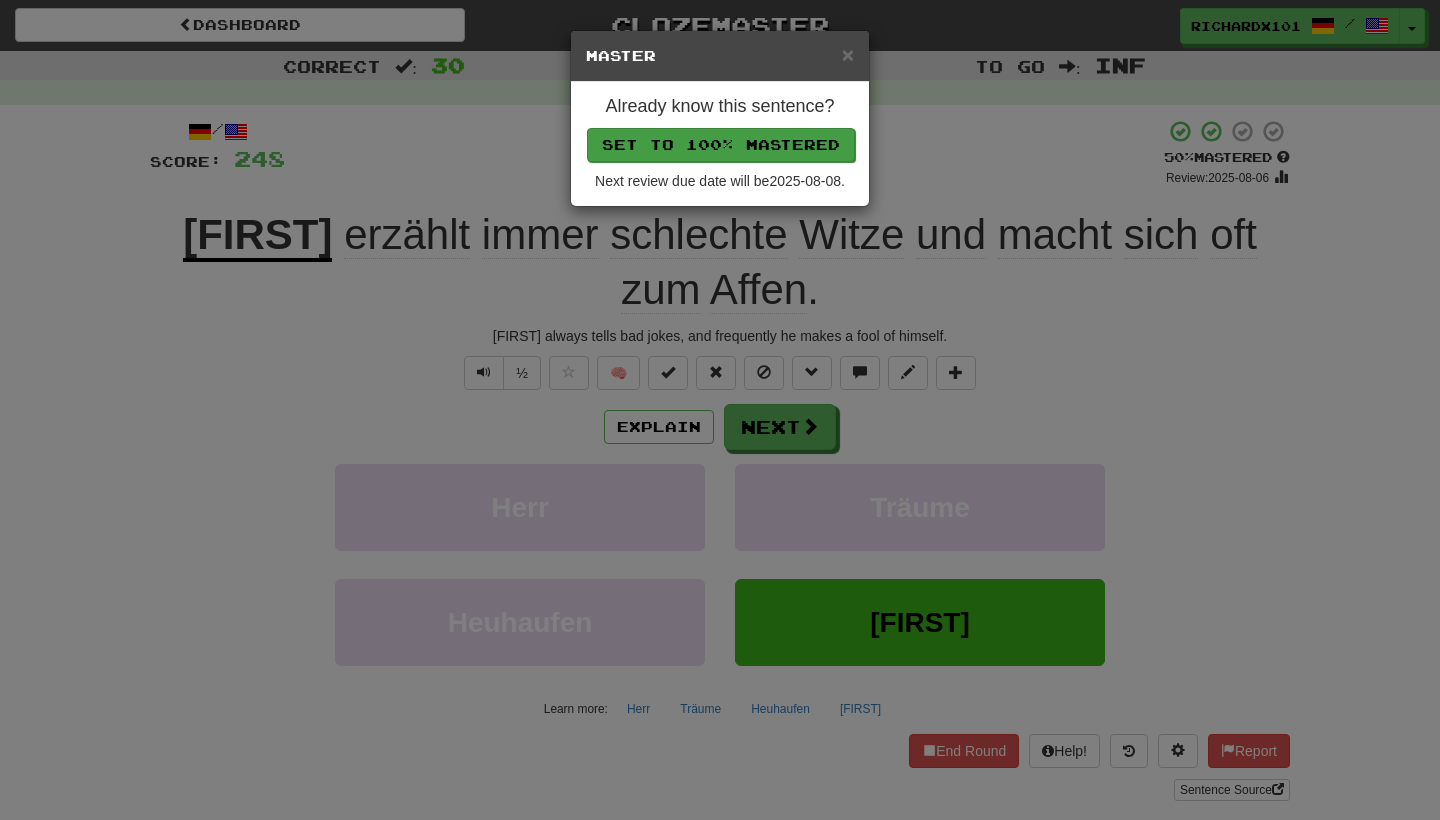 click on "Set to 100% Mastered" at bounding box center [721, 145] 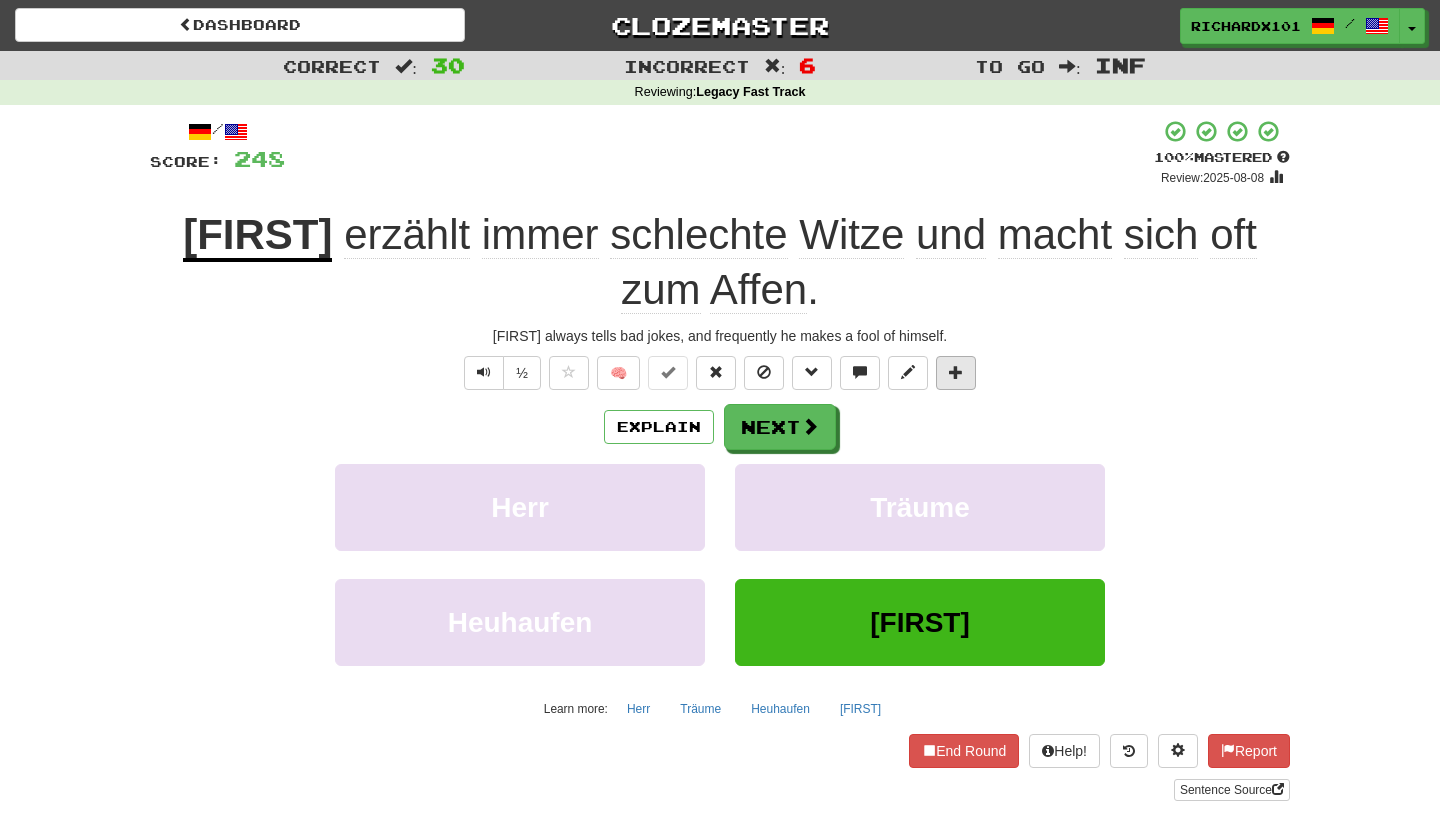 click at bounding box center (956, 372) 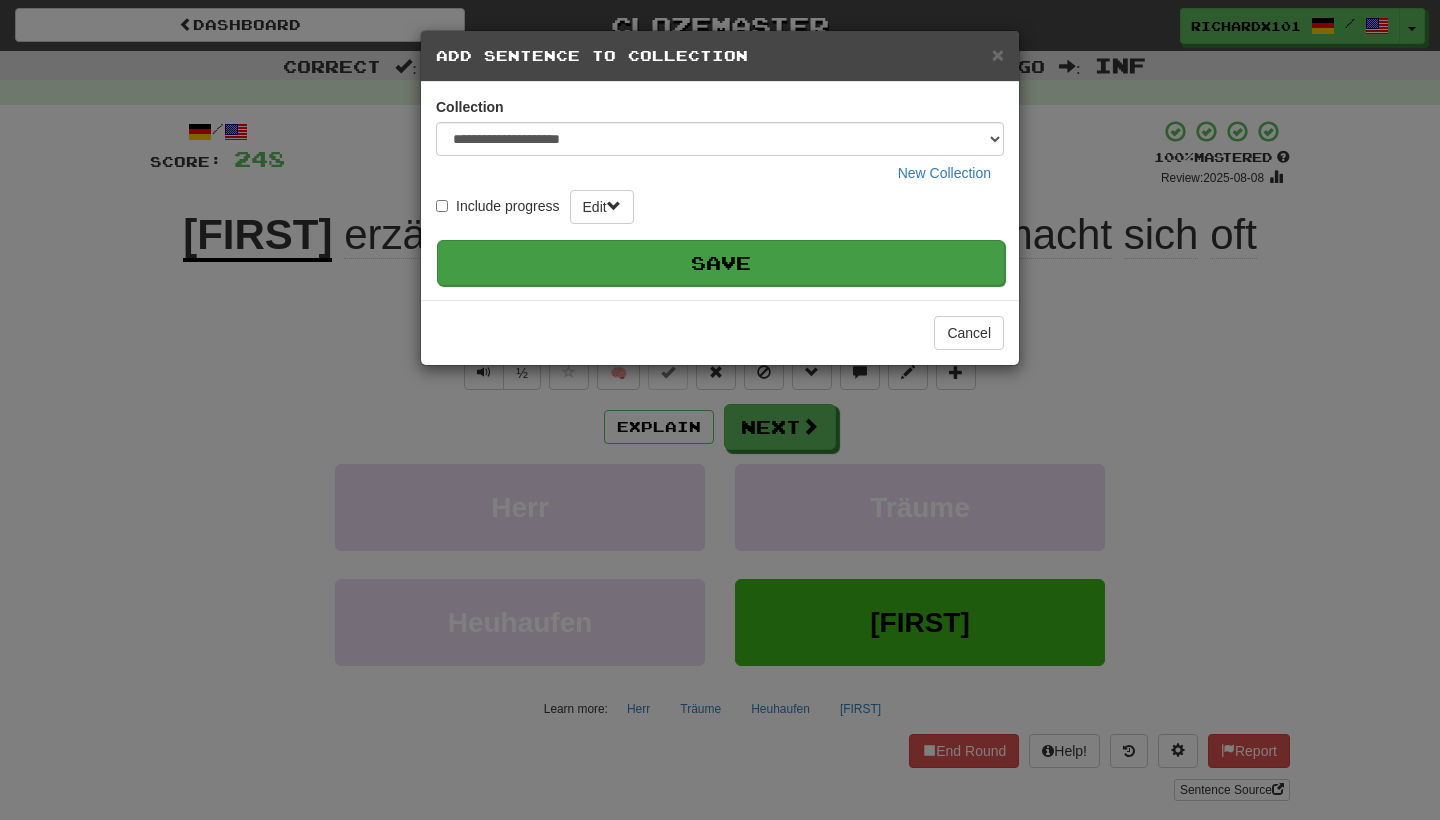 click on "Save" at bounding box center [721, 263] 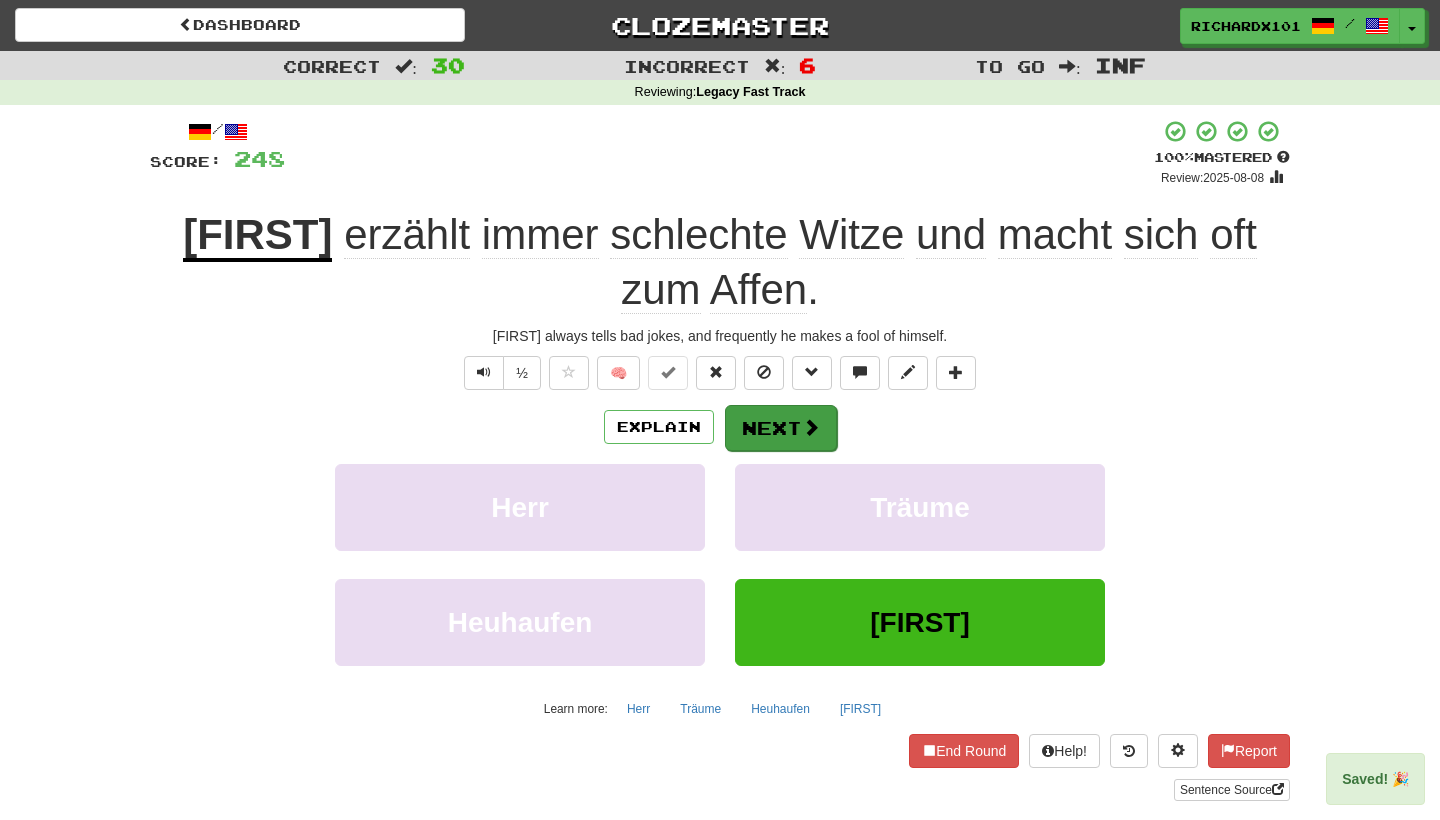 click on "Next" at bounding box center [781, 428] 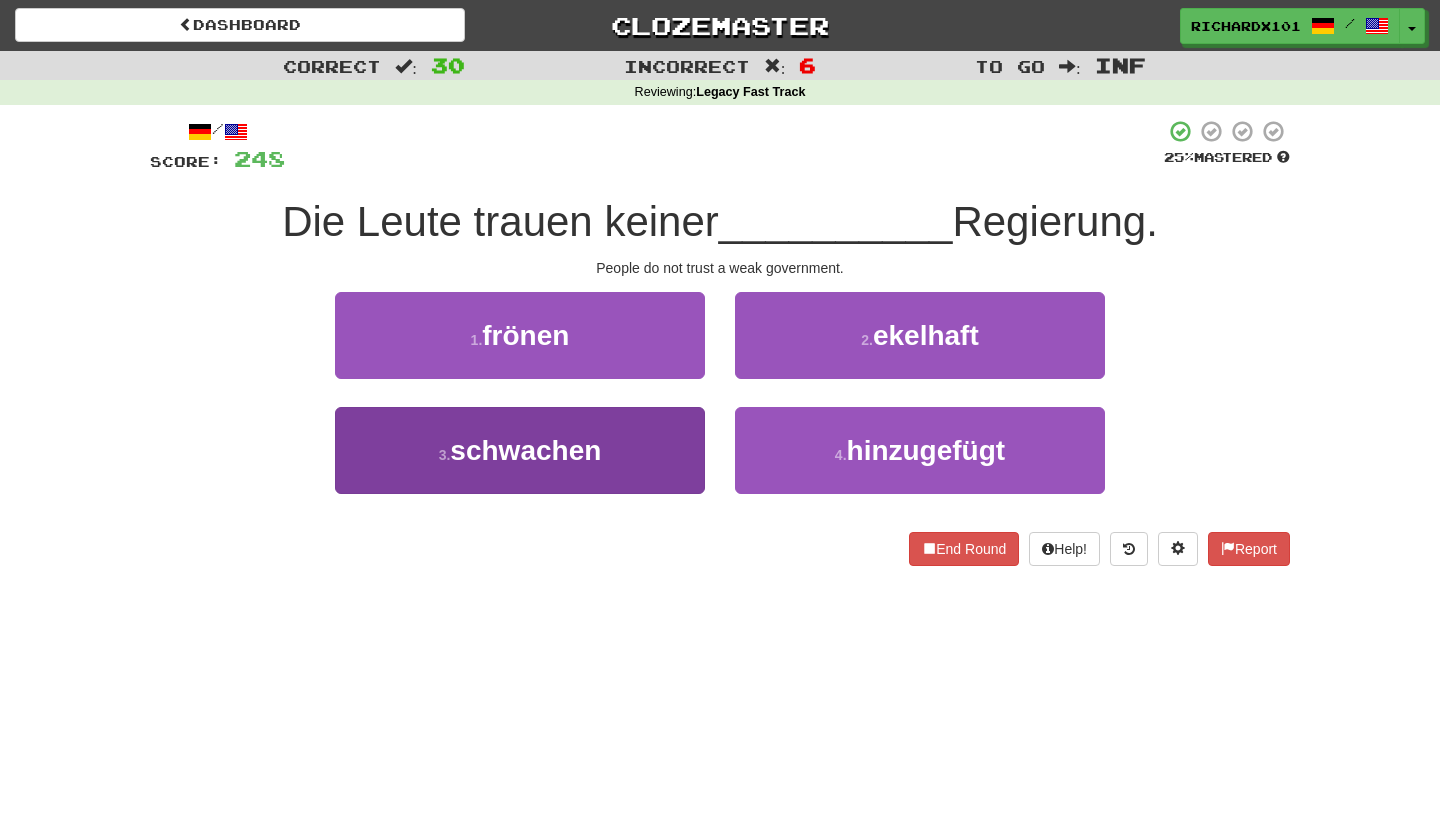click on "3 .  schwachen" at bounding box center (520, 450) 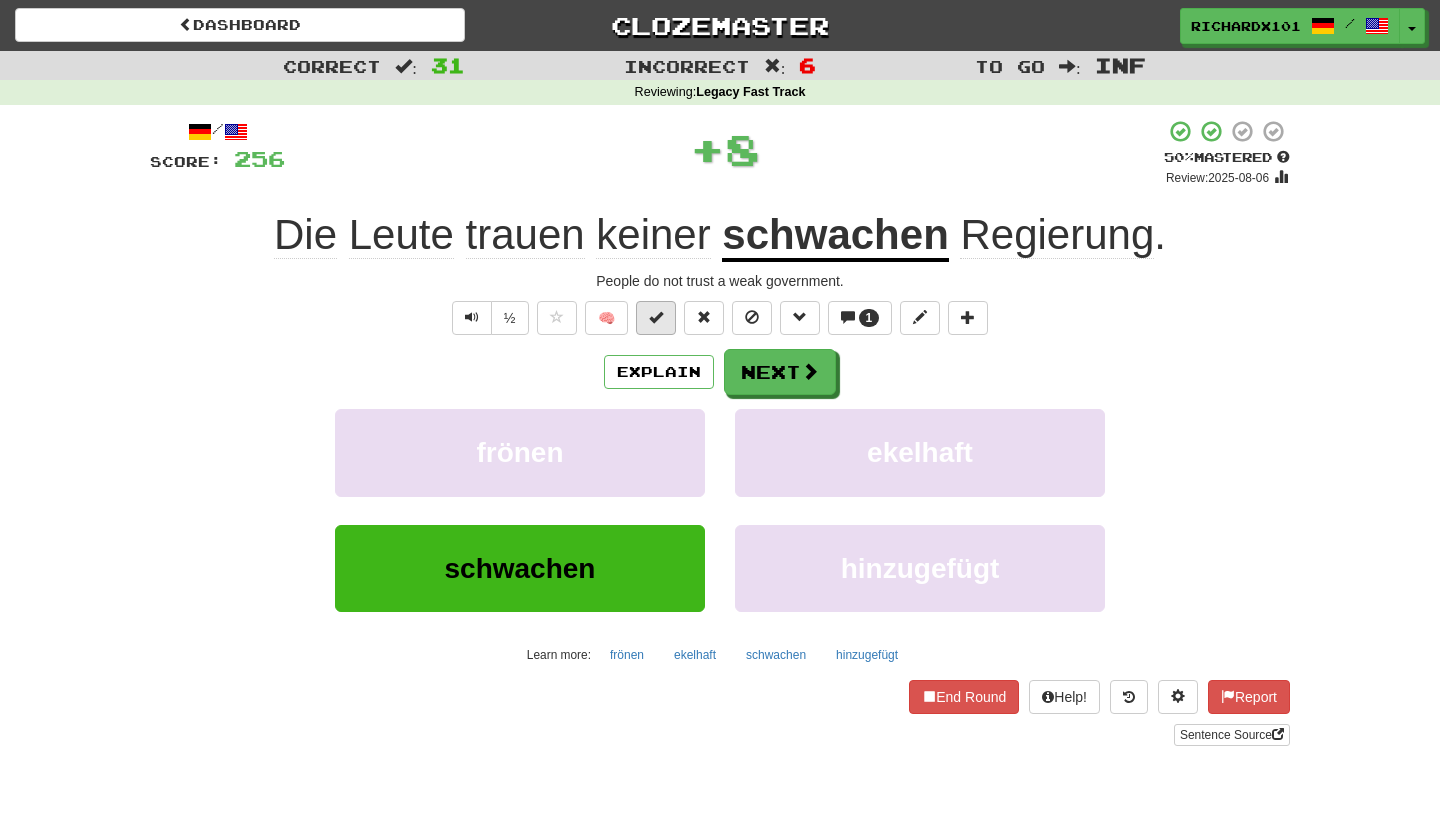 click at bounding box center (656, 318) 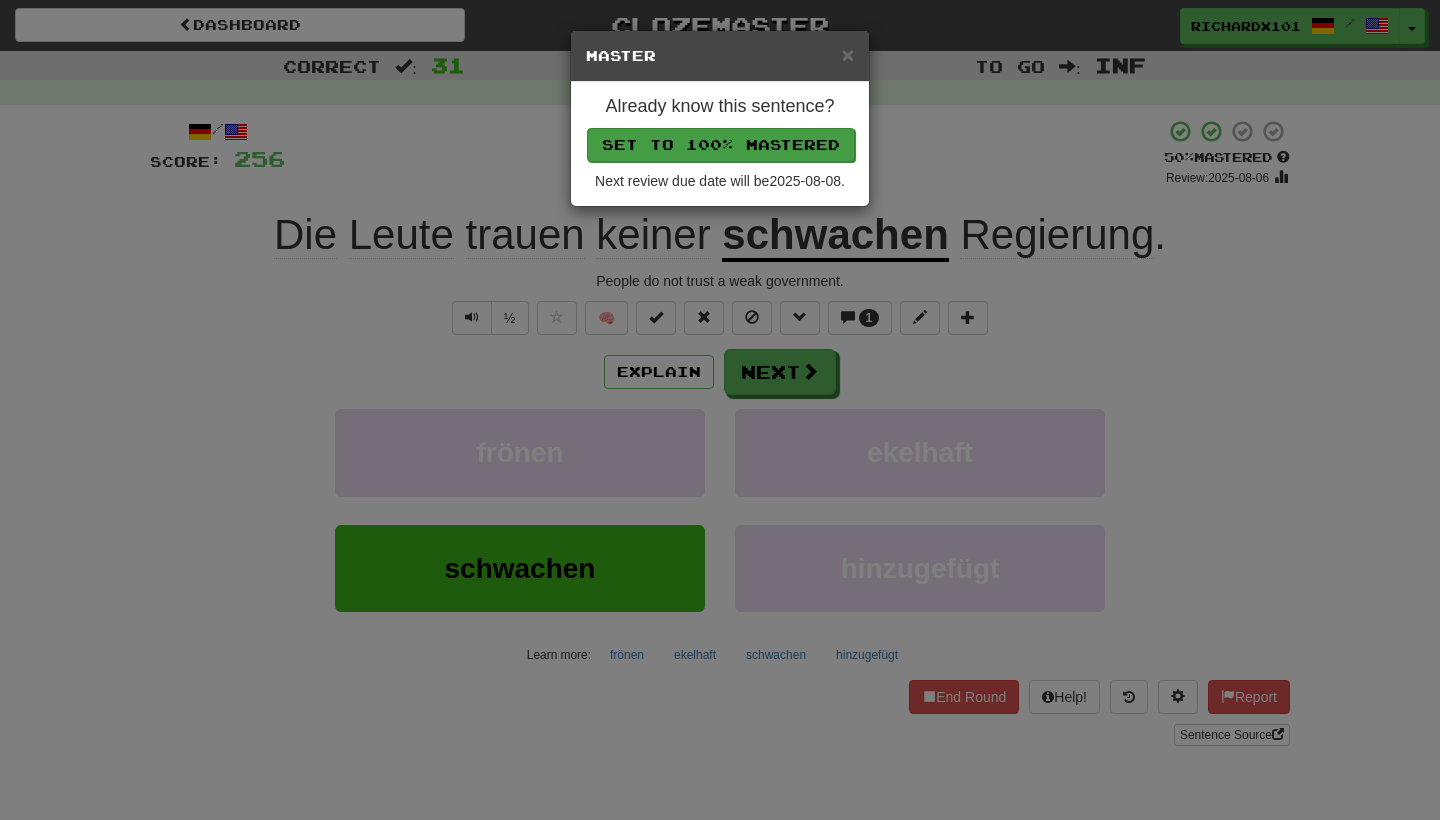 click on "Set to 100% Mastered" at bounding box center [721, 145] 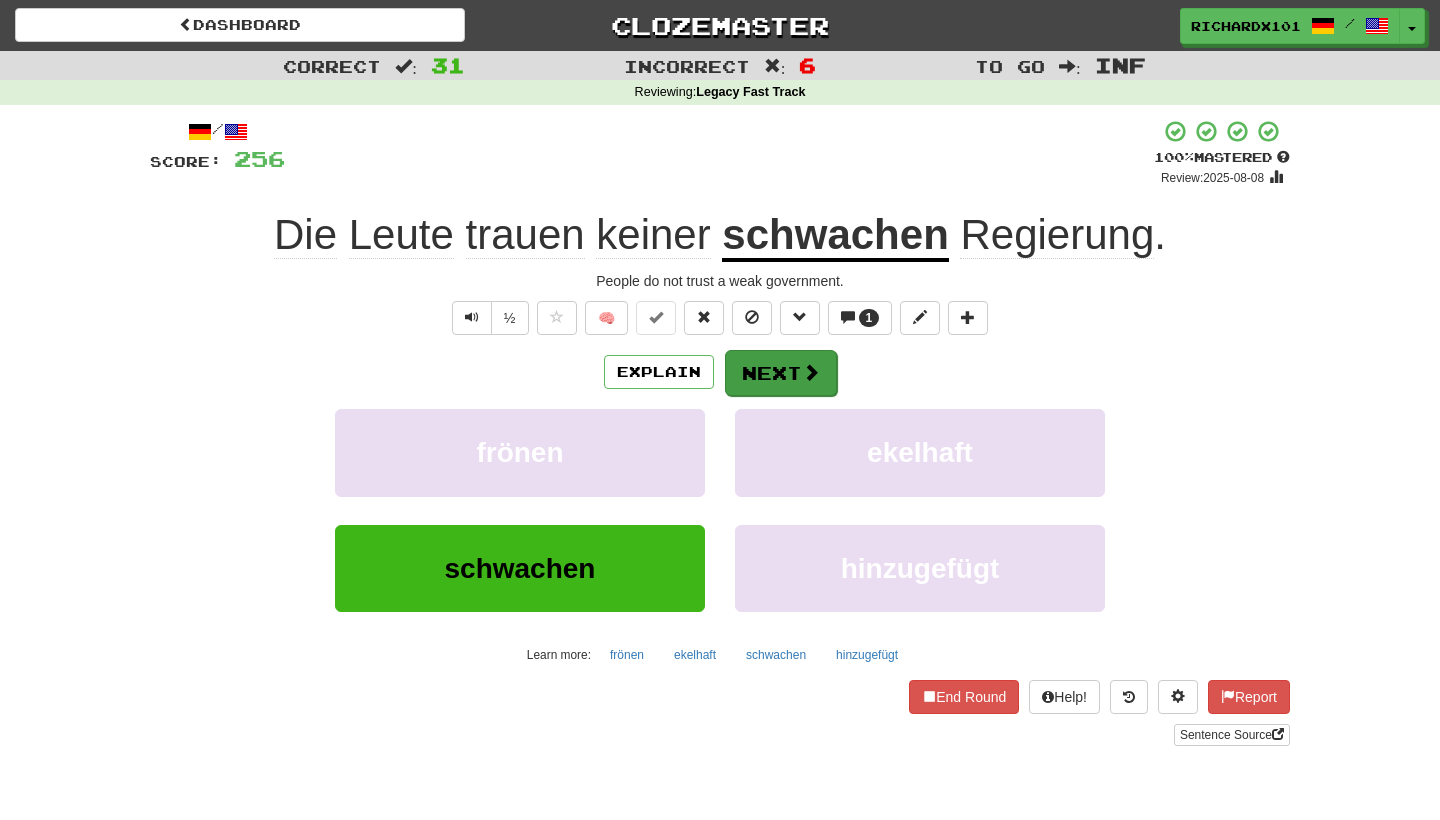 click on "Next" at bounding box center [781, 373] 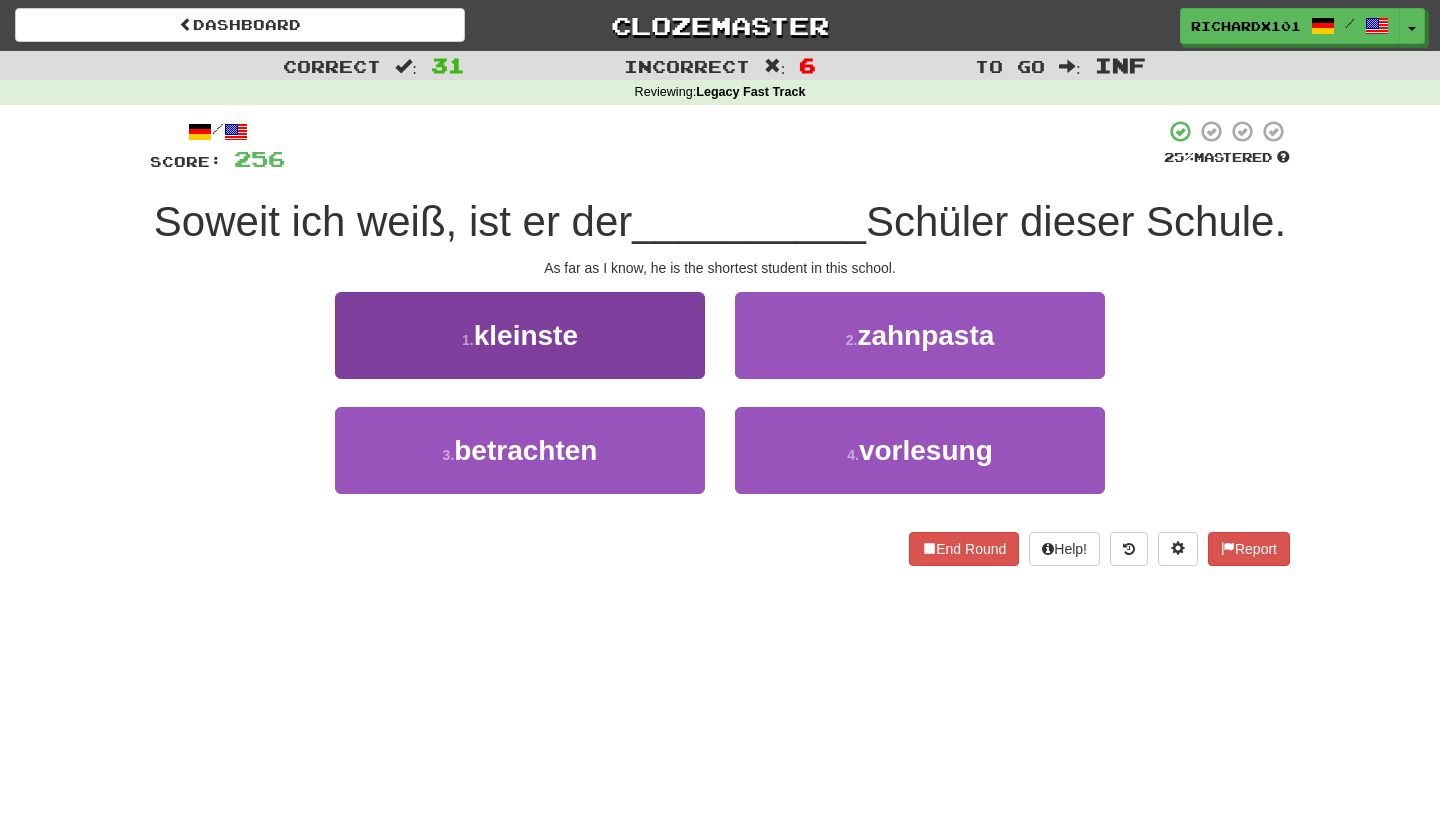 click on "1 .  kleinste" at bounding box center [520, 335] 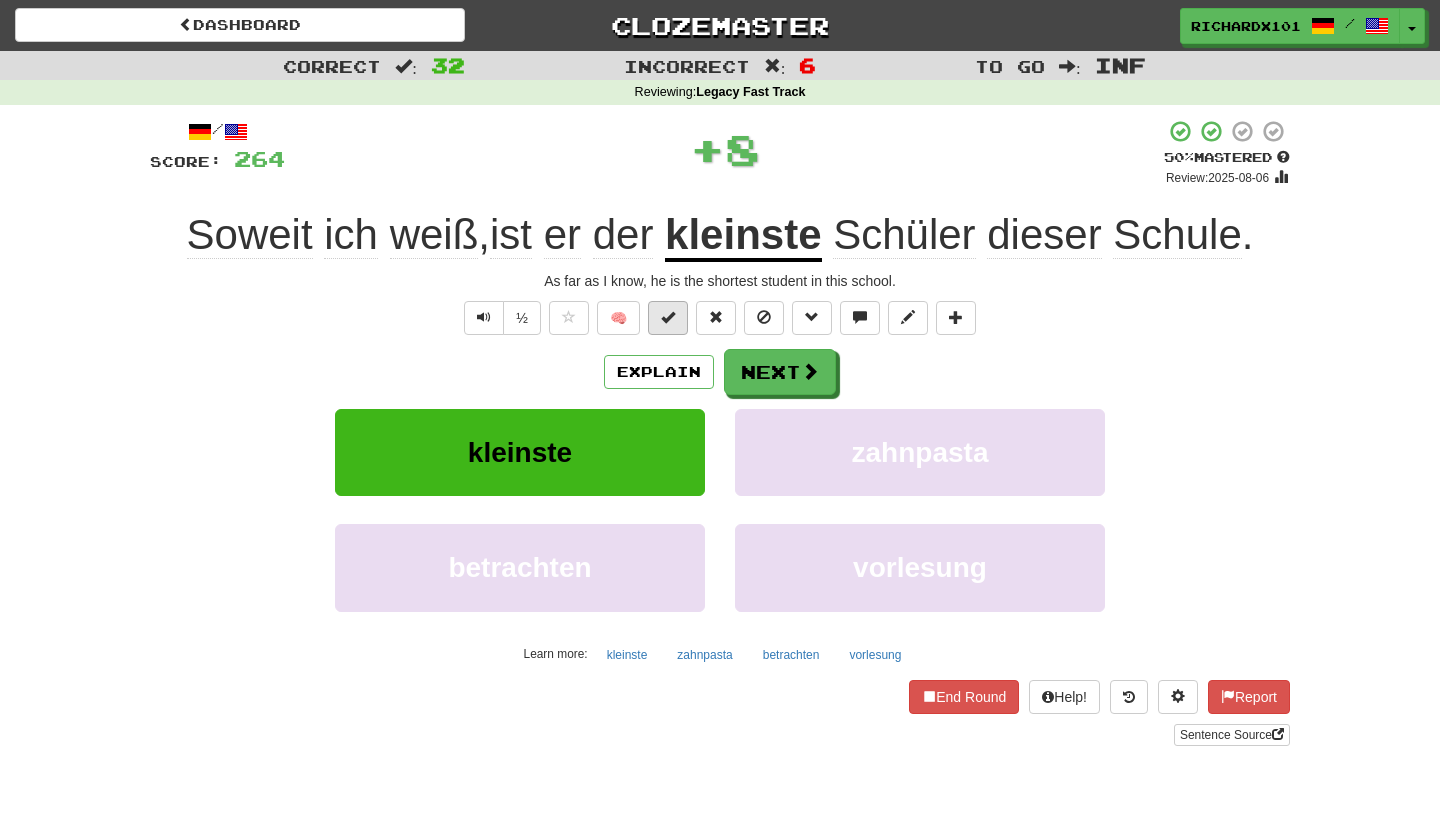 click at bounding box center (668, 317) 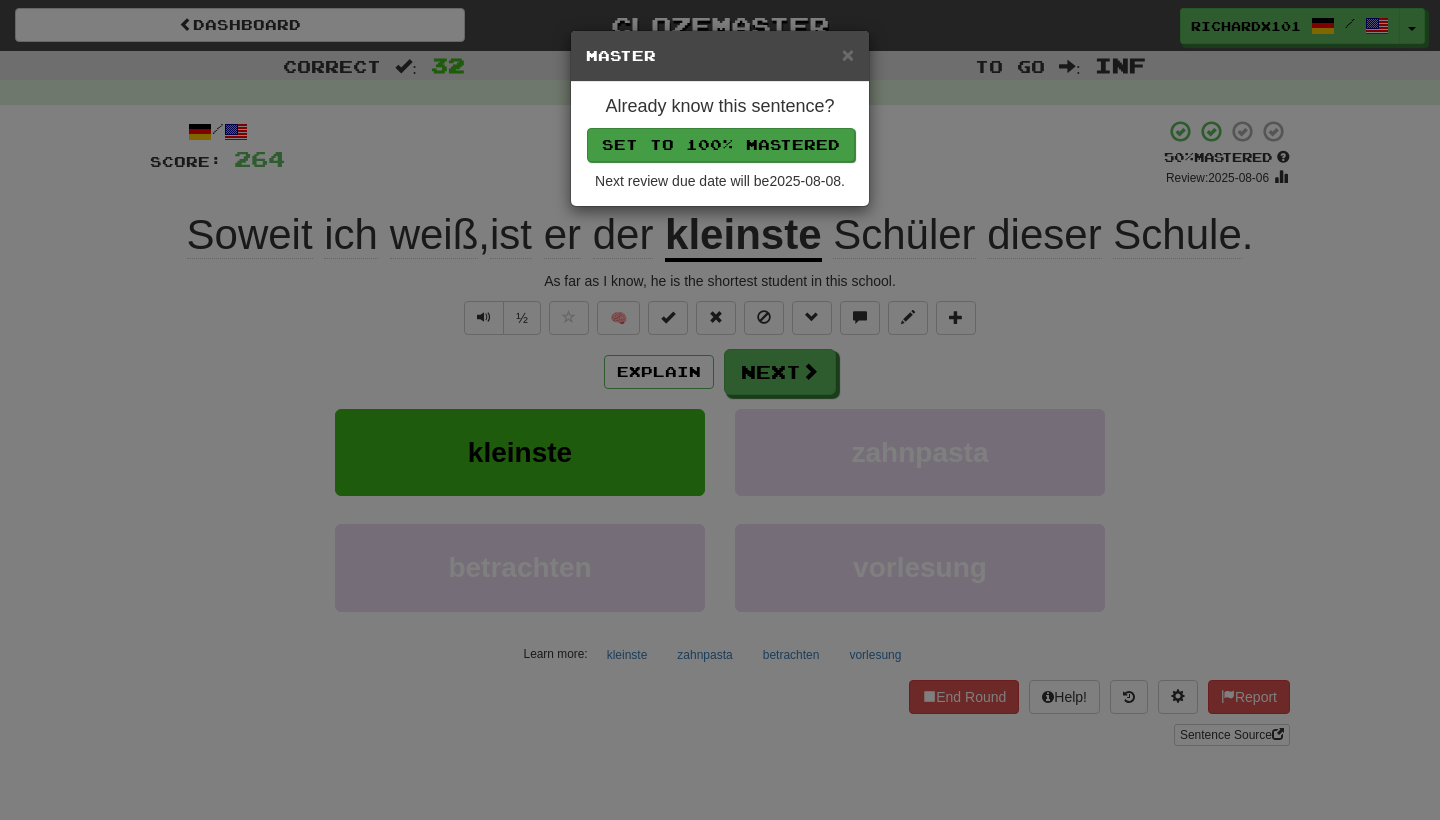 click on "Set to 100% Mastered" at bounding box center [721, 145] 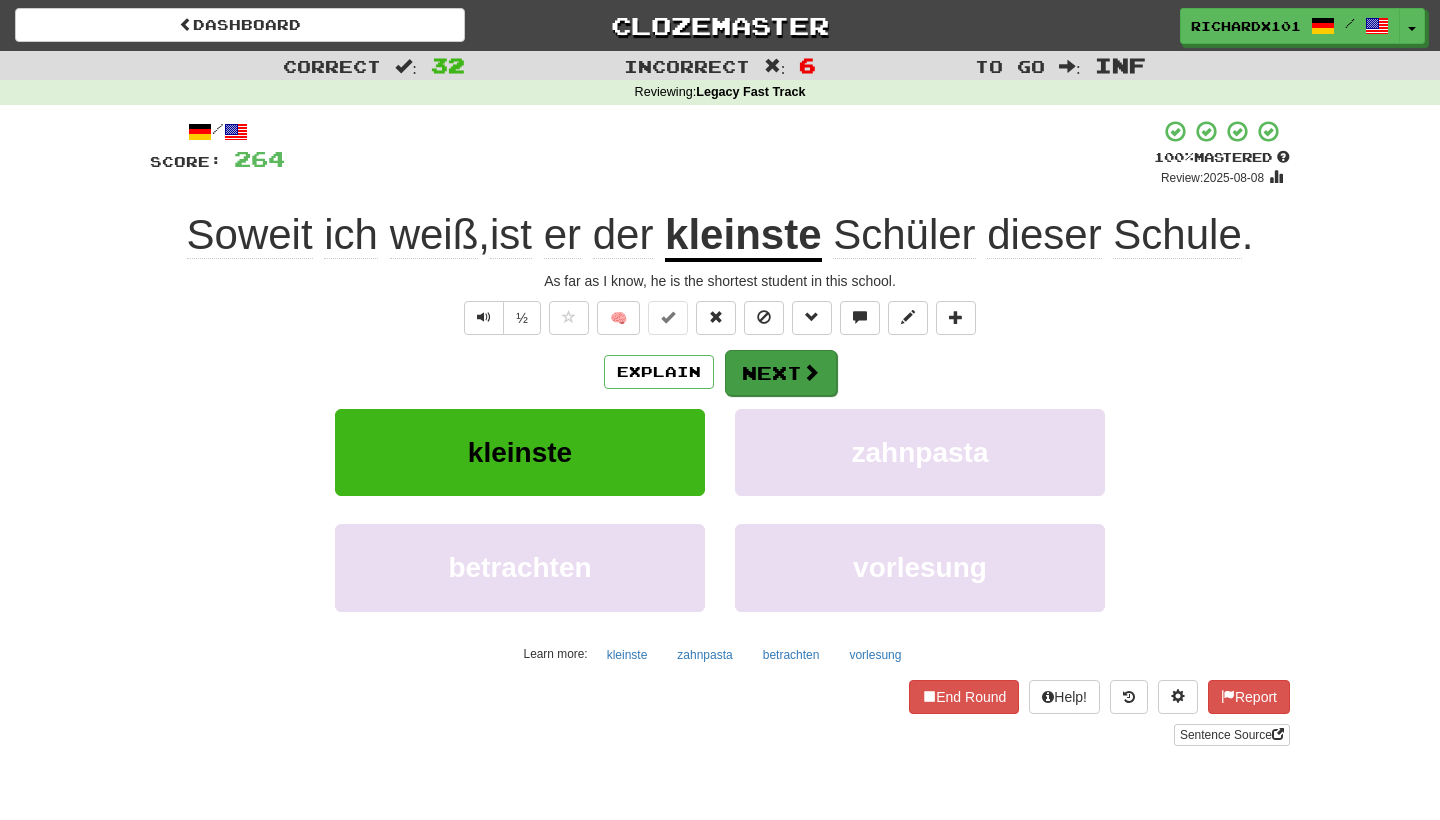 click on "Next" at bounding box center [781, 373] 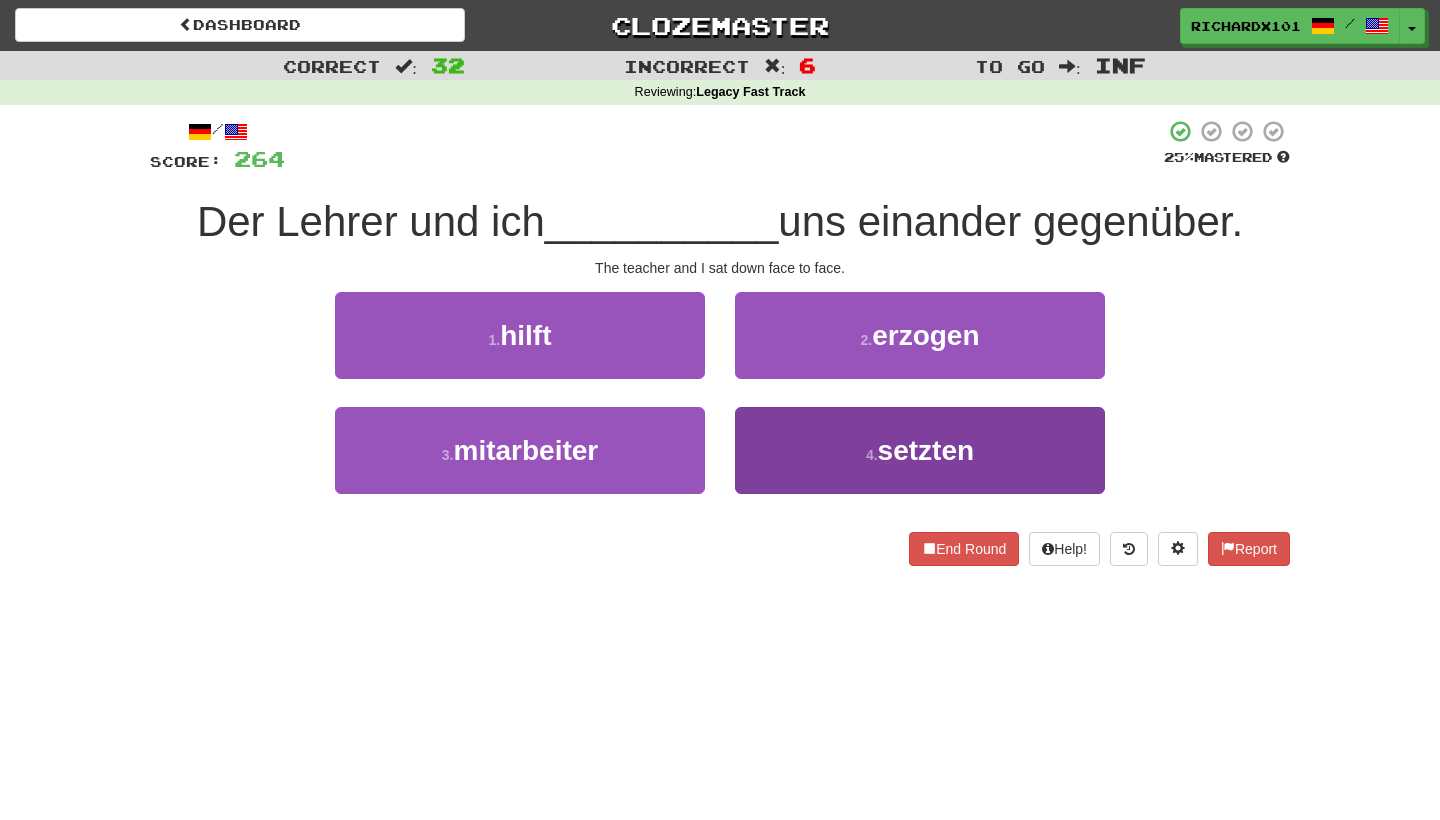 click on "4 .  setzten" at bounding box center (920, 450) 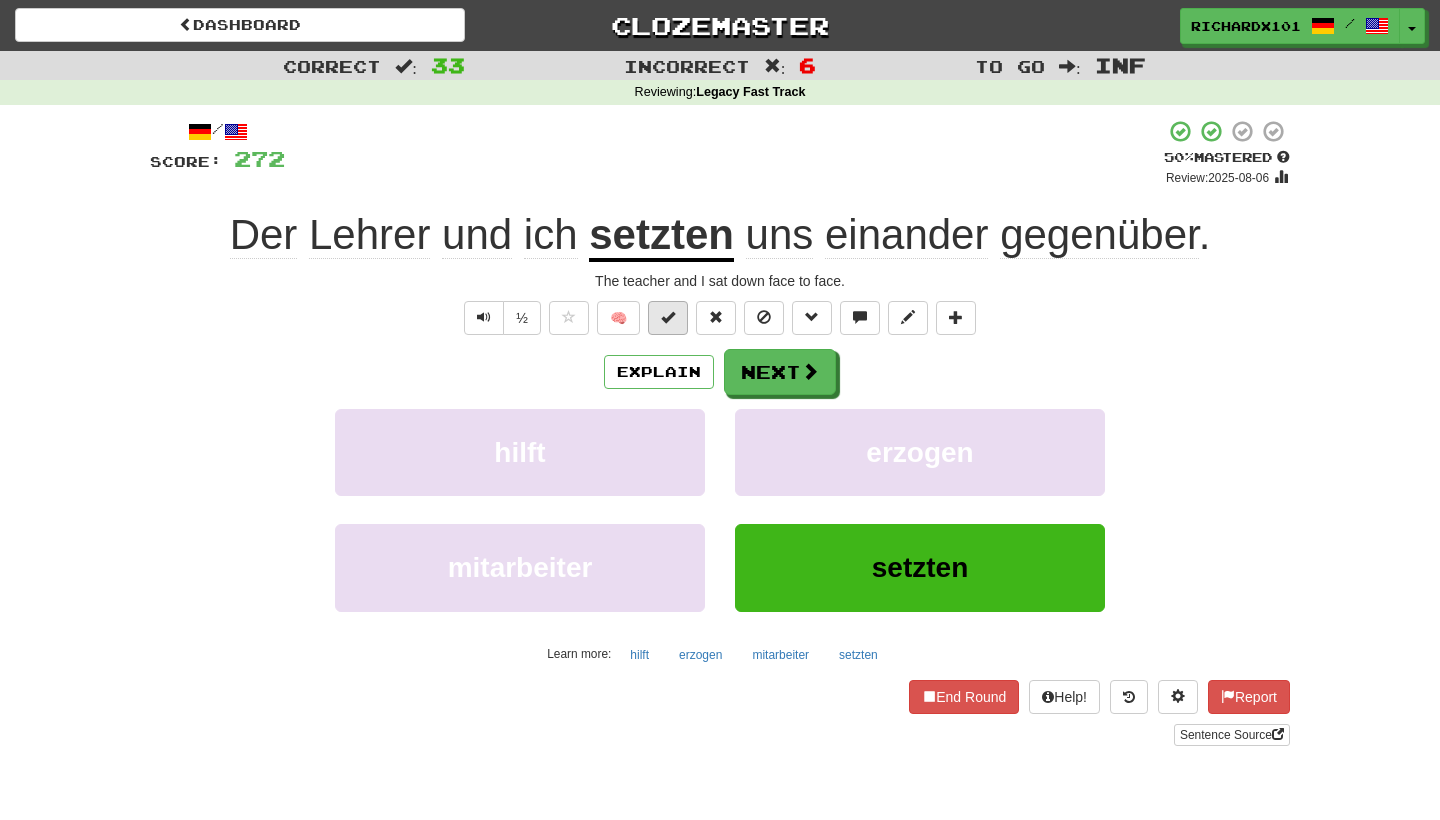 click at bounding box center (668, 317) 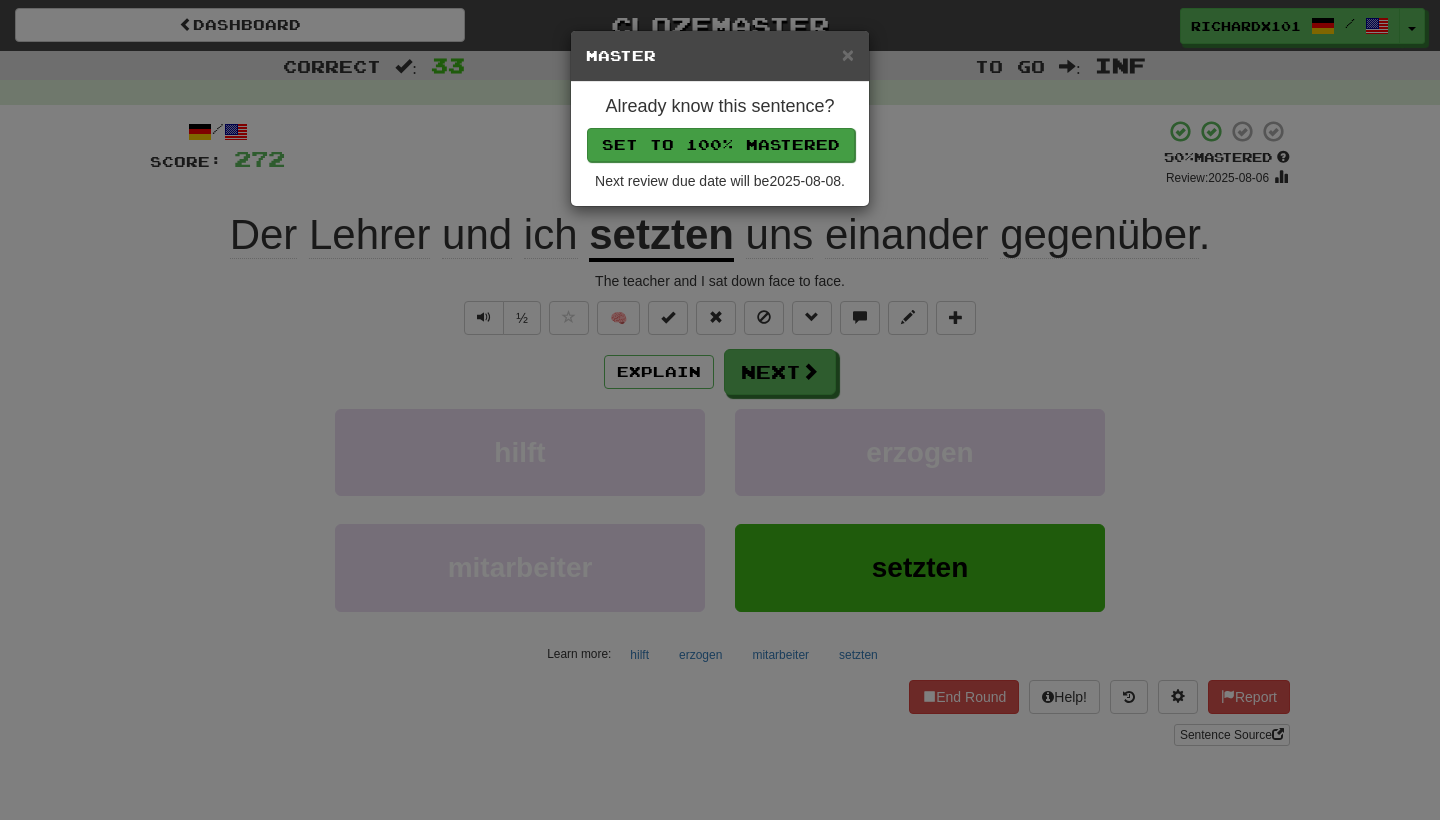 click on "Set to 100% Mastered" at bounding box center (721, 145) 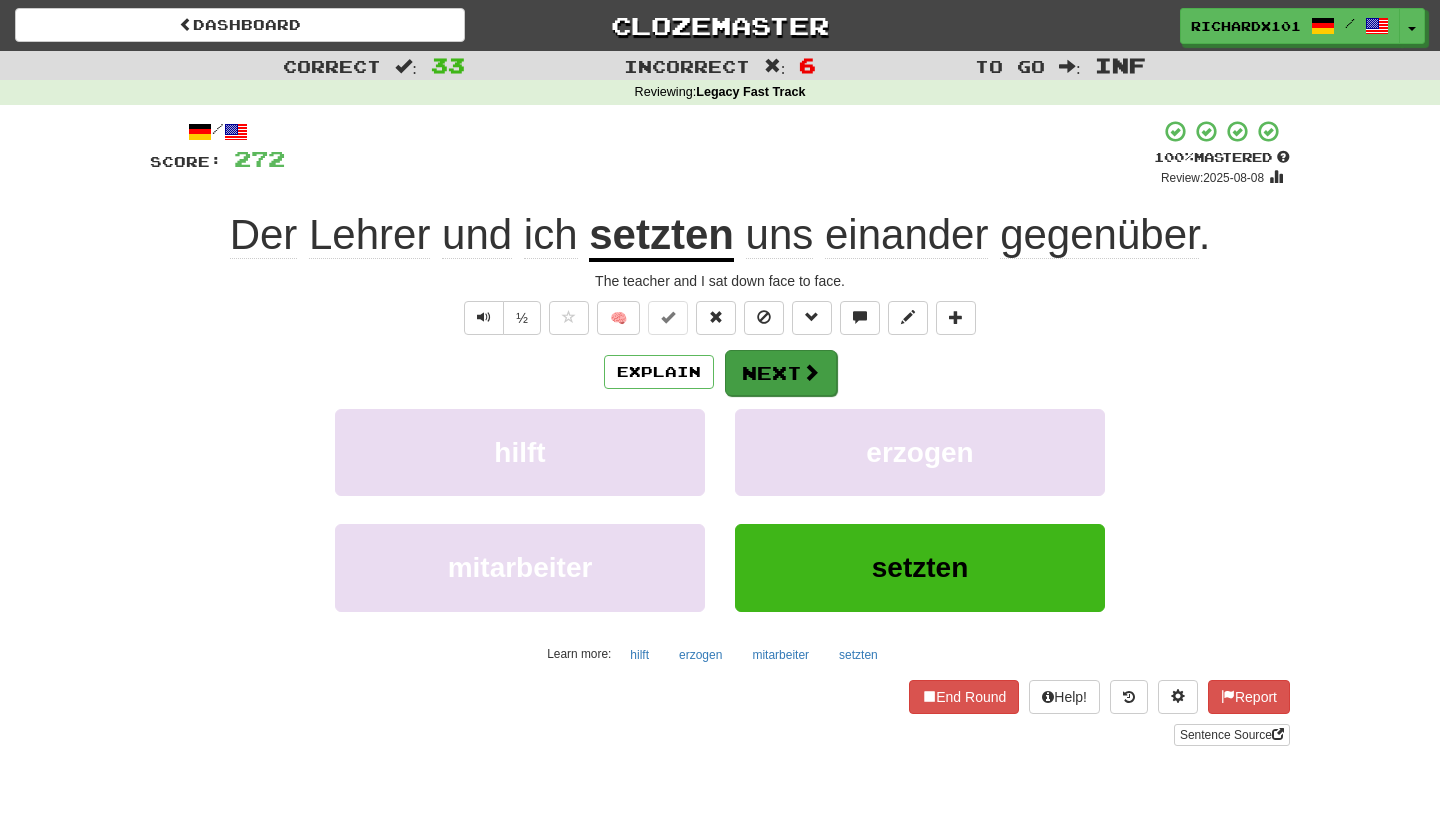 click on "Next" at bounding box center [781, 373] 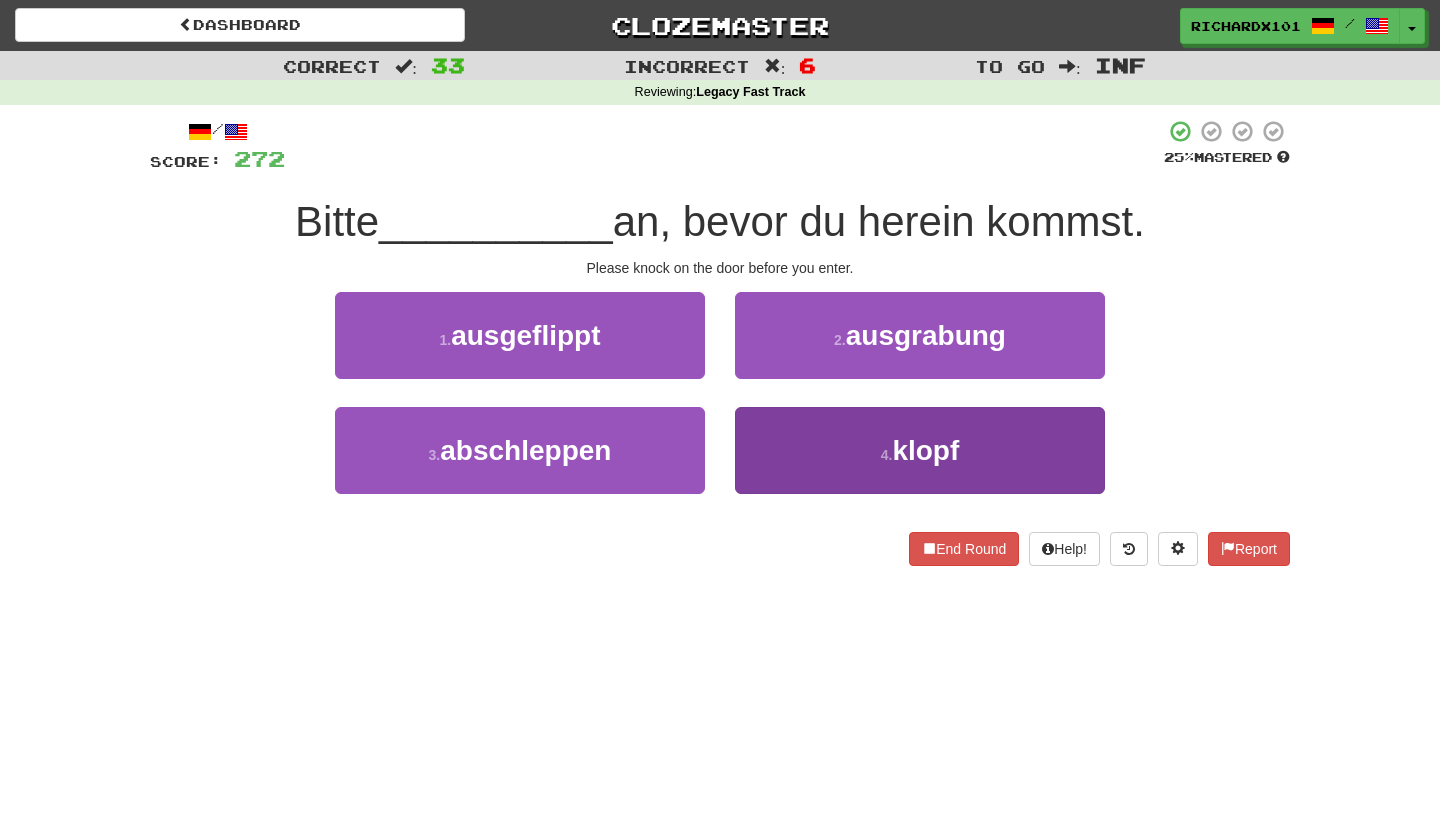 click on "4 .  klopf" at bounding box center [920, 450] 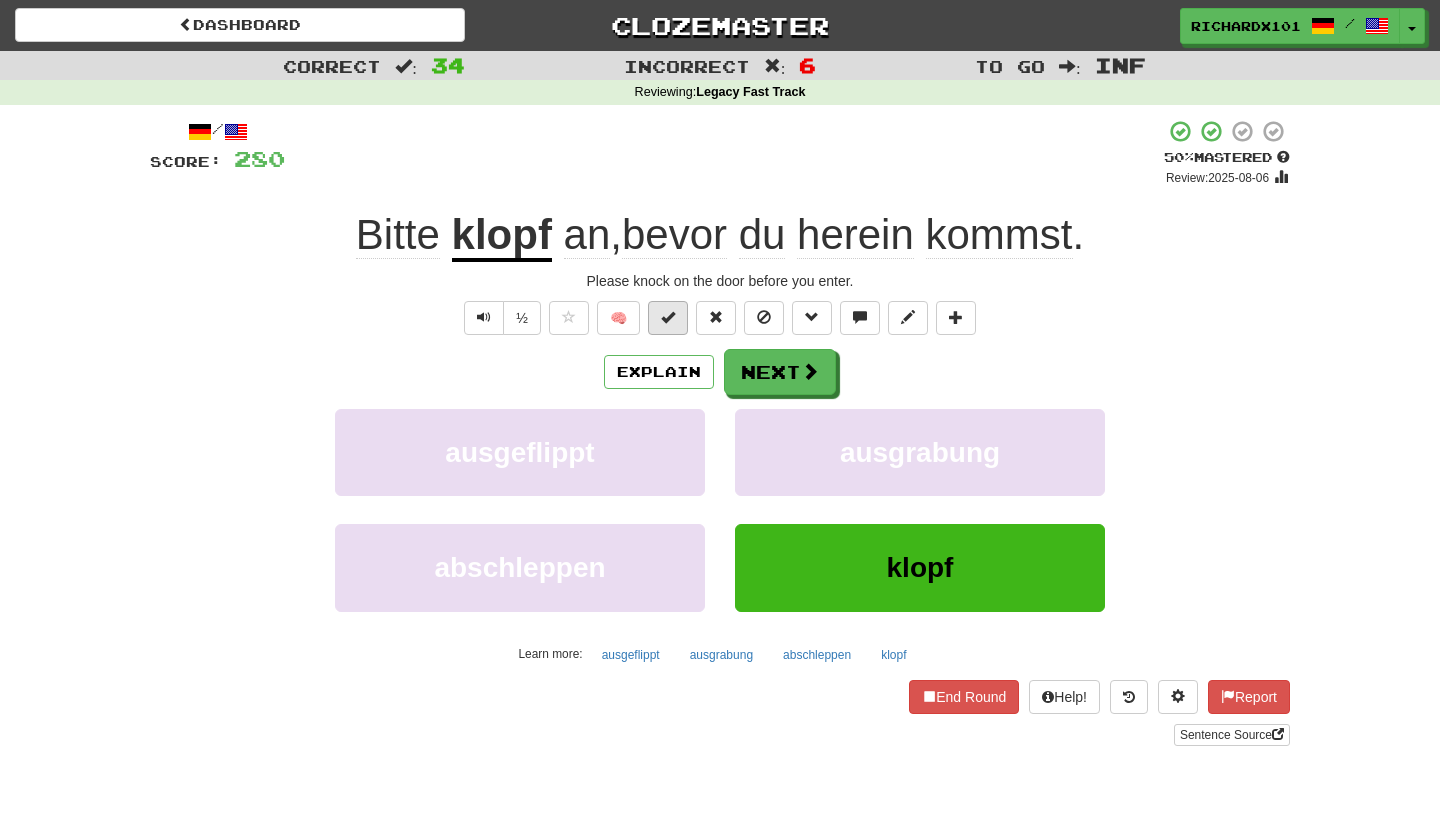 click at bounding box center [668, 317] 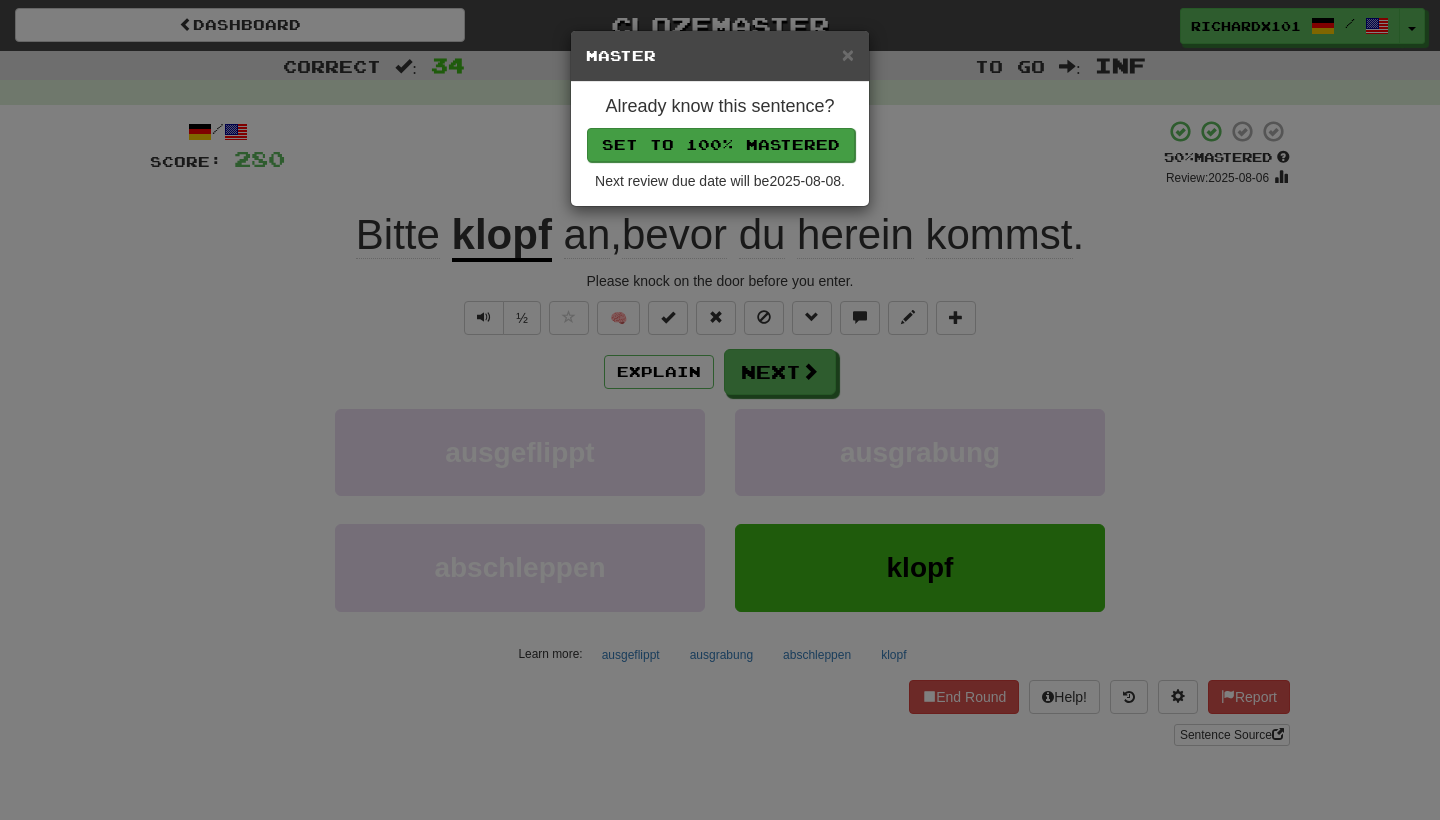 click on "Set to 100% Mastered" at bounding box center (721, 145) 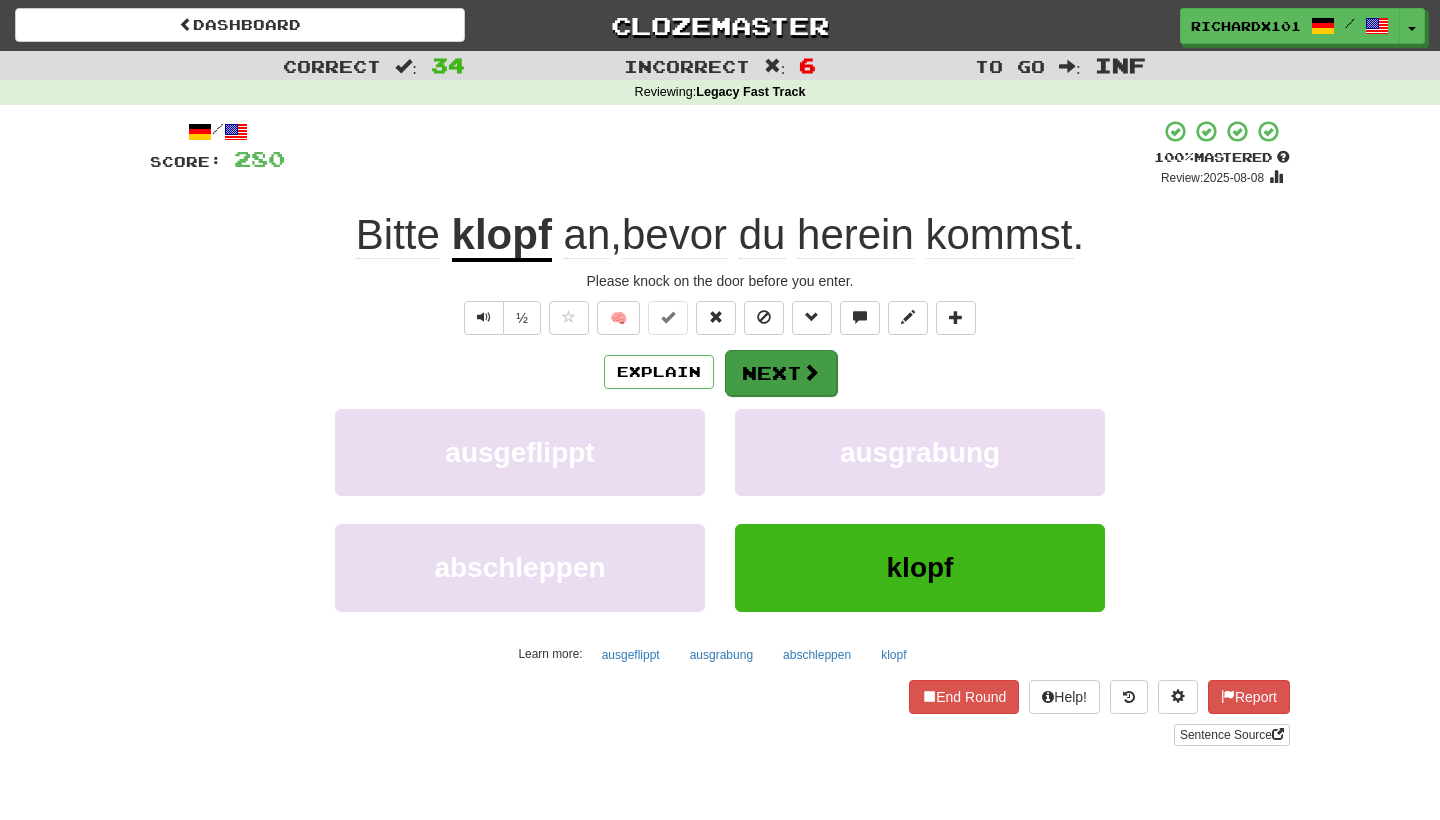 click on "Next" at bounding box center [781, 373] 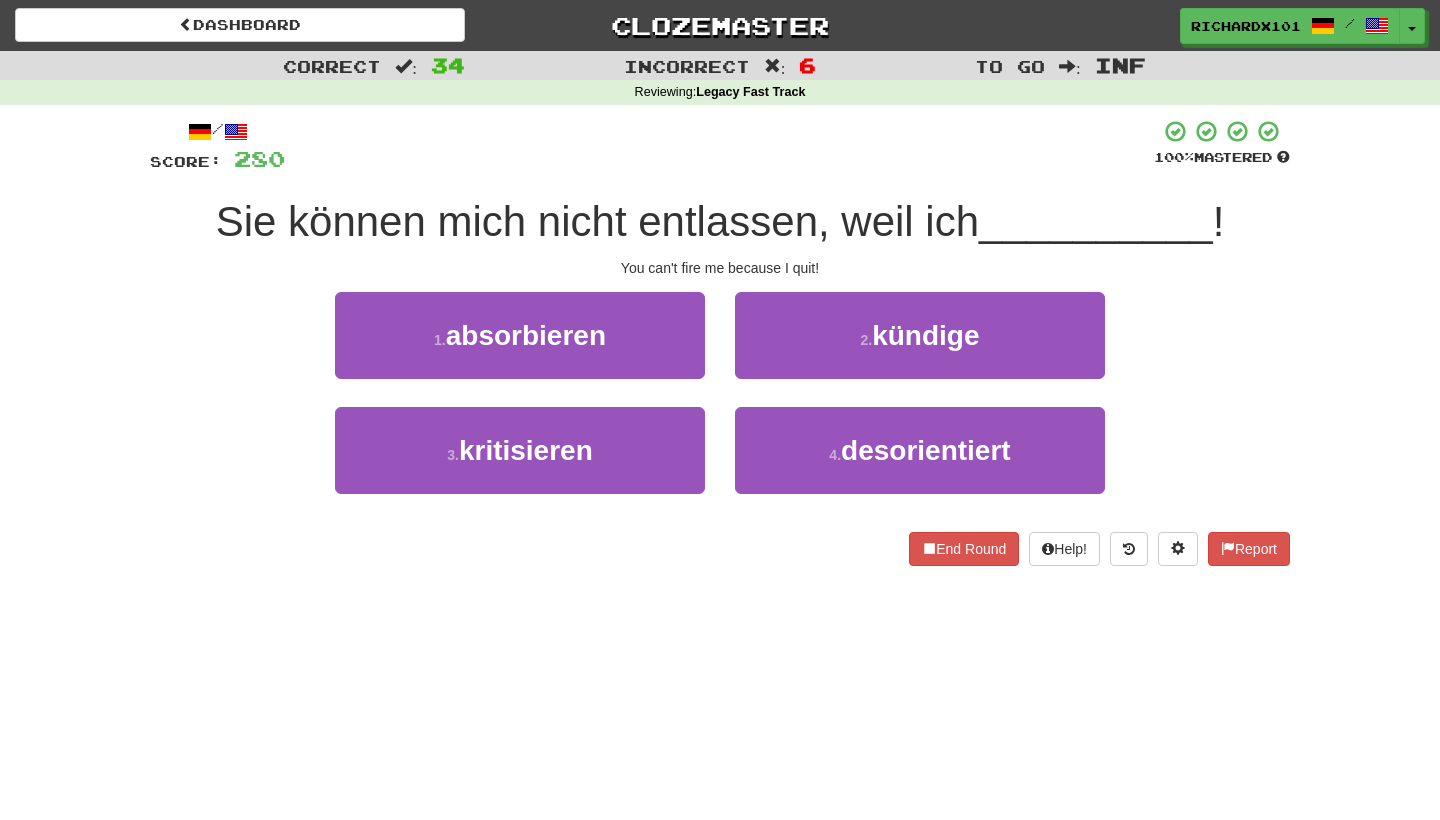 click on "2 .  kündige" at bounding box center [920, 335] 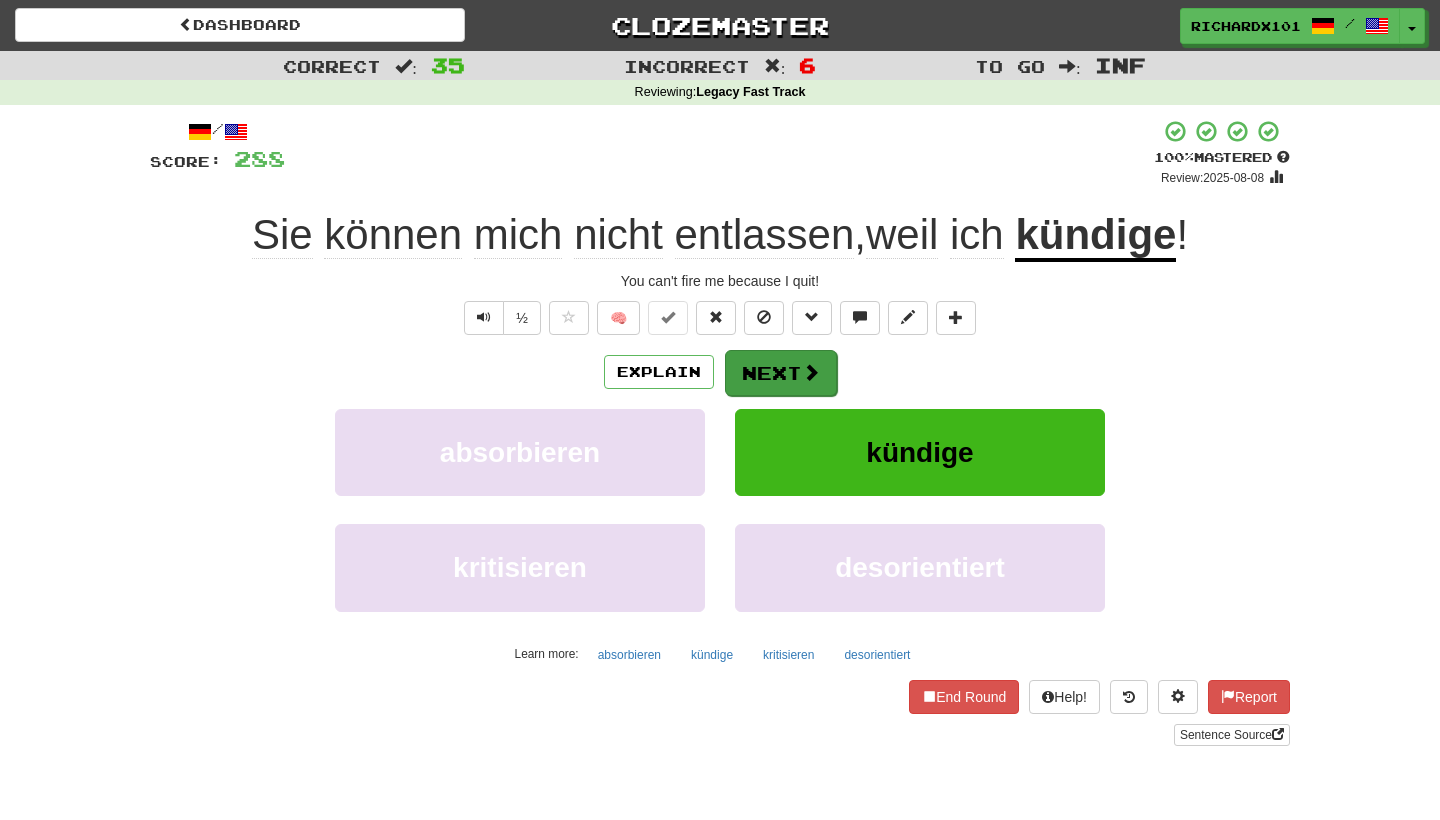 click on "Next" at bounding box center [781, 373] 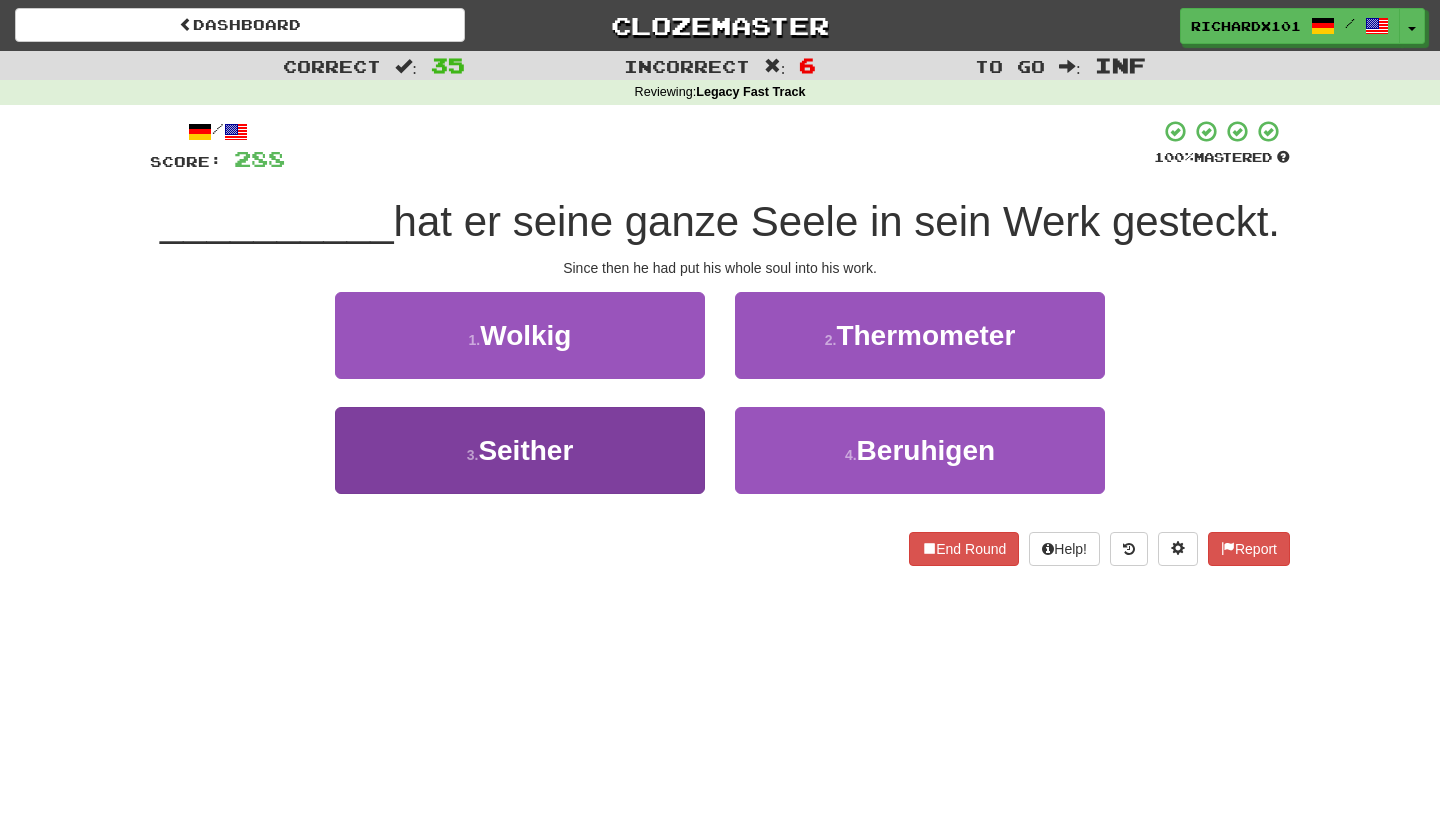 click on "3 .  Seither" at bounding box center [520, 450] 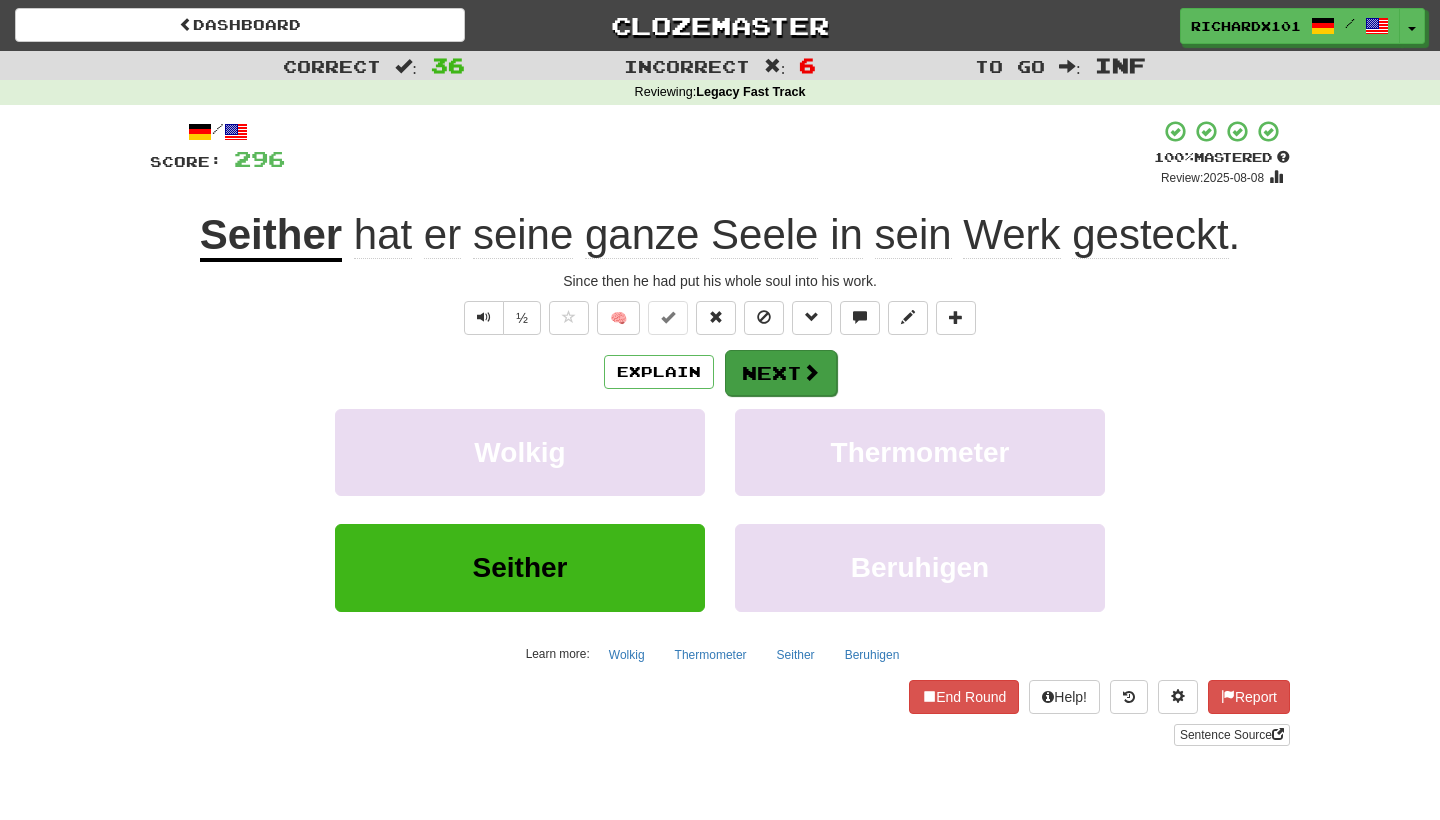 click on "Next" at bounding box center [781, 373] 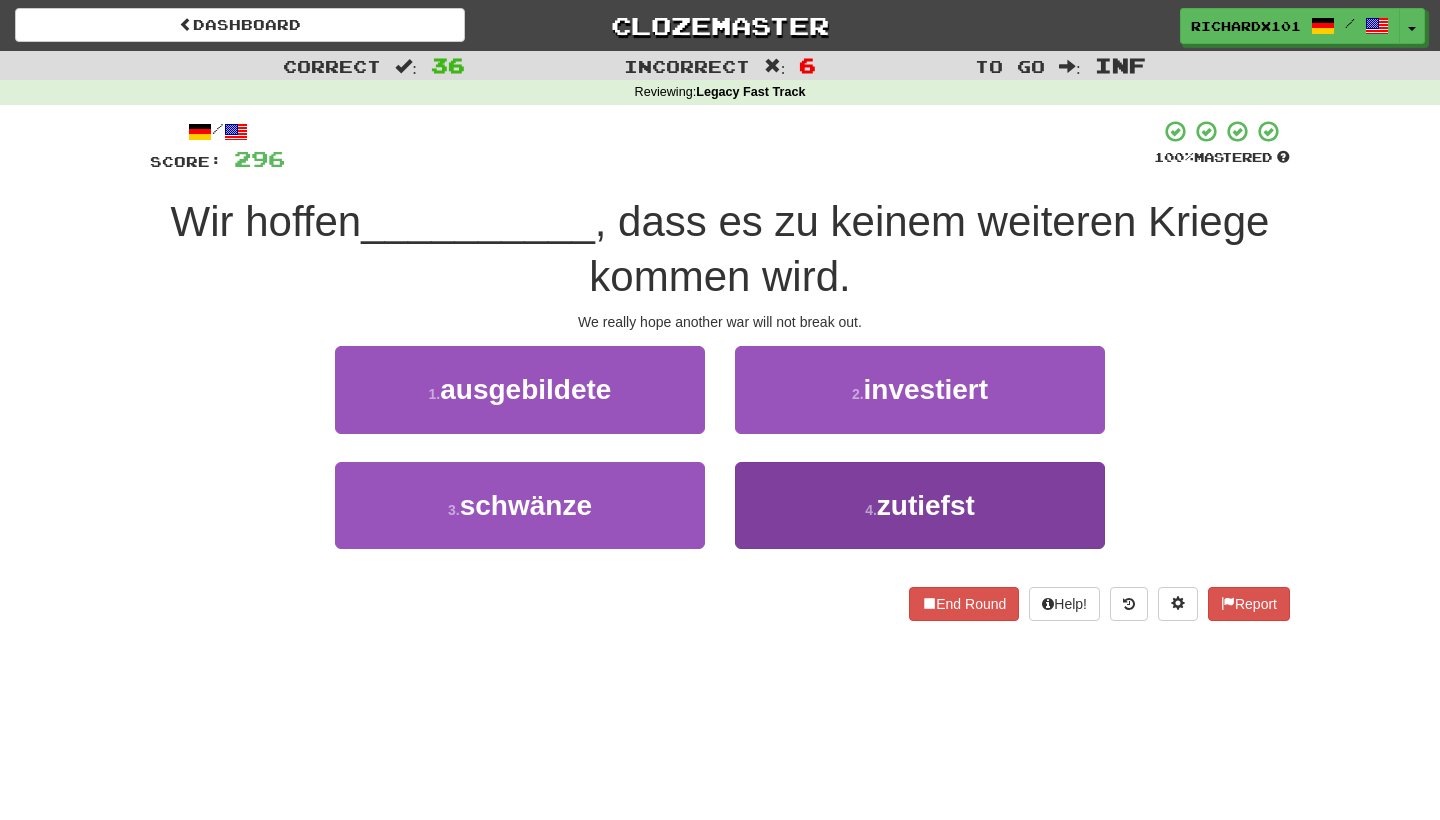 click on "4 .  zutiefst" at bounding box center (920, 505) 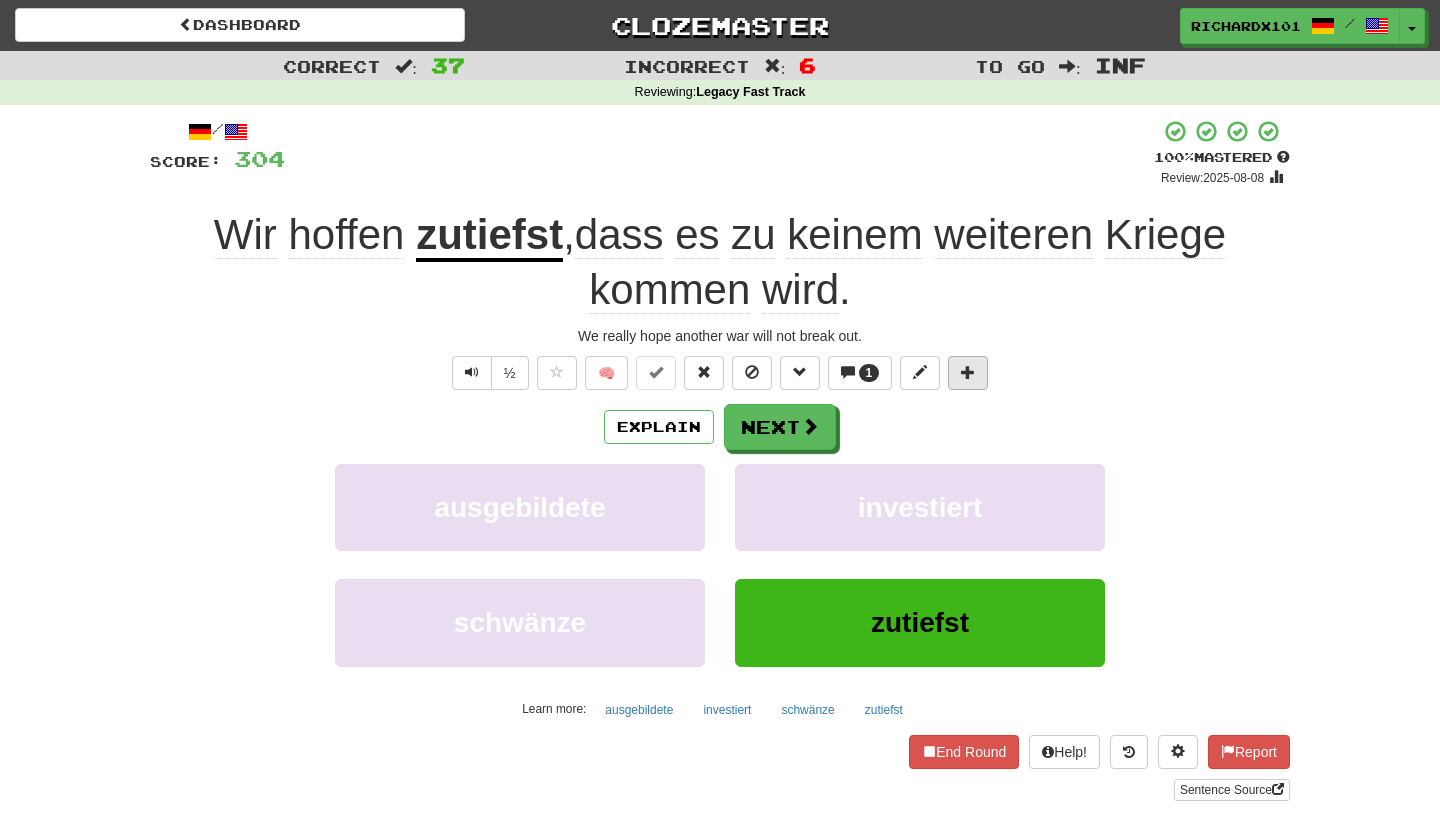 click at bounding box center [968, 372] 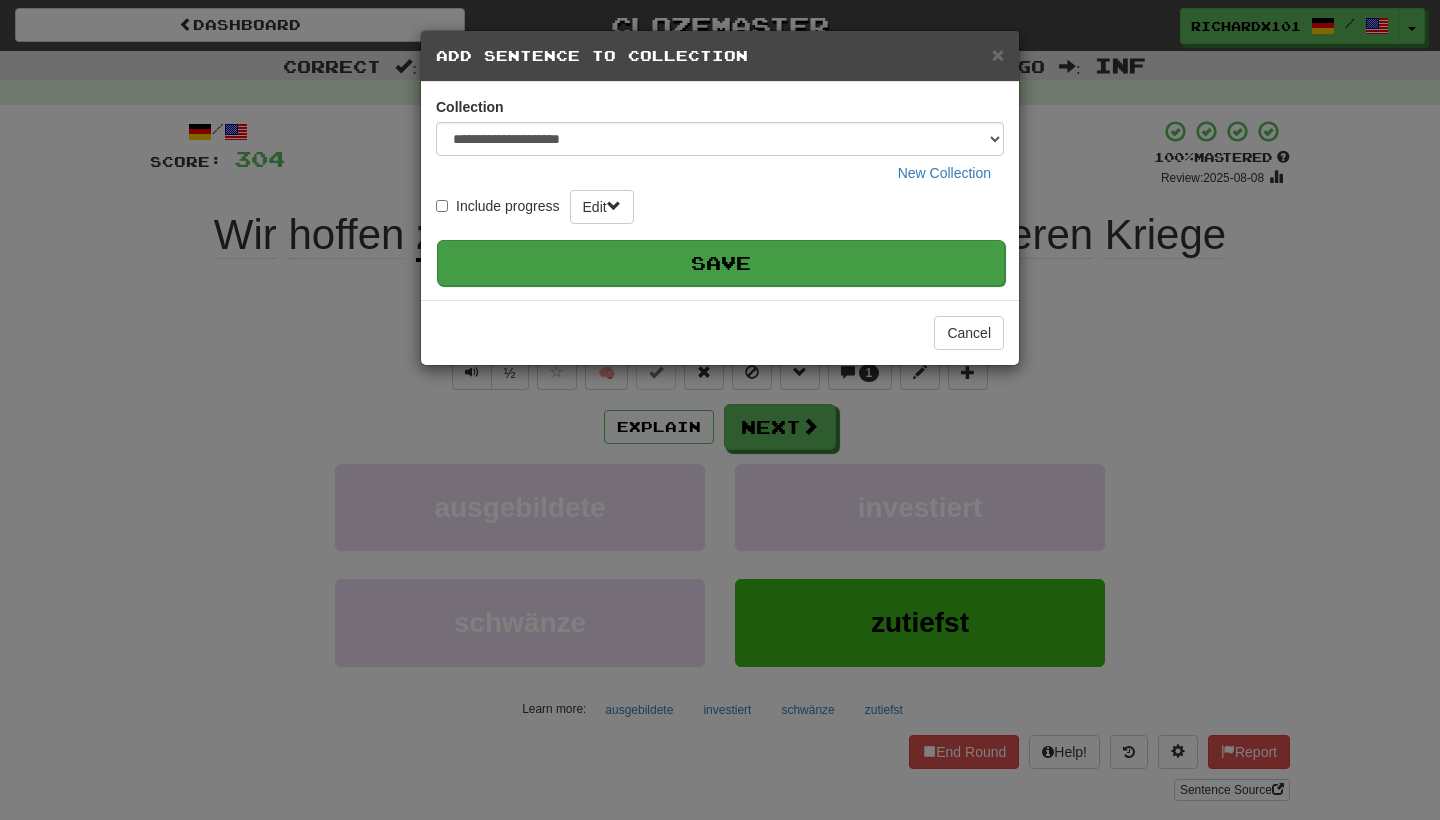 click on "Save" at bounding box center [721, 263] 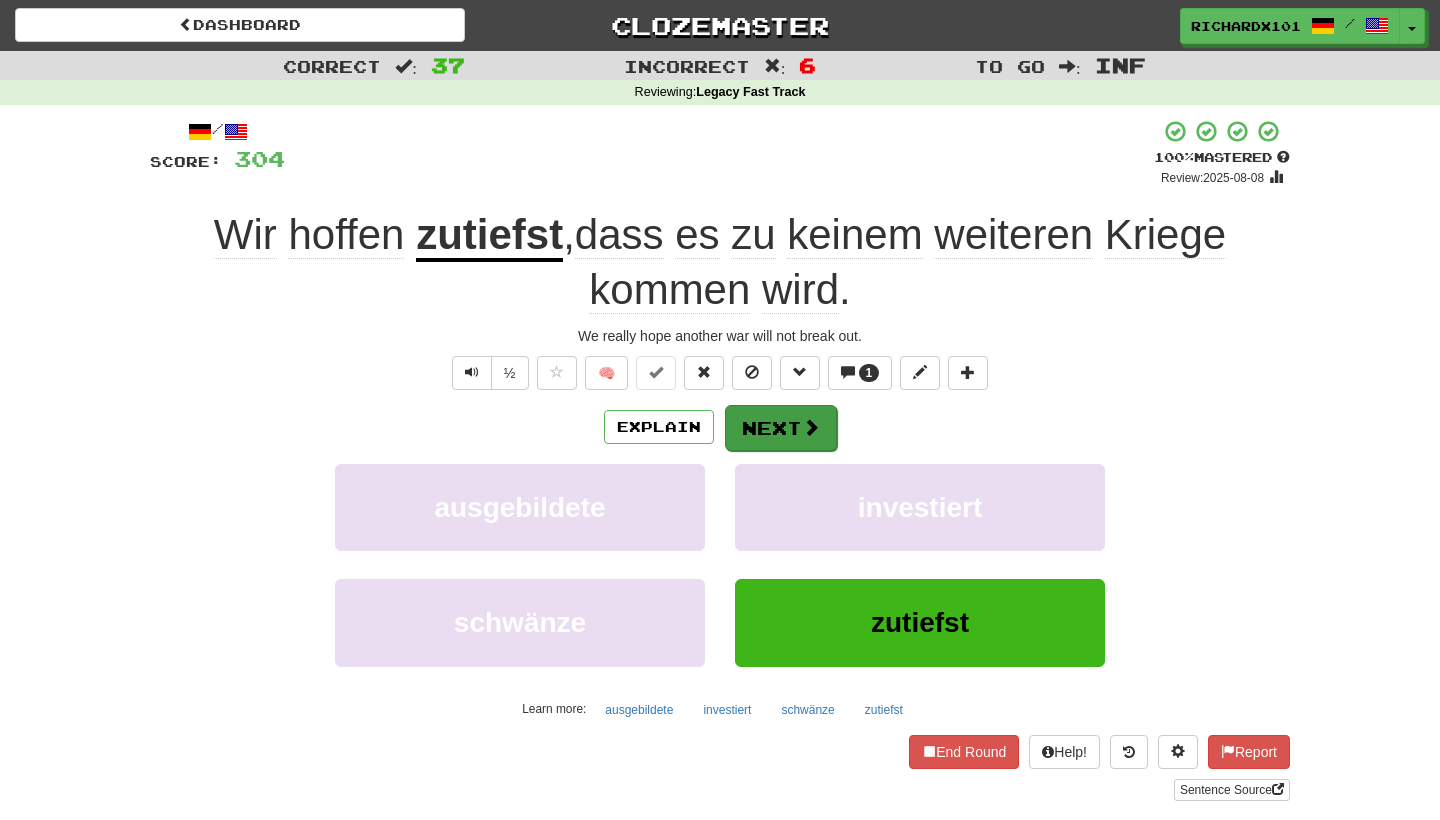 click at bounding box center [811, 427] 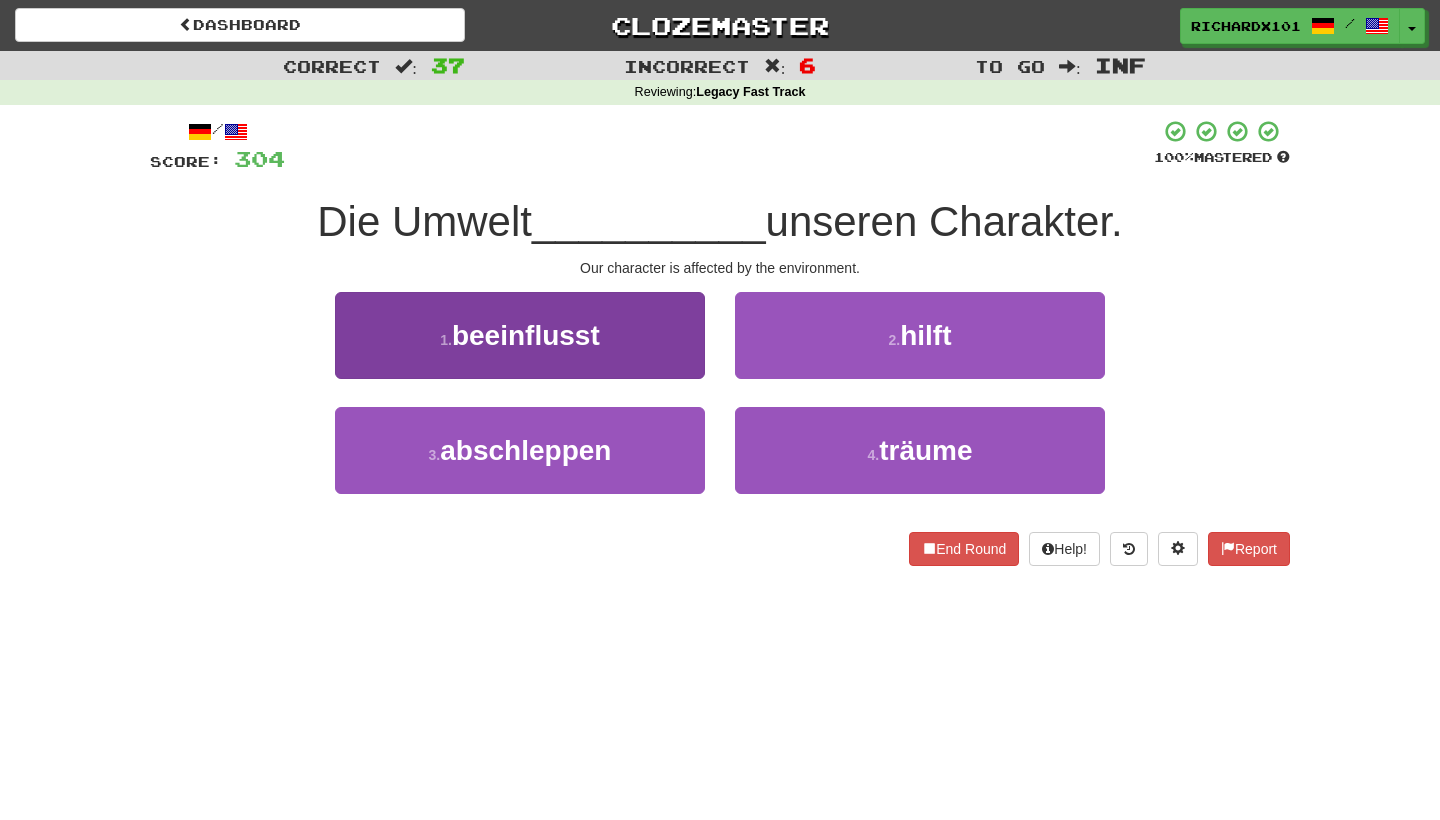 click on "1 .  beeinflusst" at bounding box center (520, 335) 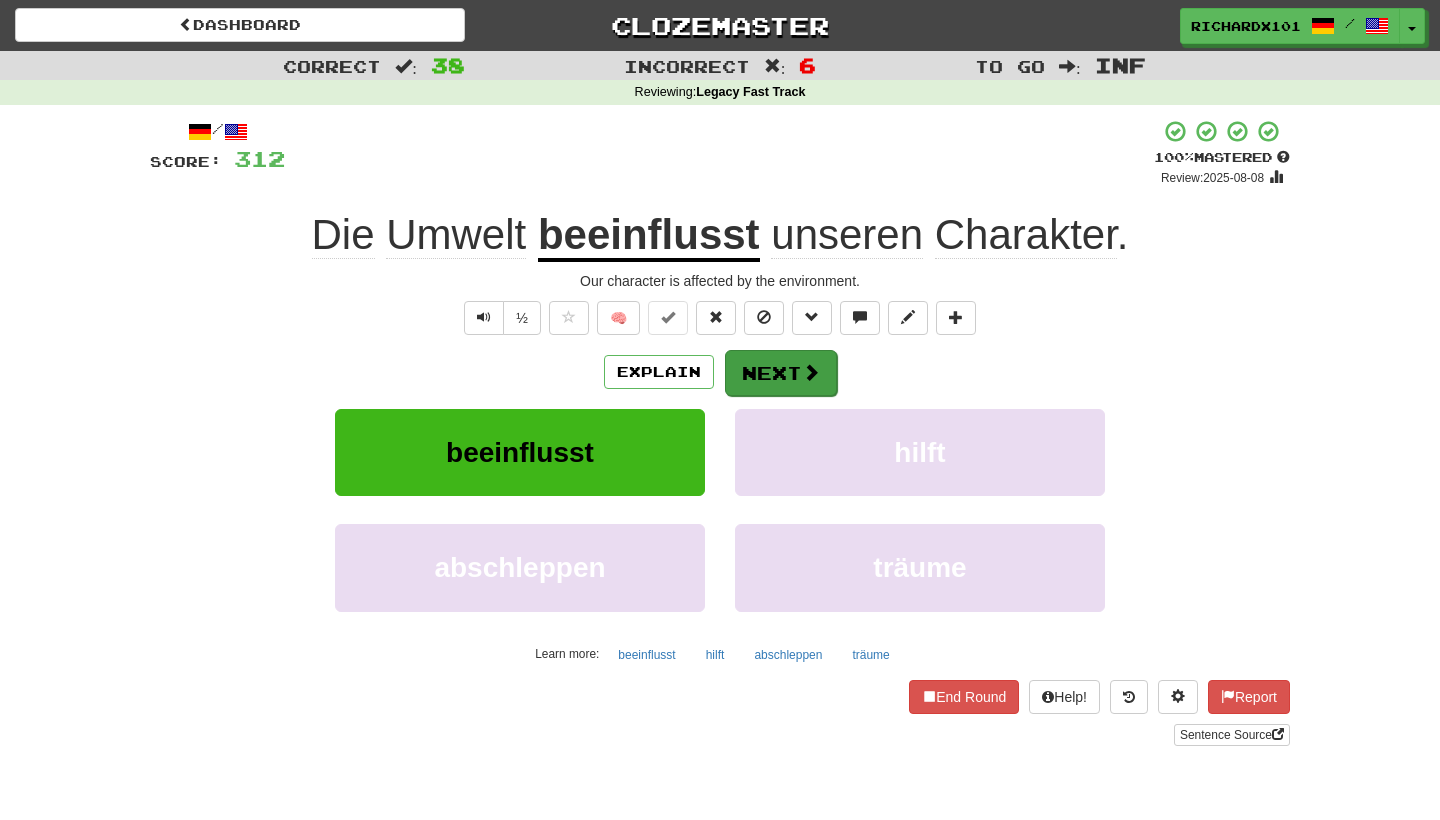 click on "Next" at bounding box center (781, 373) 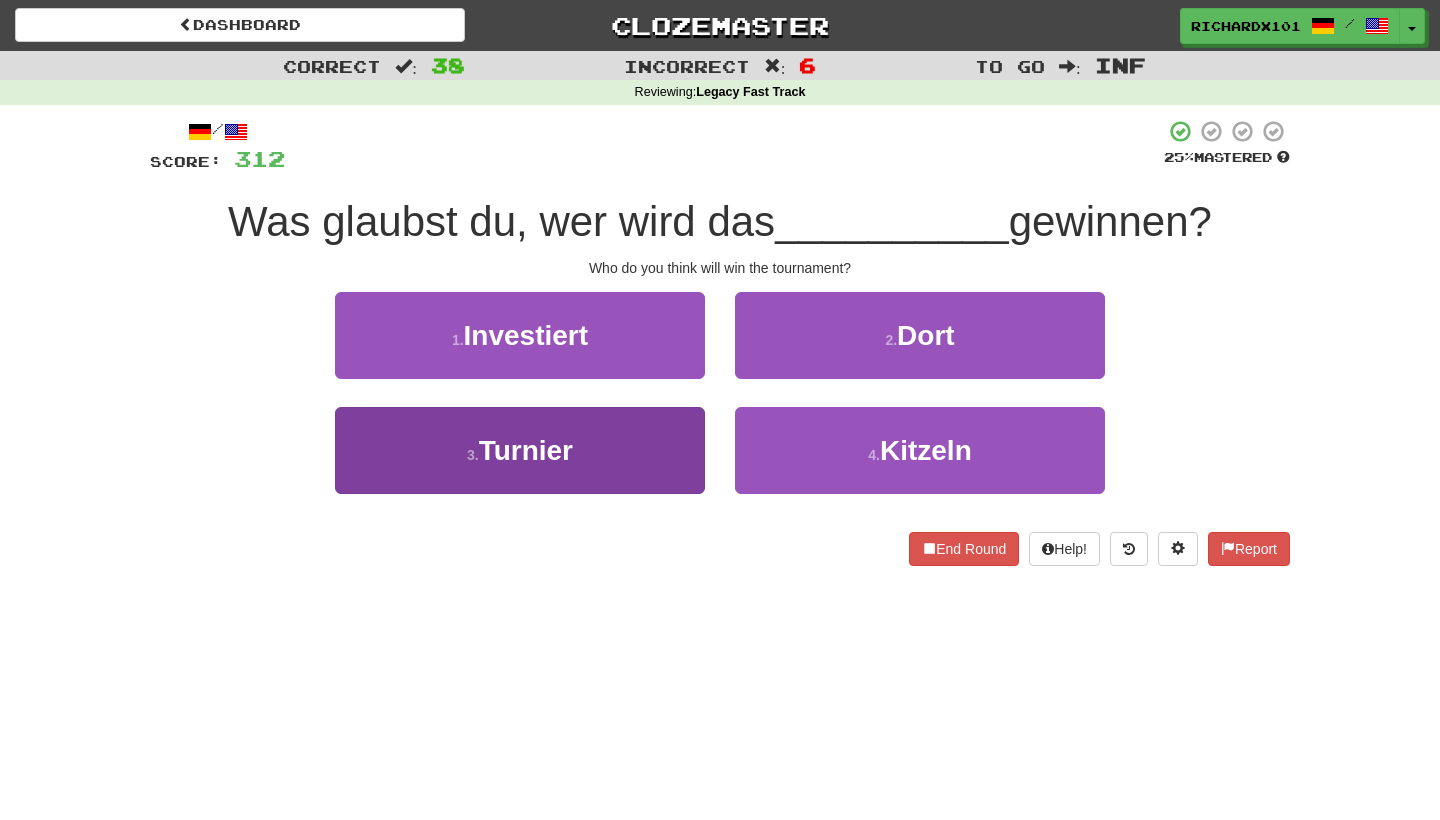 click on "3 .  Turnier" at bounding box center (520, 450) 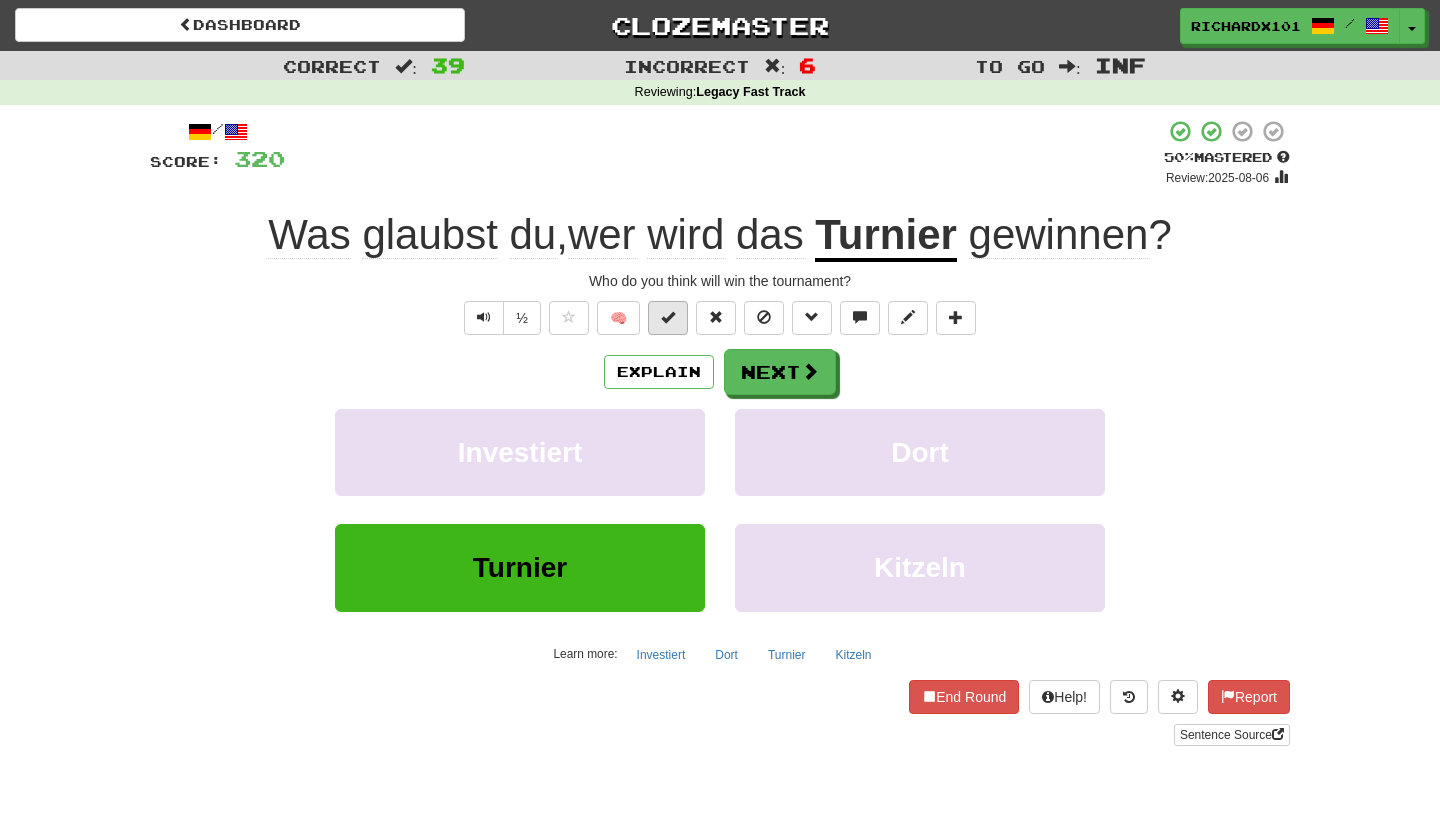 click at bounding box center (668, 318) 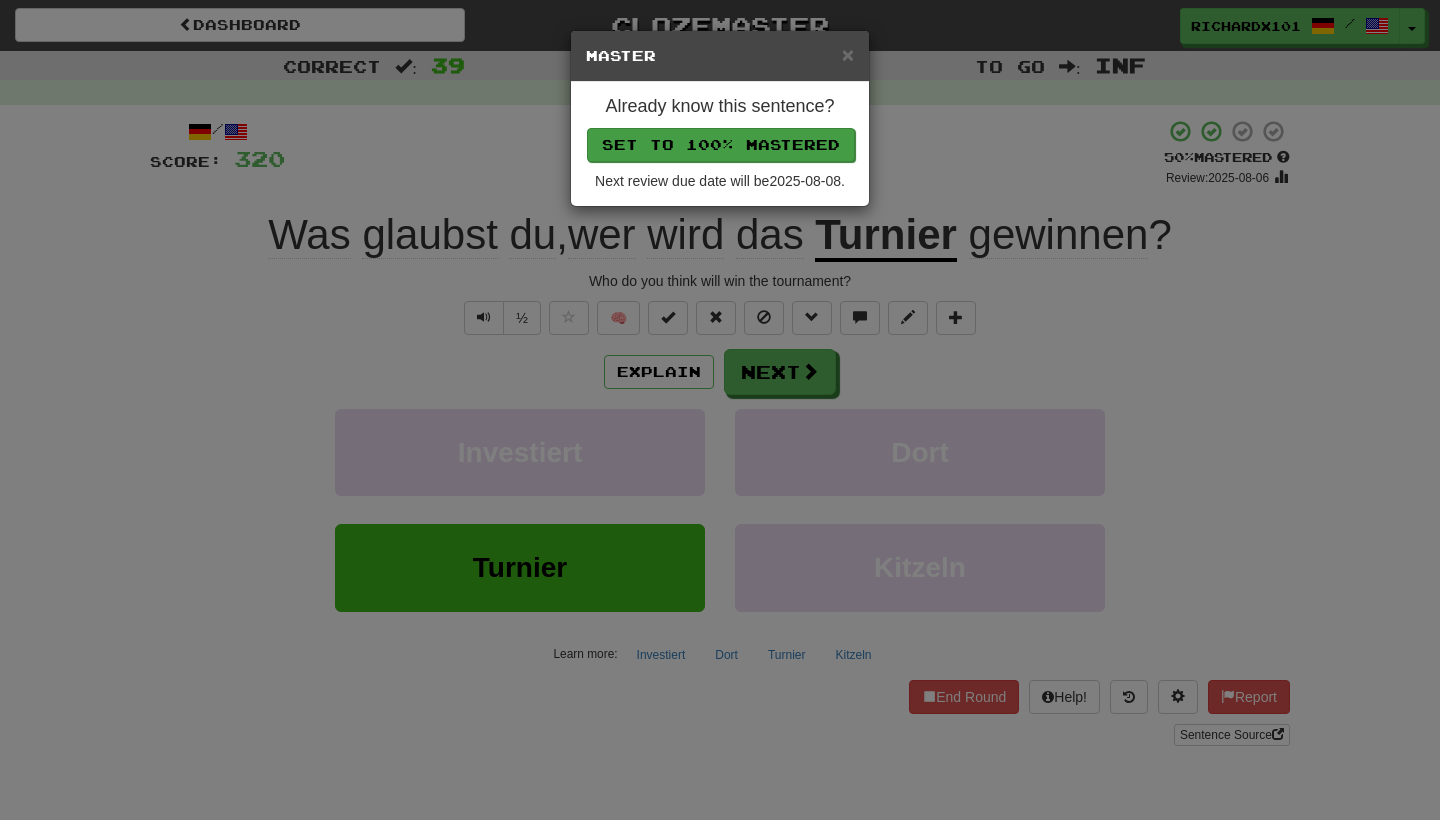 click on "Set to 100% Mastered" at bounding box center [721, 145] 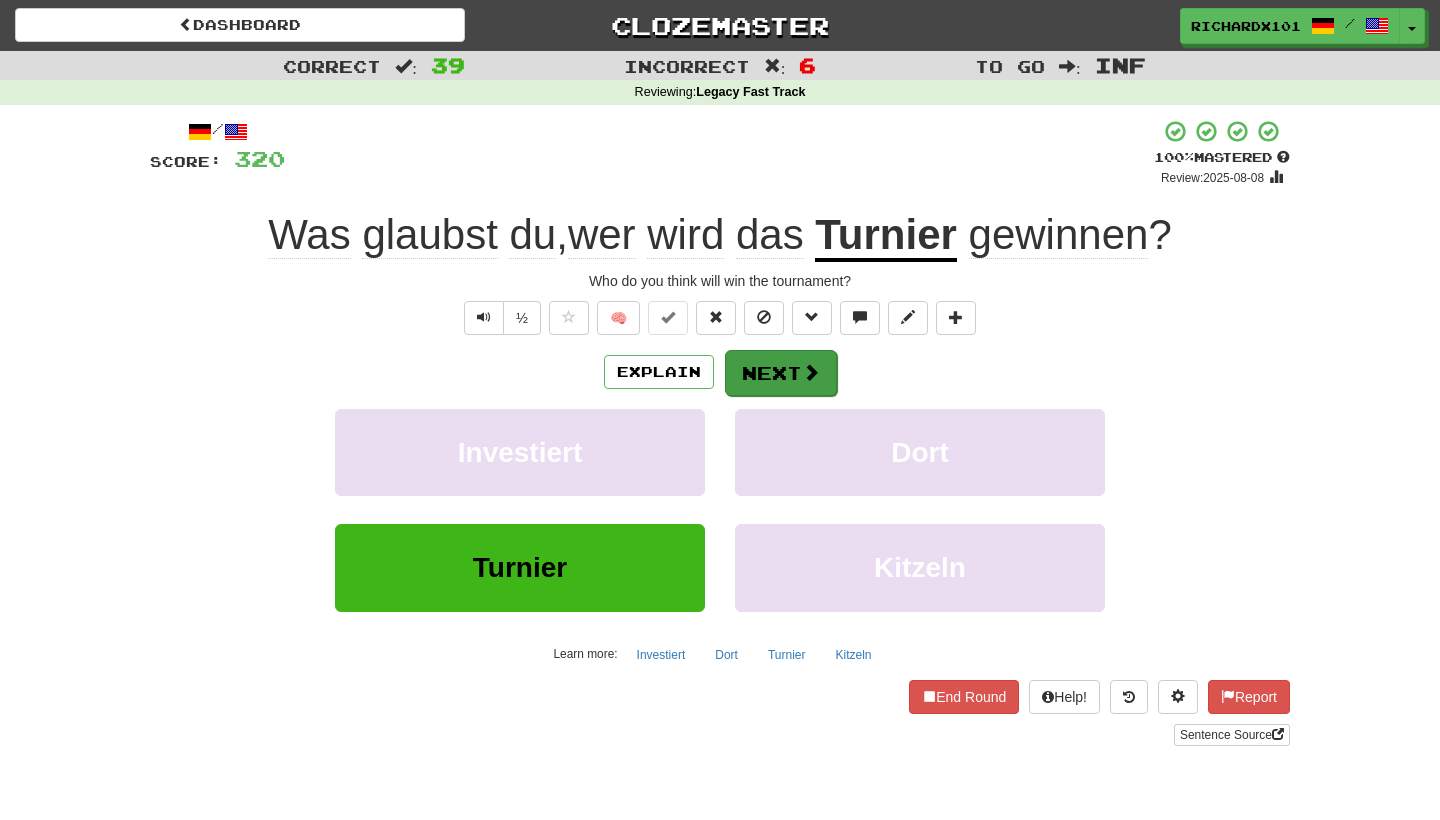 click on "Next" at bounding box center (781, 373) 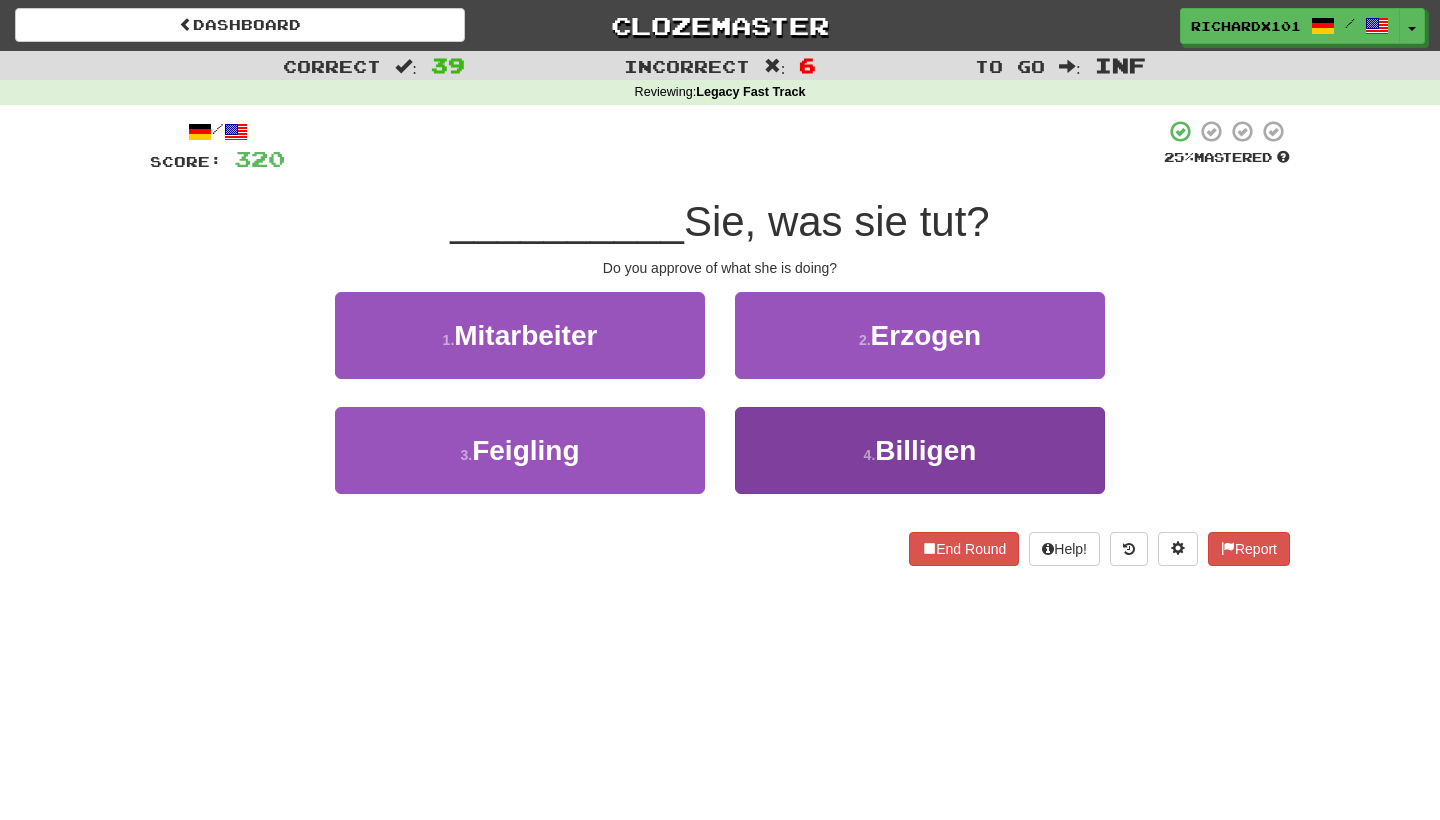 drag, startPoint x: 803, startPoint y: 347, endPoint x: 811, endPoint y: 451, distance: 104.307236 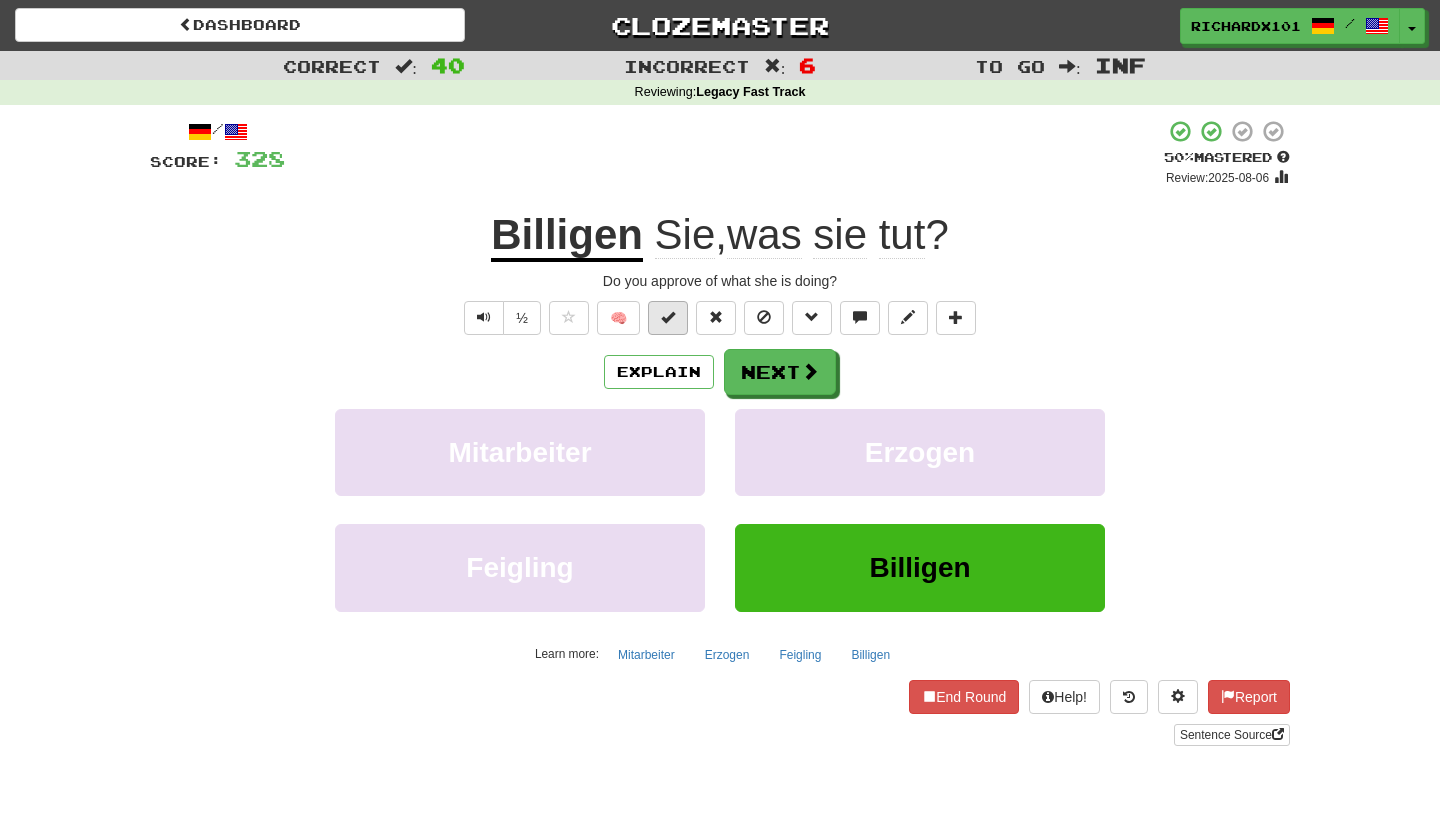 click at bounding box center [668, 317] 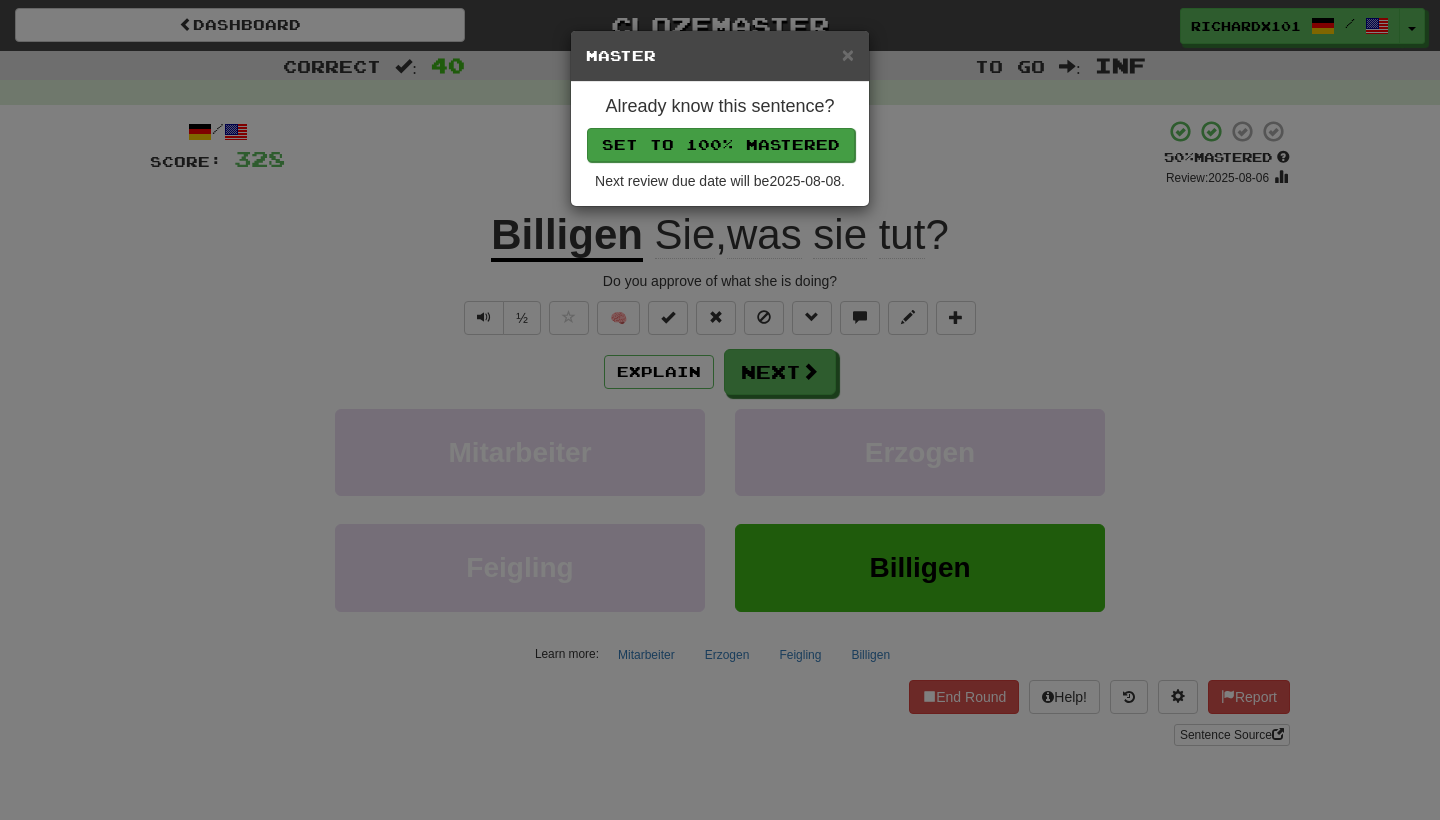 click on "Set to 100% Mastered" at bounding box center [721, 145] 